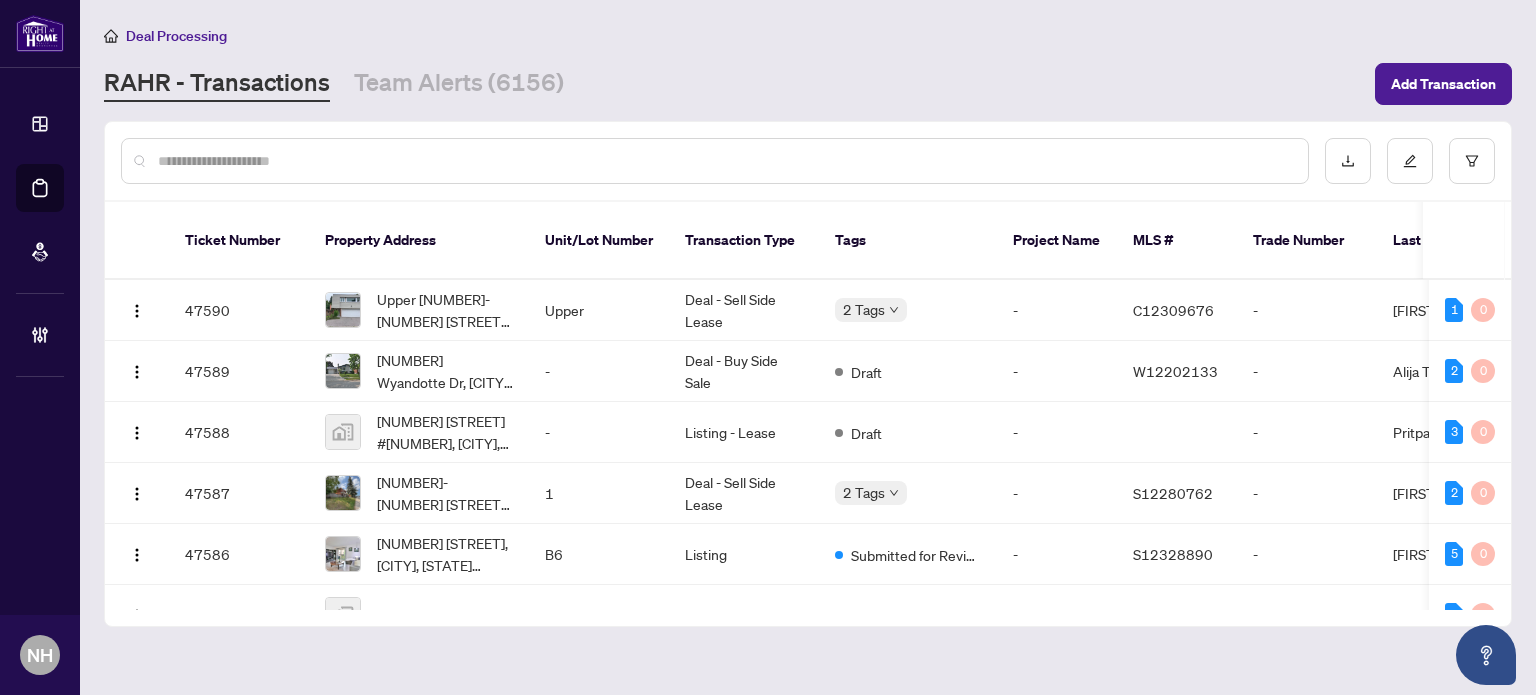 scroll, scrollTop: 0, scrollLeft: 0, axis: both 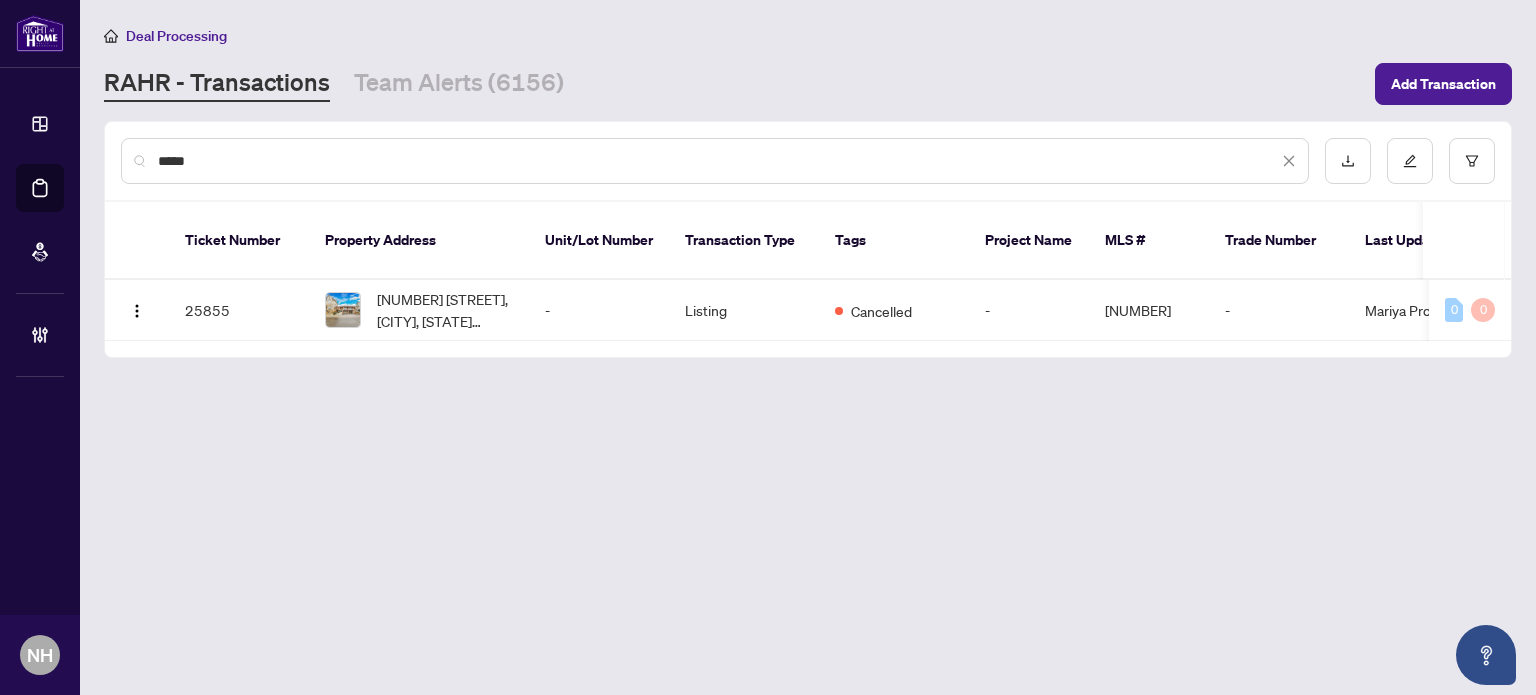click on "*****" at bounding box center [718, 161] 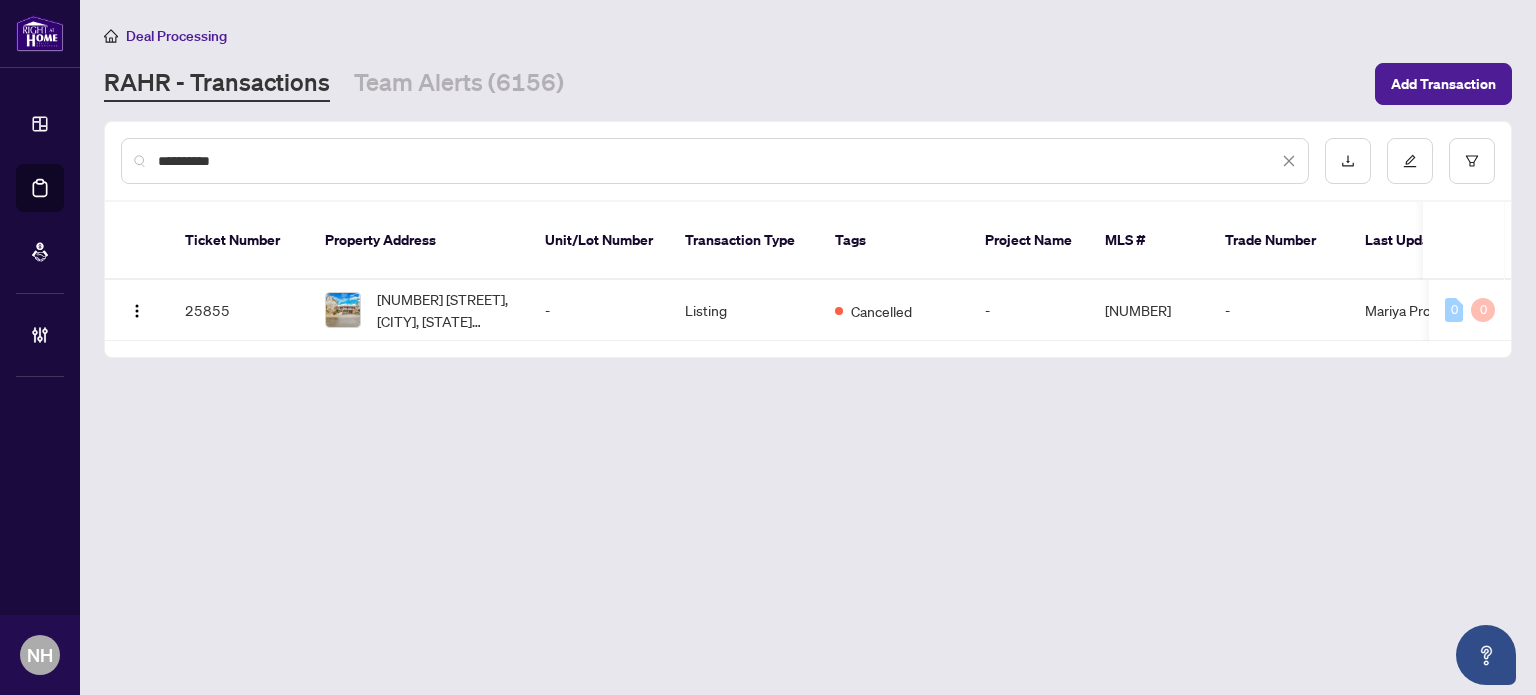 drag, startPoint x: 241, startPoint y: 159, endPoint x: 0, endPoint y: 92, distance: 250.13995 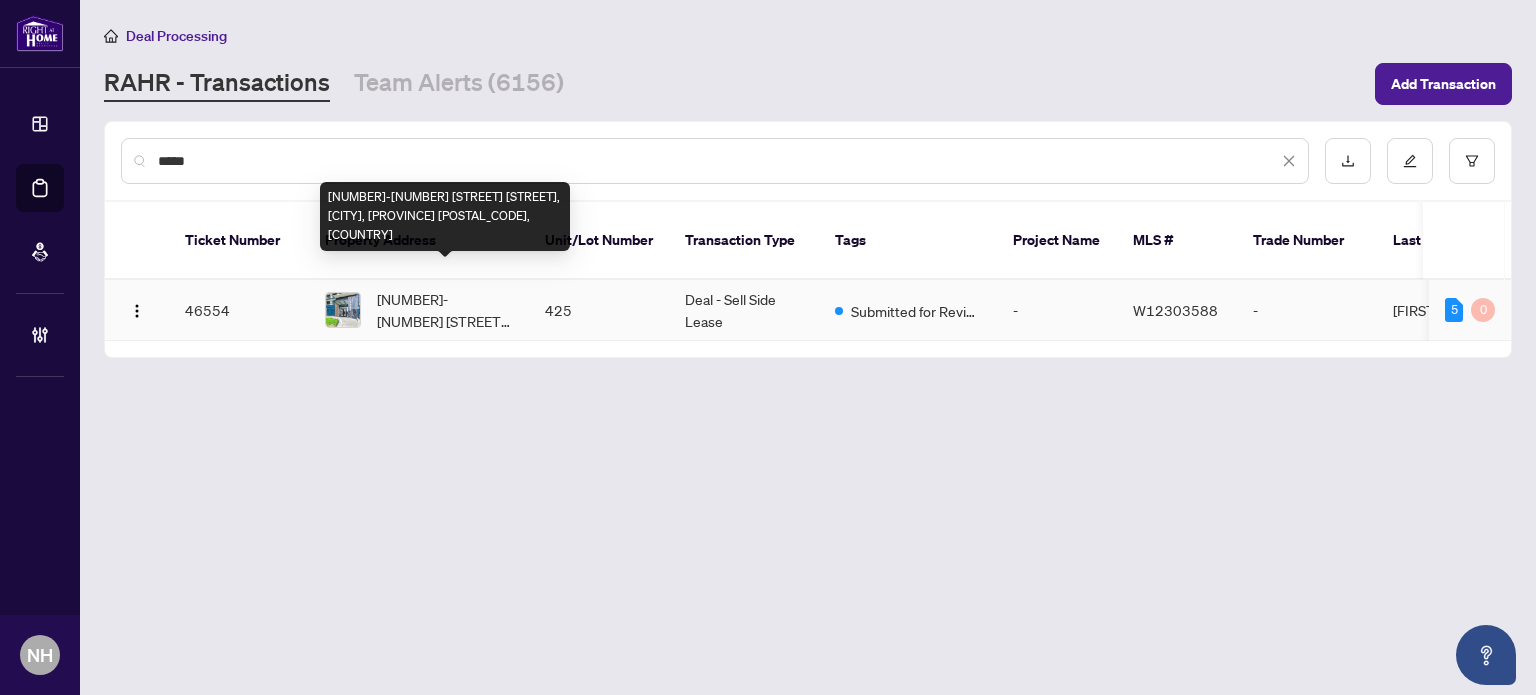 type on "*****" 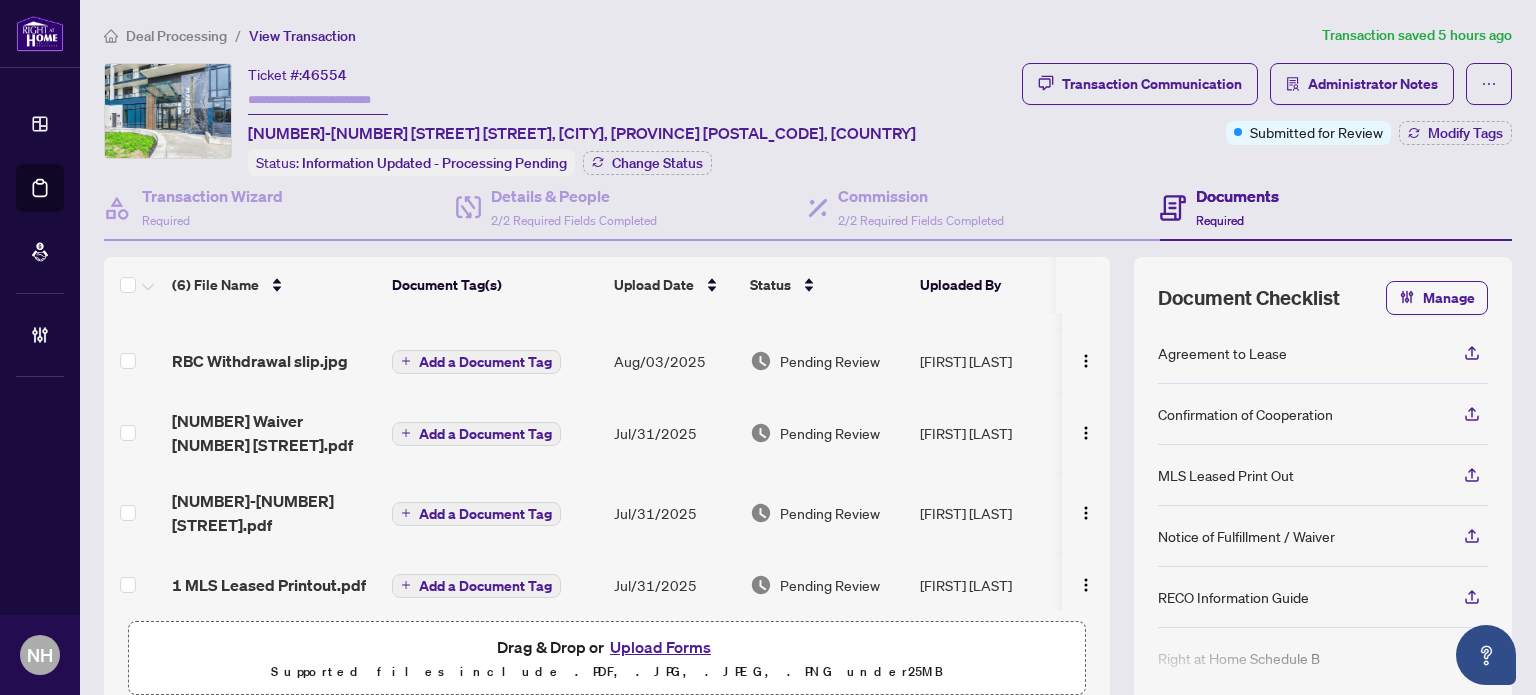 scroll, scrollTop: 136, scrollLeft: 0, axis: vertical 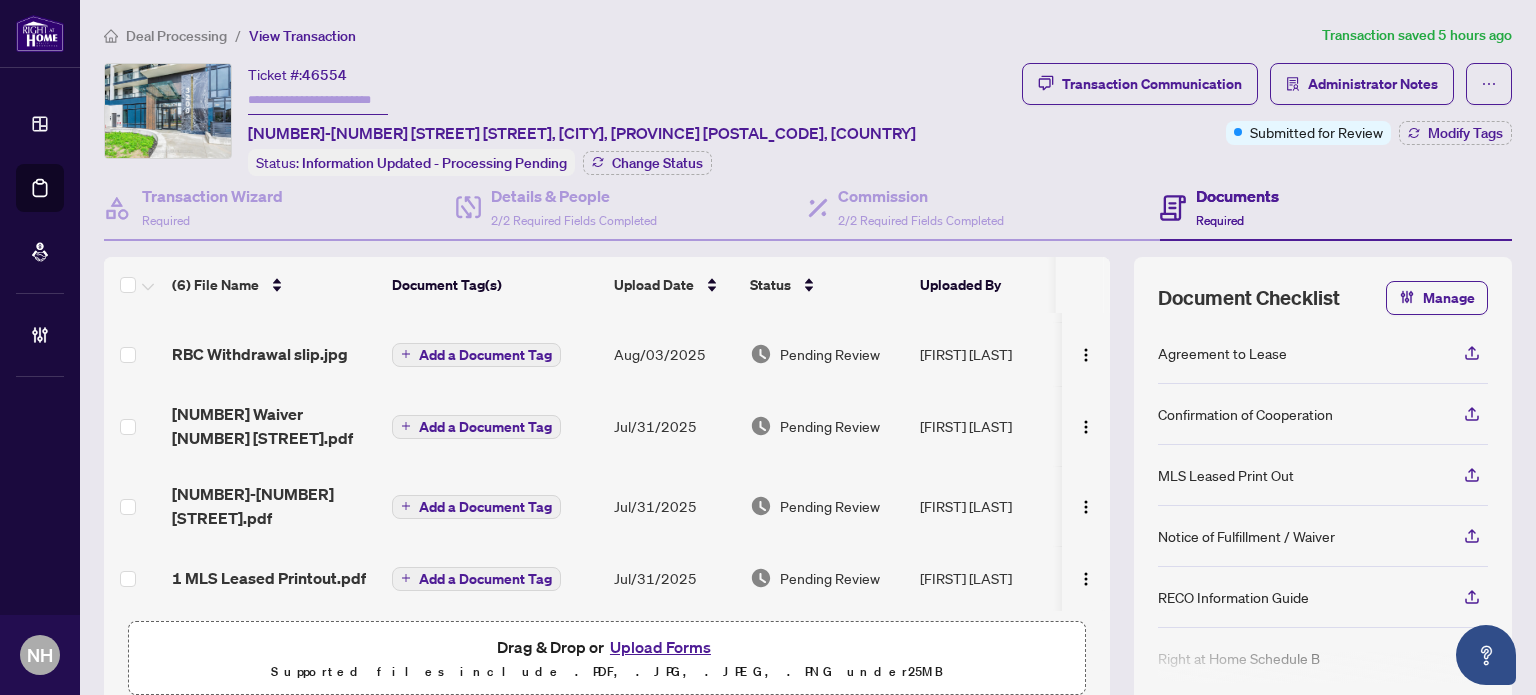 click on "Deal Processing / View Transaction Transaction saved   5 hours ago Ticket #:  46554 425-3200 William Coltson Ave, Oakville, Ontario L6H 7W6, Canada Status:   Information Updated - Processing Pending Change Status Transaction Communication Administrator Notes Submitted for Review Modify Tags Transaction Wizard Required Details & People 2/2 Required Fields Completed Commission 2/2 Required Fields Completed Documents Required (6) File Name Document Tag(s) Upload Date Status Uploaded By               DEPOSIT DRAFT.jpeg Add a Document Tag Aug/07/2025 Pending Review Joanne Ly DEPOSIT DRAFT.jpg Add a Document Tag Aug/03/2025 Document Approved Joanne Ly RBC Withdrawal slip.jpg Add a Document Tag Aug/03/2025 Pending Review Joanne Ly 3 Waiver 425 3200 William Coltson.pdf Add a Document Tag Jul/31/2025 Pending Review Joanne Ly 2 Agreement to Lease - Sch A - Sch B - Conf of Coop - 425 3200 William Coltson.pdf Add a Document Tag Jul/31/2025 Pending Review Joanne Ly 1 MLS Leased Printout.pdf Add a Document Tag" at bounding box center [808, 347] 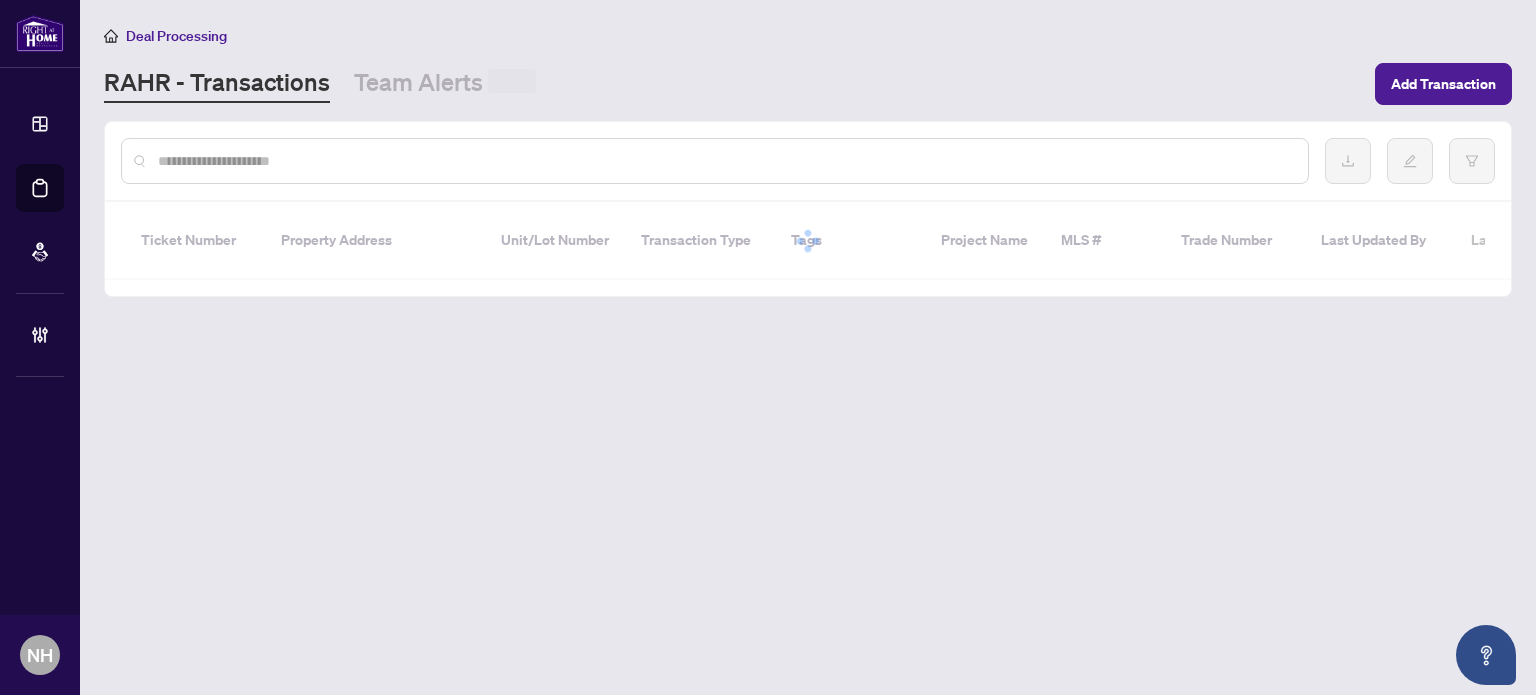 click at bounding box center [725, 161] 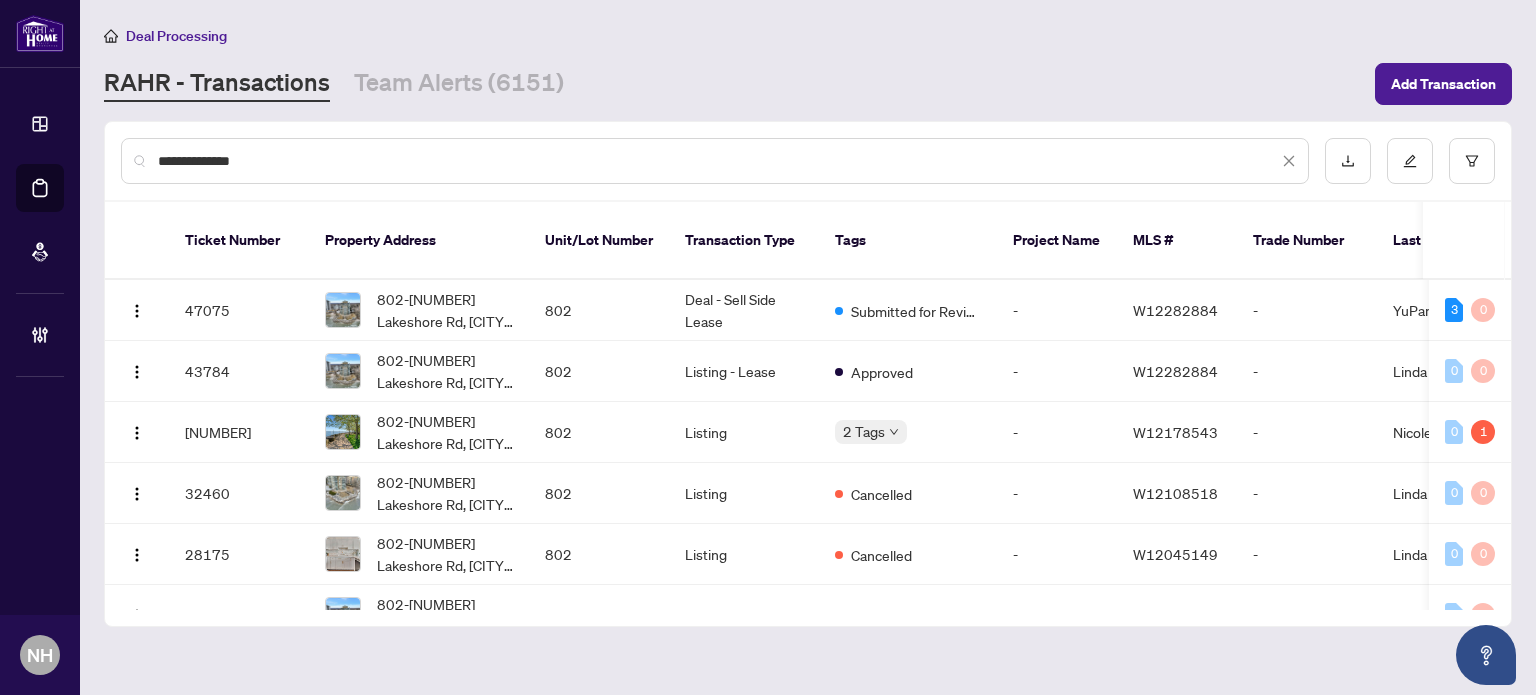 type on "**********" 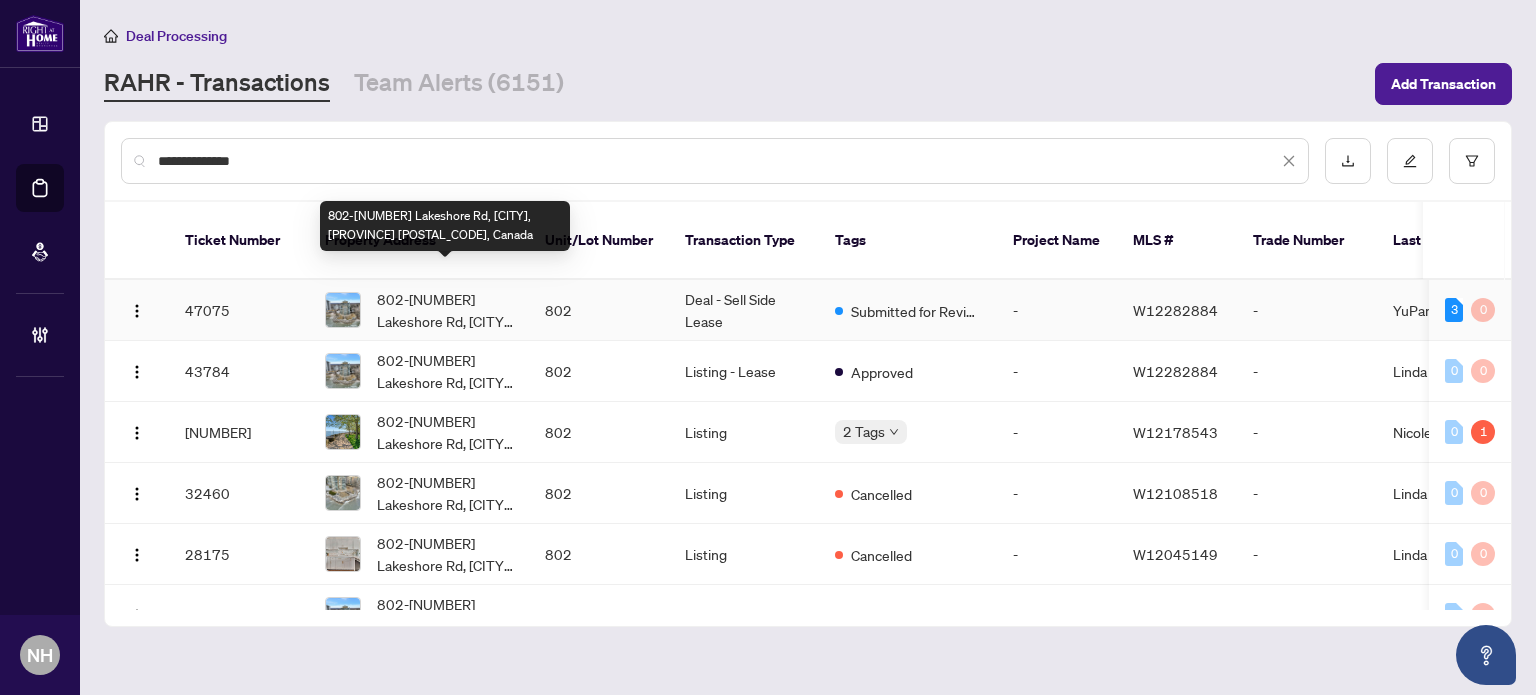 click on "[NUMBER]-[NUMBER] [STREET], [CITY], [STATE] [POSTAL CODE], [COUNTRY]" at bounding box center (445, 310) 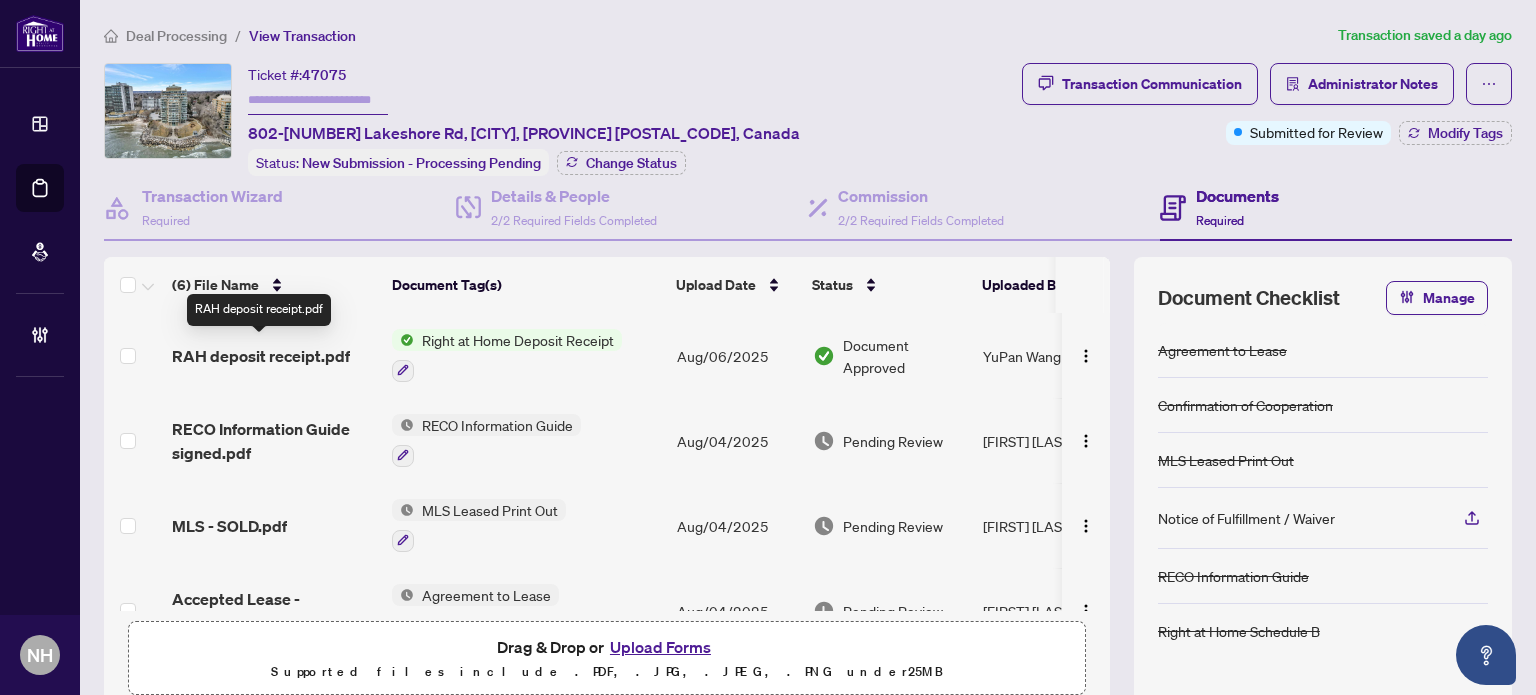 click on "RAH deposit receipt.pdf" at bounding box center [261, 356] 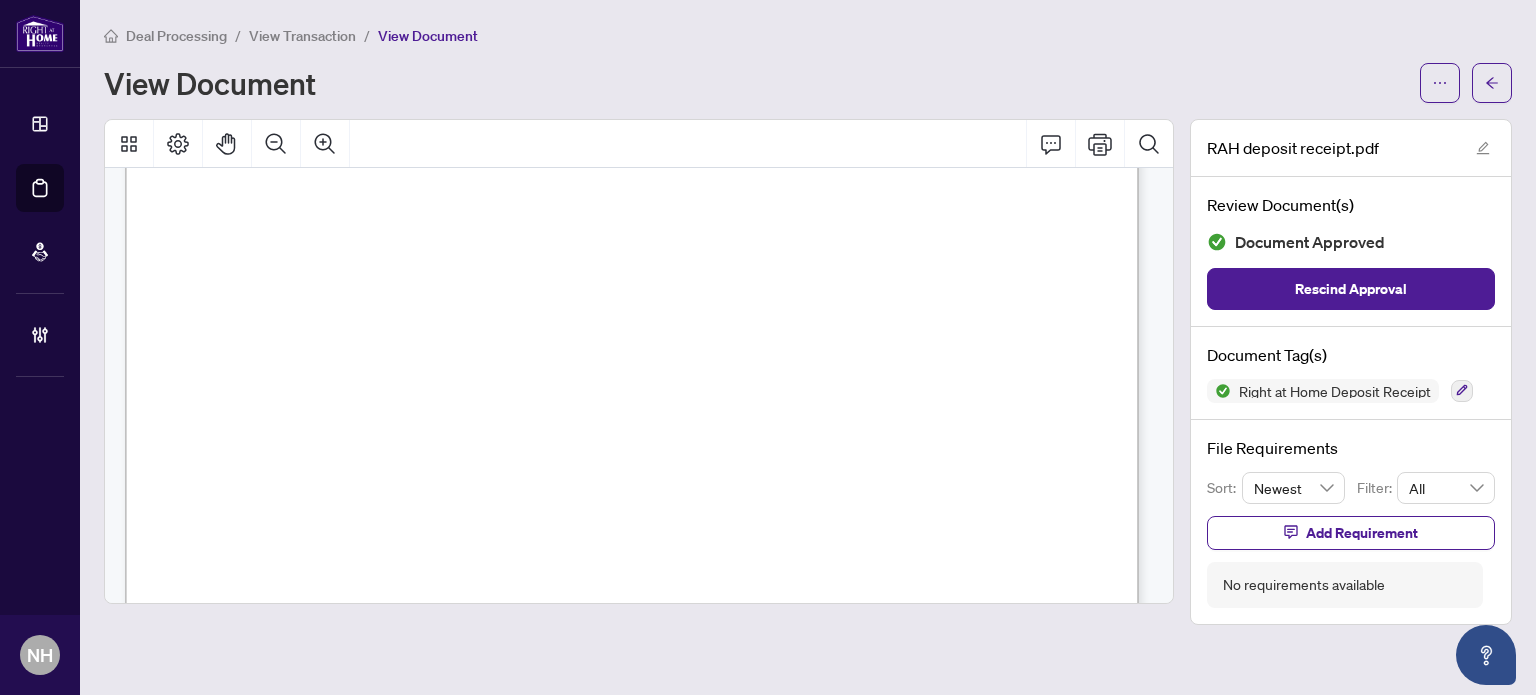 scroll, scrollTop: 400, scrollLeft: 0, axis: vertical 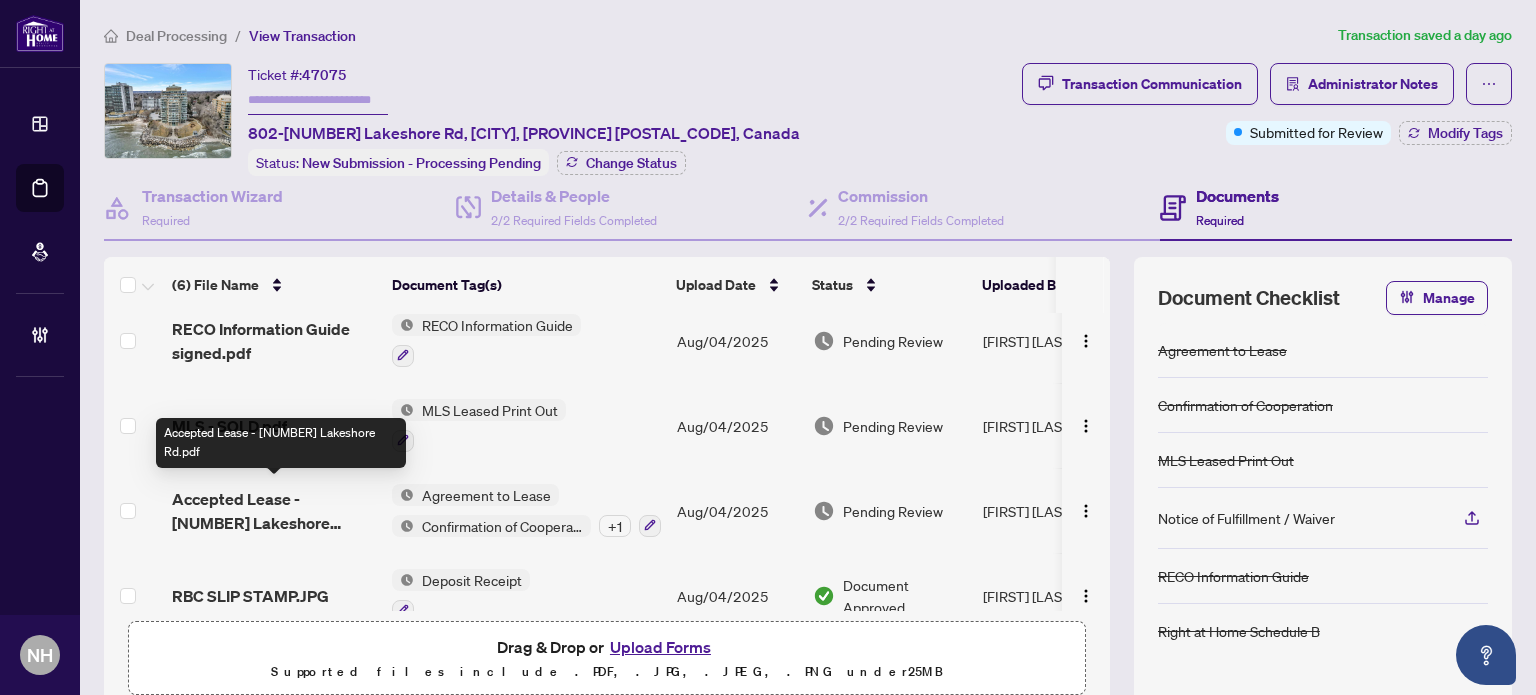 click on "Accepted Lease - 2190 Lakeshore Rd.pdf" at bounding box center (274, 511) 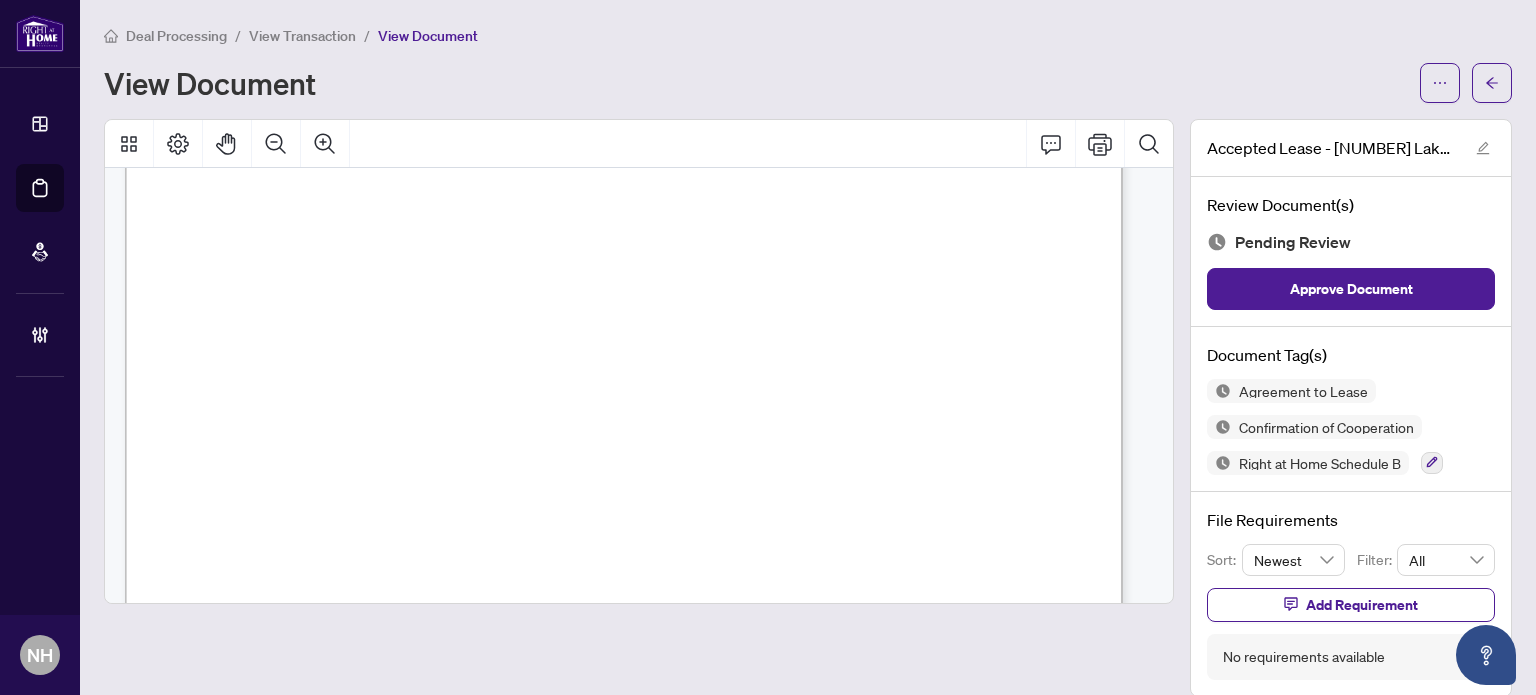 scroll, scrollTop: 8000, scrollLeft: 0, axis: vertical 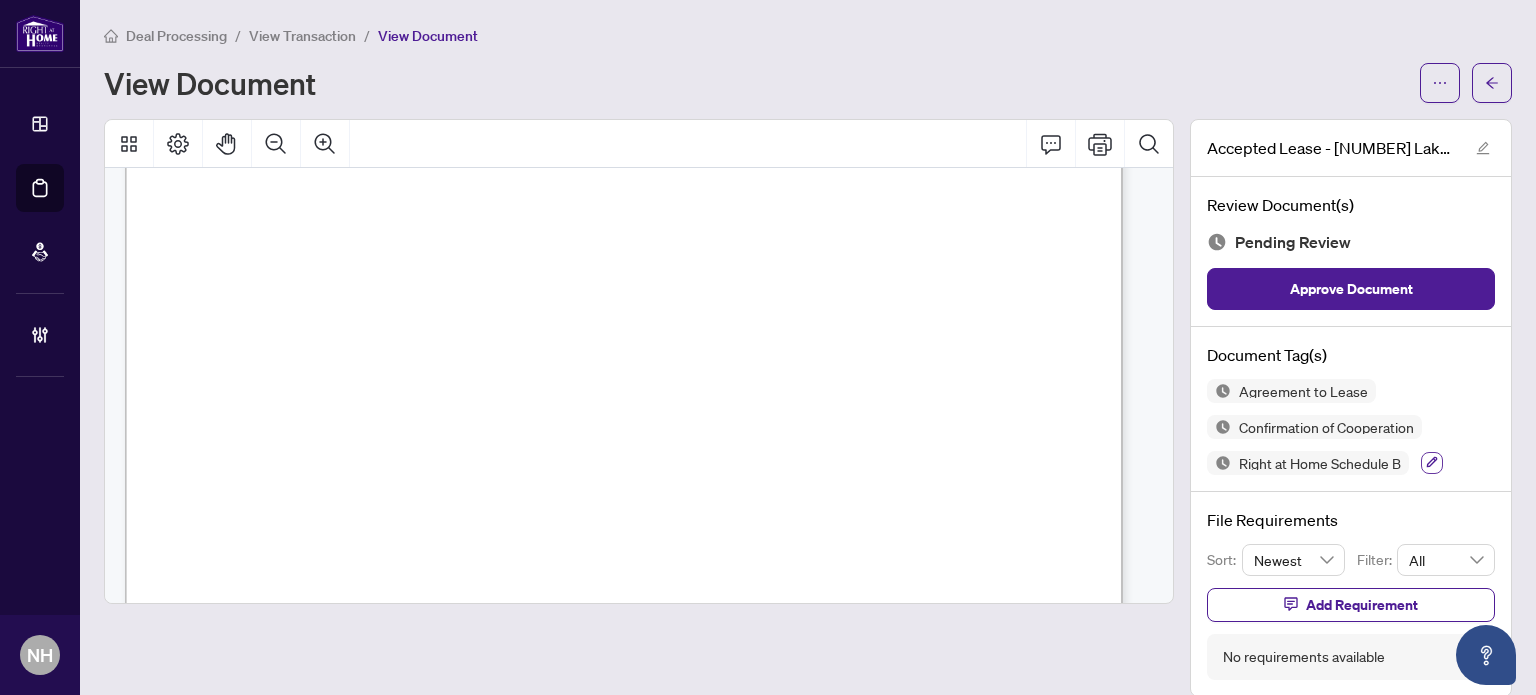 click at bounding box center (1432, 463) 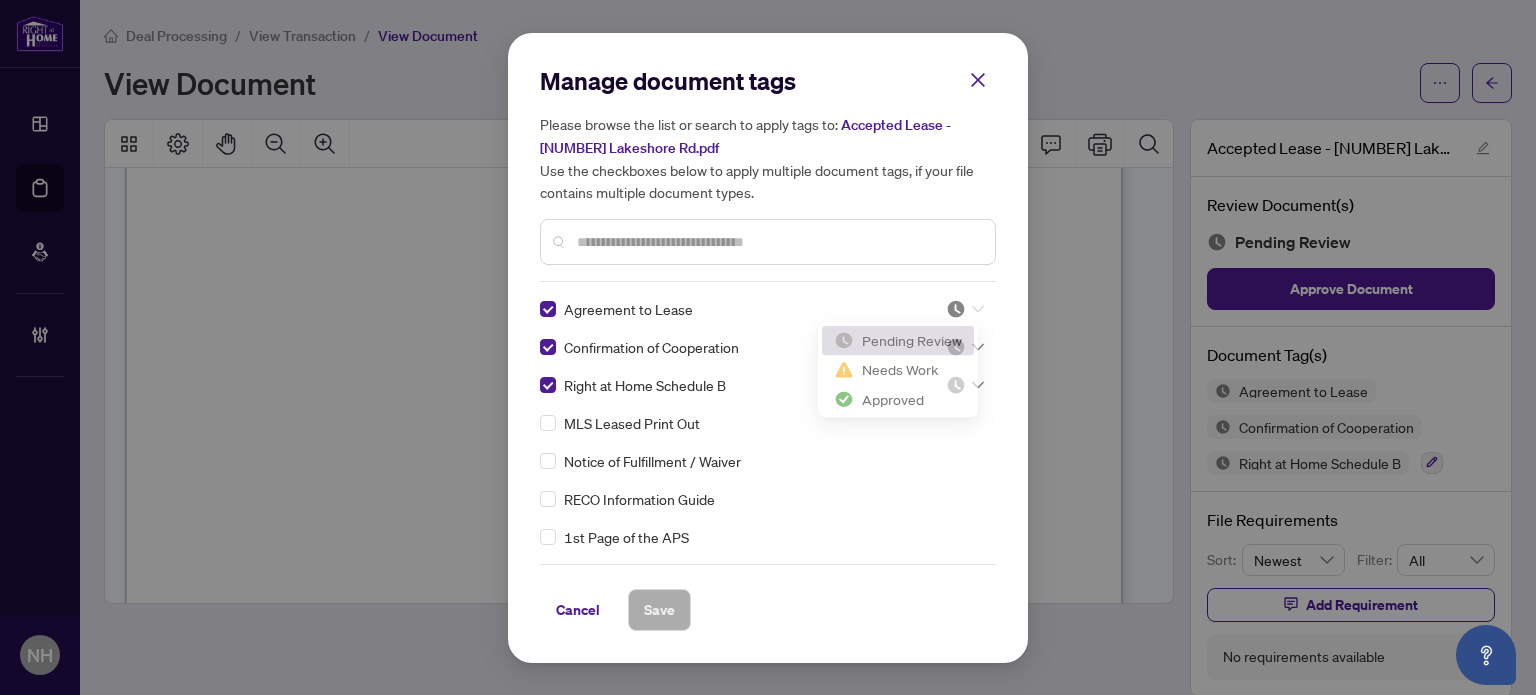 click at bounding box center [956, 309] 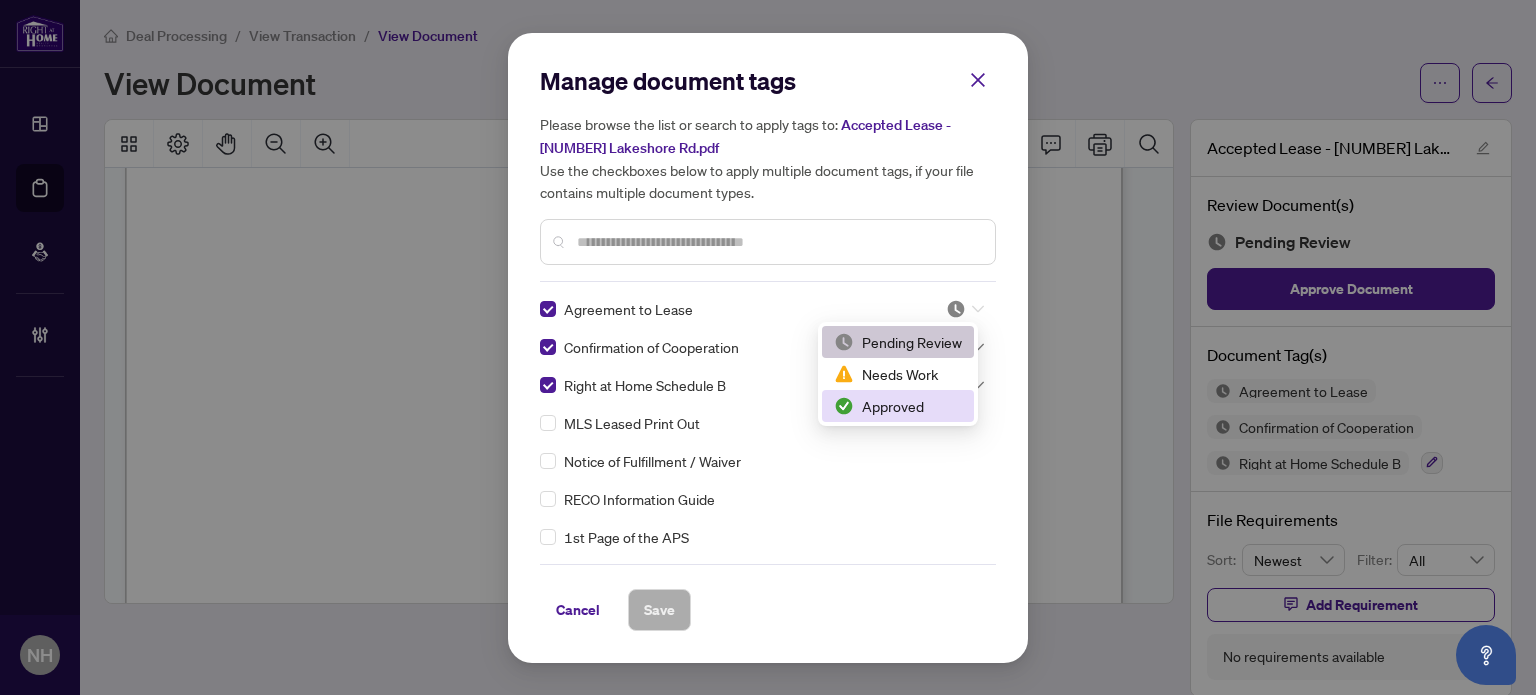 click on "Approved" at bounding box center (898, 406) 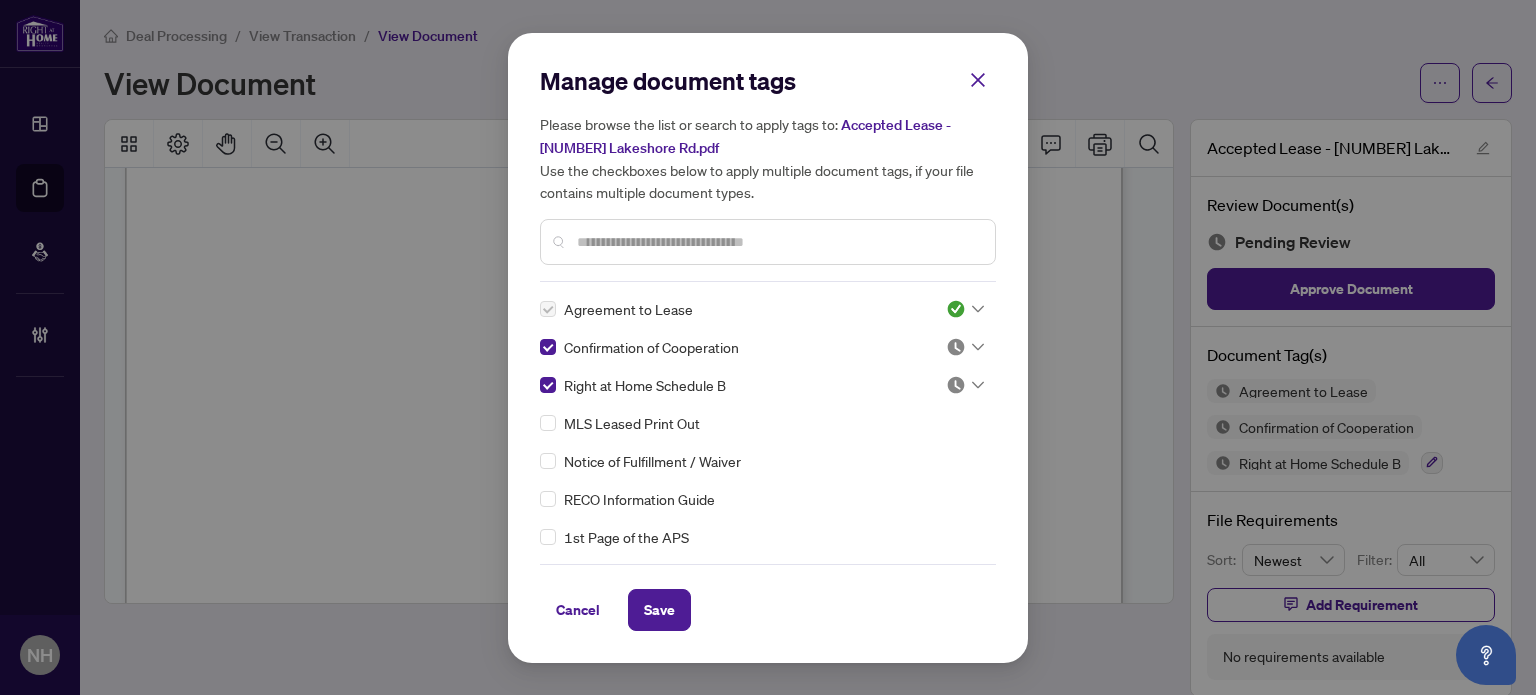 click at bounding box center (956, 347) 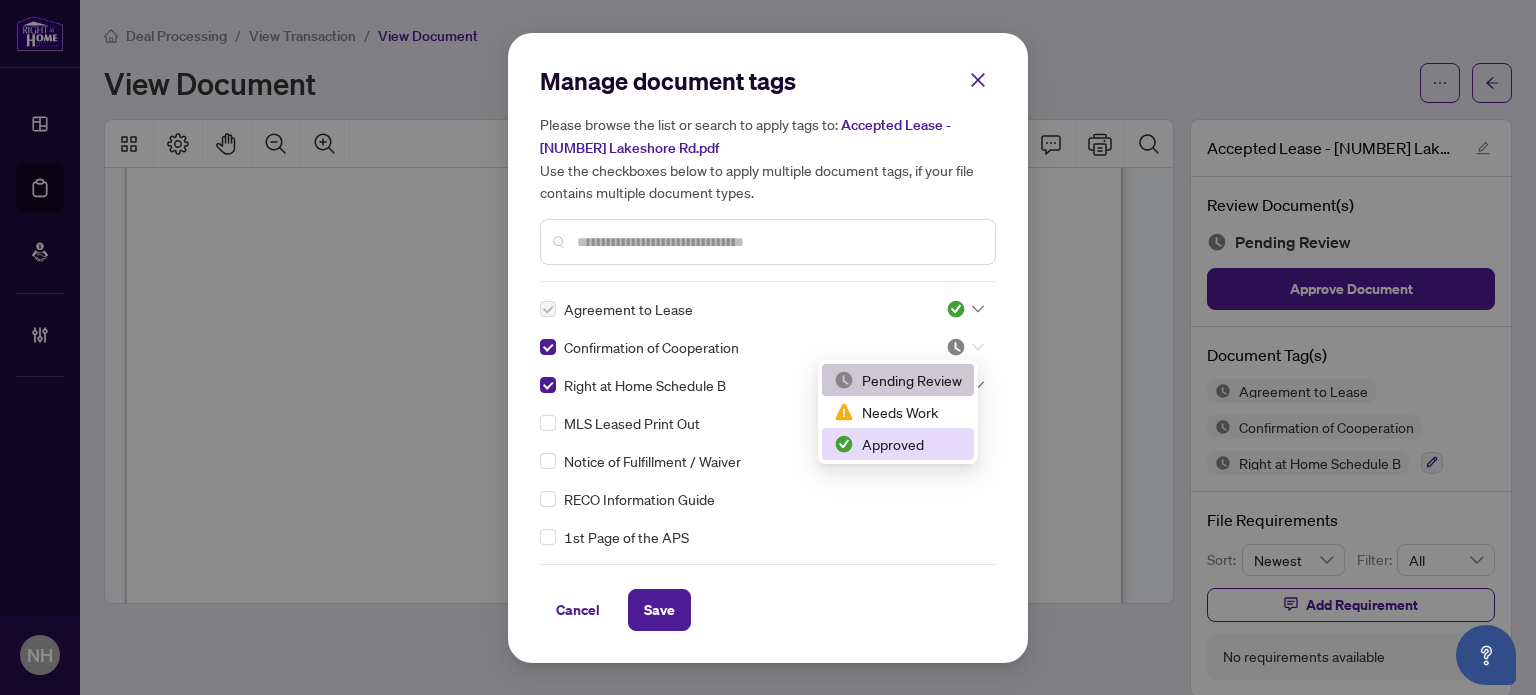 click on "Approved" at bounding box center (898, 444) 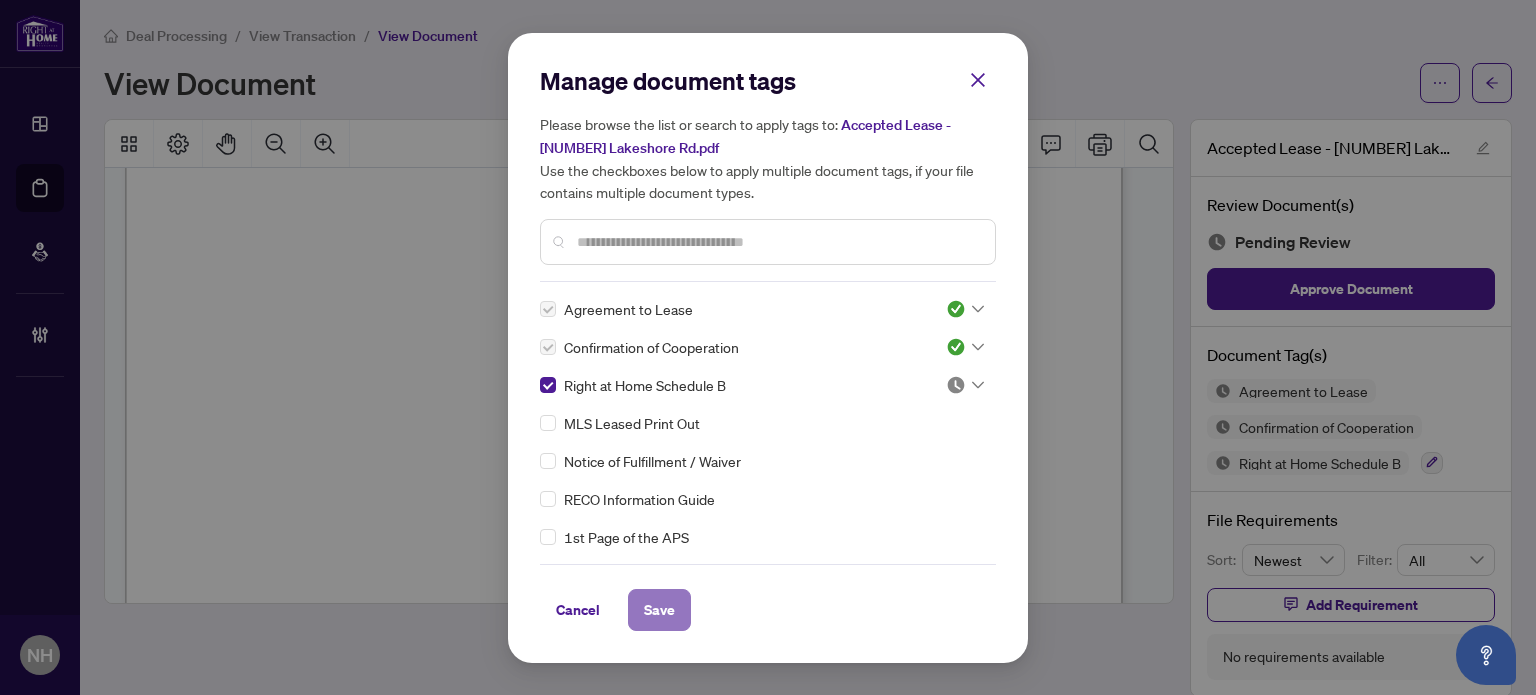 click on "Save" at bounding box center (659, 610) 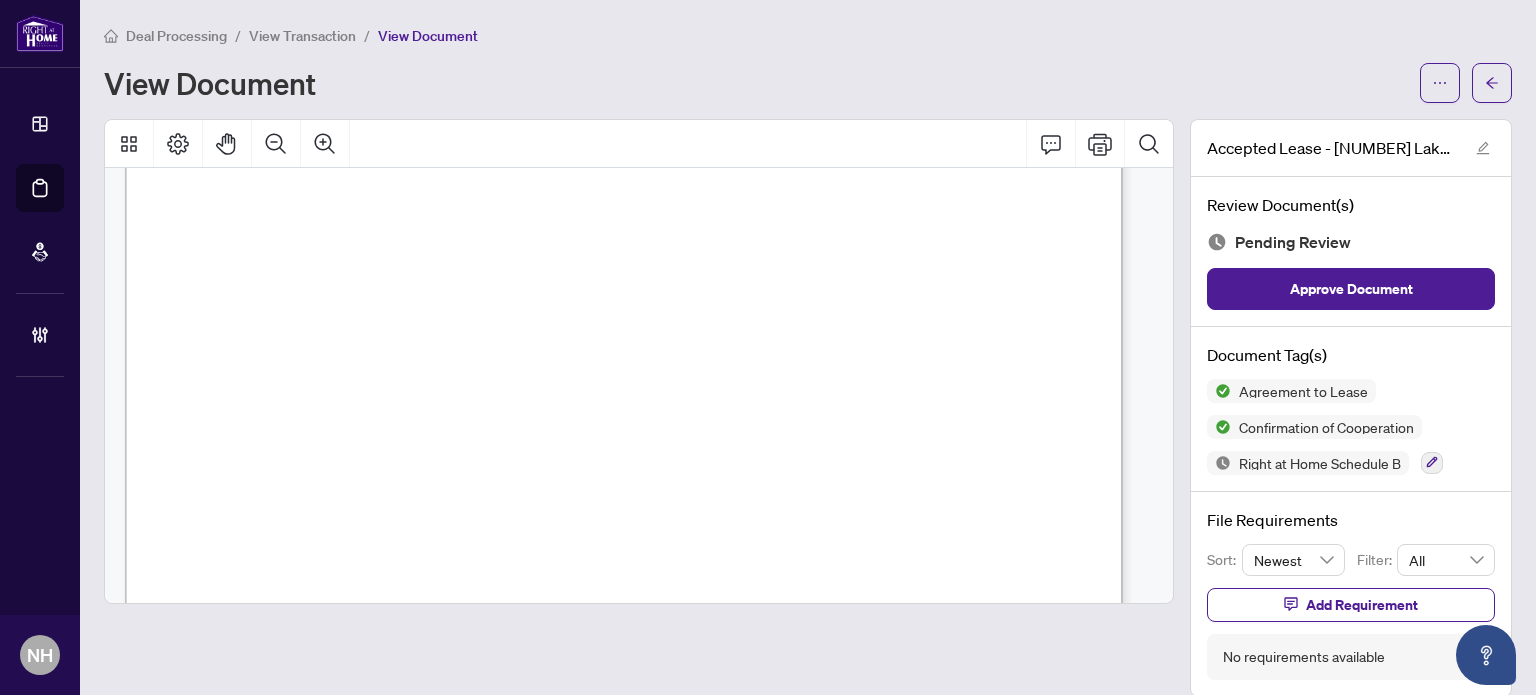scroll, scrollTop: 11484, scrollLeft: 0, axis: vertical 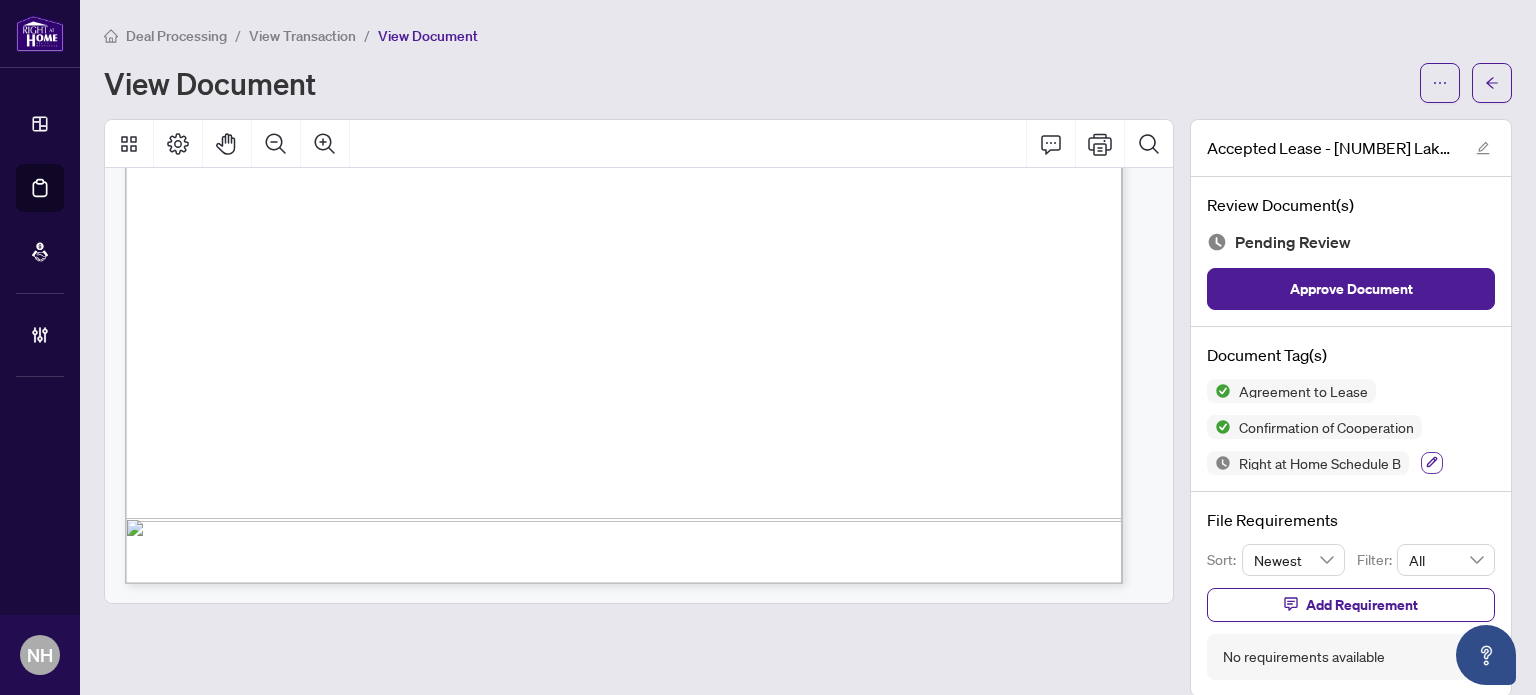 click at bounding box center (1432, 463) 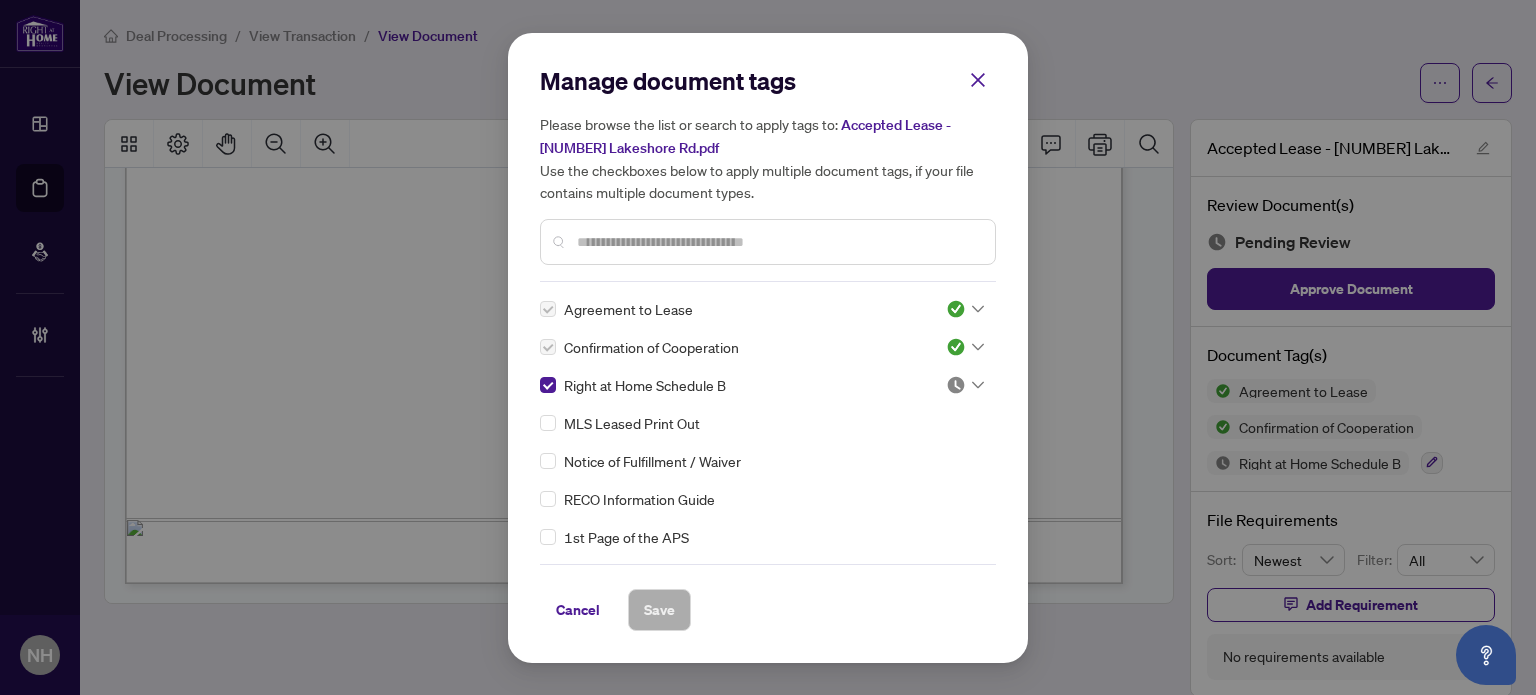click at bounding box center (956, 385) 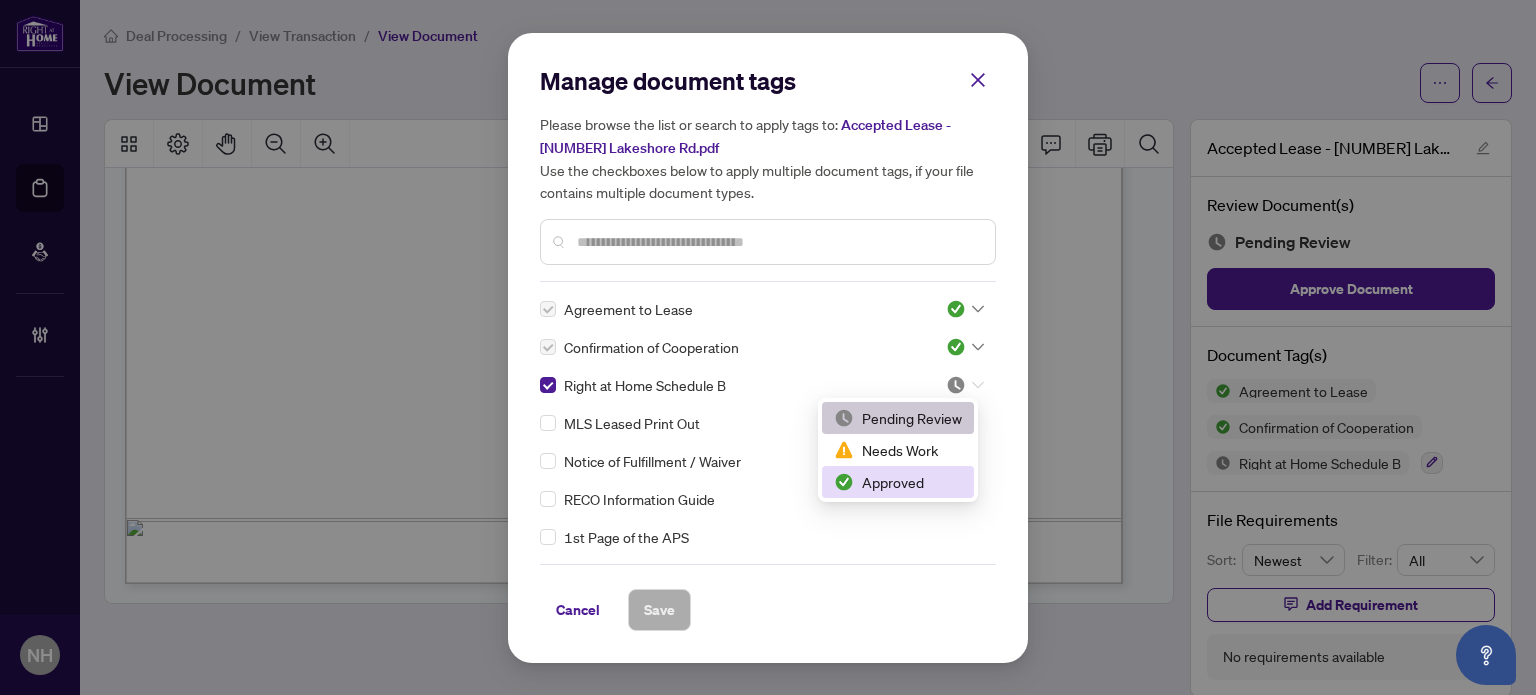click on "Approved" at bounding box center [898, 482] 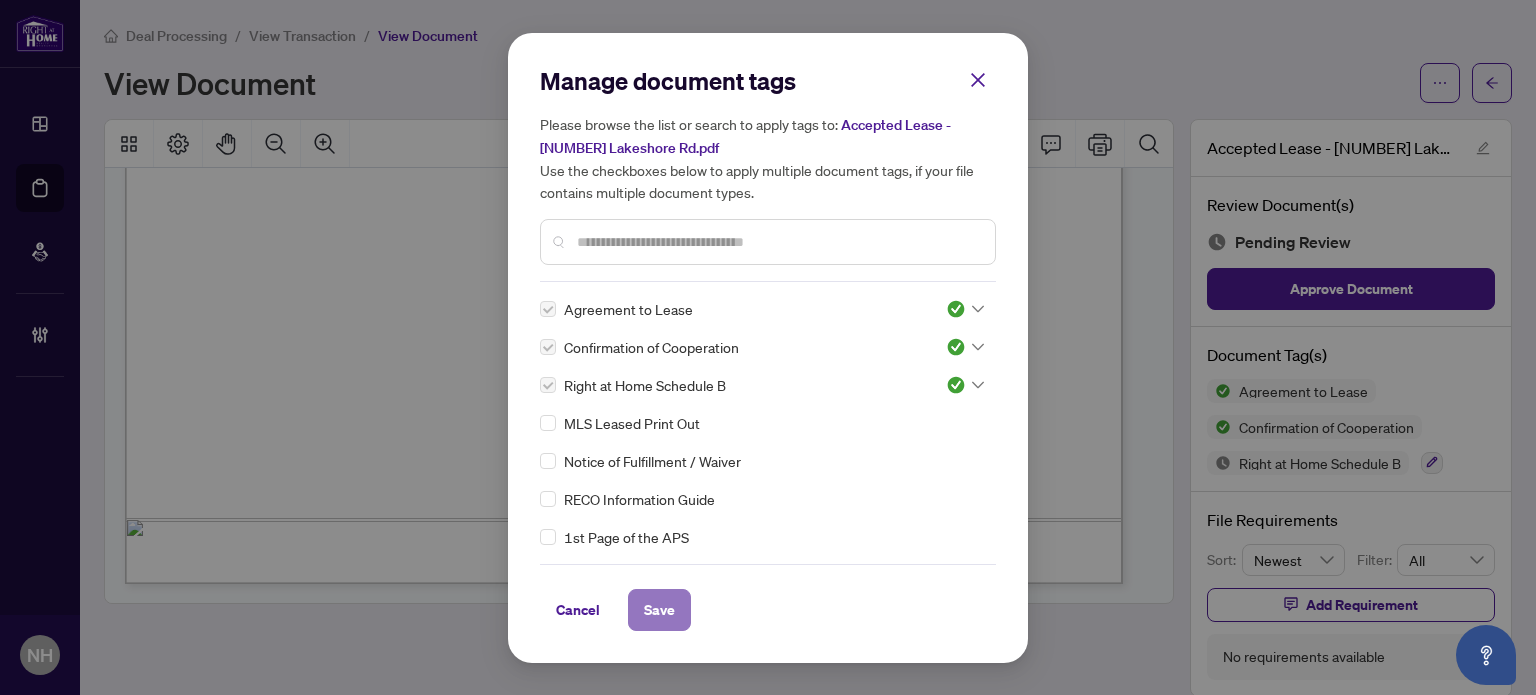 click on "Save" at bounding box center [659, 610] 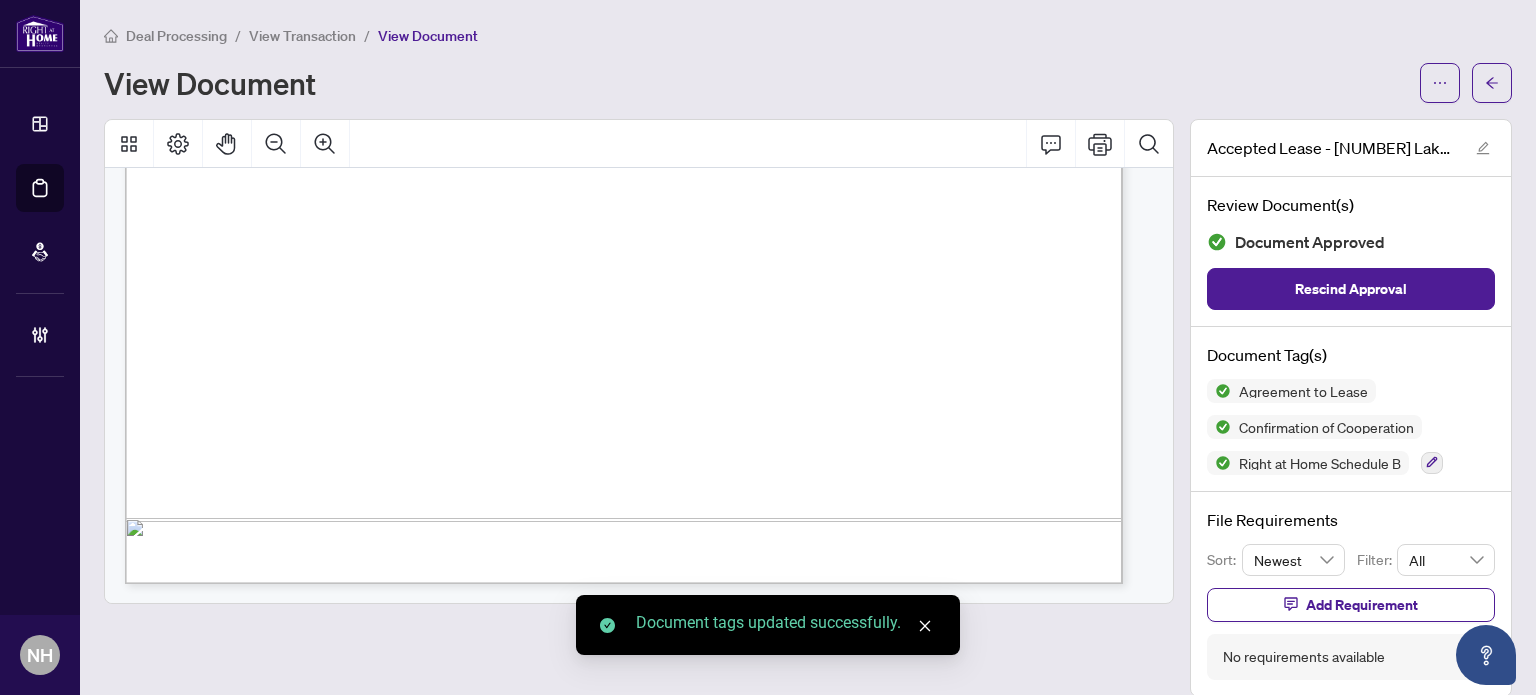 click on "View Transaction" at bounding box center (302, 36) 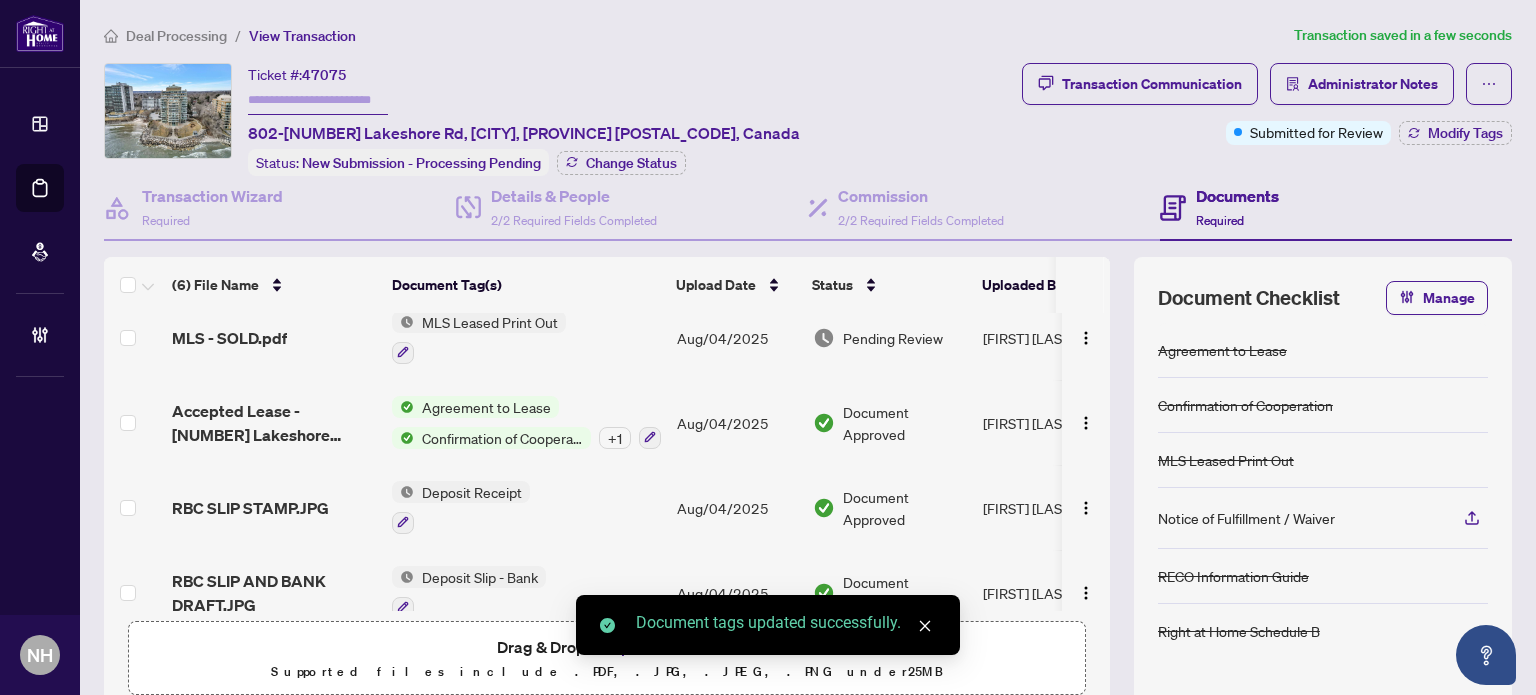 scroll, scrollTop: 200, scrollLeft: 0, axis: vertical 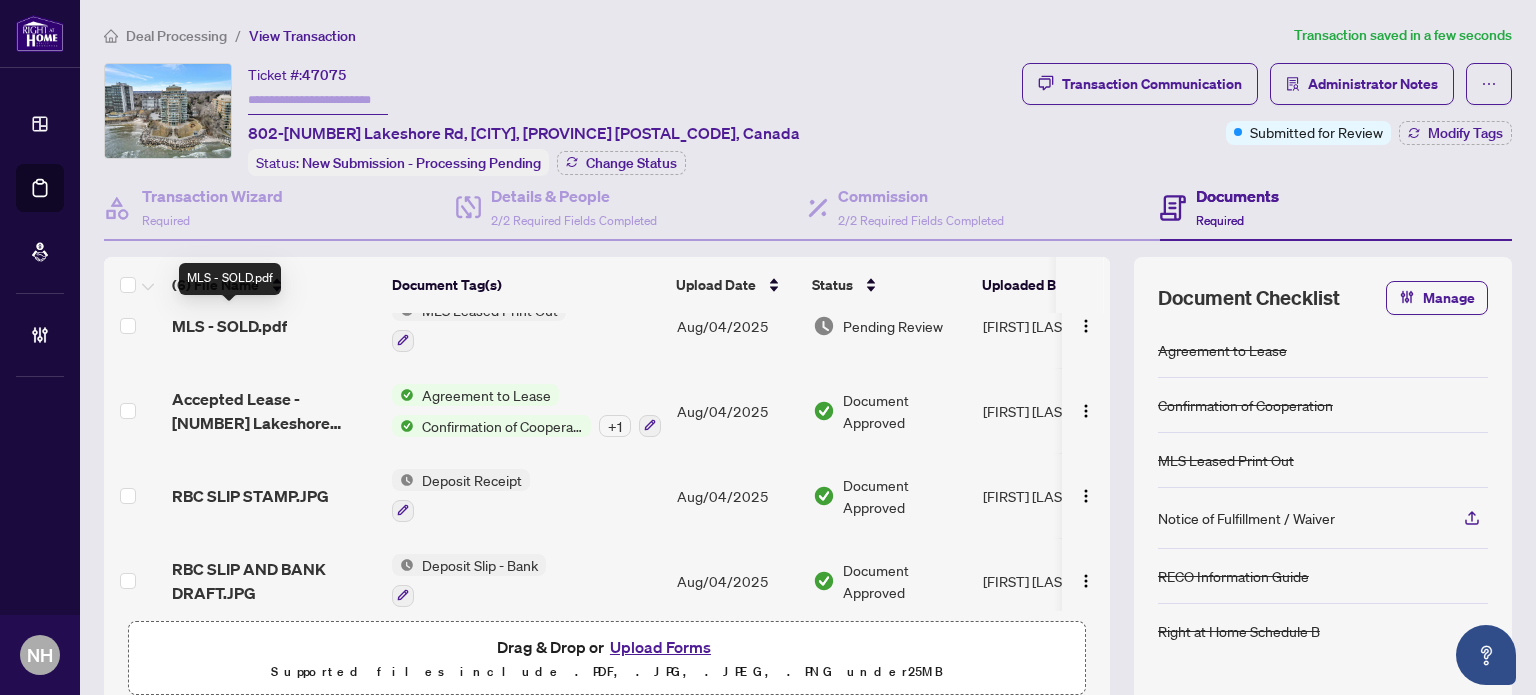 click on "MLS - SOLD.pdf" at bounding box center [229, 326] 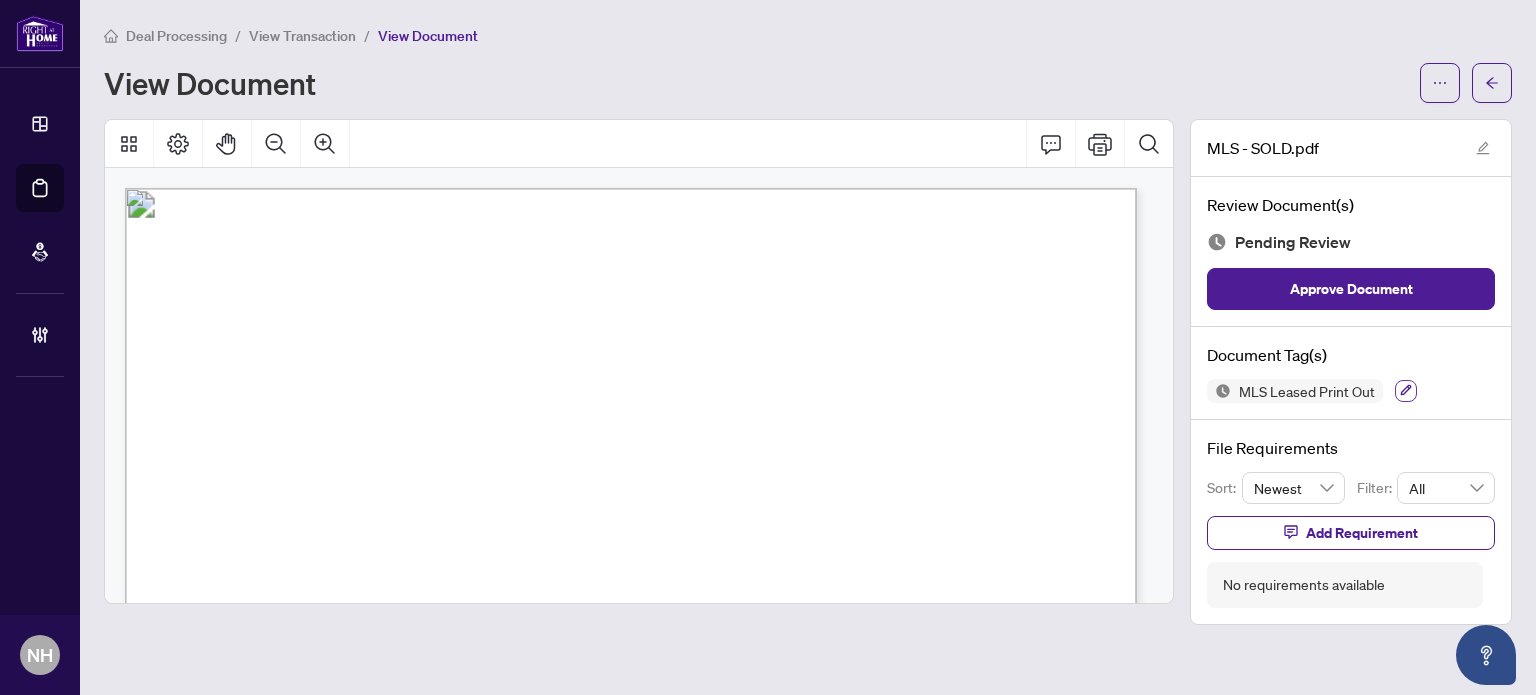 click 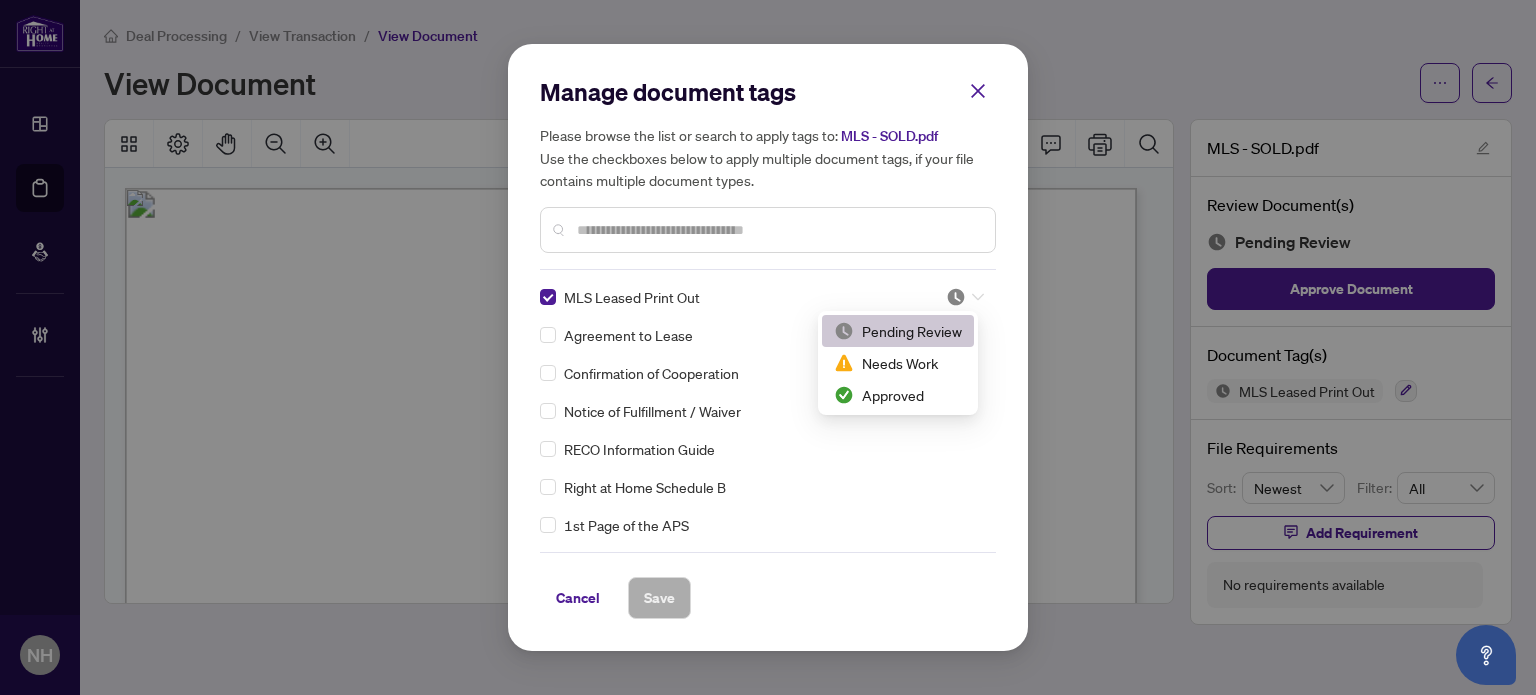 click at bounding box center [965, 297] 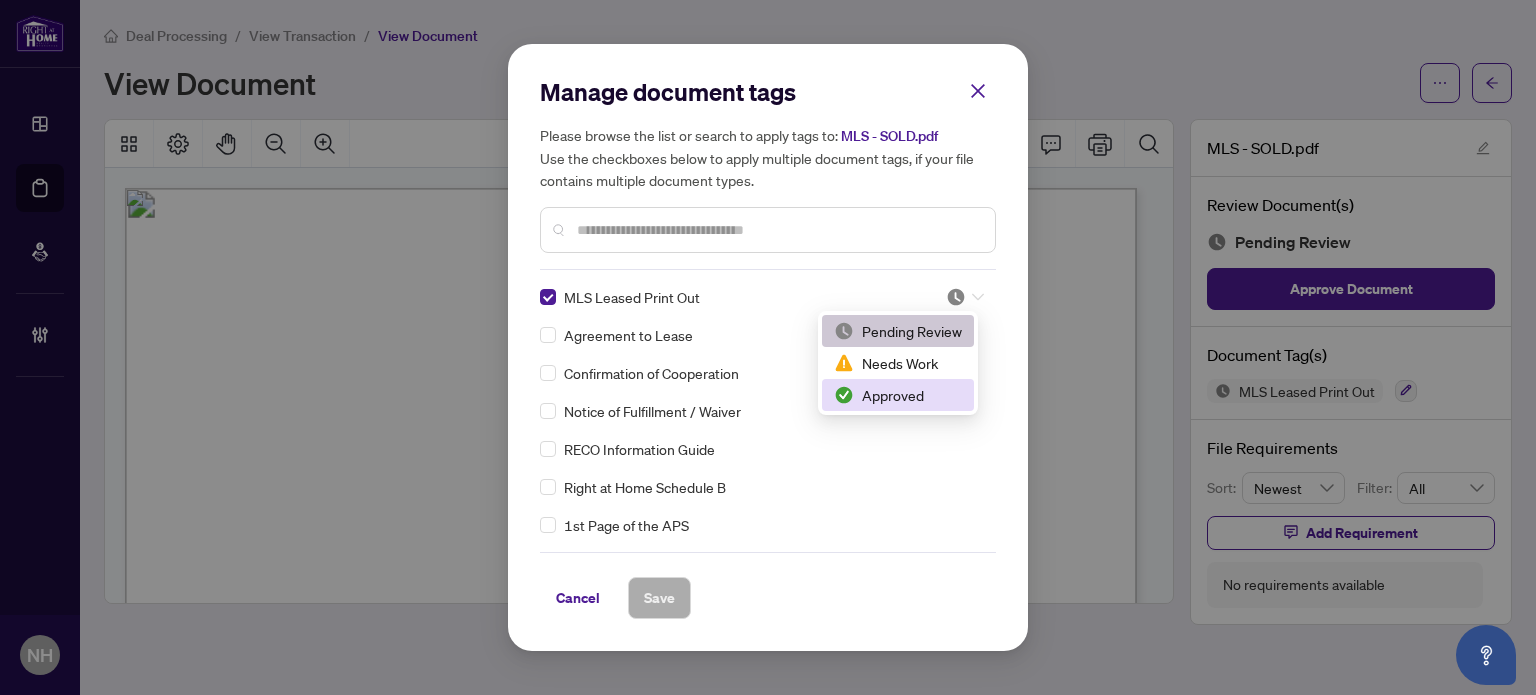 click on "Approved" at bounding box center (898, 395) 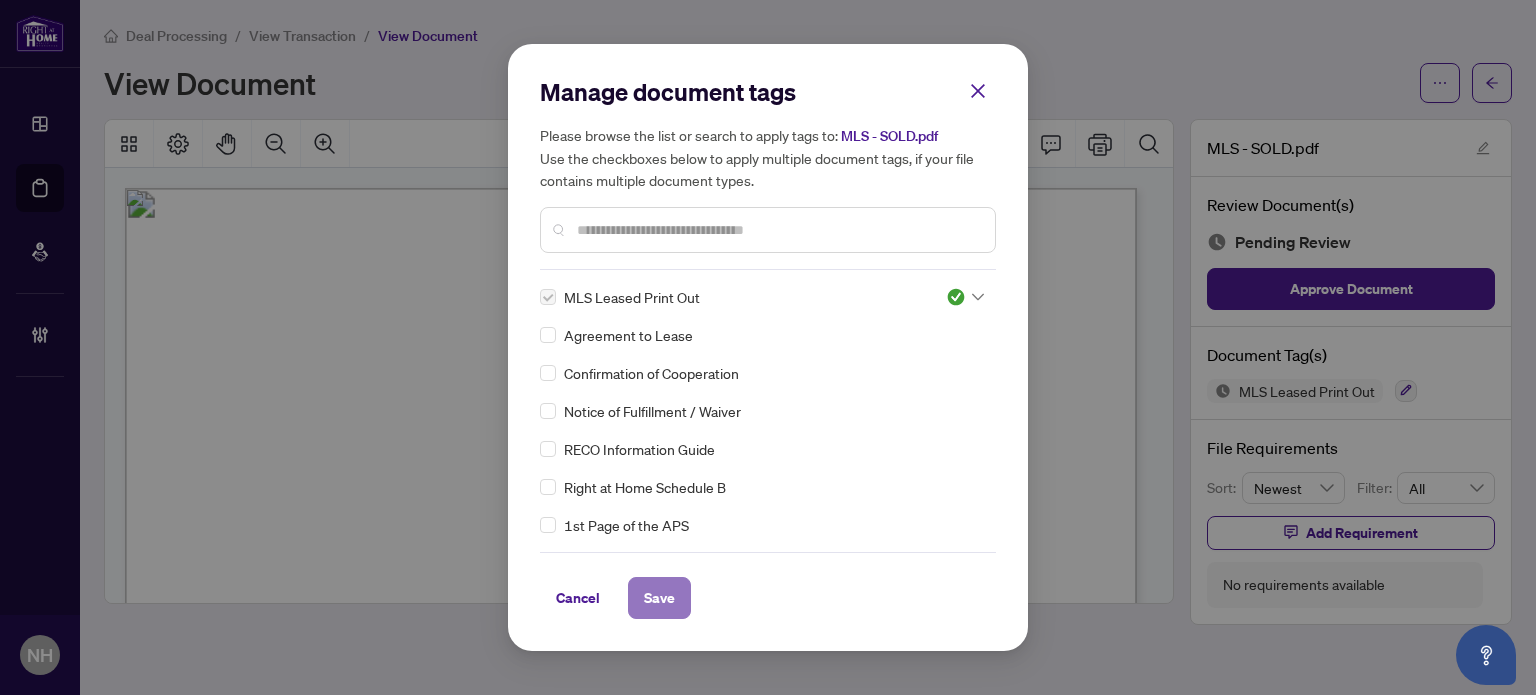 click on "Save" at bounding box center (659, 598) 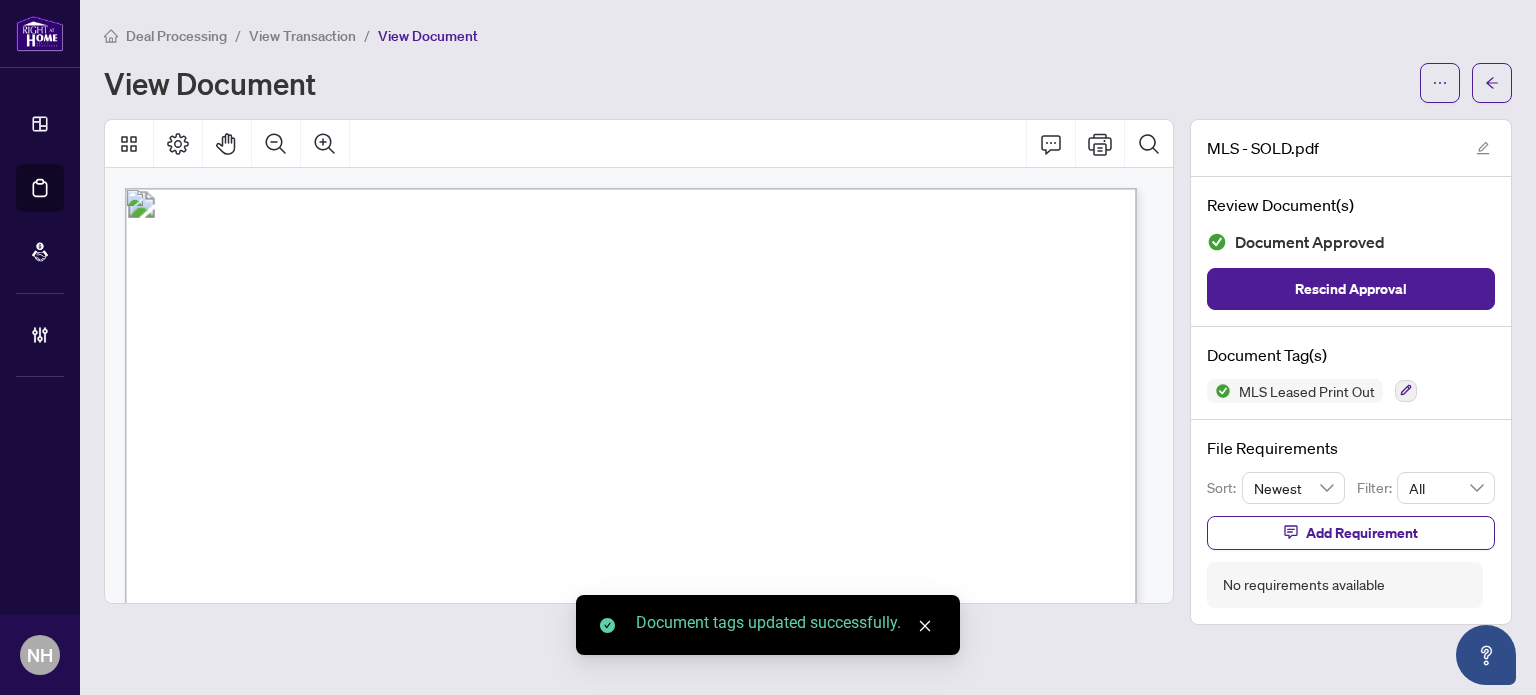 click on "View Transaction" at bounding box center (302, 36) 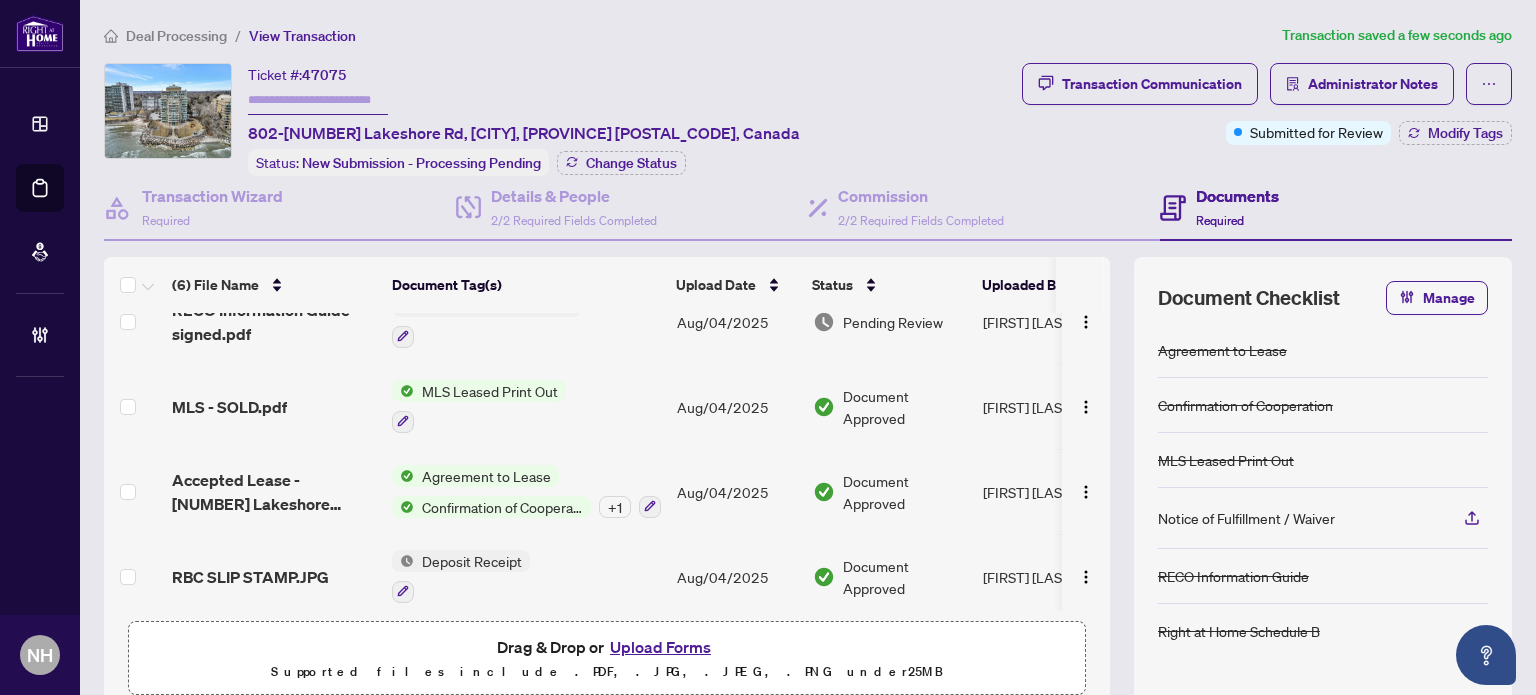 scroll, scrollTop: 15, scrollLeft: 0, axis: vertical 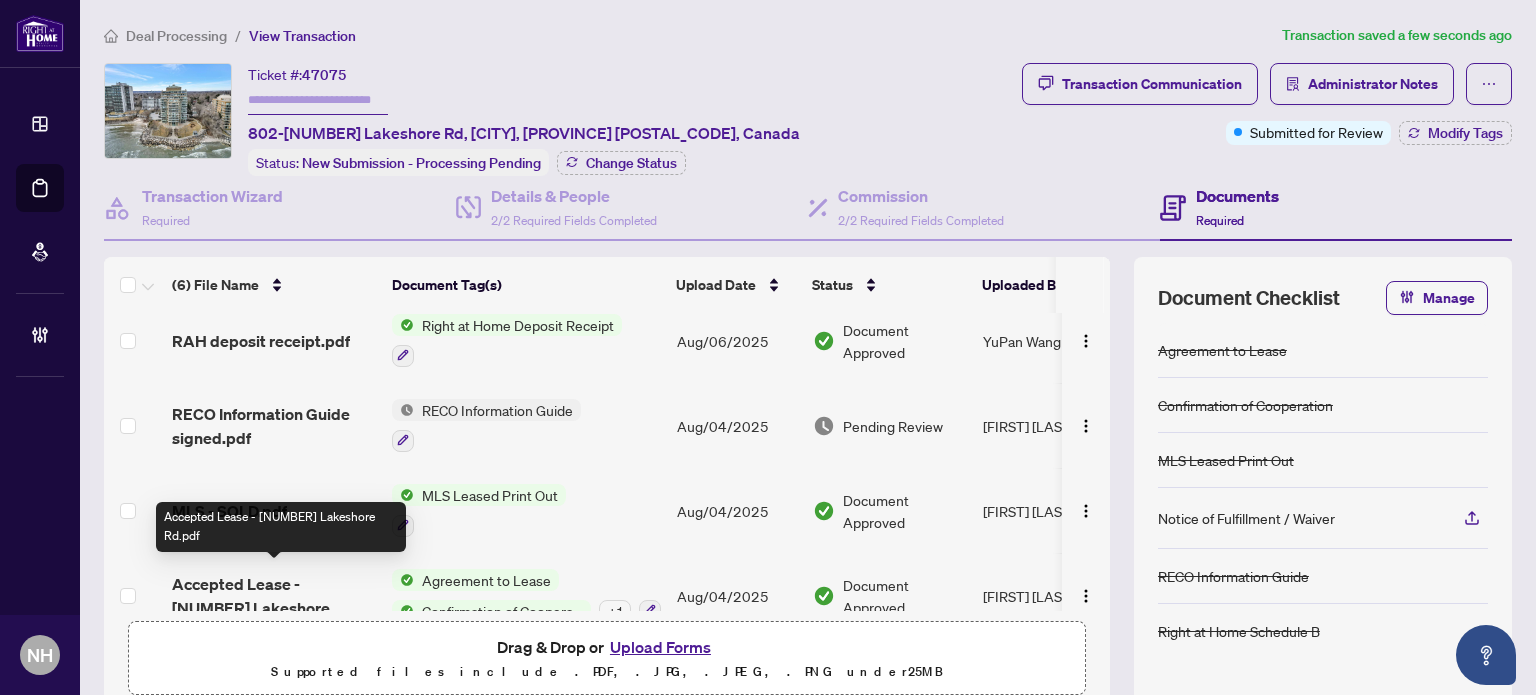 click on "Accepted Lease - 2190 Lakeshore Rd.pdf" at bounding box center [274, 596] 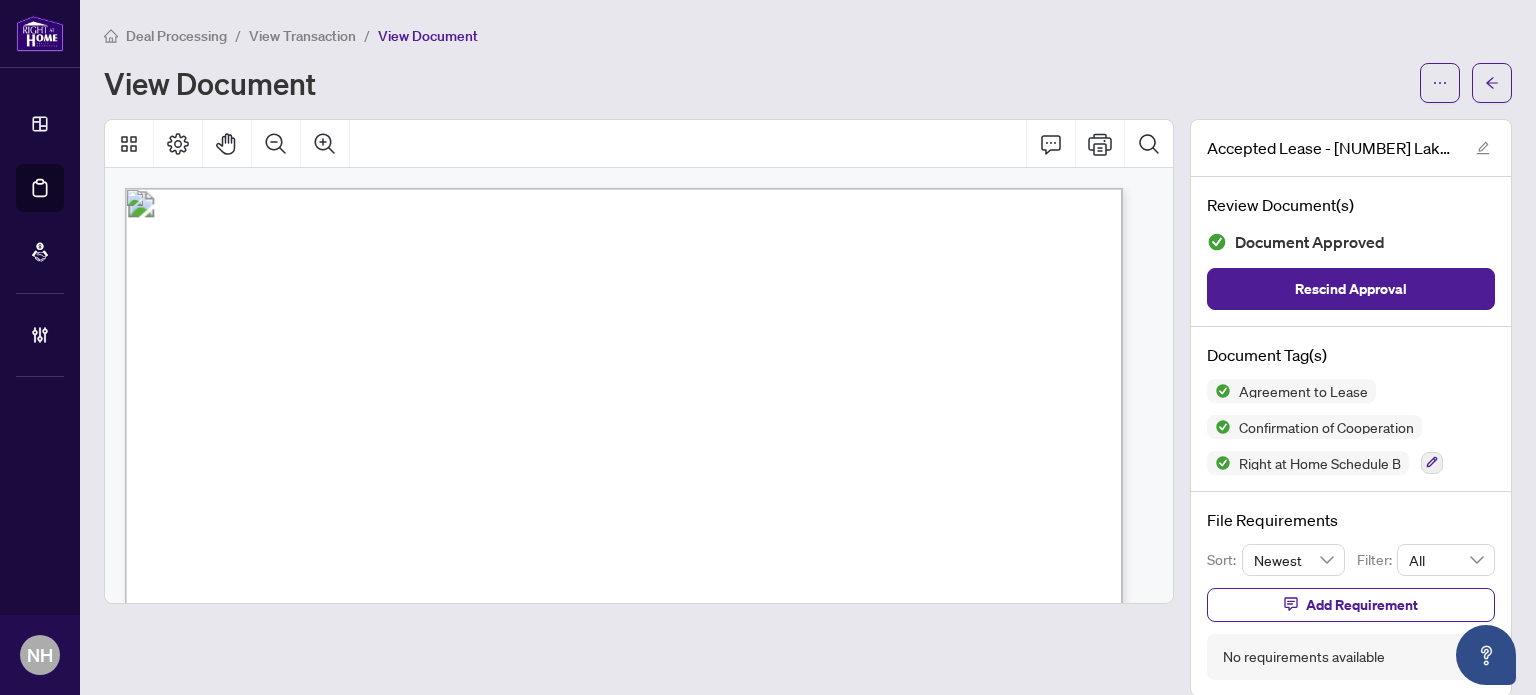 click on "View Transaction" at bounding box center [302, 36] 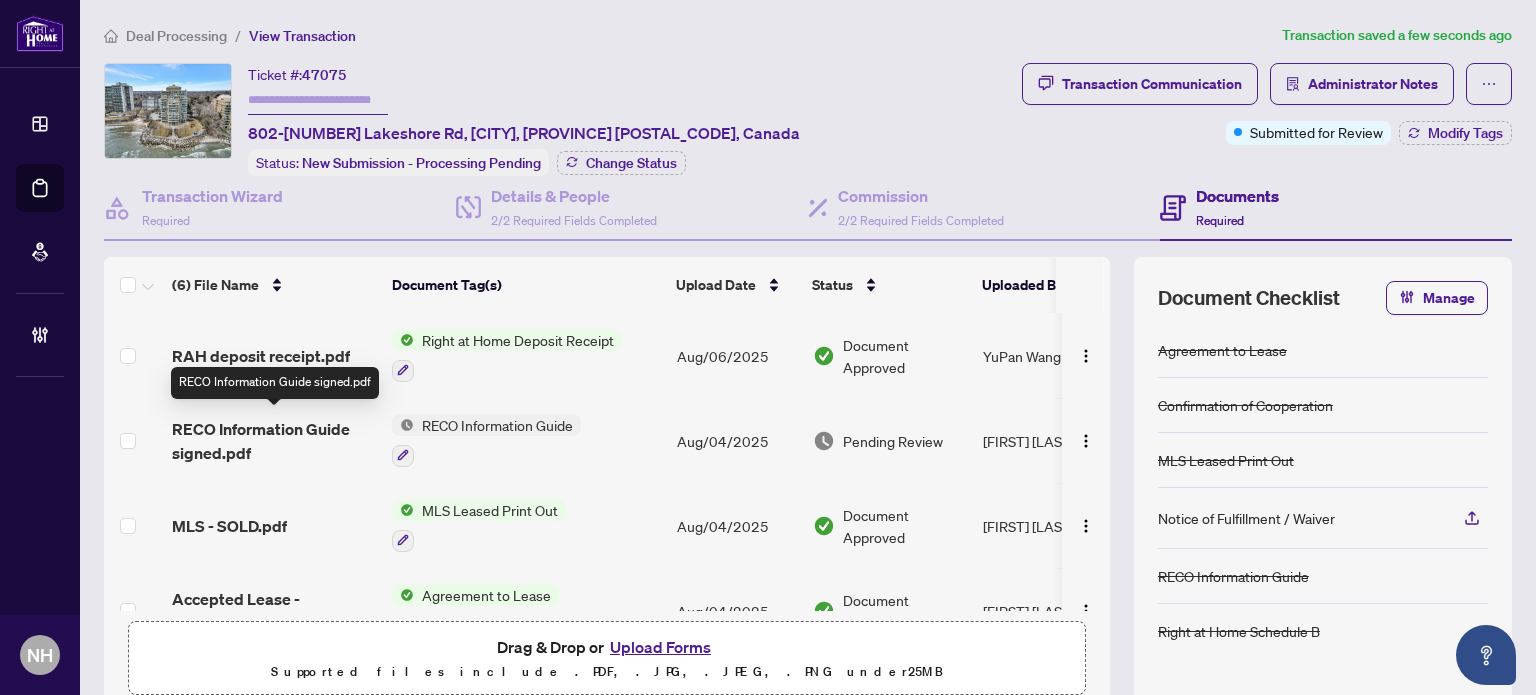 click on "RECO Information Guide signed.pdf" at bounding box center [274, 441] 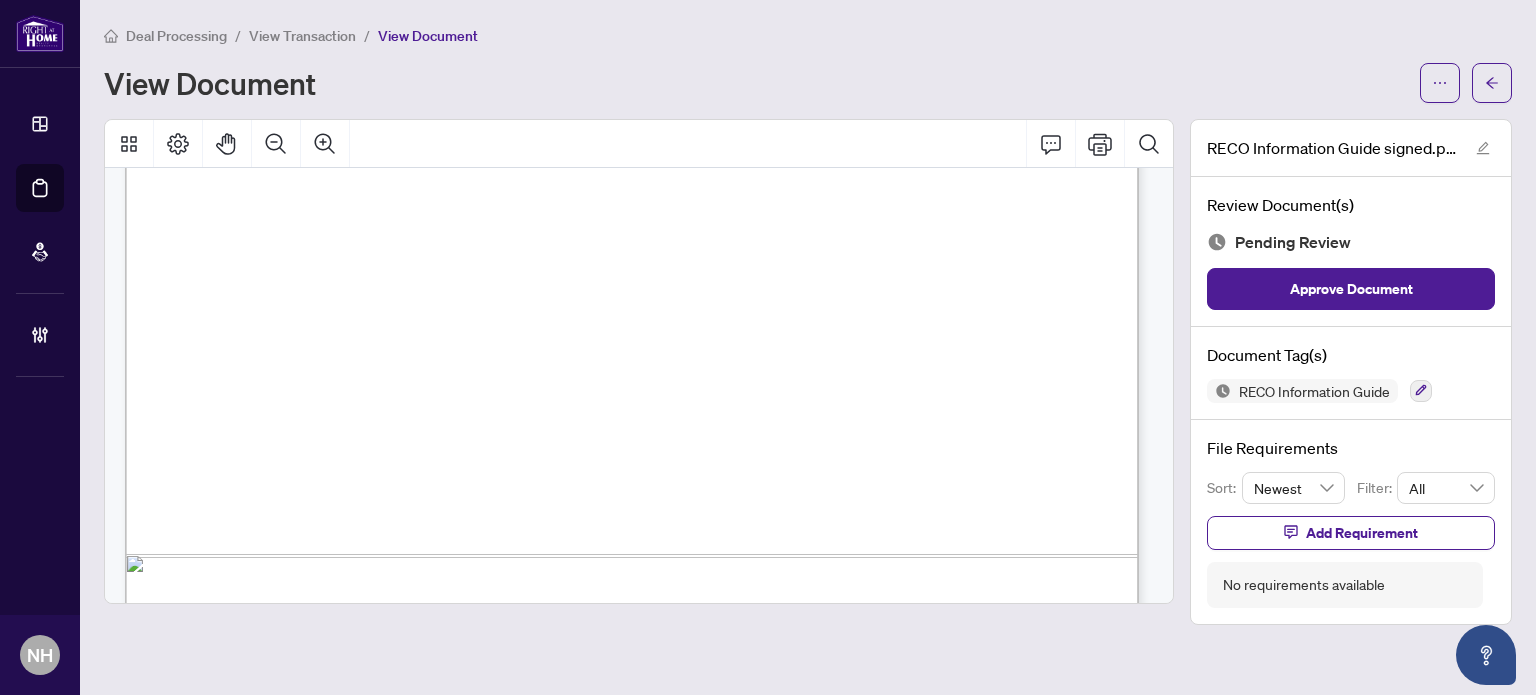 scroll, scrollTop: 17057, scrollLeft: 0, axis: vertical 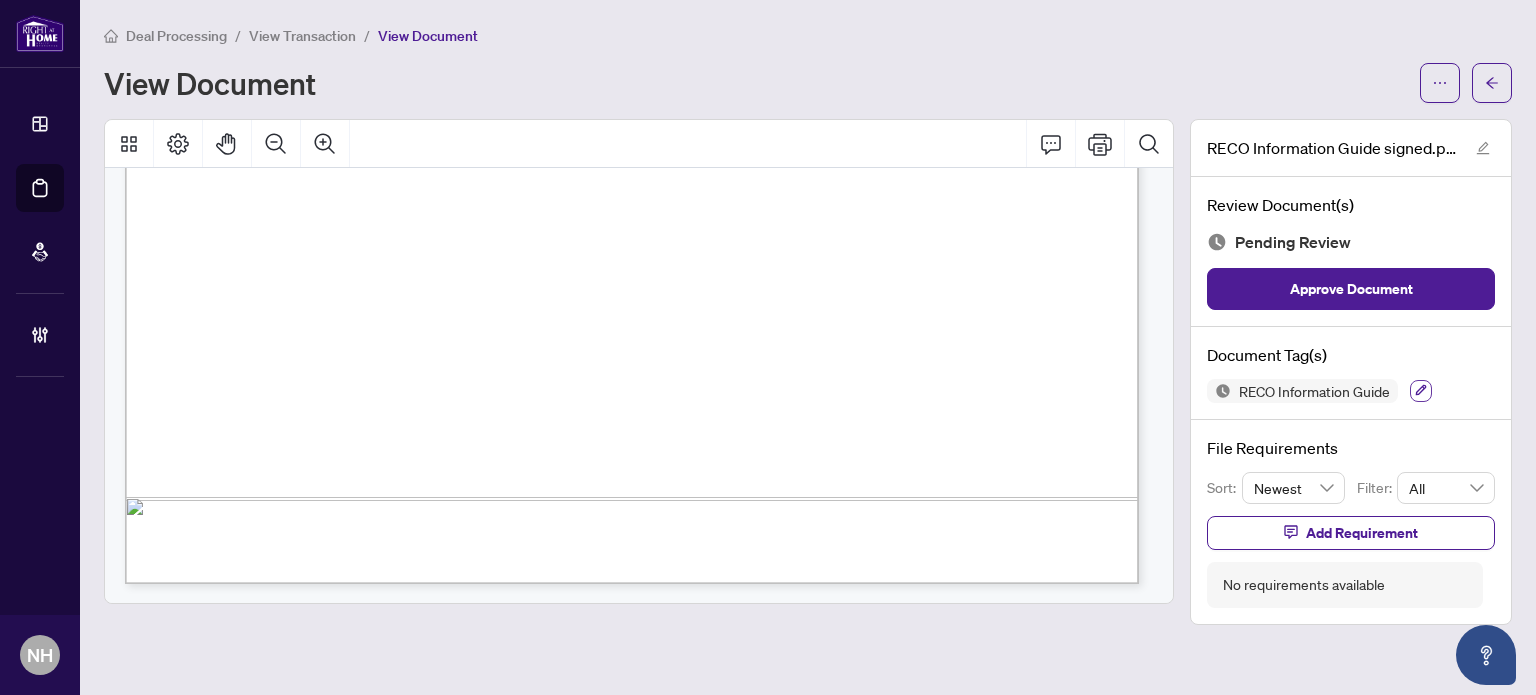 click 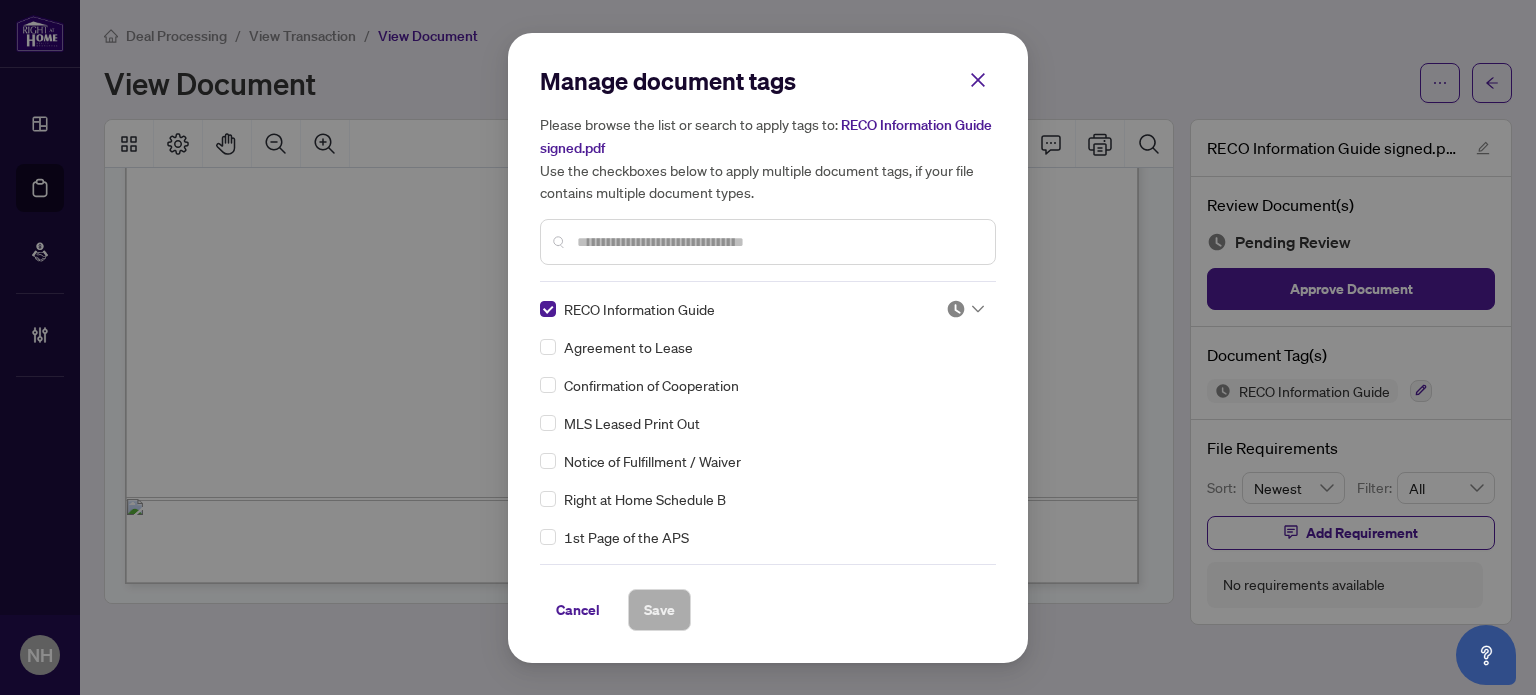 click at bounding box center [965, 309] 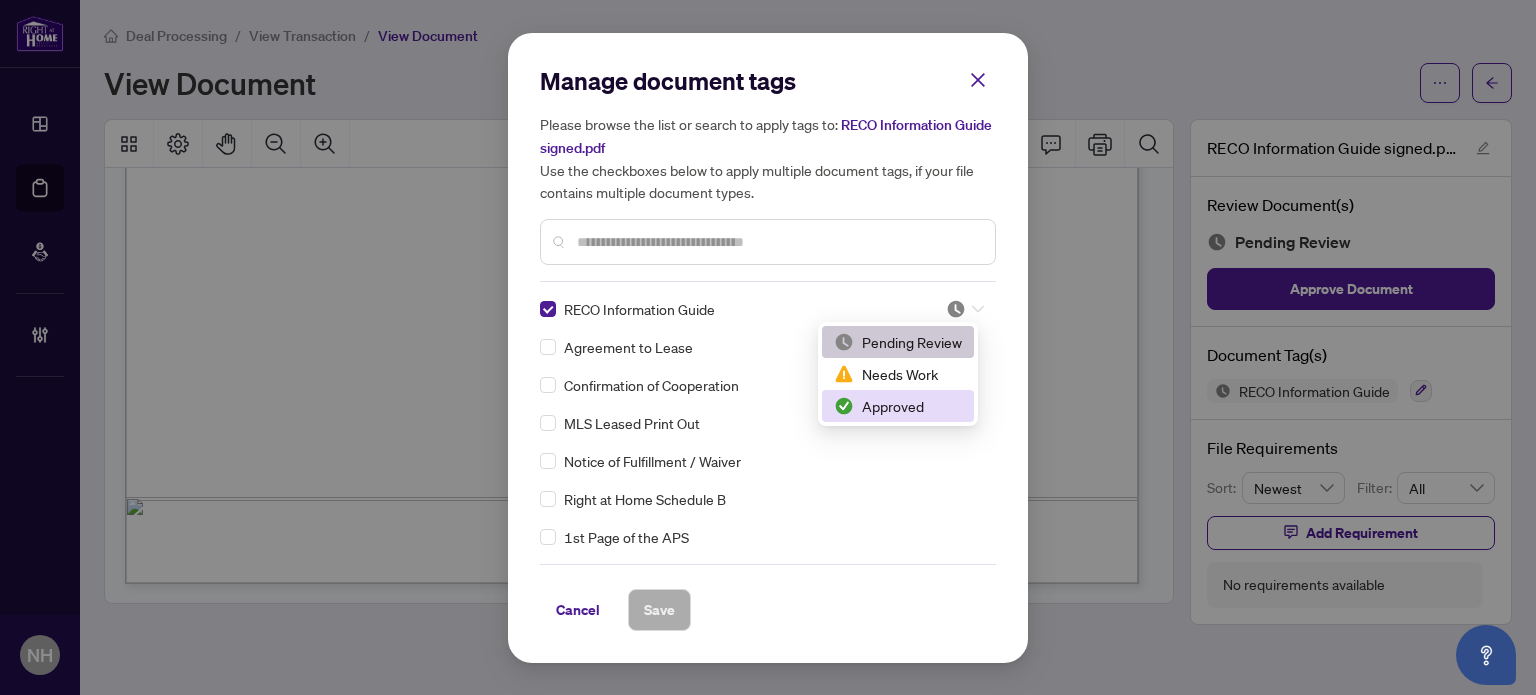 click on "Approved" at bounding box center [898, 406] 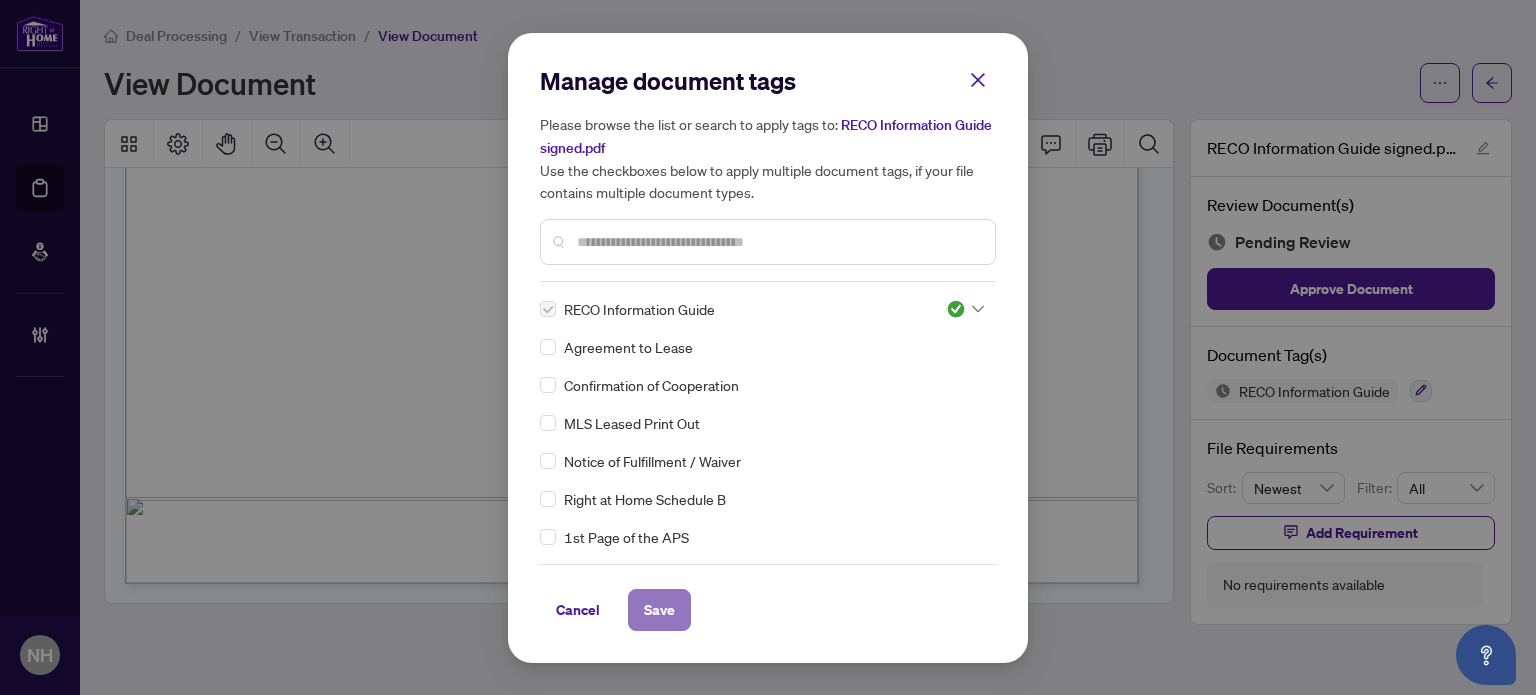 click on "Save" at bounding box center [659, 610] 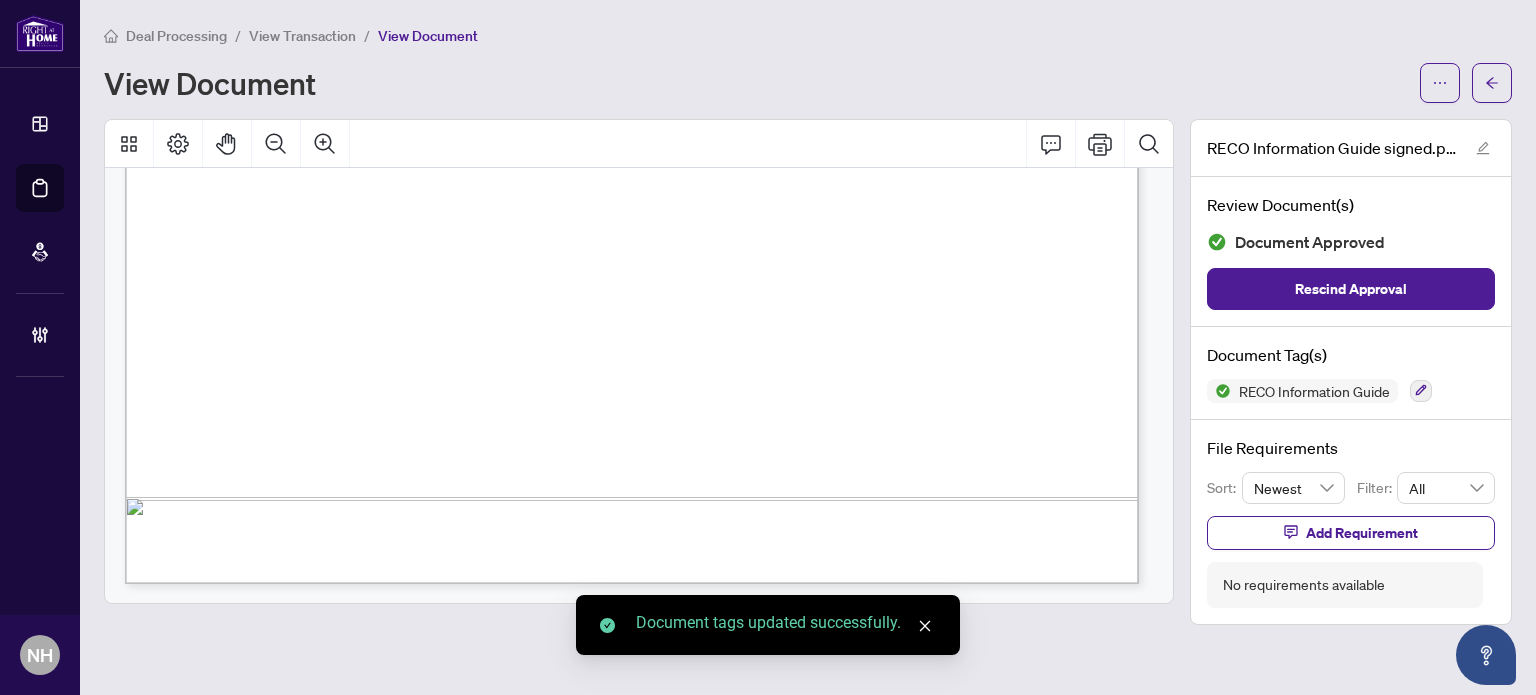 click on "View Transaction" at bounding box center (302, 36) 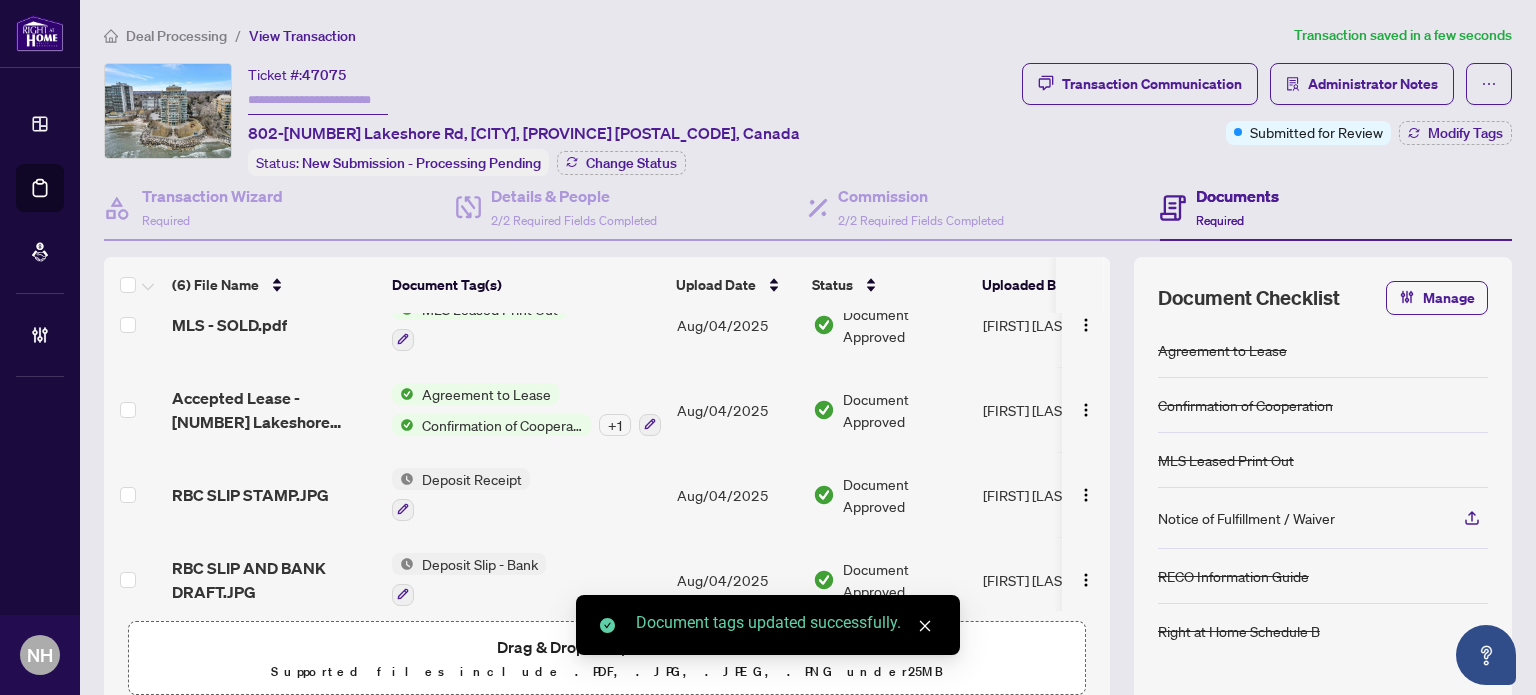 scroll, scrollTop: 214, scrollLeft: 0, axis: vertical 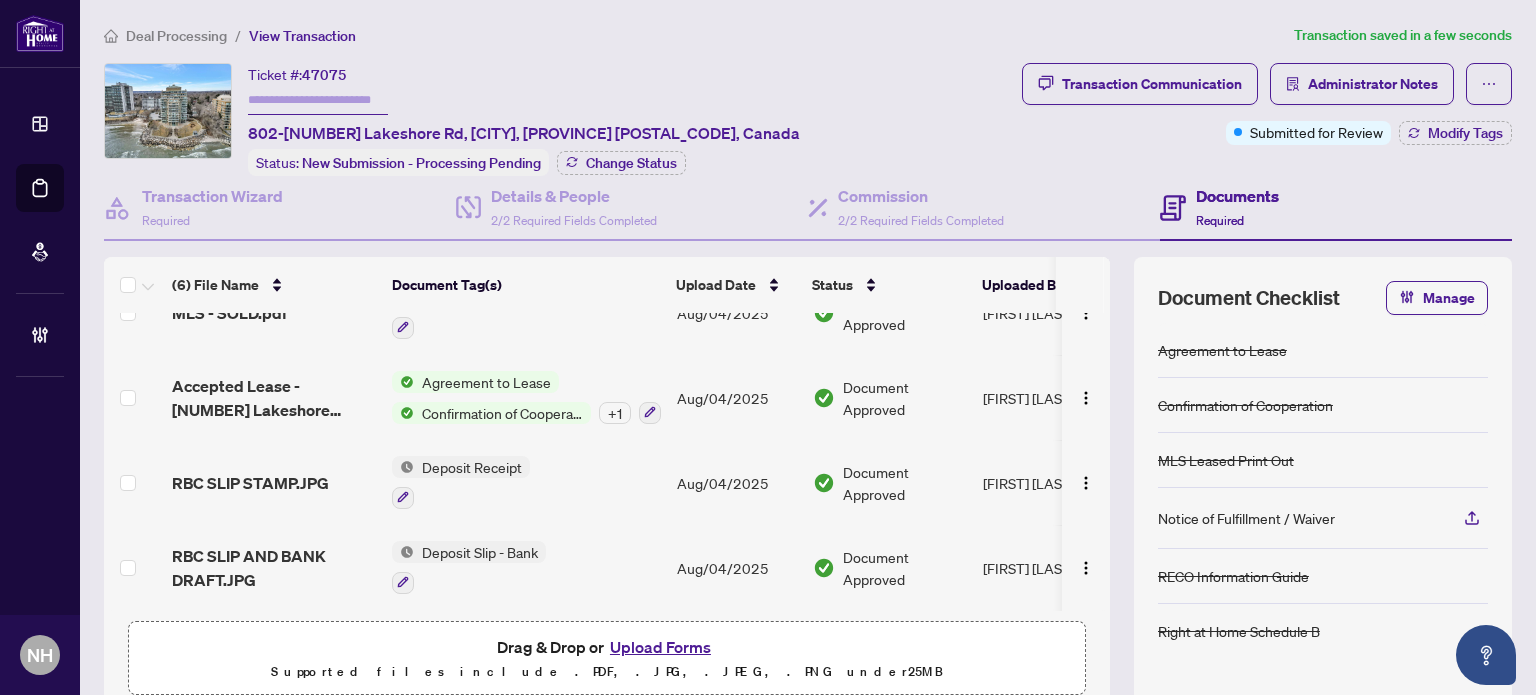 click on "Accepted Lease - 2190 Lakeshore Rd.pdf" at bounding box center (274, 398) 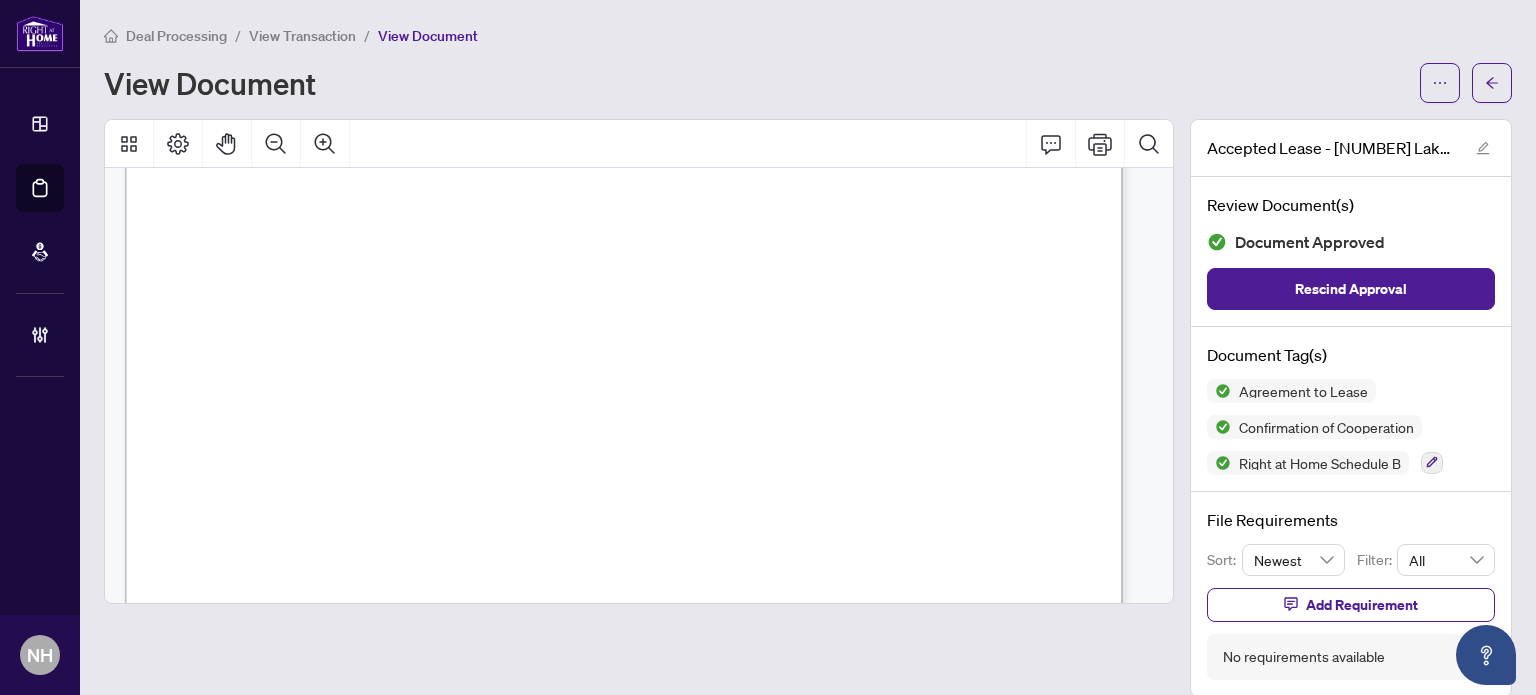 scroll, scrollTop: 9500, scrollLeft: 0, axis: vertical 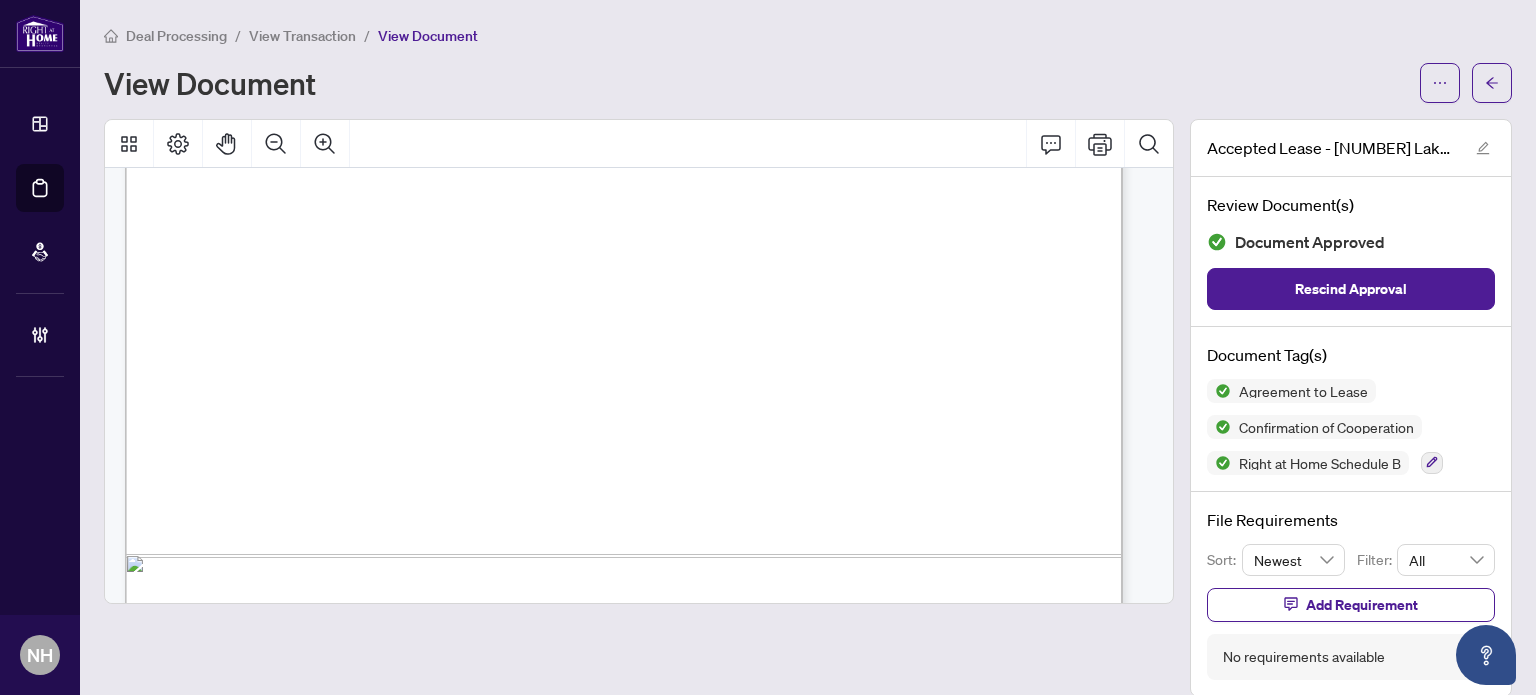 click on "Deal Processing / View Transaction / View Document View Document Accepted Lease - 2190 Lakeshore Rd.pdf Review Document(s) Document Approved Rescind Approval Document Tag(s) Agreement to Lease Confirmation of Cooperation Right at Home Schedule B File Requirements Sort: Newest Filter: All Add Requirement No requirements available" at bounding box center (808, 347) 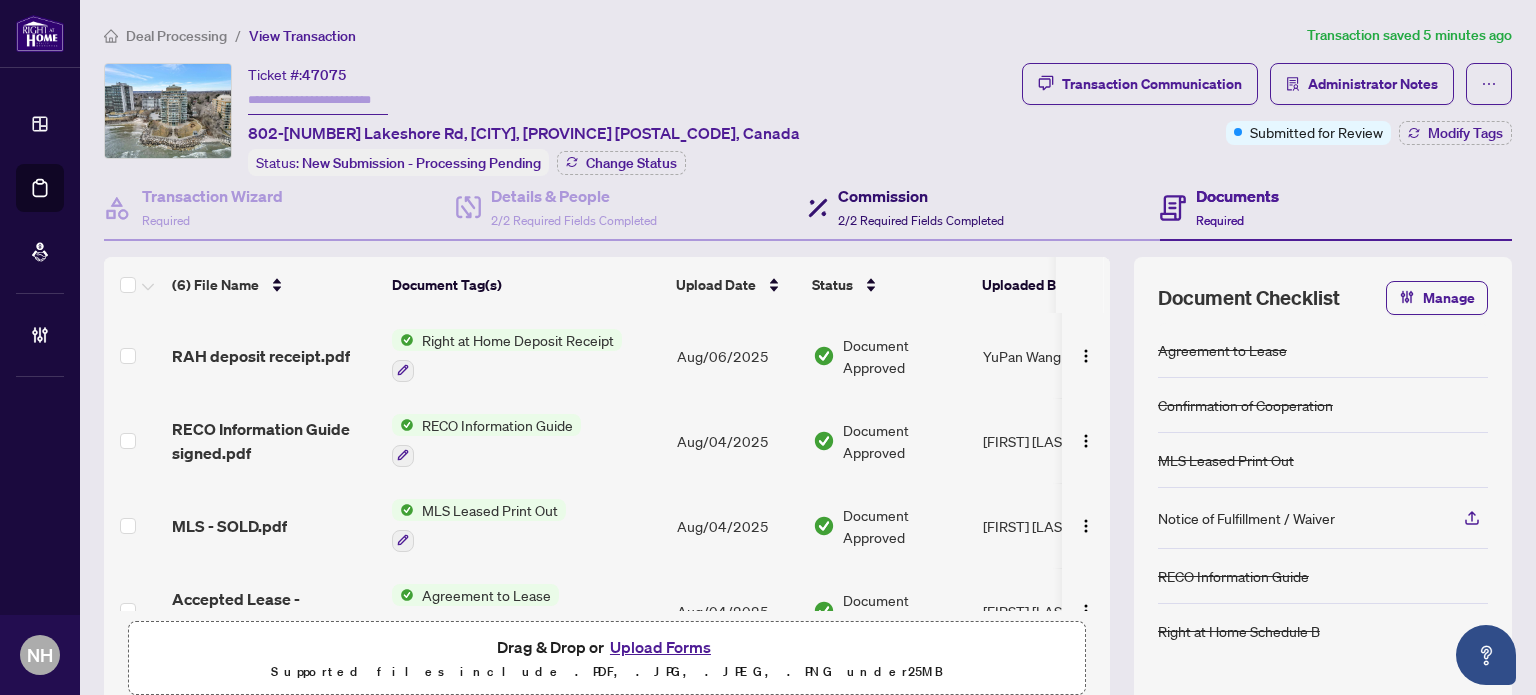 click on "Commission" at bounding box center (921, 196) 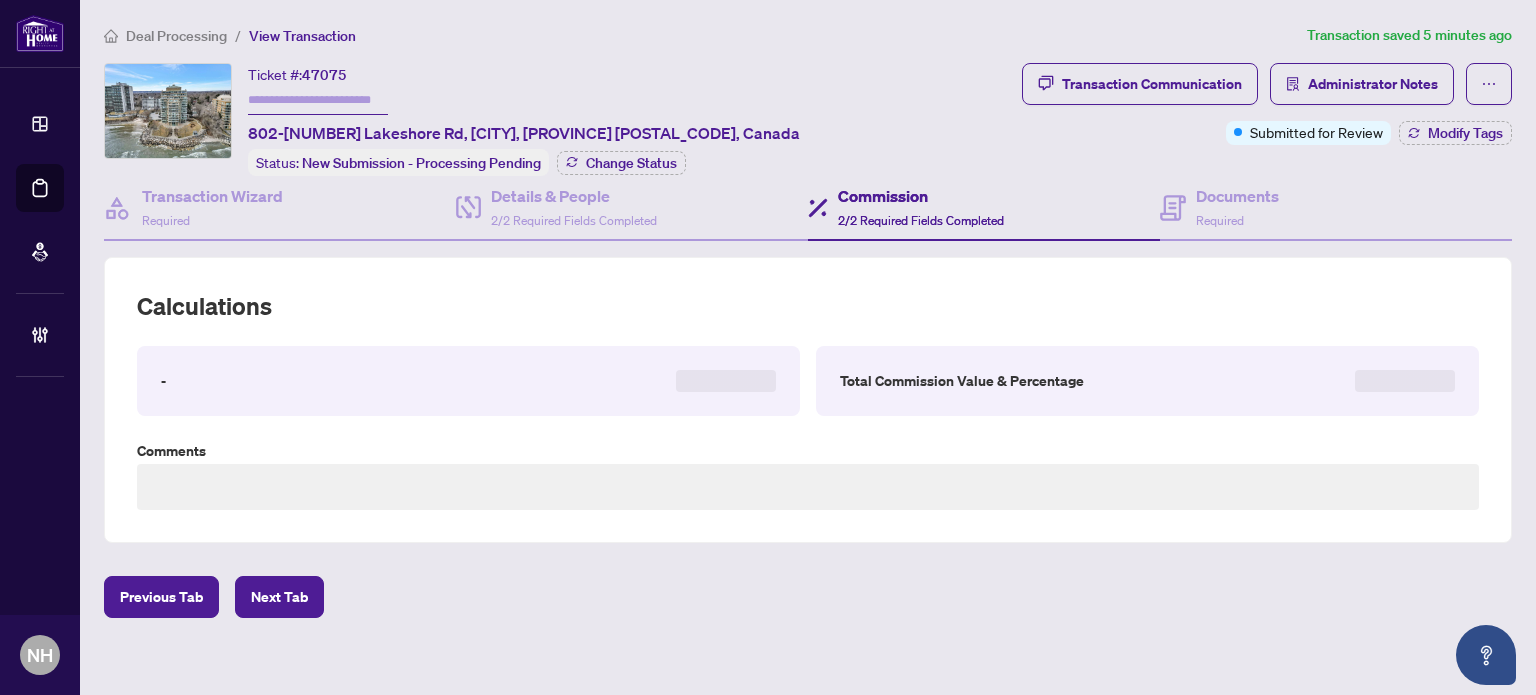type on "**********" 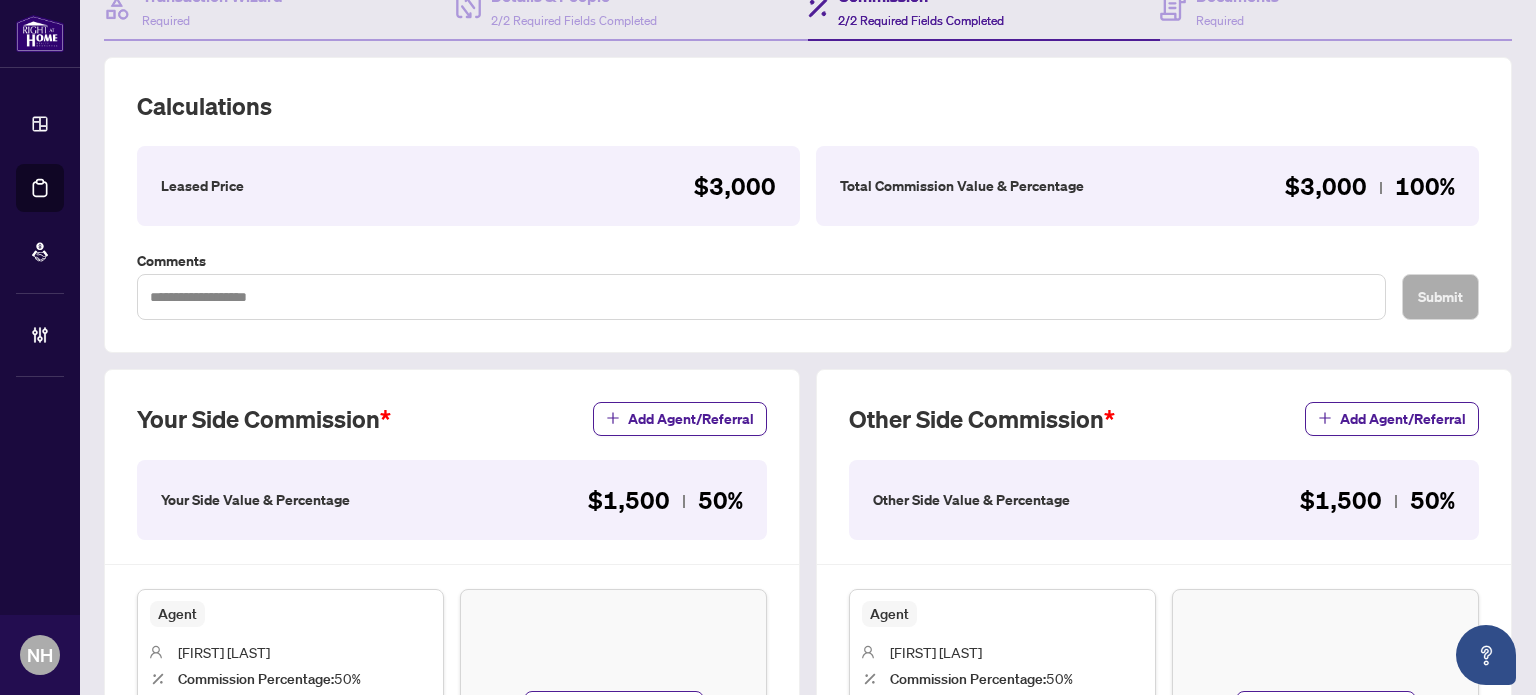 scroll, scrollTop: 300, scrollLeft: 0, axis: vertical 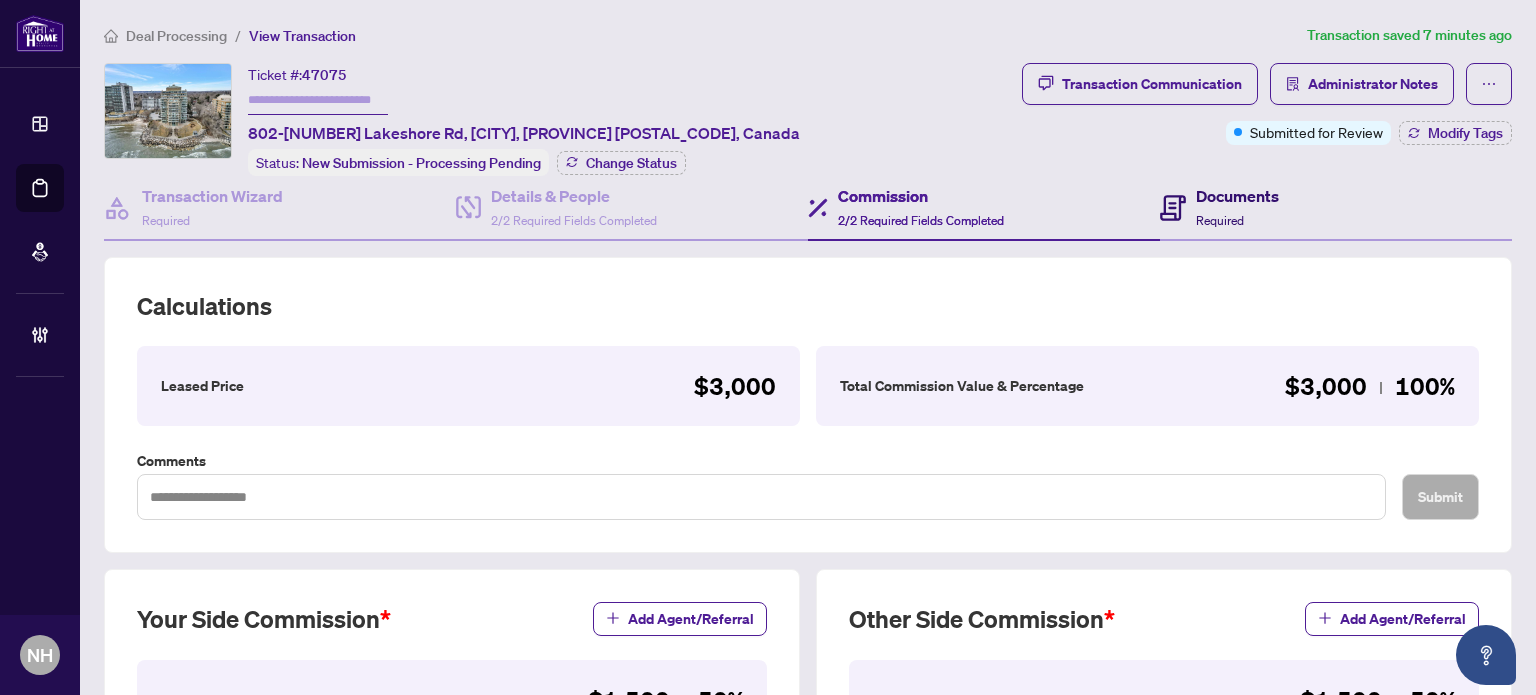 click on "Documents" at bounding box center [1237, 196] 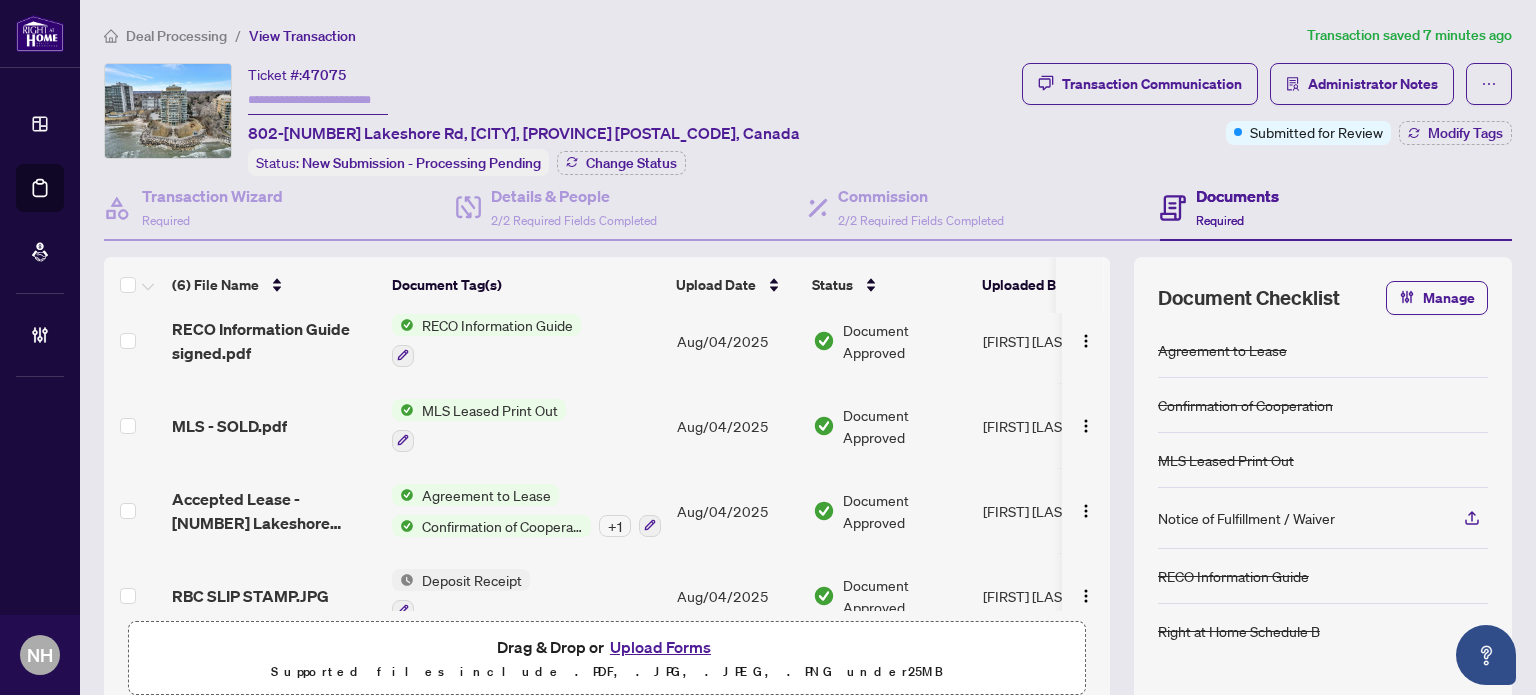 scroll, scrollTop: 214, scrollLeft: 0, axis: vertical 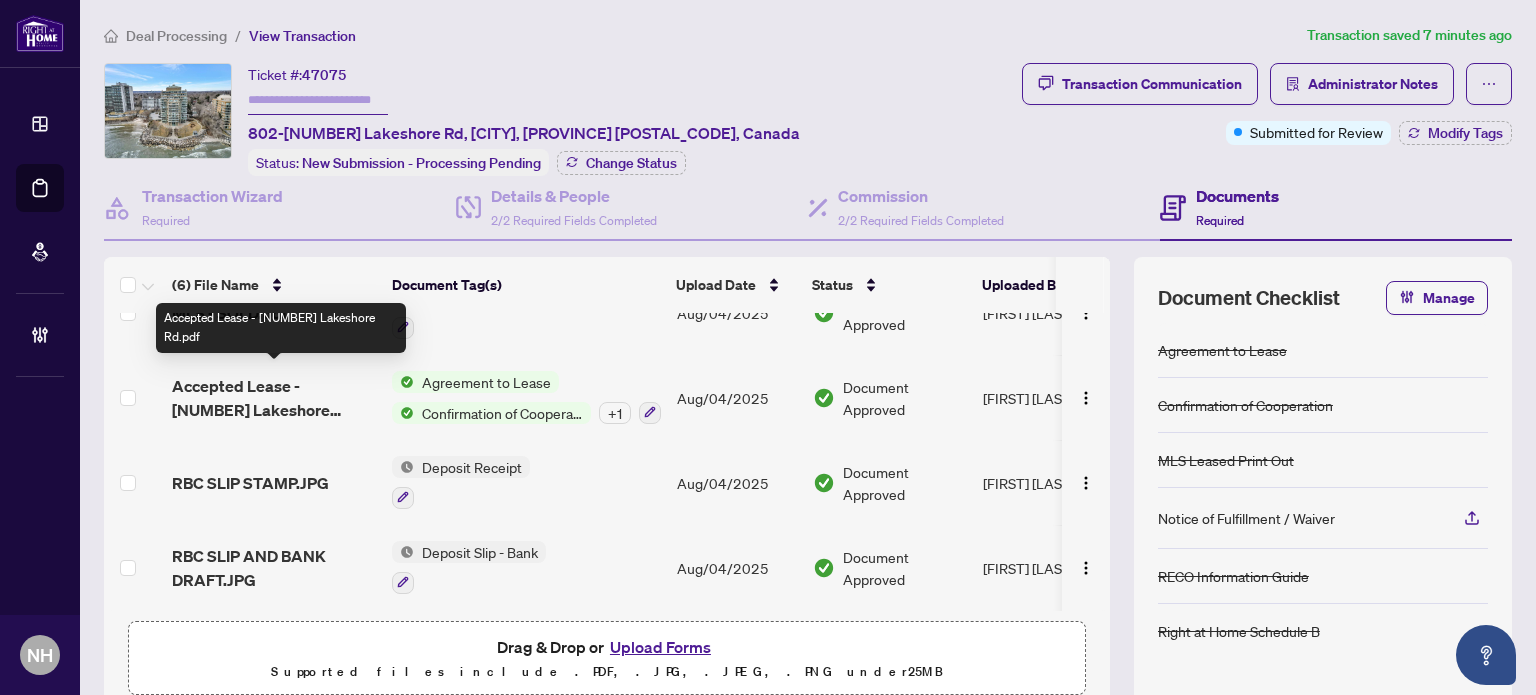 click on "Accepted Lease - 2190 Lakeshore Rd.pdf" at bounding box center (274, 398) 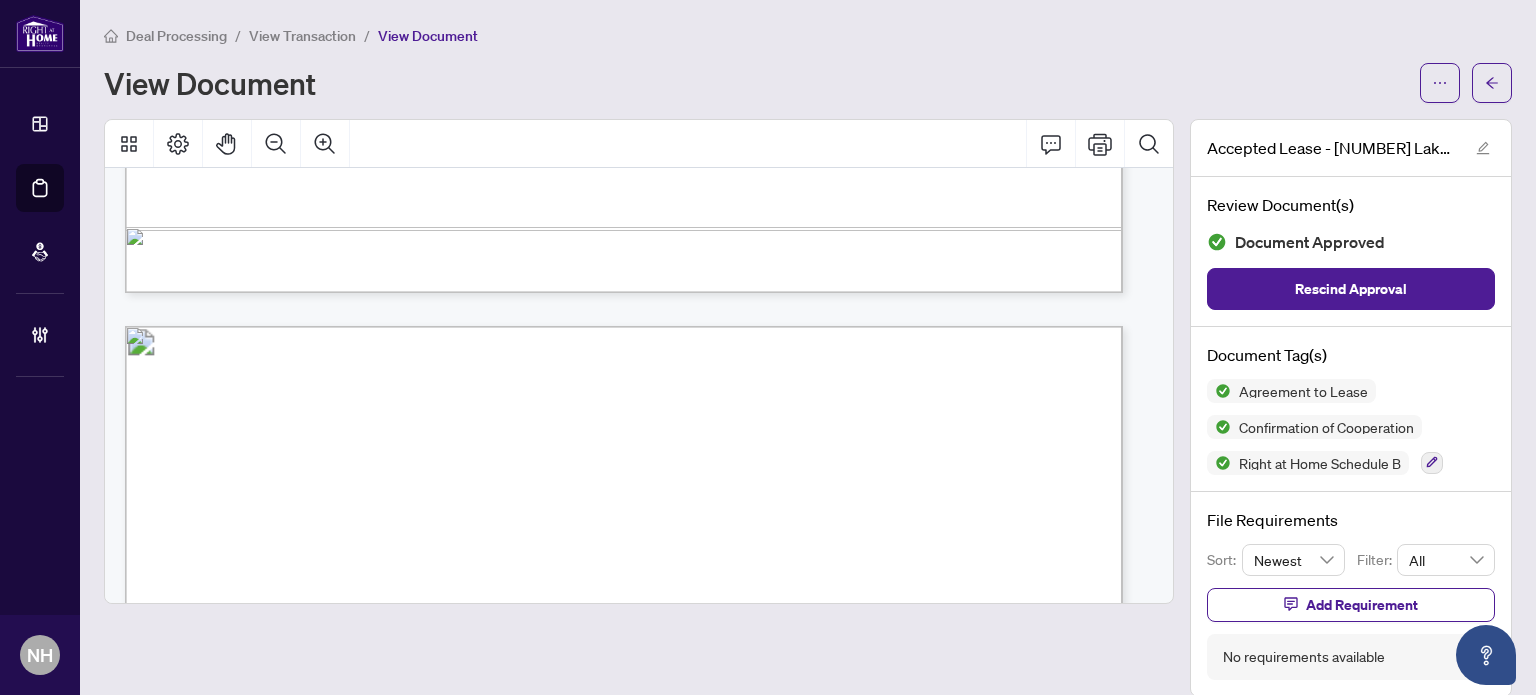 scroll, scrollTop: 7900, scrollLeft: 0, axis: vertical 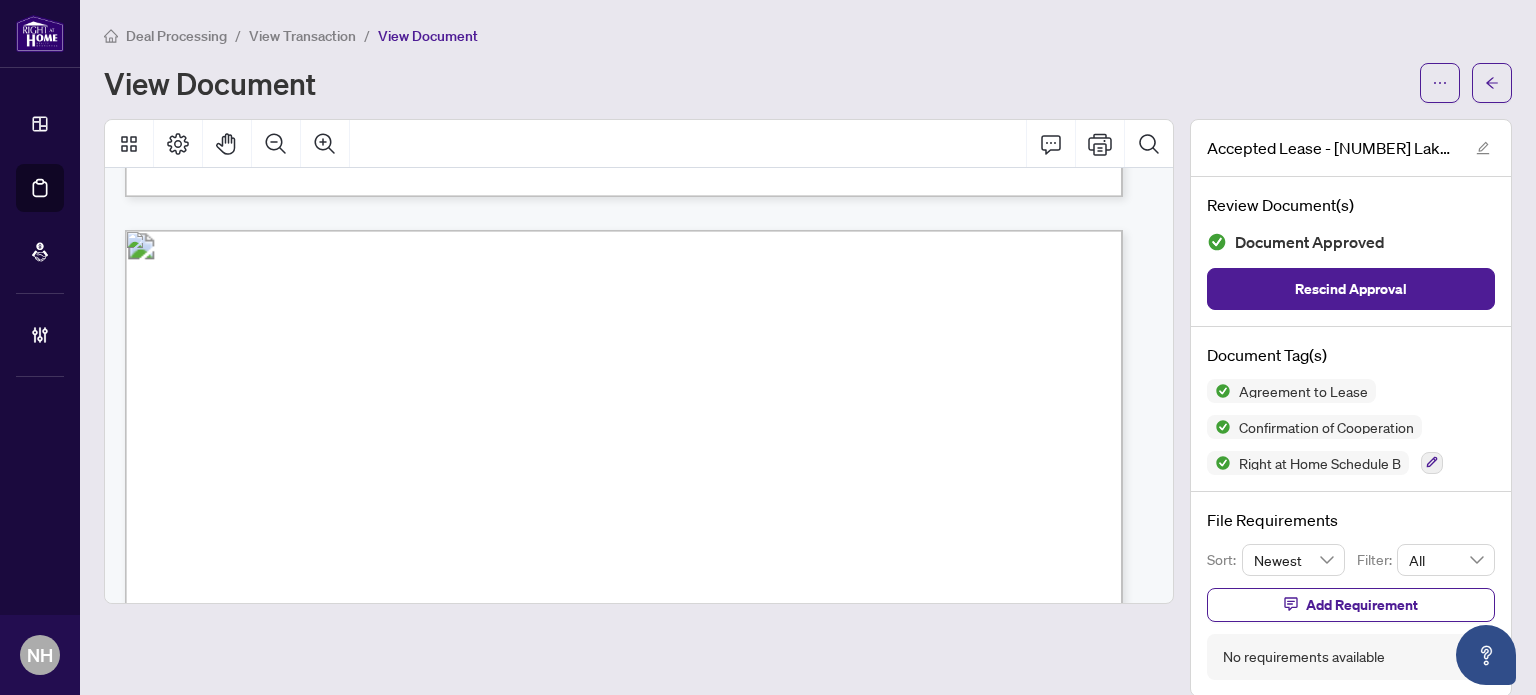 click on "View Transaction" at bounding box center (302, 36) 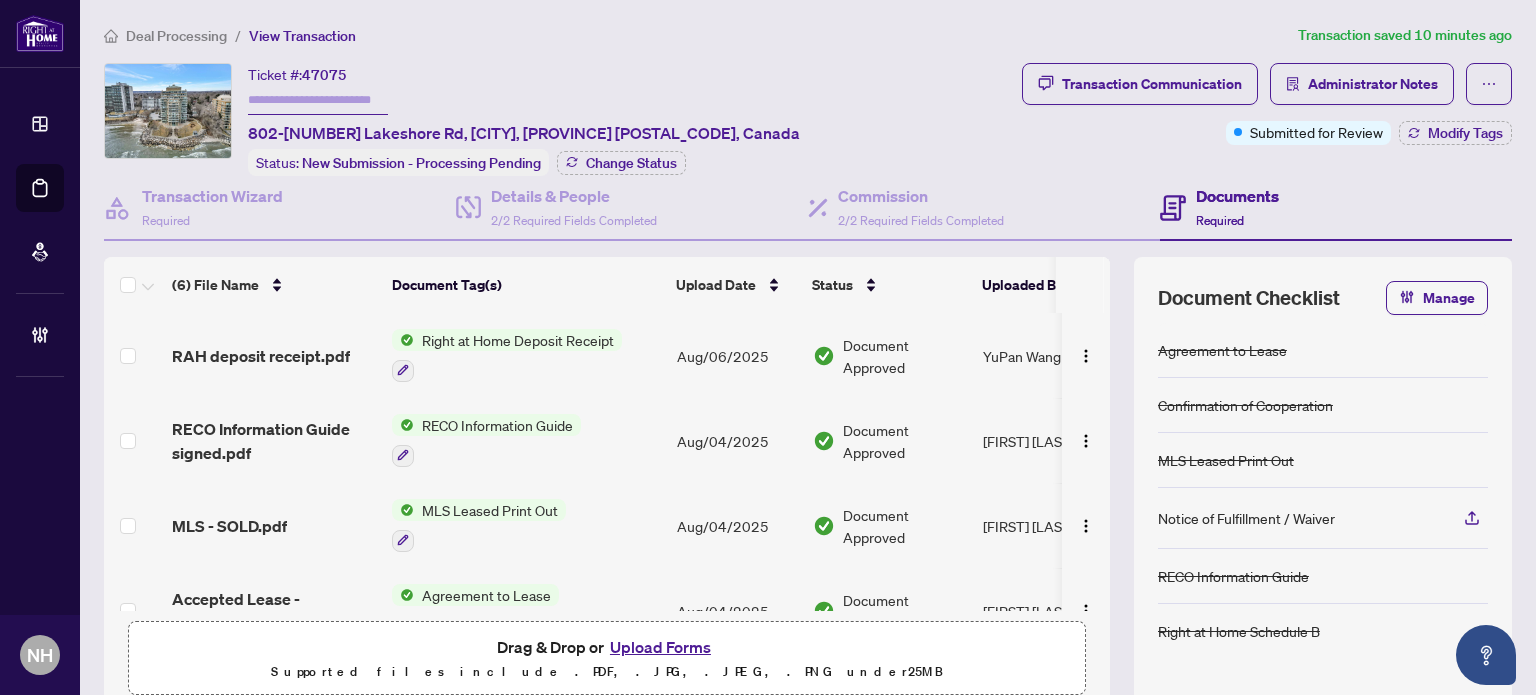 click on "Upload Forms" at bounding box center [660, 647] 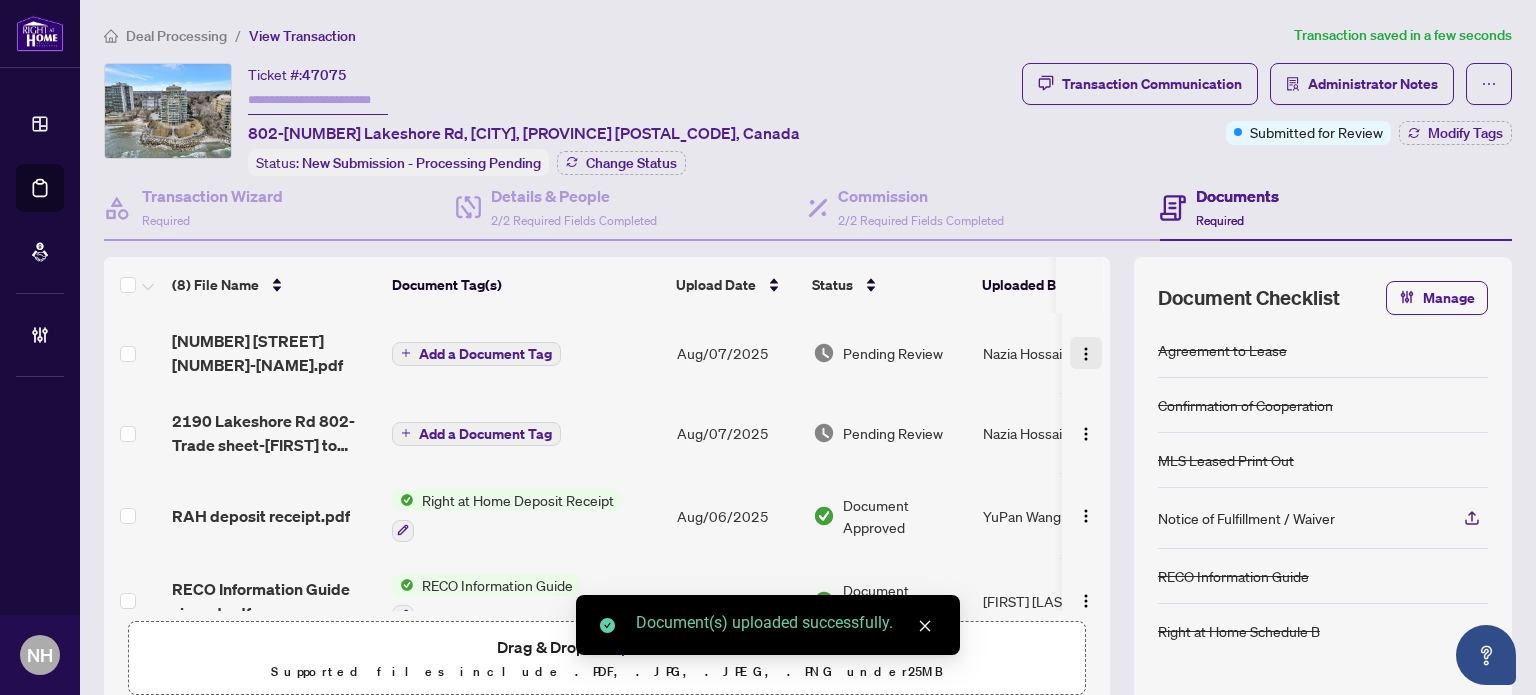 click at bounding box center (1086, 354) 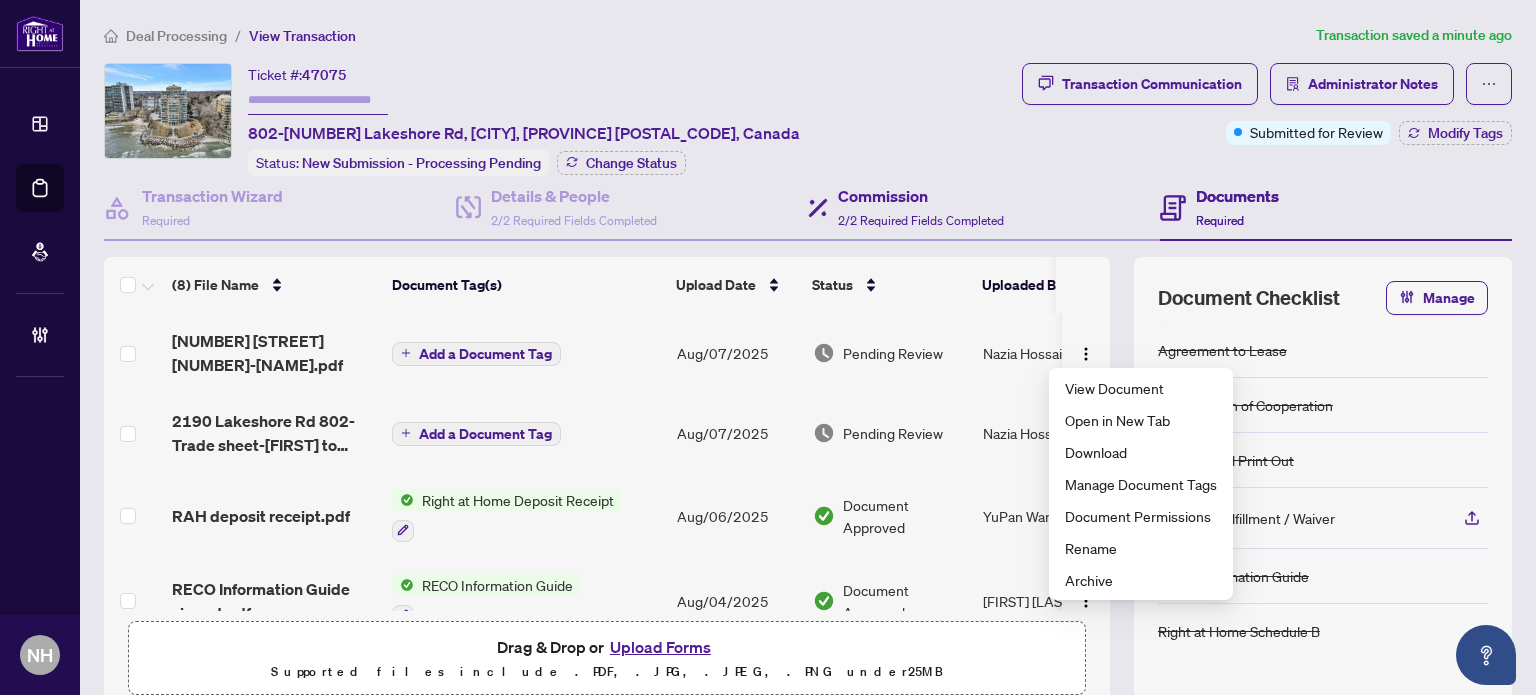 click on "Commission 2/2 Required Fields Completed" at bounding box center [984, 208] 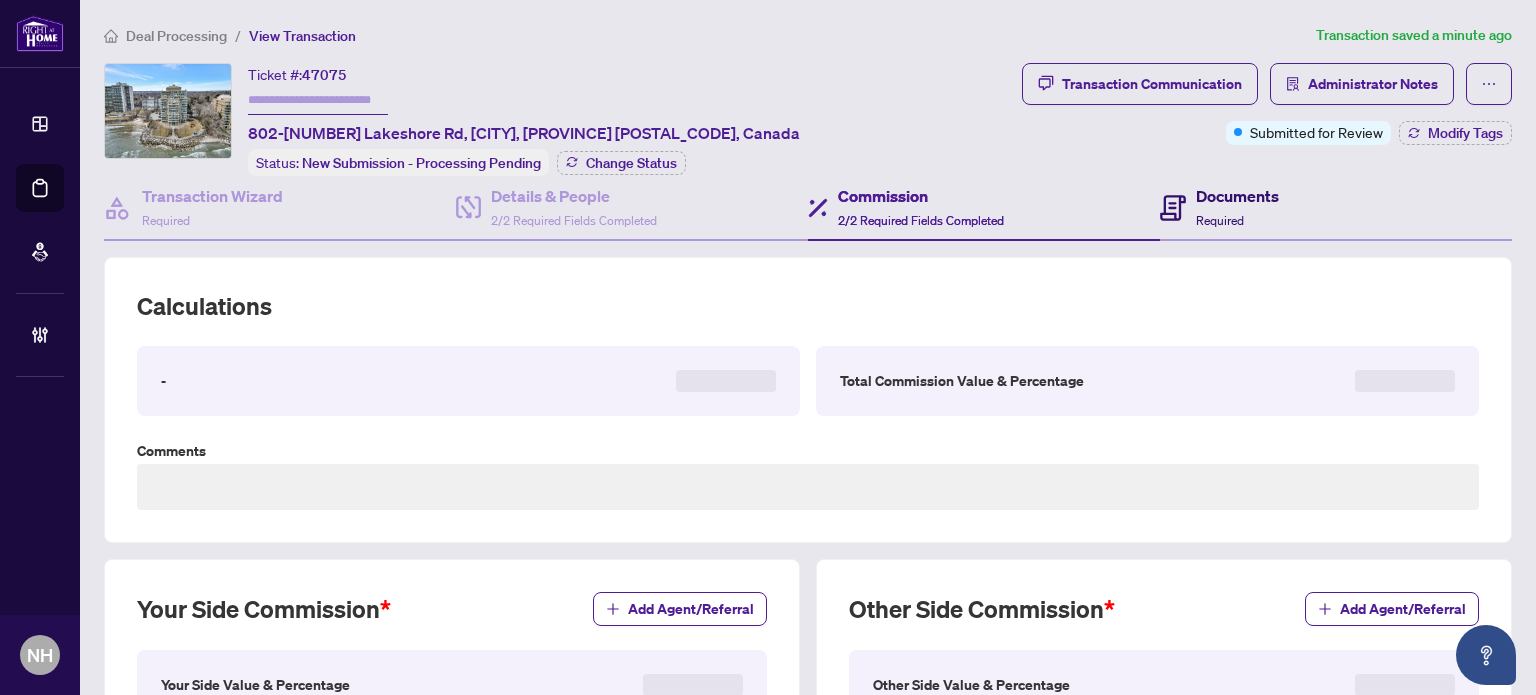 click on "Documents" at bounding box center (1237, 196) 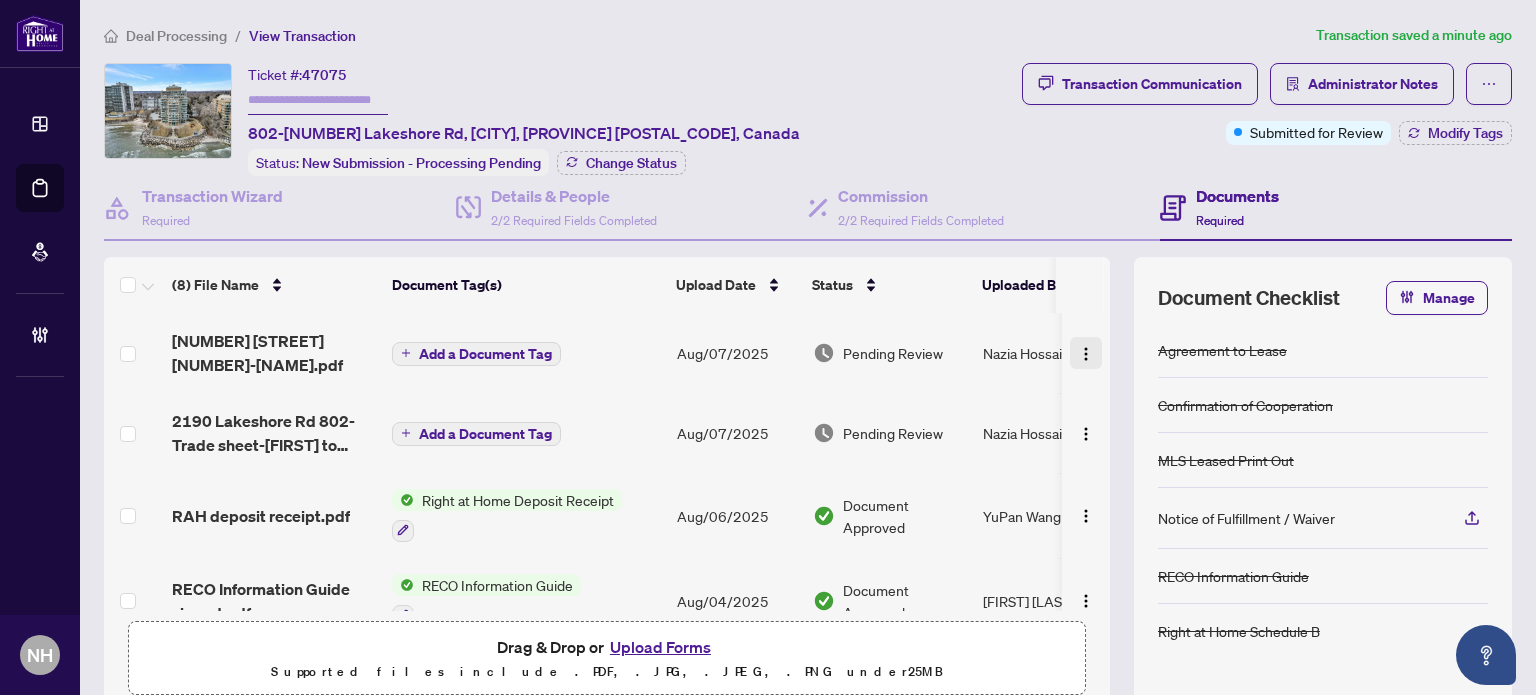 click at bounding box center [1086, 354] 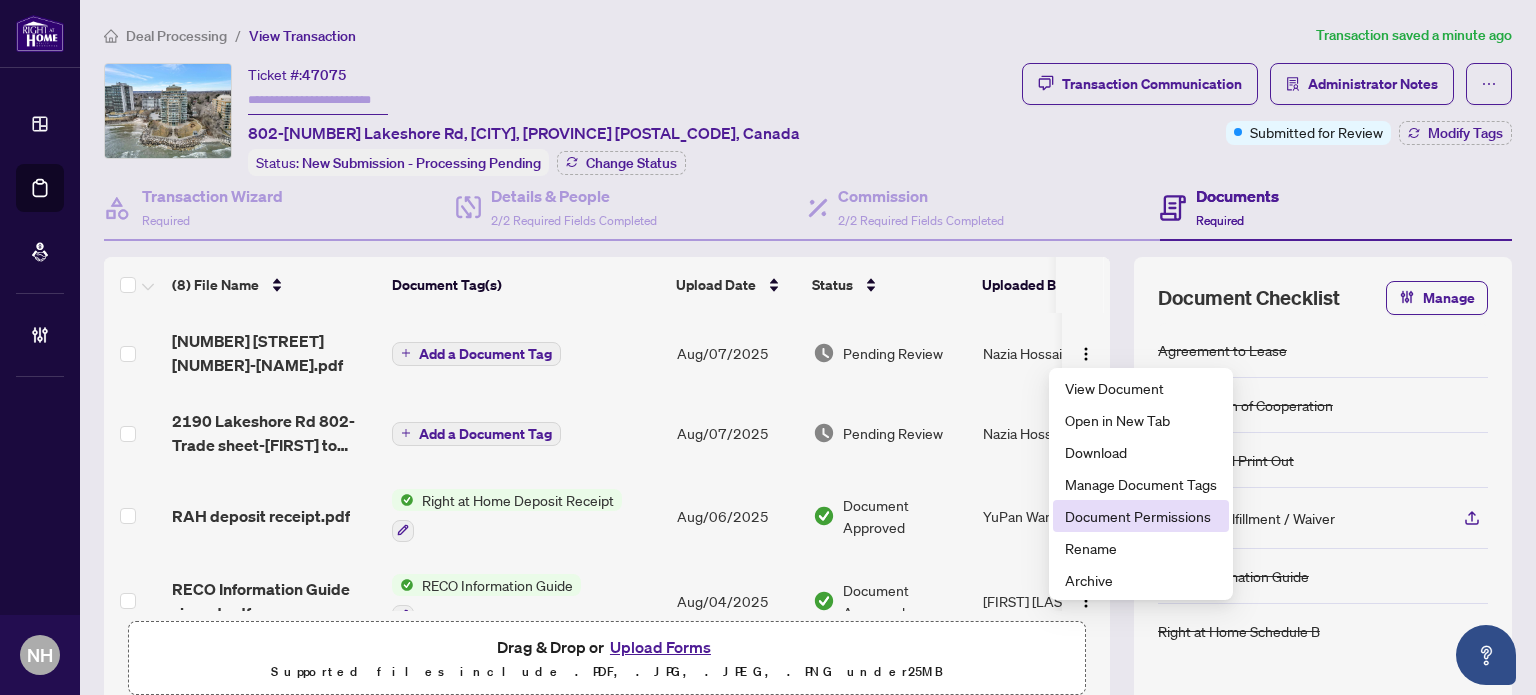 click on "Document Permissions" at bounding box center [1141, 516] 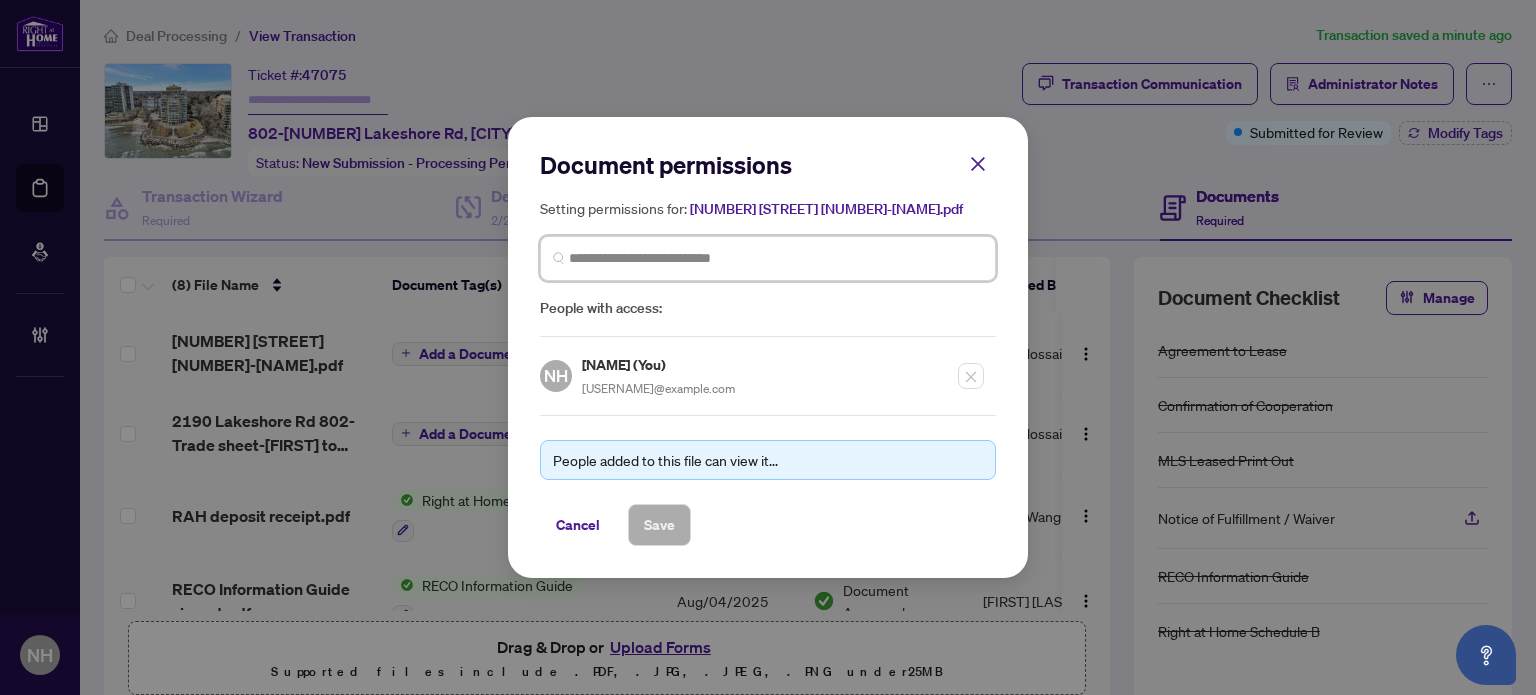 click at bounding box center [776, 258] 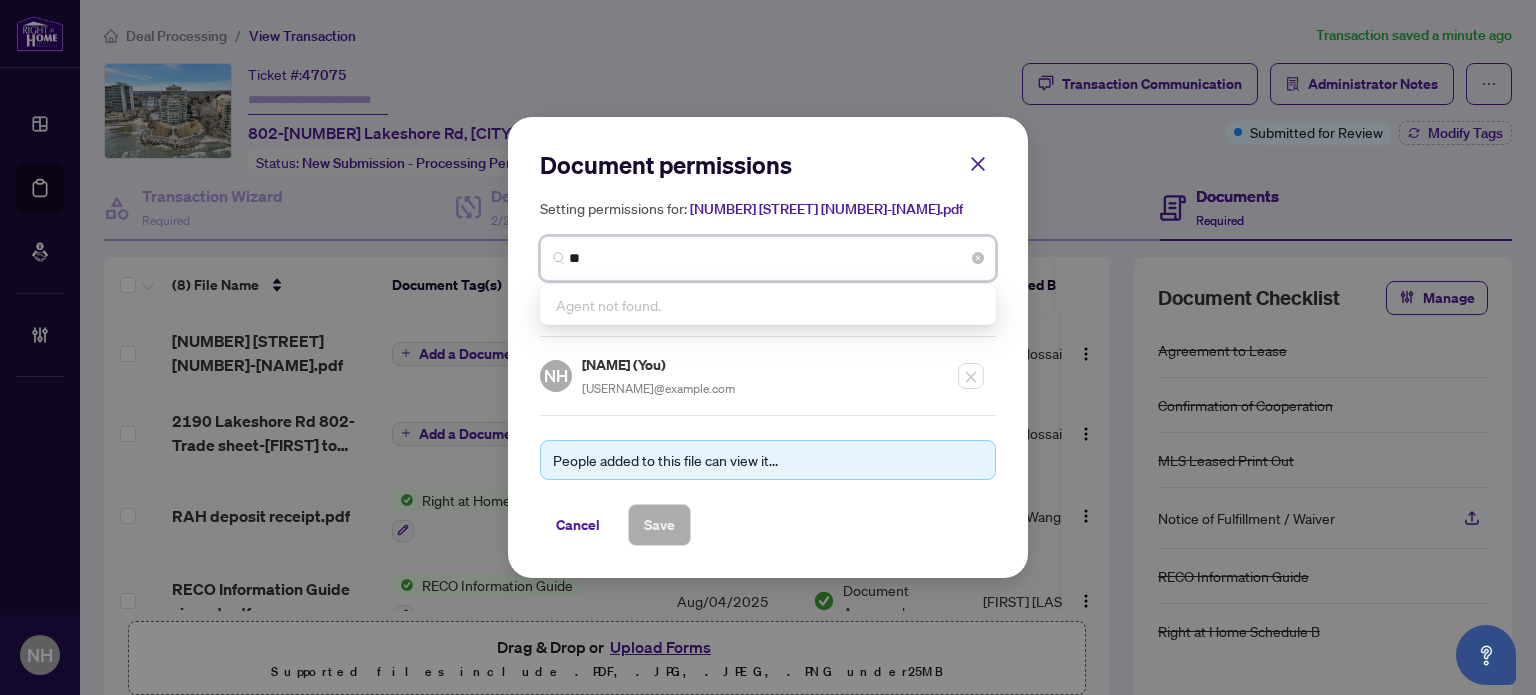 type on "*" 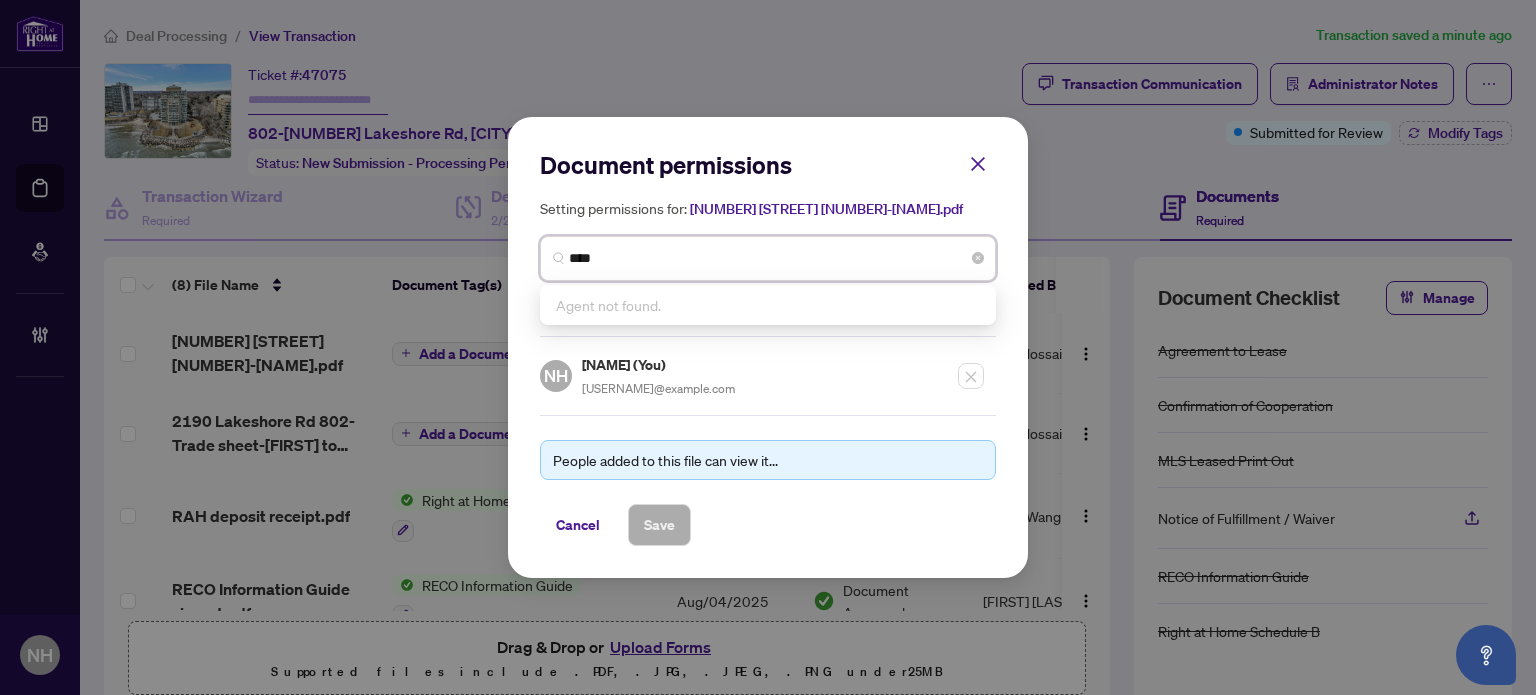 type on "*****" 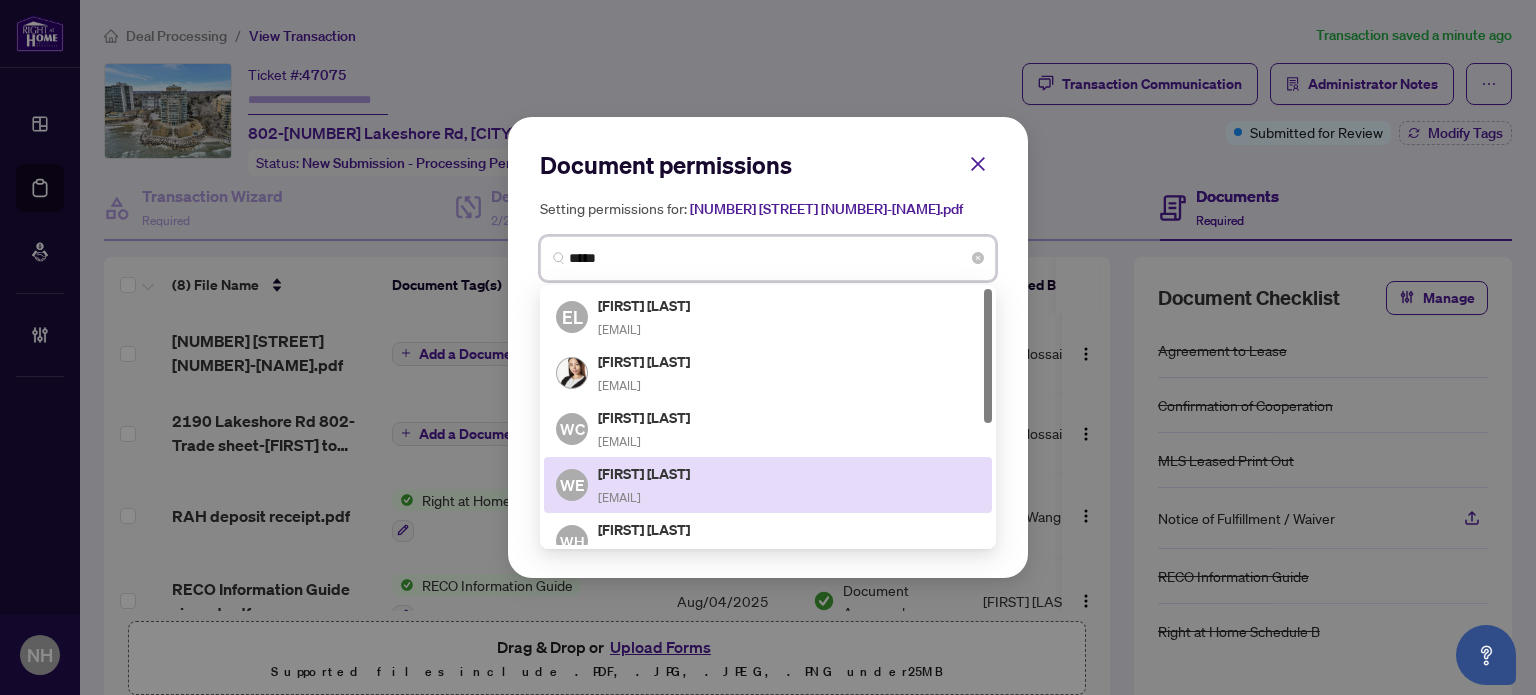 click on "Wendy Eveleigh" at bounding box center [645, 473] 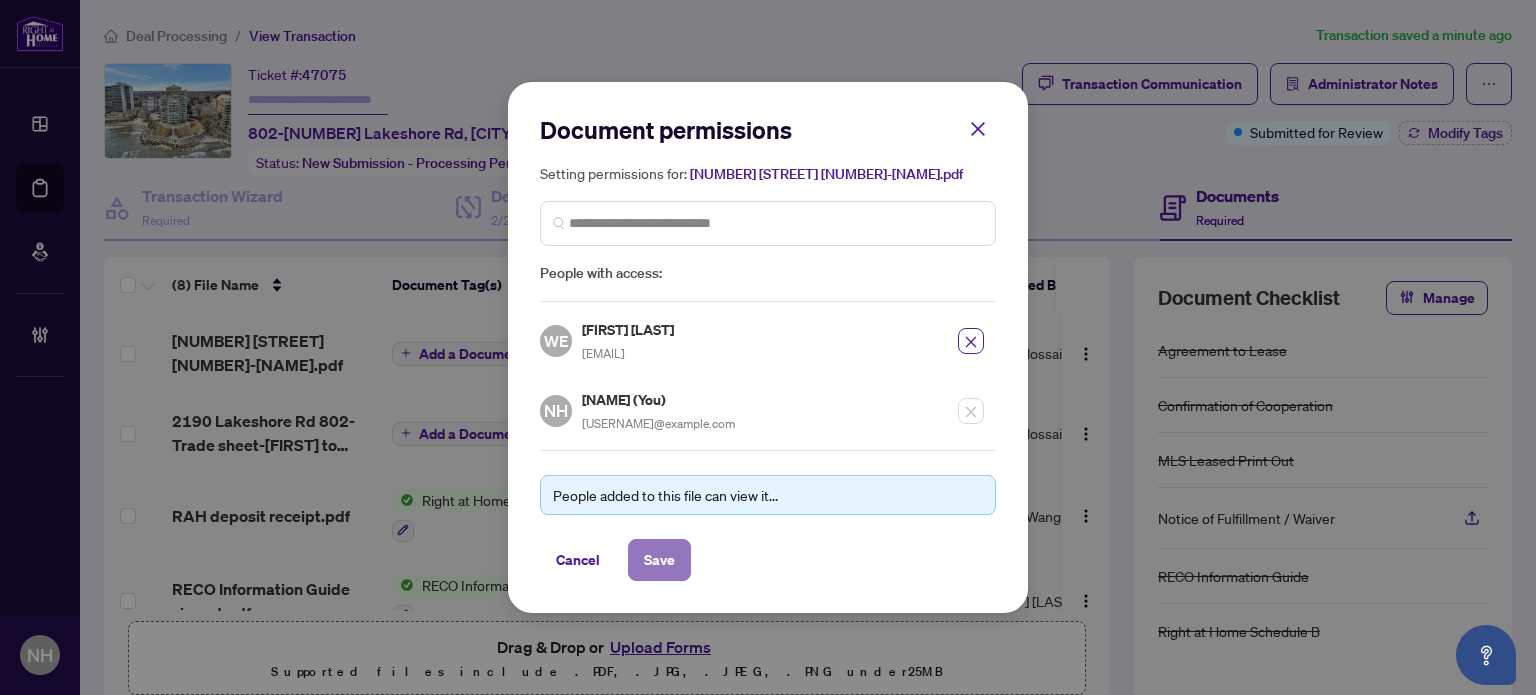 click on "Save" at bounding box center [659, 560] 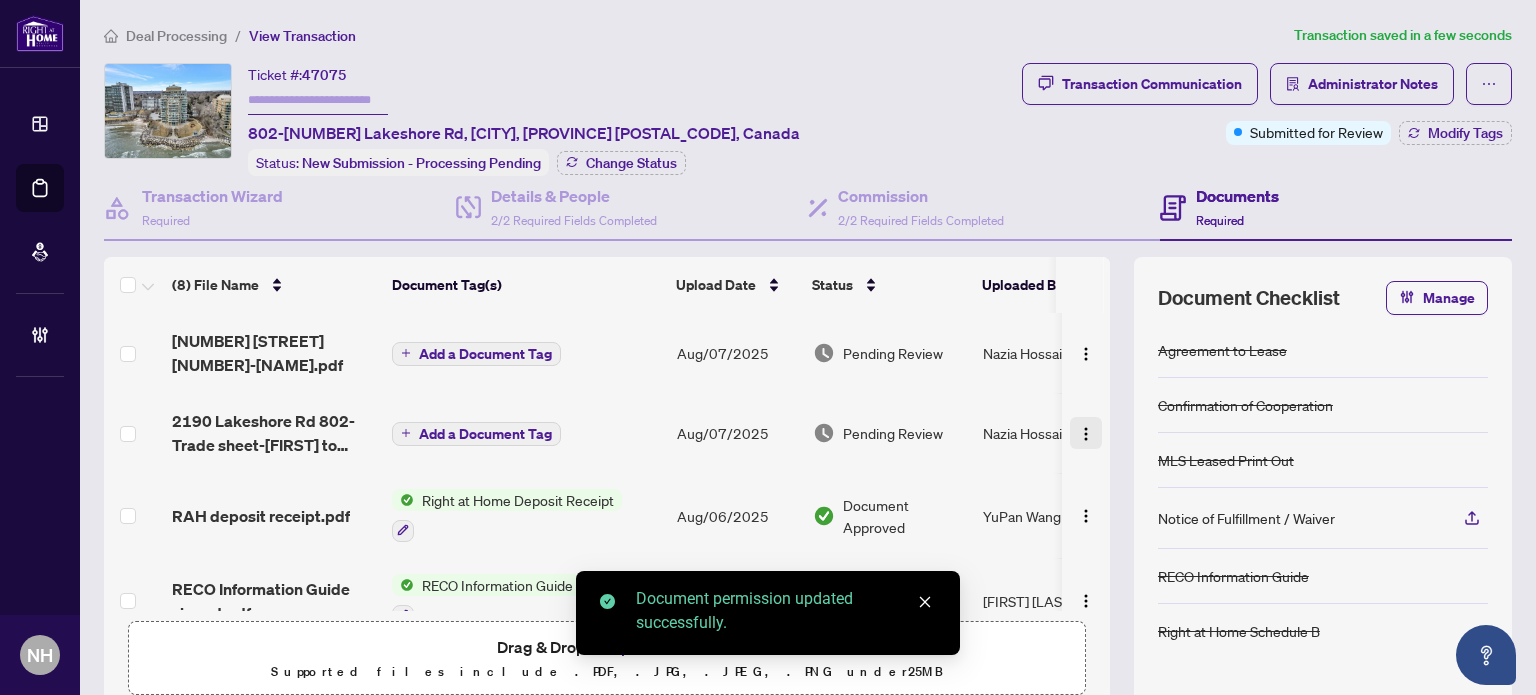 drag, startPoint x: 1065, startPoint y: 427, endPoint x: 1072, endPoint y: 440, distance: 14.764823 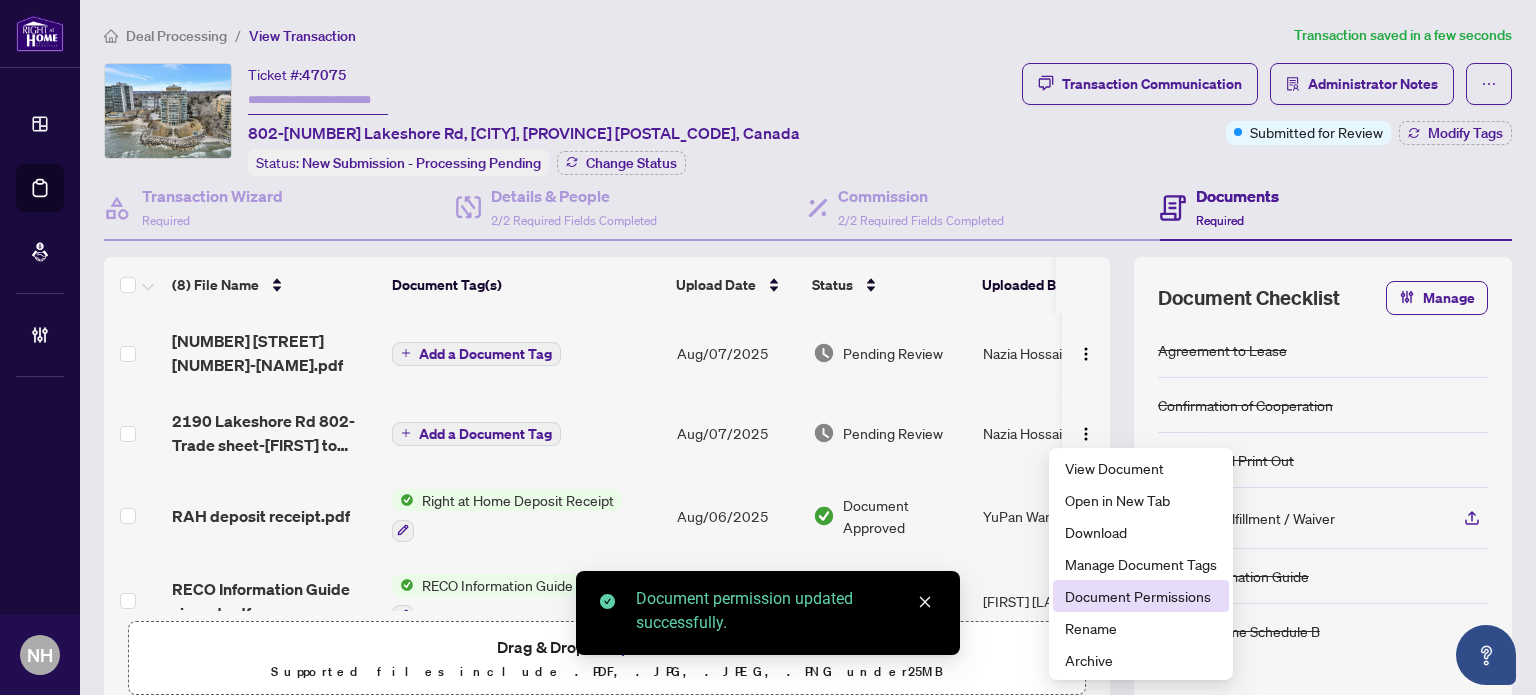click on "Document Permissions" at bounding box center [1141, 596] 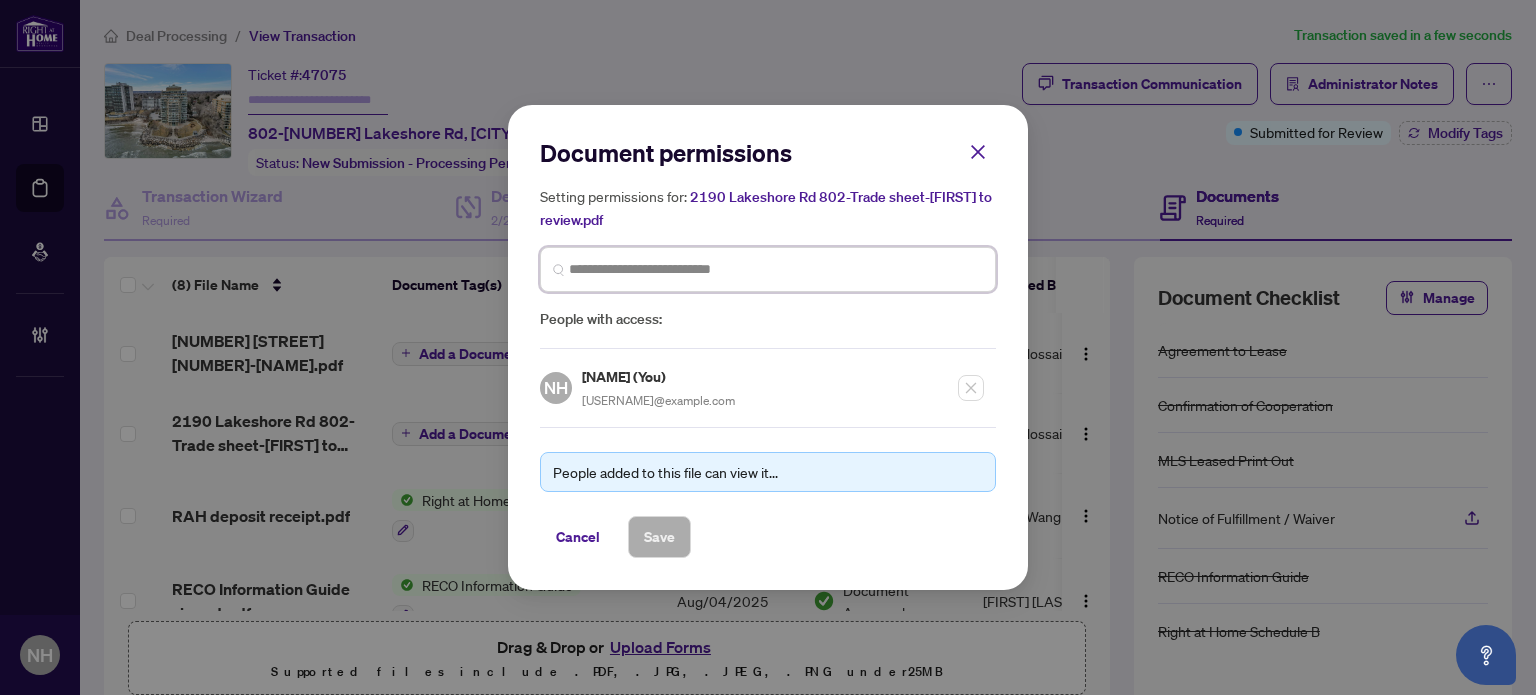 click at bounding box center [776, 269] 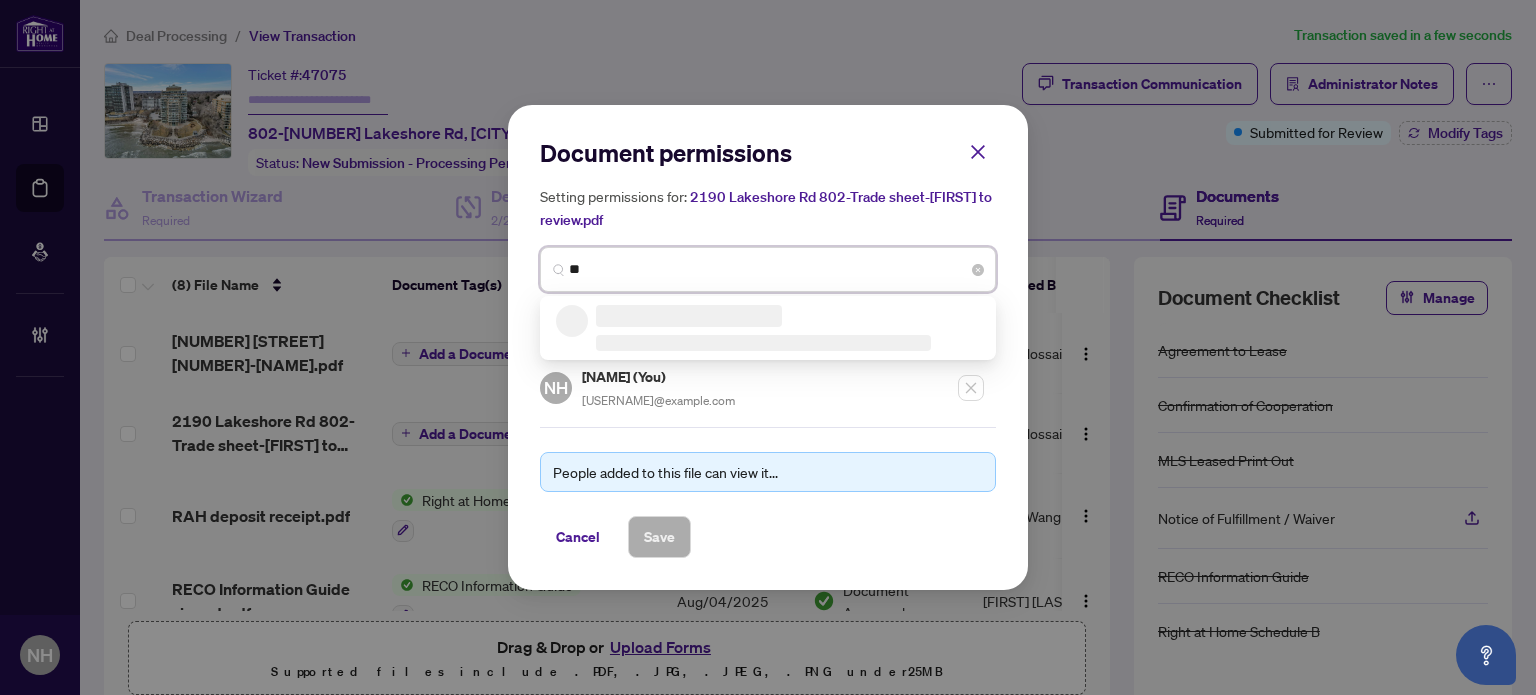 type on "*" 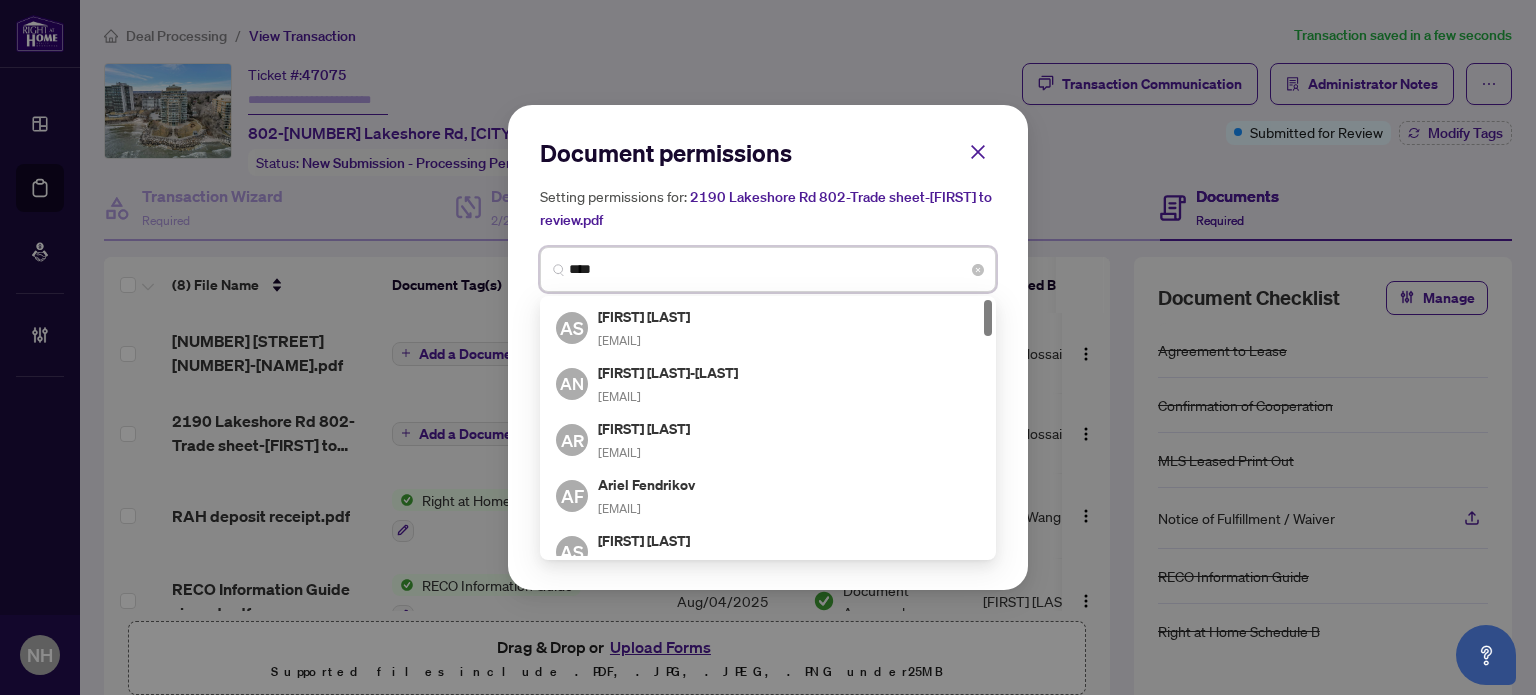 type on "*****" 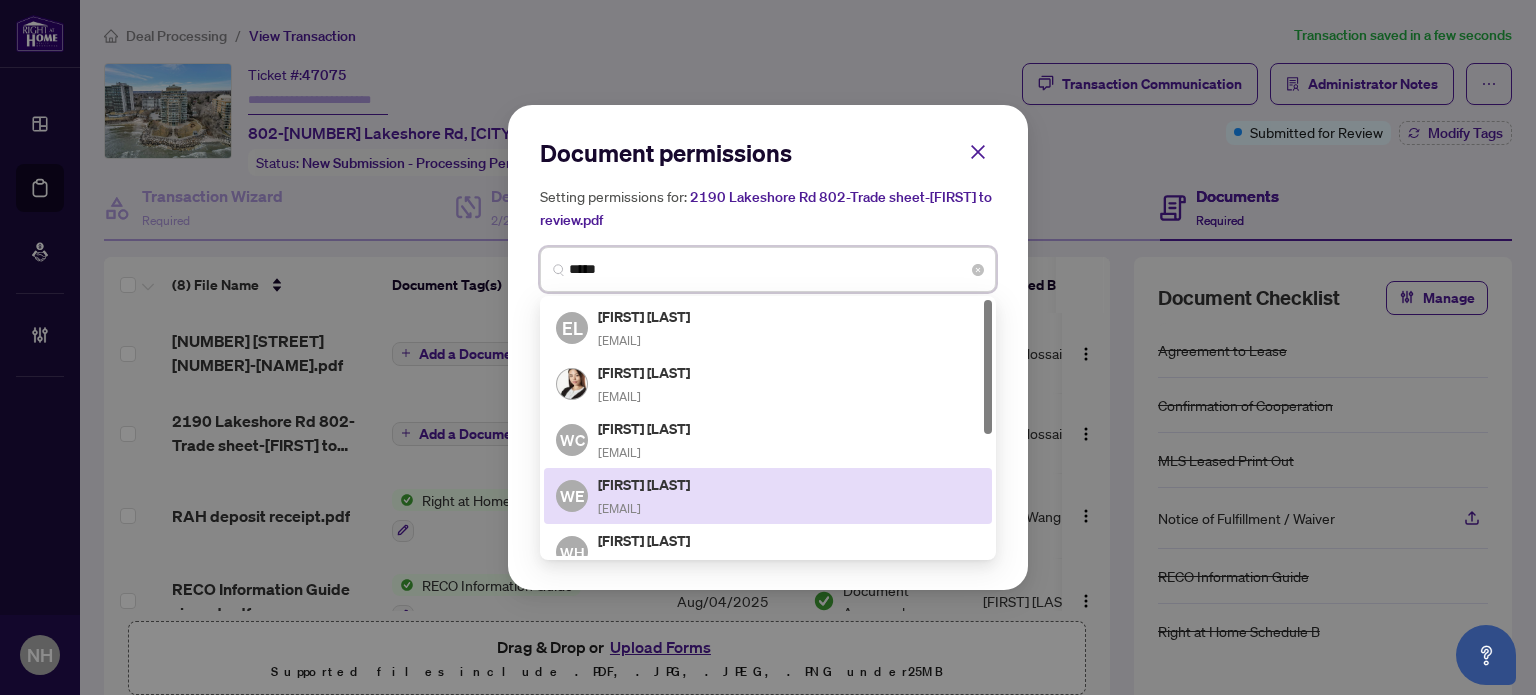 click on "Wendy Eveleigh" at bounding box center [645, 484] 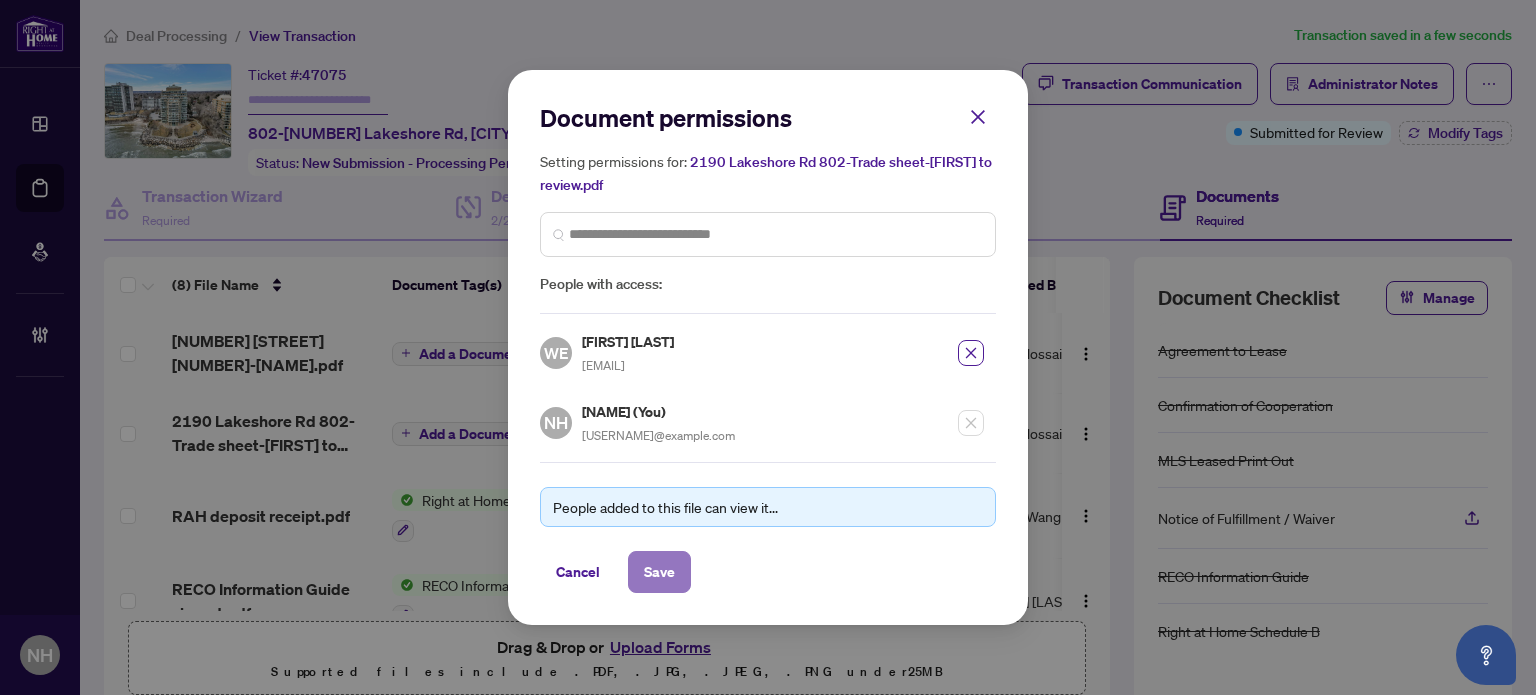 click on "Save" at bounding box center [659, 572] 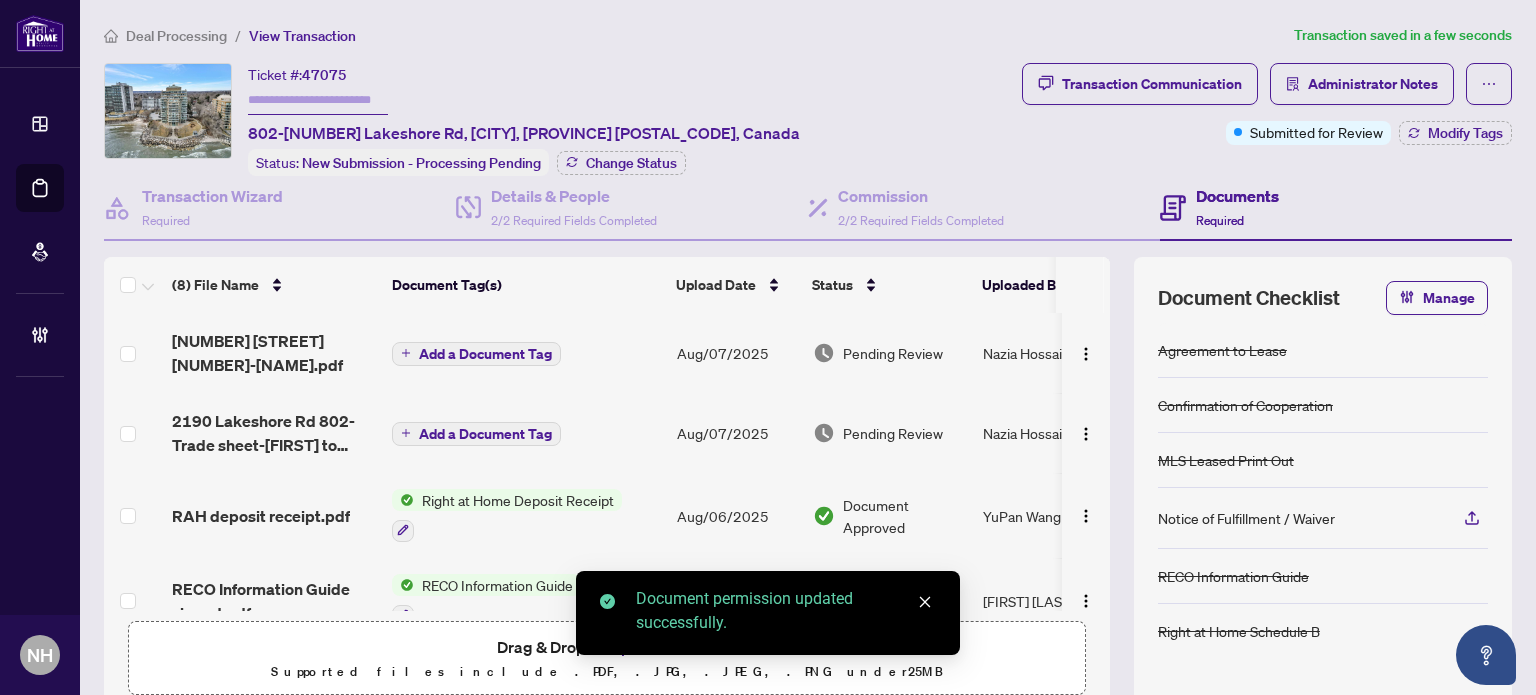 click on "Add a Document Tag" at bounding box center [485, 354] 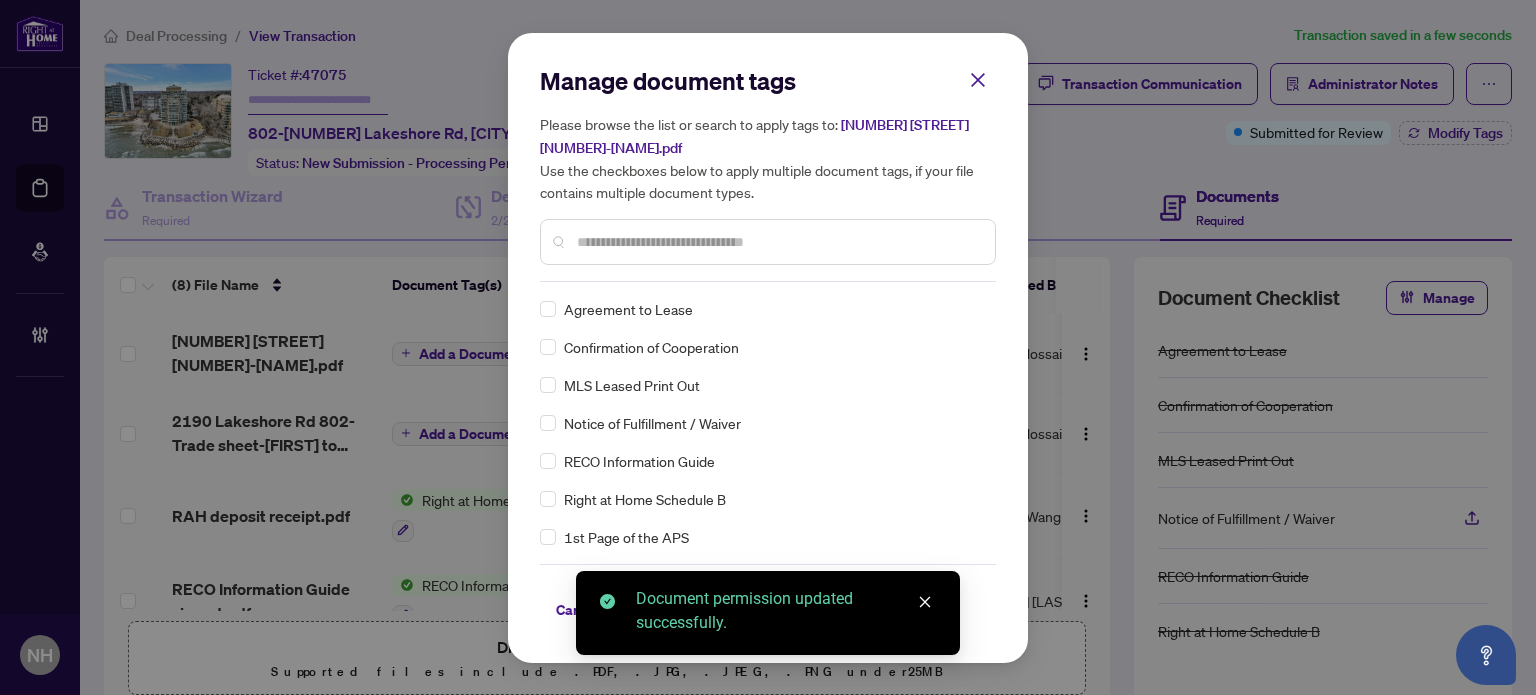 click at bounding box center (778, 242) 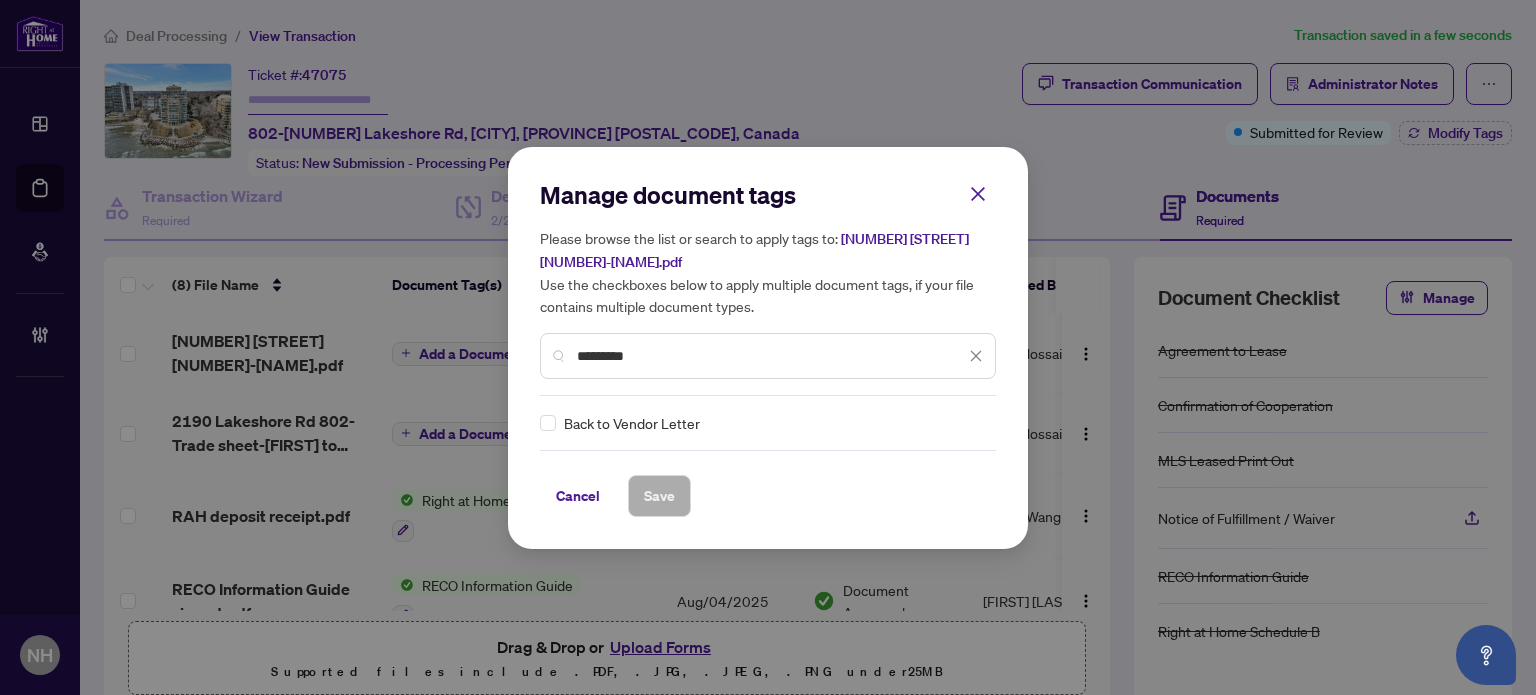 type on "*********" 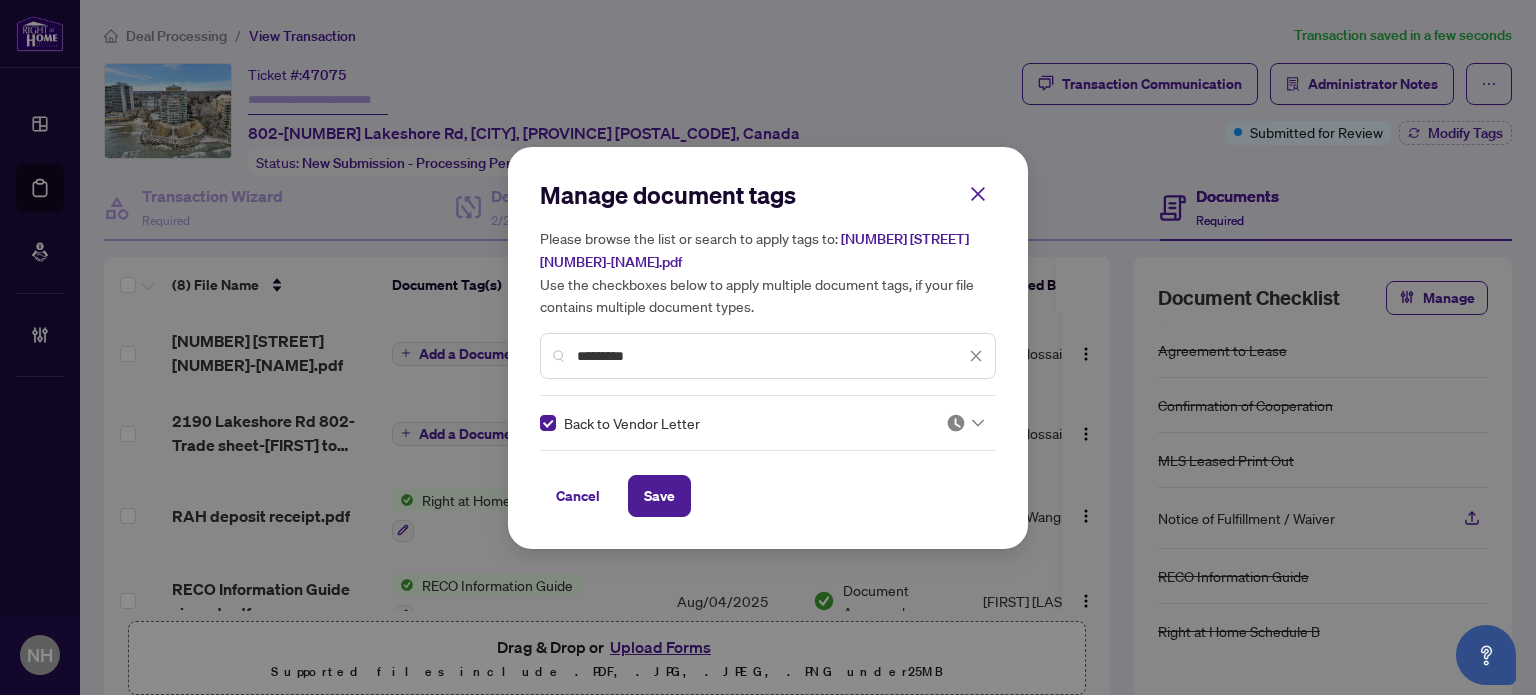 click at bounding box center (956, 423) 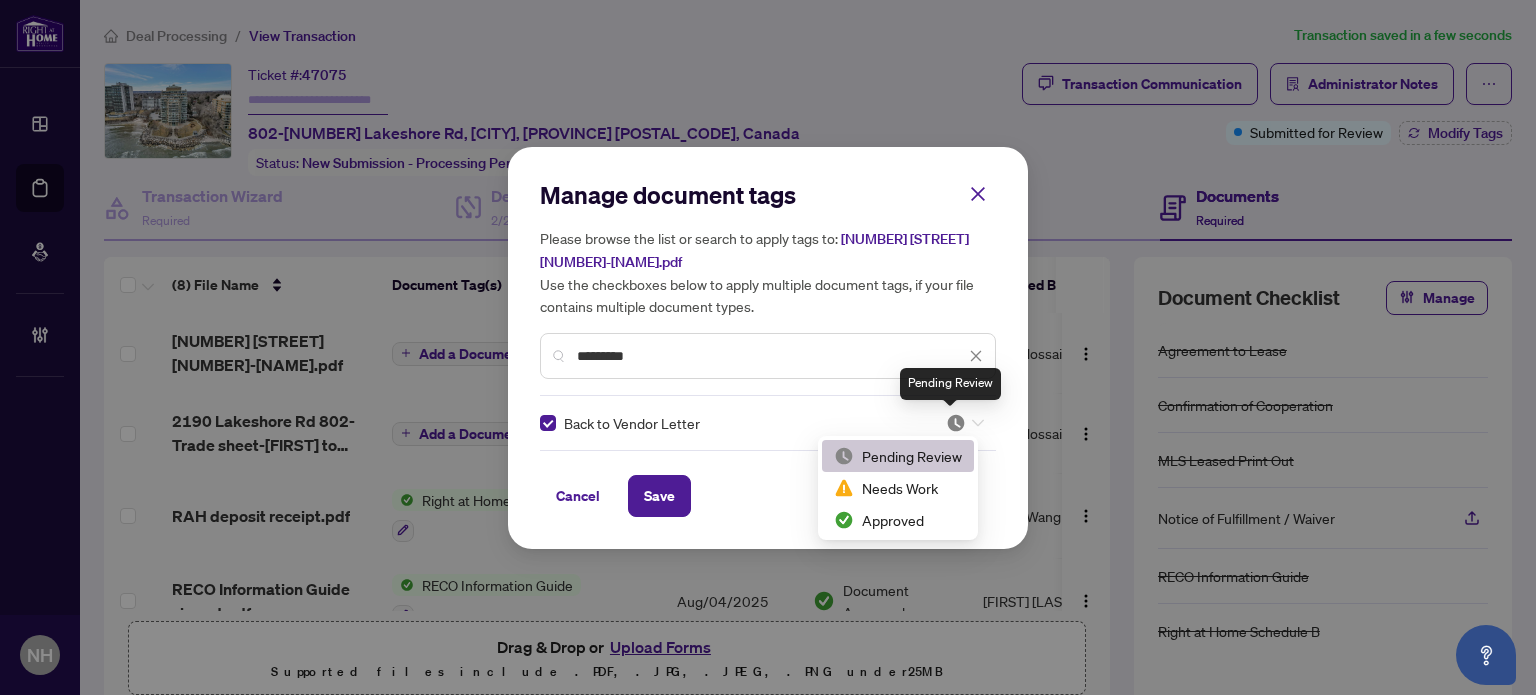 scroll, scrollTop: 3, scrollLeft: 0, axis: vertical 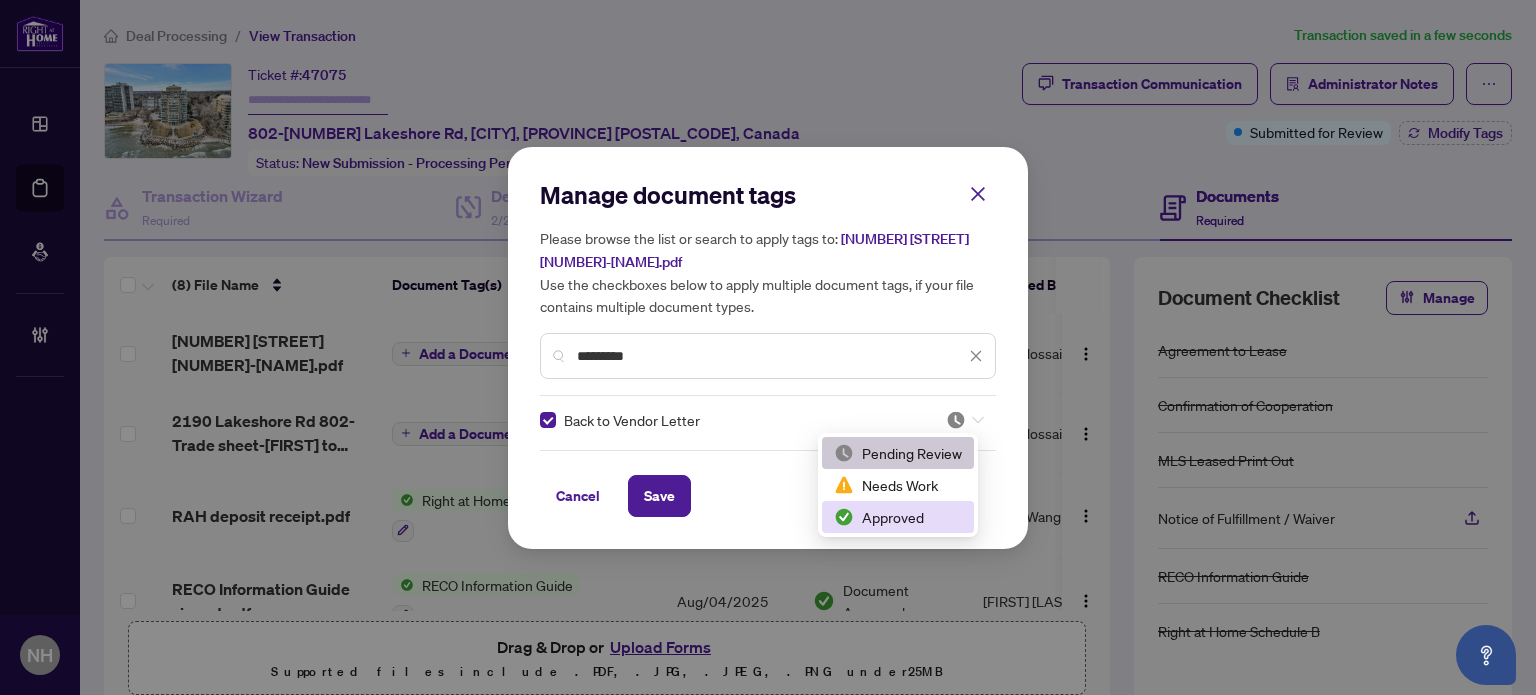 click on "Approved" at bounding box center (898, 517) 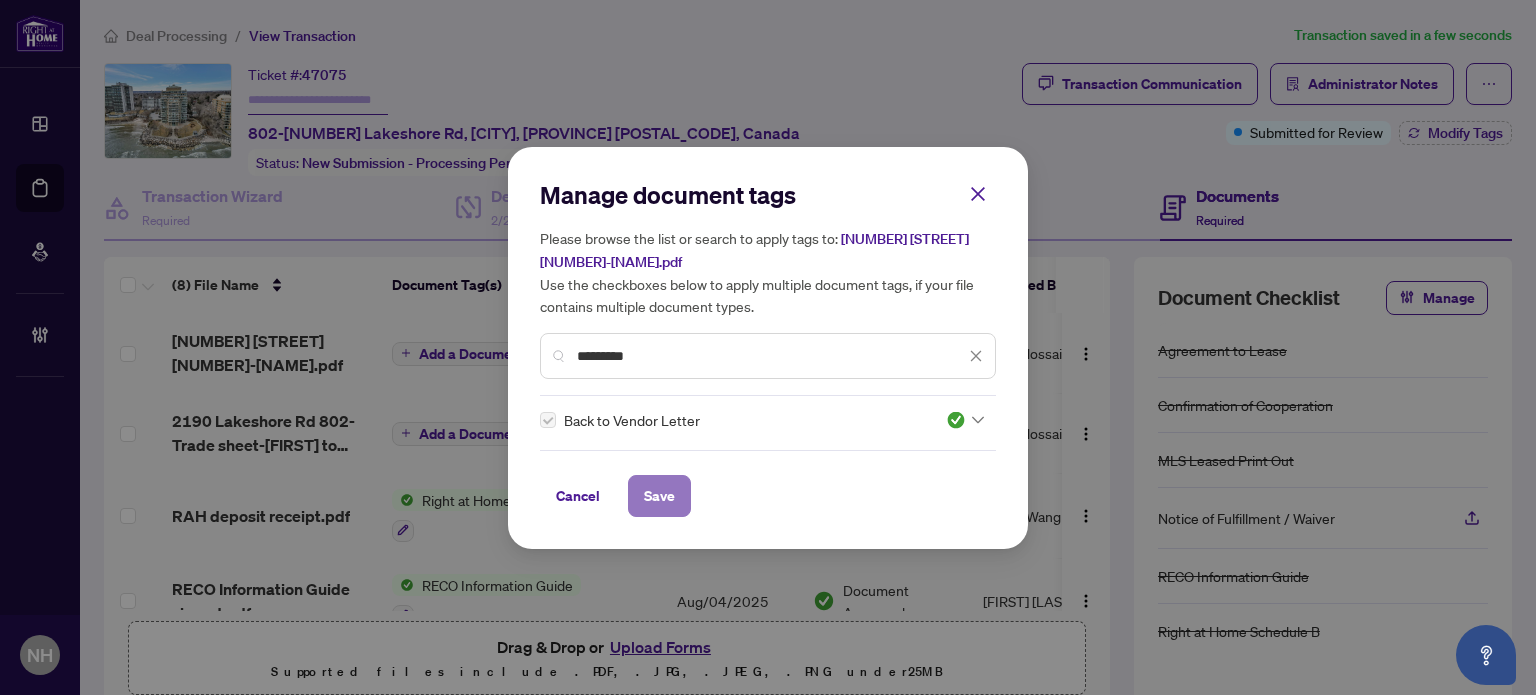 click on "Save" at bounding box center [659, 496] 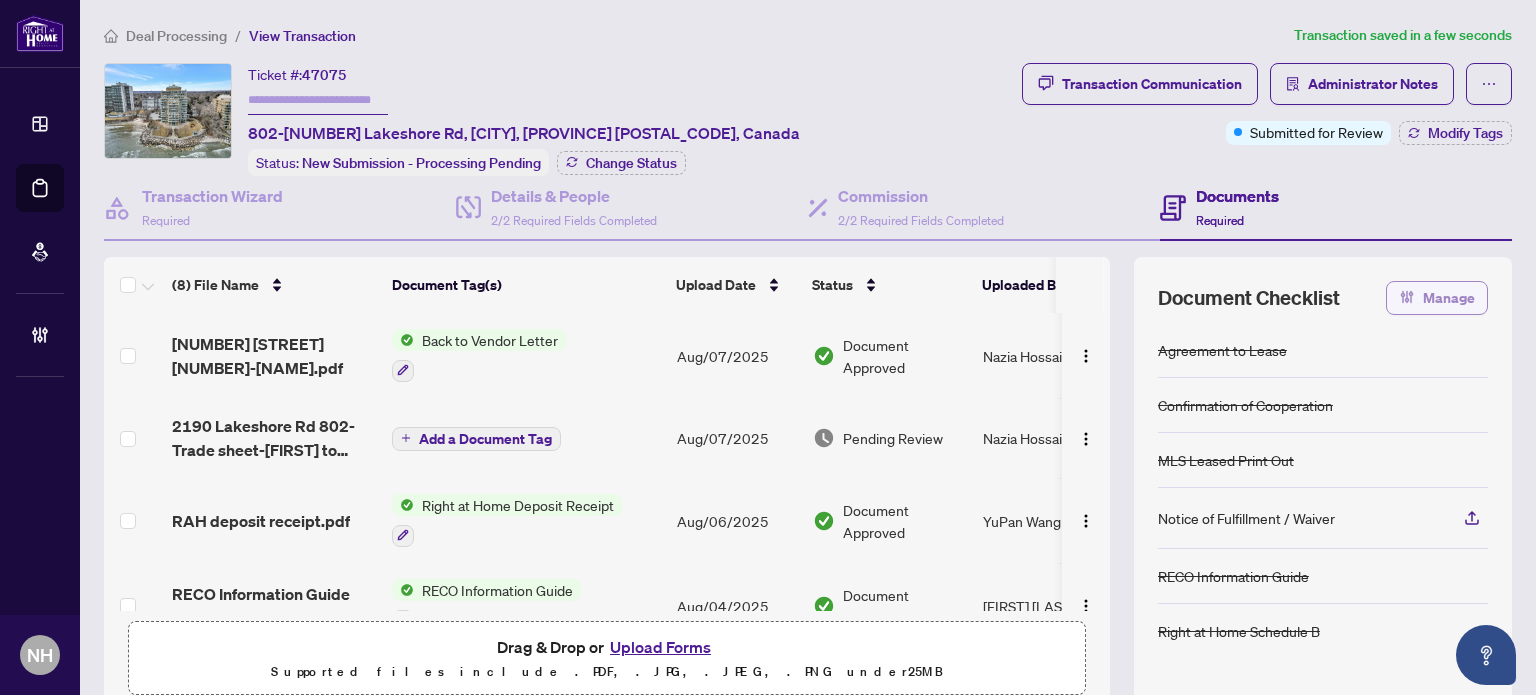 click on "Manage" at bounding box center [1437, 298] 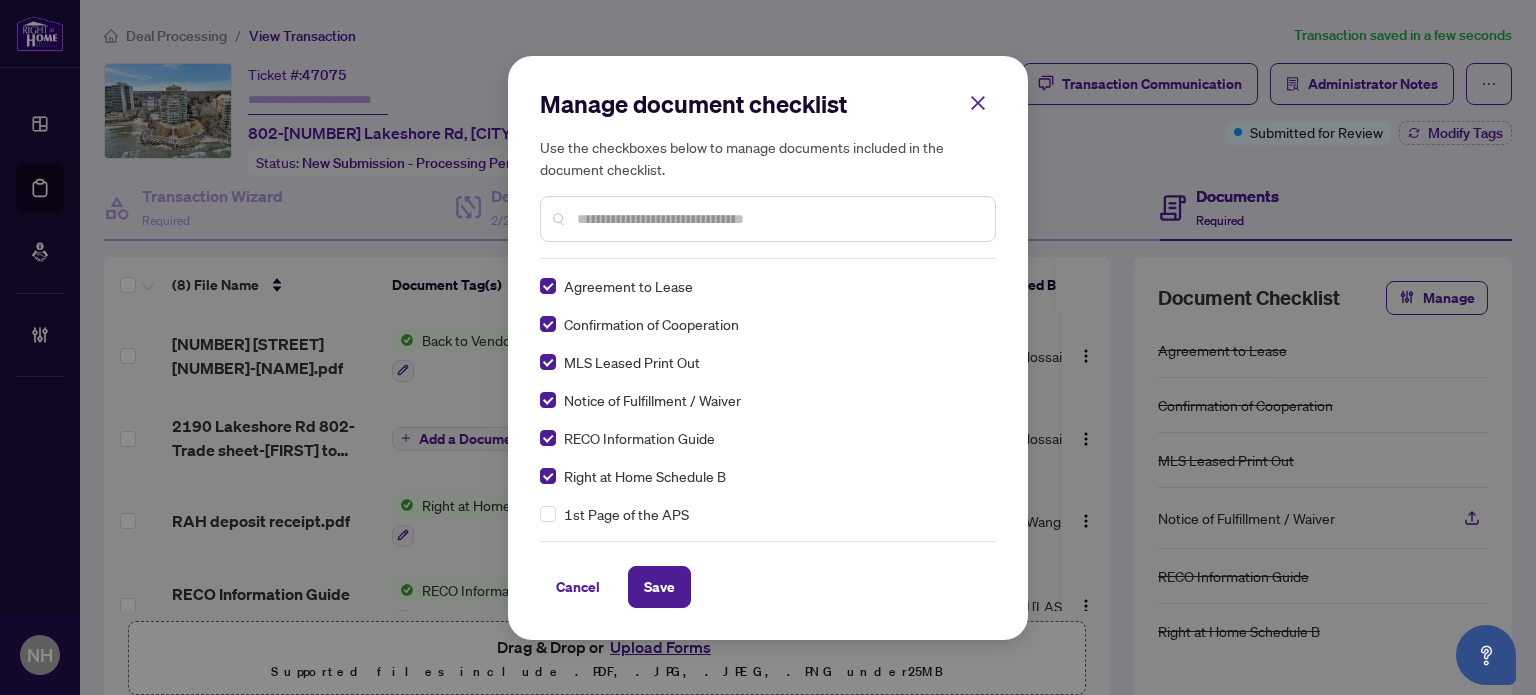 scroll, scrollTop: 0, scrollLeft: 0, axis: both 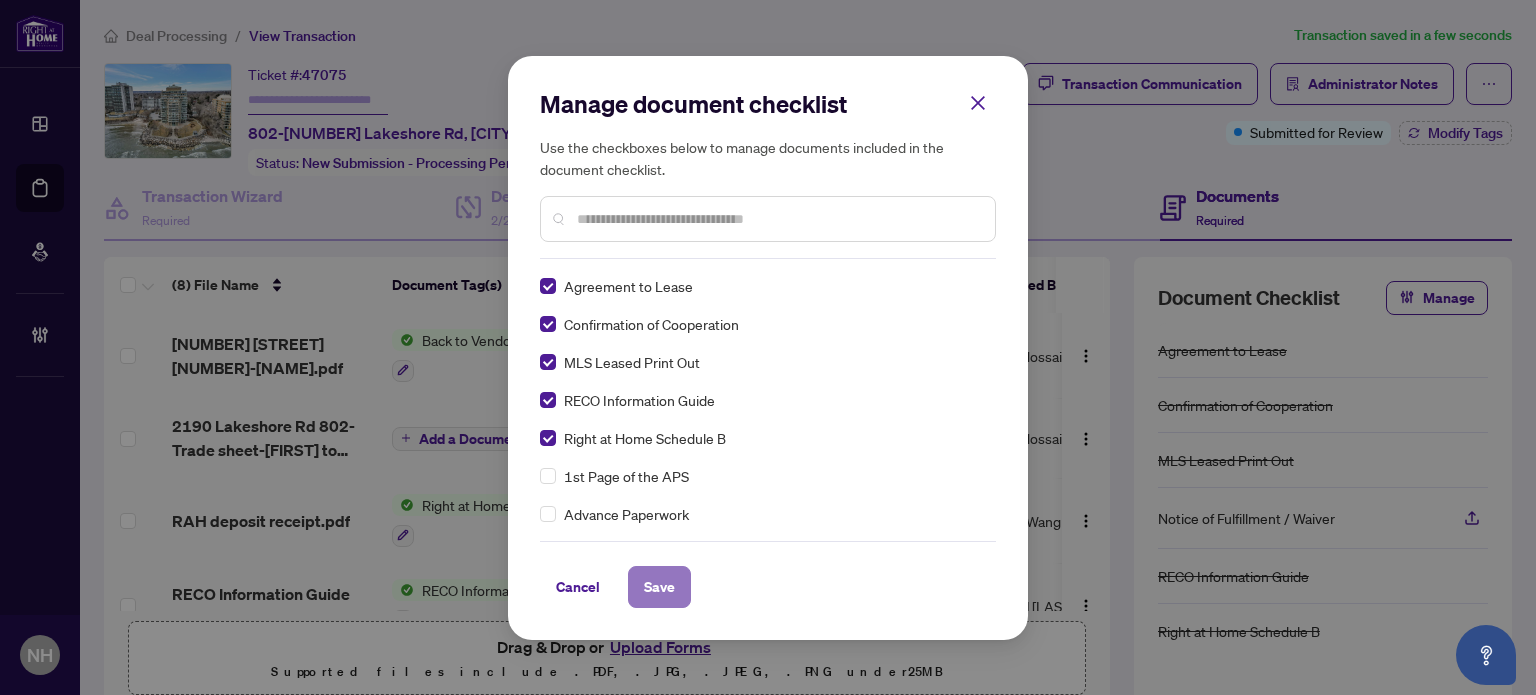 click on "Save" at bounding box center (659, 587) 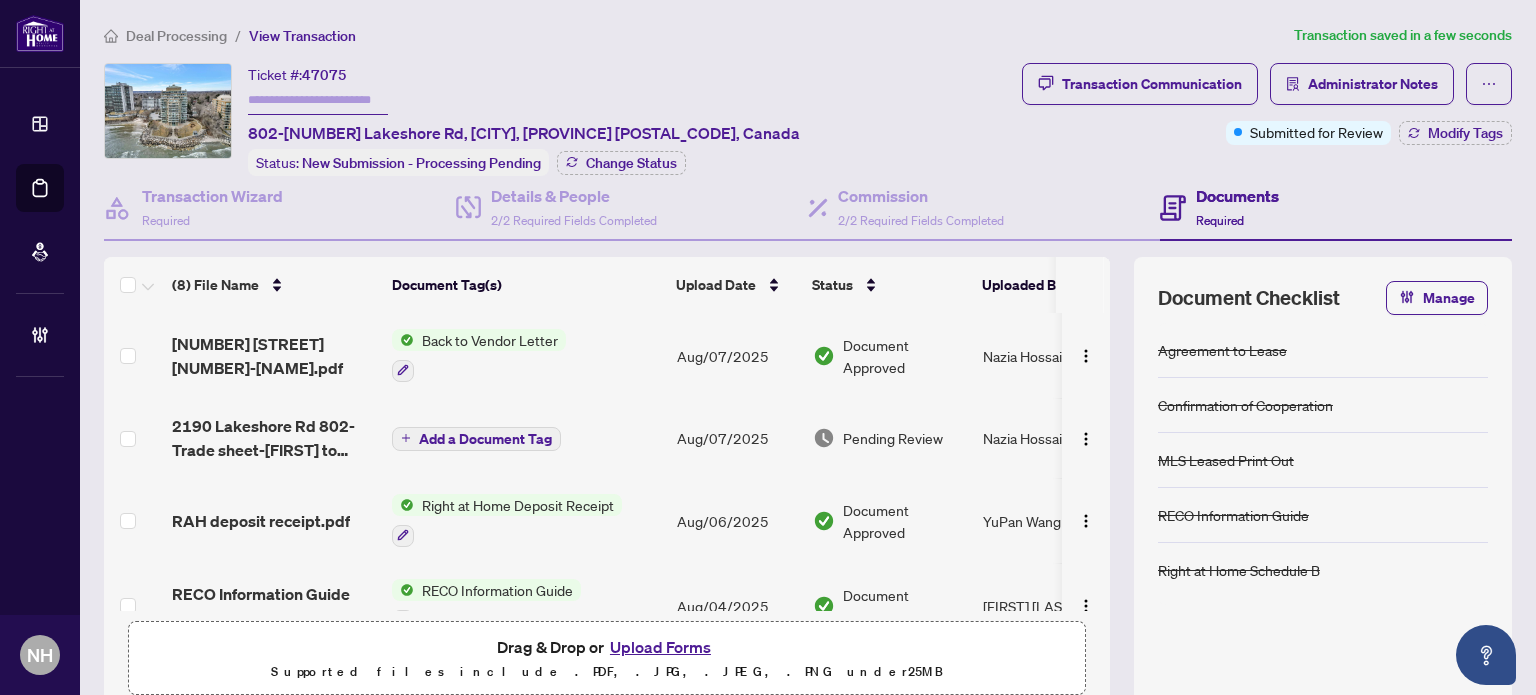 click at bounding box center (318, 100) 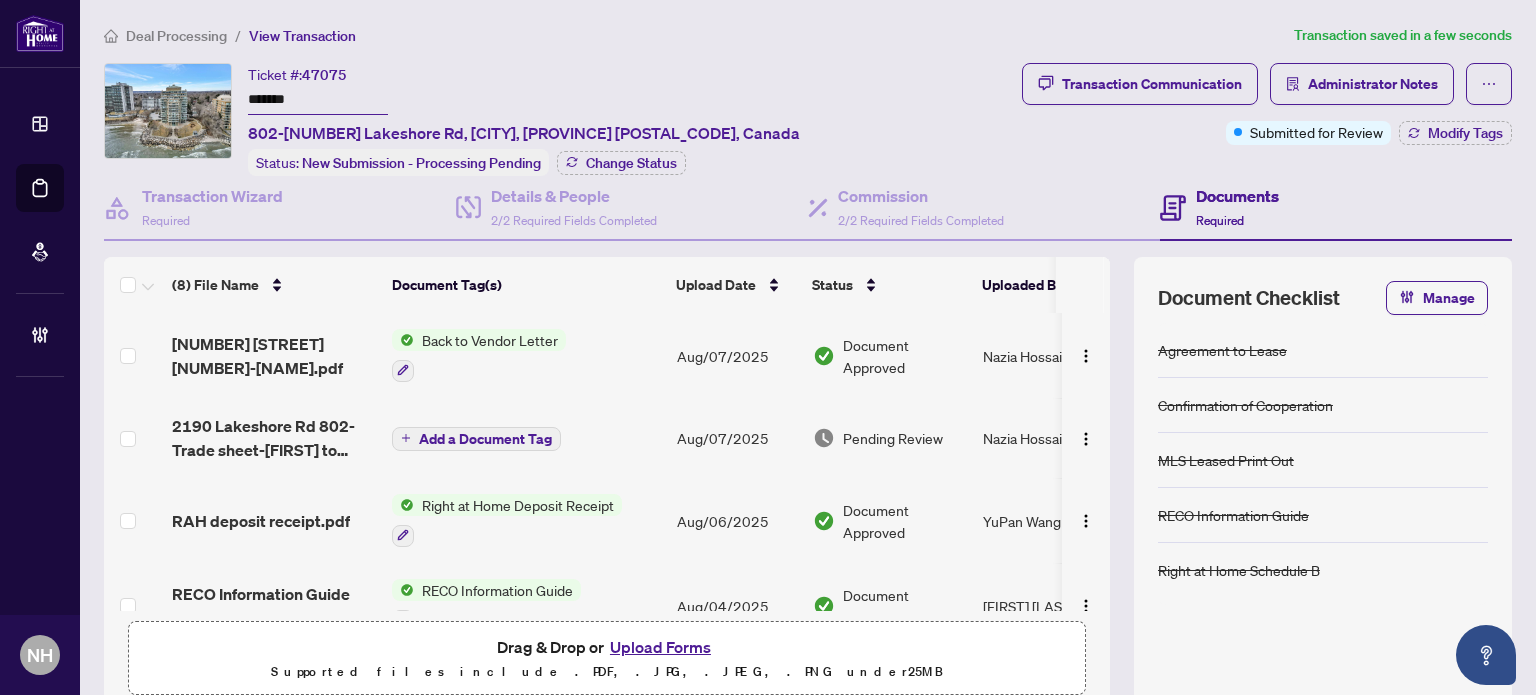 type on "*******" 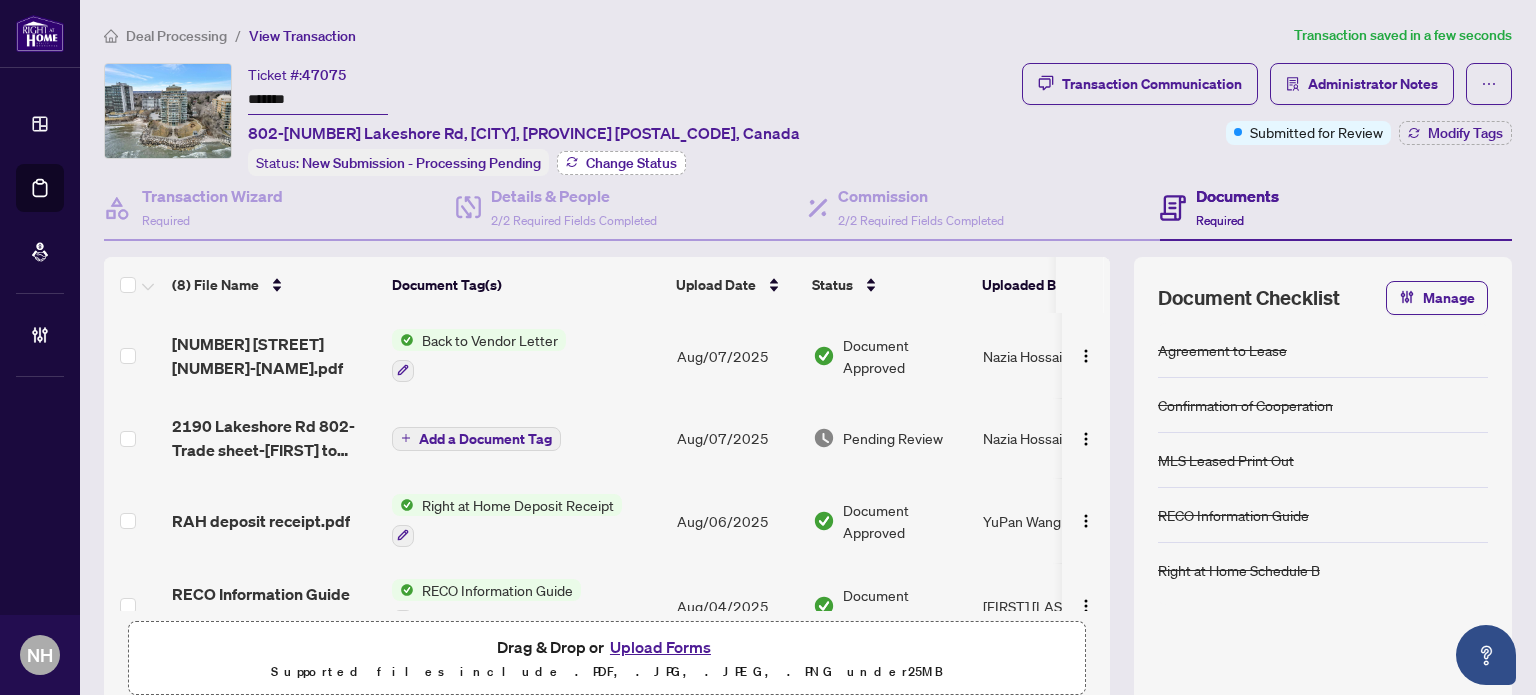 click on "Change Status" at bounding box center [621, 163] 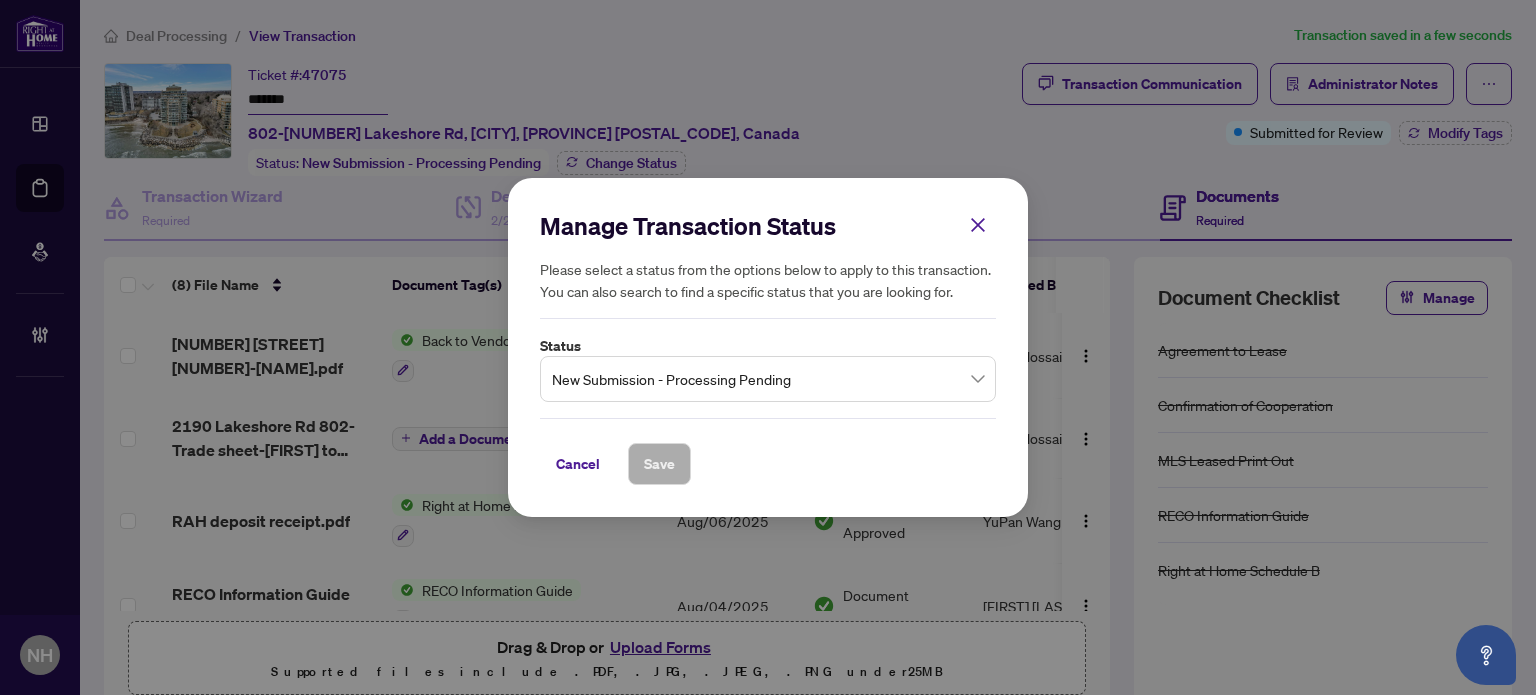 click on "New Submission - Processing Pending" at bounding box center (768, 379) 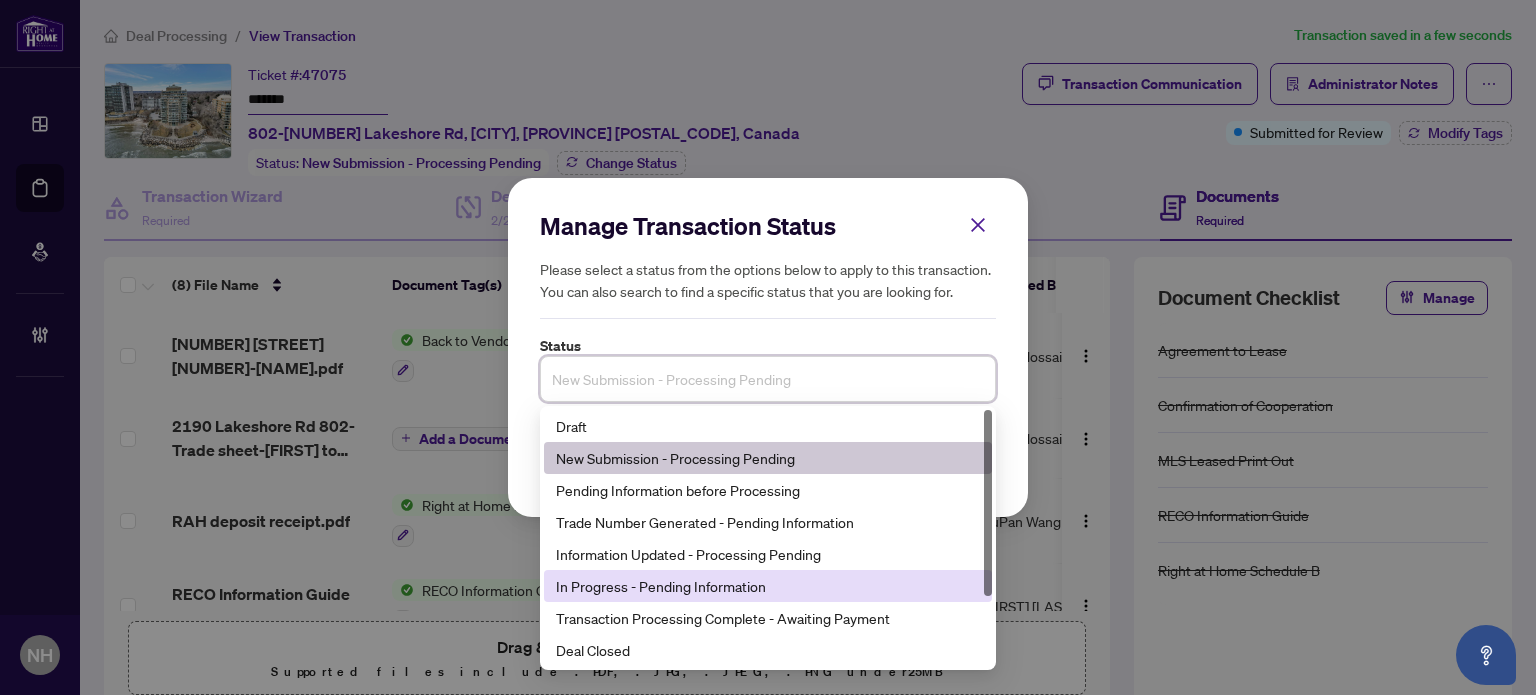 click on "In Progress - Pending Information" at bounding box center (768, 586) 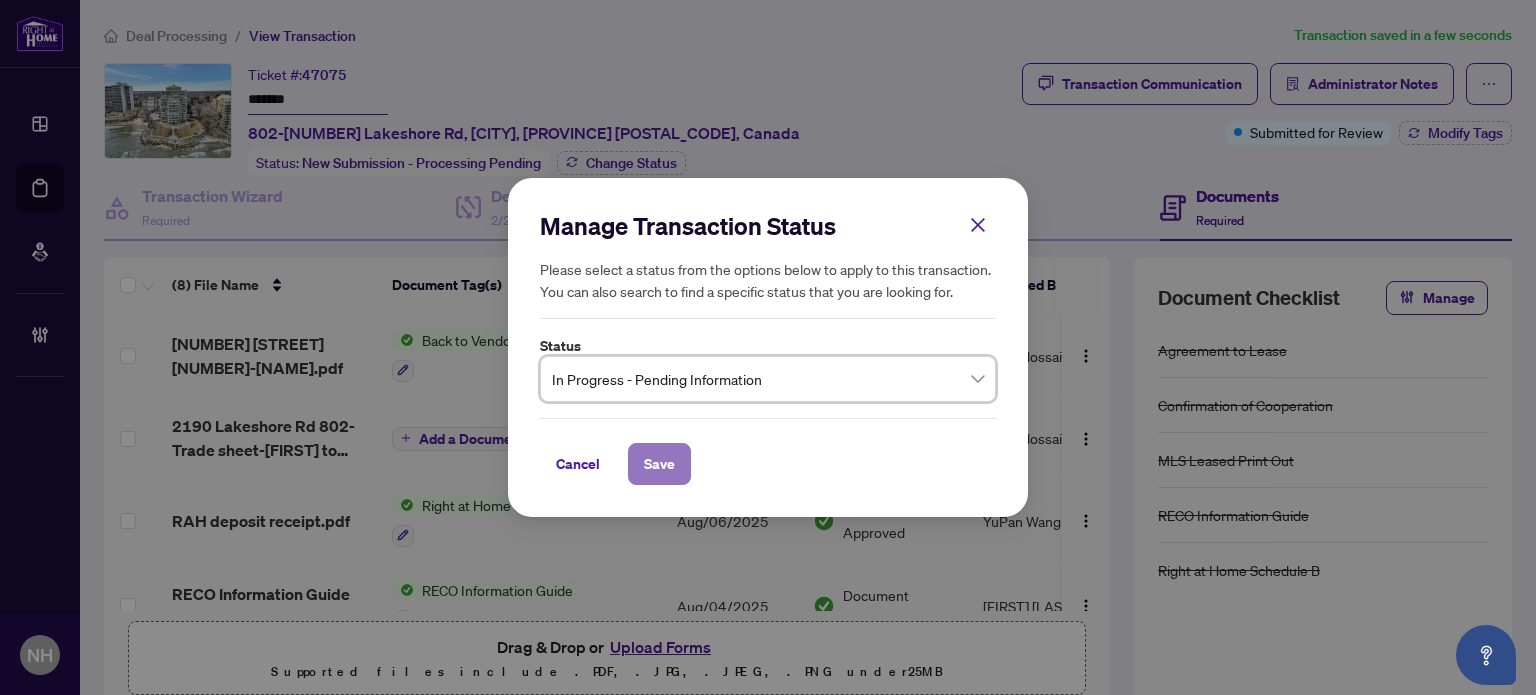 click on "Save" at bounding box center [659, 464] 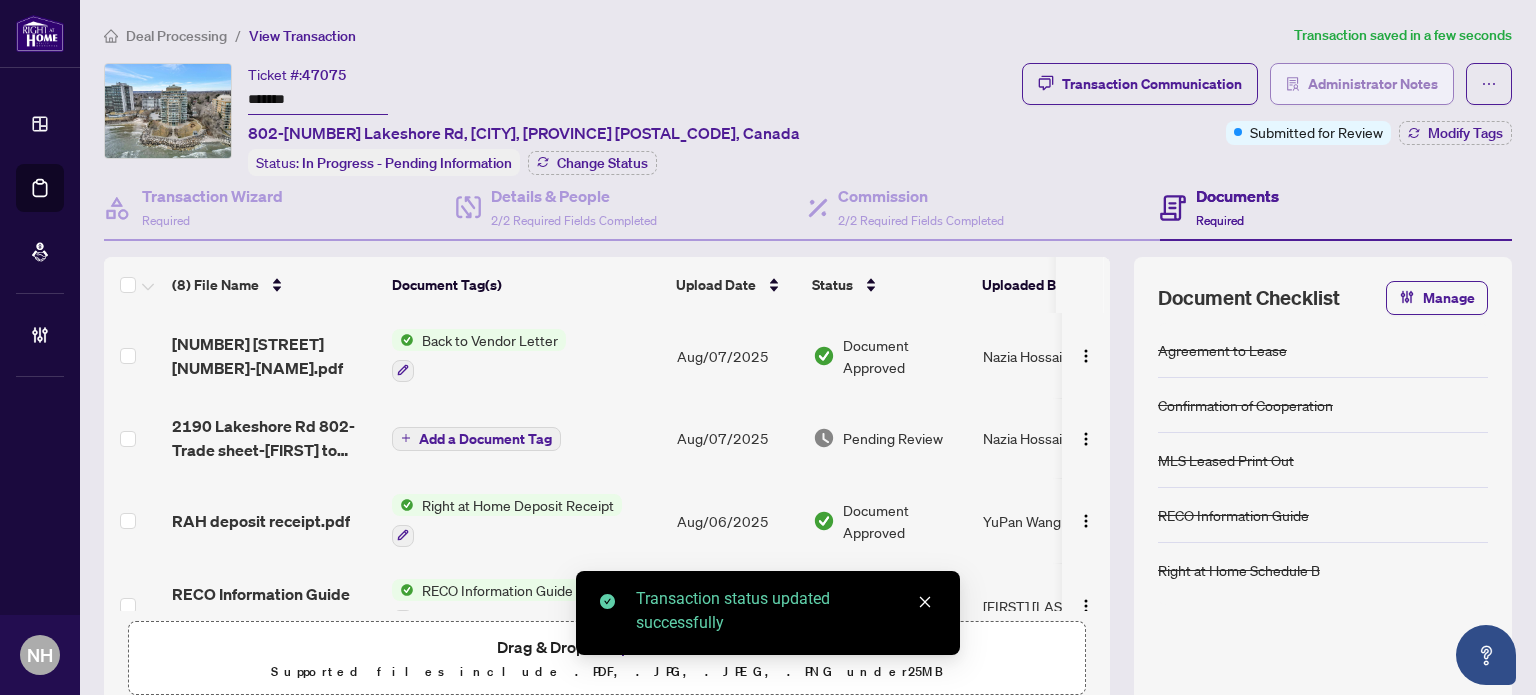 click on "Administrator Notes" at bounding box center [1373, 84] 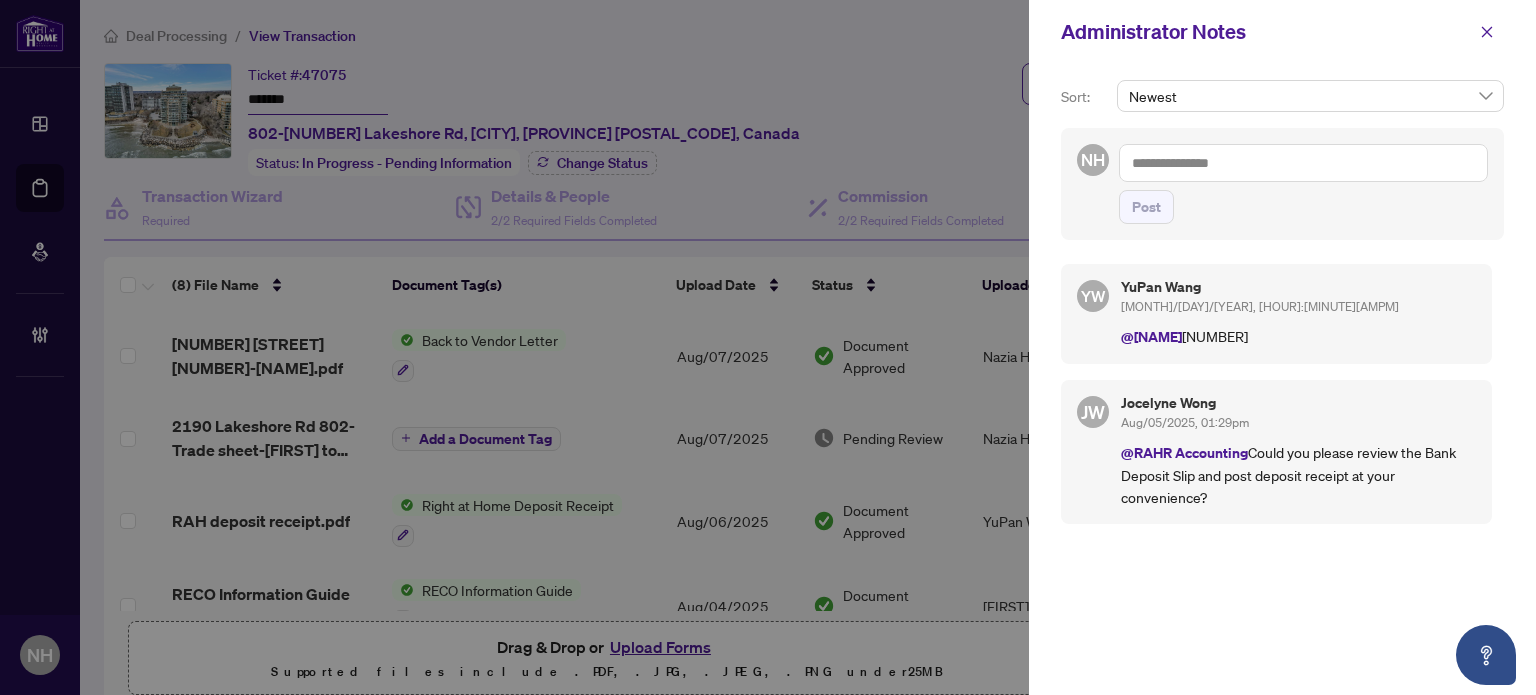 click at bounding box center (1303, 163) 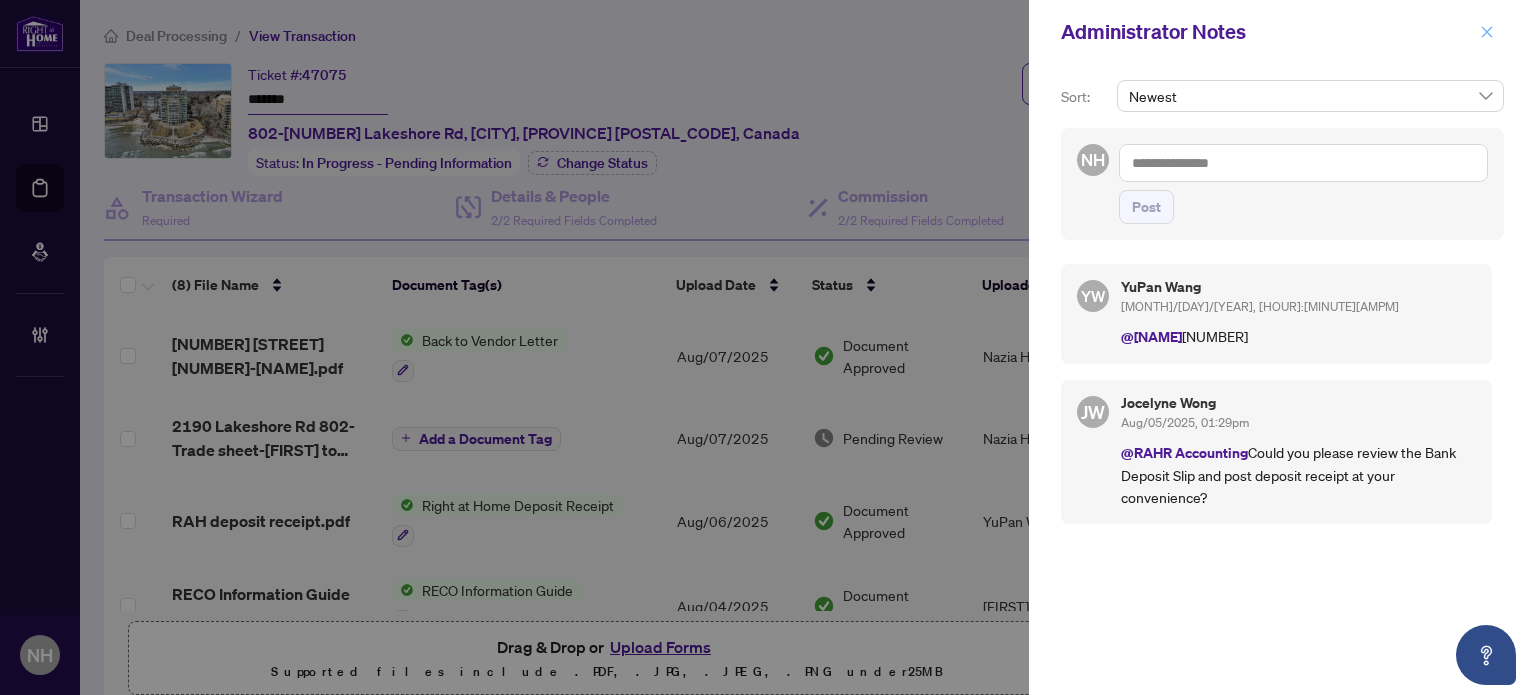 click 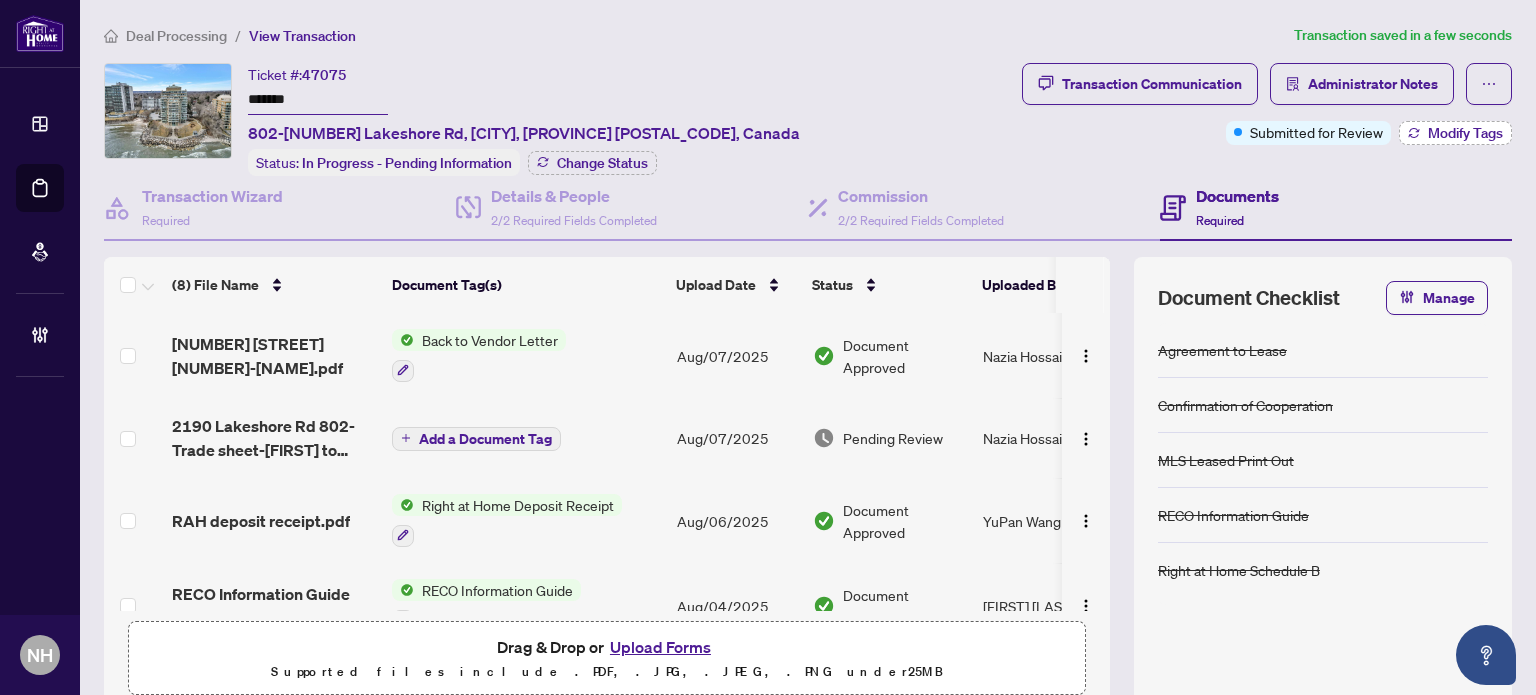 click on "Modify Tags" at bounding box center [1465, 133] 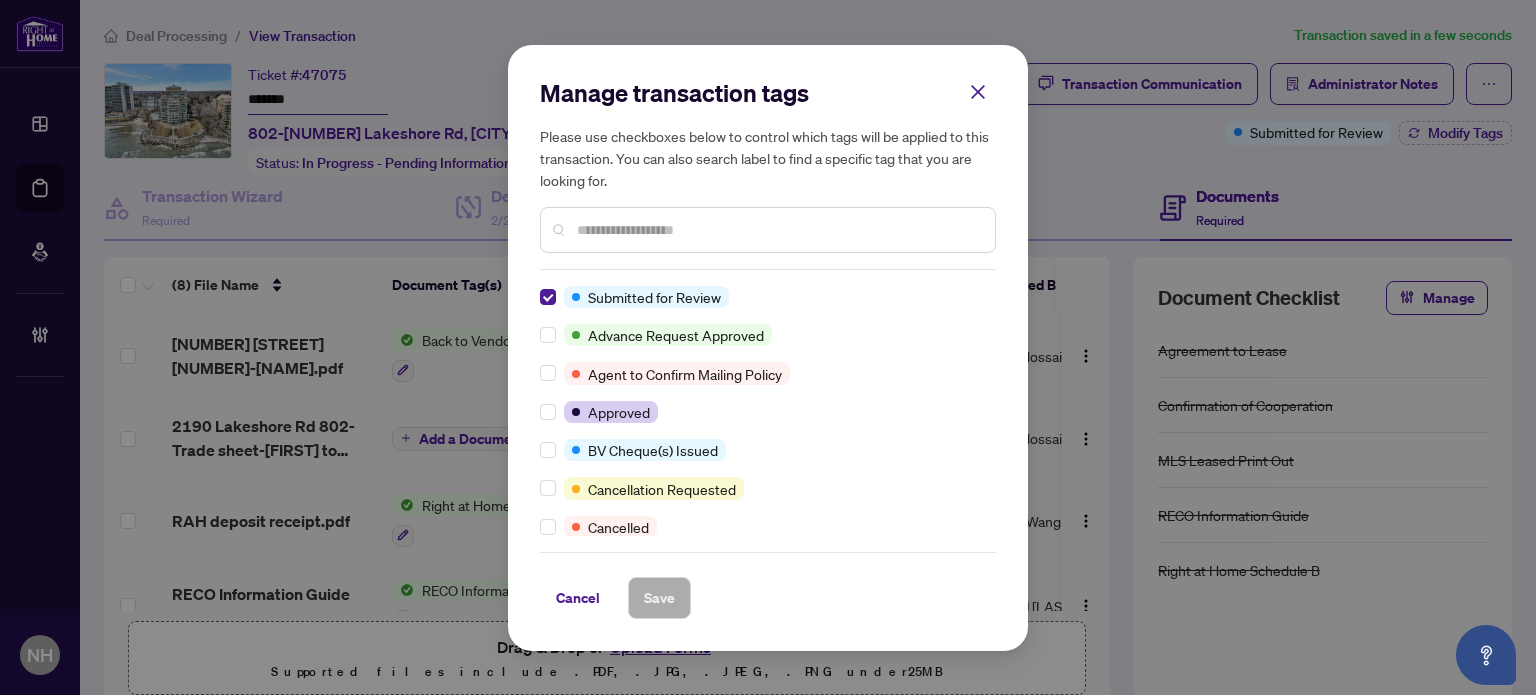 scroll, scrollTop: 0, scrollLeft: 0, axis: both 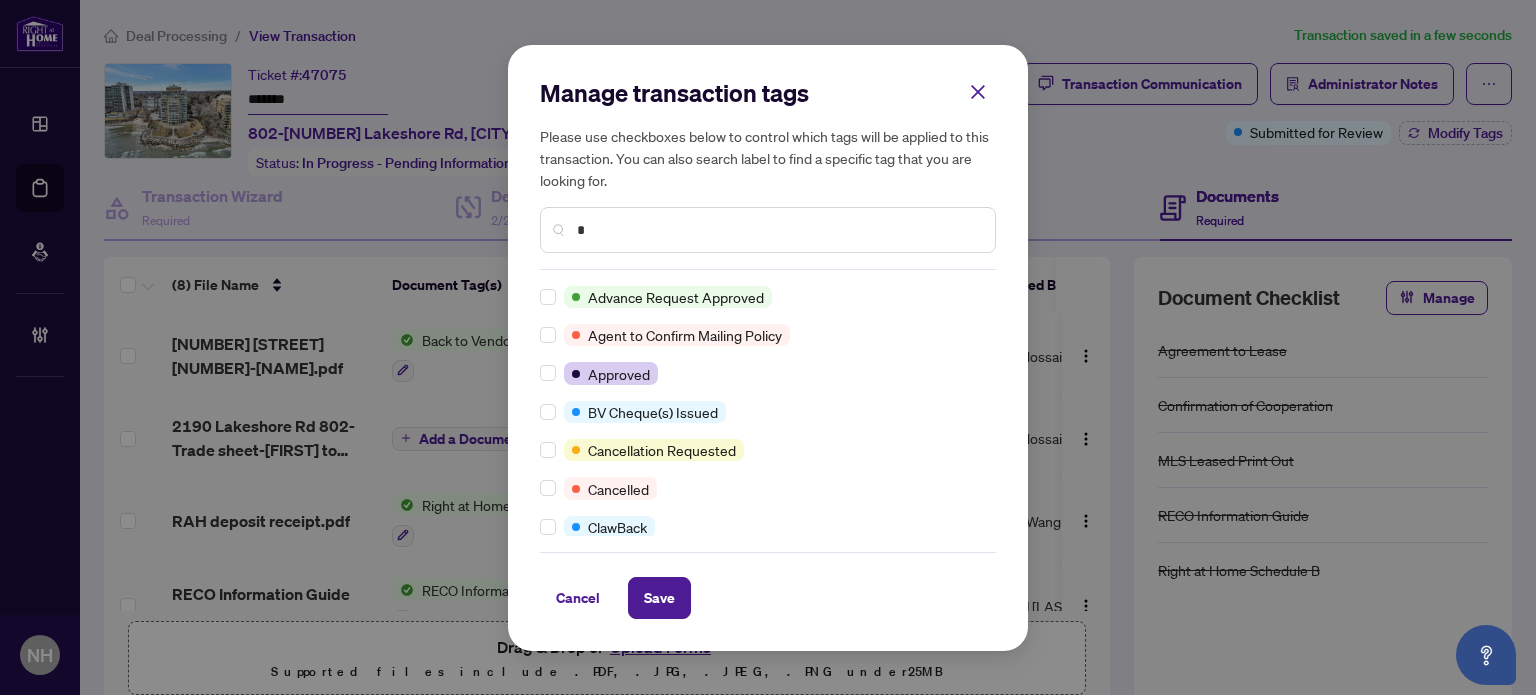 click on "*" at bounding box center [778, 230] 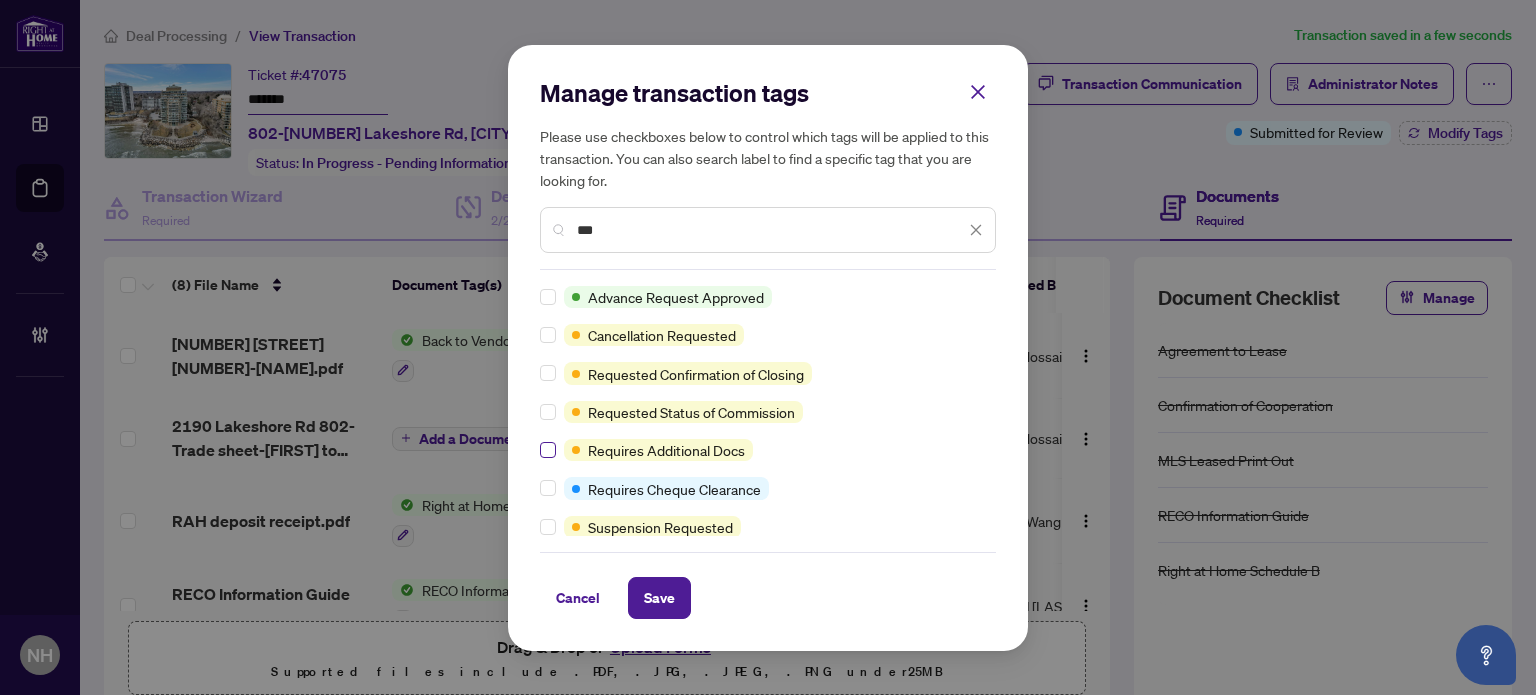 type on "***" 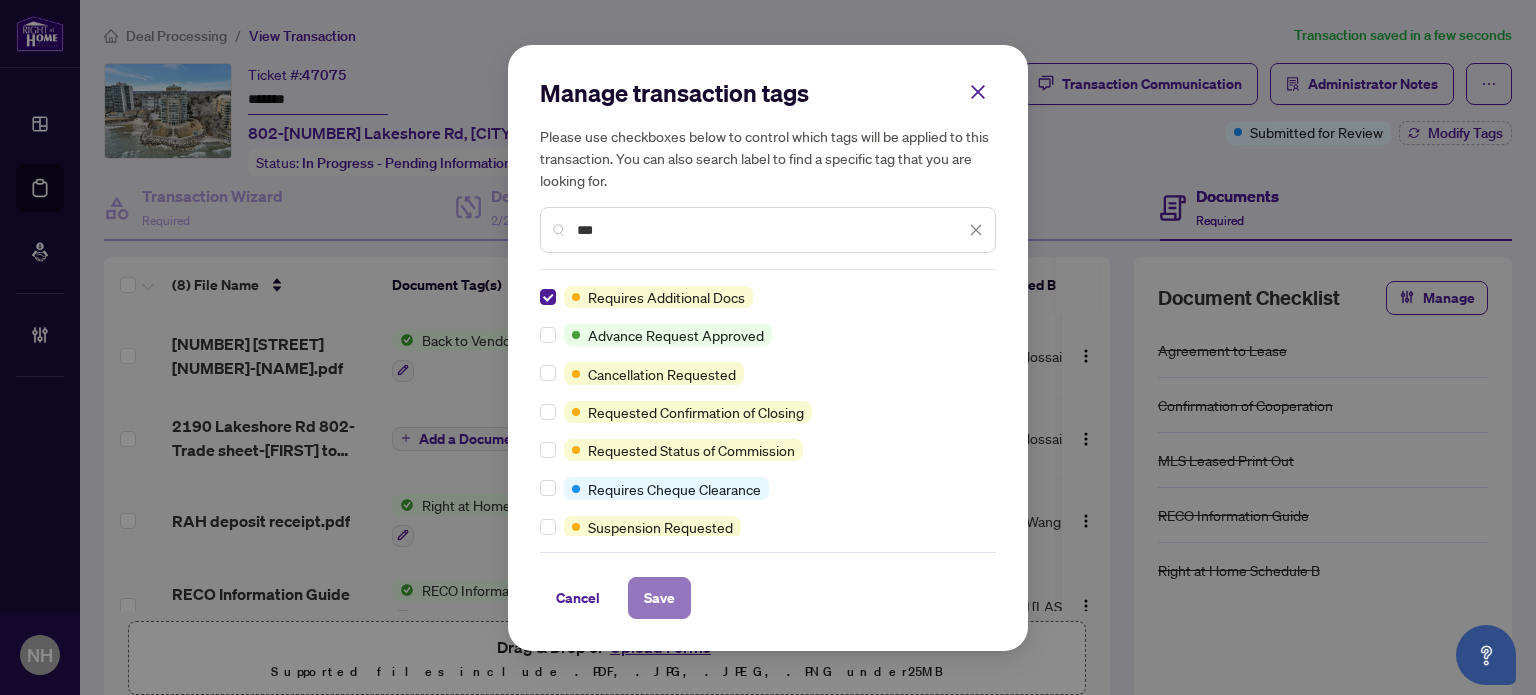 click on "Save" at bounding box center (659, 598) 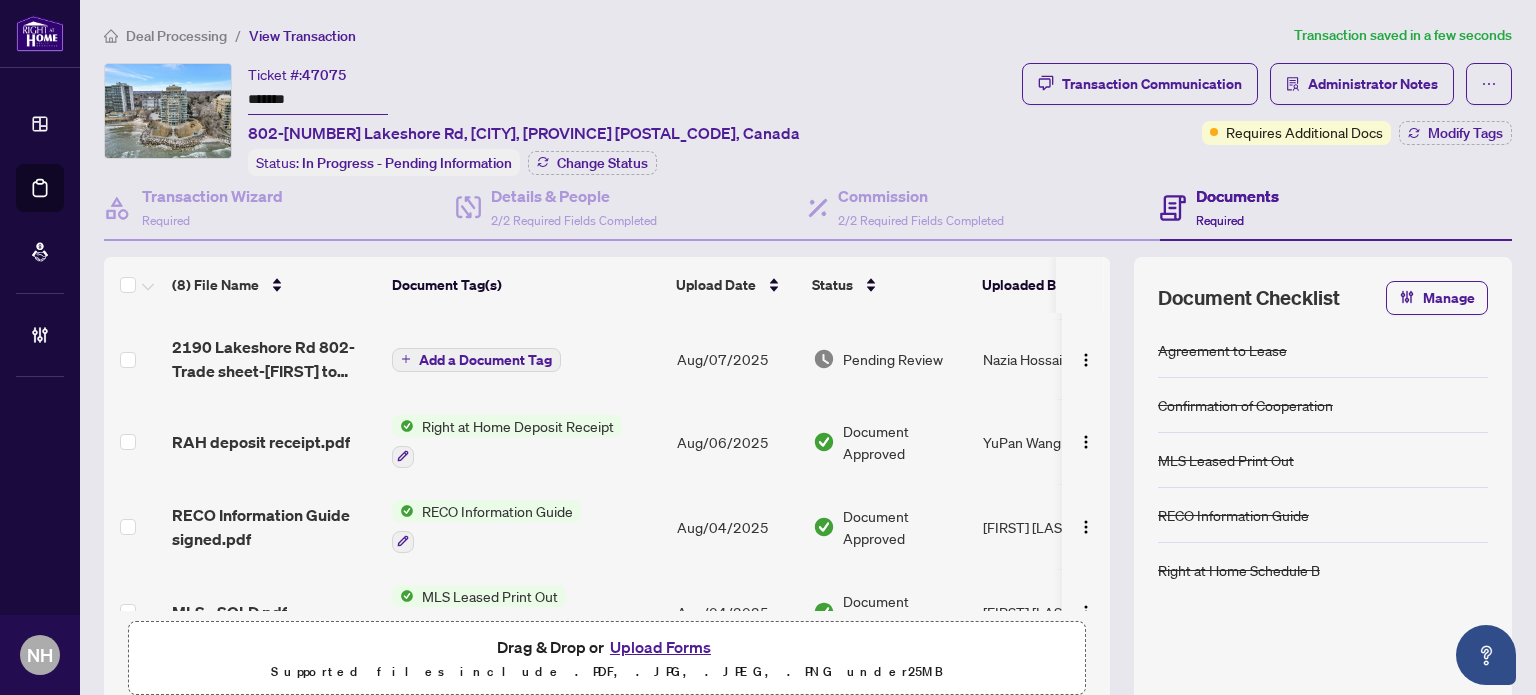 scroll, scrollTop: 0, scrollLeft: 0, axis: both 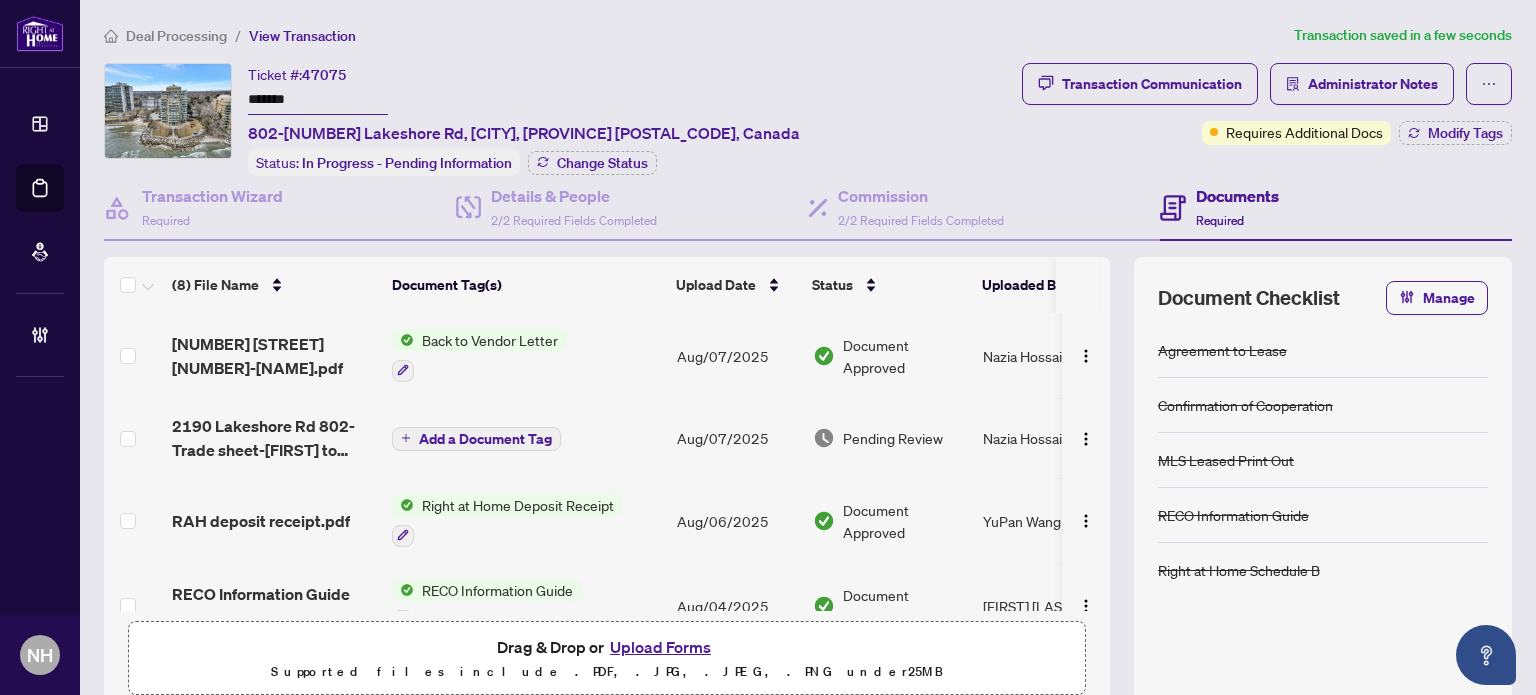 drag, startPoint x: 320, startPoint y: 100, endPoint x: 135, endPoint y: 47, distance: 192.4422 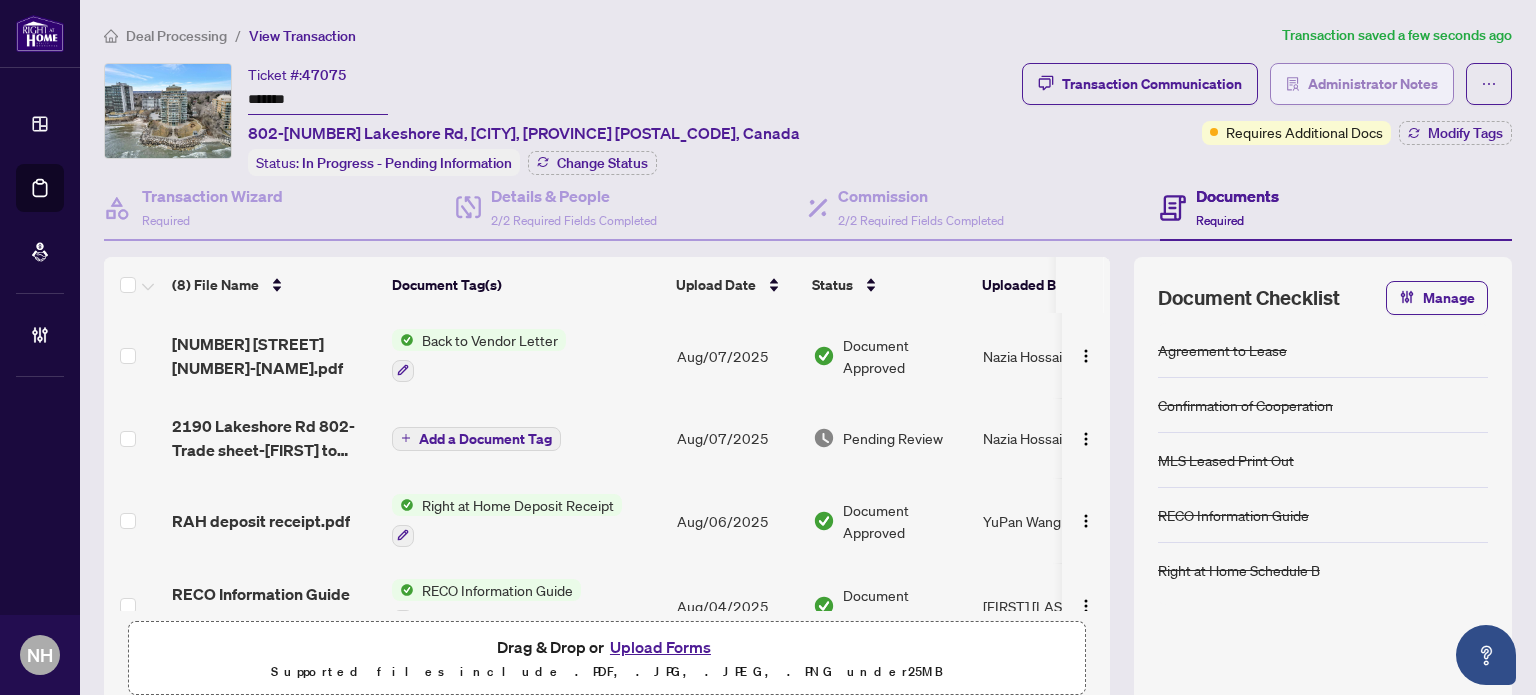 click on "Administrator Notes" at bounding box center [1373, 84] 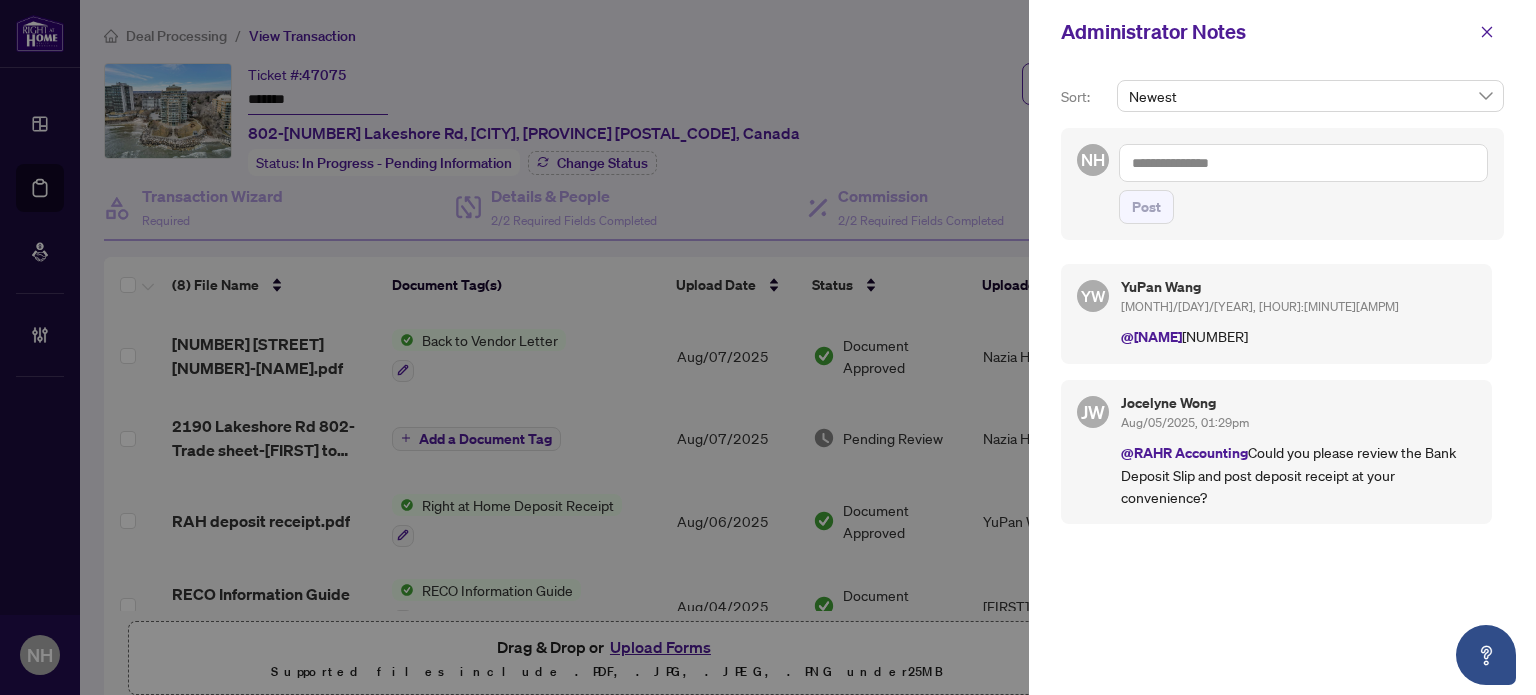 click at bounding box center (1303, 163) 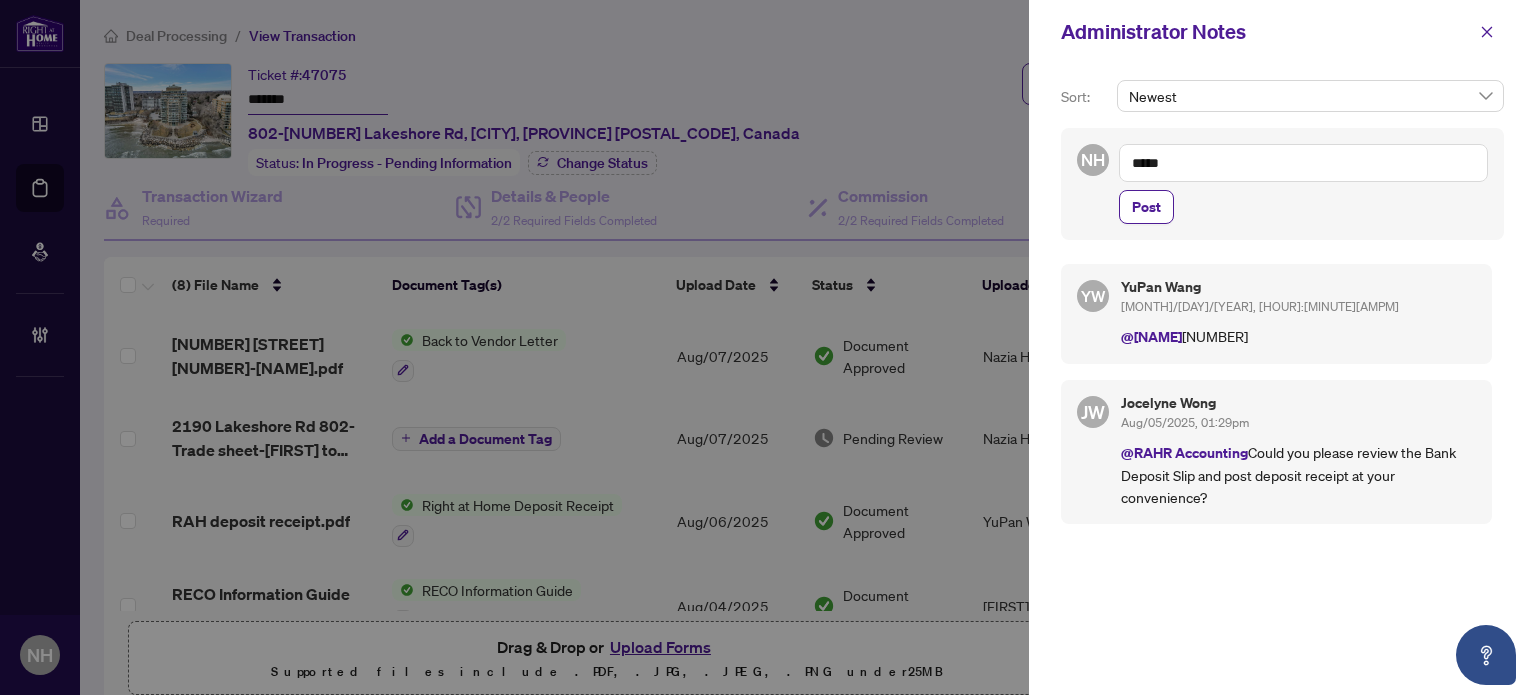click on "*****" at bounding box center (1303, 163) 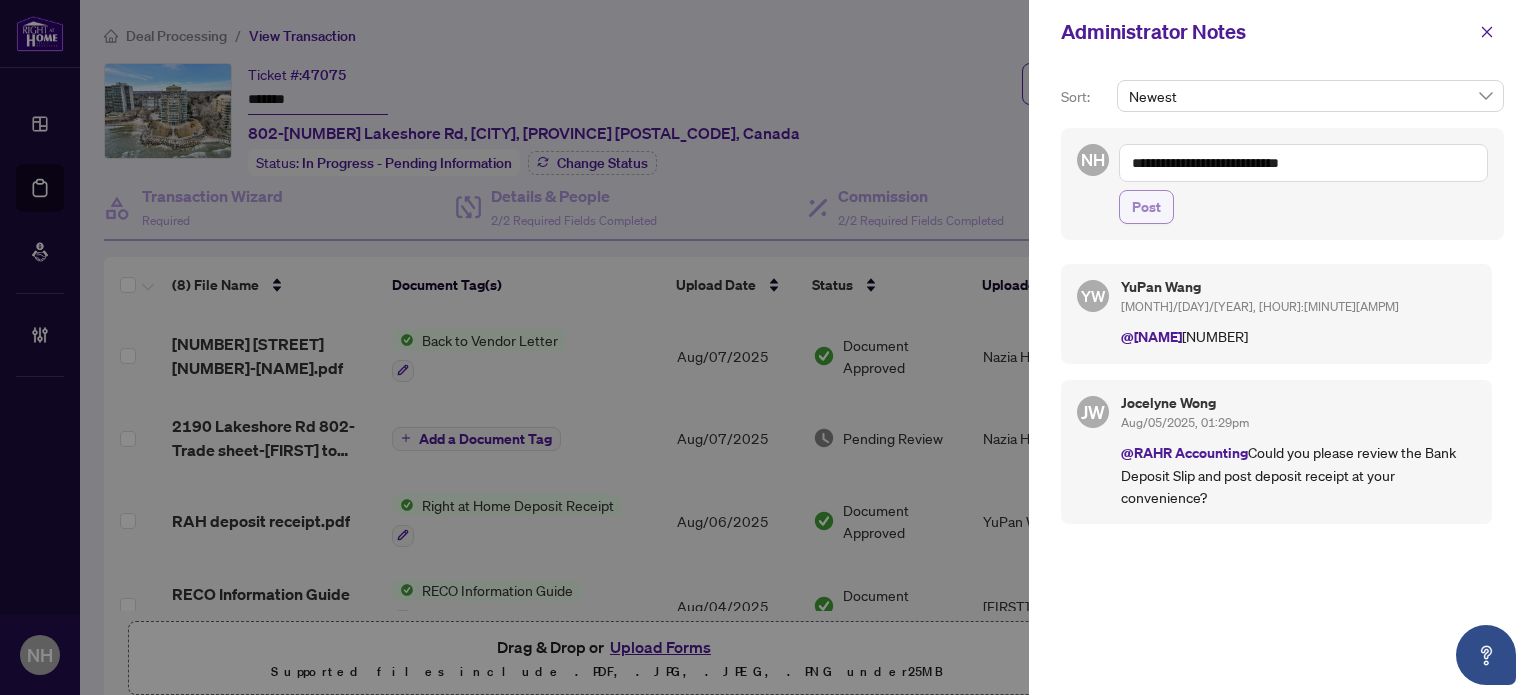 type on "**********" 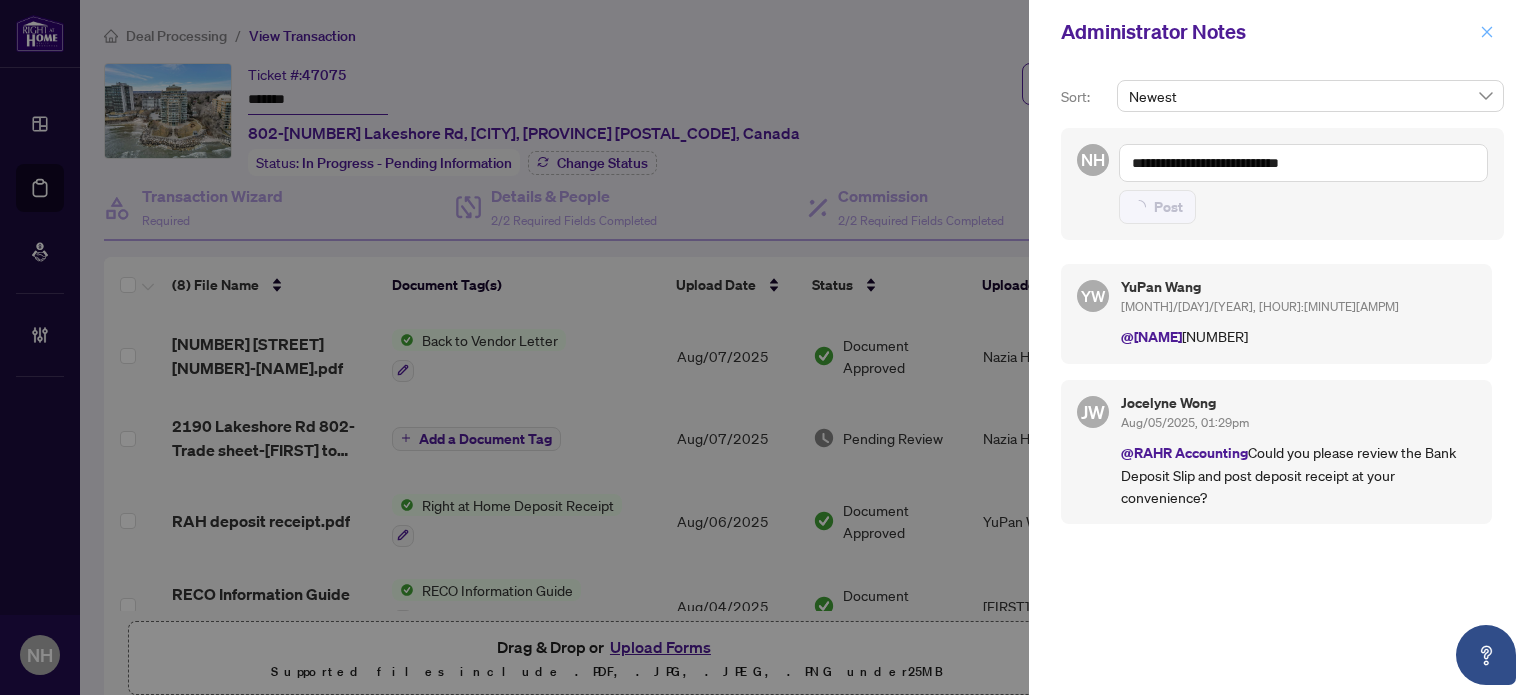 type 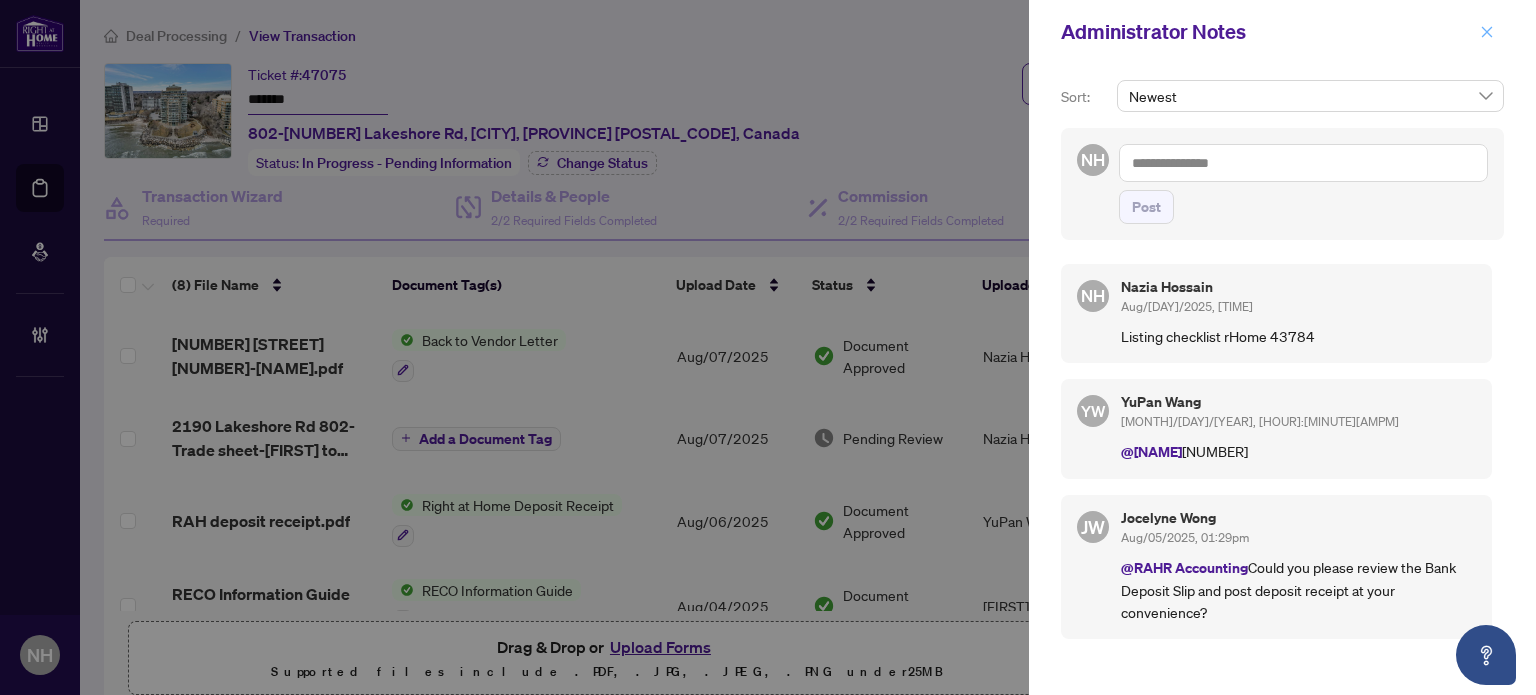 click at bounding box center (1487, 32) 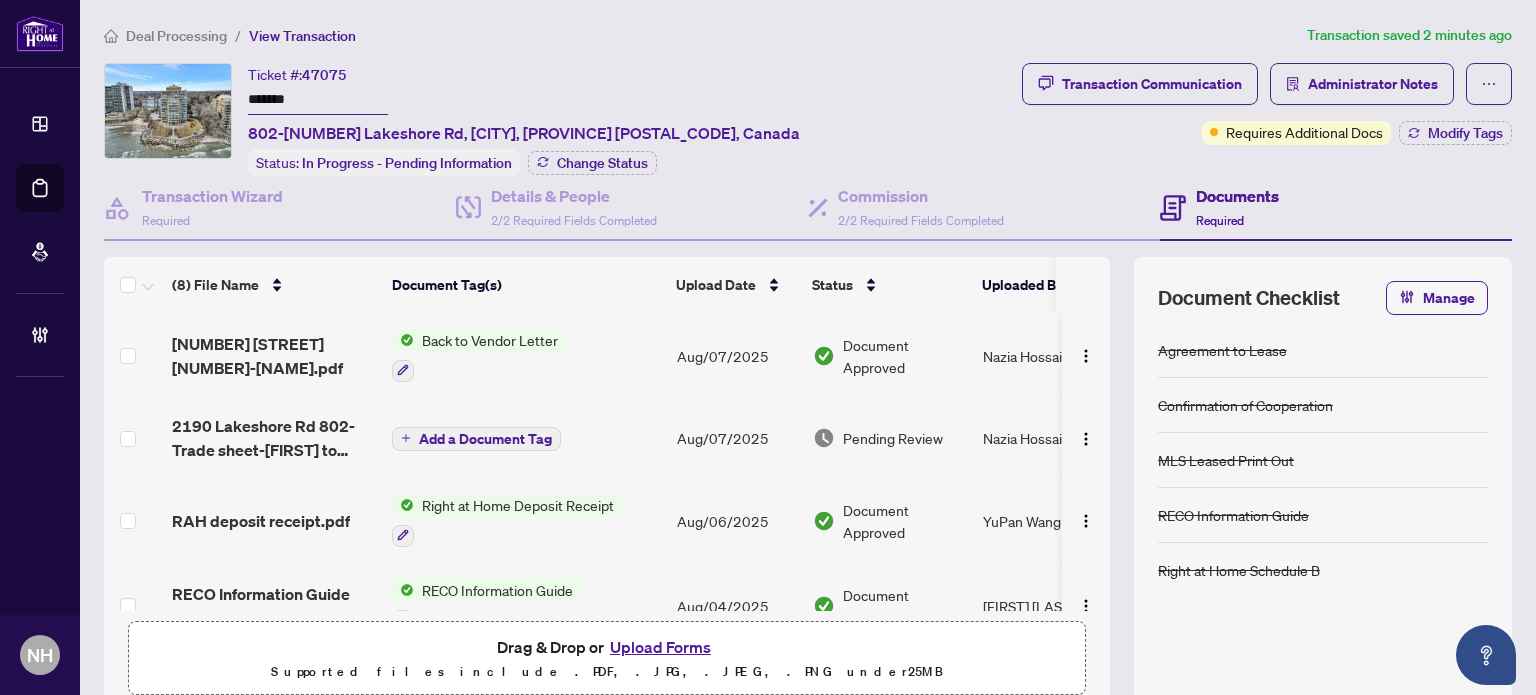click on "Documents" at bounding box center (1237, 196) 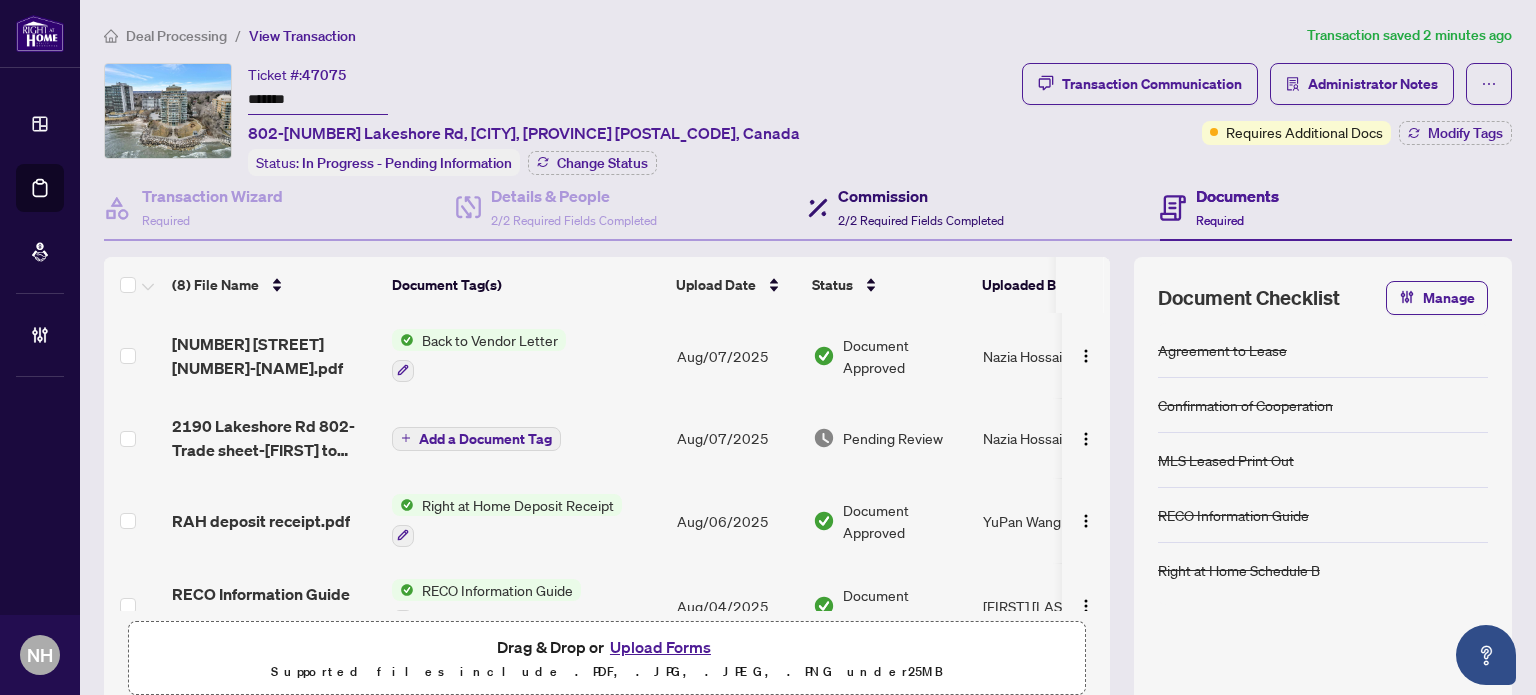 click on "2/2 Required Fields Completed" at bounding box center (921, 220) 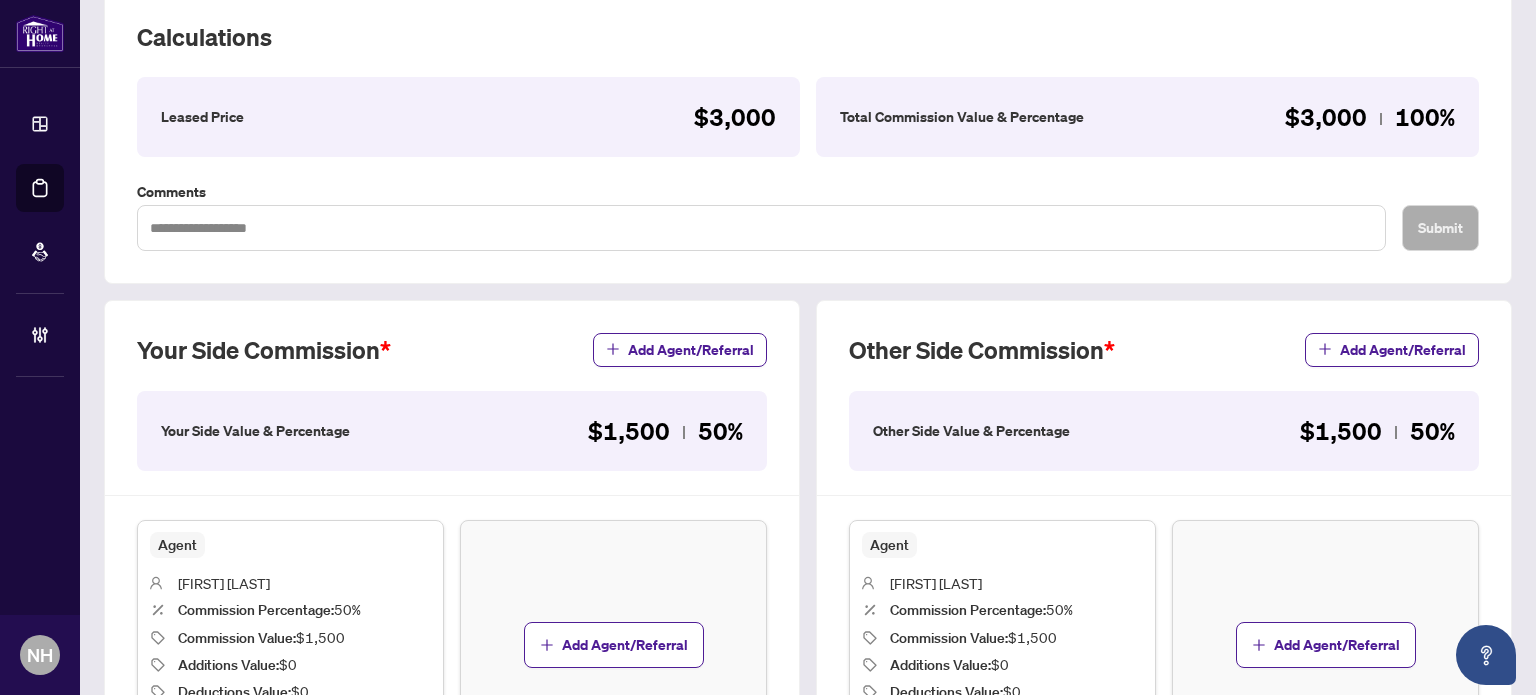 scroll, scrollTop: 300, scrollLeft: 0, axis: vertical 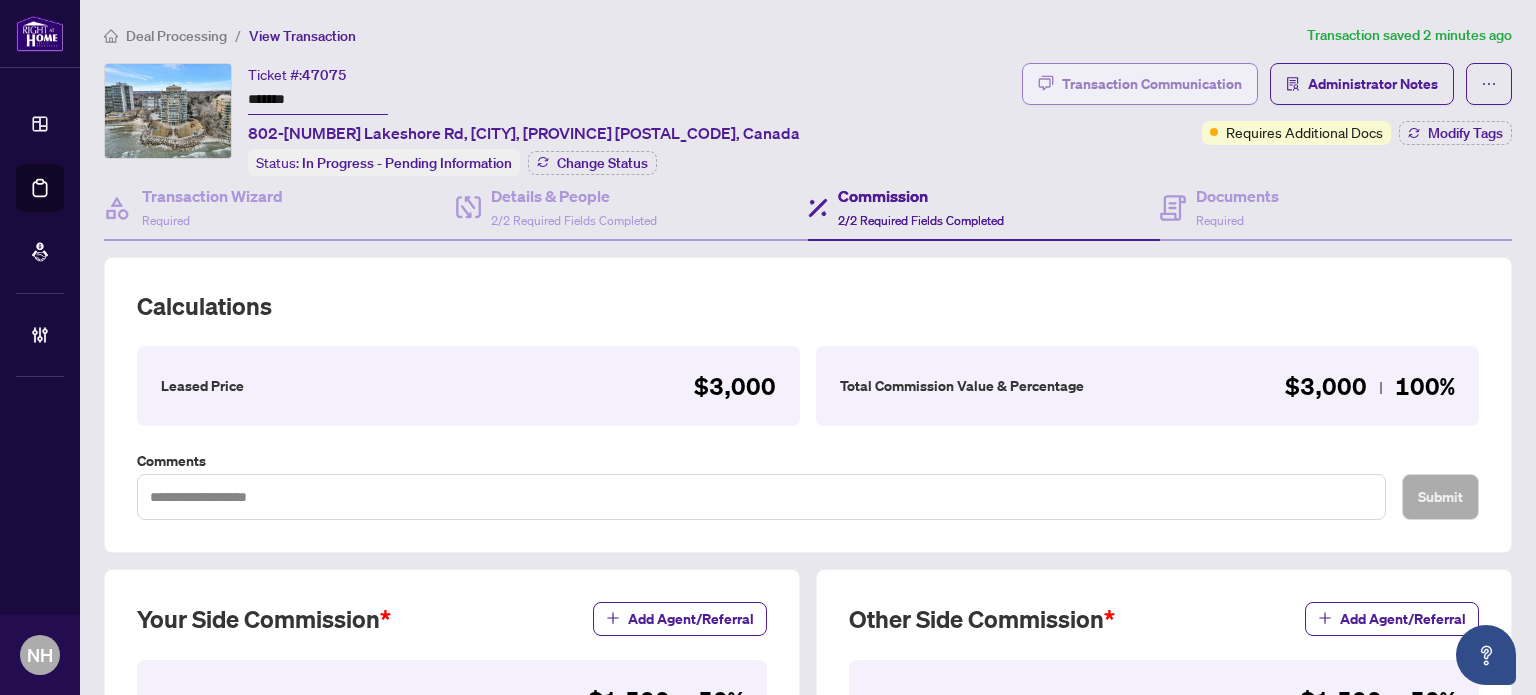 click on "Transaction Communication" at bounding box center (1152, 84) 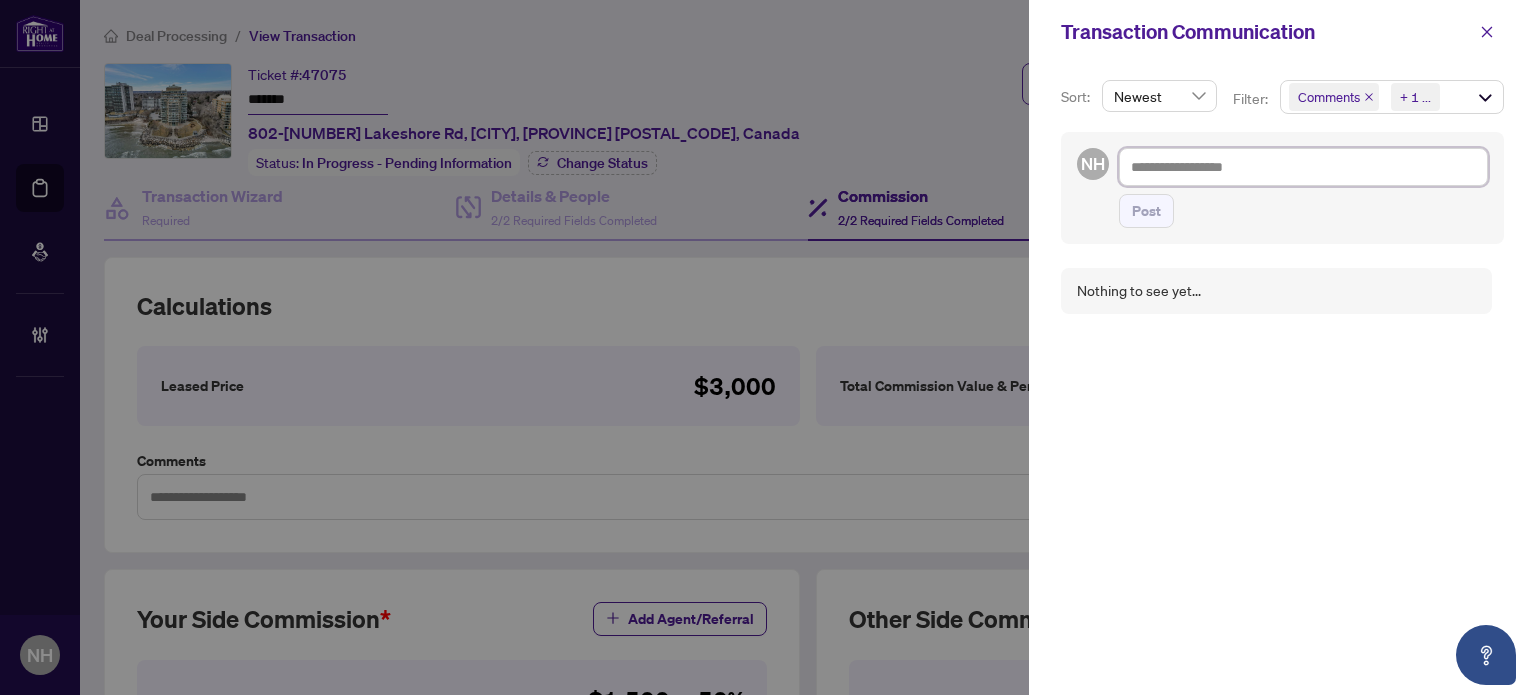 click at bounding box center [1303, 167] 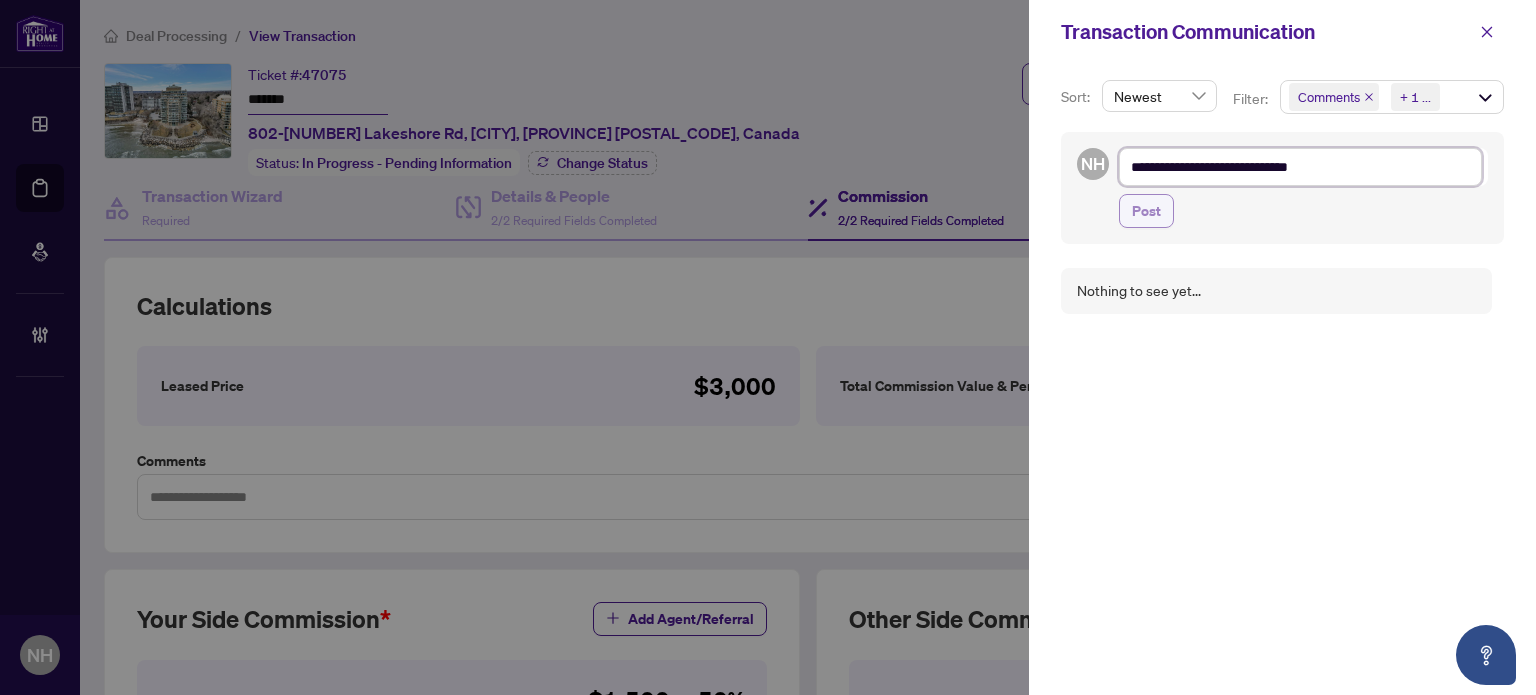 type on "**********" 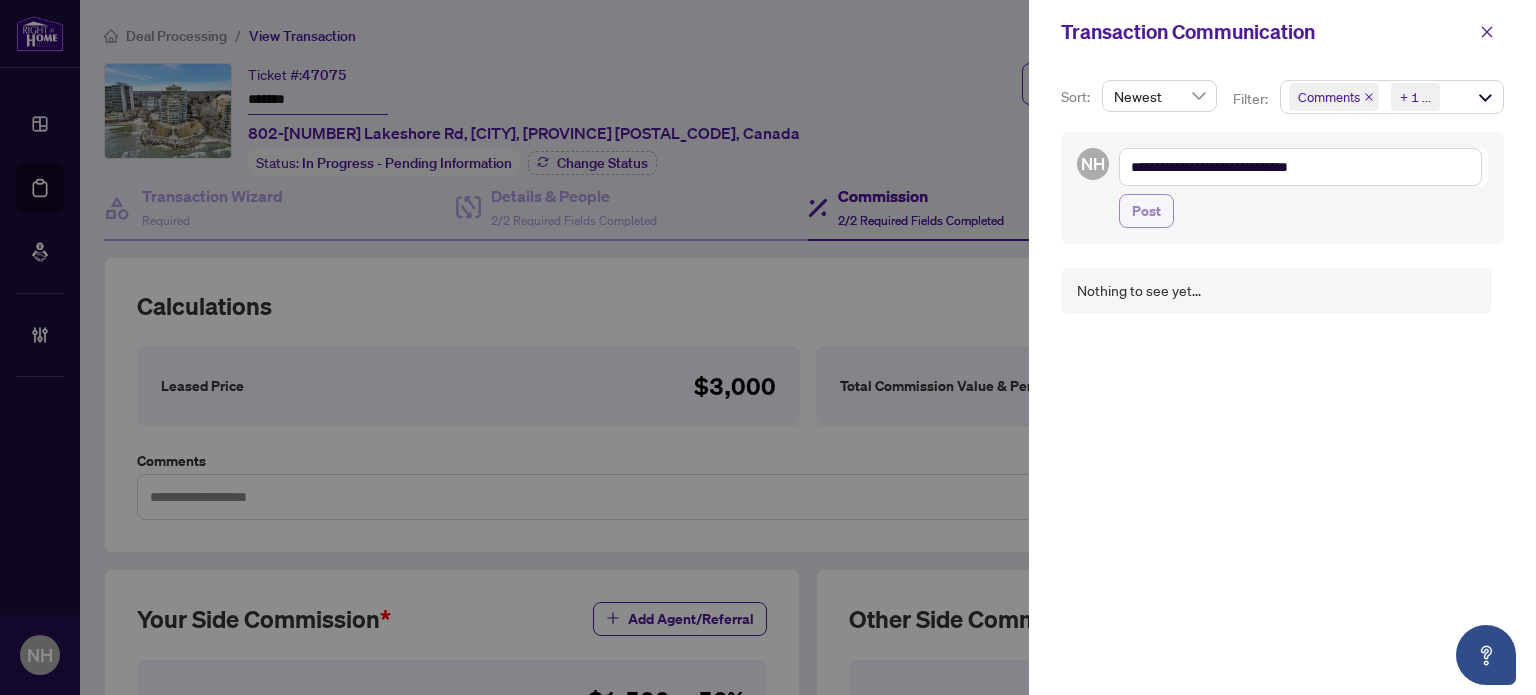 click on "Post" at bounding box center (1146, 211) 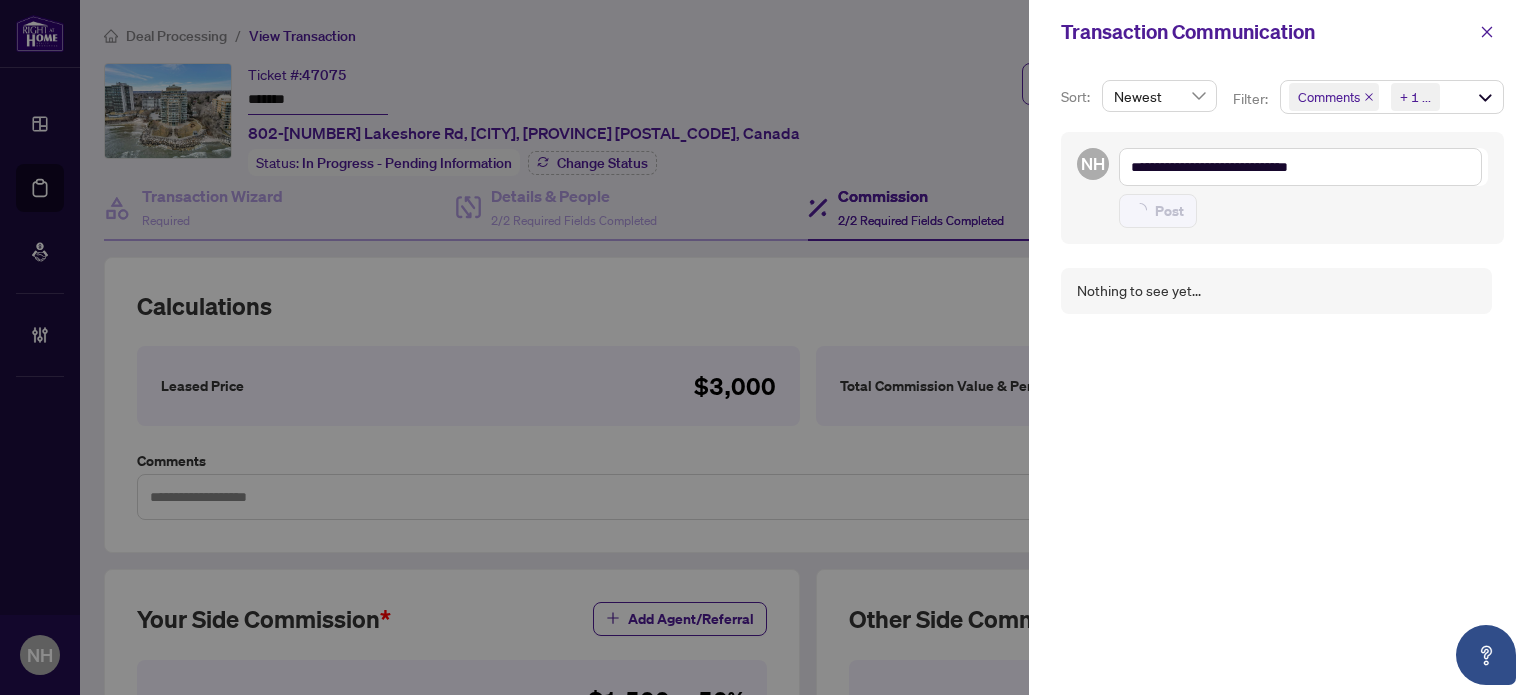 type on "**********" 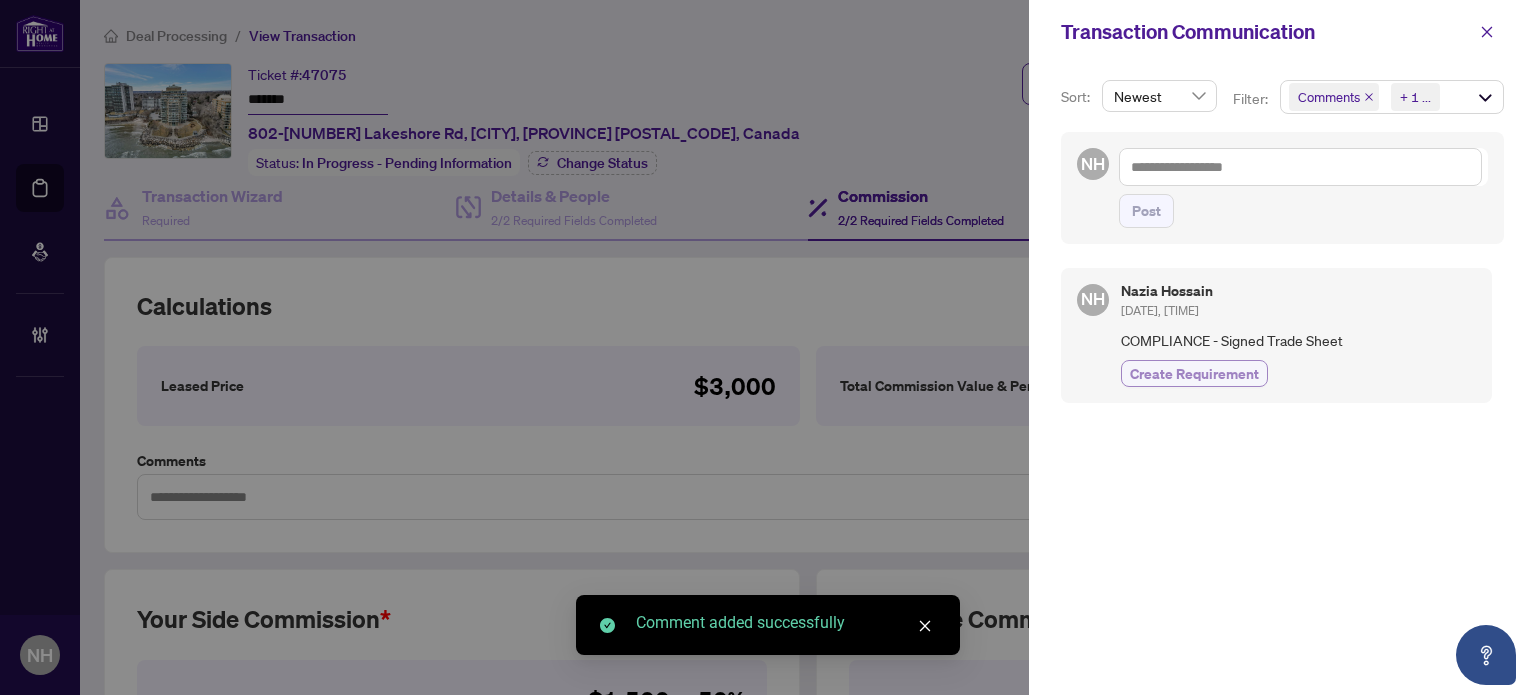 click on "Create Requirement" at bounding box center (1194, 373) 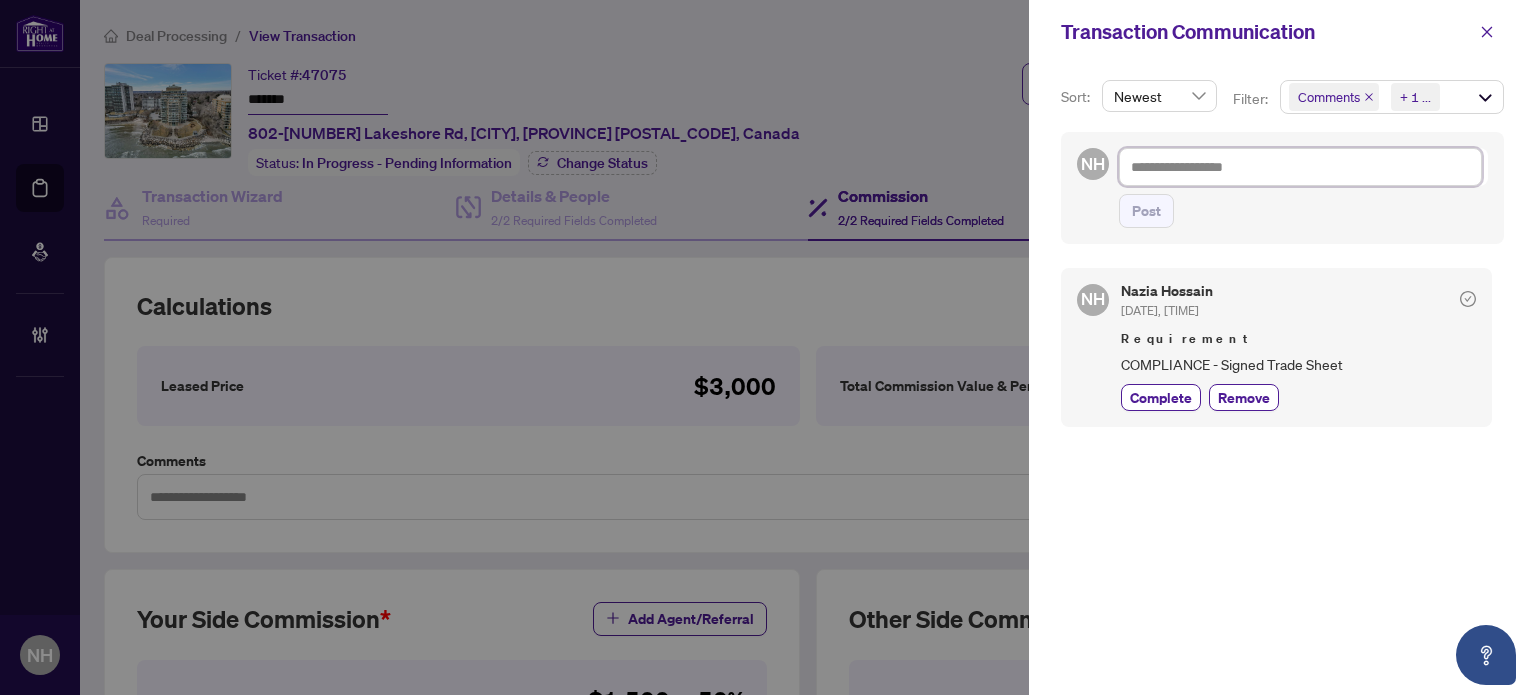 click at bounding box center (1300, 167) 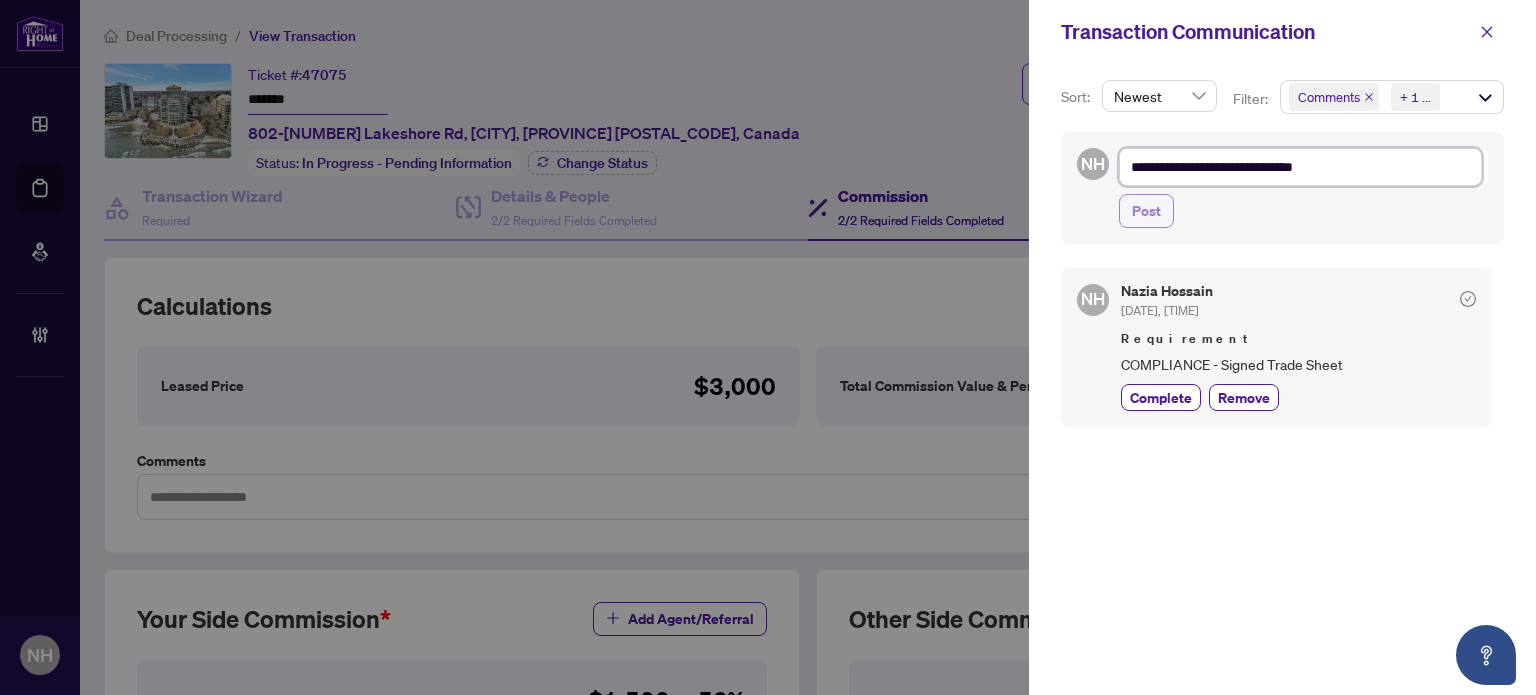 type on "**********" 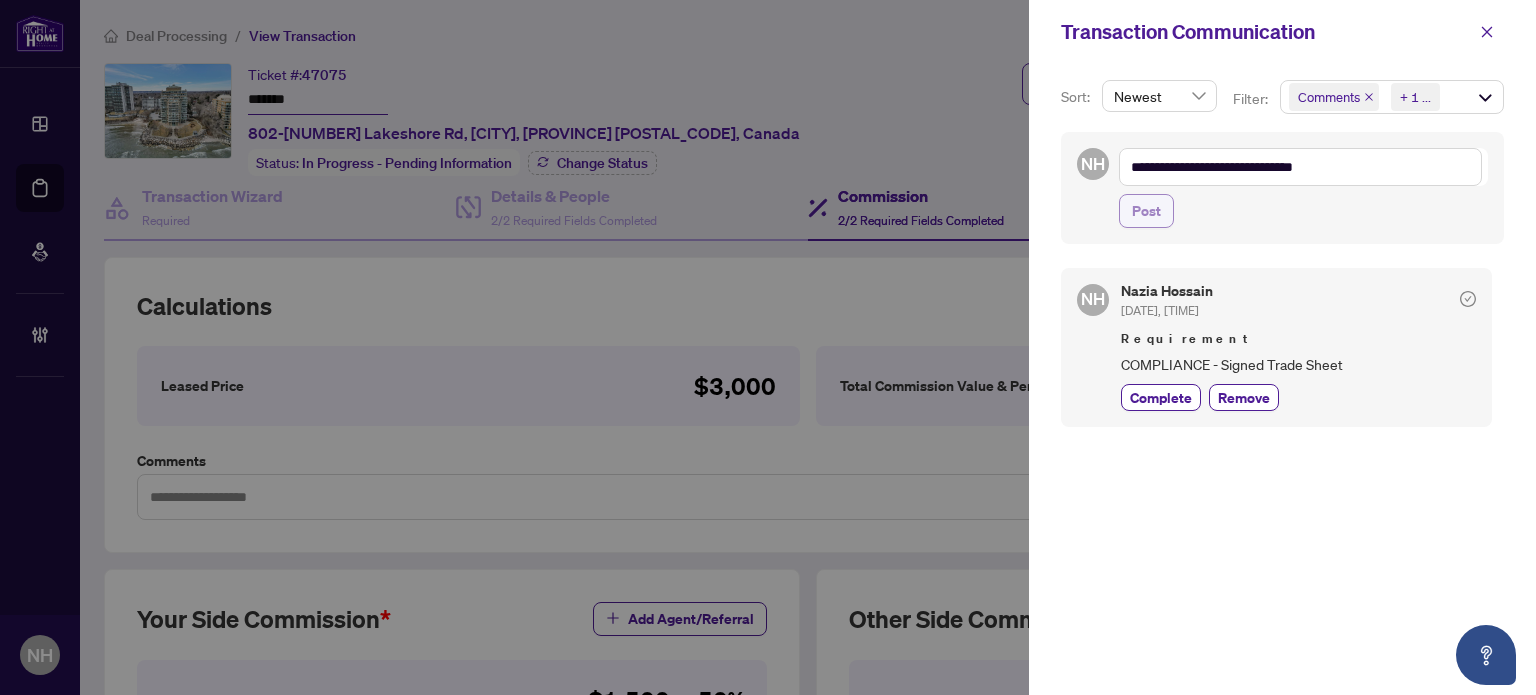 click on "Post" at bounding box center (1146, 211) 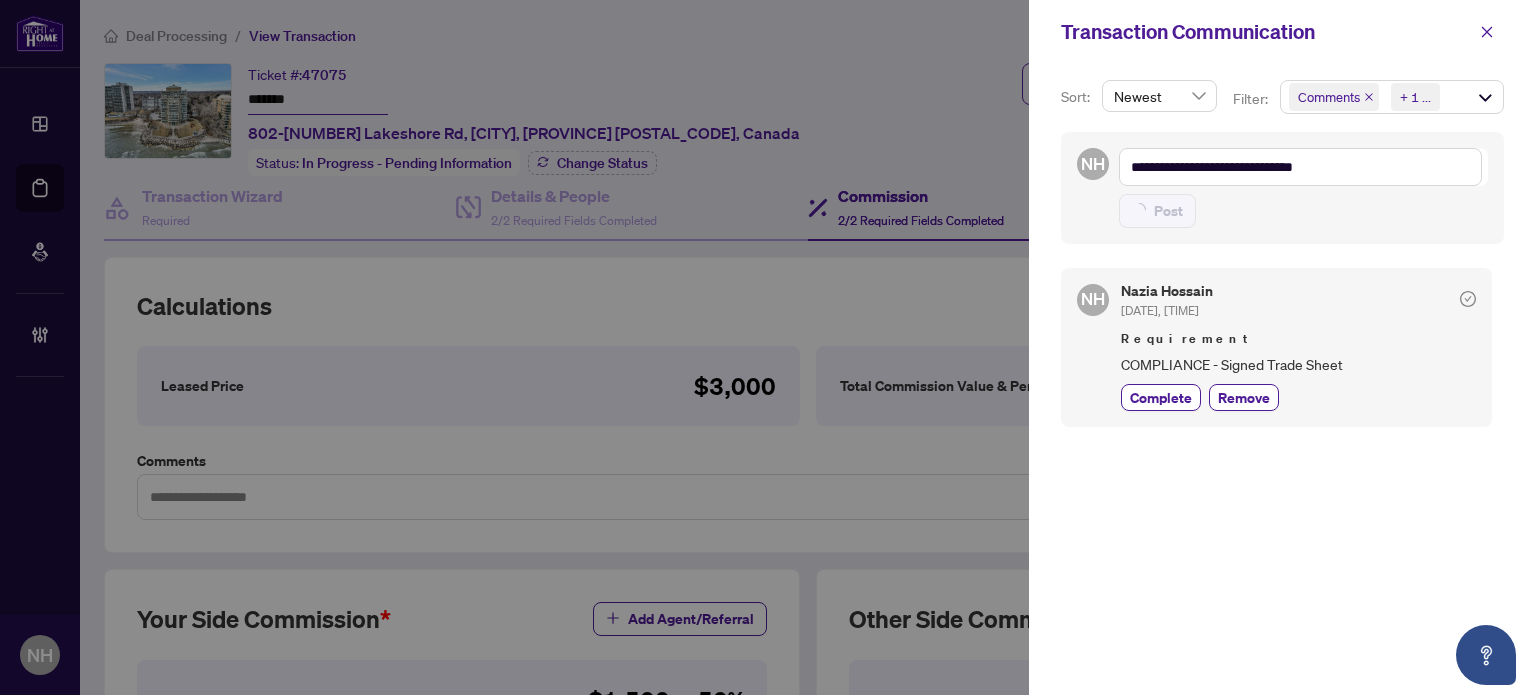 type on "**********" 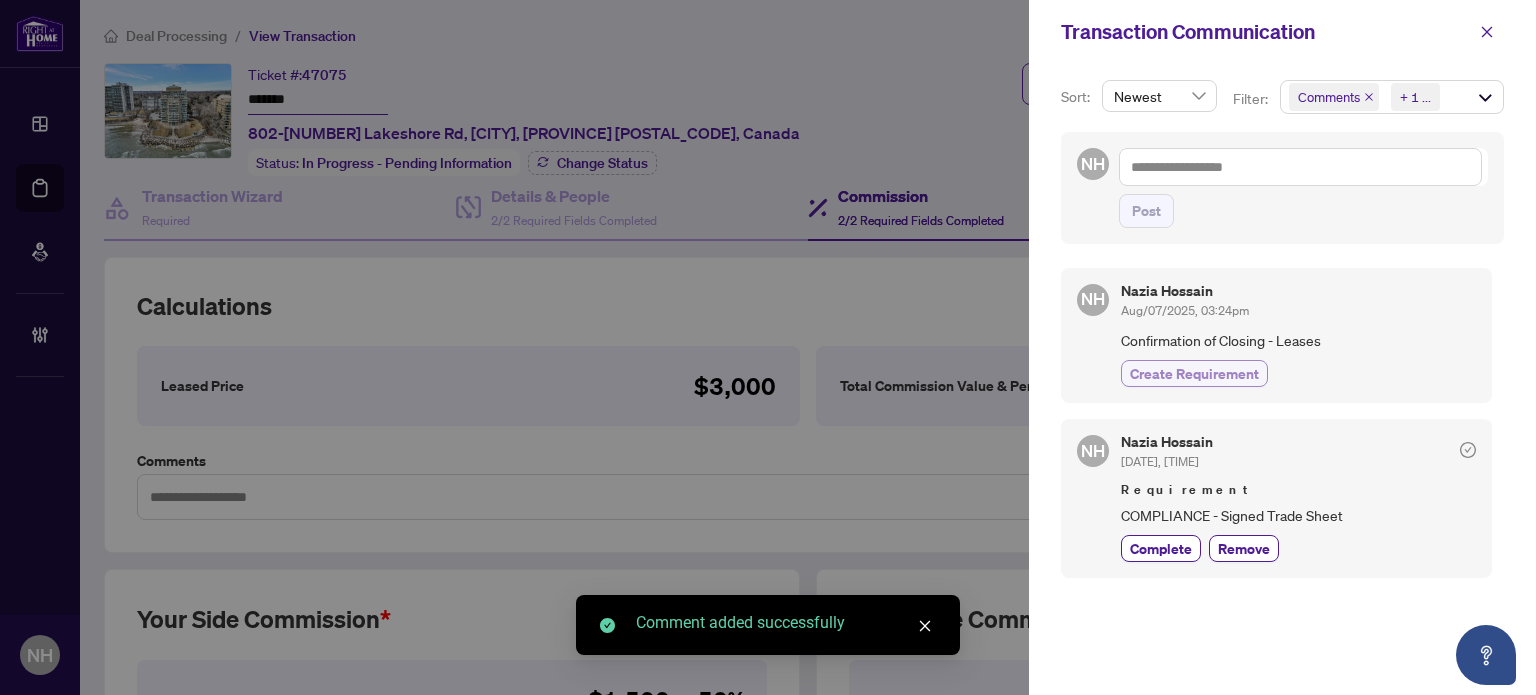 click on "Create Requirement" at bounding box center (1194, 373) 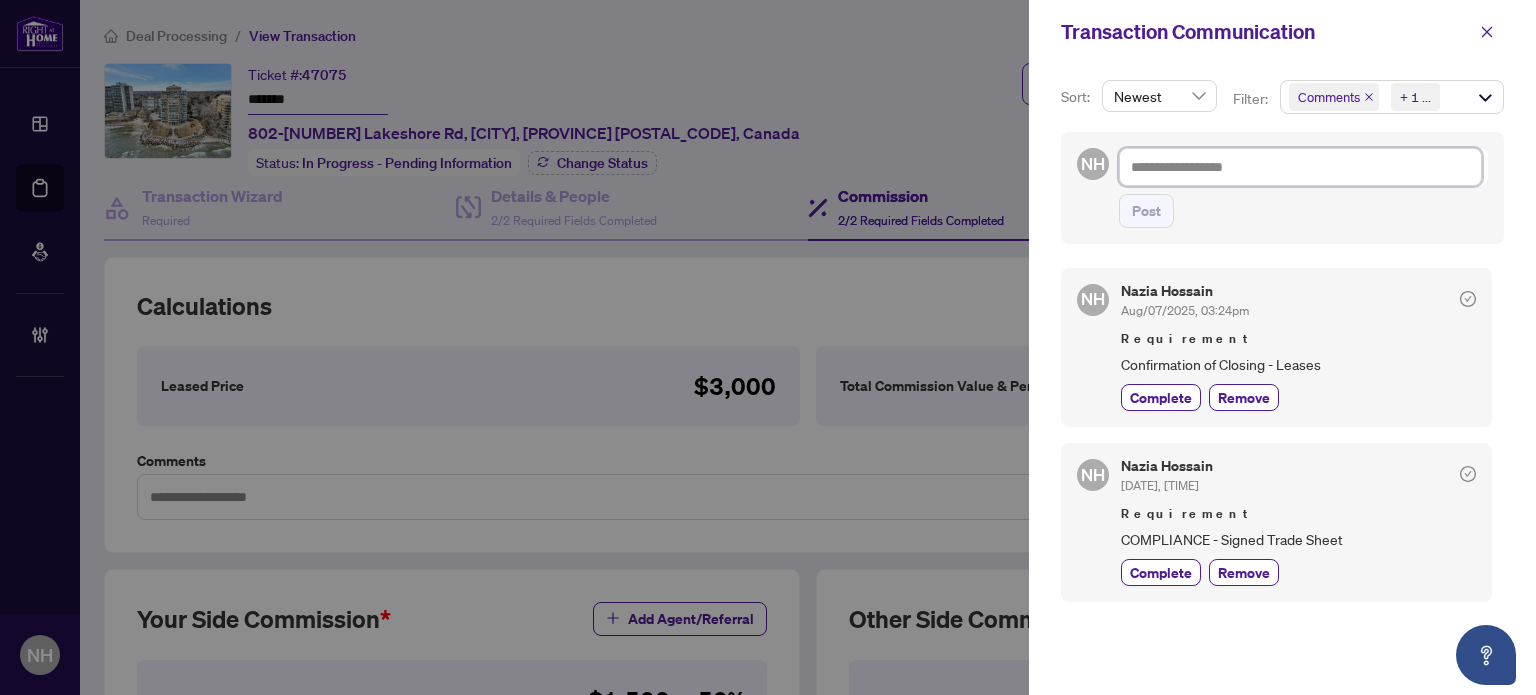 click at bounding box center (1300, 167) 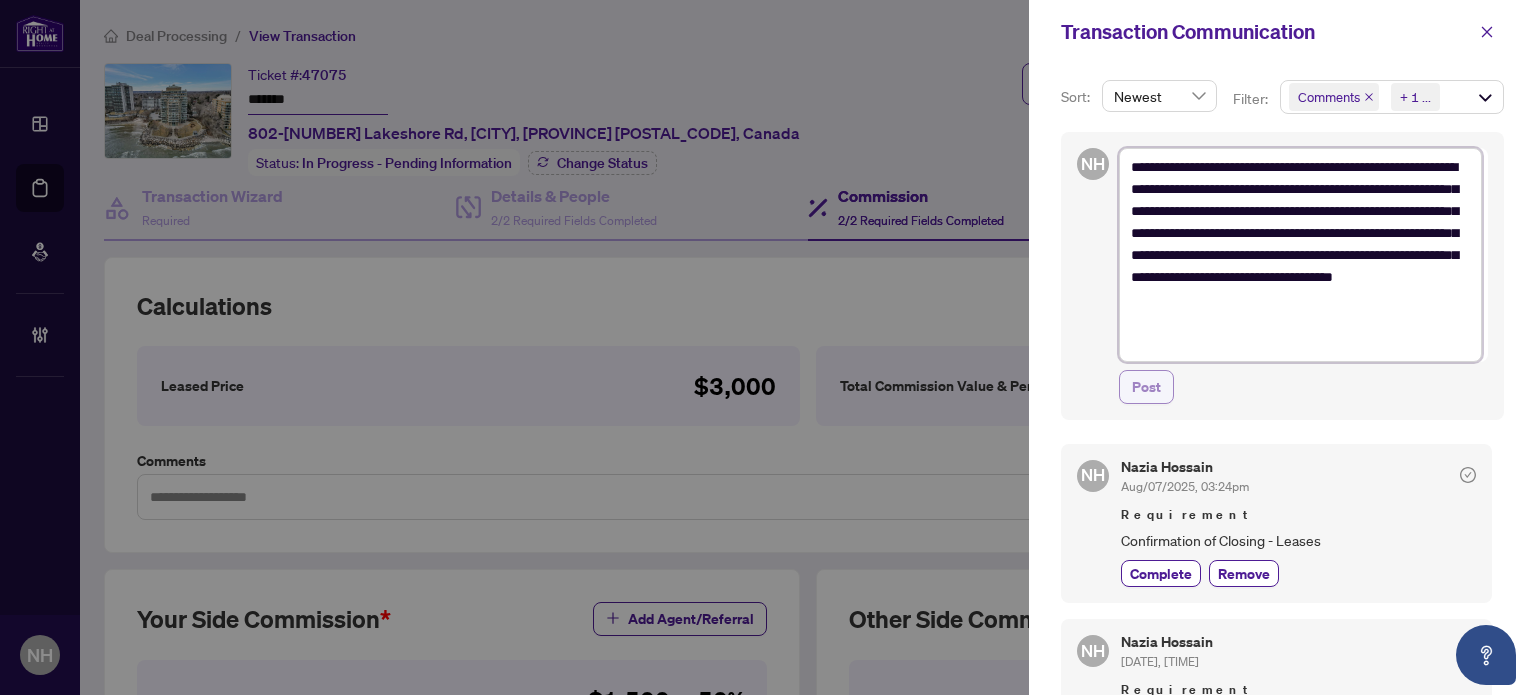 type on "**********" 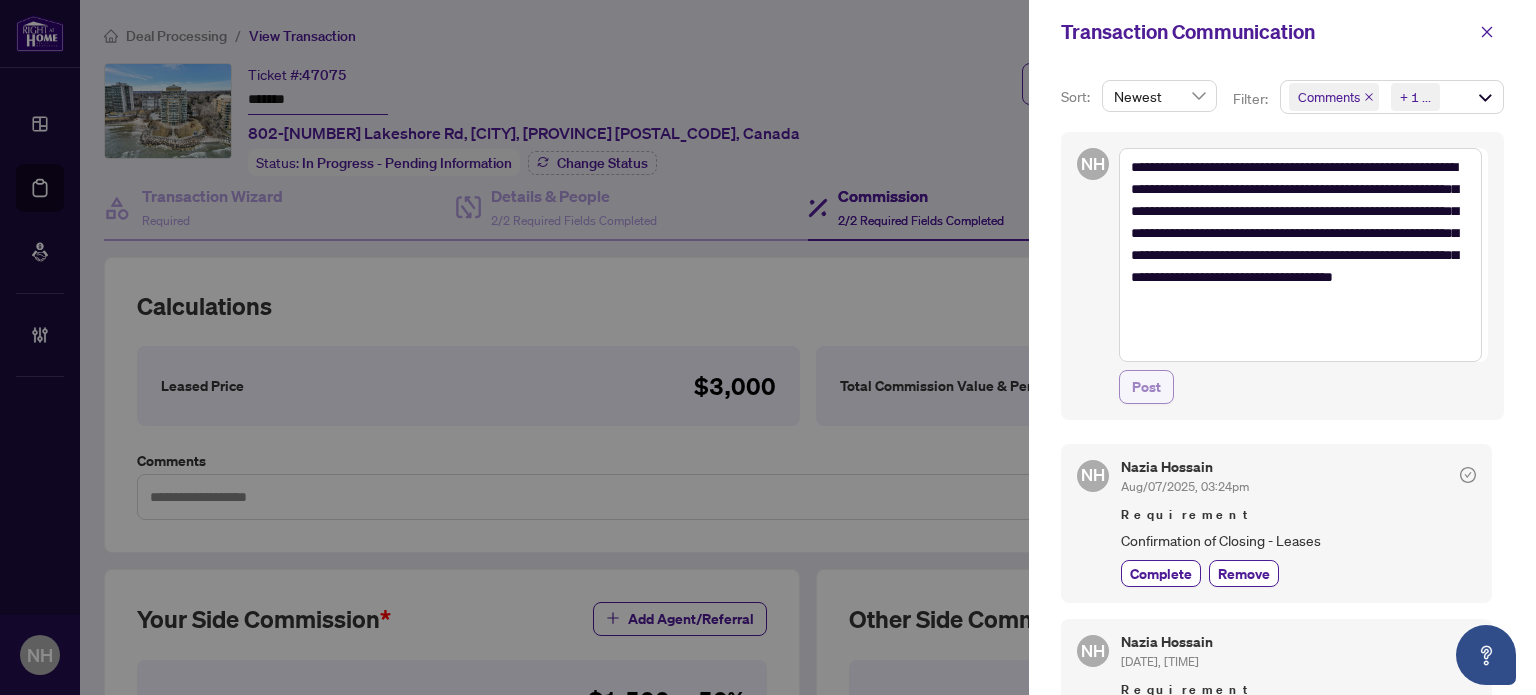 click on "Post" at bounding box center (1146, 387) 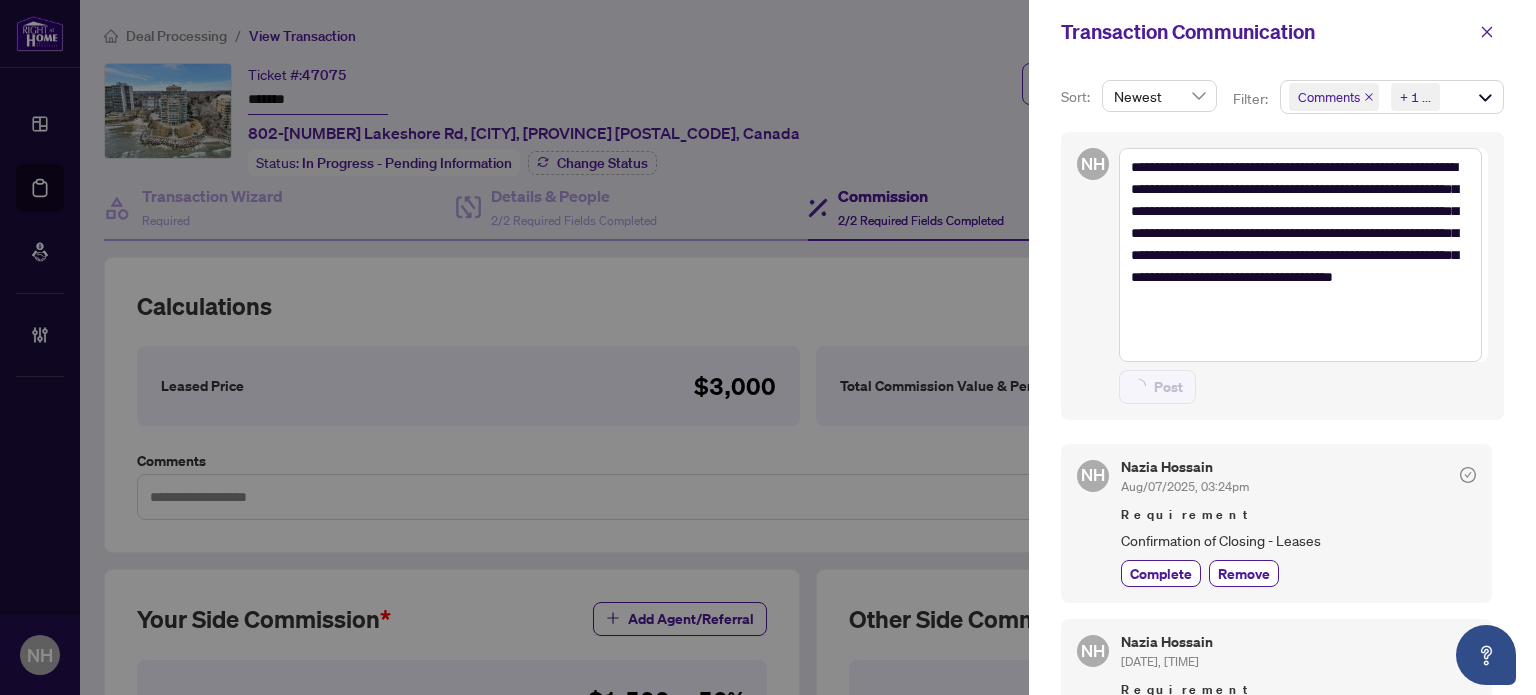 type on "**********" 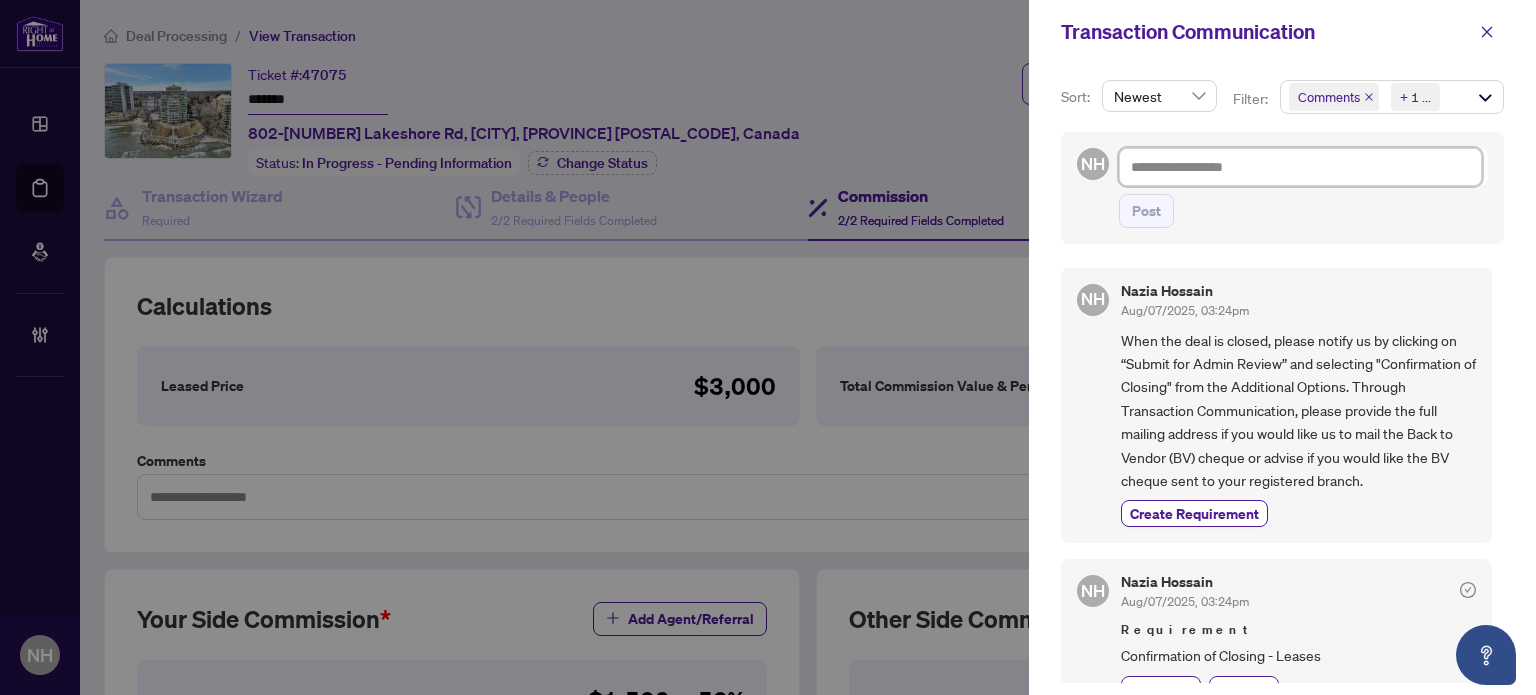 click at bounding box center [1300, 167] 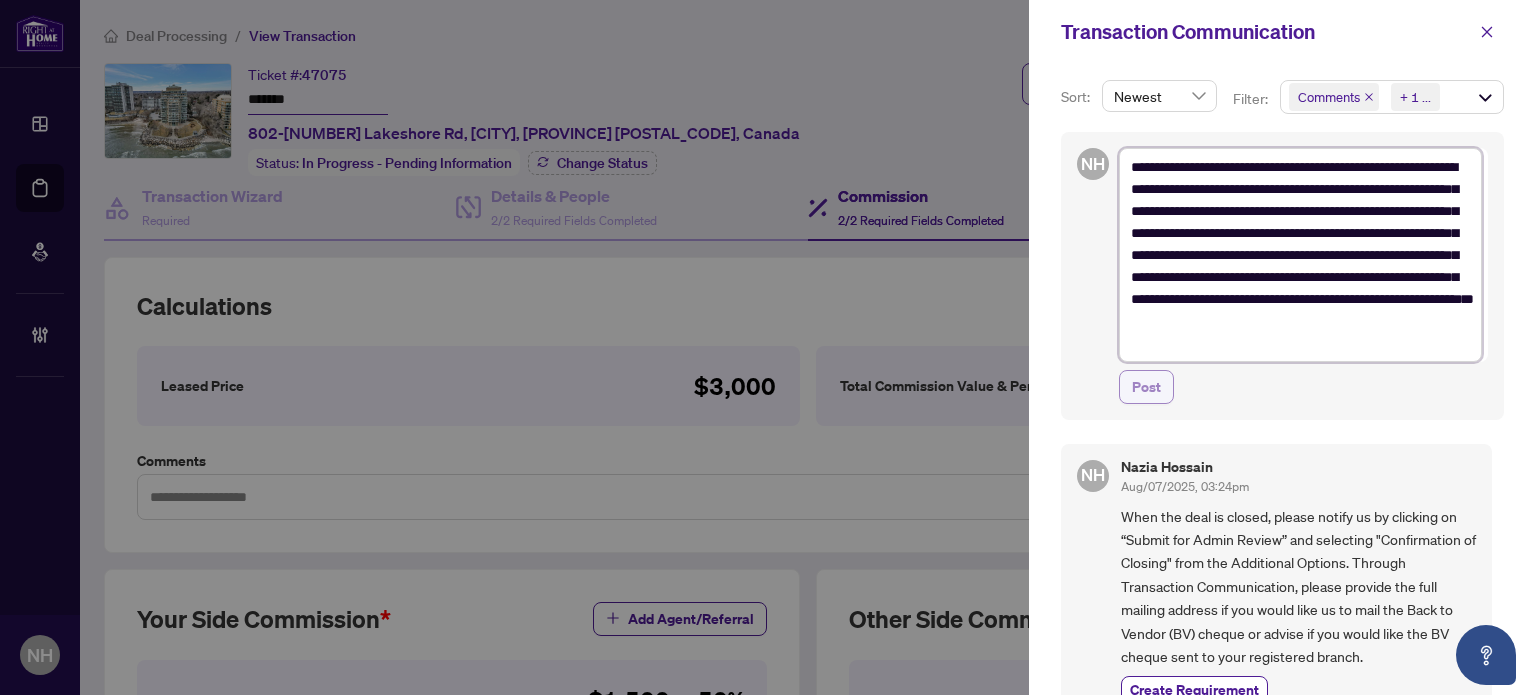 type on "**********" 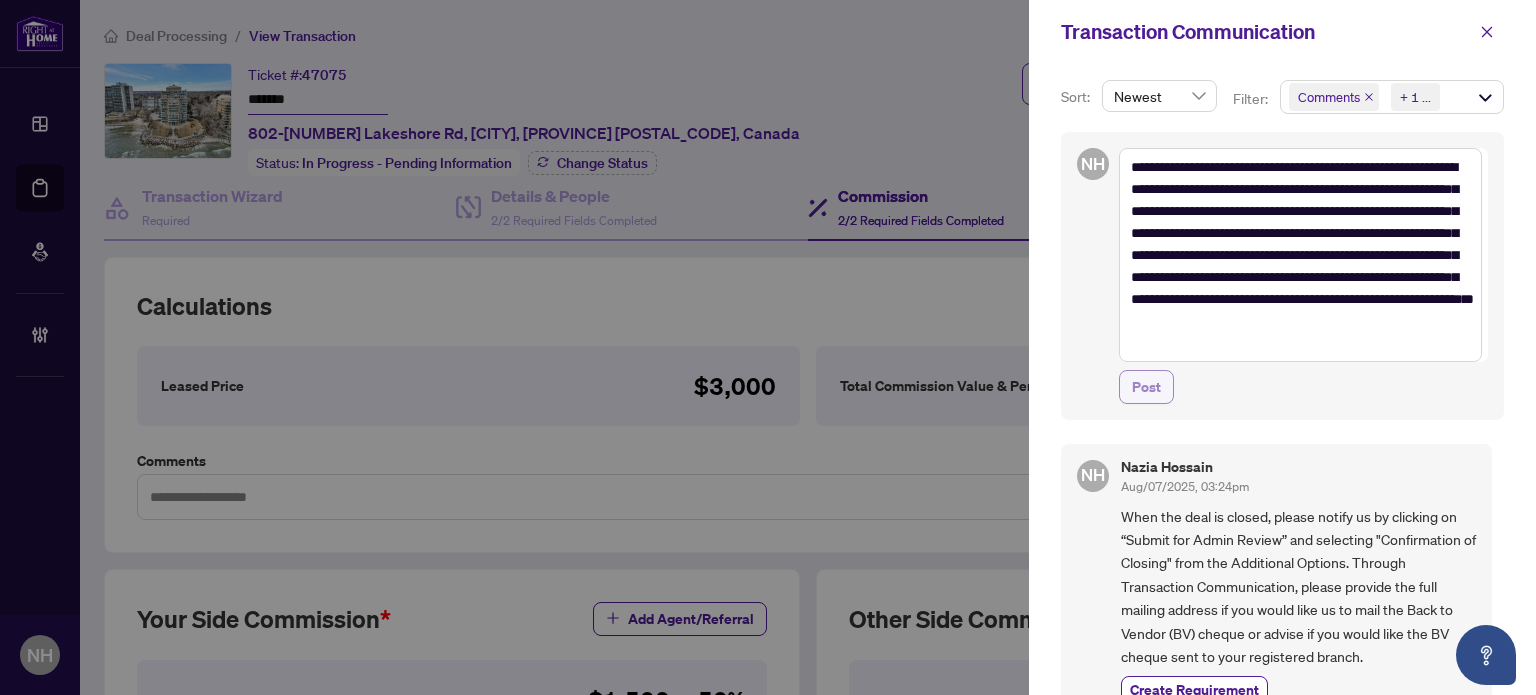 click on "Post" at bounding box center [1146, 387] 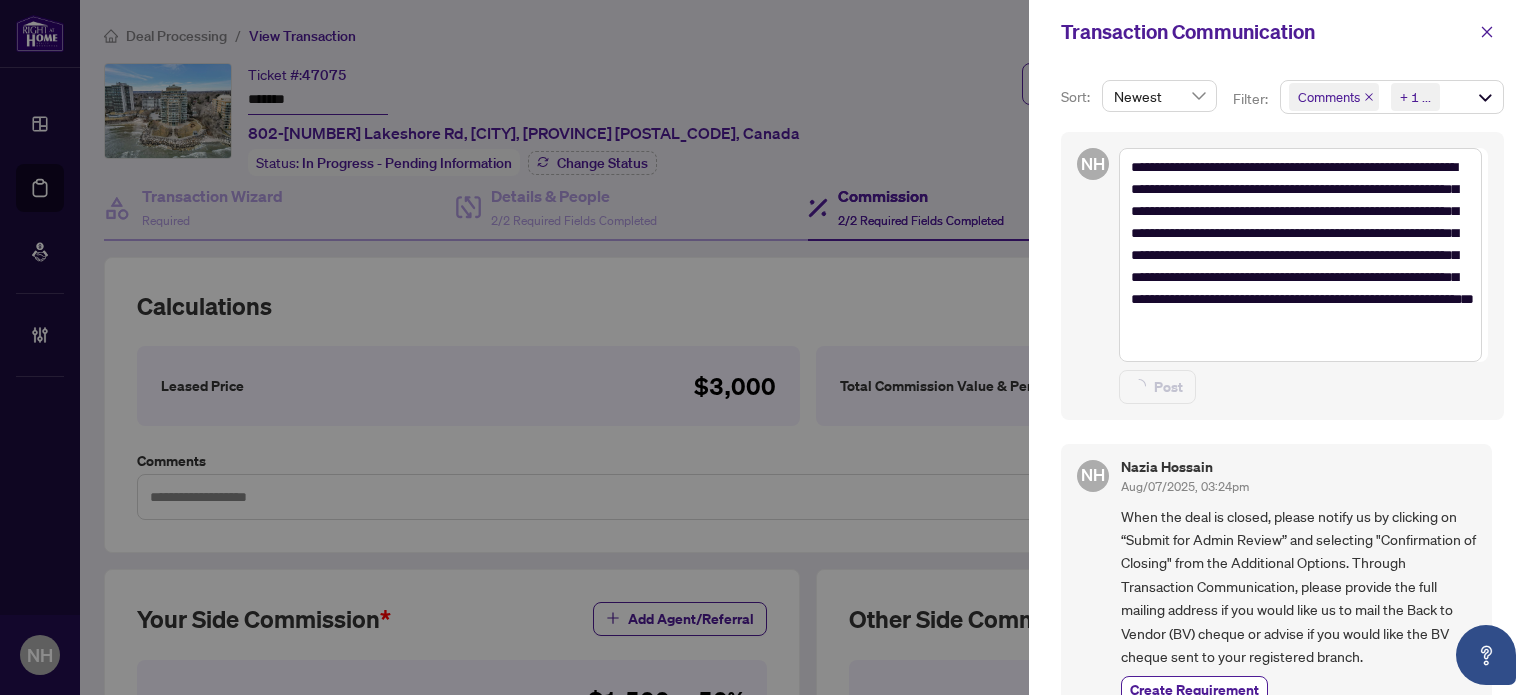 type on "**********" 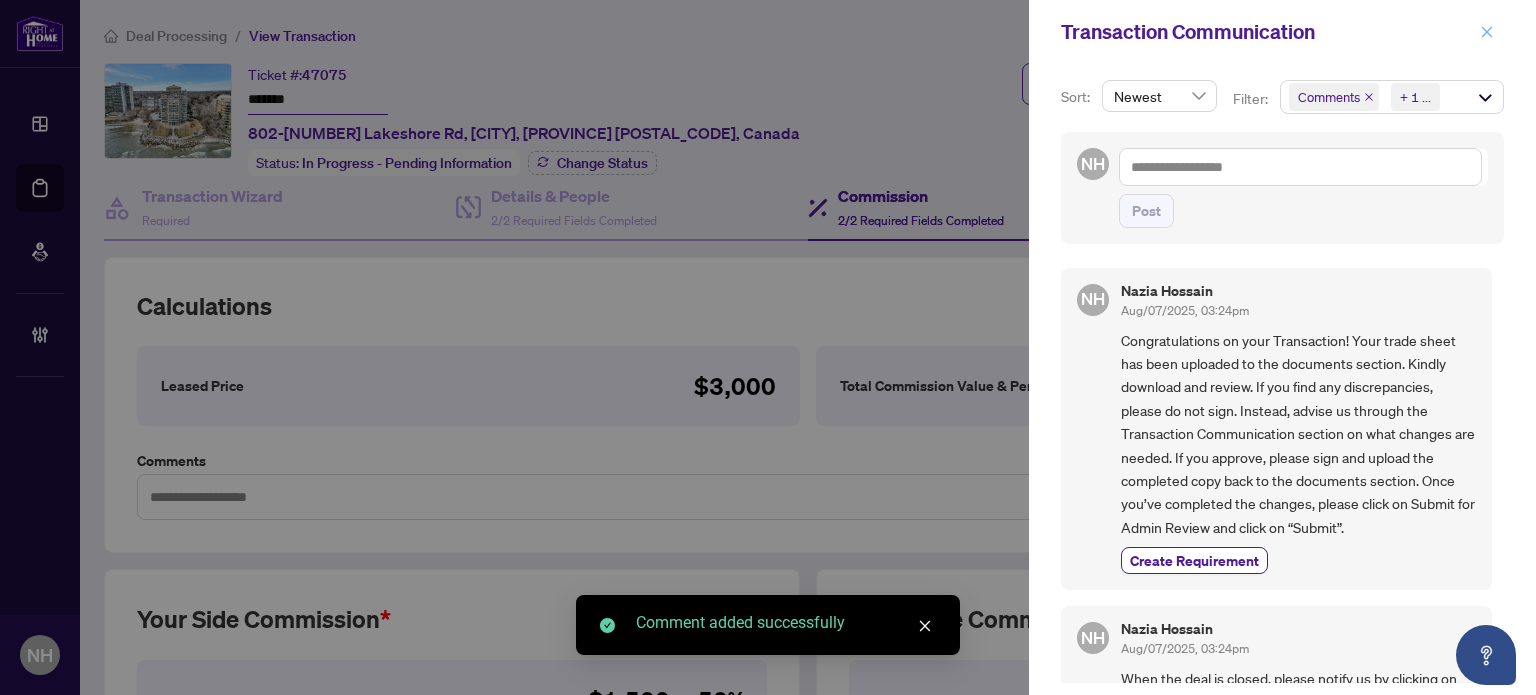 click 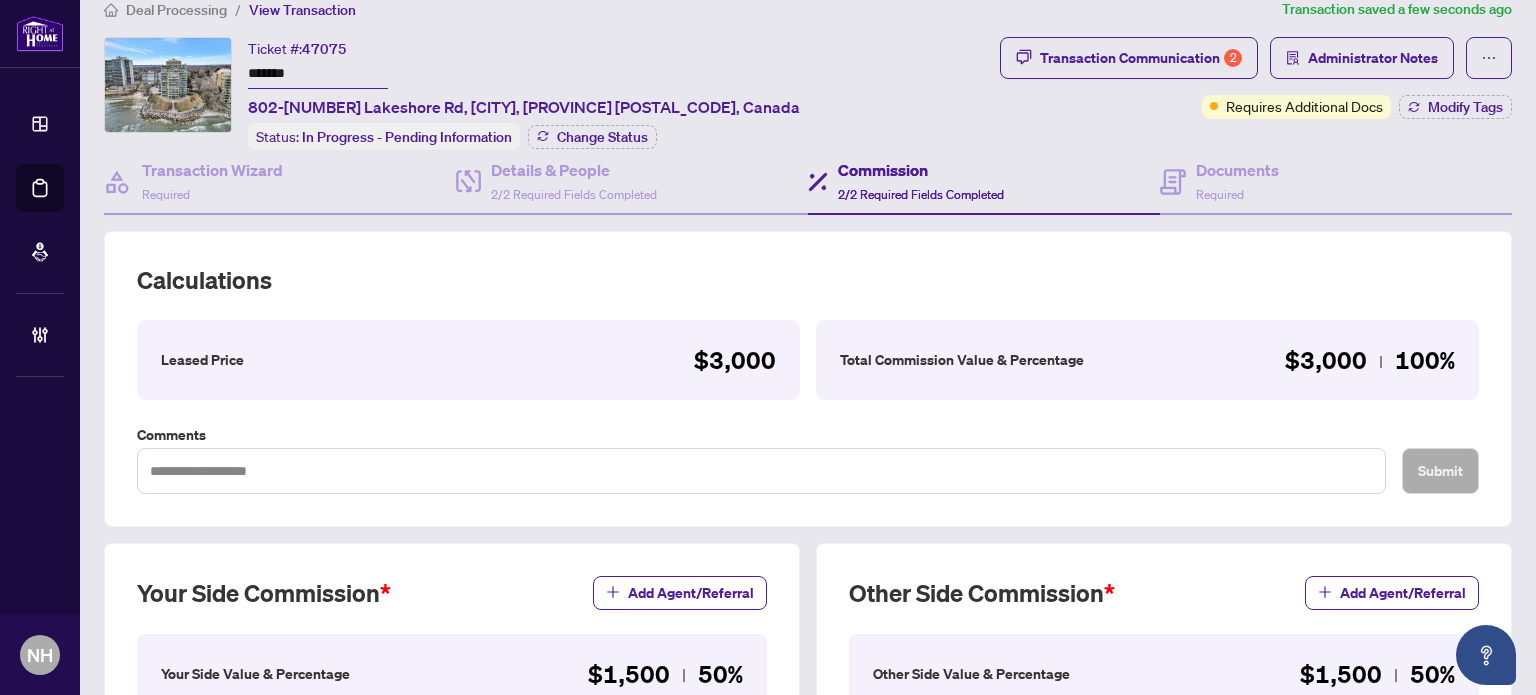 scroll, scrollTop: 0, scrollLeft: 0, axis: both 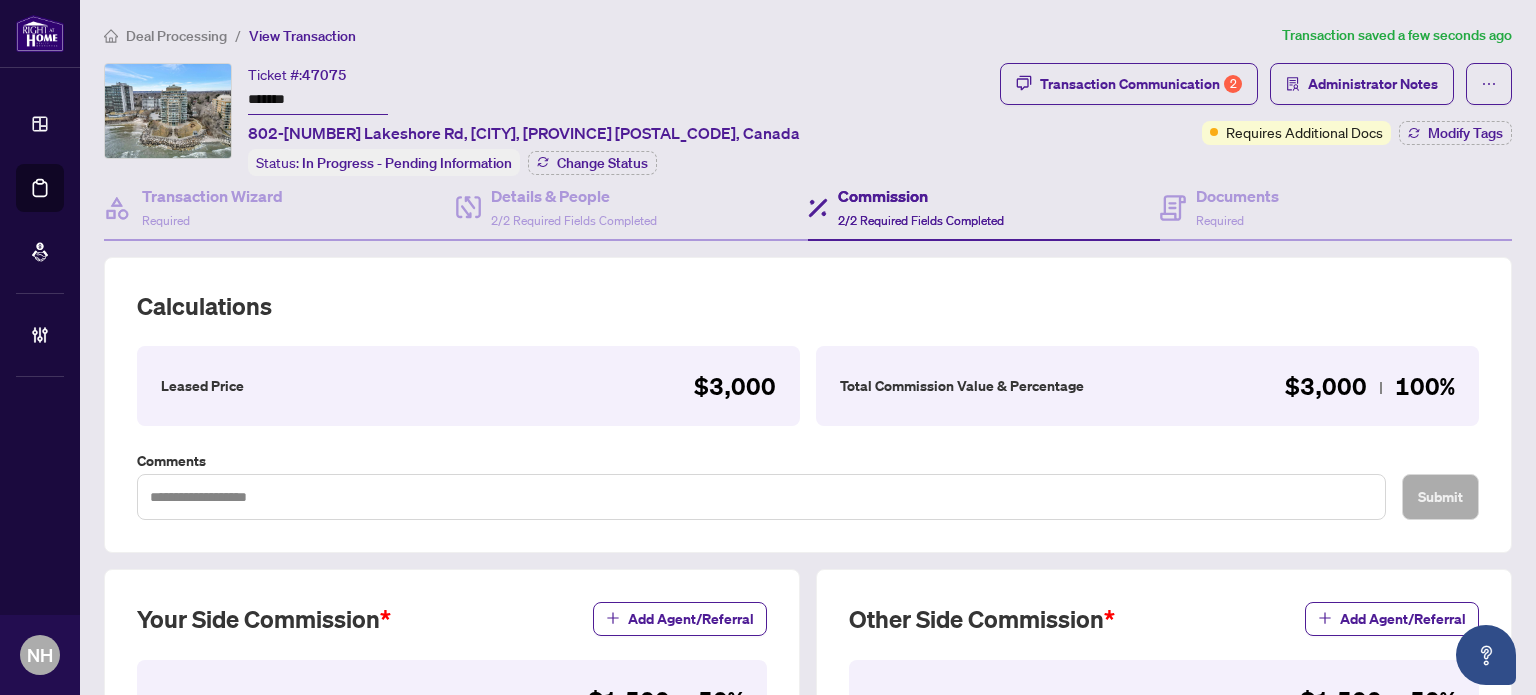 drag, startPoint x: 92, startPoint y: 41, endPoint x: 115, endPoint y: 33, distance: 24.351591 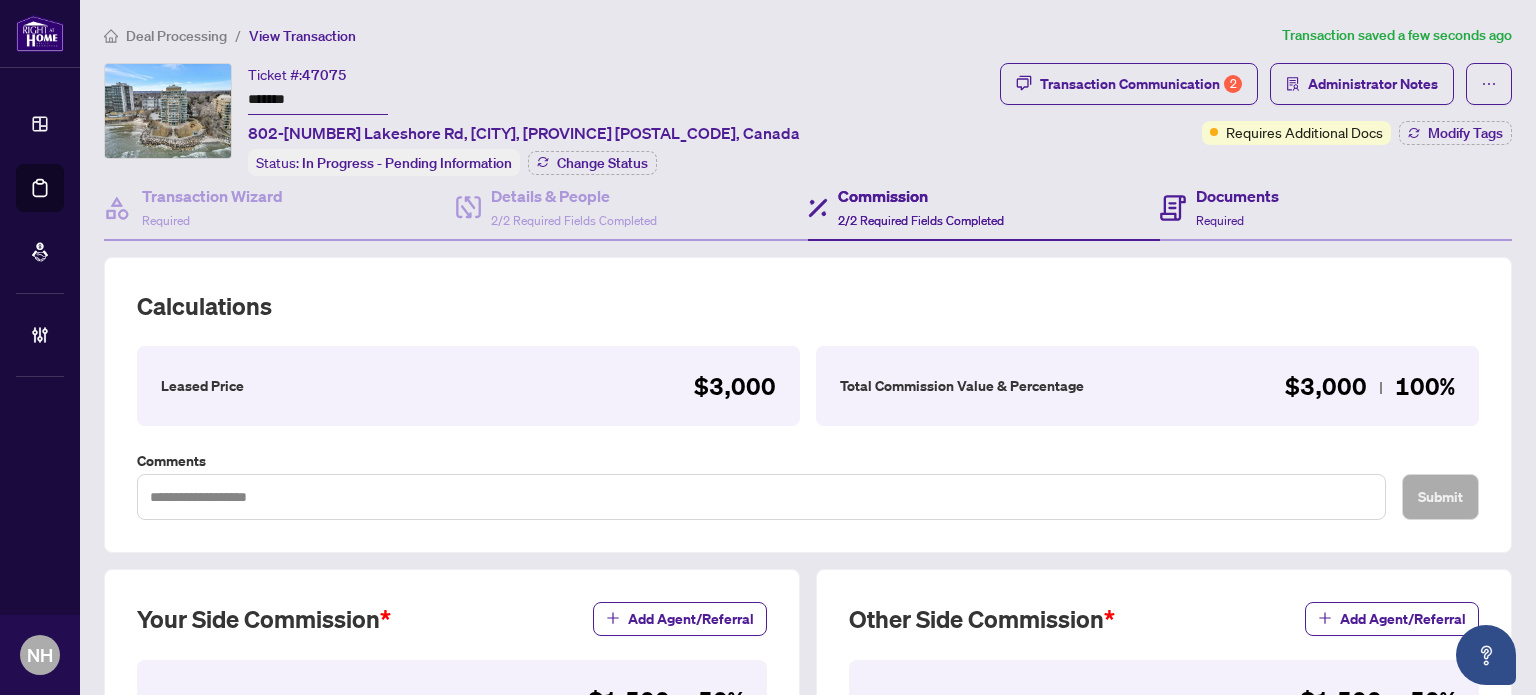 click on "Documents Required" at bounding box center (1336, 208) 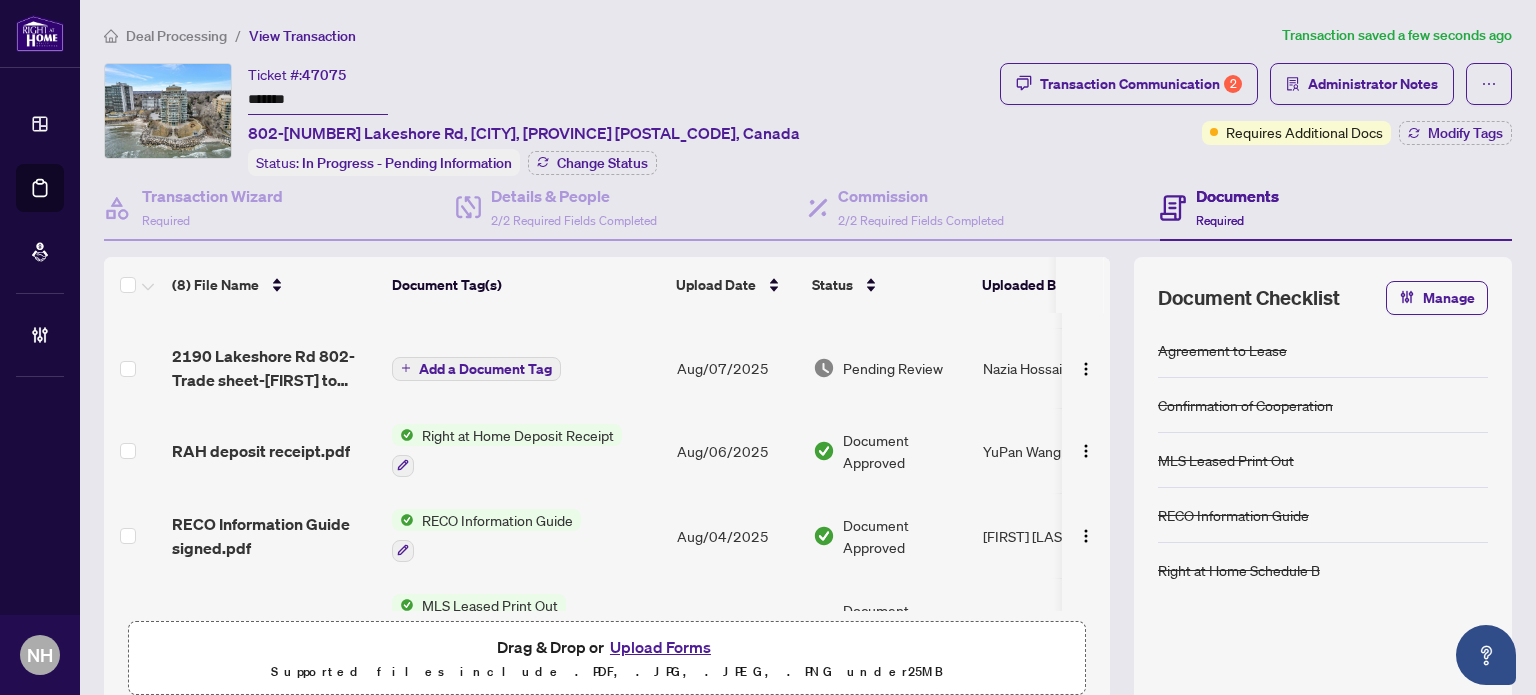 scroll, scrollTop: 100, scrollLeft: 0, axis: vertical 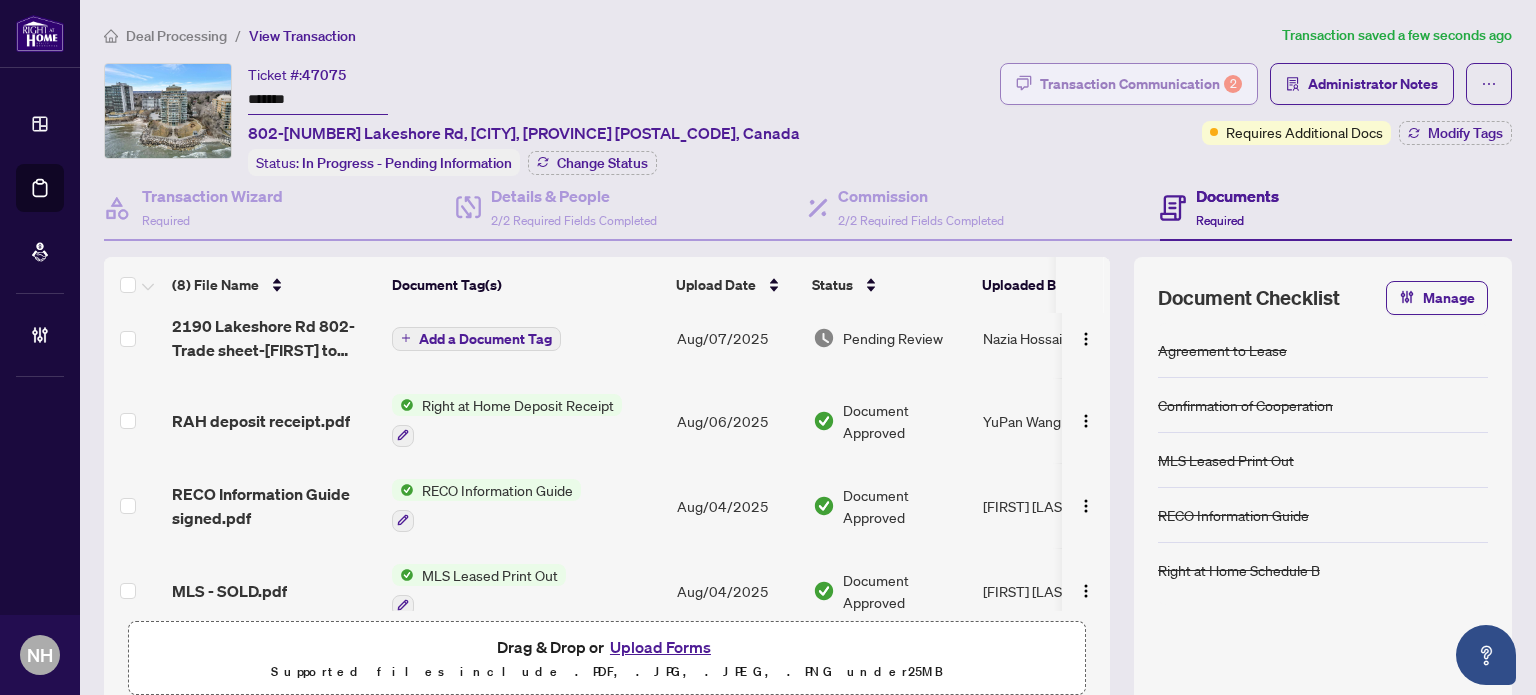 click on "Transaction Communication 2" at bounding box center [1141, 84] 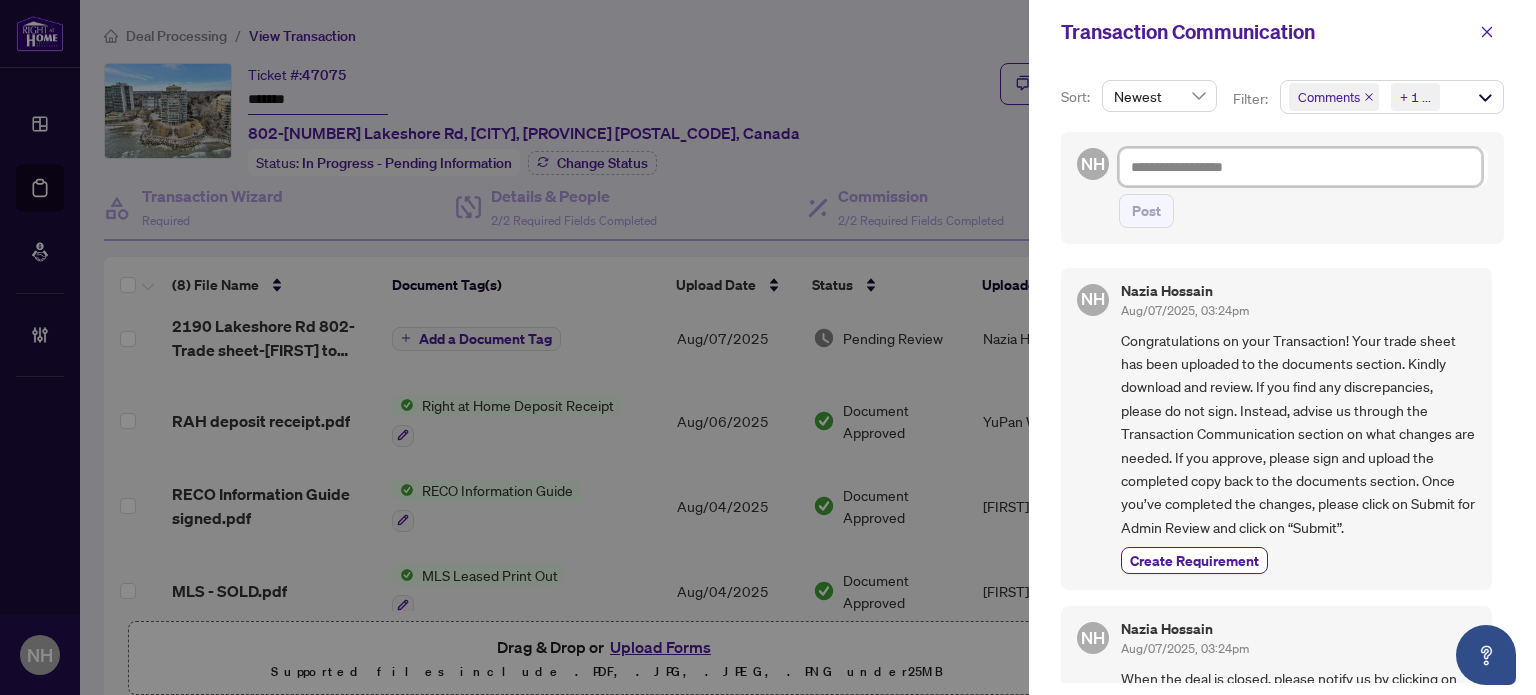 click at bounding box center (1300, 167) 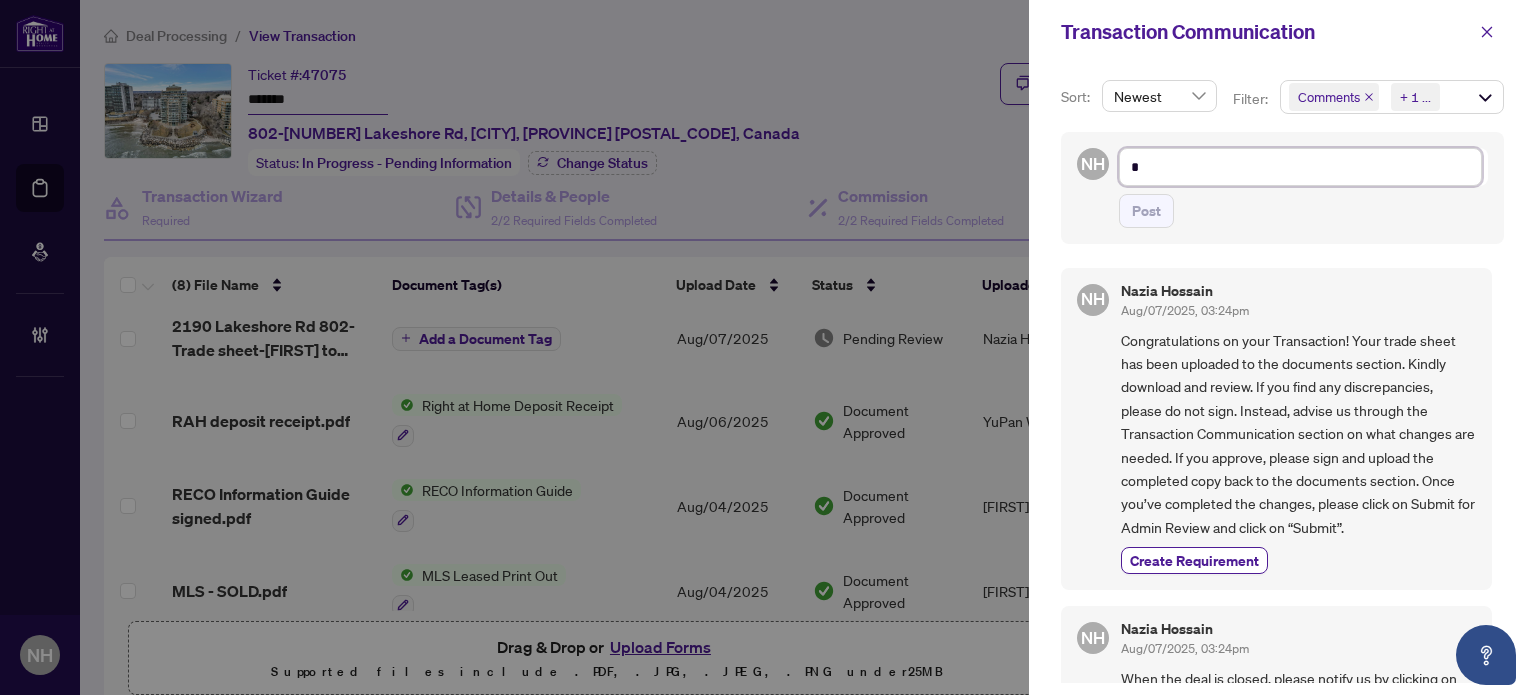 type on "**" 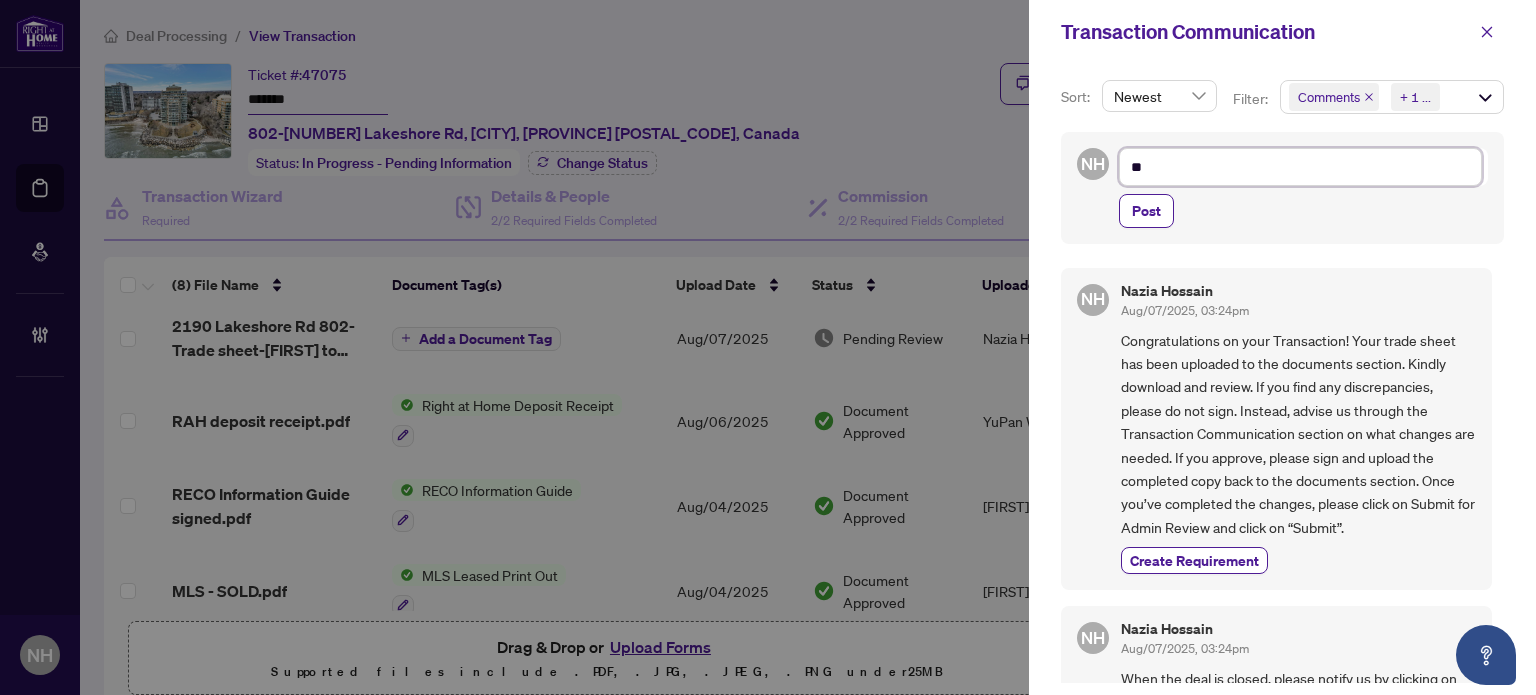 type on "**" 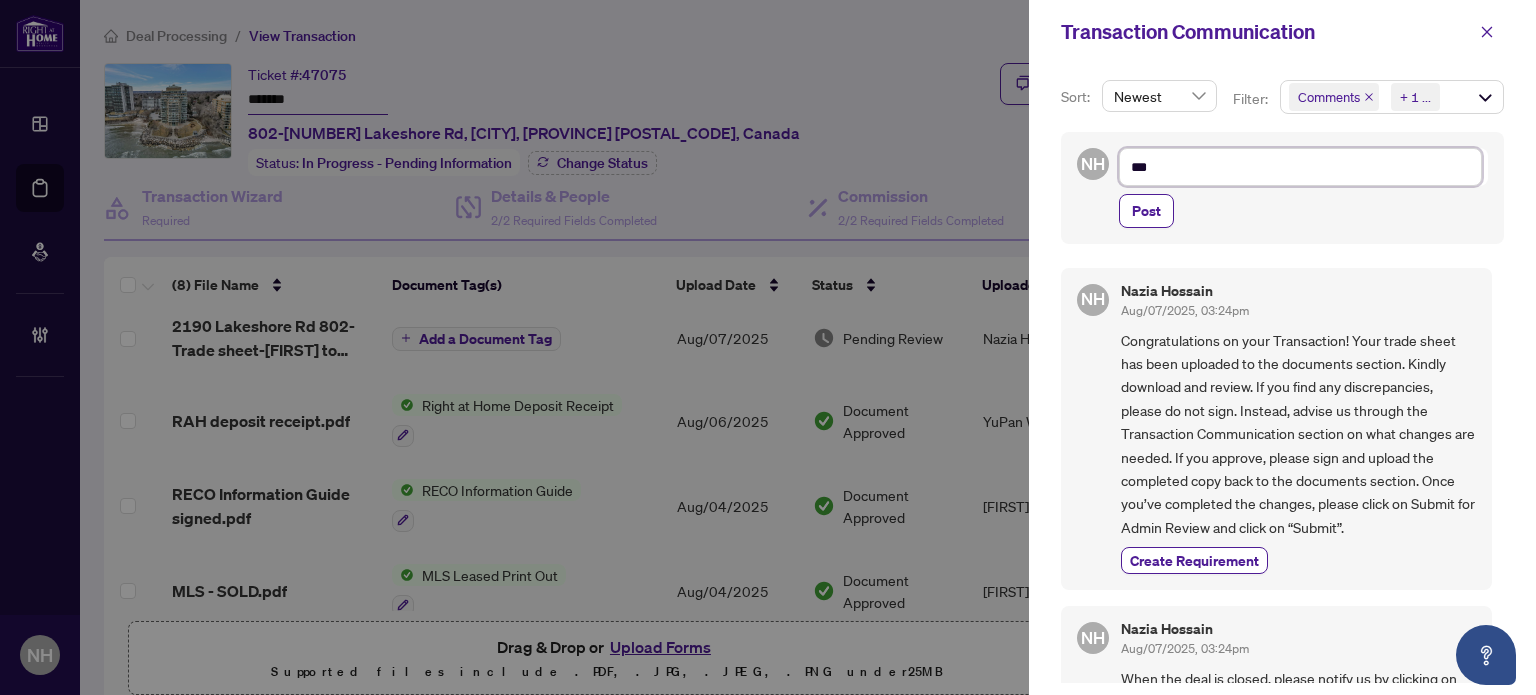 type on "****" 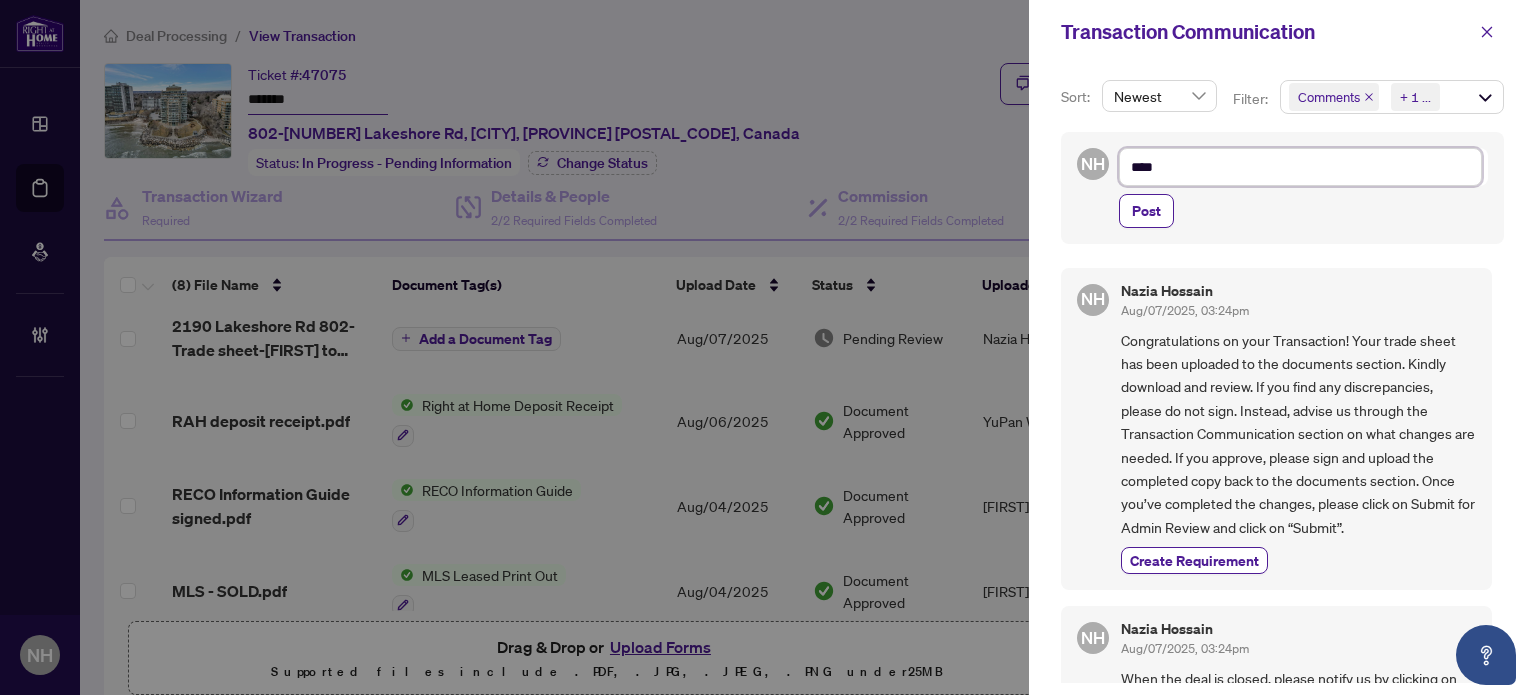 type on "*****" 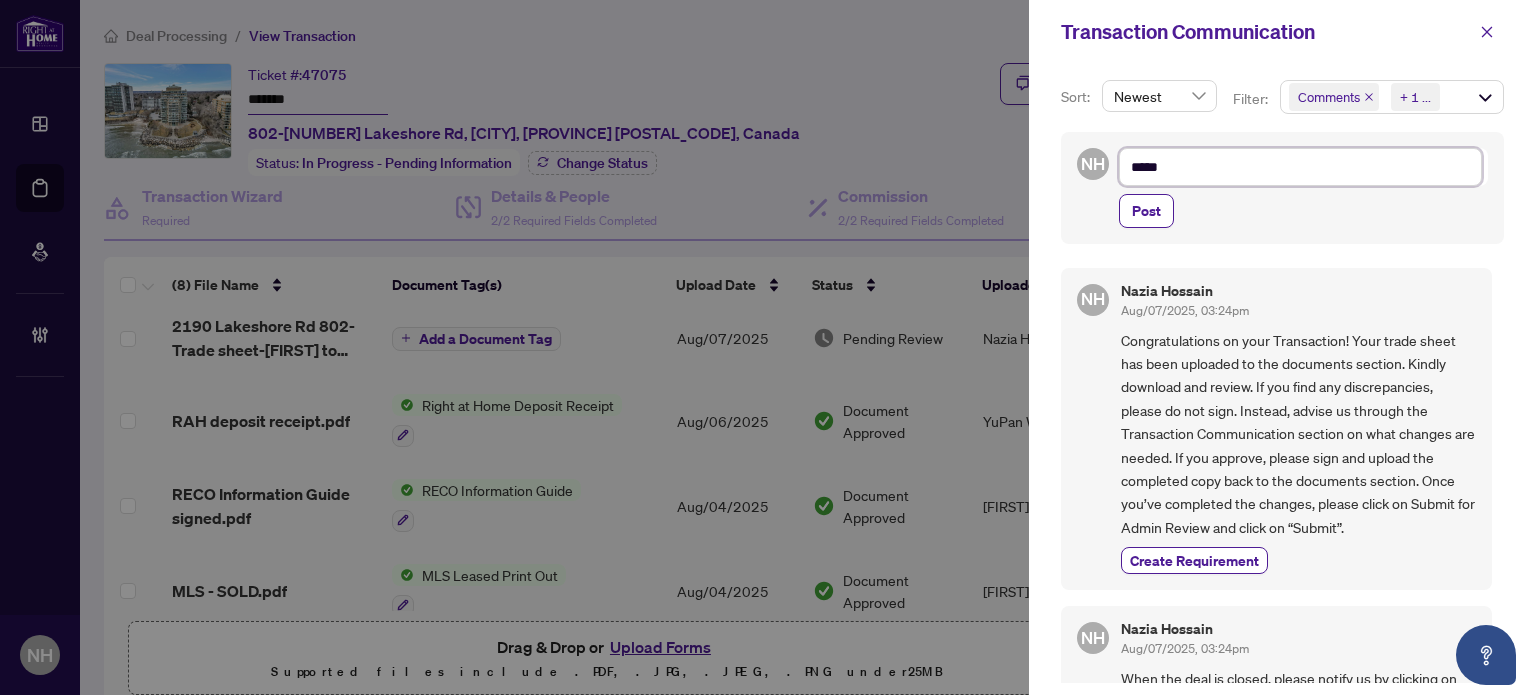 type on "******" 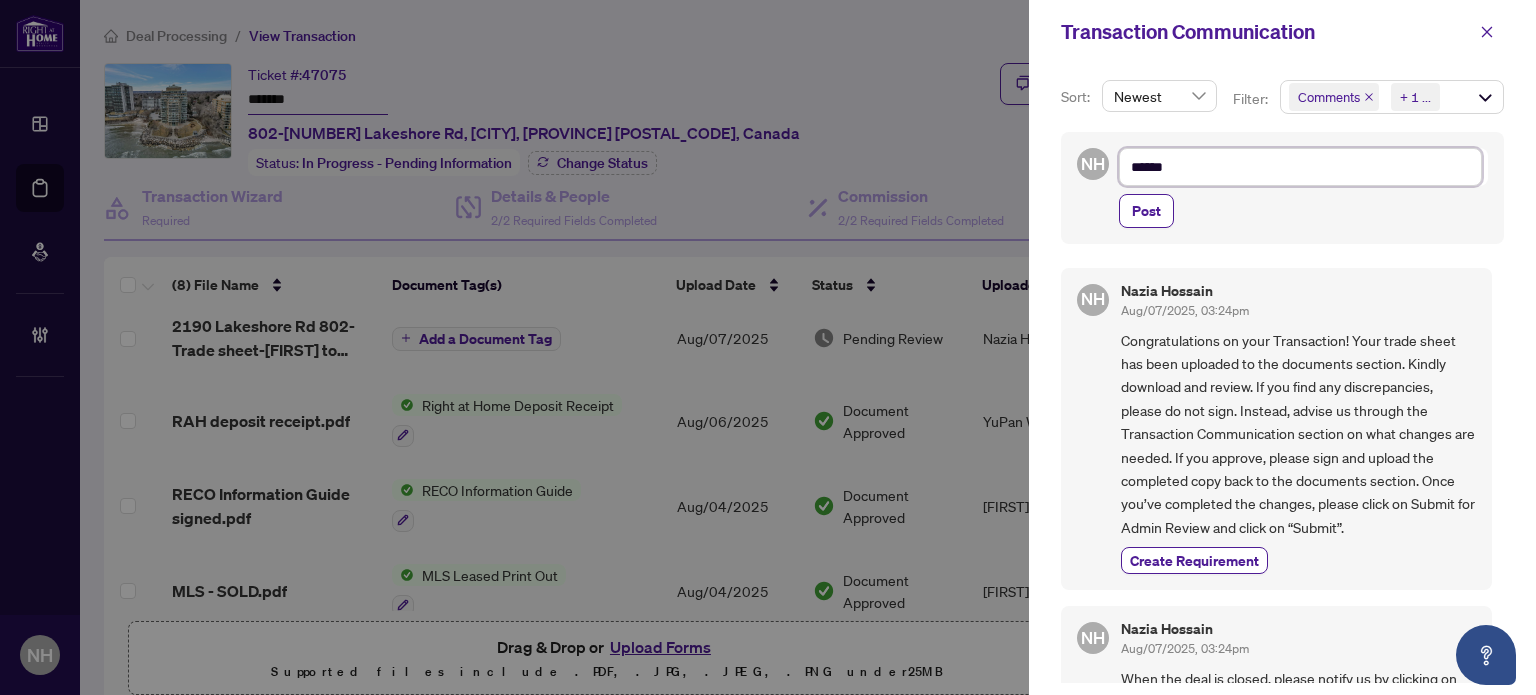 type on "*******" 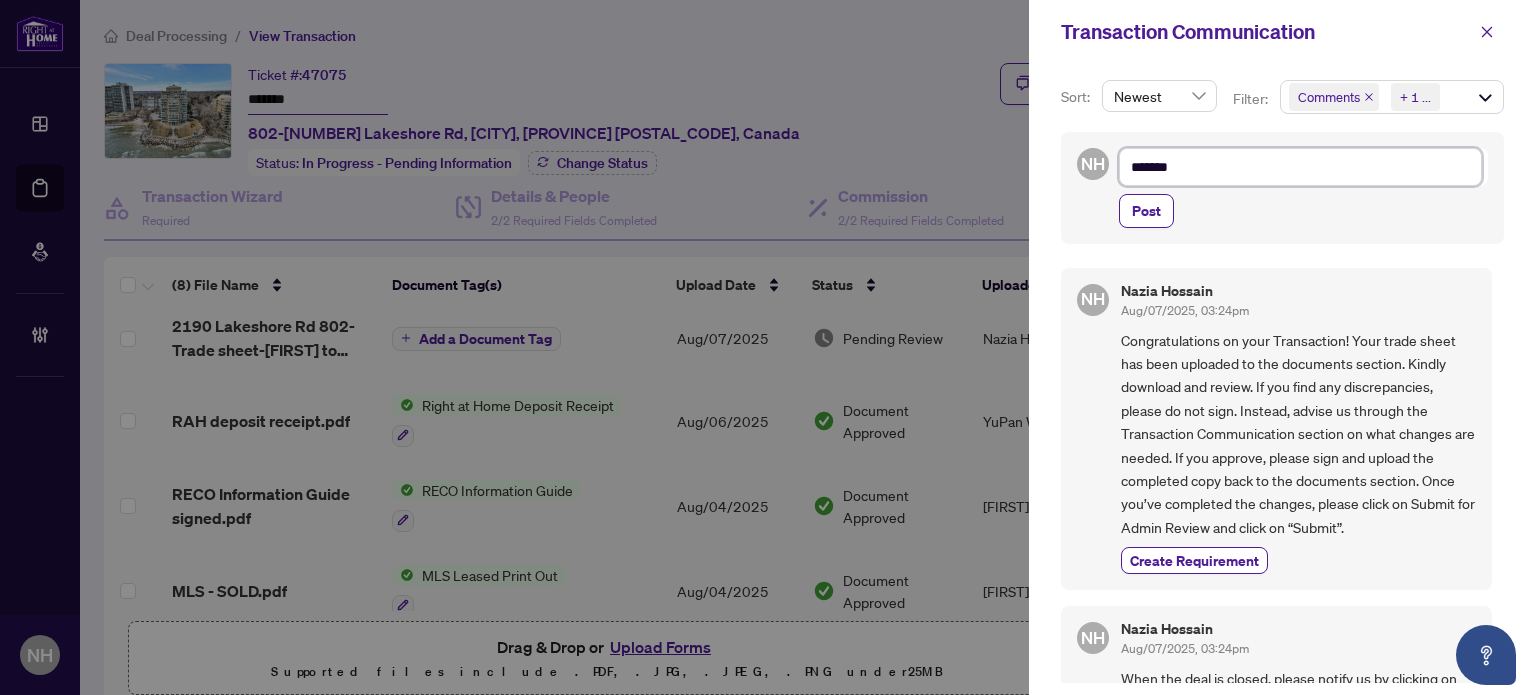 type on "********" 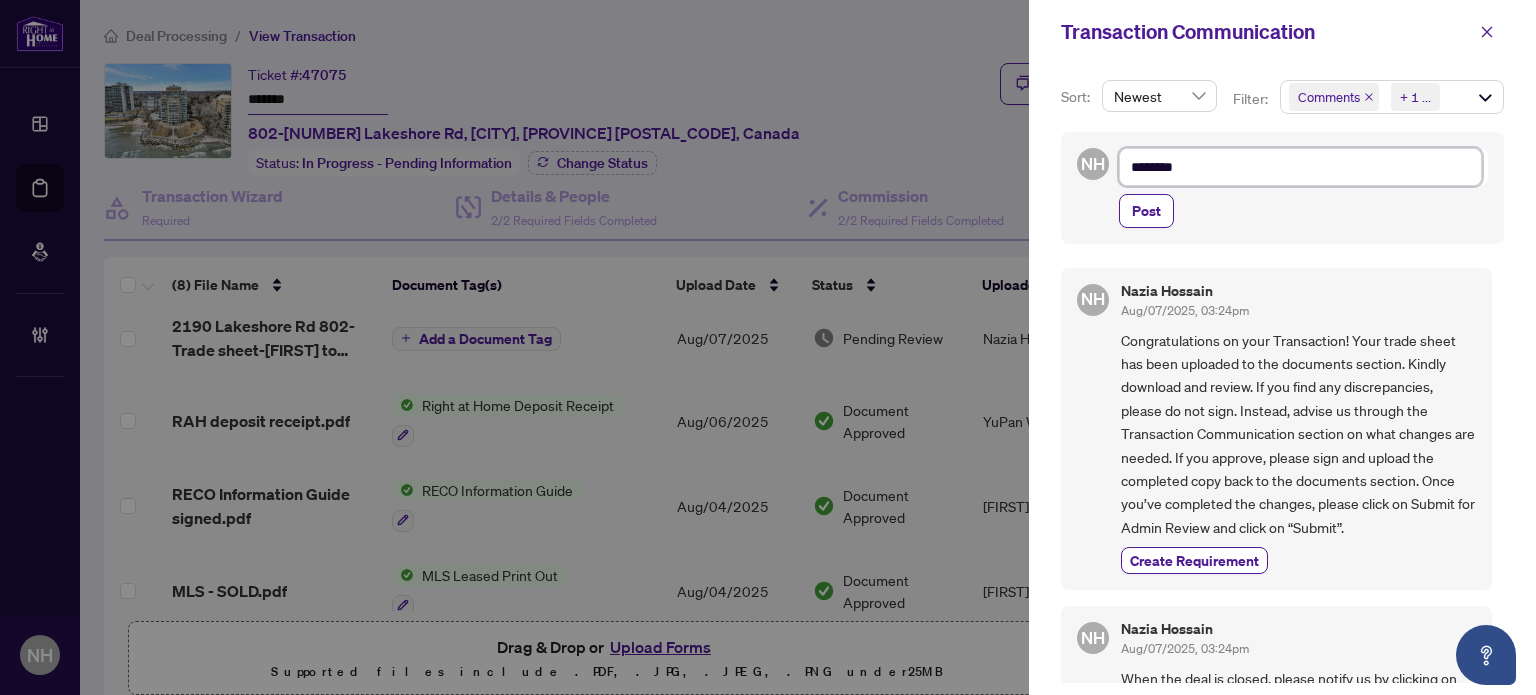 type on "*********" 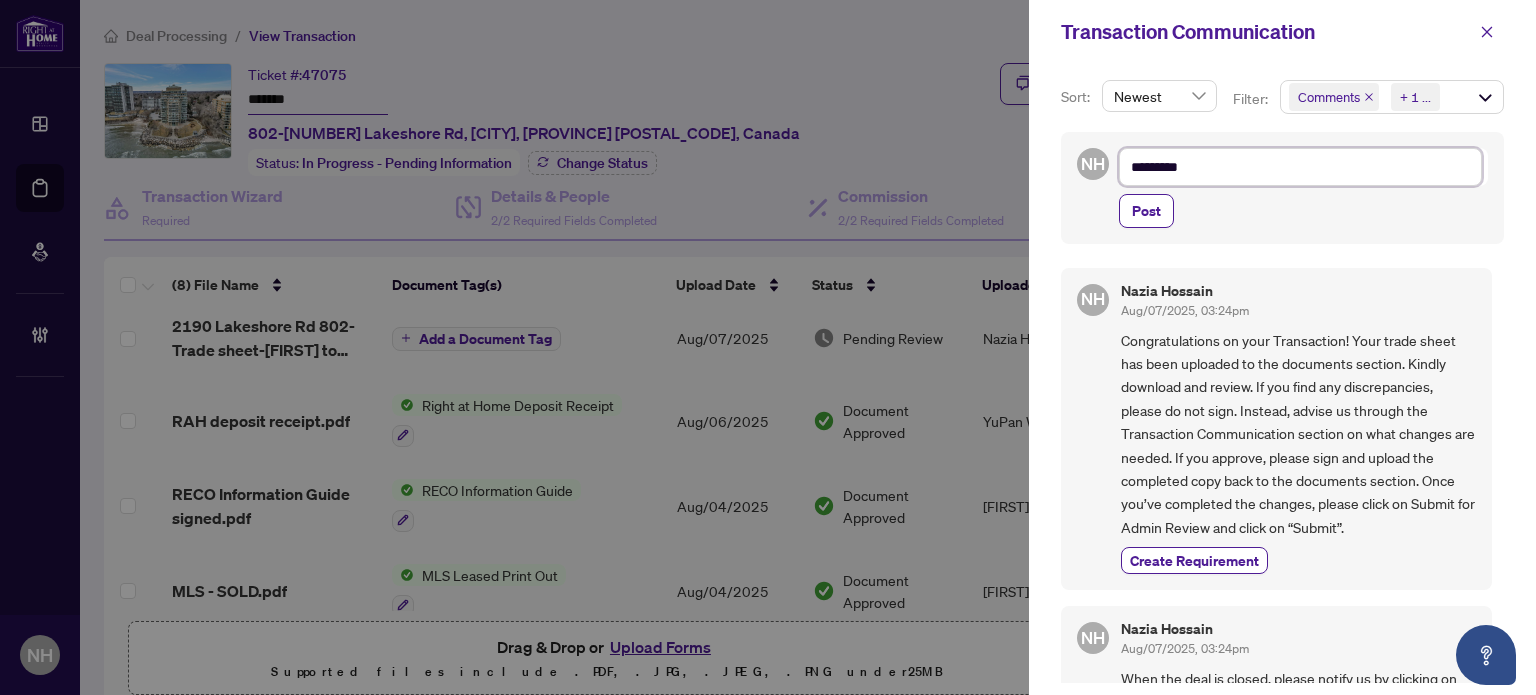 type on "*********" 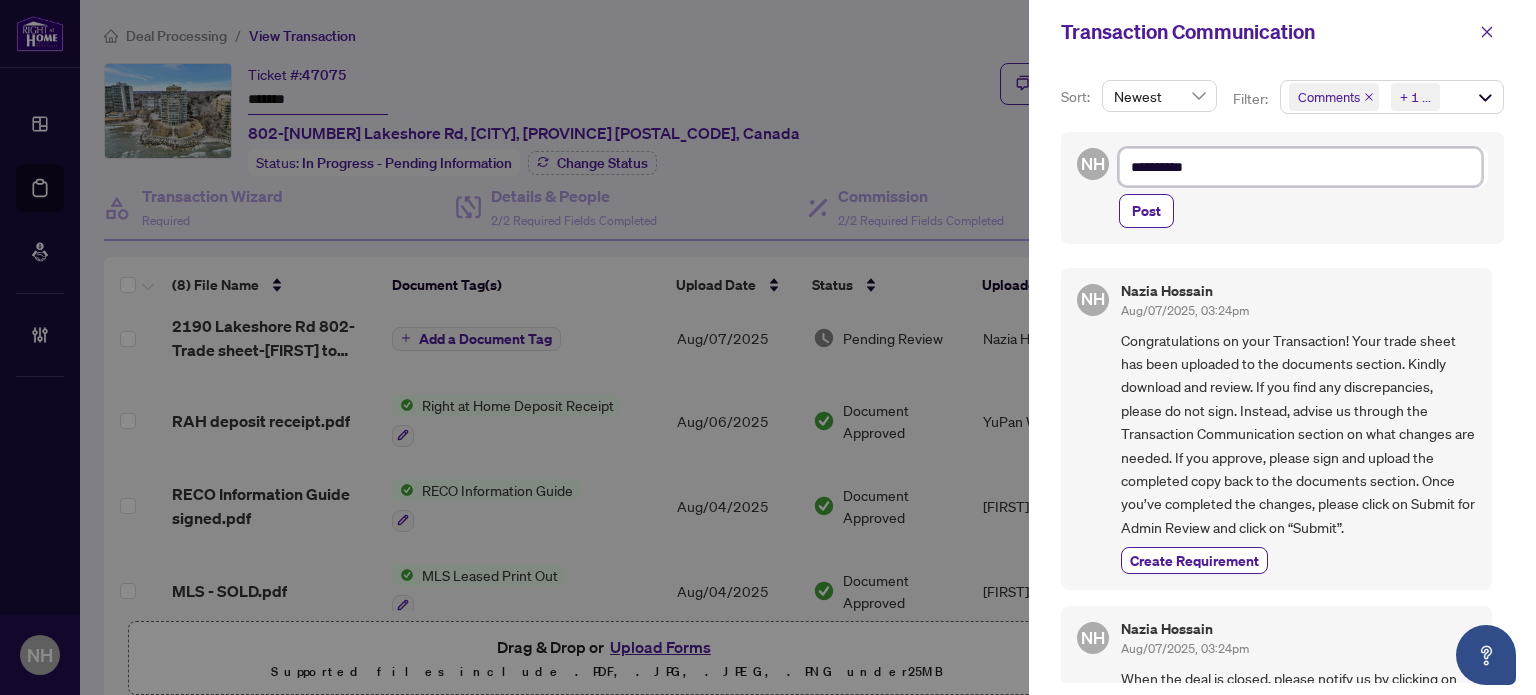 type on "**********" 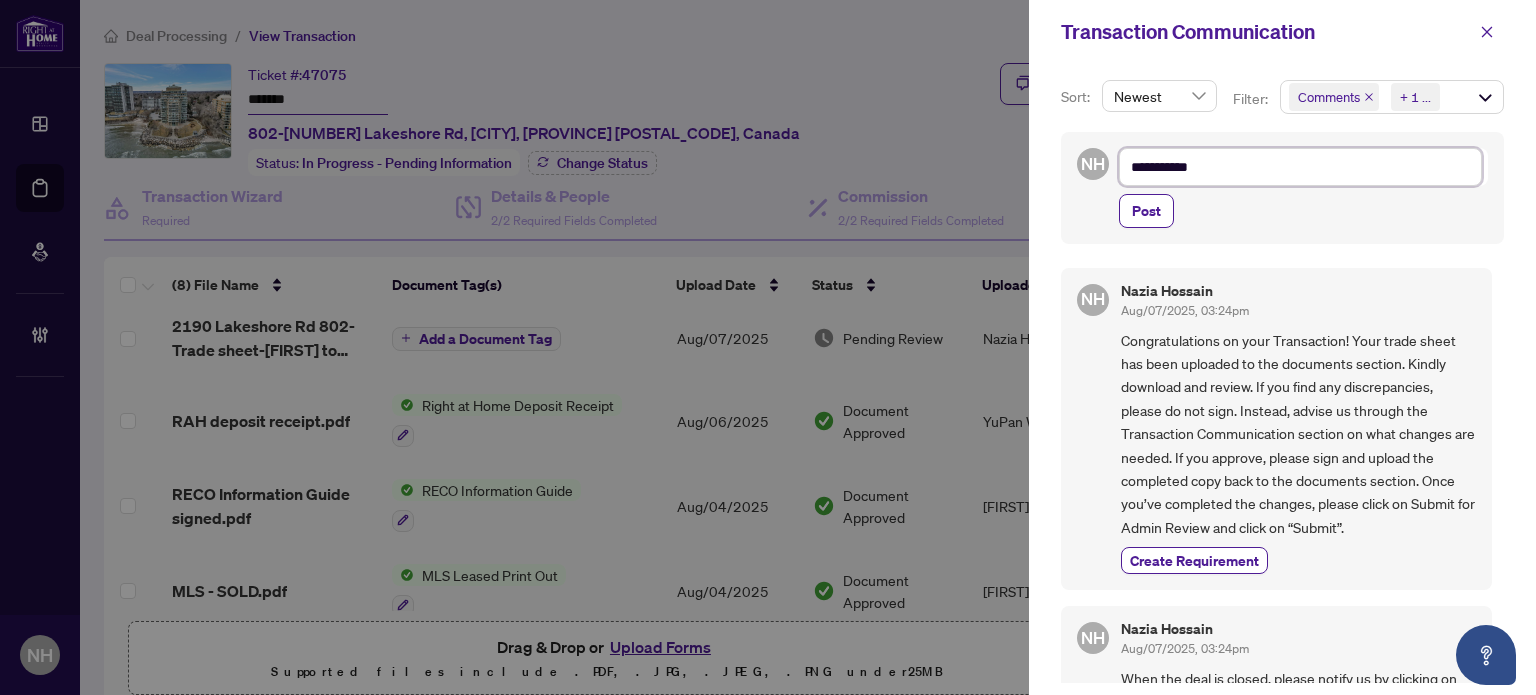 type on "**********" 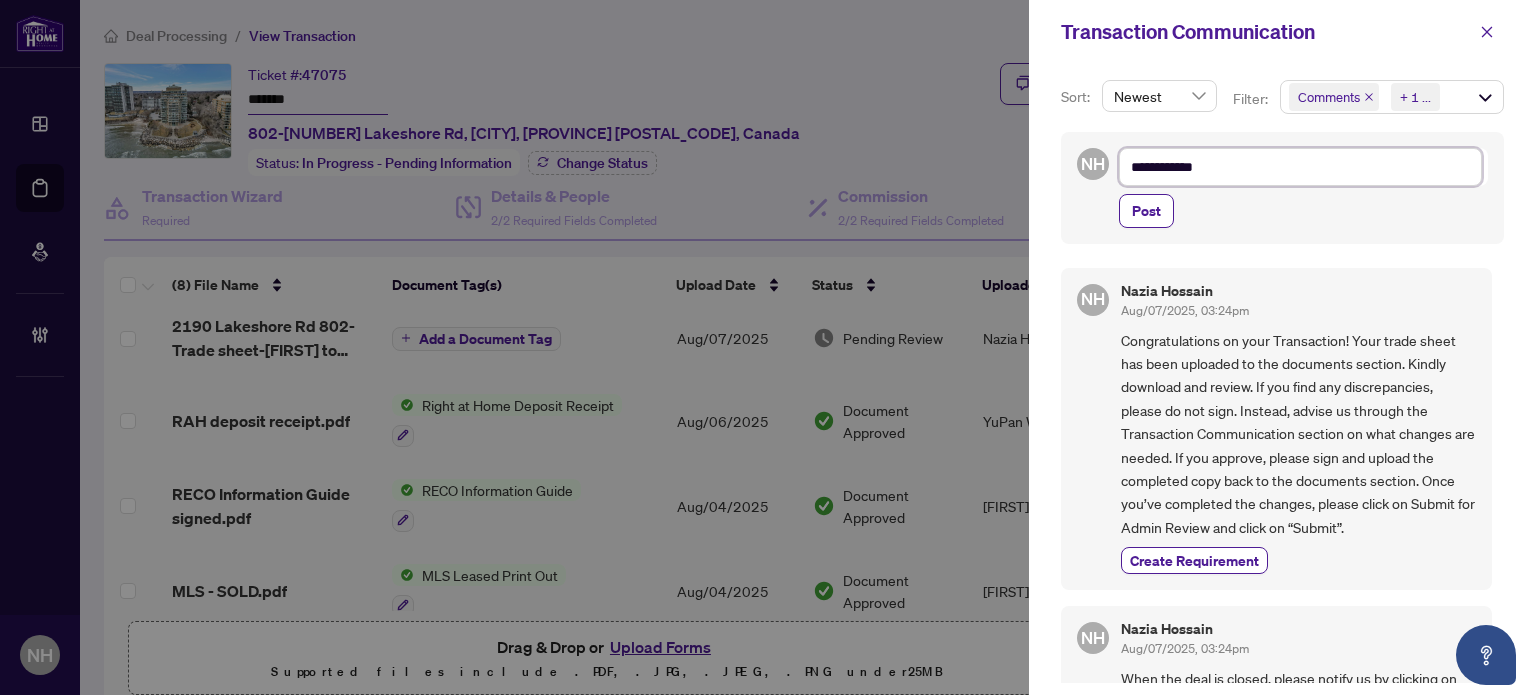 type on "**********" 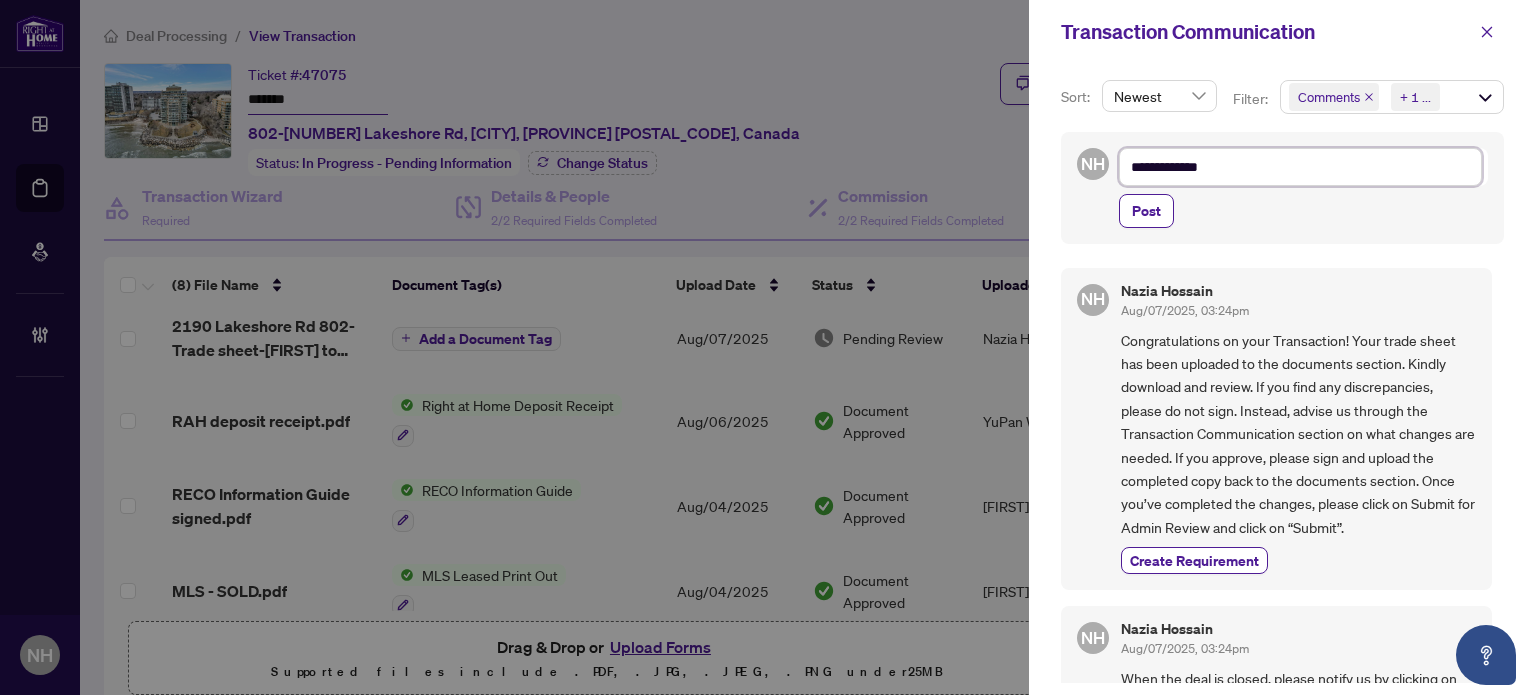 type on "**********" 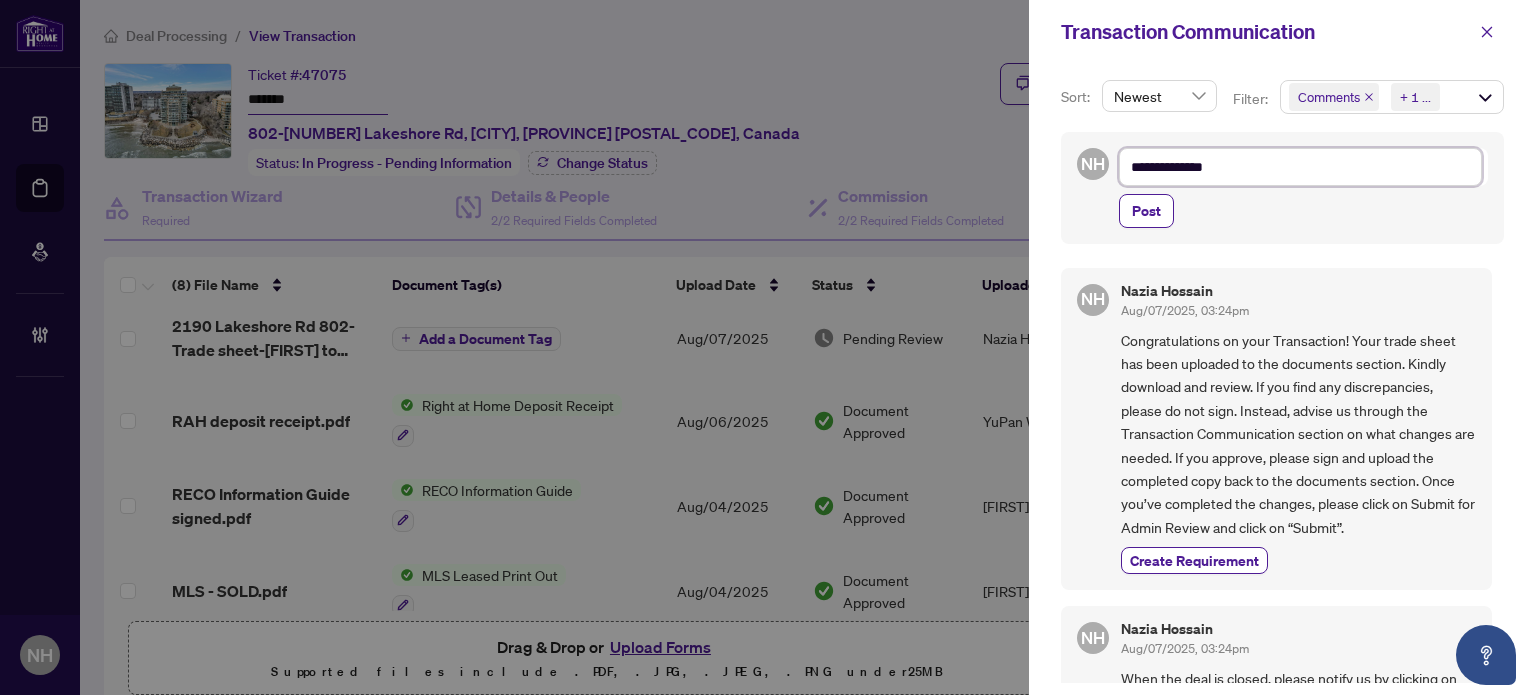 type on "**********" 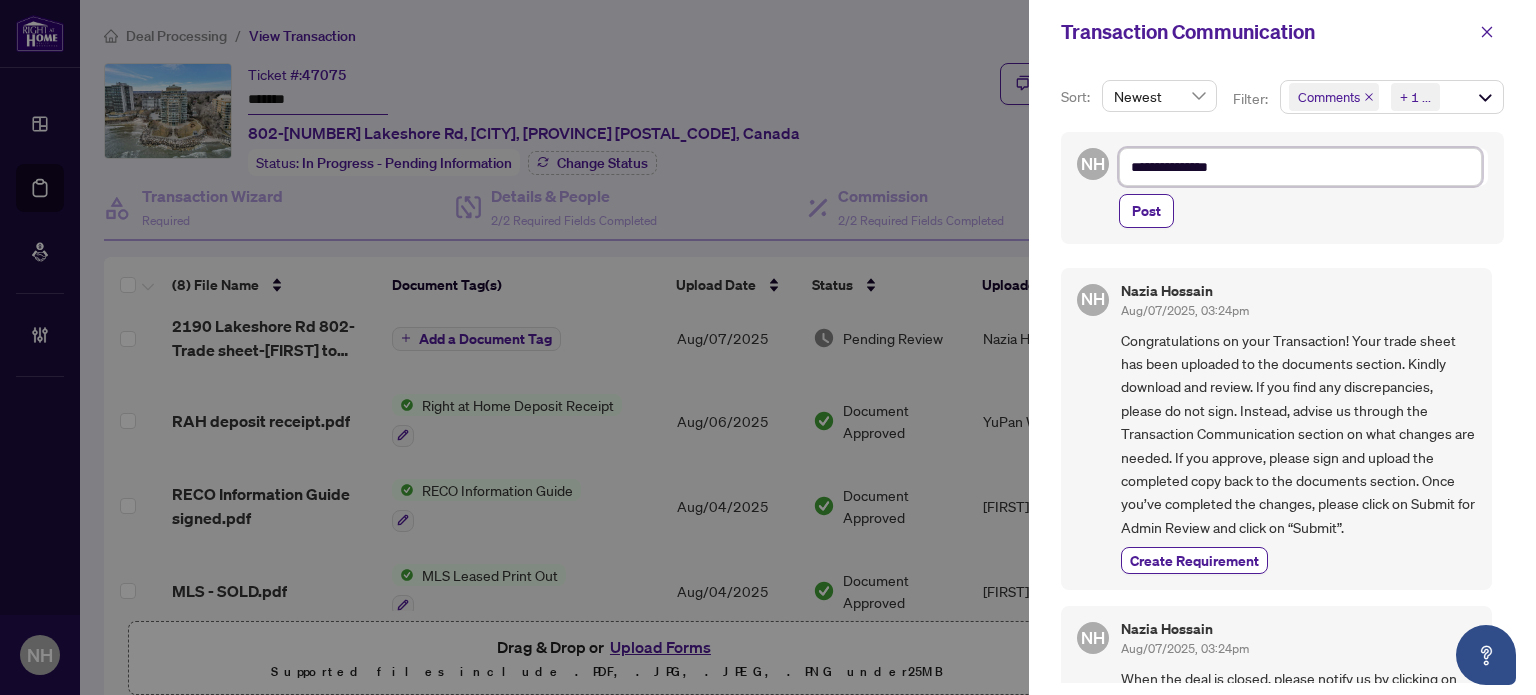 type on "**********" 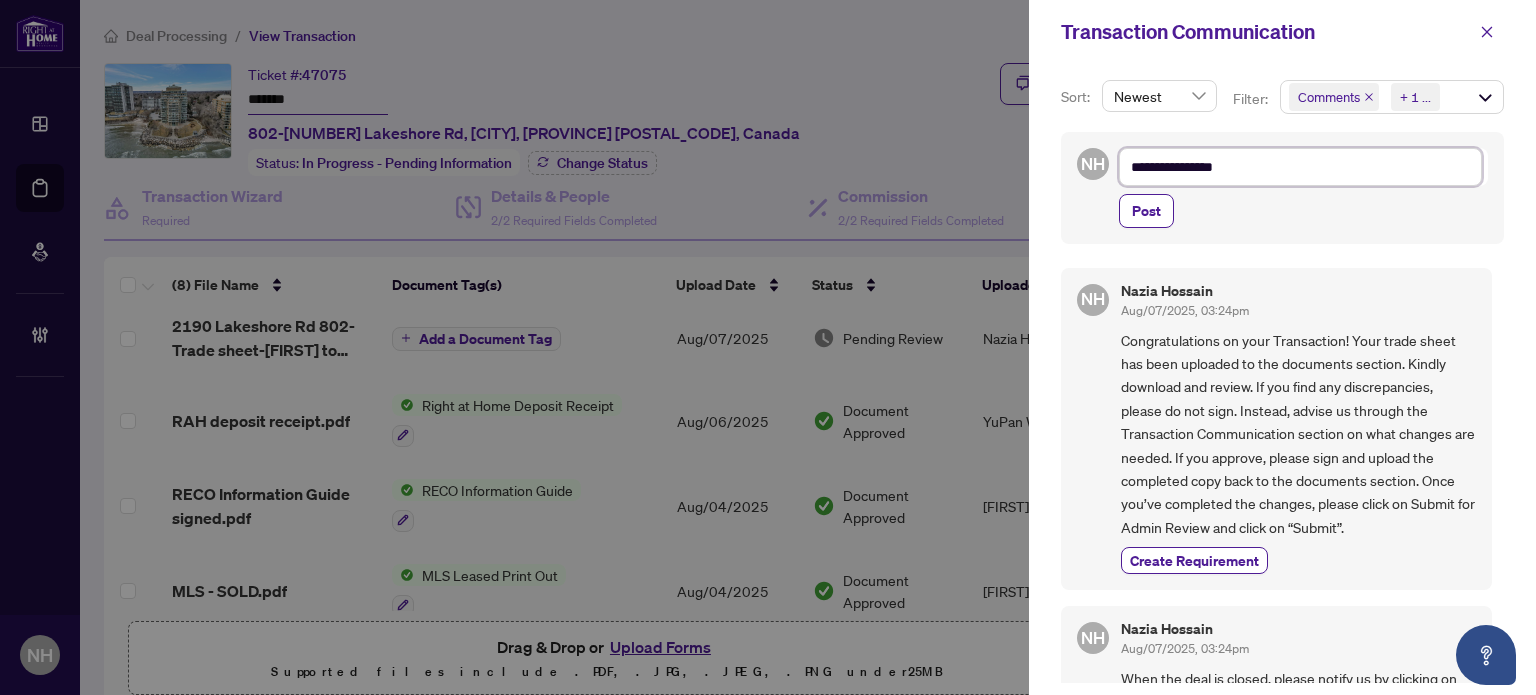 type on "**********" 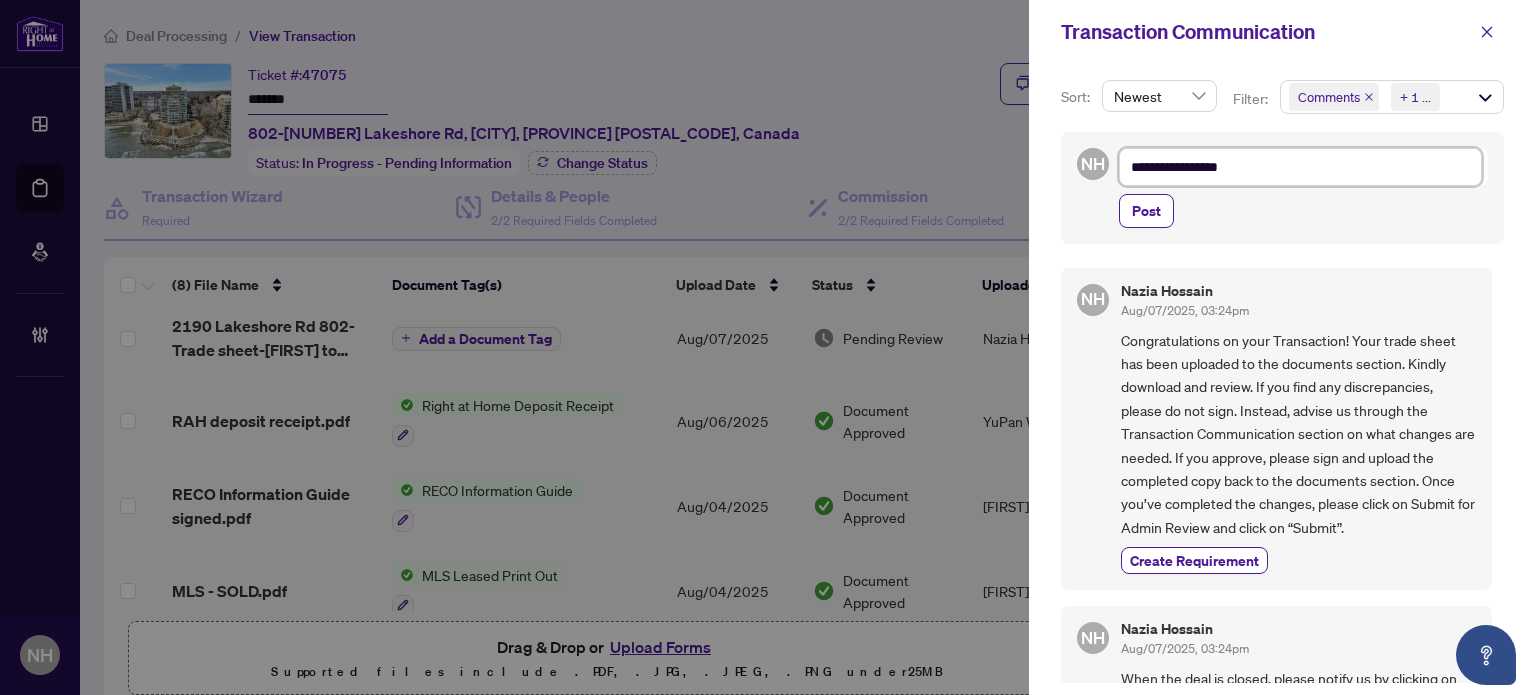 type on "**********" 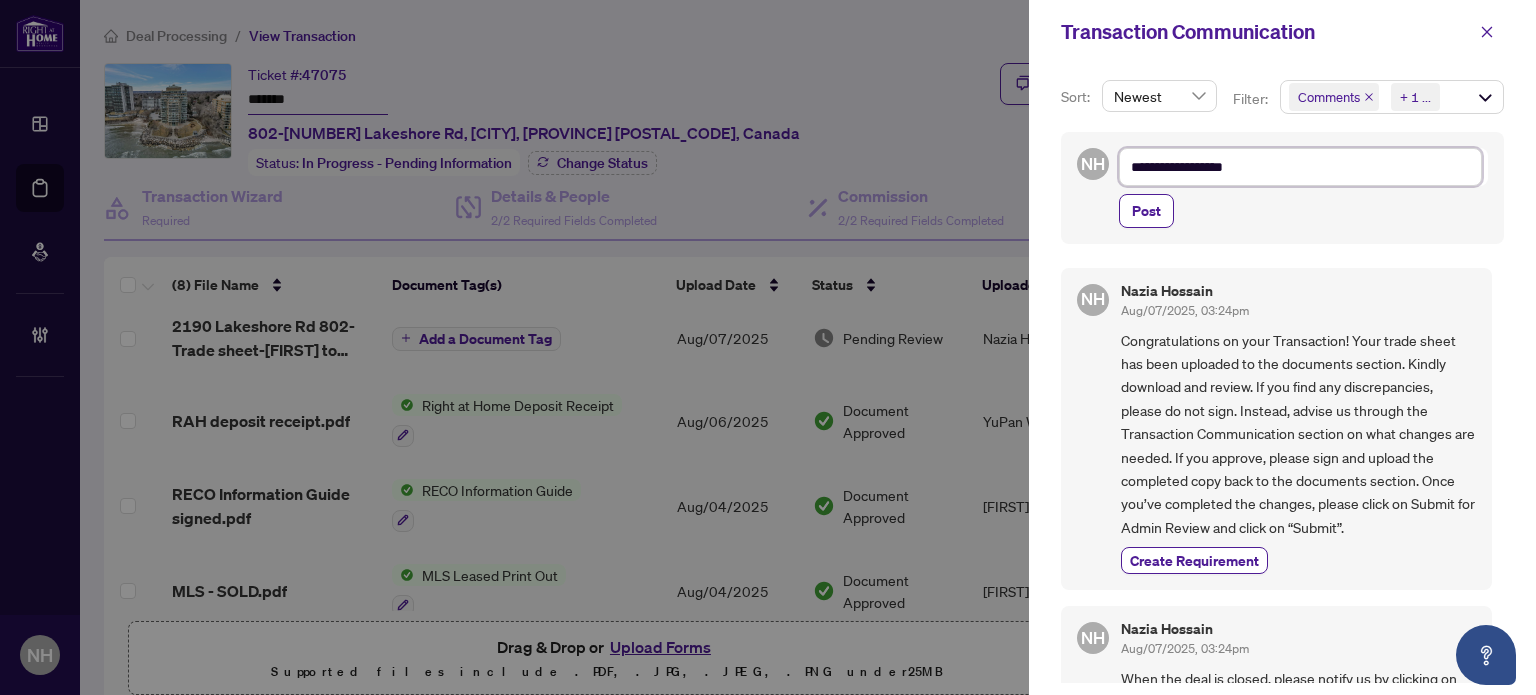 type on "**********" 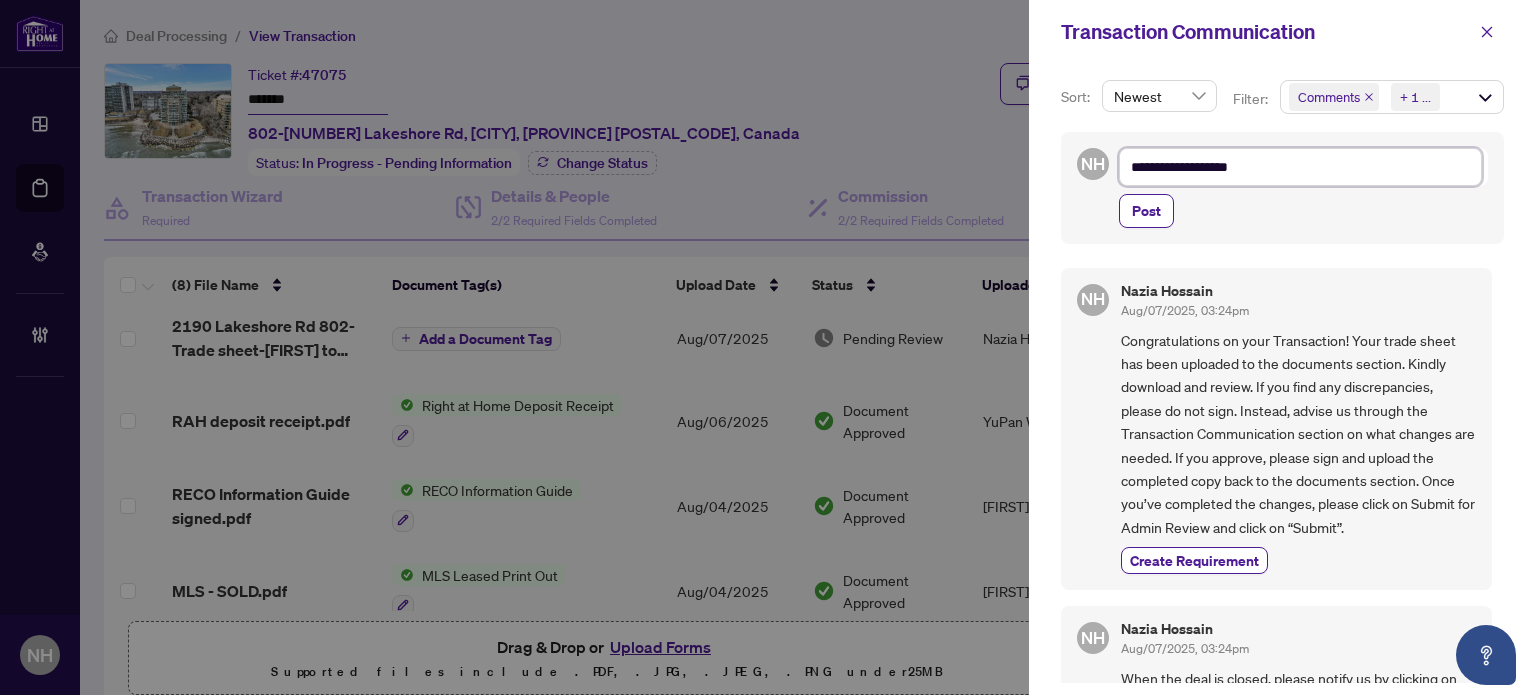 type on "**********" 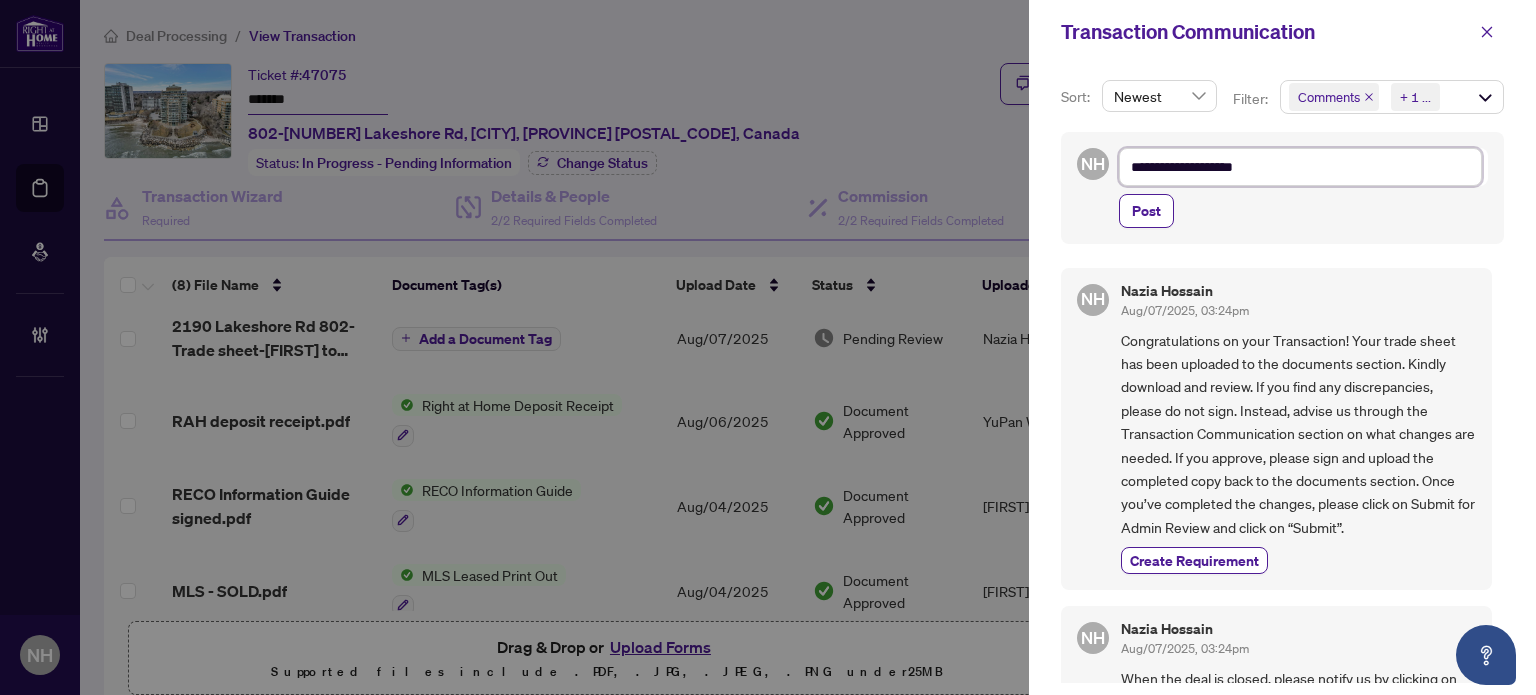 type on "**********" 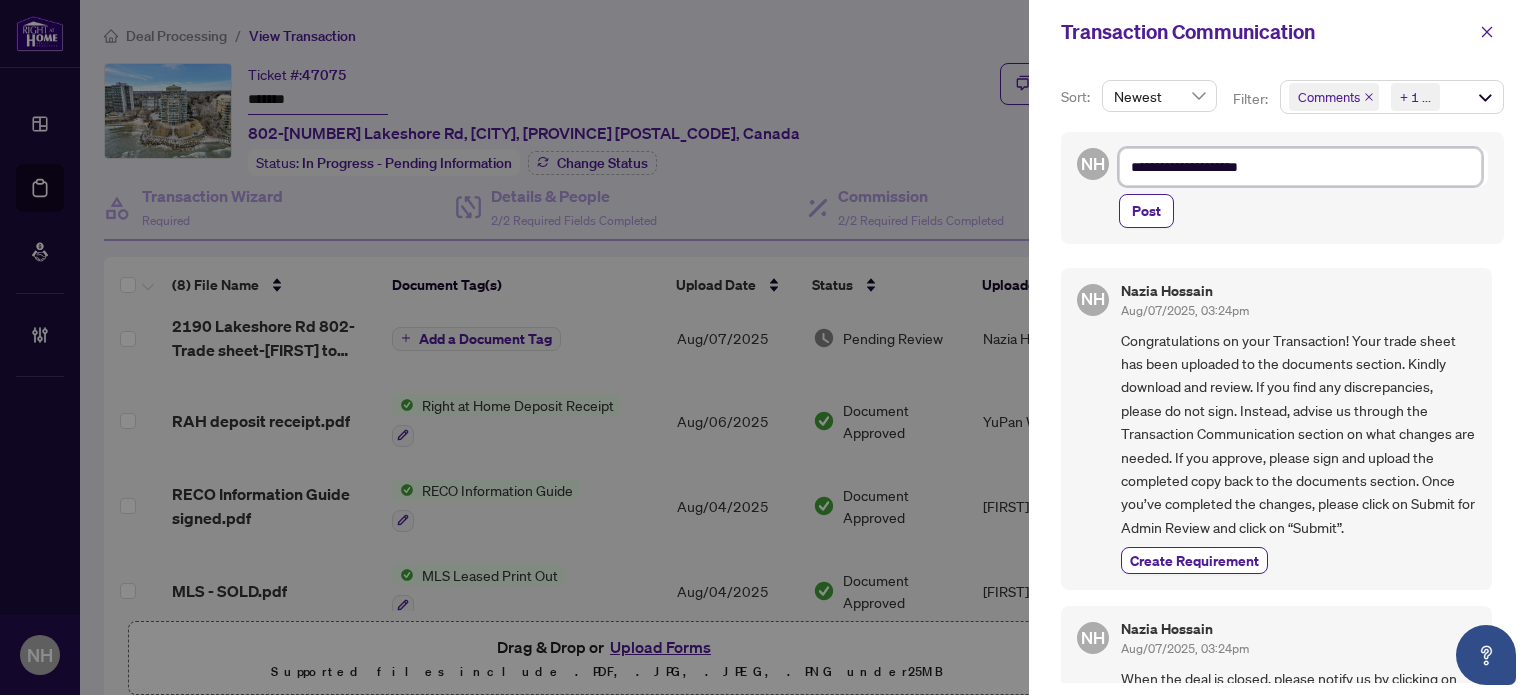 type on "**********" 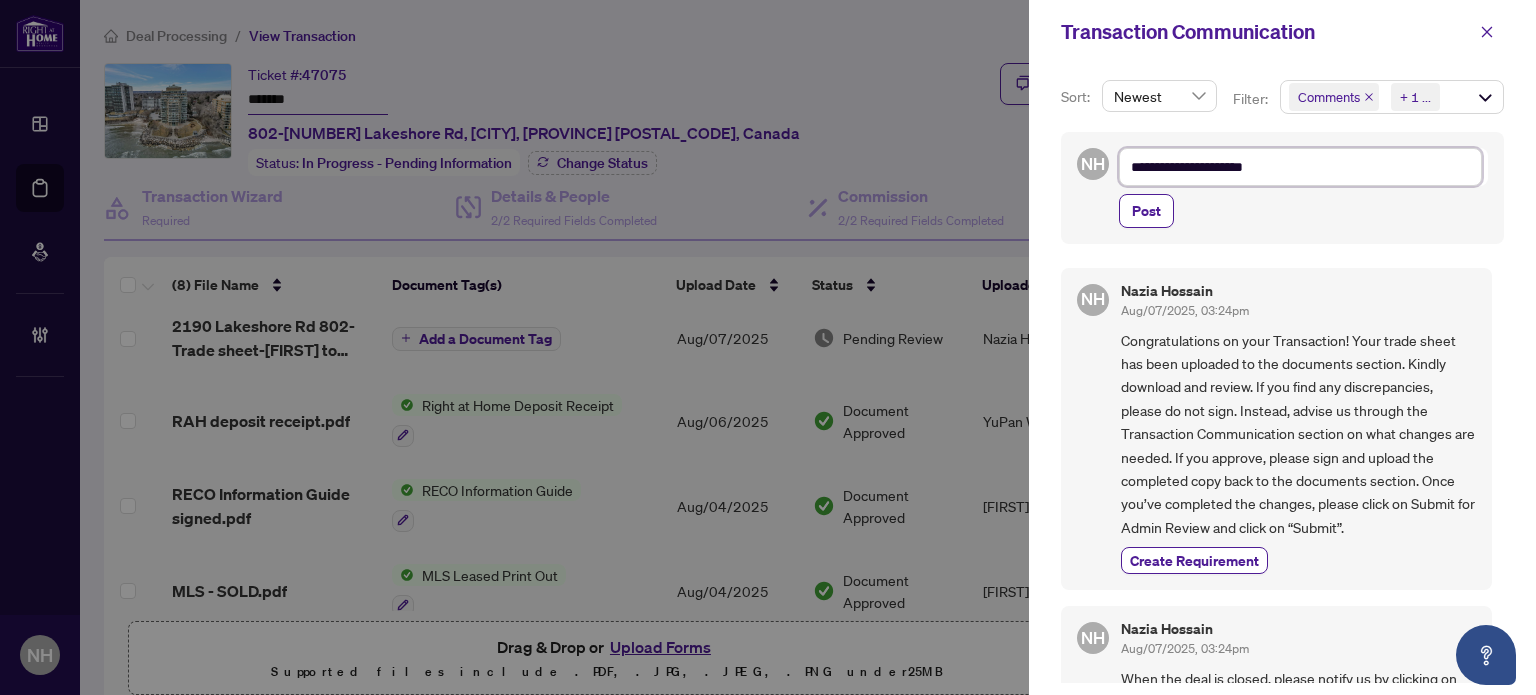 type on "**********" 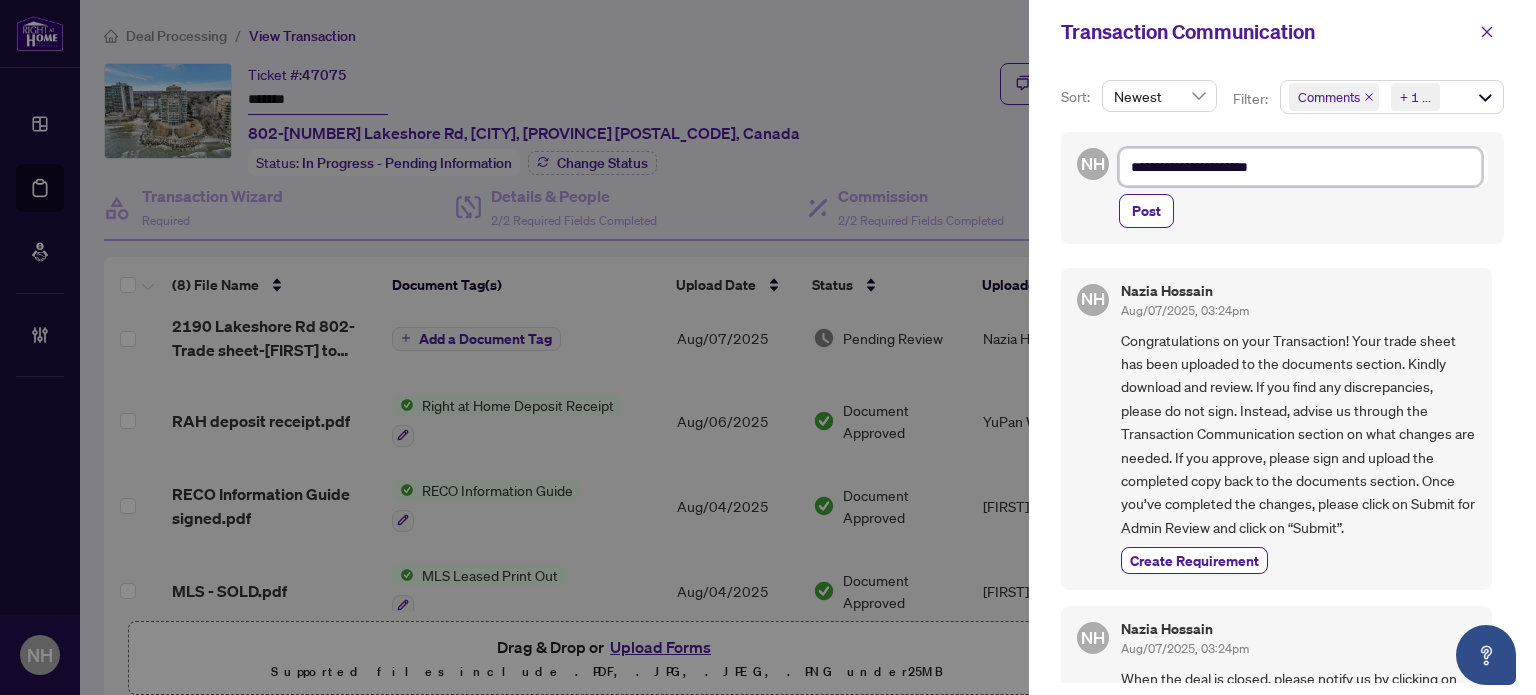 type on "**********" 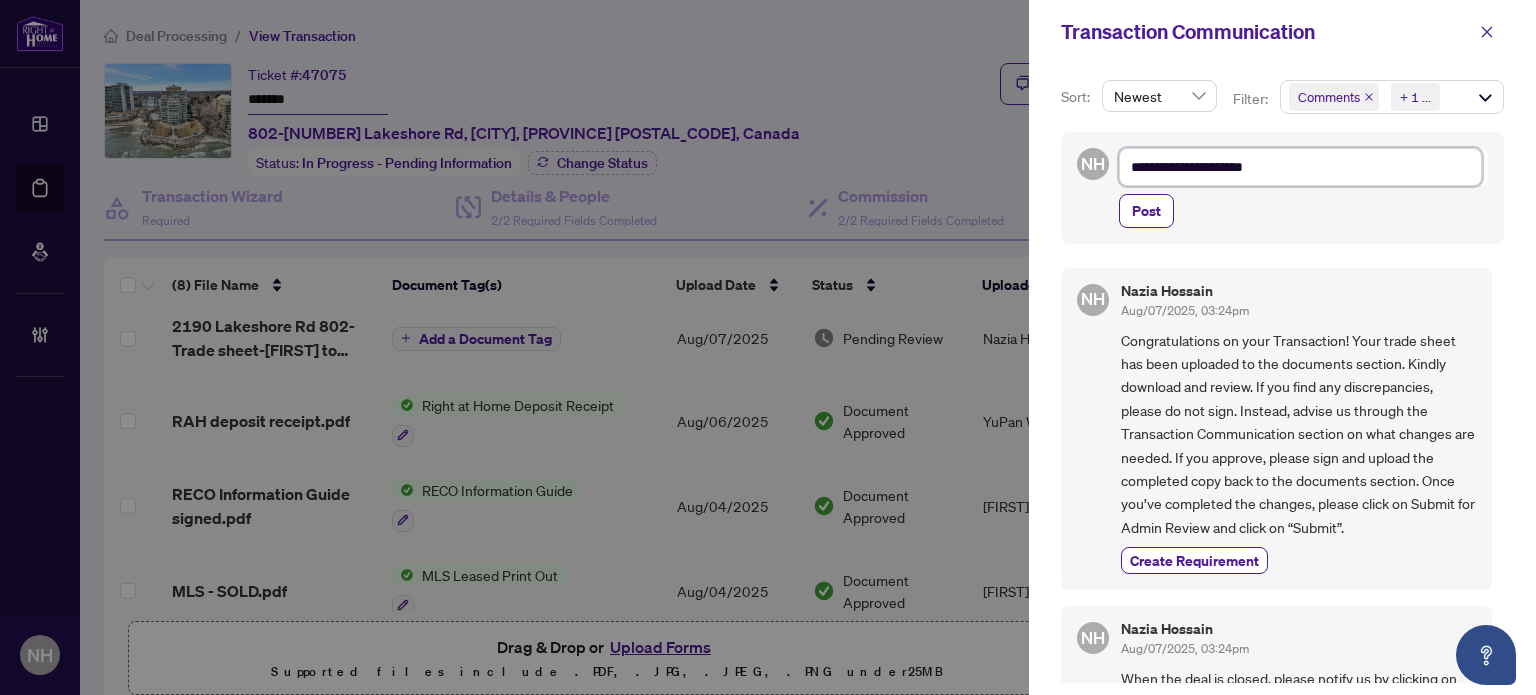 type on "**********" 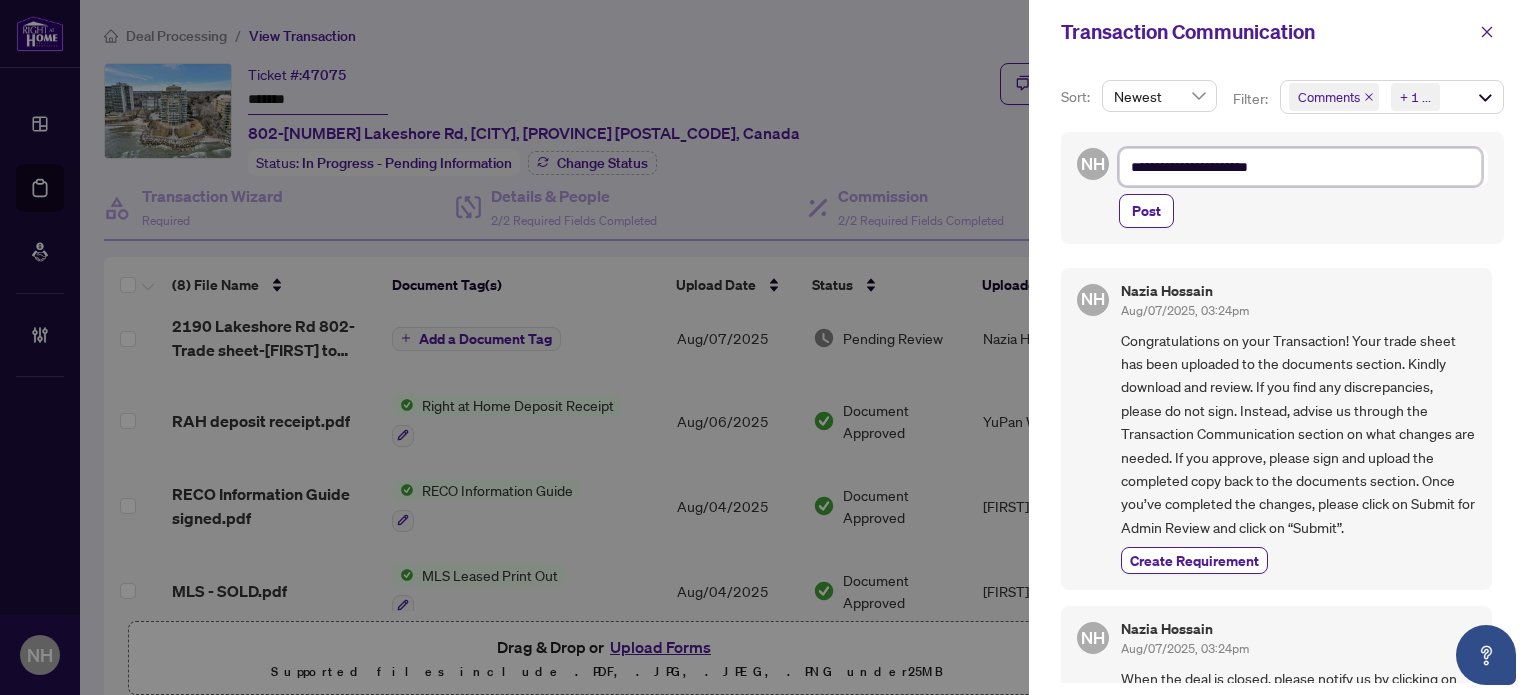 type on "**********" 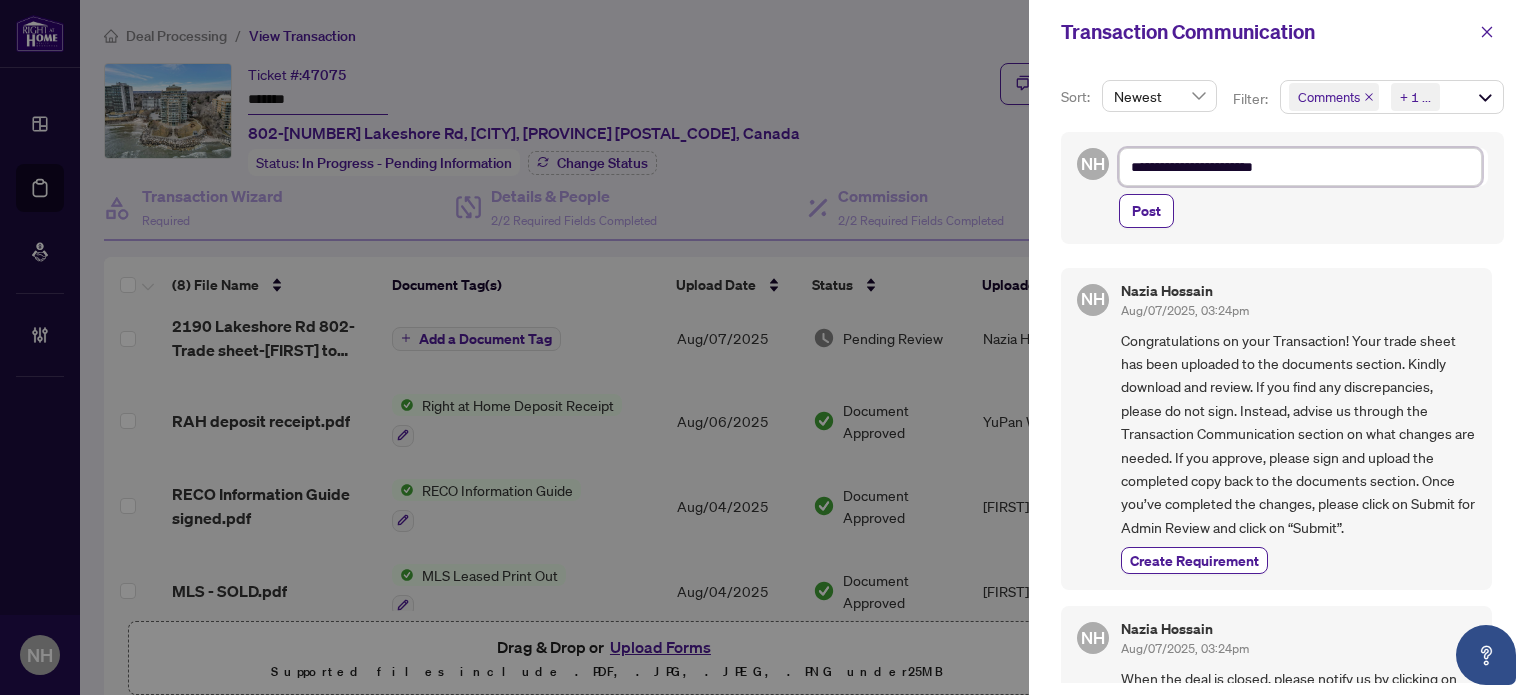 type on "**********" 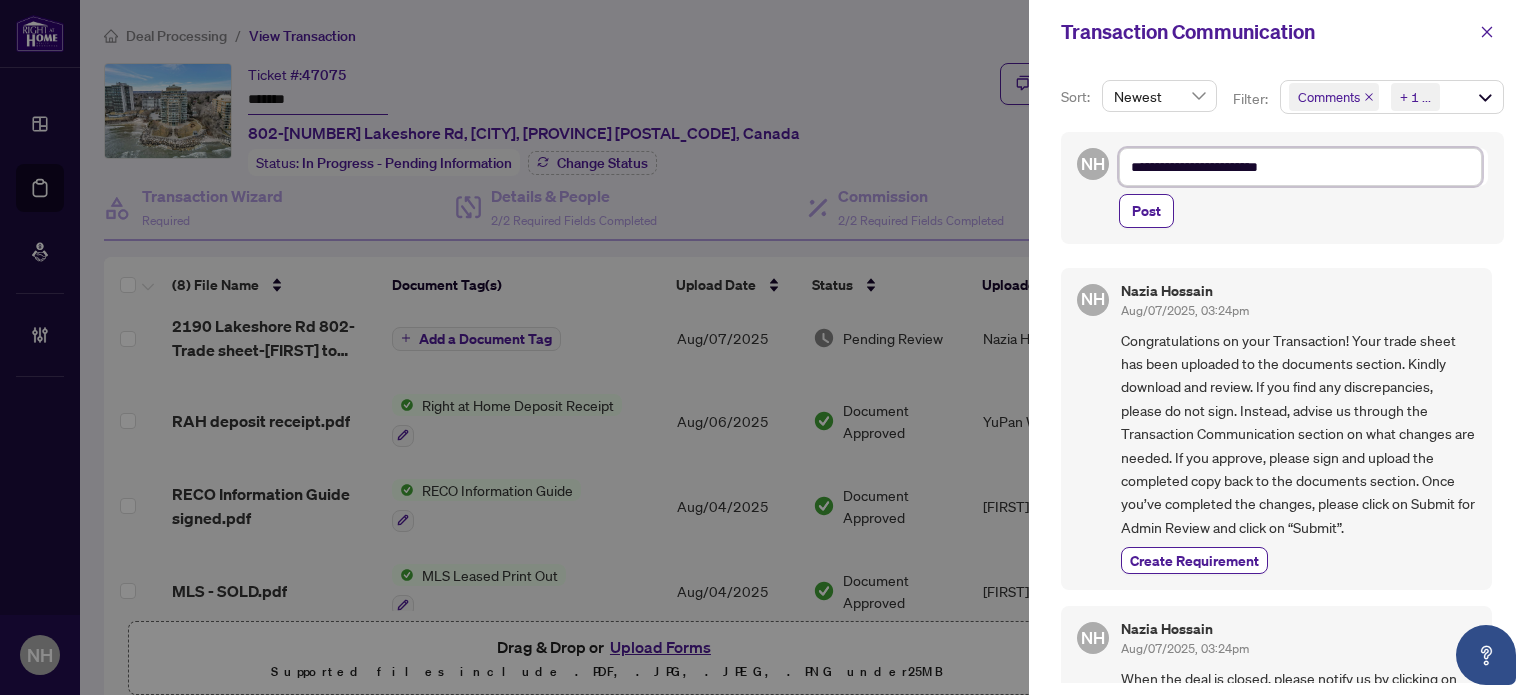 type on "**********" 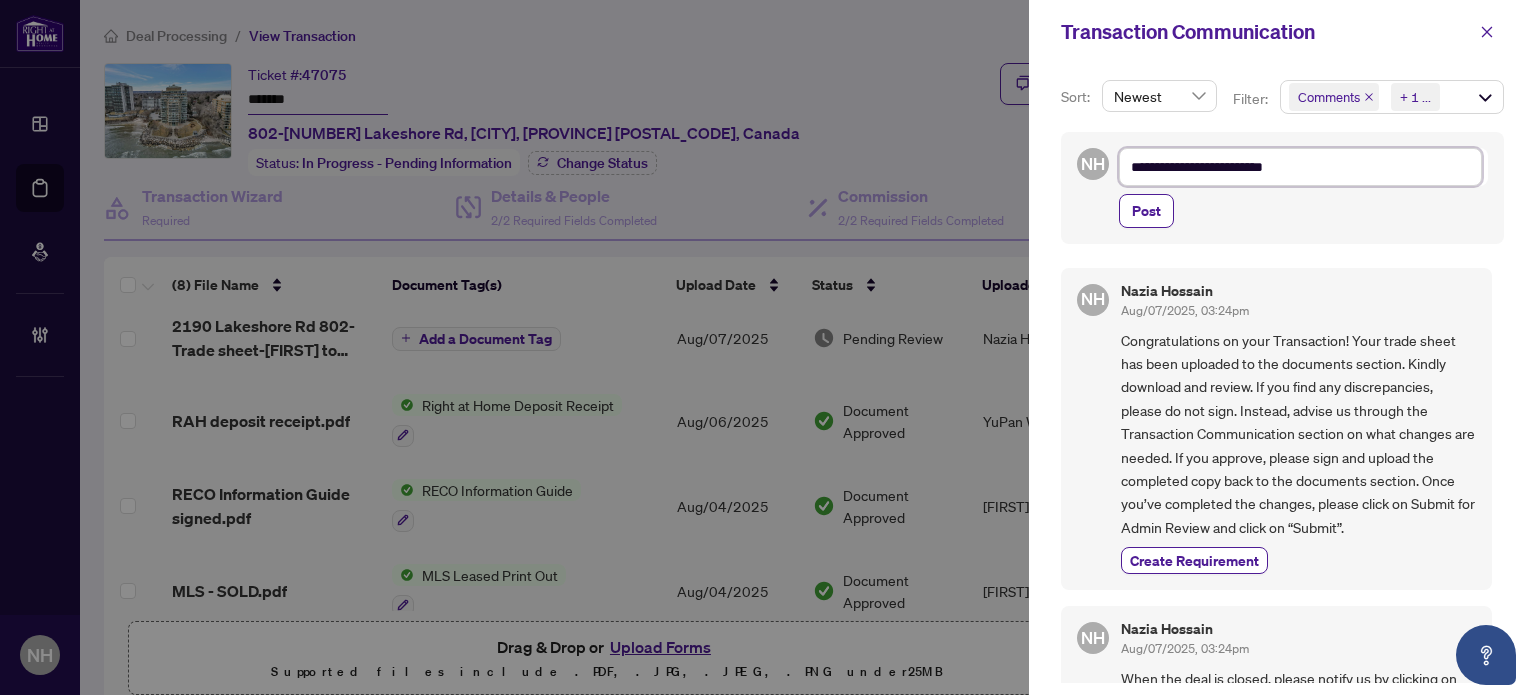 type on "**********" 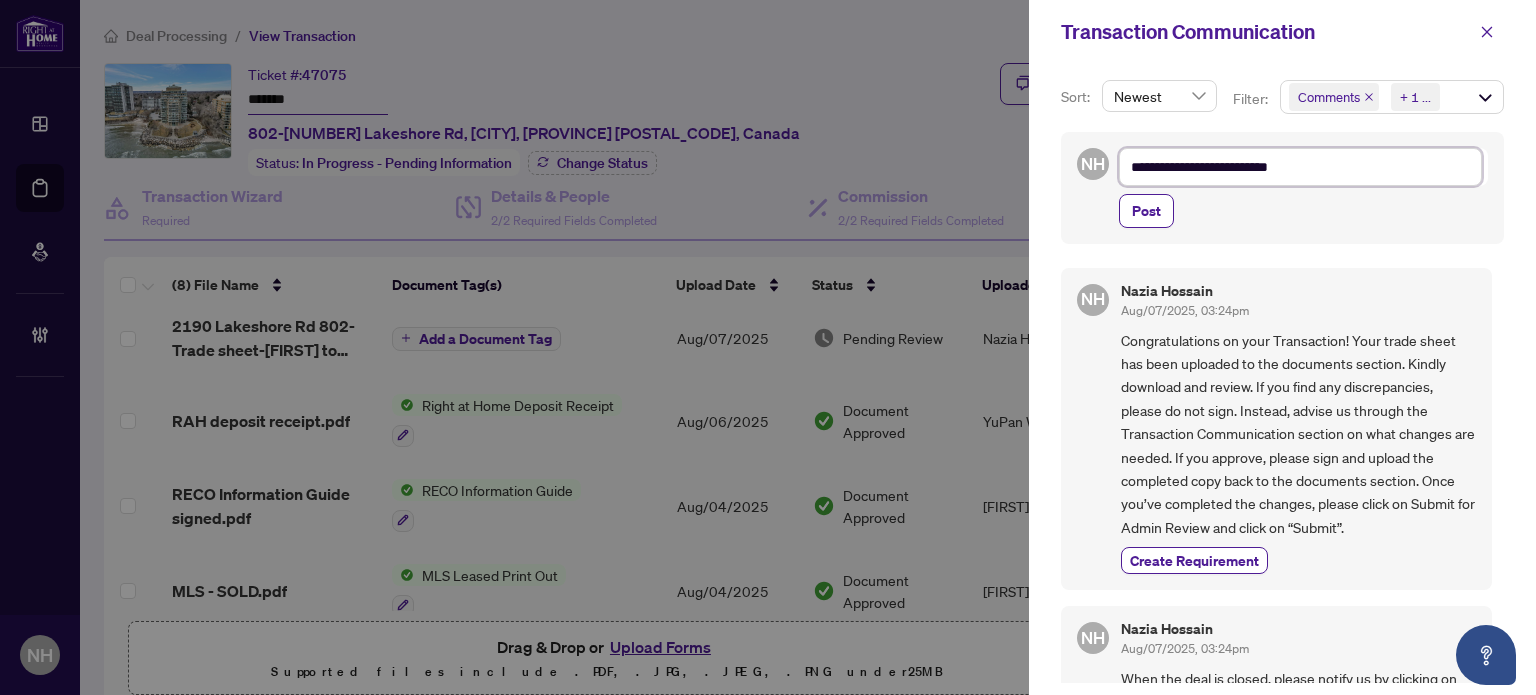 type on "**********" 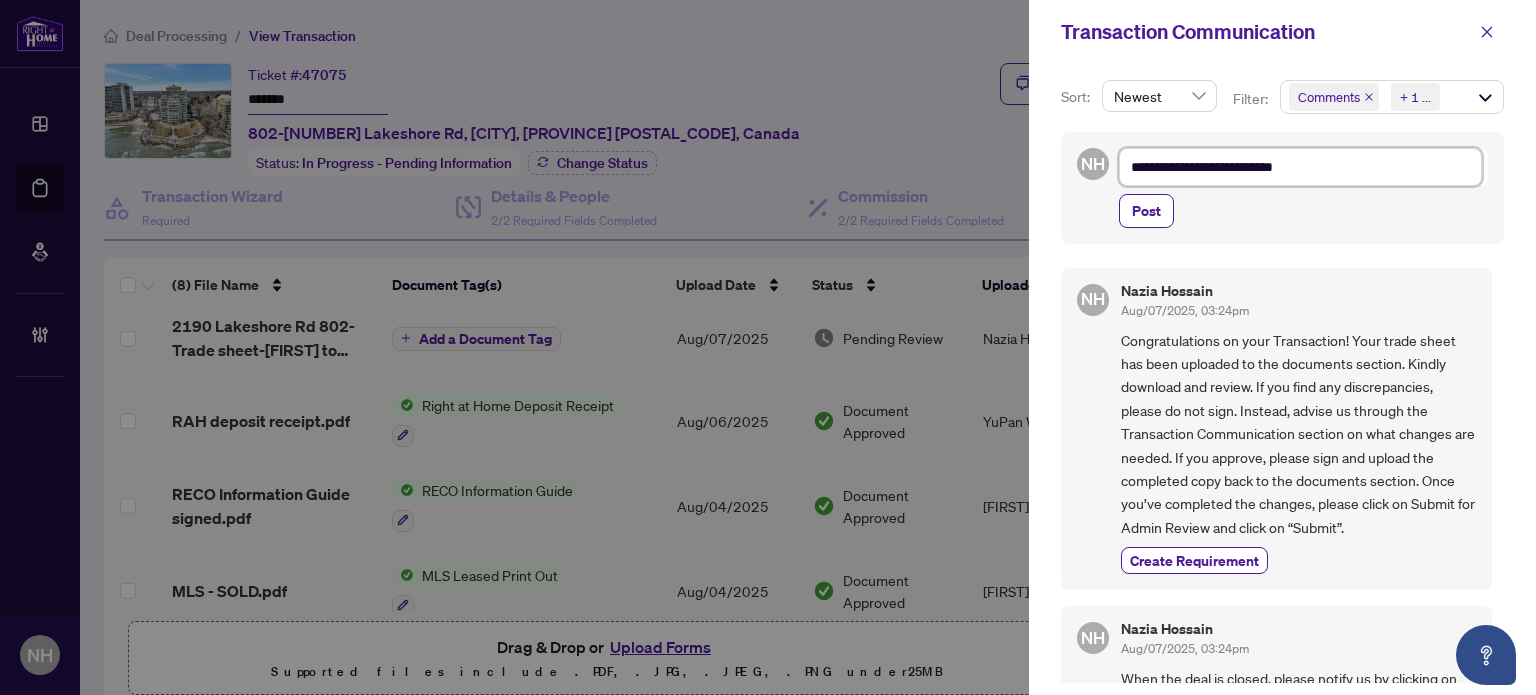 type on "**********" 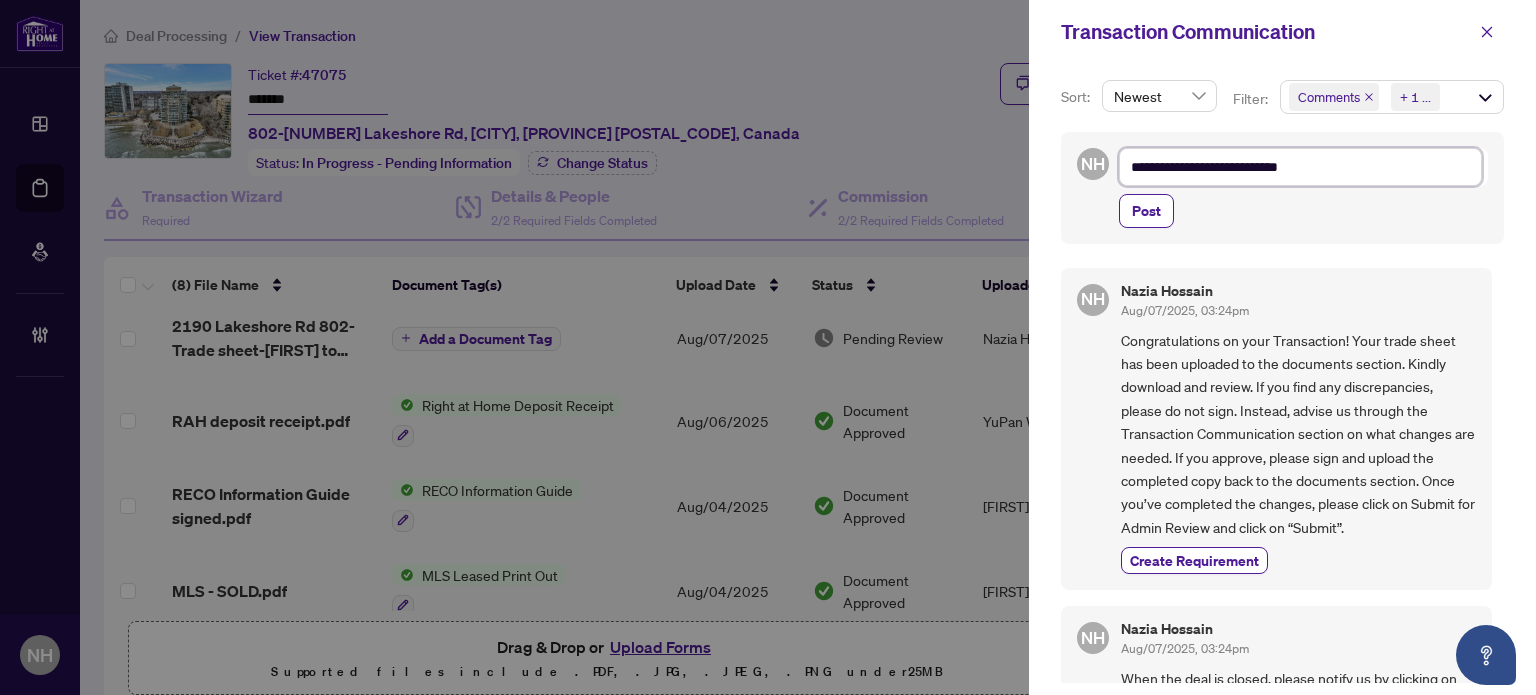 type on "**********" 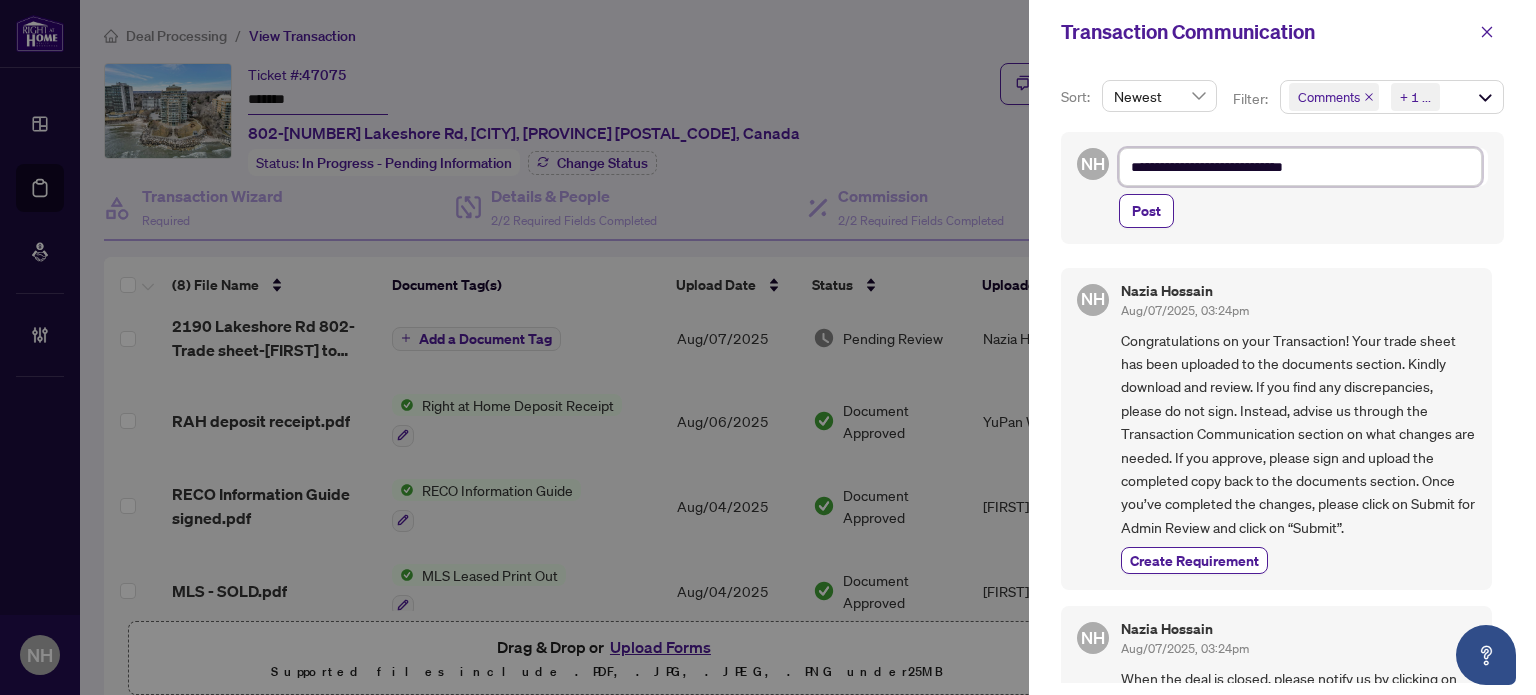 type on "**********" 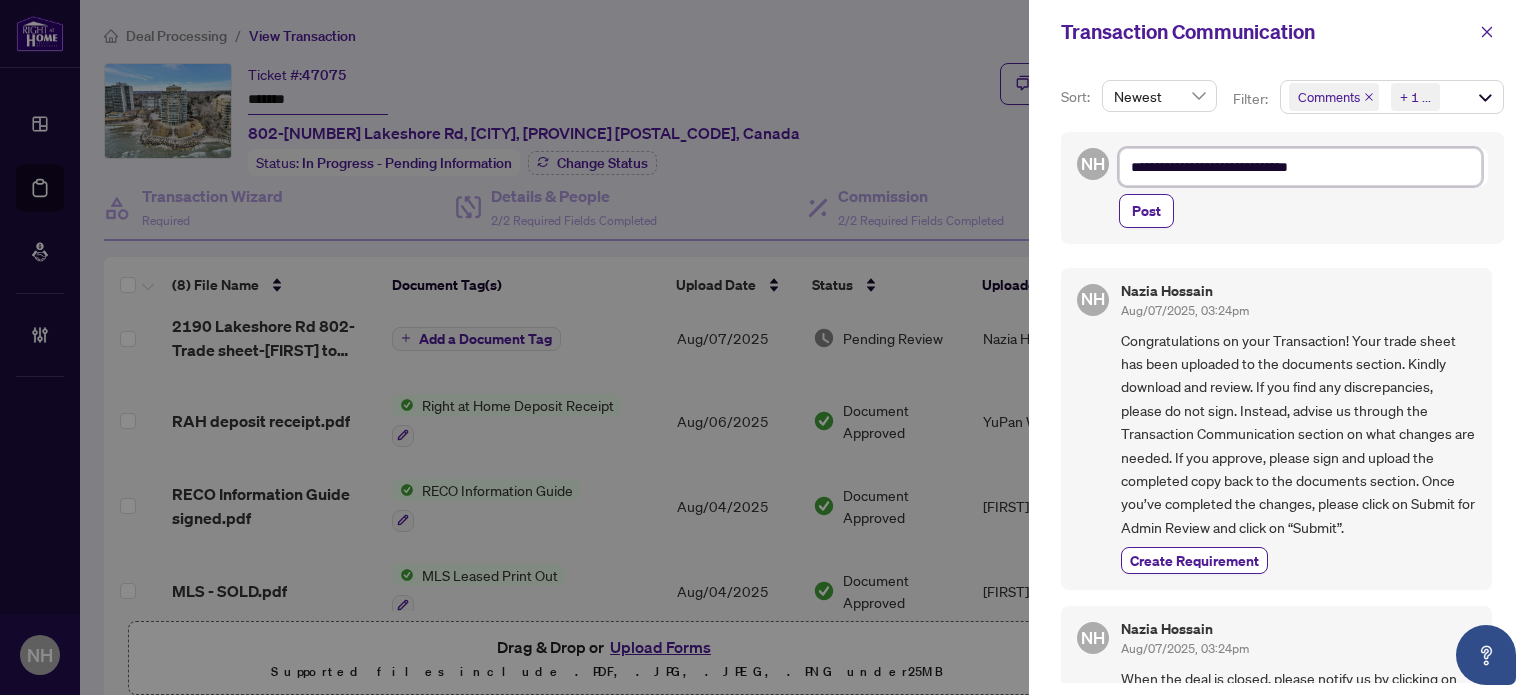 type on "**********" 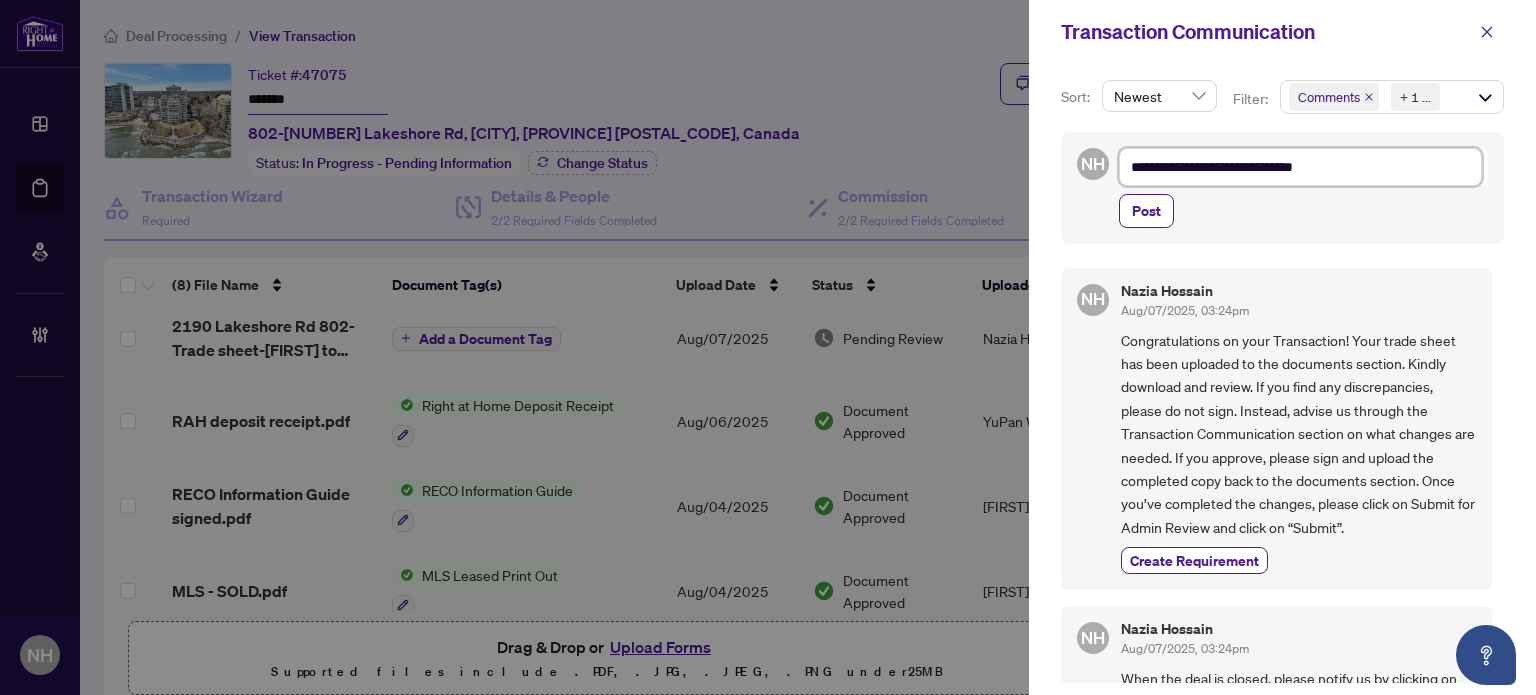 type on "**********" 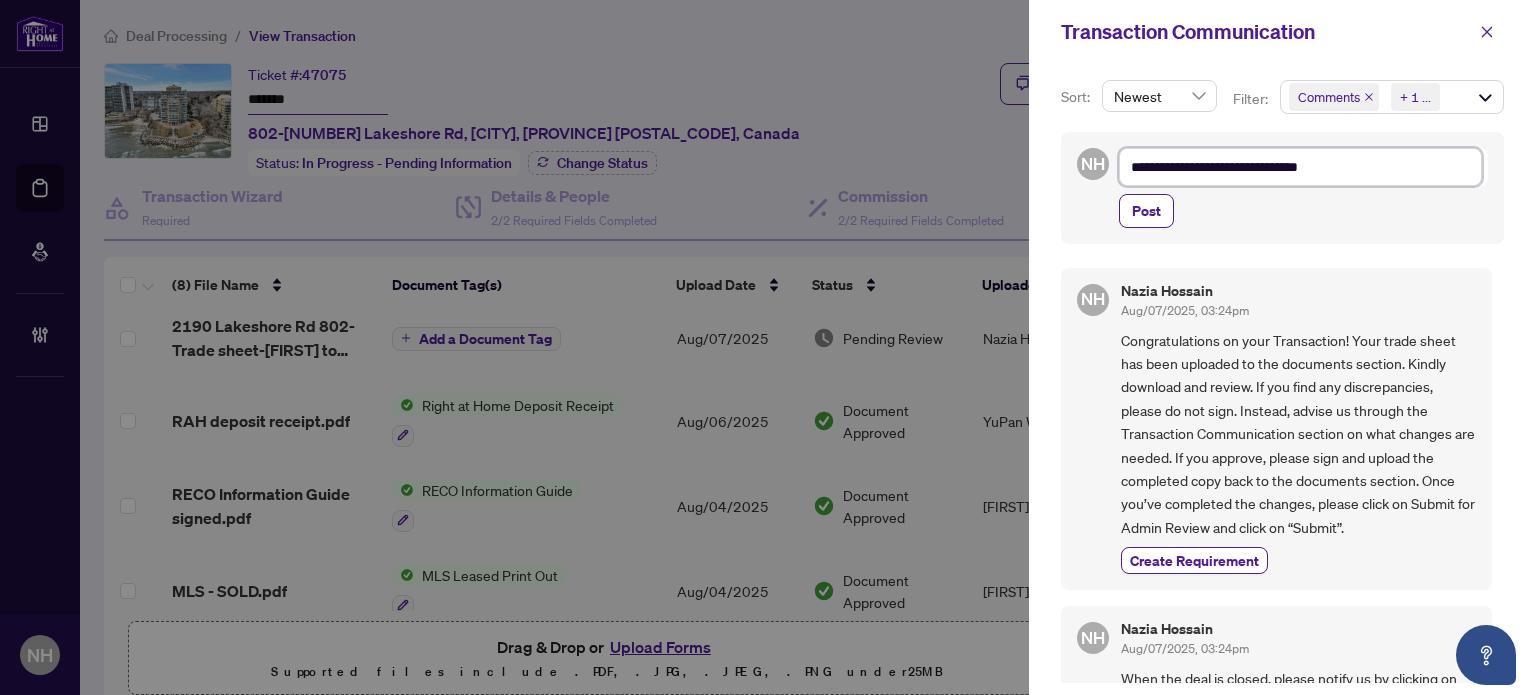 type on "**********" 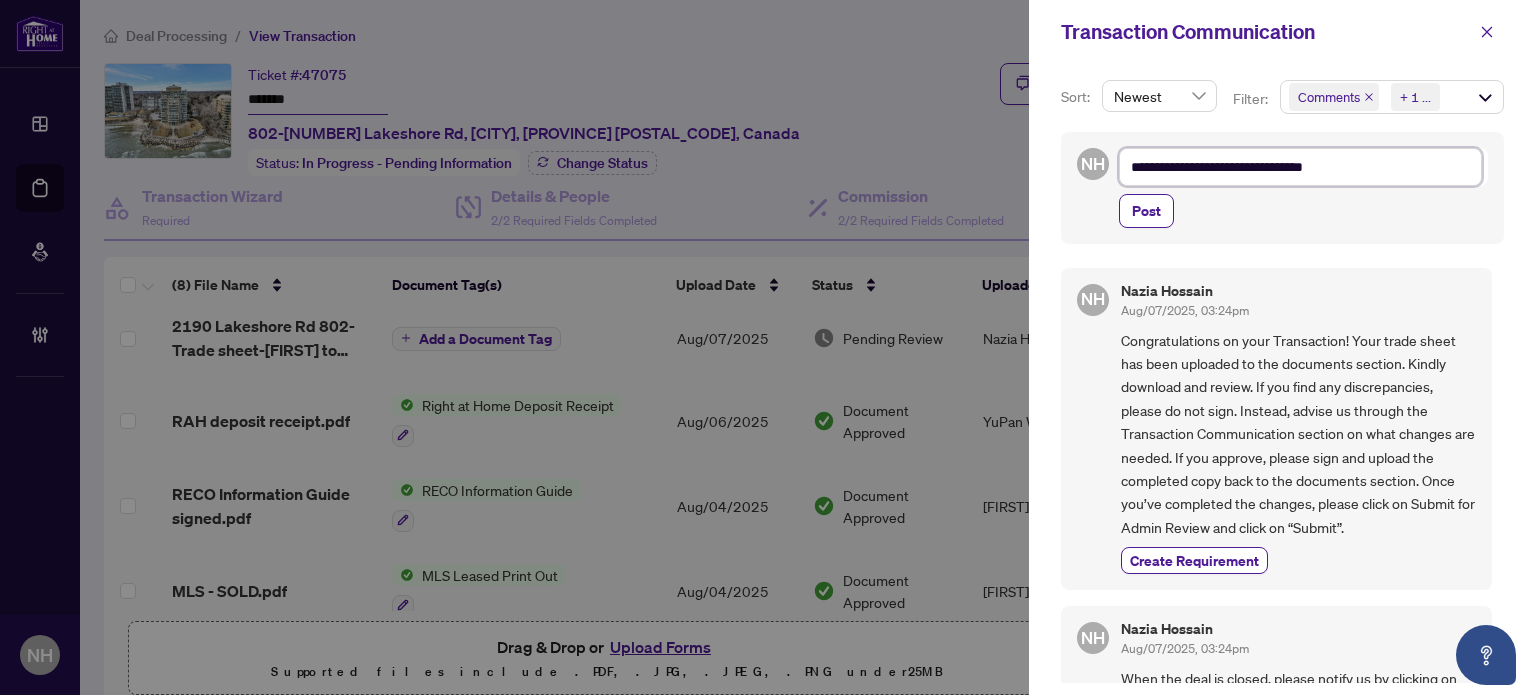 type on "**********" 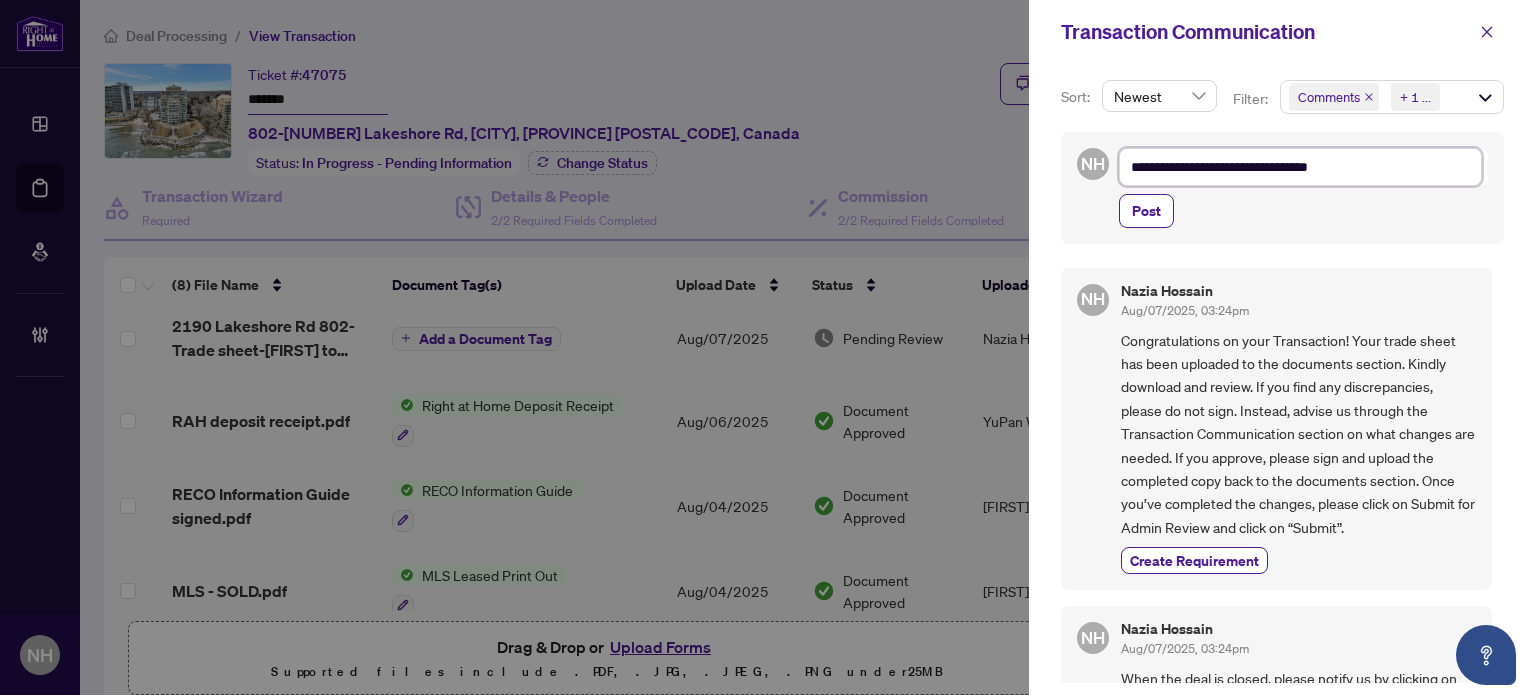 type on "**********" 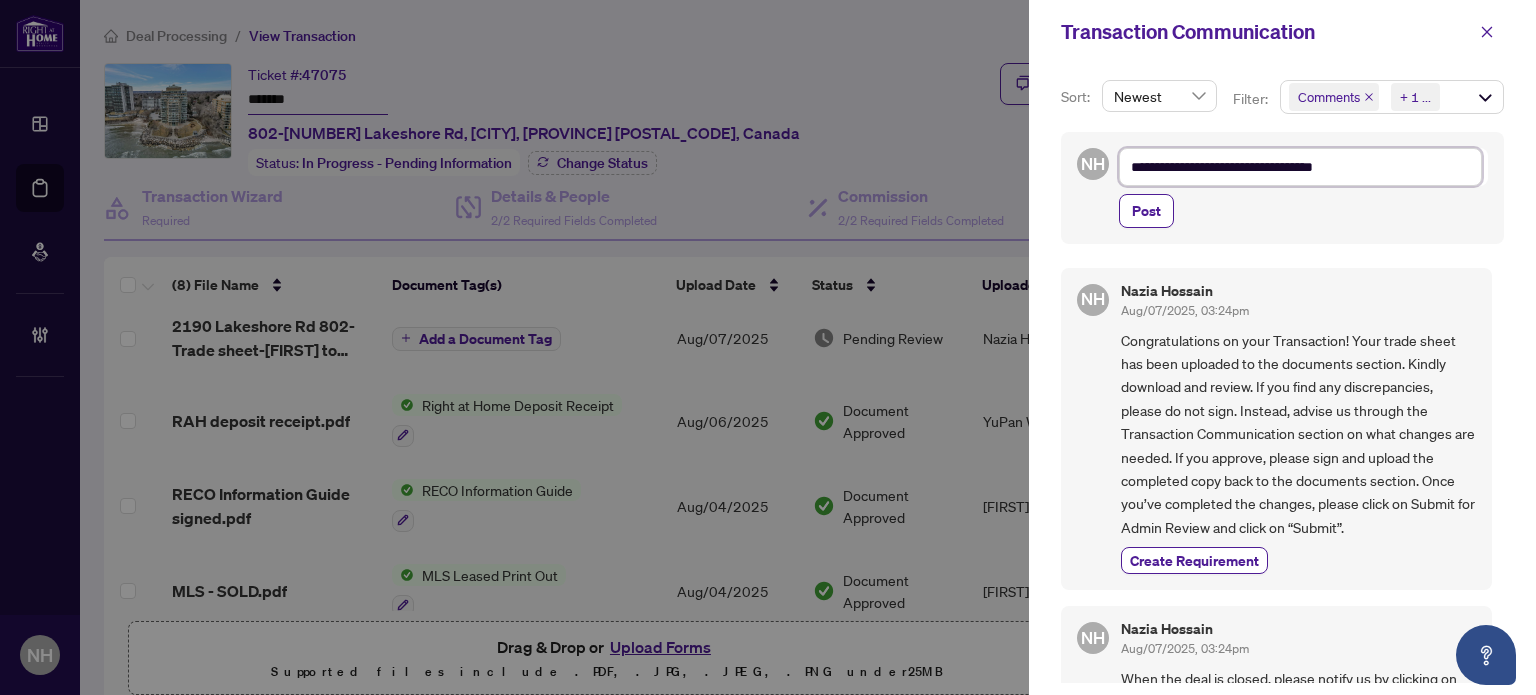 type on "**********" 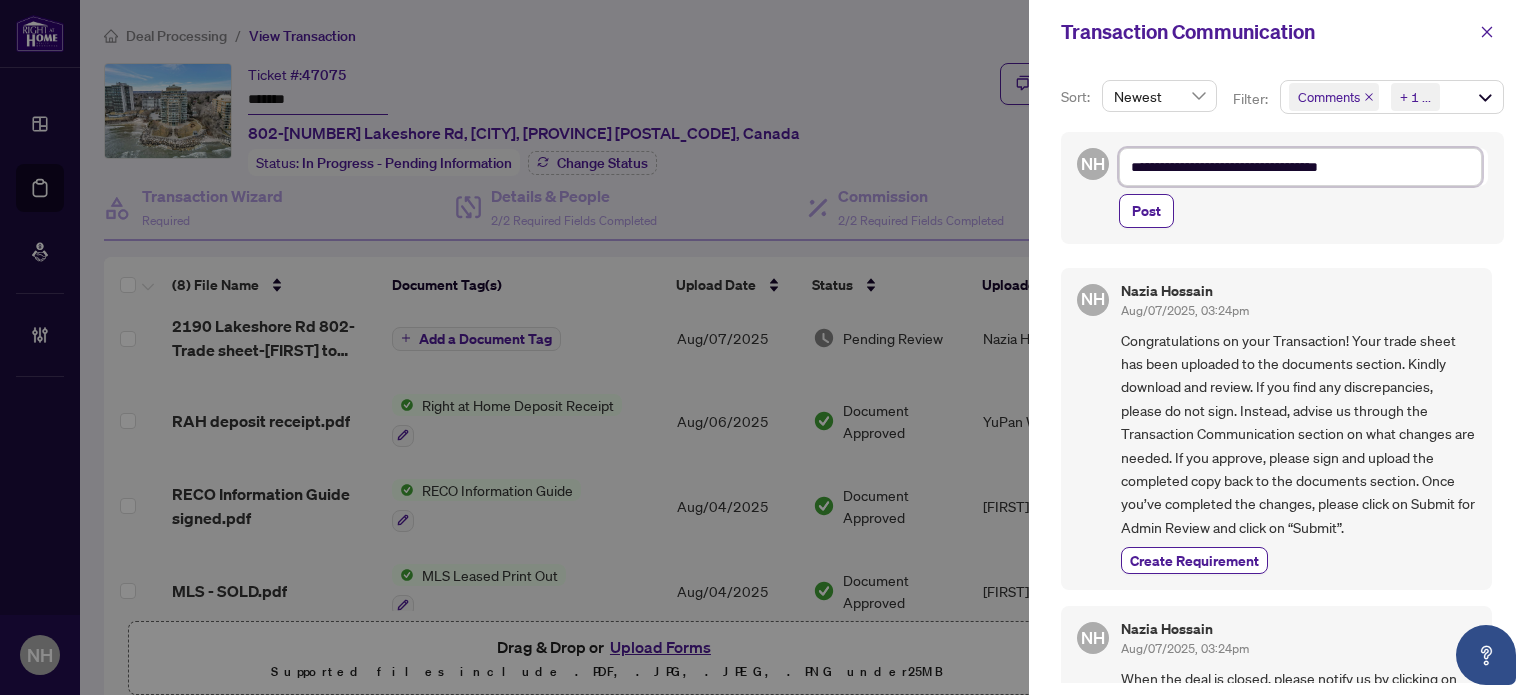 type on "**********" 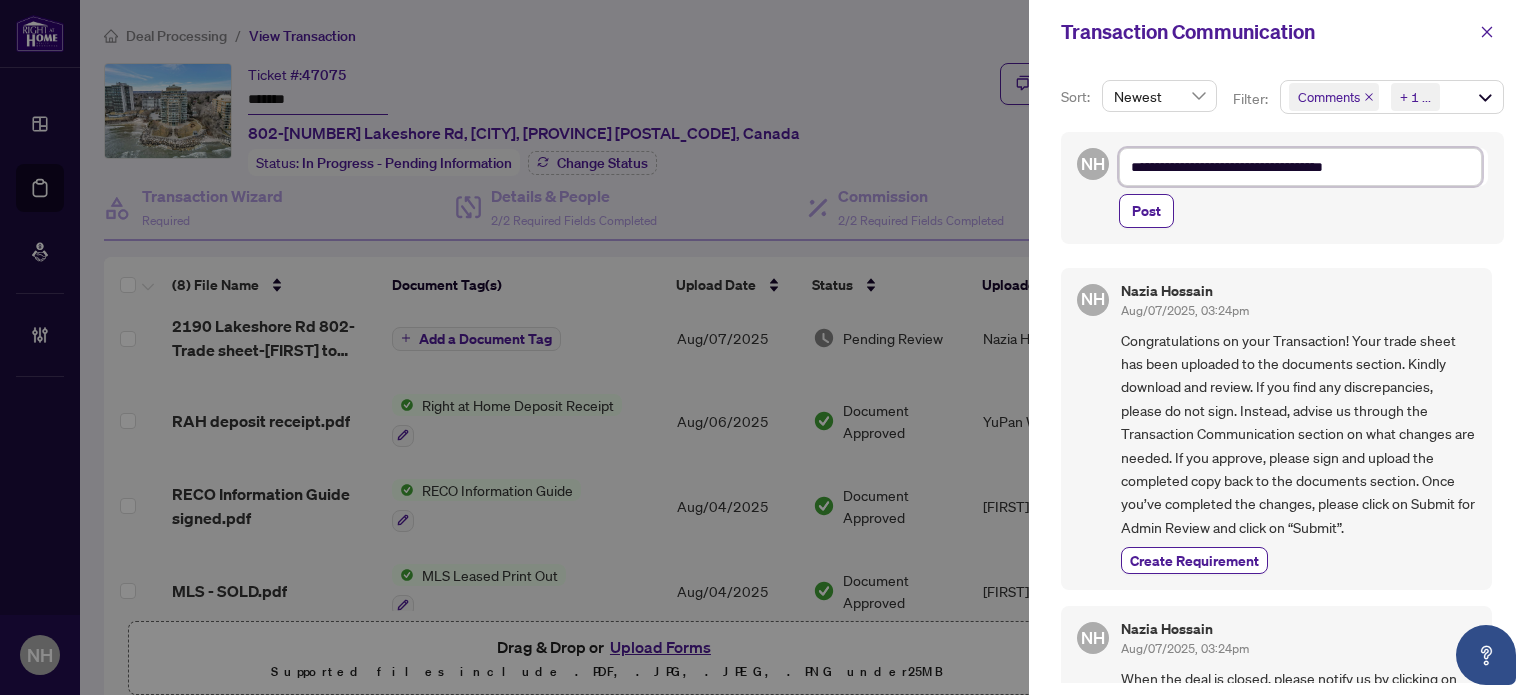 type on "**********" 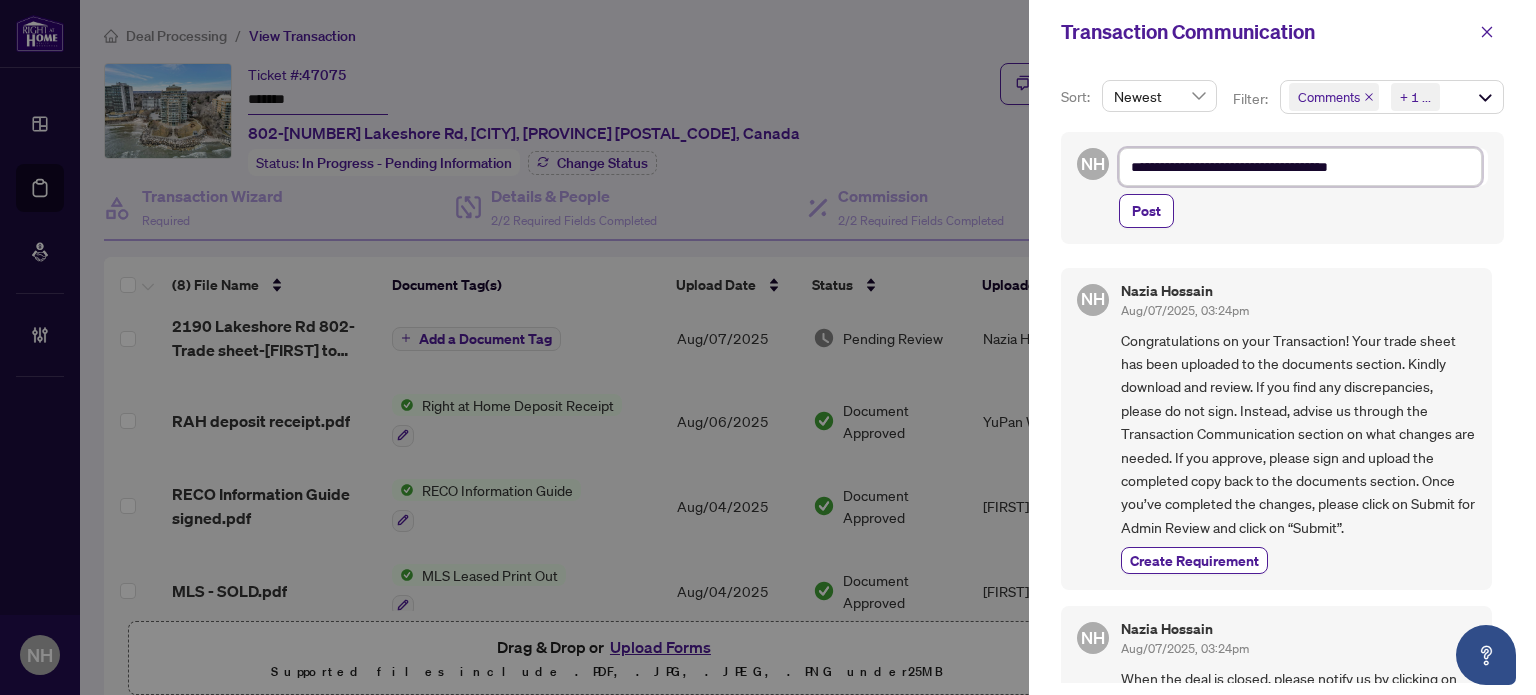 type on "**********" 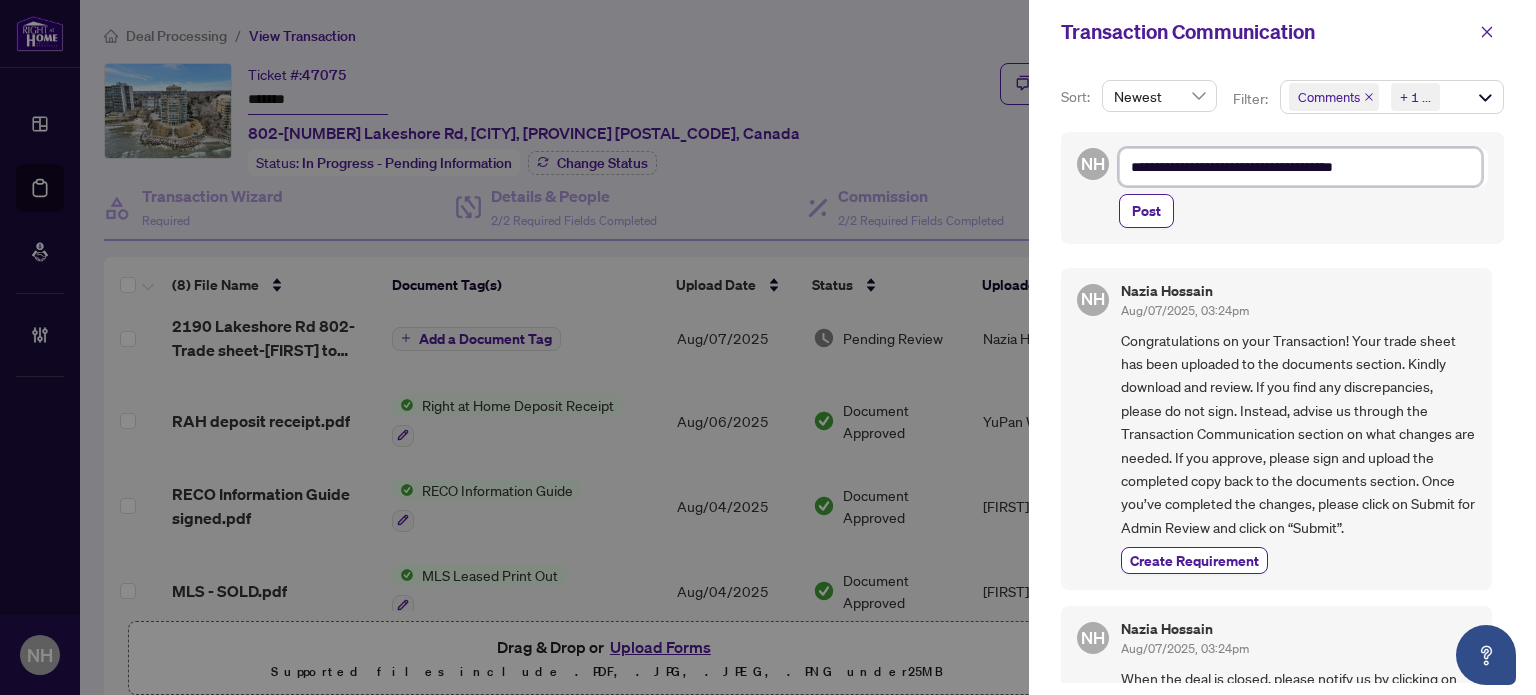type on "**********" 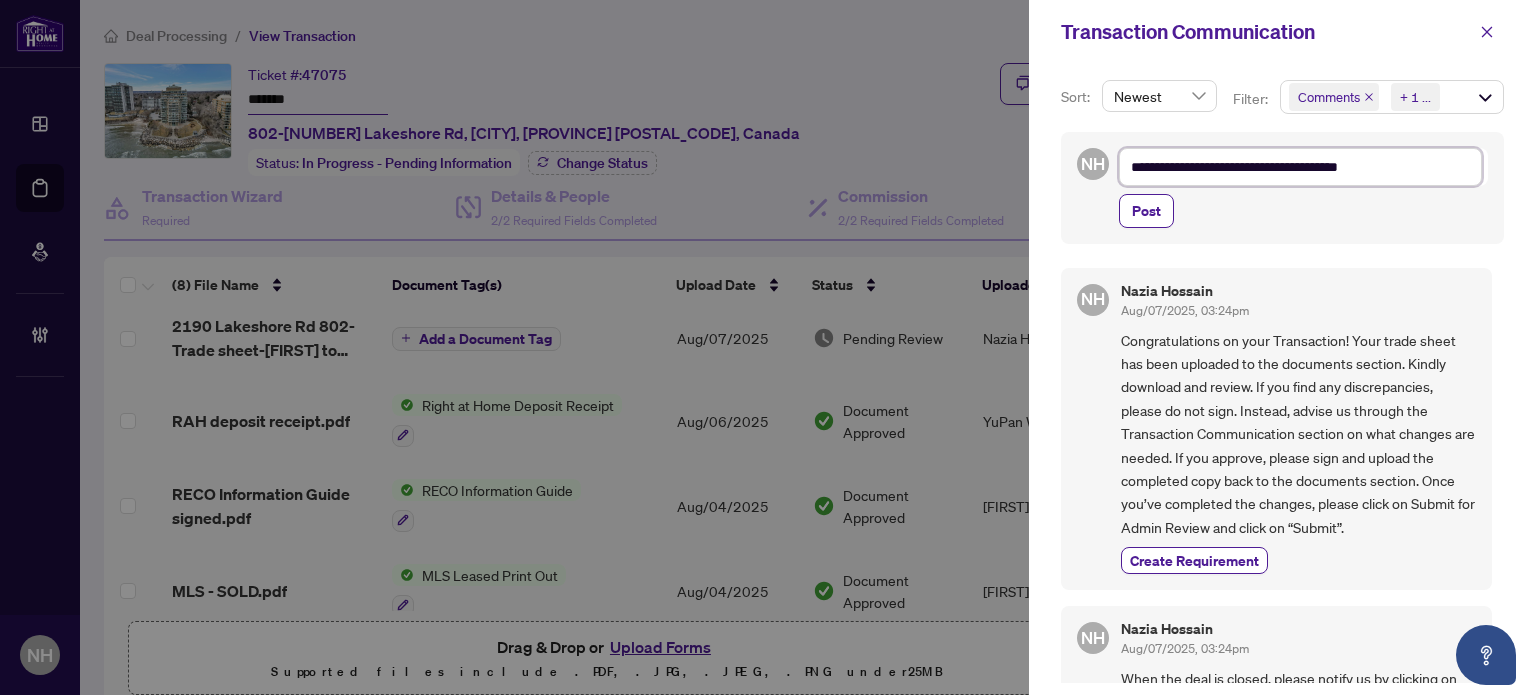 type on "**********" 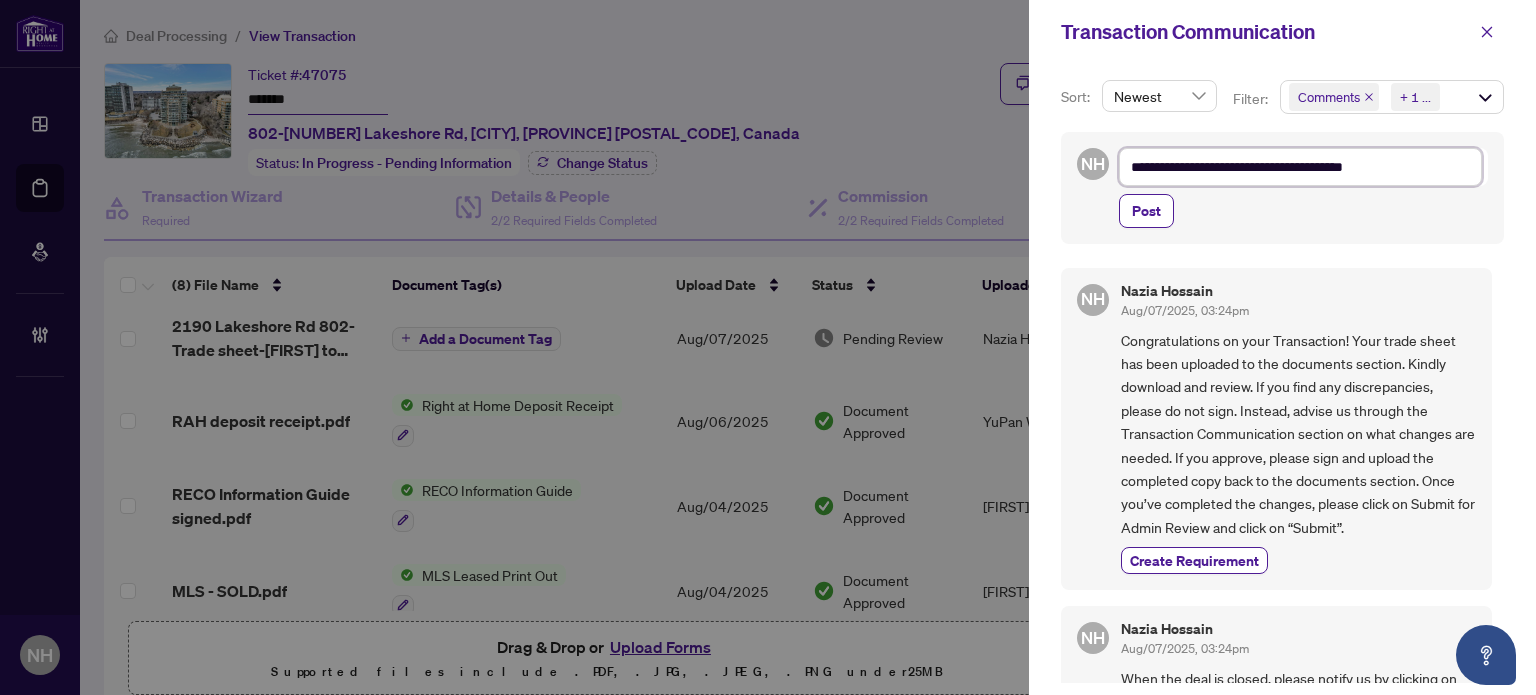 type on "**********" 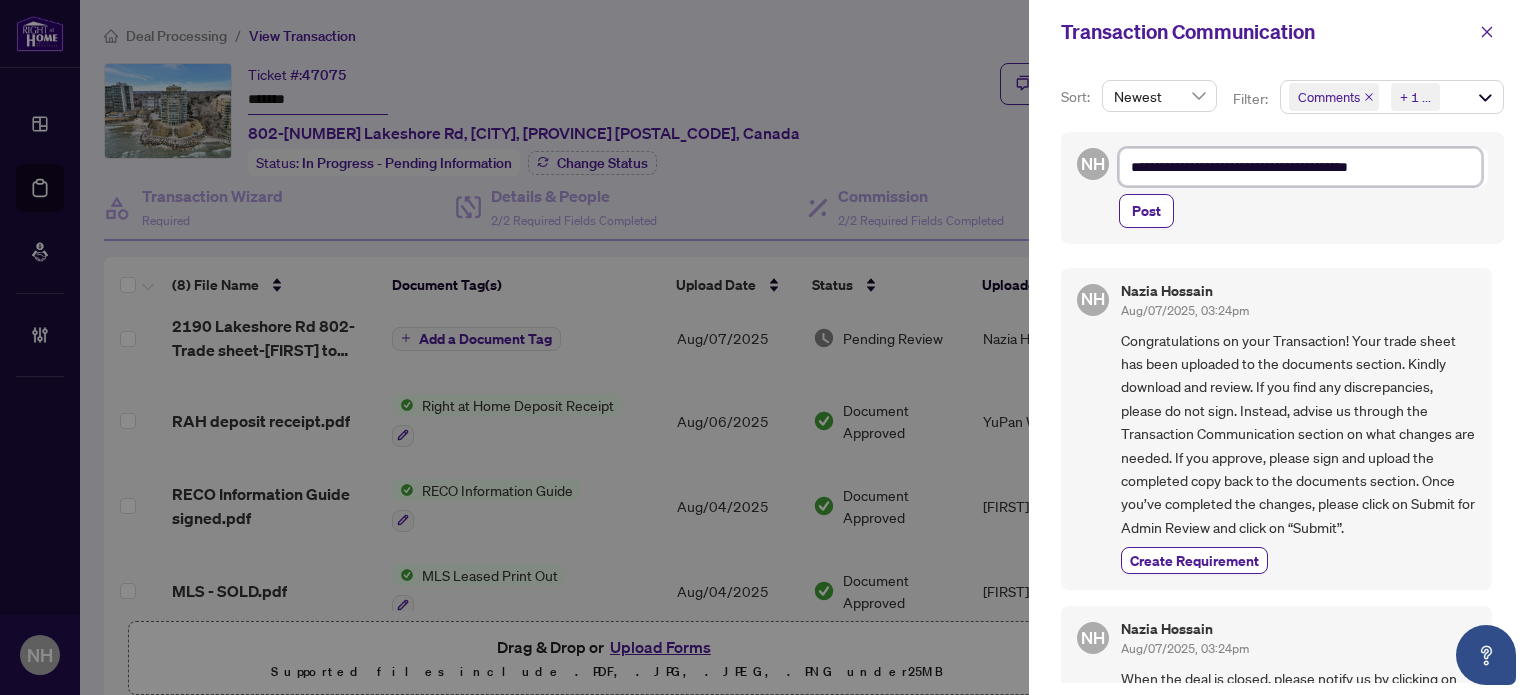 type on "**********" 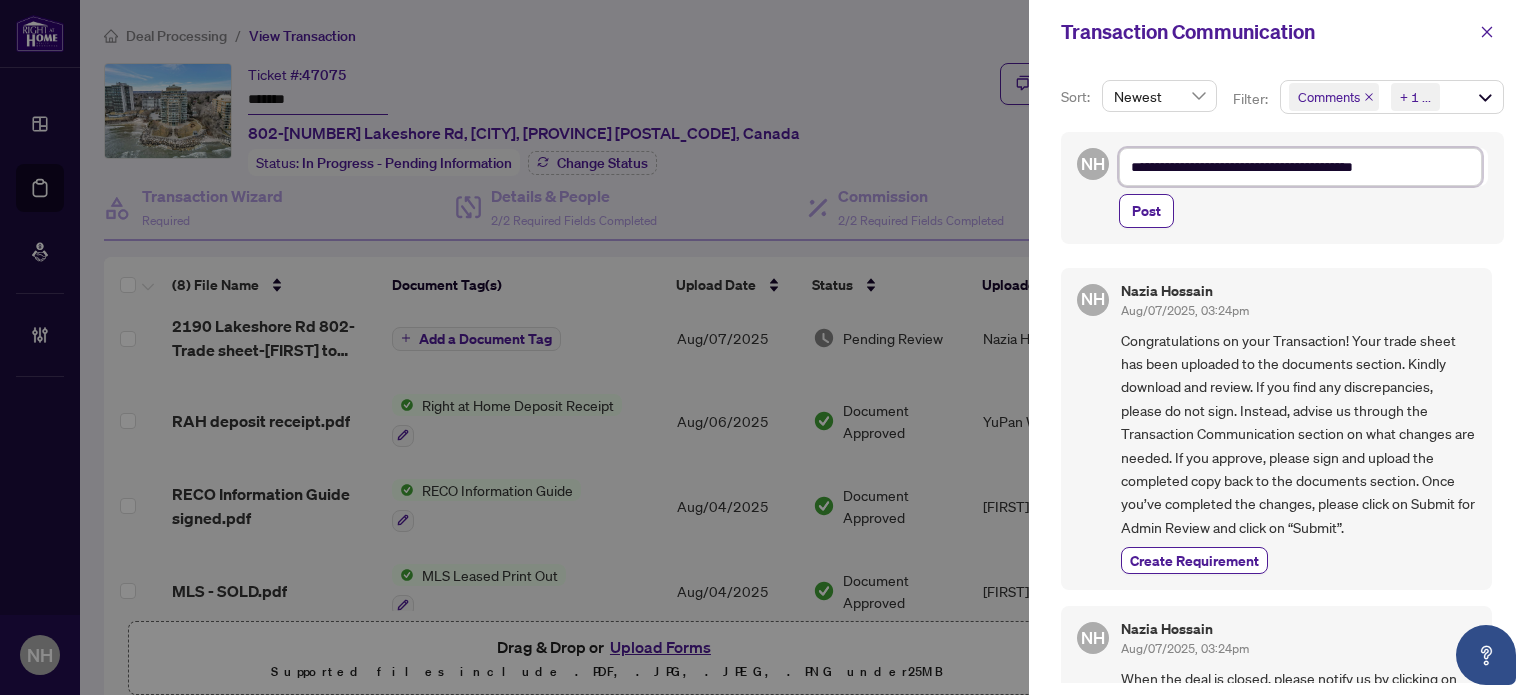 type on "**********" 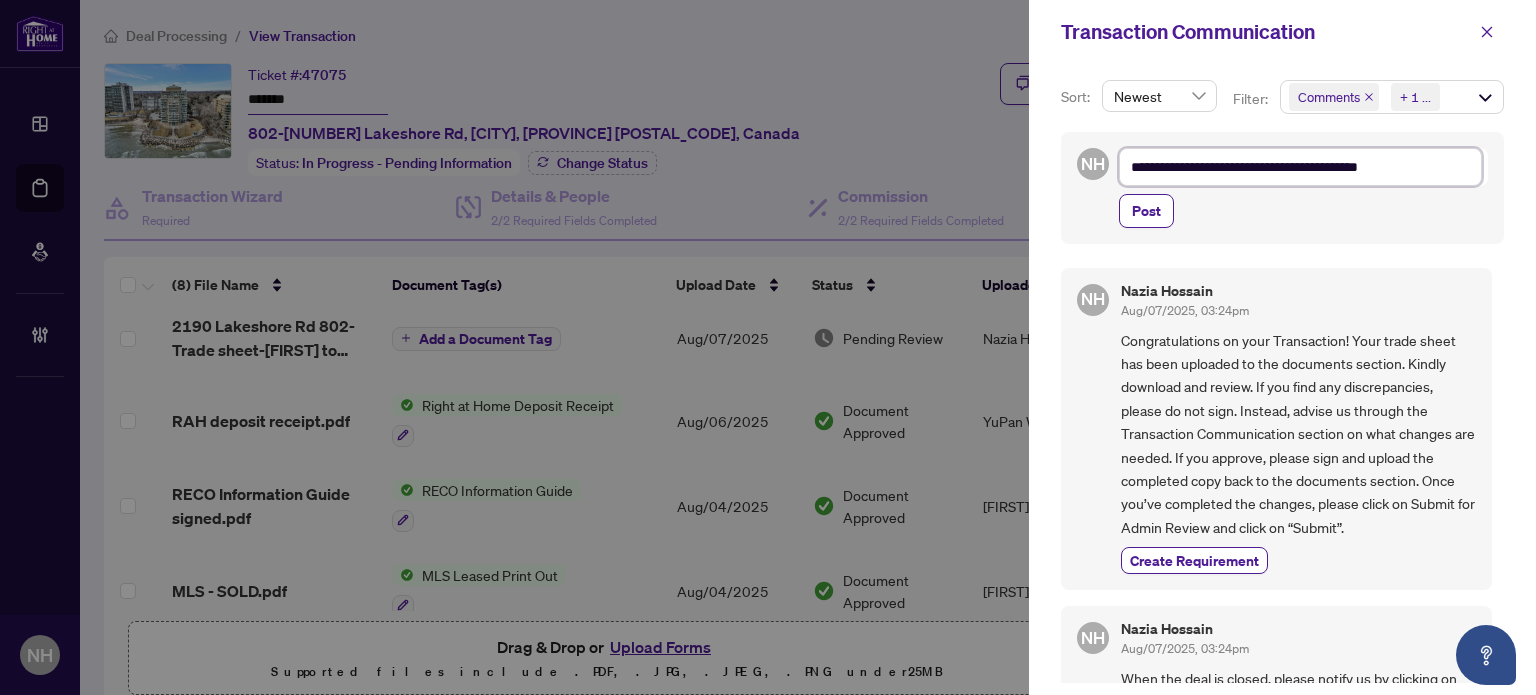 type on "**********" 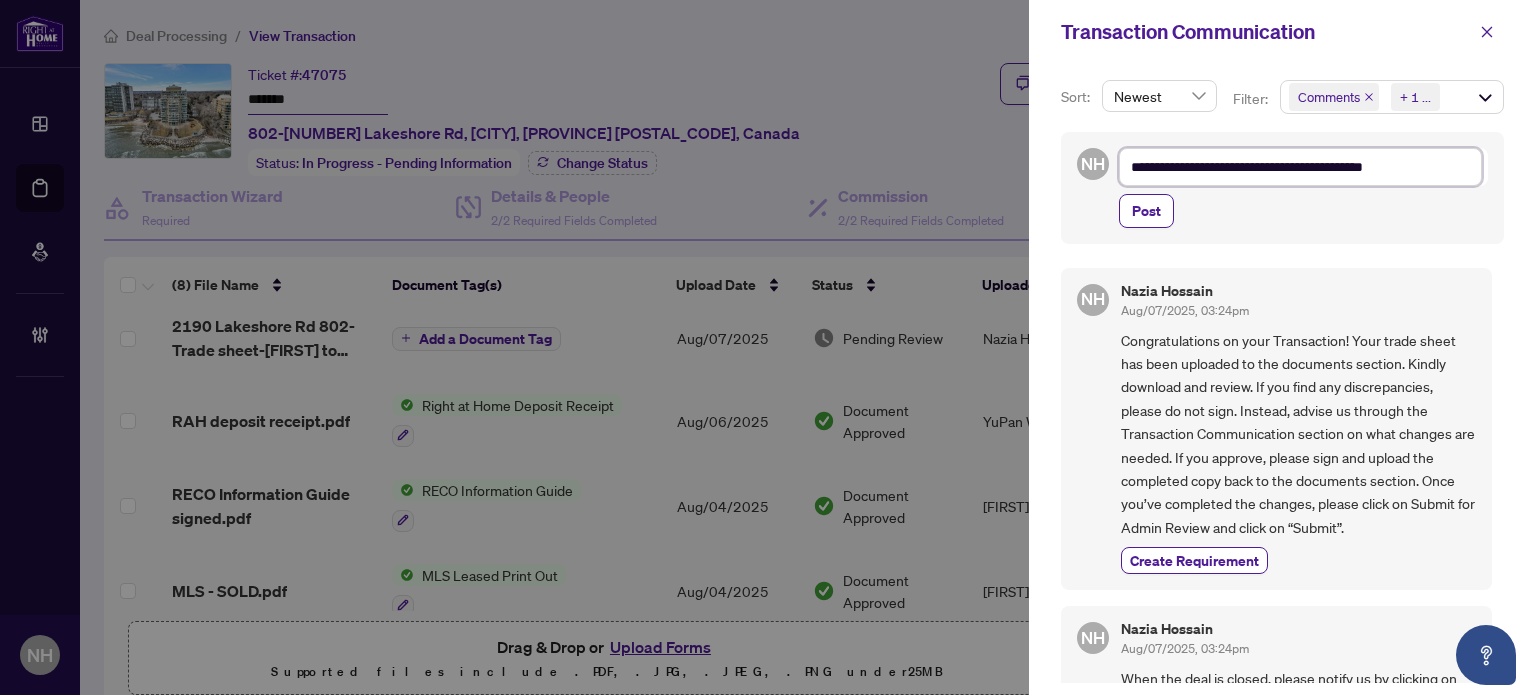 type on "**********" 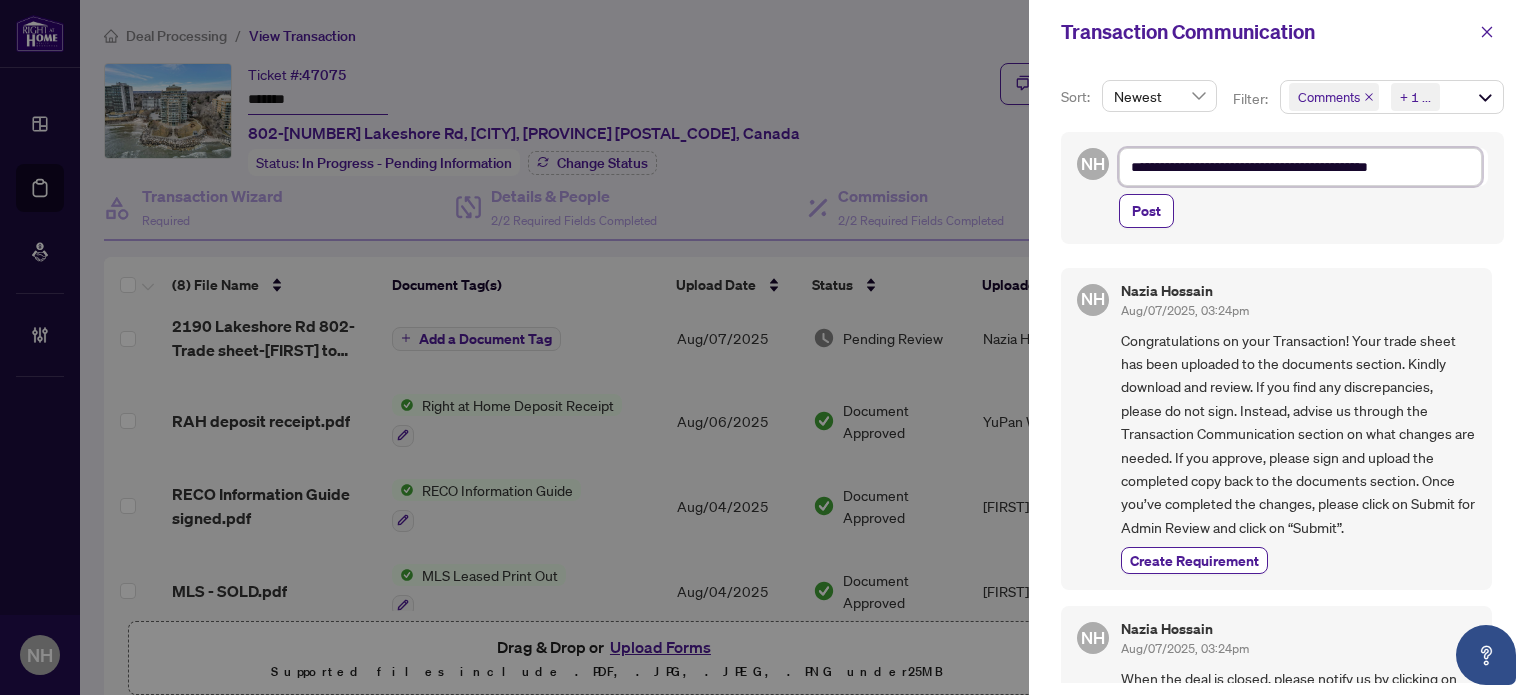 type on "**********" 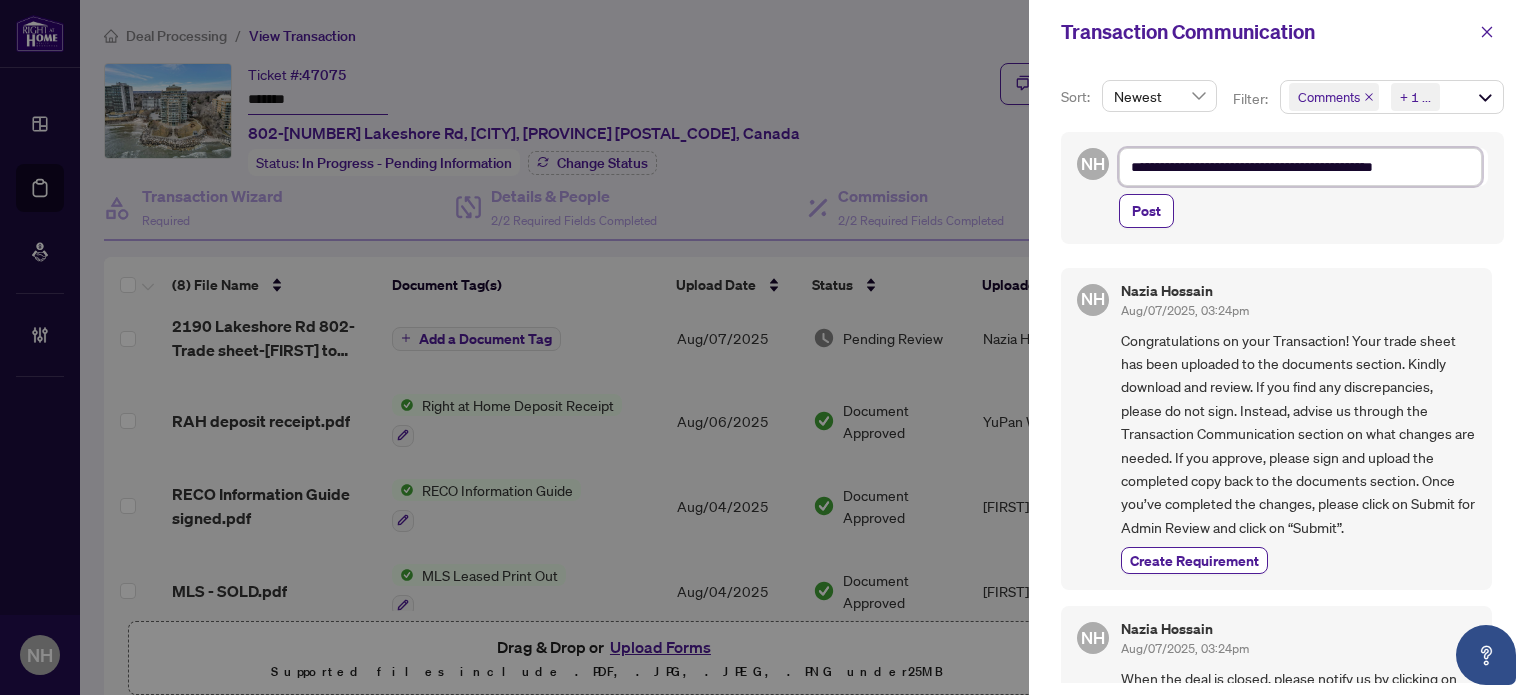 type on "**********" 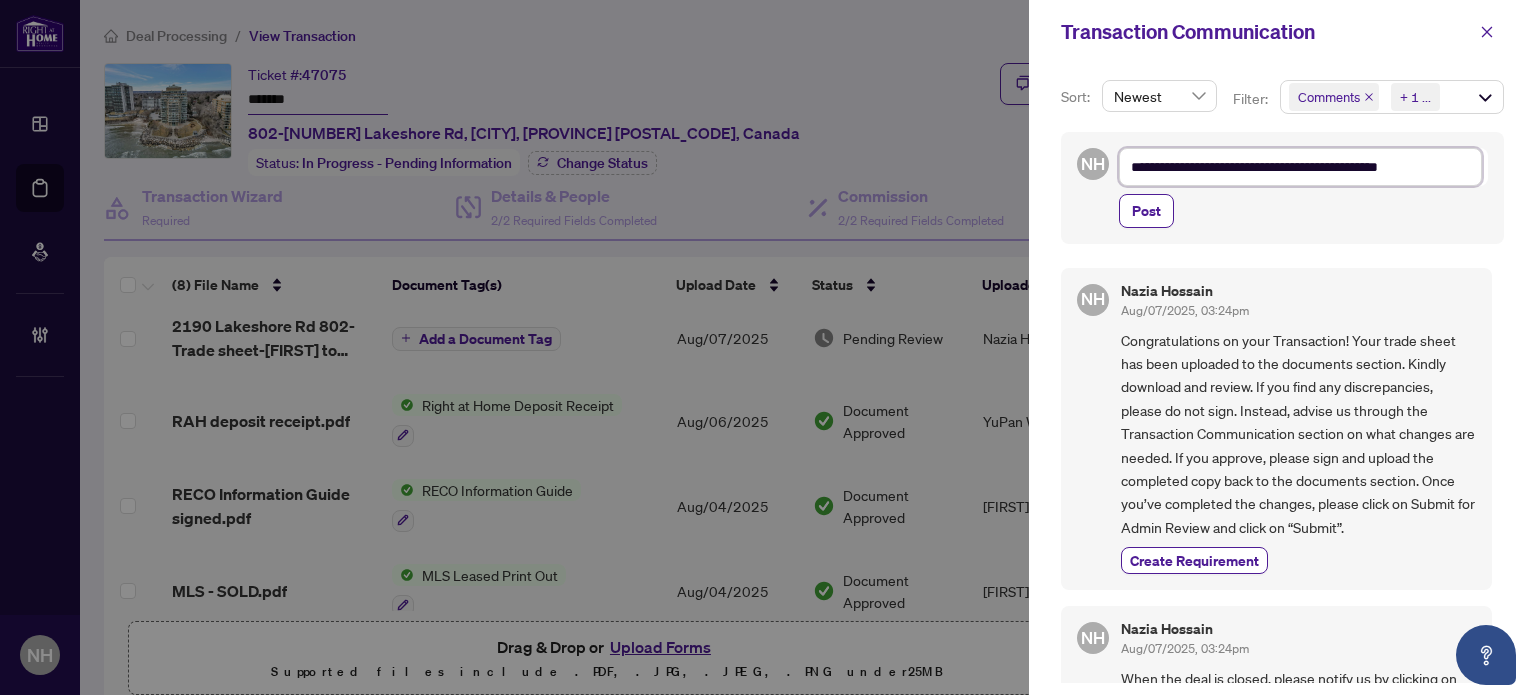 type on "**********" 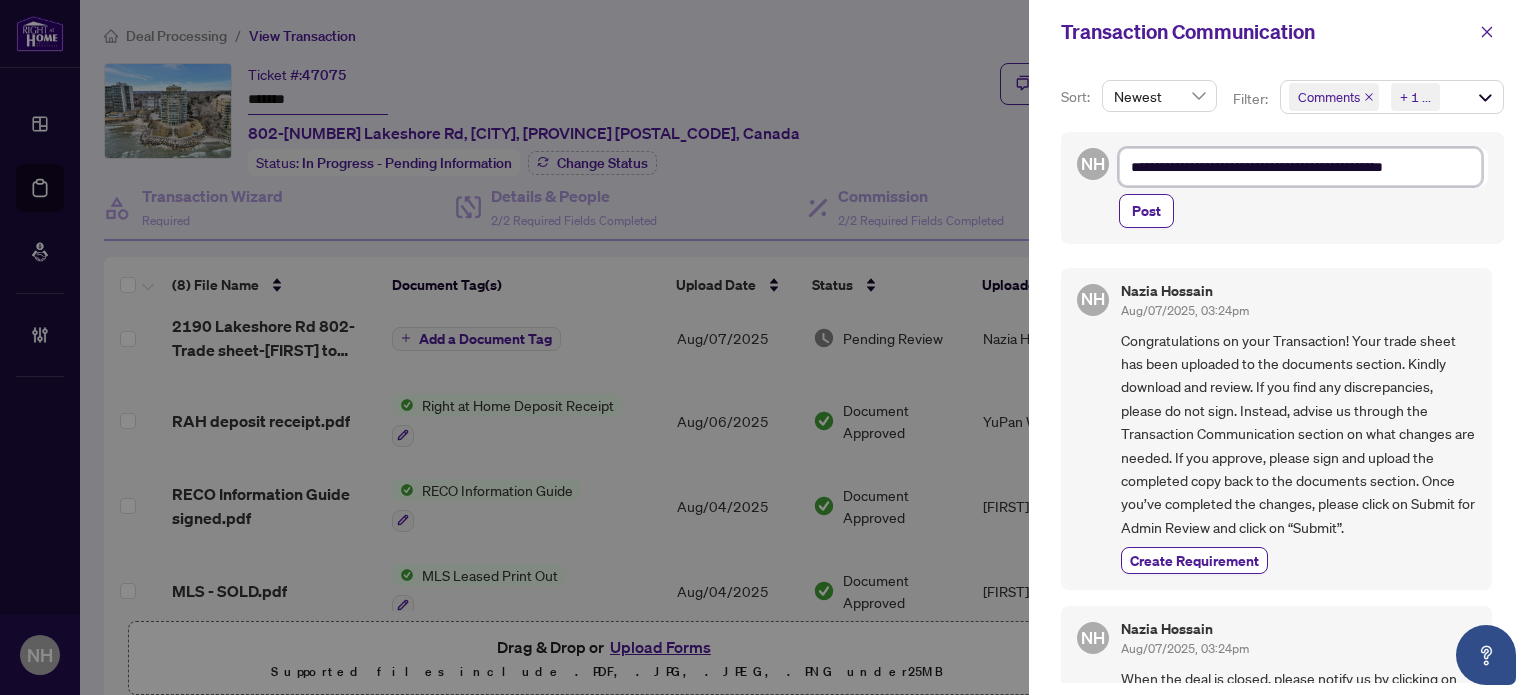 type on "**********" 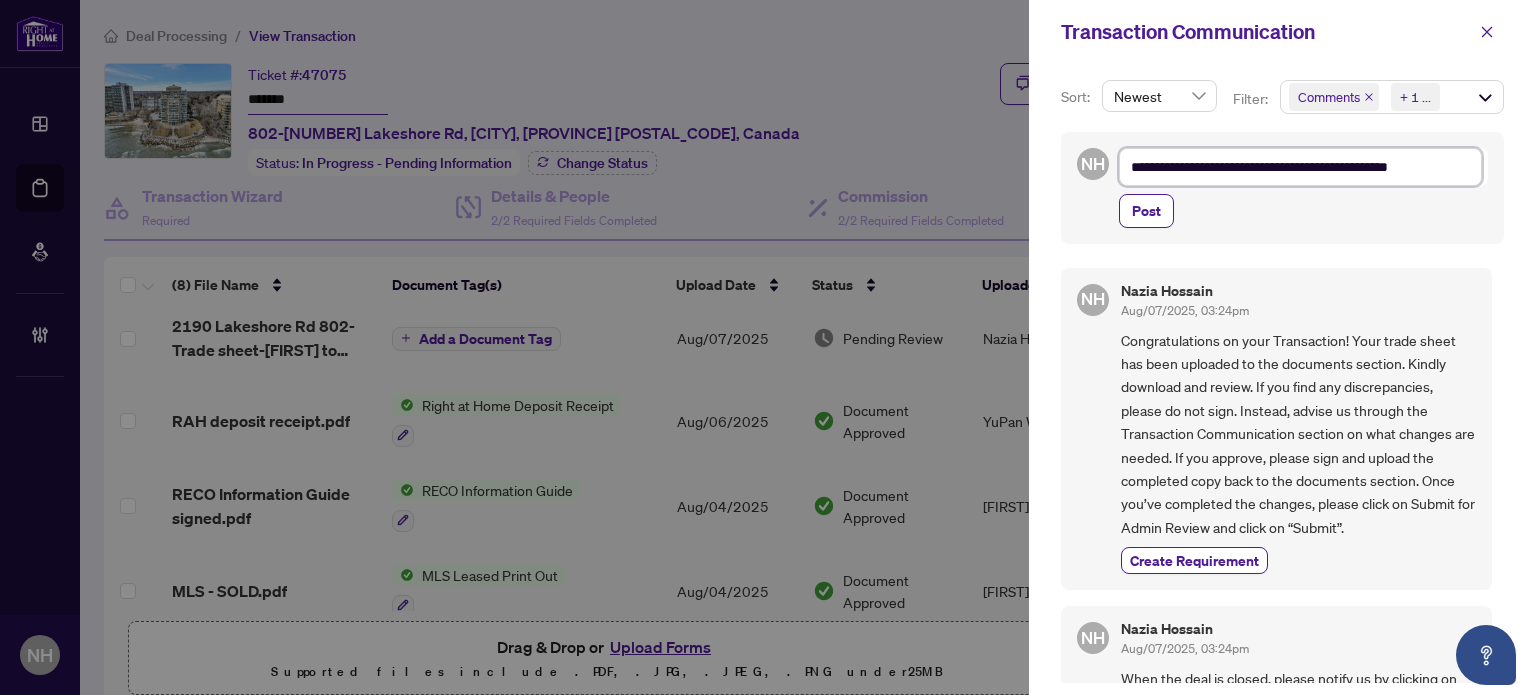 type on "**********" 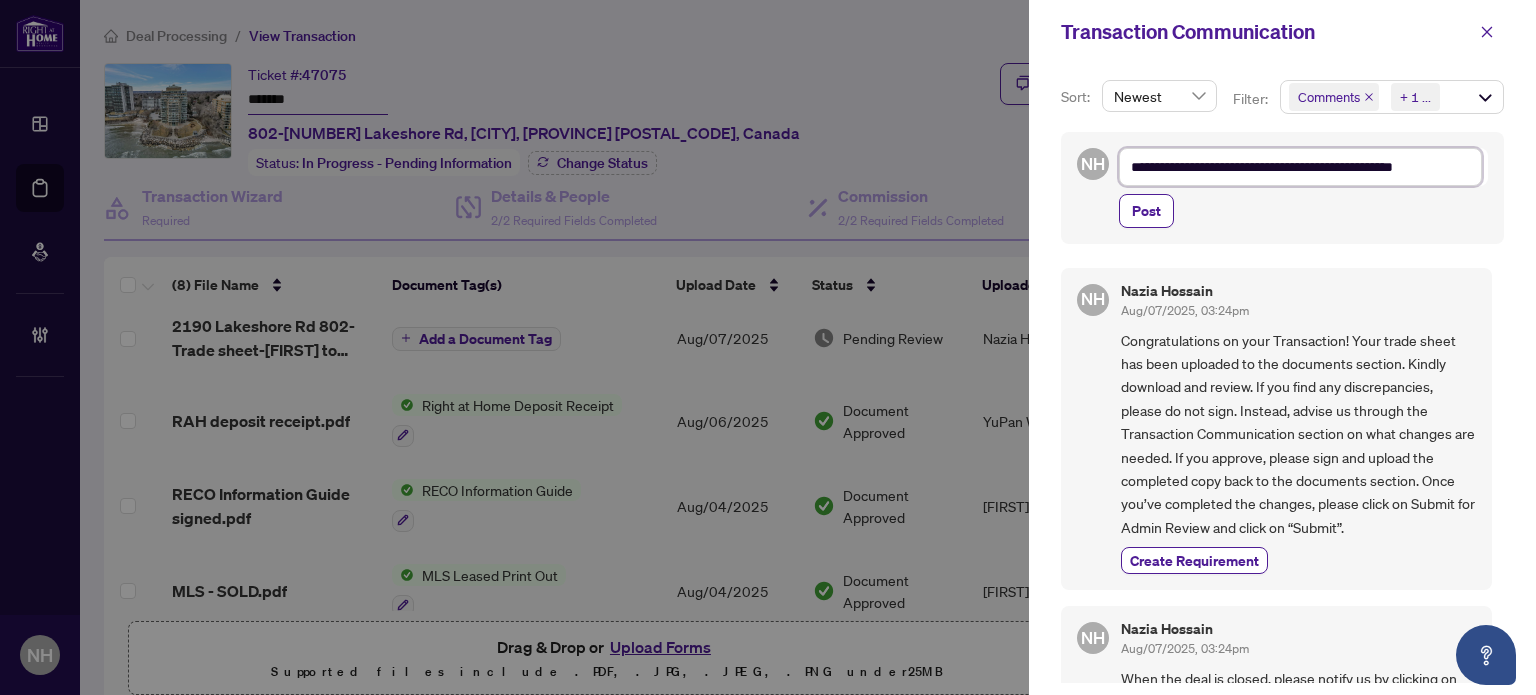 type on "**********" 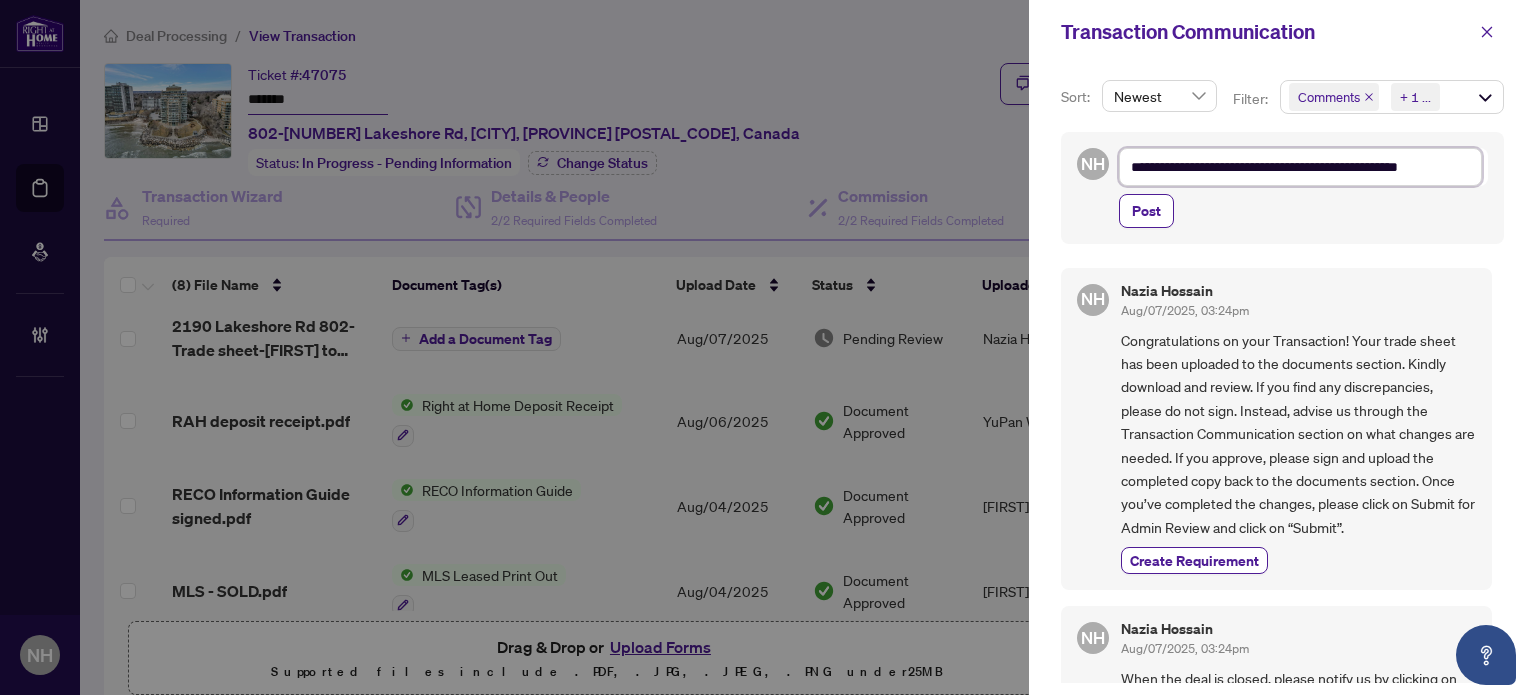 type on "**********" 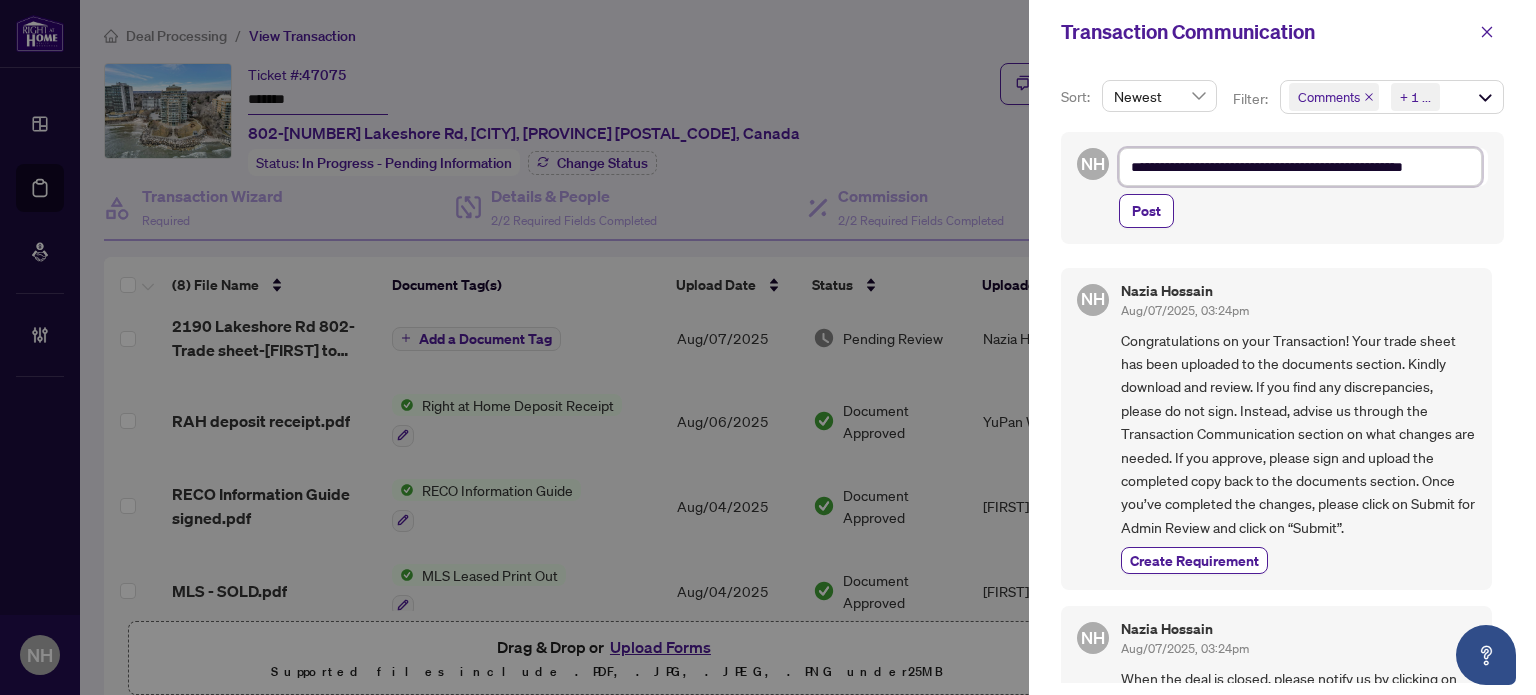 type on "**********" 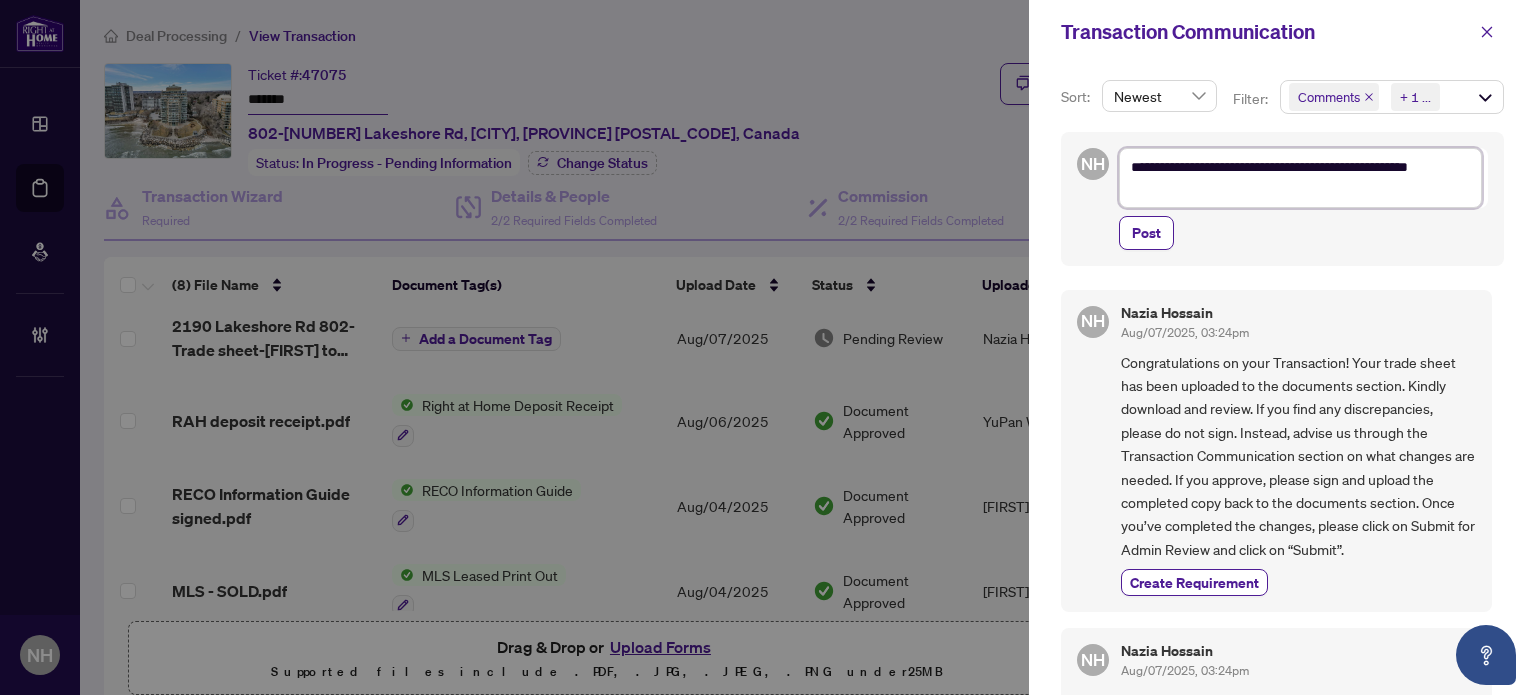 type on "**********" 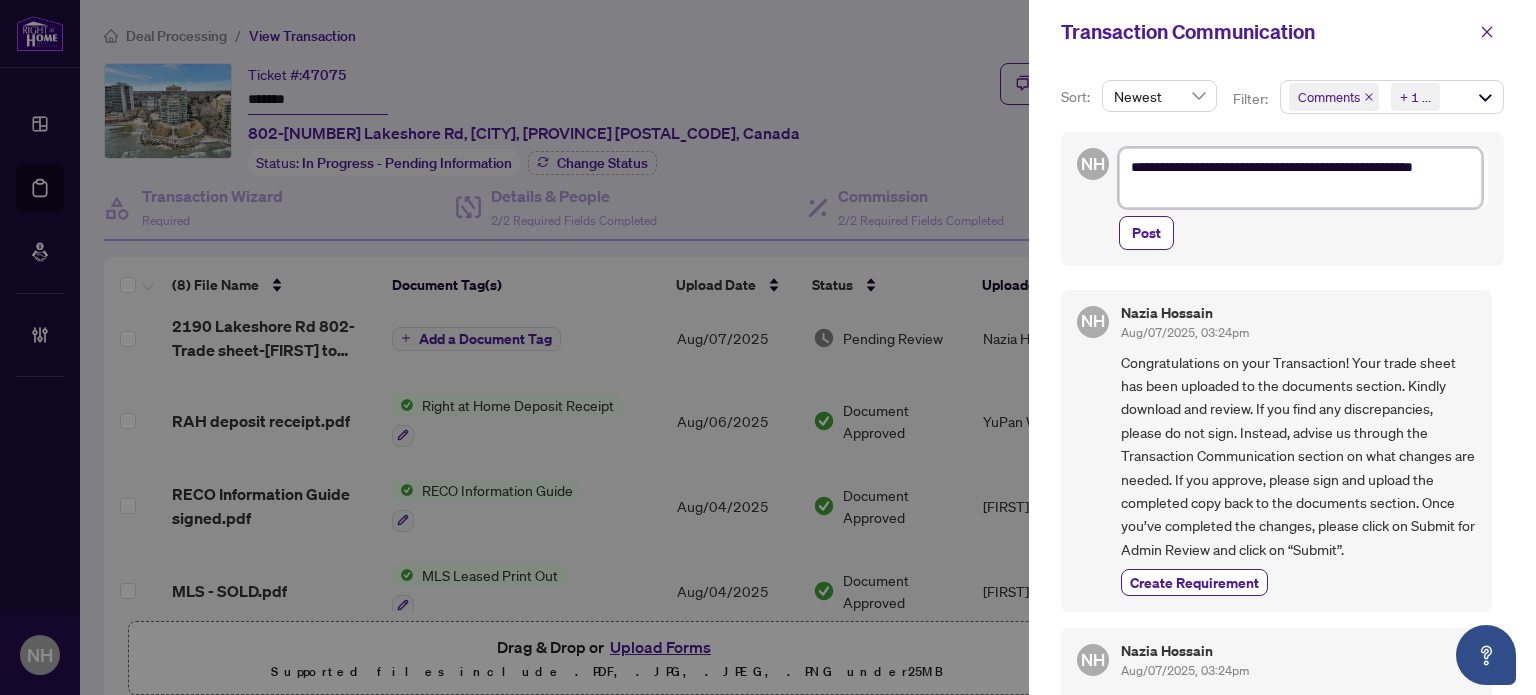 type on "**********" 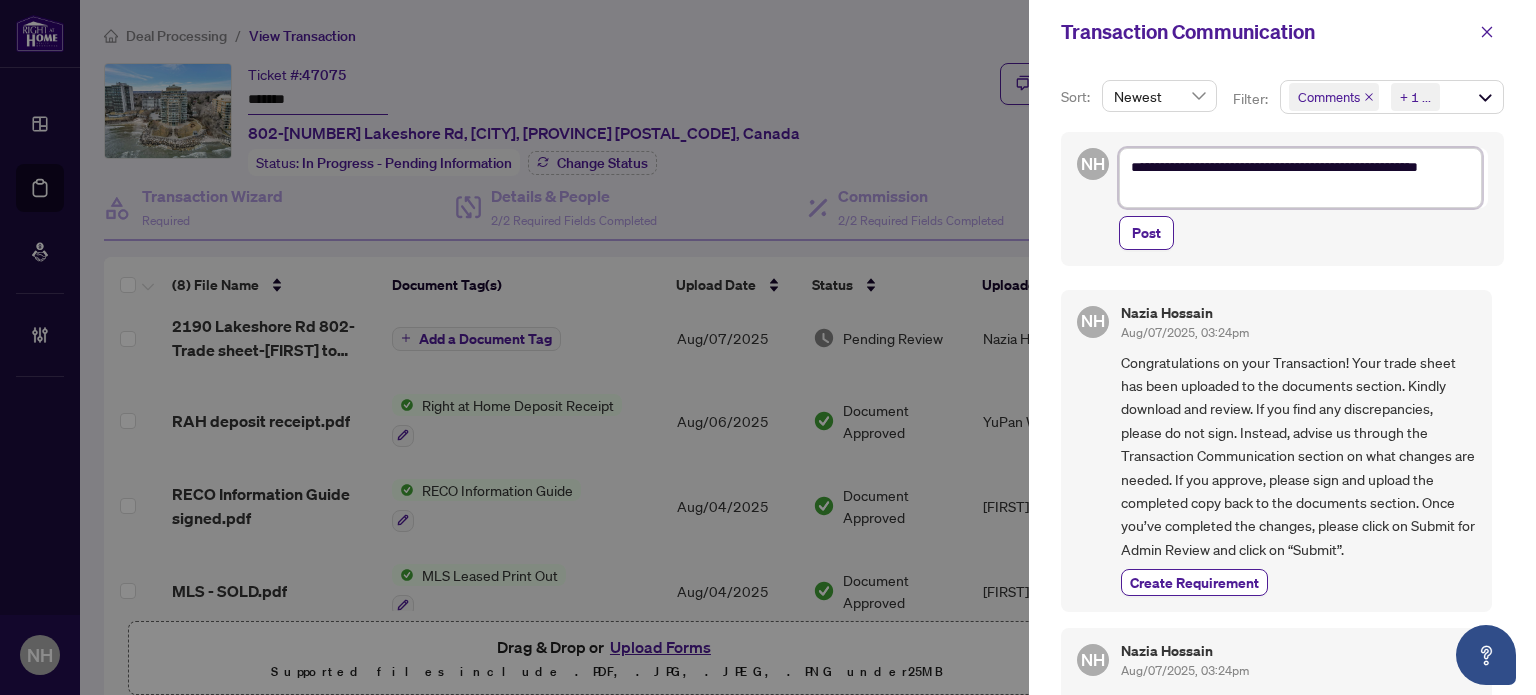 type on "**********" 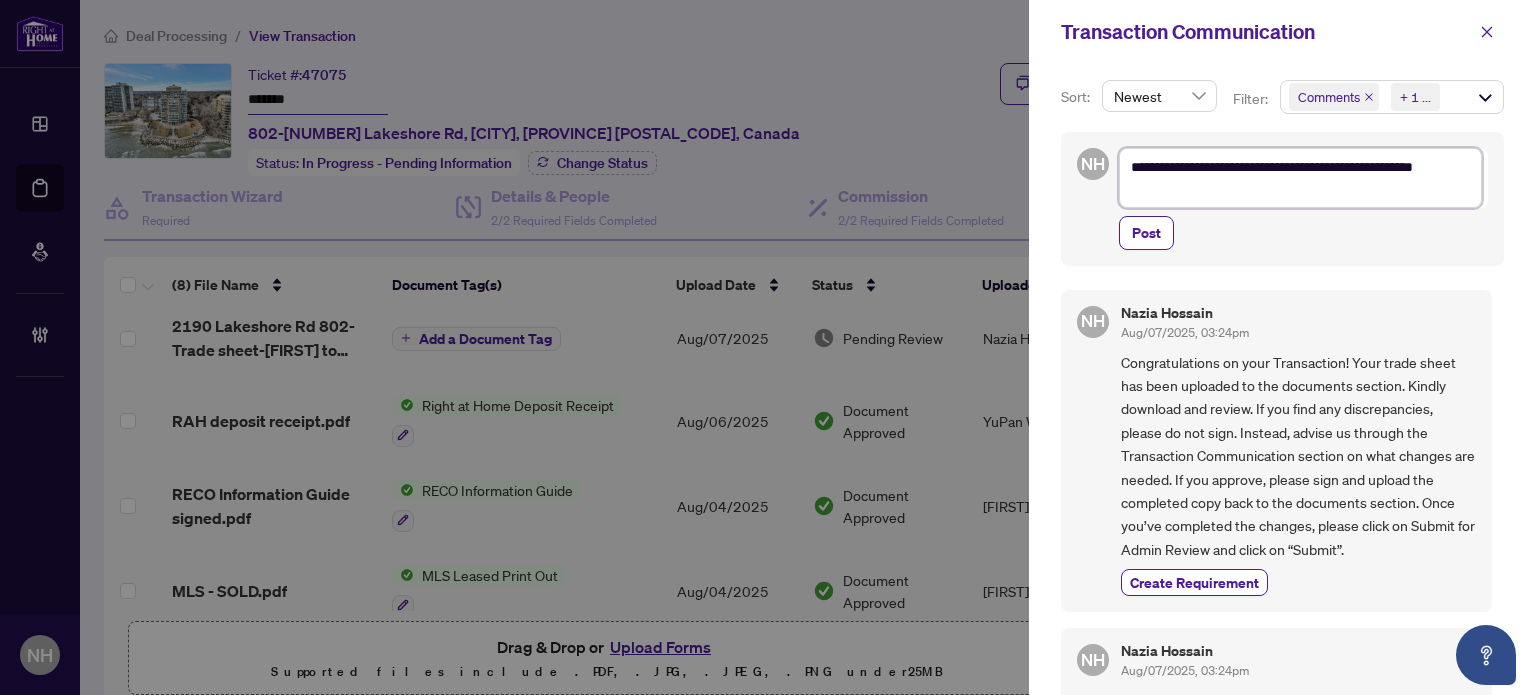 type on "**********" 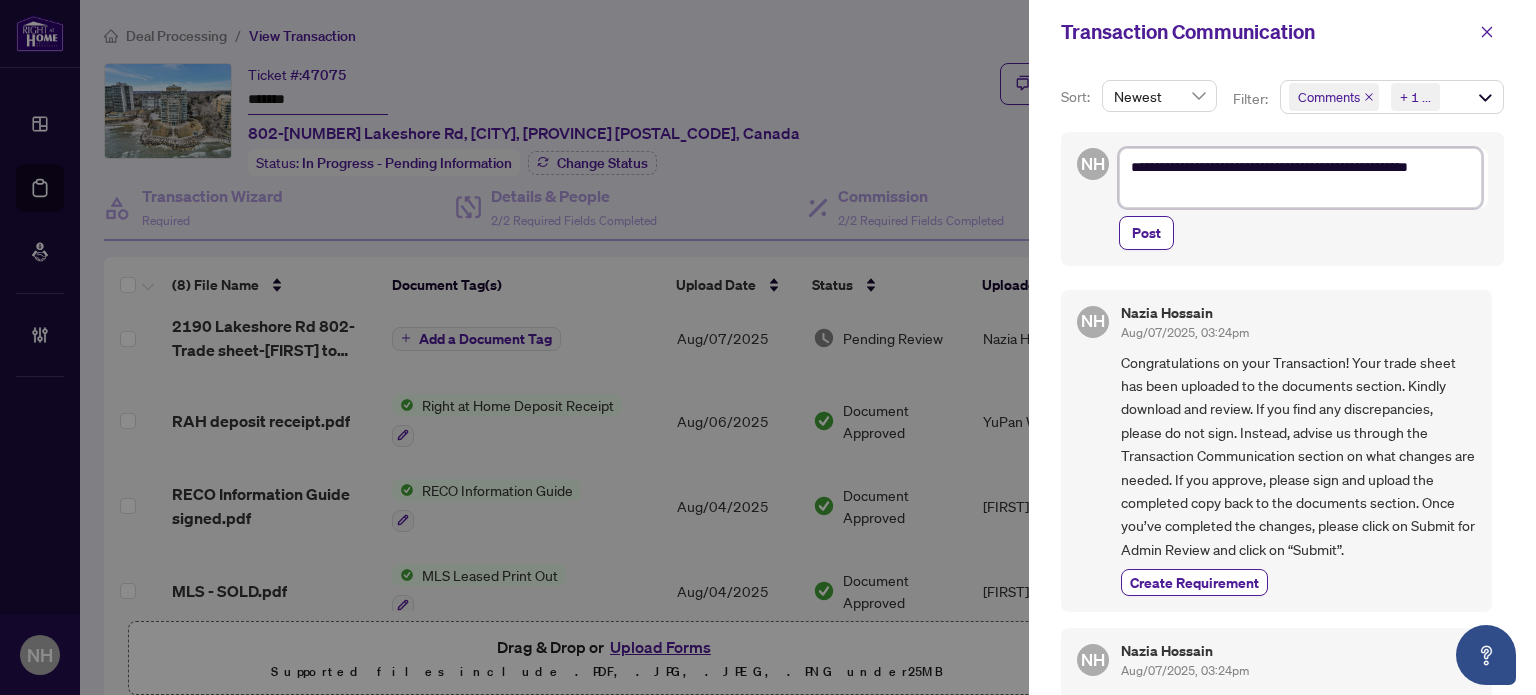 type on "**********" 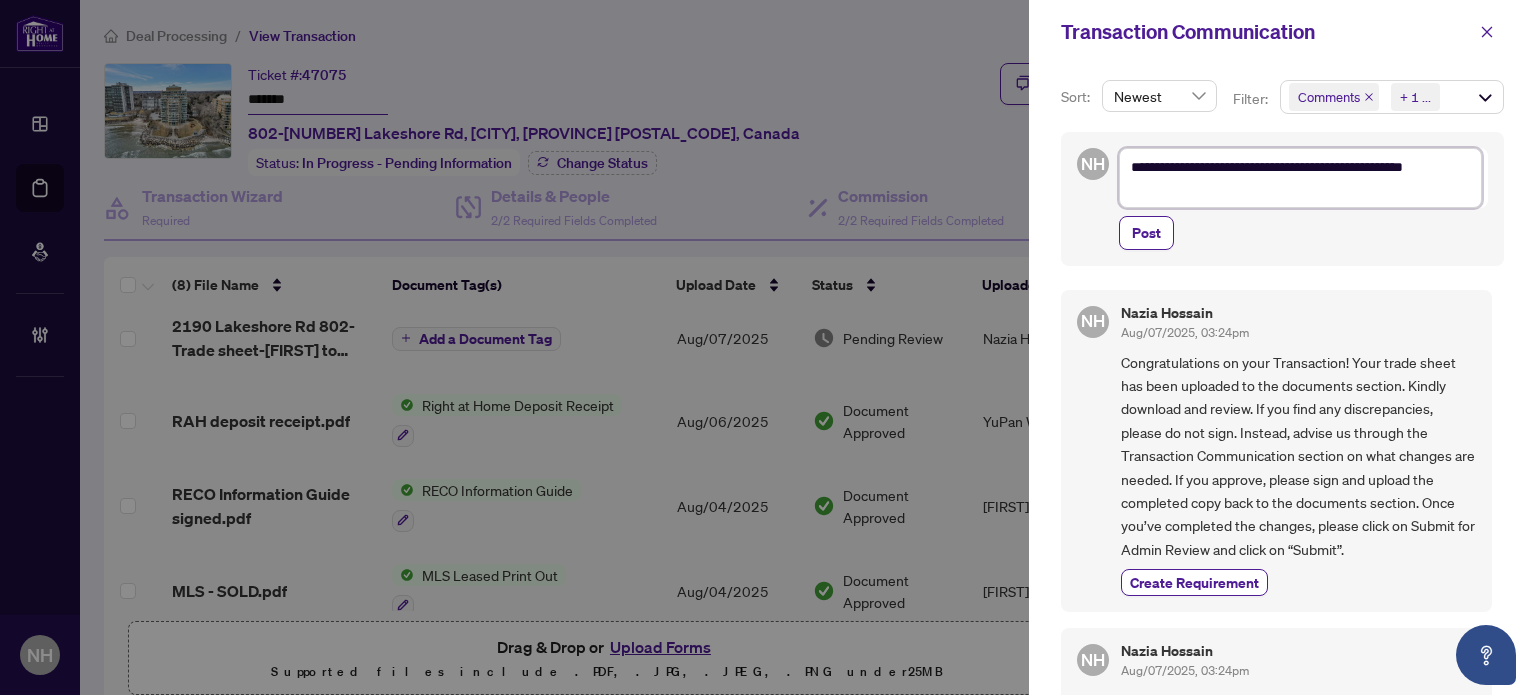 type on "**********" 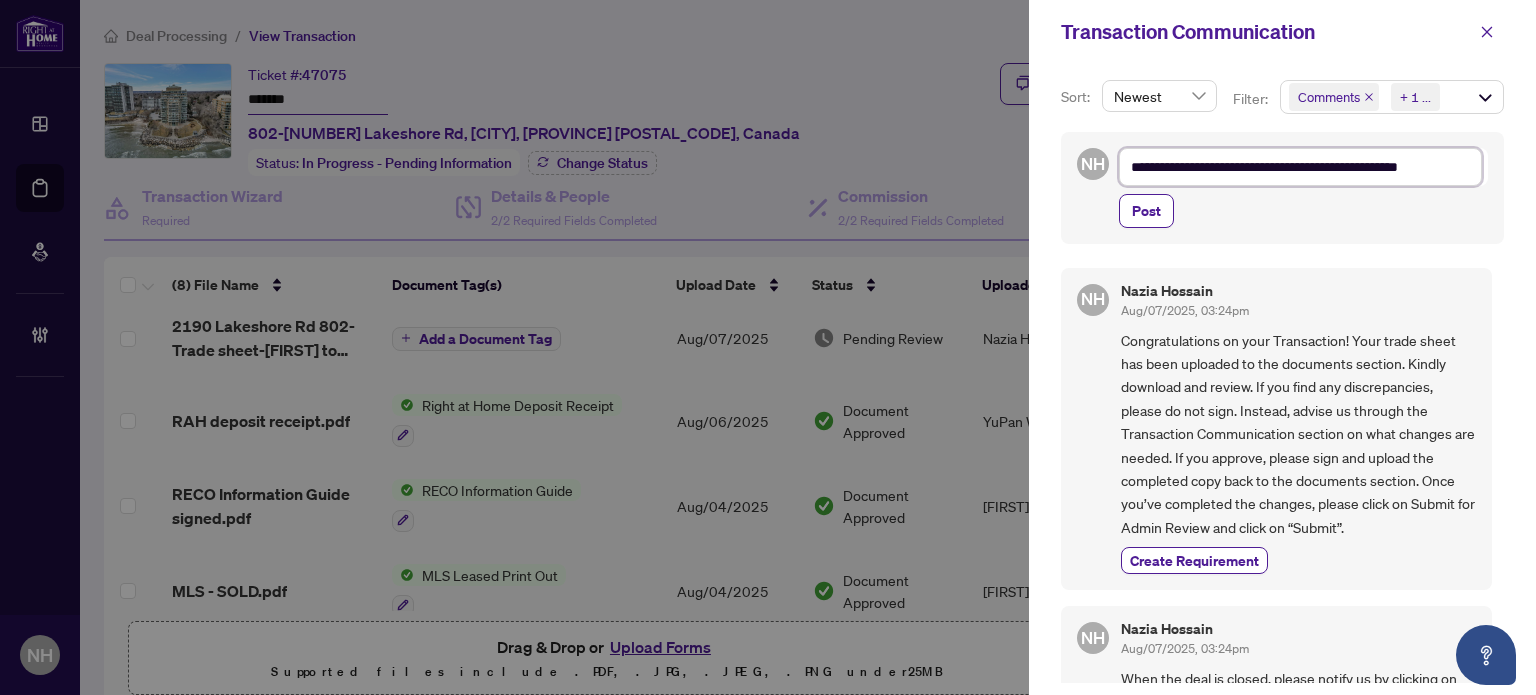 type on "**********" 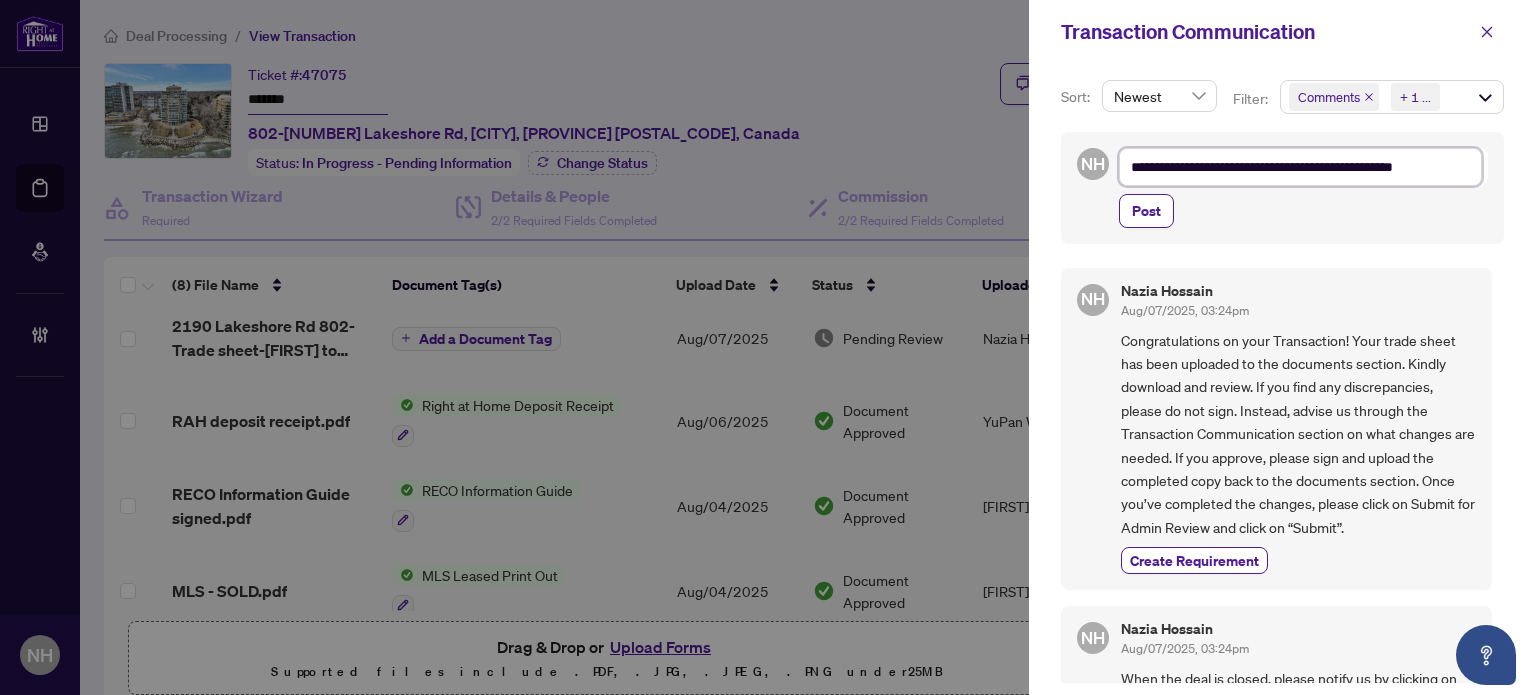 type on "**********" 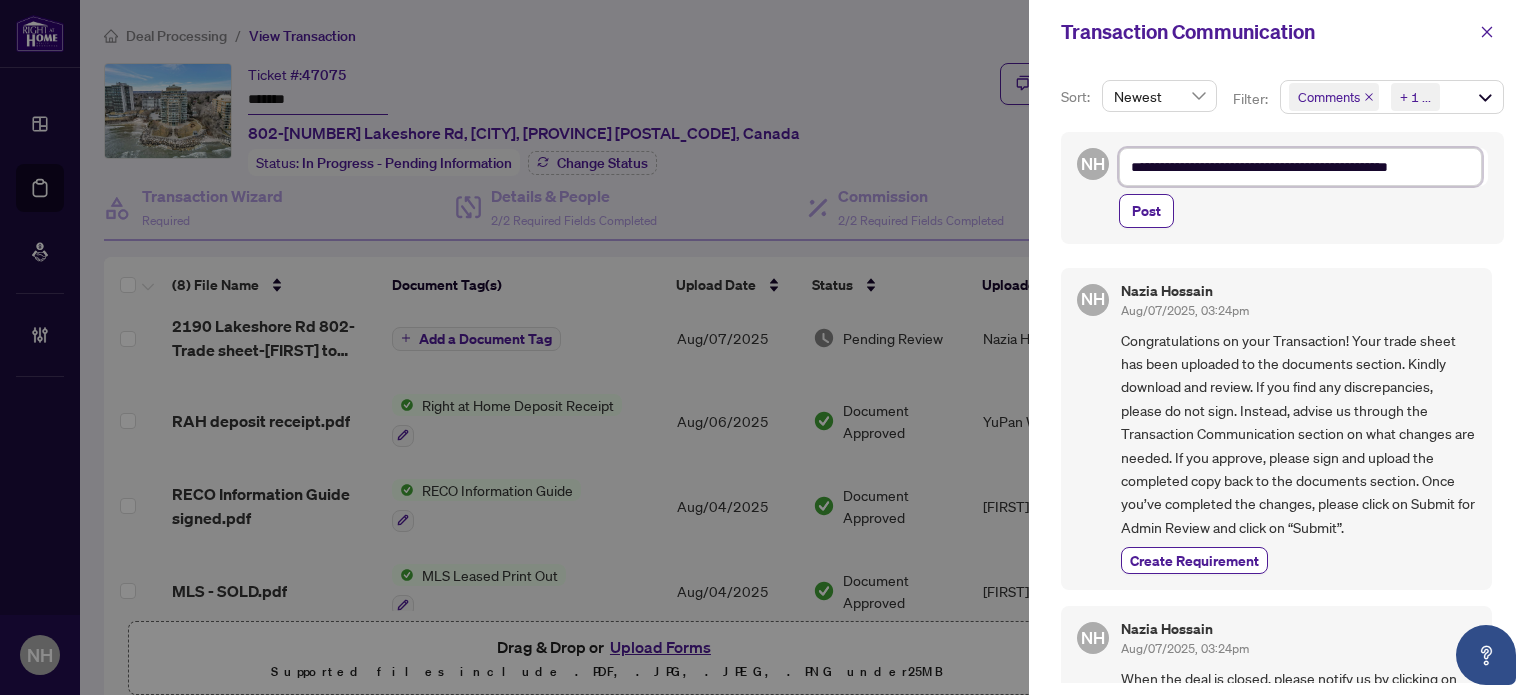 type on "**********" 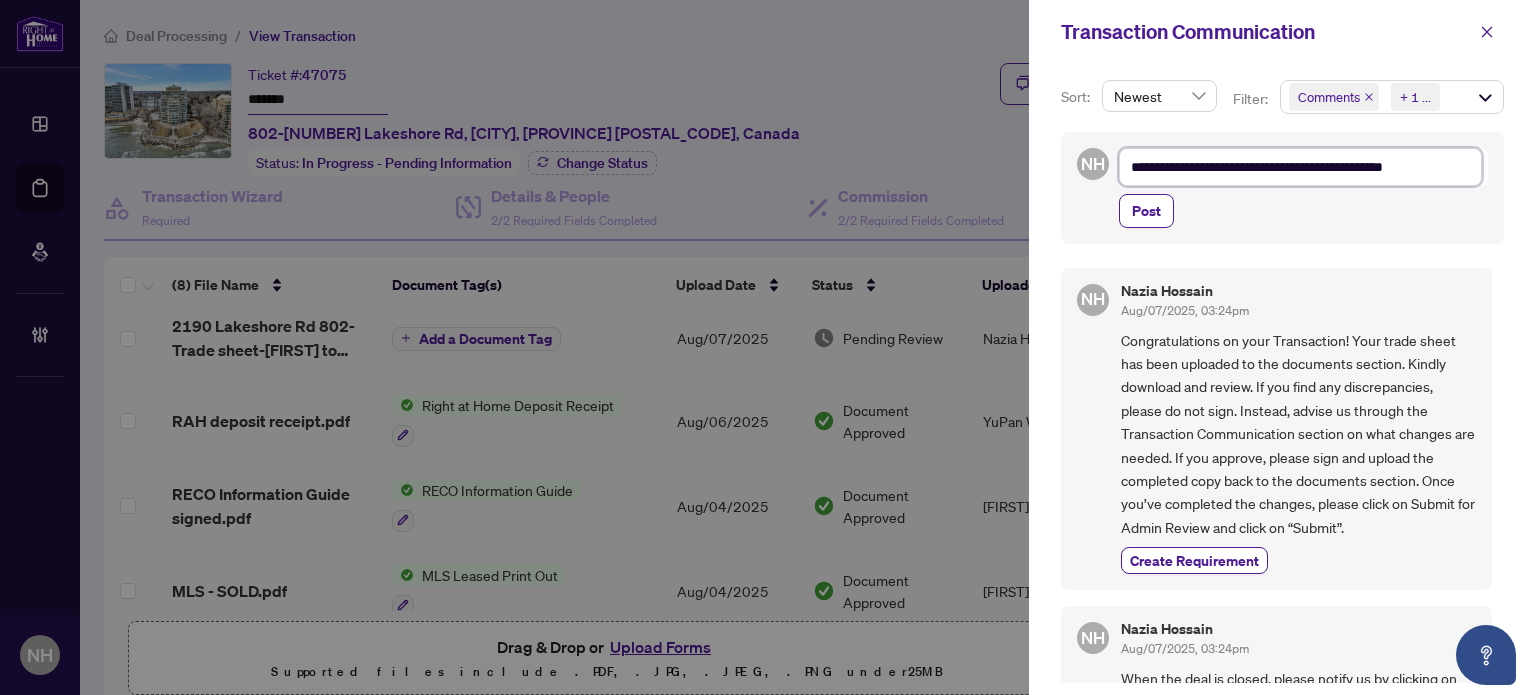type on "**********" 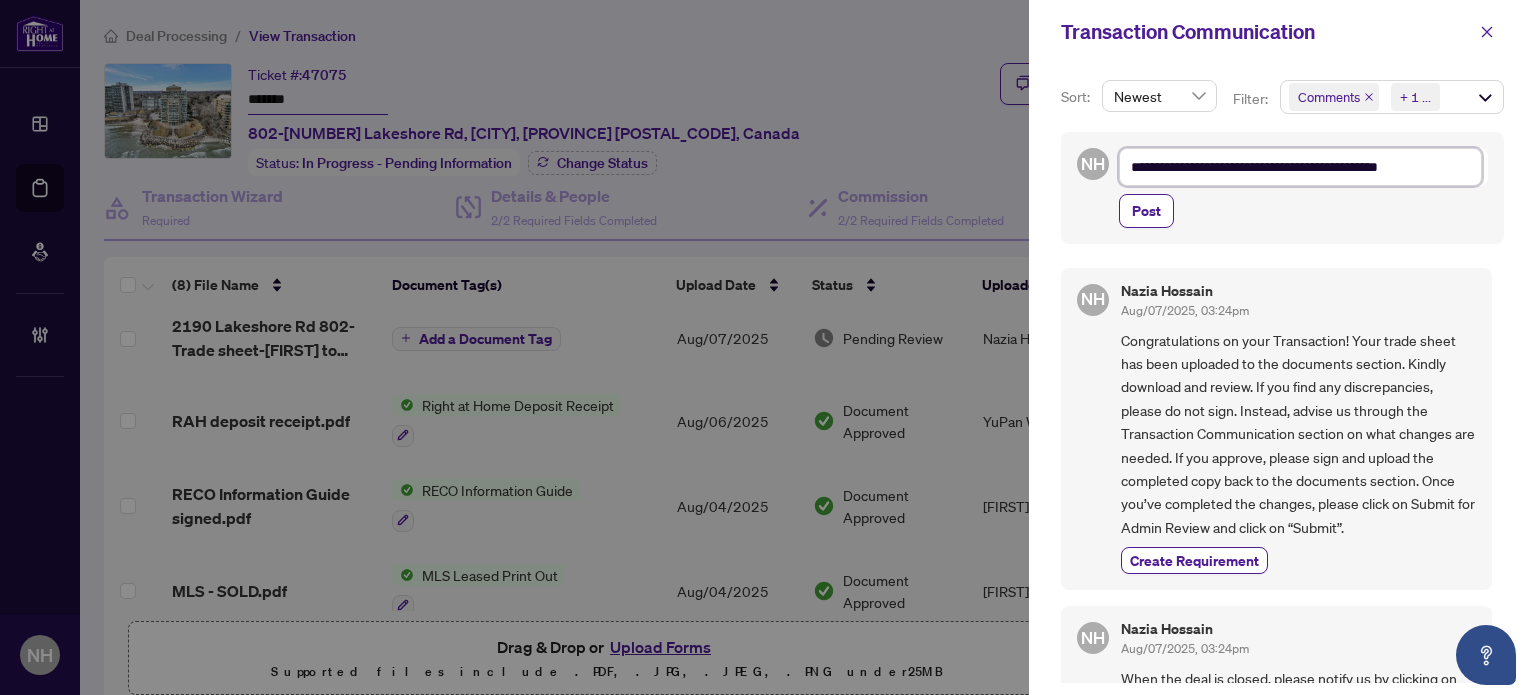 type on "**********" 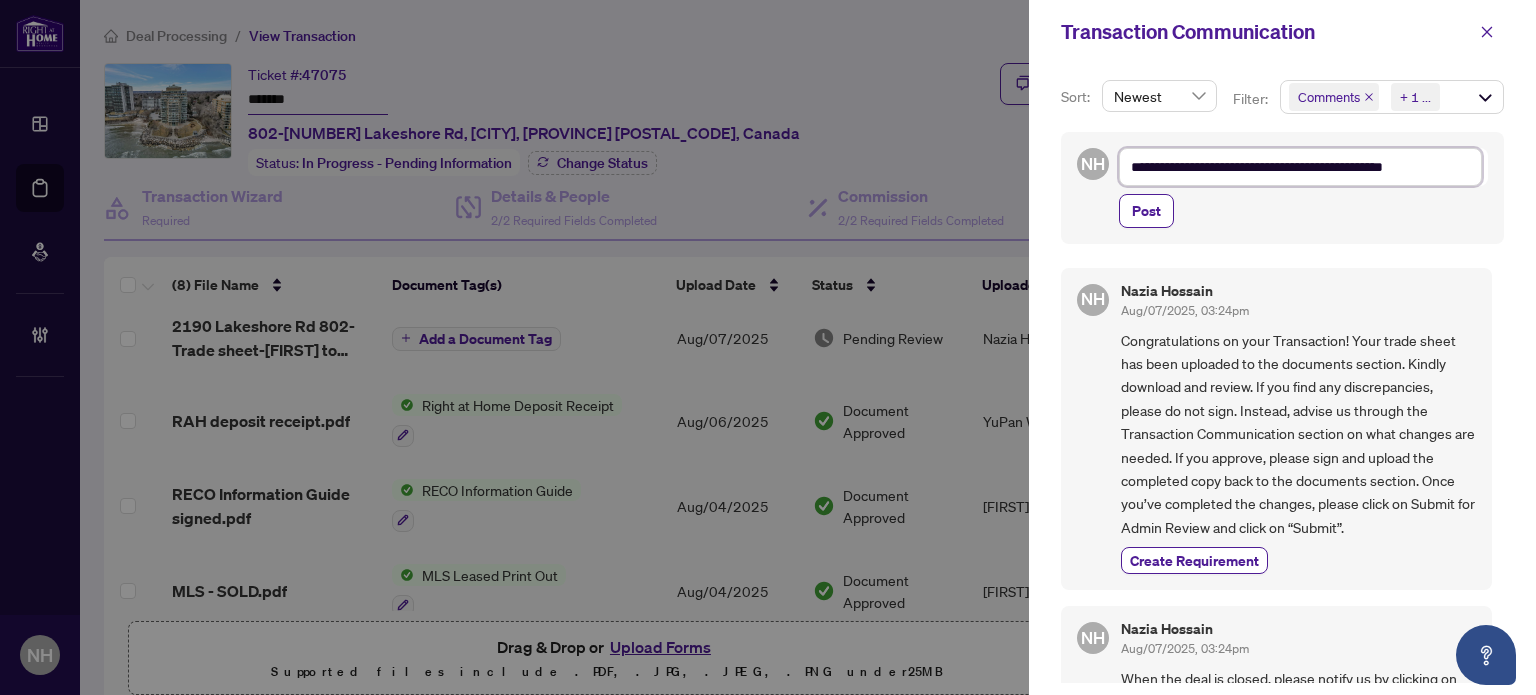 type on "**********" 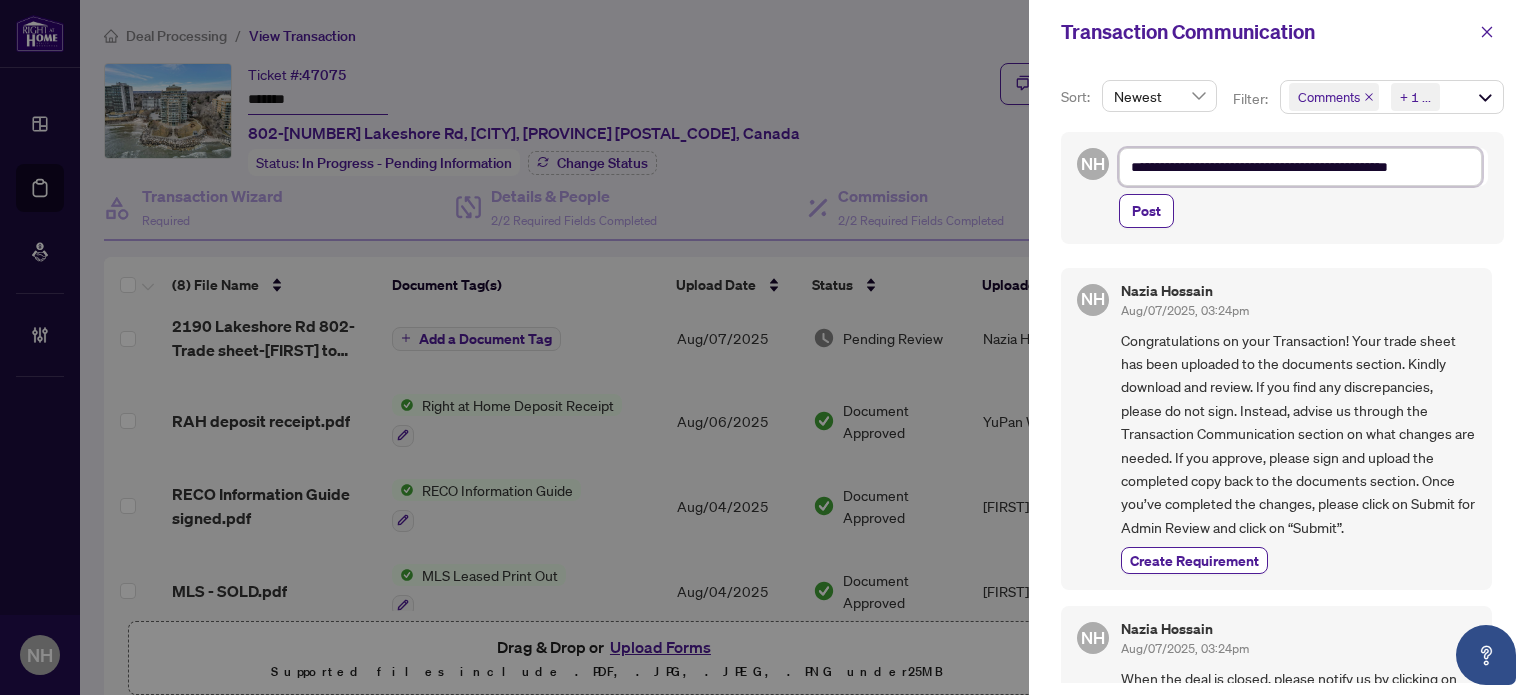 type on "**********" 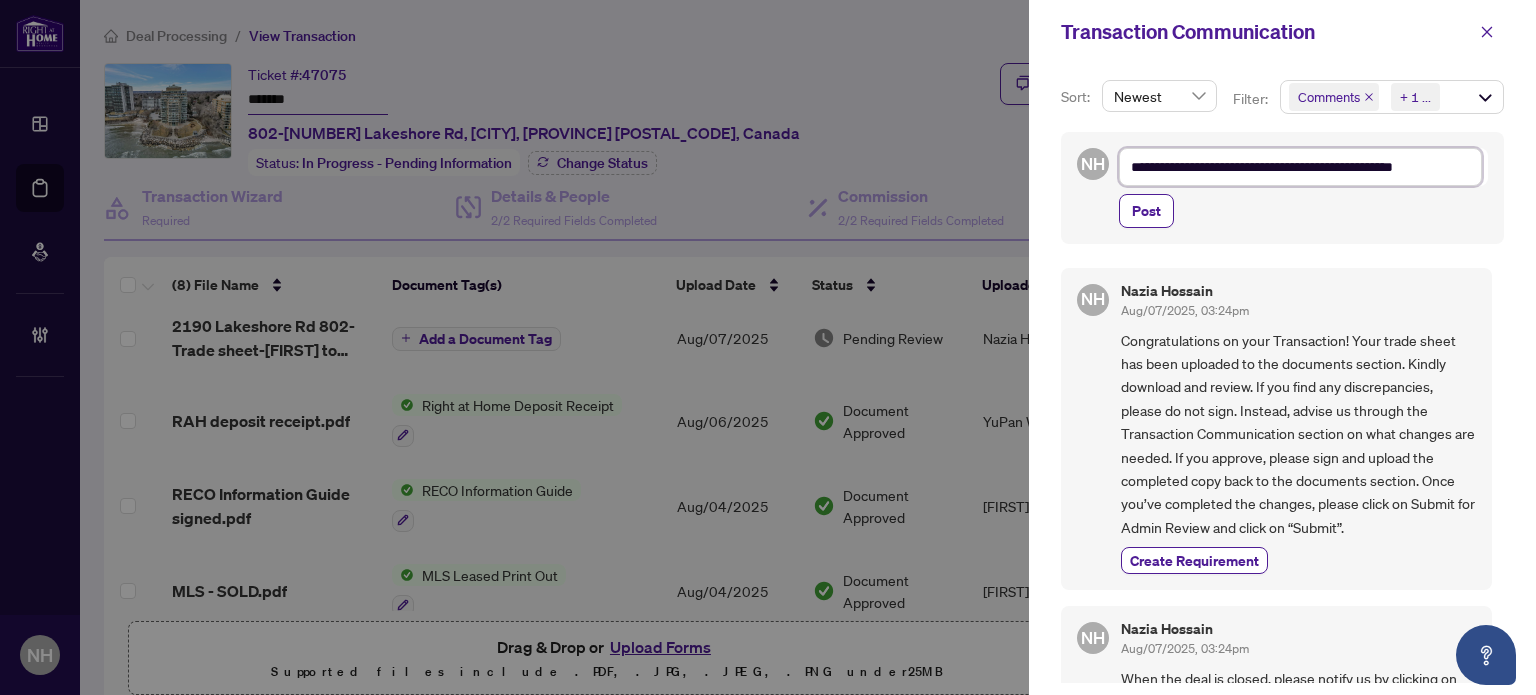 type on "**********" 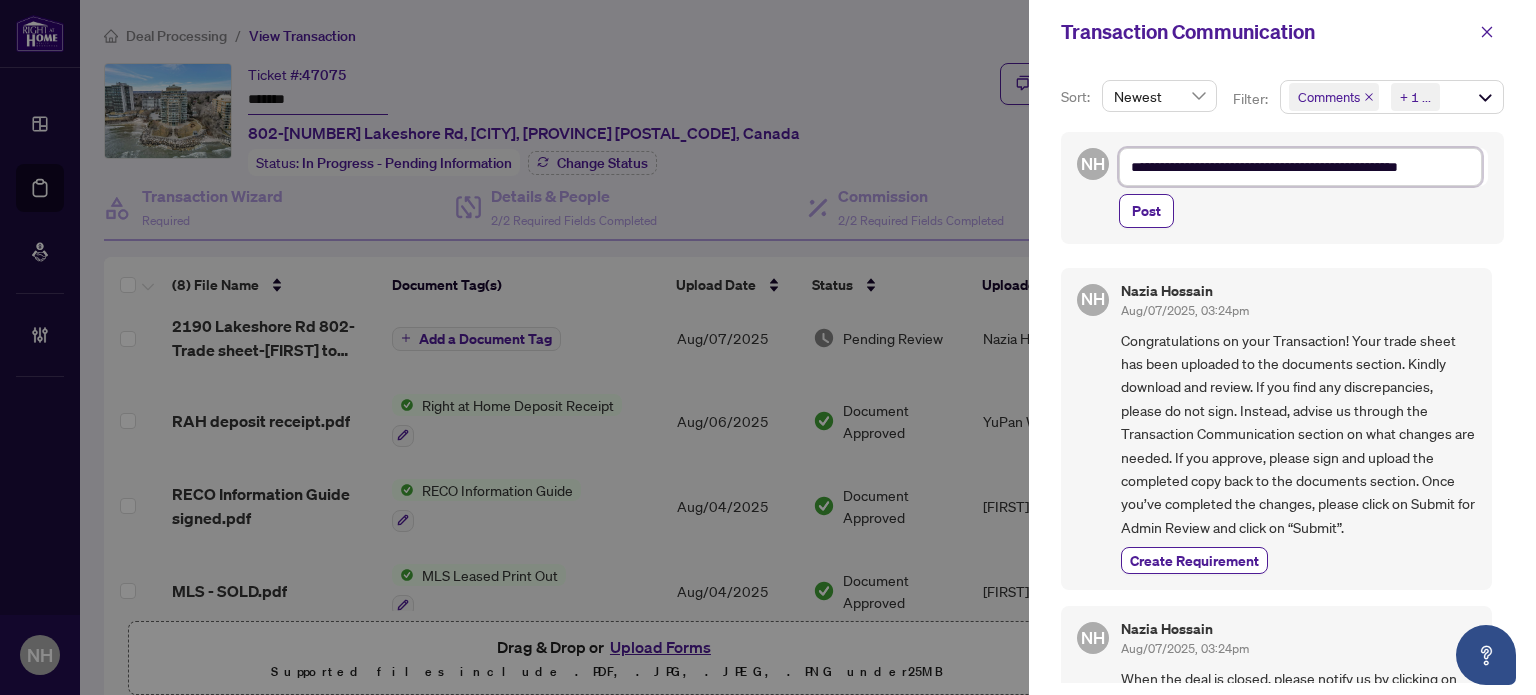type on "**********" 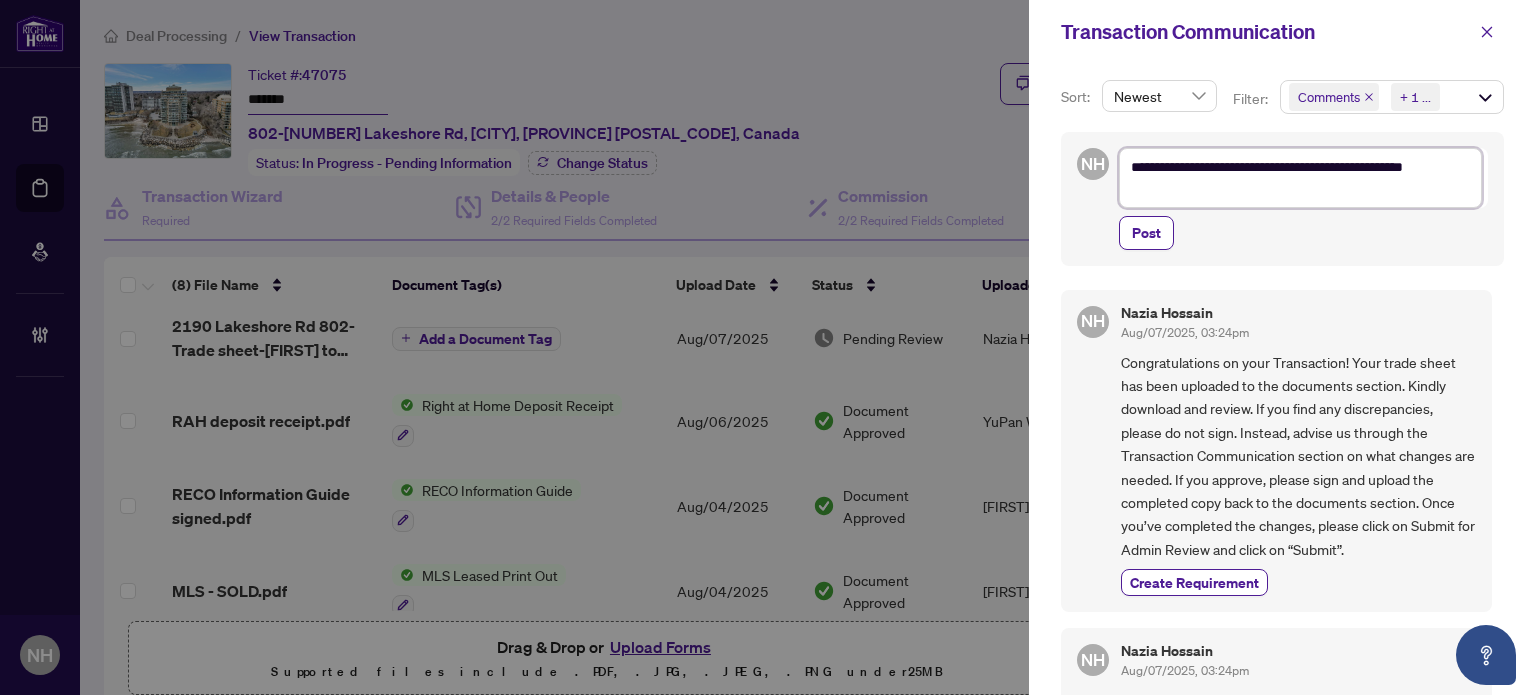 type on "**********" 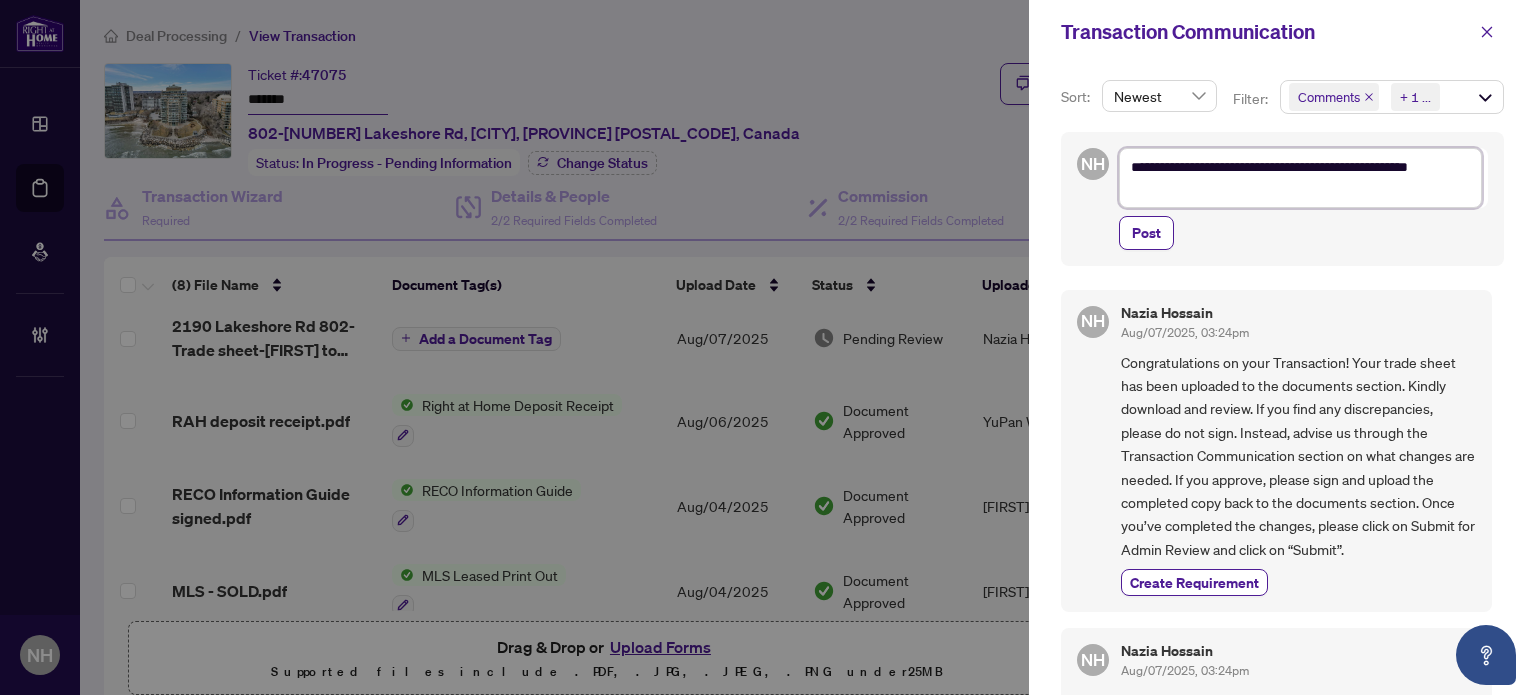 type on "**********" 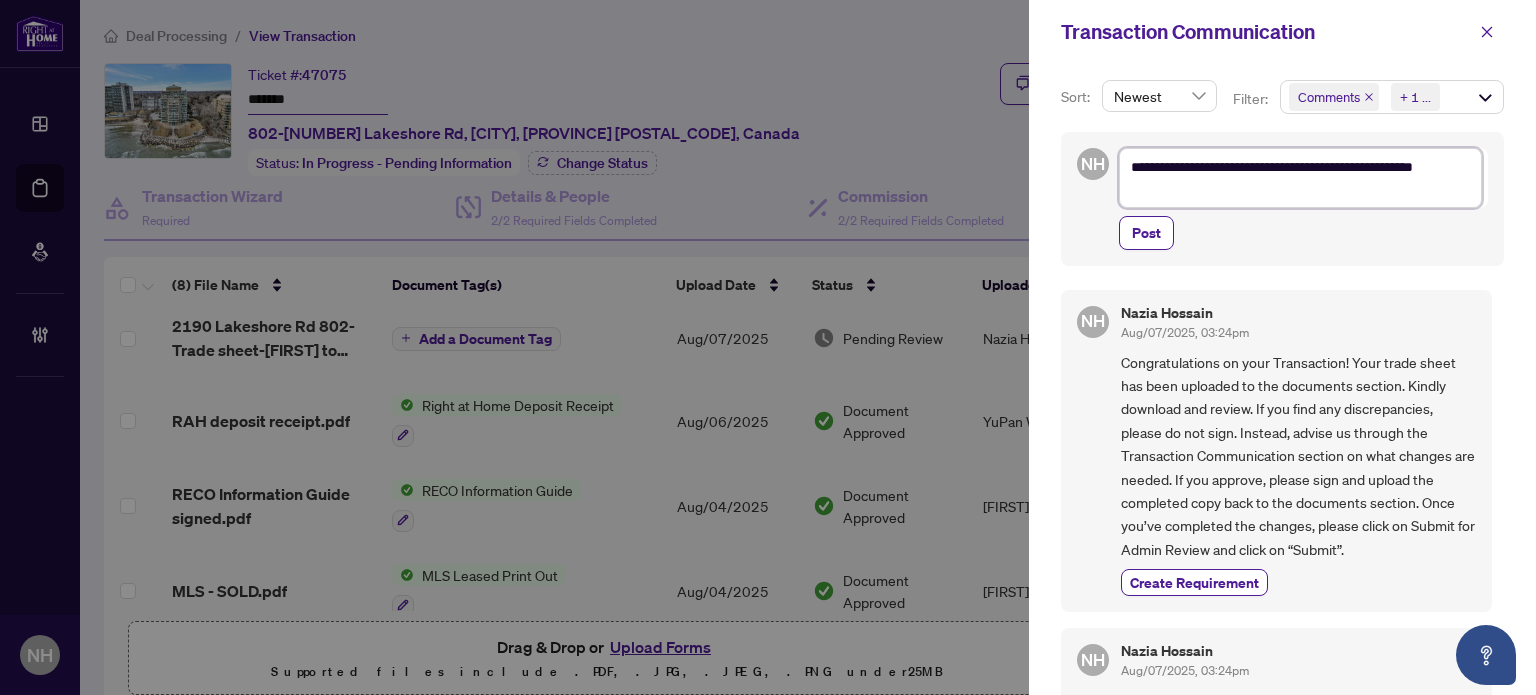 type on "**********" 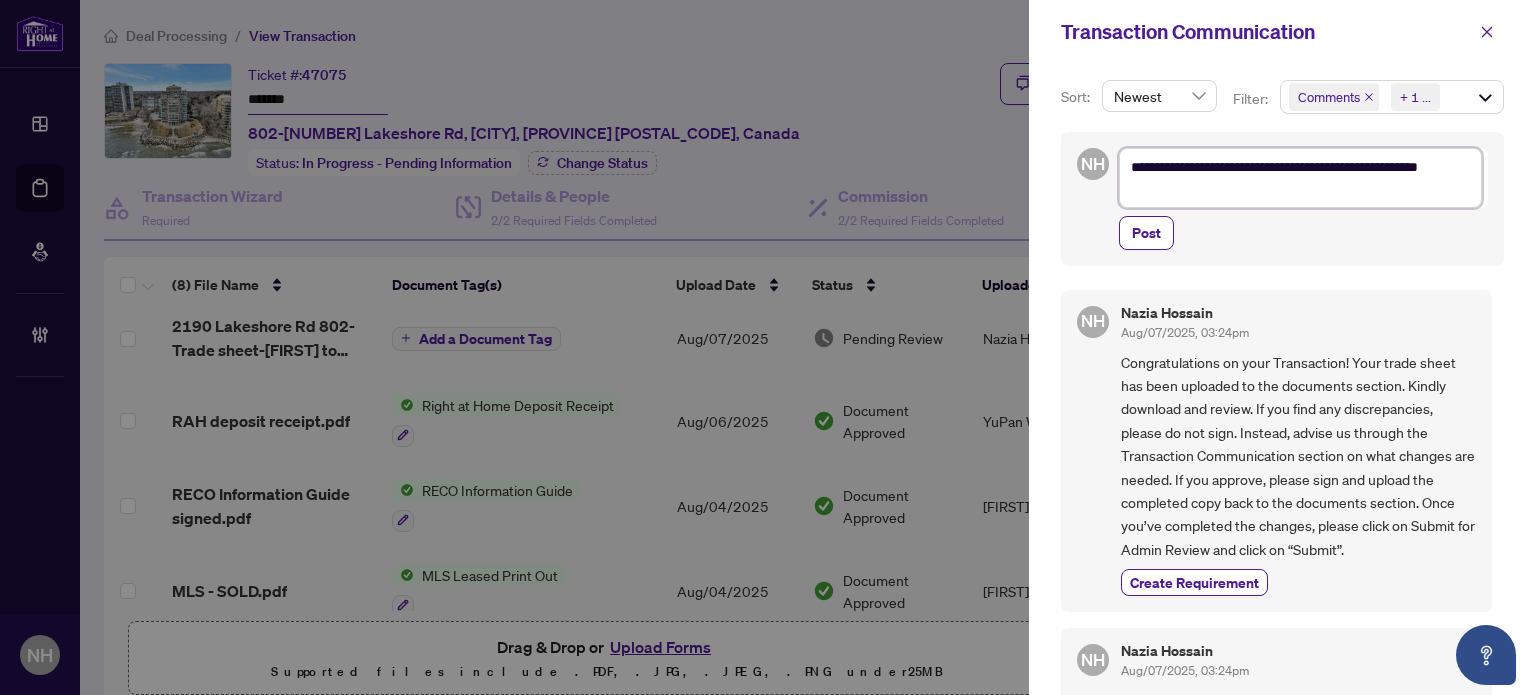 type on "**********" 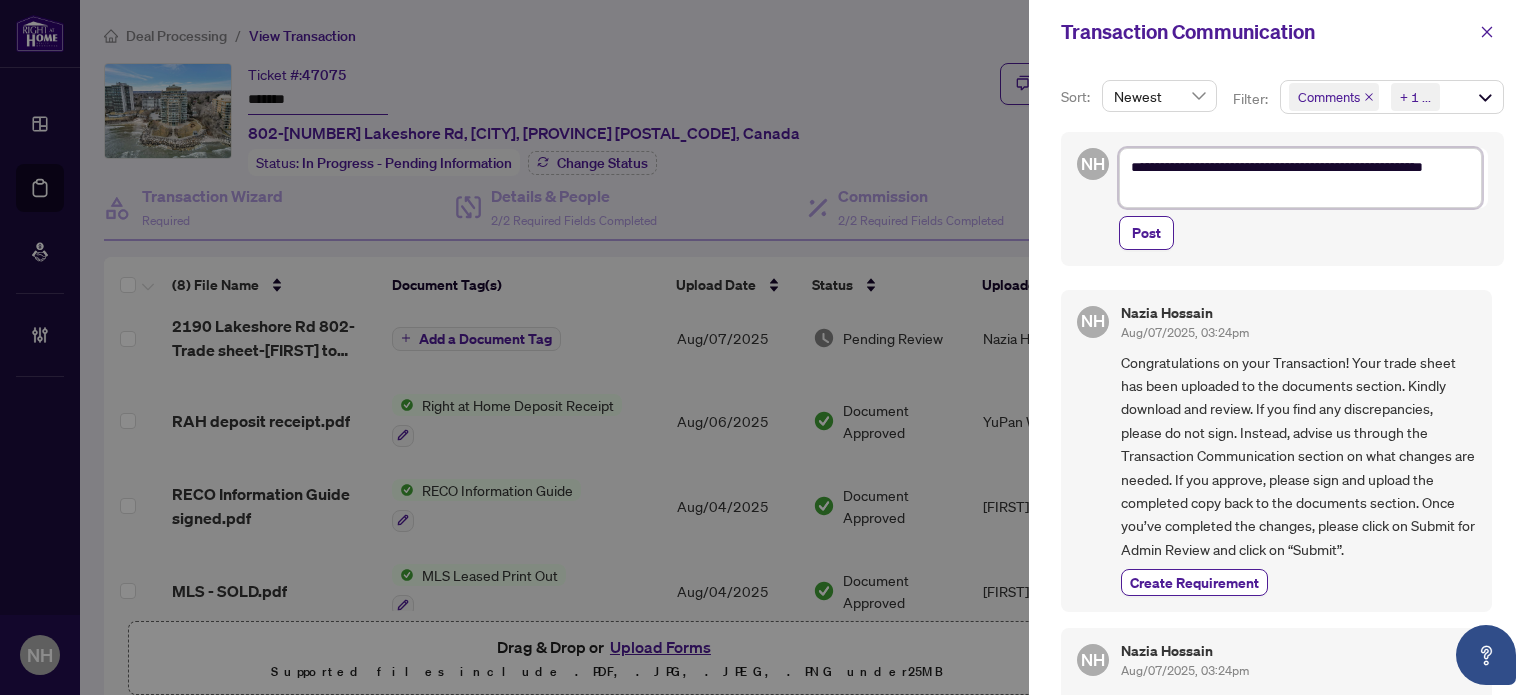 type on "**********" 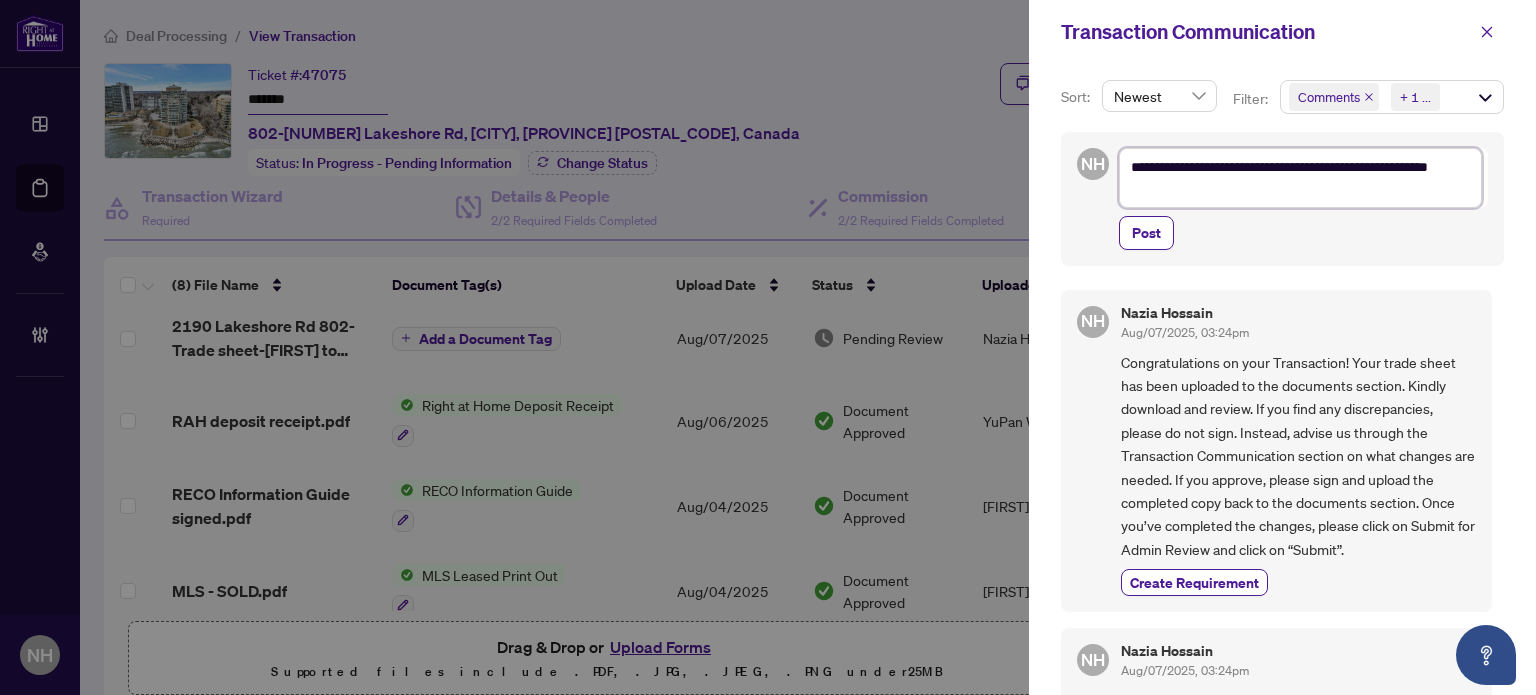 type on "**********" 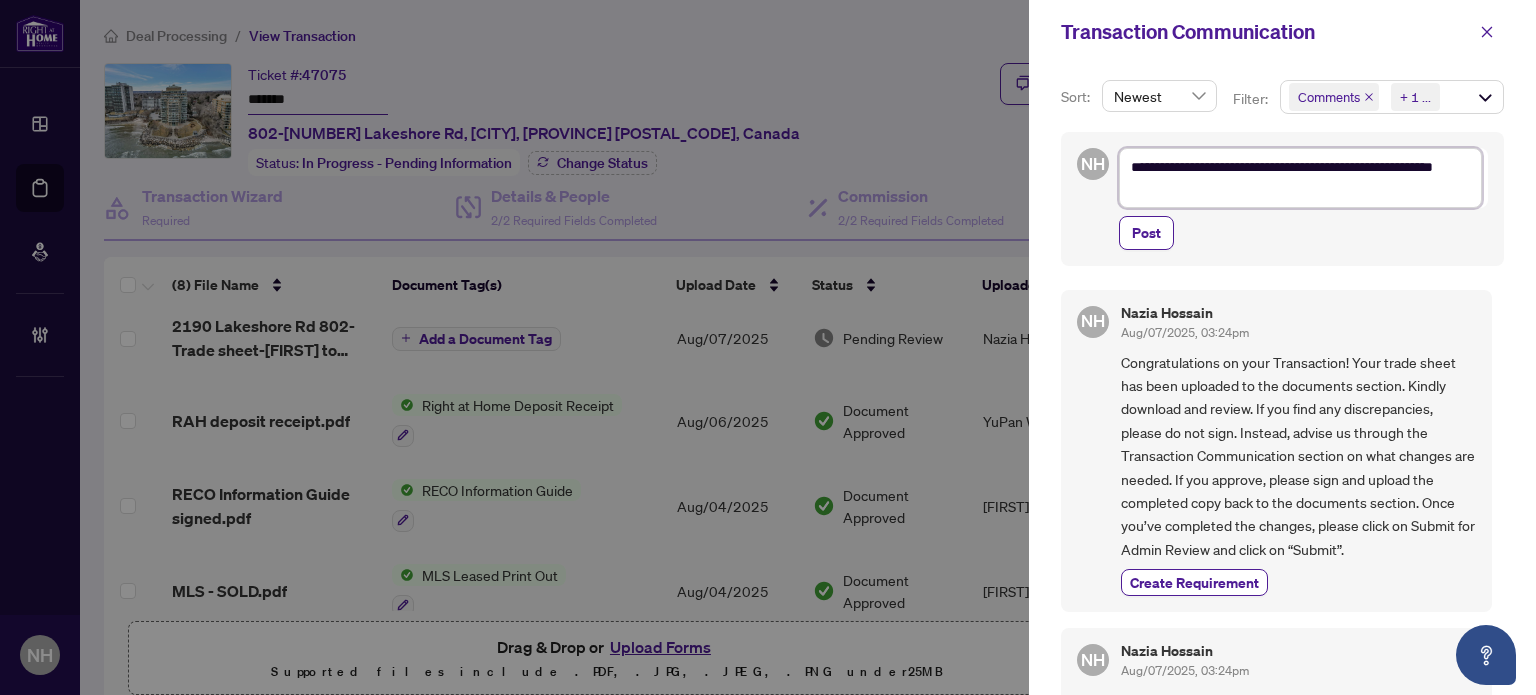 type on "**********" 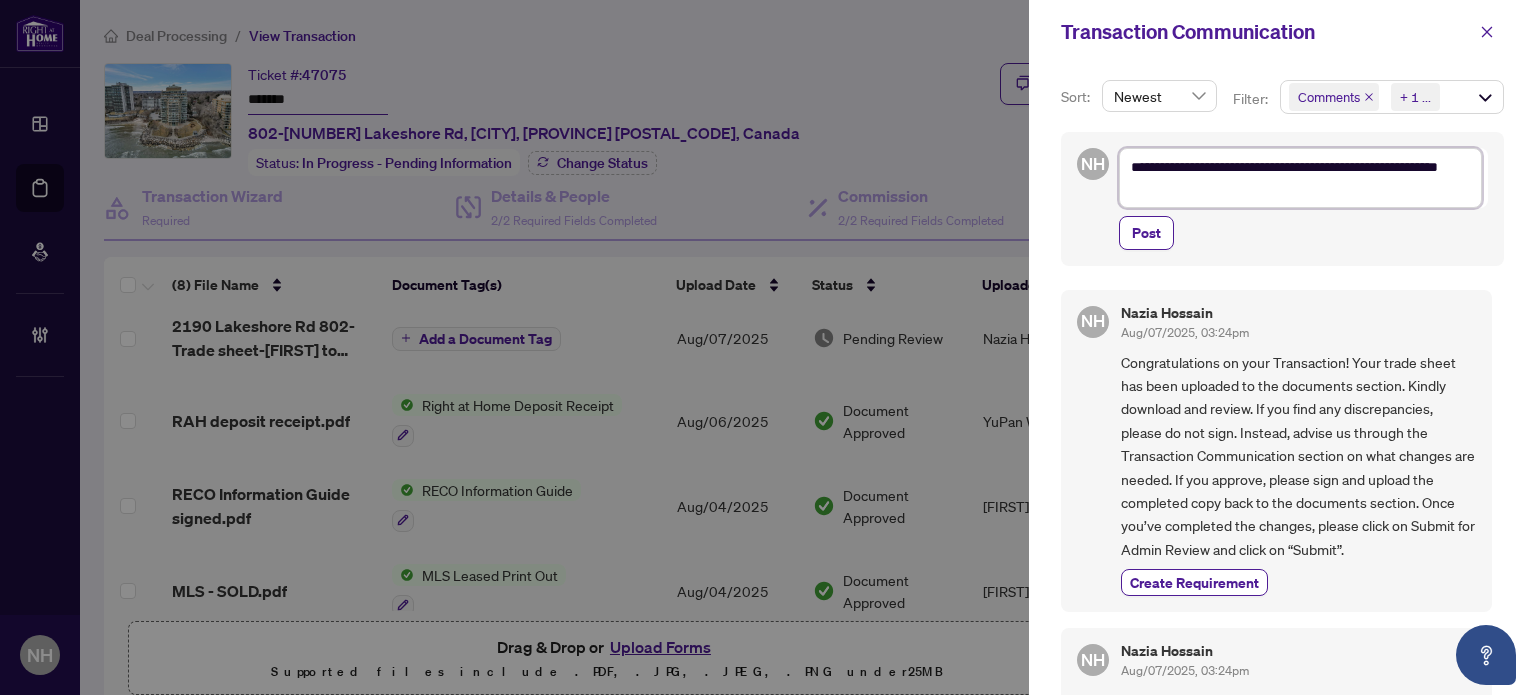 type on "**********" 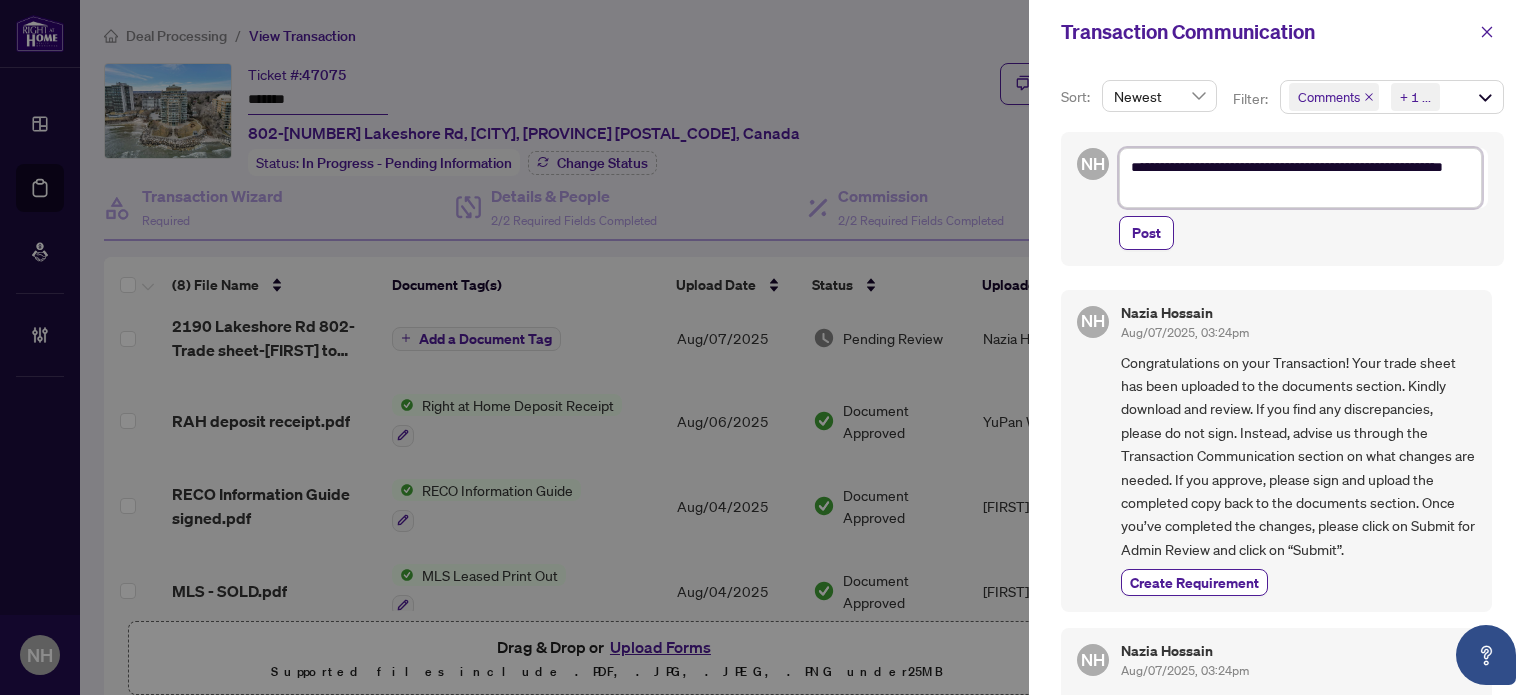 type on "**********" 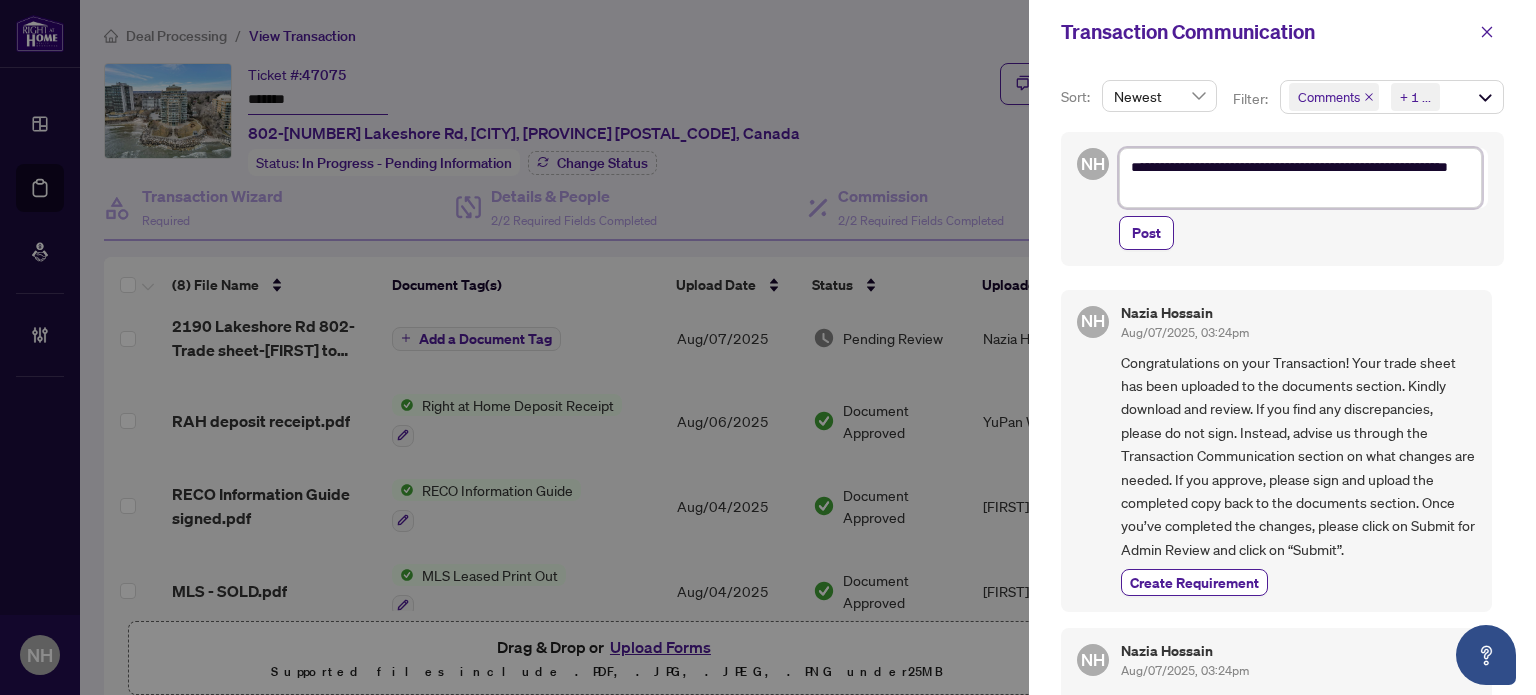 type on "**********" 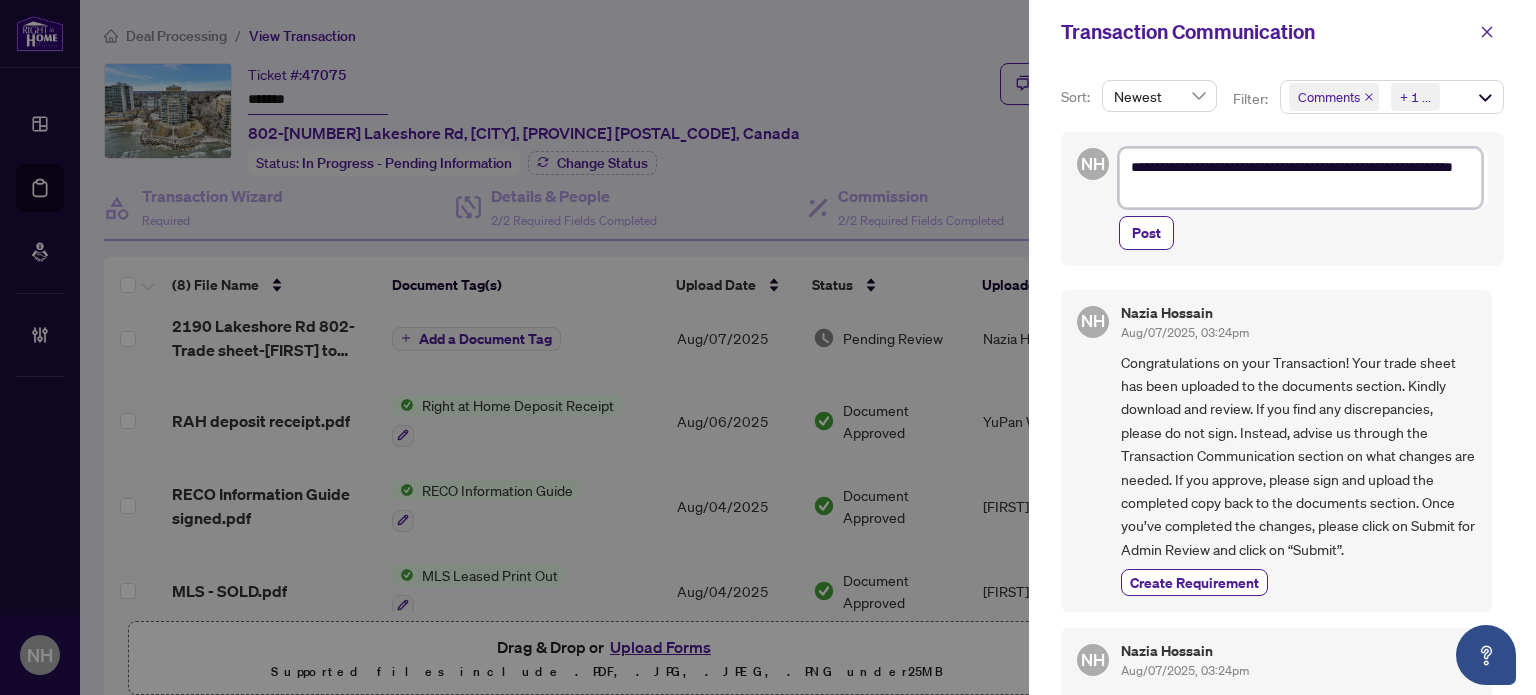 type on "**********" 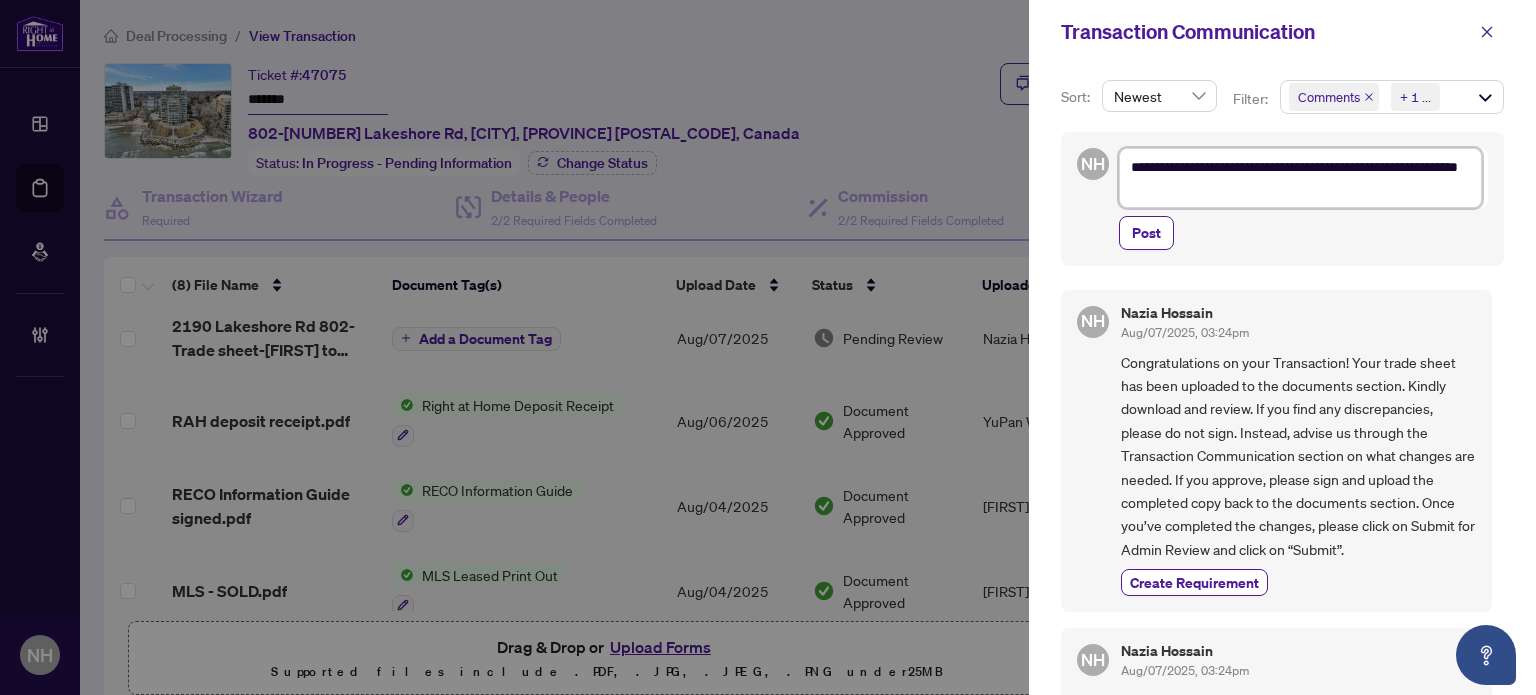 type on "**********" 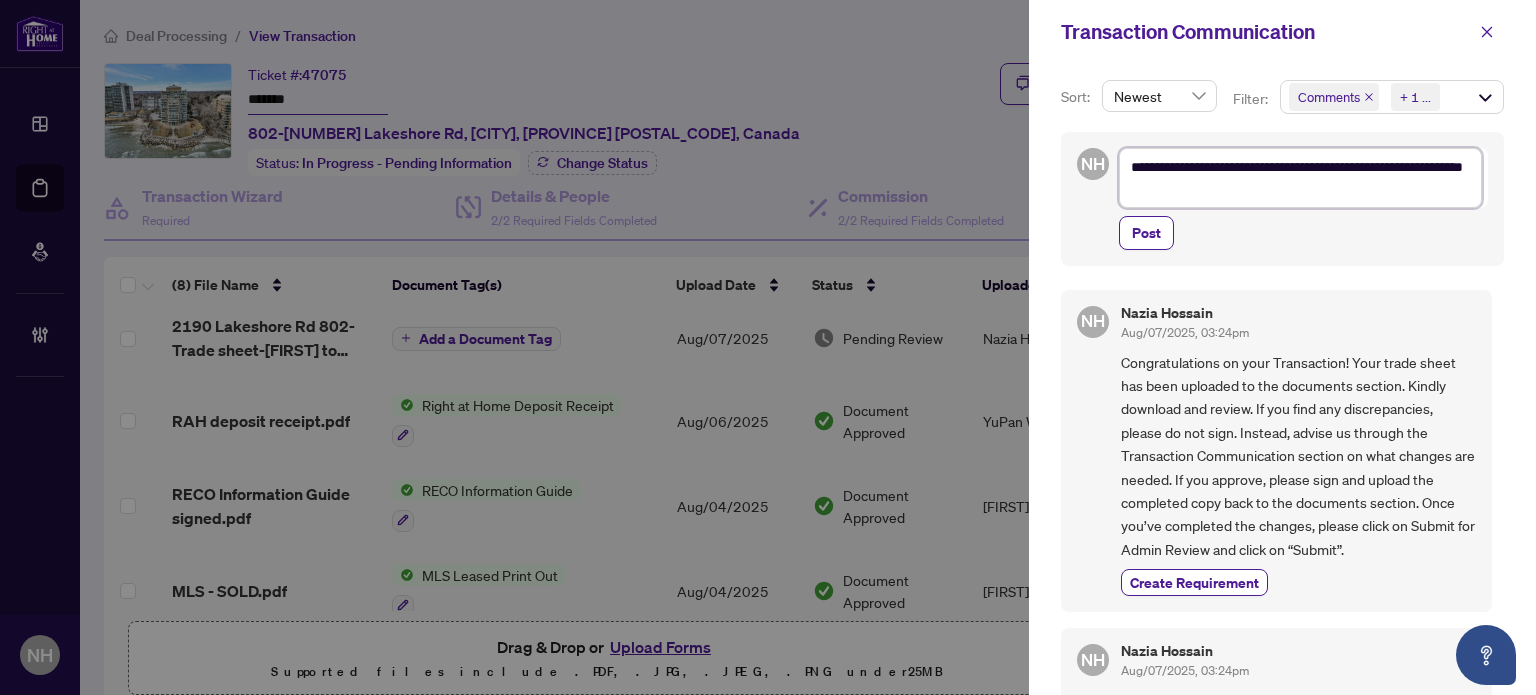 type on "**********" 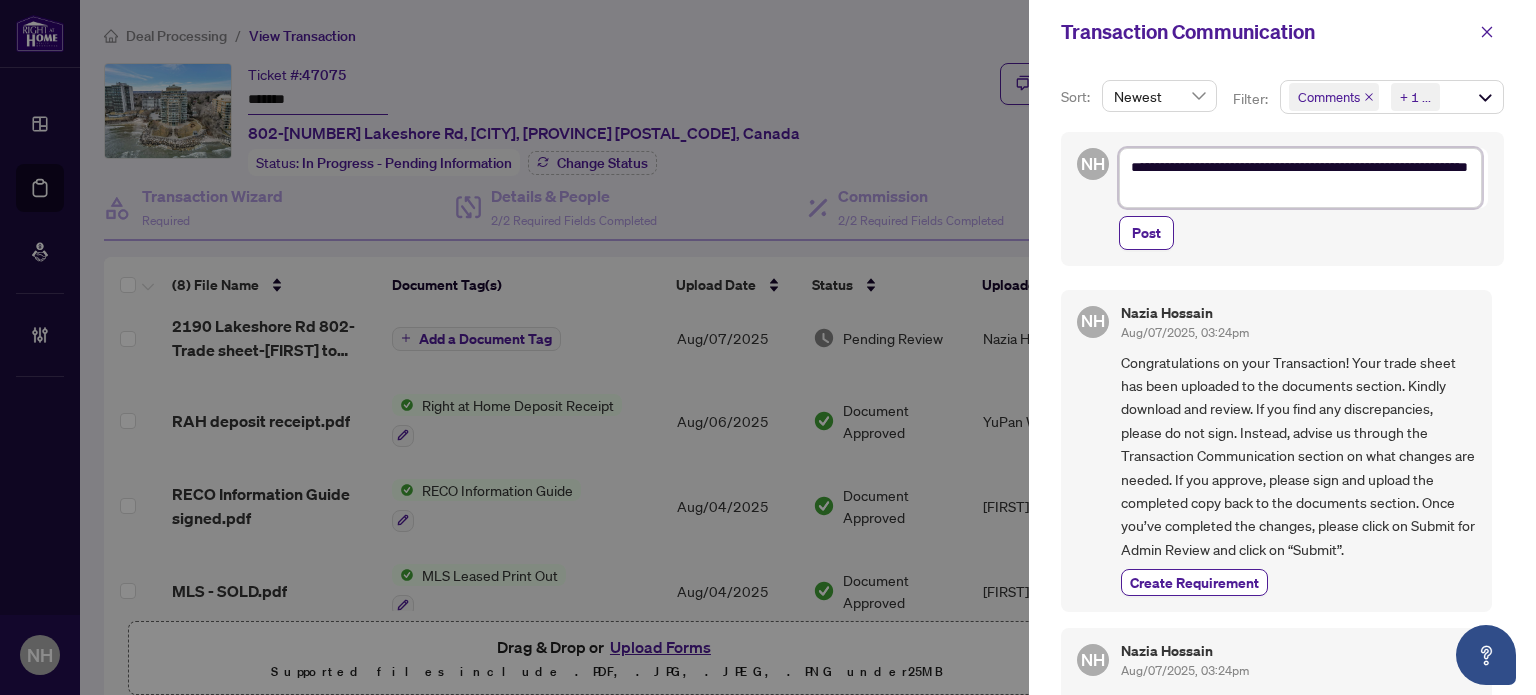 type on "**********" 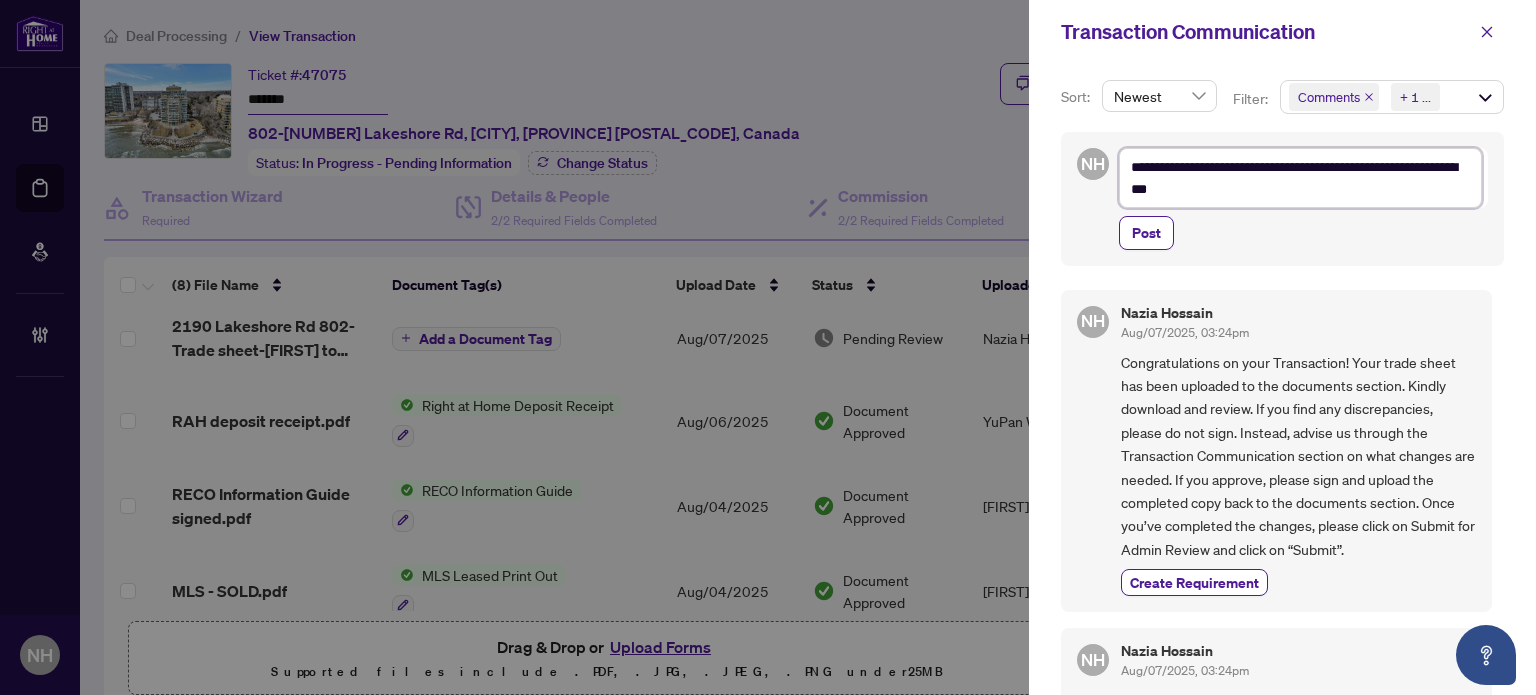 type on "**********" 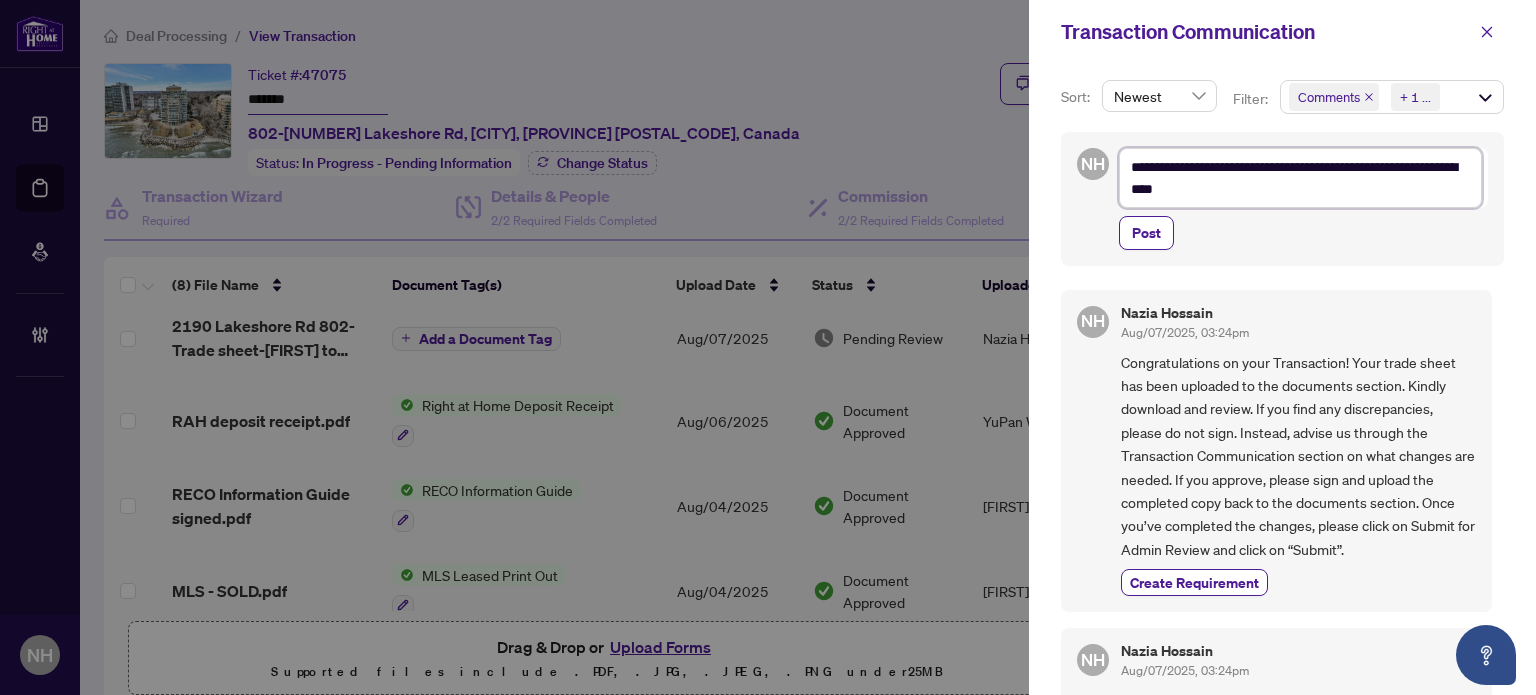type on "**********" 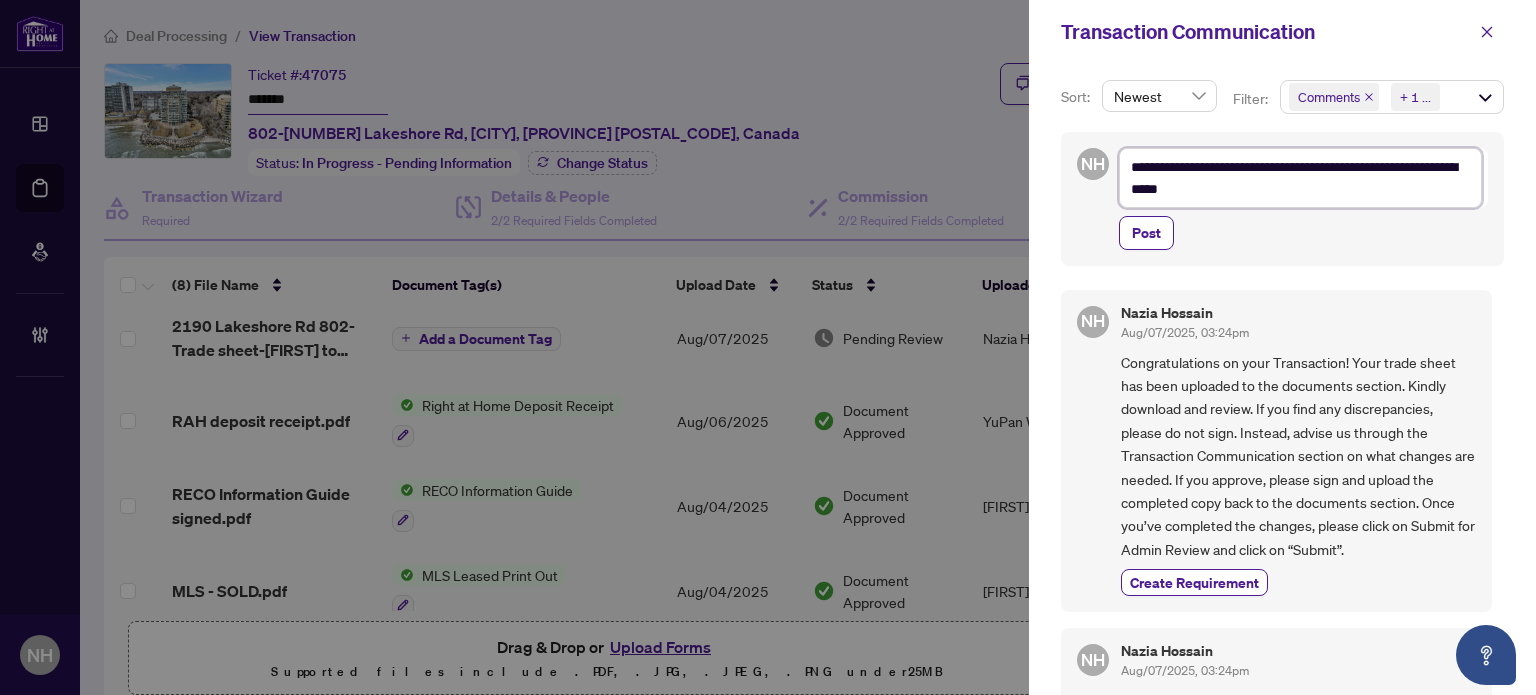 type on "**********" 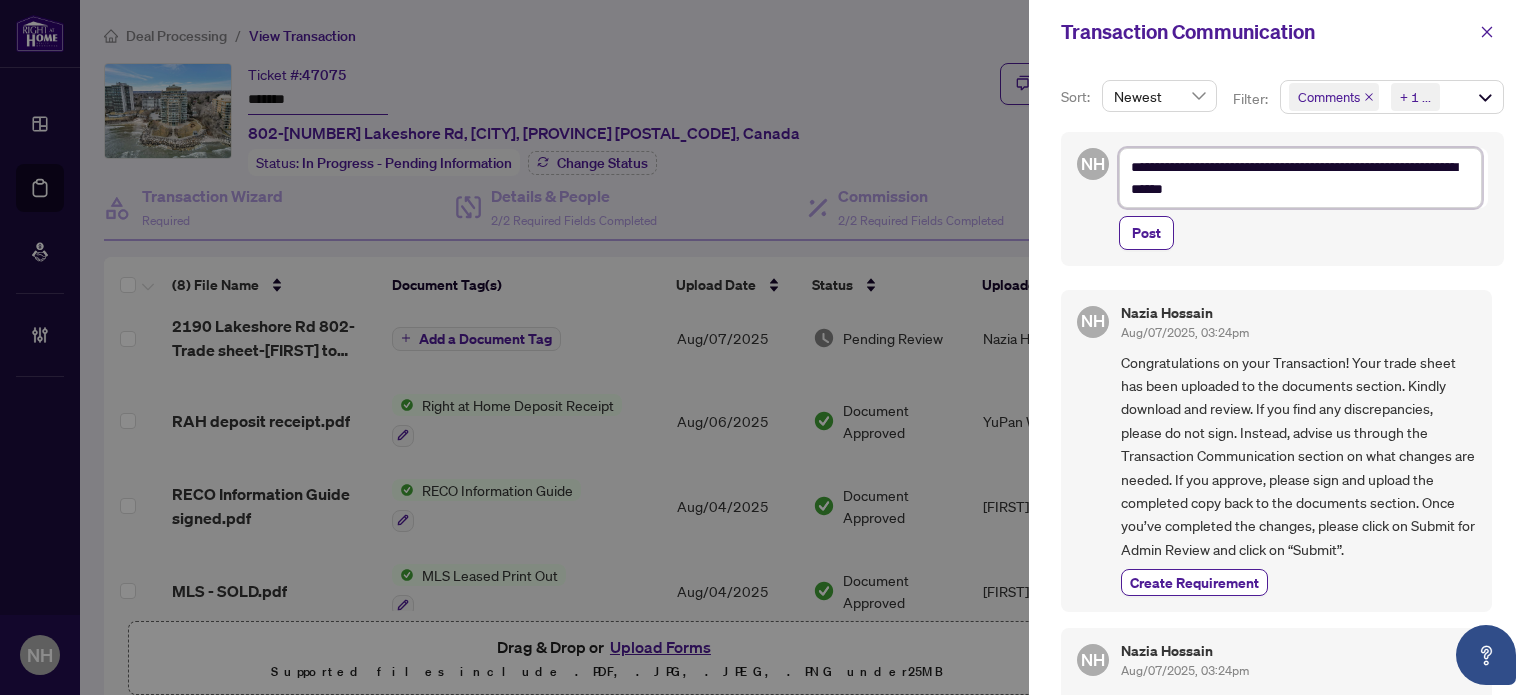 type on "**********" 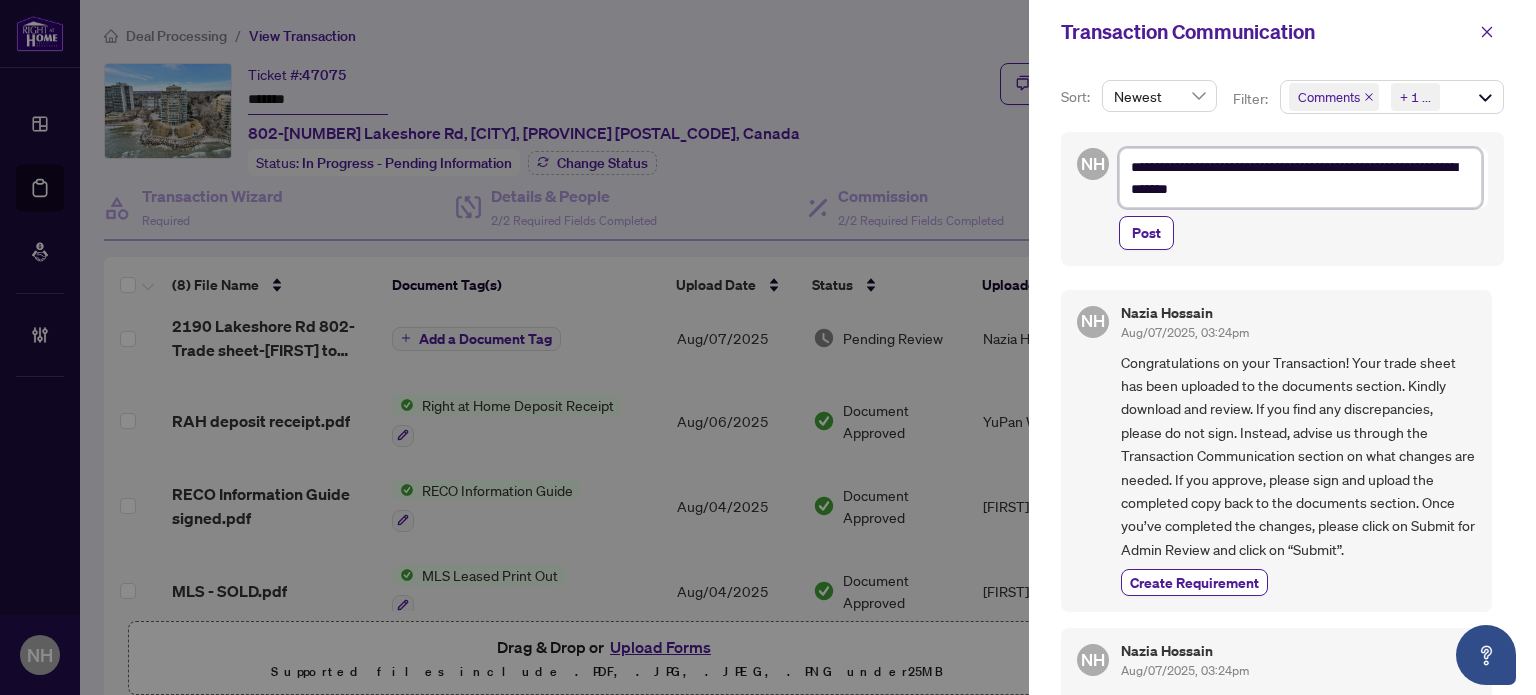 type on "**********" 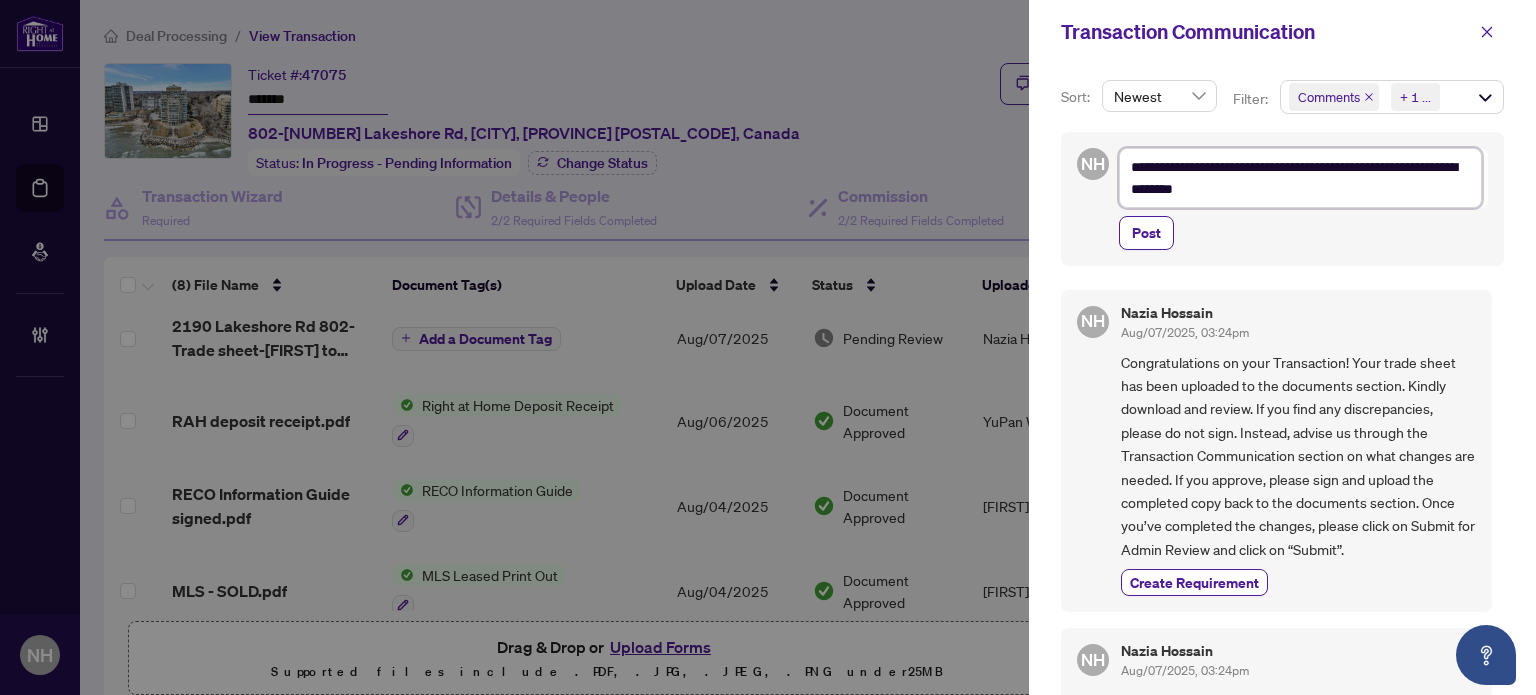 type 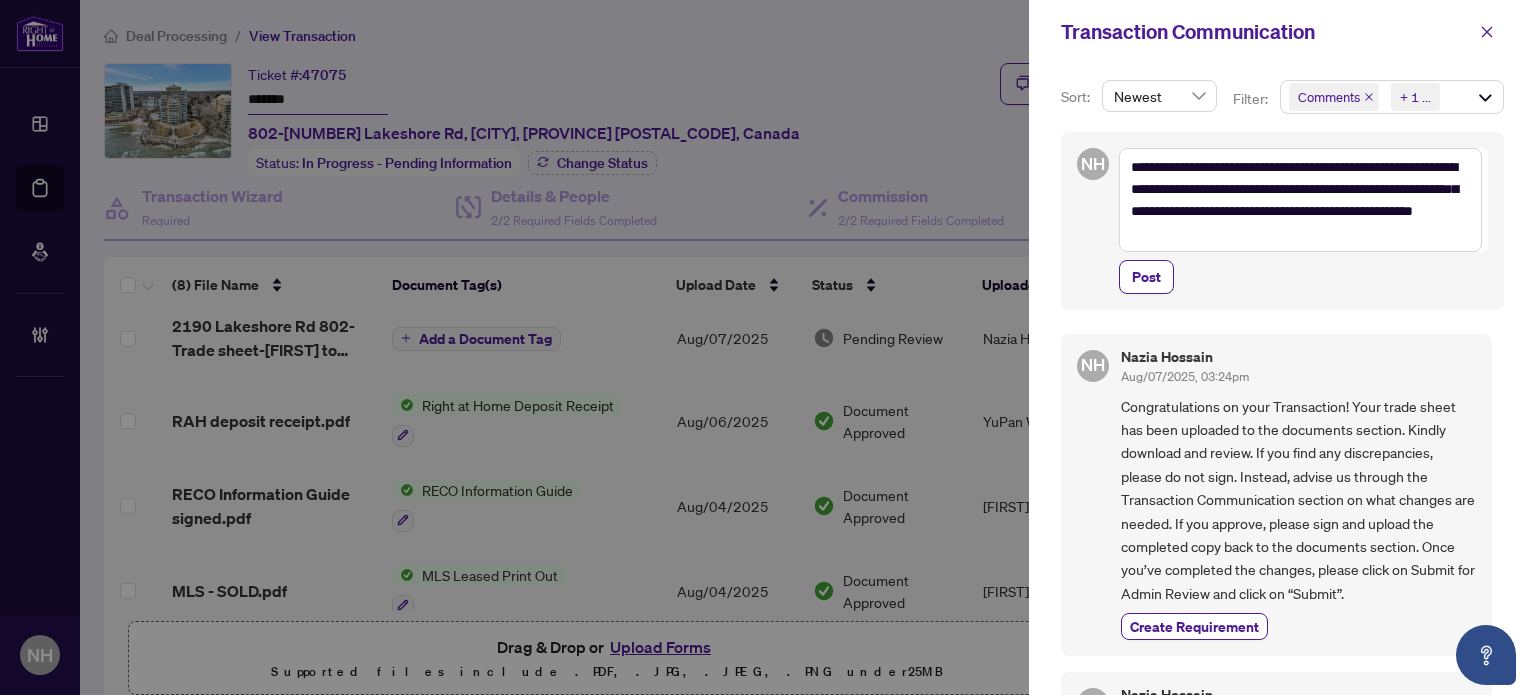 drag, startPoint x: 1139, startPoint y: 281, endPoint x: 1138, endPoint y: 315, distance: 34.0147 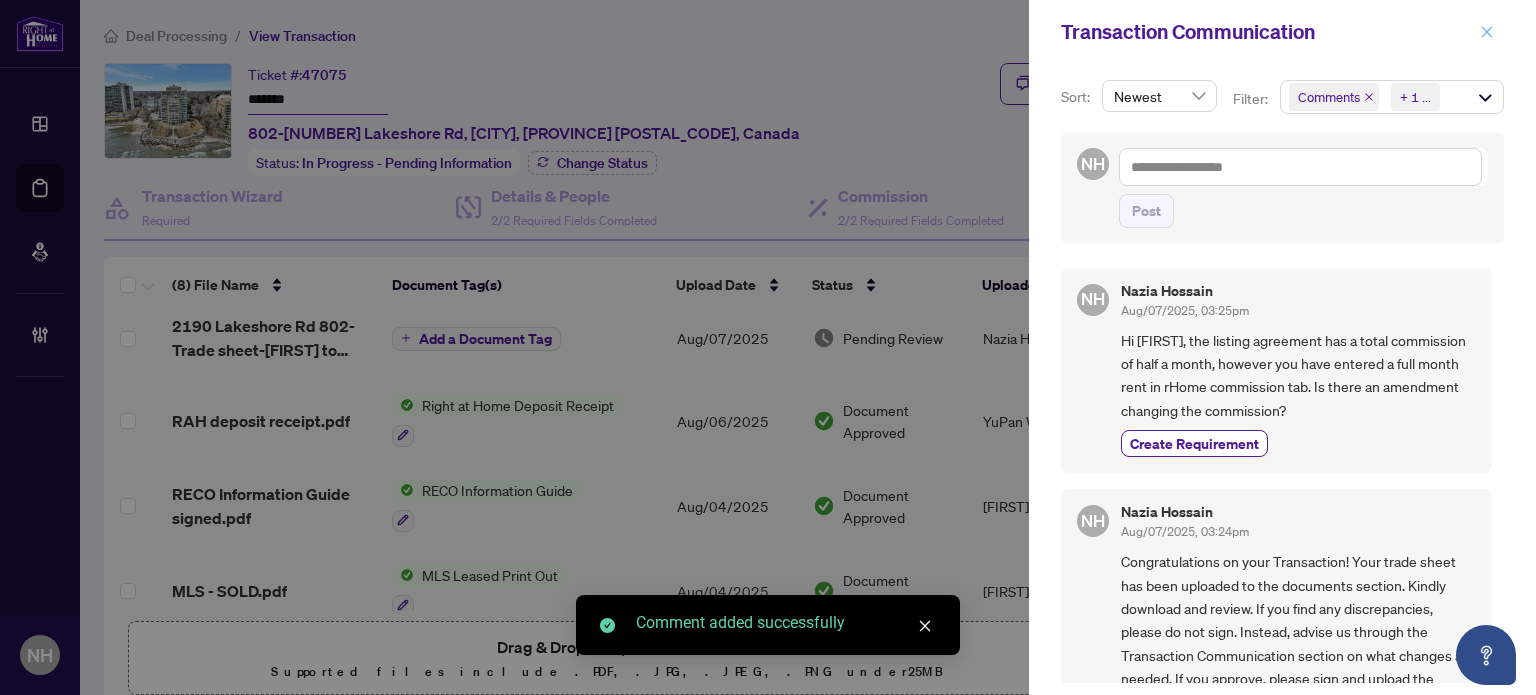 click at bounding box center (1487, 32) 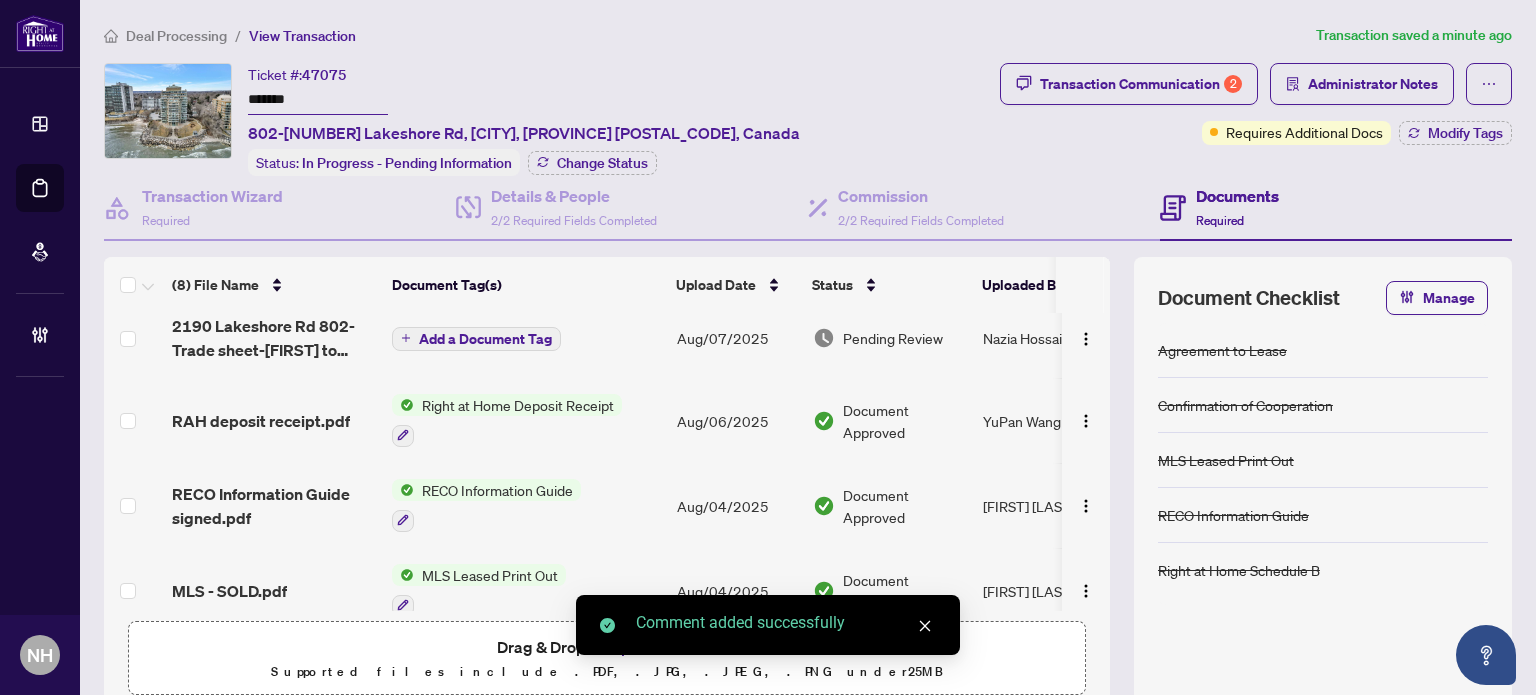 drag, startPoint x: 230, startPoint y: 91, endPoint x: 96, endPoint y: 59, distance: 137.76791 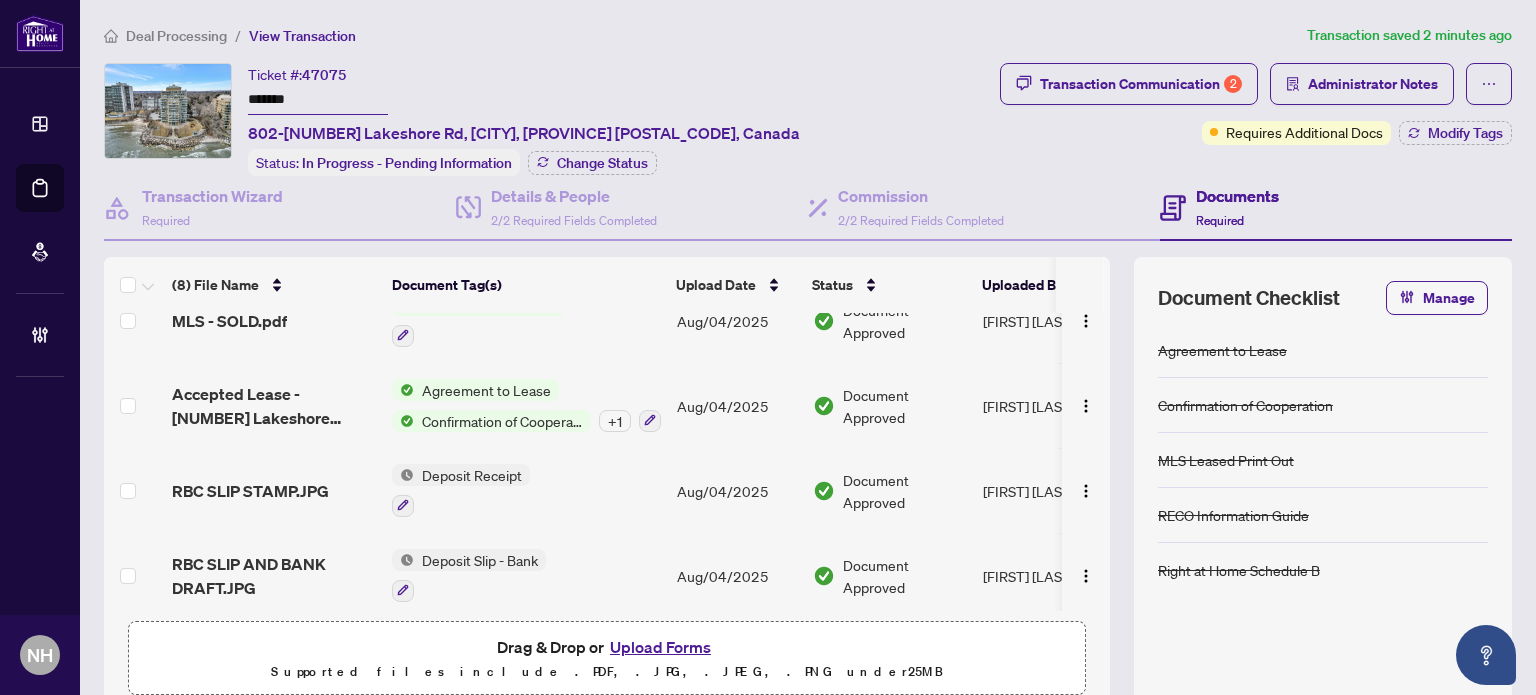 scroll, scrollTop: 379, scrollLeft: 0, axis: vertical 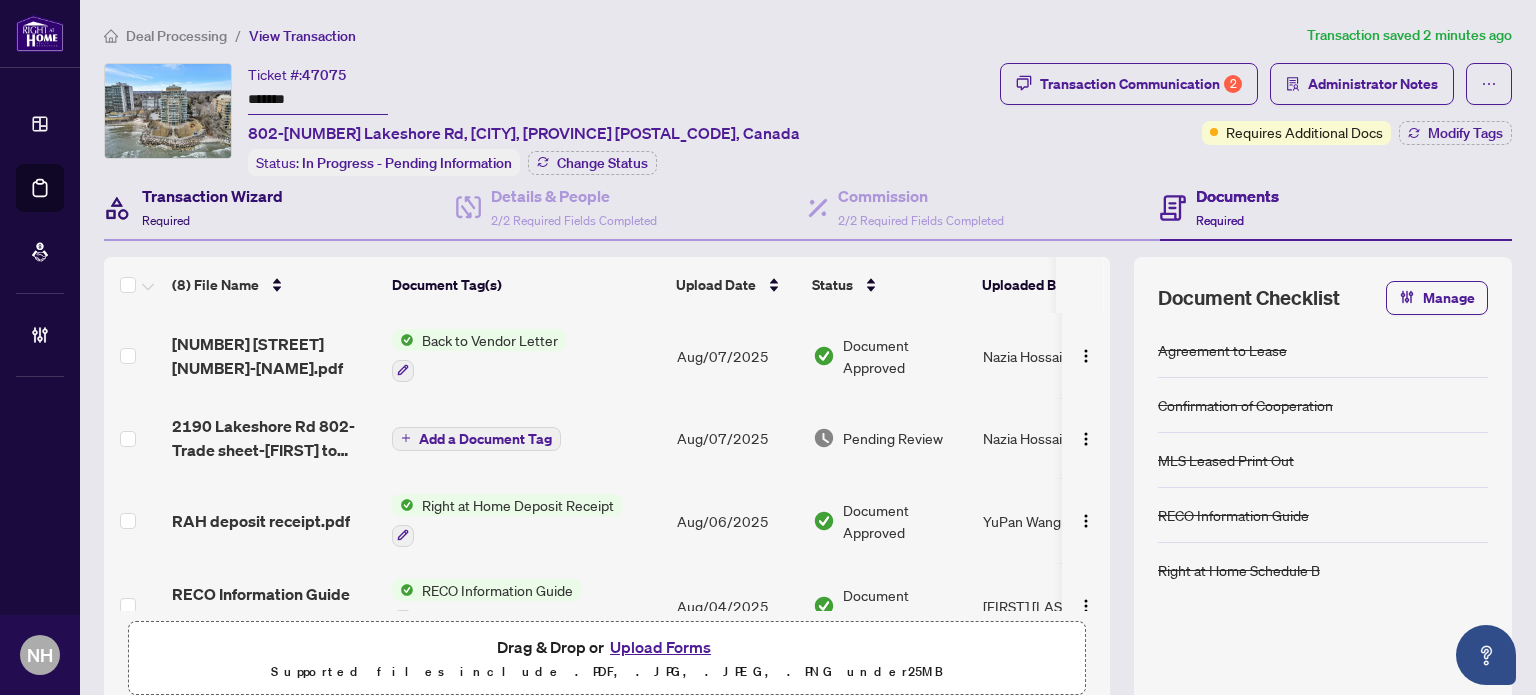 click on "Transaction Wizard Required" at bounding box center [212, 207] 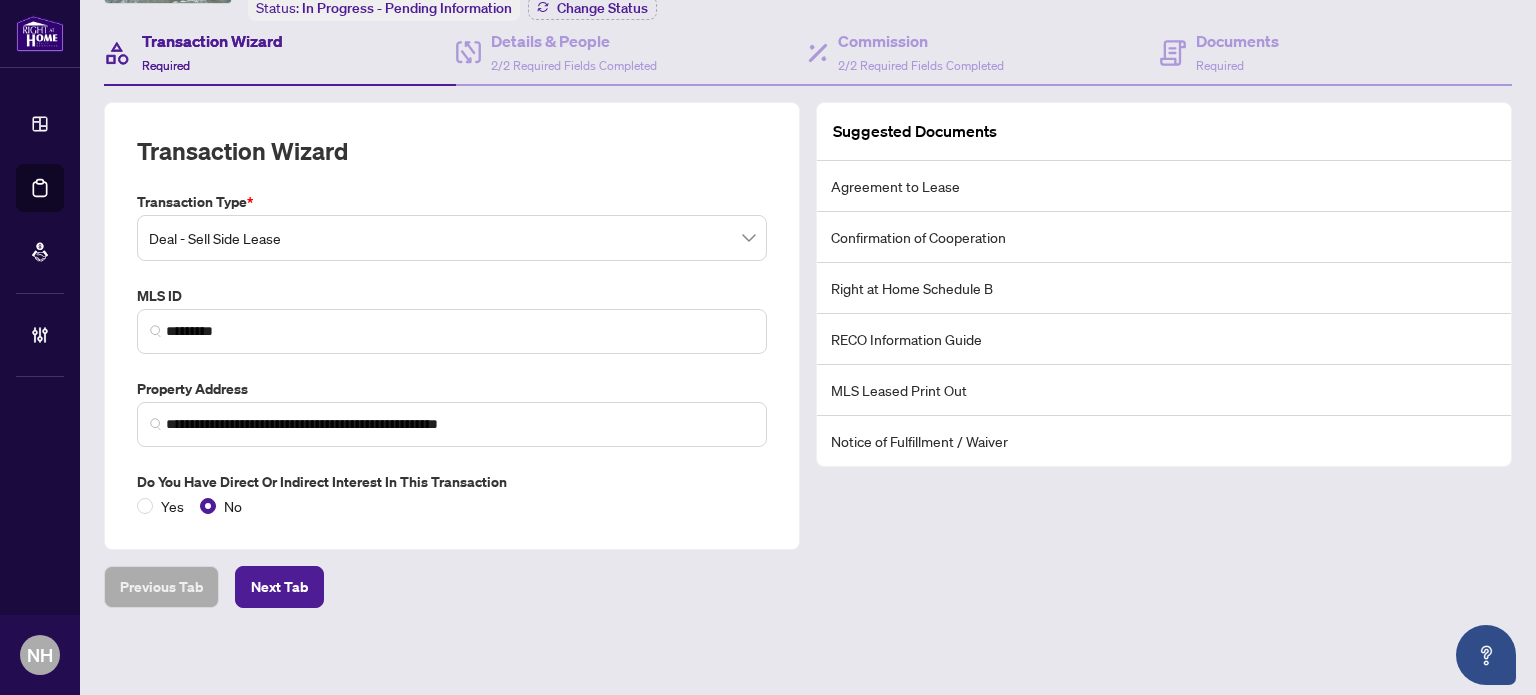 scroll, scrollTop: 0, scrollLeft: 0, axis: both 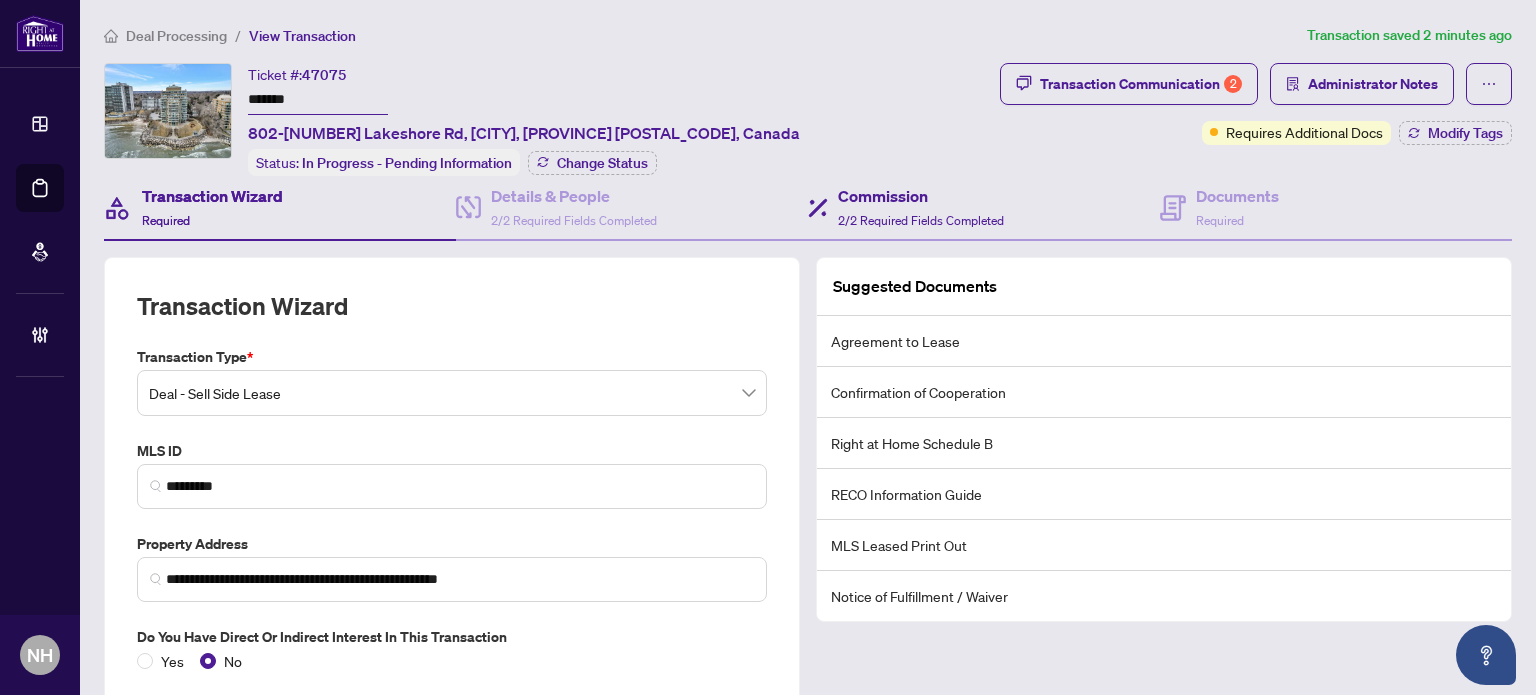 click on "Commission 2/2 Required Fields Completed" at bounding box center [984, 208] 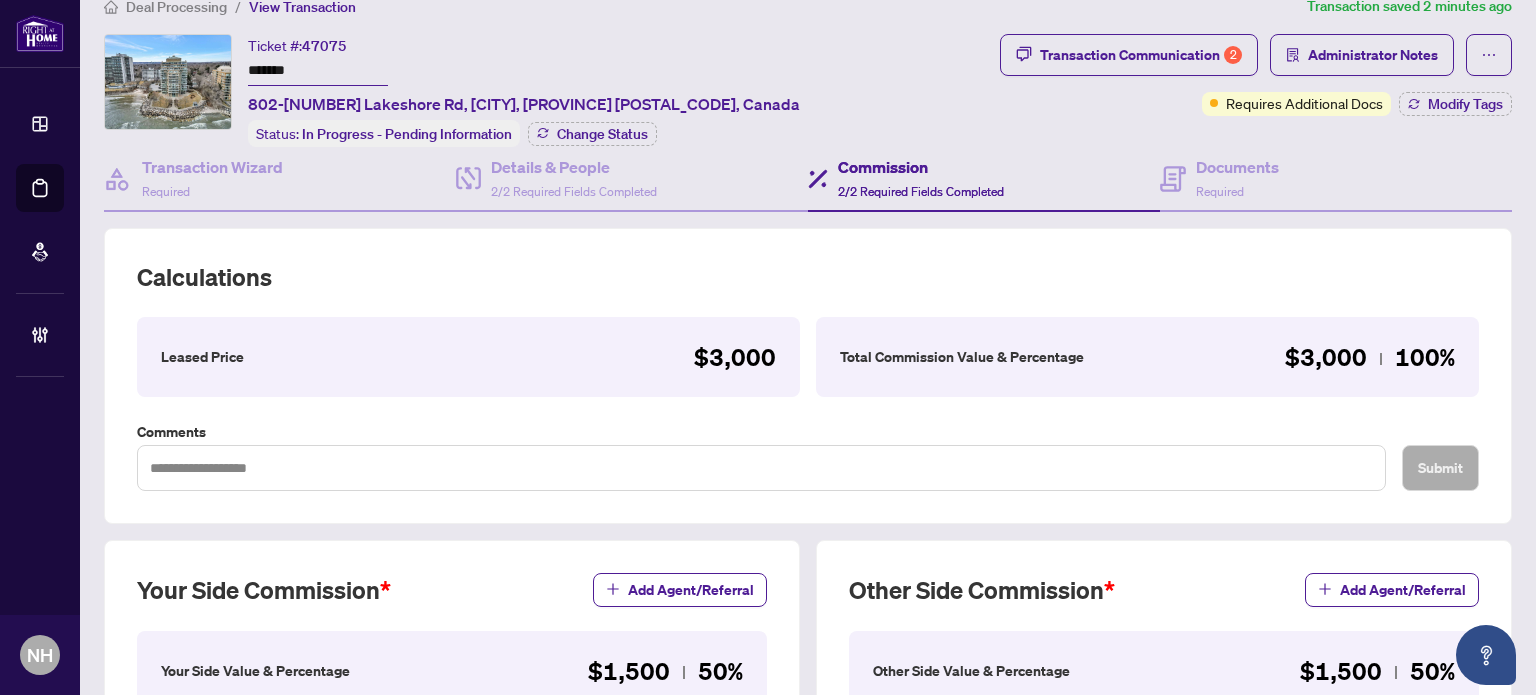 scroll, scrollTop: 0, scrollLeft: 0, axis: both 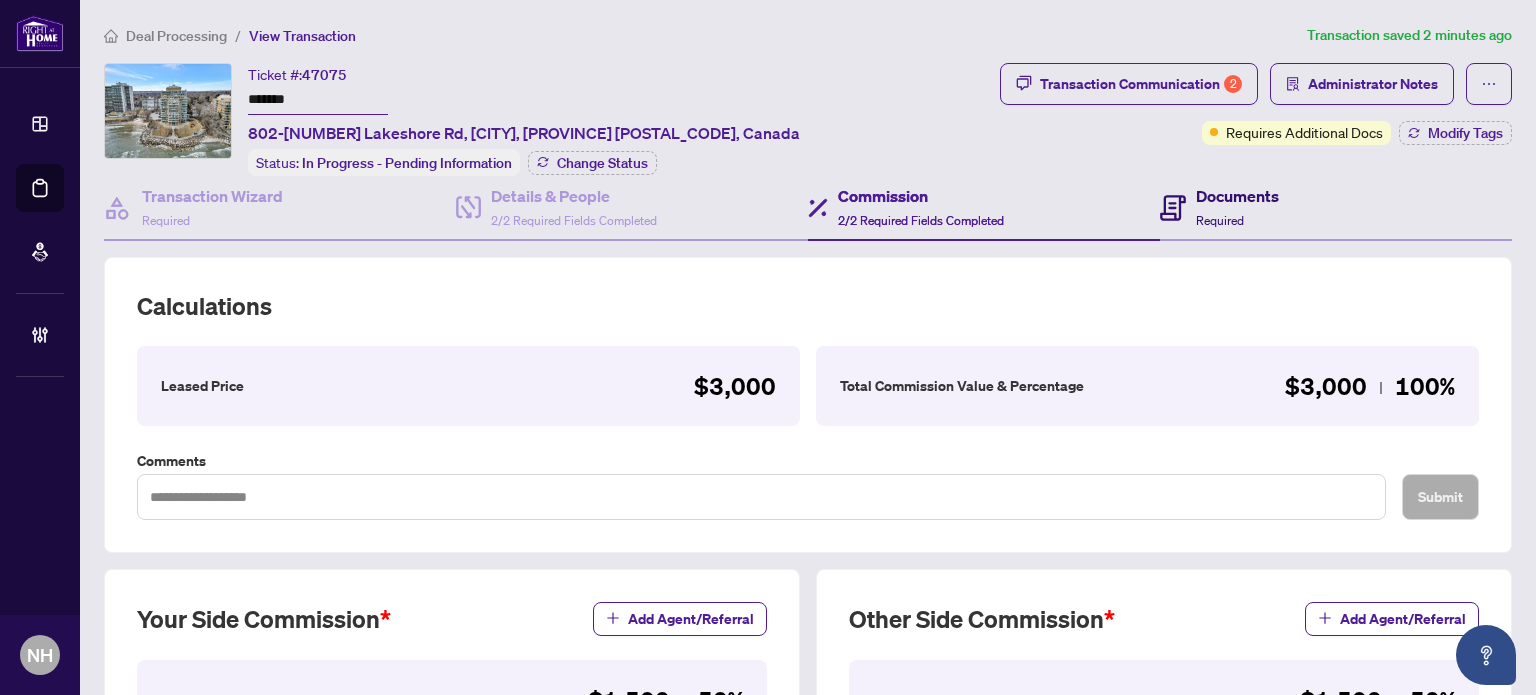 click on "Documents Required" at bounding box center [1237, 207] 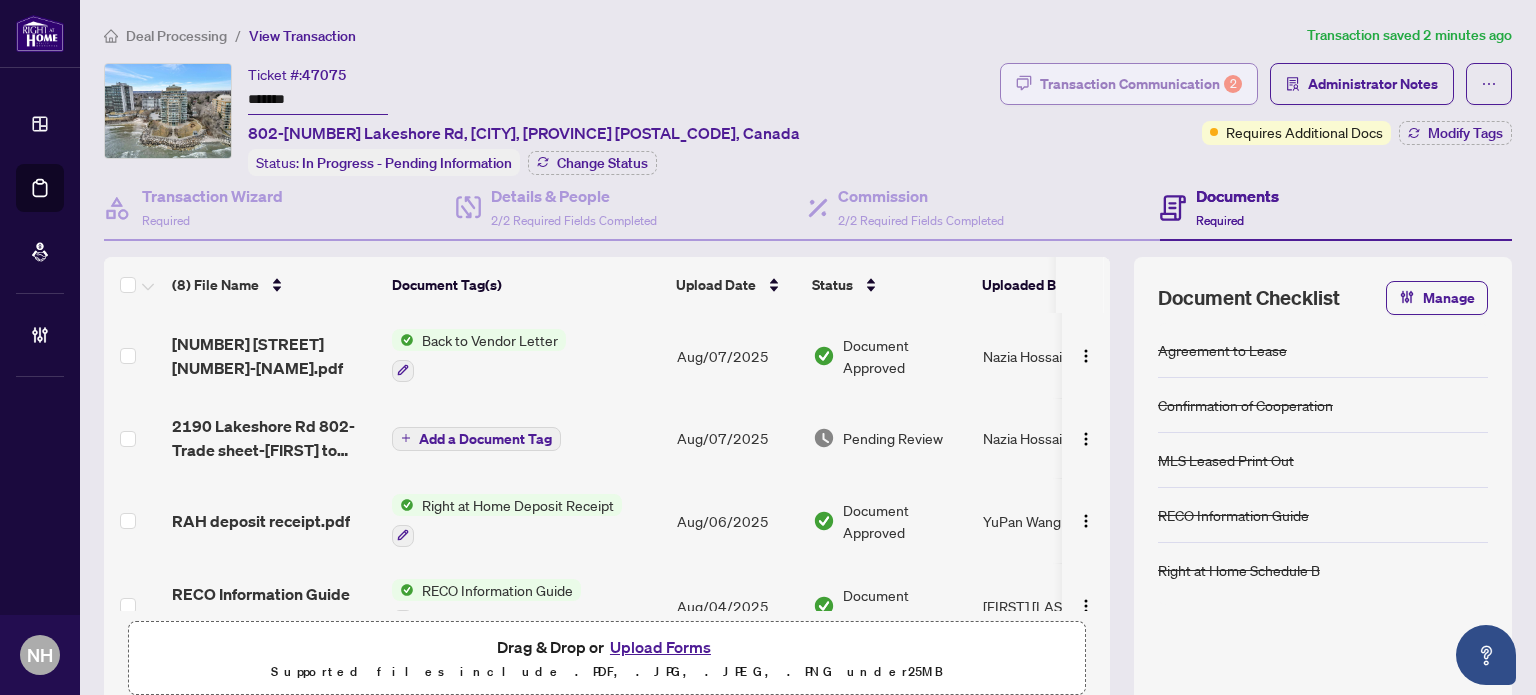 click on "Transaction Communication 2" at bounding box center (1129, 84) 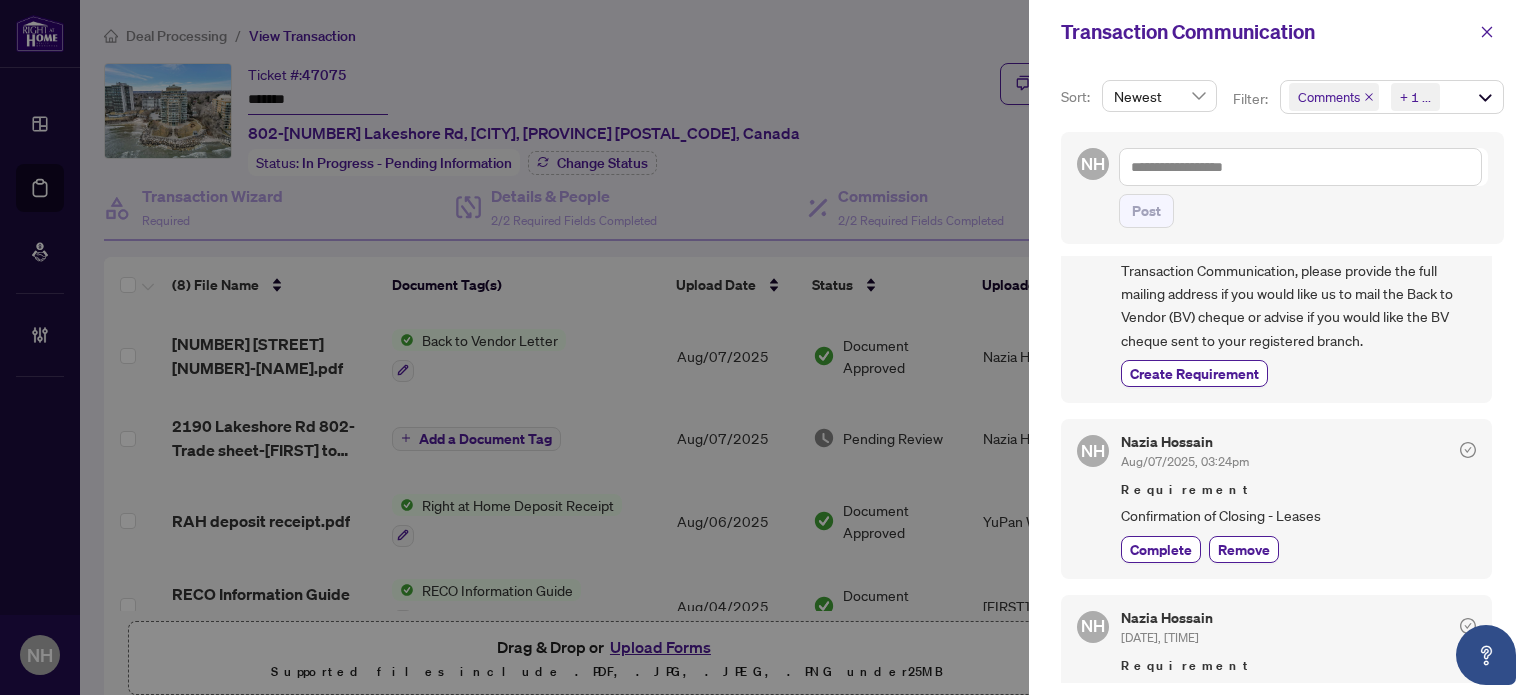 scroll, scrollTop: 764, scrollLeft: 0, axis: vertical 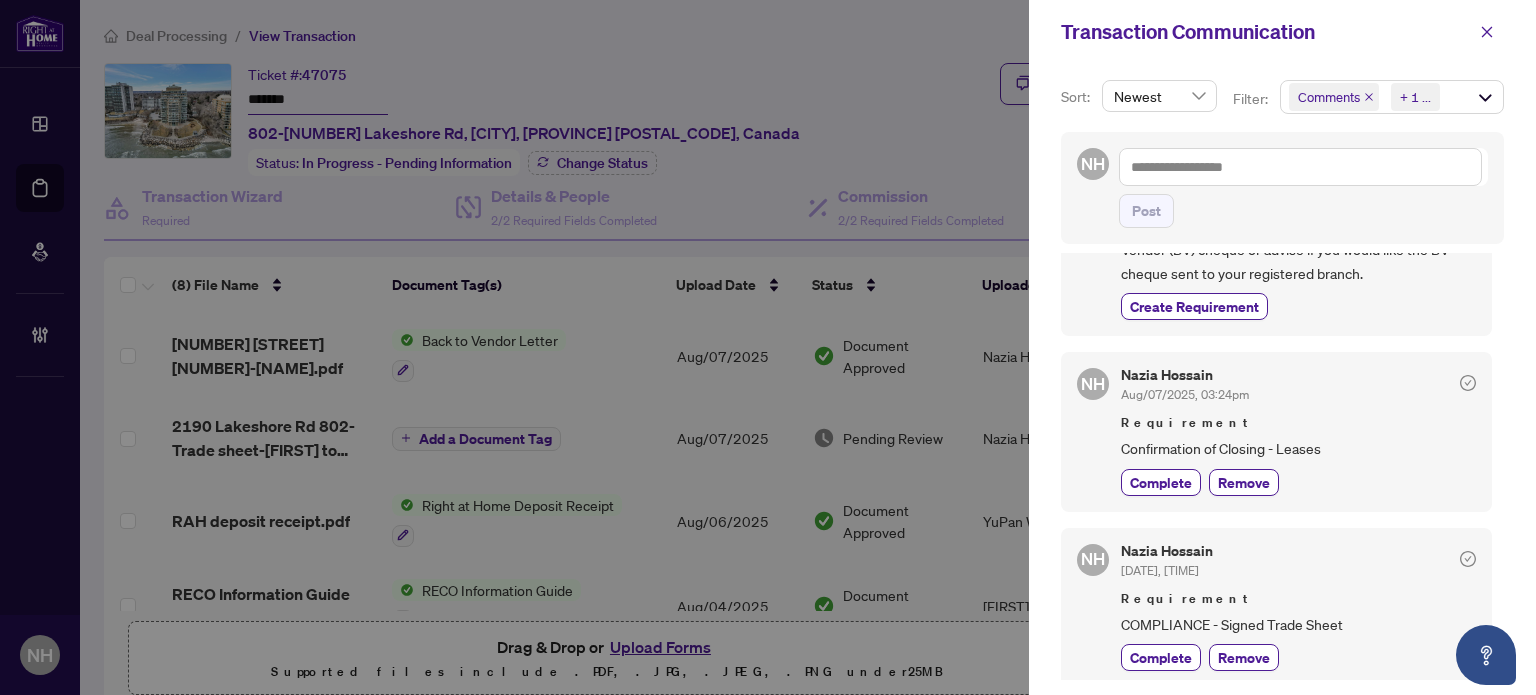 click on "Transaction Communication" at bounding box center (1282, 32) 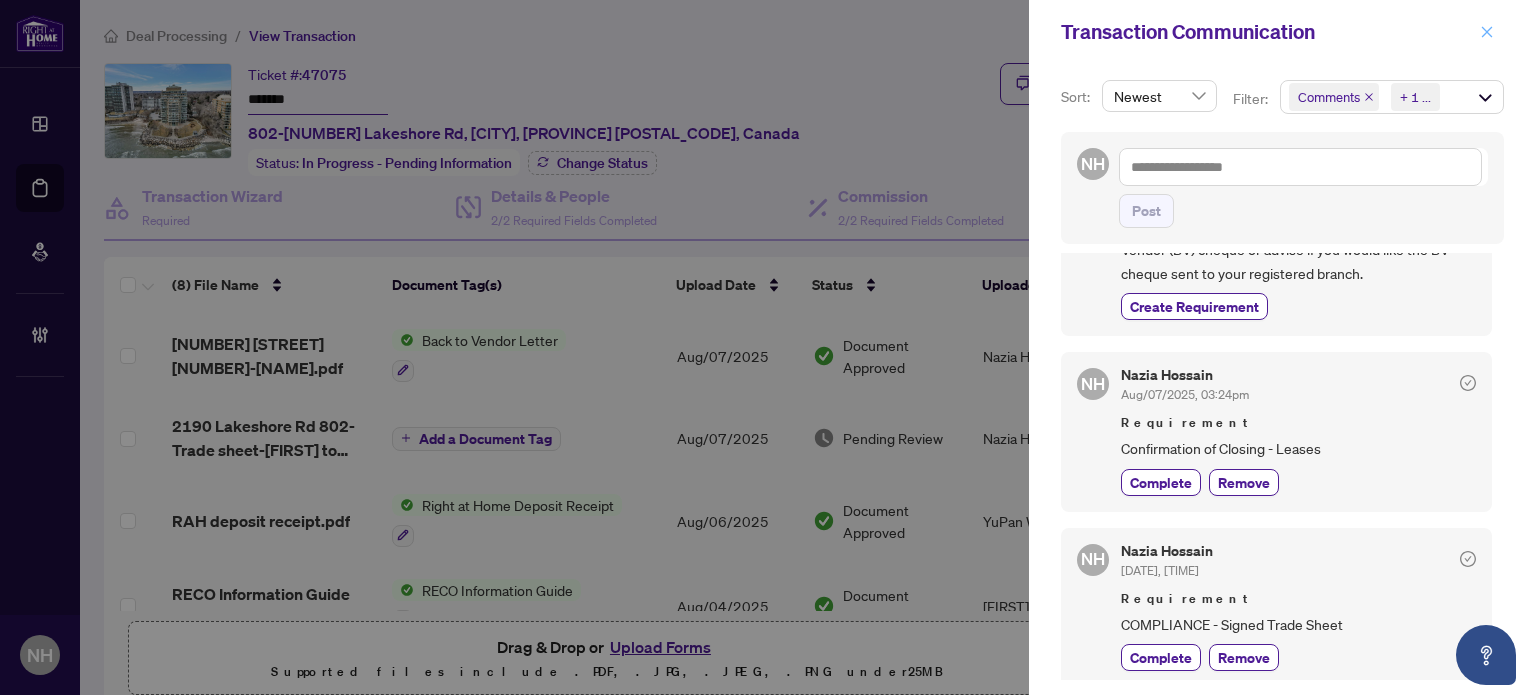 click at bounding box center [1487, 32] 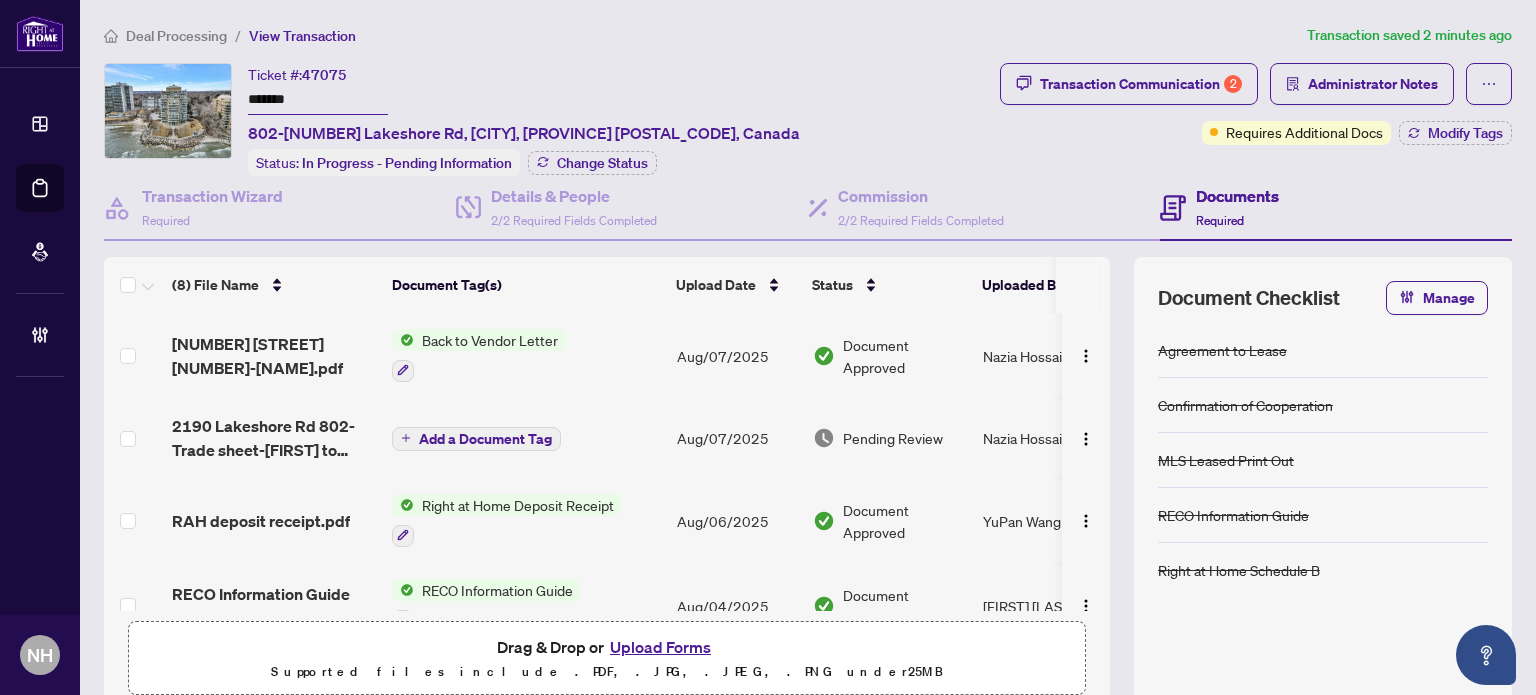 click on "Deal Processing" at bounding box center [176, 36] 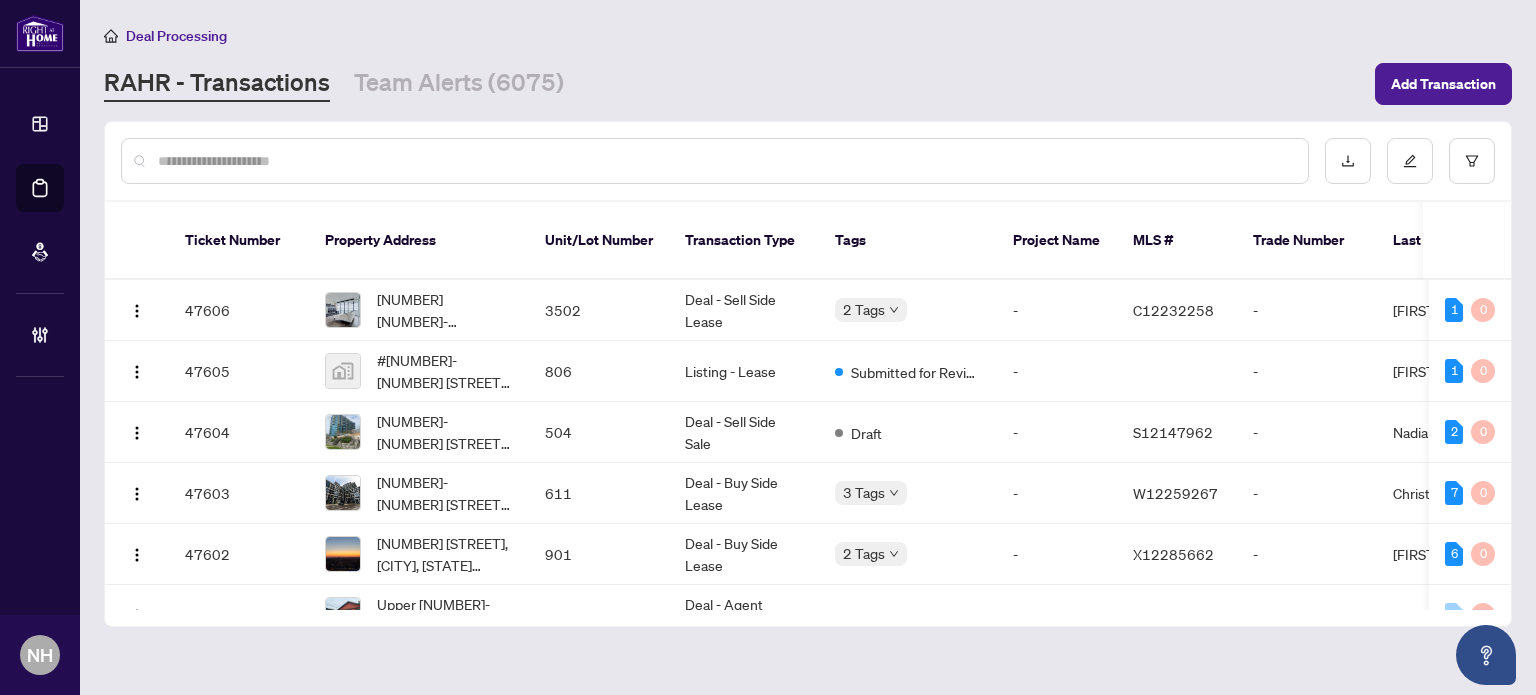 click at bounding box center [725, 161] 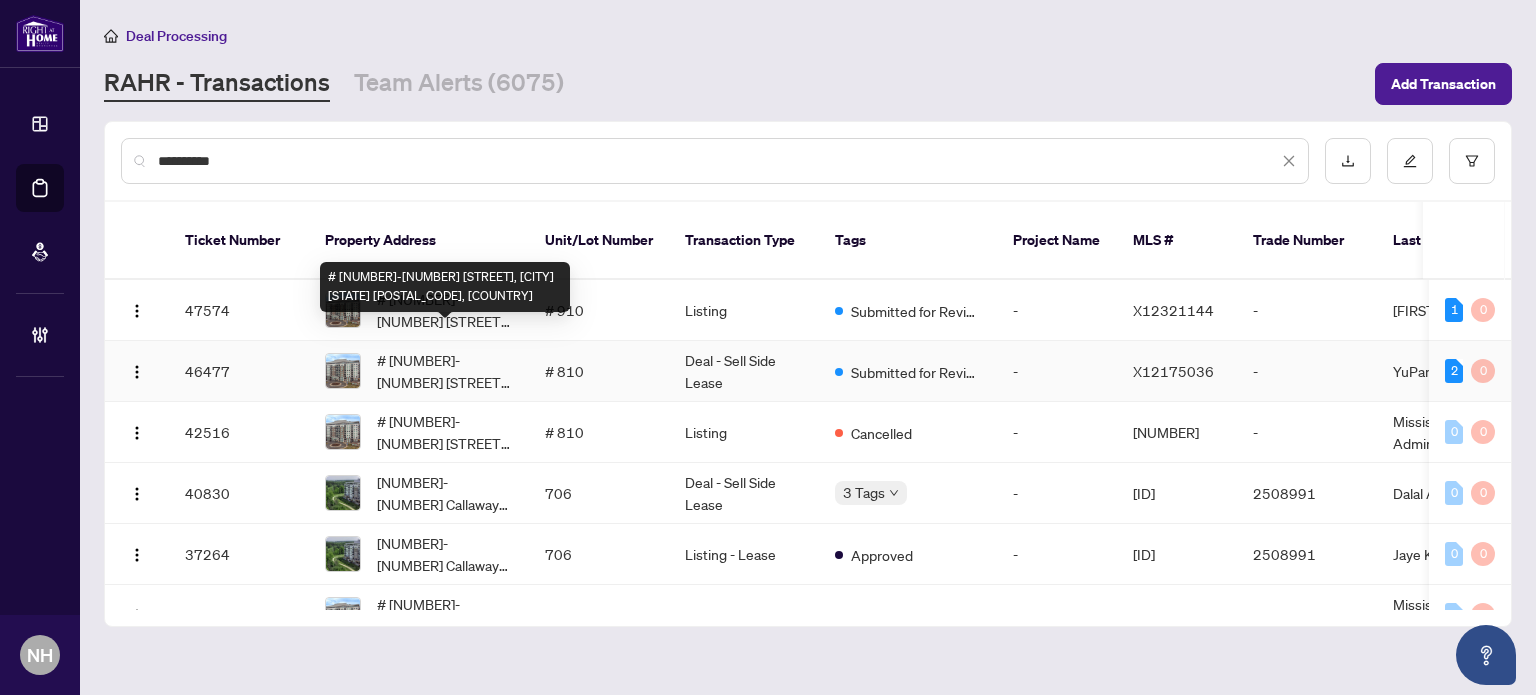 click on "# 810-460 Callaway Rd, London North, Ontario N6G 0N8, Canada" at bounding box center (445, 371) 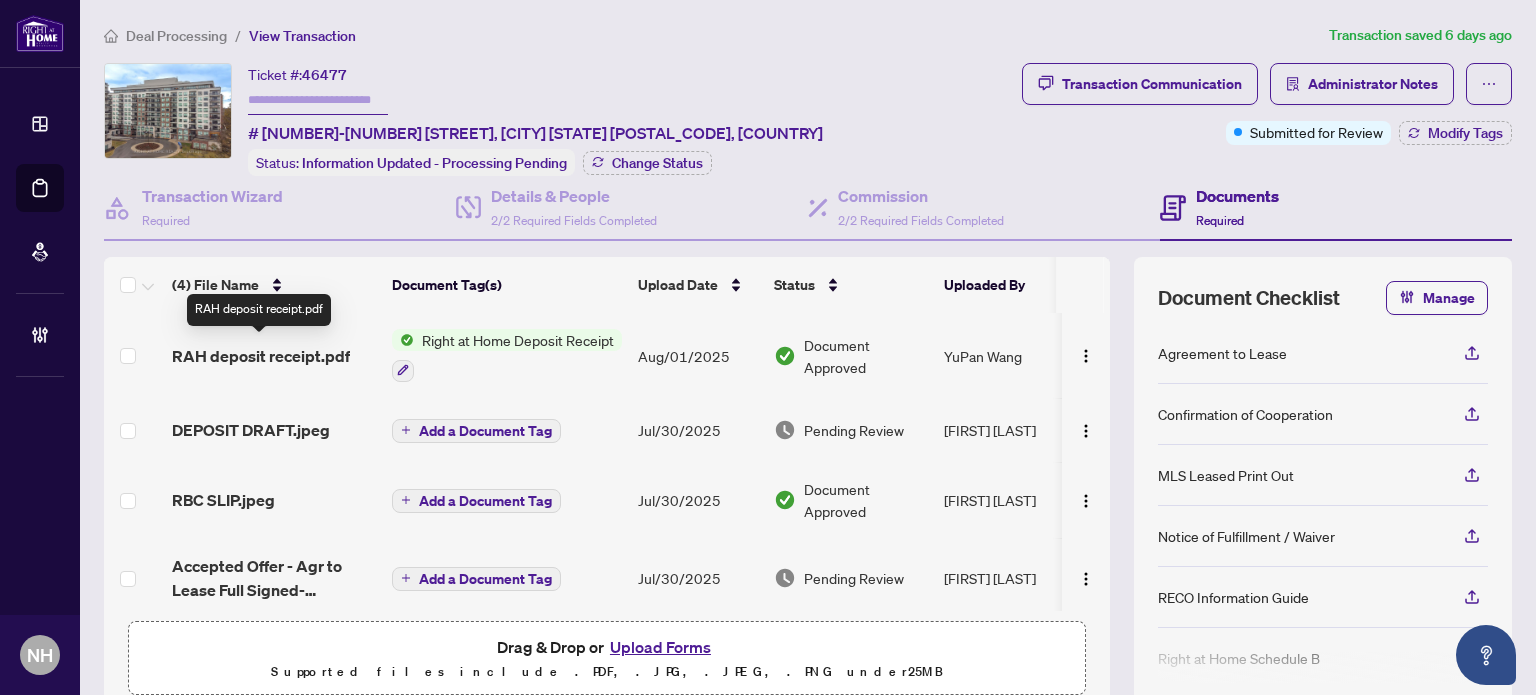 click on "RAH deposit receipt.pdf" at bounding box center (261, 356) 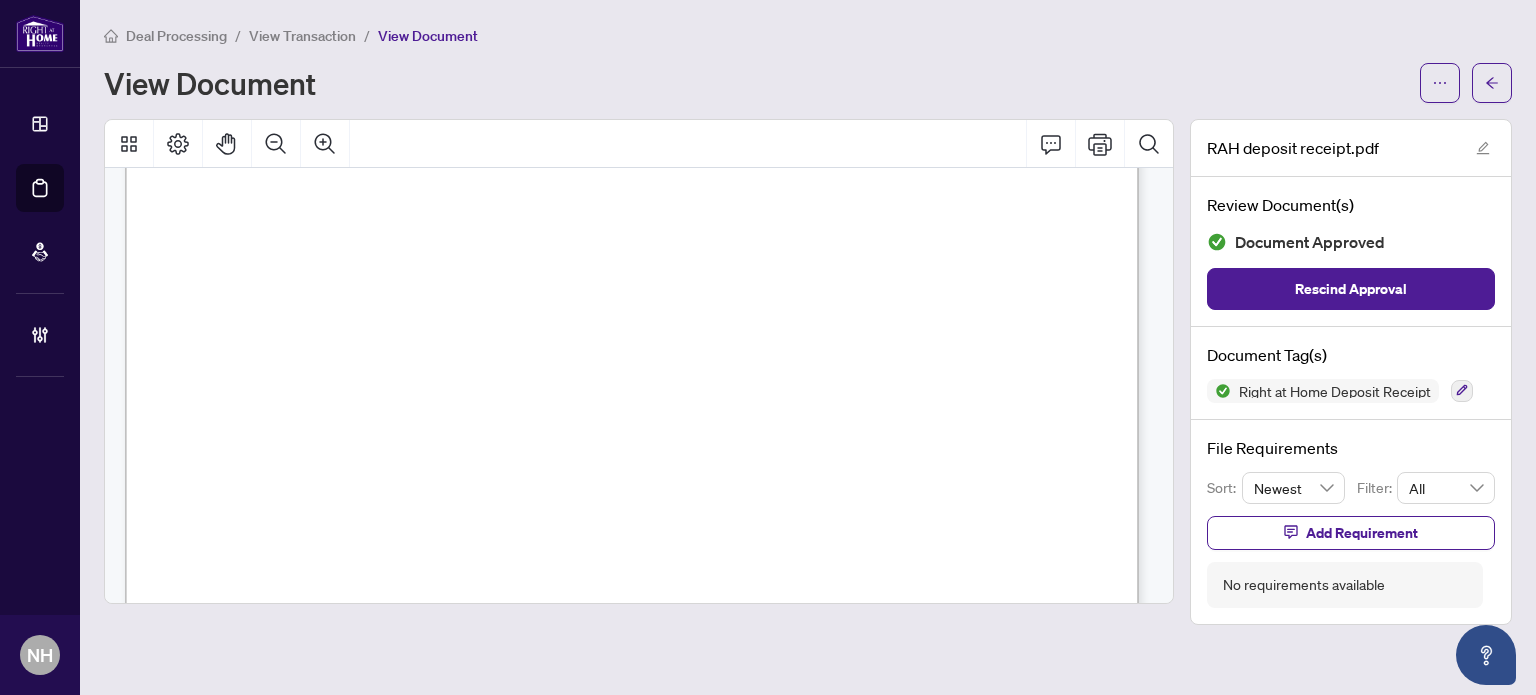 scroll, scrollTop: 500, scrollLeft: 0, axis: vertical 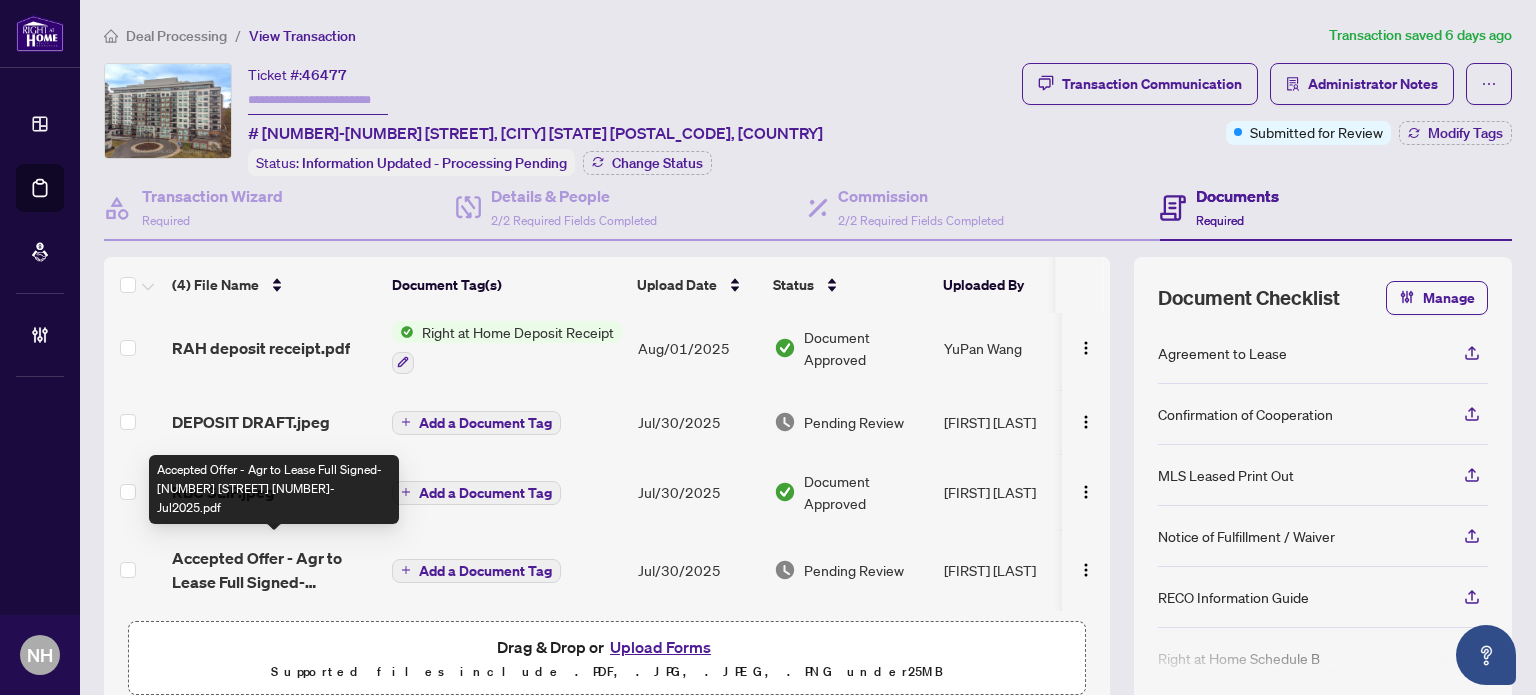 click on "Accepted Offer - Agr to Lease Full Signed- 460 Callaway 810- Jul2025.pdf" at bounding box center (274, 570) 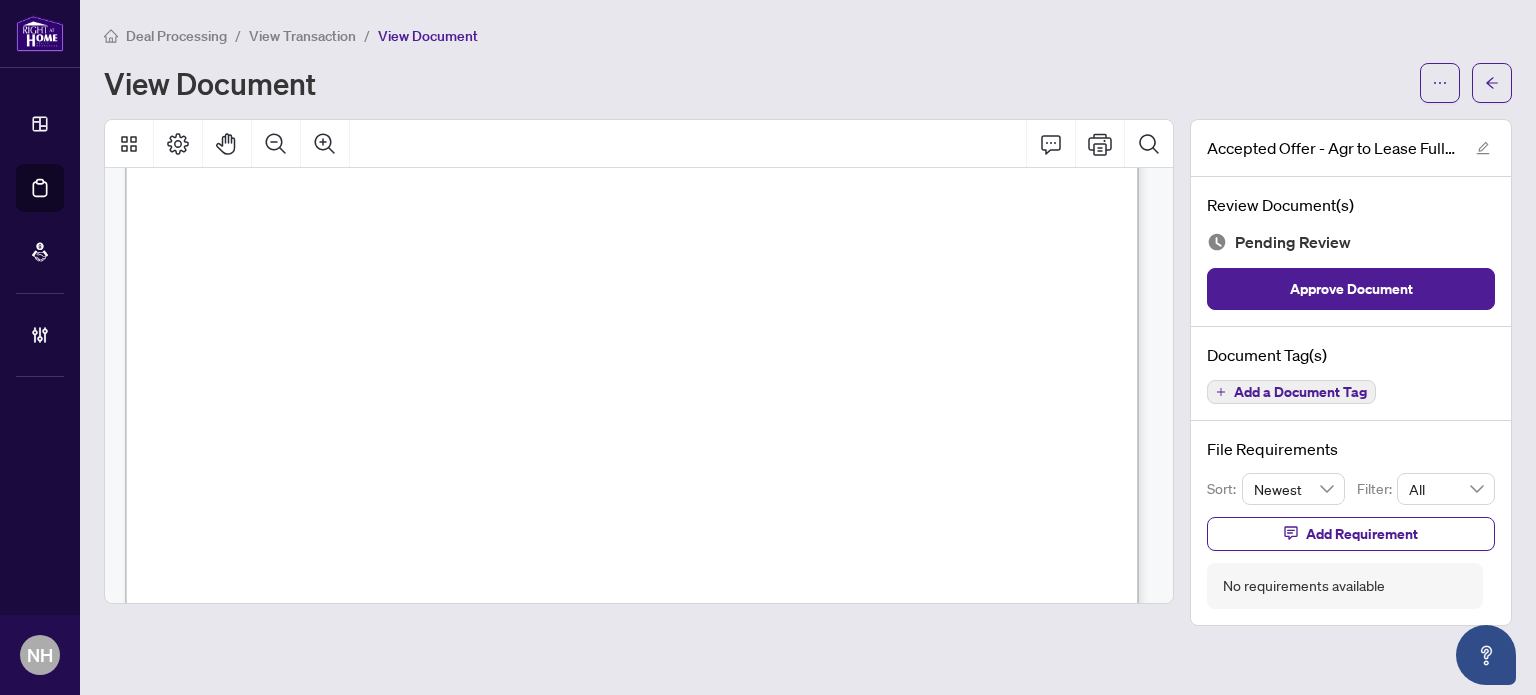 scroll, scrollTop: 2300, scrollLeft: 0, axis: vertical 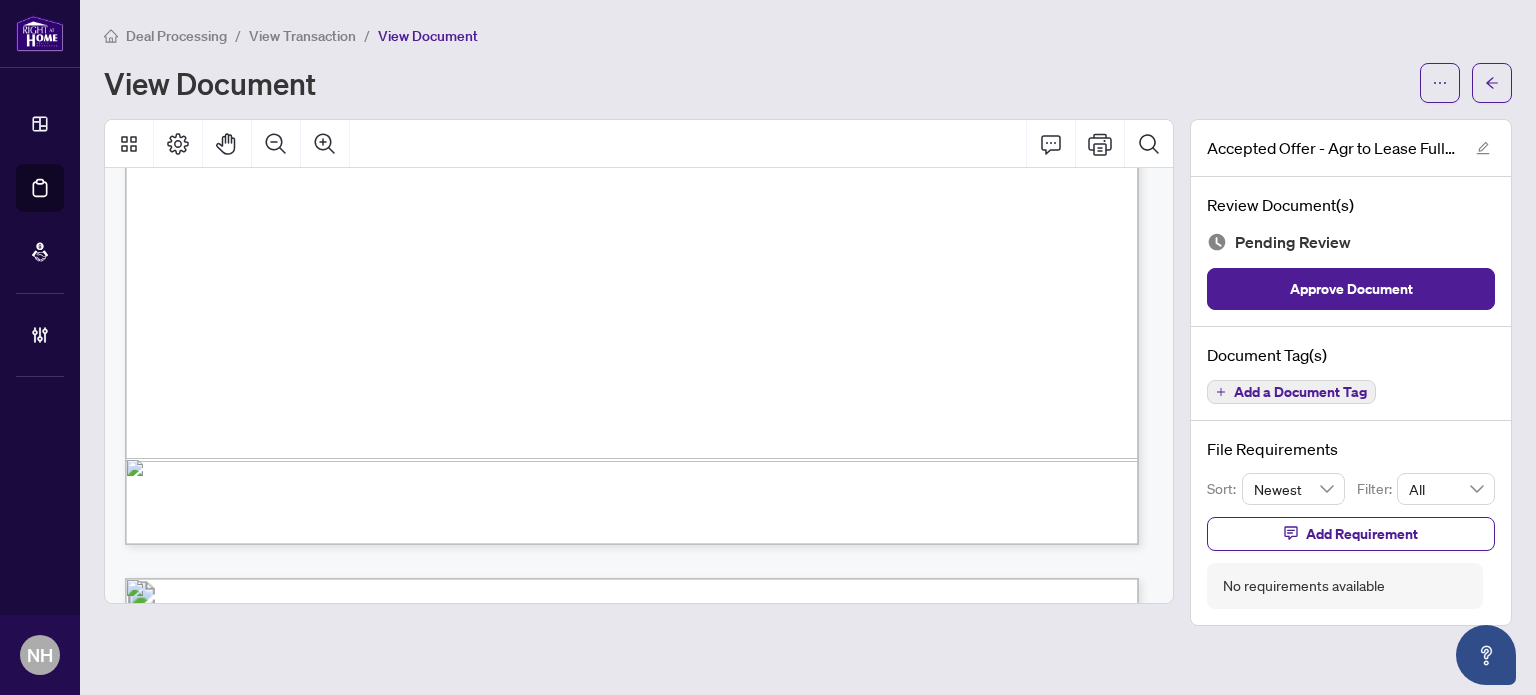 click on "Document Tag(s) Add a Document Tag" at bounding box center [1351, 374] 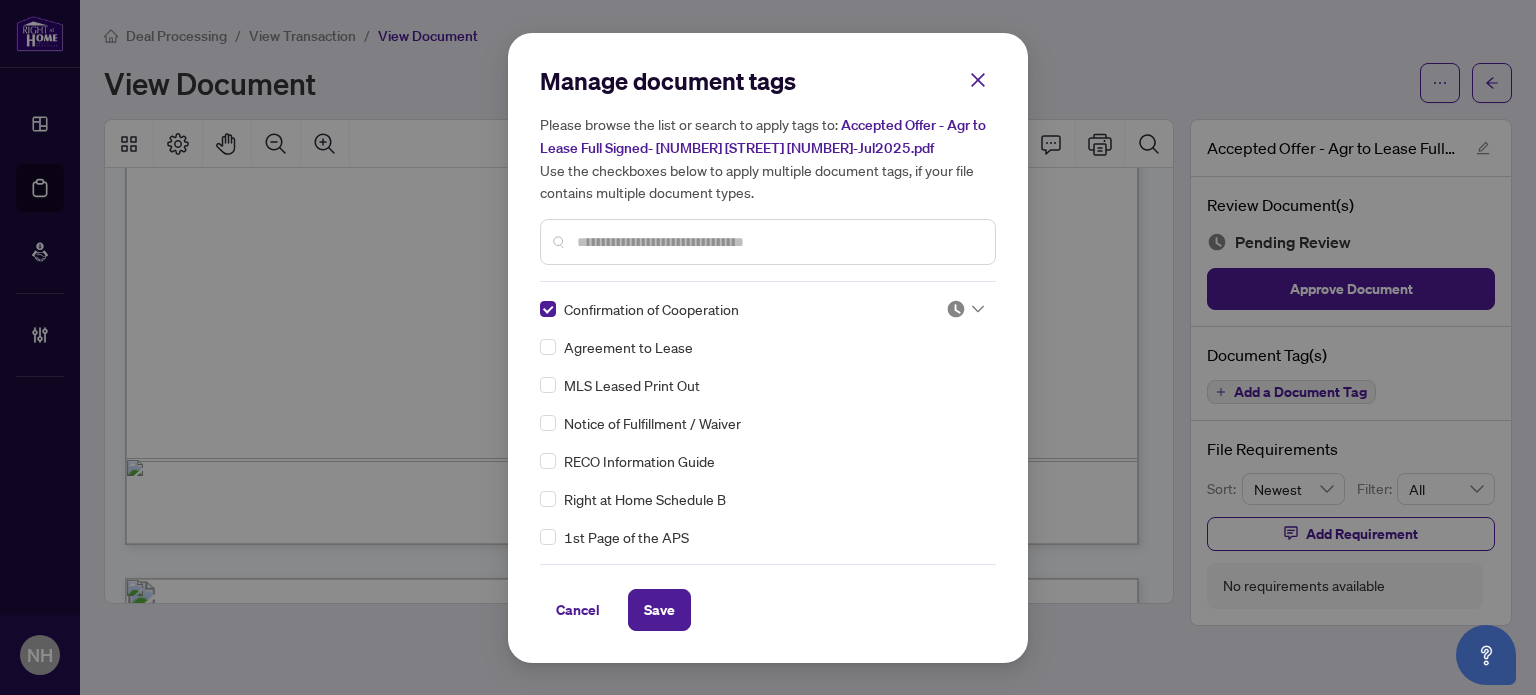 click 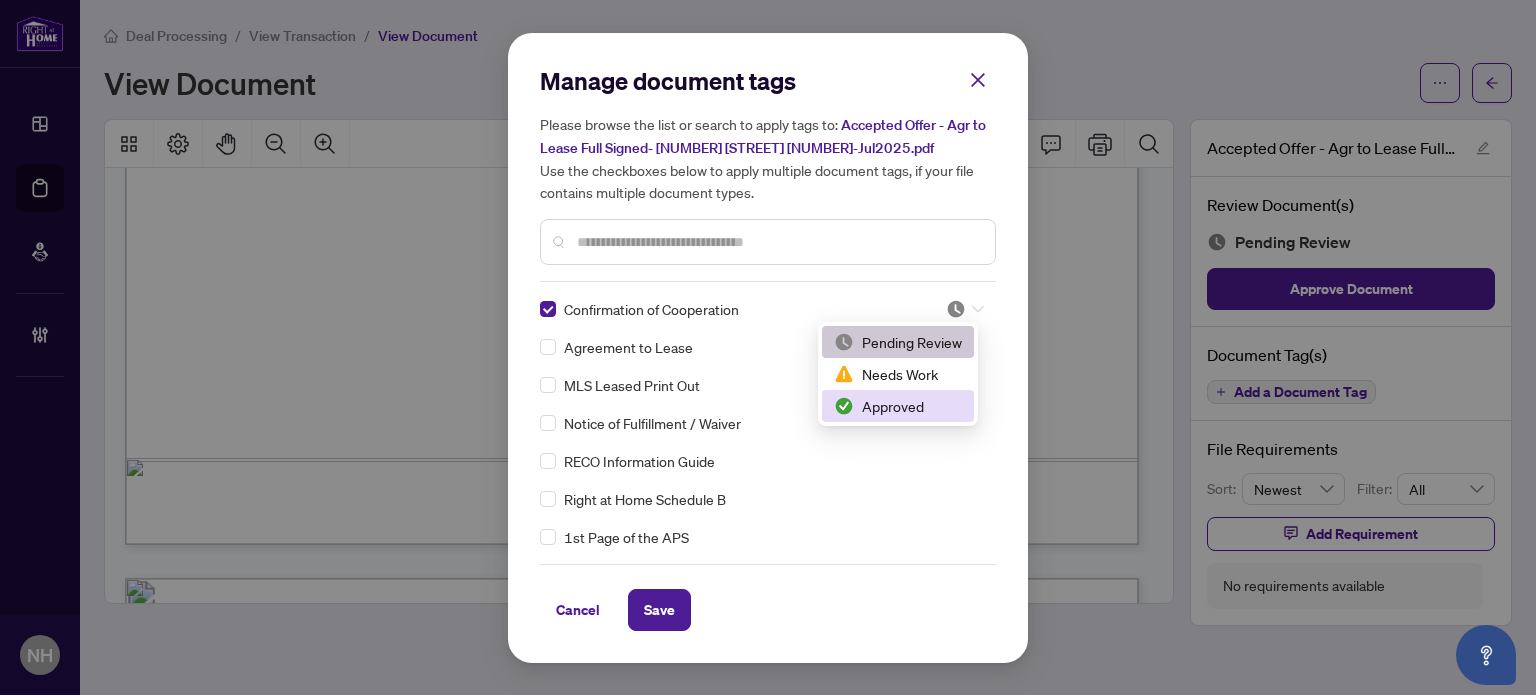 click on "Approved" at bounding box center (898, 406) 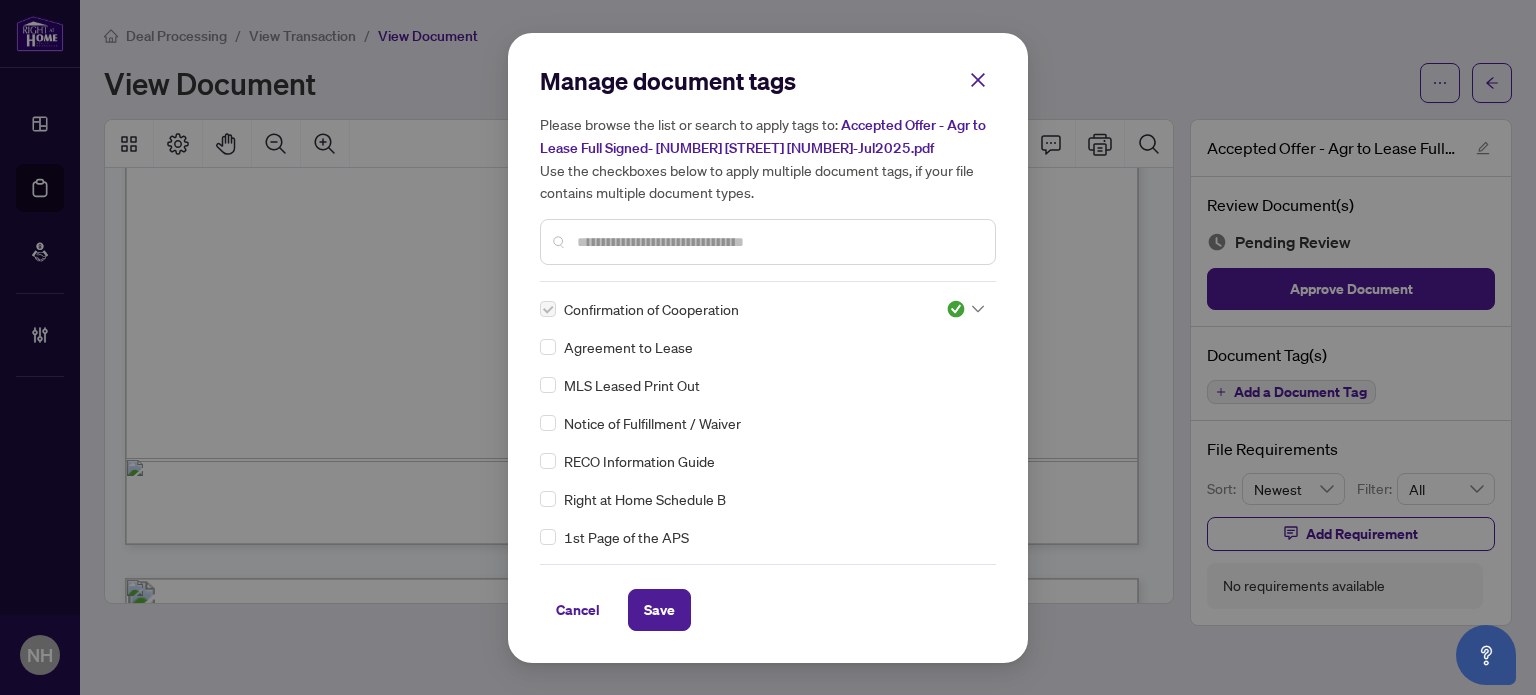 click on "Save" at bounding box center (659, 610) 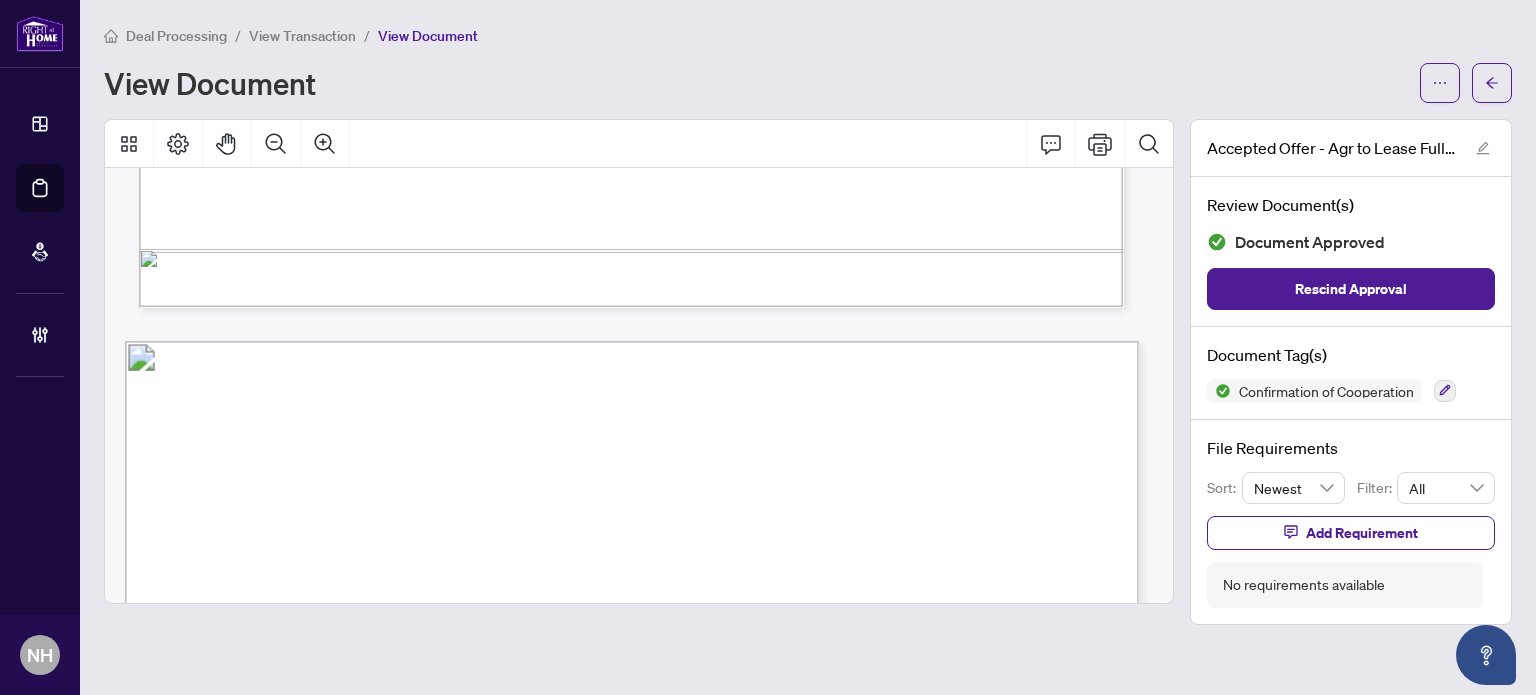 scroll, scrollTop: 14800, scrollLeft: 0, axis: vertical 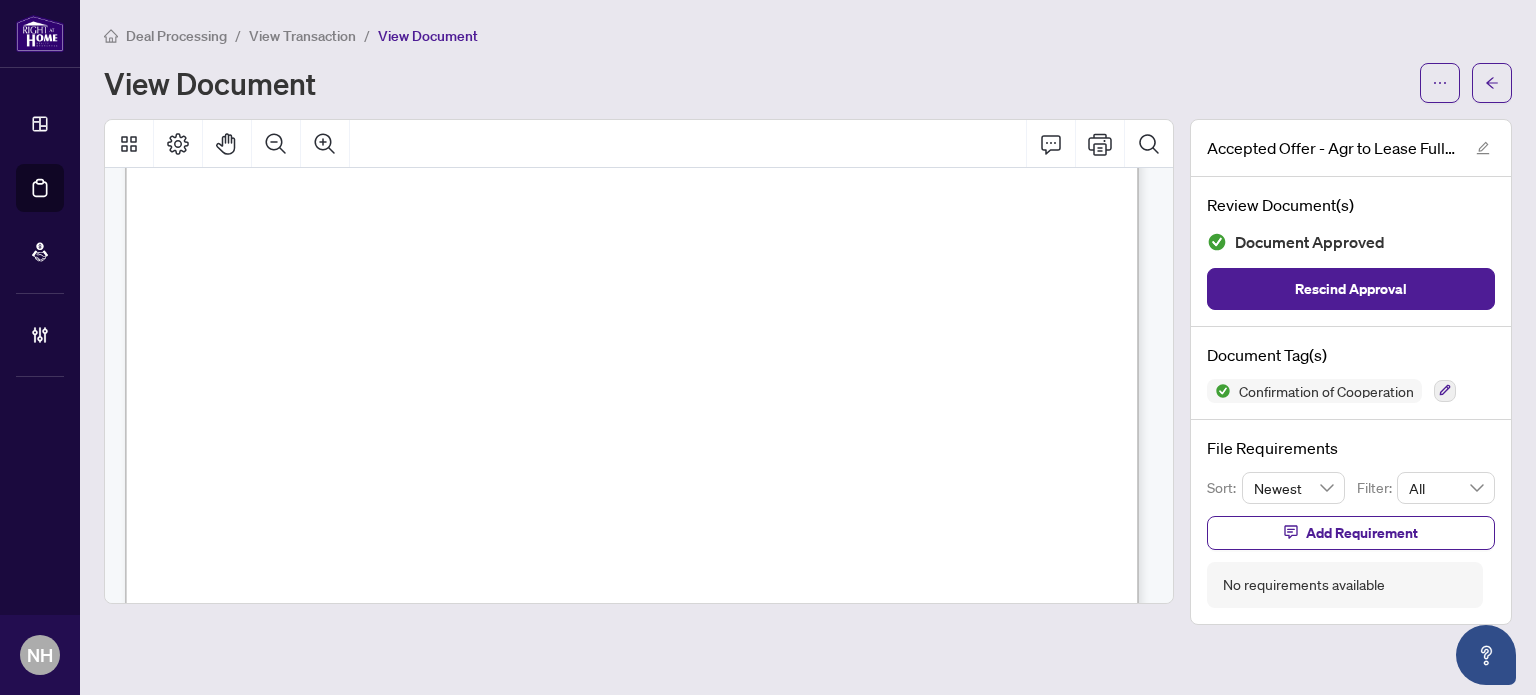 click on "Confirmation of Cooperation" at bounding box center (1351, 391) 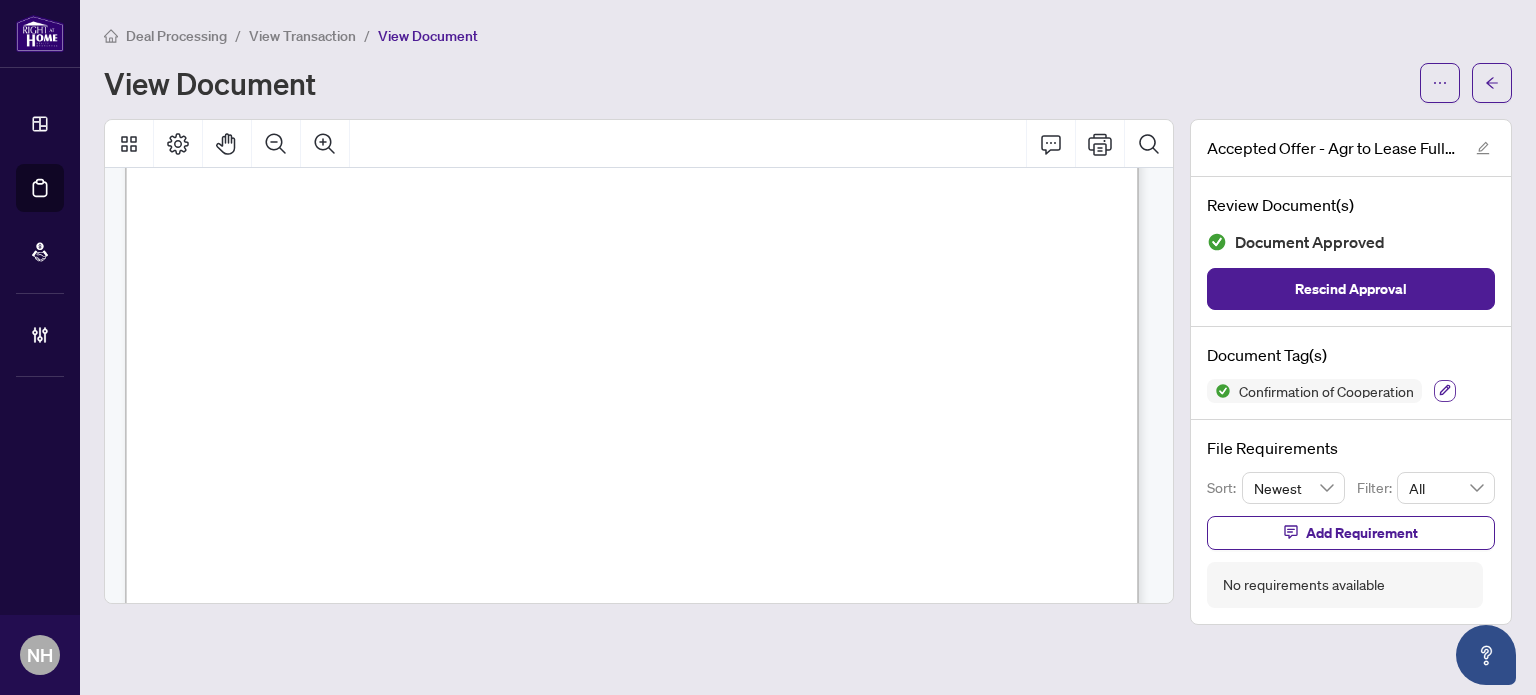 click 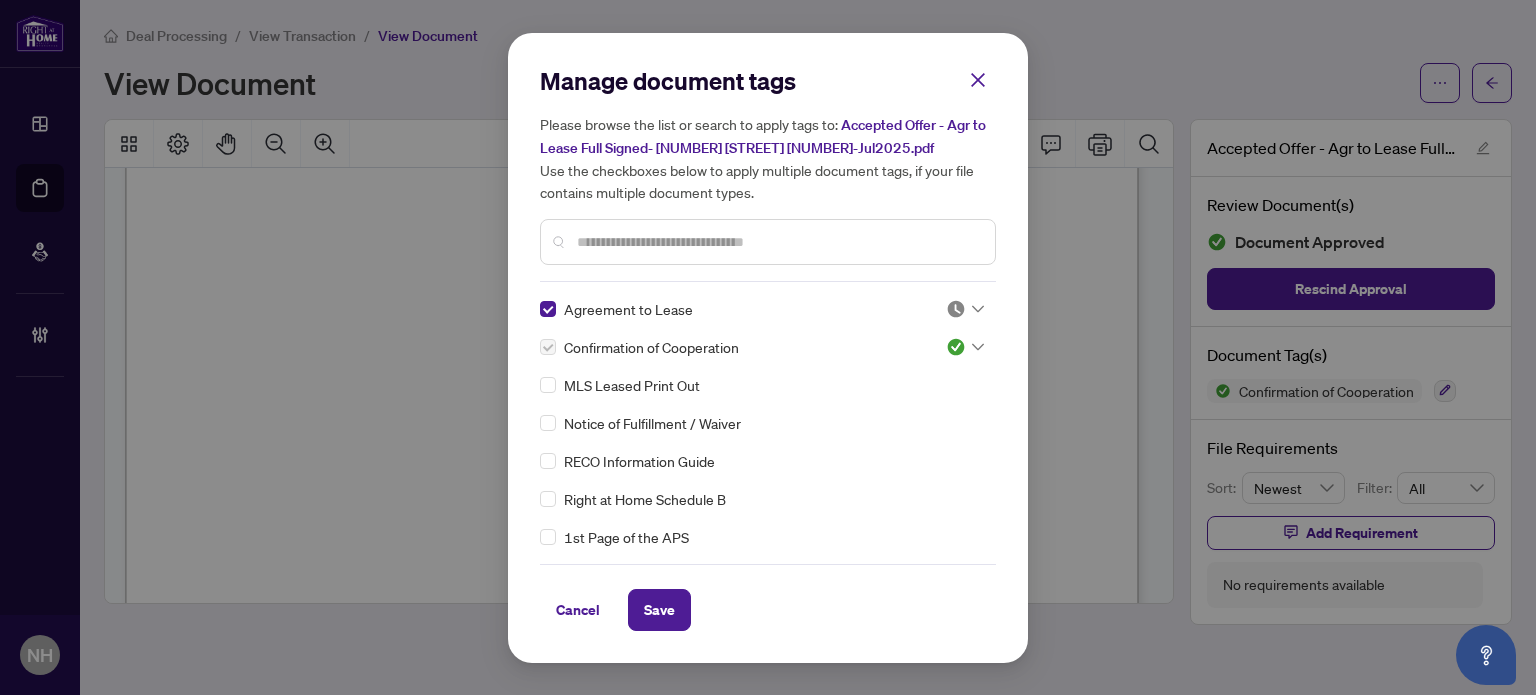 click on "Agreement to Lease Confirmation of Cooperation MLS Leased Print Out Notice of Fulfillment / Waiver RECO Information Guide Right at Home Schedule B 1st Page of the APS Advance Paperwork Agent Correspondence Agreement of Assignment of Purchase and Sale Agreement of Purchase and Sale Agreement to Cooperate /Broker Referral Articles of Incorporation Back to Vendor Letter Belongs to Another Transaction Builder's Consent Buyer Designated Representation Agreement Buyer Designated Representation Agreement Buyers Lawyer Information Certificate of Estate Trustee(s) Client Refused to Sign Closing Date Change Co-op Brokerage Commission Statement Co-op EFT Co-operating Indemnity Agreement Commission Adjustment Commission Agreement Commission Calculation Commission Statement Sent Commission Statement Sent to Landlord Commission Statement Sent to Lawyer Commission Statement Sent to Listing Brokerage Commission Statement Sent to Vendor Commission Waiver Letter Confirmation of Closing Copy of Commission Payment Correspondence" at bounding box center [768, 423] 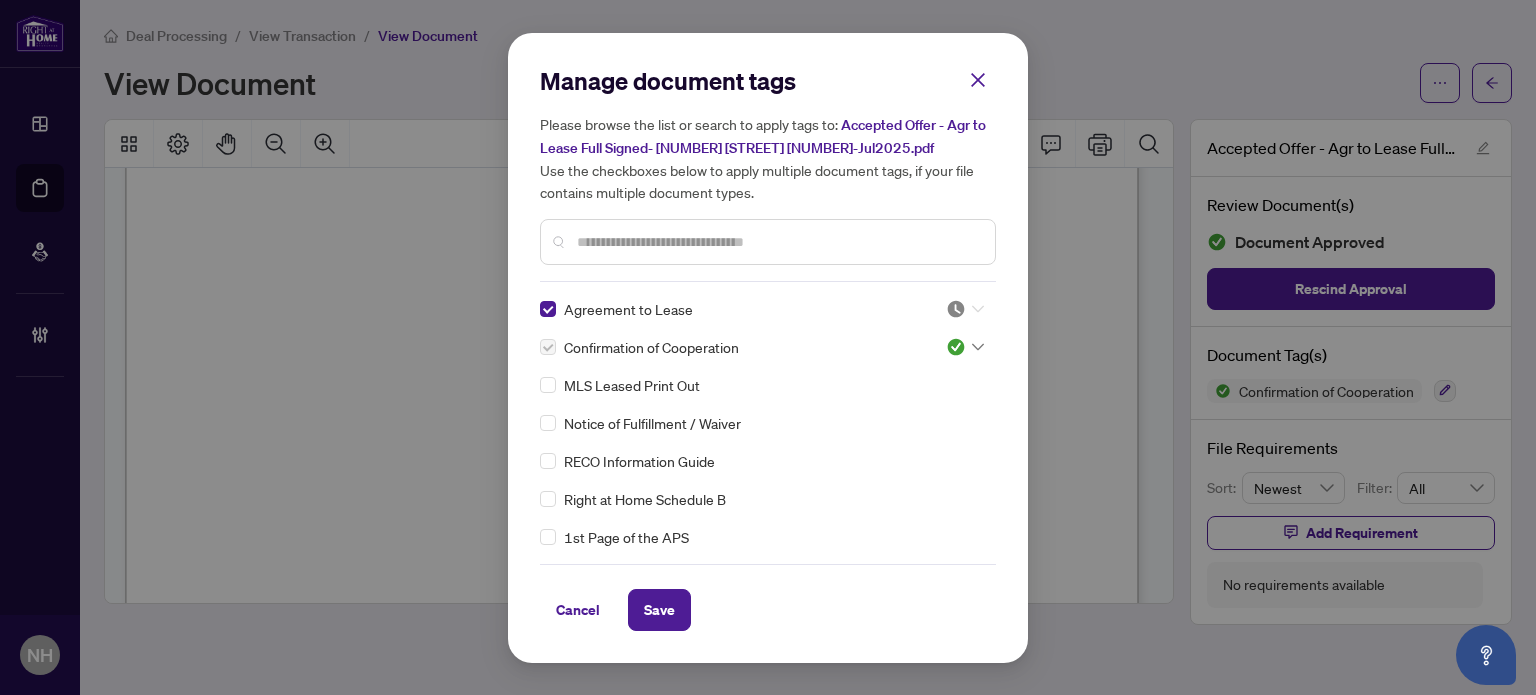 click at bounding box center [965, 309] 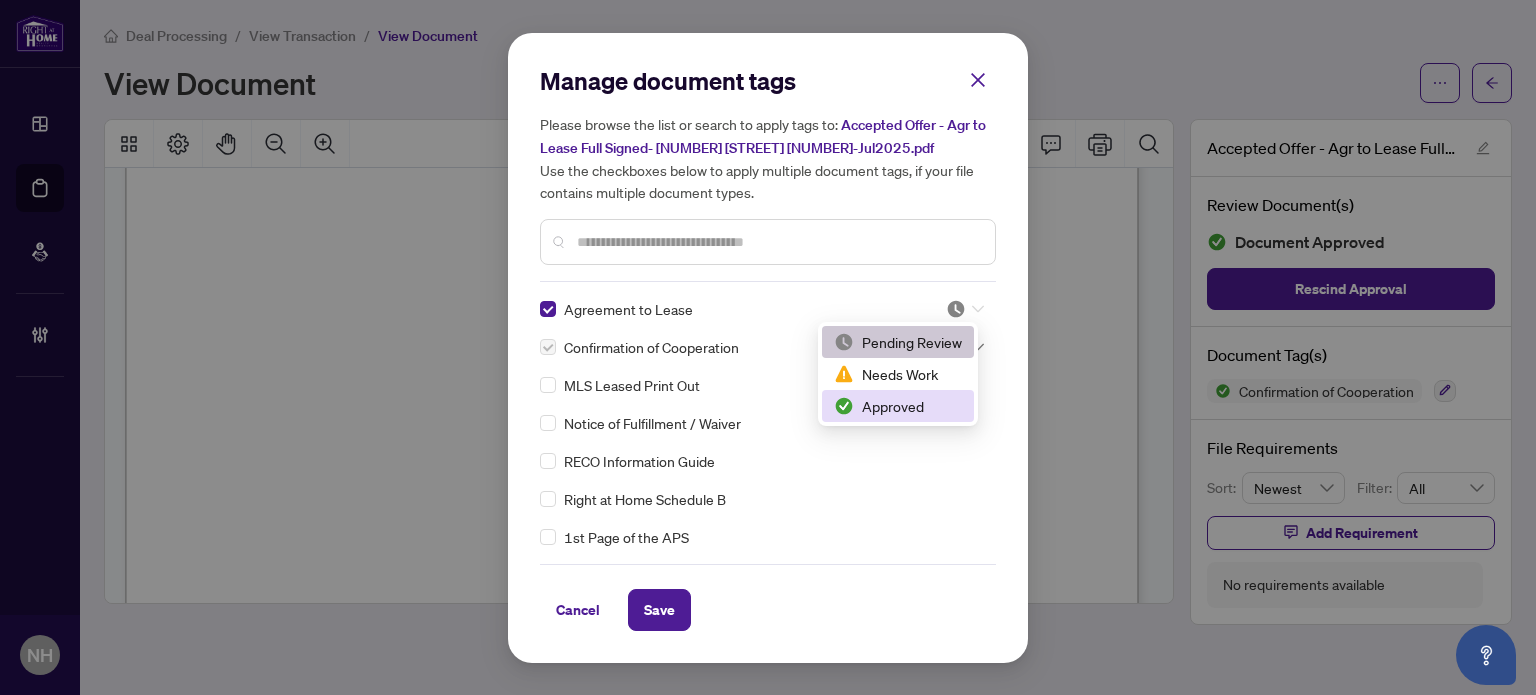 drag, startPoint x: 888, startPoint y: 403, endPoint x: 841, endPoint y: 427, distance: 52.773098 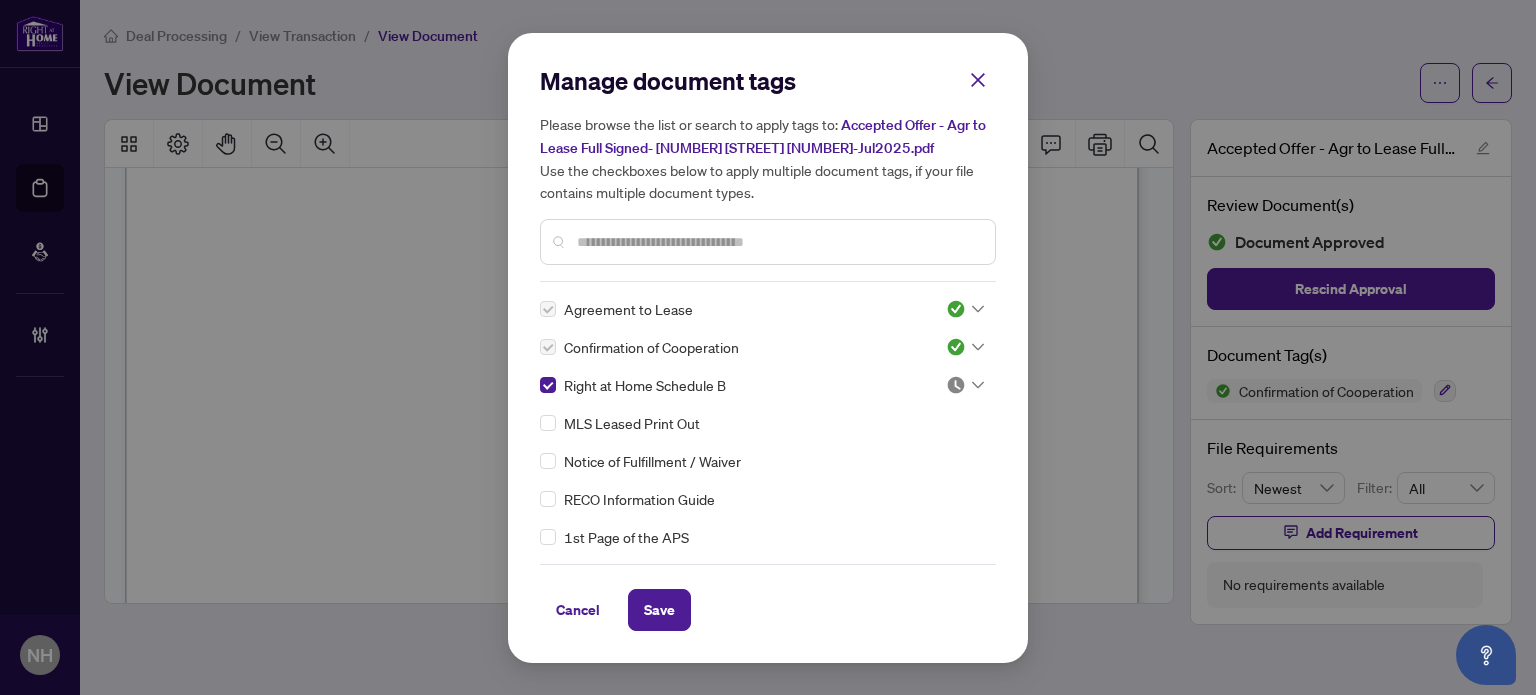 click at bounding box center (956, 385) 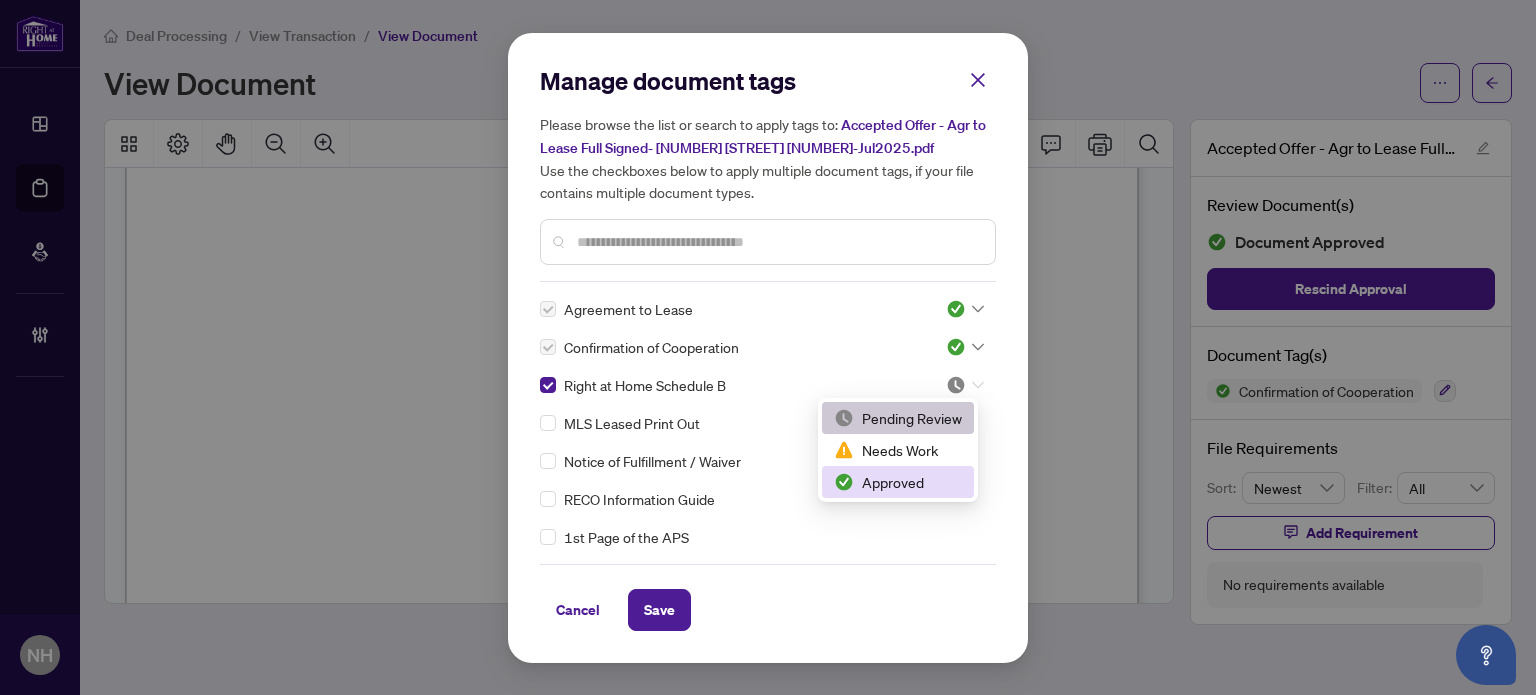click on "Approved" at bounding box center [898, 482] 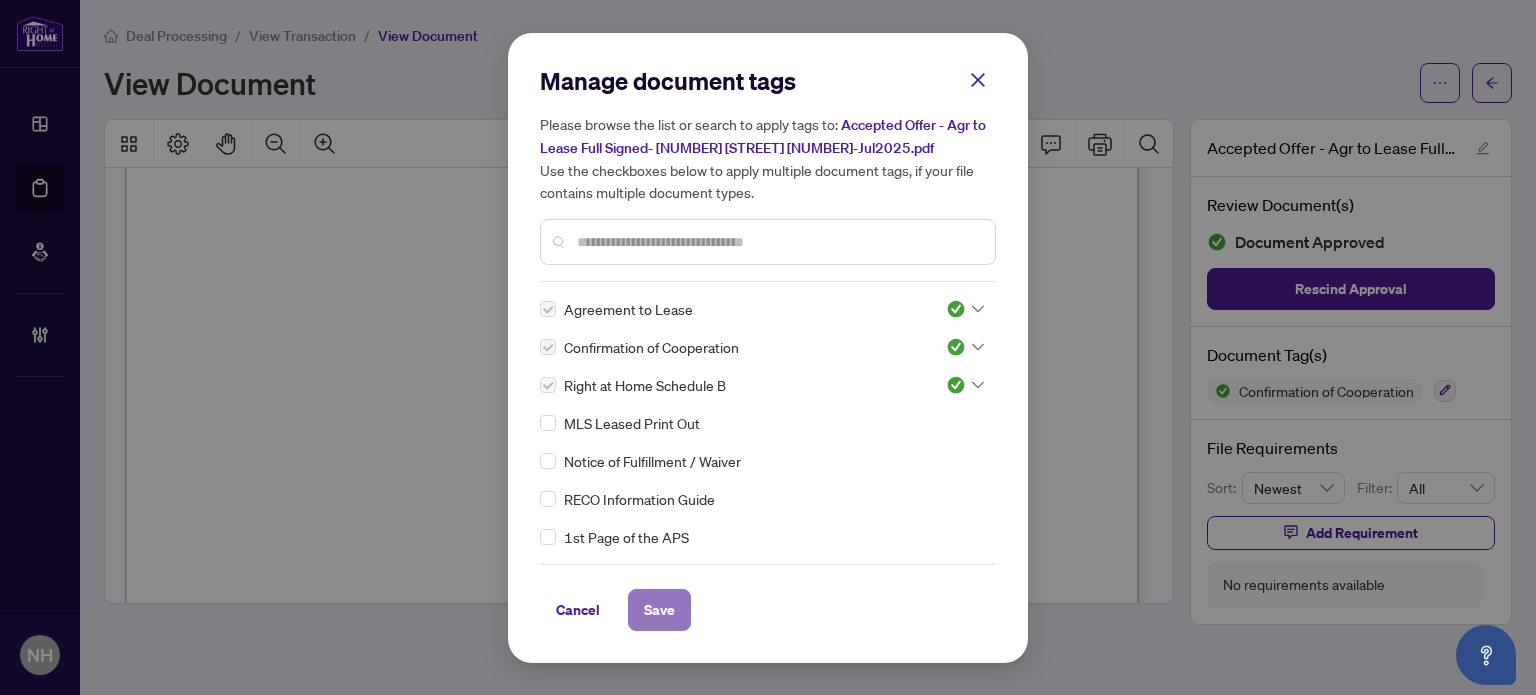 click on "Save" at bounding box center (659, 610) 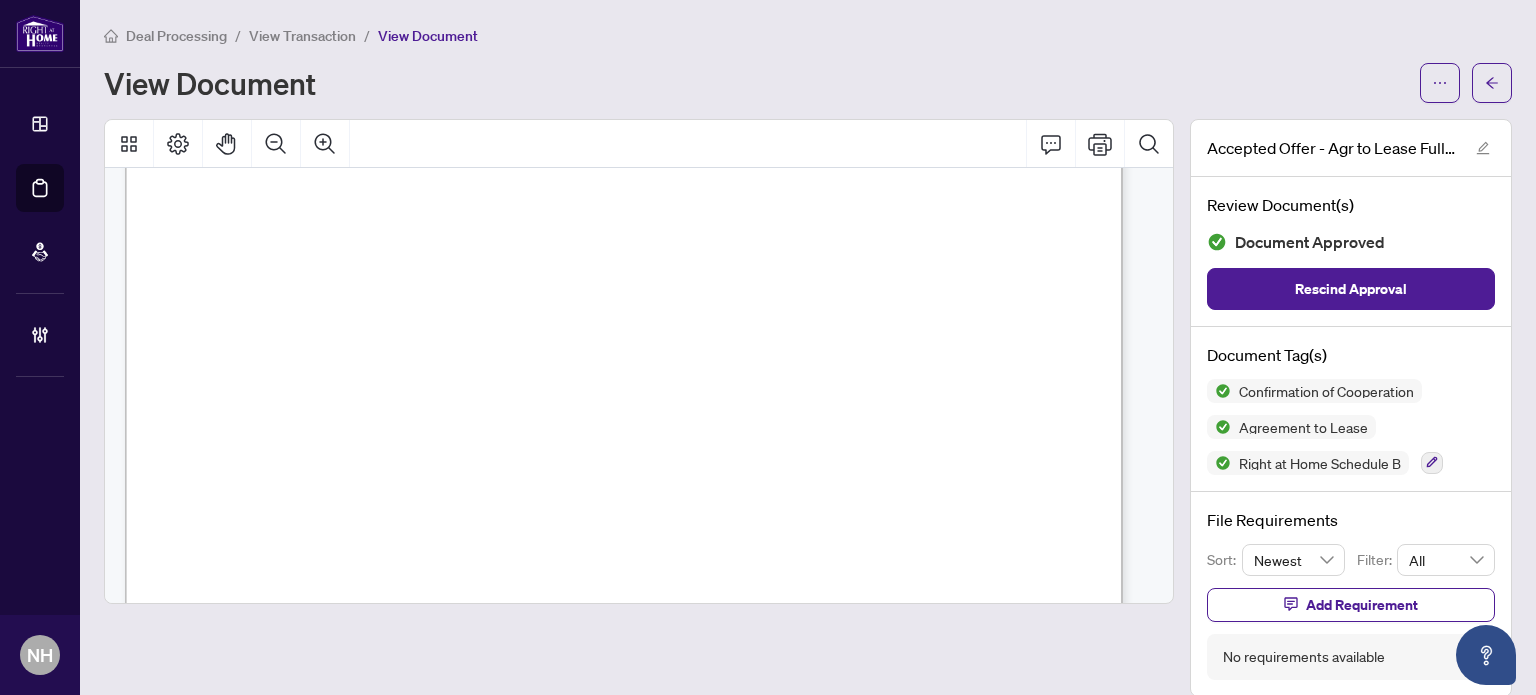 scroll, scrollTop: 14914, scrollLeft: 0, axis: vertical 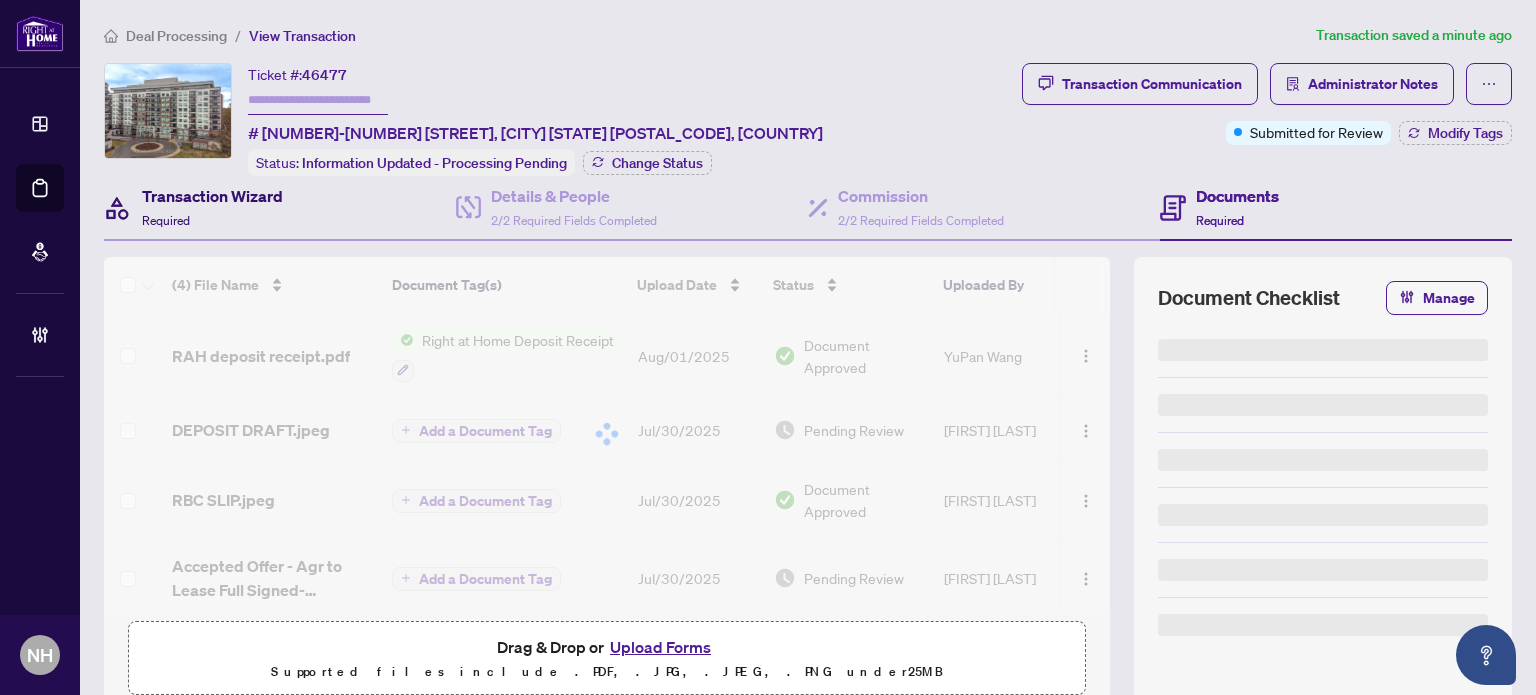 click on "Transaction Wizard" at bounding box center (212, 196) 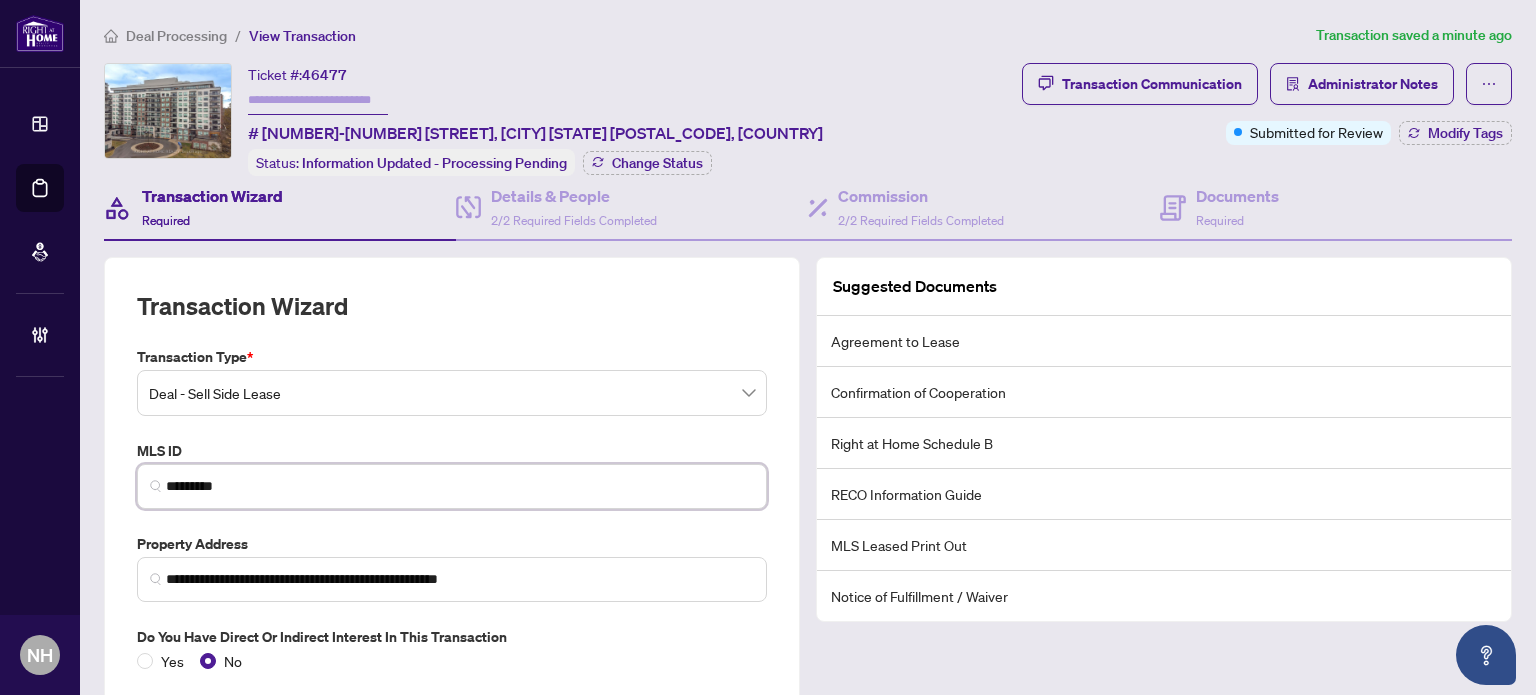 drag, startPoint x: 267, startPoint y: 481, endPoint x: 57, endPoint y: 431, distance: 215.87033 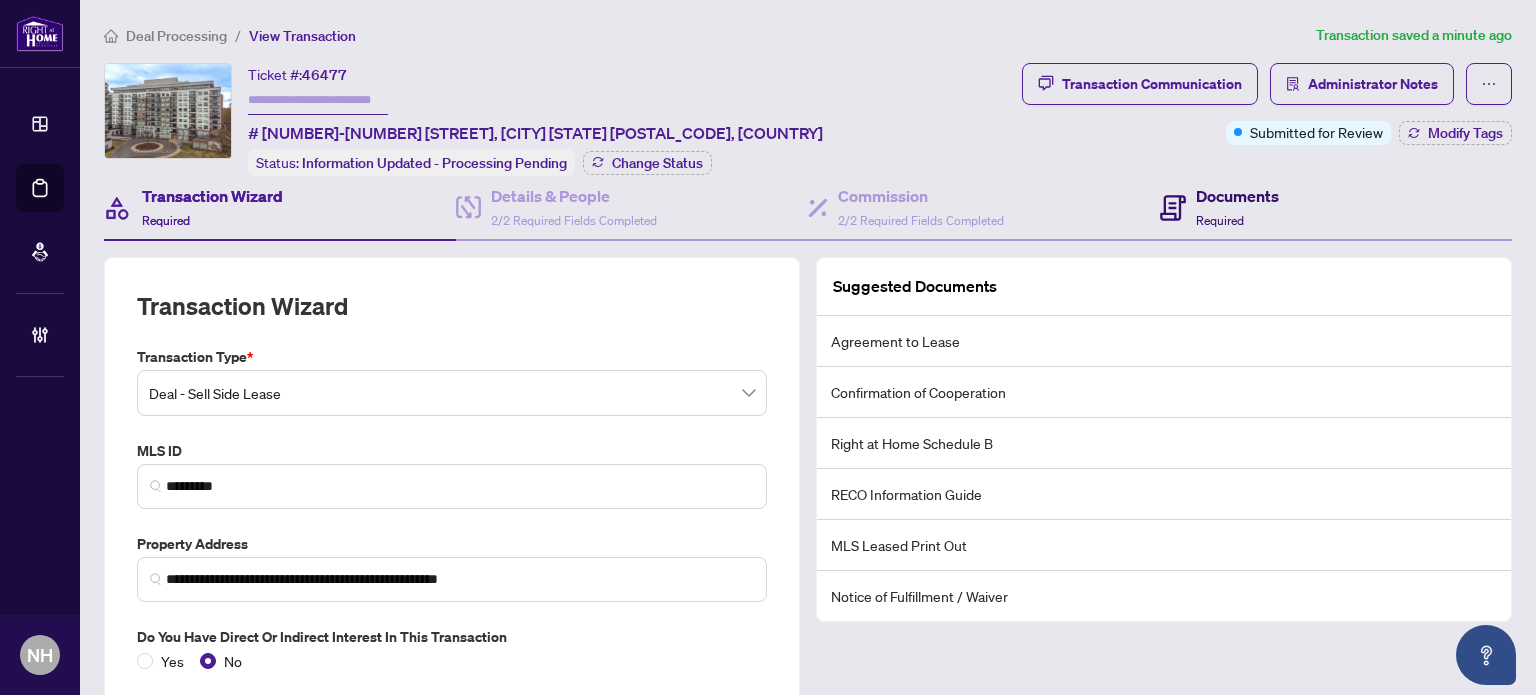 click on "Required" at bounding box center [1220, 220] 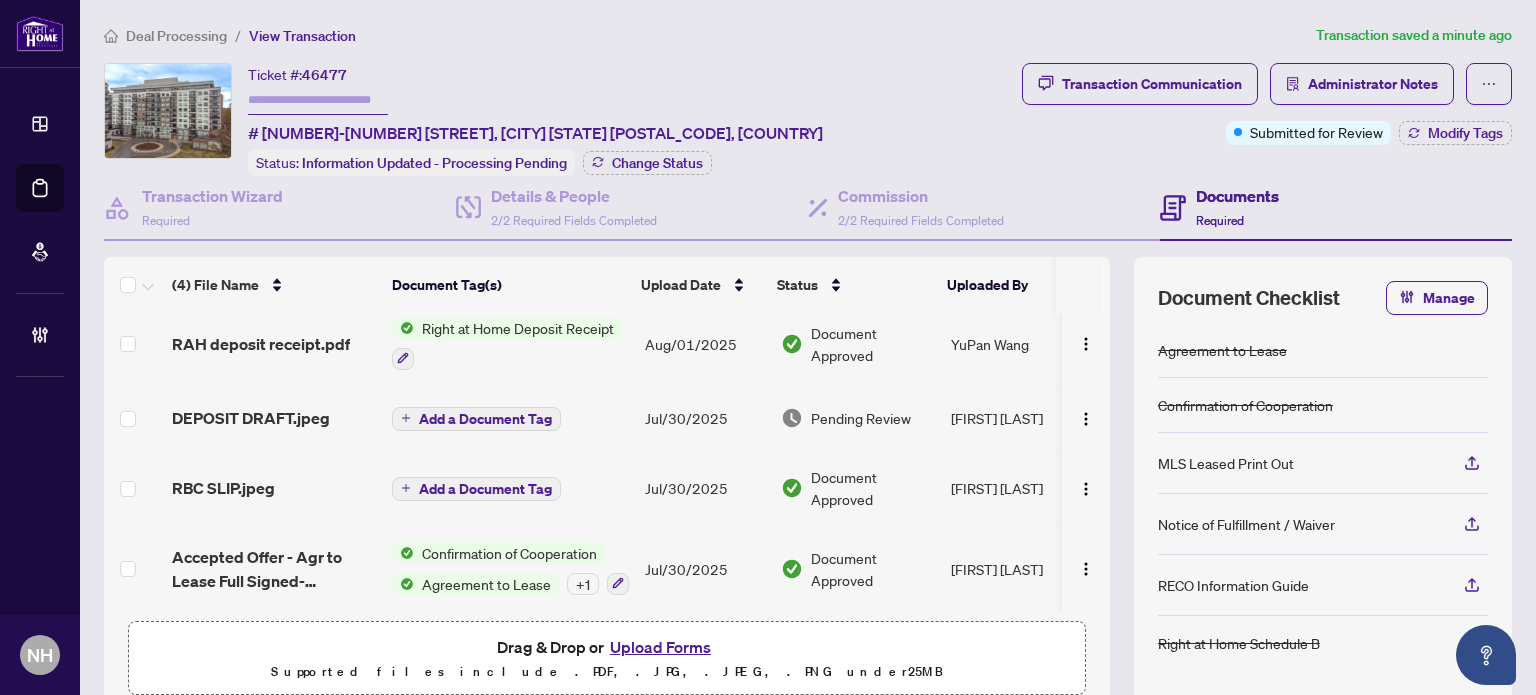 scroll, scrollTop: 16, scrollLeft: 0, axis: vertical 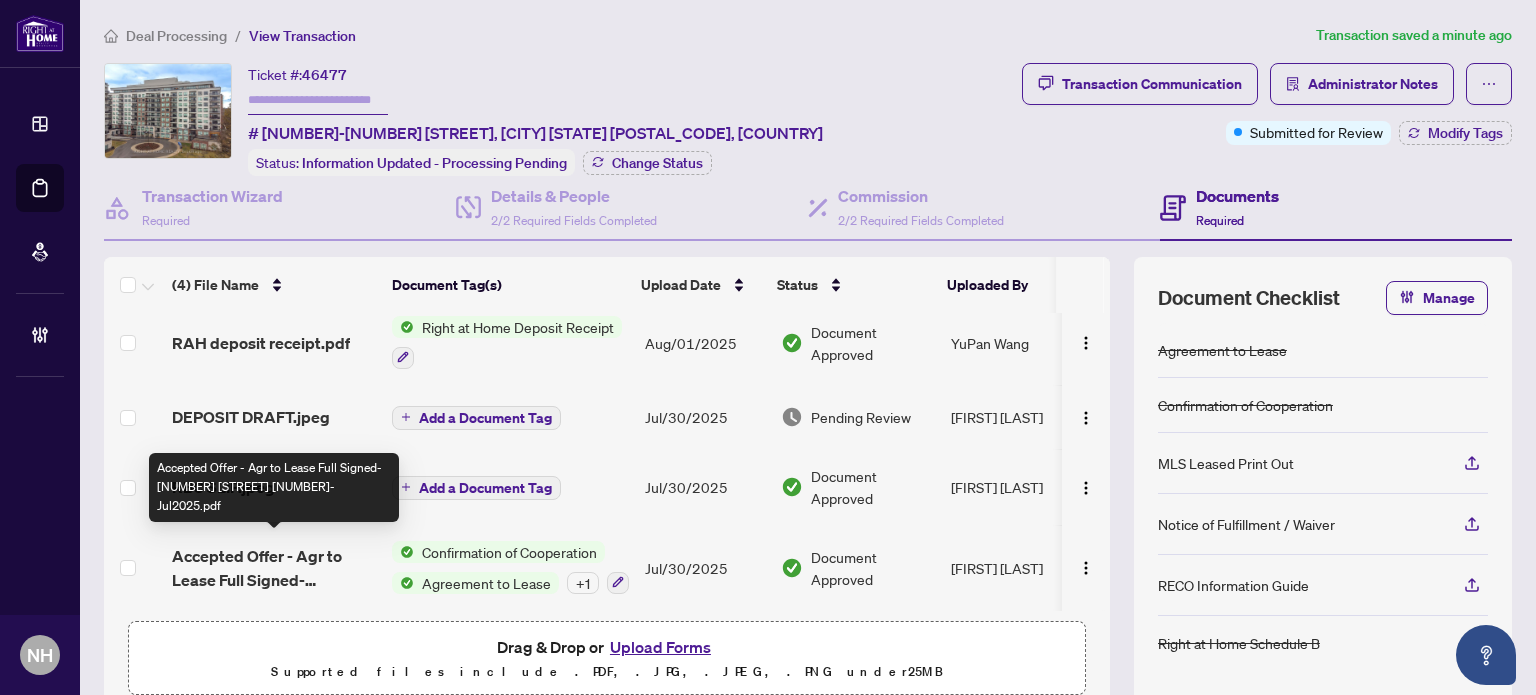 click on "Accepted Offer - Agr to Lease Full Signed- 460 Callaway 810- Jul2025.pdf" at bounding box center (274, 568) 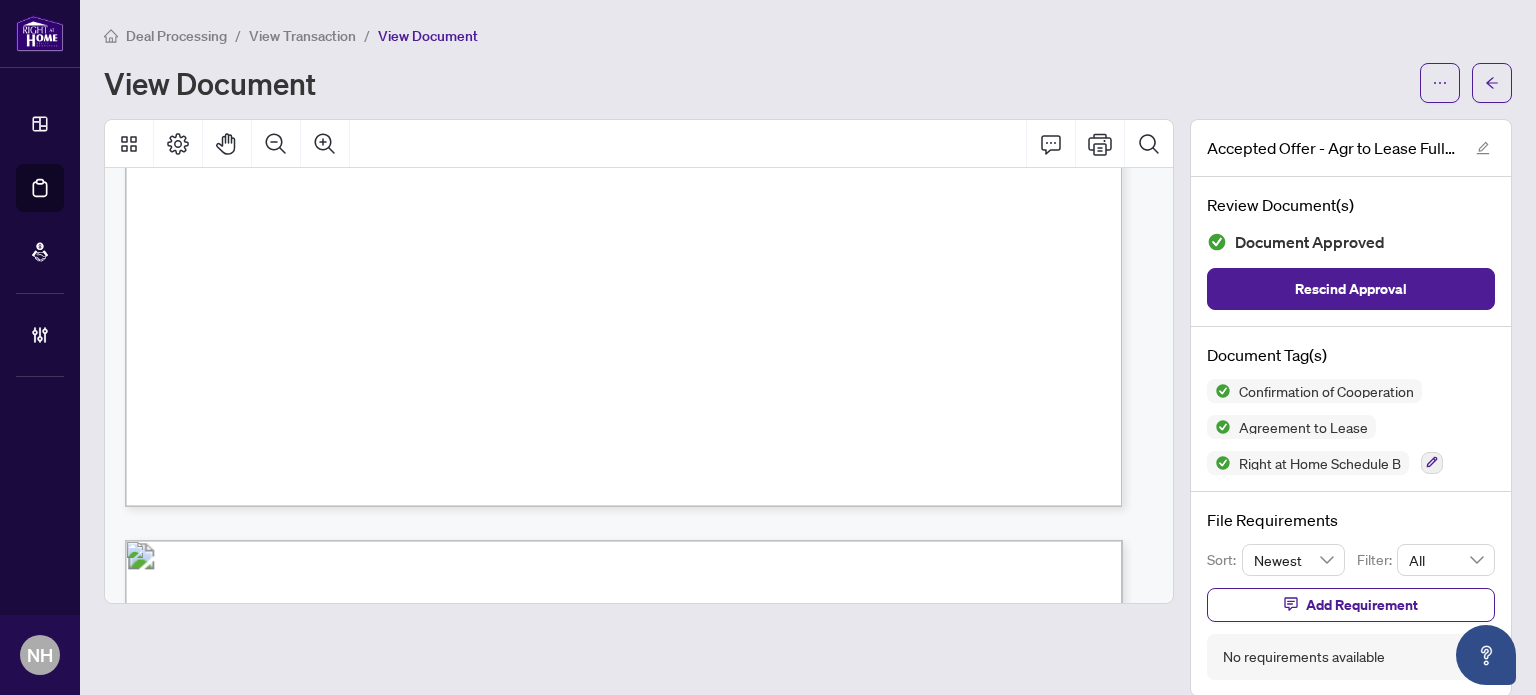 scroll, scrollTop: 900, scrollLeft: 0, axis: vertical 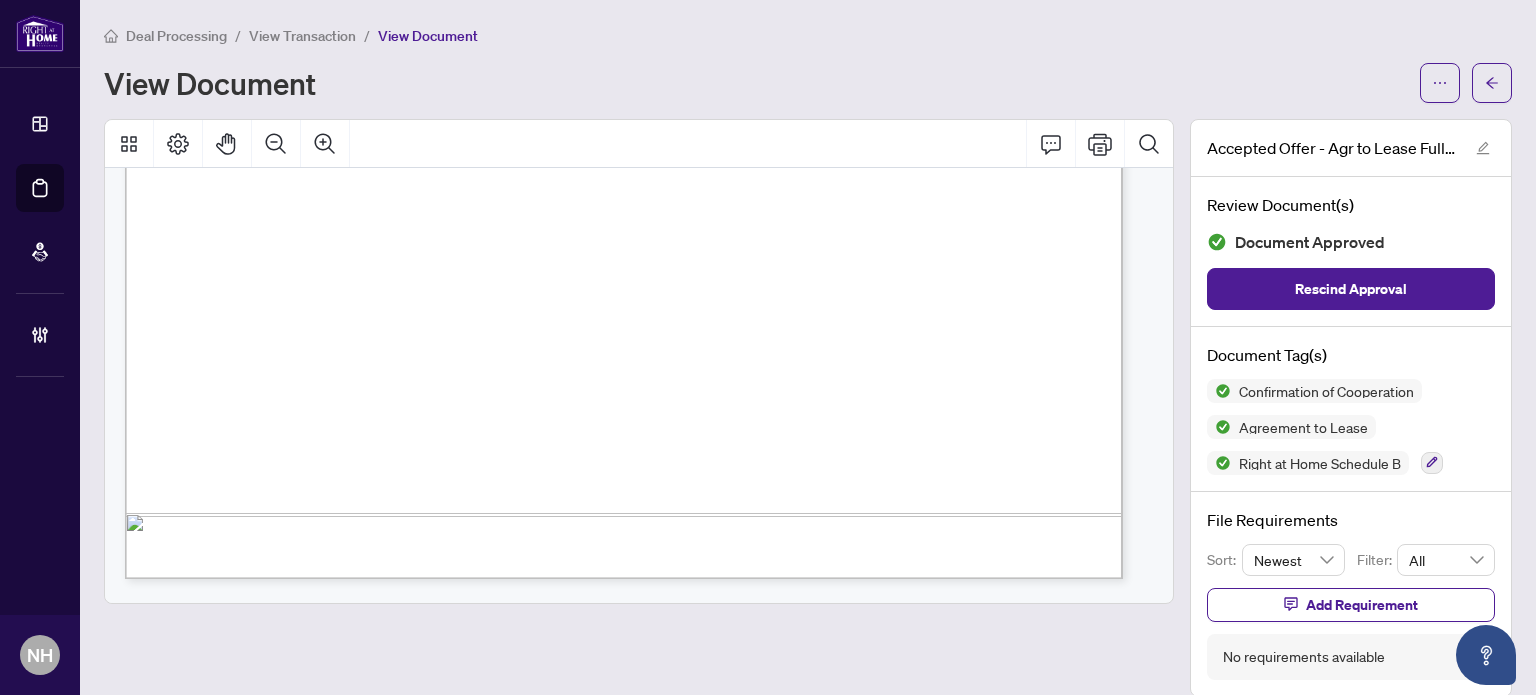click on "View Transaction" at bounding box center [302, 36] 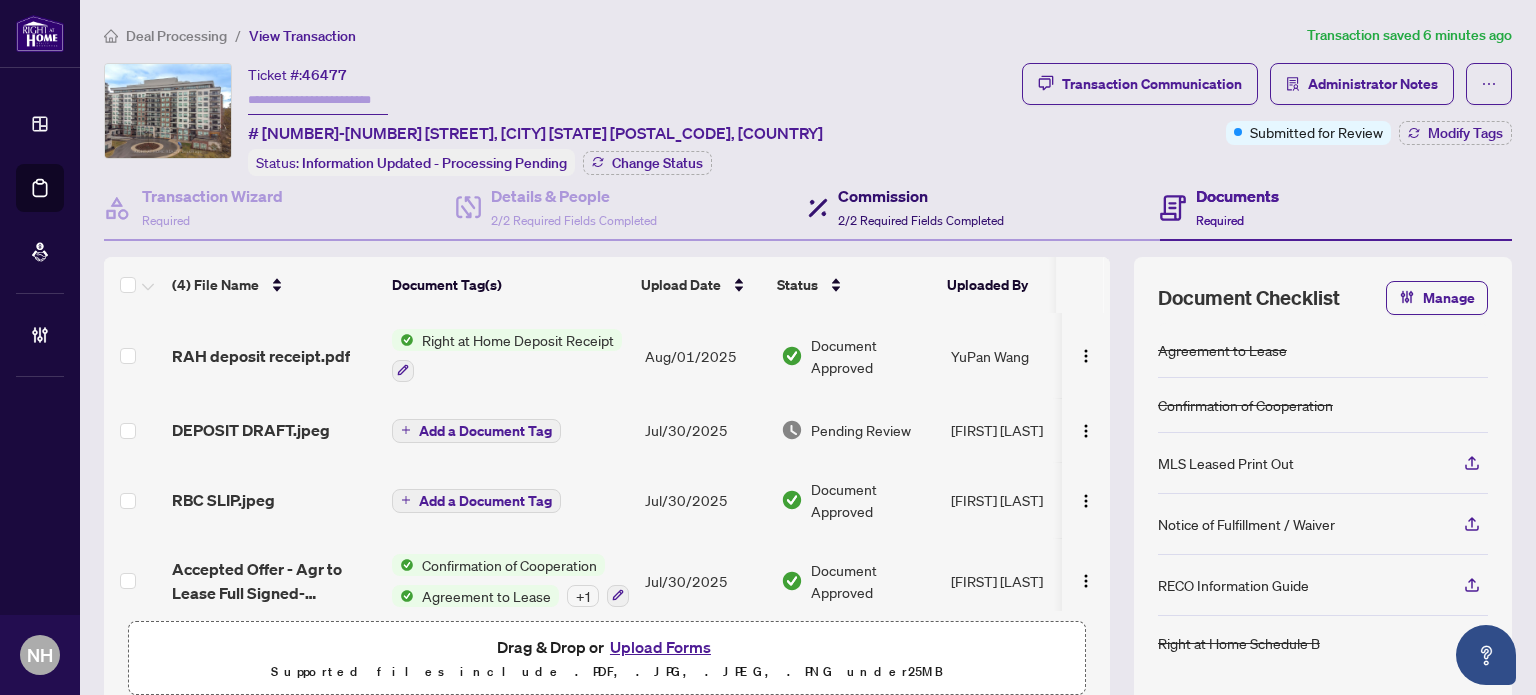click on "Commission" at bounding box center [921, 196] 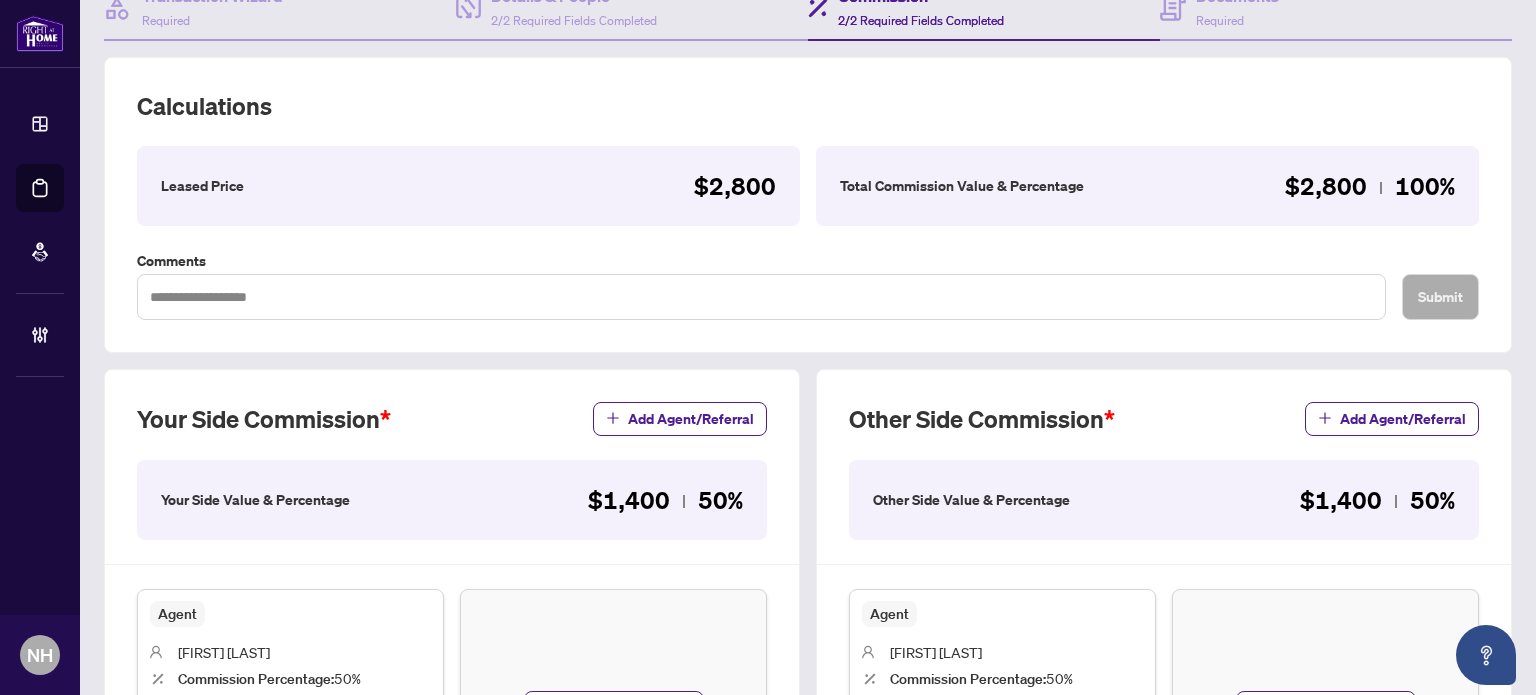 scroll, scrollTop: 400, scrollLeft: 0, axis: vertical 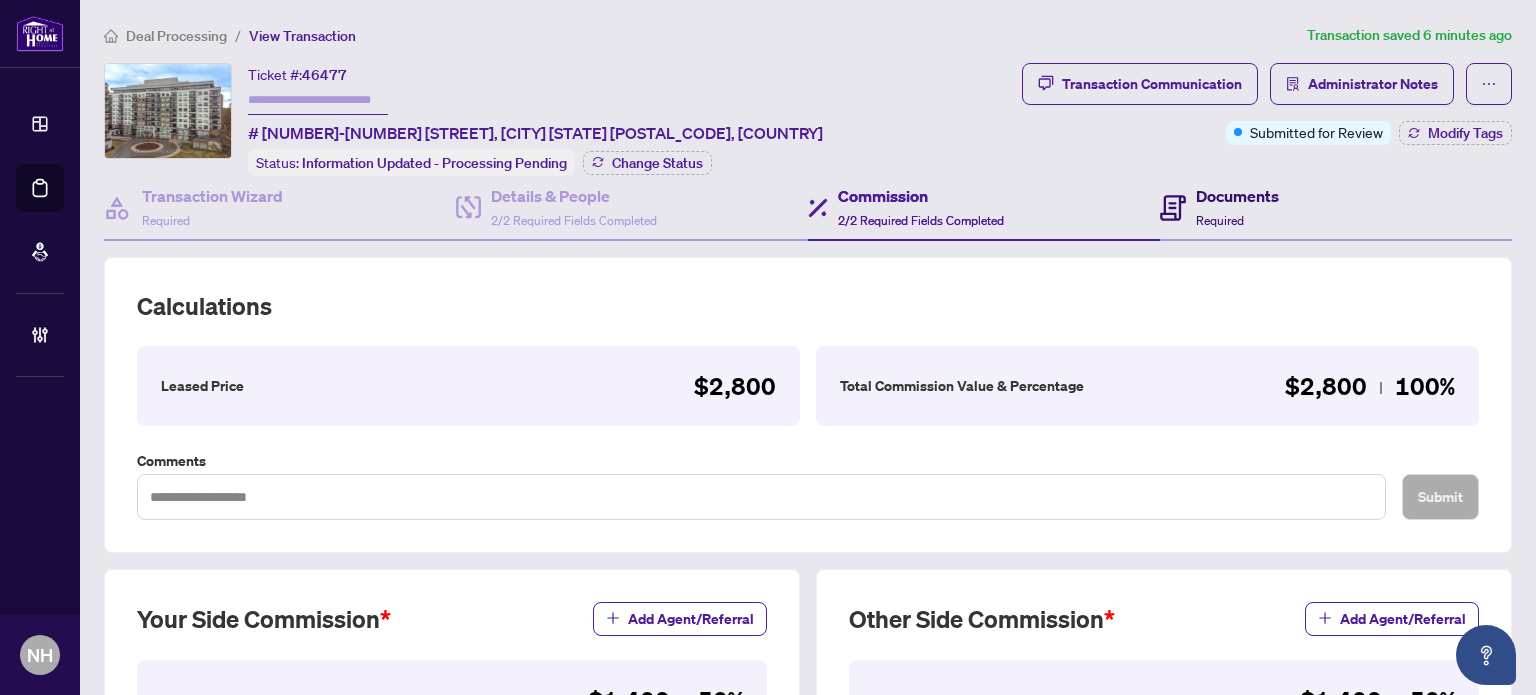 click on "Required" at bounding box center (1220, 220) 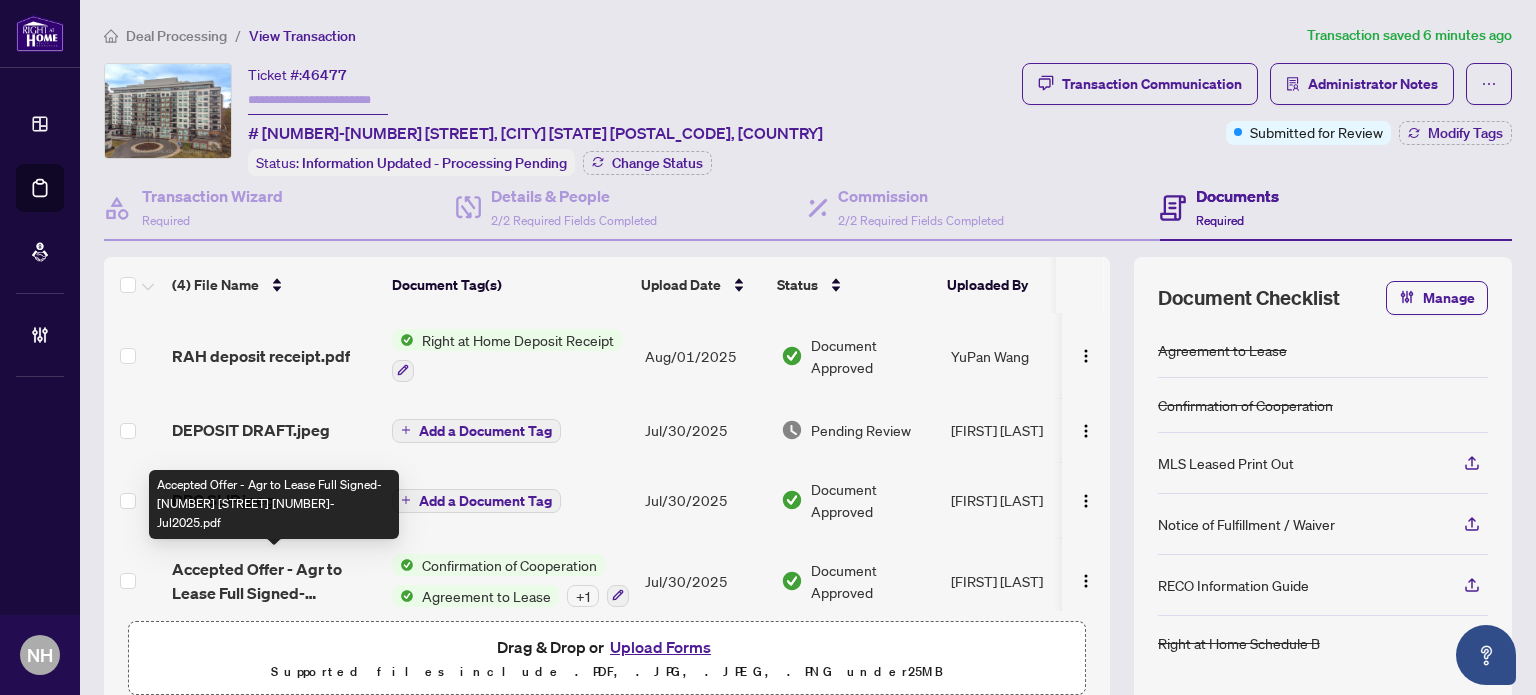 click on "Accepted Offer - Agr to Lease Full Signed- 460 Callaway 810- Jul2025.pdf" at bounding box center (274, 581) 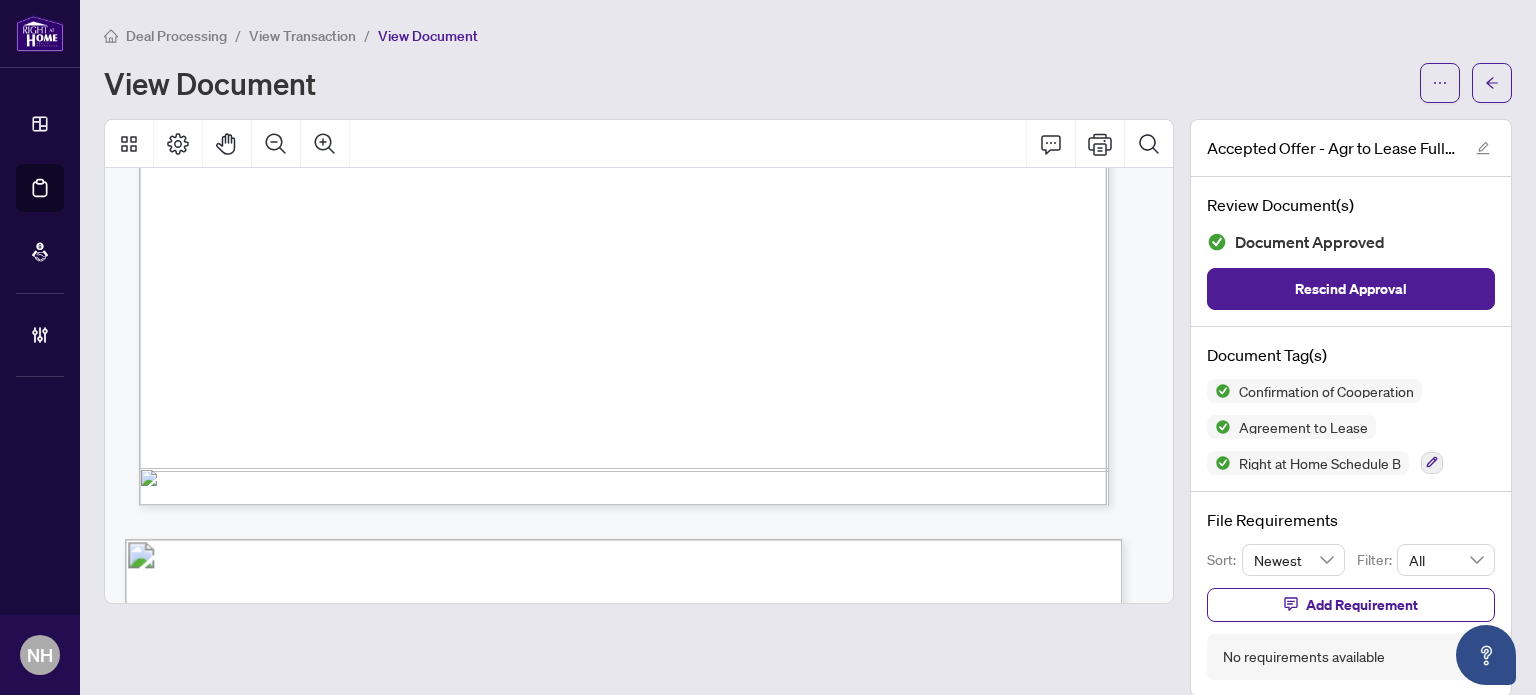 scroll, scrollTop: 14100, scrollLeft: 0, axis: vertical 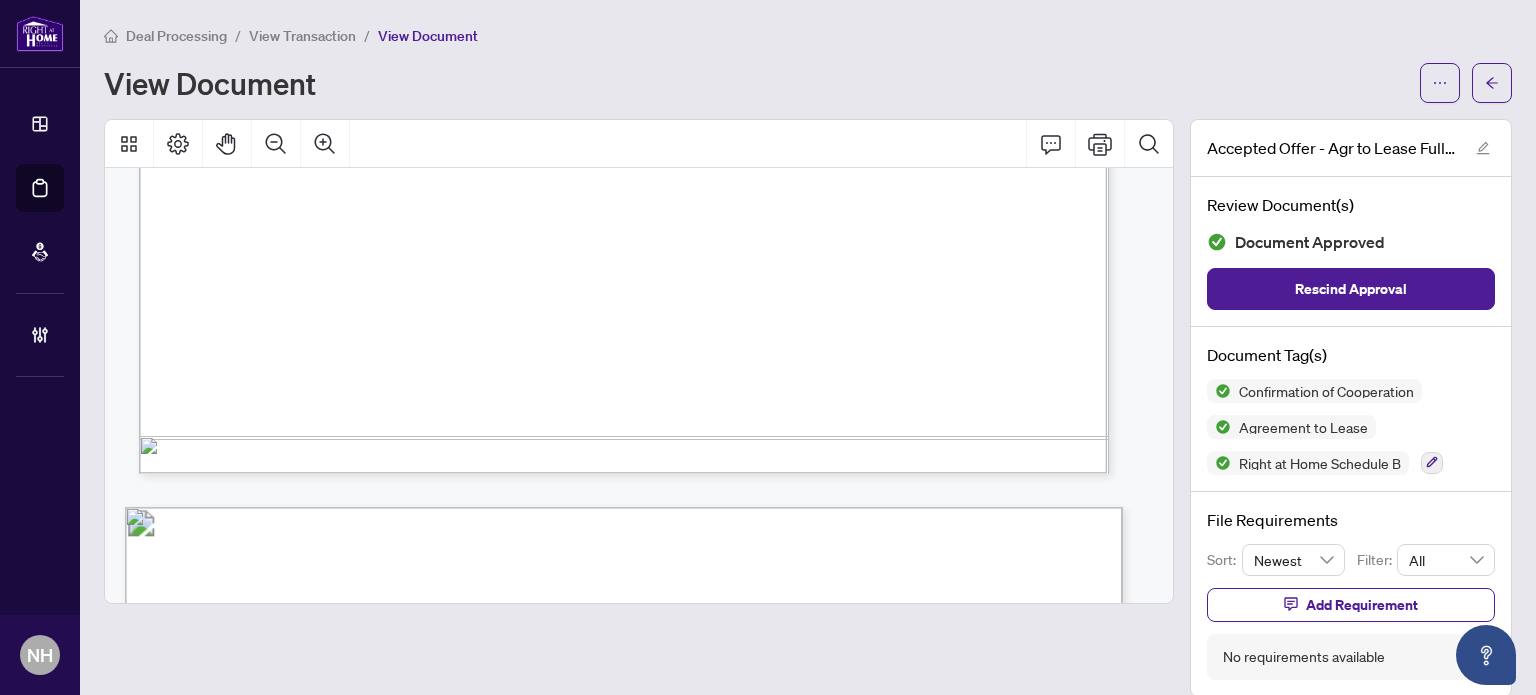 click on "View Transaction" at bounding box center [302, 36] 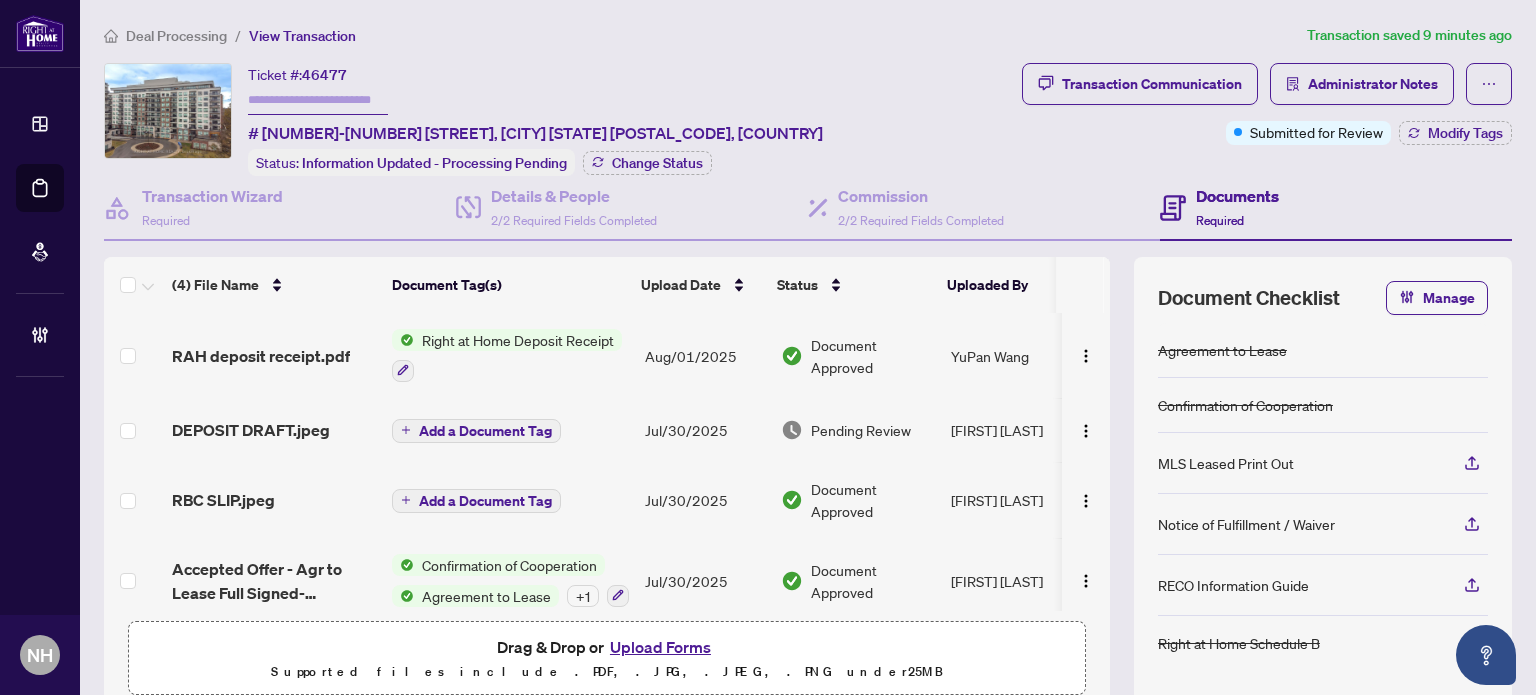 click at bounding box center [318, 100] 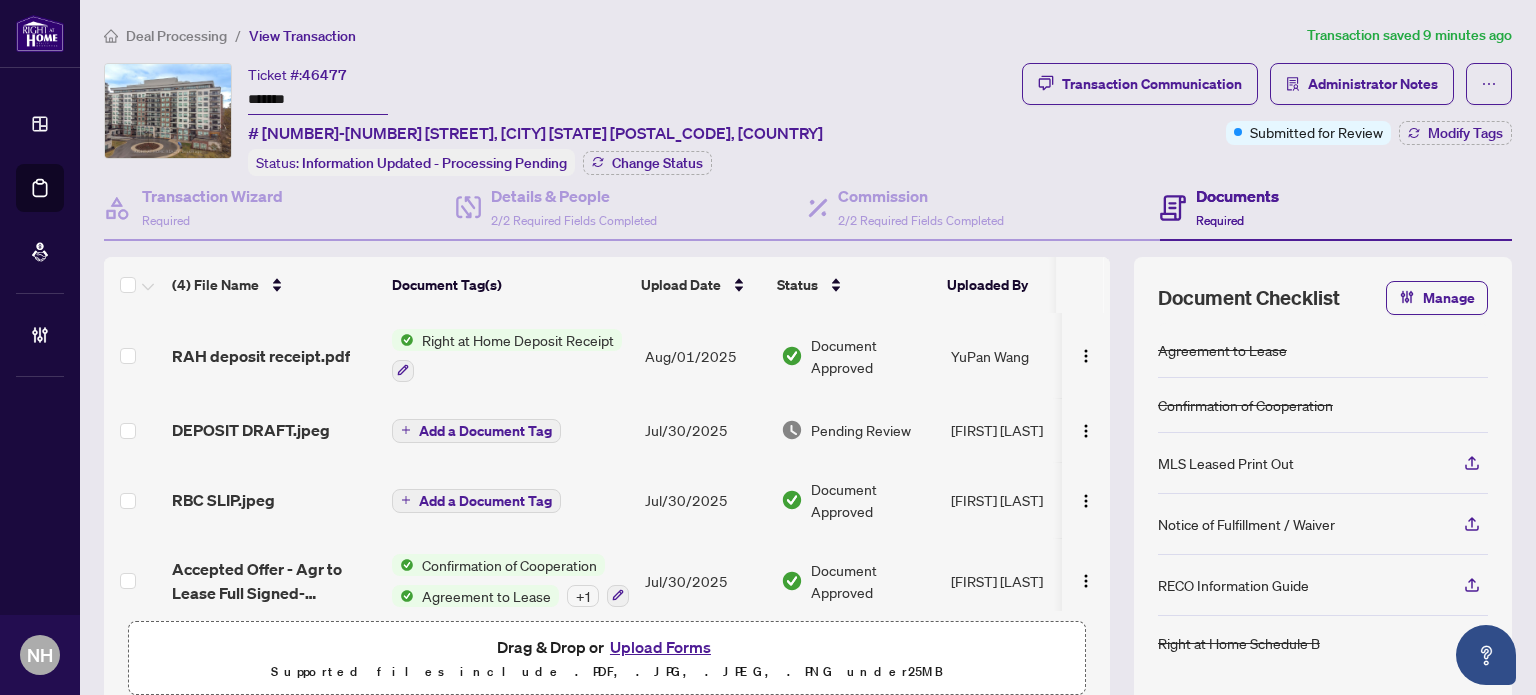 click on "Deal Processing / View Transaction Transaction saved   9 minutes ago Ticket #:  46477 ******* # 810-460 Callaway Rd, London North, Ontario N6G 0N8, Canada Status:   Information Updated - Processing Pending Change Status Transaction Communication Administrator Notes Submitted for Review Modify Tags Transaction Wizard Required Details & People 2/2 Required Fields Completed Commission 2/2 Required Fields Completed Documents Required (4) File Name Document Tag(s) Upload Date Status Uploaded By               RAH deposit receipt.pdf Right at Home Deposit Receipt Aug/01/2025 Document Approved YuPan Wang DEPOSIT DRAFT.jpeg Add a Document Tag Jul/30/2025 Pending Review Mohammad Shraim RBC SLIP.jpeg Add a Document Tag Jul/30/2025 Document Approved Mohammad Shraim Accepted Offer - Agr to Lease Full Signed- 460 Callaway 810- Jul2025.pdf Confirmation of Cooperation Agreement to Lease + 1 Jul/30/2025 Document Approved Mohammad Shraim Drag & Drop or Upload Forms Supported files include   .PDF, .JPG, .JPEG, .PNG   25" at bounding box center (808, 429) 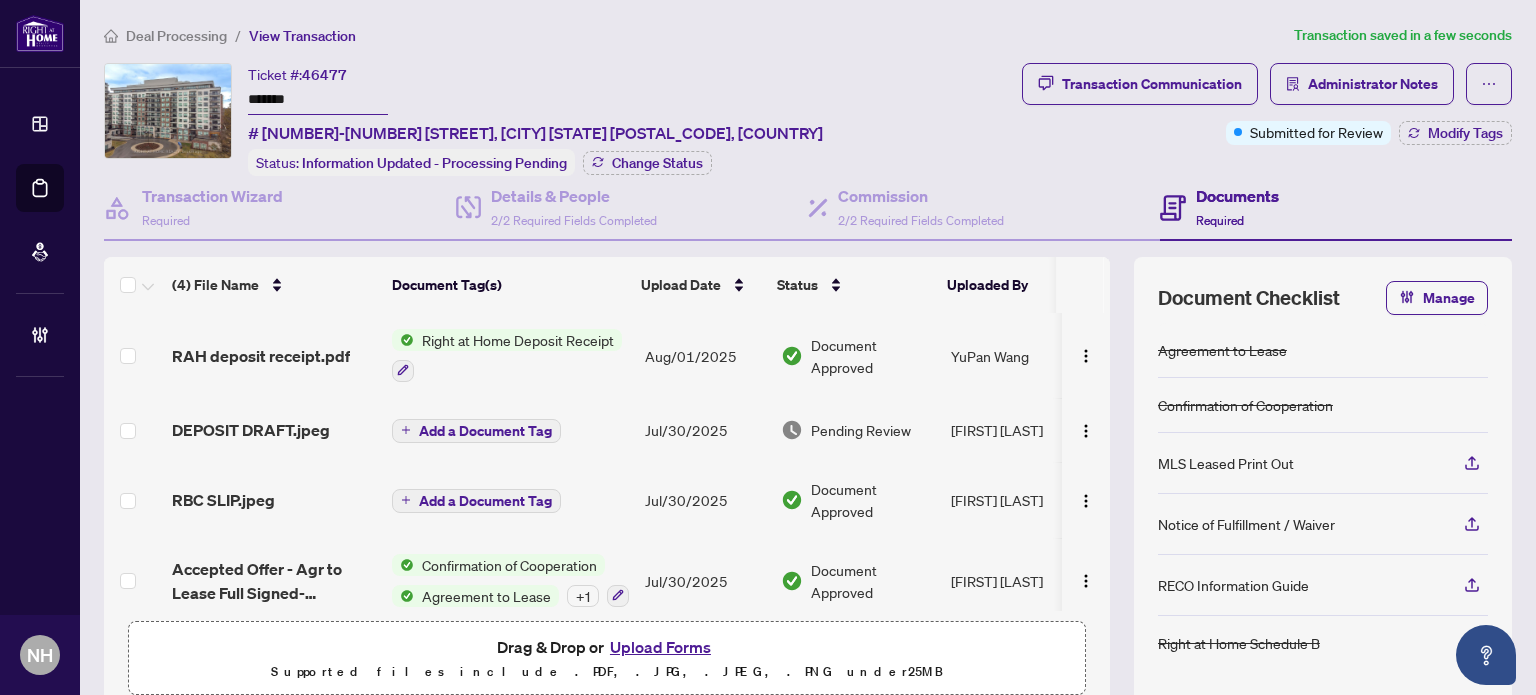 click on "Upload Forms" at bounding box center (660, 647) 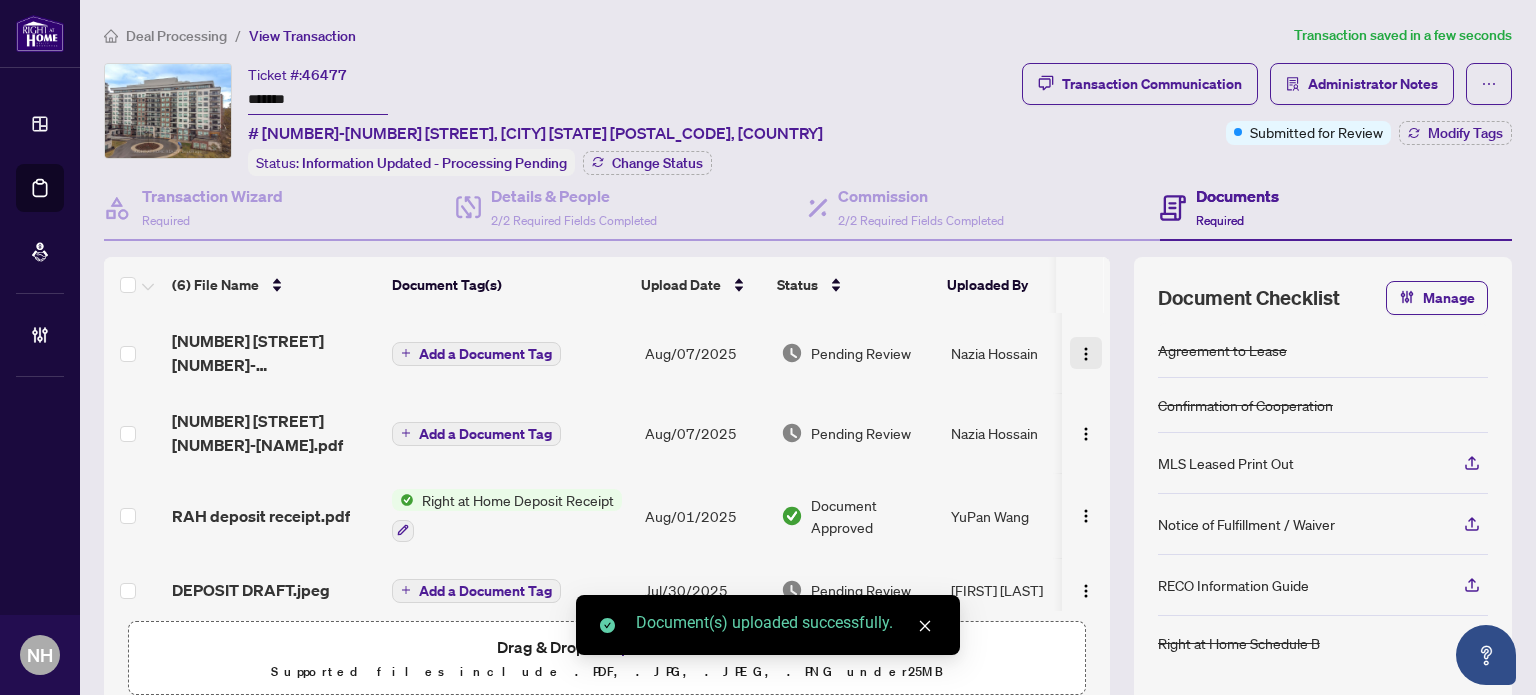 click at bounding box center [1086, 354] 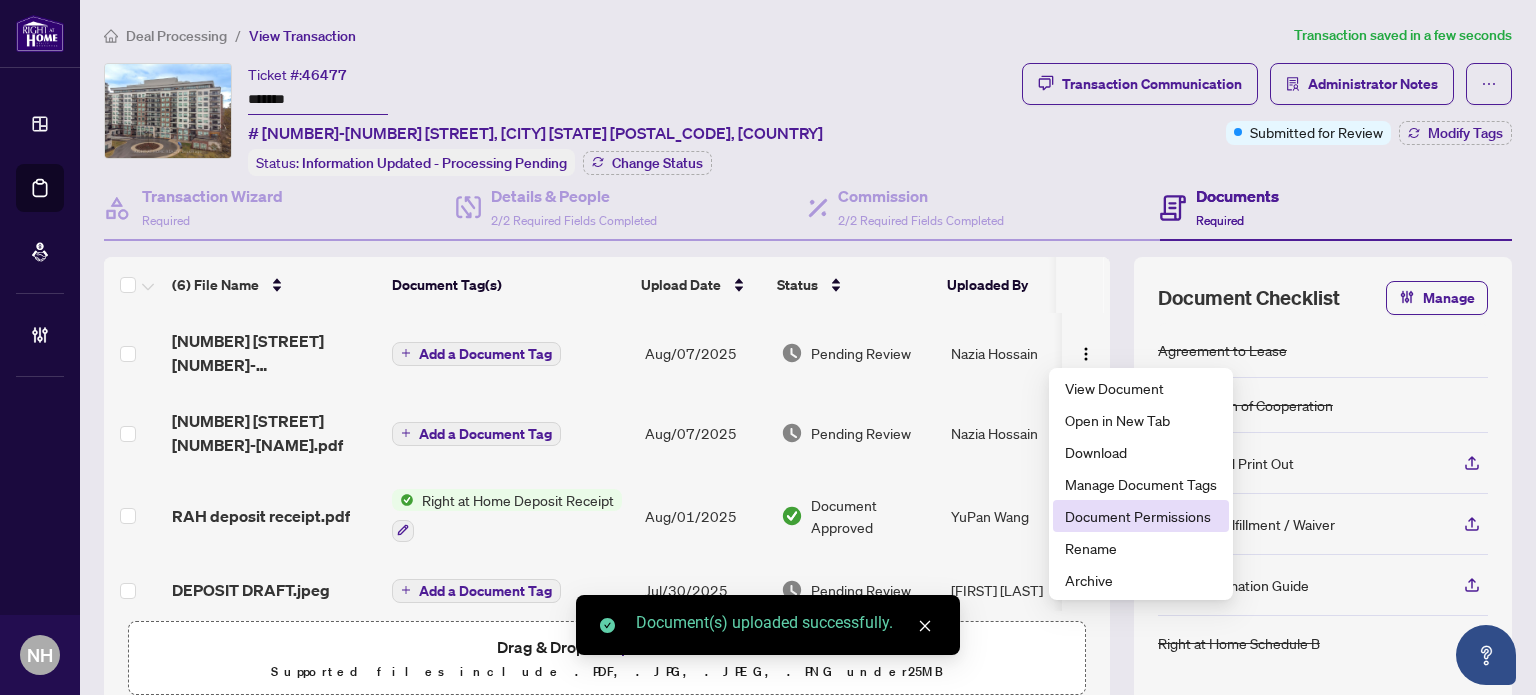 click on "Document Permissions" at bounding box center [1141, 516] 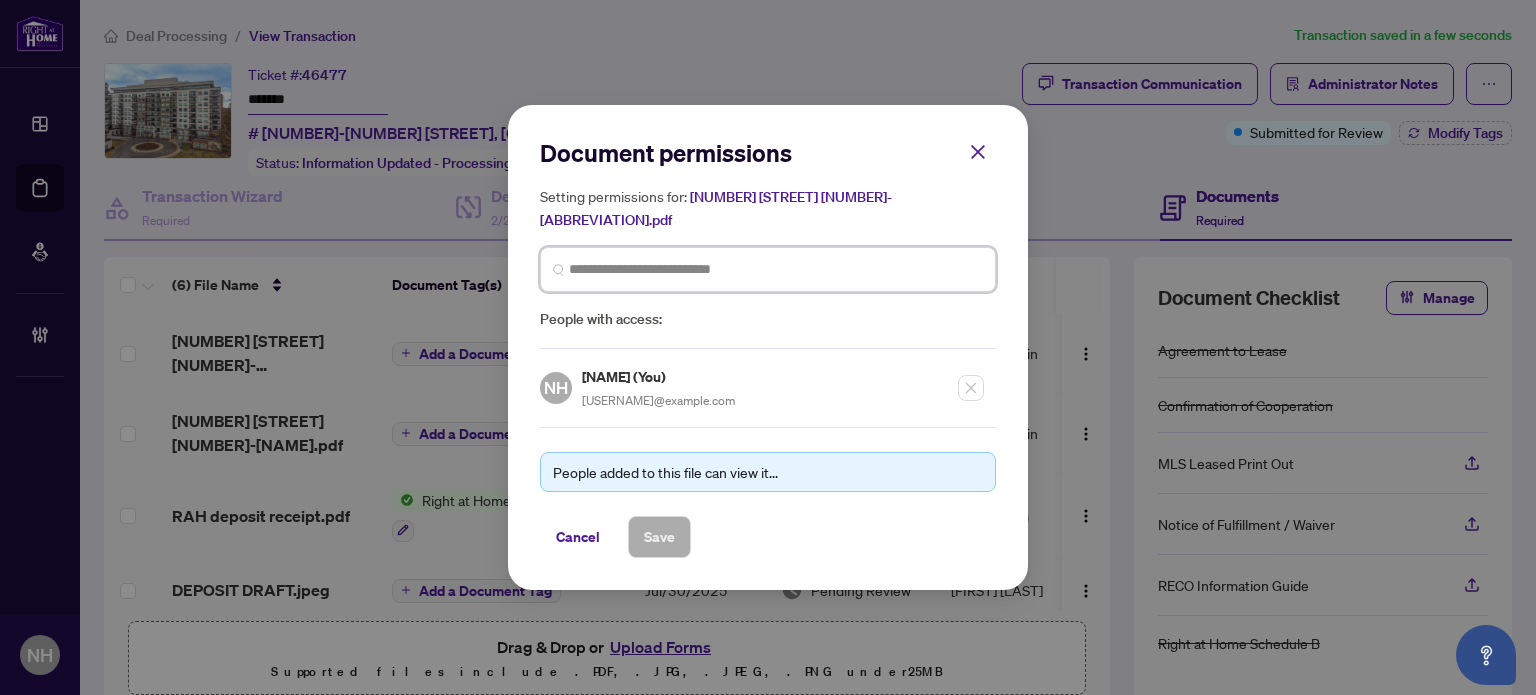 click at bounding box center (776, 269) 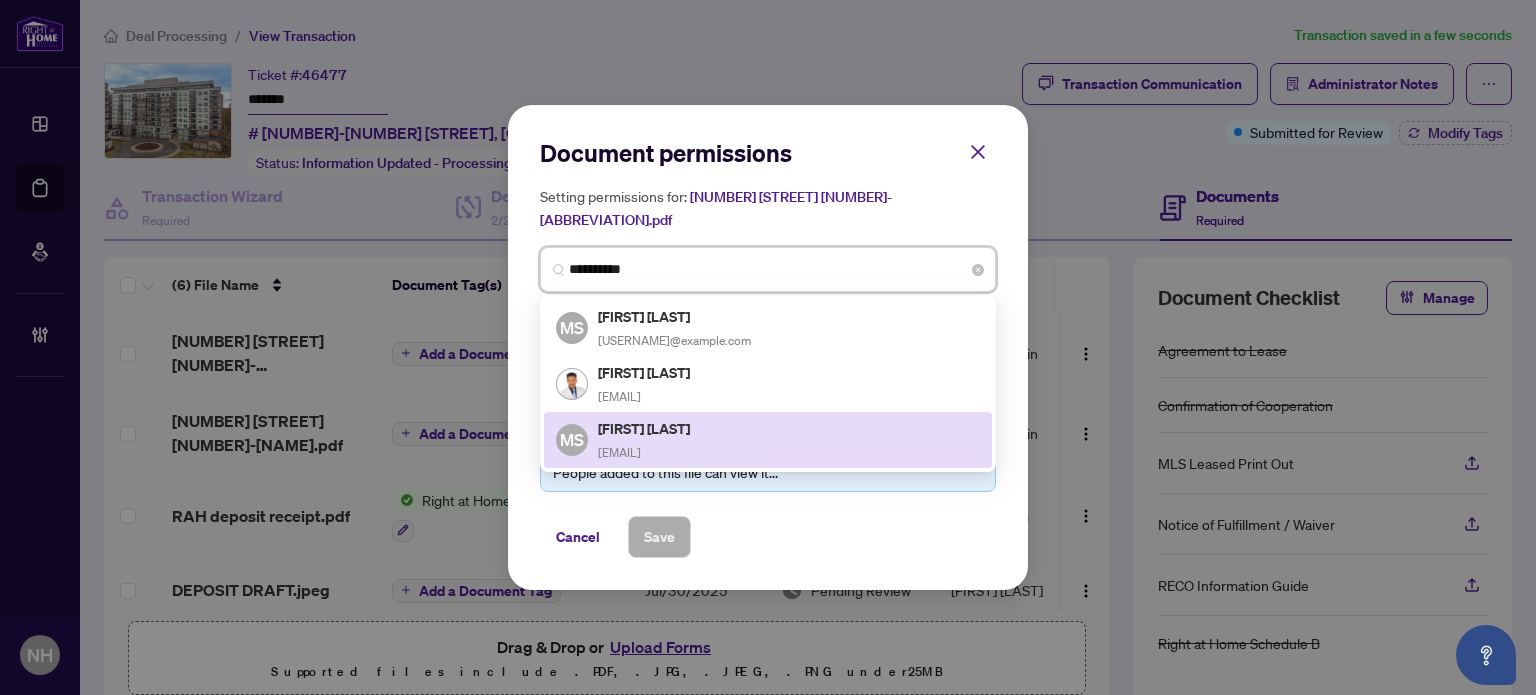 click on "Mohammad Shraim" at bounding box center [645, 428] 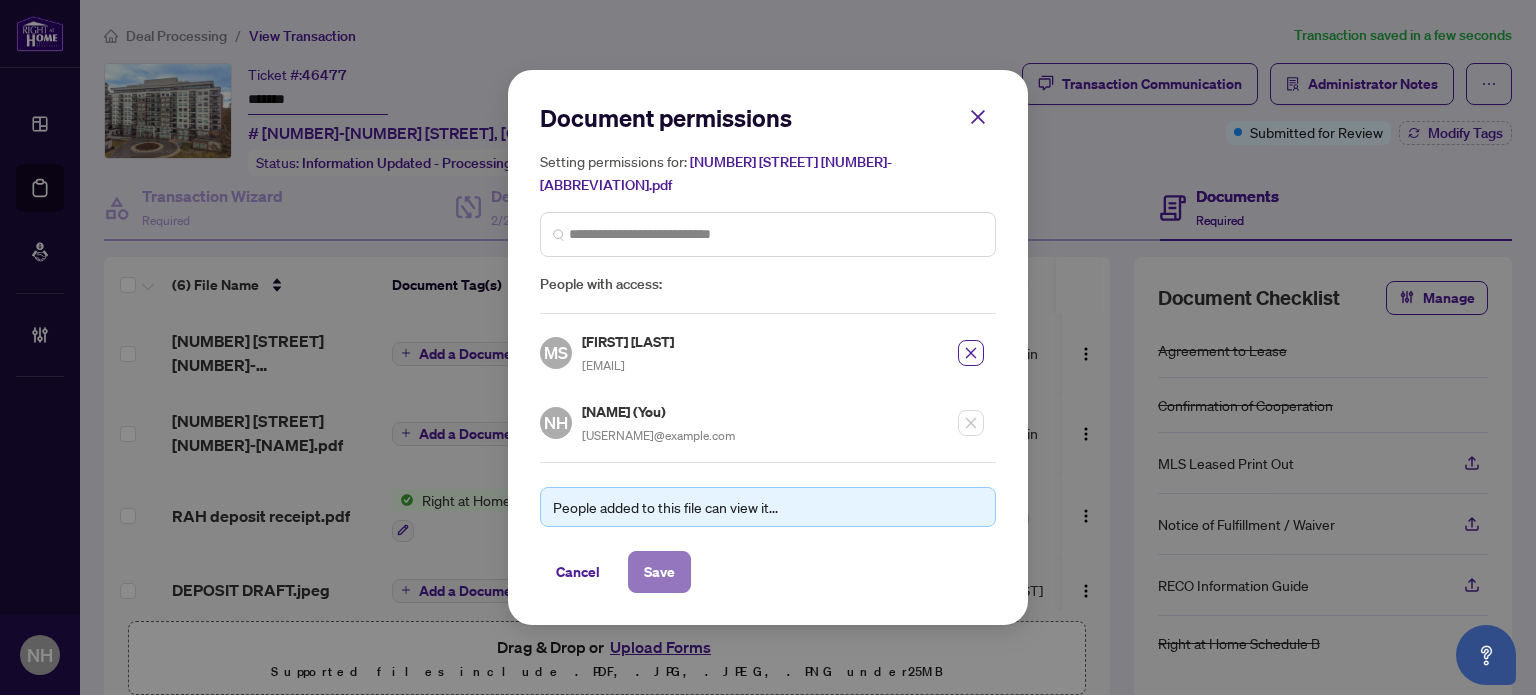 click on "Save" at bounding box center [659, 572] 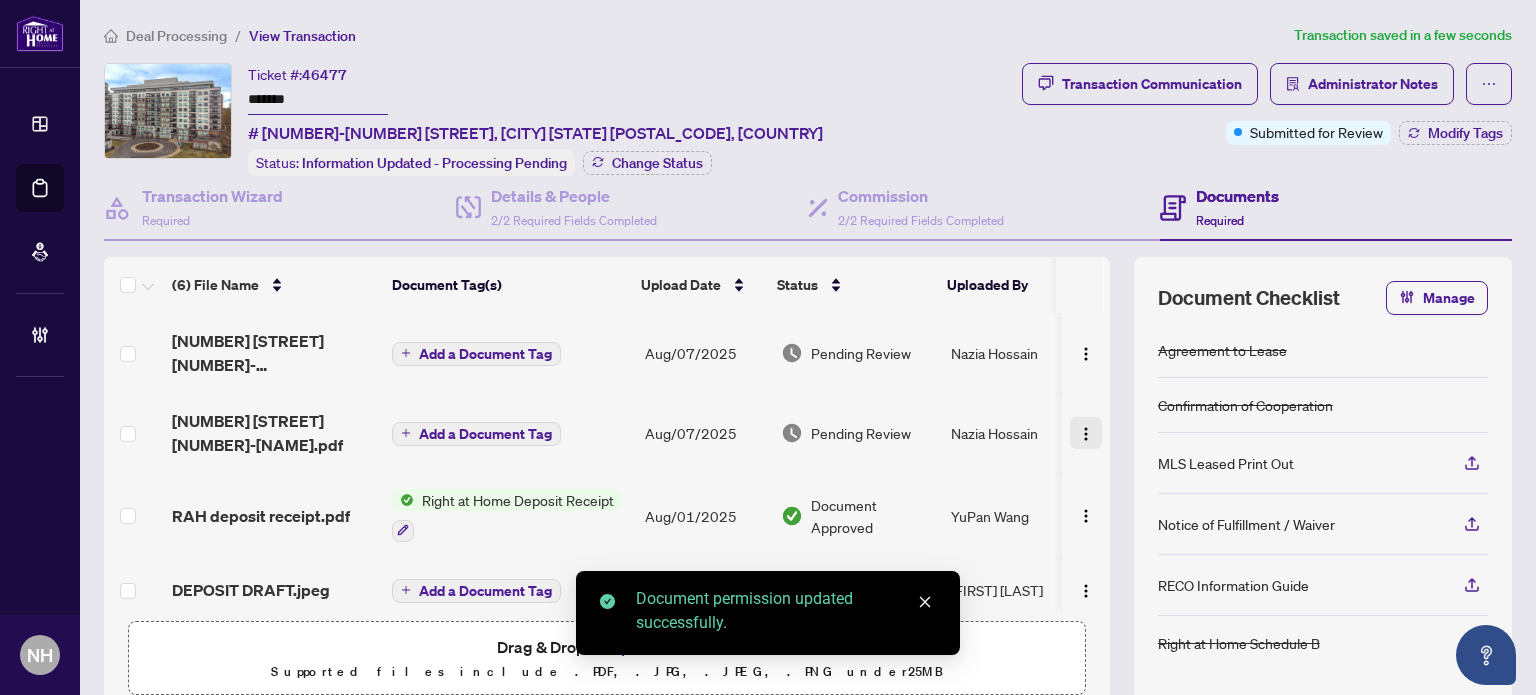 click at bounding box center [1086, 434] 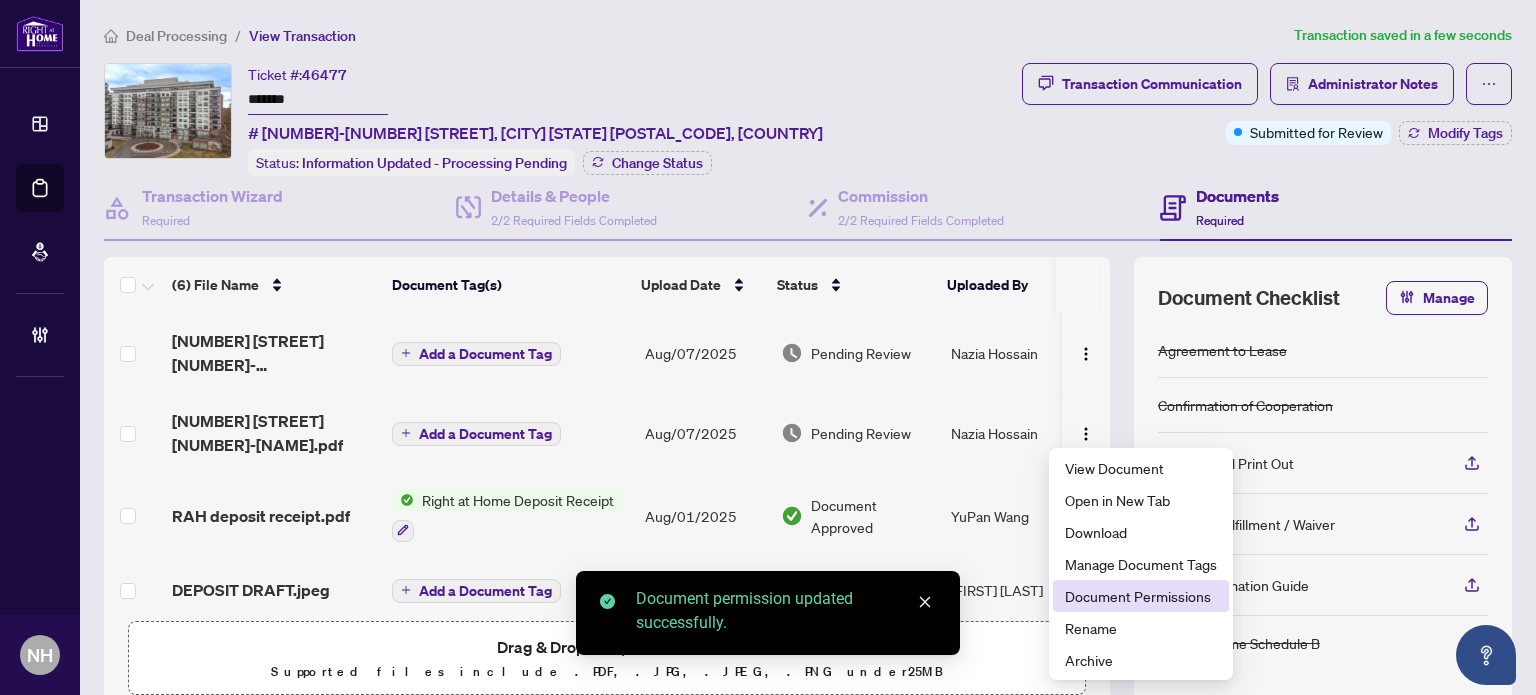click on "Document Permissions" at bounding box center [1141, 596] 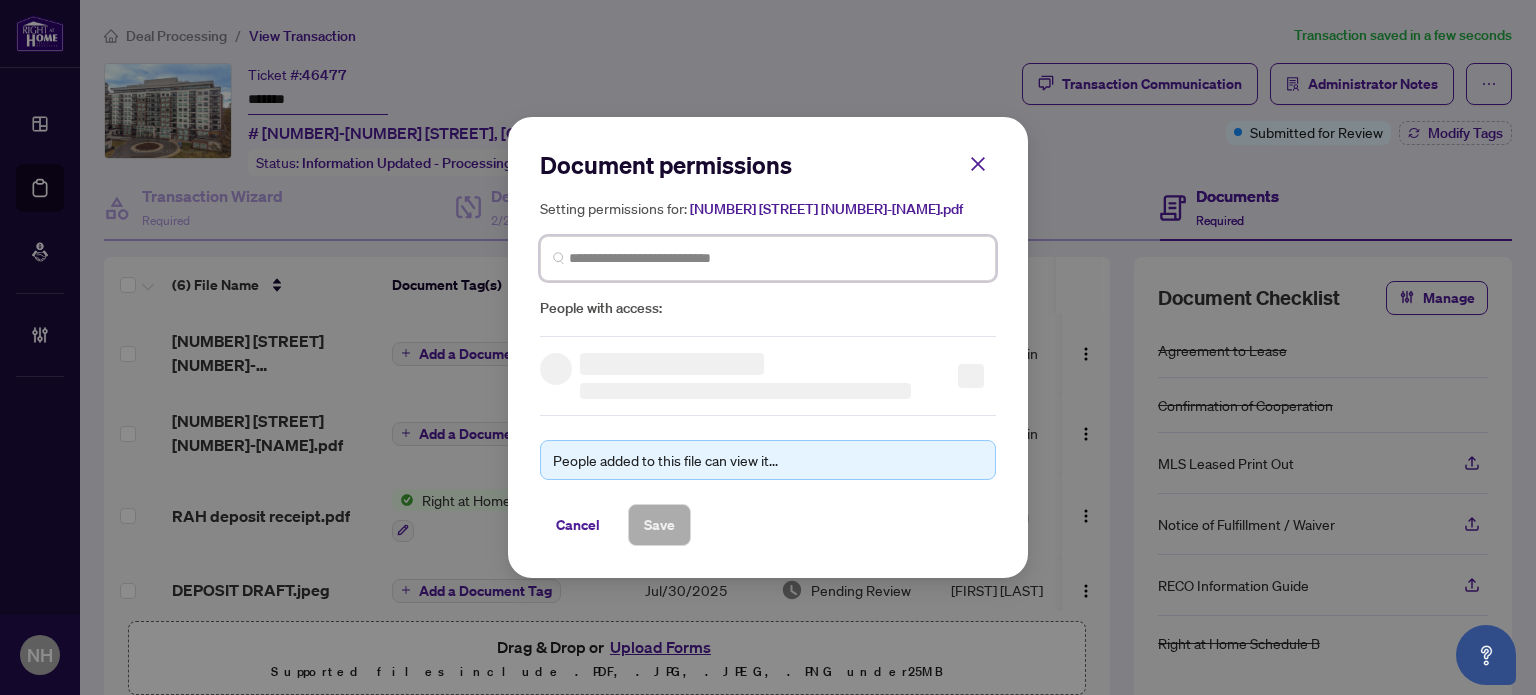 click at bounding box center (0, 0) 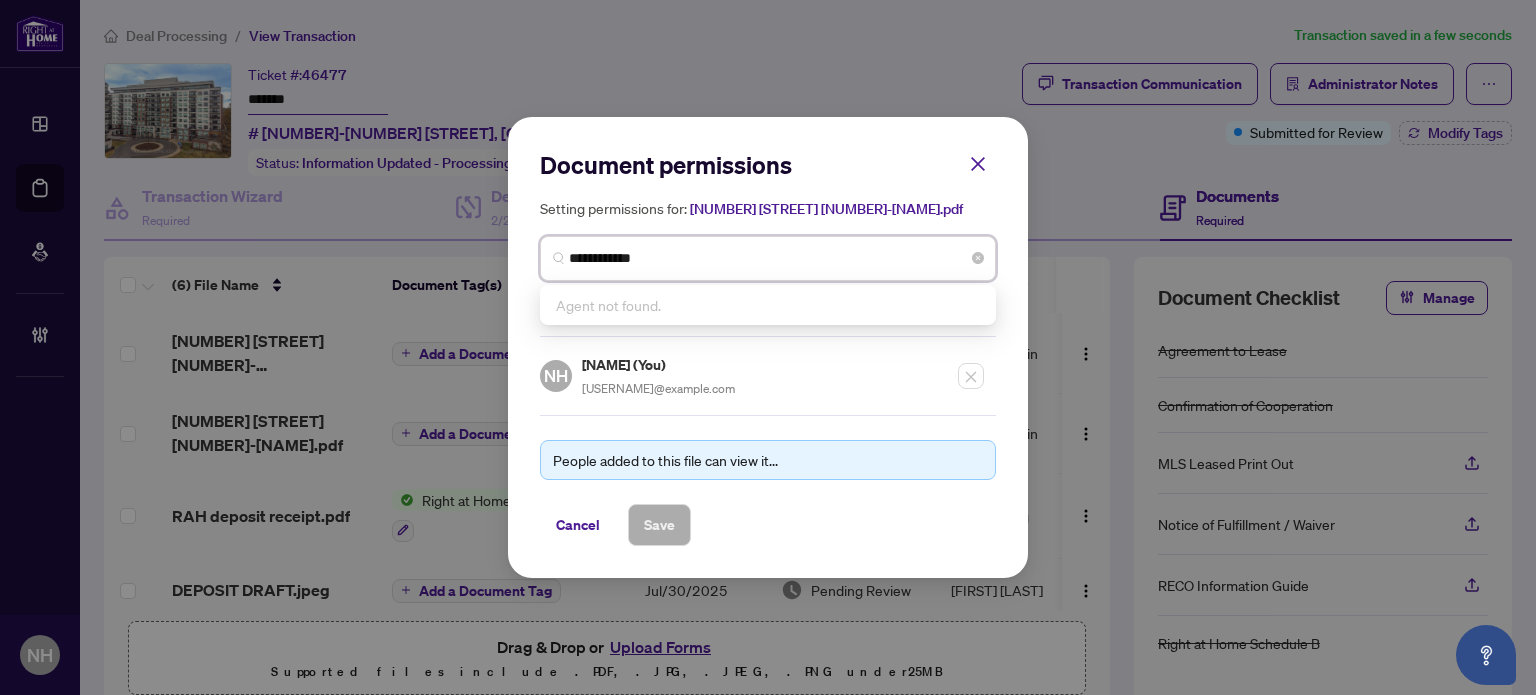click on "**********" at bounding box center [776, 258] 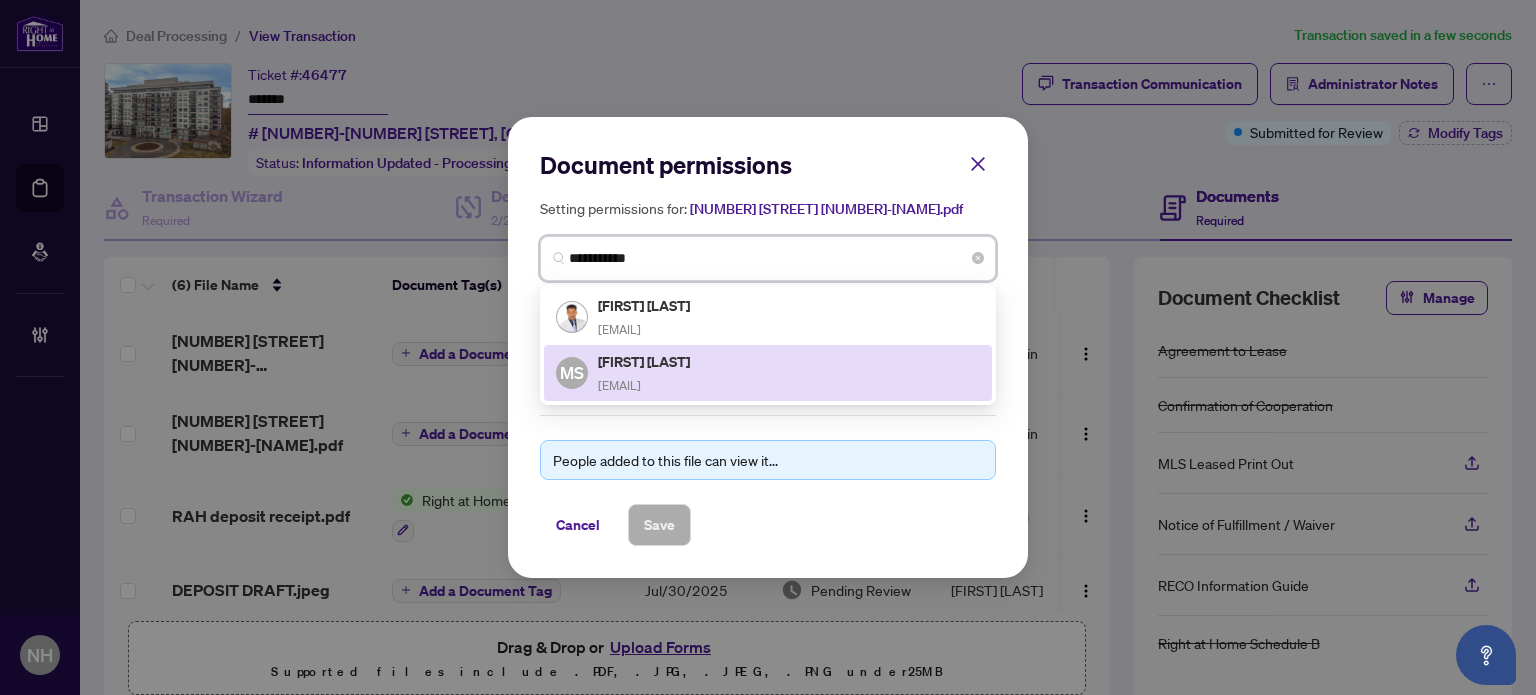click on "Mohammad Shraim   mfshraim@gmail.com" at bounding box center [645, 373] 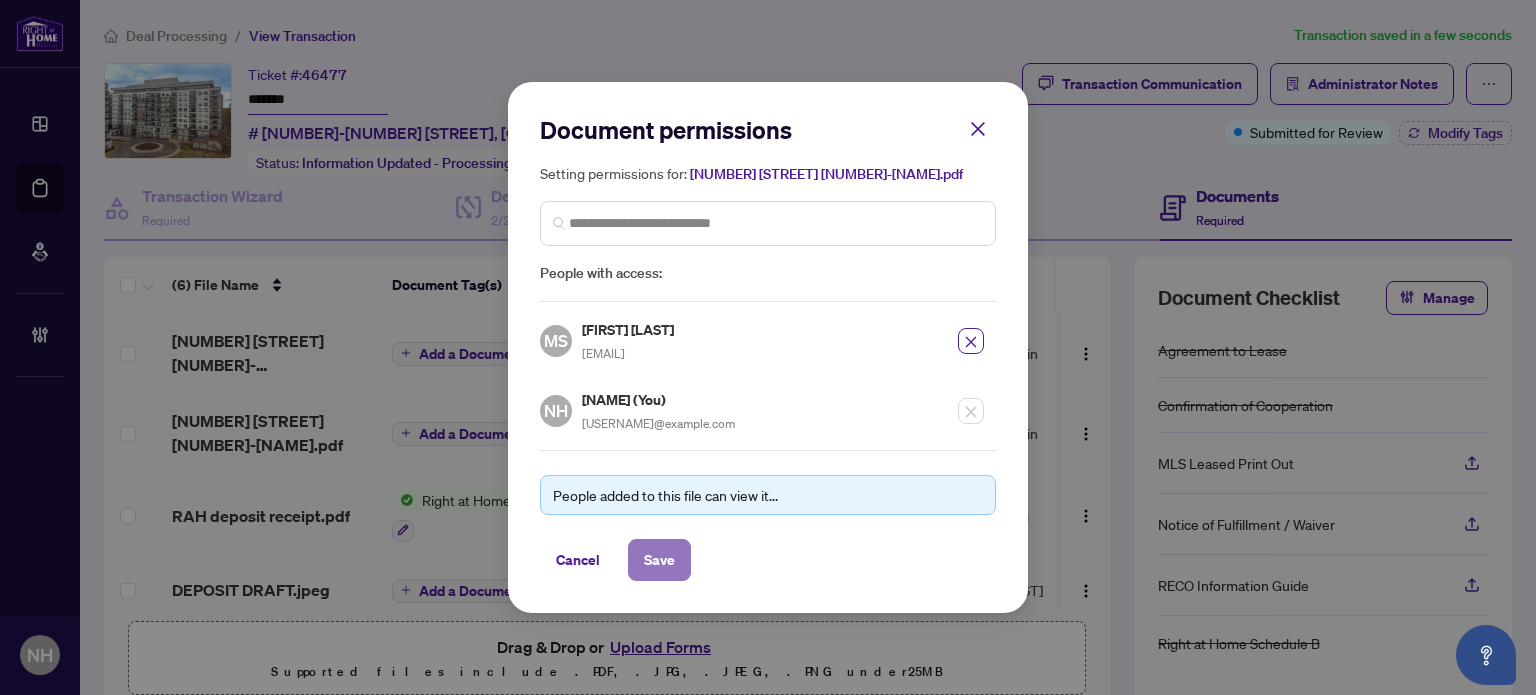 click on "Save" at bounding box center [659, 560] 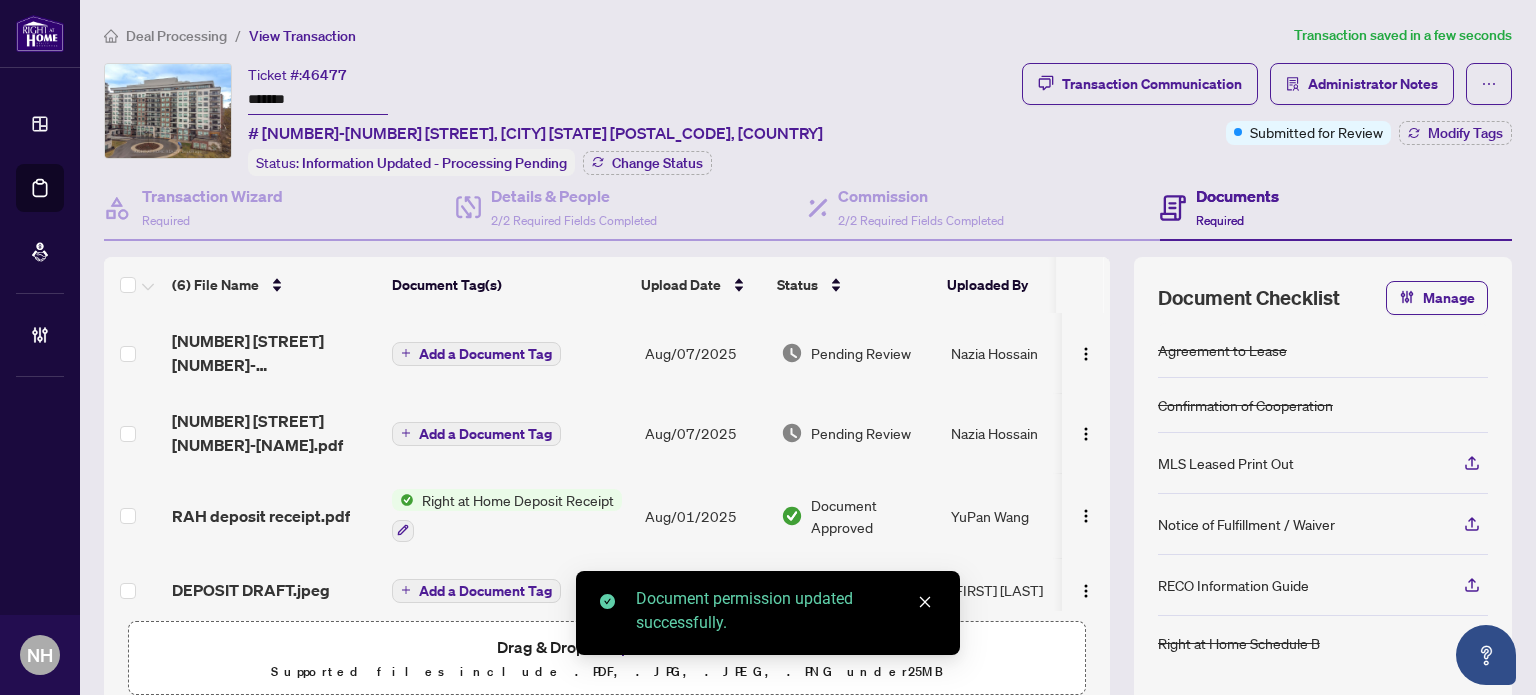 click on "Add a Document Tag" at bounding box center (485, 354) 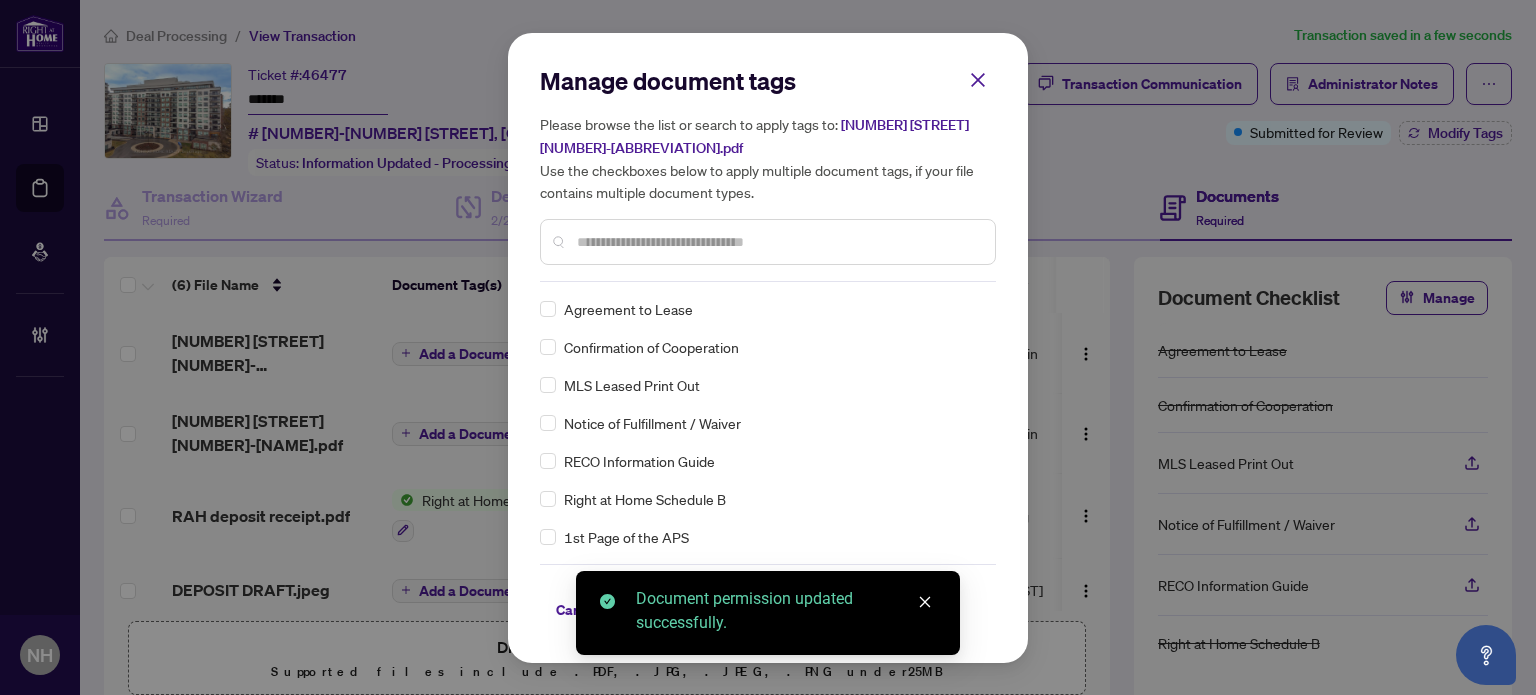 click at bounding box center [778, 242] 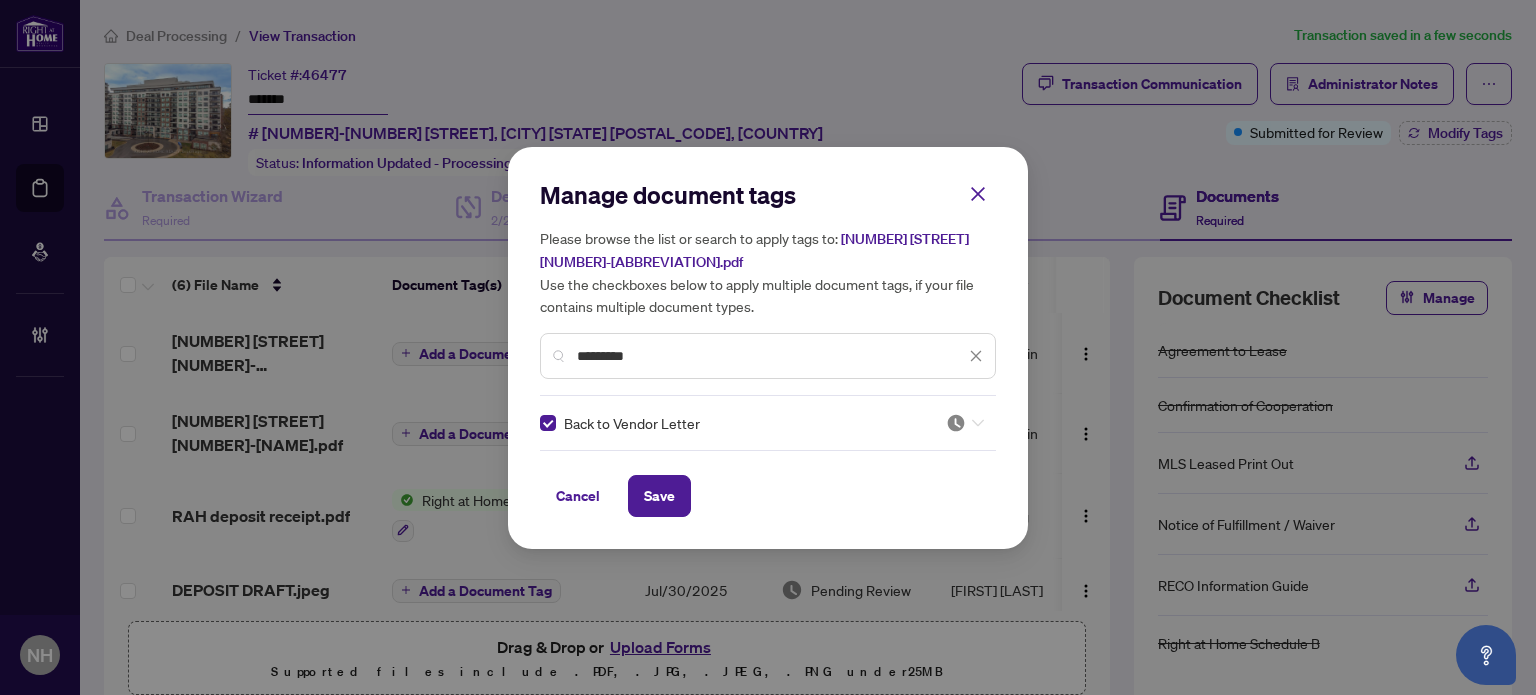 click at bounding box center (956, 423) 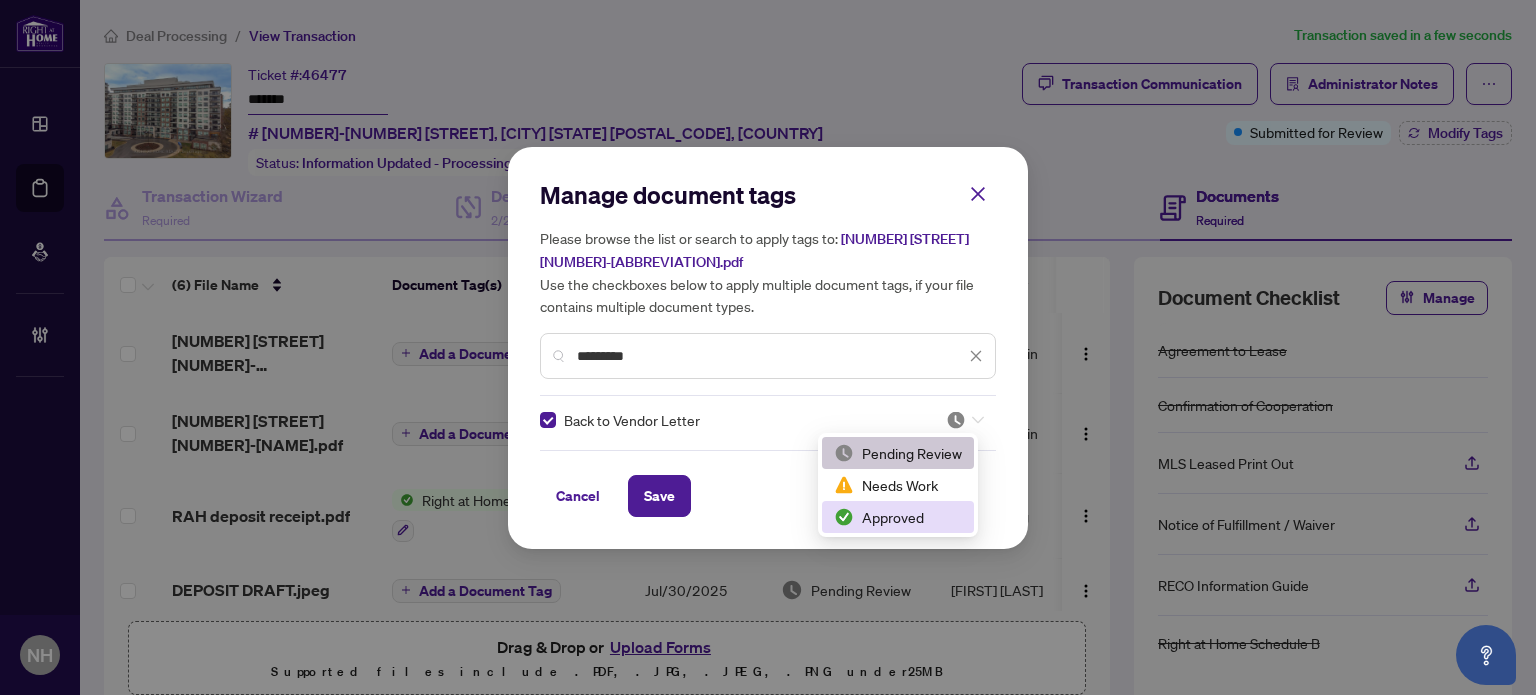 click on "Approved" at bounding box center (898, 517) 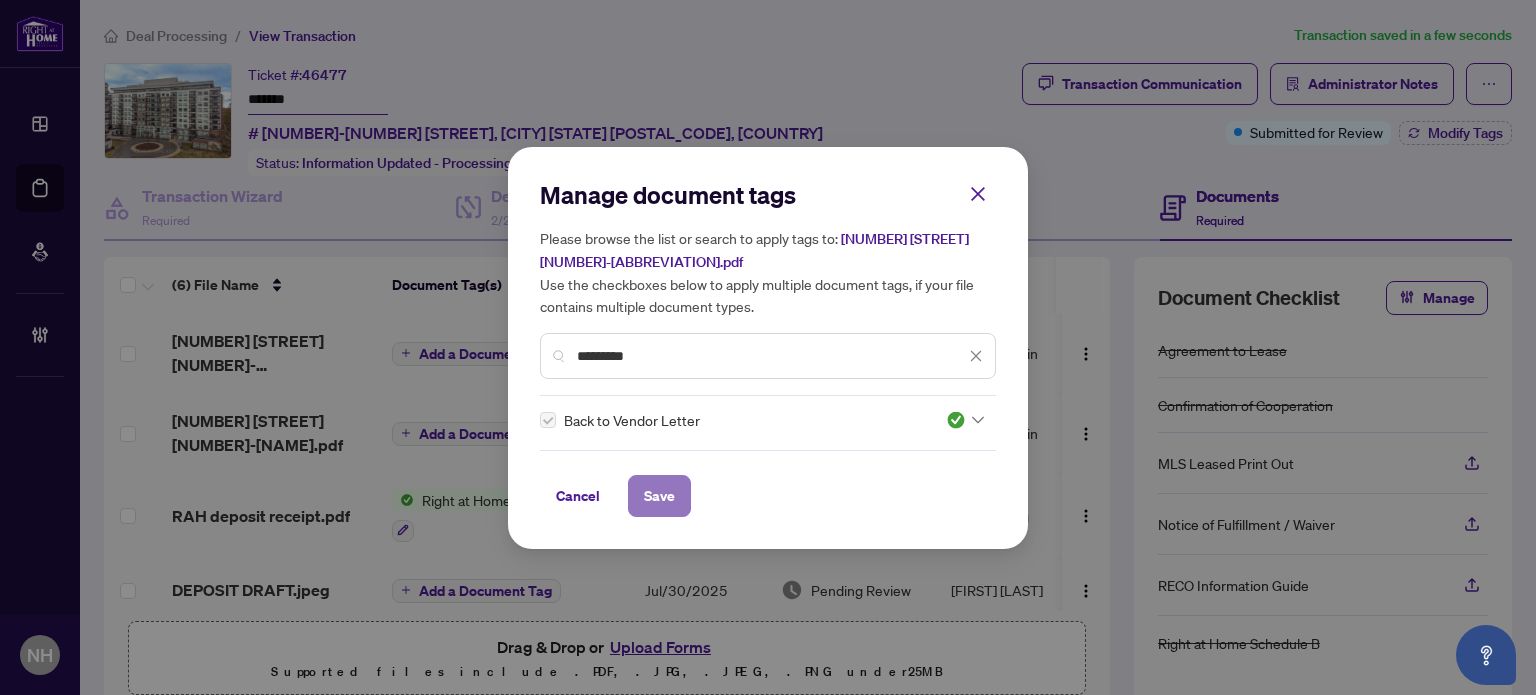 click on "Save" at bounding box center (659, 496) 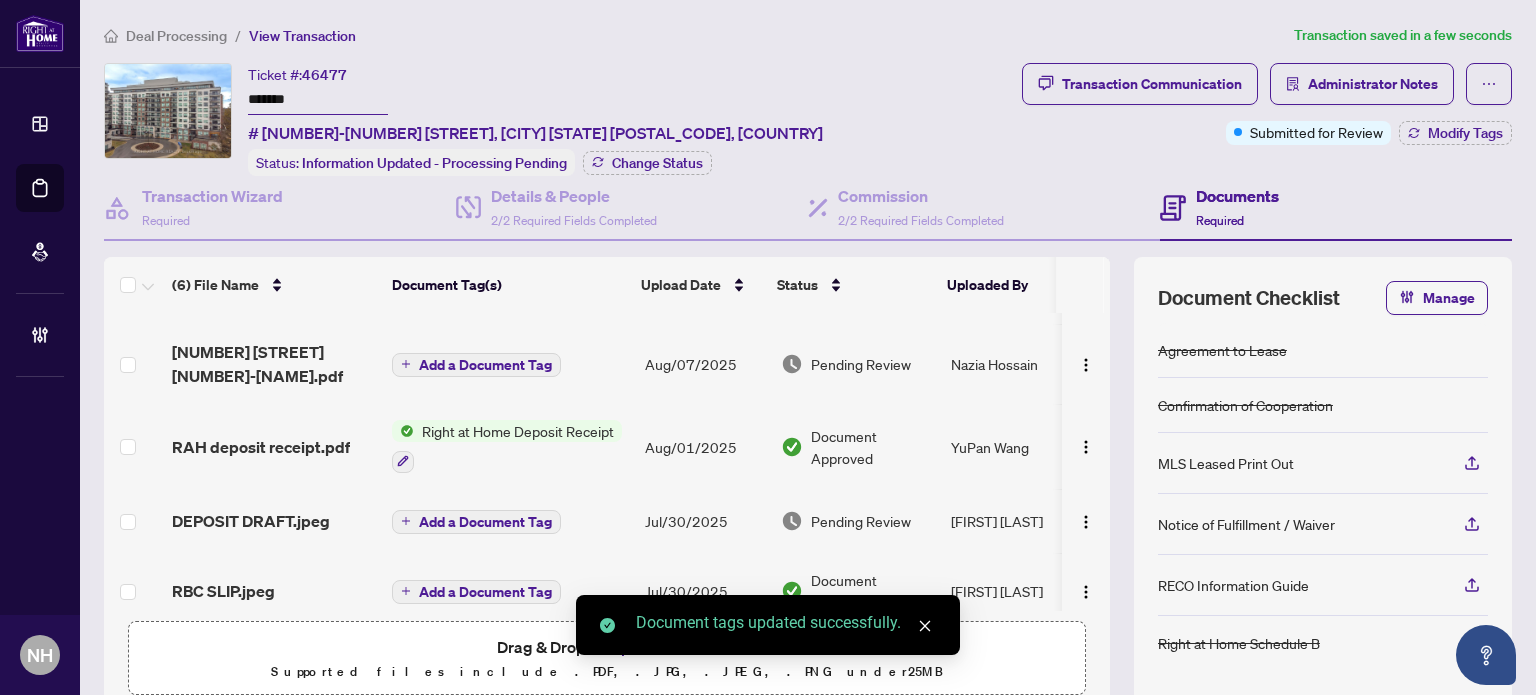 scroll, scrollTop: 100, scrollLeft: 0, axis: vertical 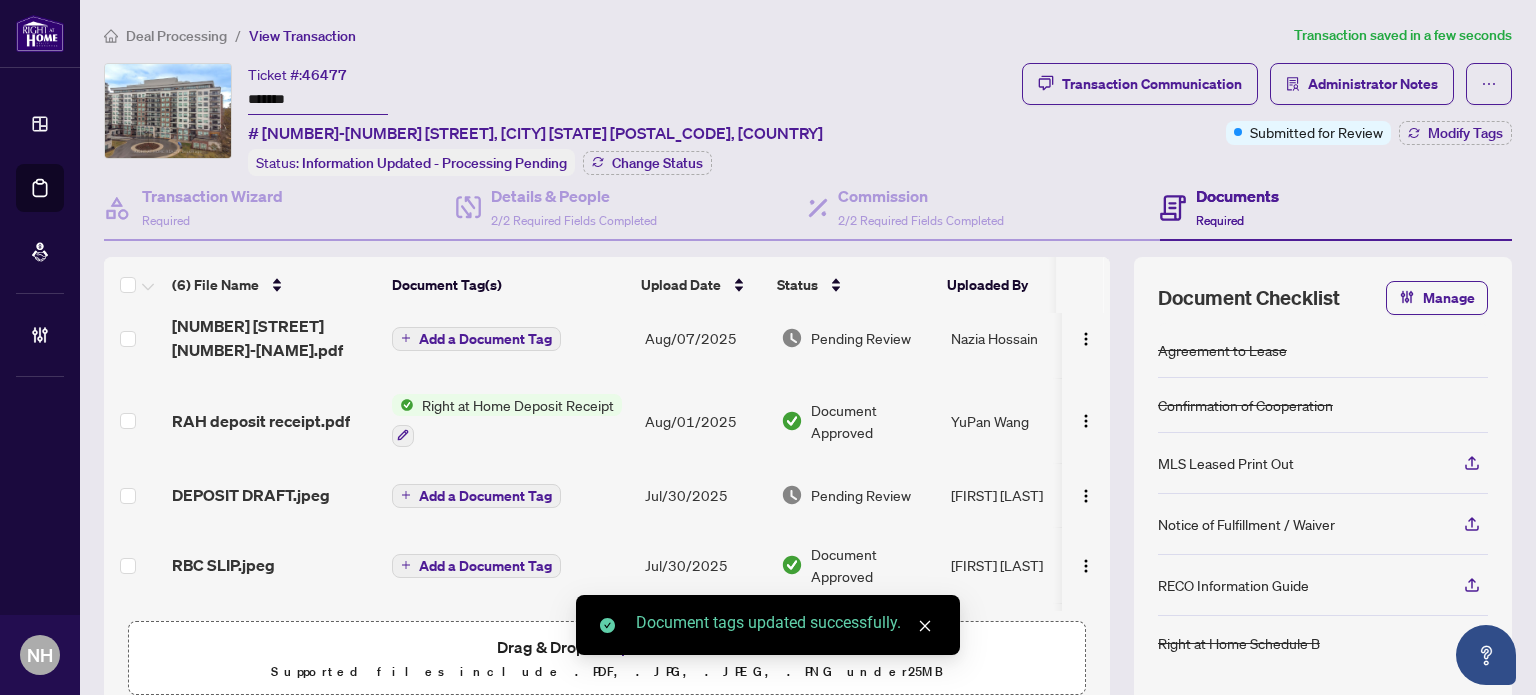click on "DEPOSIT DRAFT.jpeg" at bounding box center [251, 495] 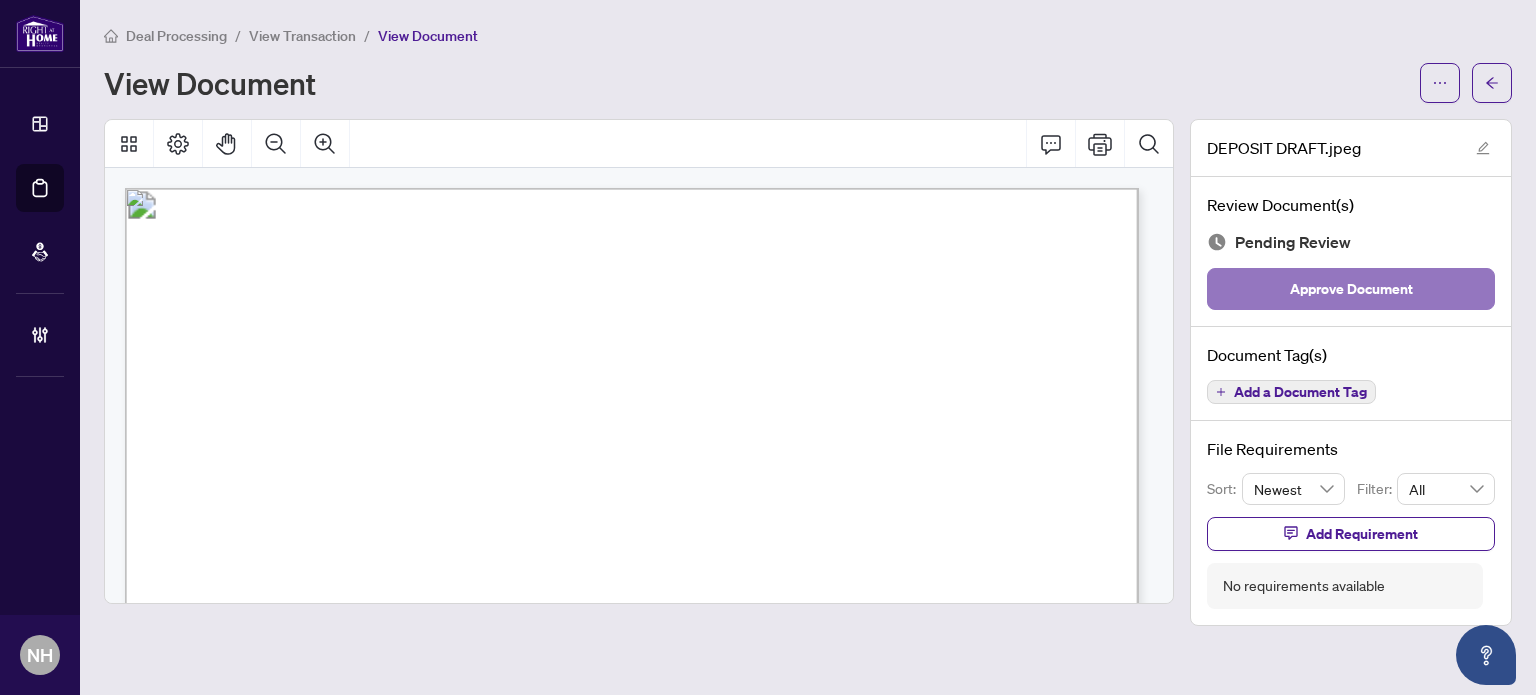 click on "Approve Document" at bounding box center (1351, 289) 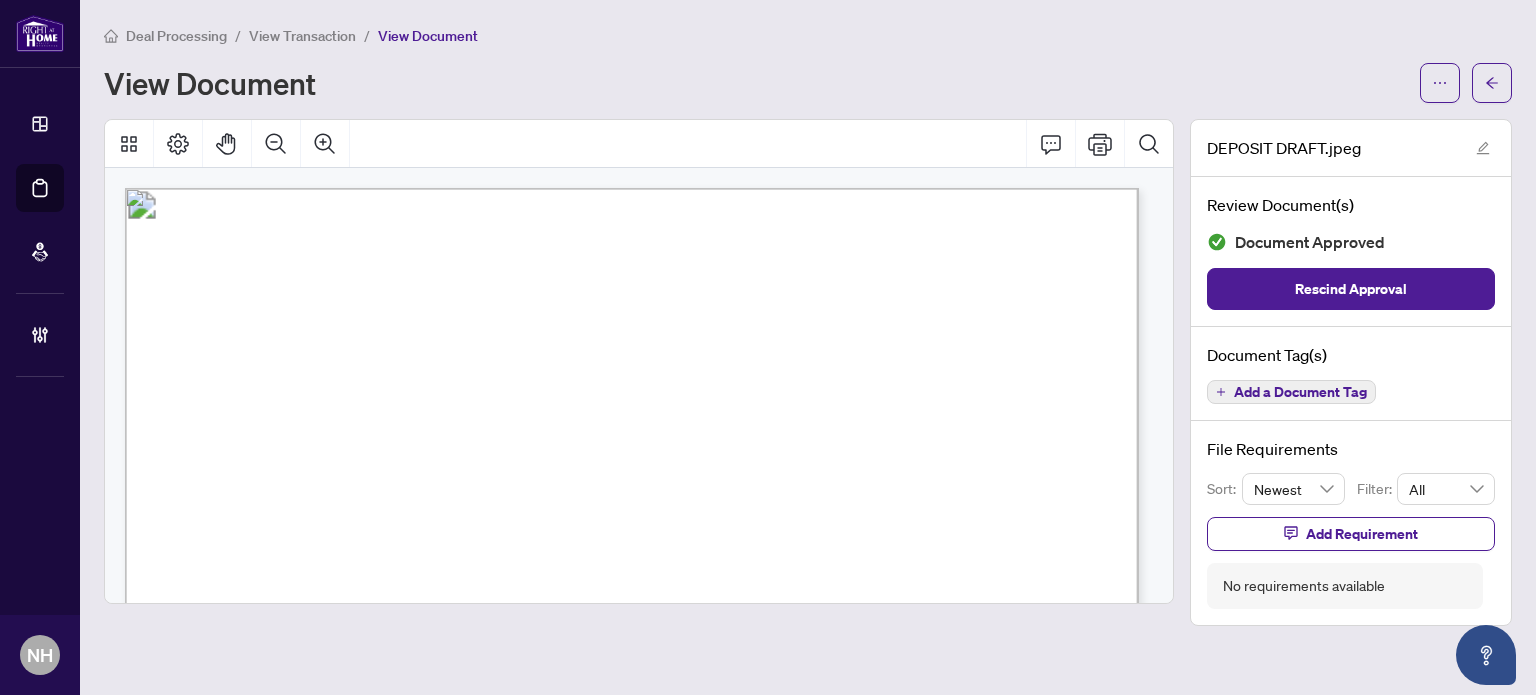 click on "View Transaction" at bounding box center [302, 36] 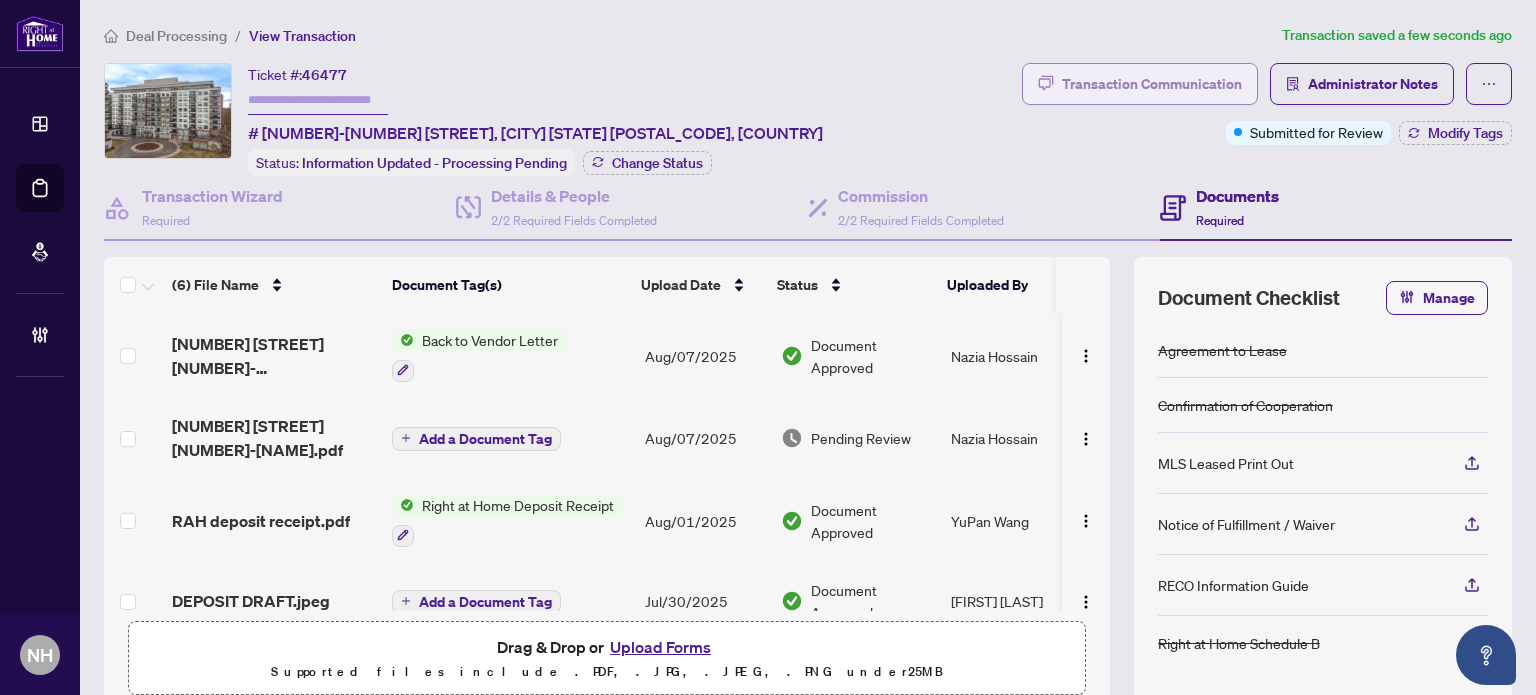 click on "Transaction Communication" at bounding box center (1152, 84) 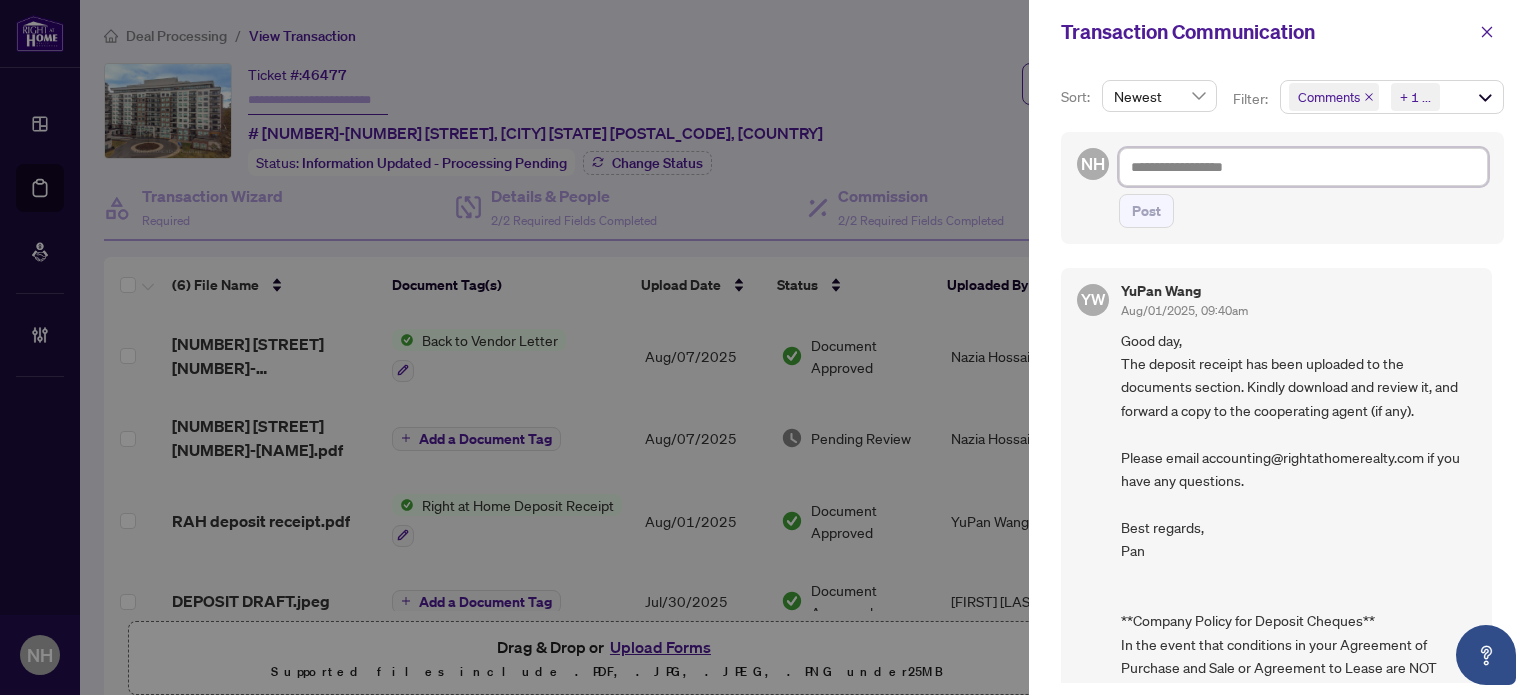 click at bounding box center (1303, 167) 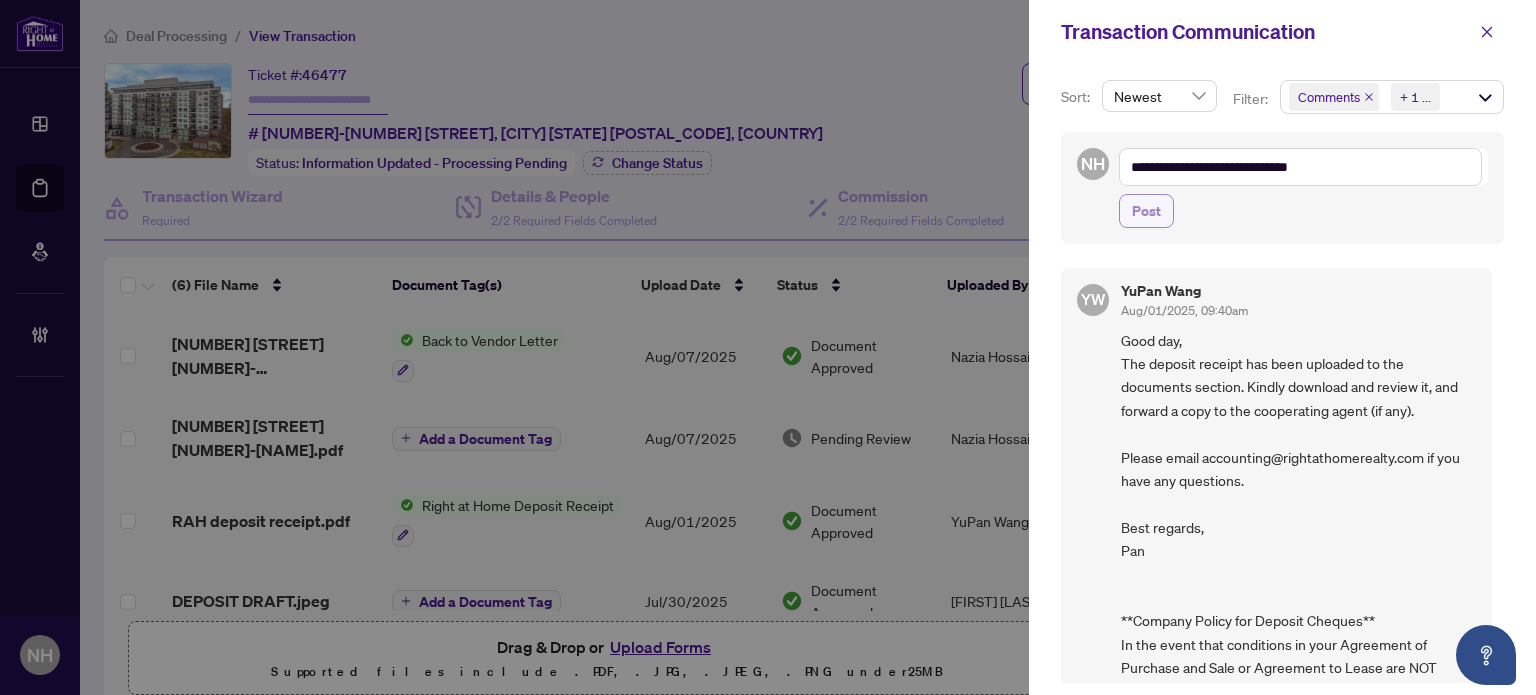 click on "Post" at bounding box center (1146, 211) 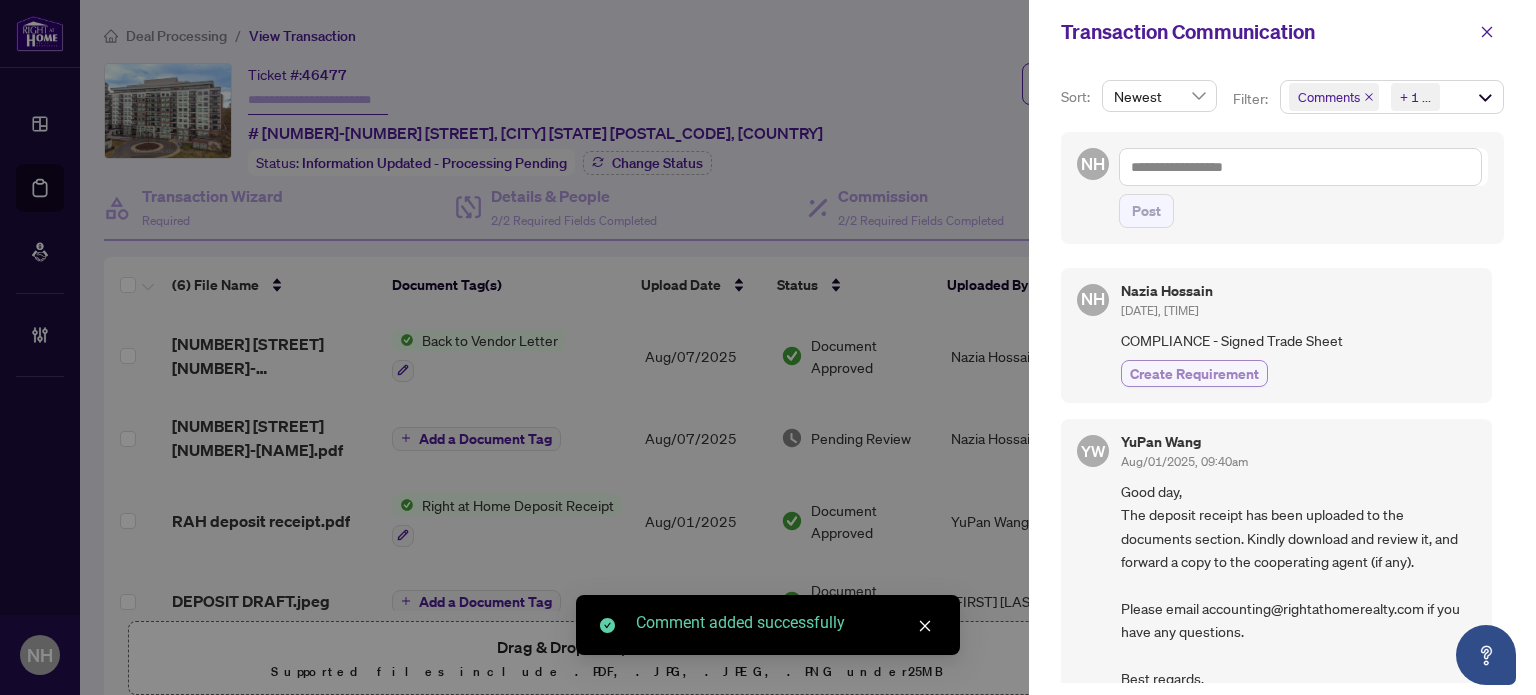 click on "Create Requirement" at bounding box center (1194, 373) 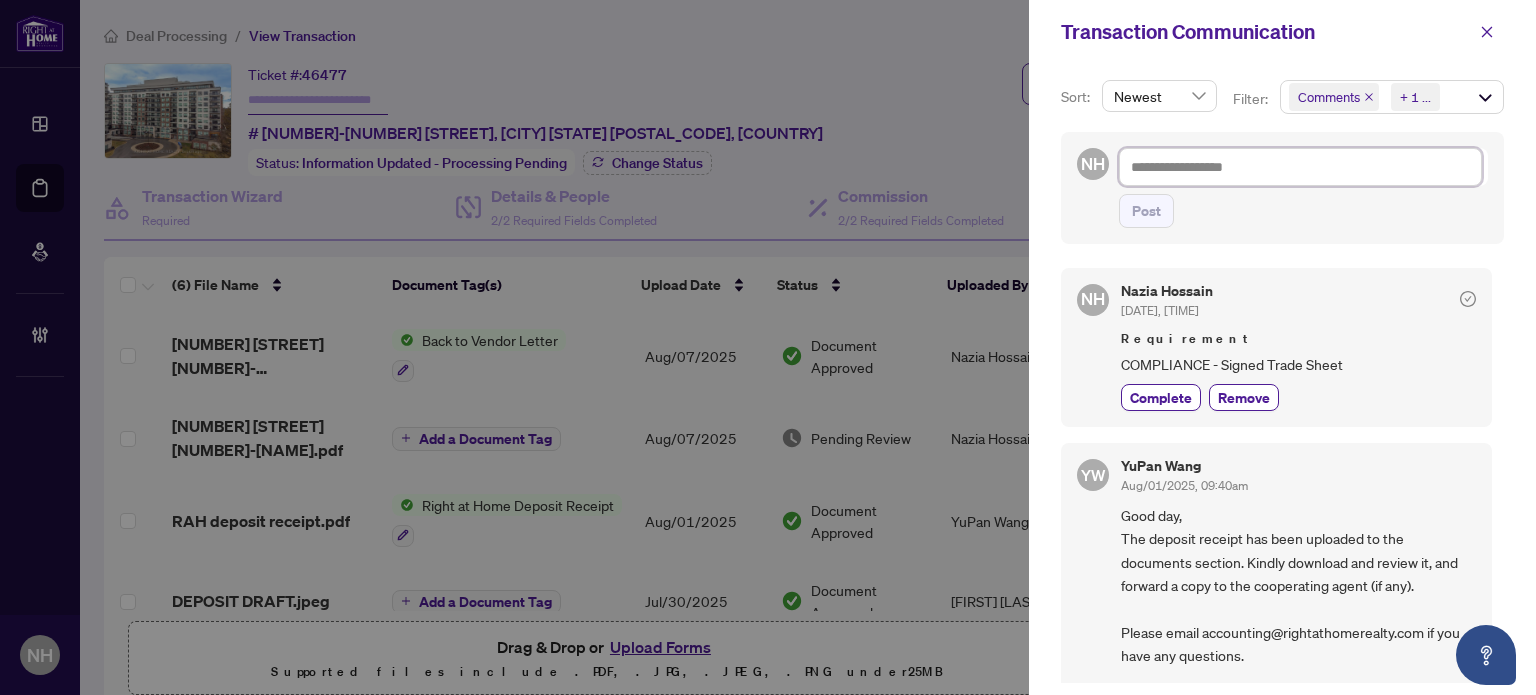 click at bounding box center (1300, 167) 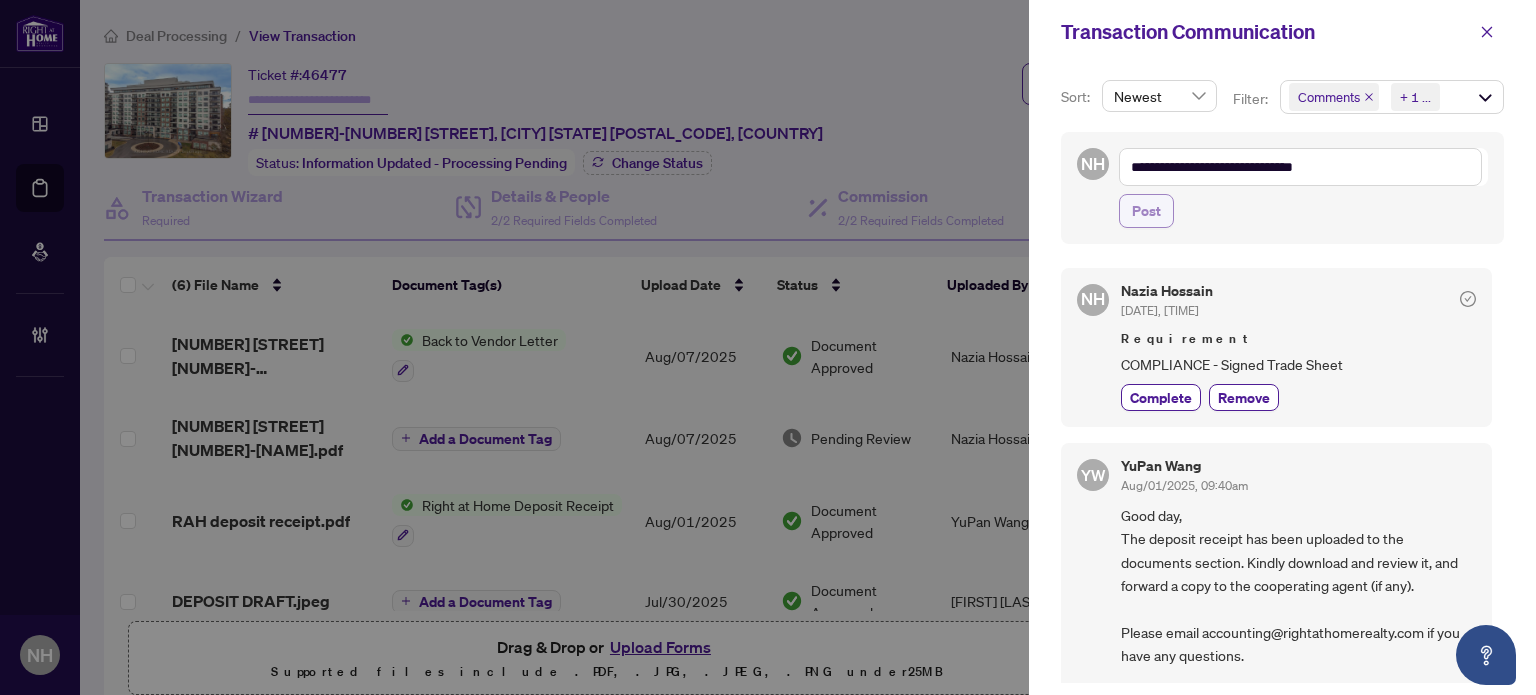 click on "Post" at bounding box center (1146, 211) 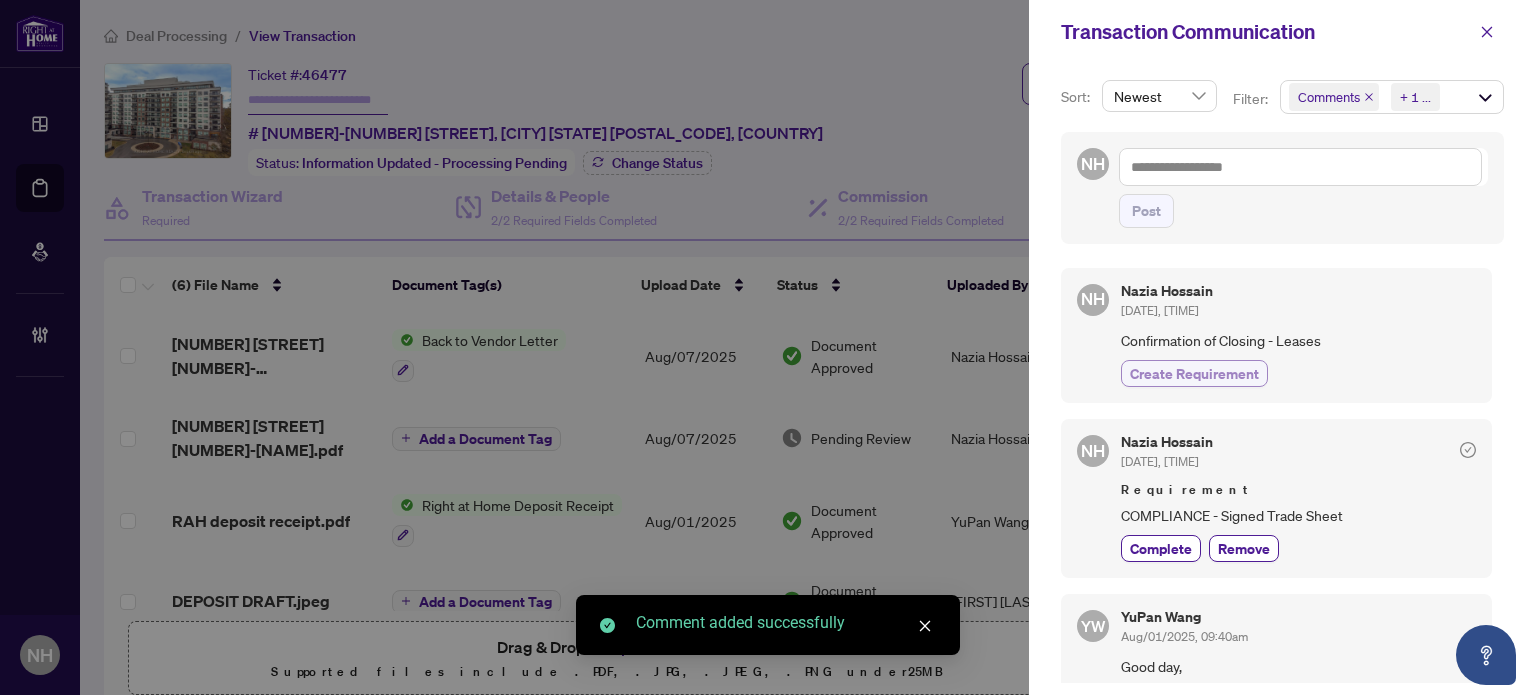 click on "Create Requirement" at bounding box center (1194, 373) 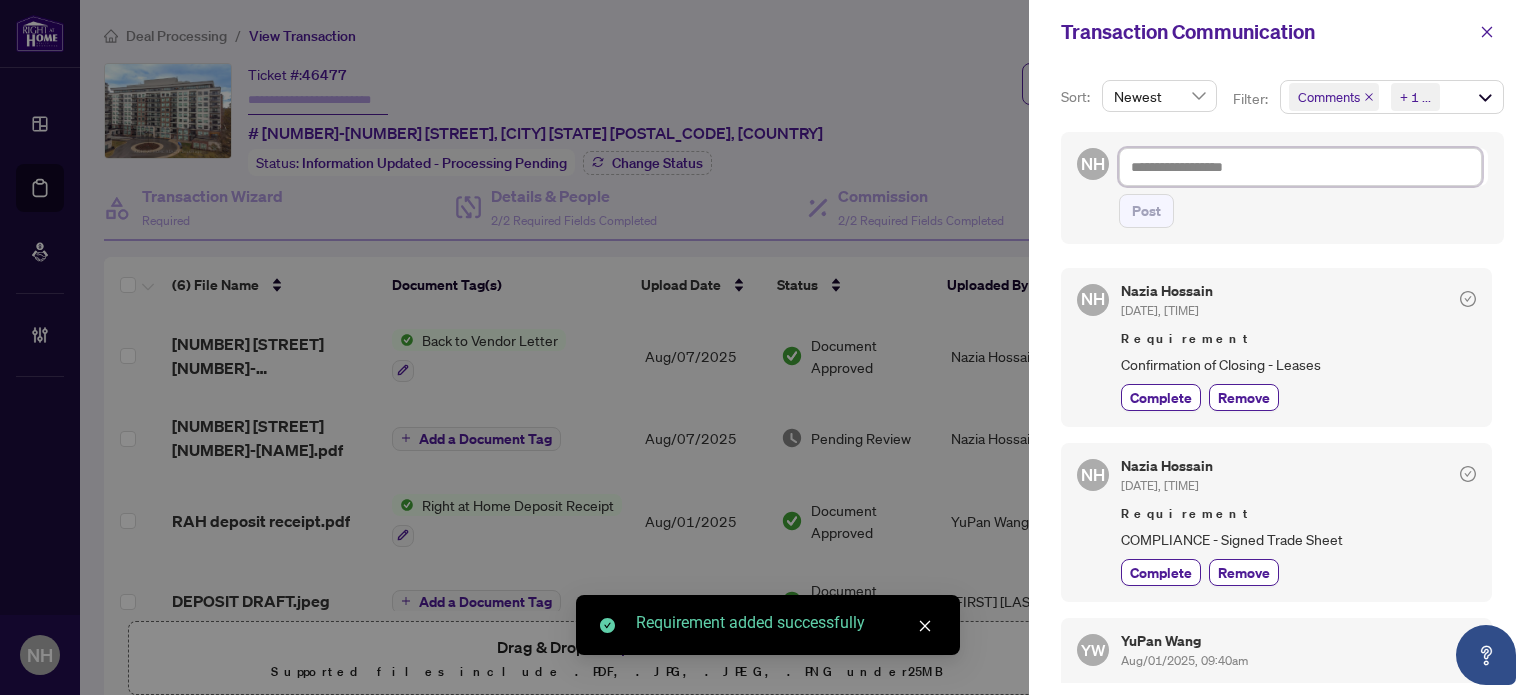 click at bounding box center [1300, 167] 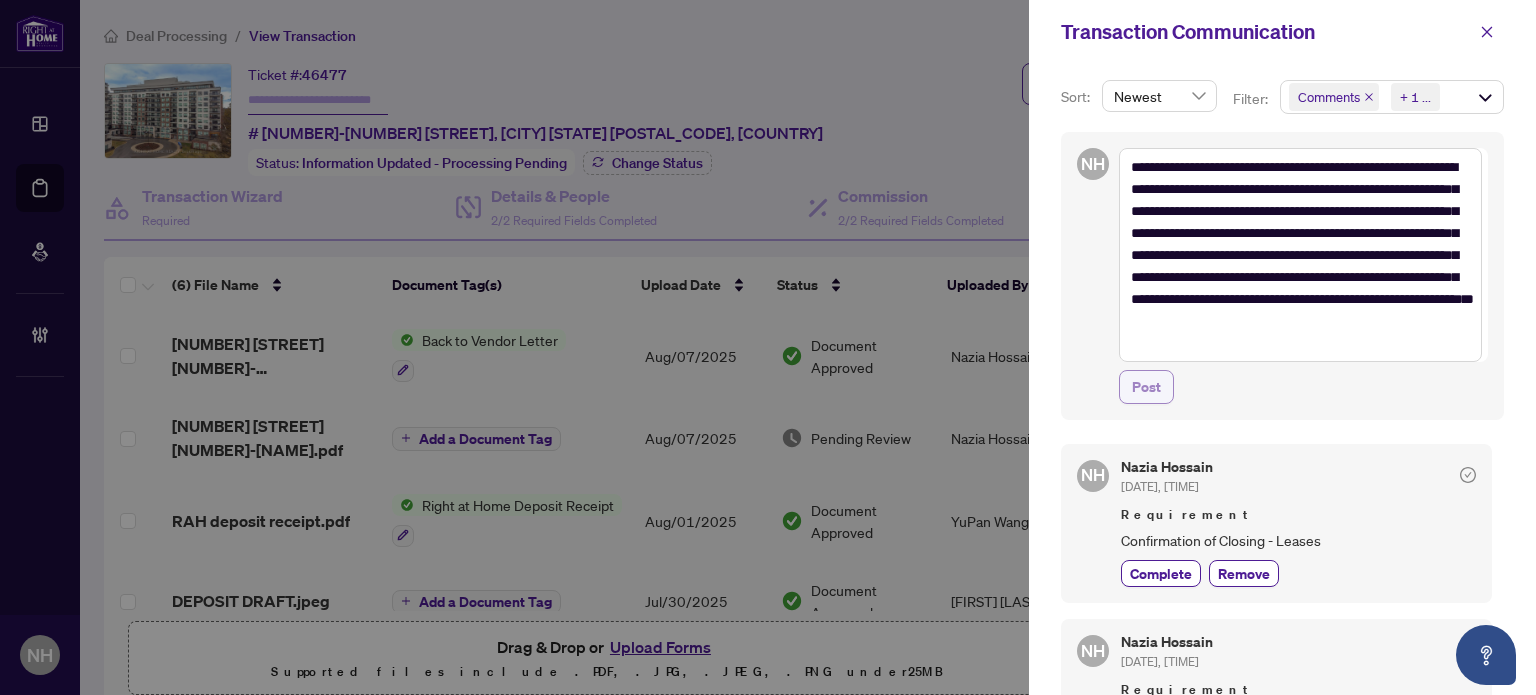 click on "Post" at bounding box center [1146, 387] 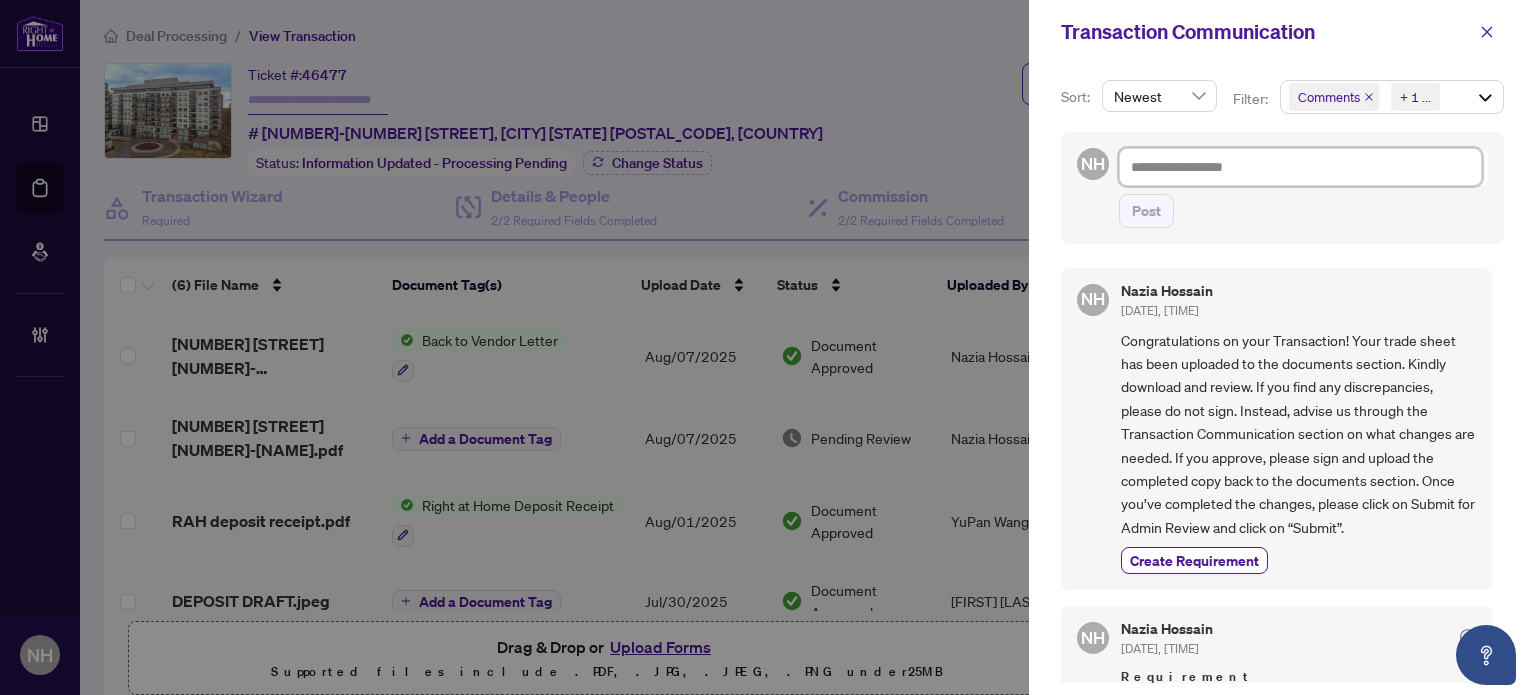 click at bounding box center (1300, 167) 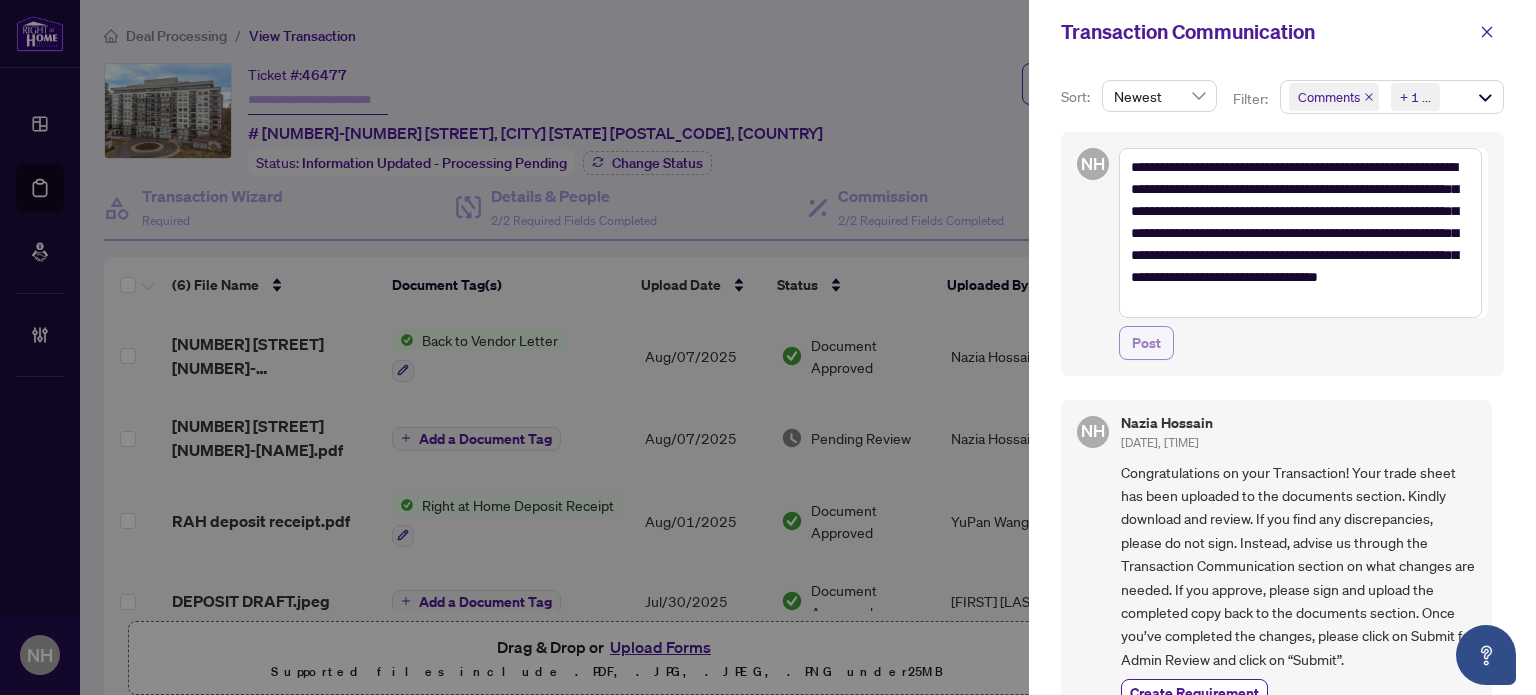 click on "Post" at bounding box center (1146, 343) 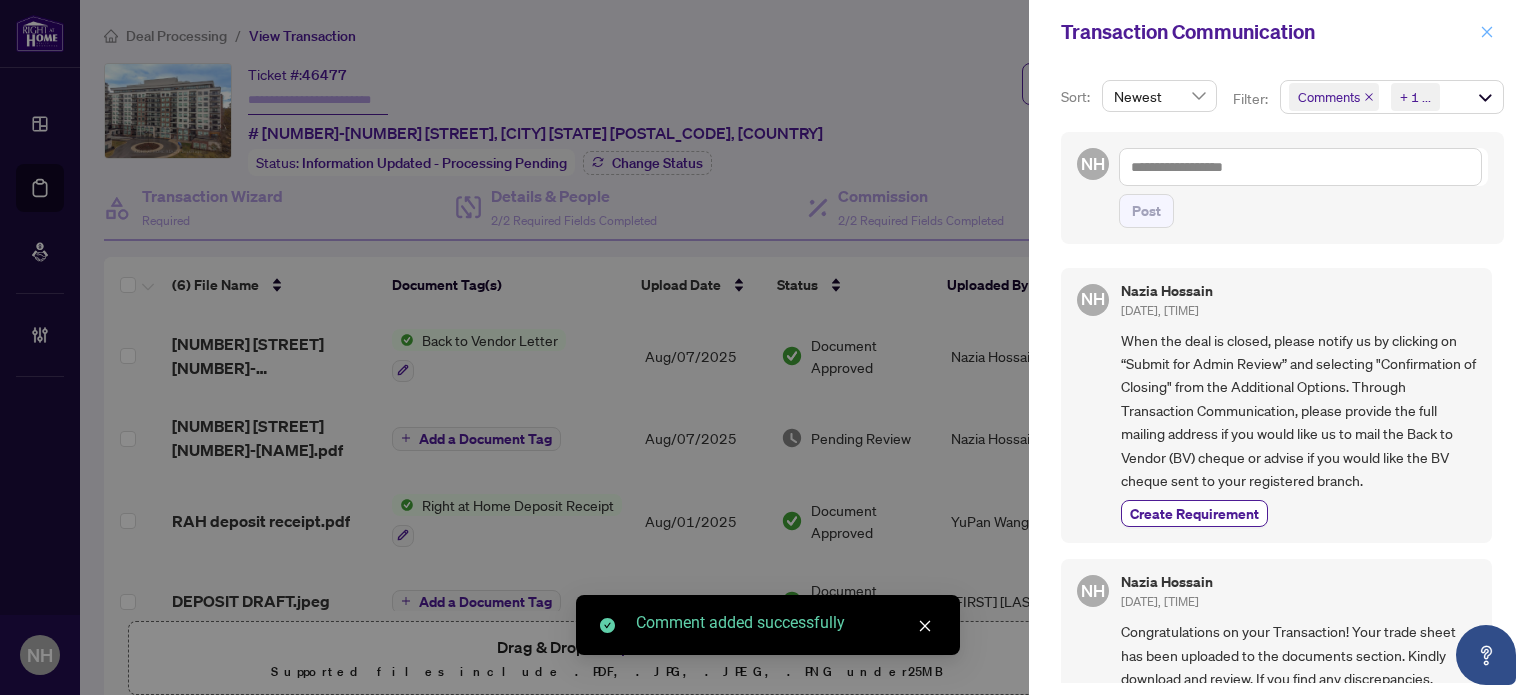 click at bounding box center [1487, 32] 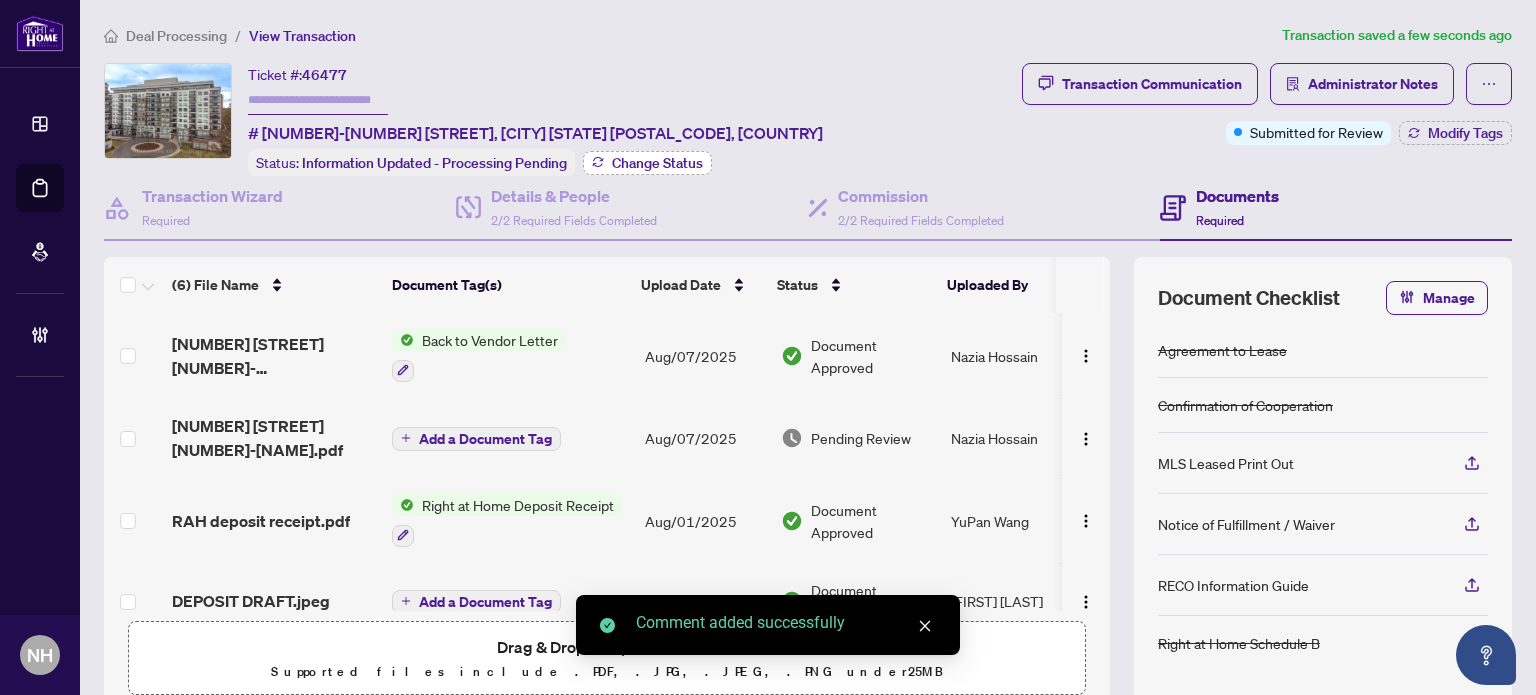 click on "Change Status" at bounding box center [657, 163] 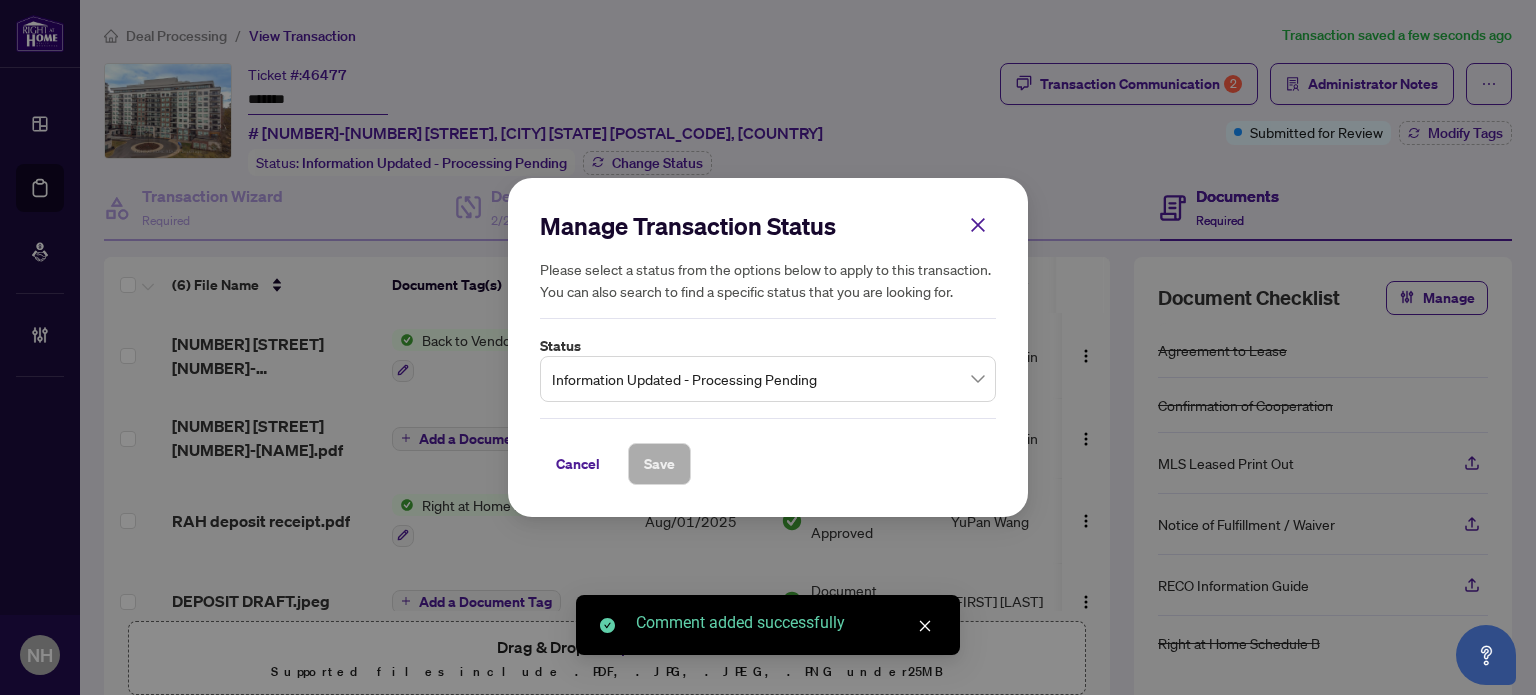 click on "Information Updated - Processing Pending" at bounding box center [768, 379] 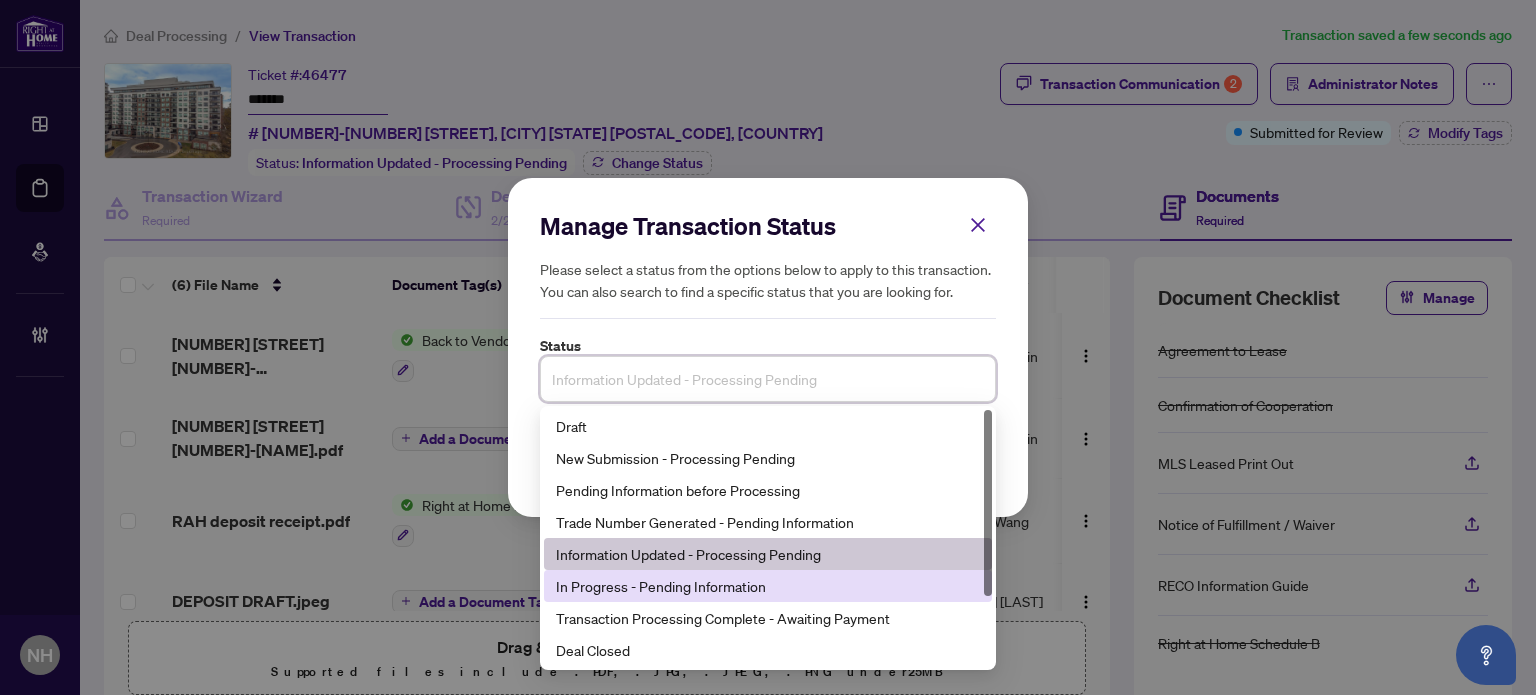 click on "In Progress - Pending Information" at bounding box center (768, 586) 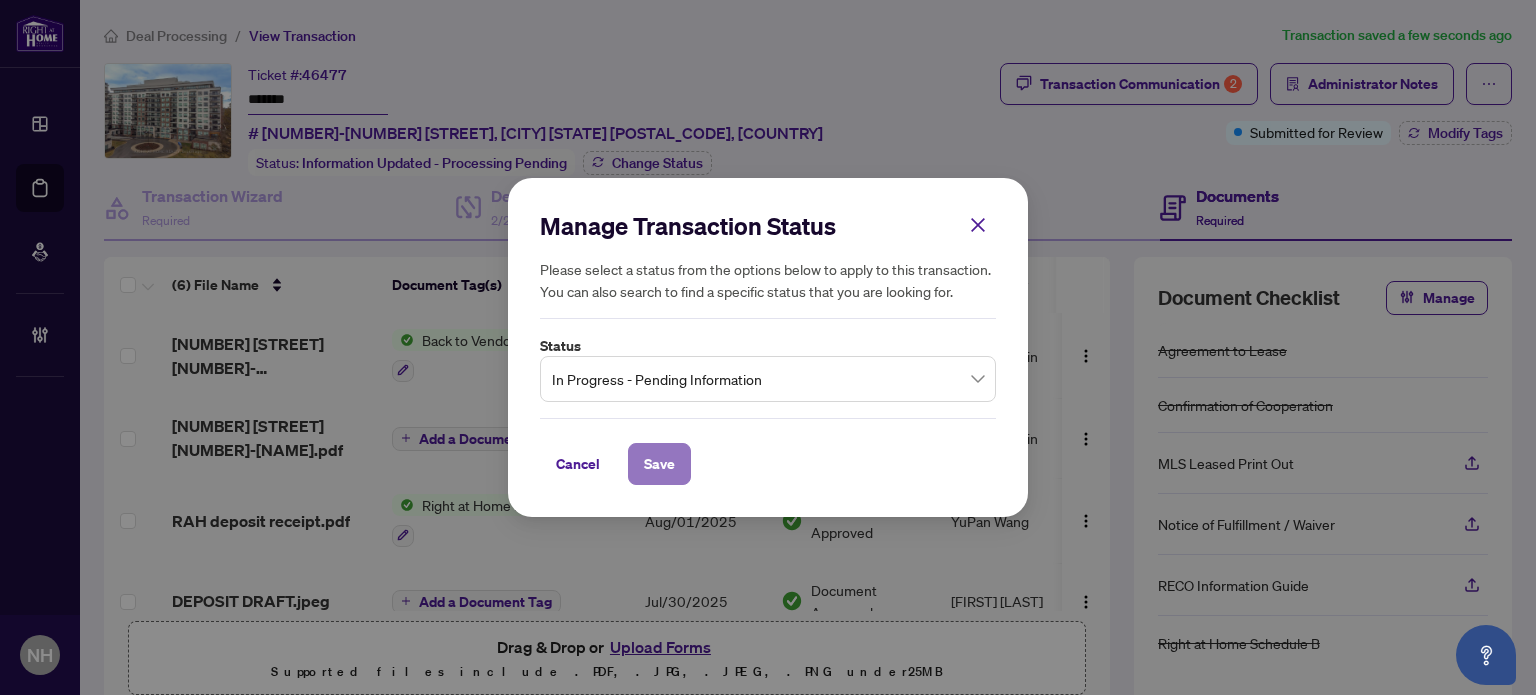 click on "Save" at bounding box center (659, 464) 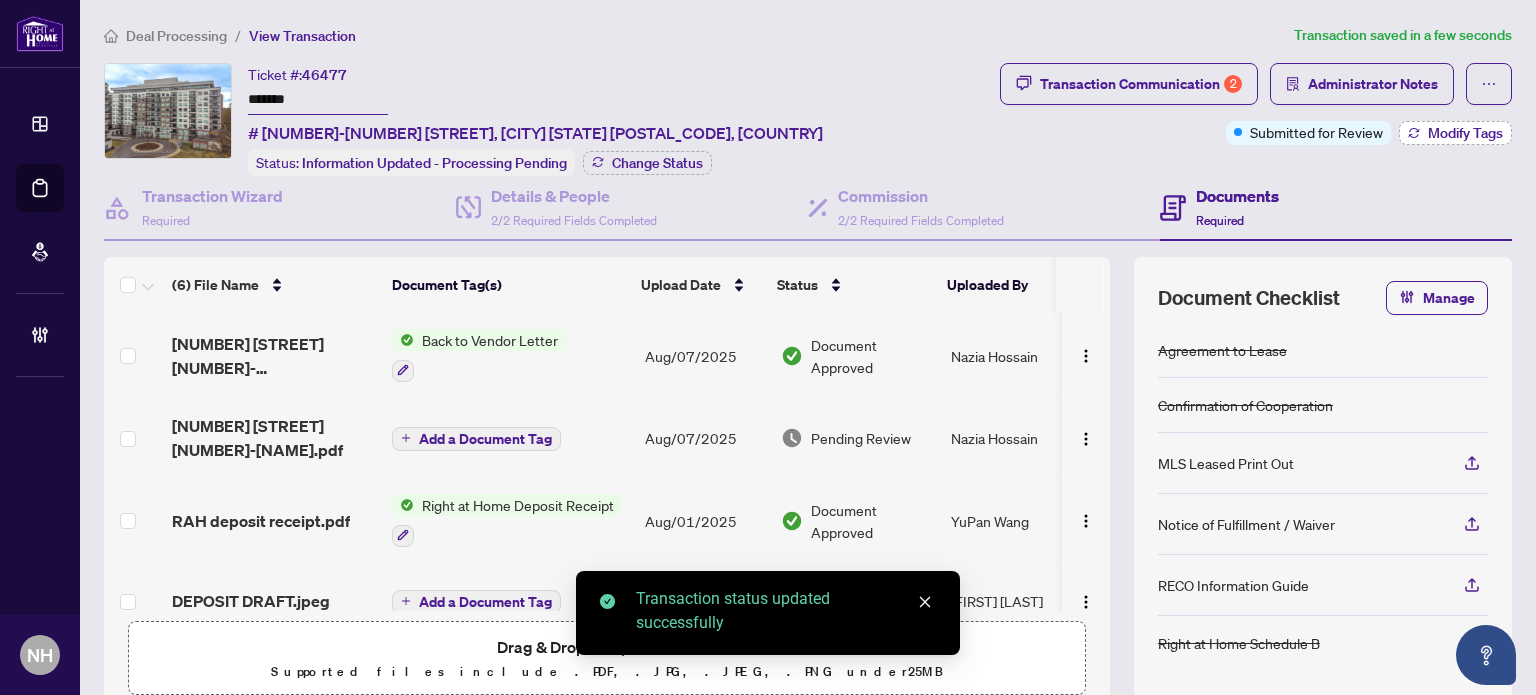 click on "Modify Tags" at bounding box center (1455, 133) 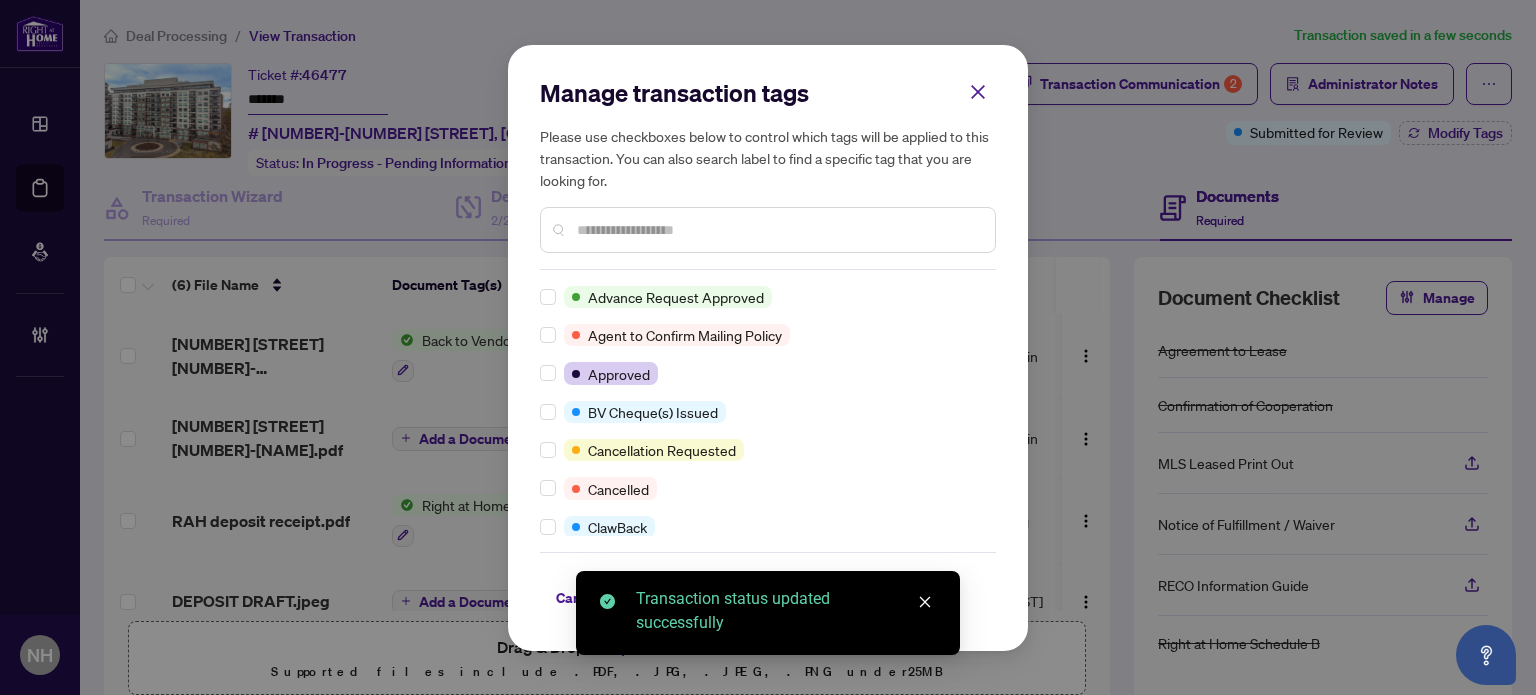 scroll, scrollTop: 0, scrollLeft: 0, axis: both 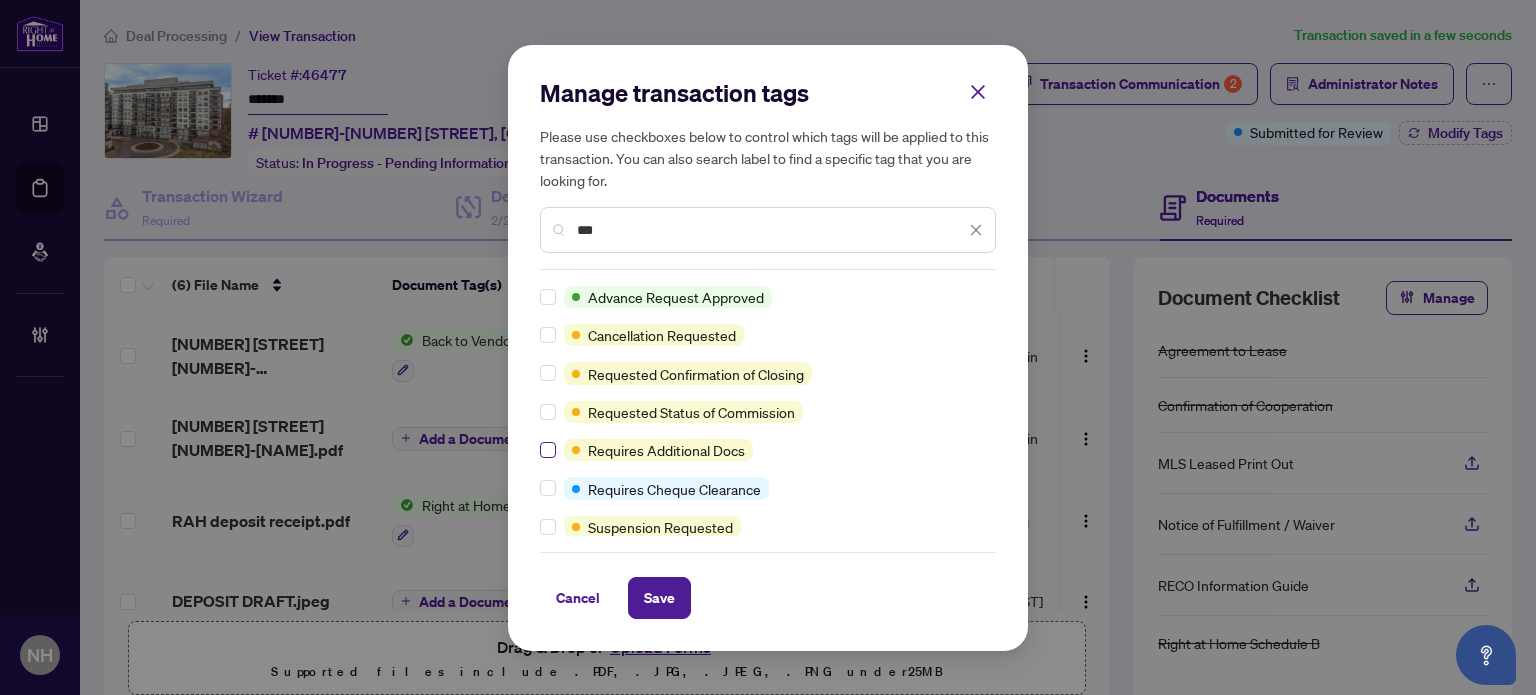 click at bounding box center (548, 450) 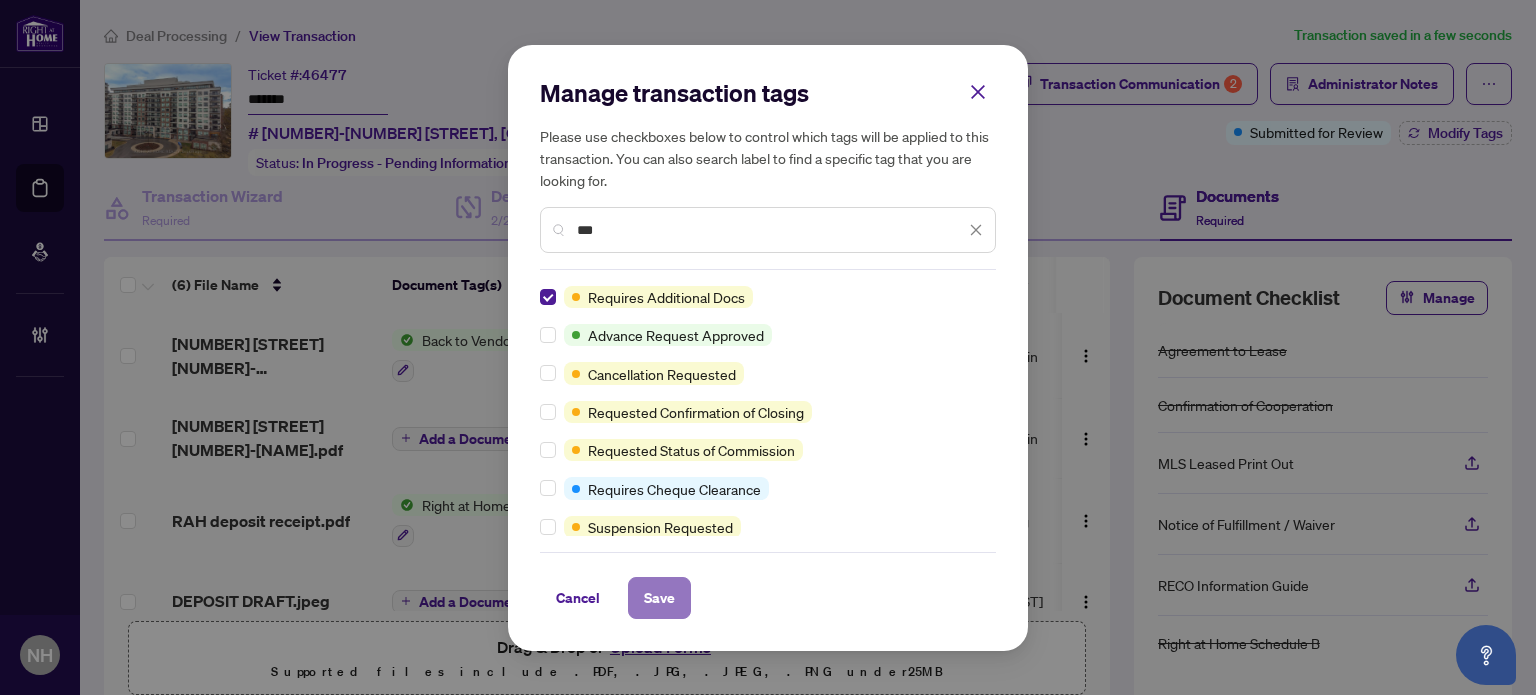click on "Save" at bounding box center [659, 598] 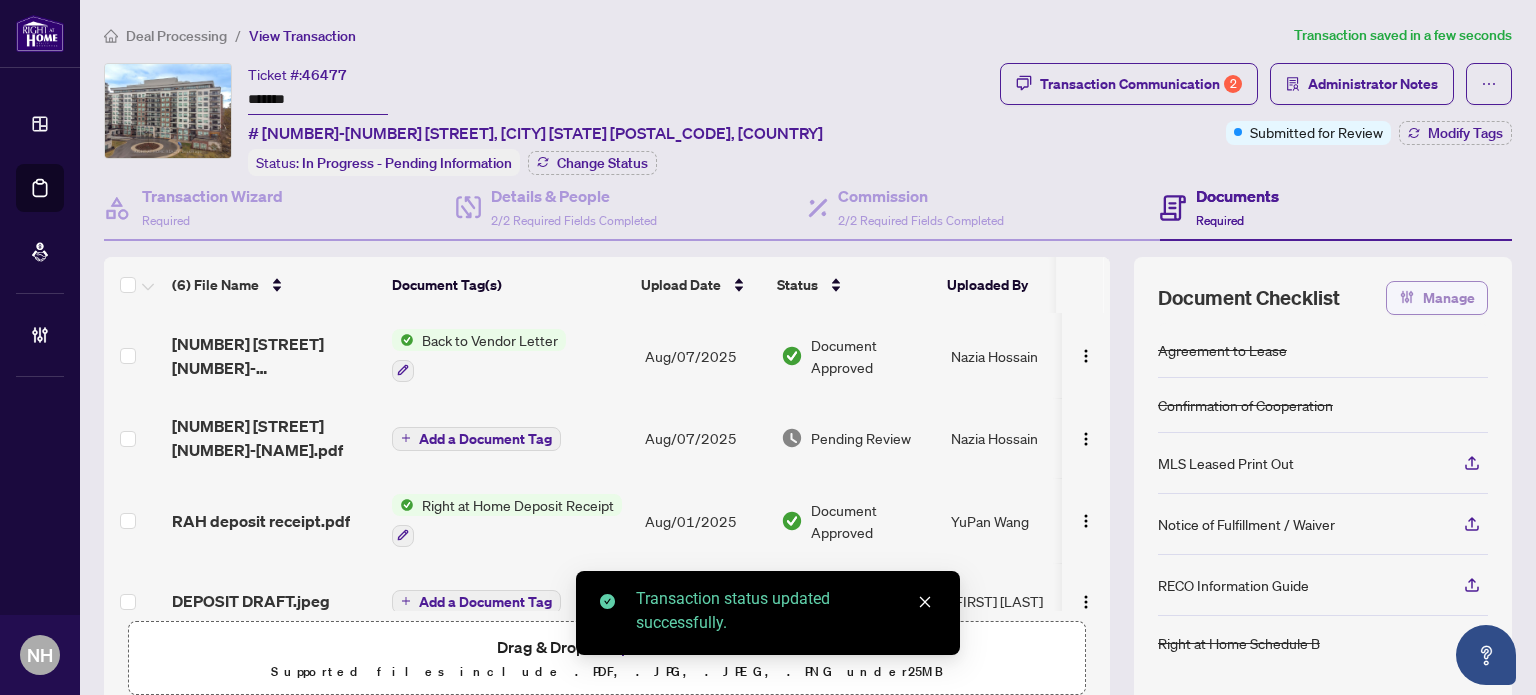 click on "Manage" at bounding box center [1449, 298] 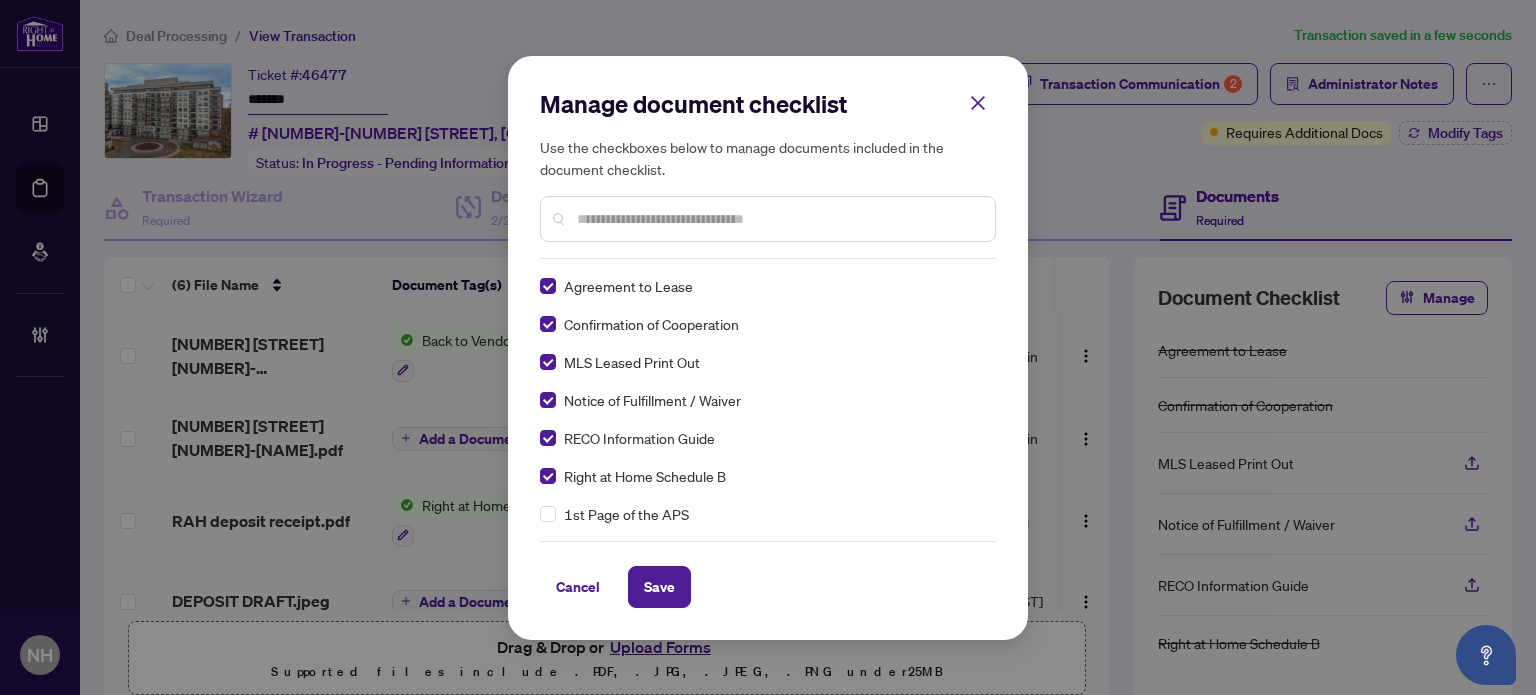 scroll, scrollTop: 0, scrollLeft: 0, axis: both 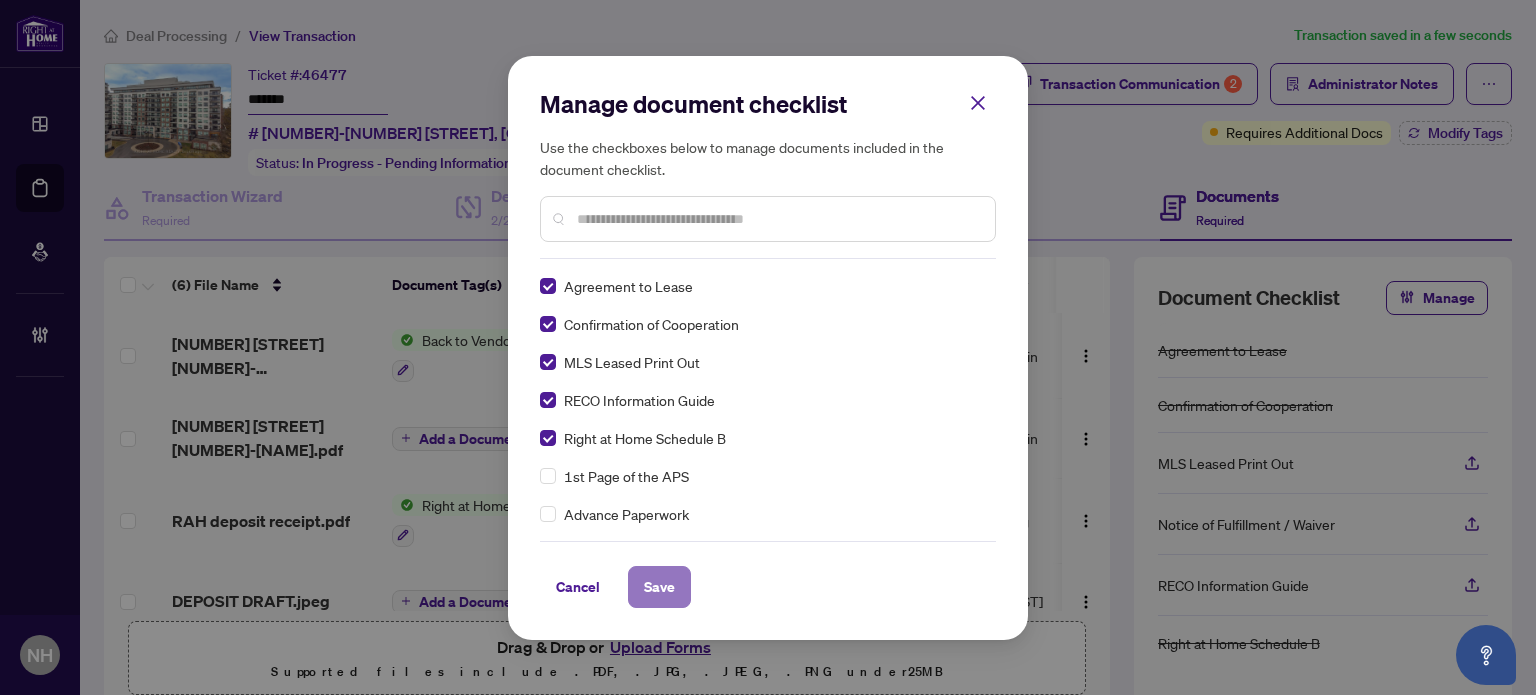 click on "Save" at bounding box center (659, 587) 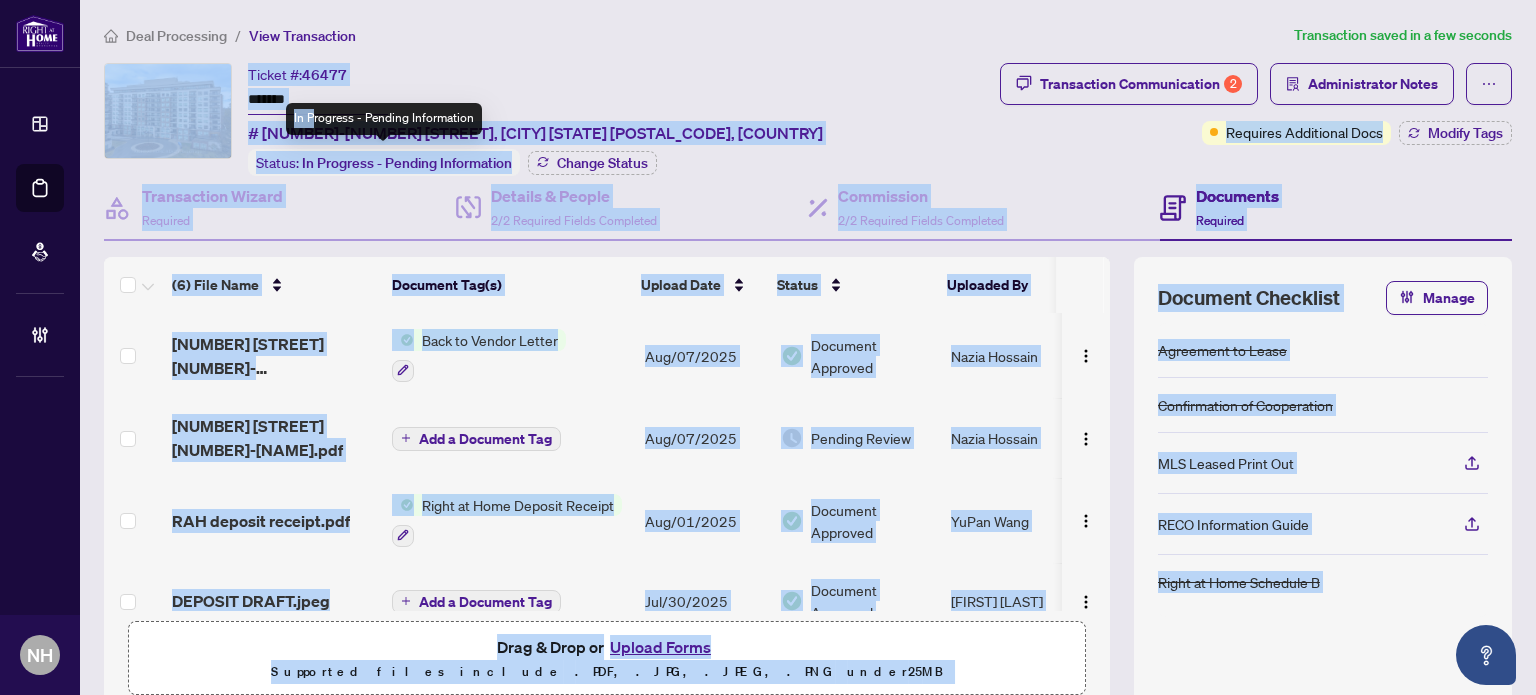 drag, startPoint x: 312, startPoint y: 104, endPoint x: 208, endPoint y: 96, distance: 104.307236 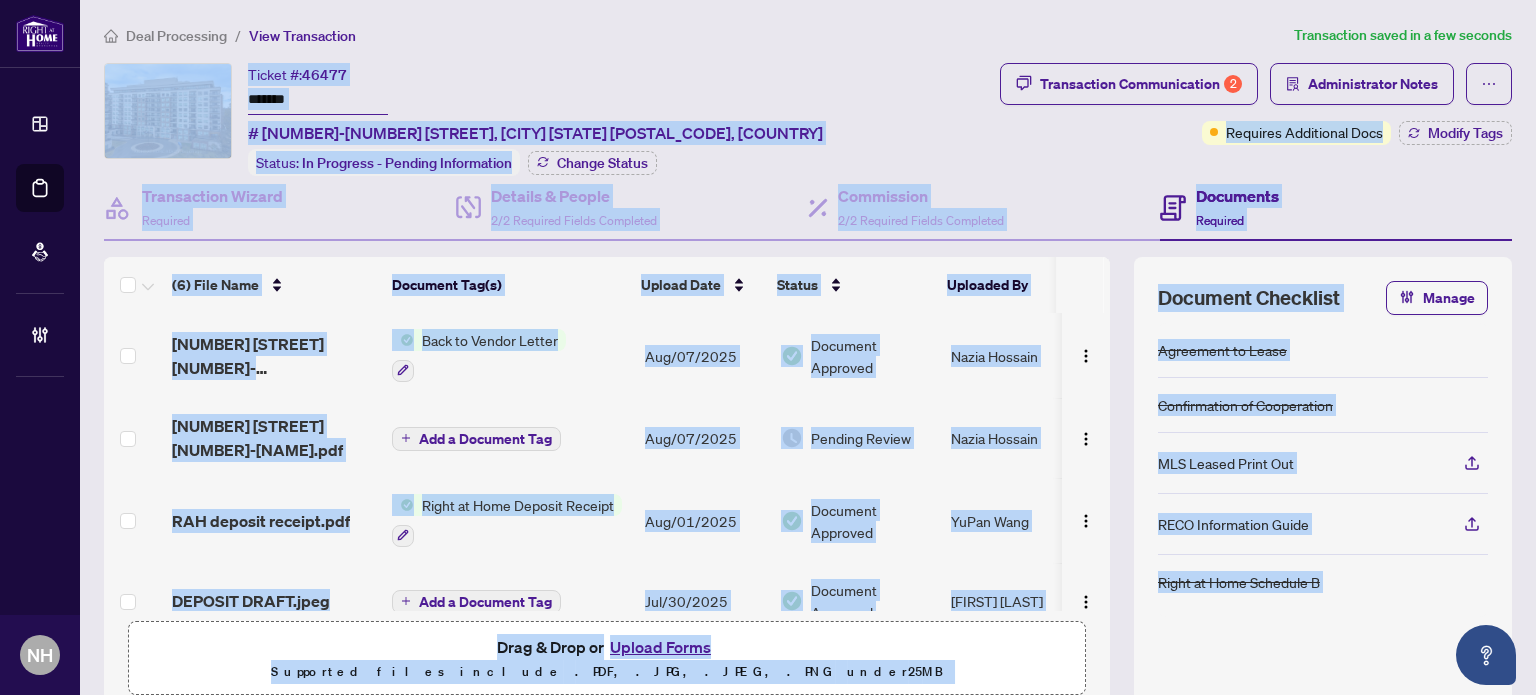 click on "Ticket #:  46477 ******* # 810-460 Callaway Rd, London North, Ontario N6G 0N8, Canada" at bounding box center [535, 104] 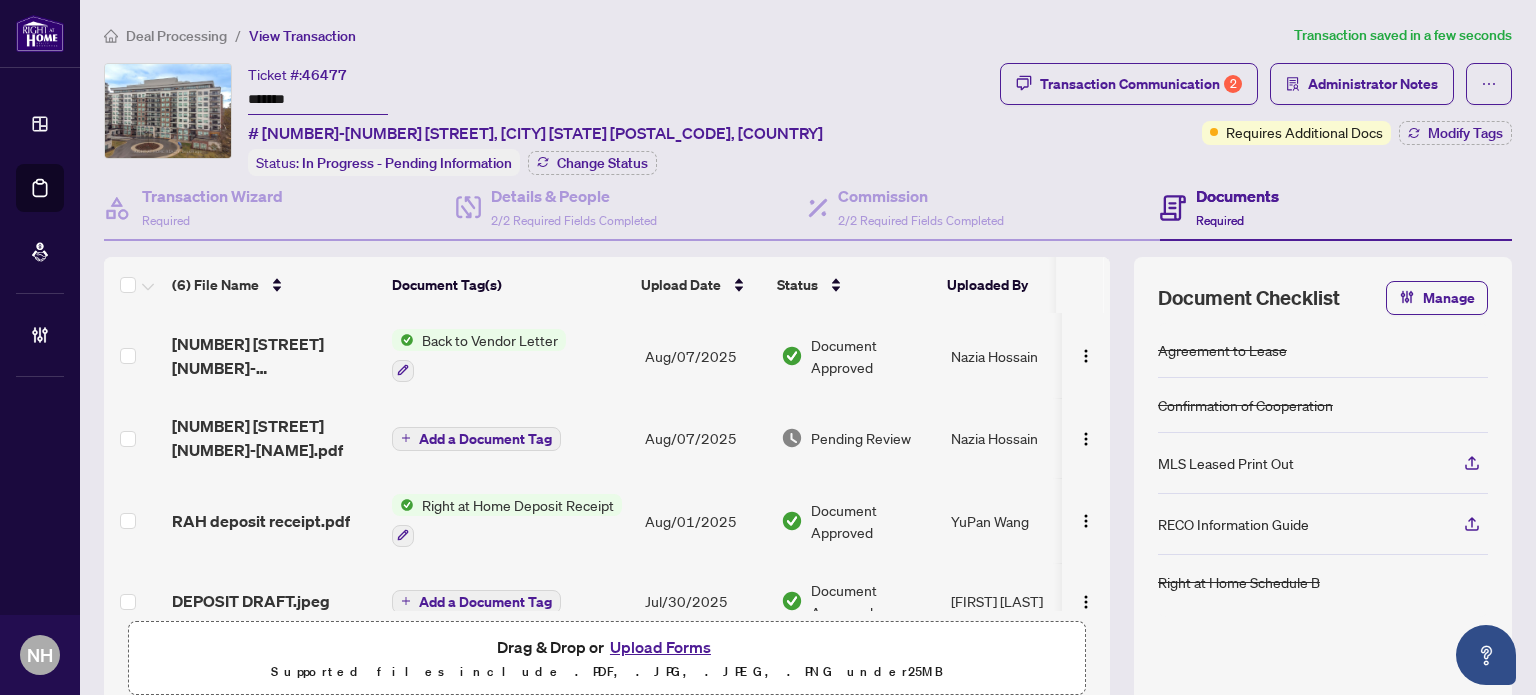 drag, startPoint x: 450, startPoint y: 34, endPoint x: 452, endPoint y: 45, distance: 11.18034 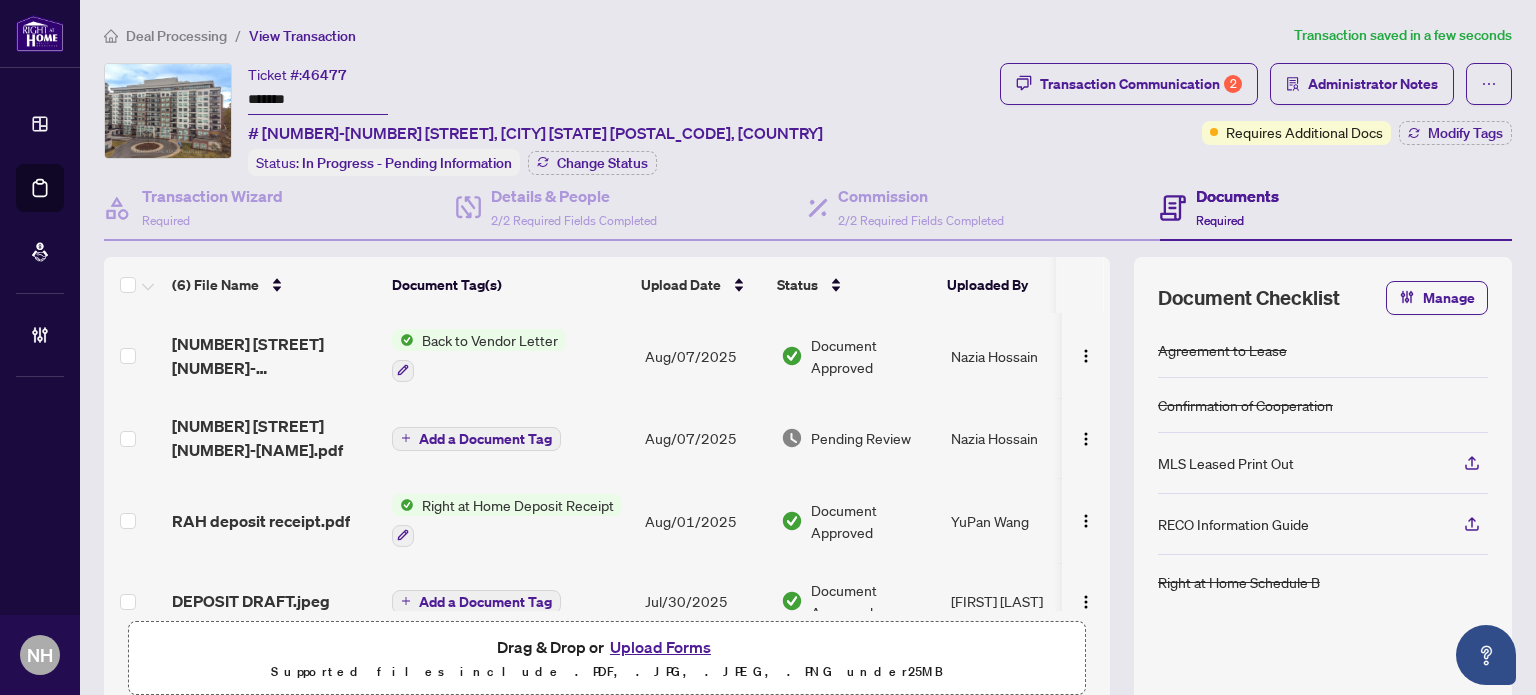 scroll, scrollTop: 193, scrollLeft: 0, axis: vertical 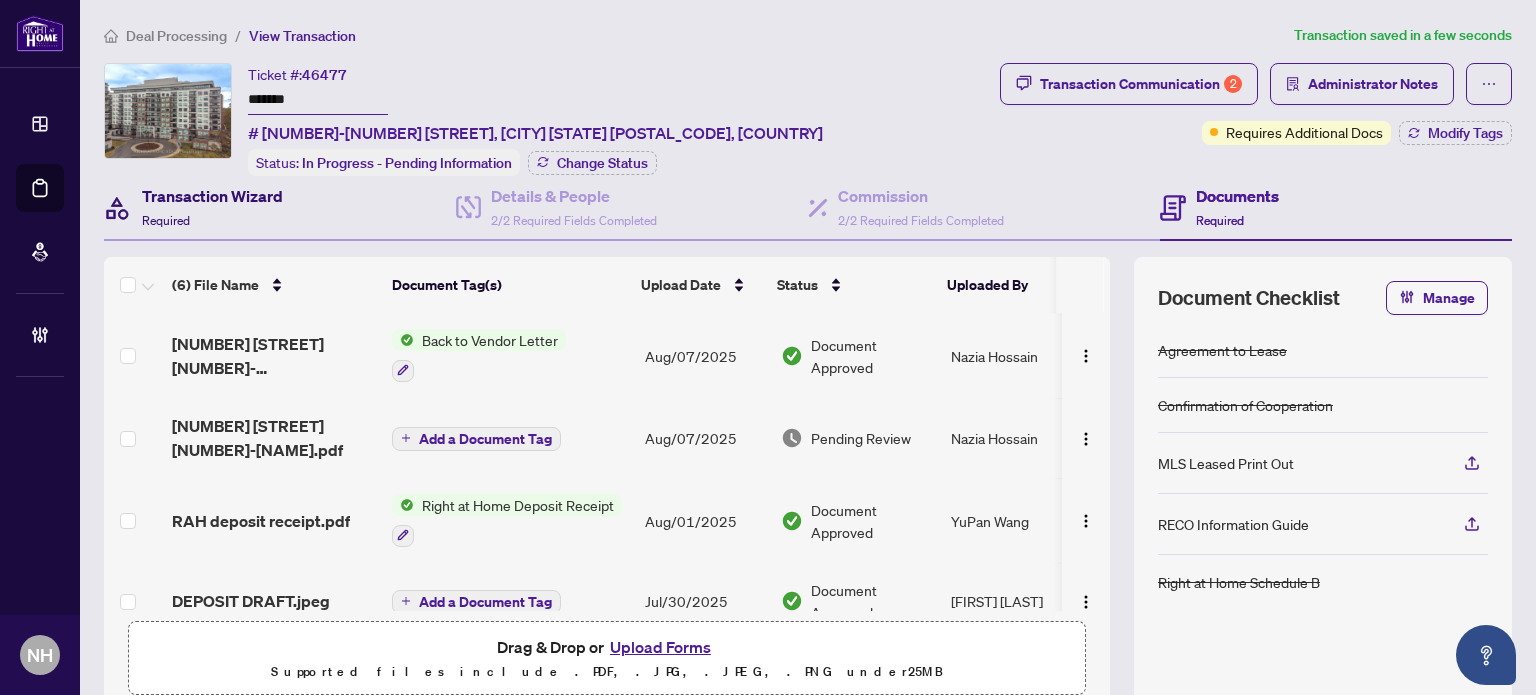 click on "Transaction Wizard" at bounding box center (212, 196) 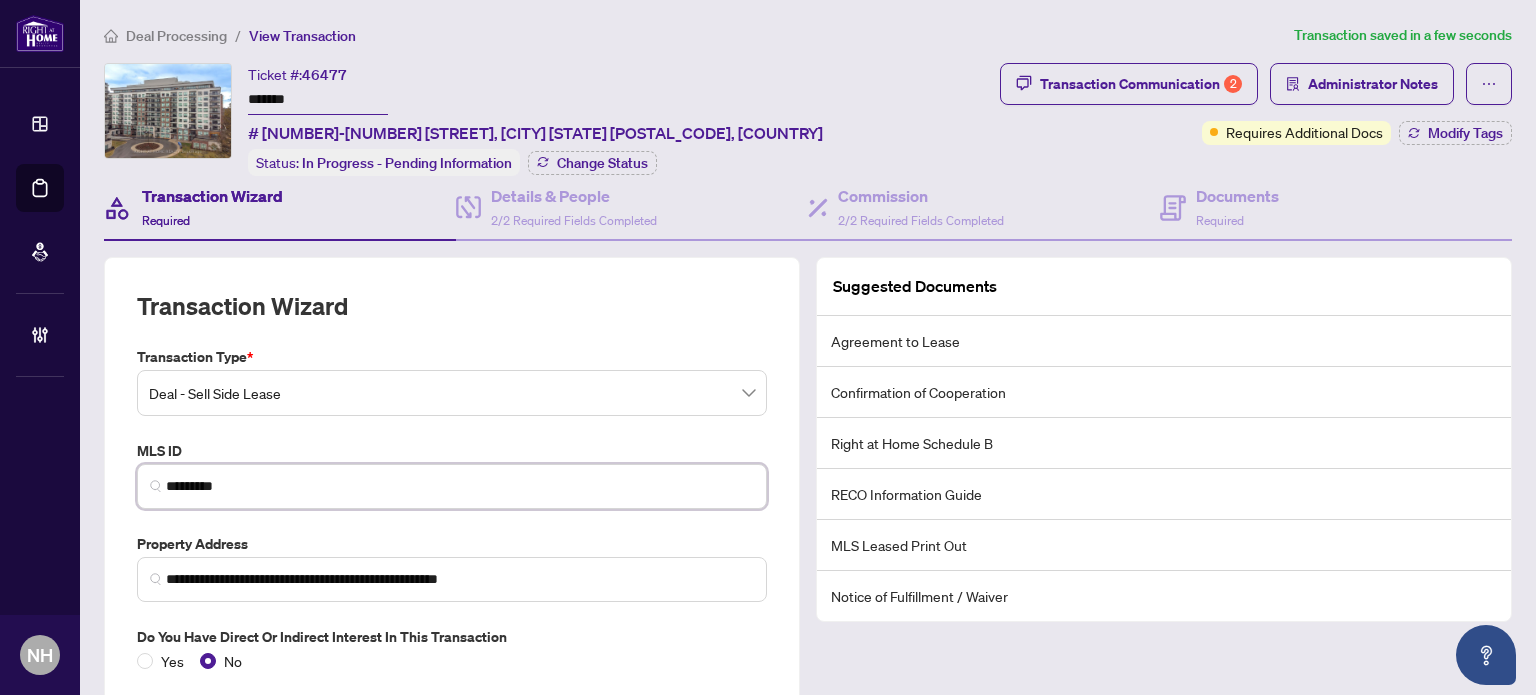 drag, startPoint x: 100, startPoint y: 461, endPoint x: 111, endPoint y: 477, distance: 19.416489 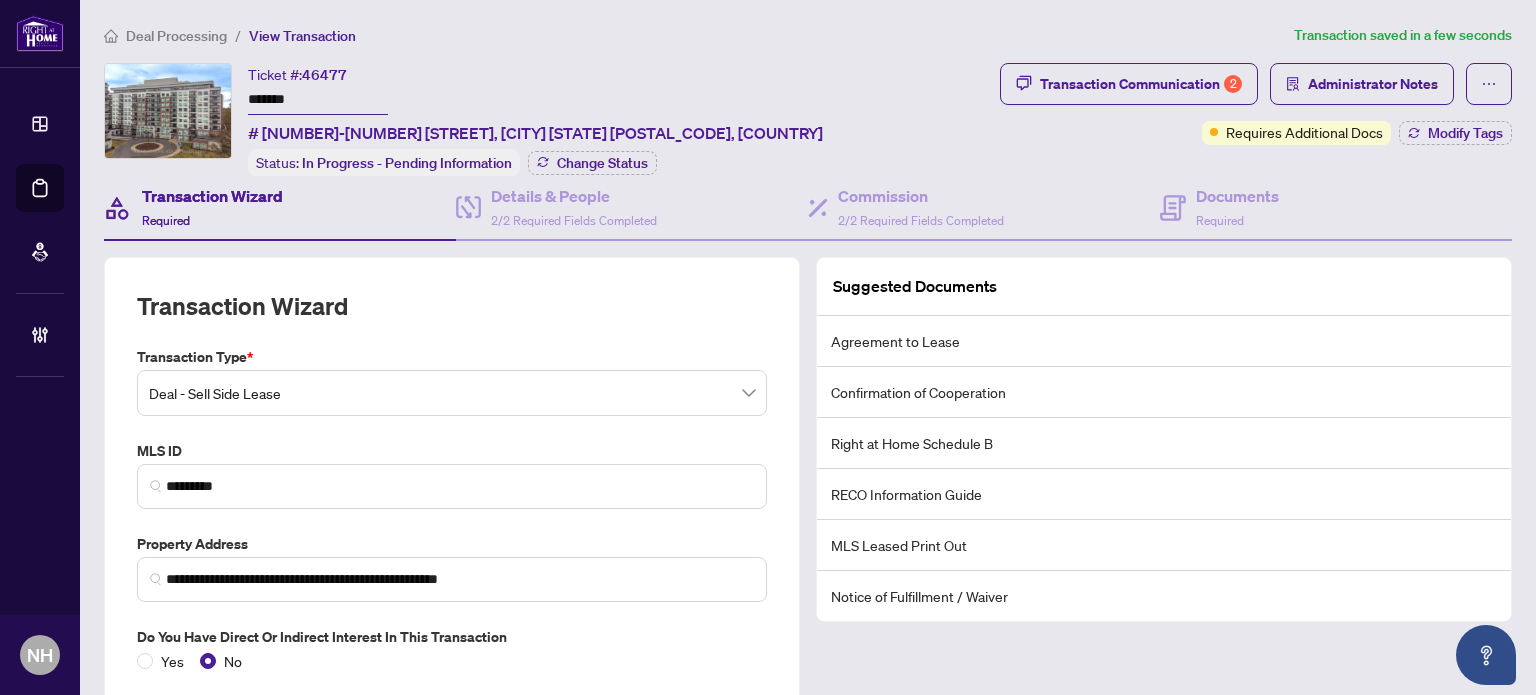 drag, startPoint x: 1138, startPoint y: 213, endPoint x: 1186, endPoint y: 151, distance: 78.40918 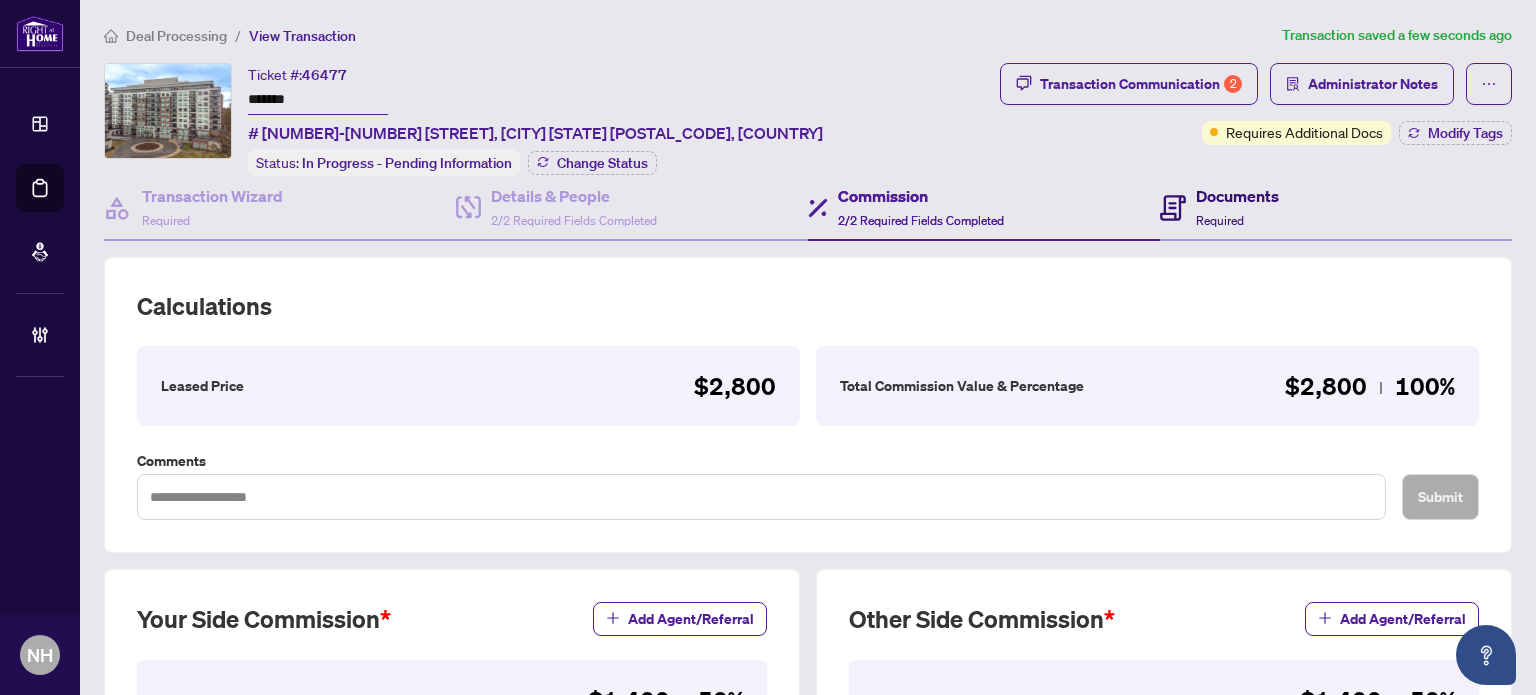 click on "Documents Required" at bounding box center [1237, 207] 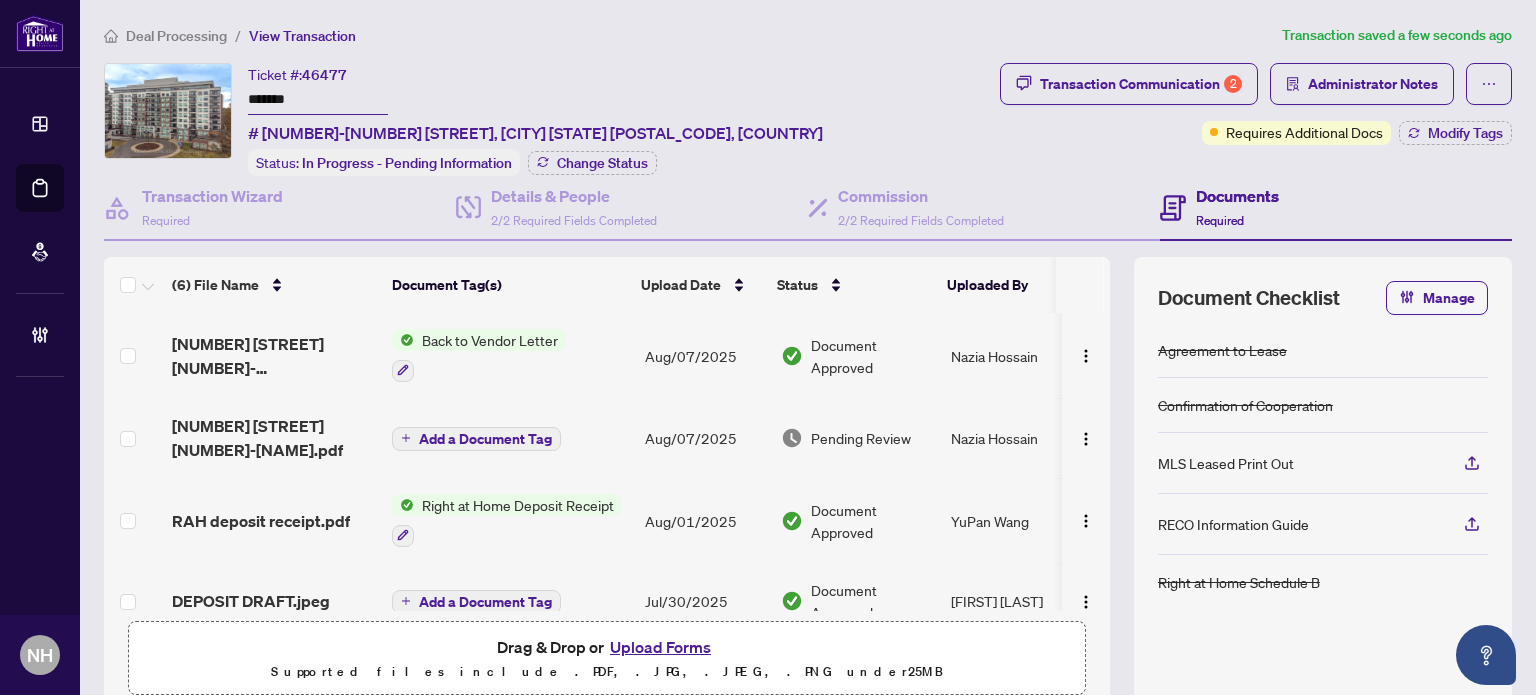 click on "Upload Forms" at bounding box center [660, 647] 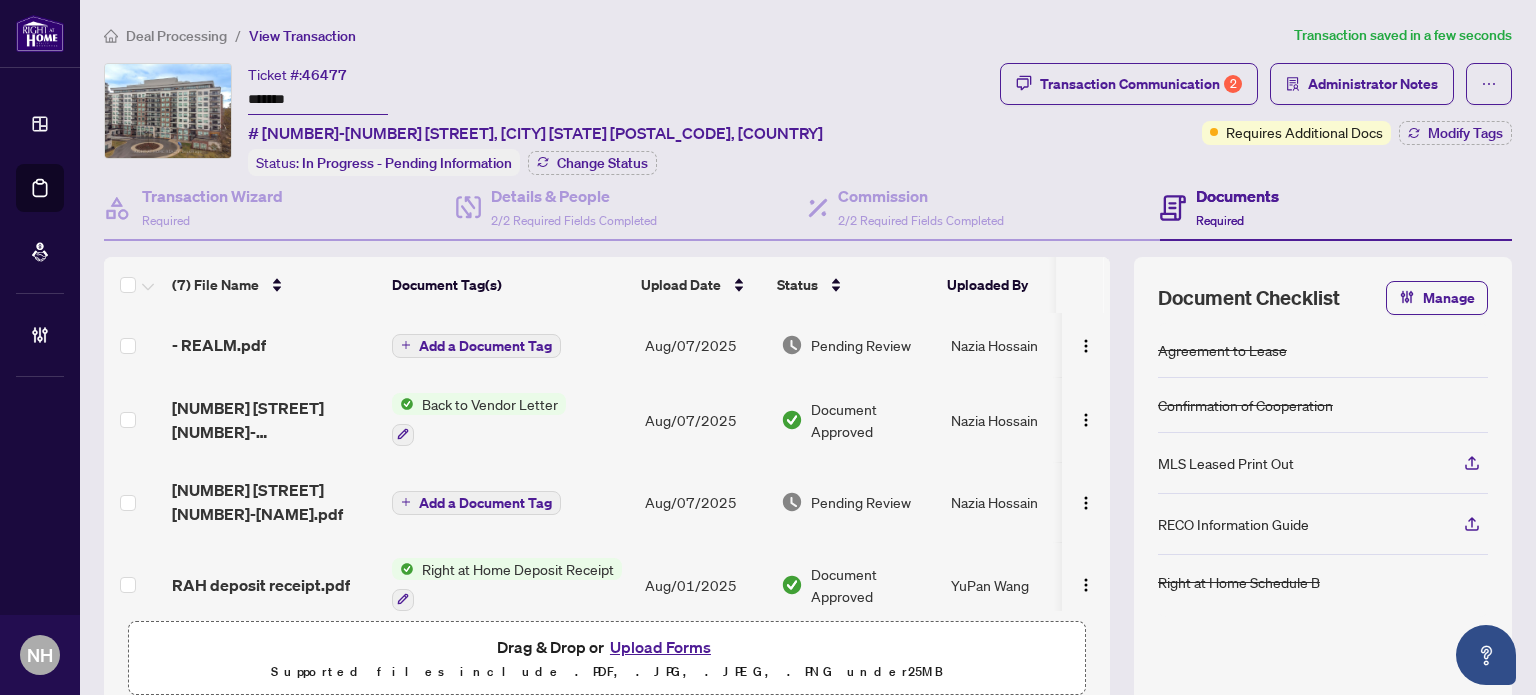 click on "Add a Document Tag" at bounding box center [476, 346] 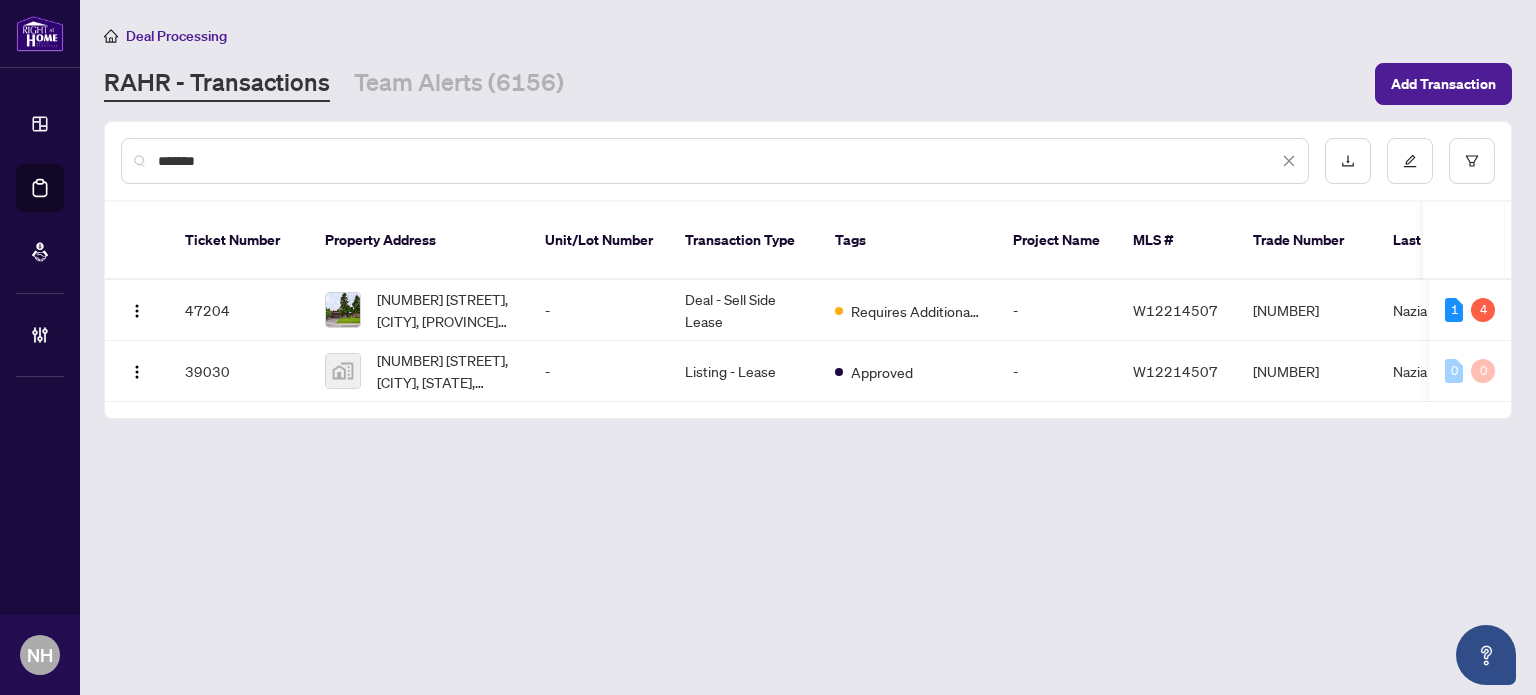 scroll, scrollTop: 0, scrollLeft: 0, axis: both 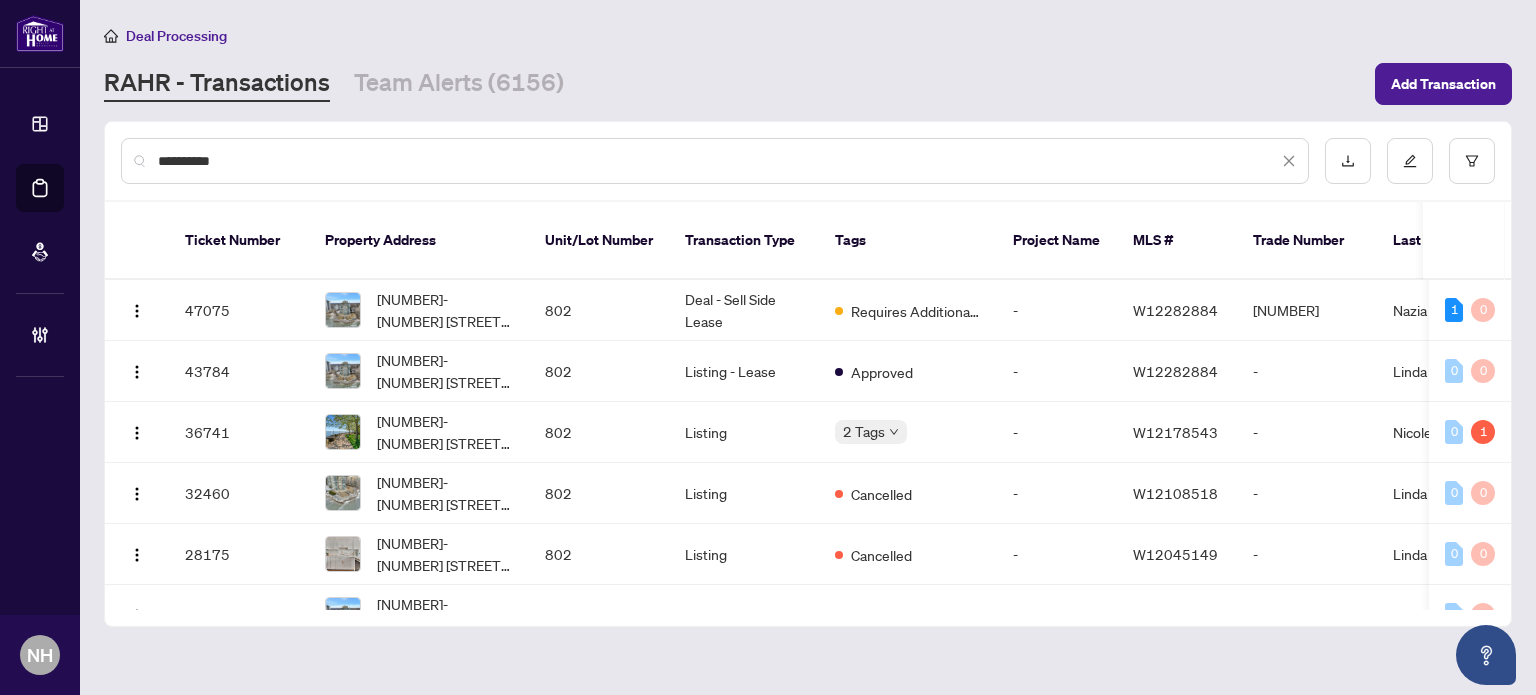 type on "**********" 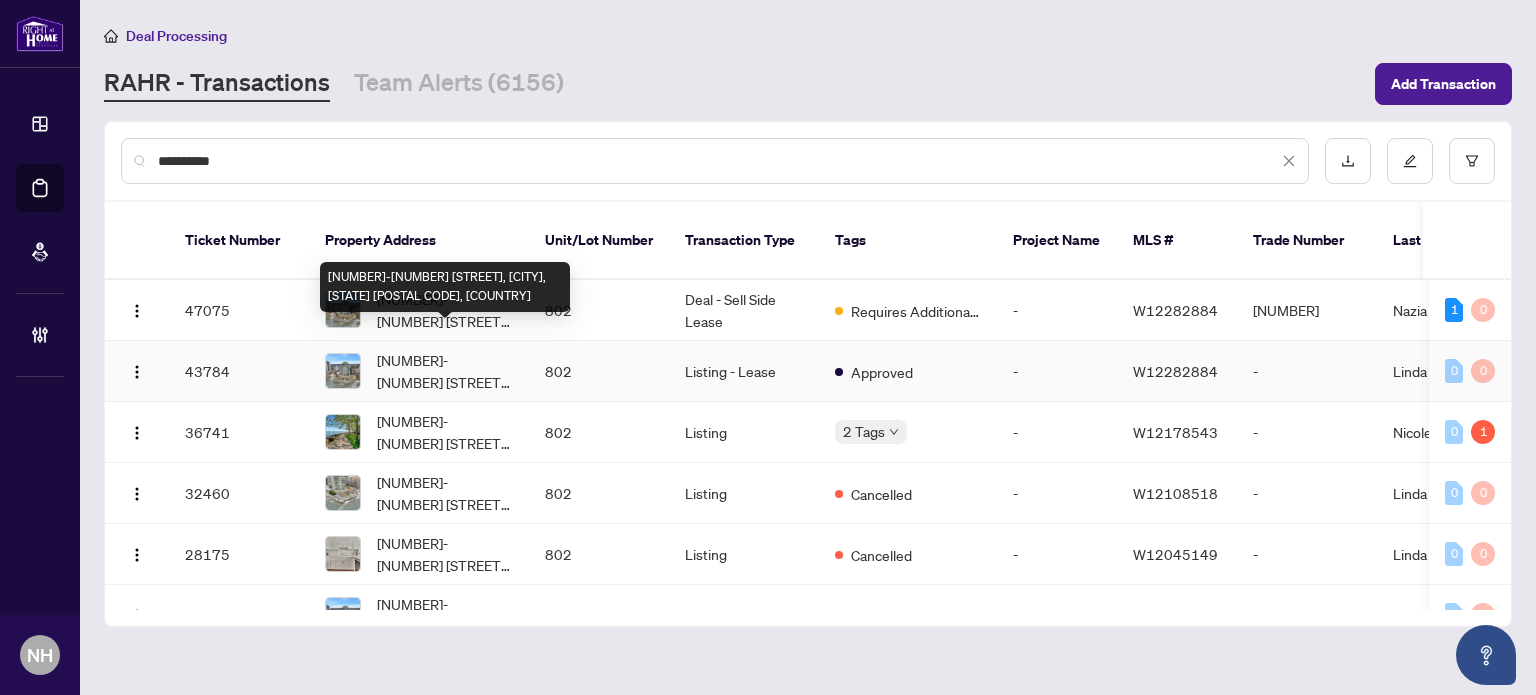click on "[NUMBER]-[NUMBER] [STREET], [CITY], [STATE] [POSTAL CODE], [COUNTRY]" at bounding box center (445, 371) 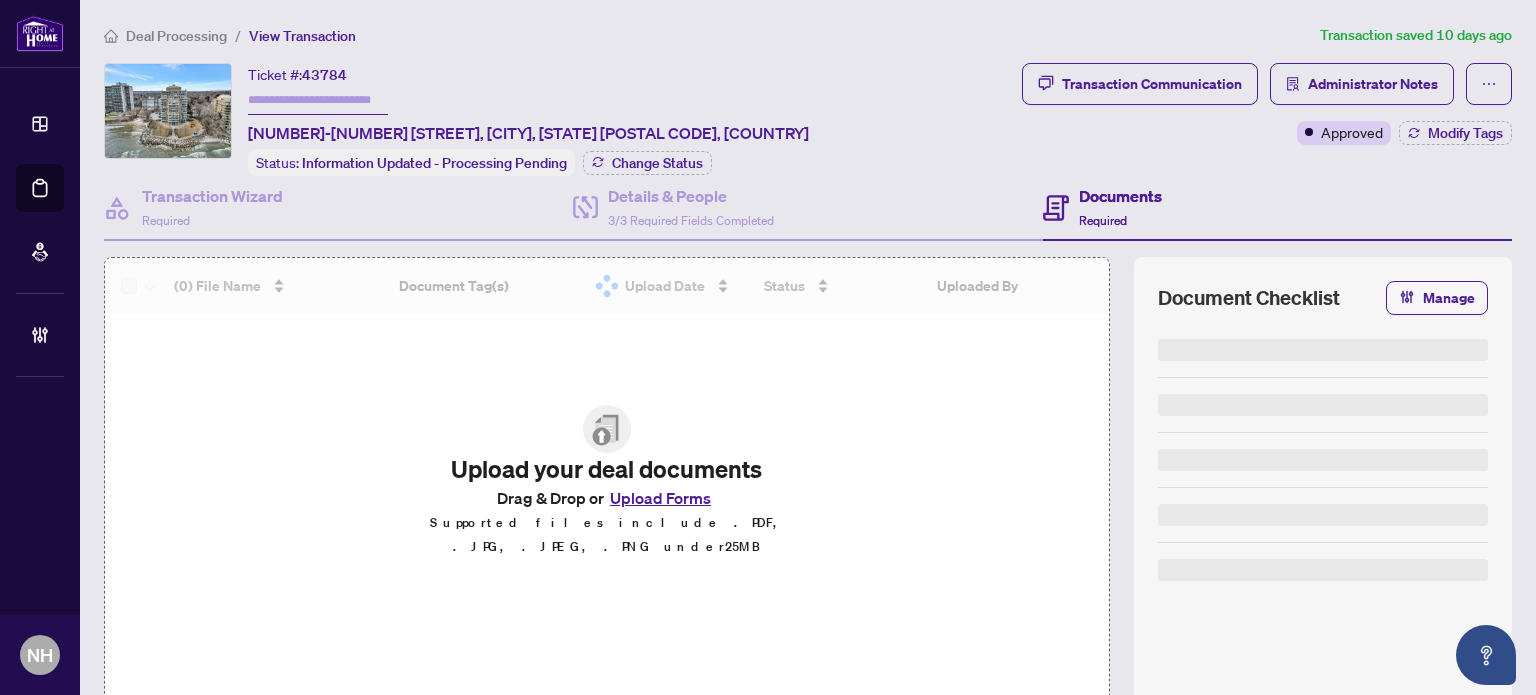 click at bounding box center (318, 100) 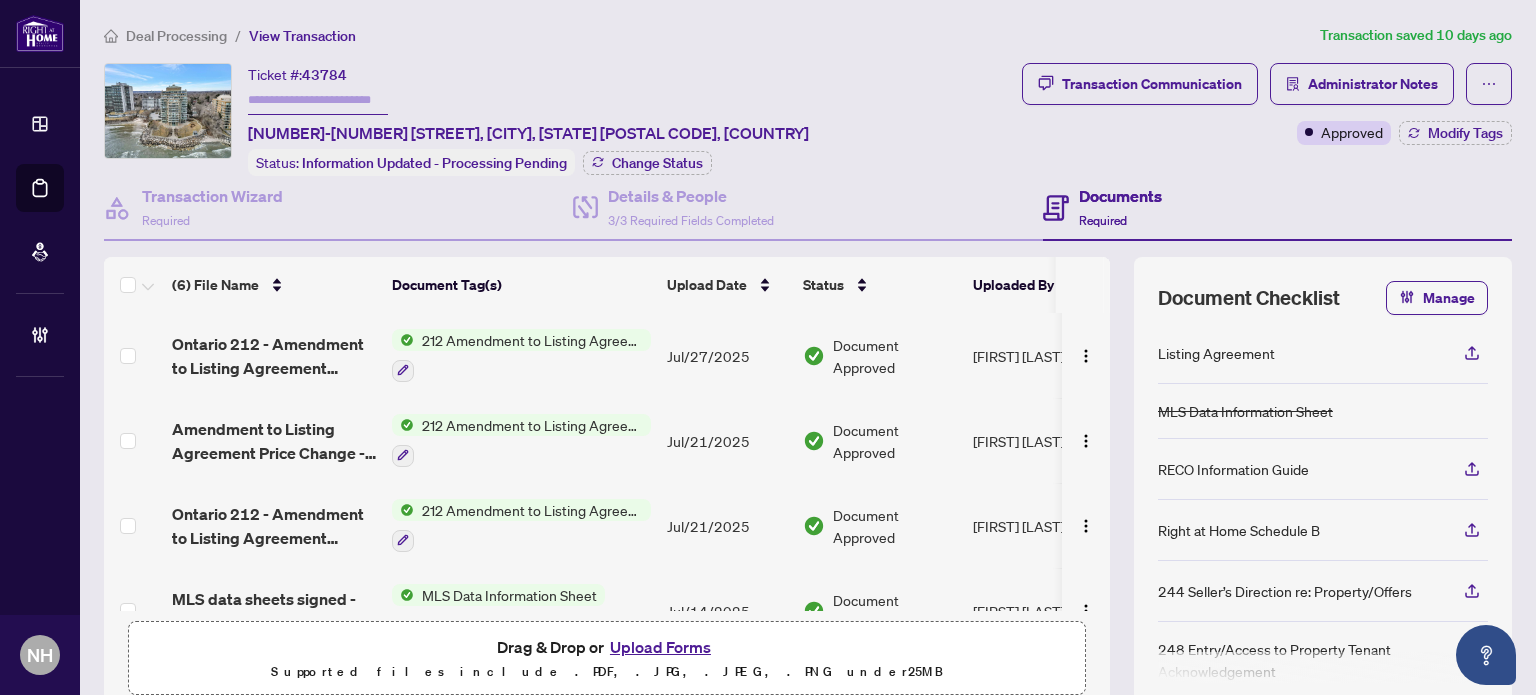 paste on "*******" 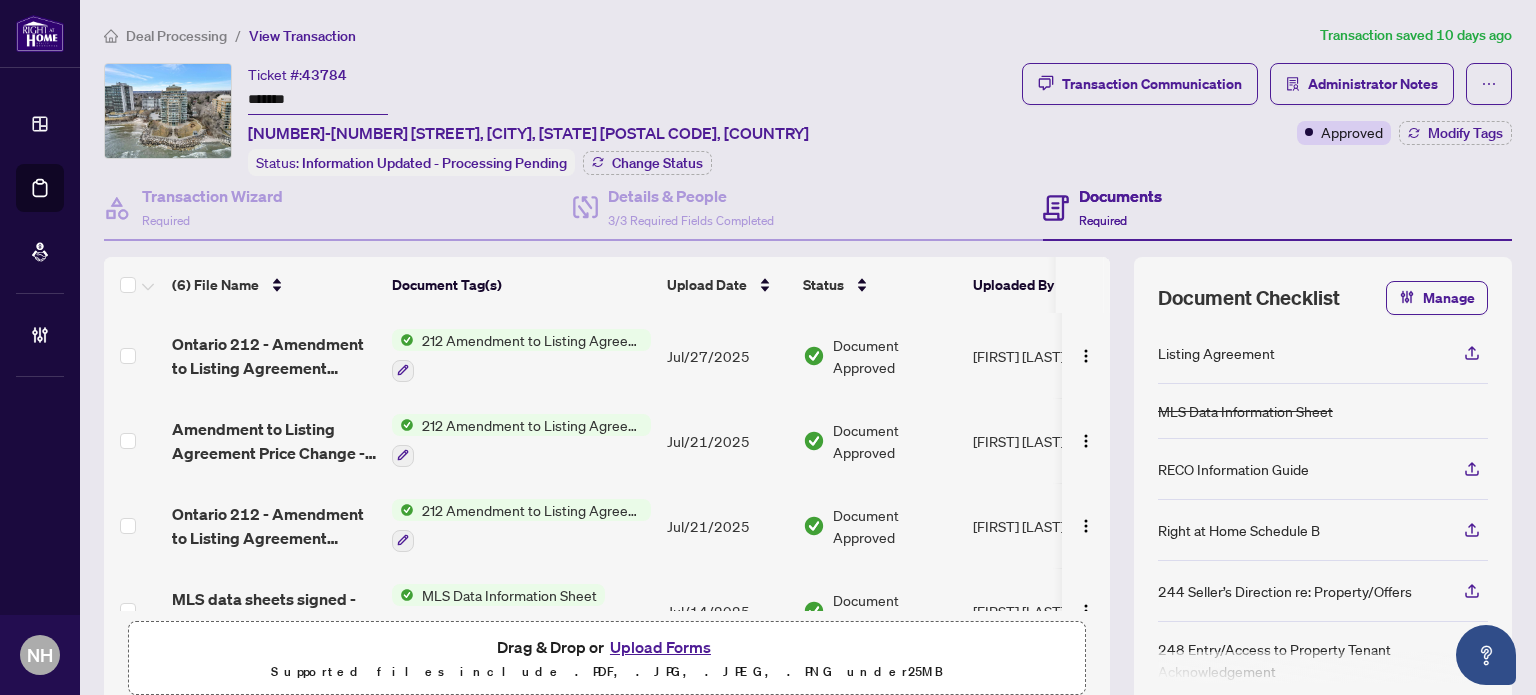 type on "*******" 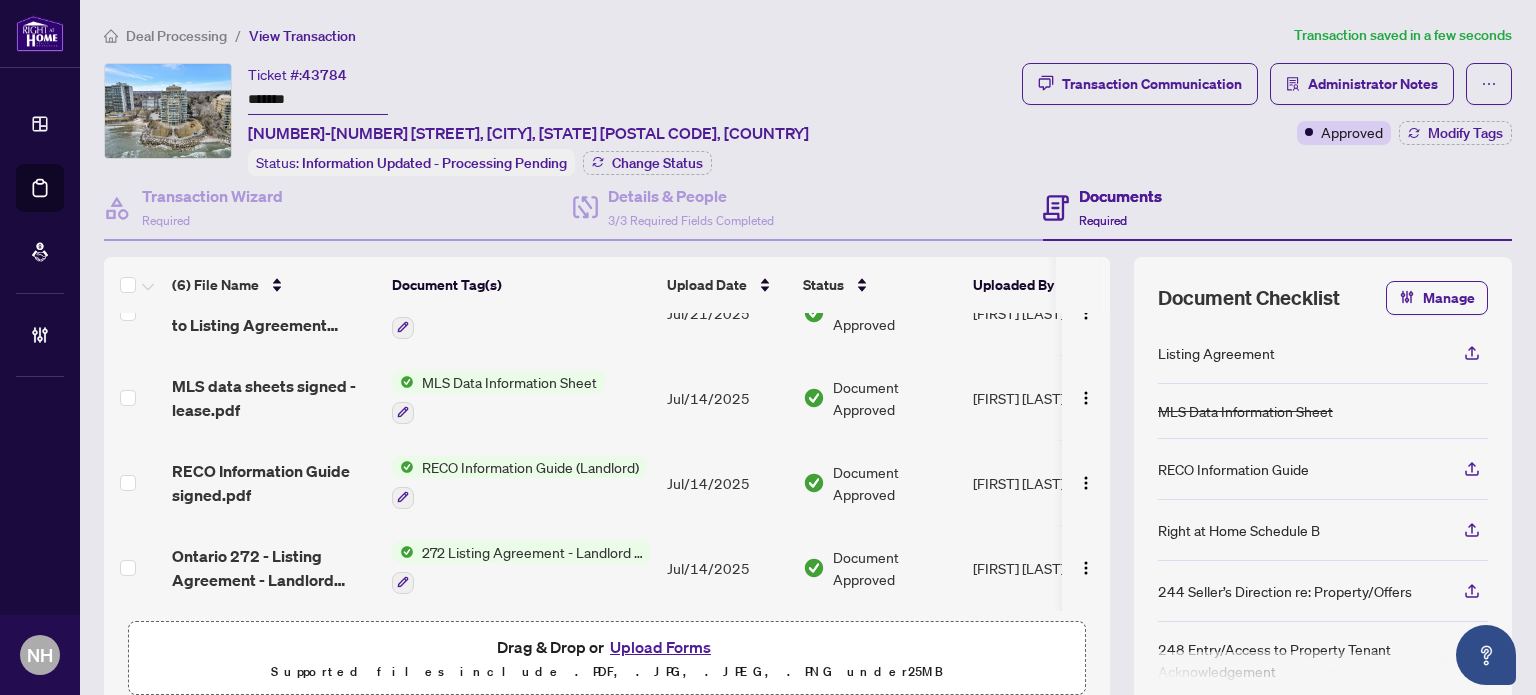 scroll, scrollTop: 214, scrollLeft: 0, axis: vertical 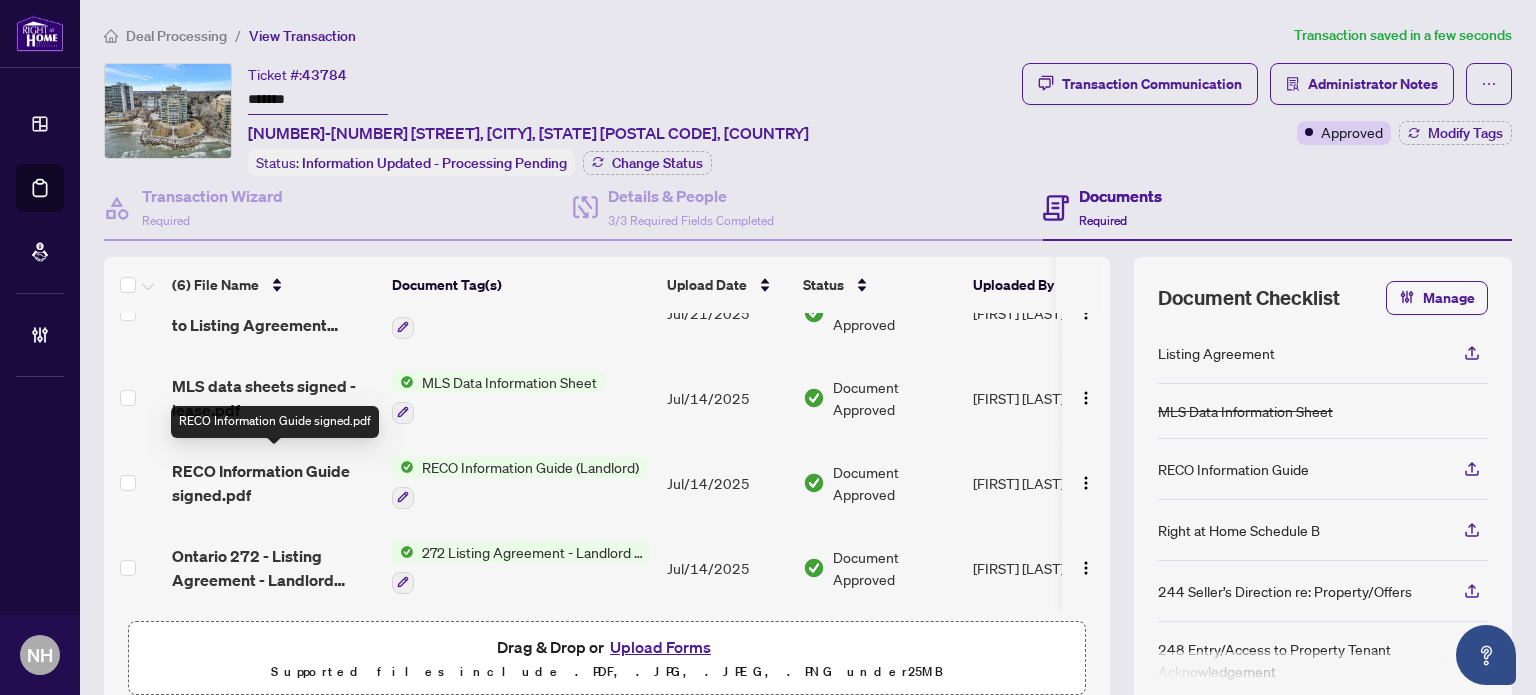 click on "RECO Information Guide signed.pdf" at bounding box center [274, 483] 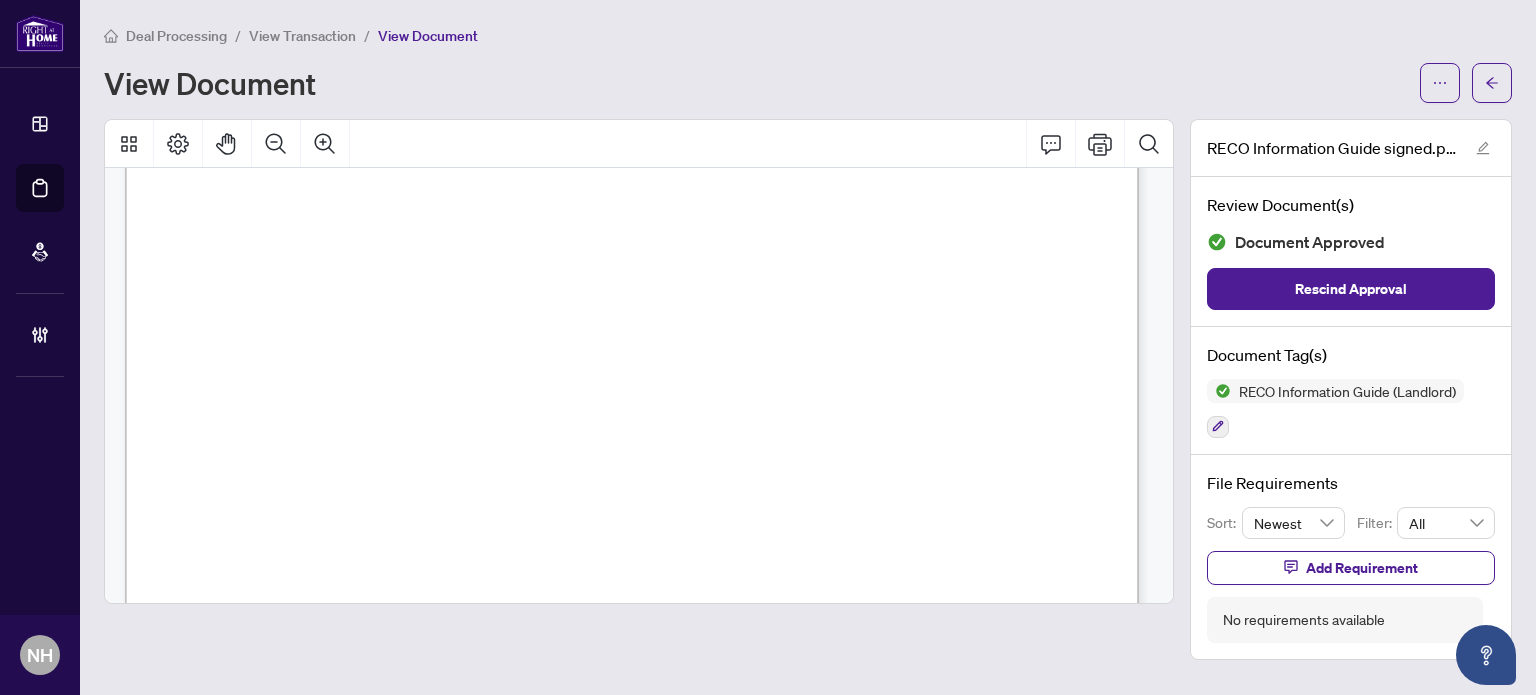 scroll, scrollTop: 16567, scrollLeft: 0, axis: vertical 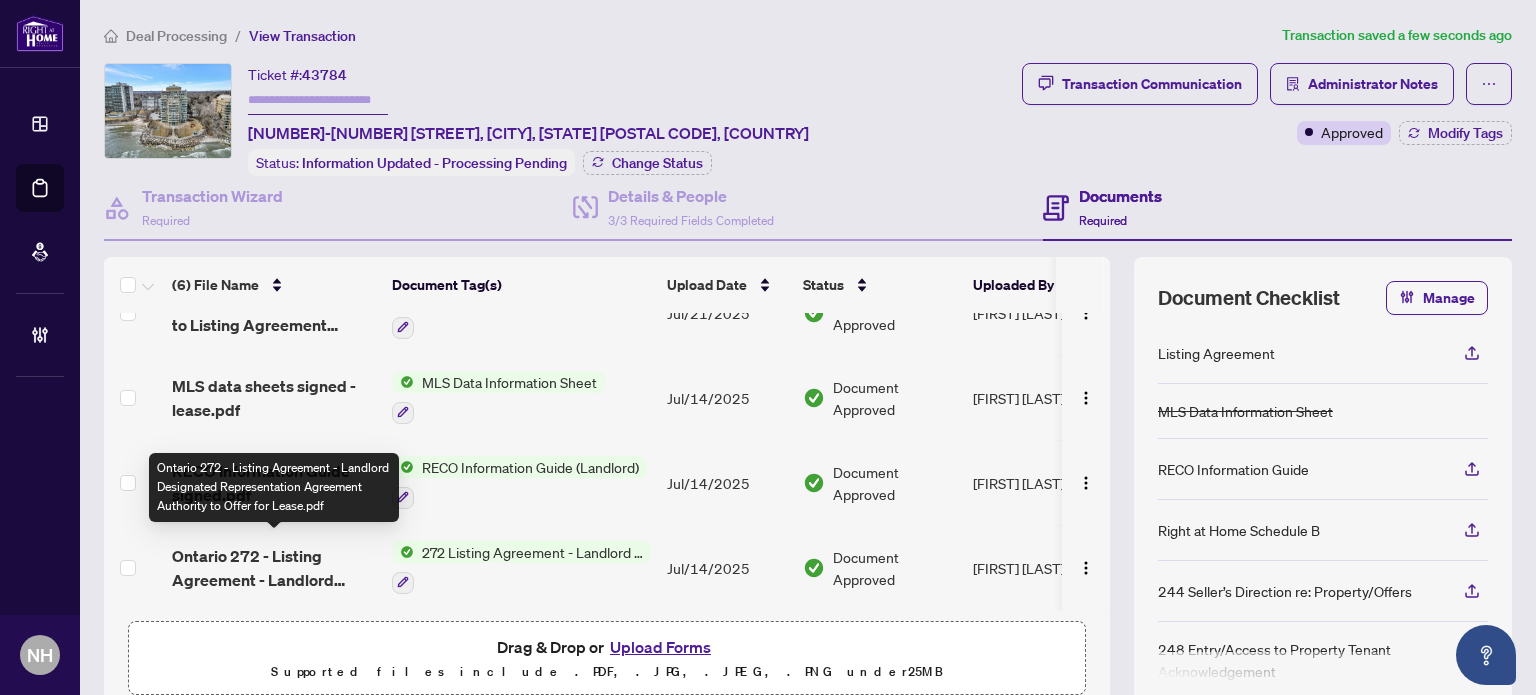 click on "Ontario 272 - Listing Agreement - Landlord Designated Representation Agreement Authority to Offer for Lease.pdf" at bounding box center [274, 568] 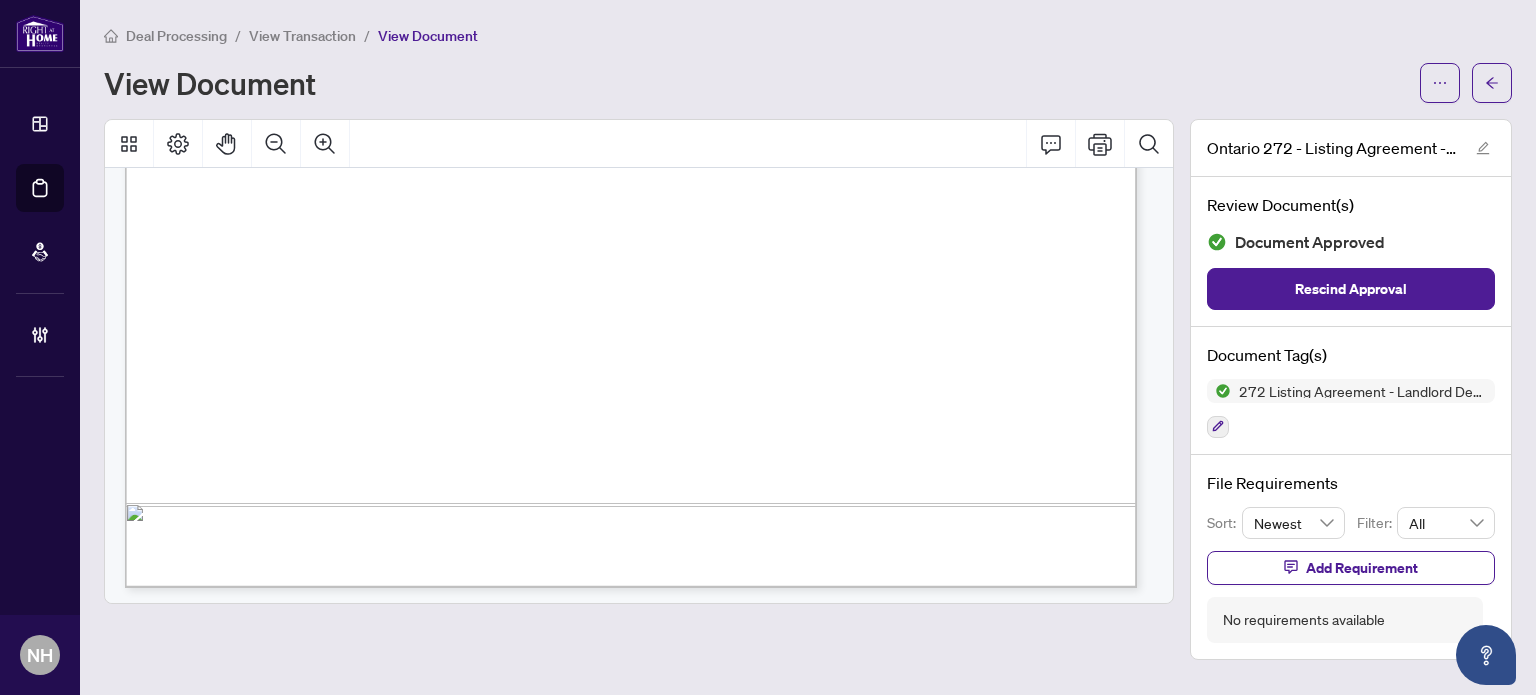 scroll, scrollTop: 2347, scrollLeft: 0, axis: vertical 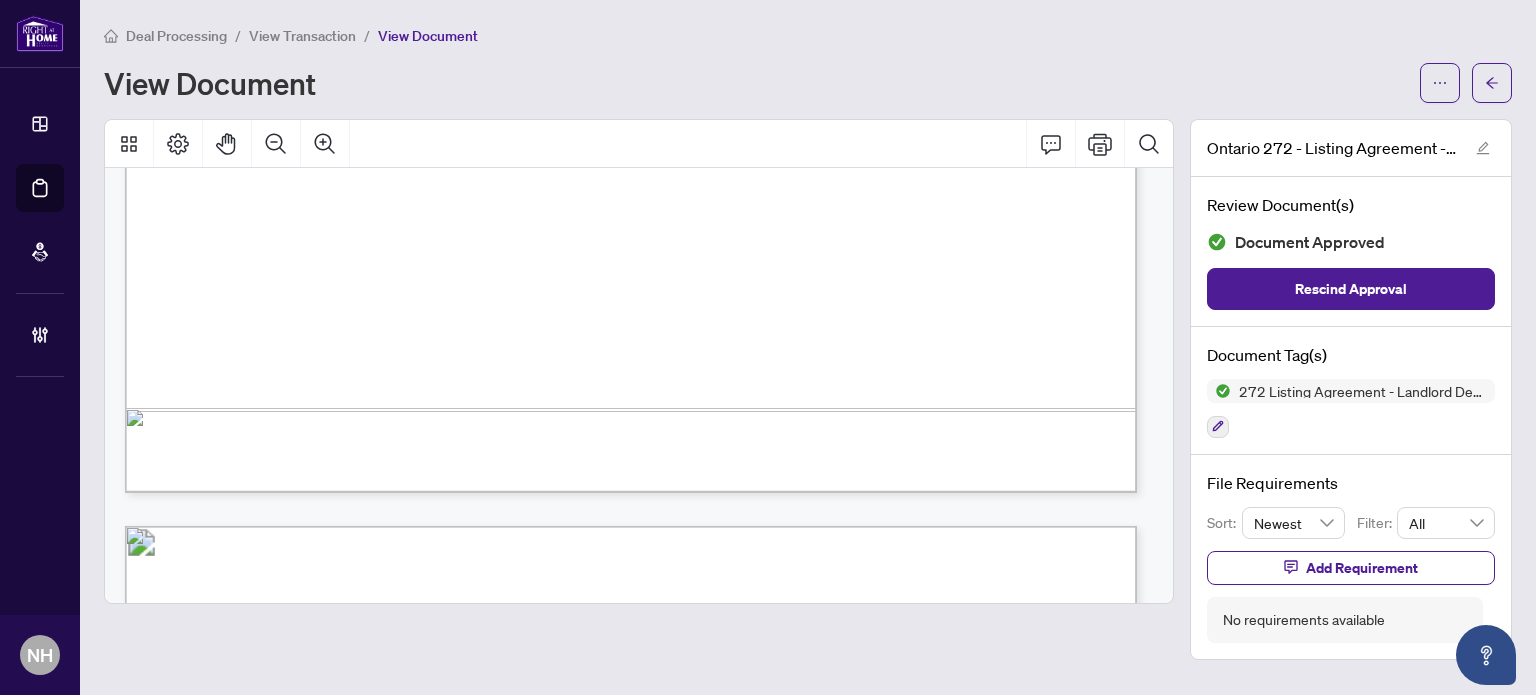 click on "View Transaction" at bounding box center [302, 35] 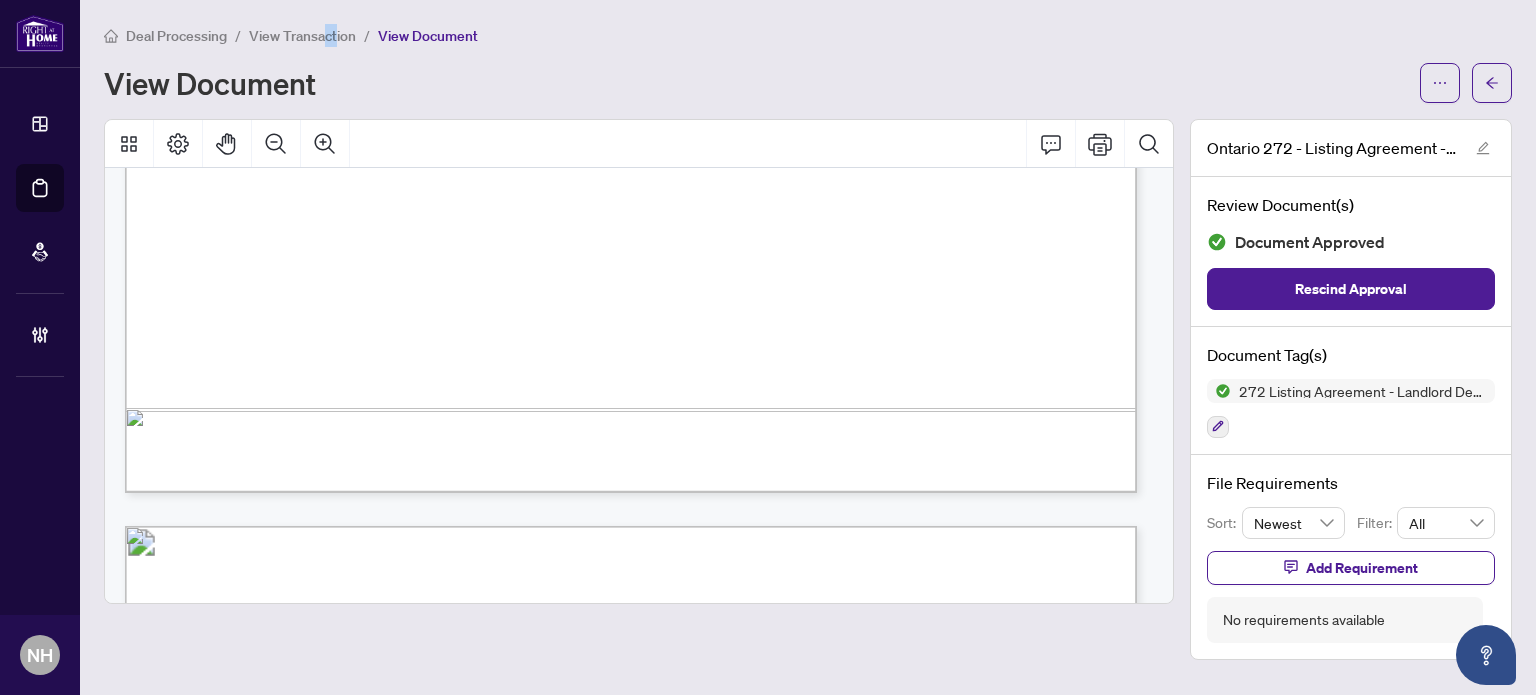 drag, startPoint x: 324, startPoint y: 20, endPoint x: 339, endPoint y: 39, distance: 24.207438 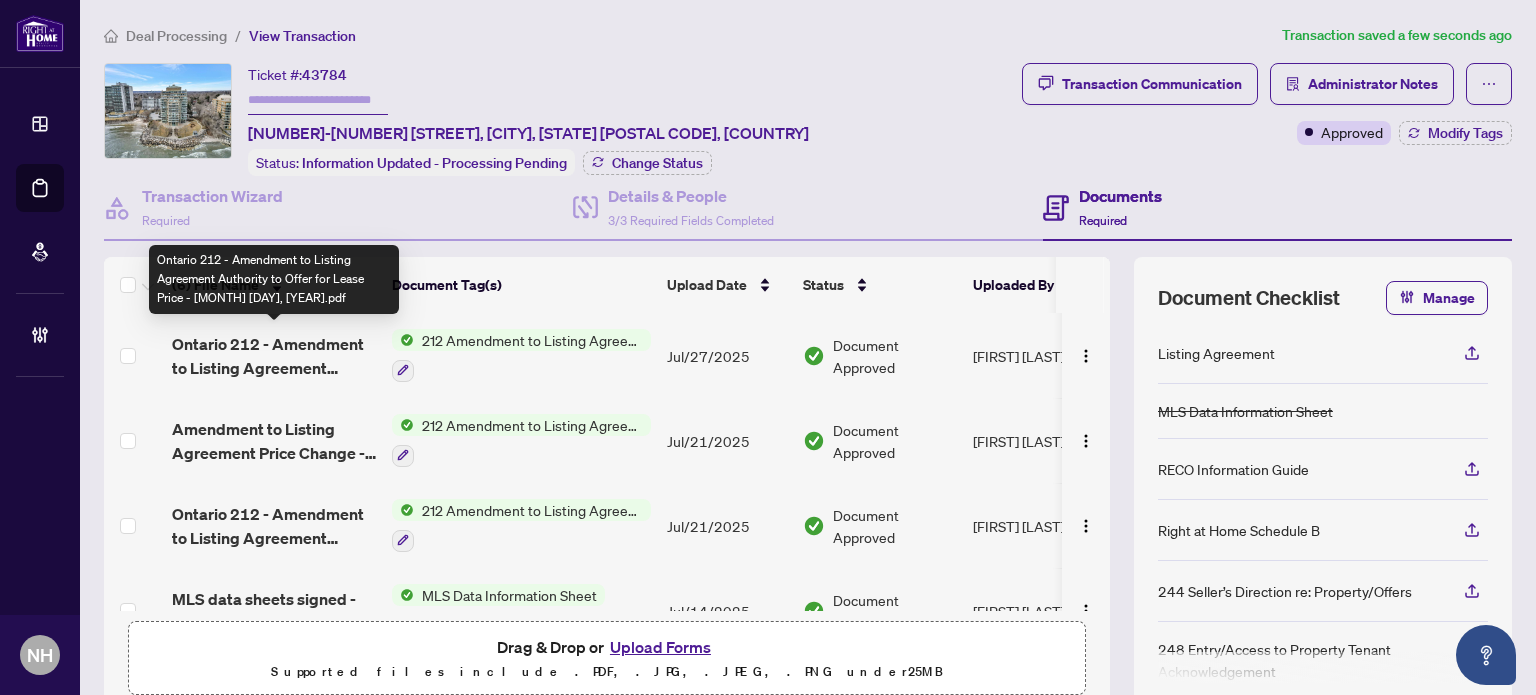 click on "Ontario 212 - Amendment to Listing Agreement Authority to Offer for Lease Price - July 27 2025.pdf" at bounding box center (274, 356) 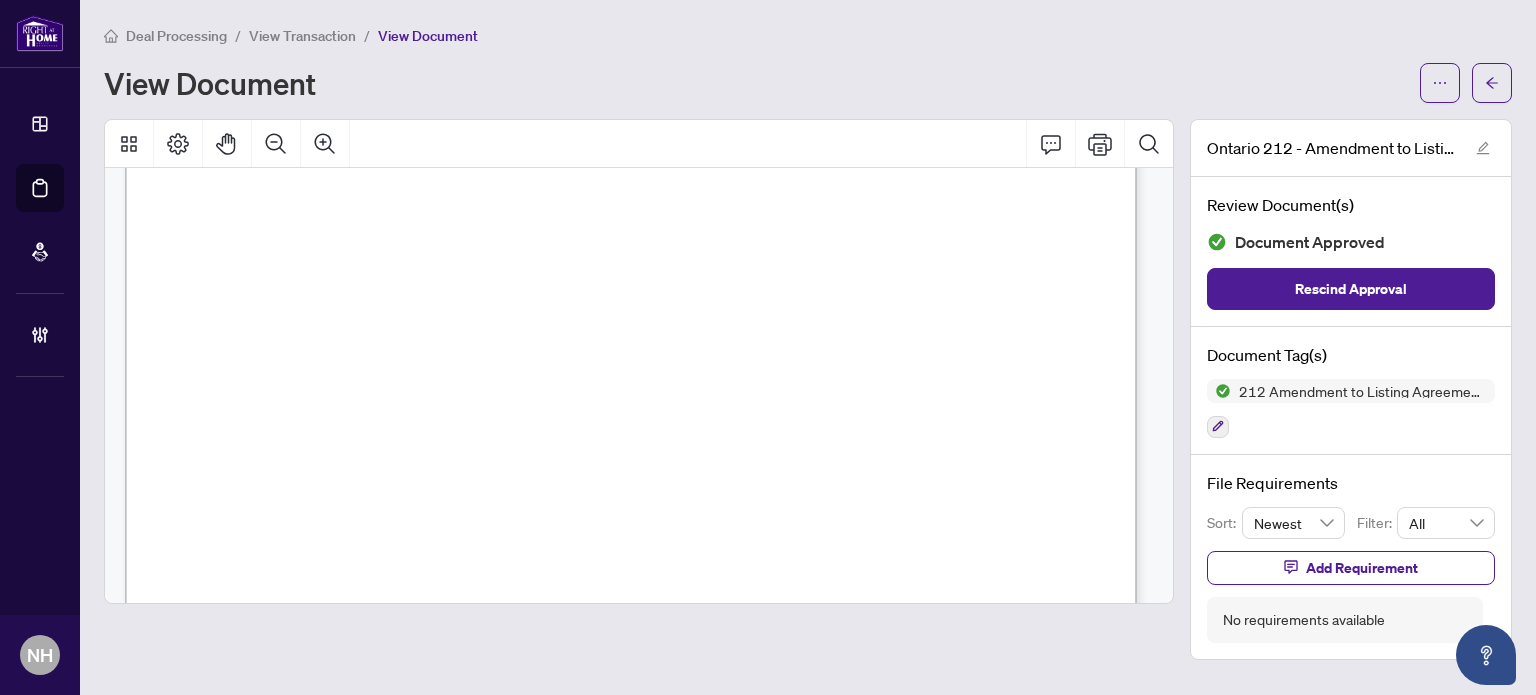 scroll, scrollTop: 300, scrollLeft: 0, axis: vertical 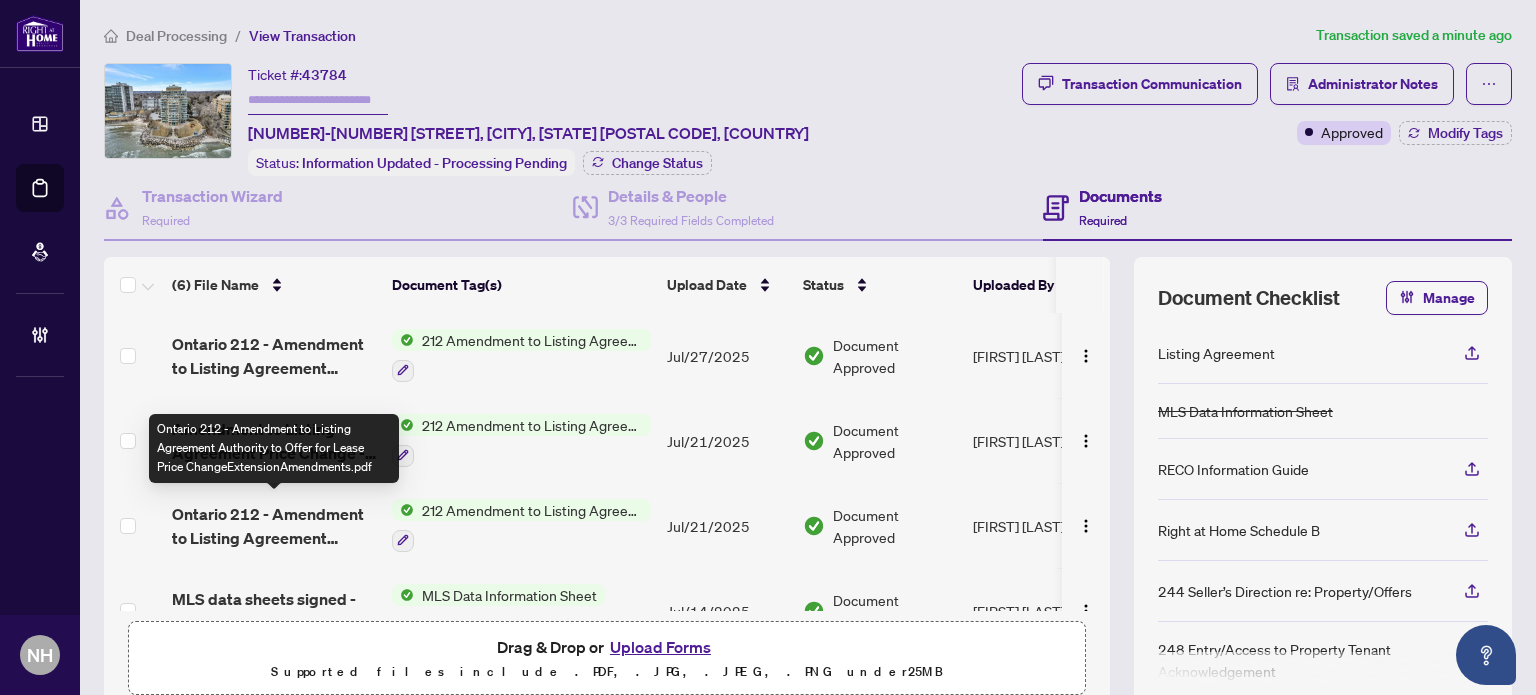 click on "Ontario 212 - Amendment to Listing Agreement Authority to Offer for Lease Price ChangeExtensionAmendments.pdf" at bounding box center (274, 526) 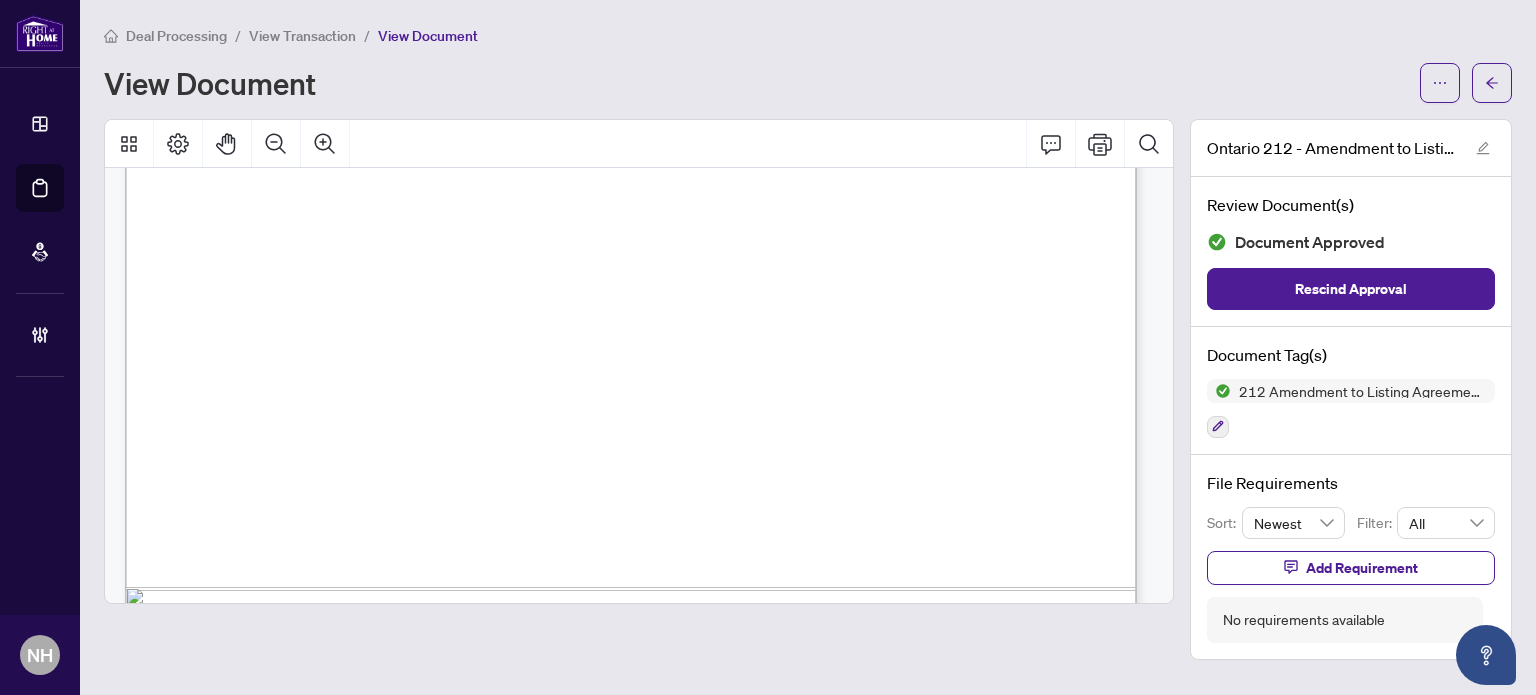 scroll, scrollTop: 900, scrollLeft: 0, axis: vertical 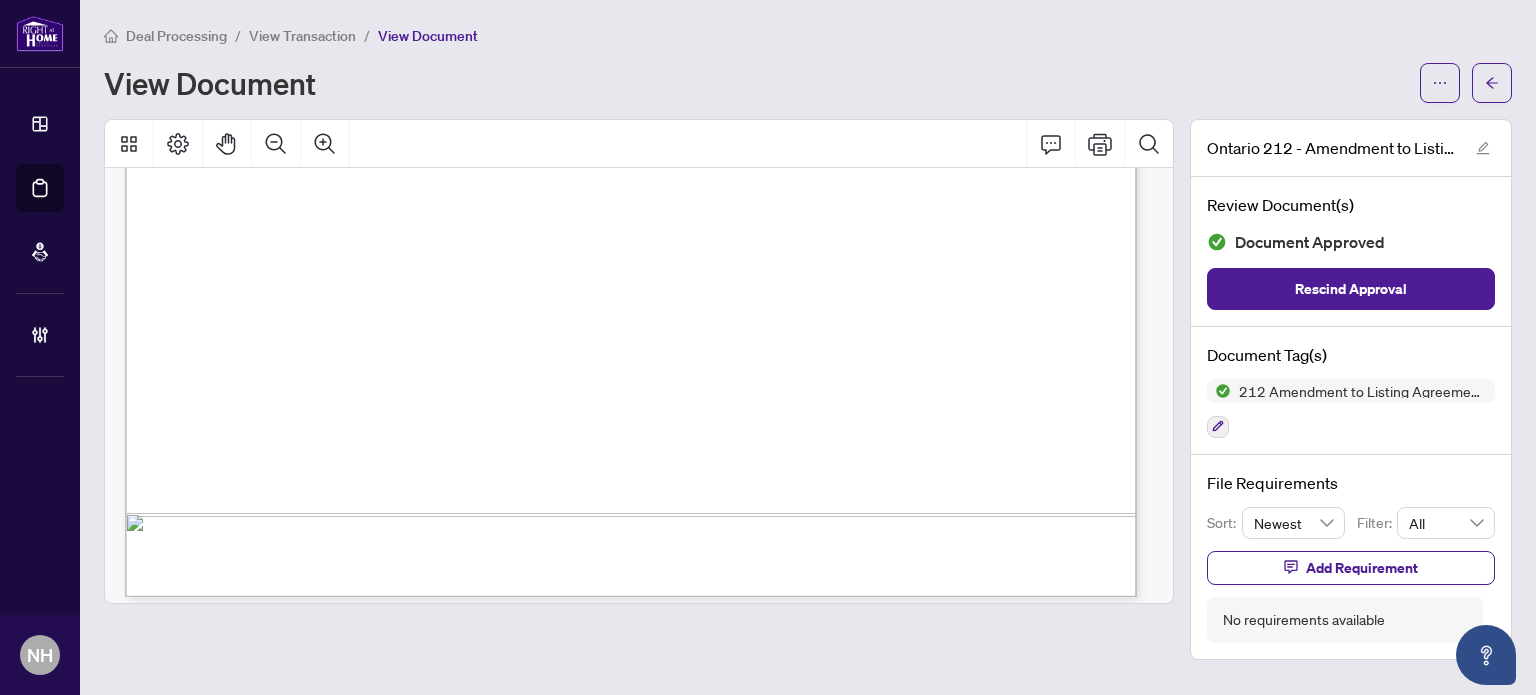 click on "View Transaction" at bounding box center (302, 35) 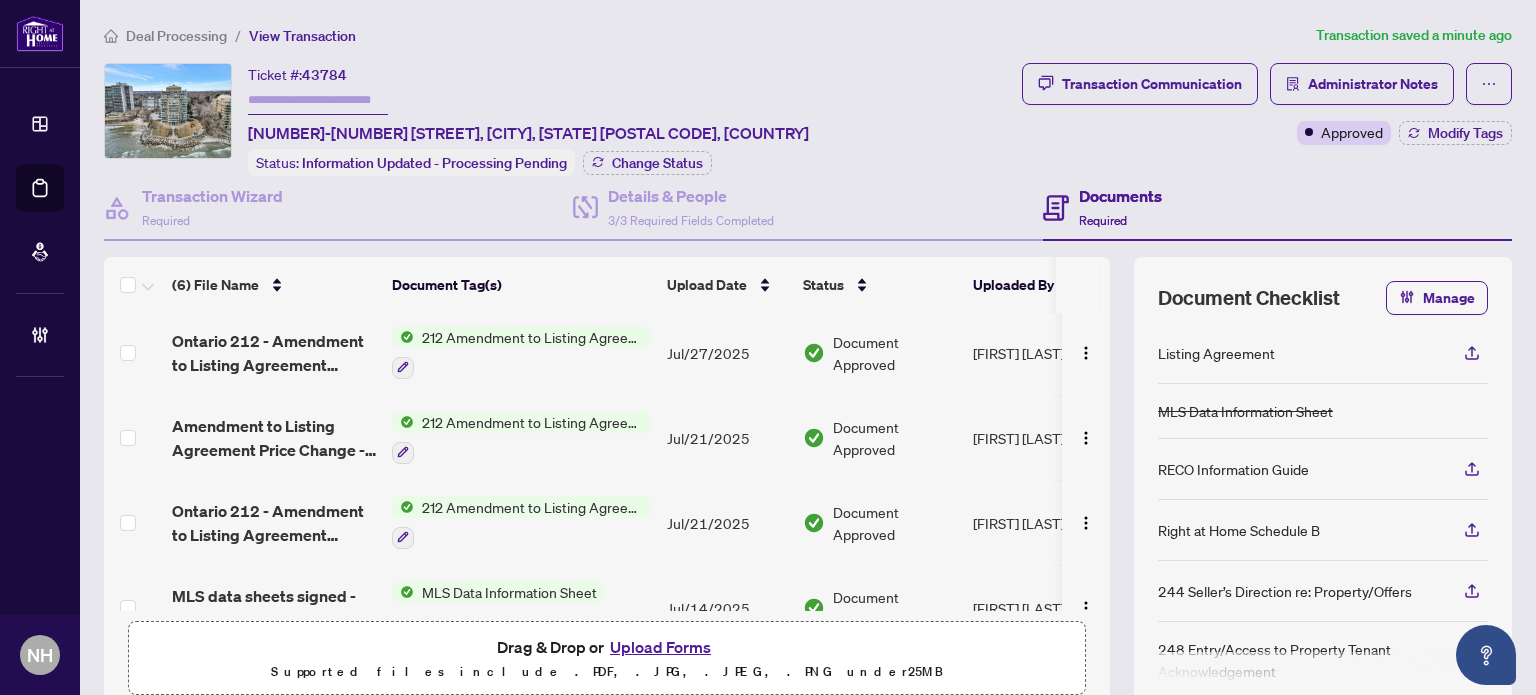 scroll, scrollTop: 0, scrollLeft: 0, axis: both 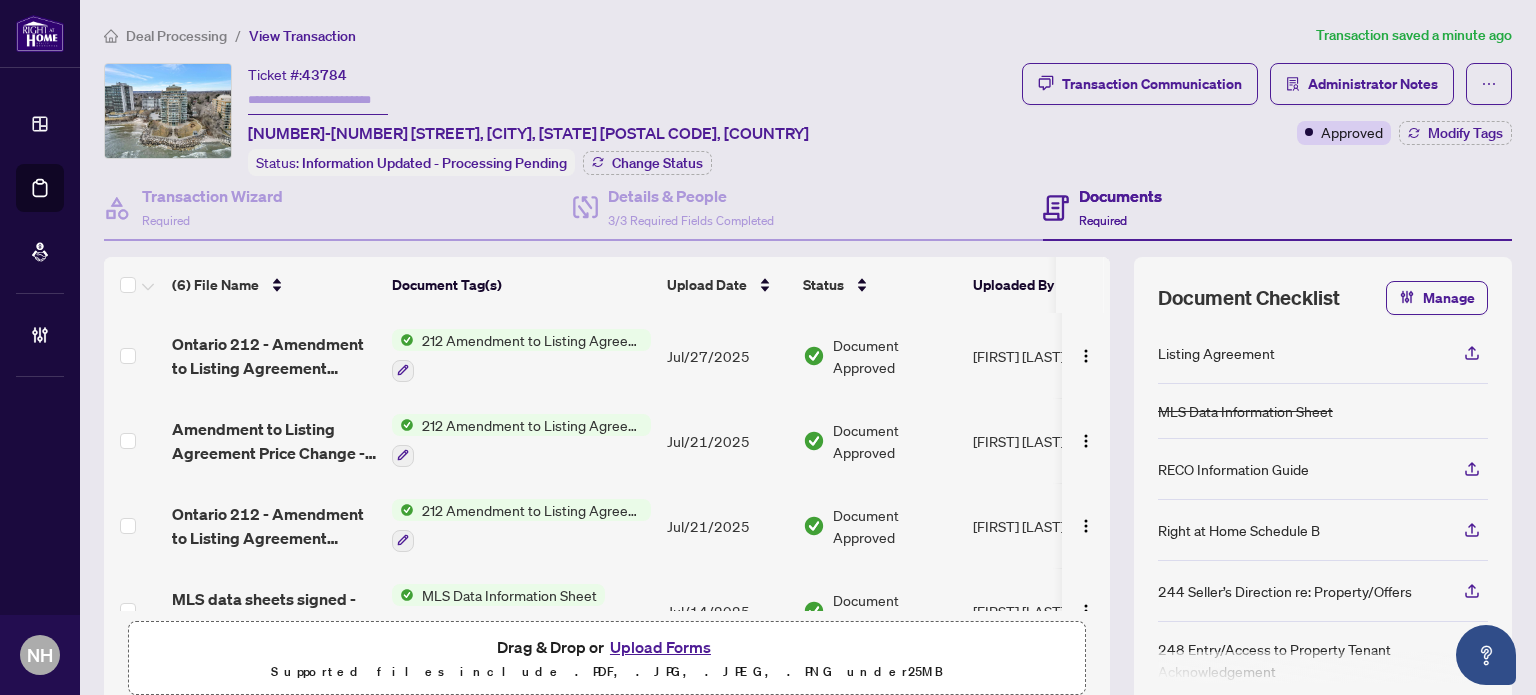 click on "Amendment to Listing Agreement Price Change - July 21 2025.pdf" at bounding box center (274, 441) 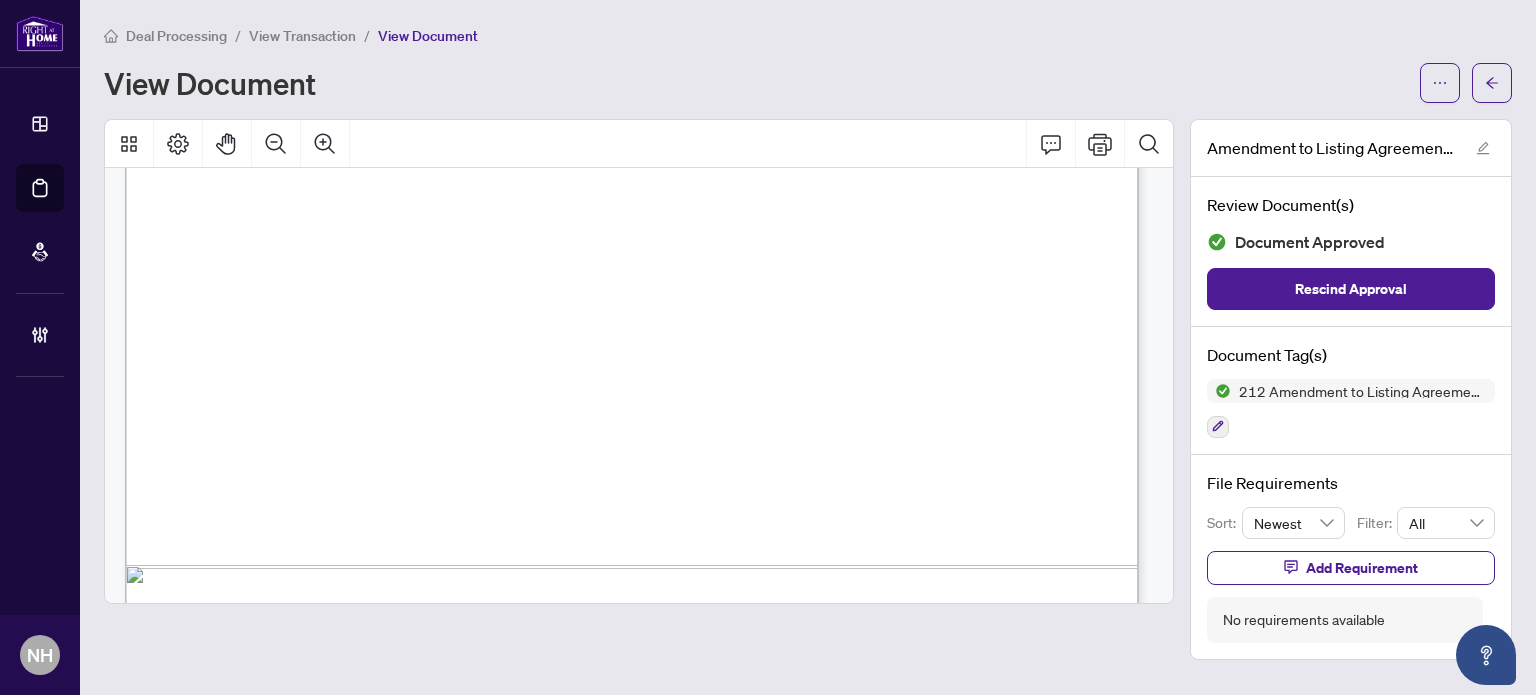 scroll, scrollTop: 916, scrollLeft: 0, axis: vertical 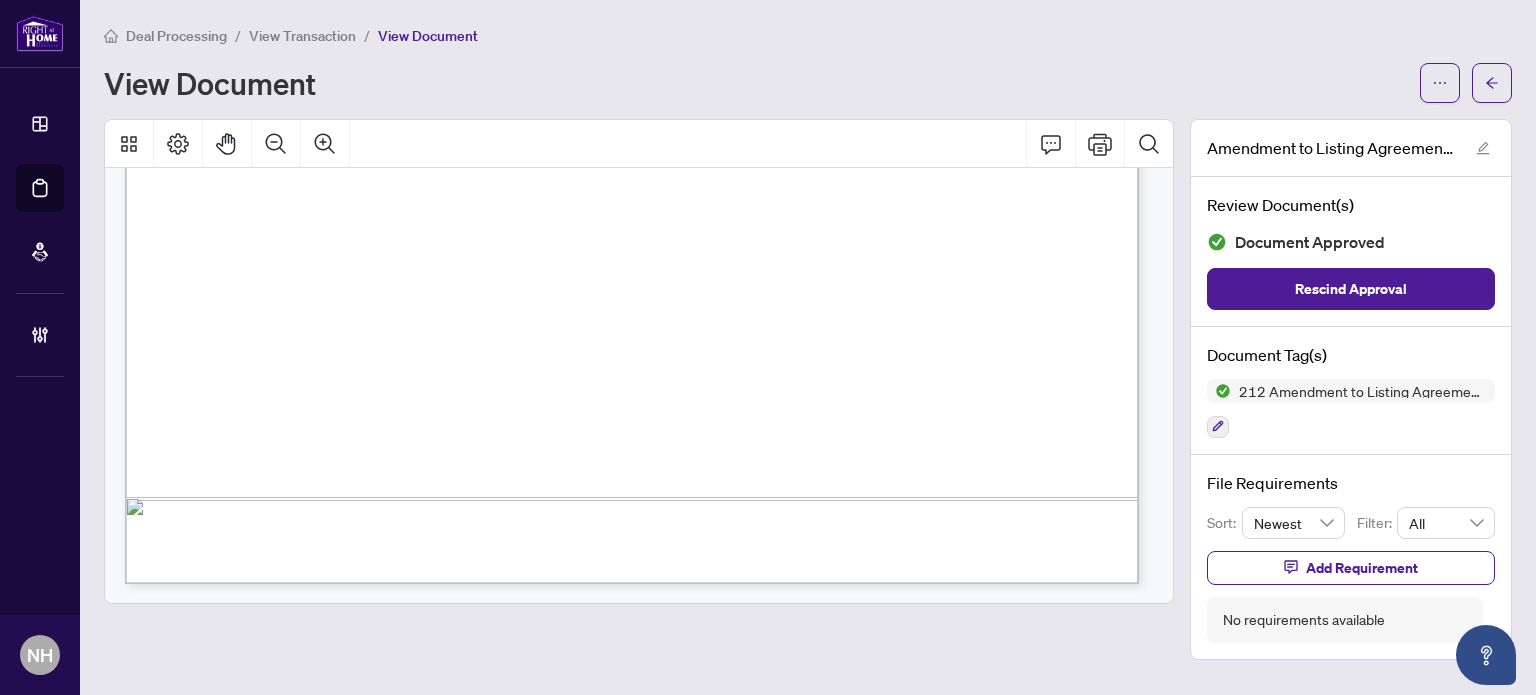 click on "Deal Processing" at bounding box center [165, 35] 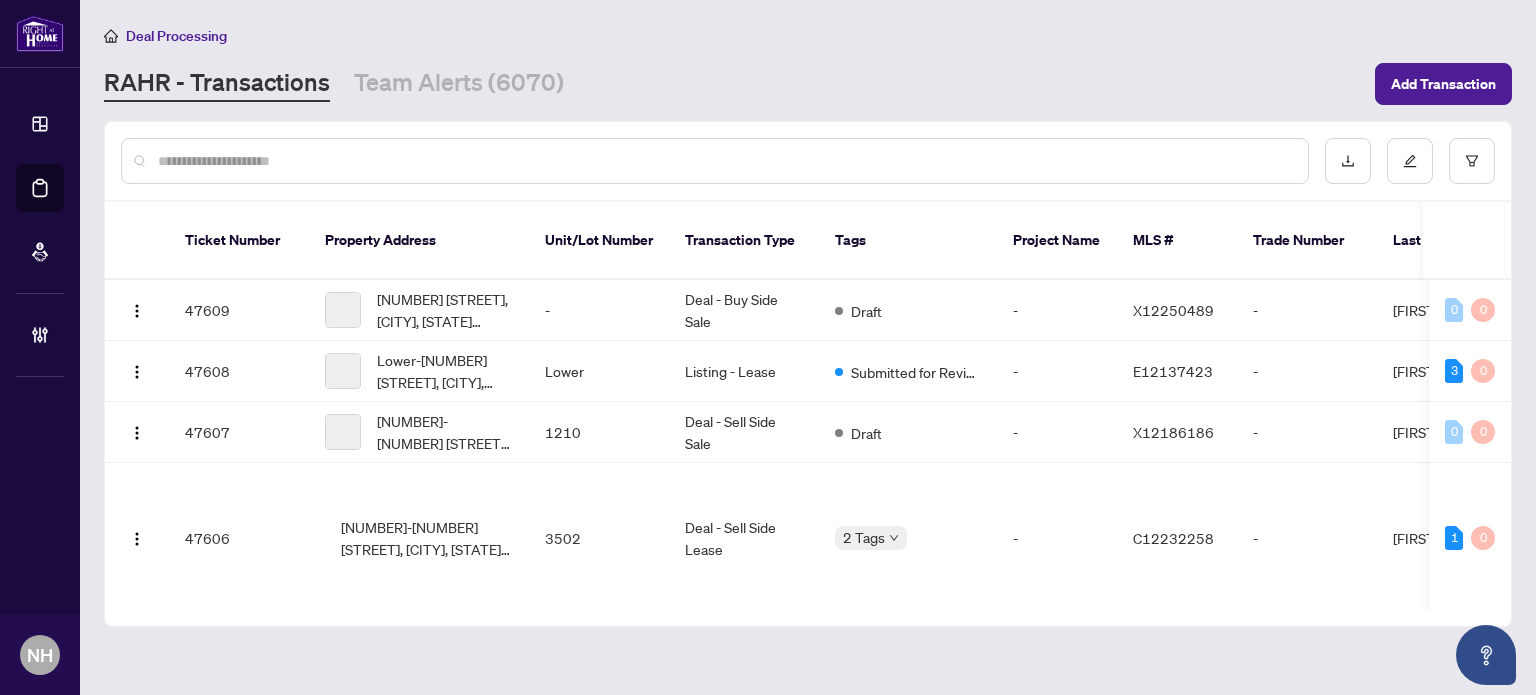 click at bounding box center [725, 161] 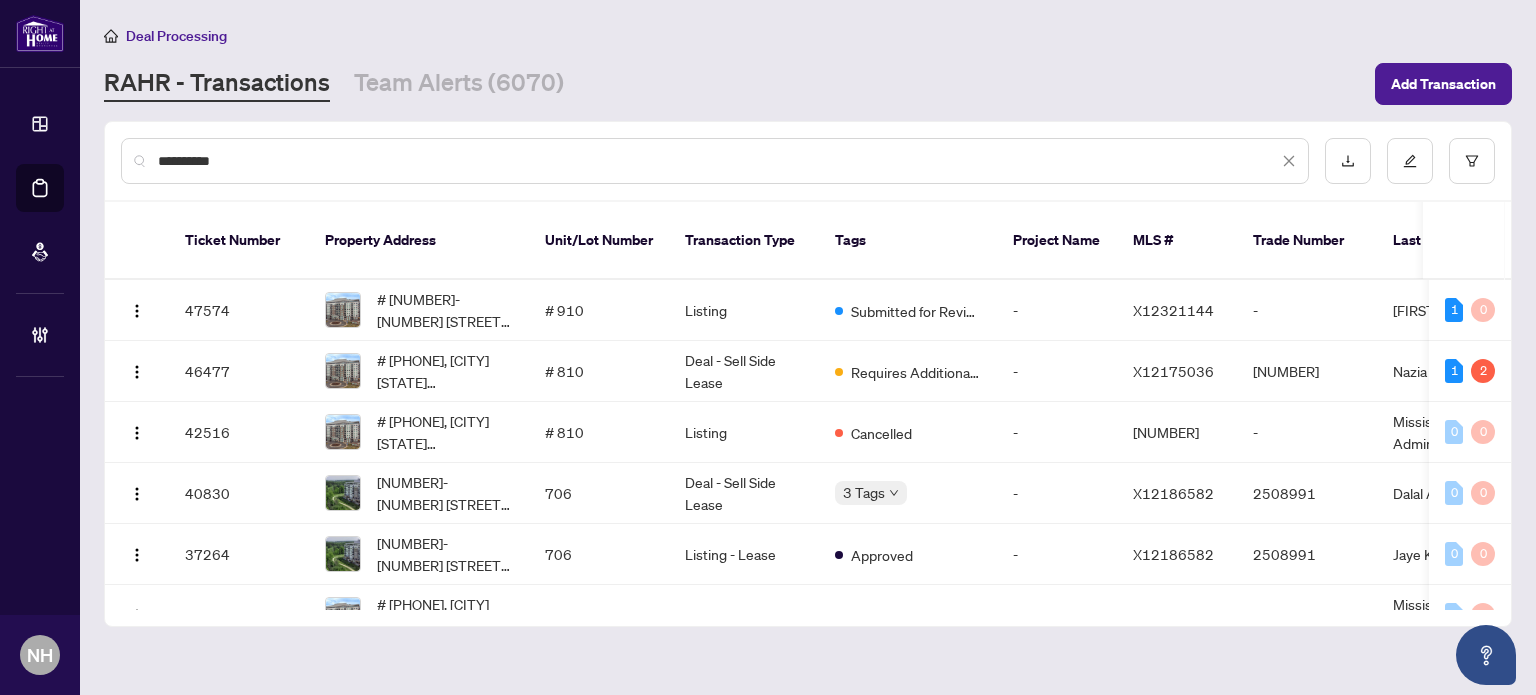type on "**********" 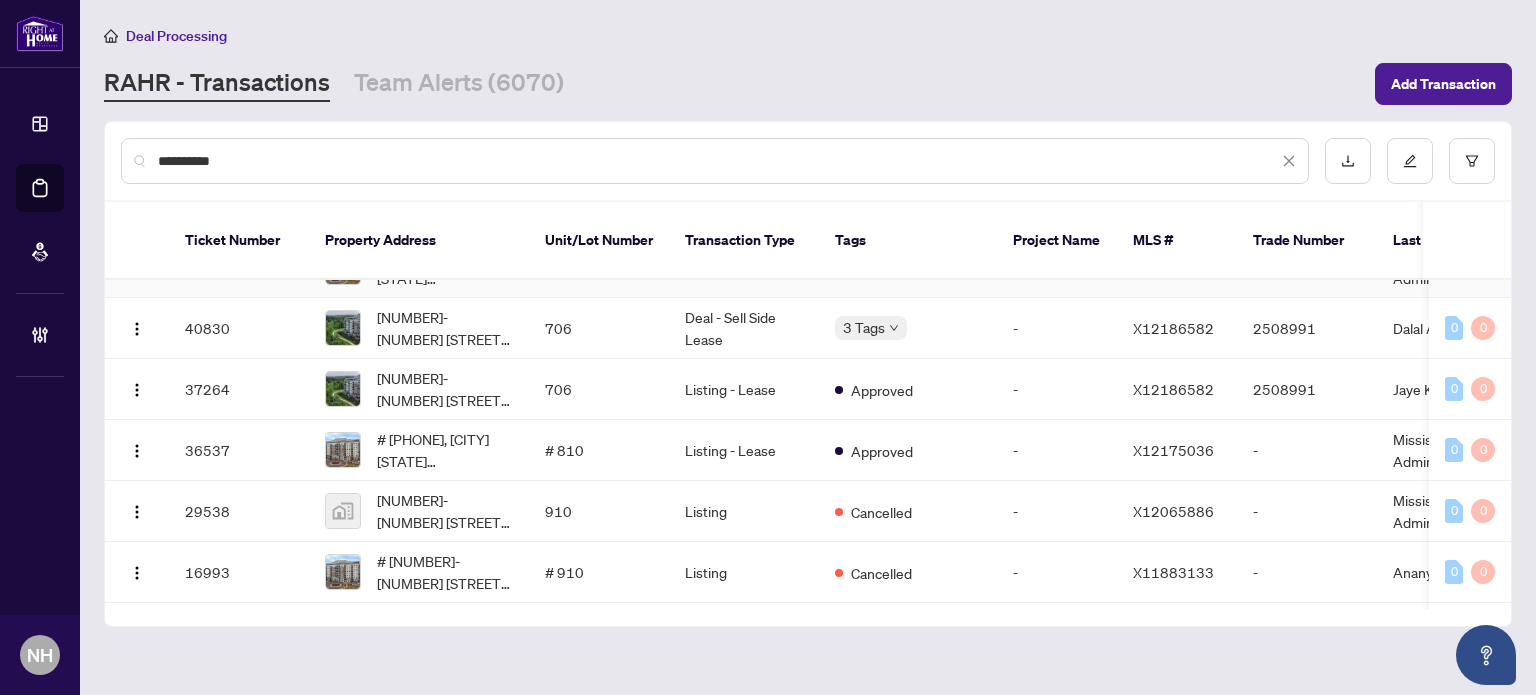 scroll, scrollTop: 200, scrollLeft: 0, axis: vertical 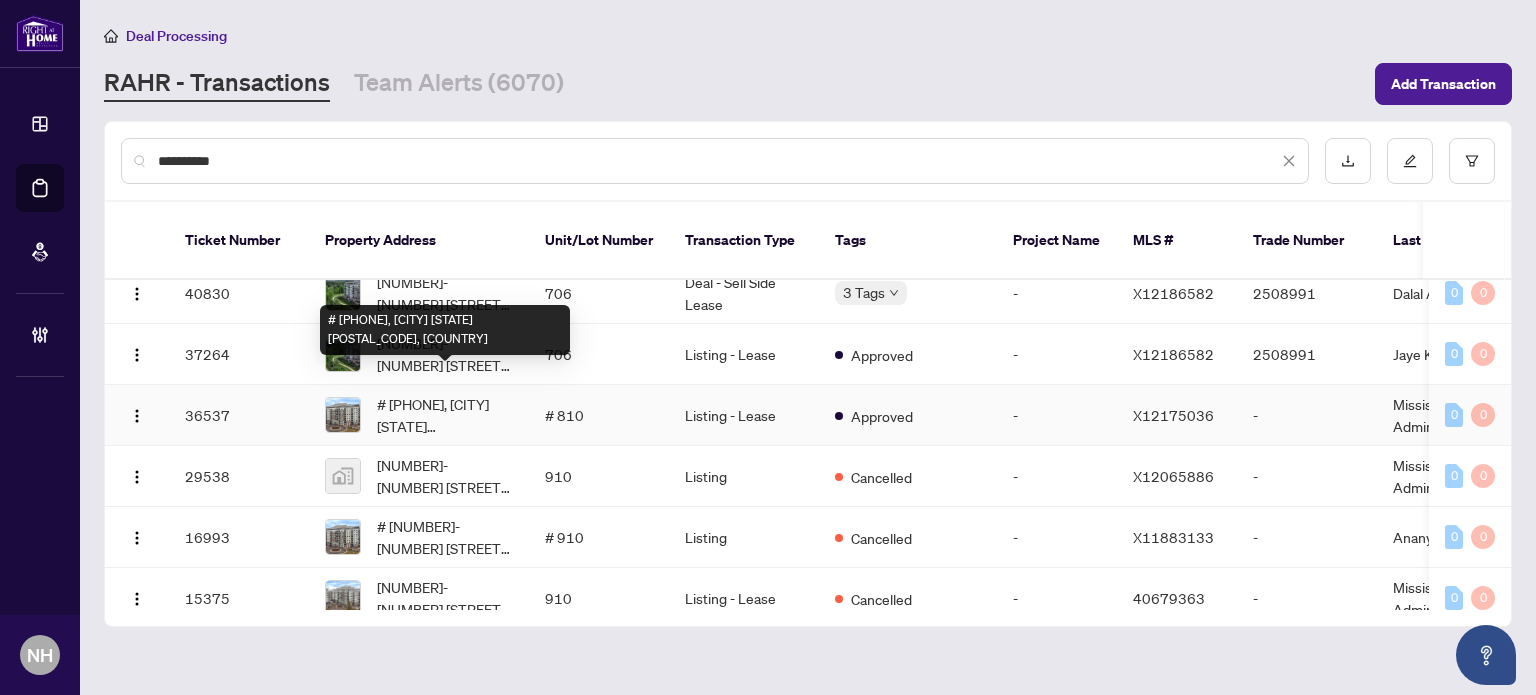 click on "# 810-460 Callaway Rd, London North, Ontario N6G 0N8, Canada" at bounding box center (445, 415) 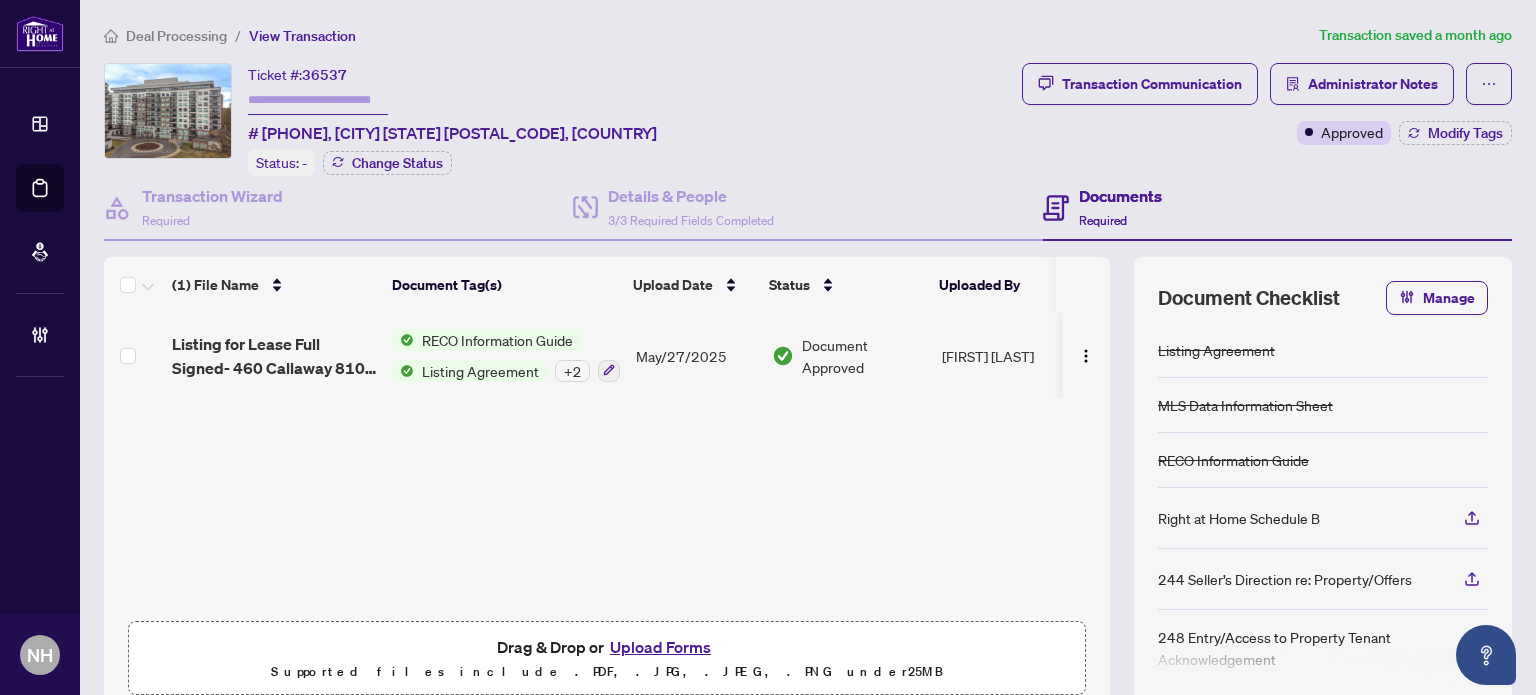 click at bounding box center (318, 100) 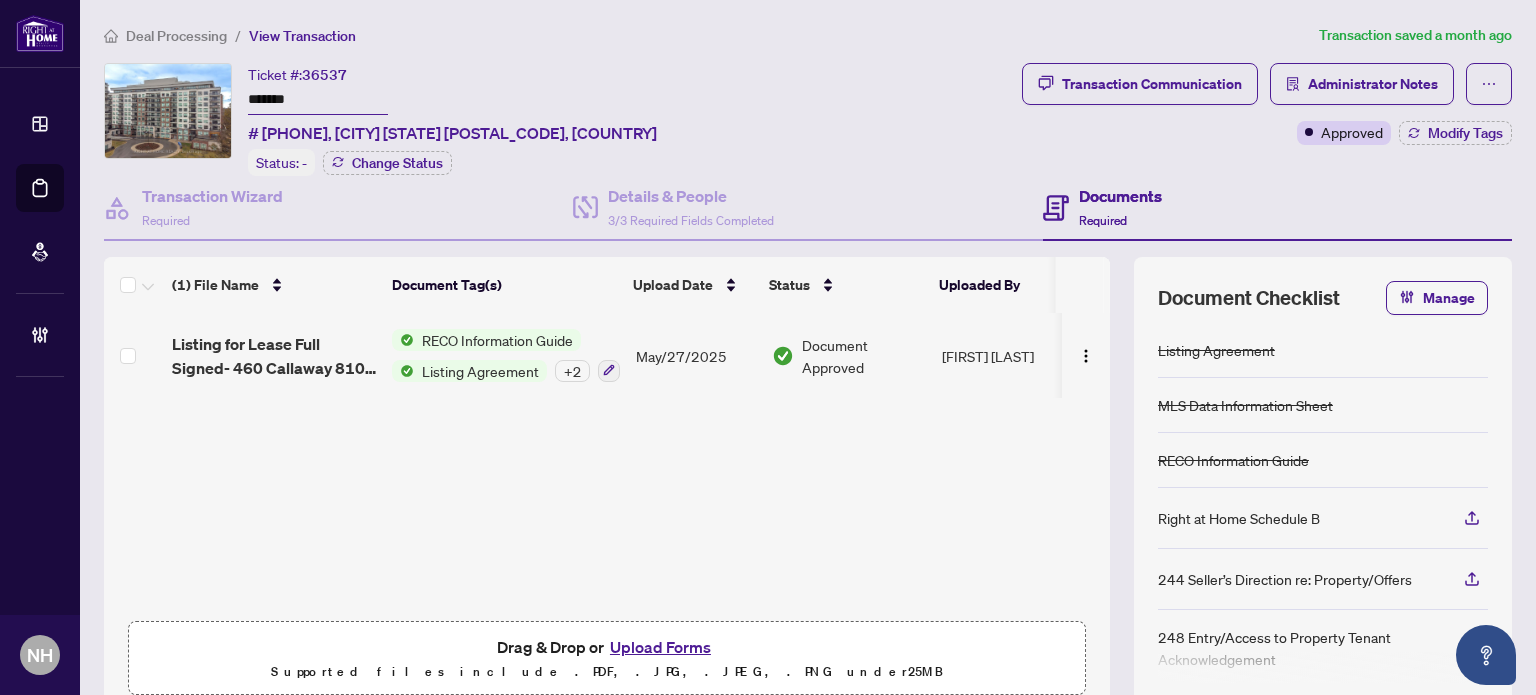 type on "*******" 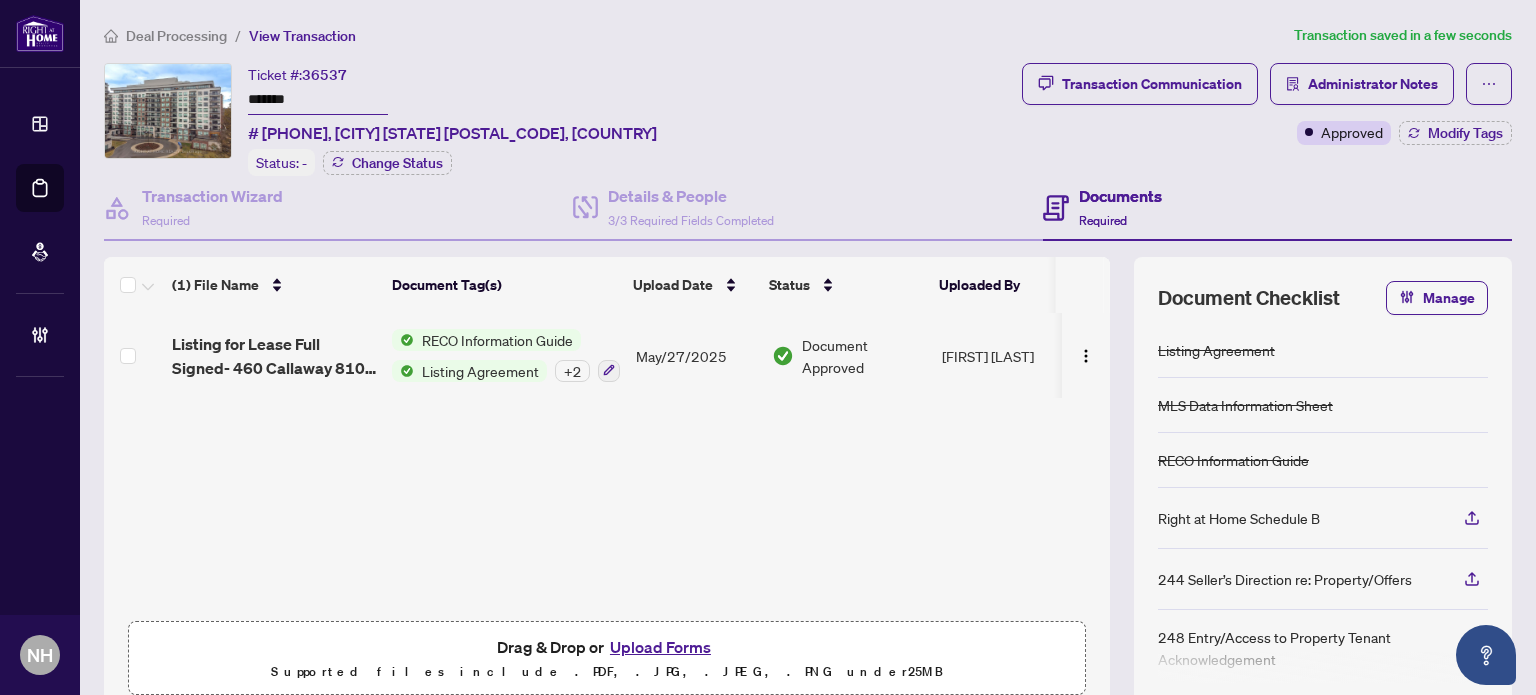click on "Listing for Lease Full Signed- 460 Callaway 810 - Hoyam  Magdi - May2025.pdf" at bounding box center [274, 356] 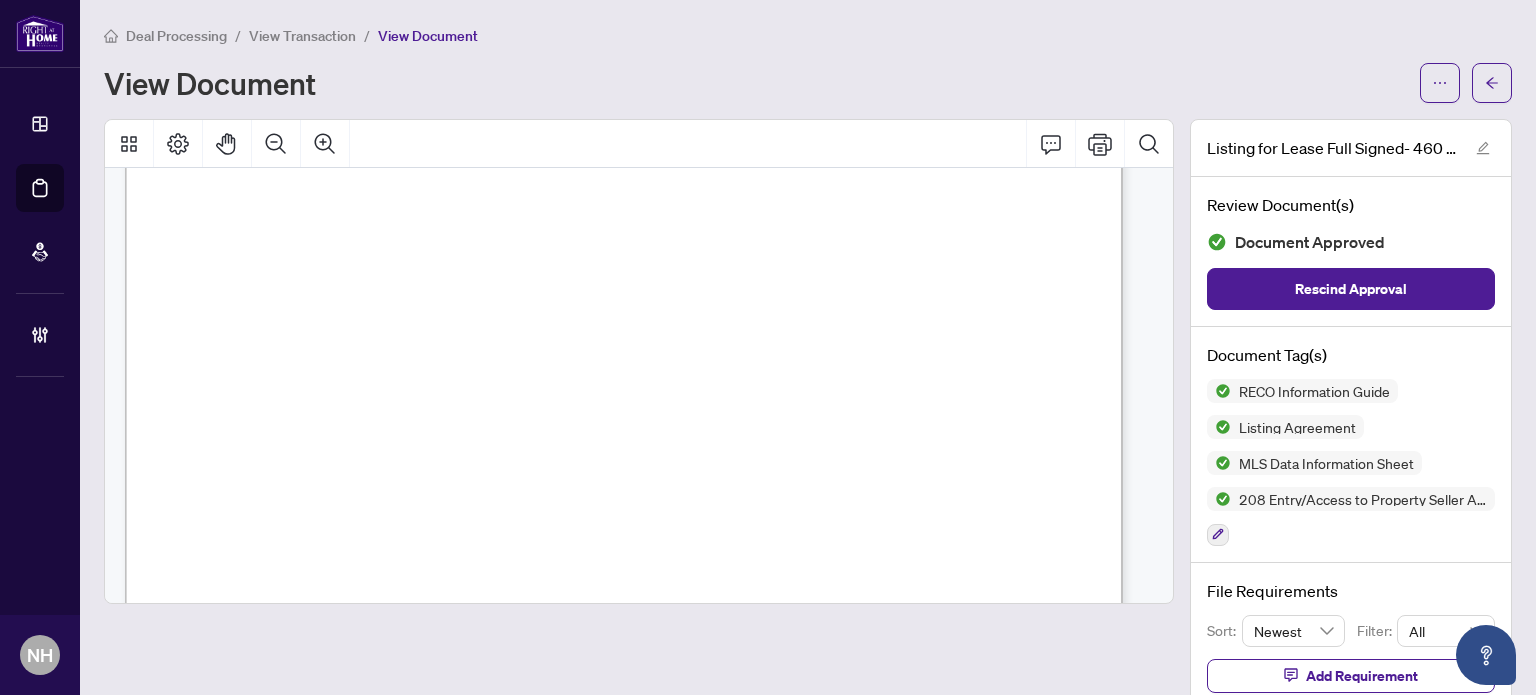 scroll, scrollTop: 16200, scrollLeft: 0, axis: vertical 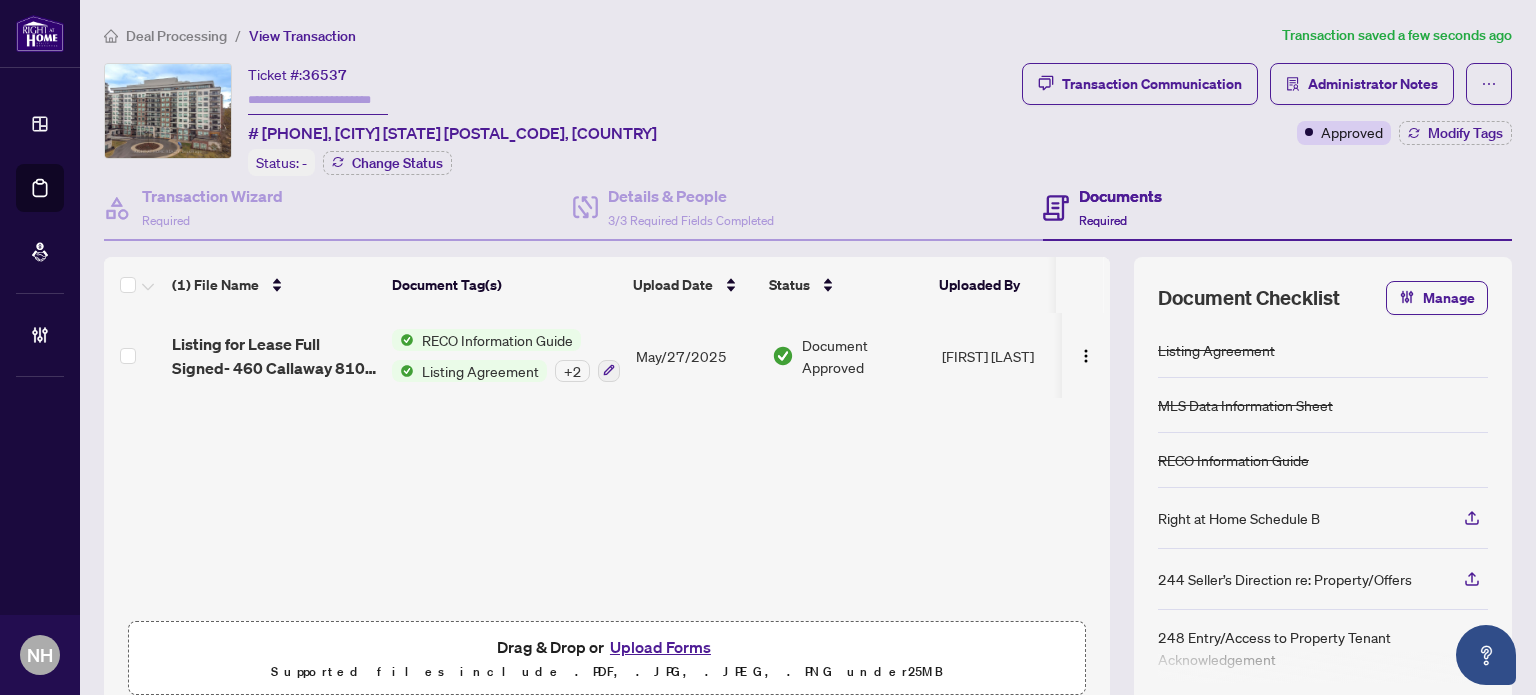 click on "Listing for Lease Full Signed- 460 Callaway 810 - Hoyam  Magdi - May2025.pdf" at bounding box center [274, 356] 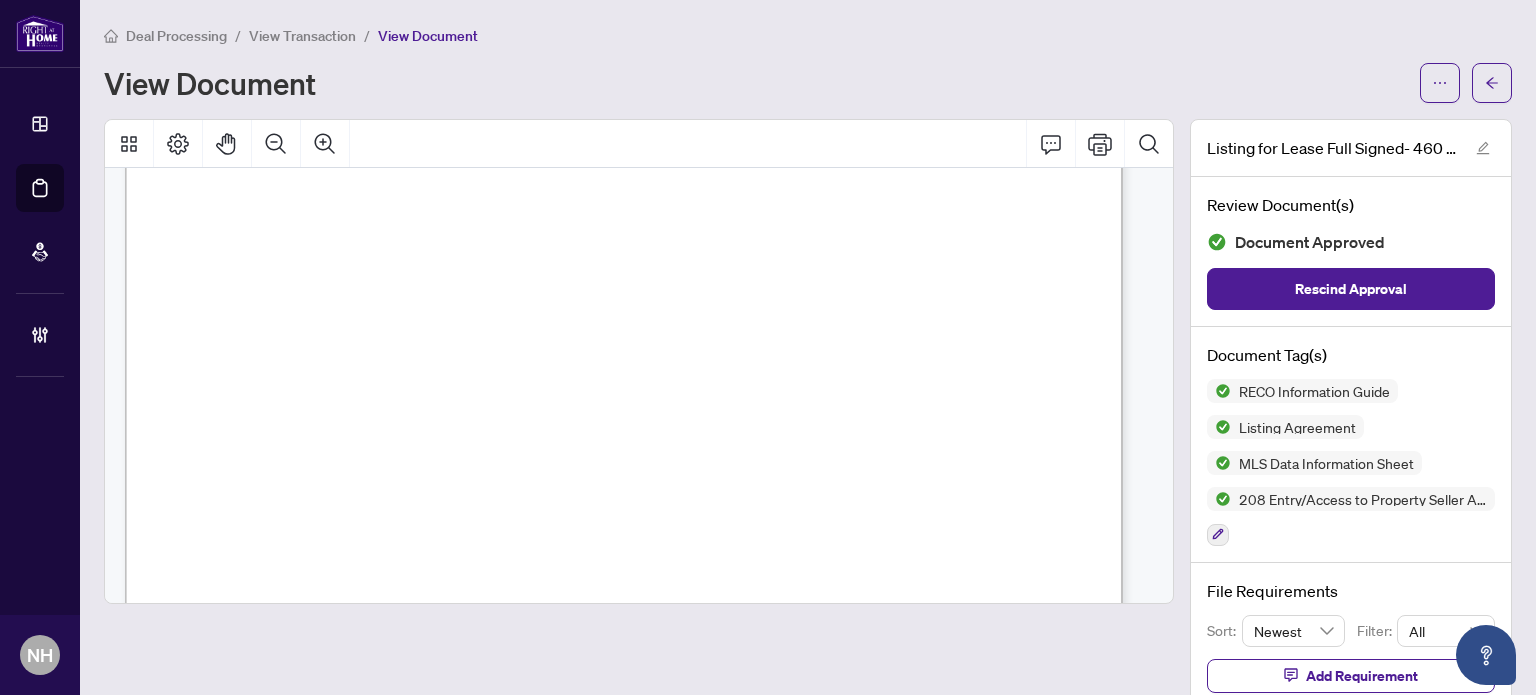 scroll, scrollTop: 17300, scrollLeft: 0, axis: vertical 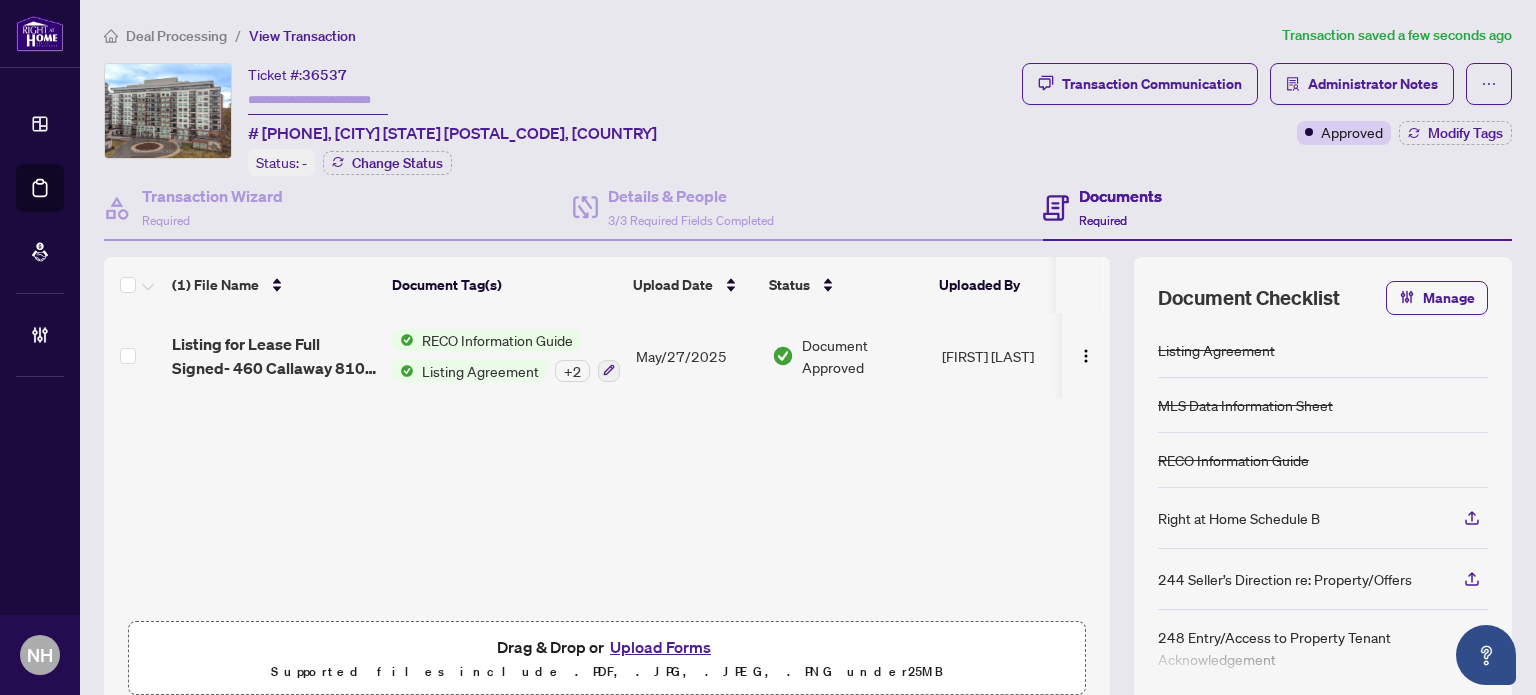 click at bounding box center [318, 100] 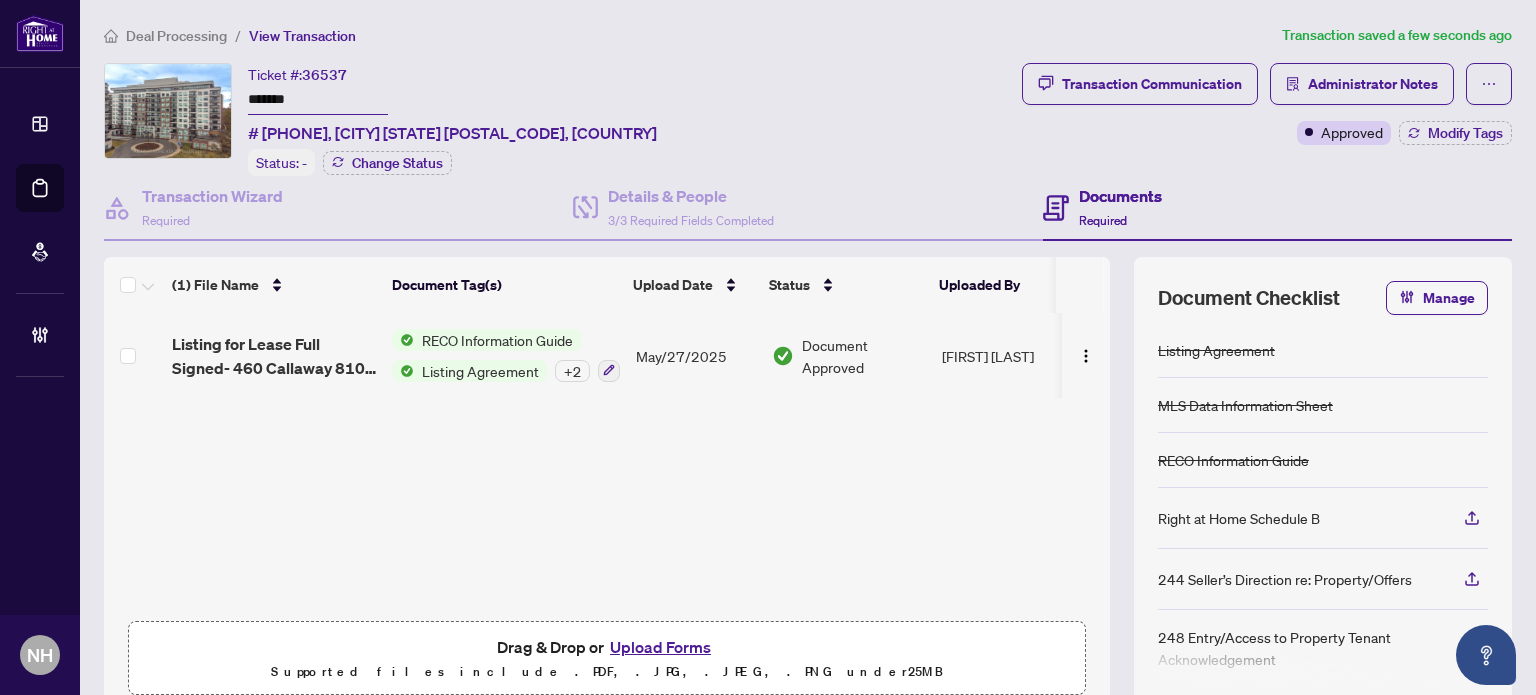 type on "*******" 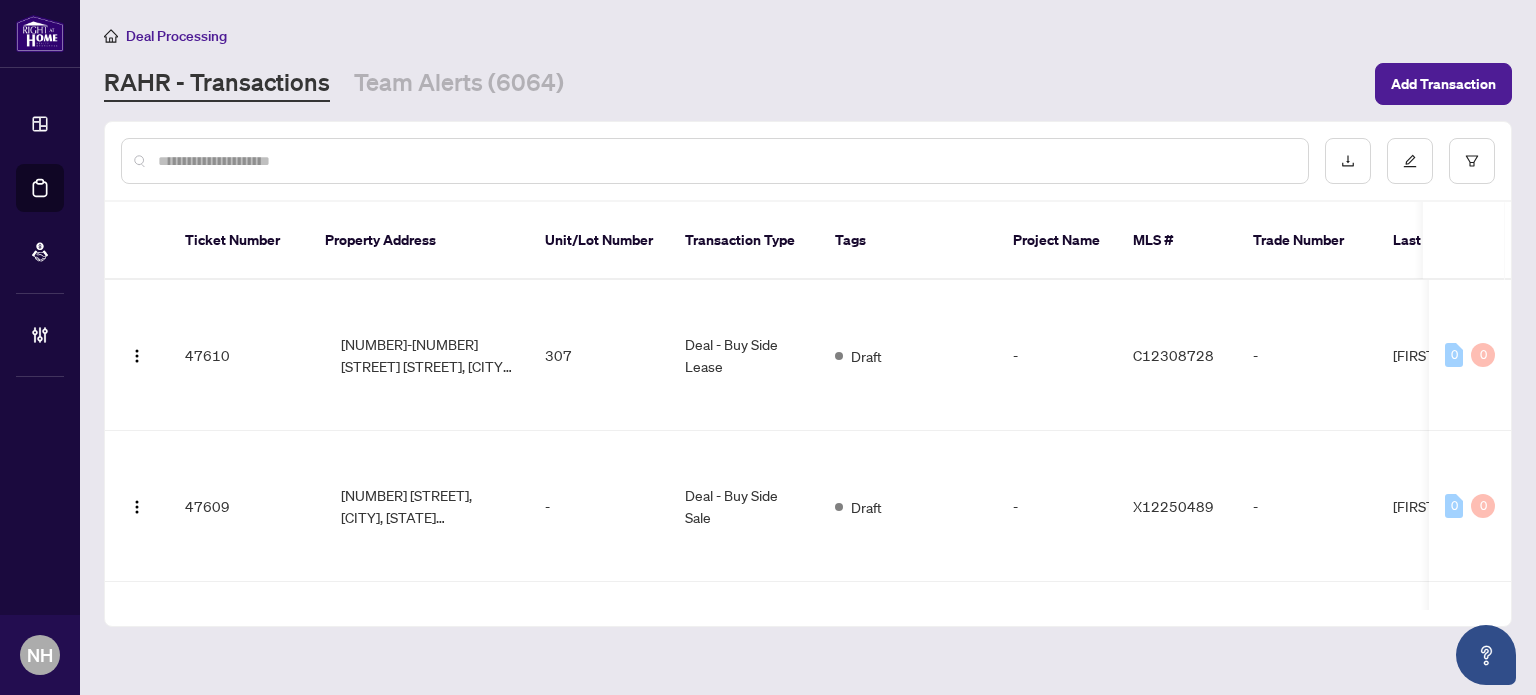 click at bounding box center (725, 161) 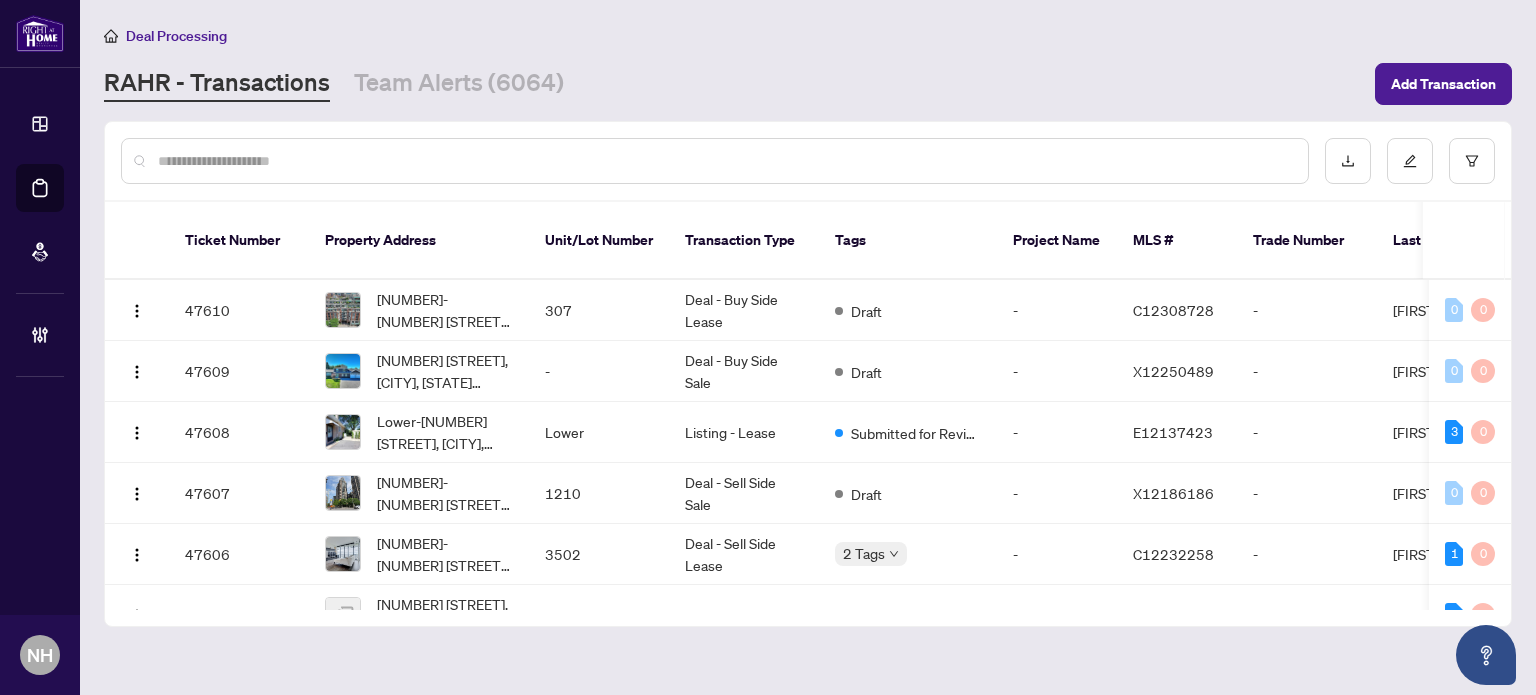 paste on "*******" 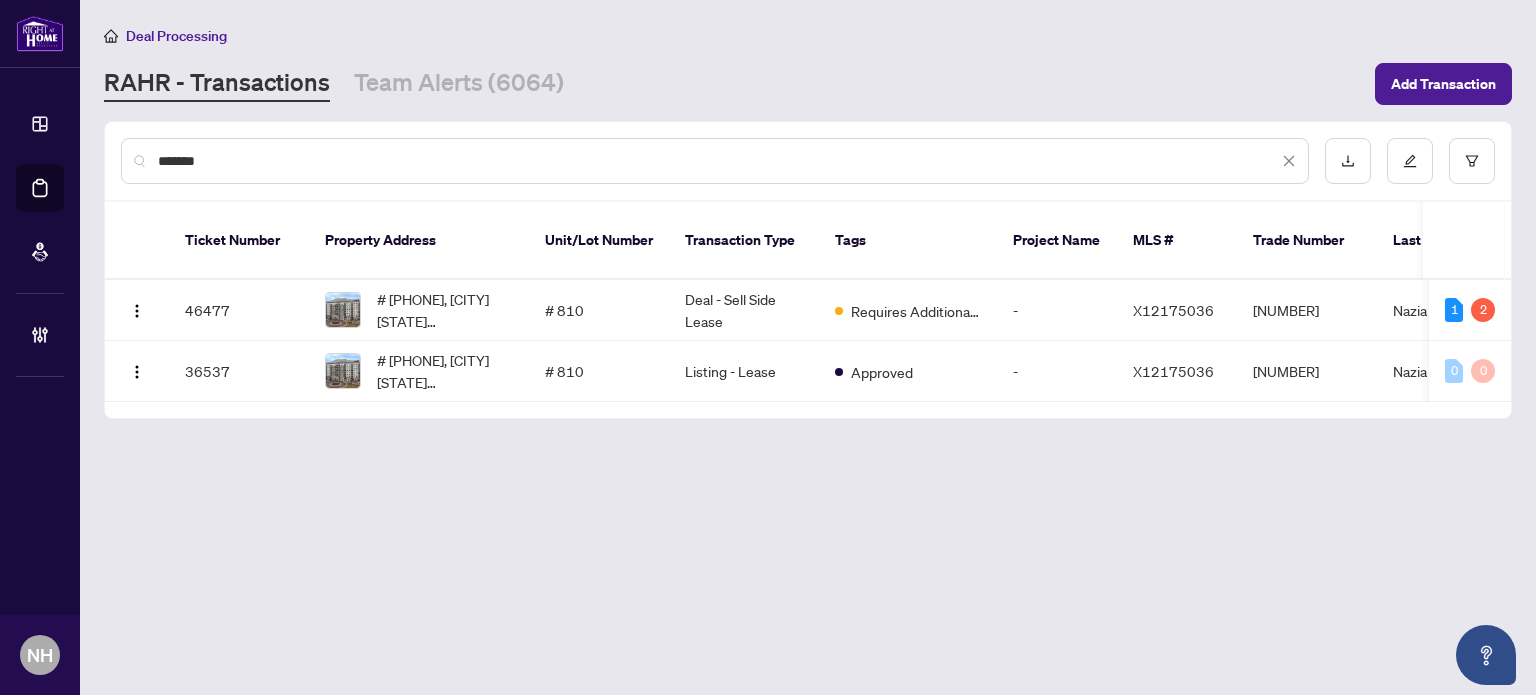 drag, startPoint x: 222, startPoint y: 156, endPoint x: 56, endPoint y: 131, distance: 167.87198 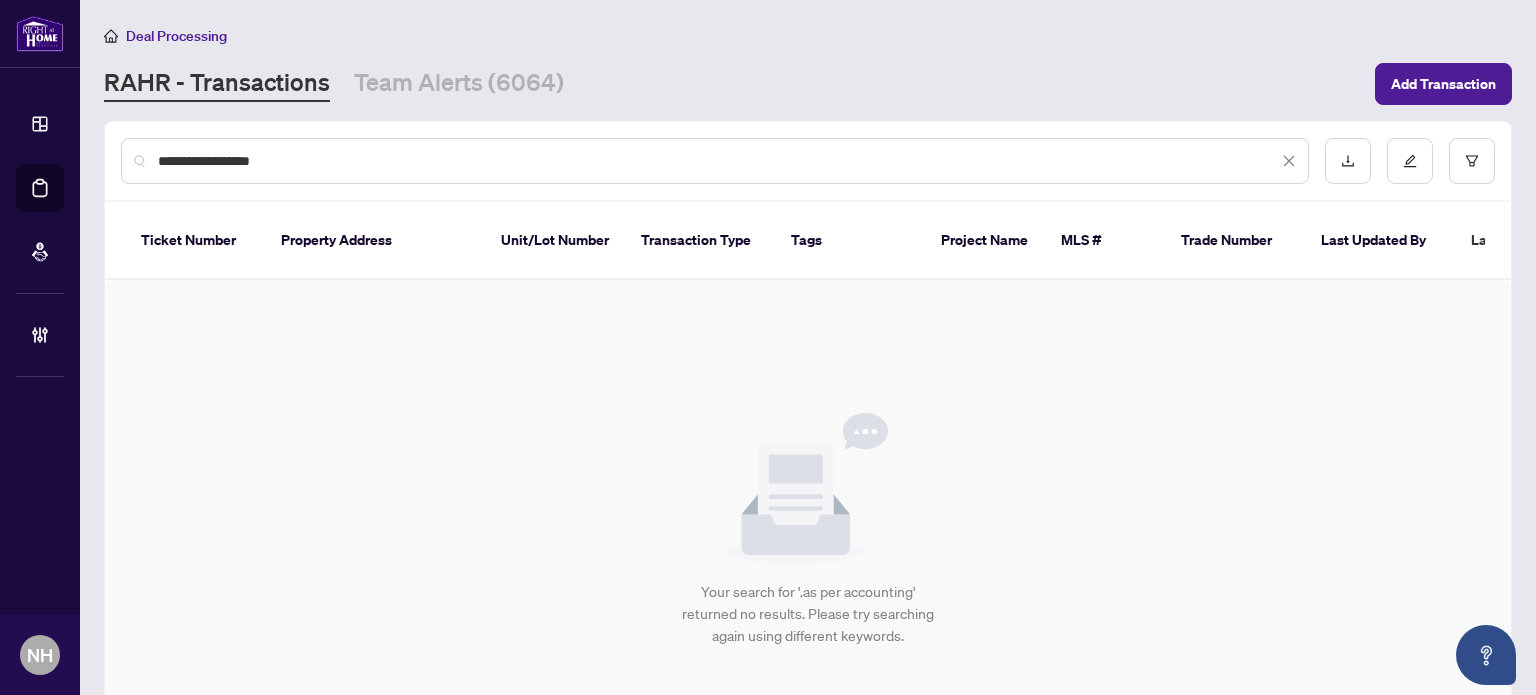 click on "**********" at bounding box center (718, 161) 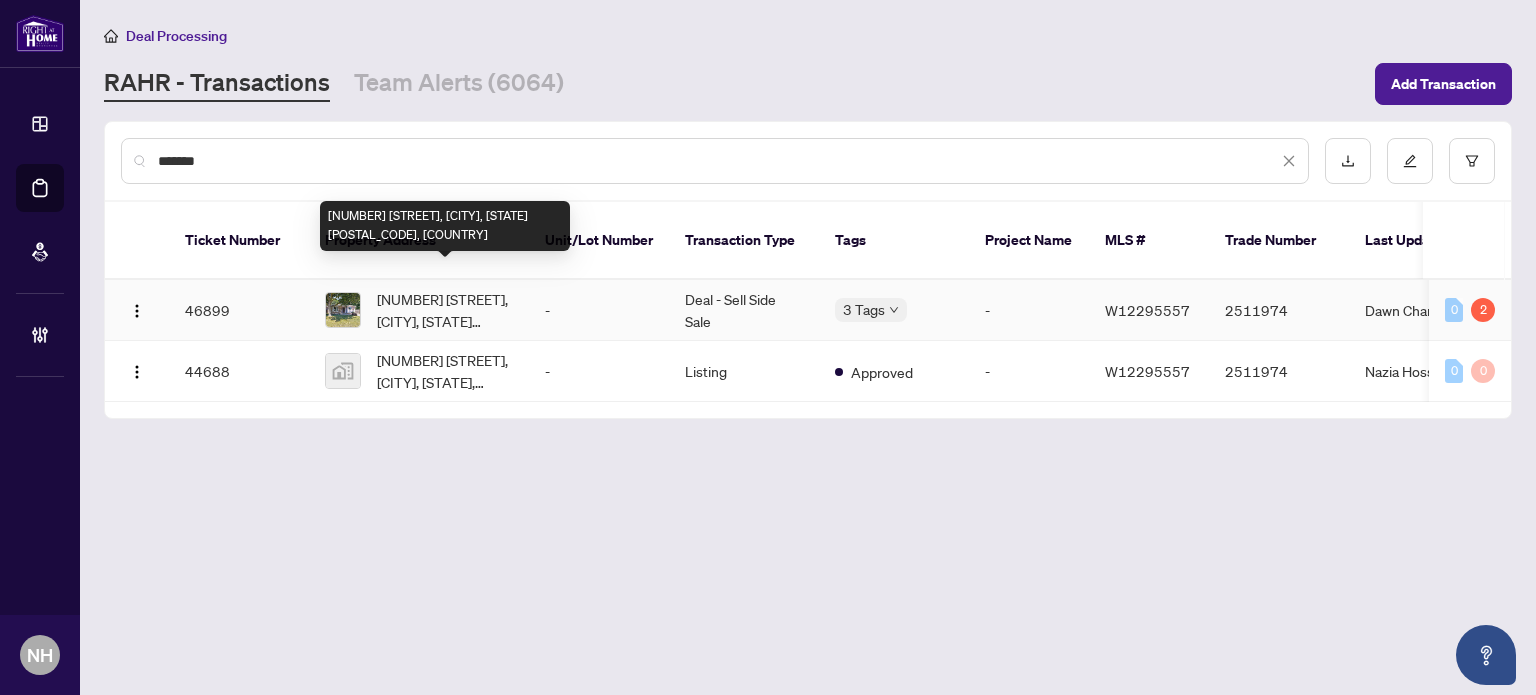 type on "*******" 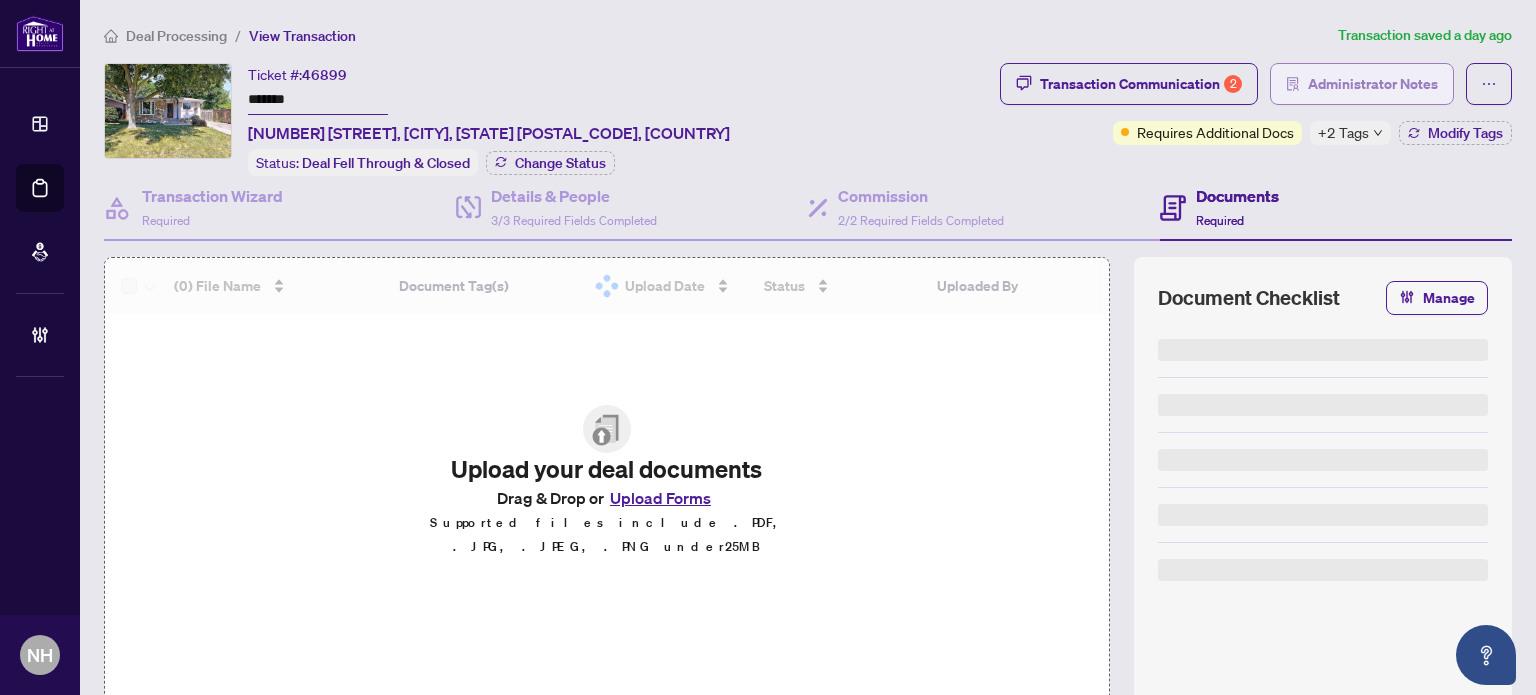 click on "Administrator Notes" at bounding box center (1373, 84) 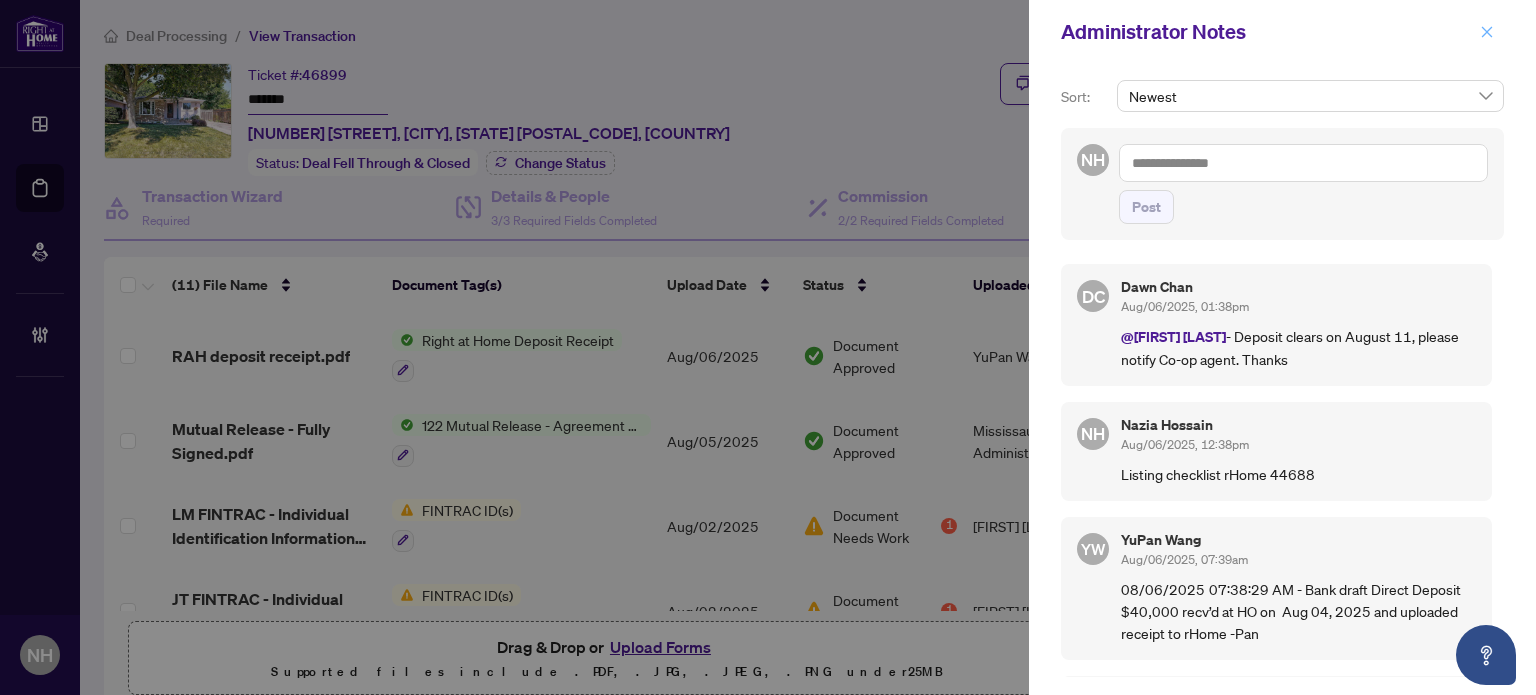 click at bounding box center [1487, 32] 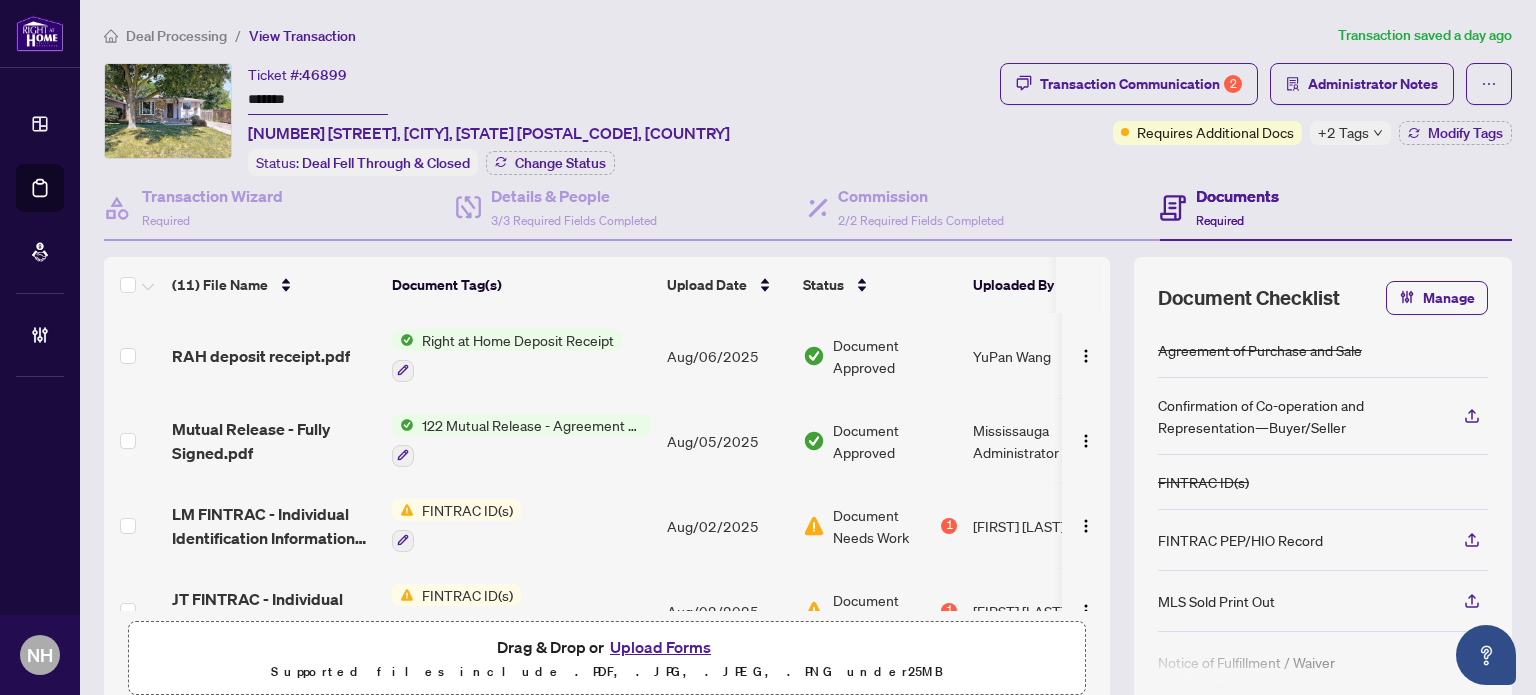 click on "Deal Processing" at bounding box center (176, 36) 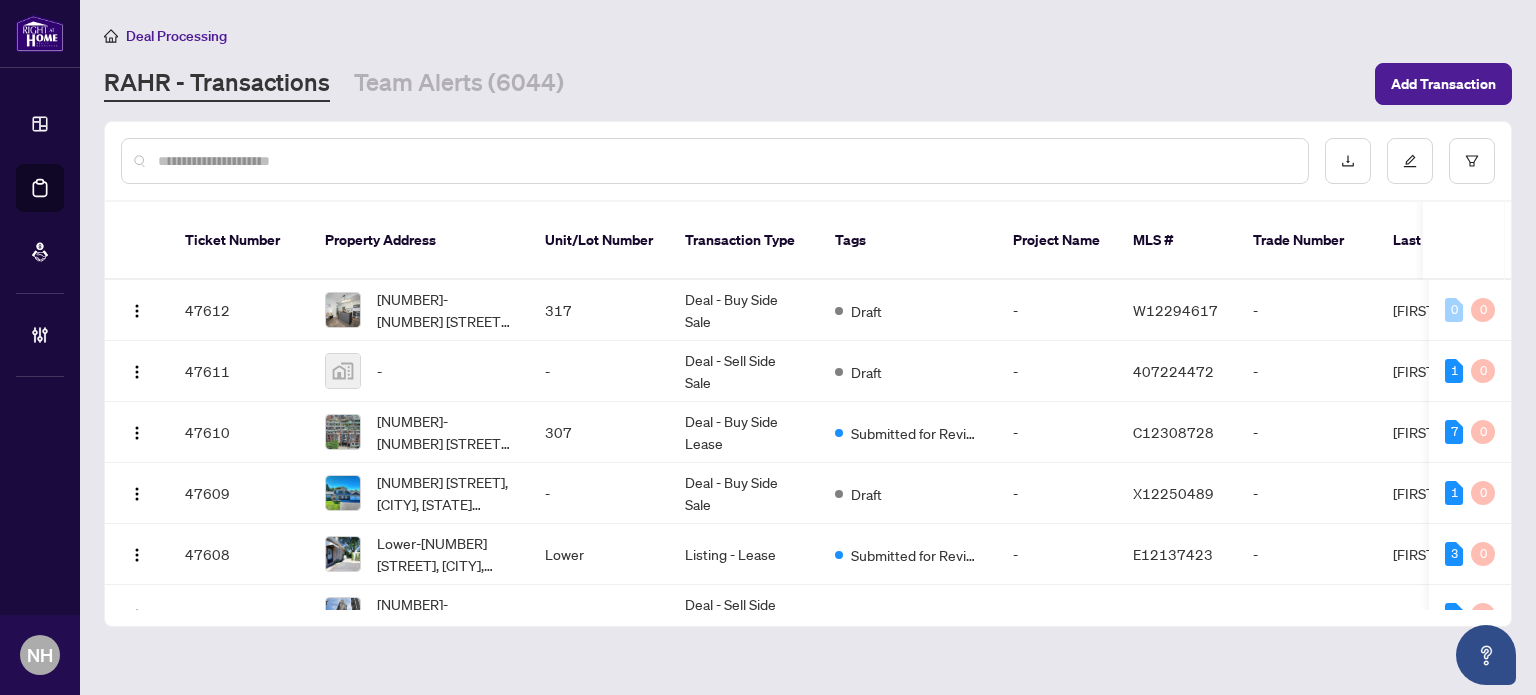 click at bounding box center [725, 161] 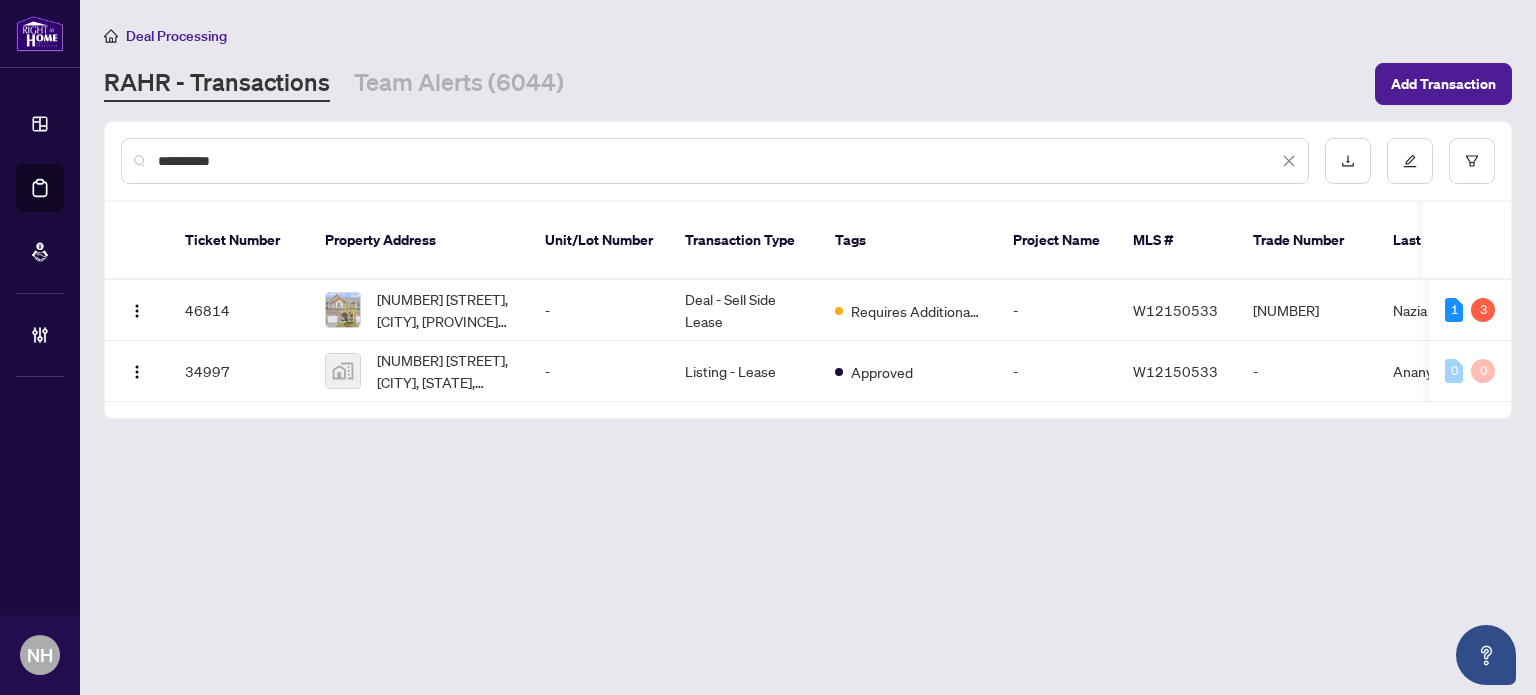 type on "**********" 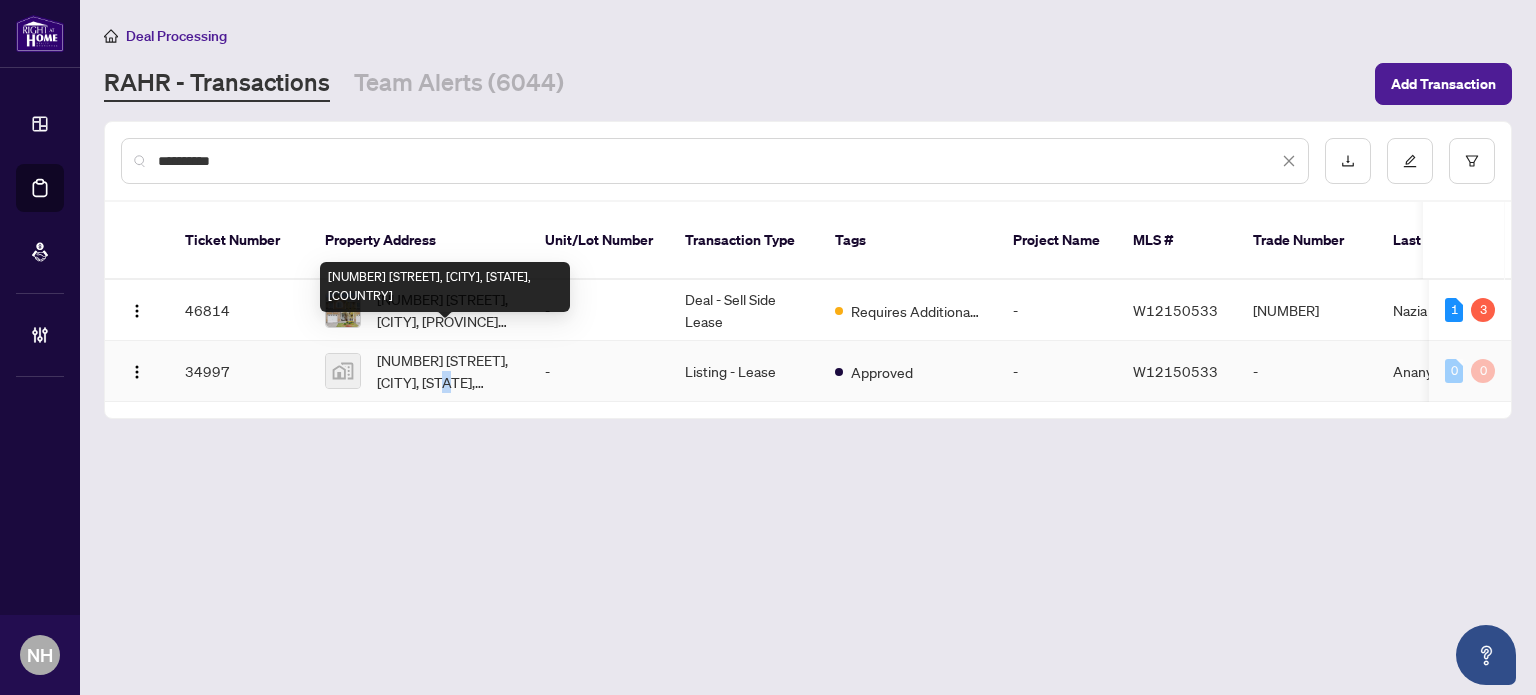 click on "182 Higginbotham Crescent, Milton, ON, Canada" at bounding box center (445, 371) 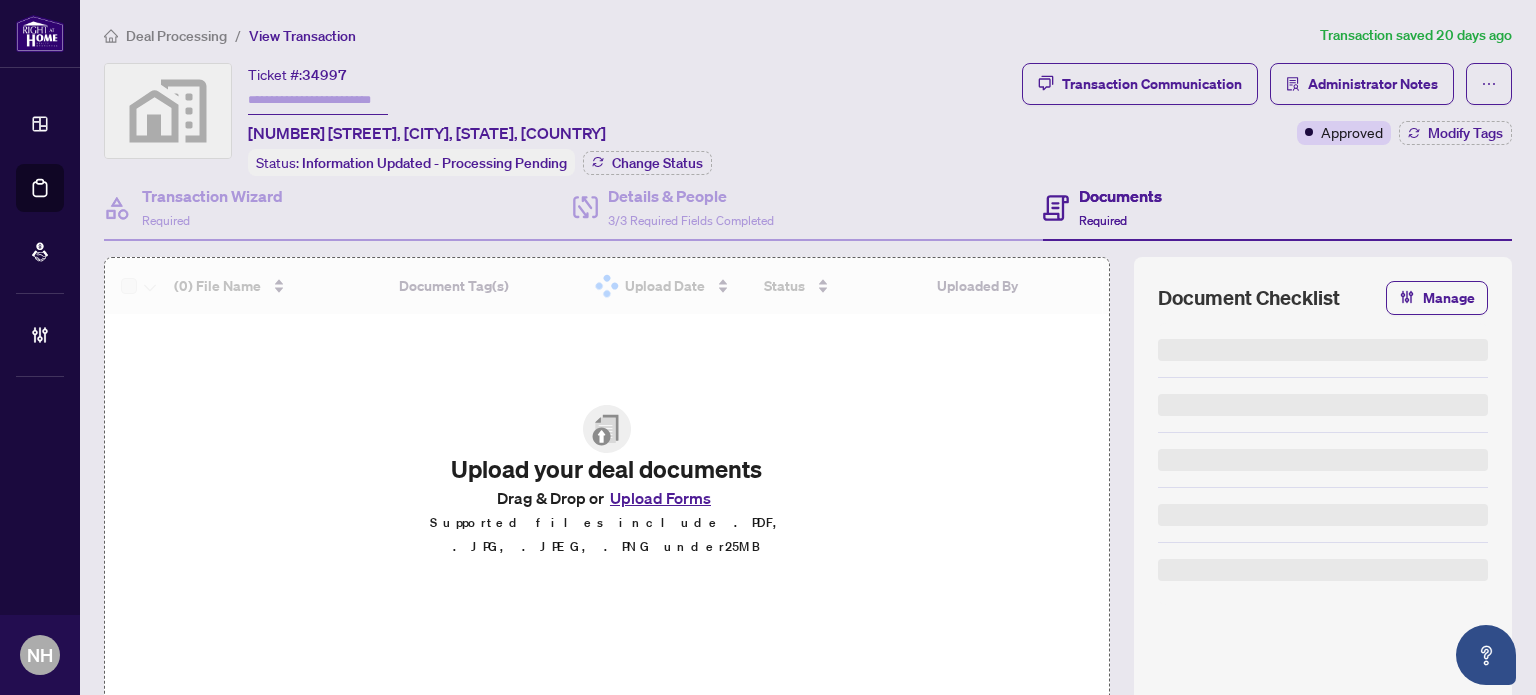 click at bounding box center (318, 100) 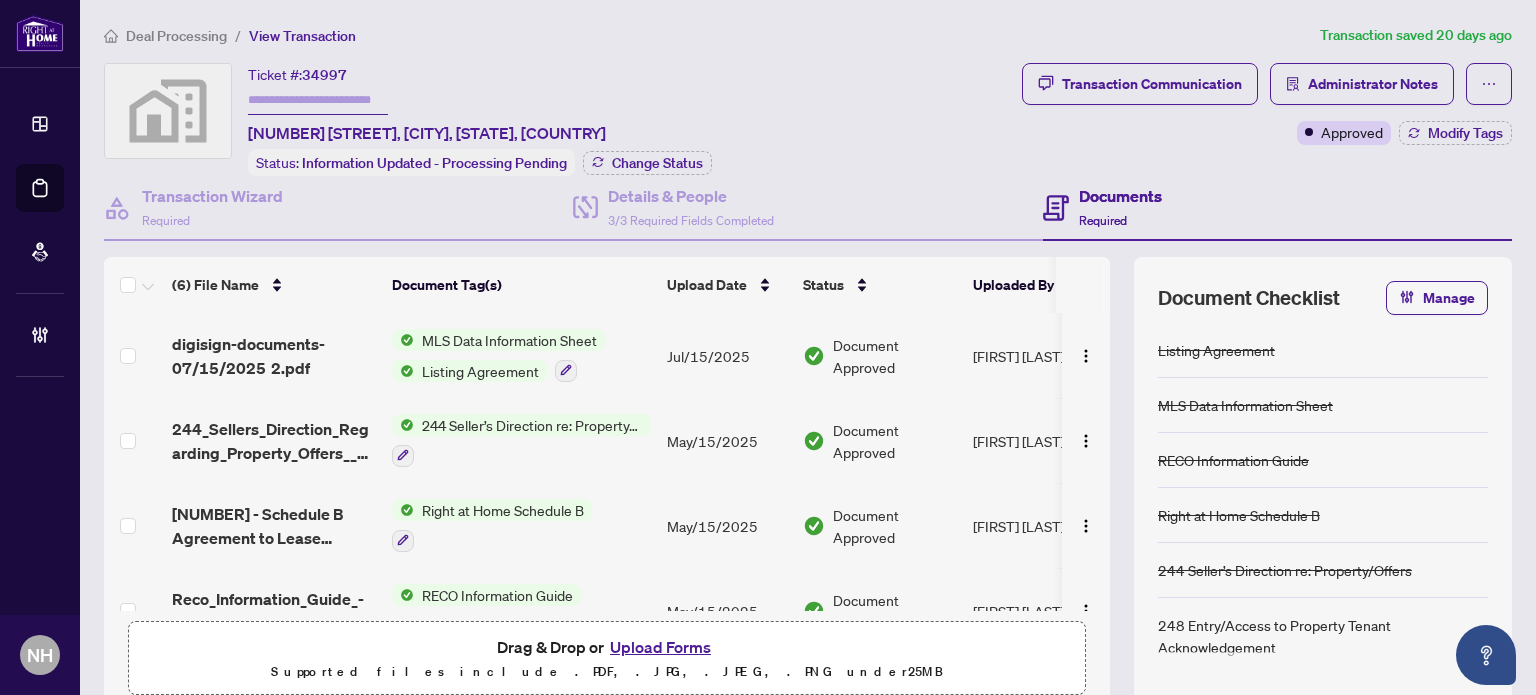 paste on "*******" 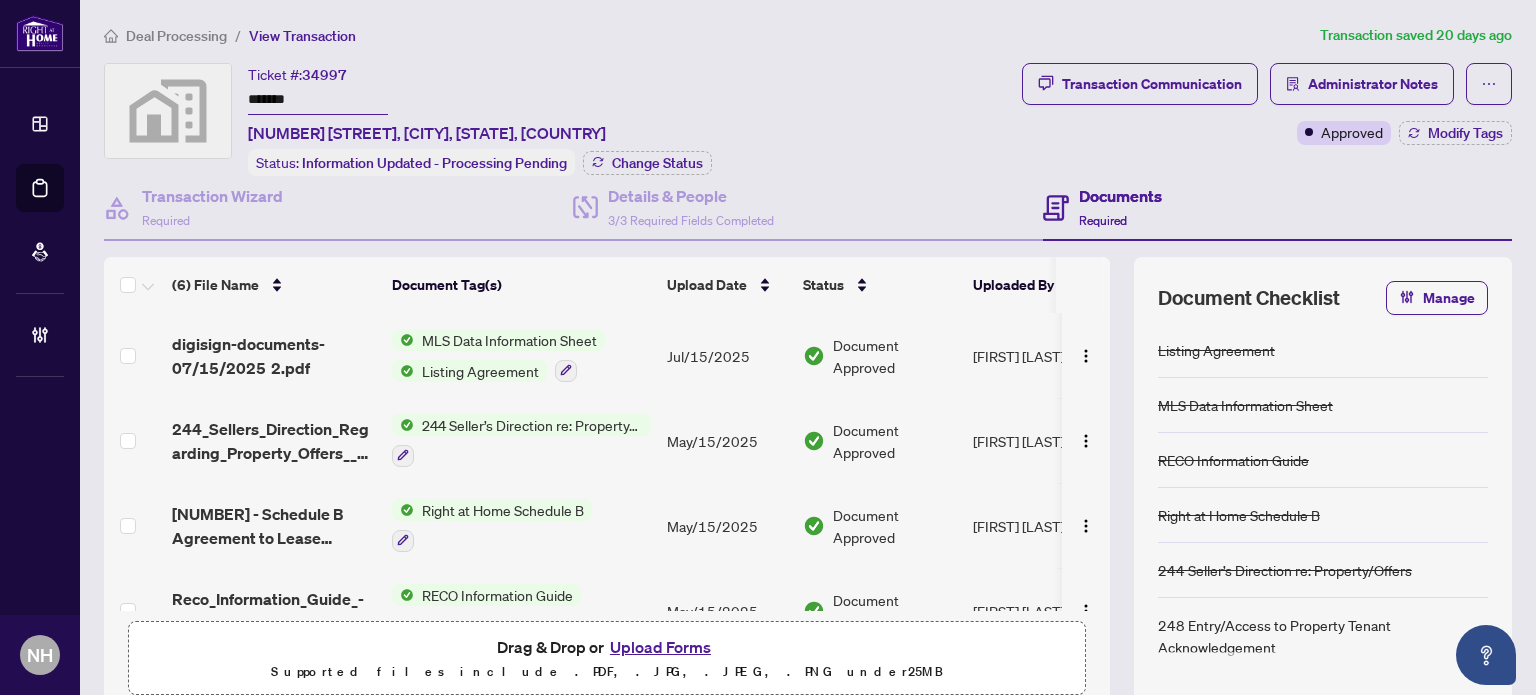 type on "*******" 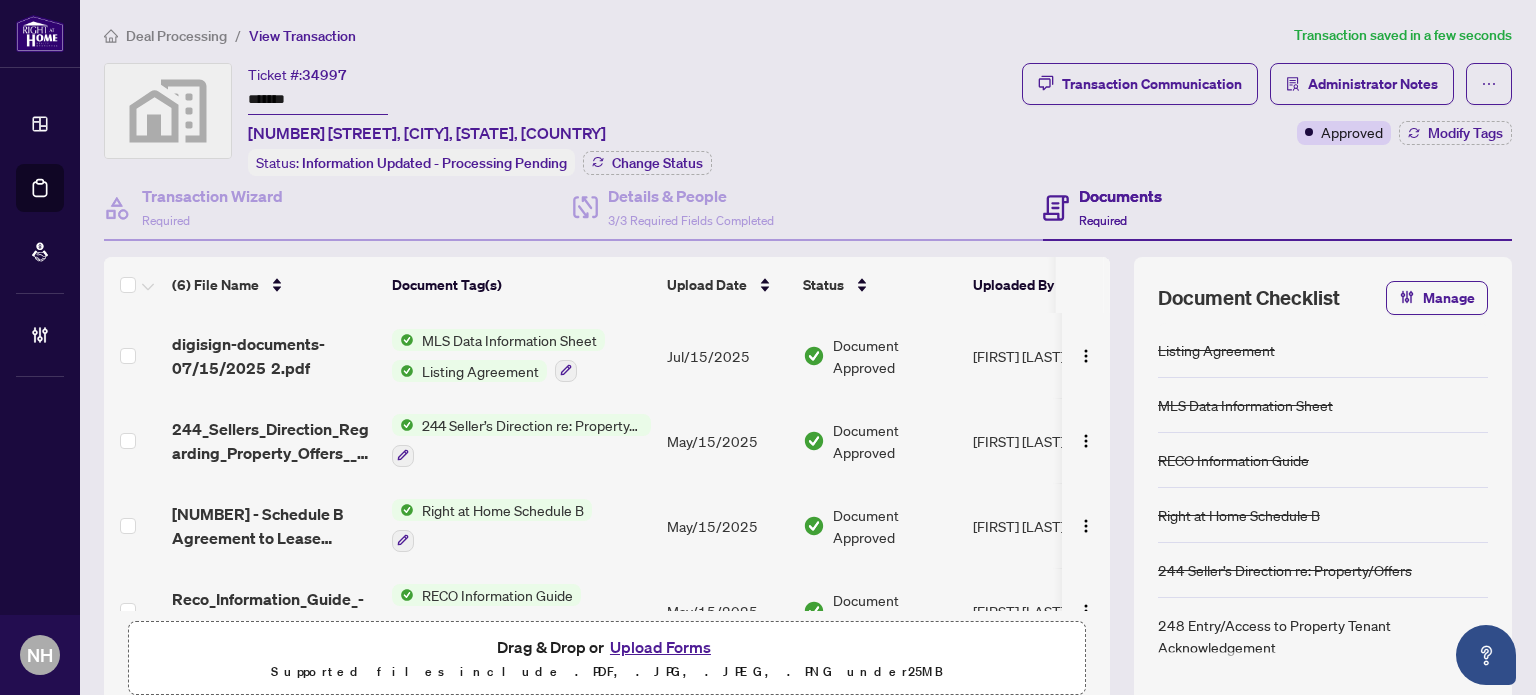 scroll, scrollTop: 100, scrollLeft: 0, axis: vertical 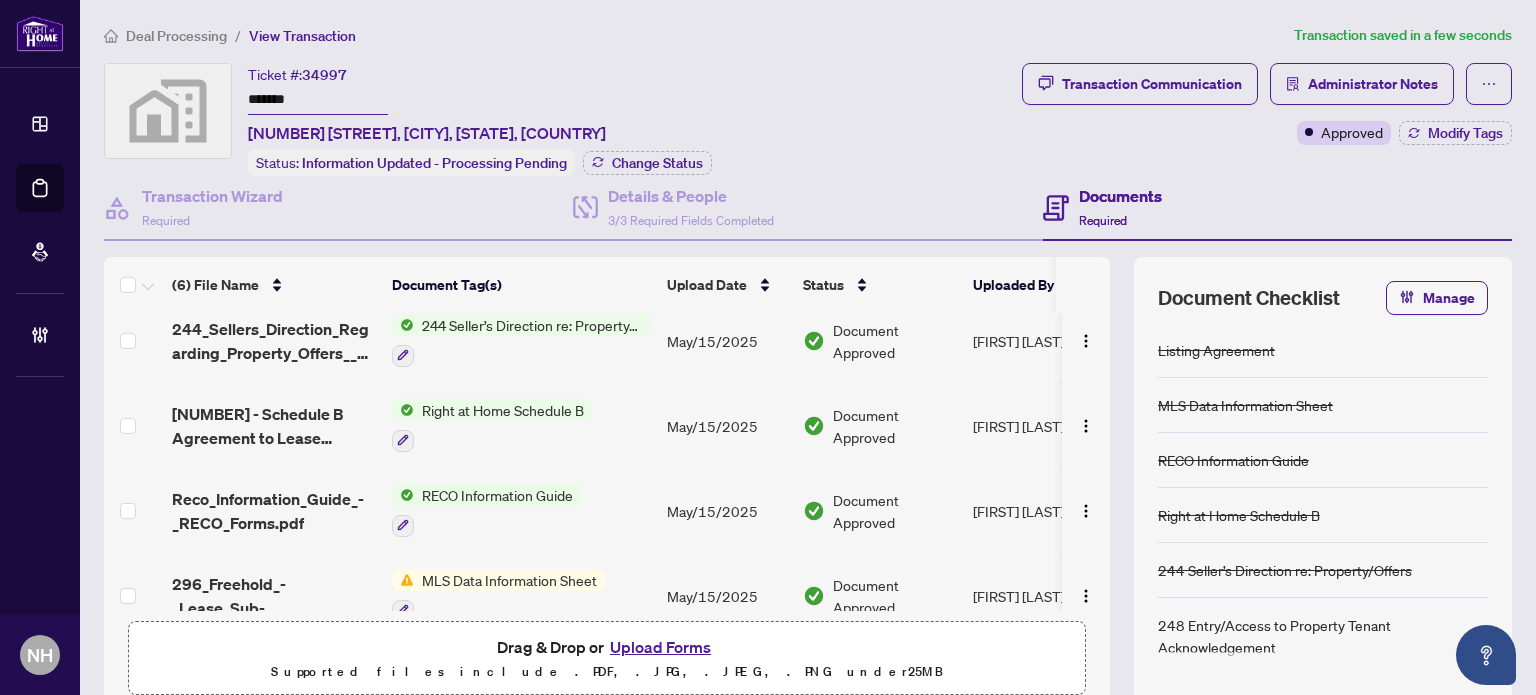 click on "Reco_Information_Guide_-_RECO_Forms.pdf" at bounding box center (274, 511) 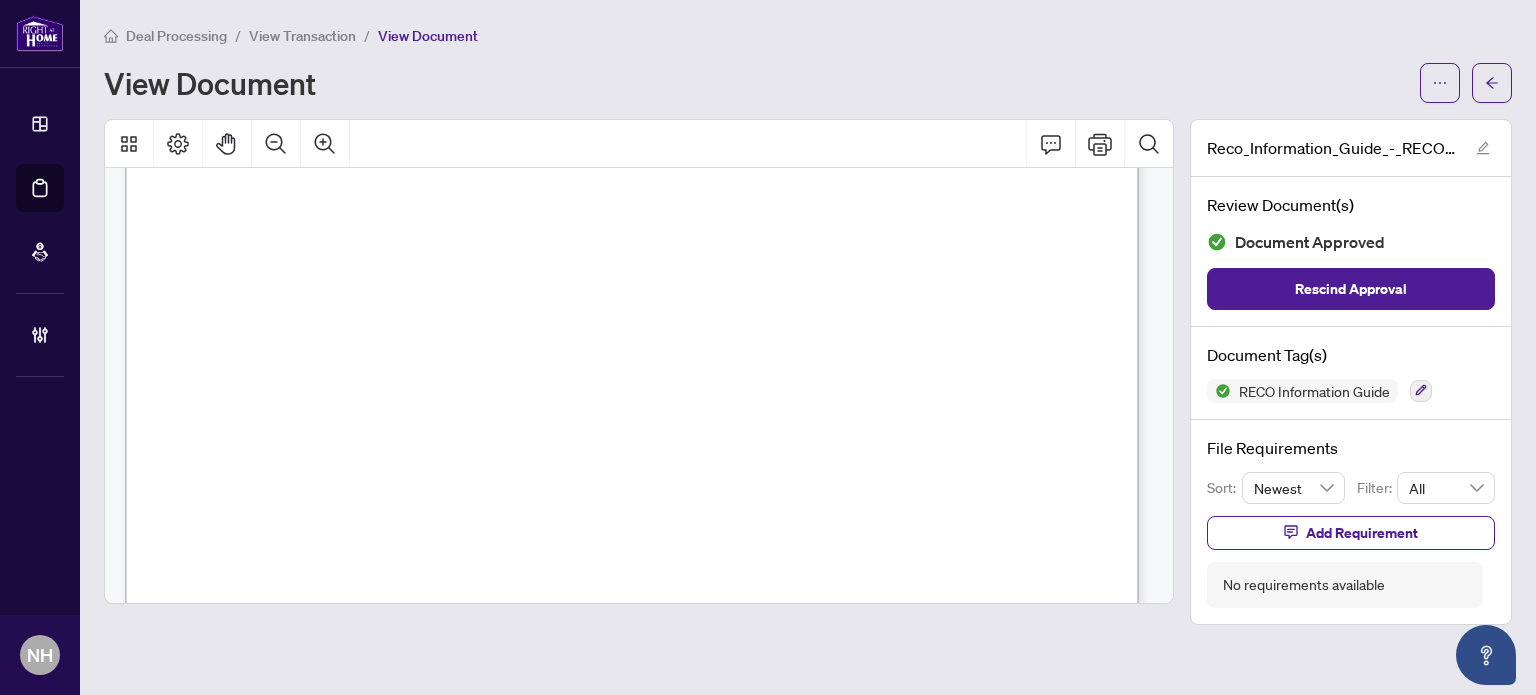 scroll, scrollTop: 16512, scrollLeft: 0, axis: vertical 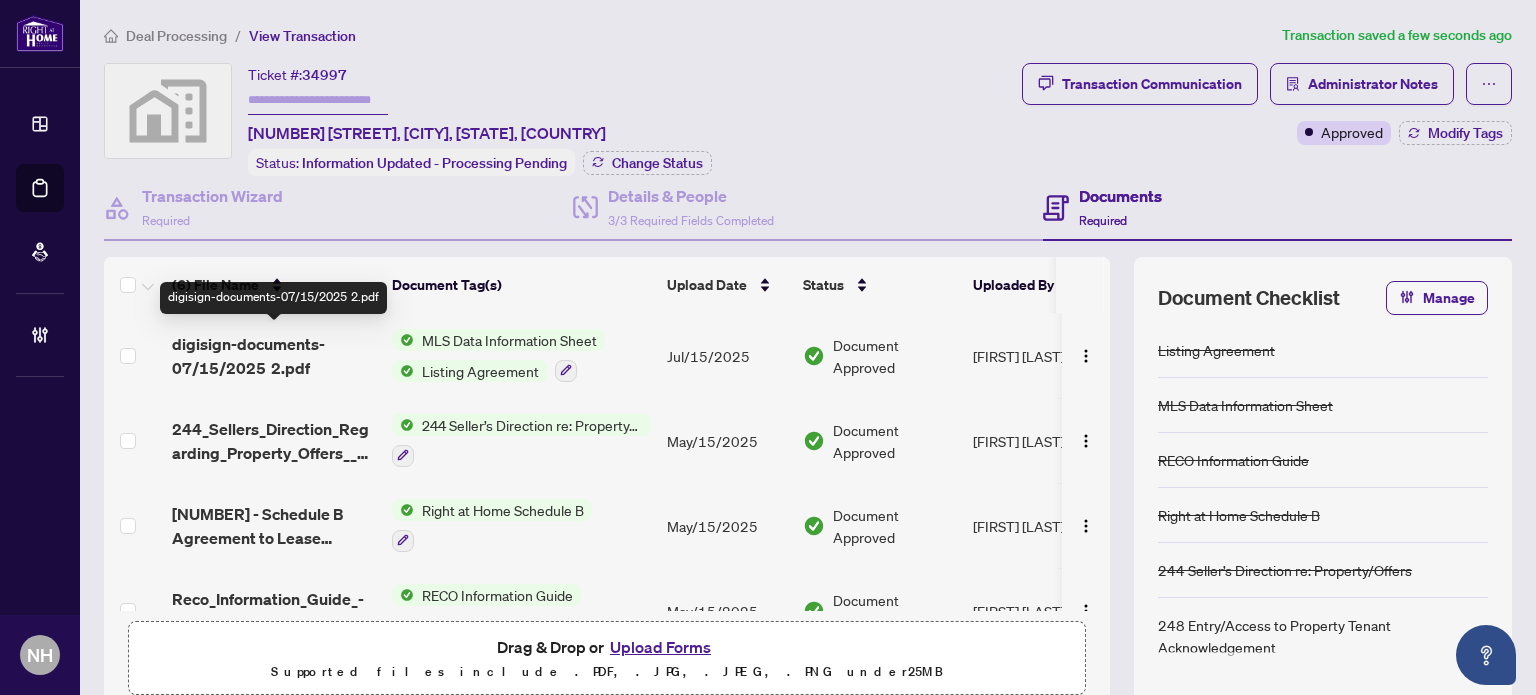 click on "digisign-documents-07-15-2025 2.pdf" at bounding box center [274, 356] 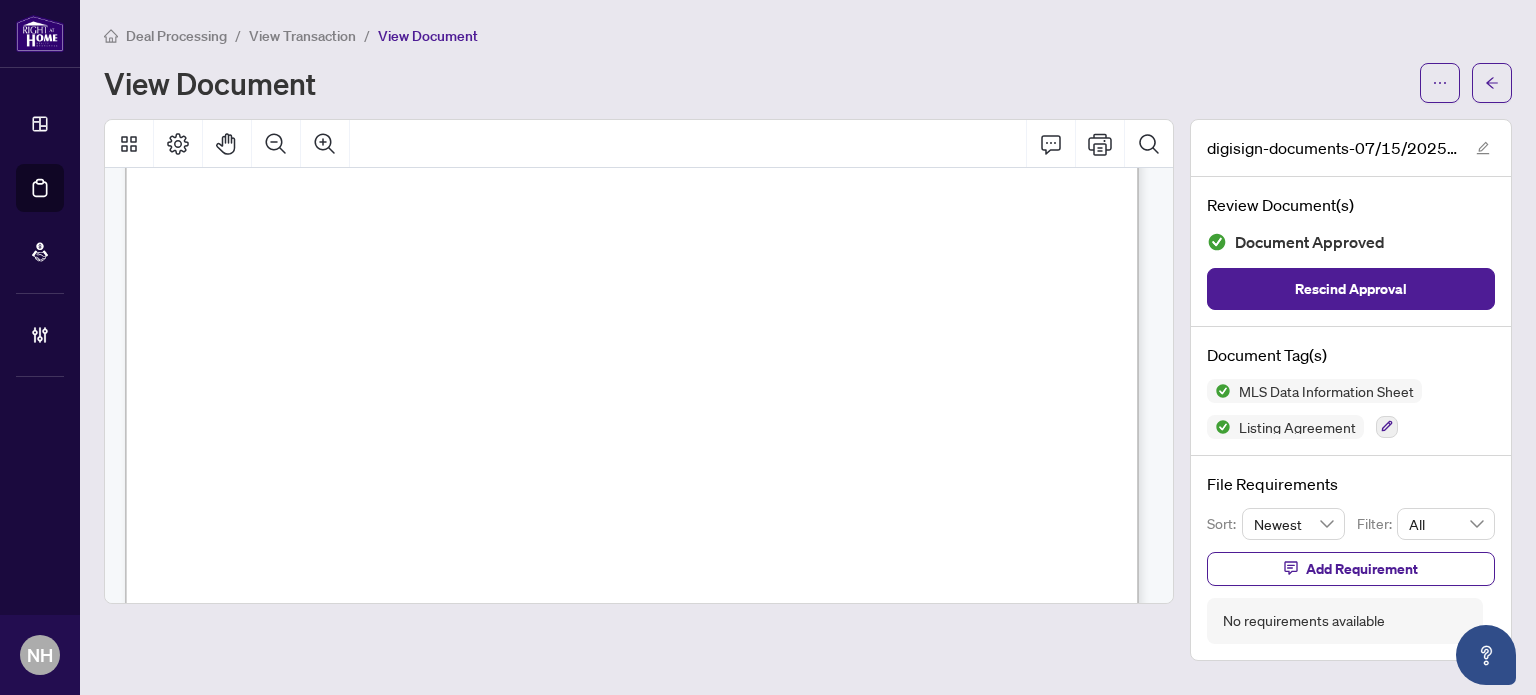 scroll, scrollTop: 18000, scrollLeft: 0, axis: vertical 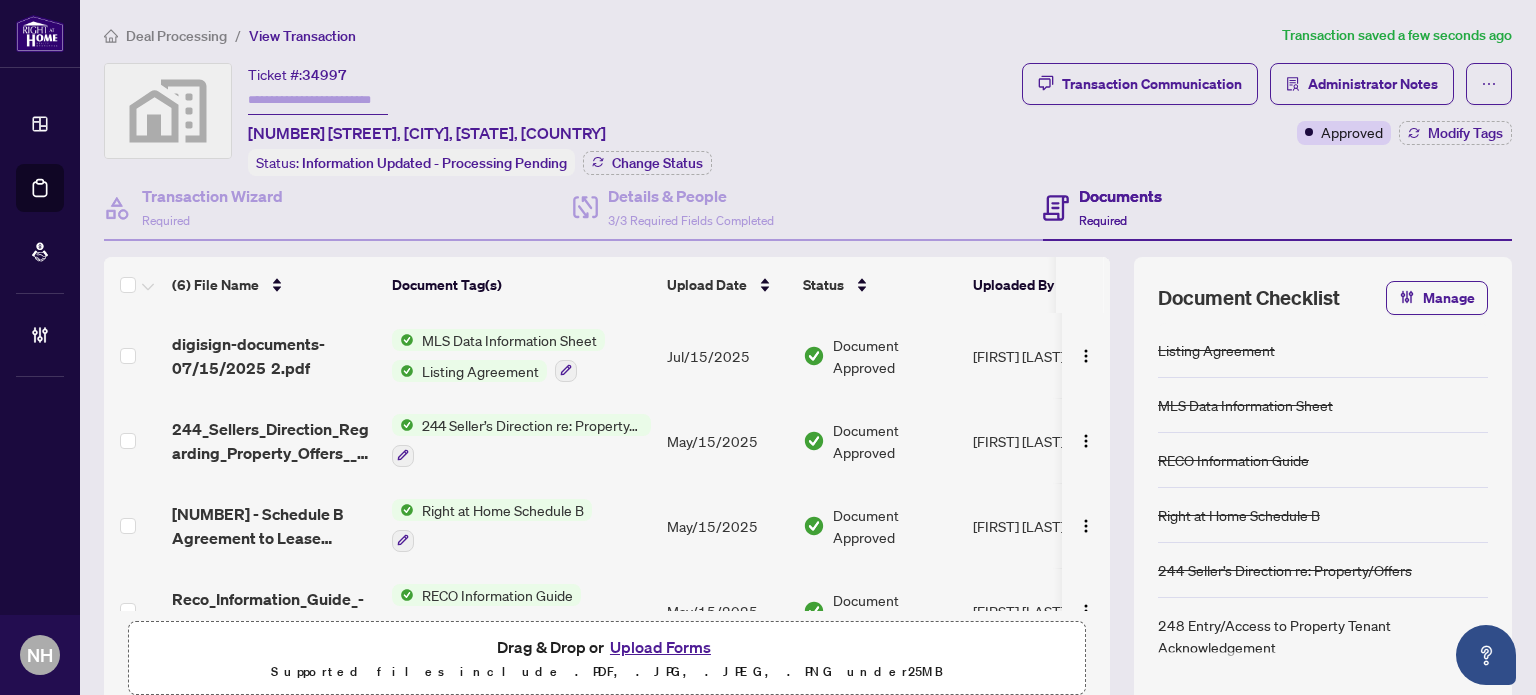 click at bounding box center [318, 100] 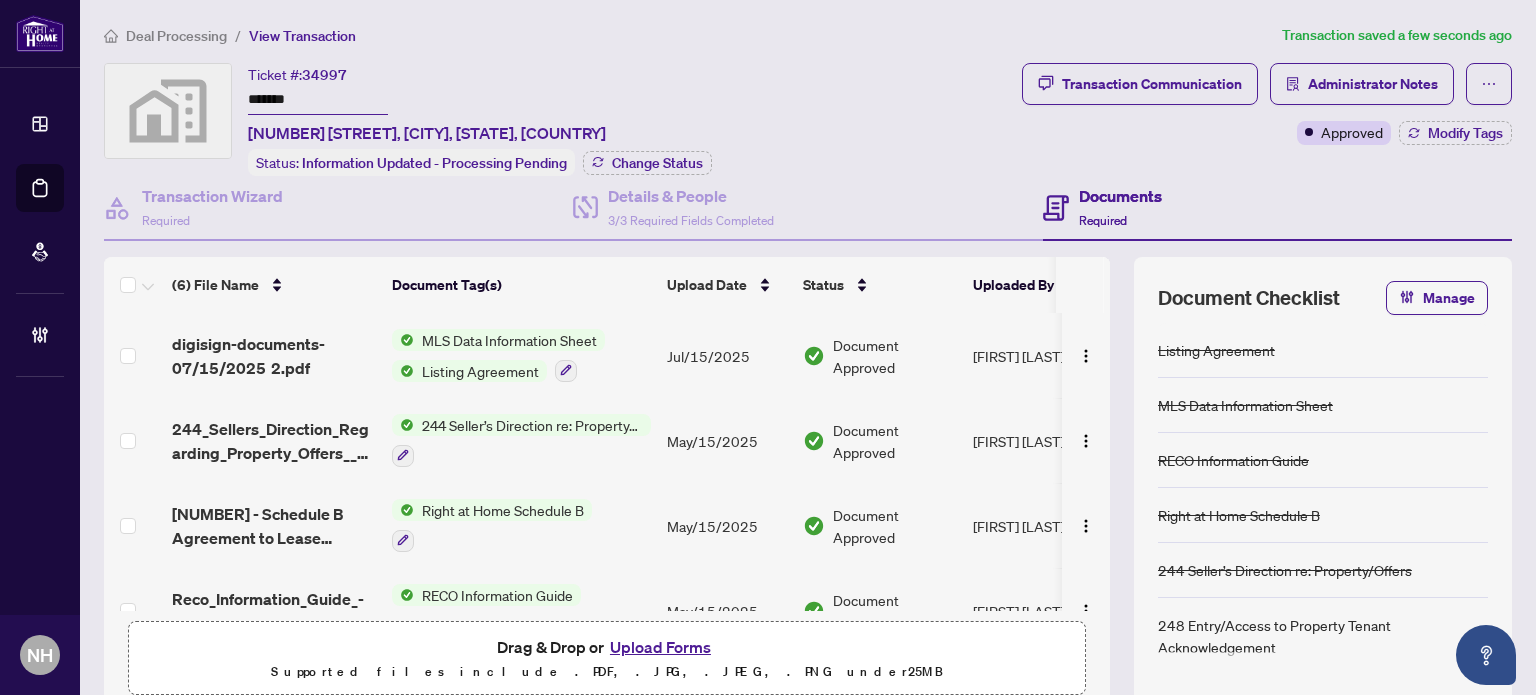 type on "*******" 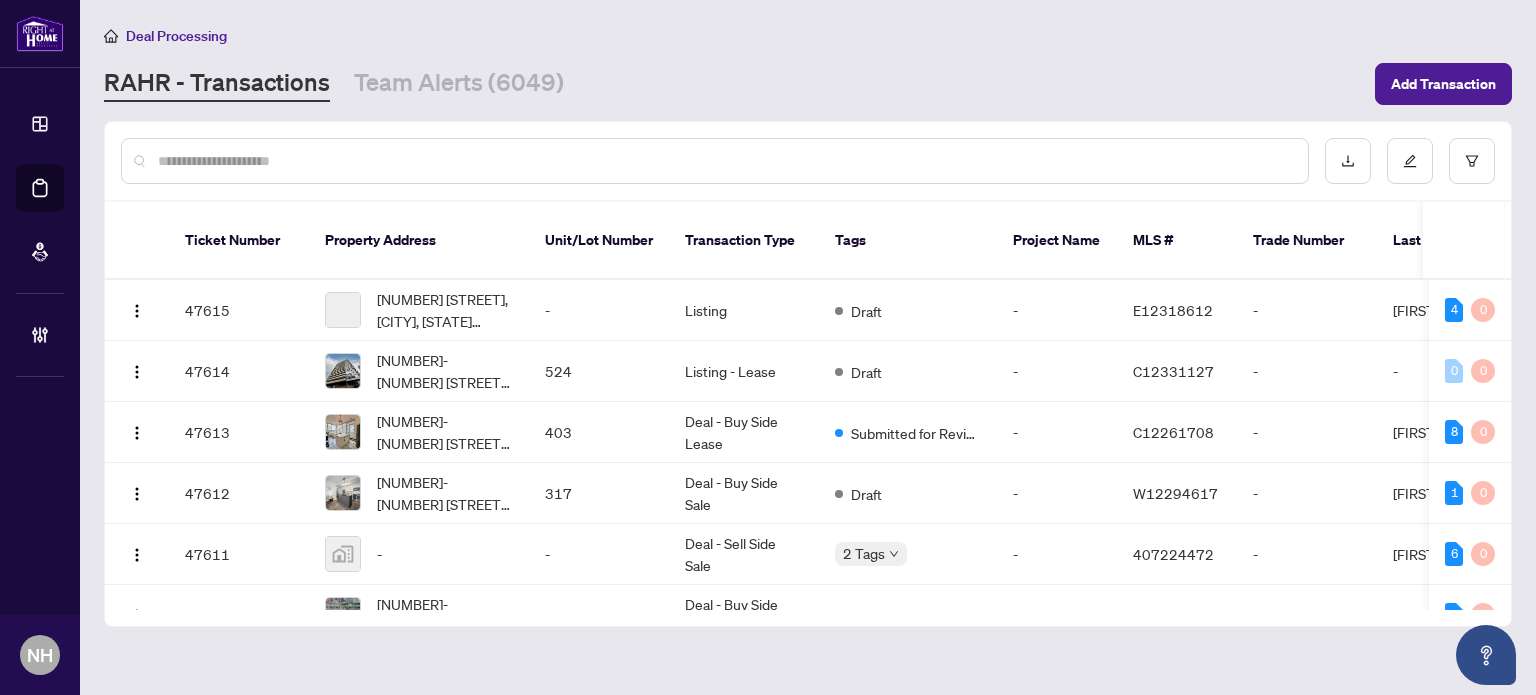 click at bounding box center (725, 161) 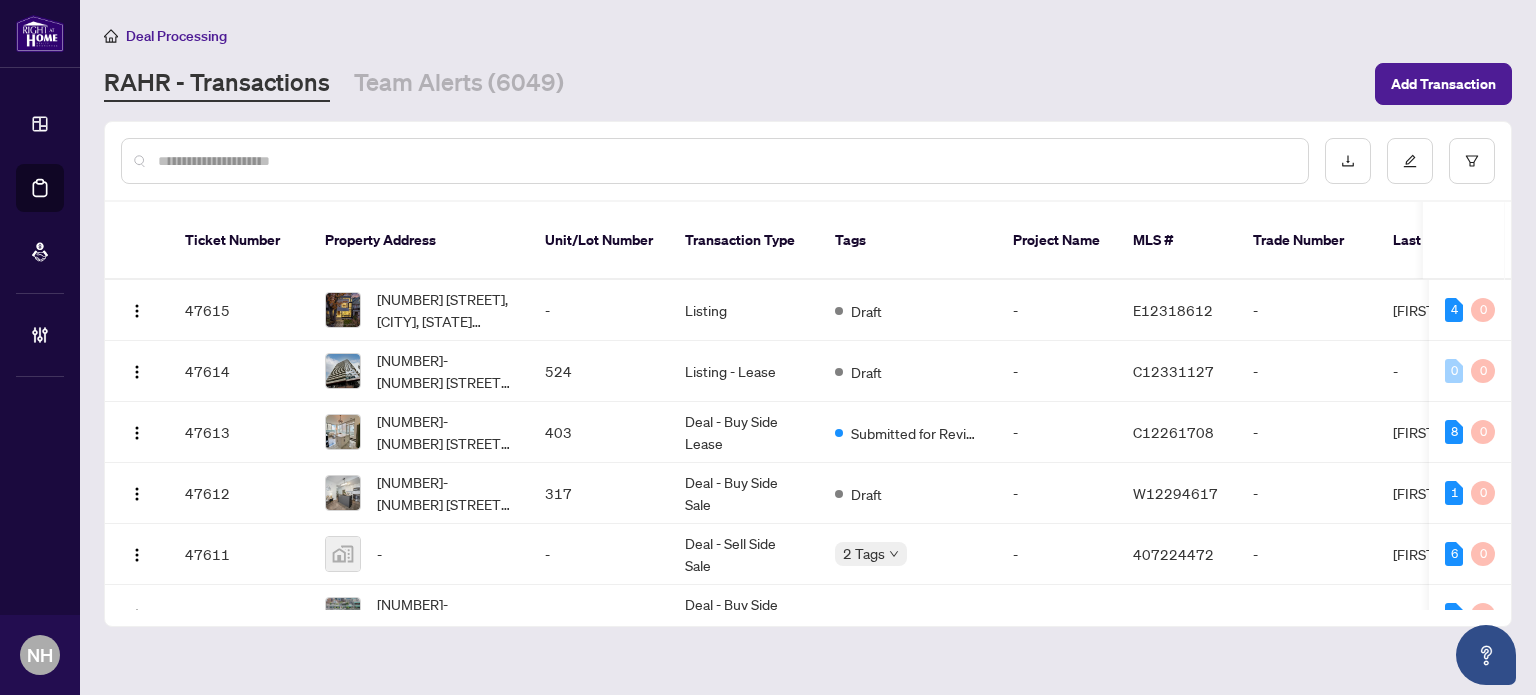 paste on "*******" 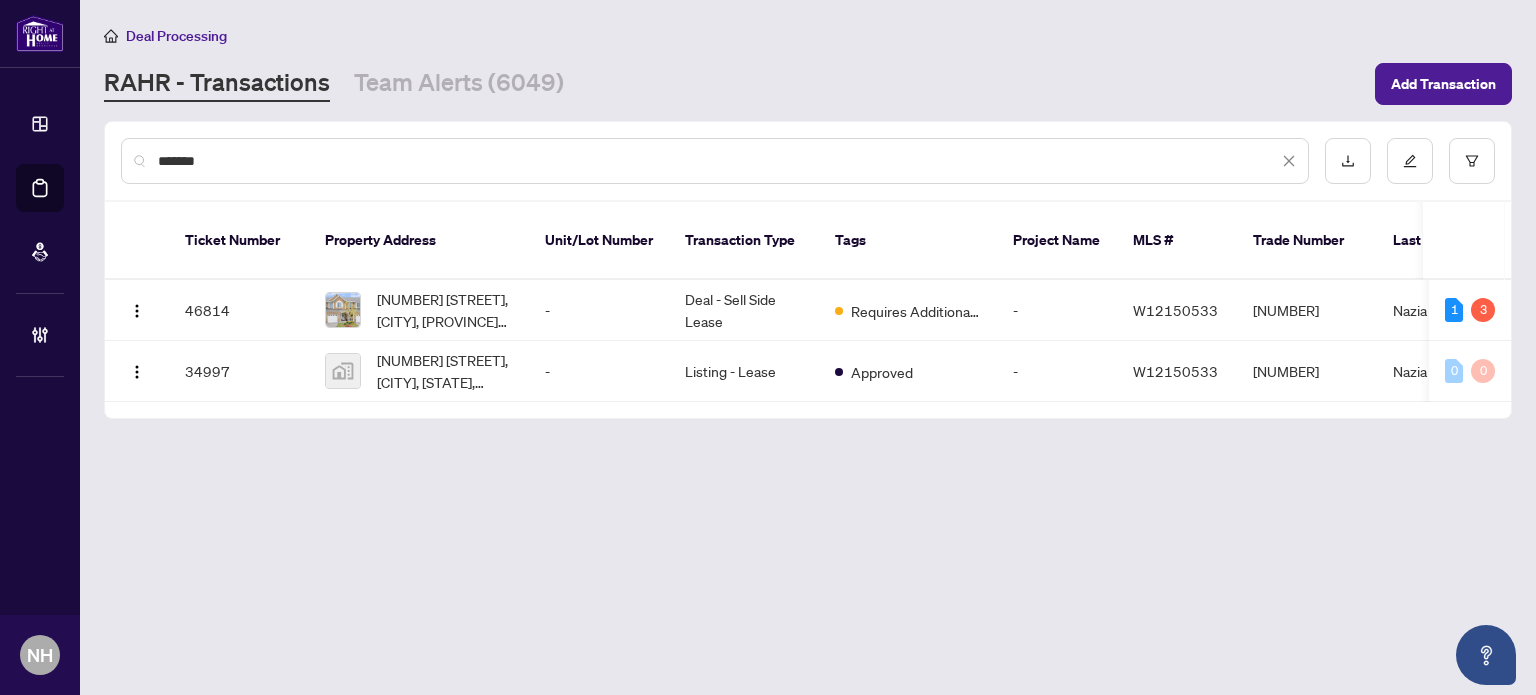 drag, startPoint x: 236, startPoint y: 160, endPoint x: 0, endPoint y: 83, distance: 248.24384 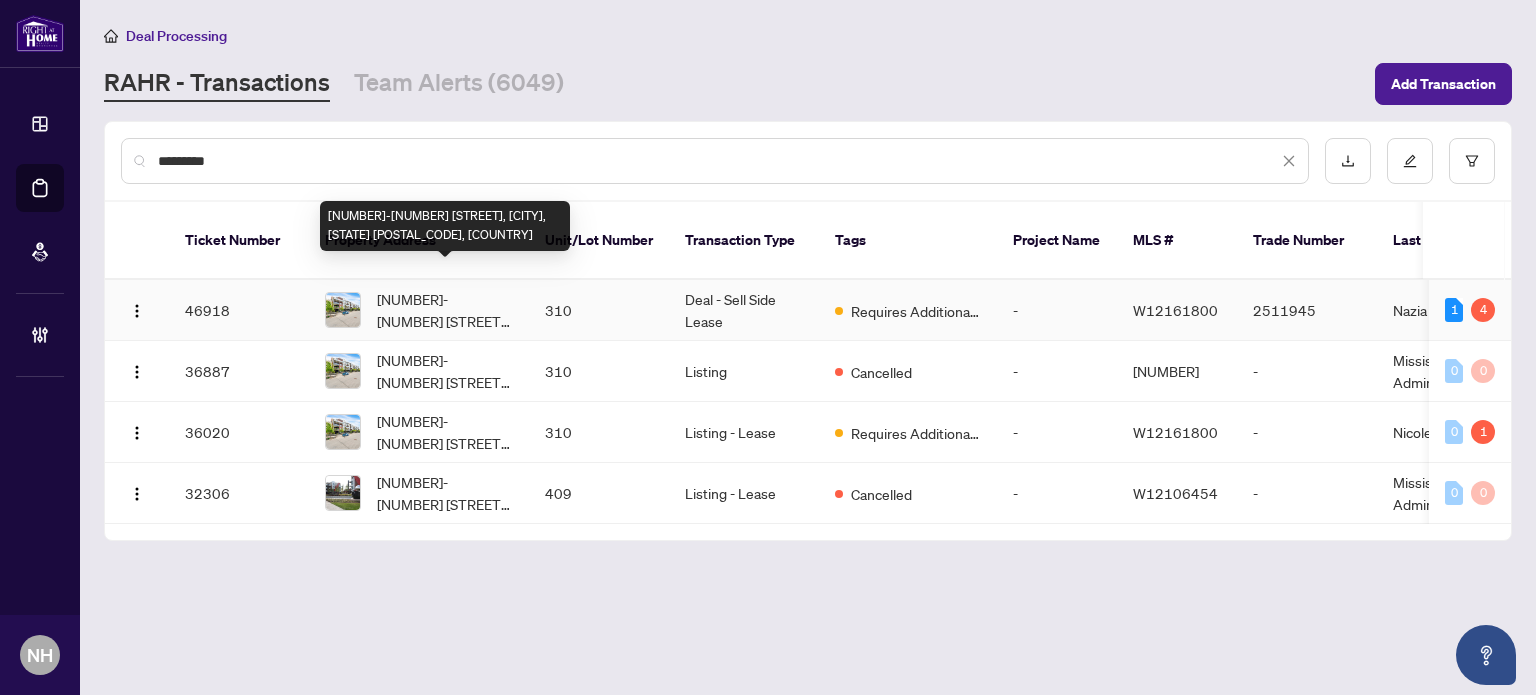 type on "*********" 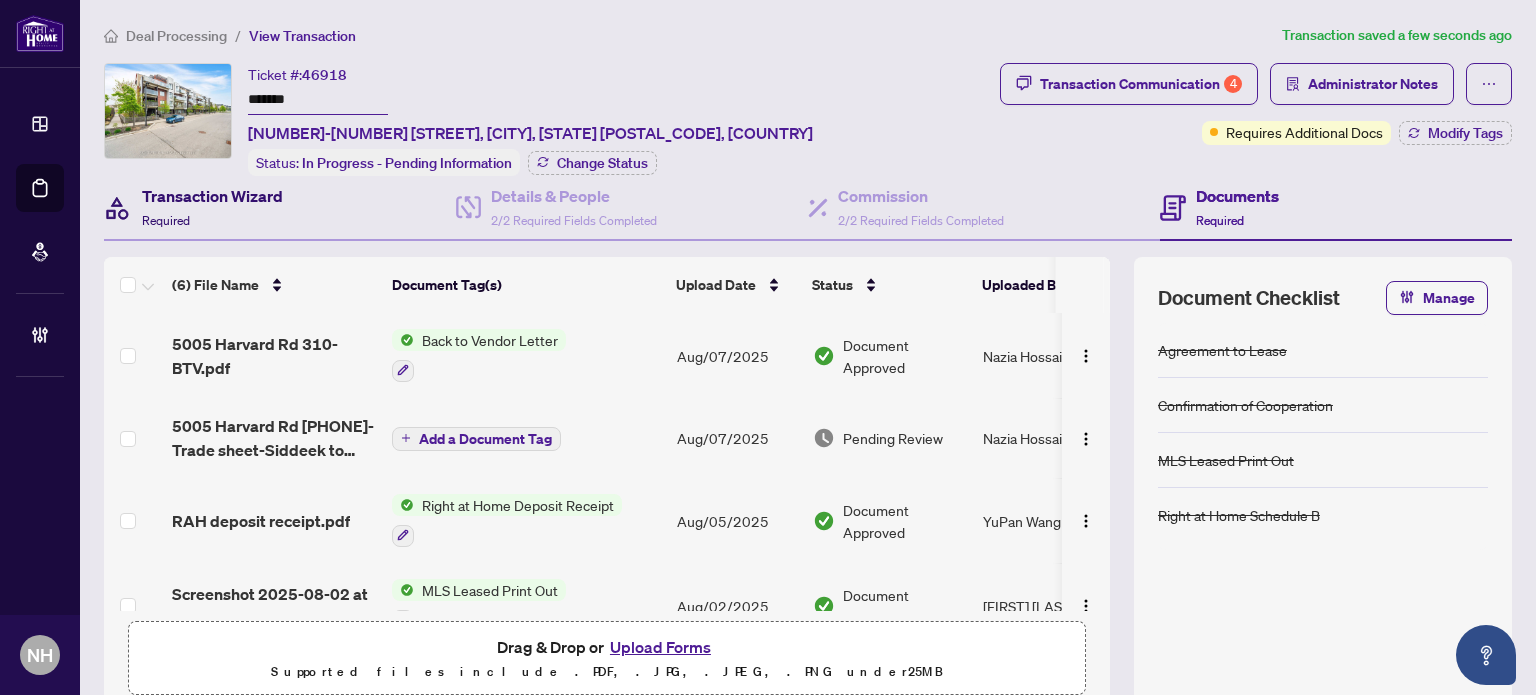 click on "Transaction Wizard" at bounding box center [212, 196] 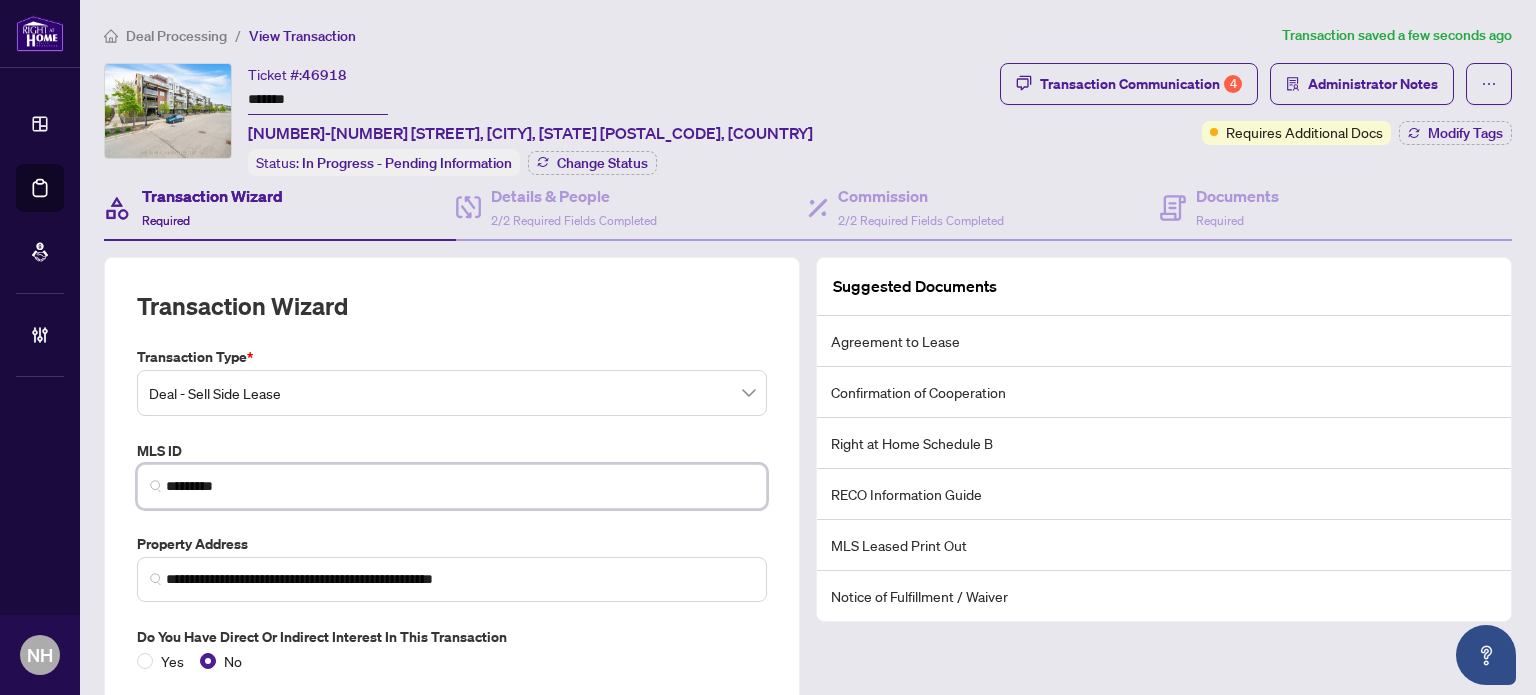 drag, startPoint x: 212, startPoint y: 472, endPoint x: 104, endPoint y: 441, distance: 112.36102 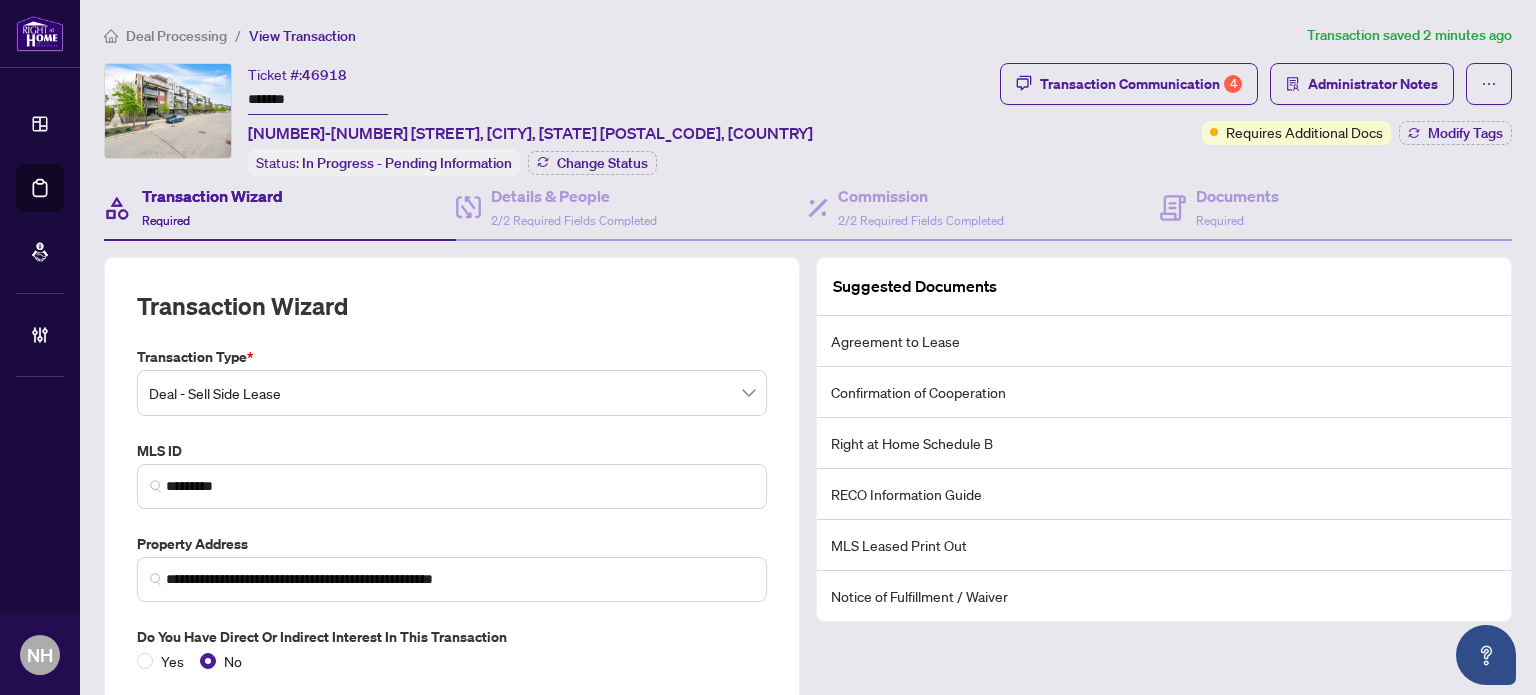 click on "Deal Processing" at bounding box center (176, 36) 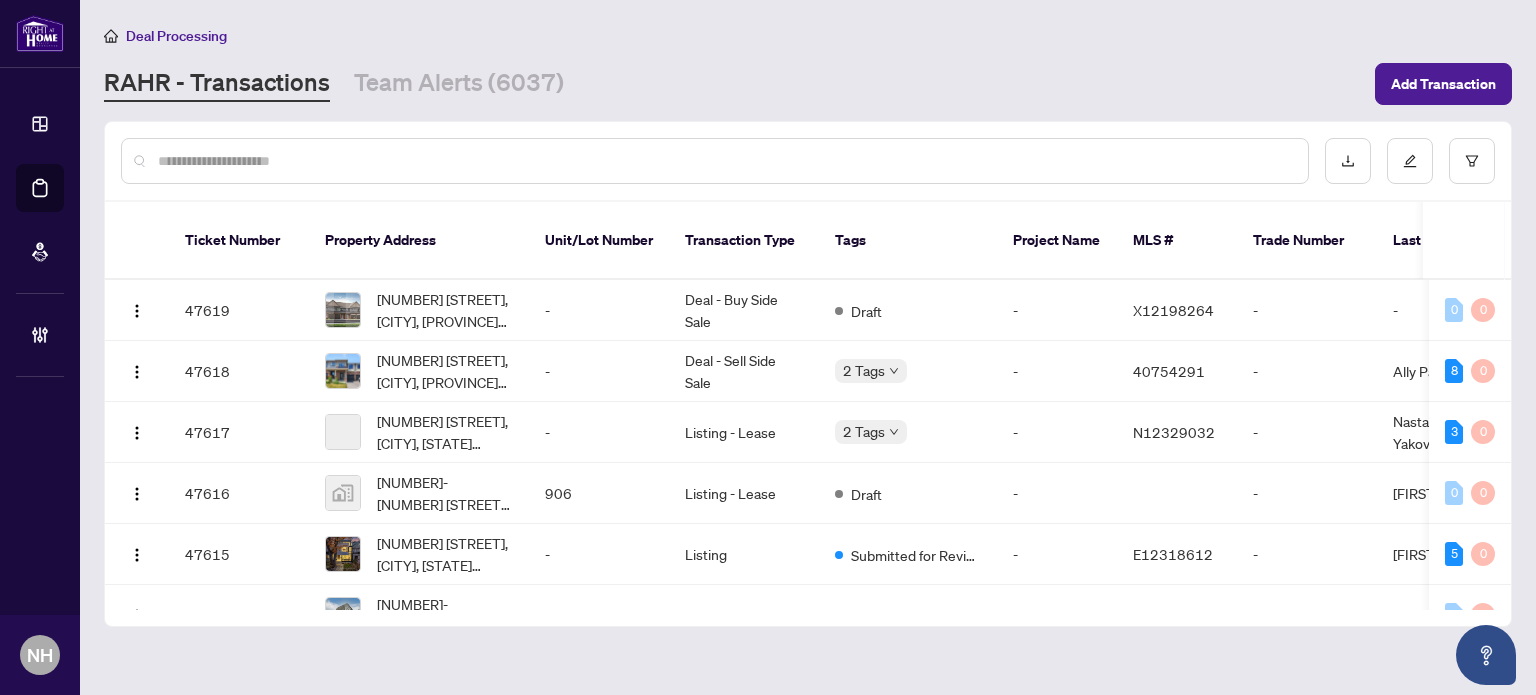 click at bounding box center (725, 161) 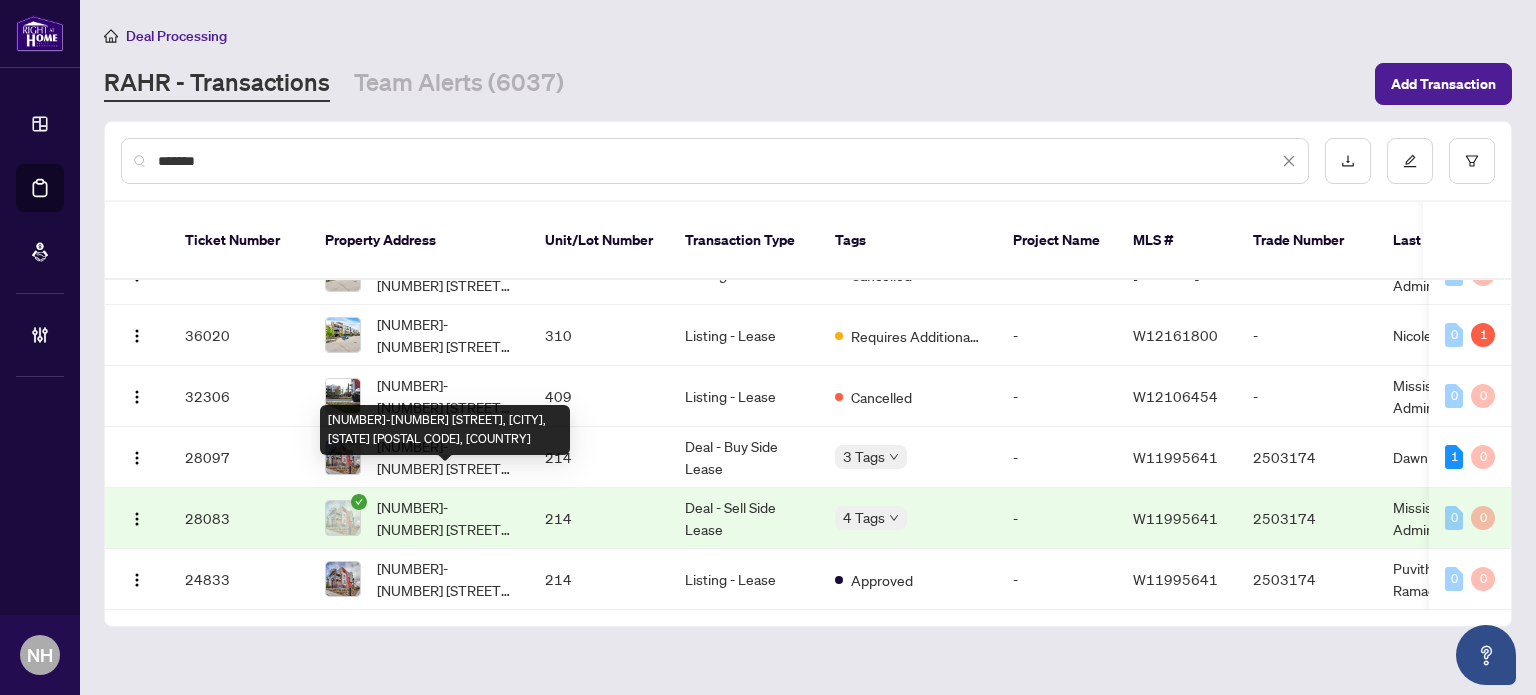 scroll, scrollTop: 0, scrollLeft: 0, axis: both 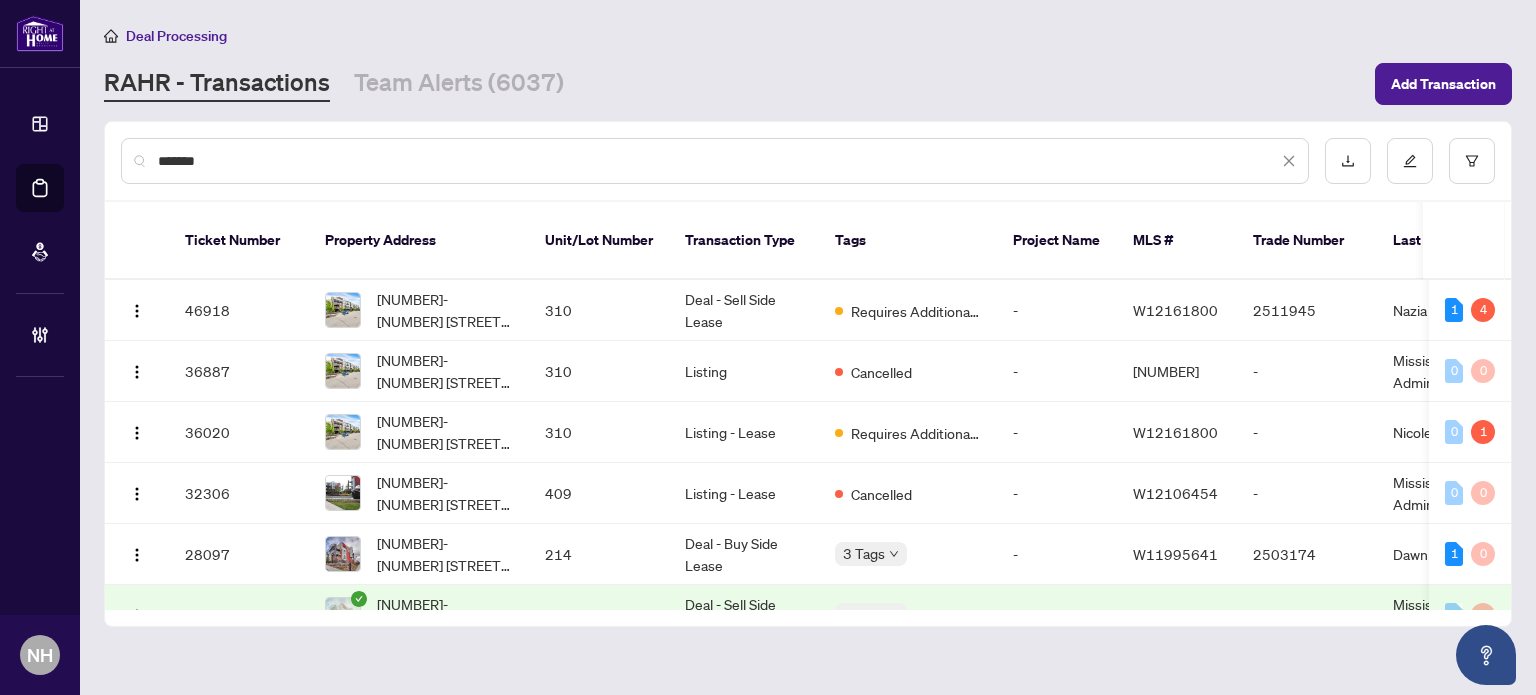 drag, startPoint x: 260, startPoint y: 167, endPoint x: 0, endPoint y: 37, distance: 290.68884 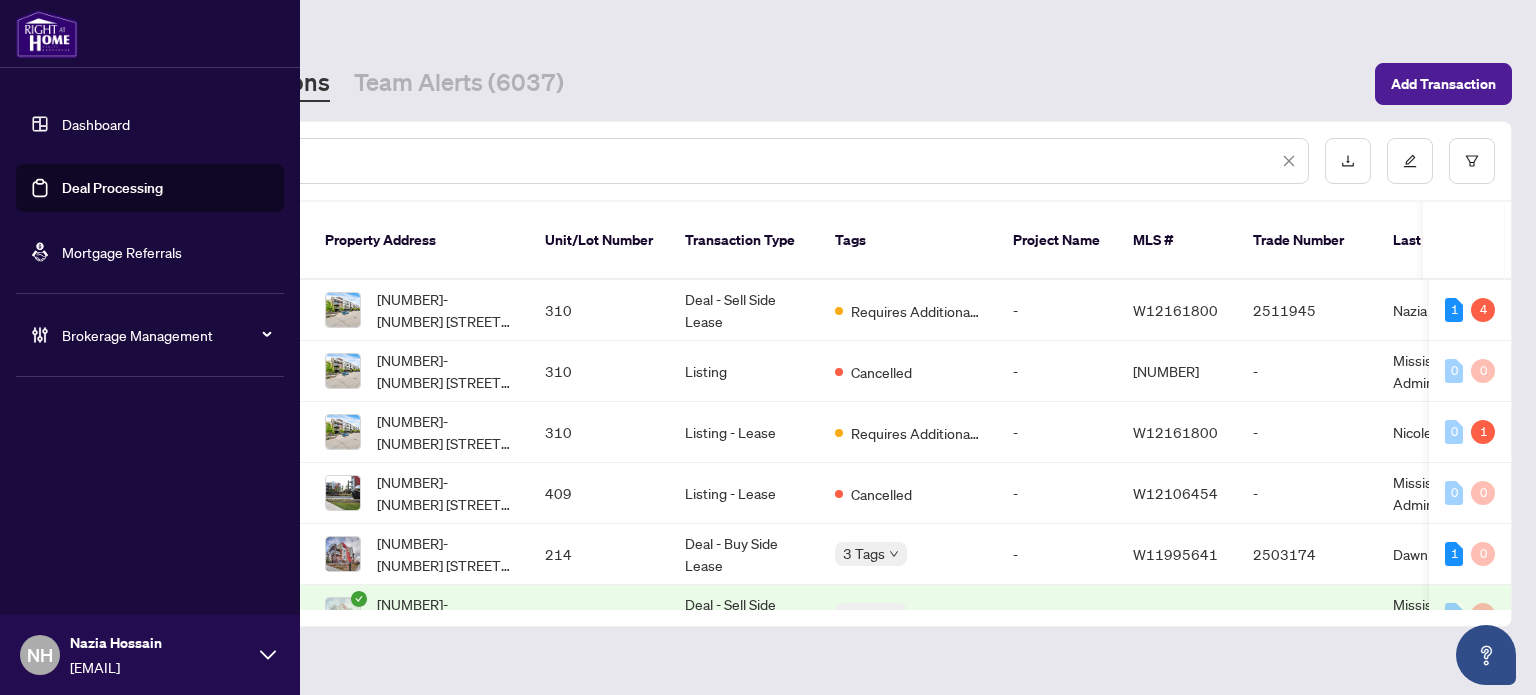 click at bounding box center (150, 34) 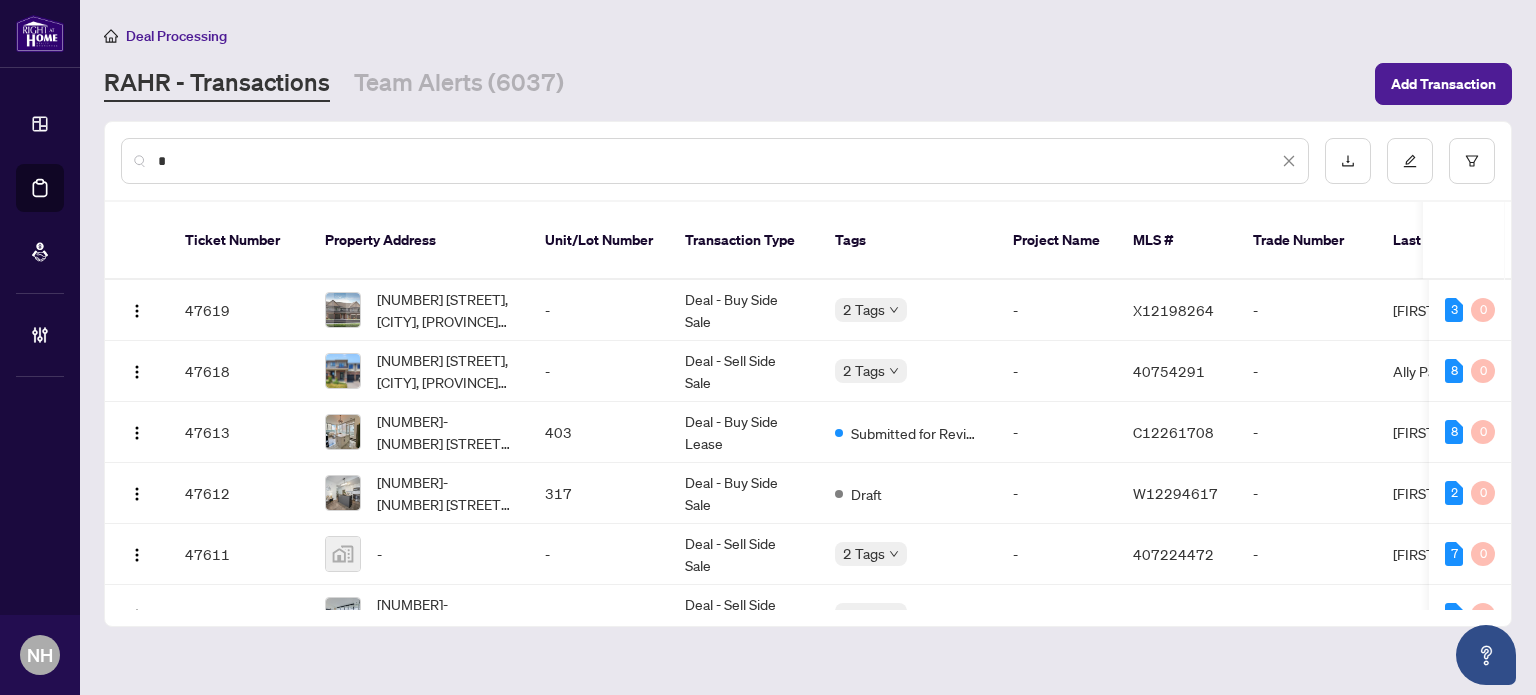 click on "*" at bounding box center (718, 161) 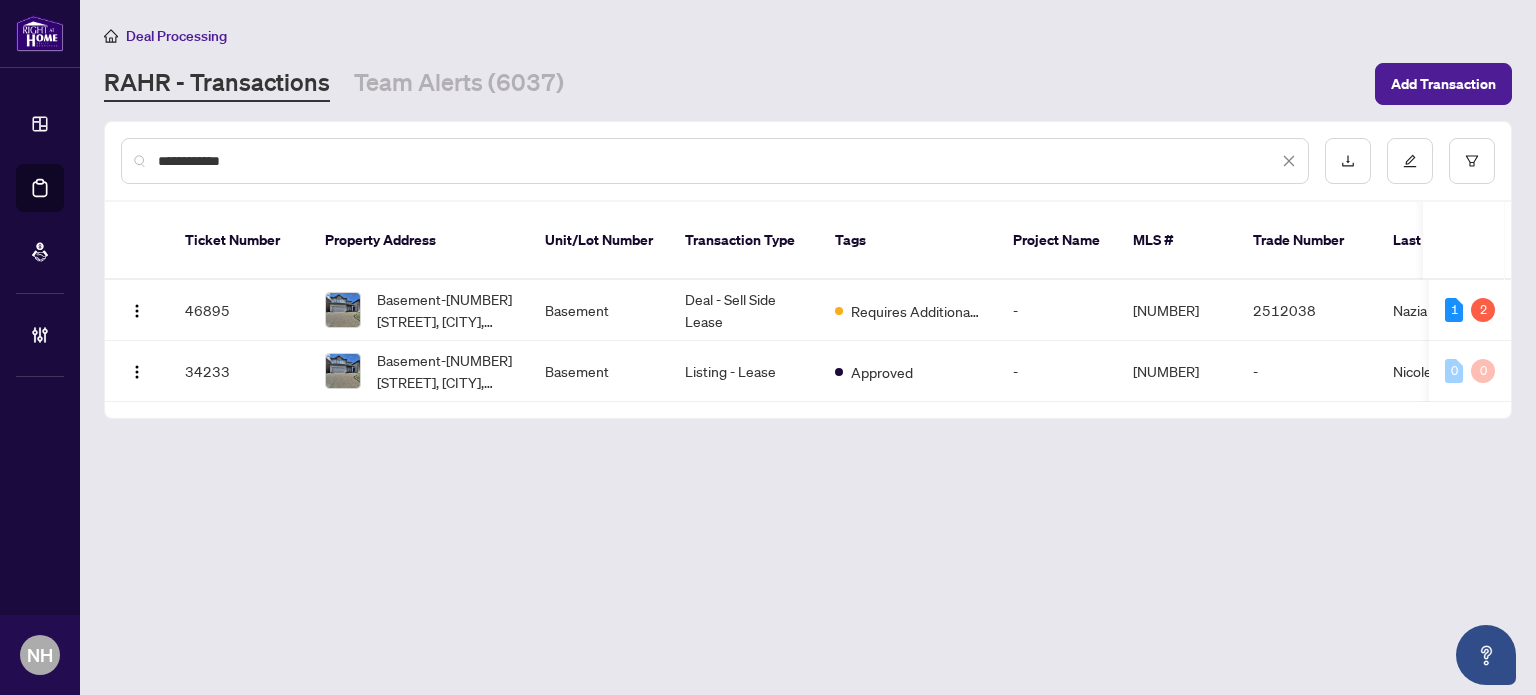 type on "**********" 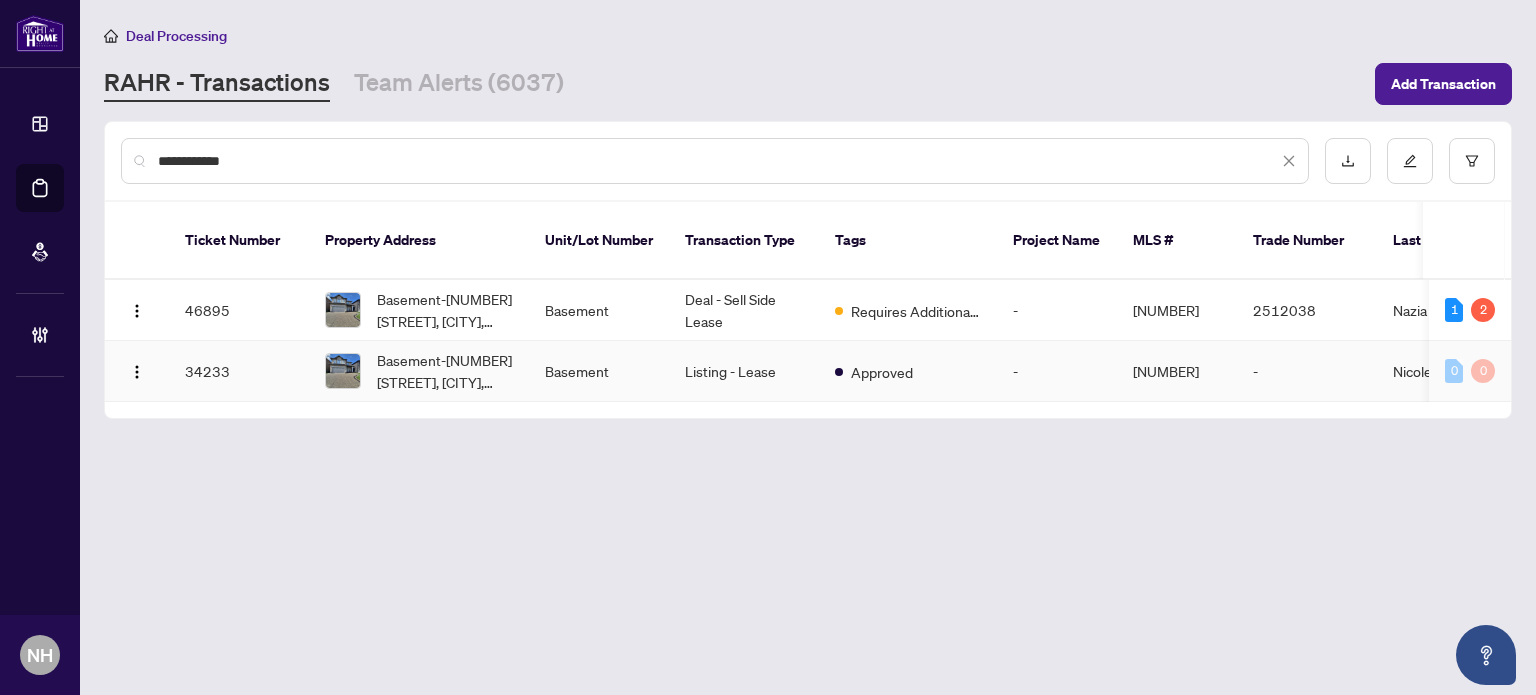 click on "[STREET], [CITY], [STATE] [POSTAL_CODE], [COUNTRY]" at bounding box center (445, 371) 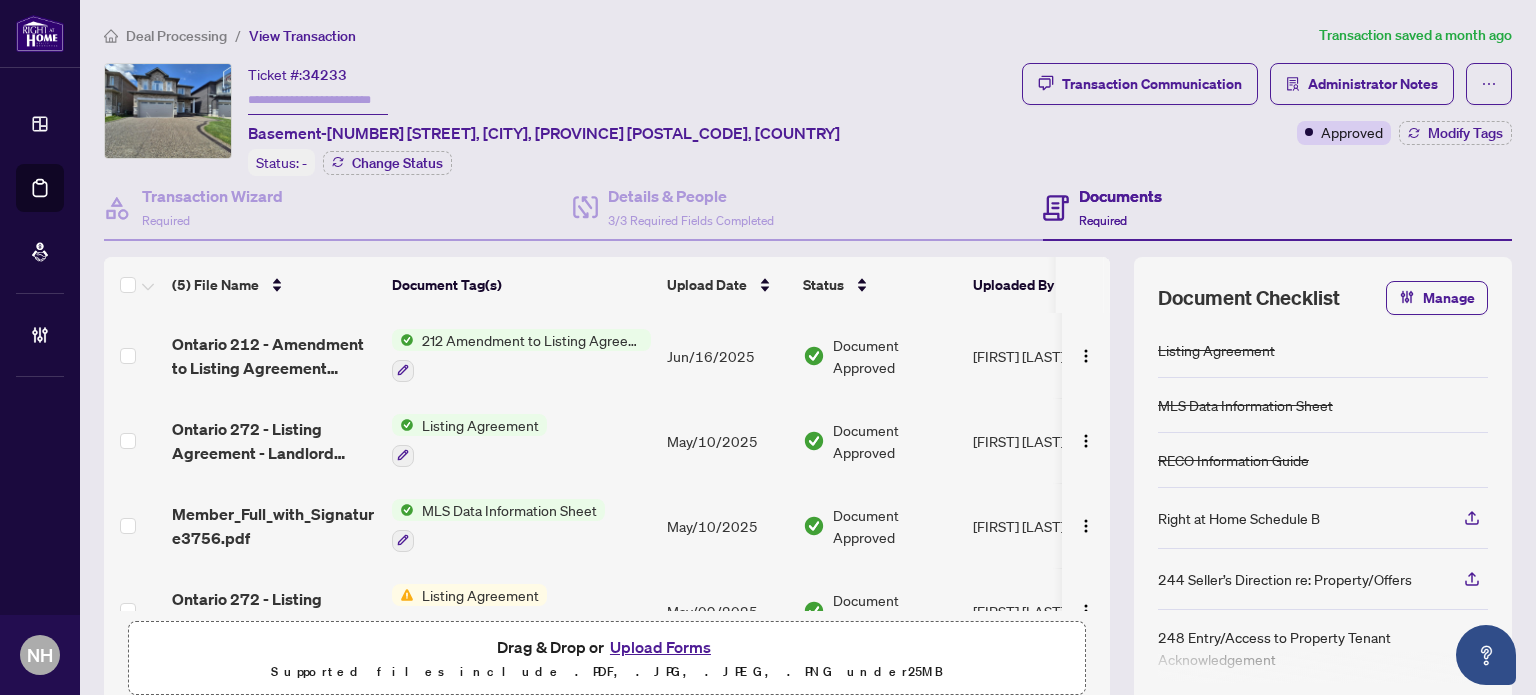 click at bounding box center [318, 100] 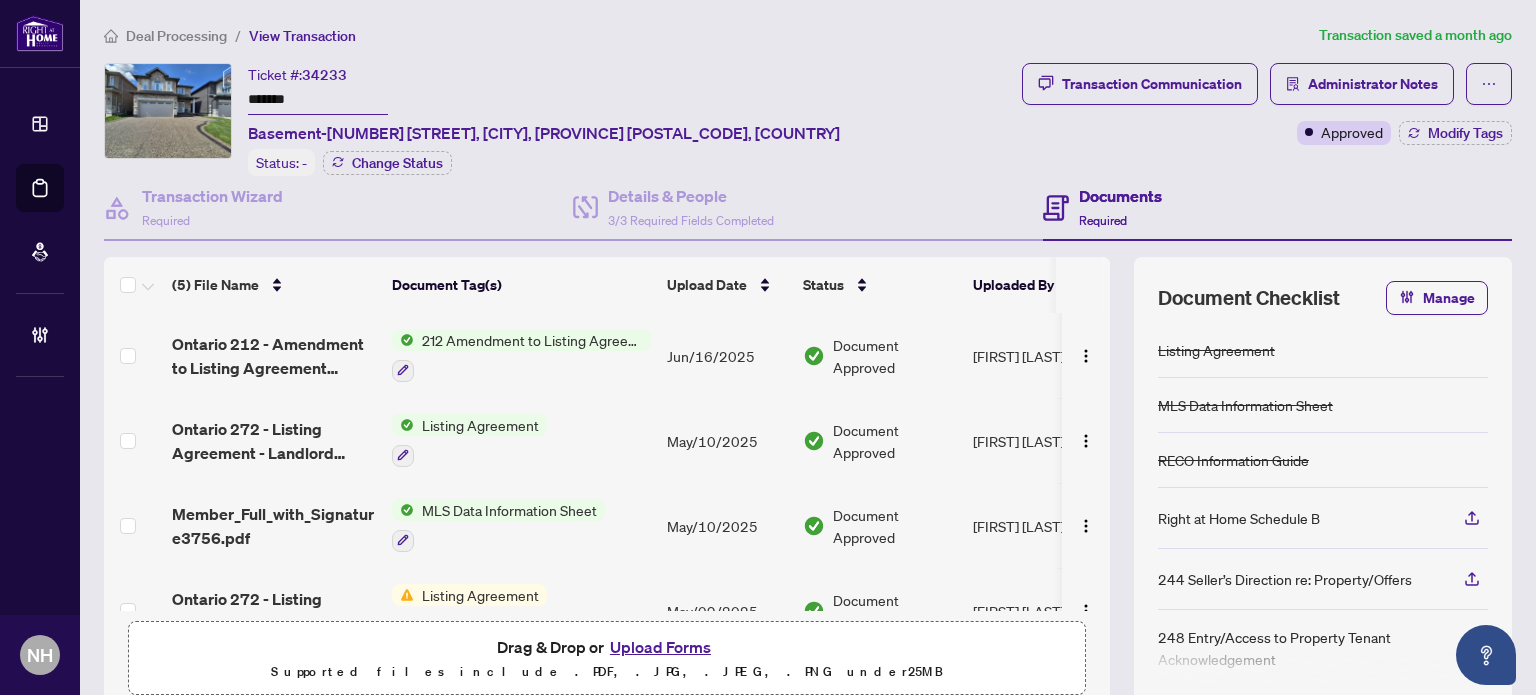 drag, startPoint x: 361, startPoint y: 98, endPoint x: 386, endPoint y: 98, distance: 25 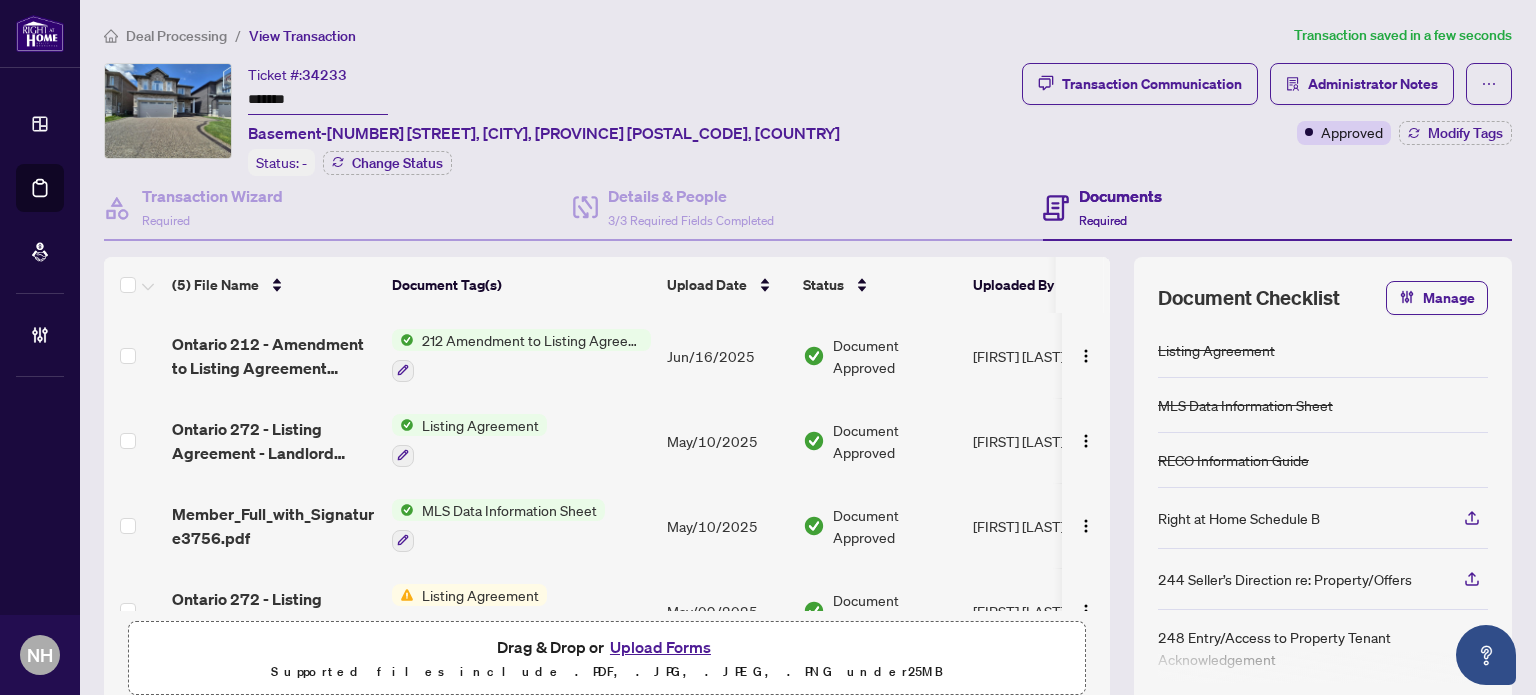 click on "Ontario 272 - Listing Agreement - Landlord Designated Representation Agreement Authority to Offer for Lease 6.pdf" at bounding box center (274, 441) 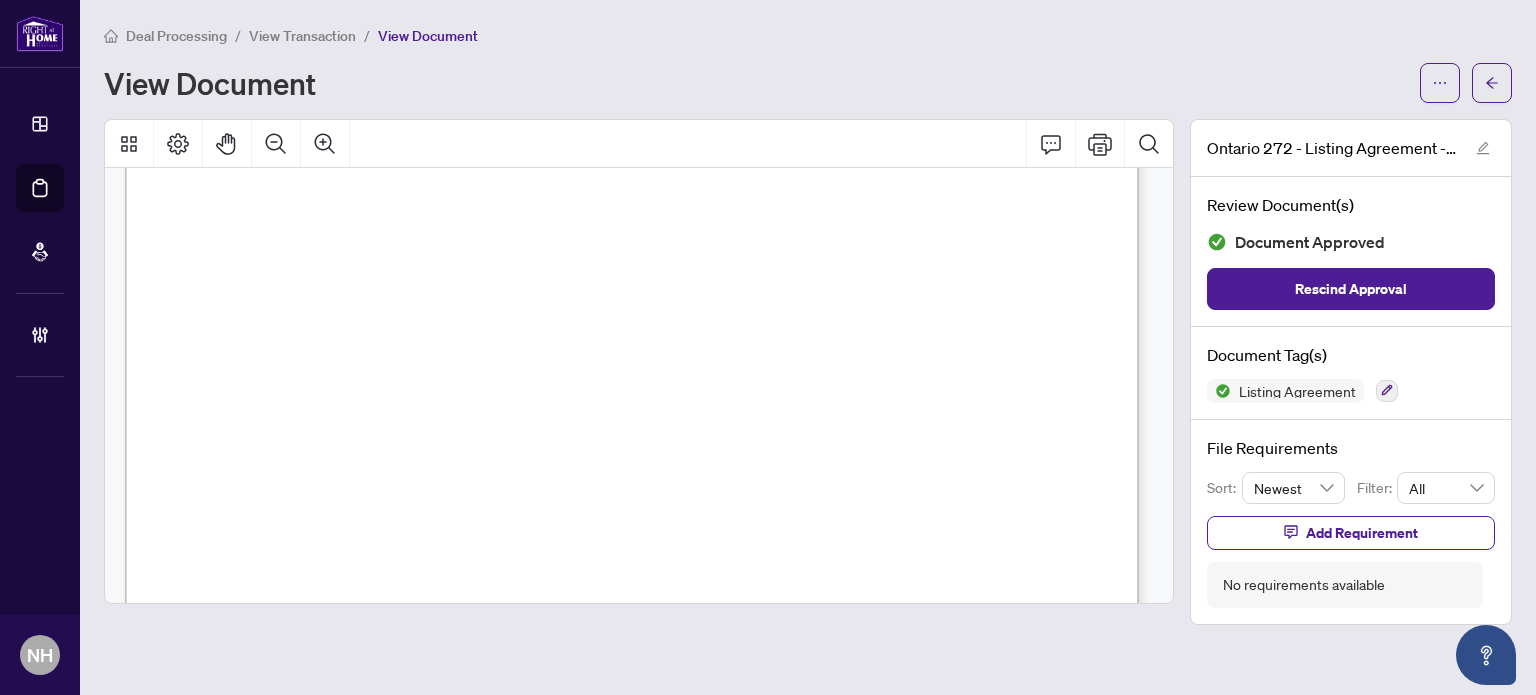 scroll, scrollTop: 700, scrollLeft: 0, axis: vertical 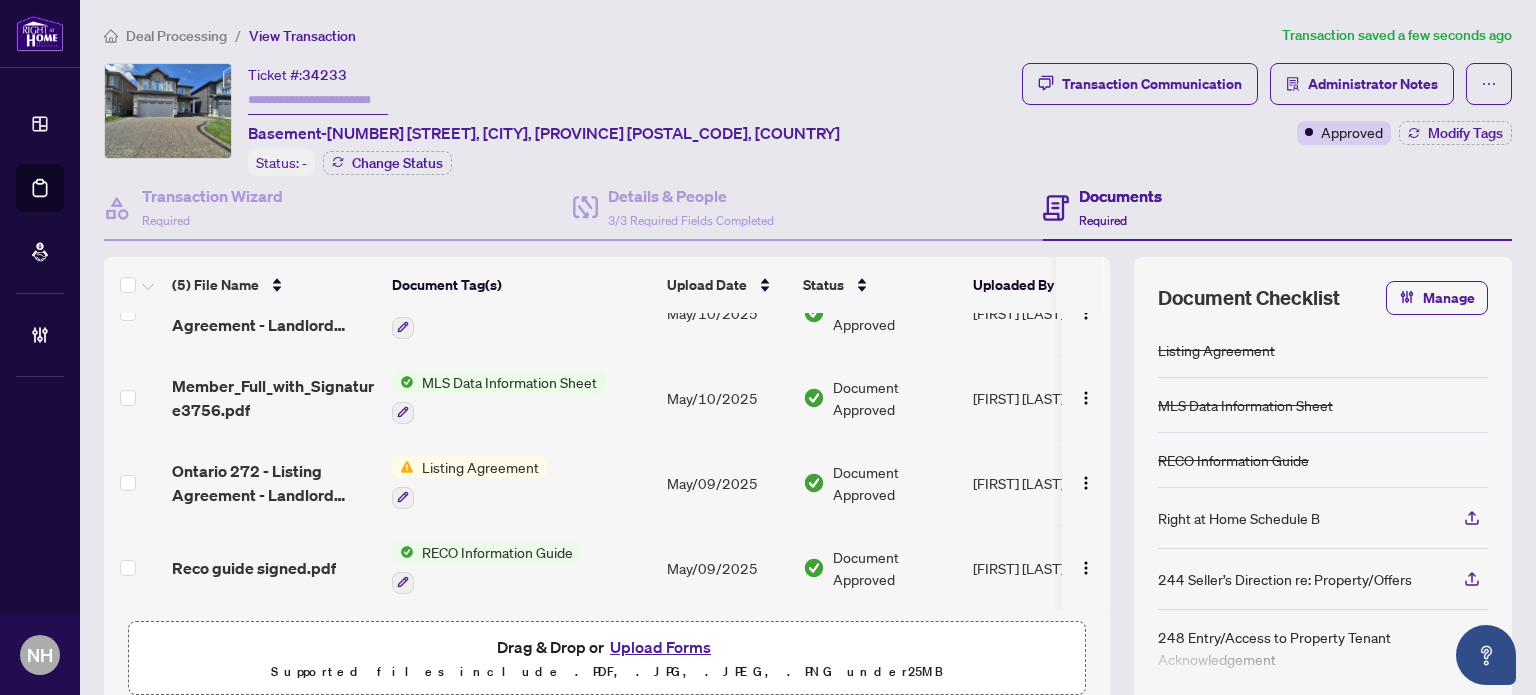 click on "Reco guide signed.pdf" at bounding box center [254, 568] 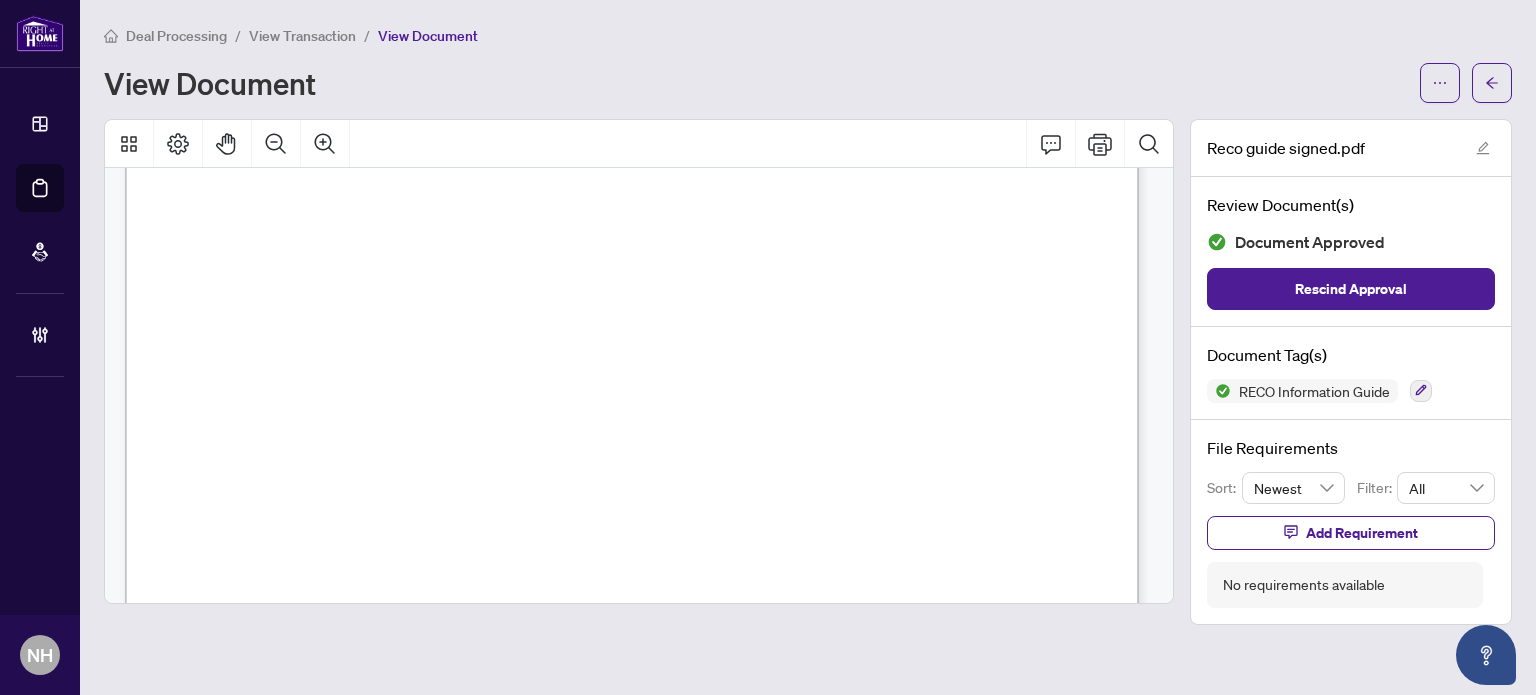 scroll, scrollTop: 16400, scrollLeft: 0, axis: vertical 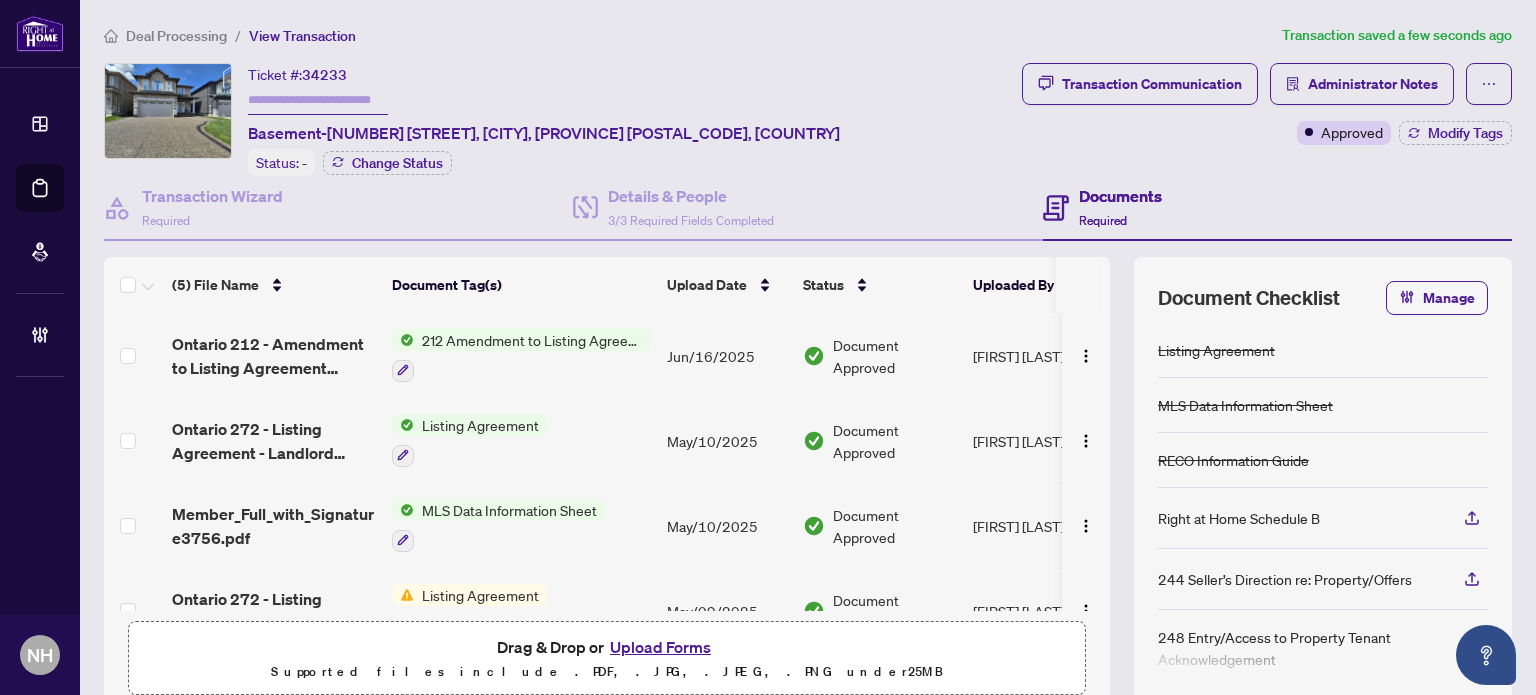 click at bounding box center (318, 100) 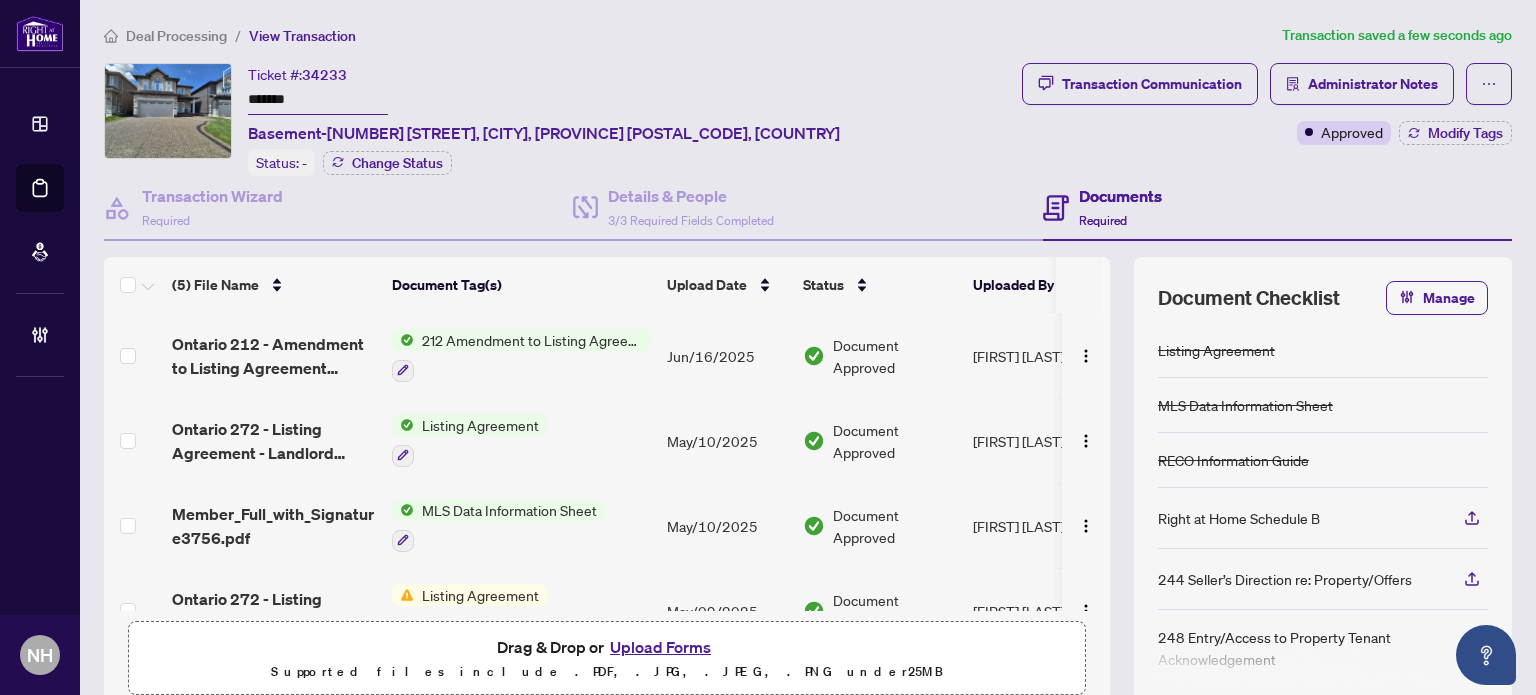 type on "*******" 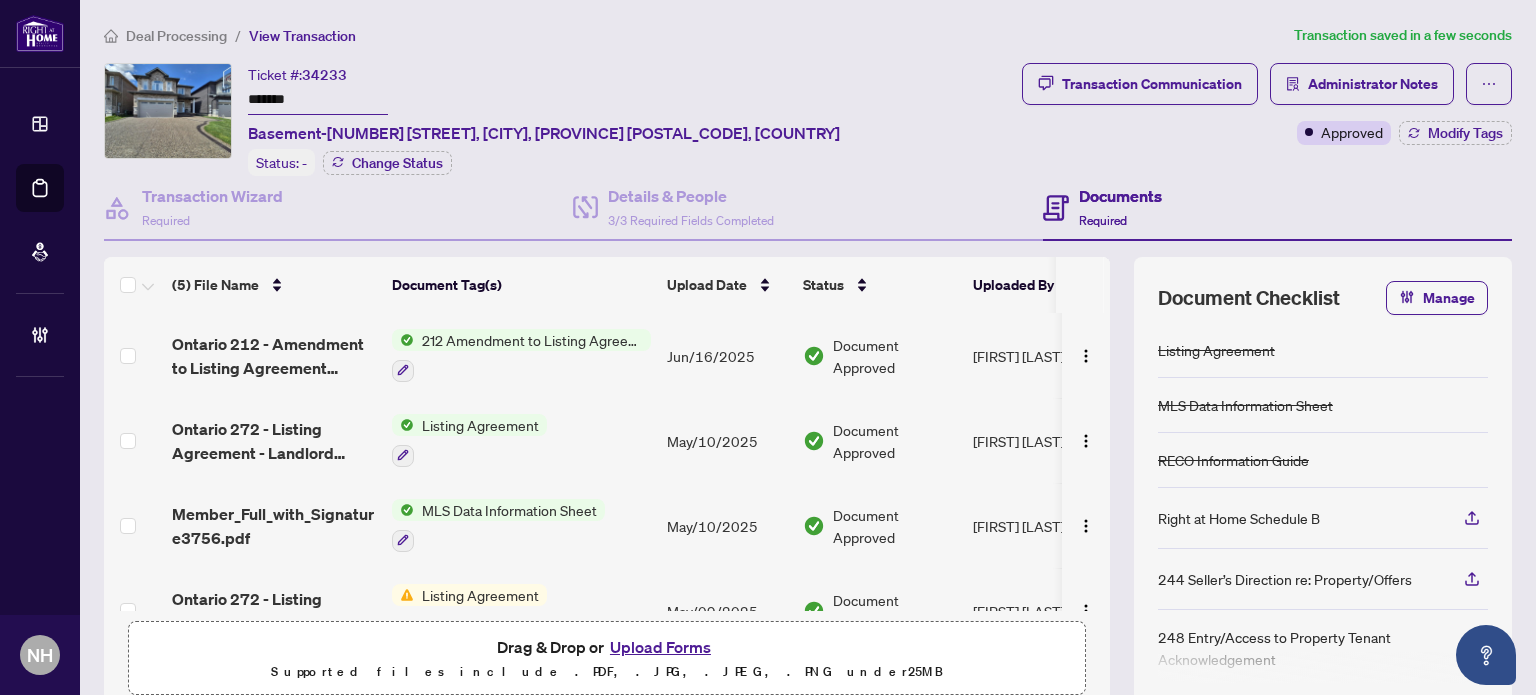 click on "Deal Processing" at bounding box center [176, 36] 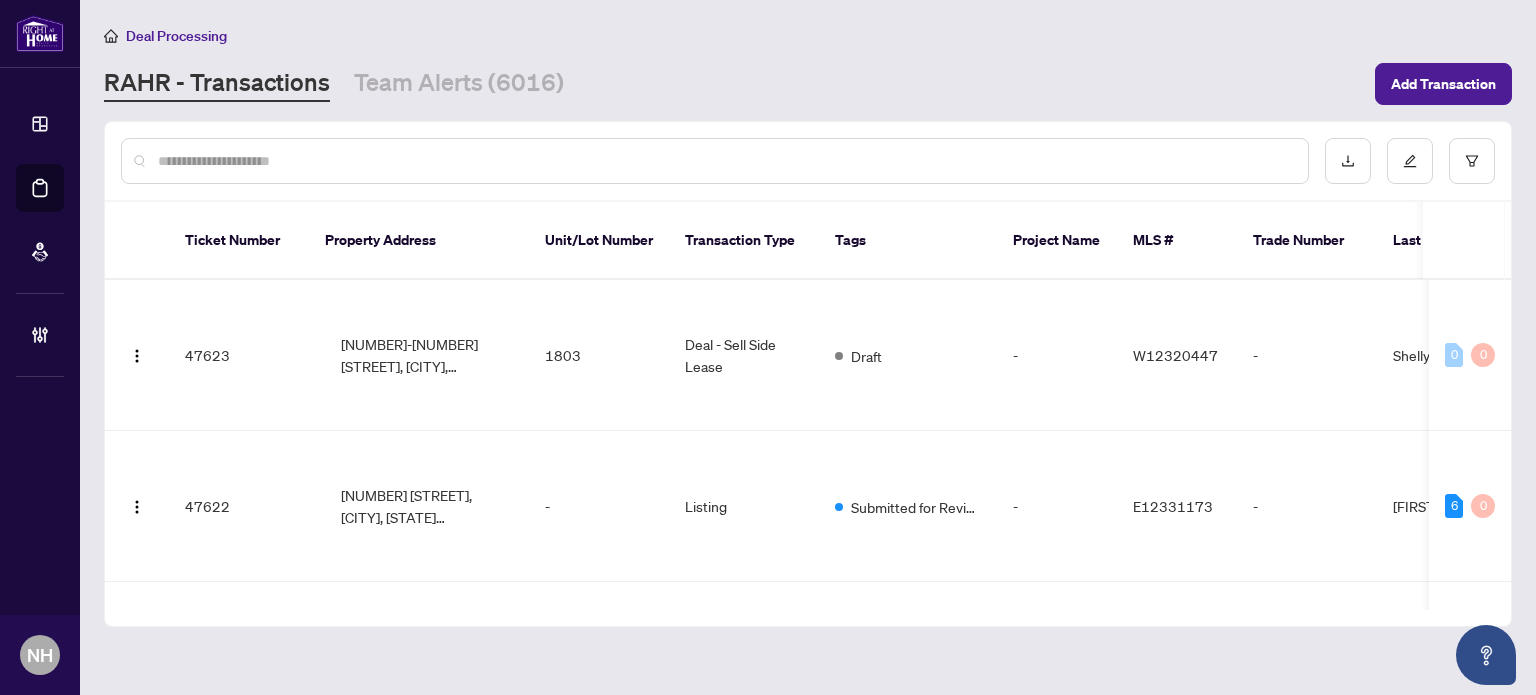click at bounding box center [725, 161] 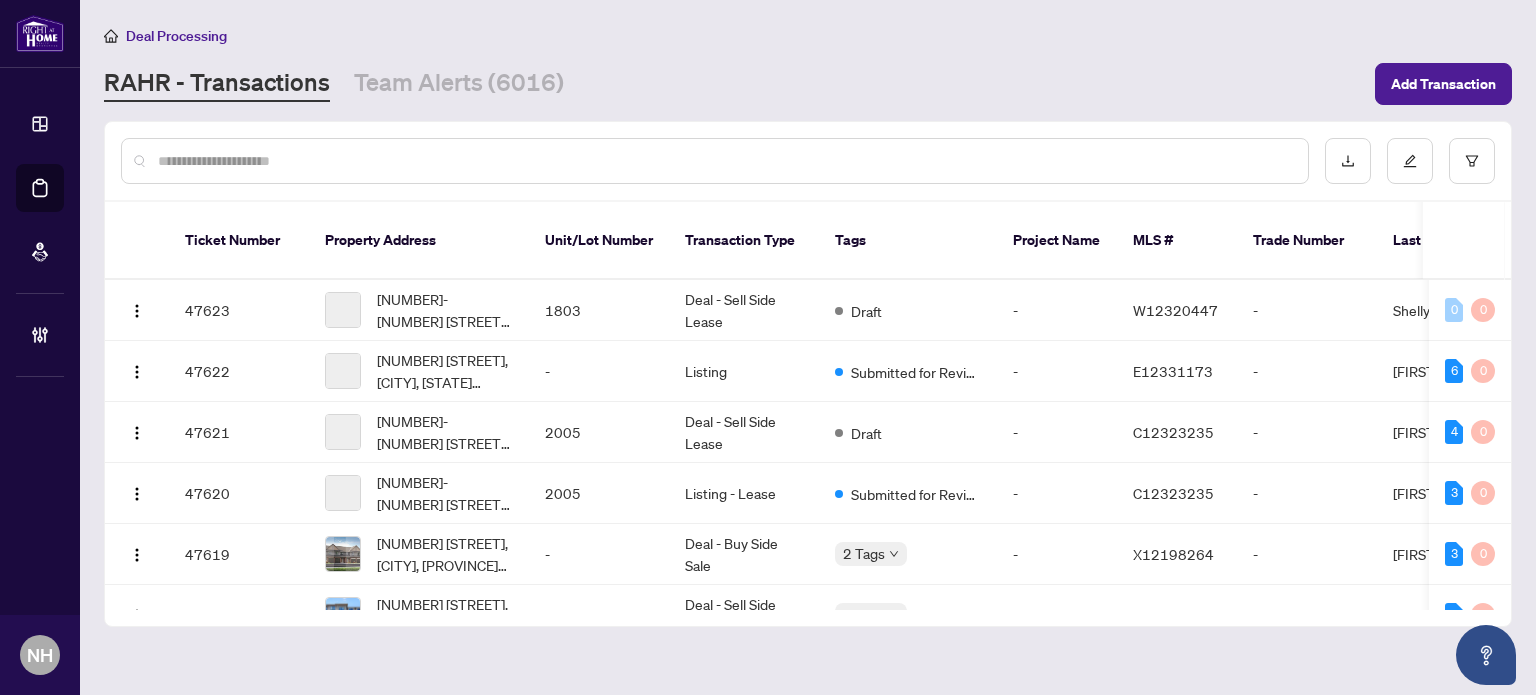 paste on "*******" 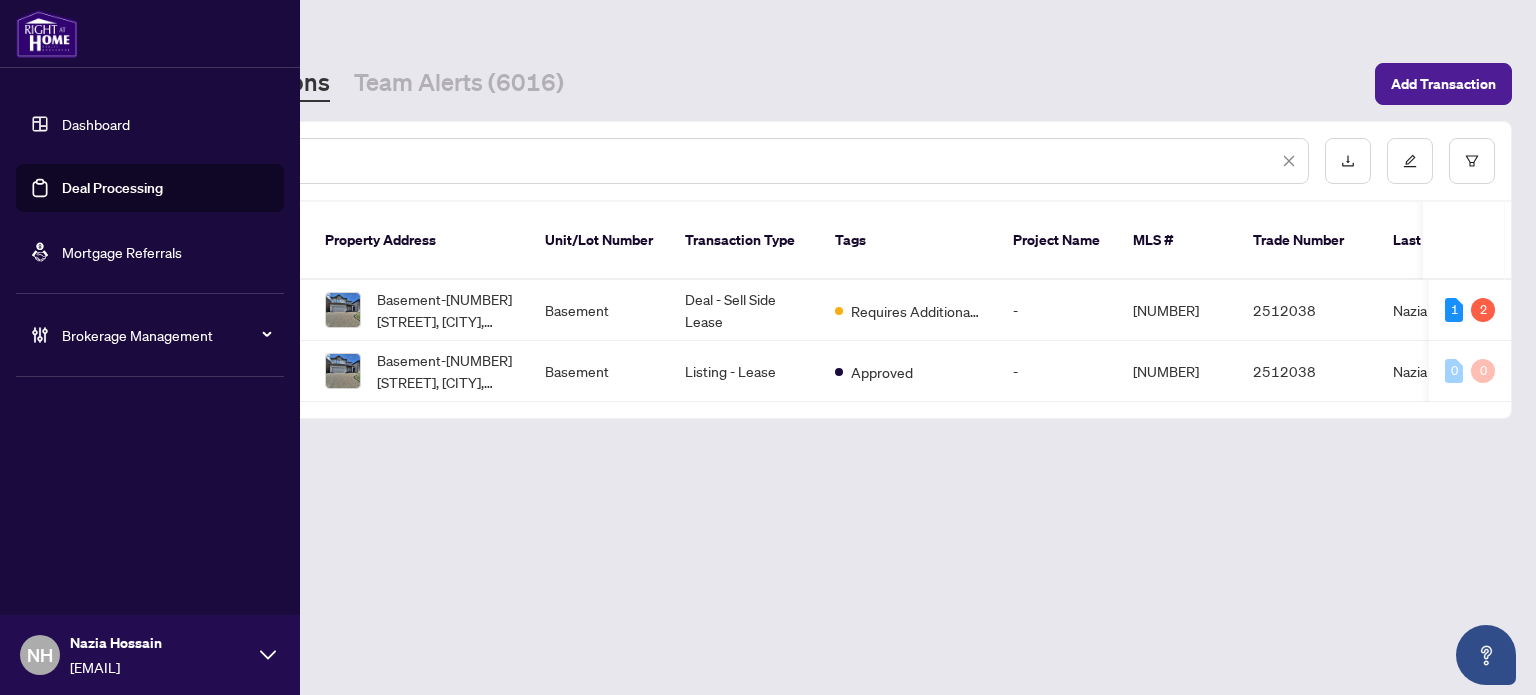 drag, startPoint x: 234, startPoint y: 158, endPoint x: 6, endPoint y: 109, distance: 233.20592 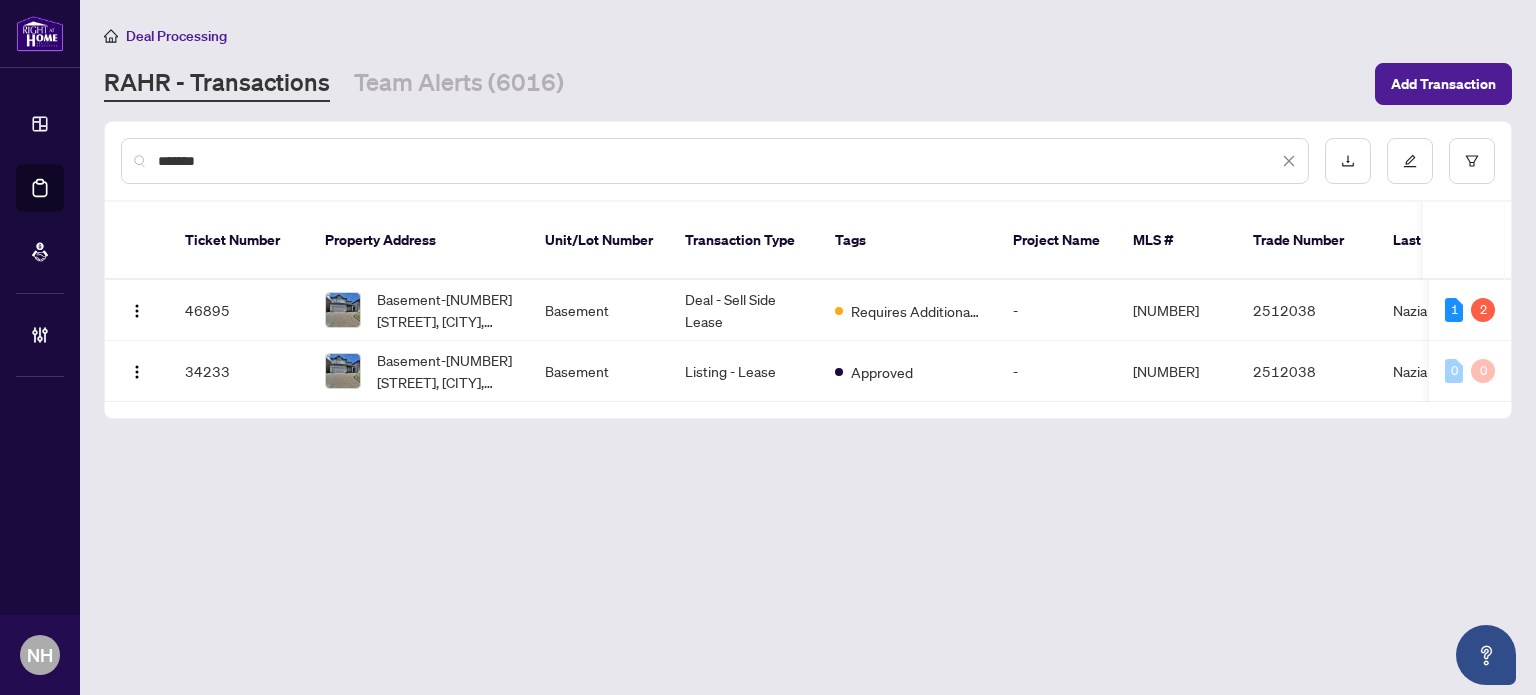 paste 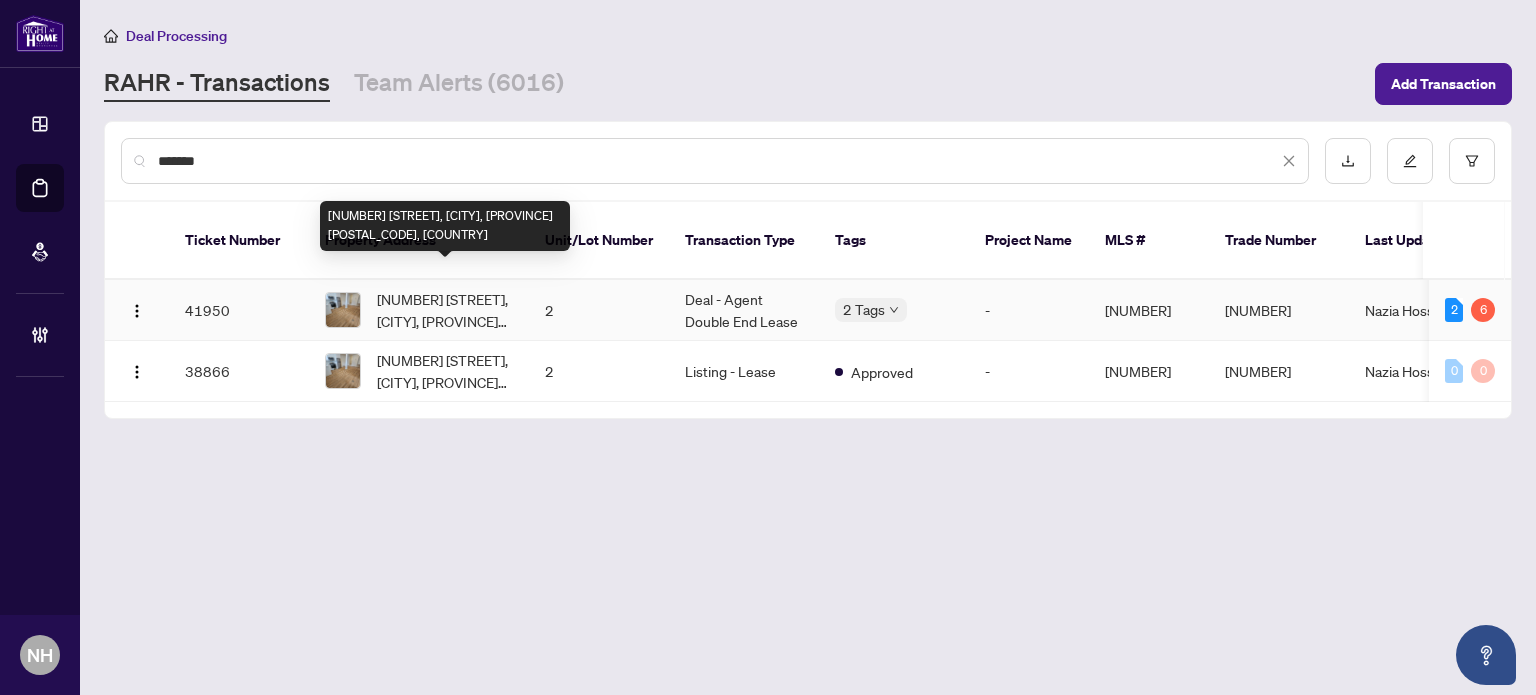 type on "*******" 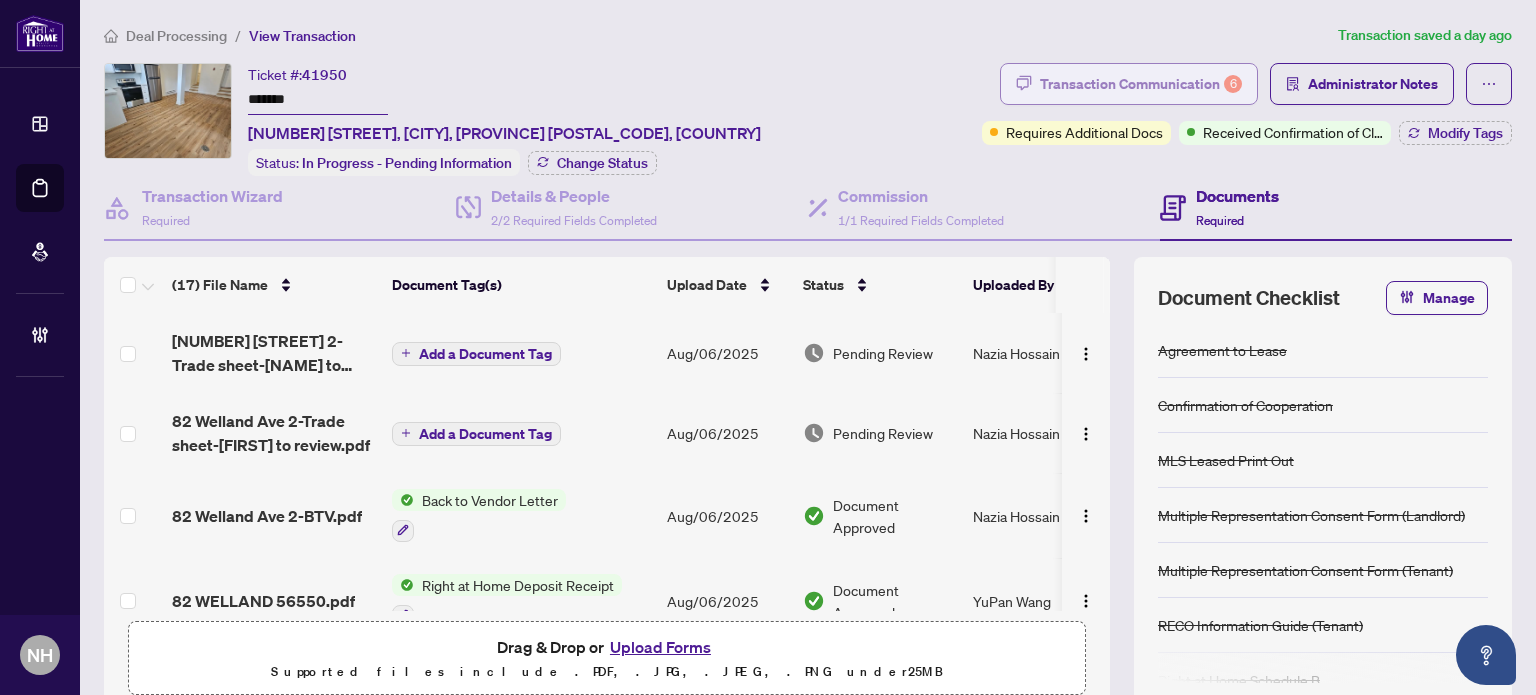 click on "Transaction Communication 6" at bounding box center [1141, 84] 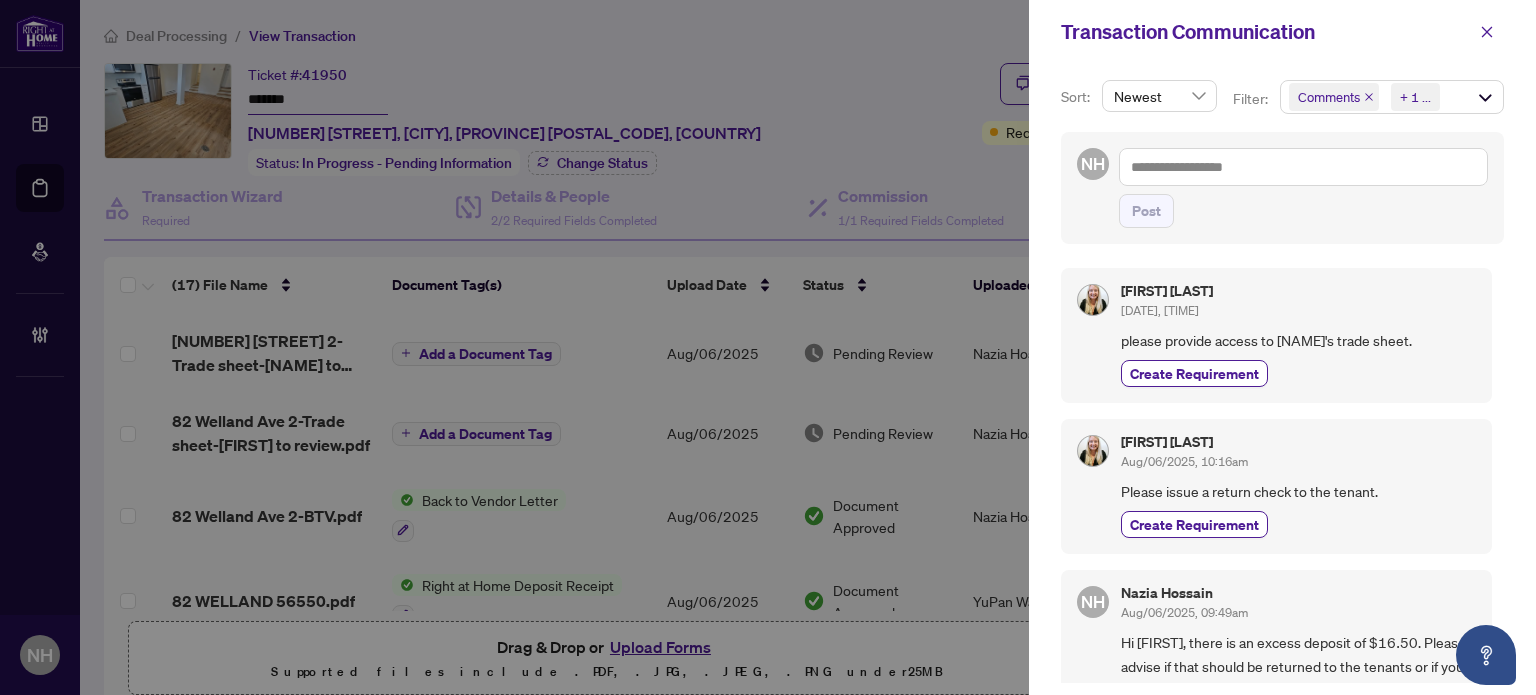 scroll, scrollTop: 100, scrollLeft: 0, axis: vertical 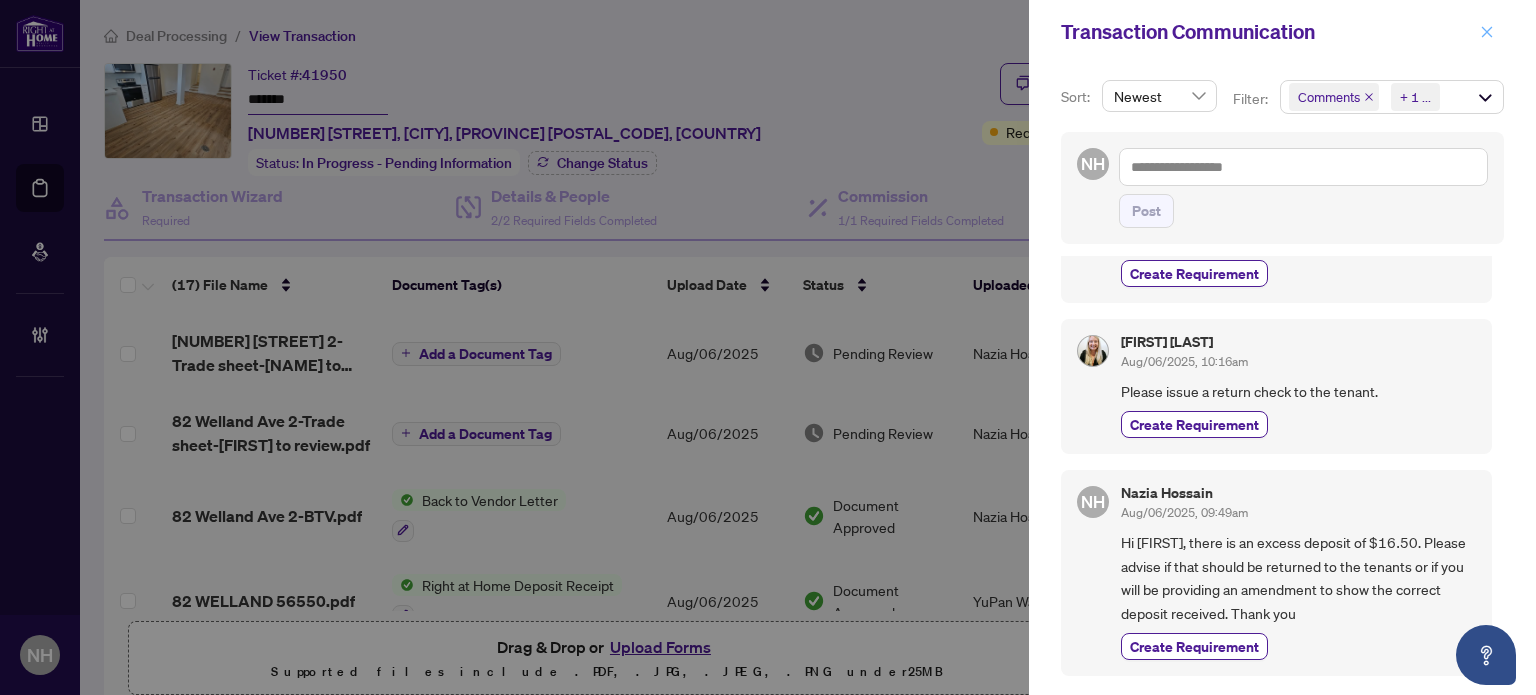 click 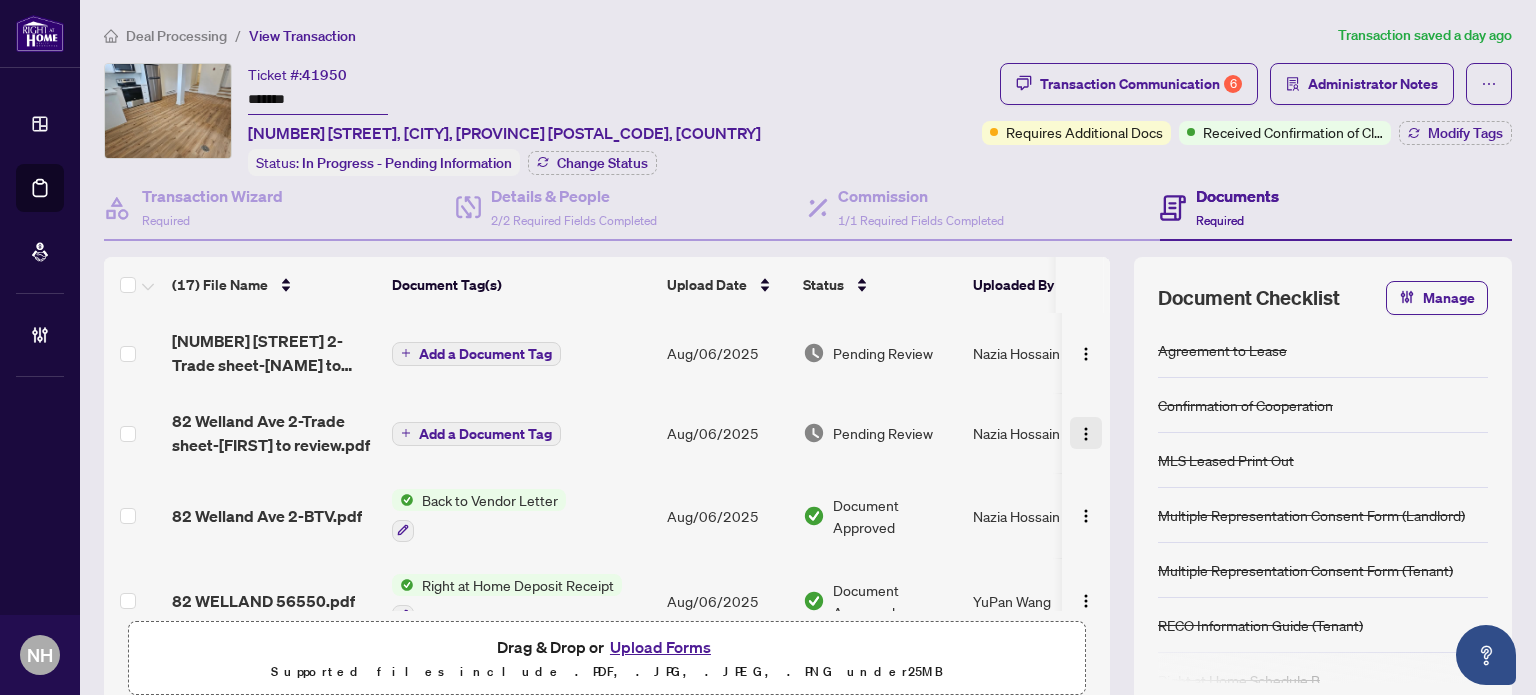 click at bounding box center (1086, 434) 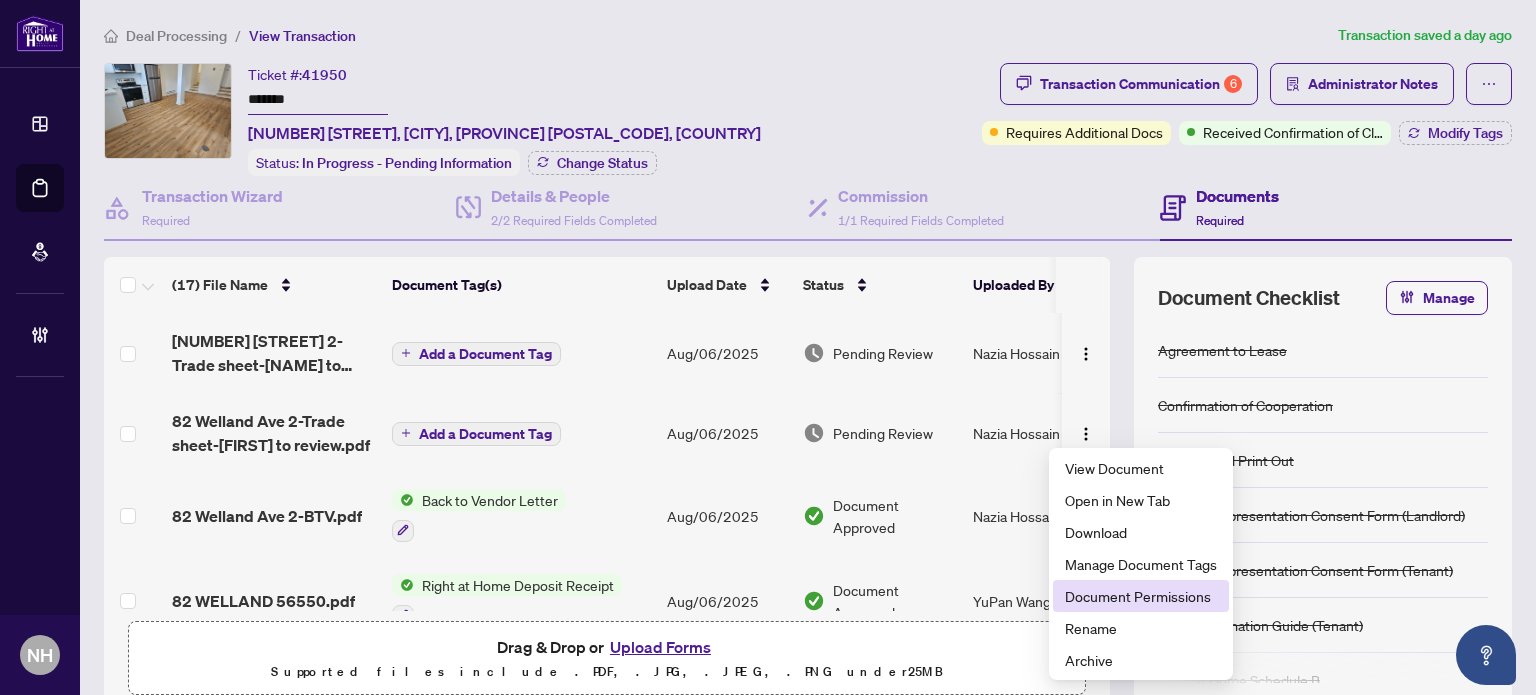 click on "Document Permissions" at bounding box center (1141, 596) 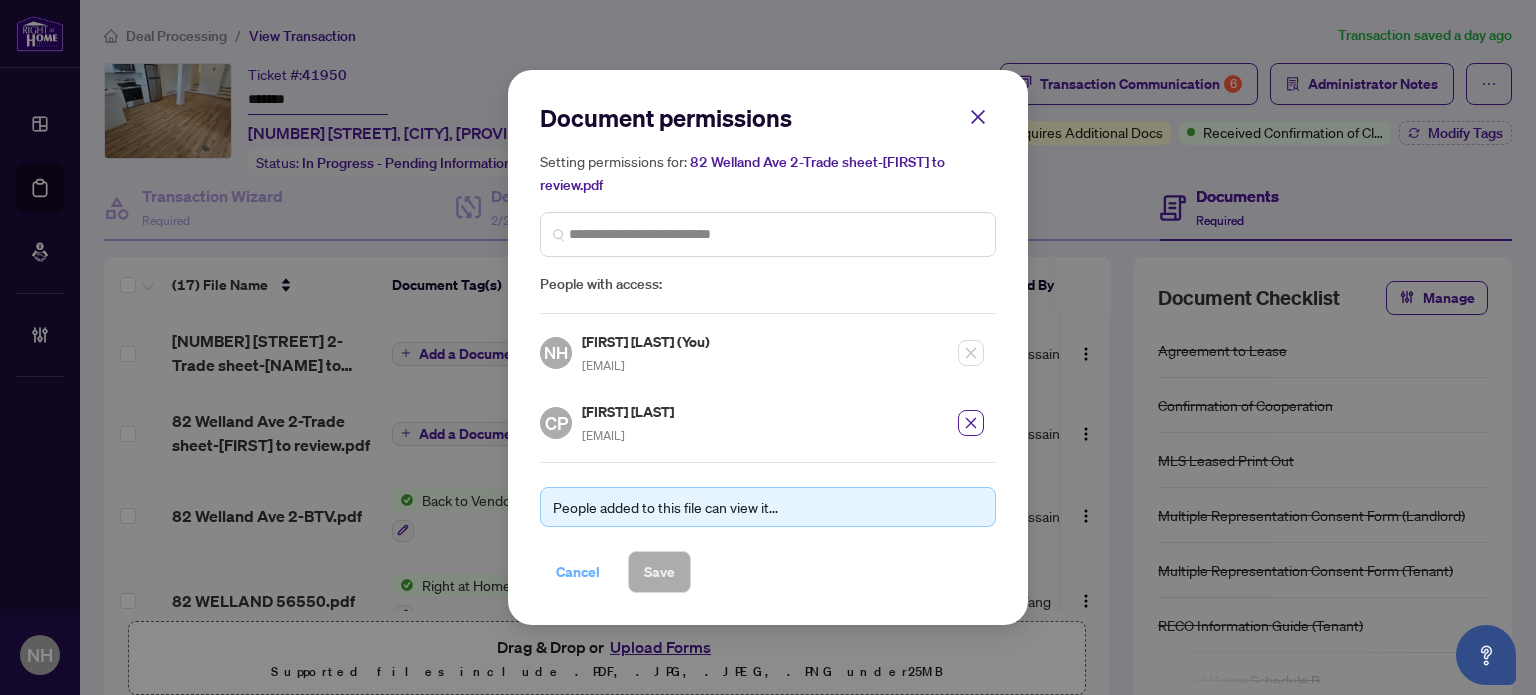 click on "Cancel" at bounding box center [578, 572] 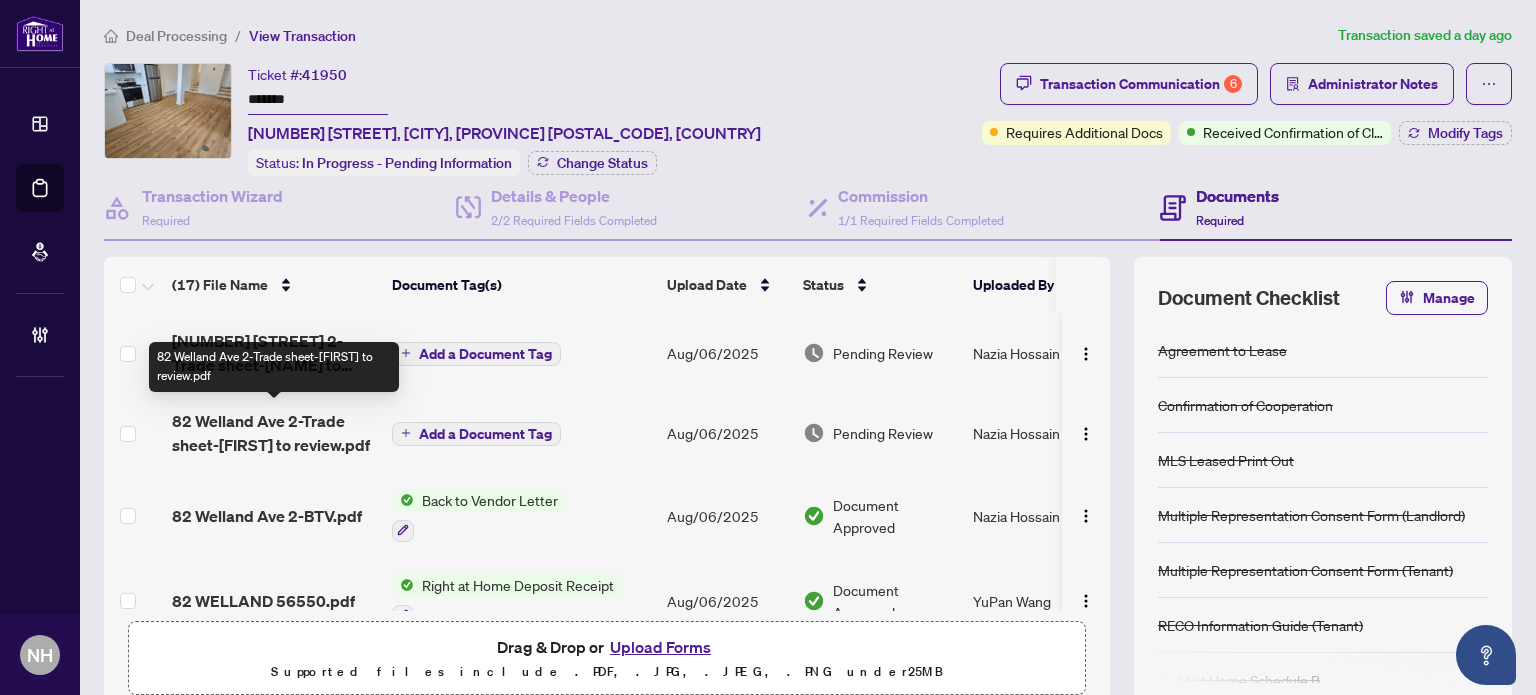 click on "82 Welland Ave 2-Trade sheet-Curtis to review.pdf" at bounding box center [274, 433] 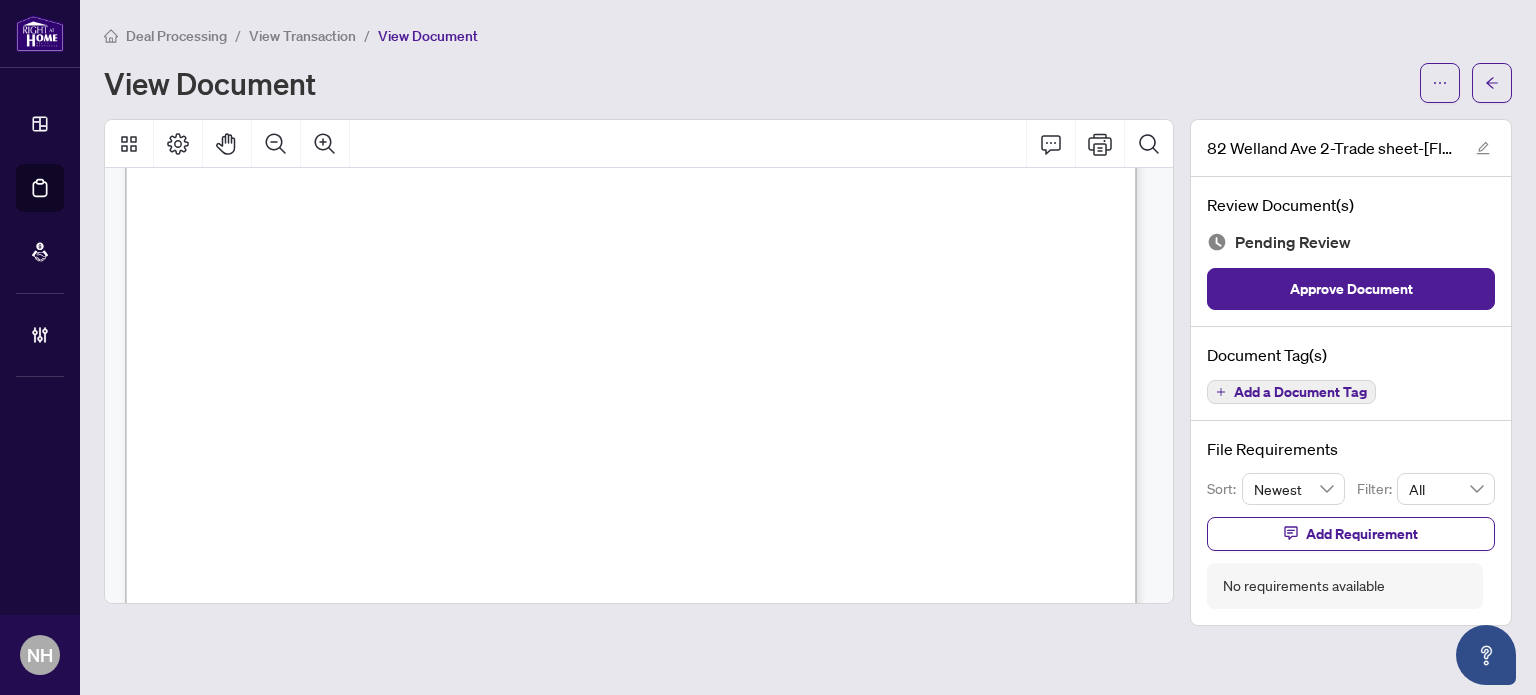 scroll, scrollTop: 500, scrollLeft: 0, axis: vertical 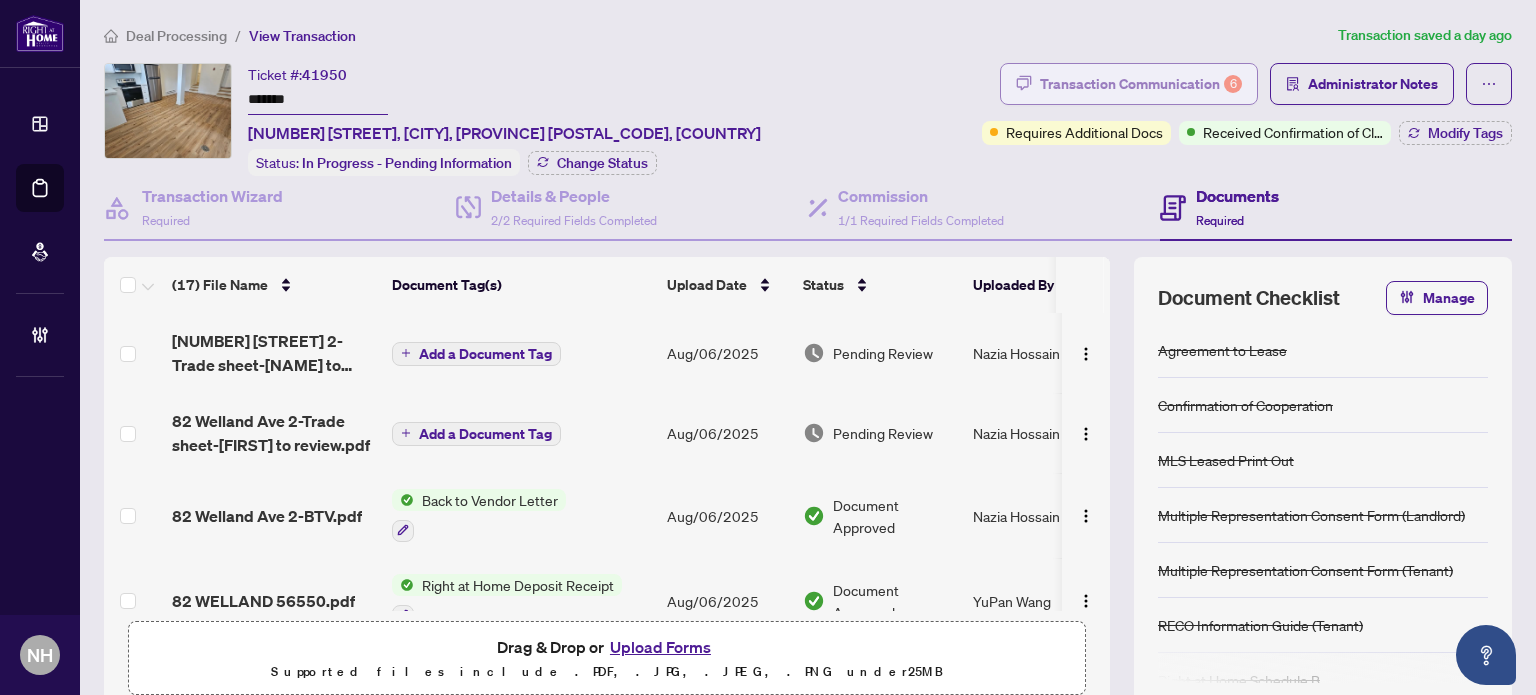 click on "Transaction Communication 6" at bounding box center (1141, 84) 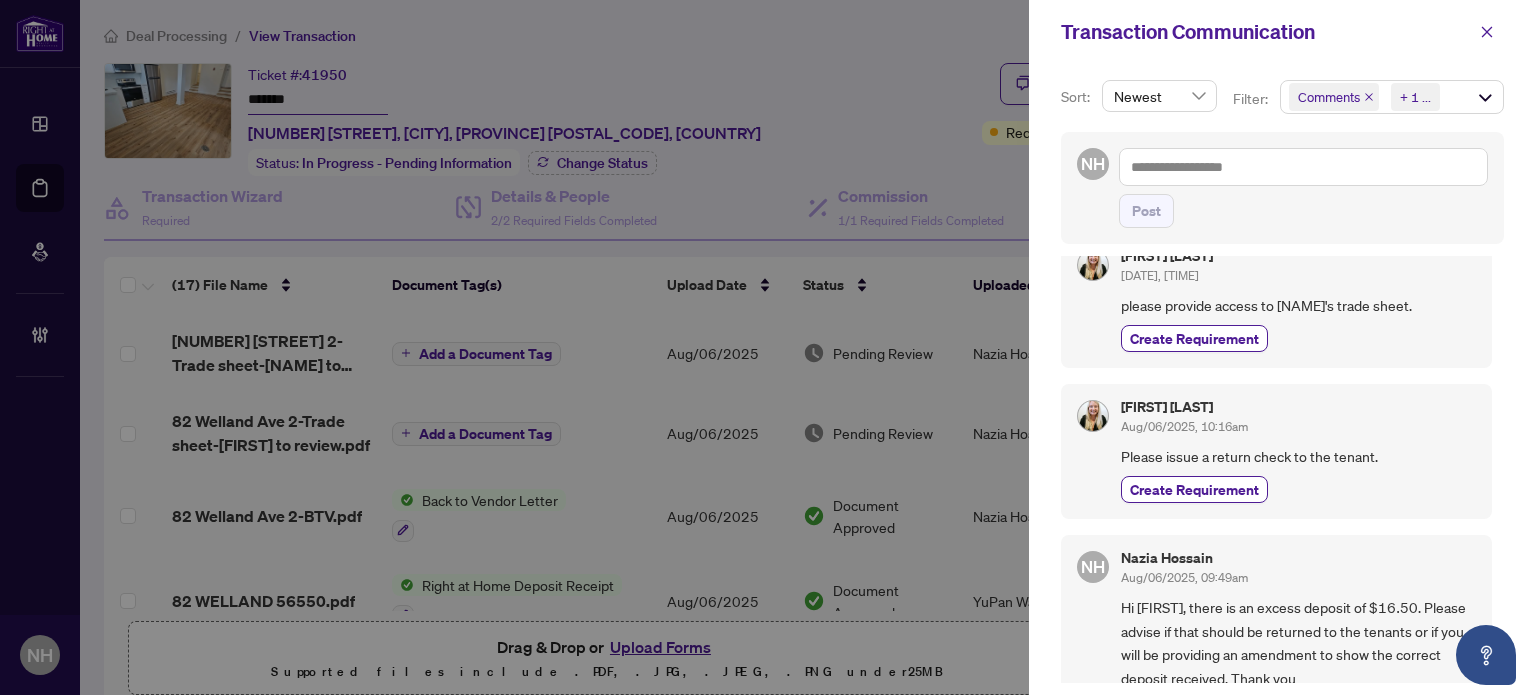 scroll, scrollTop: 0, scrollLeft: 0, axis: both 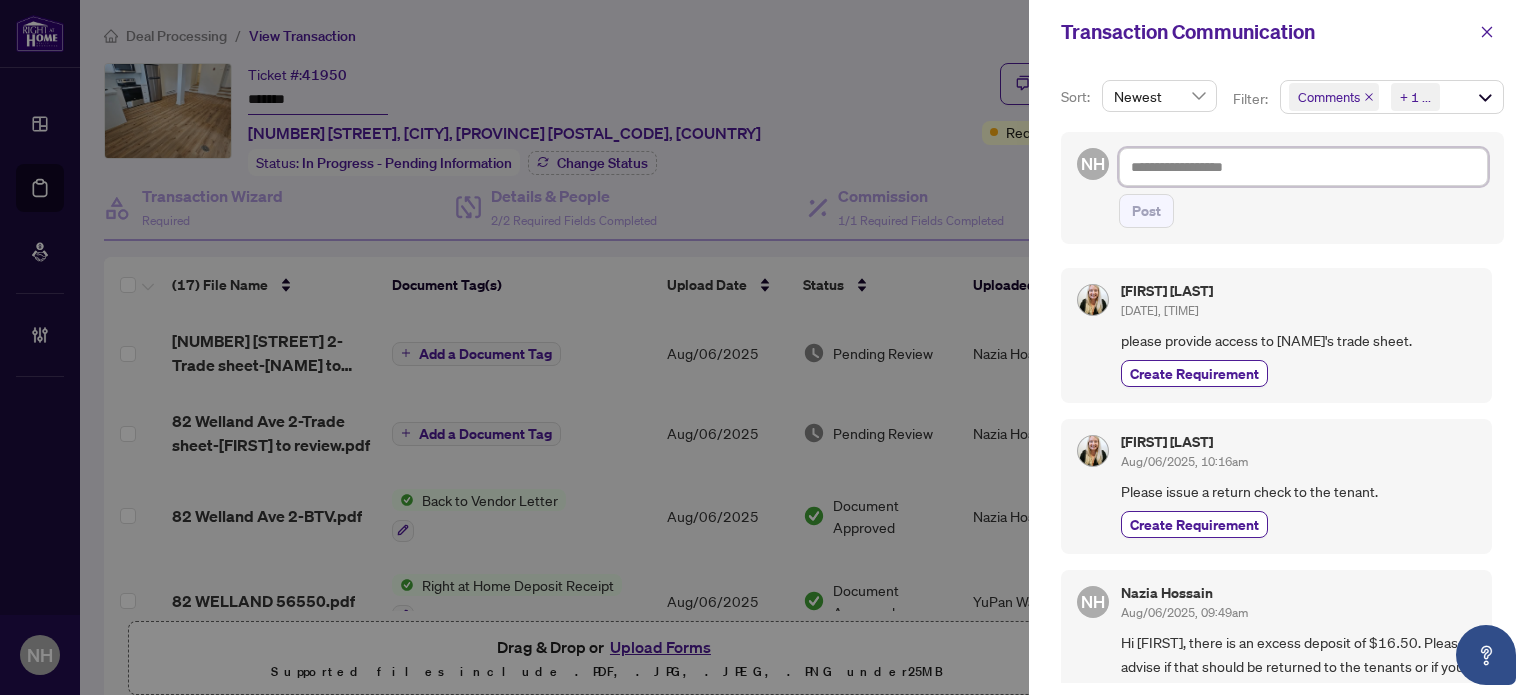 click at bounding box center [1303, 167] 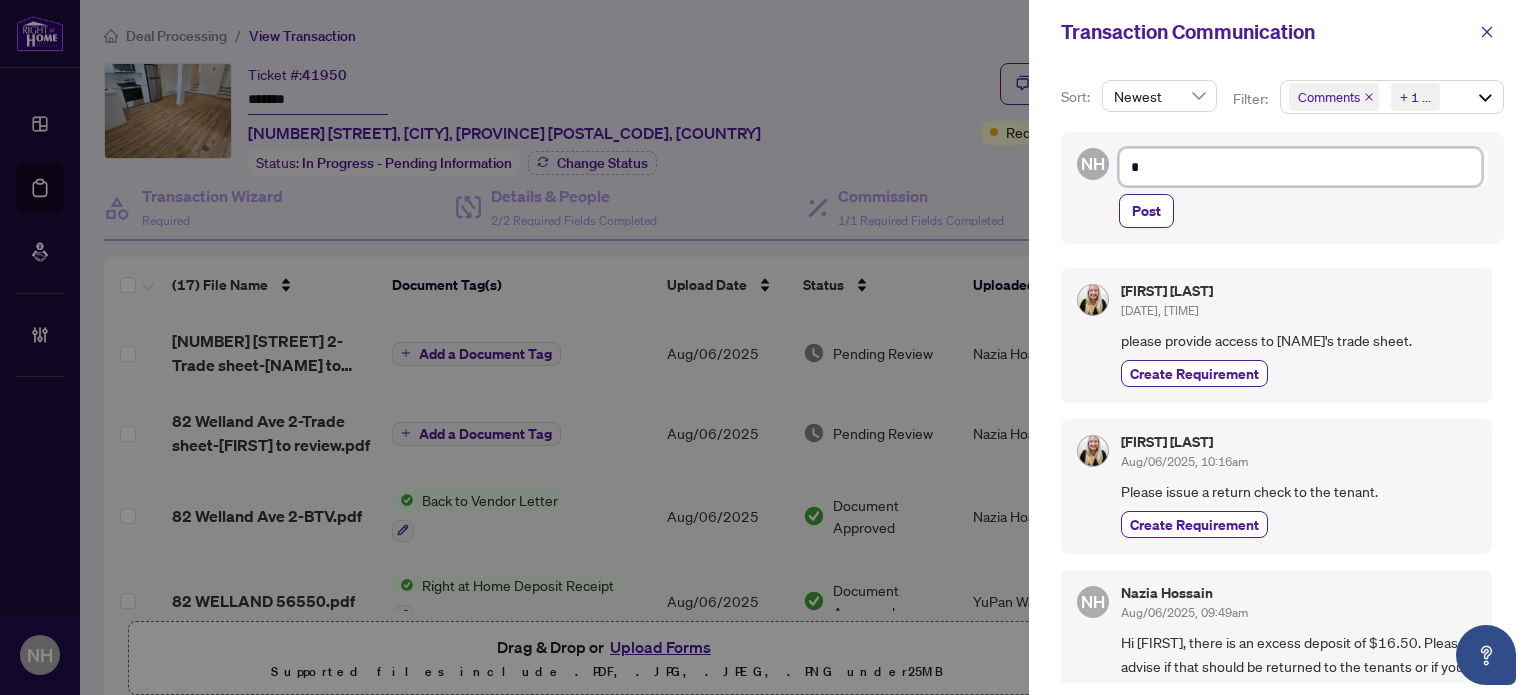 type on "**" 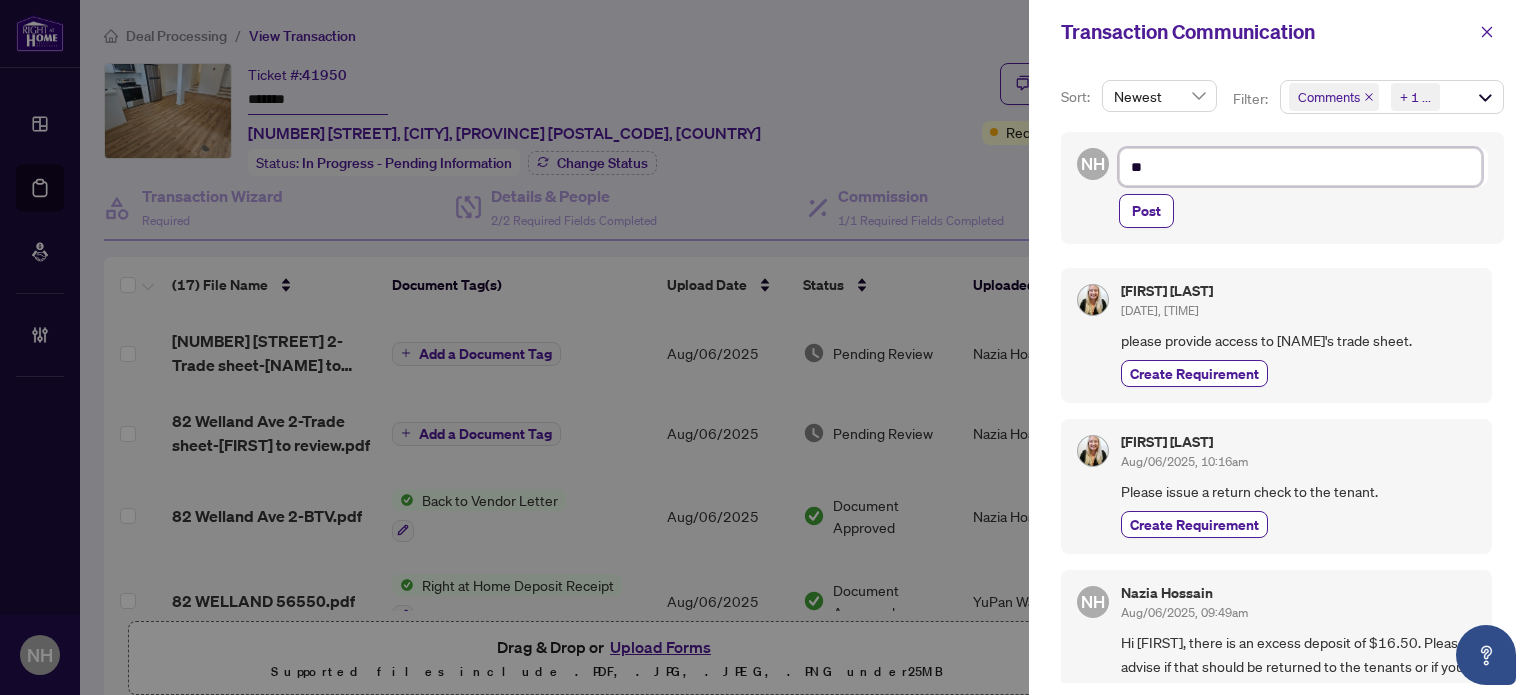 type on "**" 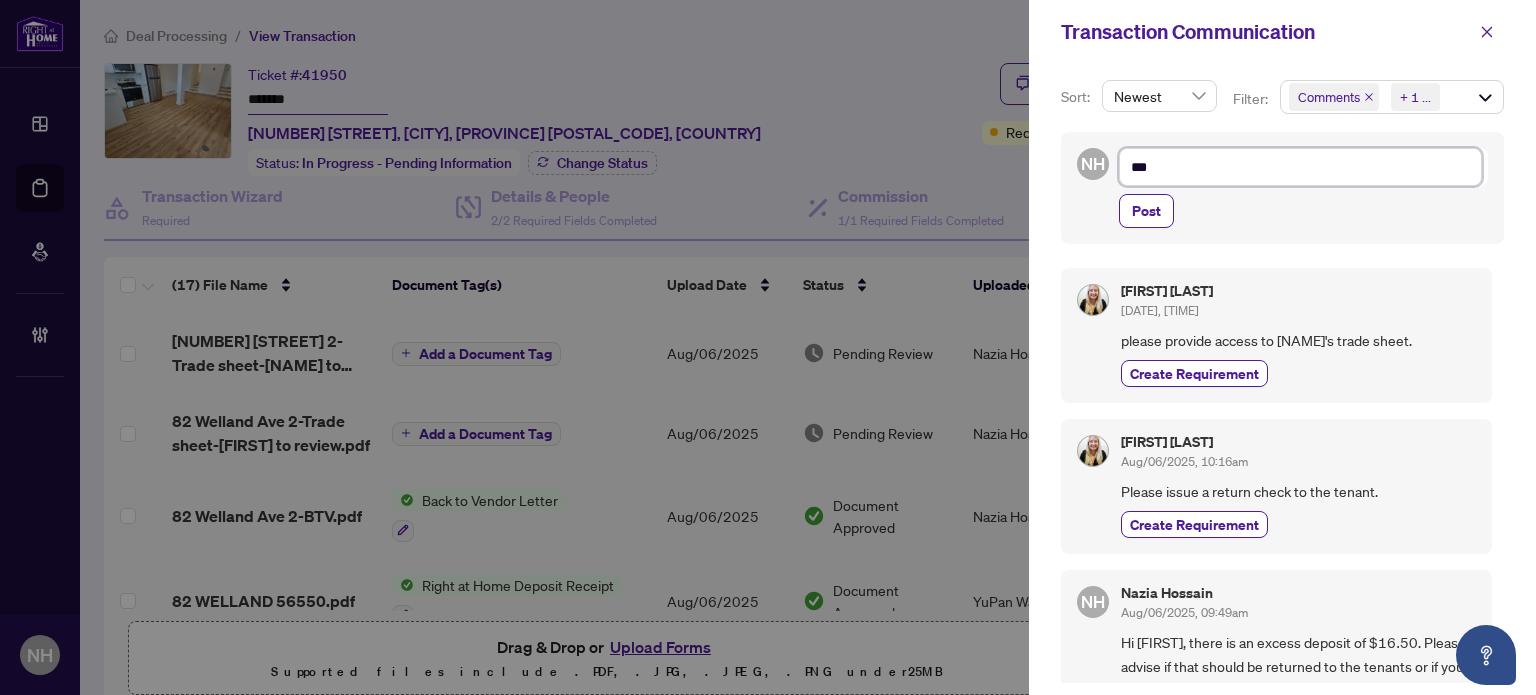 drag, startPoint x: 1241, startPoint y: 167, endPoint x: 1241, endPoint y: 201, distance: 34 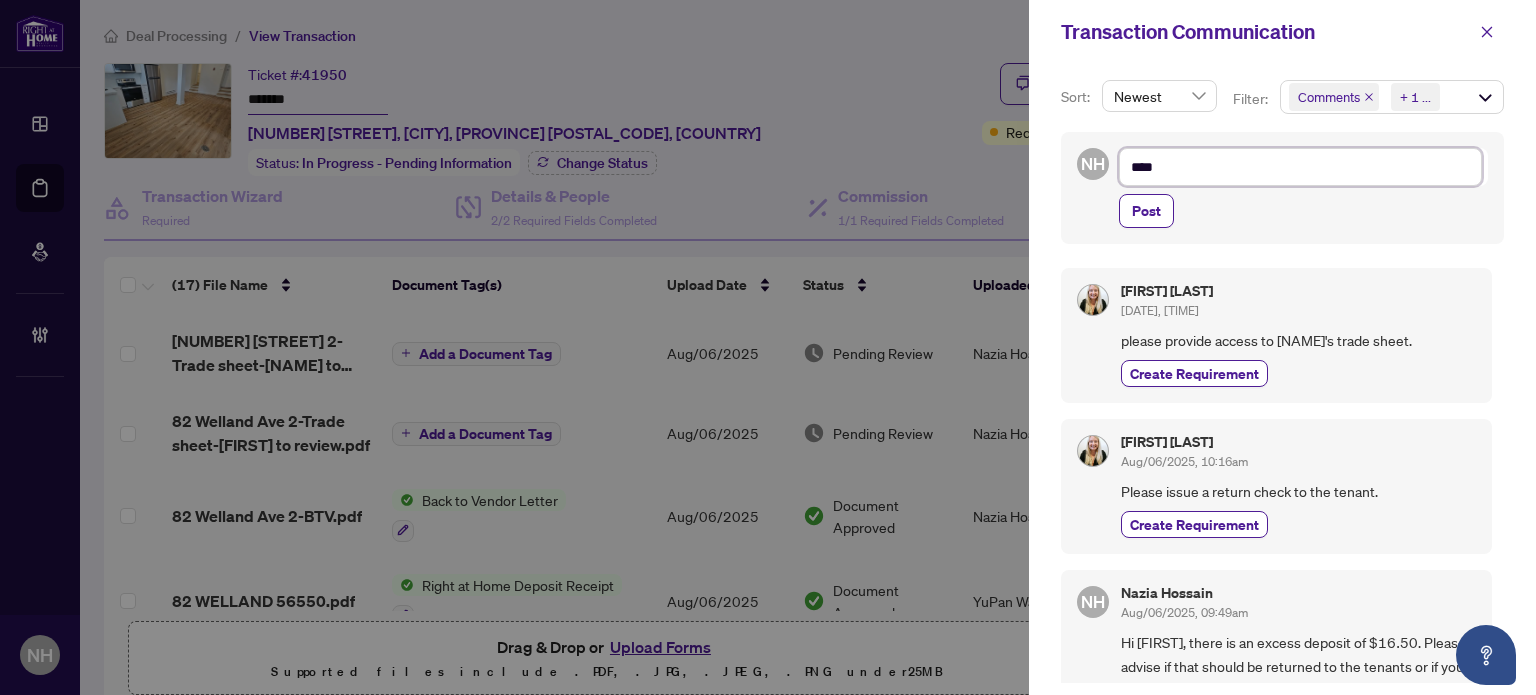 type on "*****" 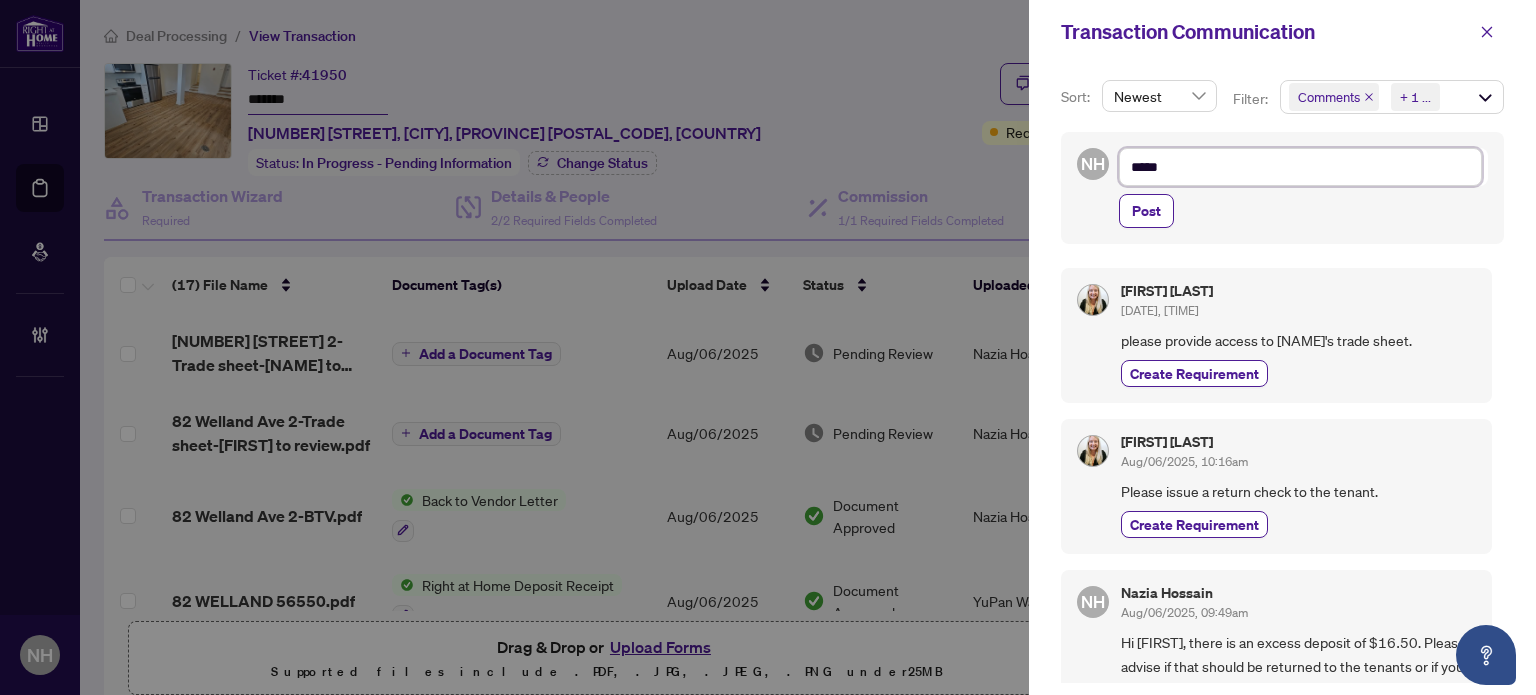 type on "******" 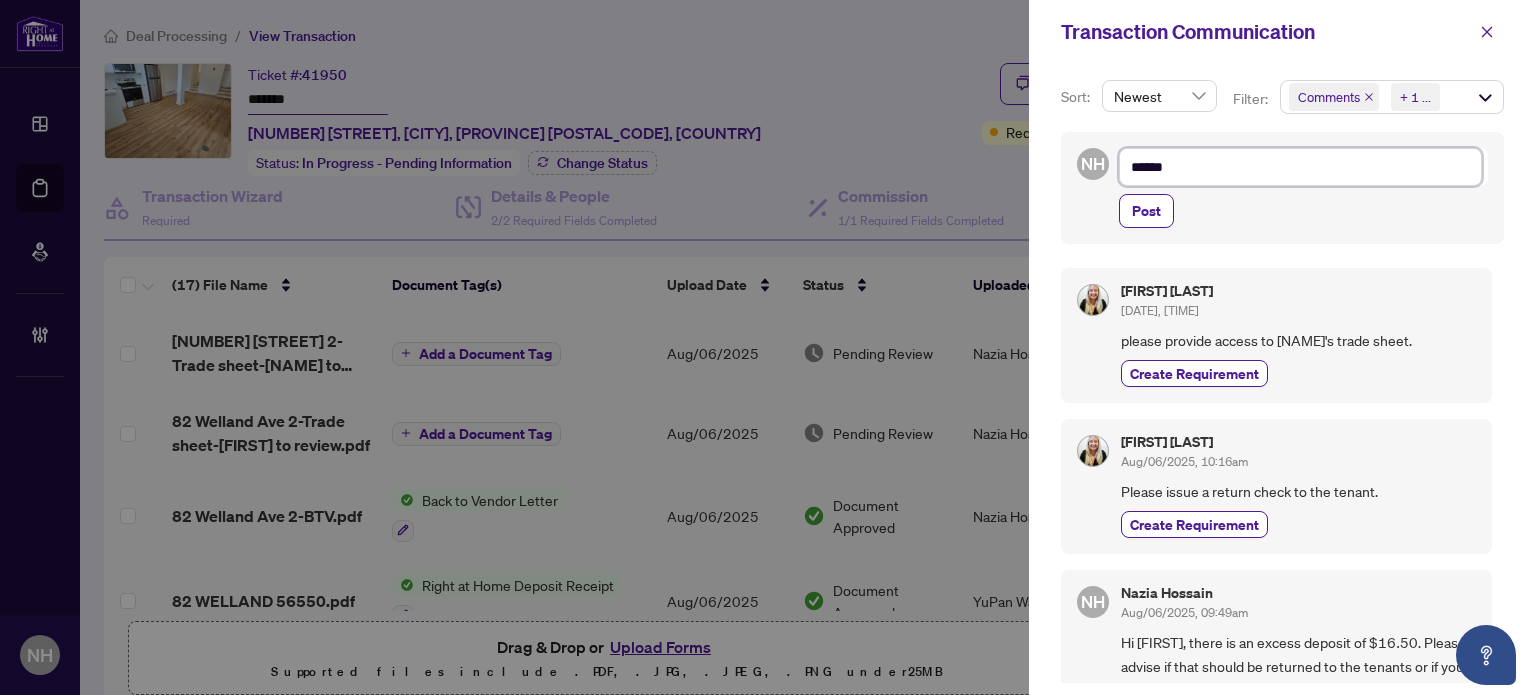 type on "*******" 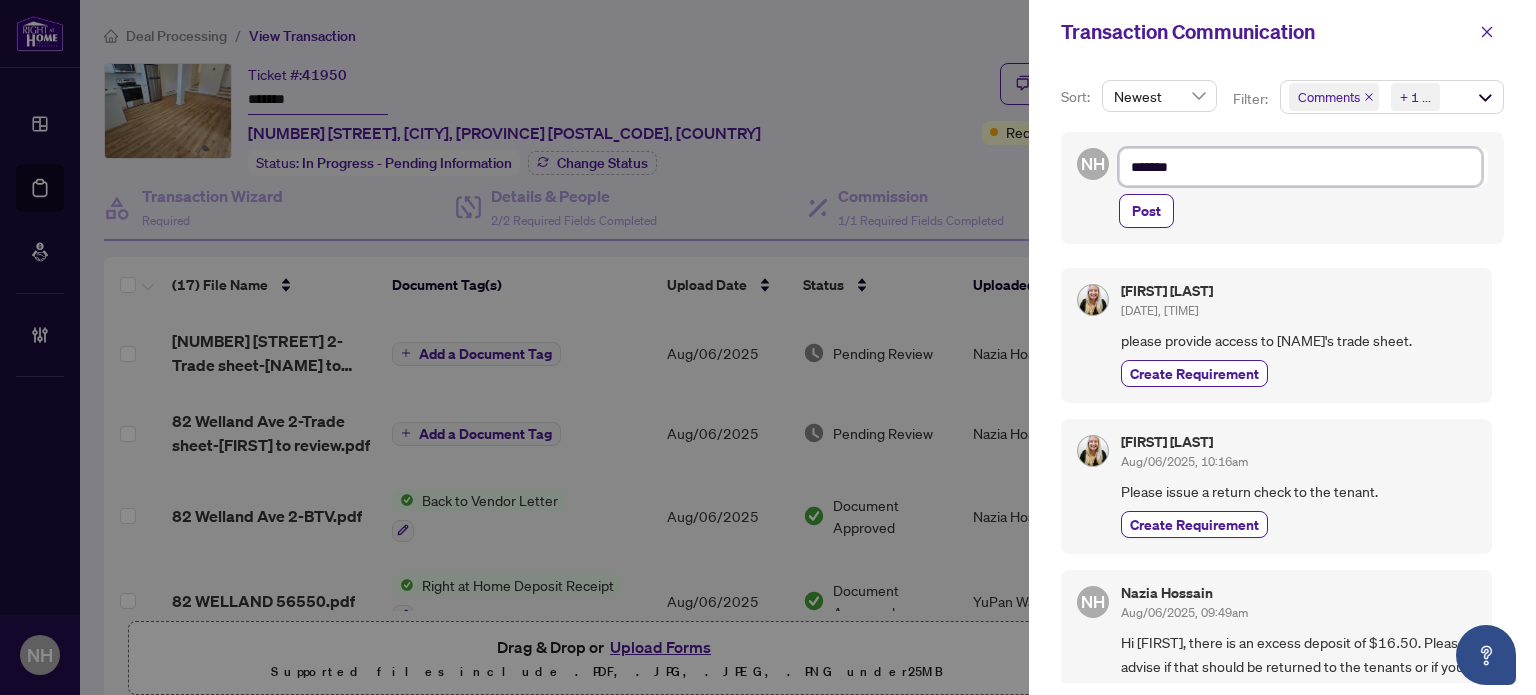 type on "********" 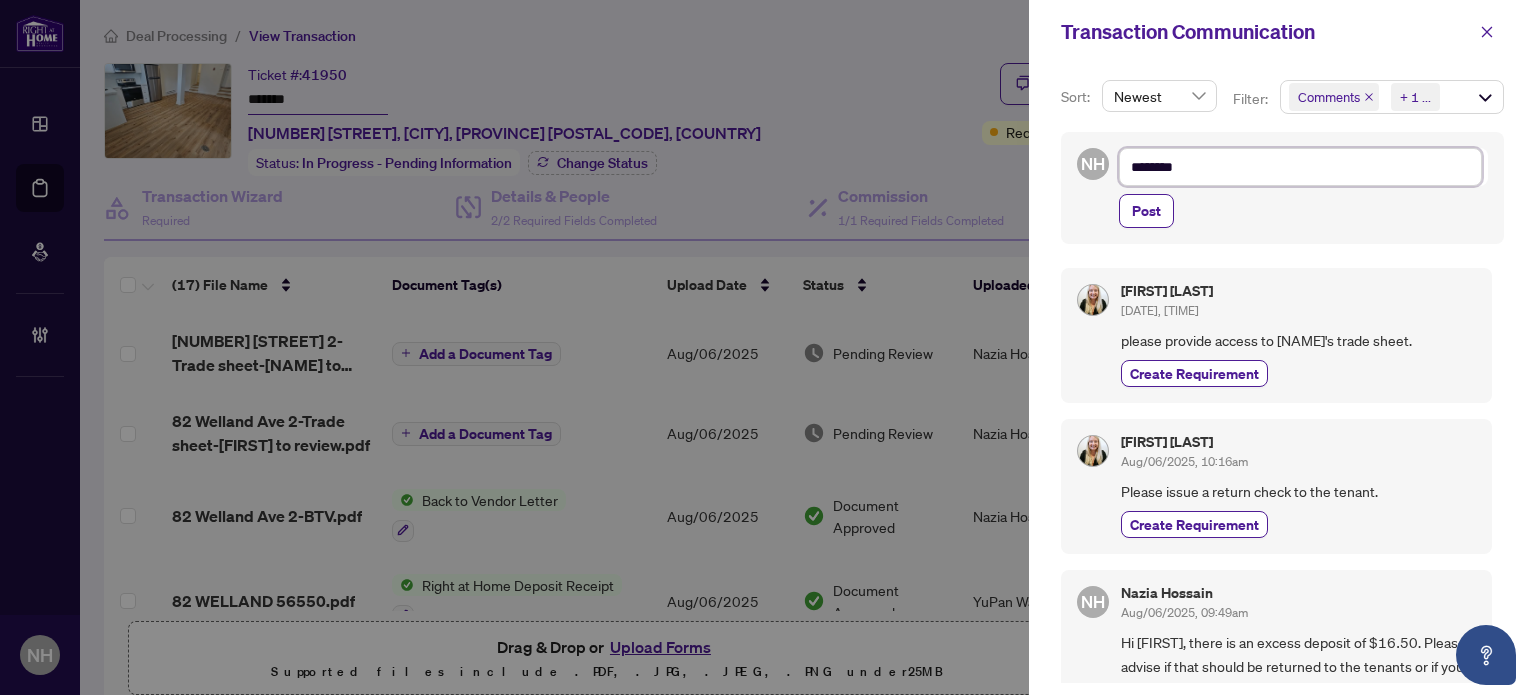 type on "*********" 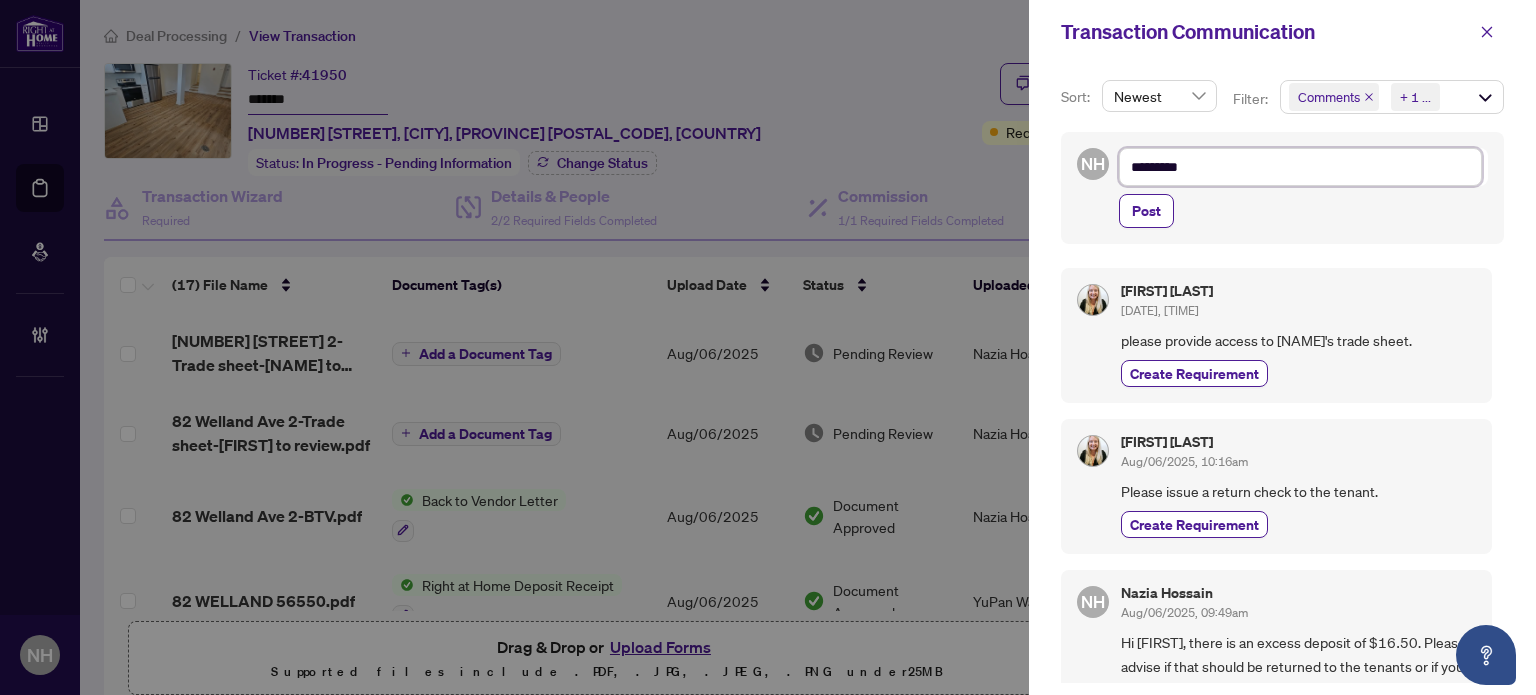 type on "**********" 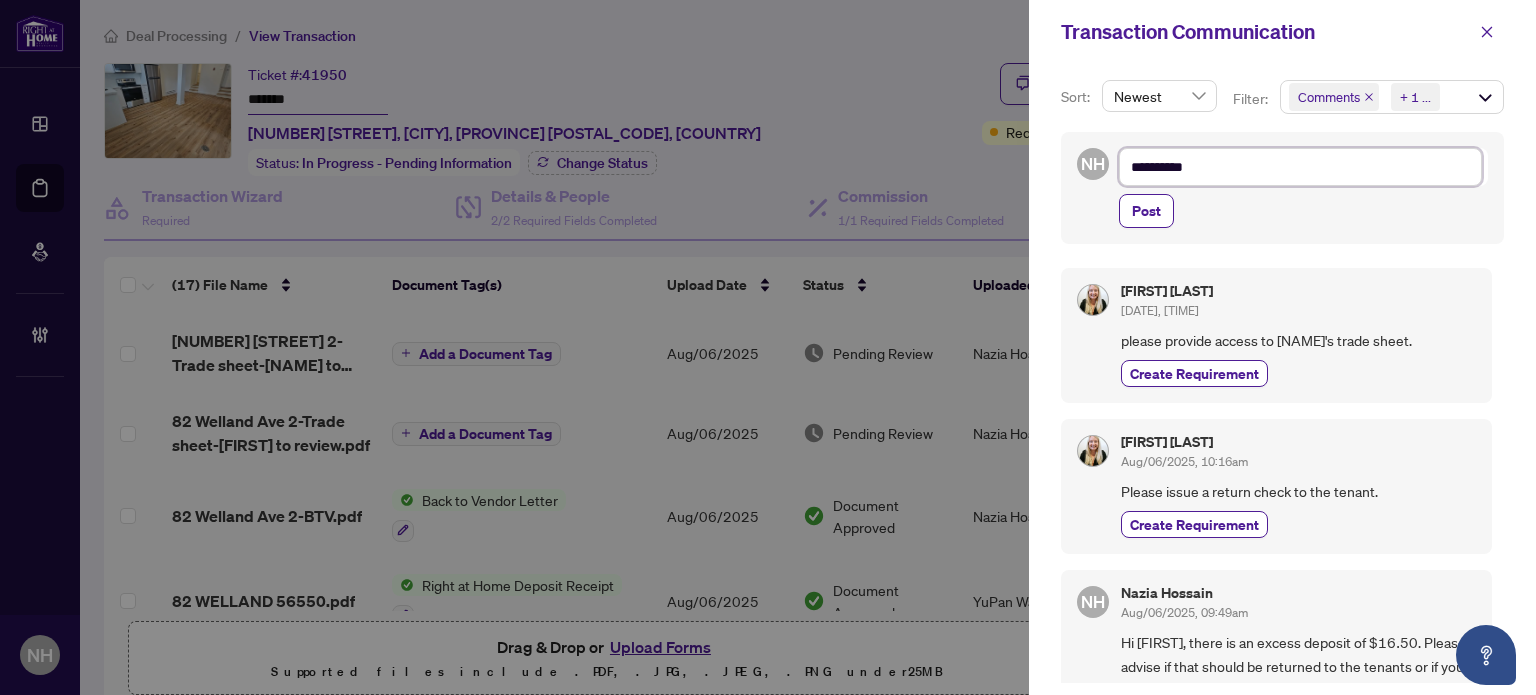 type on "**********" 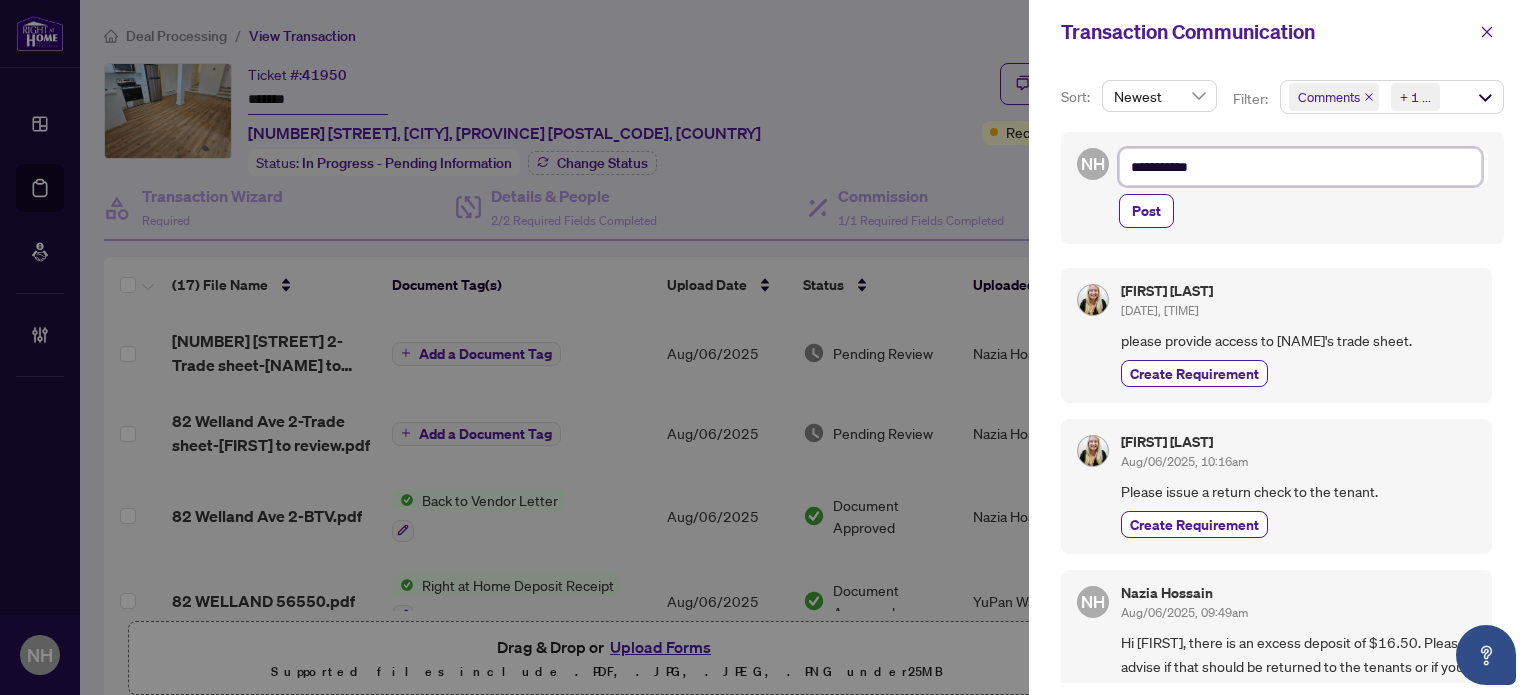 type on "**********" 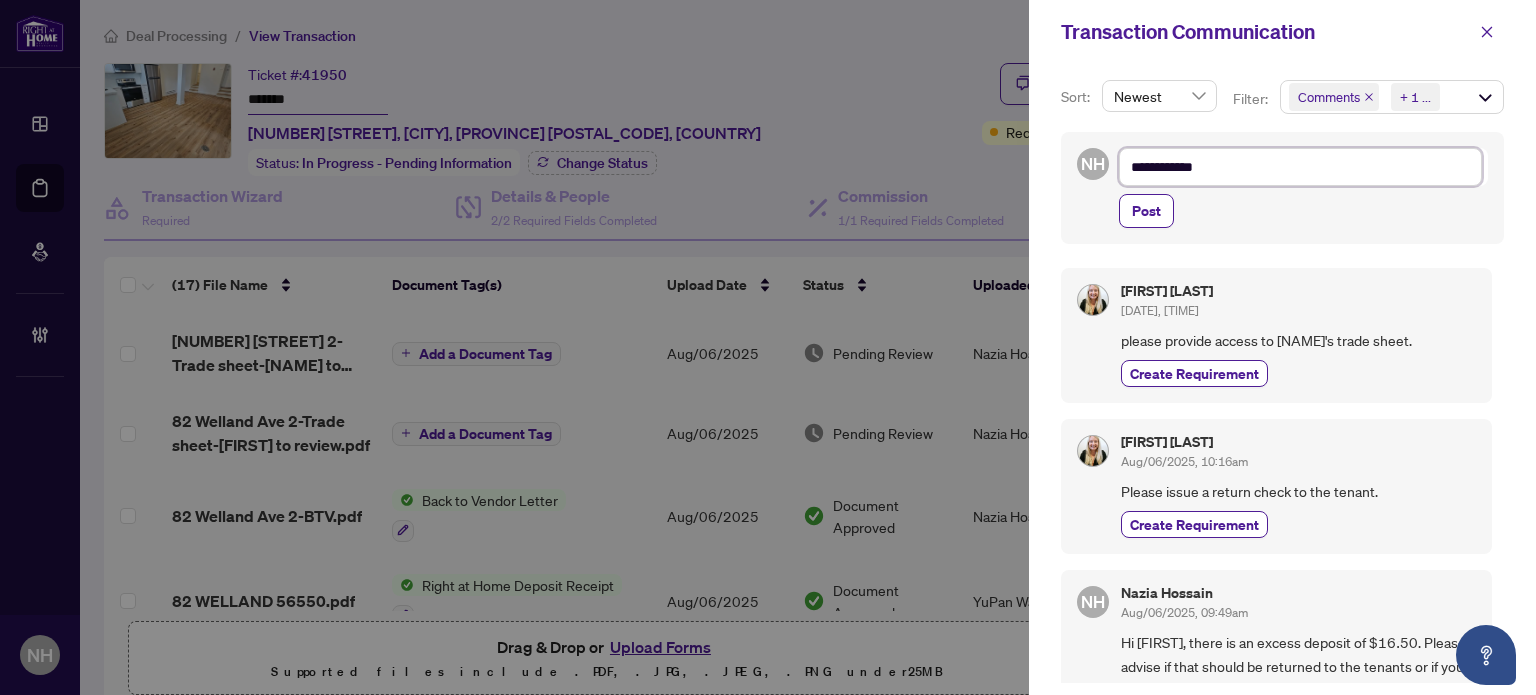 type on "**********" 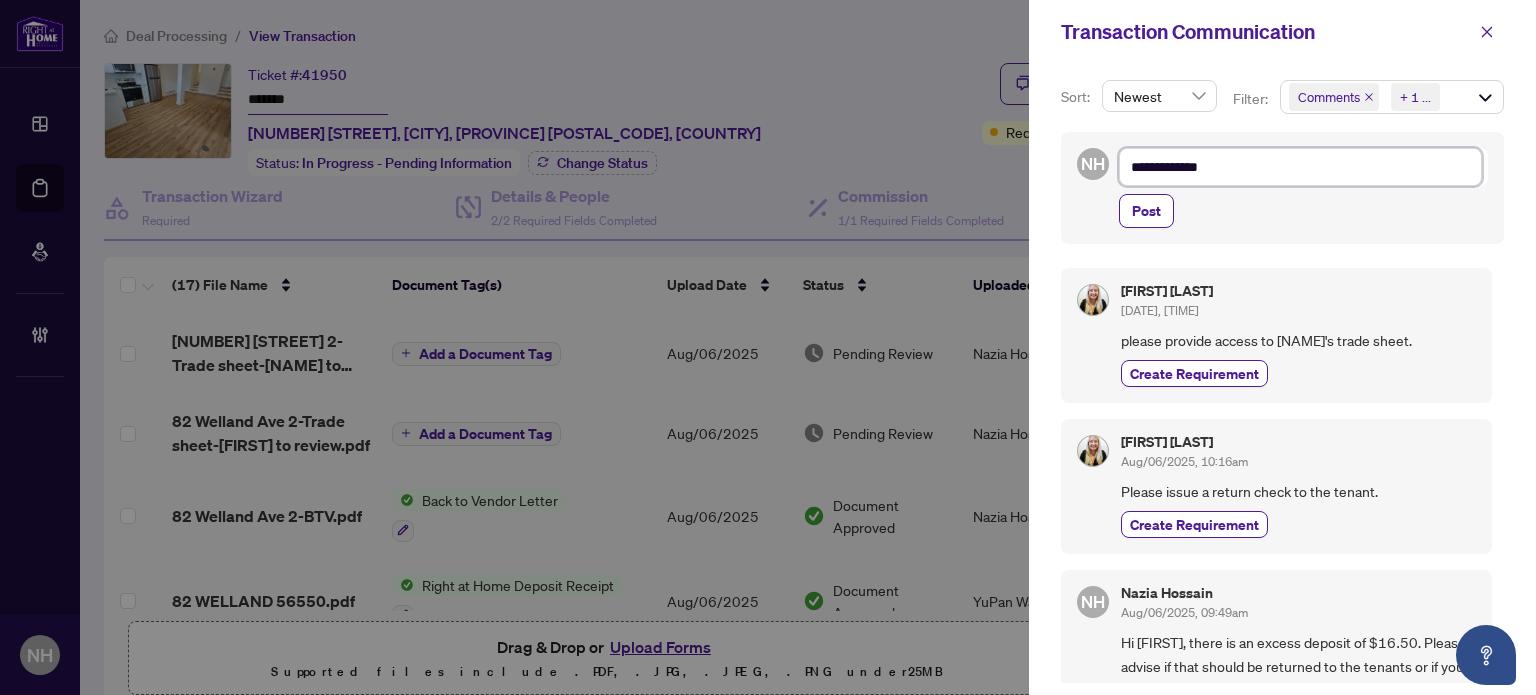 type on "**********" 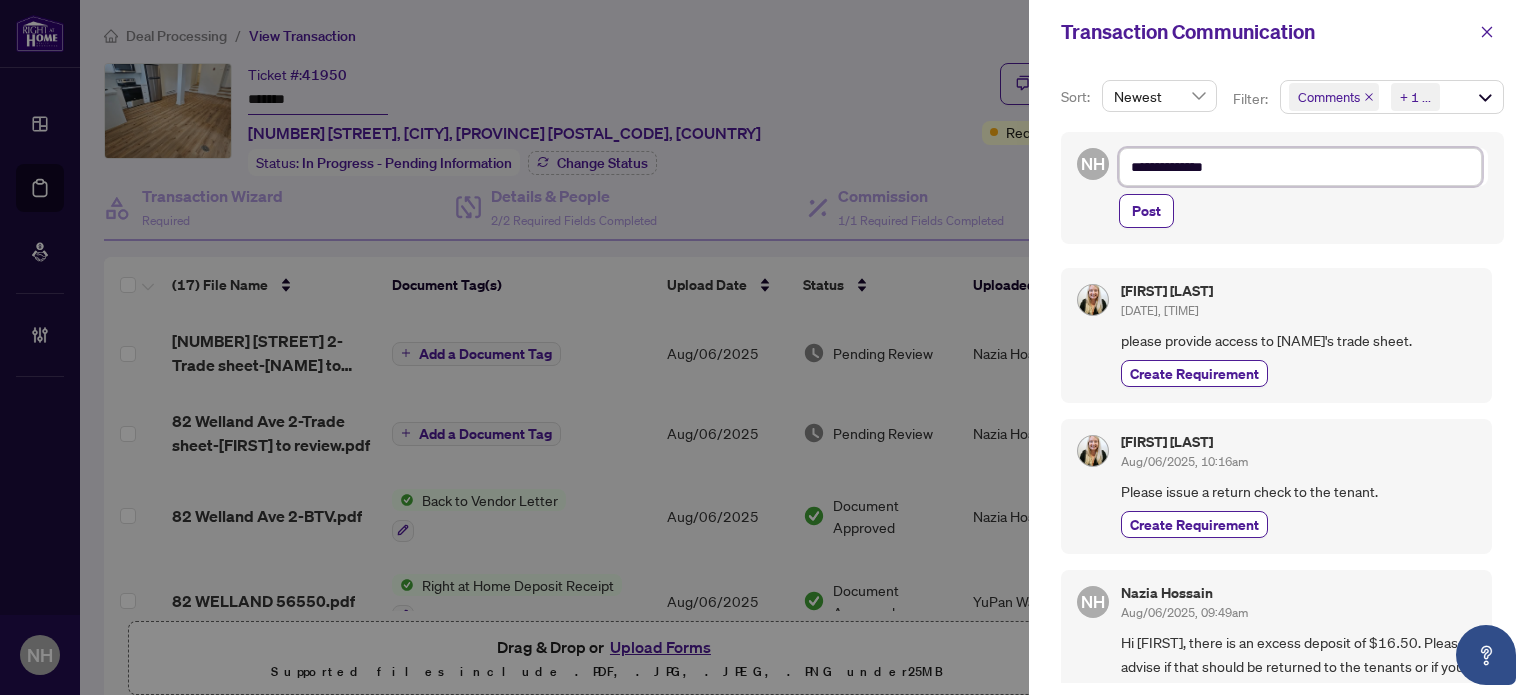 type on "**********" 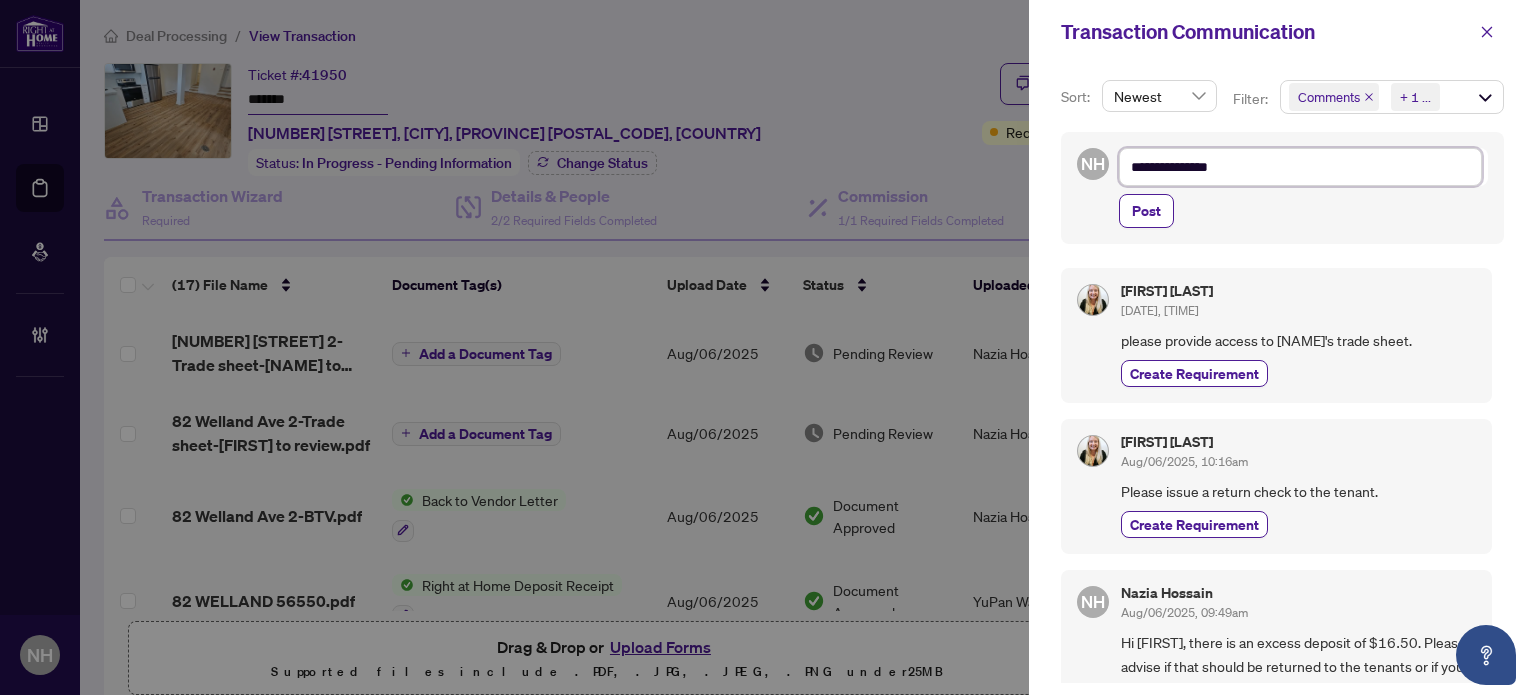 type on "**********" 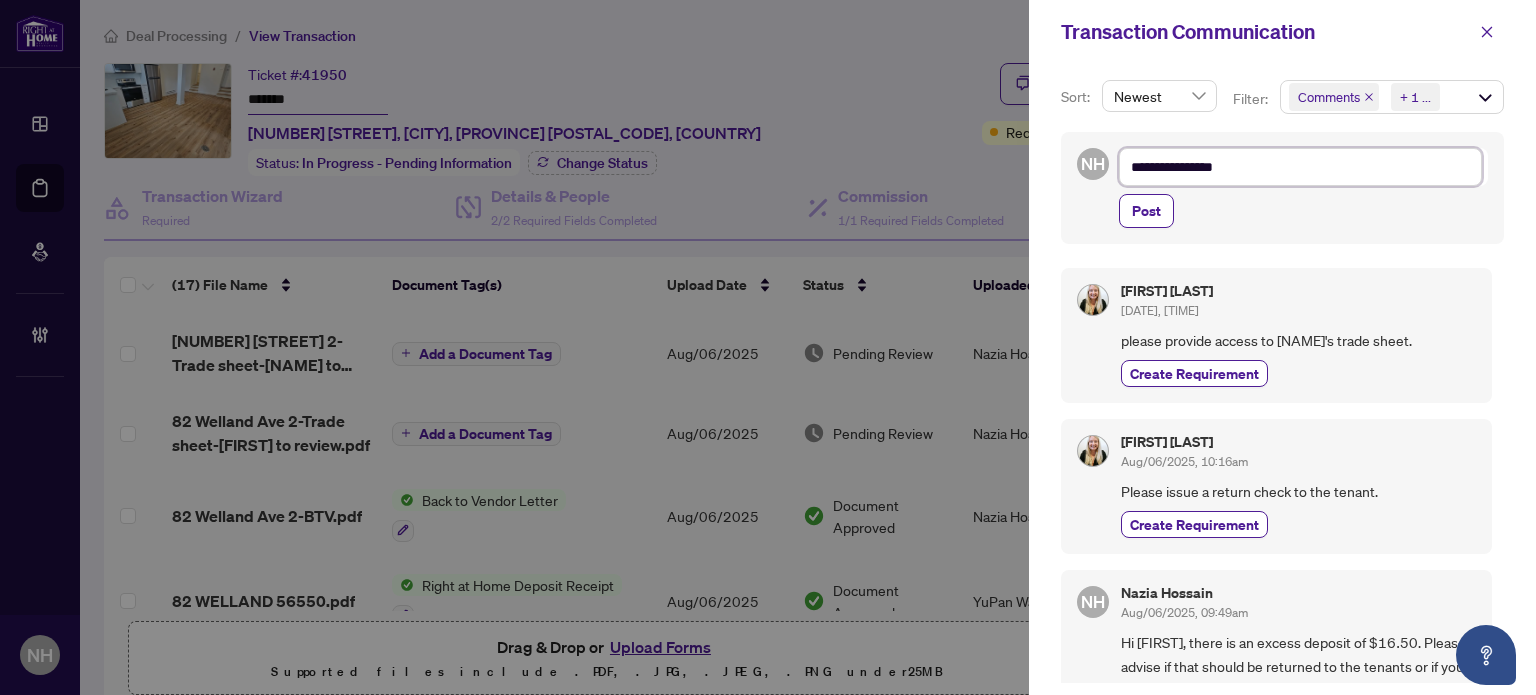 type on "**********" 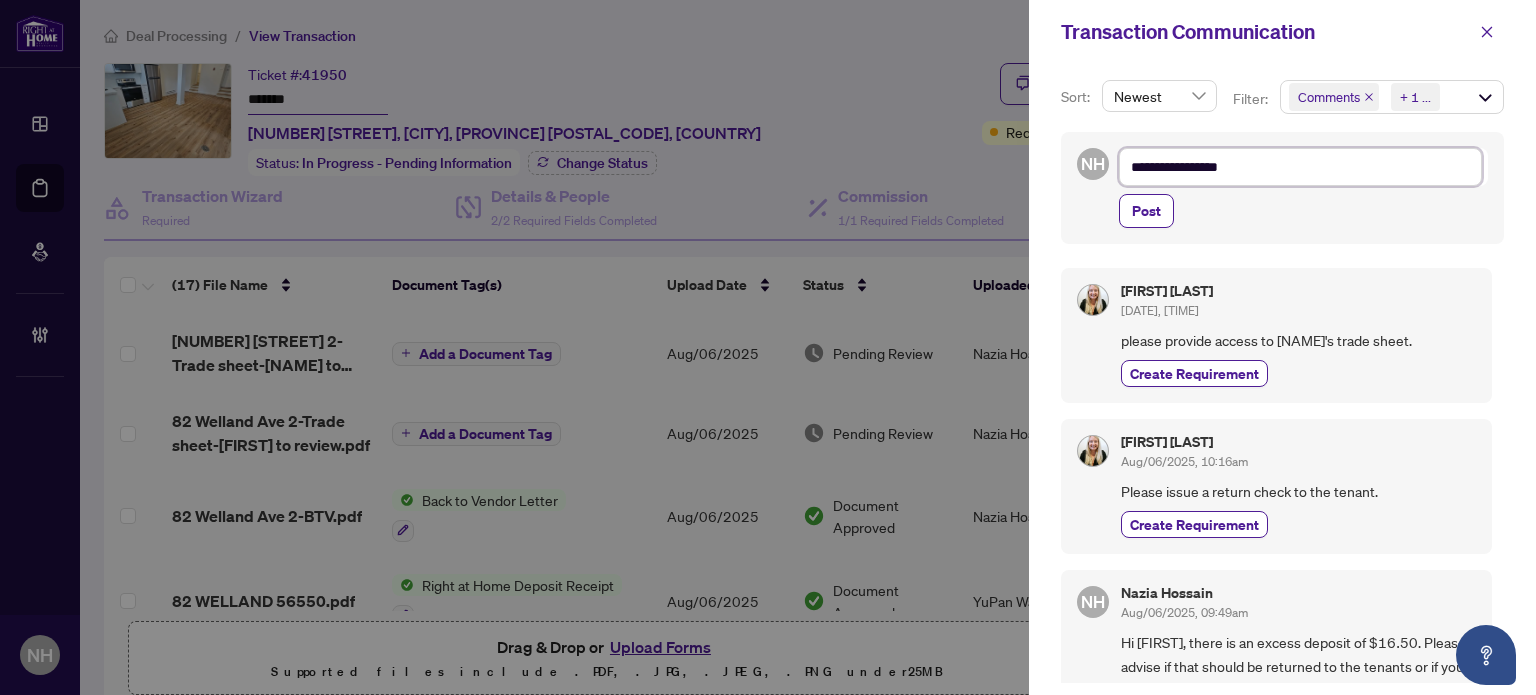 type on "**********" 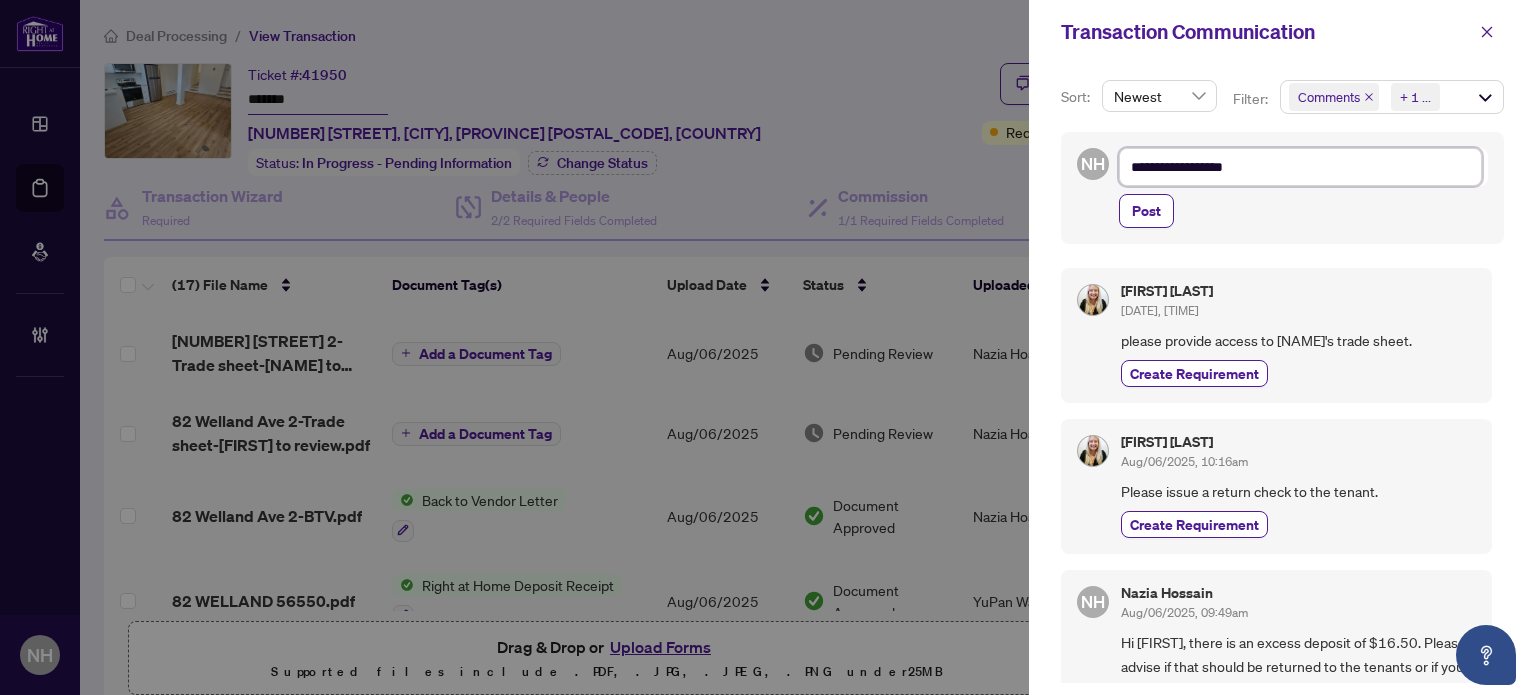 type on "**********" 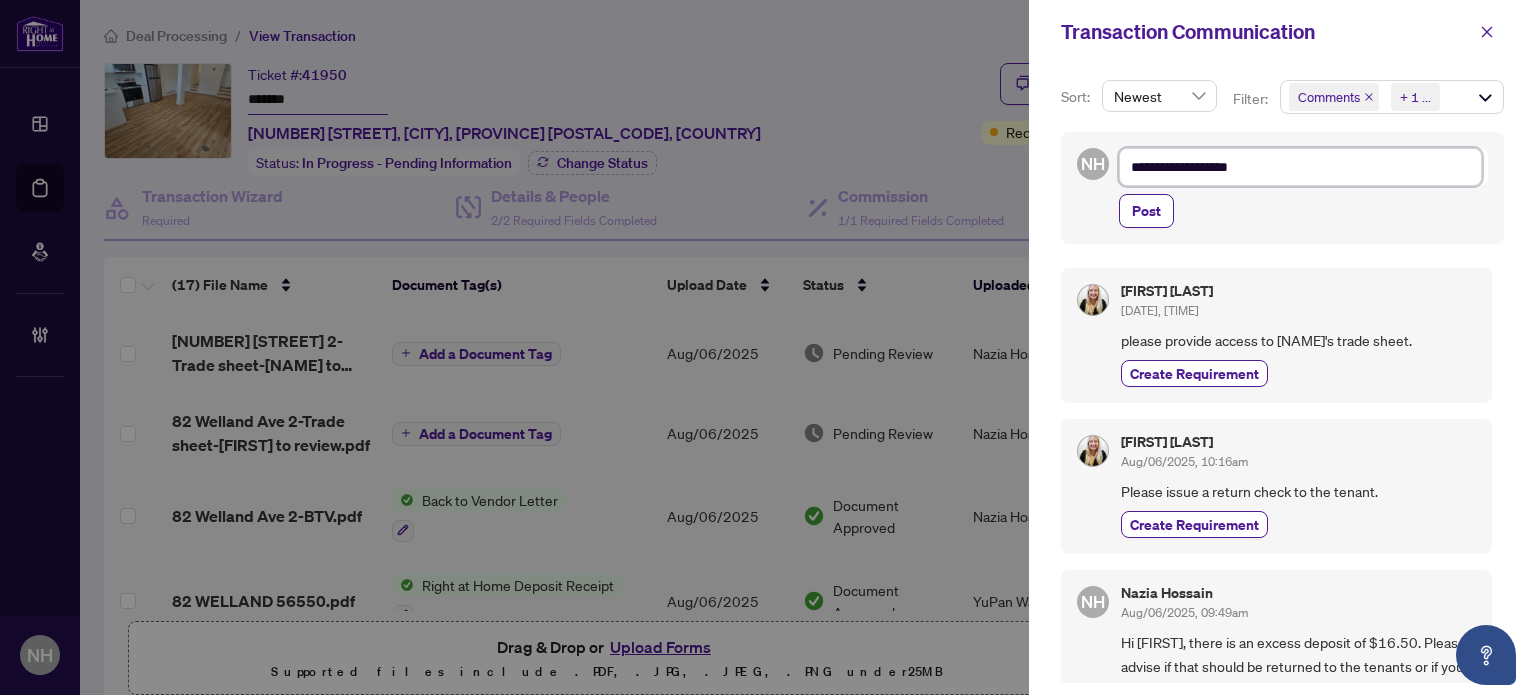 type on "**********" 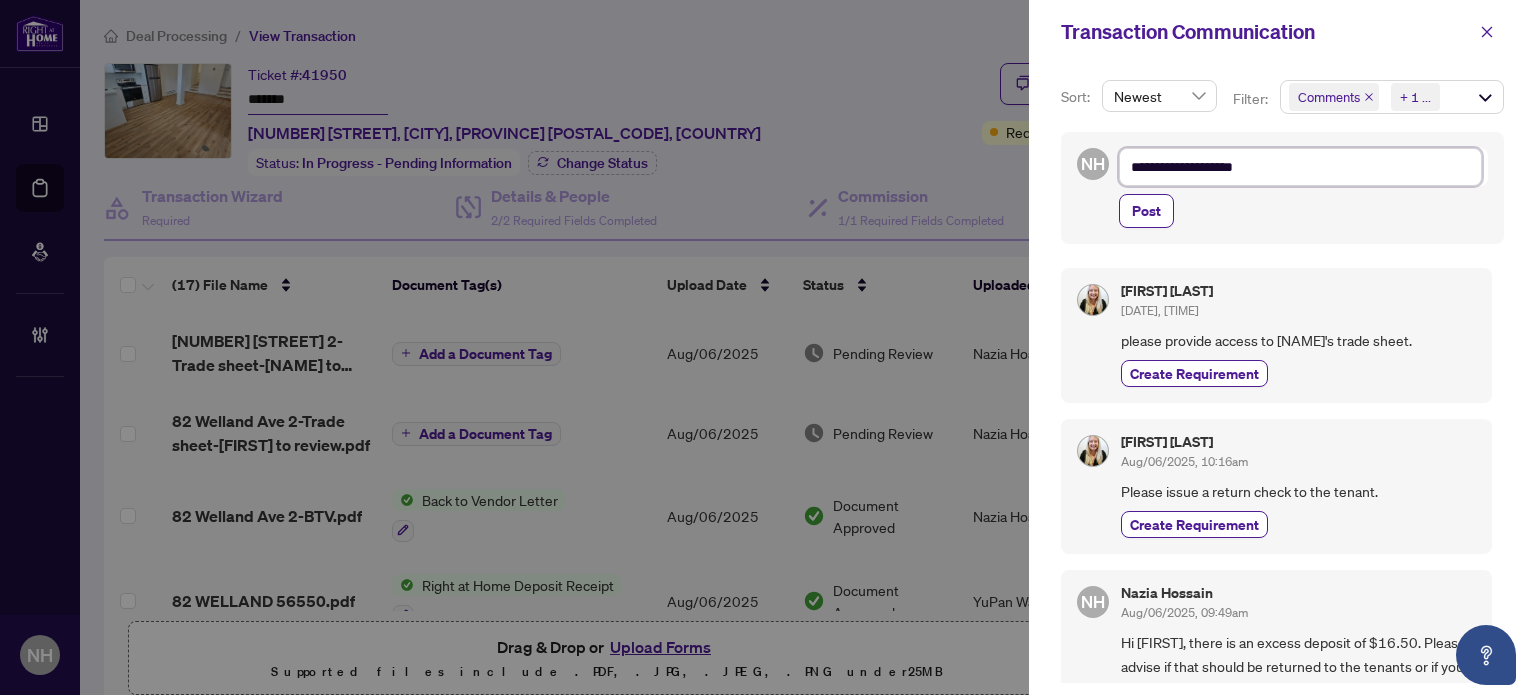 type on "**********" 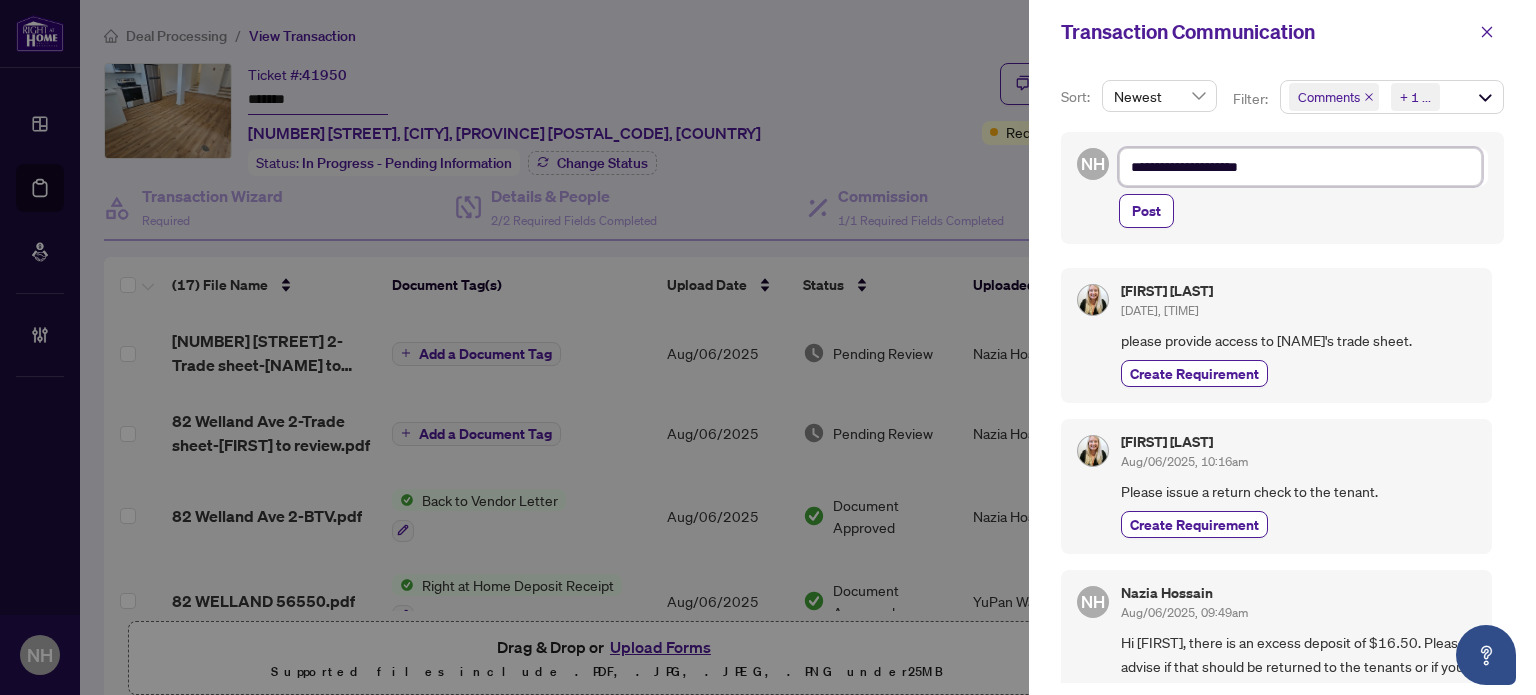type on "**********" 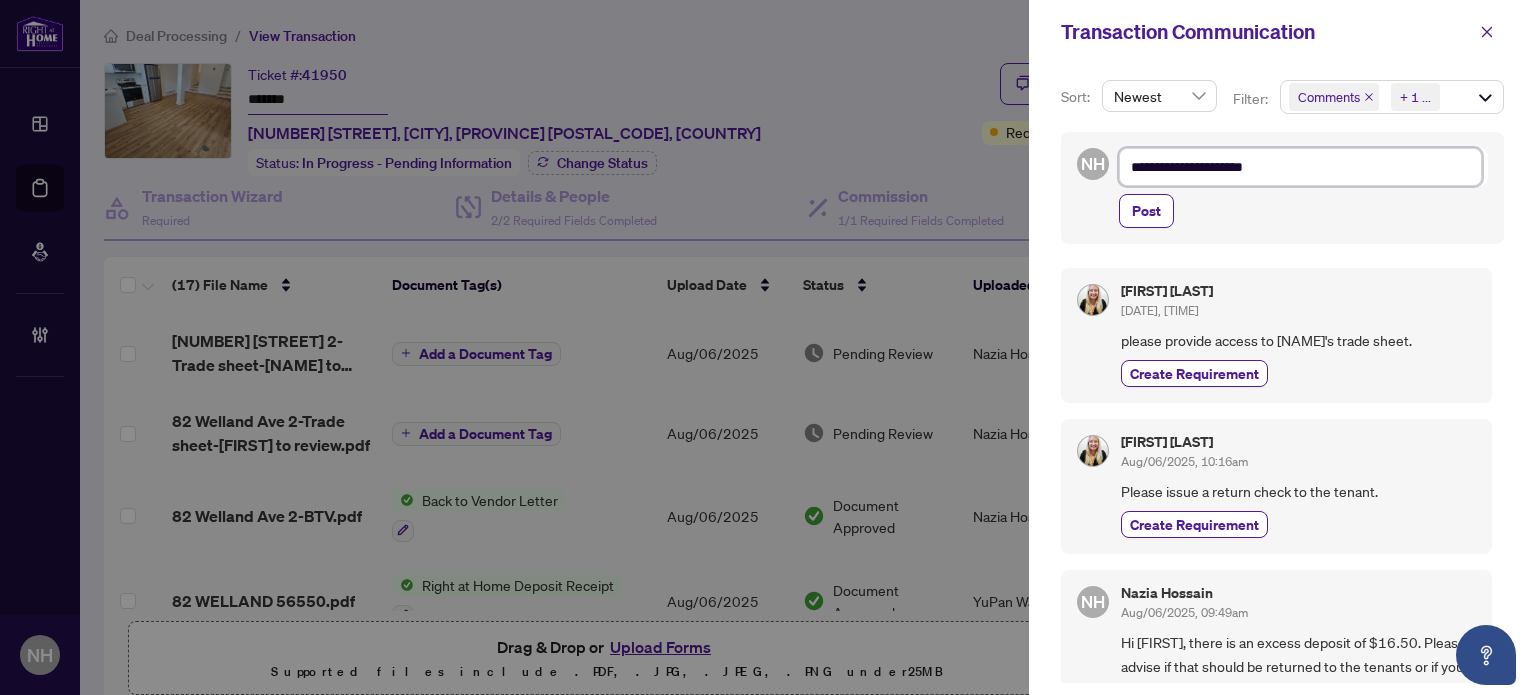 type on "**********" 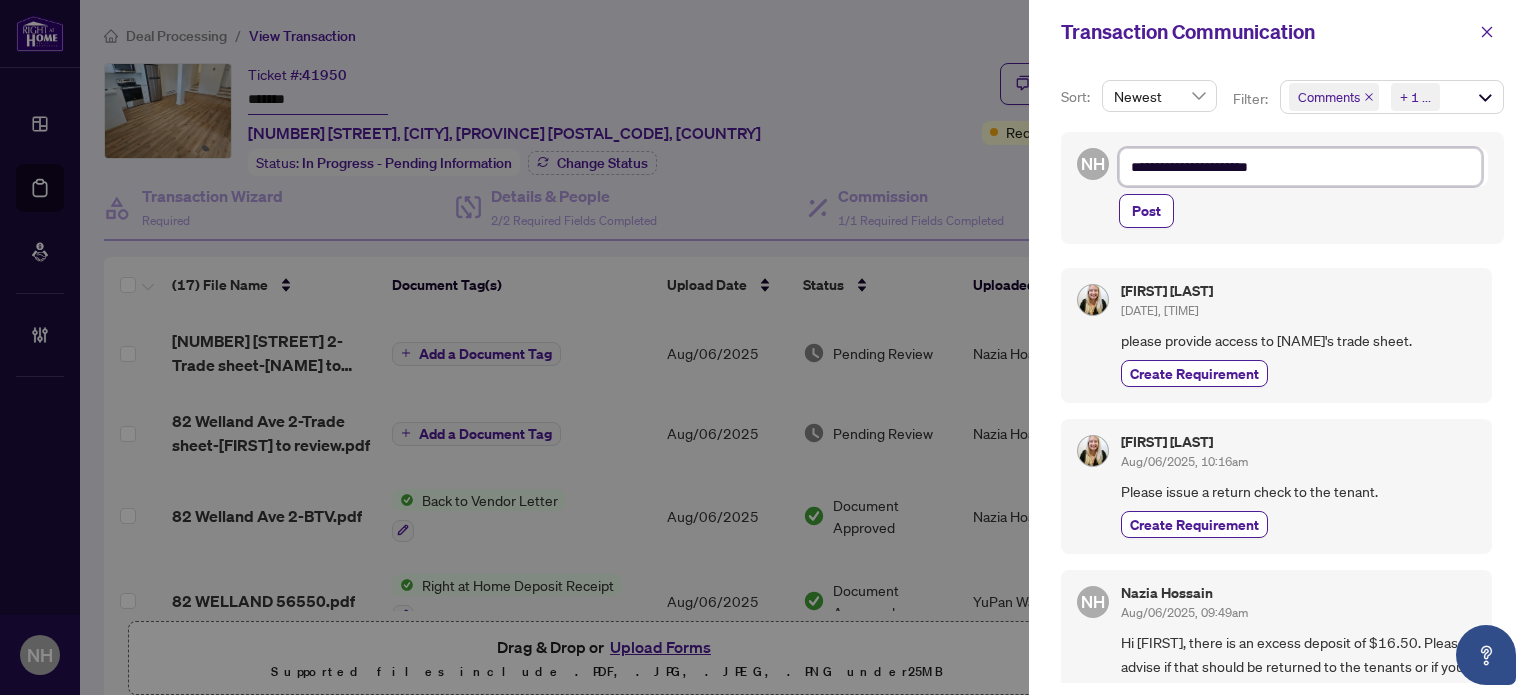 type on "**********" 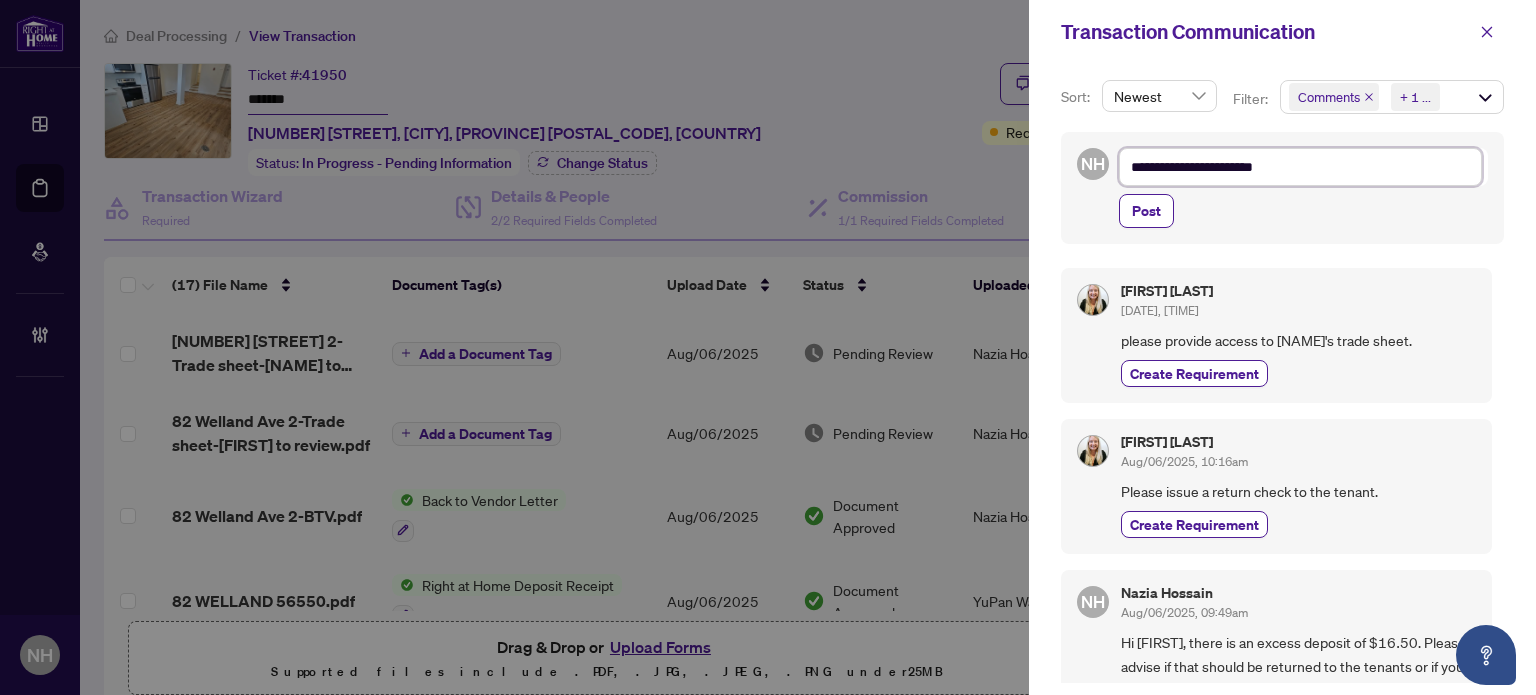 type on "**********" 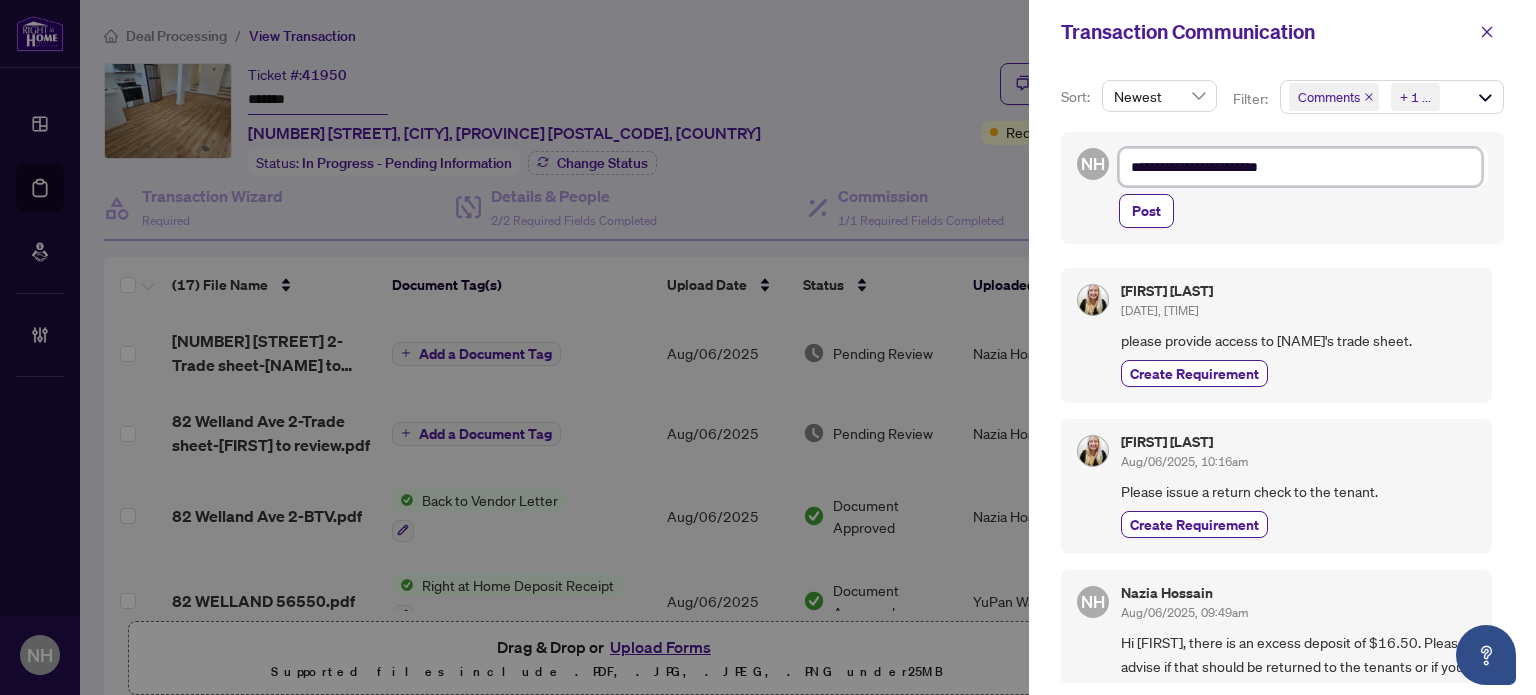 type on "**********" 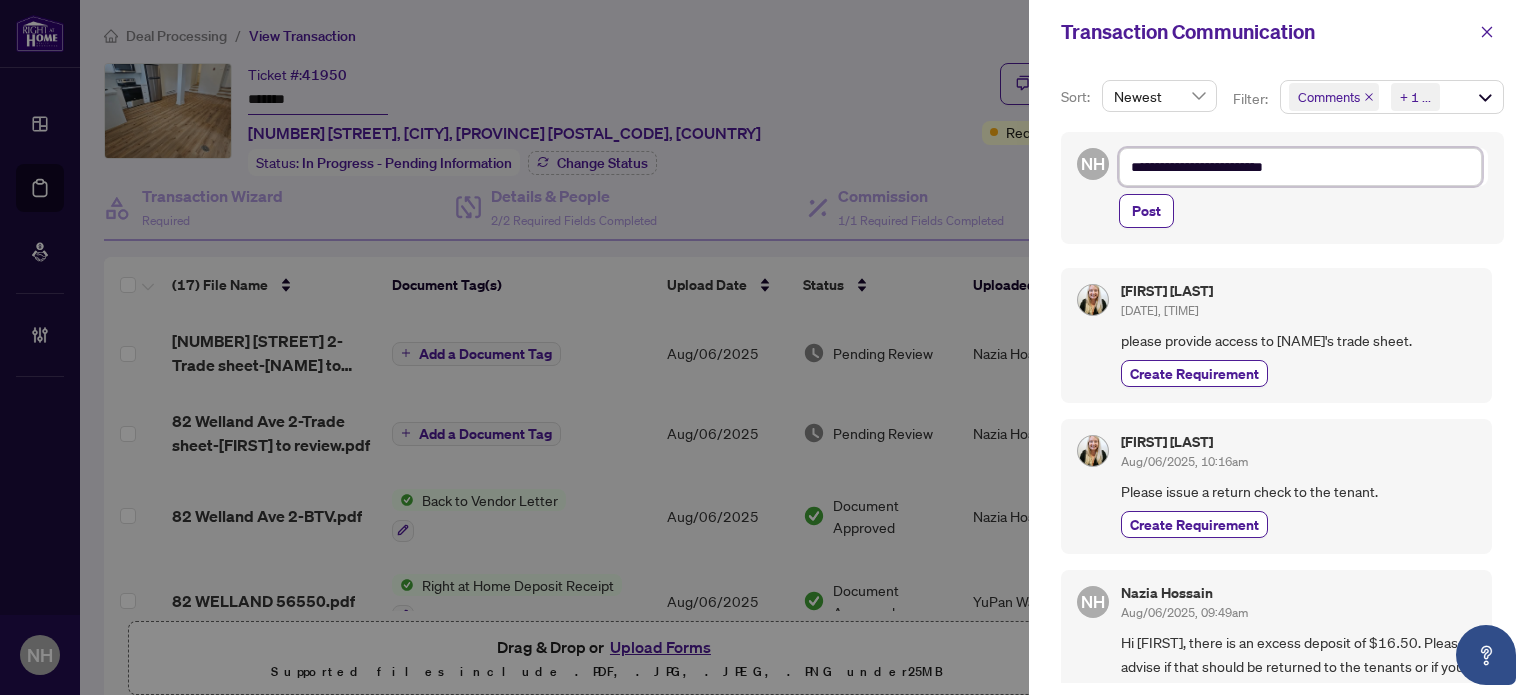 type on "**********" 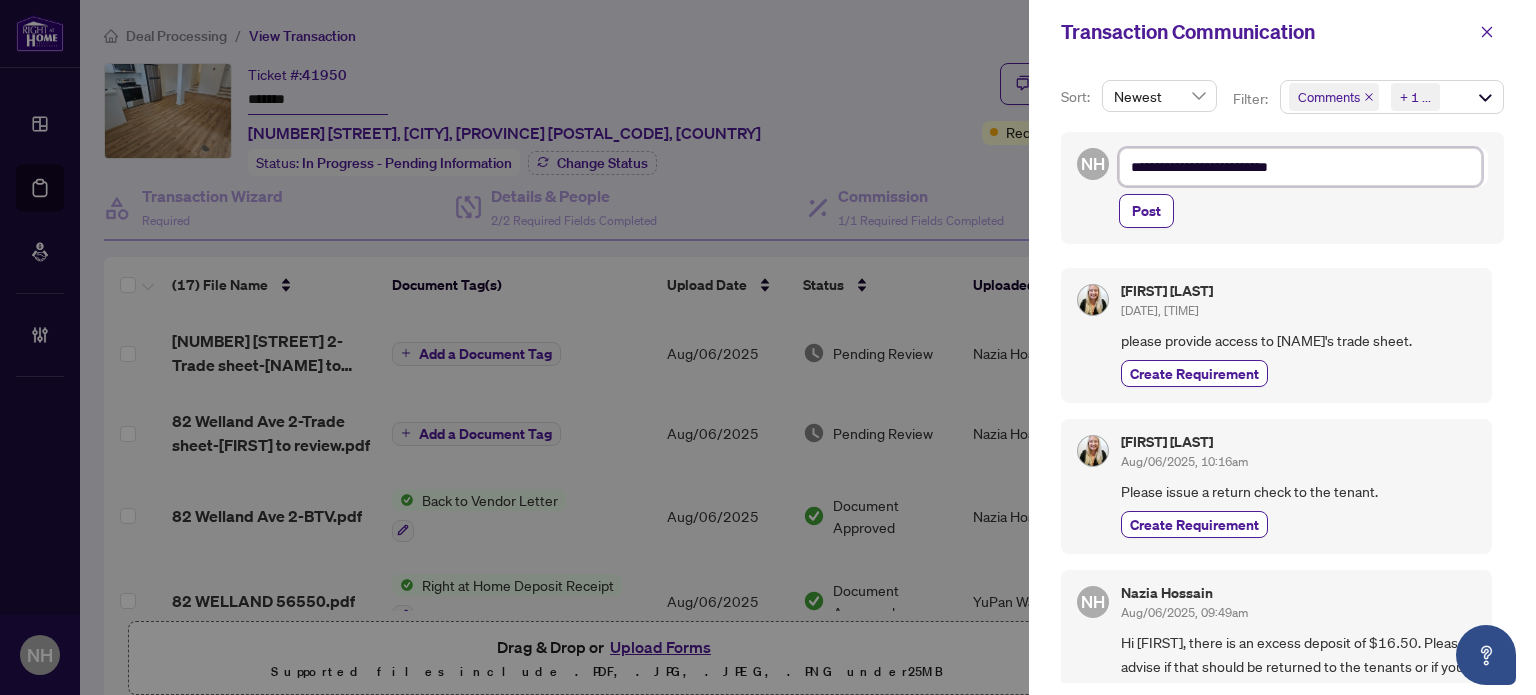 type on "**********" 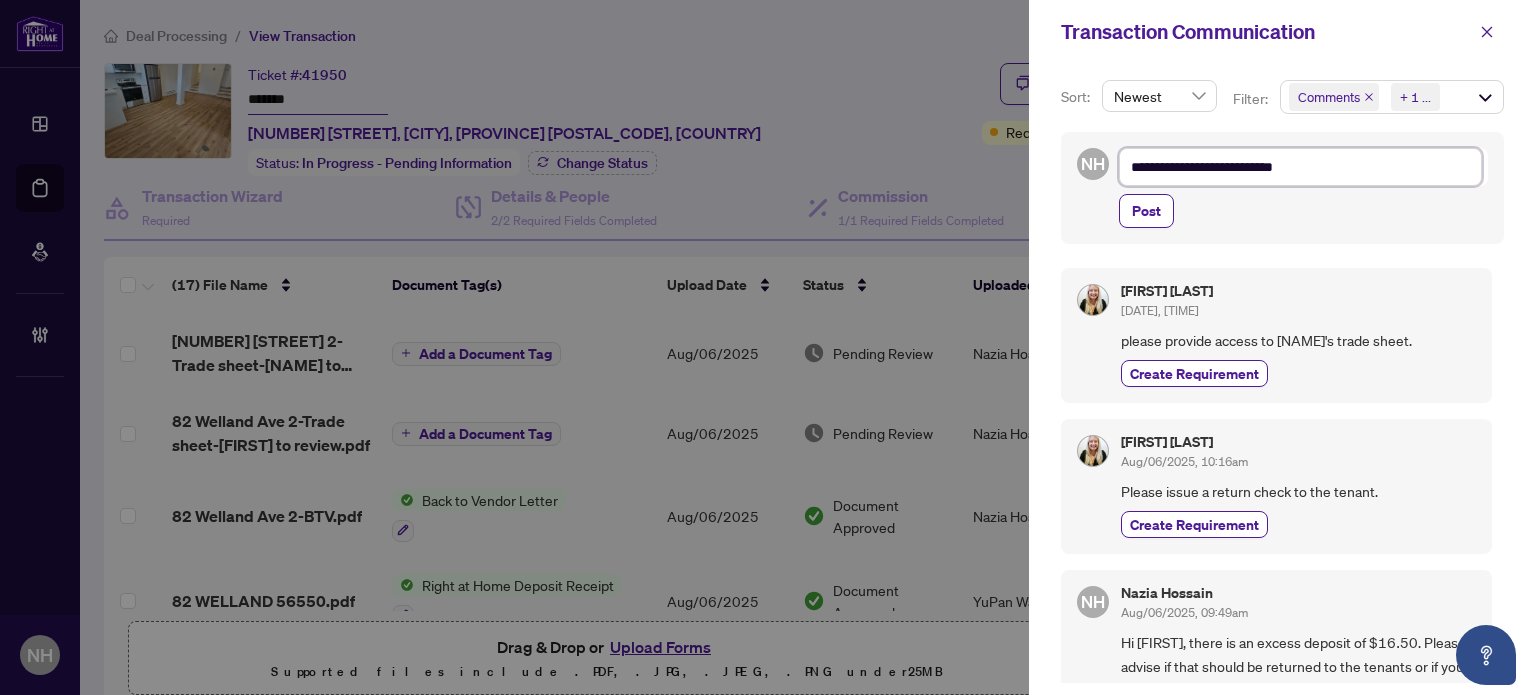 type on "**********" 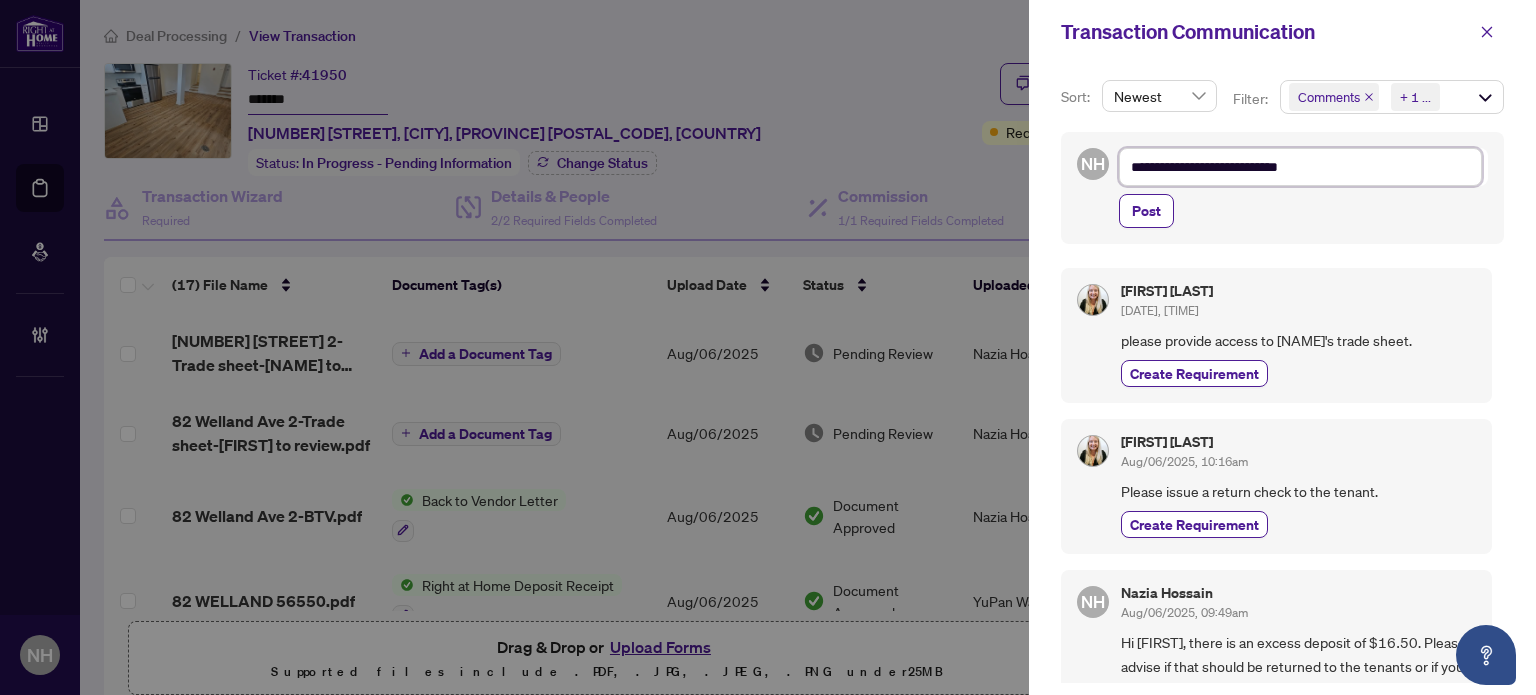 type on "**********" 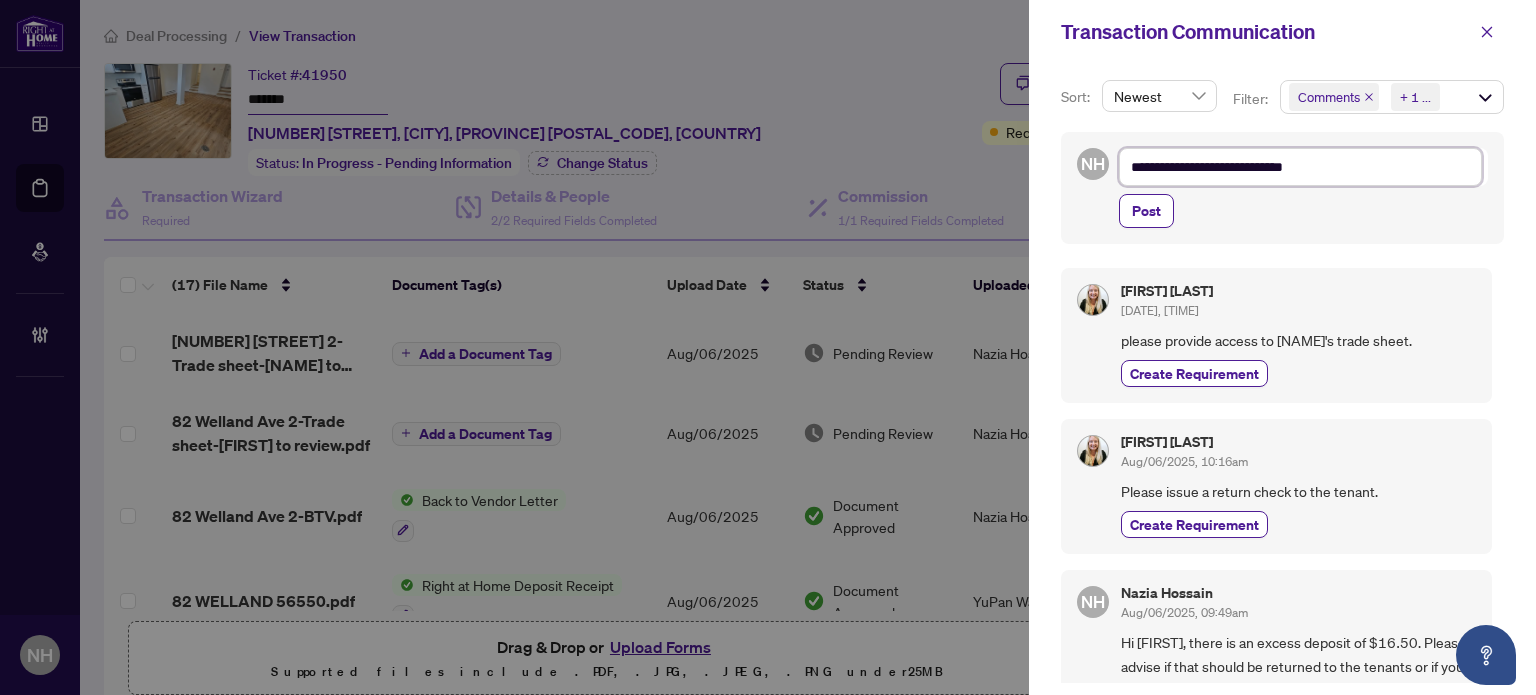 type on "**********" 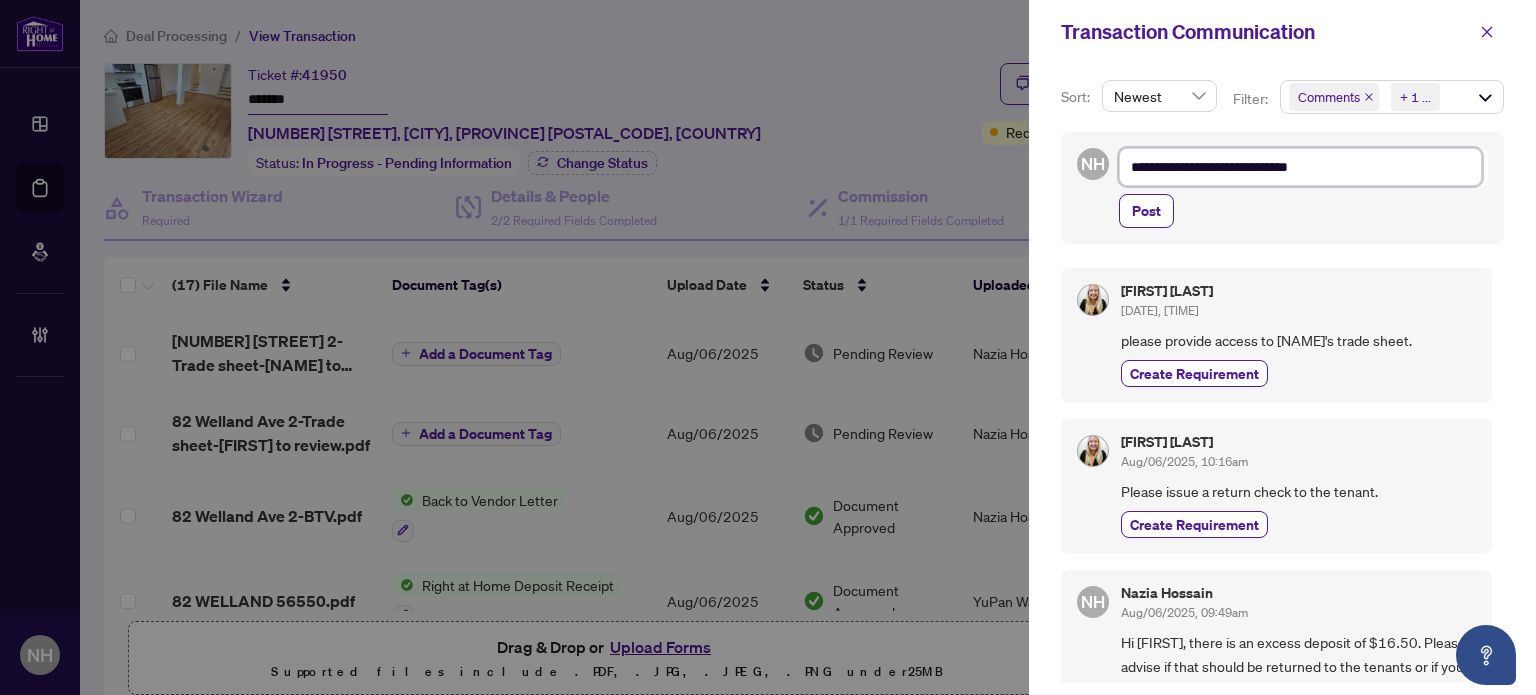 type on "**********" 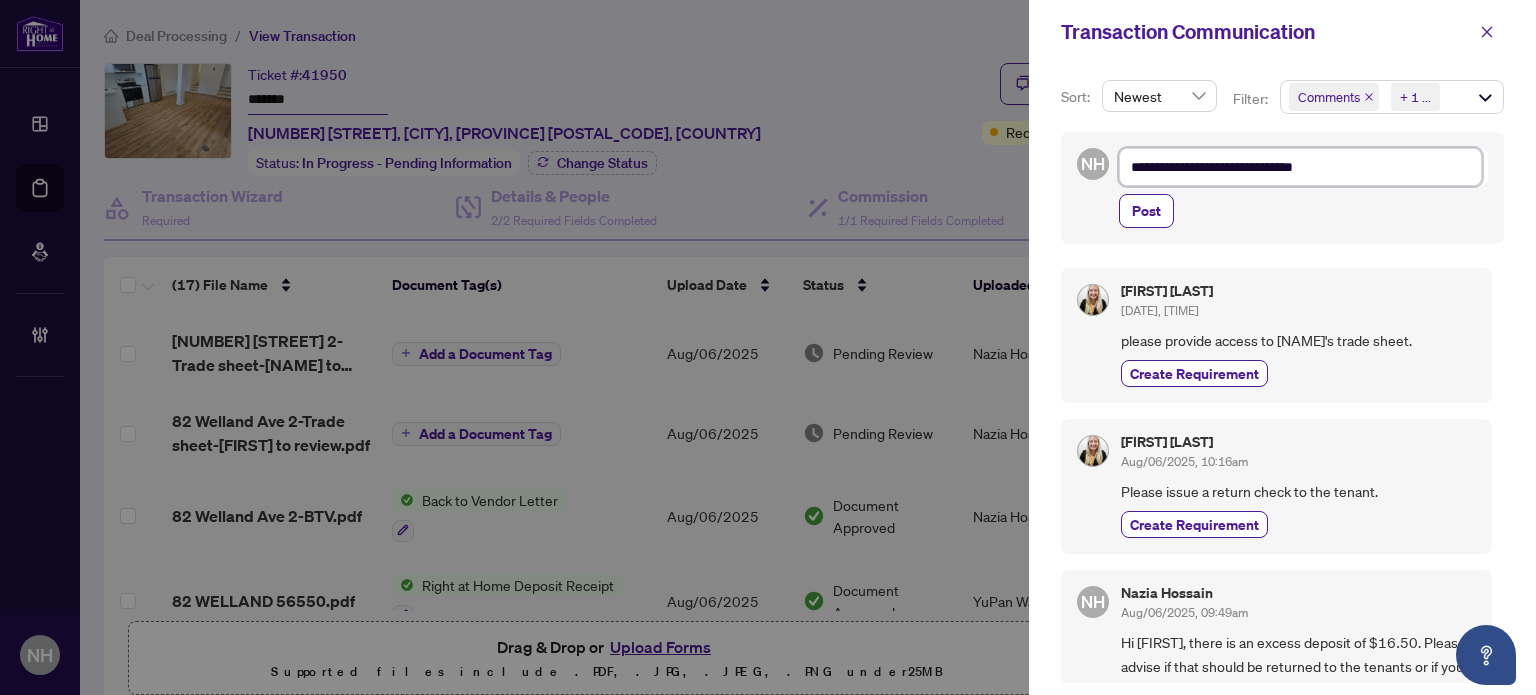 type on "**********" 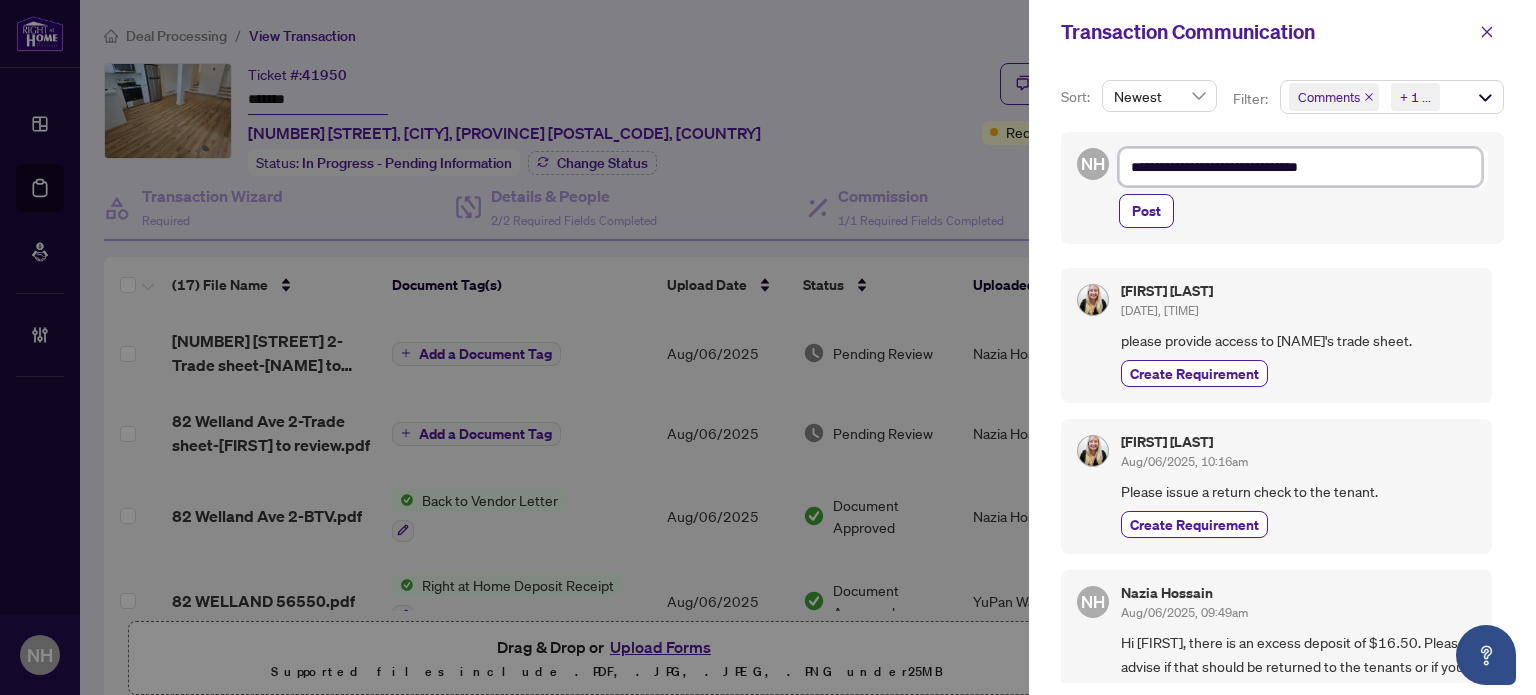 type on "**********" 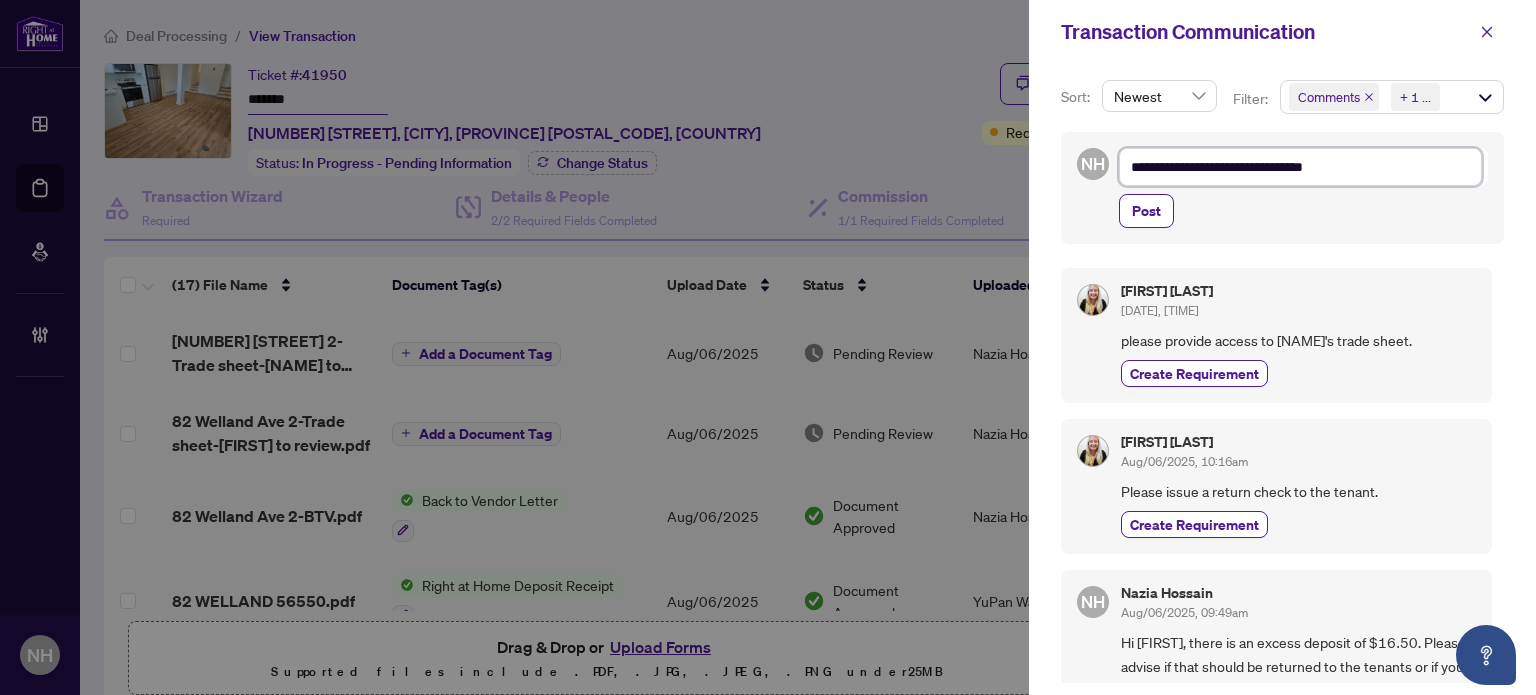 type on "**********" 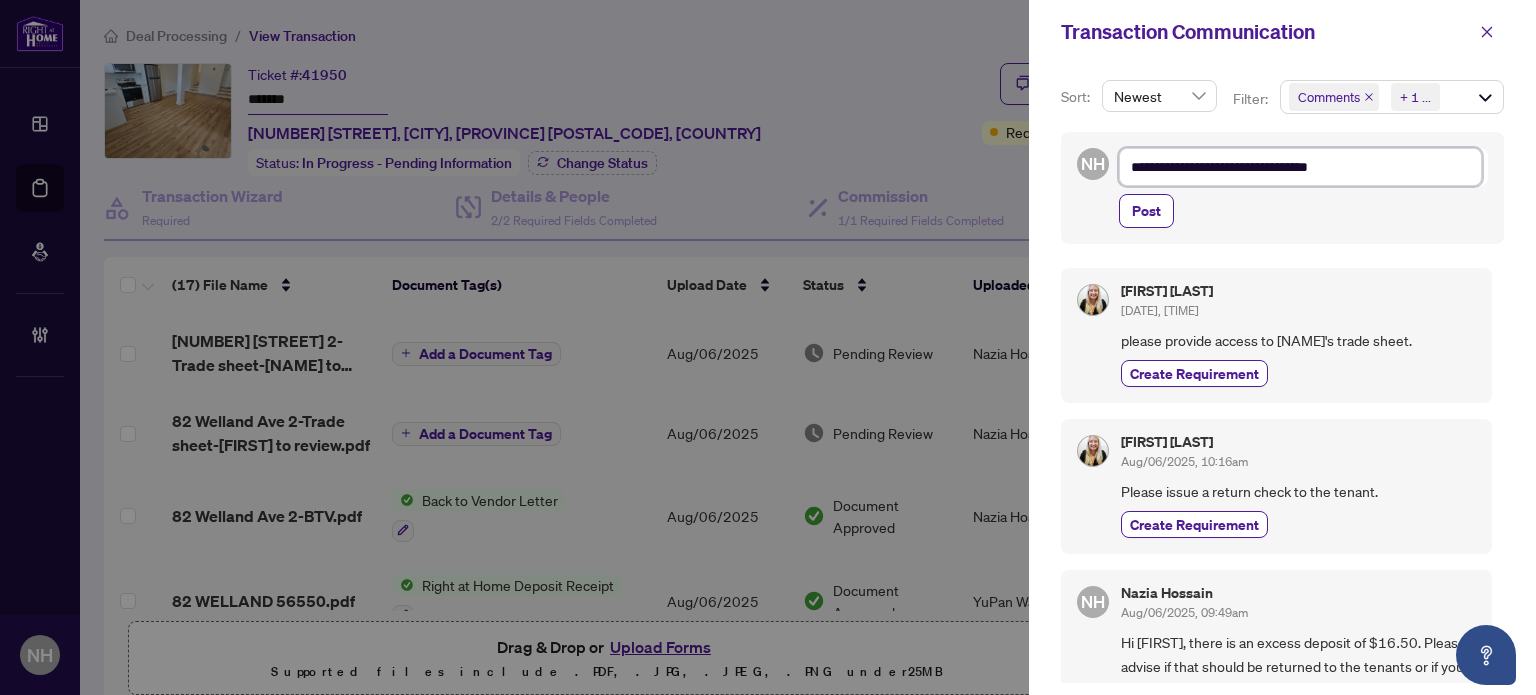 type on "**********" 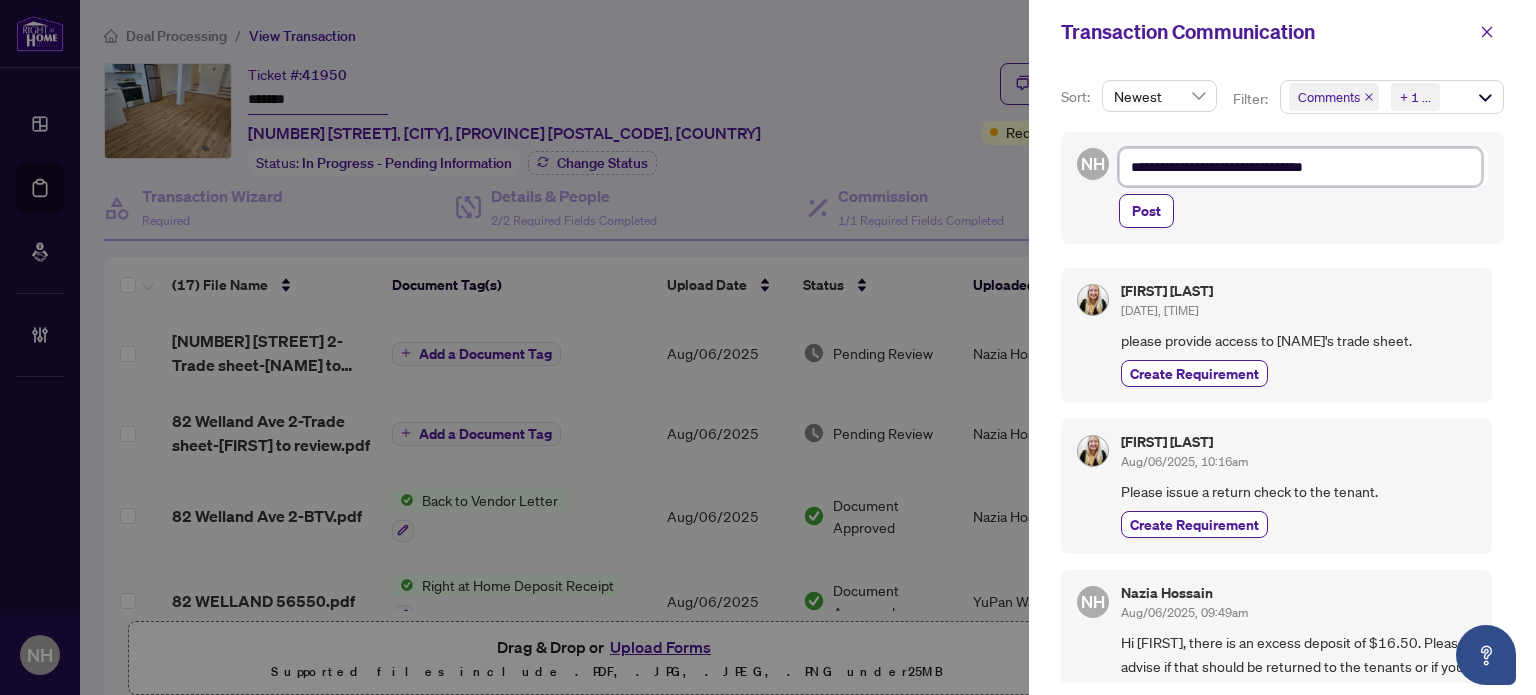 type on "**********" 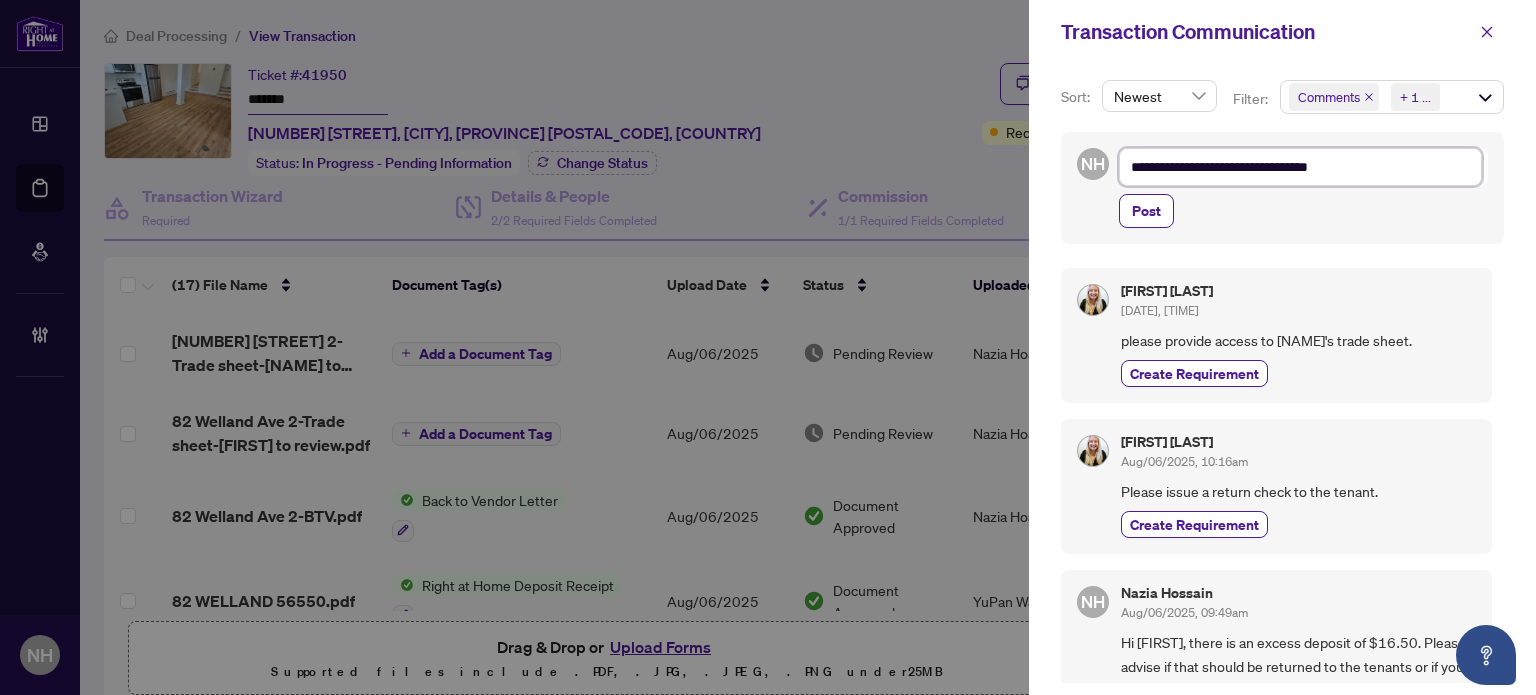 type on "**********" 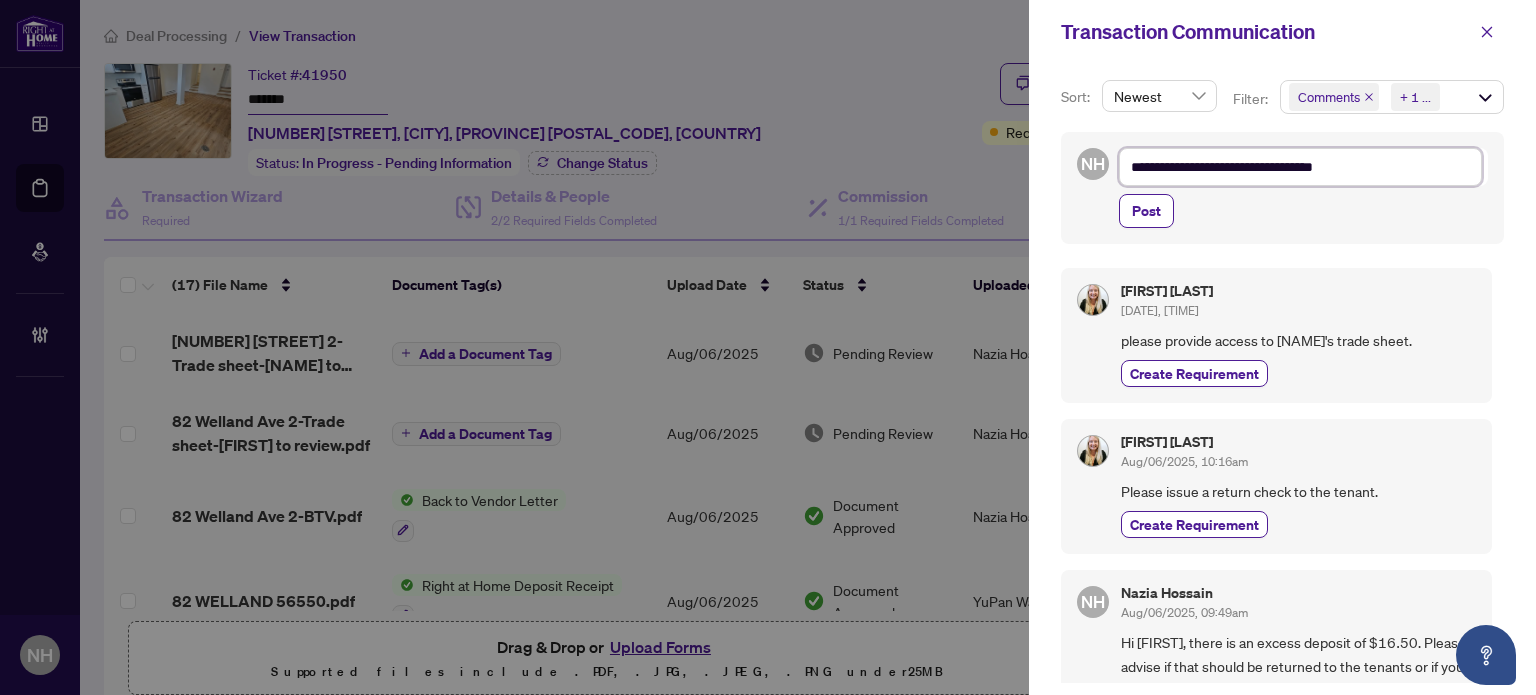 type on "**********" 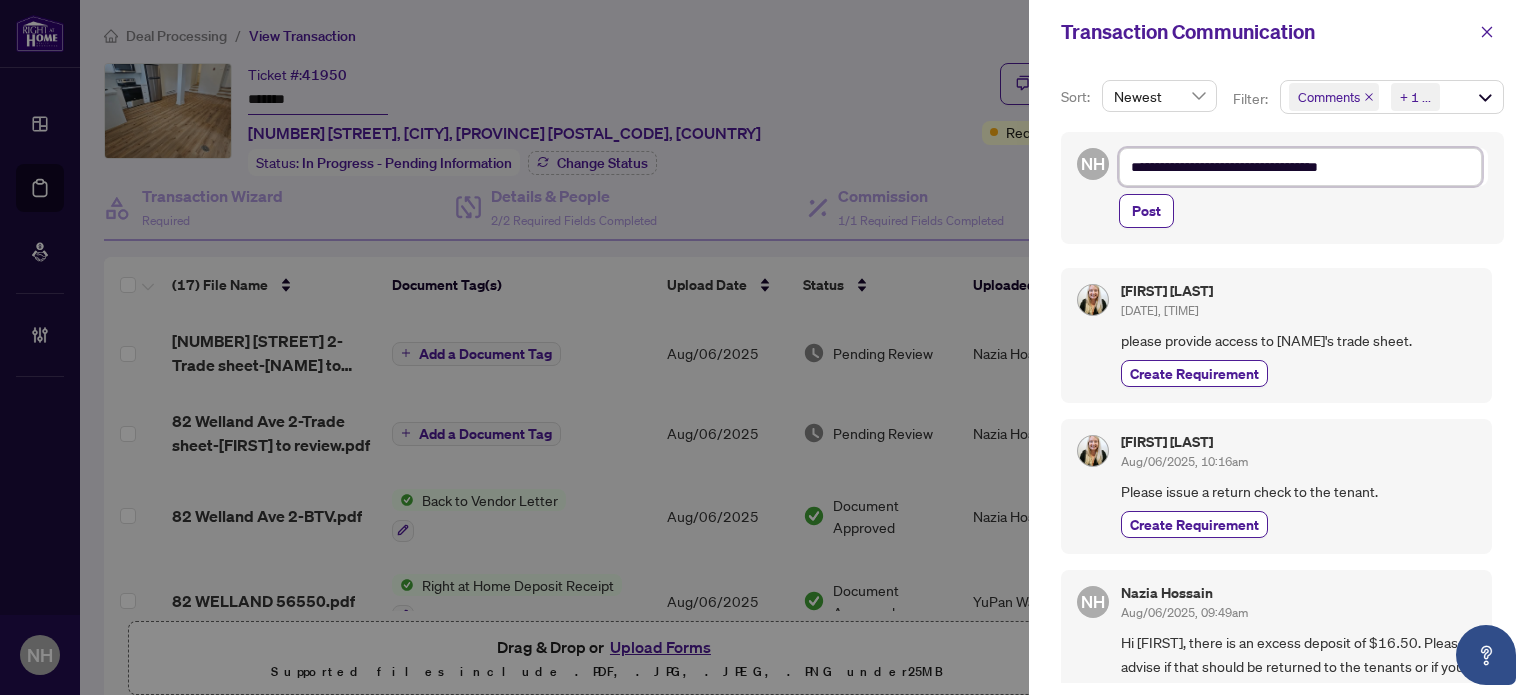 type on "**********" 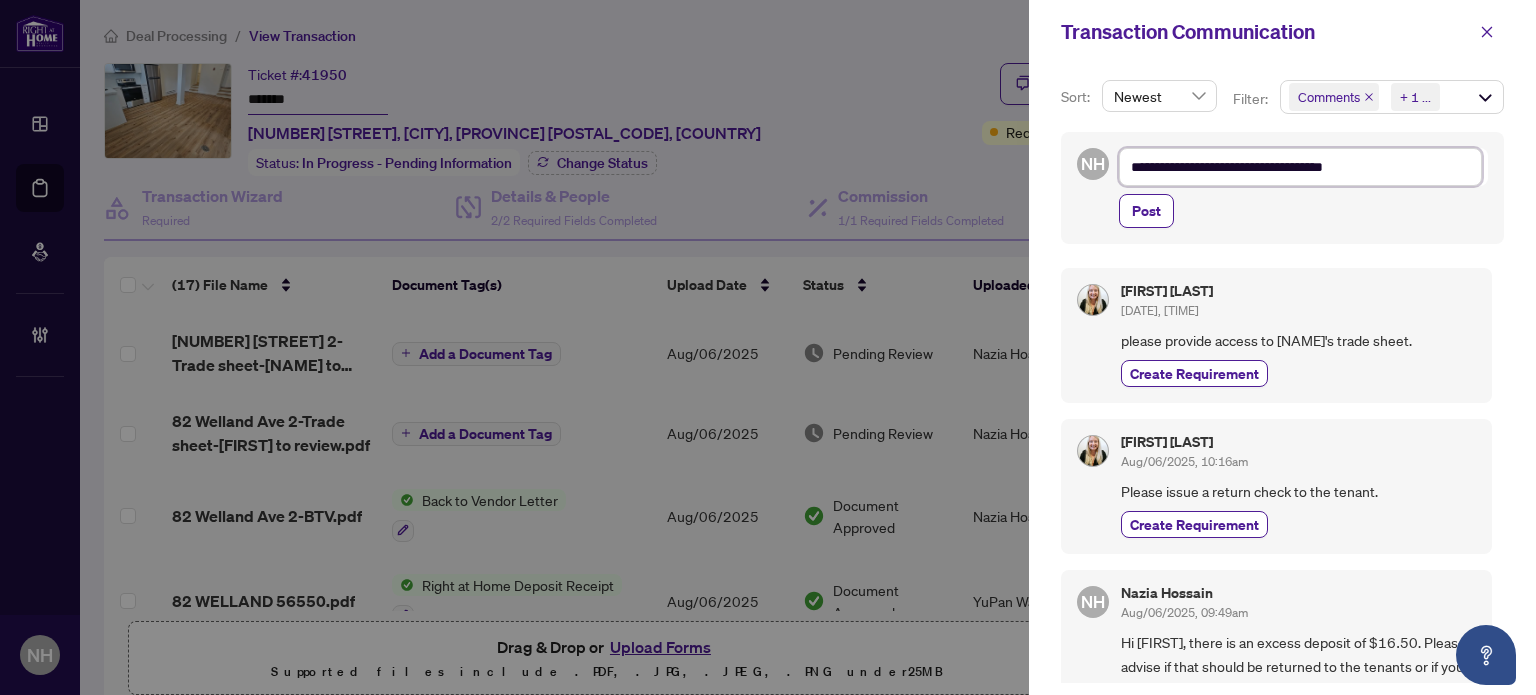type on "**********" 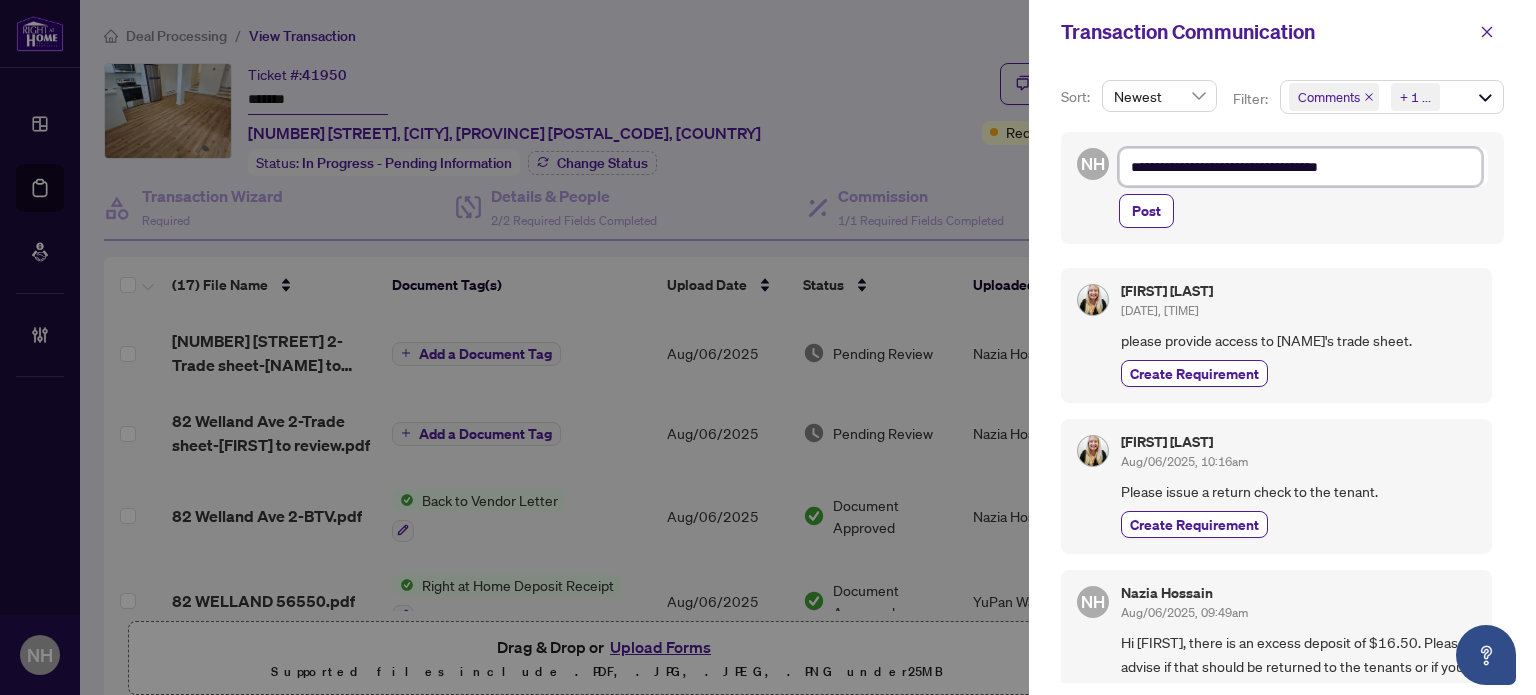 type on "**********" 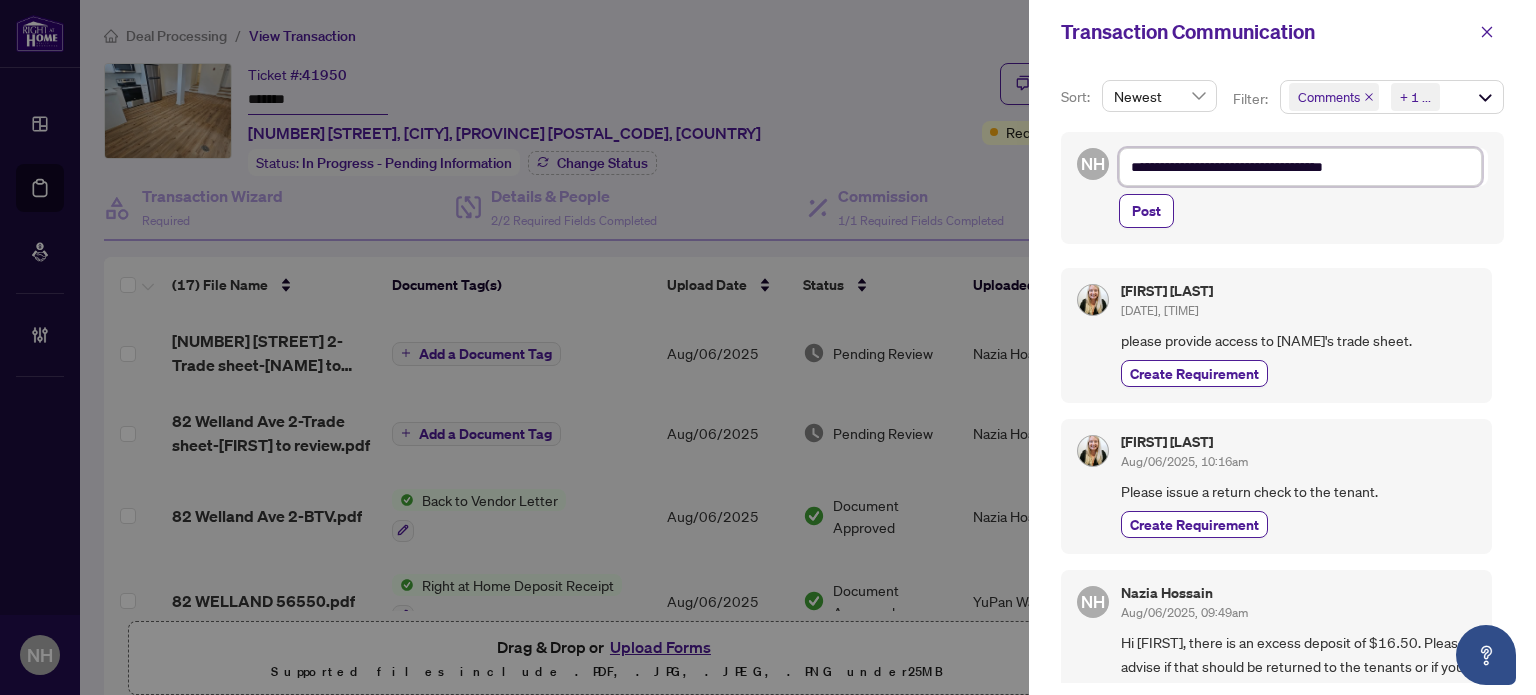 type on "**********" 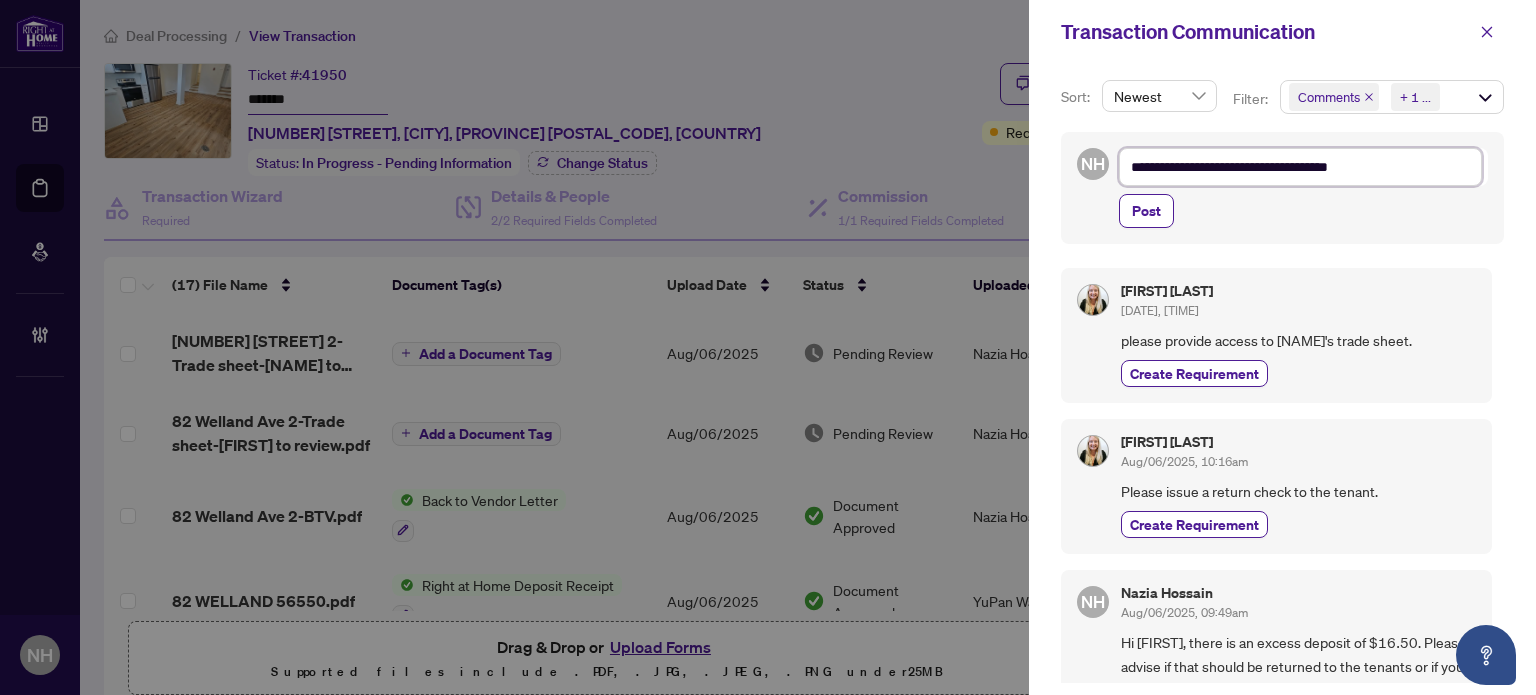 type on "**********" 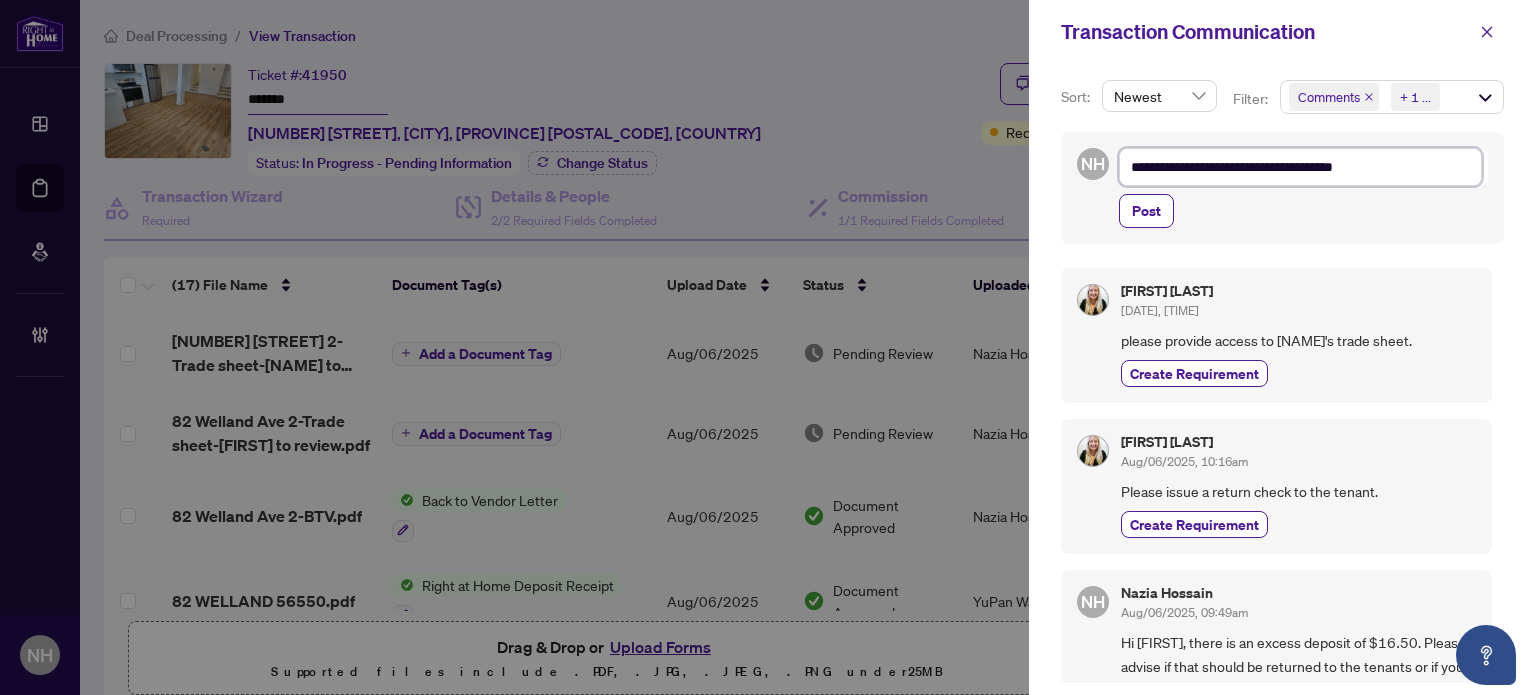 type on "**********" 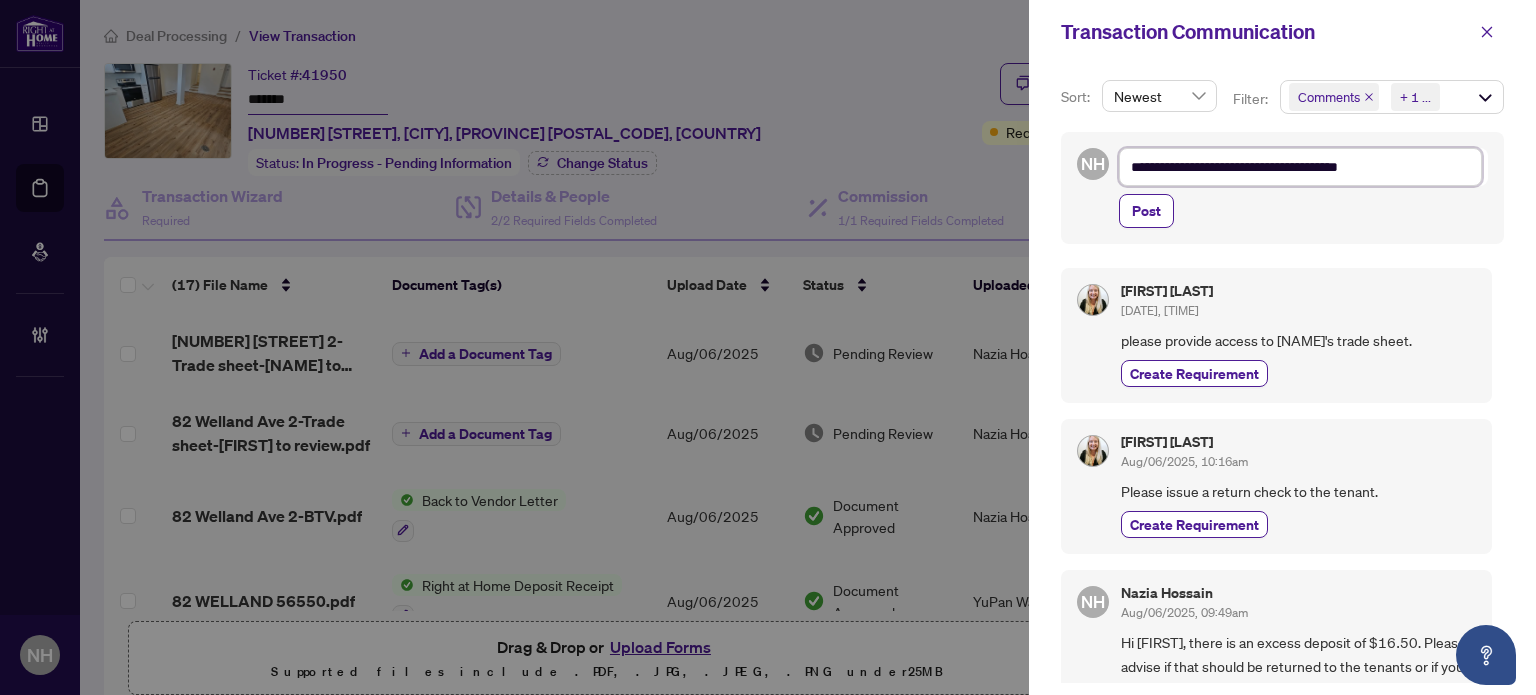 type on "**********" 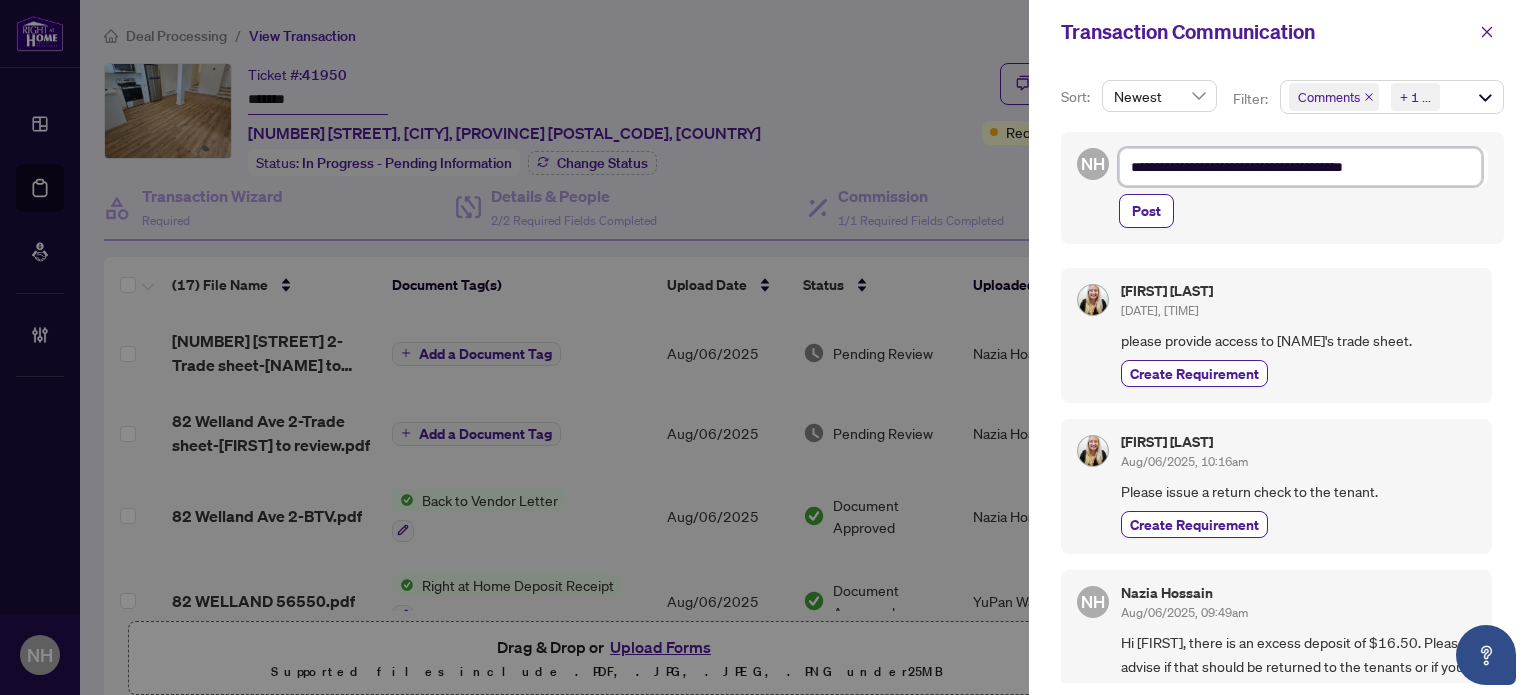 type on "**********" 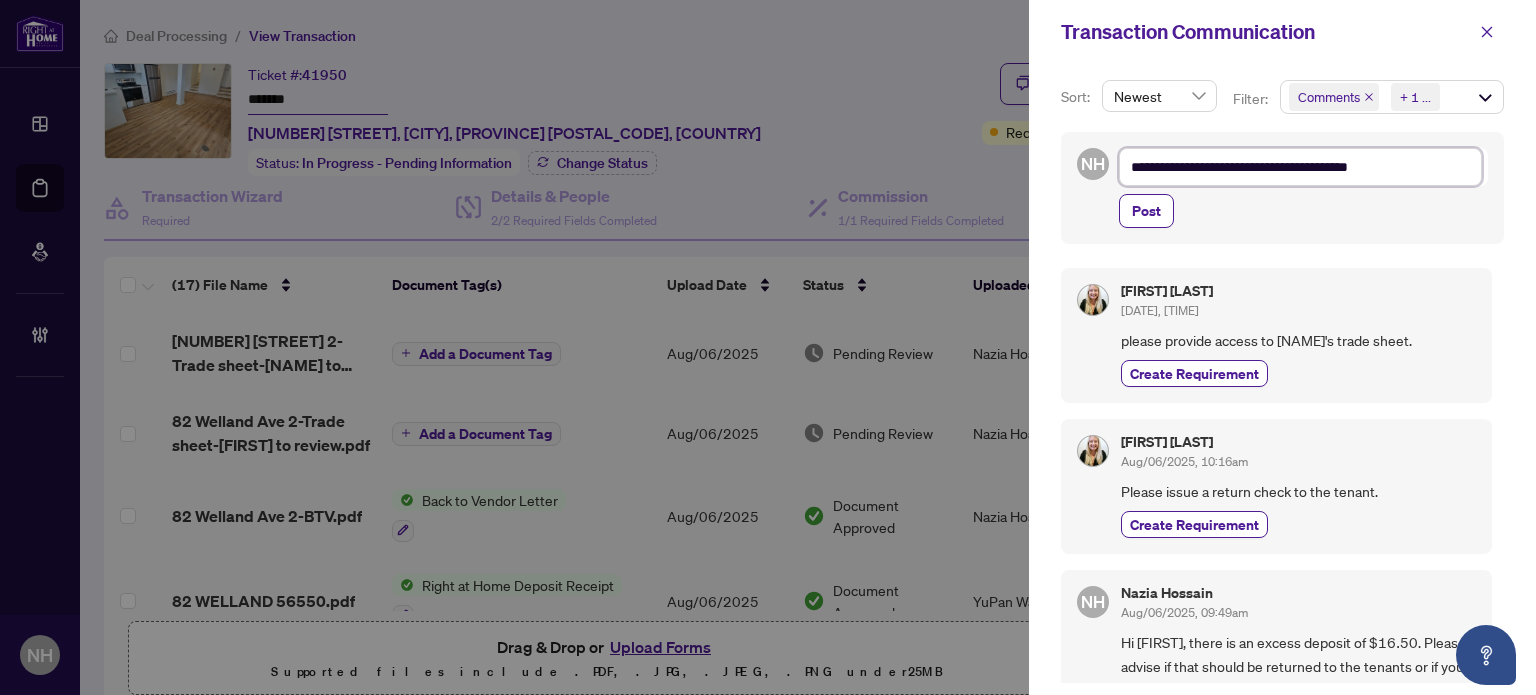 type on "**********" 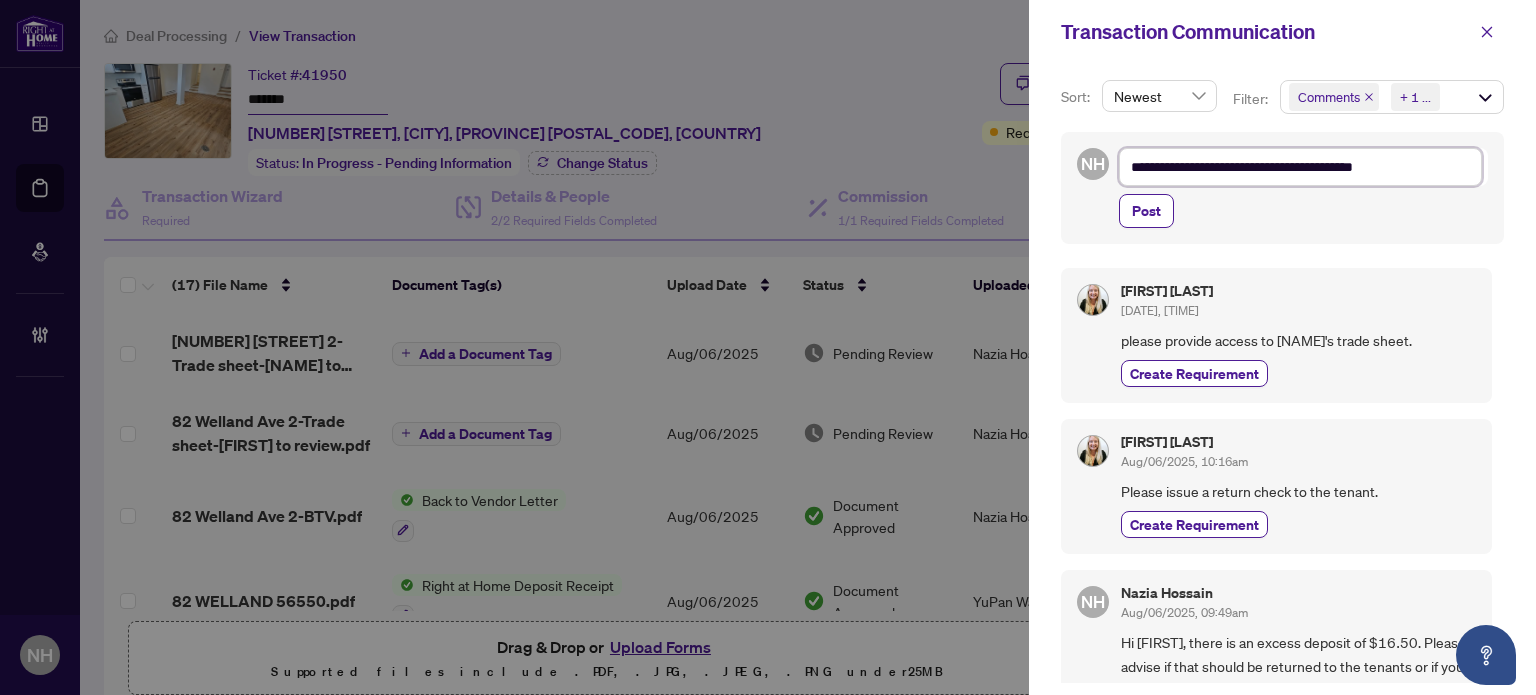 type on "**********" 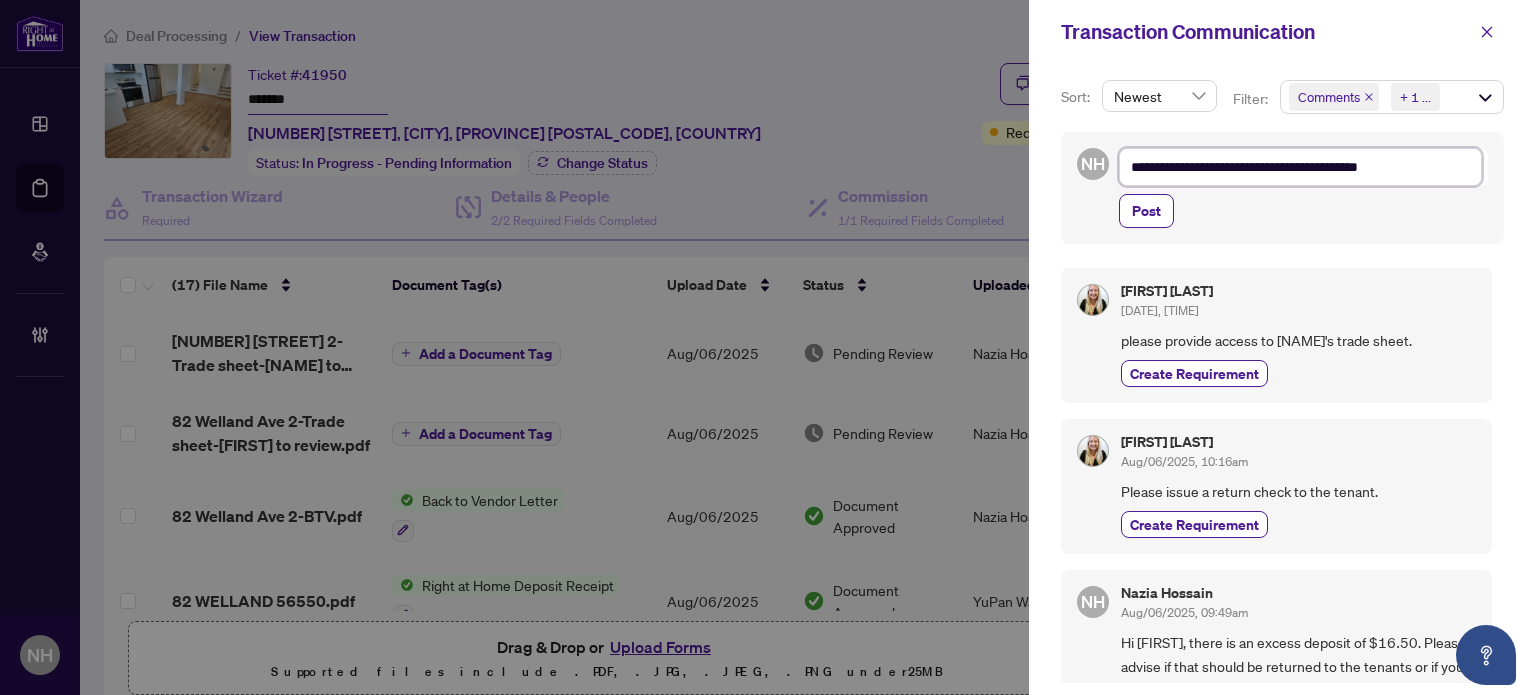 type on "**********" 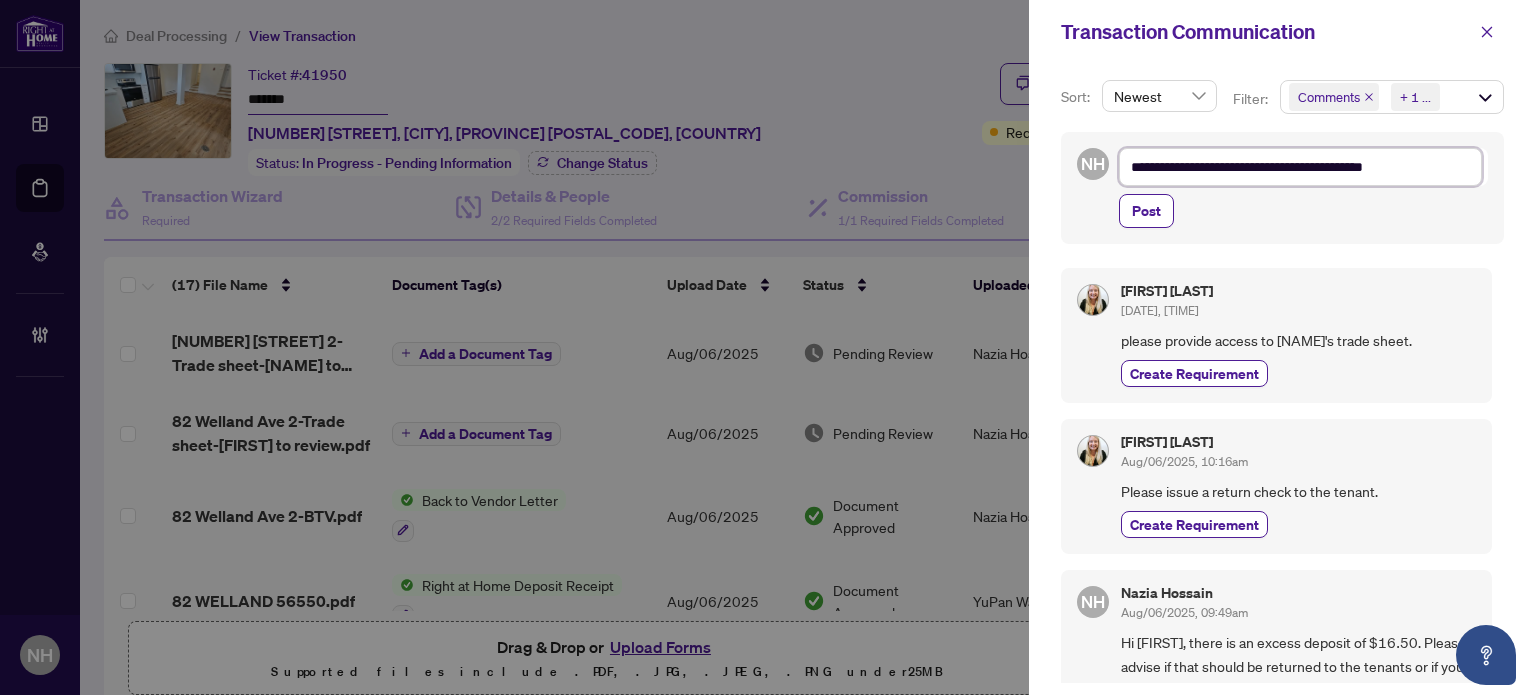 type on "**********" 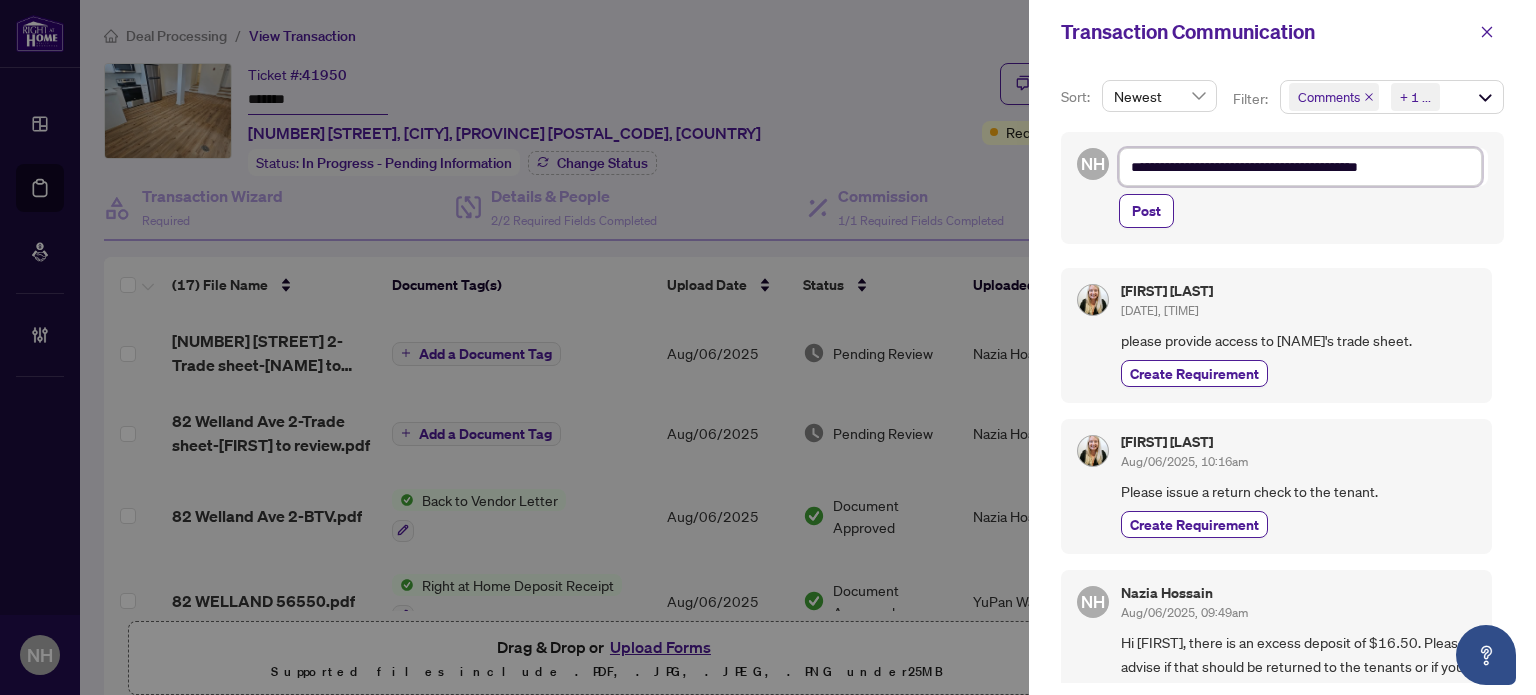 type on "**********" 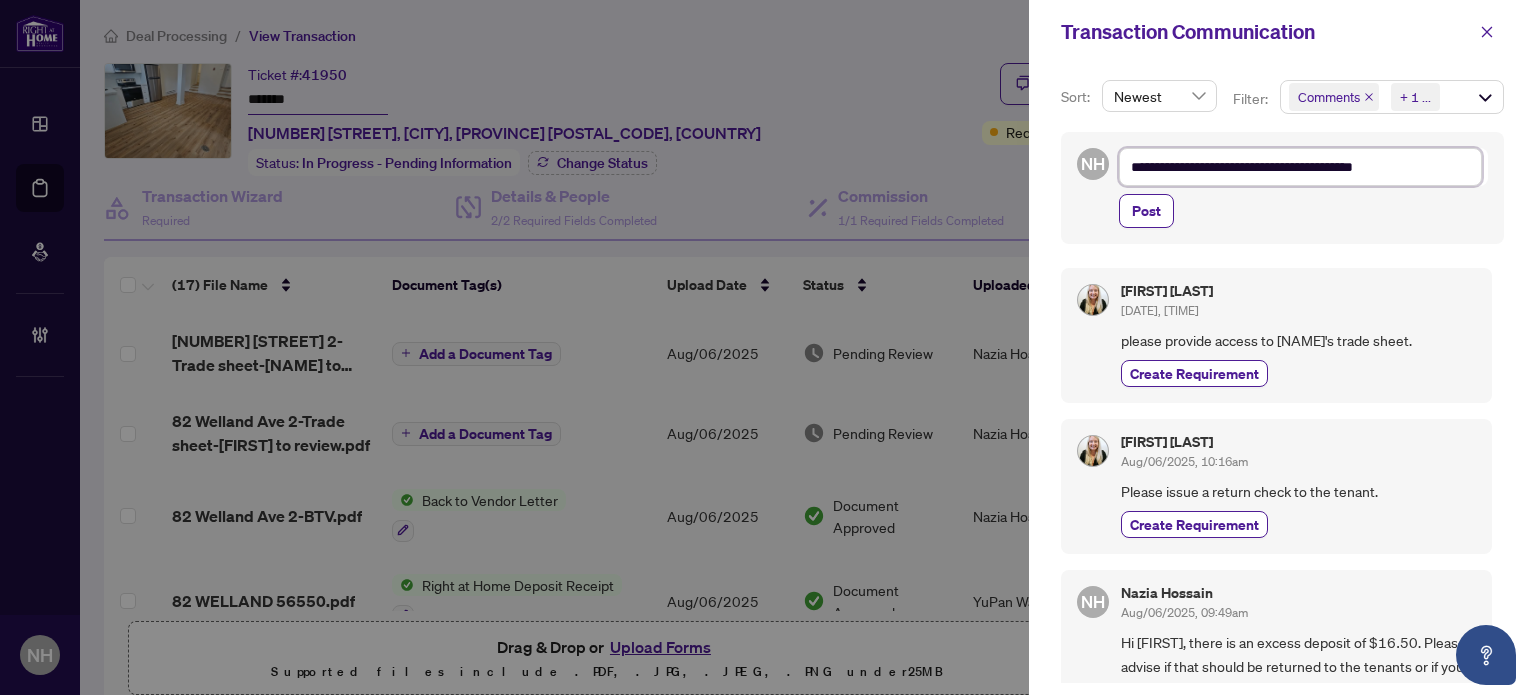 type on "**********" 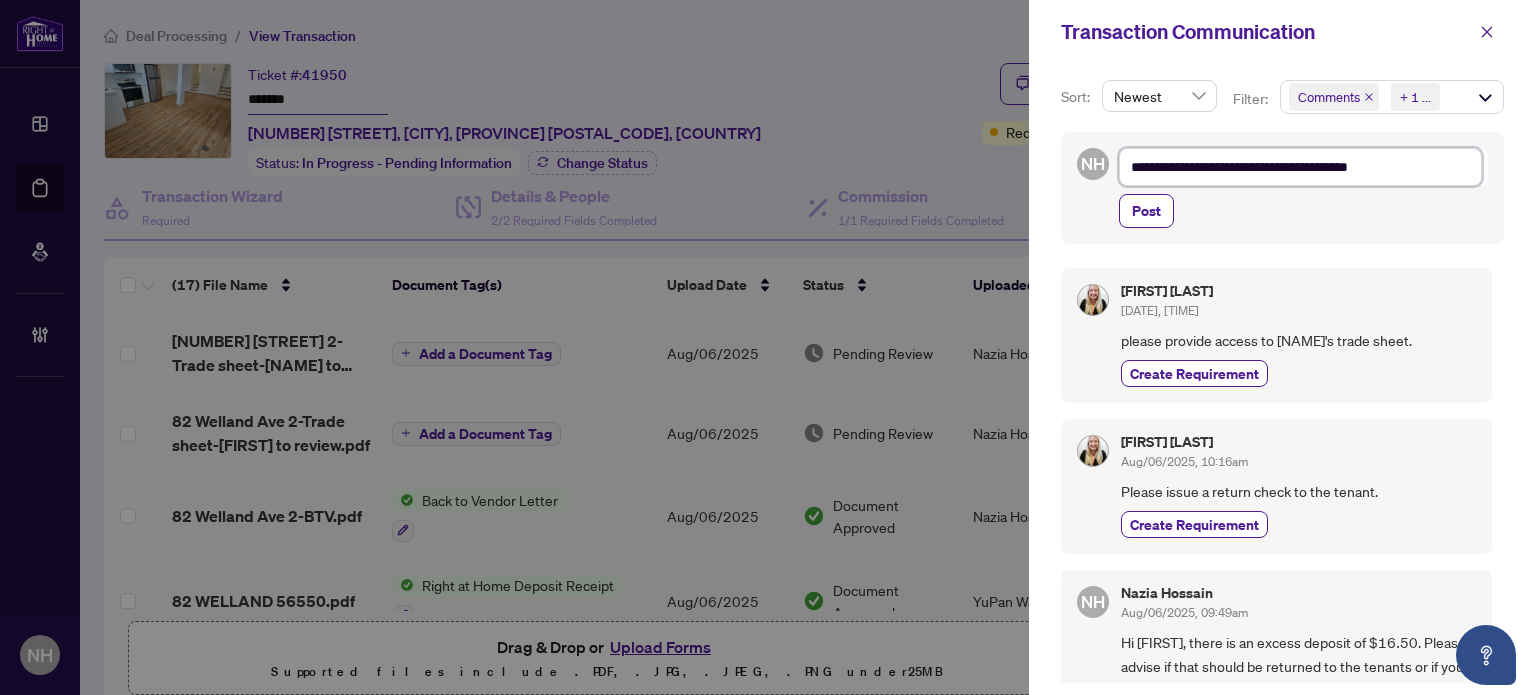 type on "**********" 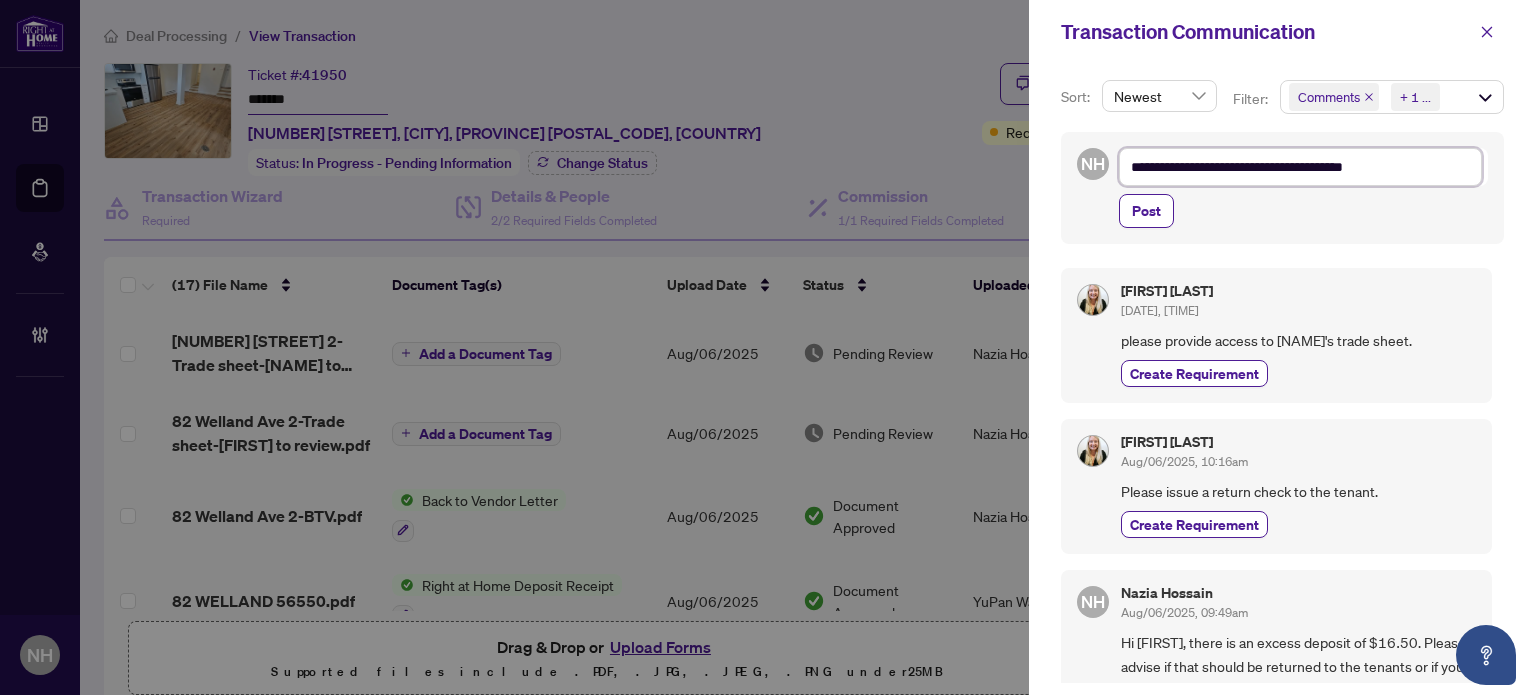 type on "**********" 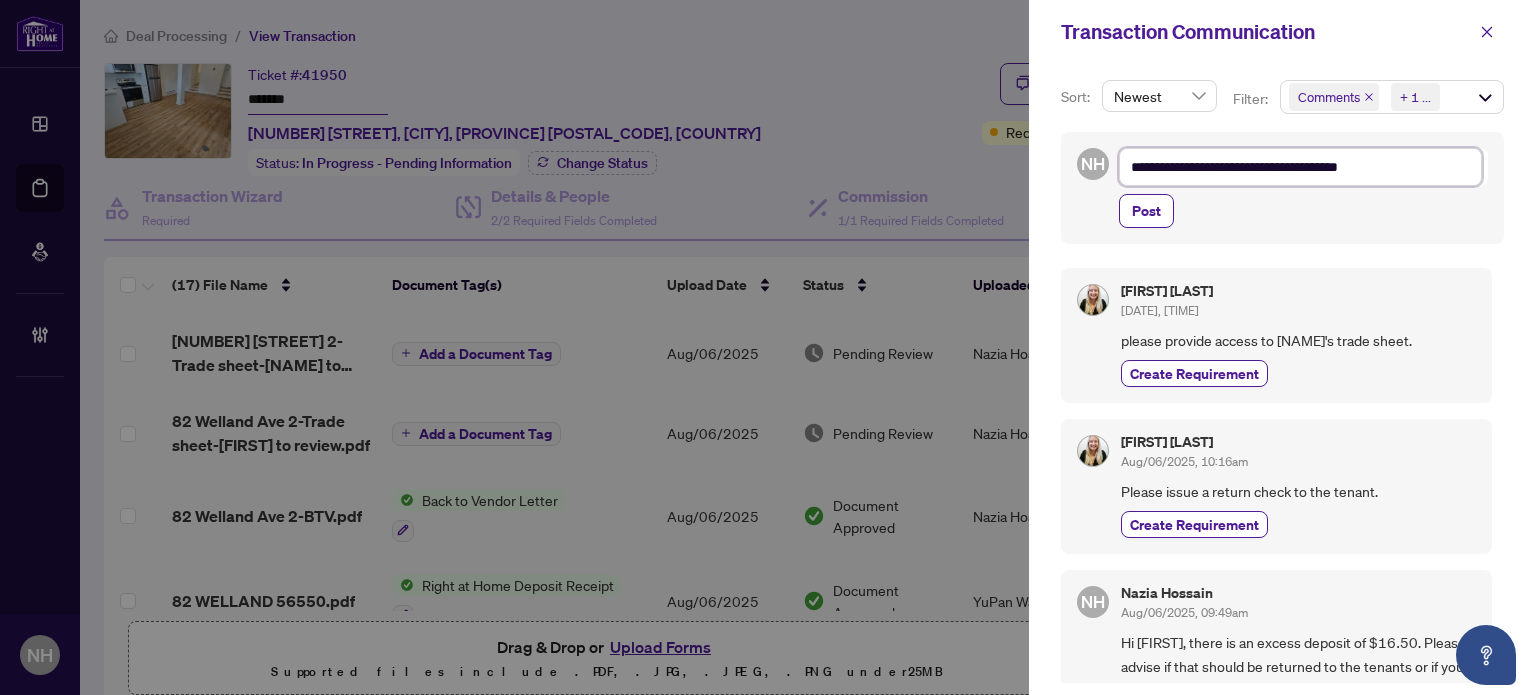 type on "**********" 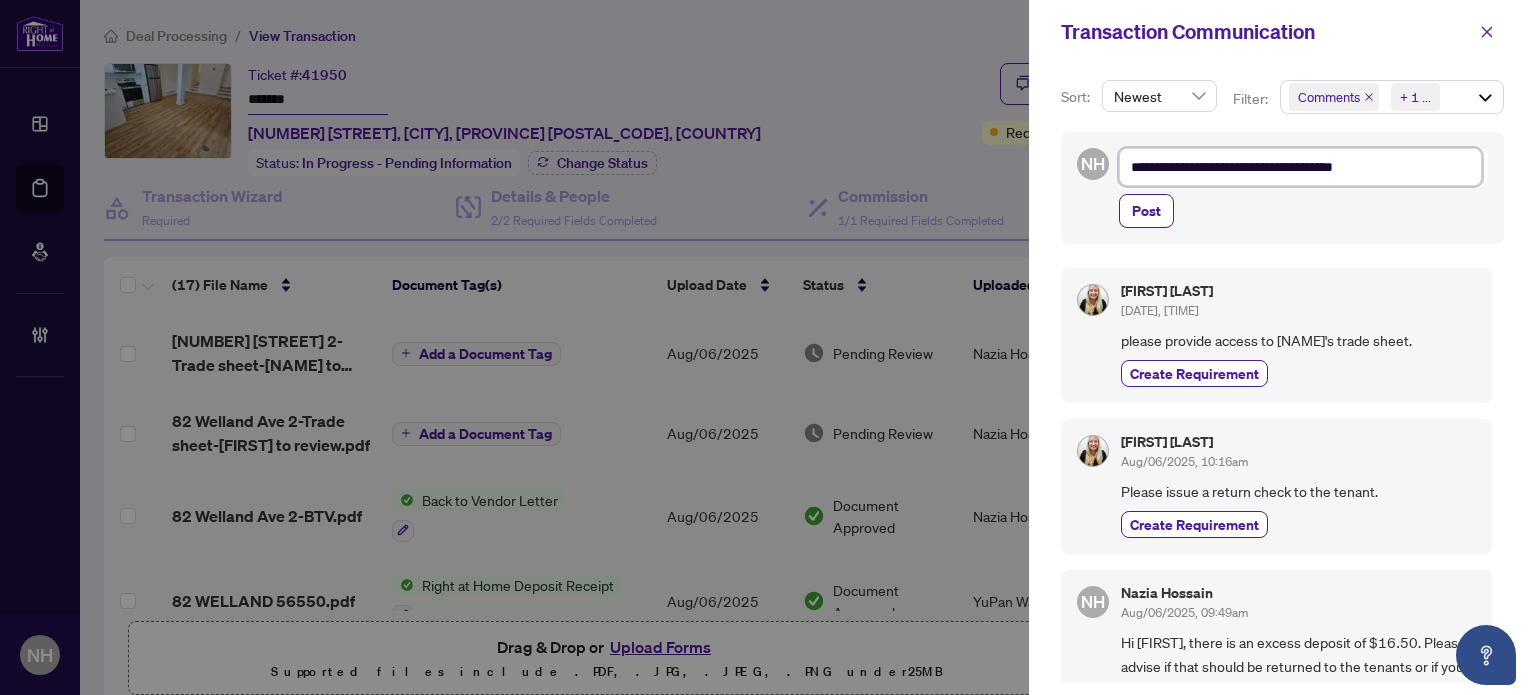 type on "**********" 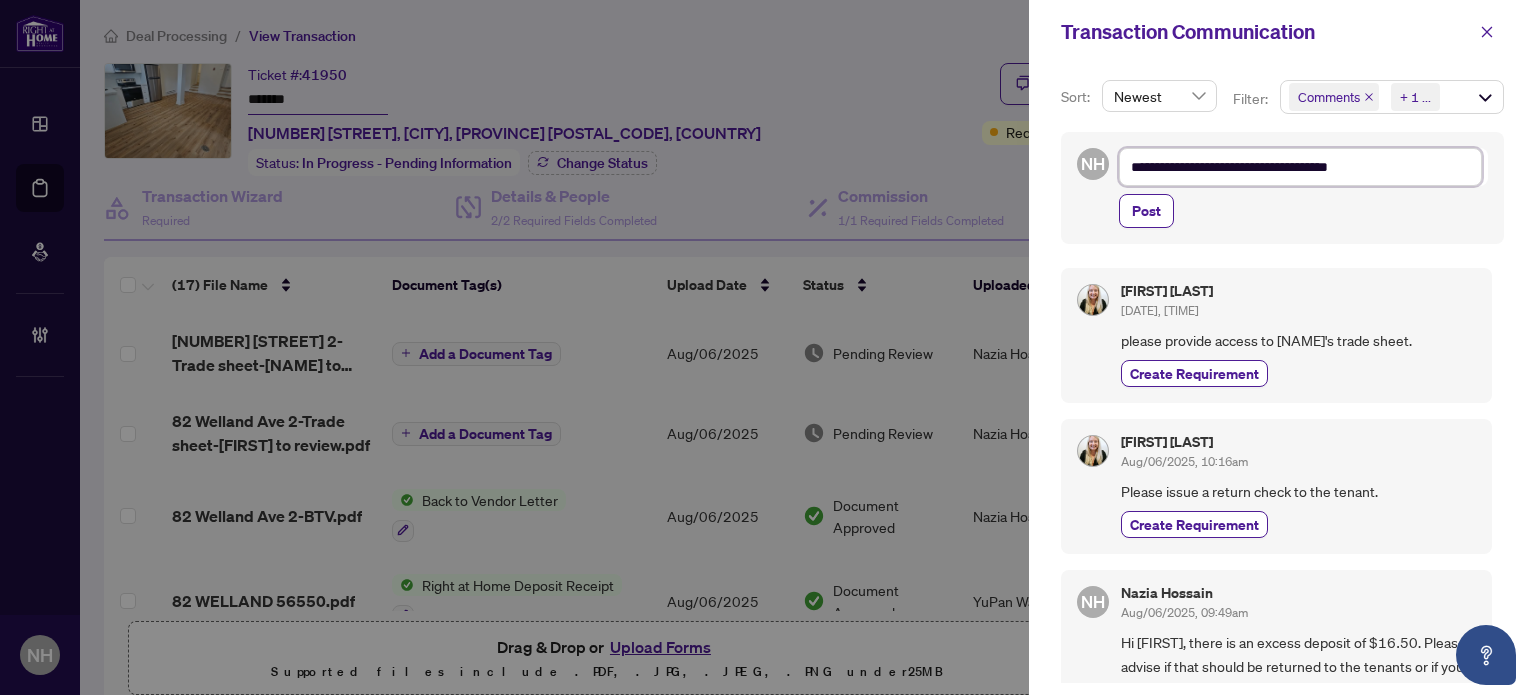 type on "**********" 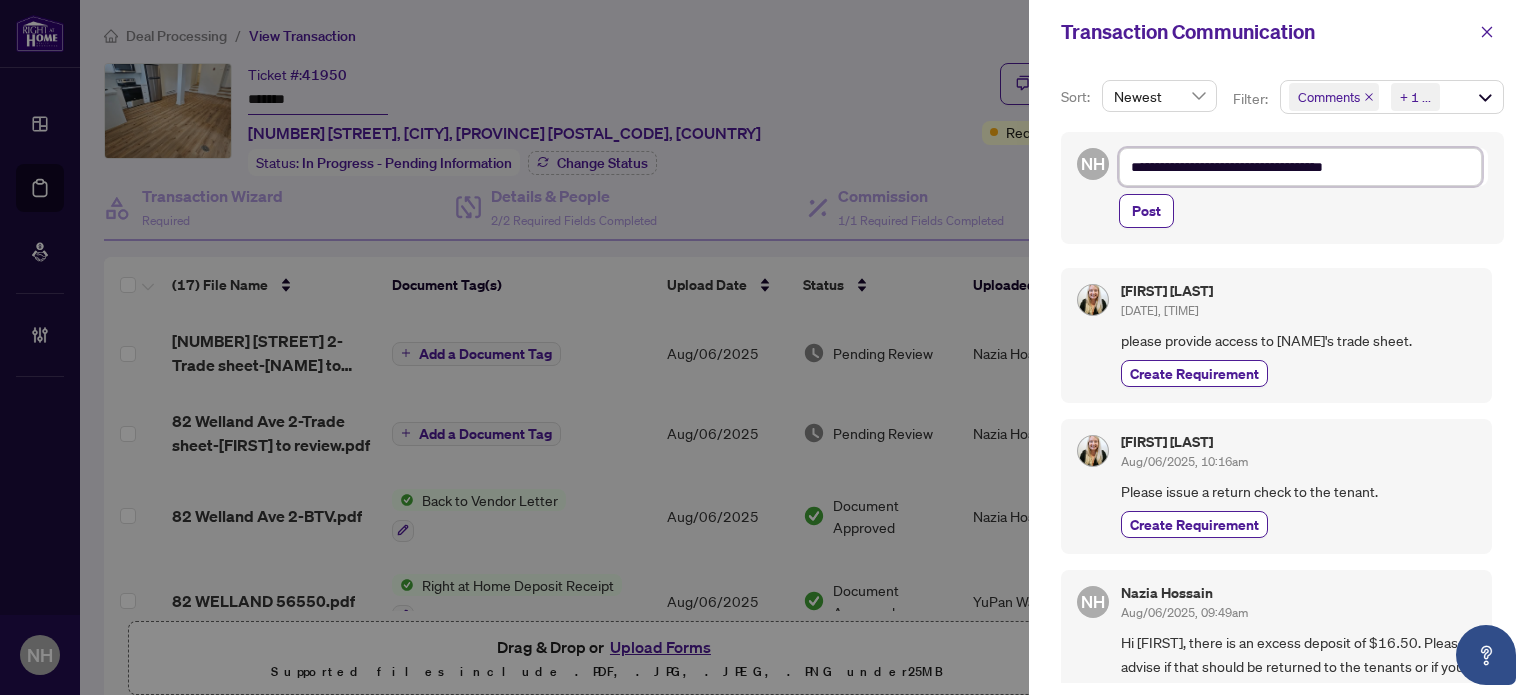 type on "**********" 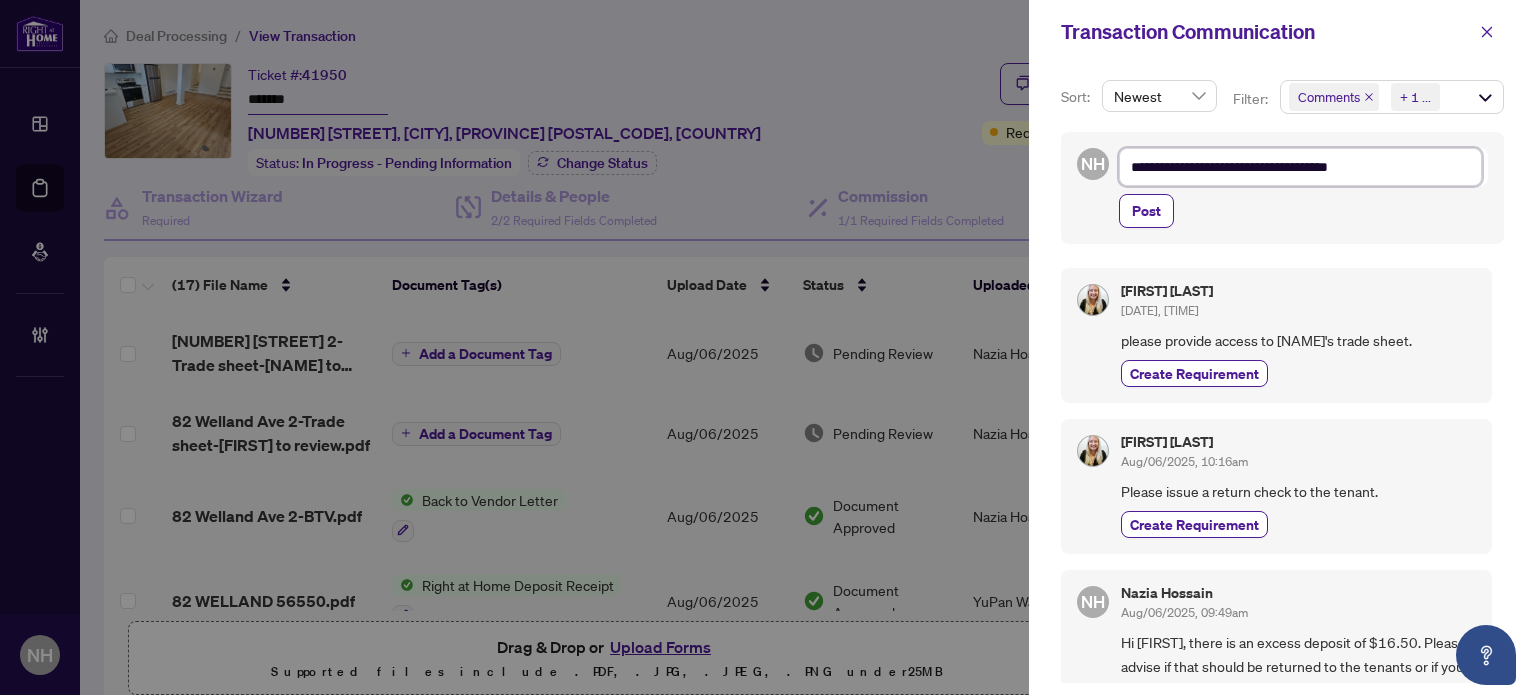 type on "**********" 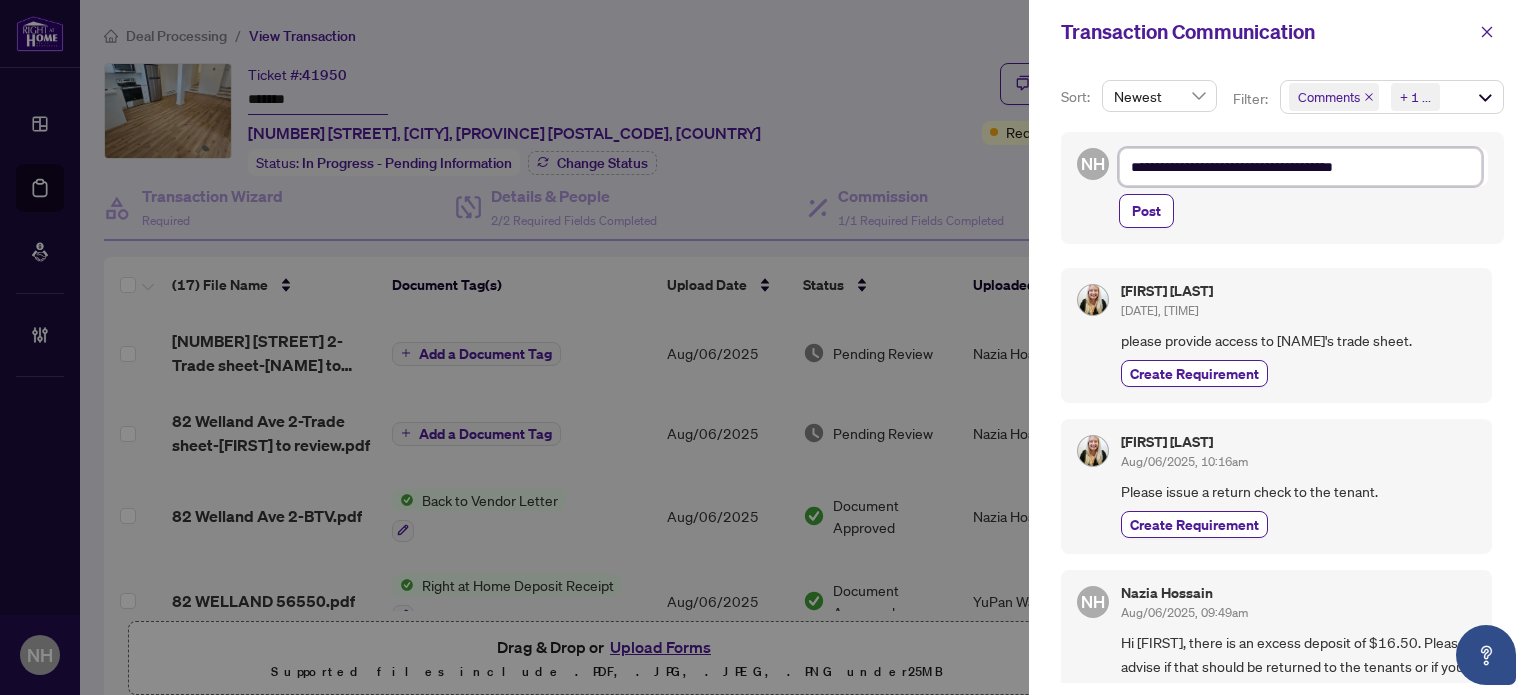 type on "**********" 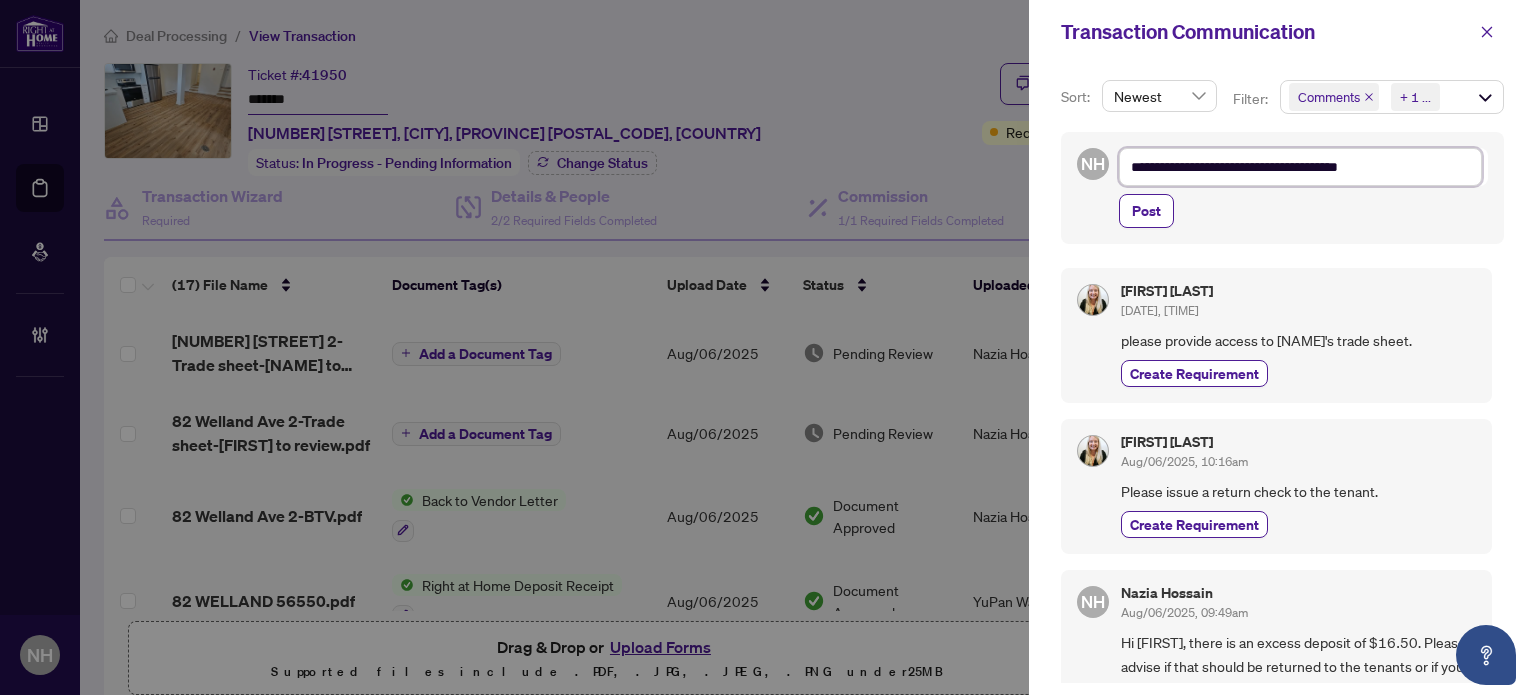type on "**********" 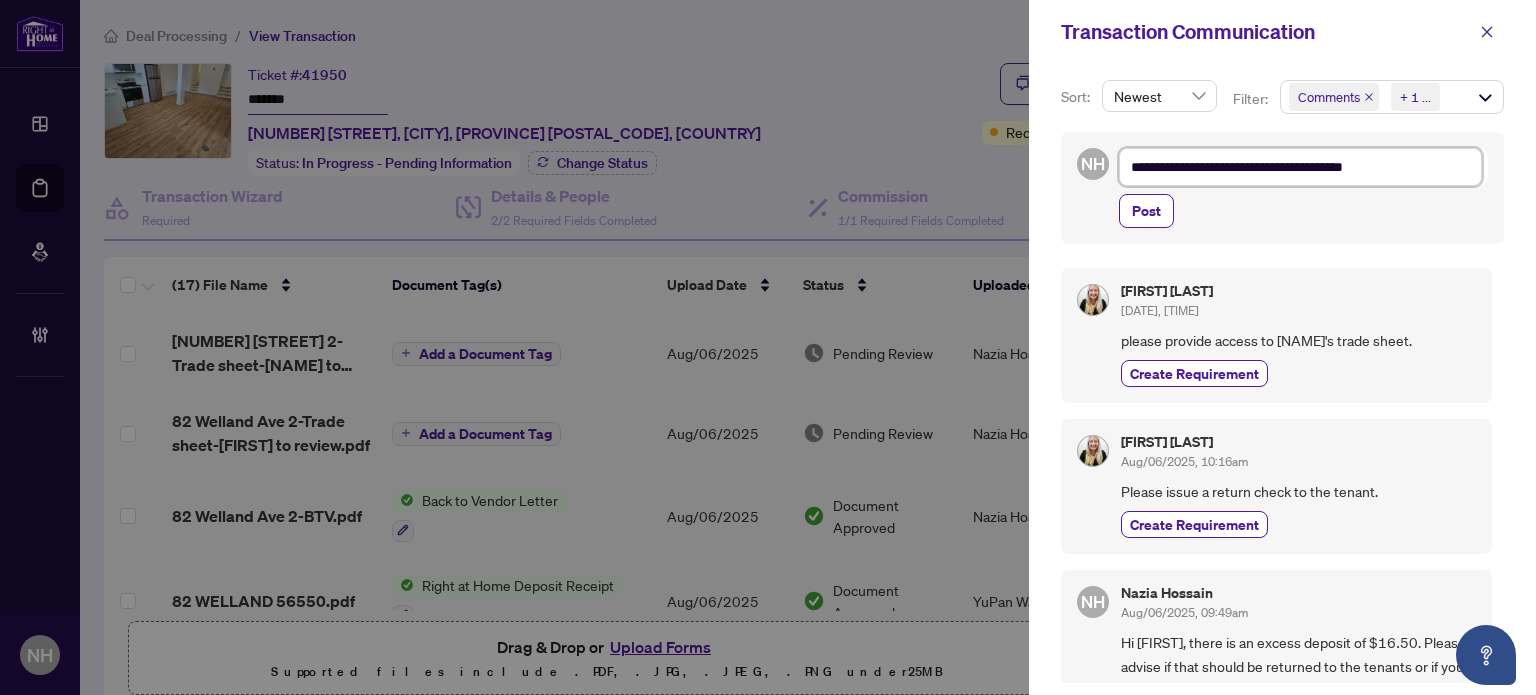 type on "**********" 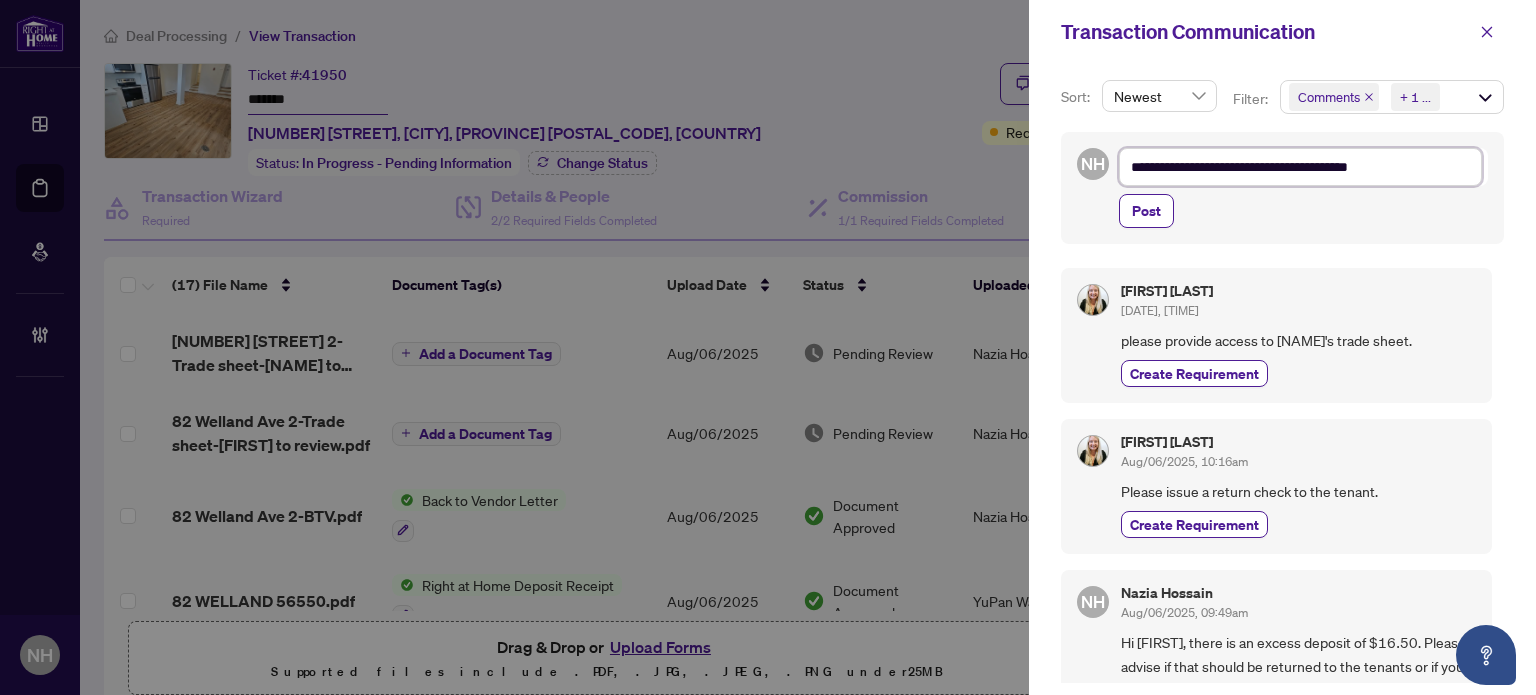 type on "**********" 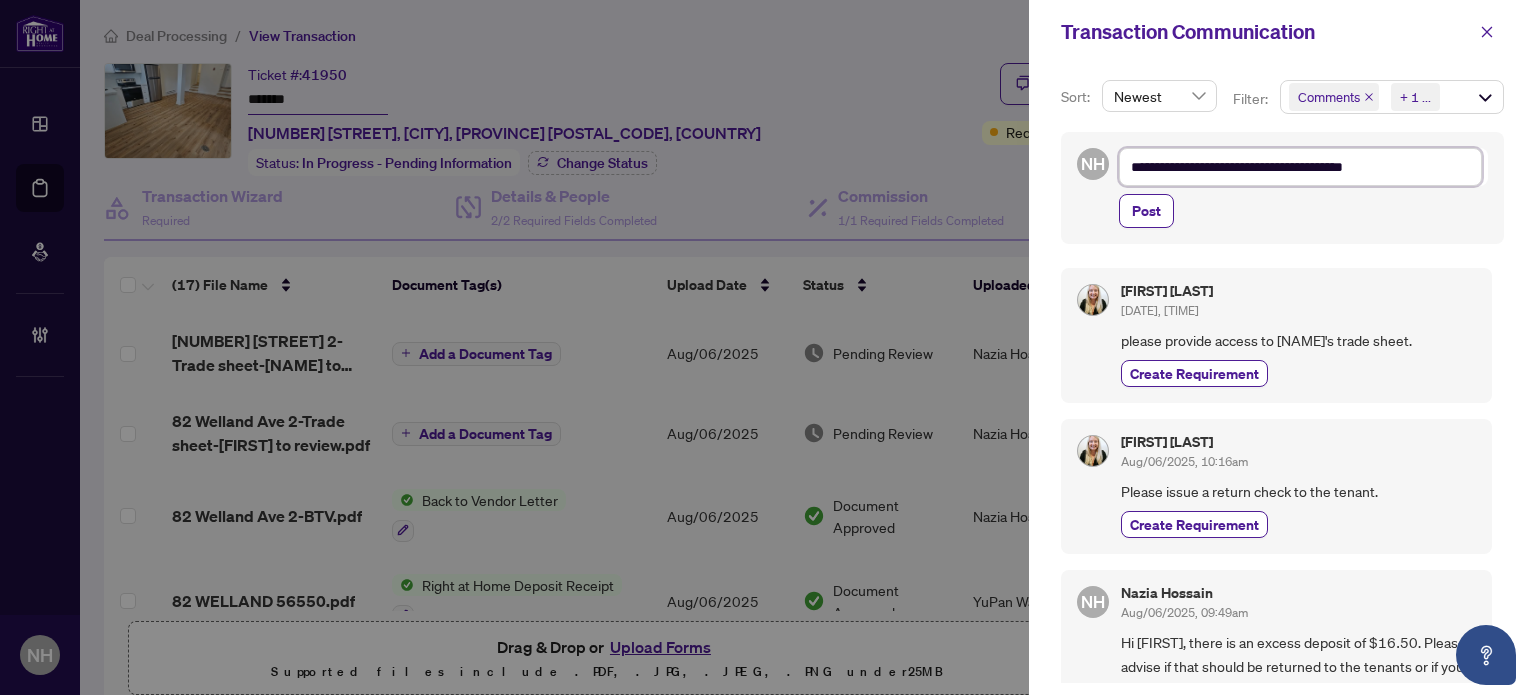 type on "**********" 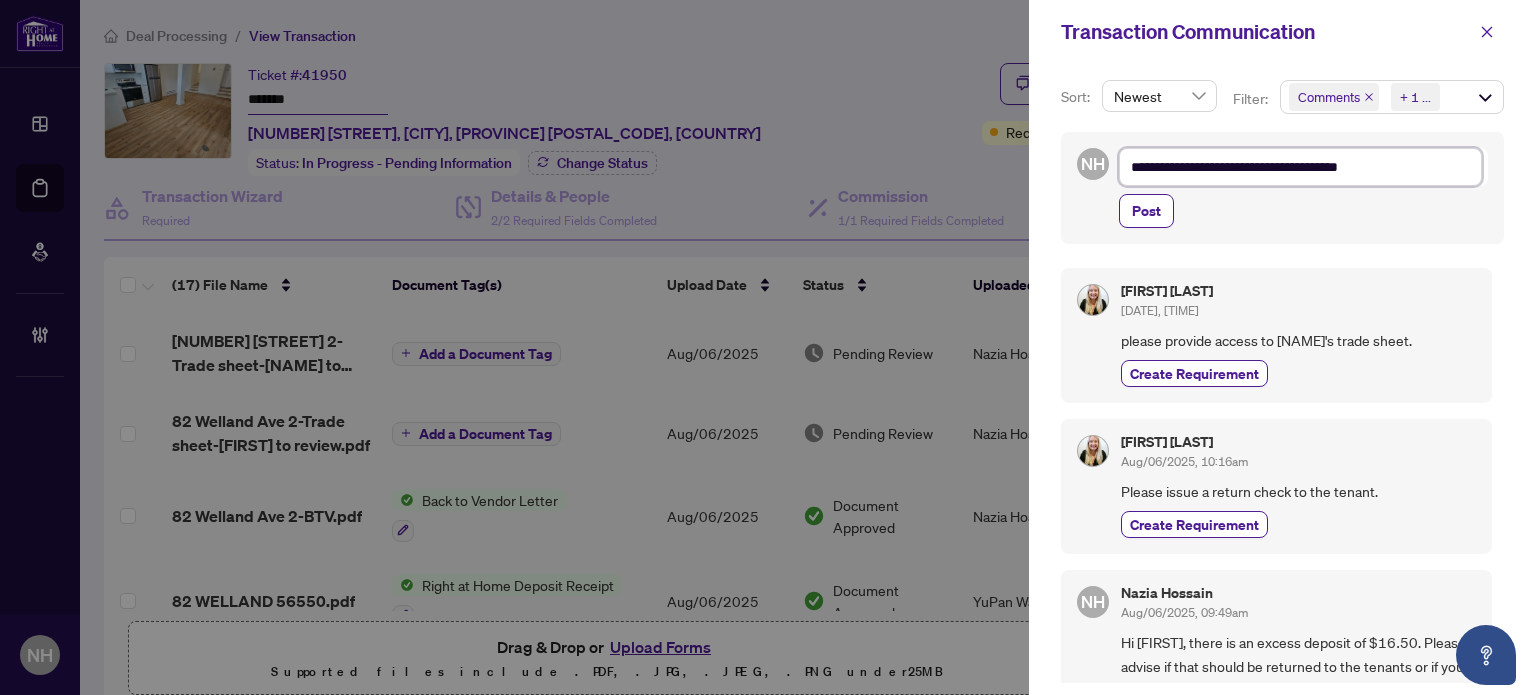 type on "**********" 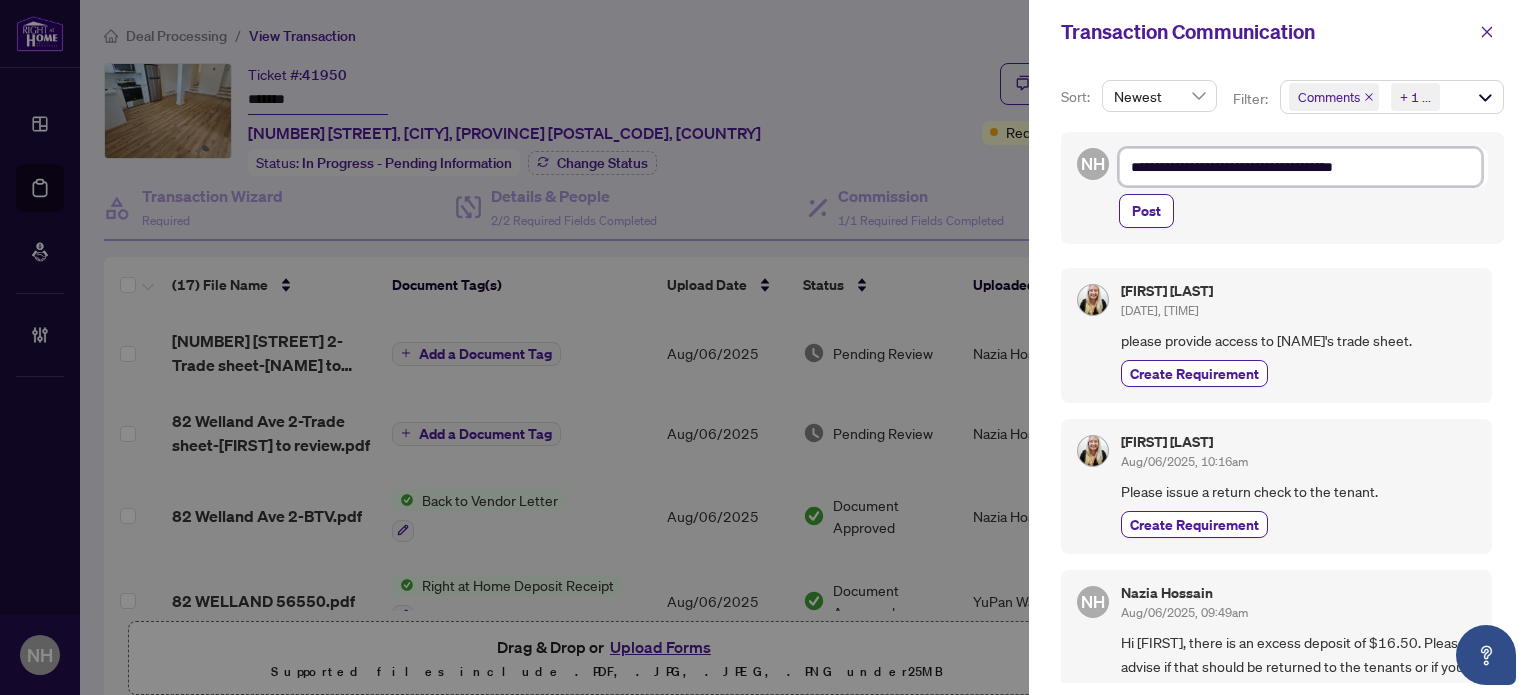 type on "**********" 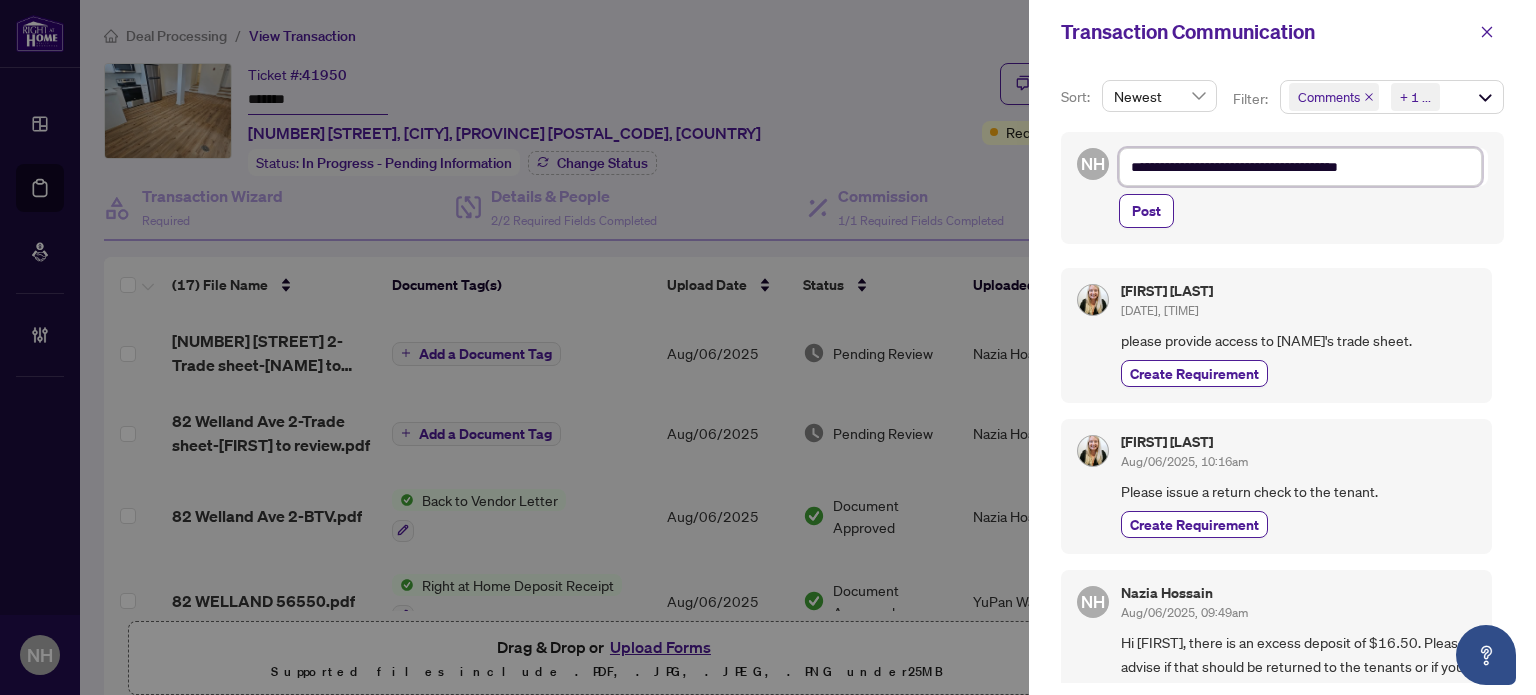 type on "**********" 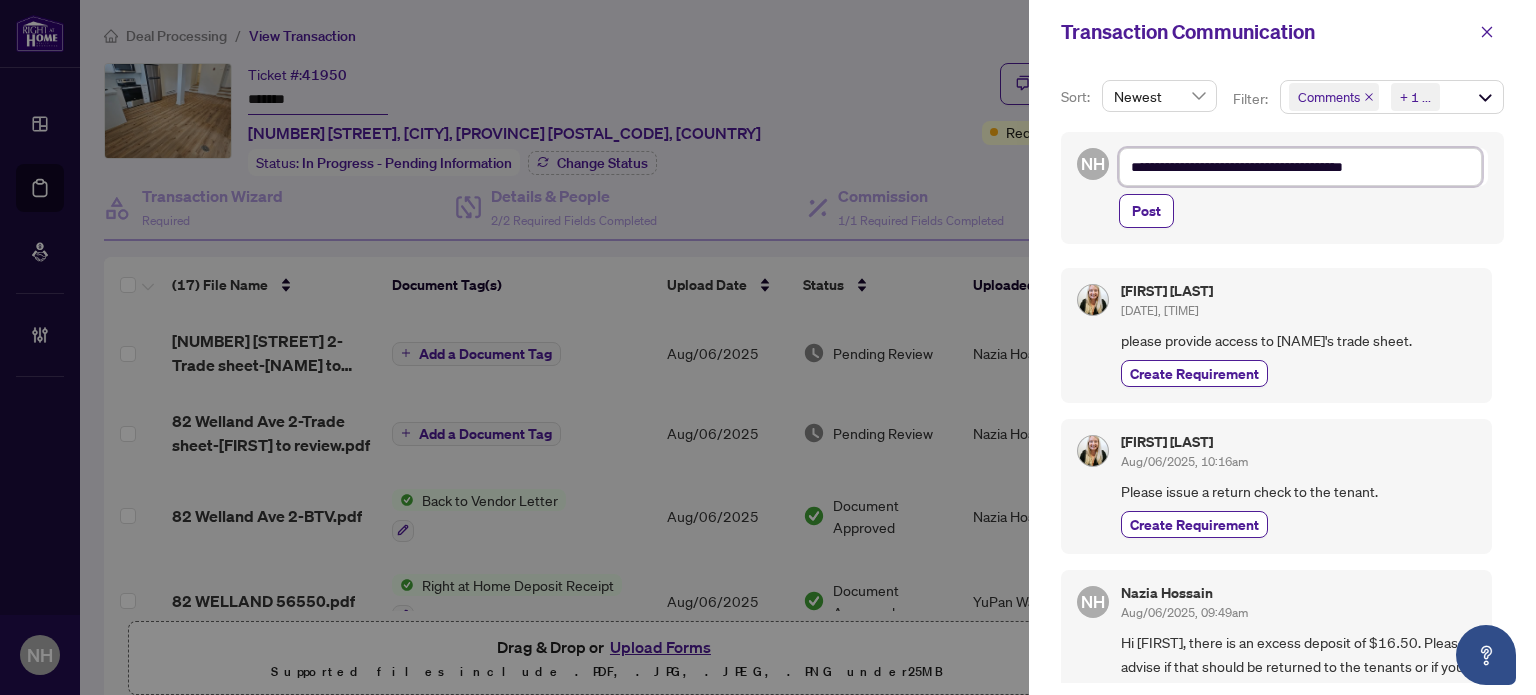 type on "**********" 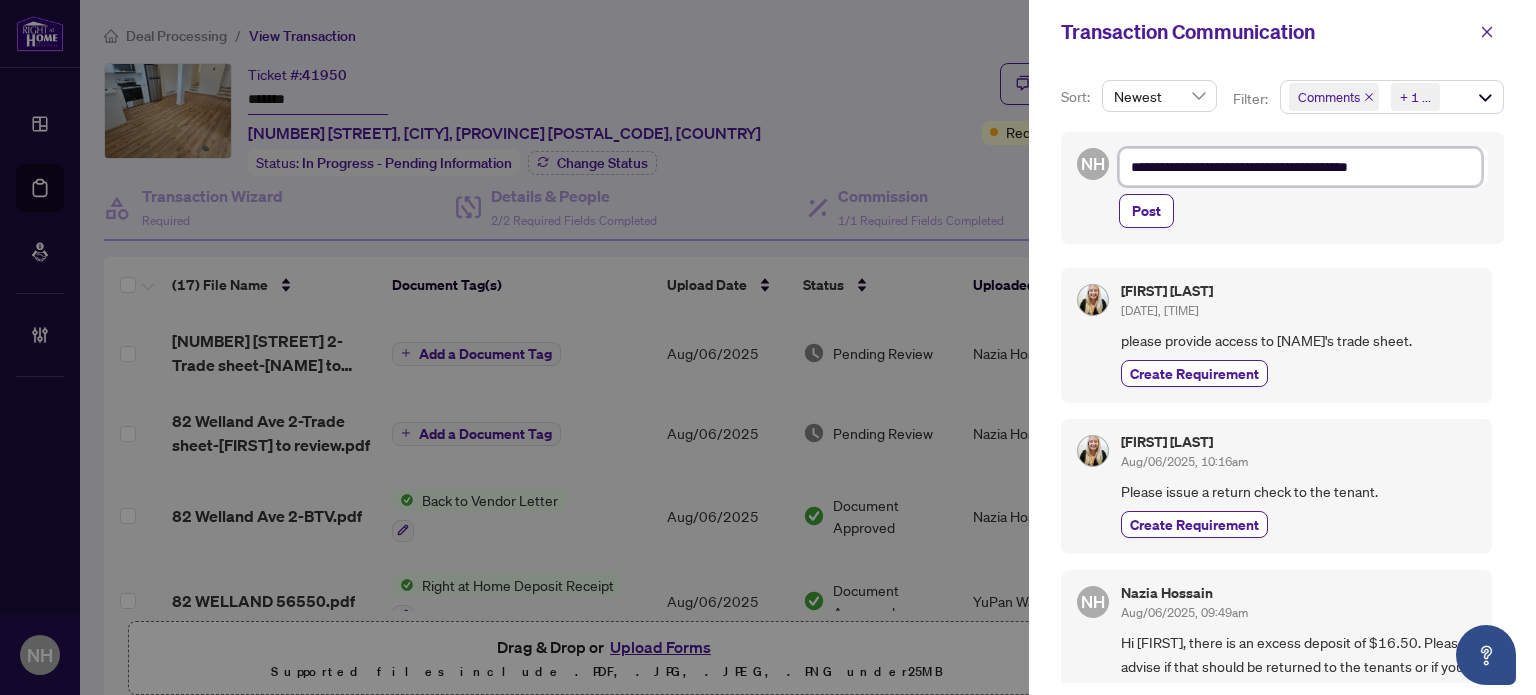 type on "**********" 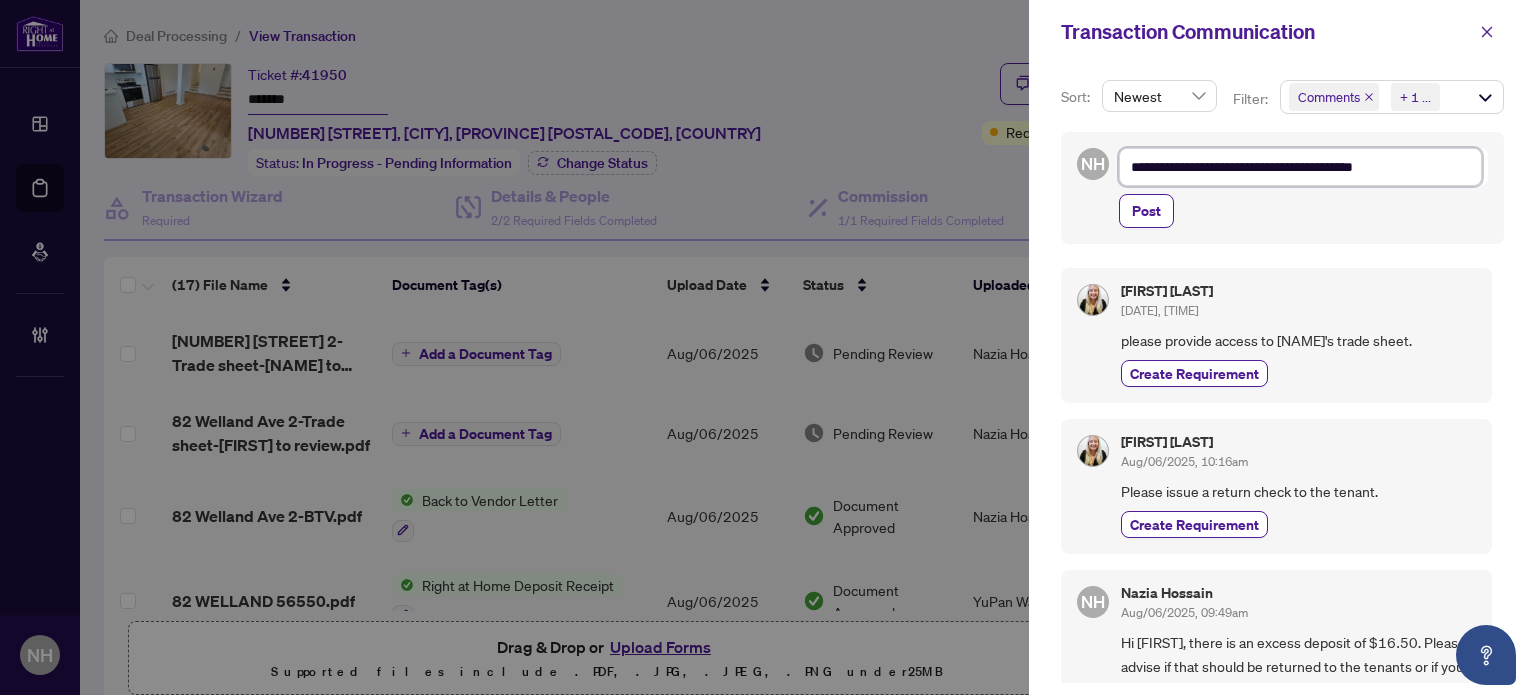 type on "**********" 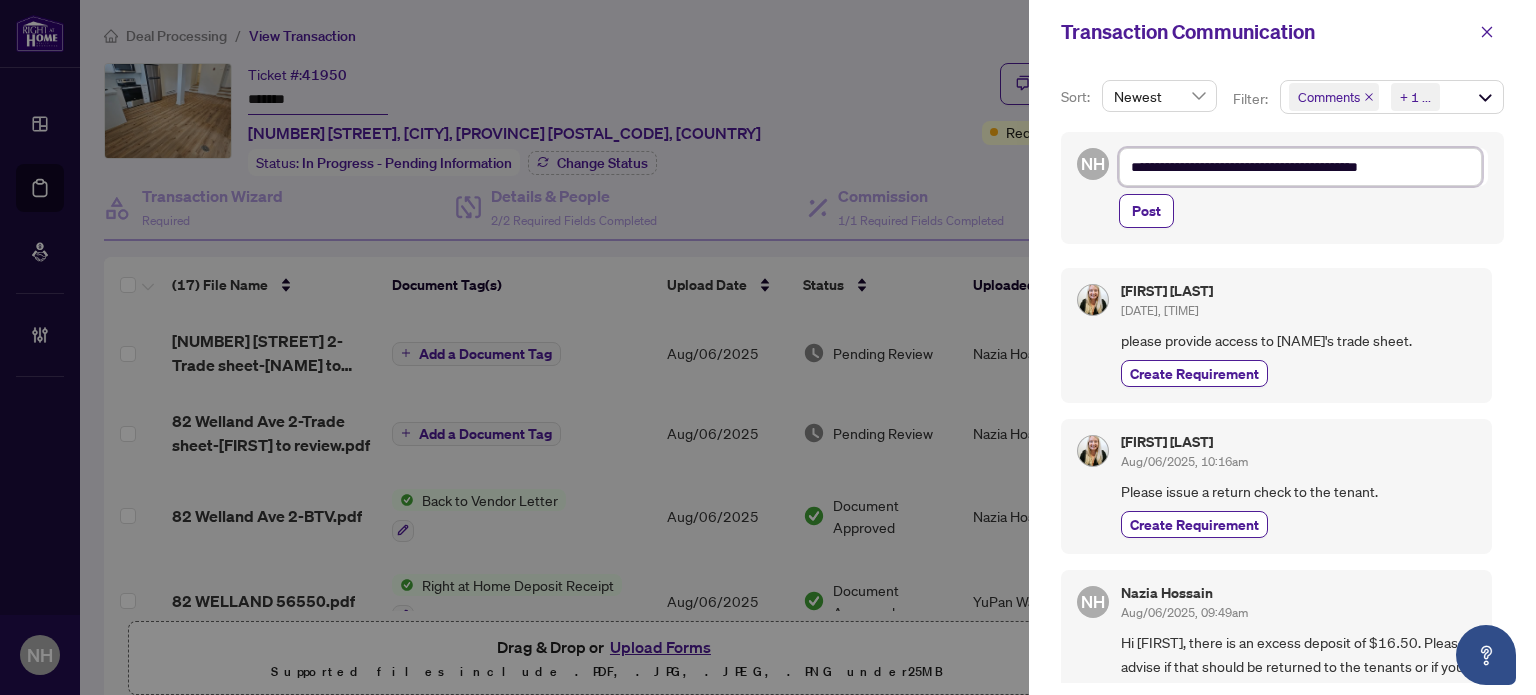 type on "**********" 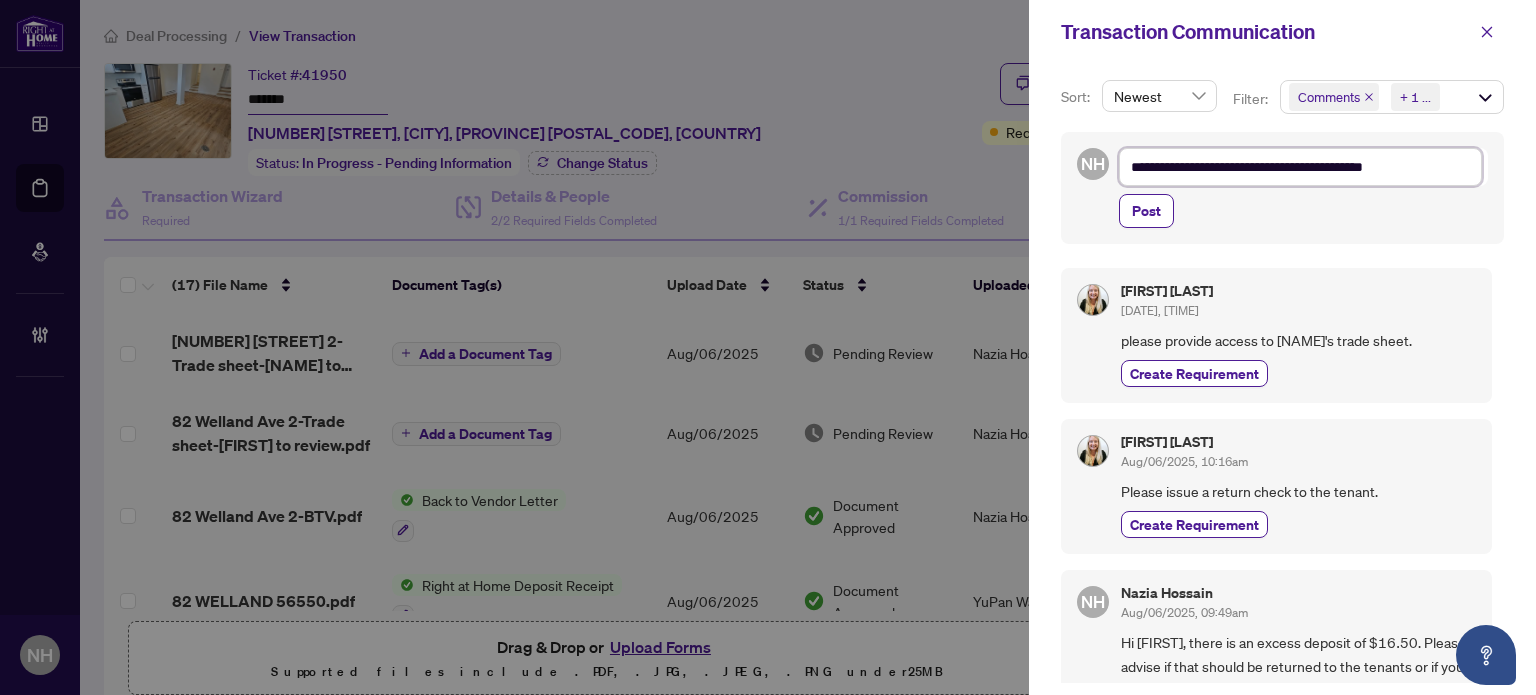 type on "**********" 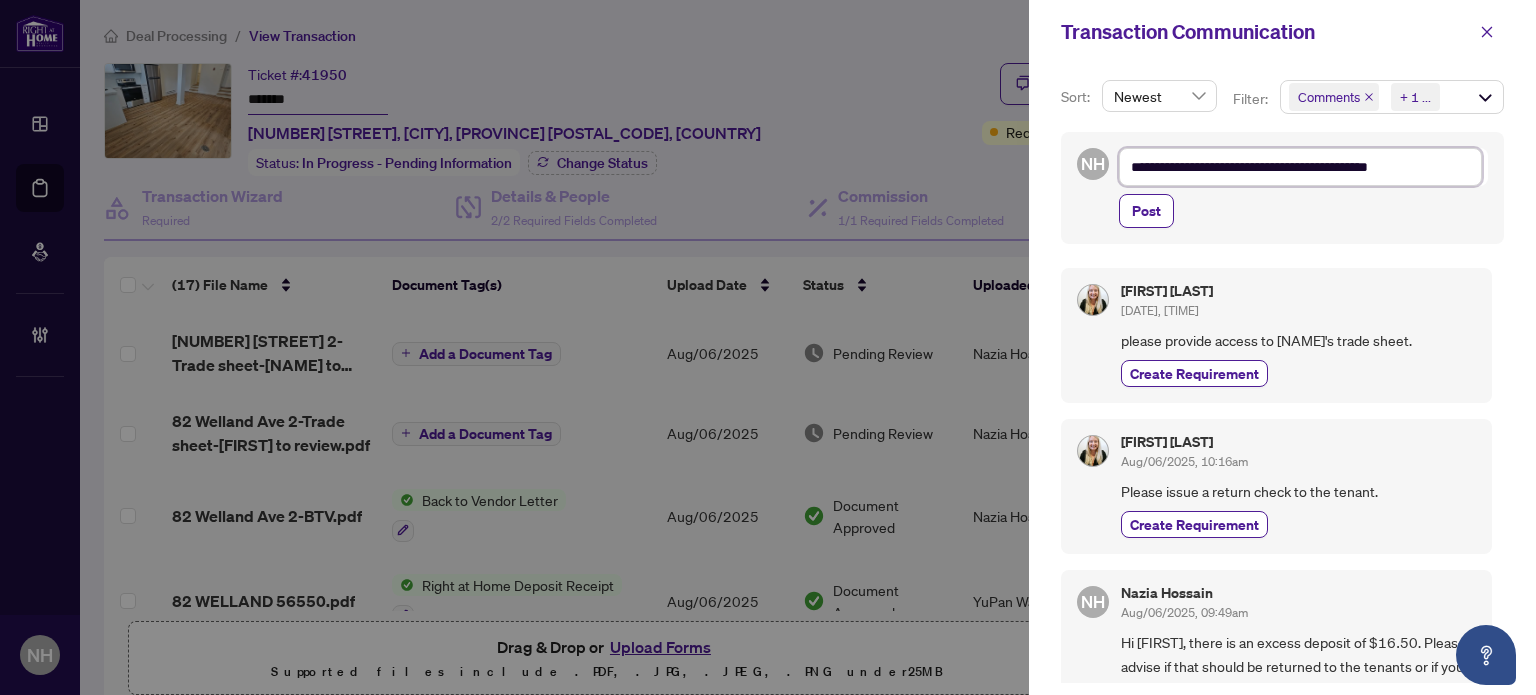 type on "**********" 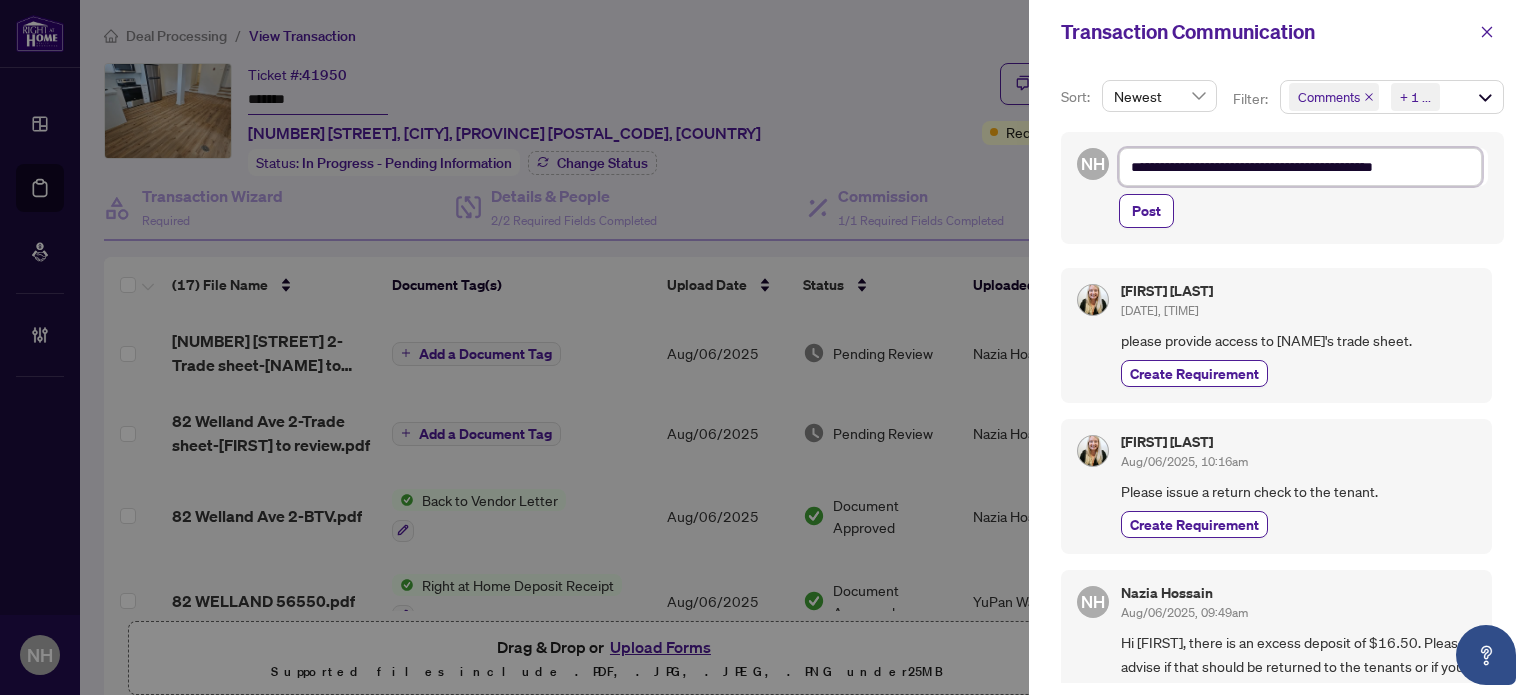 type on "**********" 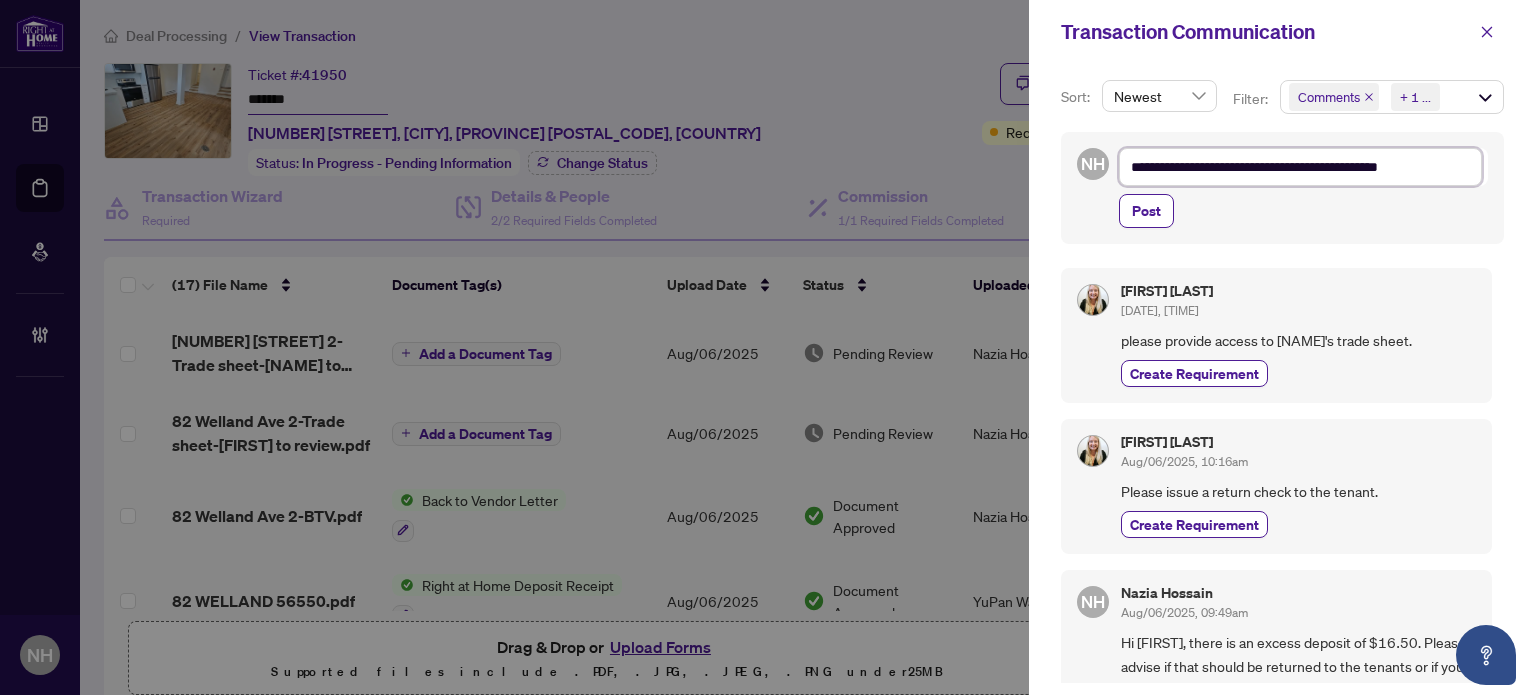 type on "**********" 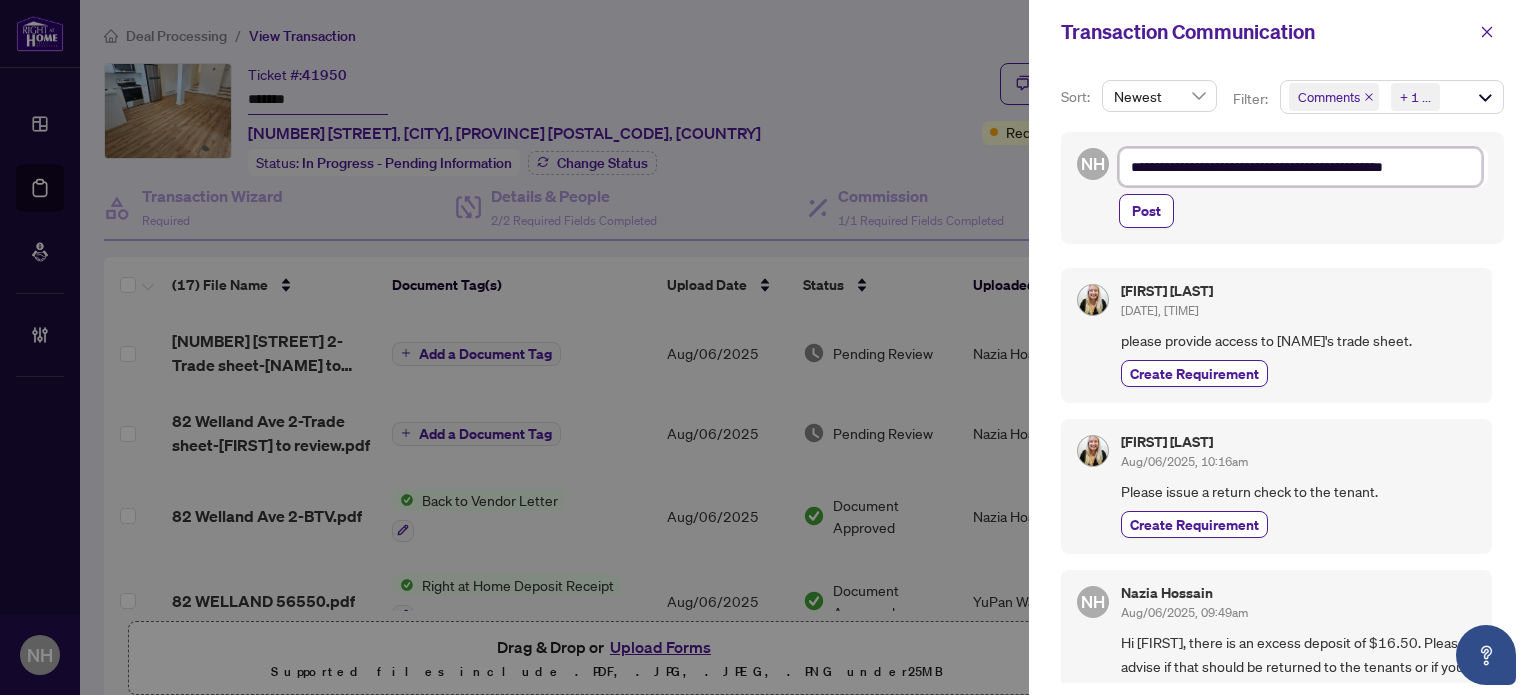 type on "**********" 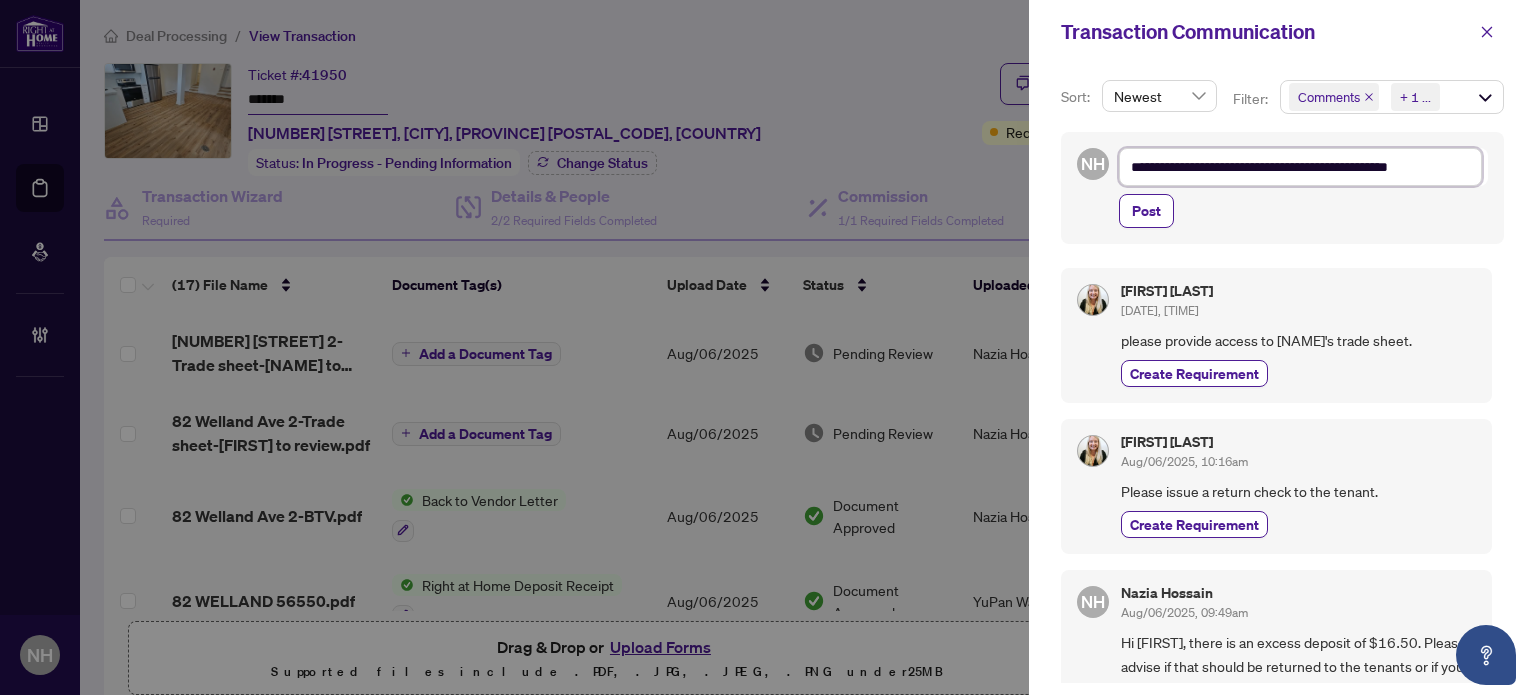 type on "**********" 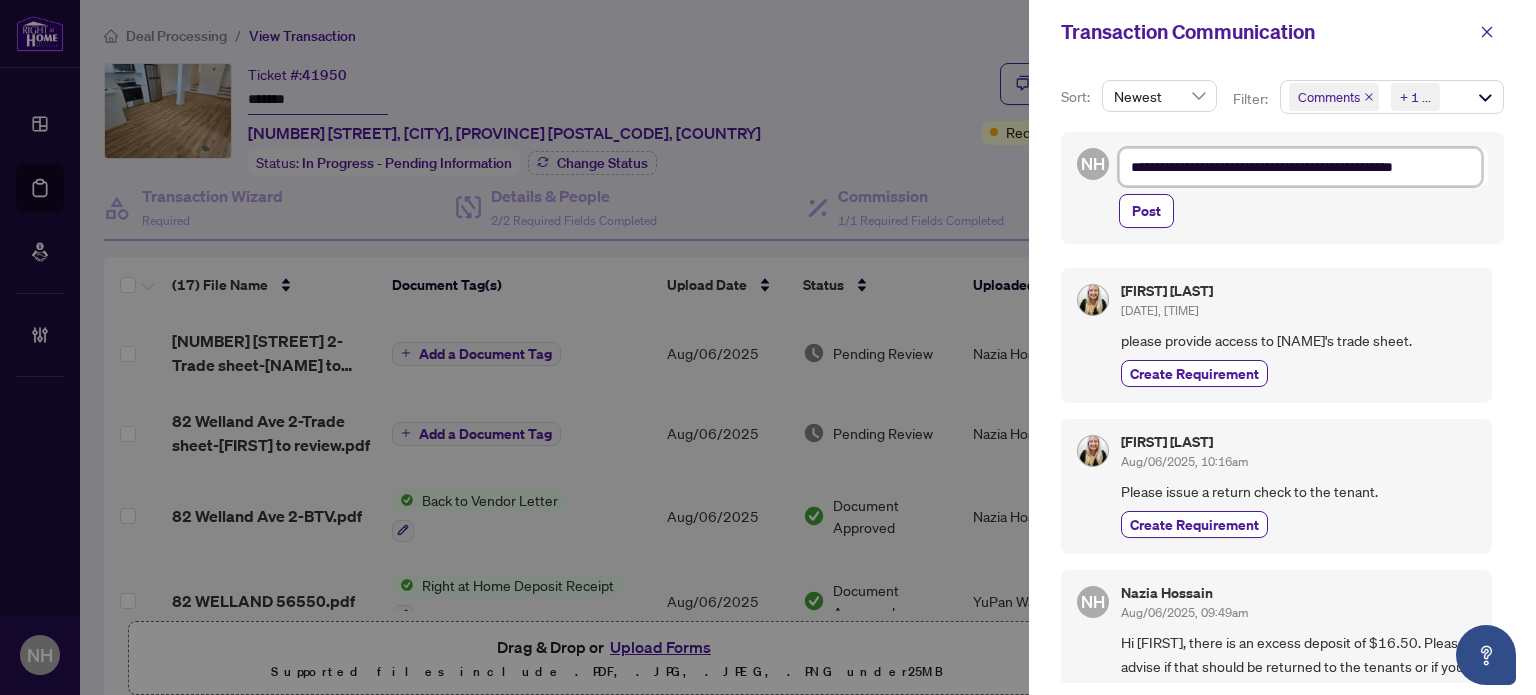 type on "**********" 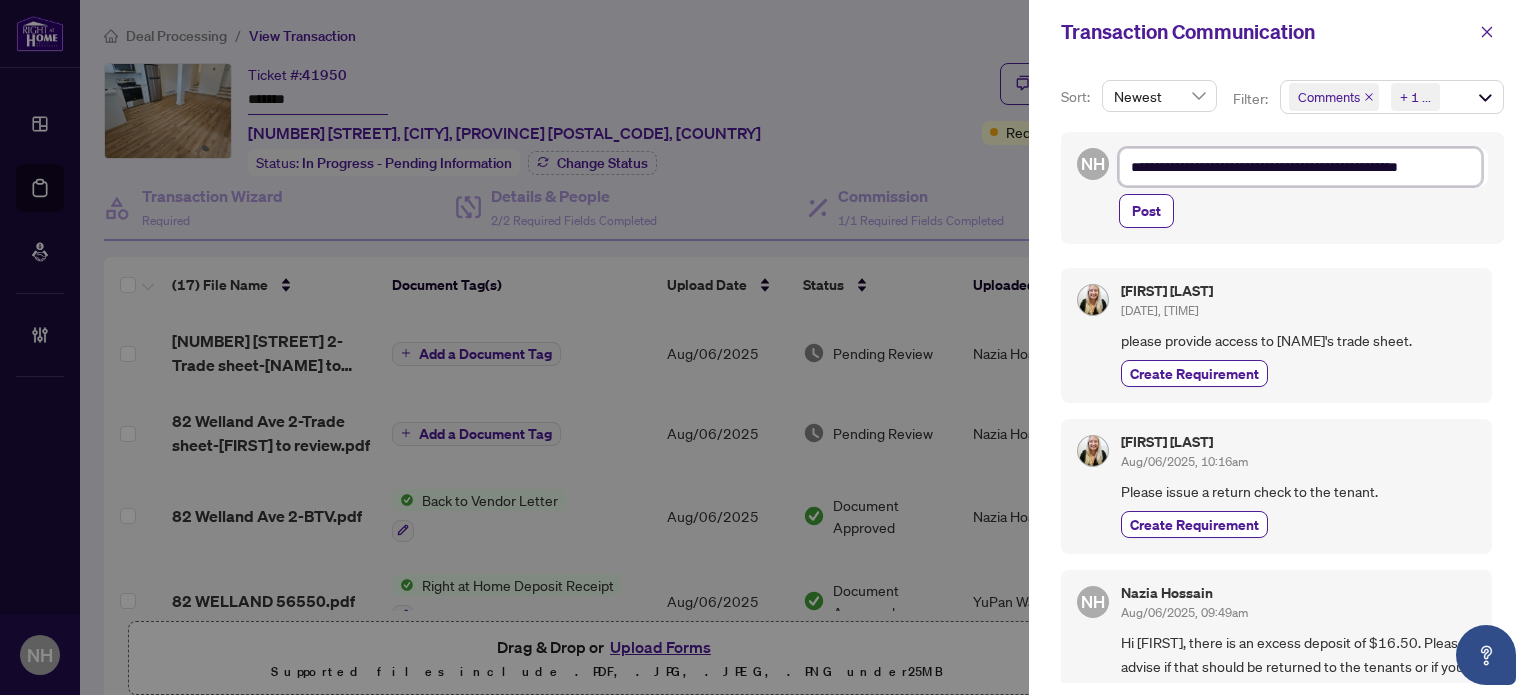 type on "**********" 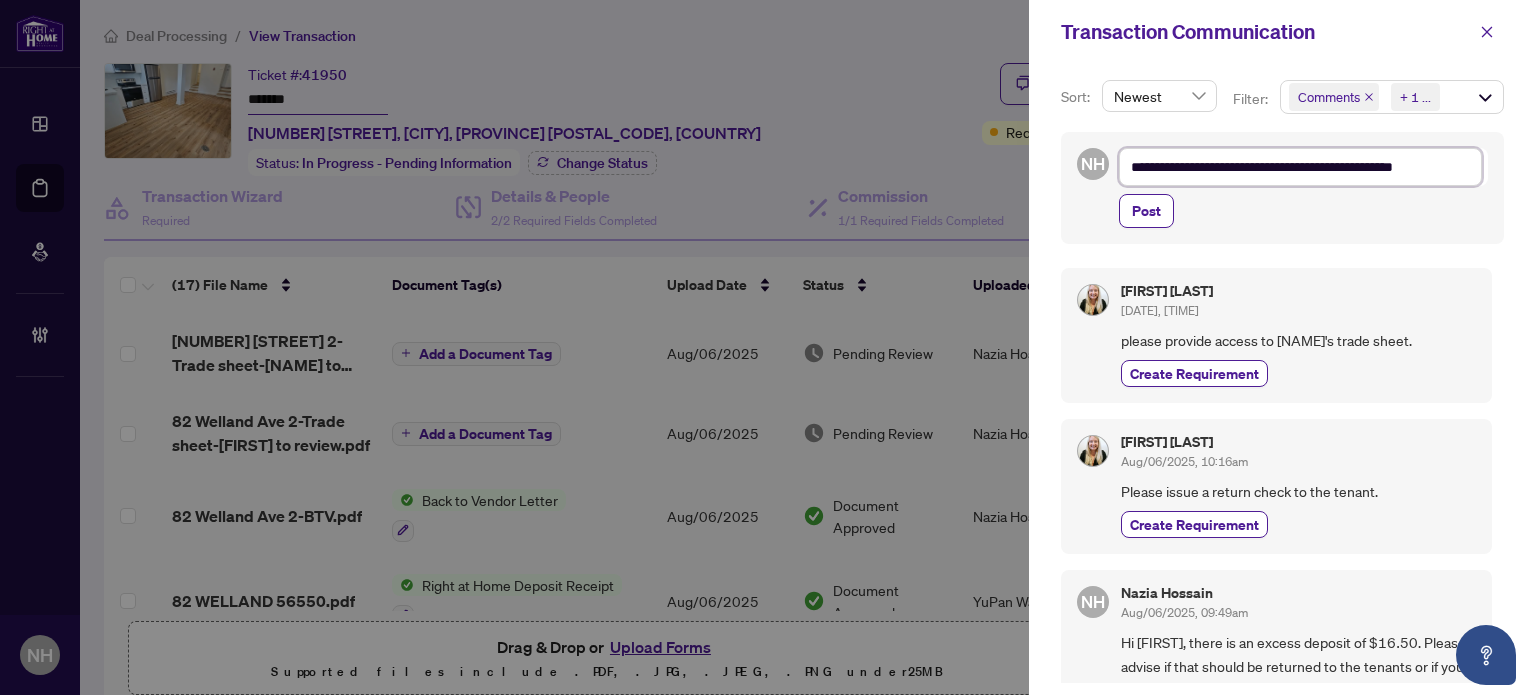 type on "**********" 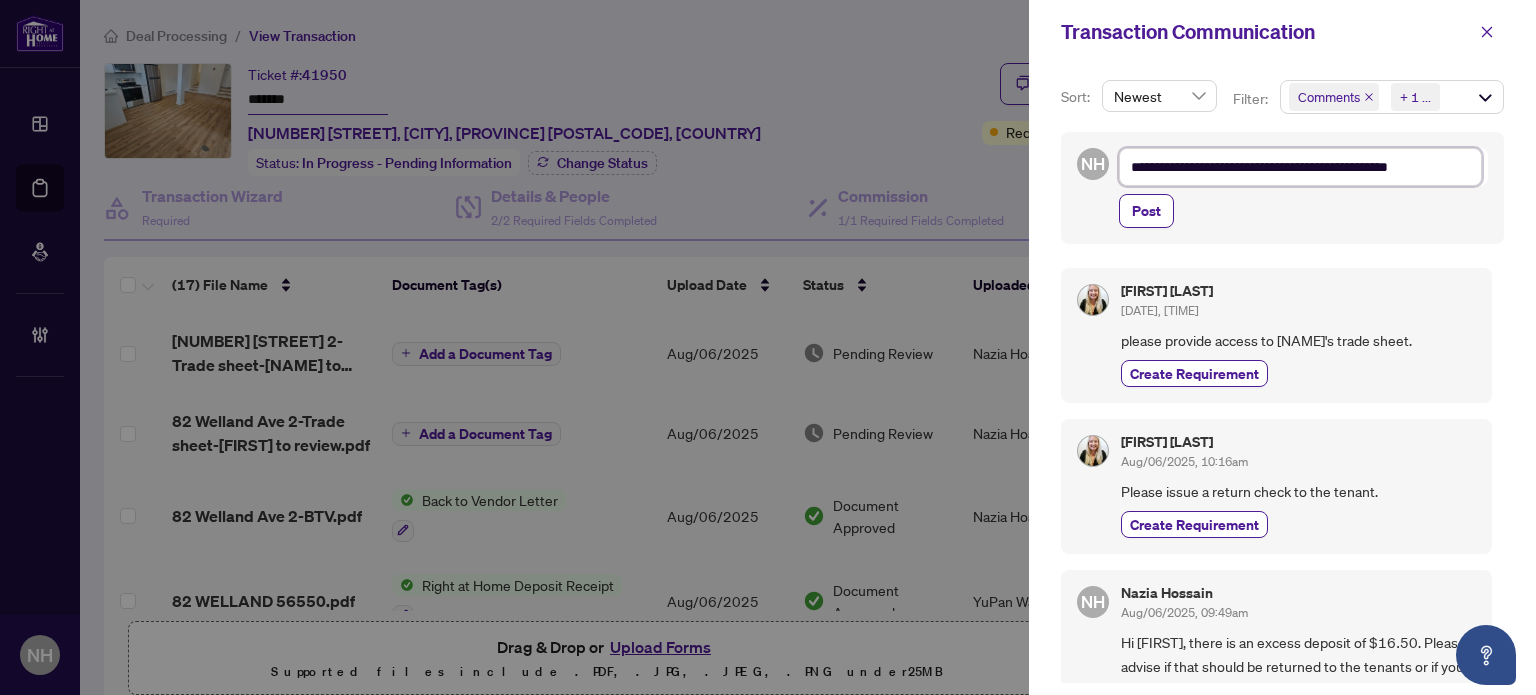 type on "**********" 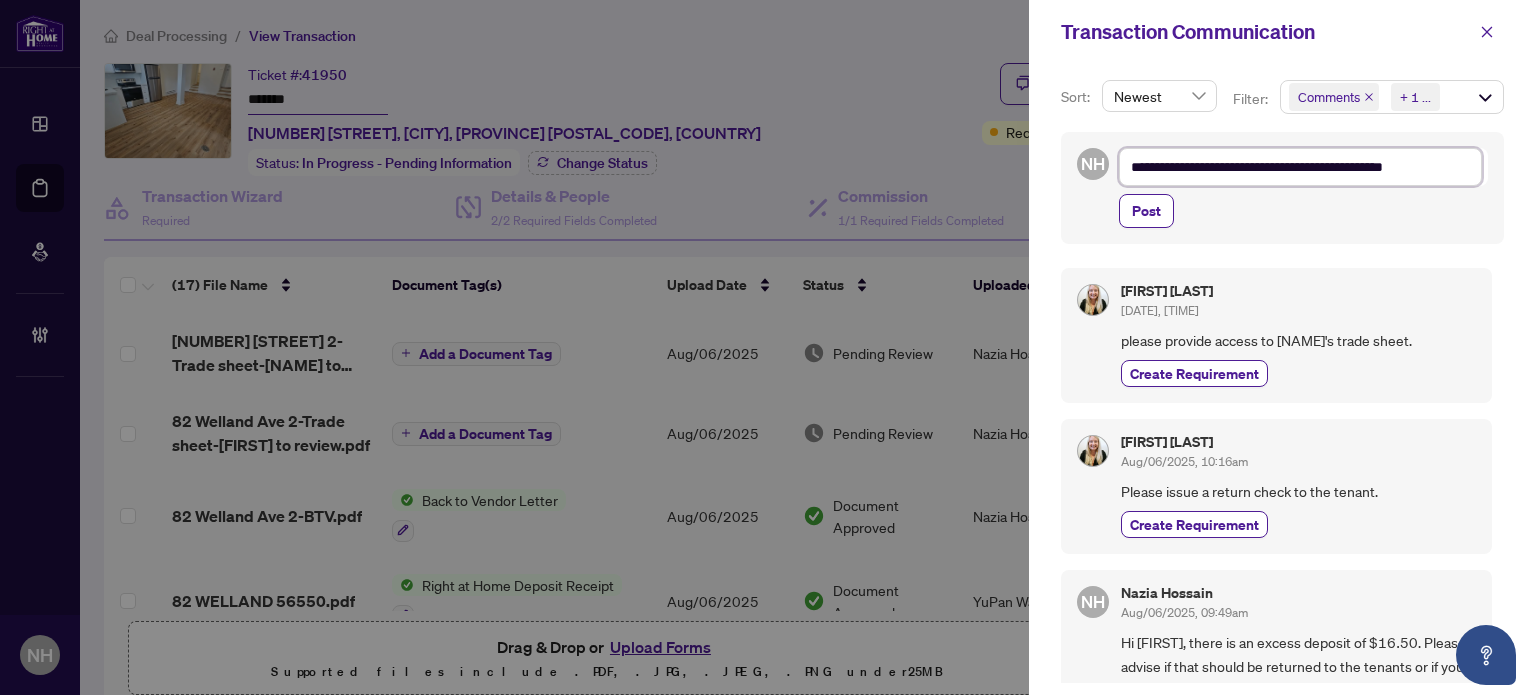type on "**********" 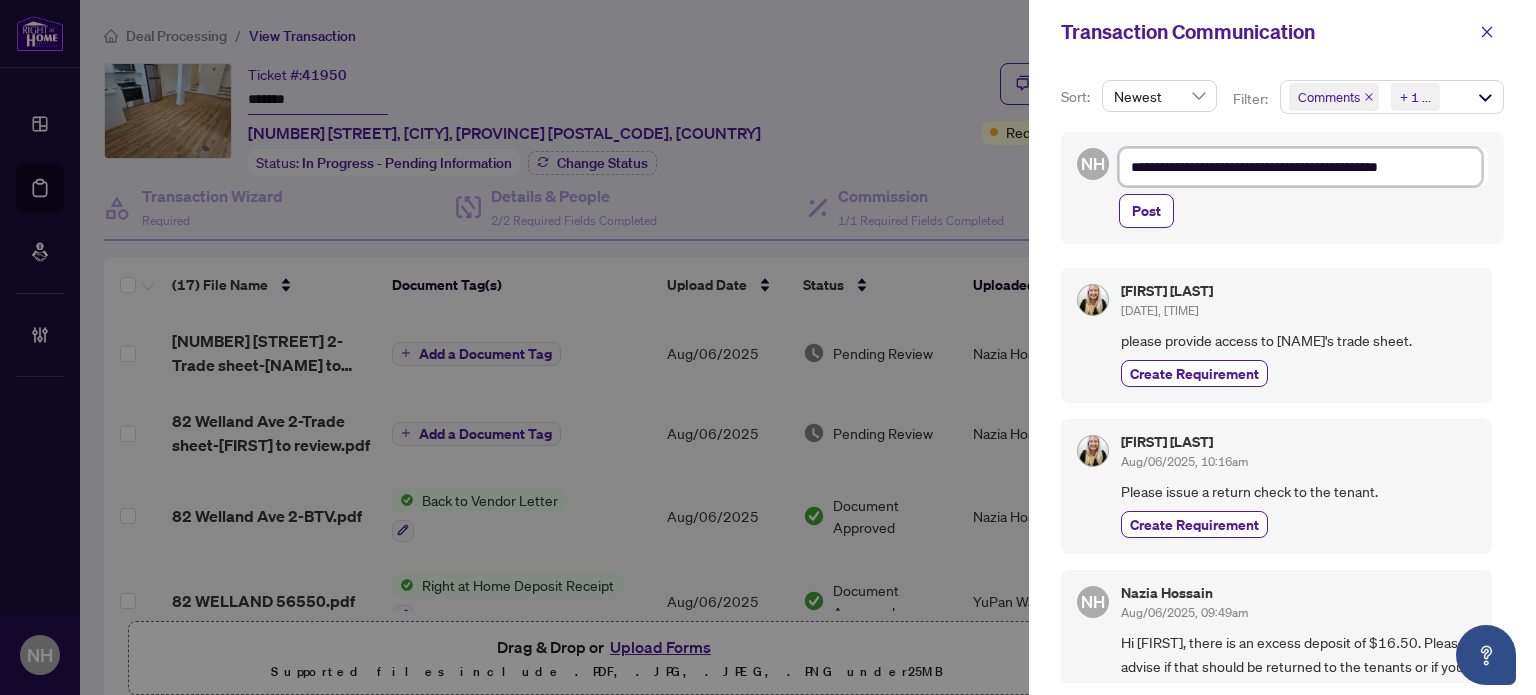 type on "**********" 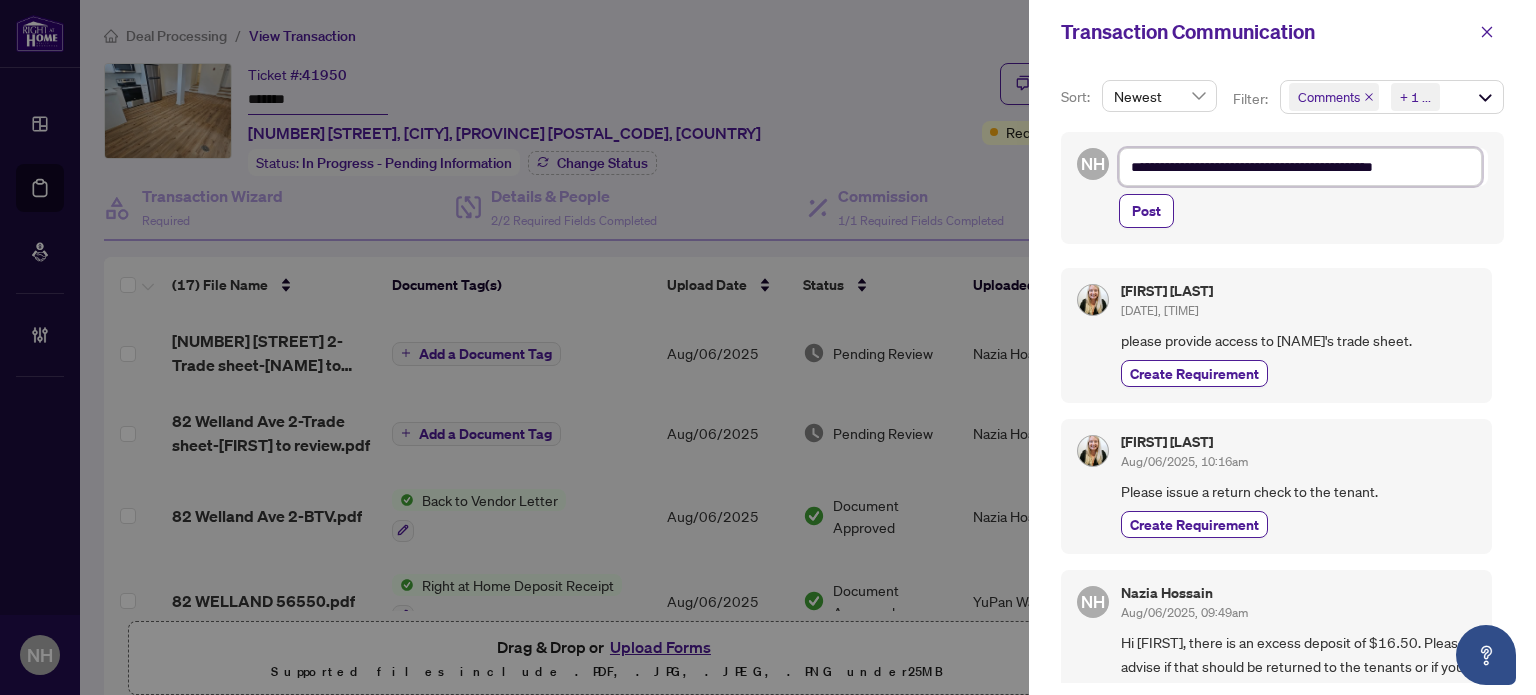 type on "**********" 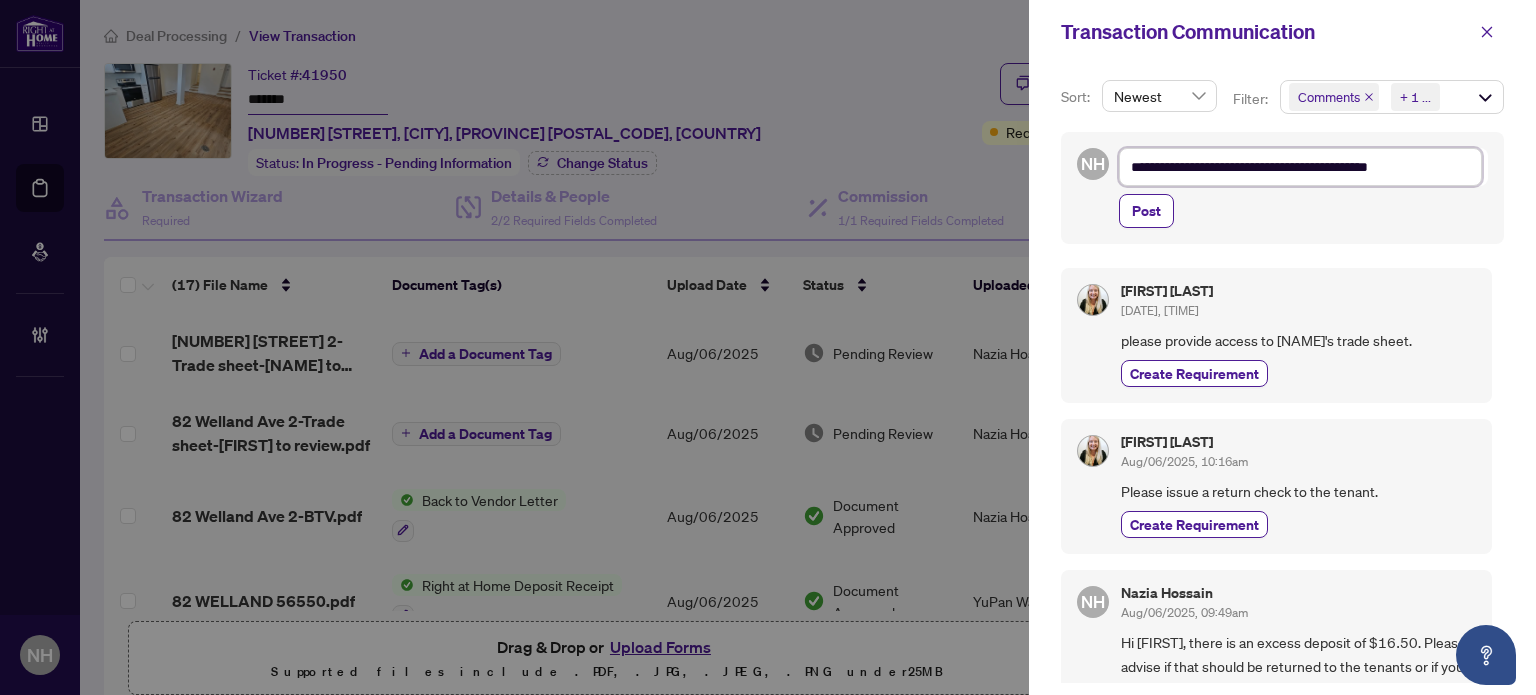 type on "**********" 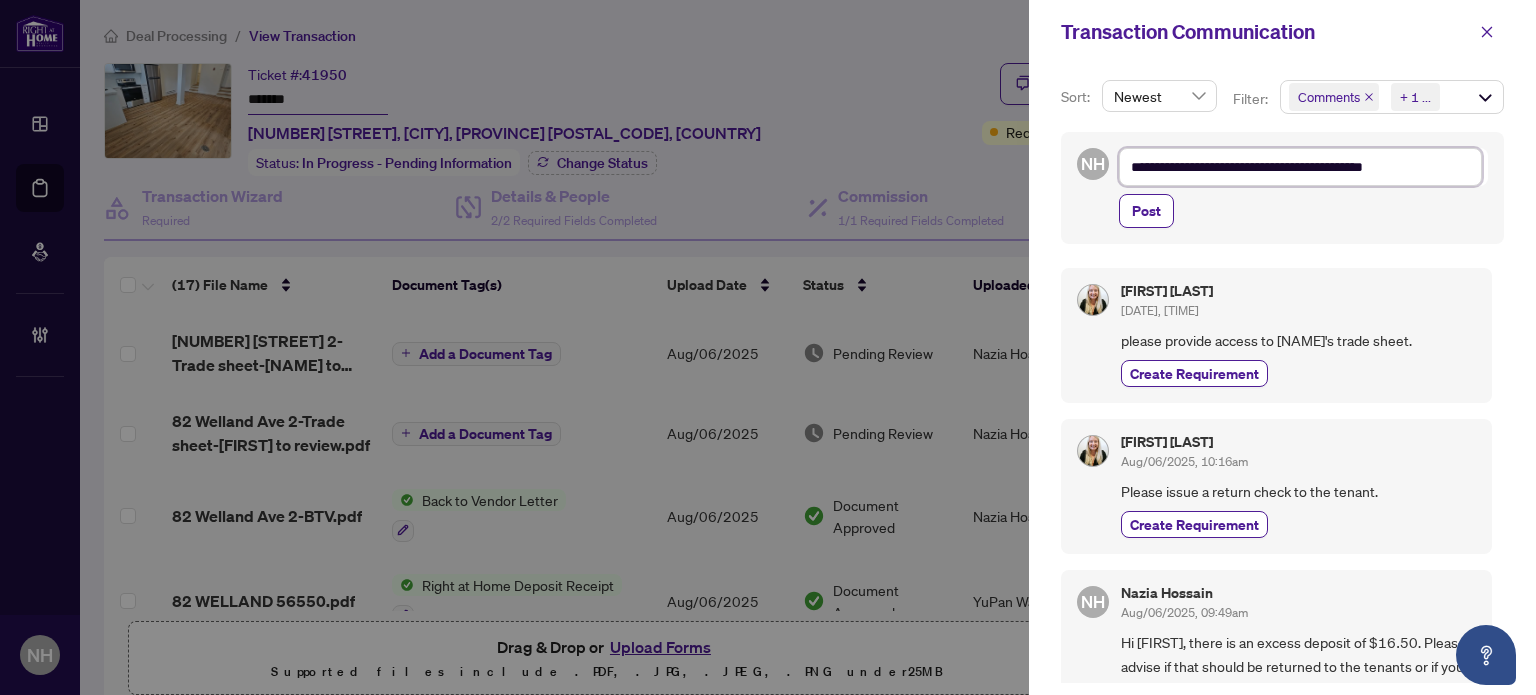 type on "**********" 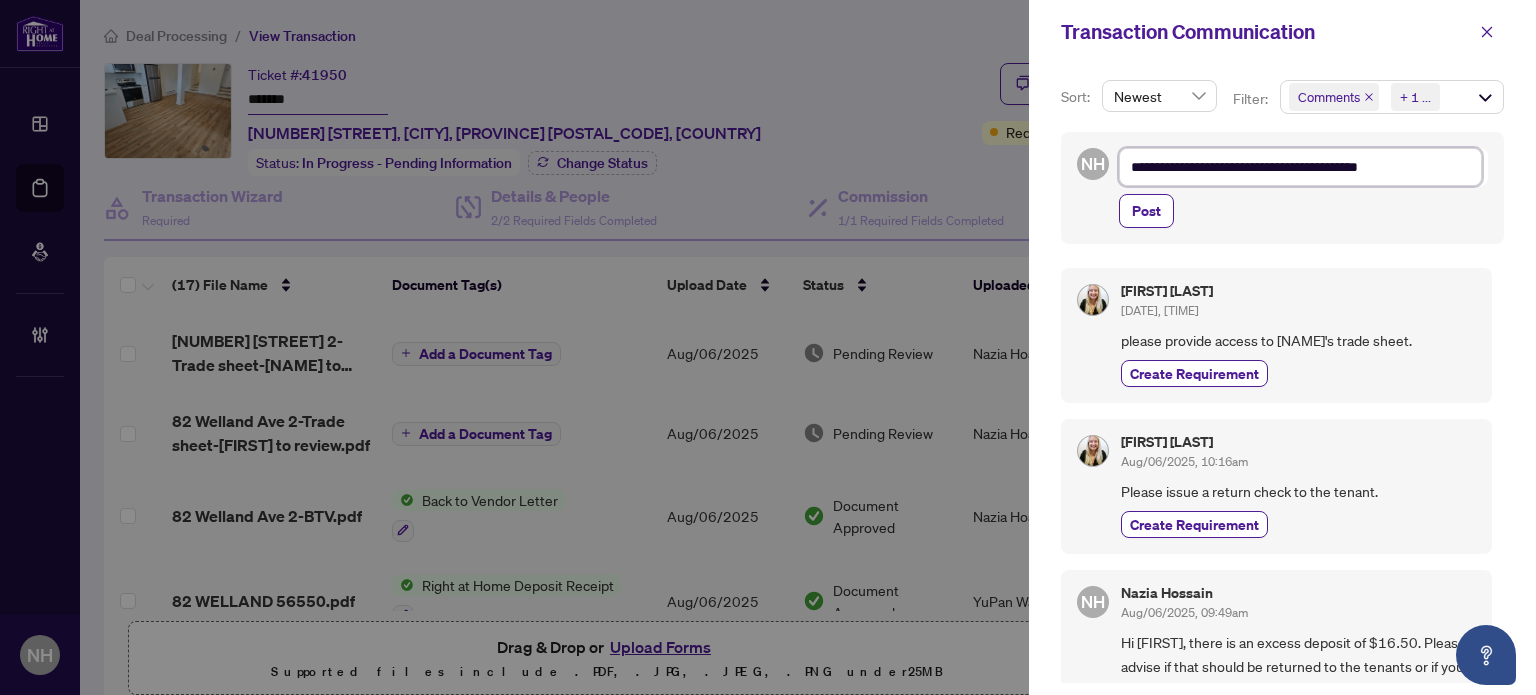 type on "**********" 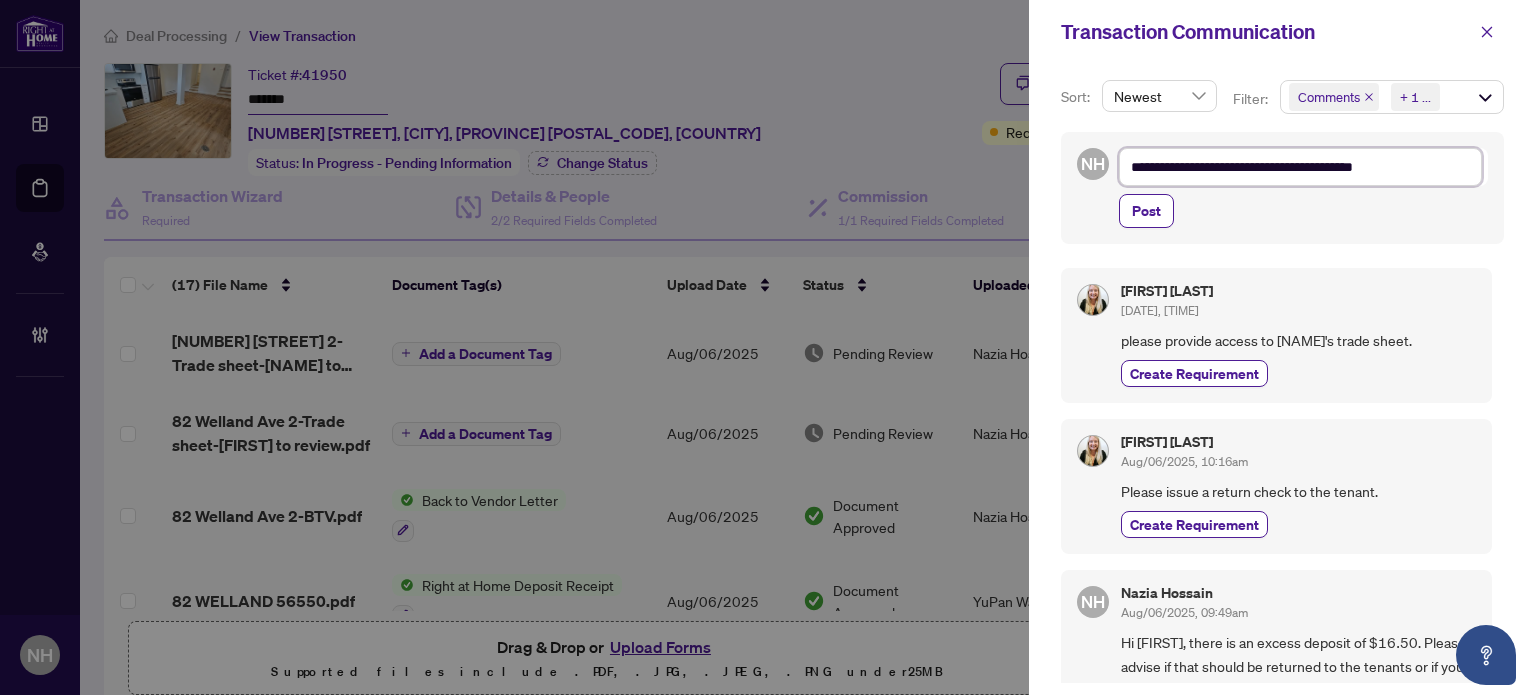 type on "**********" 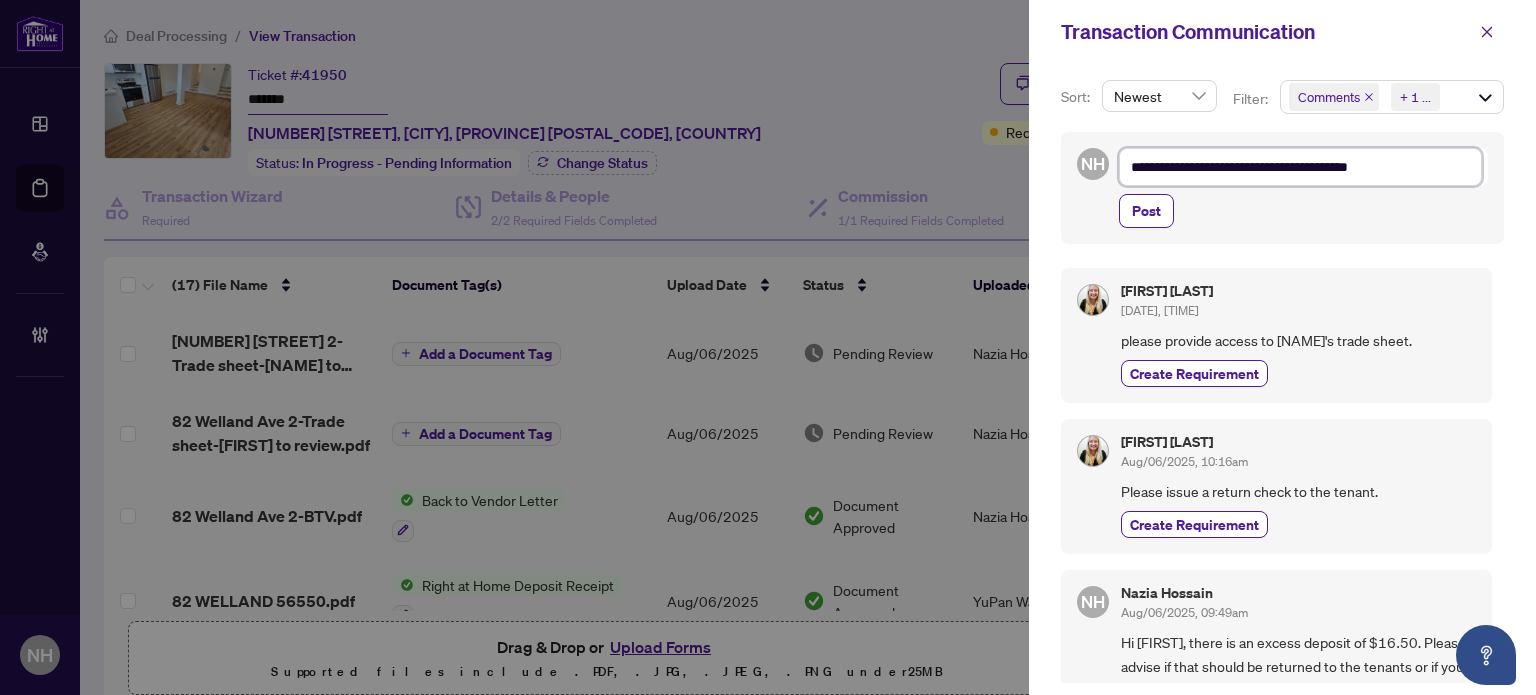 type on "**********" 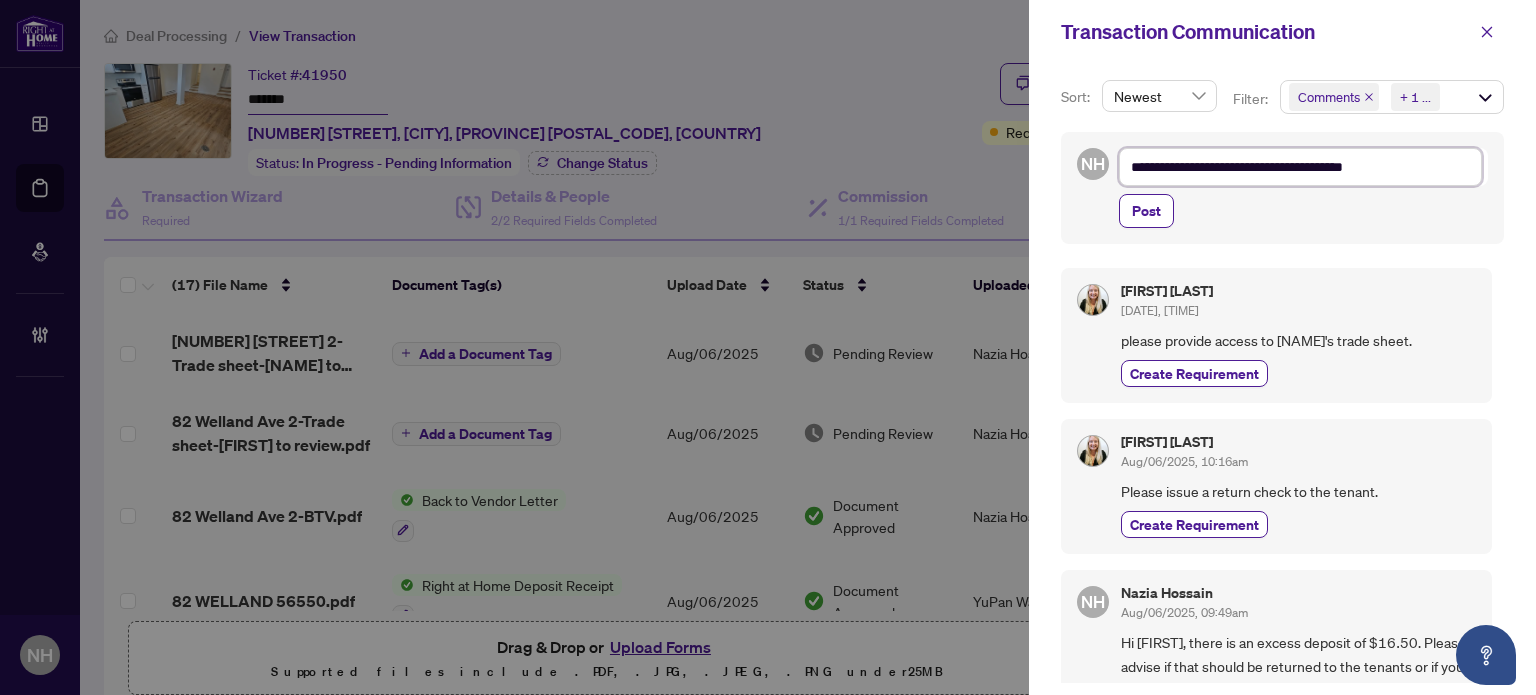 type on "**********" 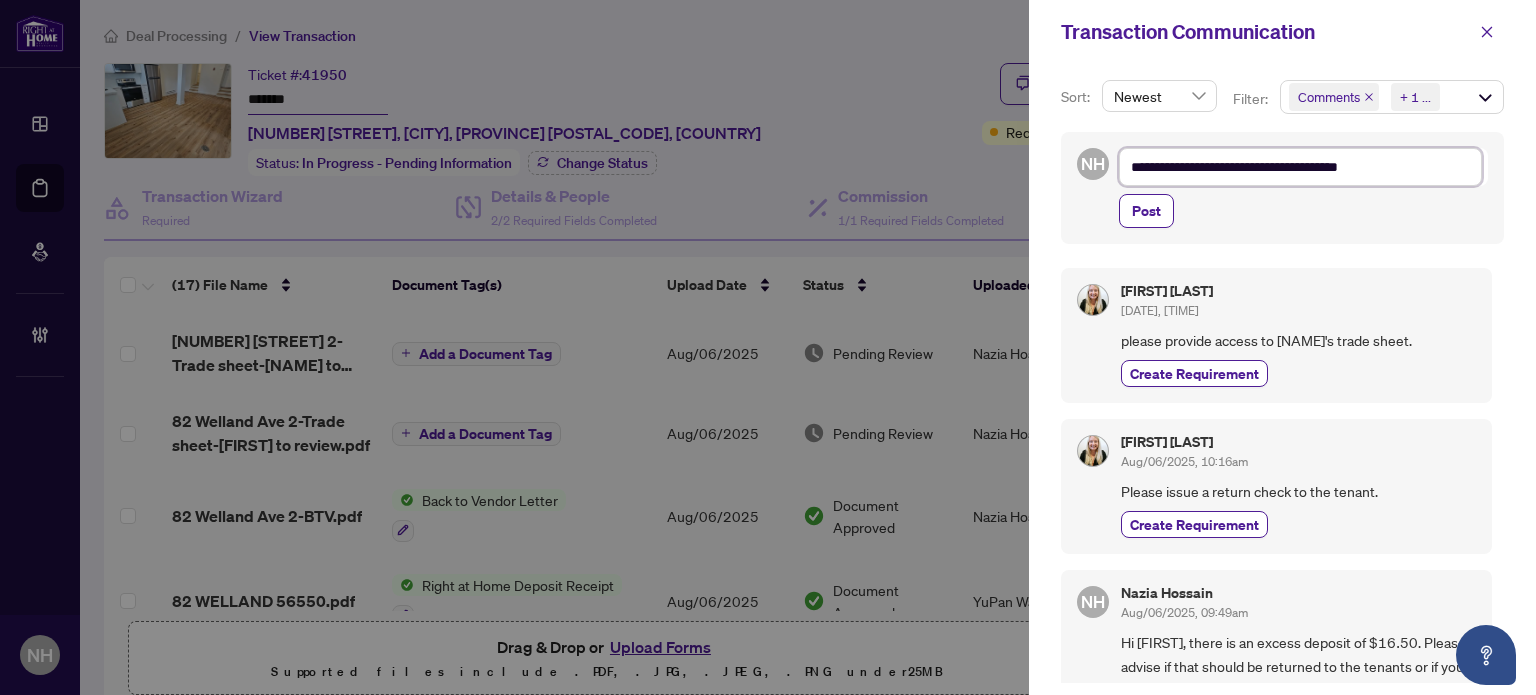 type on "**********" 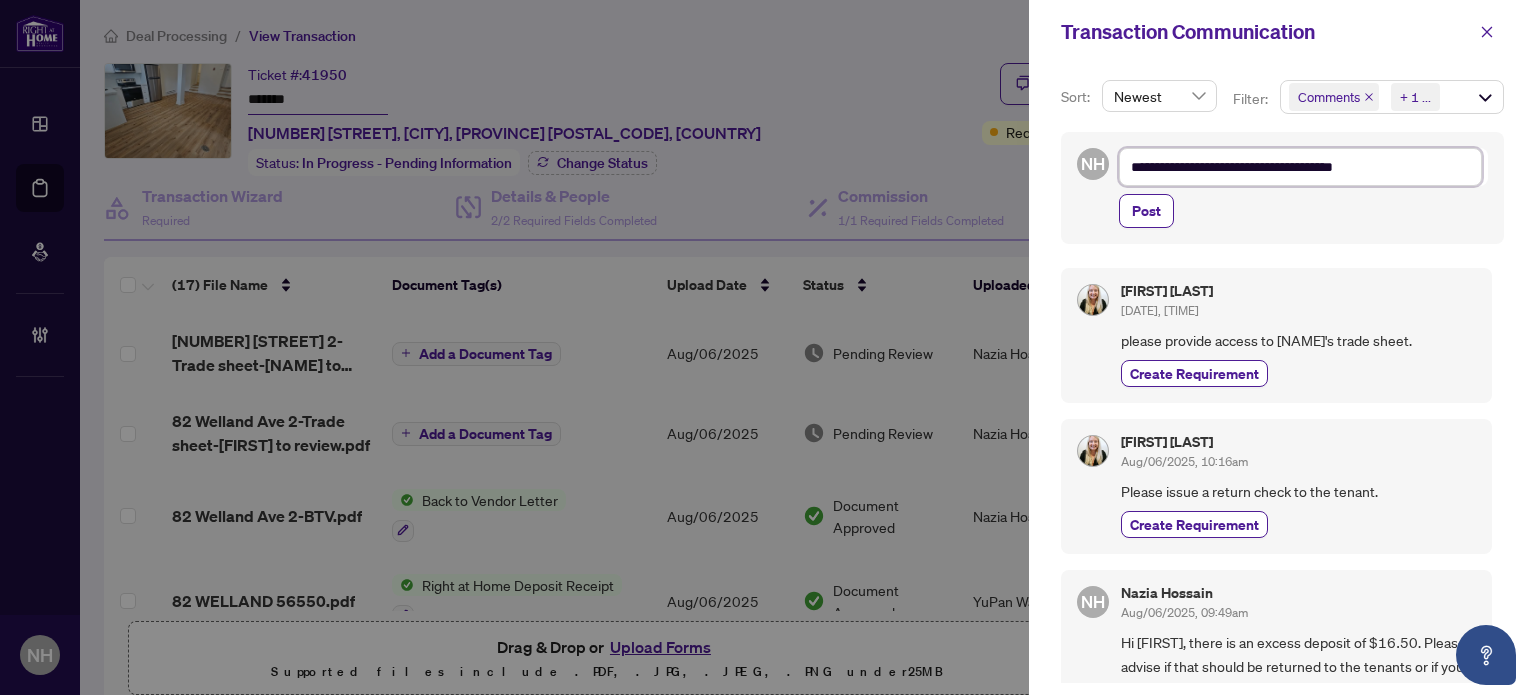 type on "**********" 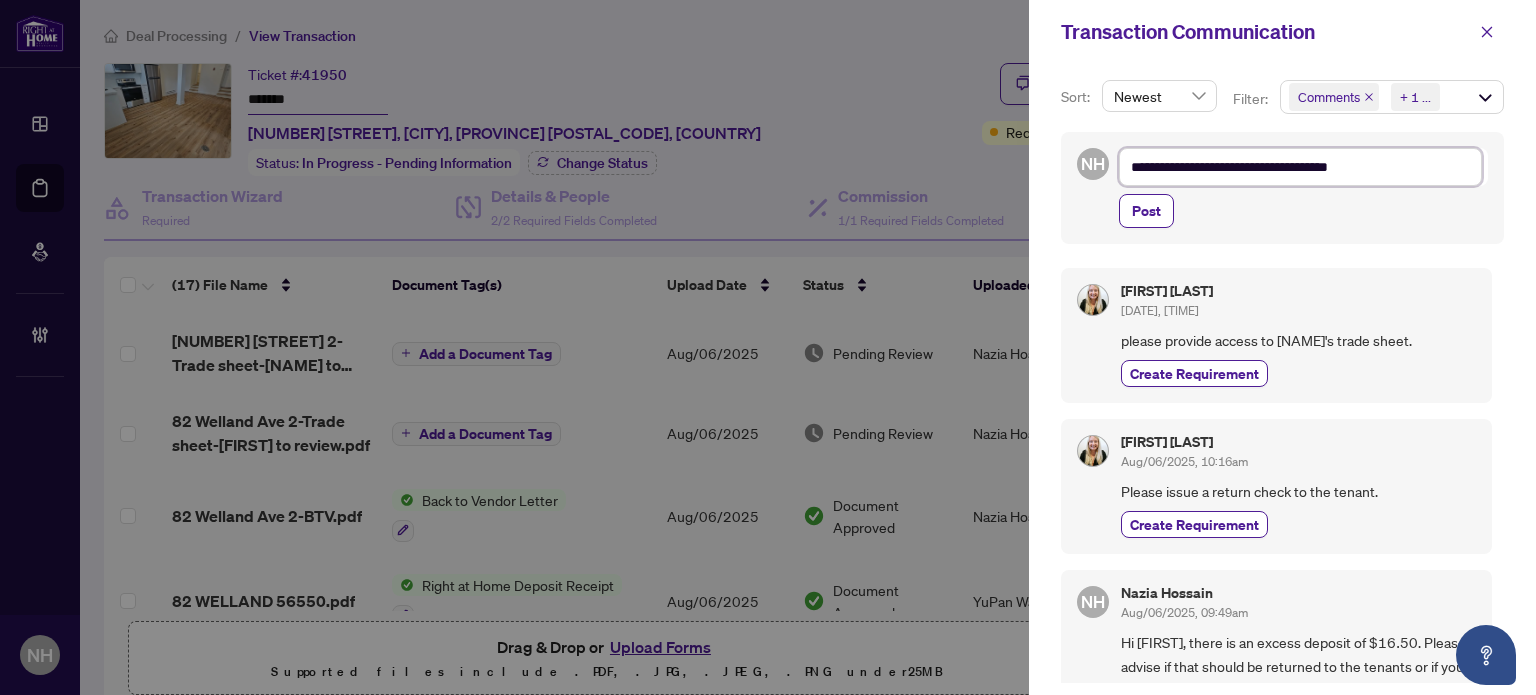 type on "**********" 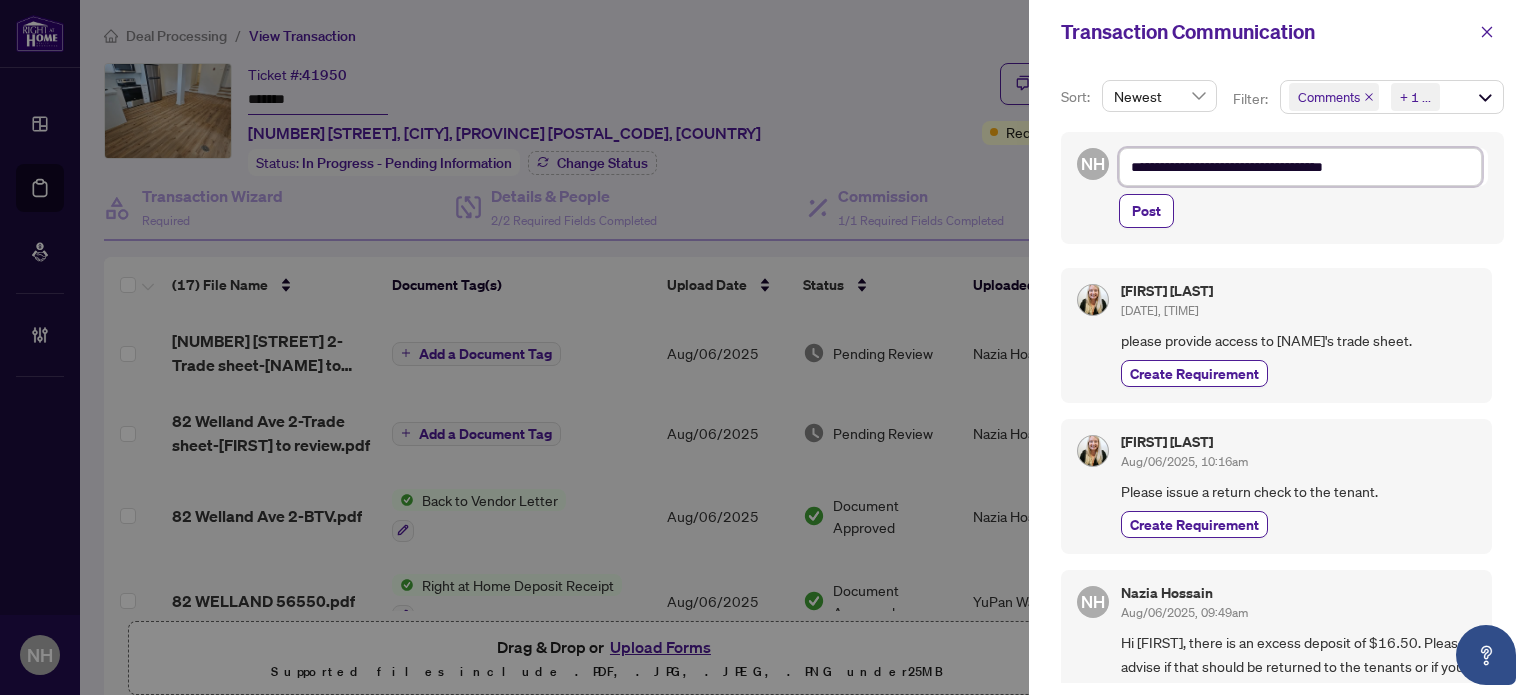 type on "**********" 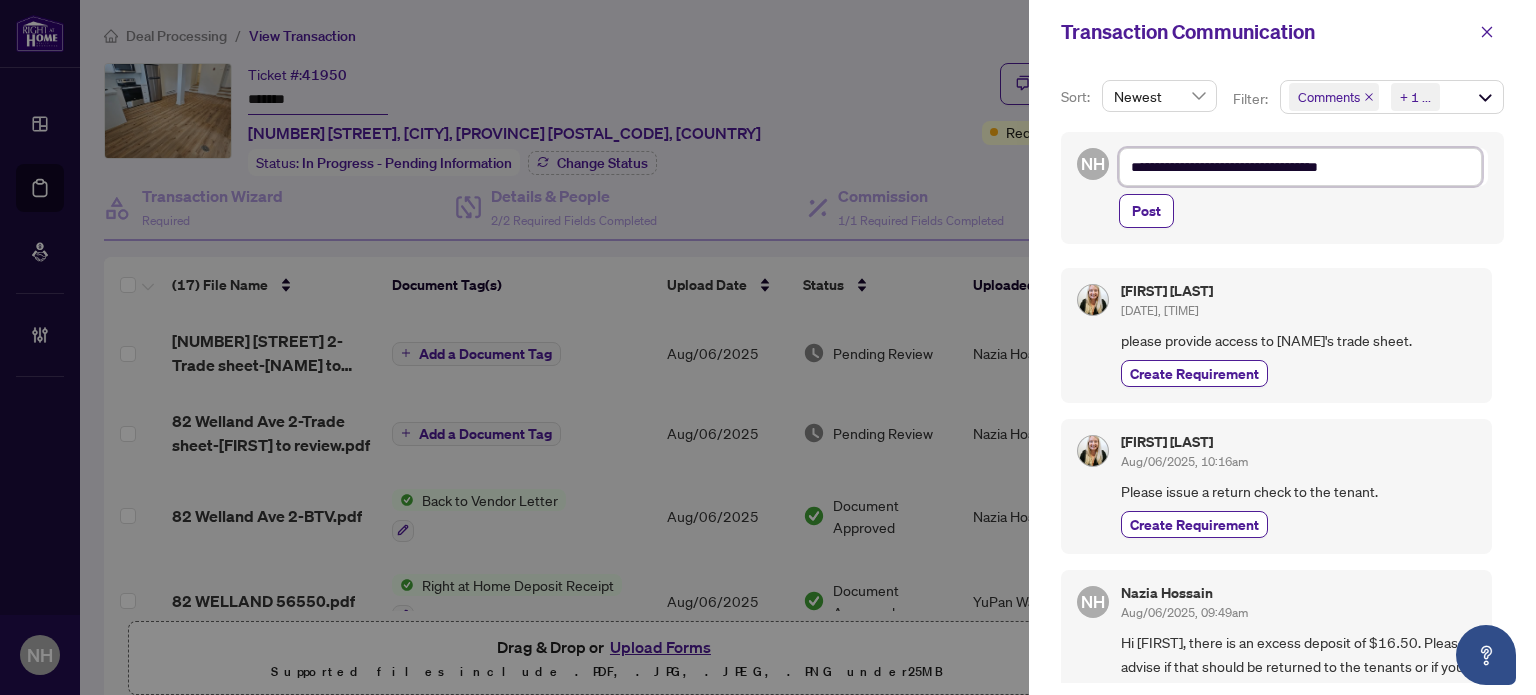 type on "**********" 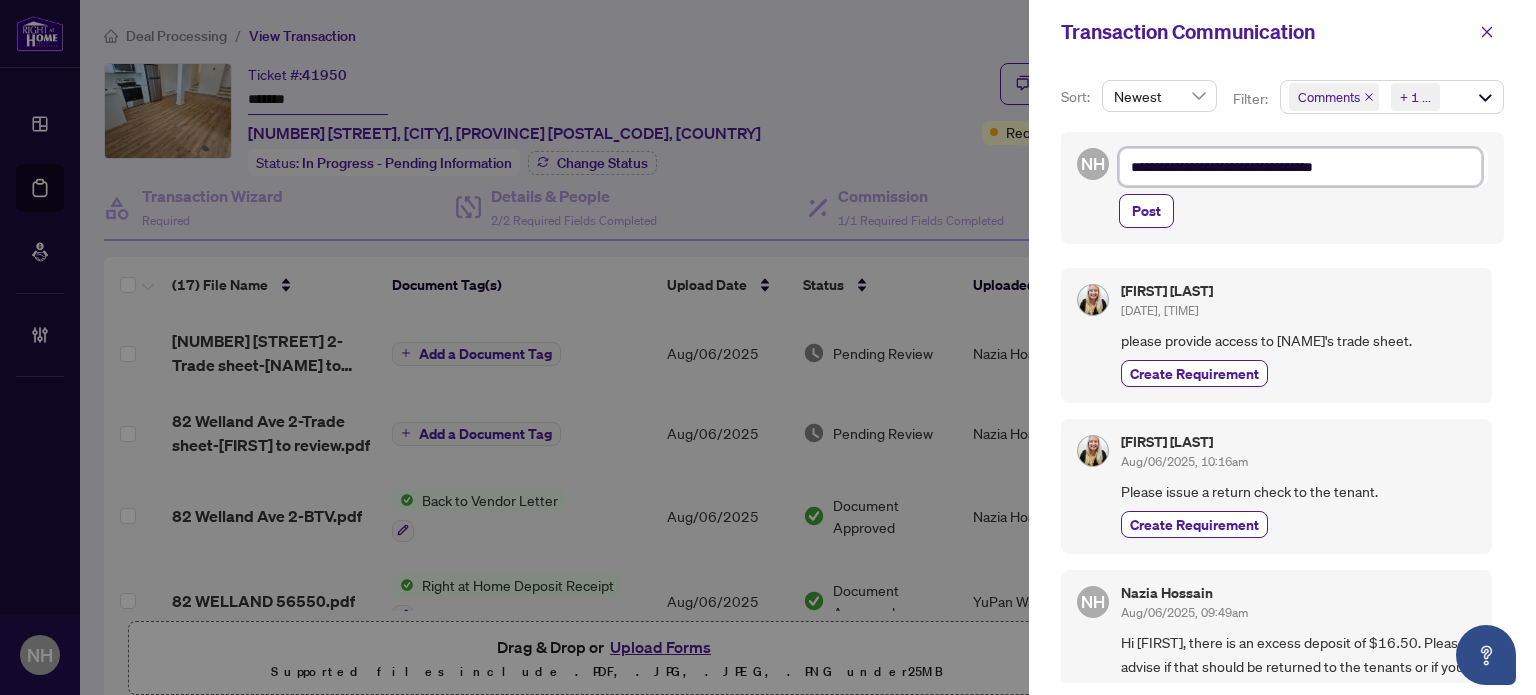 type on "**********" 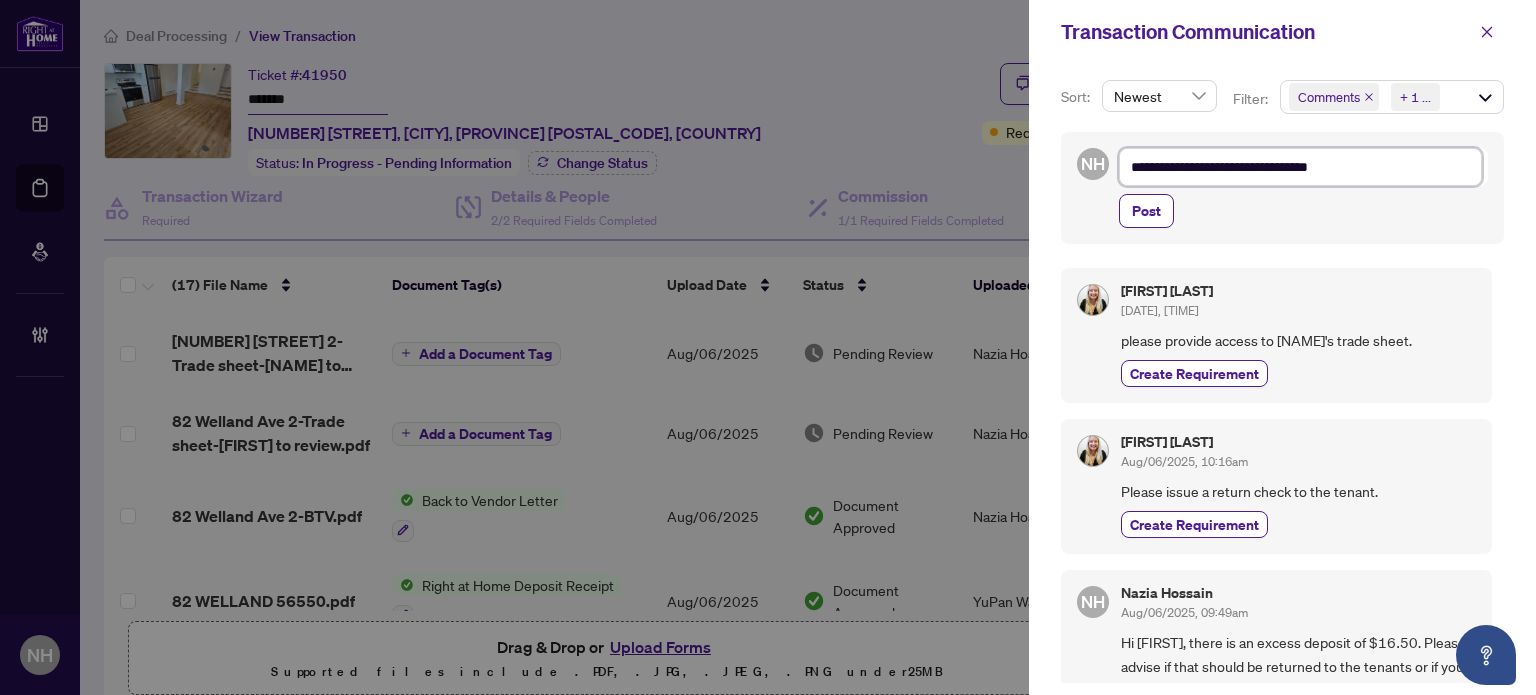 type on "**********" 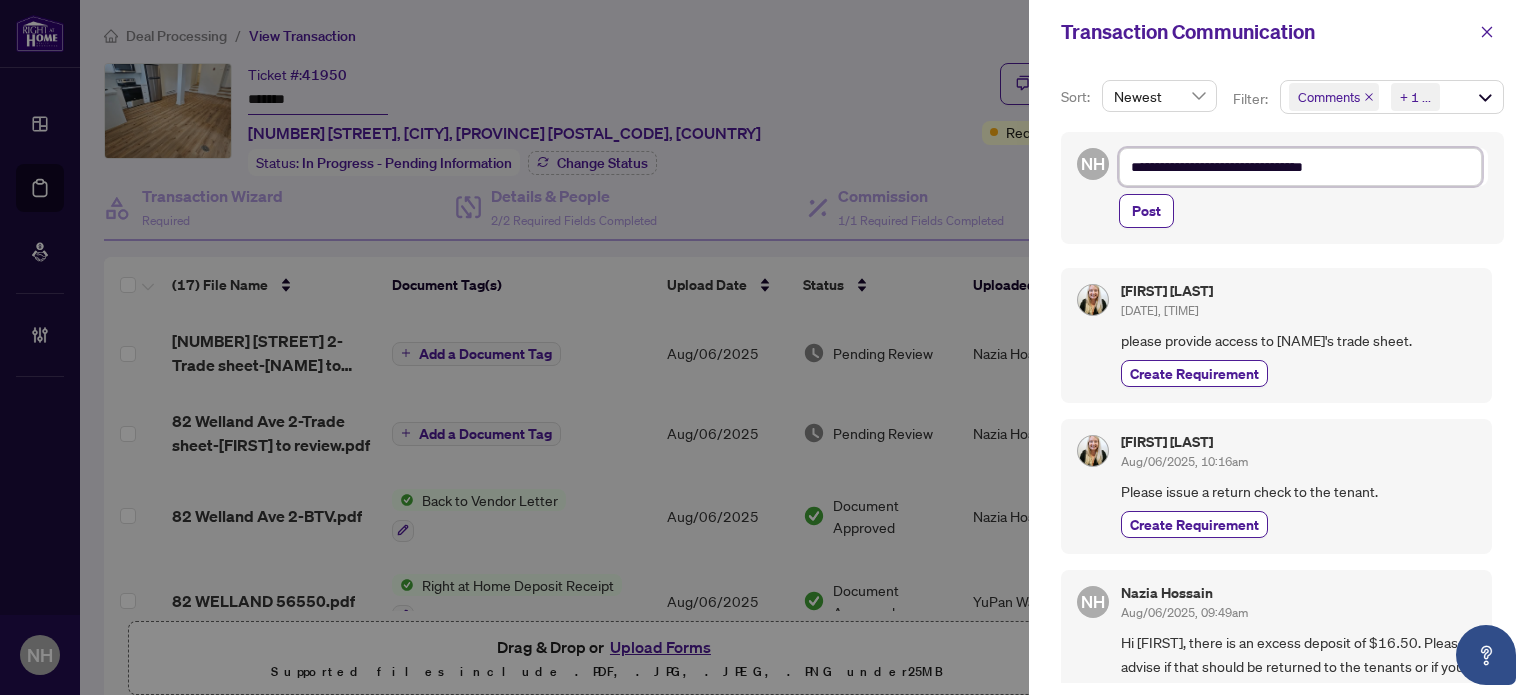 type on "**********" 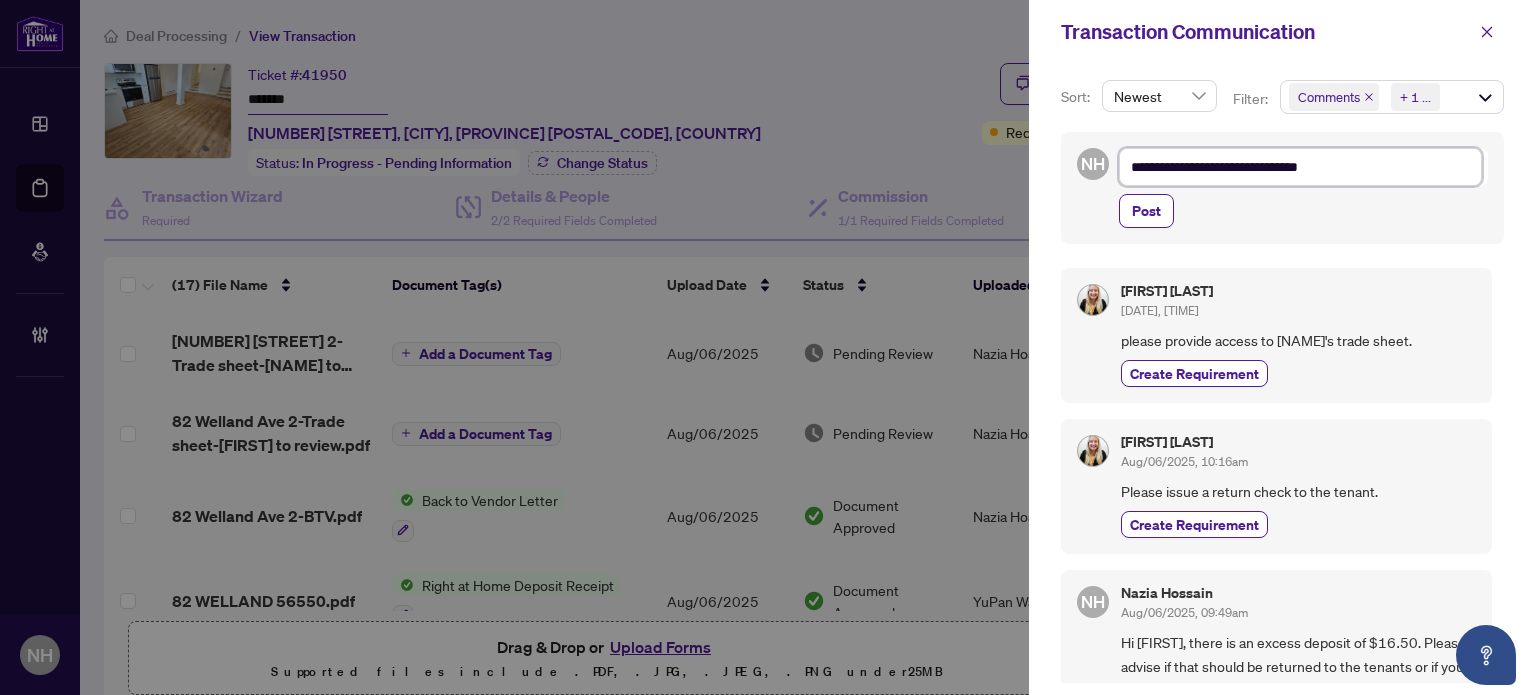 type on "**********" 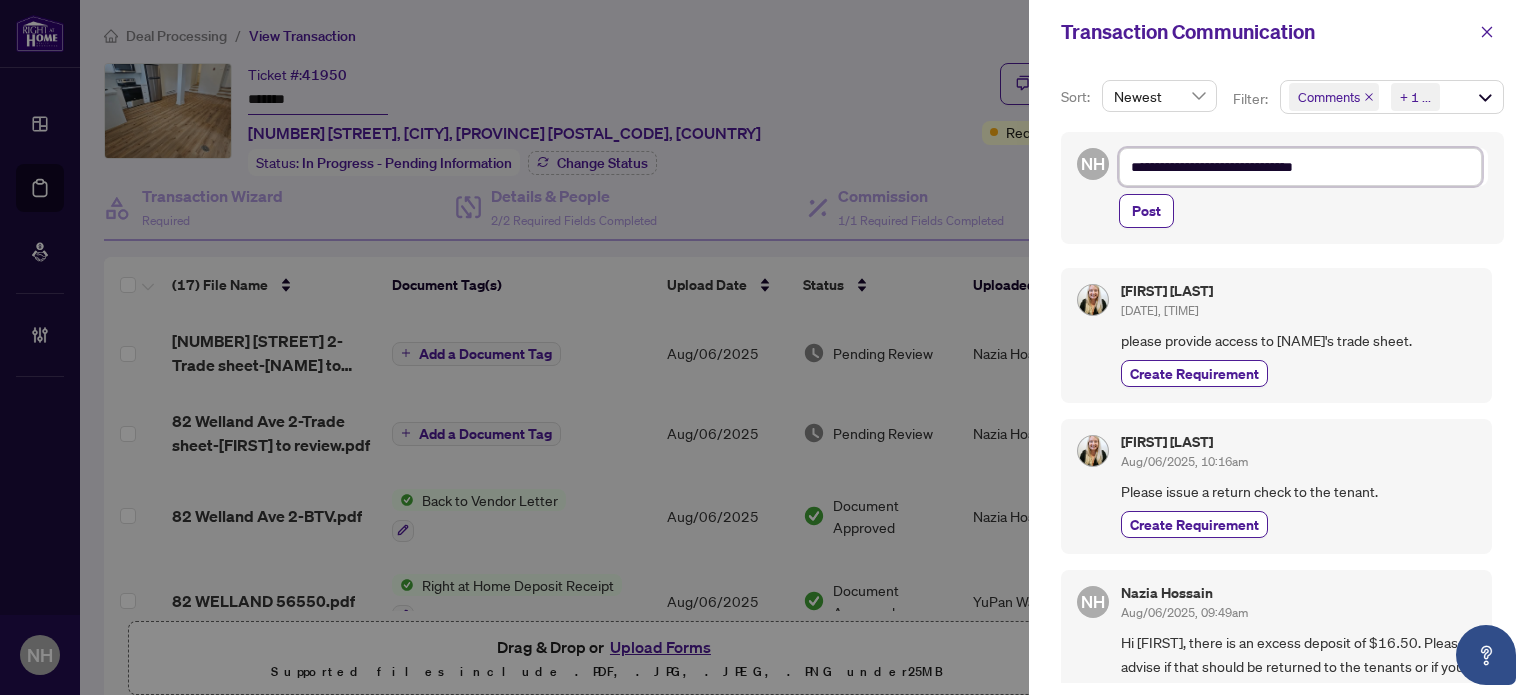 type on "**********" 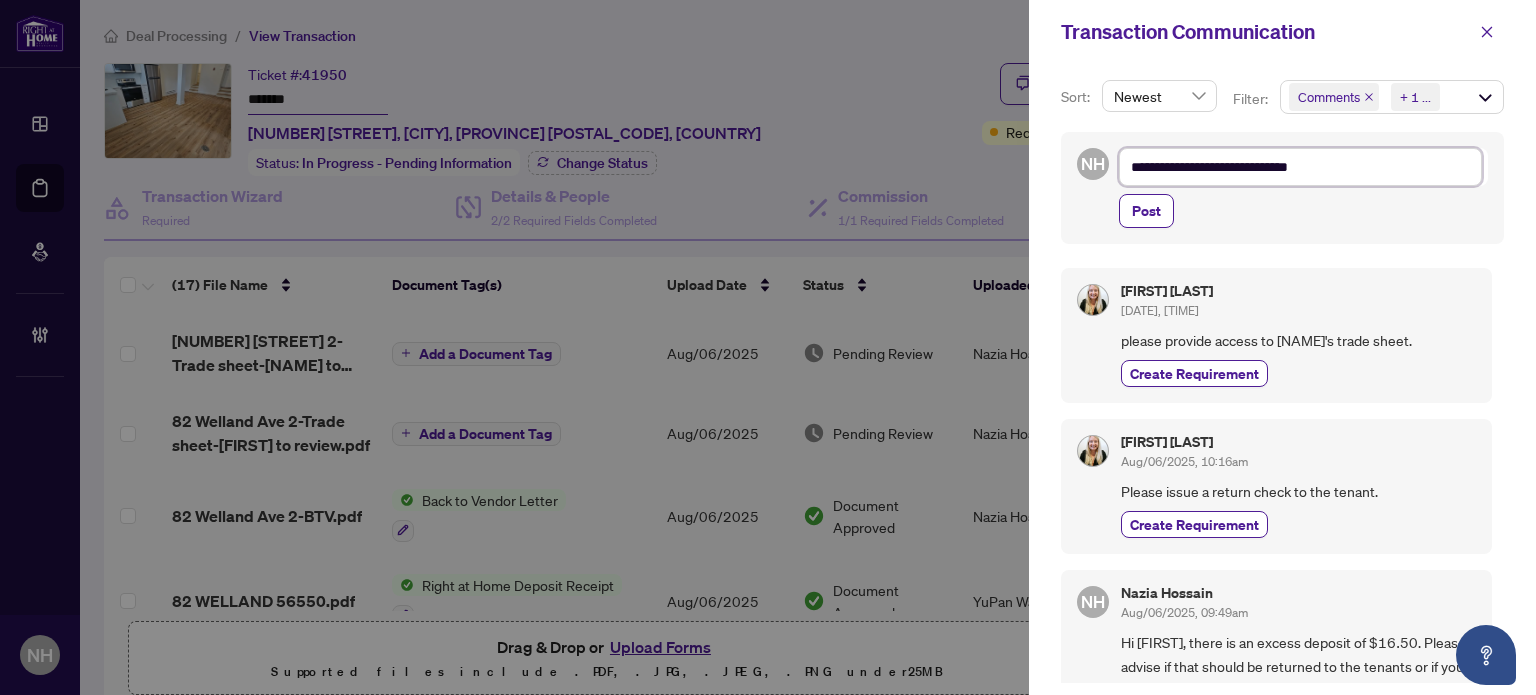 type on "**********" 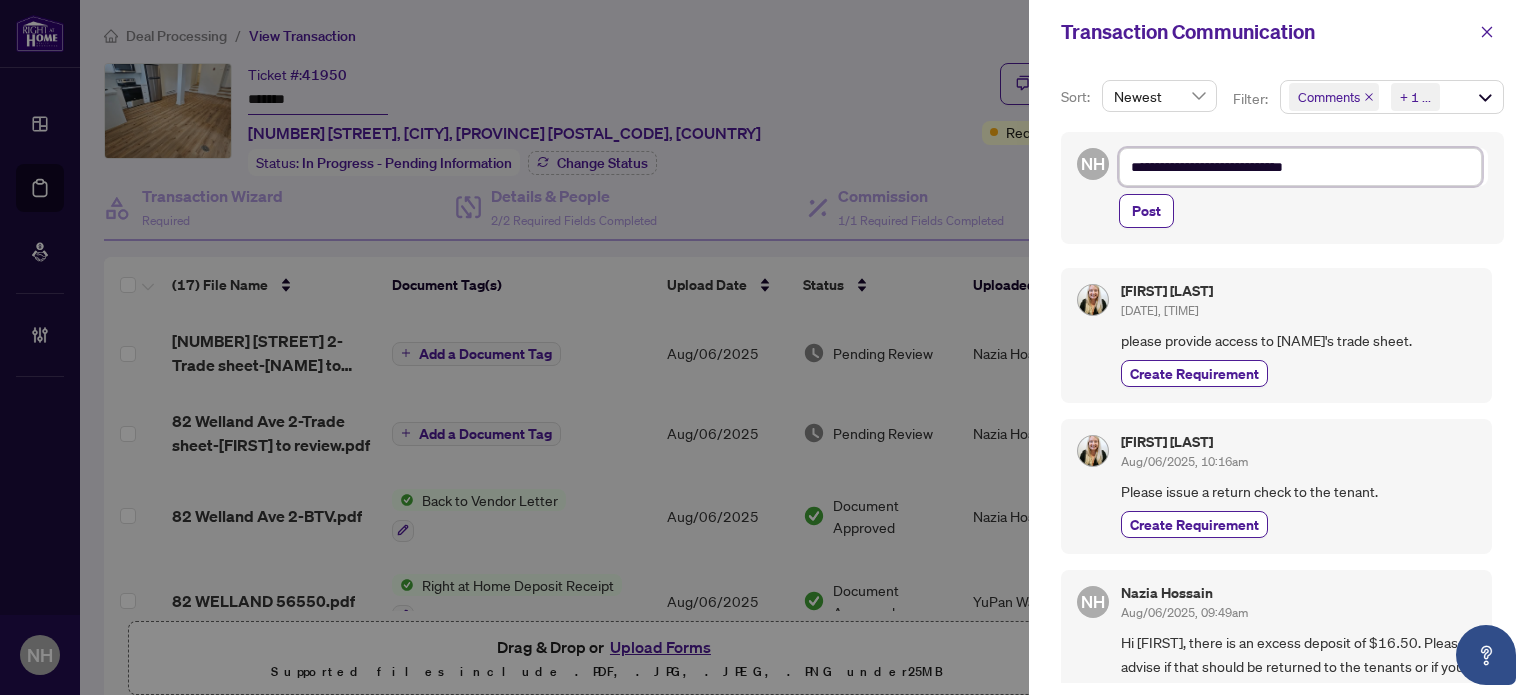 type on "**********" 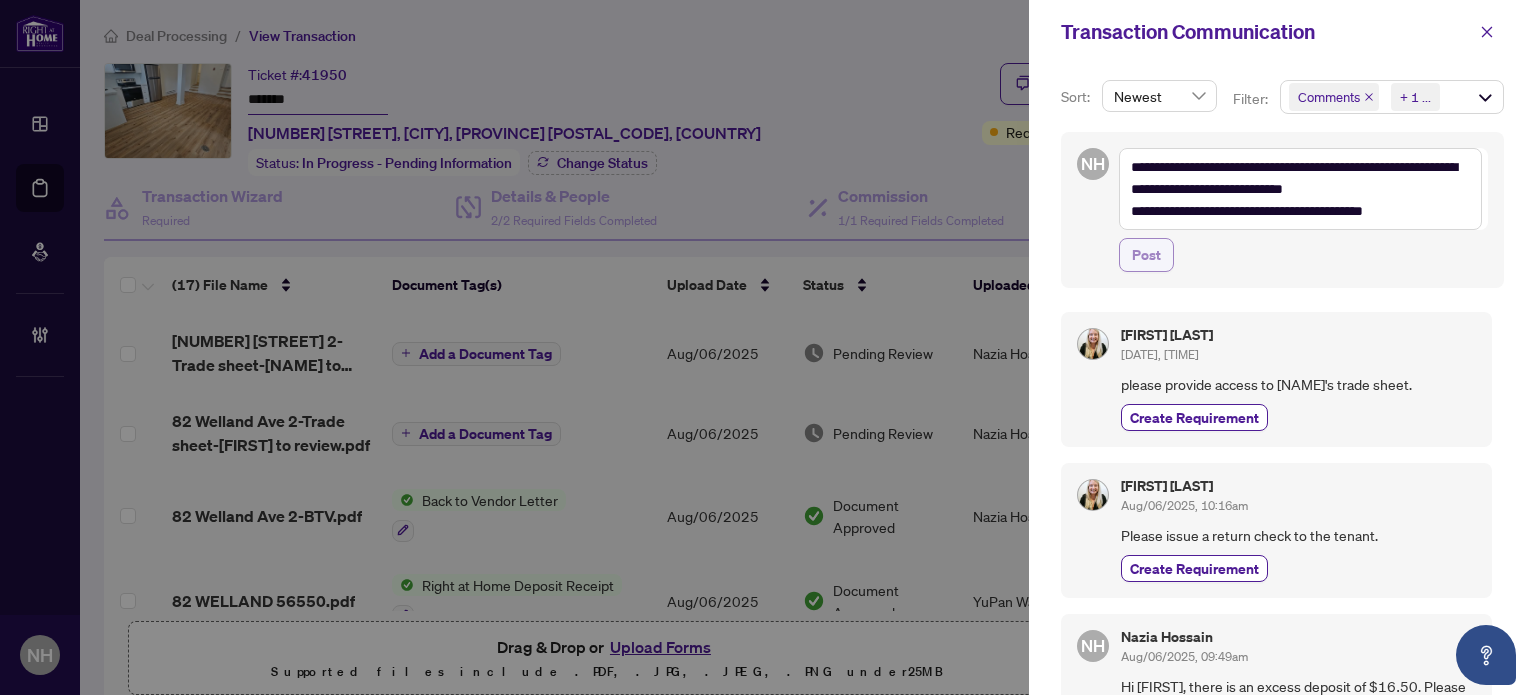 click on "Post" at bounding box center [1146, 255] 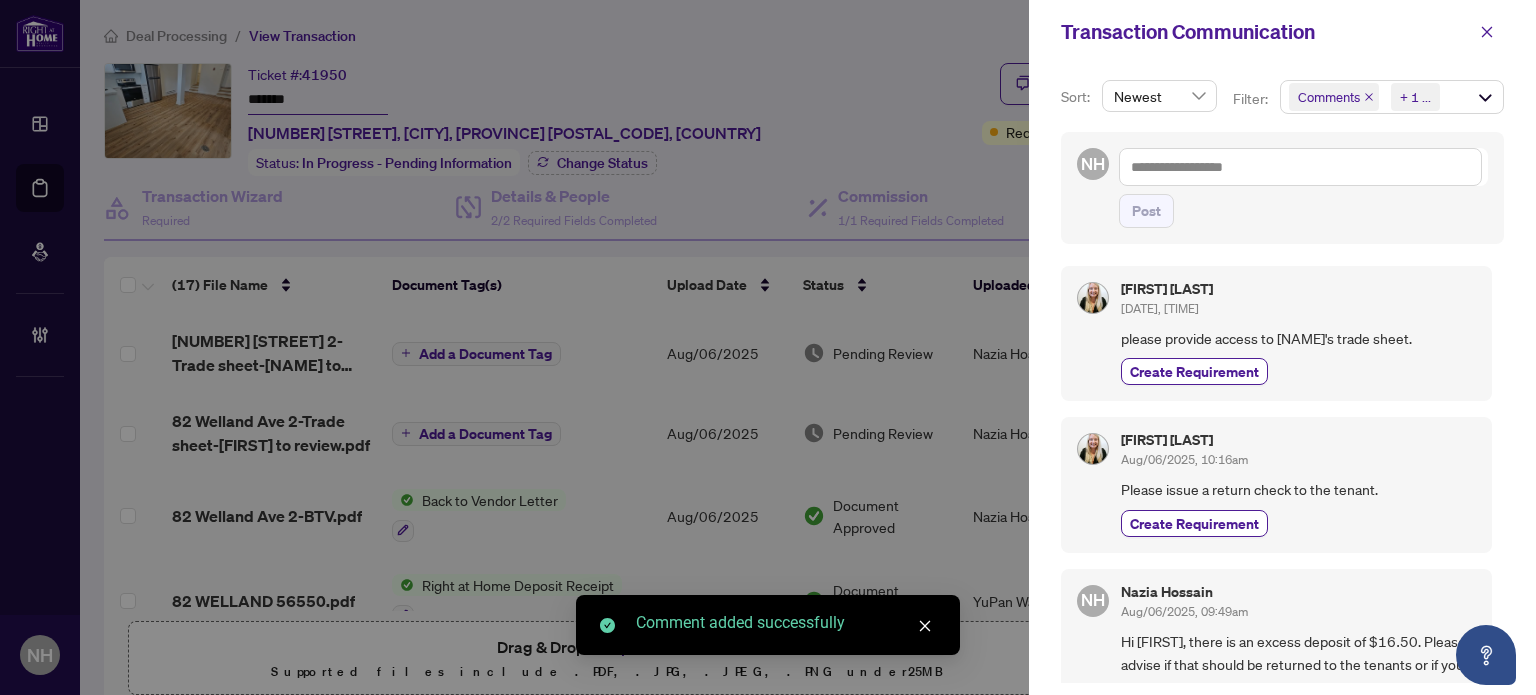 scroll, scrollTop: 300, scrollLeft: 0, axis: vertical 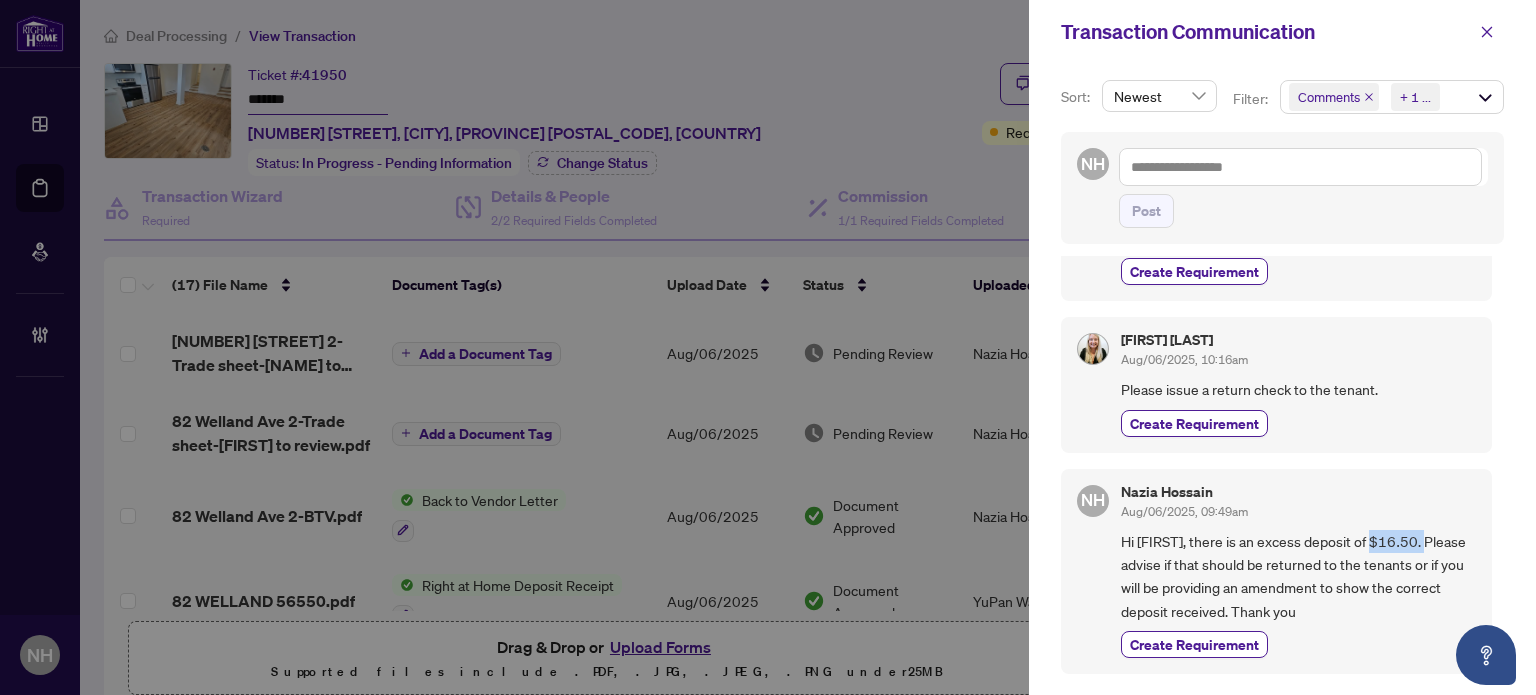 drag, startPoint x: 1369, startPoint y: 535, endPoint x: 1418, endPoint y: 531, distance: 49.162994 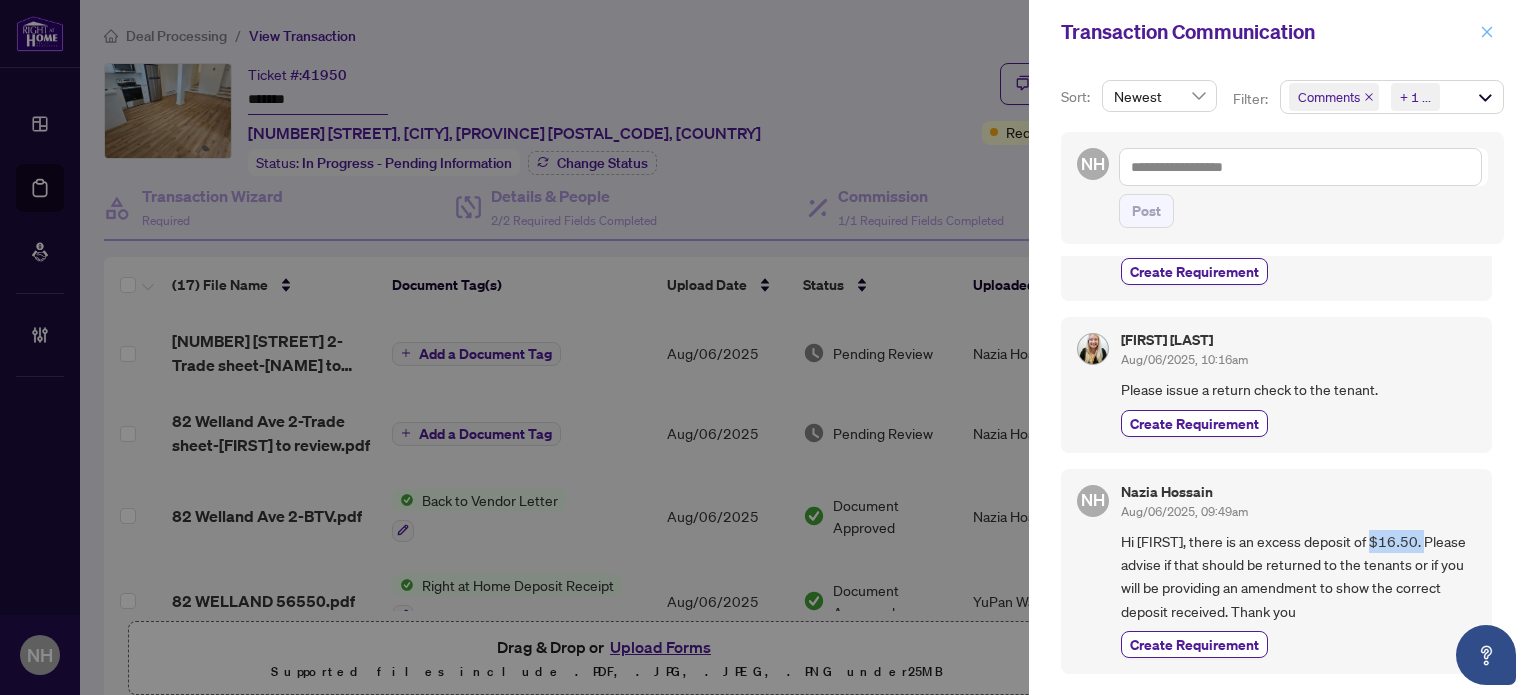 click 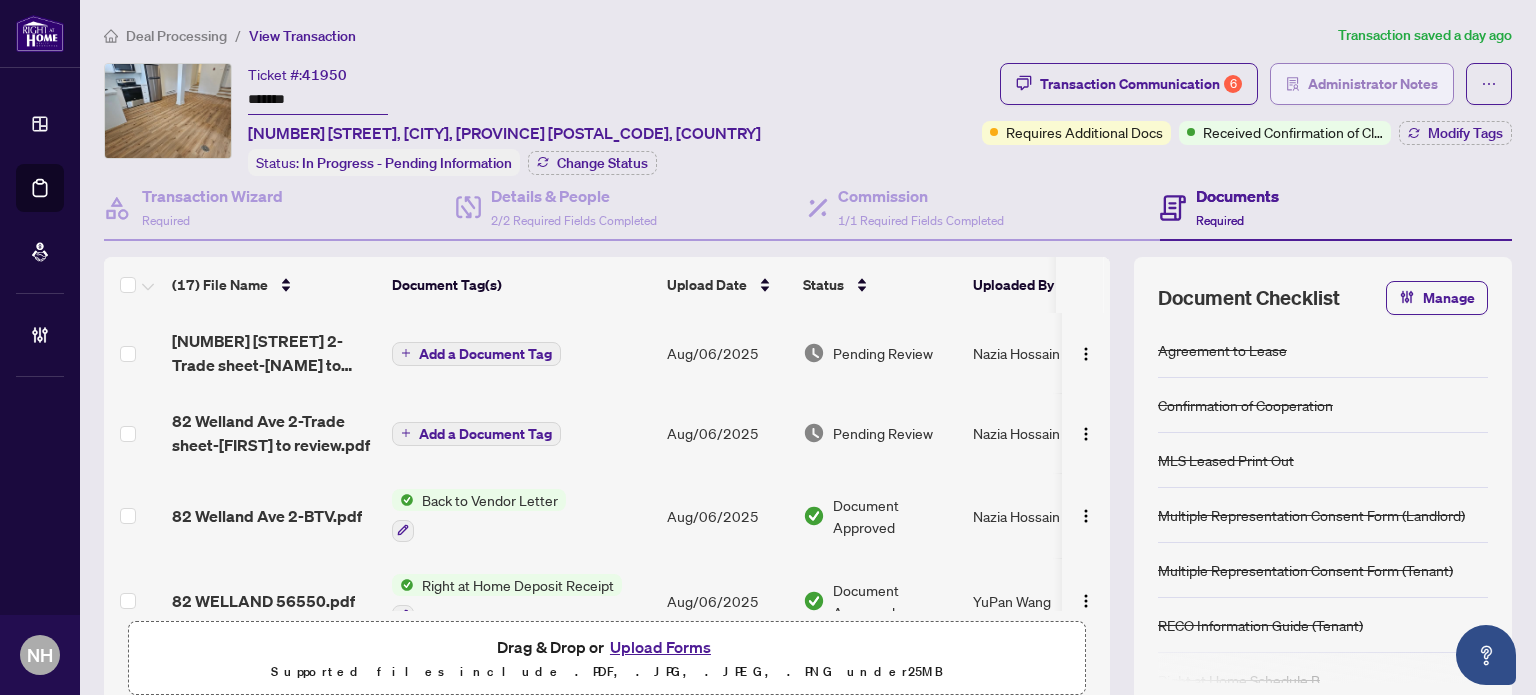 click on "Administrator Notes" at bounding box center (1373, 84) 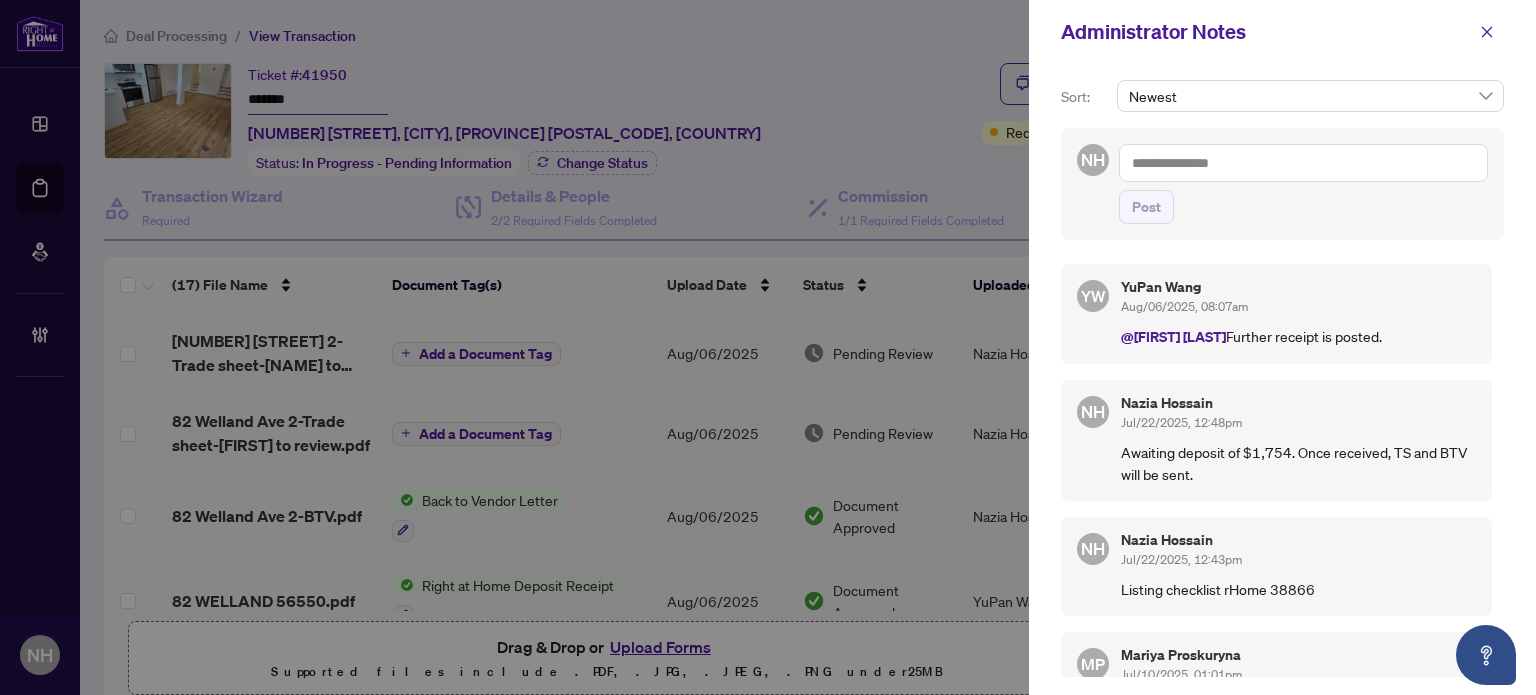 click at bounding box center [1303, 163] 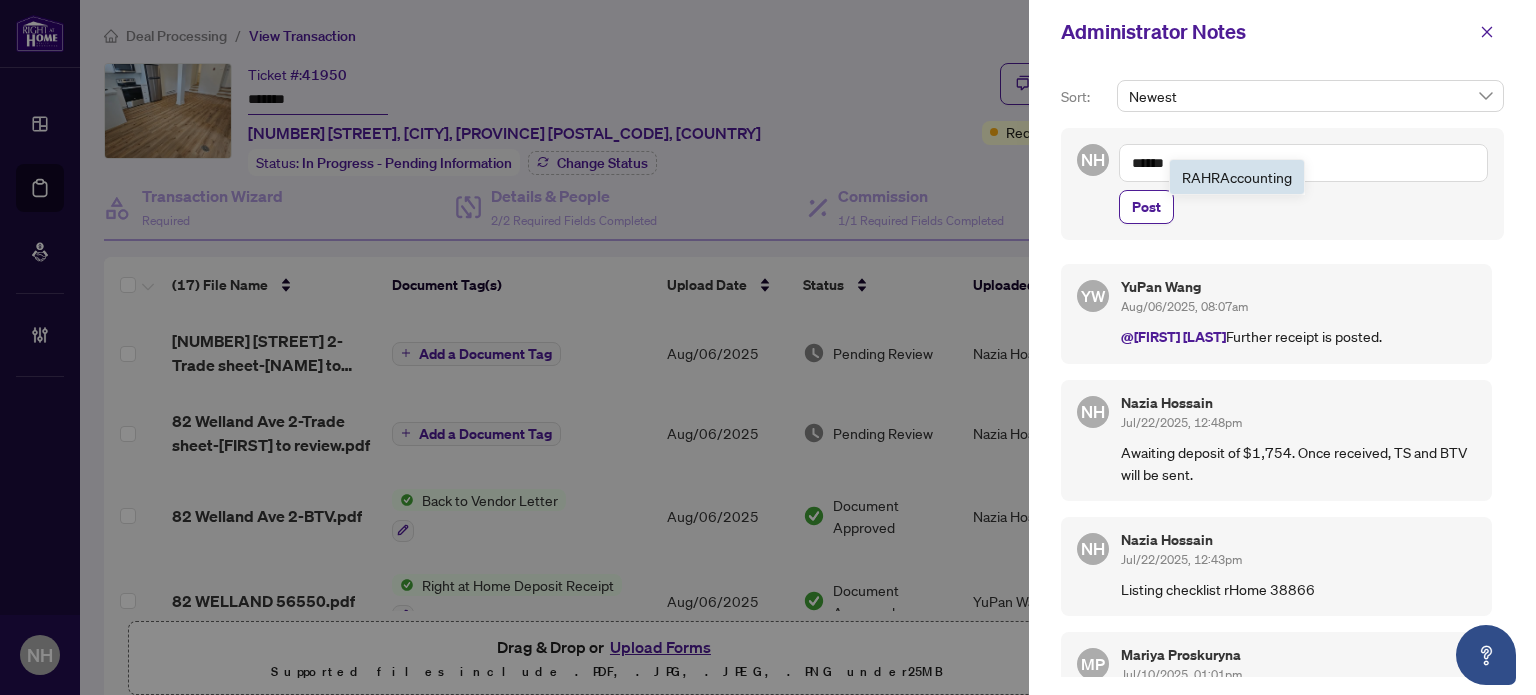 click on "Accou" at bounding box center [1240, 177] 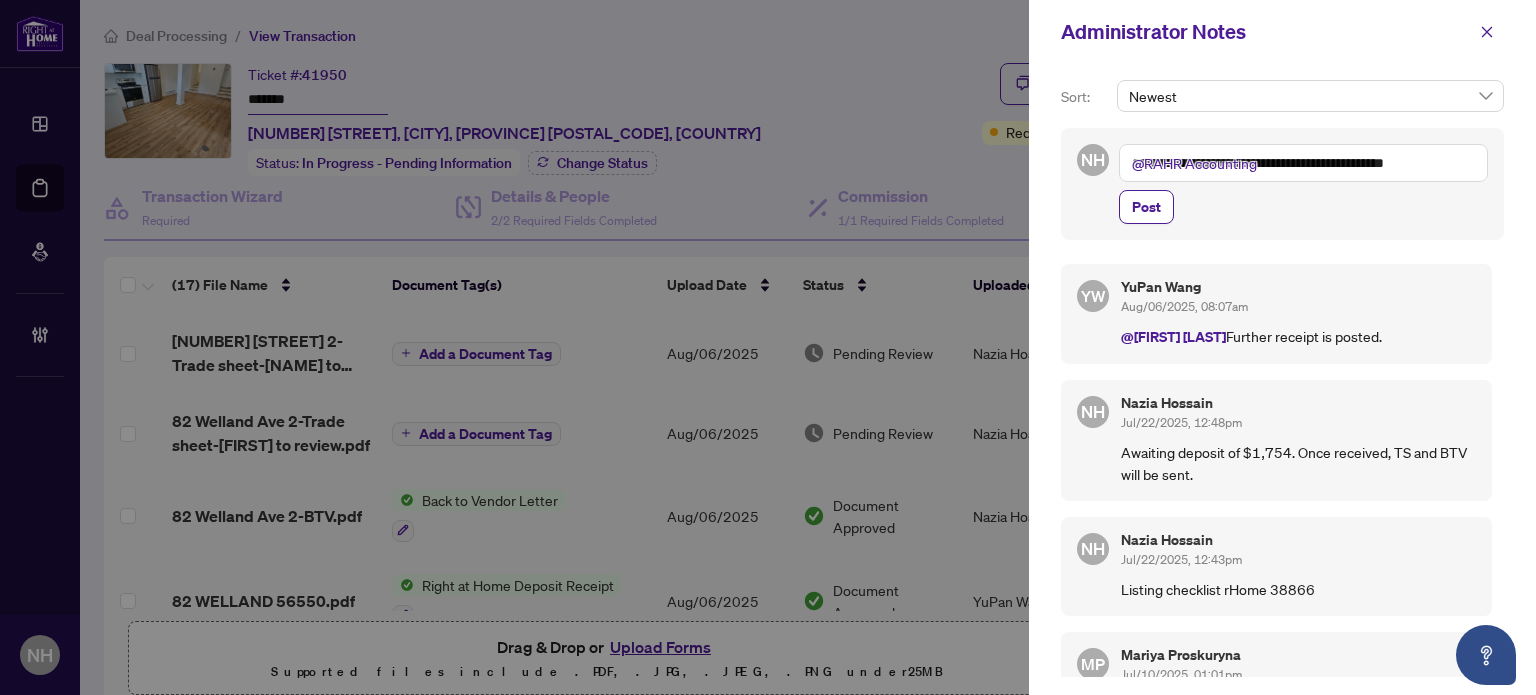 paste on "********" 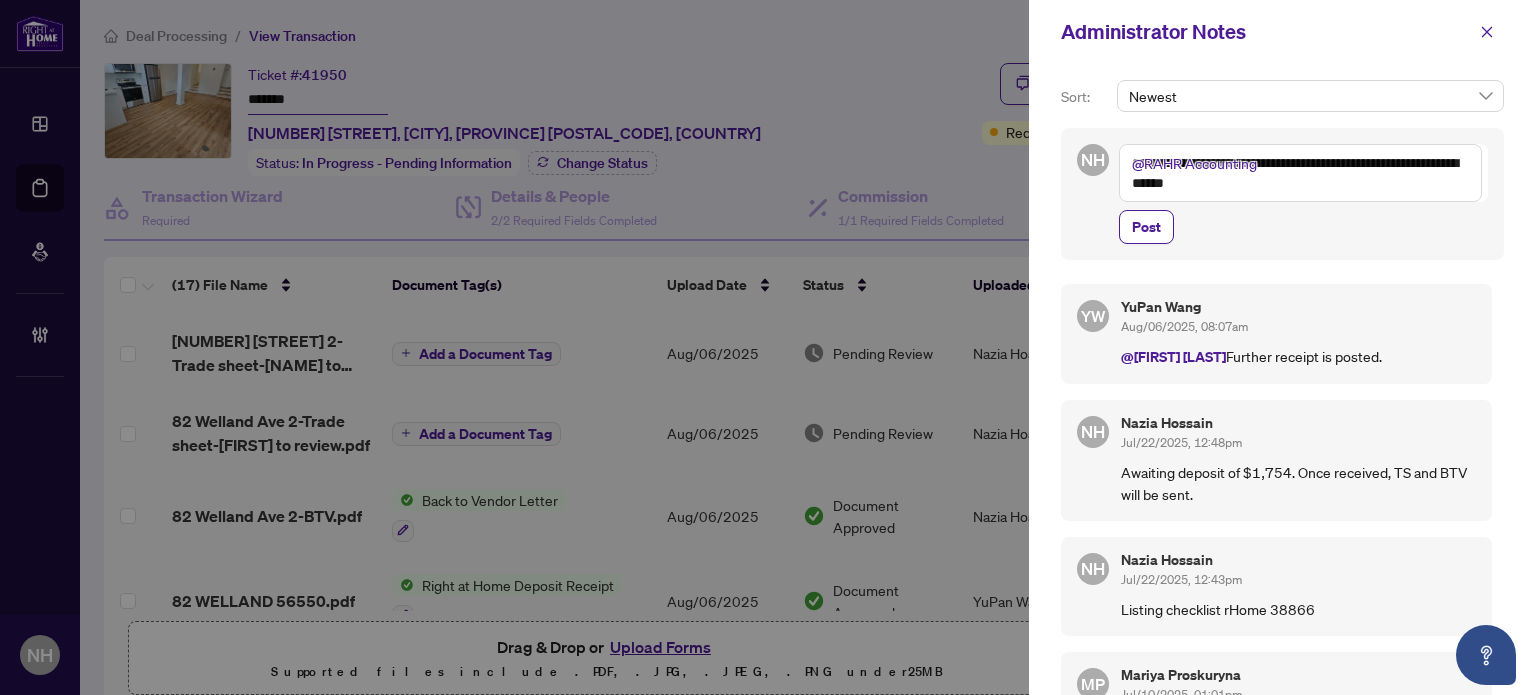 drag, startPoint x: 1273, startPoint y: 187, endPoint x: 1092, endPoint y: 133, distance: 188.88356 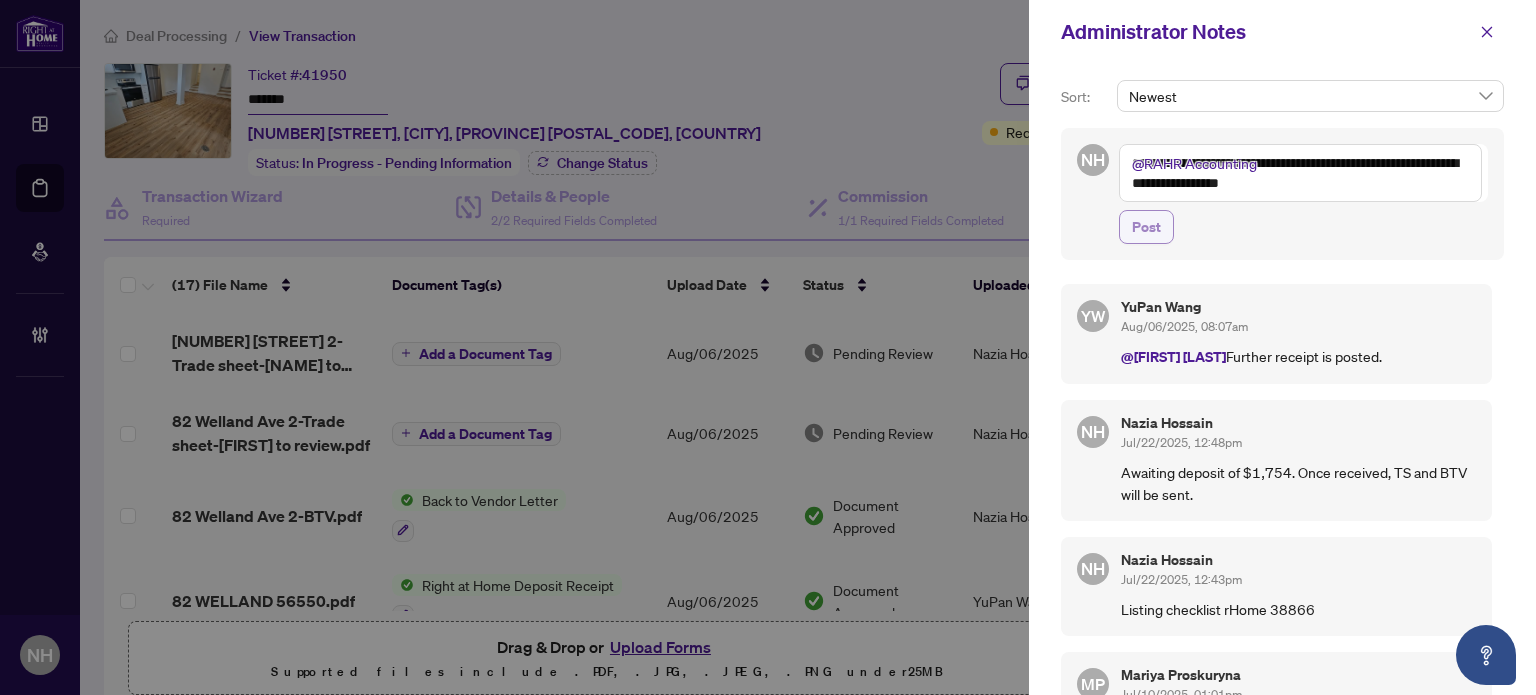click on "Post" at bounding box center (1146, 227) 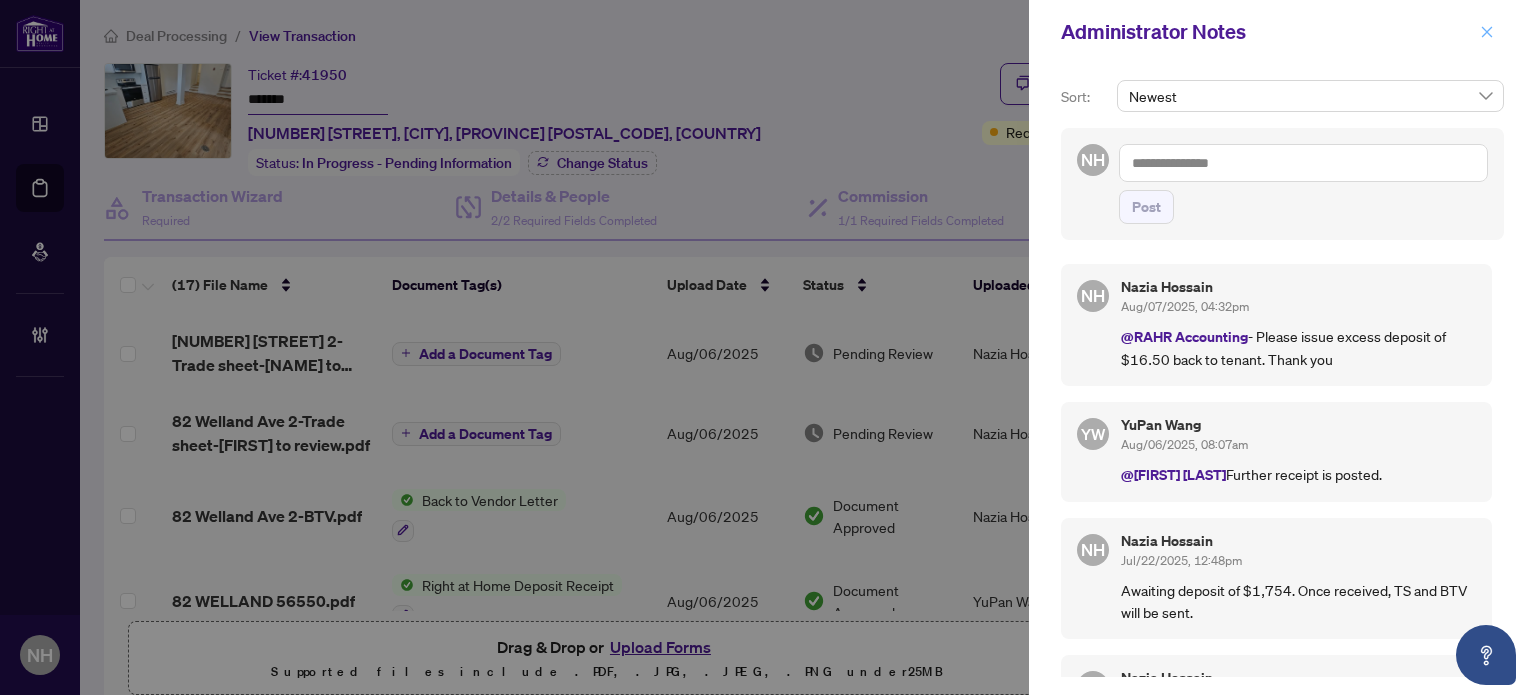 click 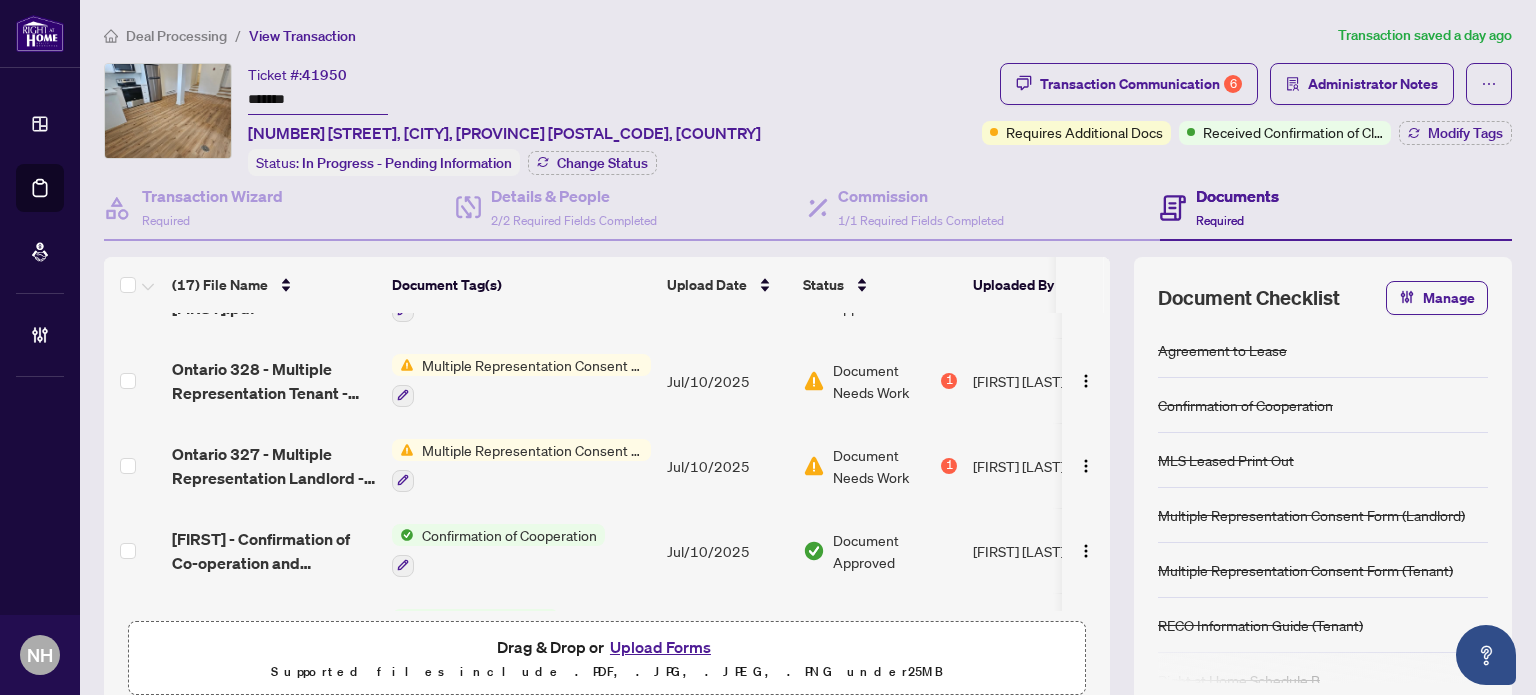 scroll, scrollTop: 1100, scrollLeft: 0, axis: vertical 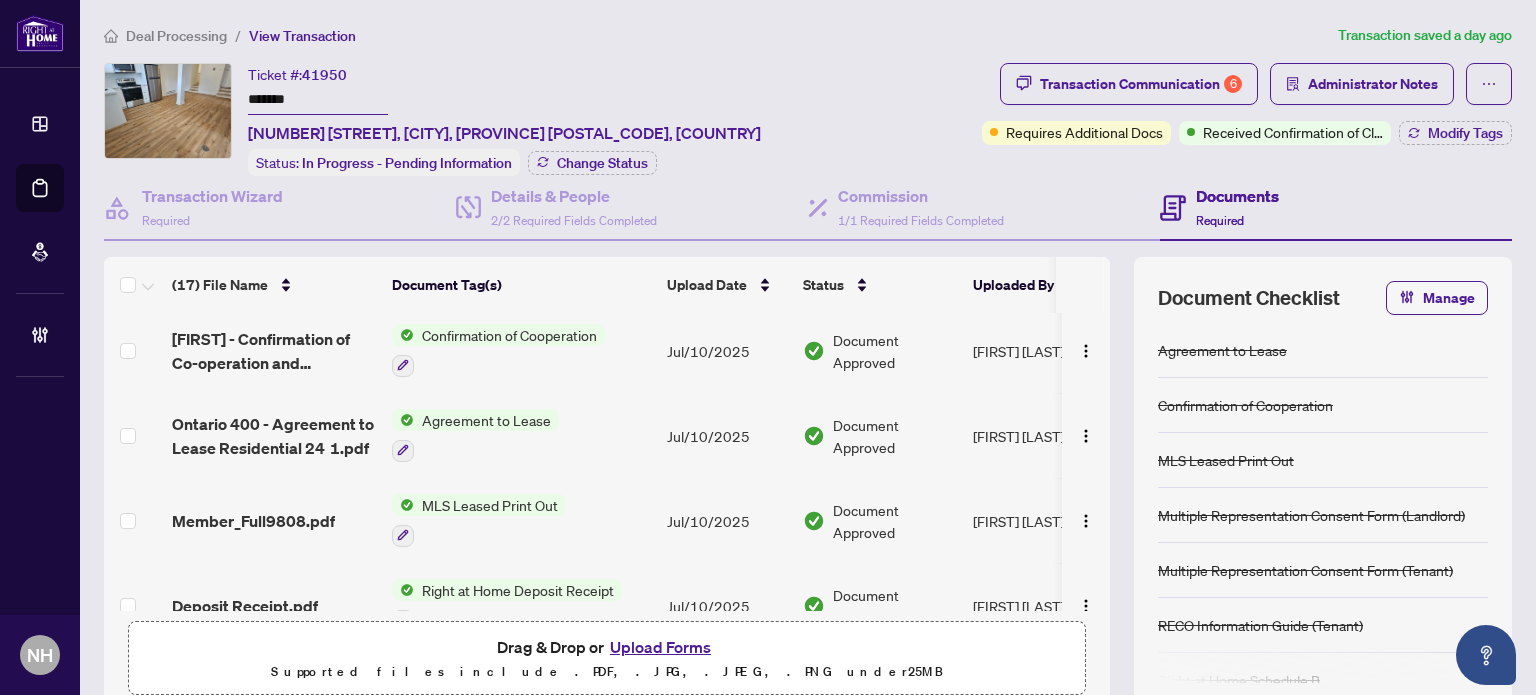 click on "Ontario 400 - Agreement to Lease  Residential 24 1.pdf" at bounding box center [274, 436] 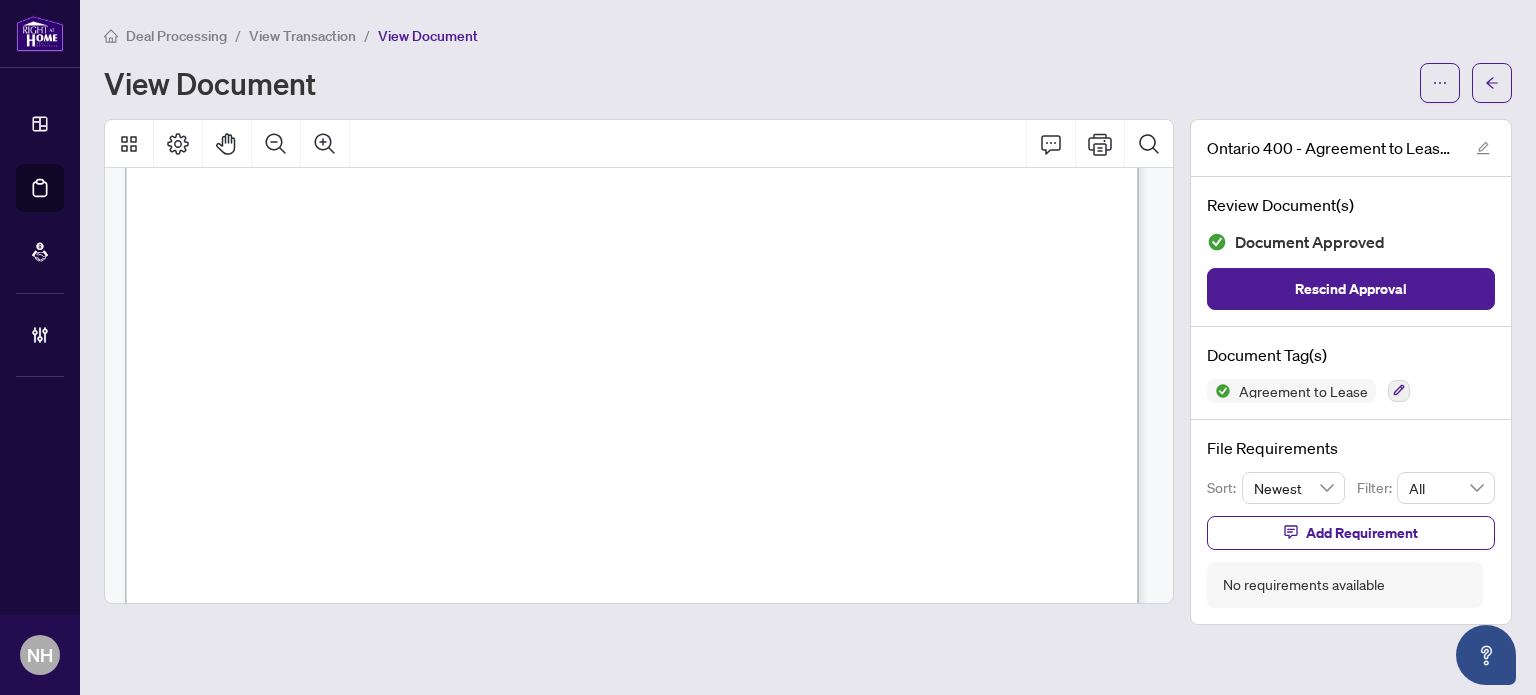 scroll, scrollTop: 200, scrollLeft: 0, axis: vertical 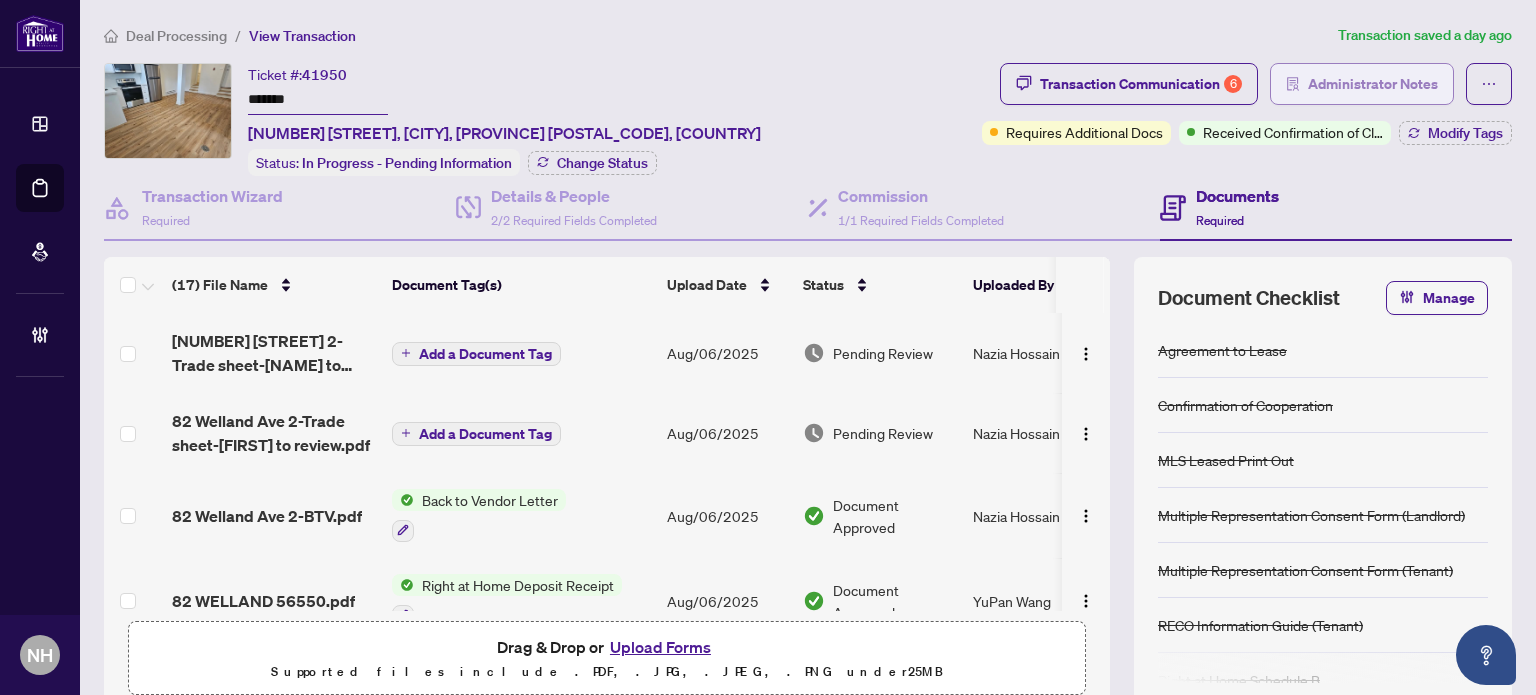 click on "Administrator Notes" at bounding box center (1373, 84) 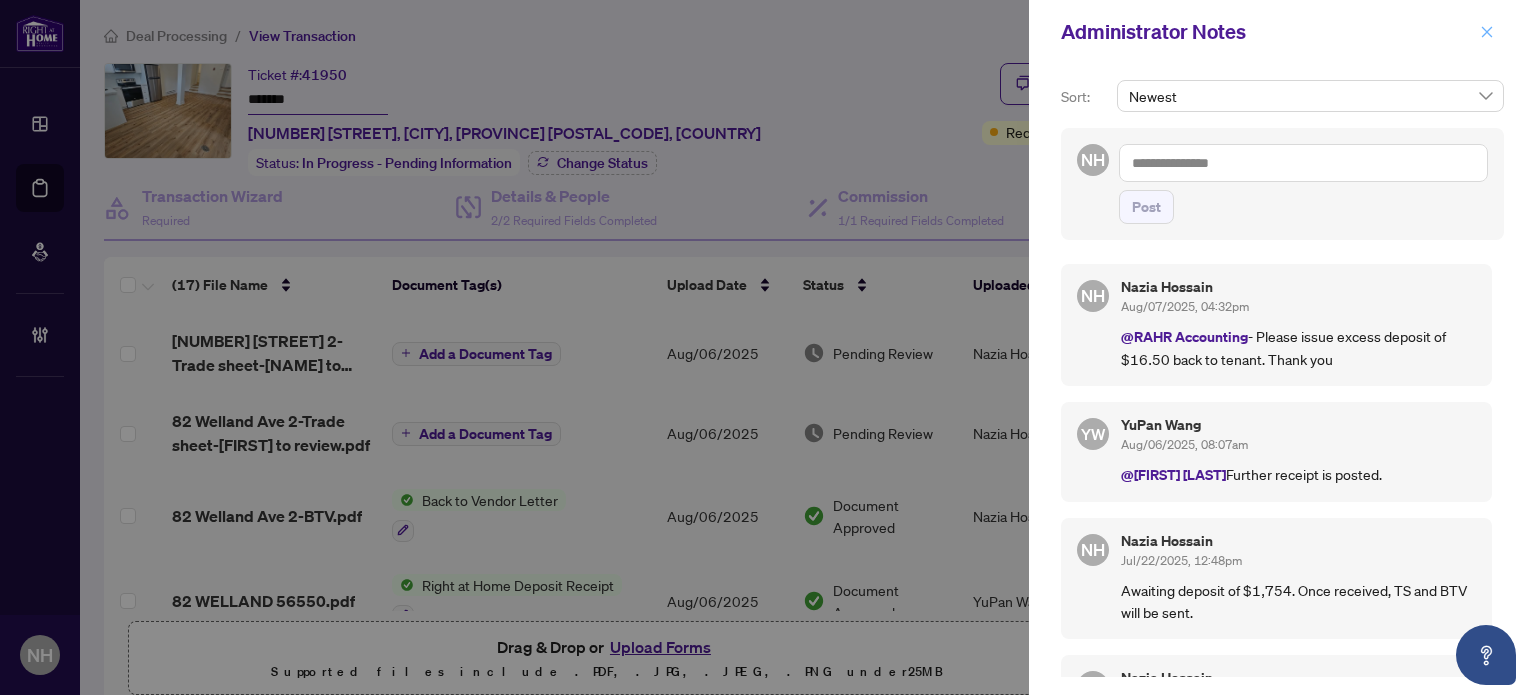 click 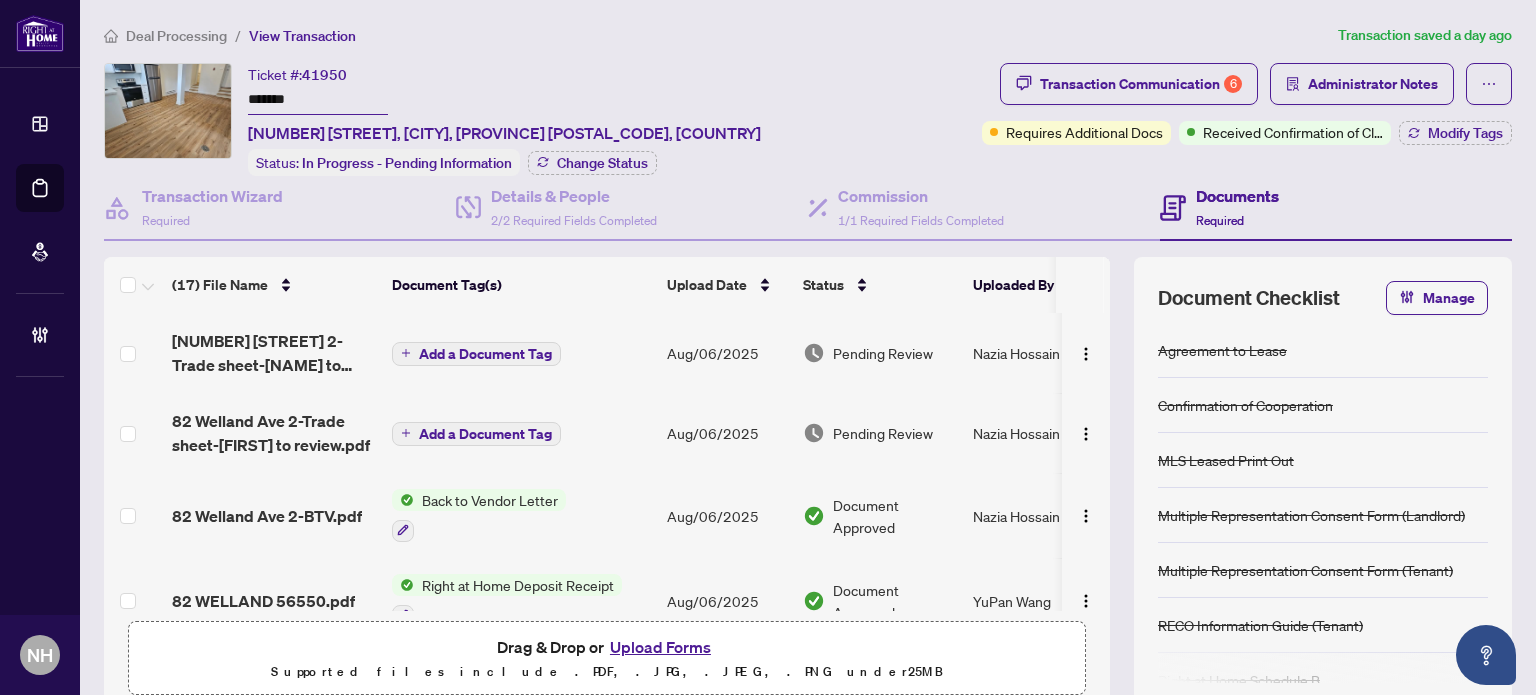click on "Deal Processing" at bounding box center (176, 36) 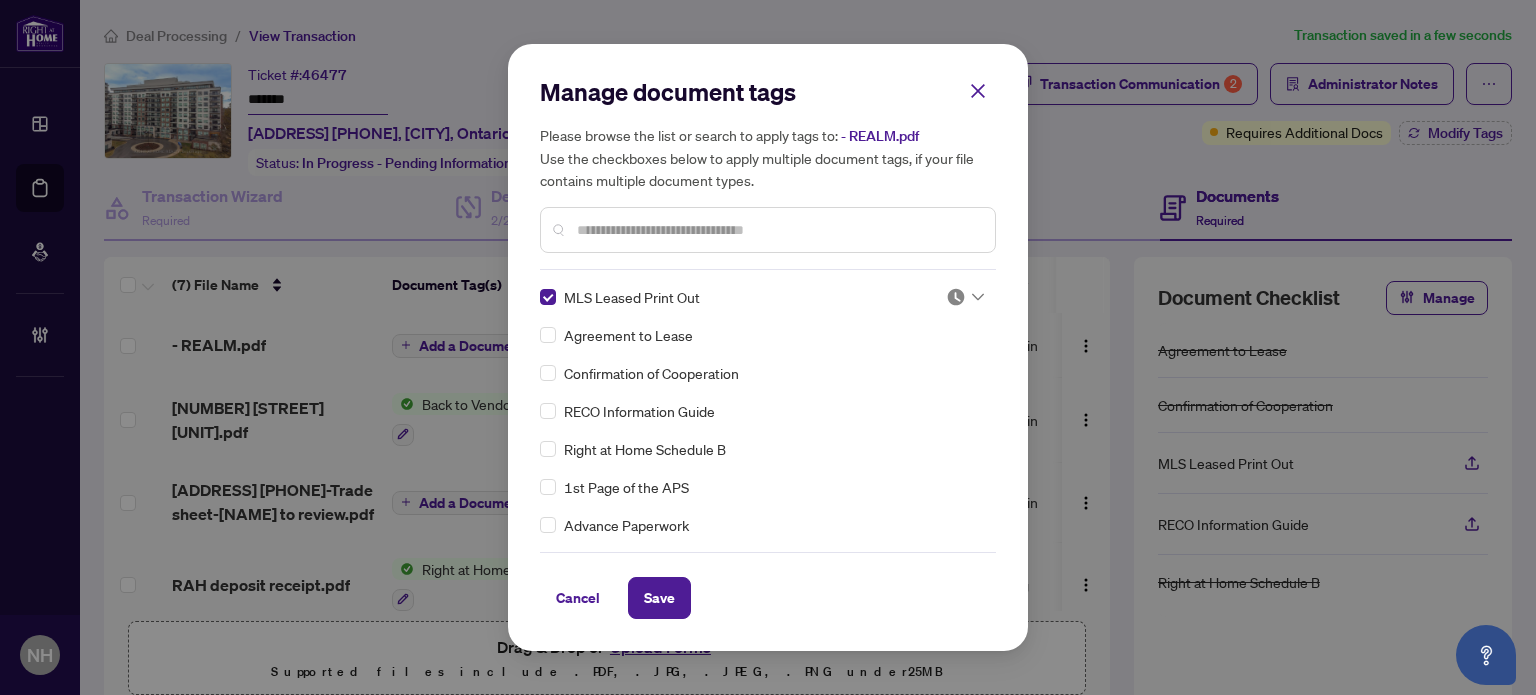 scroll, scrollTop: 0, scrollLeft: 0, axis: both 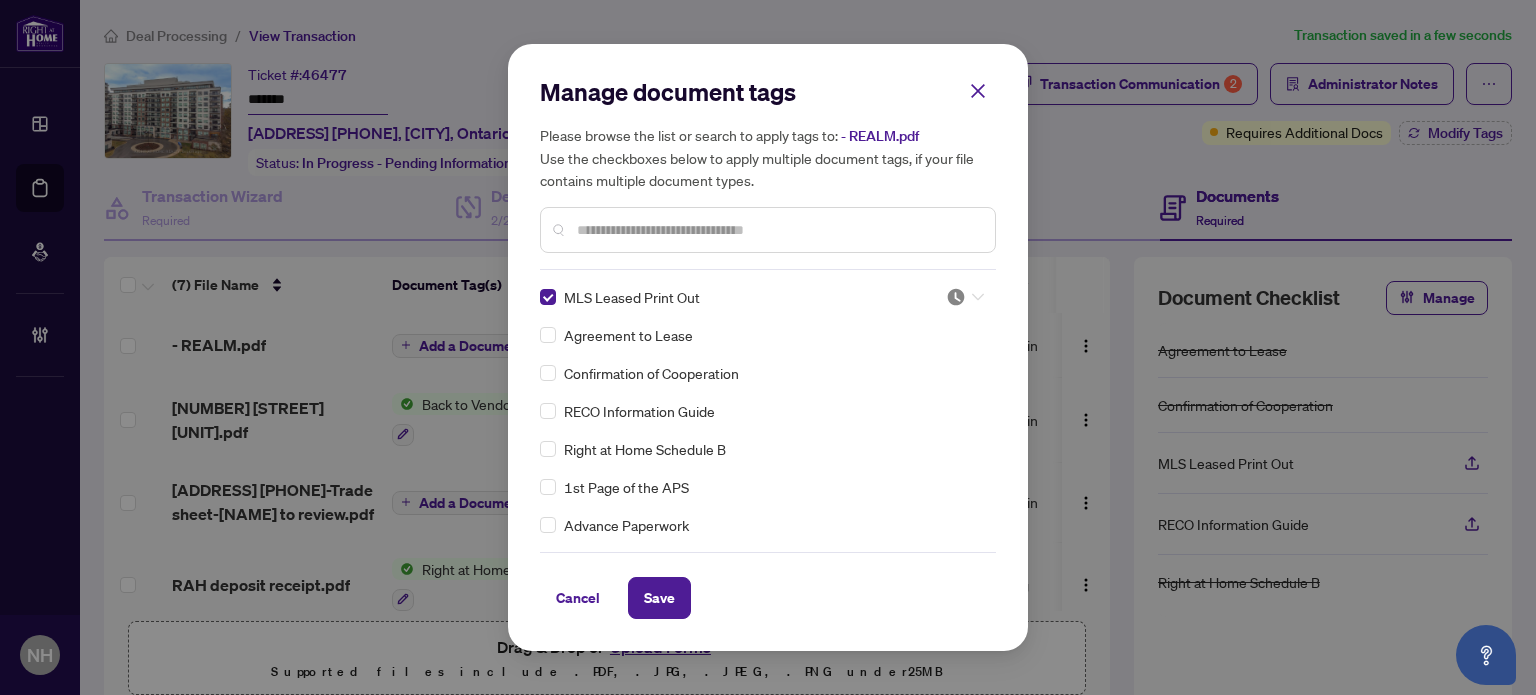 click at bounding box center [956, 297] 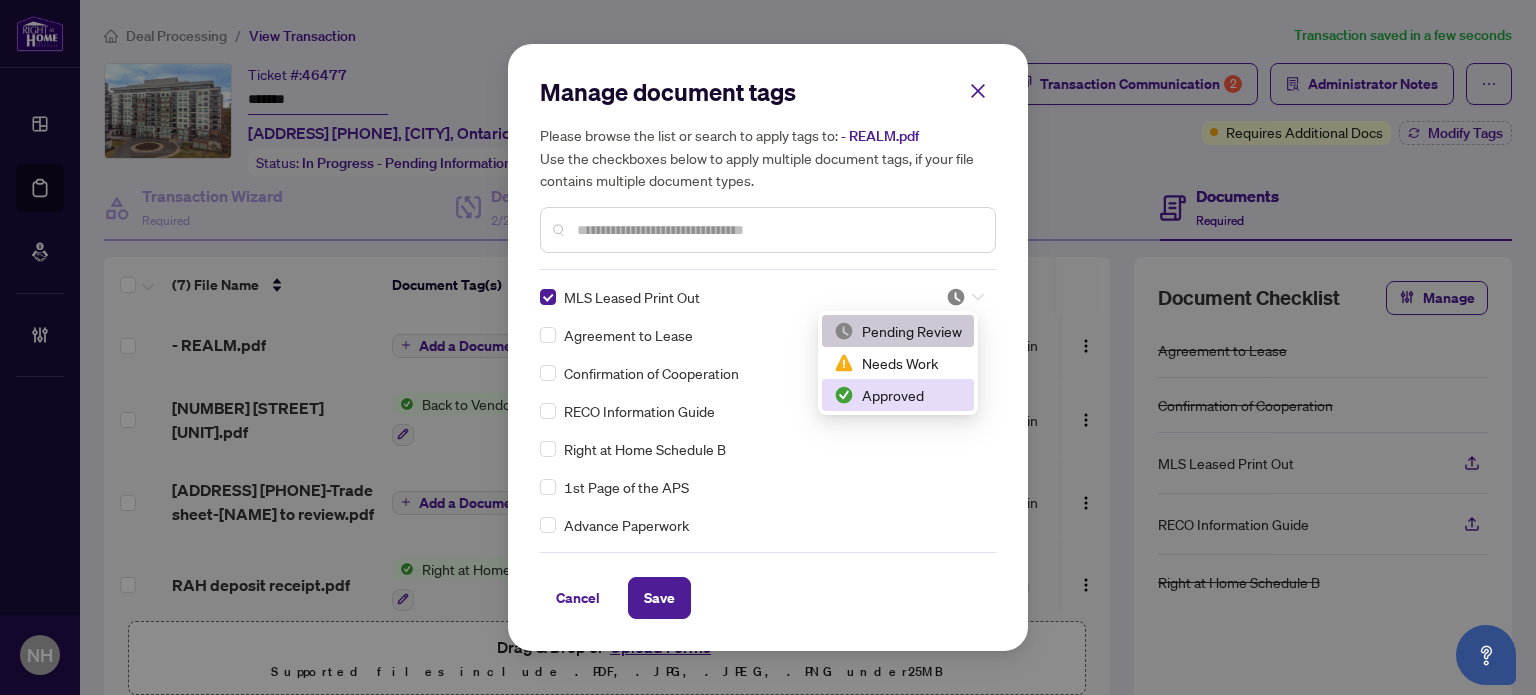click on "Approved" at bounding box center (898, 395) 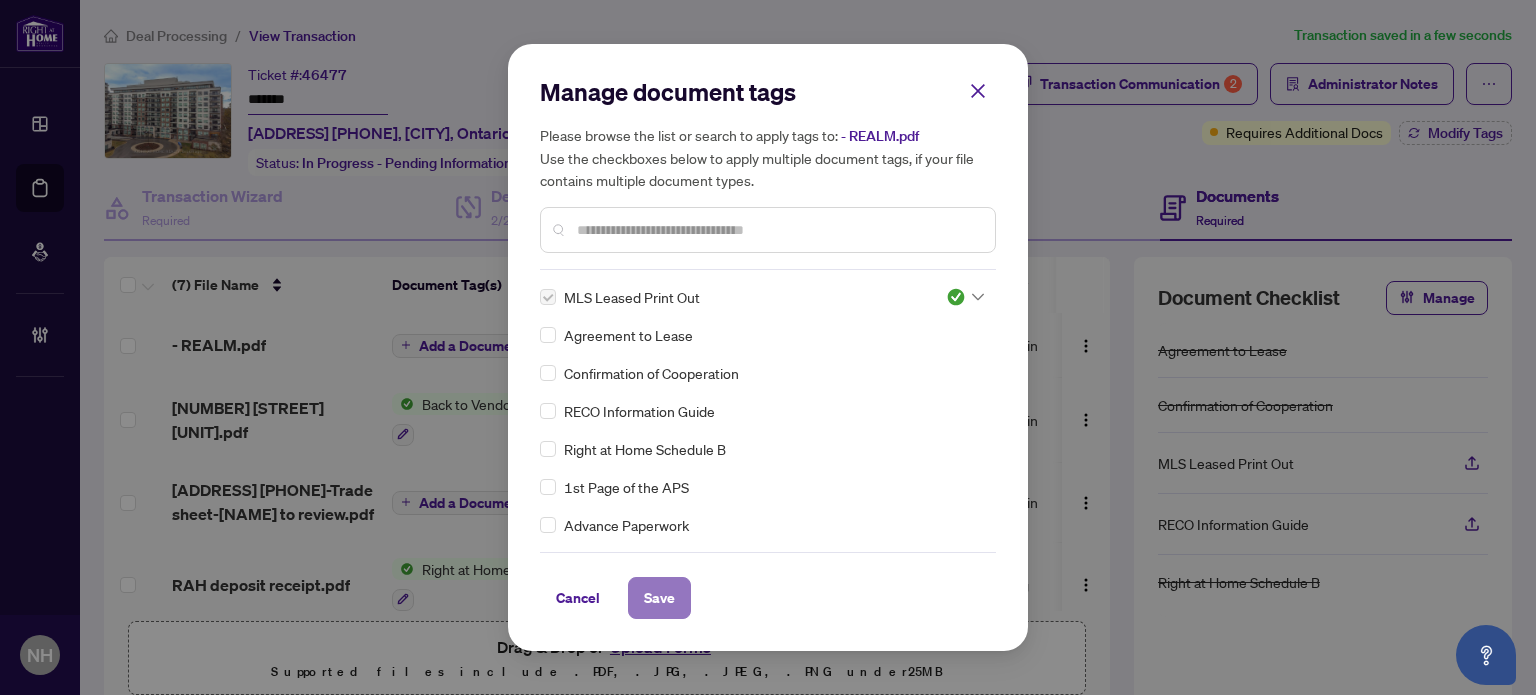 drag, startPoint x: 680, startPoint y: 598, endPoint x: 692, endPoint y: 591, distance: 13.892444 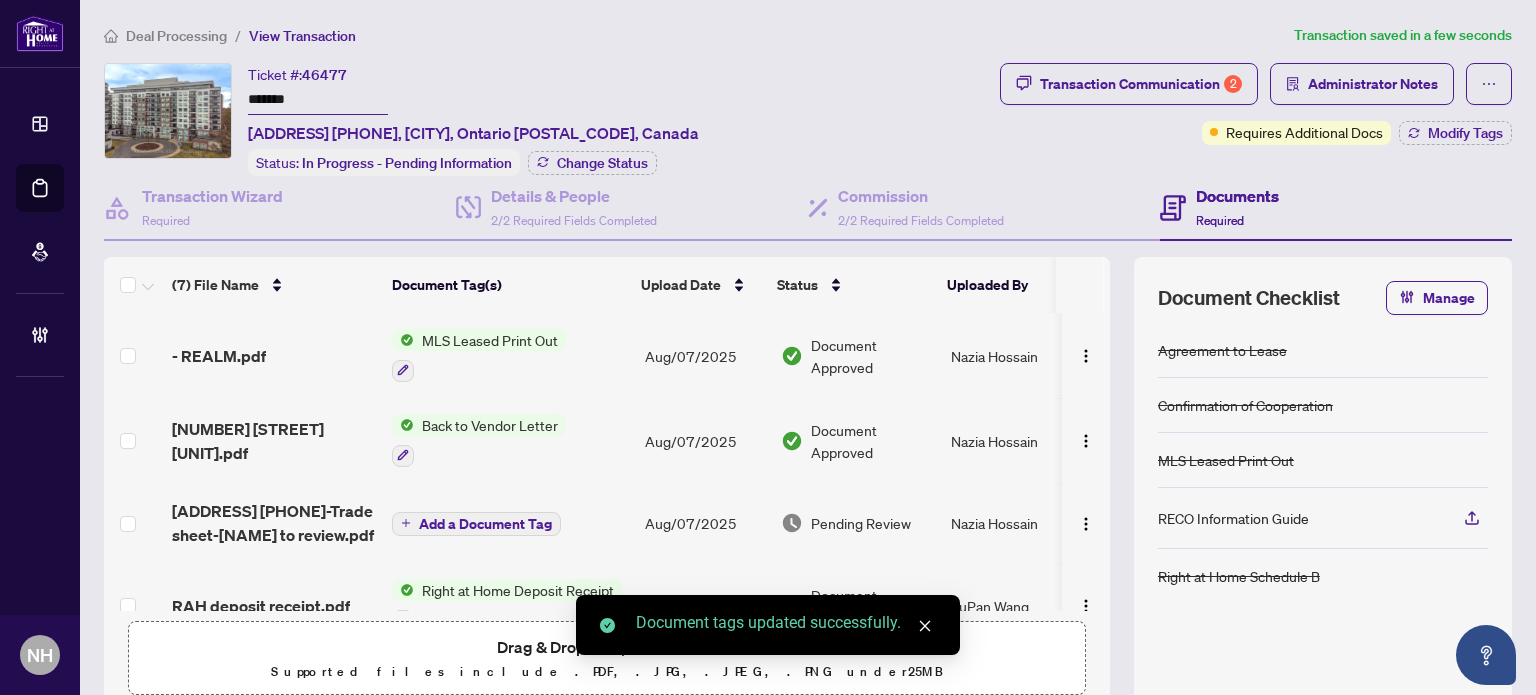 drag, startPoint x: 339, startPoint y: 99, endPoint x: 220, endPoint y: 45, distance: 130.679 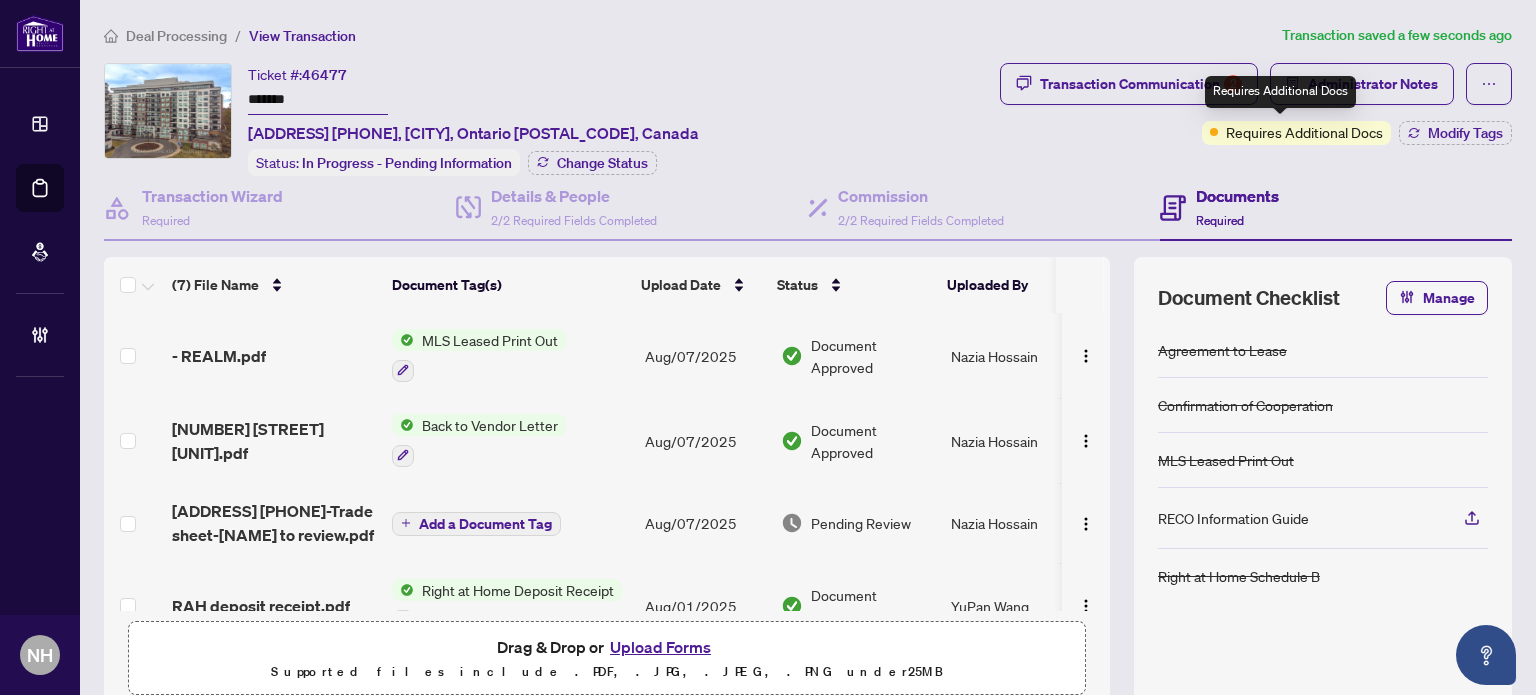 click on "Requires Additional Docs" at bounding box center [1280, 92] 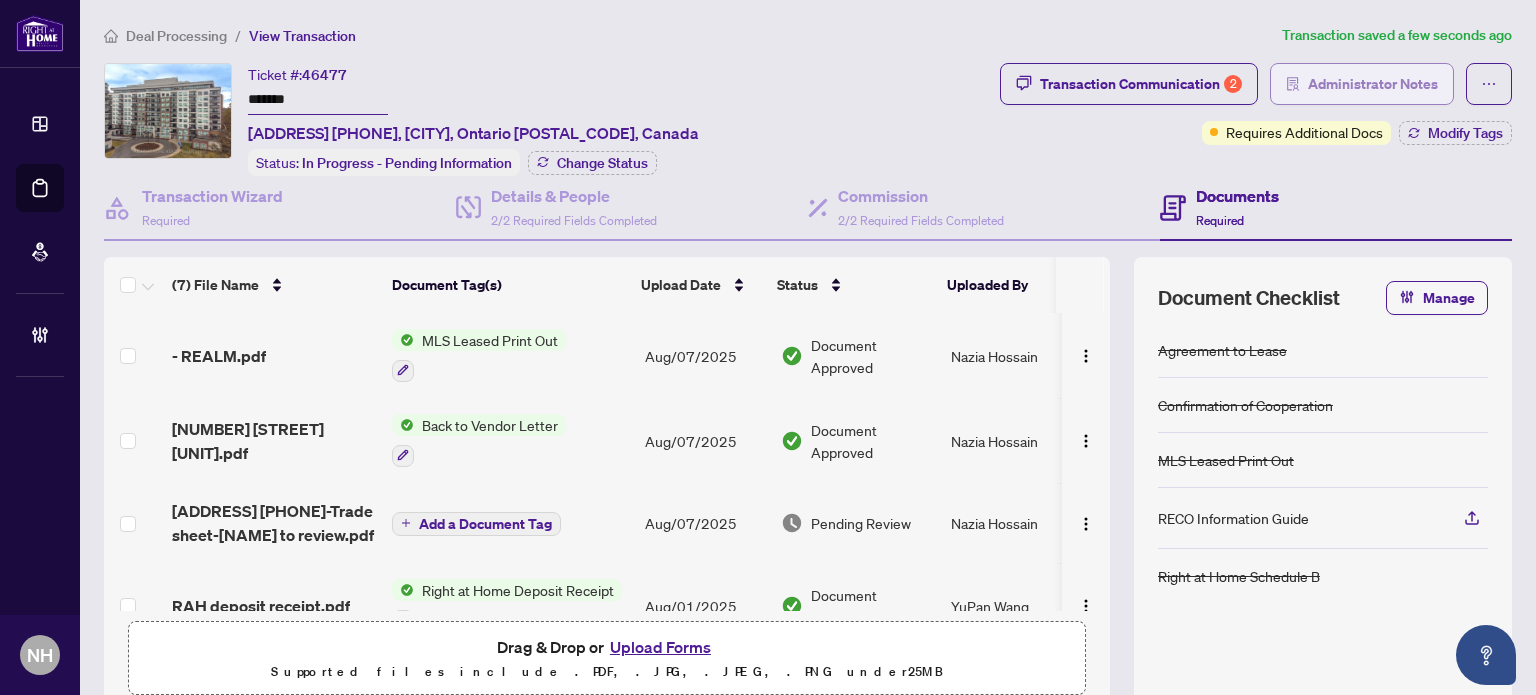 click on "Administrator Notes" at bounding box center (1373, 84) 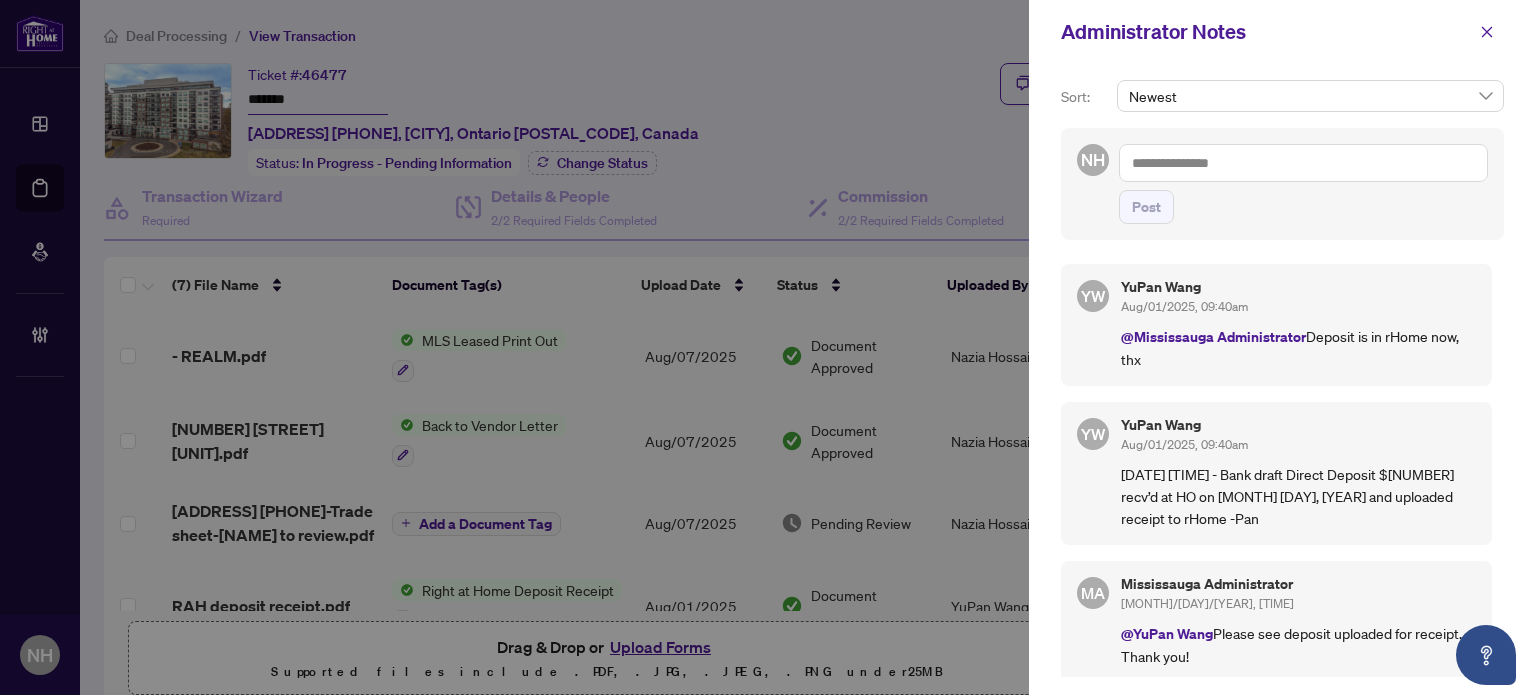 click at bounding box center (1303, 163) 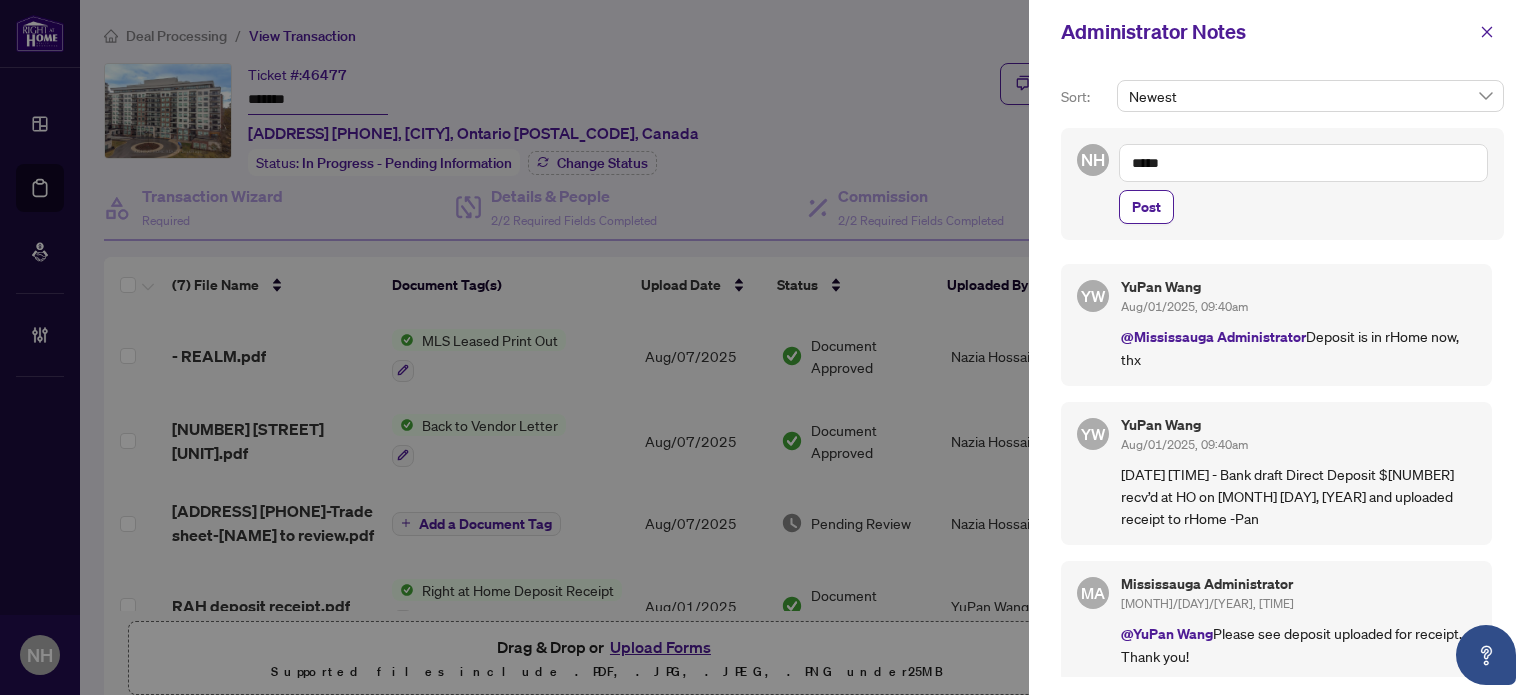 click on "*****" at bounding box center [1303, 163] 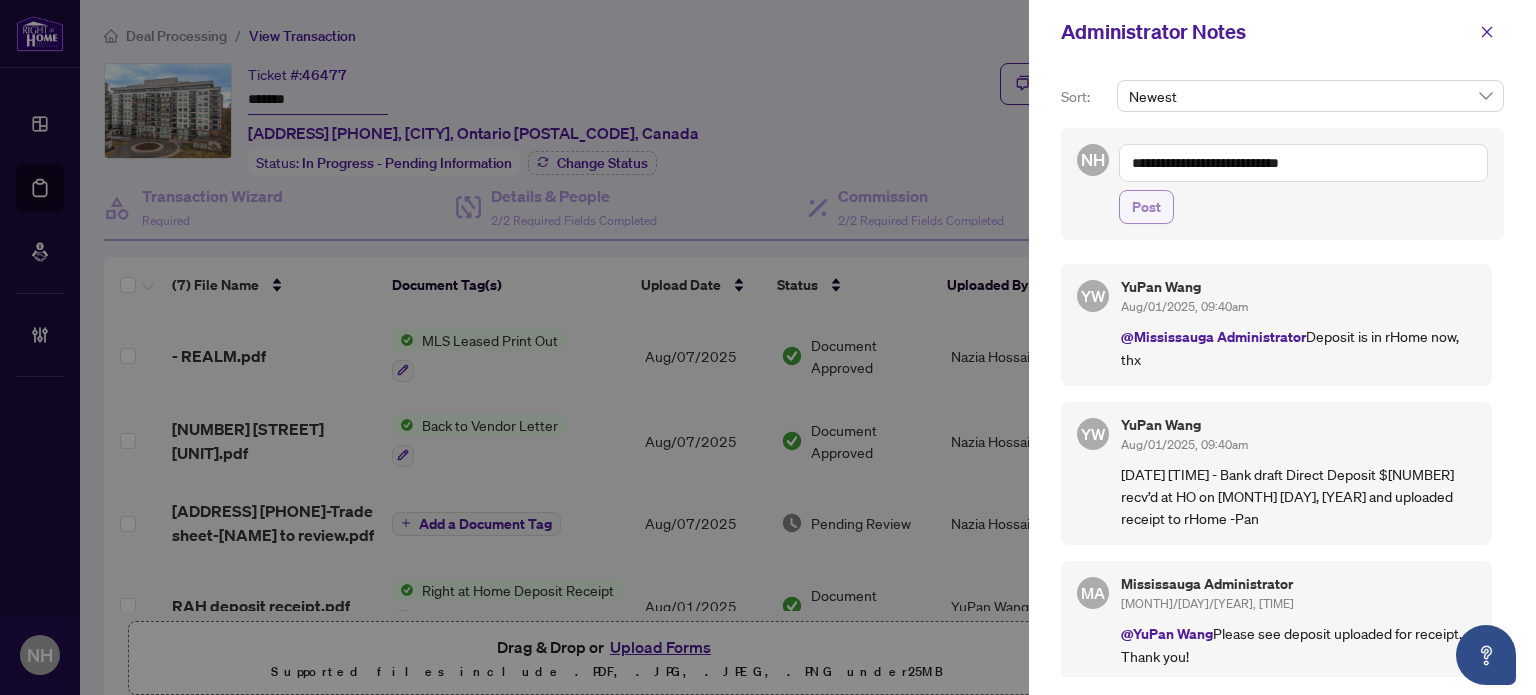 type on "**********" 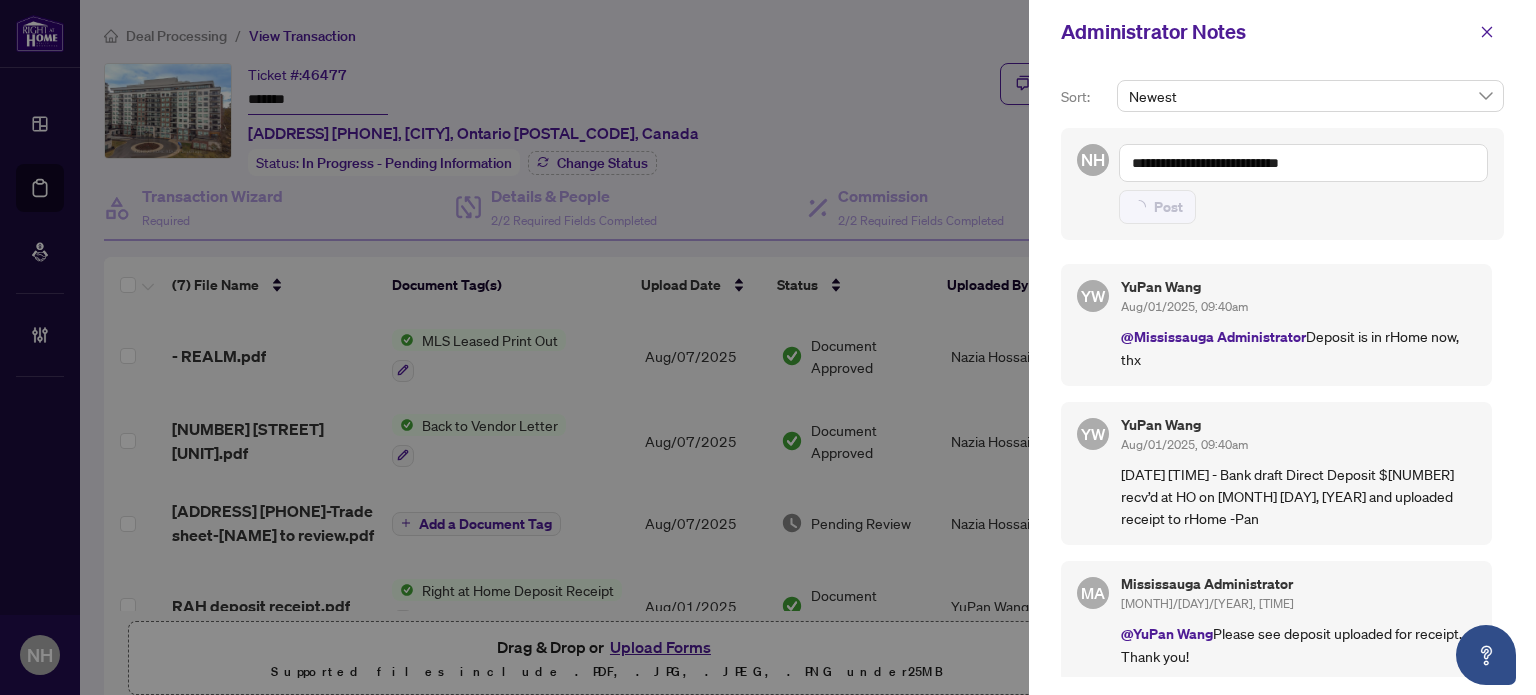 type 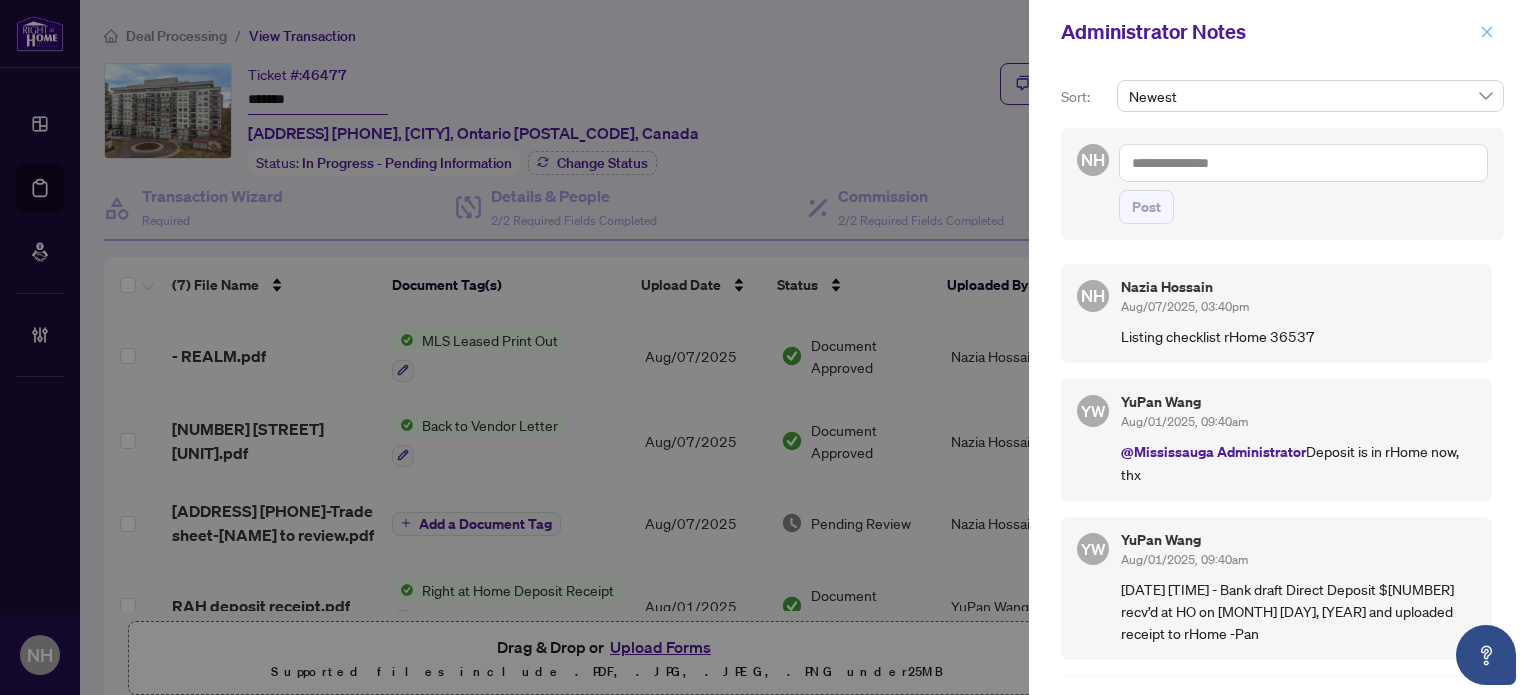 click 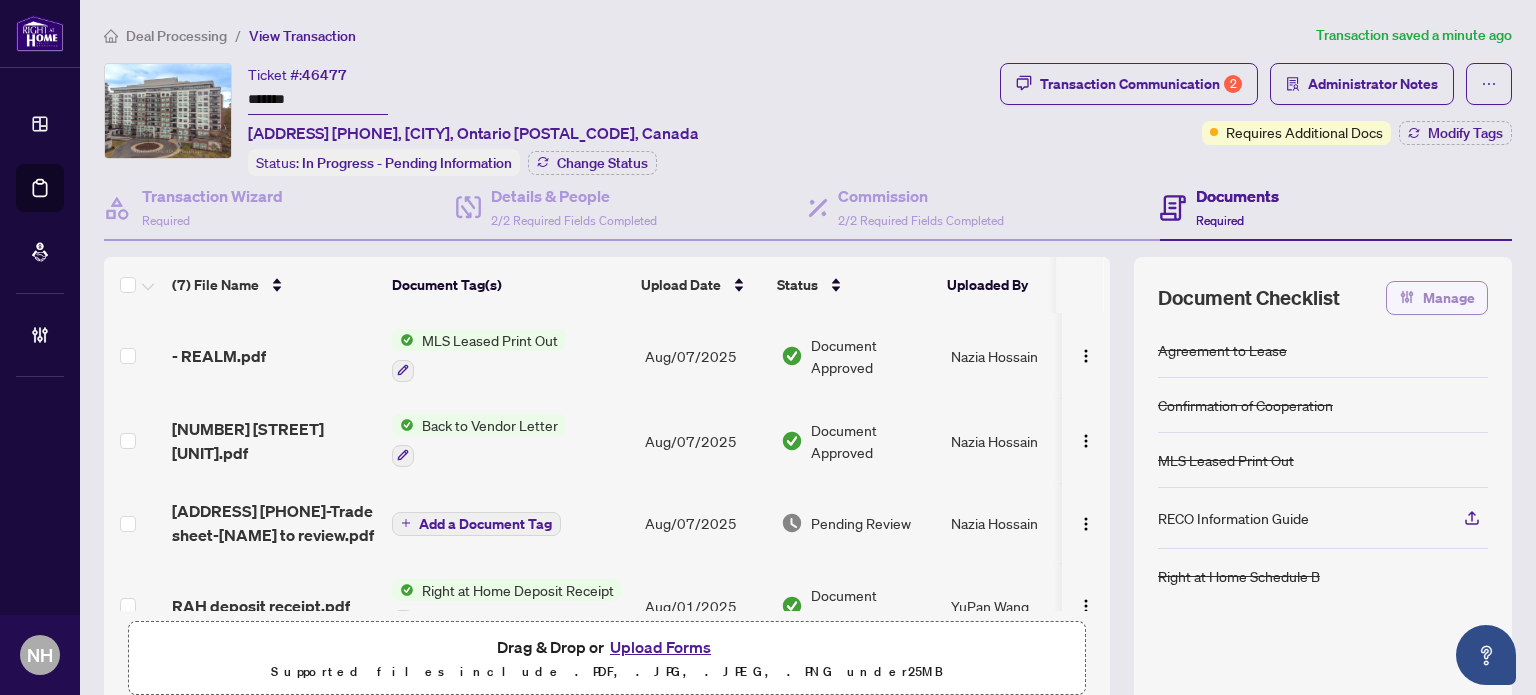 click on "Manage" at bounding box center (1449, 298) 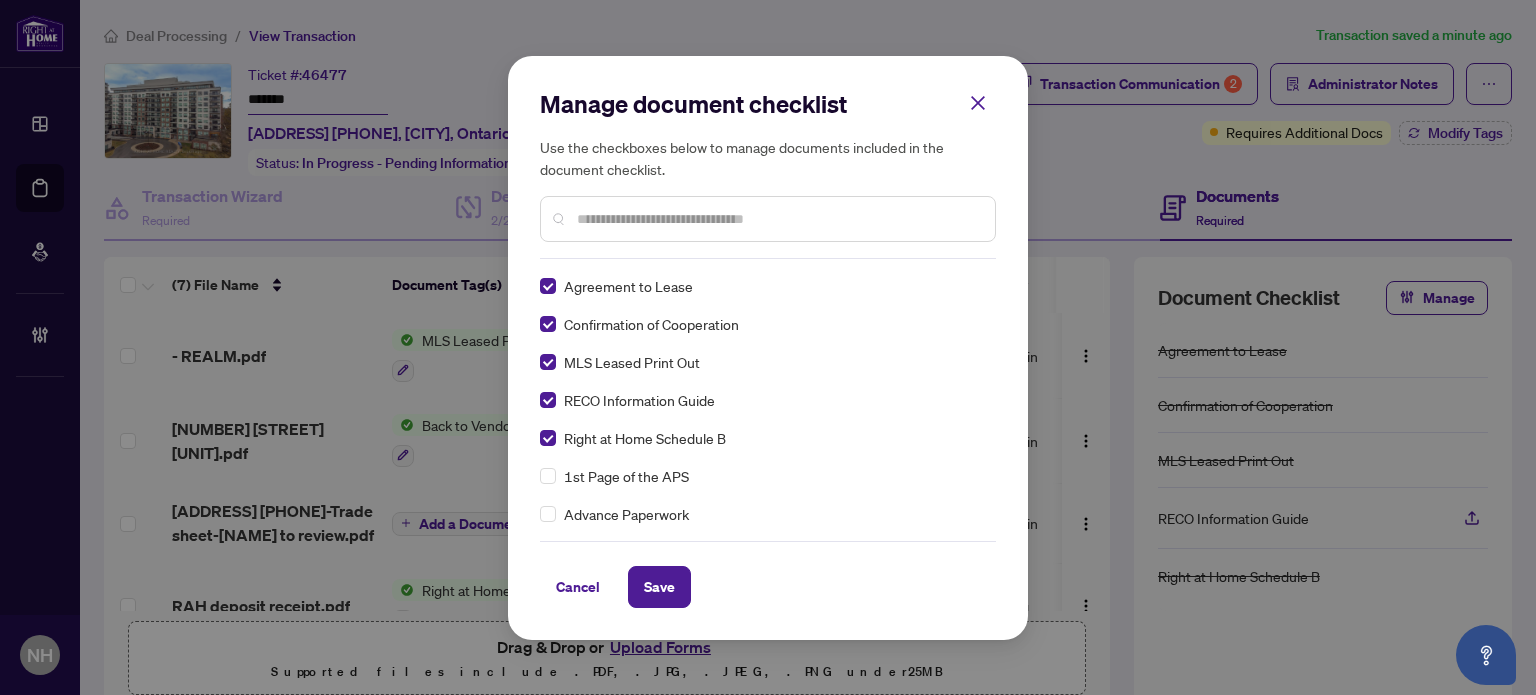scroll, scrollTop: 0, scrollLeft: 0, axis: both 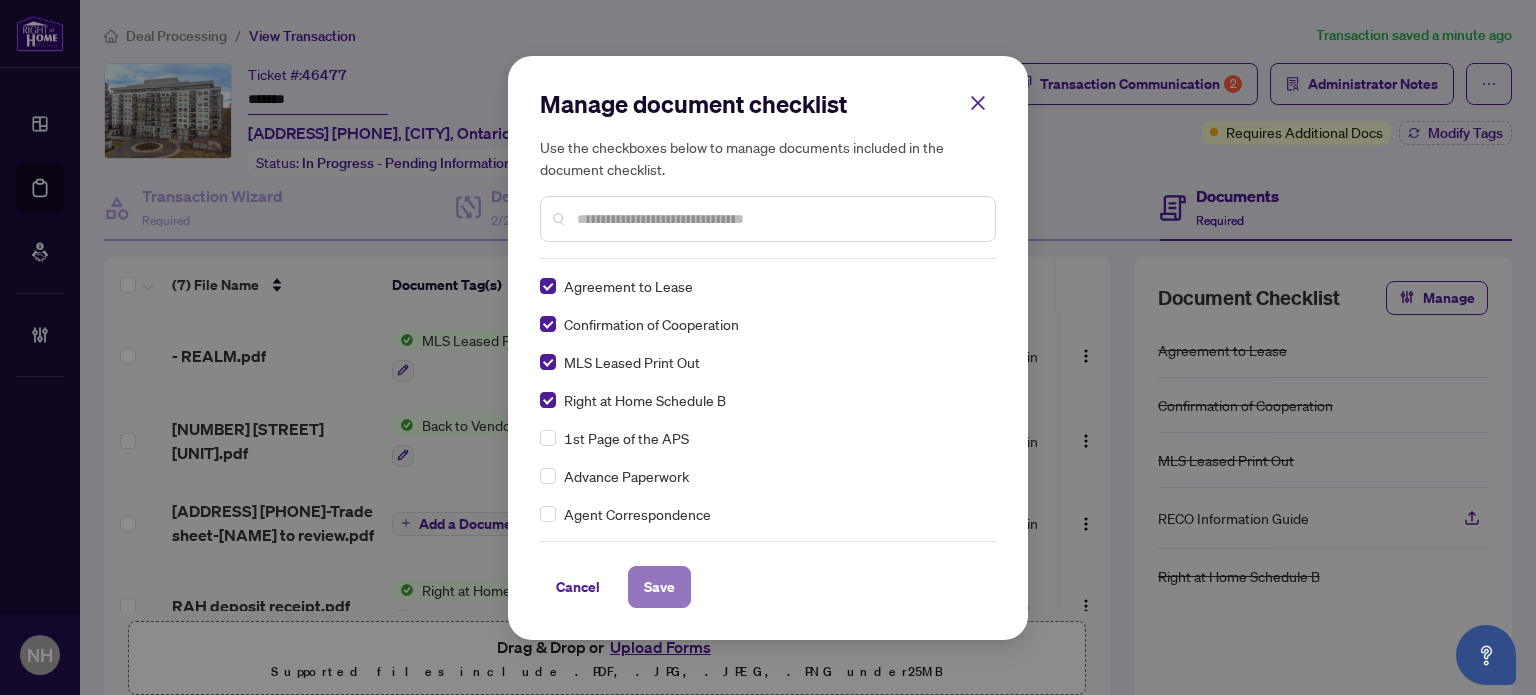 click on "Save" at bounding box center (659, 587) 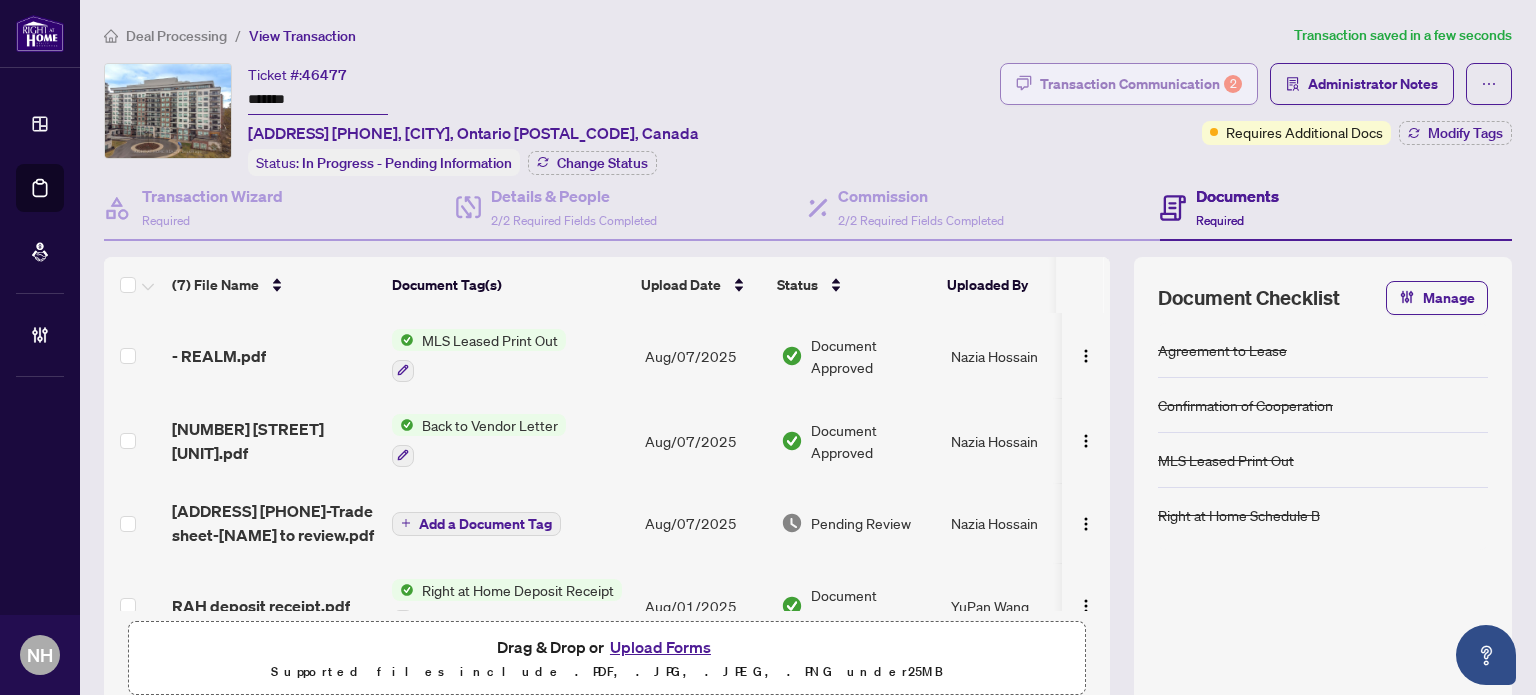 click on "Transaction Communication 2" at bounding box center [1141, 84] 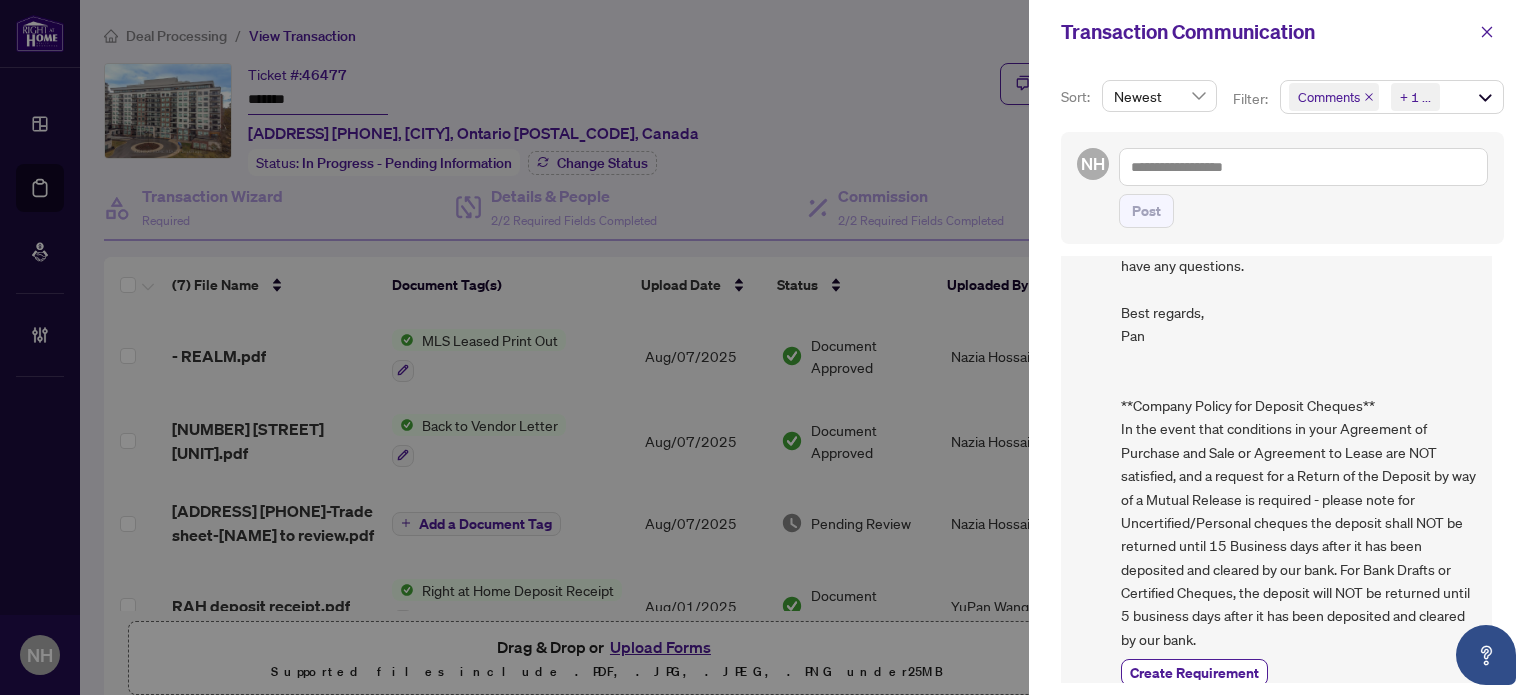 scroll, scrollTop: 1200, scrollLeft: 0, axis: vertical 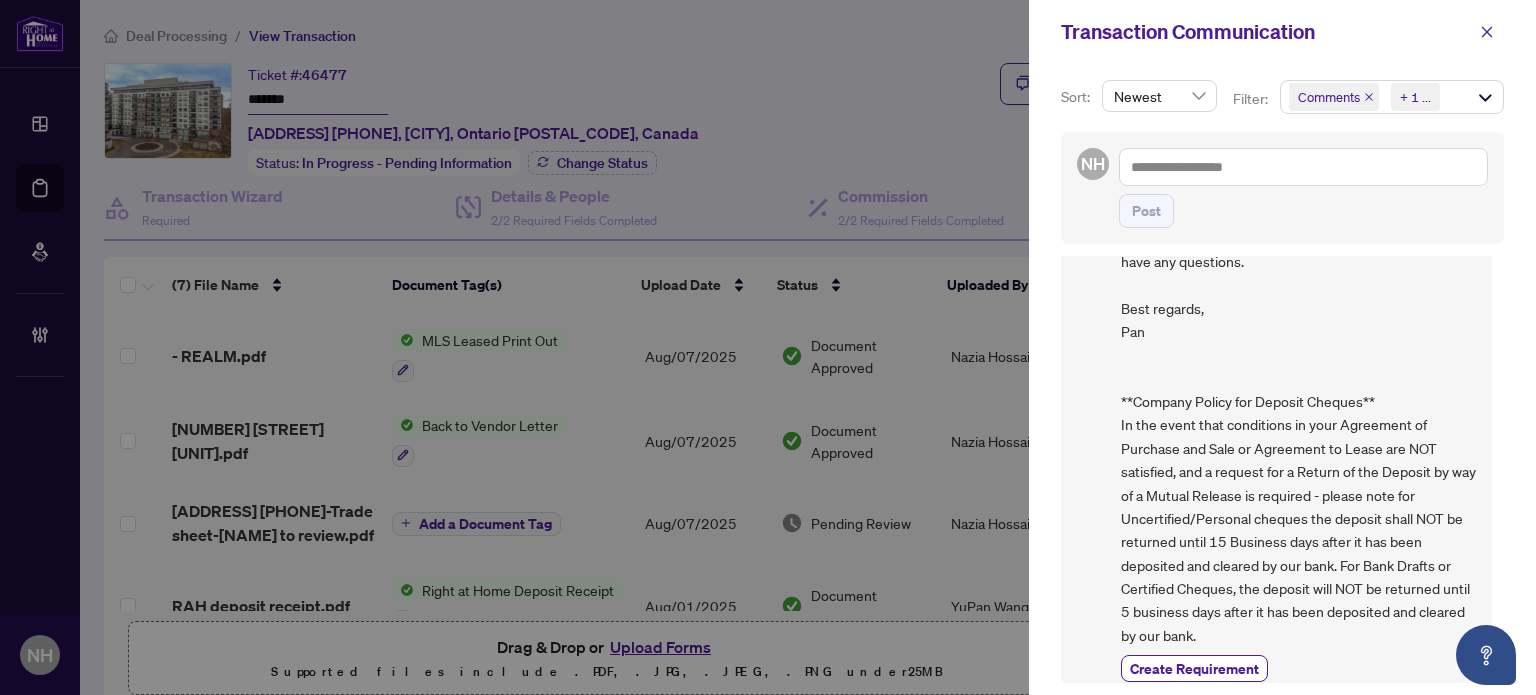 click 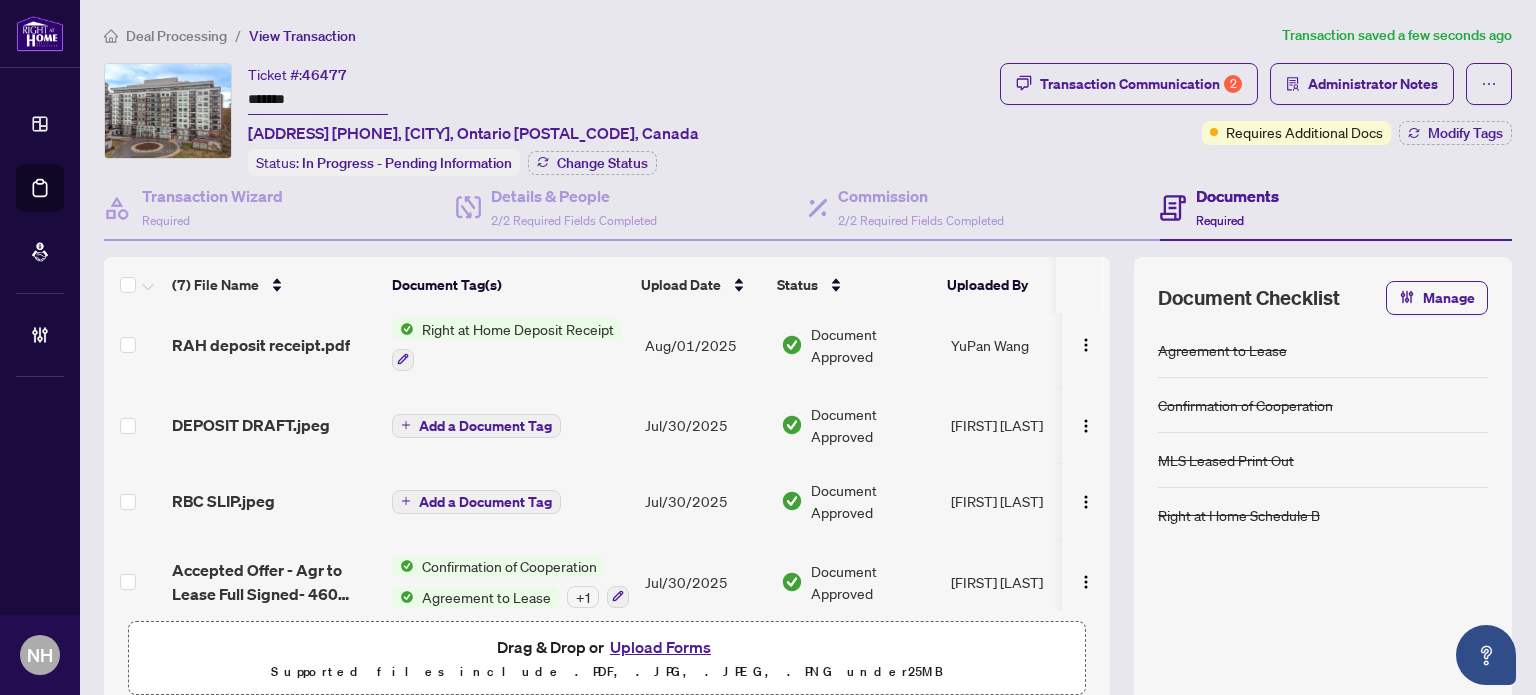 scroll, scrollTop: 277, scrollLeft: 0, axis: vertical 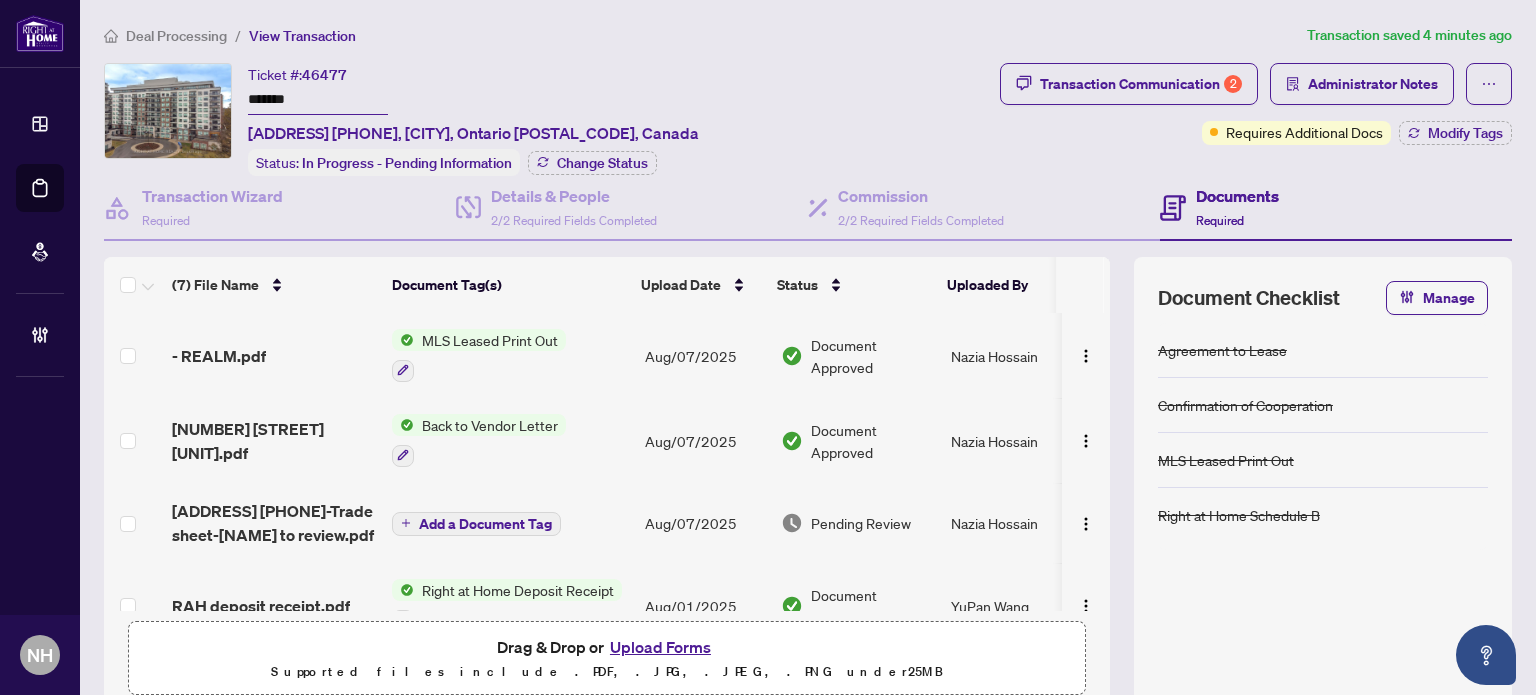 click on "Deal Processing / View Transaction Transaction saved   4 minutes ago Ticket #:  46477 ******* # 810-460 Callaway Rd, London North, Ontario N6G 0N8, Canada Status:   In Progress - Pending Information Change Status Transaction Communication 2 Administrator Notes Requires Additional Docs Modify Tags Transaction Wizard Required Details & People 2/2 Required Fields Completed Commission 2/2 Required Fields Completed Documents Required (7) File Name Document Tag(s) Upload Date Status Uploaded By               - REALM.pdf MLS Leased Print Out Aug/07/2025 Document Approved Nazia Hossain 460 Callaway Rd 810-BTV.pdf Back to Vendor Letter Aug/07/2025 Document Approved Nazia Hossain 460 Callaway Rd 810-Trade sheet-Mohammad to review.pdf Add a Document Tag Aug/07/2025 Pending Review Nazia Hossain RAH deposit receipt.pdf Right at Home Deposit Receipt Aug/01/2025 Document Approved YuPan Wang DEPOSIT DRAFT.jpeg Add a Document Tag Jul/30/2025 Document Approved Mohammad Shraim RBC SLIP.jpeg Add a Document Tag Jul/30/2025" at bounding box center [808, 429] 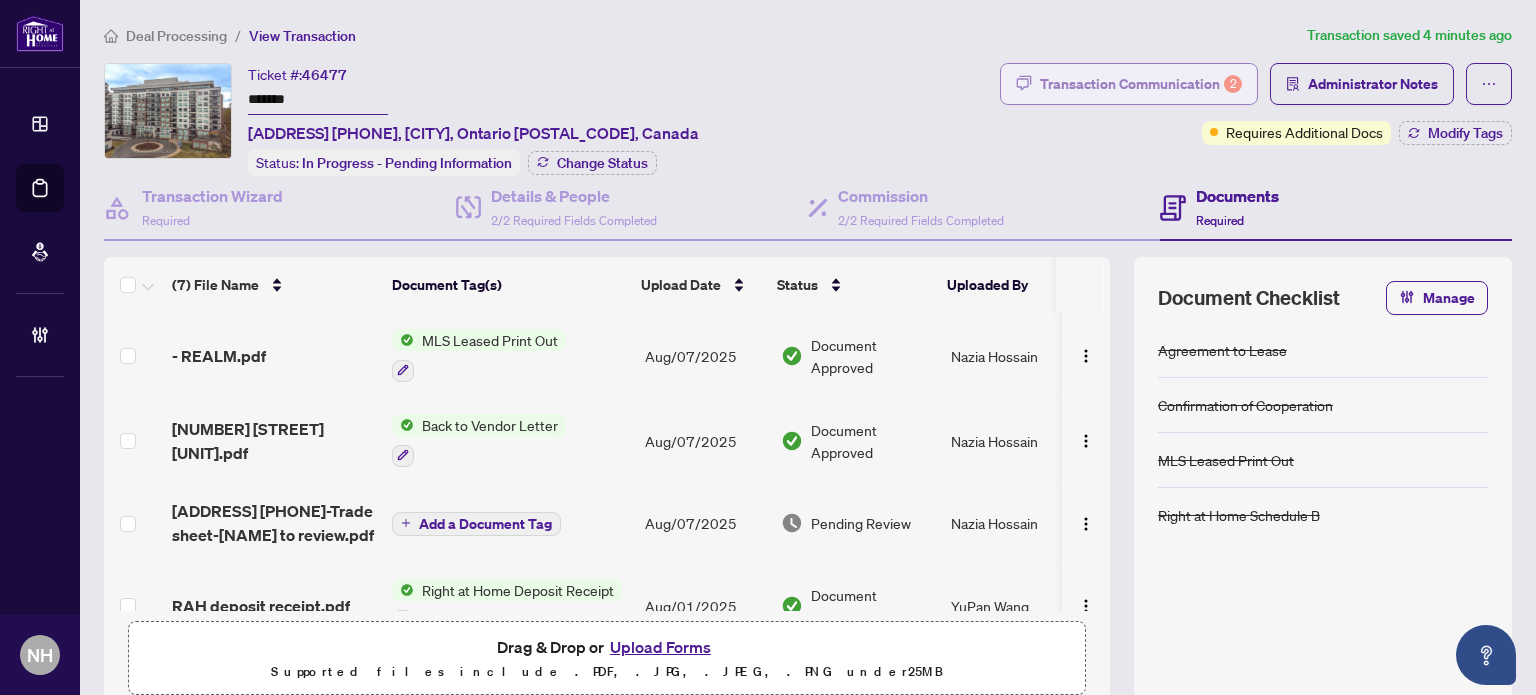 click on "Transaction Communication 2" at bounding box center [1141, 84] 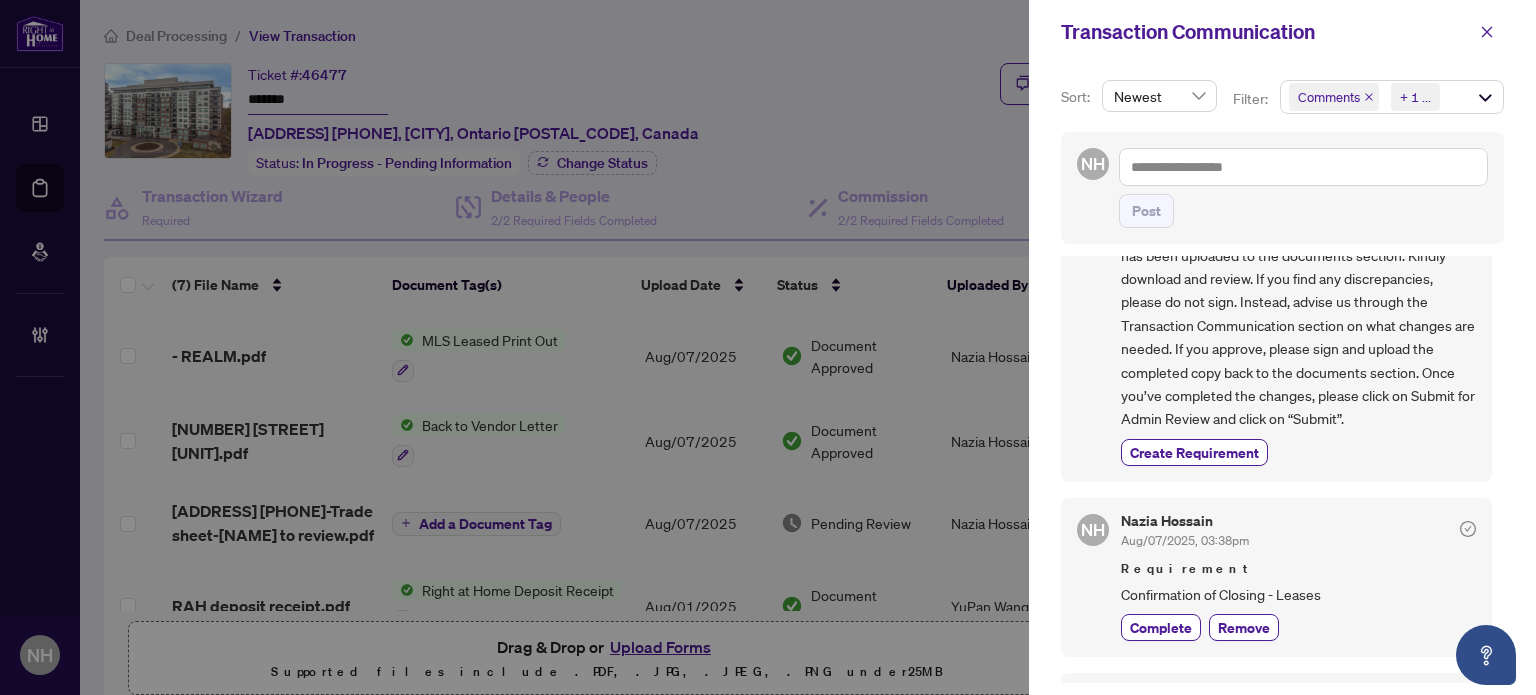 scroll, scrollTop: 600, scrollLeft: 0, axis: vertical 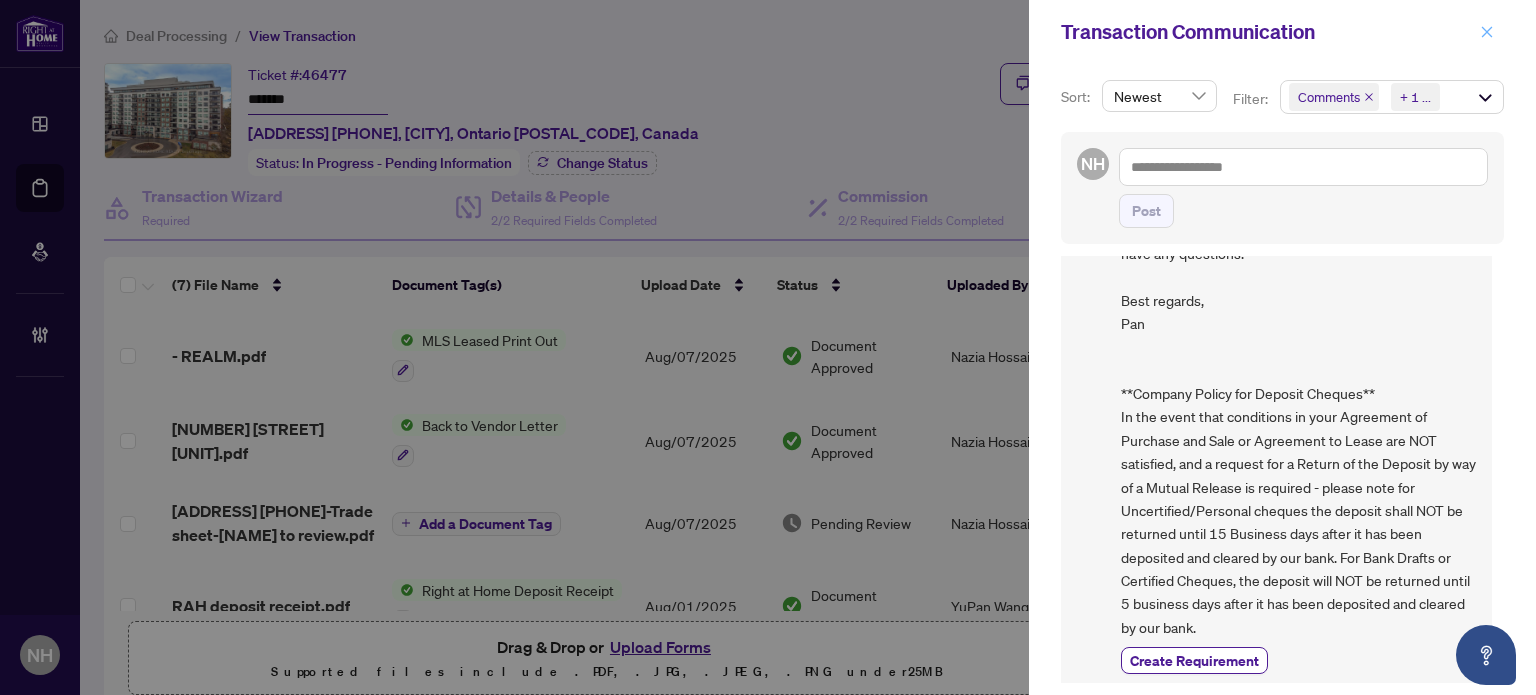 click 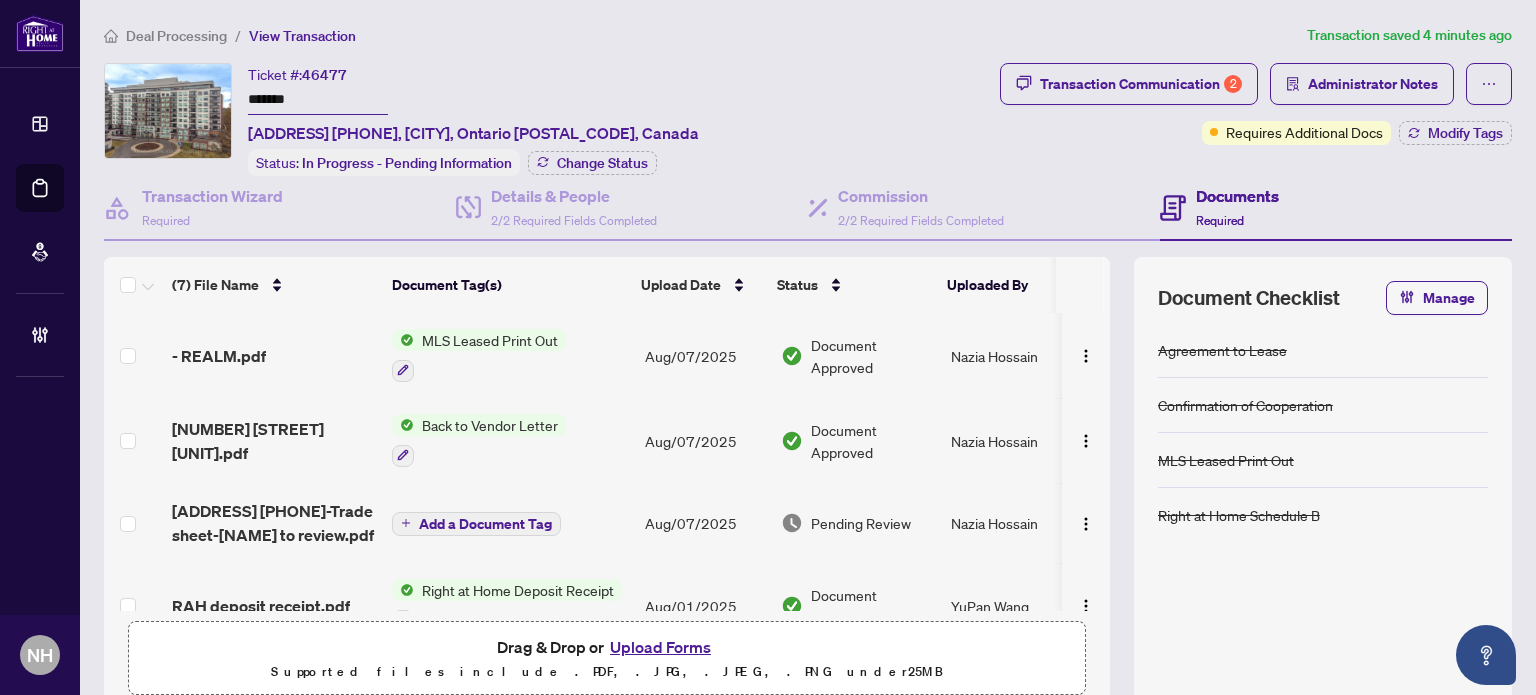 drag, startPoint x: 185, startPoint y: 66, endPoint x: 145, endPoint y: 63, distance: 40.112343 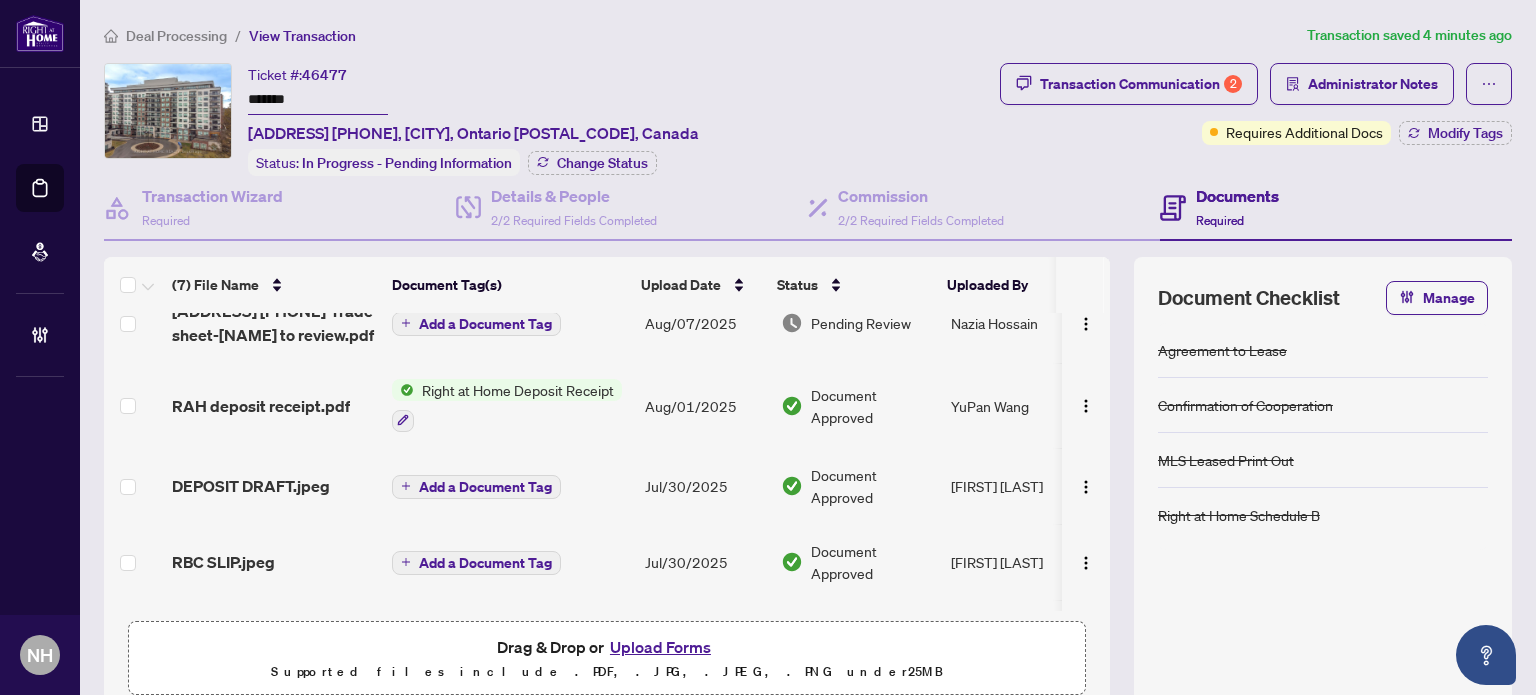 scroll, scrollTop: 277, scrollLeft: 0, axis: vertical 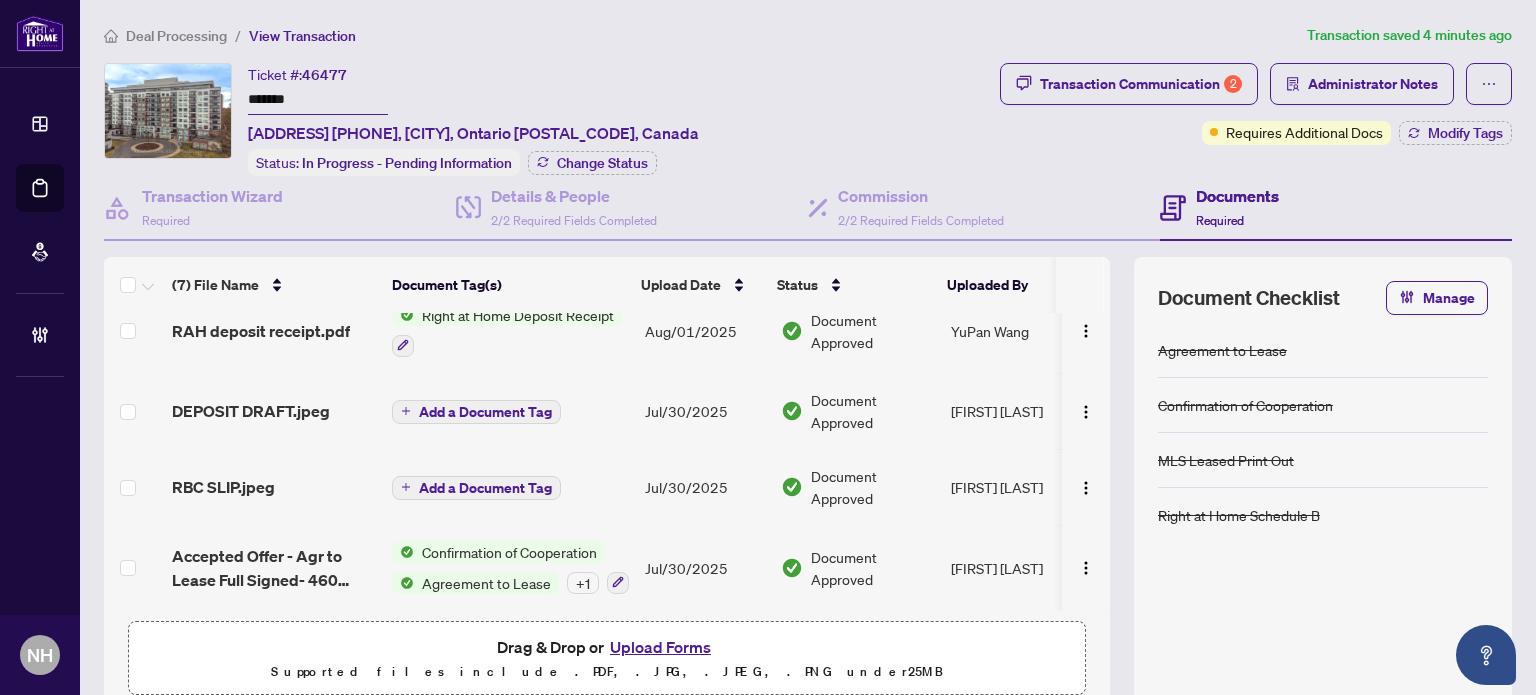 click on "Deal Processing" at bounding box center [176, 36] 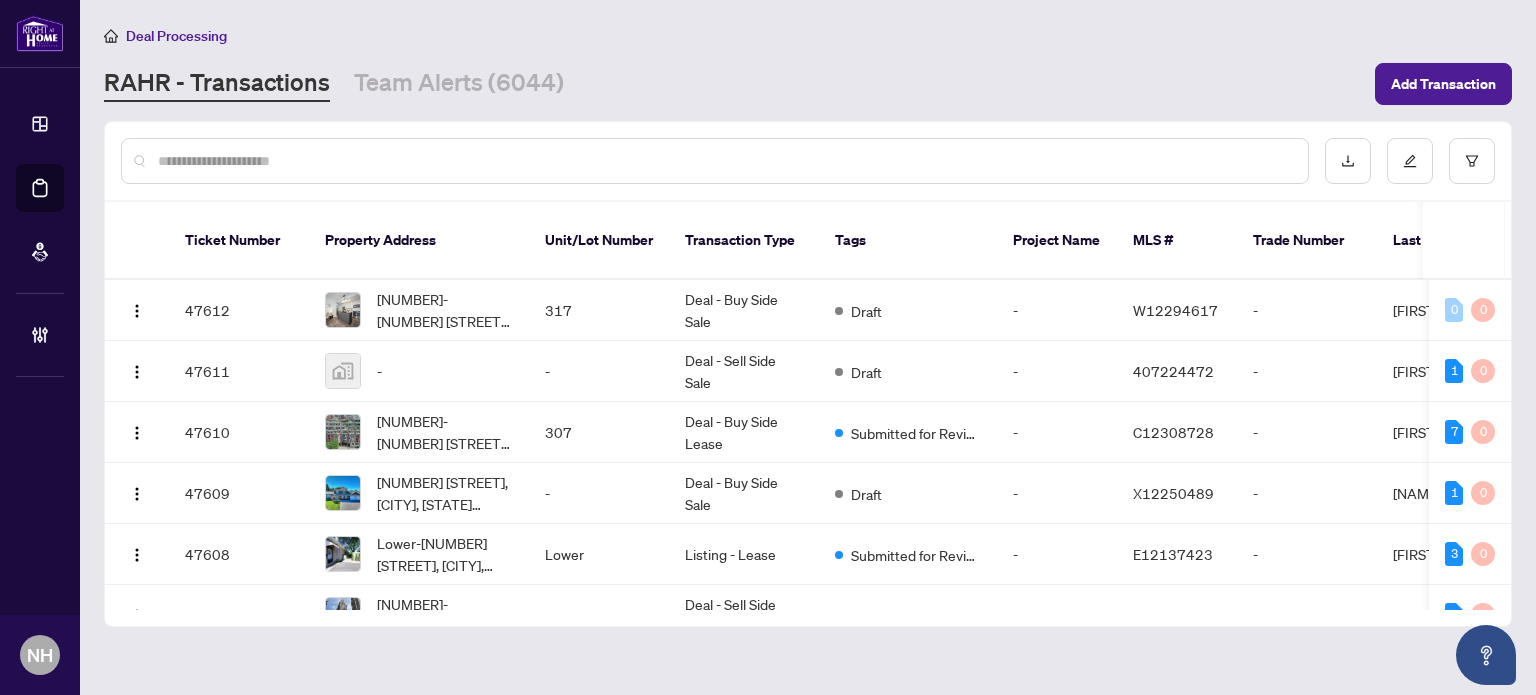 click at bounding box center (715, 161) 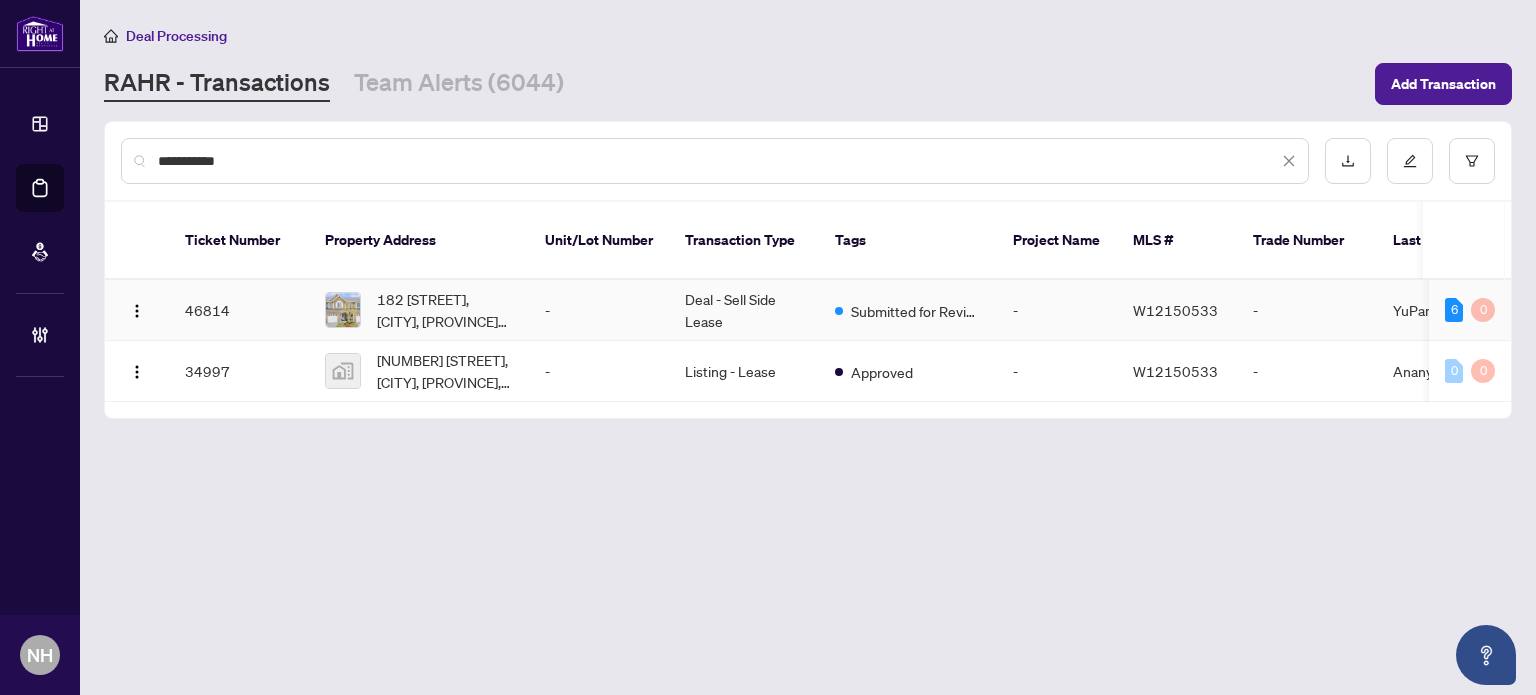 type on "**********" 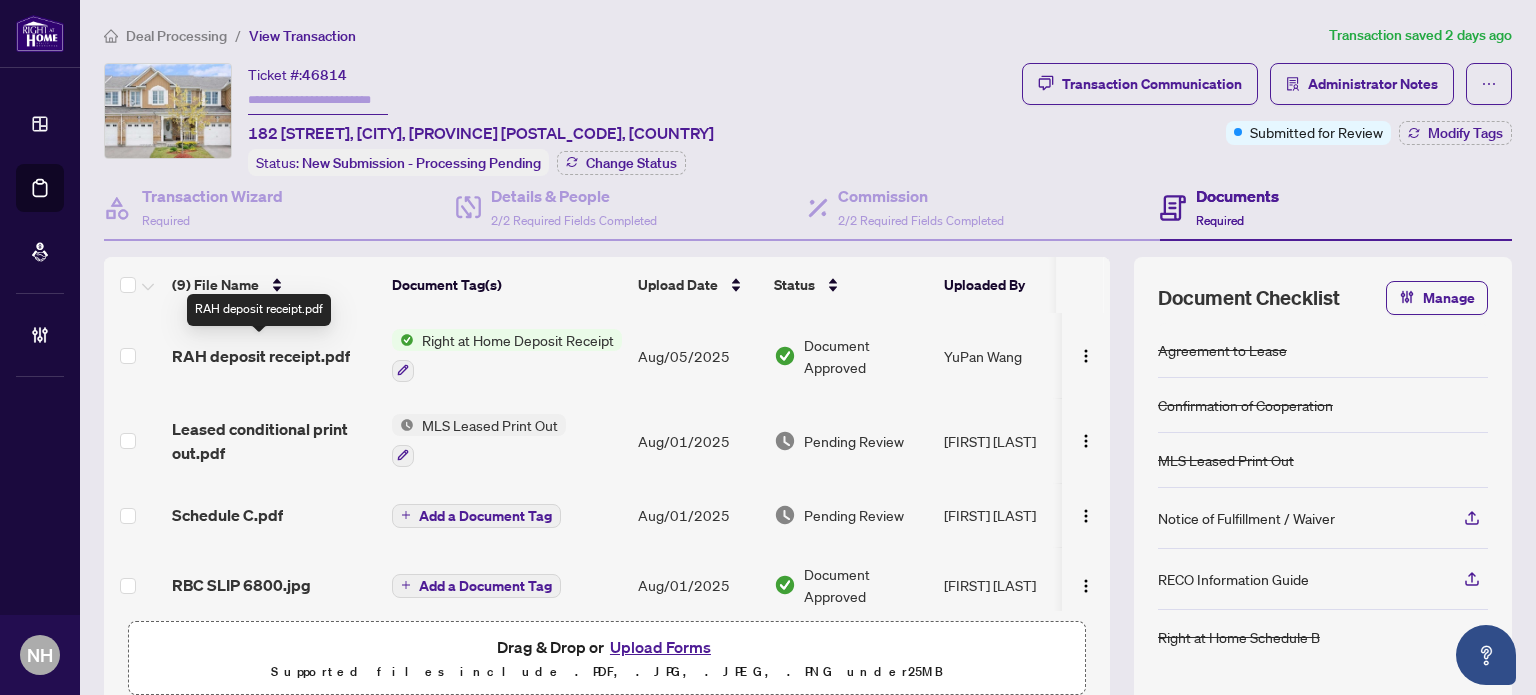 click on "RAH deposit receipt.pdf" at bounding box center [261, 356] 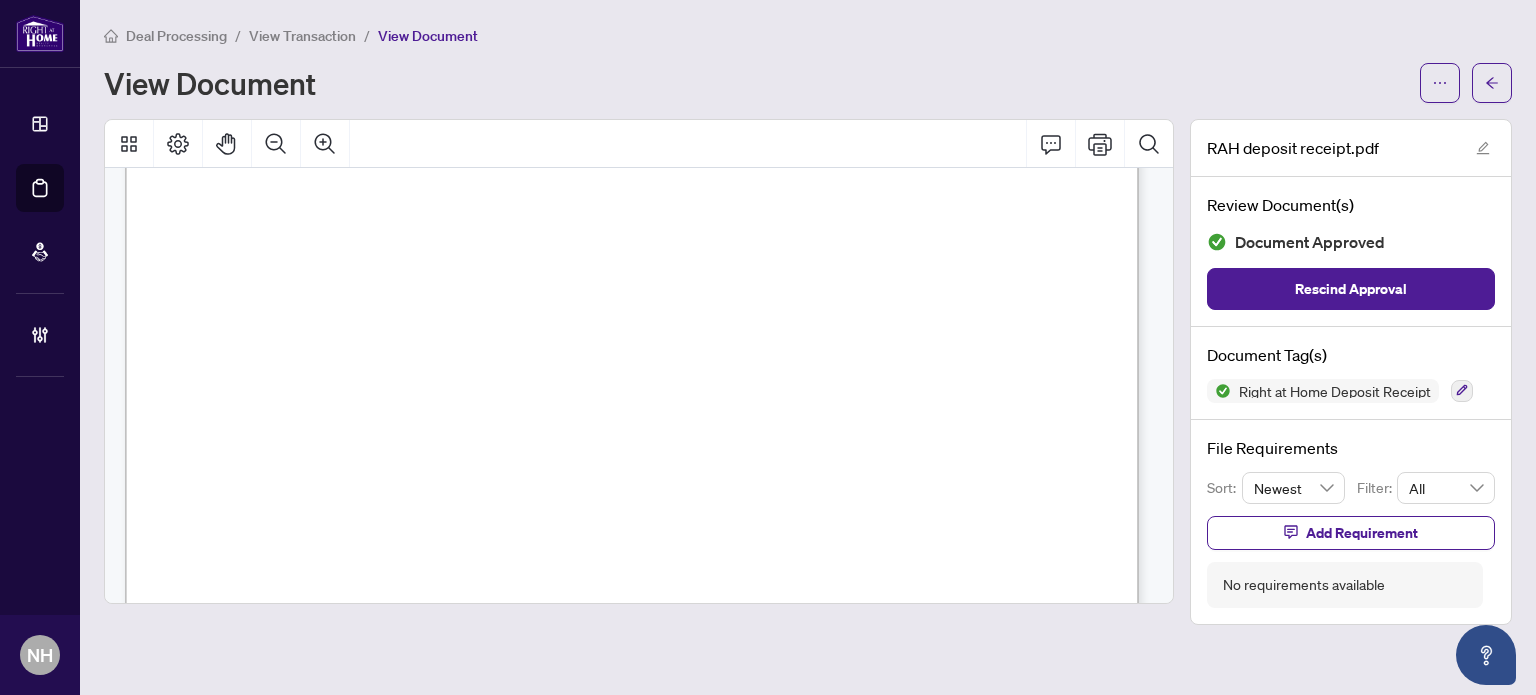 scroll, scrollTop: 0, scrollLeft: 0, axis: both 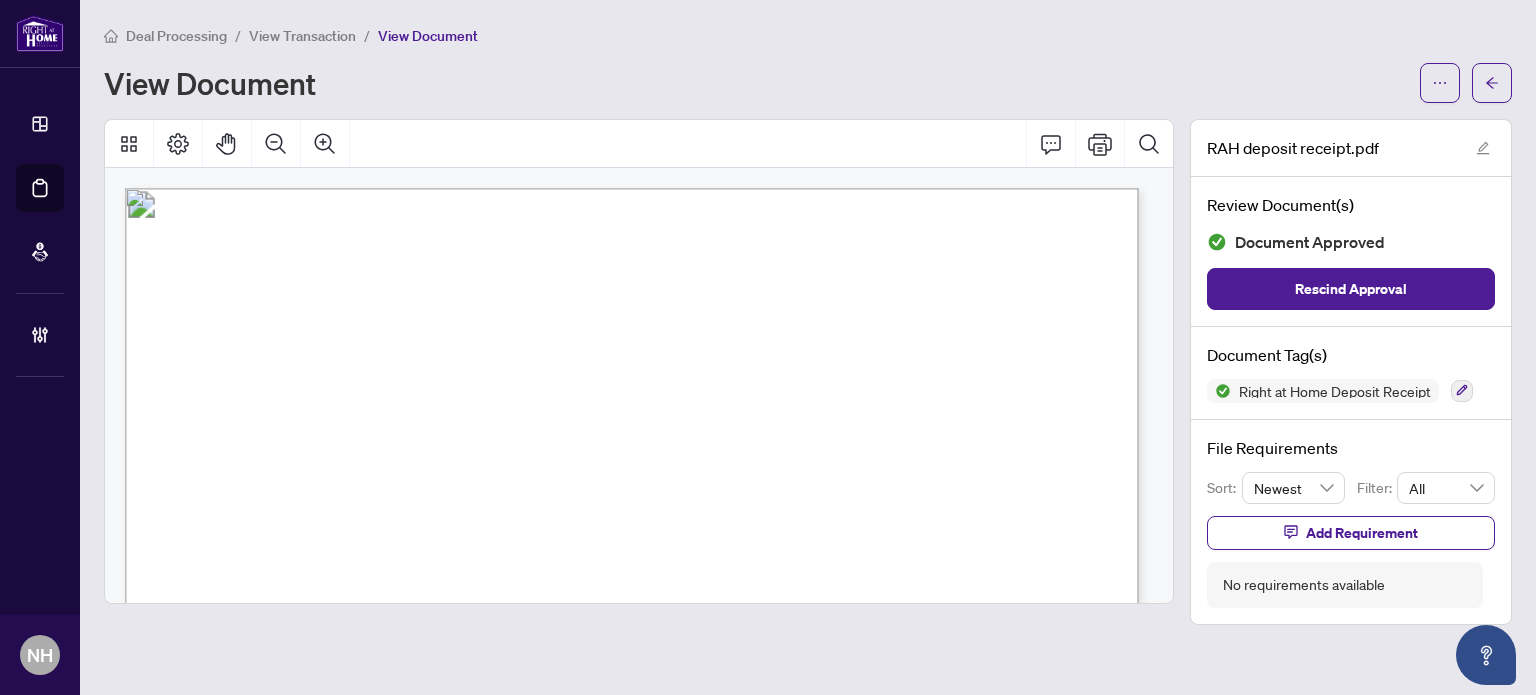 click on "View Transaction" at bounding box center [302, 36] 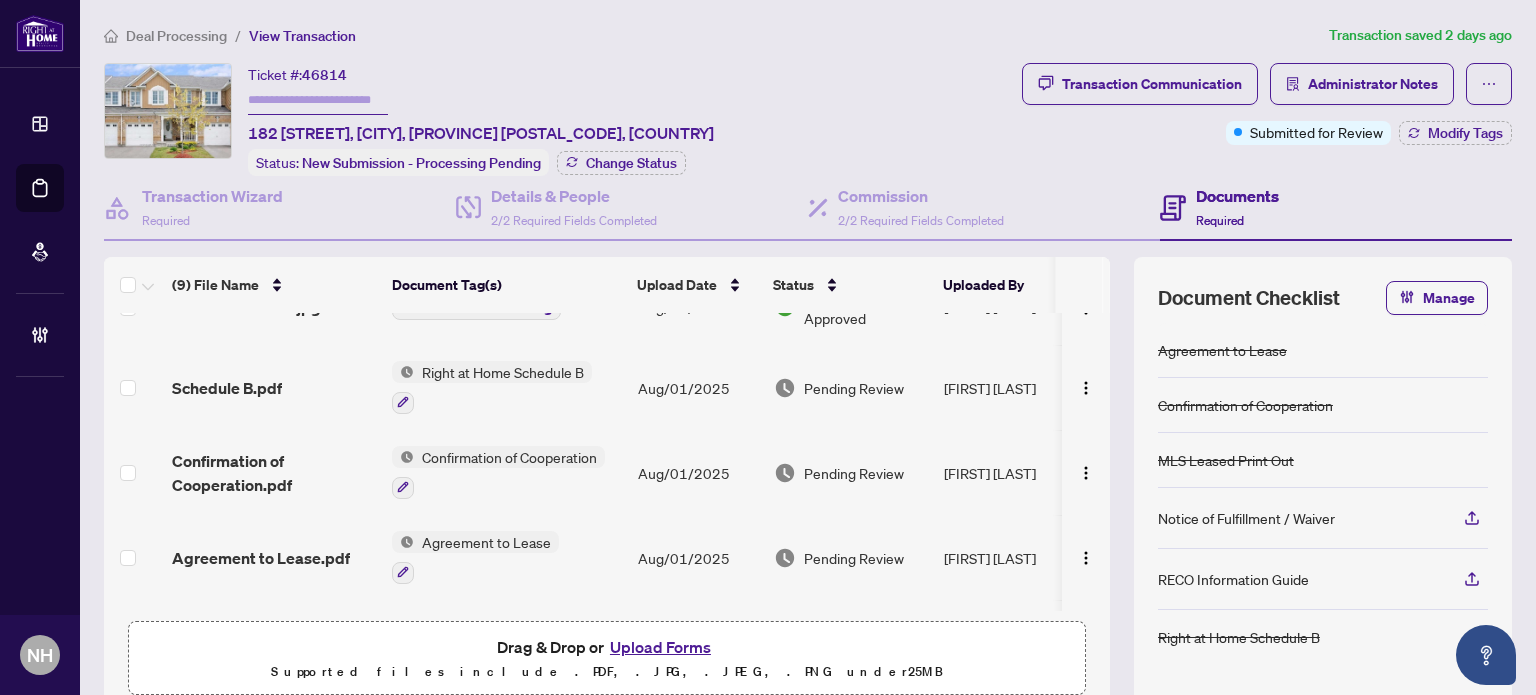 scroll, scrollTop: 400, scrollLeft: 0, axis: vertical 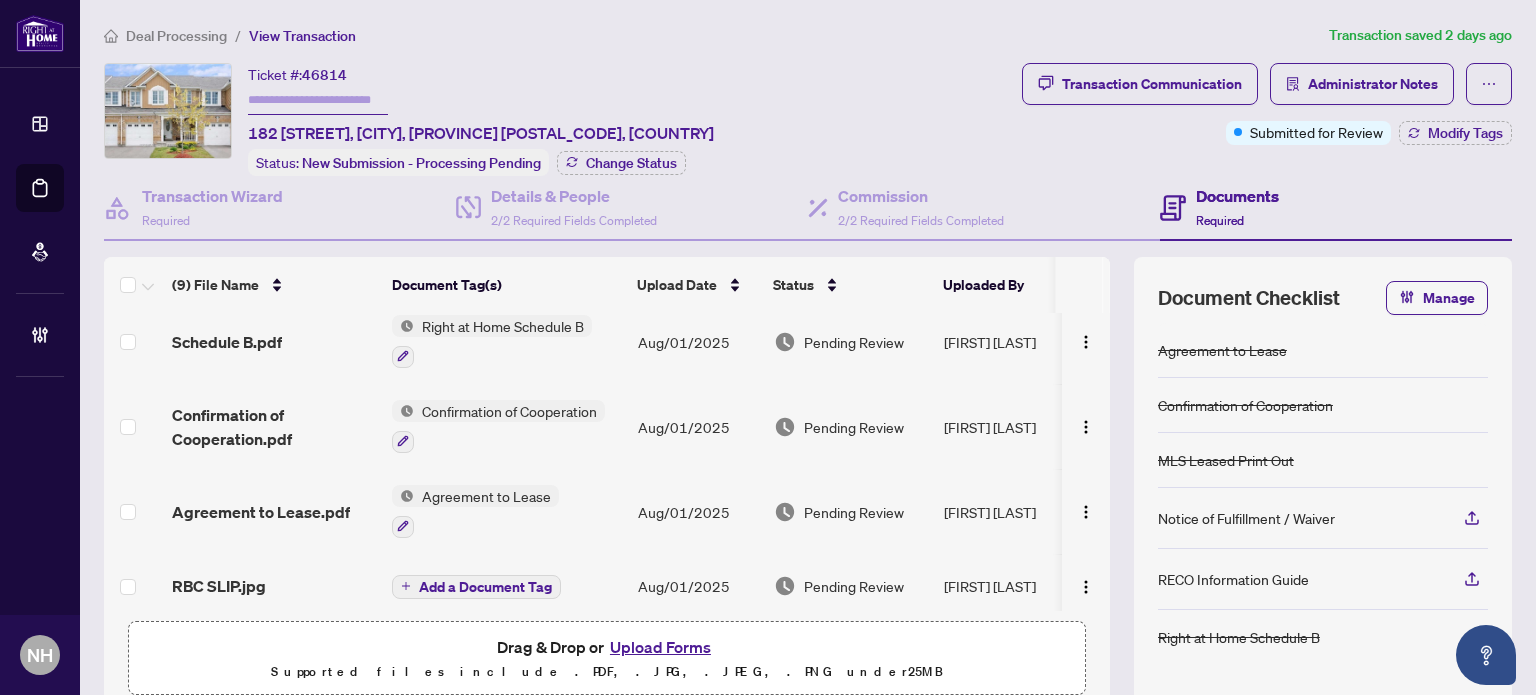 click on "Agreement to Lease.pdf" at bounding box center (261, 512) 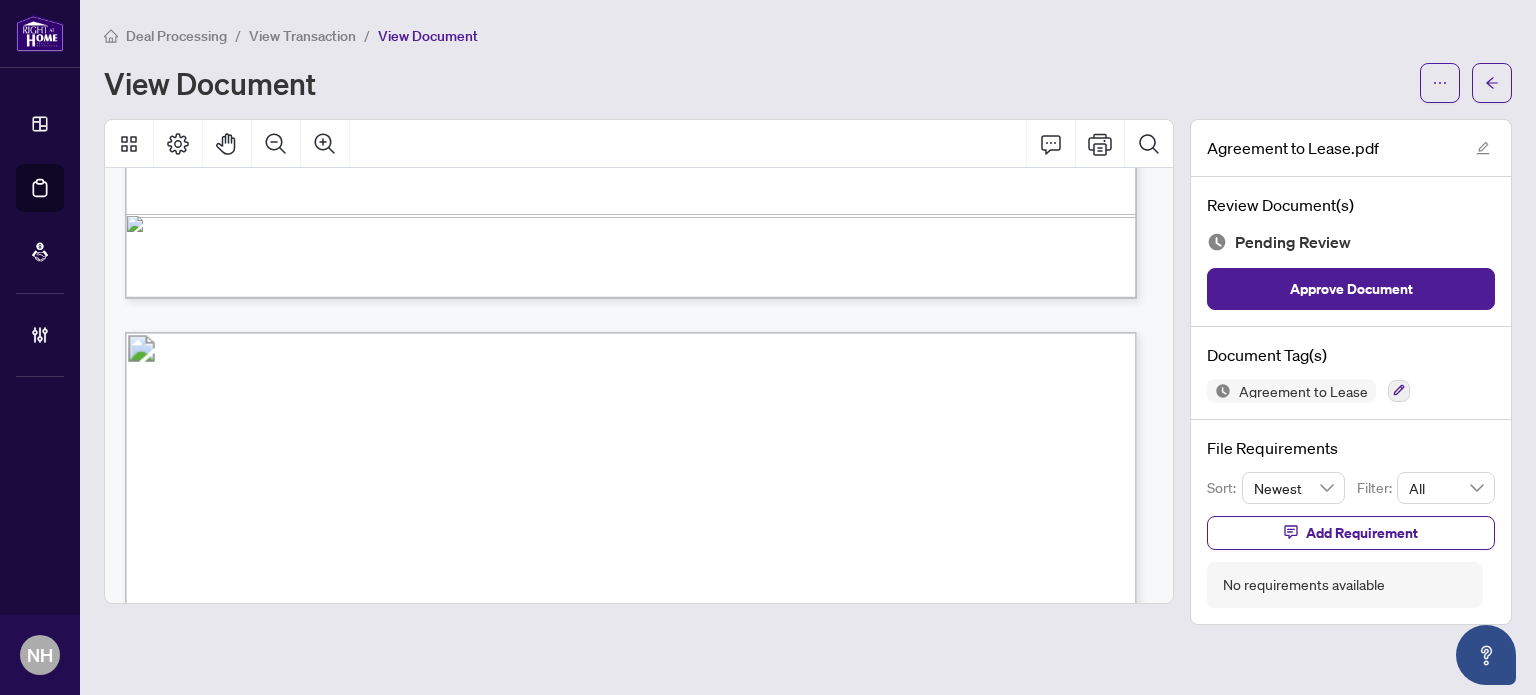 scroll, scrollTop: 5300, scrollLeft: 0, axis: vertical 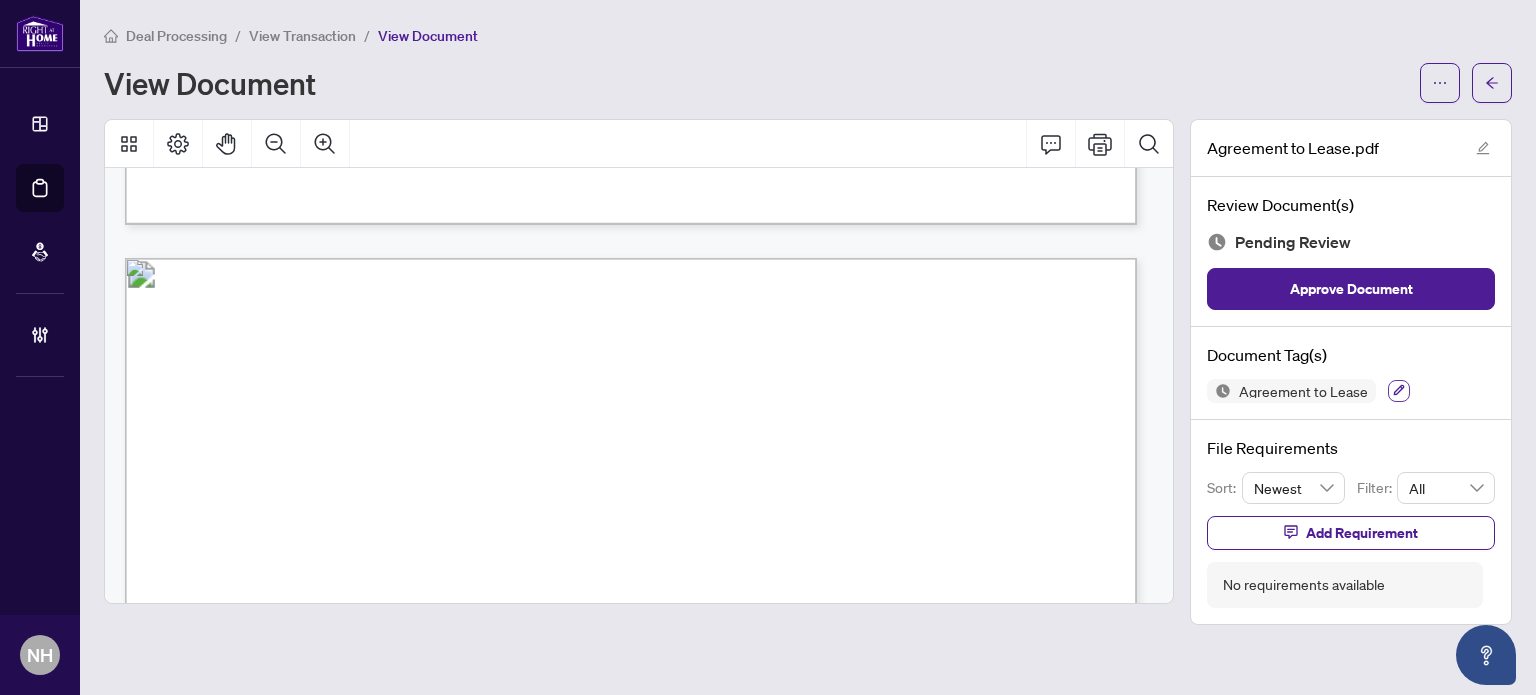 click 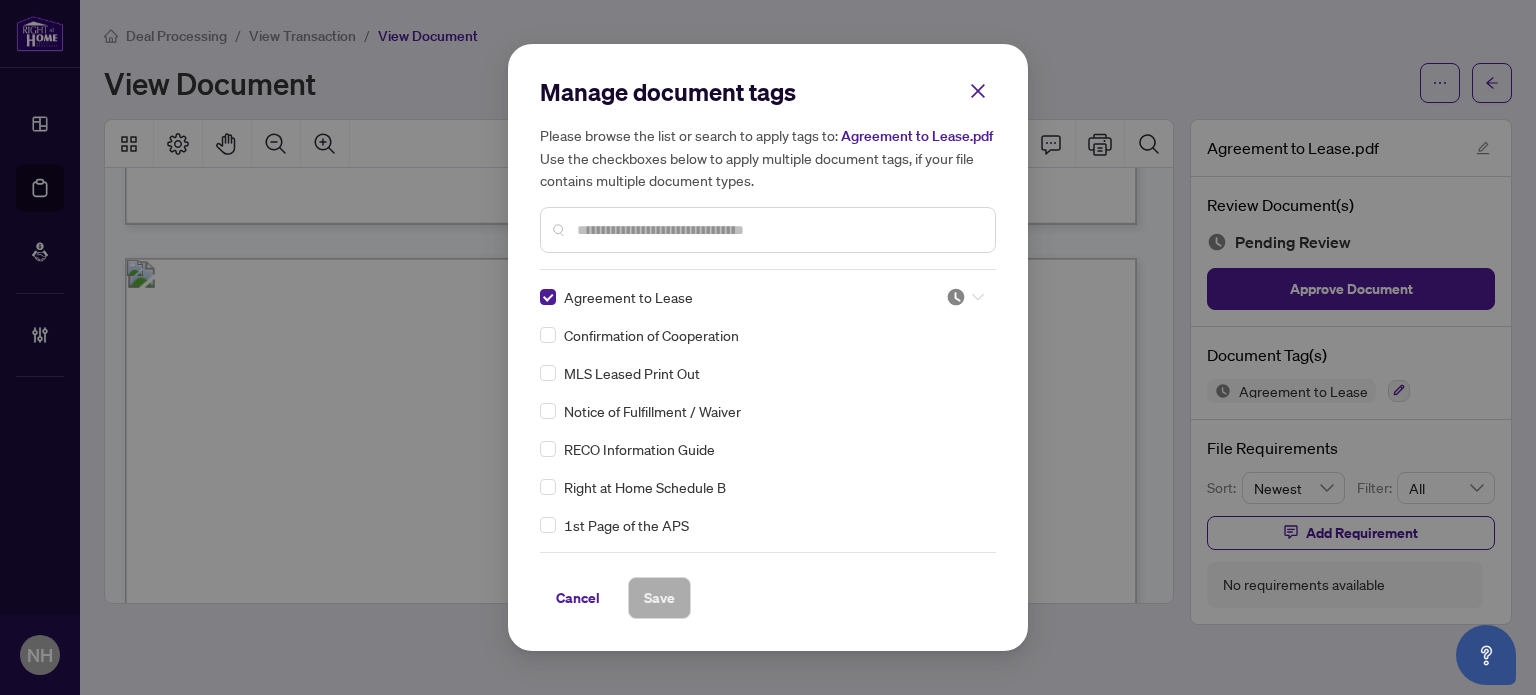 click 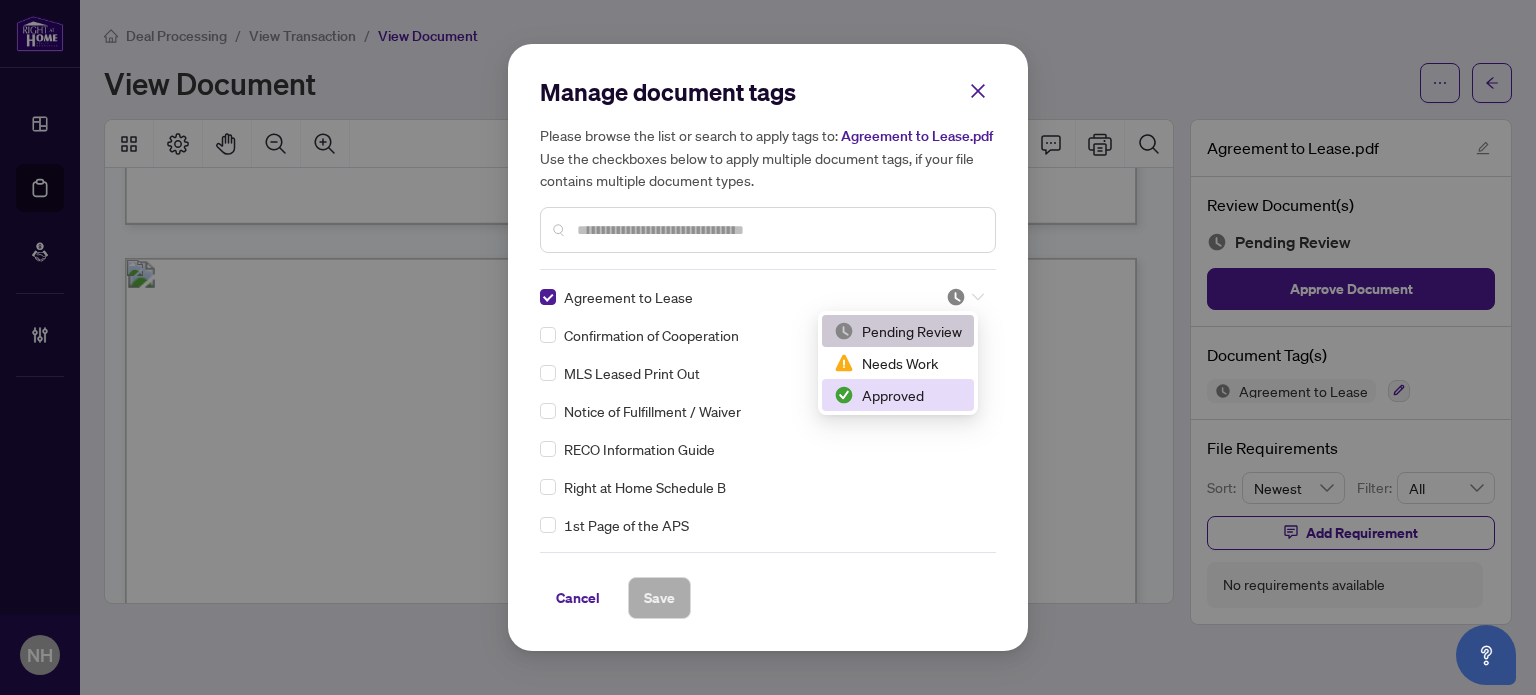 click on "Approved" at bounding box center [898, 395] 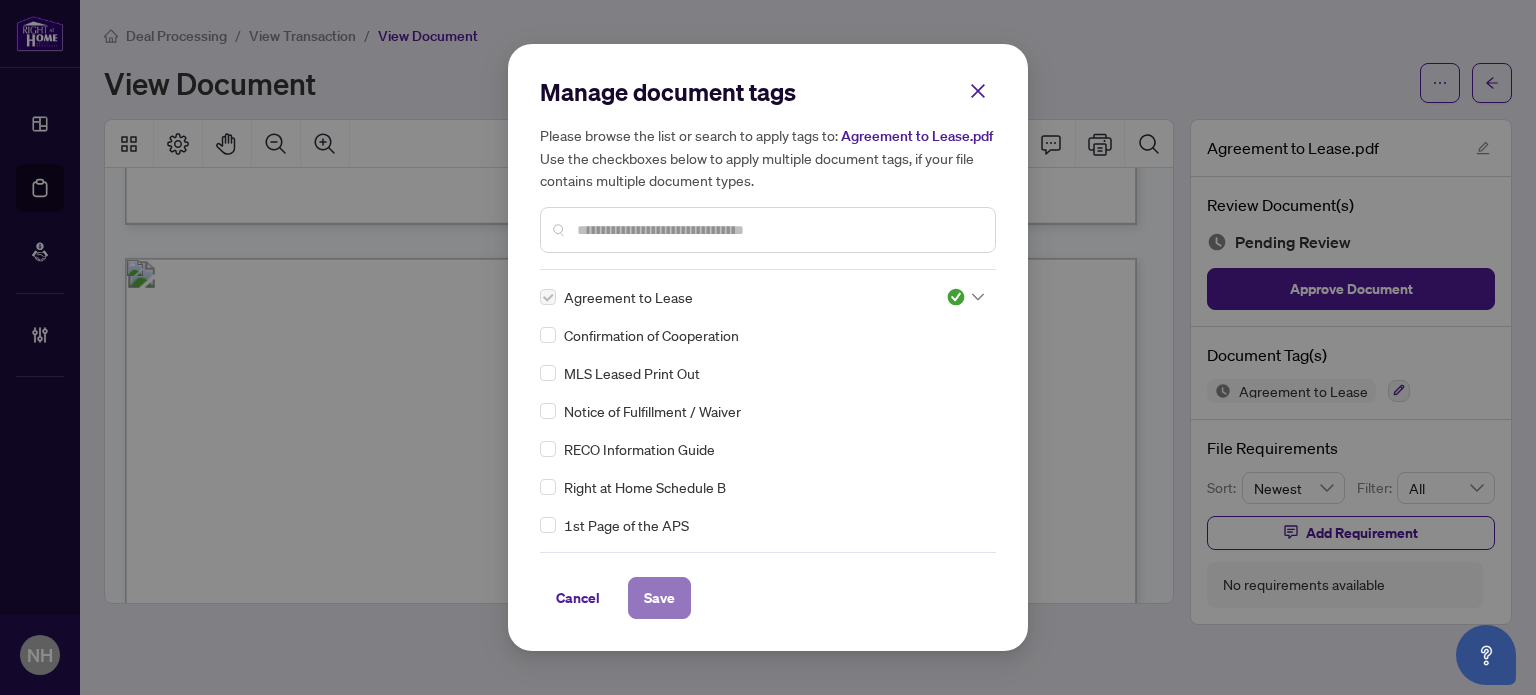 click on "Save" at bounding box center (659, 598) 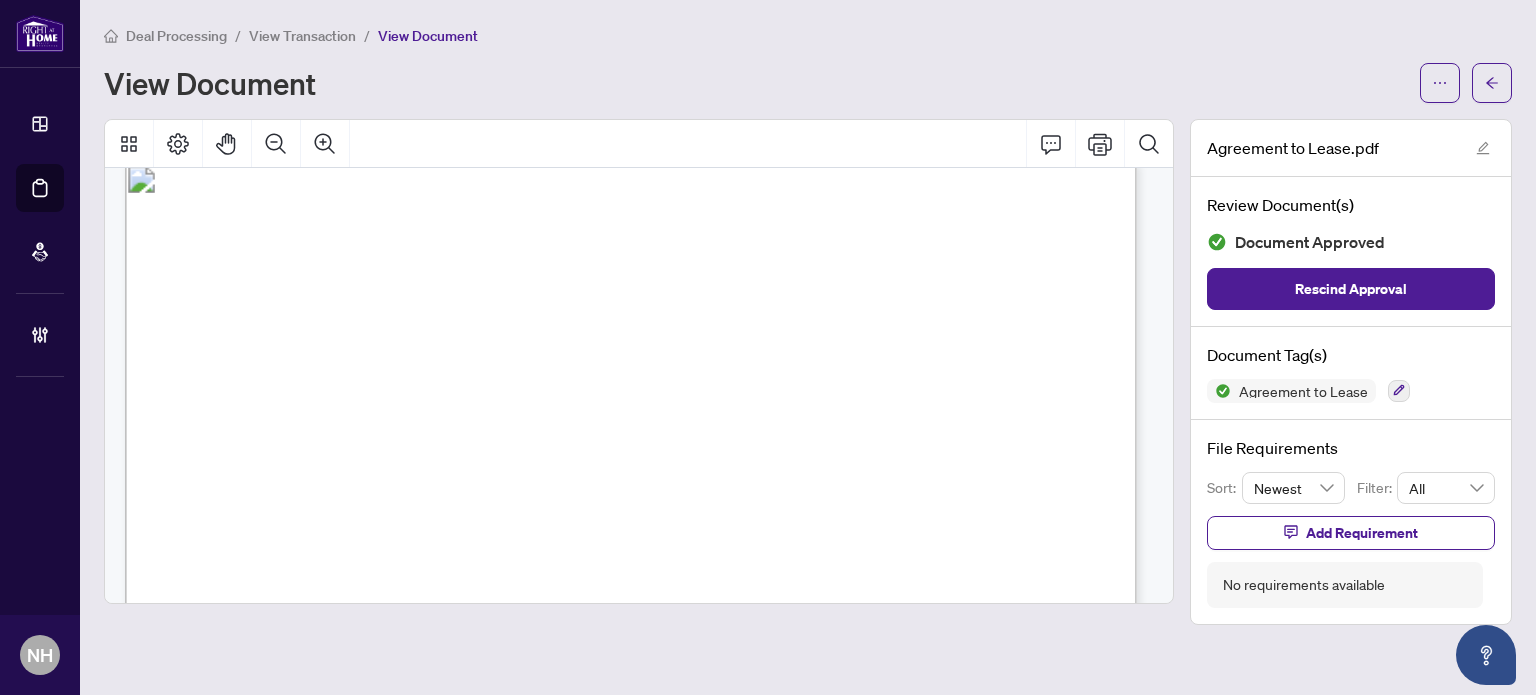 scroll, scrollTop: 8100, scrollLeft: 0, axis: vertical 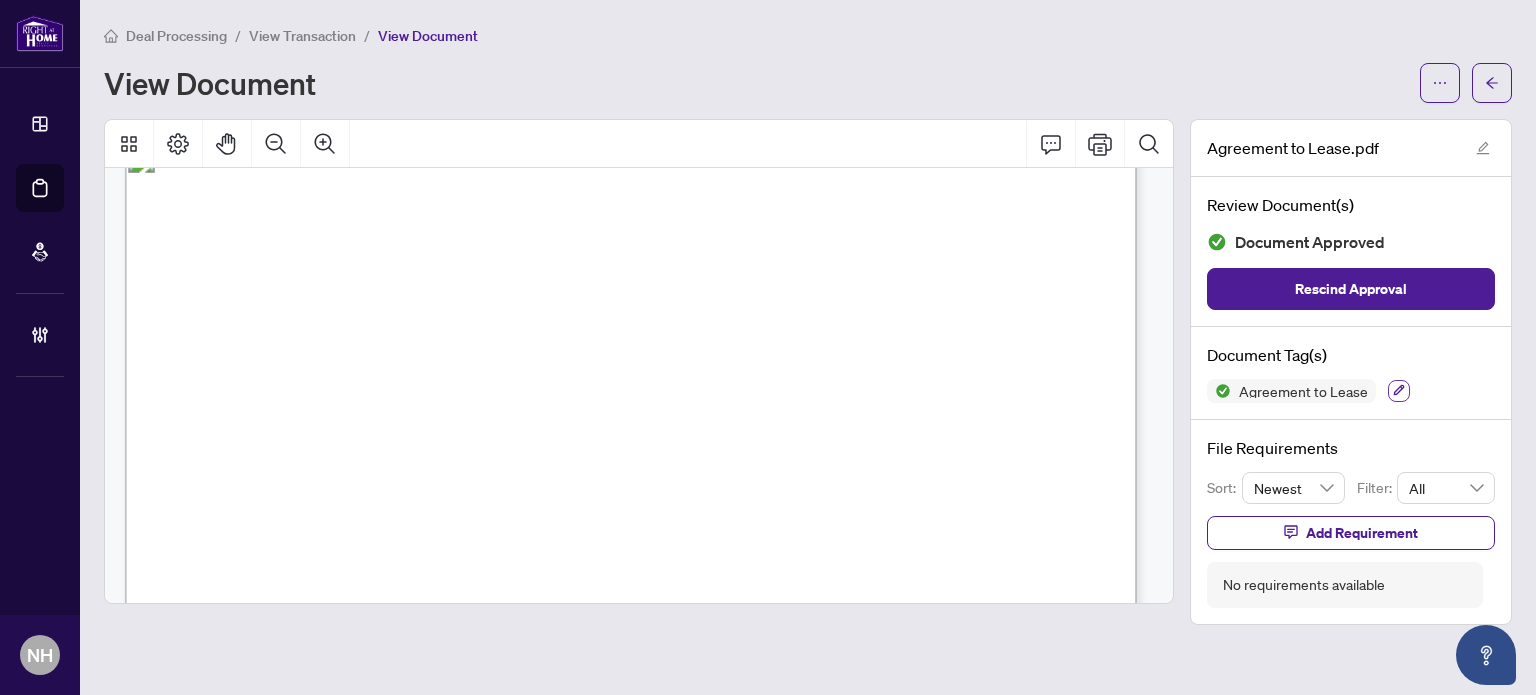 click 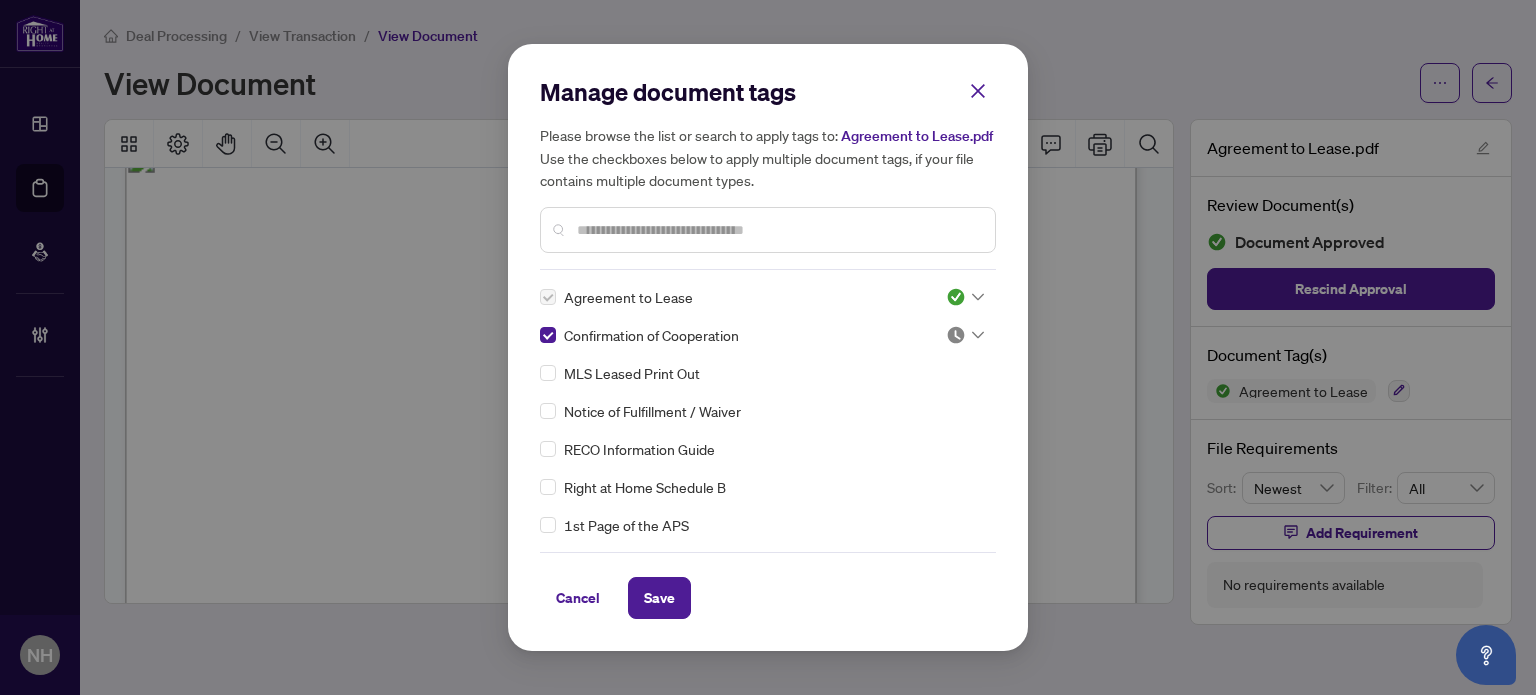 click at bounding box center (956, 335) 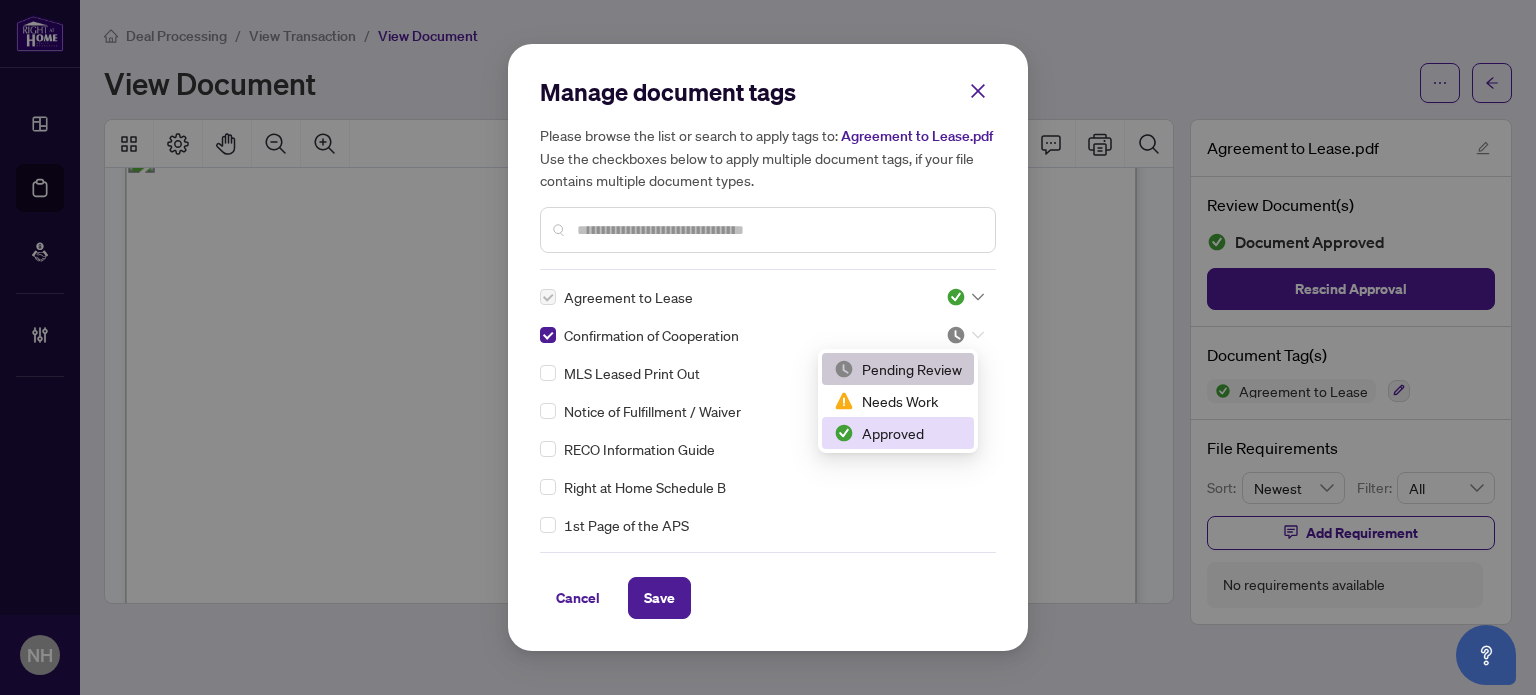 click on "Approved" at bounding box center (898, 433) 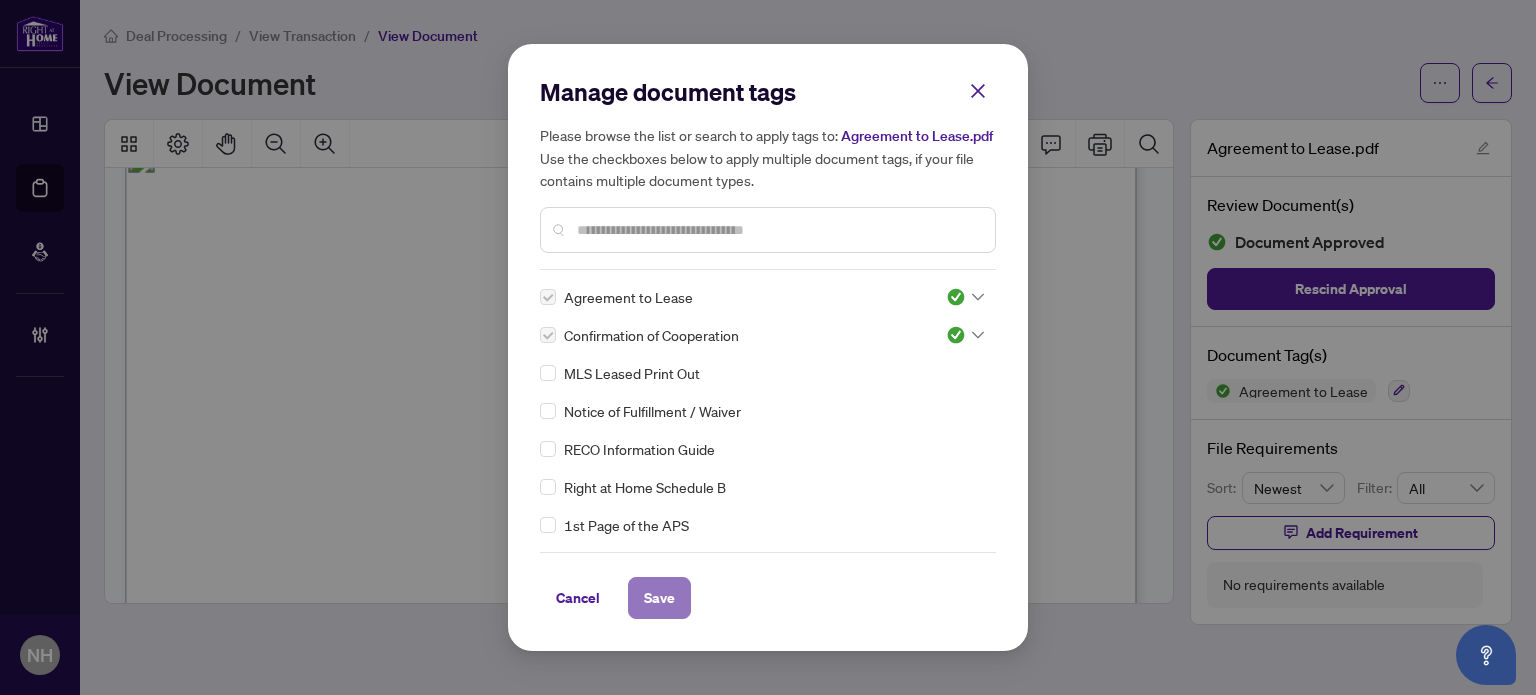 click on "Save" at bounding box center (659, 598) 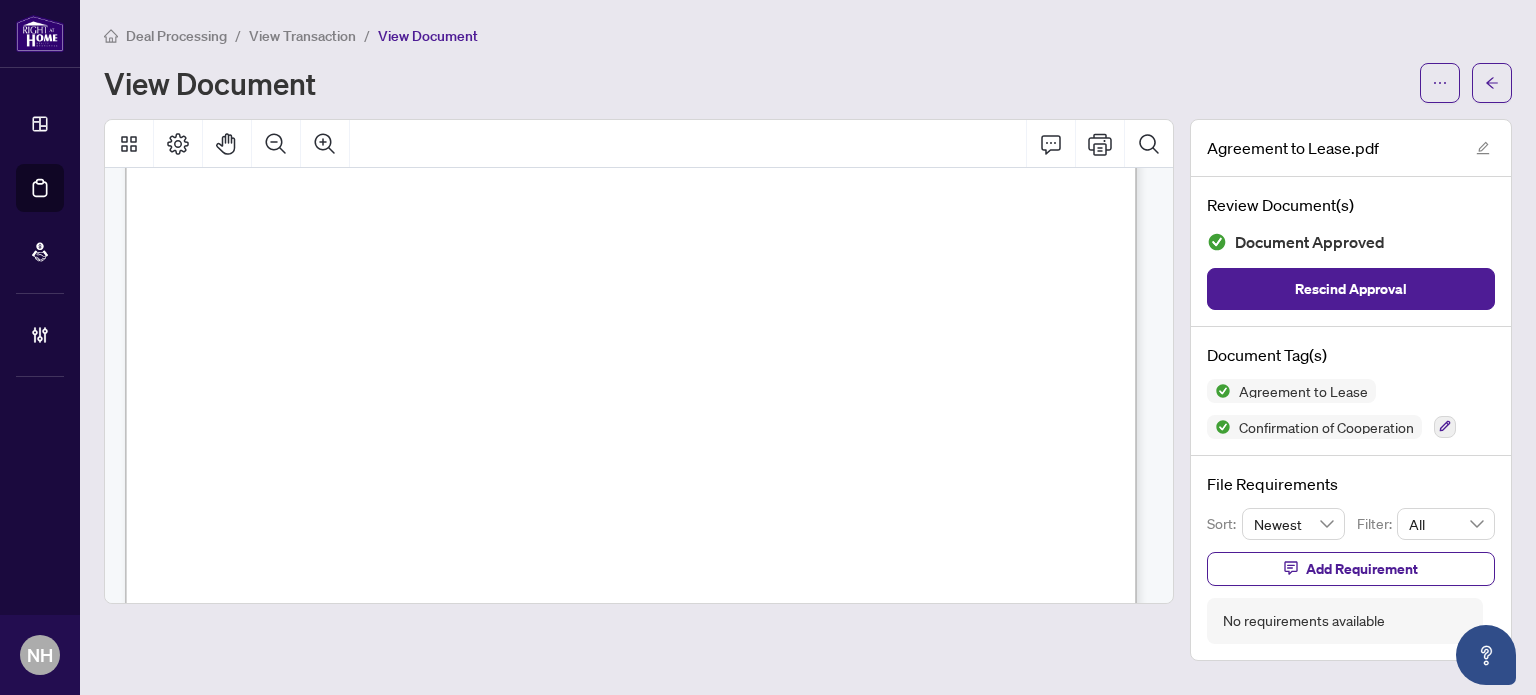 scroll, scrollTop: 22100, scrollLeft: 0, axis: vertical 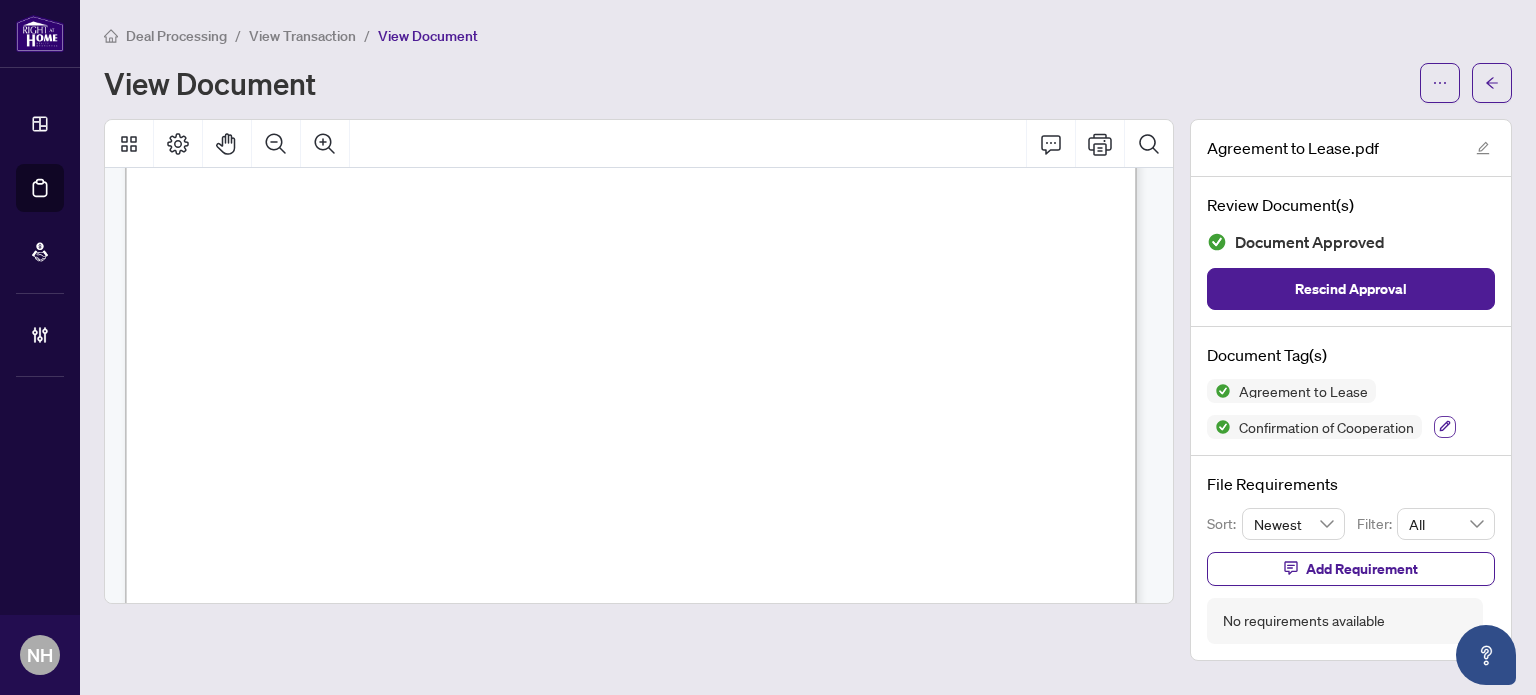 click 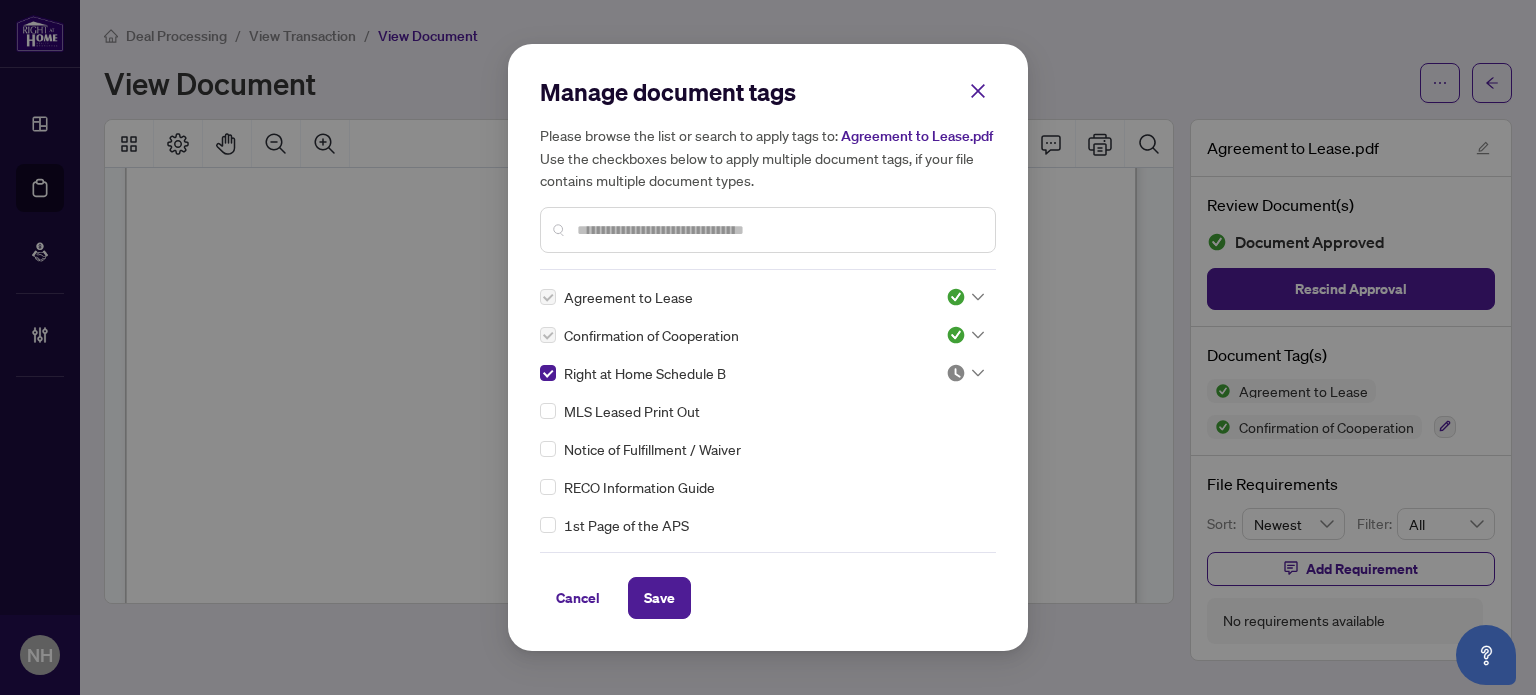 click at bounding box center [956, 373] 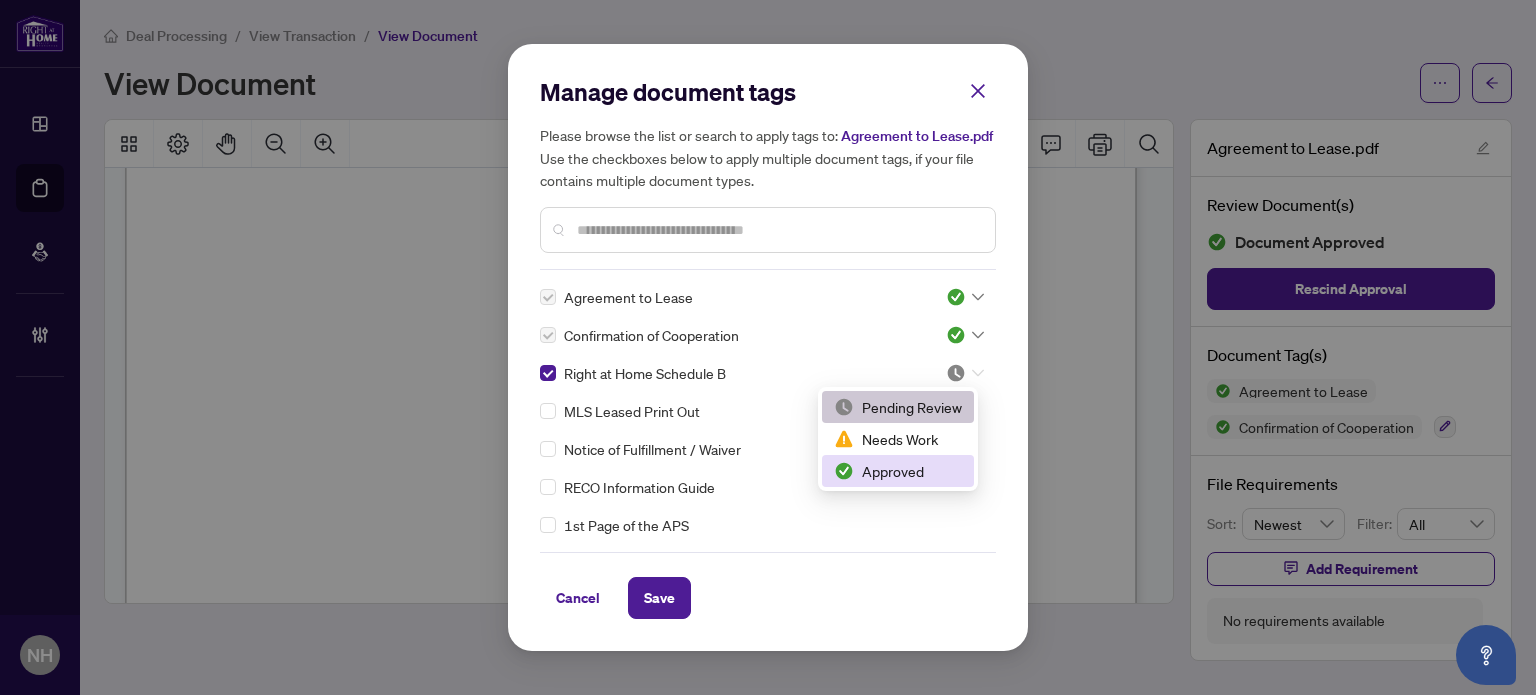 click on "Approved" at bounding box center (898, 471) 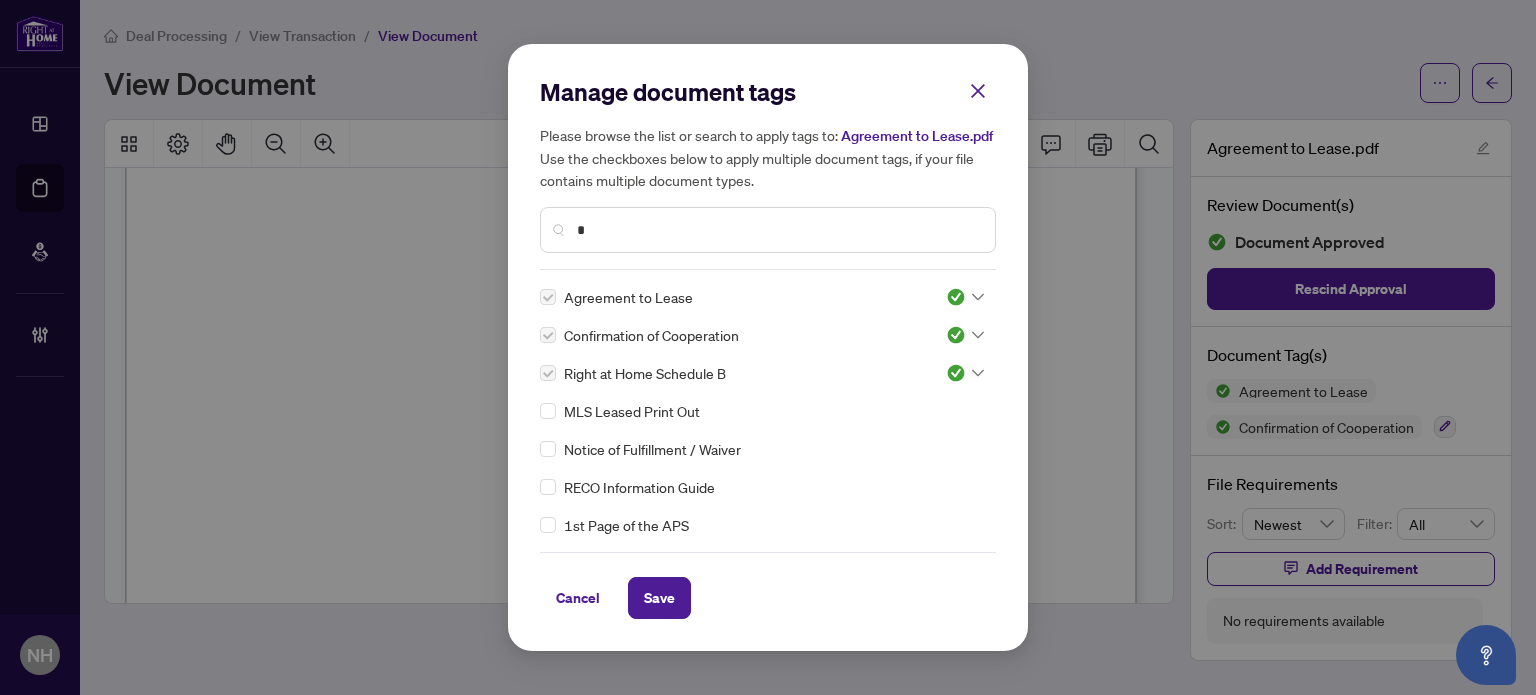 click on "*" at bounding box center (778, 230) 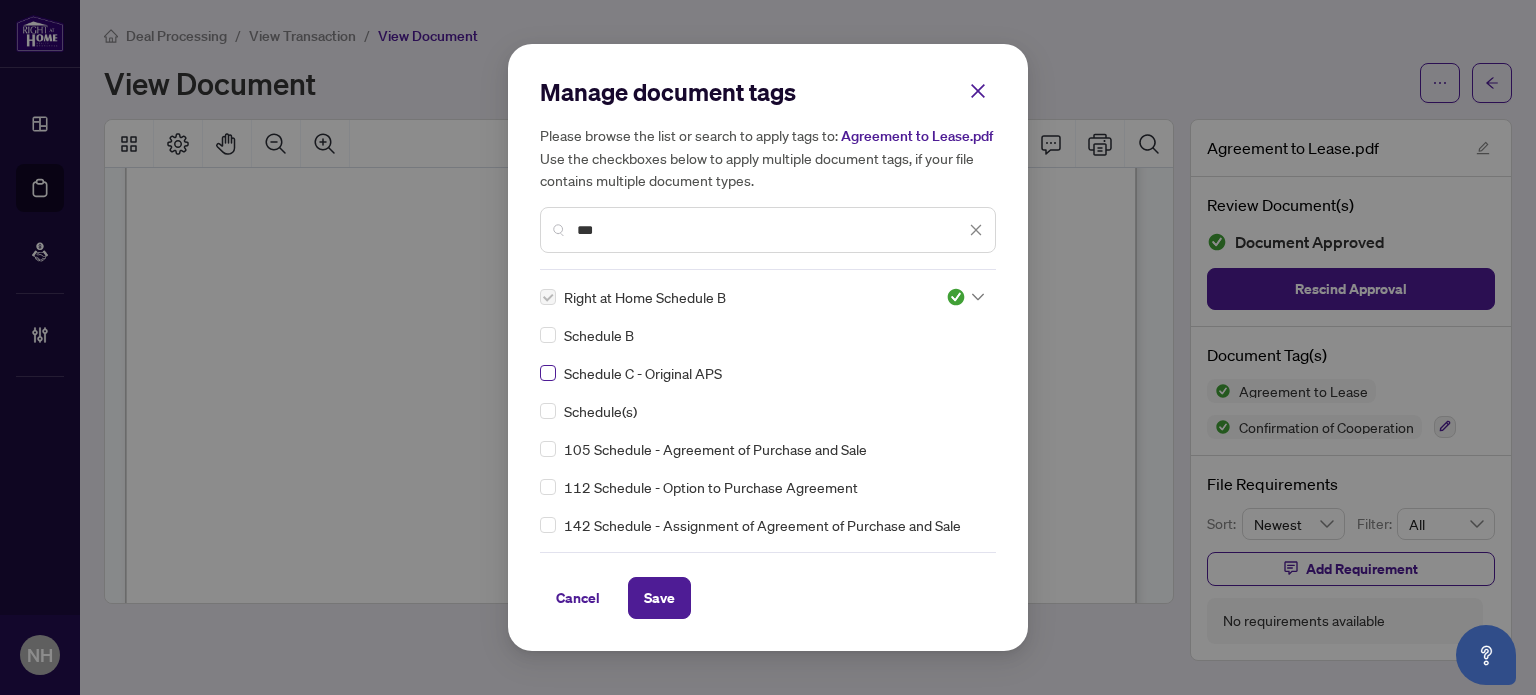 type on "***" 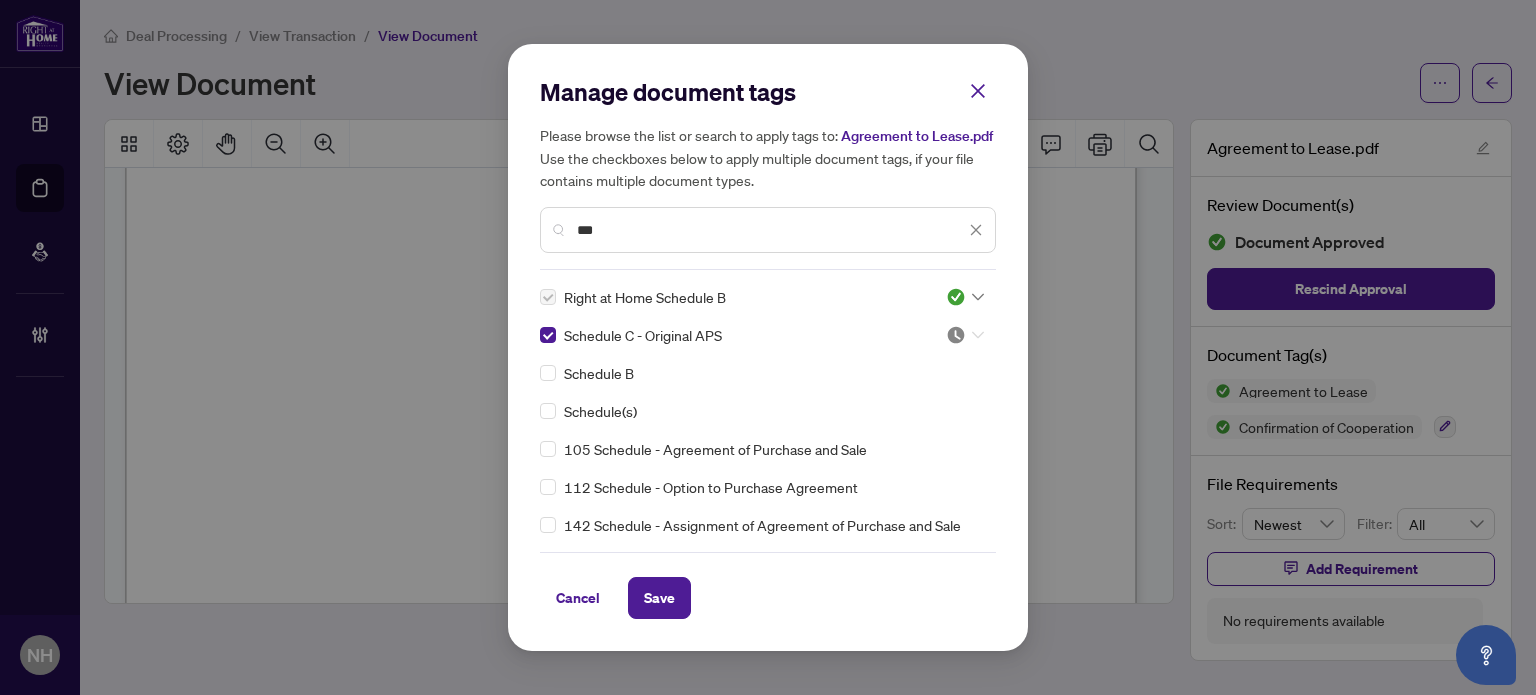 click 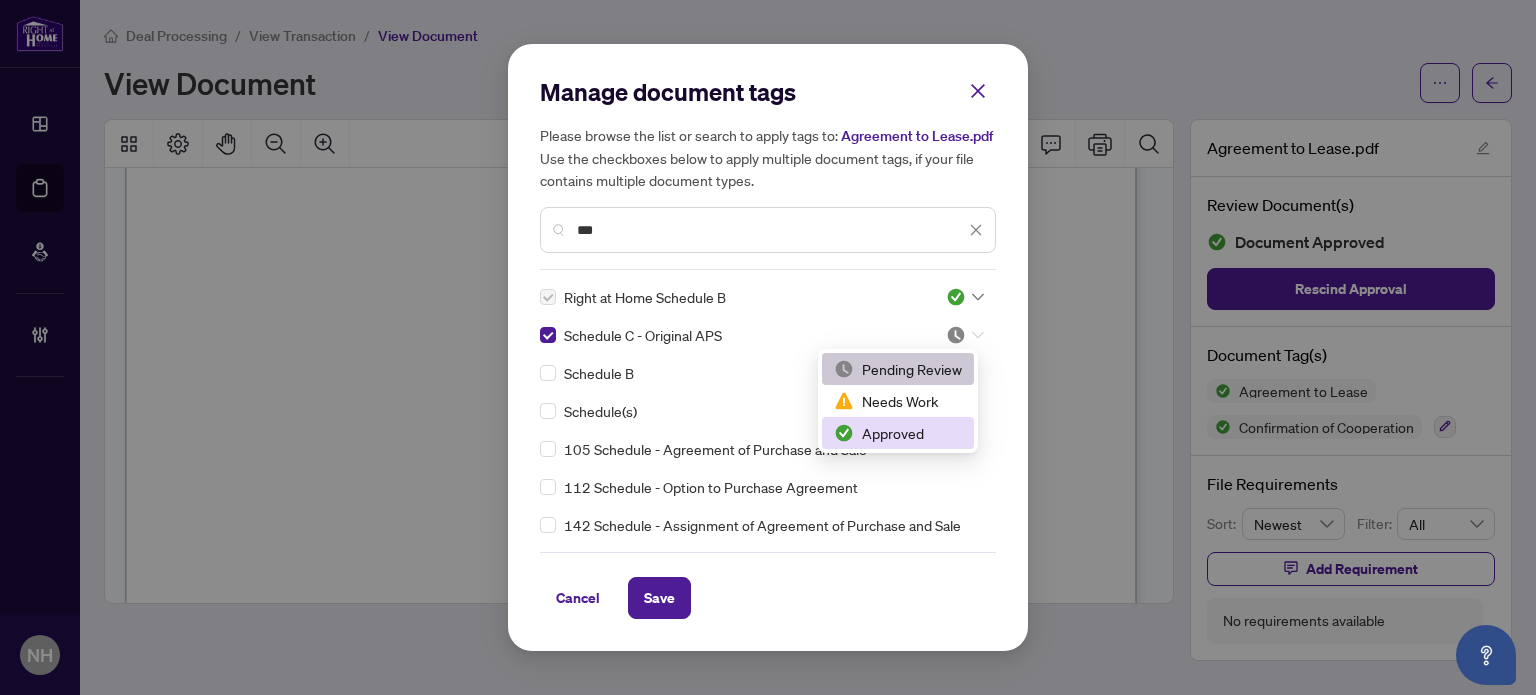 click on "Approved" at bounding box center (898, 433) 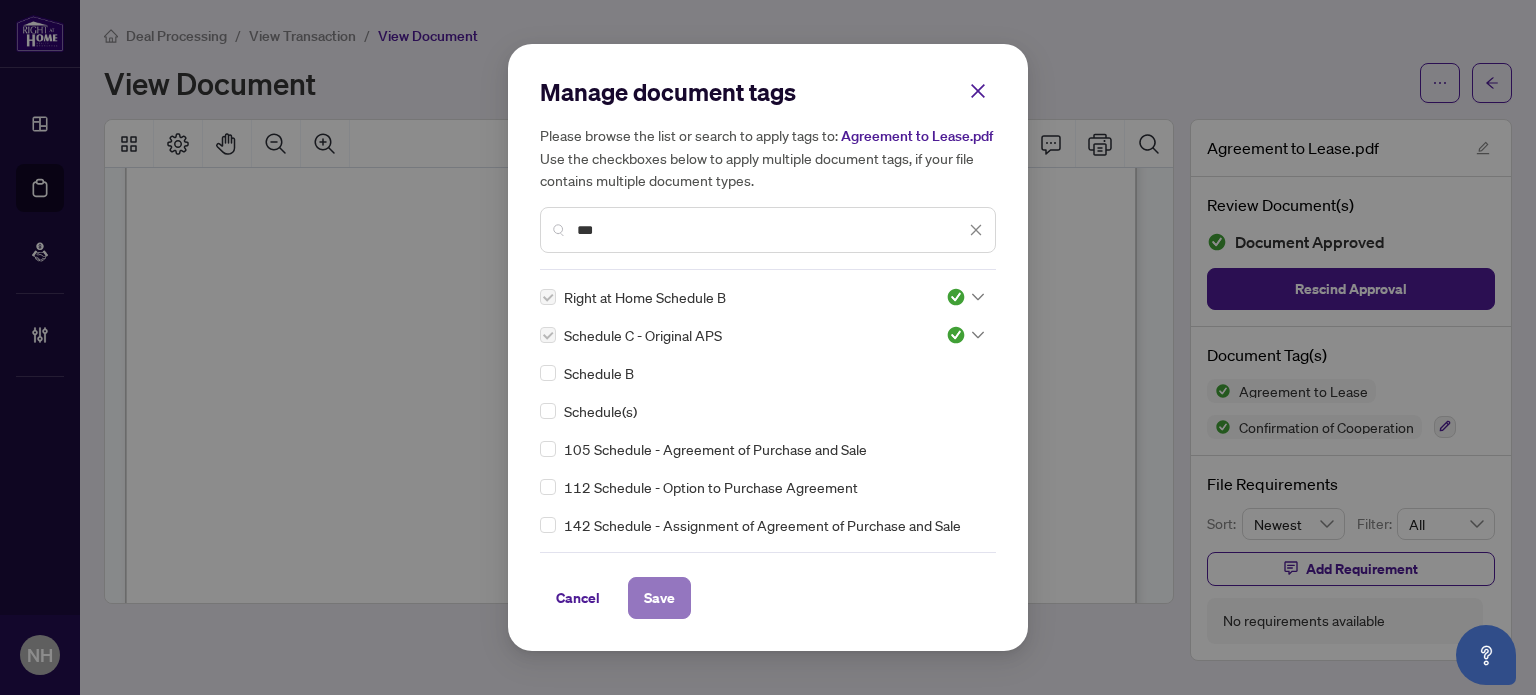 click on "Save" at bounding box center [659, 598] 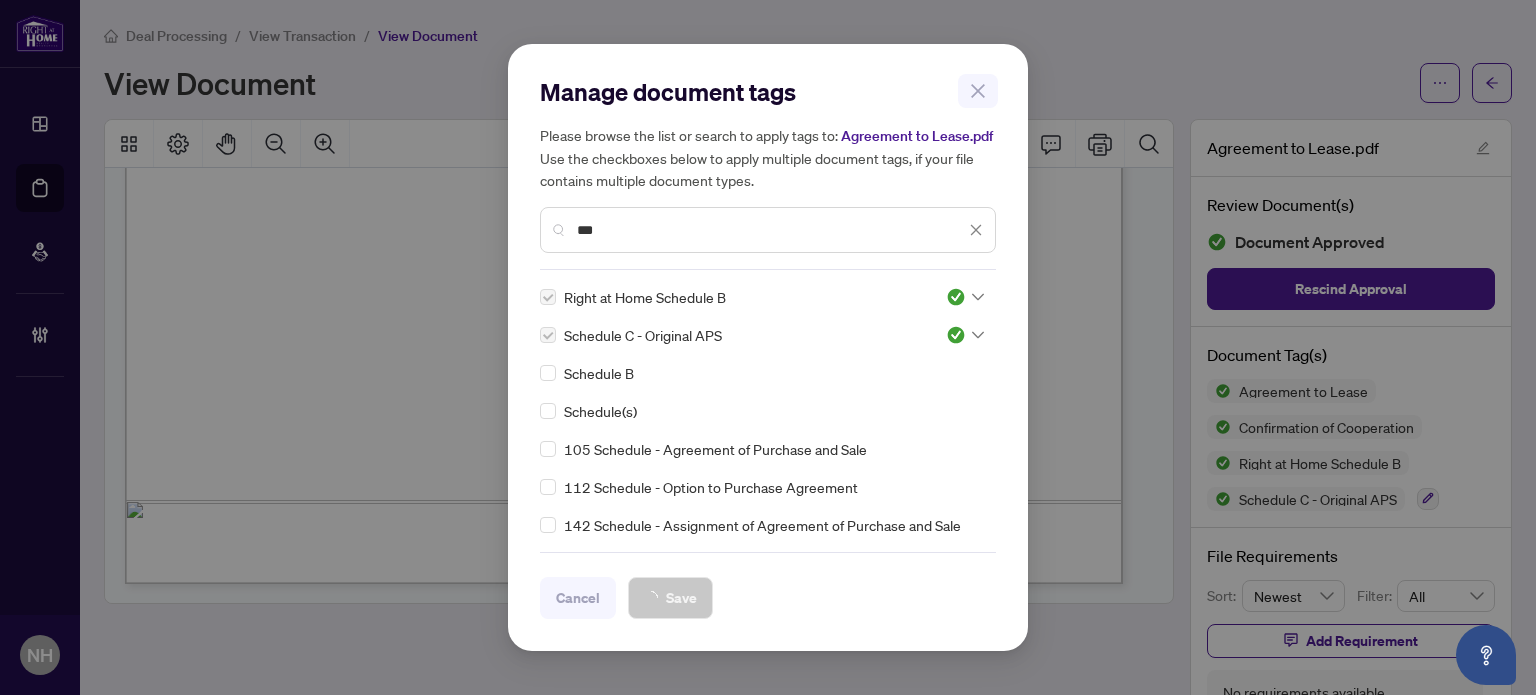scroll, scrollTop: 21790, scrollLeft: 0, axis: vertical 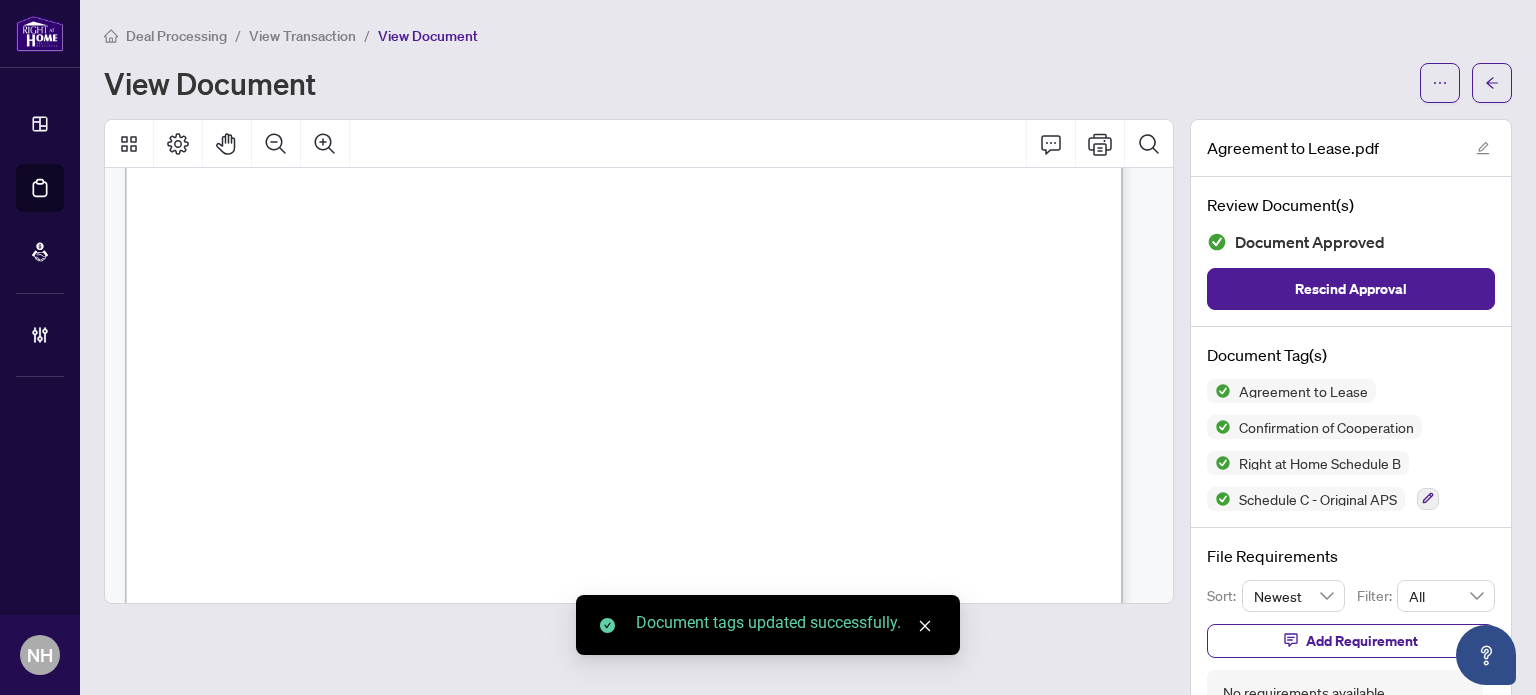 click on "View Transaction" at bounding box center [302, 36] 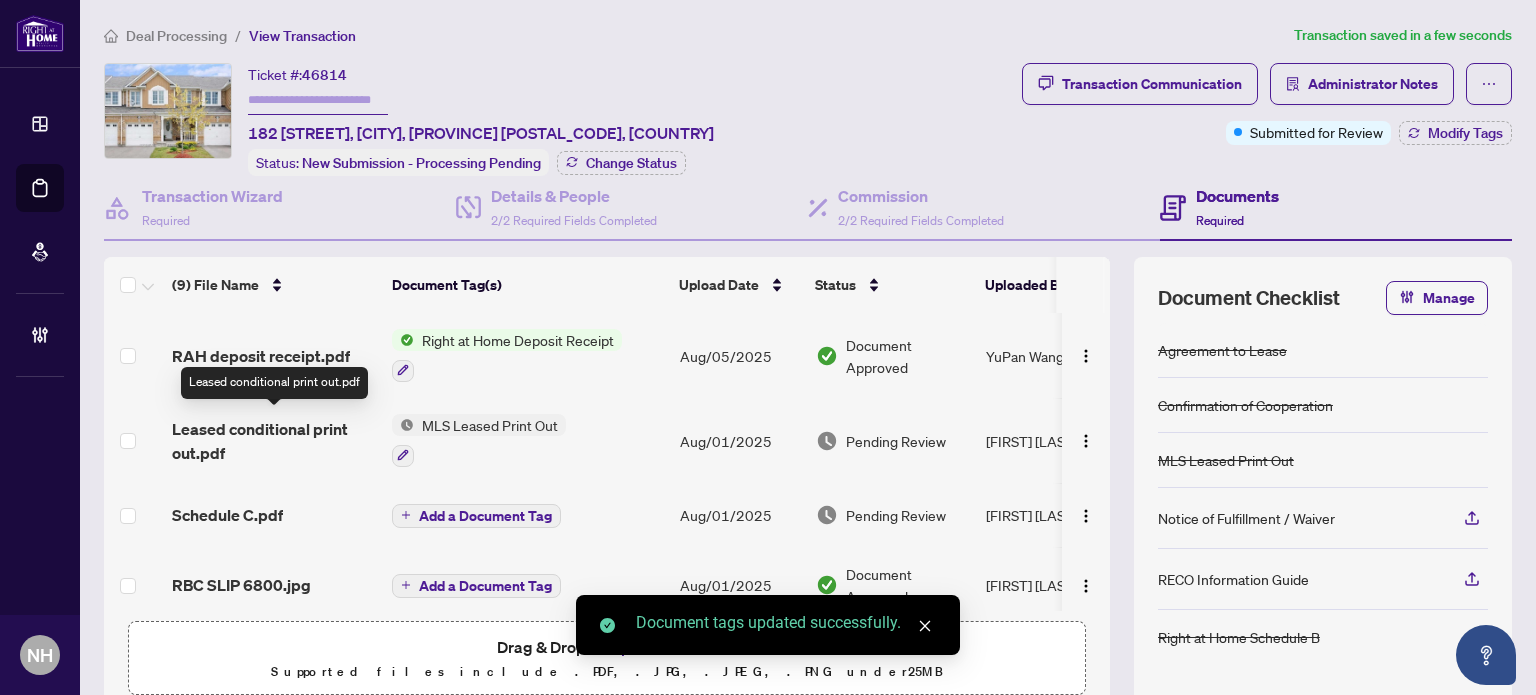 click on "Leased conditional print out.pdf" at bounding box center [274, 441] 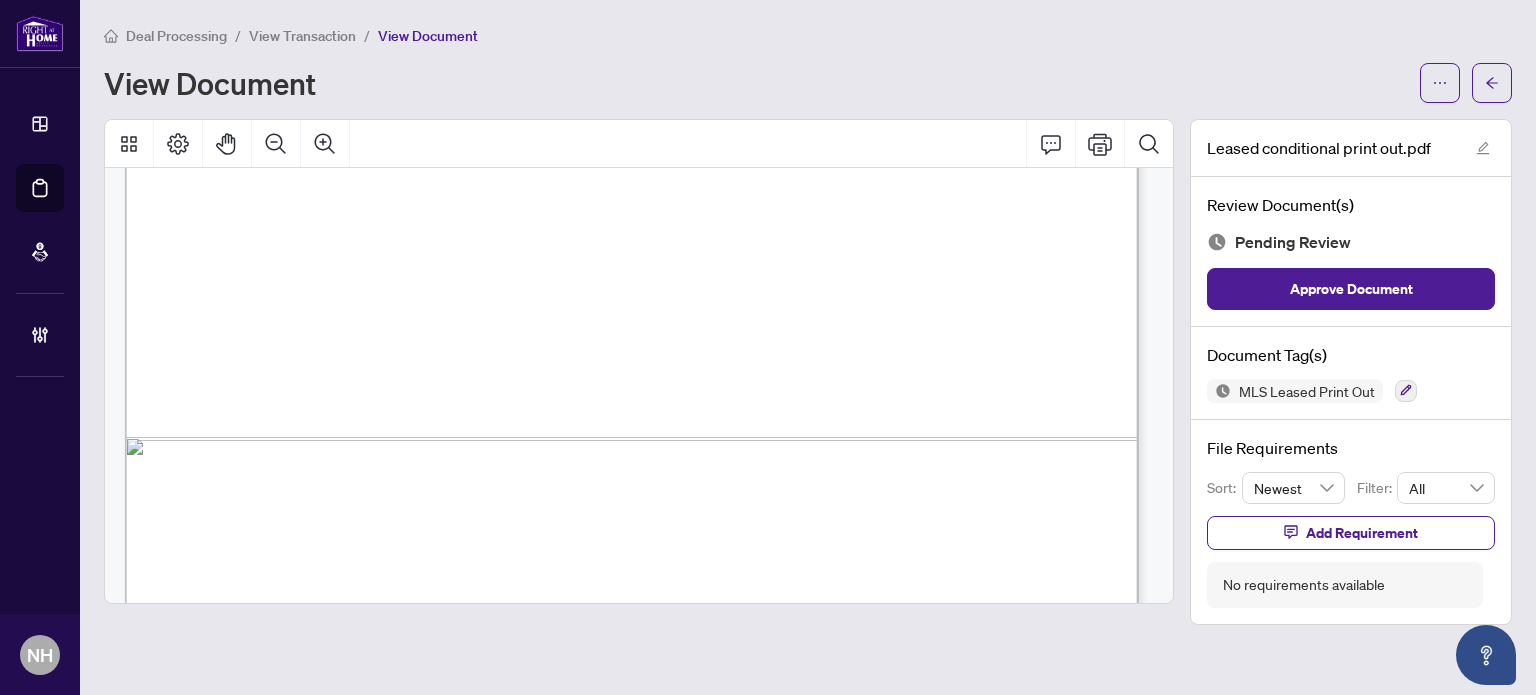 scroll, scrollTop: 1037, scrollLeft: 0, axis: vertical 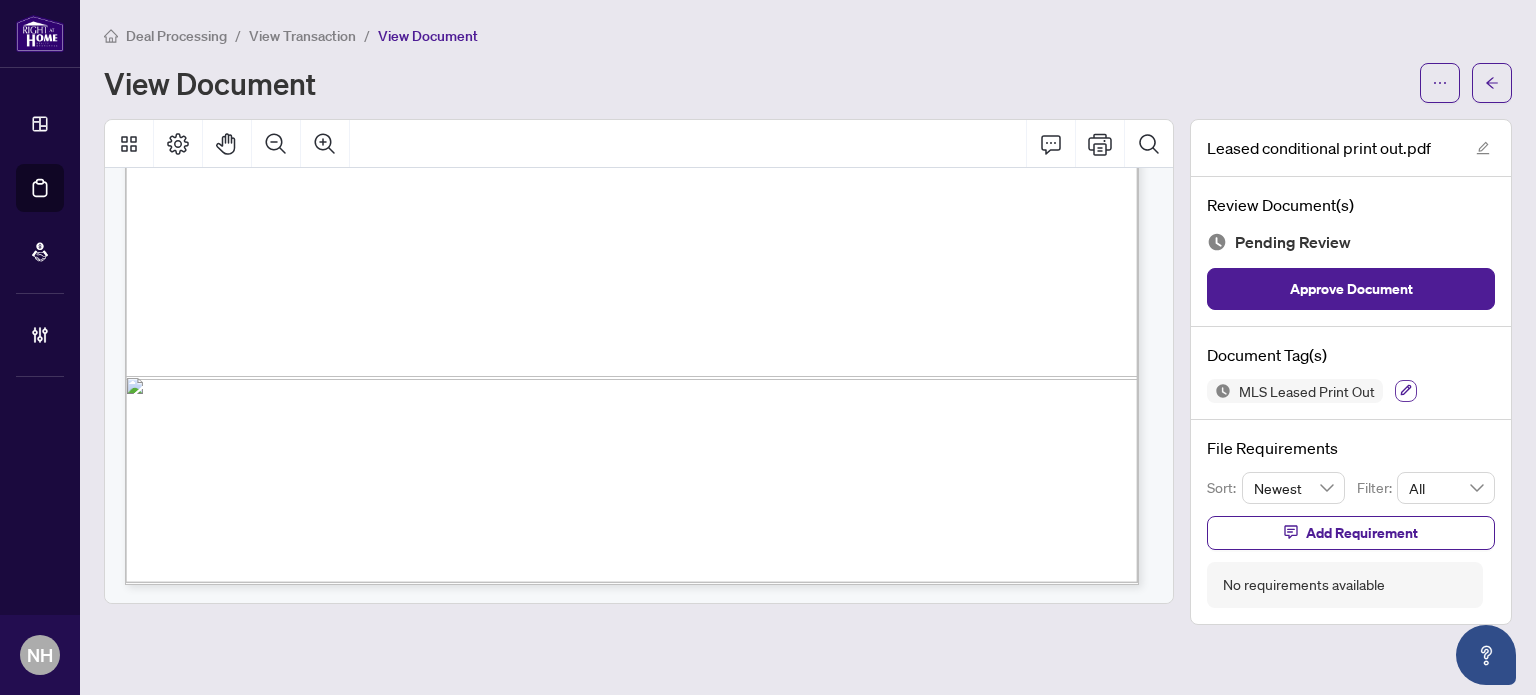 click 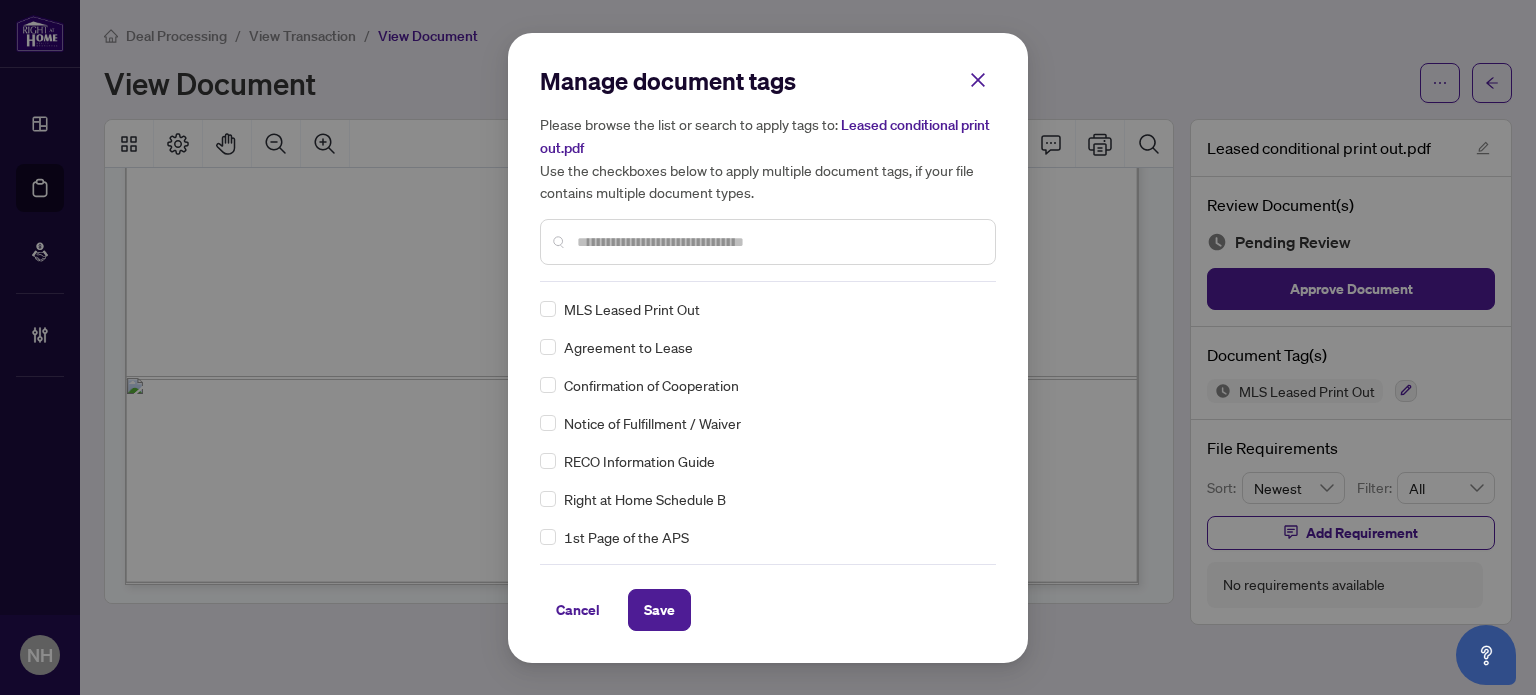 click at bounding box center (778, 242) 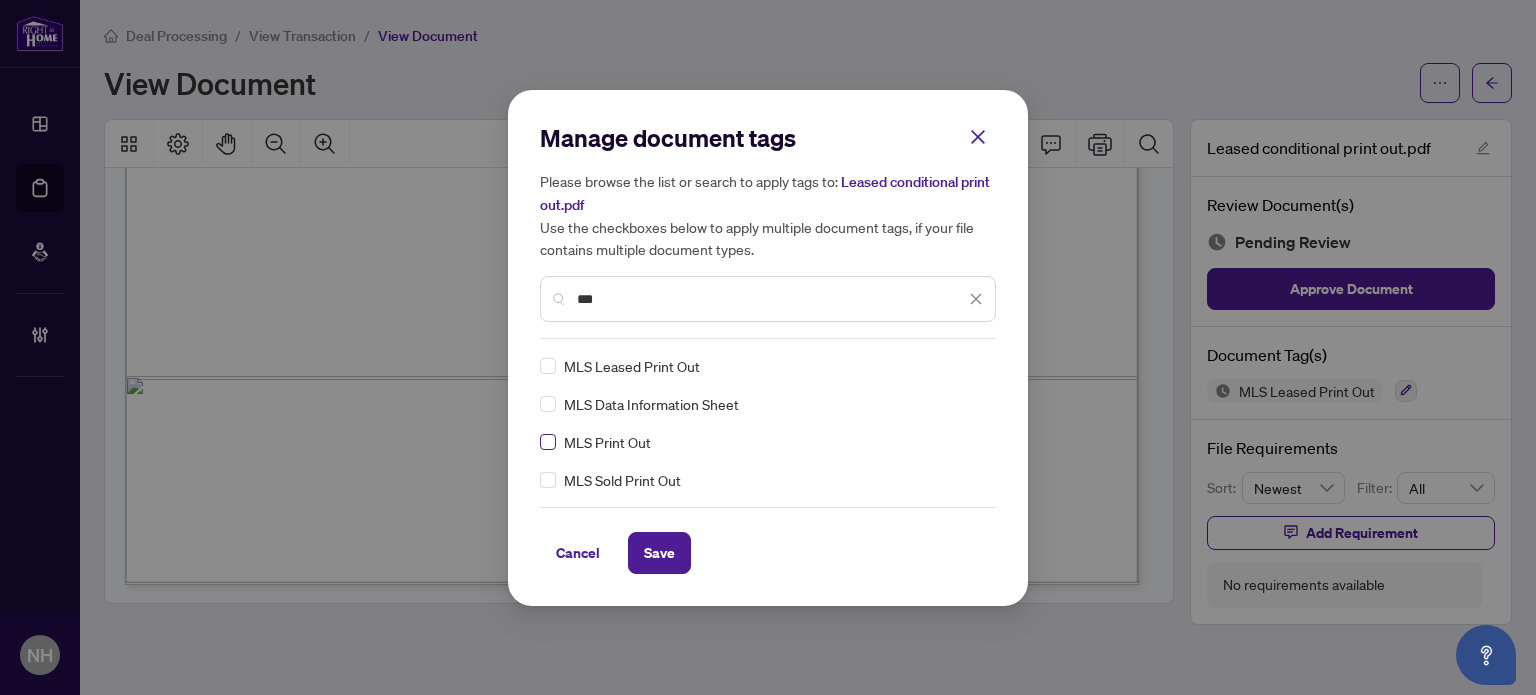 type on "***" 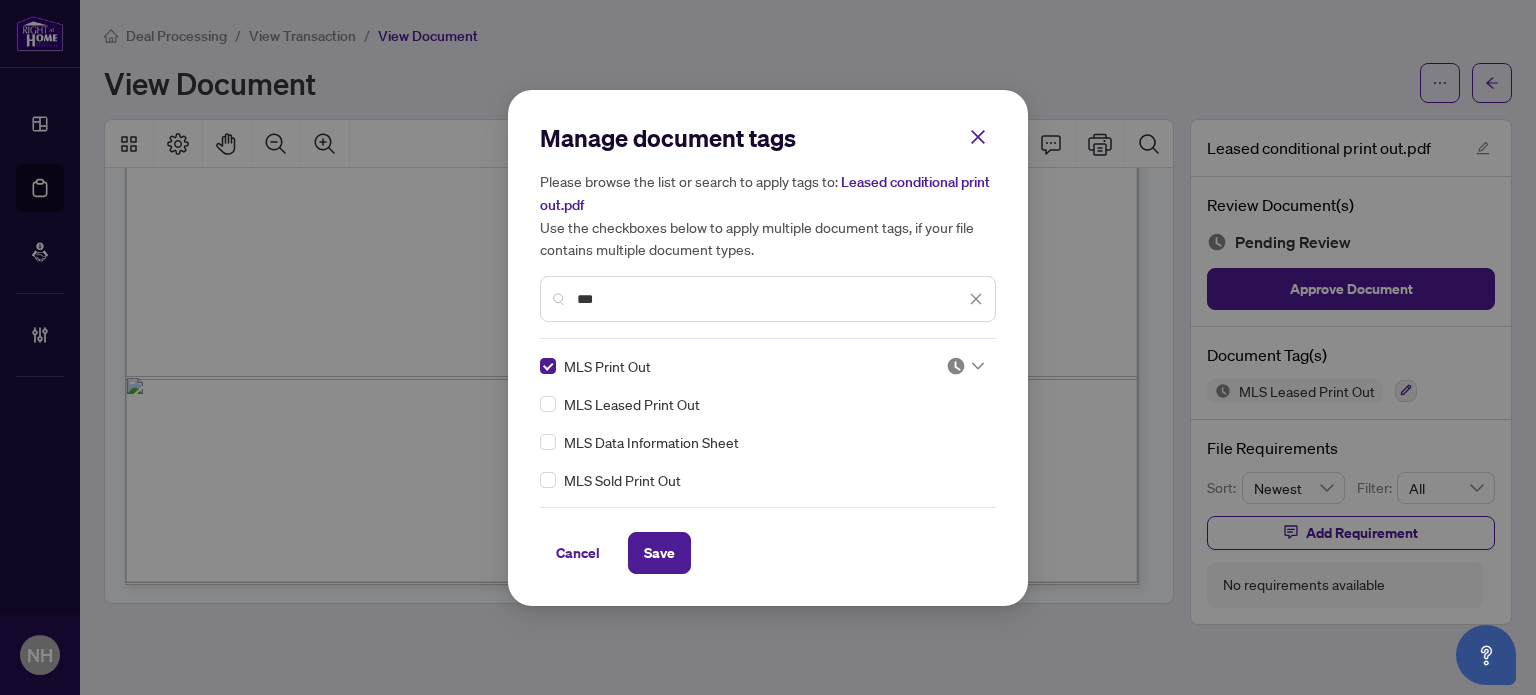 click on "Manage document tags Please browse the list or search to apply tags to:   Leased conditional print out.pdf   Use the checkboxes below to apply multiple document tags, if your file contains multiple document types.   *** MLS Print Out MLS Leased Print Out MLS Data Information Sheet MLS Sold Print Out Cancel Save" at bounding box center (768, 348) 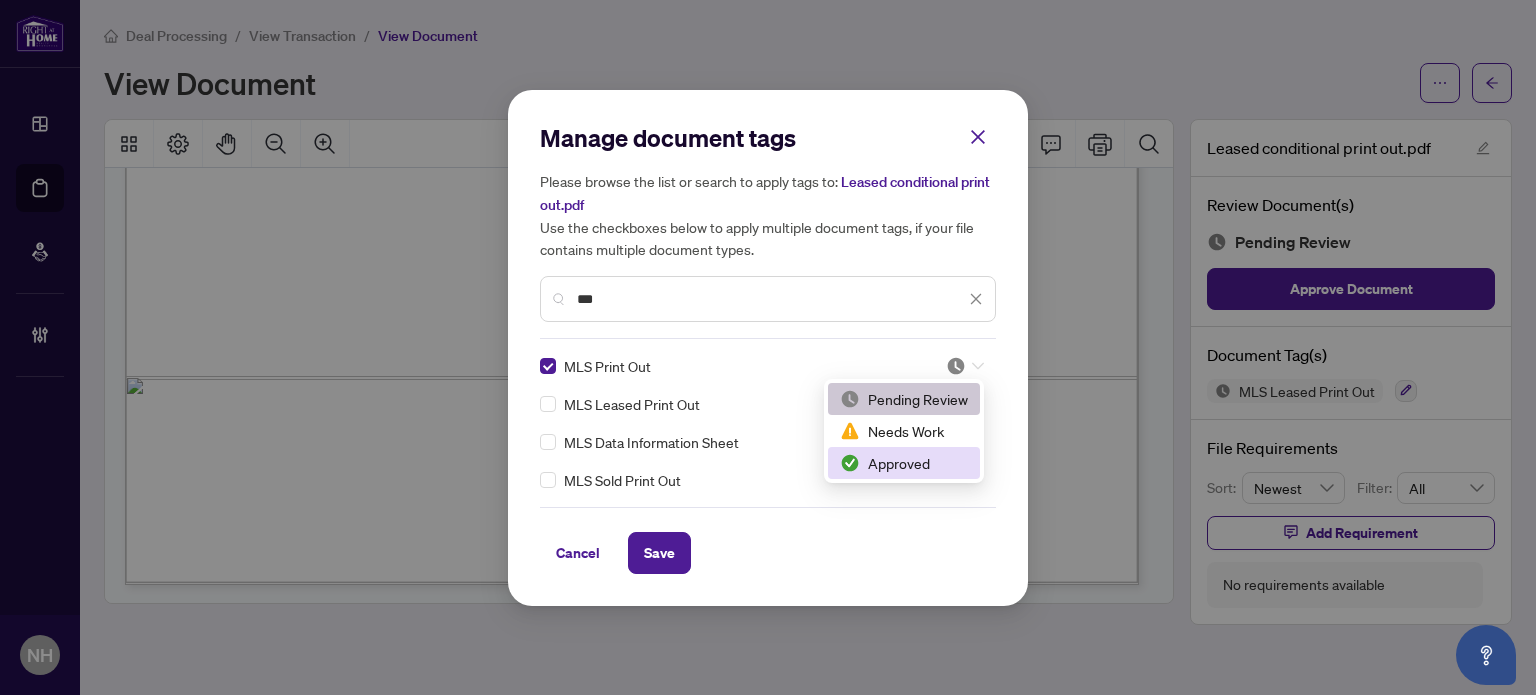 click on "Approved" at bounding box center (904, 463) 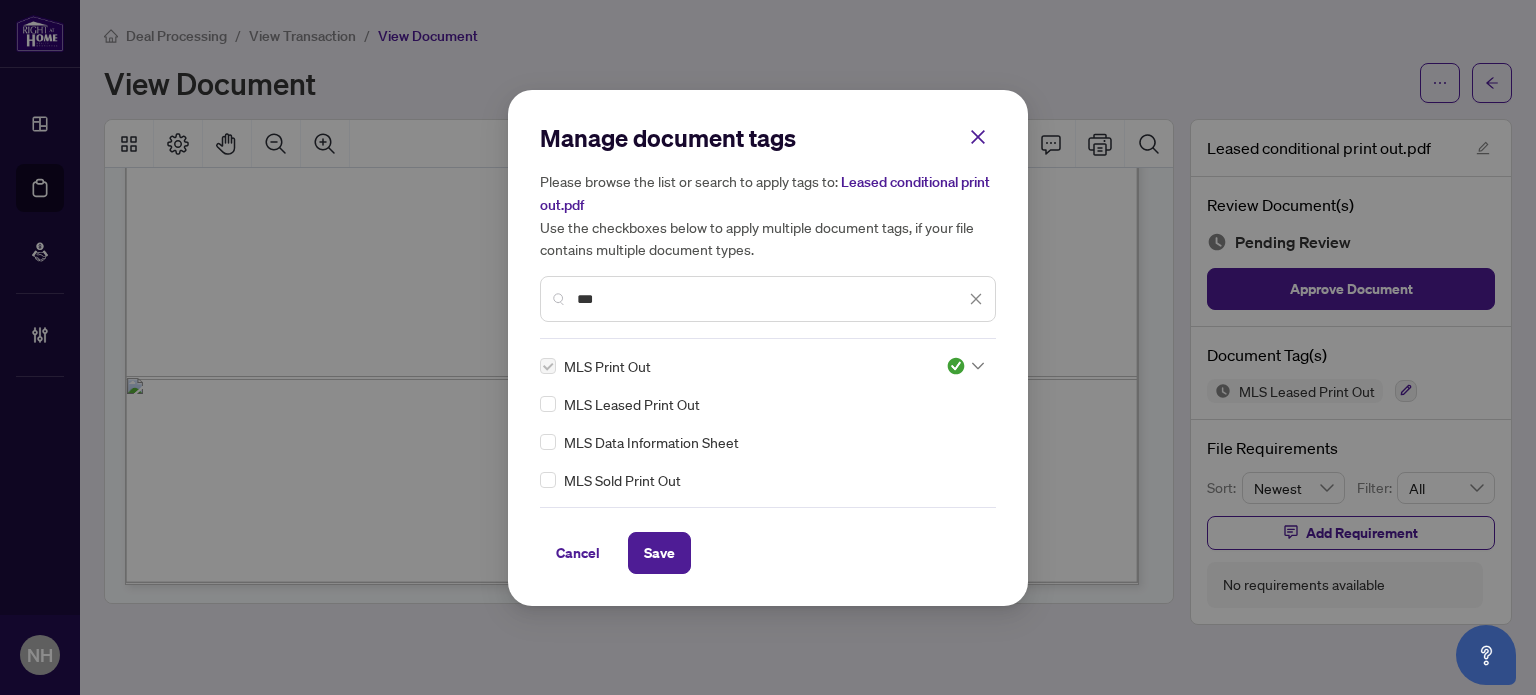 click on "Cancel Save" at bounding box center (768, 553) 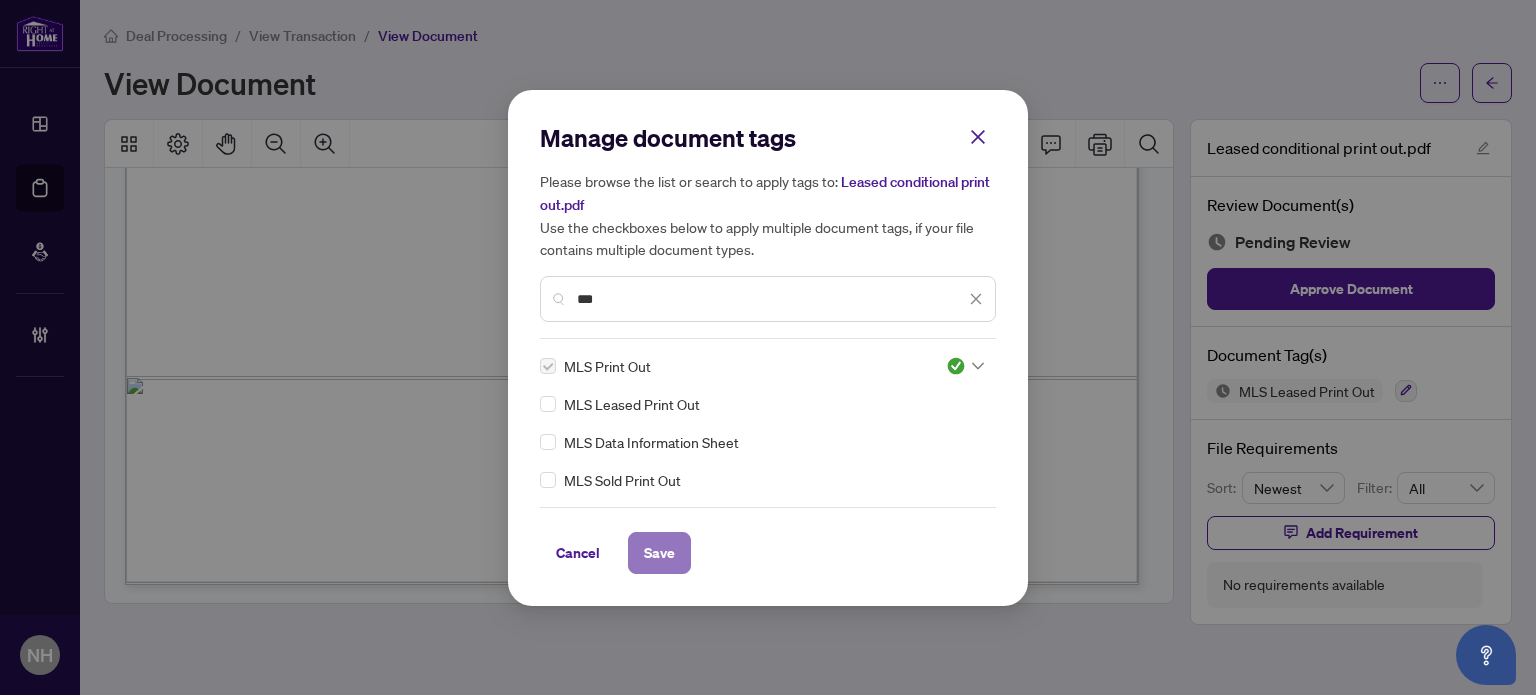 click on "Save" at bounding box center (659, 553) 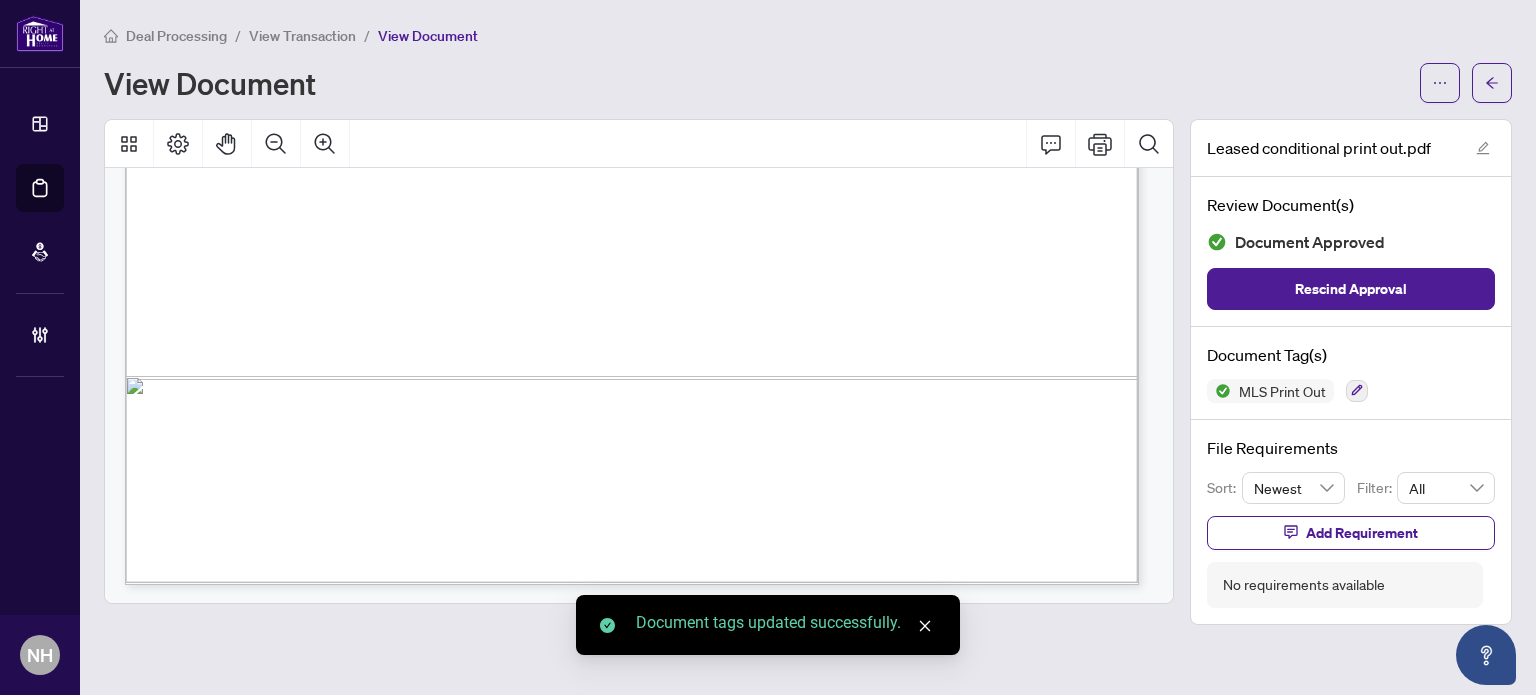 click on "View Transaction" at bounding box center (302, 36) 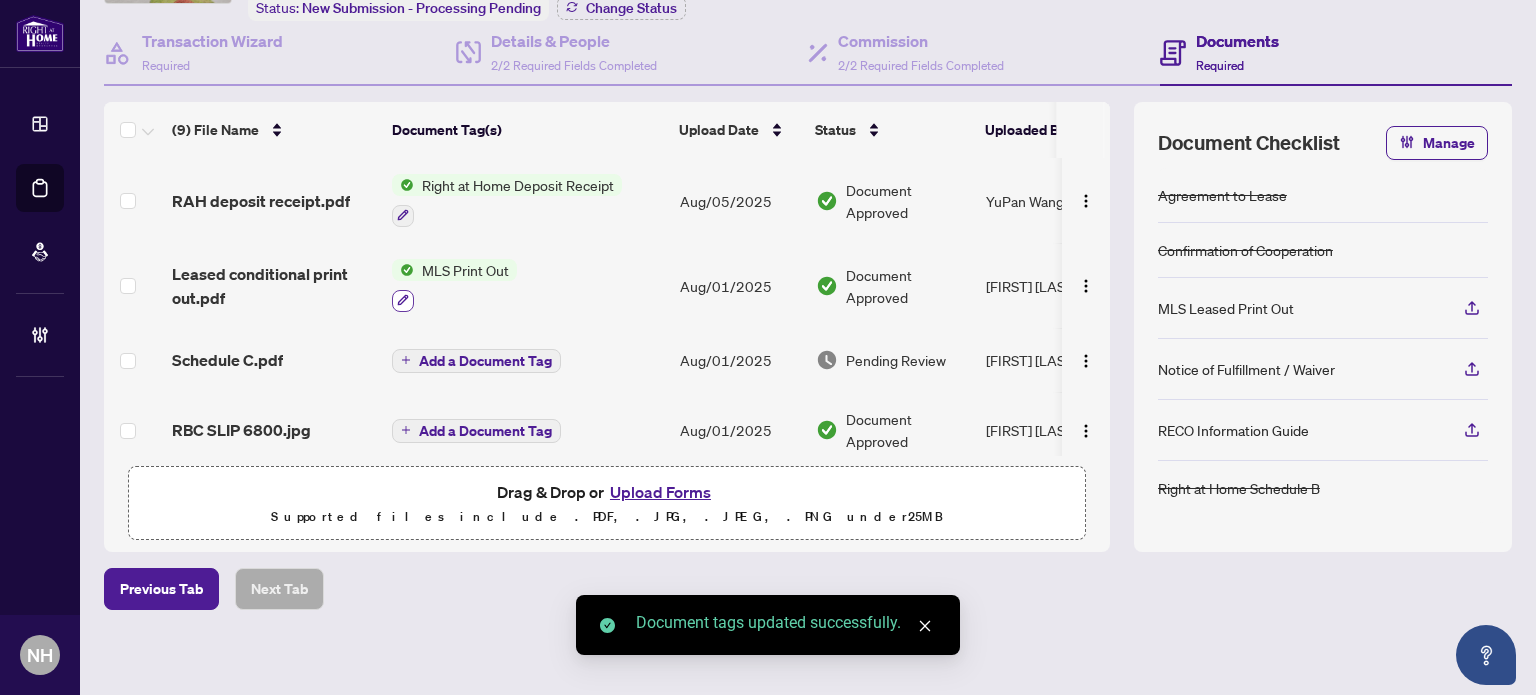 scroll, scrollTop: 159, scrollLeft: 0, axis: vertical 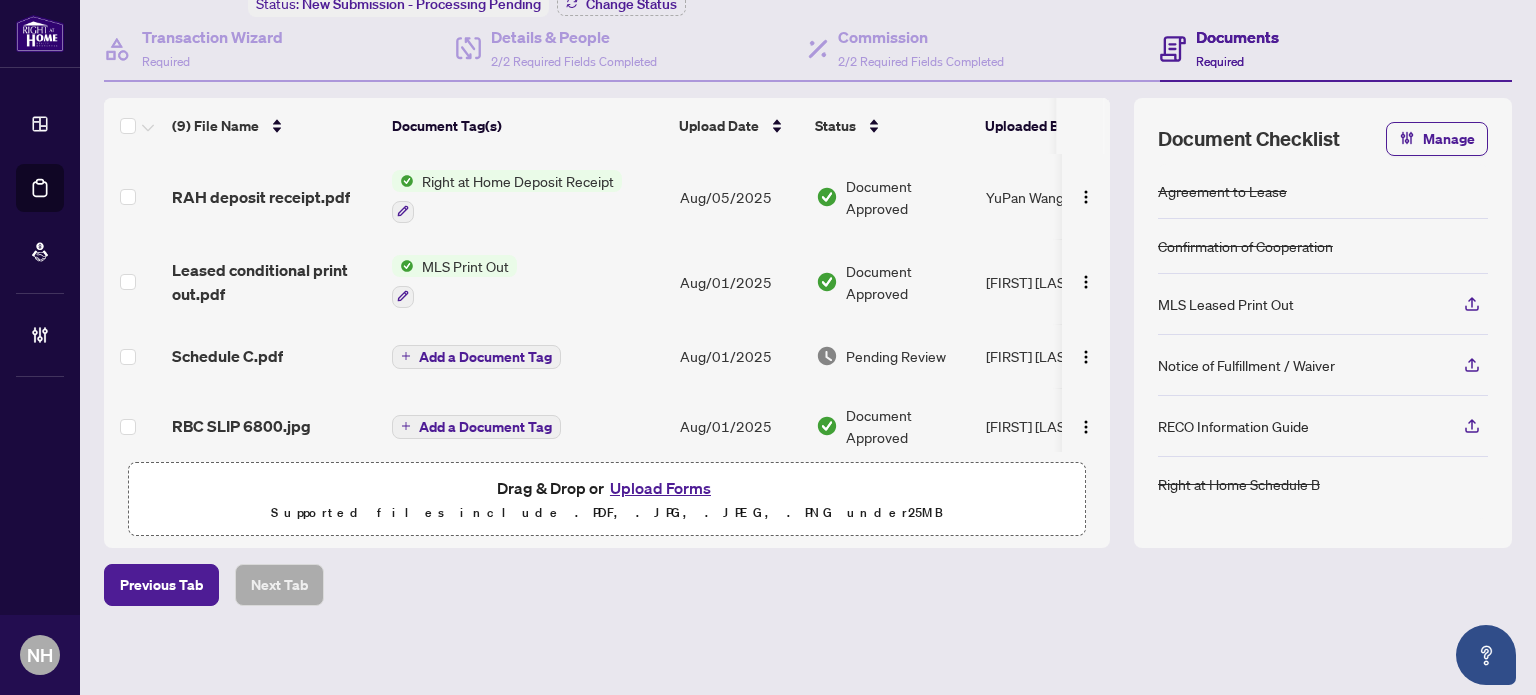 click on "Schedule C.pdf" at bounding box center (227, 356) 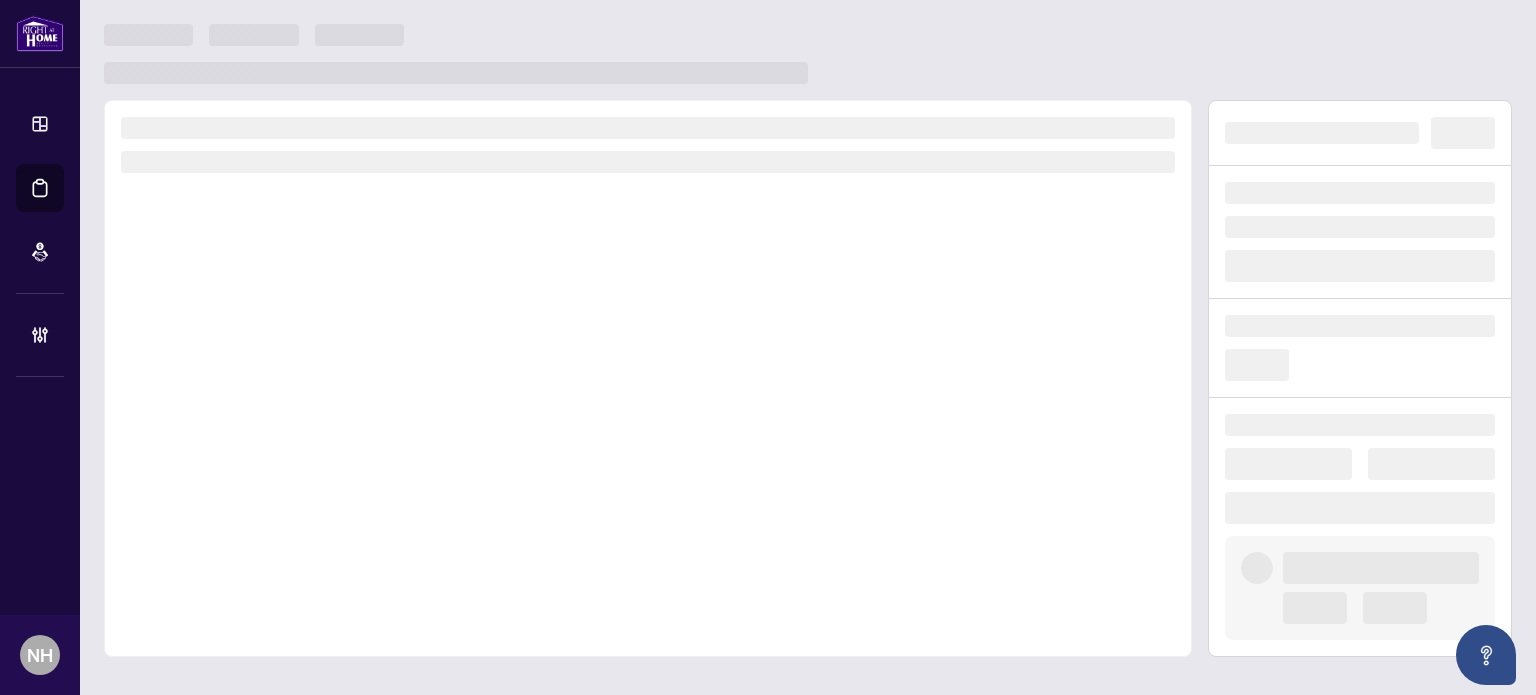 scroll, scrollTop: 0, scrollLeft: 0, axis: both 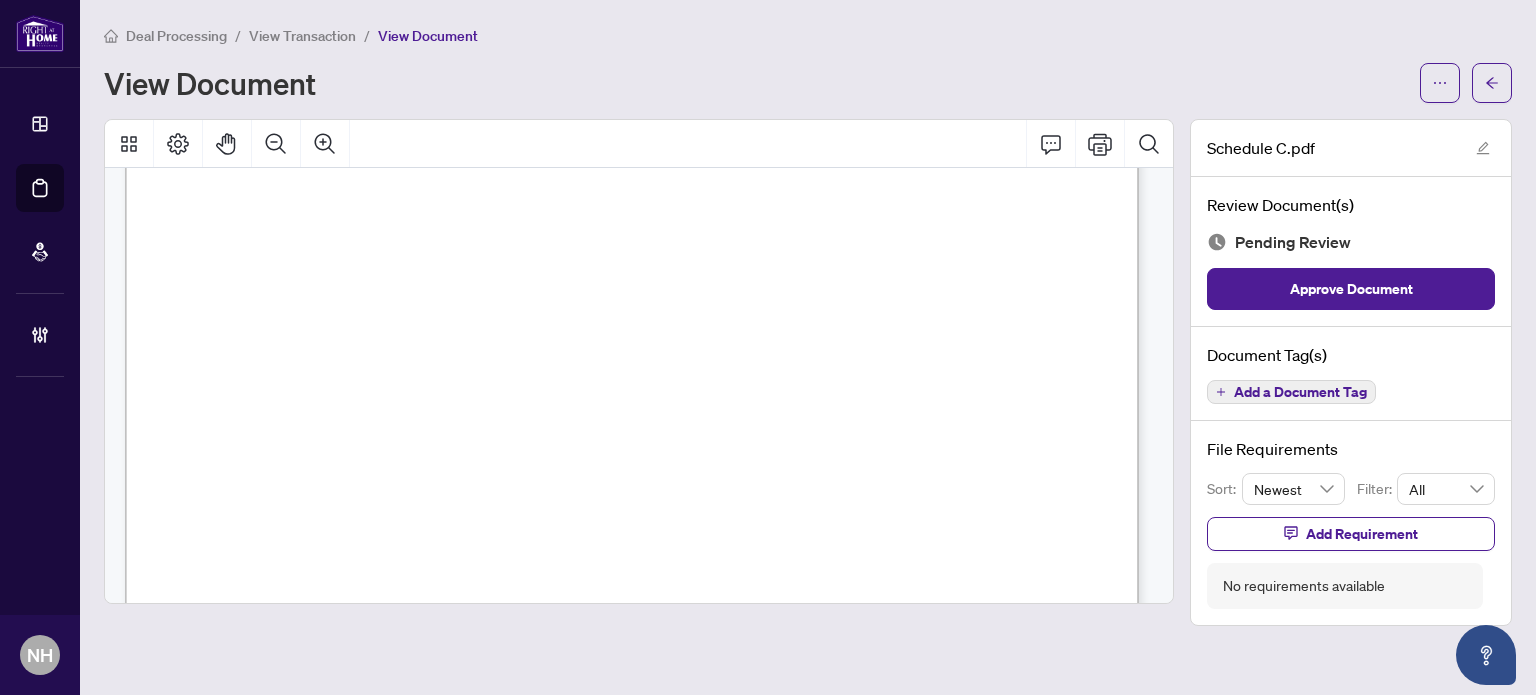 click on "Add a Document Tag" at bounding box center (1300, 392) 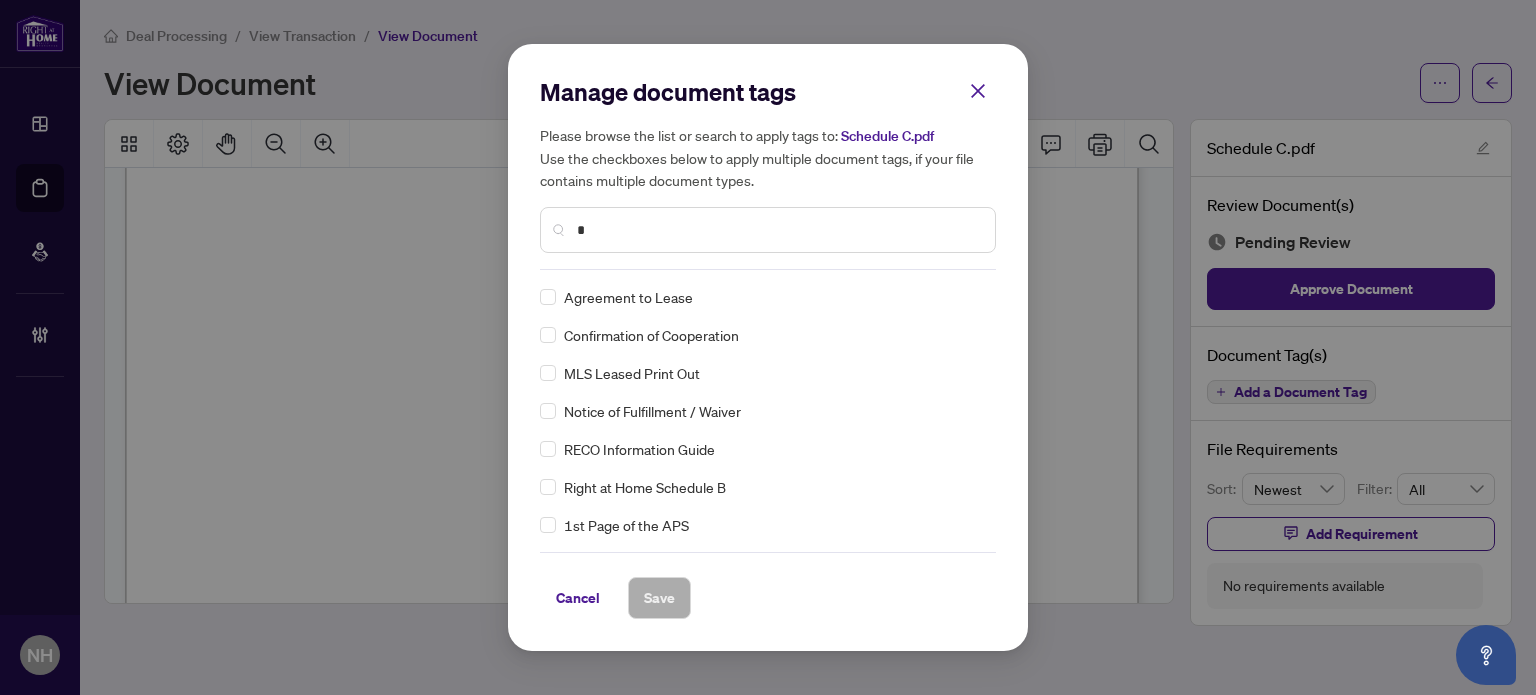 click on "*" at bounding box center [778, 230] 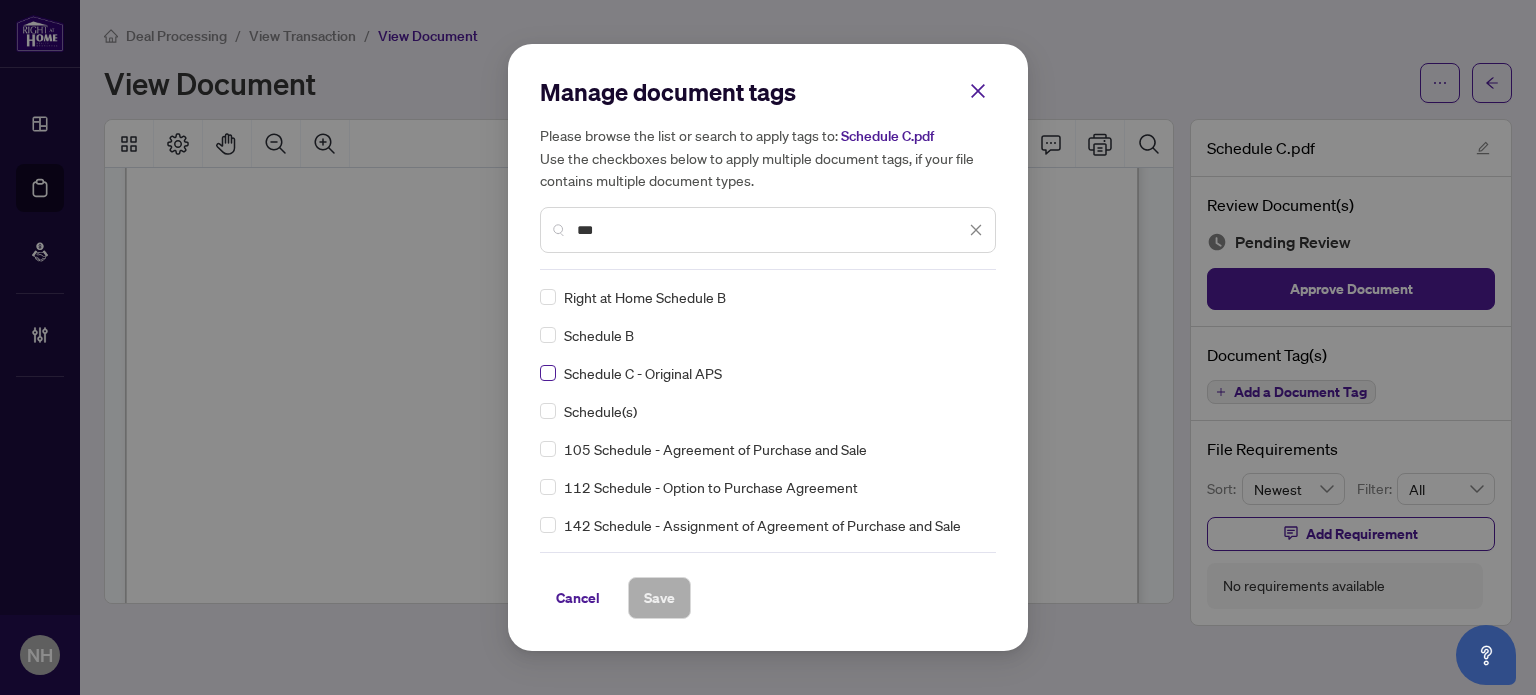 type on "***" 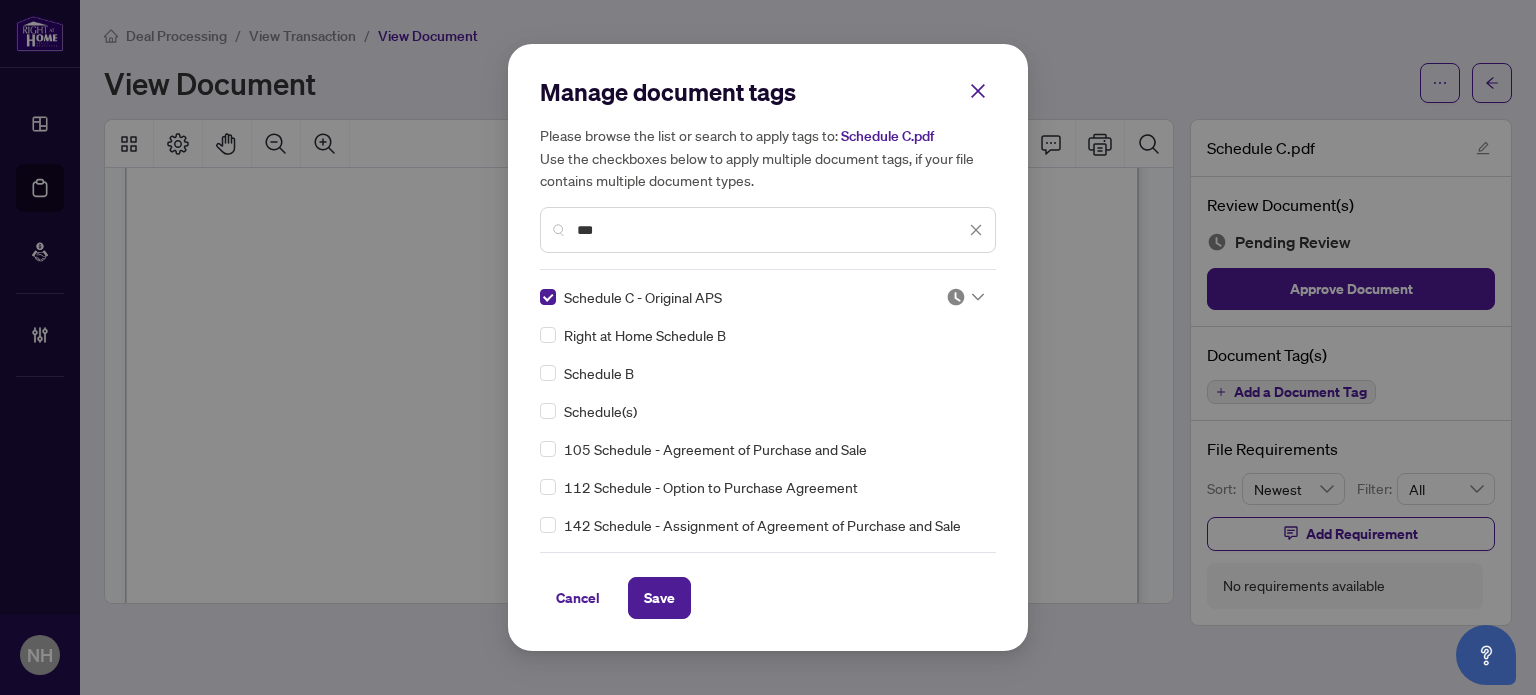 click at bounding box center [959, 297] 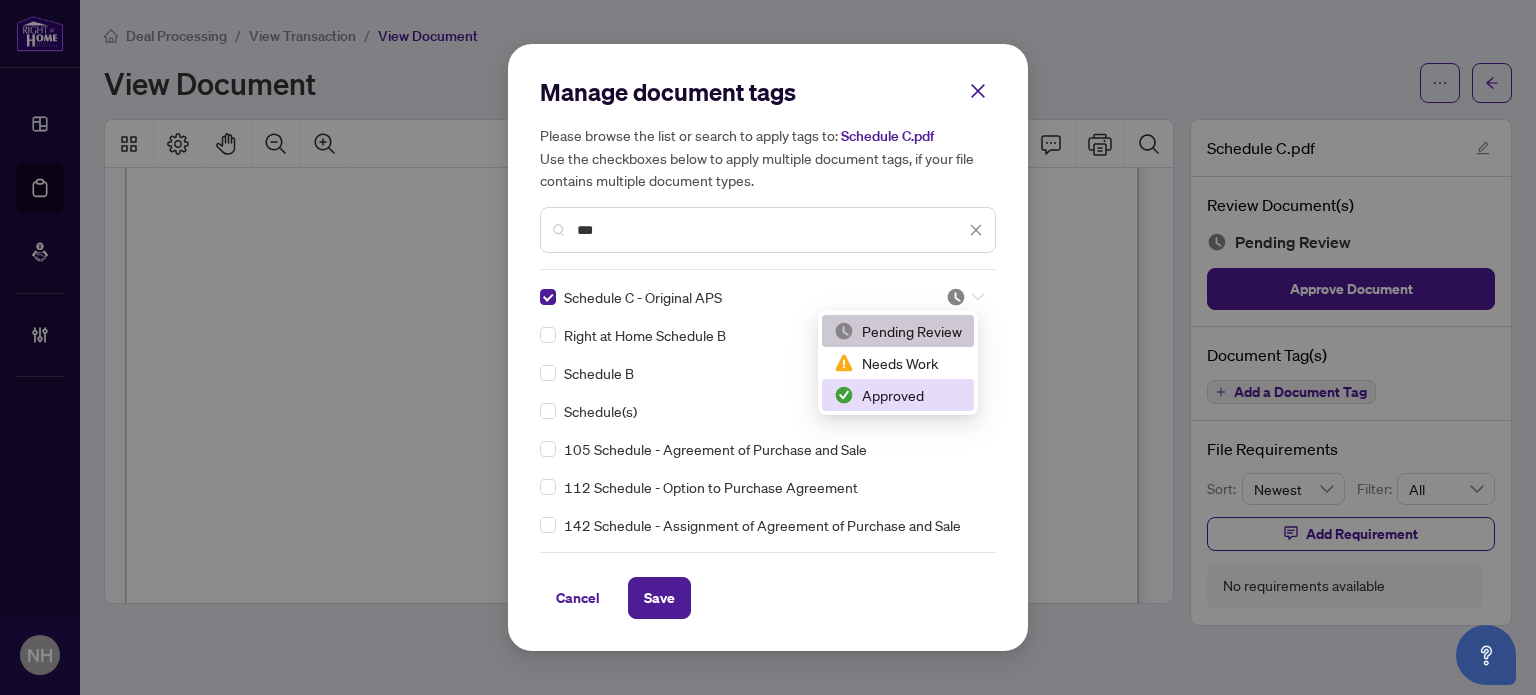 click on "Approved" at bounding box center [898, 395] 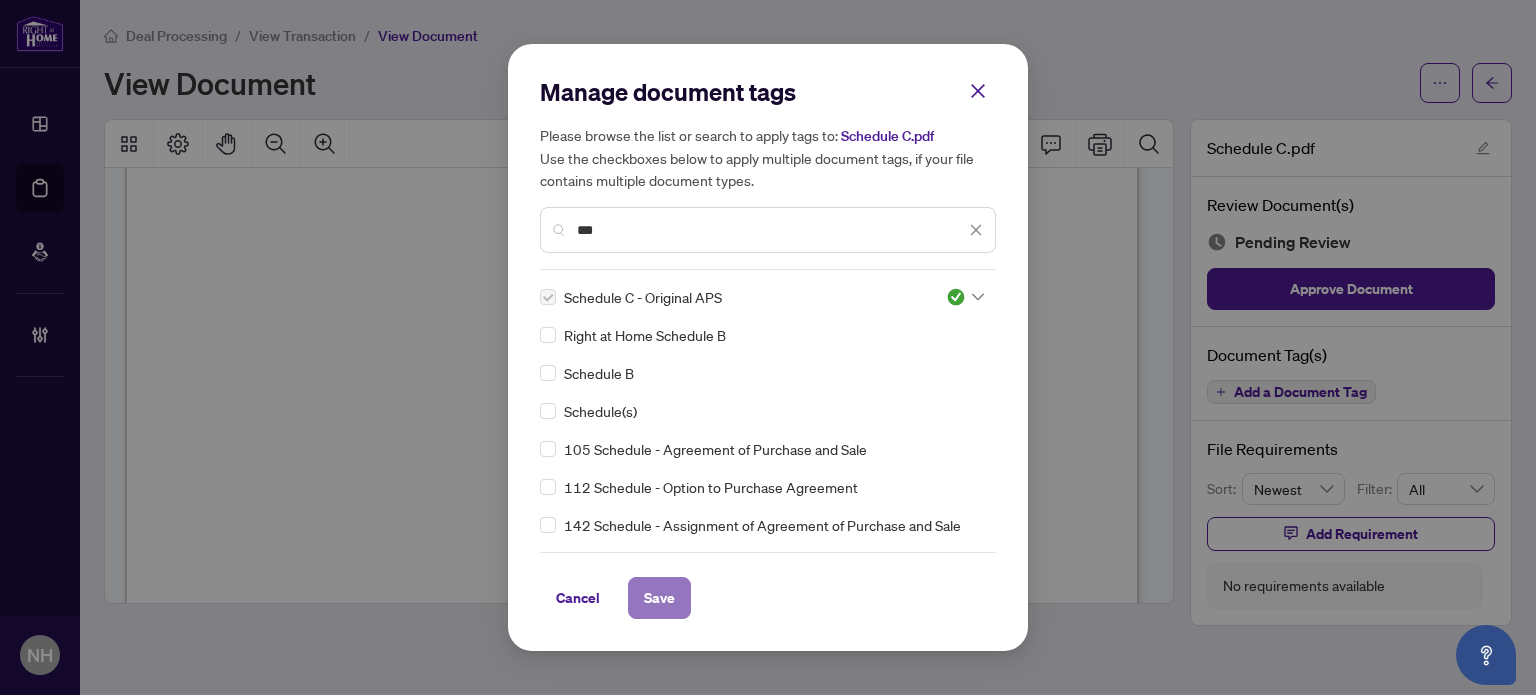 click on "Save" at bounding box center (659, 598) 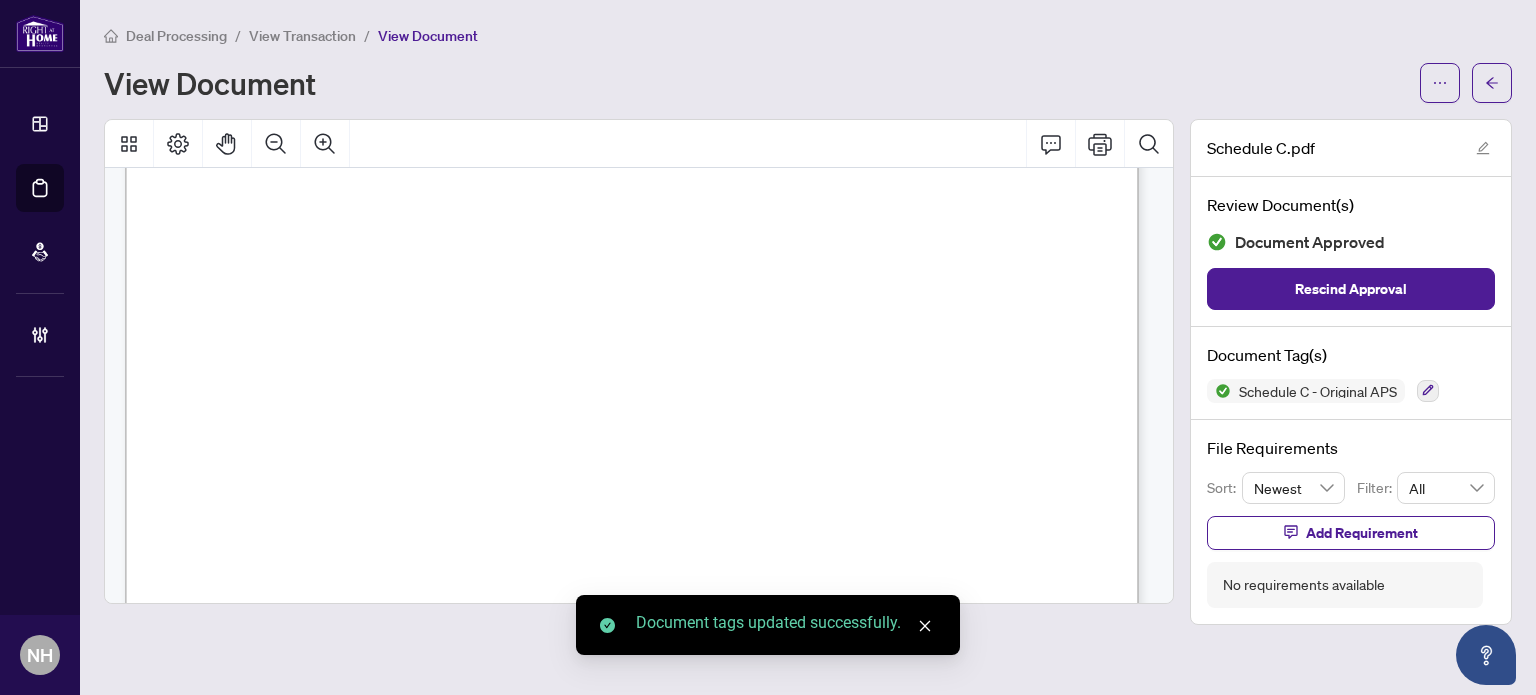 click on "View Transaction" at bounding box center [302, 36] 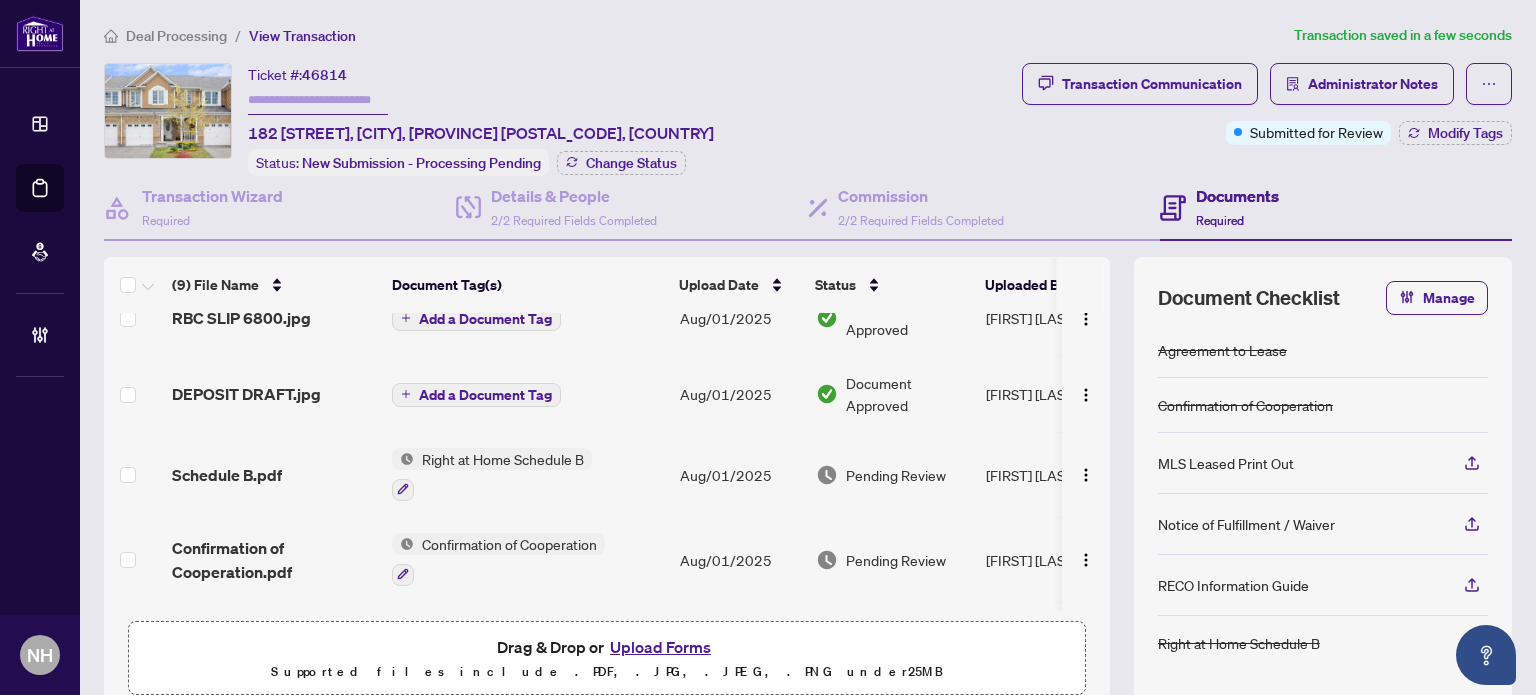 scroll, scrollTop: 300, scrollLeft: 0, axis: vertical 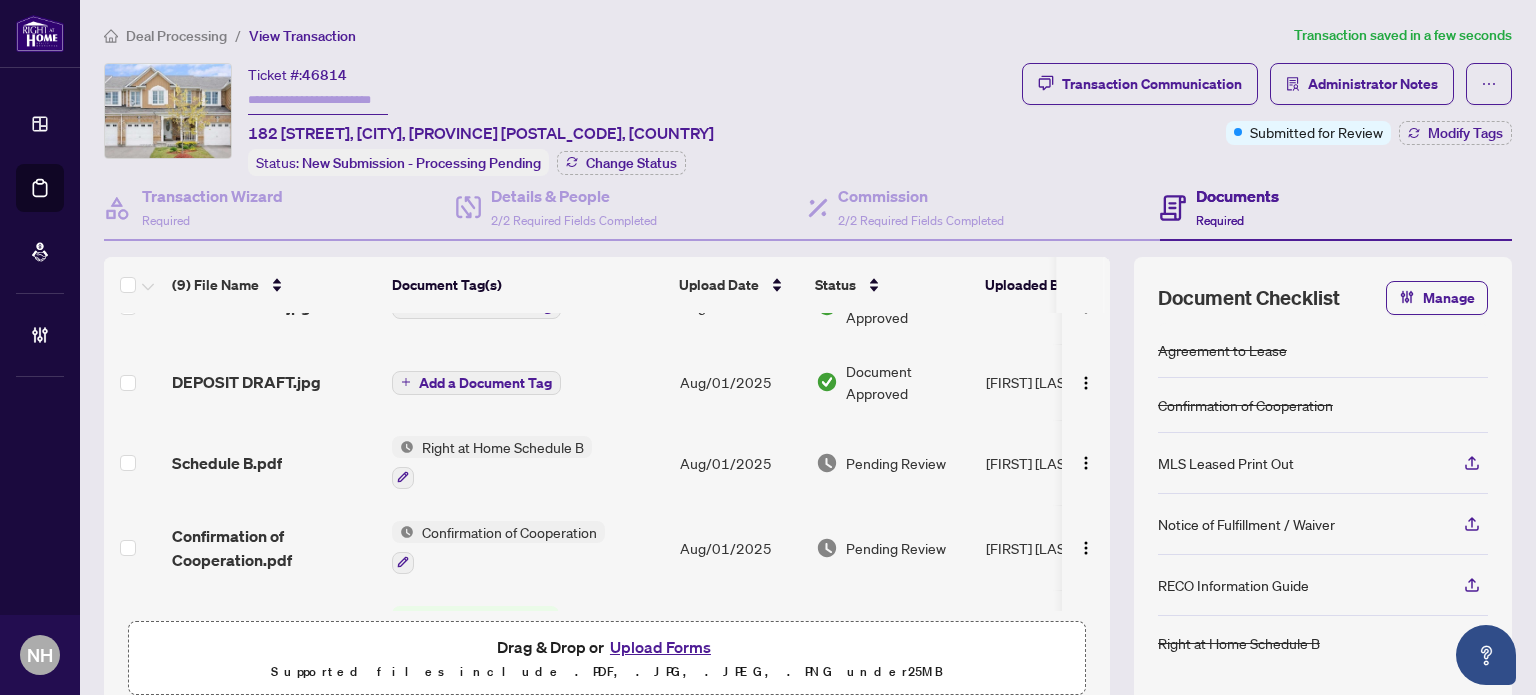 click on "Schedule B.pdf" at bounding box center (227, 463) 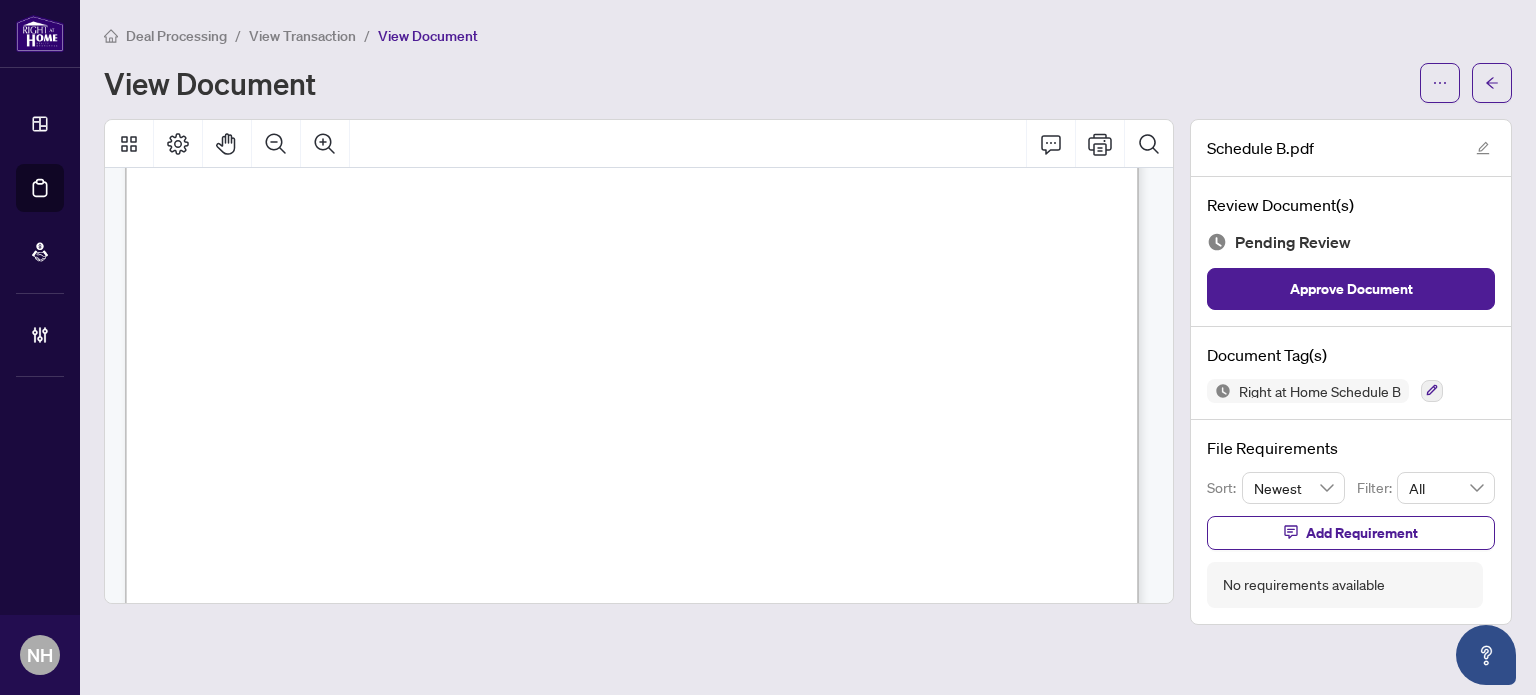 scroll, scrollTop: 916, scrollLeft: 0, axis: vertical 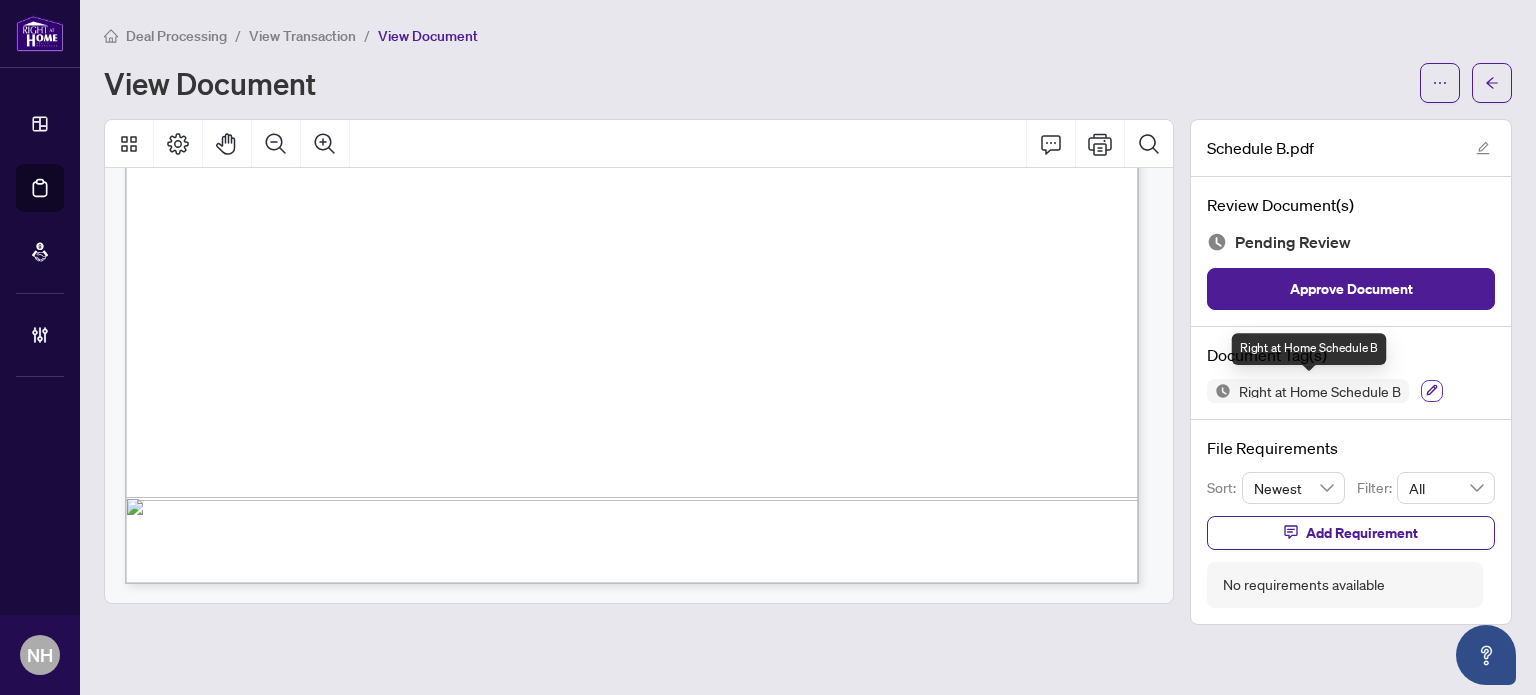 click at bounding box center [1432, 391] 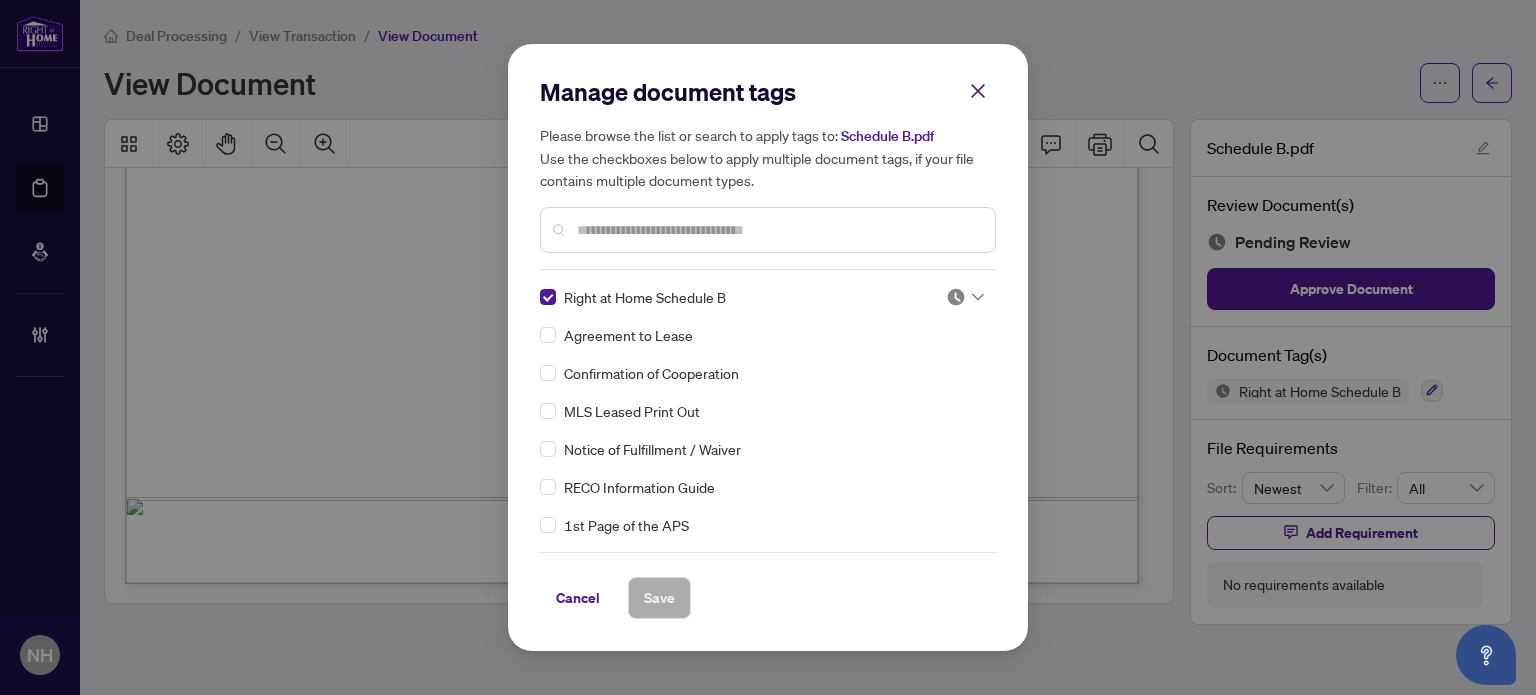 click at bounding box center [956, 297] 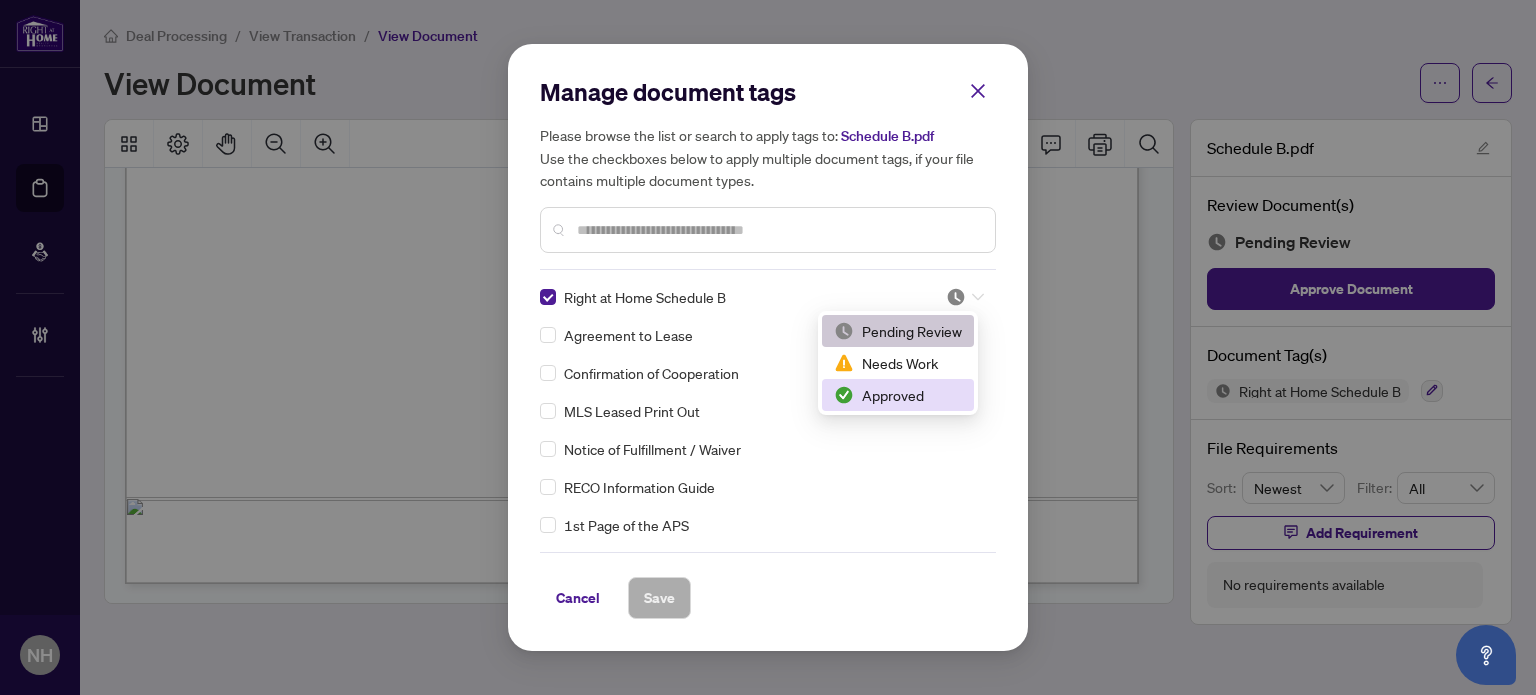 click on "Approved" at bounding box center (898, 395) 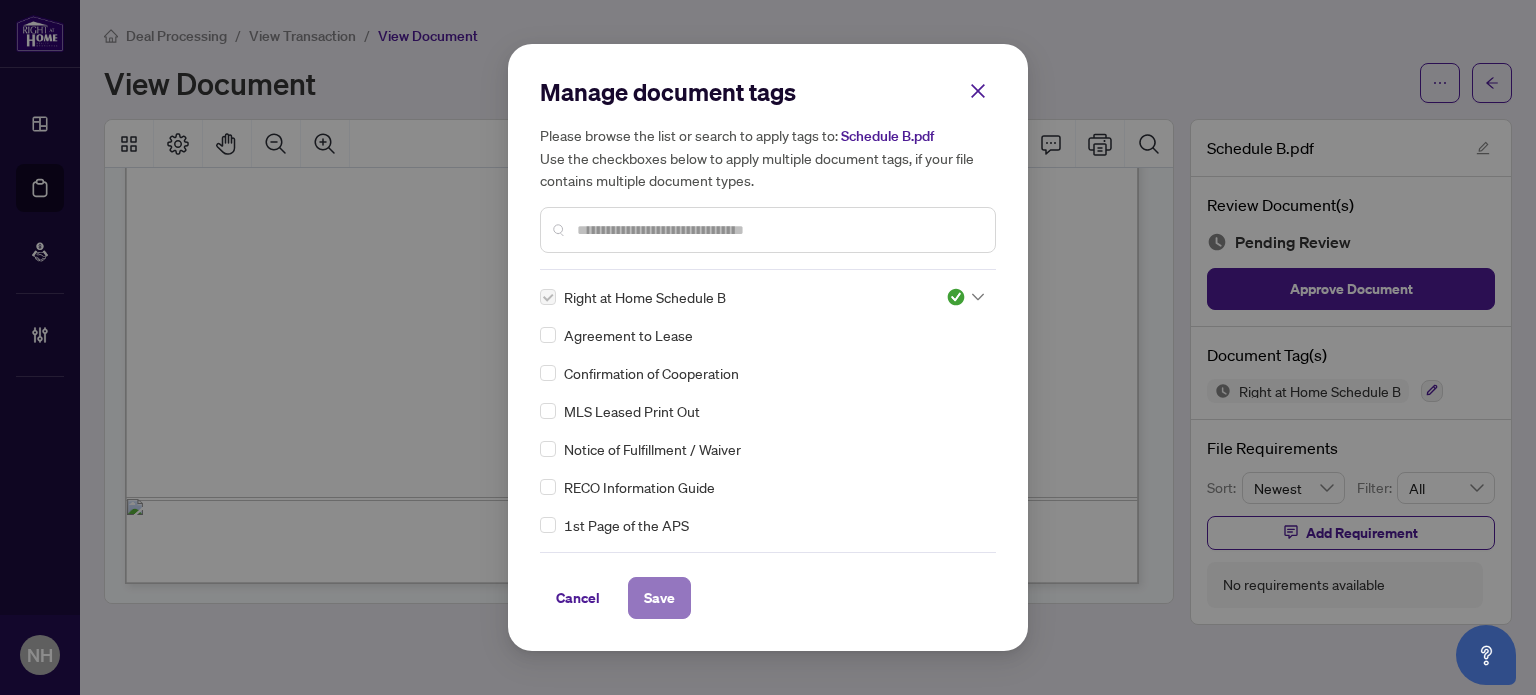 click on "Save" at bounding box center (659, 598) 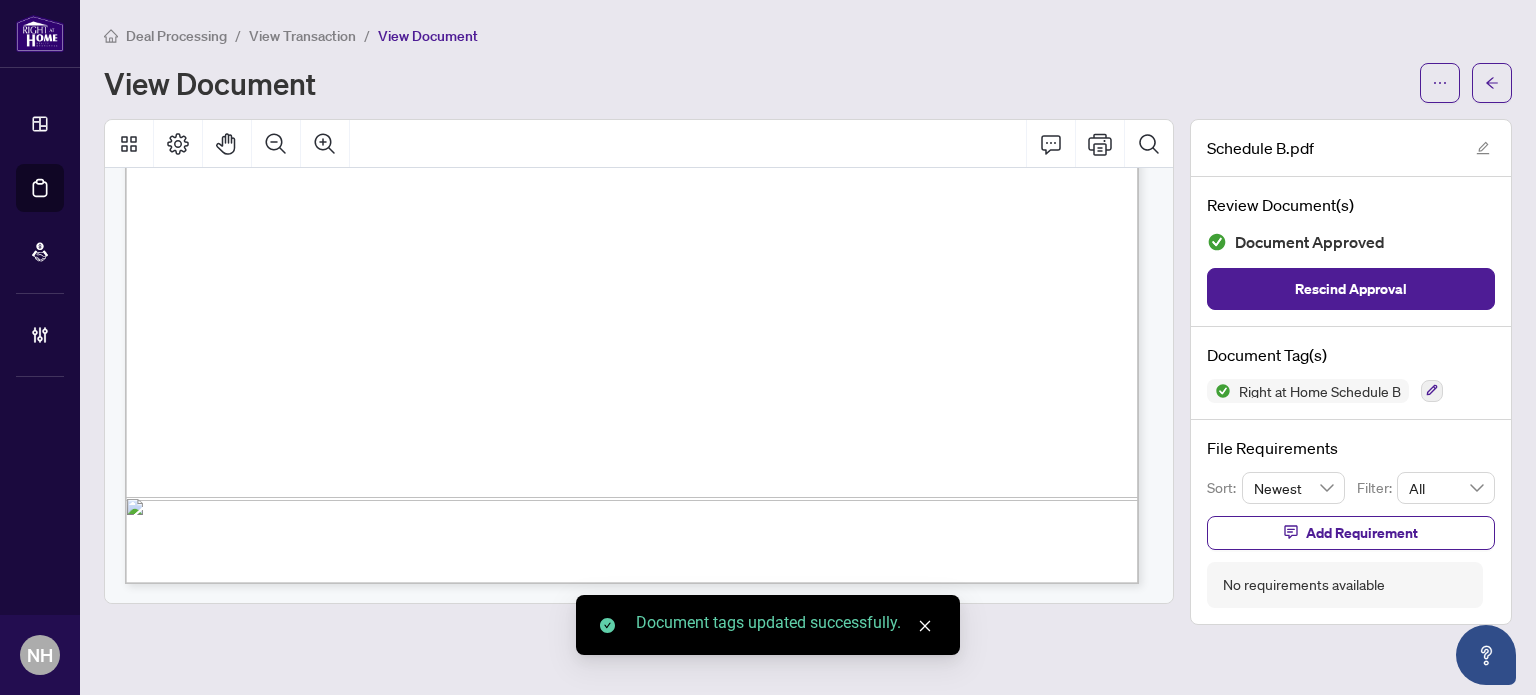 click on "View Transaction" at bounding box center [302, 36] 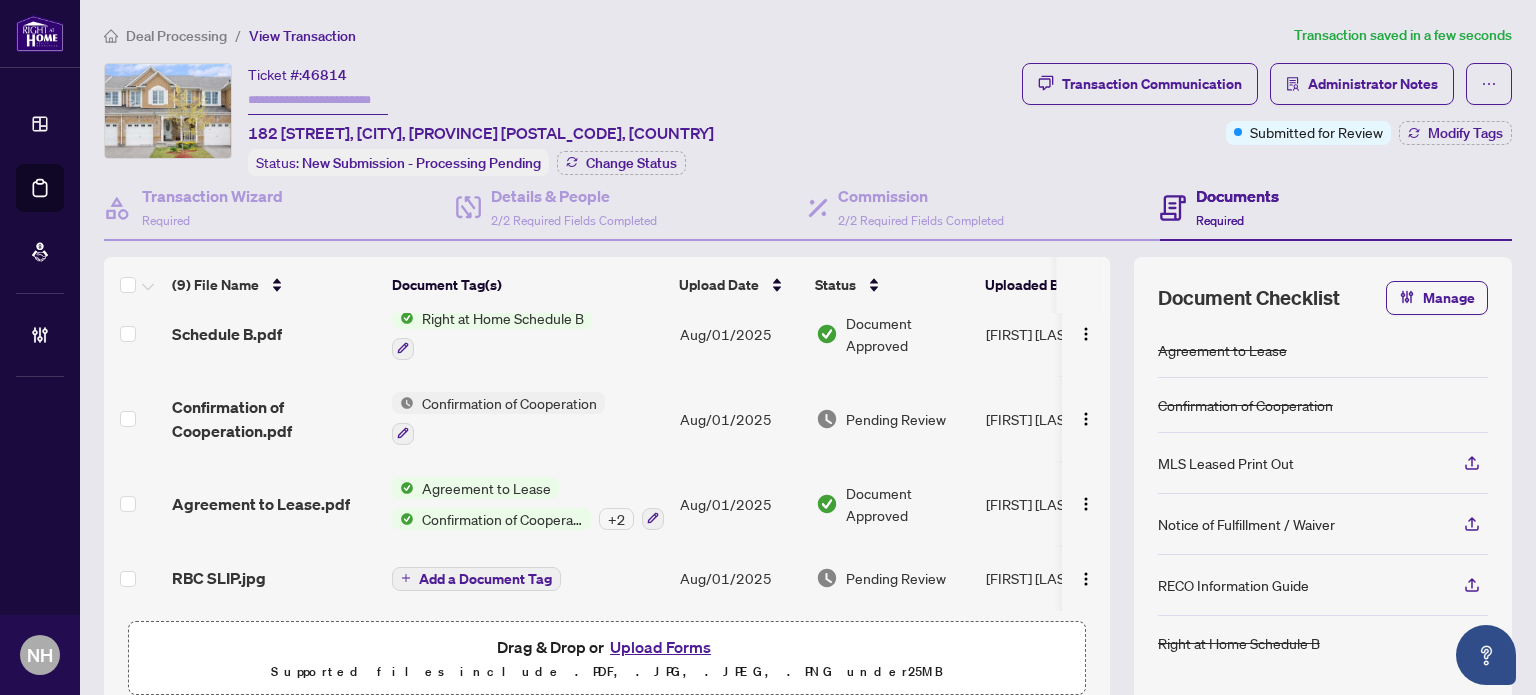 scroll, scrollTop: 430, scrollLeft: 0, axis: vertical 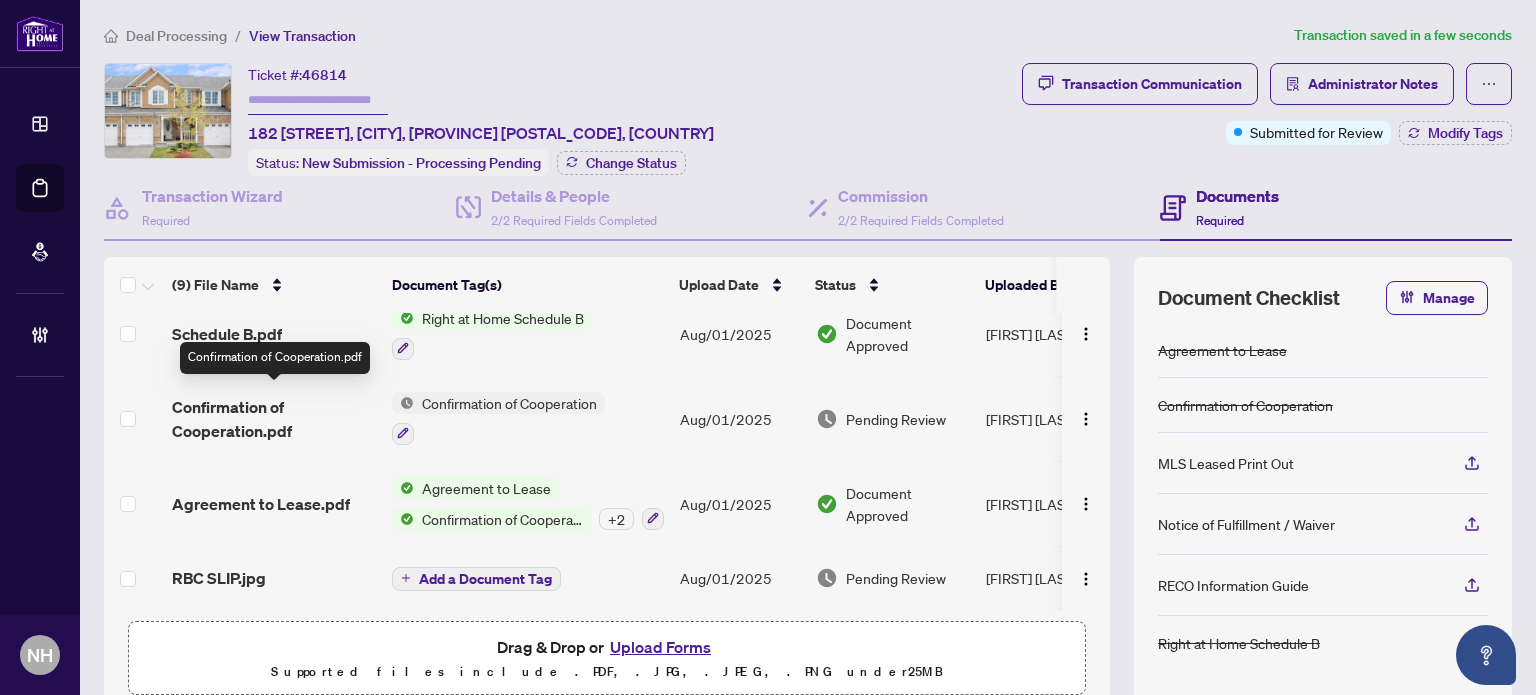 click on "Confirmation of Cooperation.pdf" at bounding box center [274, 419] 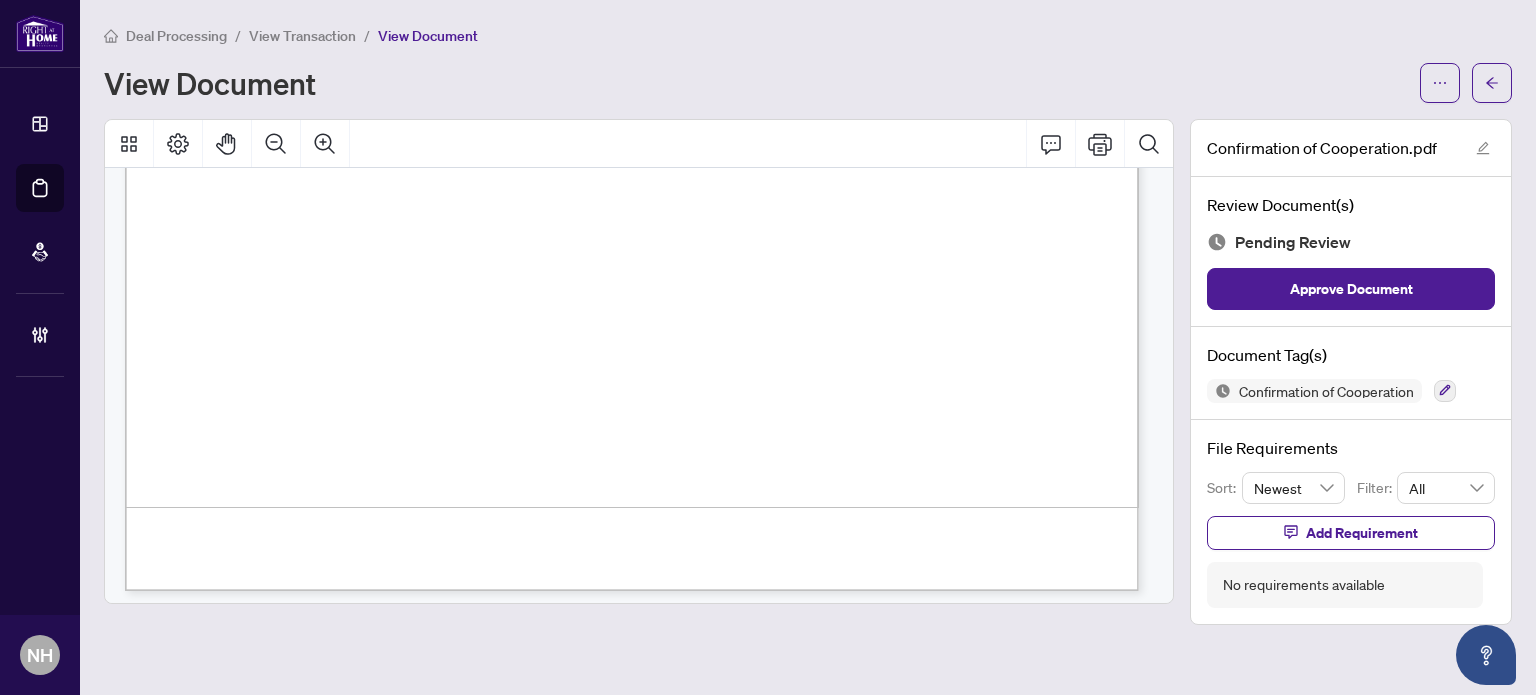 scroll, scrollTop: 2260, scrollLeft: 0, axis: vertical 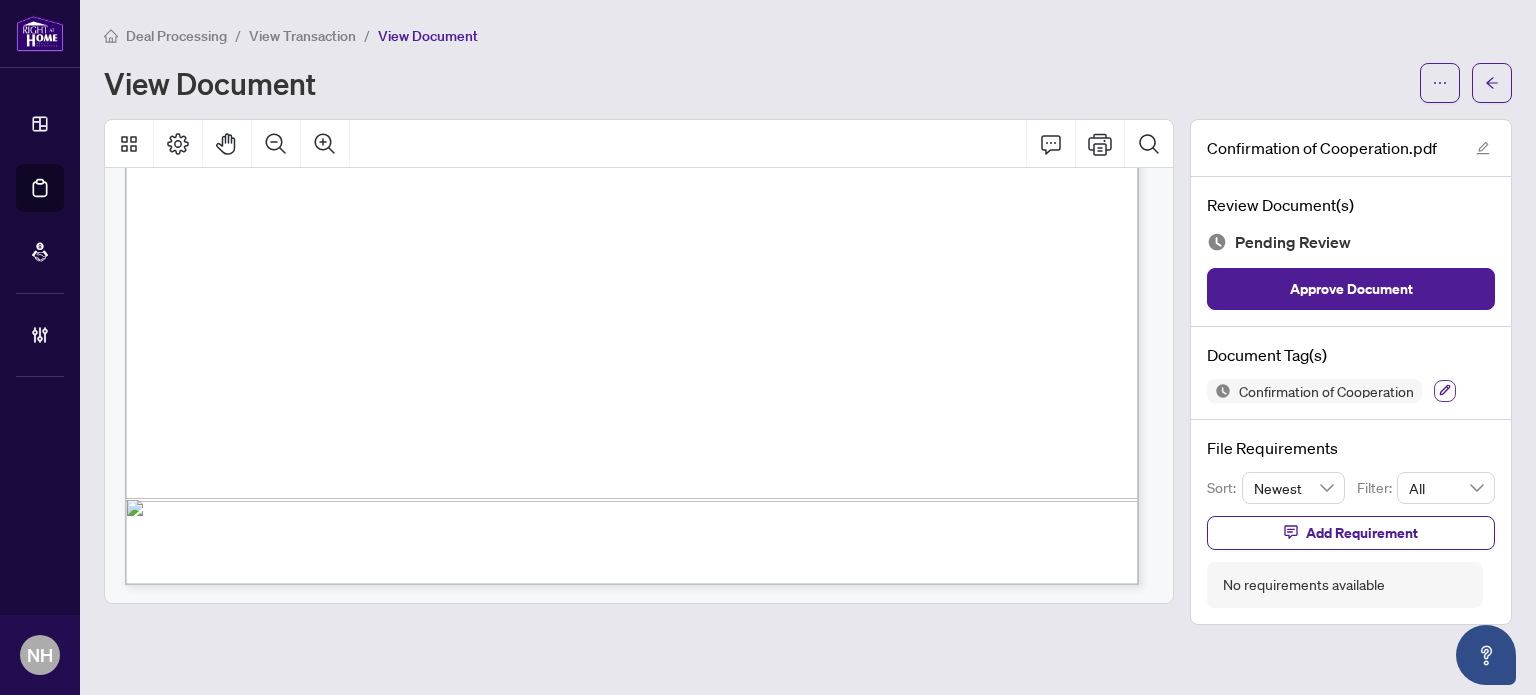 click at bounding box center [1445, 391] 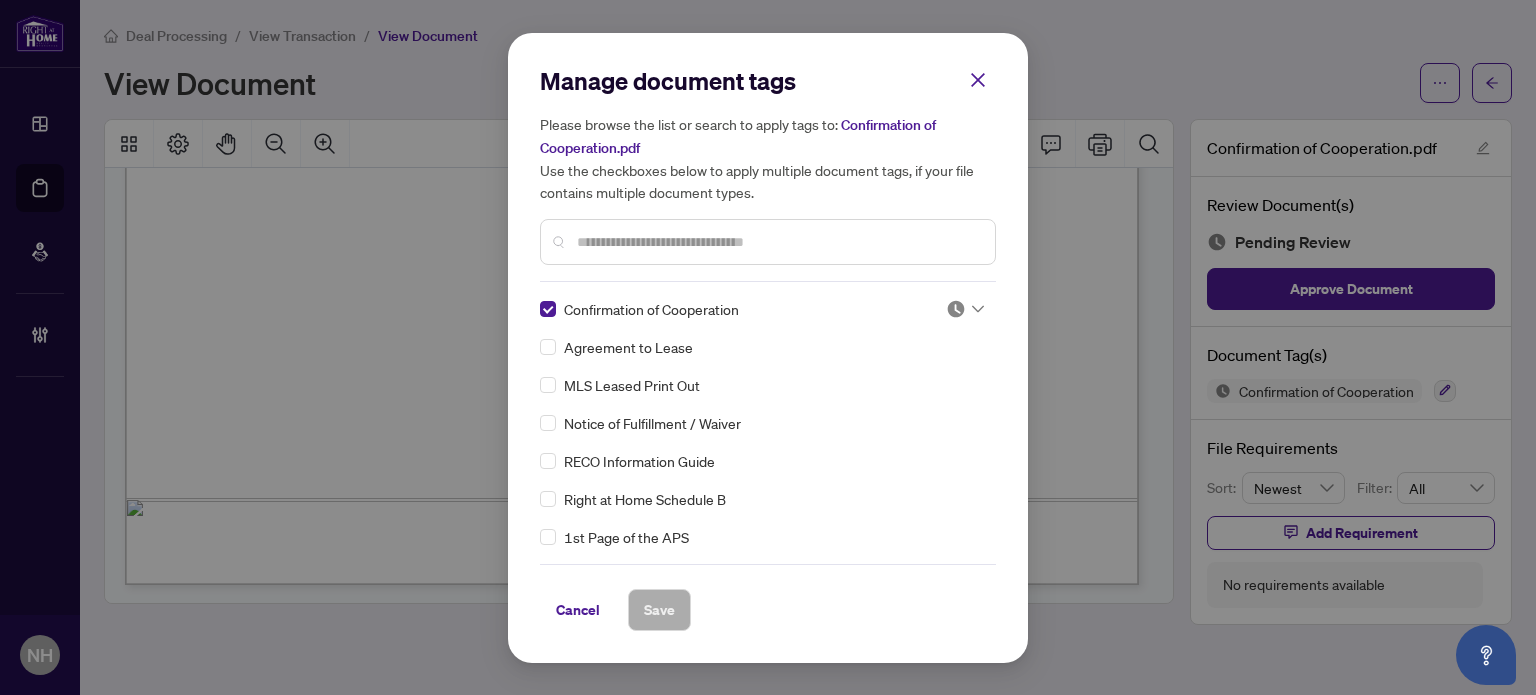 click at bounding box center (965, 309) 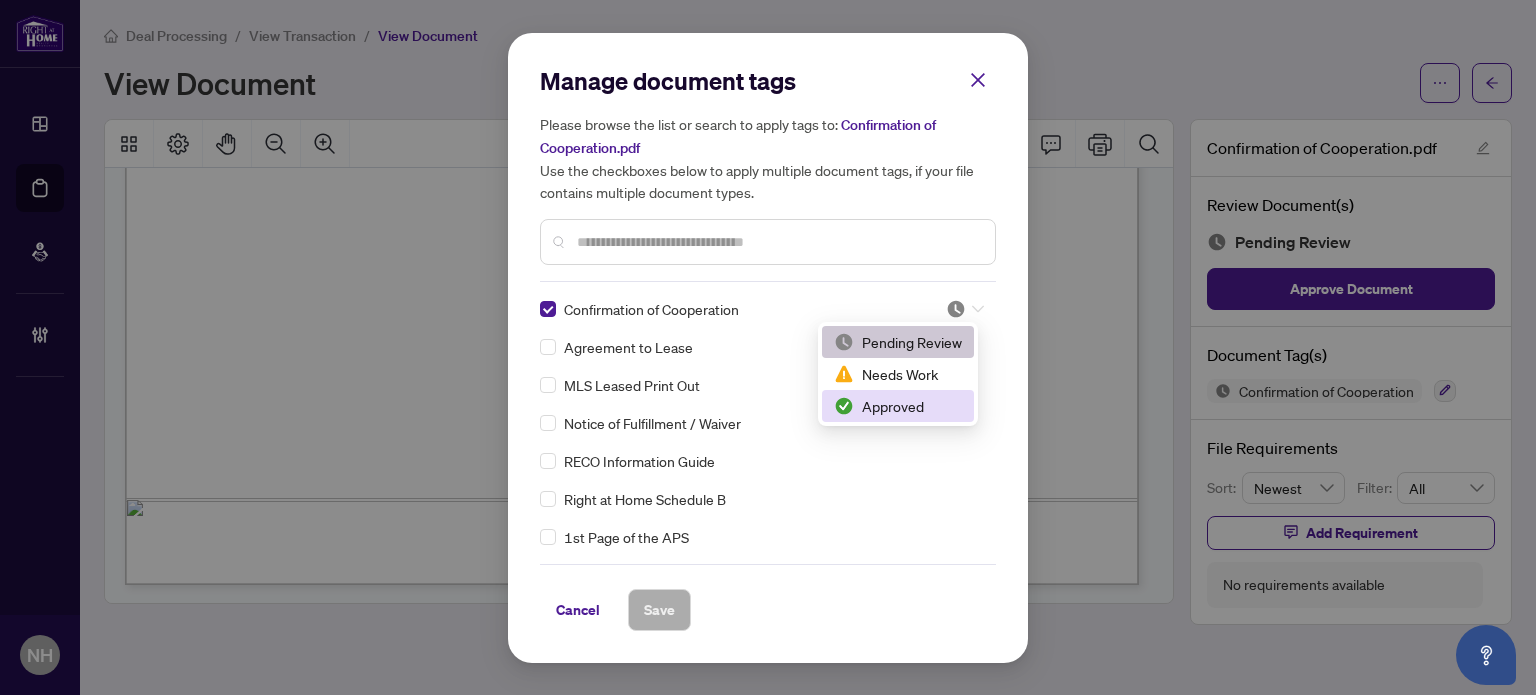 click on "Approved" at bounding box center (898, 406) 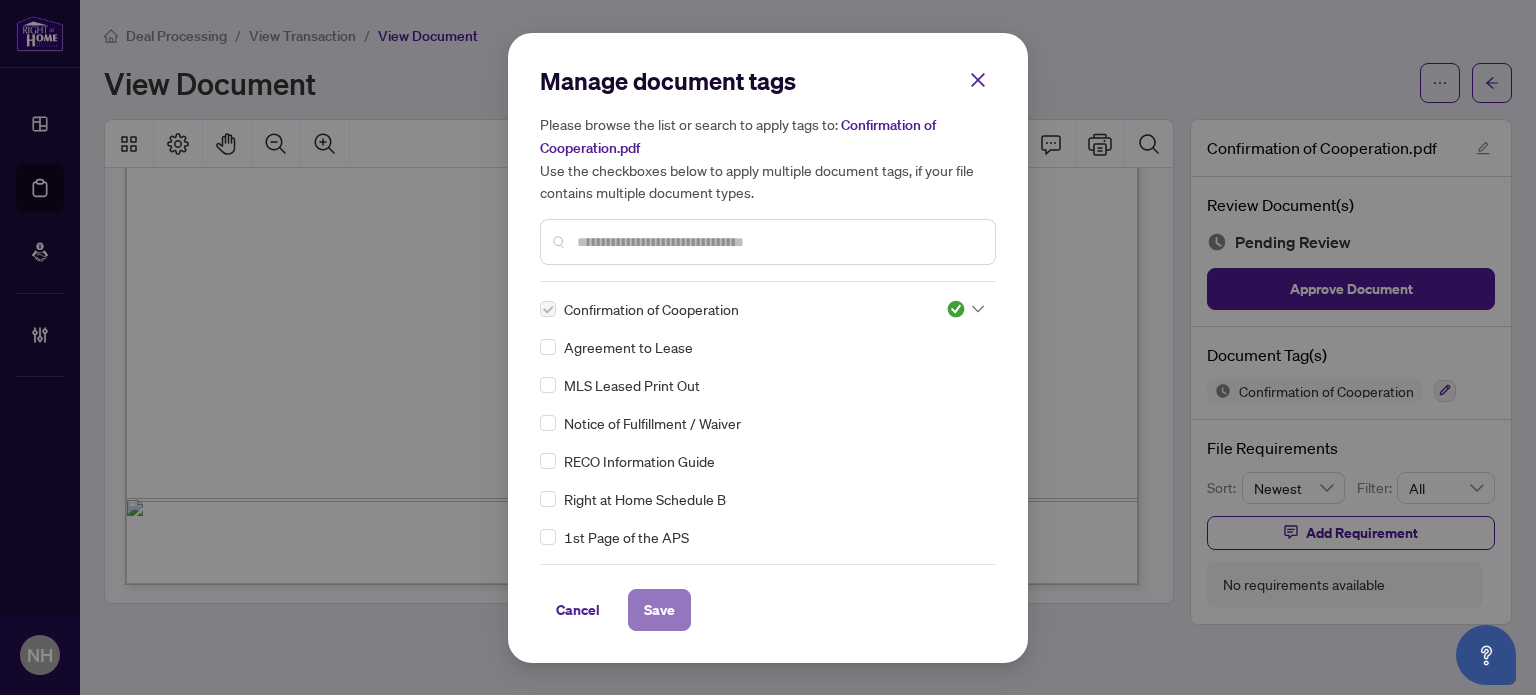 drag, startPoint x: 668, startPoint y: 628, endPoint x: 648, endPoint y: 589, distance: 43.829212 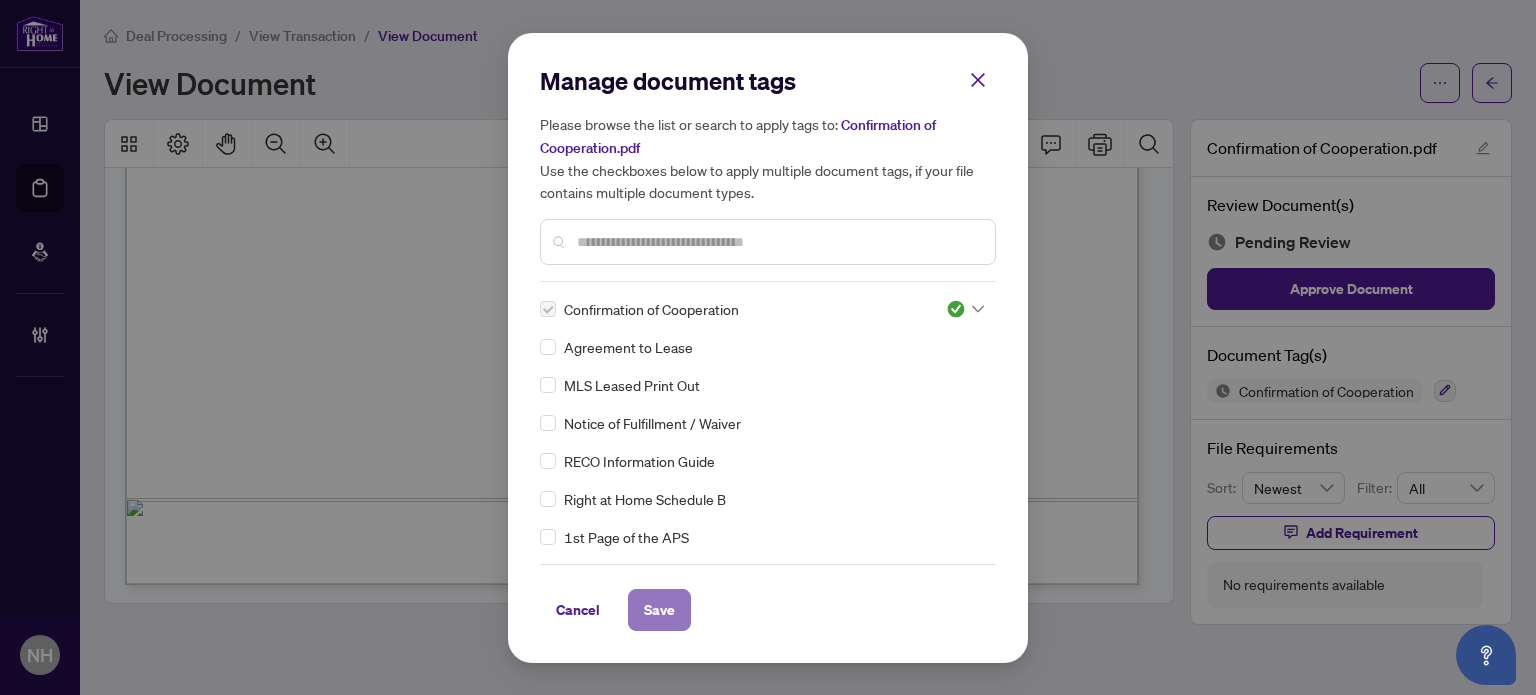 click on "Save" at bounding box center (659, 610) 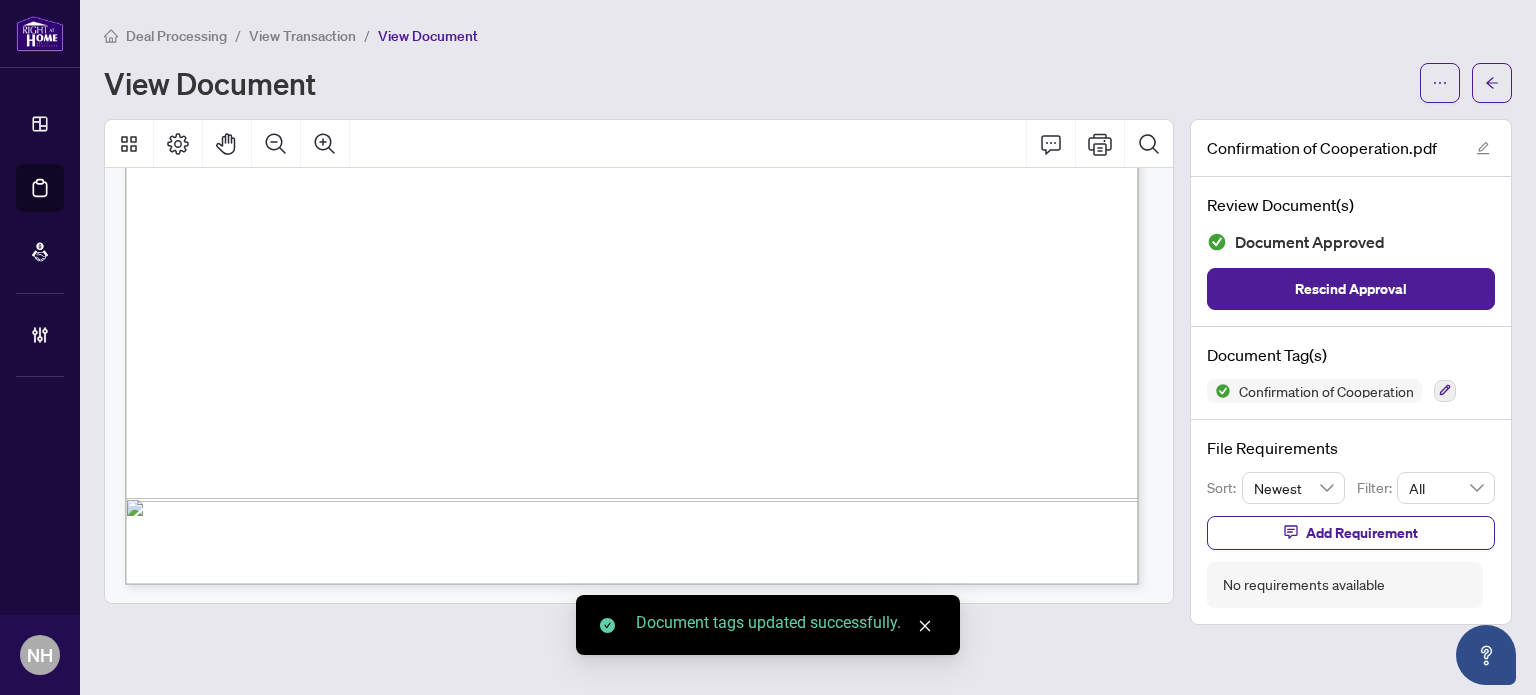 click on "View Transaction" at bounding box center [302, 36] 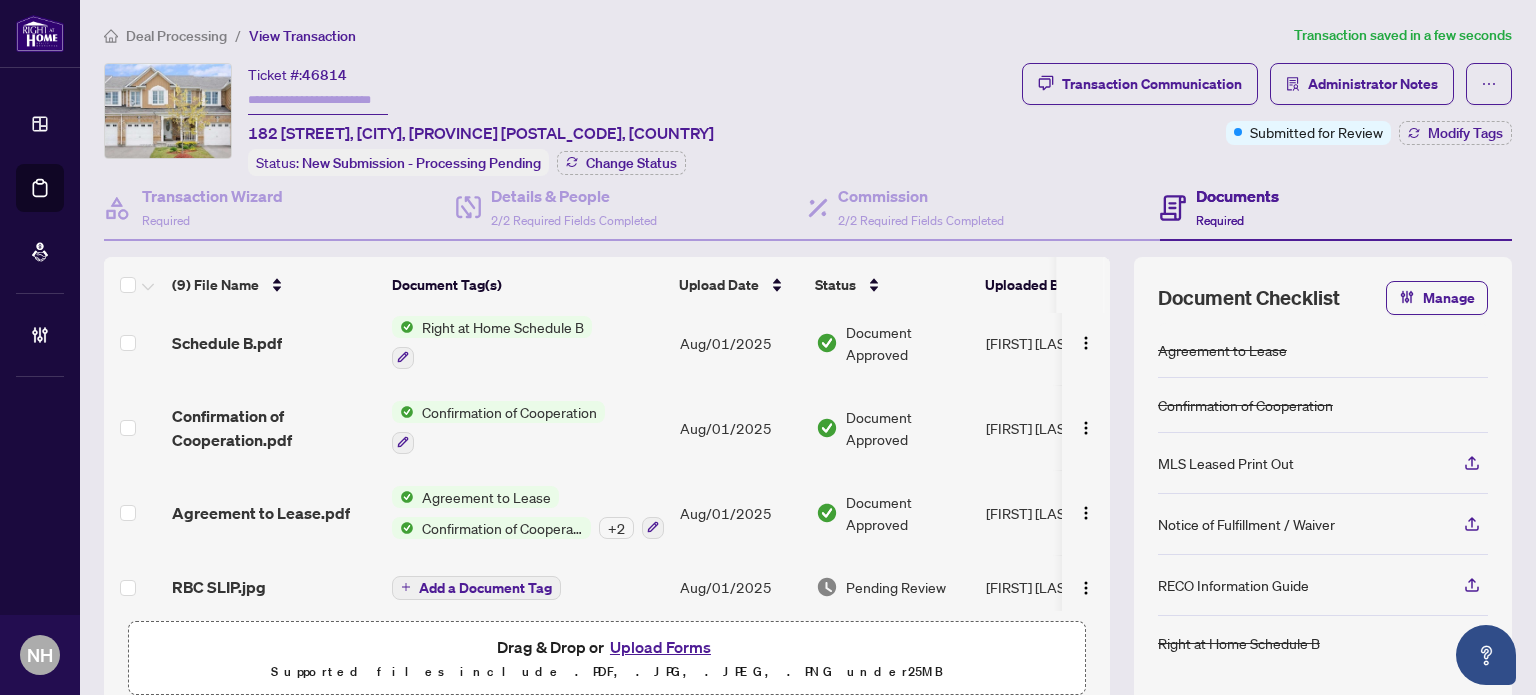 scroll, scrollTop: 430, scrollLeft: 0, axis: vertical 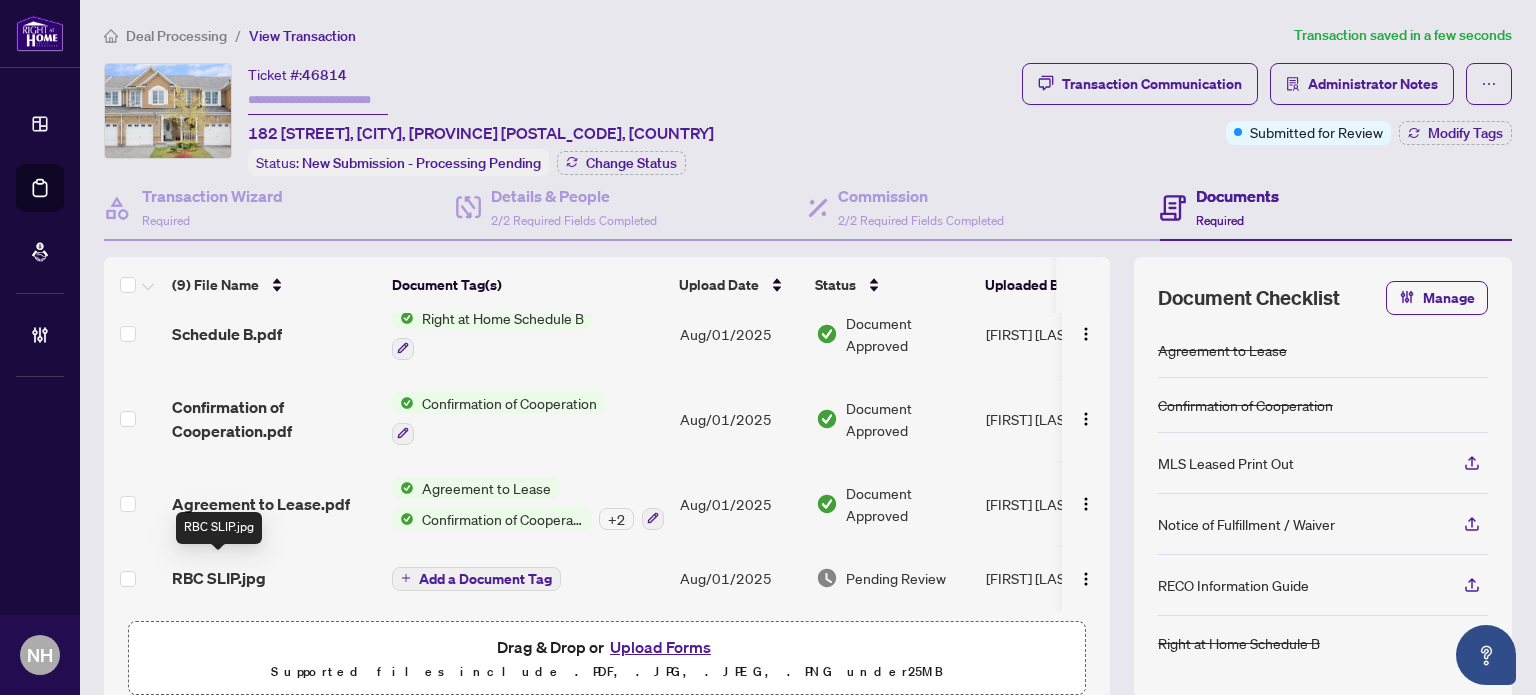 click on "RBC SLIP.jpg" at bounding box center (219, 578) 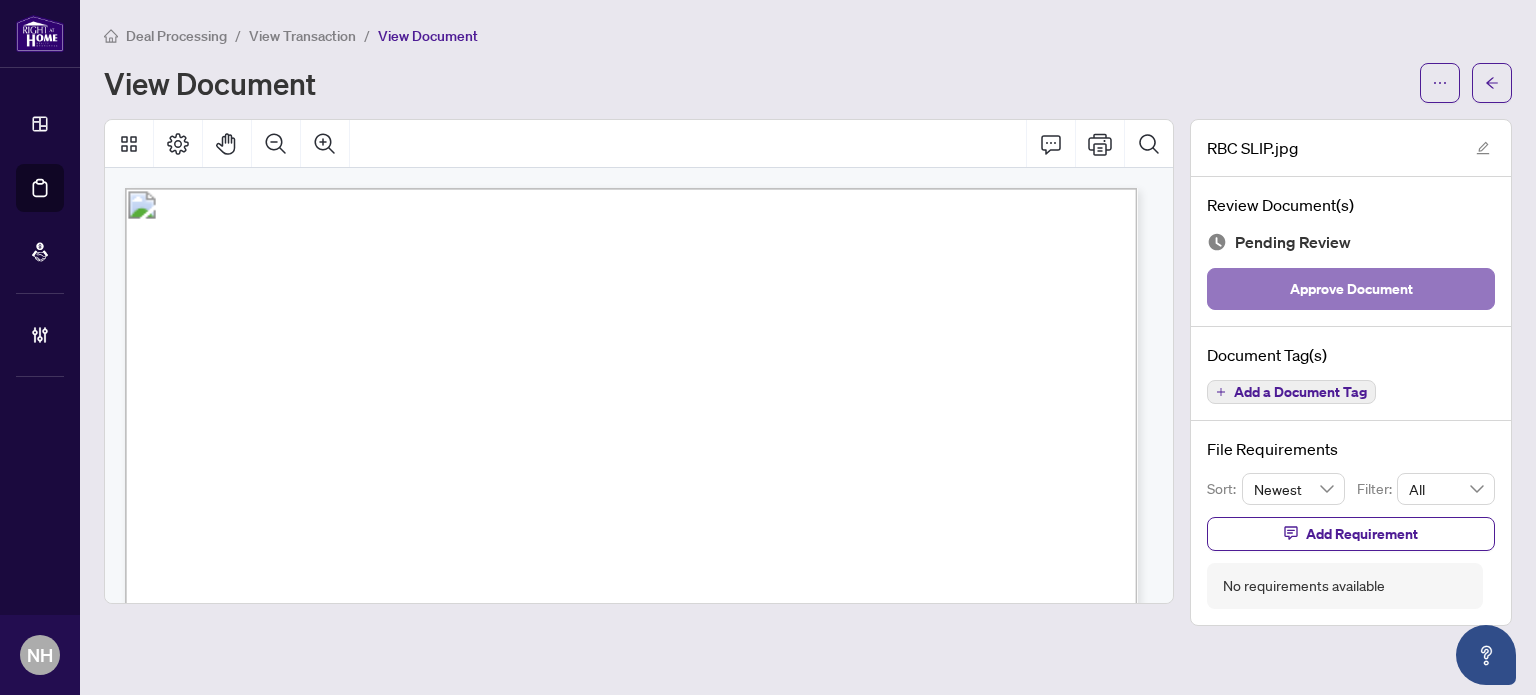 click on "Approve Document" at bounding box center [1351, 289] 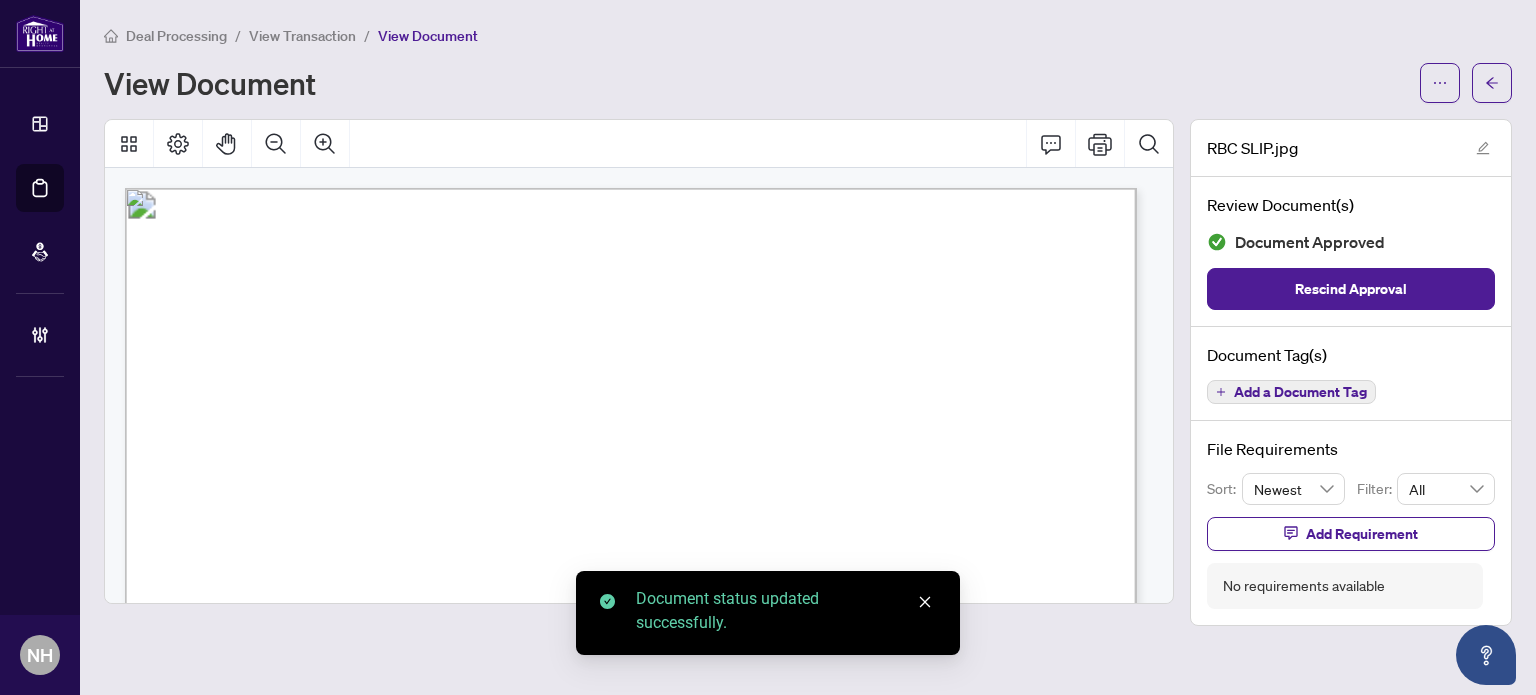 click on "View Transaction" at bounding box center [302, 36] 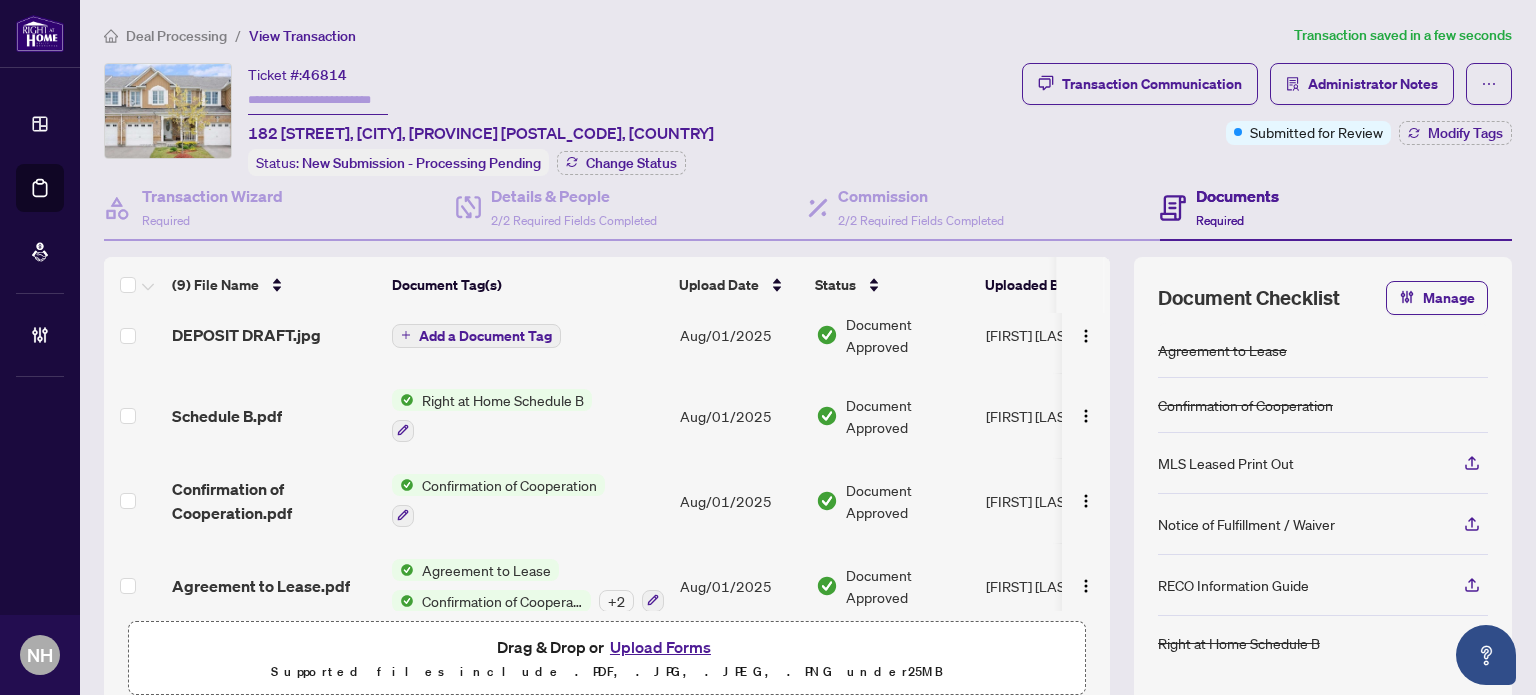 scroll, scrollTop: 442, scrollLeft: 0, axis: vertical 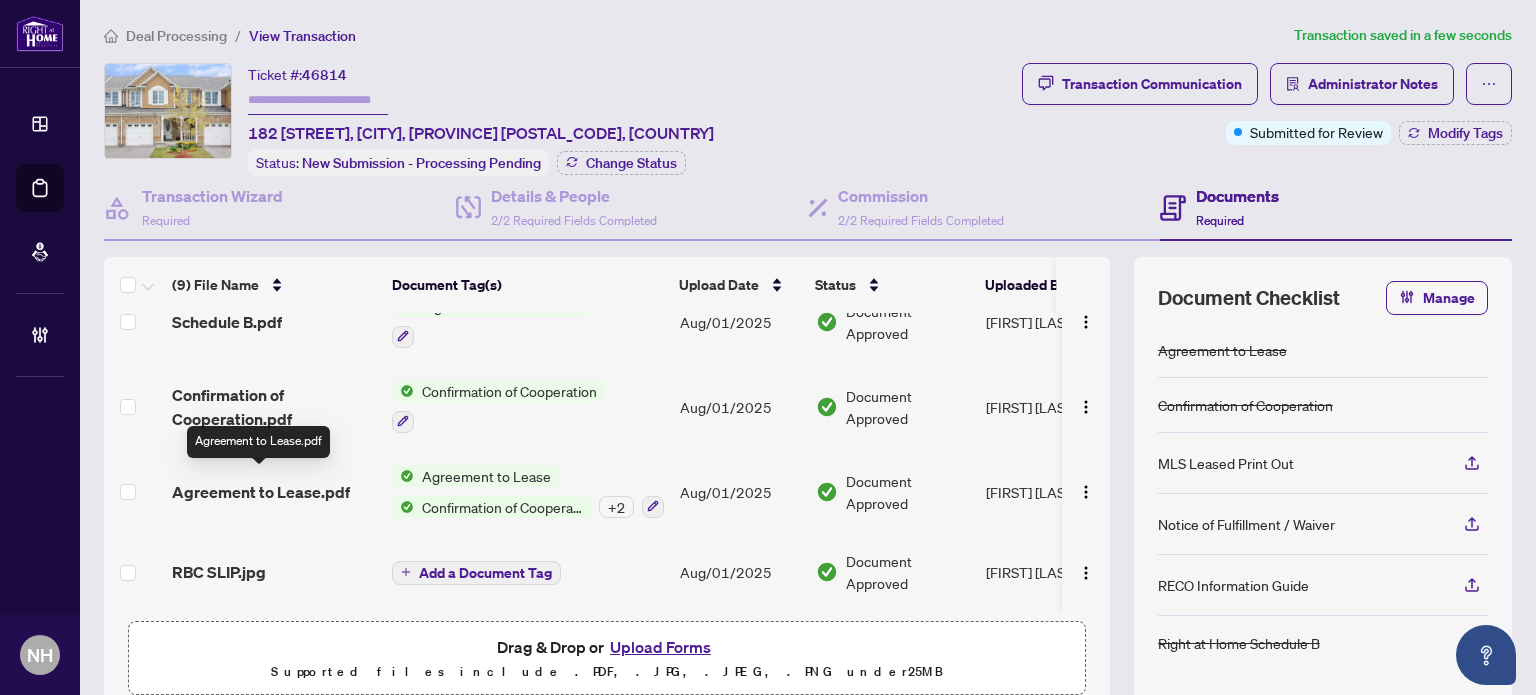 click on "Agreement to Lease.pdf" at bounding box center (261, 492) 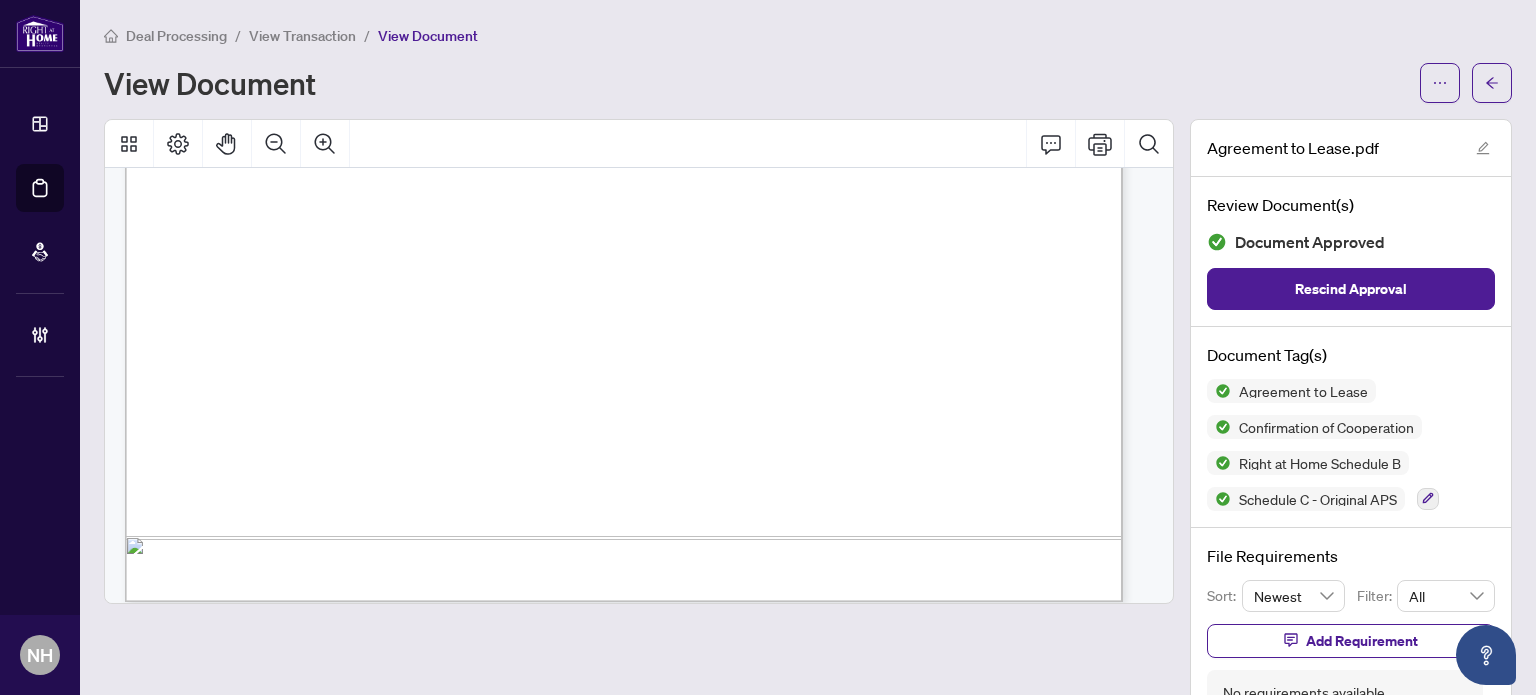 scroll, scrollTop: 6100, scrollLeft: 0, axis: vertical 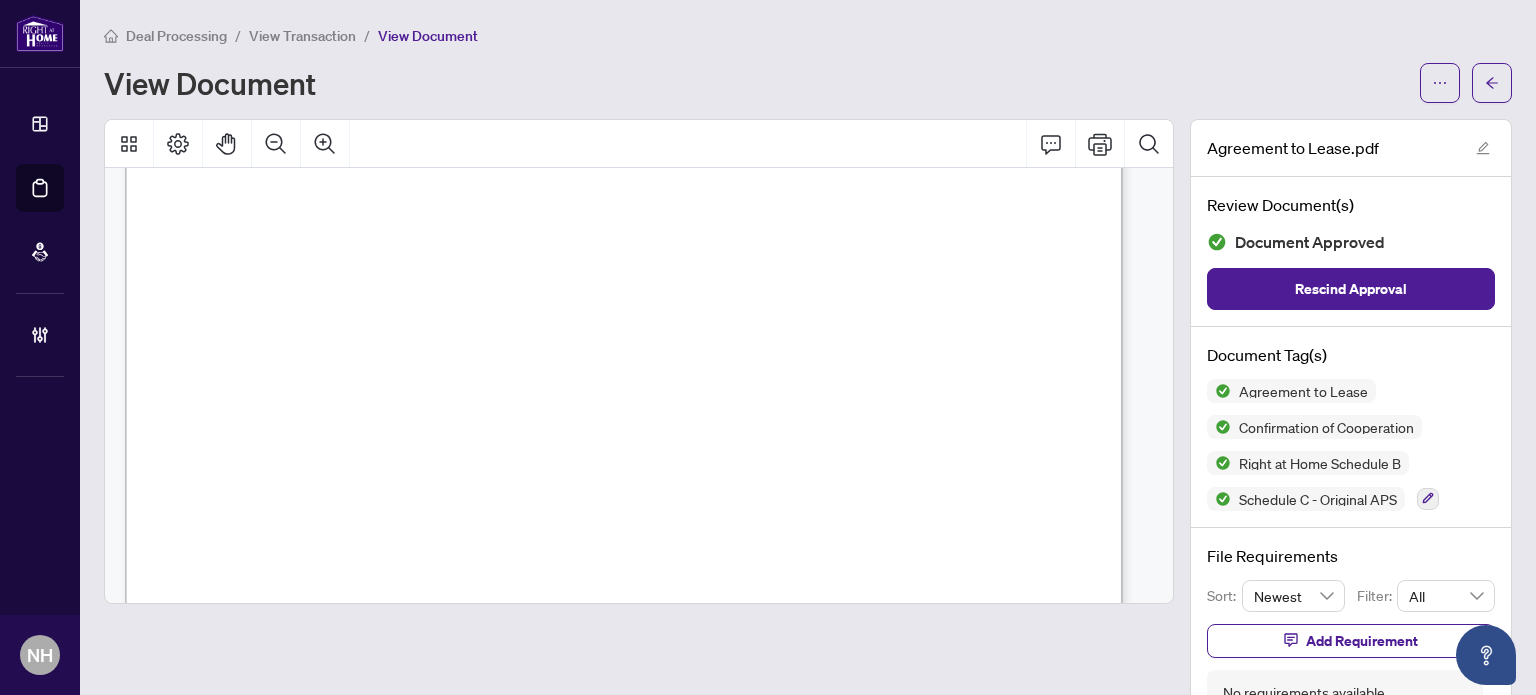 click on "View Transaction" at bounding box center [302, 36] 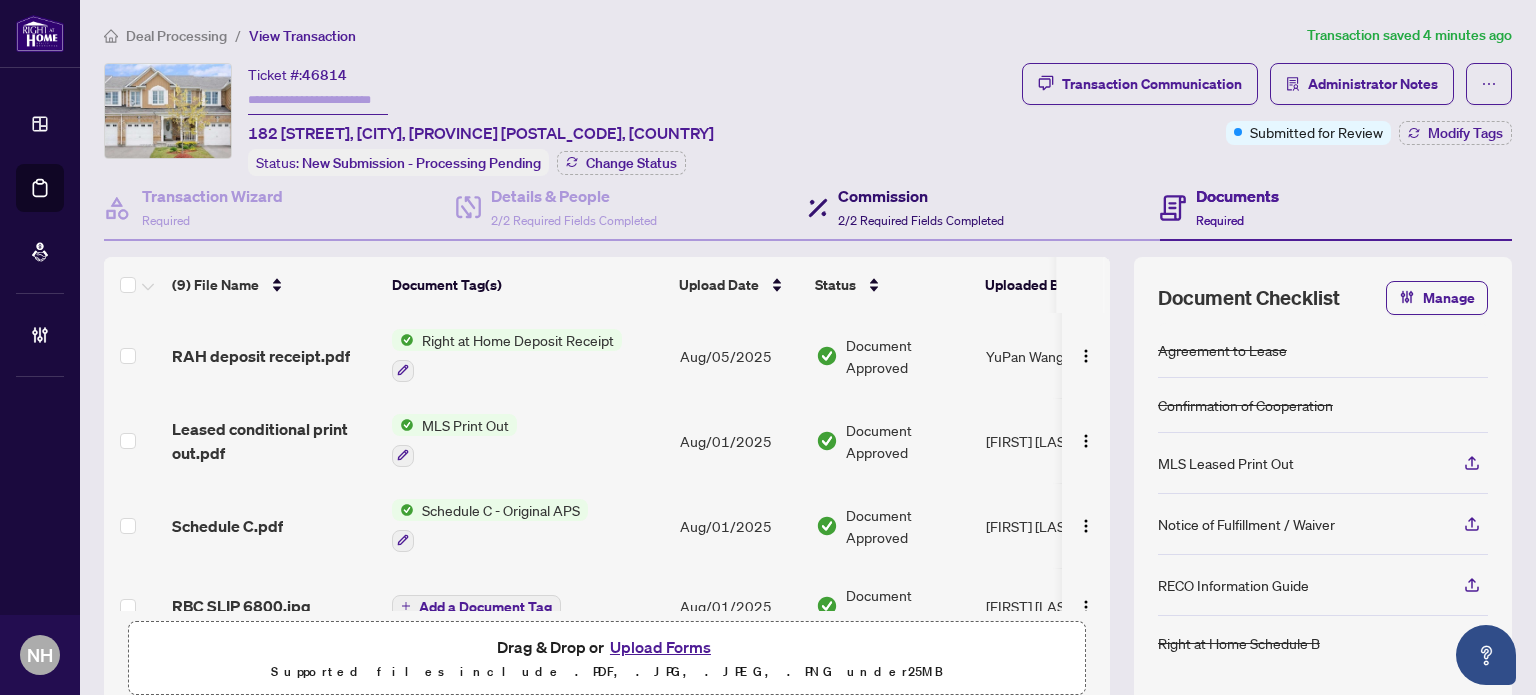 click on "2/2 Required Fields Completed" at bounding box center [921, 220] 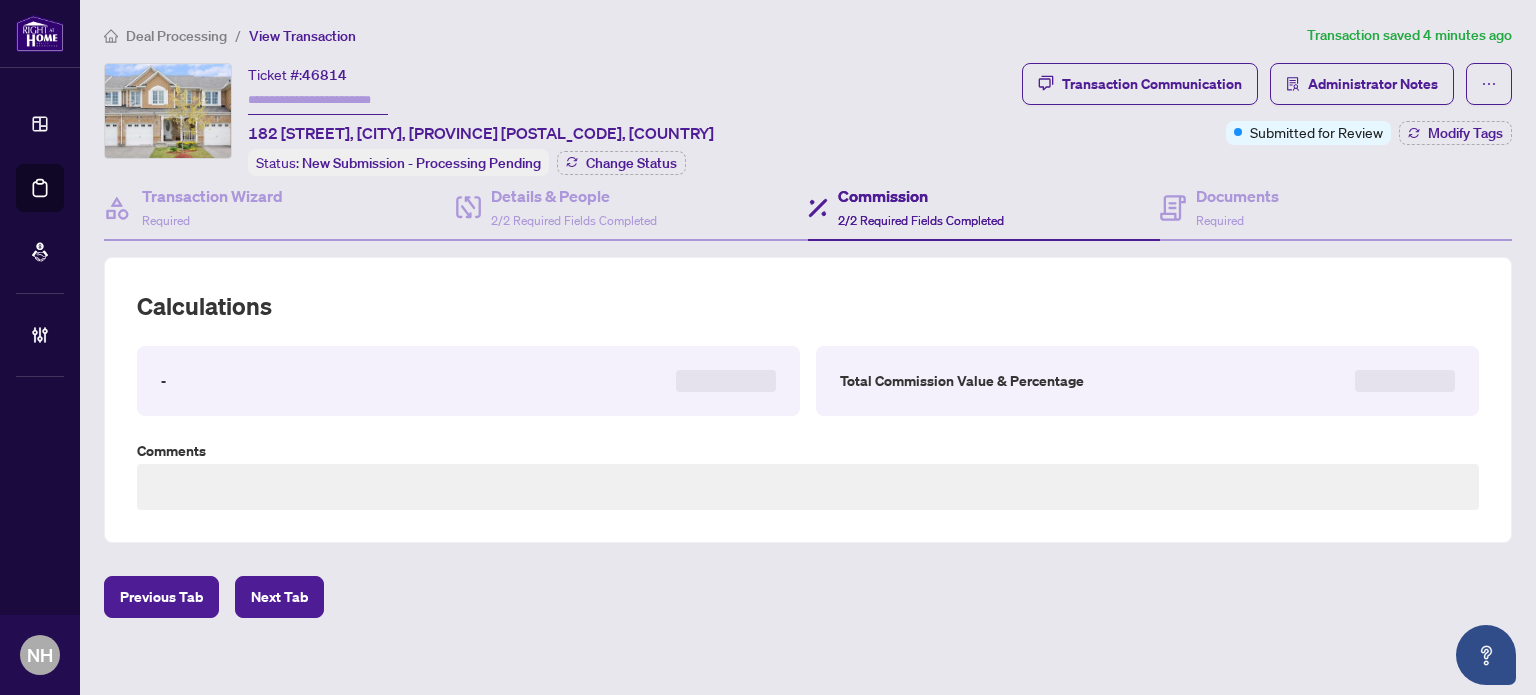 type on "**********" 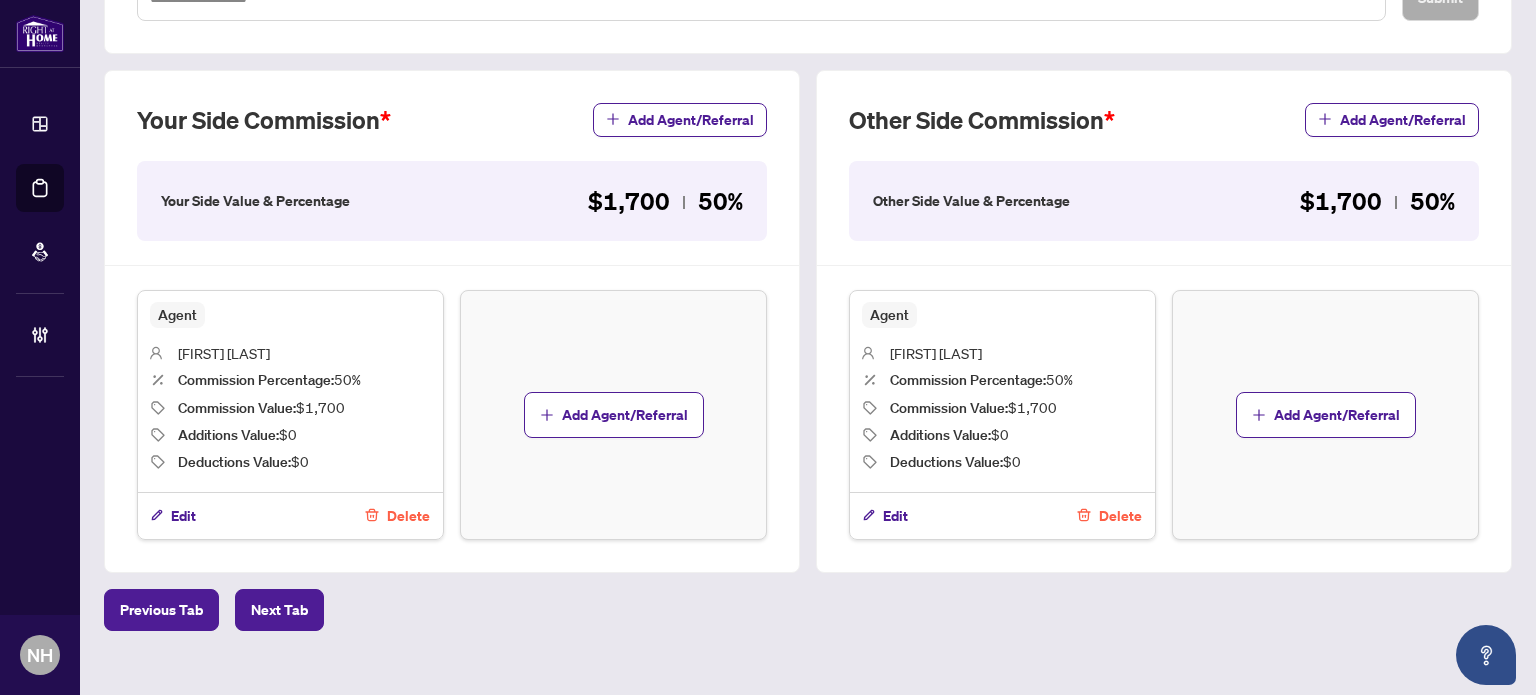 scroll, scrollTop: 500, scrollLeft: 0, axis: vertical 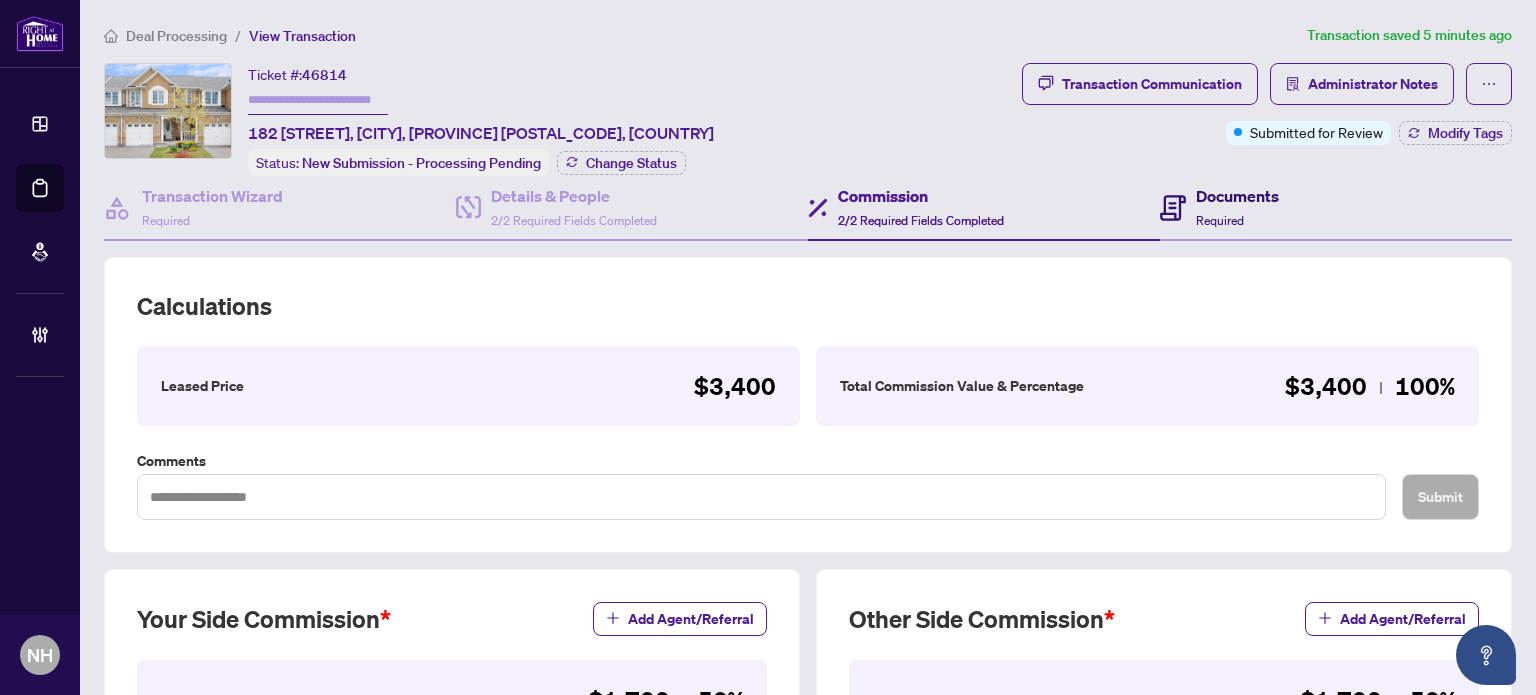 click on "Documents Required" at bounding box center [1237, 207] 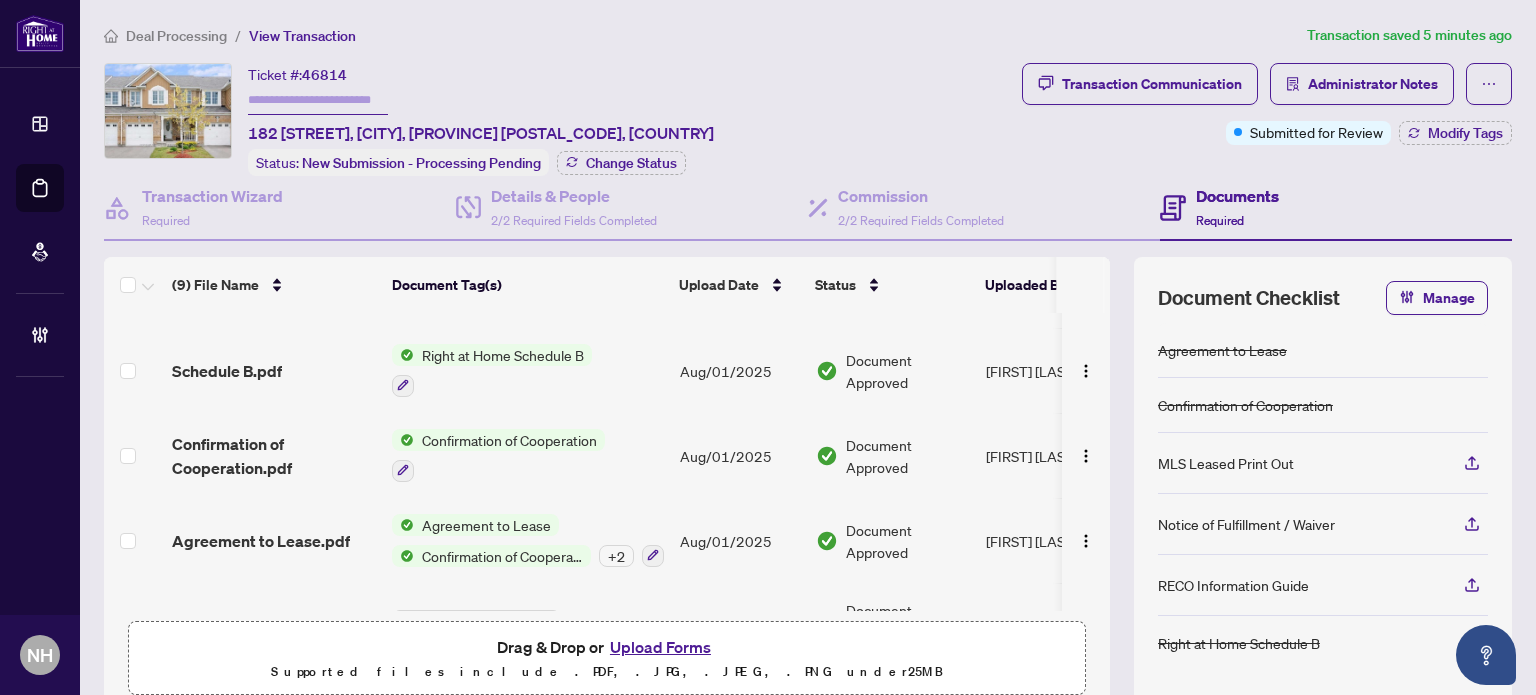 scroll, scrollTop: 400, scrollLeft: 0, axis: vertical 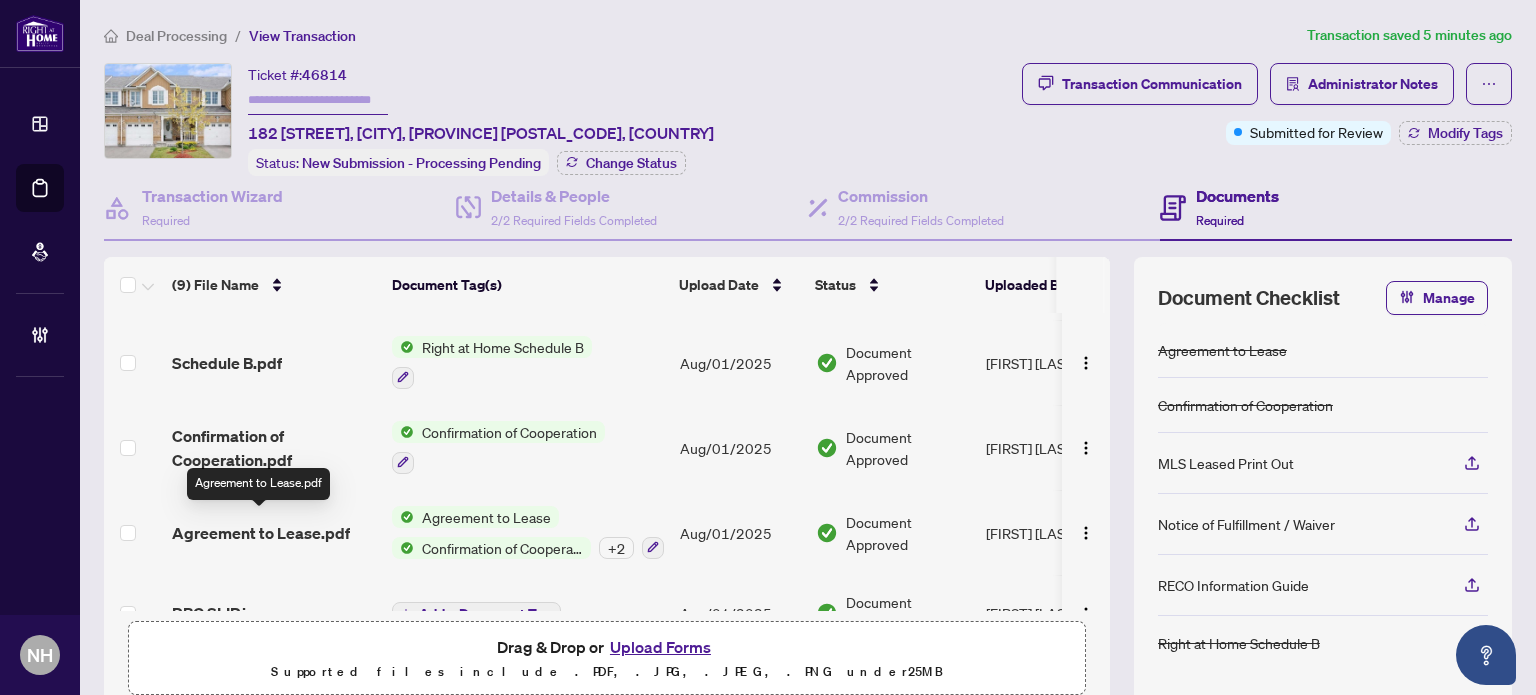 click on "Agreement to Lease.pdf" at bounding box center (261, 533) 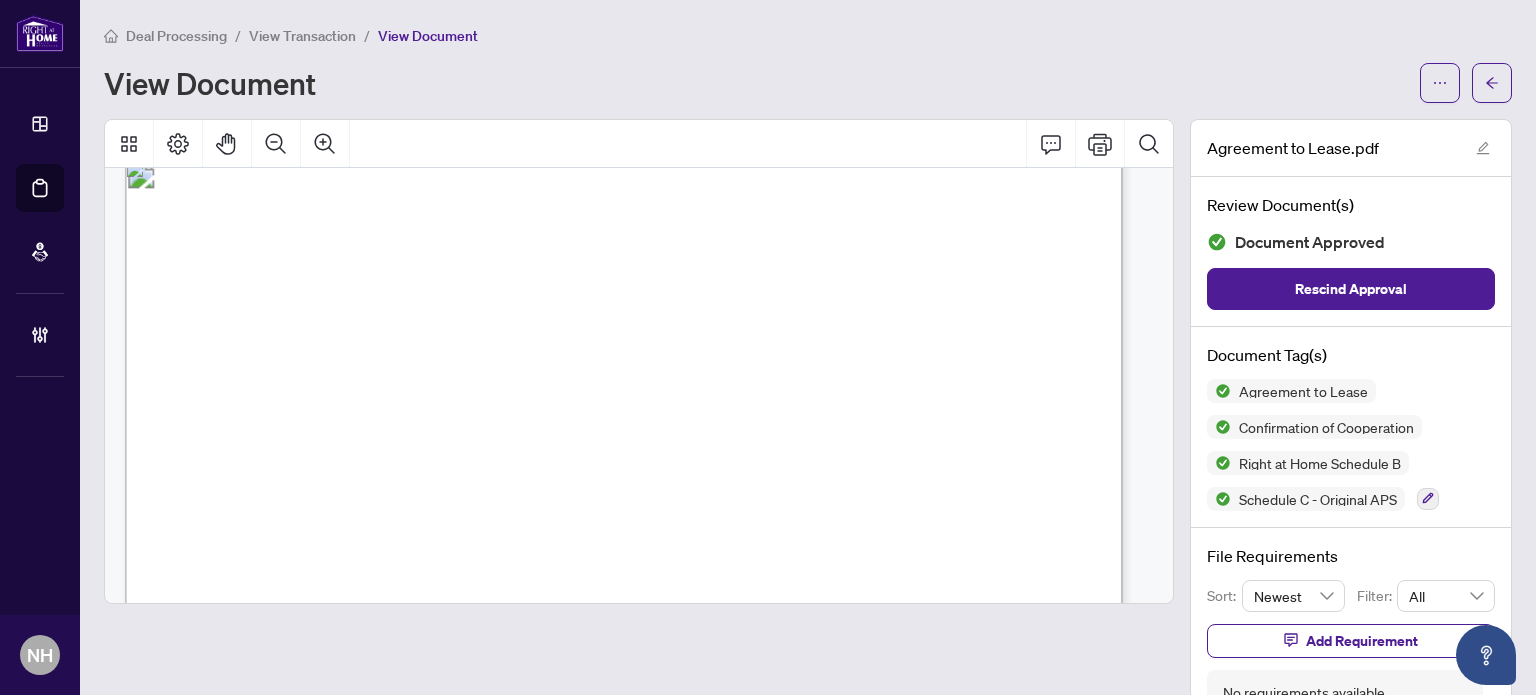 scroll, scrollTop: 4400, scrollLeft: 0, axis: vertical 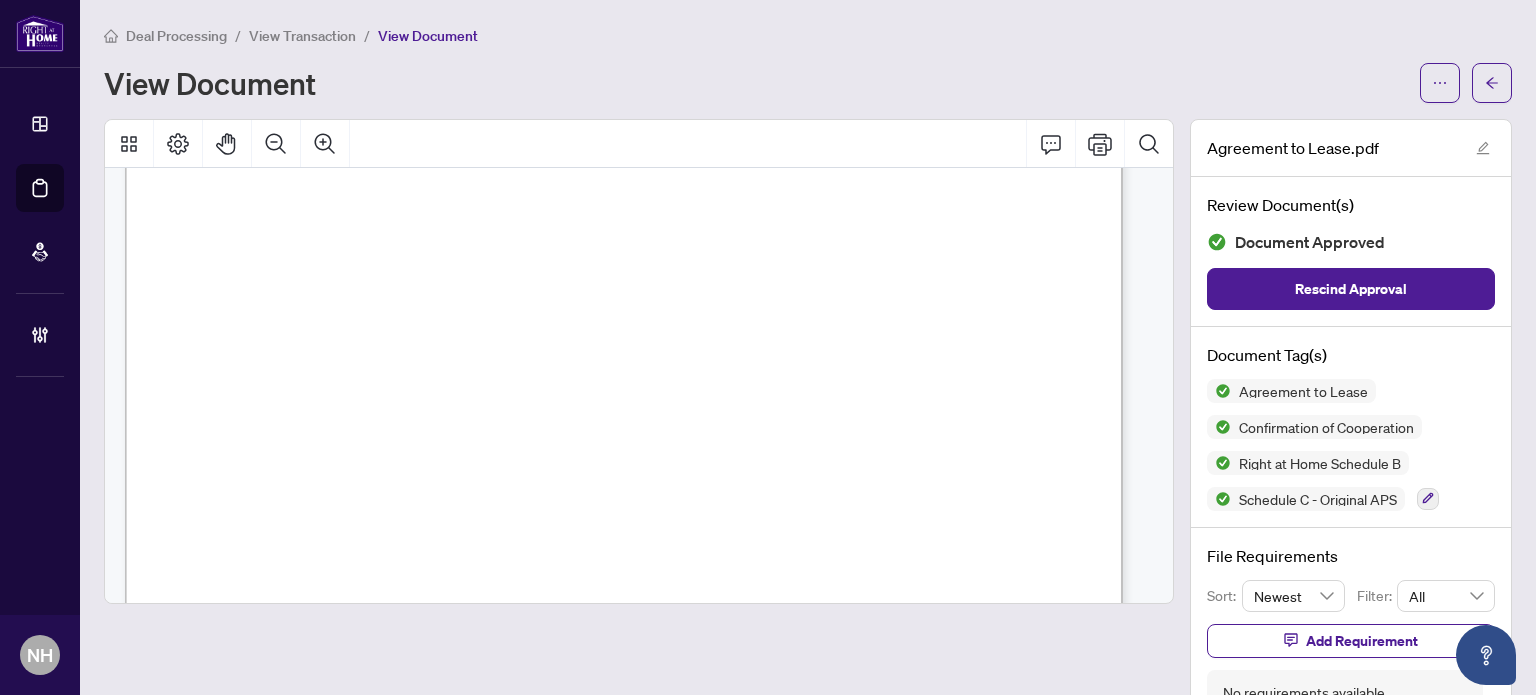 click on "View Transaction" at bounding box center [302, 36] 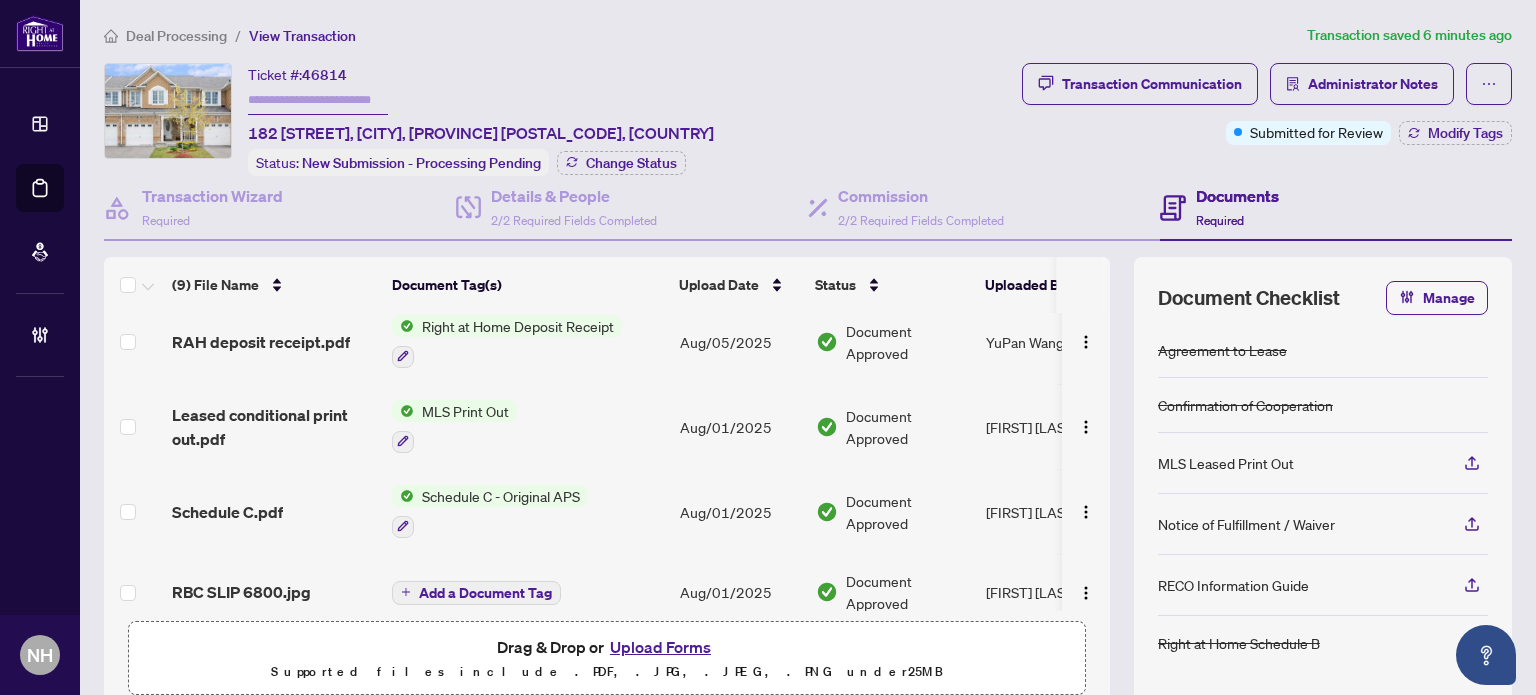 scroll, scrollTop: 0, scrollLeft: 0, axis: both 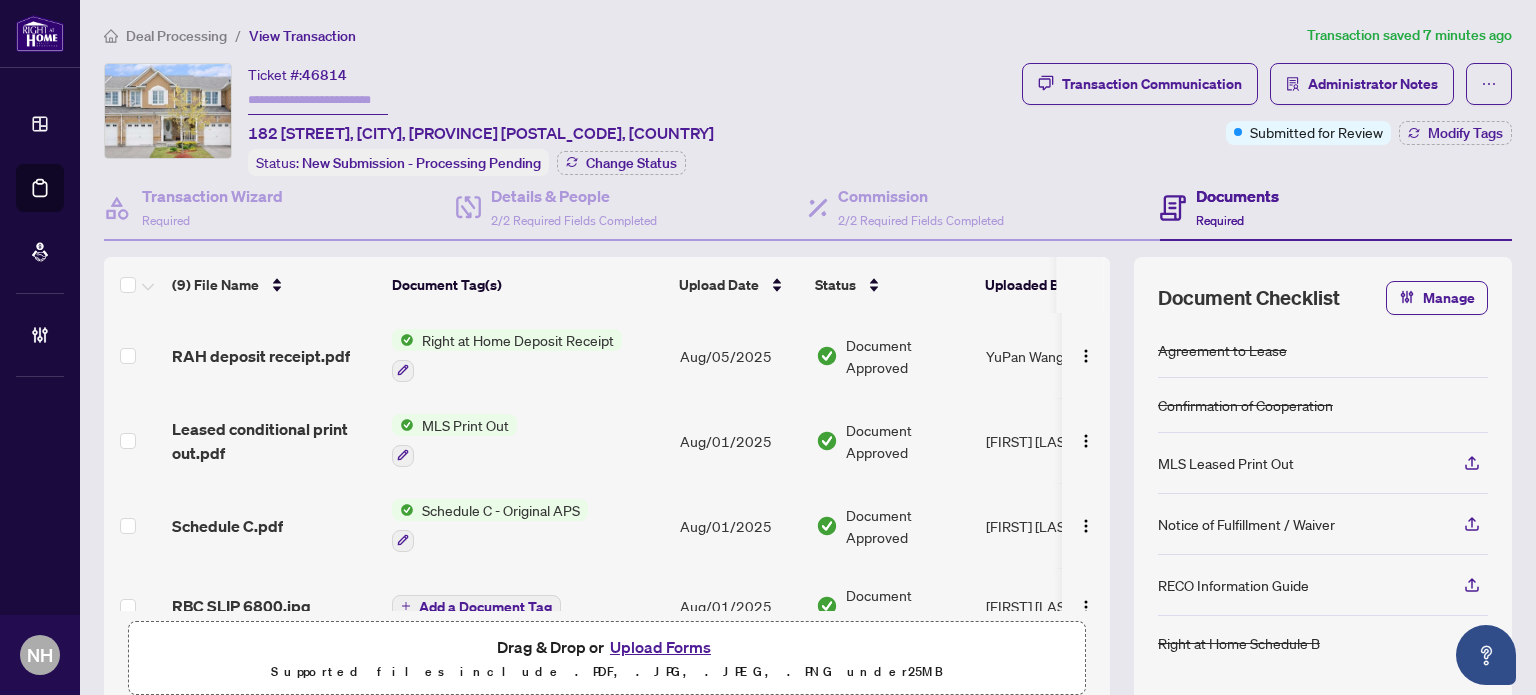 click at bounding box center (318, 100) 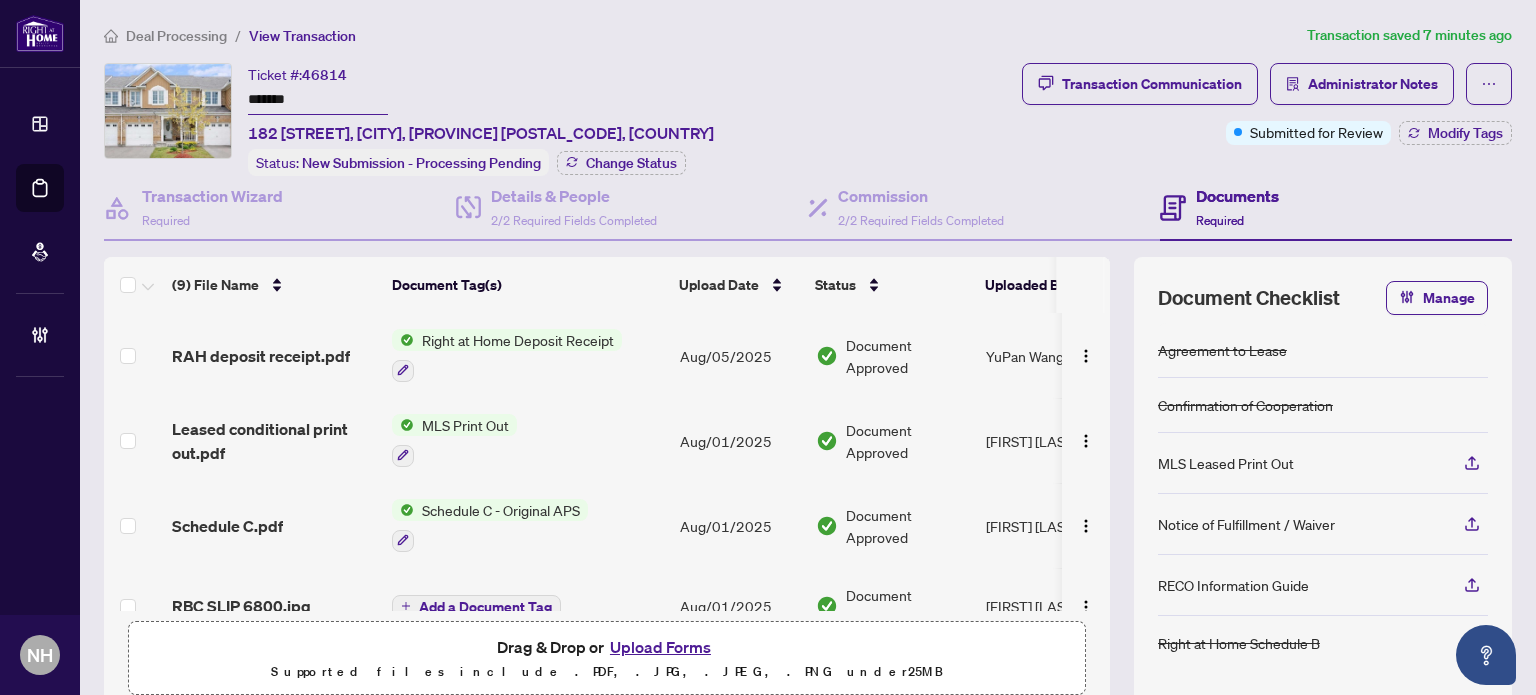 type on "*******" 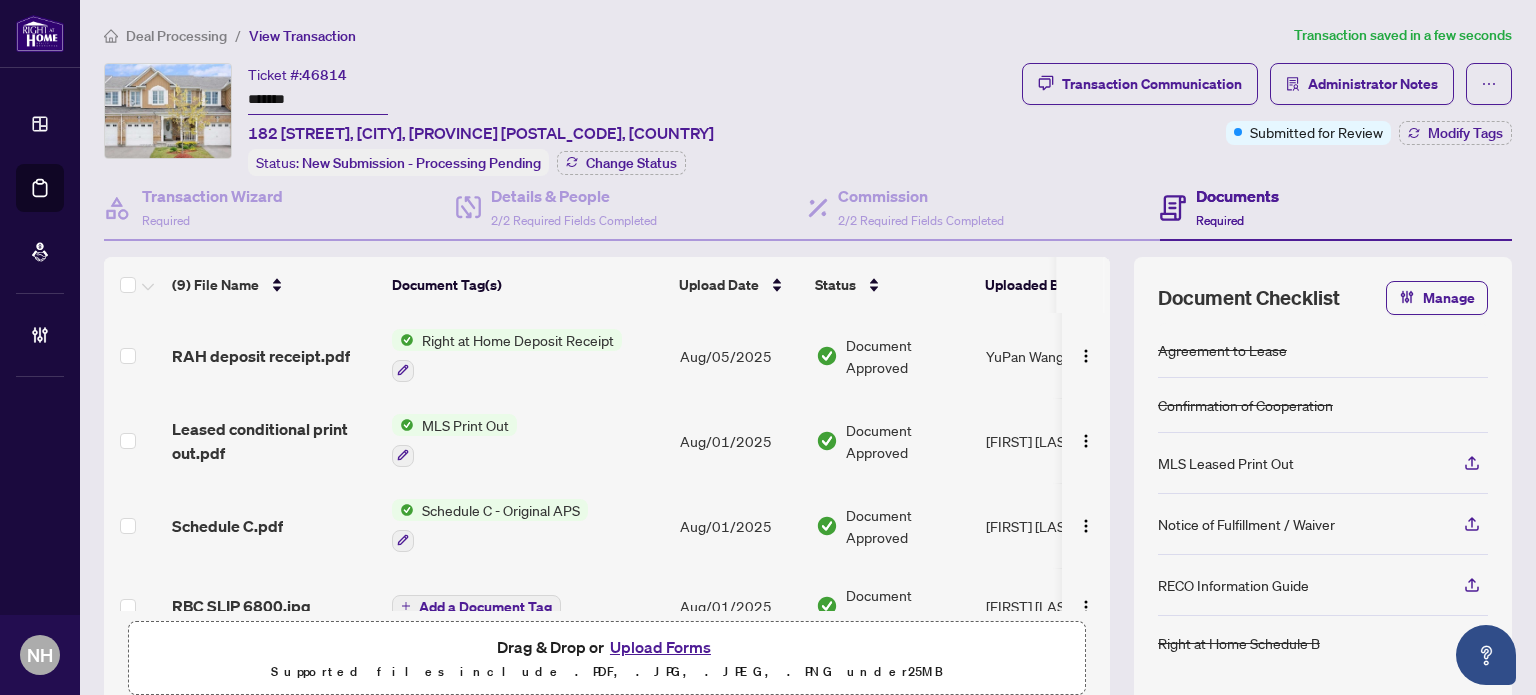 click on "Upload Forms" at bounding box center (660, 647) 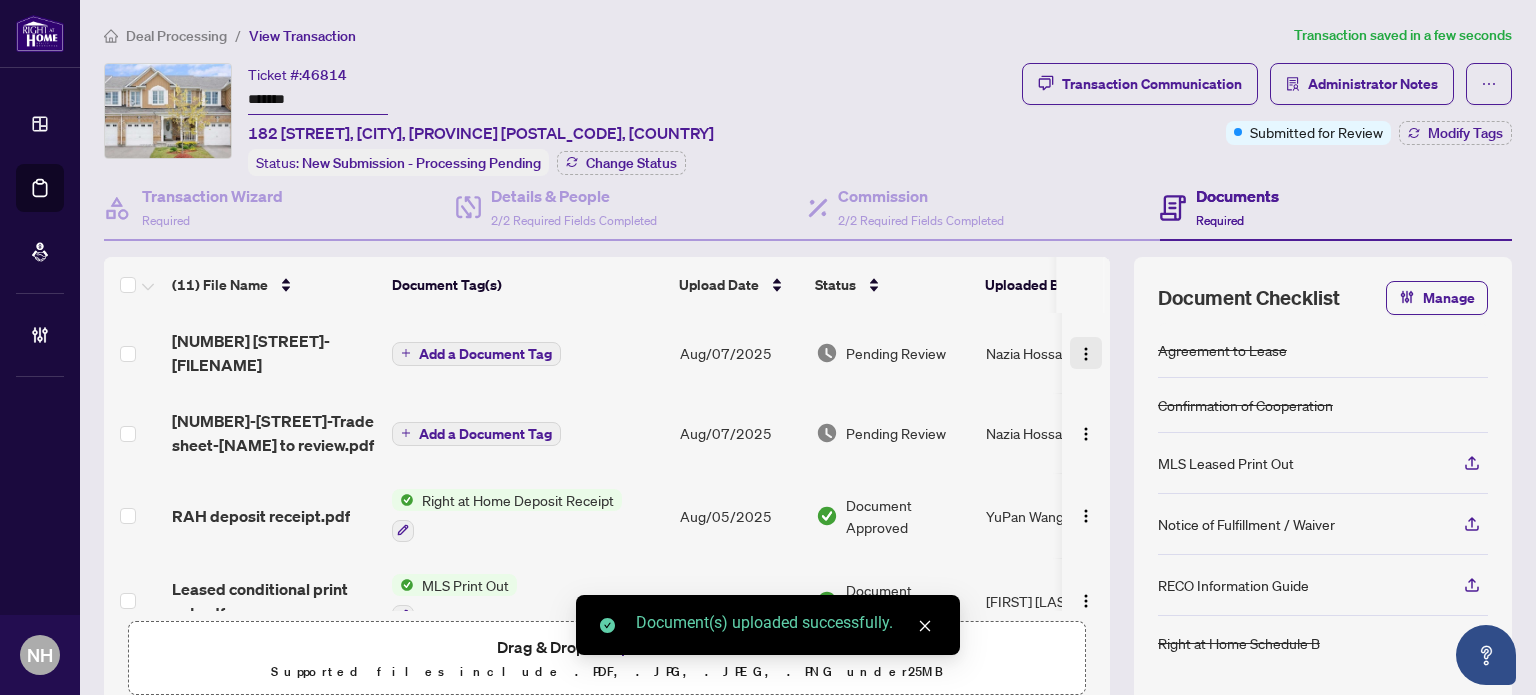 click at bounding box center (1086, 354) 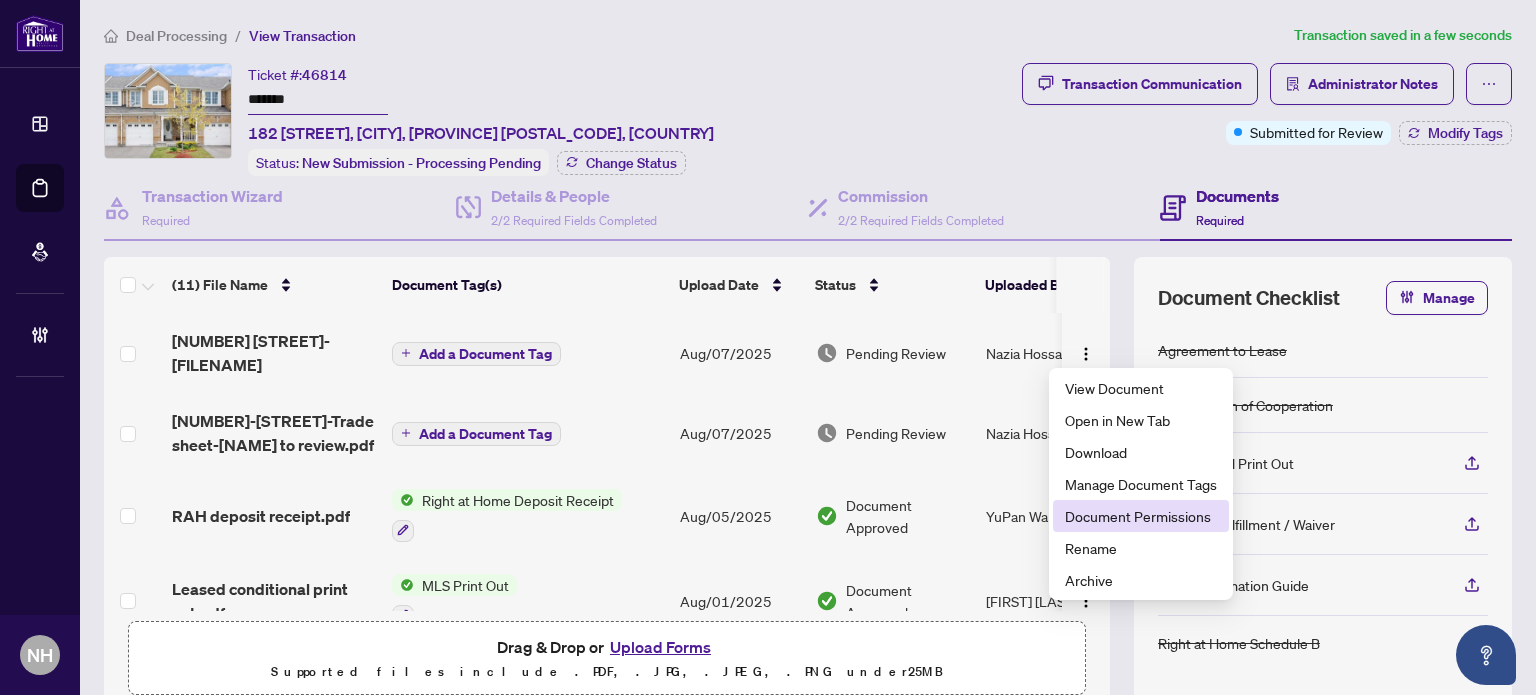 click on "Document Permissions" at bounding box center (1141, 516) 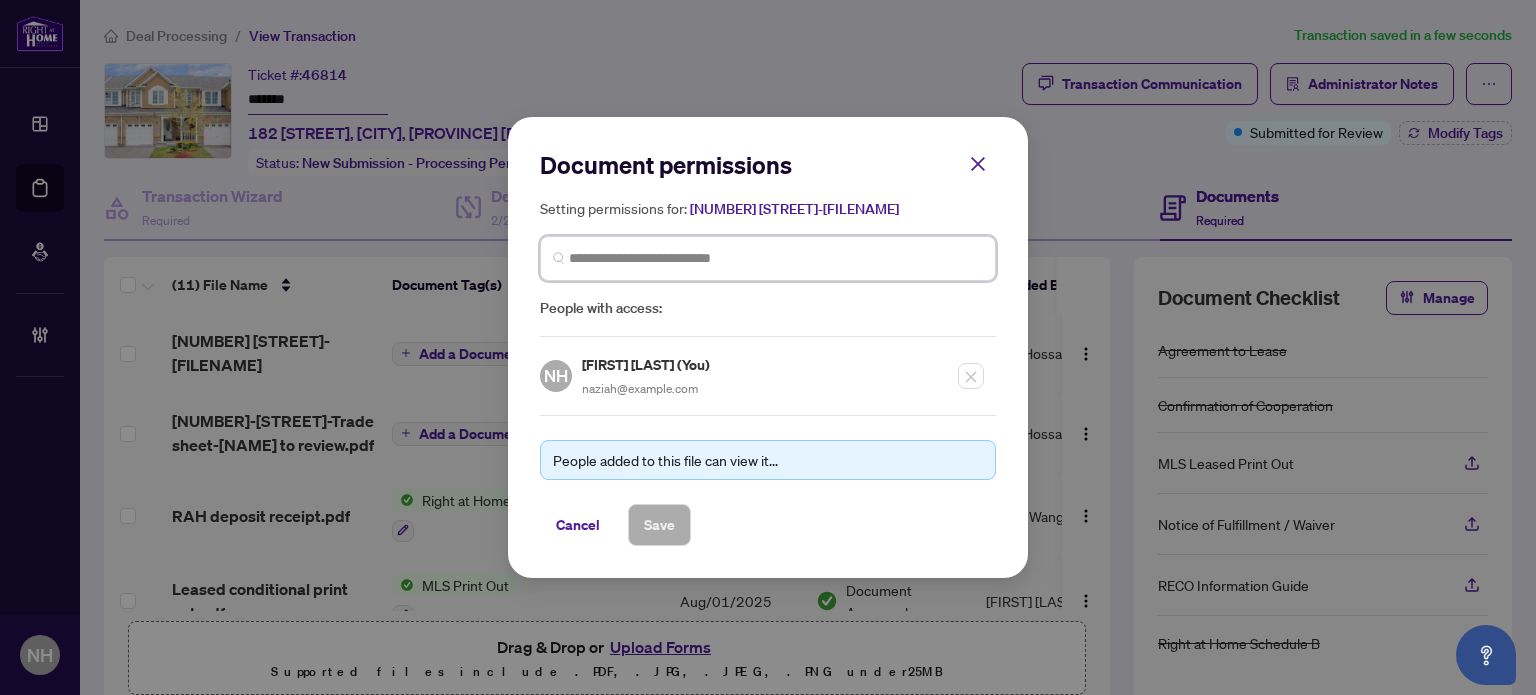 click at bounding box center [776, 258] 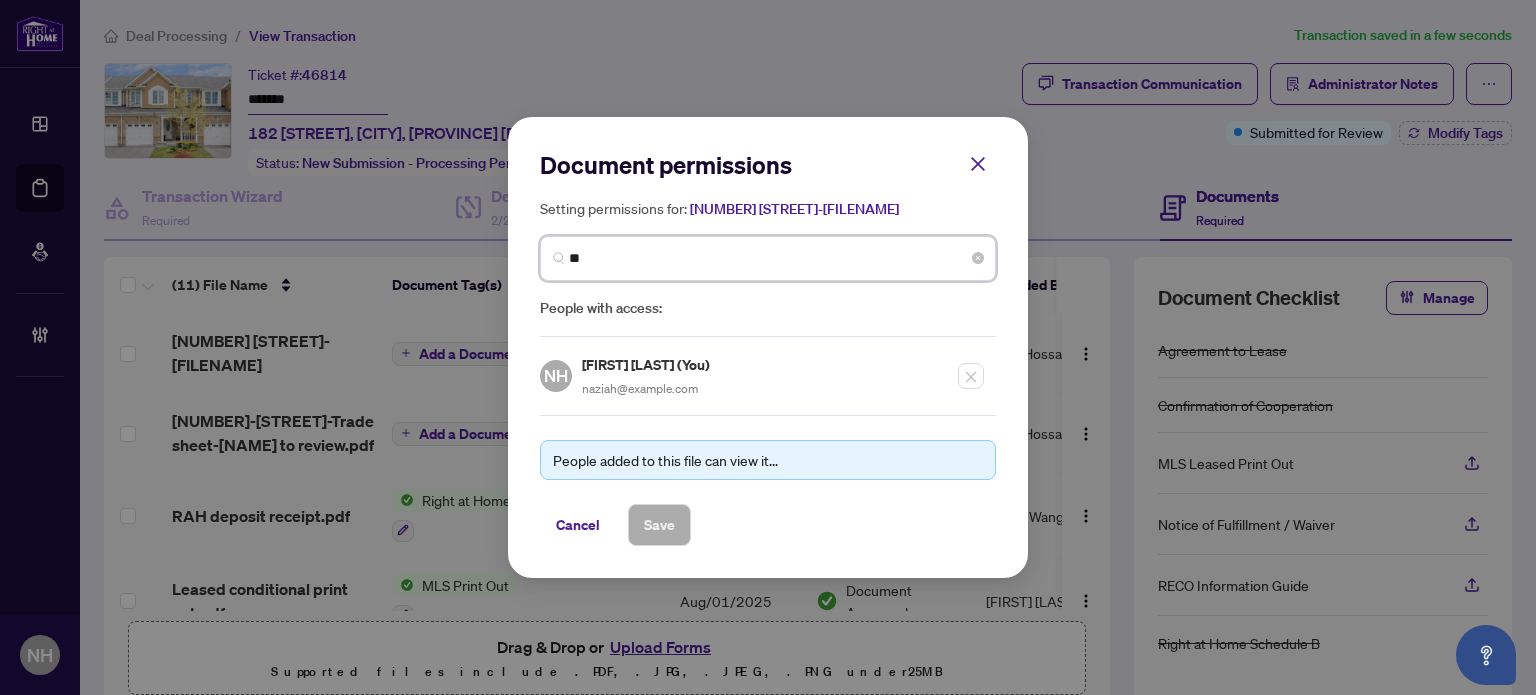 type on "*" 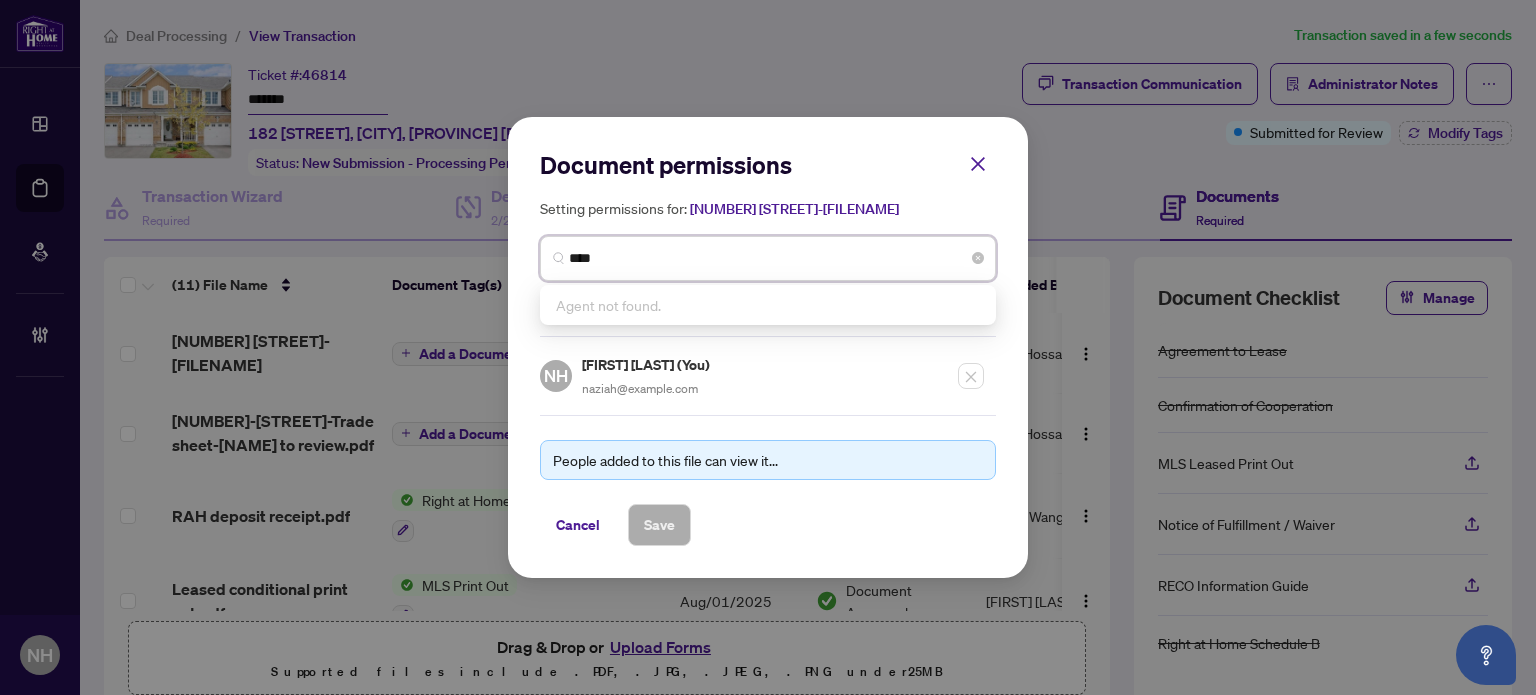 type on "*****" 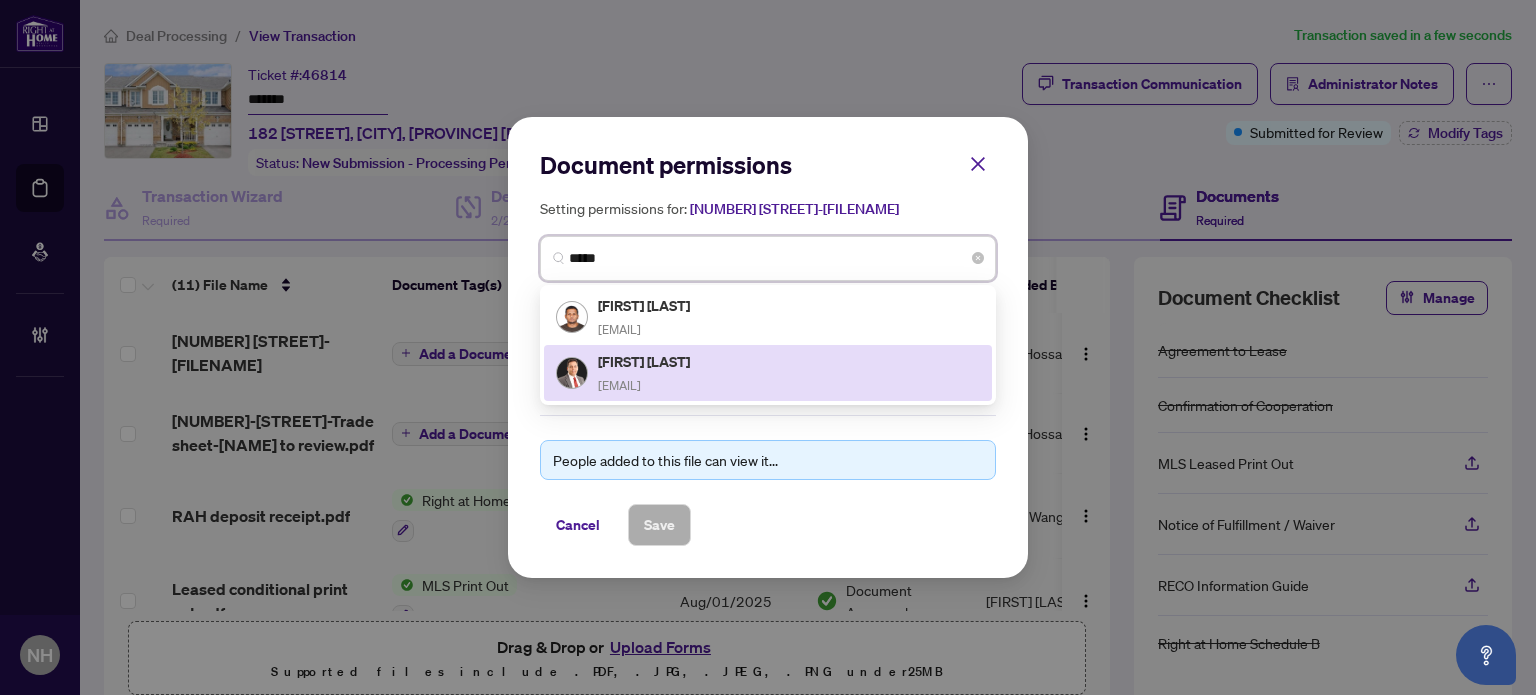 click on "shekharkamboj@gmail.com" at bounding box center (619, 385) 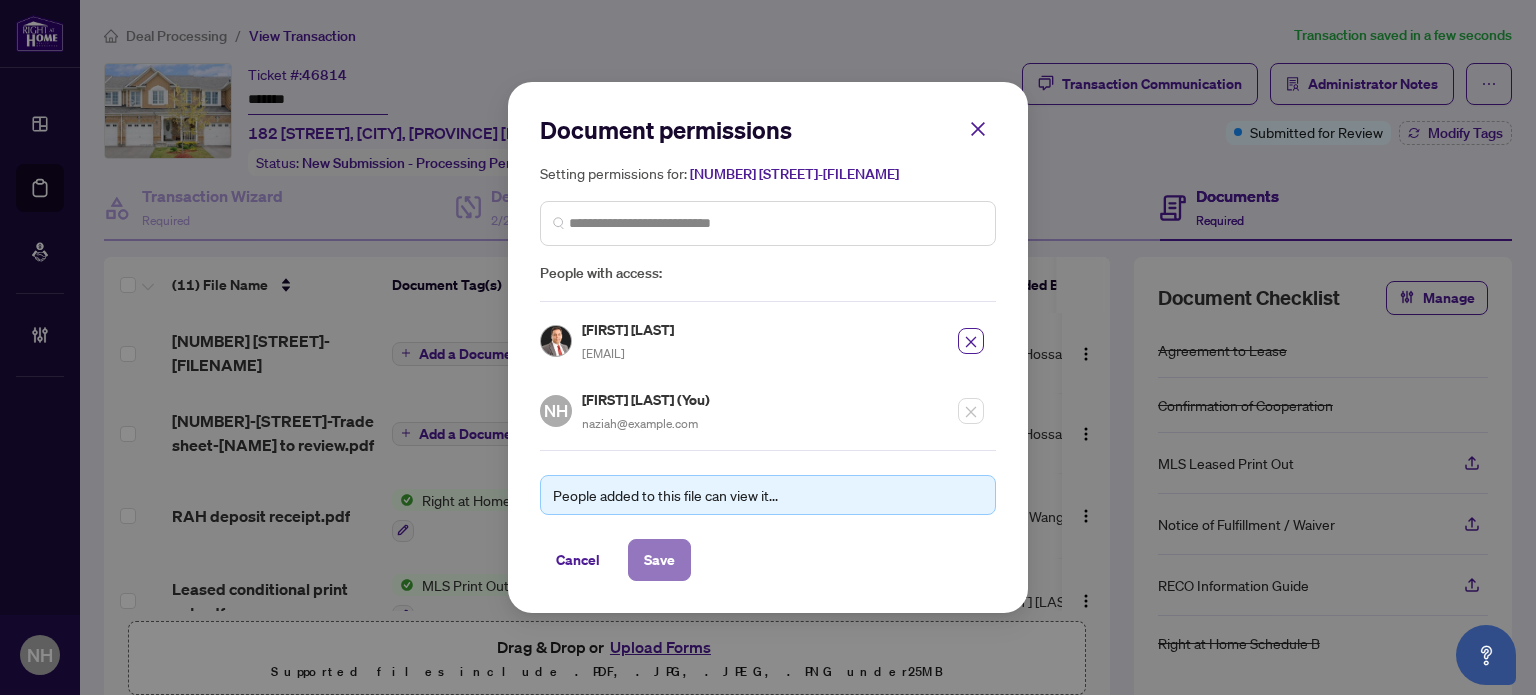 click on "Save" at bounding box center [659, 560] 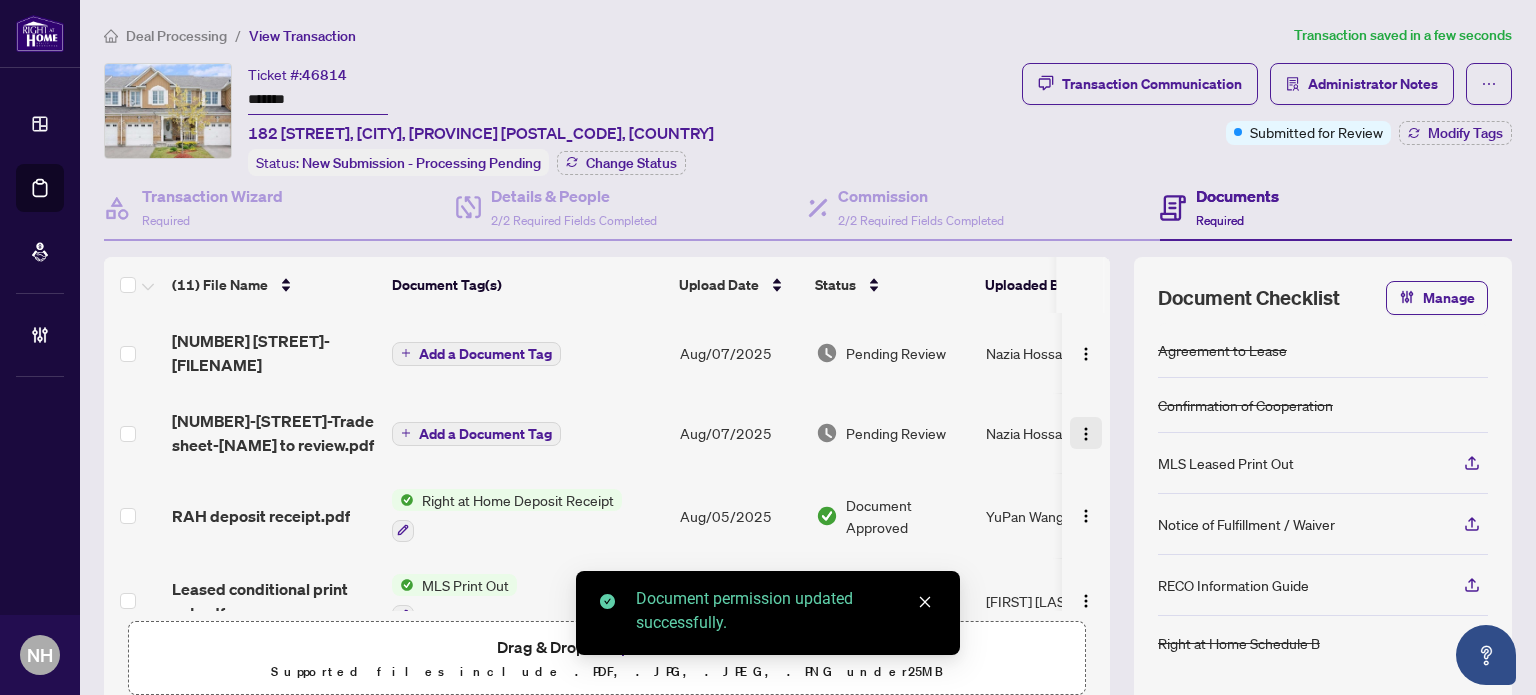 click at bounding box center [1086, 434] 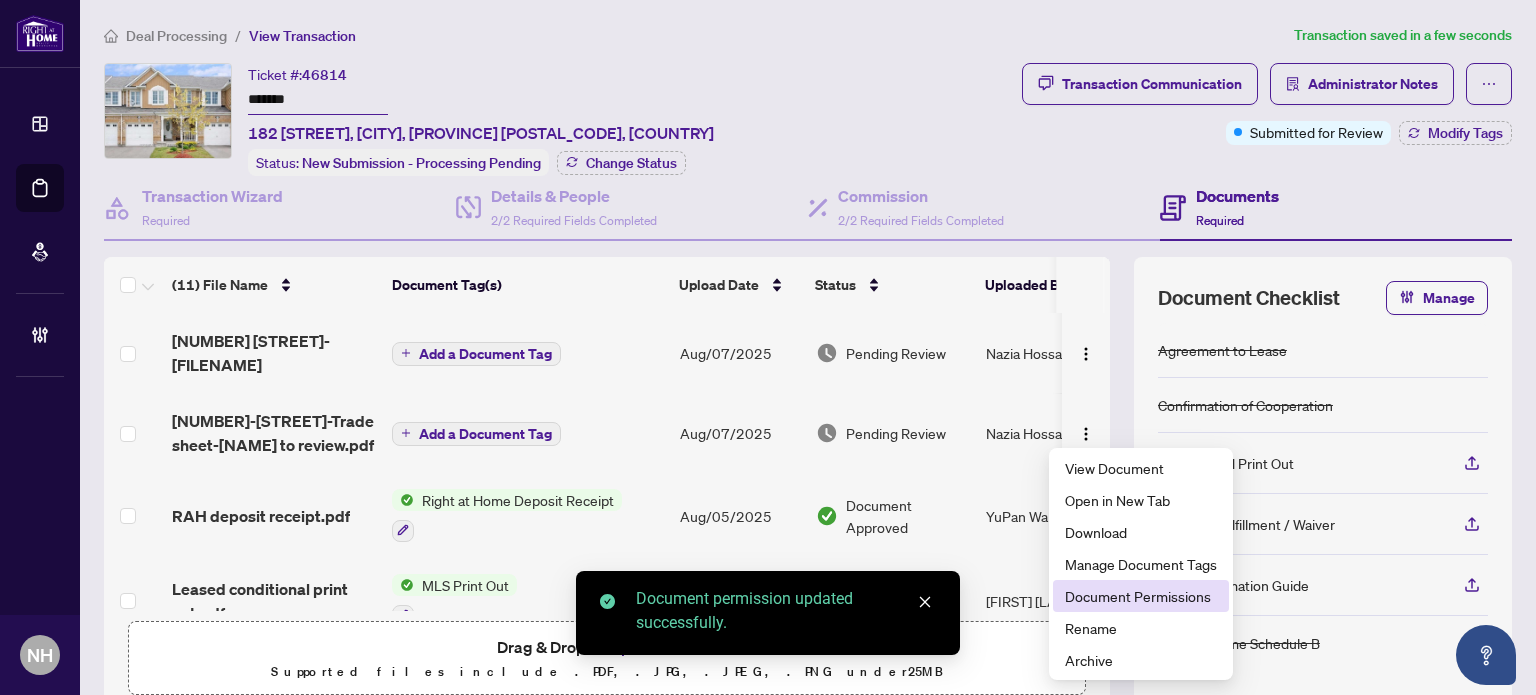 click on "Document Permissions" at bounding box center (1141, 596) 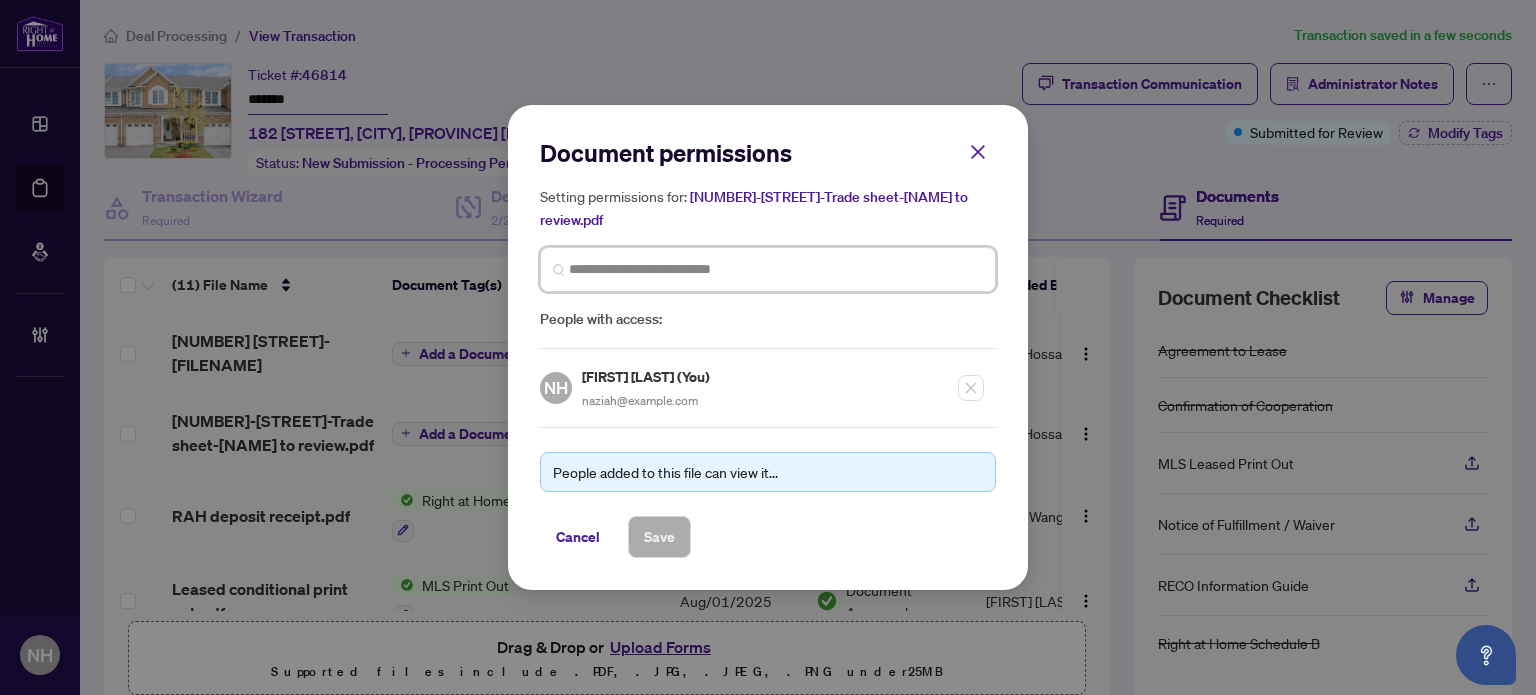 click at bounding box center [776, 269] 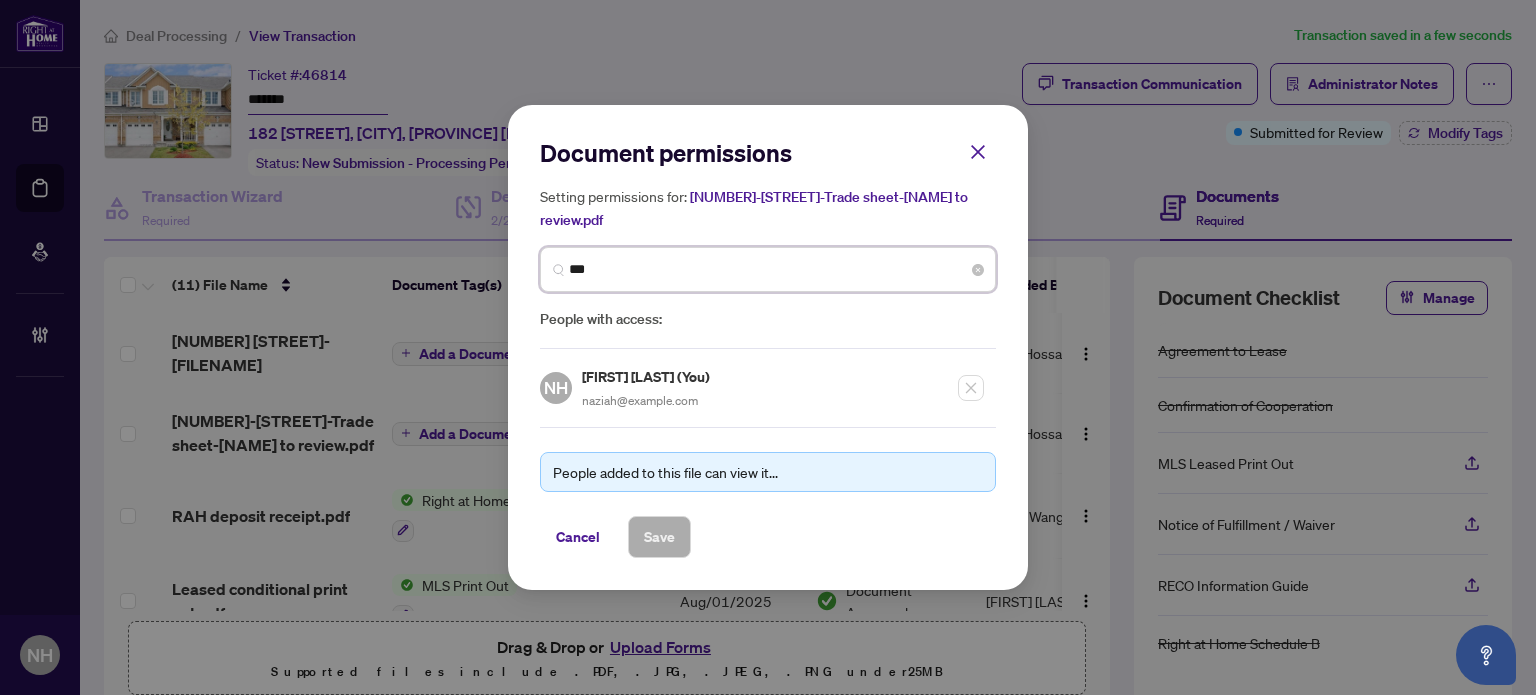 type on "****" 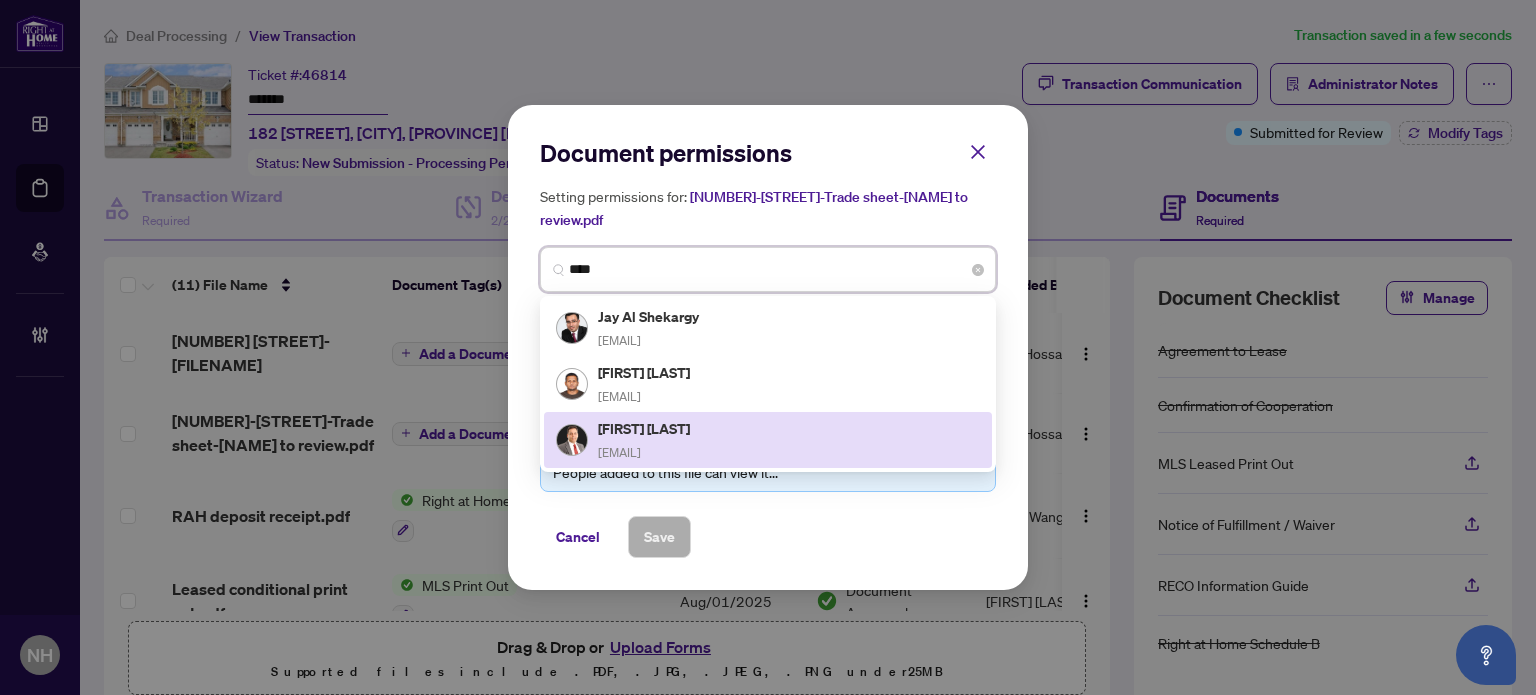 click on "Shekhar Kamboj" at bounding box center (645, 428) 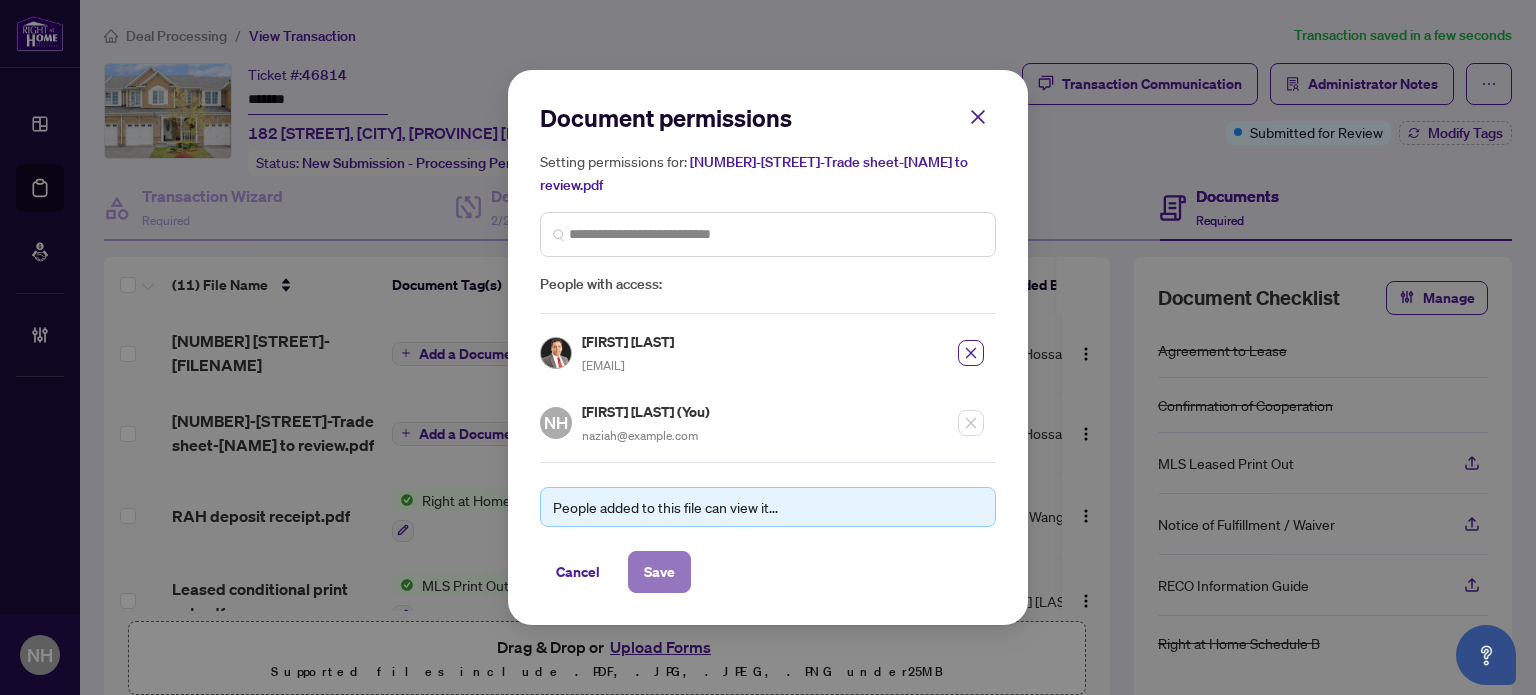 click on "Save" at bounding box center [659, 572] 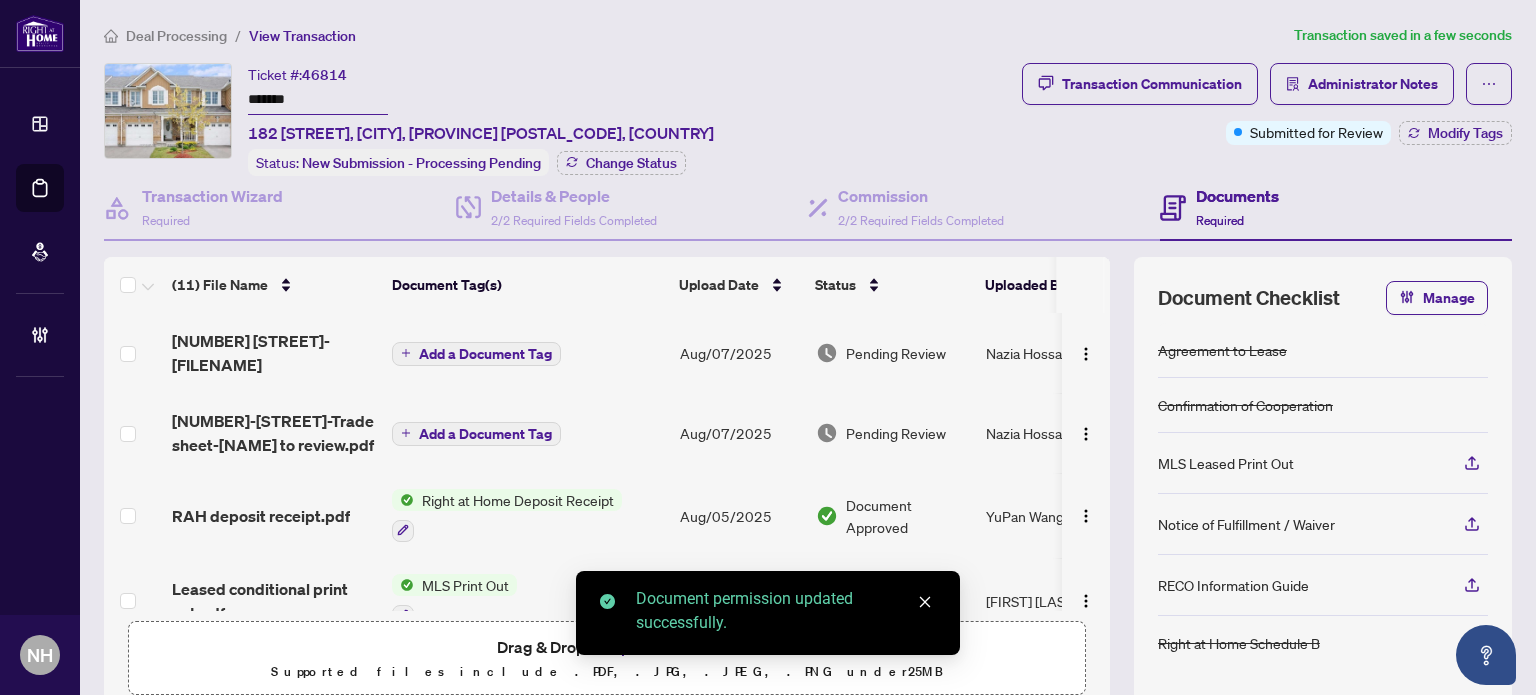click on "Add a Document Tag" at bounding box center (485, 354) 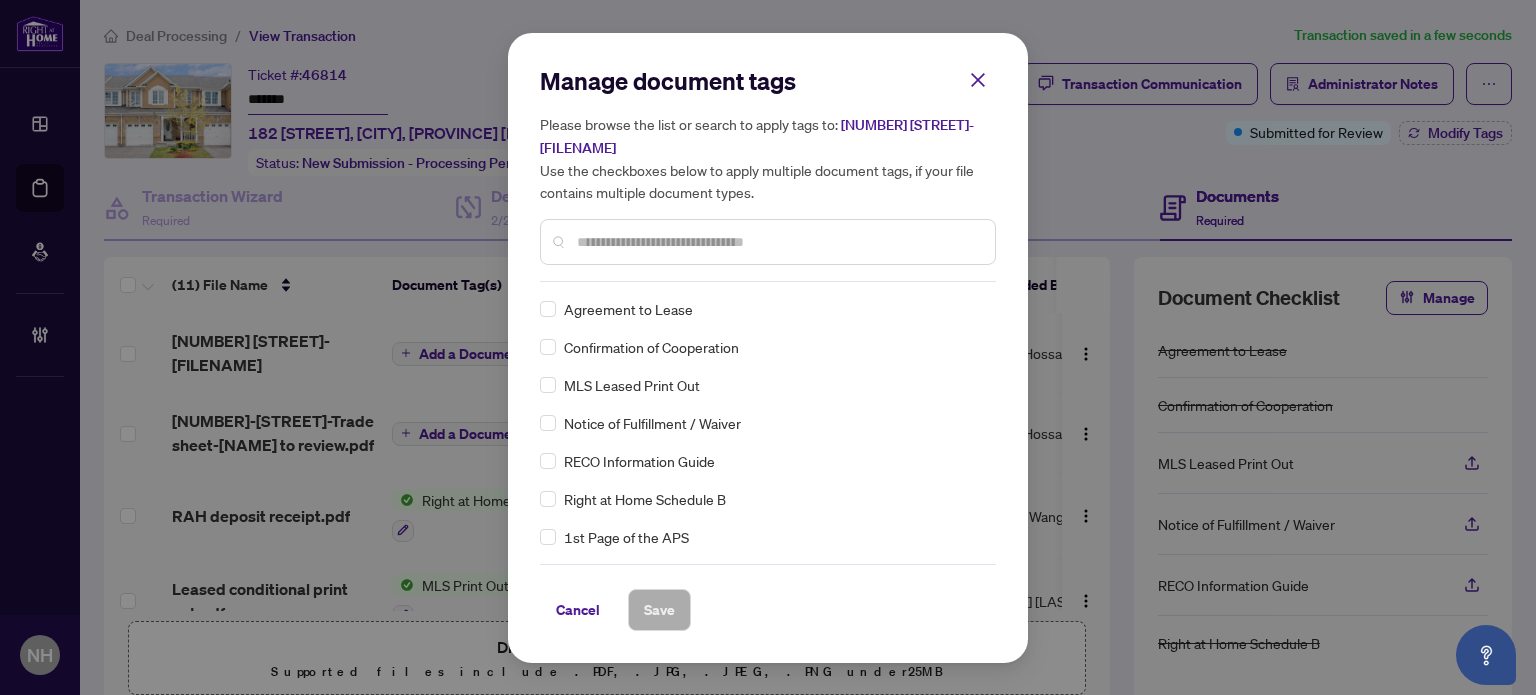 click at bounding box center [778, 242] 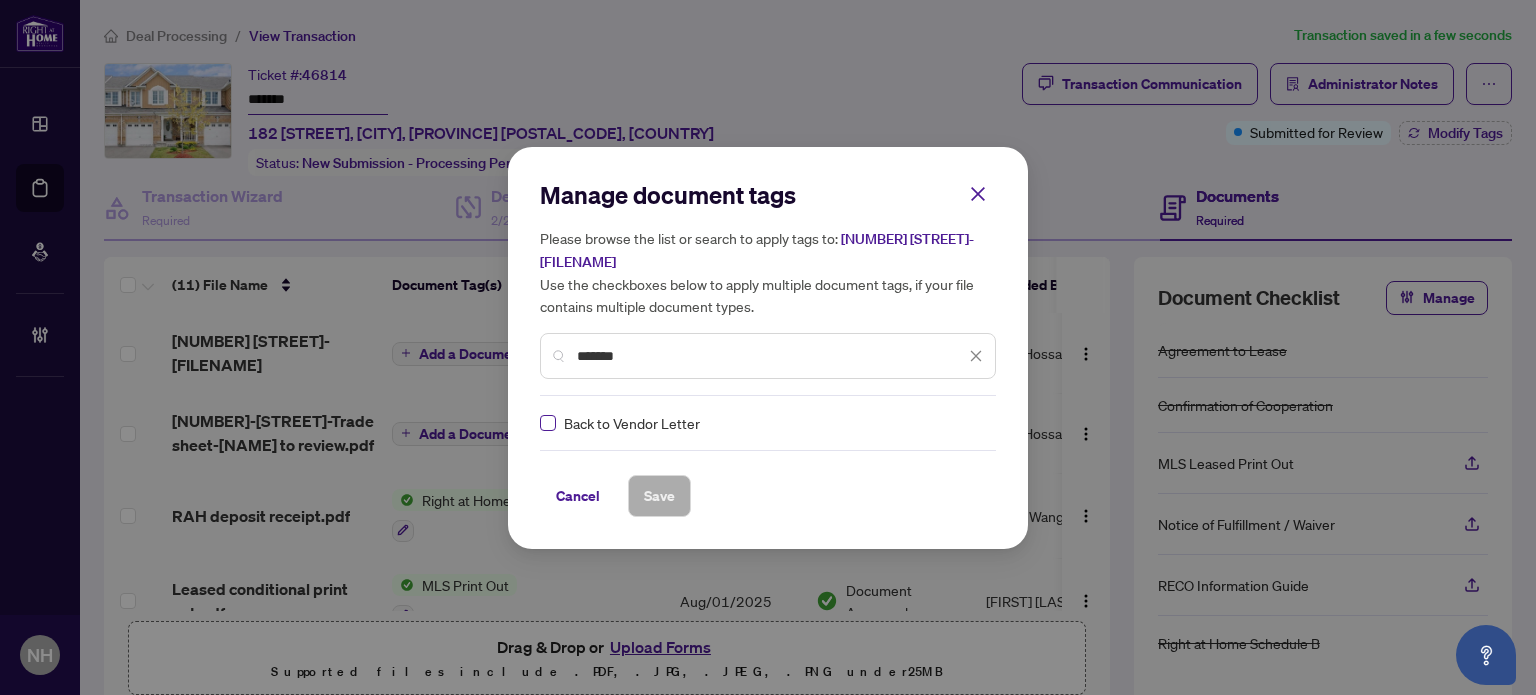 type on "*******" 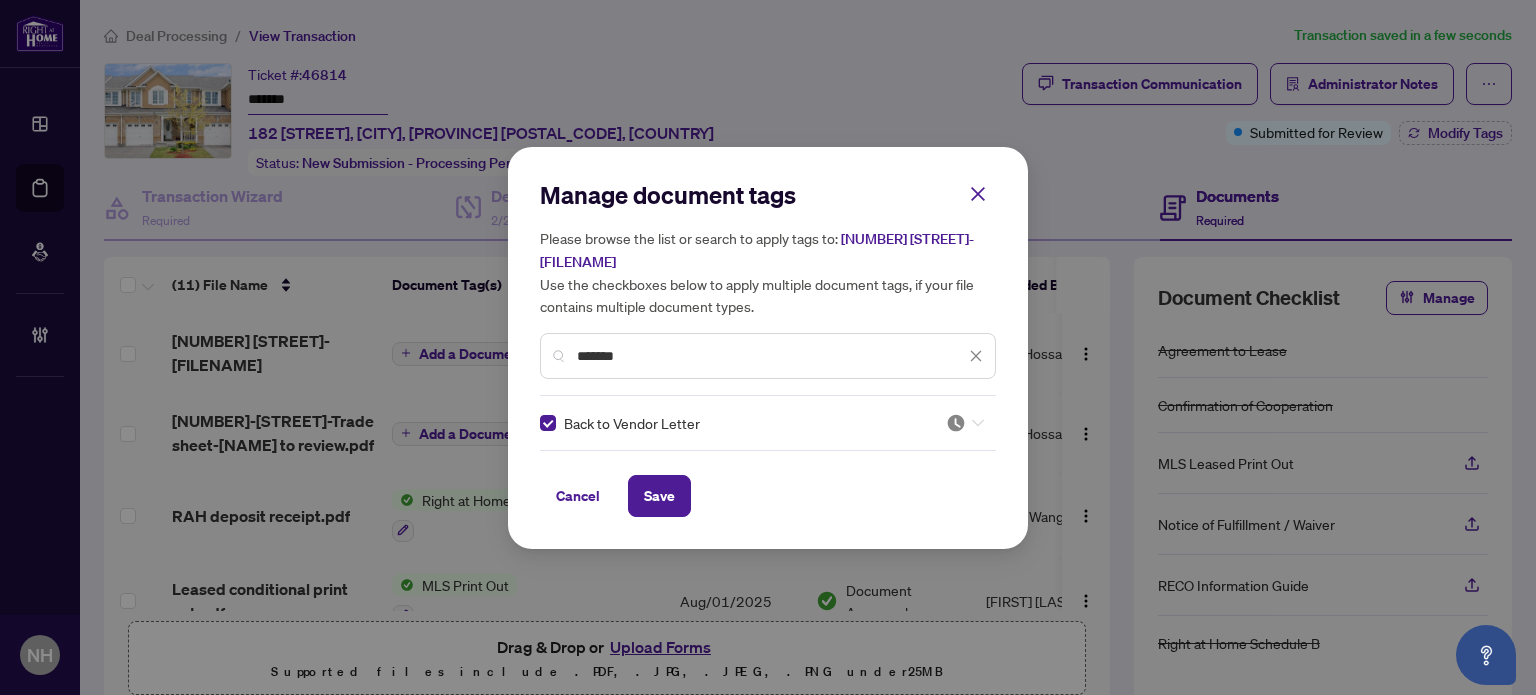 click at bounding box center (956, 423) 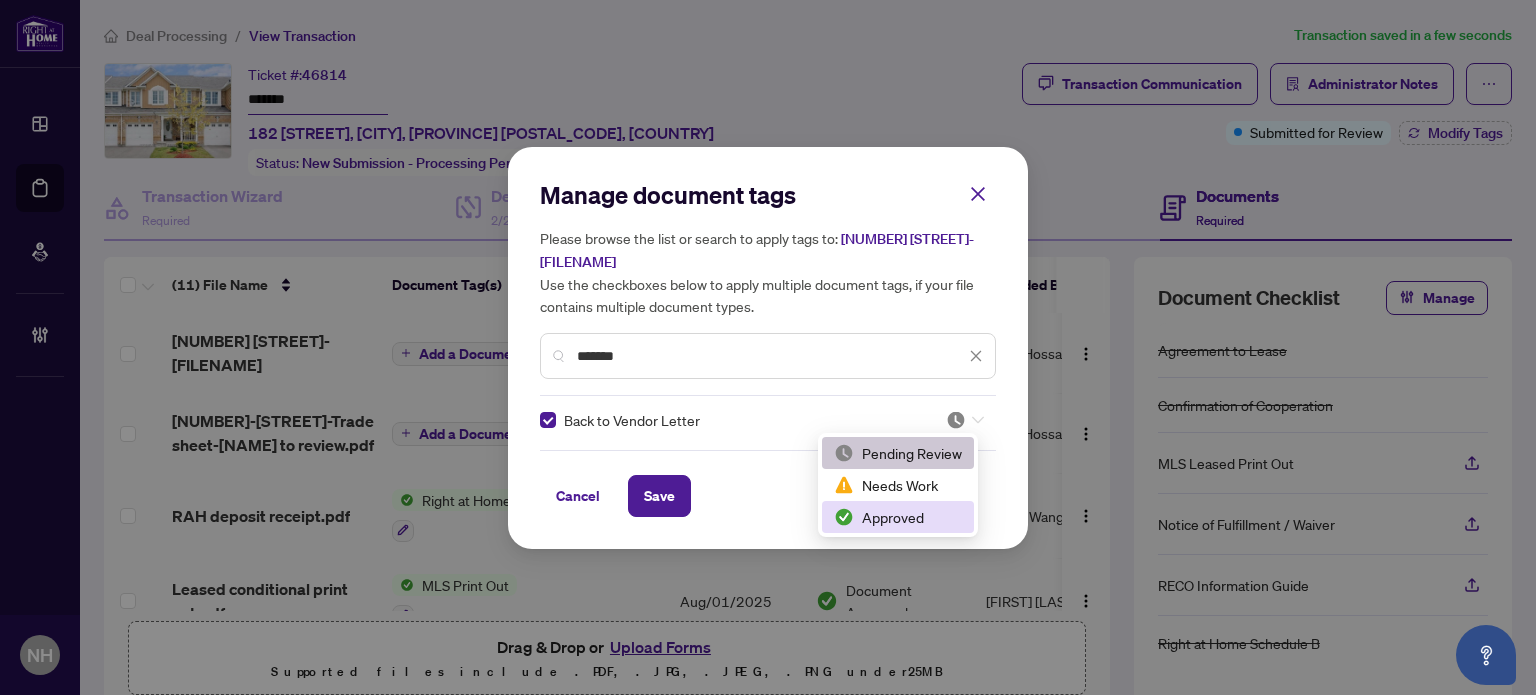 click on "Approved" at bounding box center [898, 517] 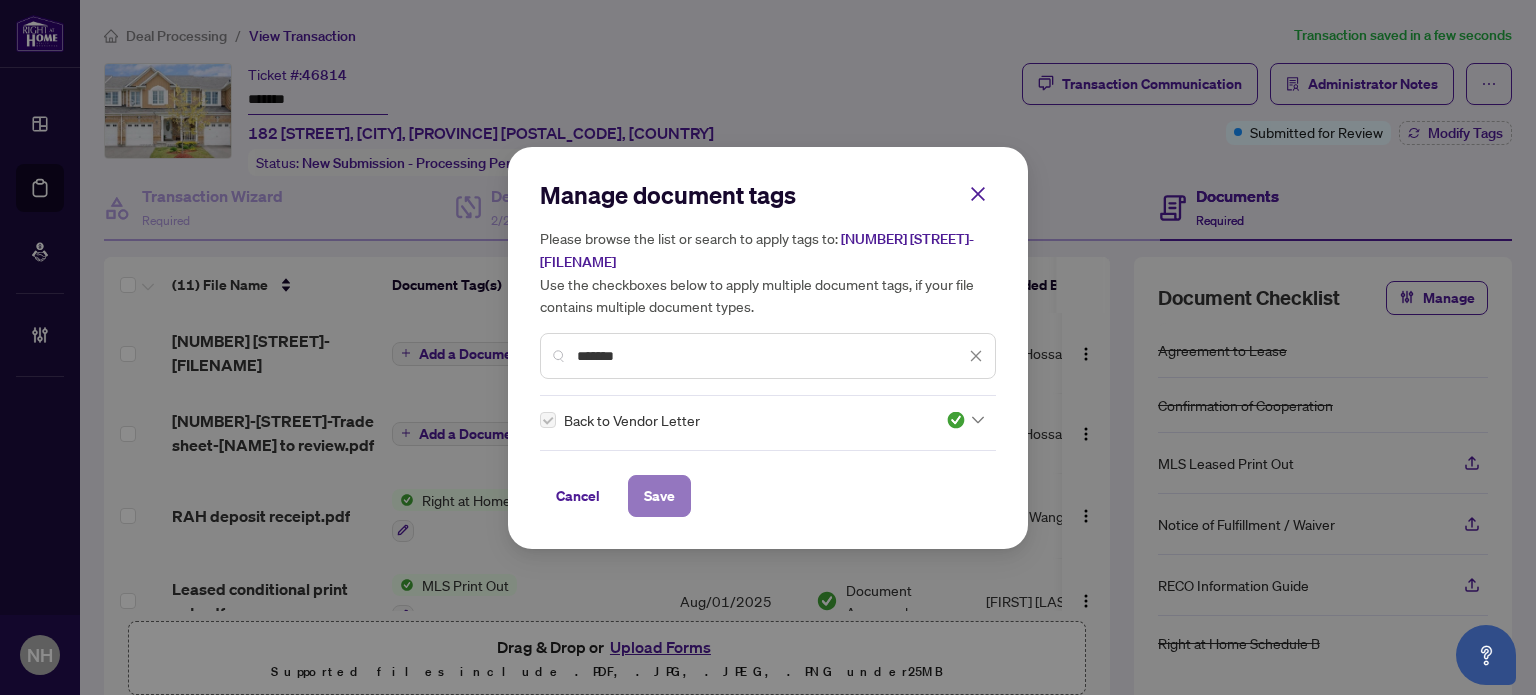 click on "Save" at bounding box center (659, 496) 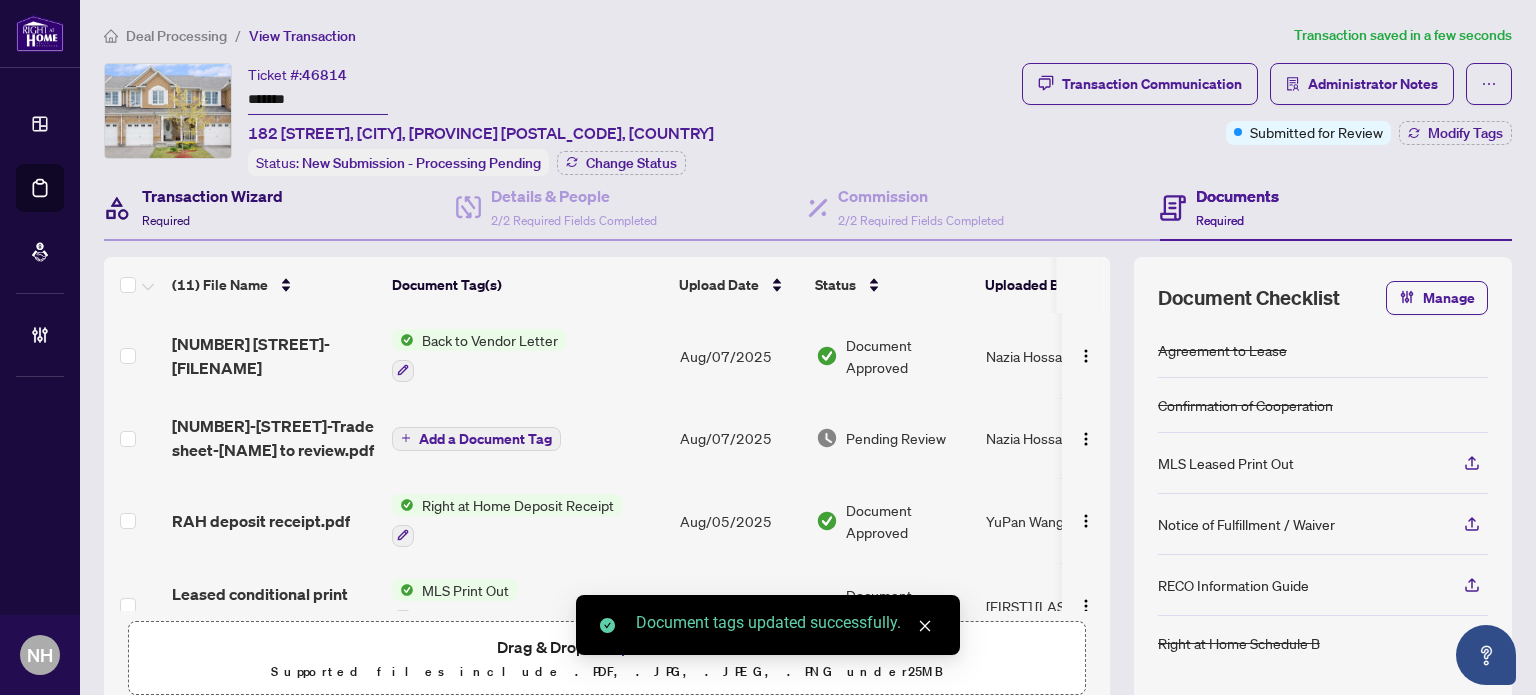 click on "Transaction Wizard" at bounding box center (212, 196) 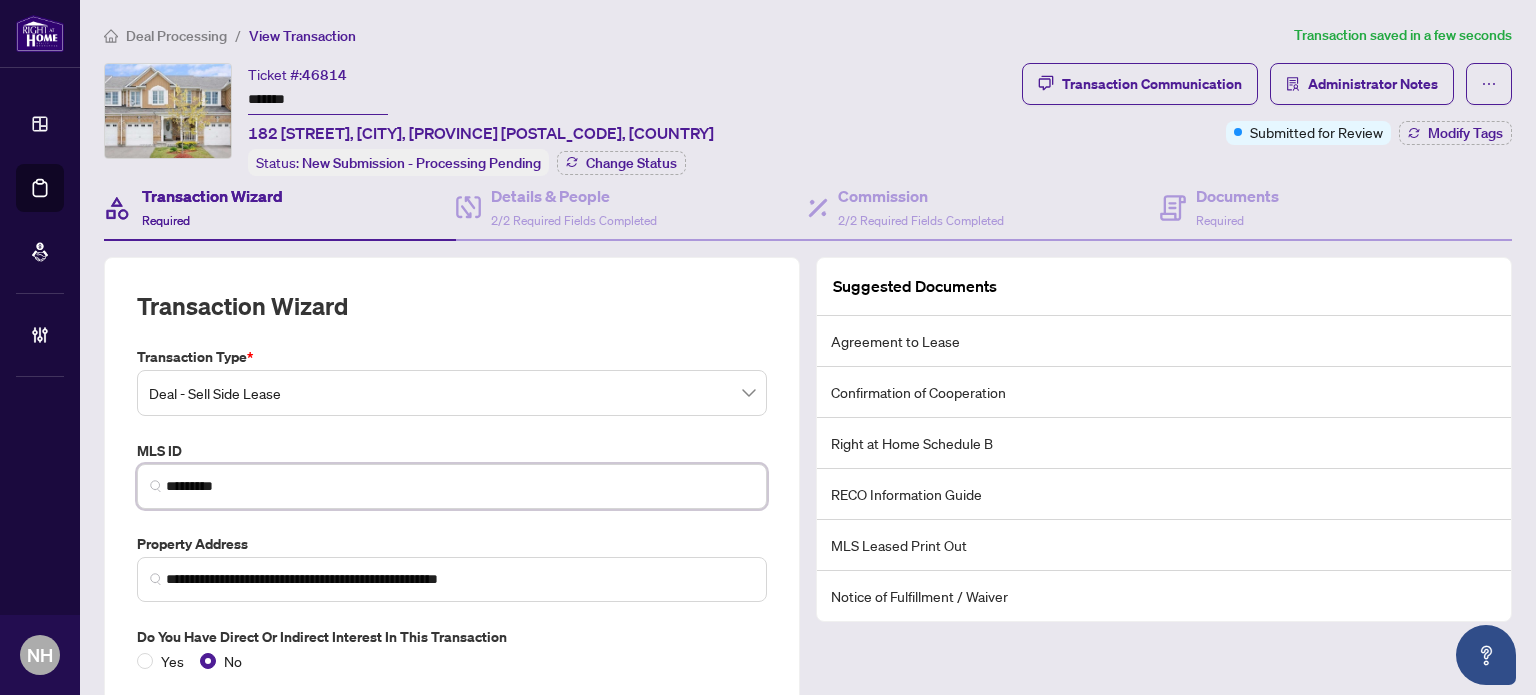drag, startPoint x: 270, startPoint y: 478, endPoint x: 192, endPoint y: 364, distance: 138.13037 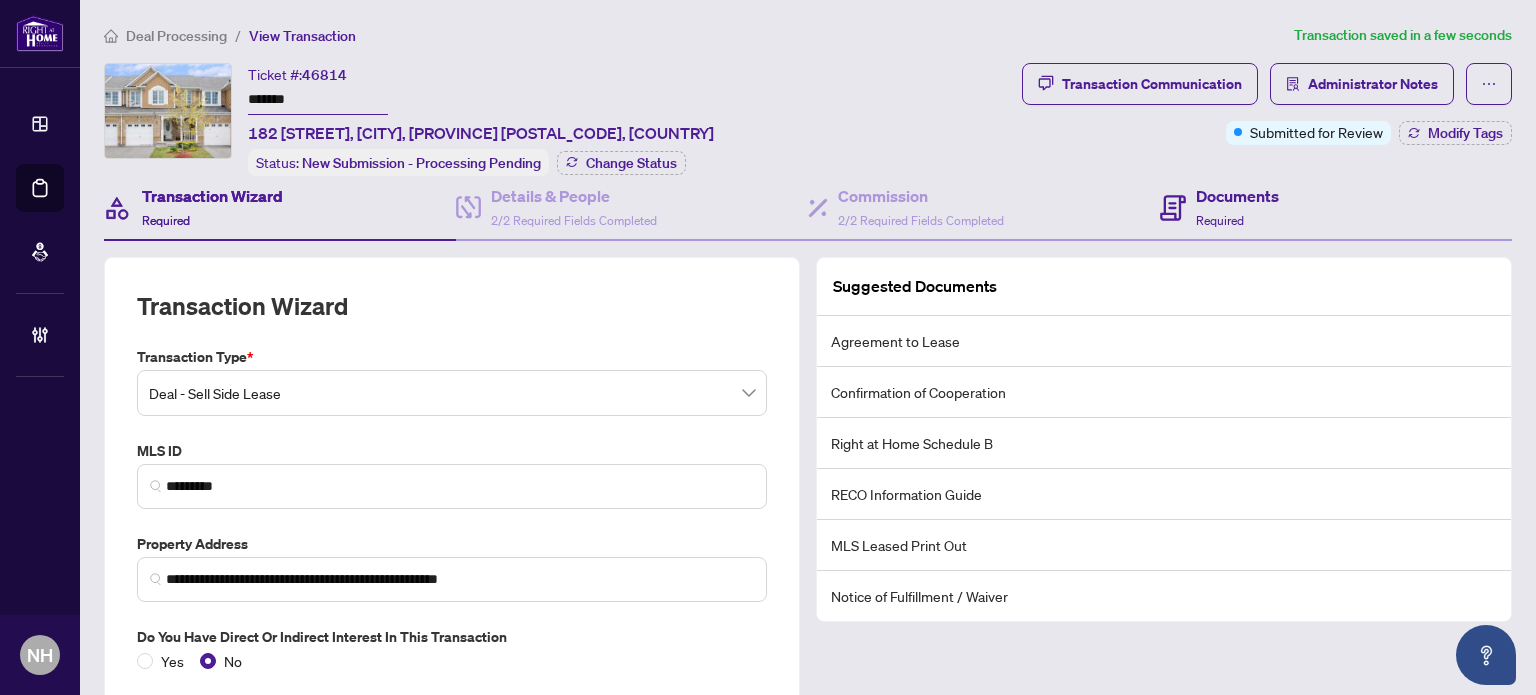 click on "Documents Required" at bounding box center [1336, 208] 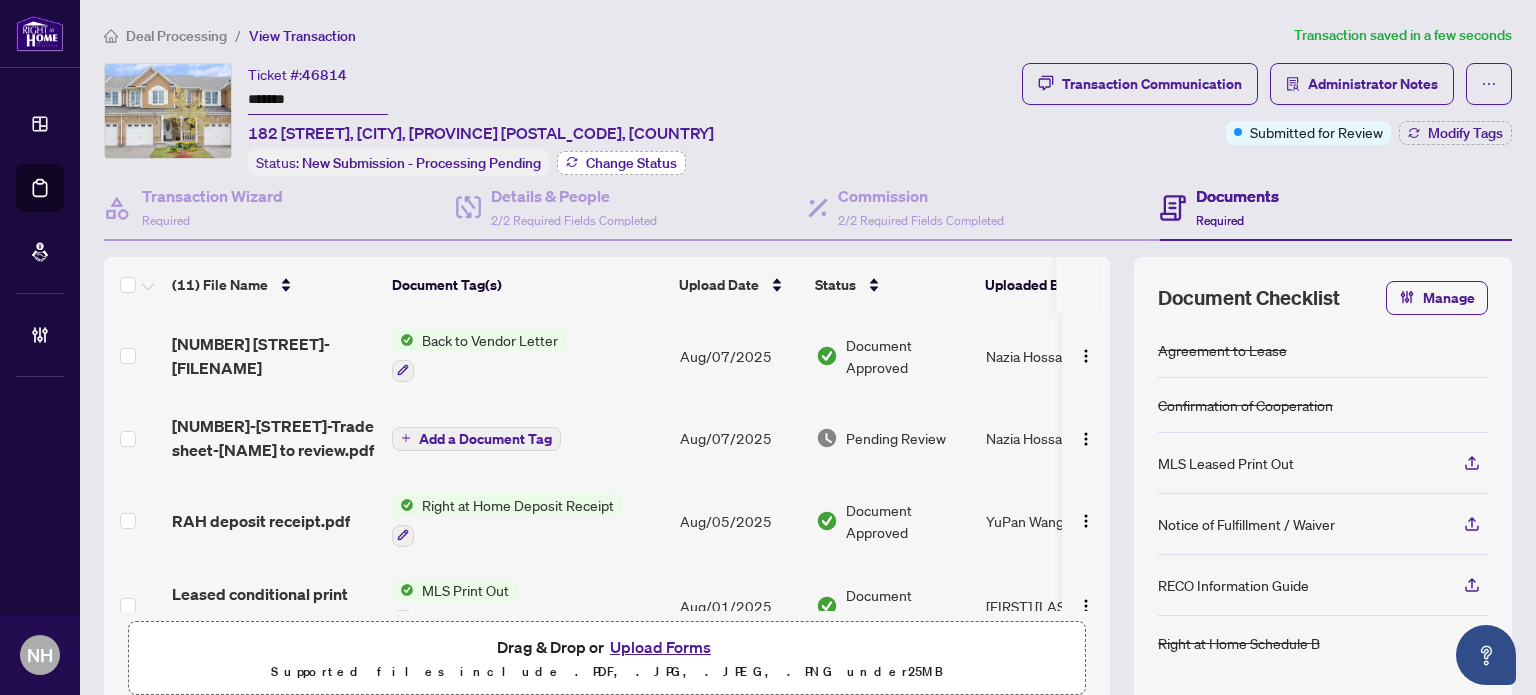 click on "Change Status" at bounding box center (631, 163) 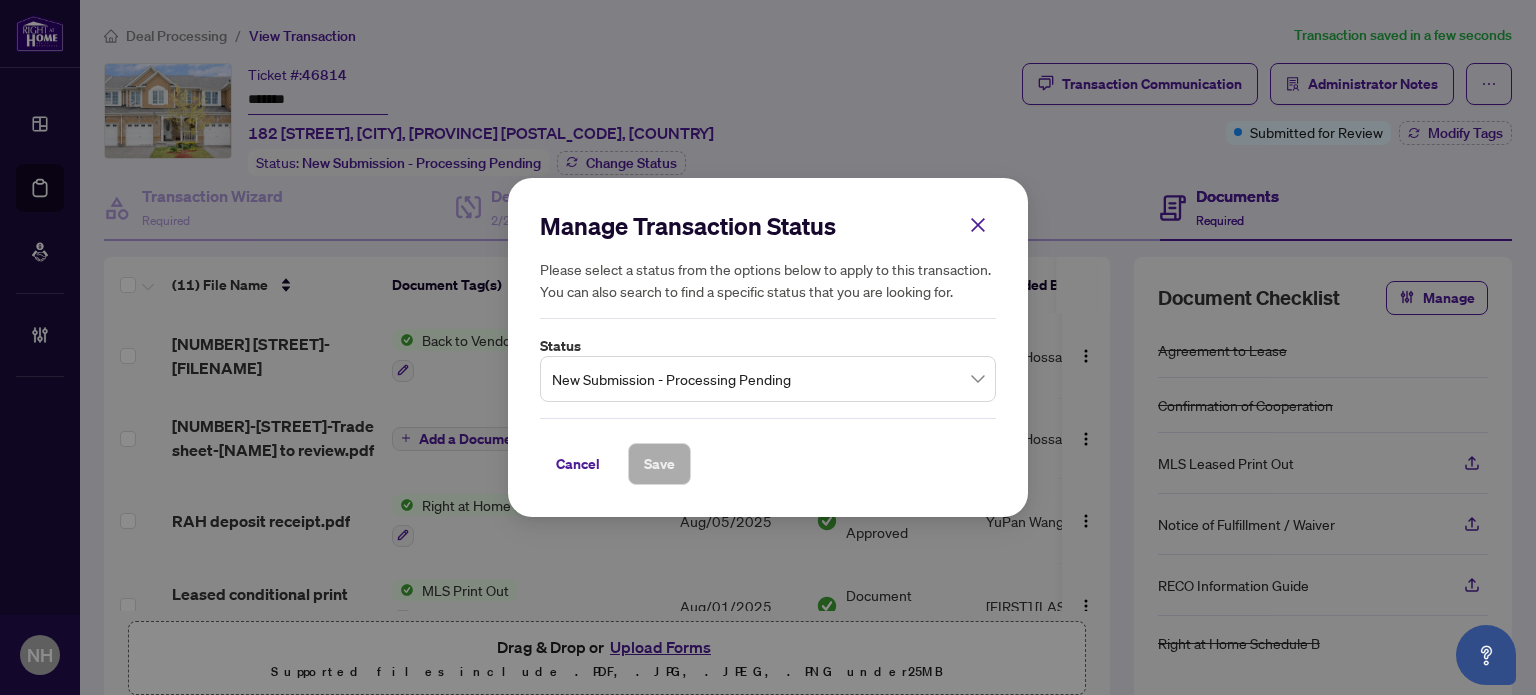 click on "New Submission - Processing Pending" at bounding box center (768, 379) 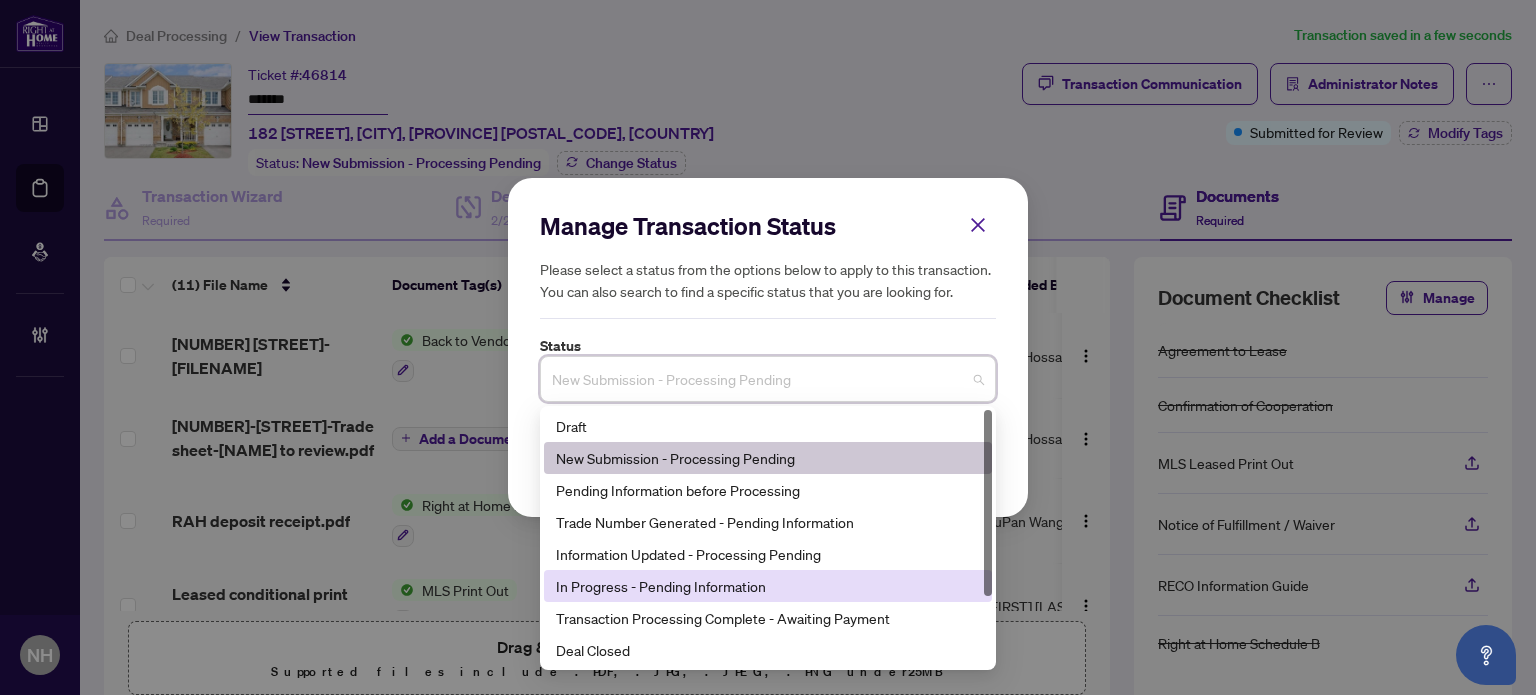 click on "In Progress - Pending Information" at bounding box center (768, 586) 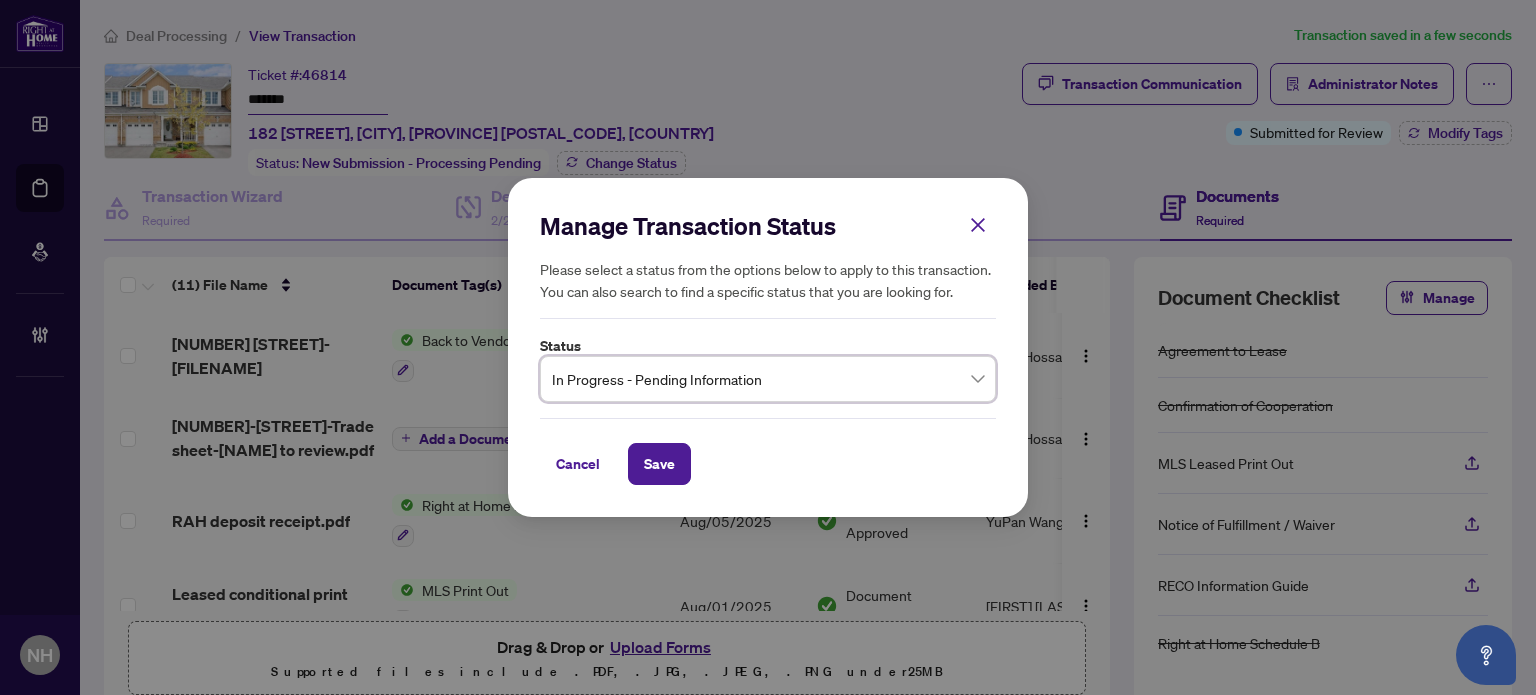 click on "Cancel Save" at bounding box center [768, 451] 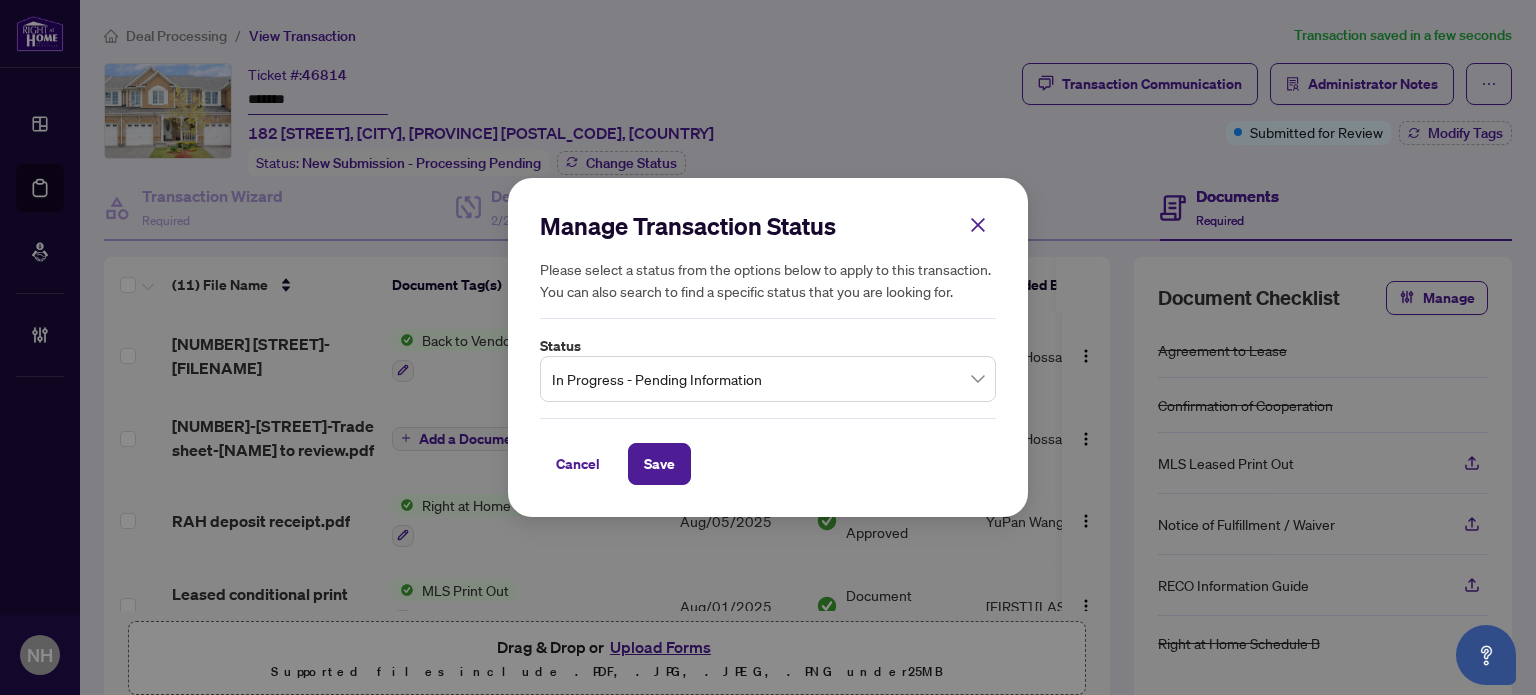 click on "Save" at bounding box center [659, 464] 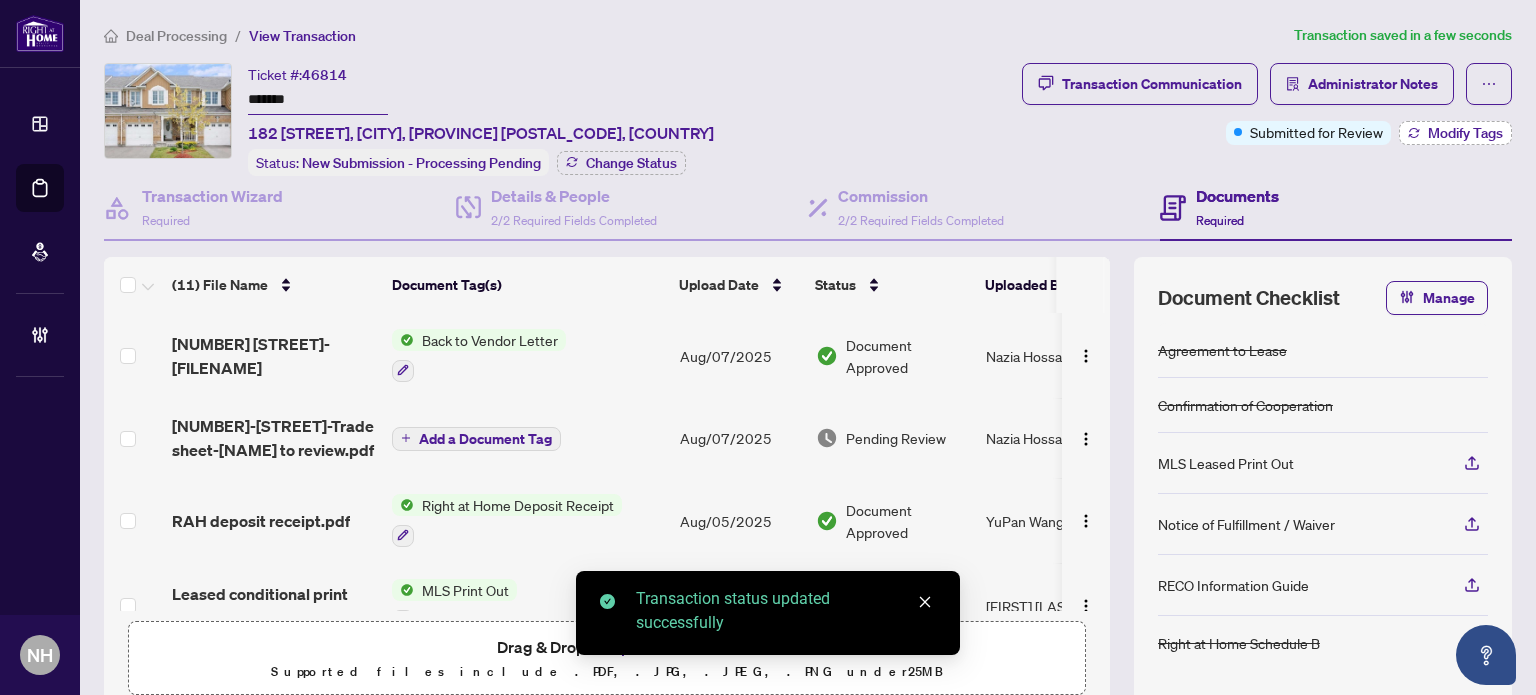 click on "Modify Tags" at bounding box center [1465, 133] 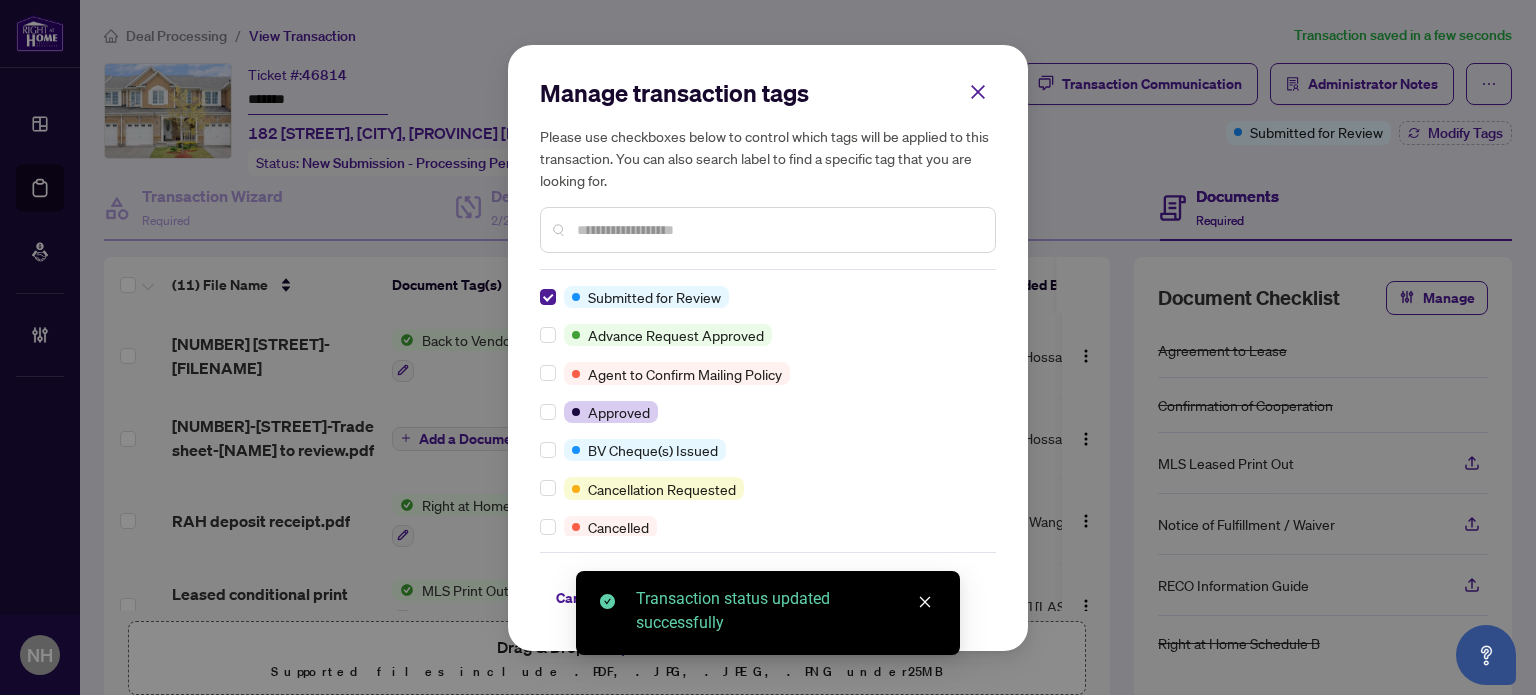 scroll, scrollTop: 0, scrollLeft: 0, axis: both 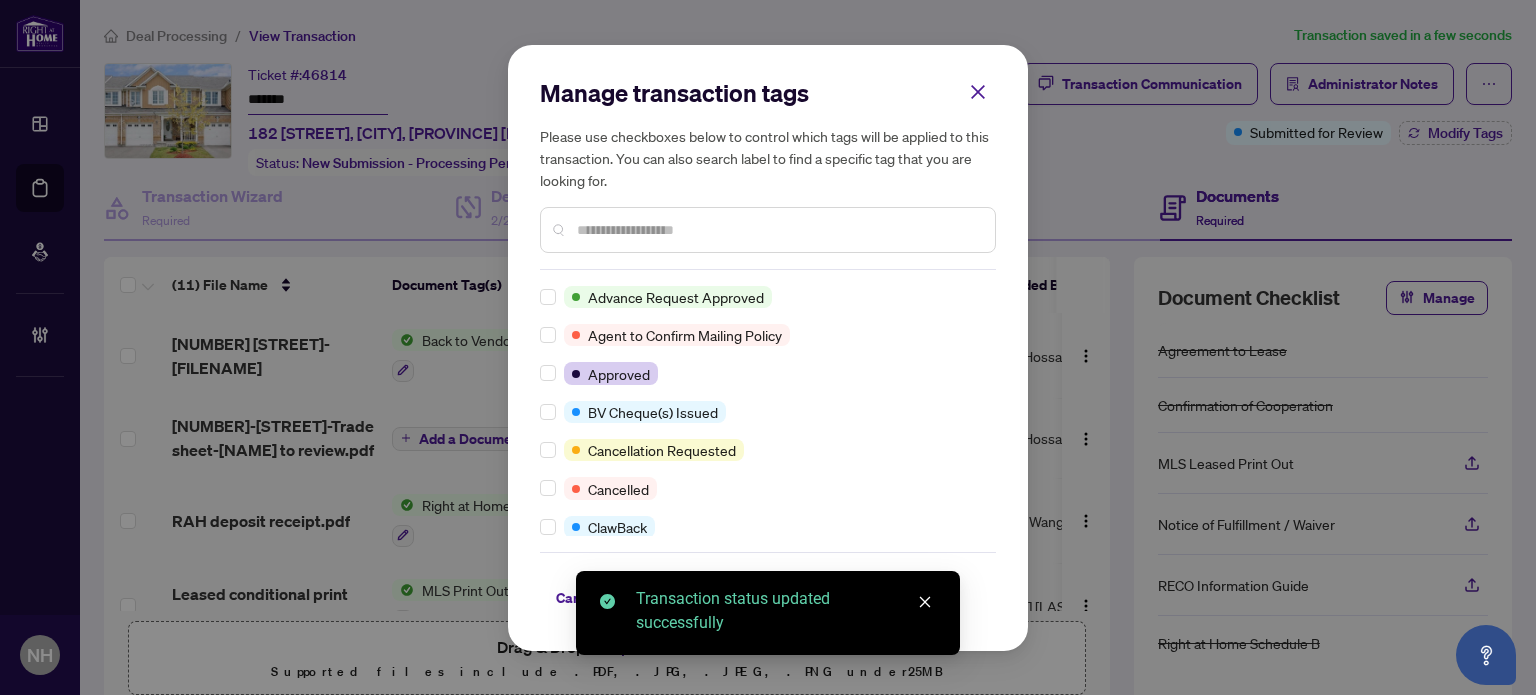click at bounding box center [778, 230] 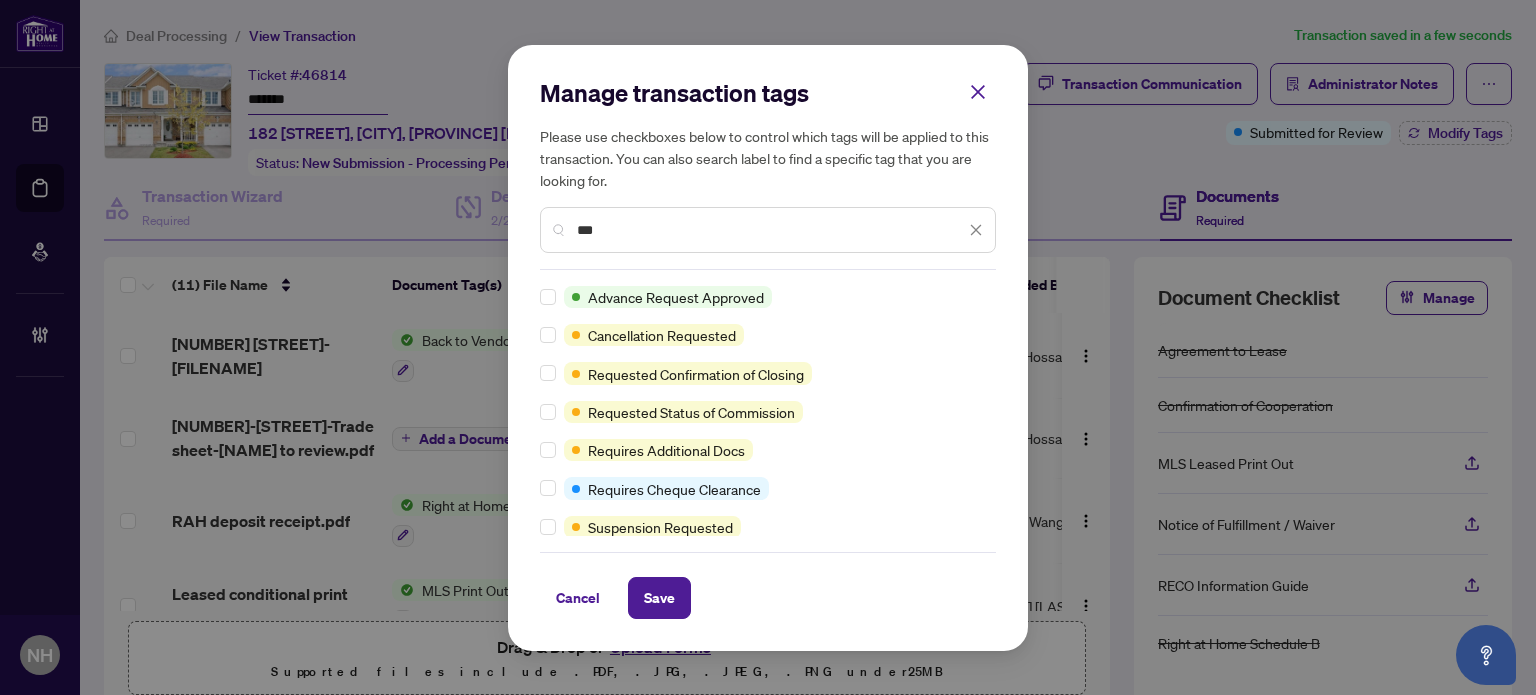type on "***" 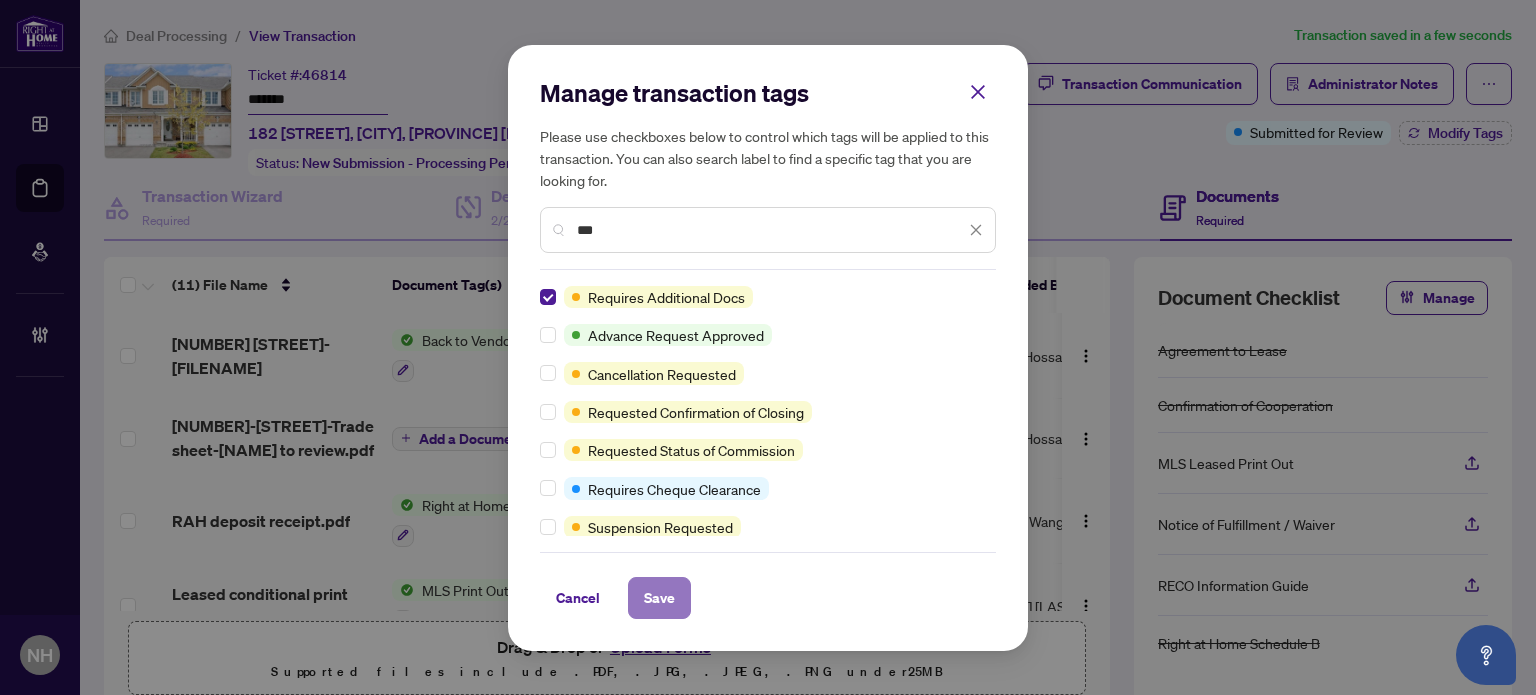 click on "Save" at bounding box center (659, 598) 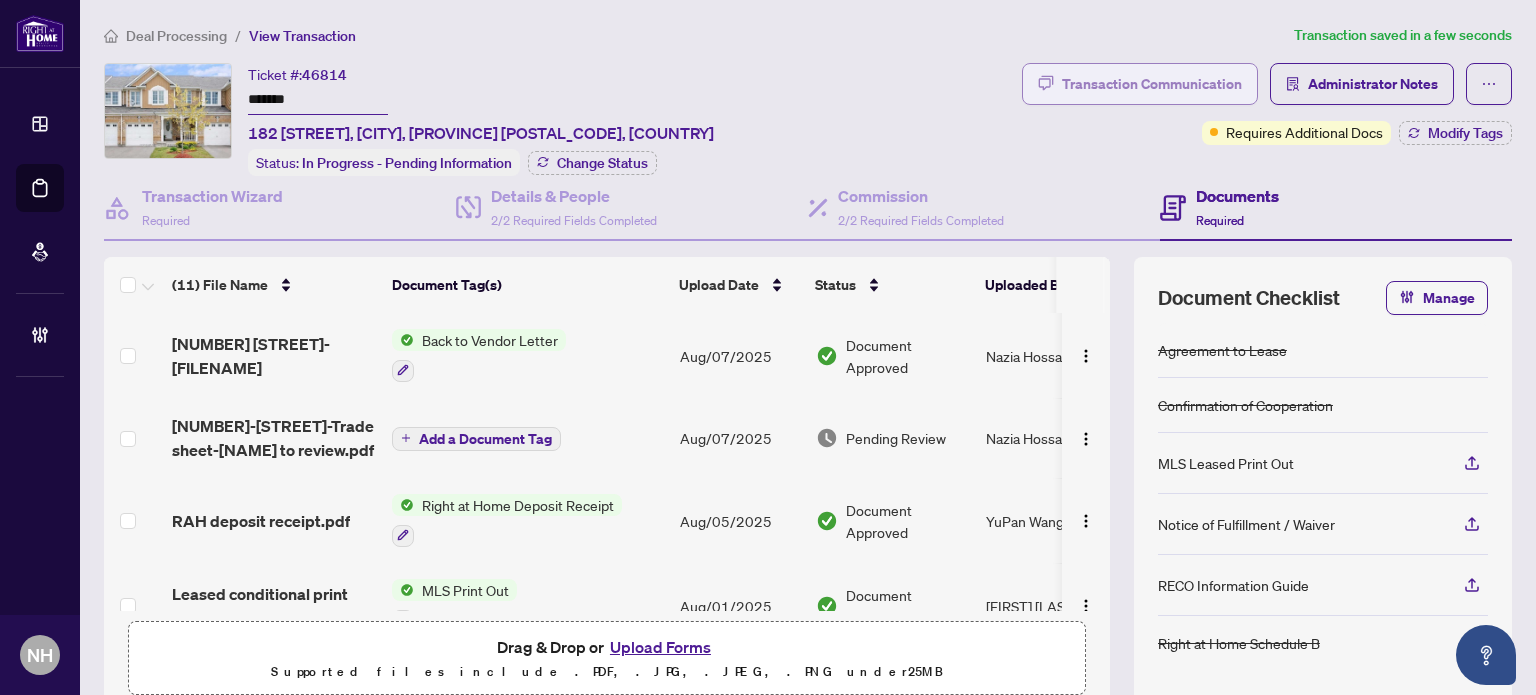 click on "Transaction Communication" at bounding box center (1152, 84) 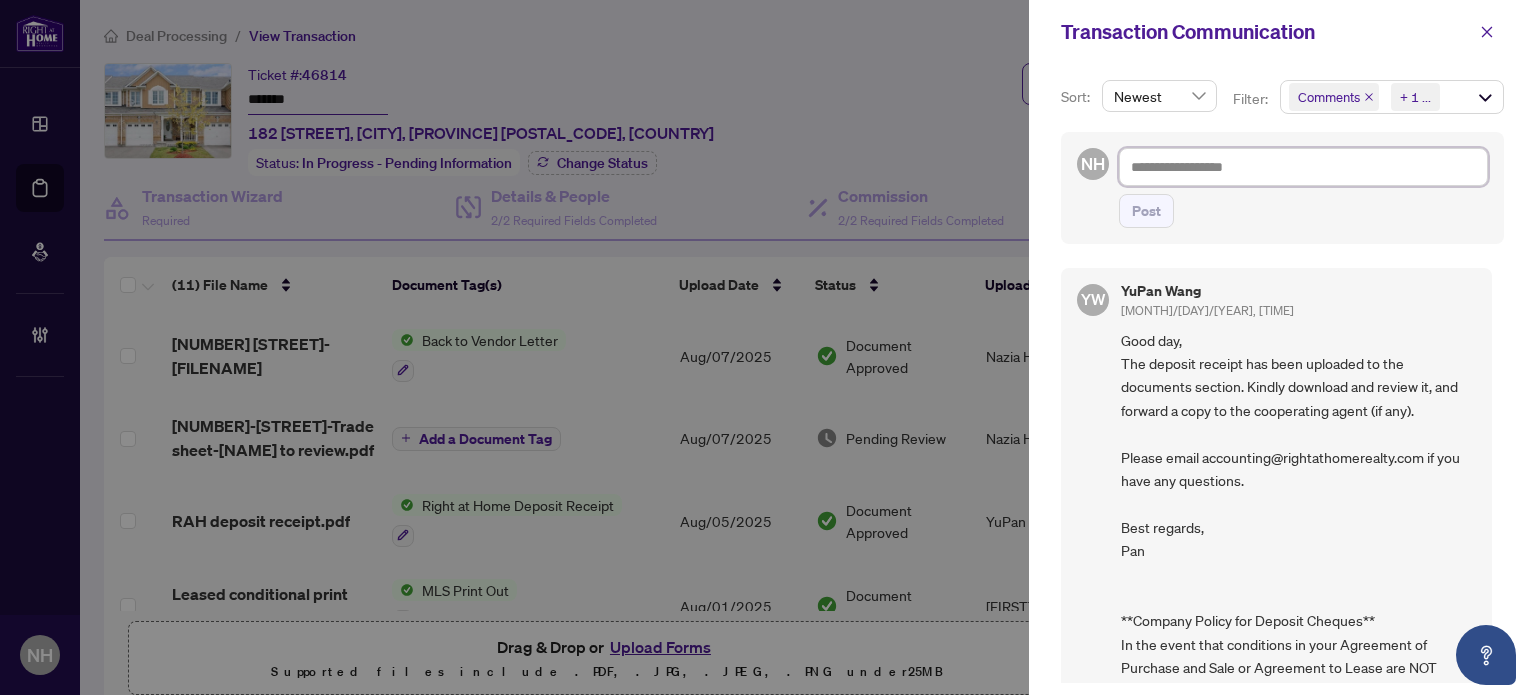 click at bounding box center (1303, 167) 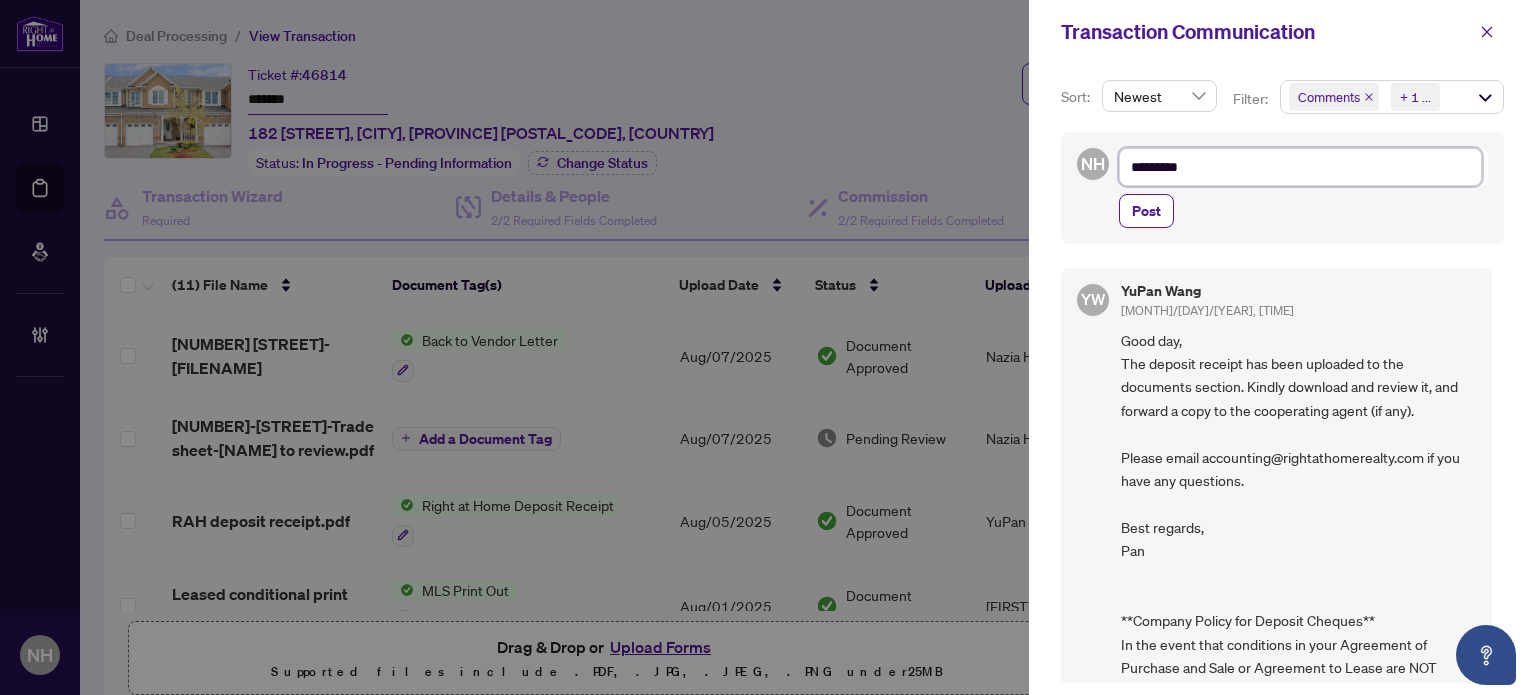 type on "*********" 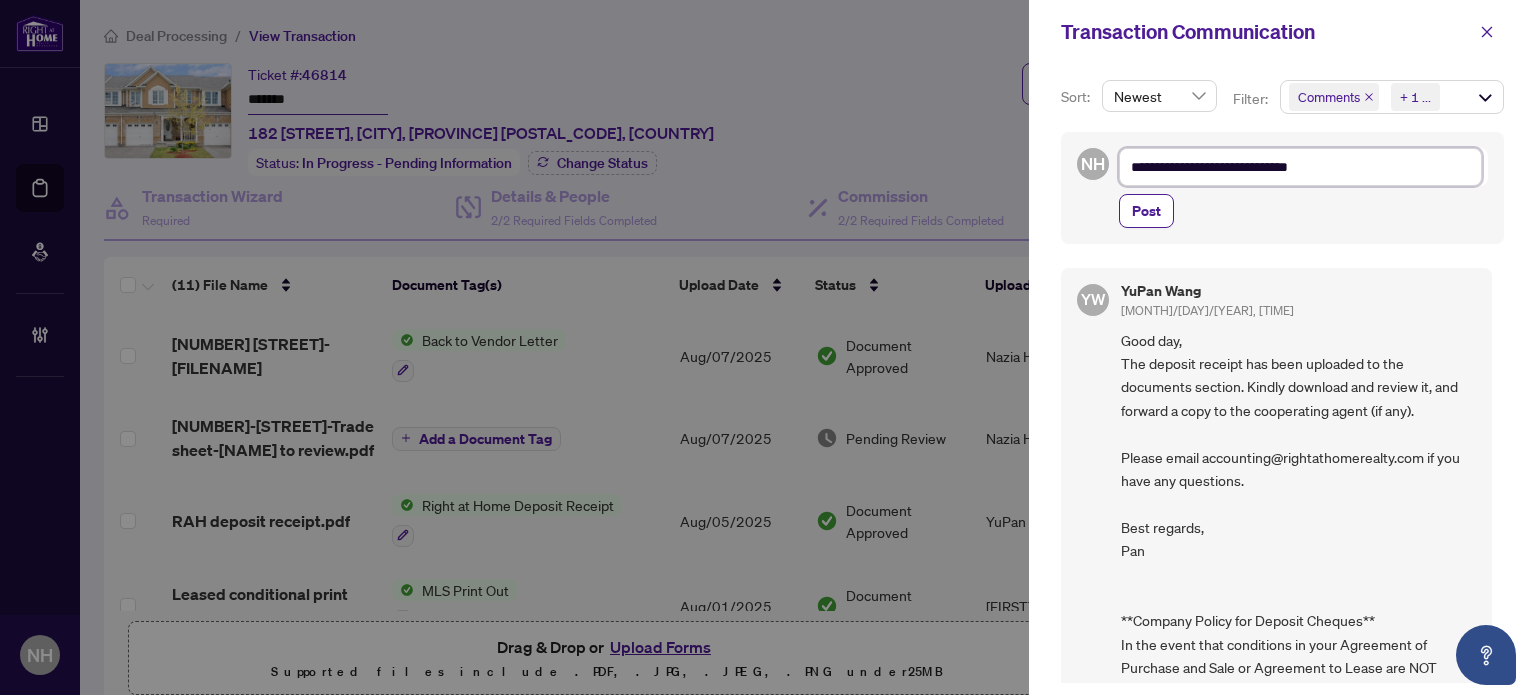 type on "**********" 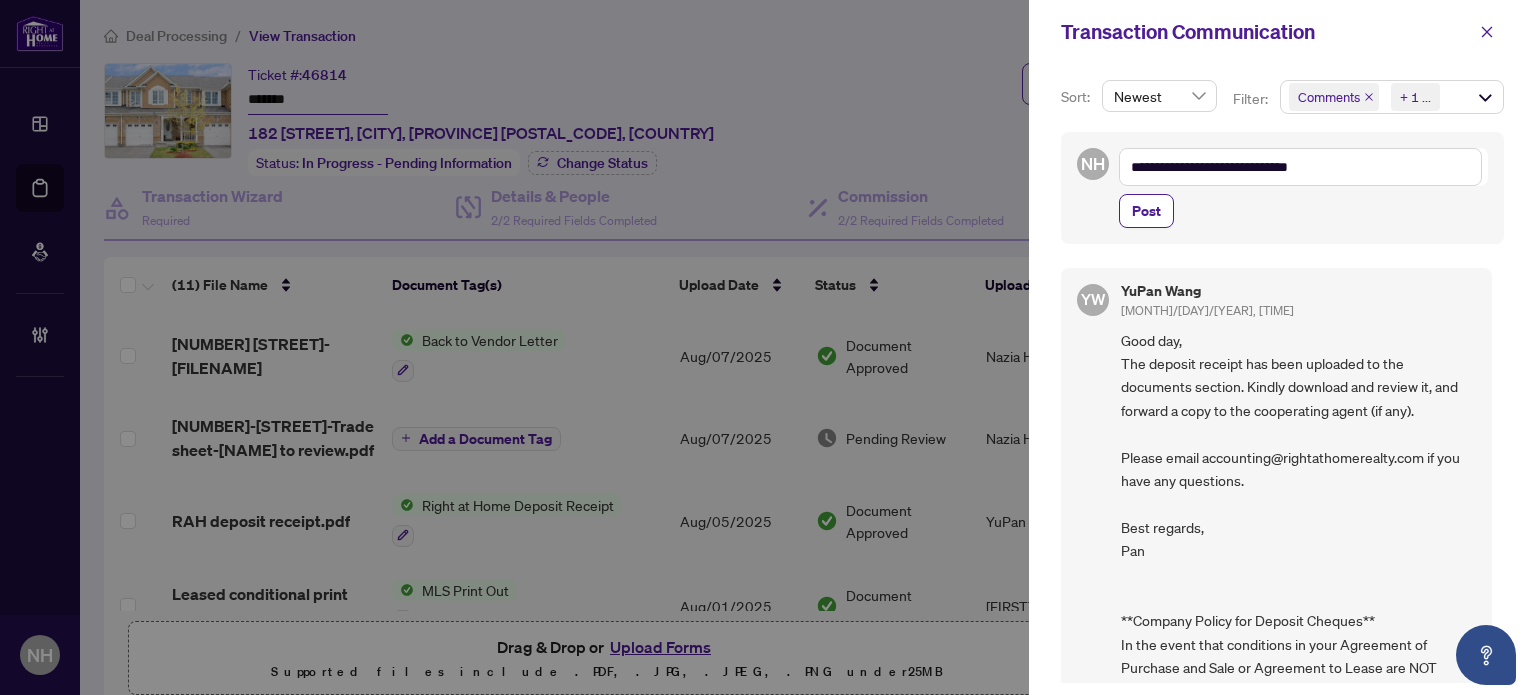 click on "Post" at bounding box center [1146, 211] 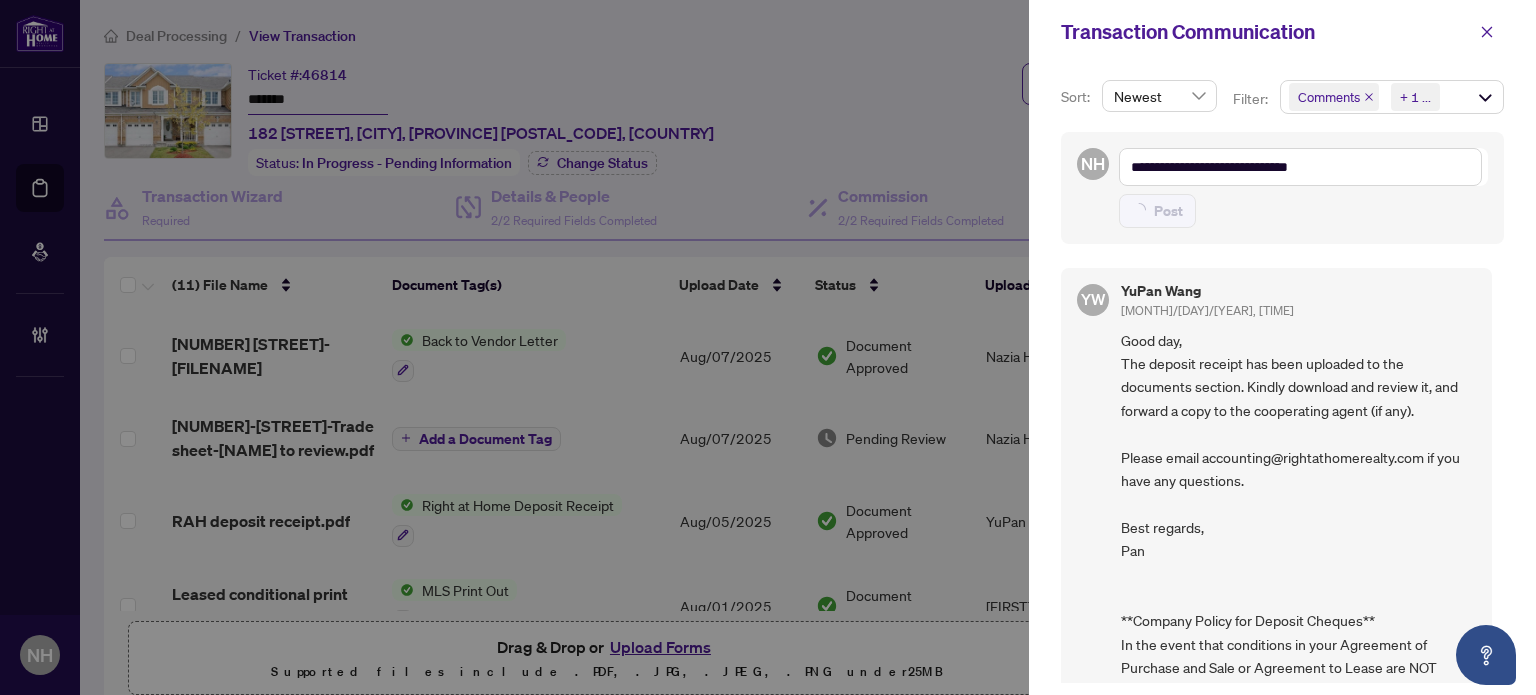 type on "**********" 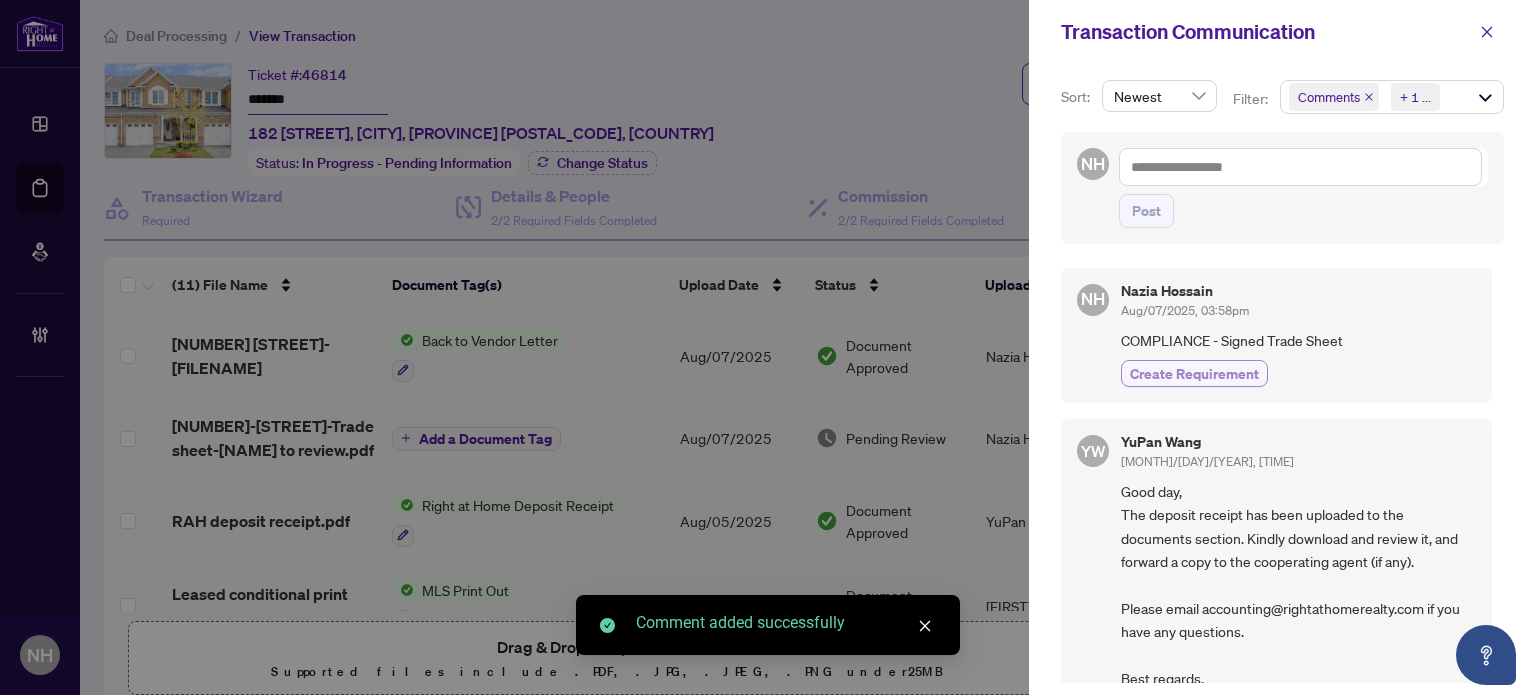 click on "Create Requirement" at bounding box center (1194, 373) 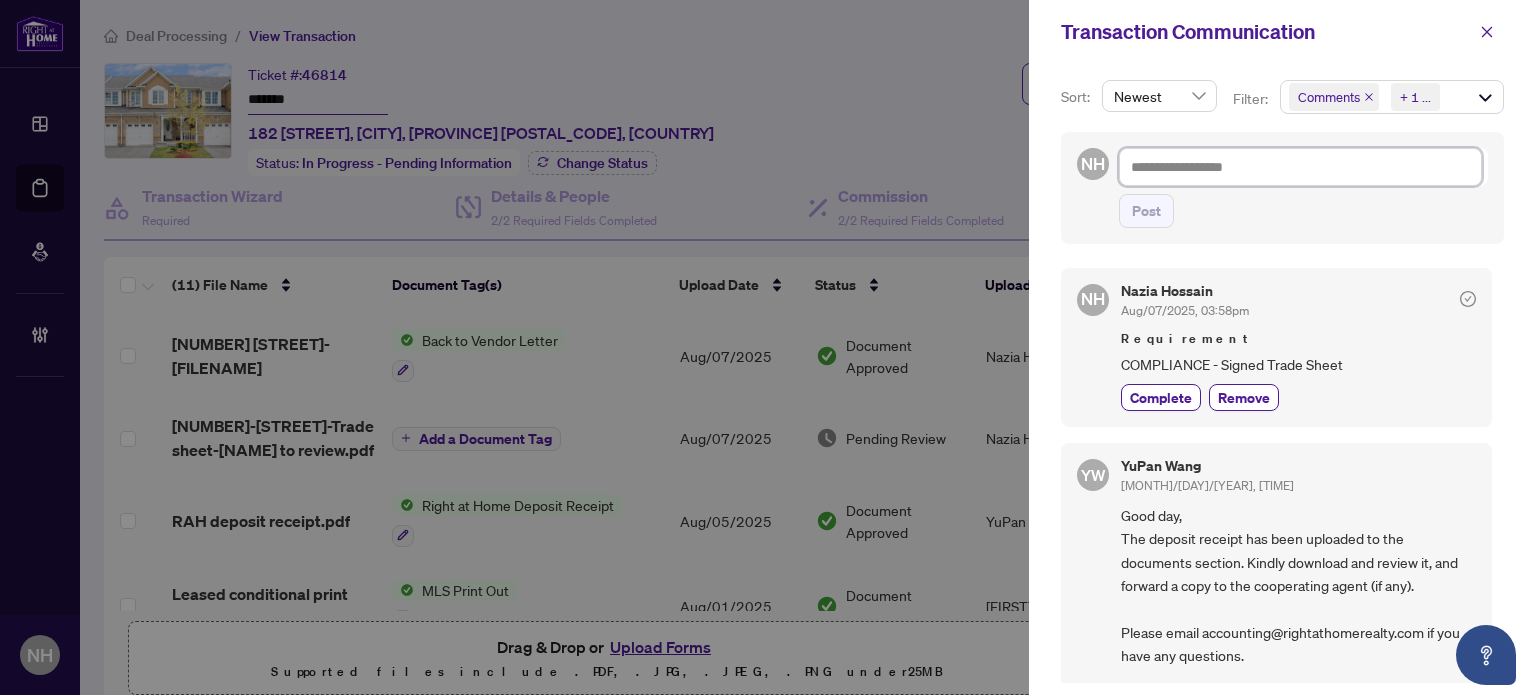 click at bounding box center (1300, 167) 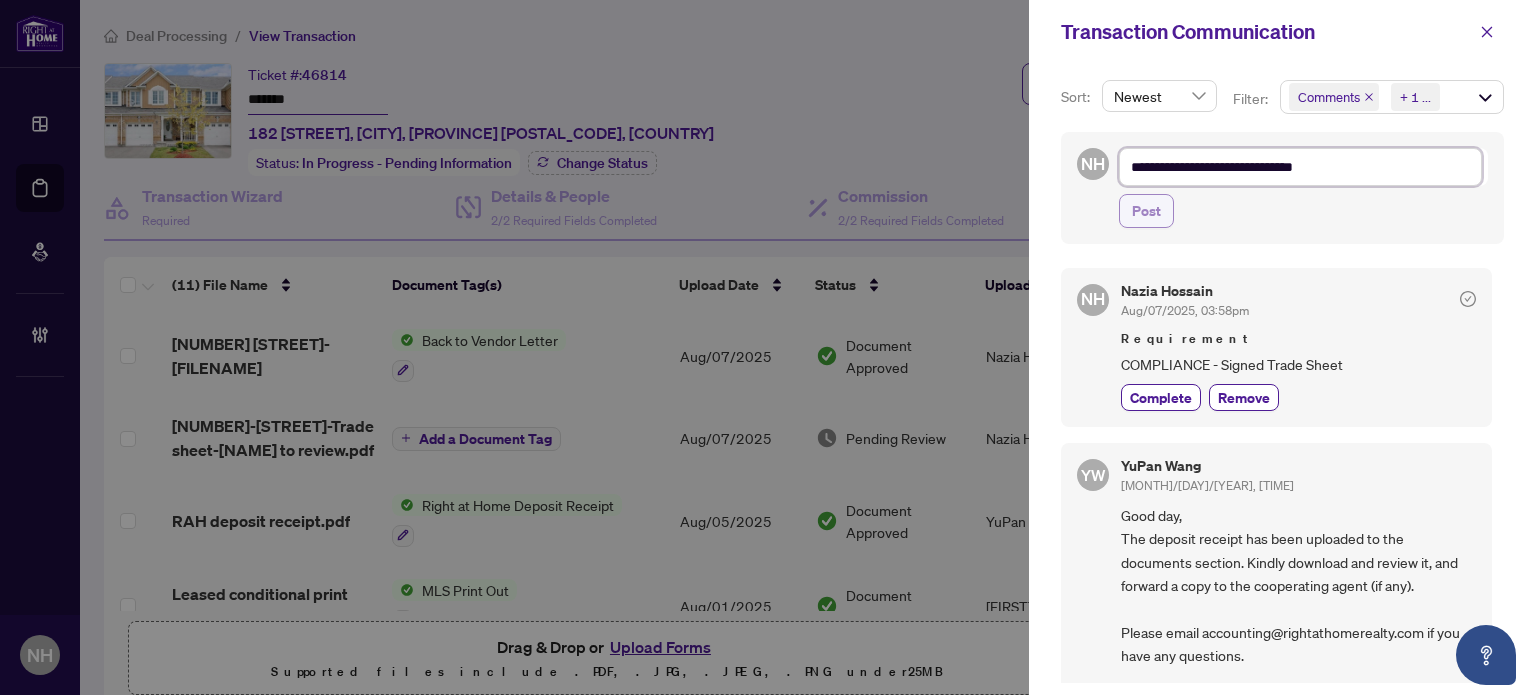 type on "**********" 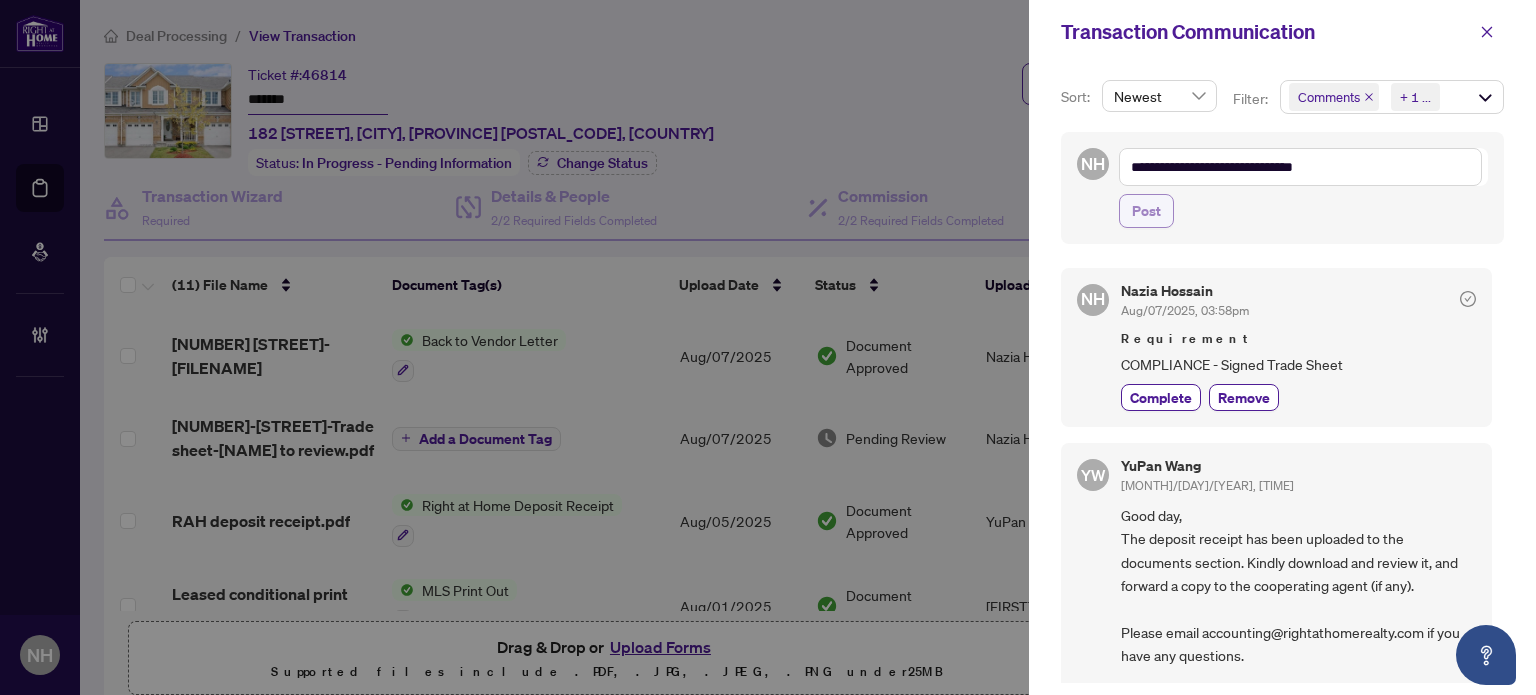 click on "Post" at bounding box center [1146, 211] 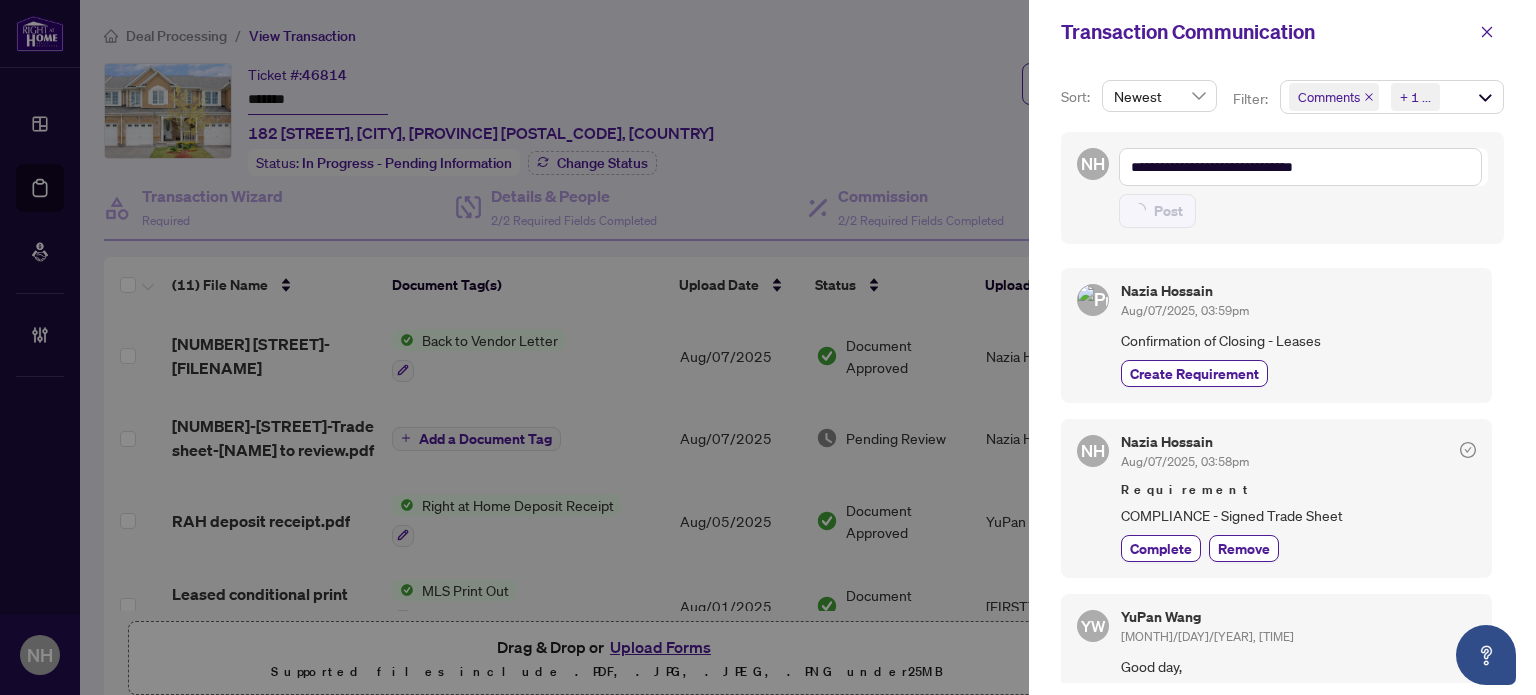 type on "**********" 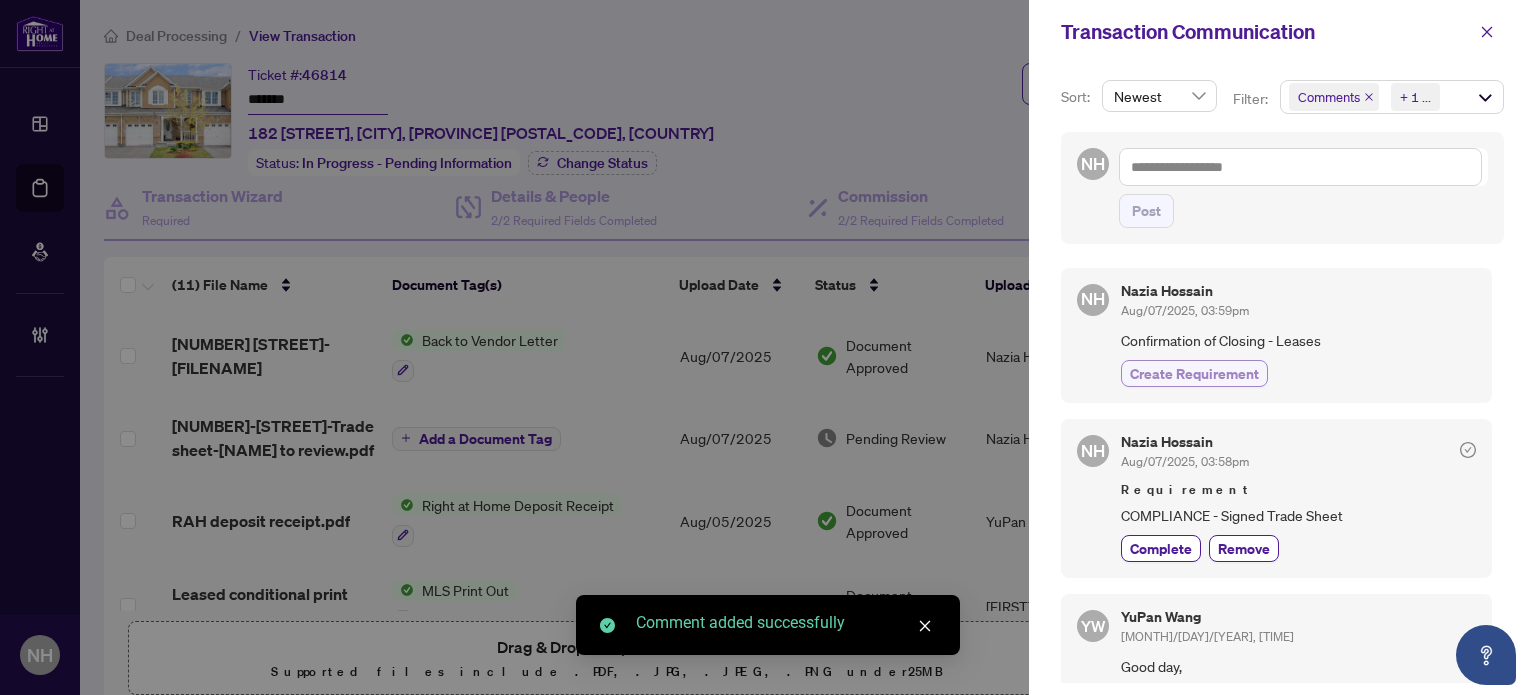 click on "Create Requirement" at bounding box center (1194, 373) 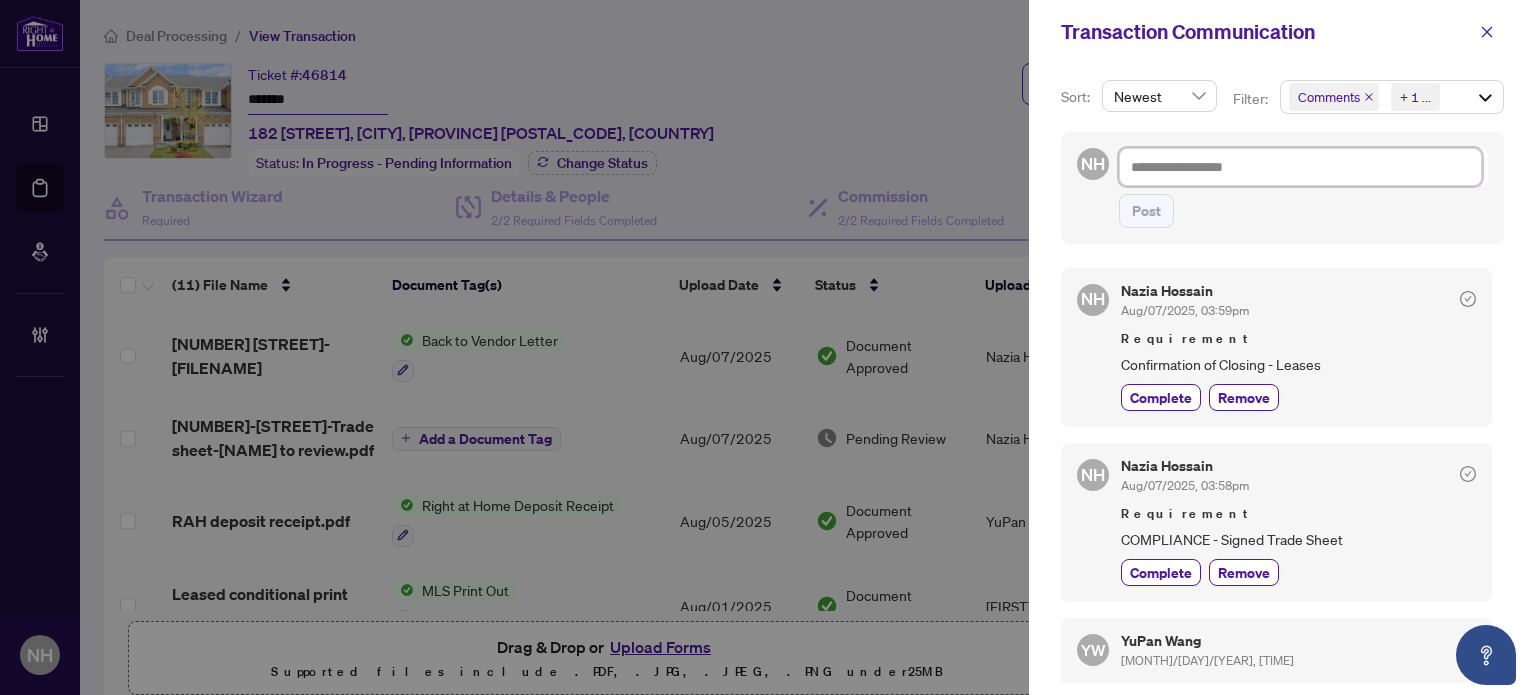 click at bounding box center [1300, 167] 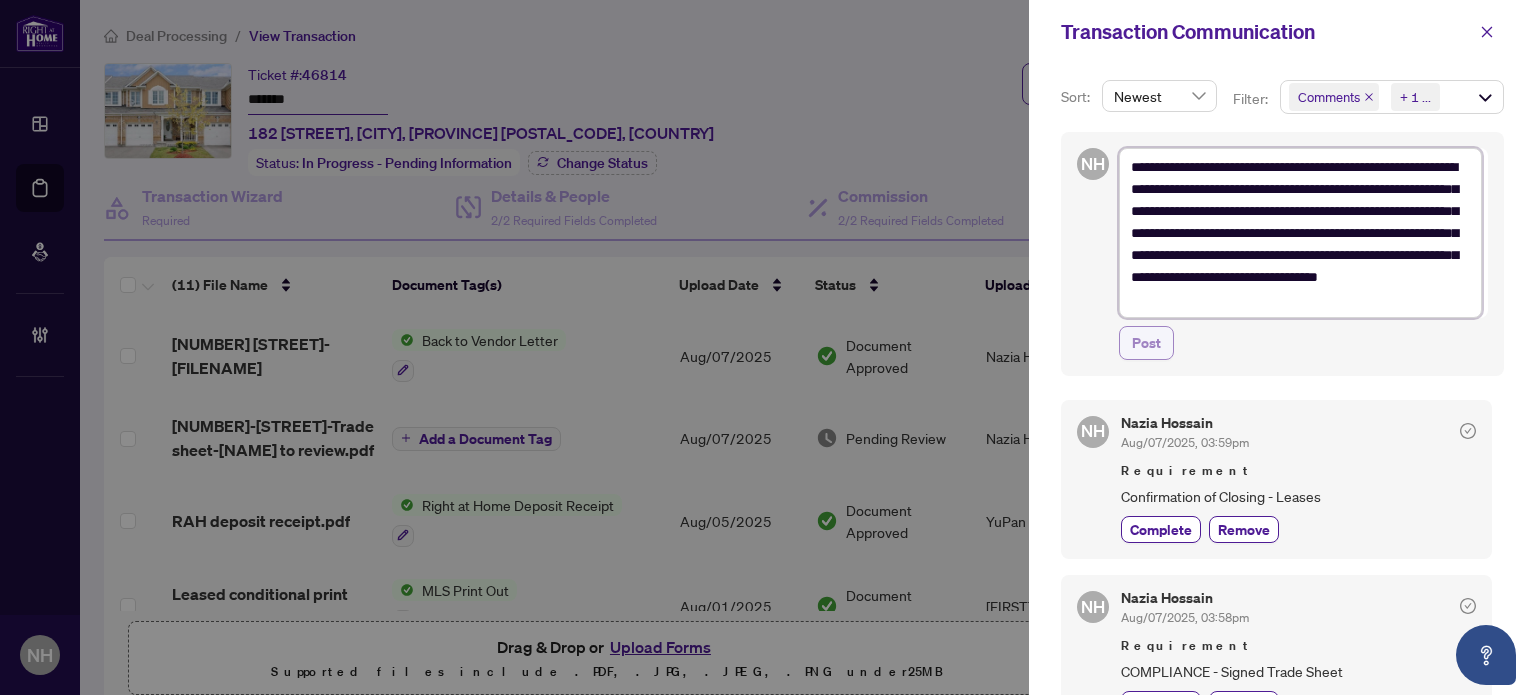 type on "**********" 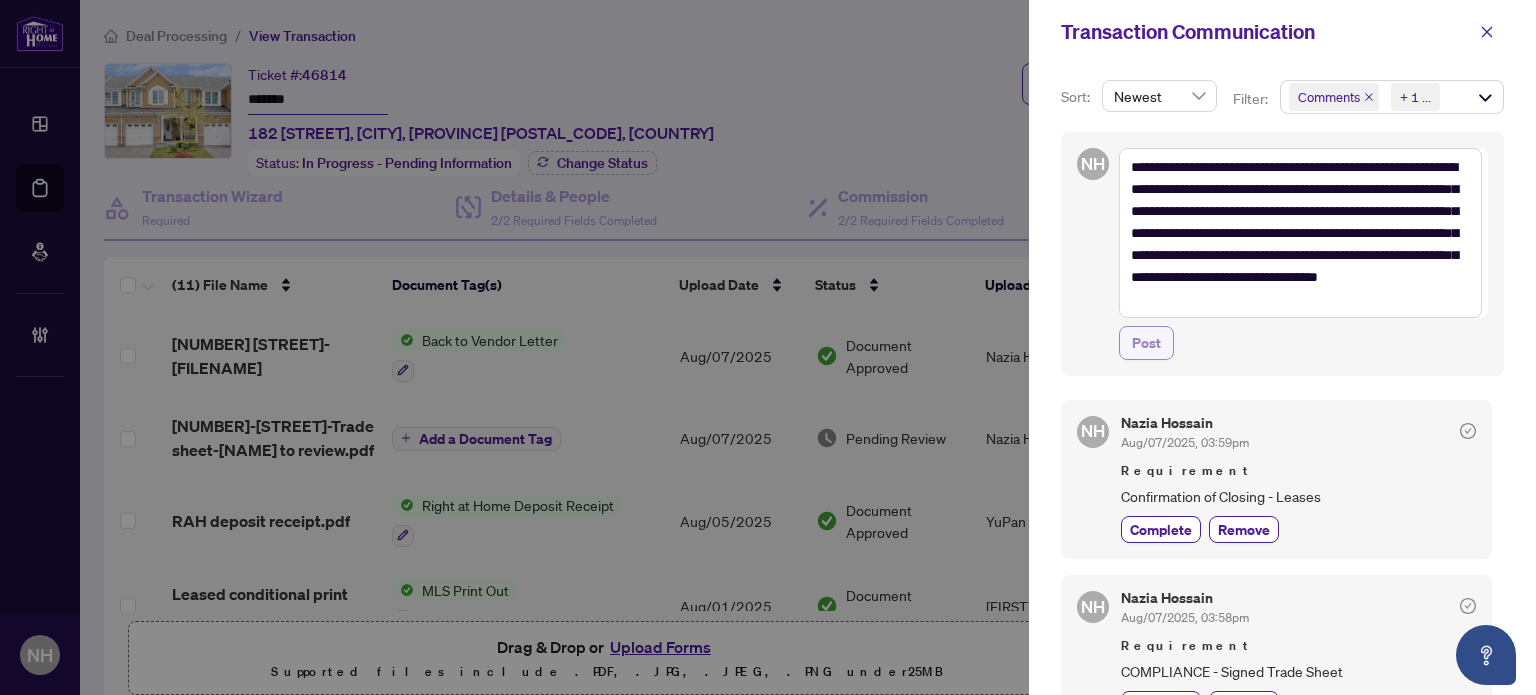 click on "Post" at bounding box center [1146, 343] 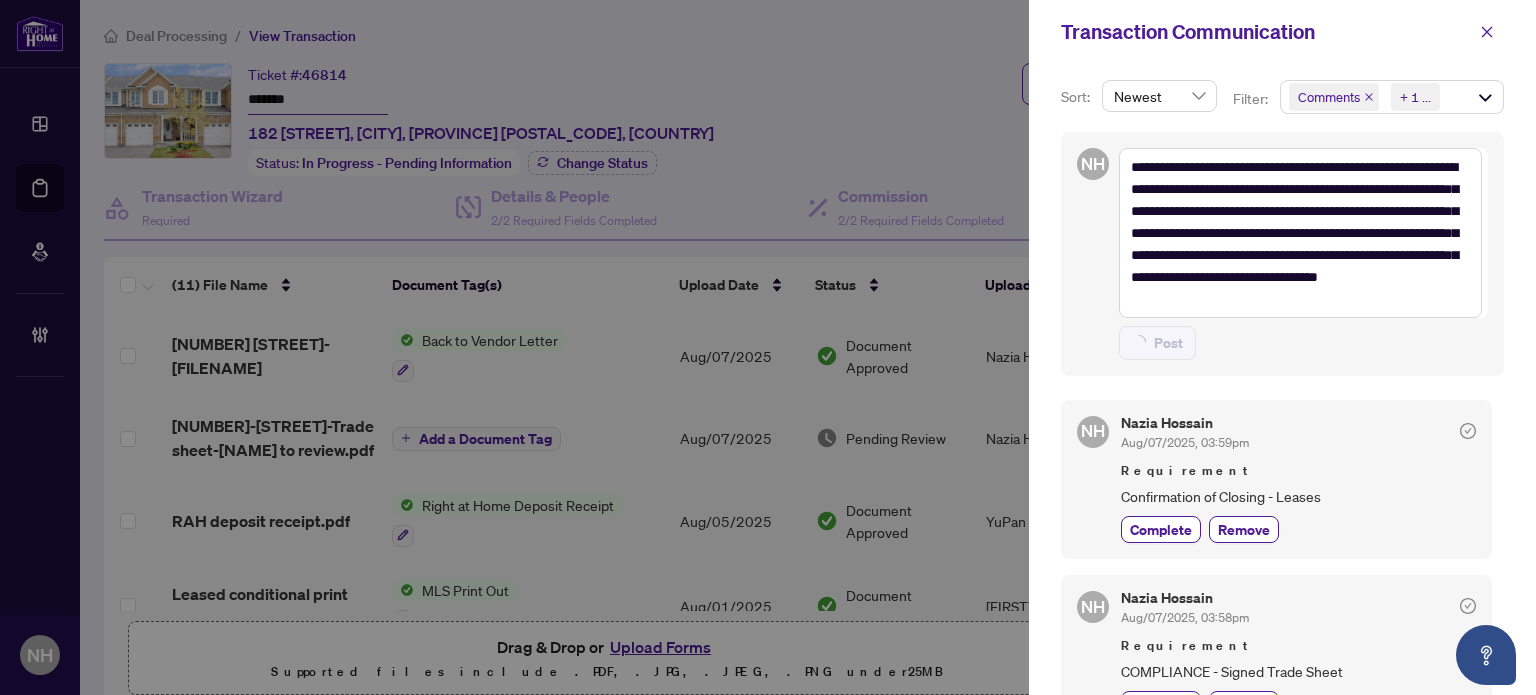 type on "**********" 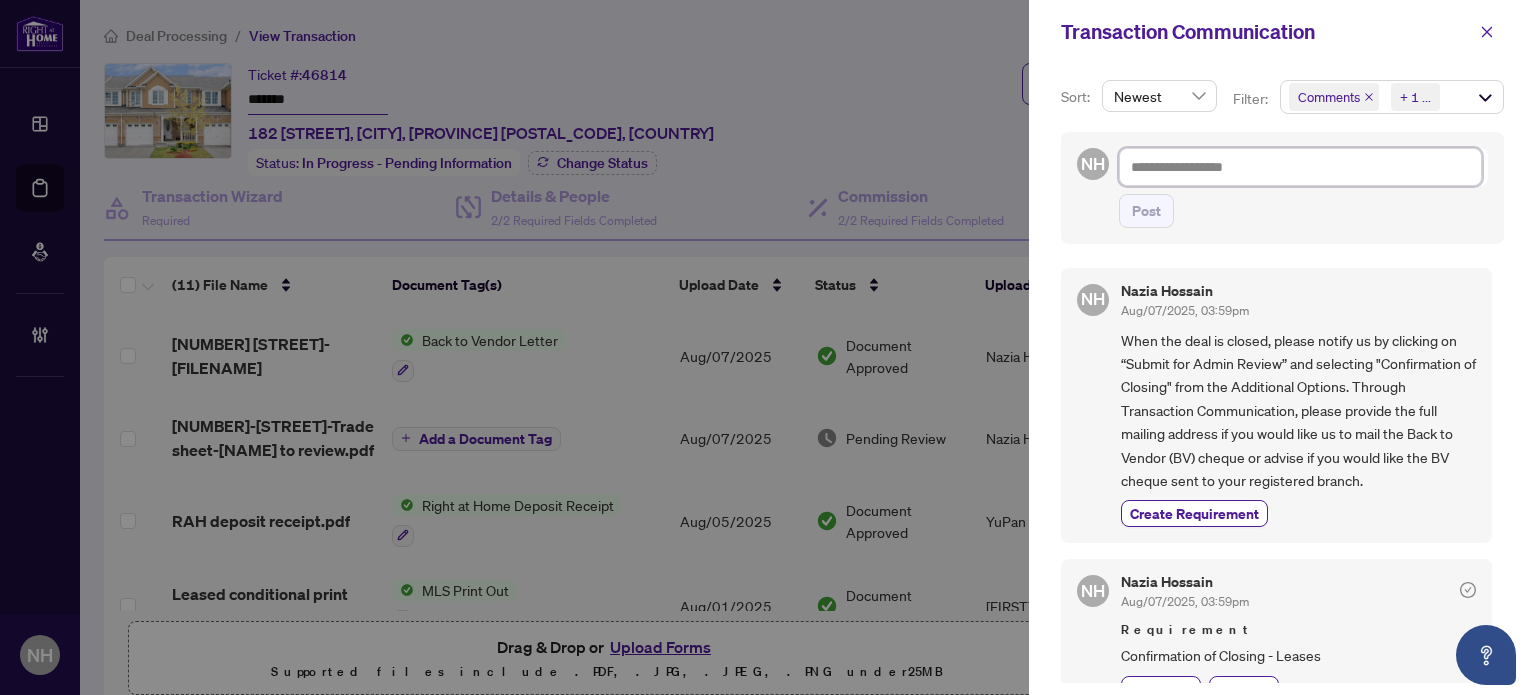 click at bounding box center (1300, 167) 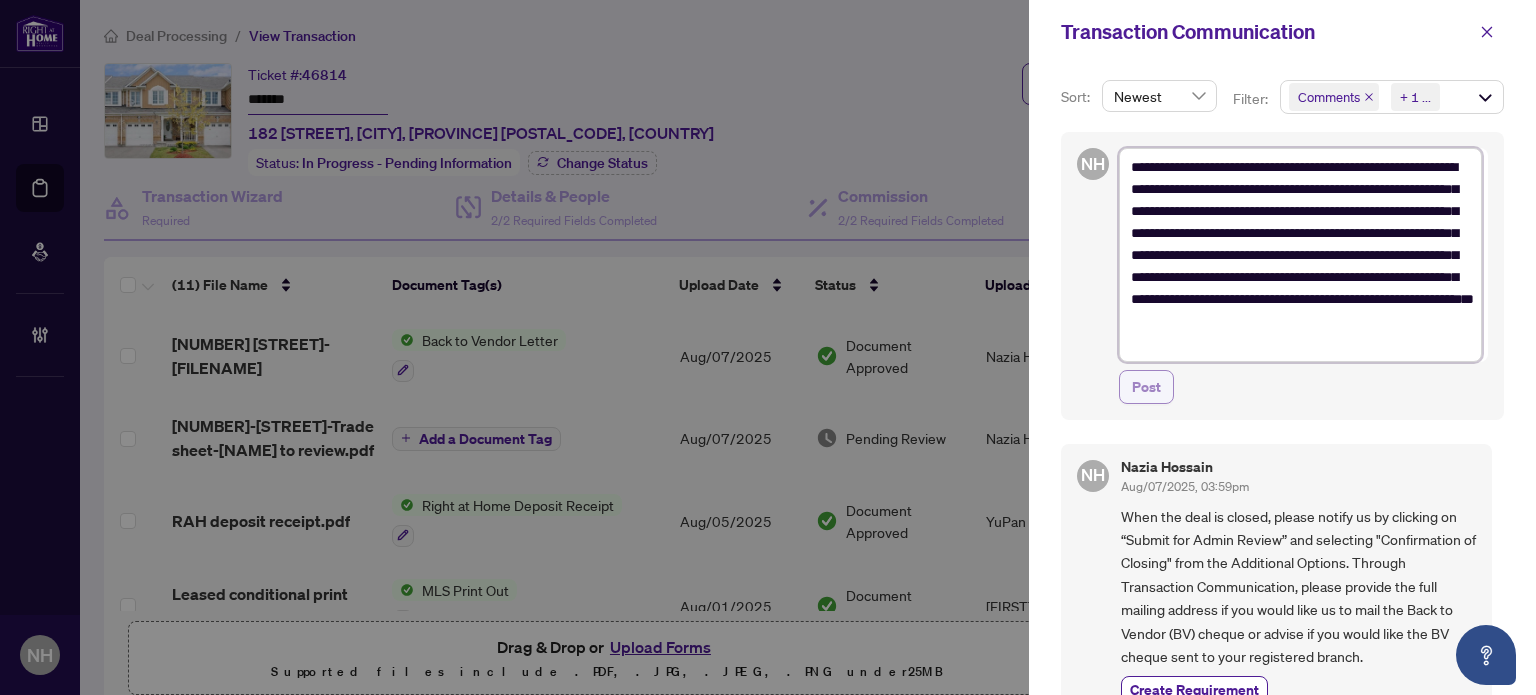 type on "**********" 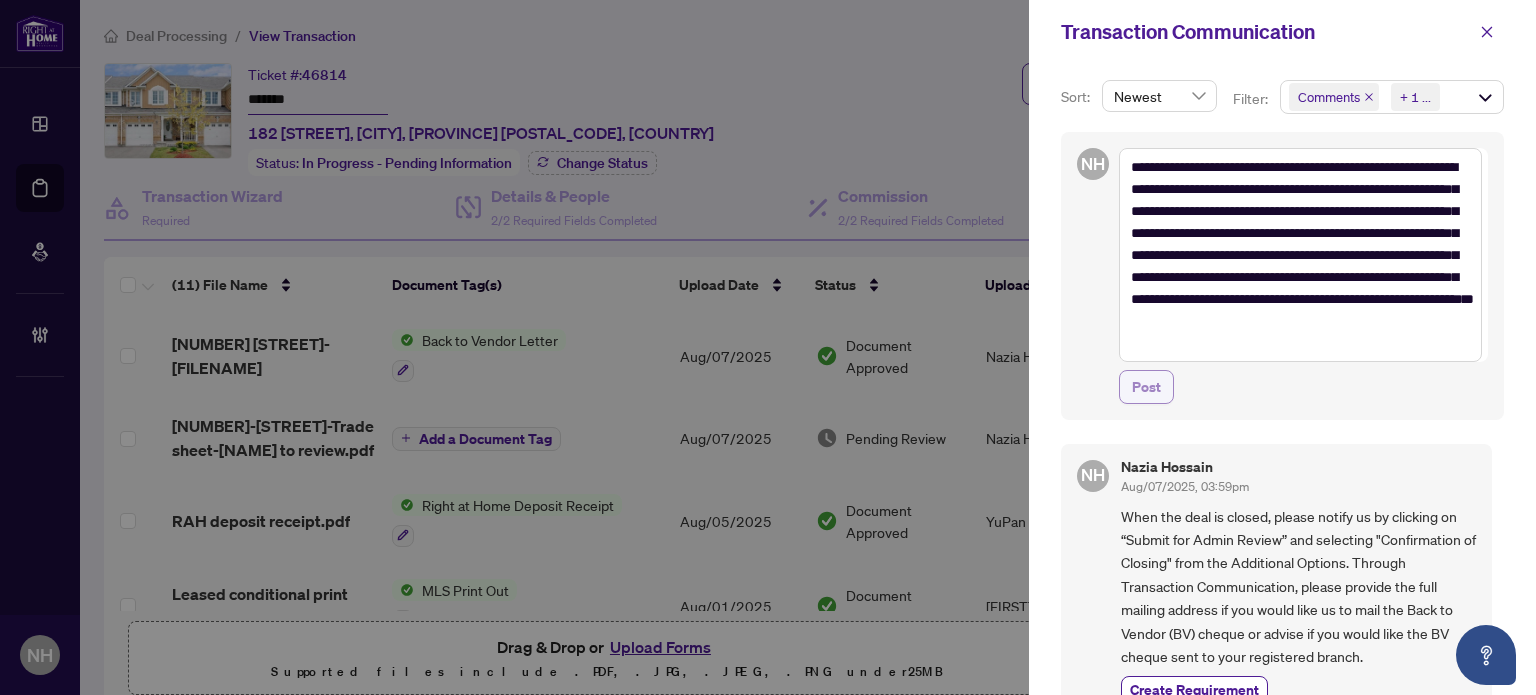 click on "Post" at bounding box center (1146, 387) 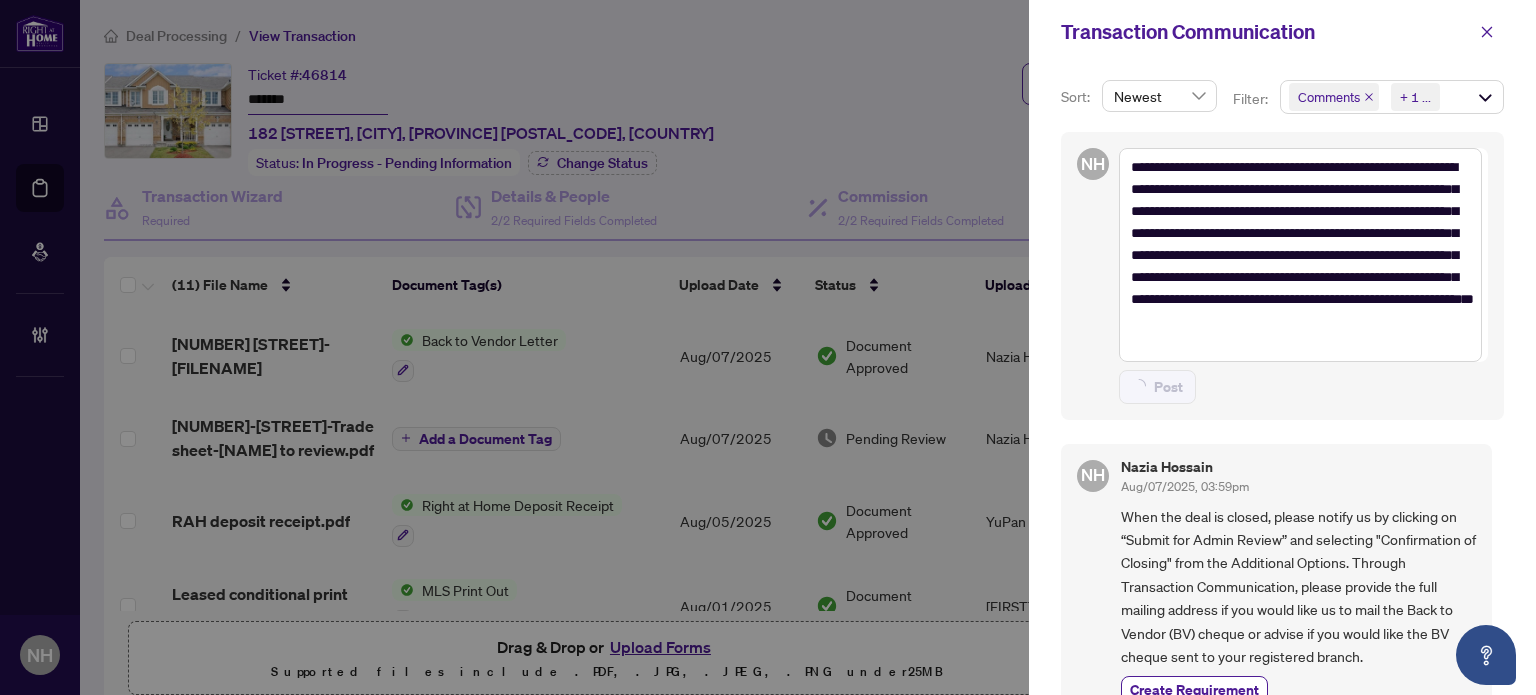 type on "**********" 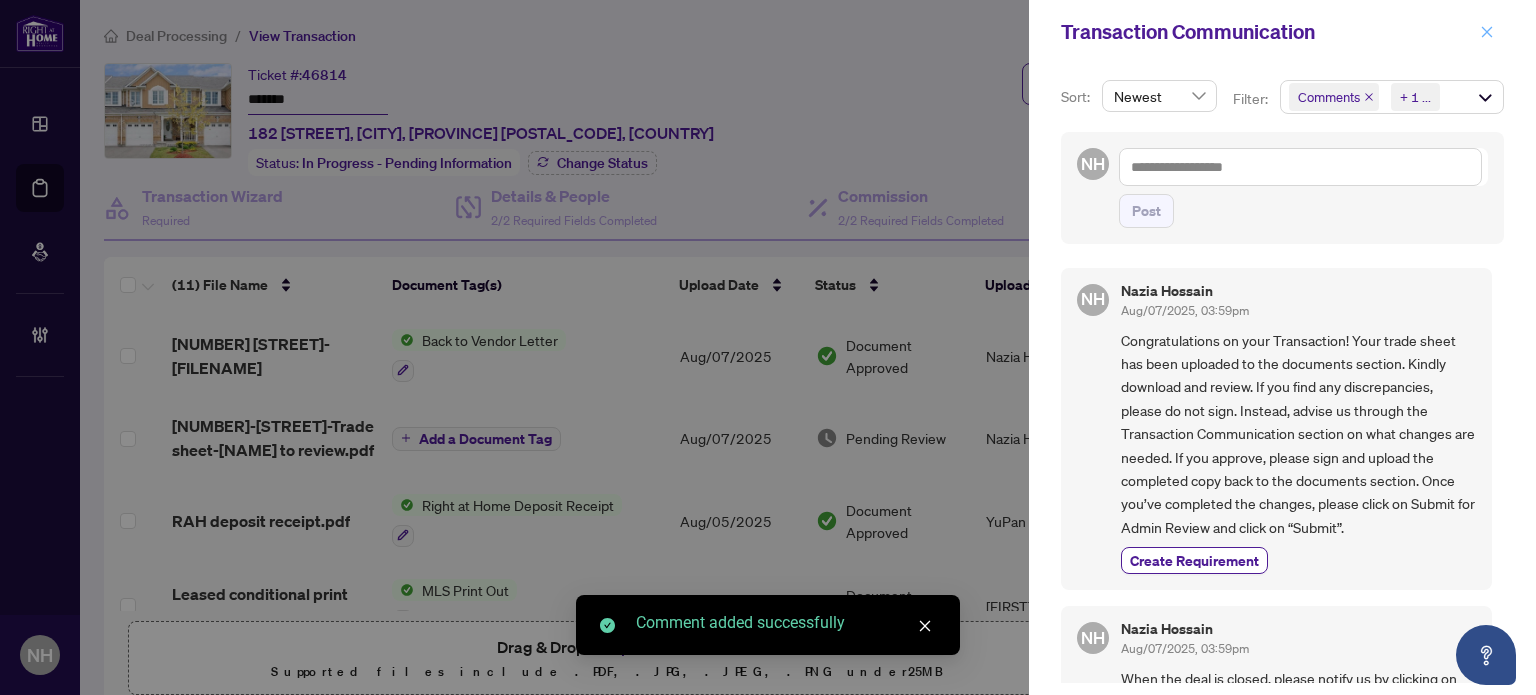click at bounding box center (1487, 32) 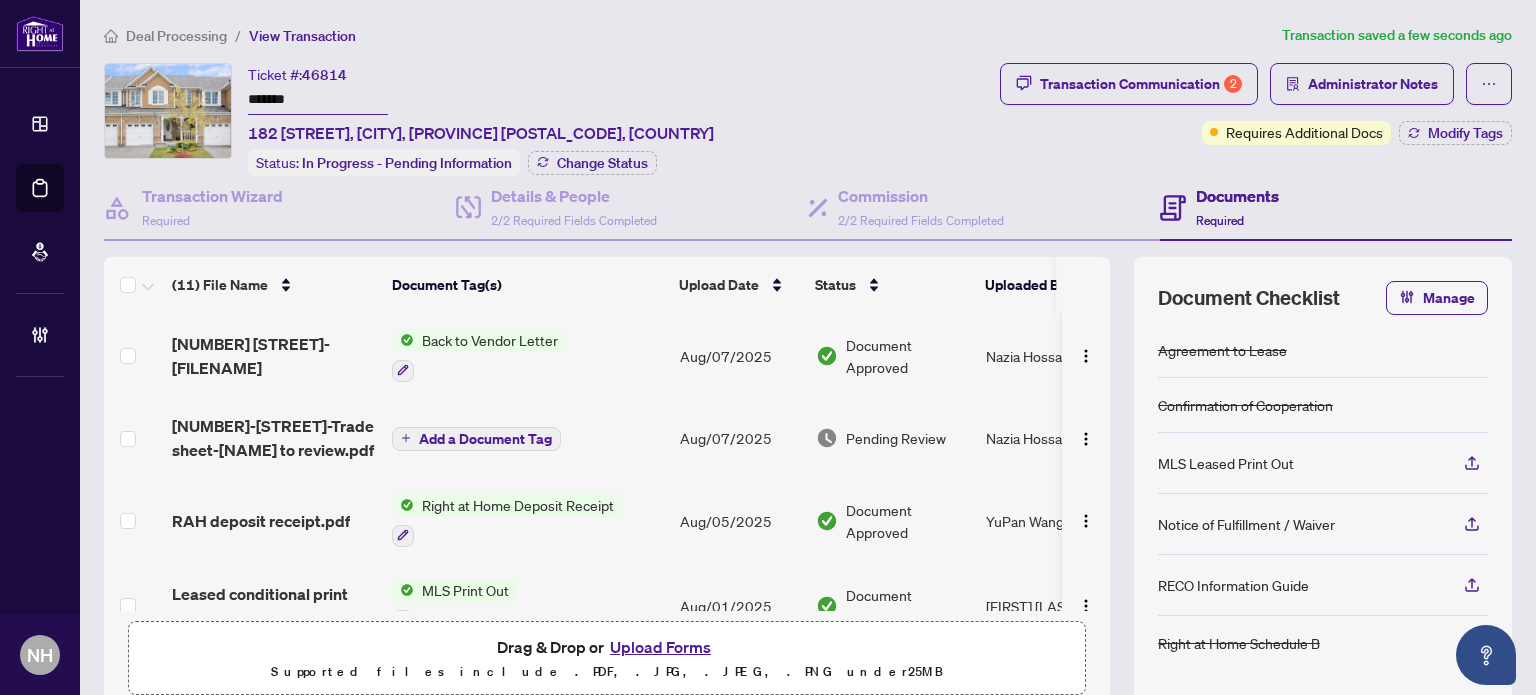 click on "Transaction Communication 2 Administrator Notes Requires Additional Docs Modify Tags" at bounding box center (1256, 104) 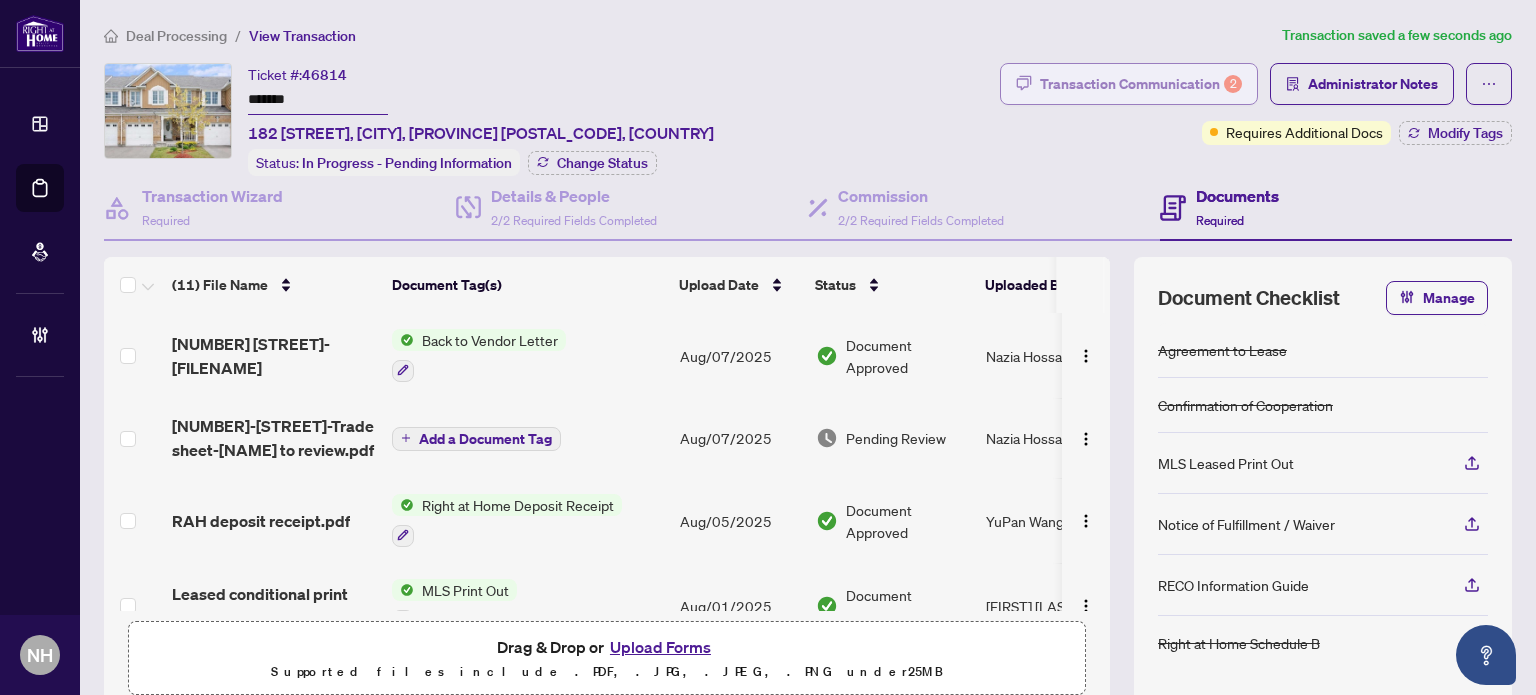 click on "Transaction Communication 2" at bounding box center [1141, 84] 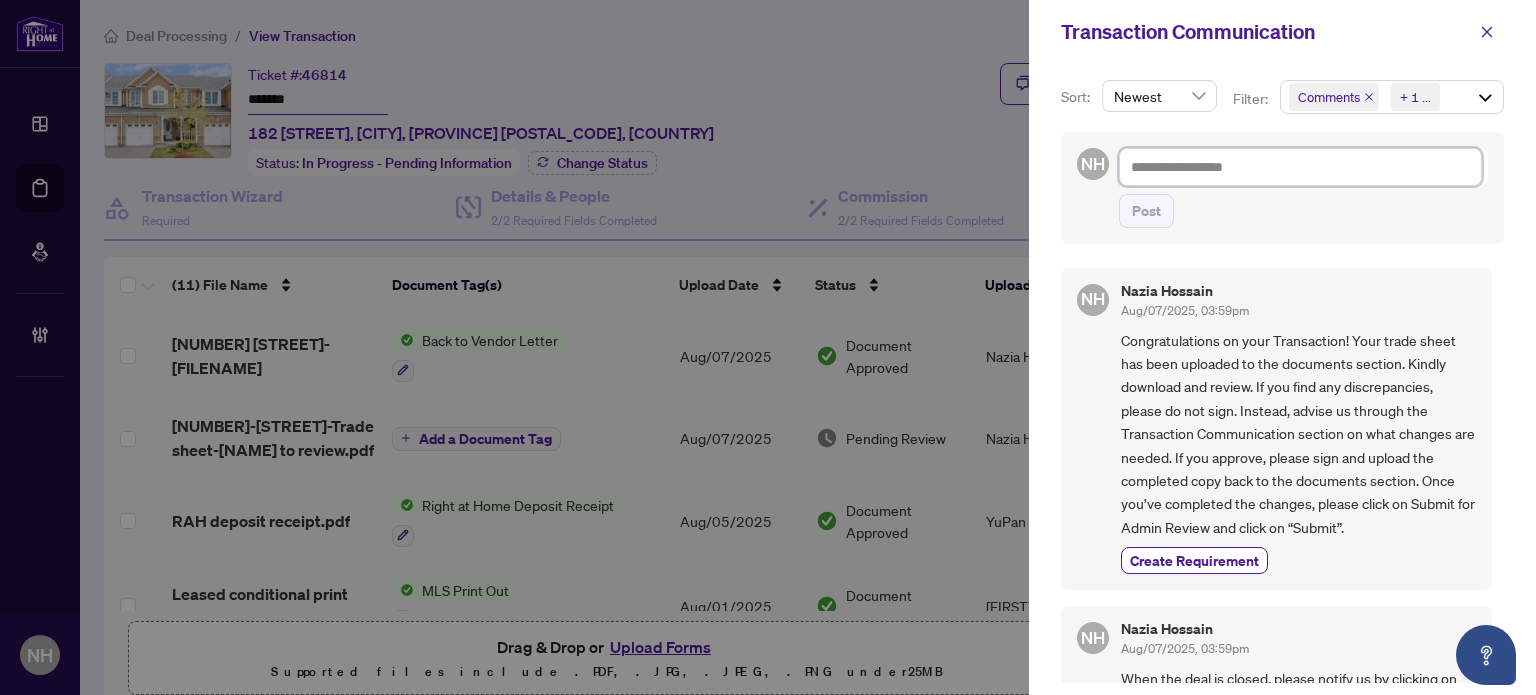 click at bounding box center [1300, 167] 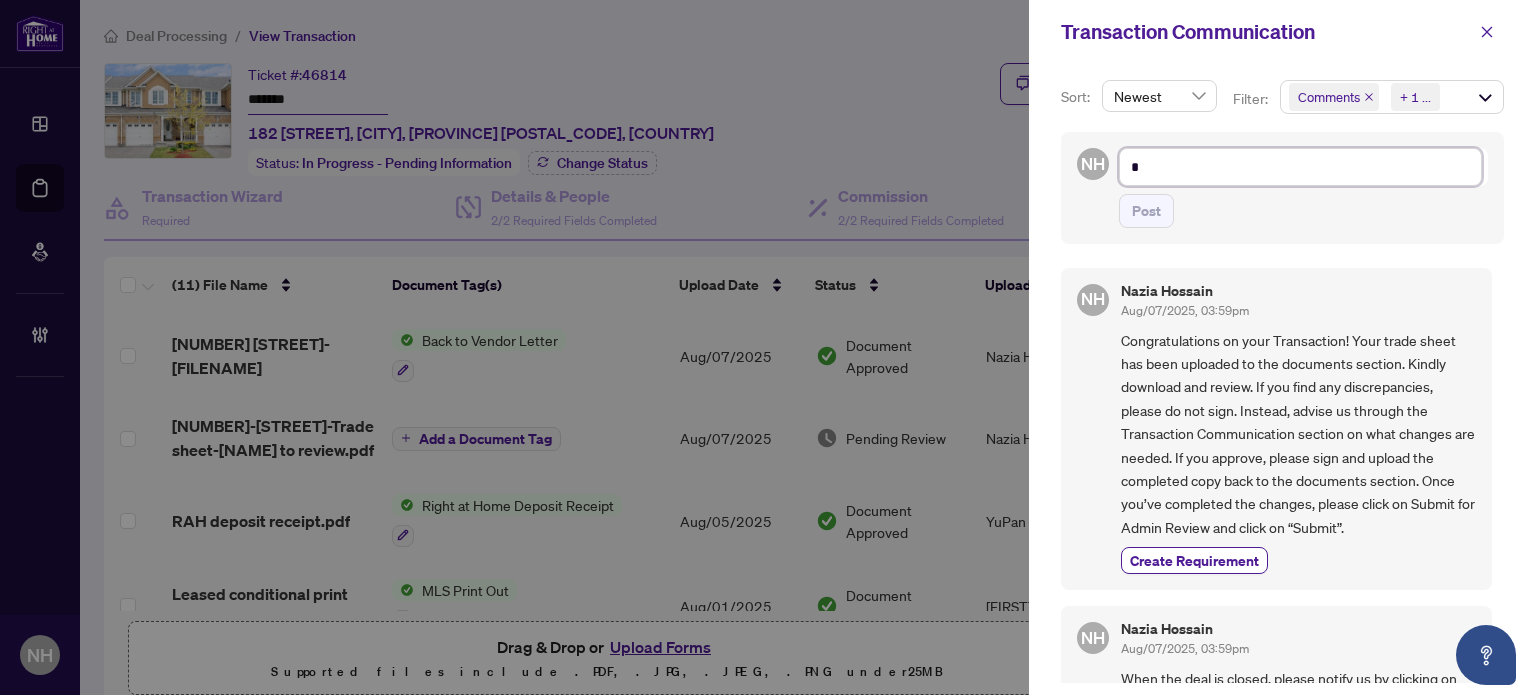 type on "**" 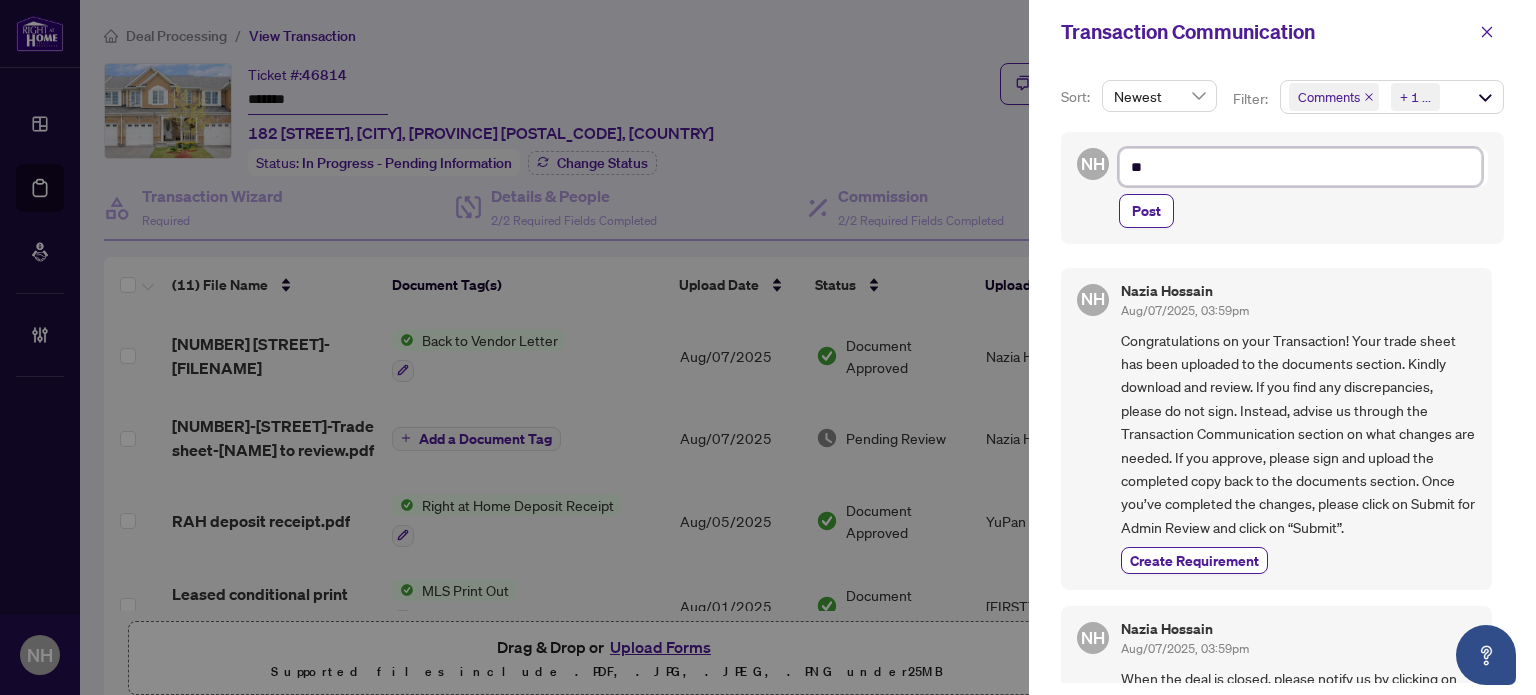 type on "***" 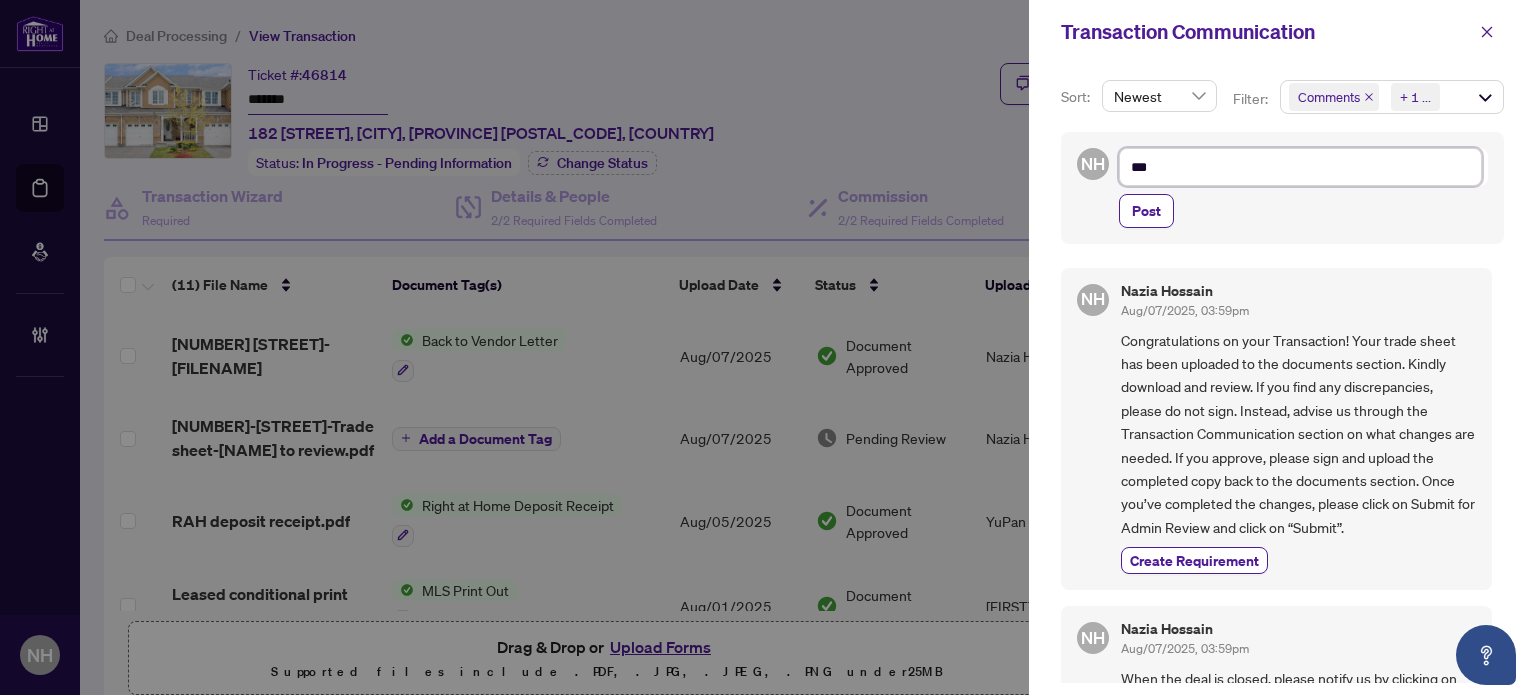 type on "****" 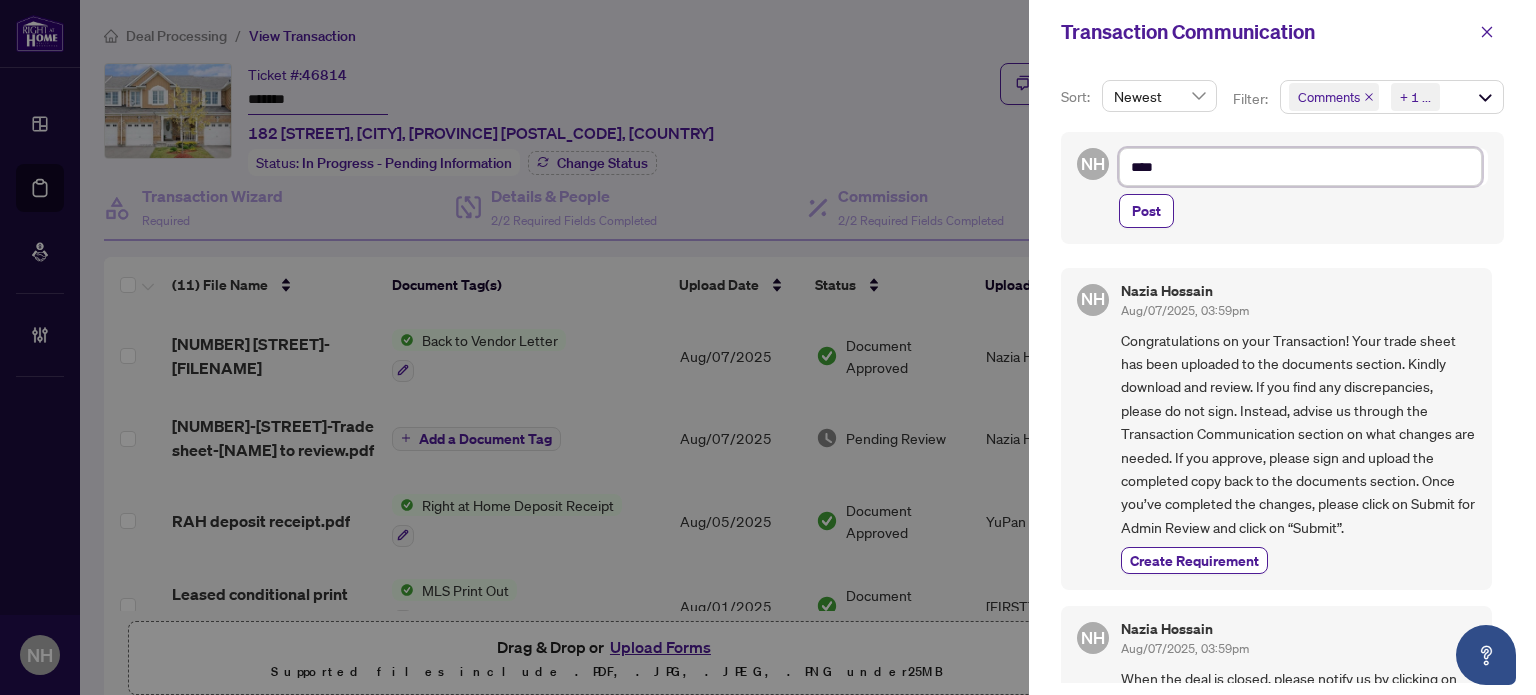 type on "*****" 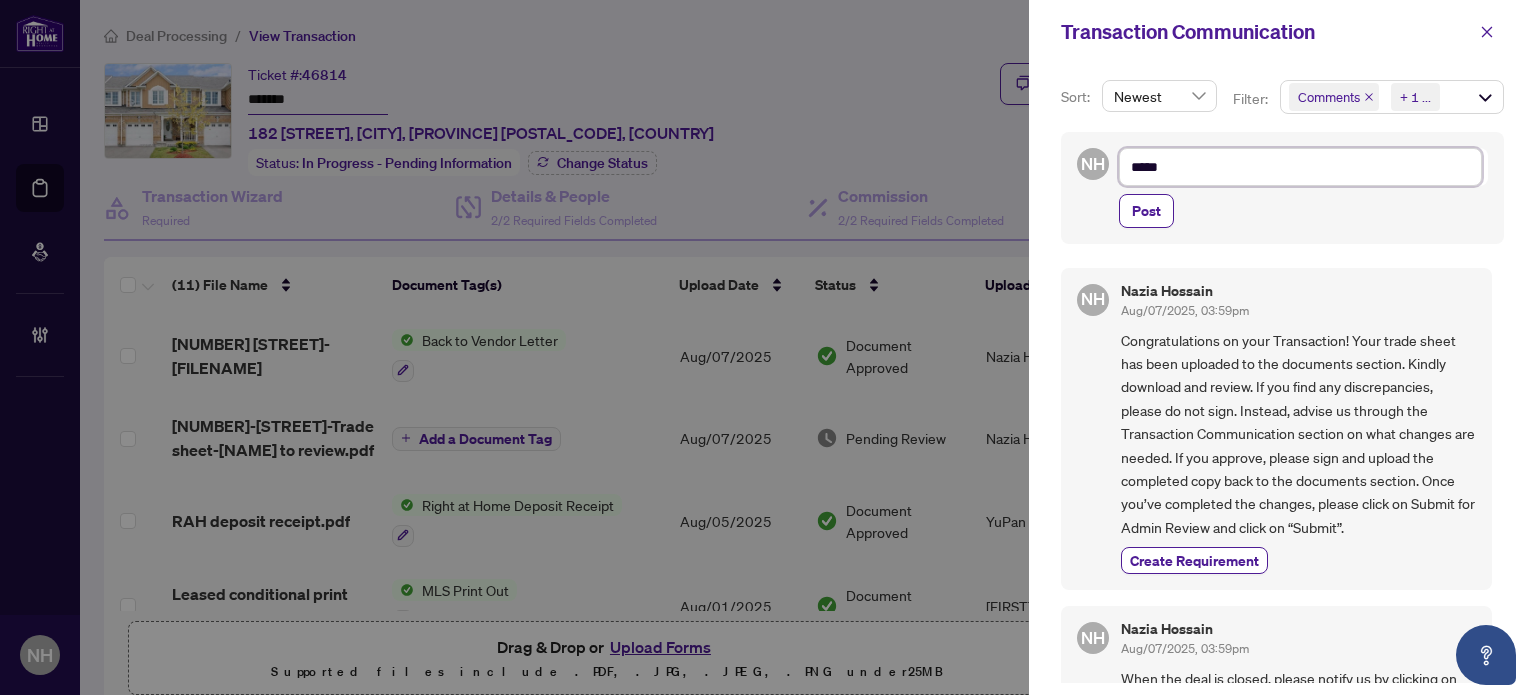 type on "******" 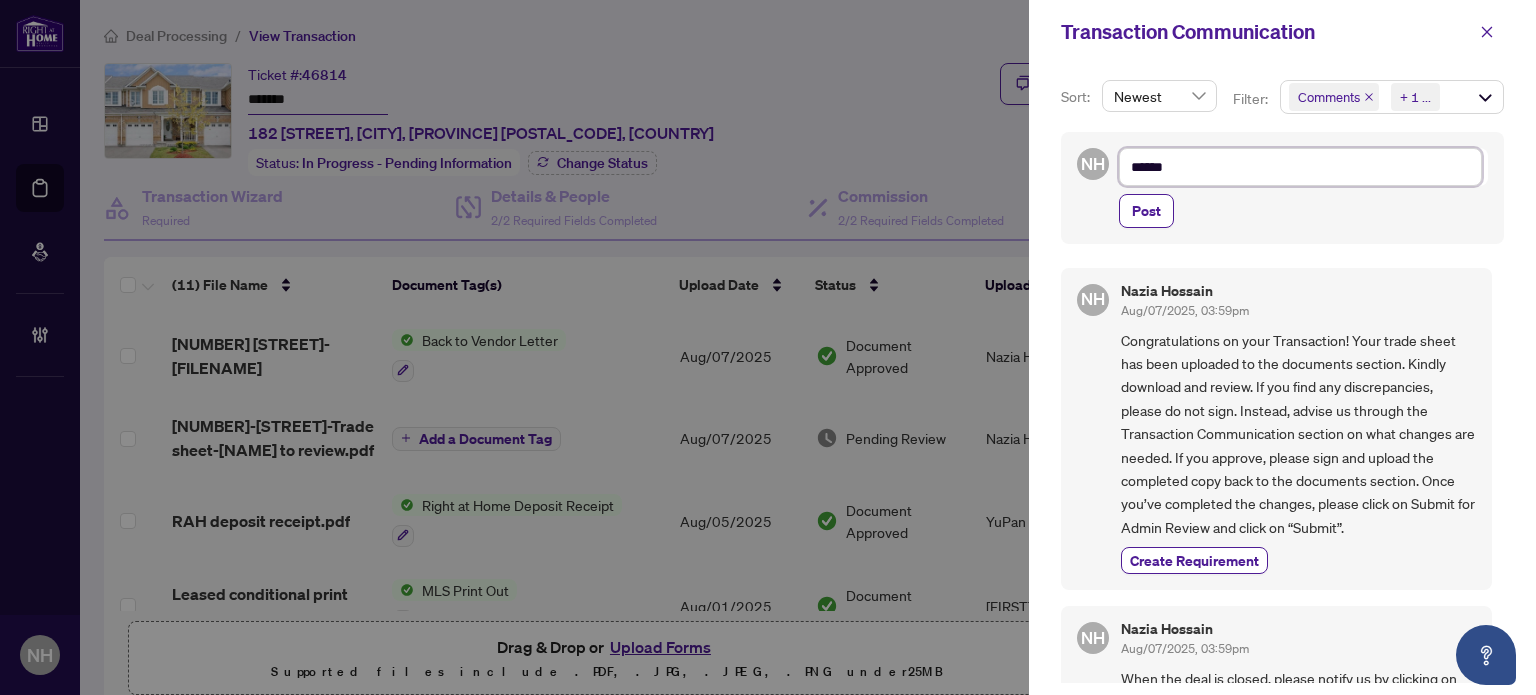 type on "******" 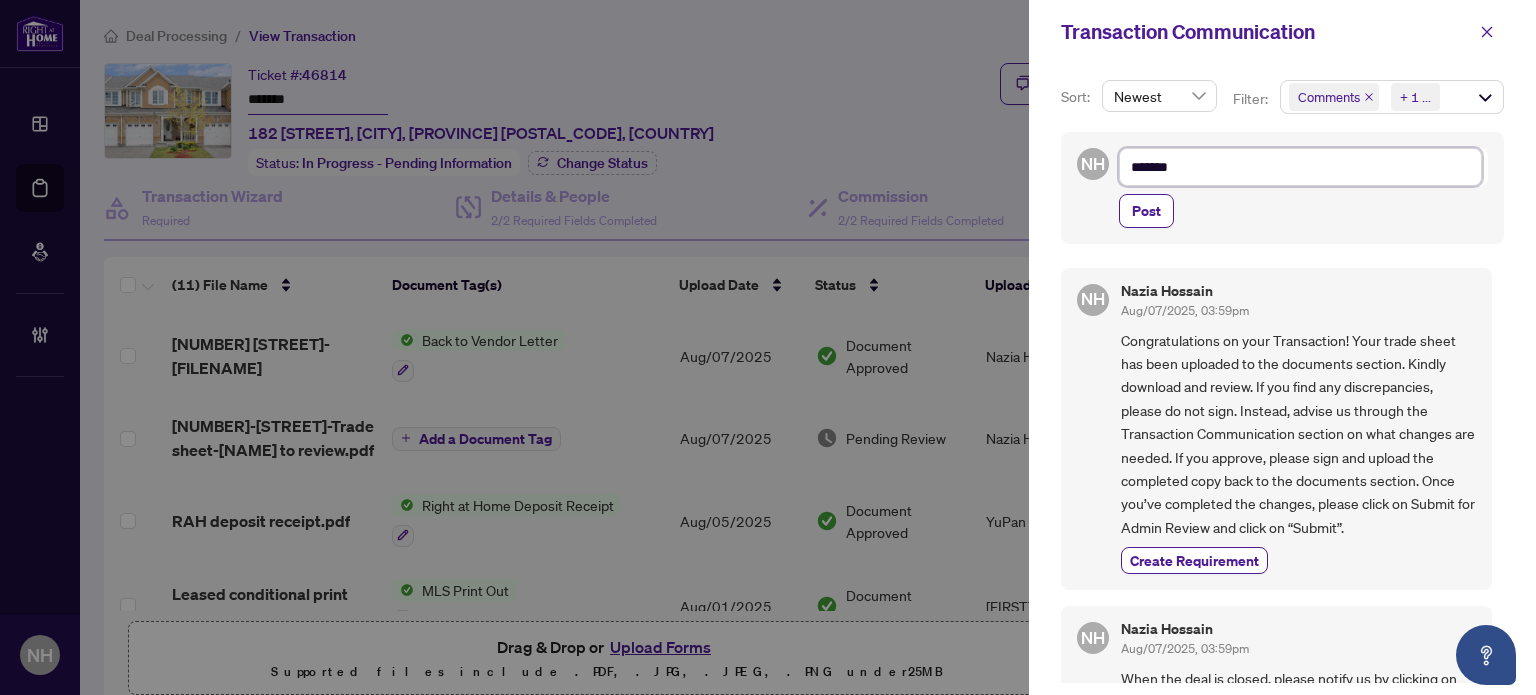 type on "********" 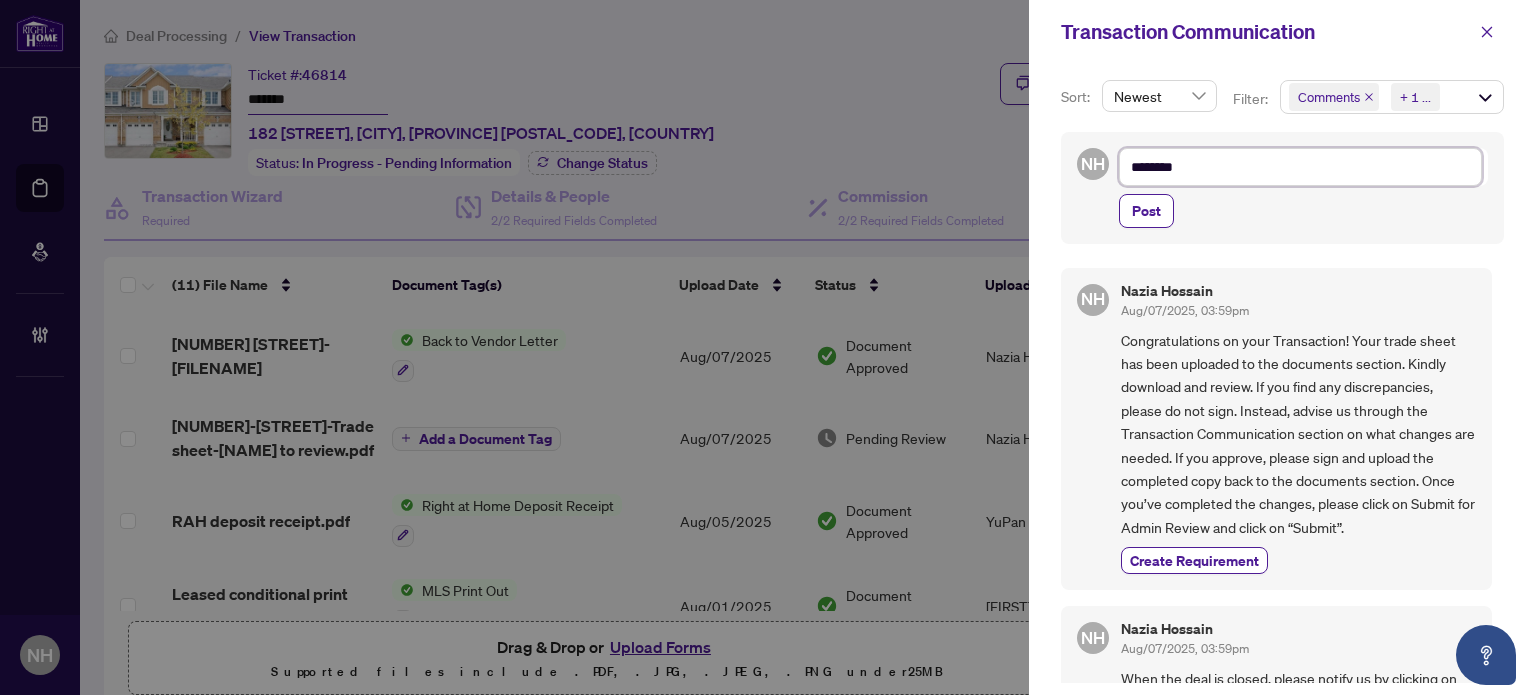 type on "********" 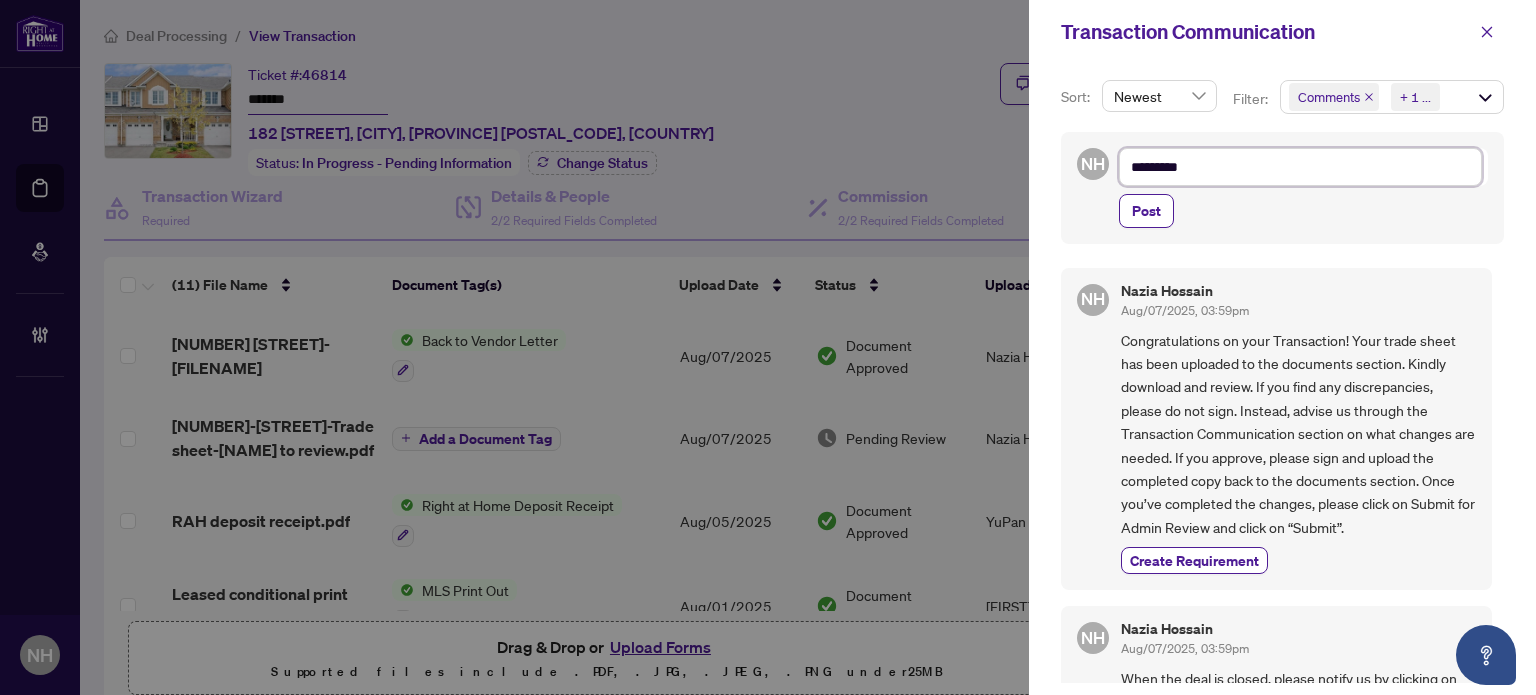 type on "**********" 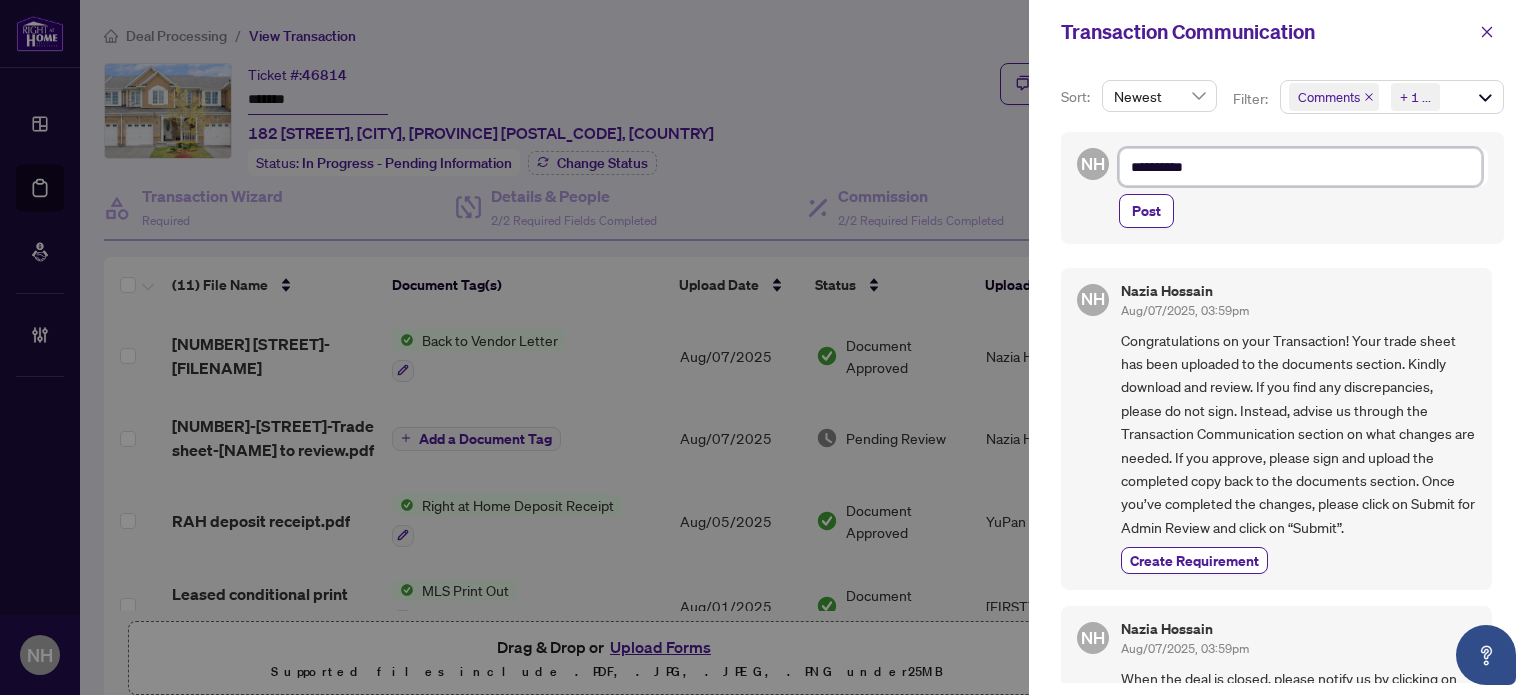 type on "**********" 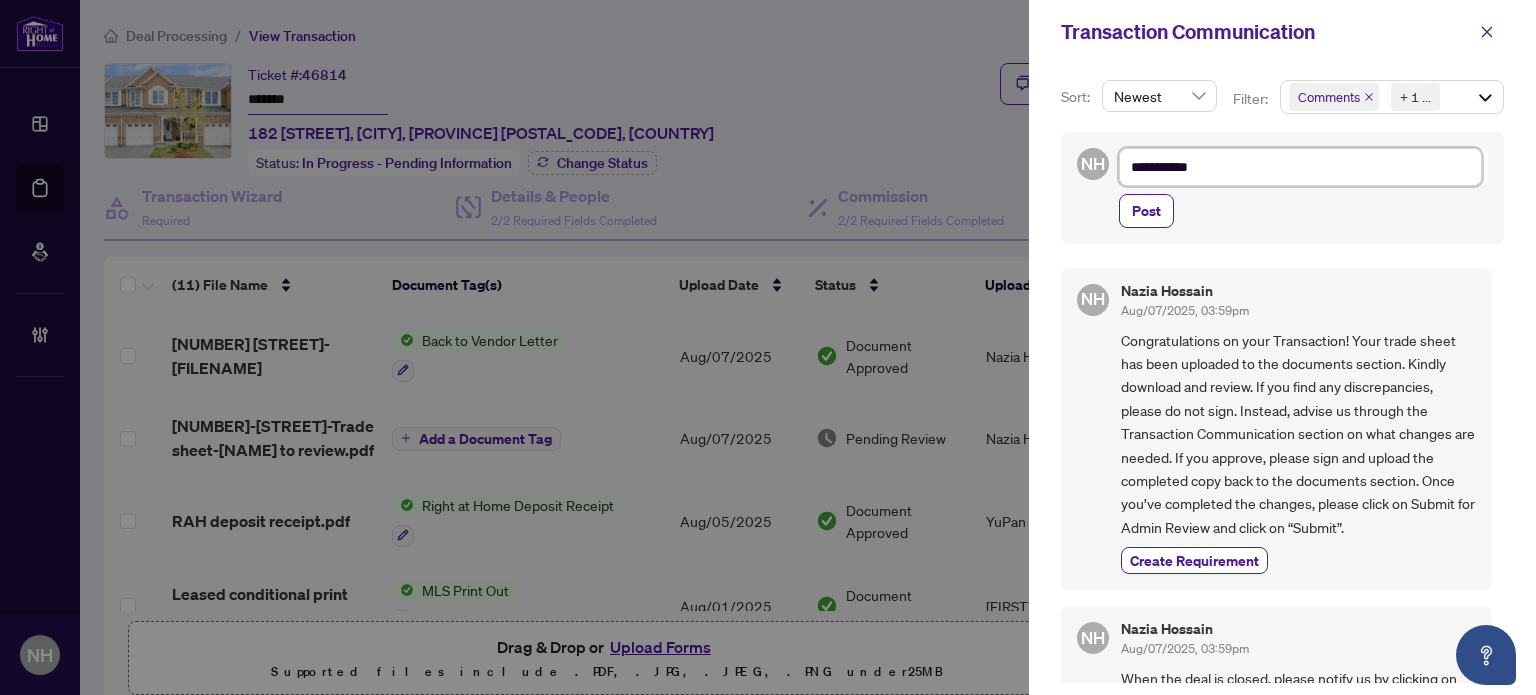 type on "**********" 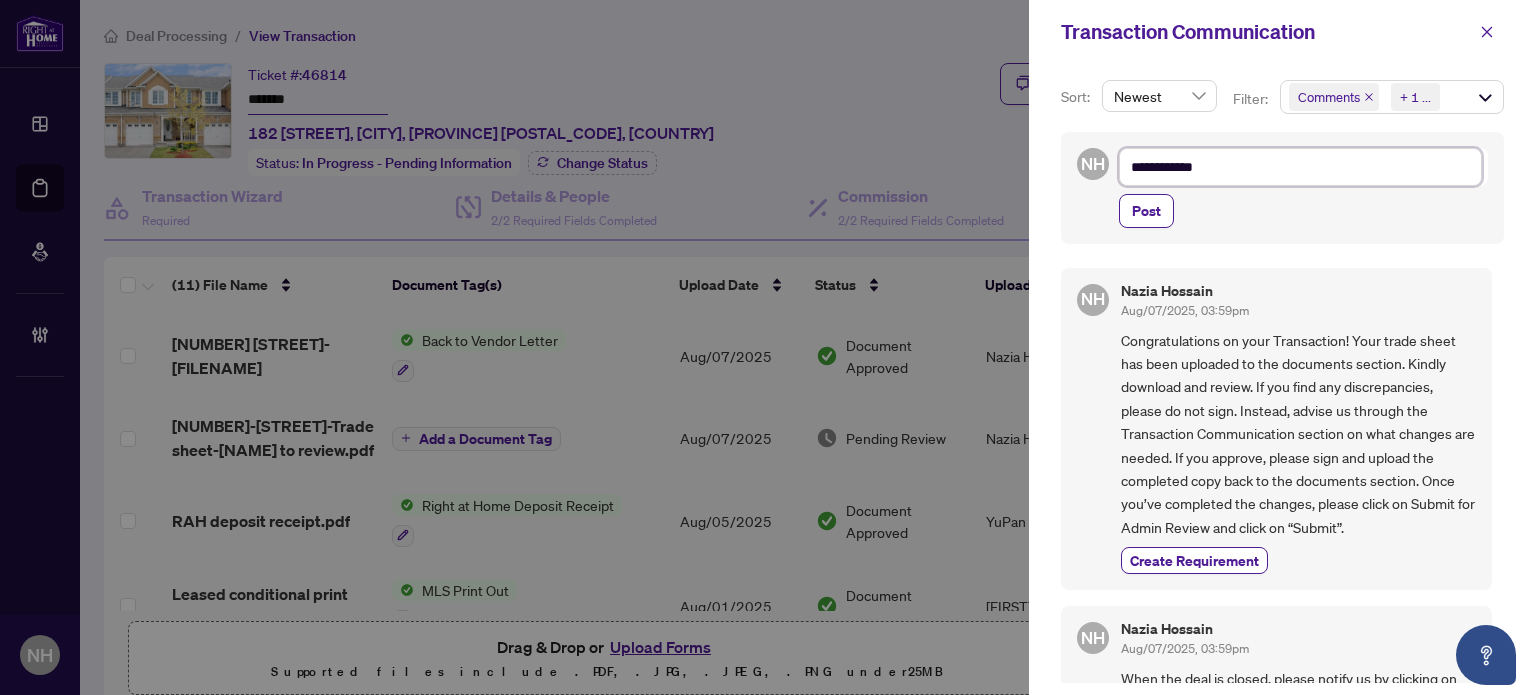 type on "**********" 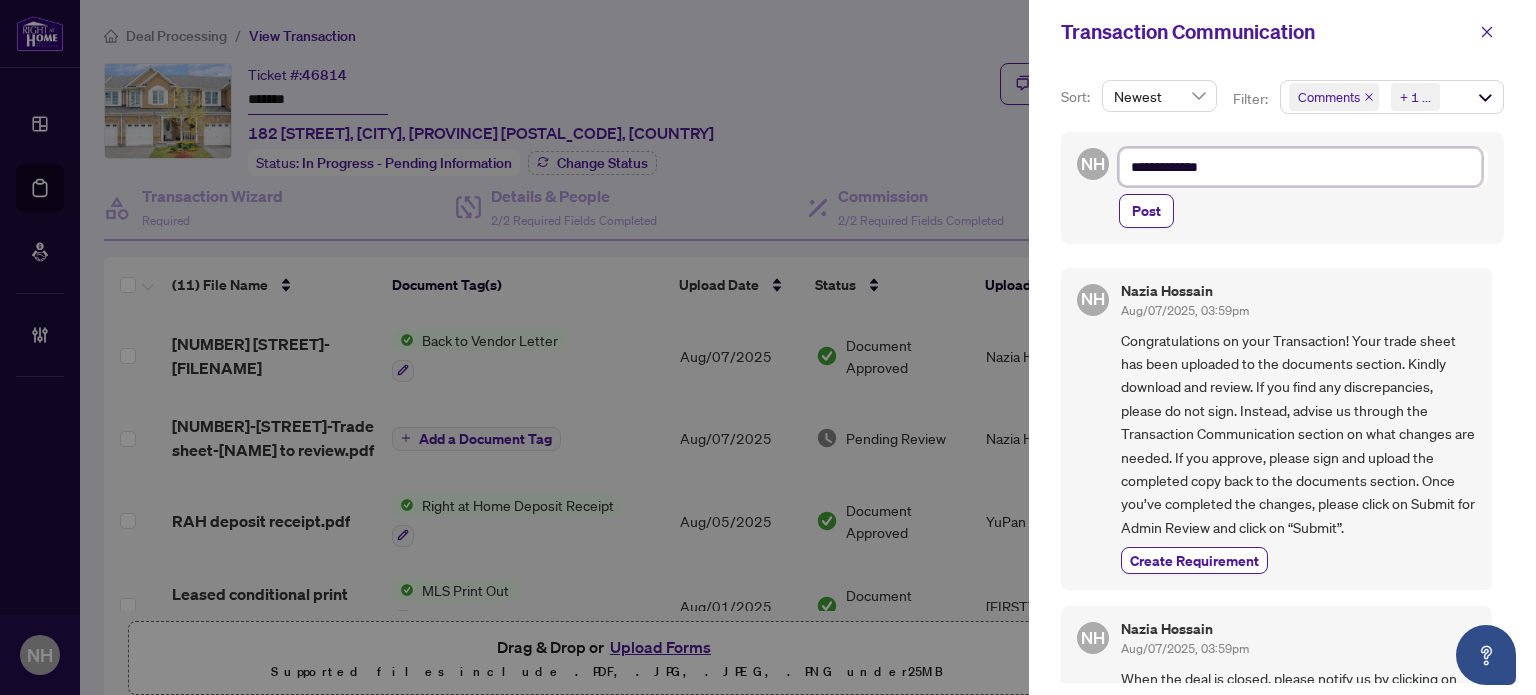 type on "**********" 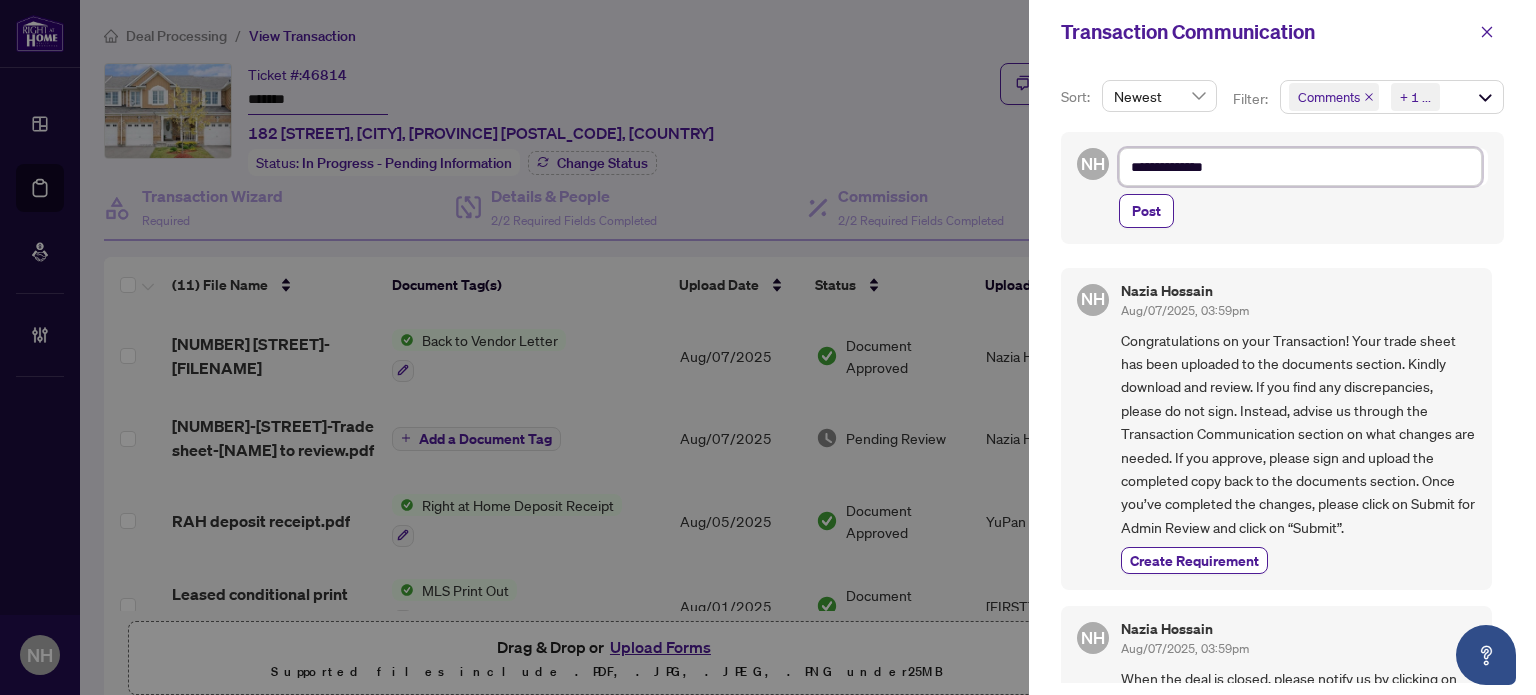 type on "**********" 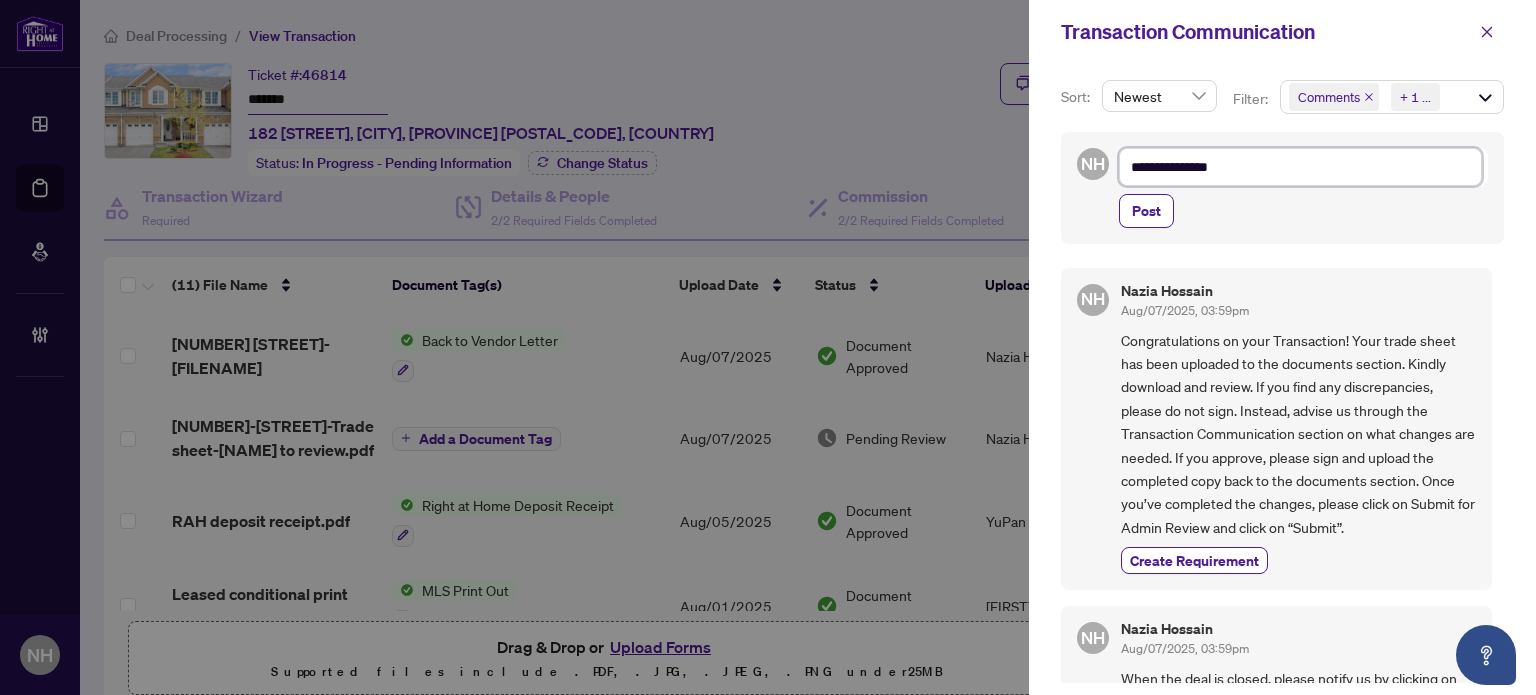 type on "**********" 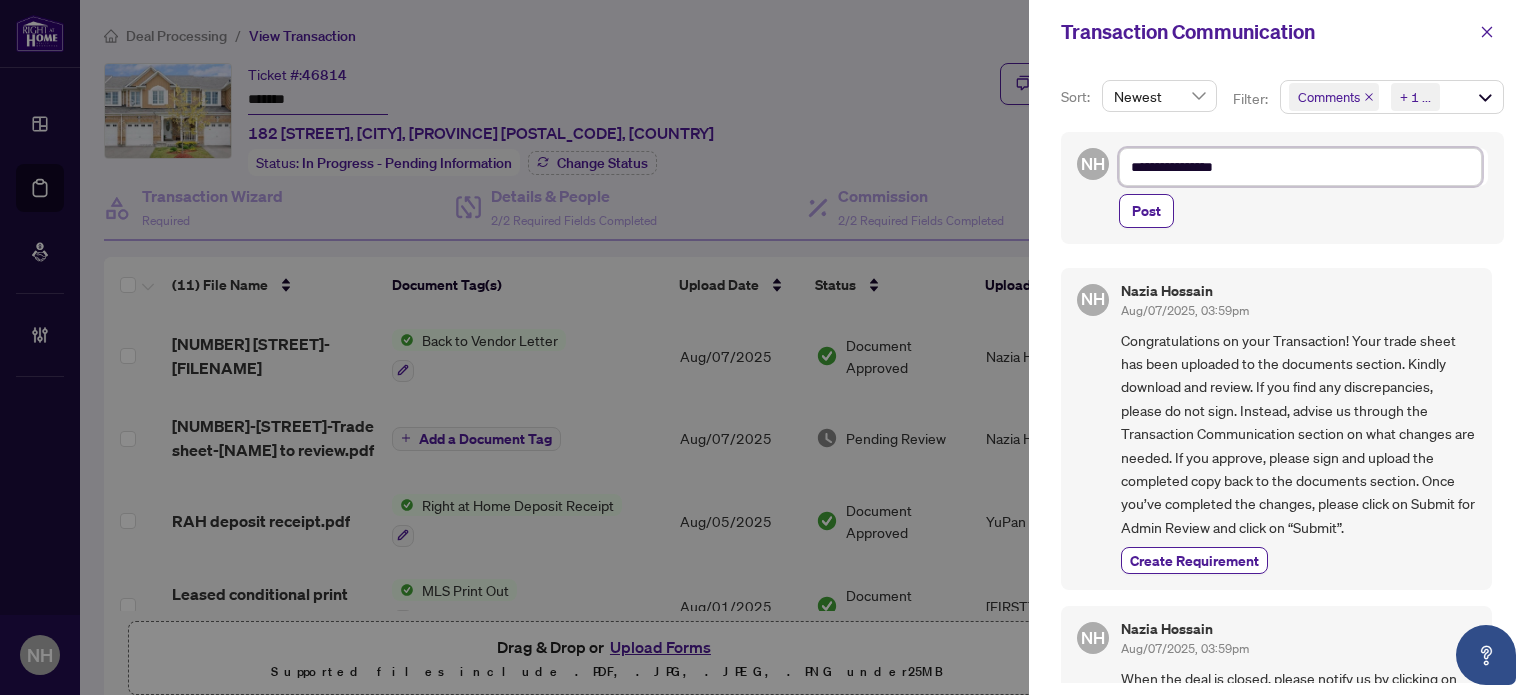 type on "**********" 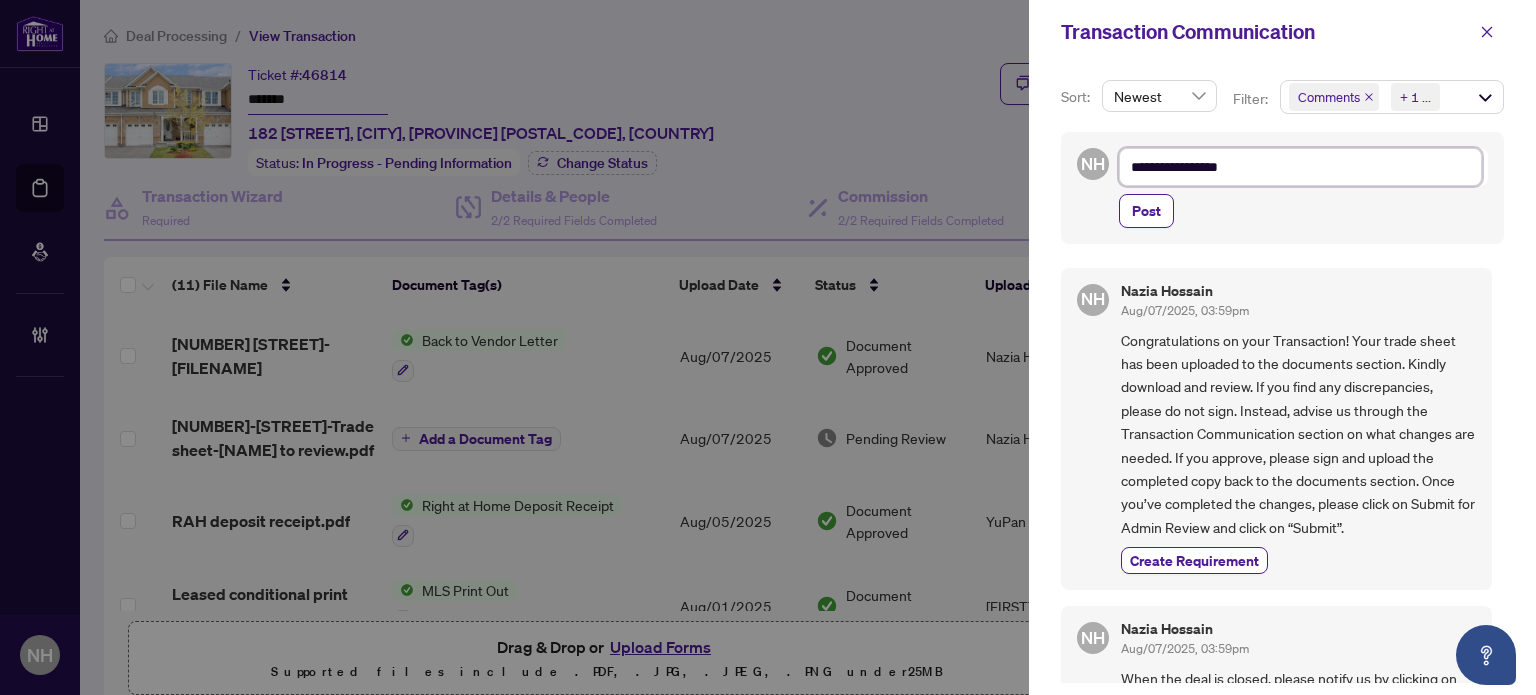 type on "**********" 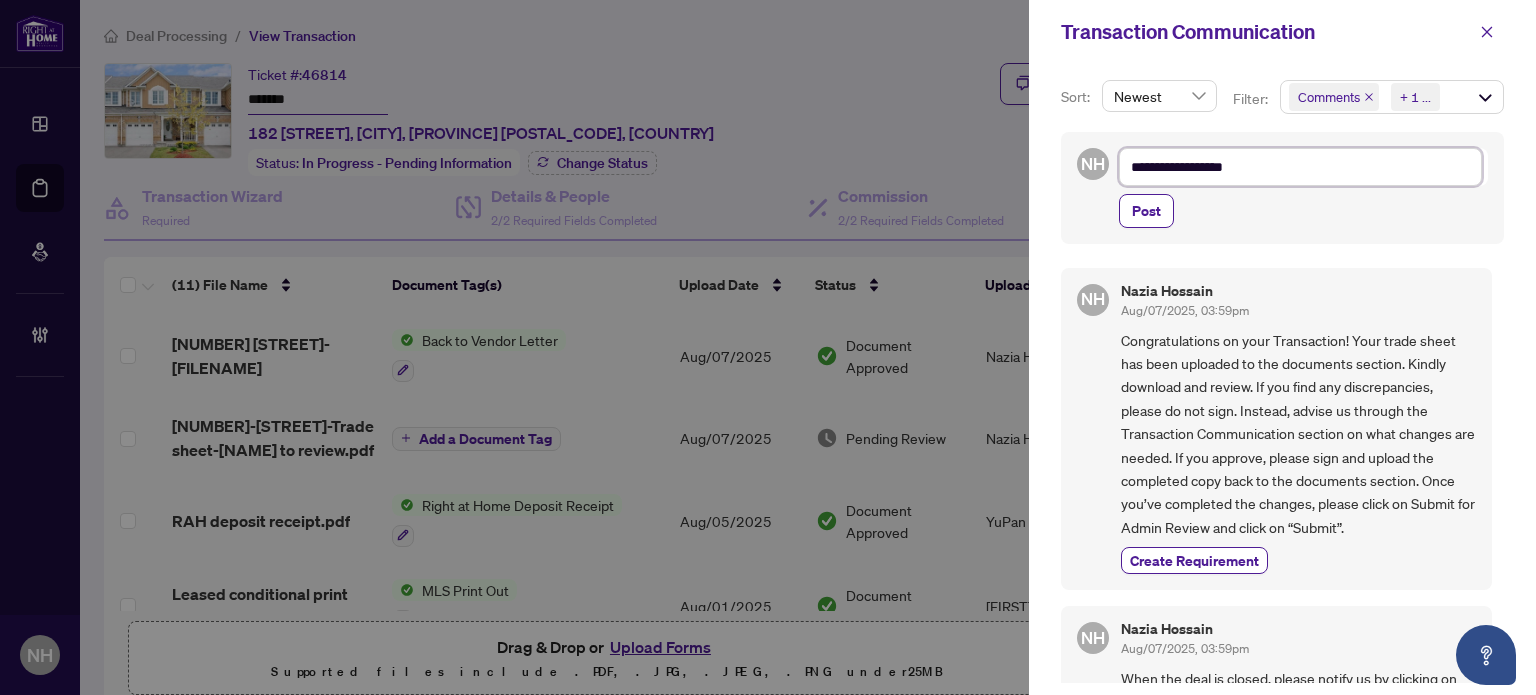 type on "**********" 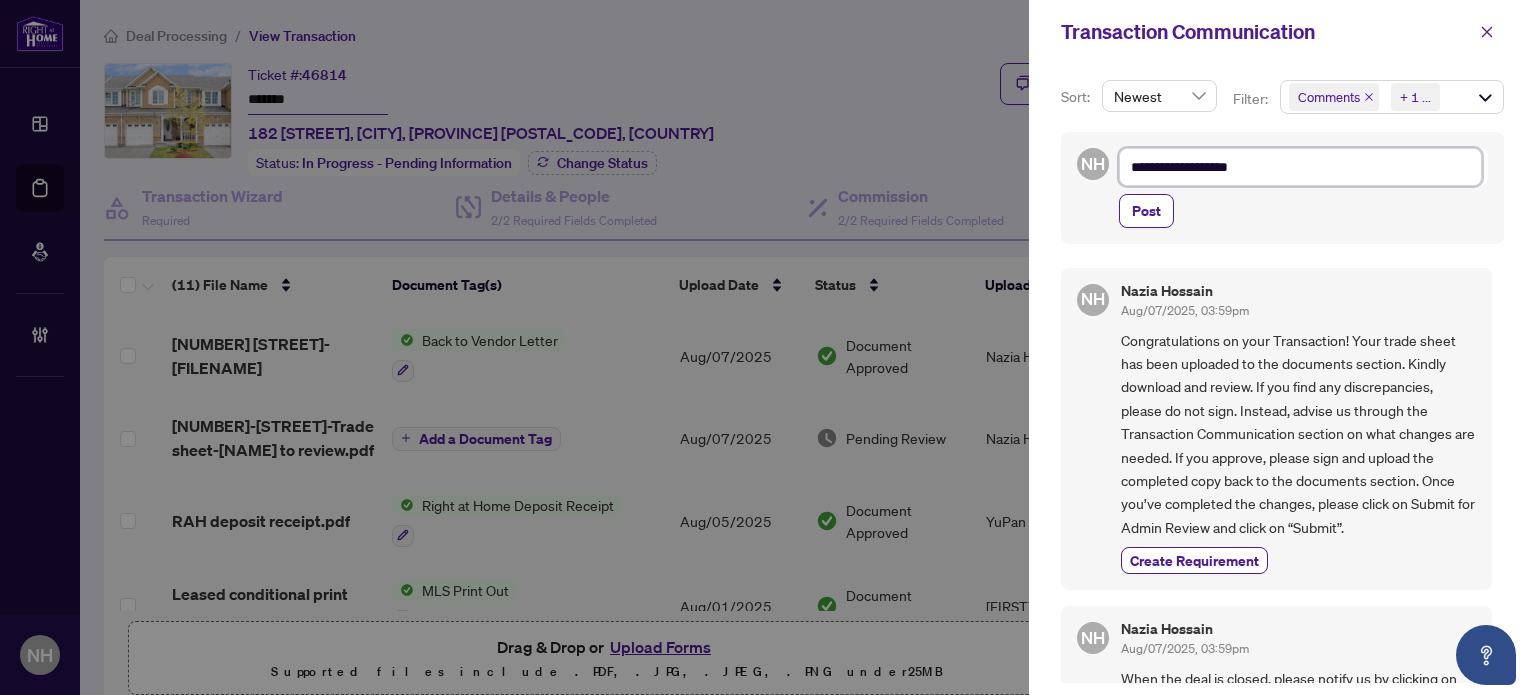 type on "**********" 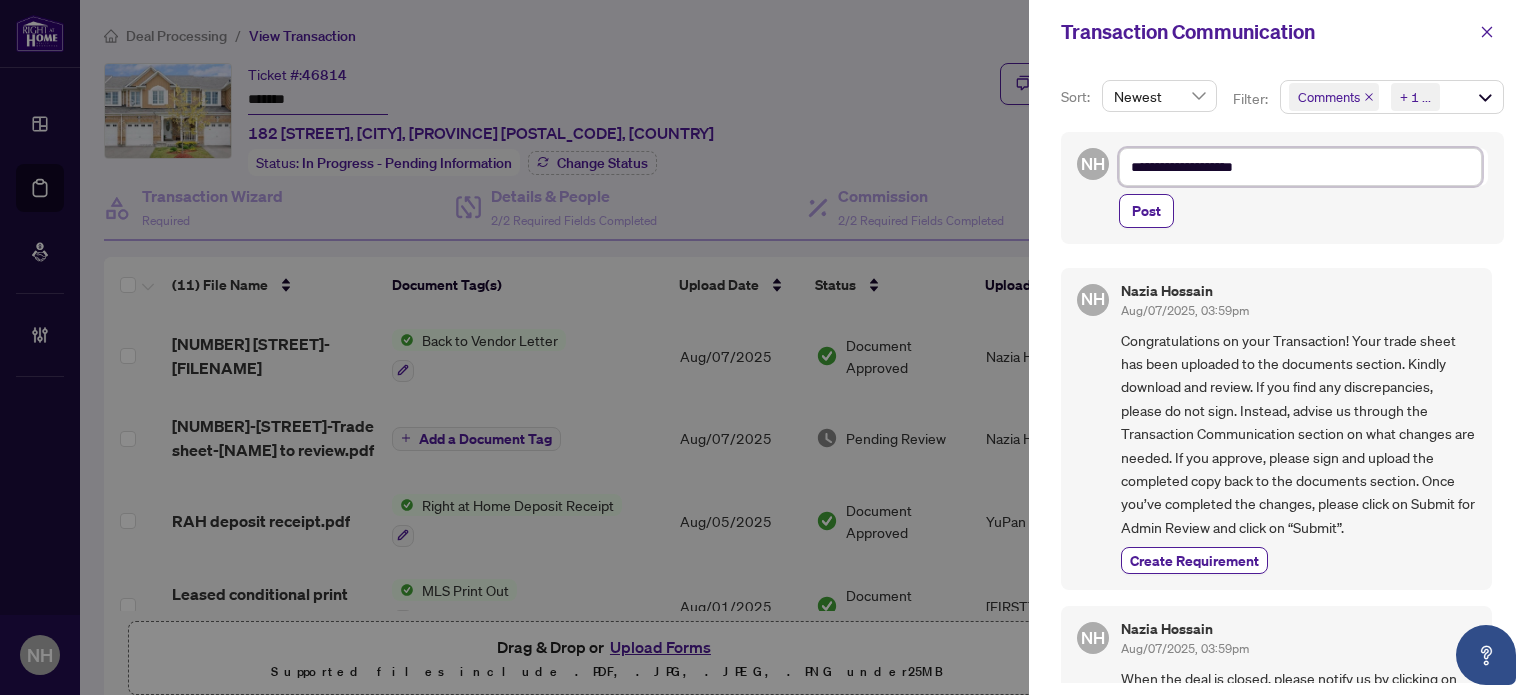type on "**********" 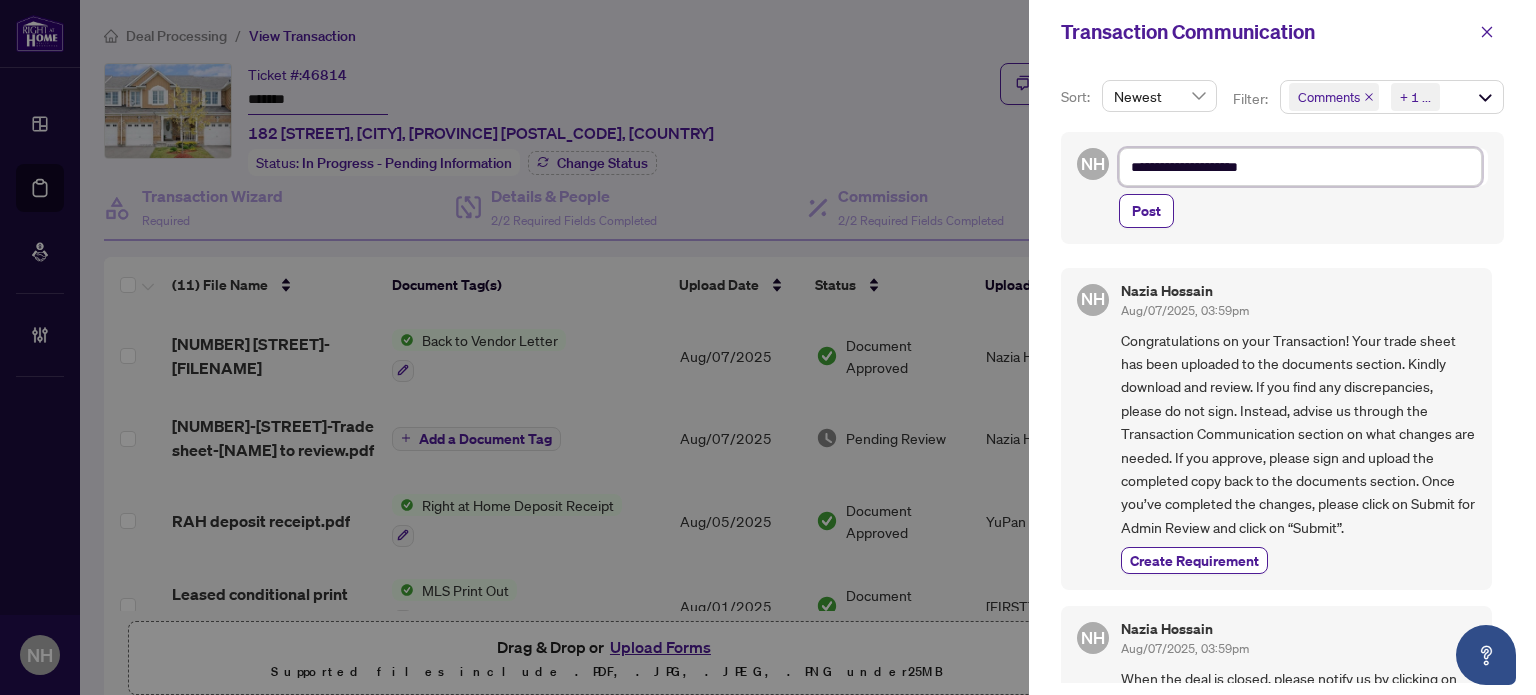 type on "**********" 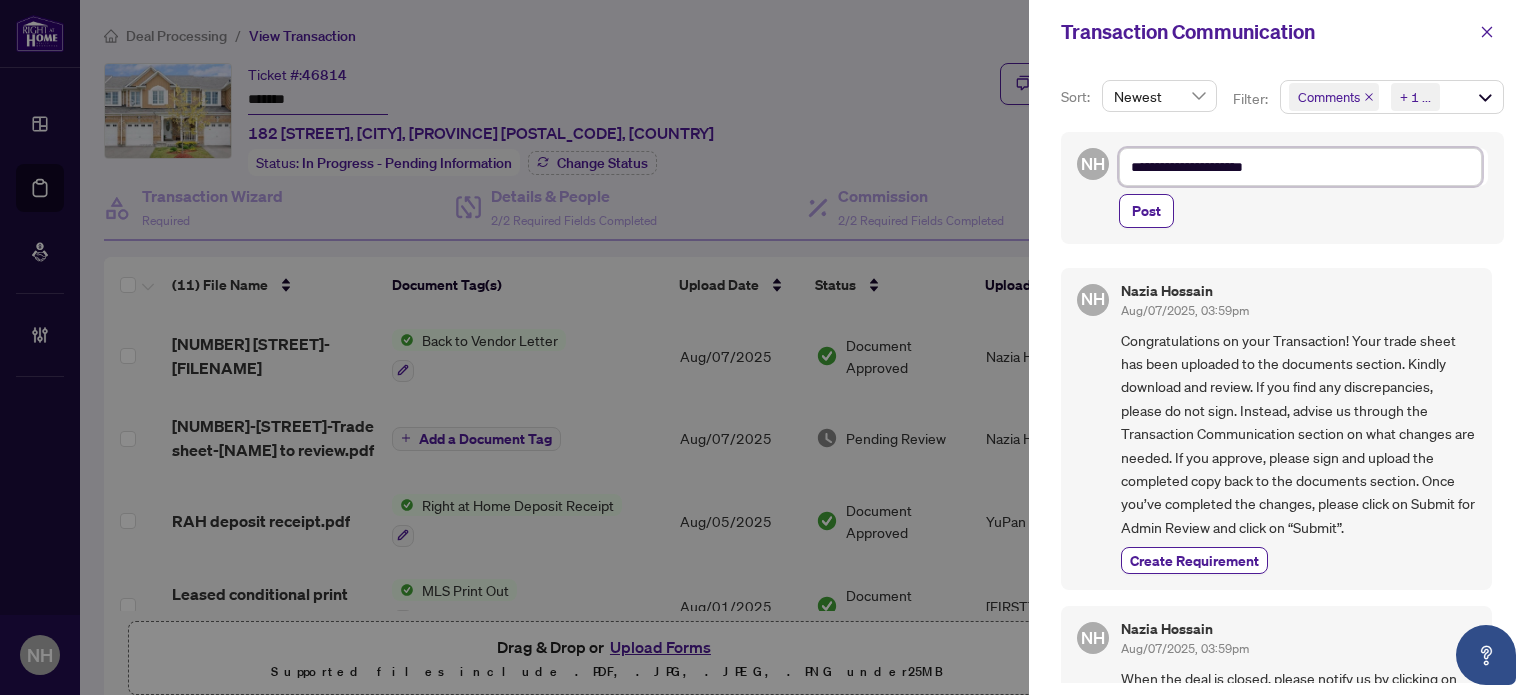 type on "**********" 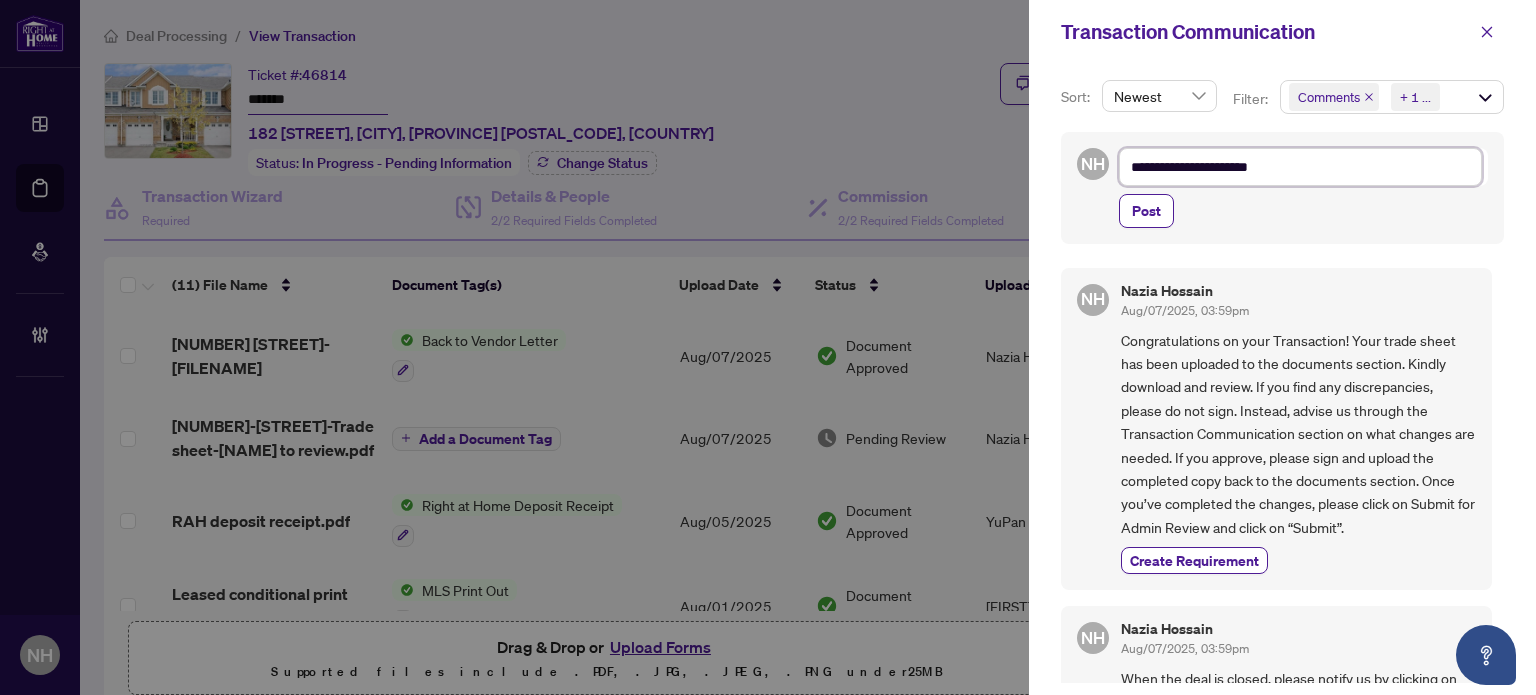 type on "**********" 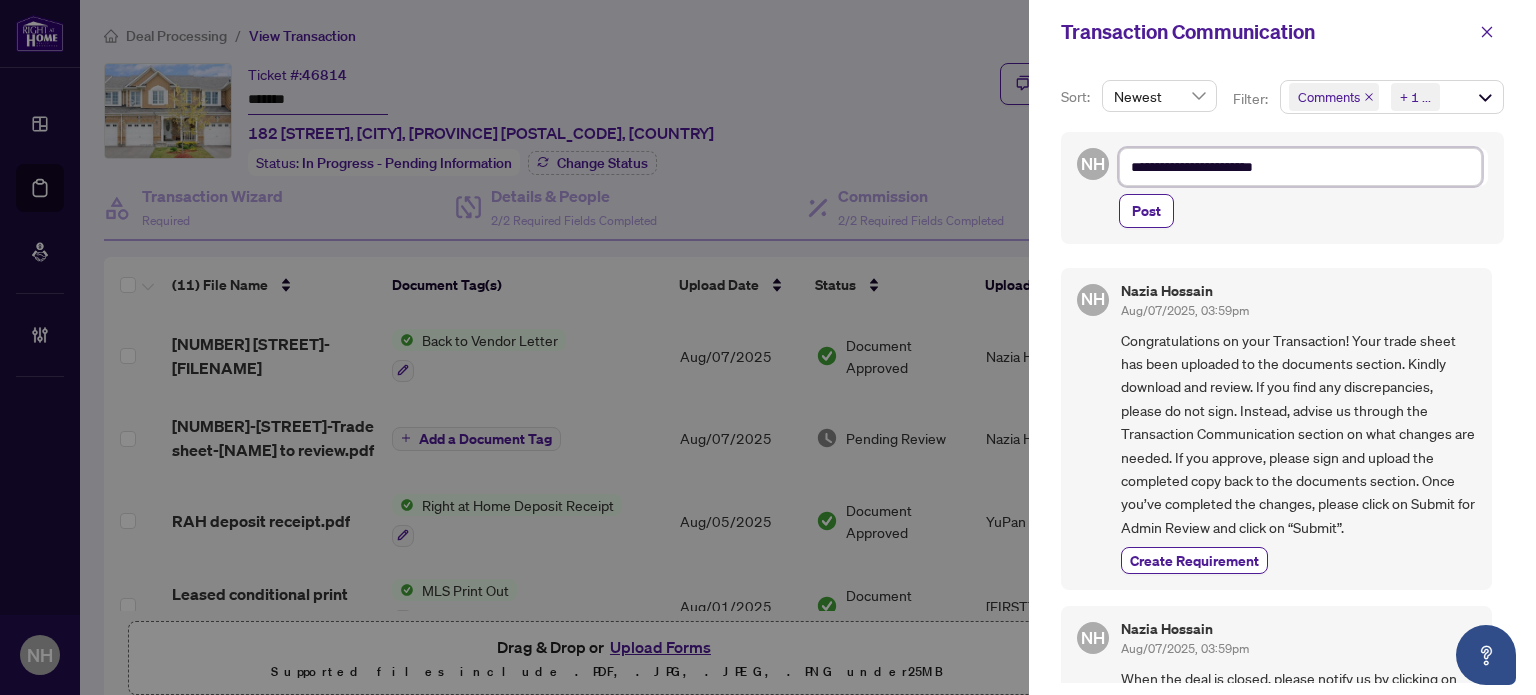 type on "**********" 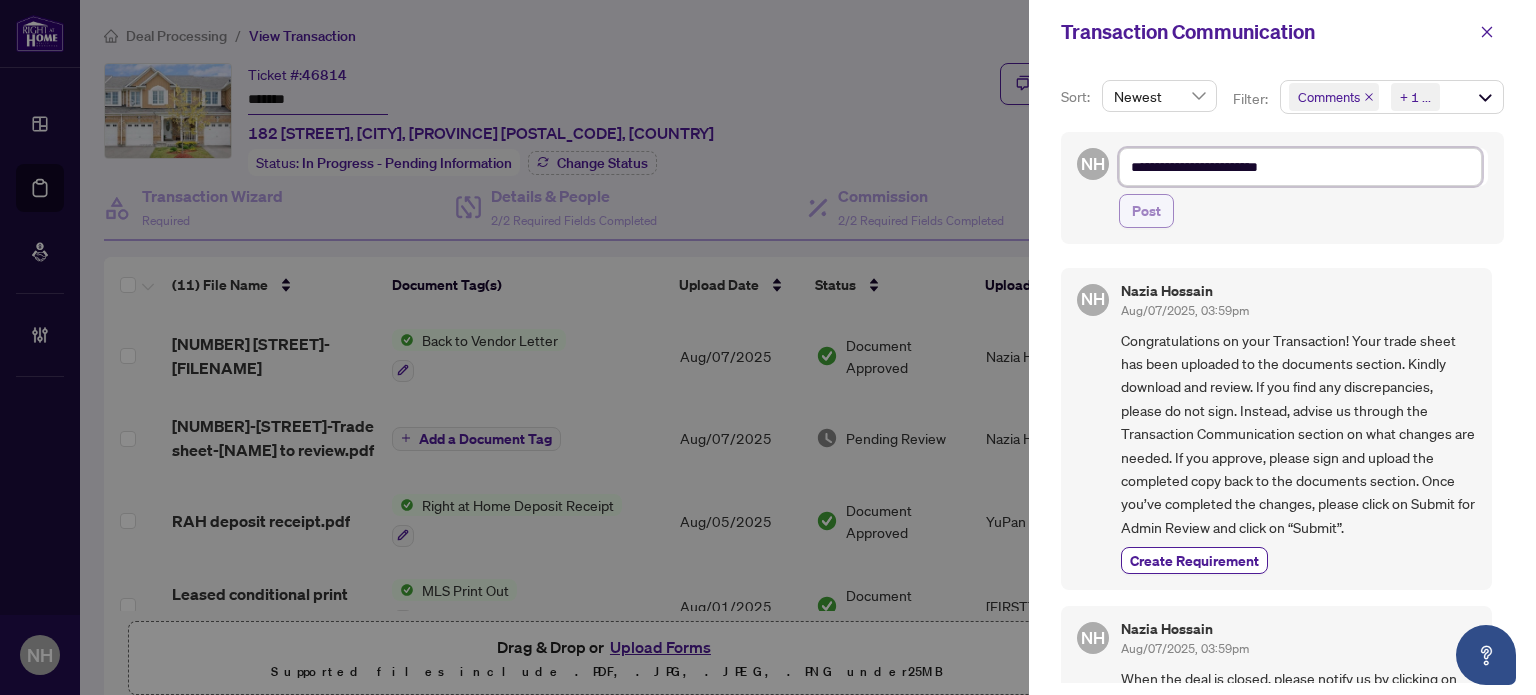 type on "**********" 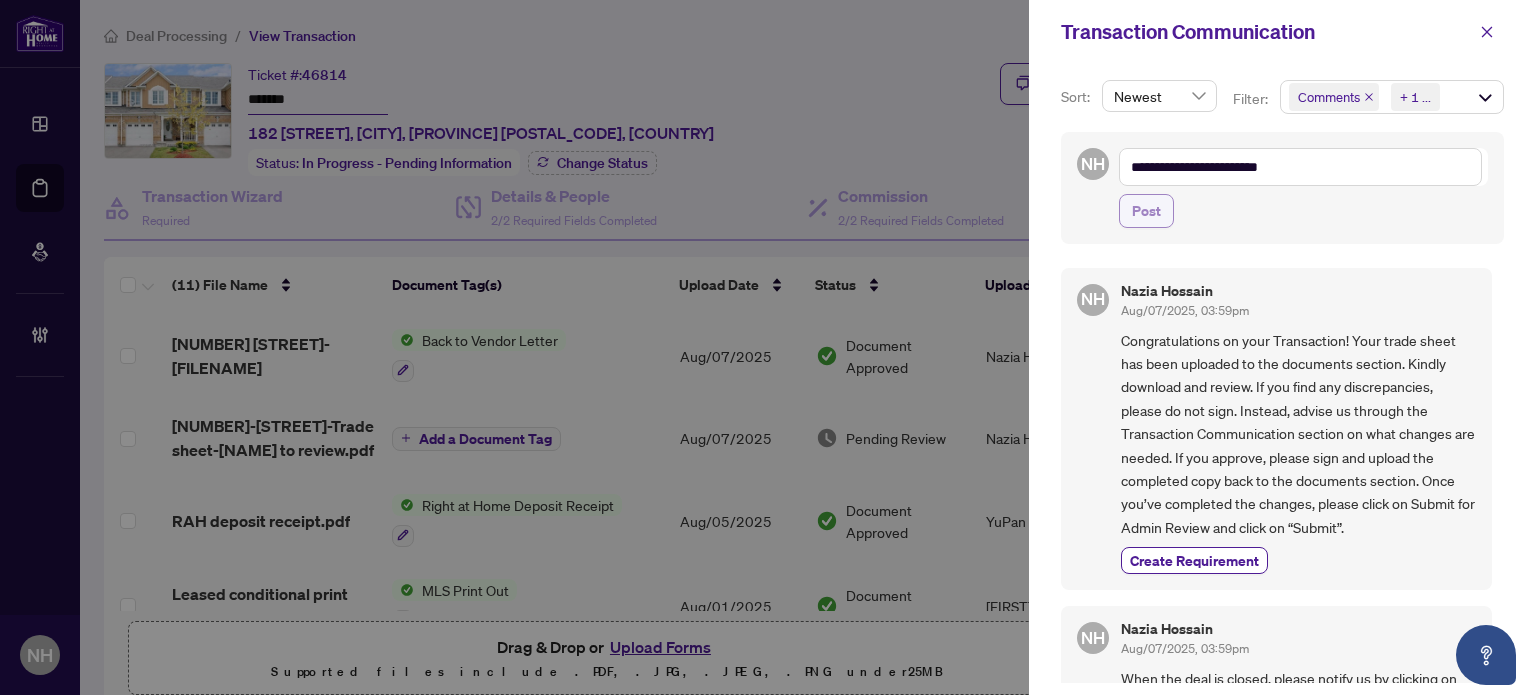 click on "Post" at bounding box center (1146, 211) 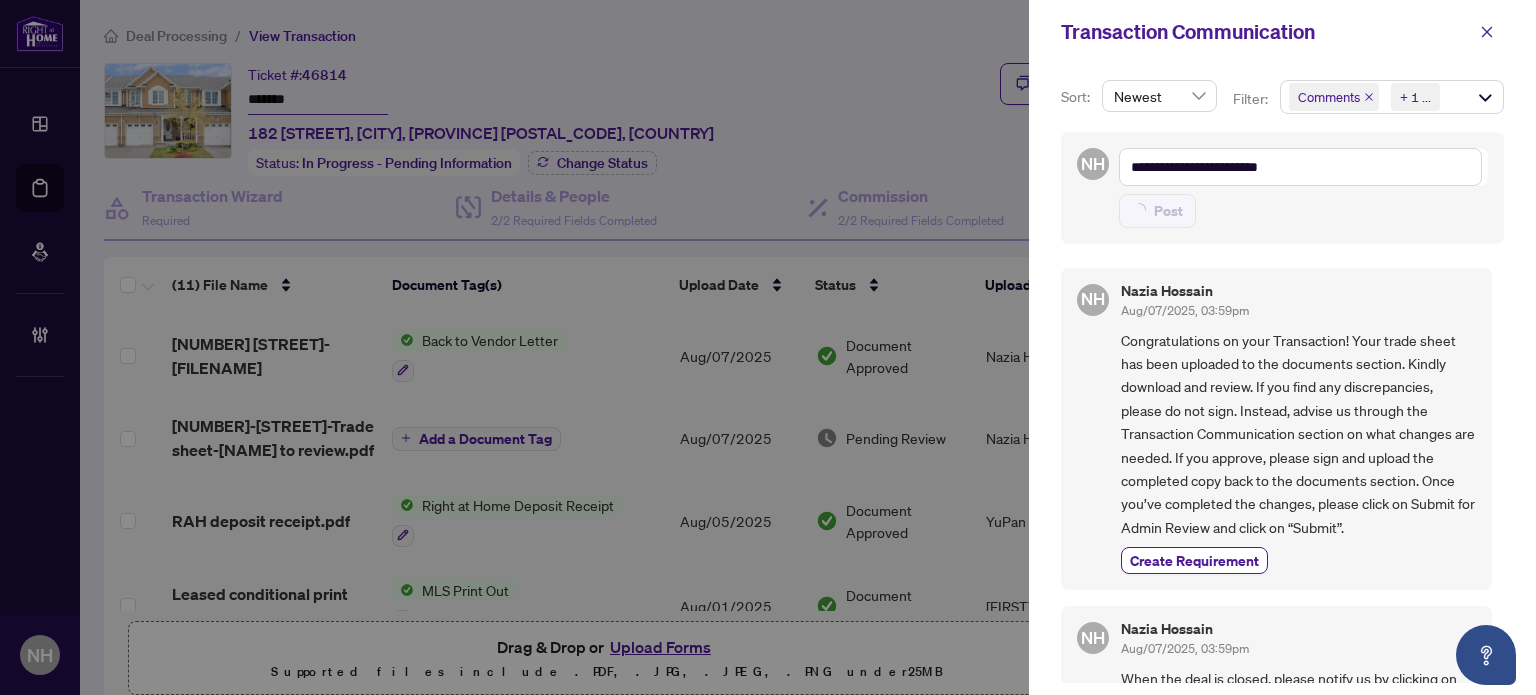 type on "**********" 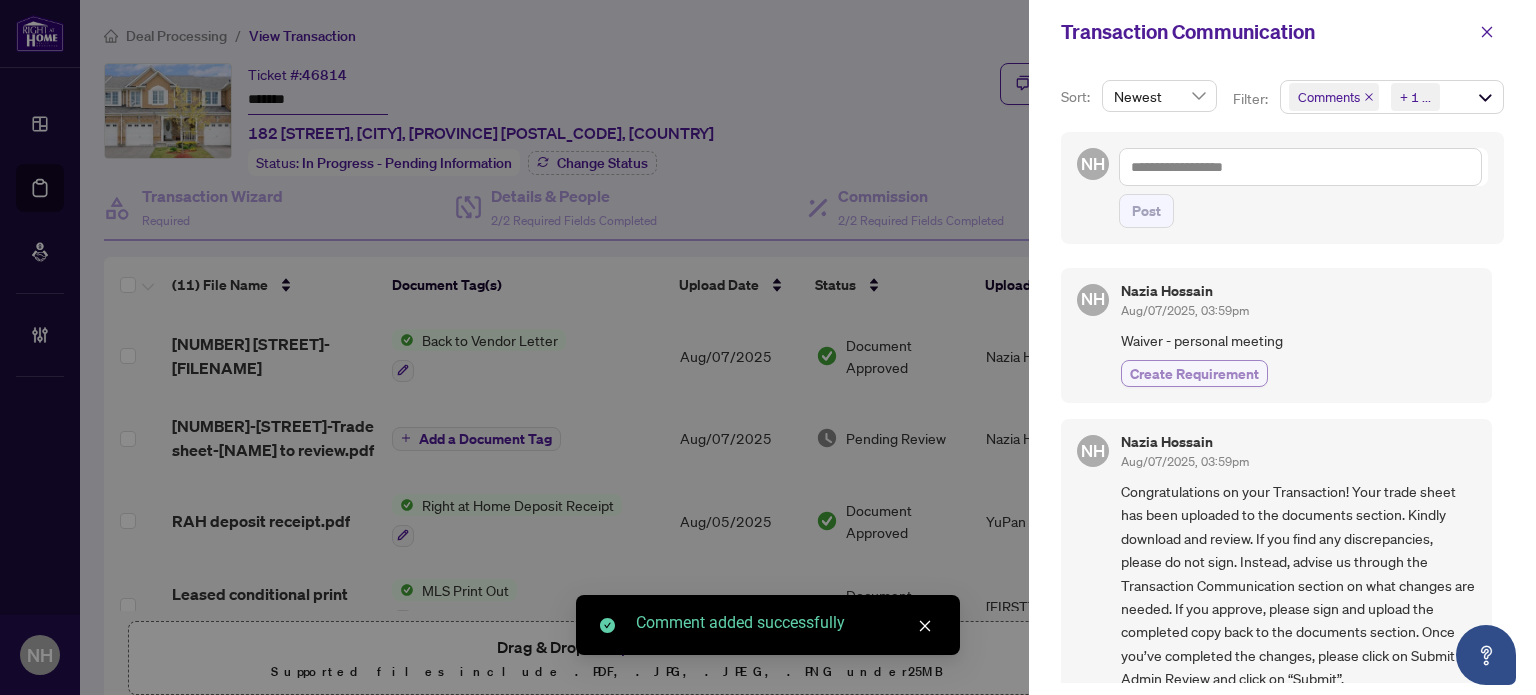 click on "Create Requirement" at bounding box center (1194, 373) 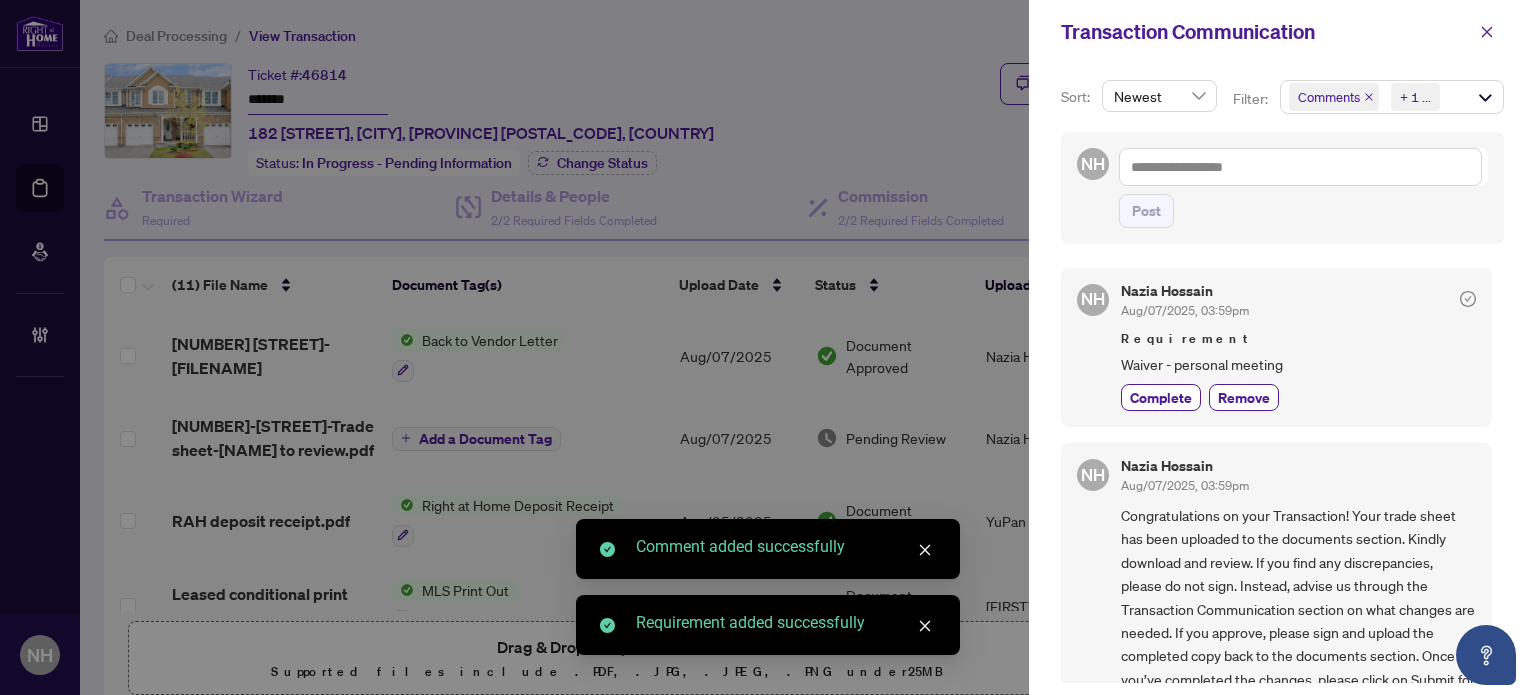 click at bounding box center [1487, 32] 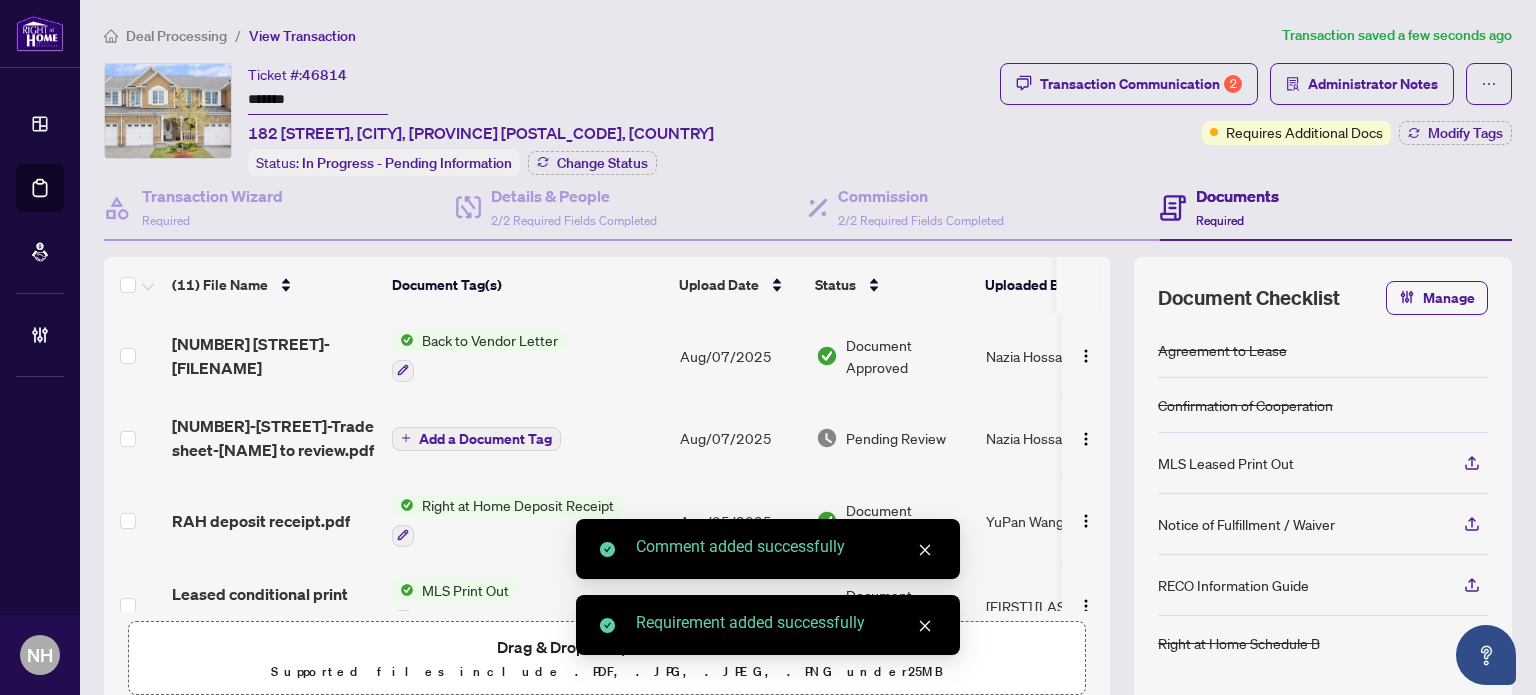 drag, startPoint x: 156, startPoint y: 49, endPoint x: 0, endPoint y: 12, distance: 160.32779 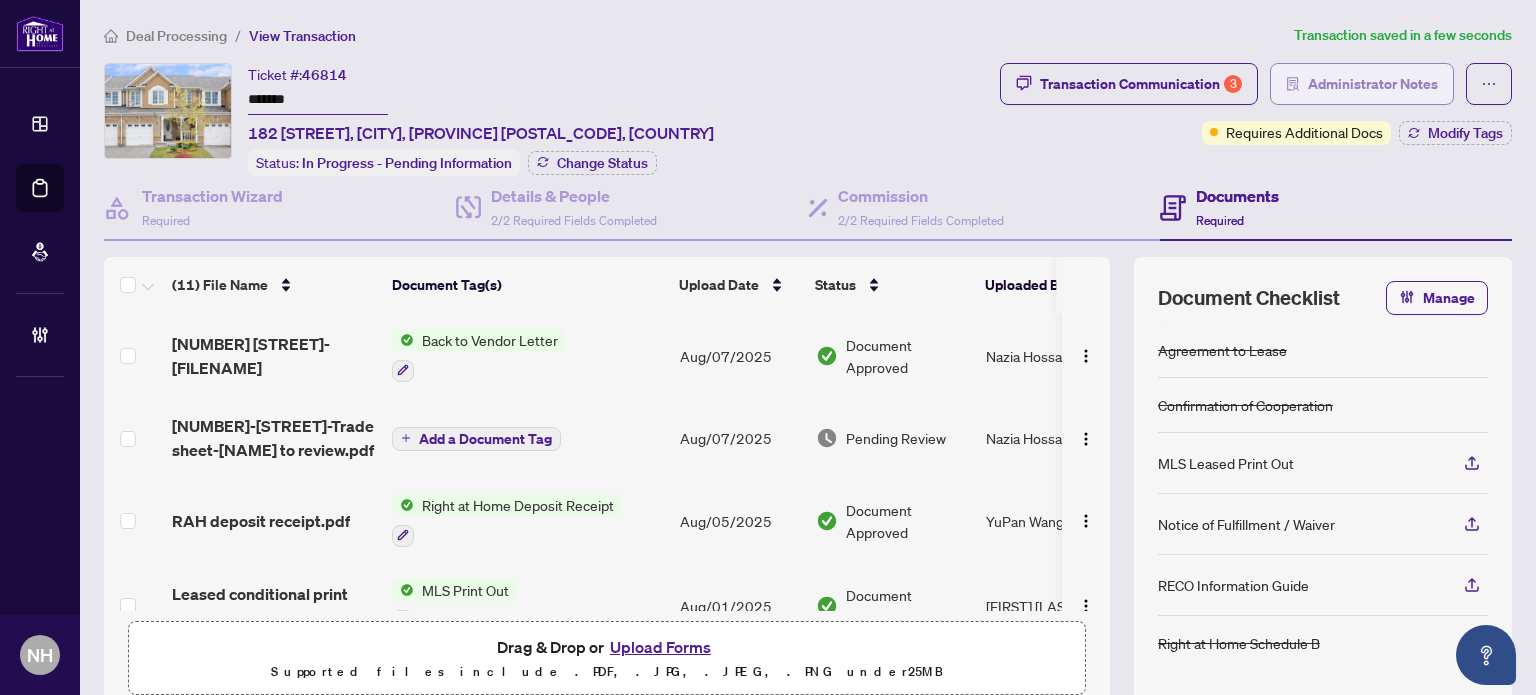 click on "Administrator Notes" at bounding box center [1373, 84] 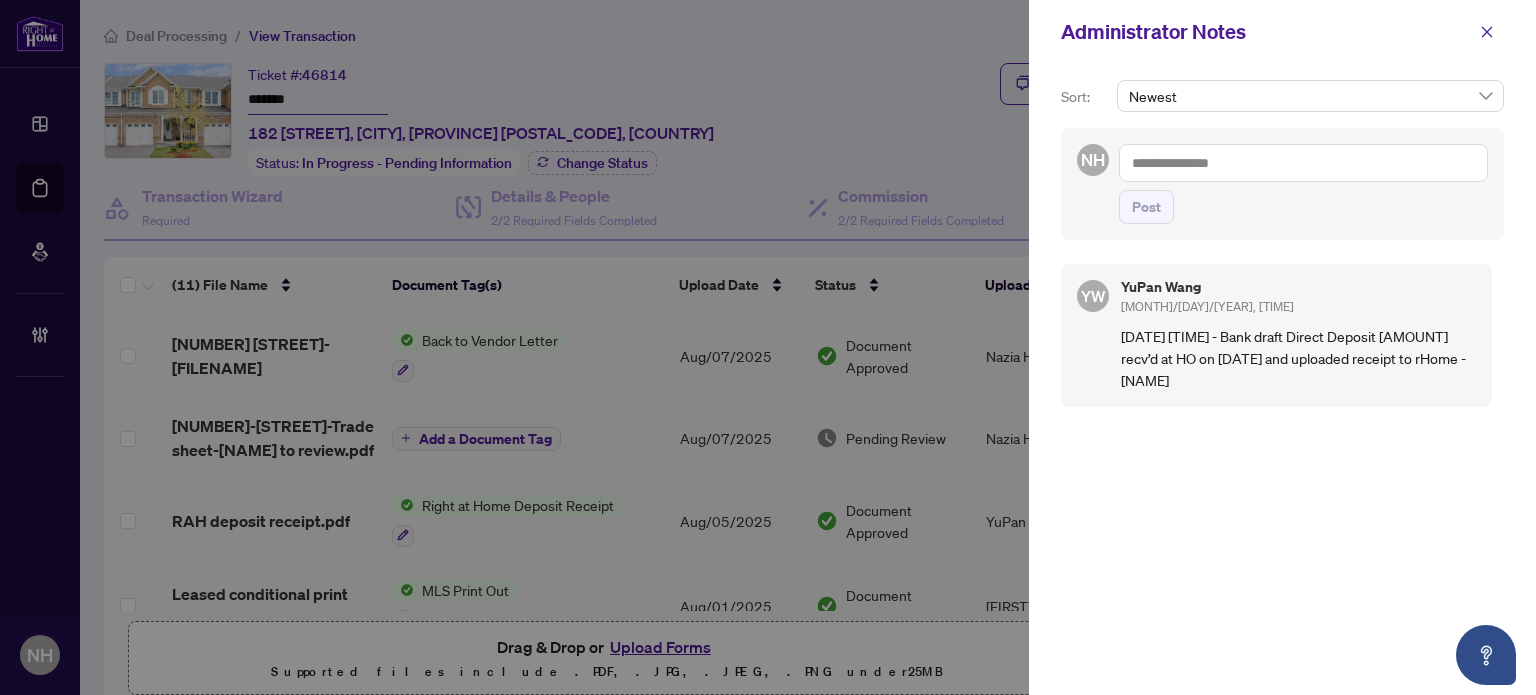 click at bounding box center (1303, 163) 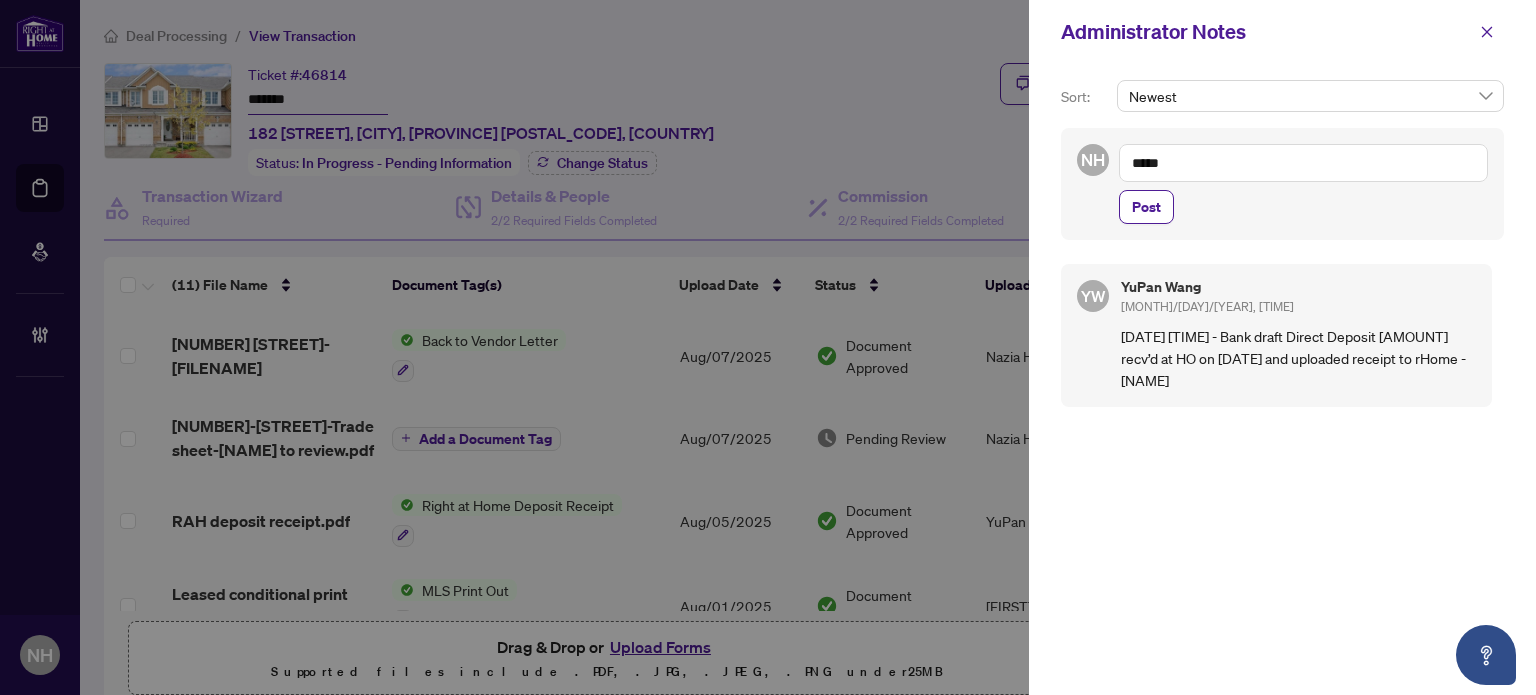 click on "*****" at bounding box center (1303, 163) 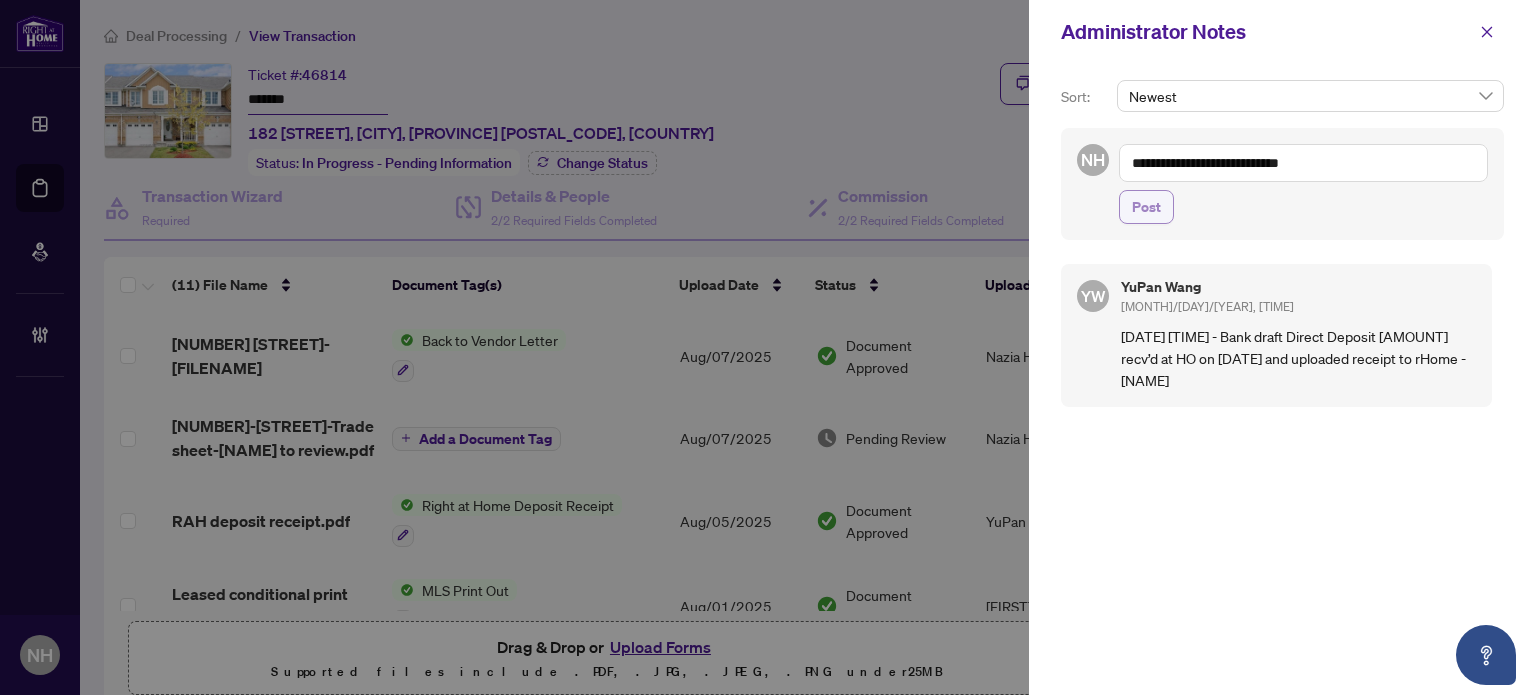 type on "**********" 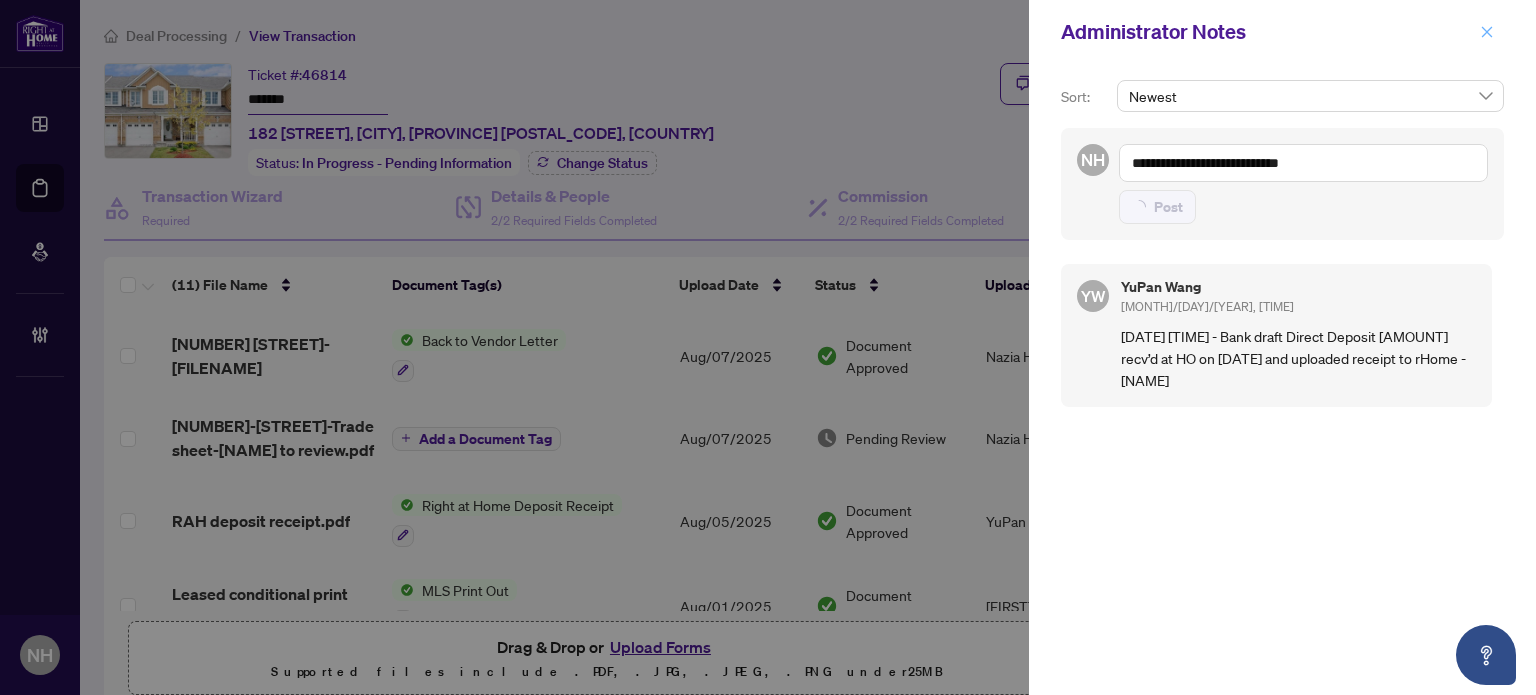 type 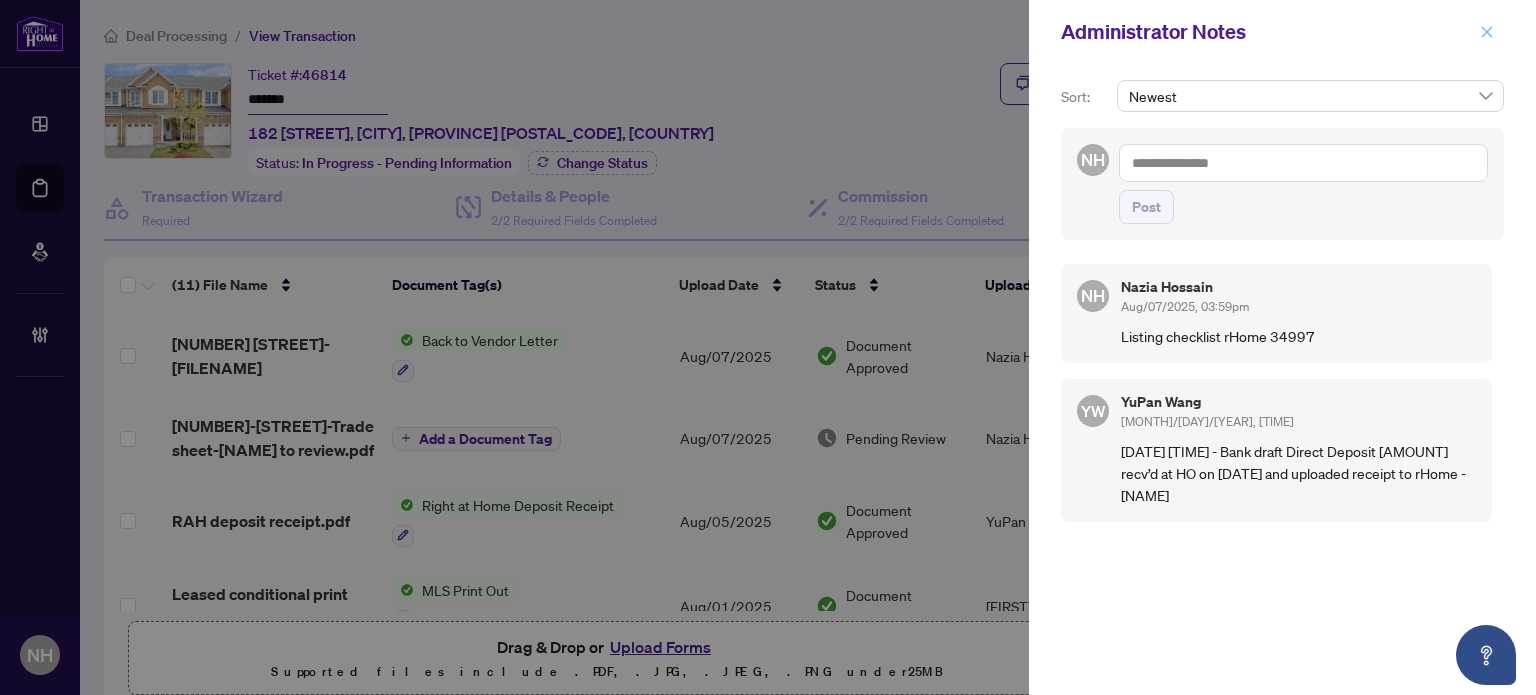 click 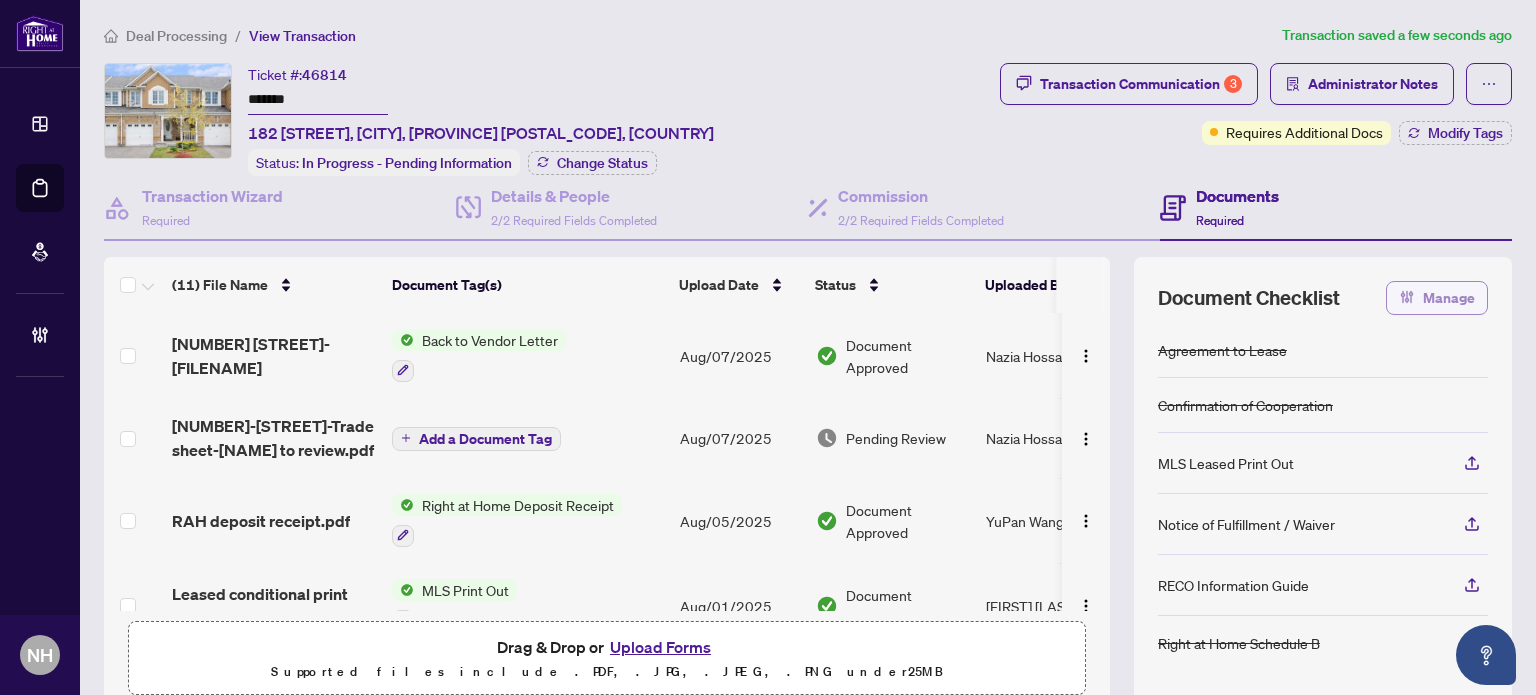 click on "Manage" at bounding box center (1449, 298) 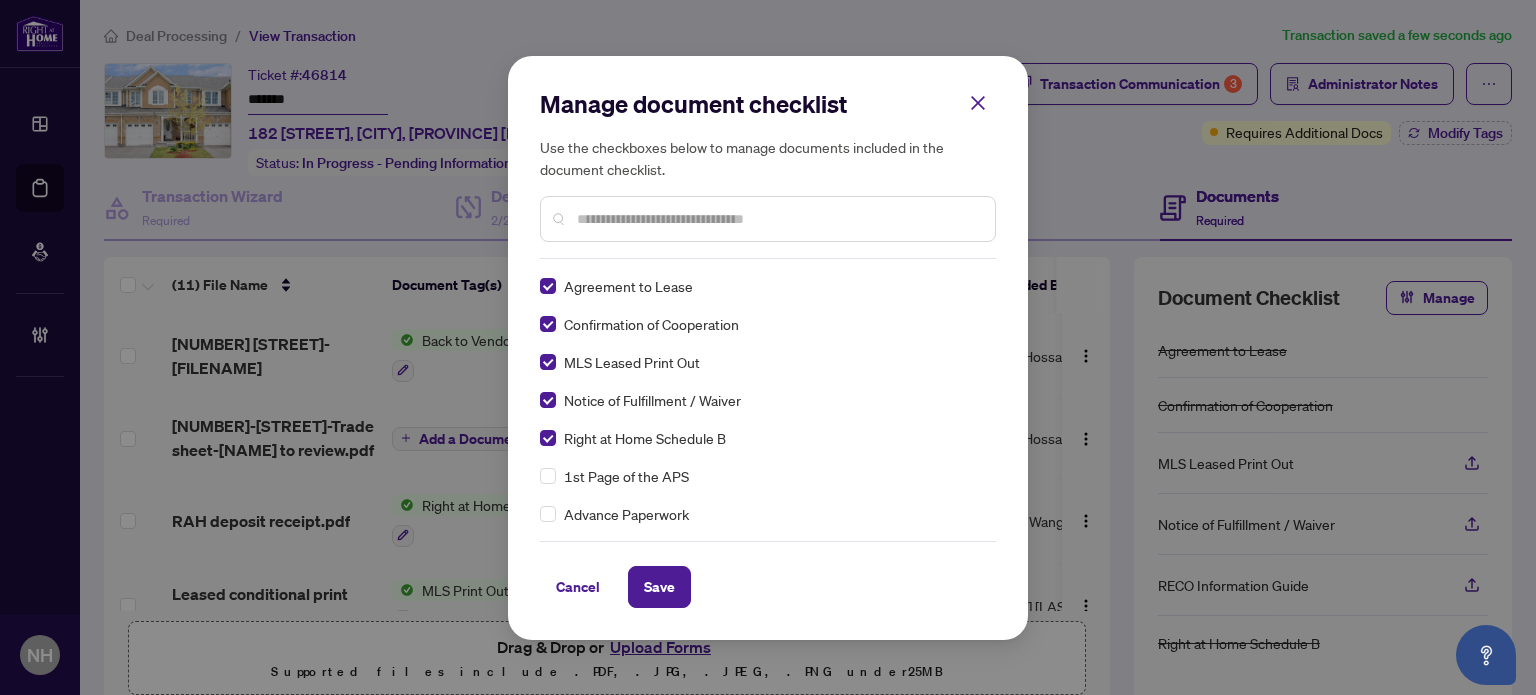 scroll, scrollTop: 0, scrollLeft: 0, axis: both 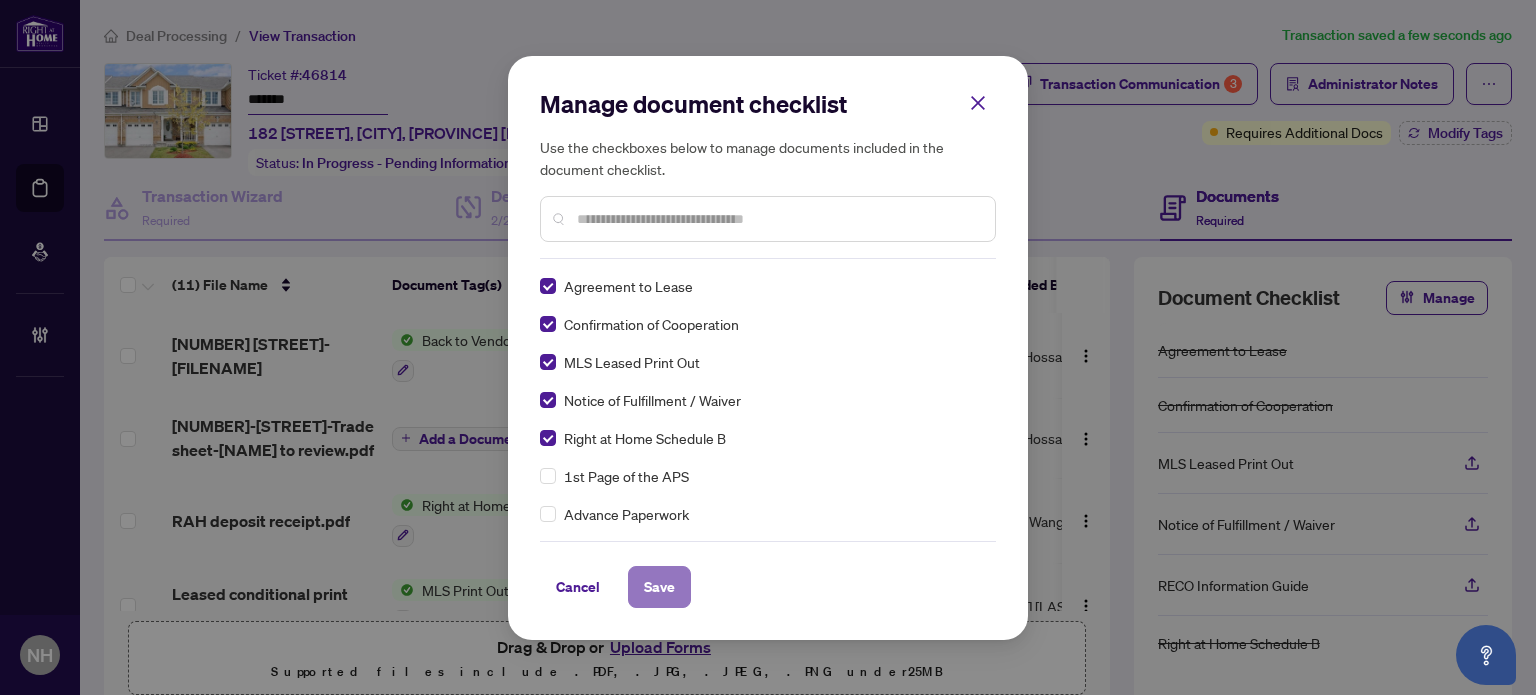 click on "Save" at bounding box center [659, 587] 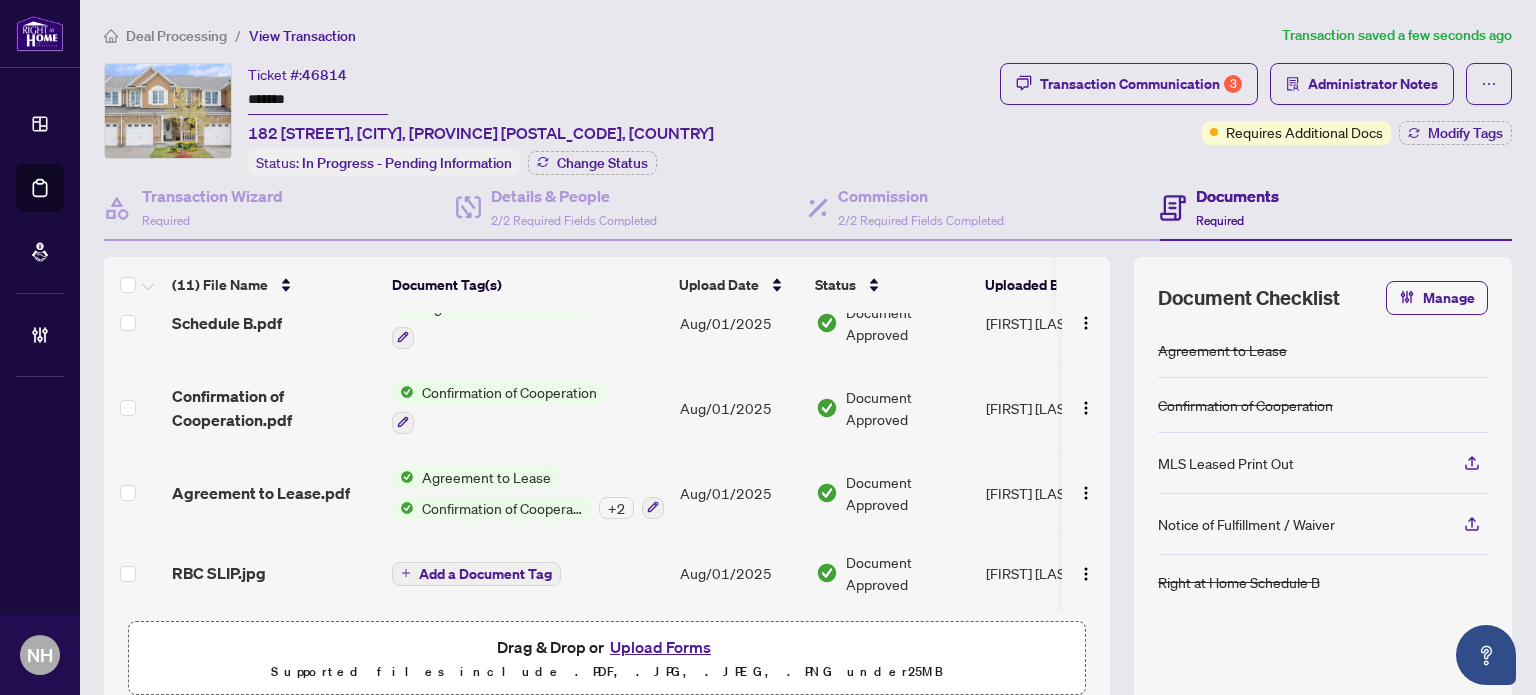 scroll, scrollTop: 607, scrollLeft: 0, axis: vertical 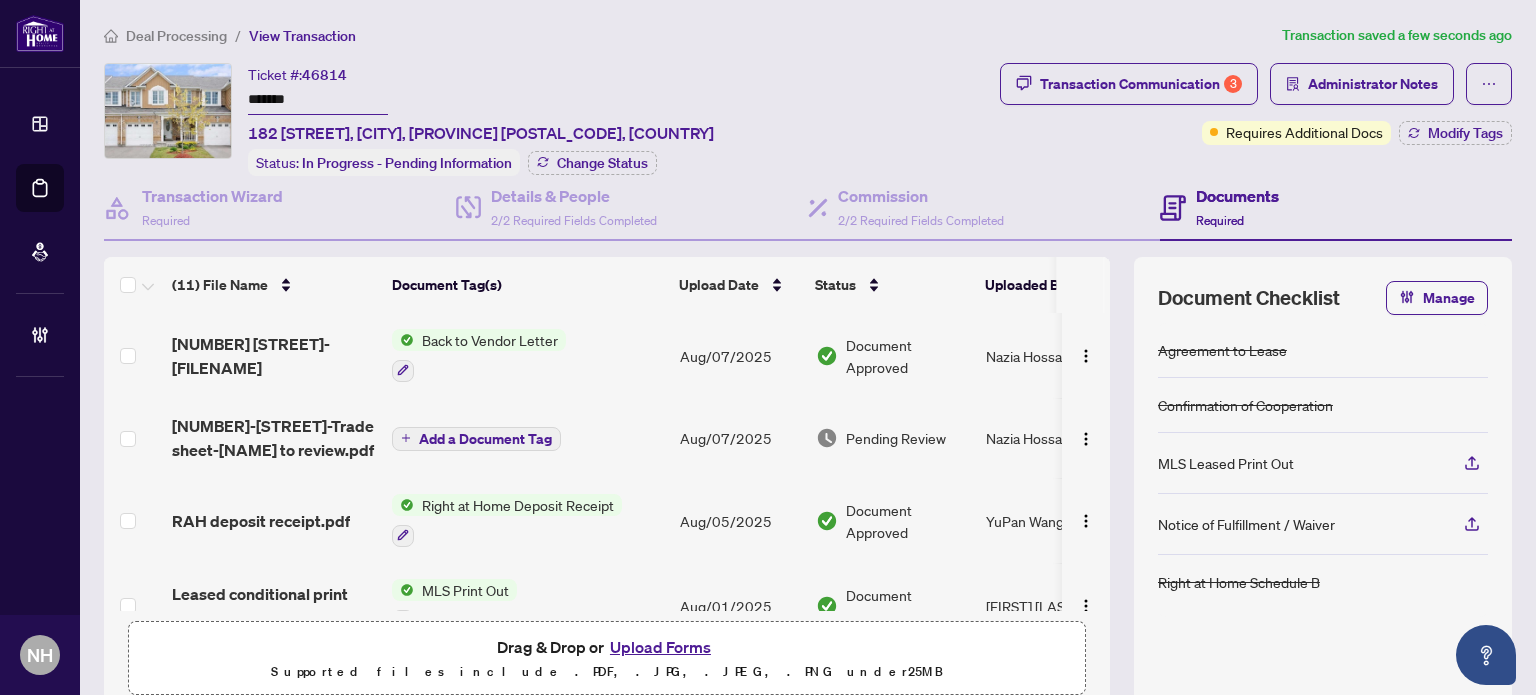 click on "Deal Processing" at bounding box center (176, 36) 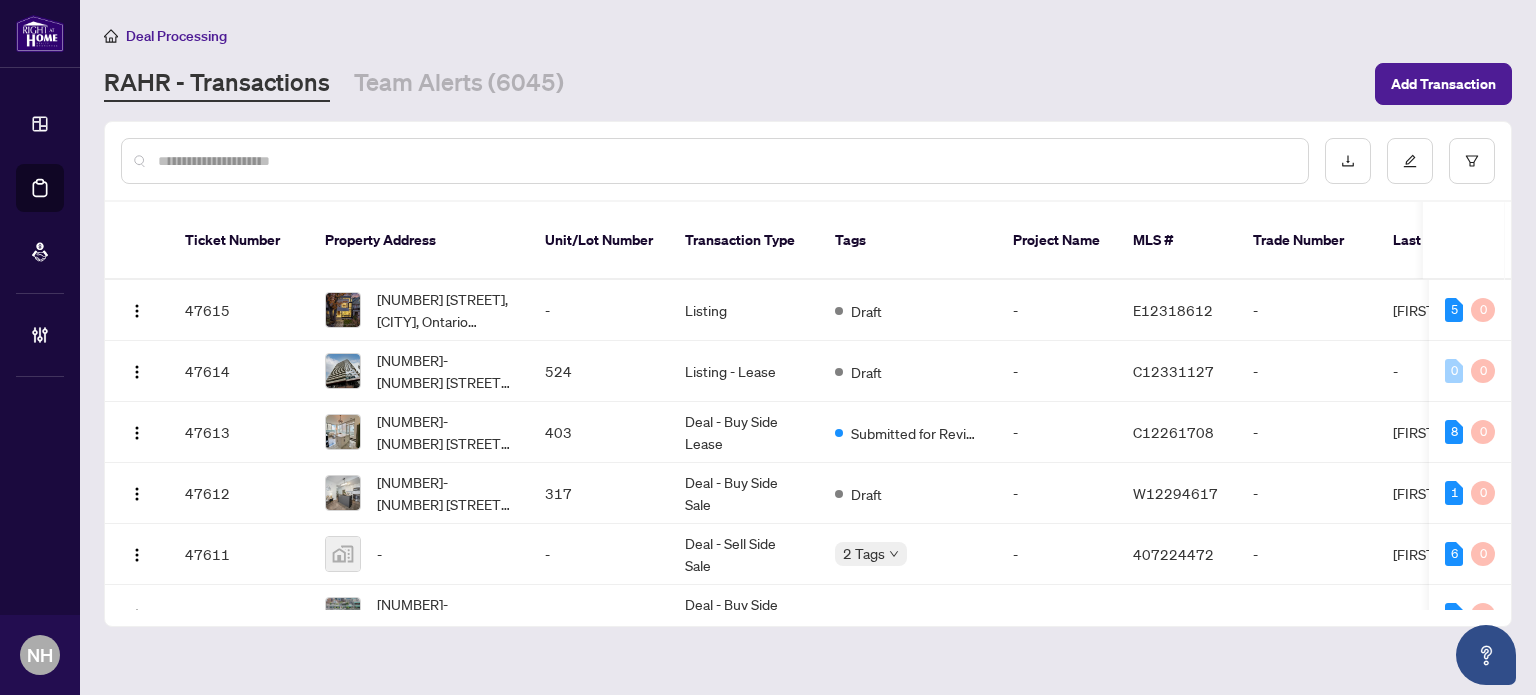 click at bounding box center (715, 161) 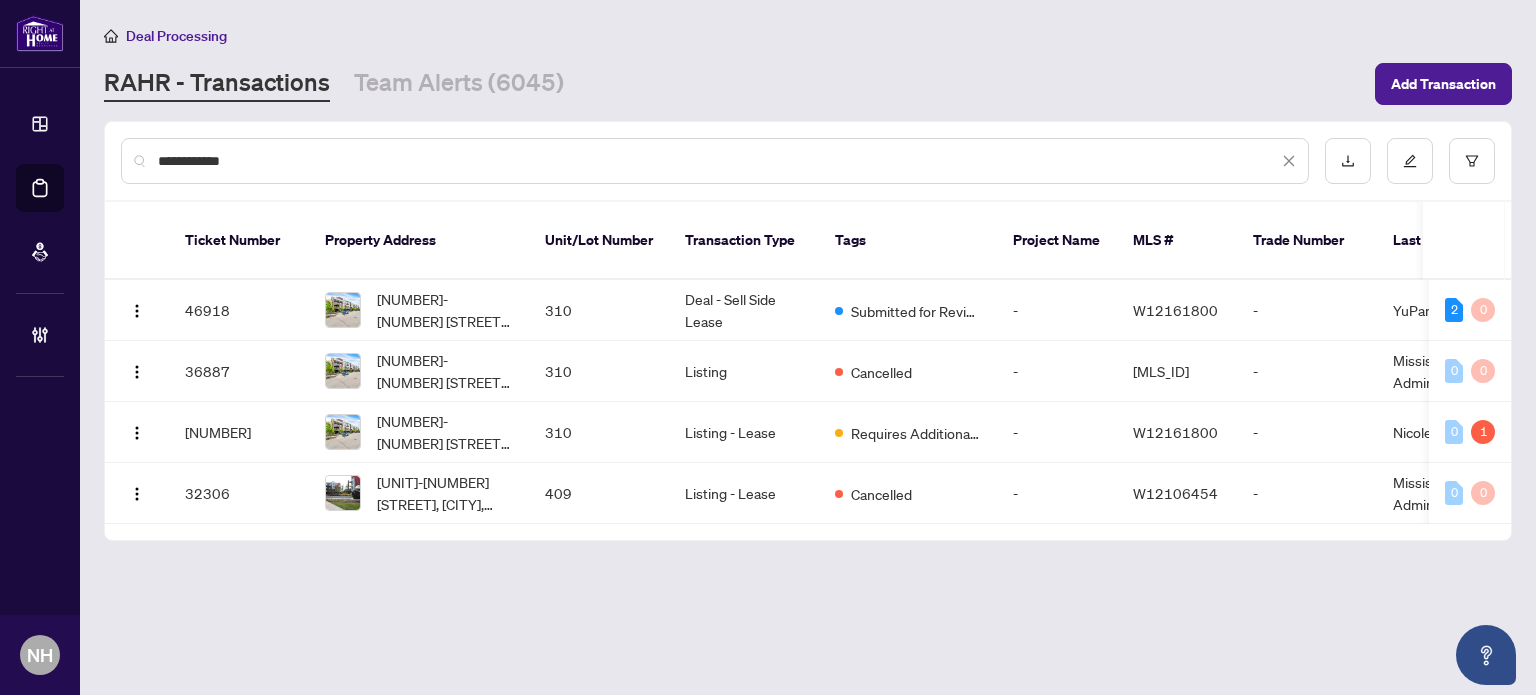 type on "**********" 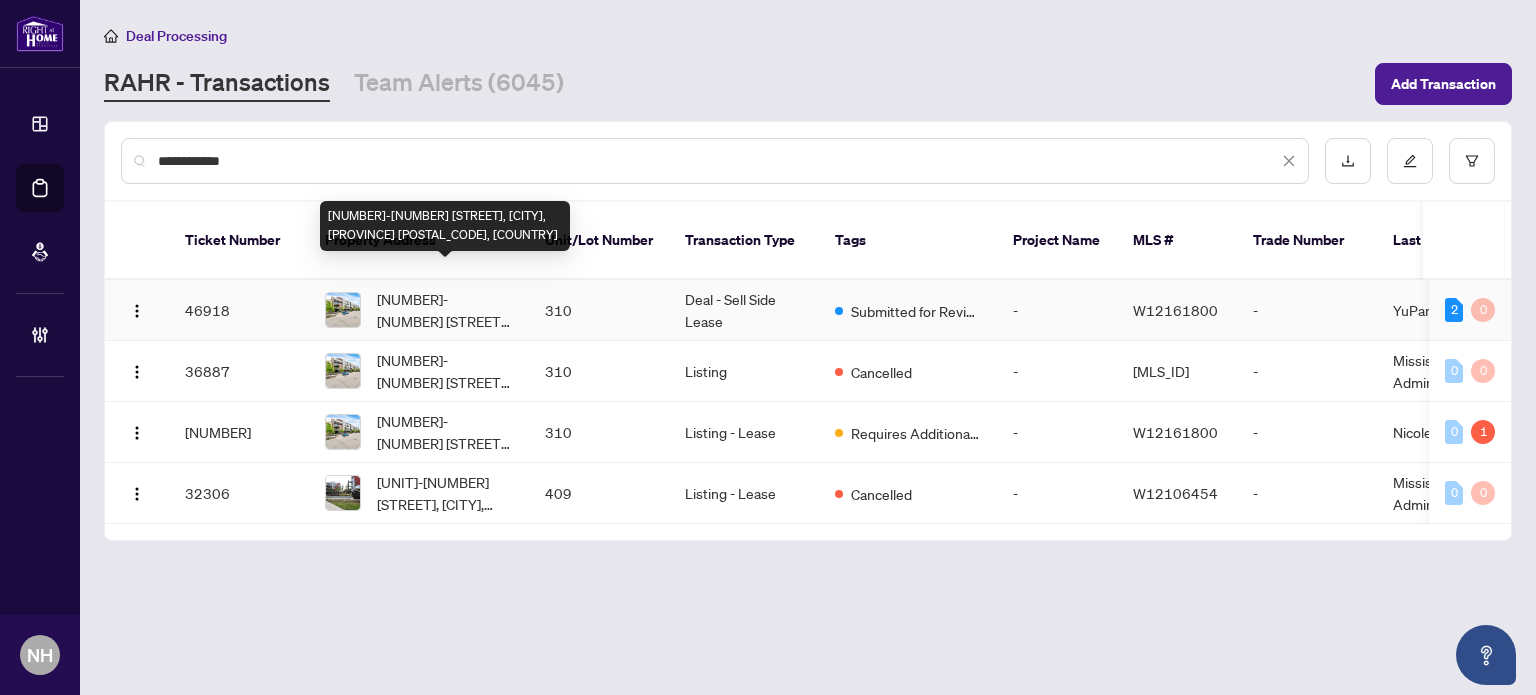 click on "310-5005 harvard Rd, Mississauga, Ontario L5M 0W5, Canada" at bounding box center (445, 310) 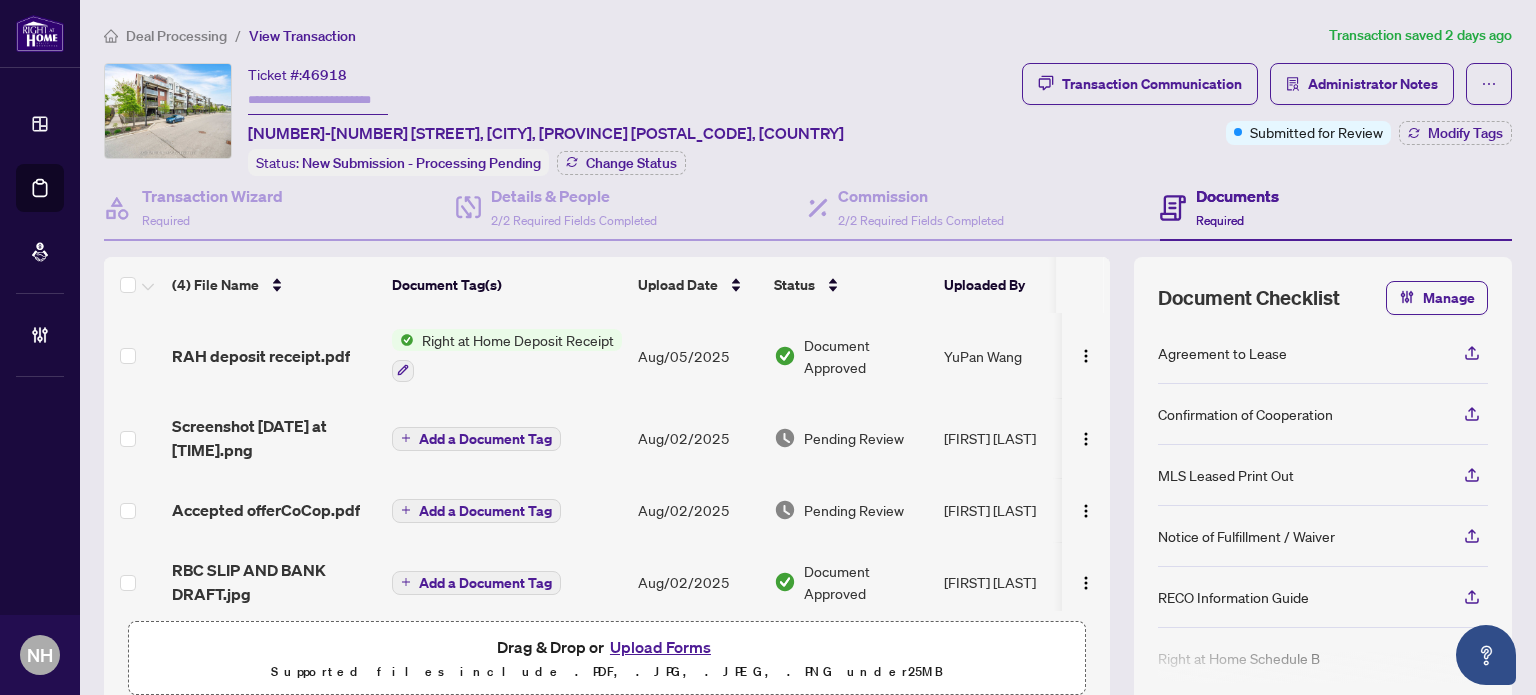 click on "RAH deposit receipt.pdf" at bounding box center (261, 356) 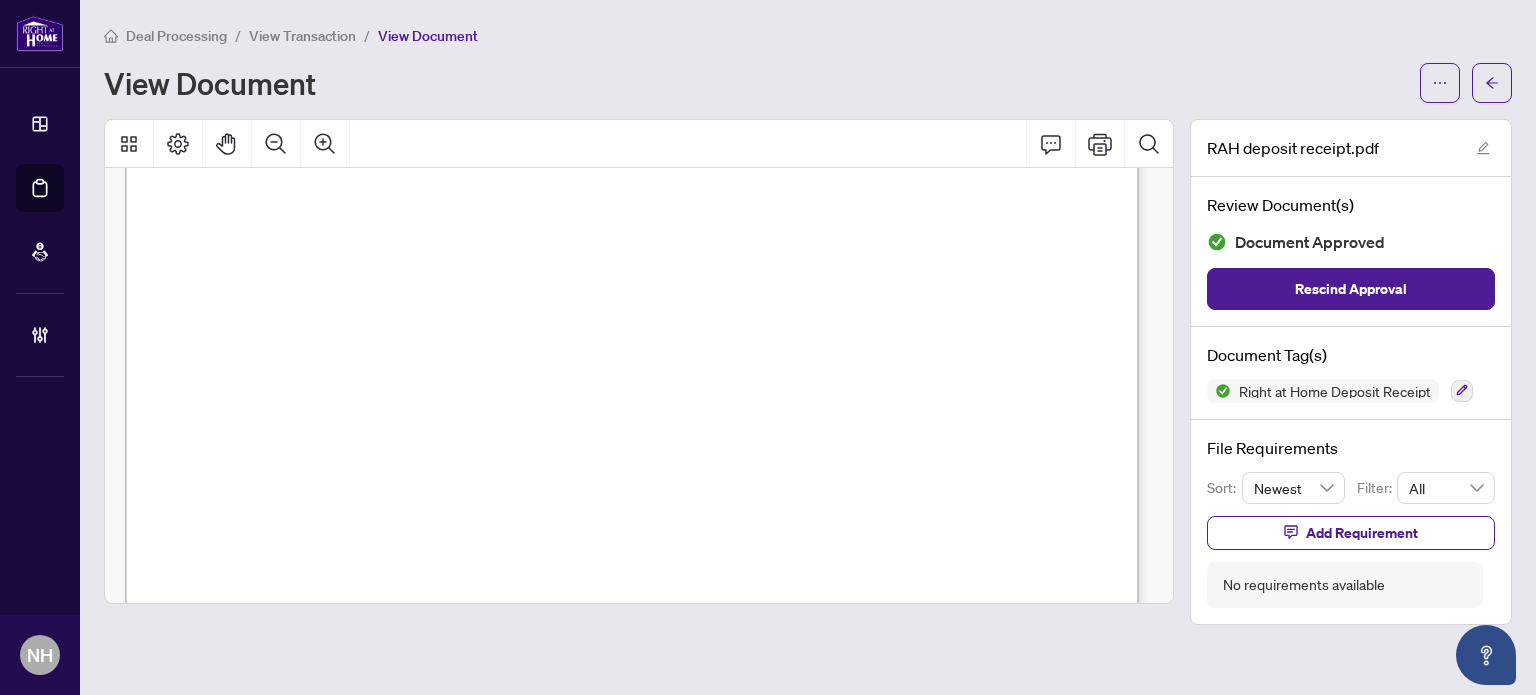 scroll, scrollTop: 500, scrollLeft: 0, axis: vertical 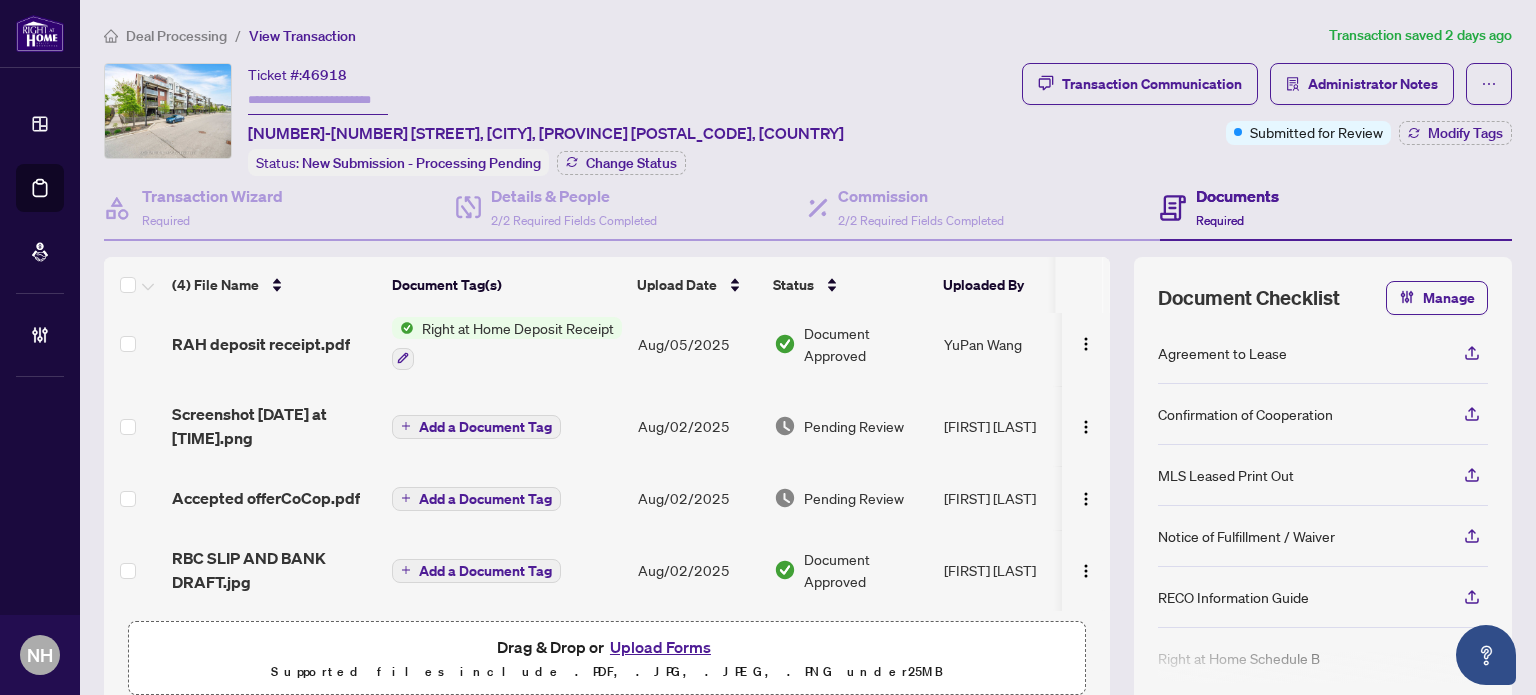 click on "Accepted offerCoCop.pdf" at bounding box center [266, 498] 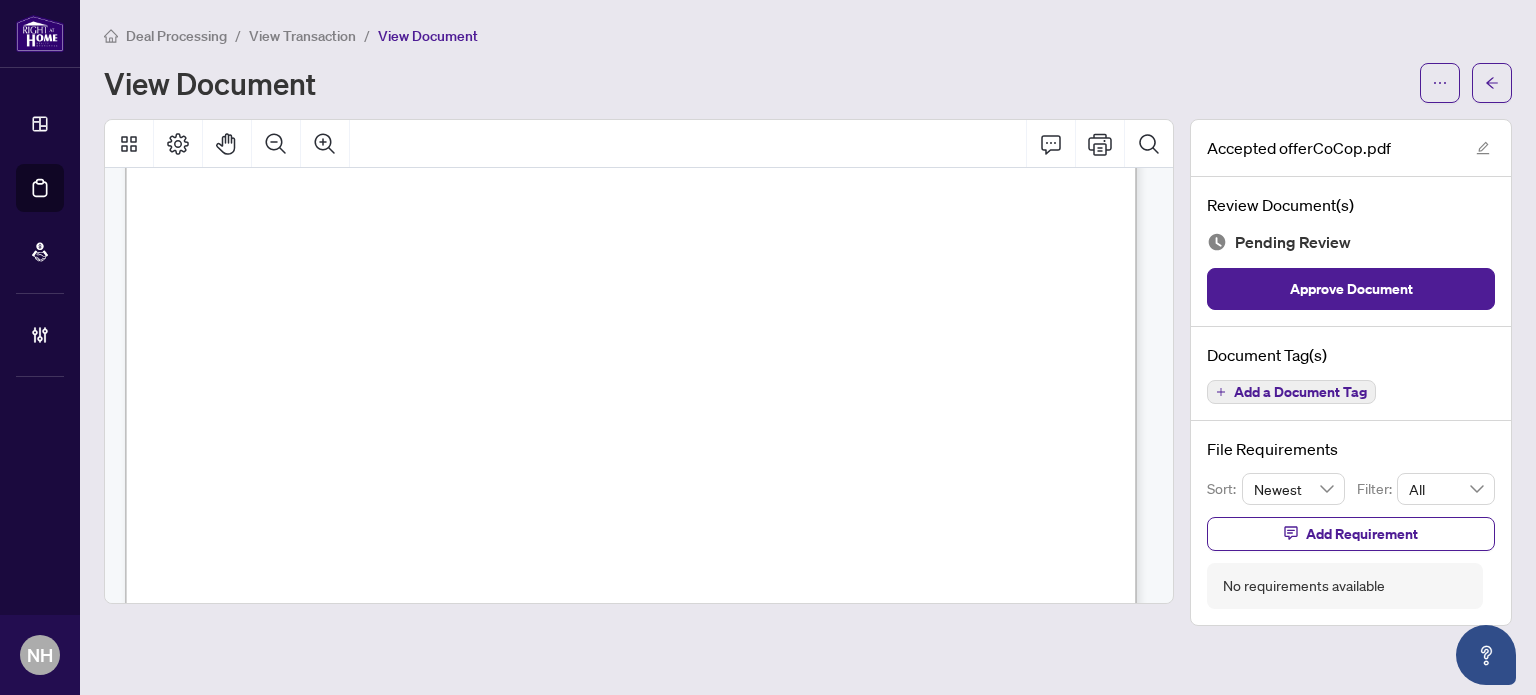 scroll, scrollTop: 7300, scrollLeft: 0, axis: vertical 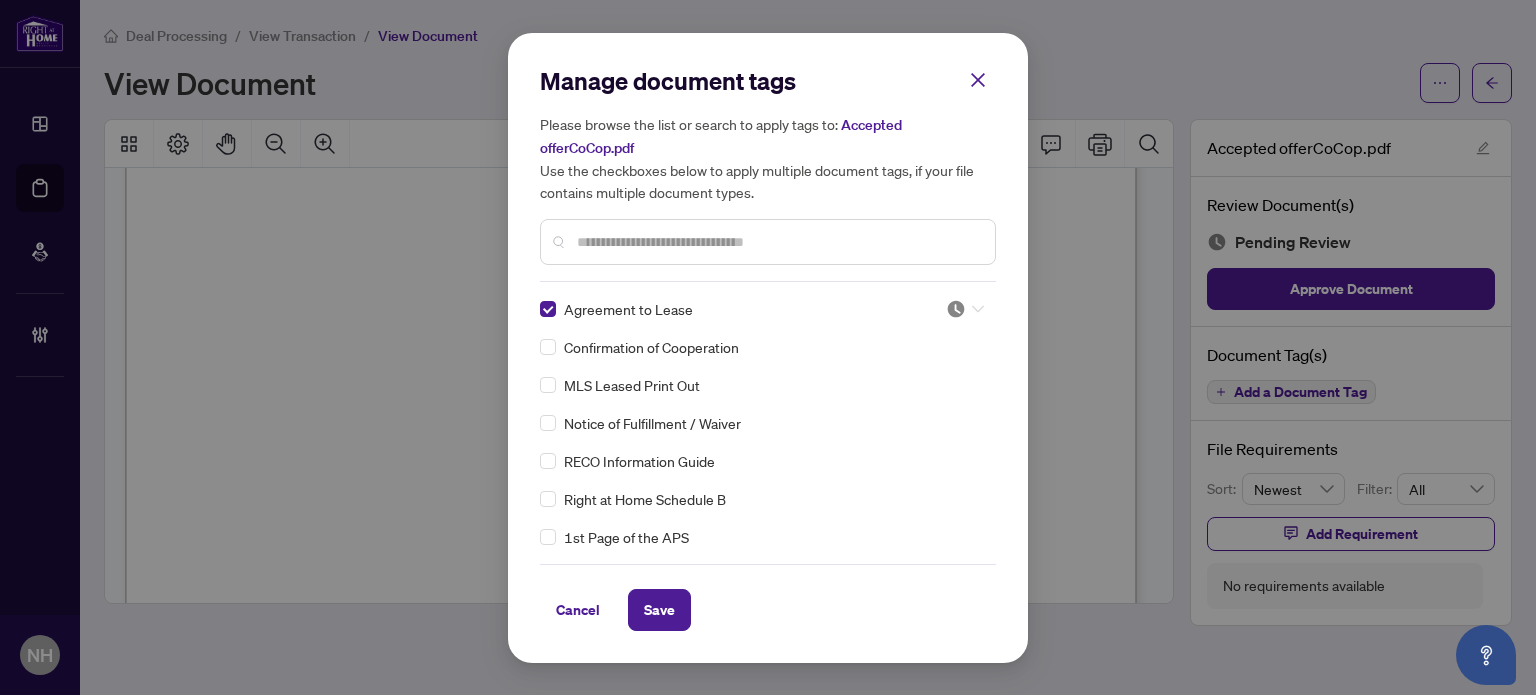 click at bounding box center (965, 309) 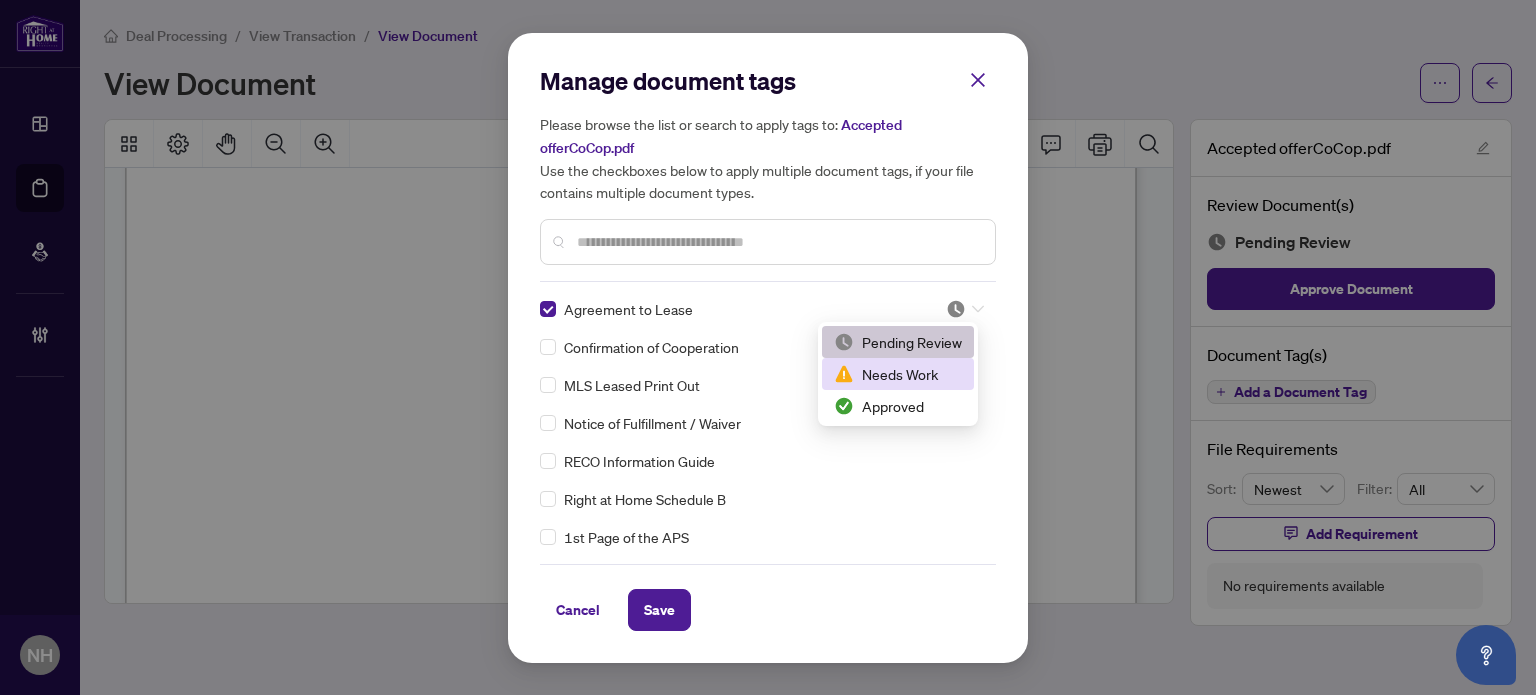 click on "Needs Work" at bounding box center [898, 374] 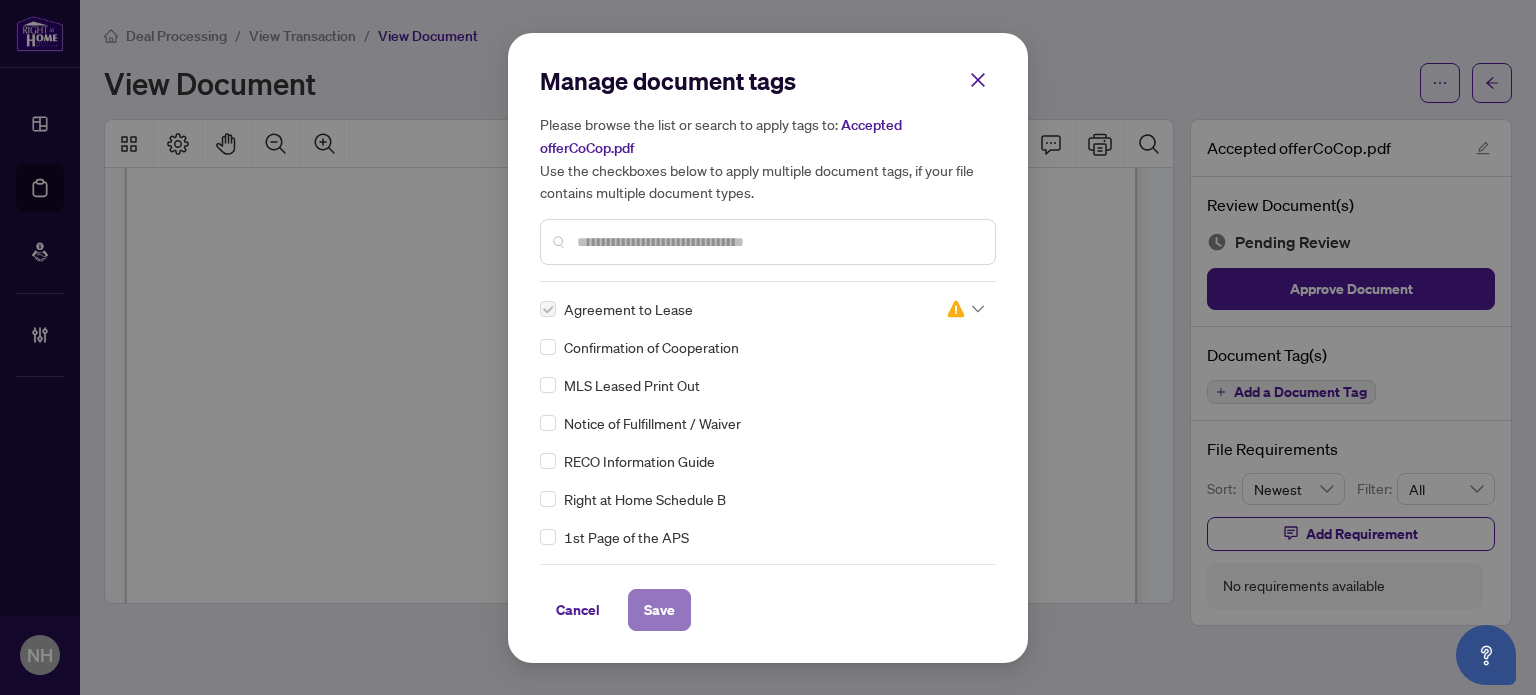 click on "Save" at bounding box center (659, 610) 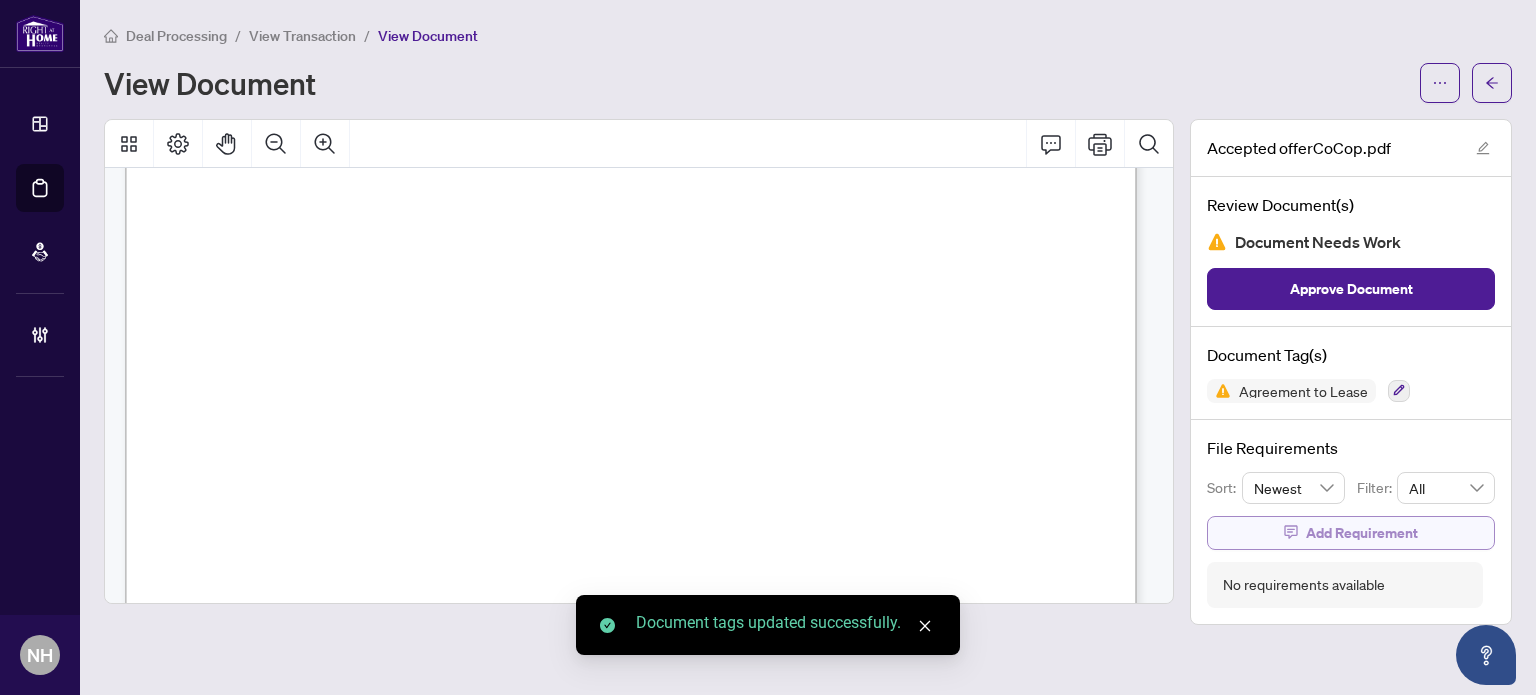 click on "Add Requirement" at bounding box center (1351, 533) 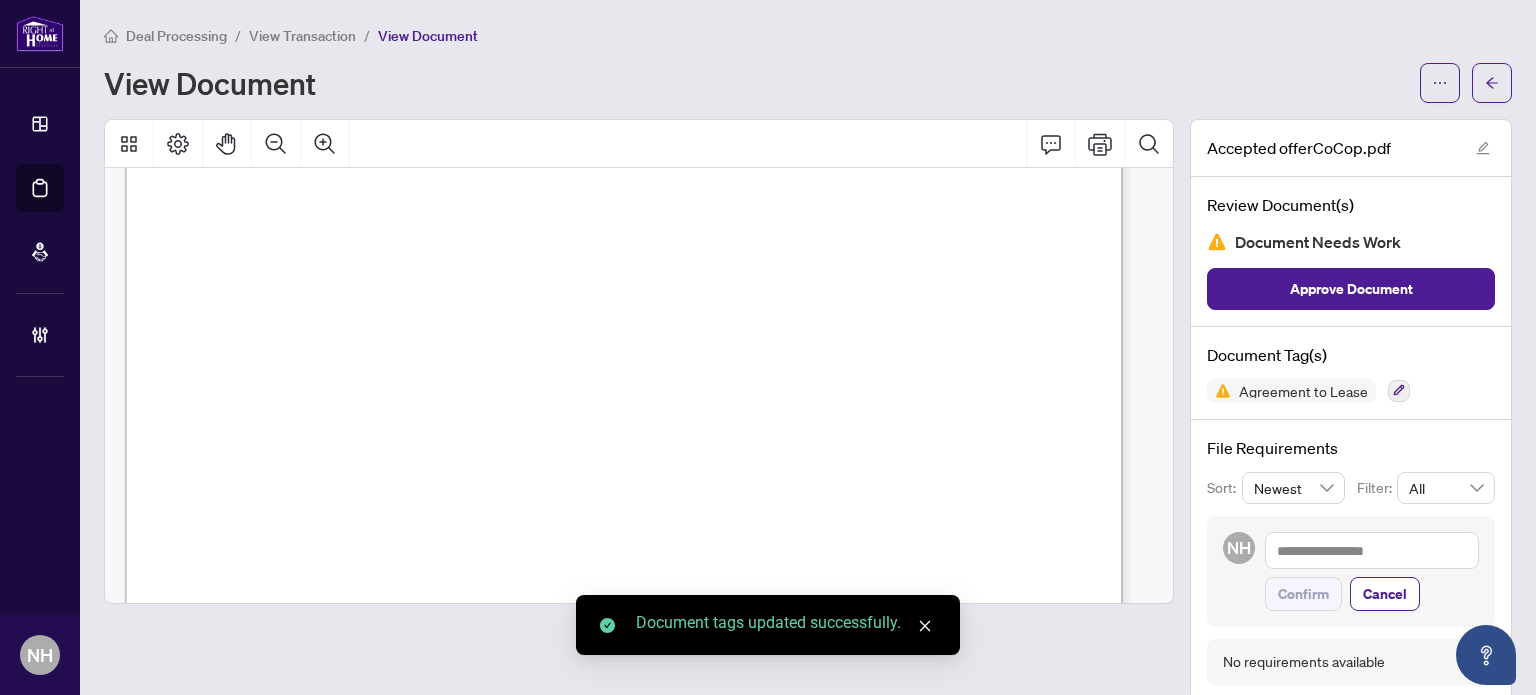 scroll, scrollTop: 7198, scrollLeft: 0, axis: vertical 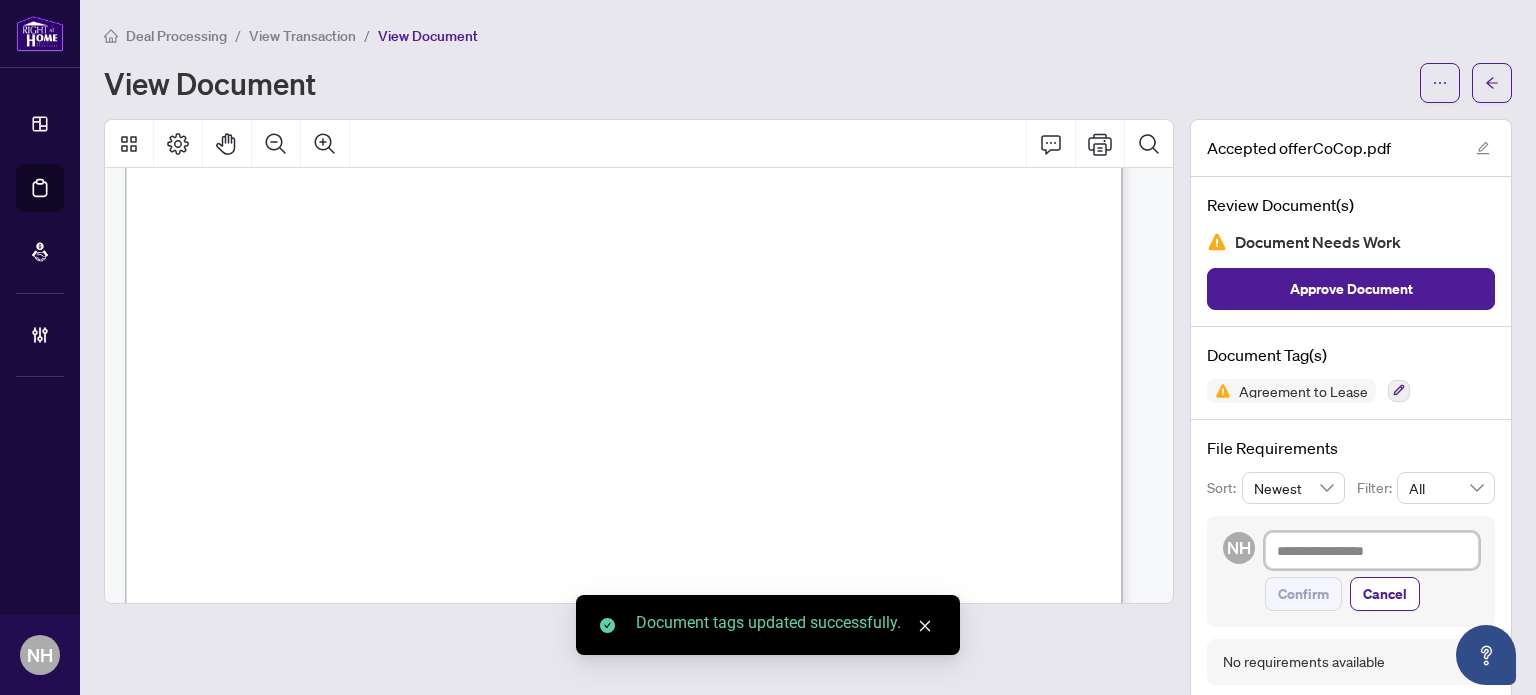 click at bounding box center (1372, 551) 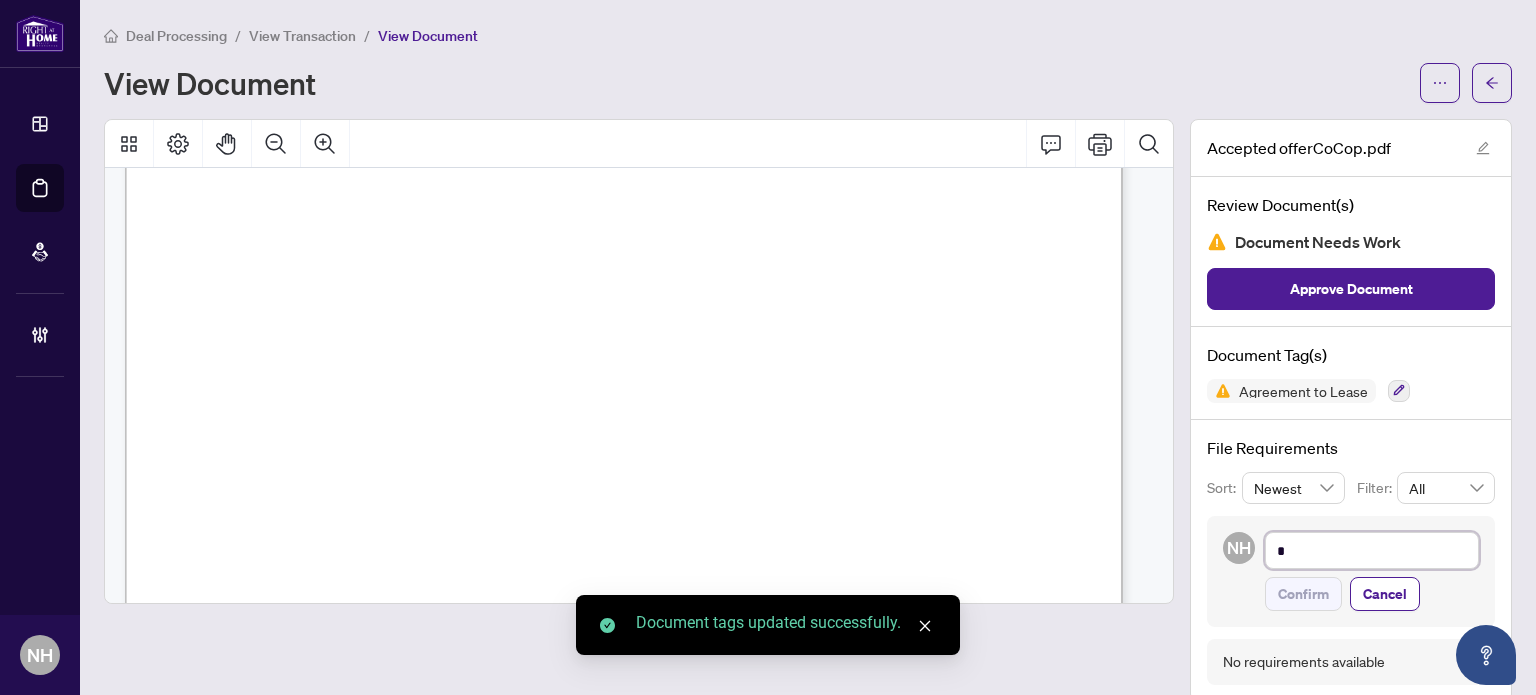 type on "**" 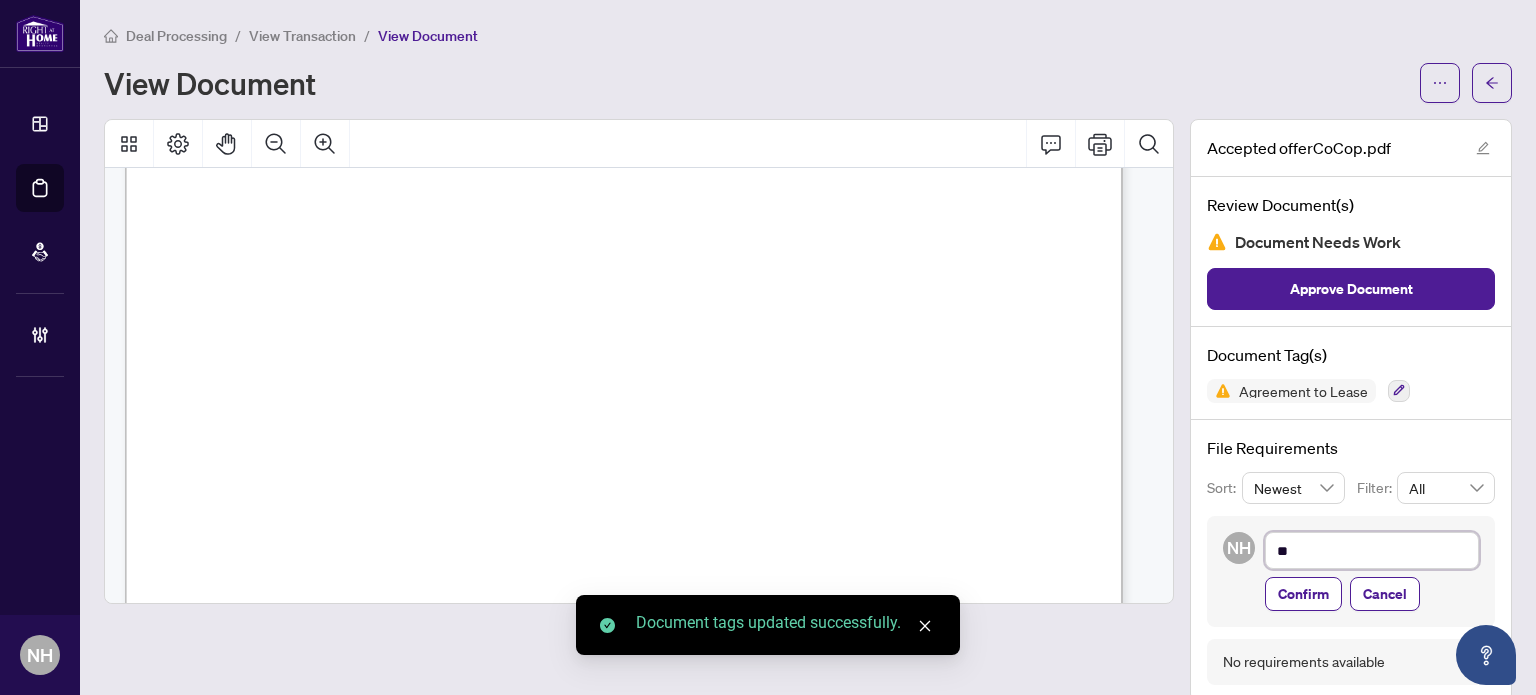 type on "***" 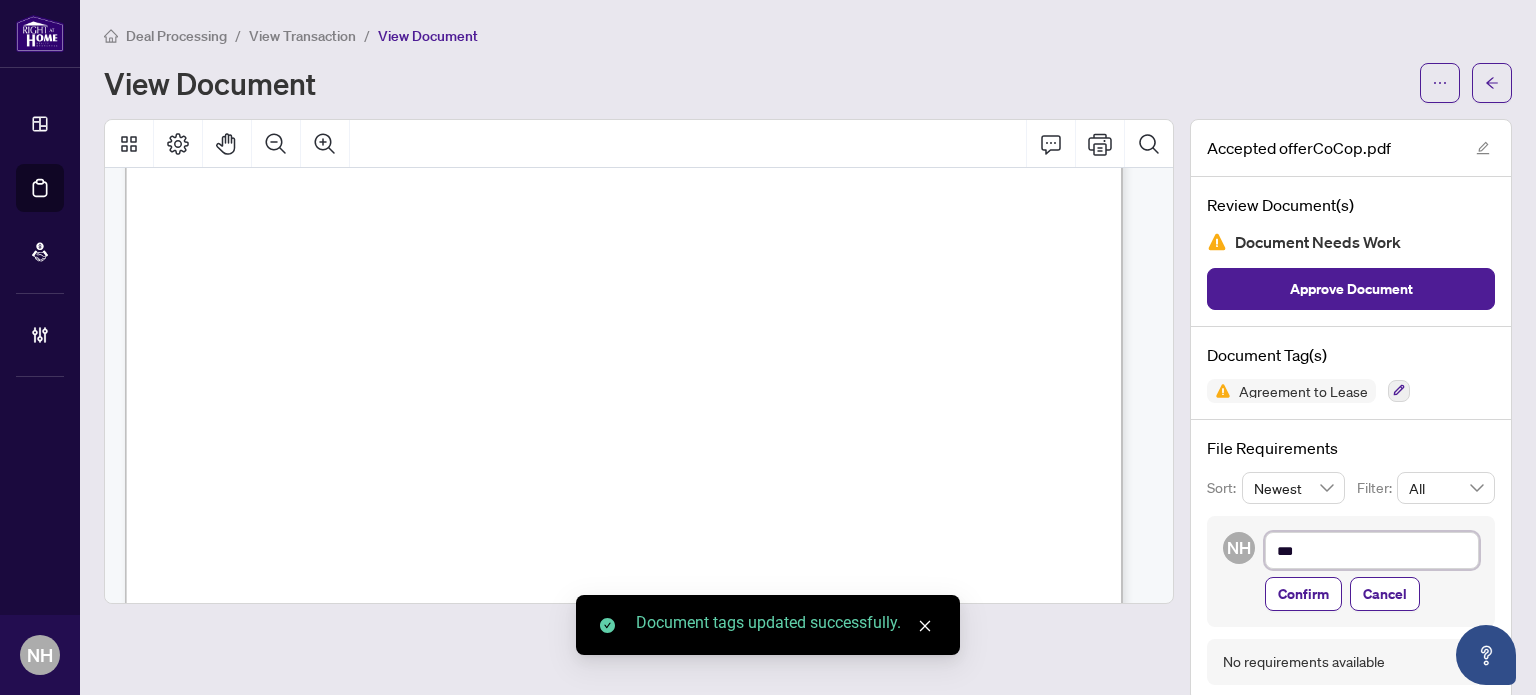 type on "****" 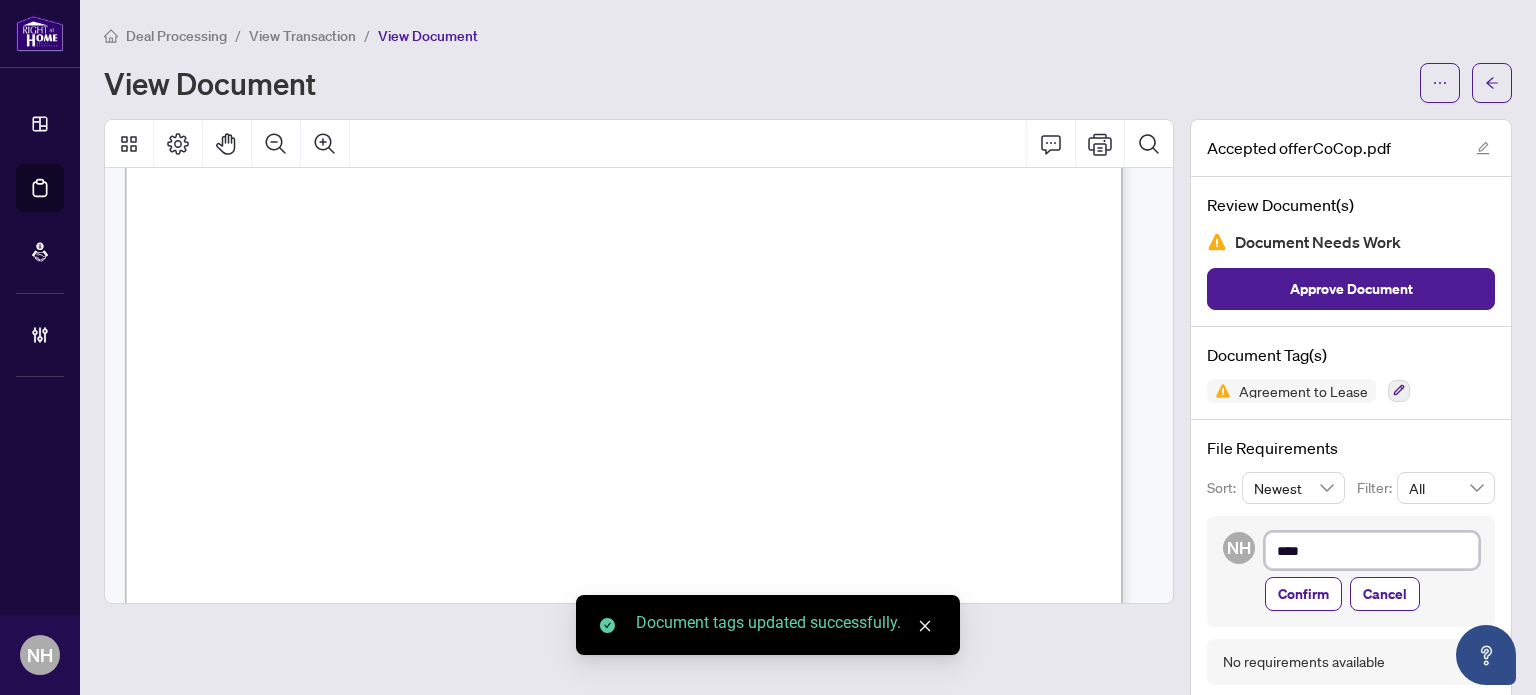 type on "*****" 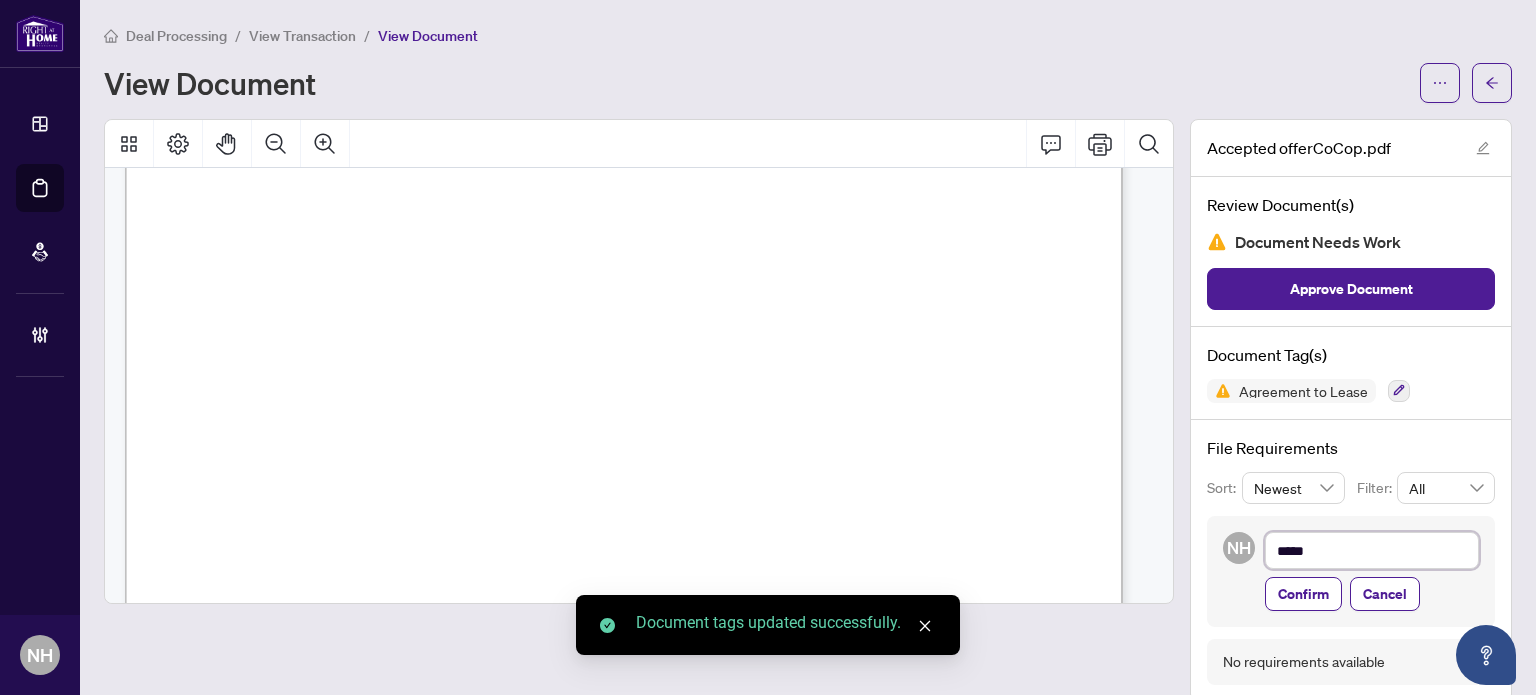 type on "******" 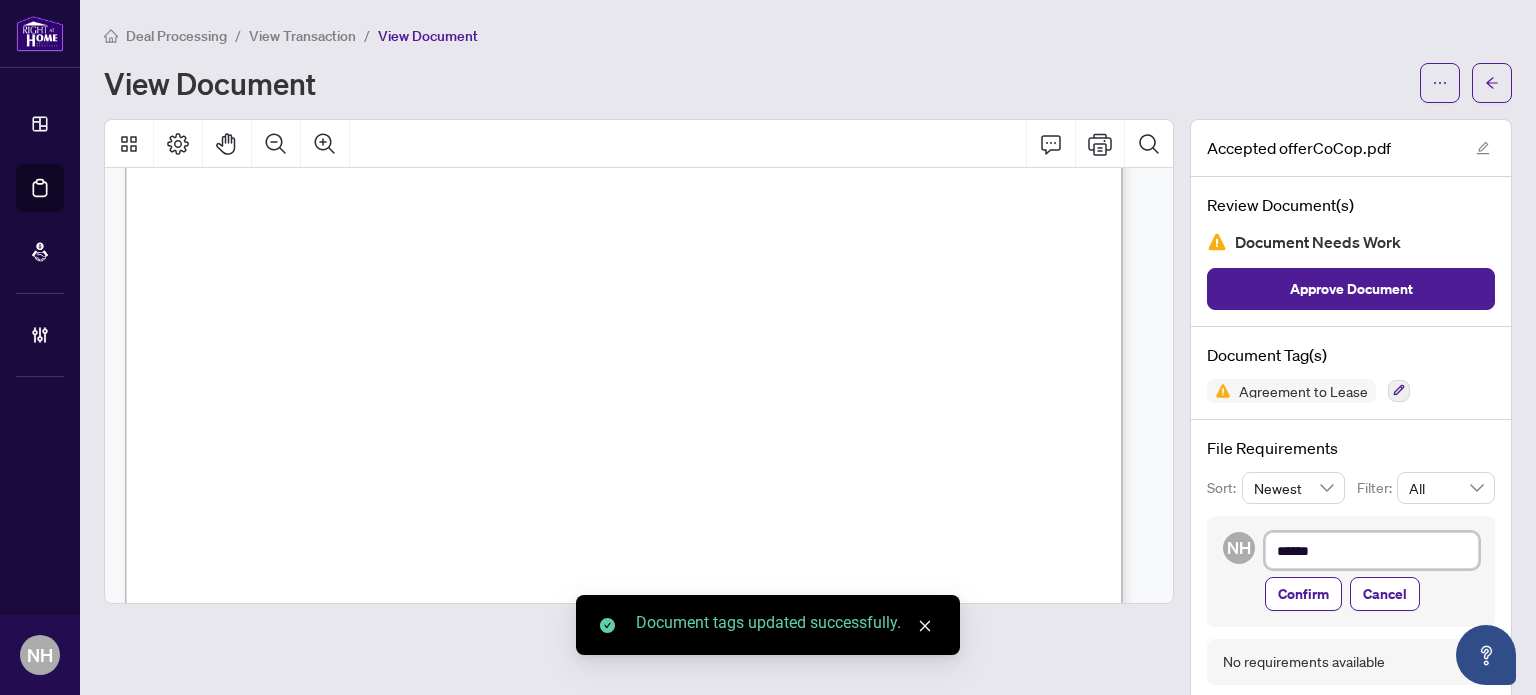 type on "*******" 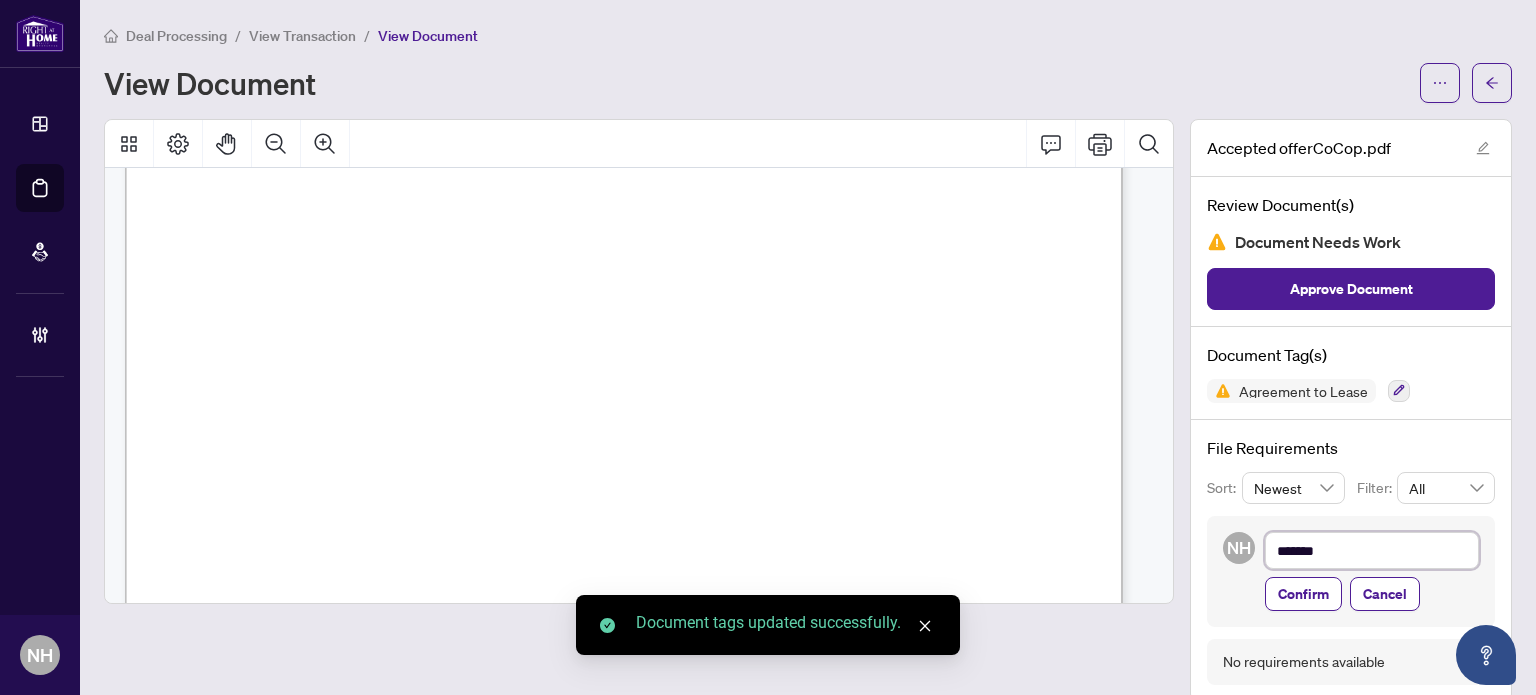 type on "********" 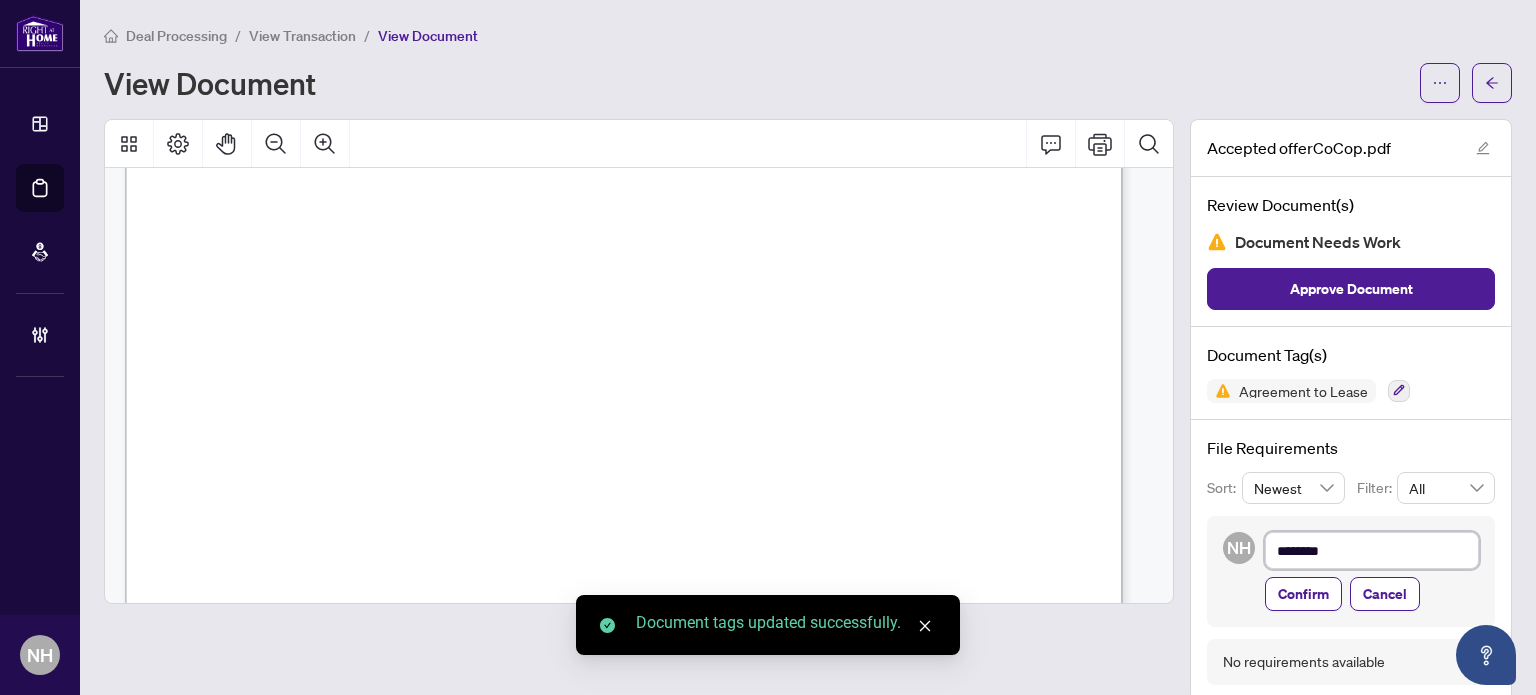 type on "*********" 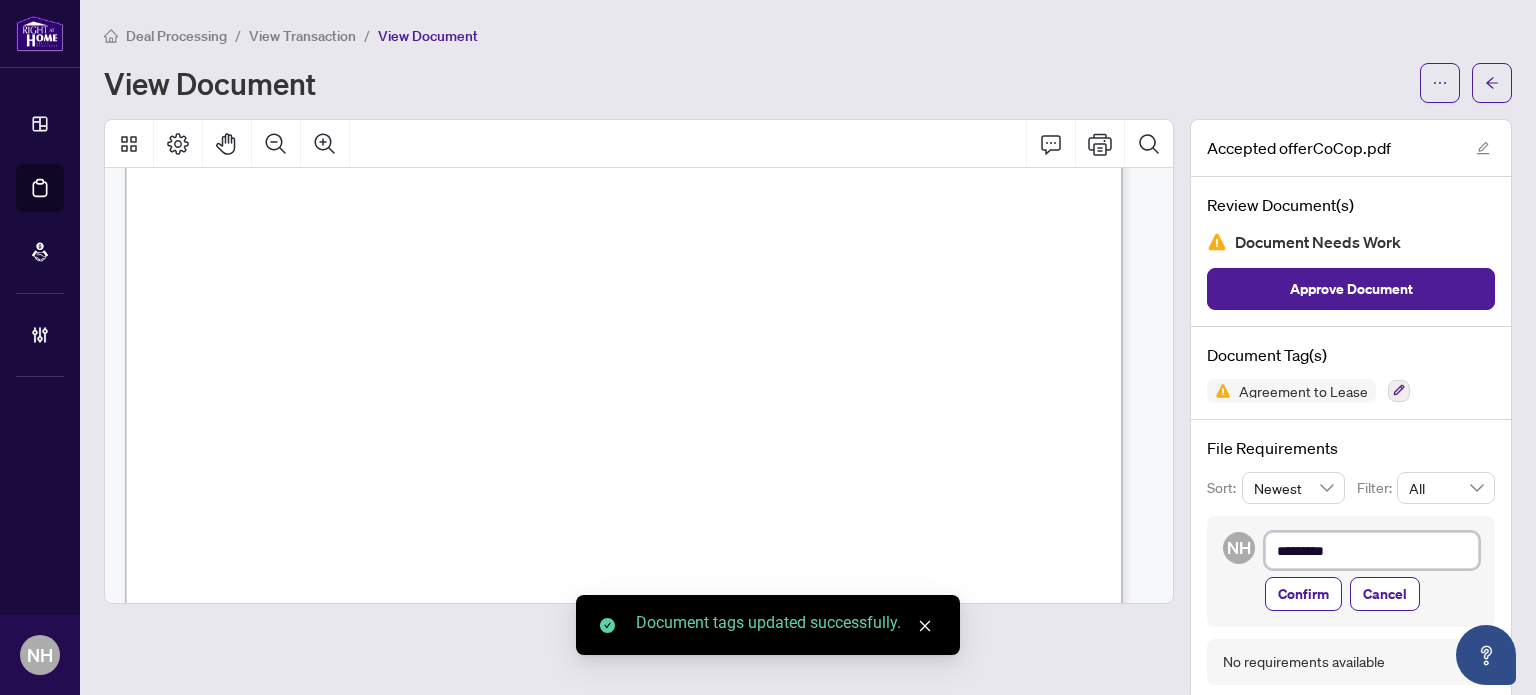 type on "*********" 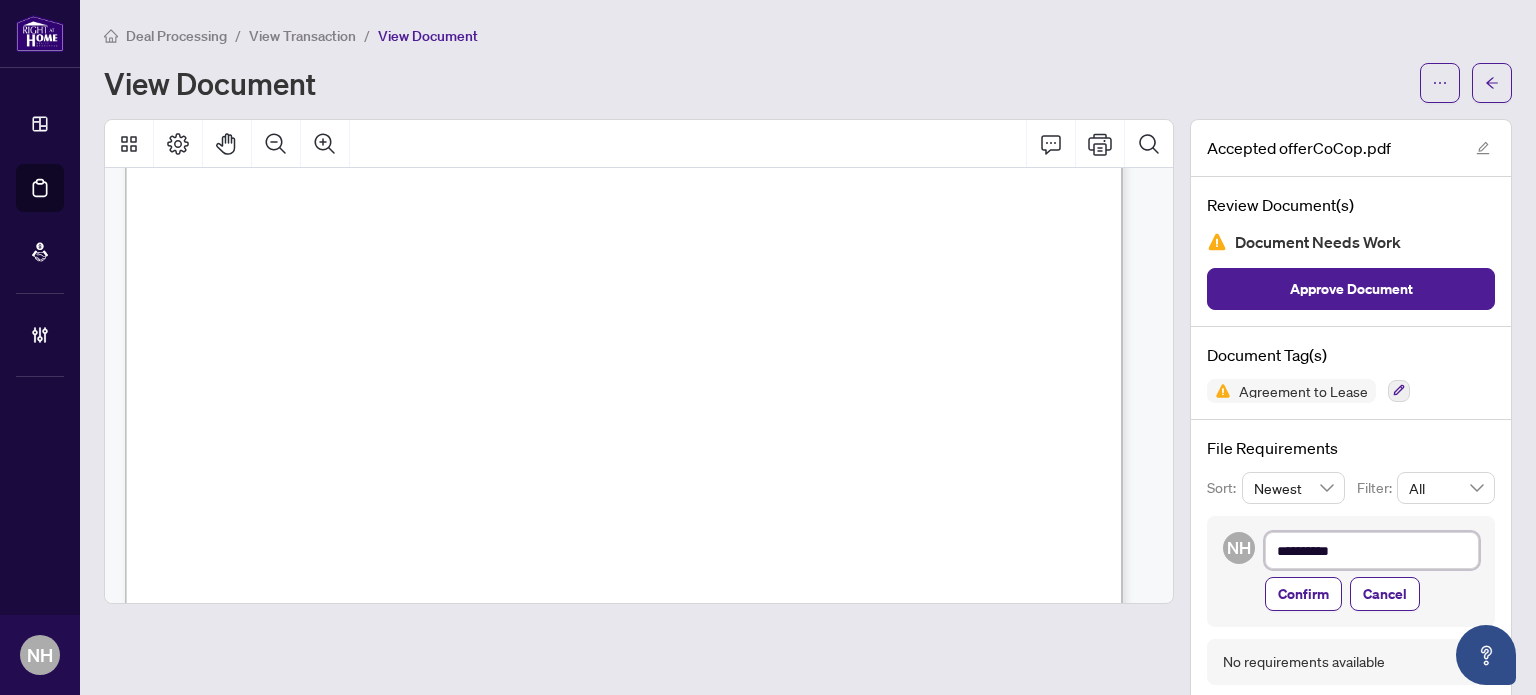 type on "**********" 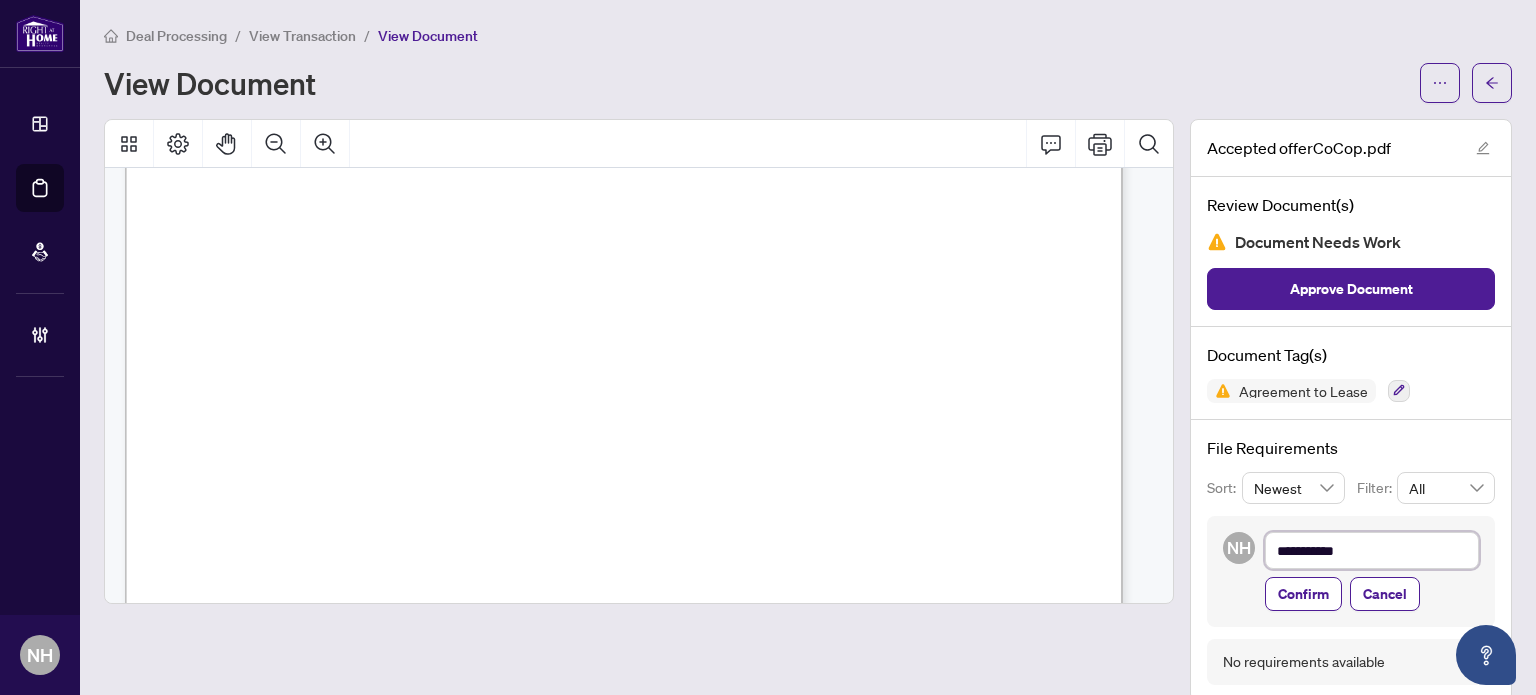 type on "**********" 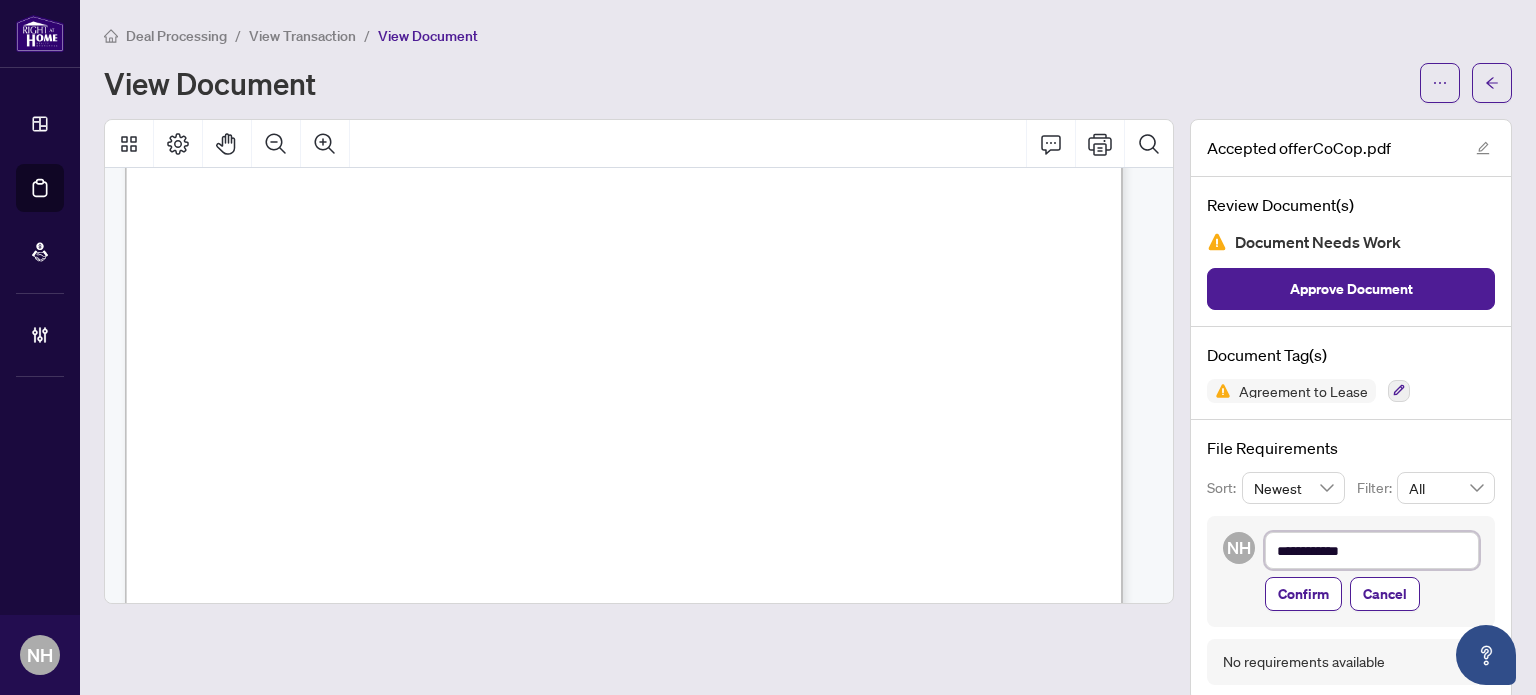 type on "**********" 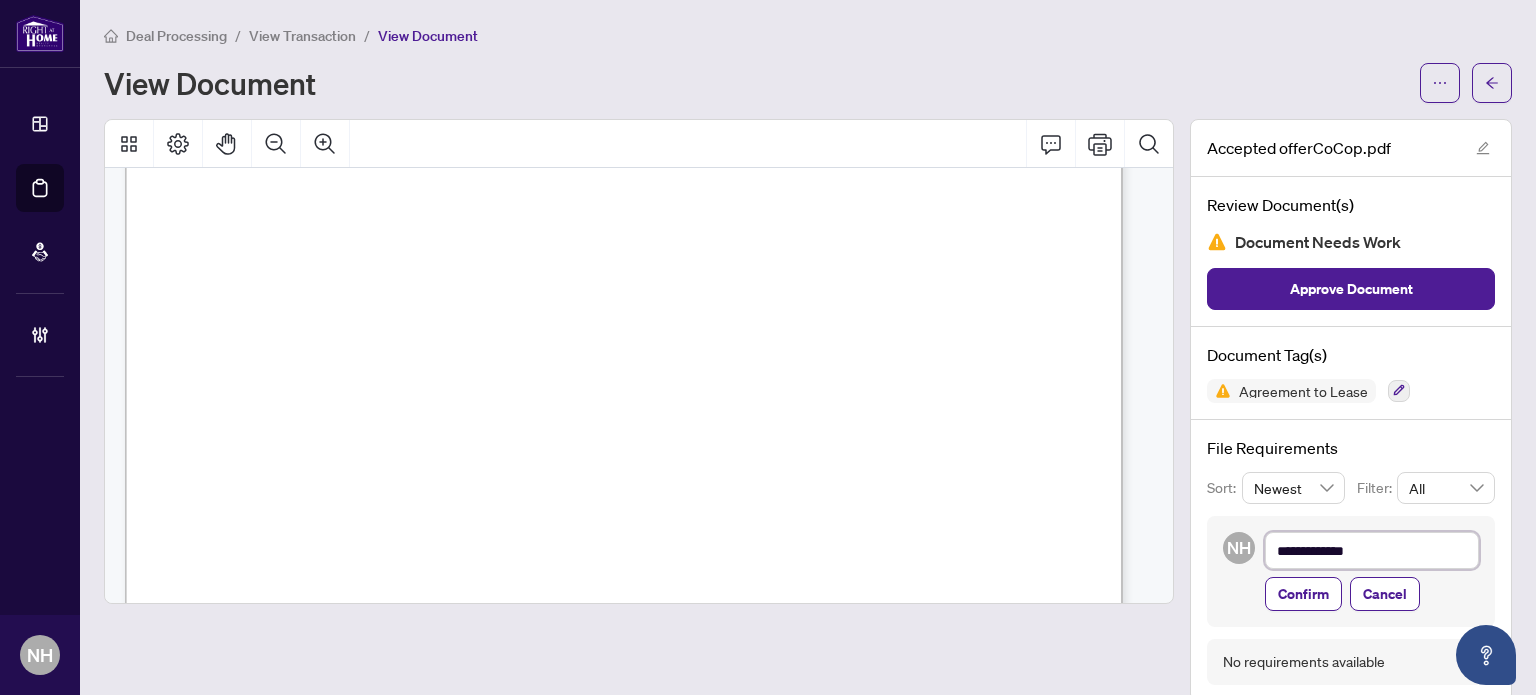 type on "**********" 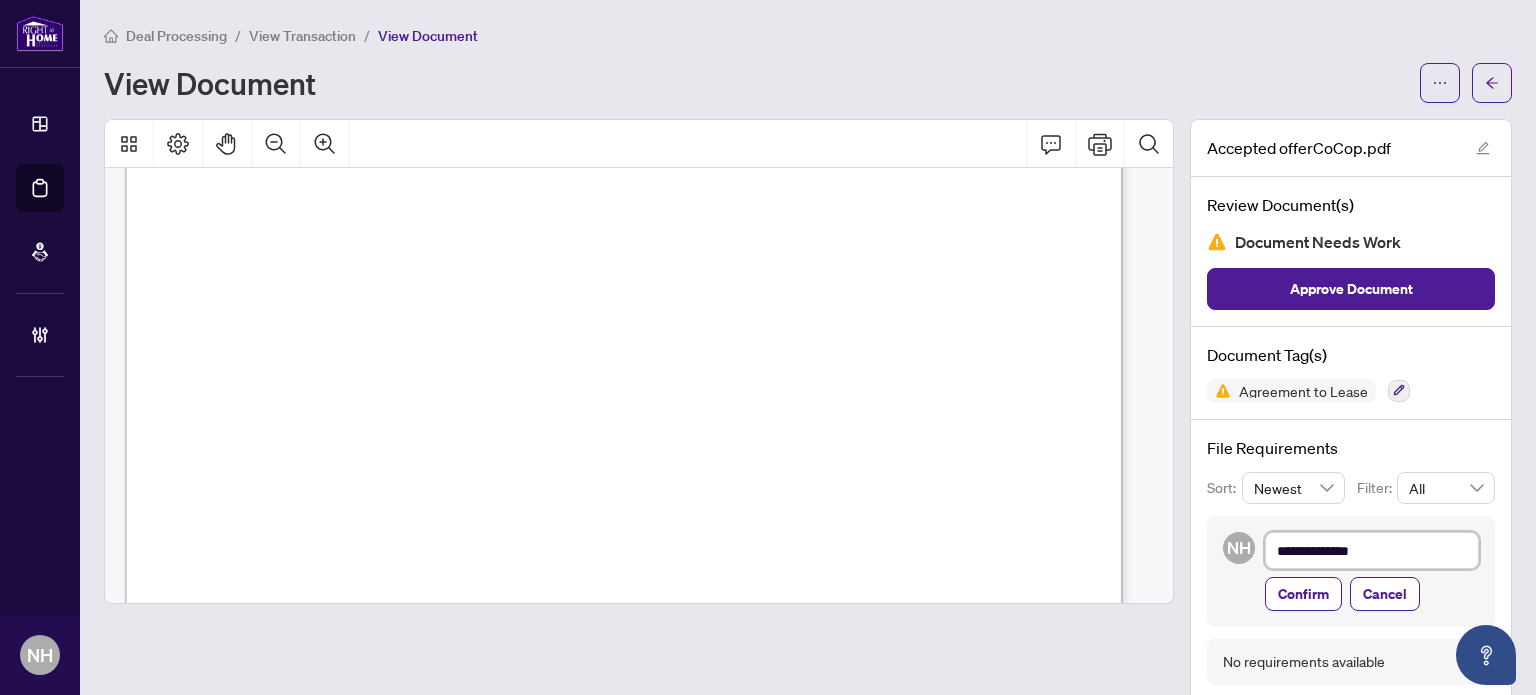 type on "**********" 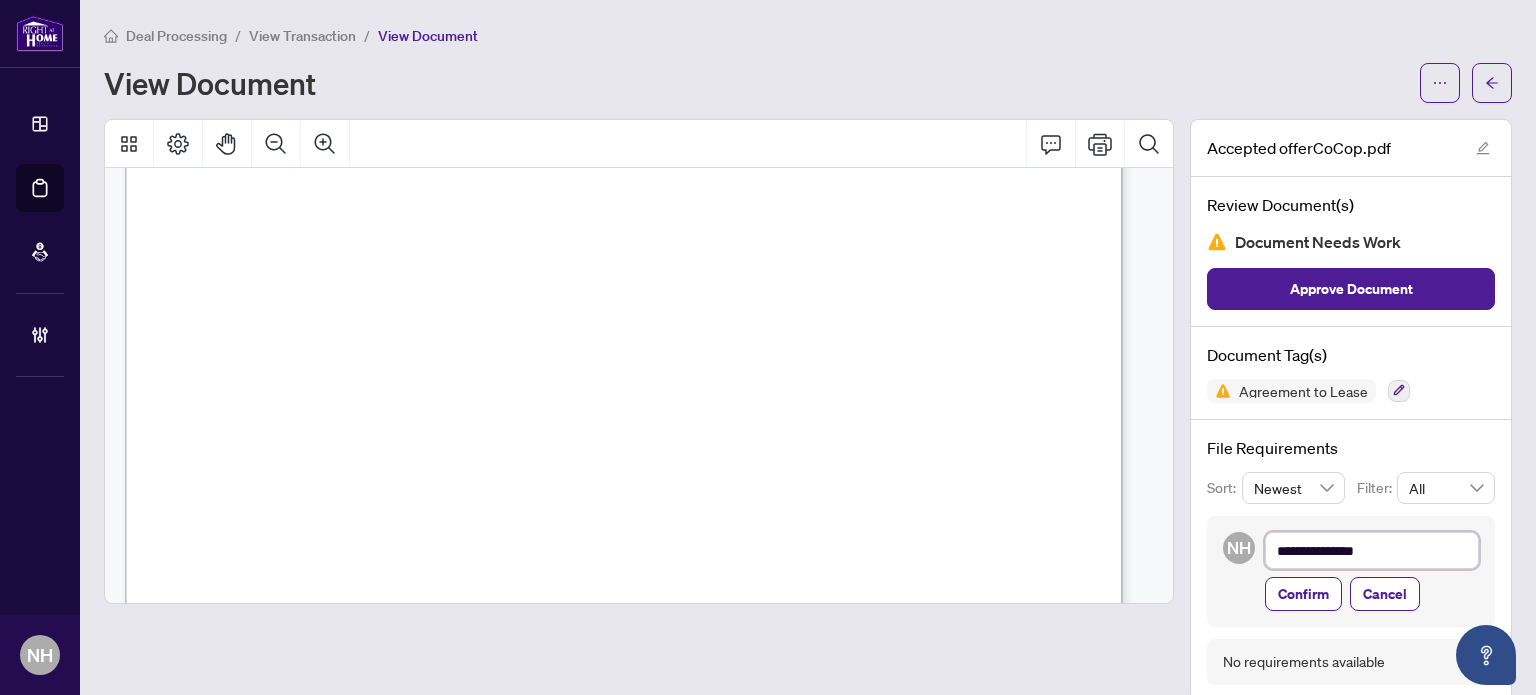 type on "**********" 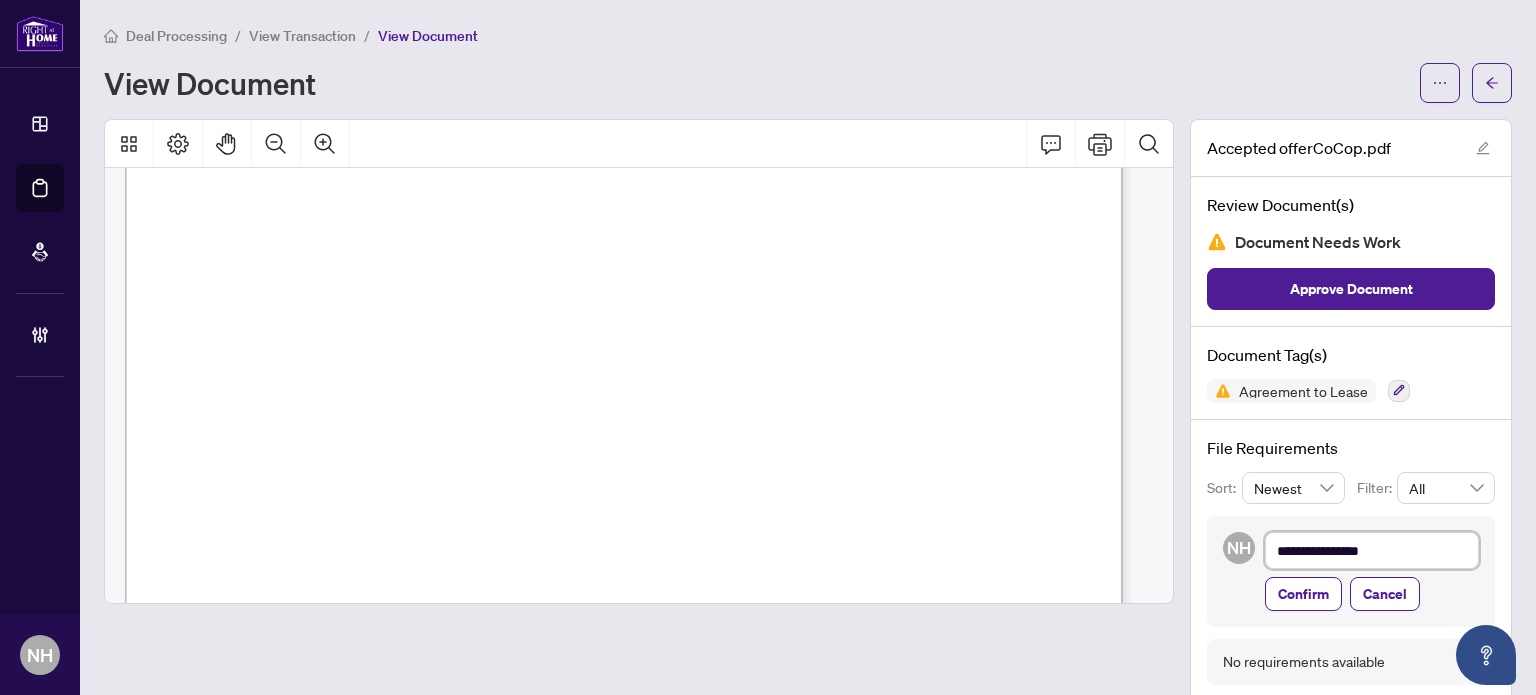 type on "**********" 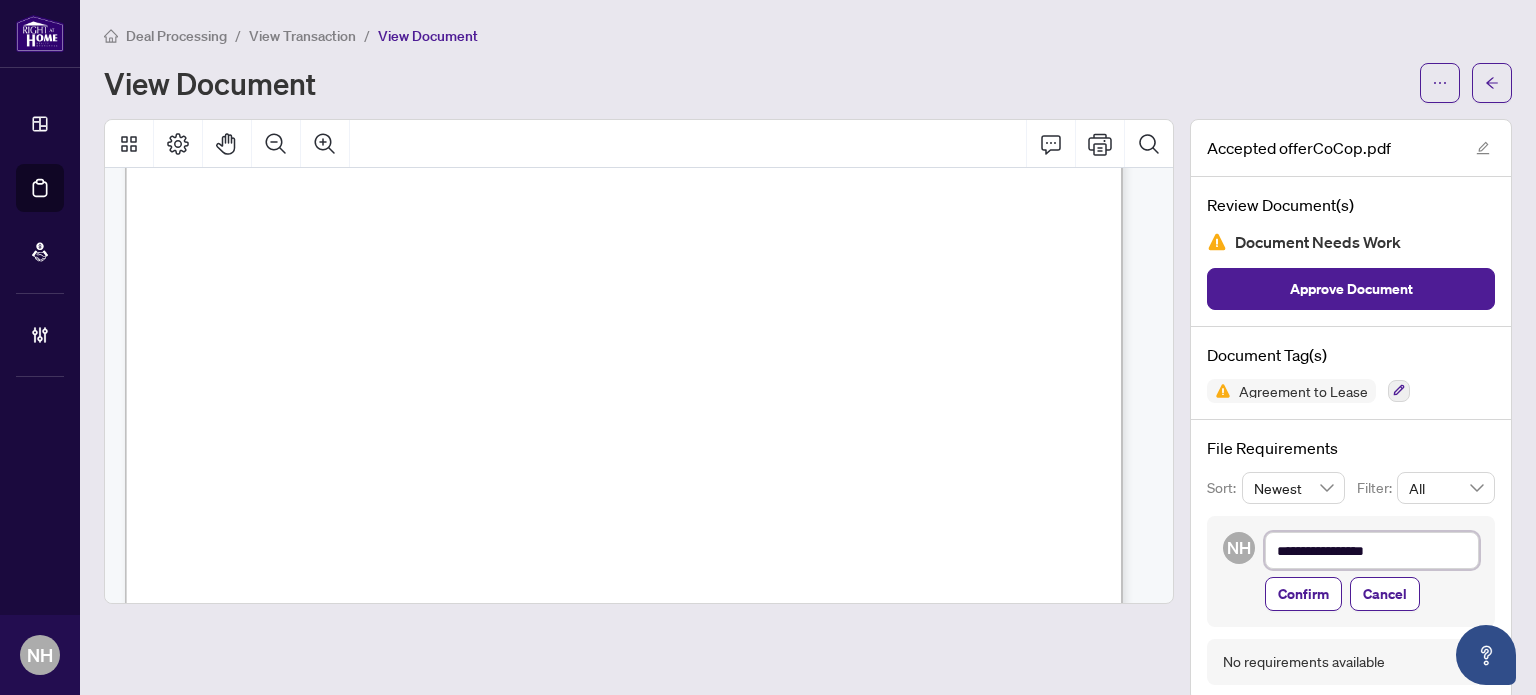 type on "**********" 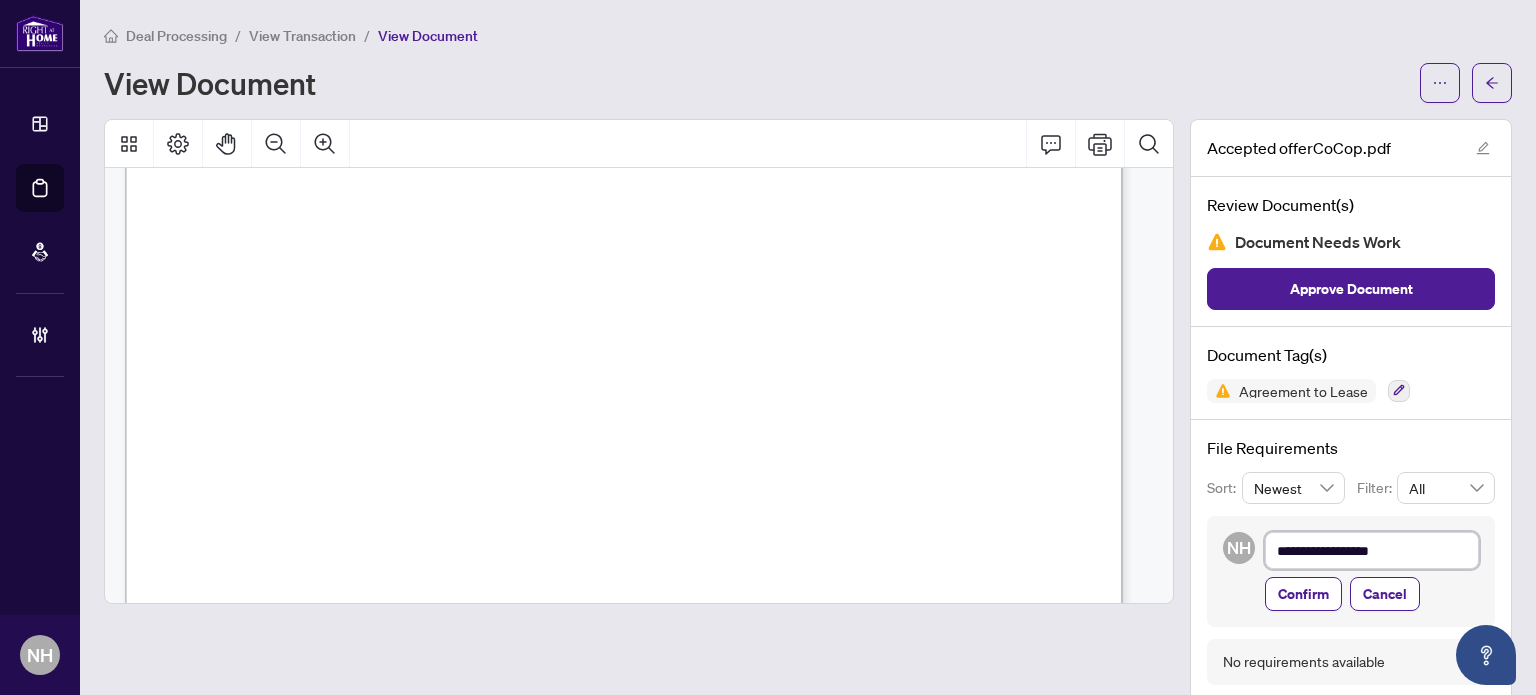 type on "**********" 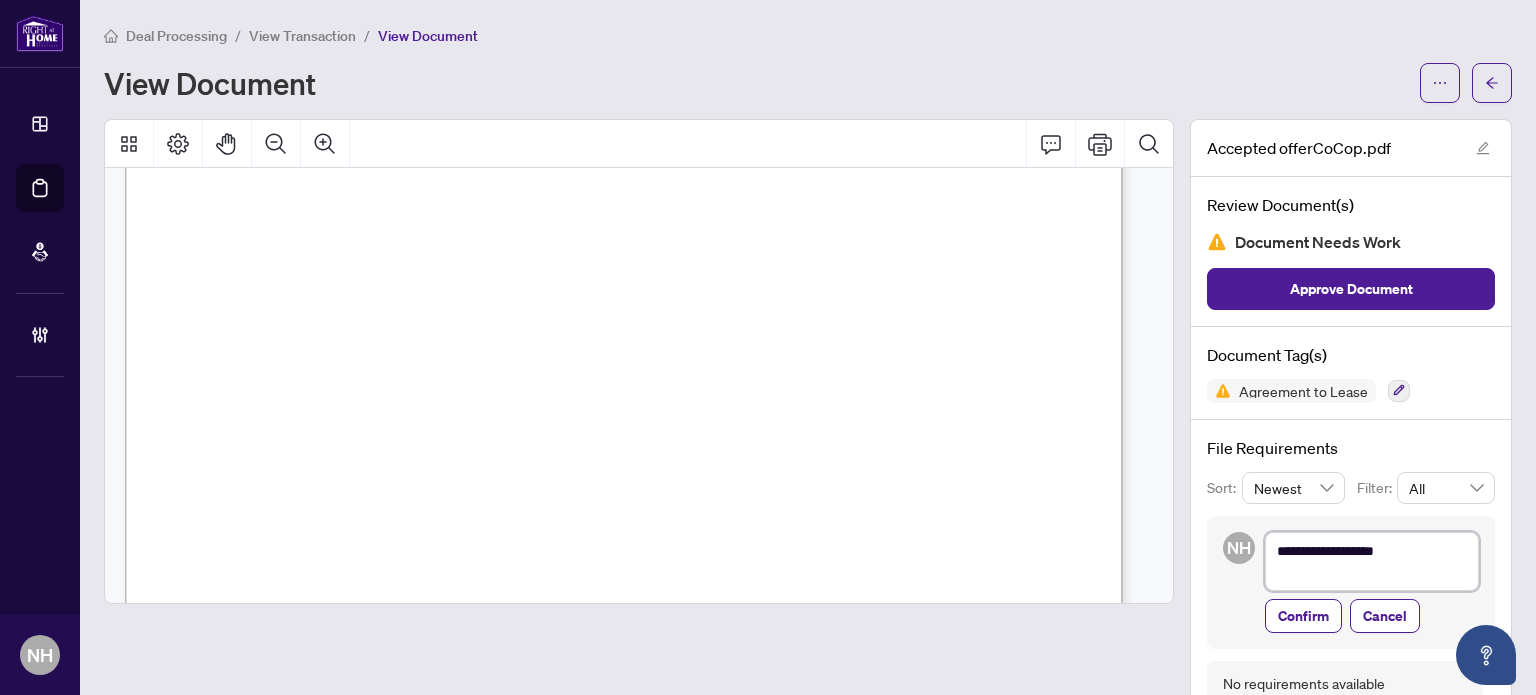 type on "**********" 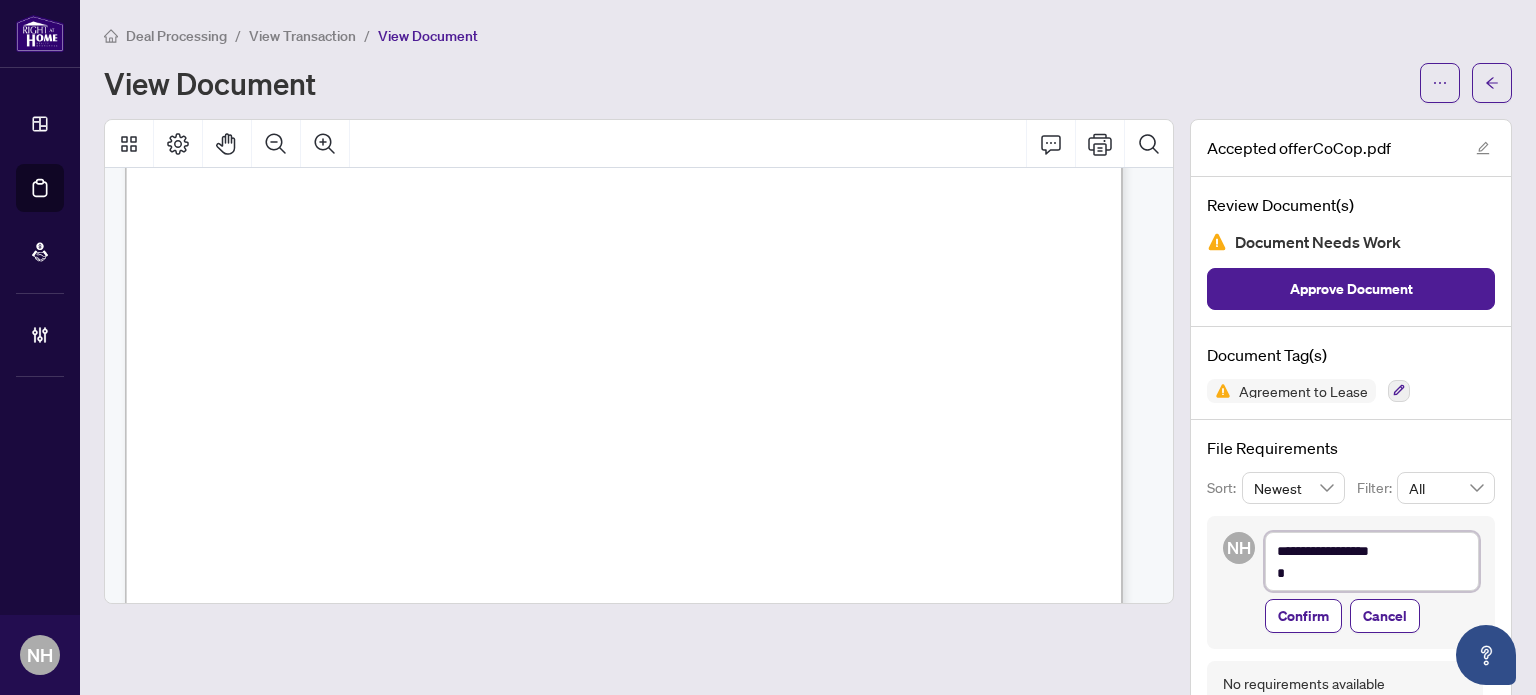 type on "**********" 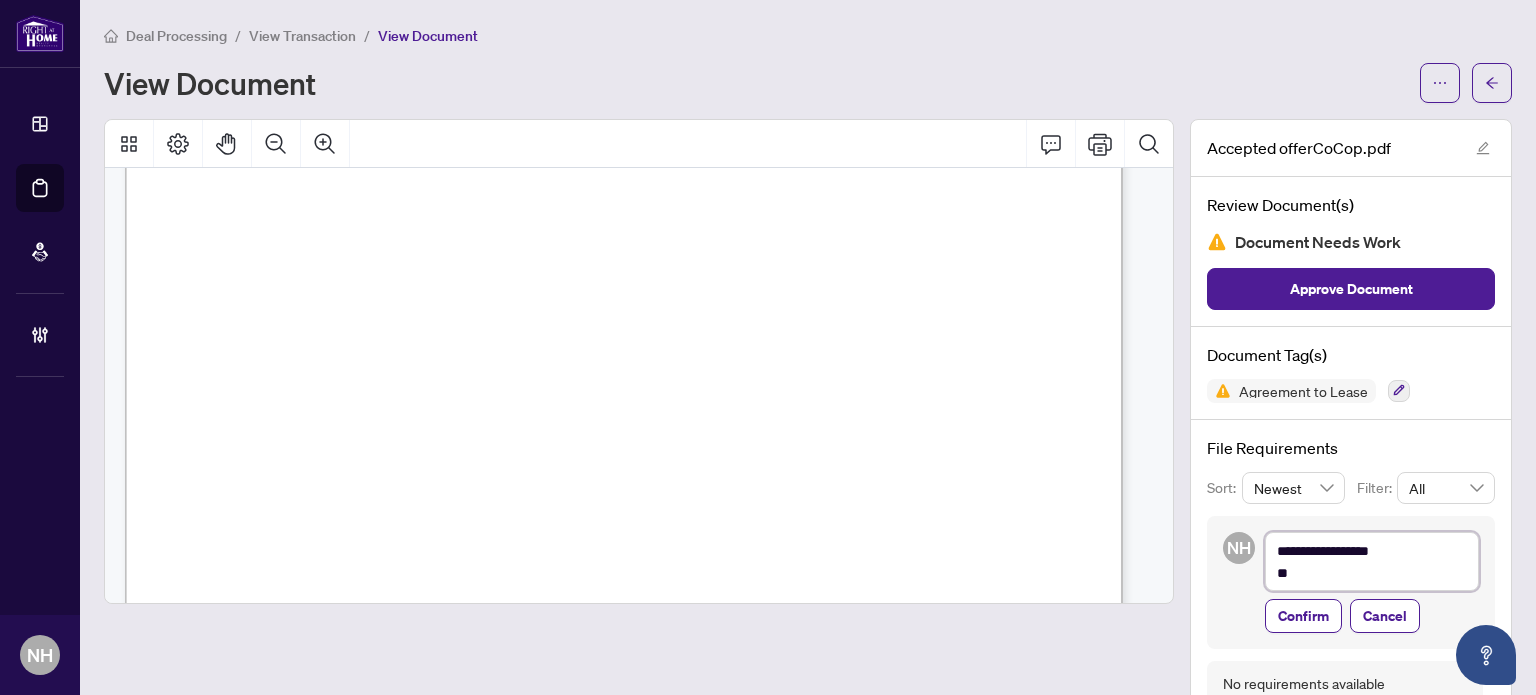 type on "**********" 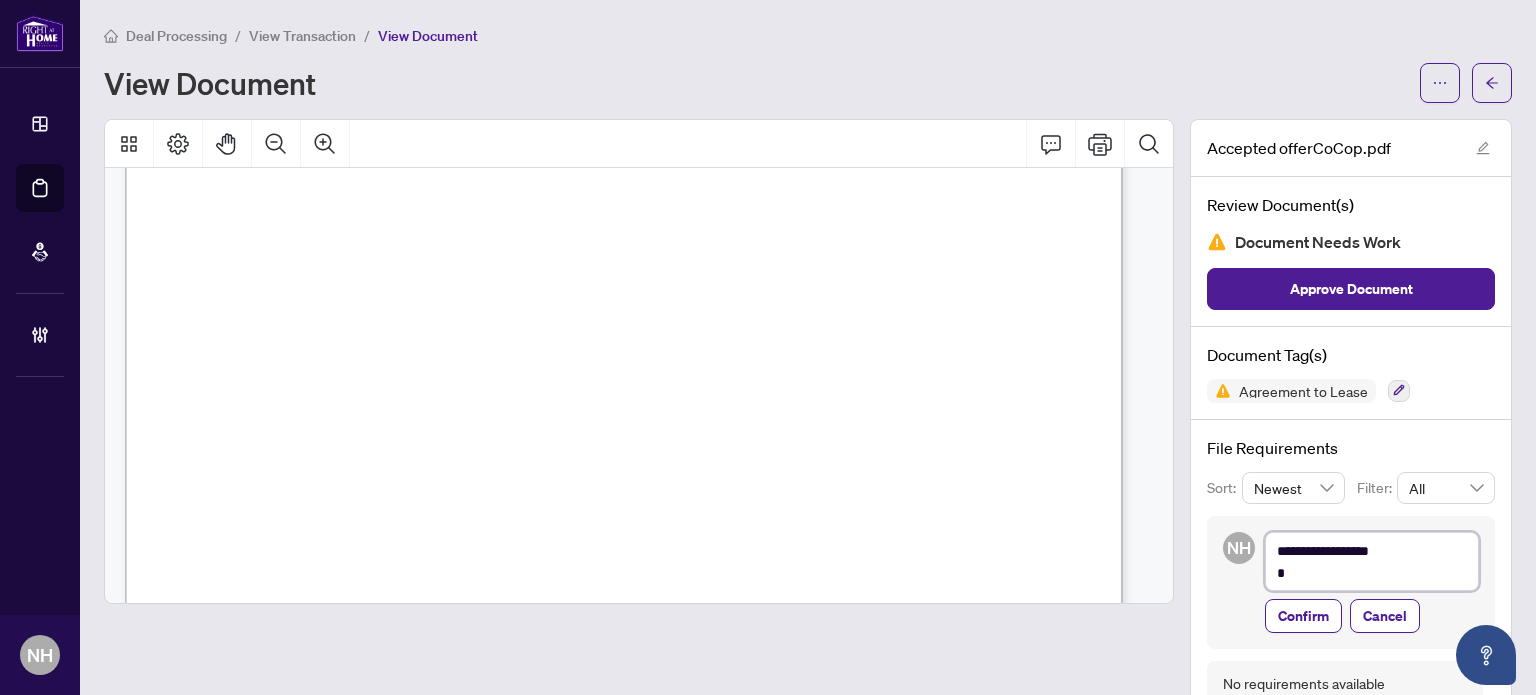 type on "**********" 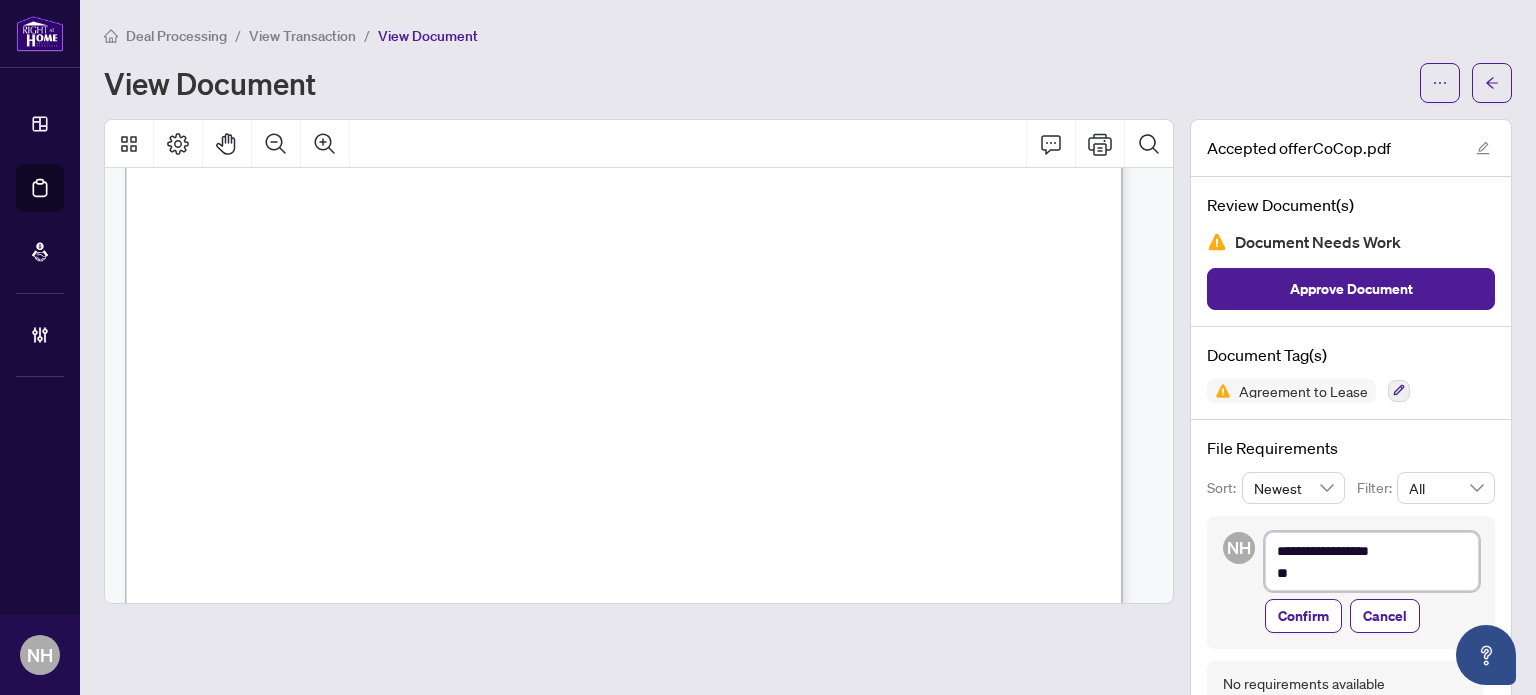 type on "**********" 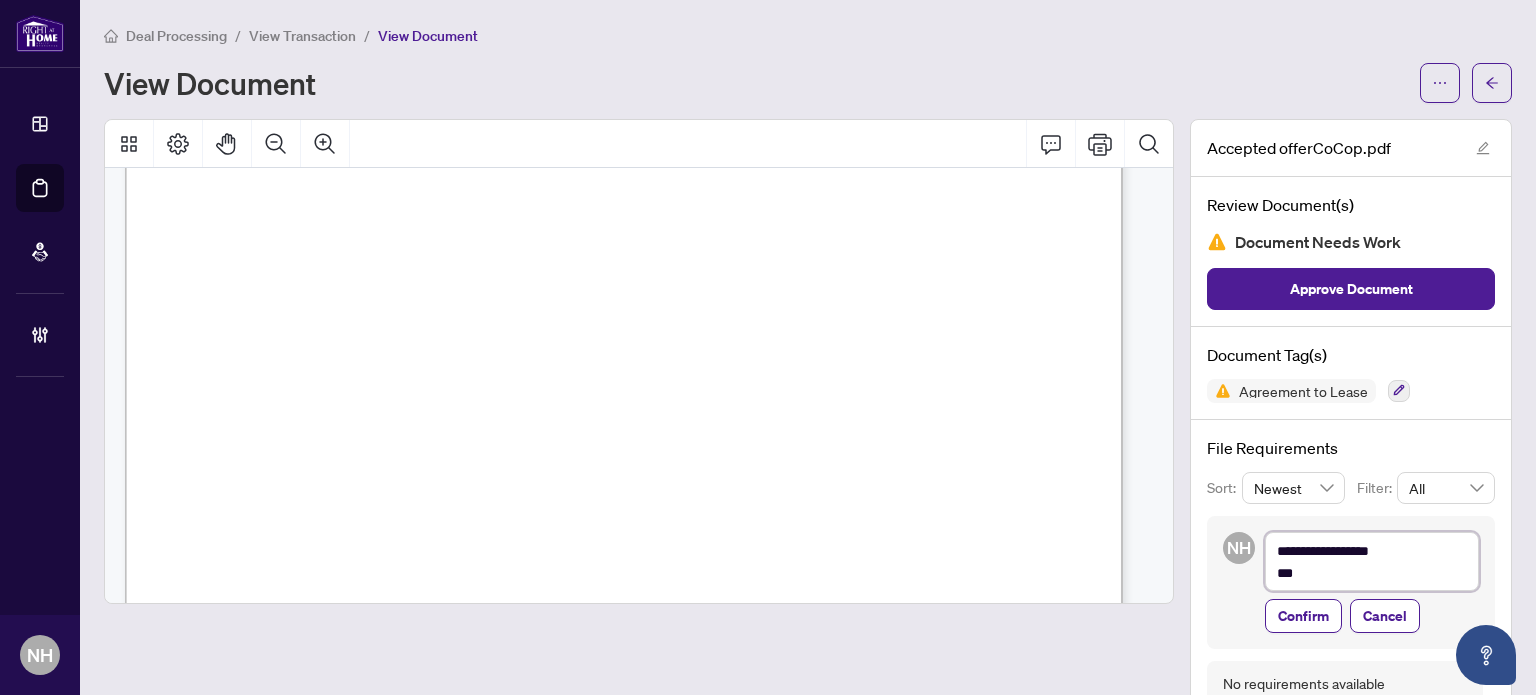 type on "**********" 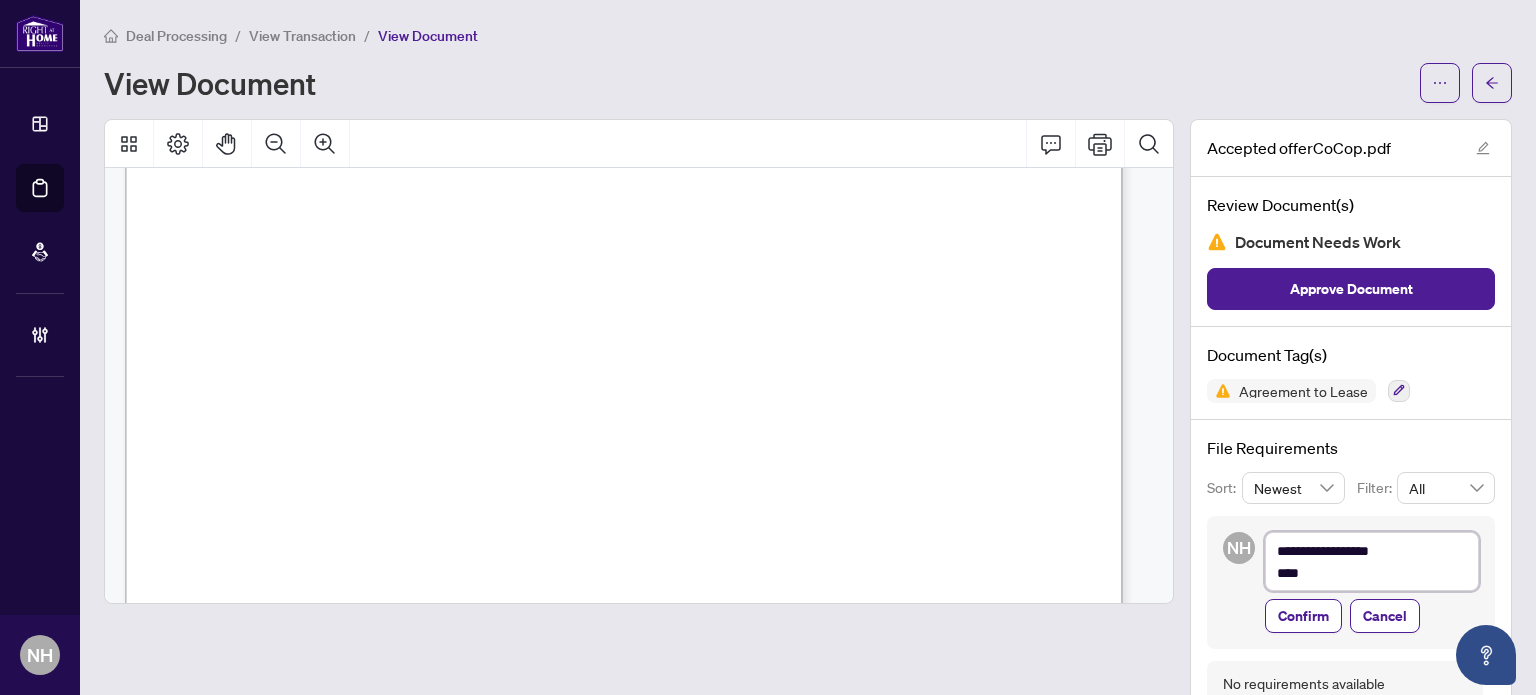type on "**********" 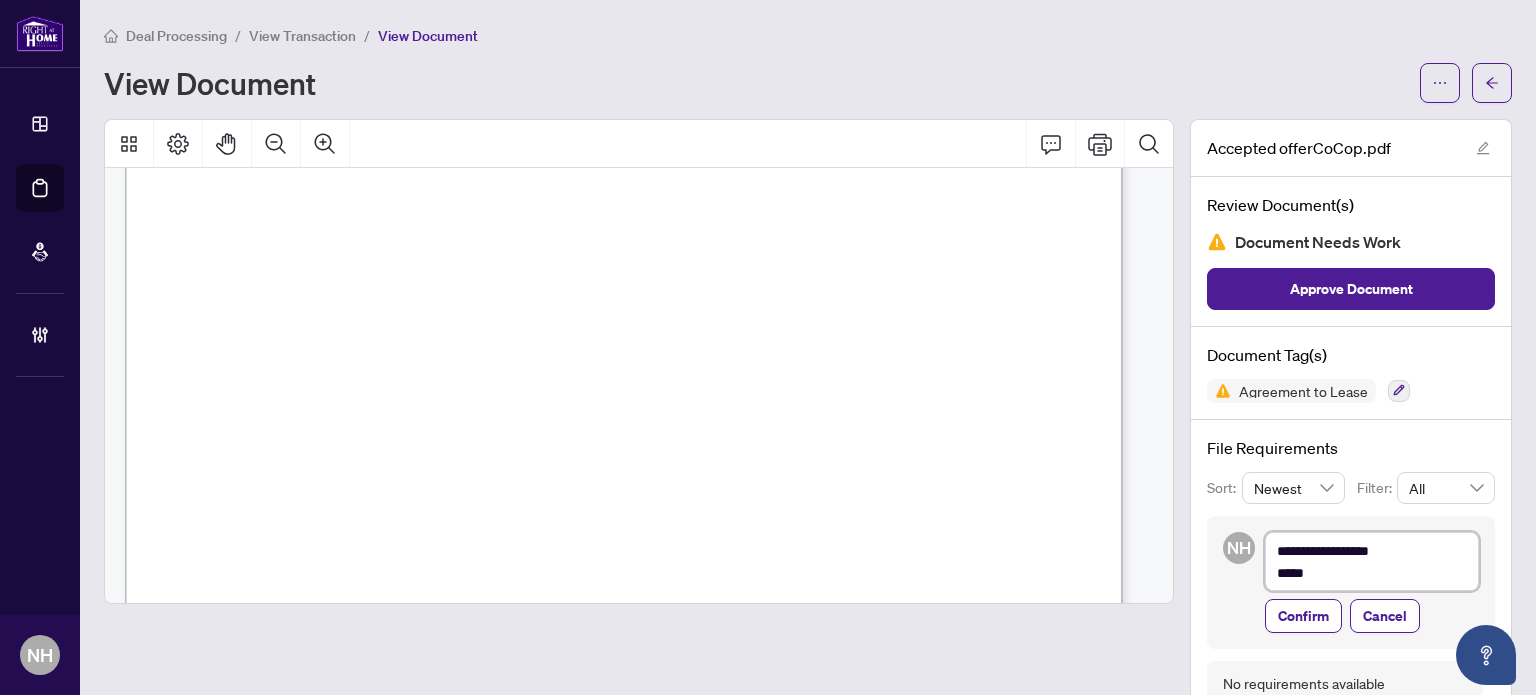 type on "**********" 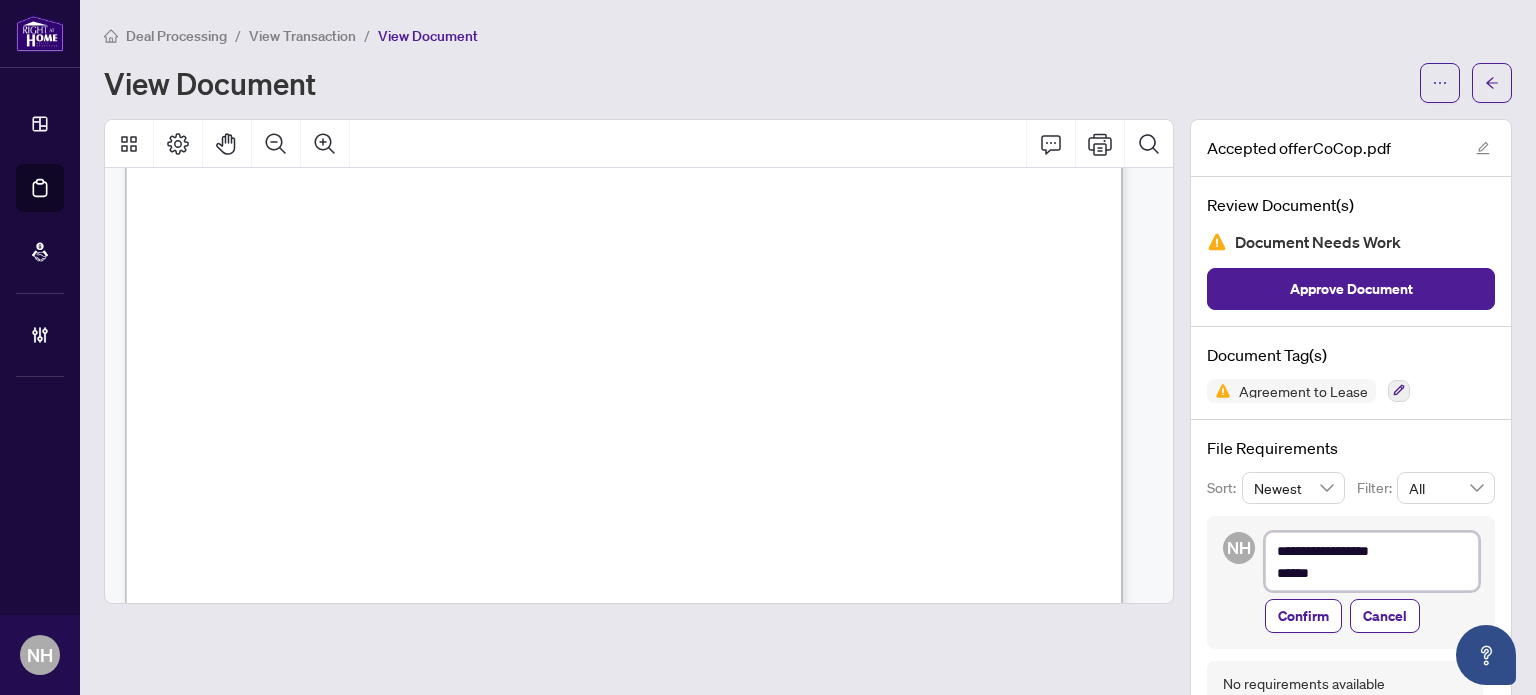 type on "**********" 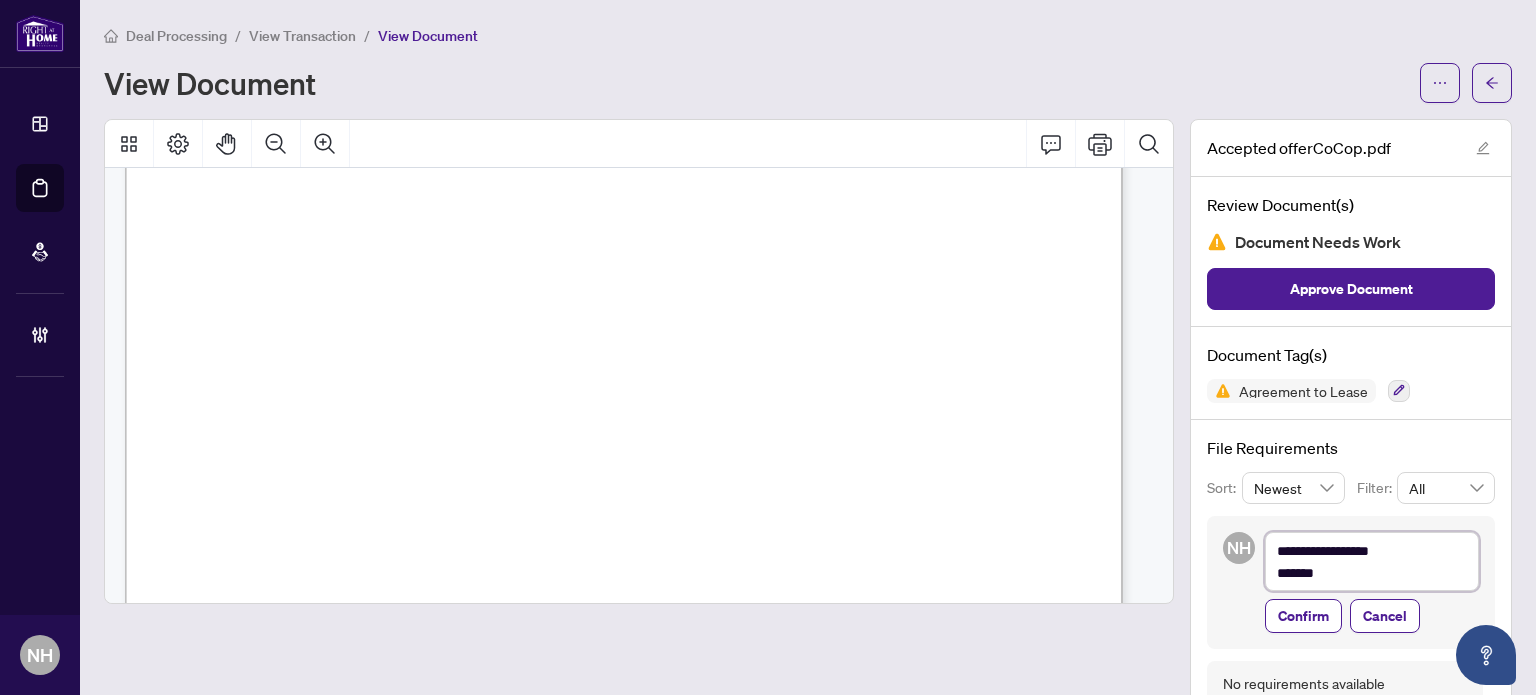 type on "**********" 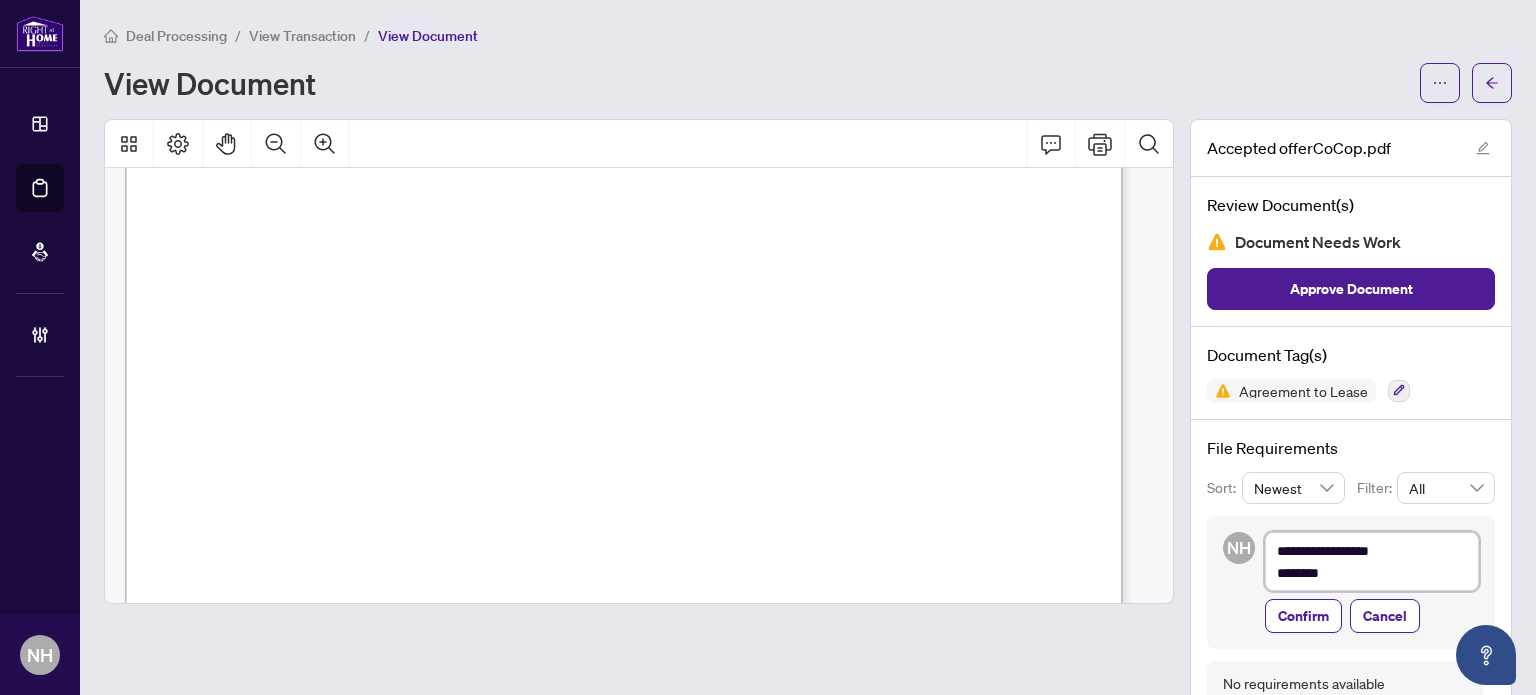 type on "**********" 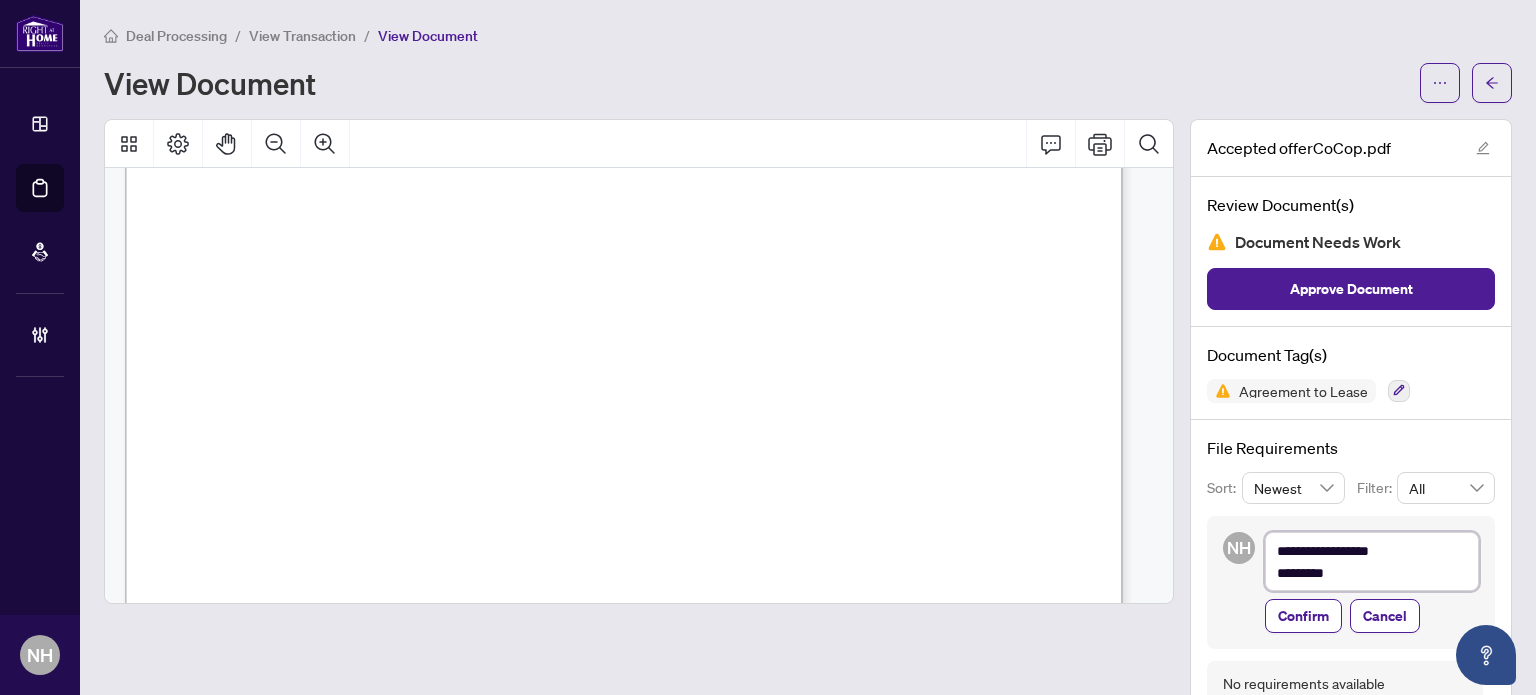type on "**********" 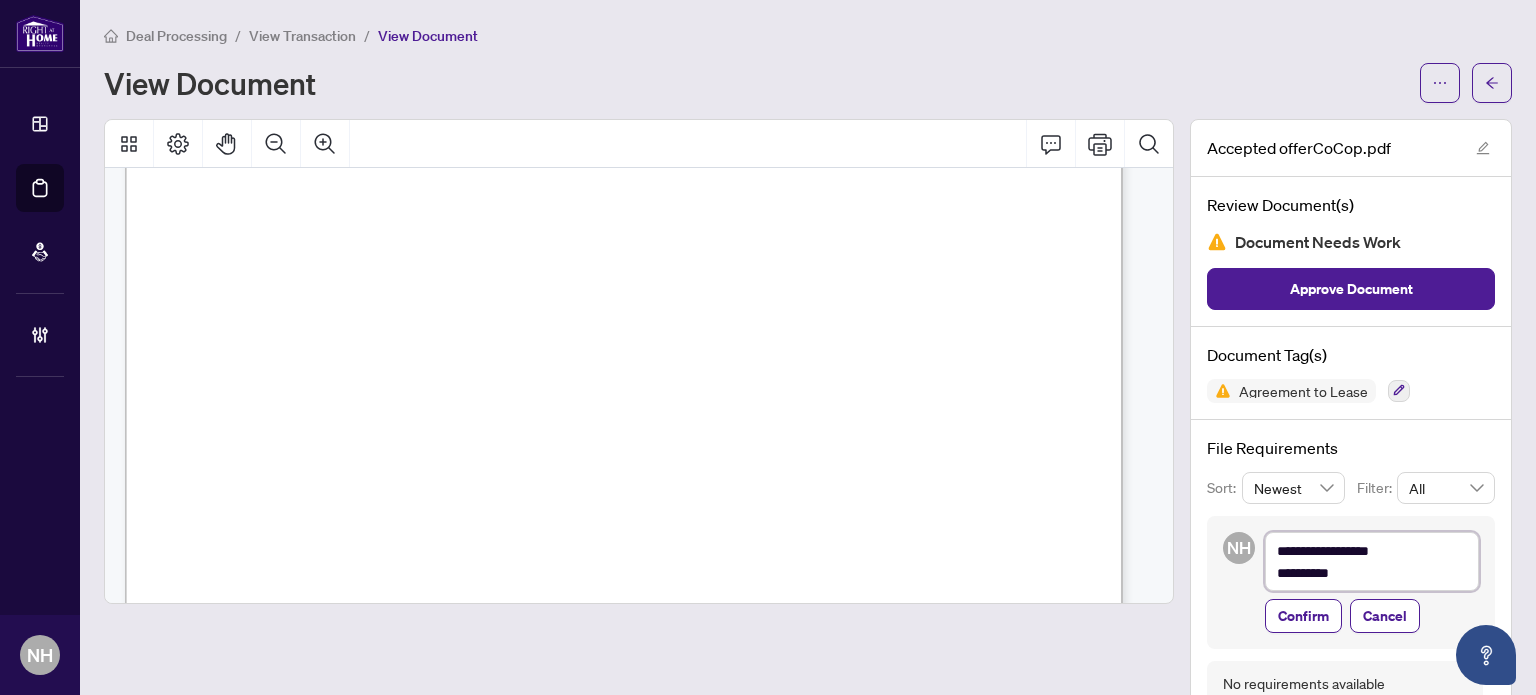 type on "**********" 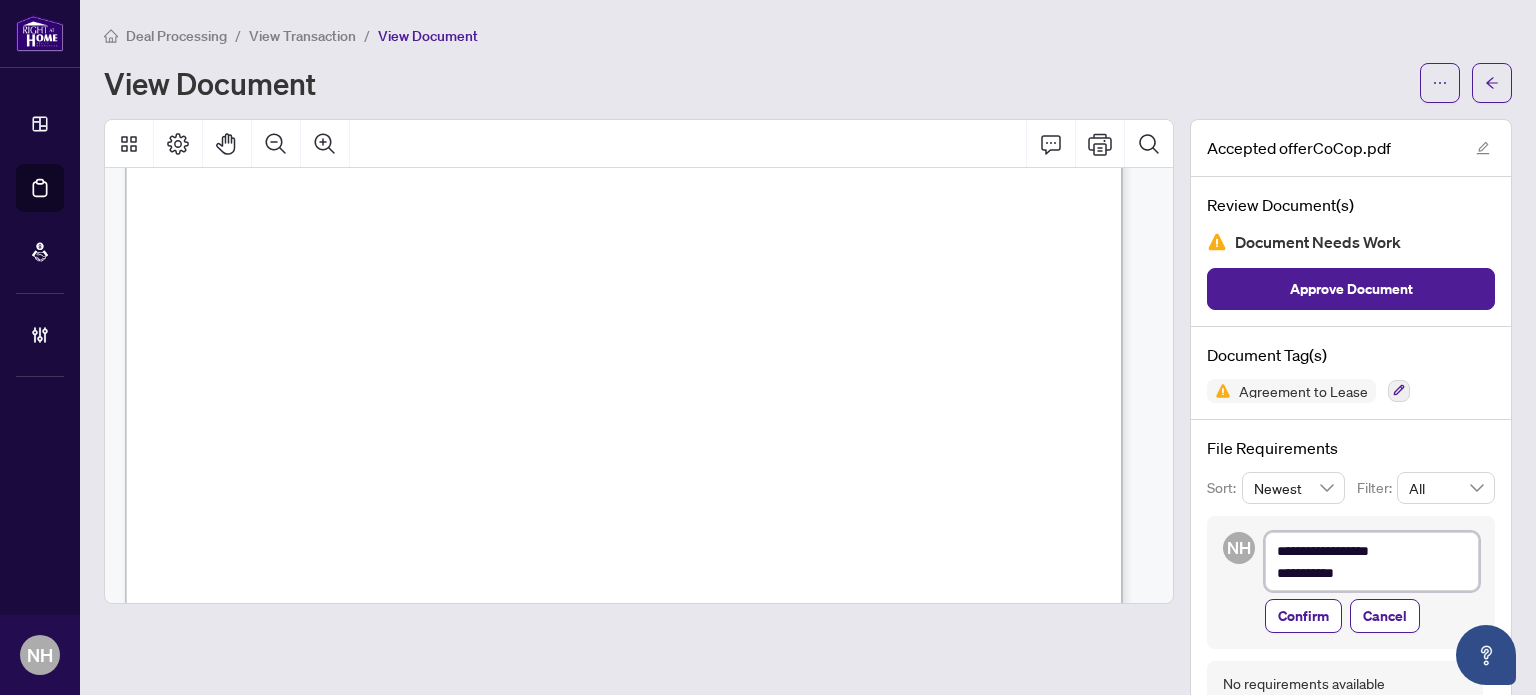 type on "**********" 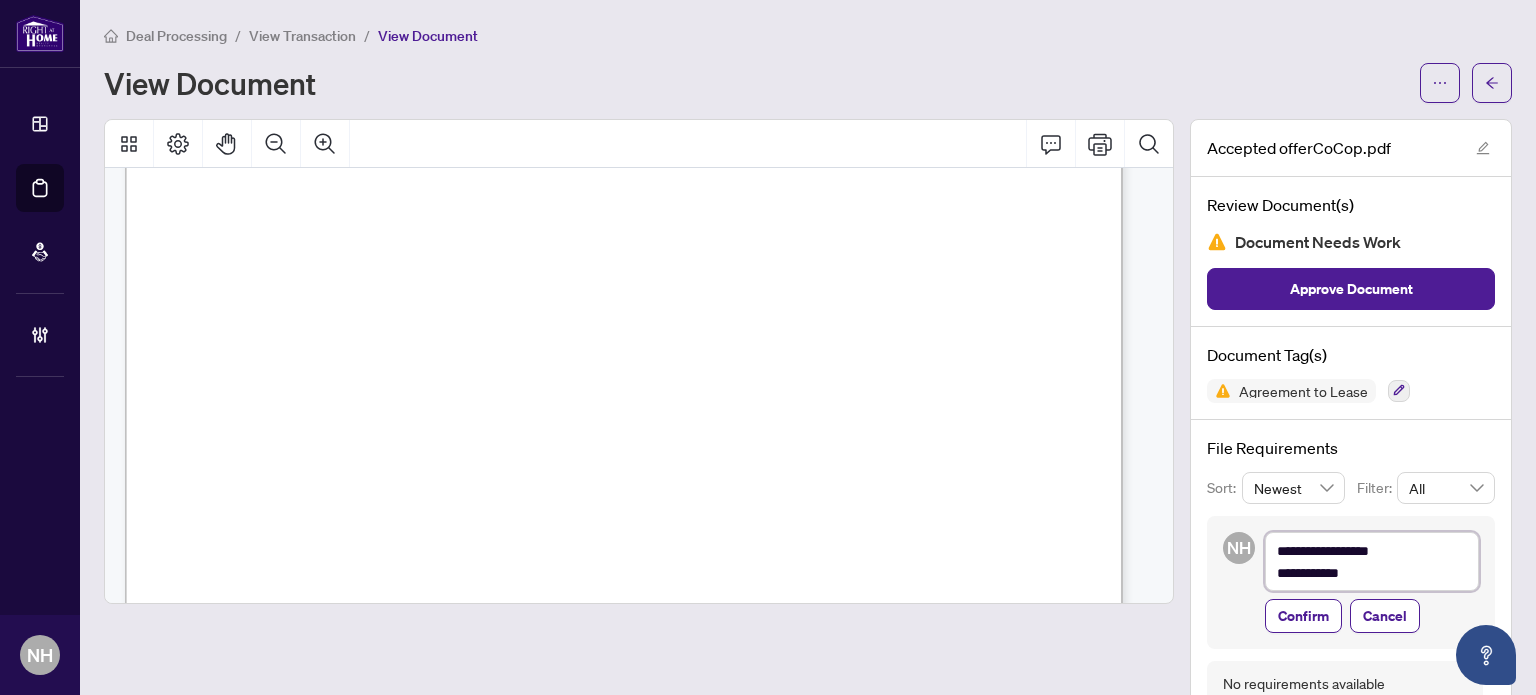 type on "**********" 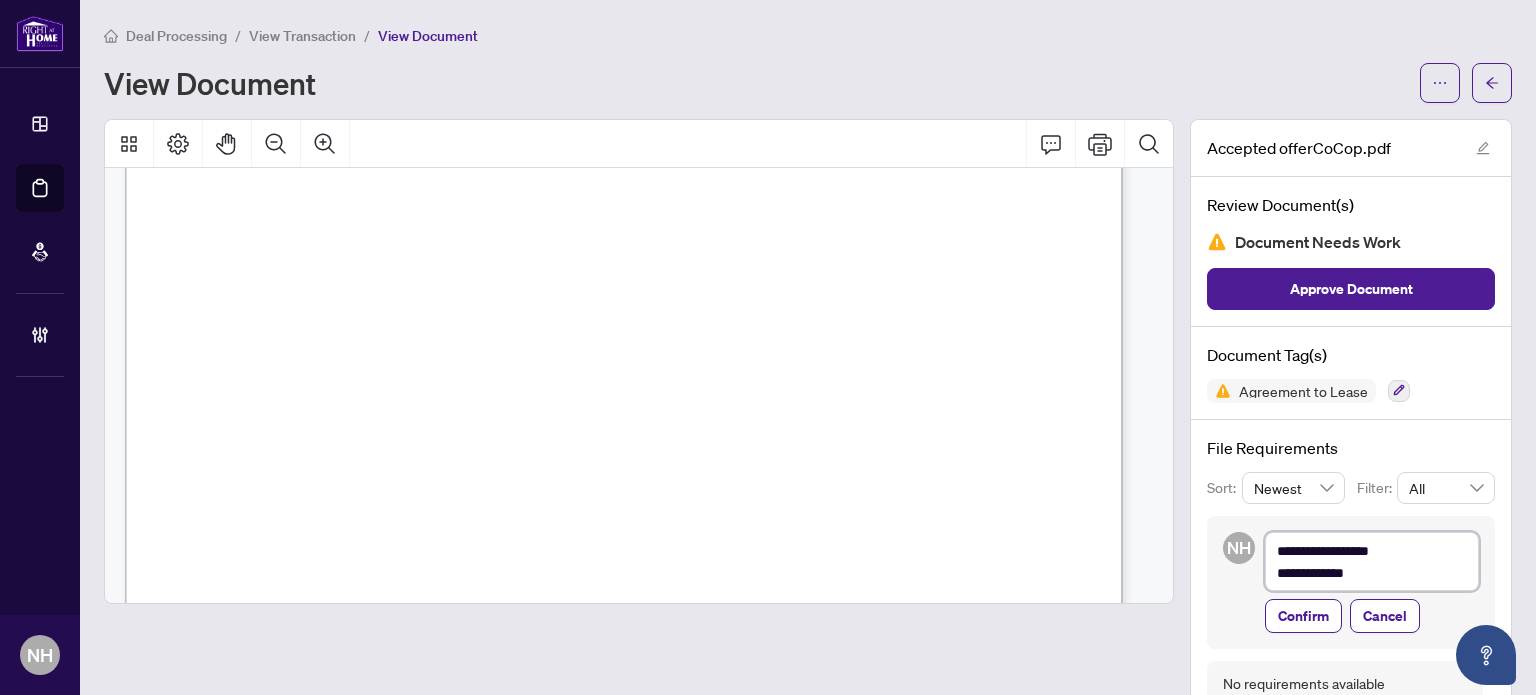 type on "**********" 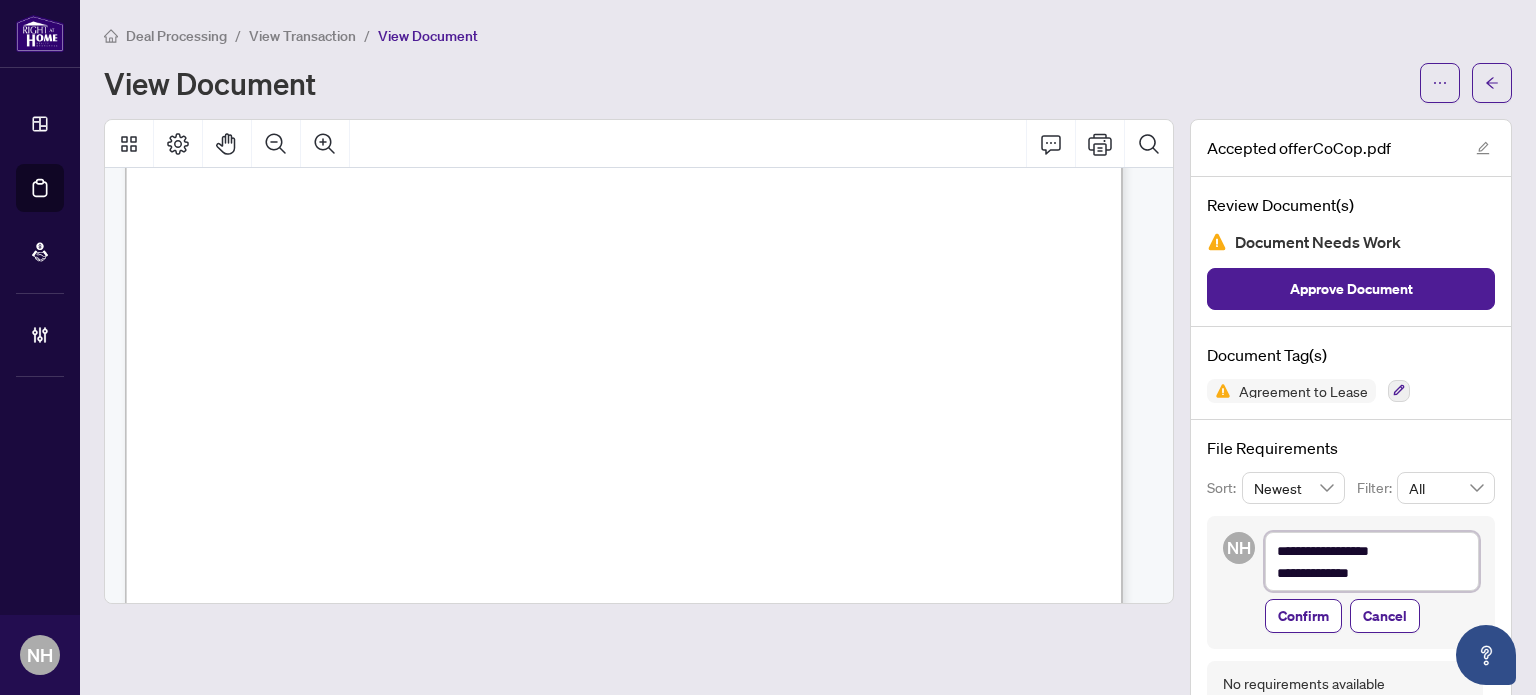 type on "**********" 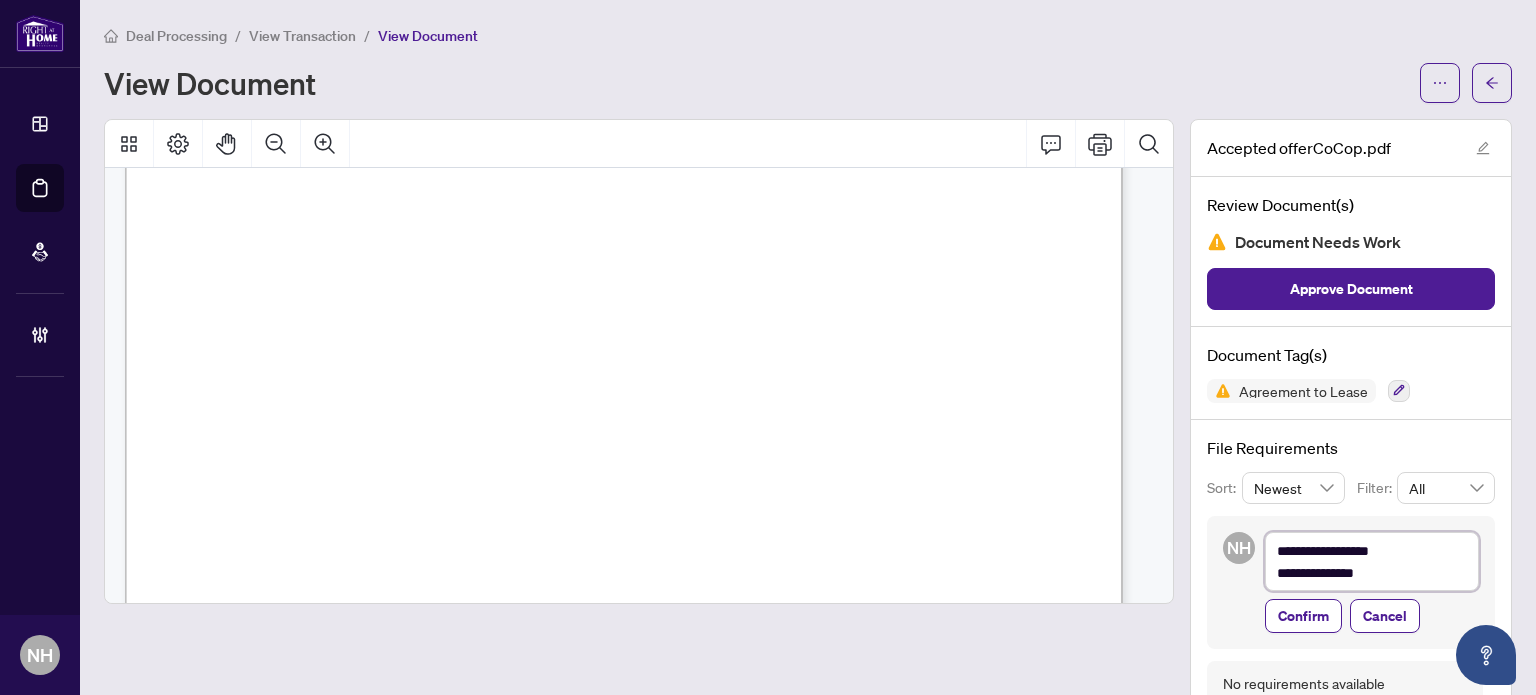 type on "**********" 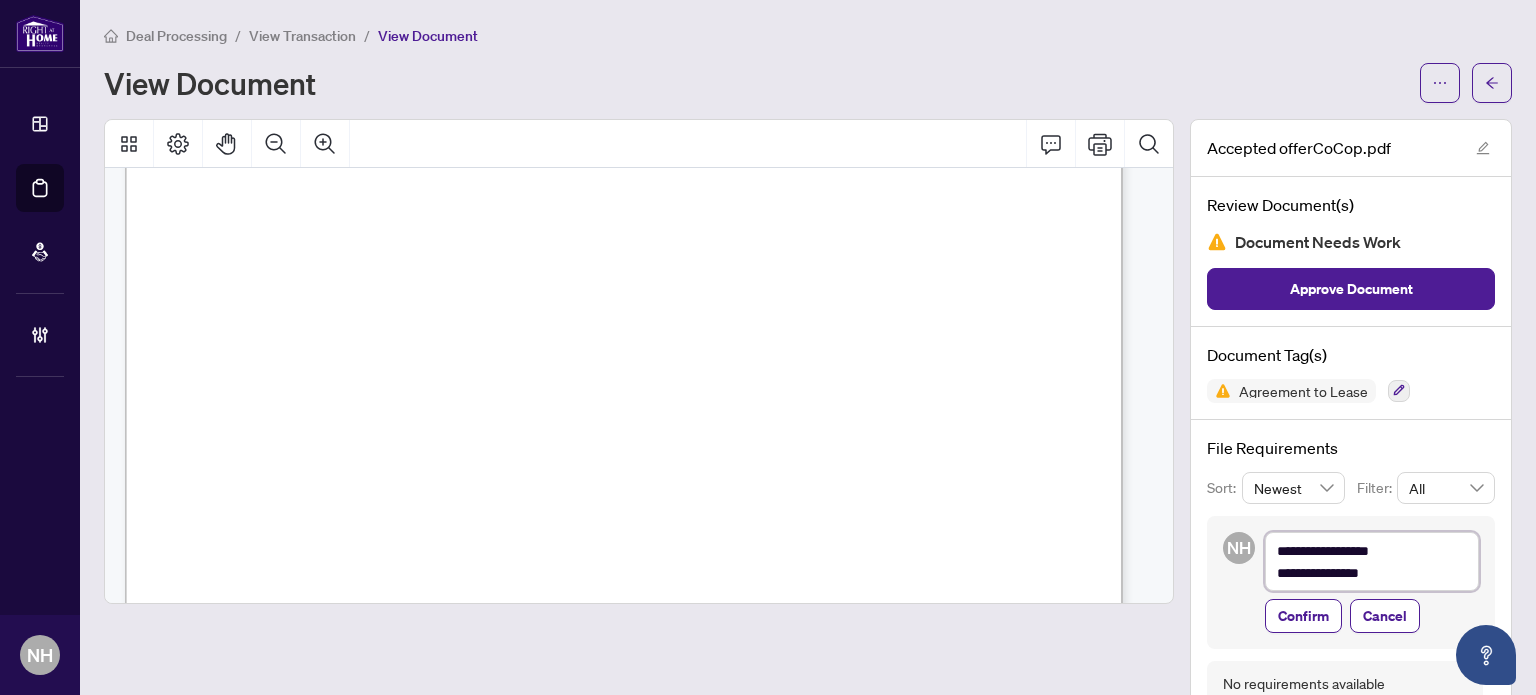 type on "**********" 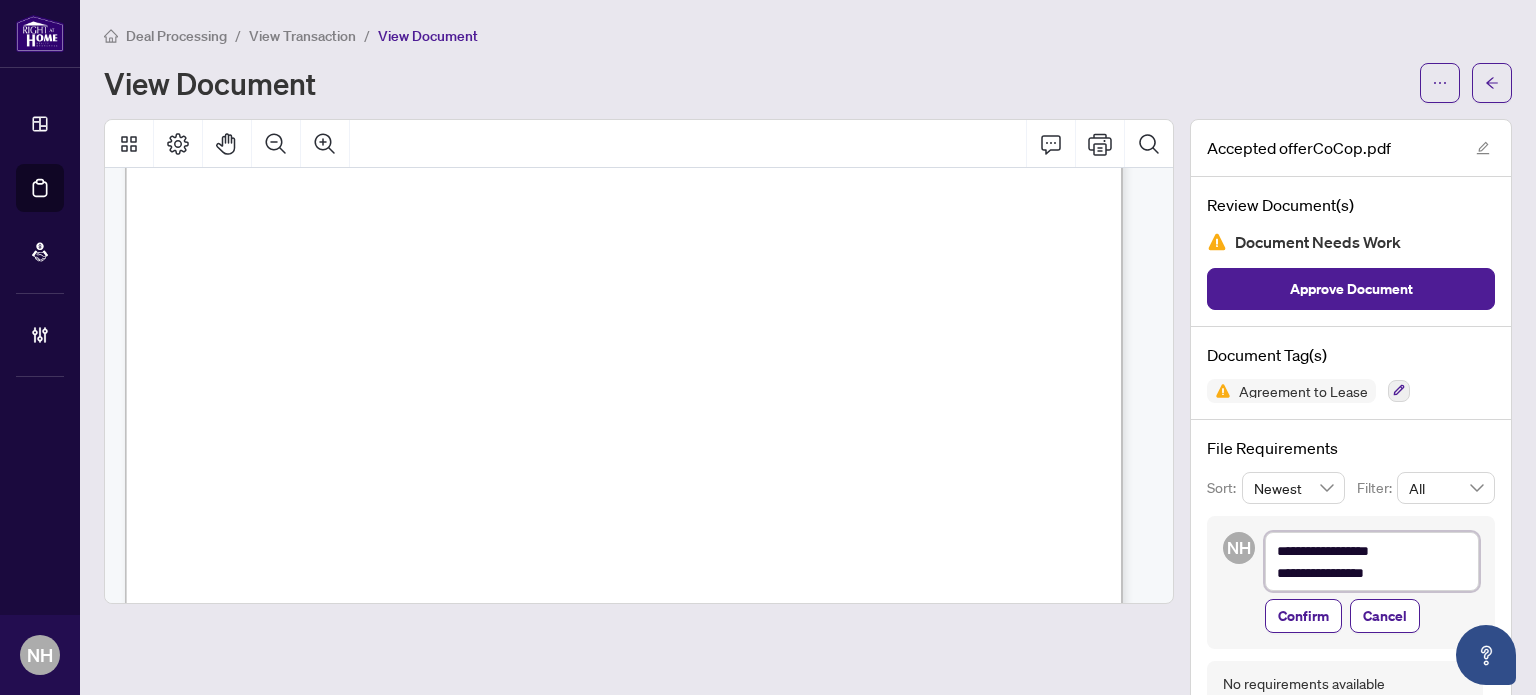 type on "**********" 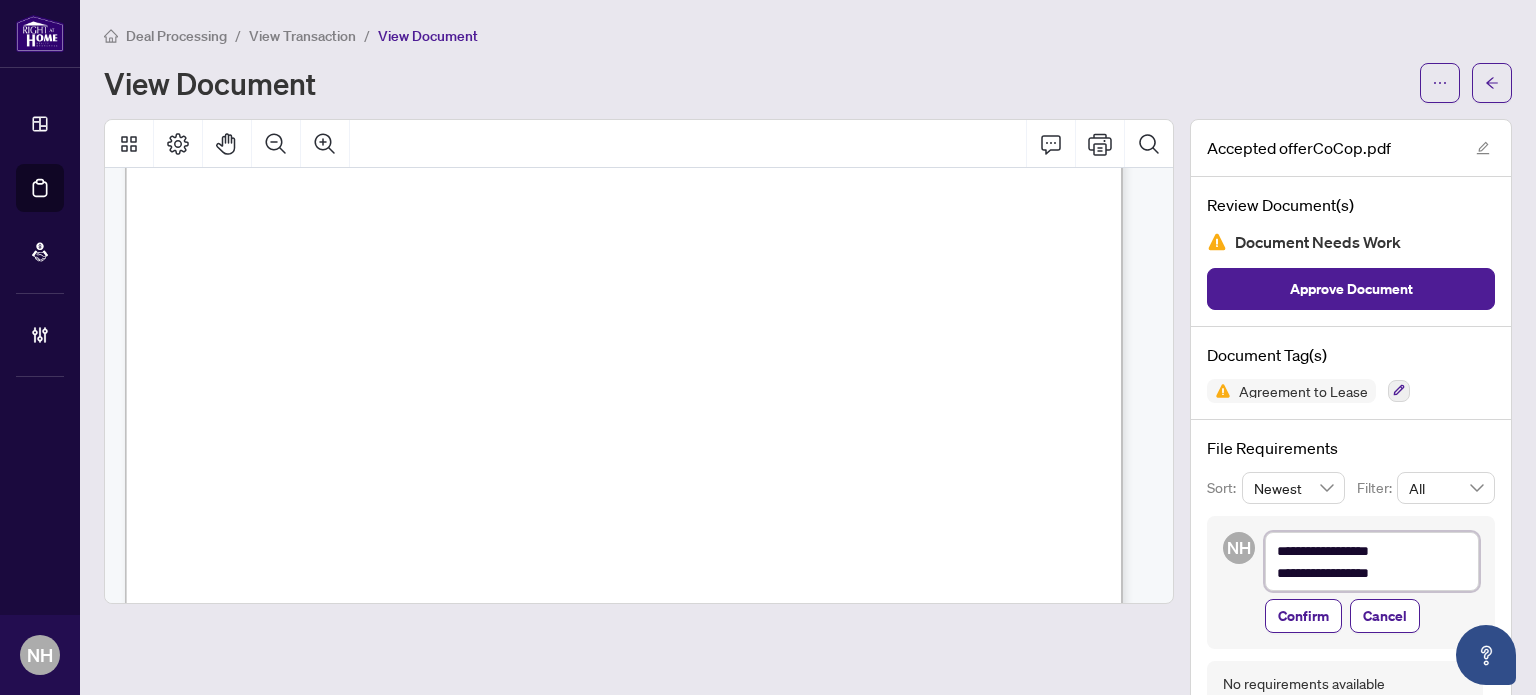 type on "**********" 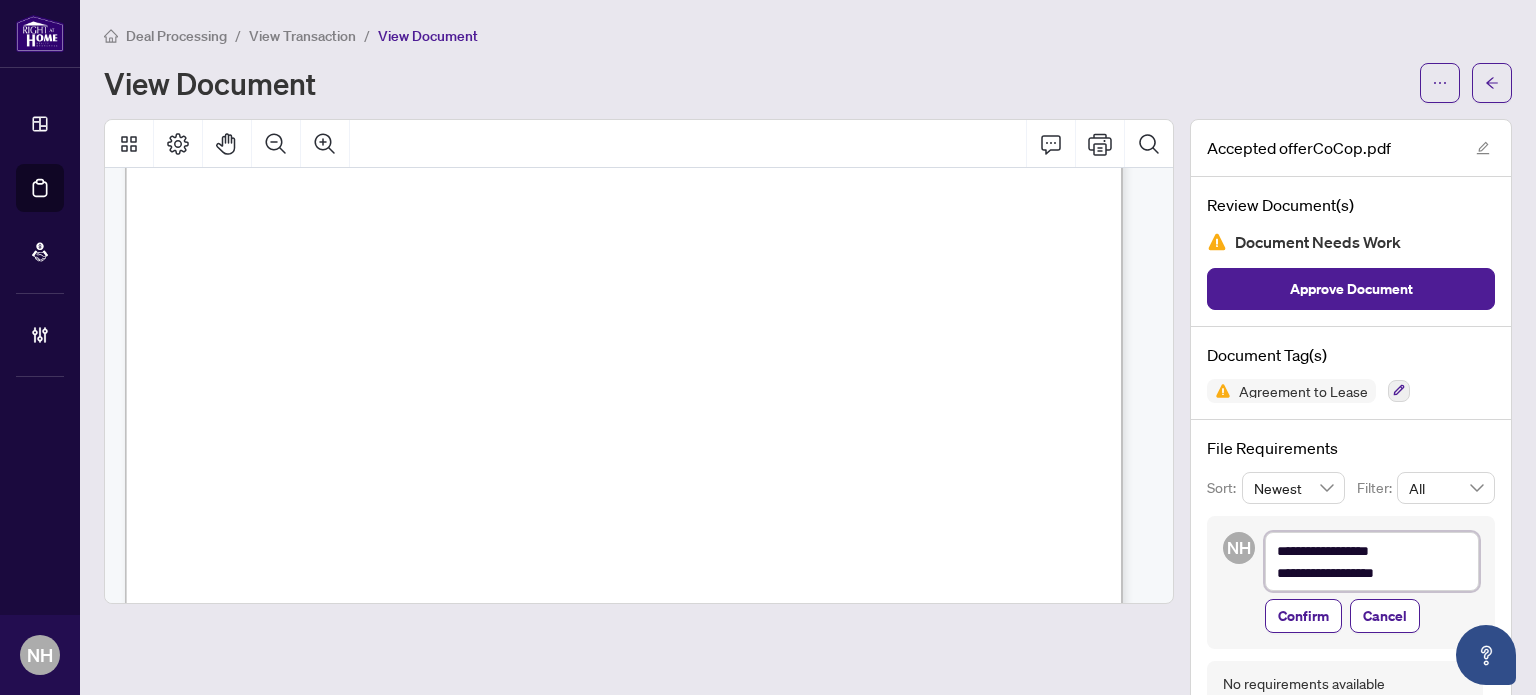 type on "**********" 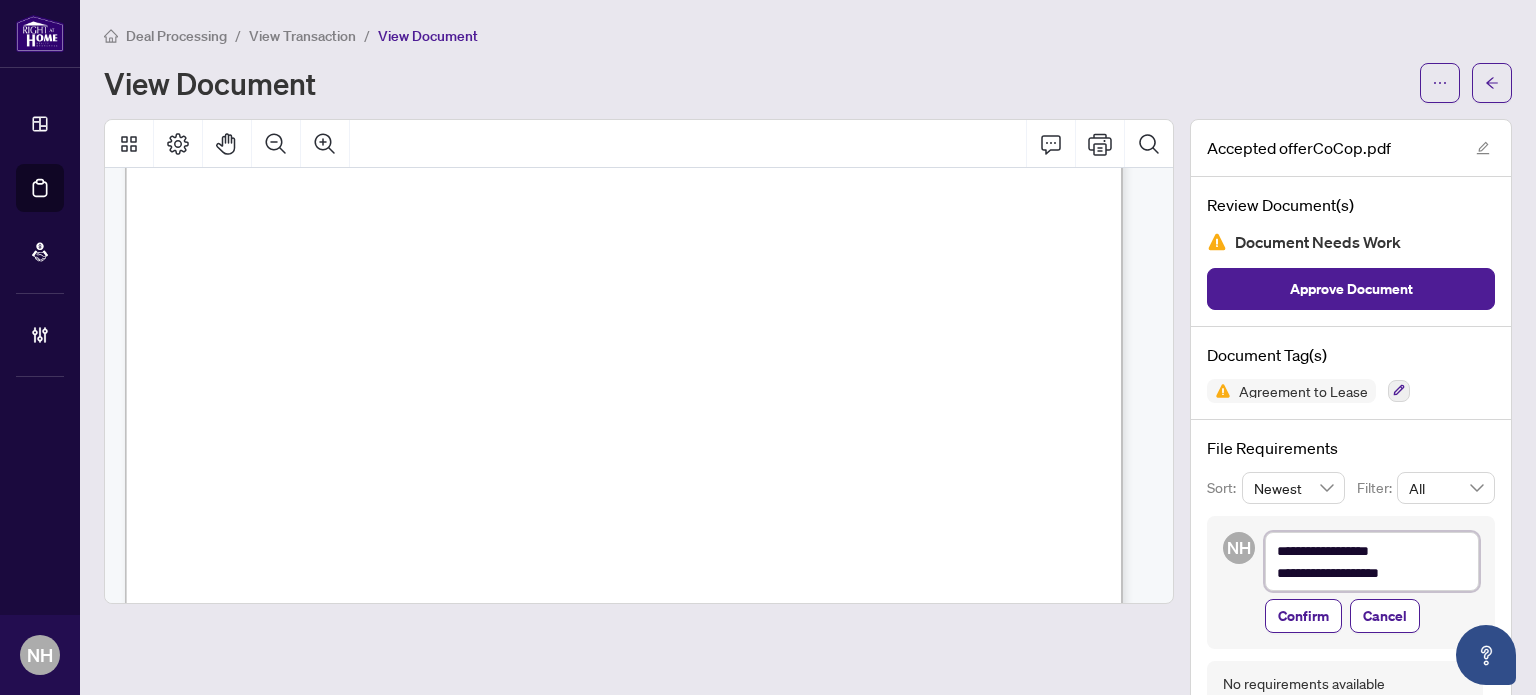 type on "**********" 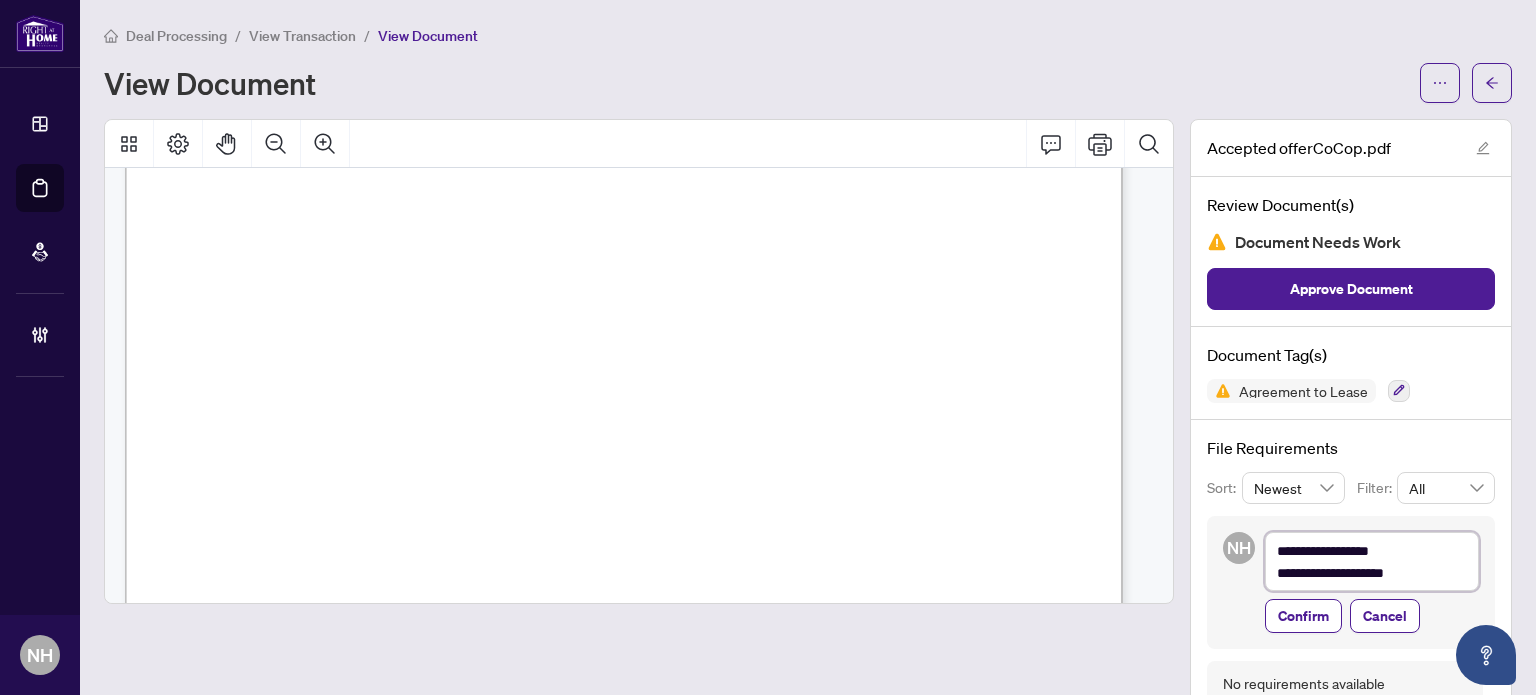 type on "**********" 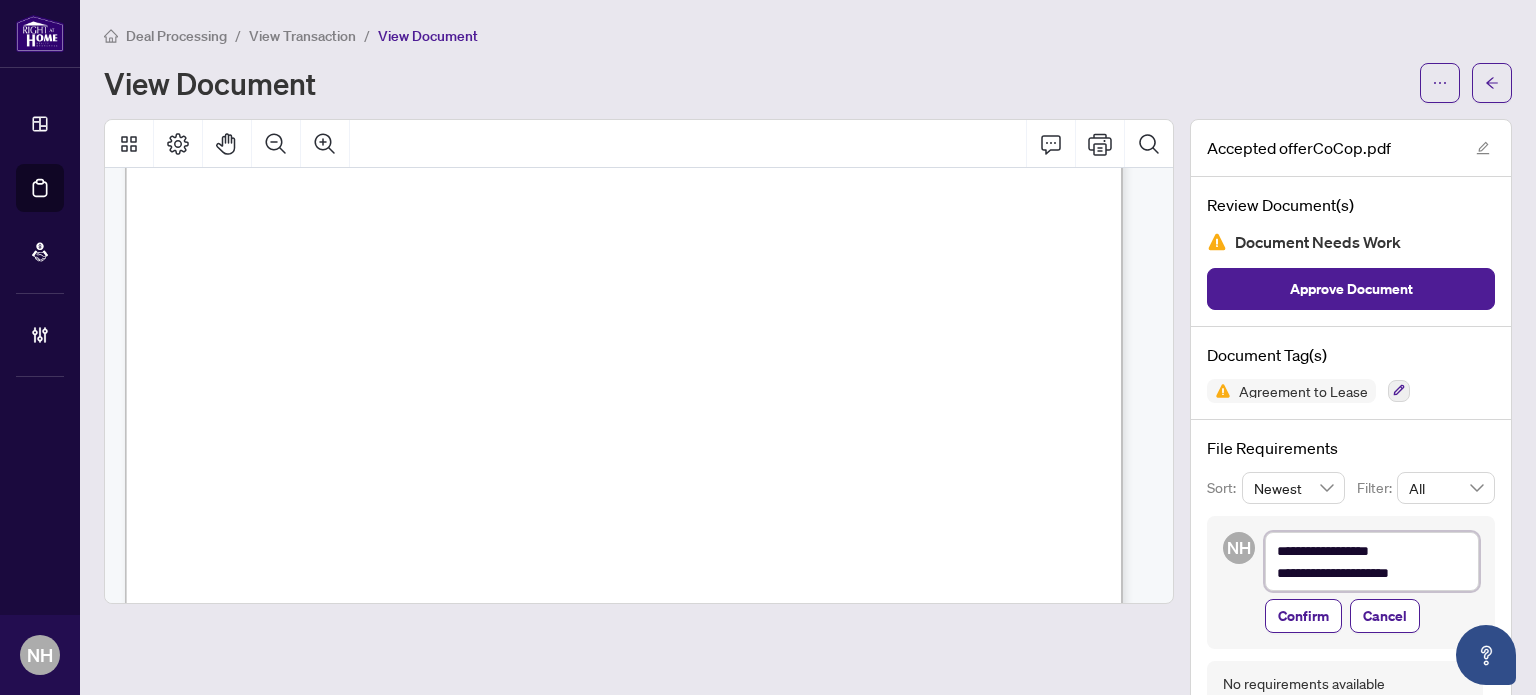 type on "**********" 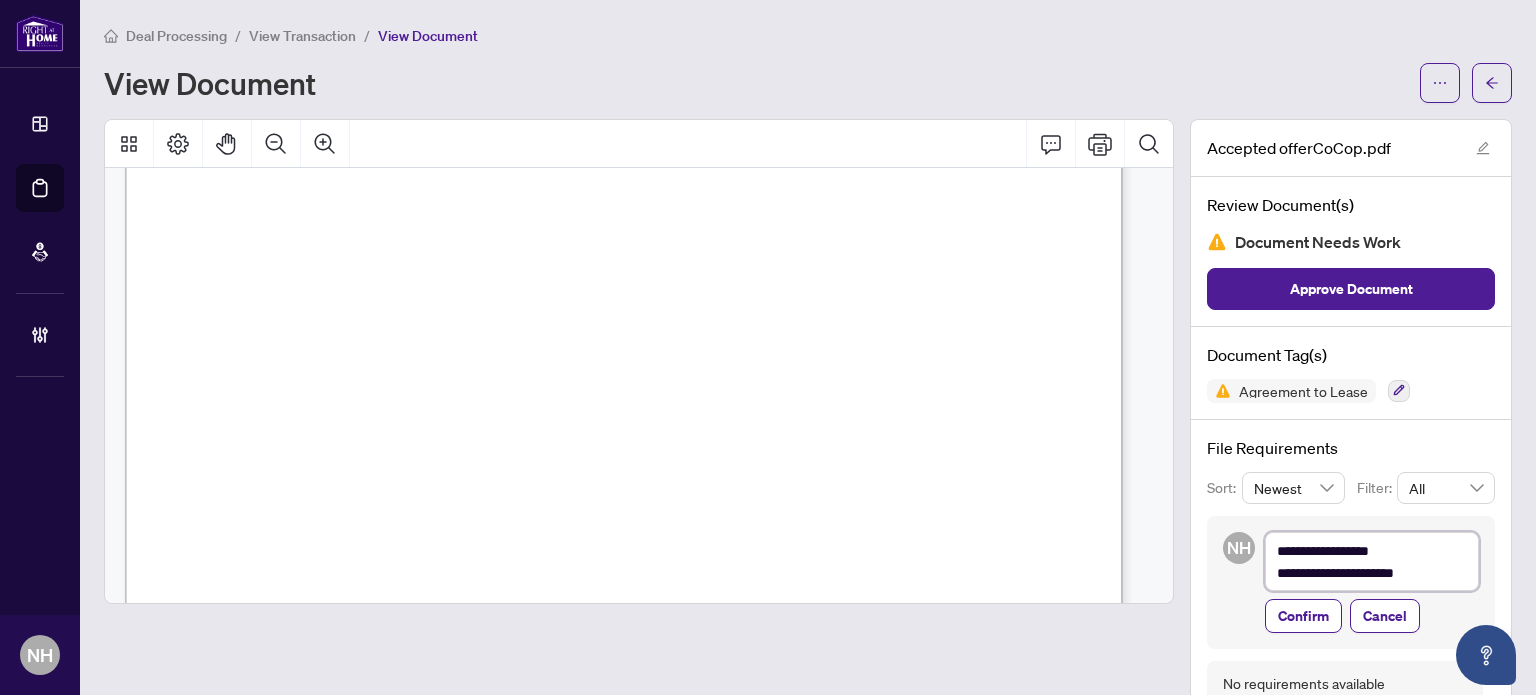 type on "**********" 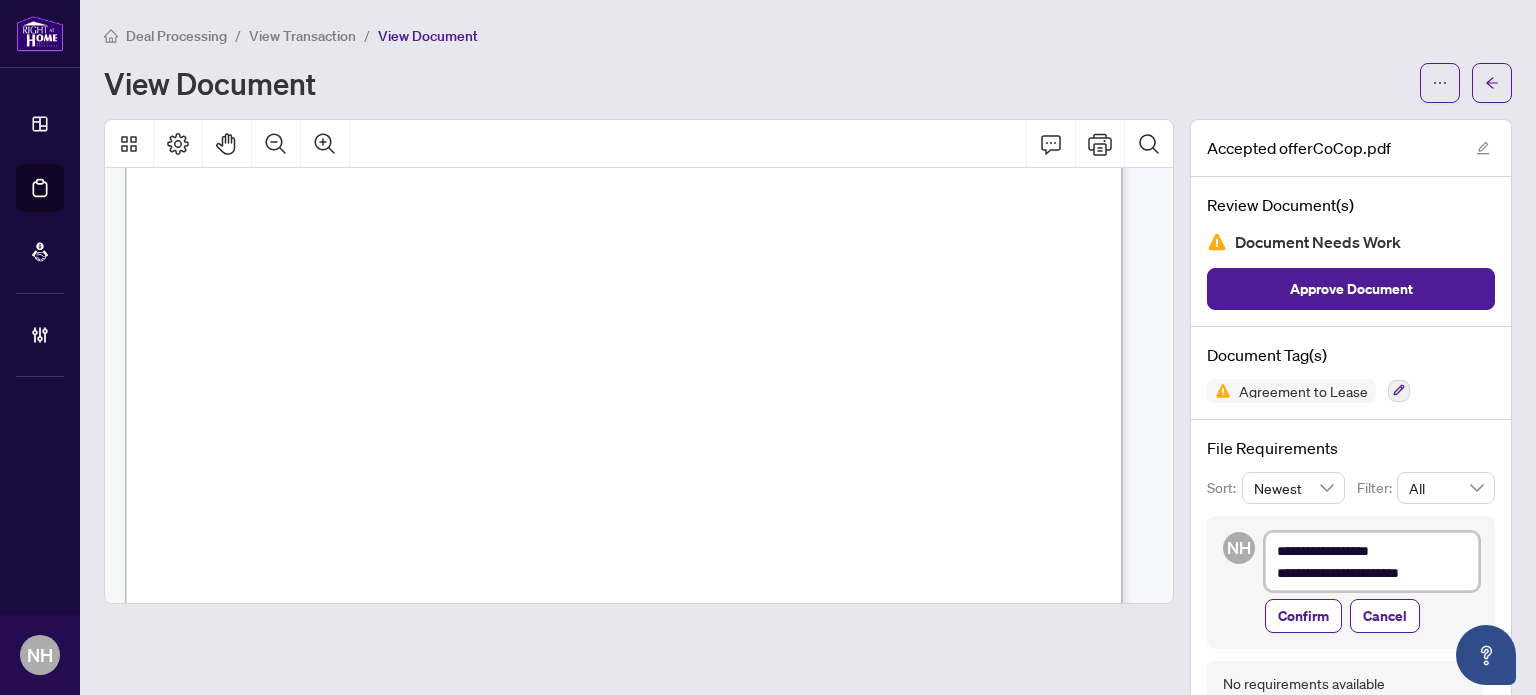 type on "**********" 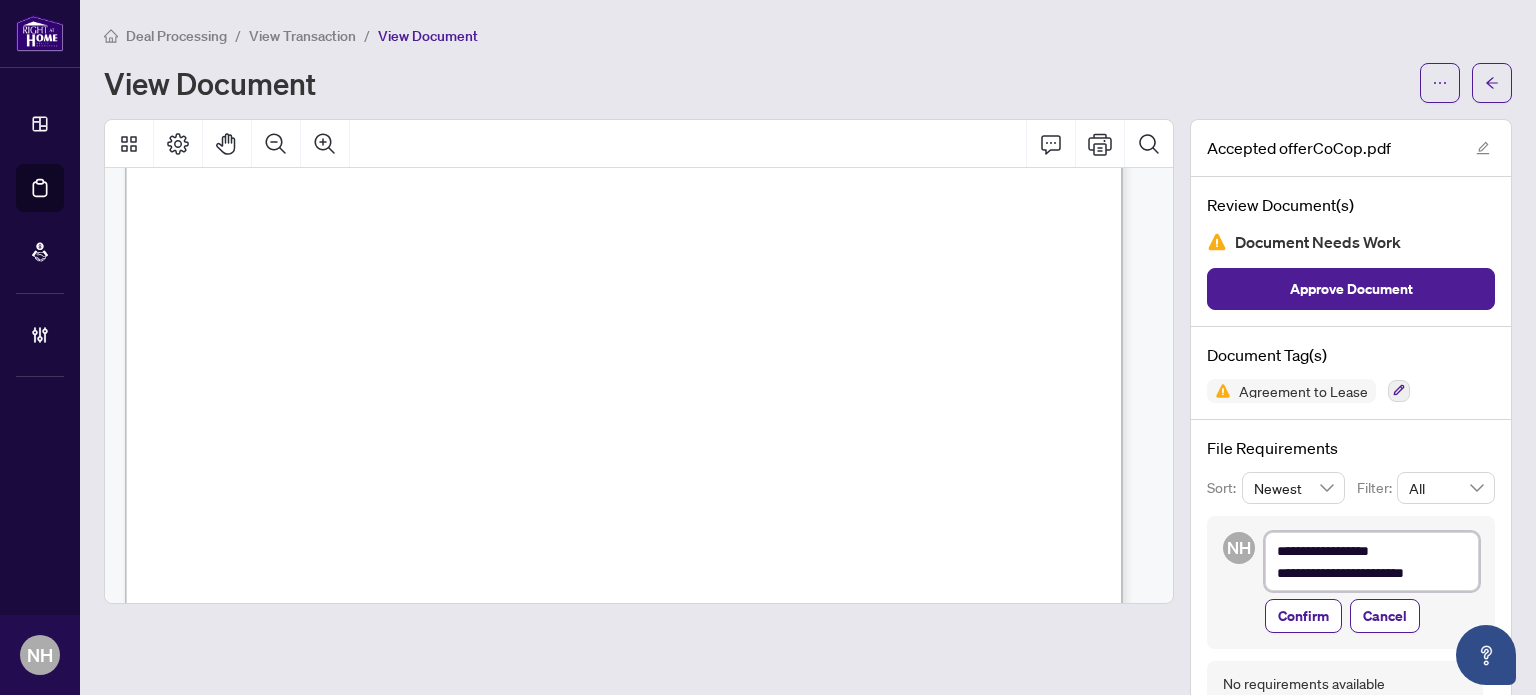 type on "**********" 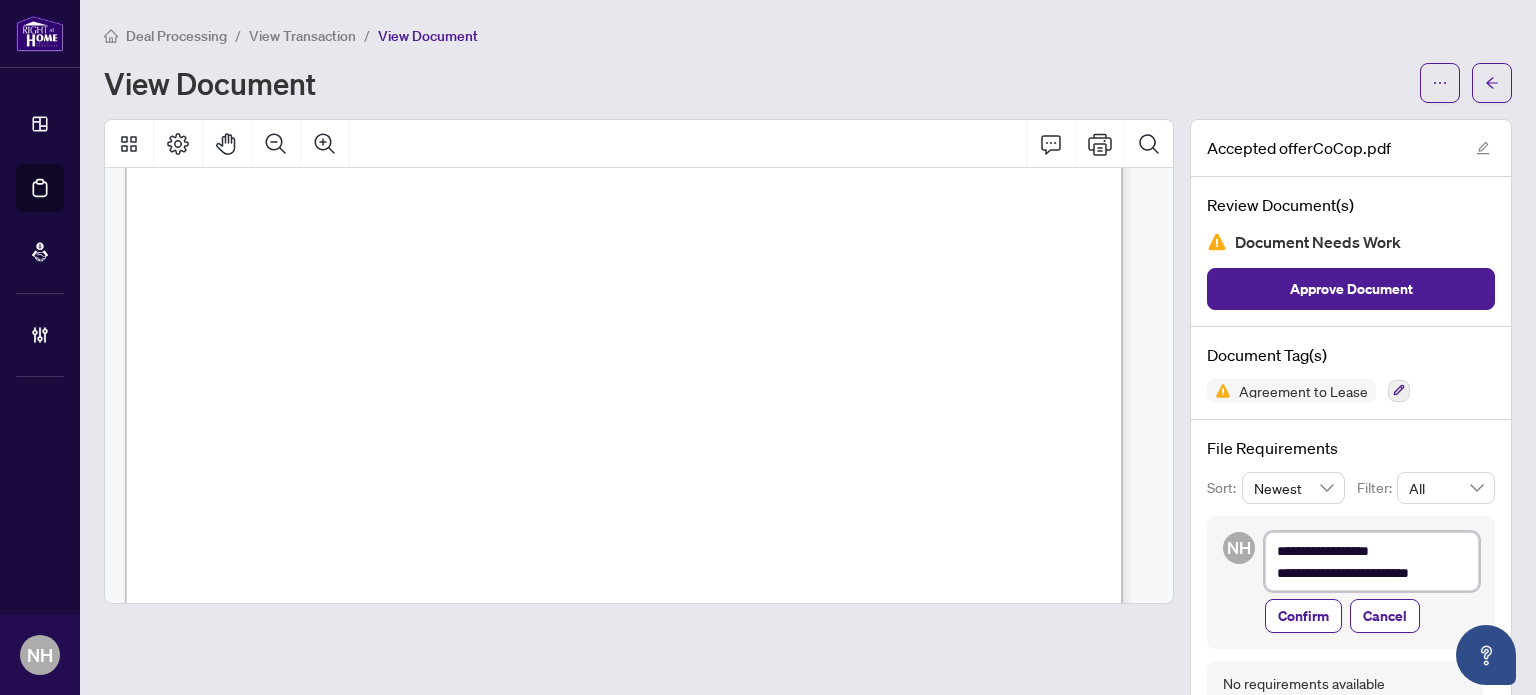 type on "**********" 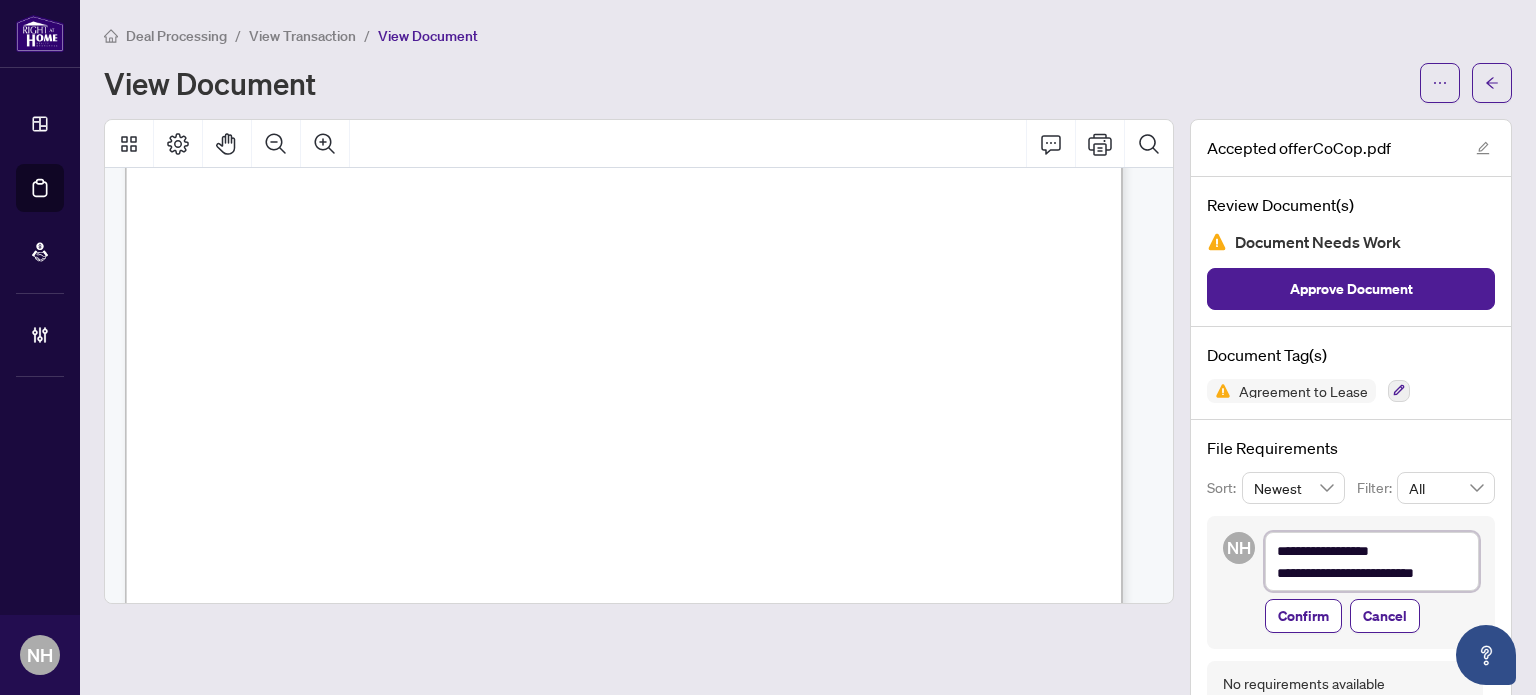 type on "**********" 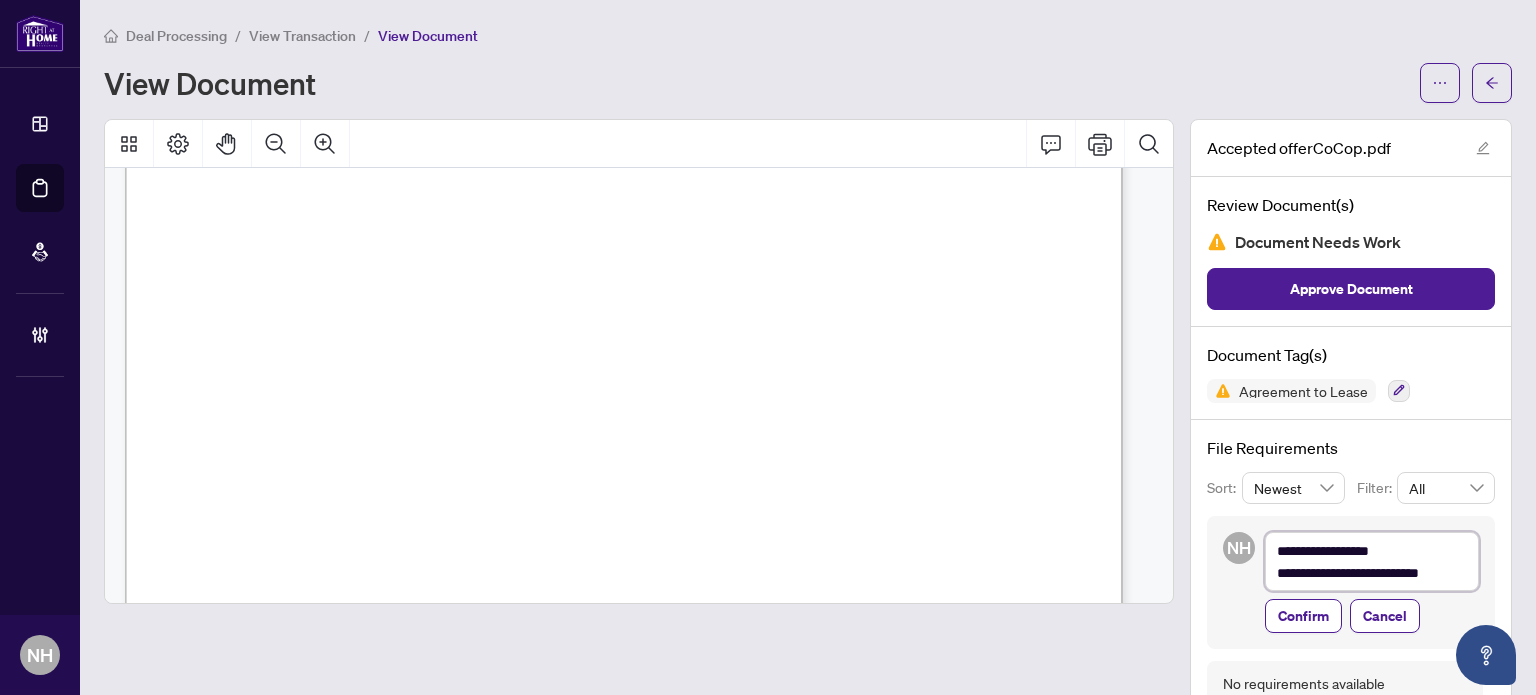 type on "**********" 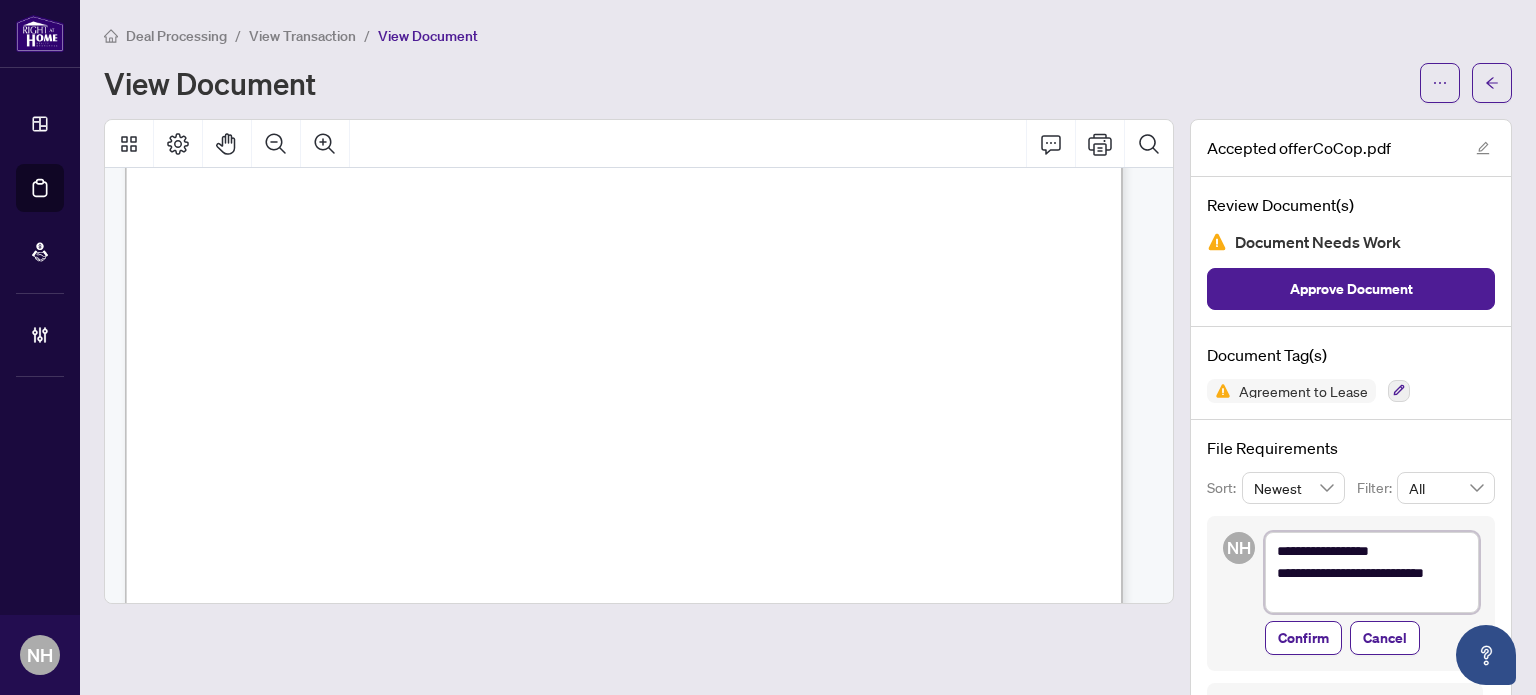 type on "**********" 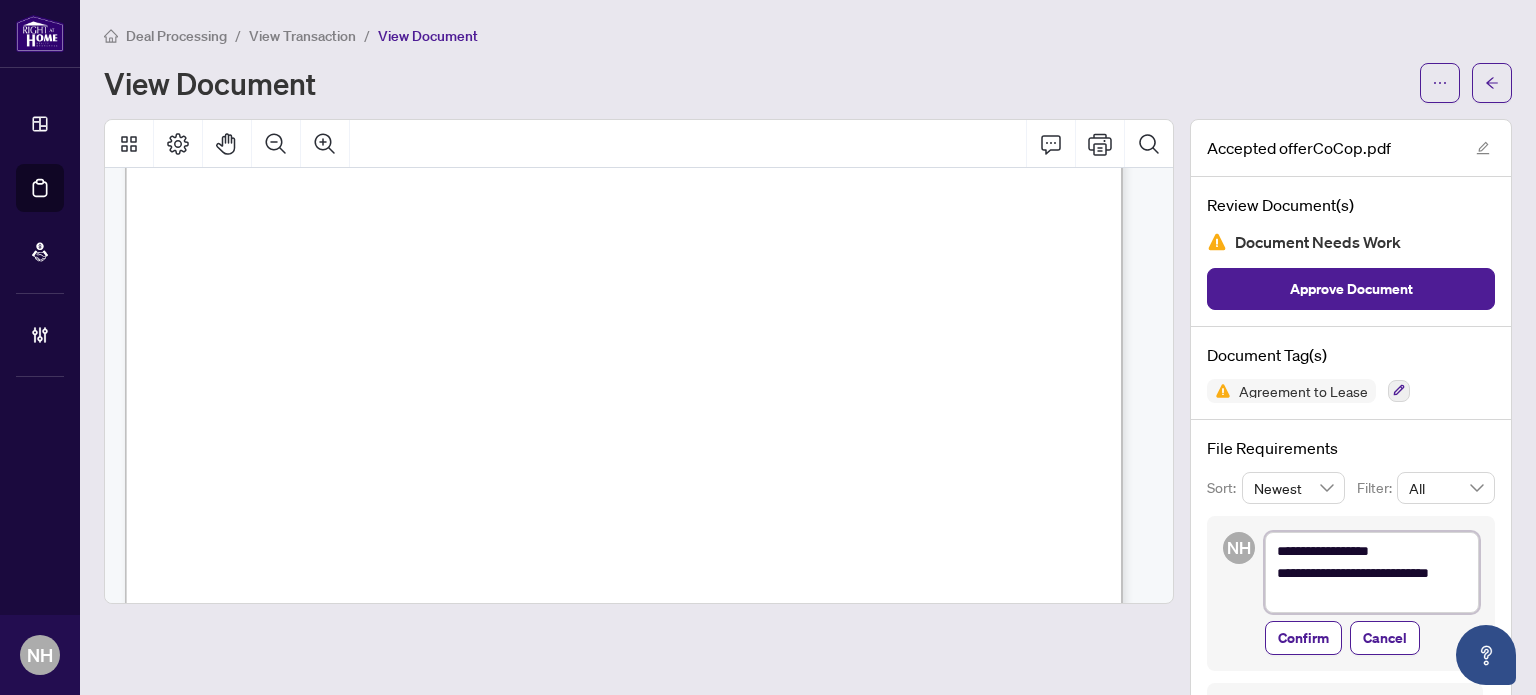 type on "**********" 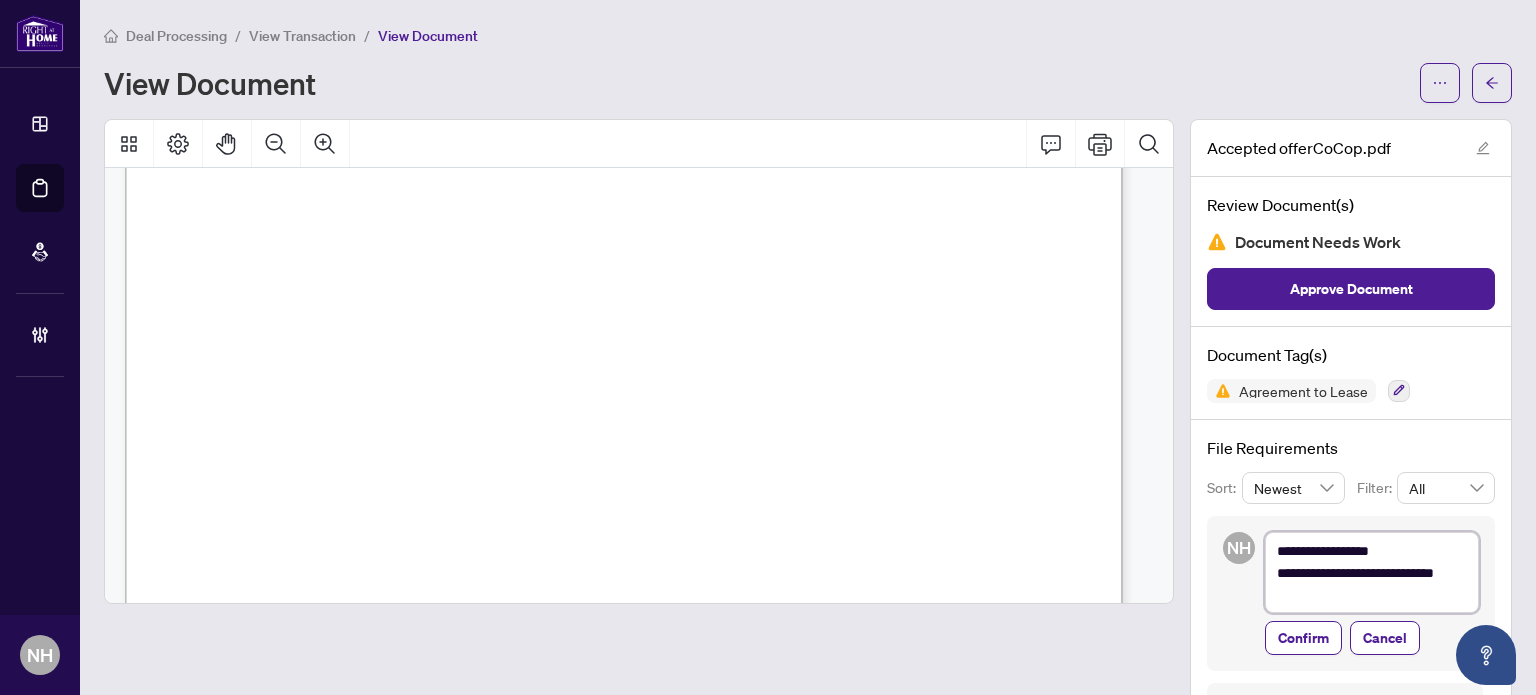 type on "**********" 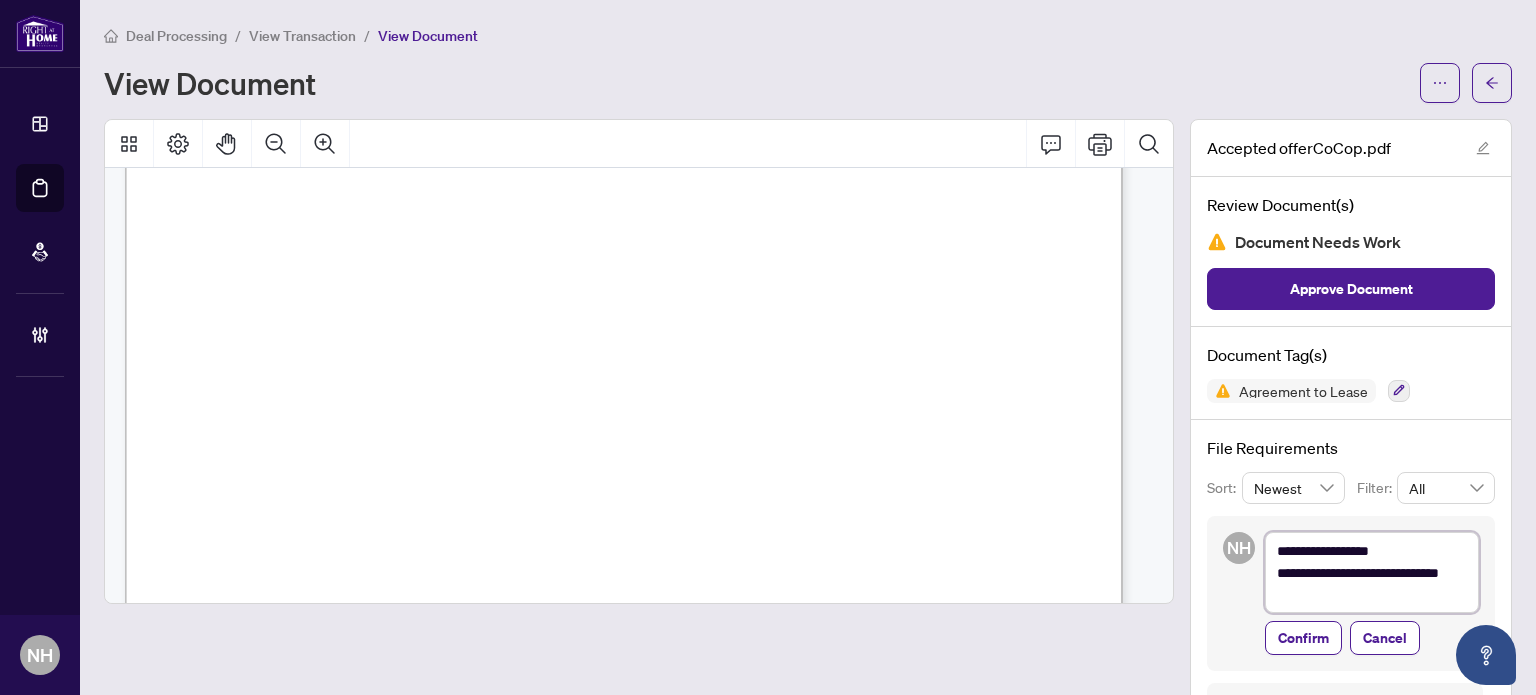 type on "**********" 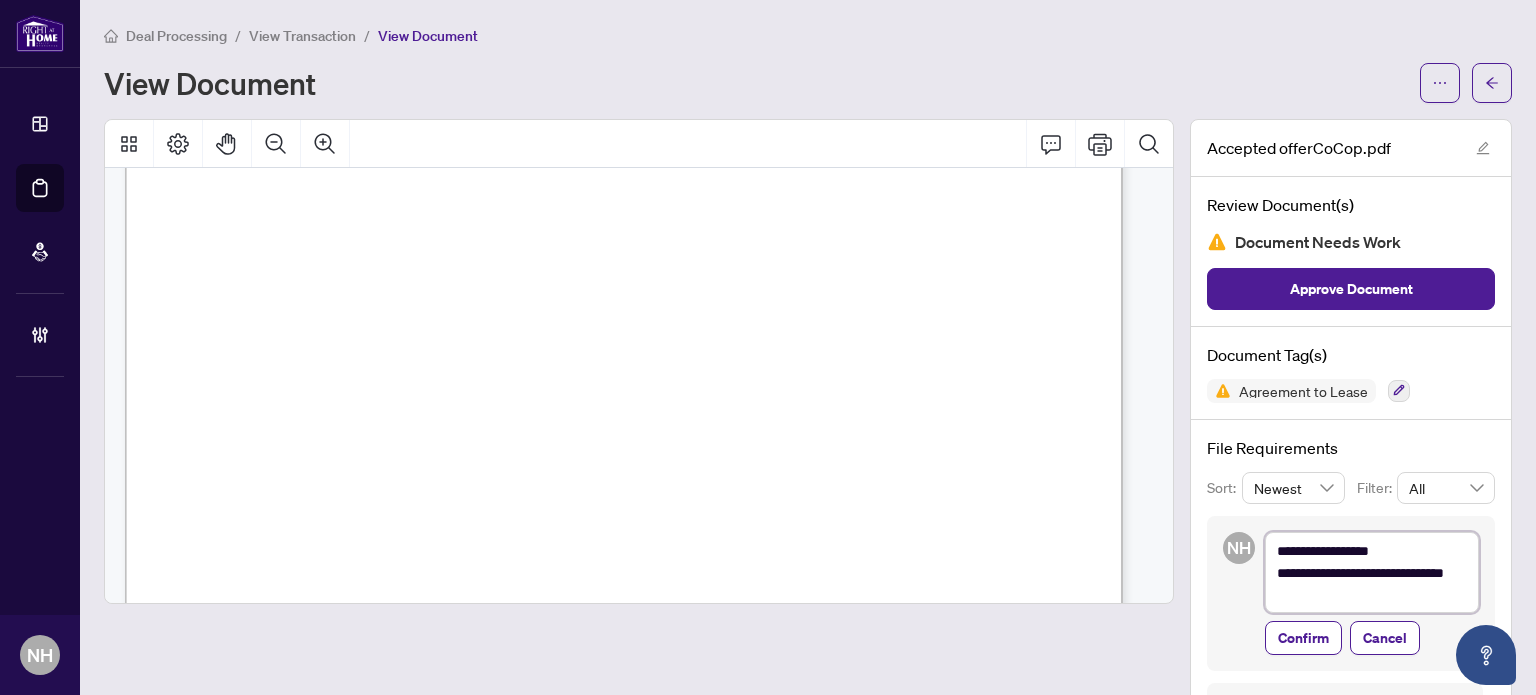 type on "**********" 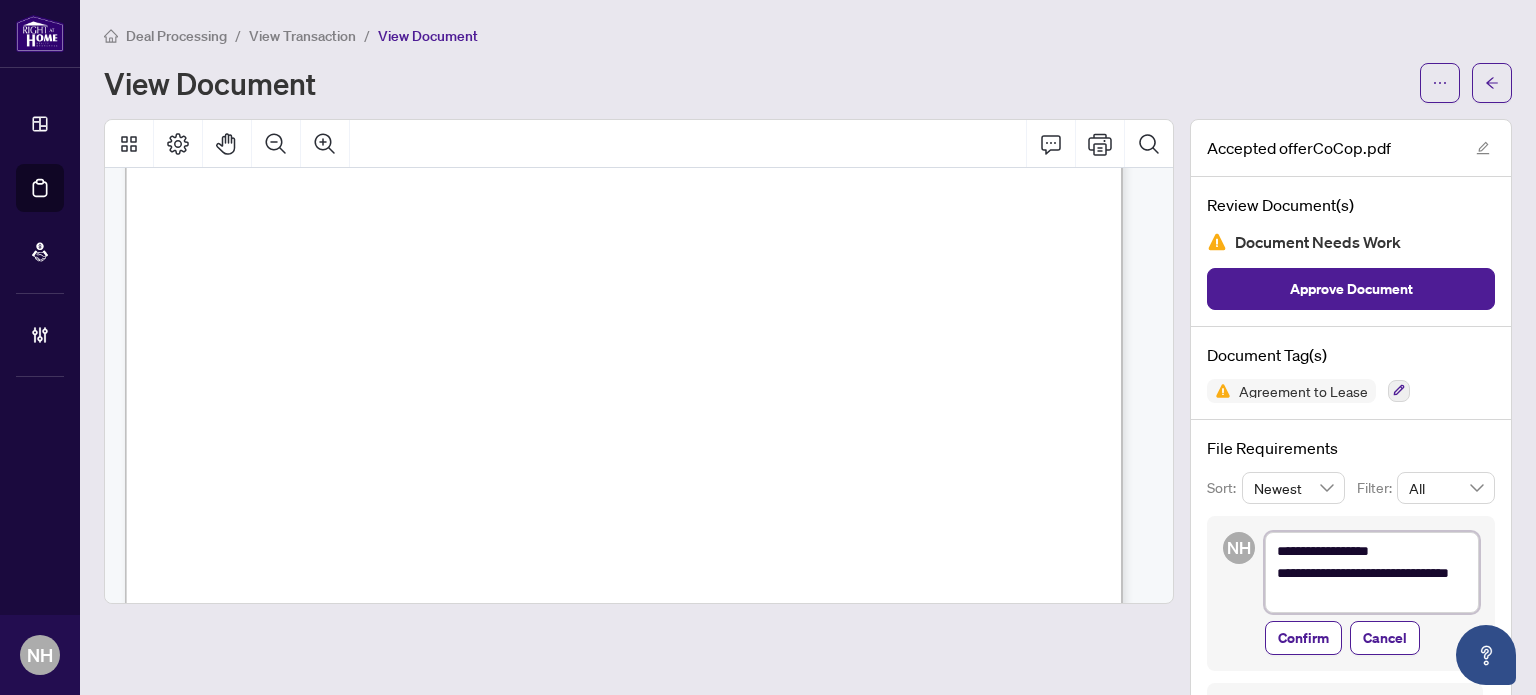 type on "**********" 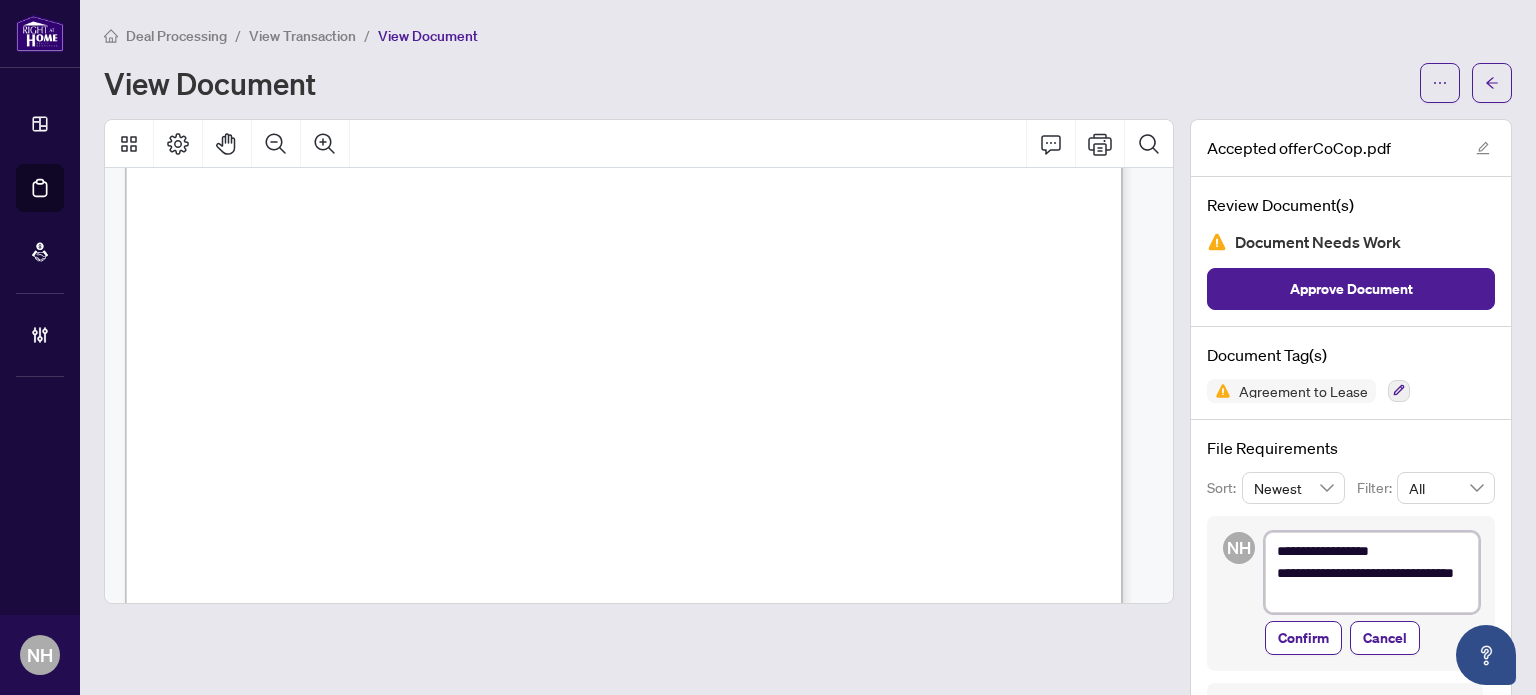 type on "**********" 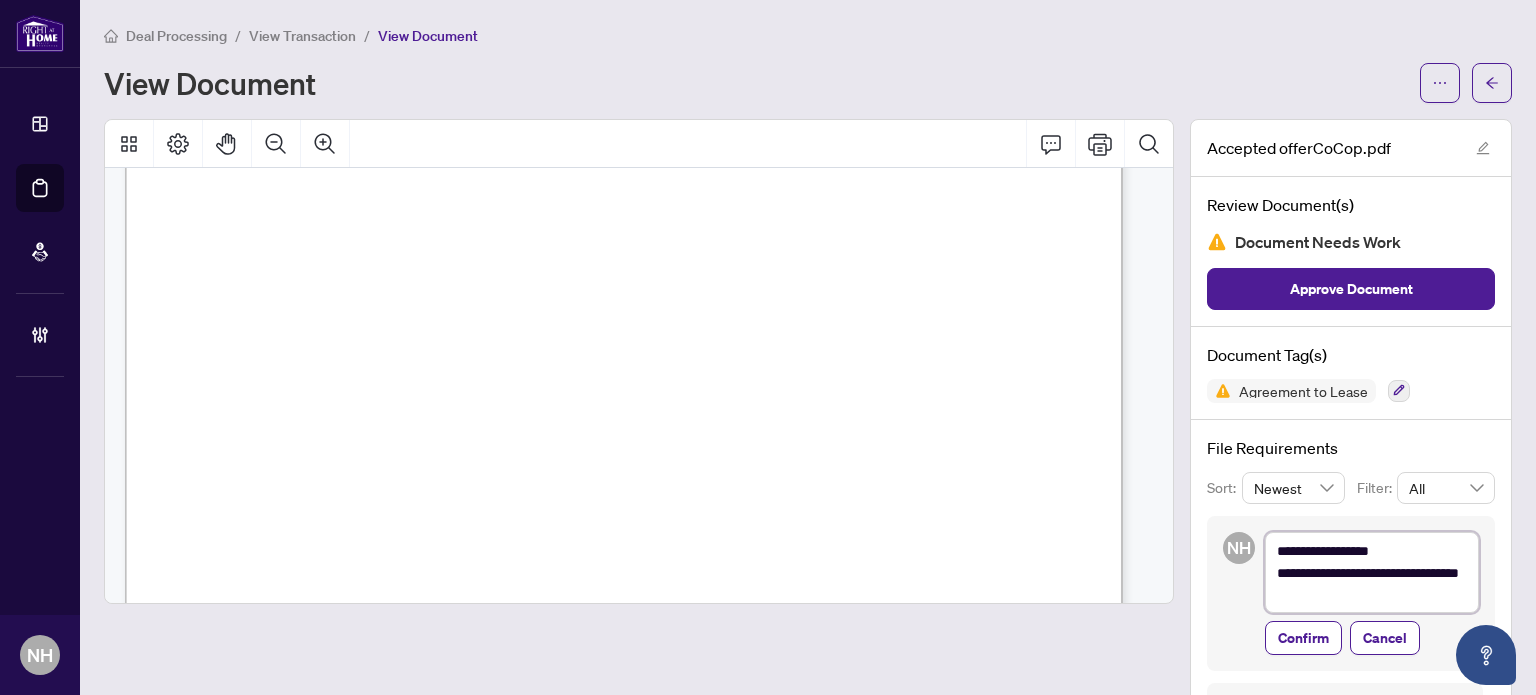 type on "**********" 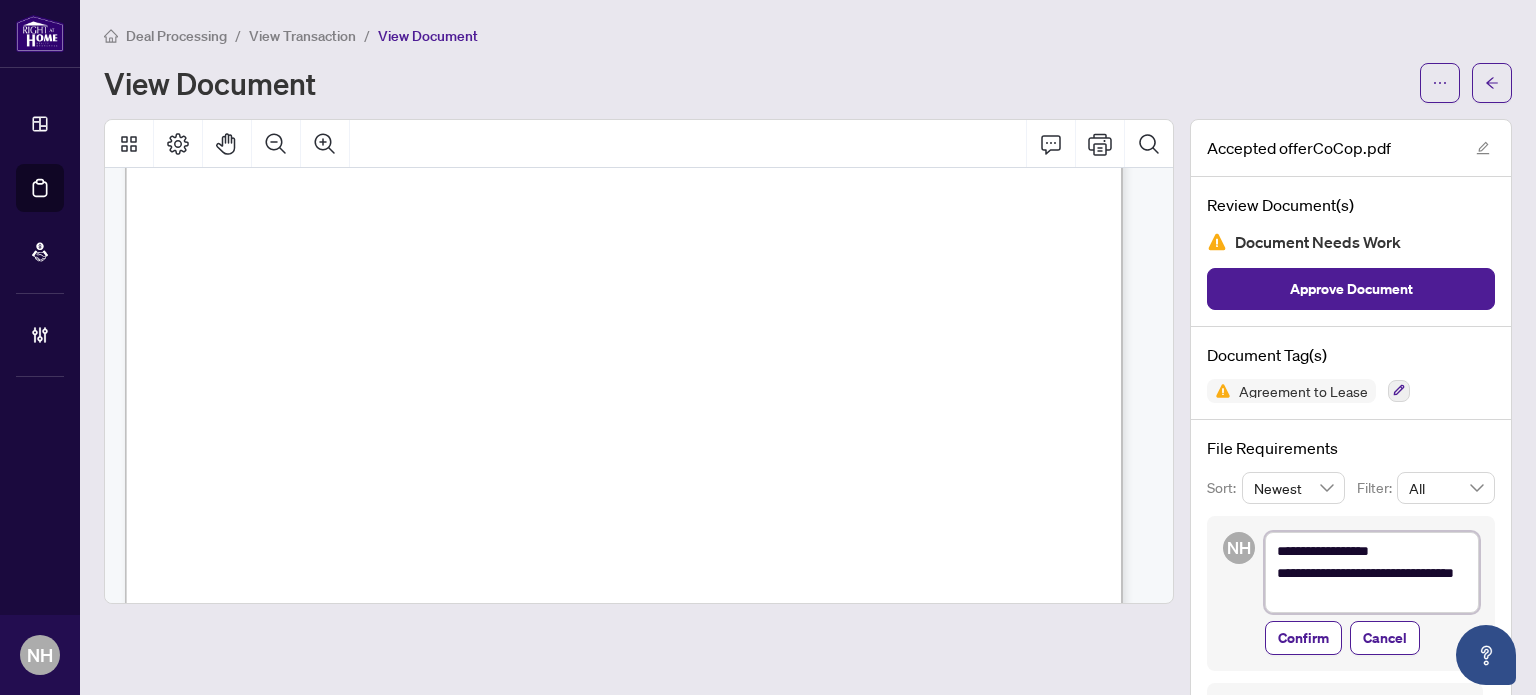 click on "**********" at bounding box center [1372, 573] 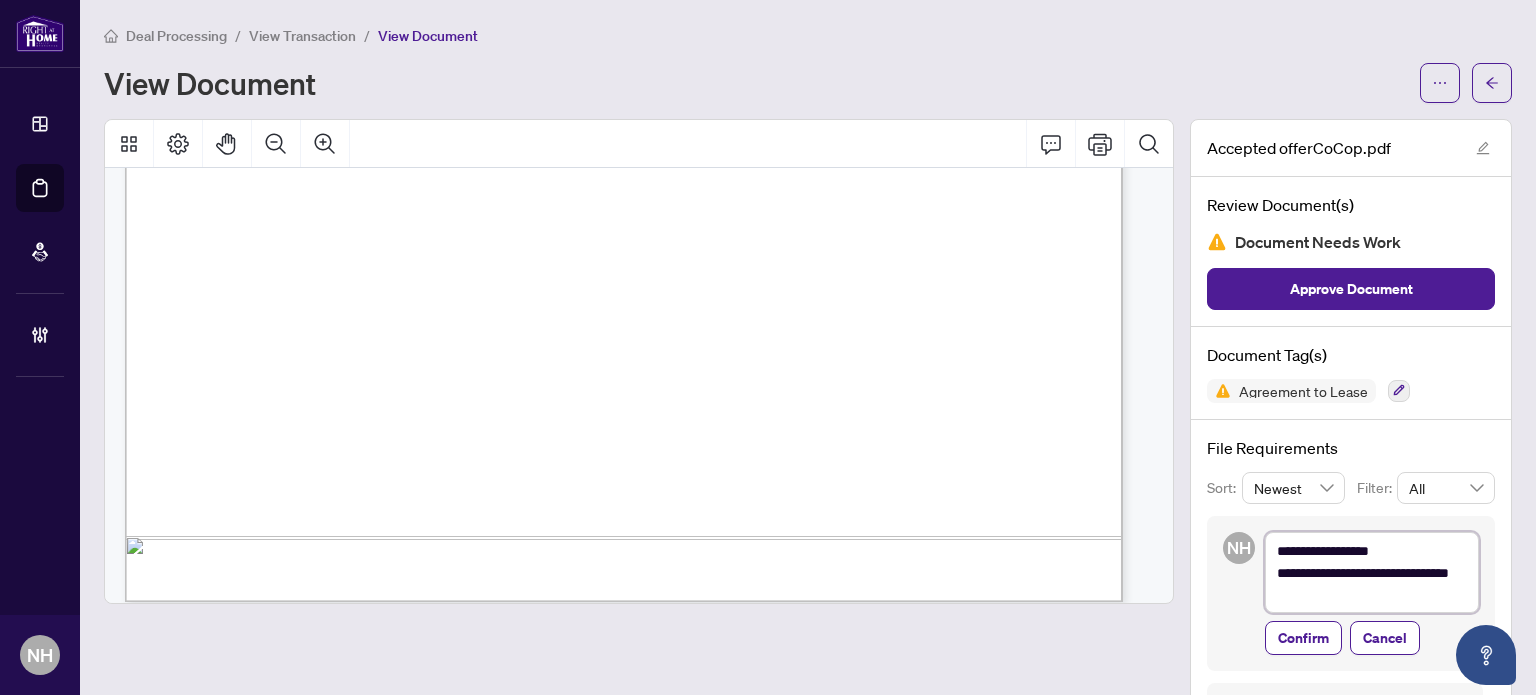 scroll, scrollTop: 7498, scrollLeft: 0, axis: vertical 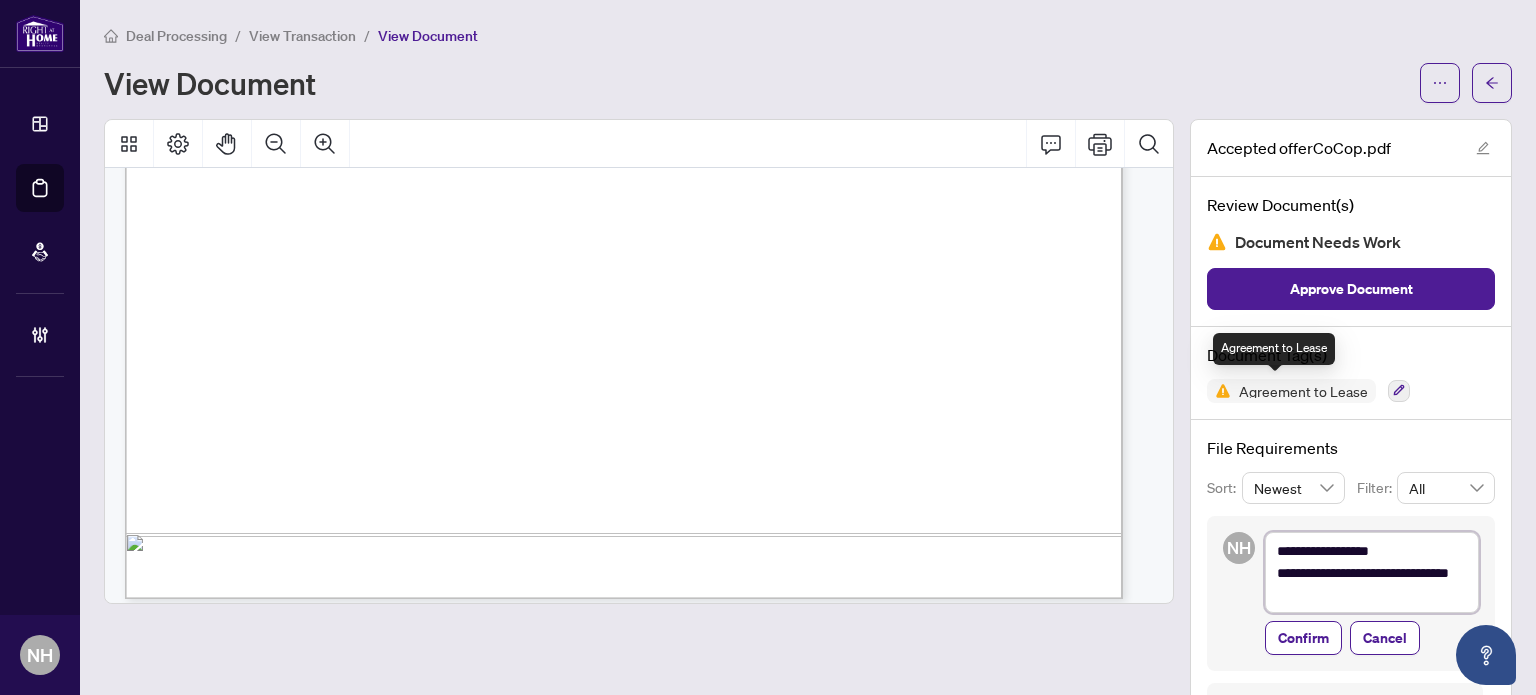 type on "**********" 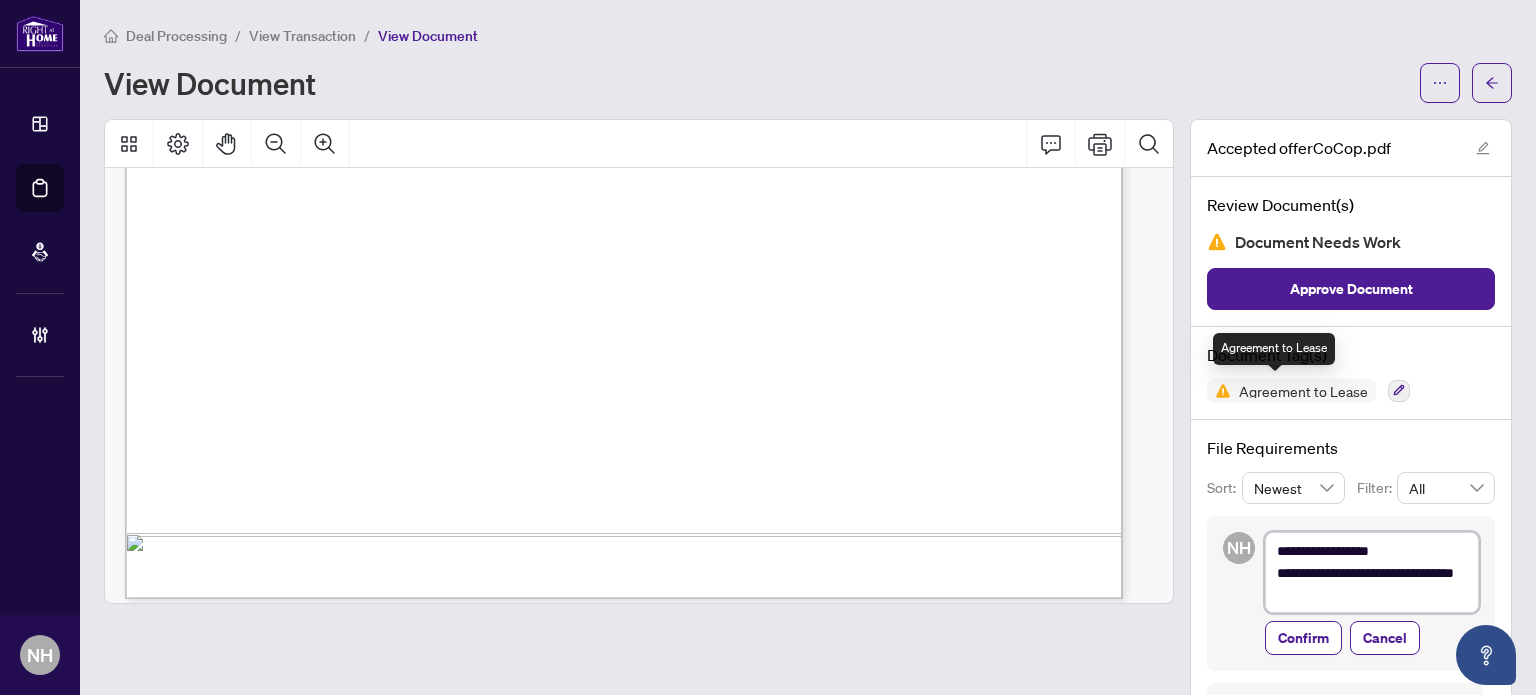 type on "**********" 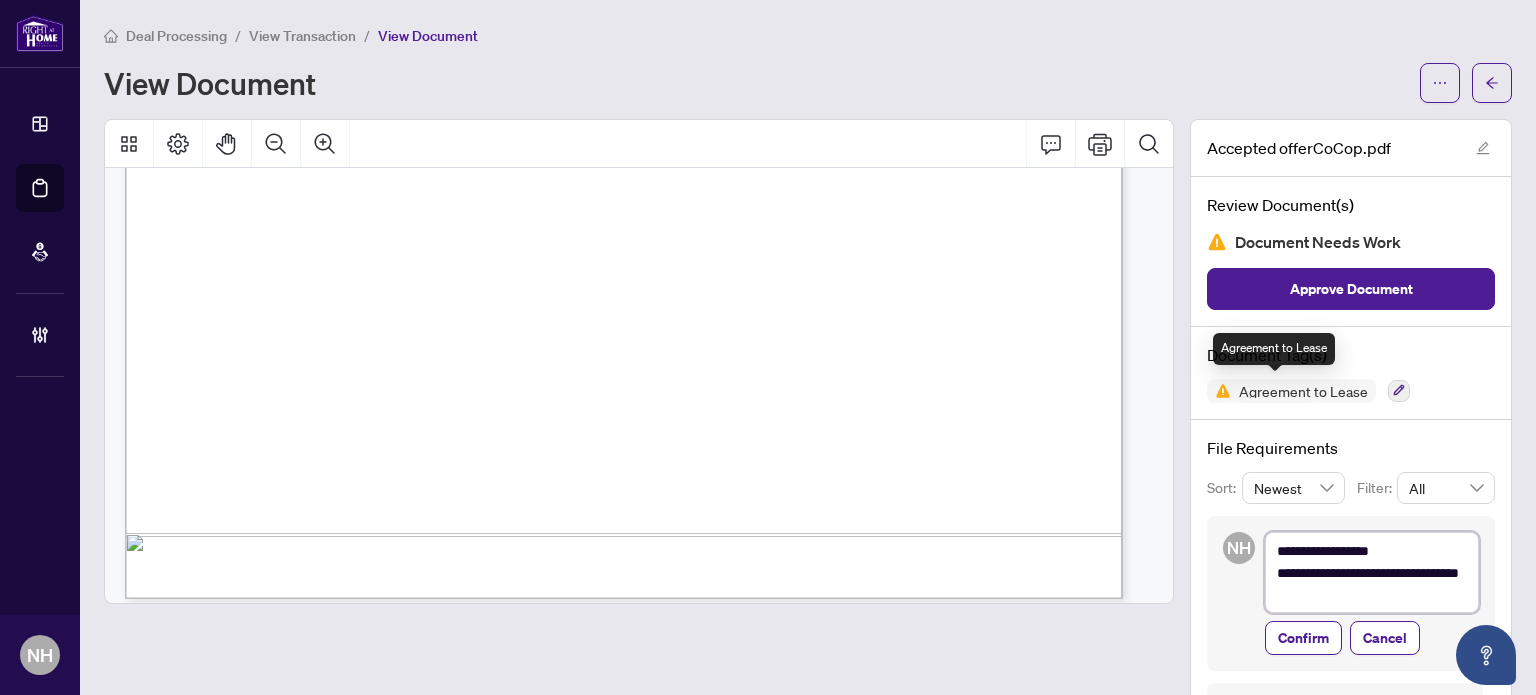 type on "**********" 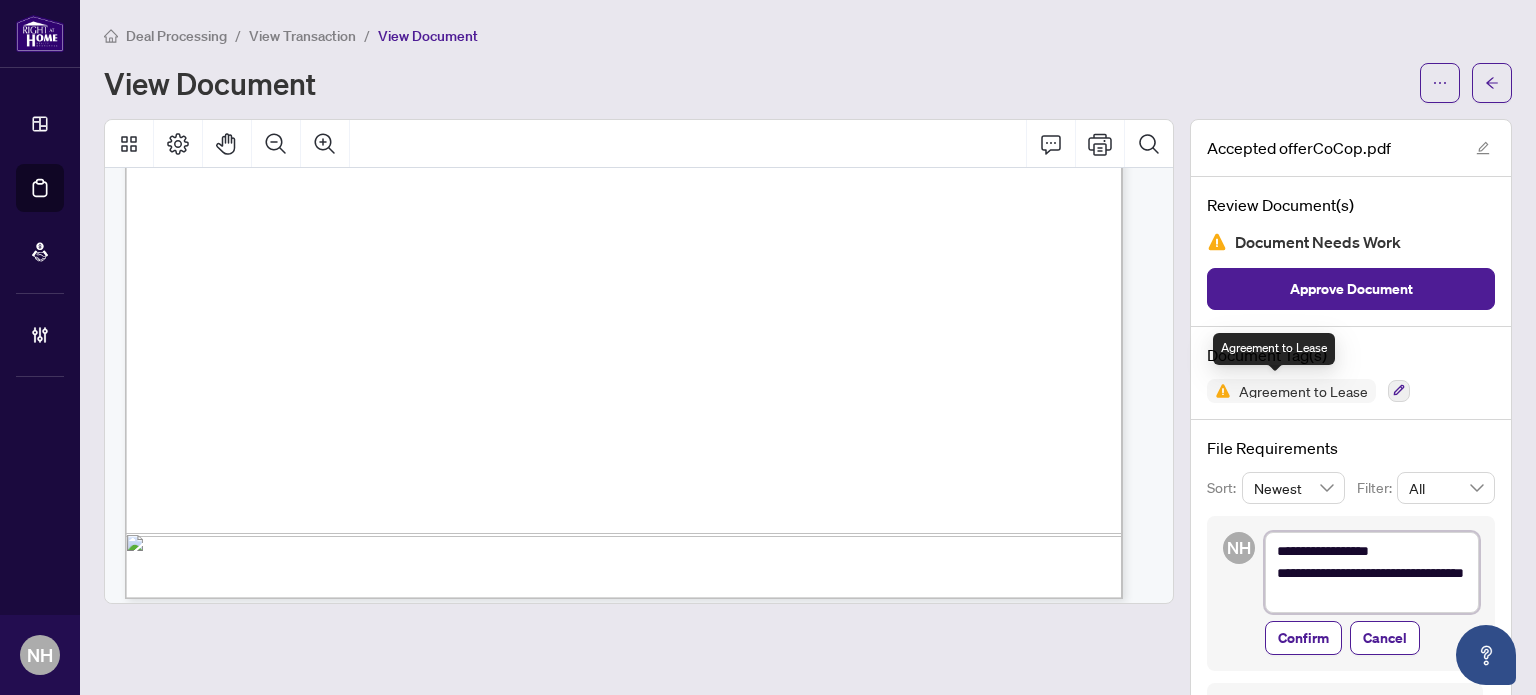 type on "**********" 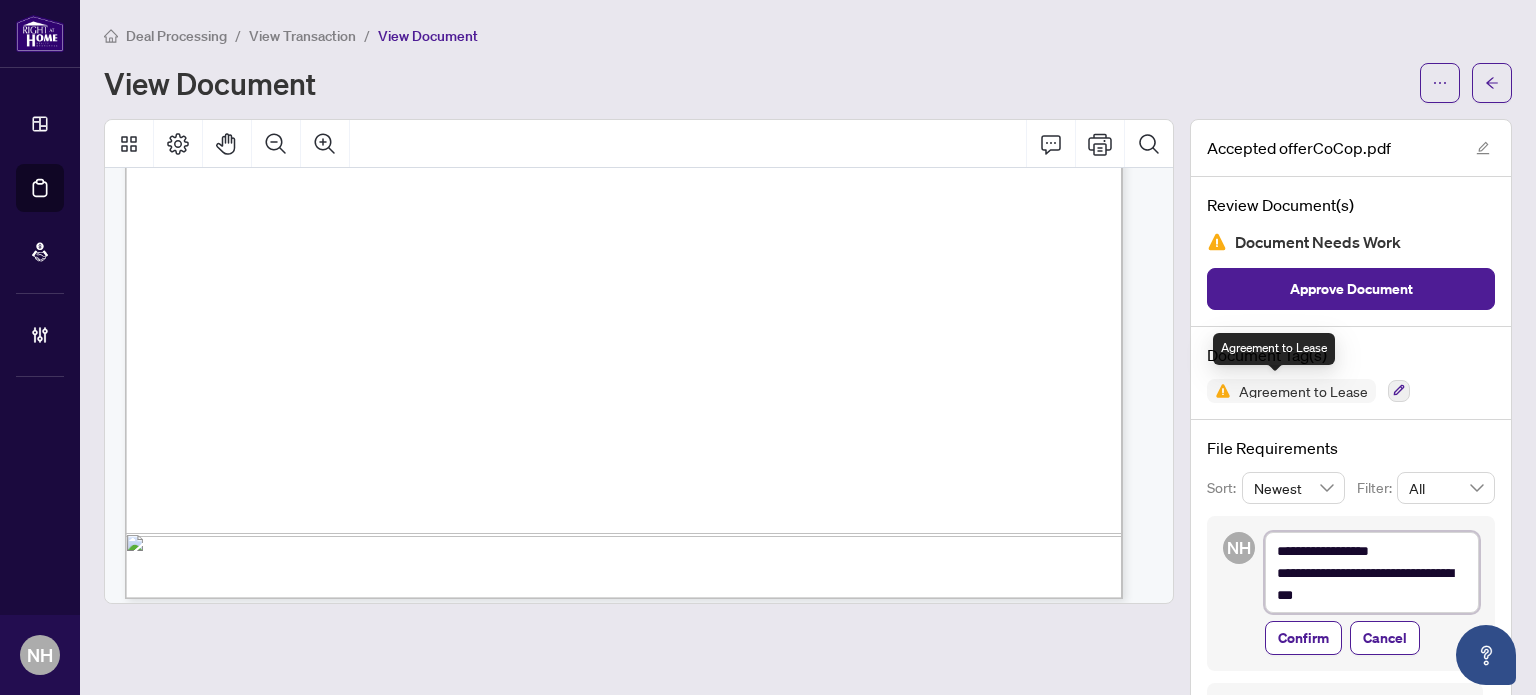 type on "**********" 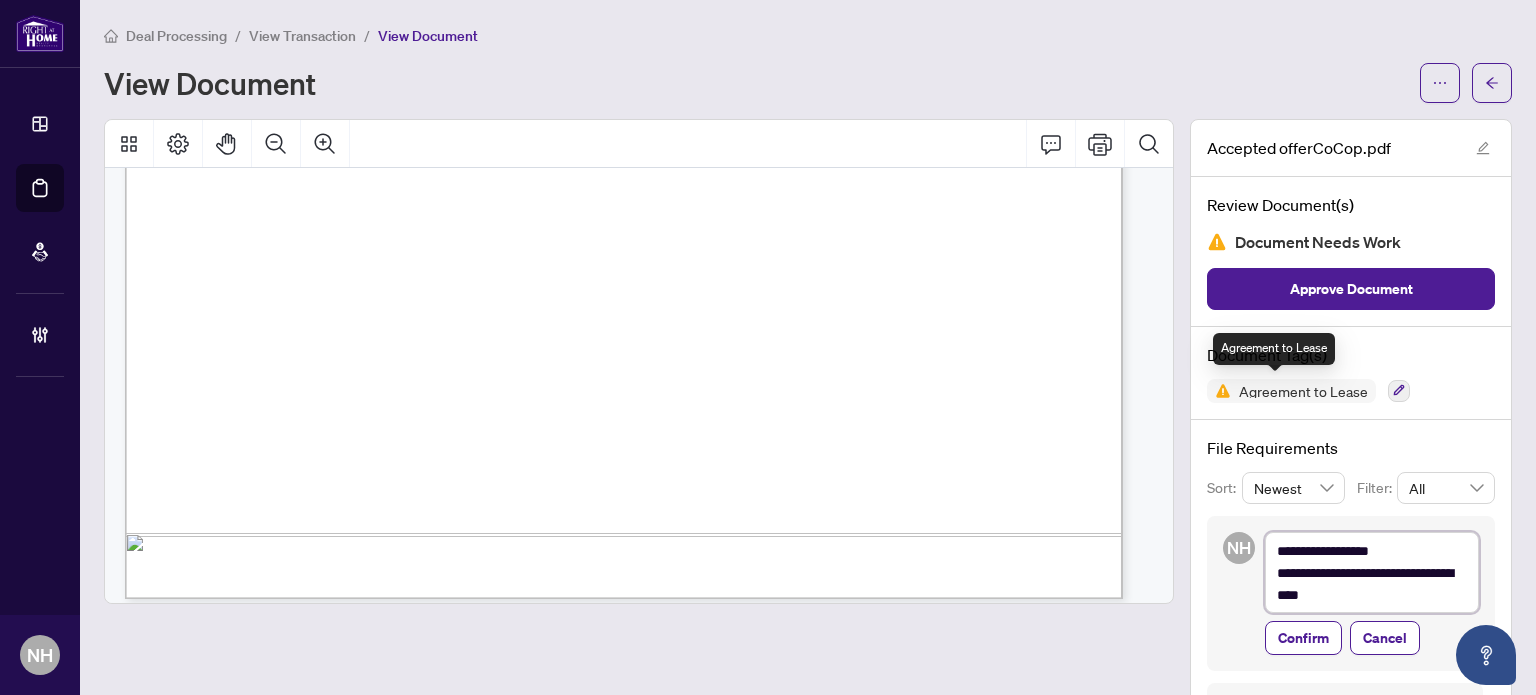 type on "**********" 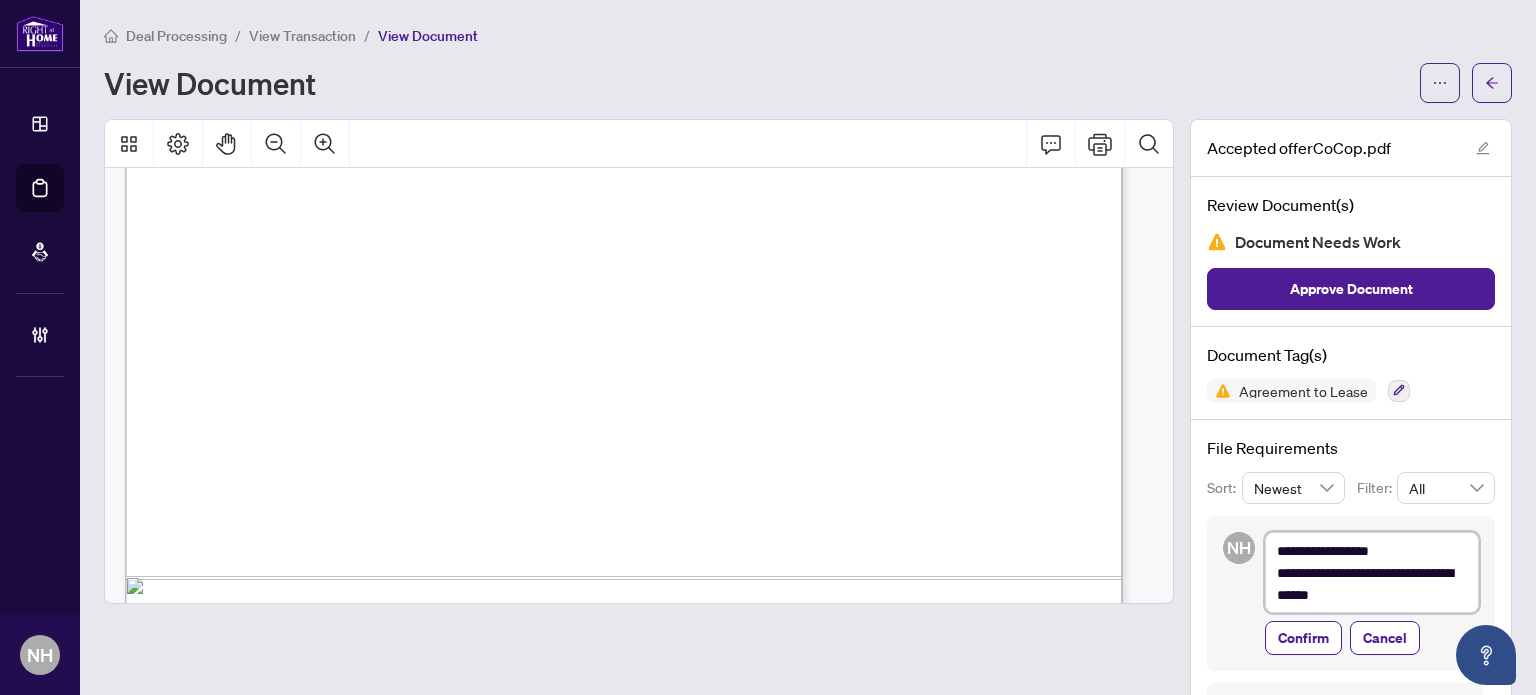 scroll, scrollTop: 2060, scrollLeft: 0, axis: vertical 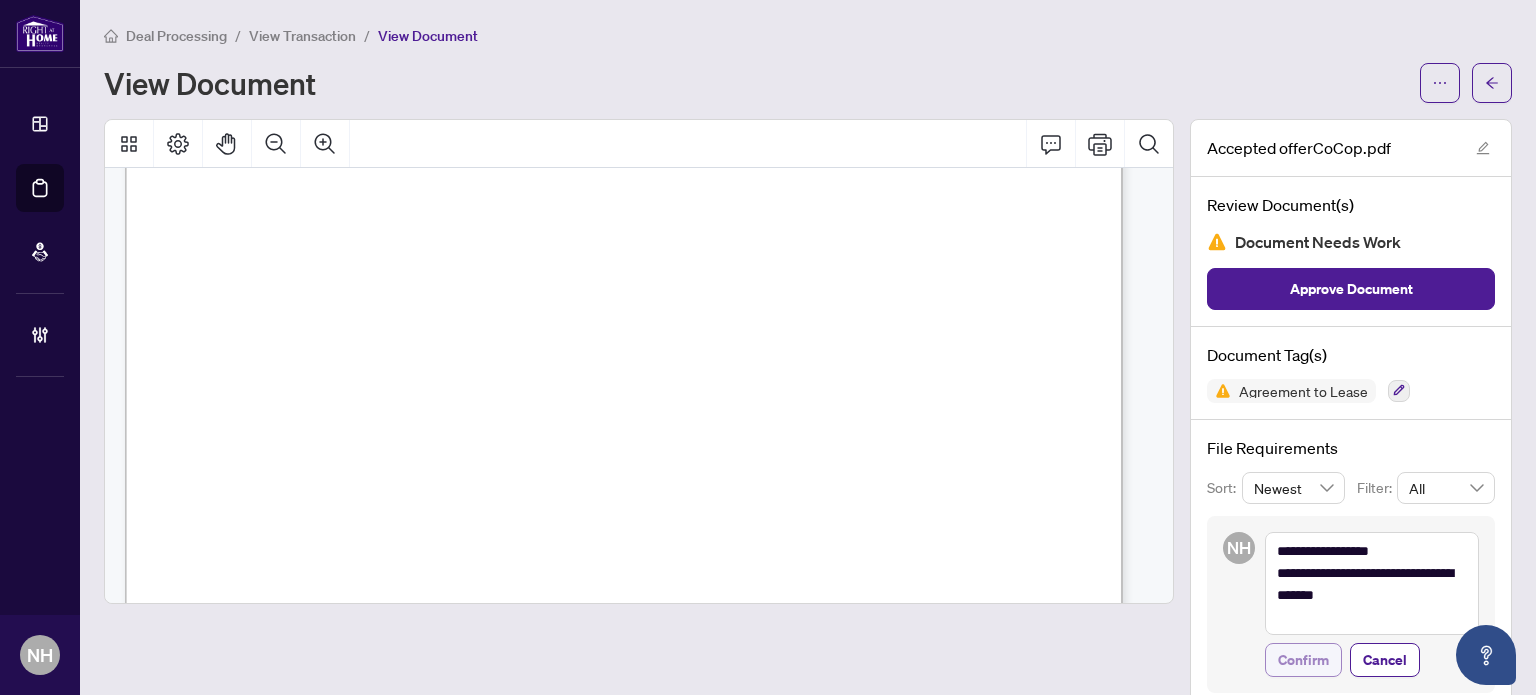 click on "Confirm" at bounding box center (1303, 660) 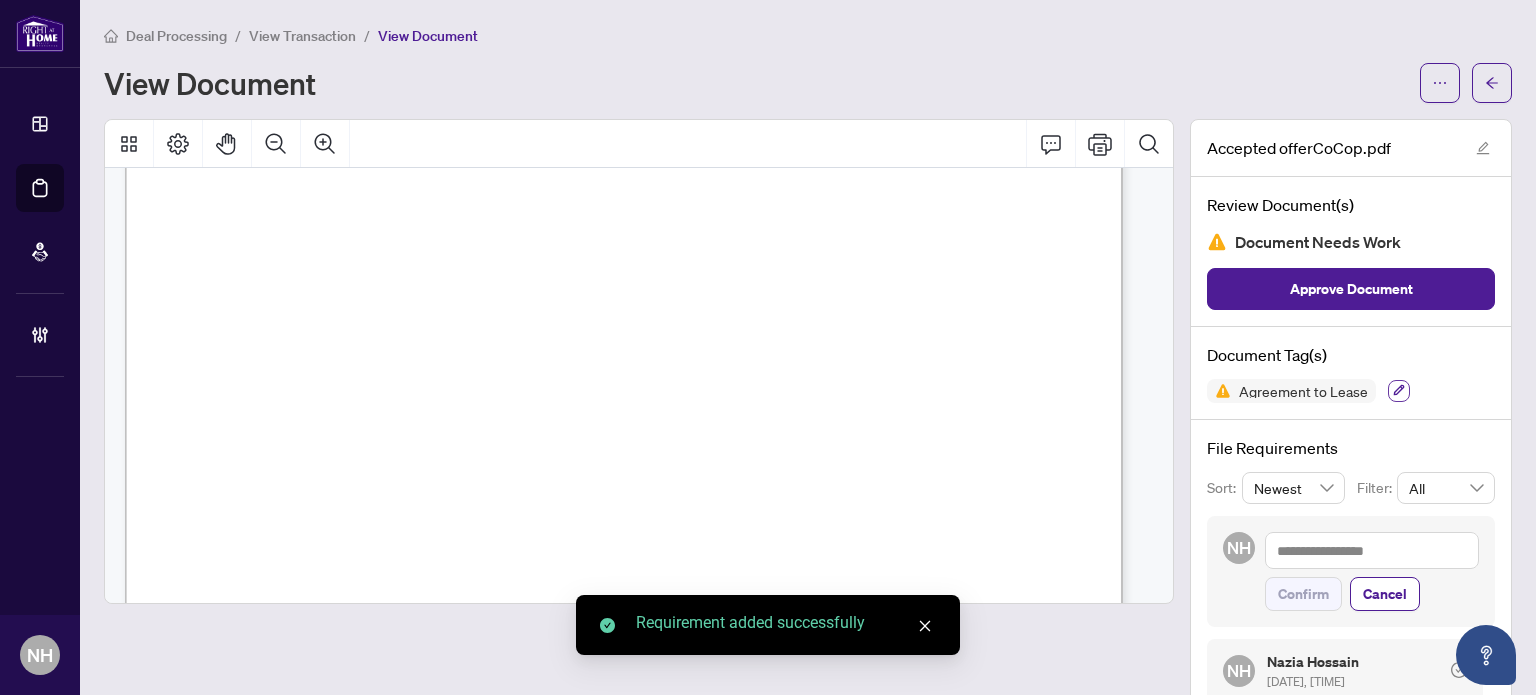 click 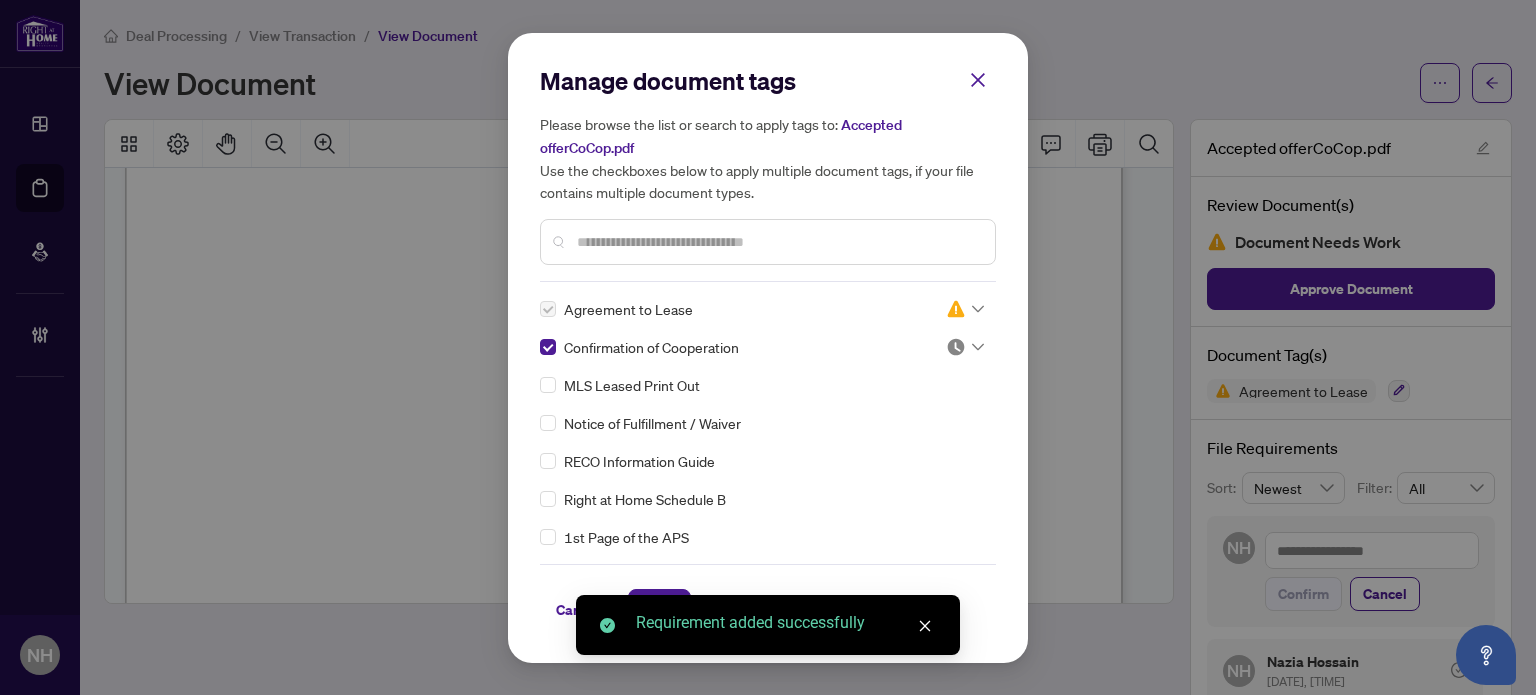 click at bounding box center [956, 347] 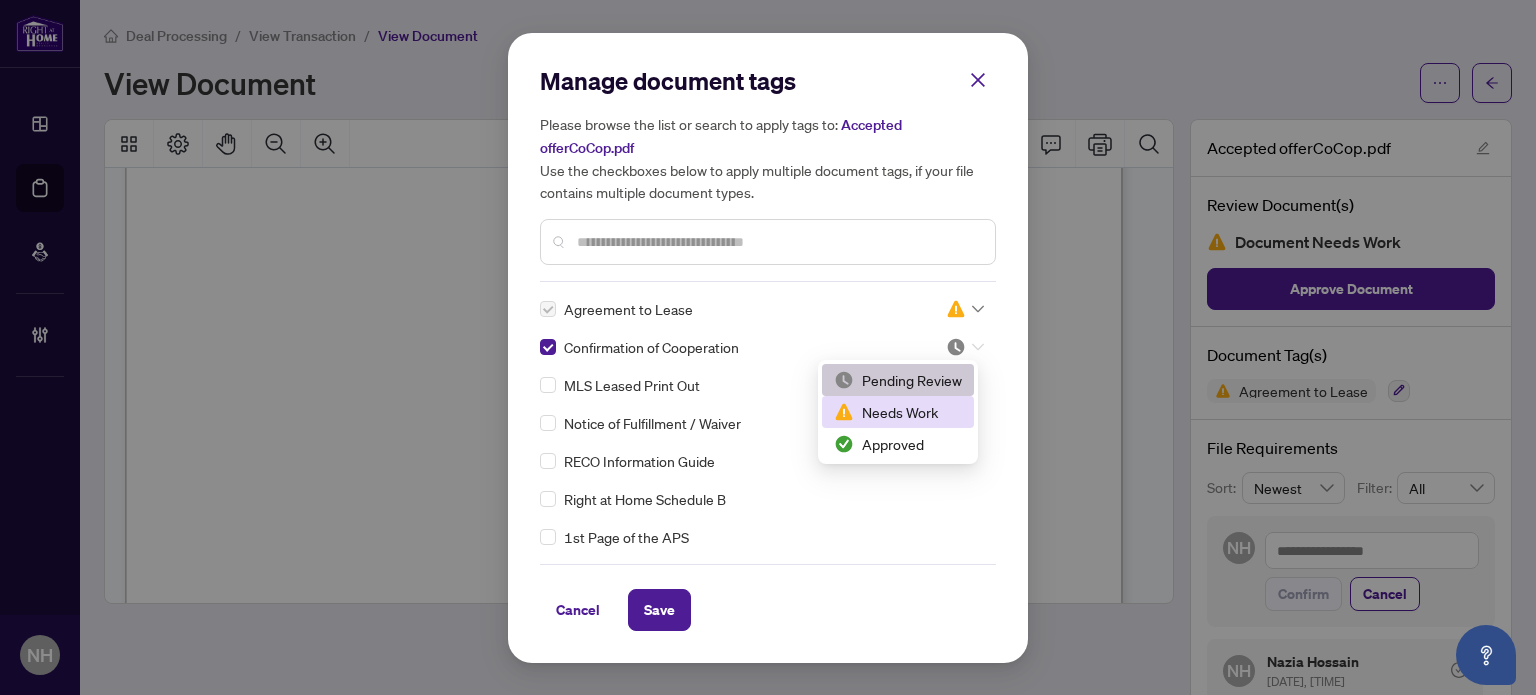 click on "Needs Work" at bounding box center [898, 412] 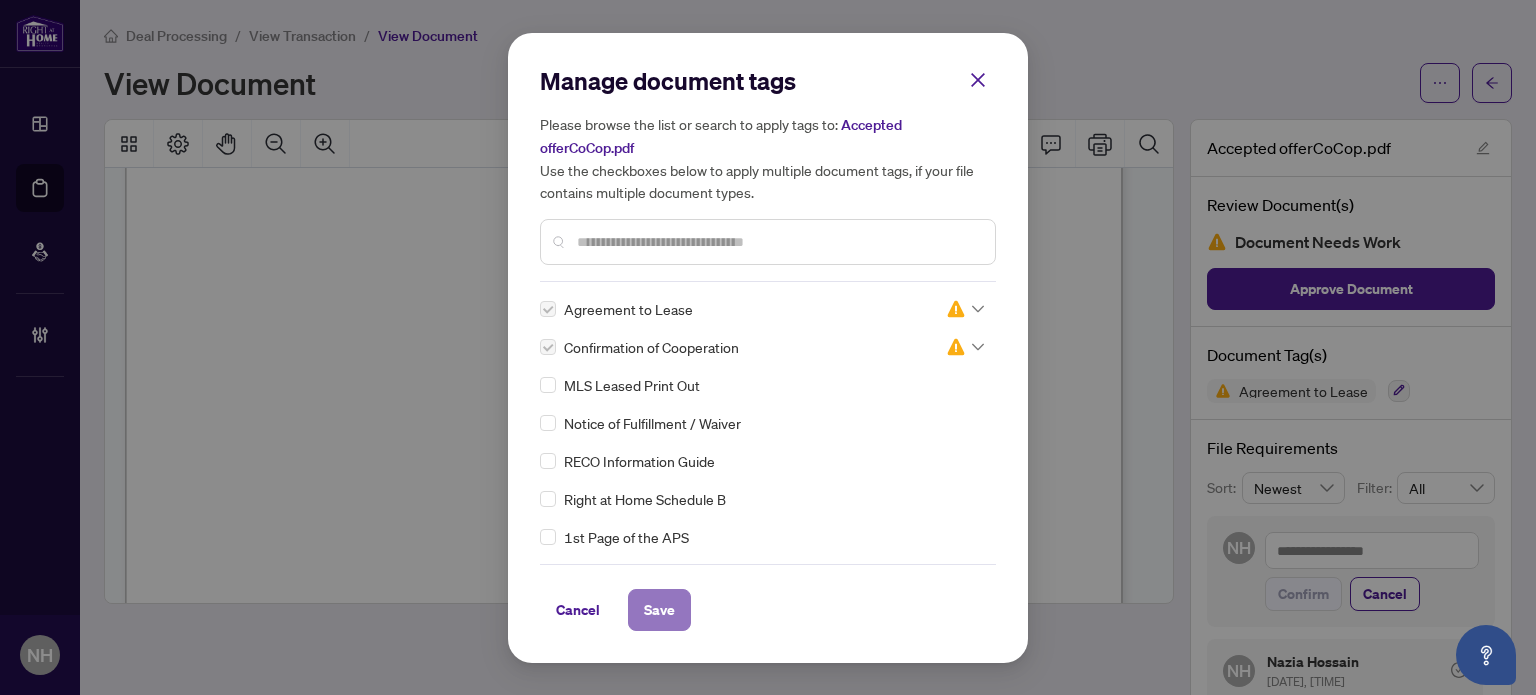 click on "Save" at bounding box center (659, 610) 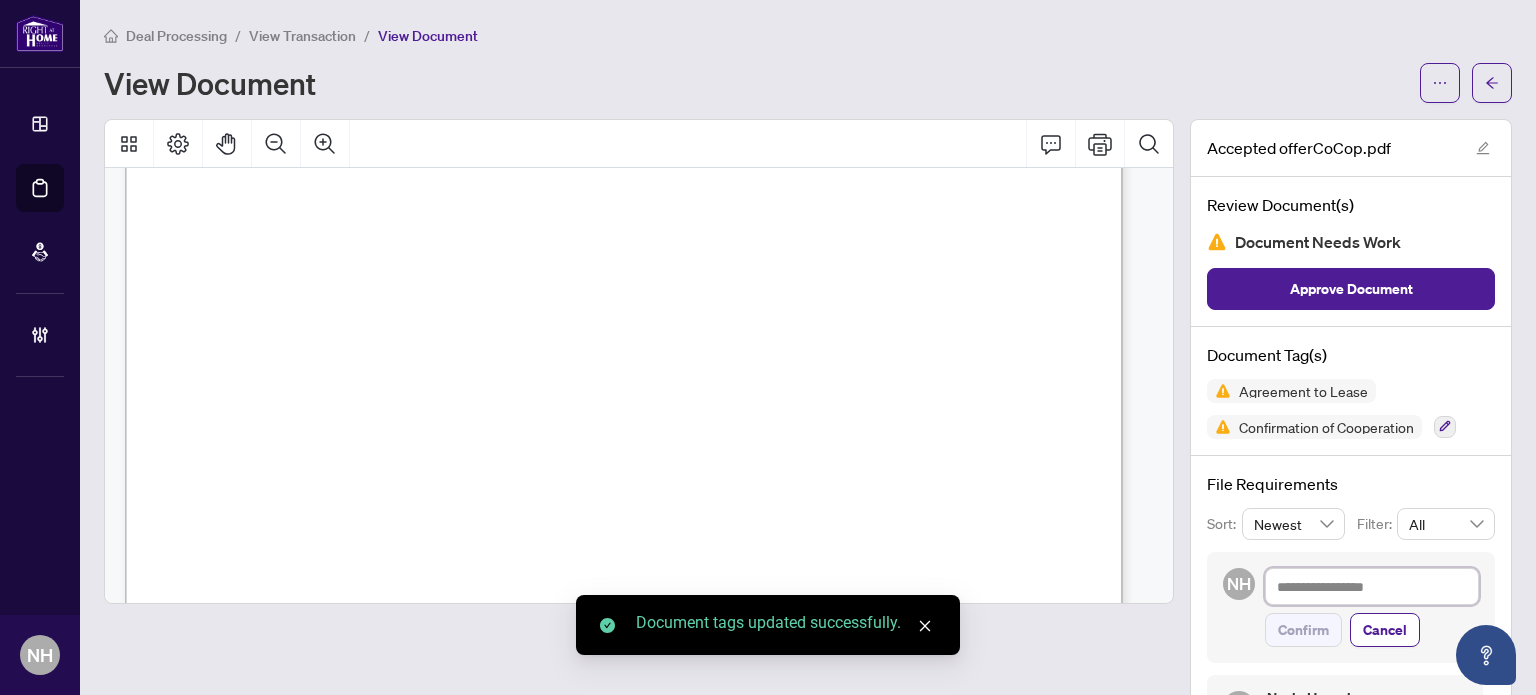 click at bounding box center [1372, 587] 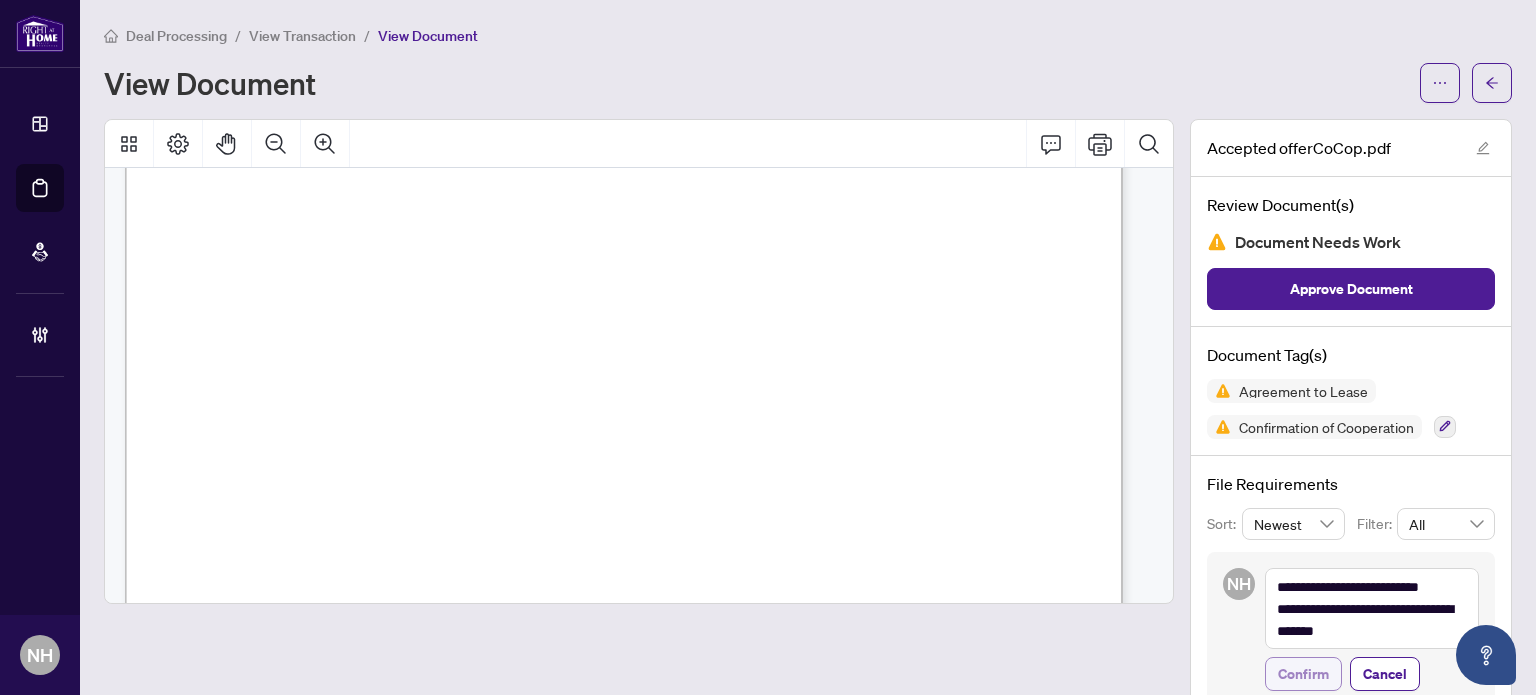 click on "Confirm" at bounding box center (1303, 674) 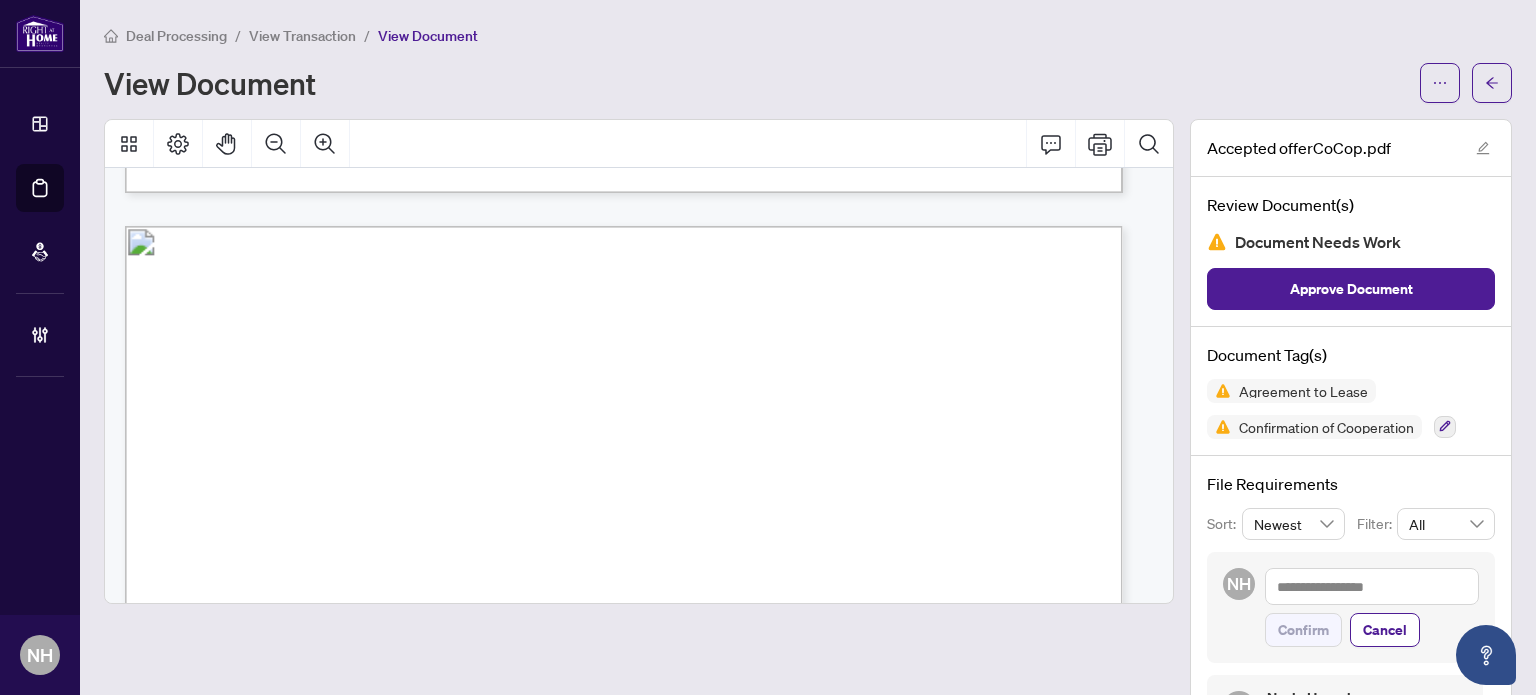 scroll, scrollTop: 1300, scrollLeft: 0, axis: vertical 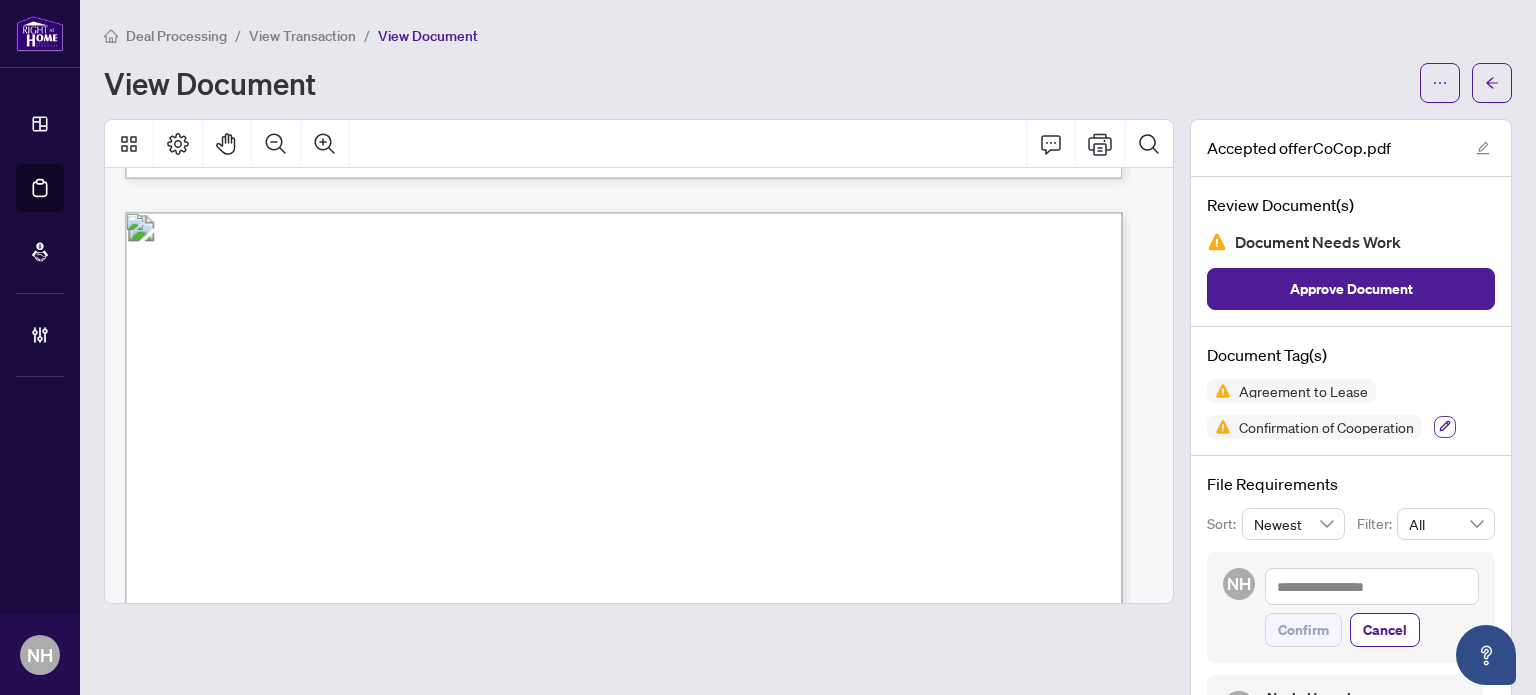 click 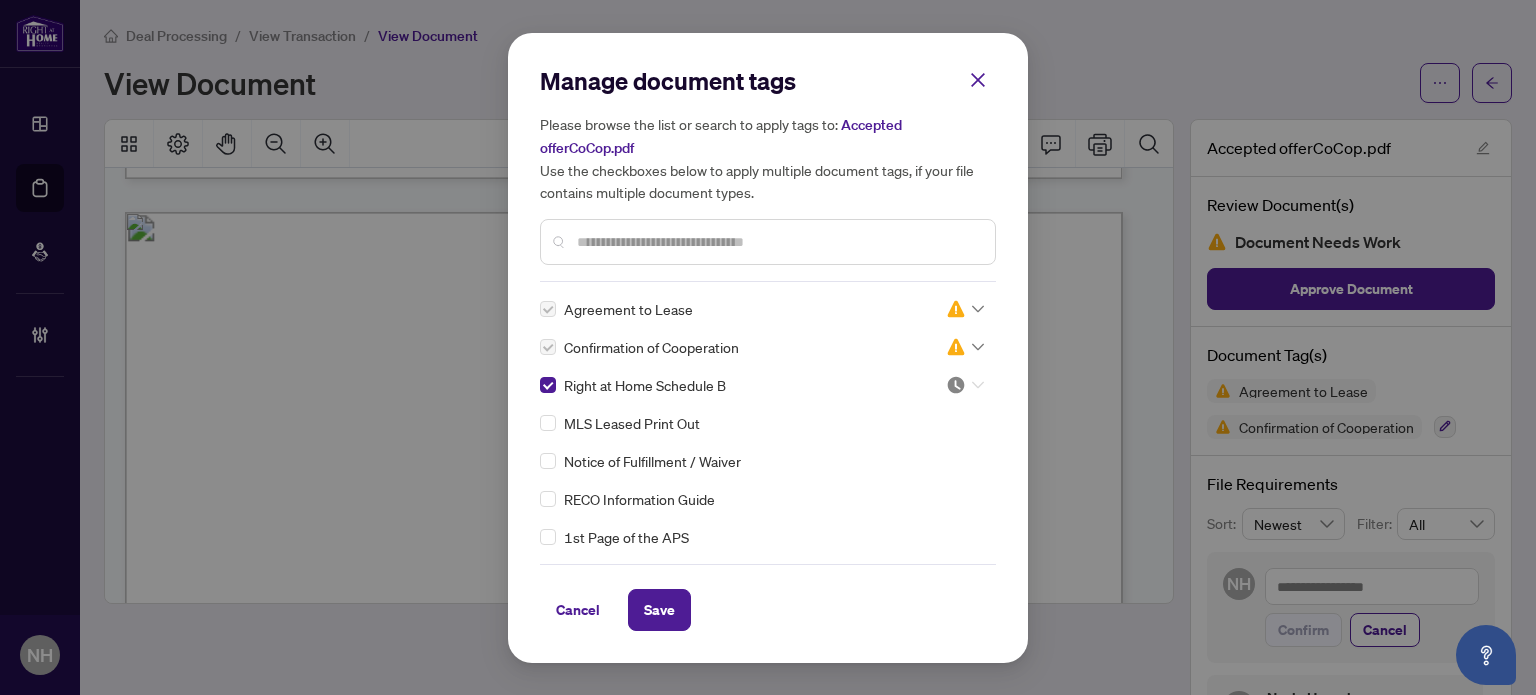 click at bounding box center (965, 385) 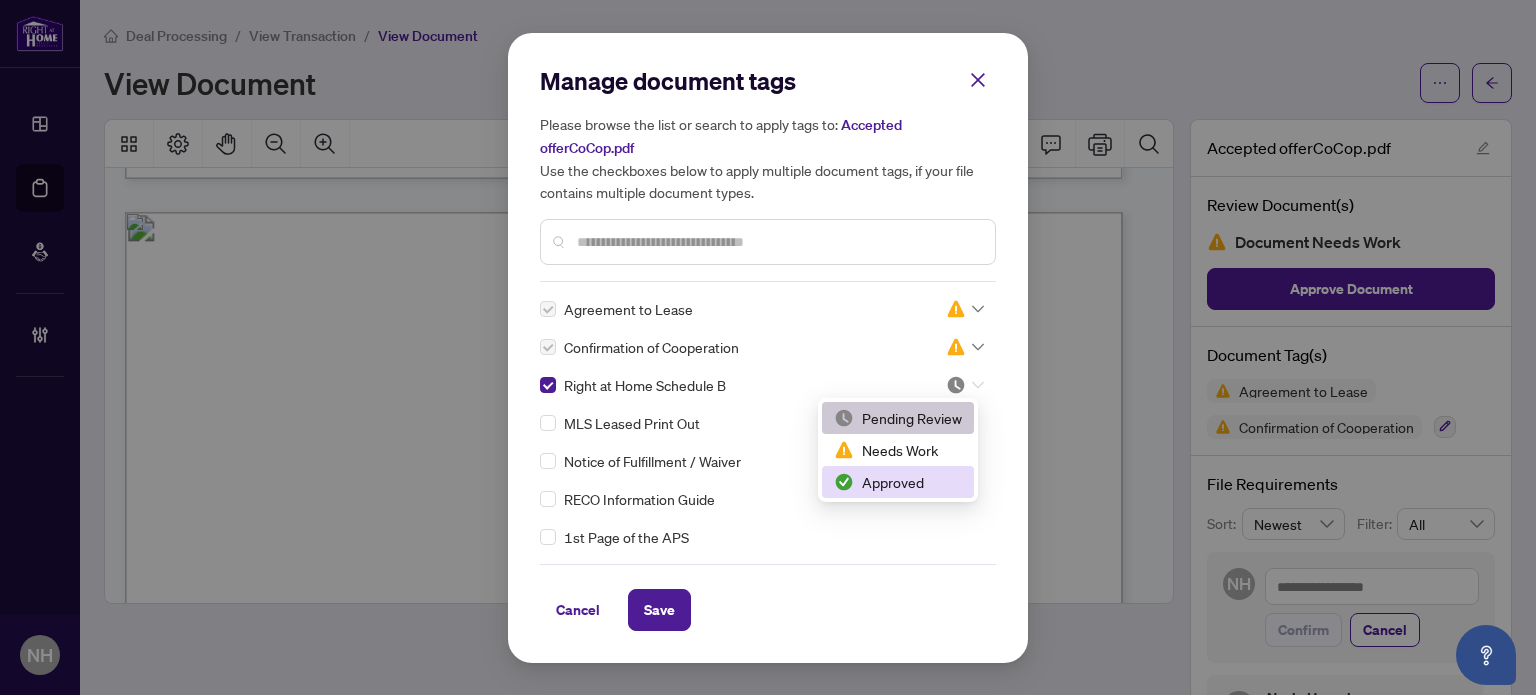 drag, startPoint x: 882, startPoint y: 483, endPoint x: 800, endPoint y: 518, distance: 89.157166 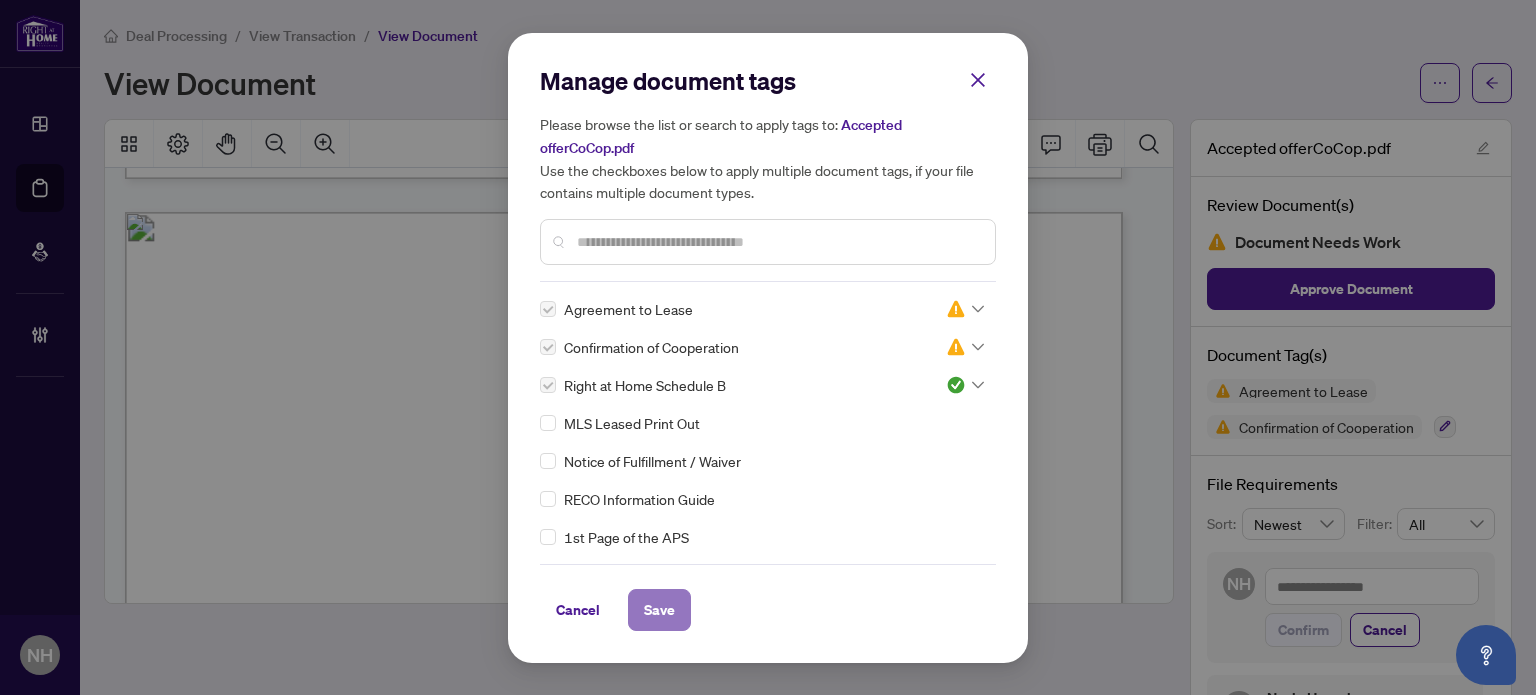 click on "Save" at bounding box center (659, 610) 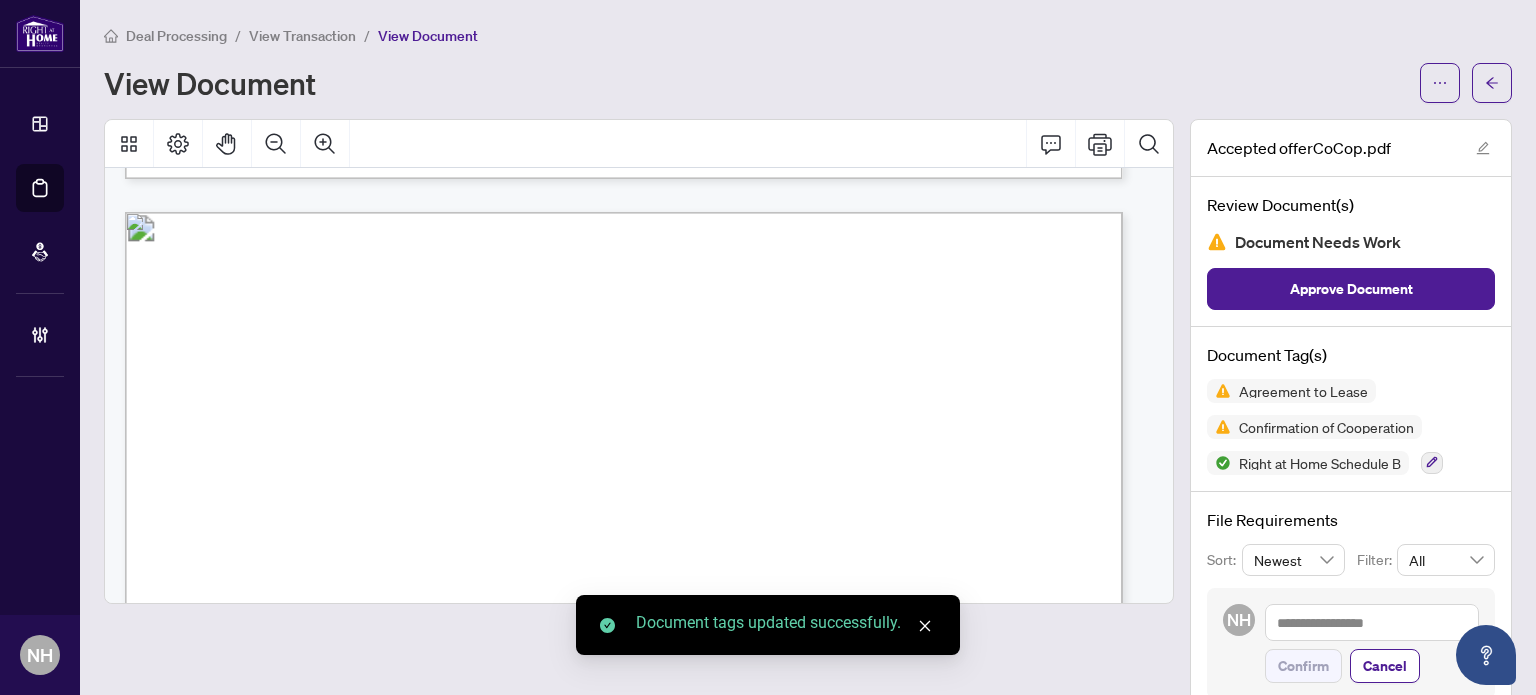 click on "View Transaction" at bounding box center [302, 36] 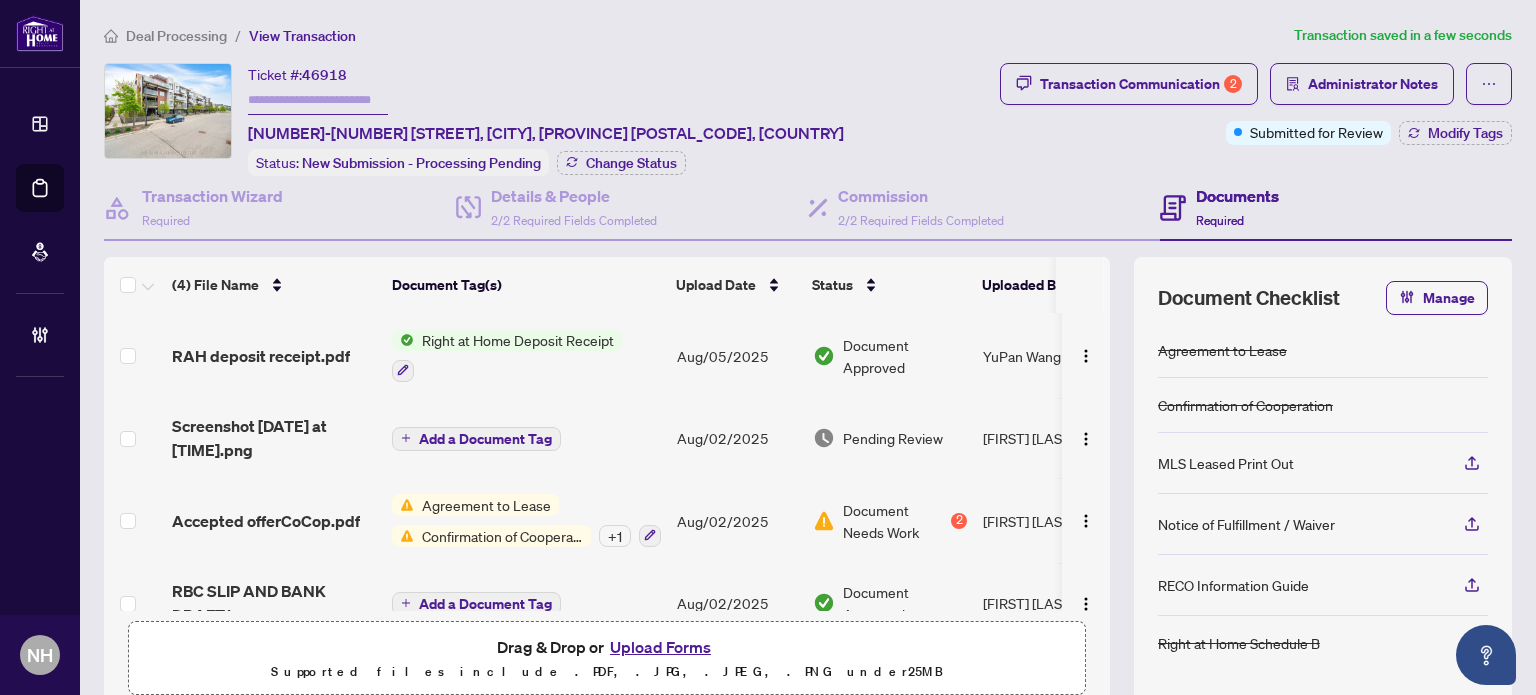 click on "Screenshot 2025-08-02 at 44714PM.png" at bounding box center (274, 438) 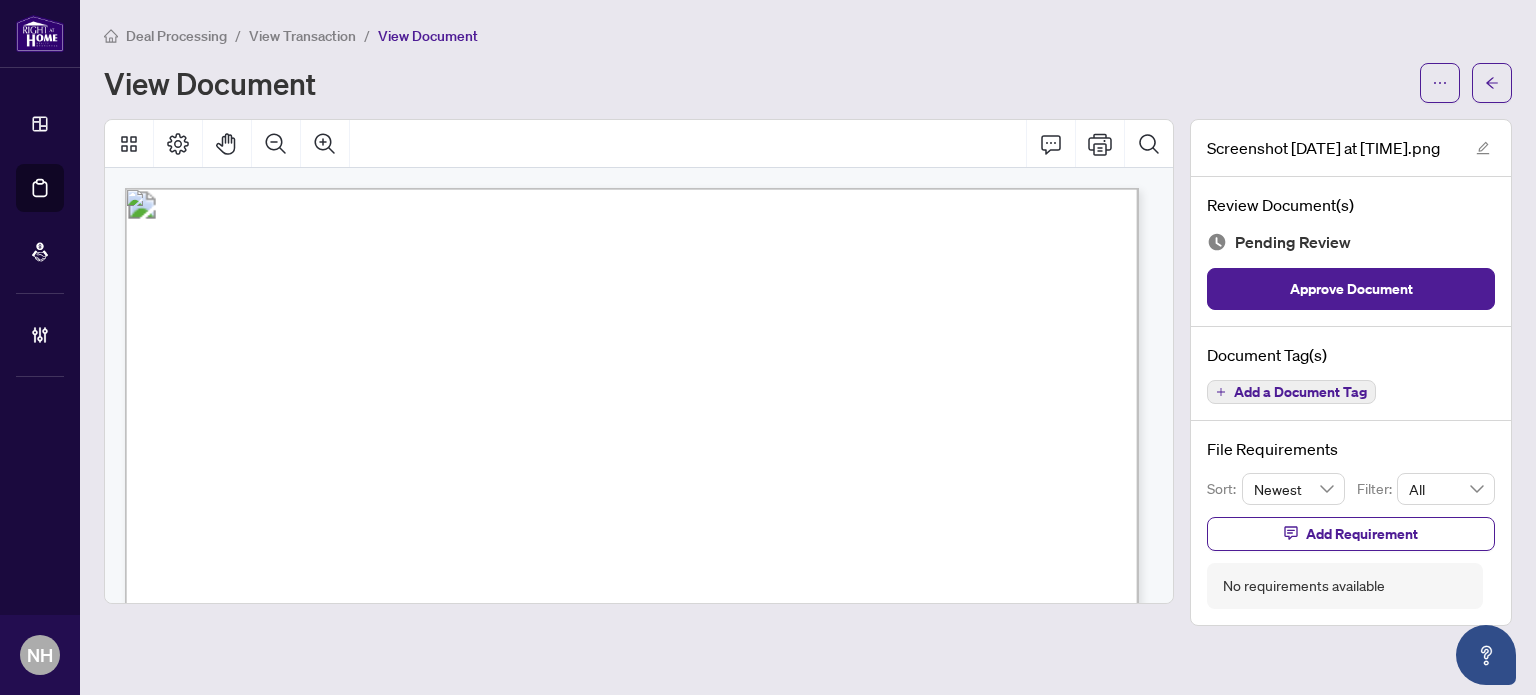 click on "Add a Document Tag" at bounding box center (1291, 392) 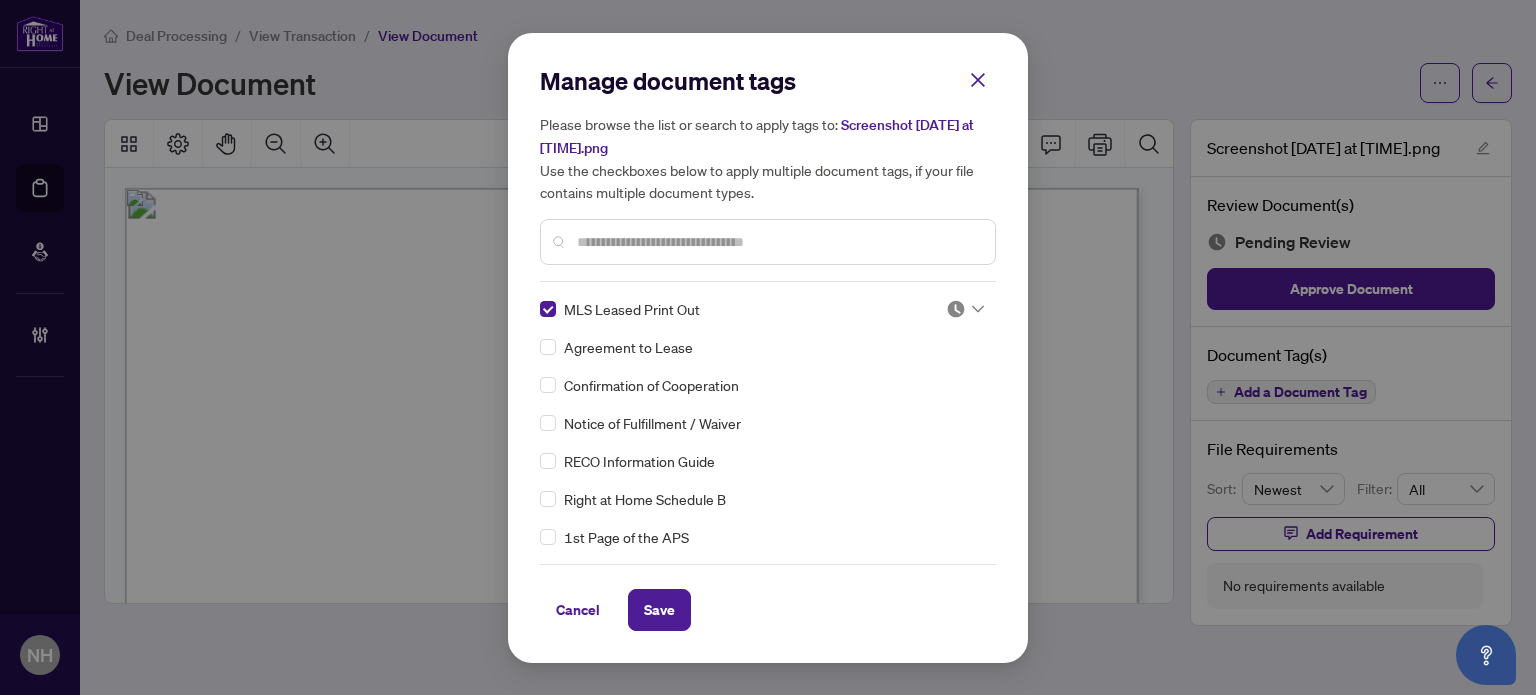 click at bounding box center (965, 309) 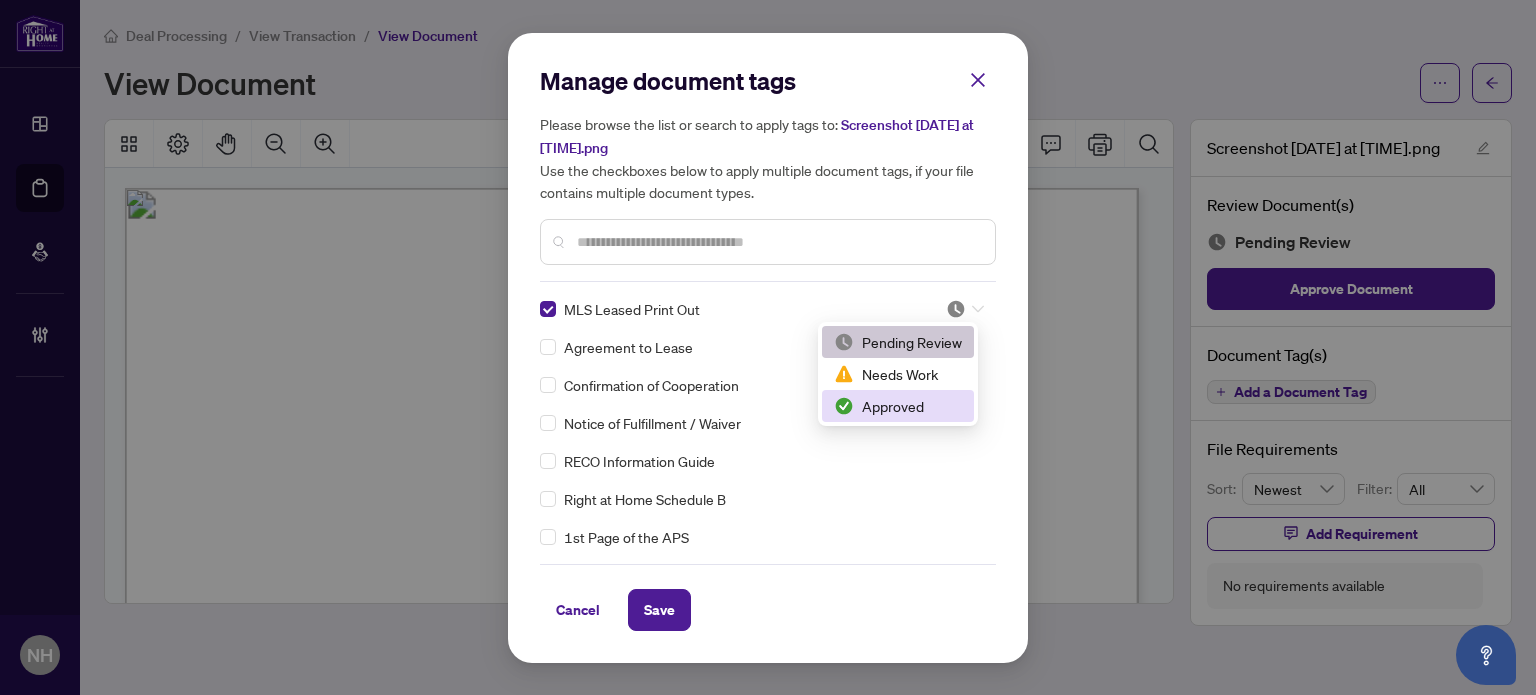 click on "Approved" at bounding box center (898, 406) 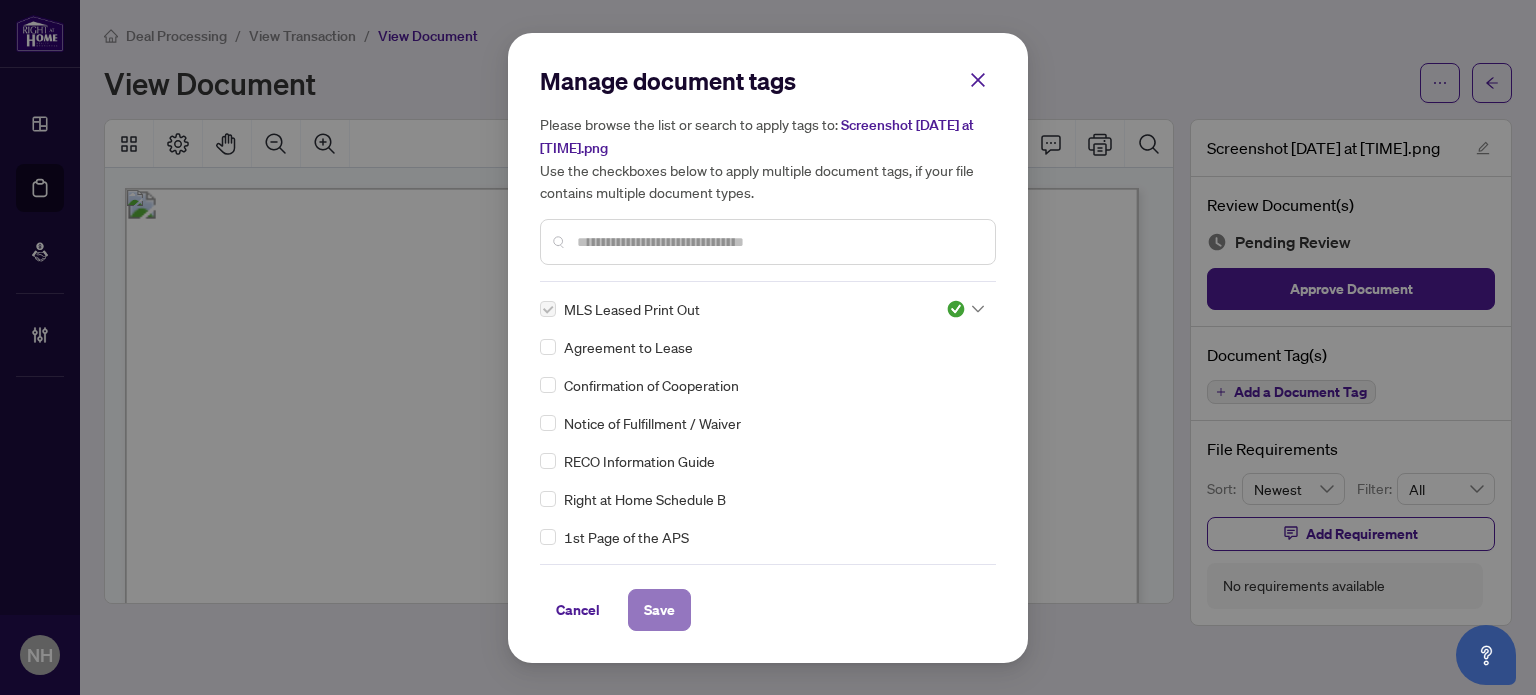 click on "Save" at bounding box center (659, 610) 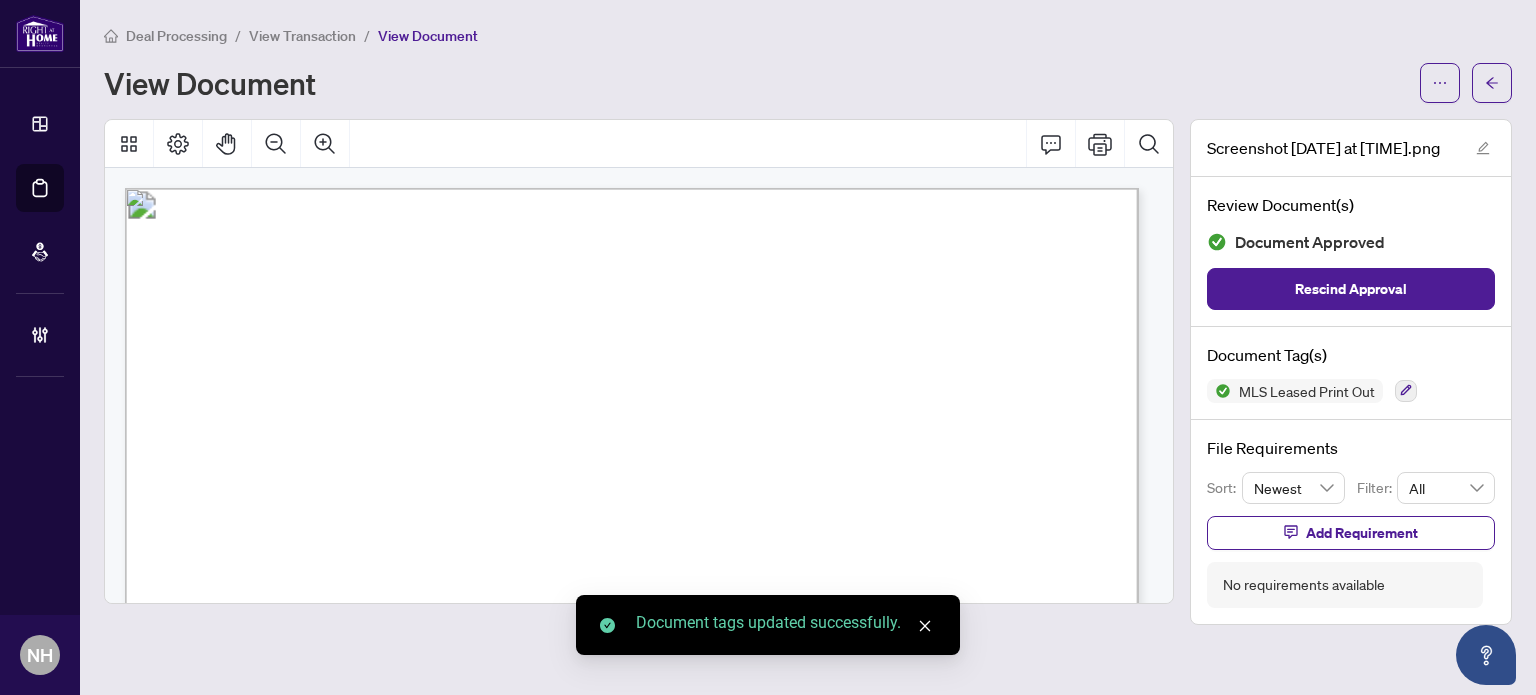 click on "View Transaction" at bounding box center (302, 36) 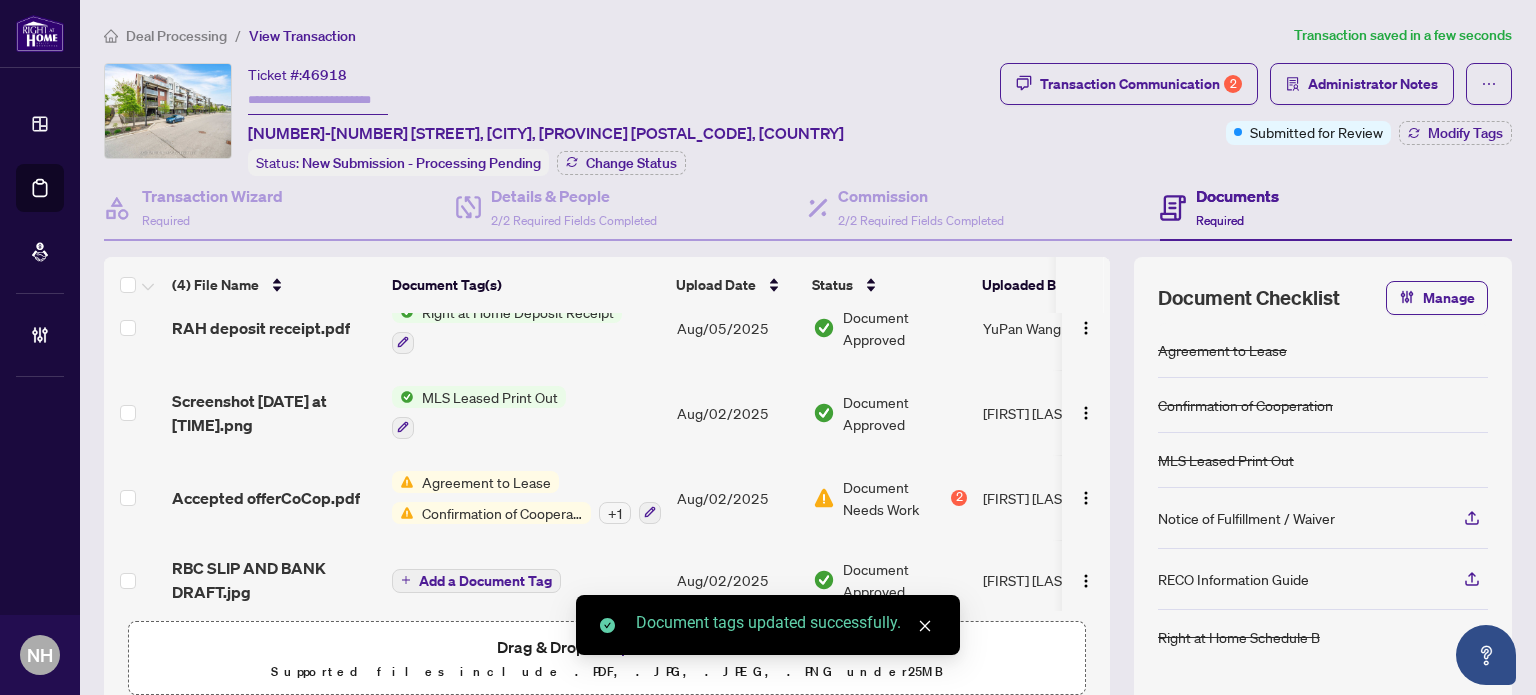 scroll, scrollTop: 41, scrollLeft: 0, axis: vertical 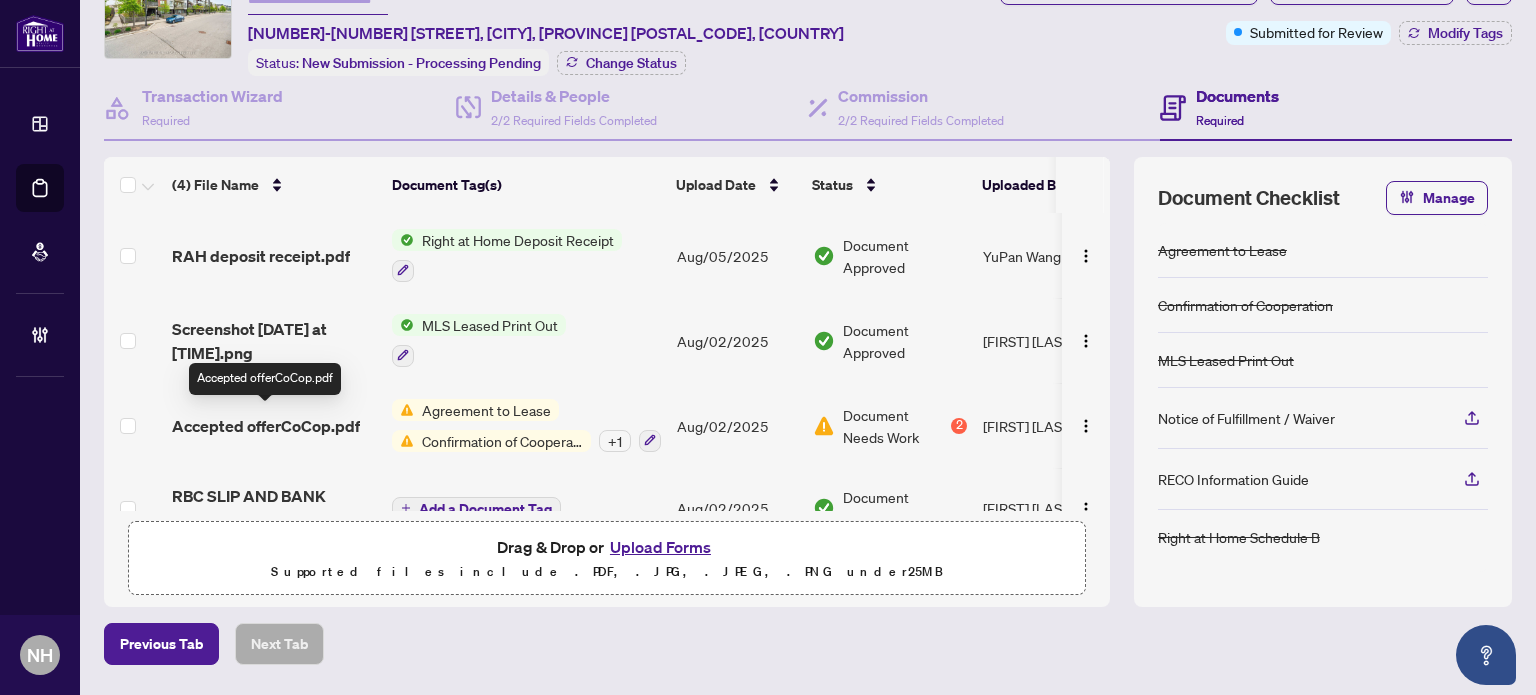 click on "Accepted offerCoCop.pdf" at bounding box center [266, 426] 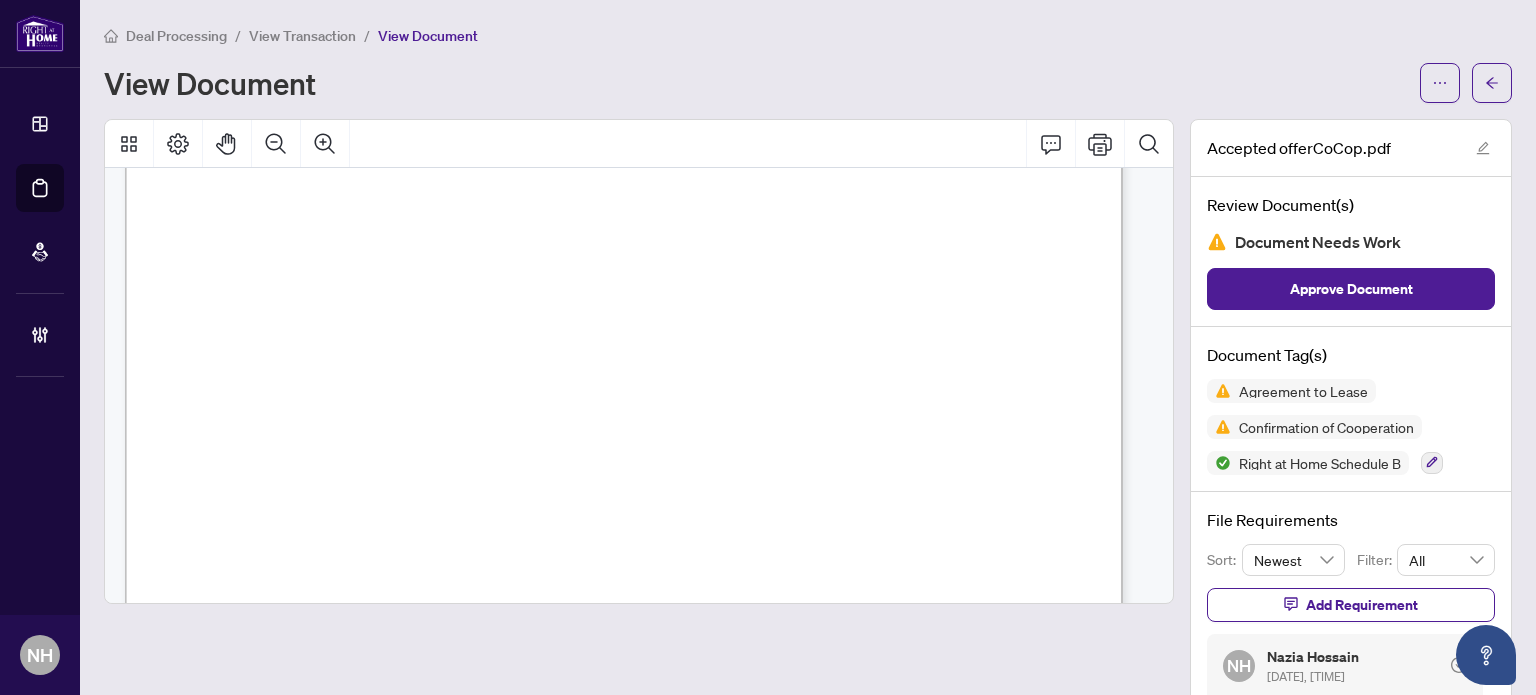 scroll, scrollTop: 4200, scrollLeft: 0, axis: vertical 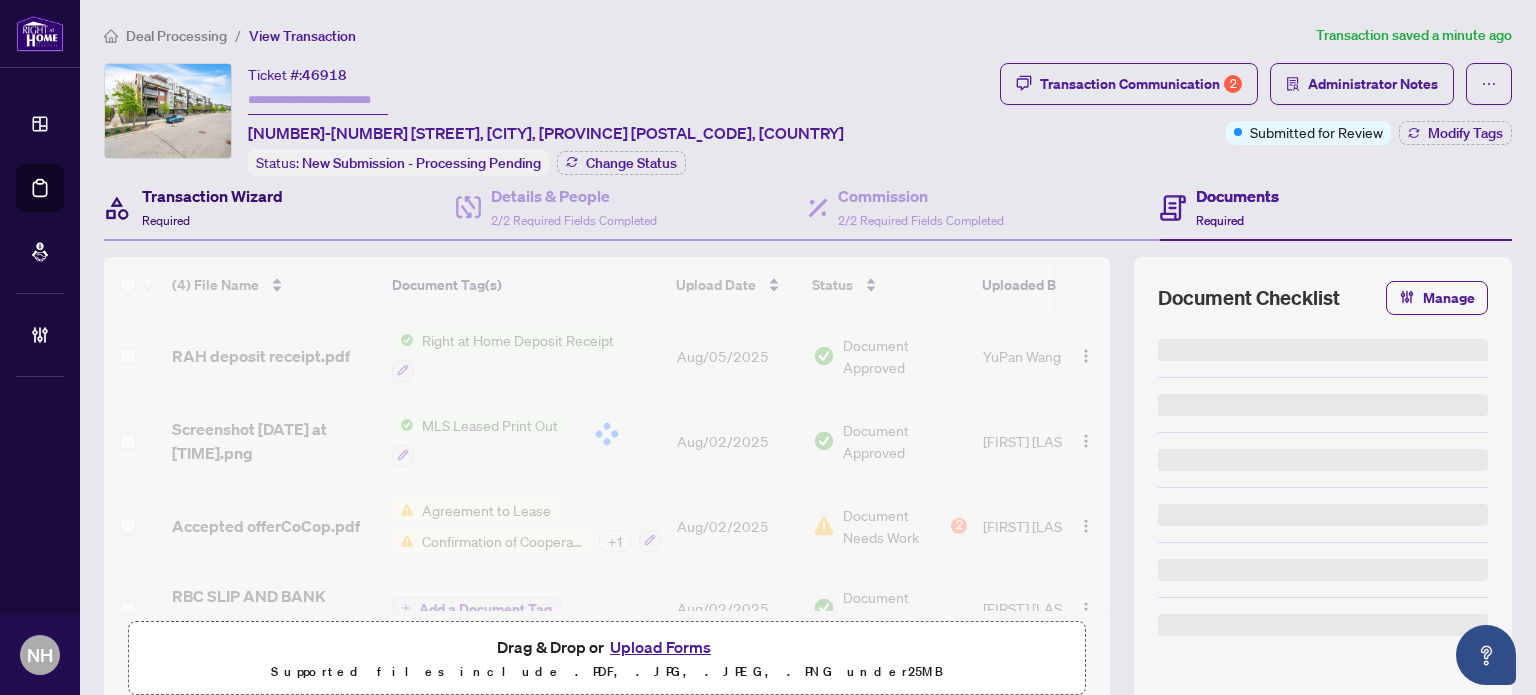 click on "Transaction Wizard" at bounding box center (212, 196) 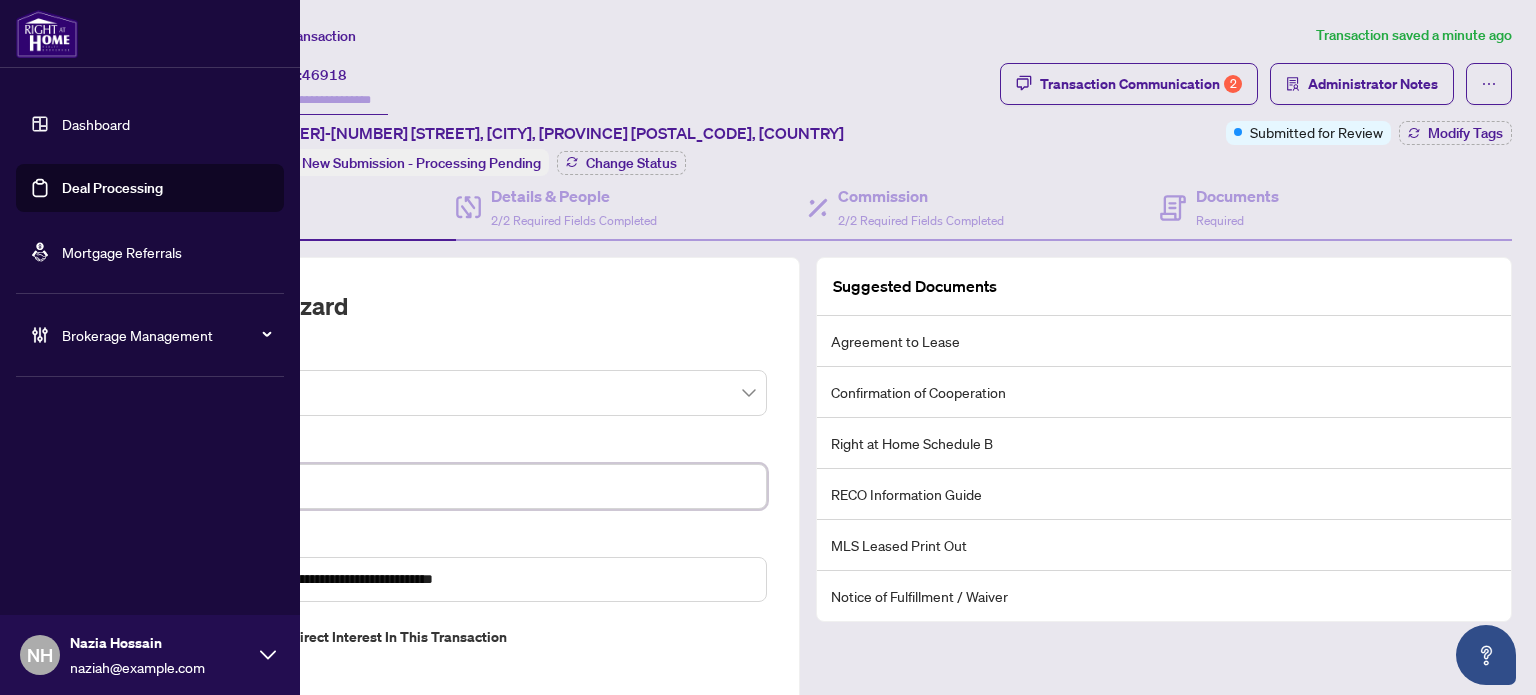 drag, startPoint x: 256, startPoint y: 490, endPoint x: 133, endPoint y: 401, distance: 151.82227 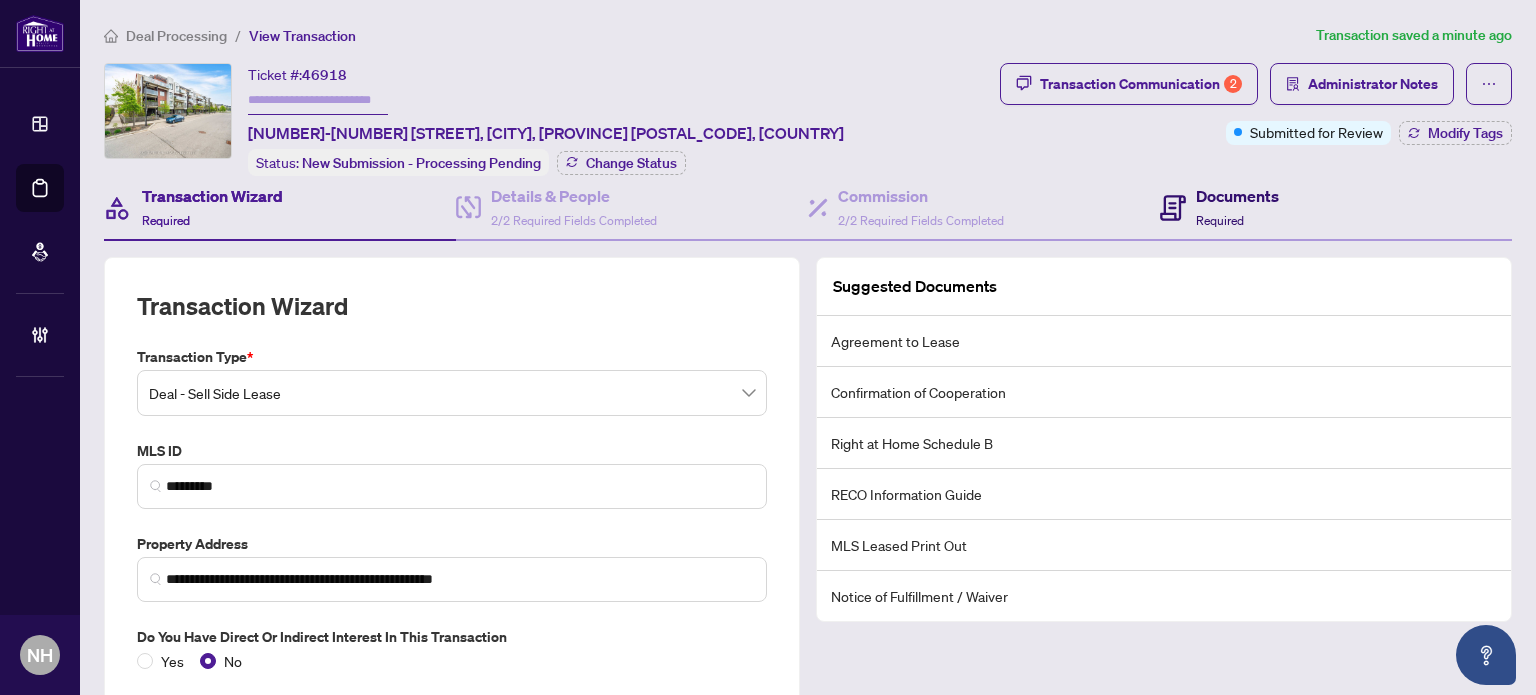 click on "Documents" at bounding box center [1237, 196] 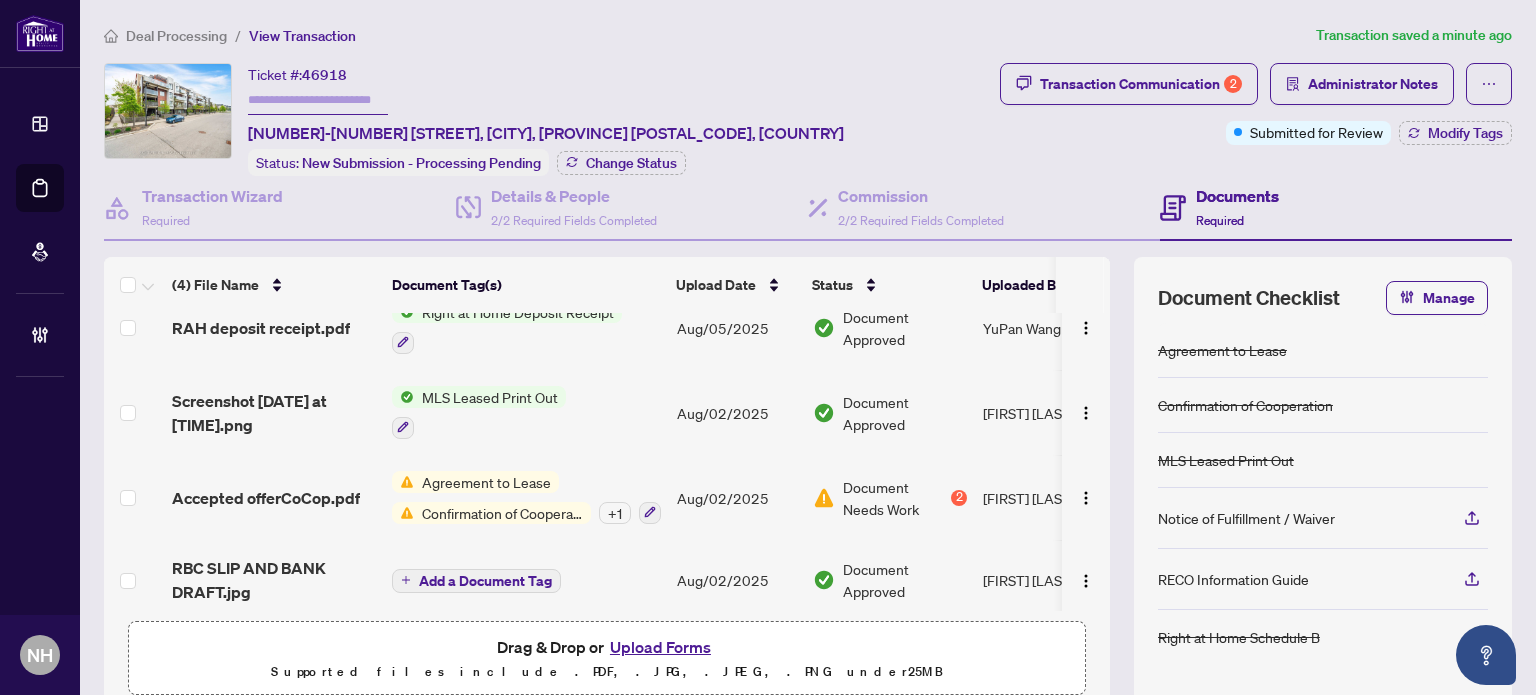 scroll, scrollTop: 41, scrollLeft: 0, axis: vertical 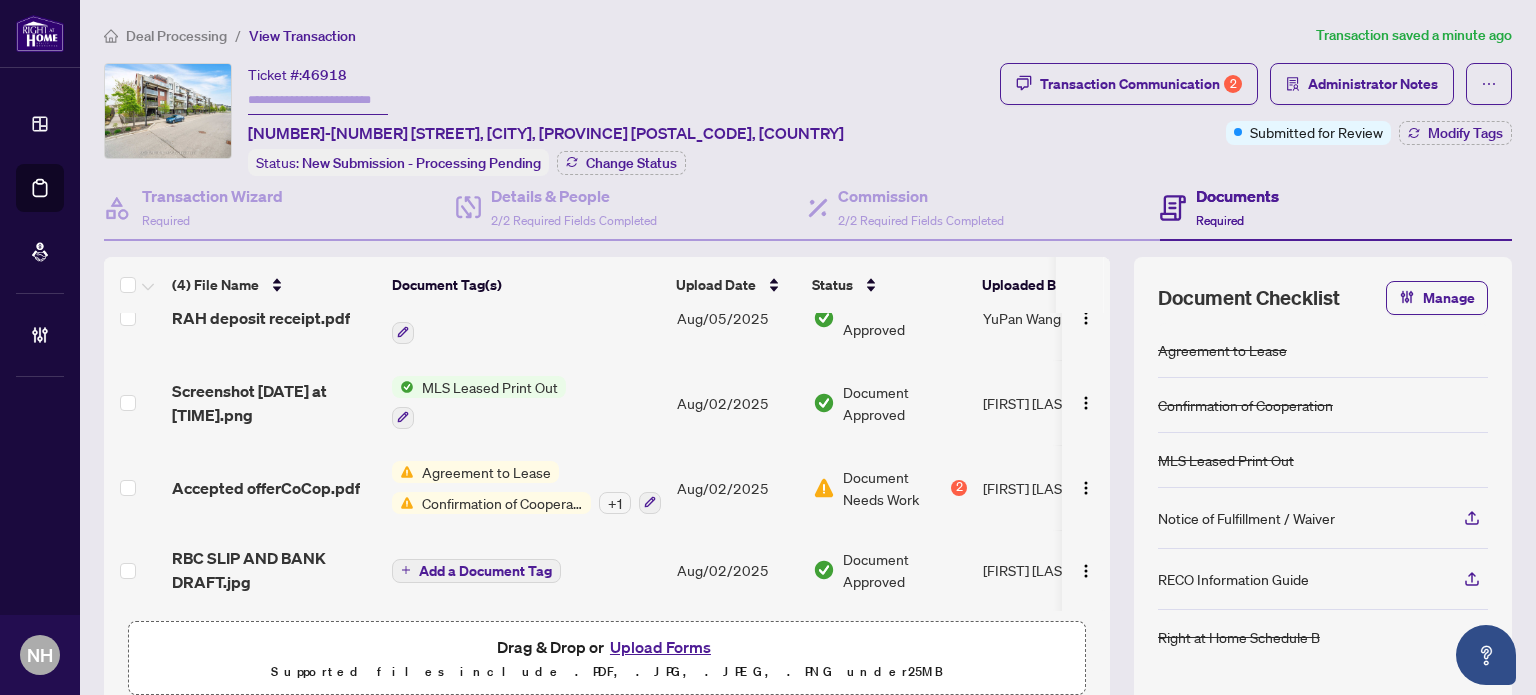 click on "Accepted offerCoCop.pdf" at bounding box center (274, 487) 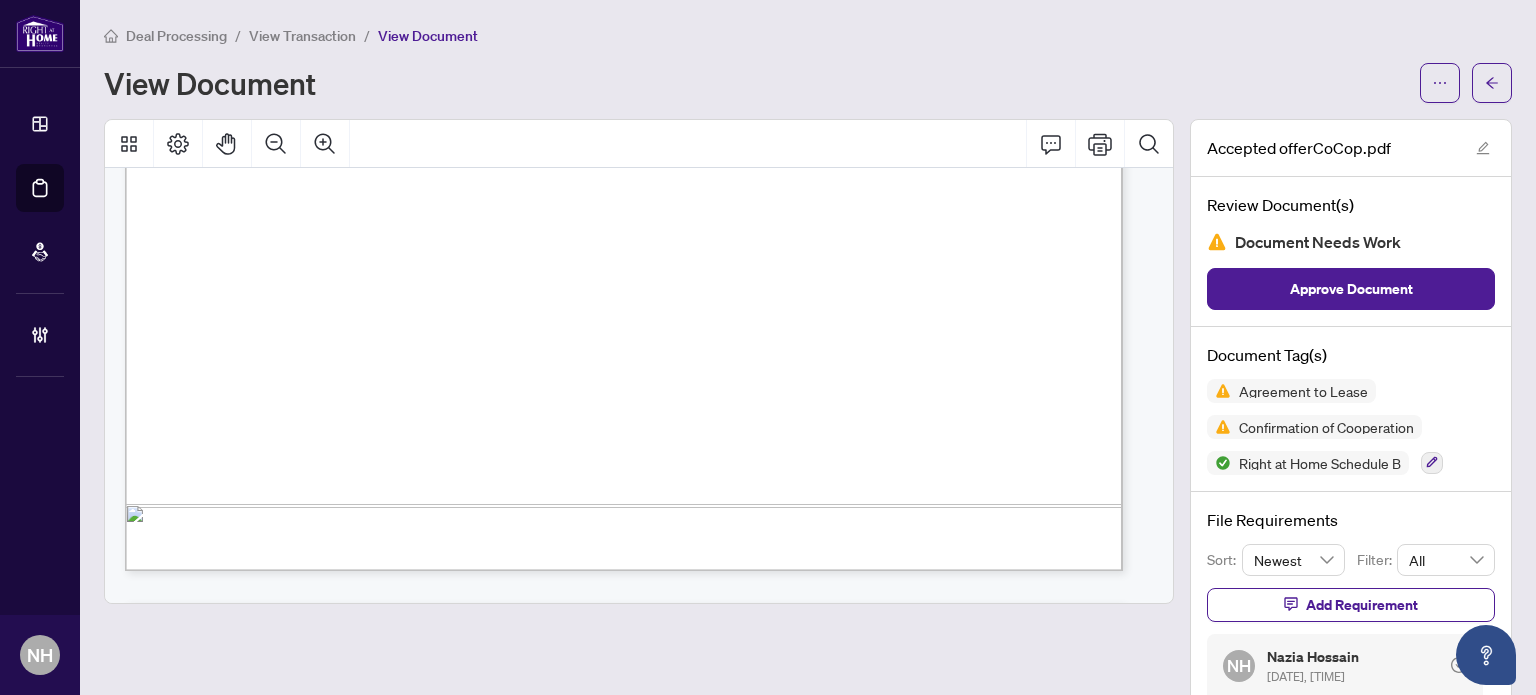 scroll, scrollTop: 2200, scrollLeft: 0, axis: vertical 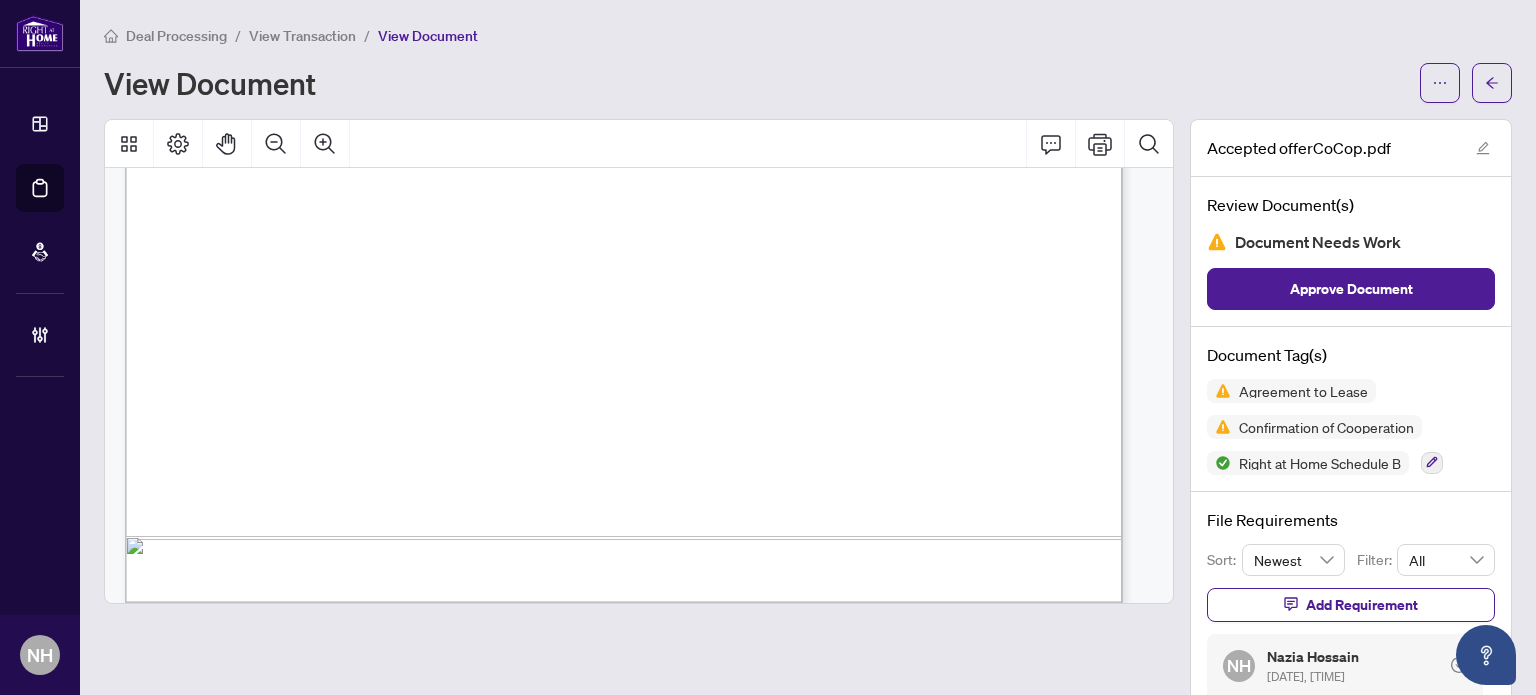 click on "View Transaction" at bounding box center (302, 36) 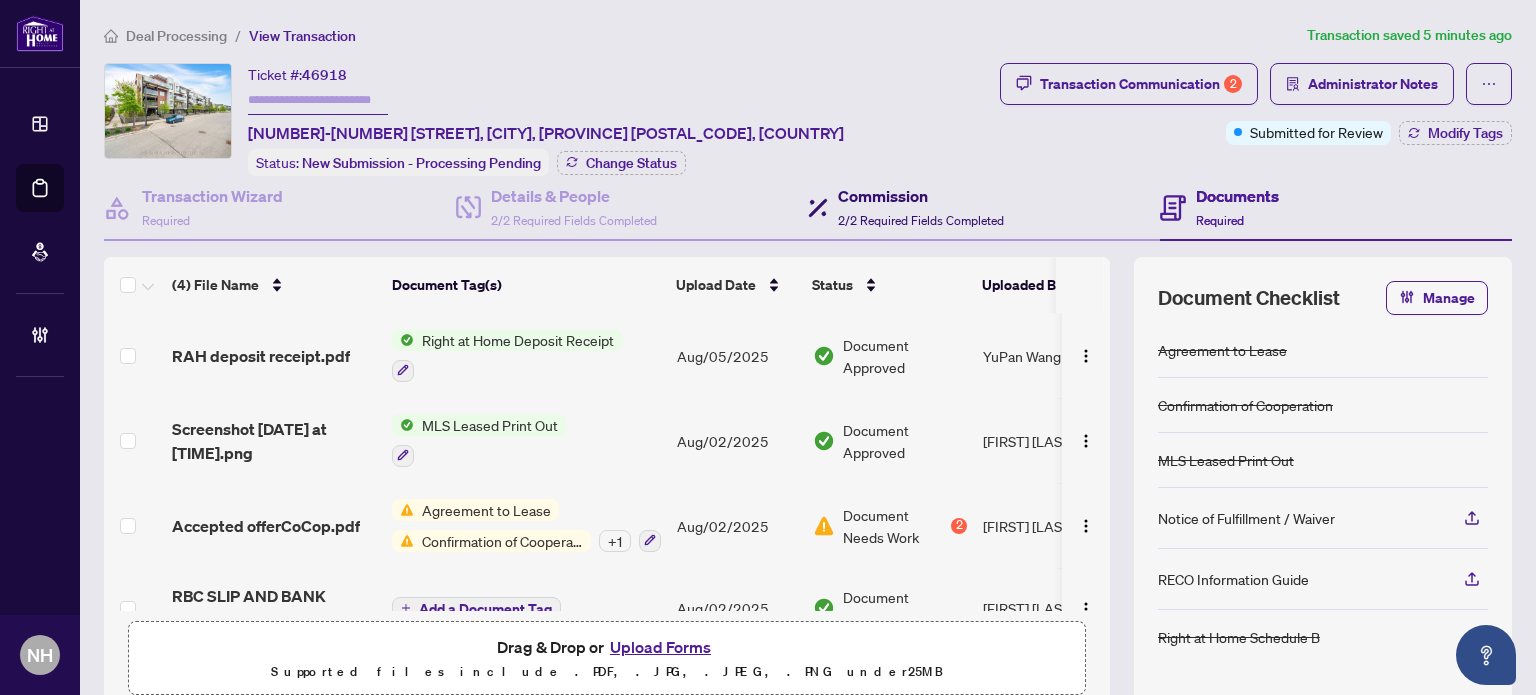 click on "Commission" at bounding box center [921, 196] 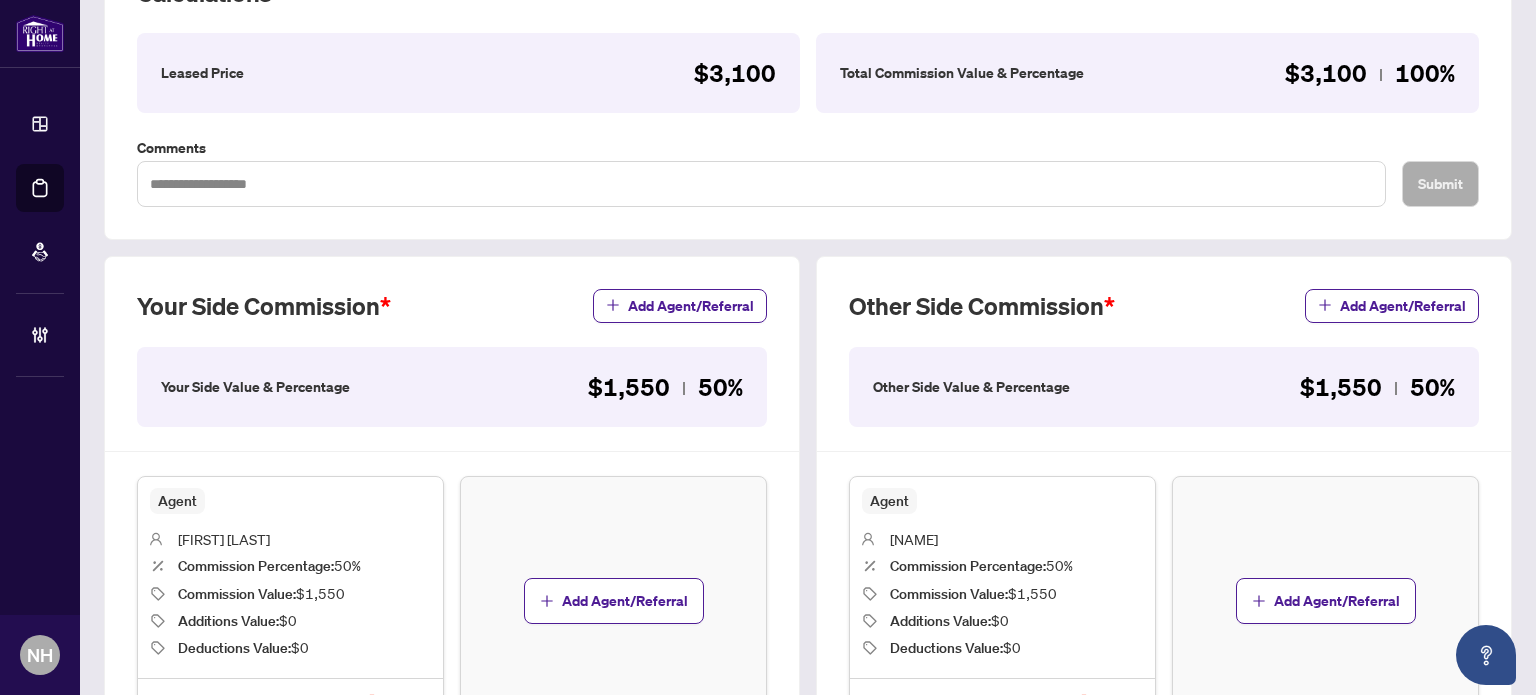 scroll, scrollTop: 400, scrollLeft: 0, axis: vertical 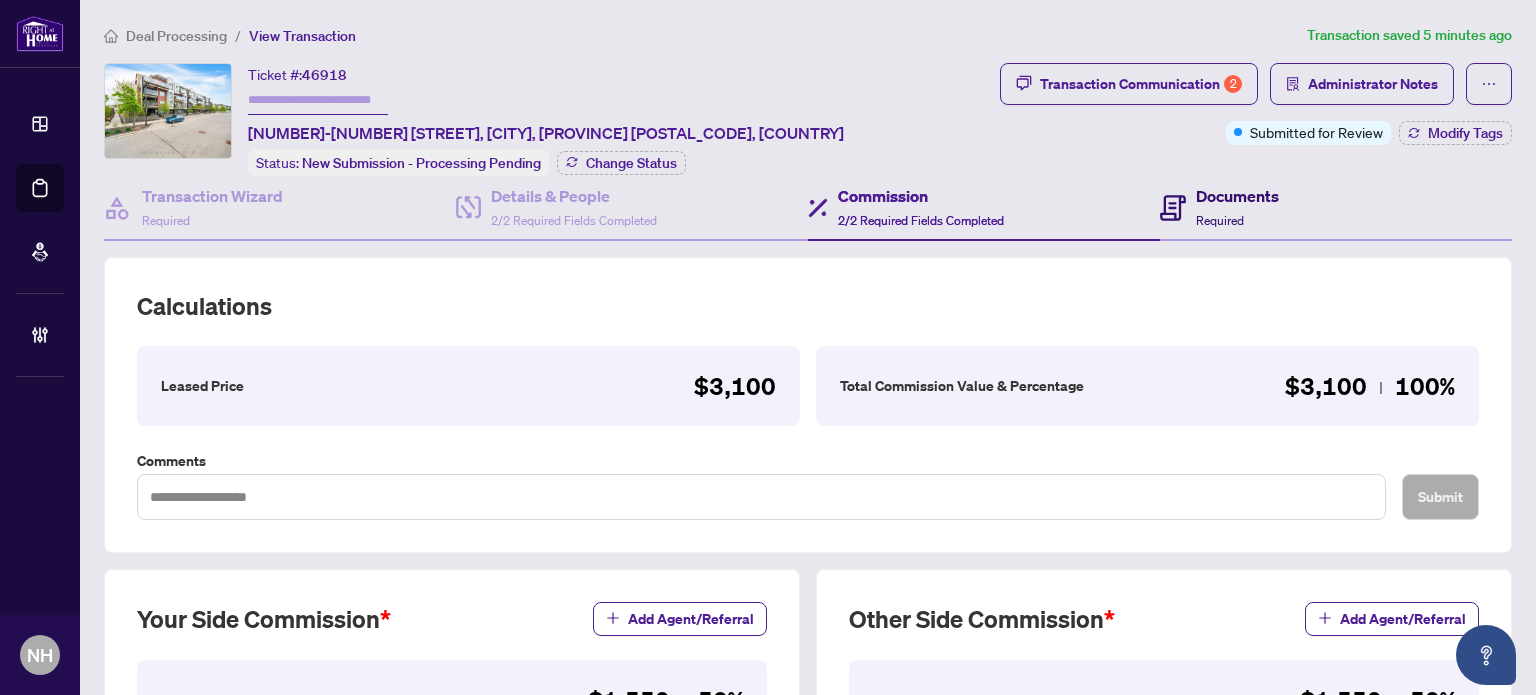 click on "Documents" at bounding box center (1237, 196) 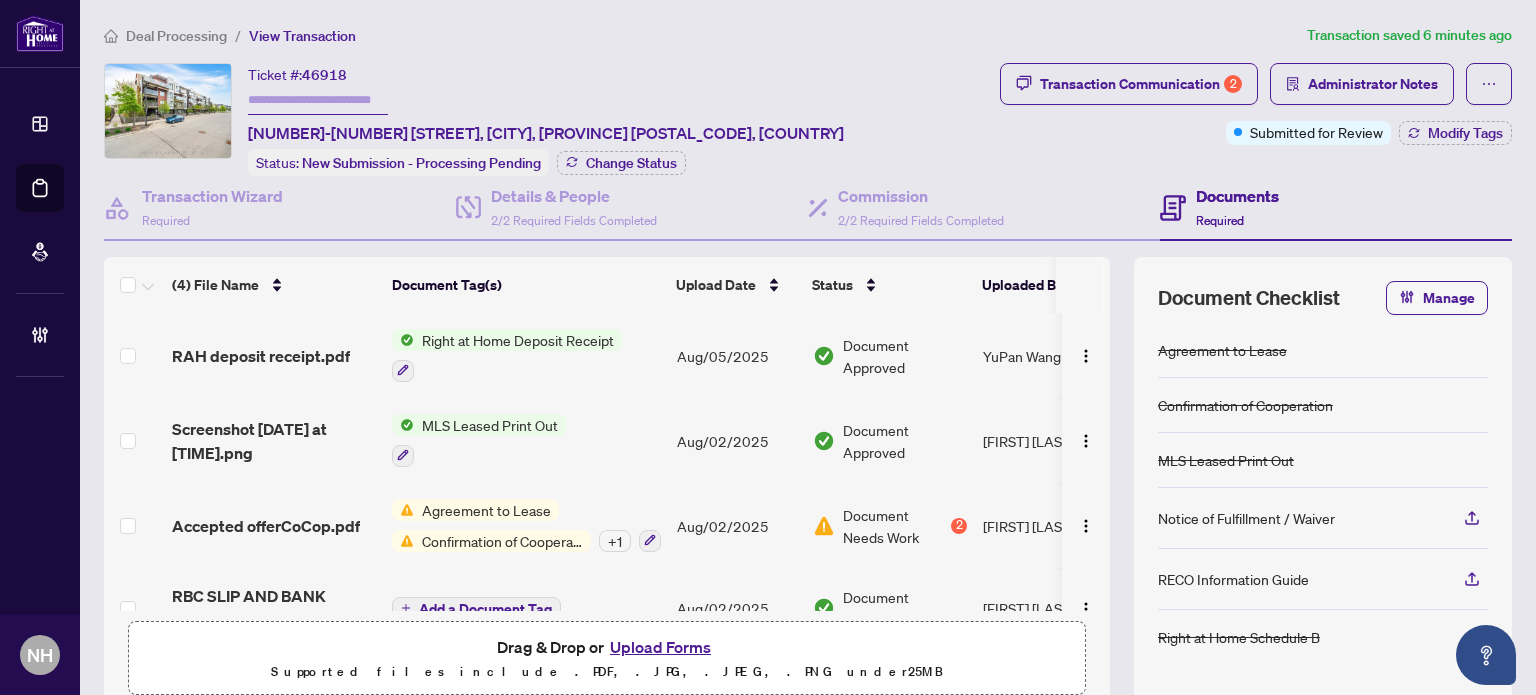 click at bounding box center [318, 100] 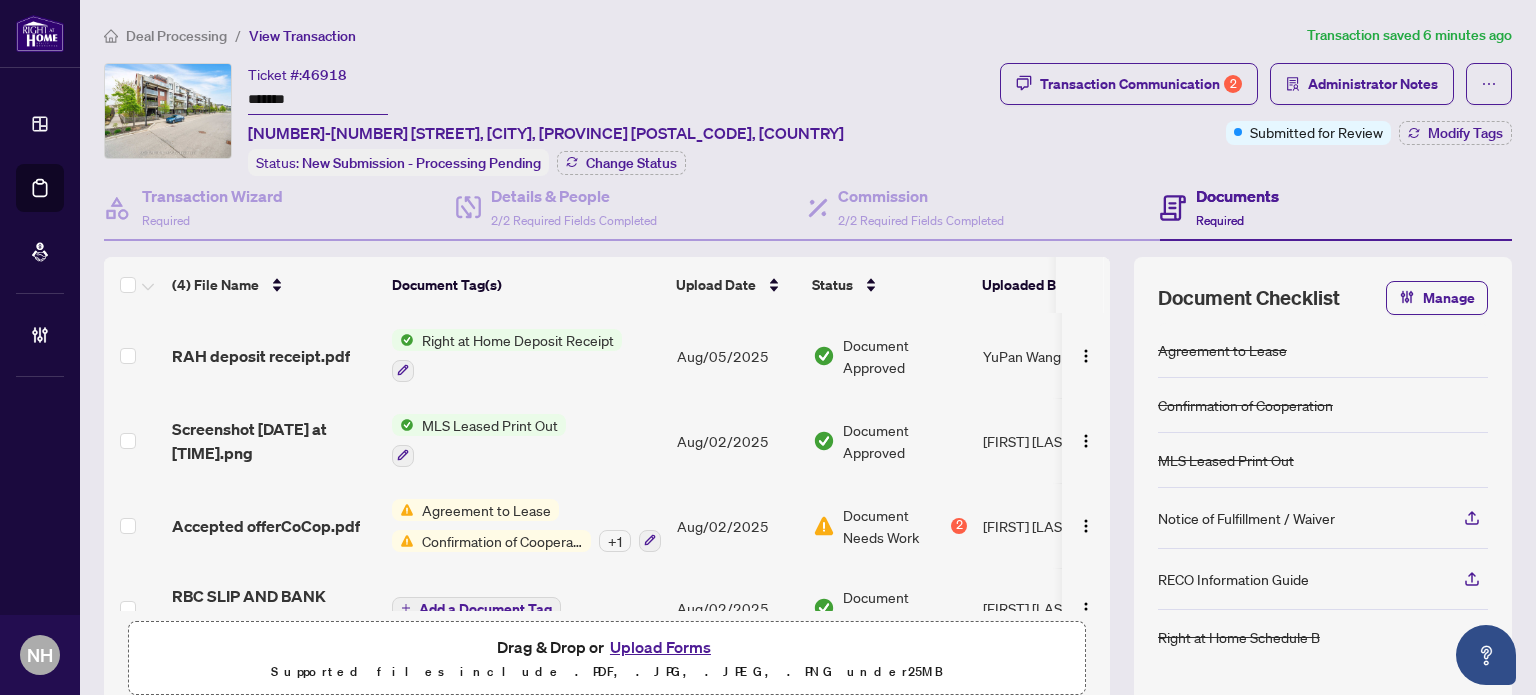 click on "Ticket #:  46918 ******* 310-5005 harvard Rd, Mississauga, Ontario L5M 0W5, Canada Status:   New Submission - Processing Pending Change Status" at bounding box center [548, 119] 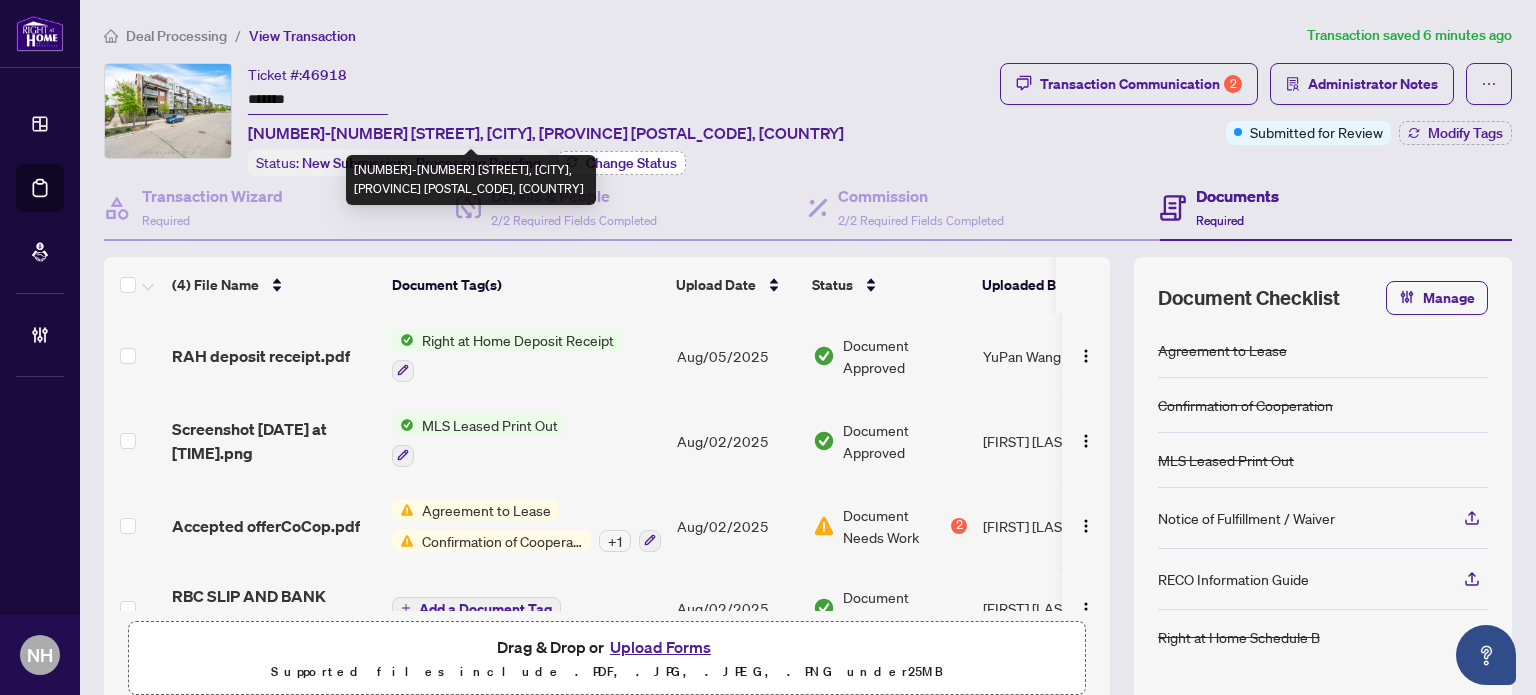 click on "Change Status" at bounding box center [631, 163] 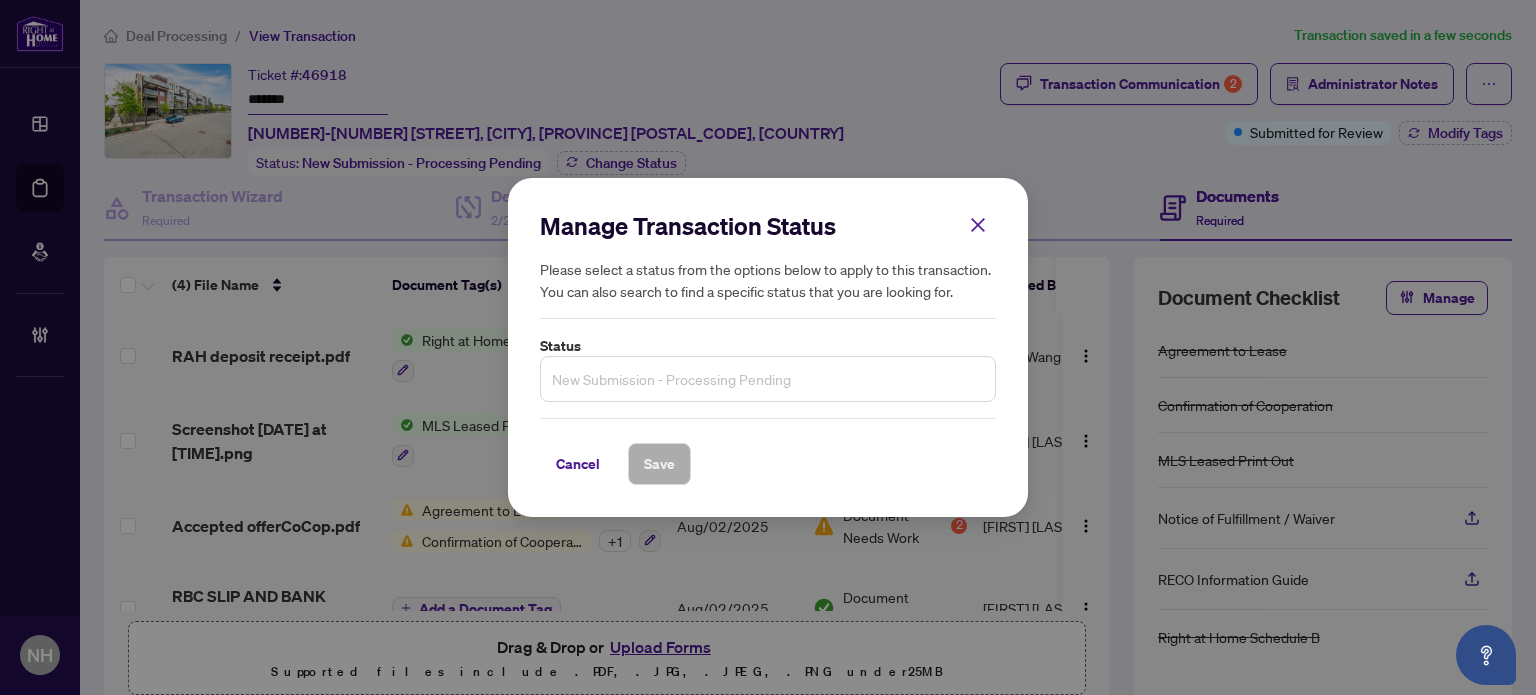 click on "New Submission - Processing Pending" at bounding box center [768, 379] 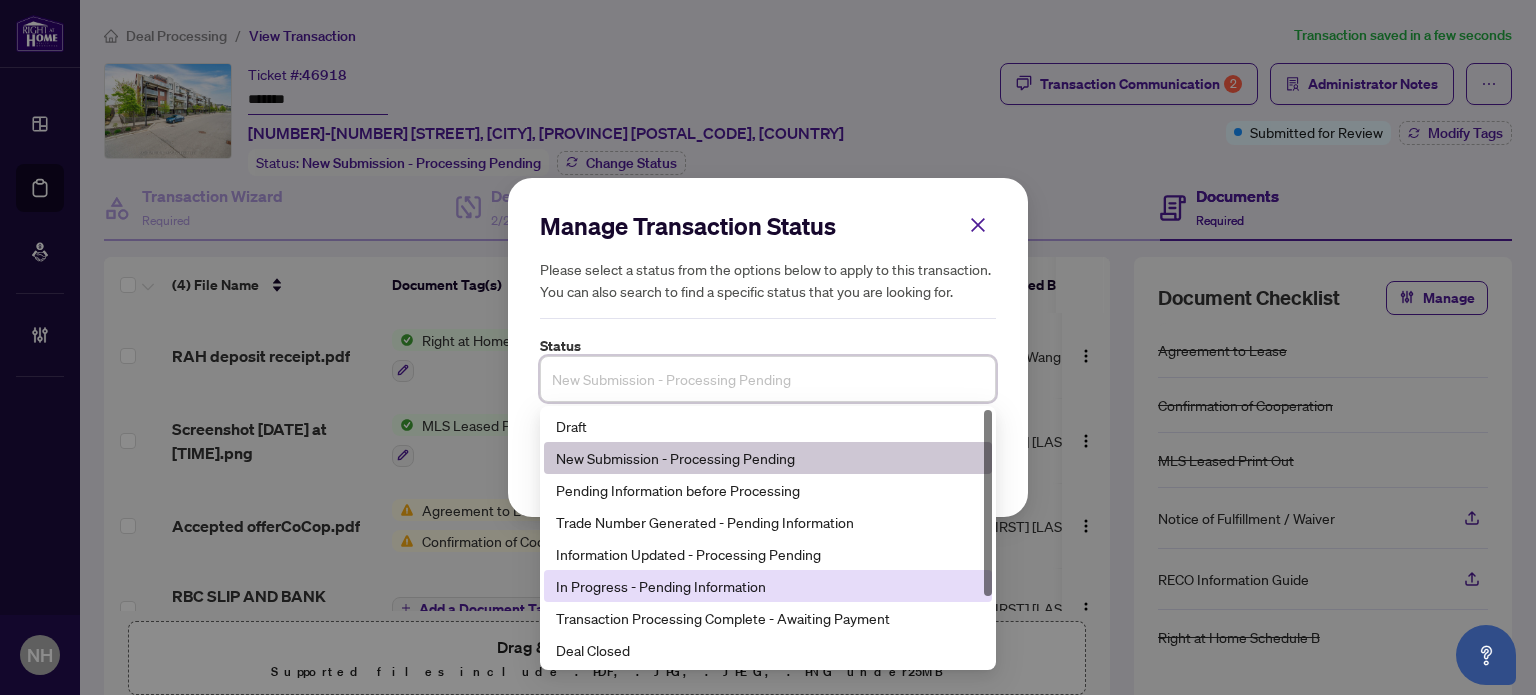 click on "In Progress - Pending Information" at bounding box center (768, 586) 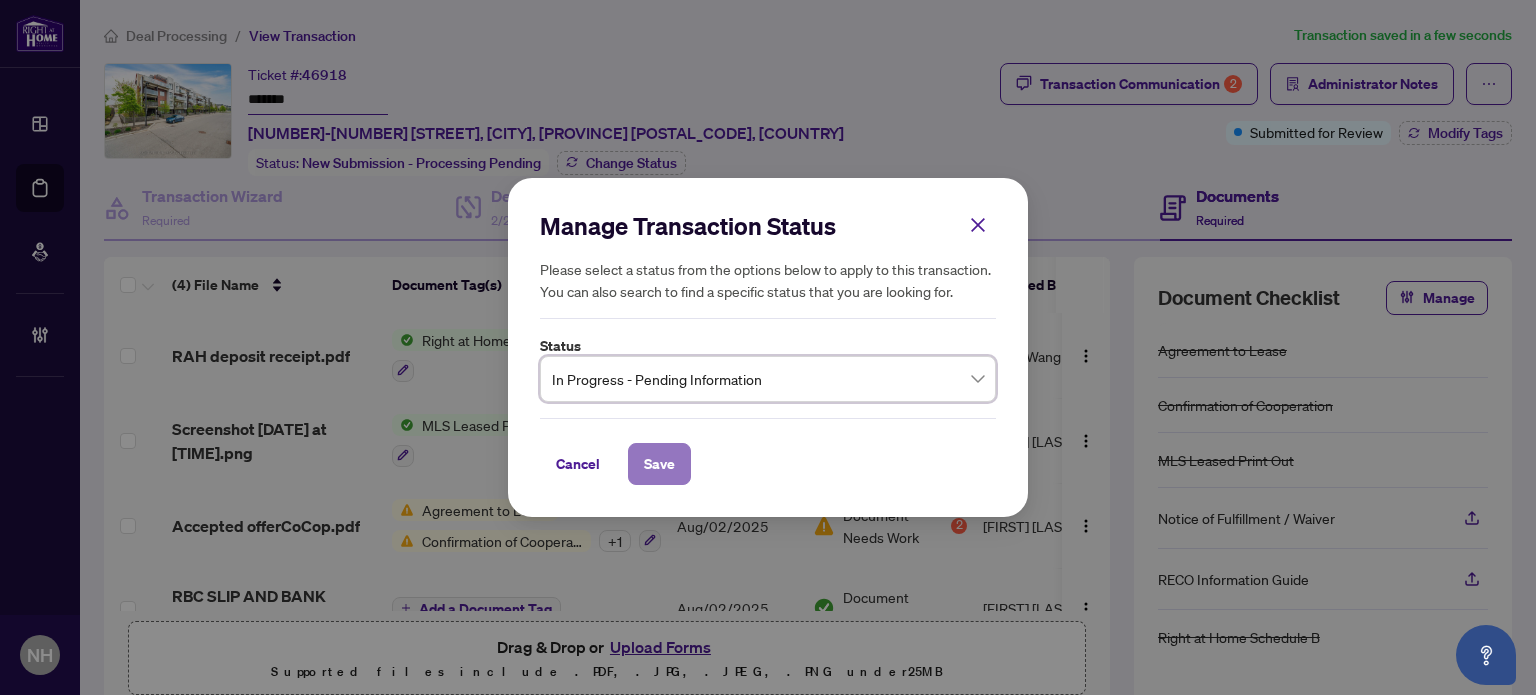 click on "Save" at bounding box center (659, 464) 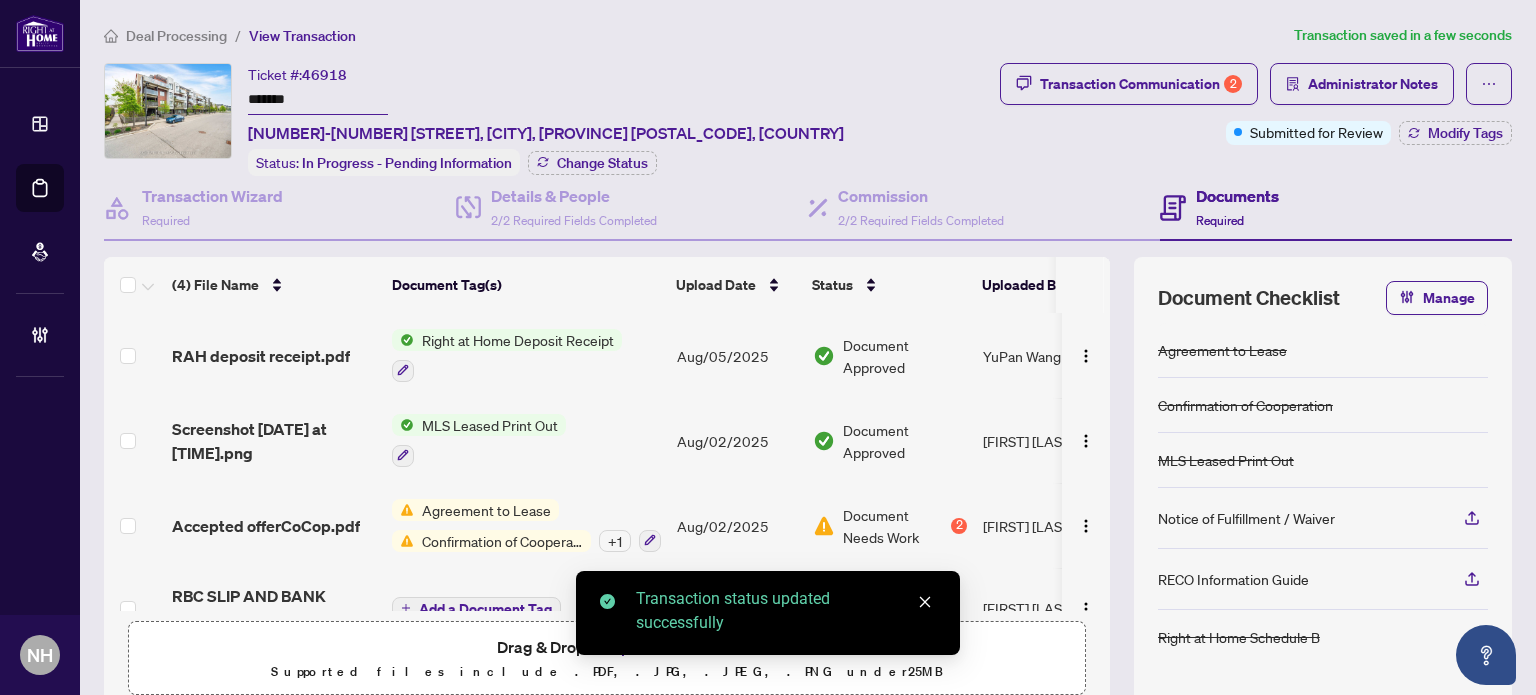 click 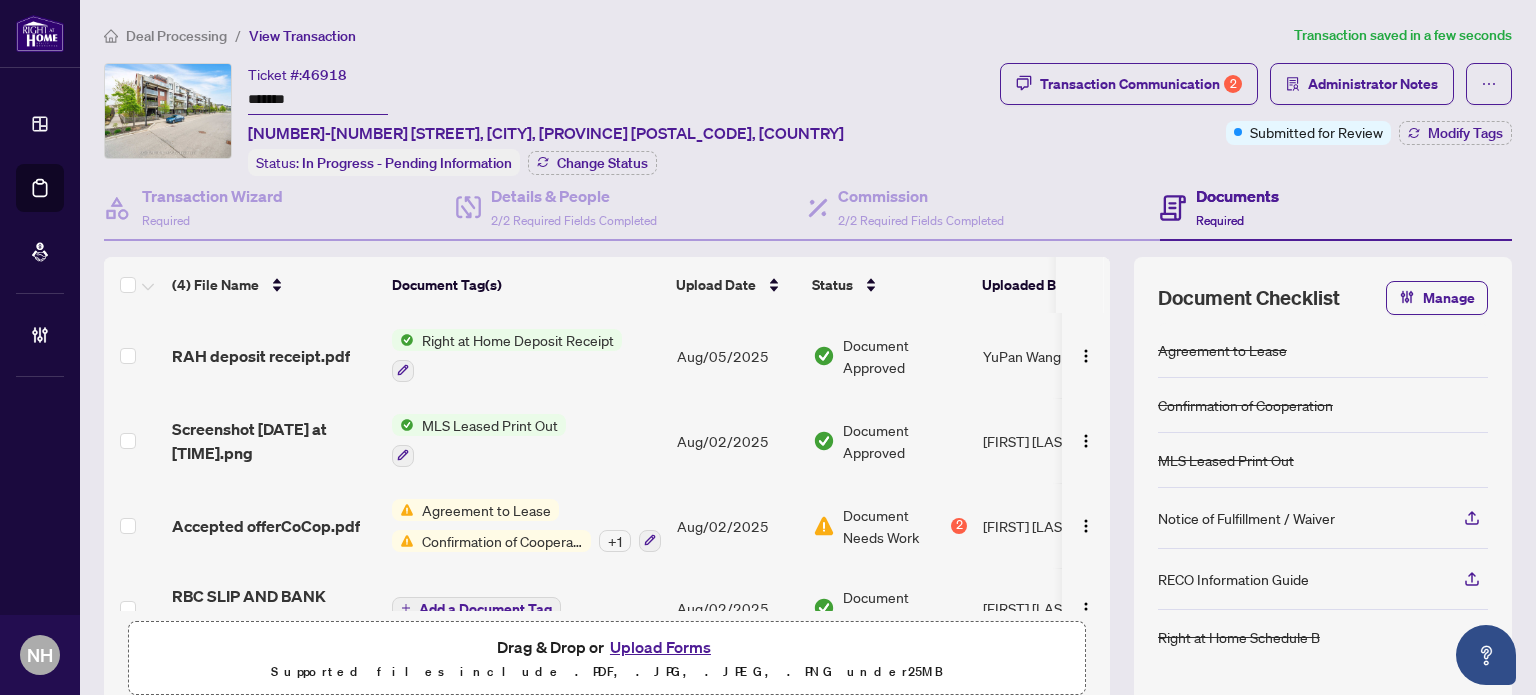 click on "Upload Forms" at bounding box center (660, 647) 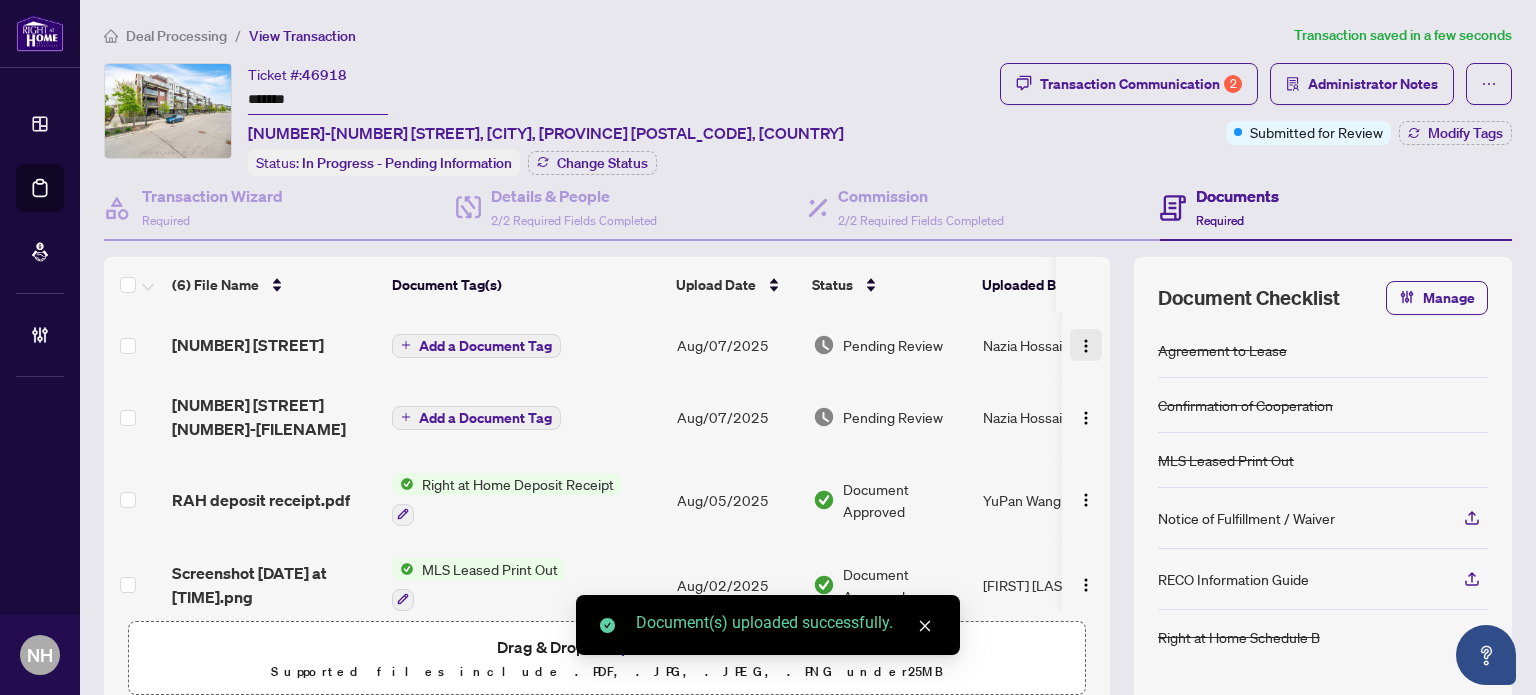 click at bounding box center (1086, 346) 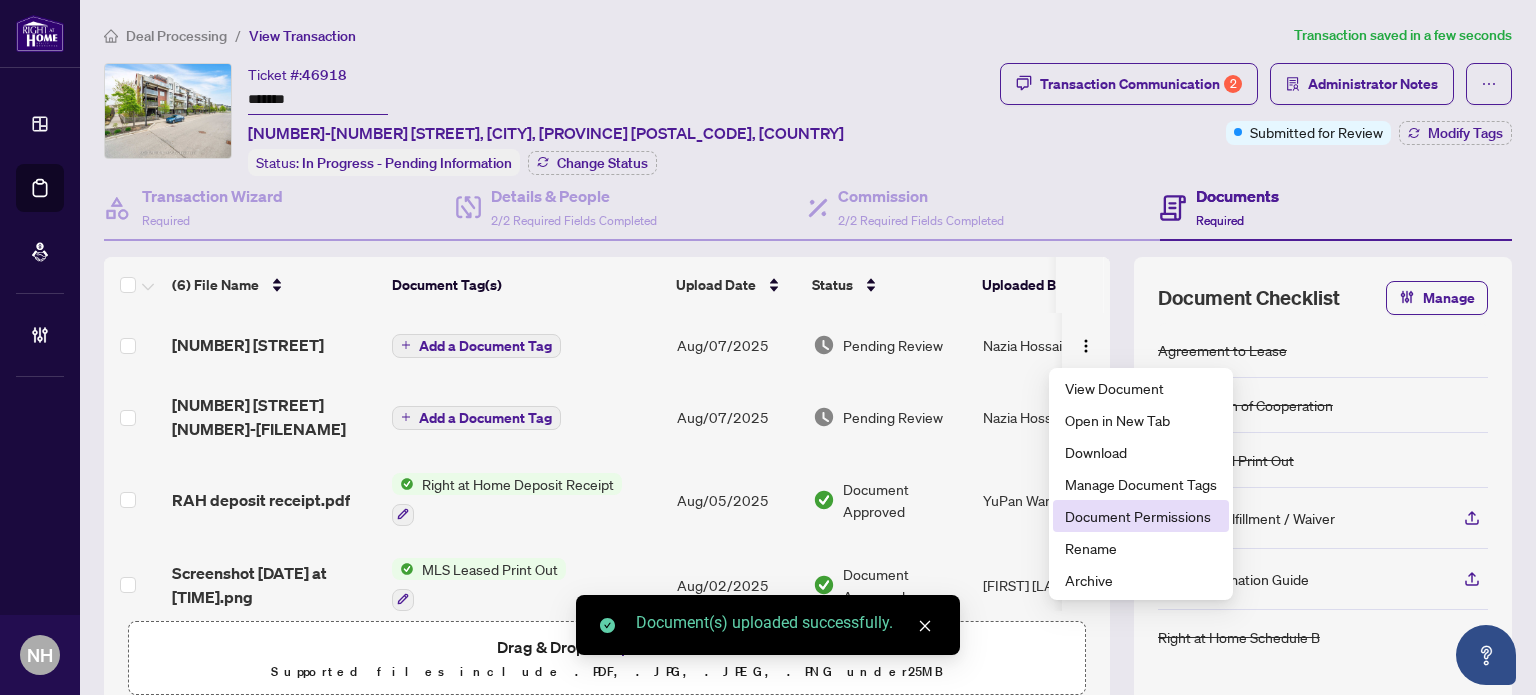 click on "Document Permissions" at bounding box center (1141, 516) 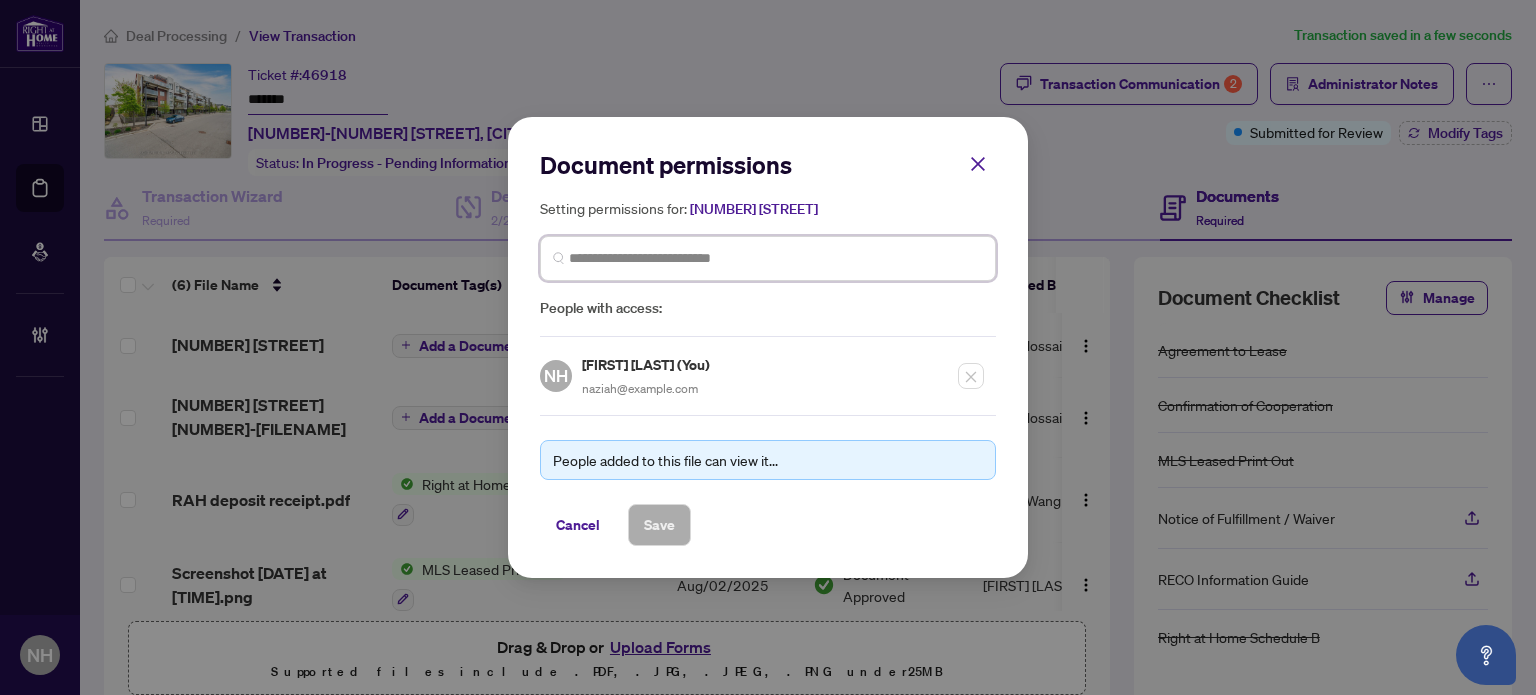 click at bounding box center [776, 258] 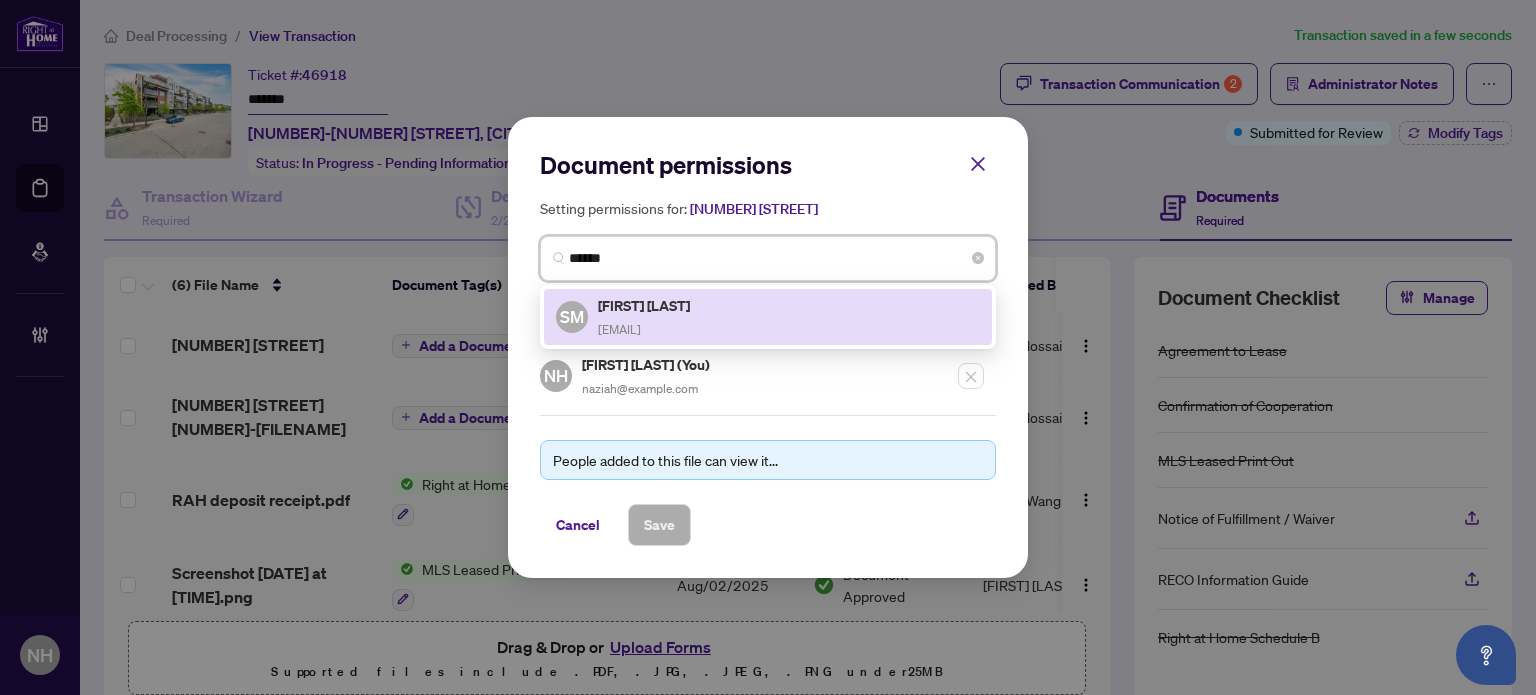 click on "Siddeek Mohammed" at bounding box center [645, 305] 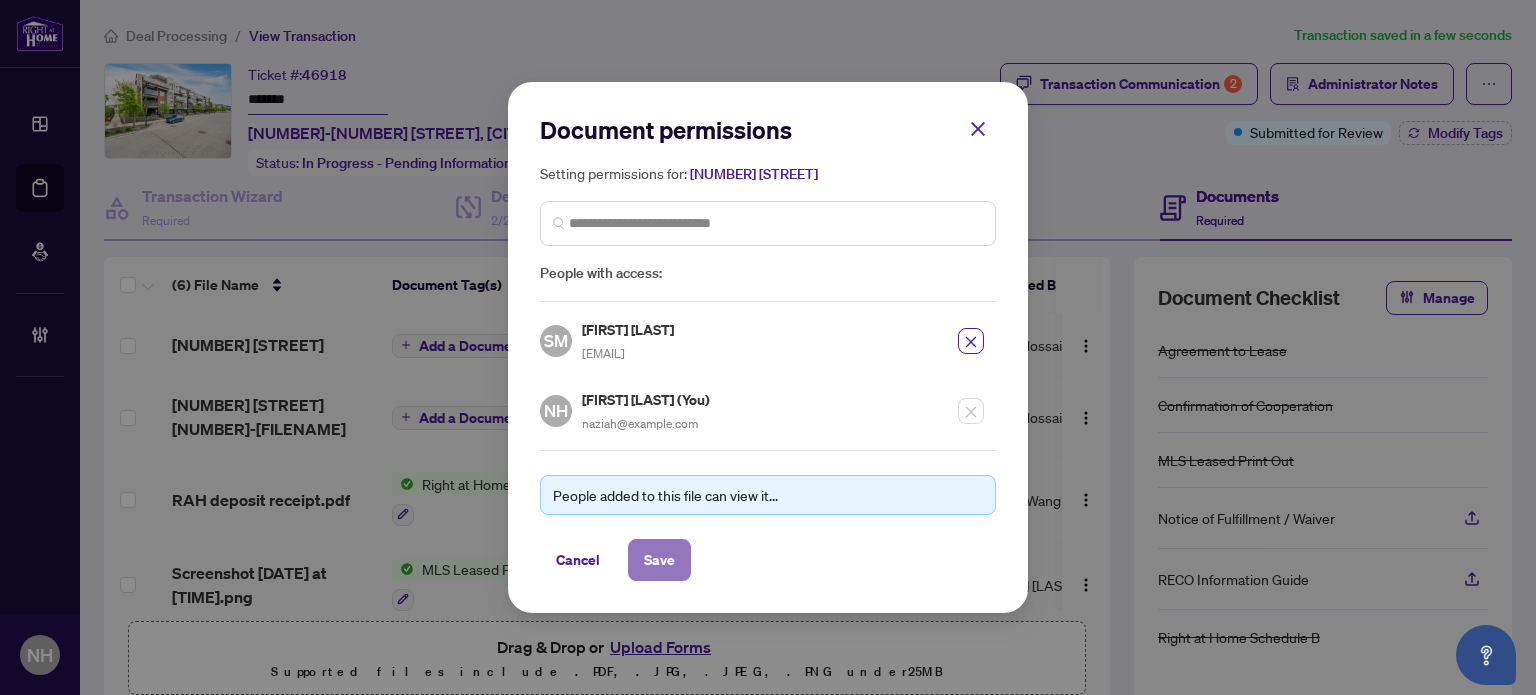 drag, startPoint x: 653, startPoint y: 549, endPoint x: 668, endPoint y: 554, distance: 15.811388 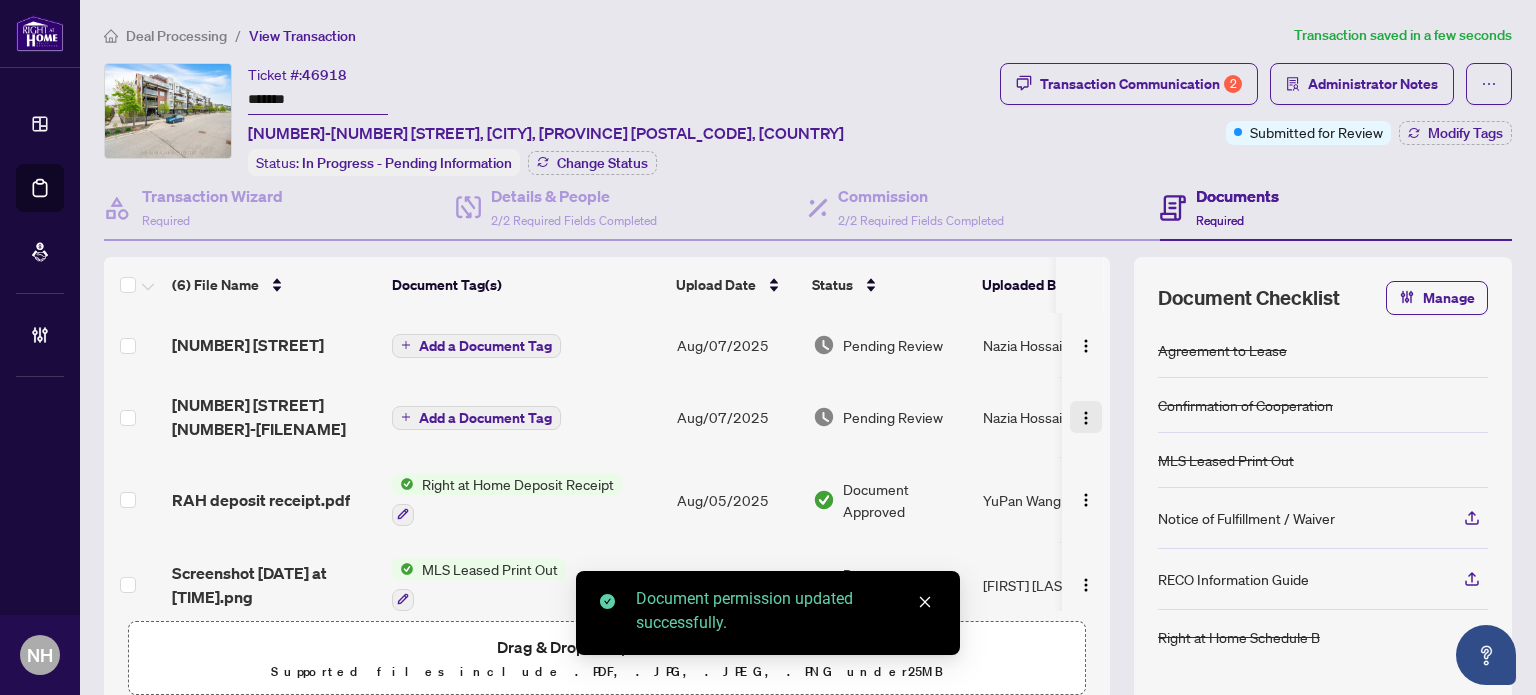 click at bounding box center (1086, 418) 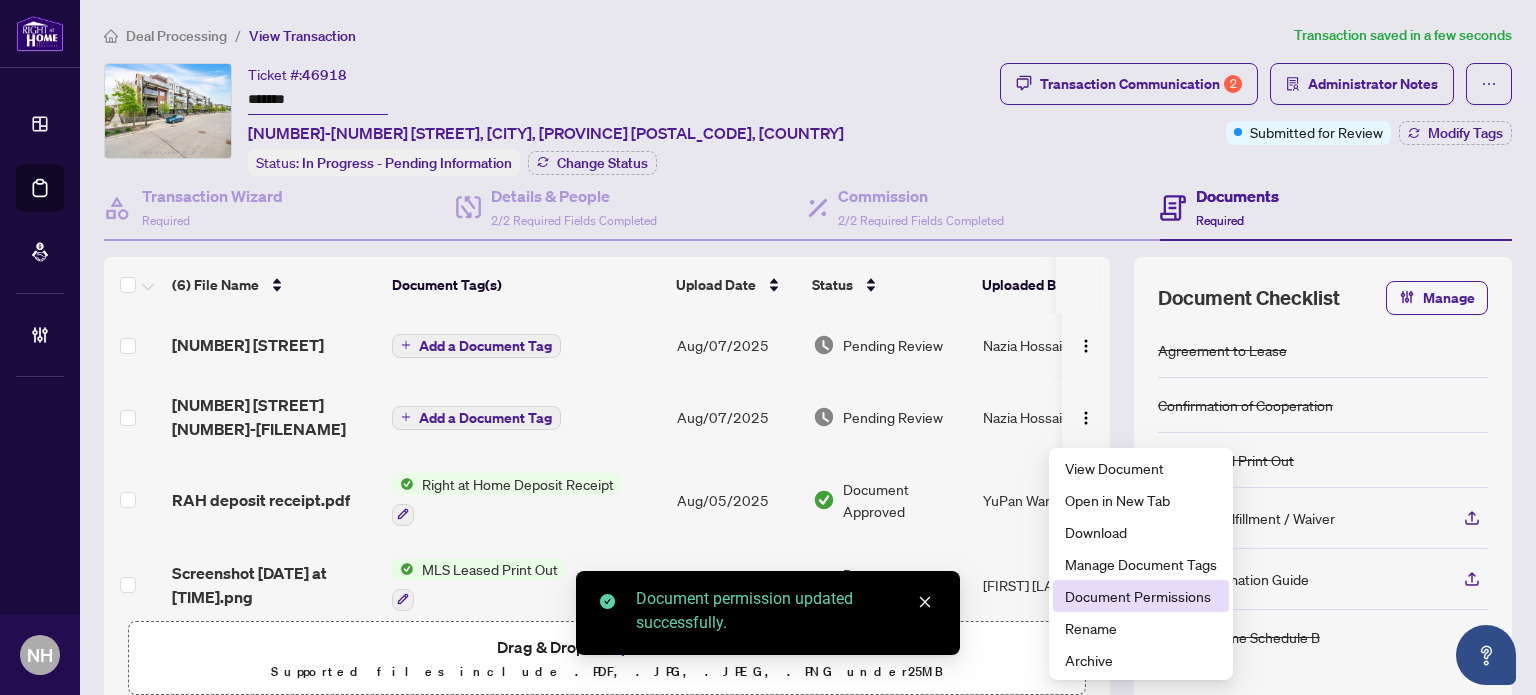 click on "Document Permissions" at bounding box center (1141, 596) 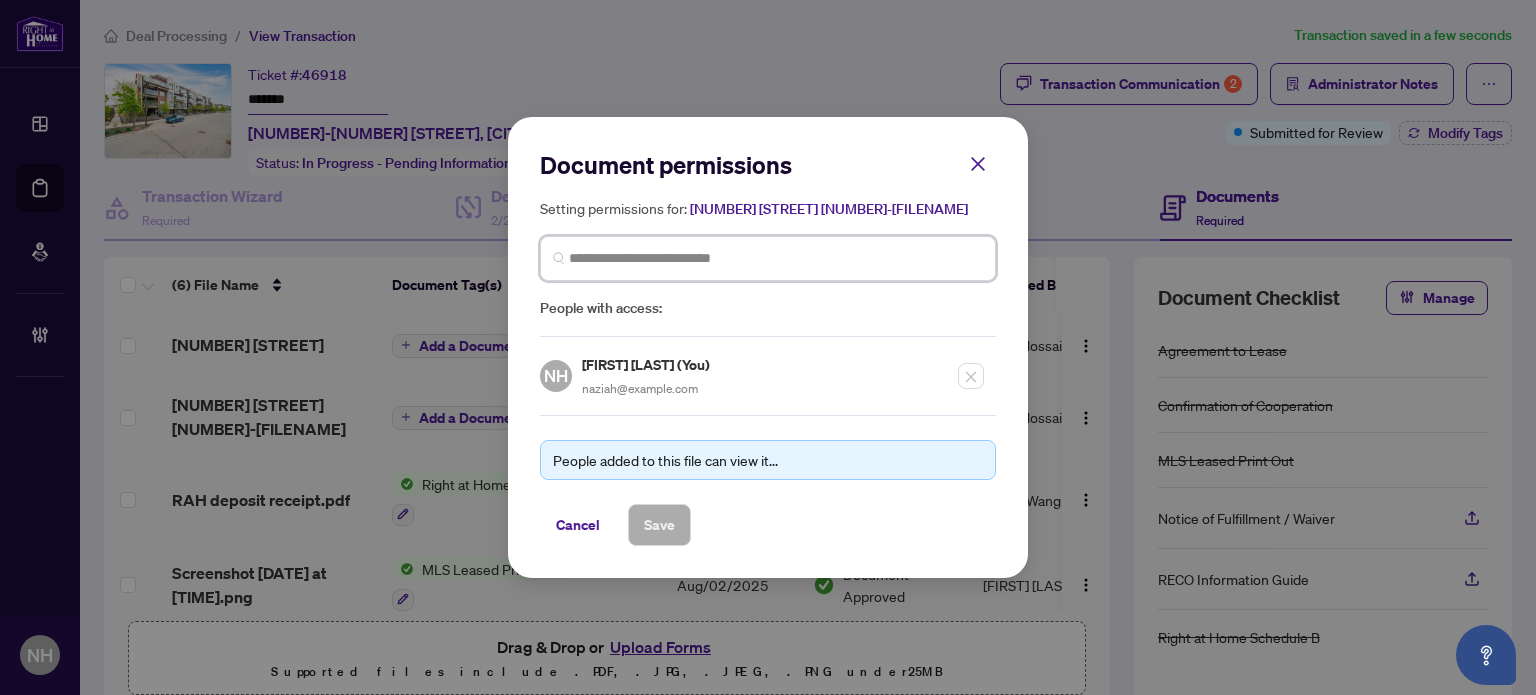 click at bounding box center (0, 0) 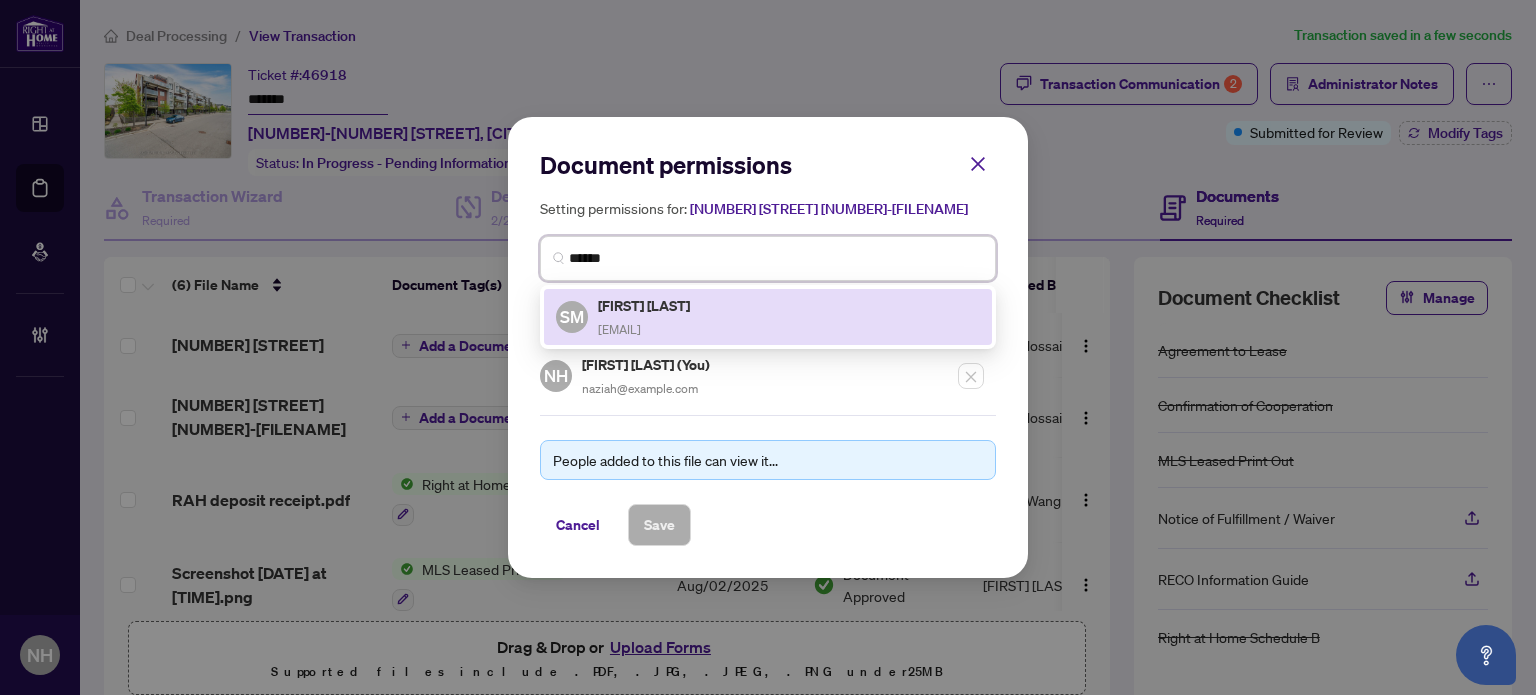drag, startPoint x: 626, startPoint y: 316, endPoint x: 632, endPoint y: 327, distance: 12.529964 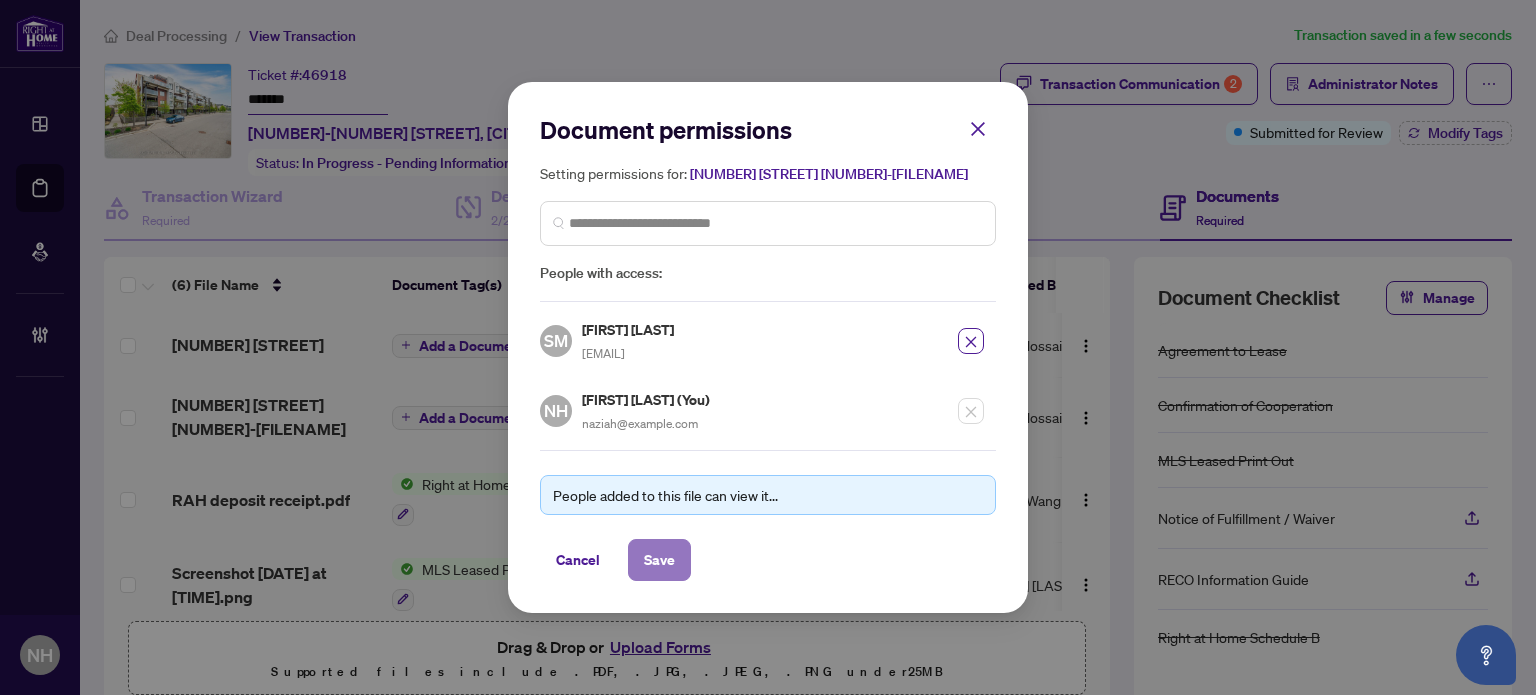 click on "Save" at bounding box center (659, 560) 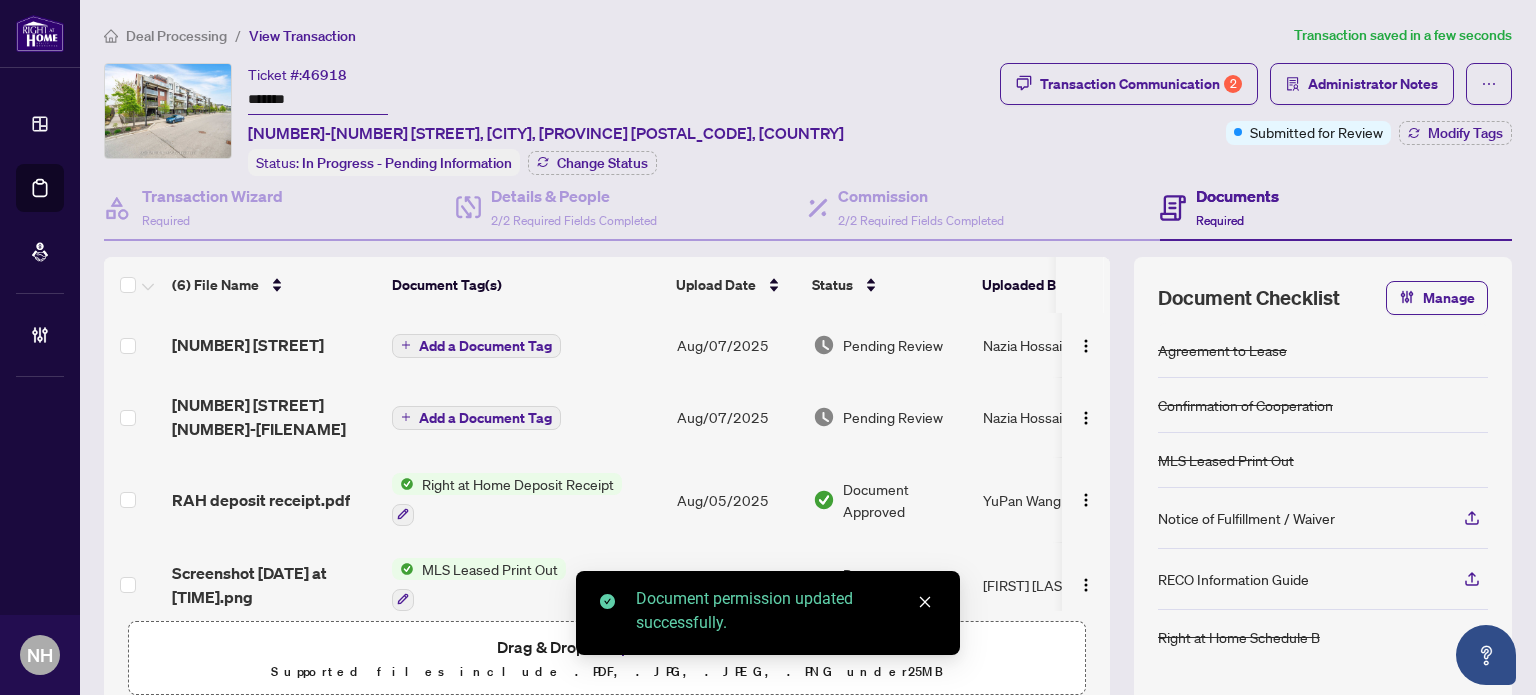 click on "Add a Document Tag" at bounding box center [485, 346] 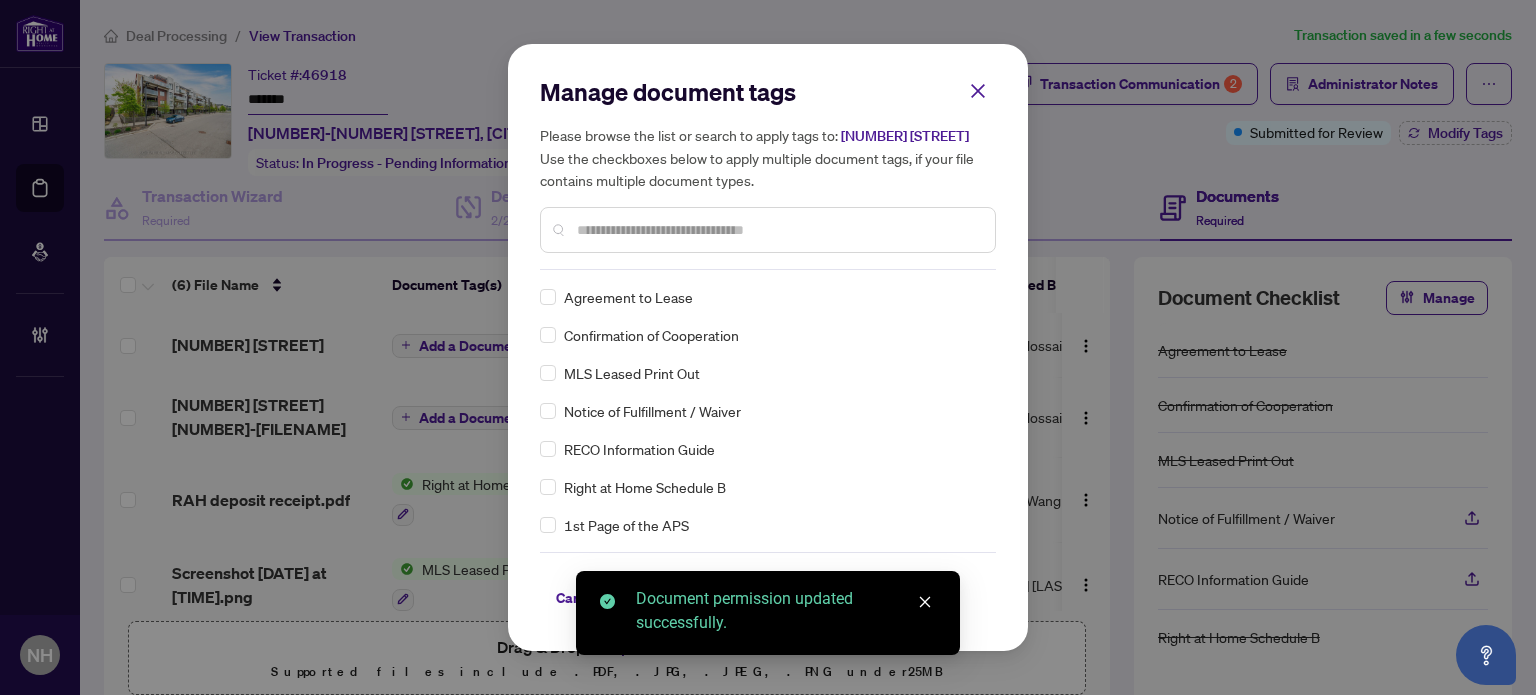 click at bounding box center [778, 230] 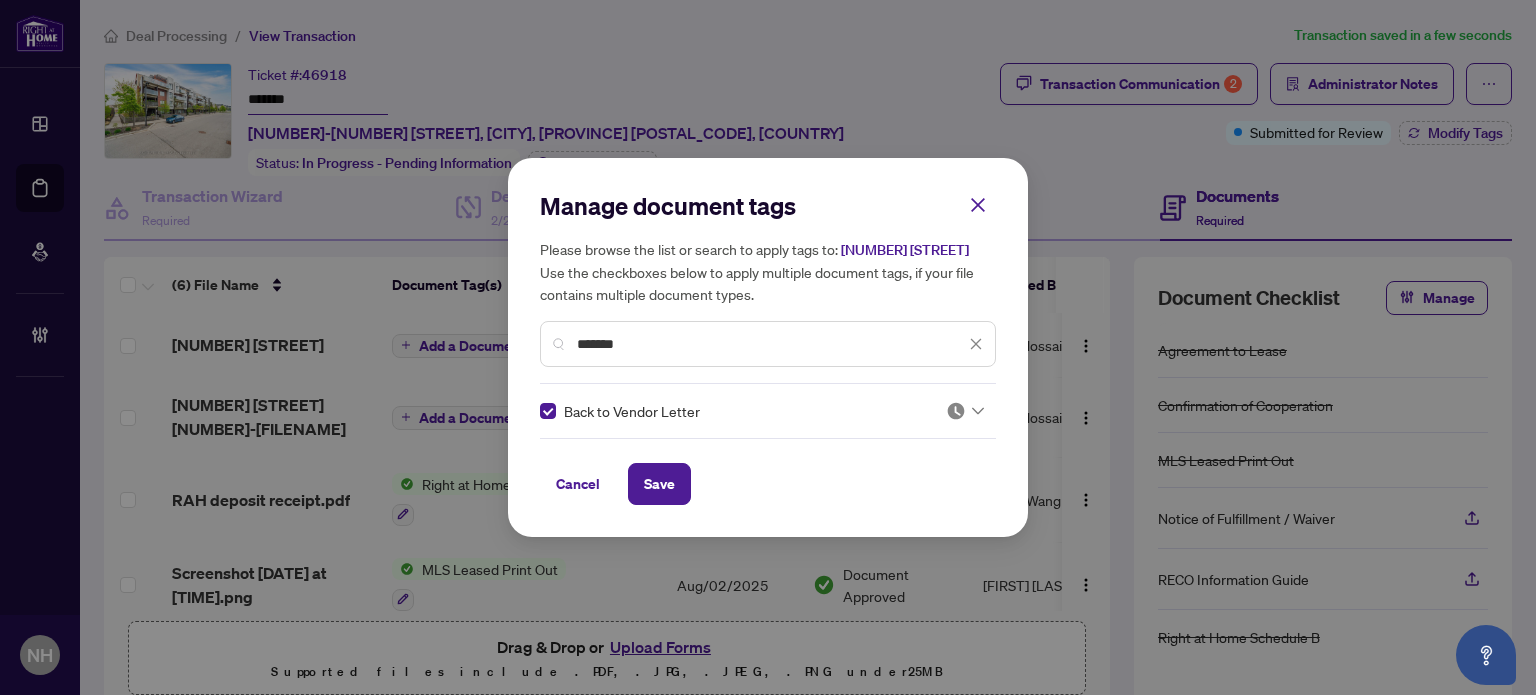 click at bounding box center [956, 411] 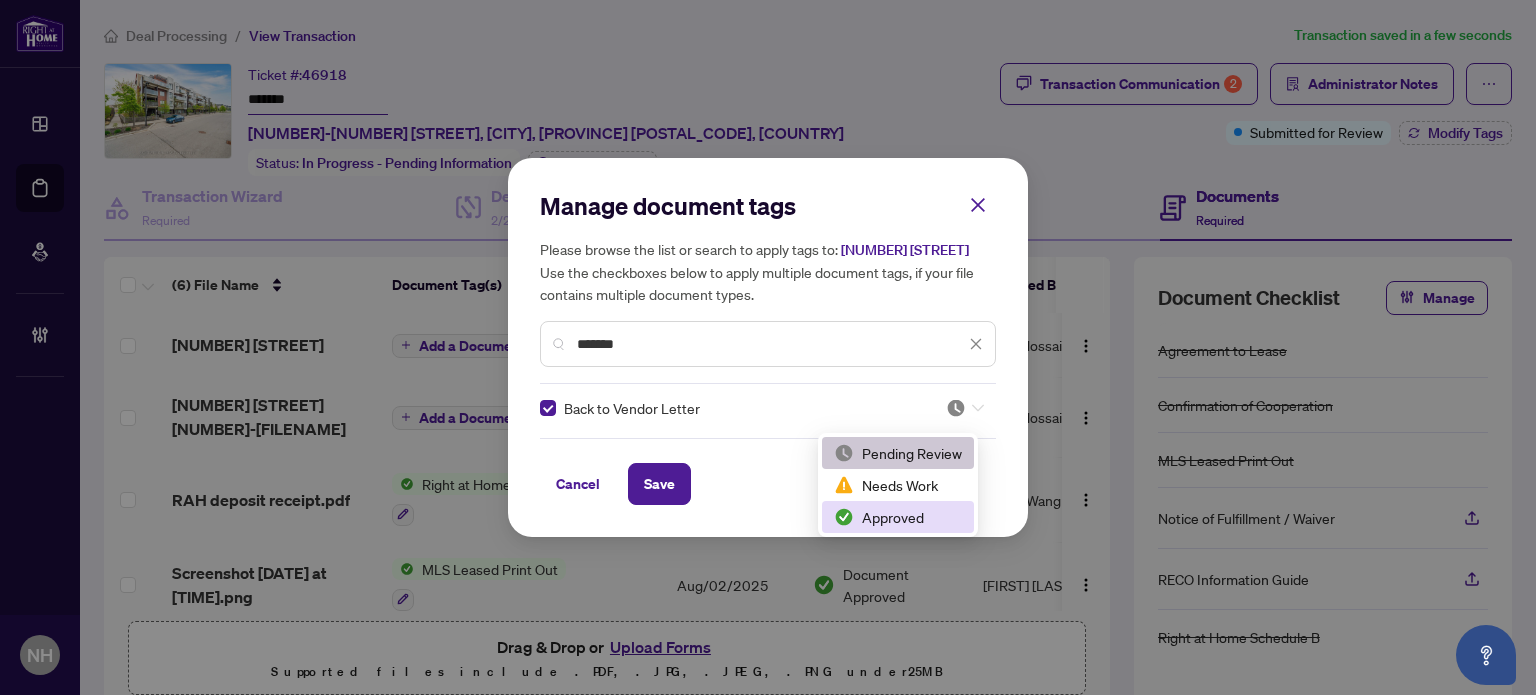 click on "Approved" at bounding box center [898, 517] 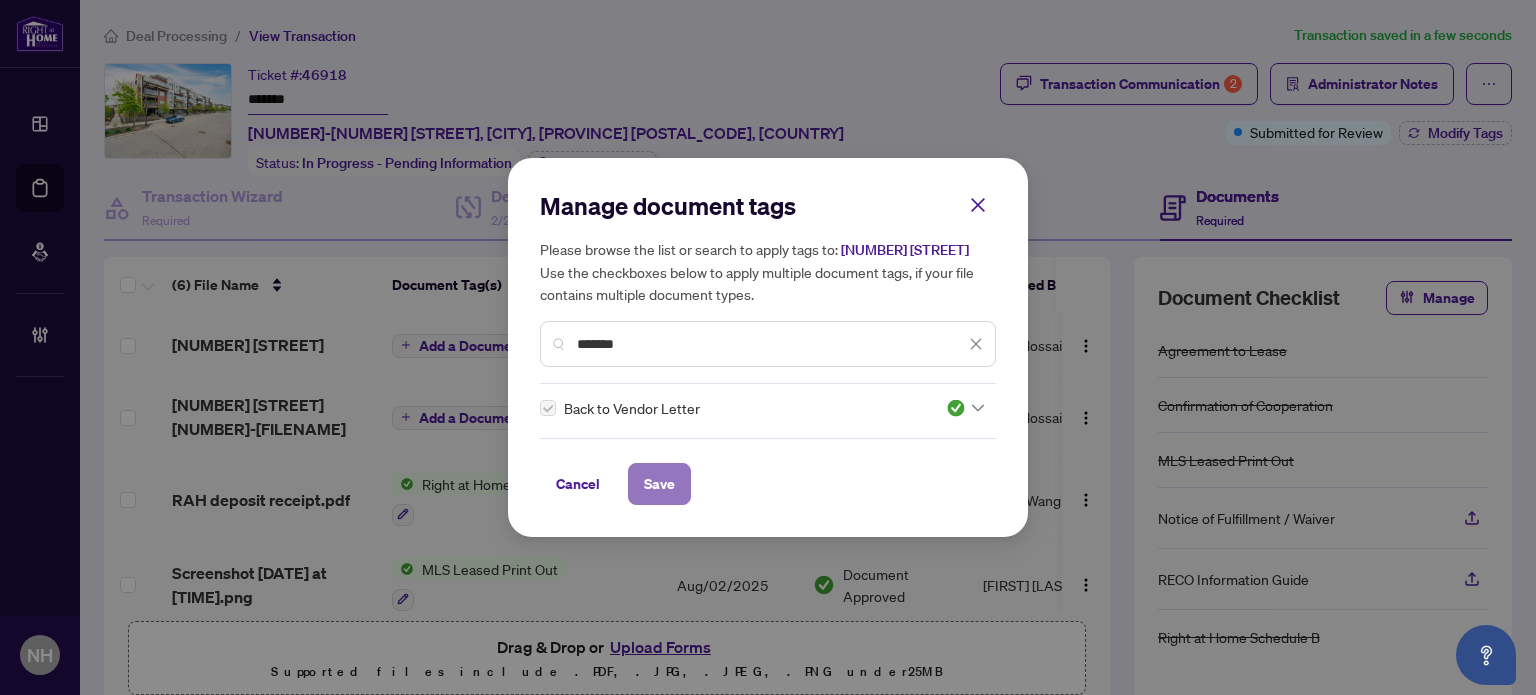 click on "Save" at bounding box center (659, 484) 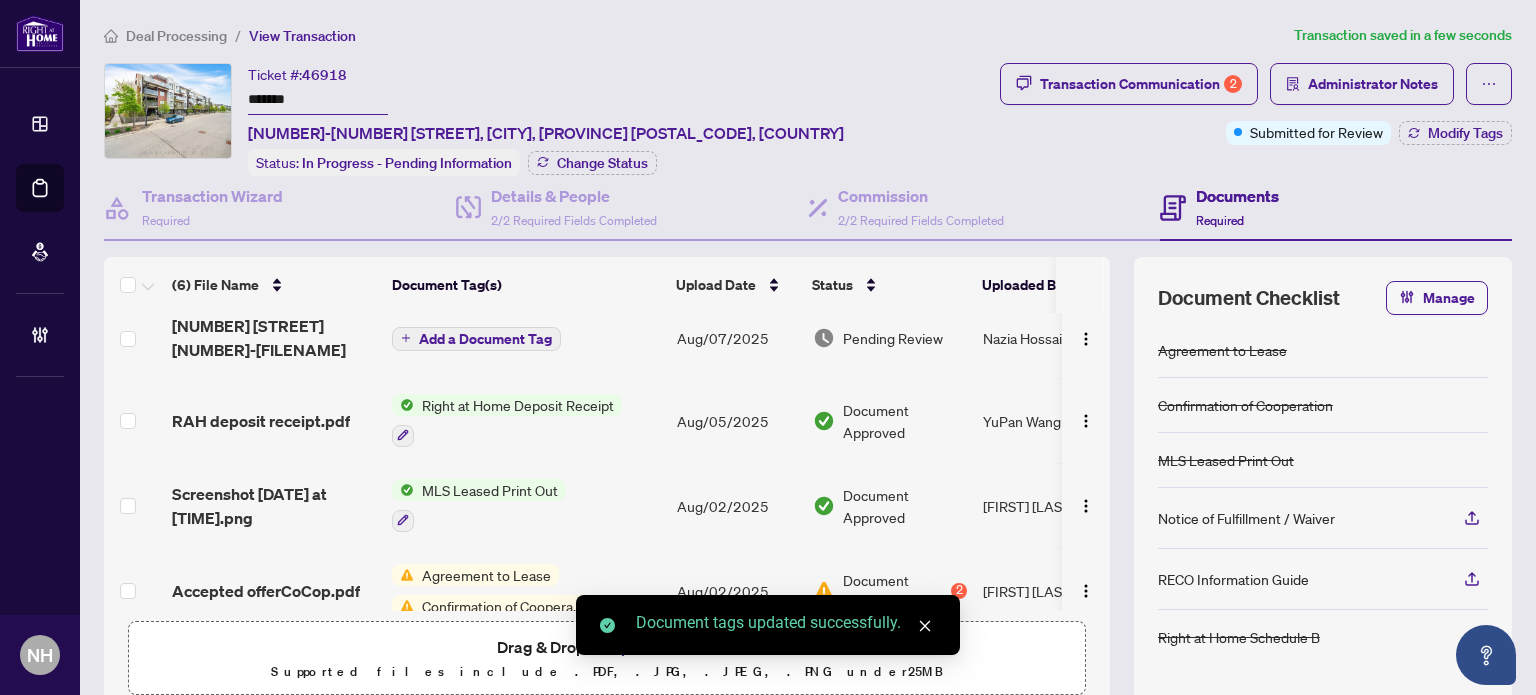 scroll, scrollTop: 200, scrollLeft: 0, axis: vertical 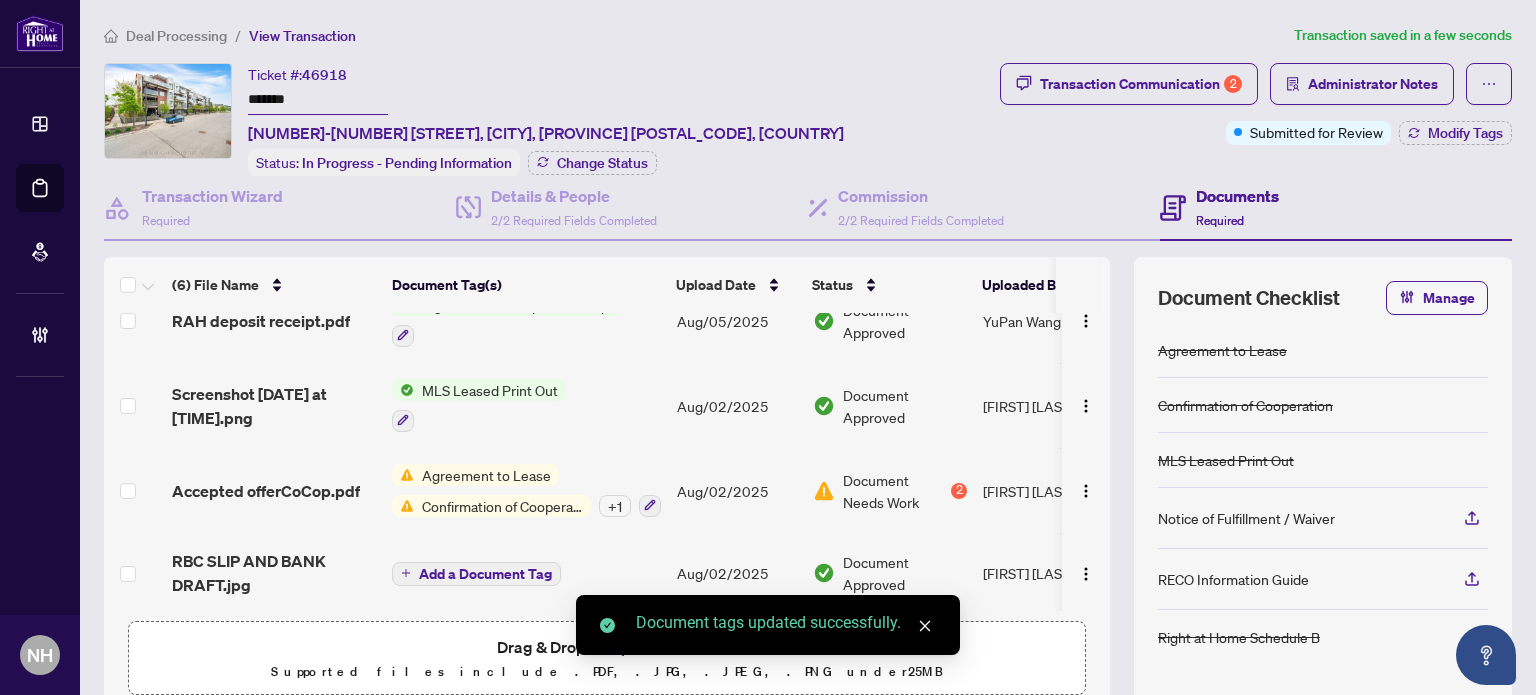 click on "Accepted offerCoCop.pdf" at bounding box center (266, 491) 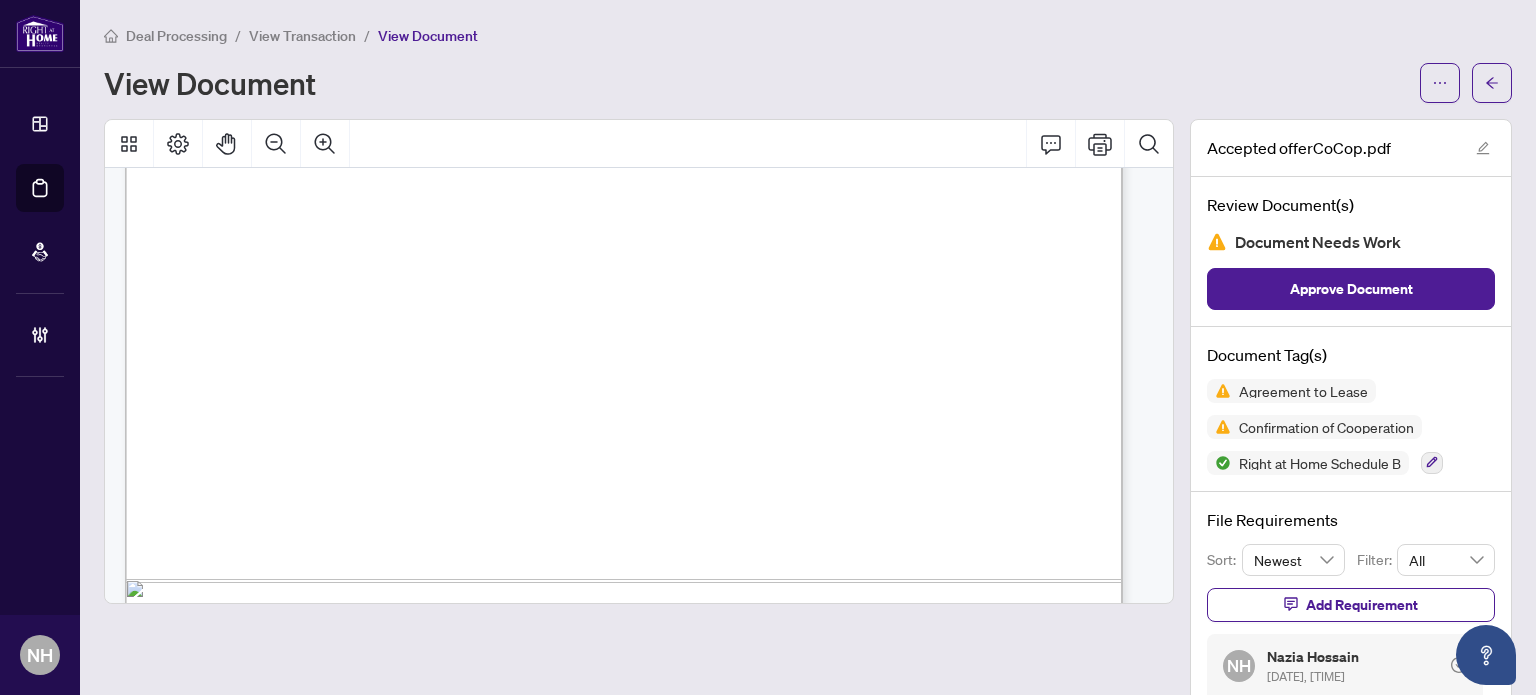 scroll, scrollTop: 10160, scrollLeft: 0, axis: vertical 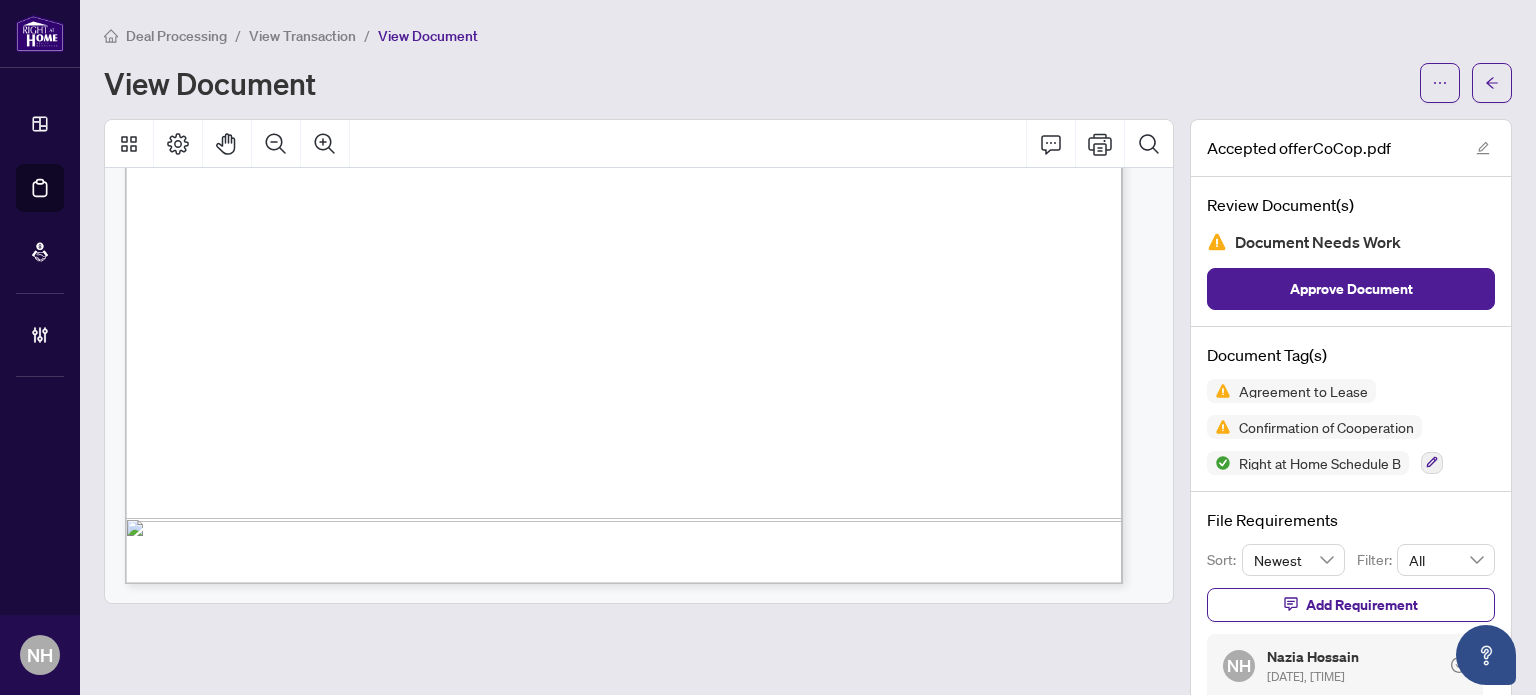 click on "View Transaction" at bounding box center [302, 36] 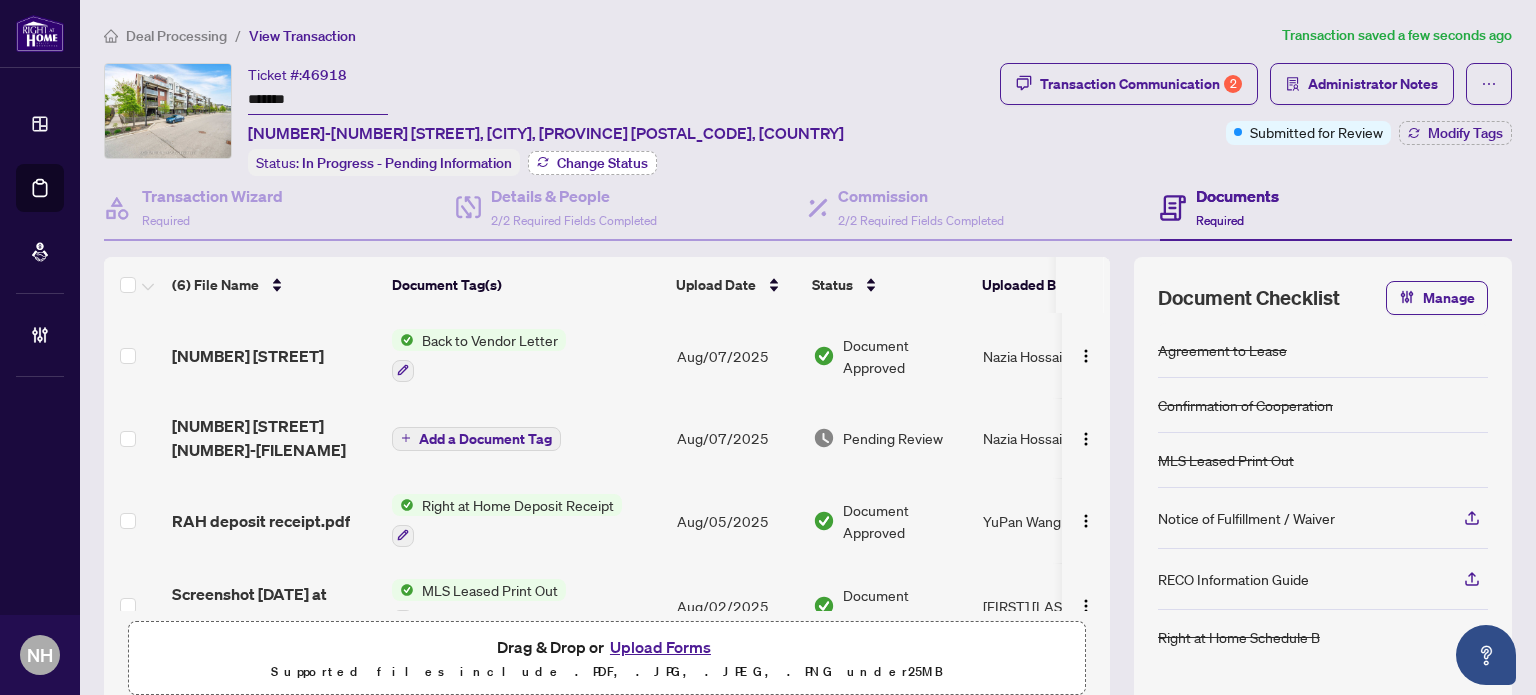 click on "Change Status" at bounding box center [602, 163] 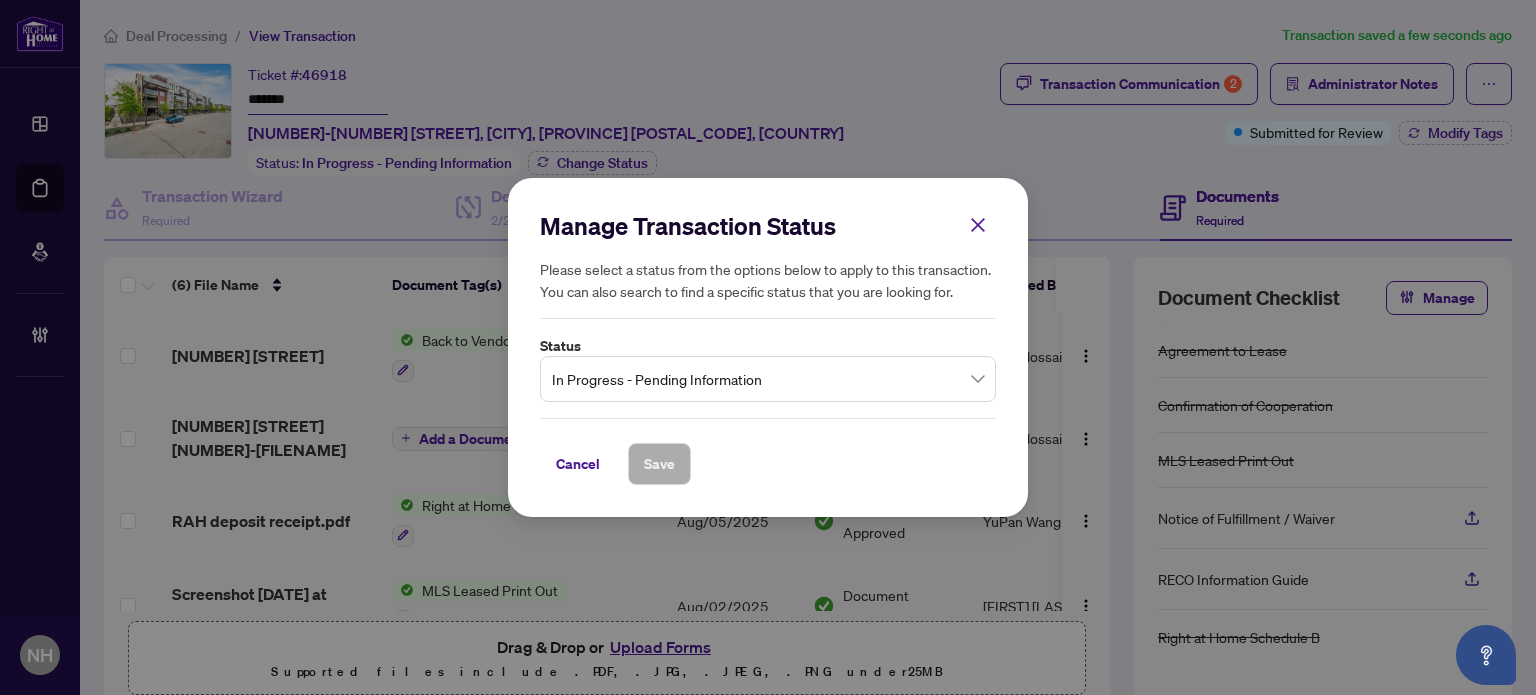 click on "In Progress - Pending Information" at bounding box center (768, 379) 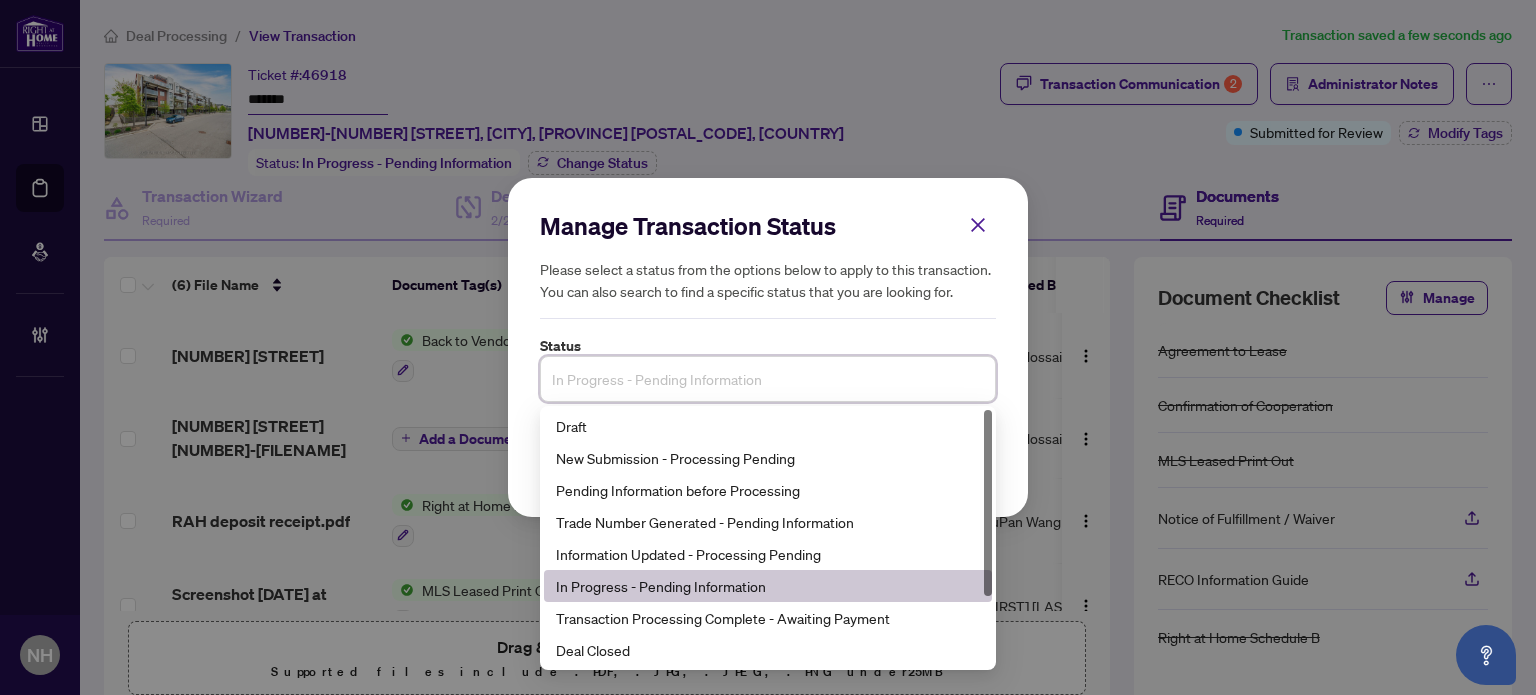 click on "In Progress - Pending Information" at bounding box center [768, 586] 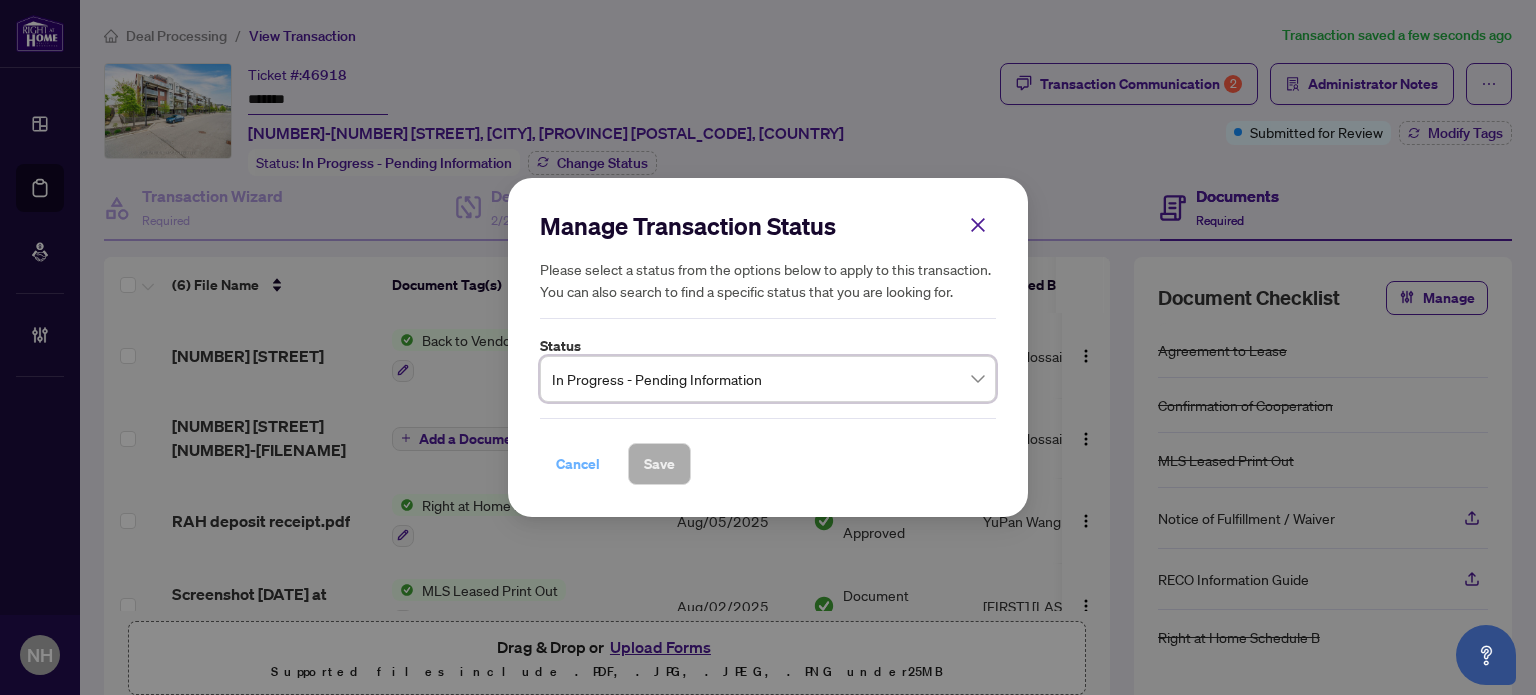 click on "Cancel" at bounding box center [578, 464] 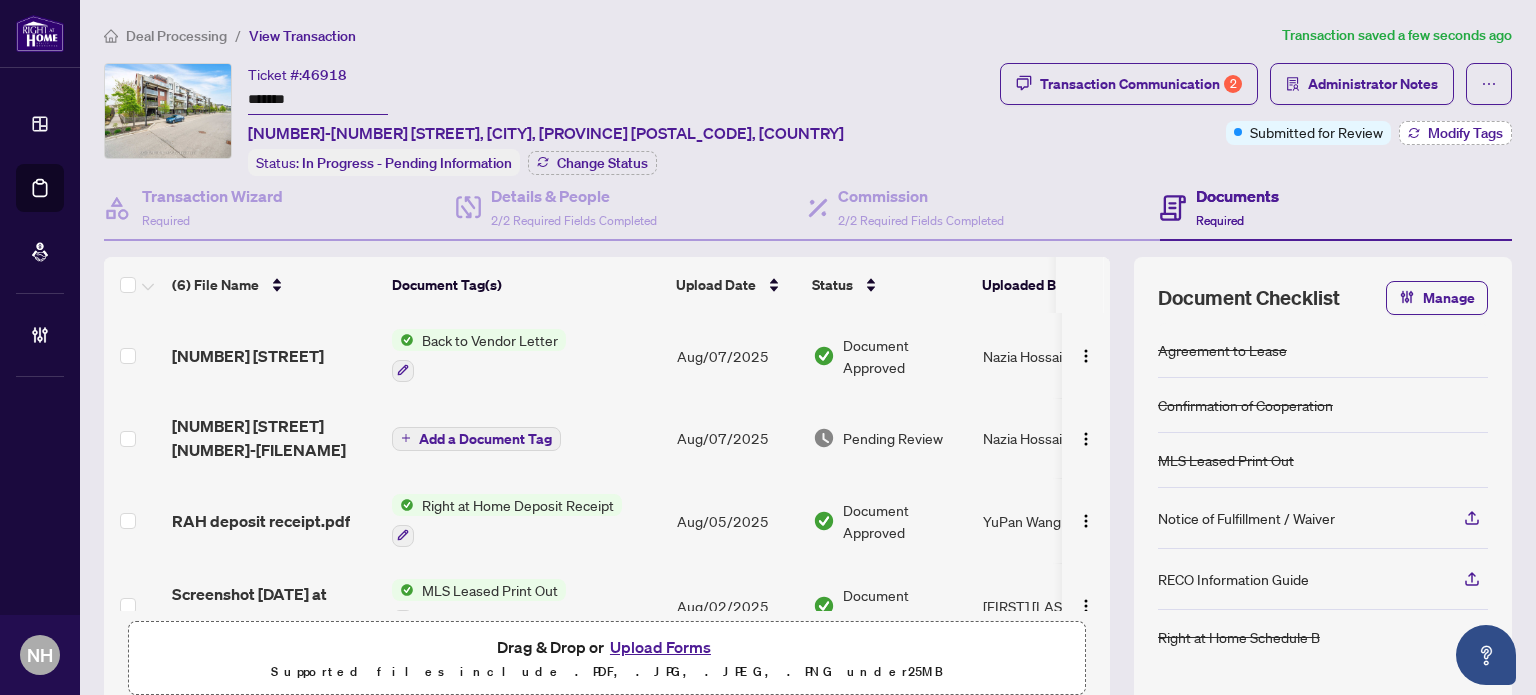 click on "Modify Tags" at bounding box center [1465, 133] 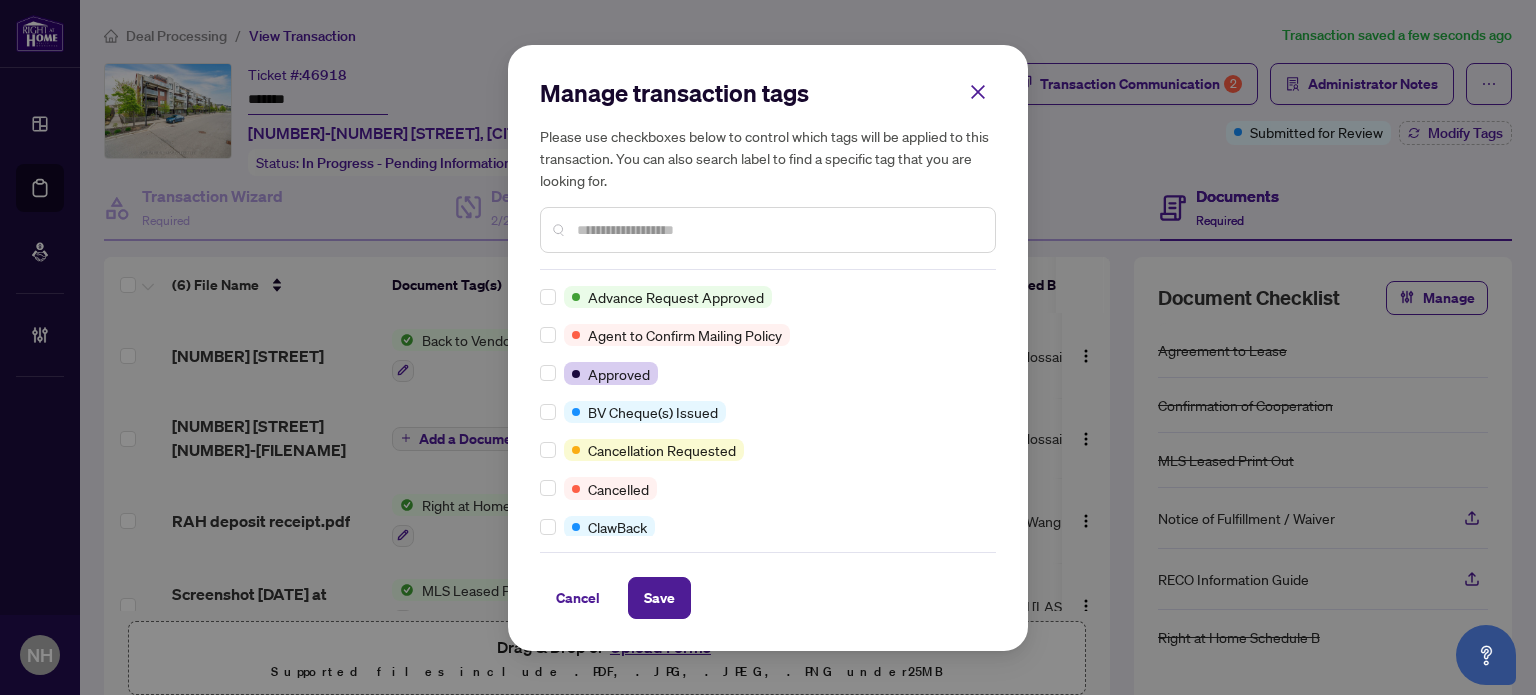 scroll, scrollTop: 0, scrollLeft: 0, axis: both 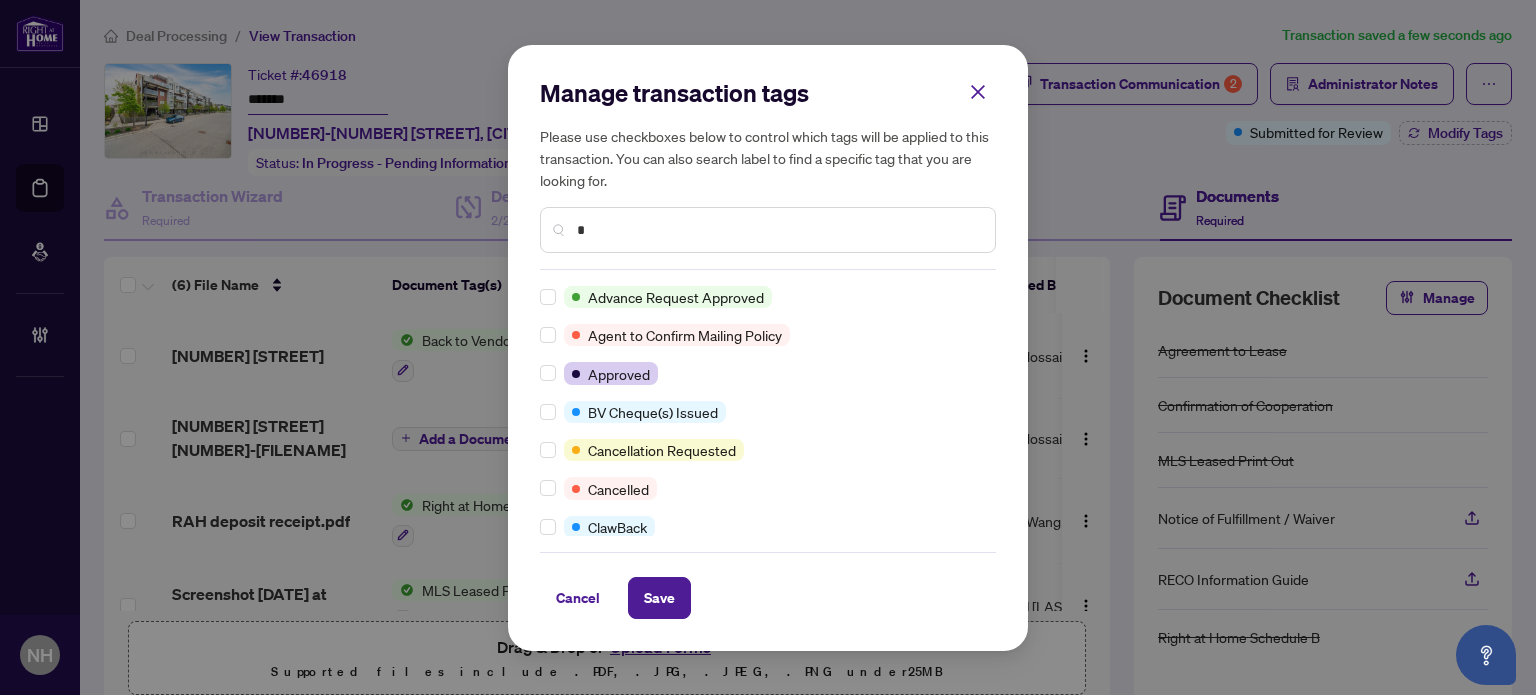 click on "*" at bounding box center [778, 230] 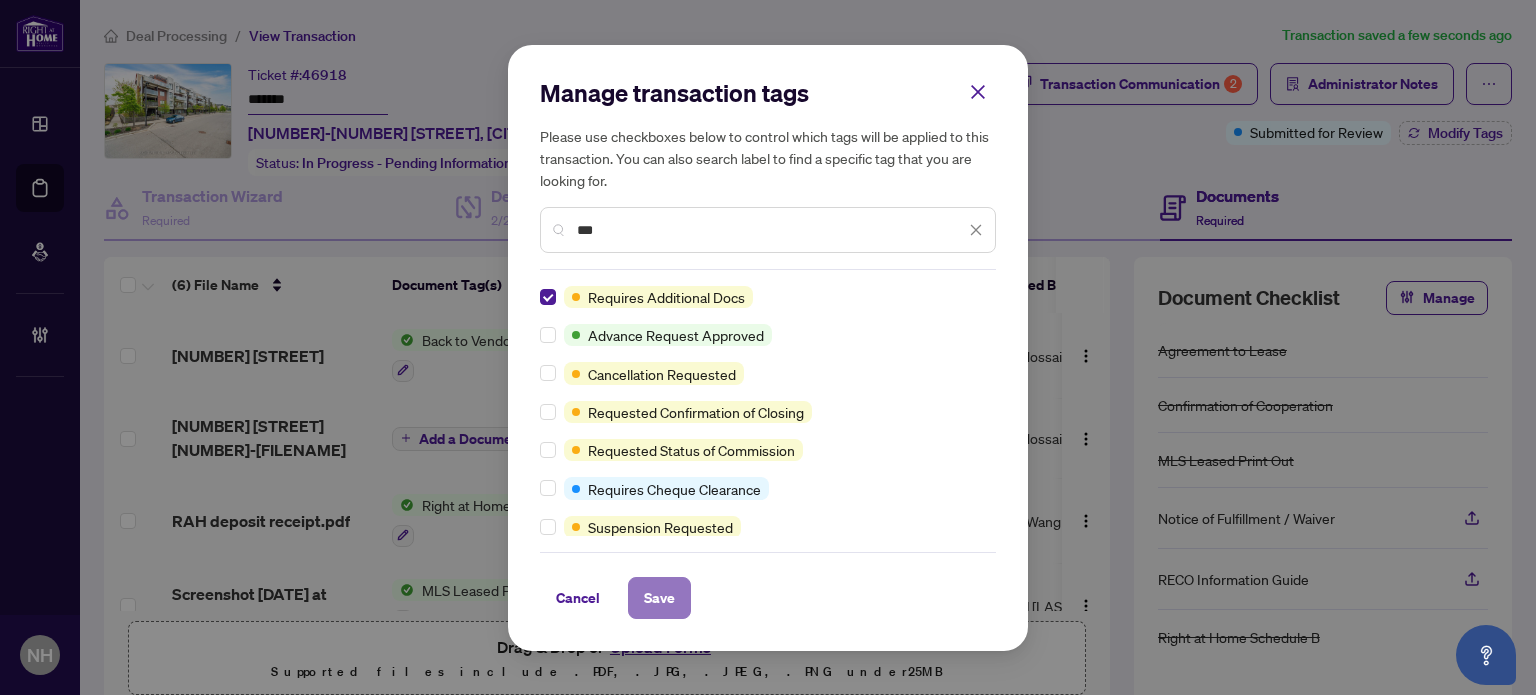 click on "Save" at bounding box center (659, 598) 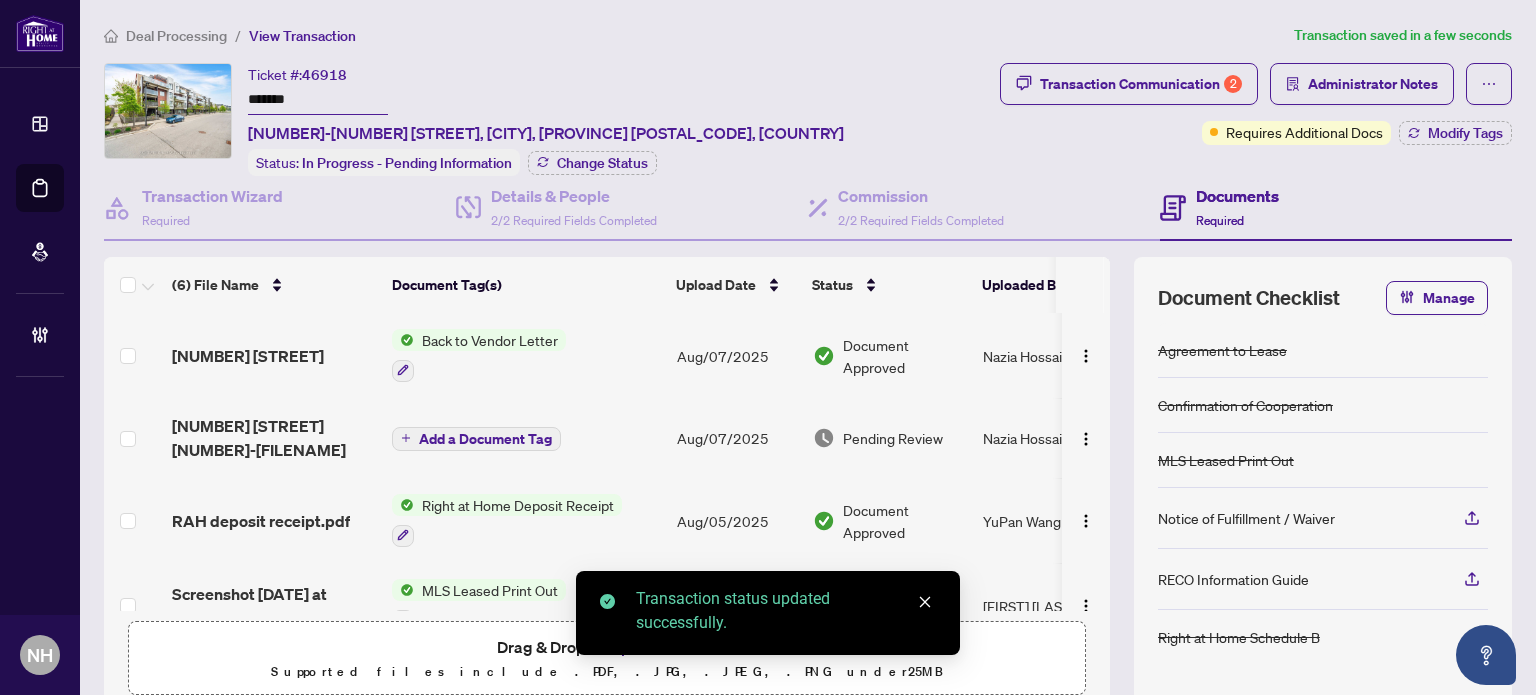 click on "Manage" at bounding box center (1449, 298) 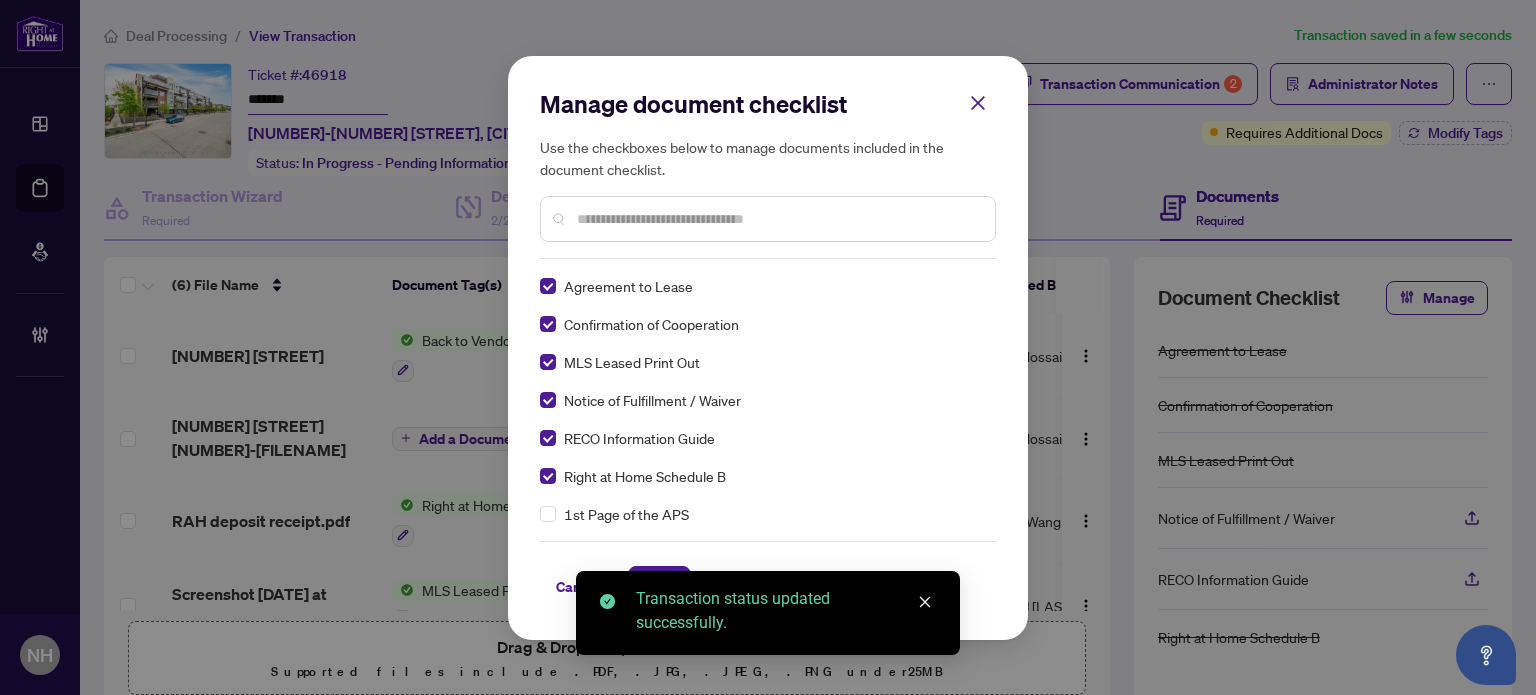 scroll, scrollTop: 0, scrollLeft: 0, axis: both 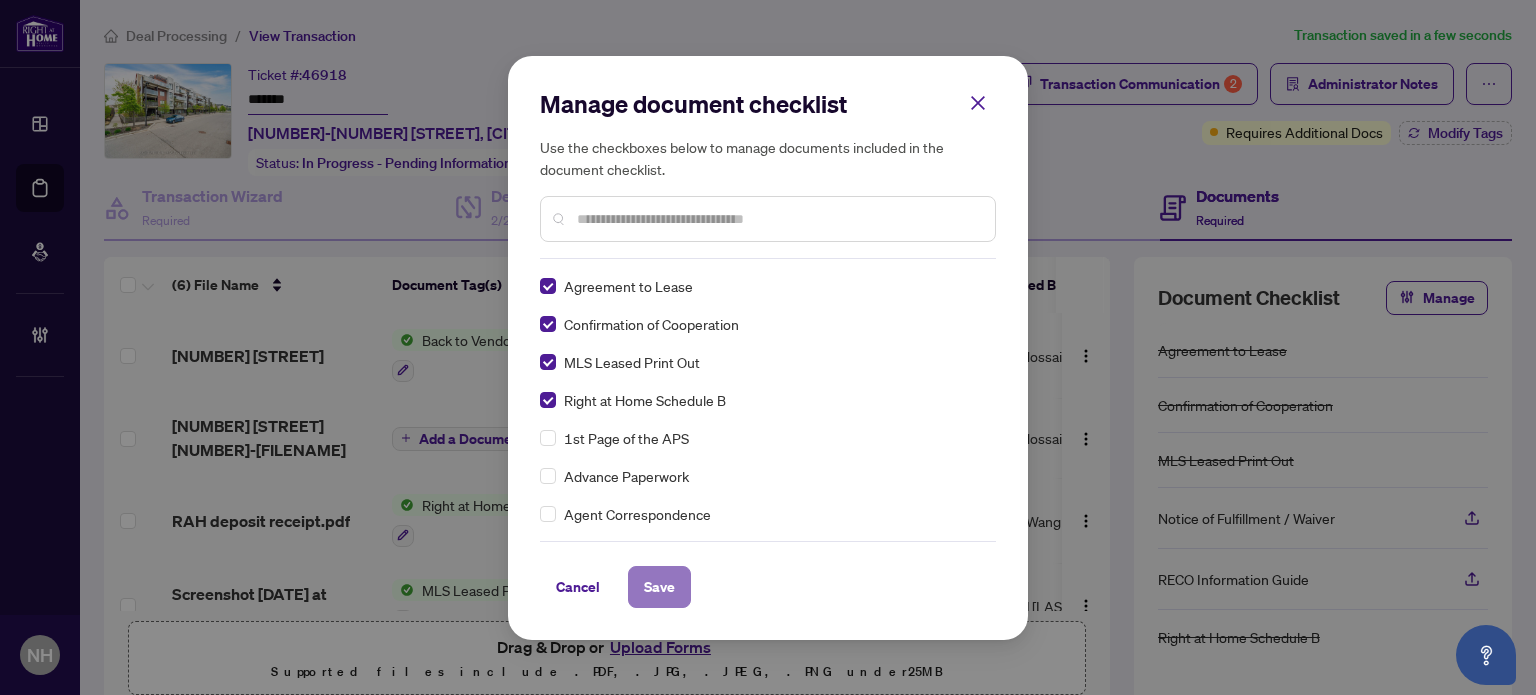 click on "Save" at bounding box center [659, 587] 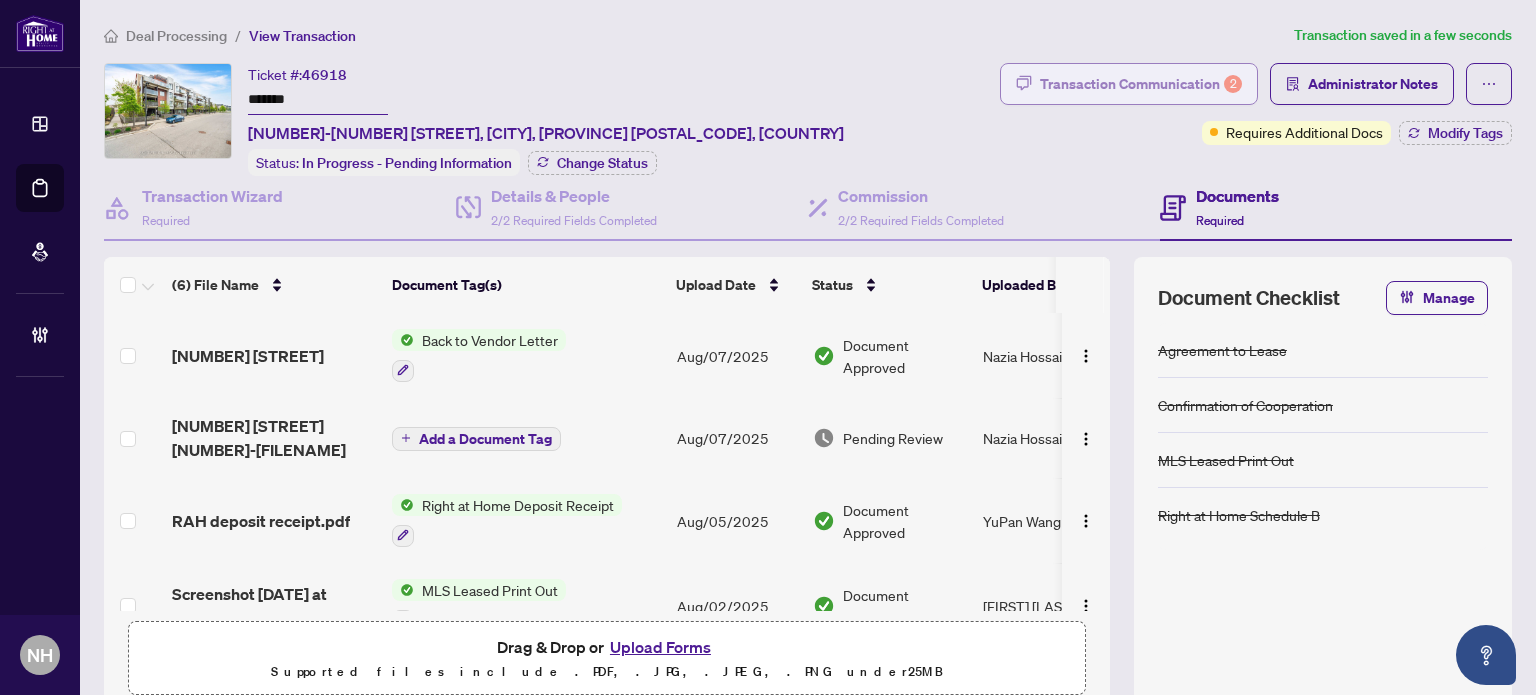 click on "Transaction Communication 2" at bounding box center [1141, 84] 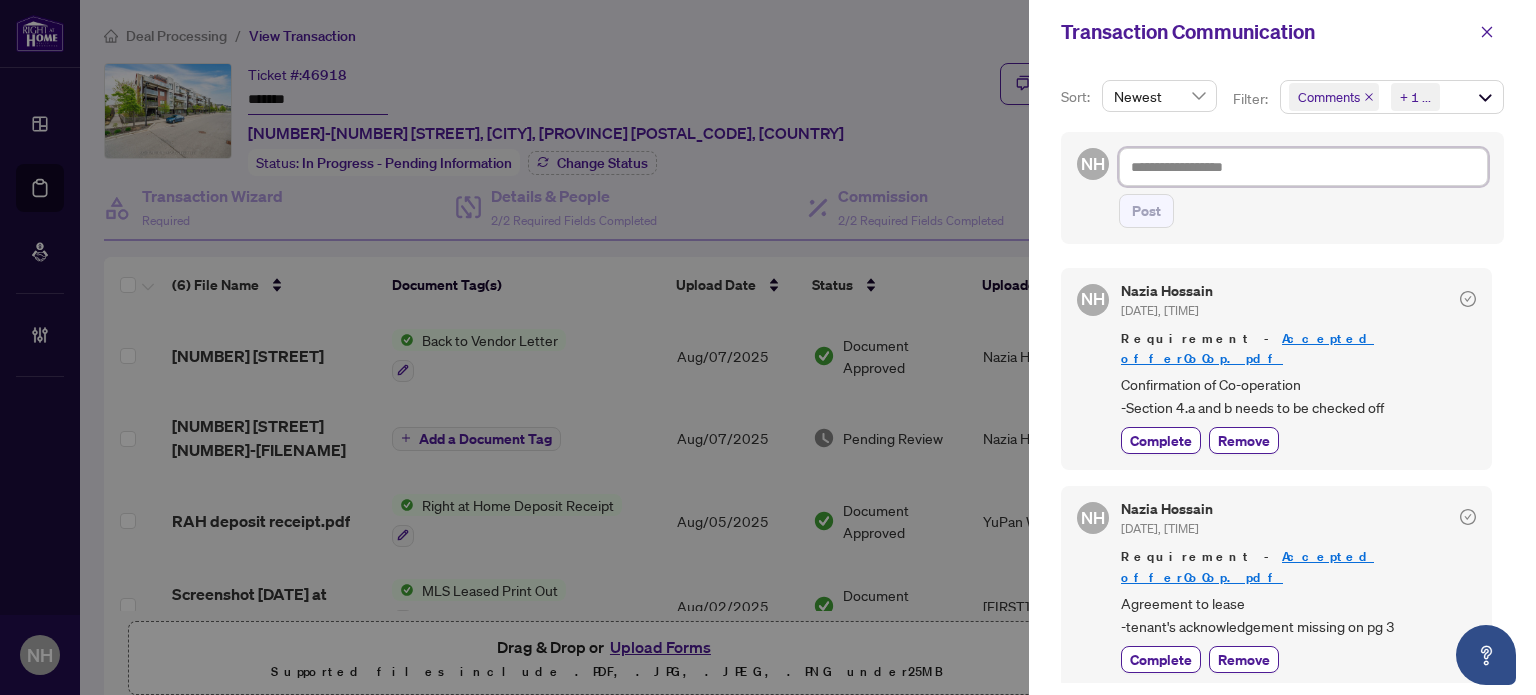 click at bounding box center (1303, 167) 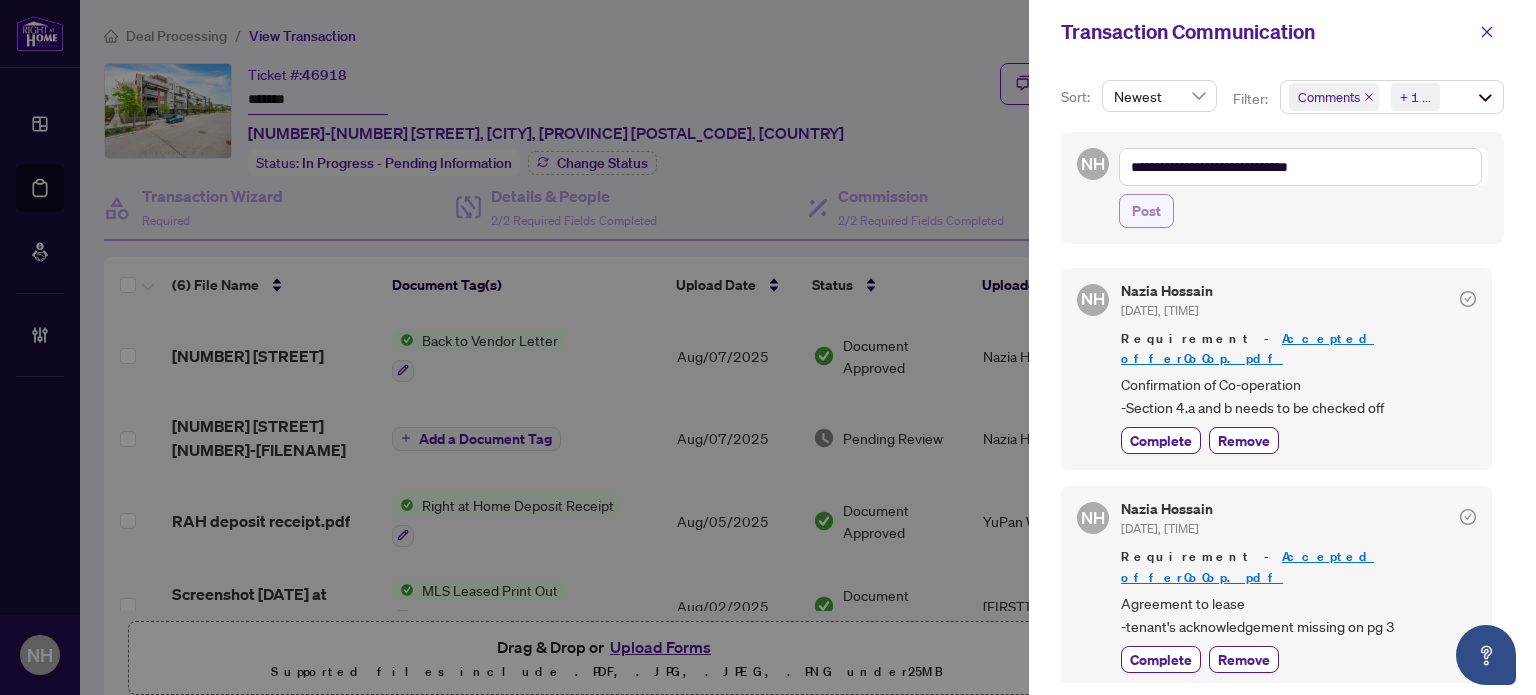 click on "Post" at bounding box center (1146, 211) 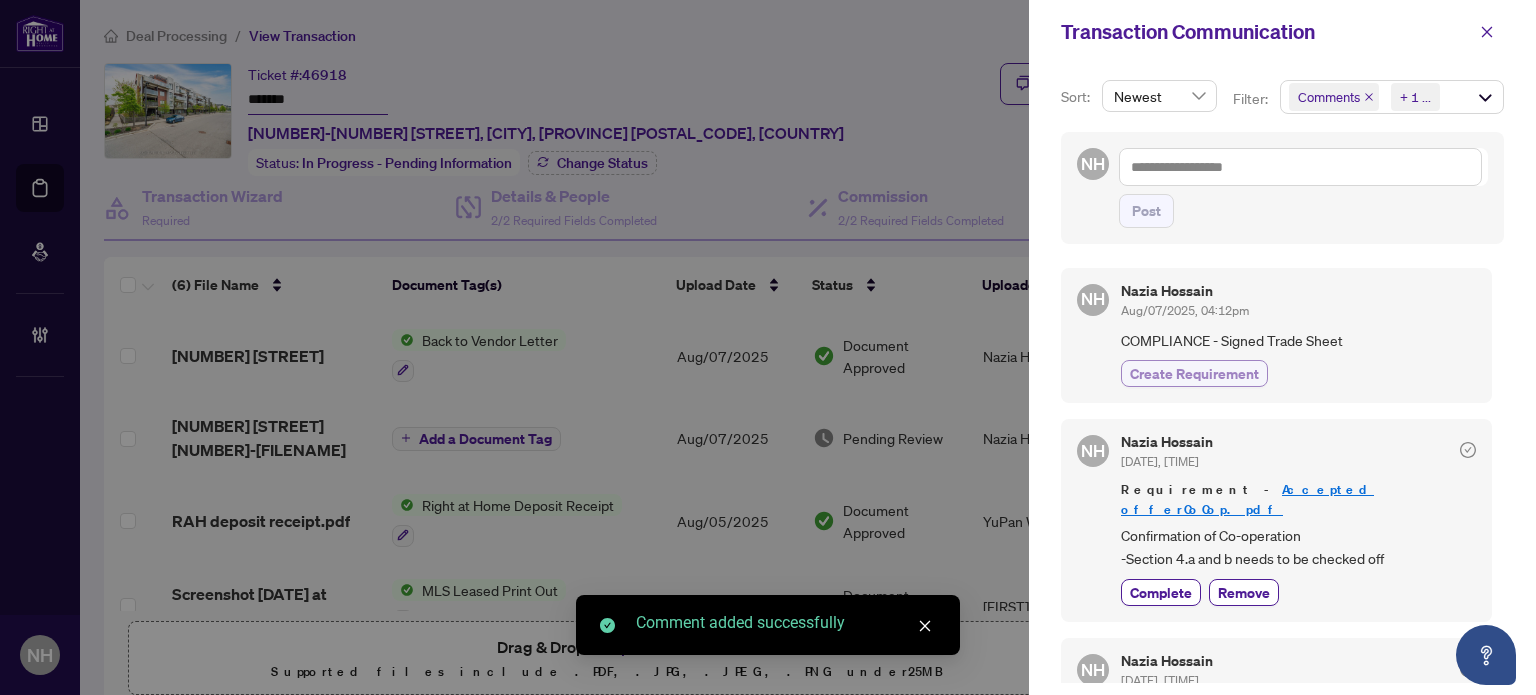click on "Create Requirement" at bounding box center (1194, 373) 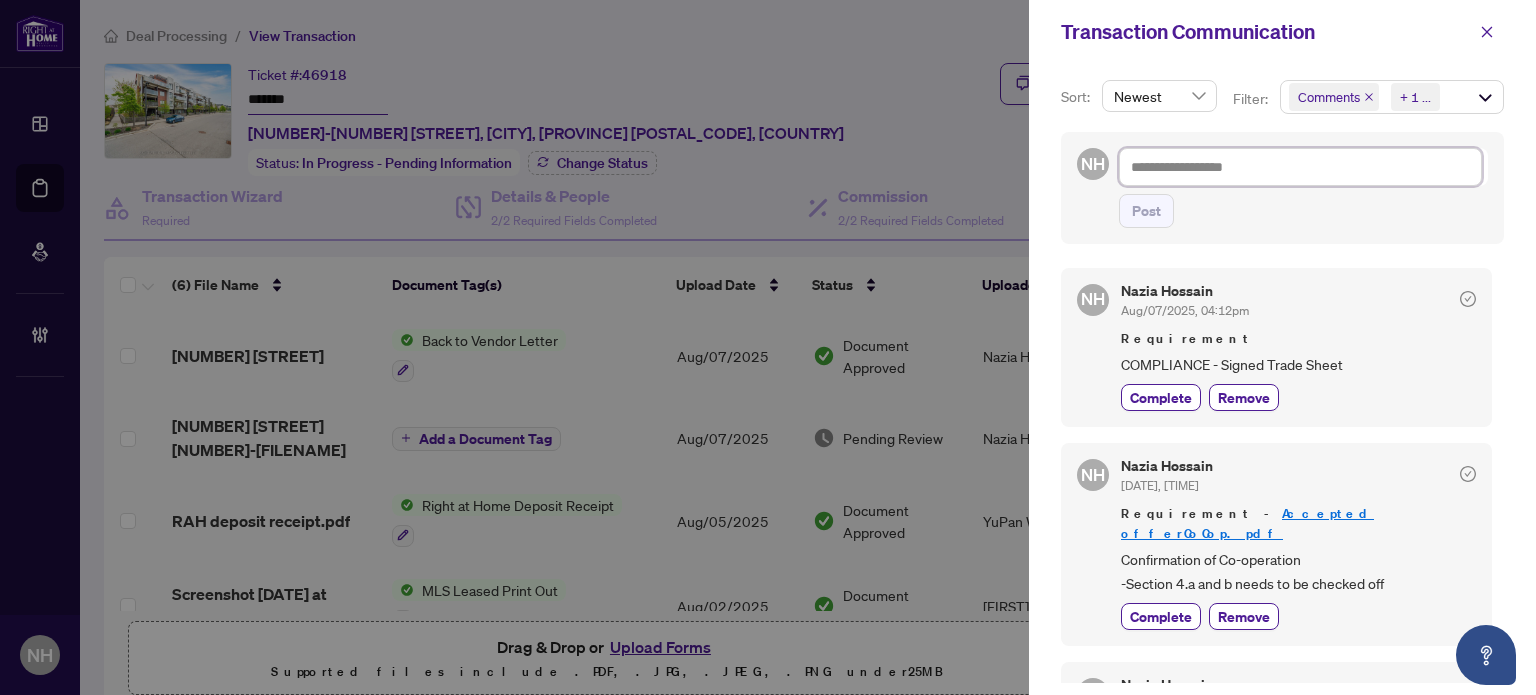 click at bounding box center [1300, 167] 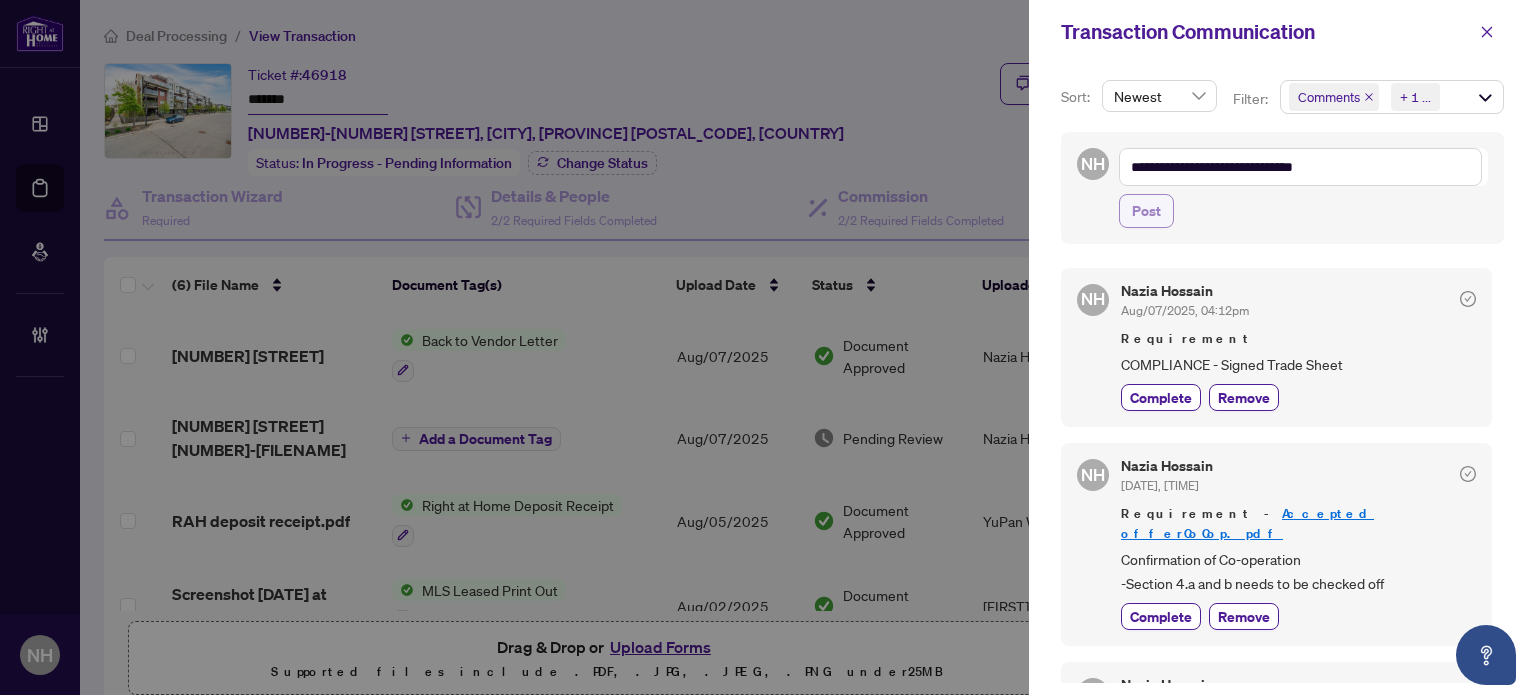 click on "Post" at bounding box center [1146, 211] 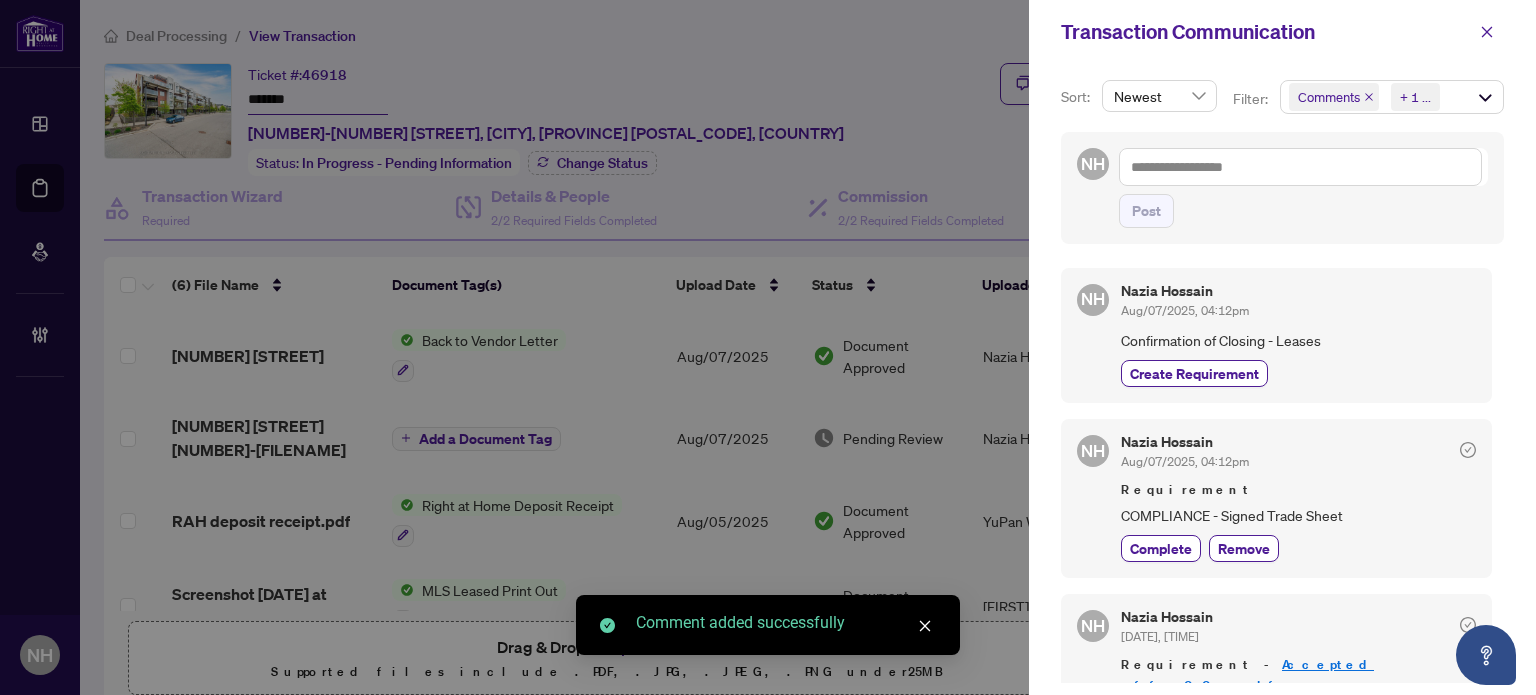 click on "Nazia Hossain   Aug/07/2025, 04:12pm Confirmation of Closing - Leases Create Requirement" at bounding box center (1298, 335) 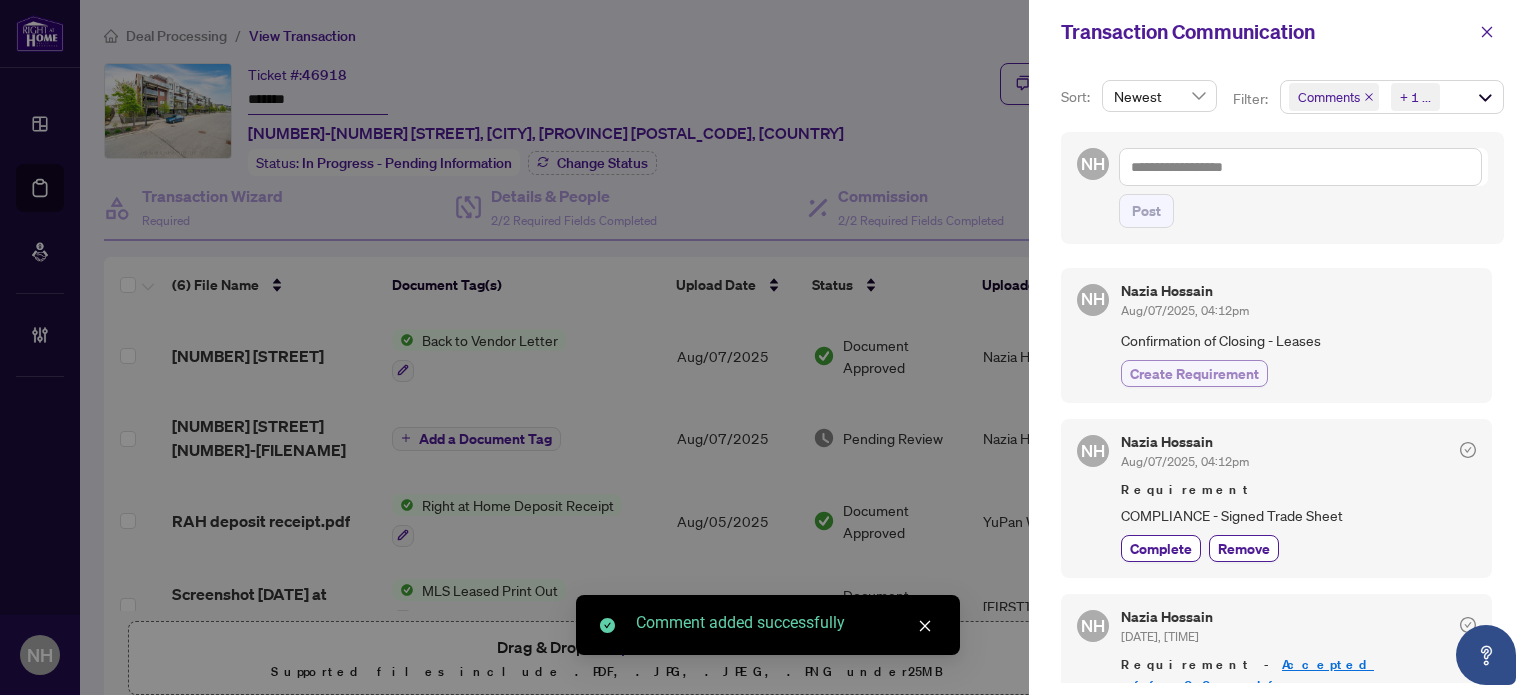 click on "Create Requirement" at bounding box center (1194, 373) 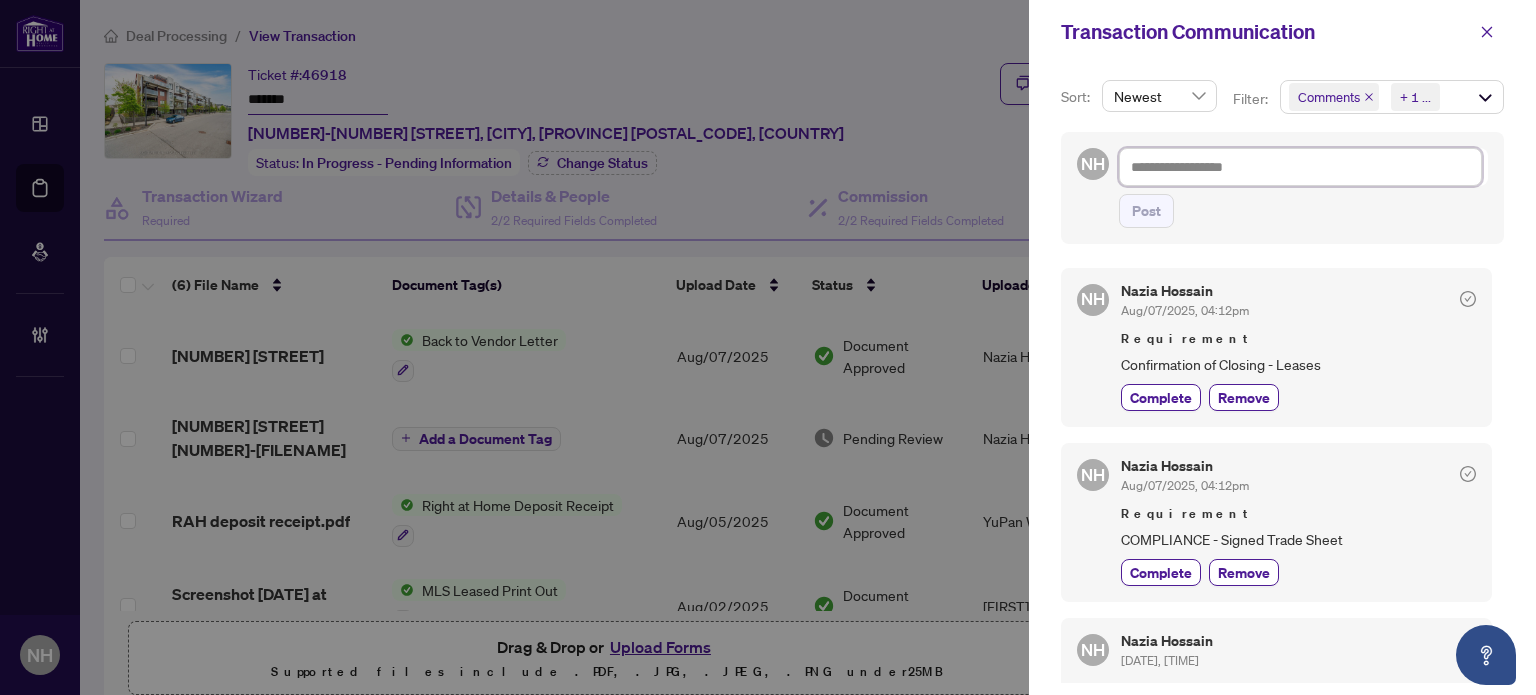 click at bounding box center [1300, 167] 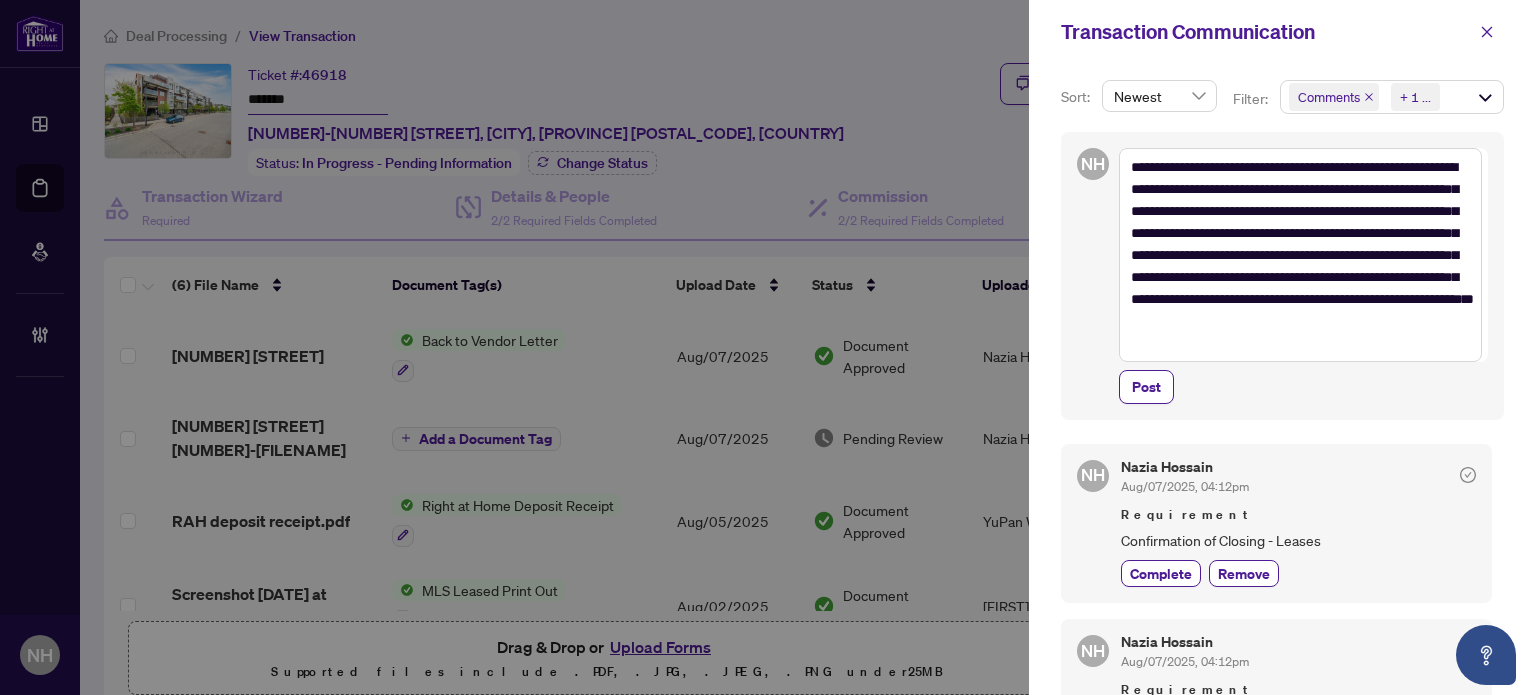 drag, startPoint x: 1140, startPoint y: 380, endPoint x: 836, endPoint y: 156, distance: 377.61356 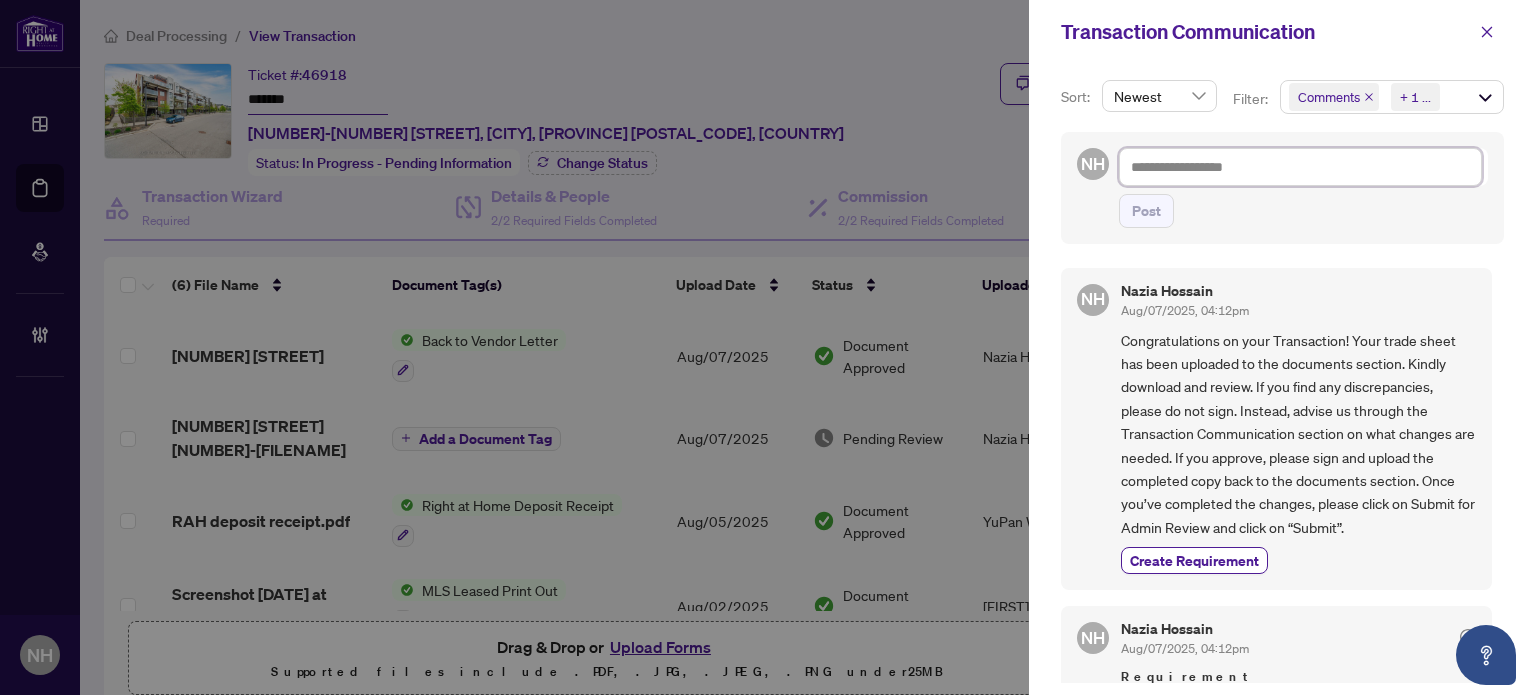 click at bounding box center [1300, 167] 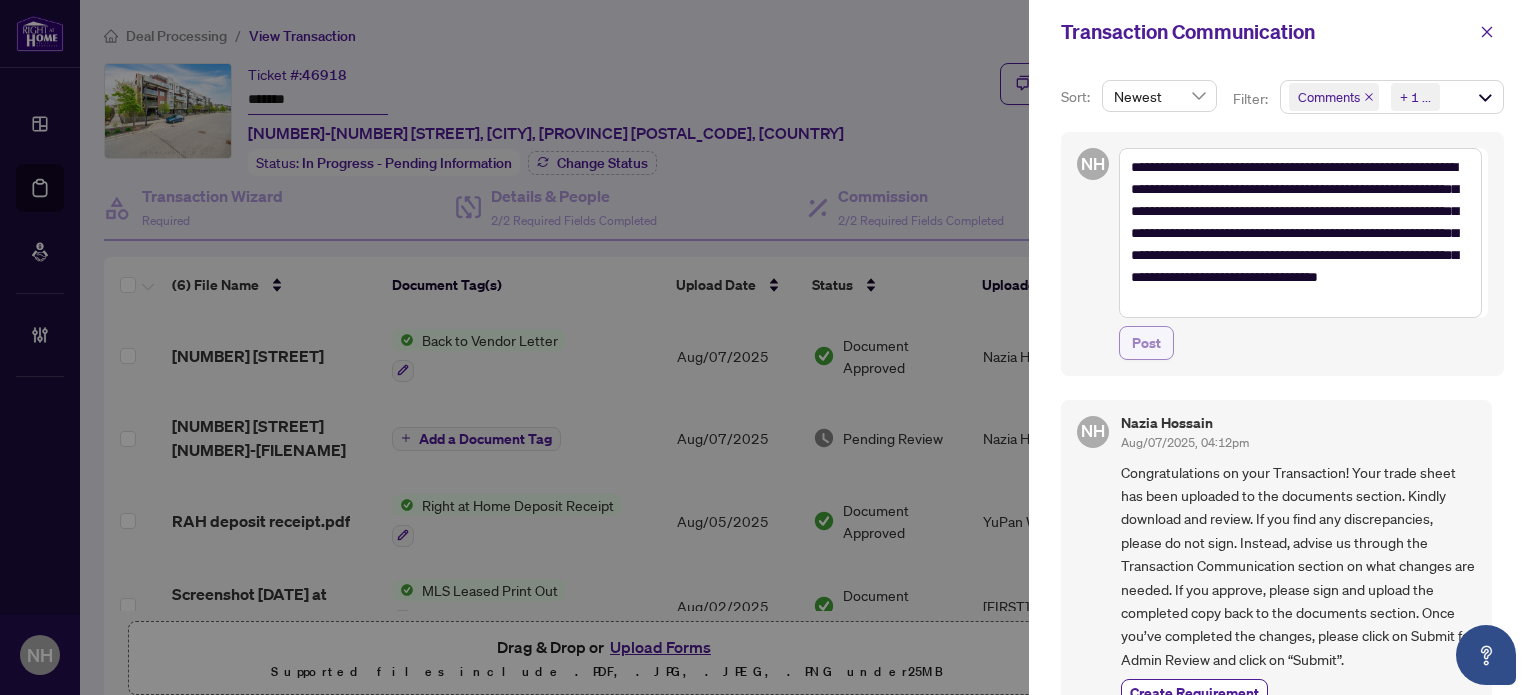 click on "Post" at bounding box center (1146, 343) 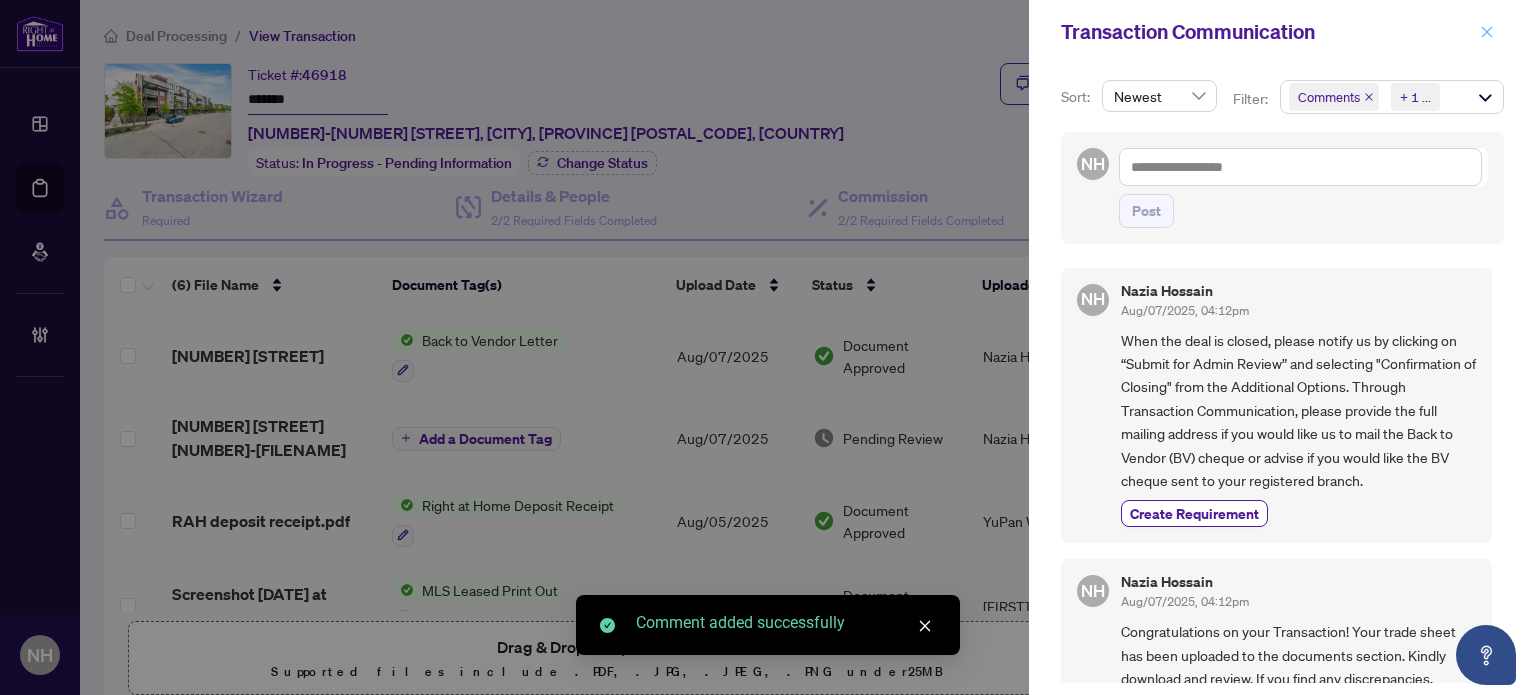click at bounding box center [1487, 32] 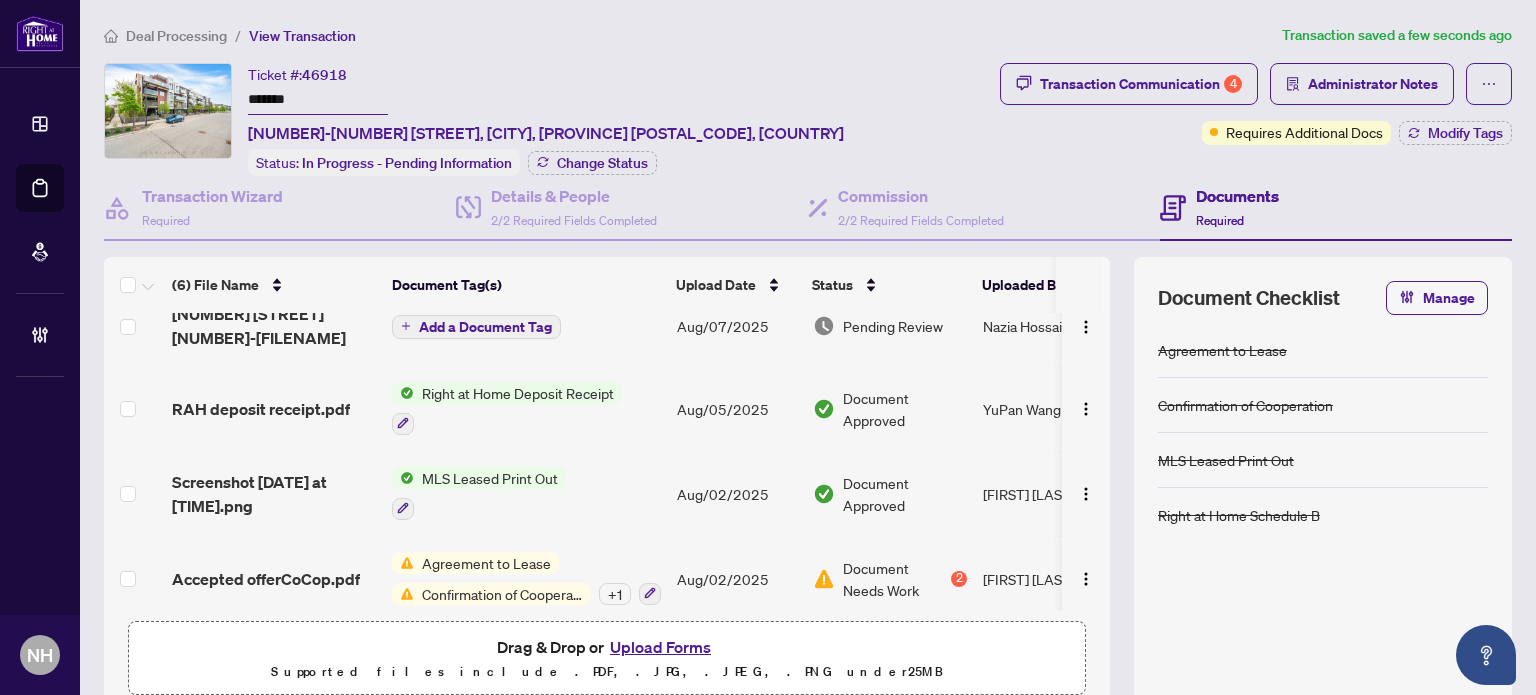scroll, scrollTop: 0, scrollLeft: 0, axis: both 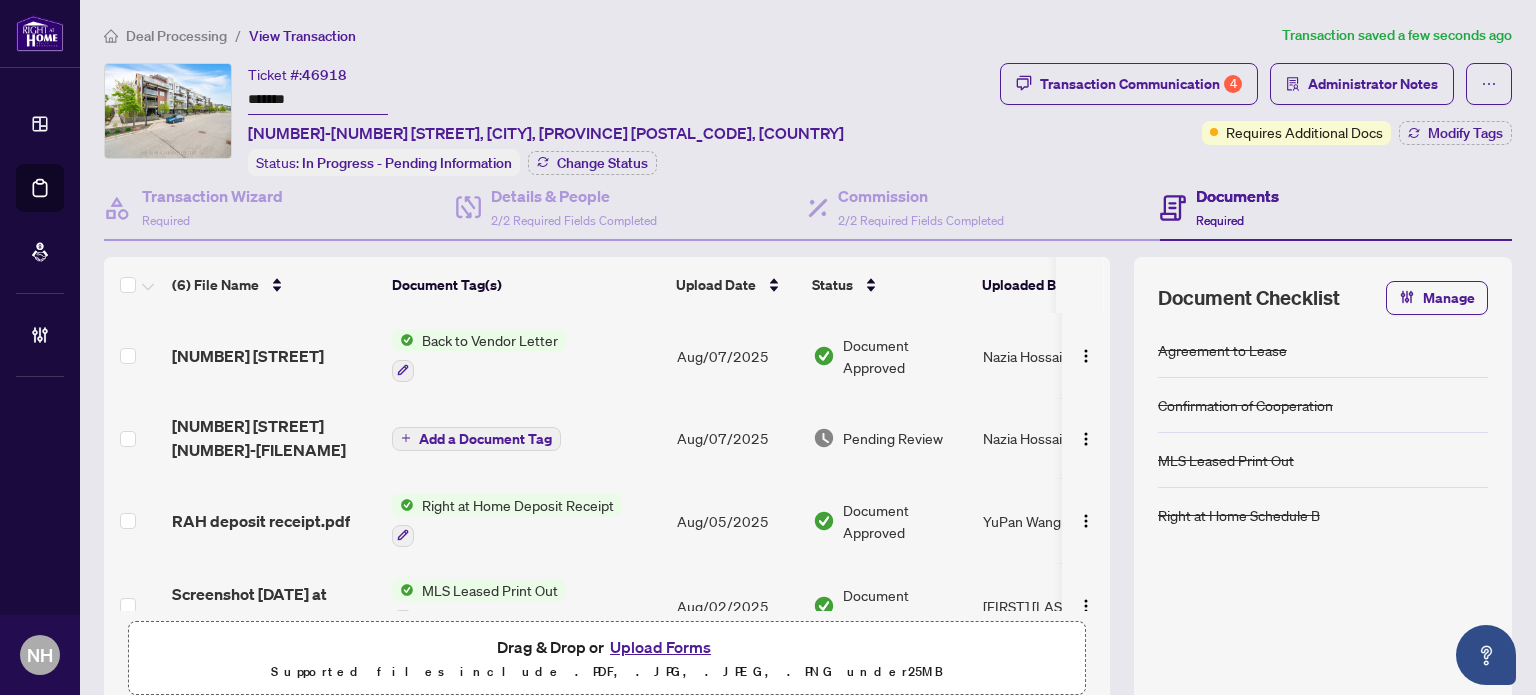 drag, startPoint x: 225, startPoint y: 83, endPoint x: 112, endPoint y: 56, distance: 116.18089 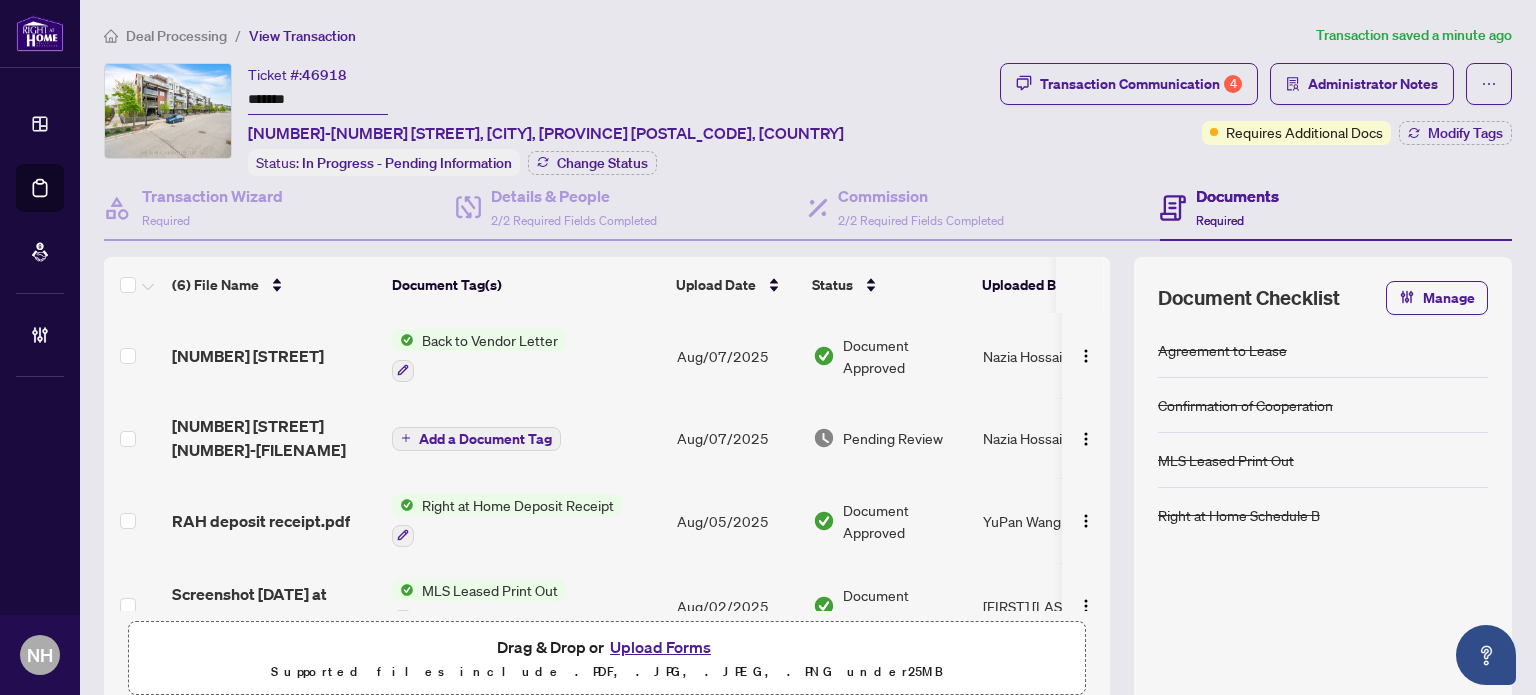 click on "Upload Forms" at bounding box center (660, 647) 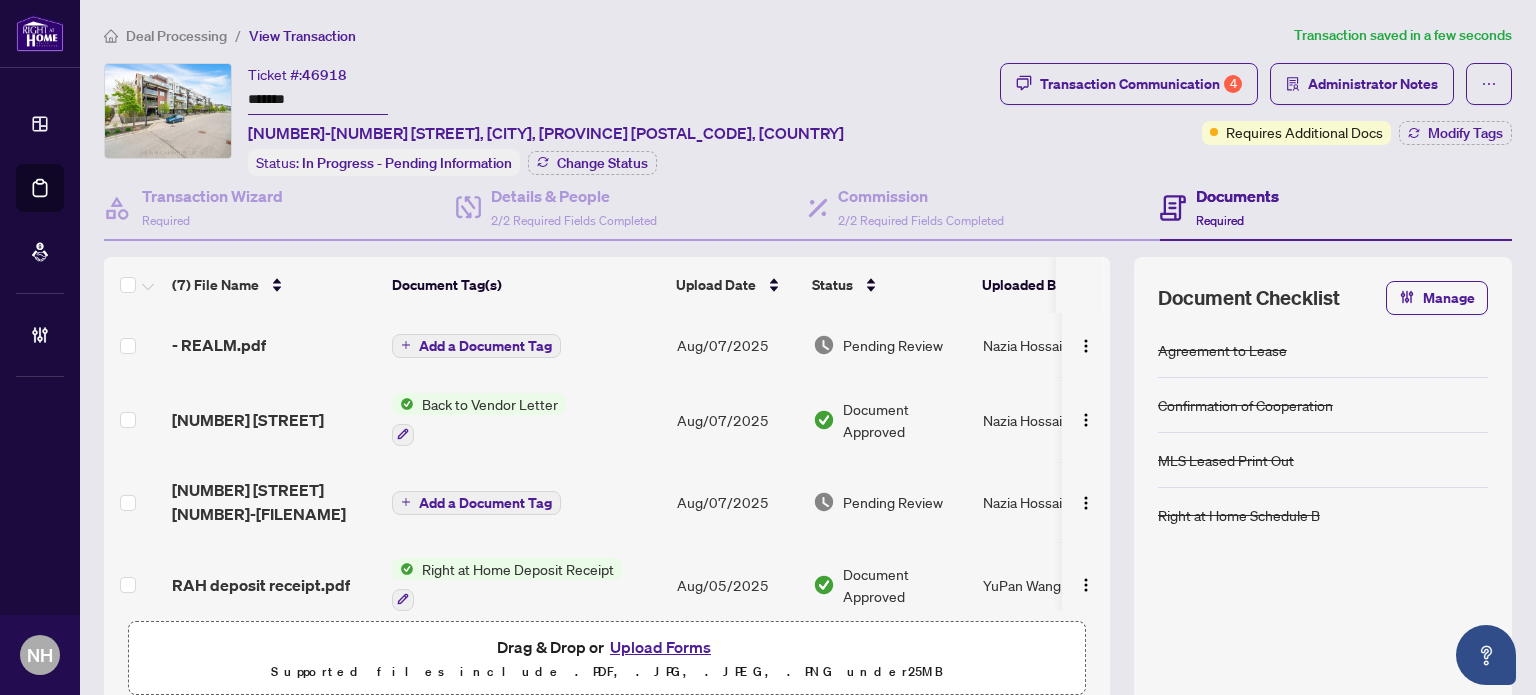 click on "Add a Document Tag" at bounding box center [476, 346] 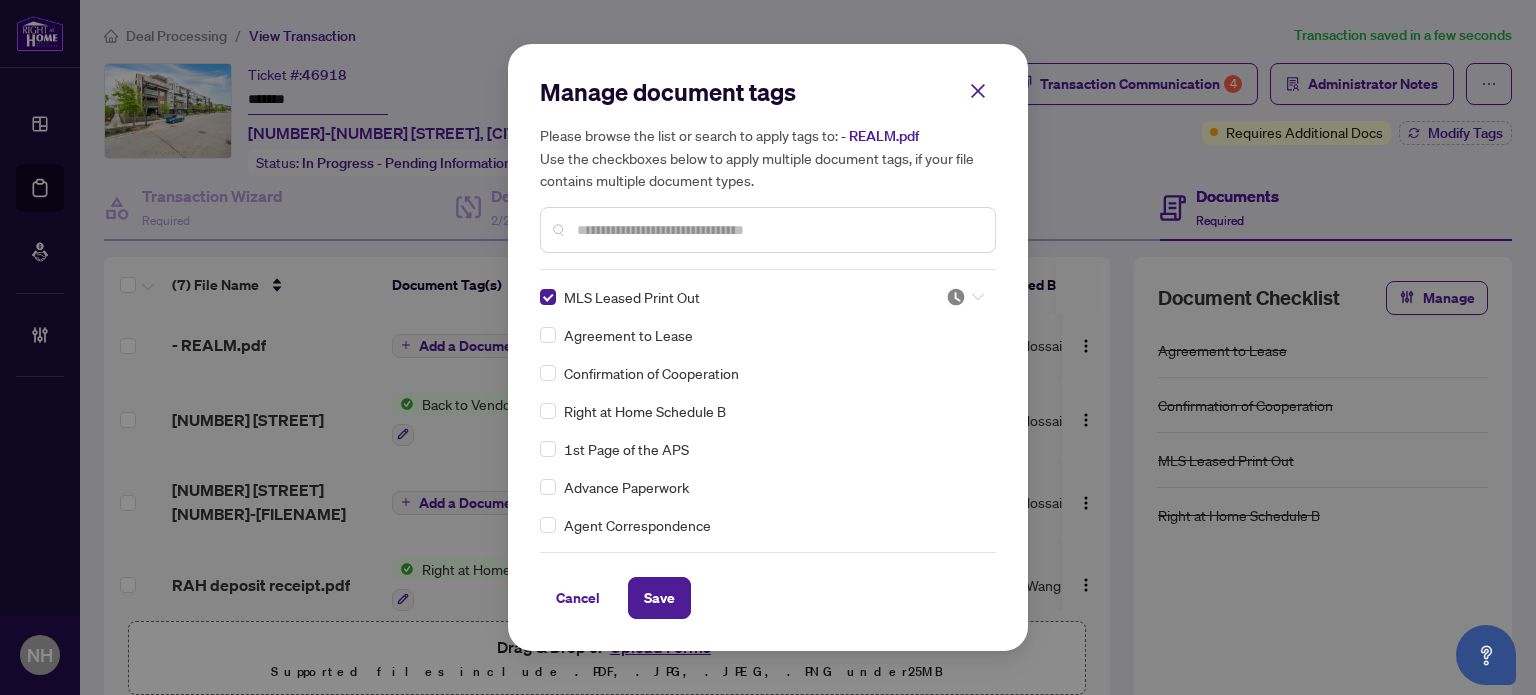 click at bounding box center (959, 302) 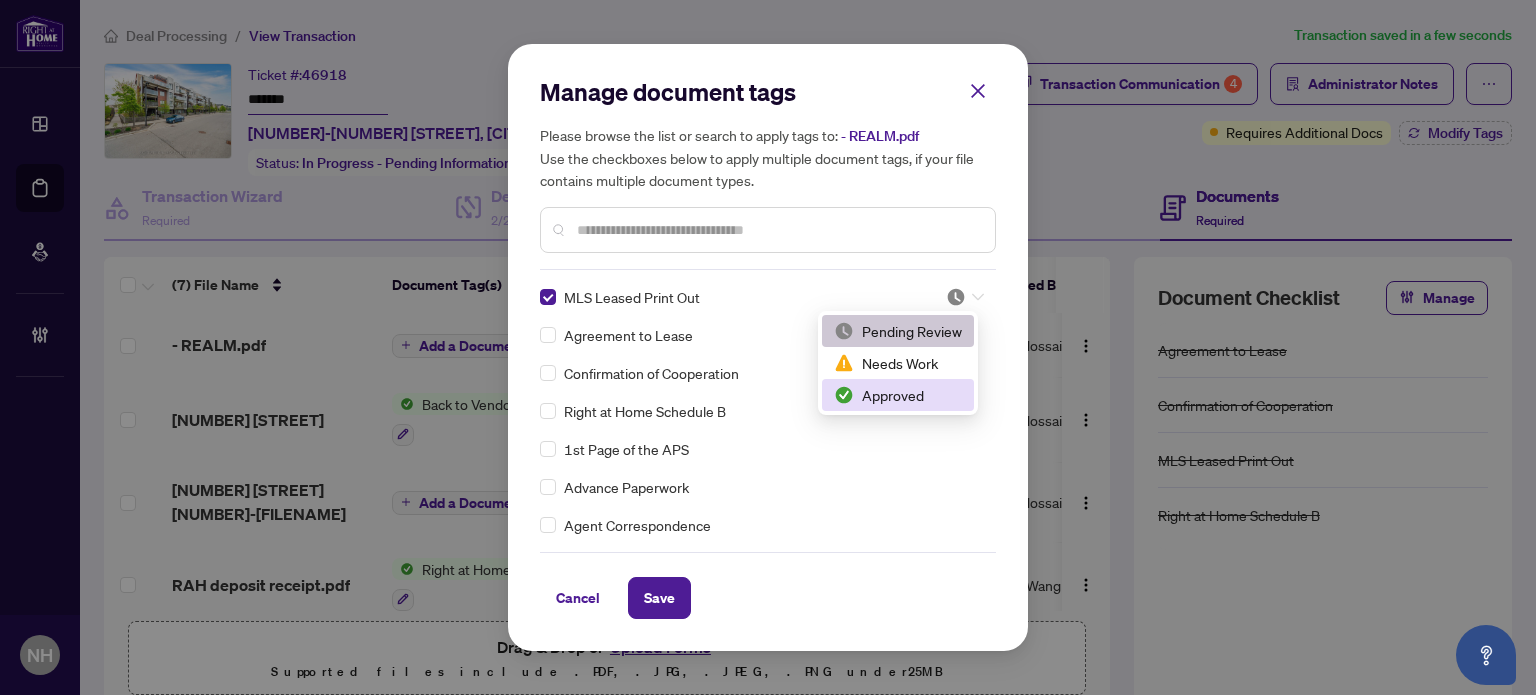 drag, startPoint x: 905, startPoint y: 393, endPoint x: 875, endPoint y: 410, distance: 34.48188 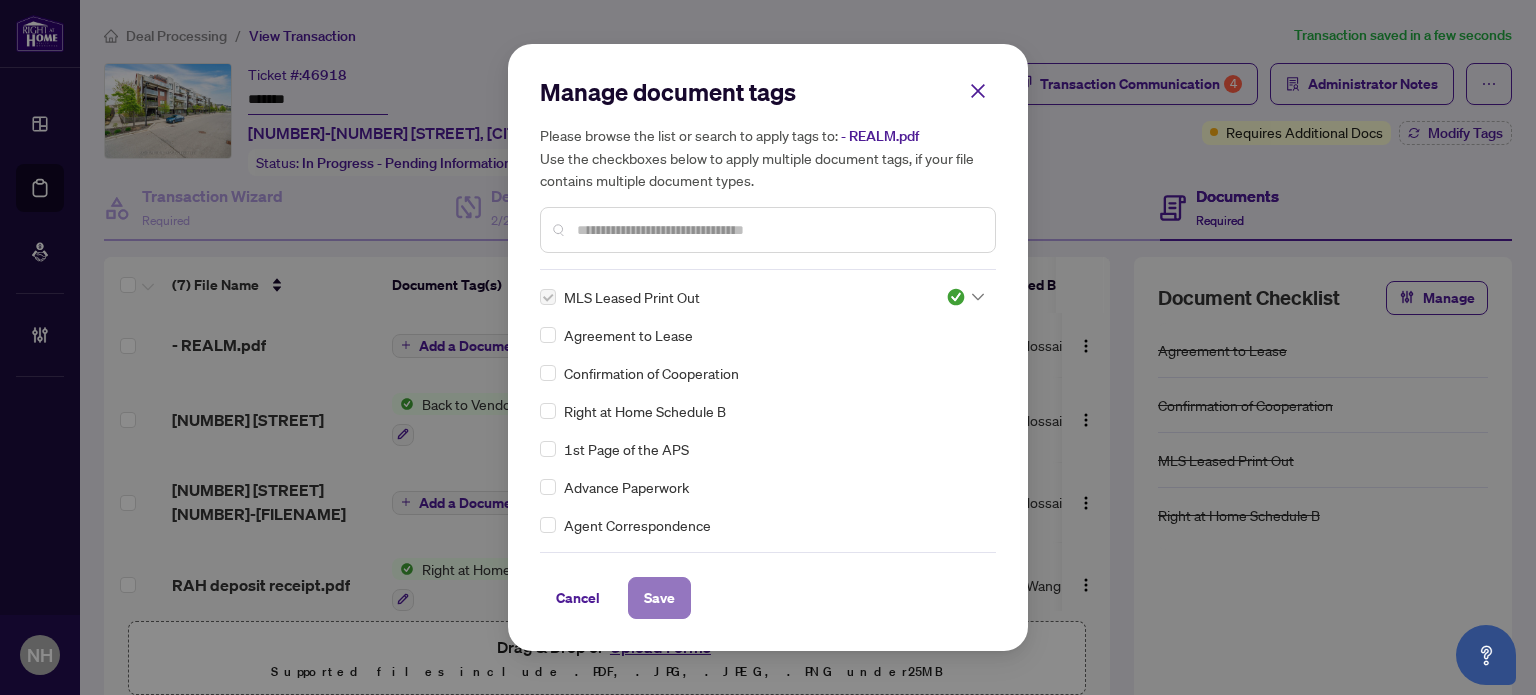 click on "Save" at bounding box center [659, 598] 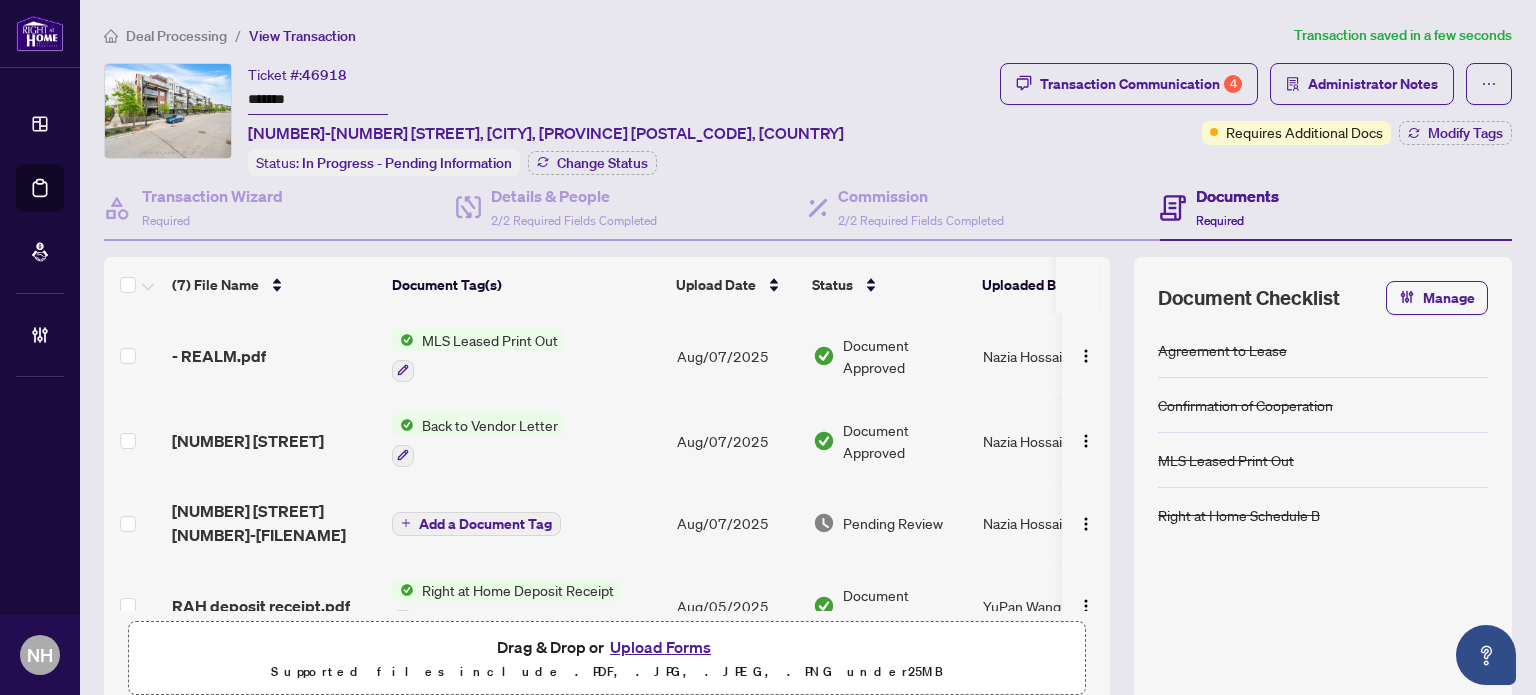 drag, startPoint x: 222, startPoint y: 83, endPoint x: 128, endPoint y: 83, distance: 94 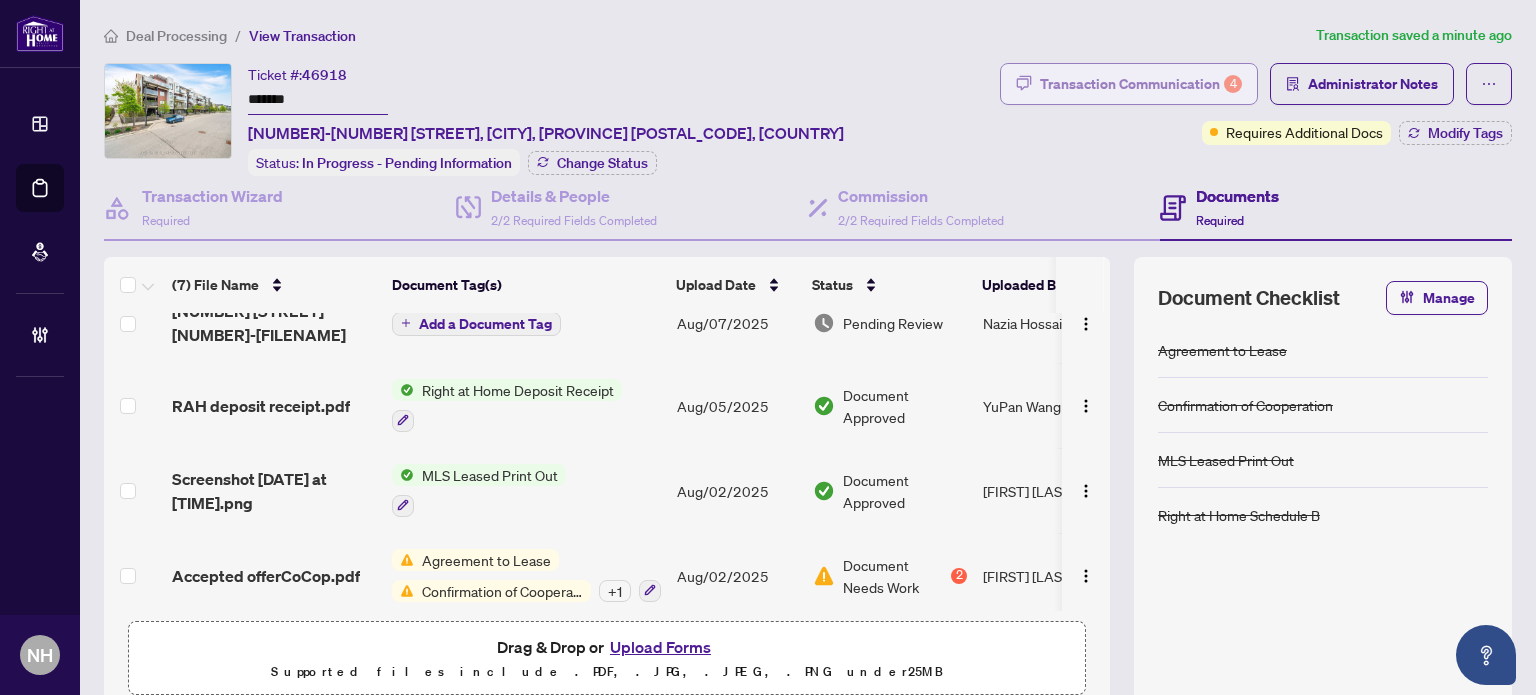 click on "Transaction Communication 4" at bounding box center (1141, 84) 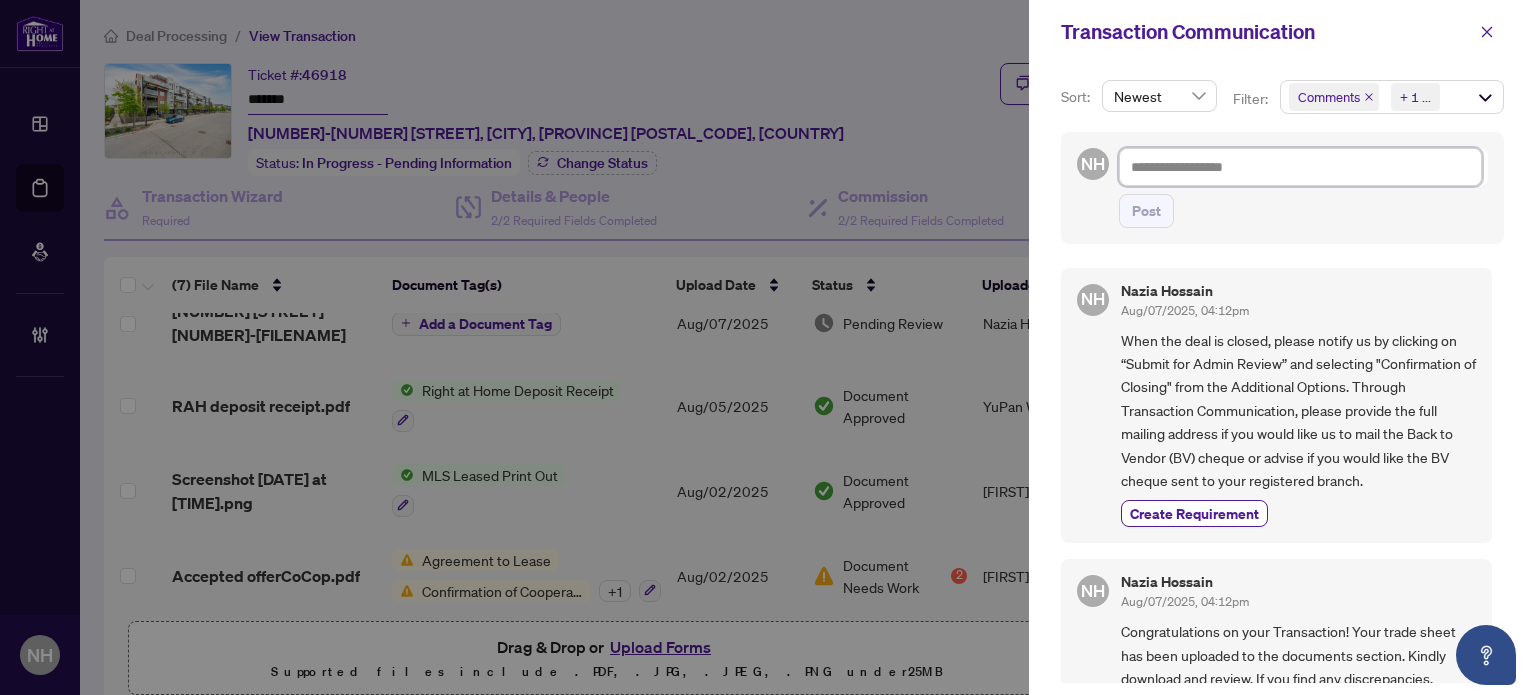 click at bounding box center (1300, 167) 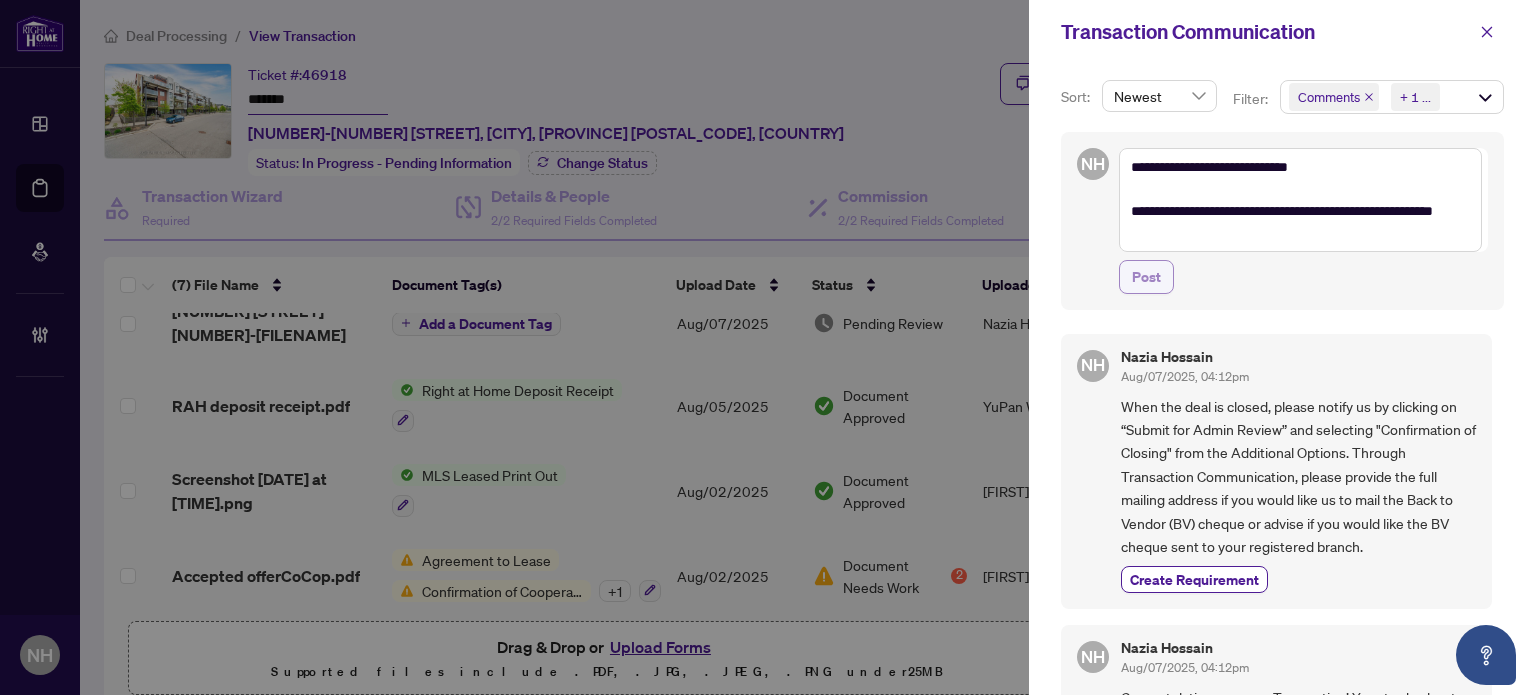 click on "Post" at bounding box center [1146, 277] 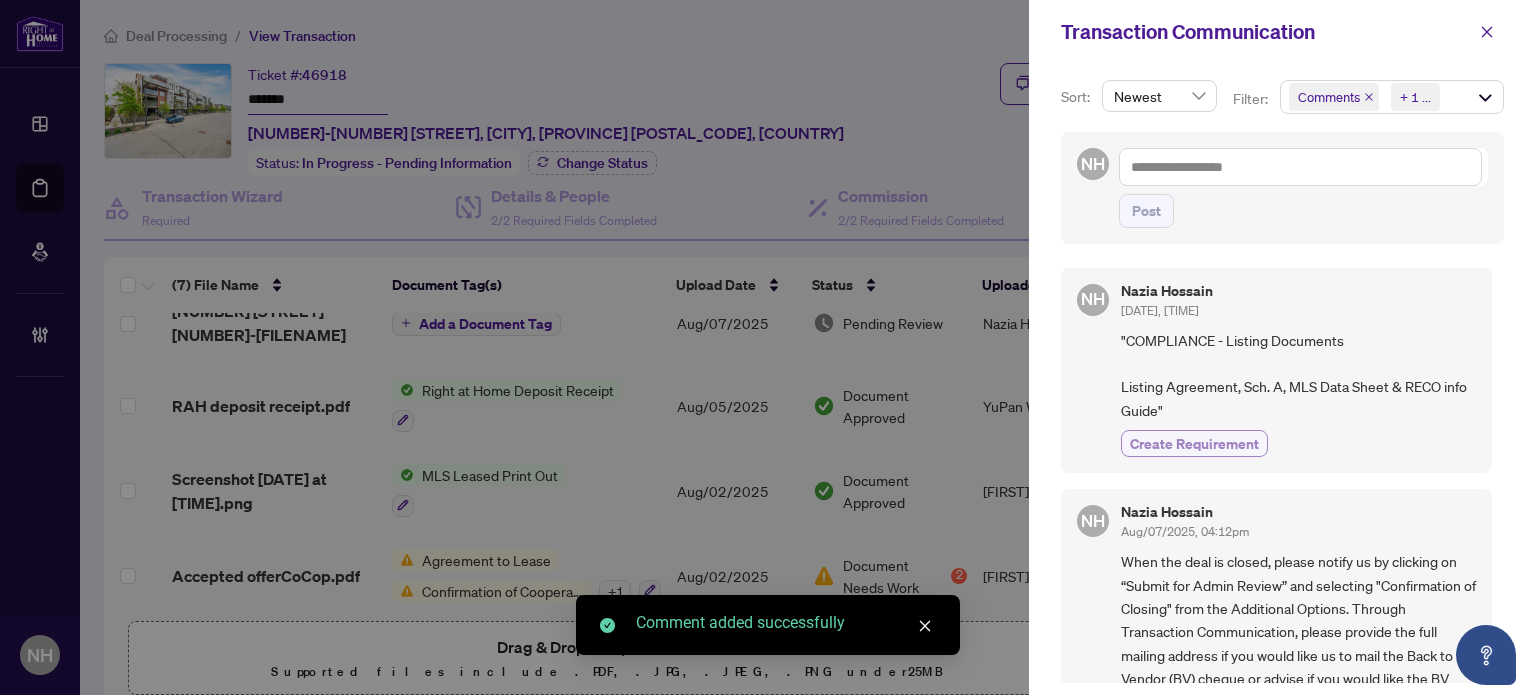 click on "Create Requirement" at bounding box center [1194, 443] 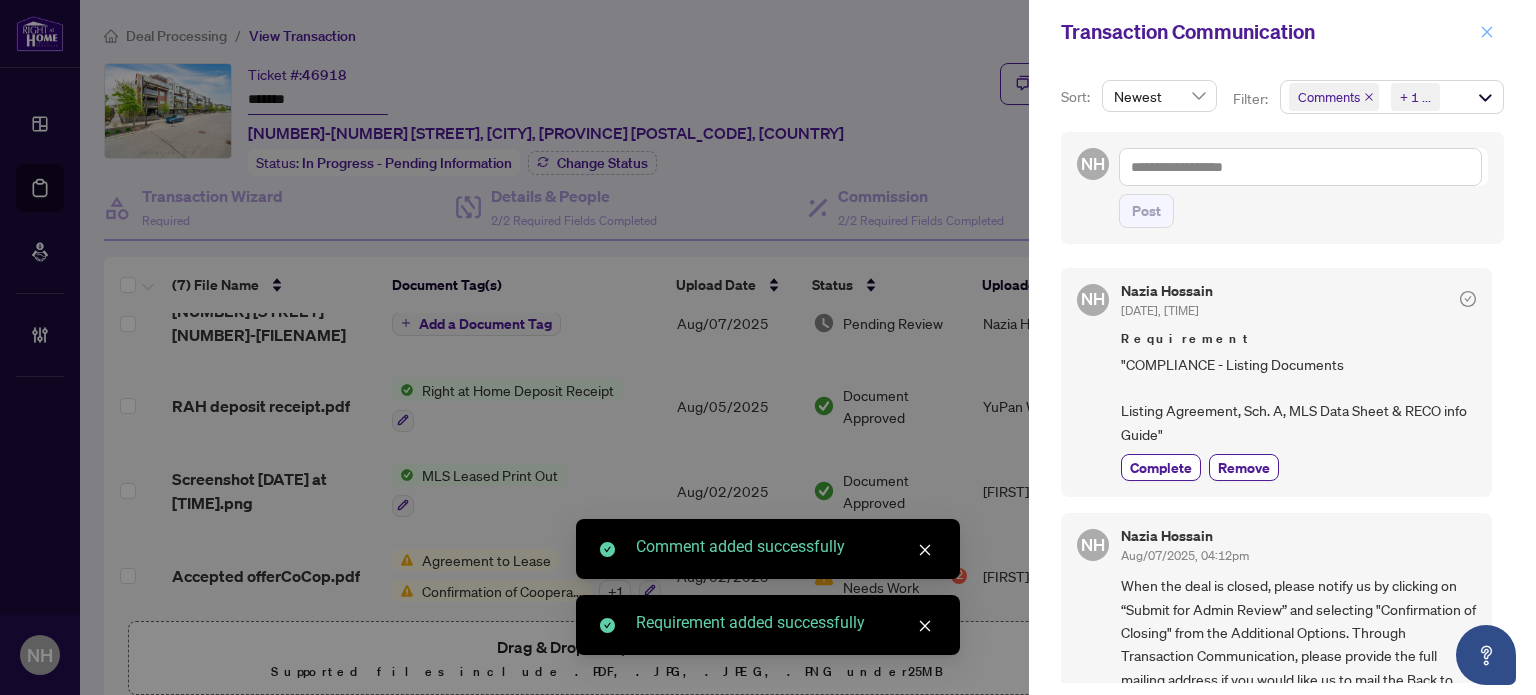 click 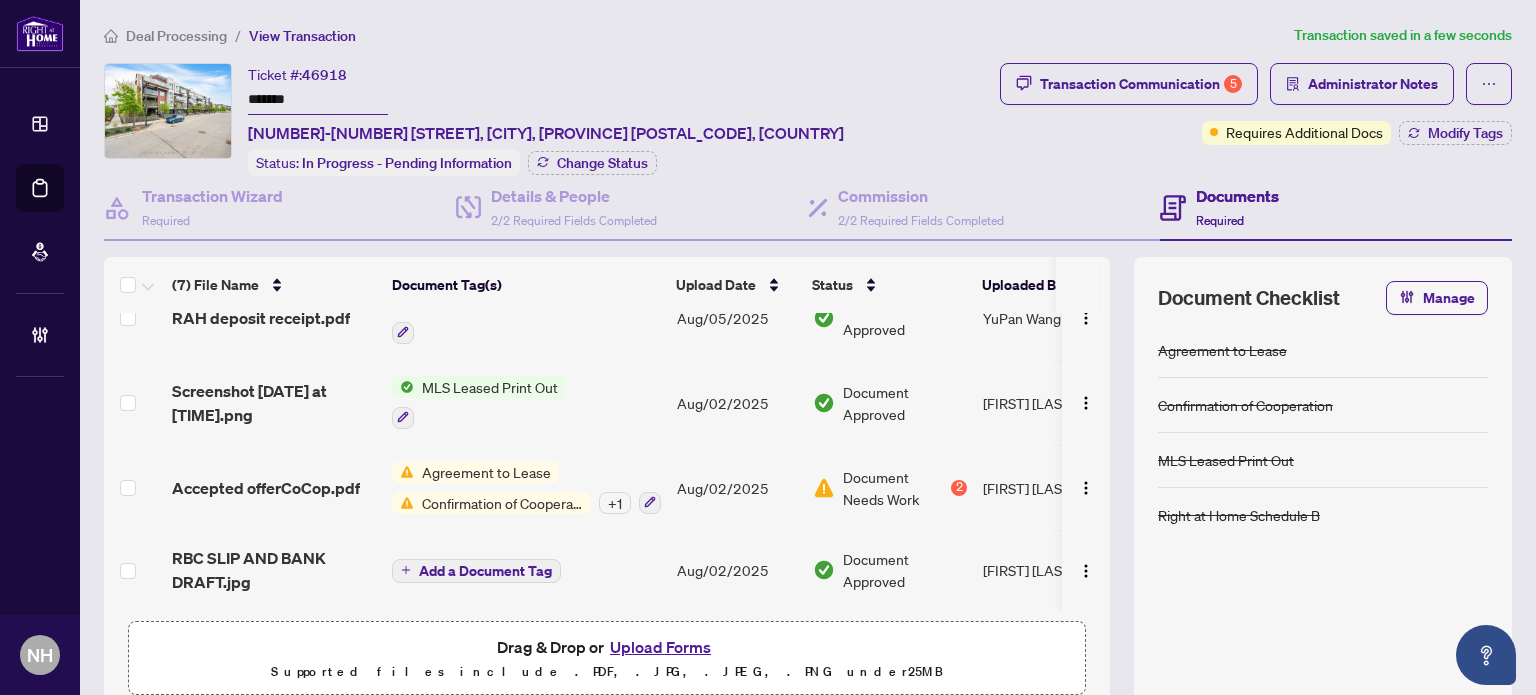 scroll, scrollTop: 0, scrollLeft: 0, axis: both 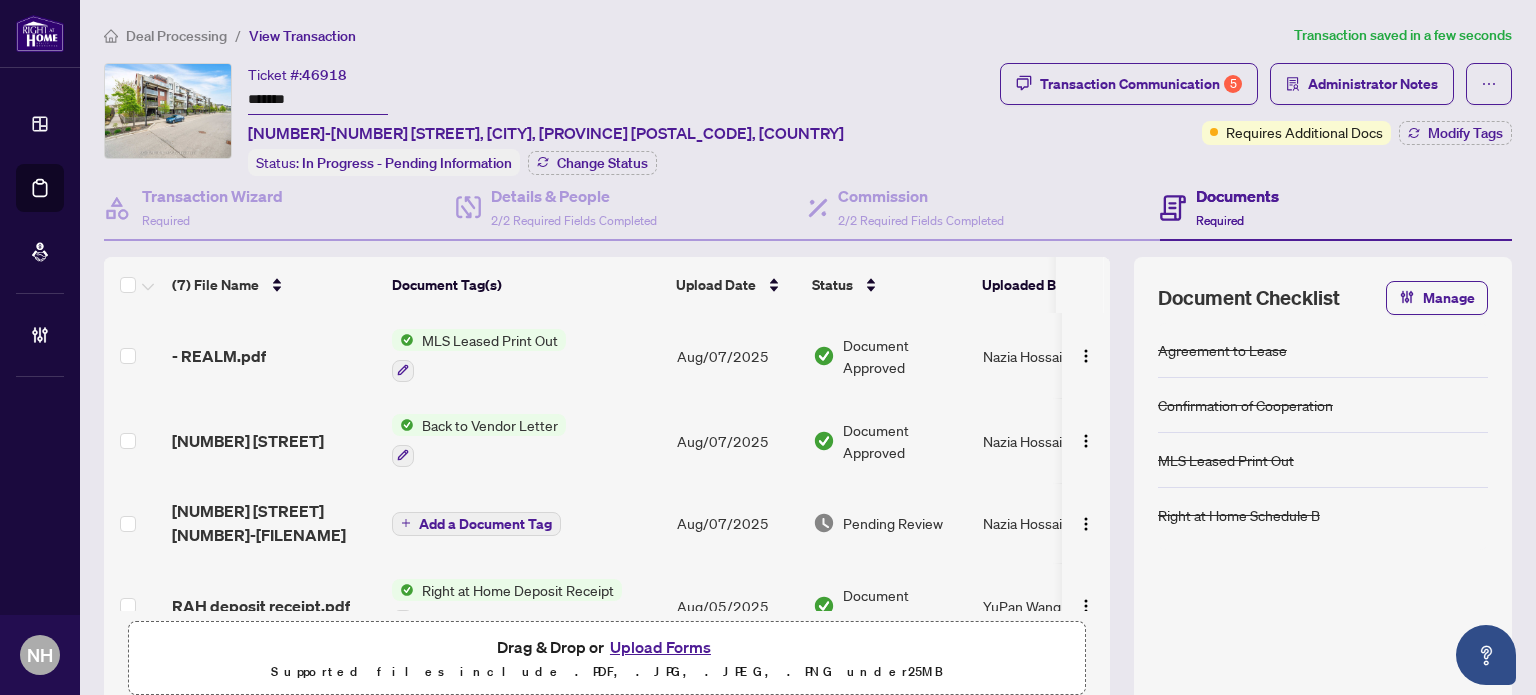 drag, startPoint x: 285, startPoint y: 99, endPoint x: 195, endPoint y: 67, distance: 95.51963 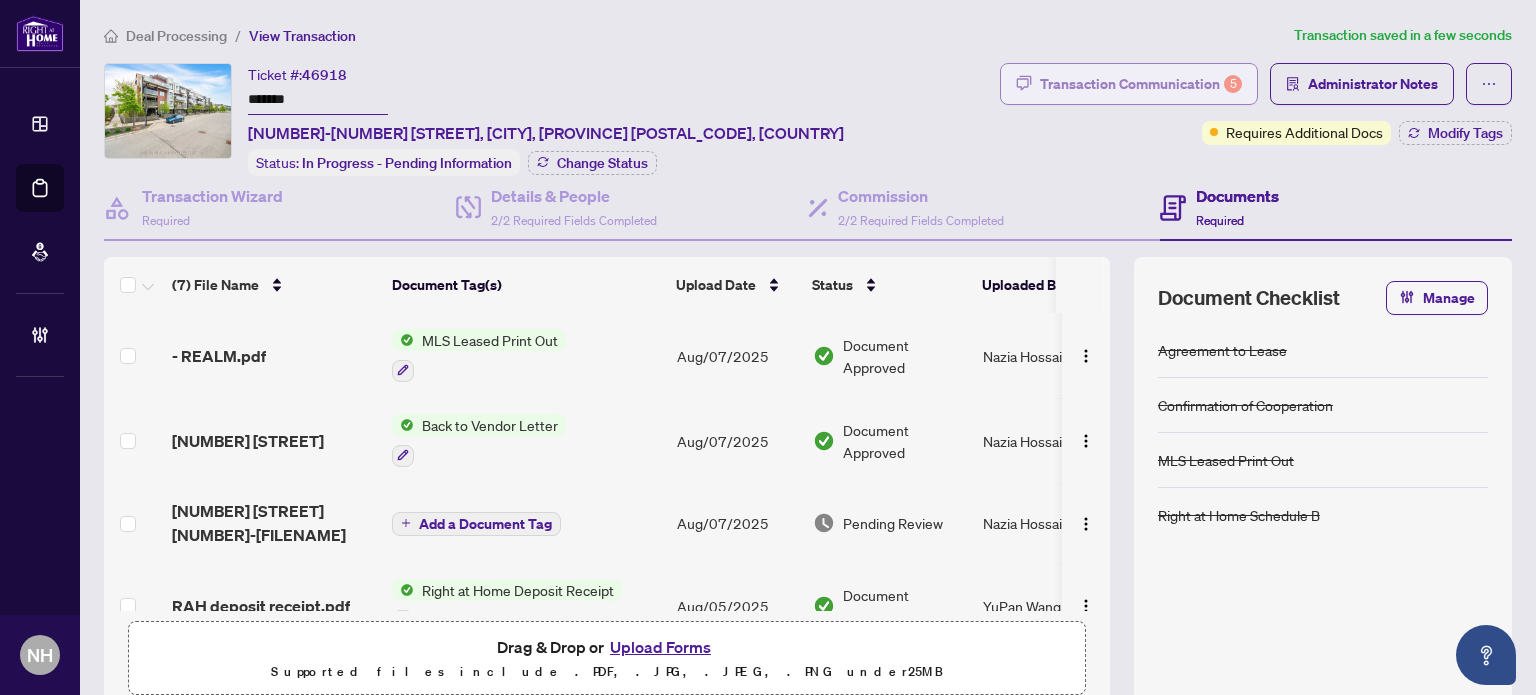 click on "Transaction Communication 5" at bounding box center (1141, 84) 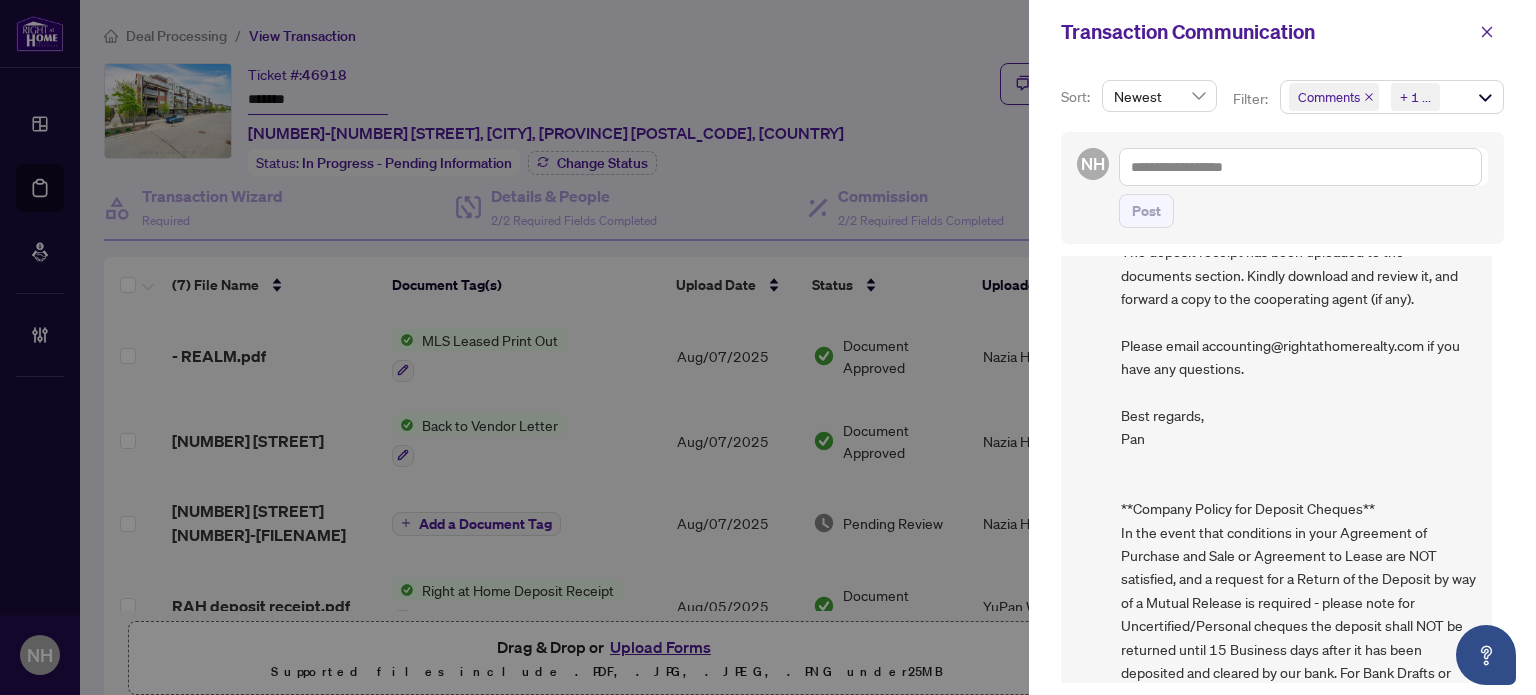 scroll, scrollTop: 1846, scrollLeft: 0, axis: vertical 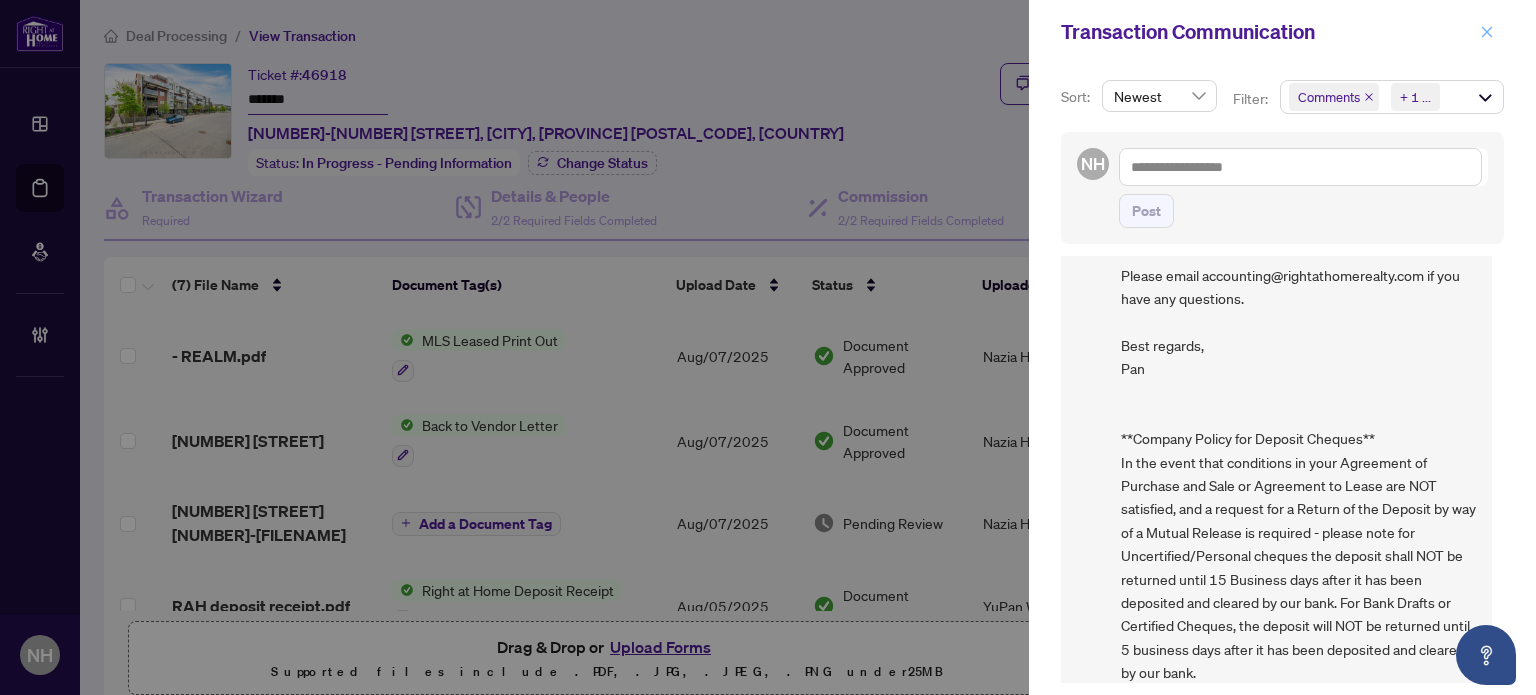 click 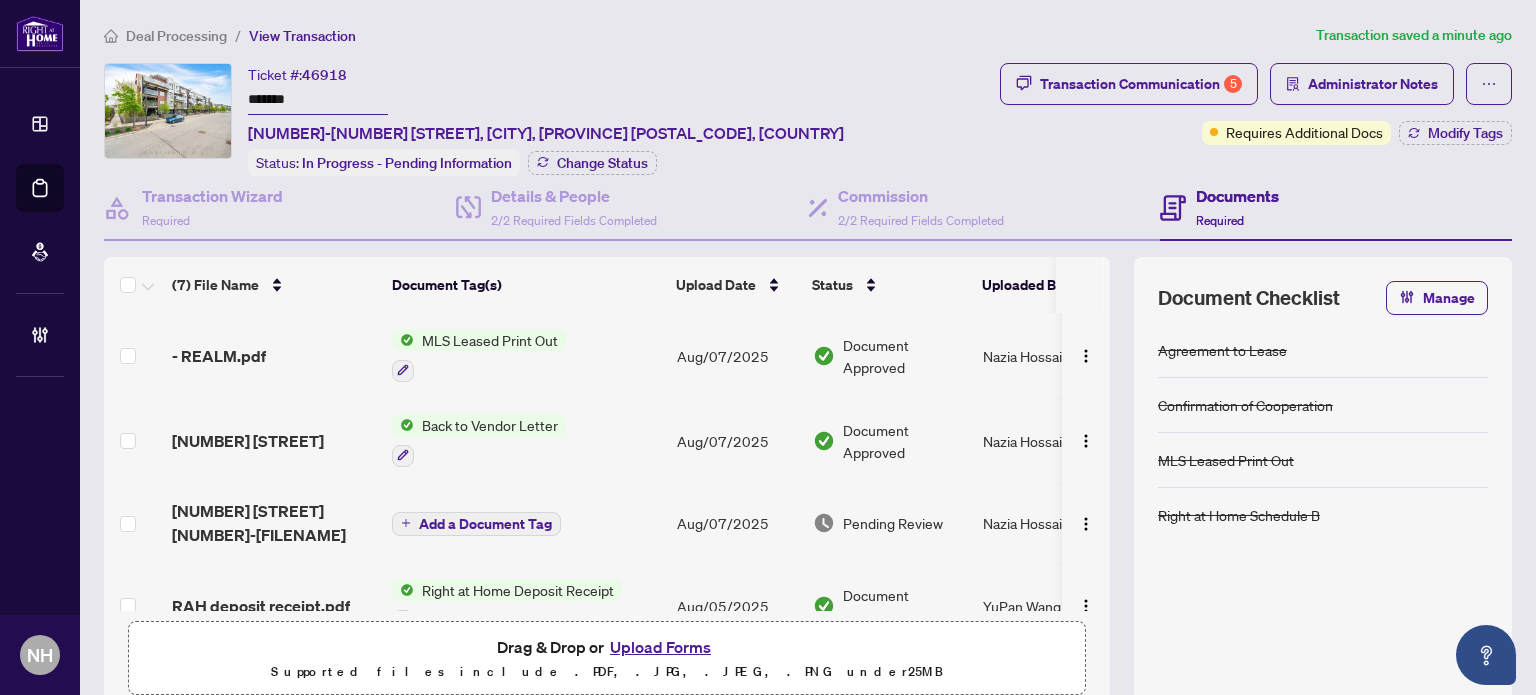 click on "Deal Processing" at bounding box center (176, 36) 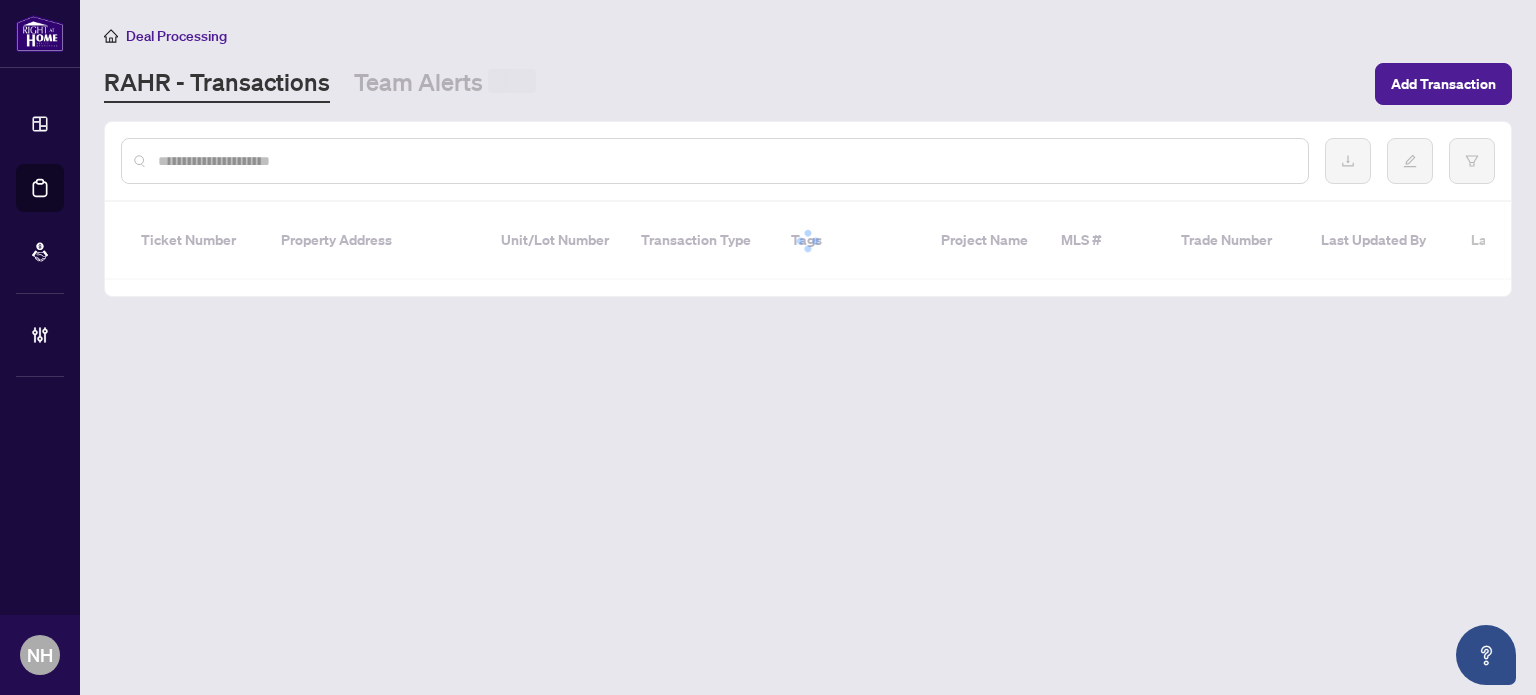 click at bounding box center (725, 161) 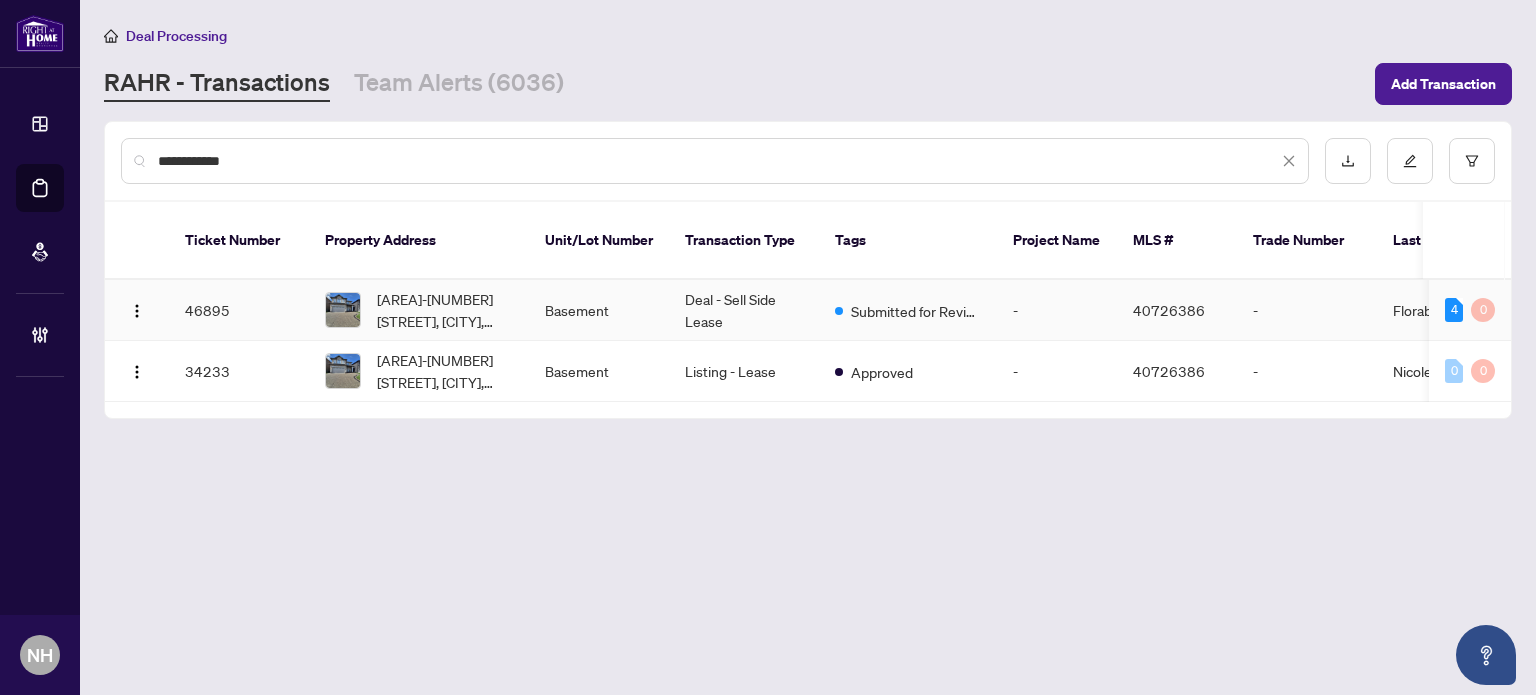 click on "Basement-49 Robertson Road, Ancaster, ON L9K 0H7, Canada" at bounding box center (445, 310) 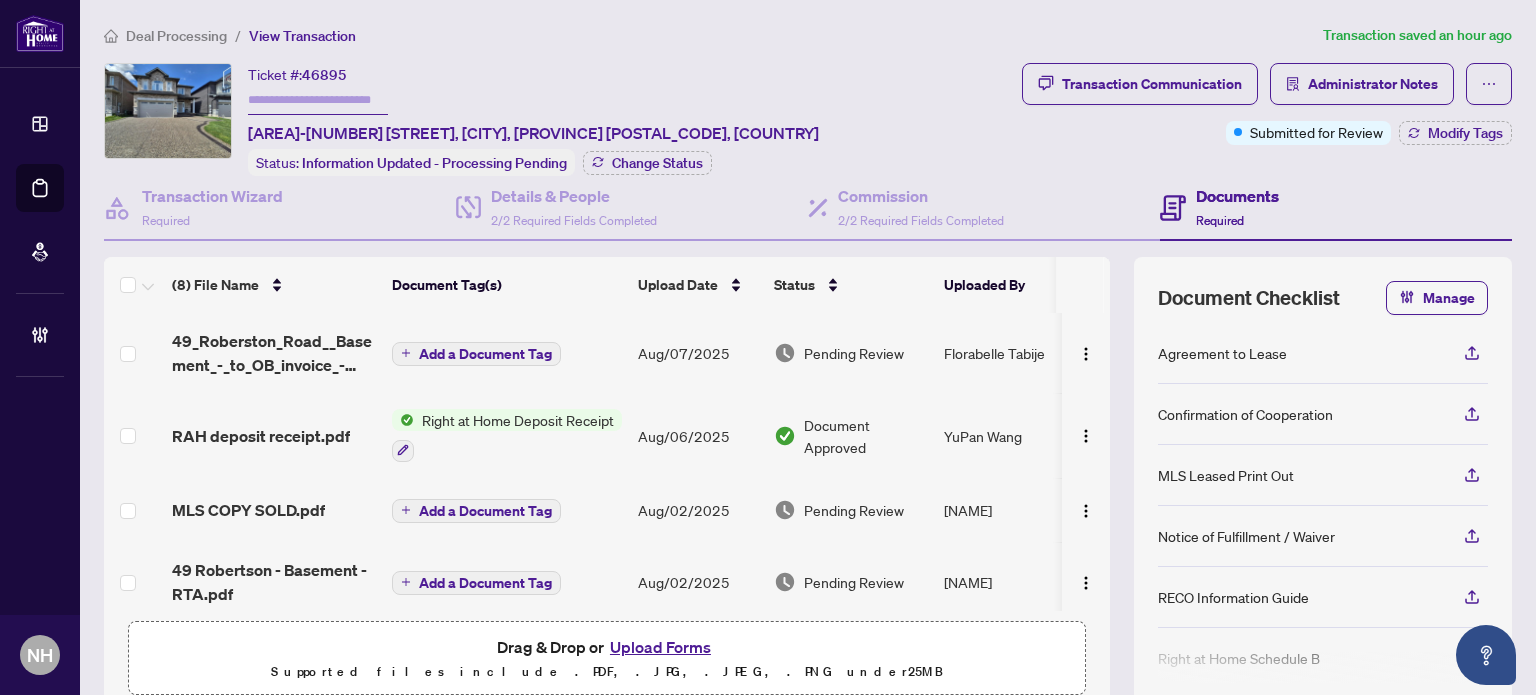 click on "RAH deposit receipt.pdf" at bounding box center [261, 436] 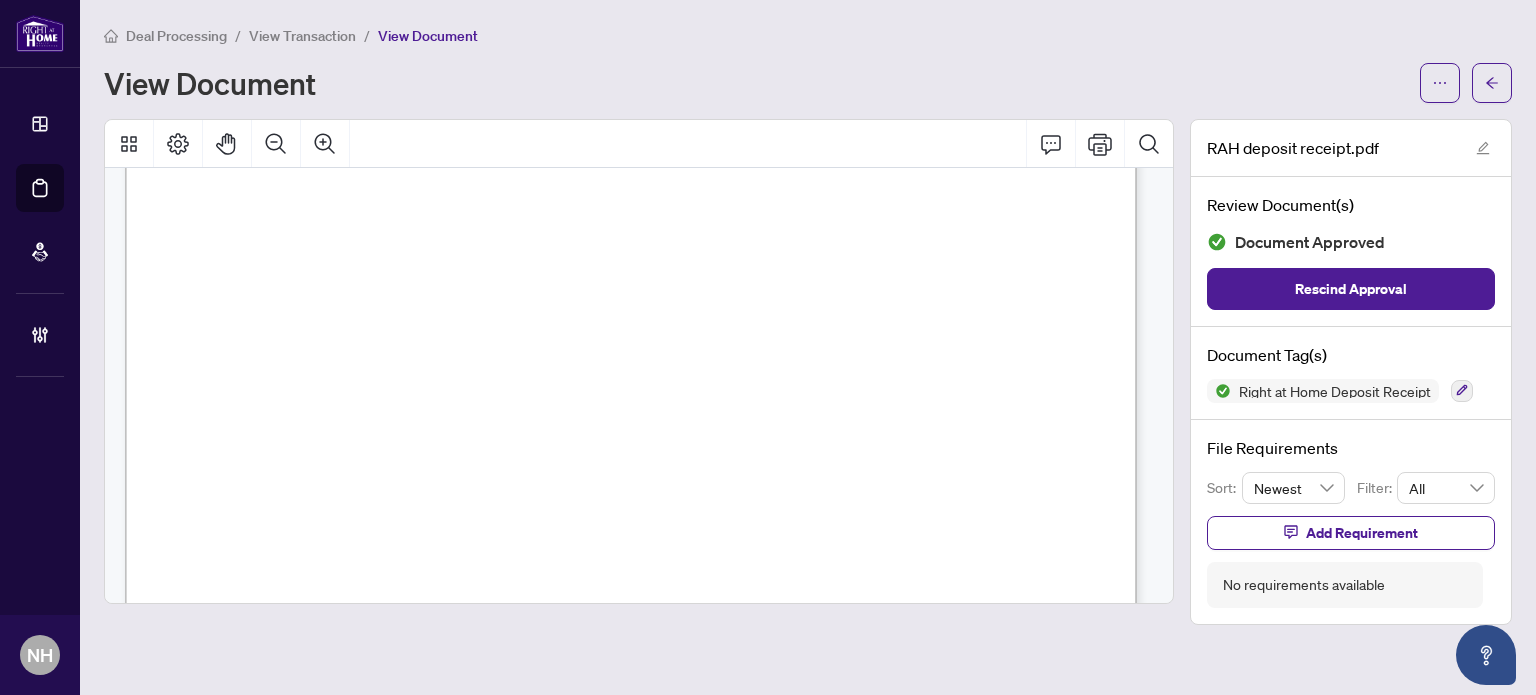 scroll, scrollTop: 400, scrollLeft: 0, axis: vertical 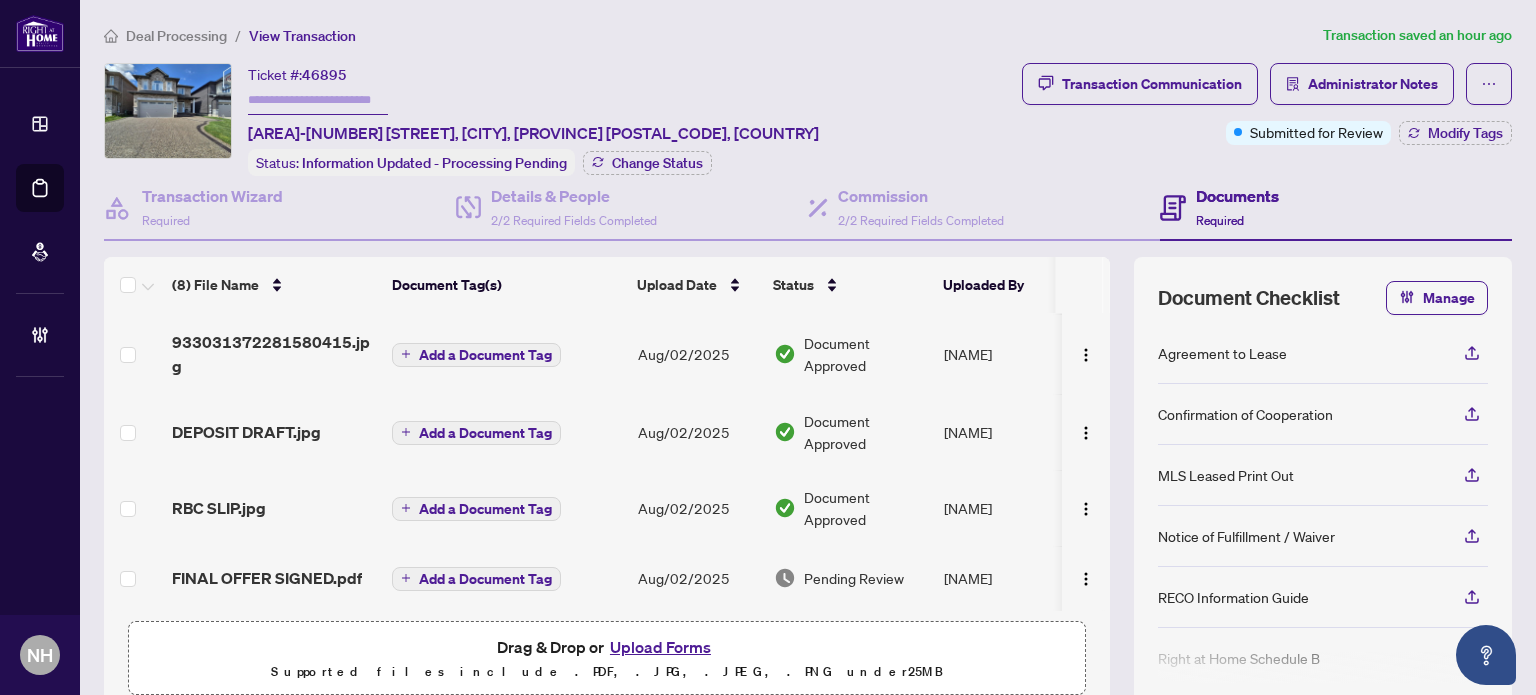 click on "FINAL OFFER SIGNED.pdf" at bounding box center (267, 578) 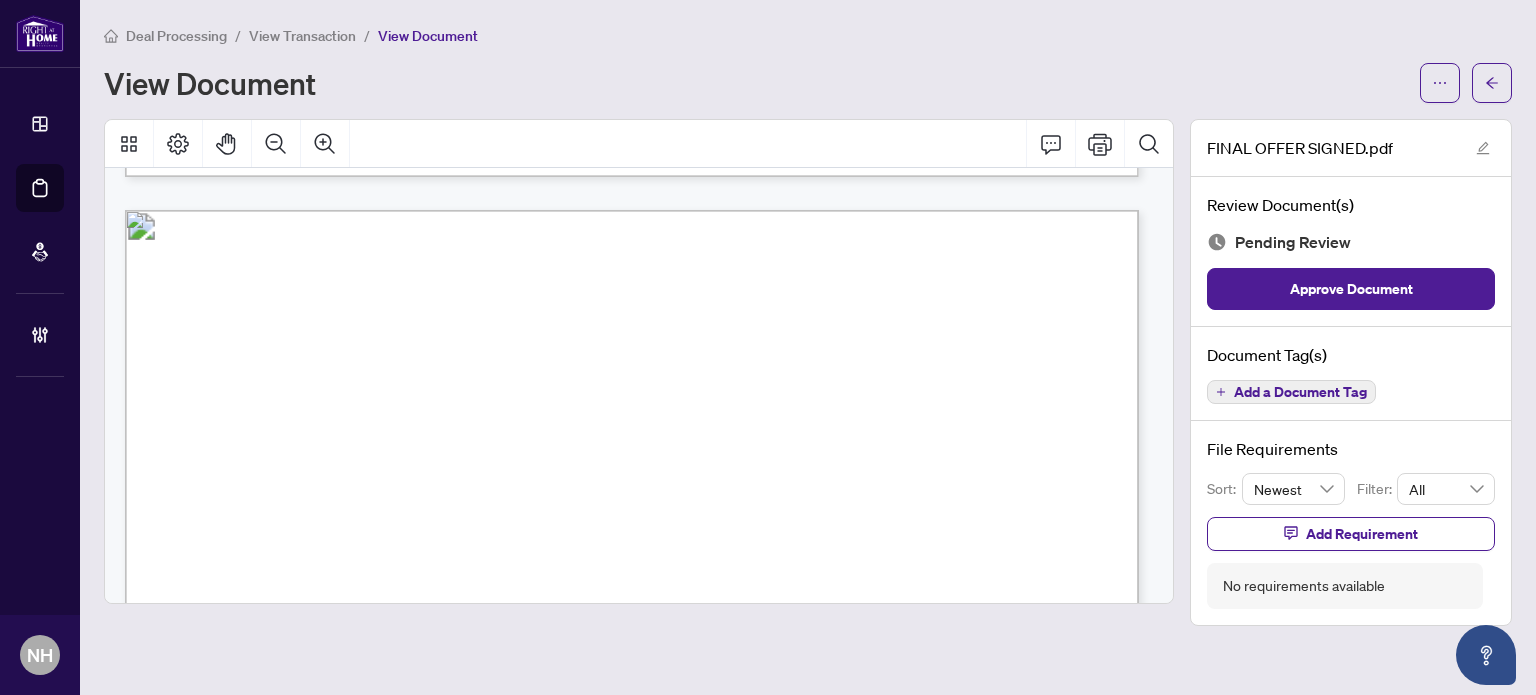 scroll, scrollTop: 2600, scrollLeft: 0, axis: vertical 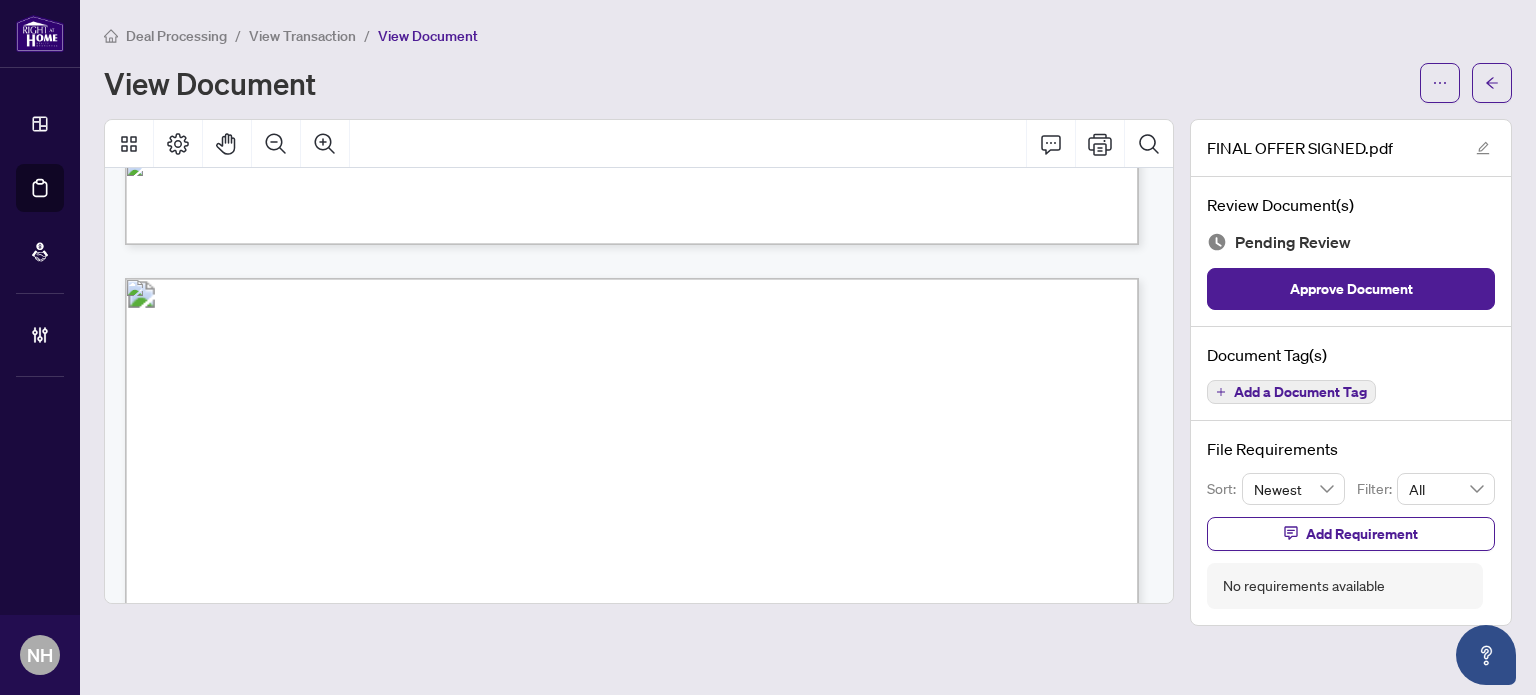 click 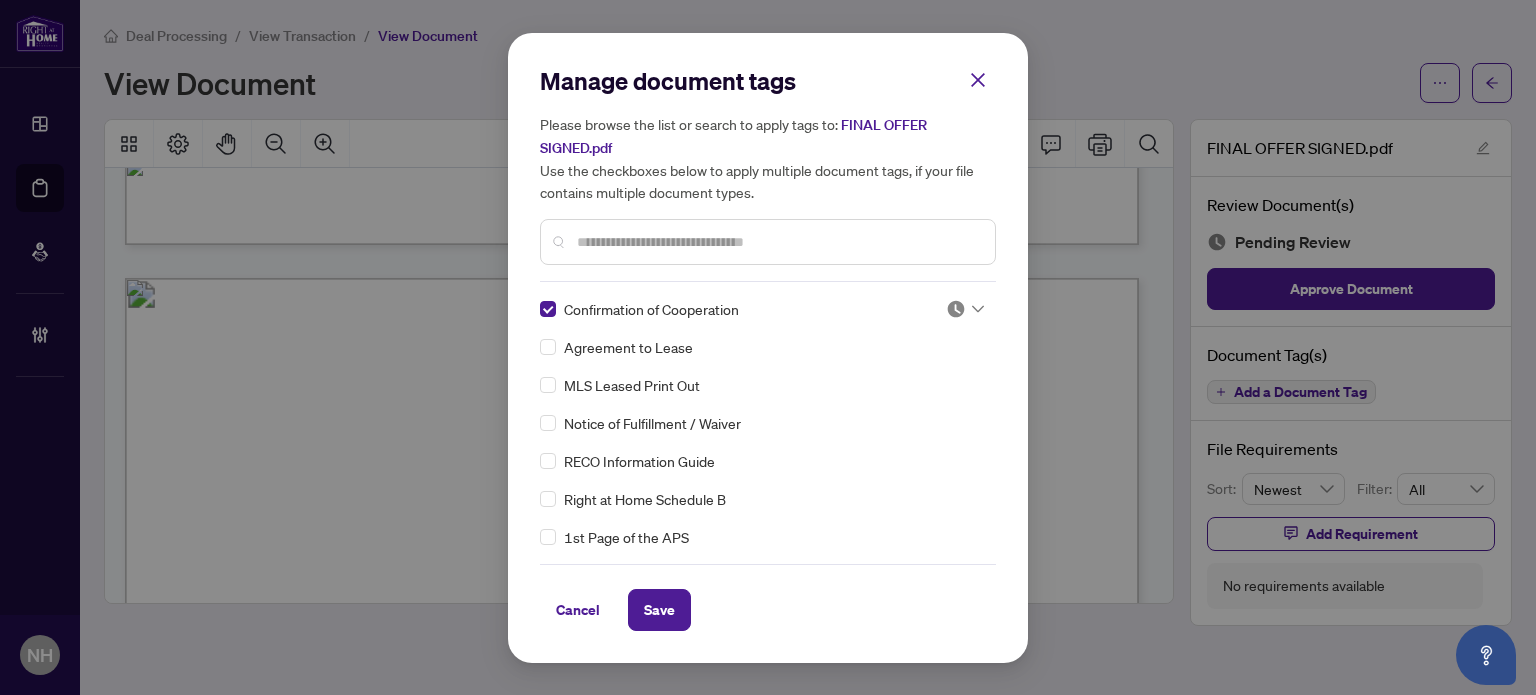 click at bounding box center (956, 309) 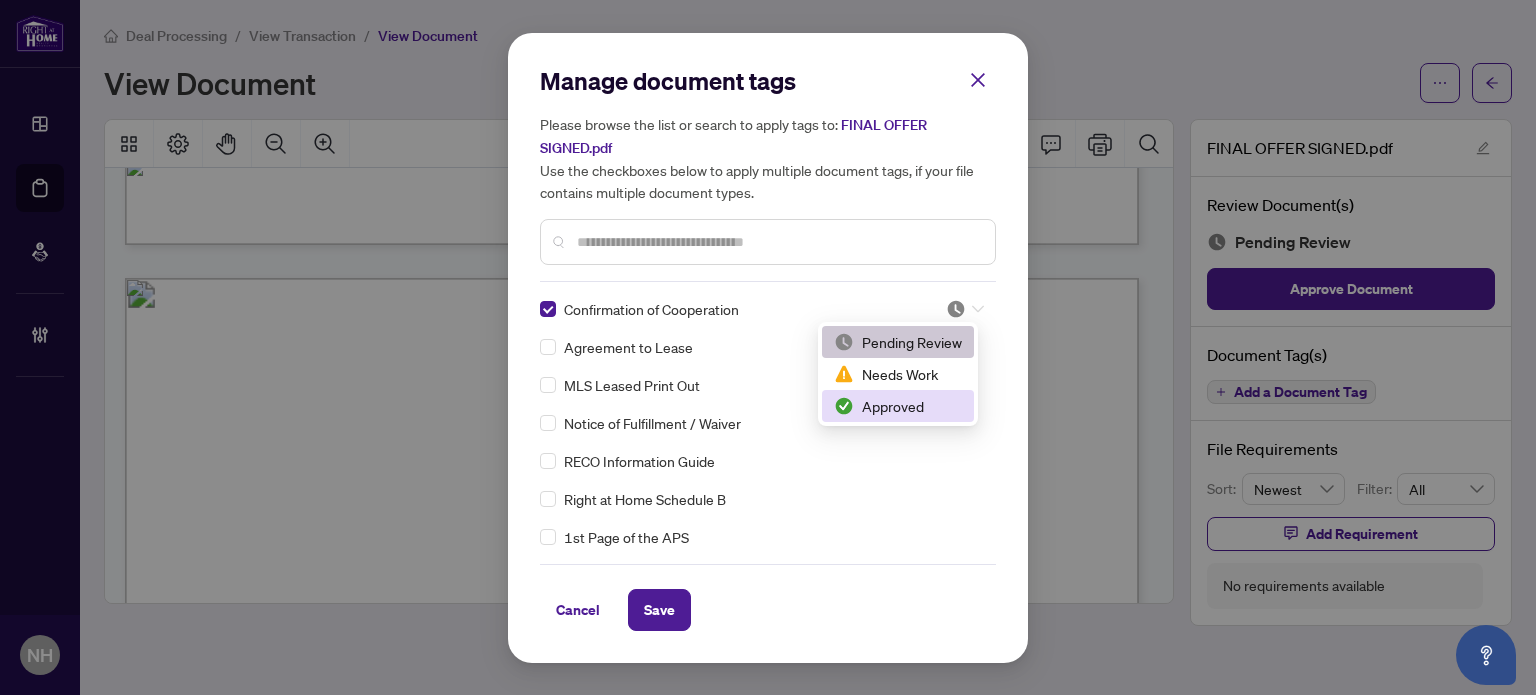 click on "Approved" at bounding box center (898, 406) 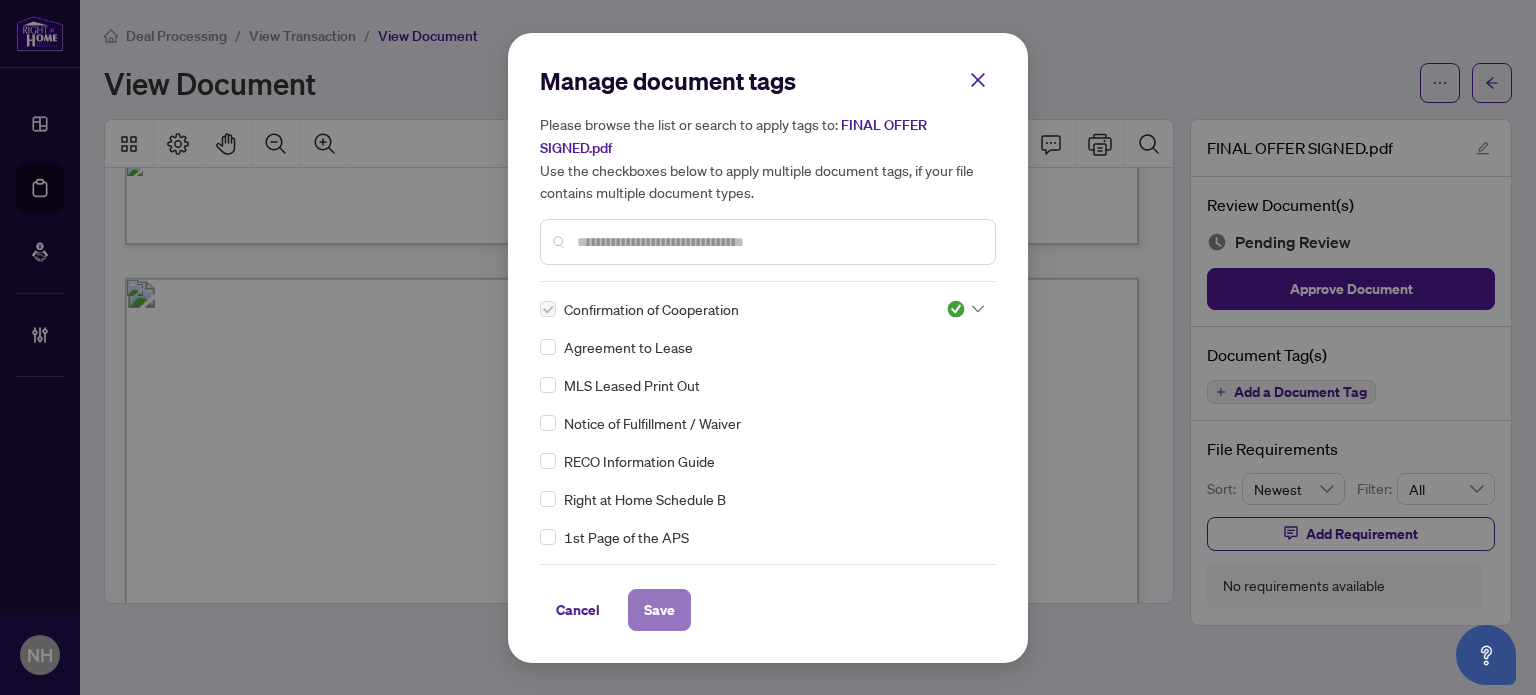 click on "Save" at bounding box center (659, 610) 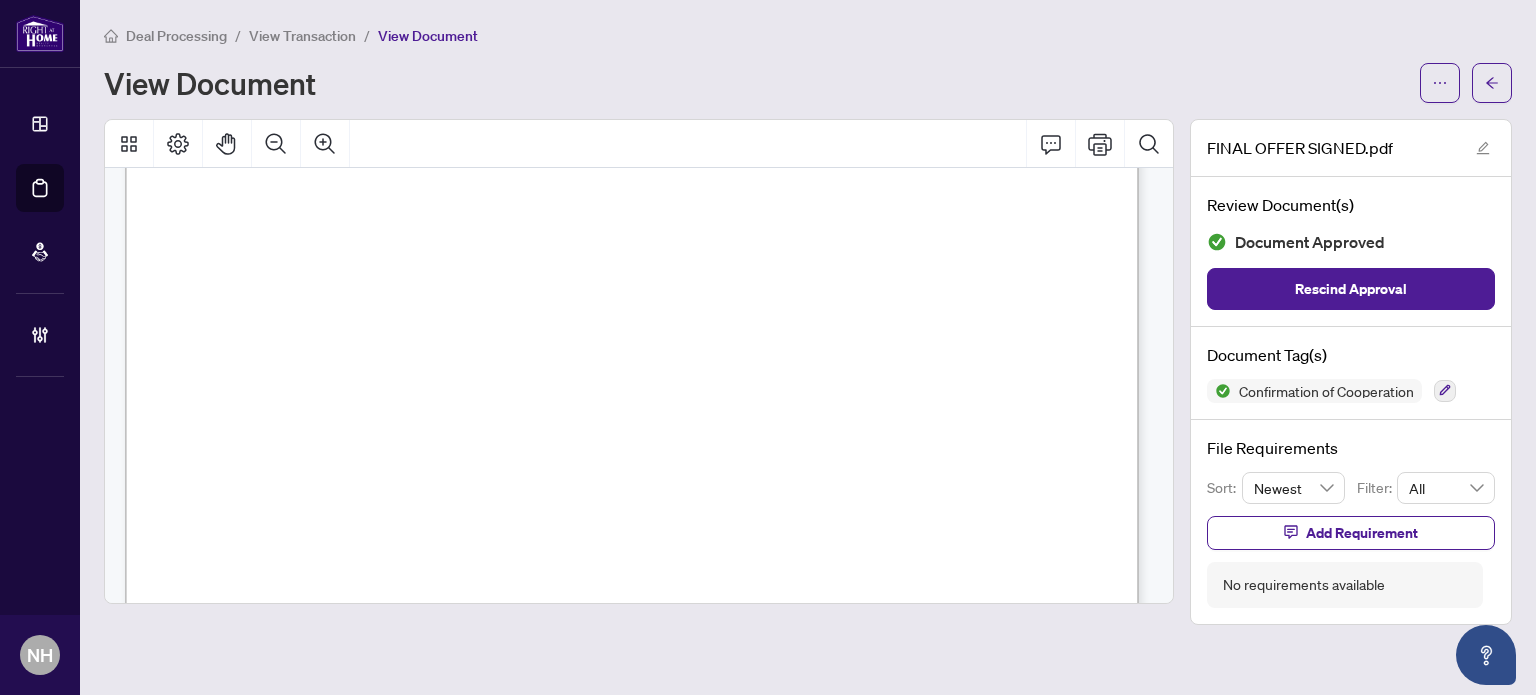 scroll, scrollTop: 7700, scrollLeft: 0, axis: vertical 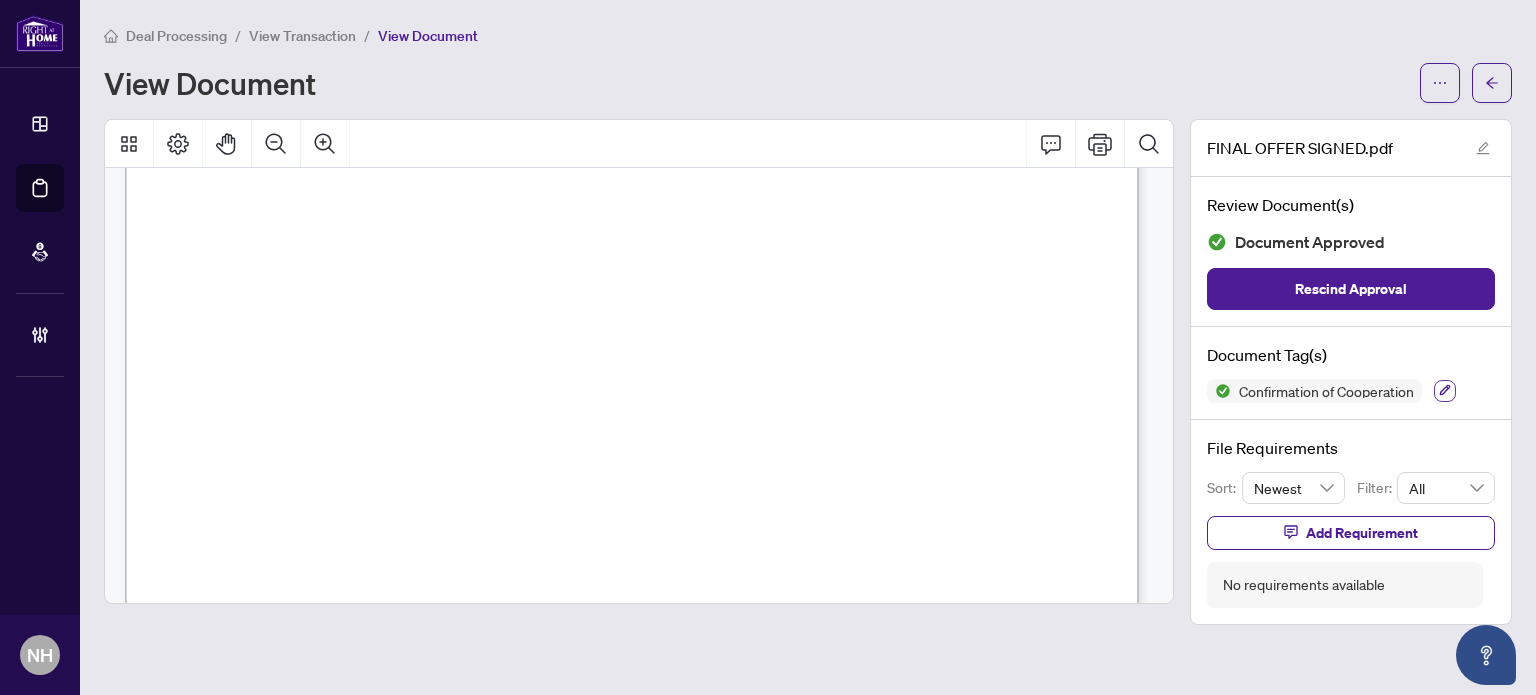 click 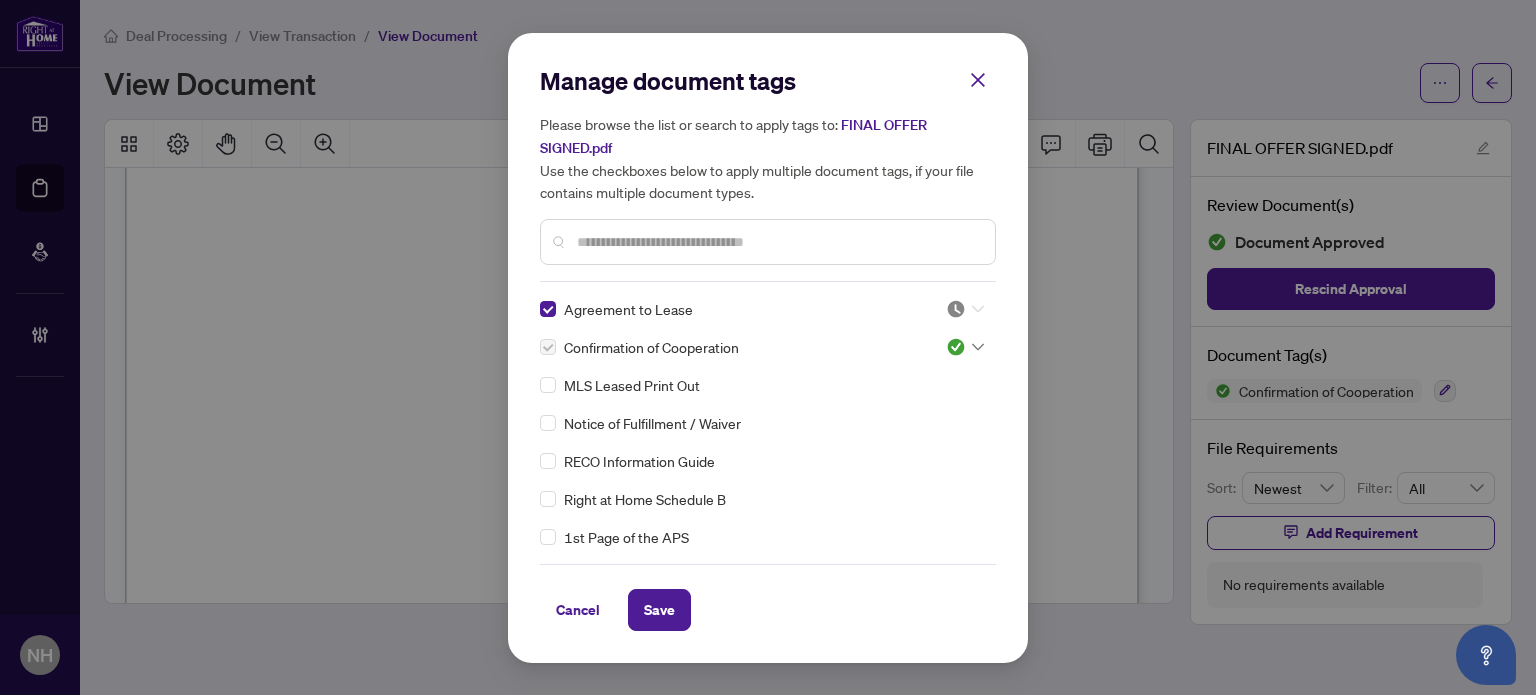 click 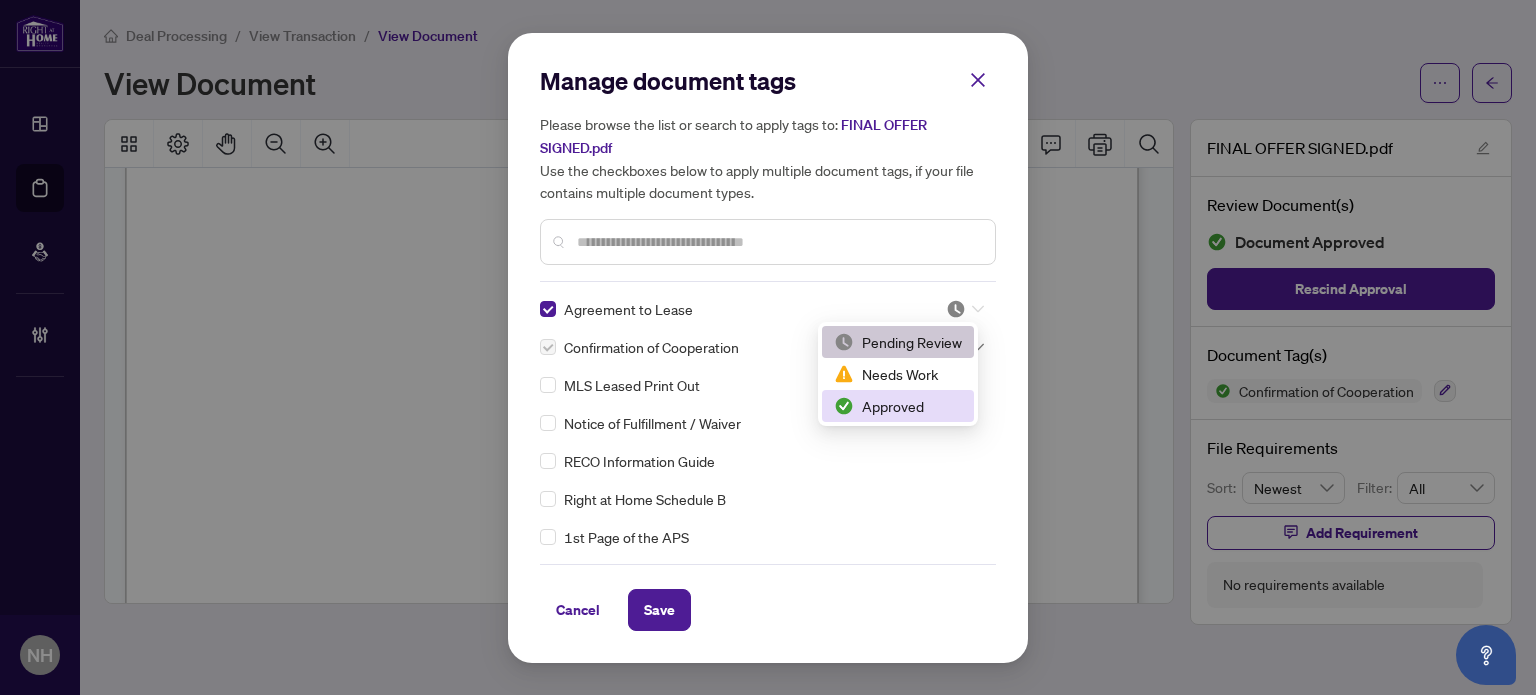 click on "Approved" at bounding box center (898, 406) 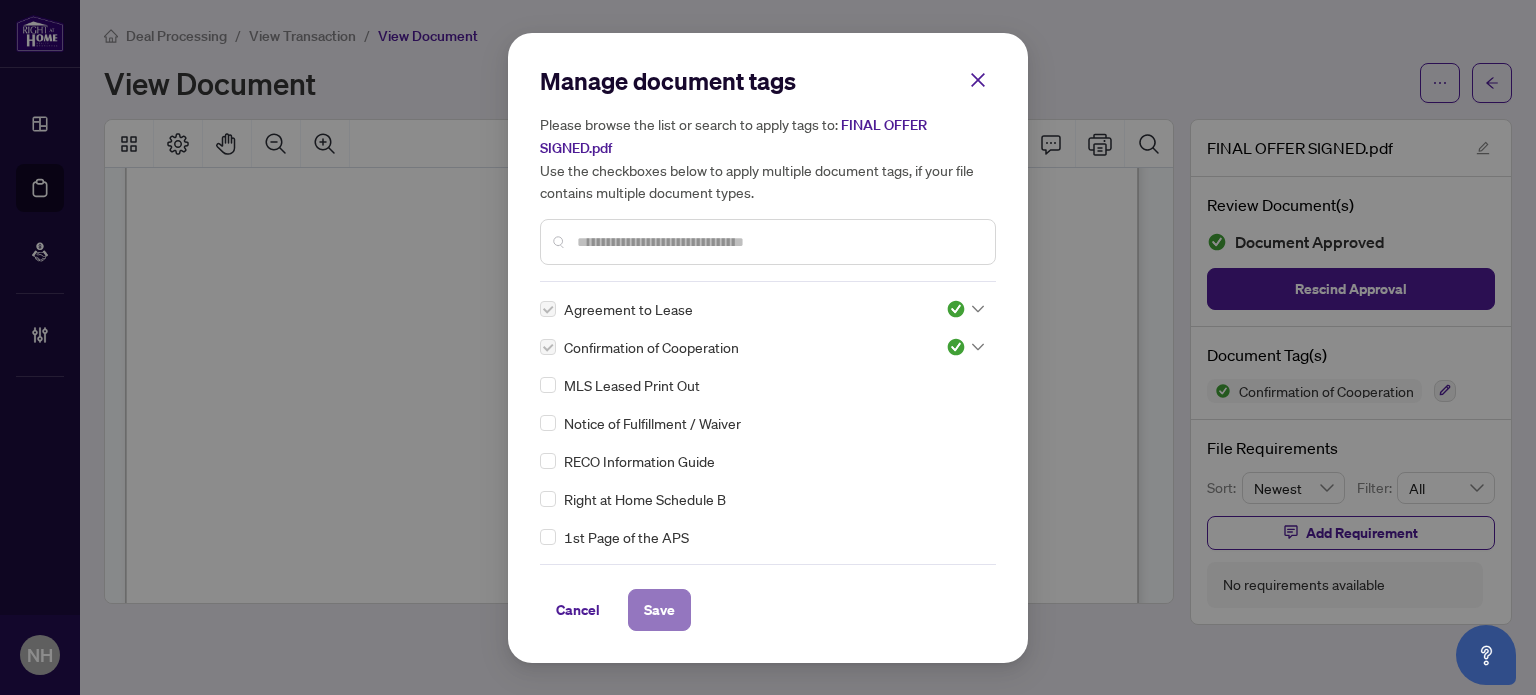 click on "Save" at bounding box center [659, 610] 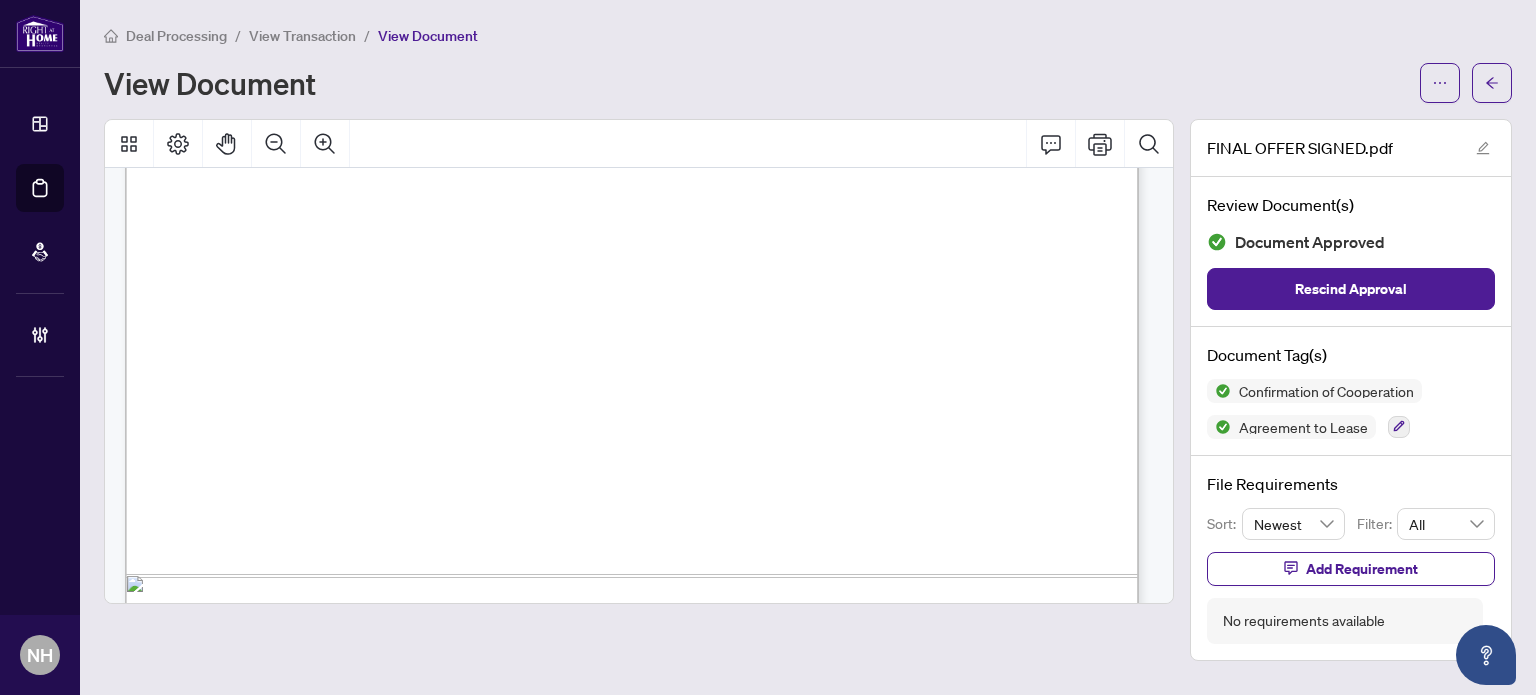 scroll, scrollTop: 11676, scrollLeft: 0, axis: vertical 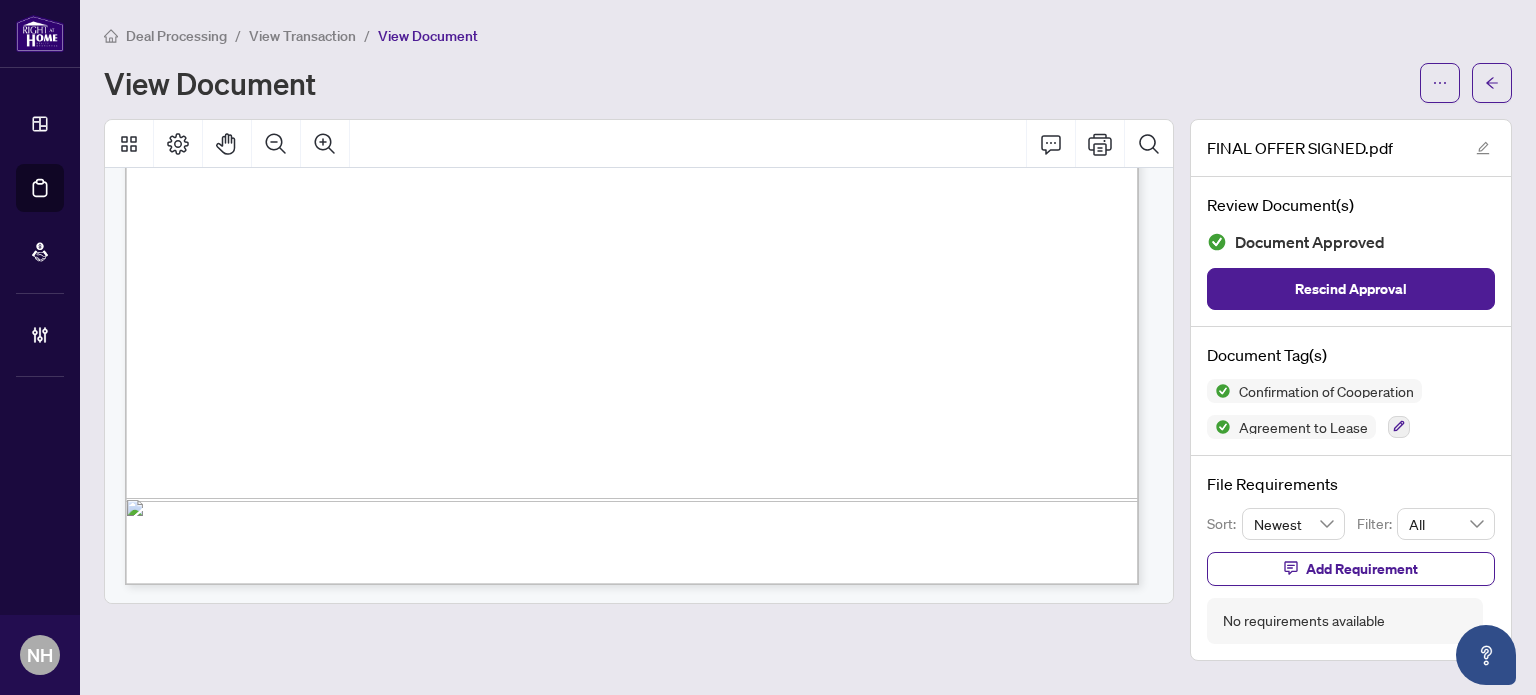 click on "Confirmation of Cooperation Agreement to Lease" at bounding box center [1351, 409] 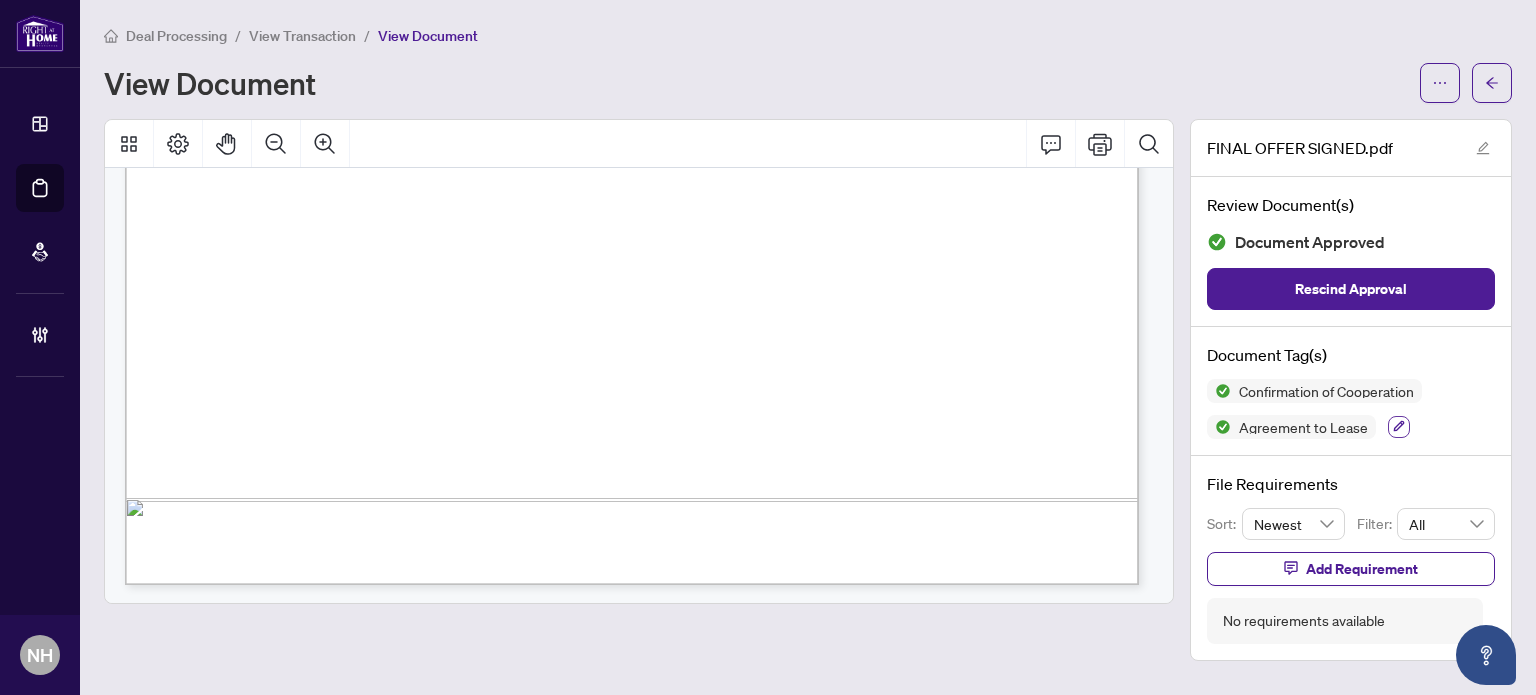 click at bounding box center (1399, 427) 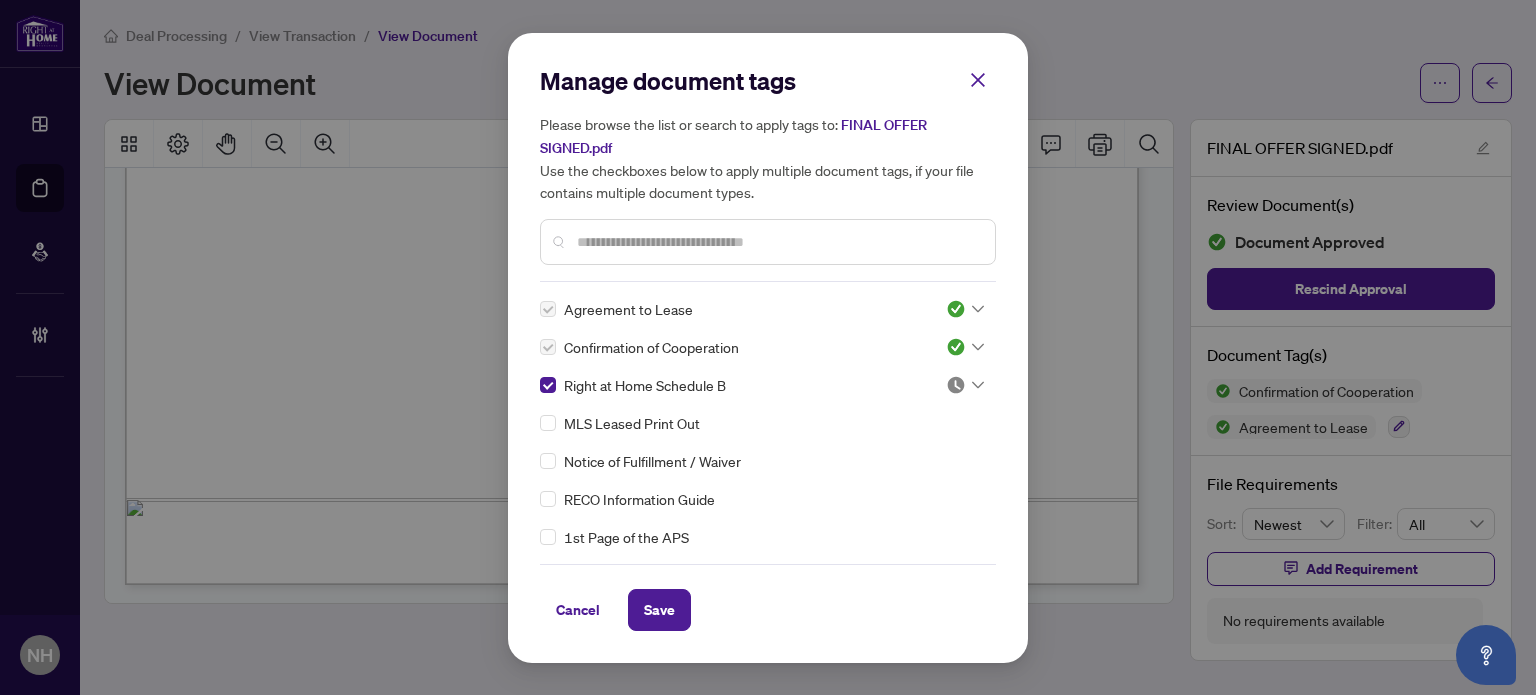 click at bounding box center [956, 385] 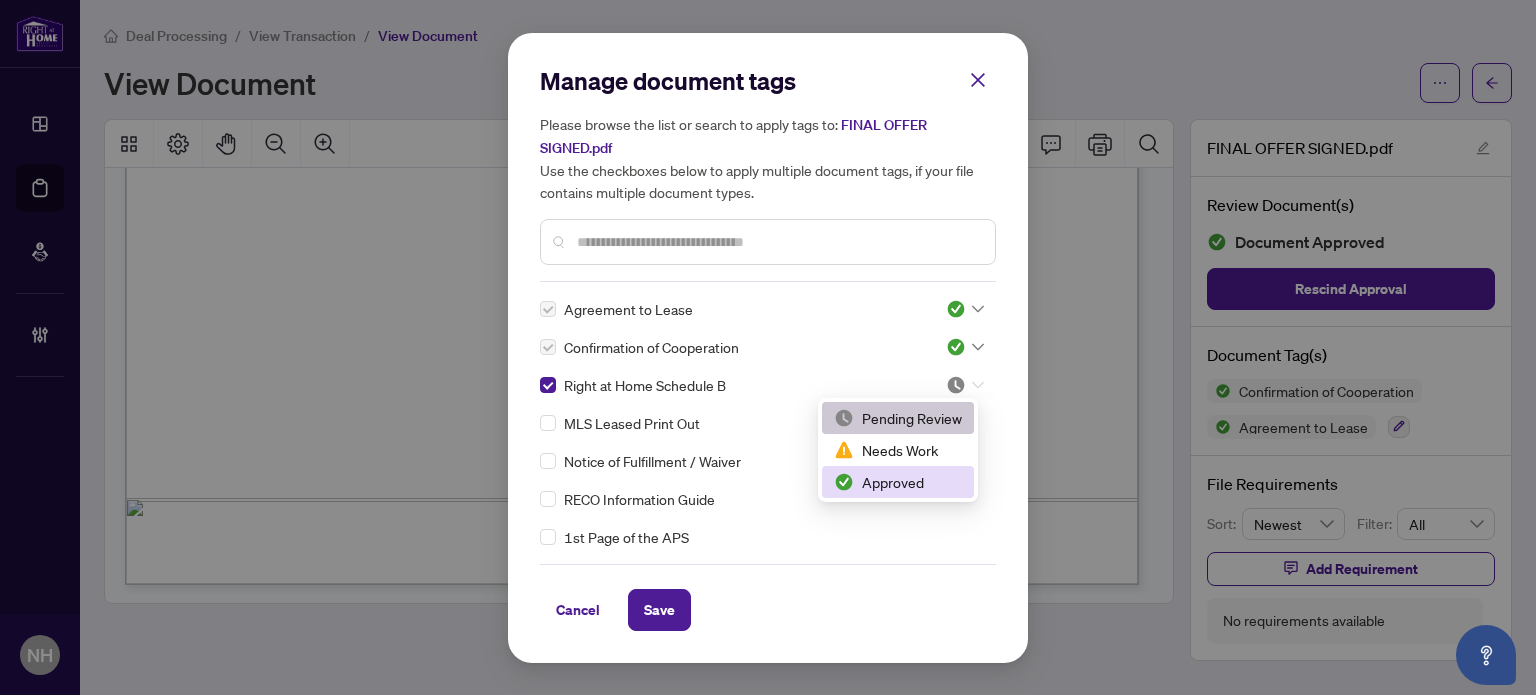 click on "Approved" at bounding box center [898, 482] 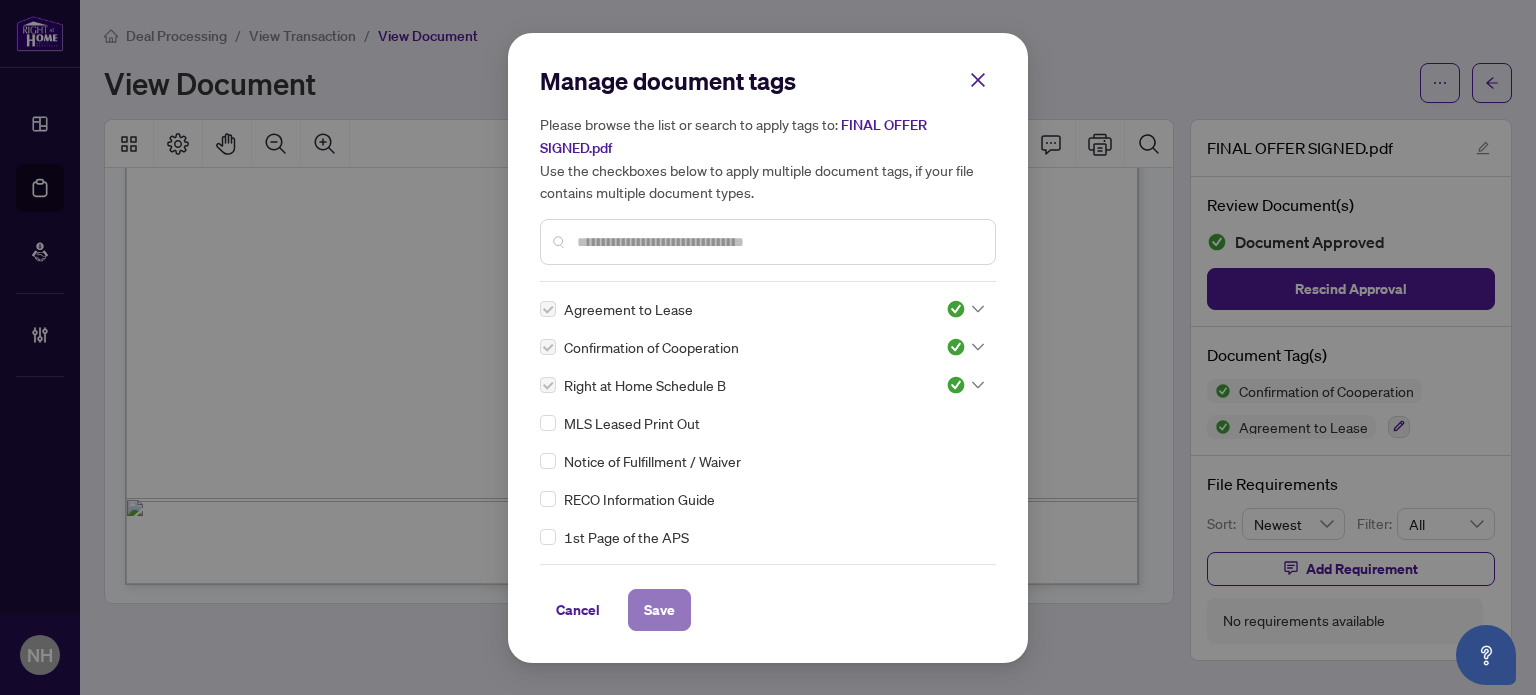 click on "Save" at bounding box center [659, 610] 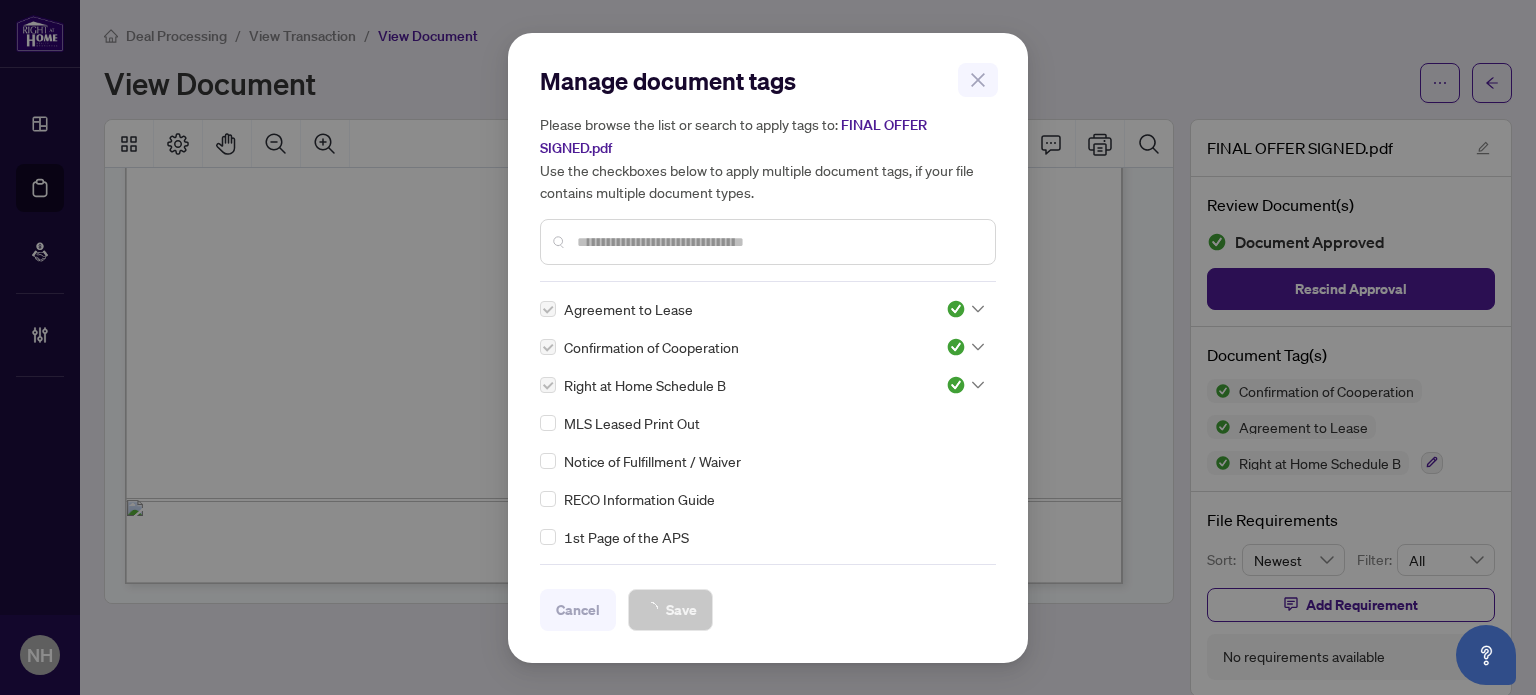 scroll, scrollTop: 11484, scrollLeft: 0, axis: vertical 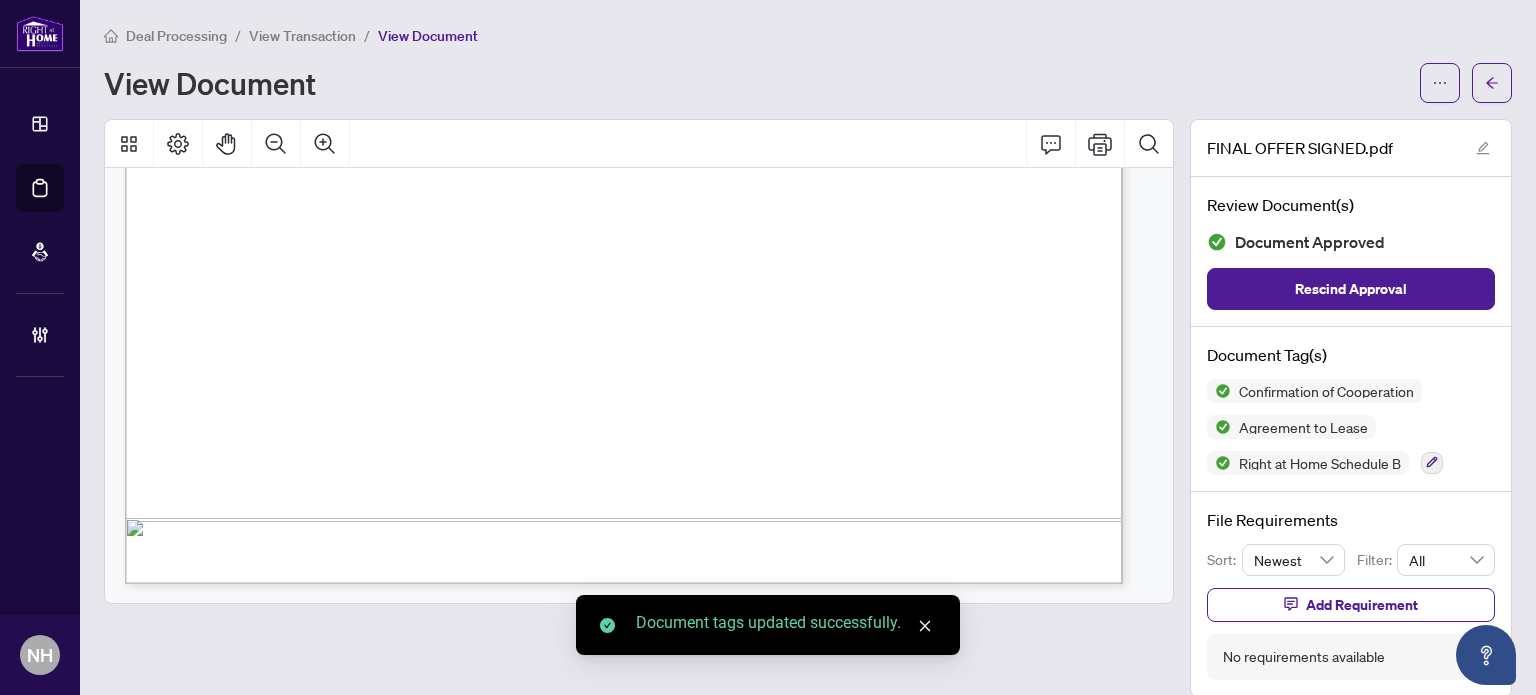 click on "View Transaction" at bounding box center (302, 36) 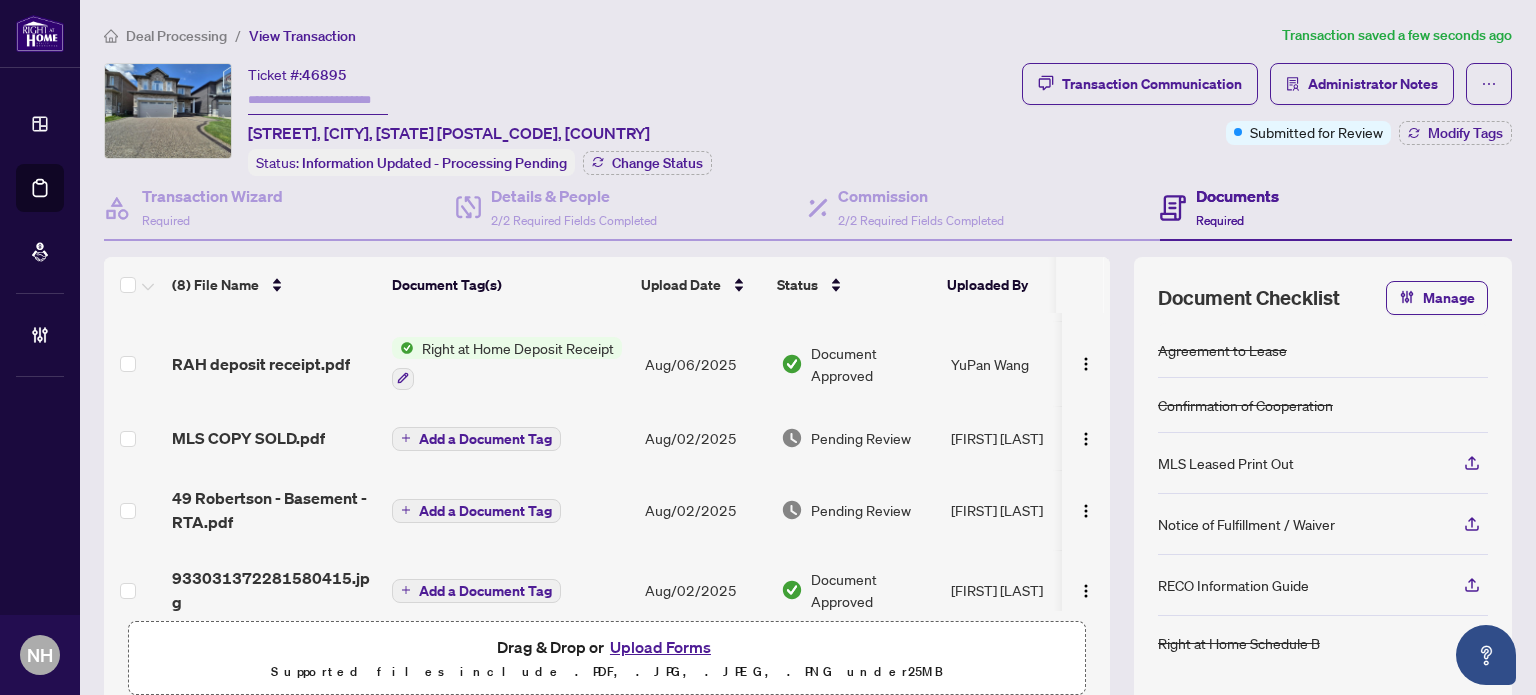 scroll, scrollTop: 100, scrollLeft: 0, axis: vertical 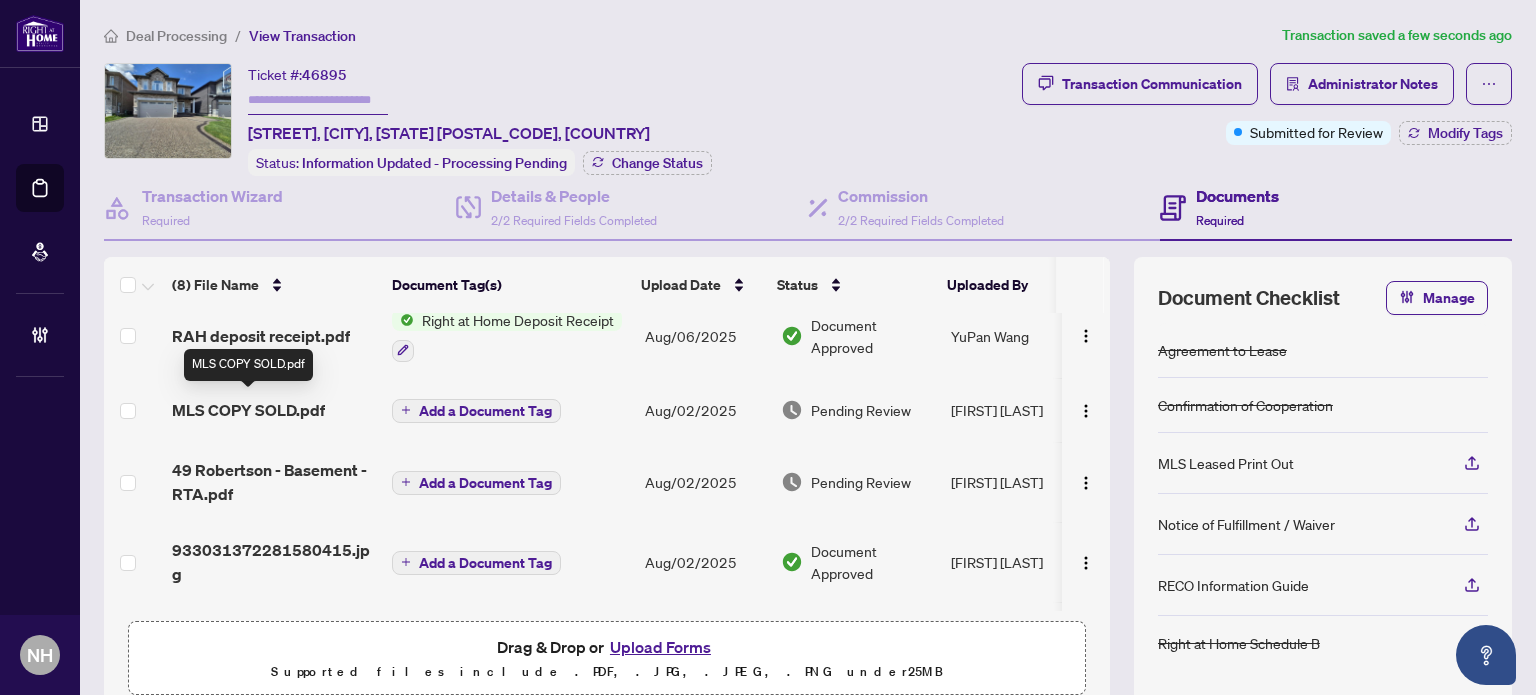 click on "MLS COPY SOLD.pdf" at bounding box center (248, 410) 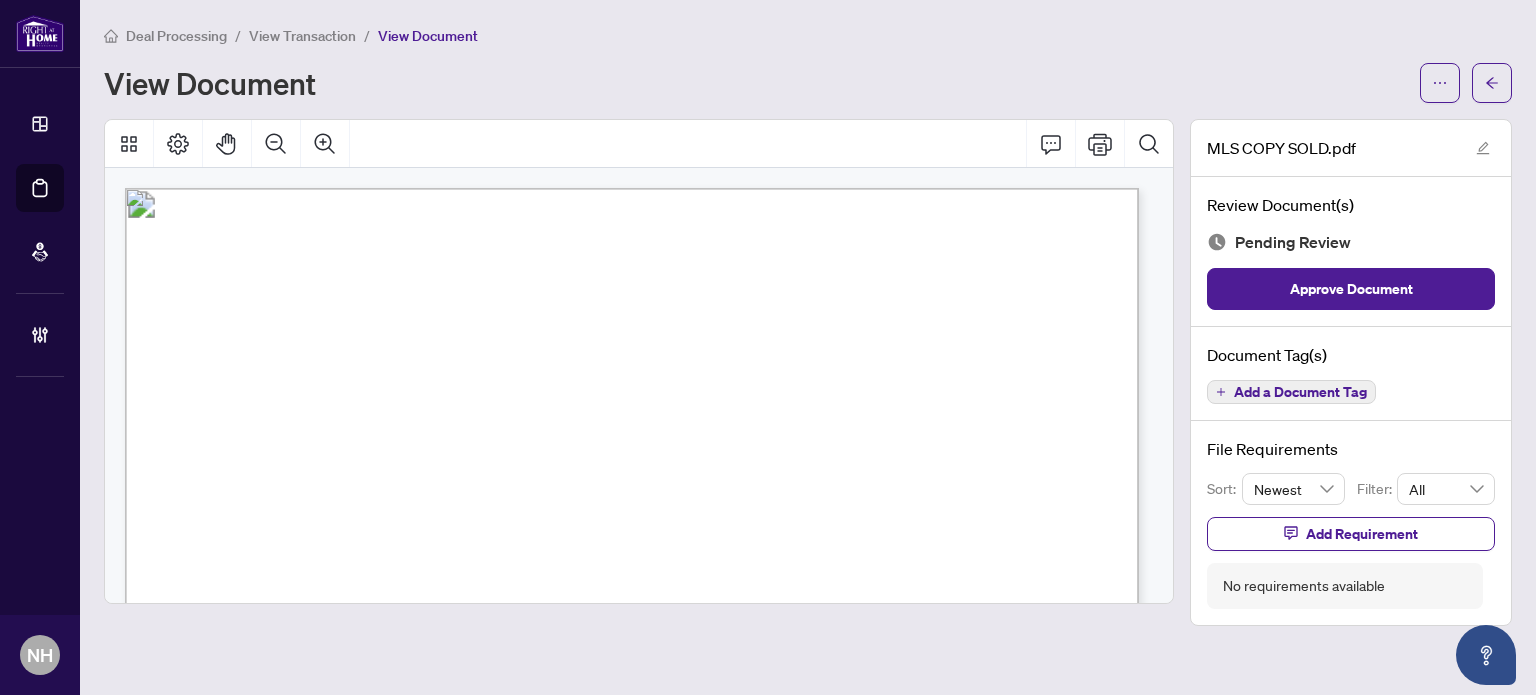 click on "Add a Document Tag" at bounding box center [1300, 392] 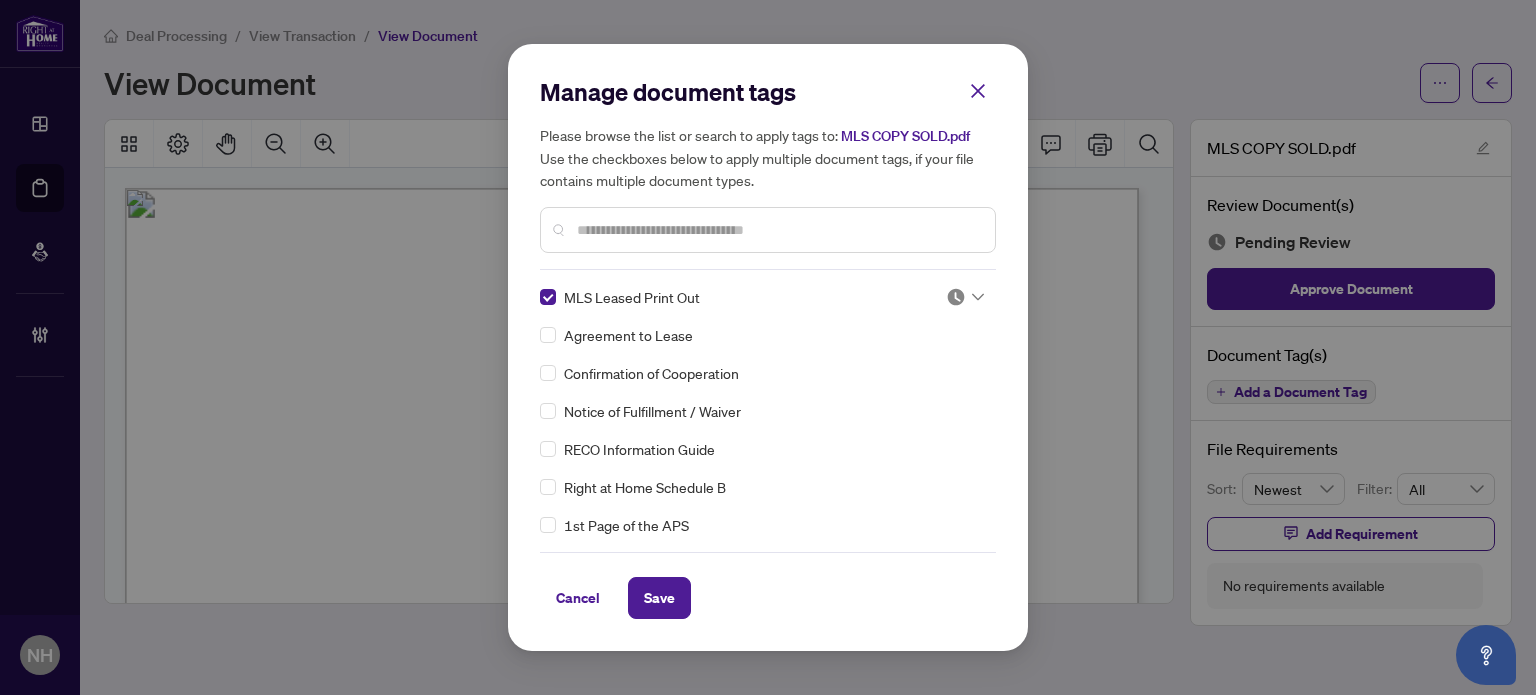 click at bounding box center [965, 297] 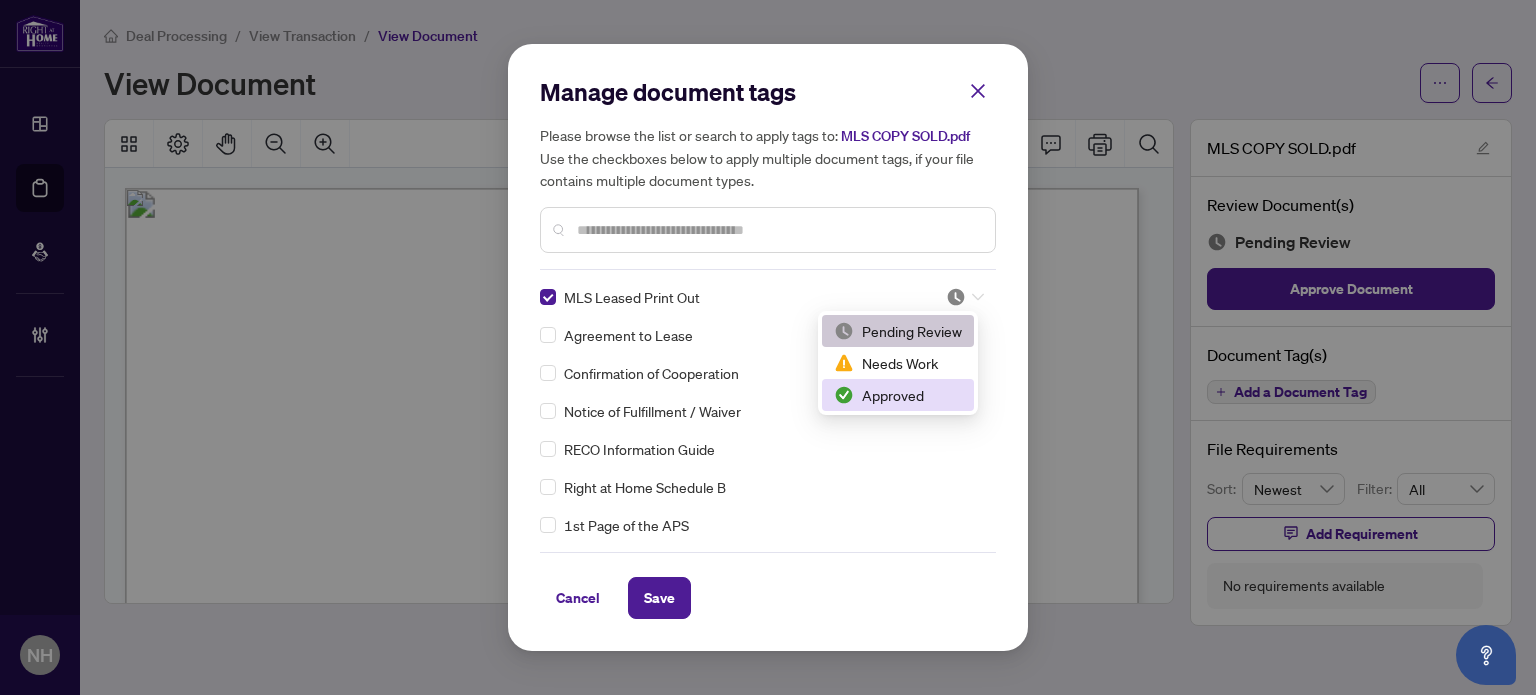 click on "Approved" at bounding box center [898, 395] 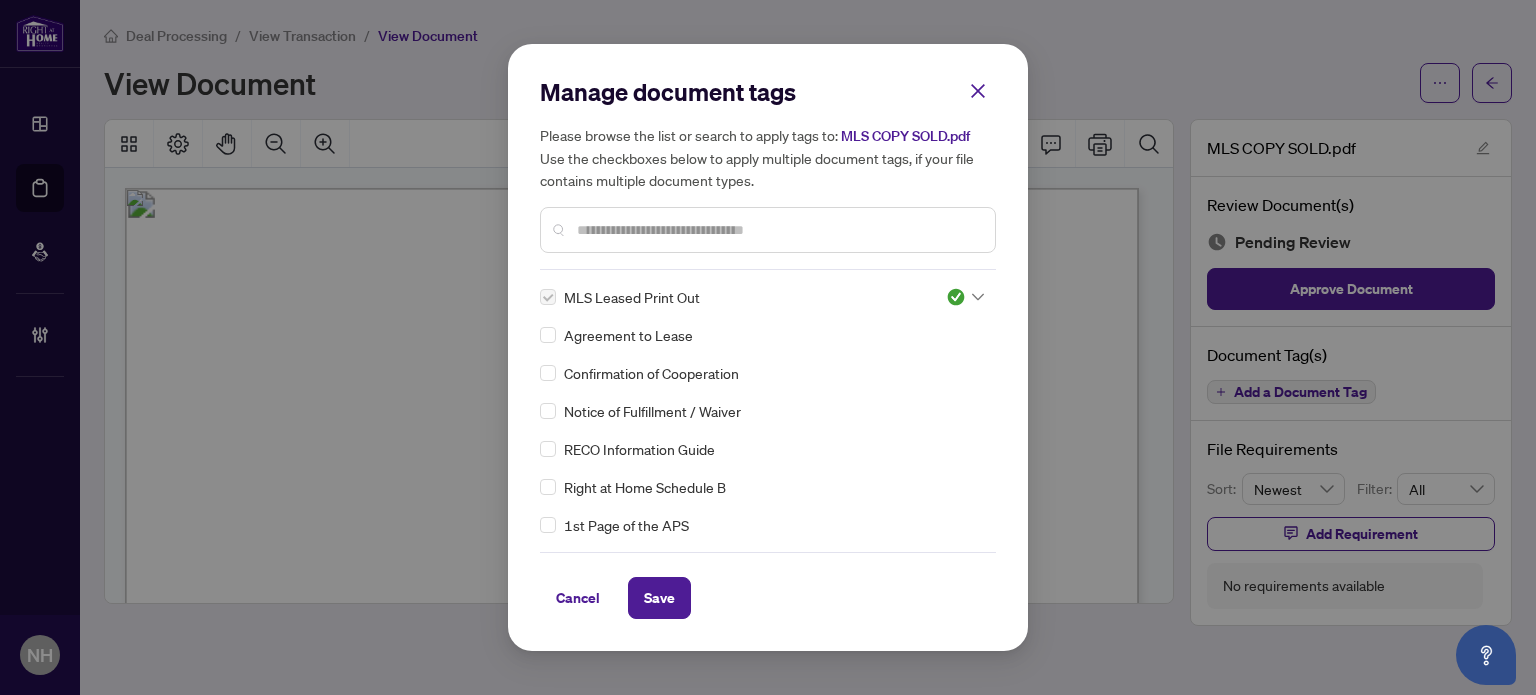 click on "Cancel Save" at bounding box center (768, 598) 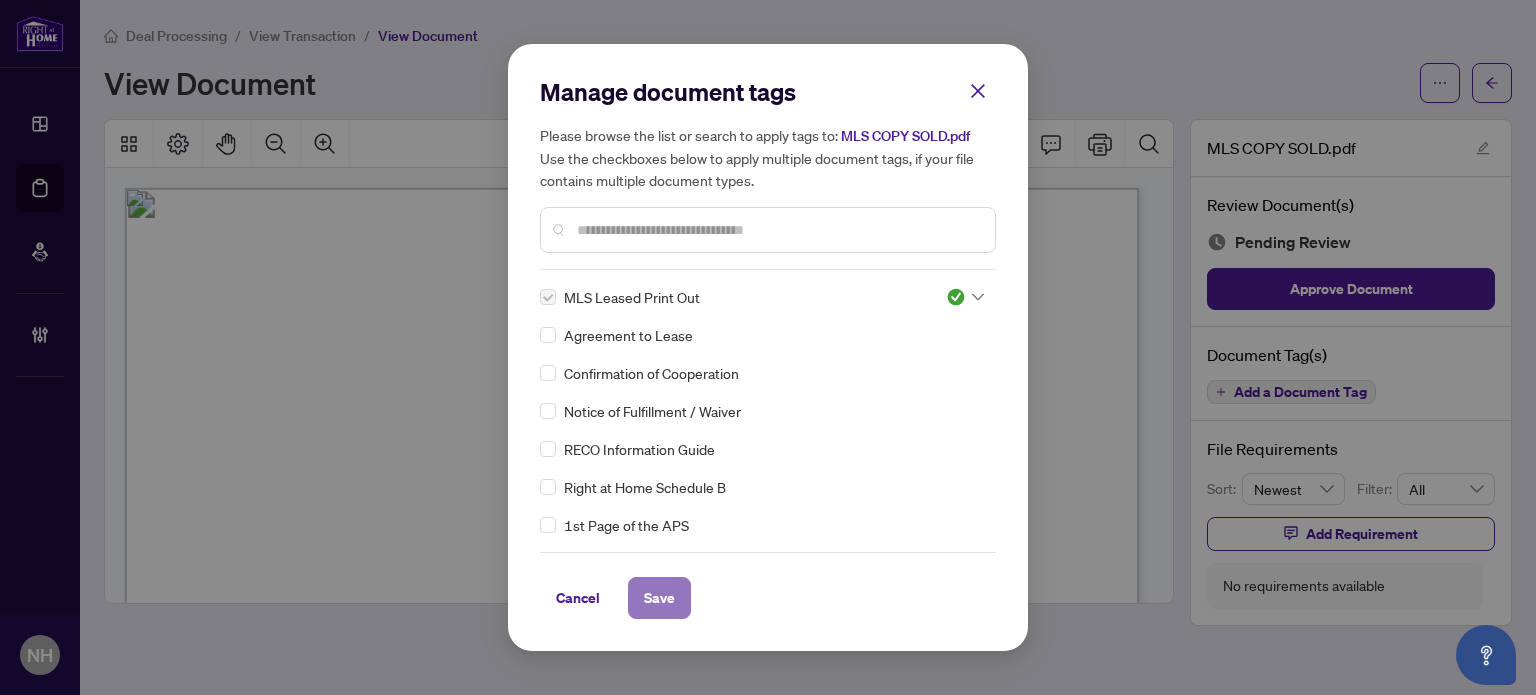 click on "Save" at bounding box center (659, 598) 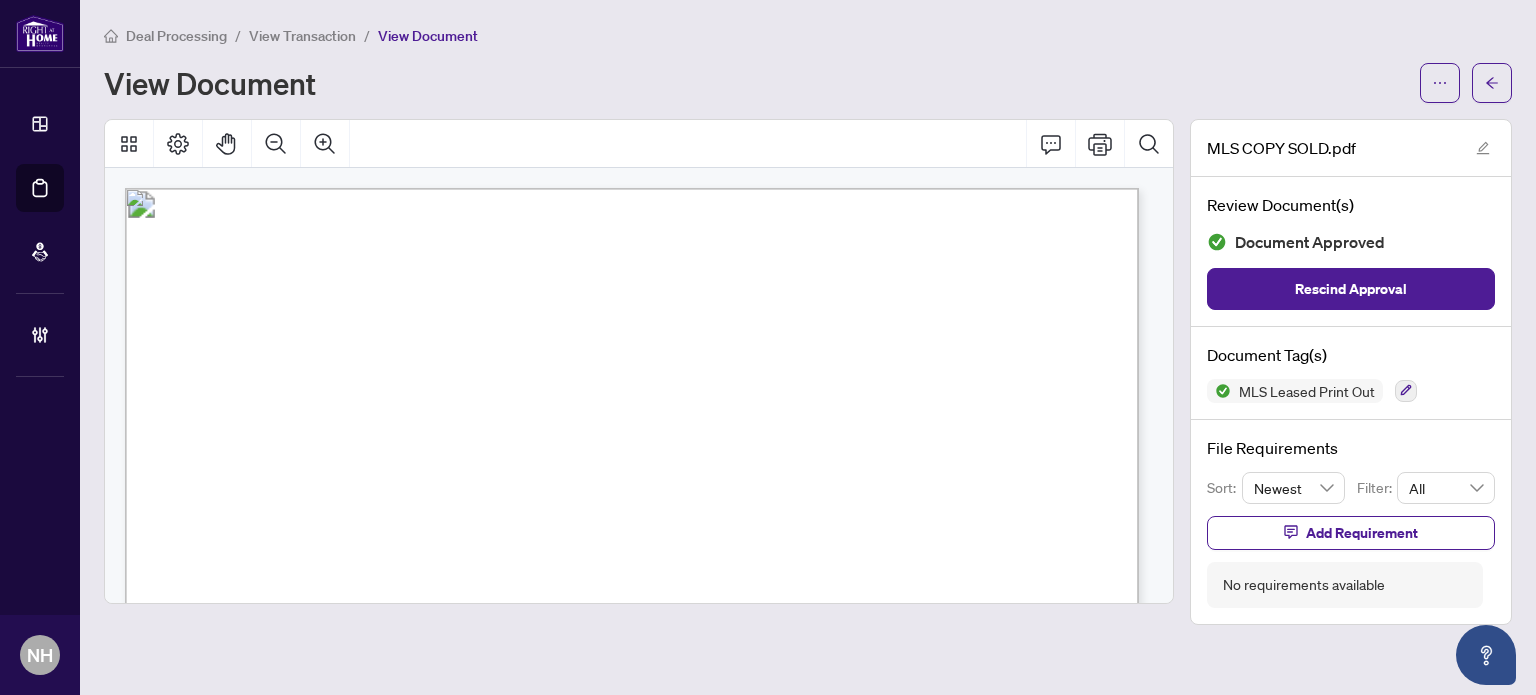 click on "View Transaction" at bounding box center [302, 36] 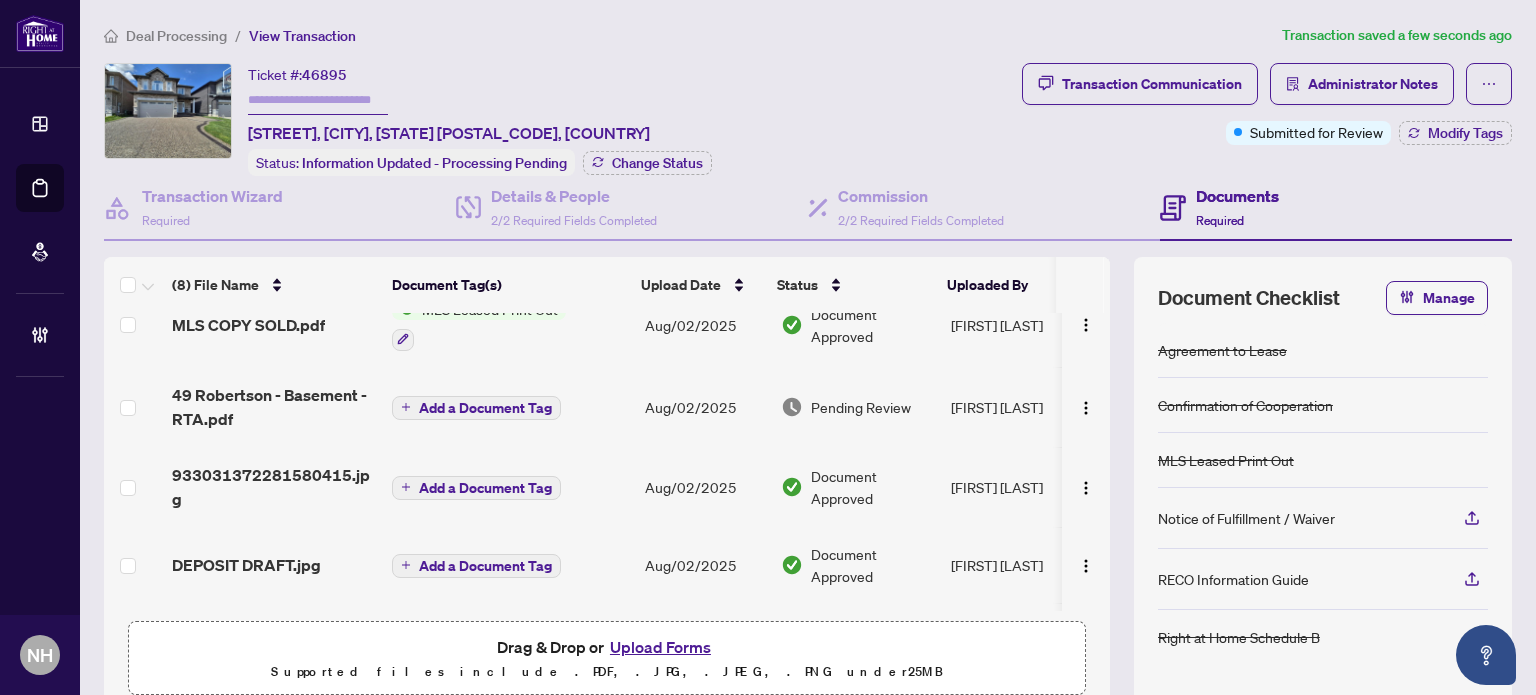 scroll, scrollTop: 200, scrollLeft: 0, axis: vertical 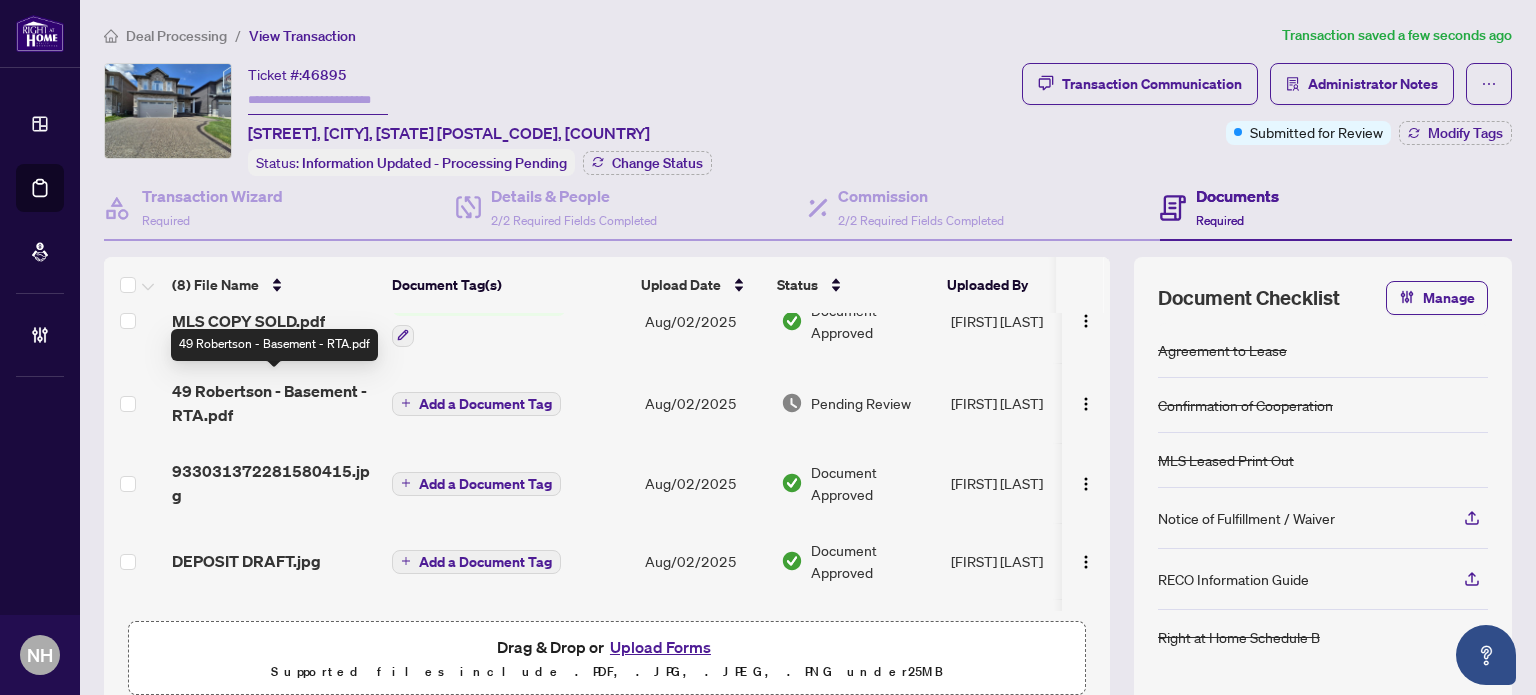 click on "49 Robertson - Basement - RTA.pdf" at bounding box center [274, 403] 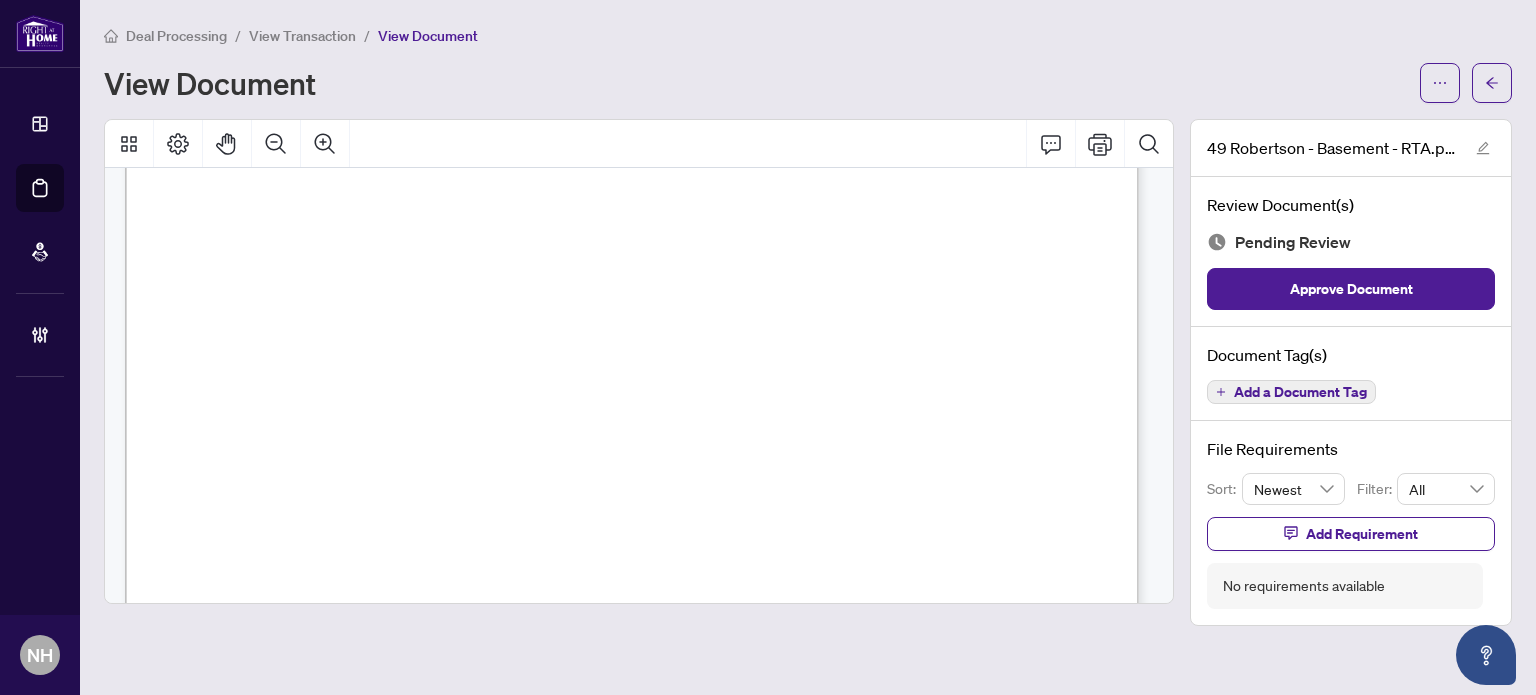 scroll, scrollTop: 4800, scrollLeft: 0, axis: vertical 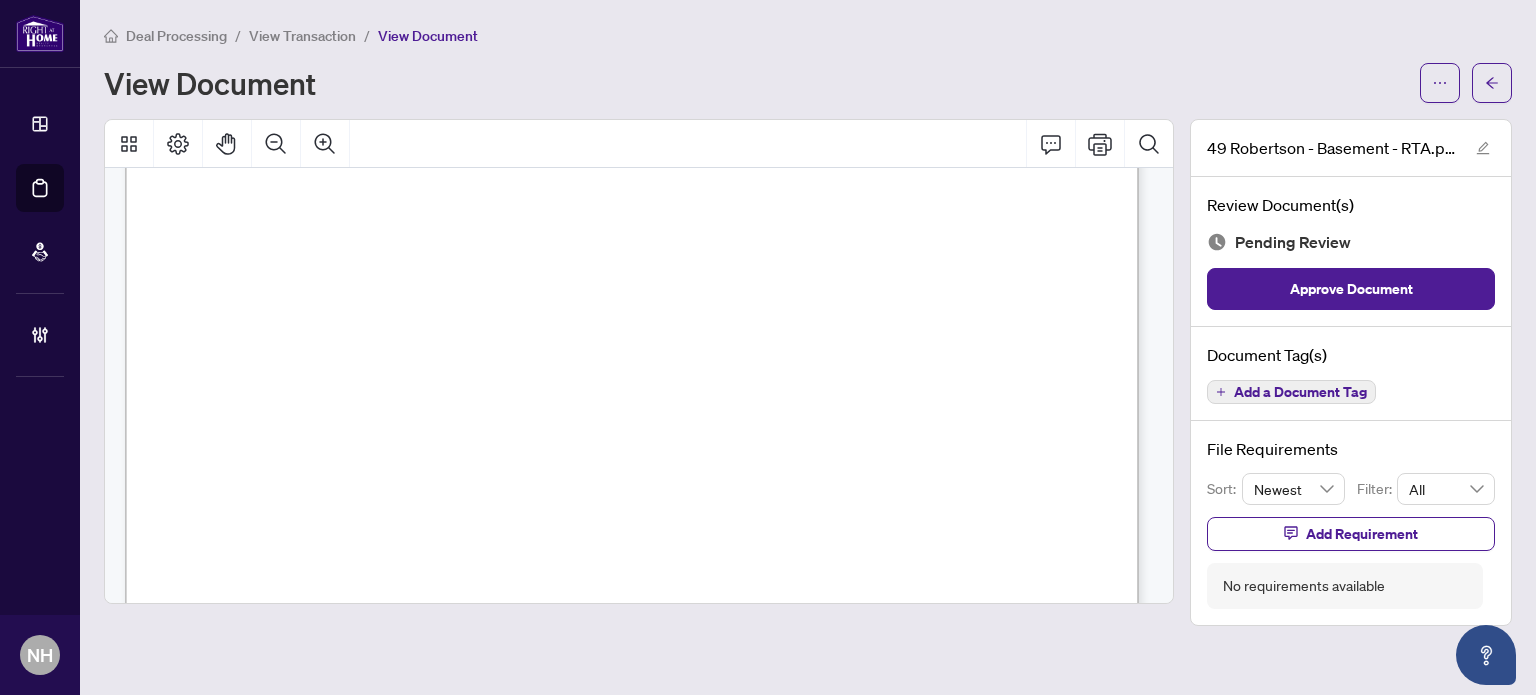 click on "Add a Document Tag" at bounding box center [1300, 392] 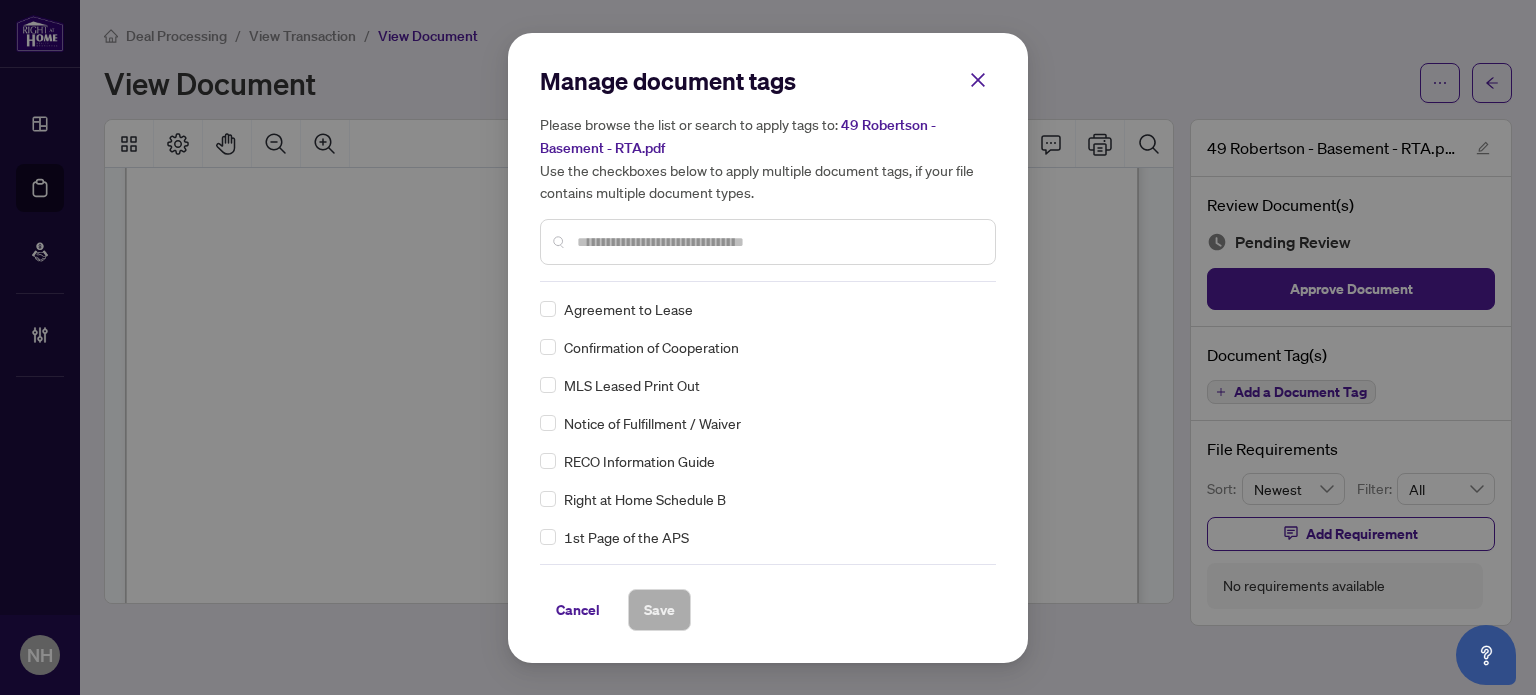 click at bounding box center [778, 242] 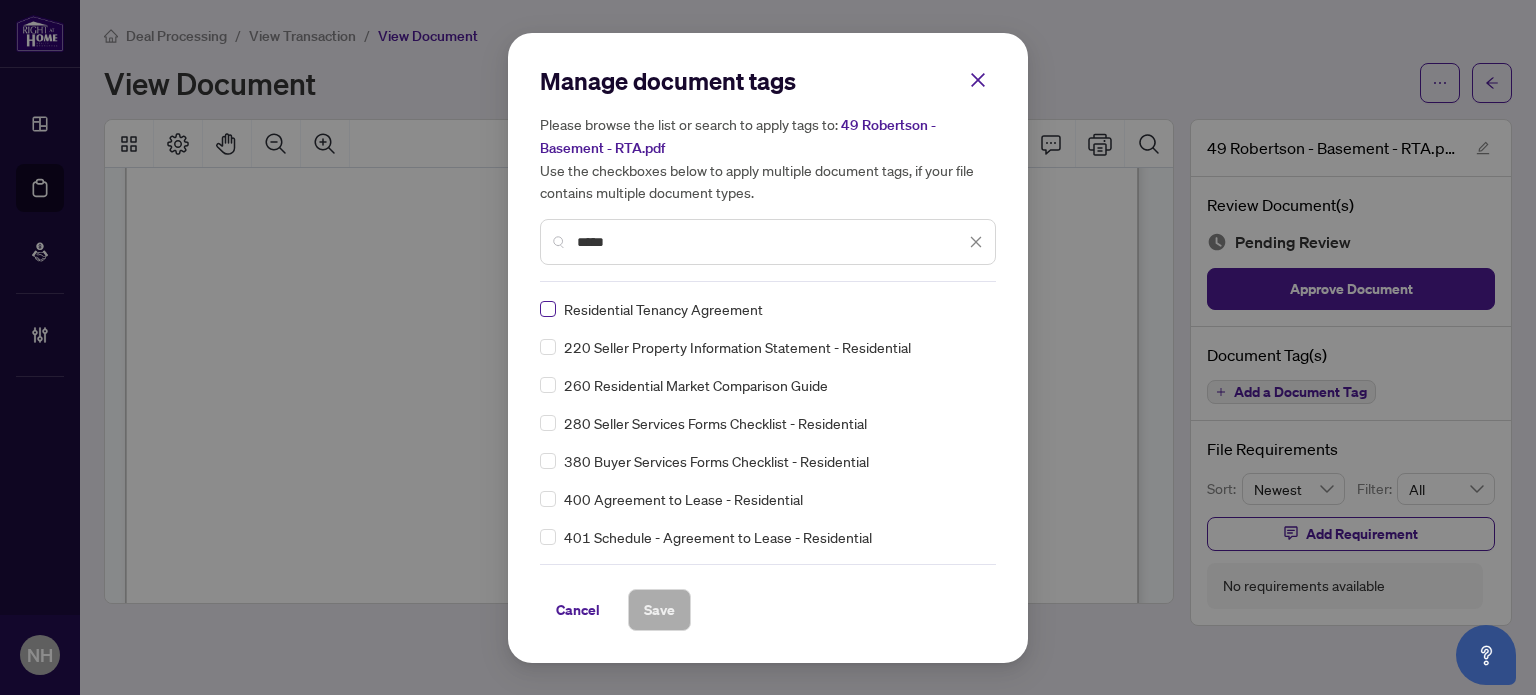 type on "*****" 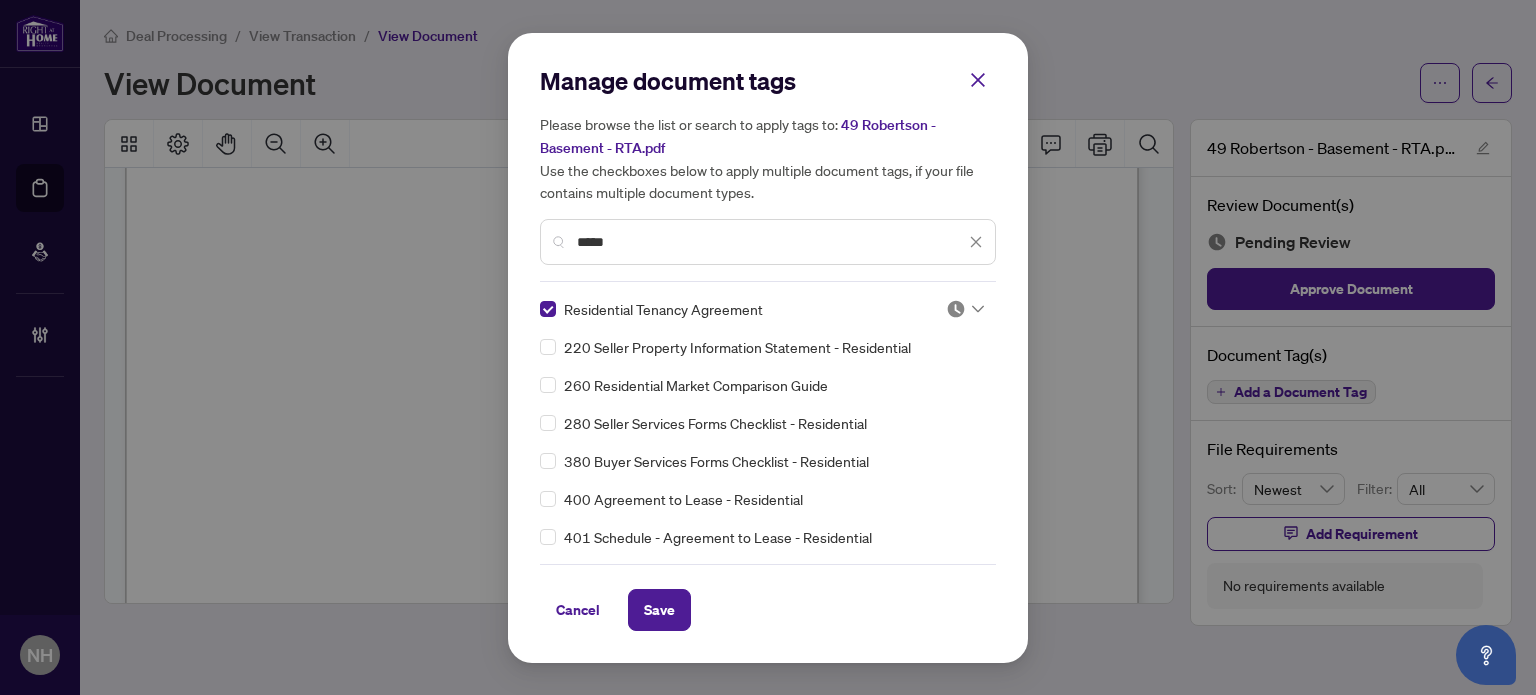 click at bounding box center (956, 309) 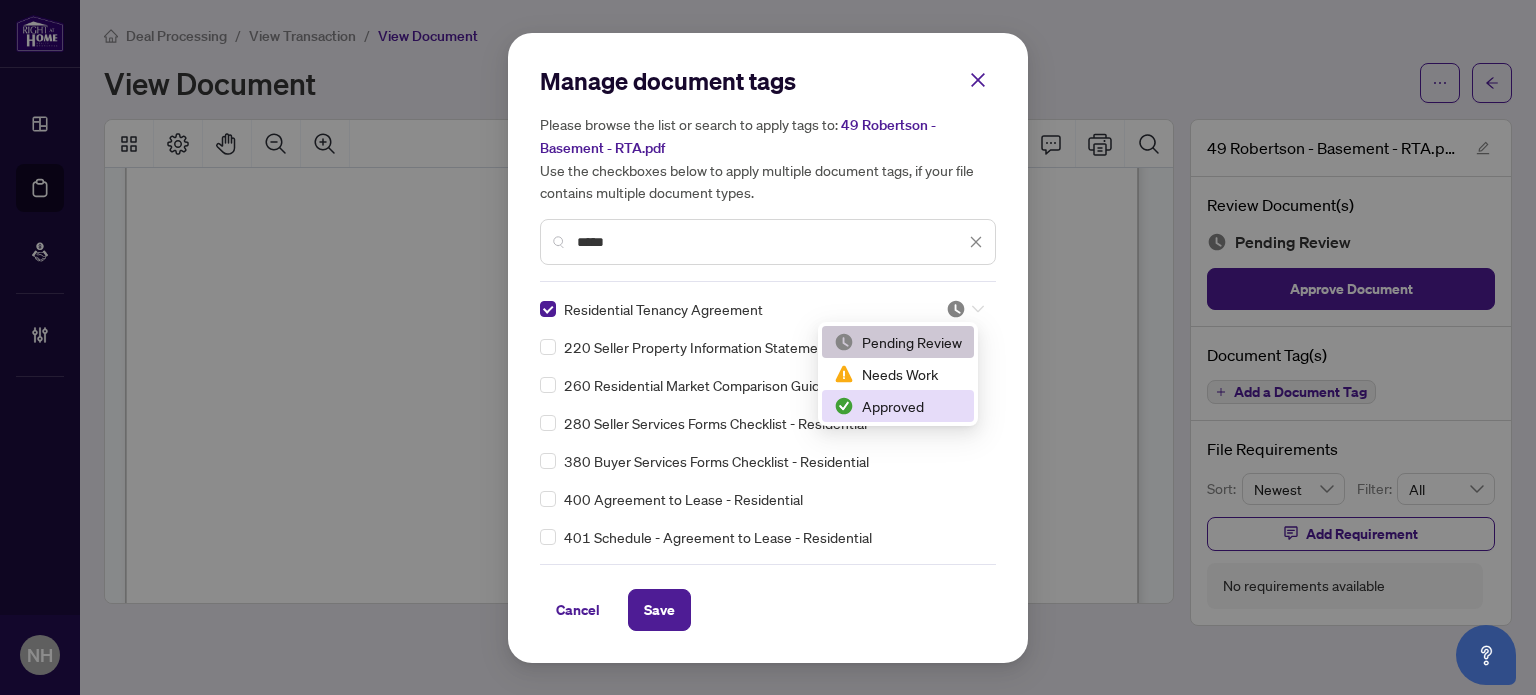 click on "Approved" at bounding box center (898, 406) 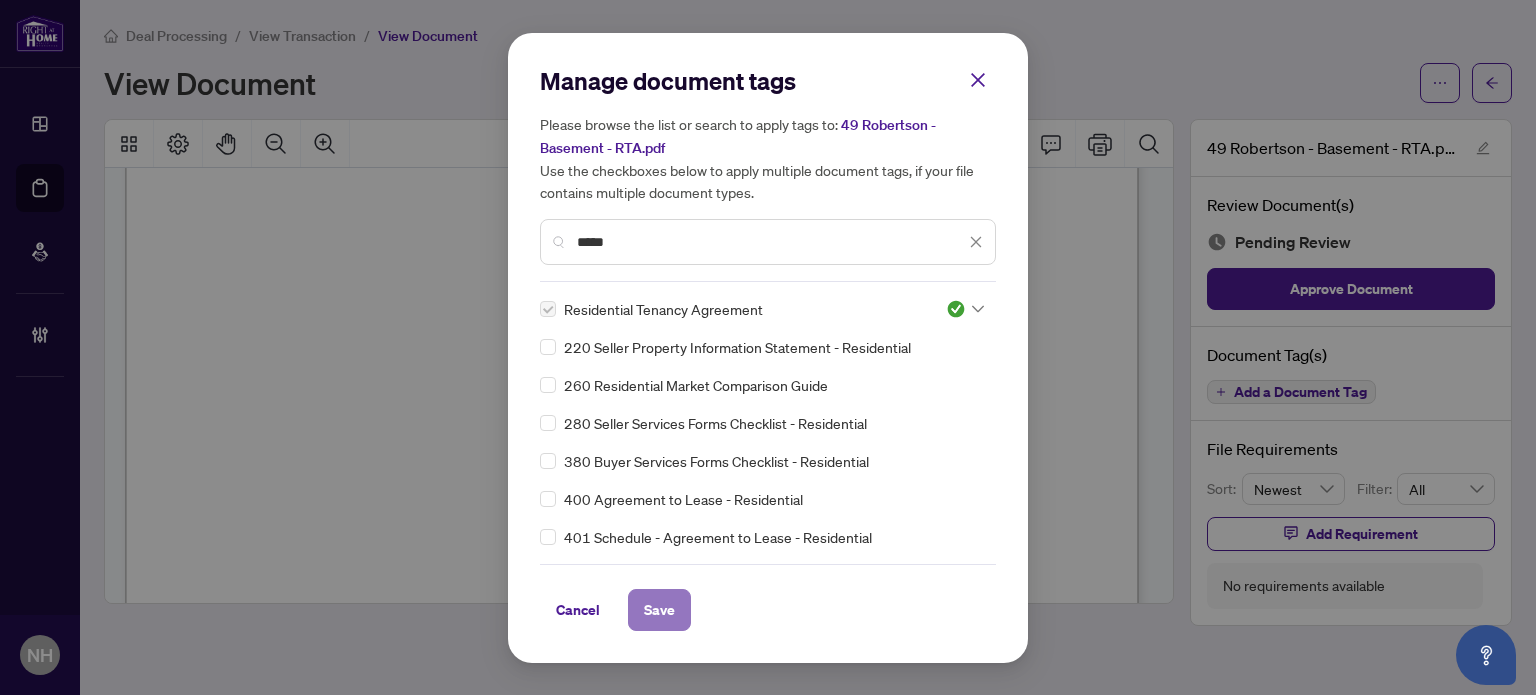 click on "Save" at bounding box center (659, 610) 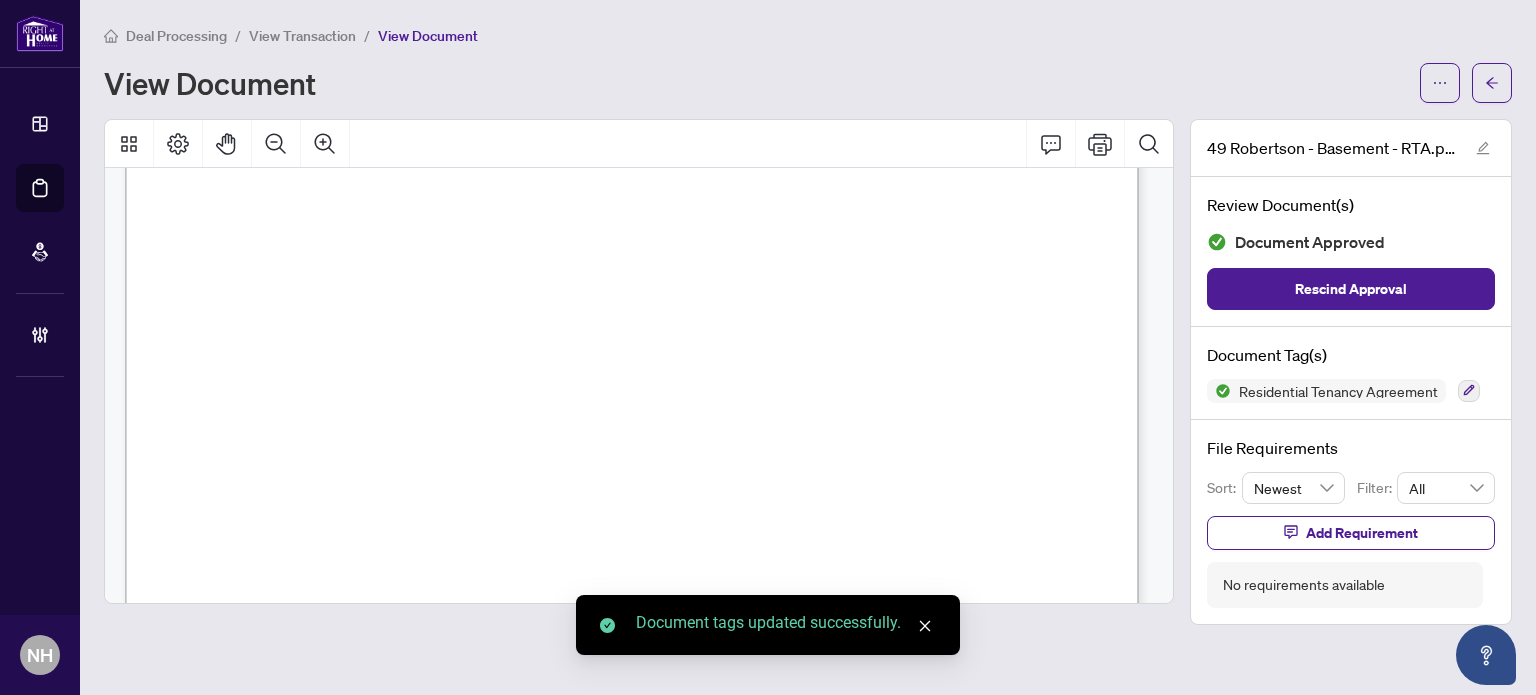 click on "View Transaction" at bounding box center (302, 36) 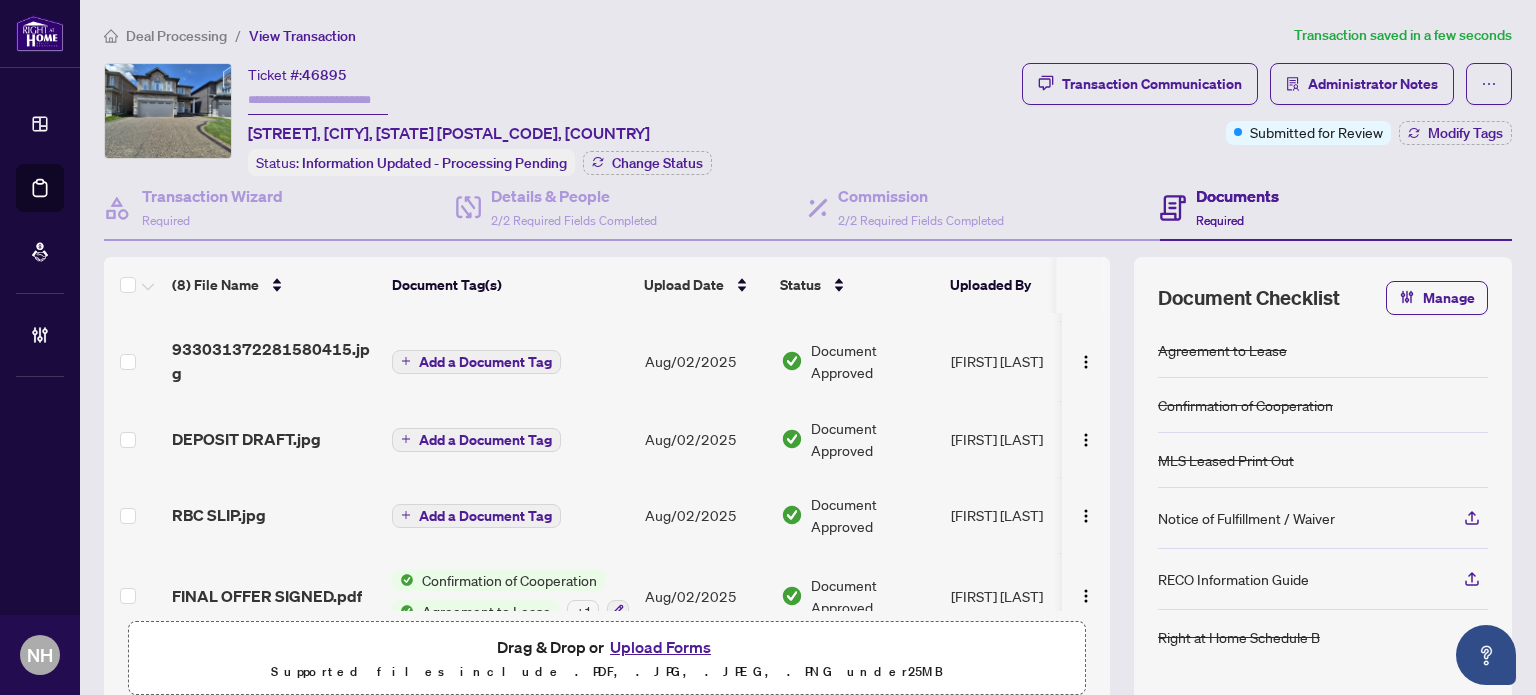 scroll, scrollTop: 353, scrollLeft: 0, axis: vertical 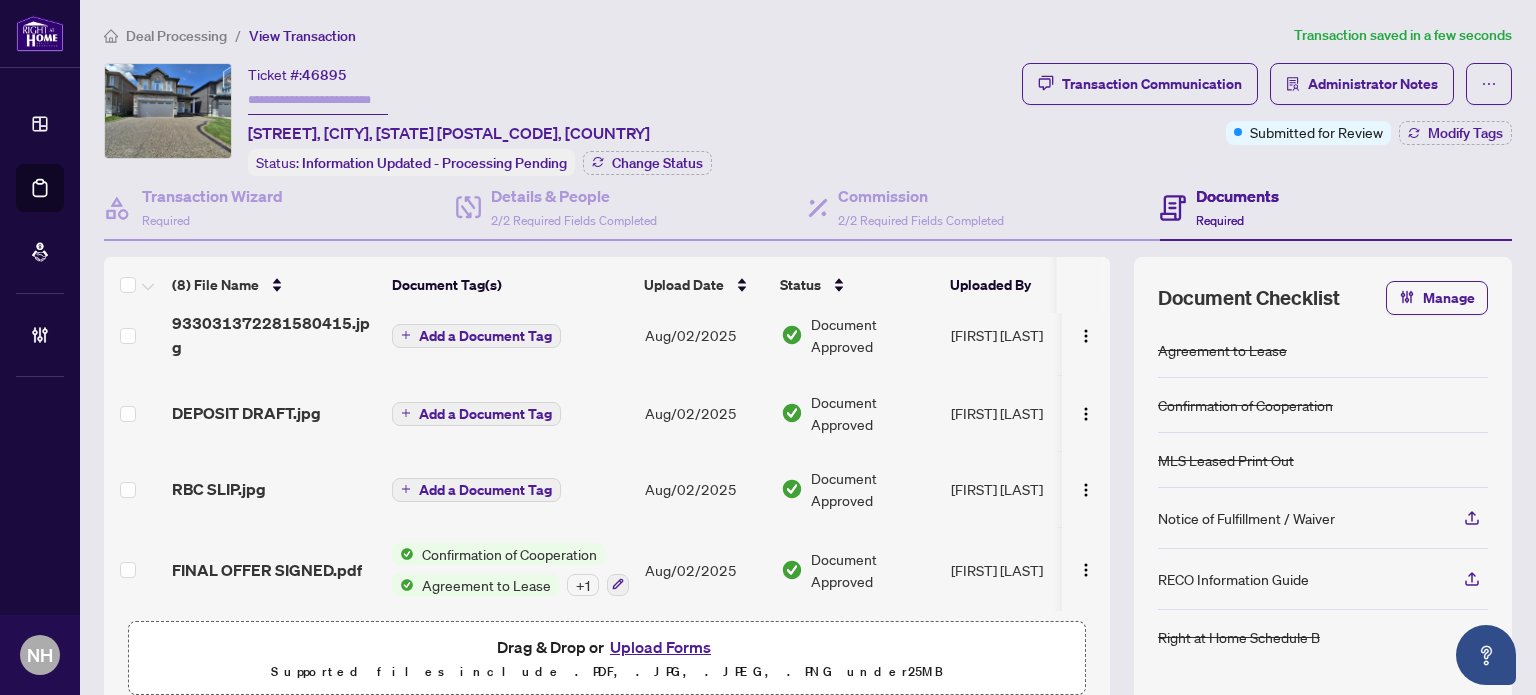 click on "FINAL OFFER SIGNED.pdf" at bounding box center [267, 570] 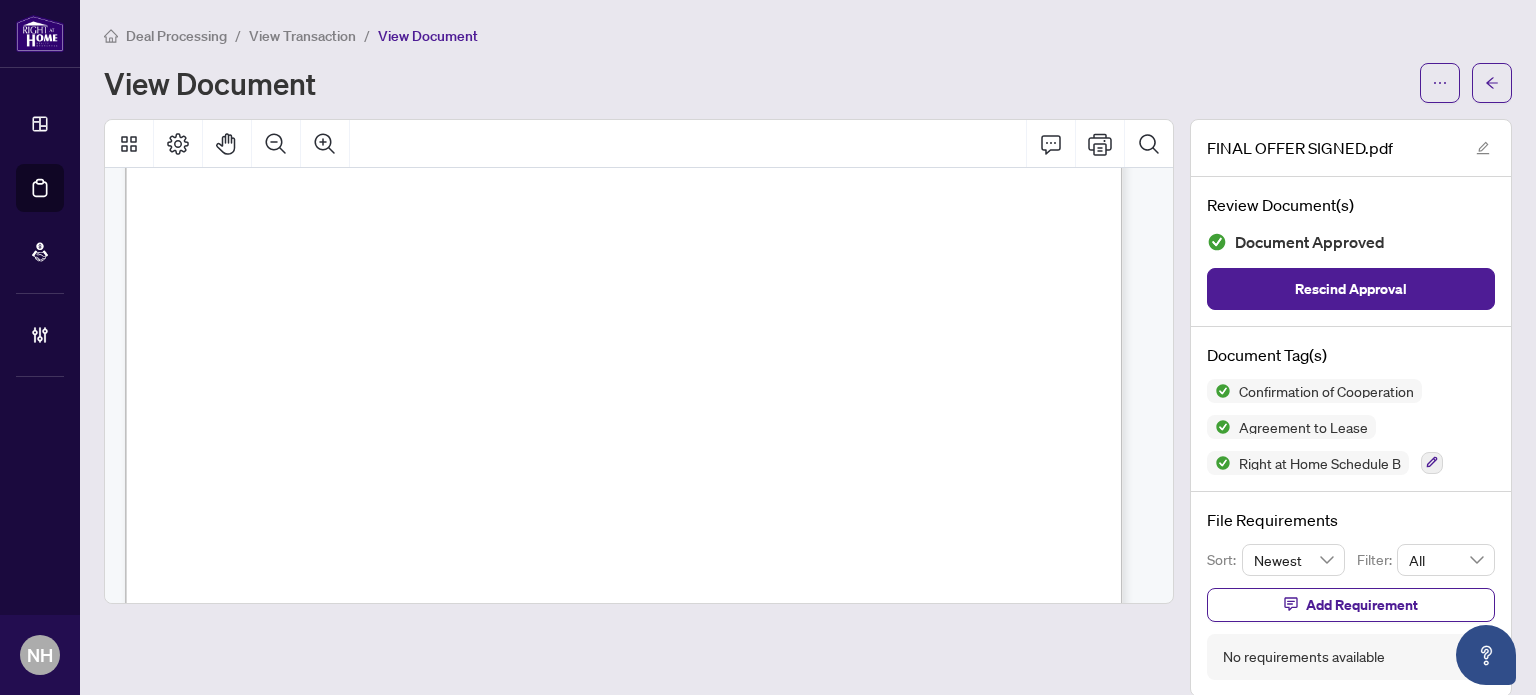 scroll, scrollTop: 11484, scrollLeft: 0, axis: vertical 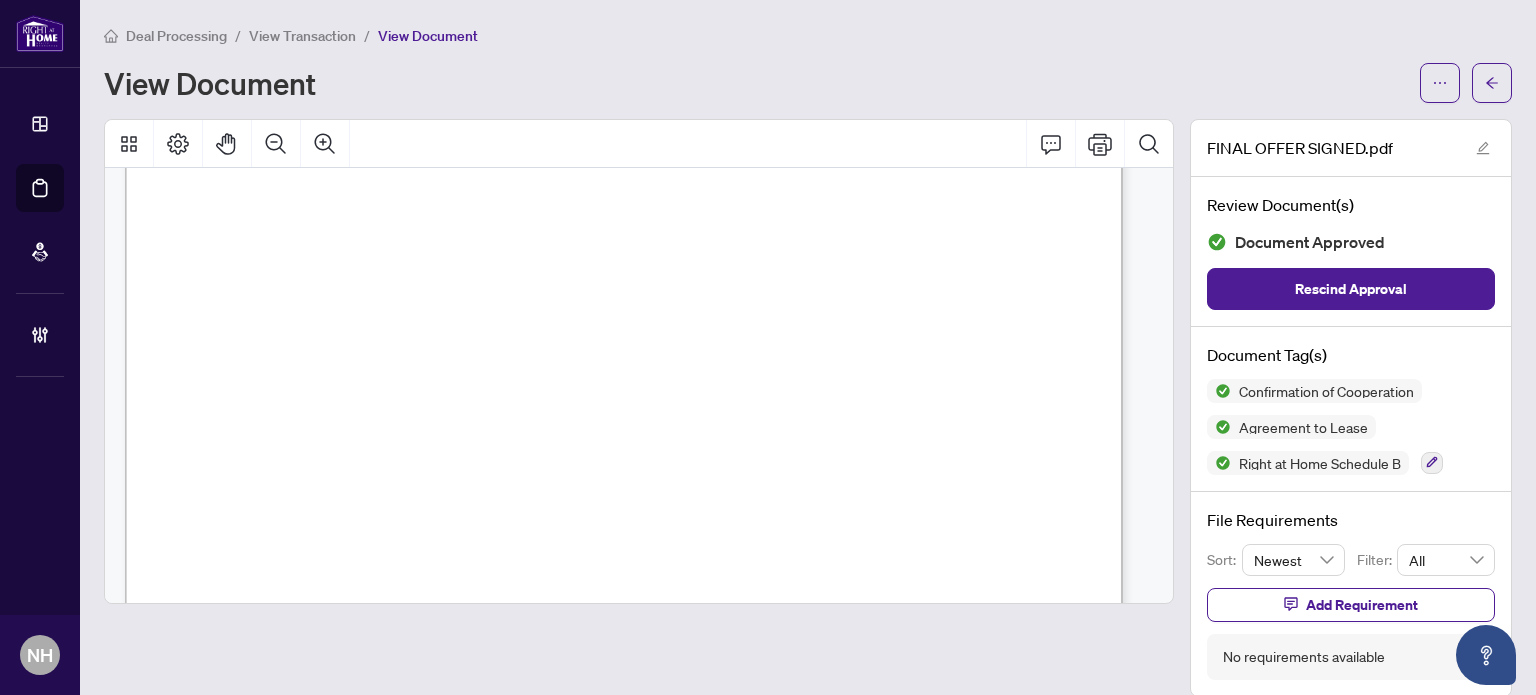 click on "View Transaction" at bounding box center (302, 36) 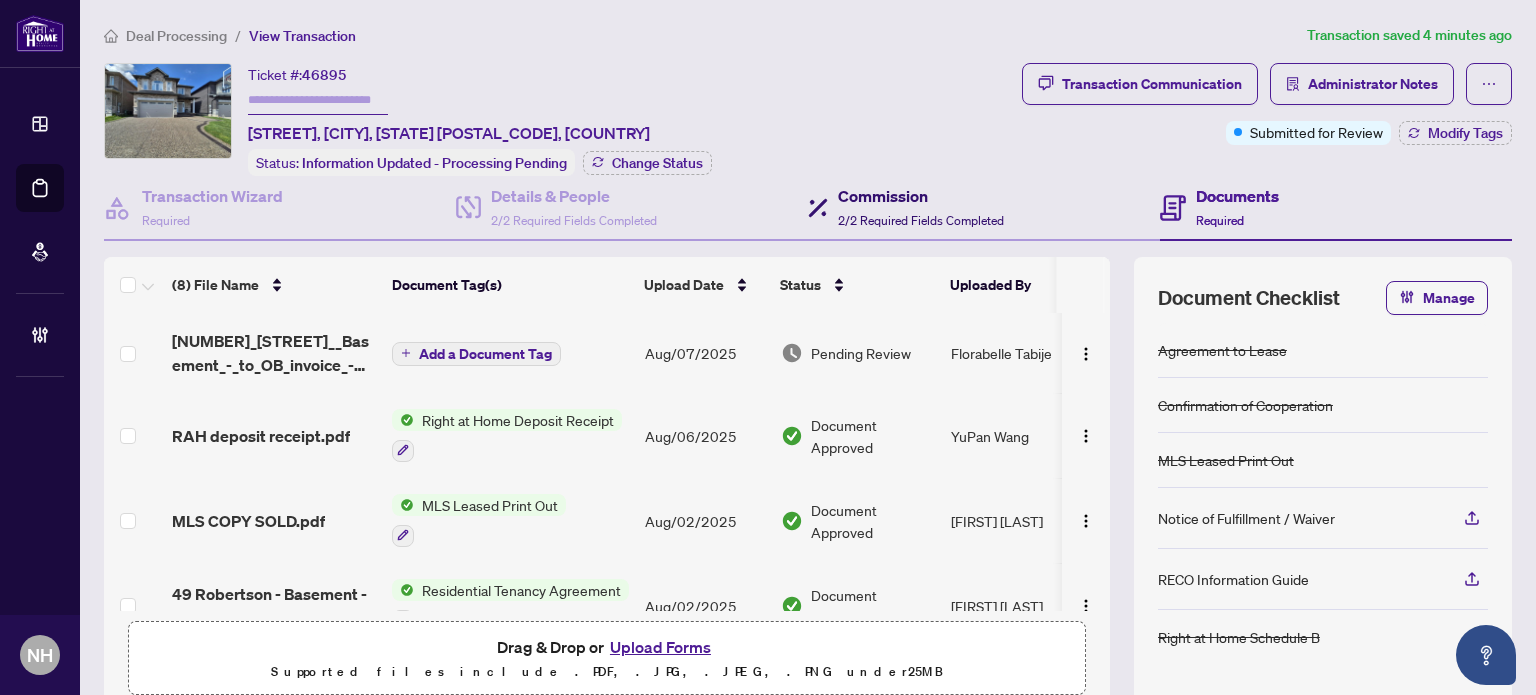 click on "2/2 Required Fields Completed" at bounding box center [921, 220] 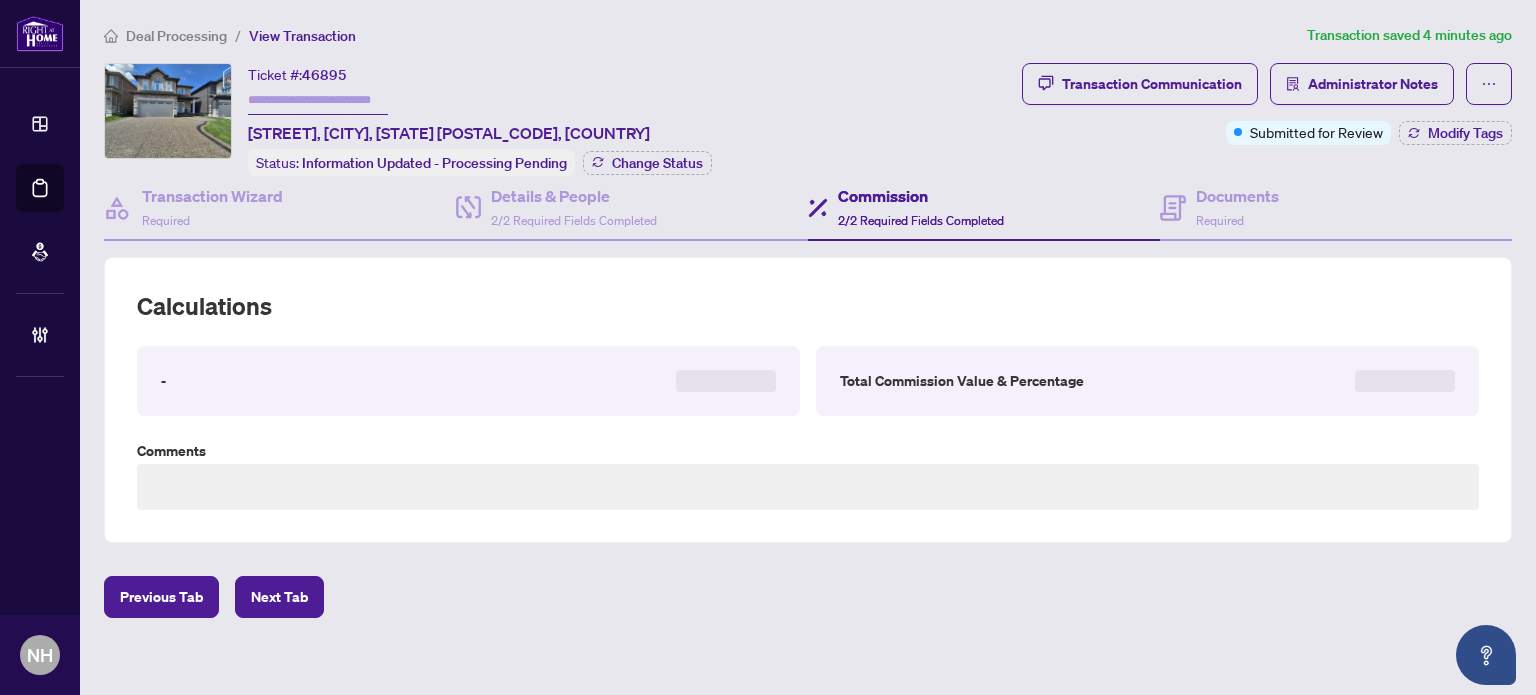 type on "**********" 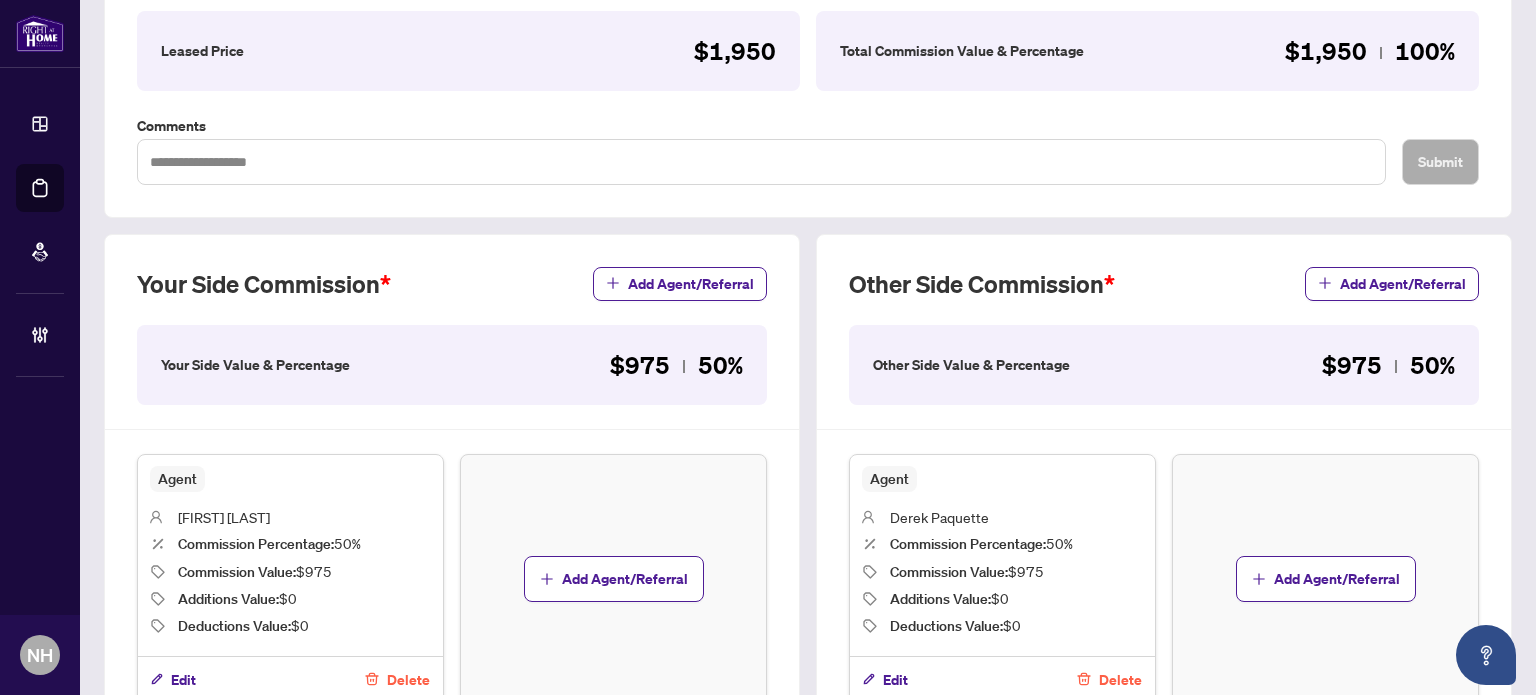 scroll, scrollTop: 400, scrollLeft: 0, axis: vertical 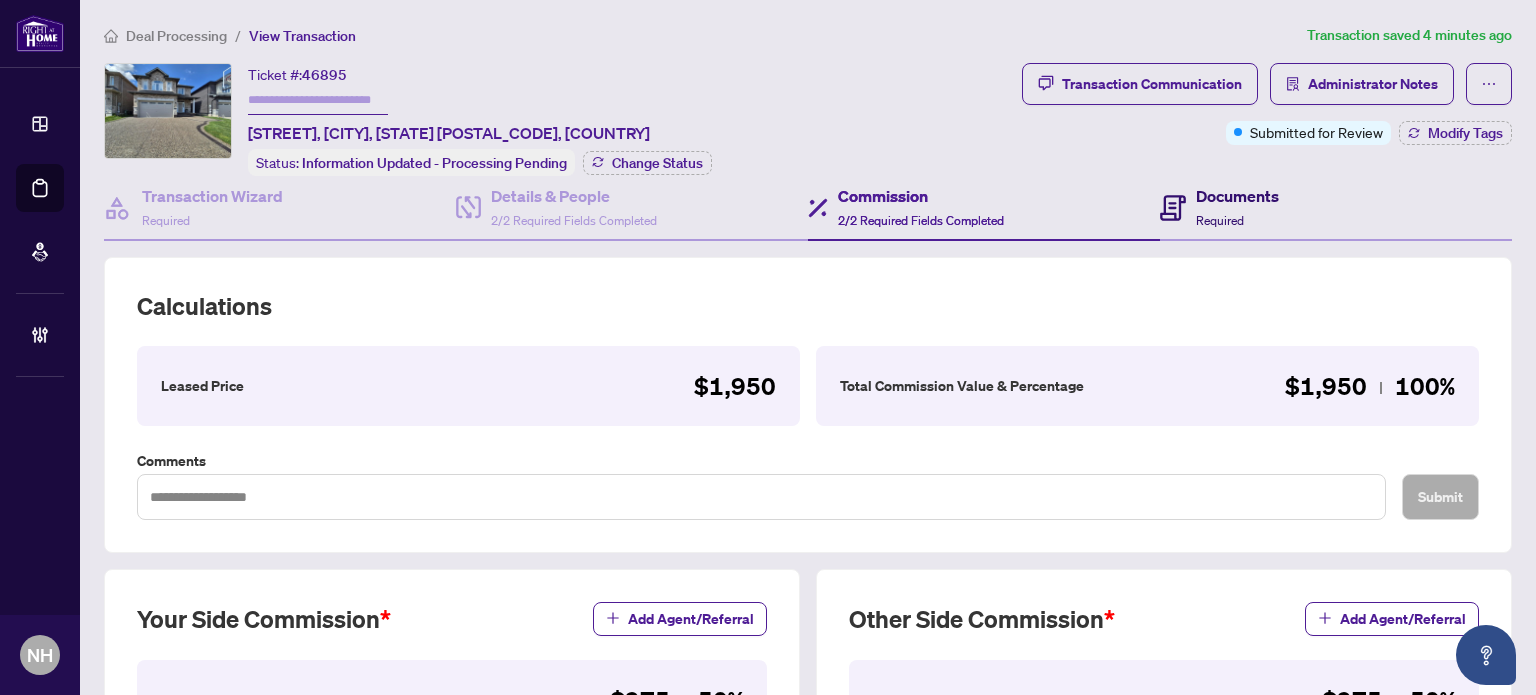 click on "Documents" at bounding box center [1237, 196] 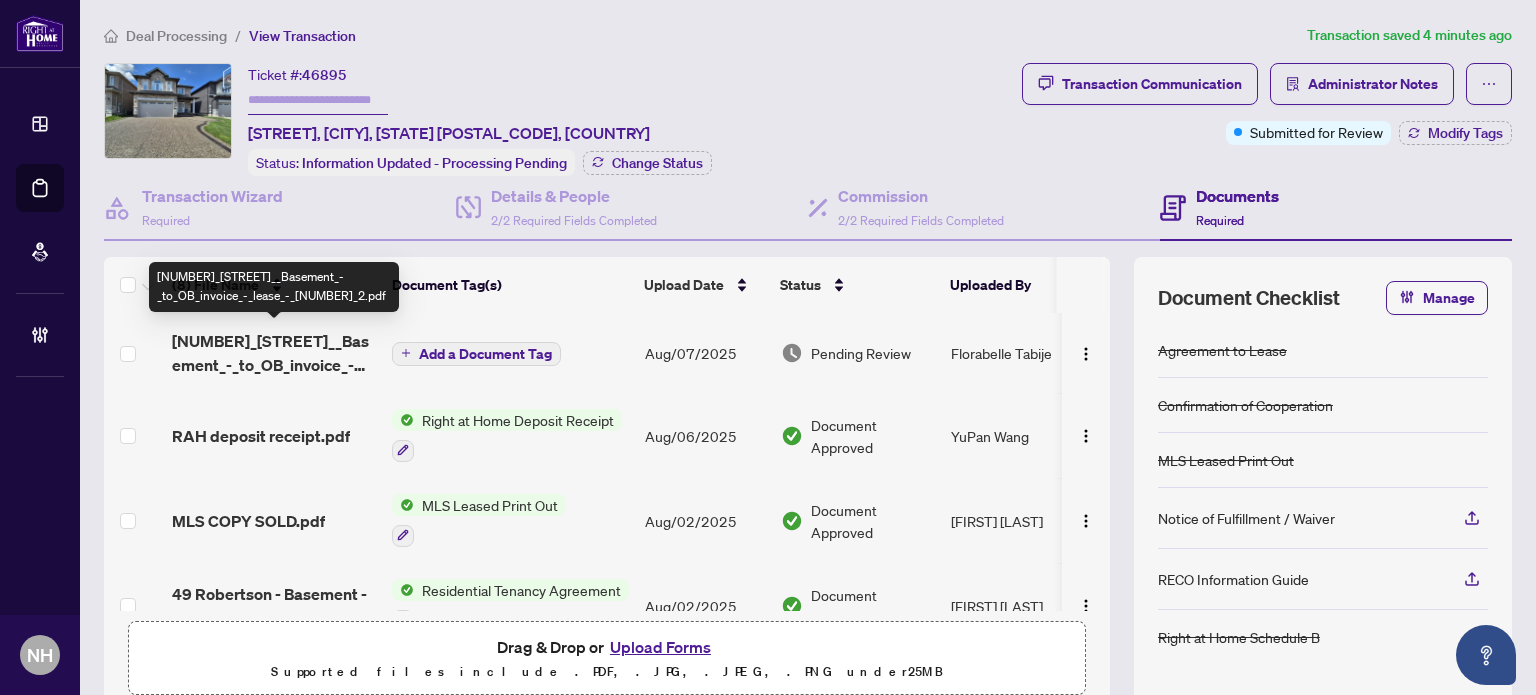 click on "[NUMBER]_[STREET]__Basement_-_to_OB_invoice_-_lease_-_[NUMBER]_2.pdf" at bounding box center (274, 353) 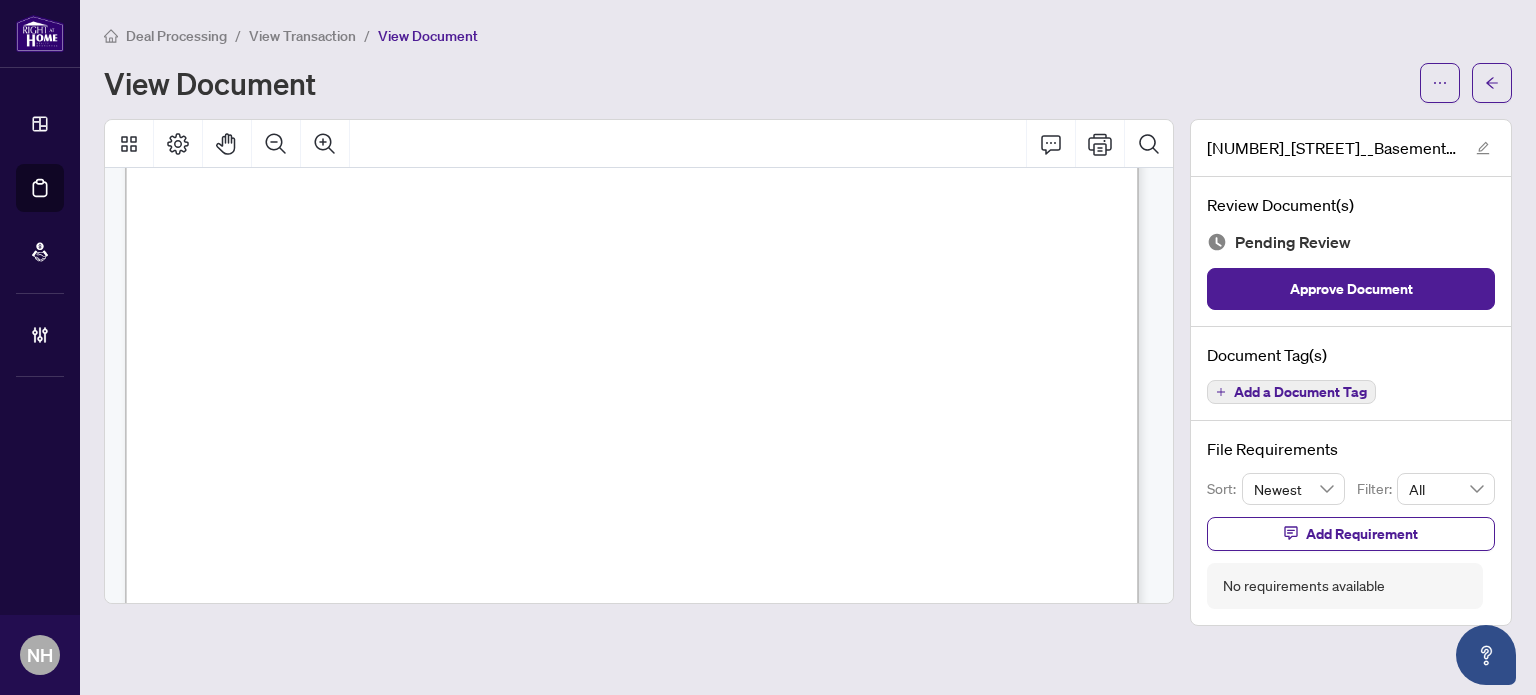 scroll, scrollTop: 700, scrollLeft: 0, axis: vertical 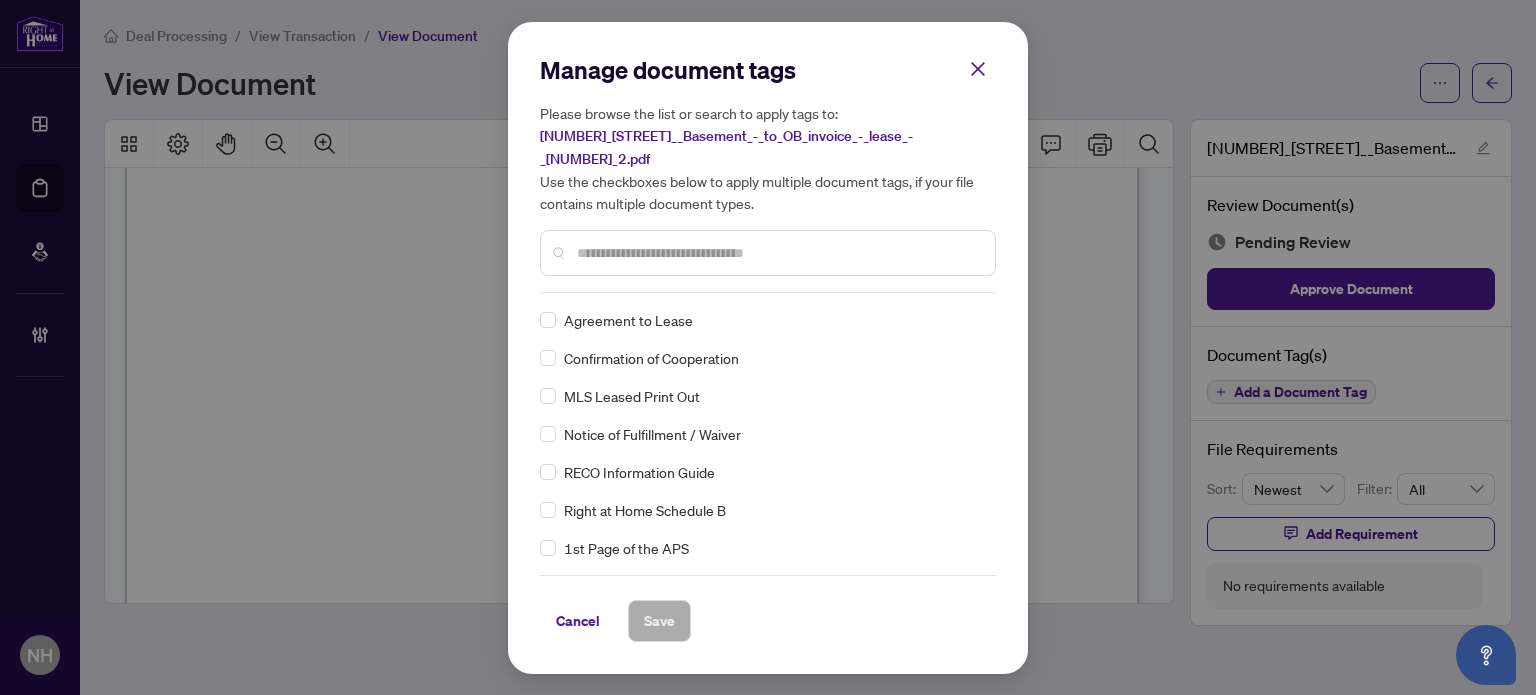 click at bounding box center [768, 253] 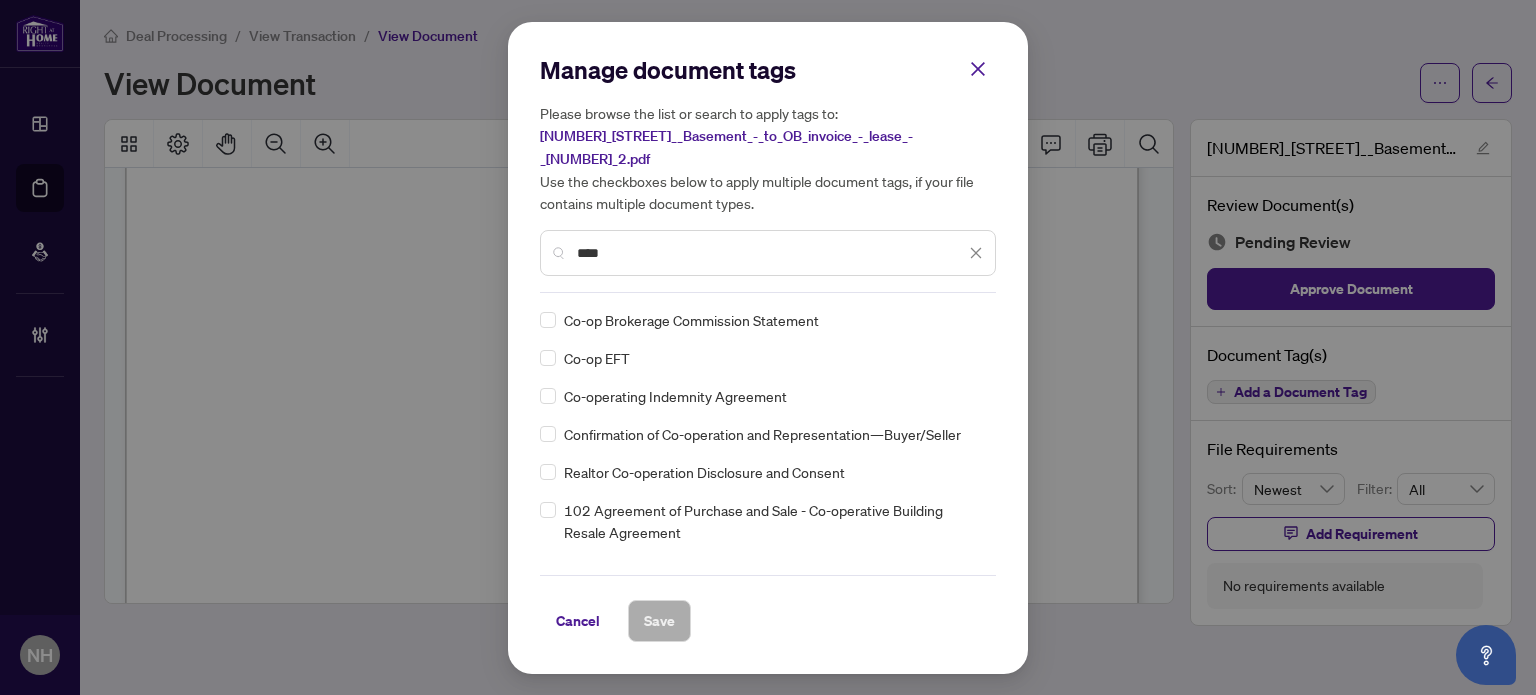 type on "****" 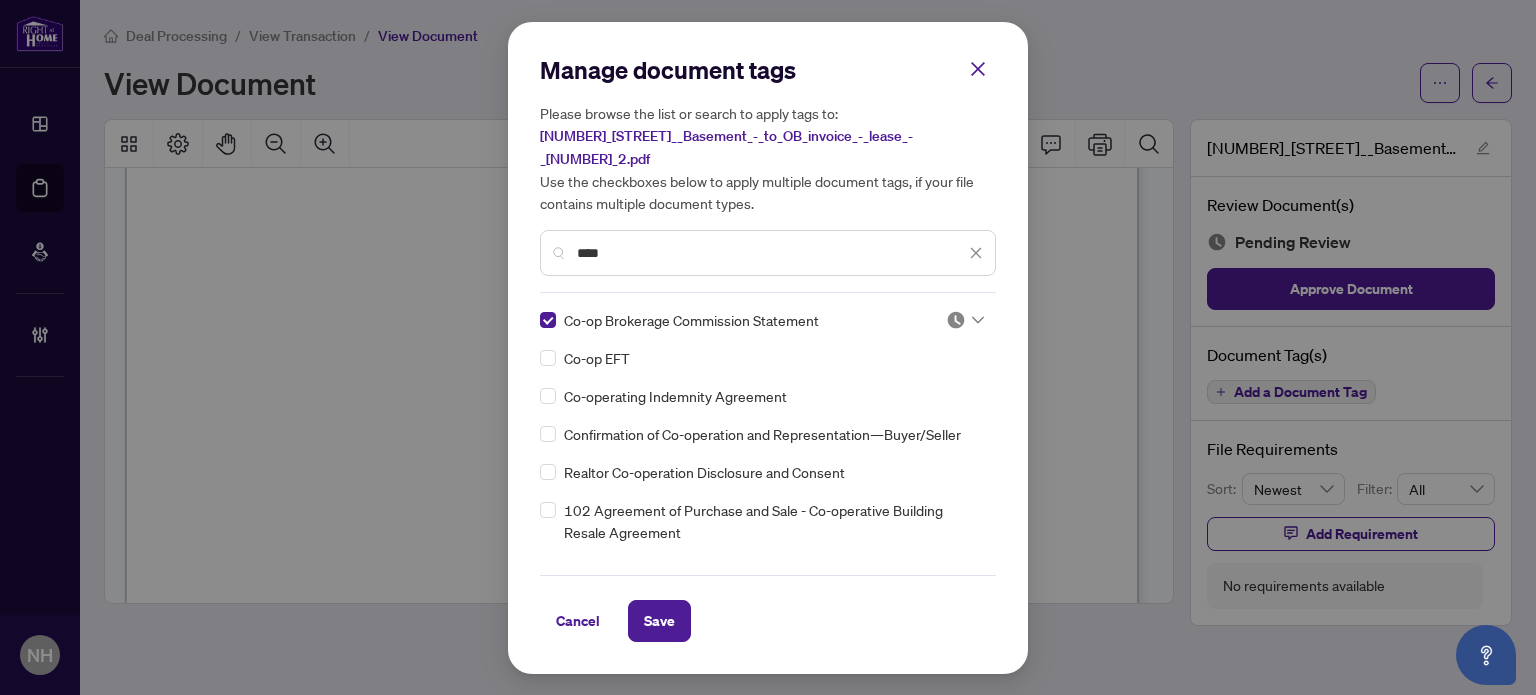 click at bounding box center [965, 320] 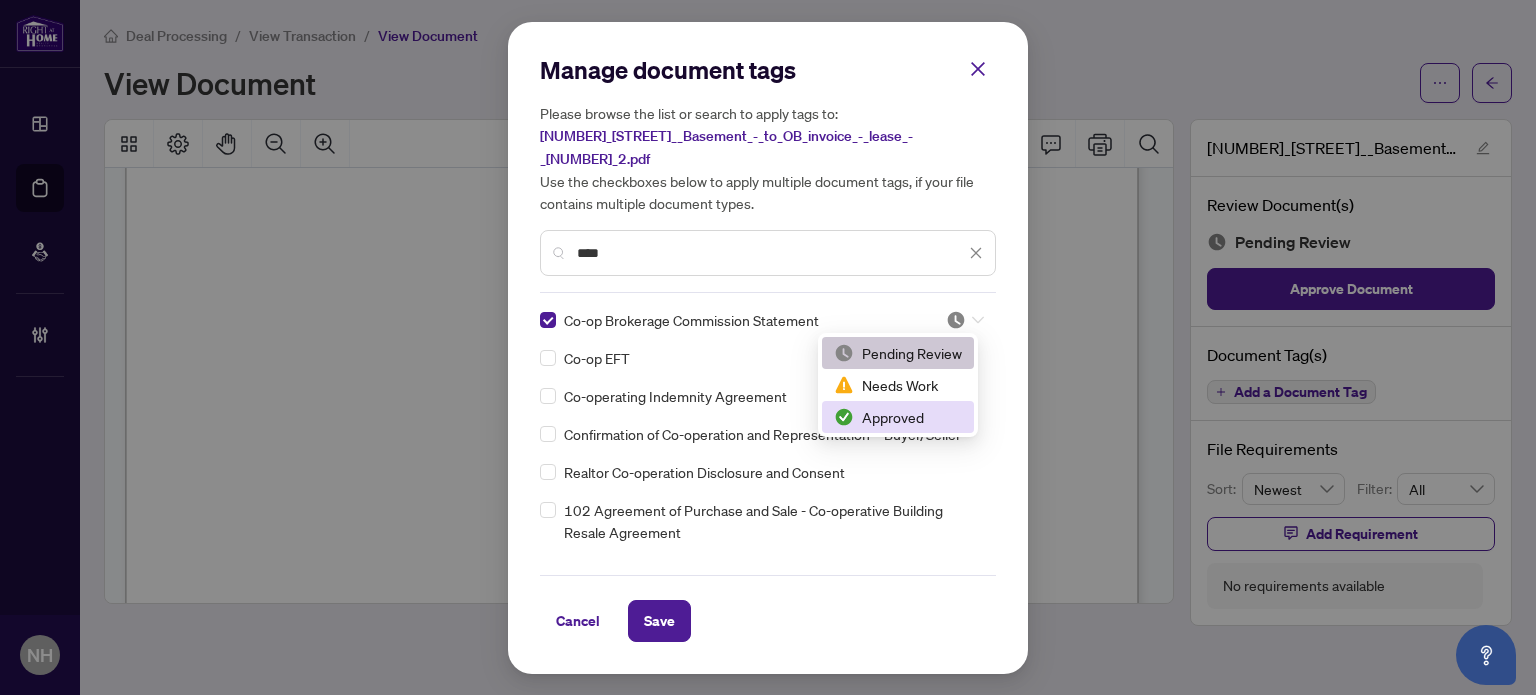 click on "Approved" at bounding box center (898, 417) 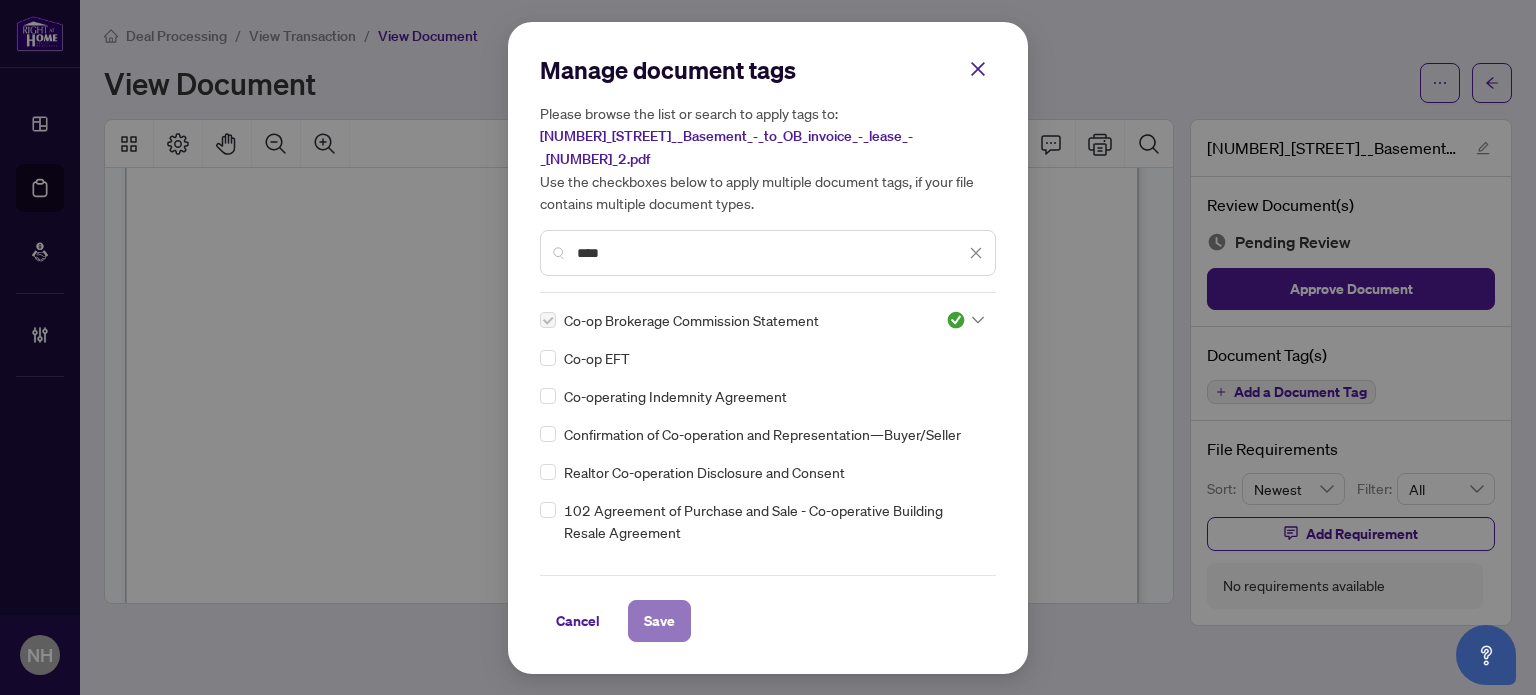 drag, startPoint x: 661, startPoint y: 624, endPoint x: 825, endPoint y: 679, distance: 172.97688 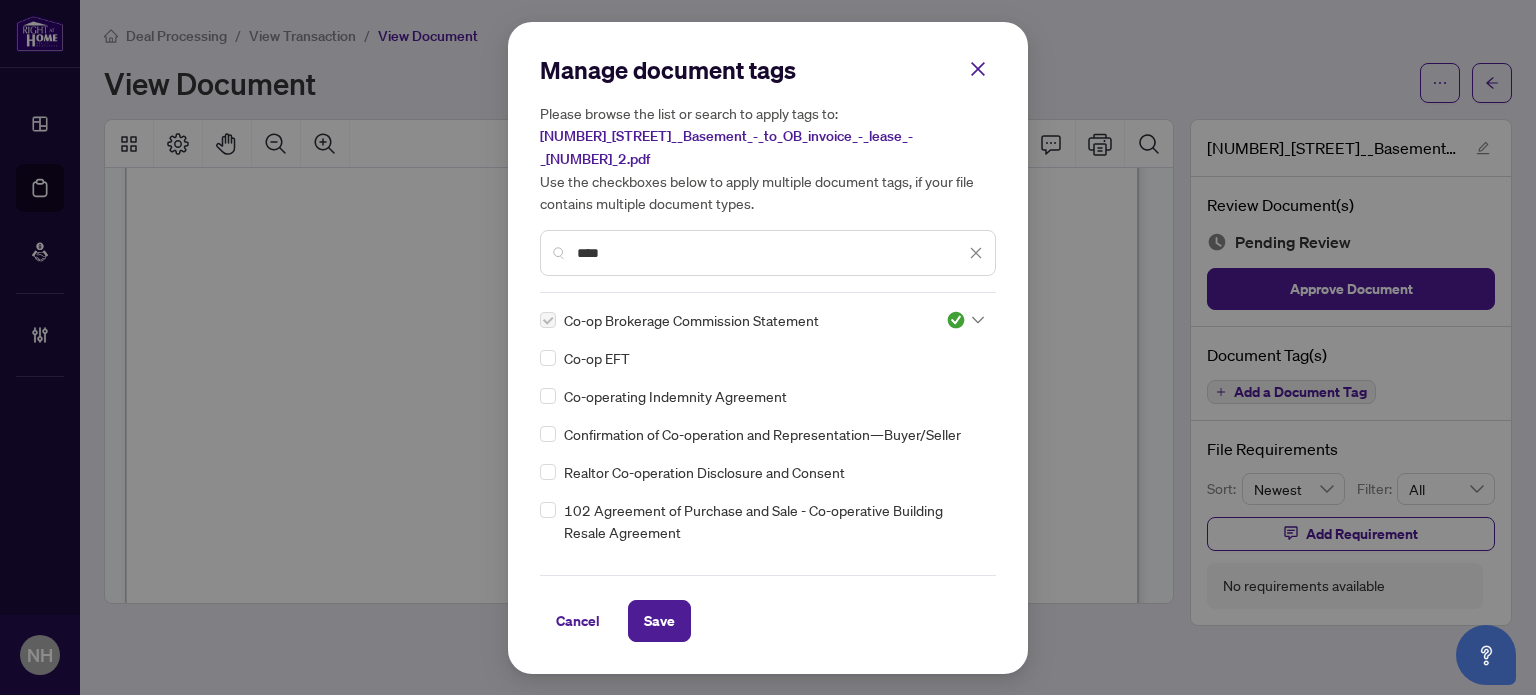 click on "Save" at bounding box center (659, 621) 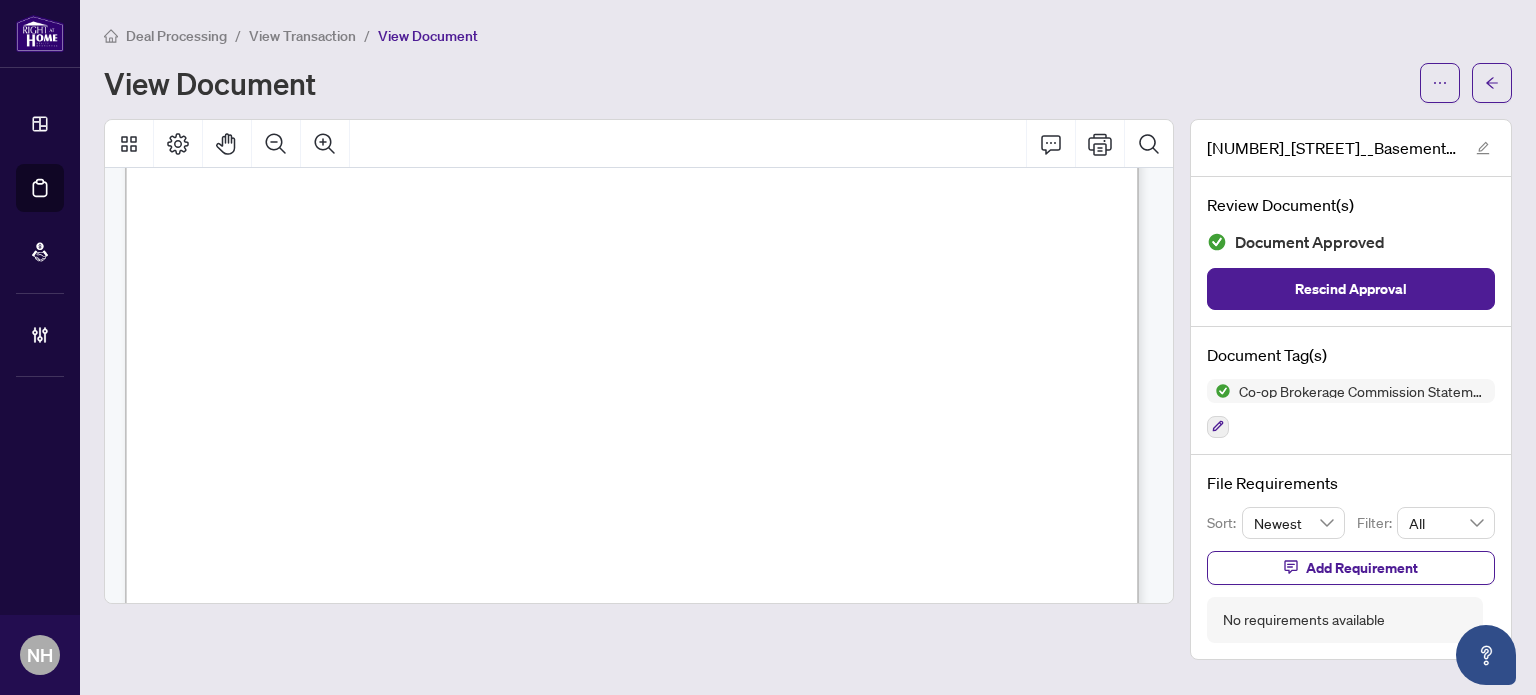 scroll, scrollTop: 100, scrollLeft: 0, axis: vertical 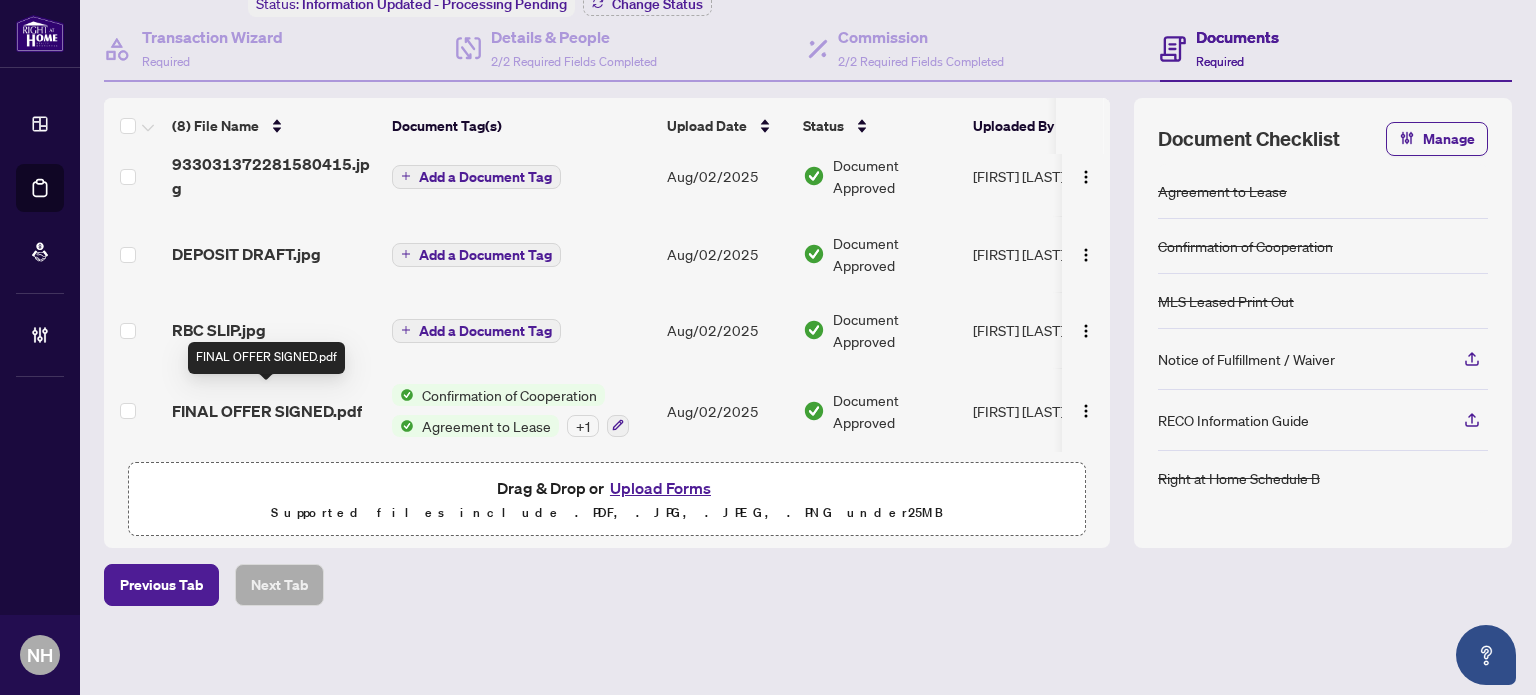 click on "FINAL OFFER SIGNED.pdf" at bounding box center (267, 411) 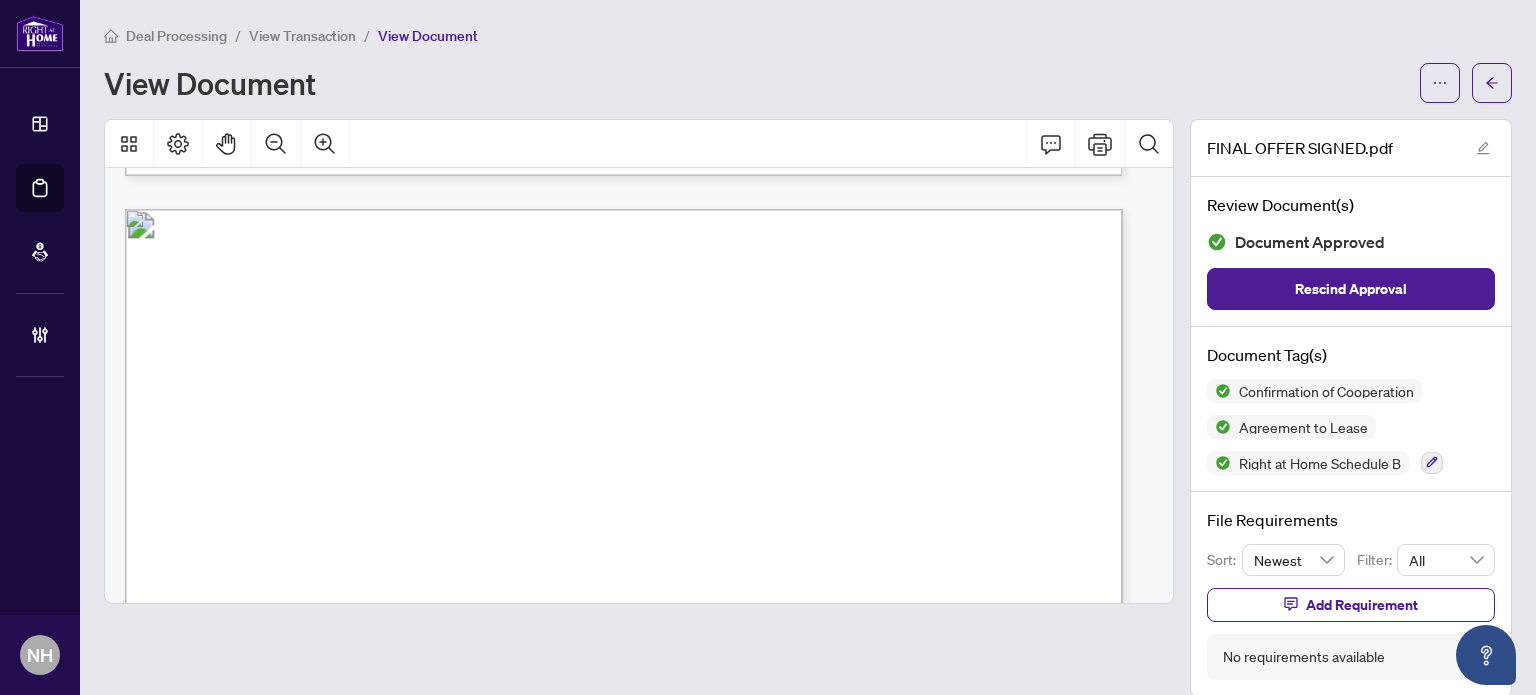 scroll, scrollTop: 10600, scrollLeft: 0, axis: vertical 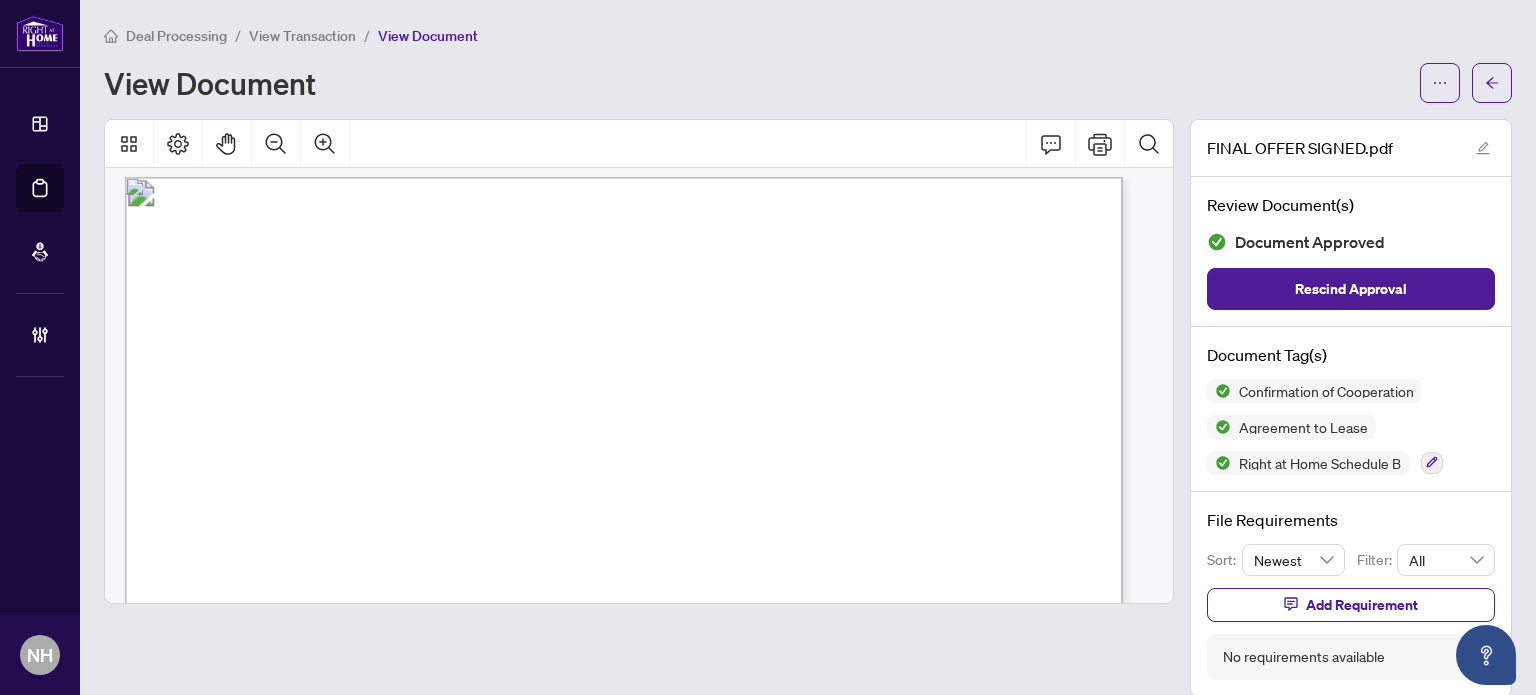 click on "View Transaction" at bounding box center (302, 36) 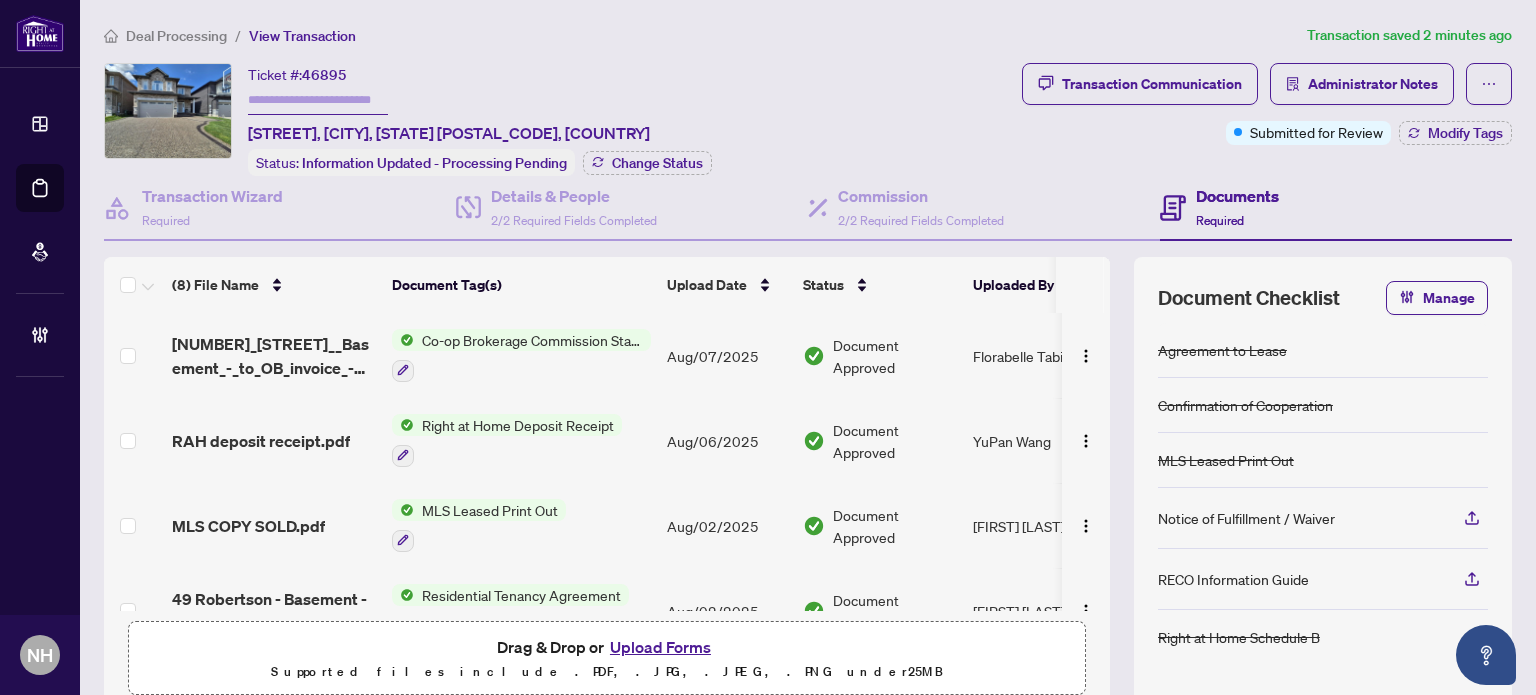 click on "Upload Forms" at bounding box center [660, 647] 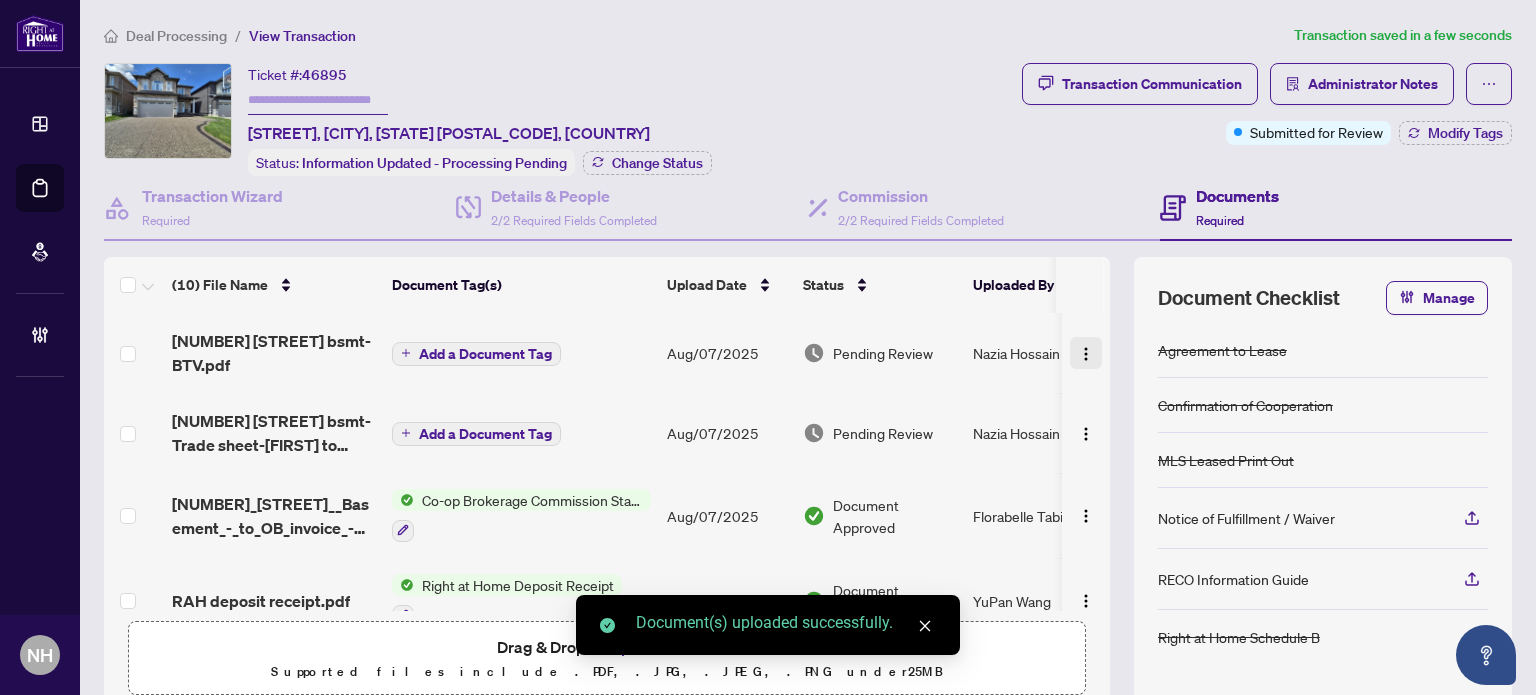 click at bounding box center (1086, 354) 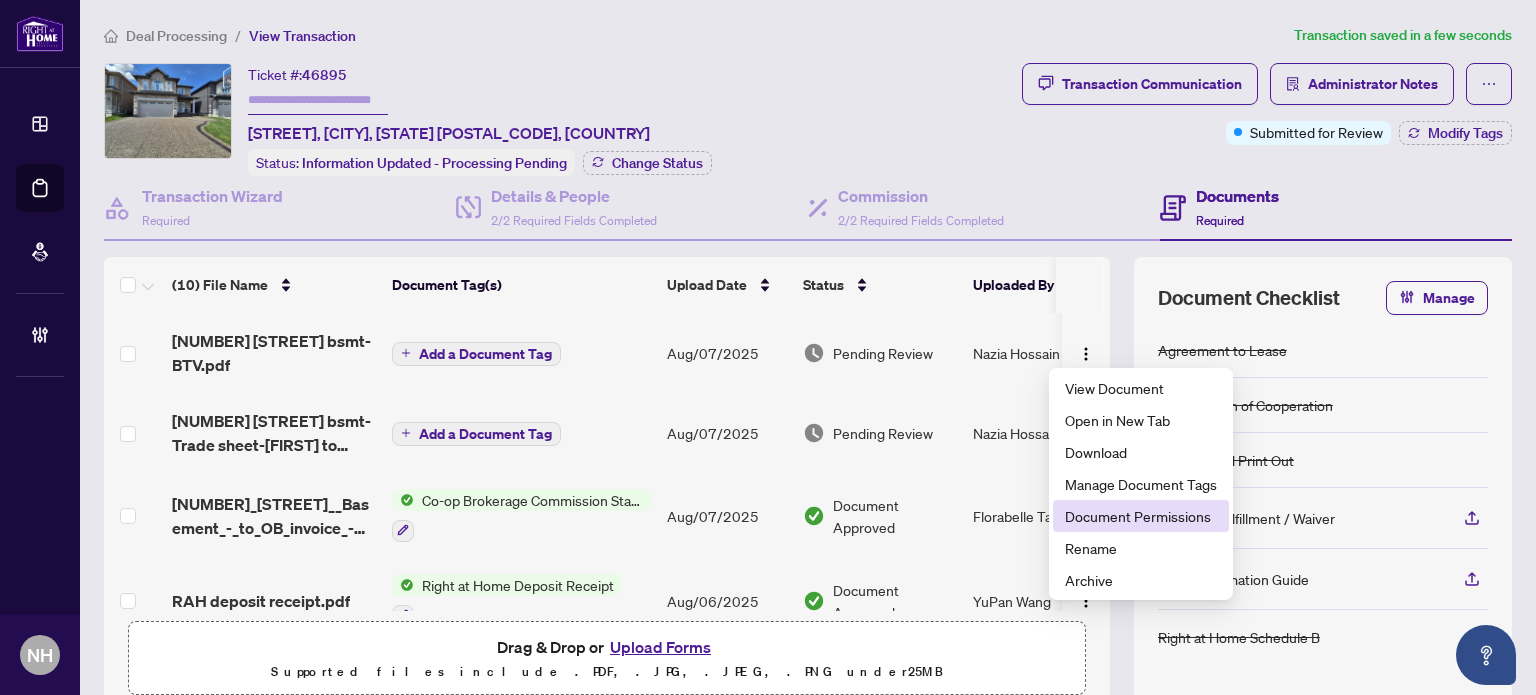 click on "Document Permissions" at bounding box center (1141, 516) 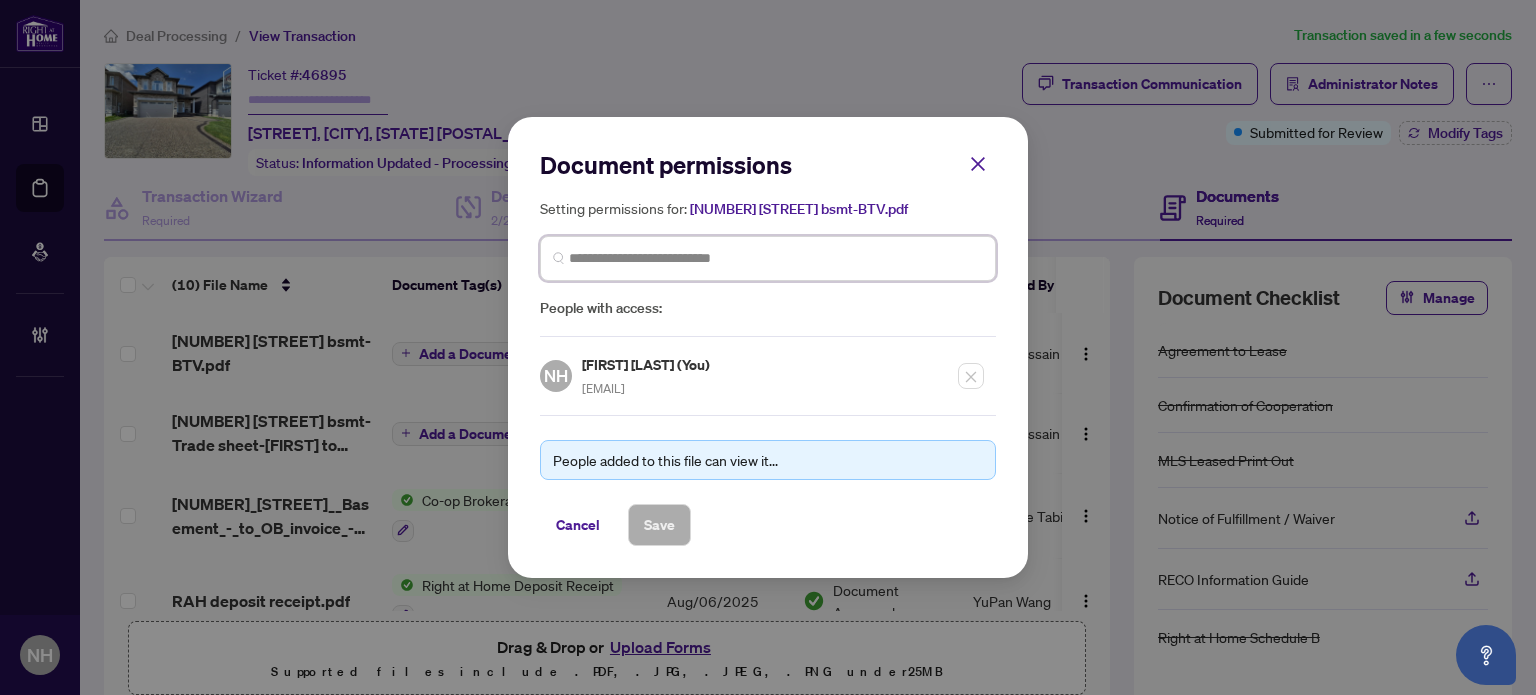 click at bounding box center [776, 258] 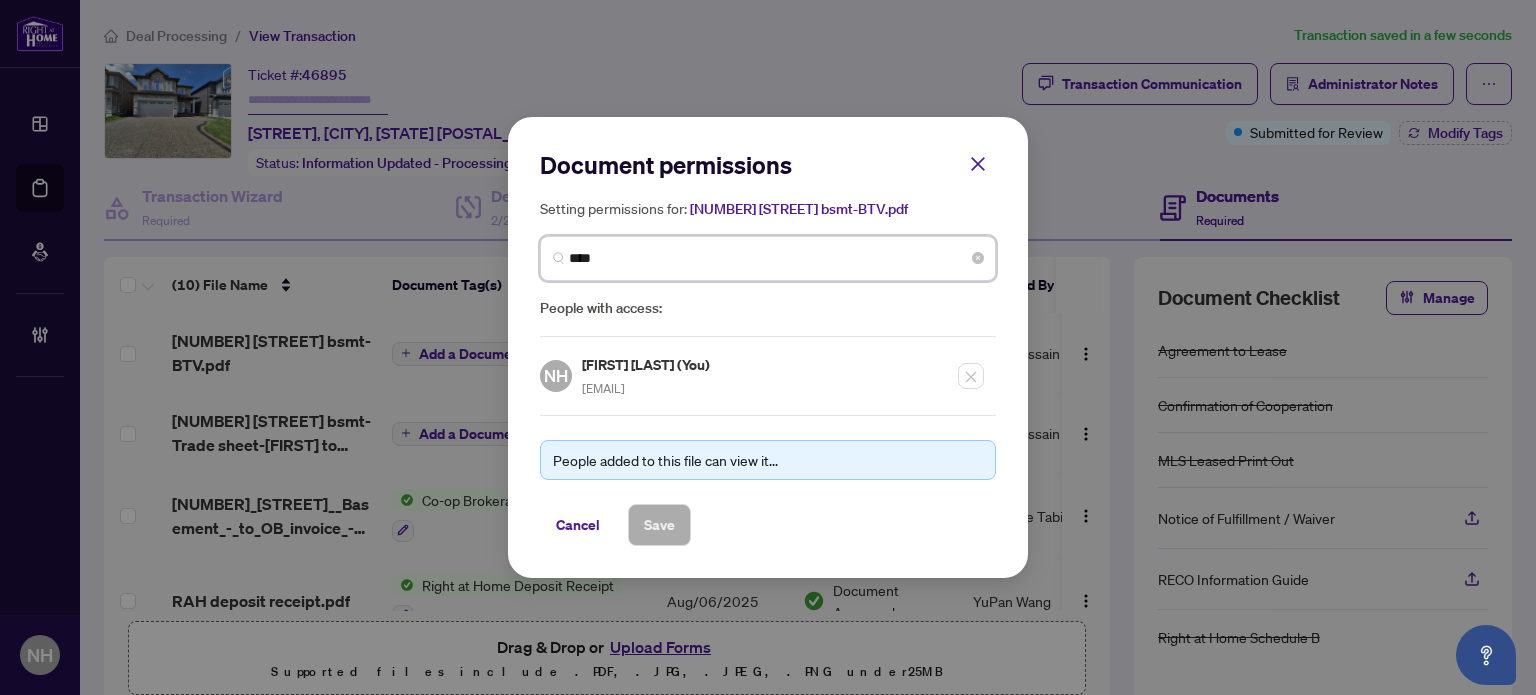 type on "*****" 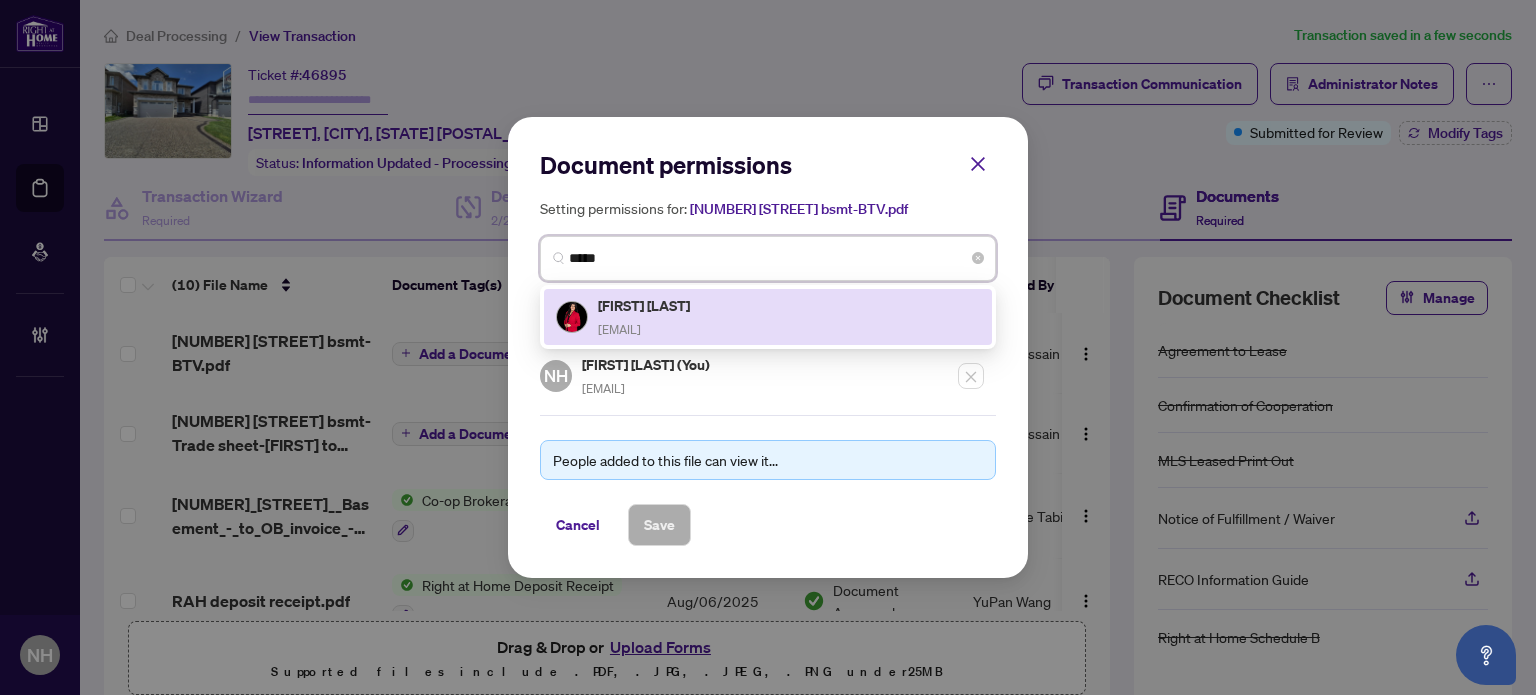 click on "[FIRST] [LAST]" at bounding box center (645, 305) 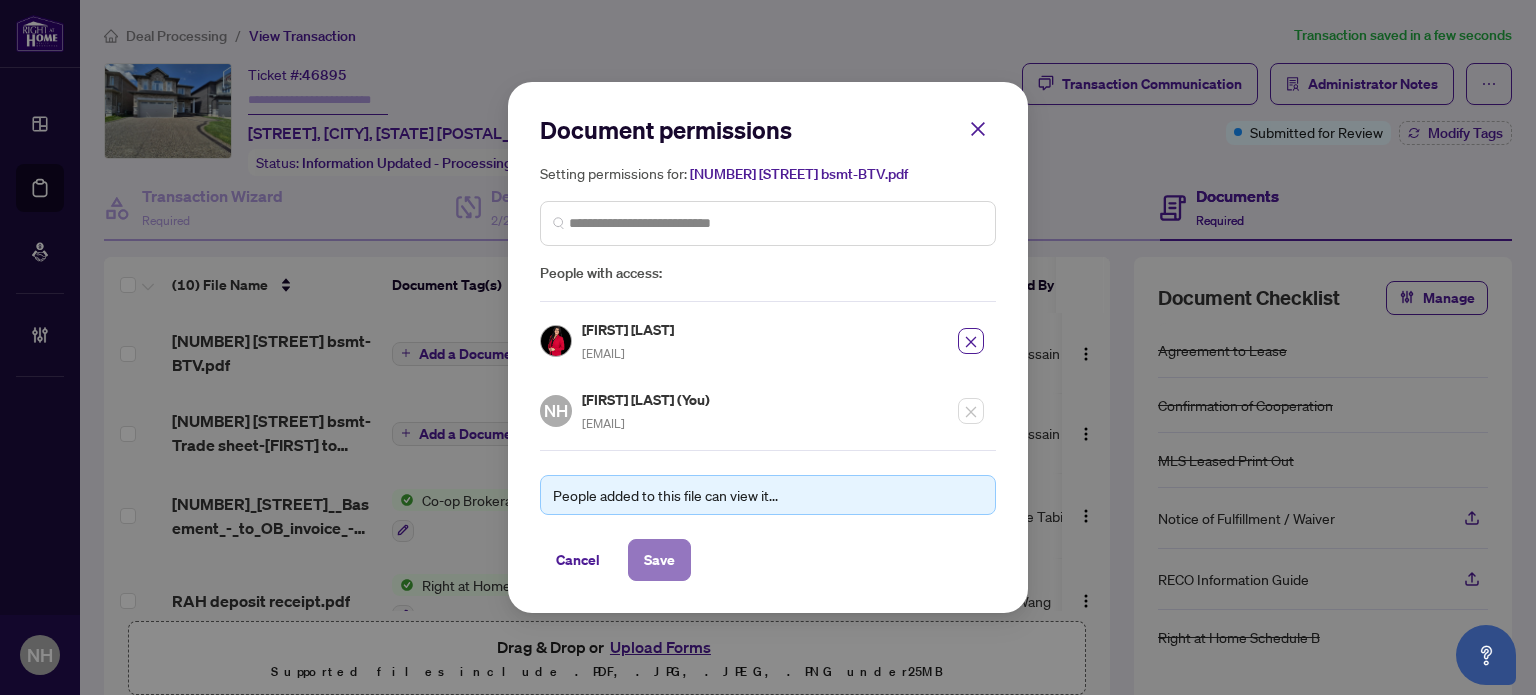 click on "Save" at bounding box center (659, 560) 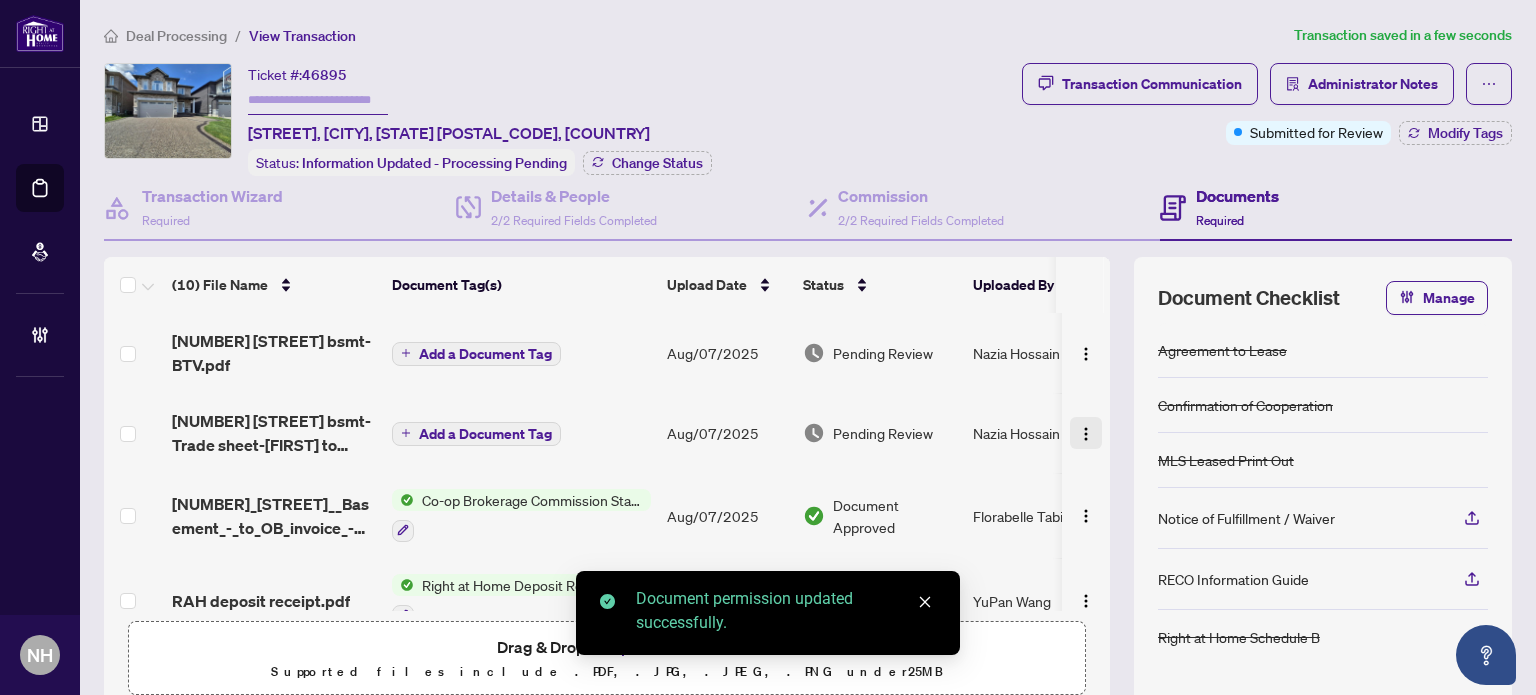 click at bounding box center [1086, 434] 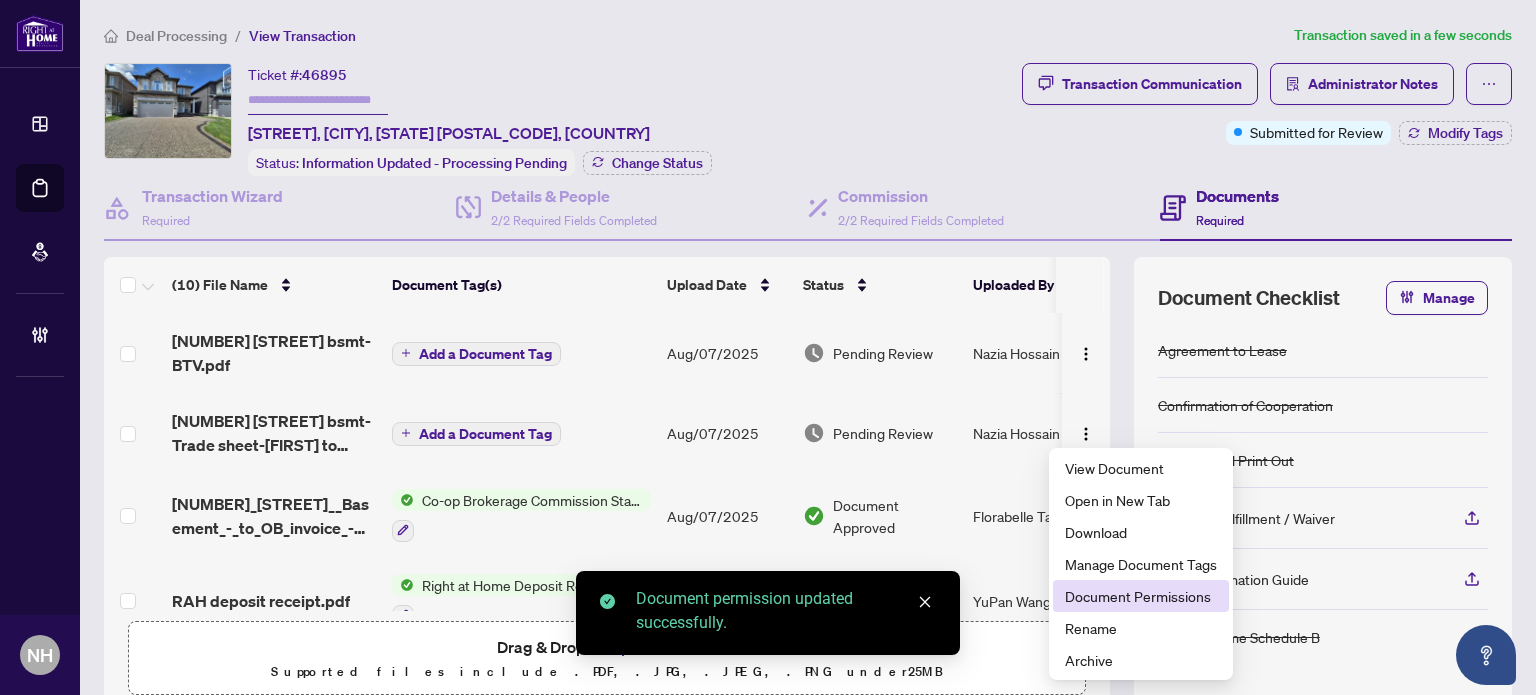 click on "Document Permissions" at bounding box center (1141, 596) 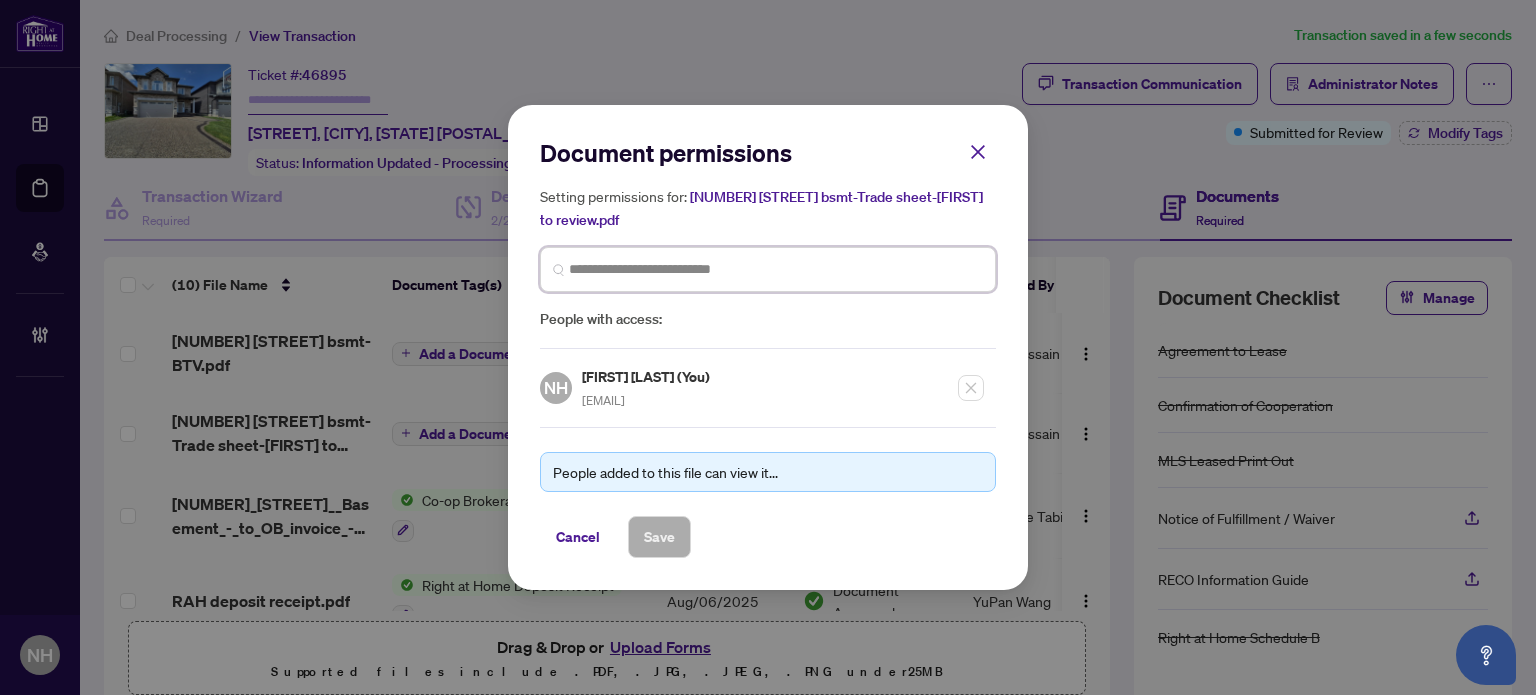 click at bounding box center [0, 0] 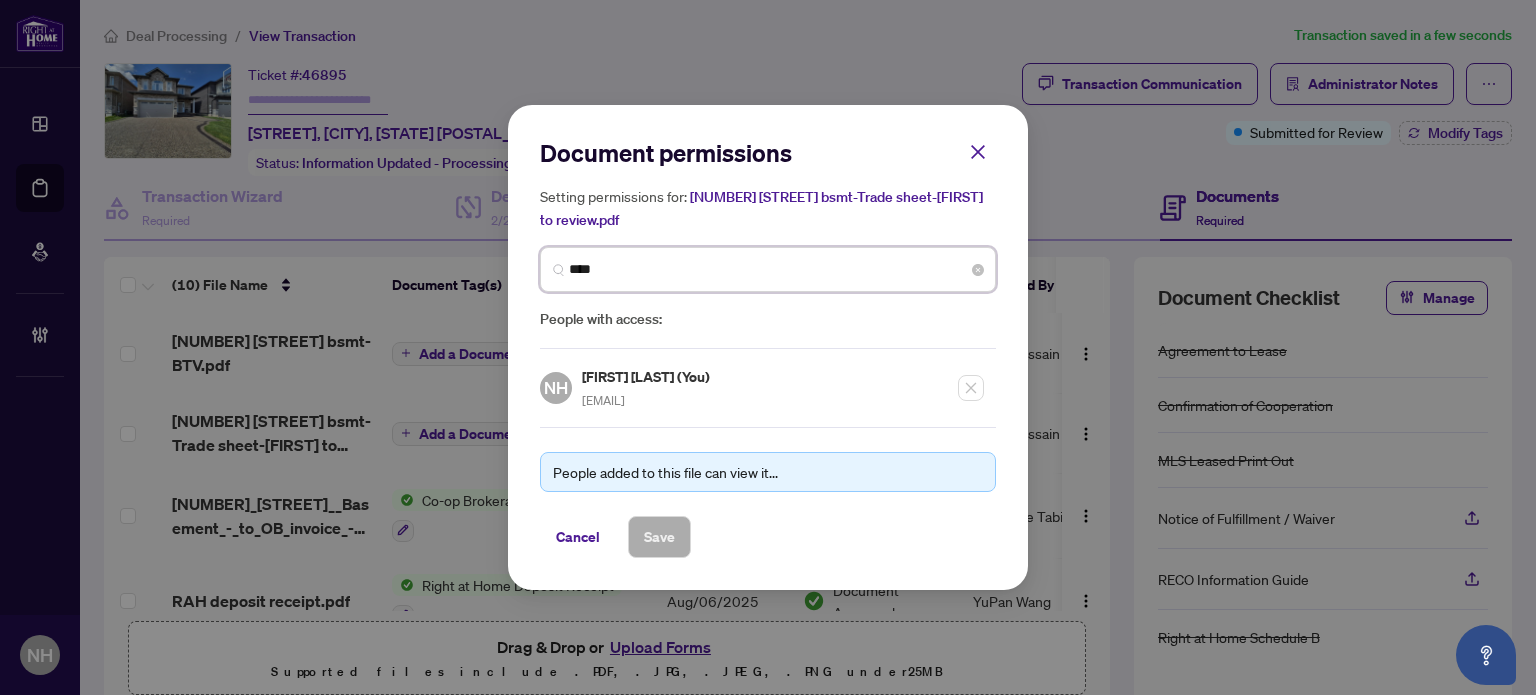 type on "*****" 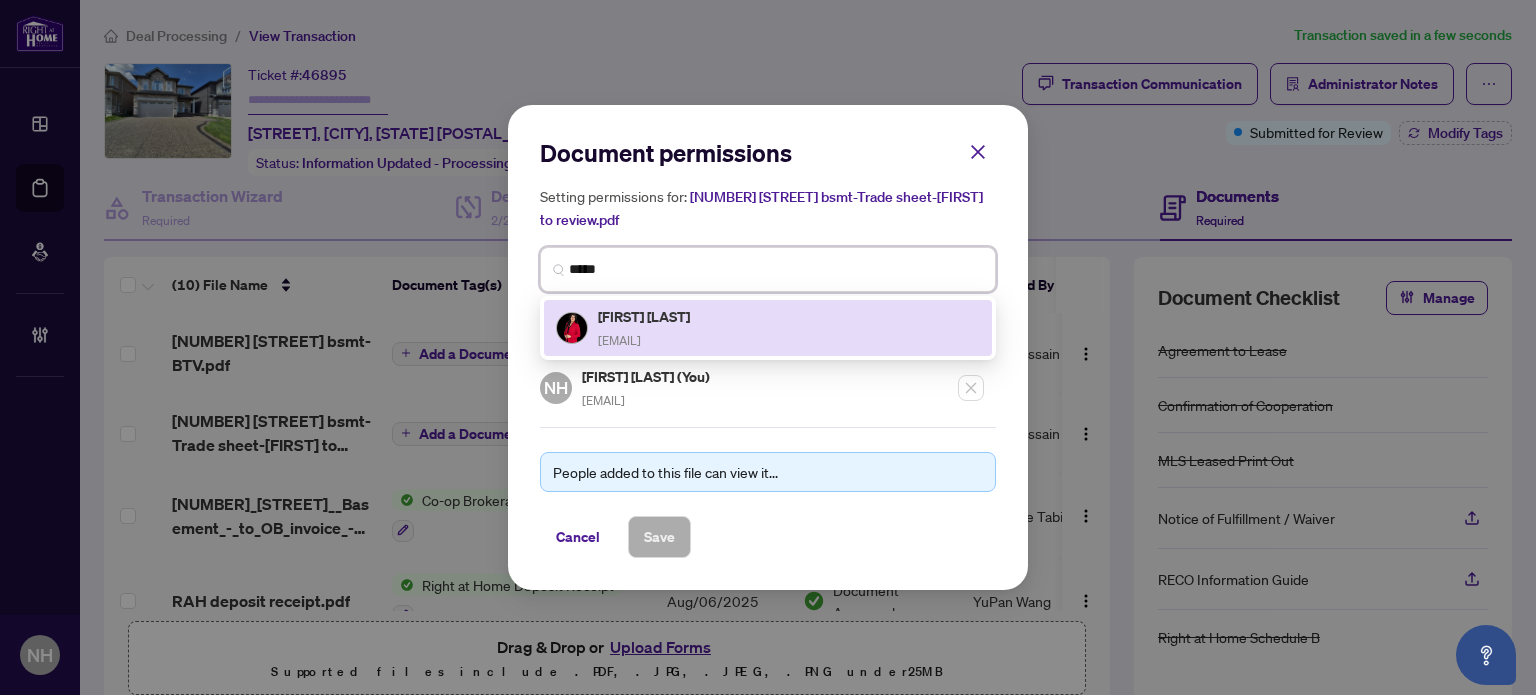 click on "[FIRST] [LAST]" at bounding box center (645, 316) 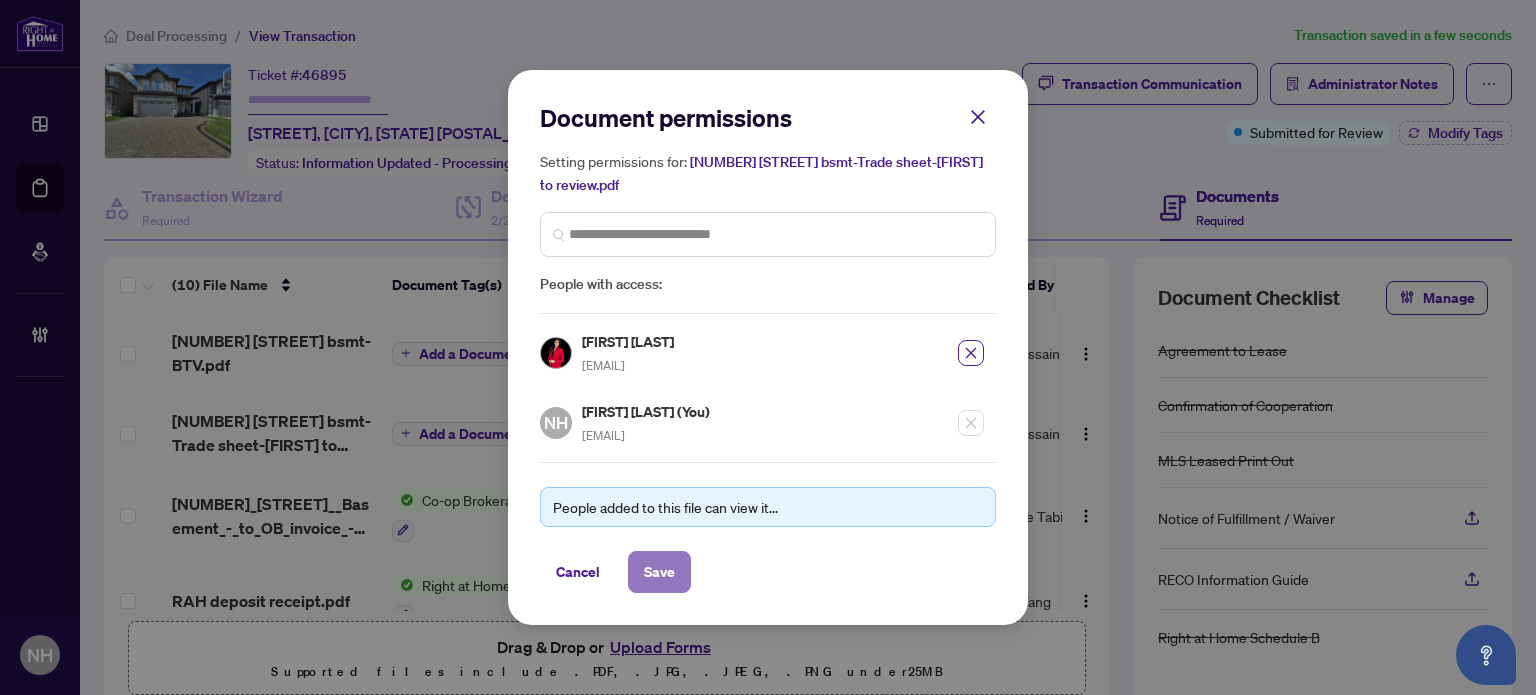 click on "Save" at bounding box center [659, 572] 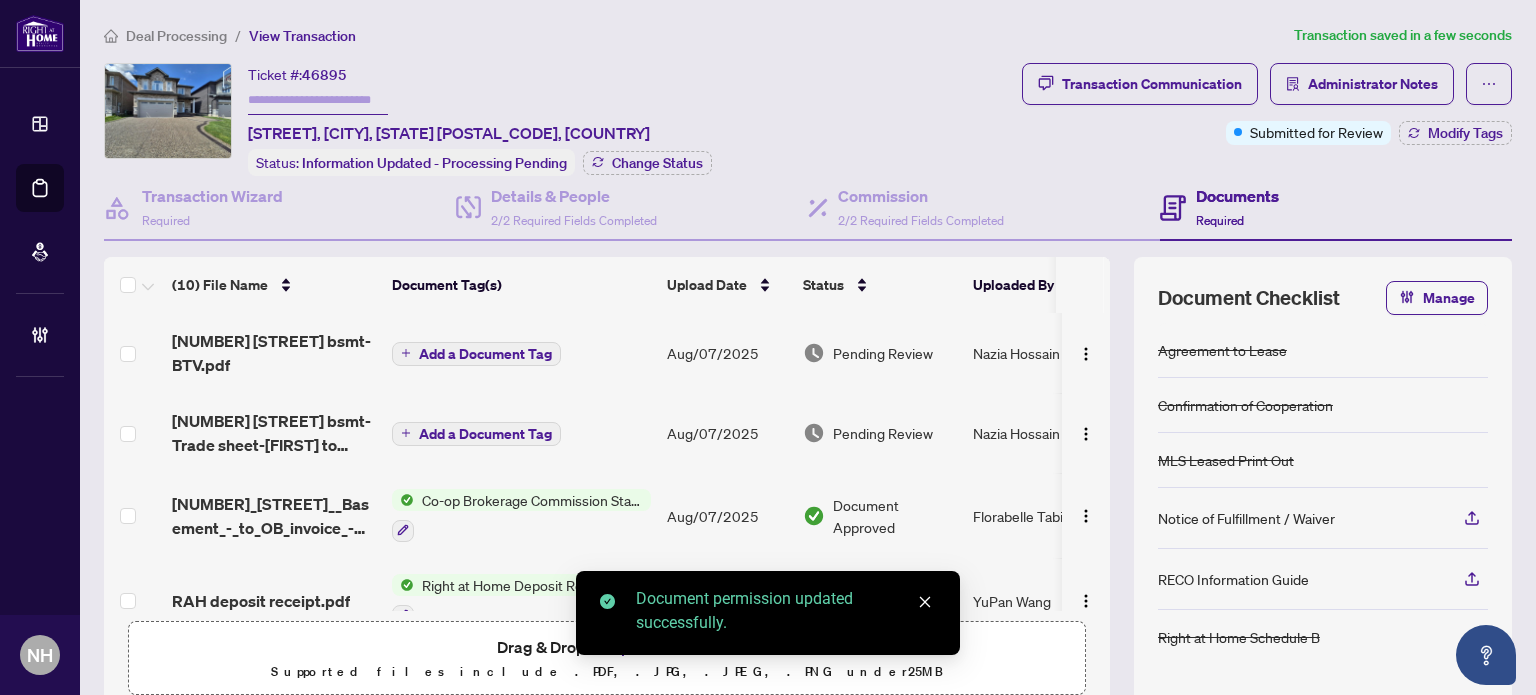 click on "Add a Document Tag" at bounding box center (485, 354) 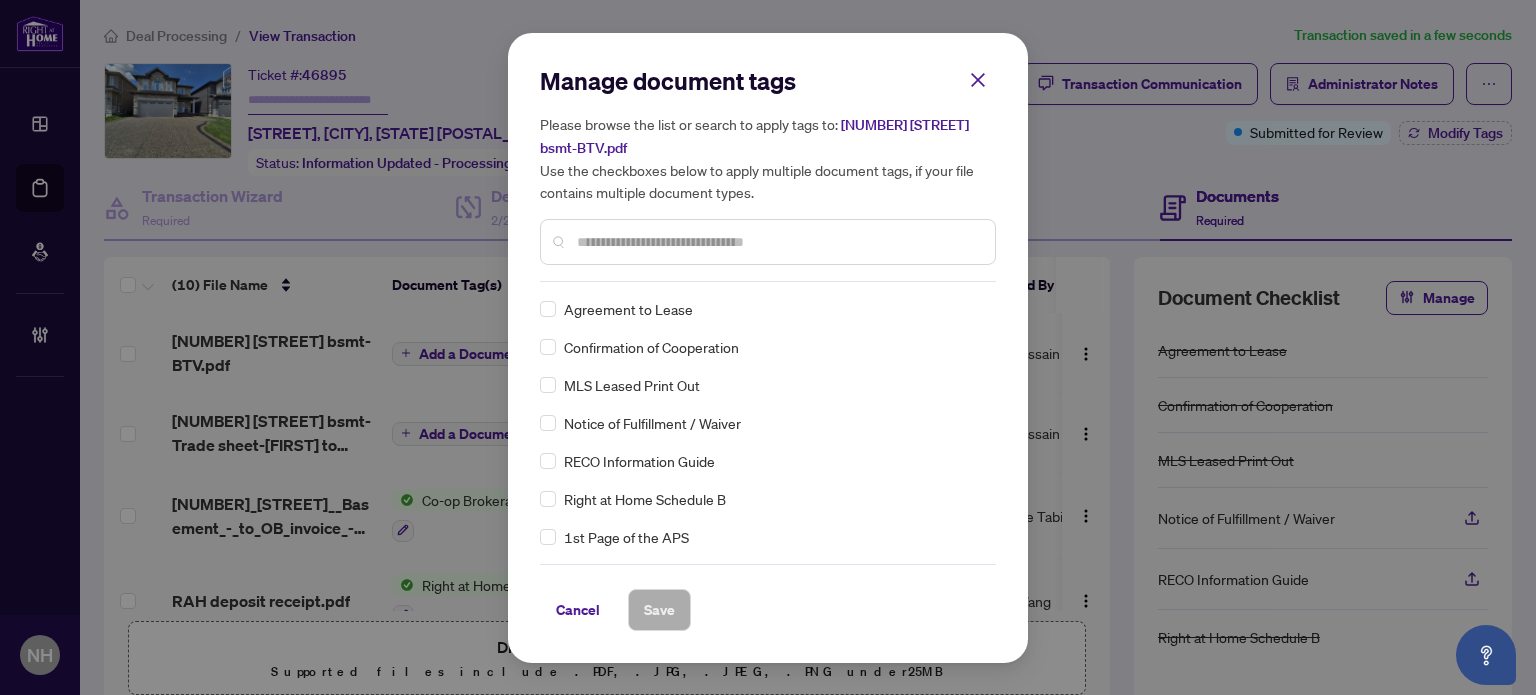 click at bounding box center [778, 242] 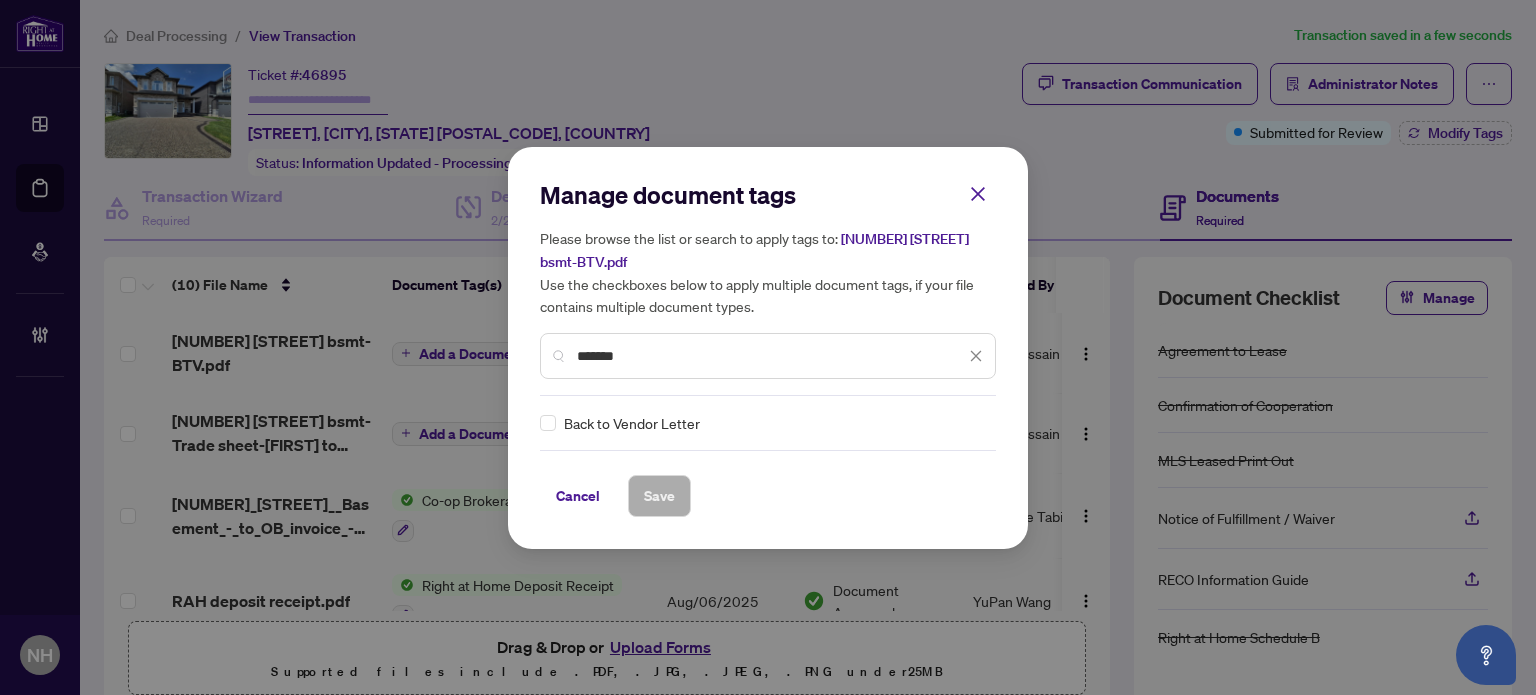 type on "*******" 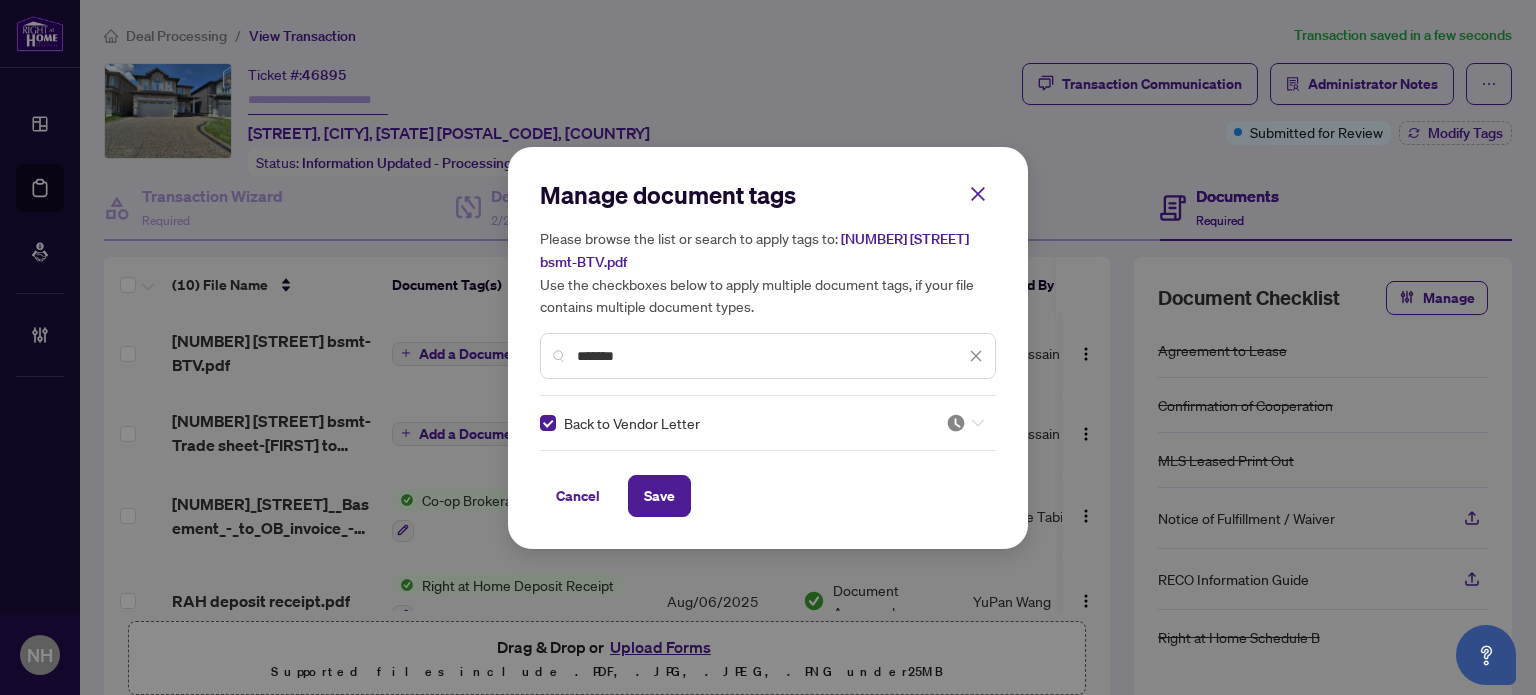drag, startPoint x: 948, startPoint y: 417, endPoint x: 938, endPoint y: 443, distance: 27.856777 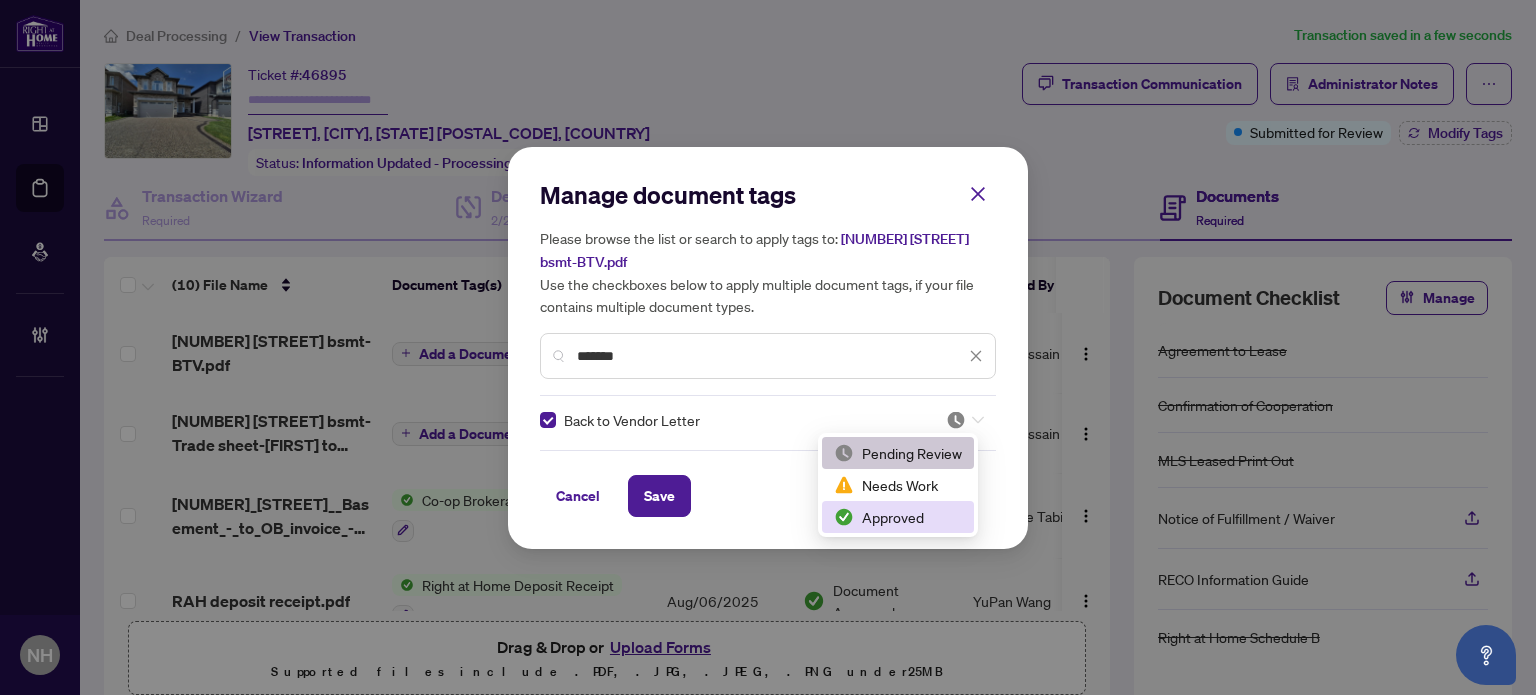click on "Approved" at bounding box center (898, 517) 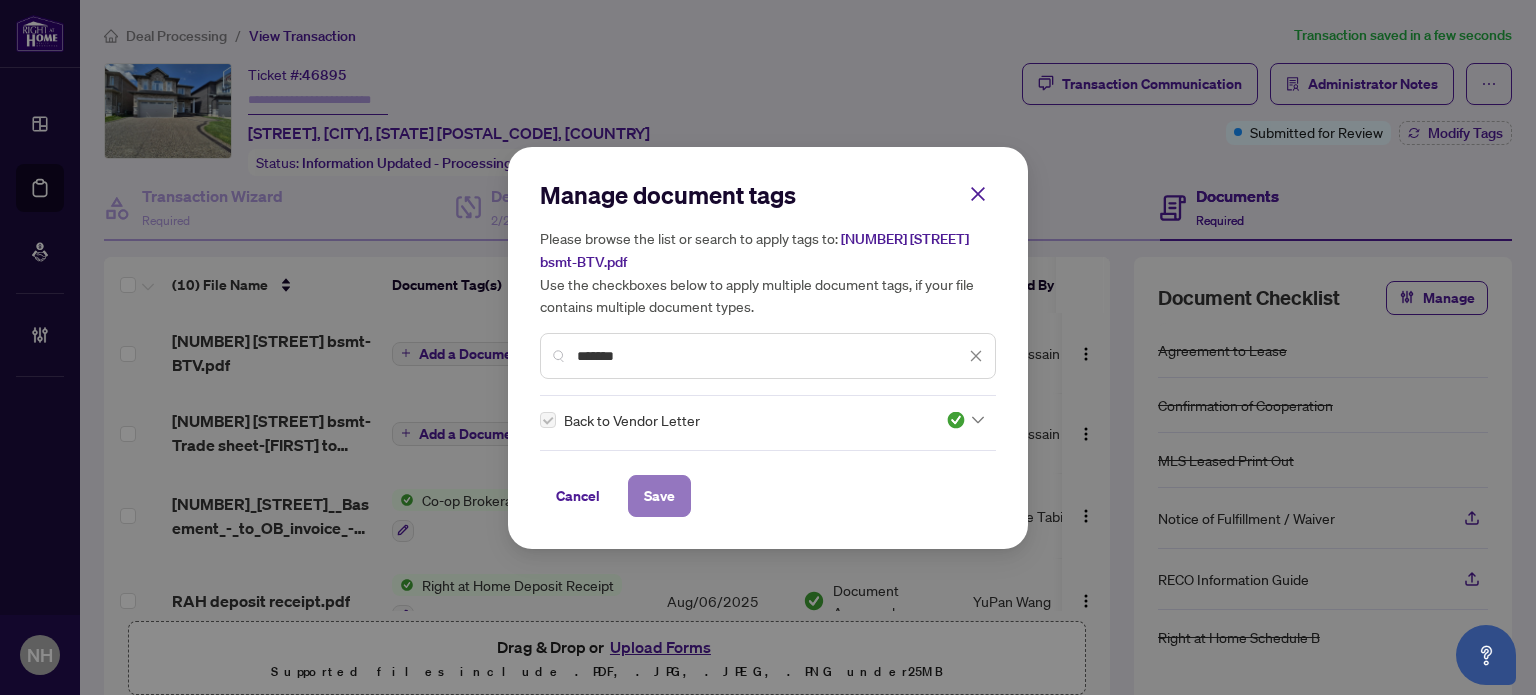 click on "Save" at bounding box center (659, 496) 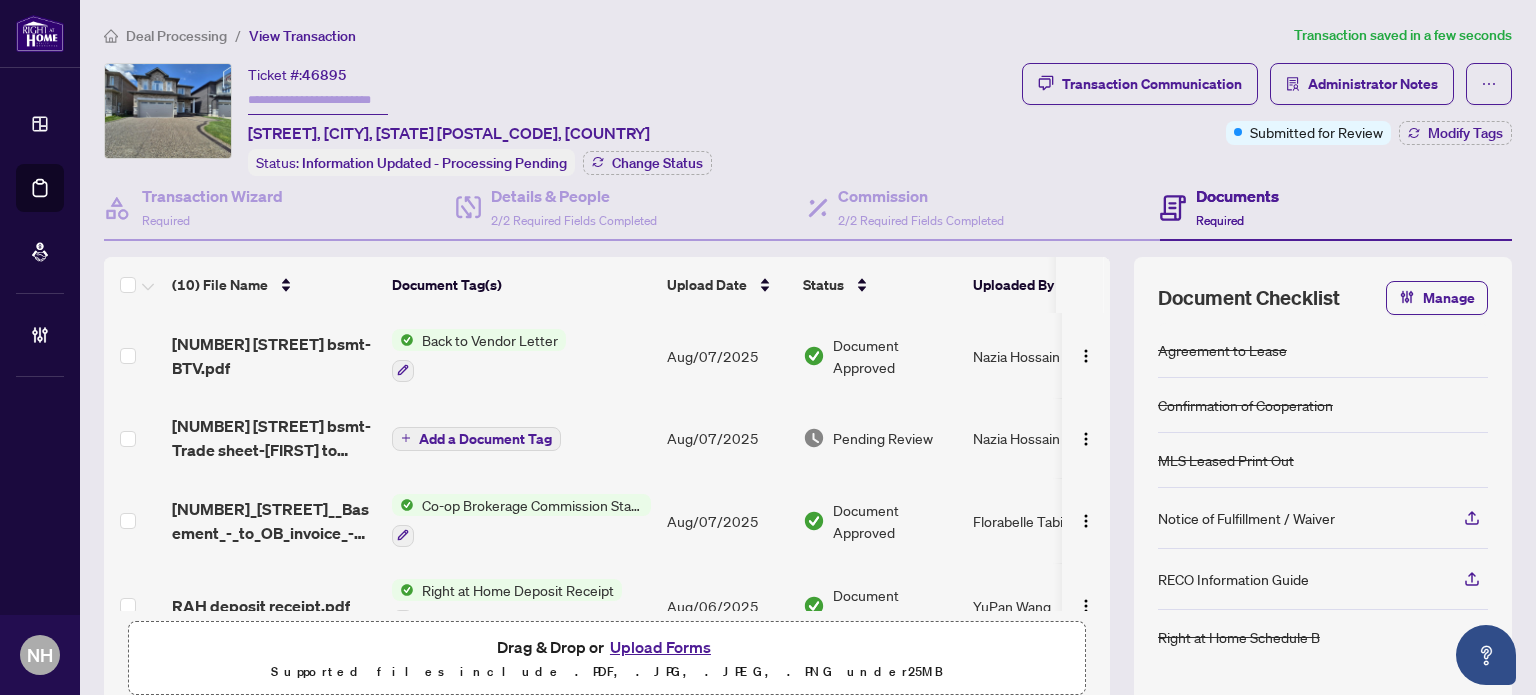 click at bounding box center [318, 100] 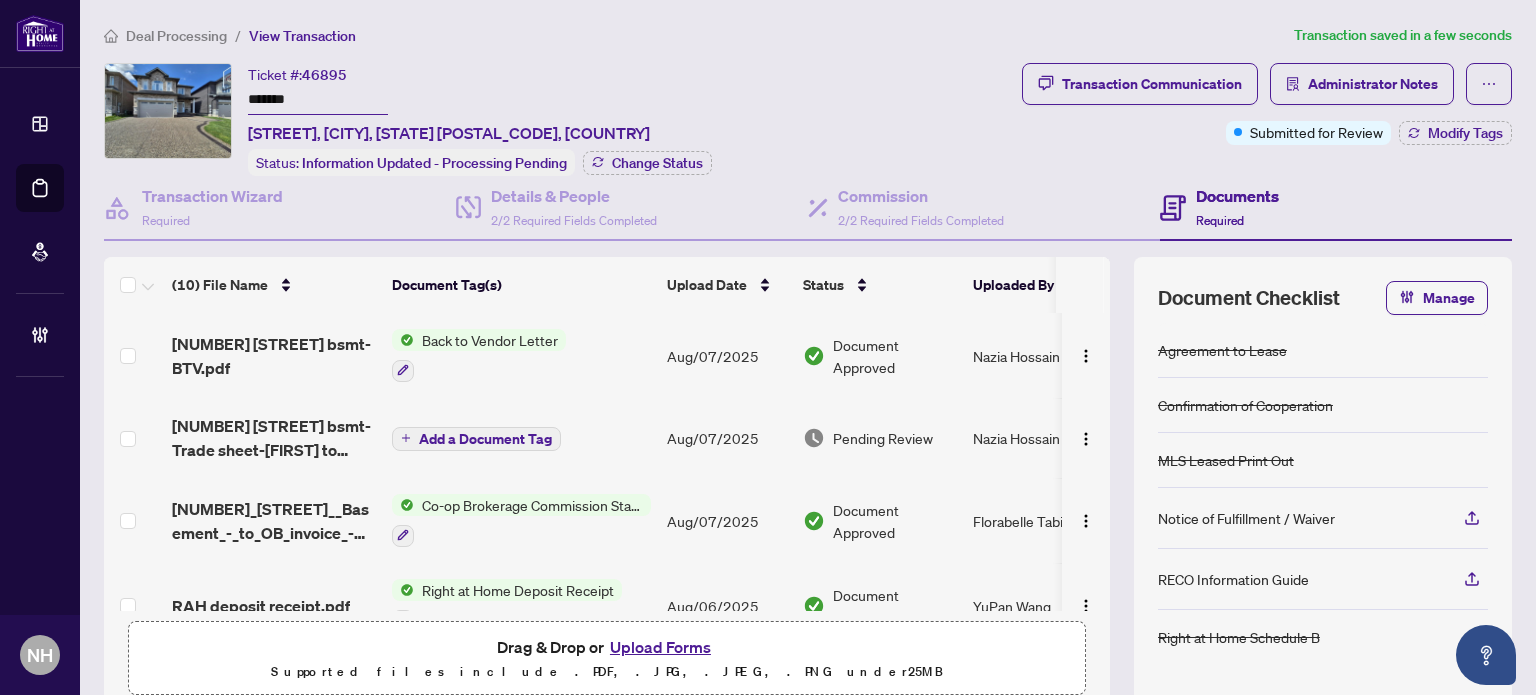 type on "*******" 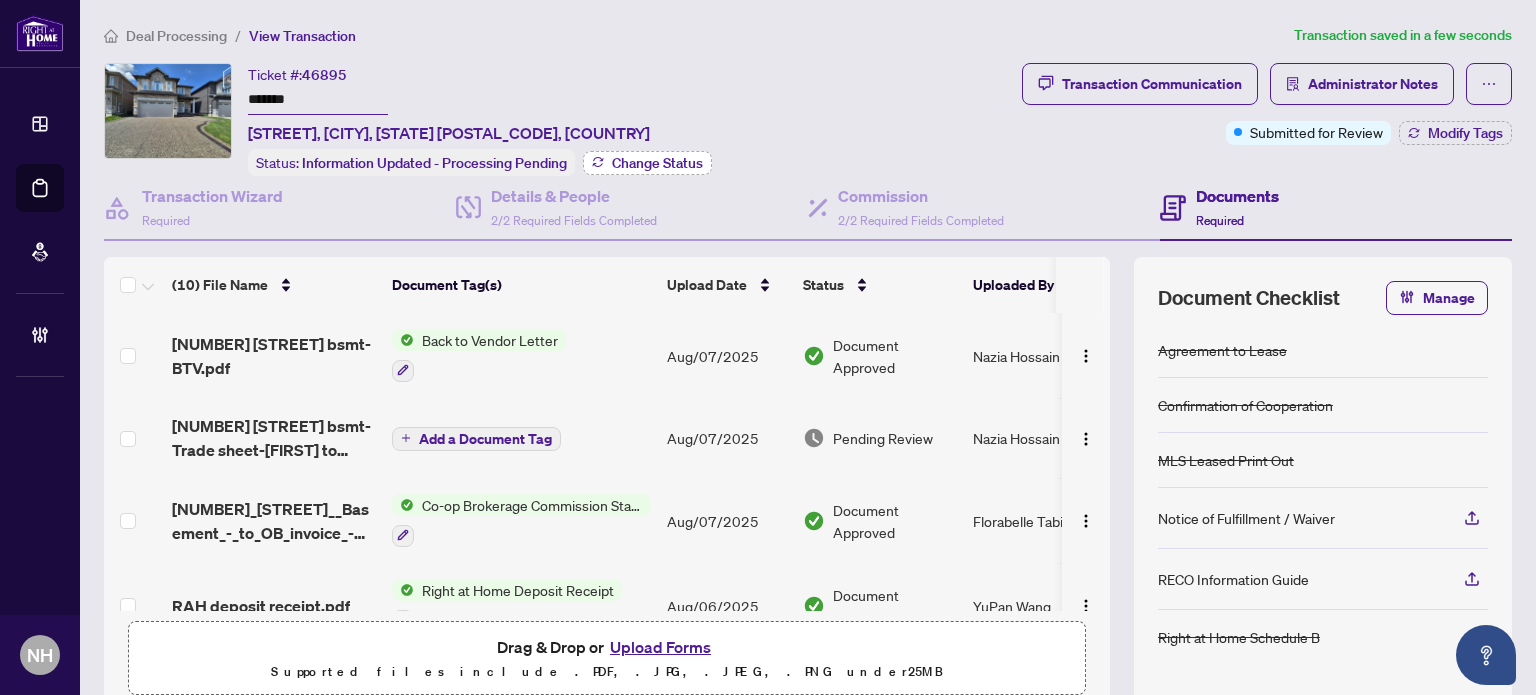 click on "Details & People 2/2 Required Fields Completed" at bounding box center [632, 208] 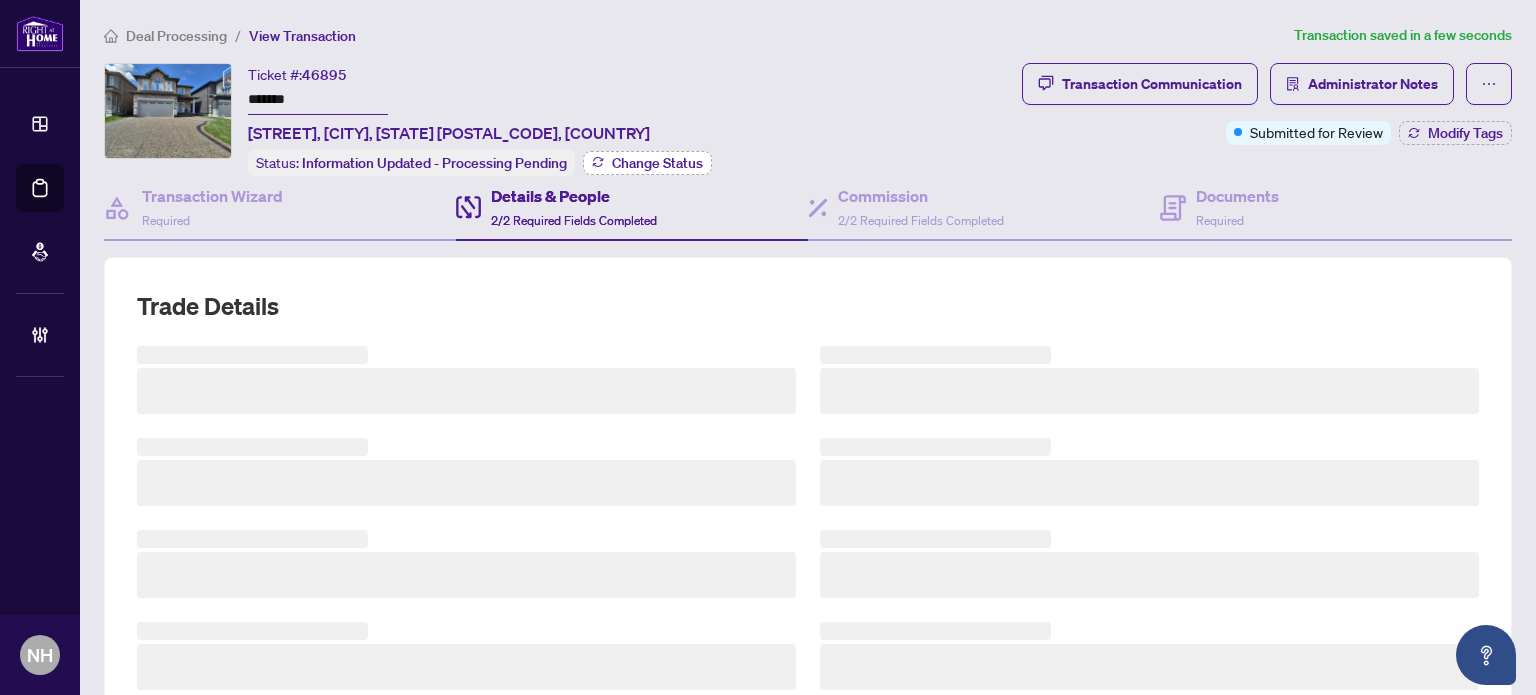 click on "Change Status" at bounding box center [657, 163] 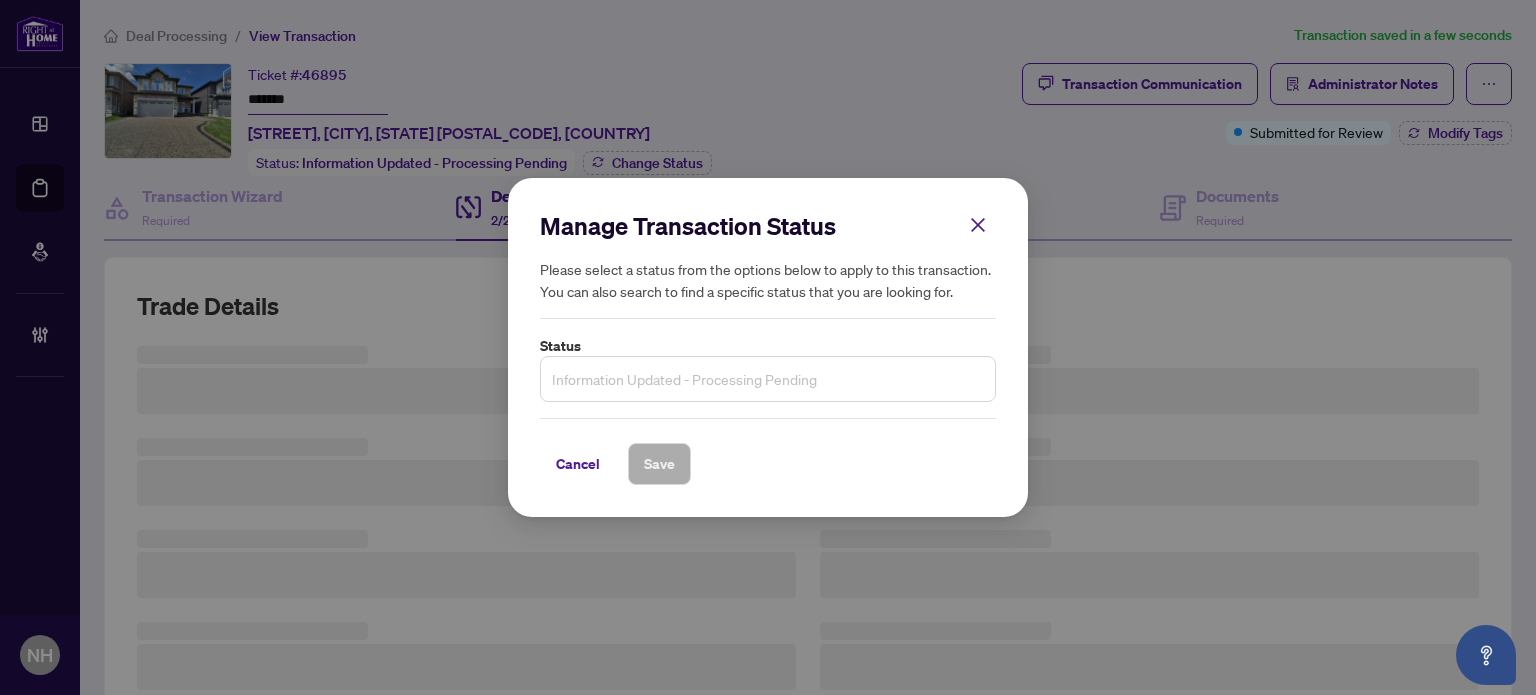 click on "Information Updated - Processing Pending" at bounding box center [768, 379] 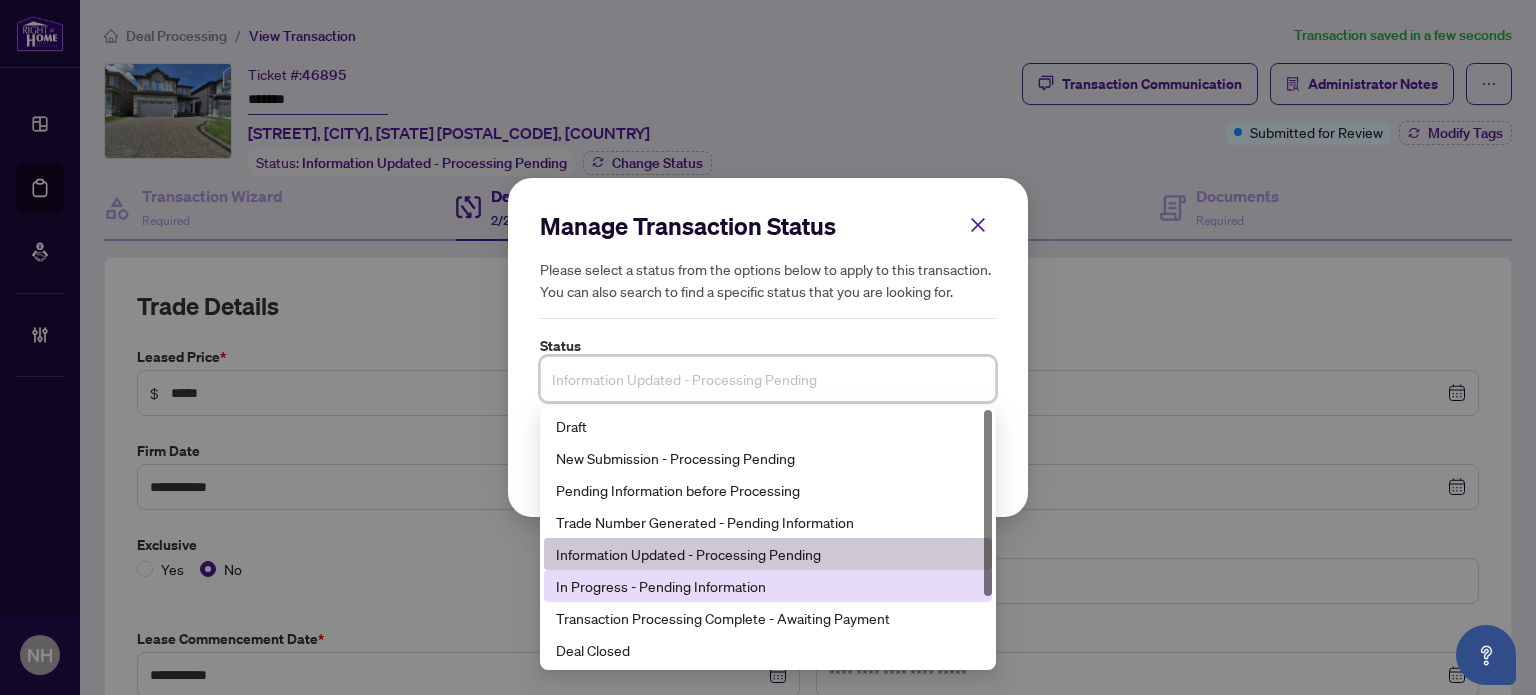 click on "In Progress - Pending Information" at bounding box center (768, 586) 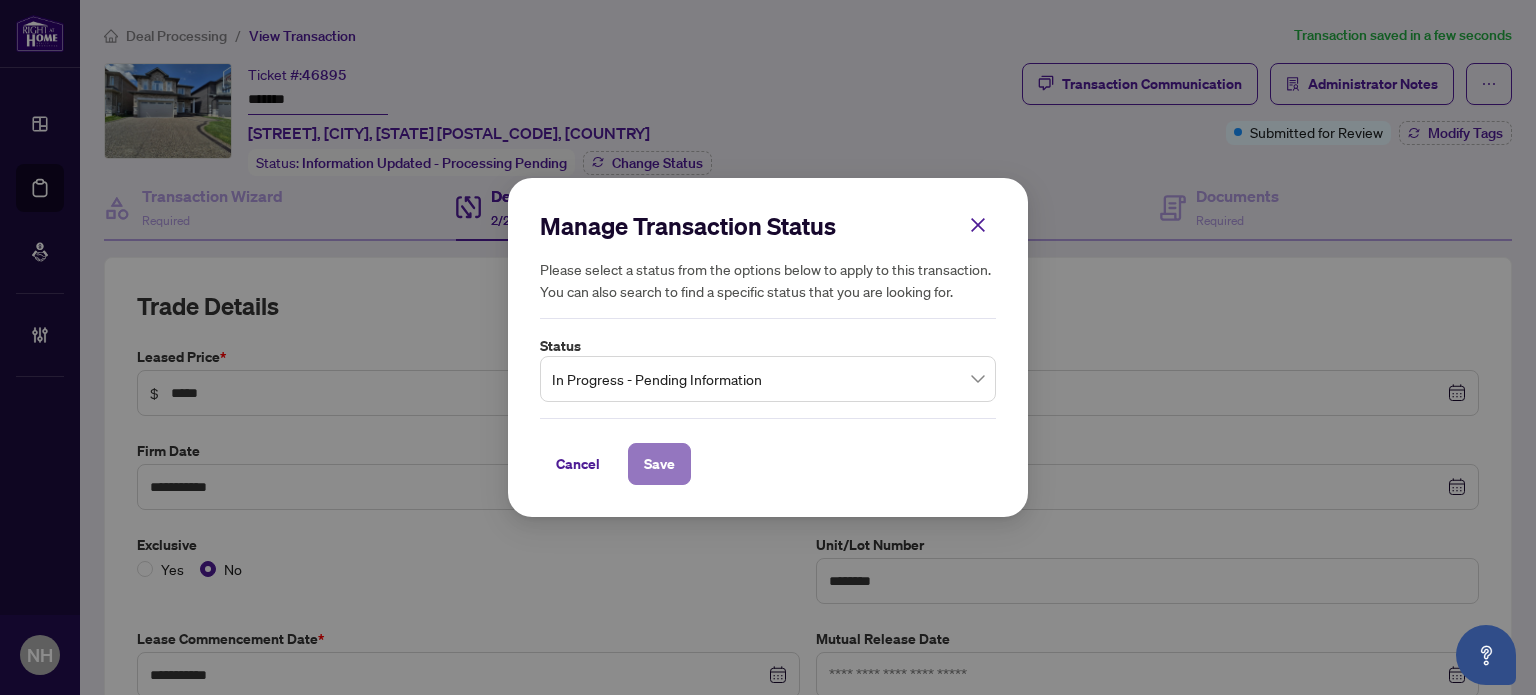 click on "Save" at bounding box center (659, 464) 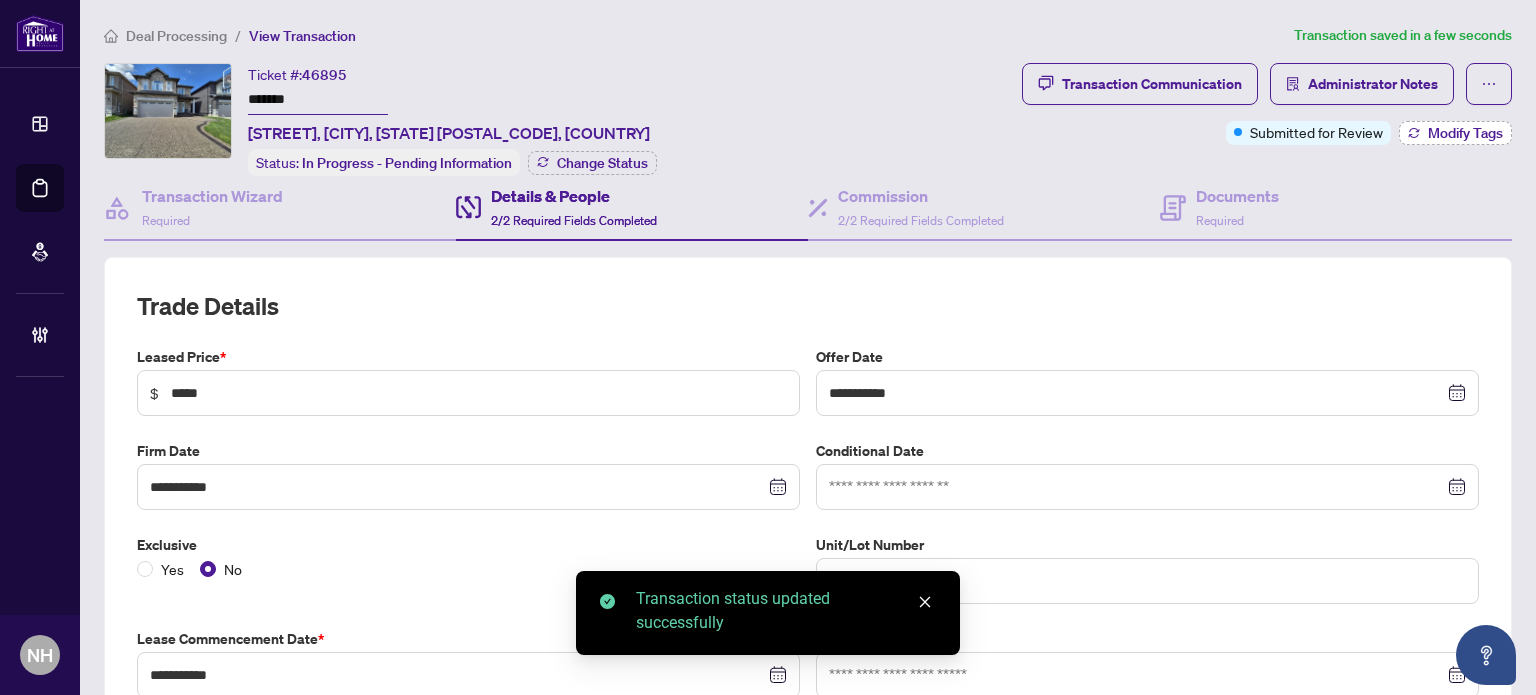 click 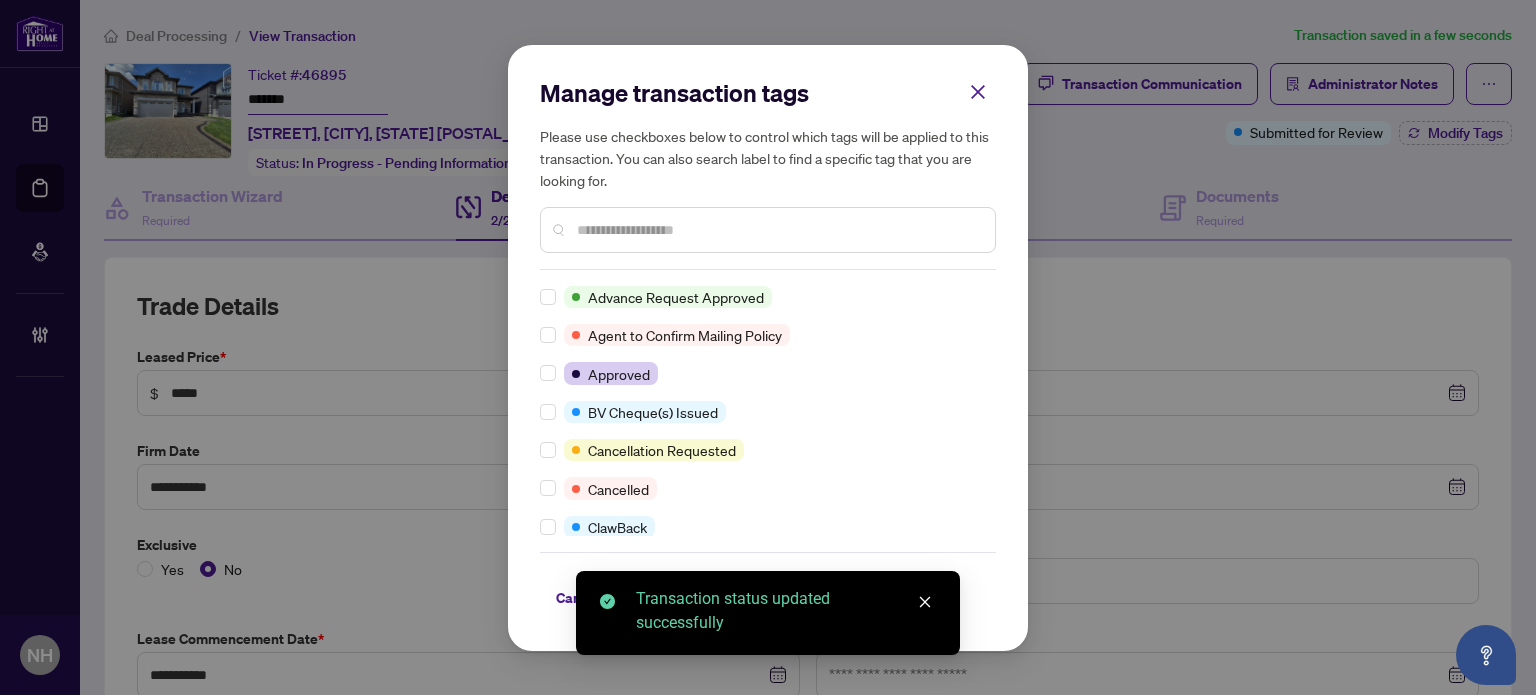 scroll, scrollTop: 0, scrollLeft: 0, axis: both 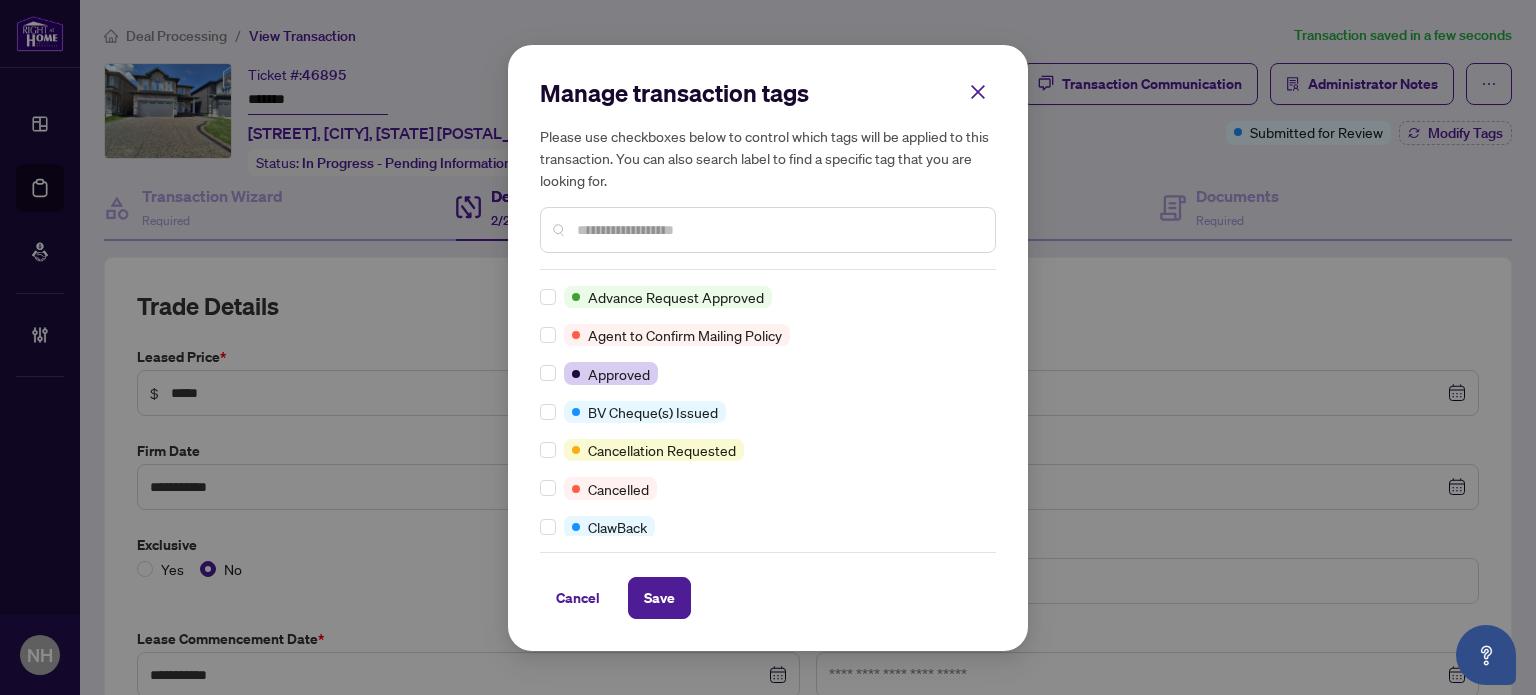 drag, startPoint x: 597, startPoint y: 223, endPoint x: 604, endPoint y: 179, distance: 44.553337 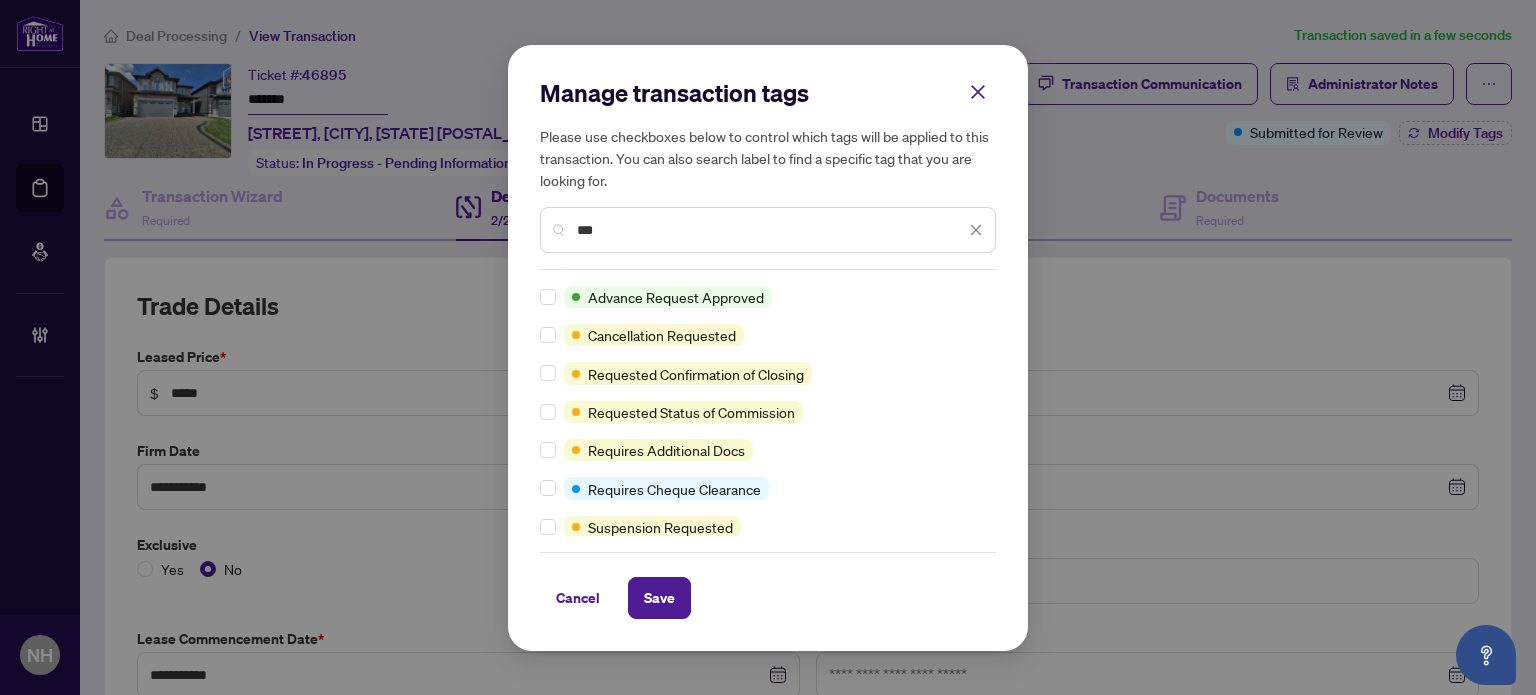 type on "***" 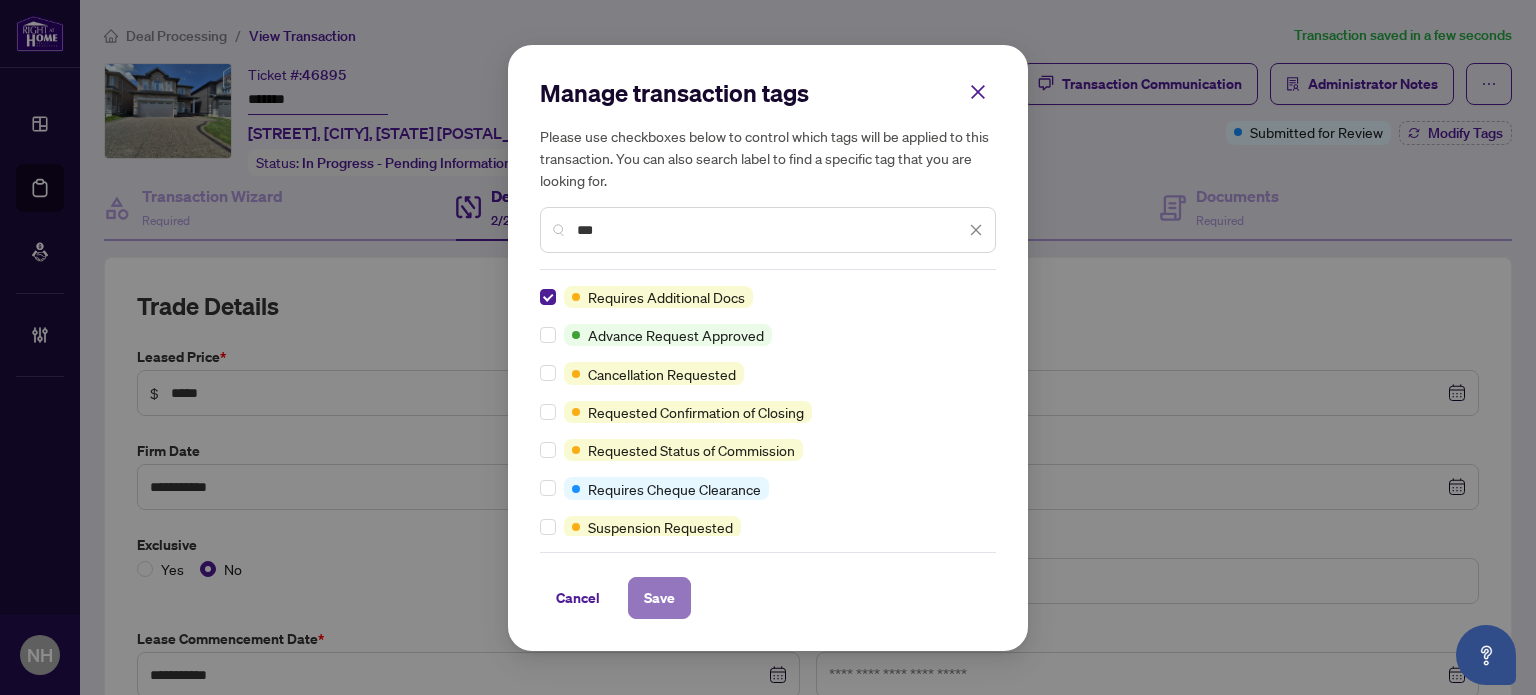 click on "Save" at bounding box center (659, 598) 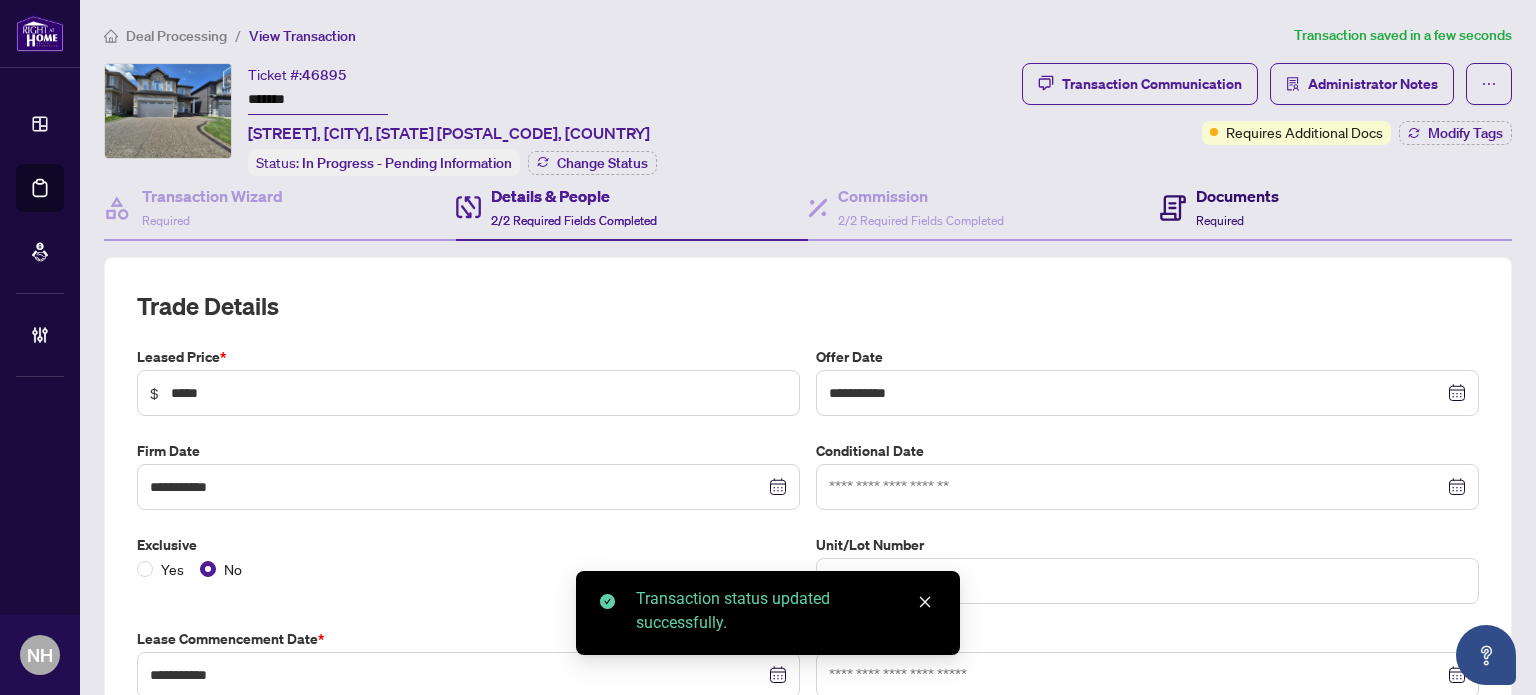 click 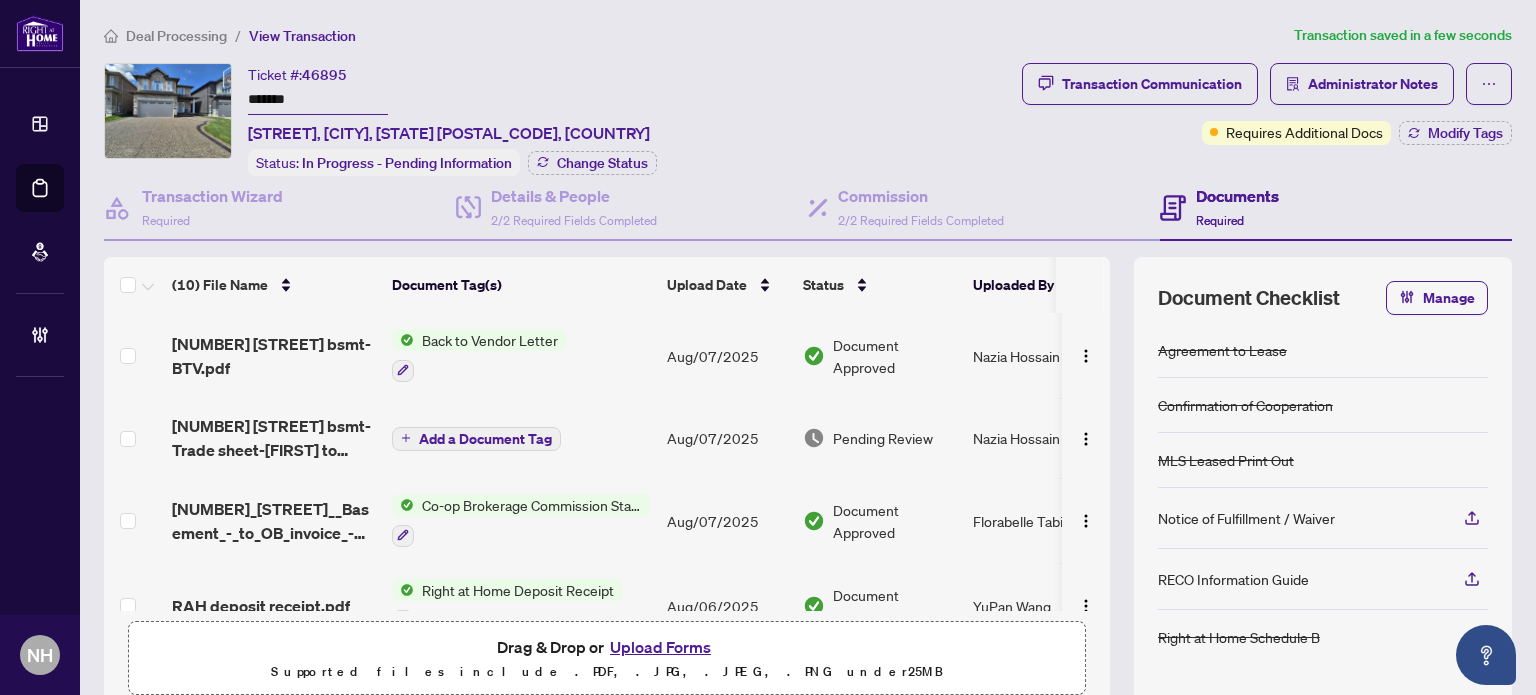 click on "Transaction saved   in a few seconds Ticket #:  [NUMBER] ******* Basement-[NUMBER] [STREET], [CITY], [STATE] [POSTAL_CODE], [COUNTRY] Status:   In Progress - Pending Information Change Status Transaction Communication Administrator Notes Requires Additional Docs Modify Tags Transaction Wizard Required Details & People 2/2 Required Fields Completed Commission 2/2 Required Fields Completed Documents Required (10) File Name Document Tag(s) Upload Date Status Uploaded By       [NUMBER] [STREET] bsmt-BTV.pdf Back to Vendor Letter [MONTH]/[DAY]/[YEAR] Document Approved [FIRST] [LAST] [NUMBER] [STREET] bsmt-Trade sheet-[NAME] to review.pdf Add a Document Tag [MONTH]/[DAY]/[YEAR] Pending Review [FIRST] [LAST] [NUMBER]_[STREET]__Basement_-_to_OB_invoice_-_lease_-_[NUMBER].pdf Co-op Brokerage Commission Statement [MONTH]/[DAY]/[YEAR] Document Approved [FIRST] [LAST] RAH deposit receipt.pdf Right at Home Deposit Receipt [MONTH]/[DAY]/[YEAR] Document Approved [FIRST] [LAST] MLS COPY SOLD.pdf MLS Leased Print Out [MONTH]/[DAY]/[YEAR] +" at bounding box center (808, 429) 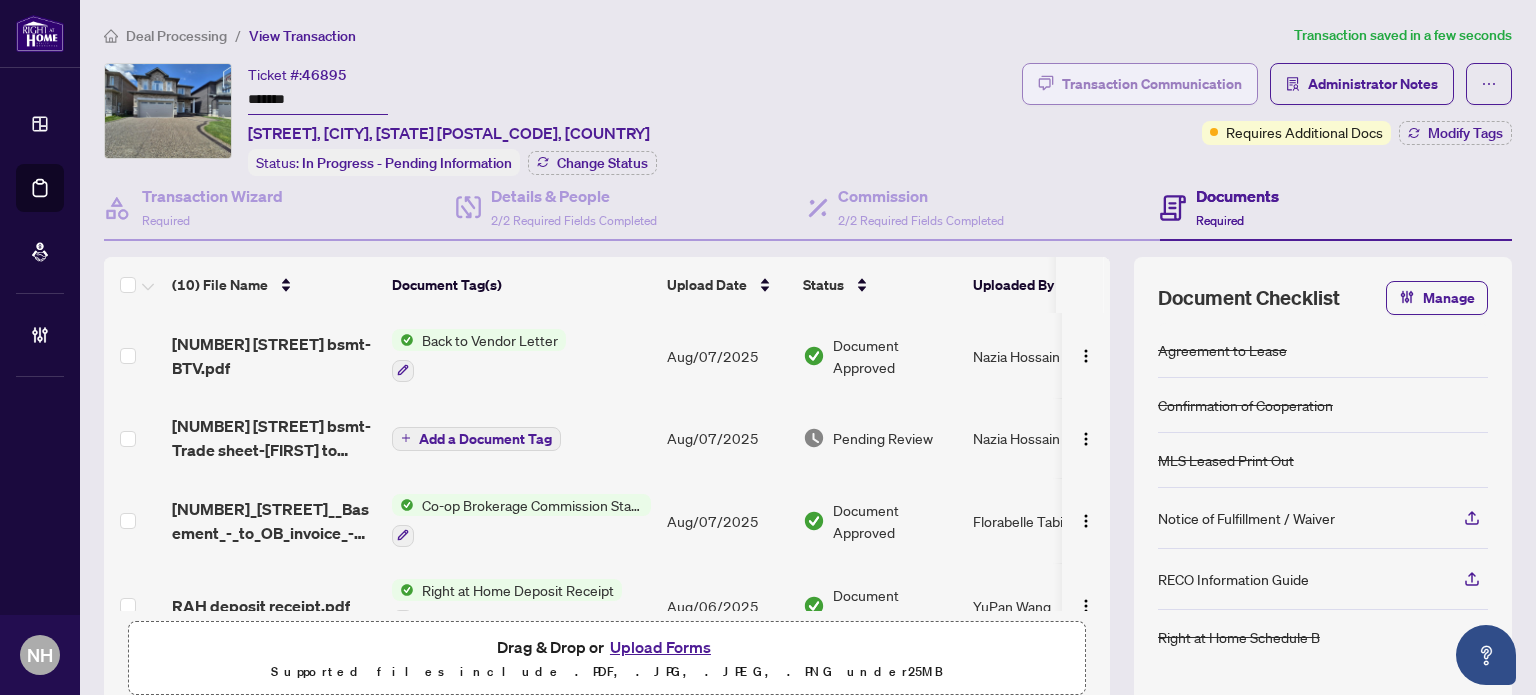 click on "Transaction Communication" at bounding box center (1152, 84) 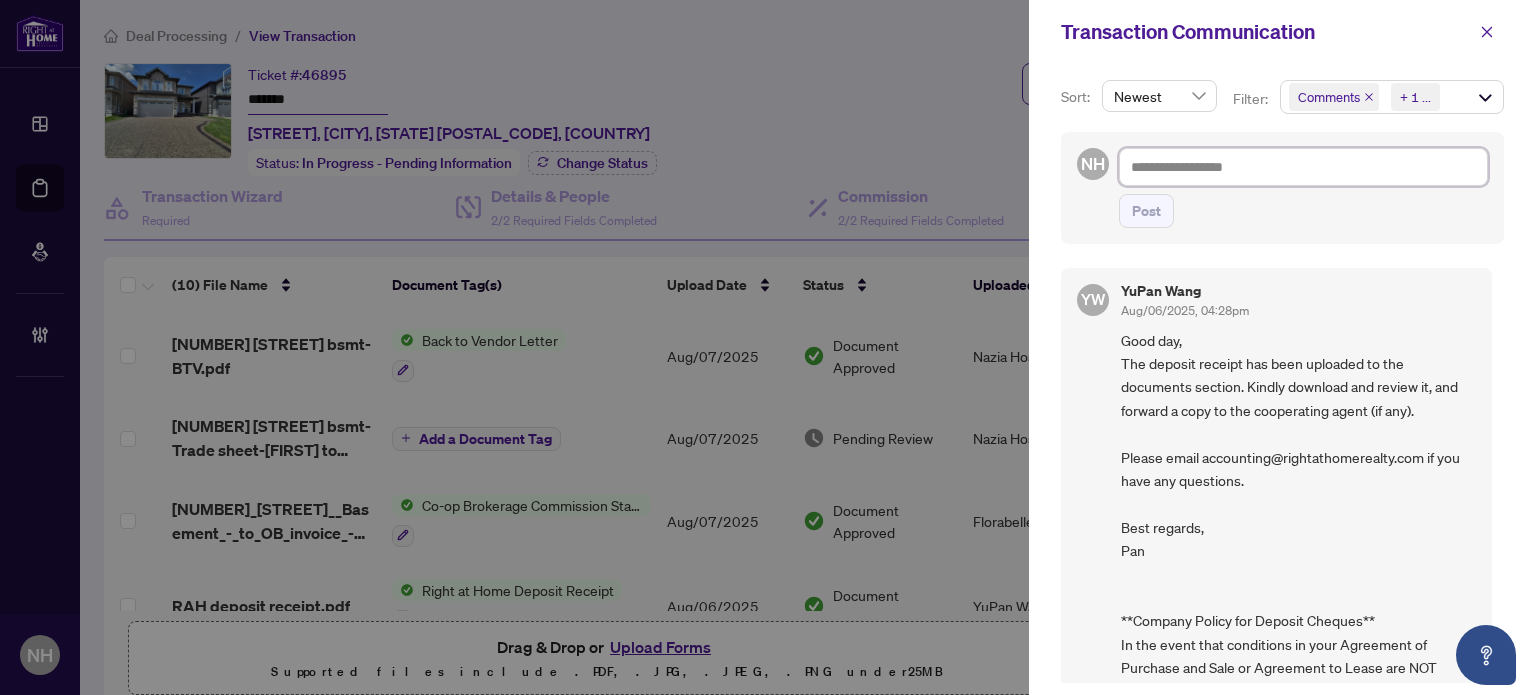 click at bounding box center [1303, 167] 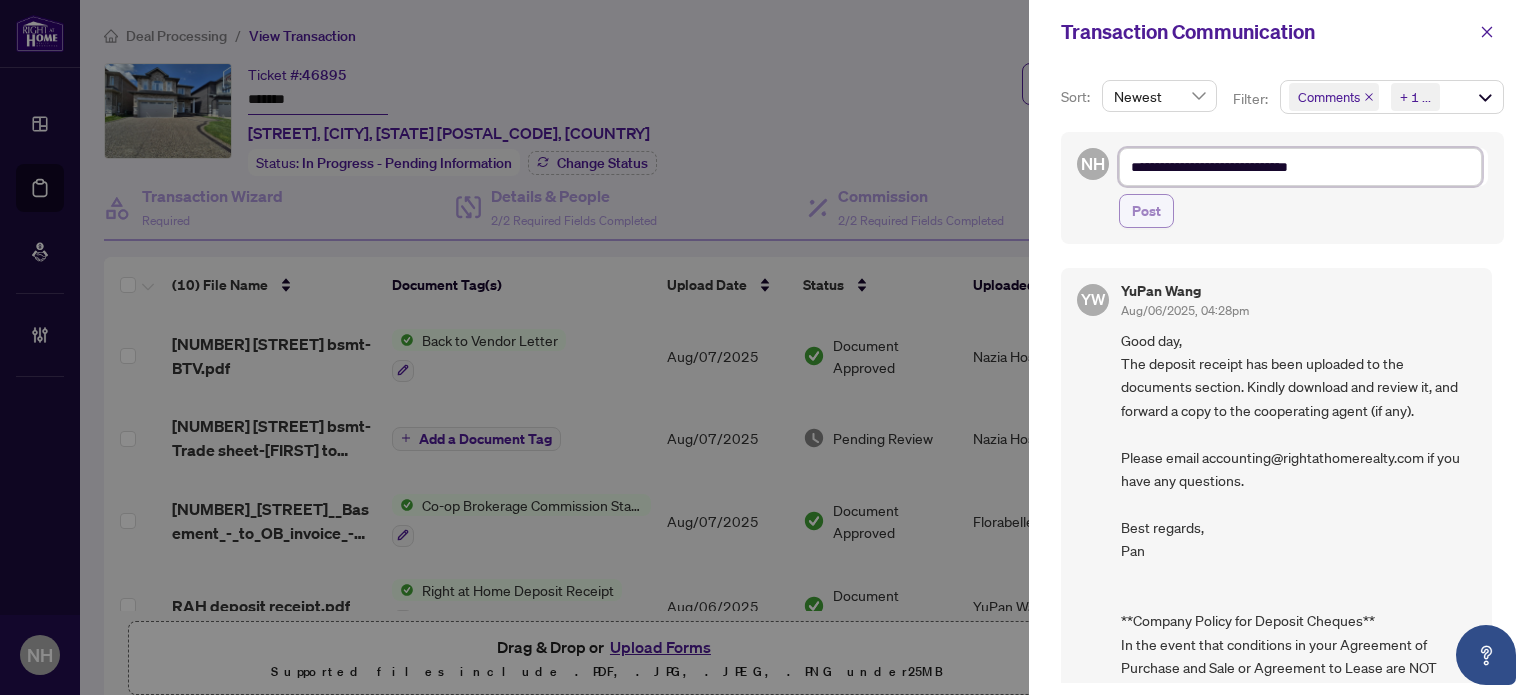 type on "**********" 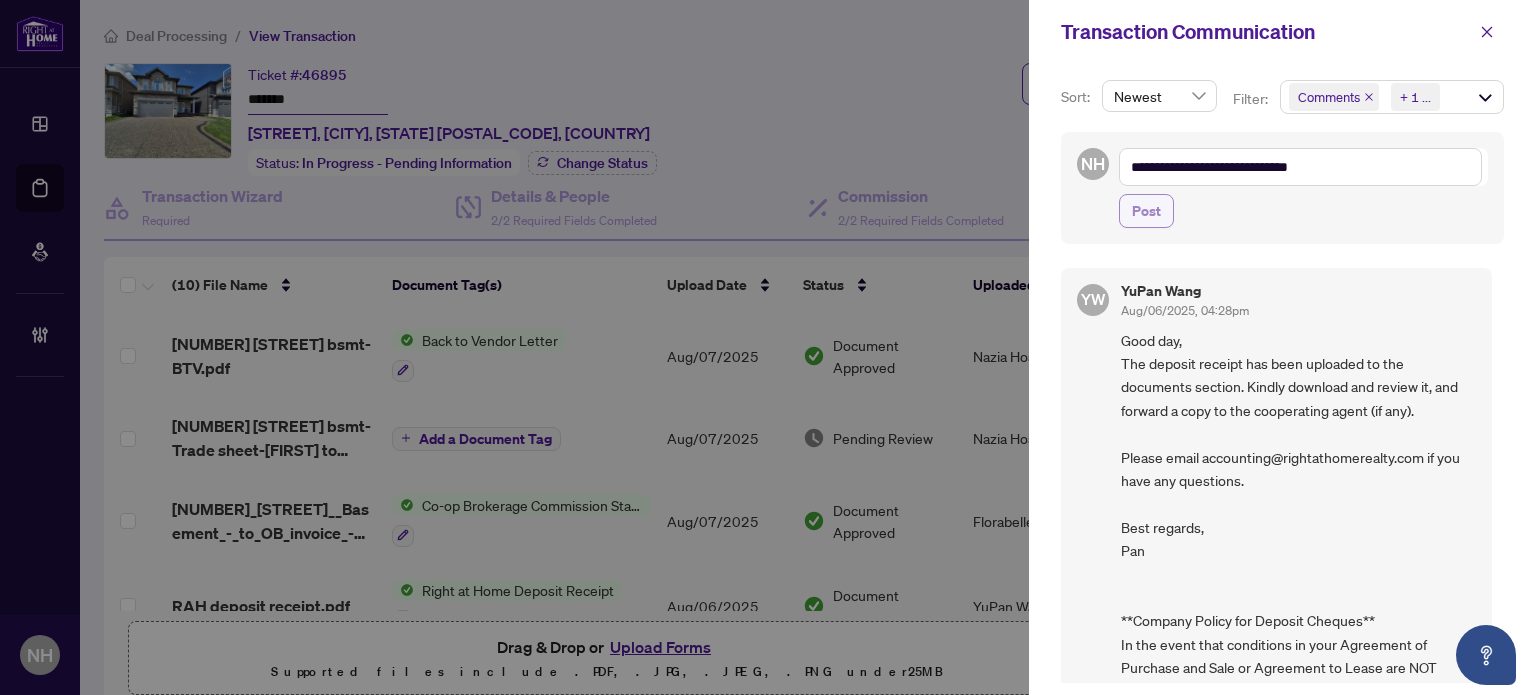 click on "Post" at bounding box center (1146, 211) 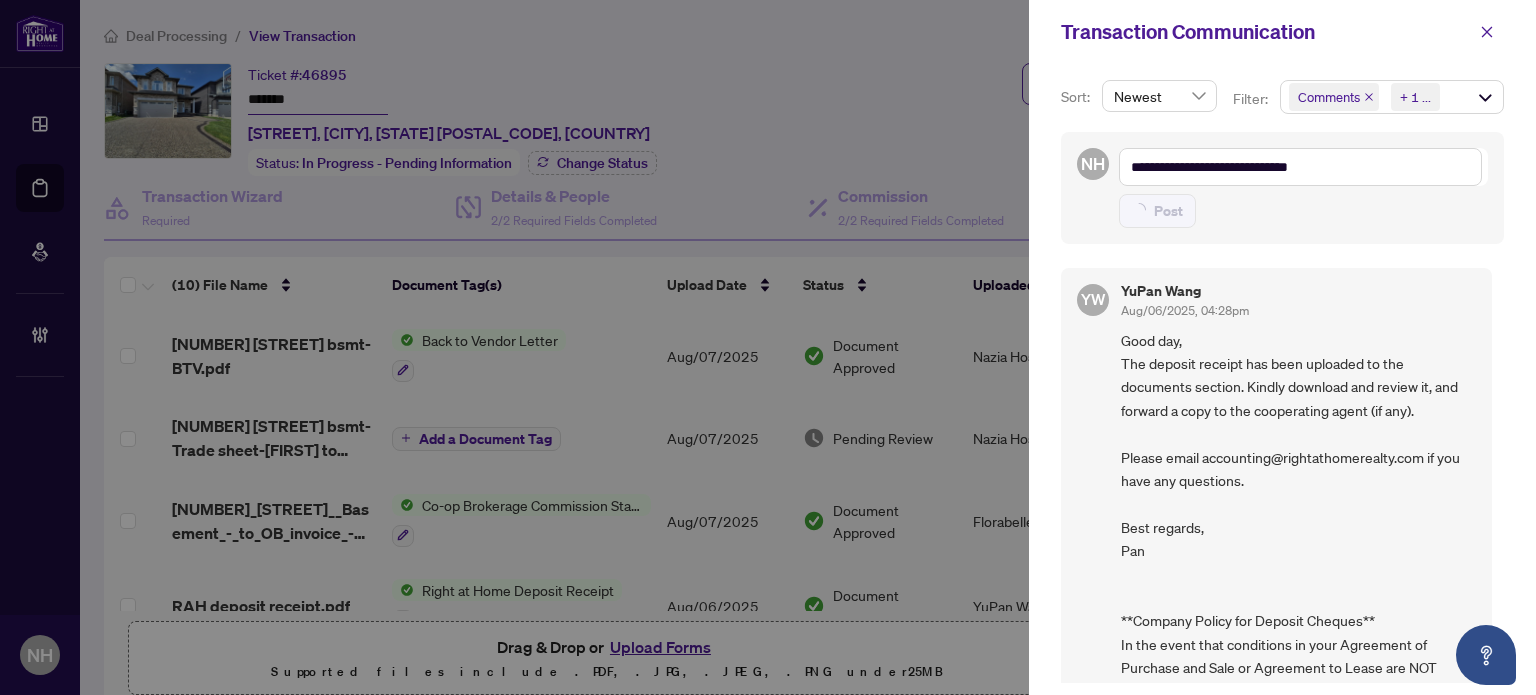 type on "**********" 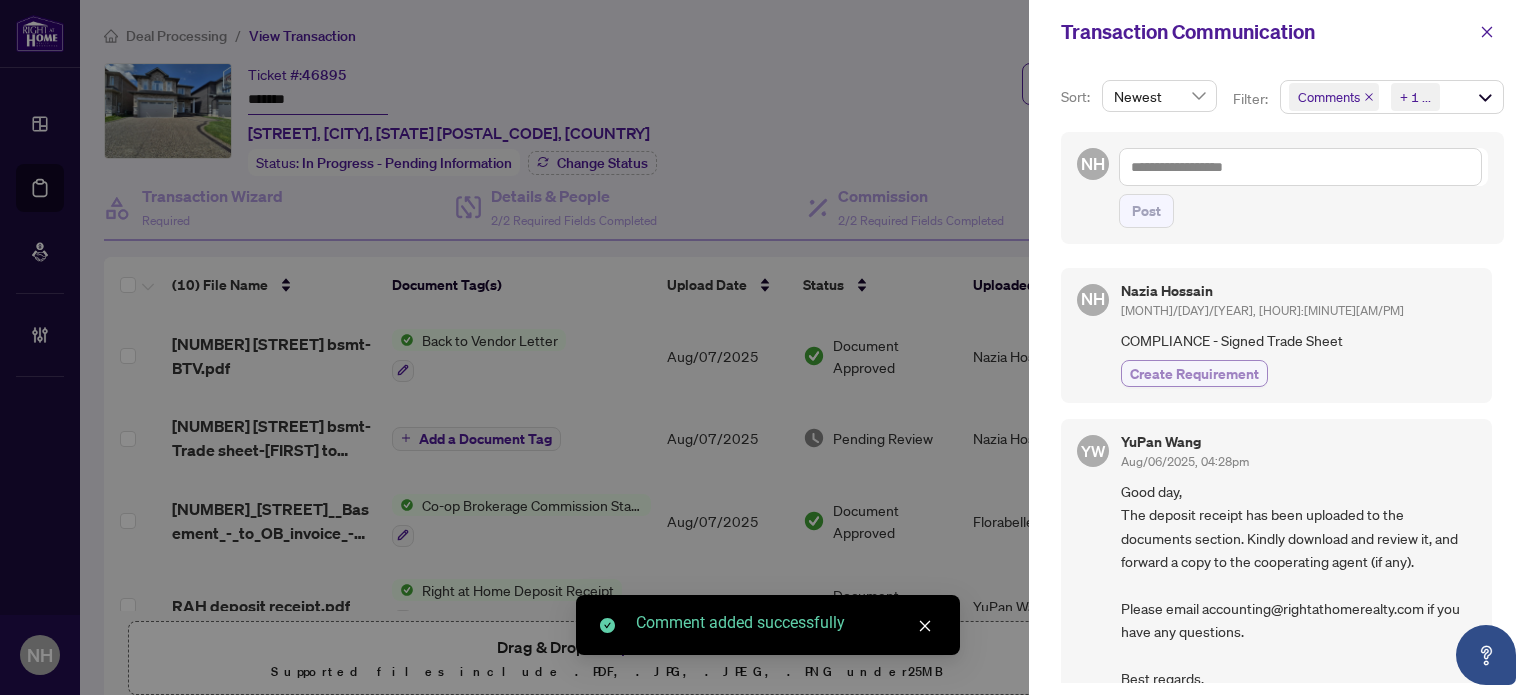 click on "Create Requirement" at bounding box center [1194, 373] 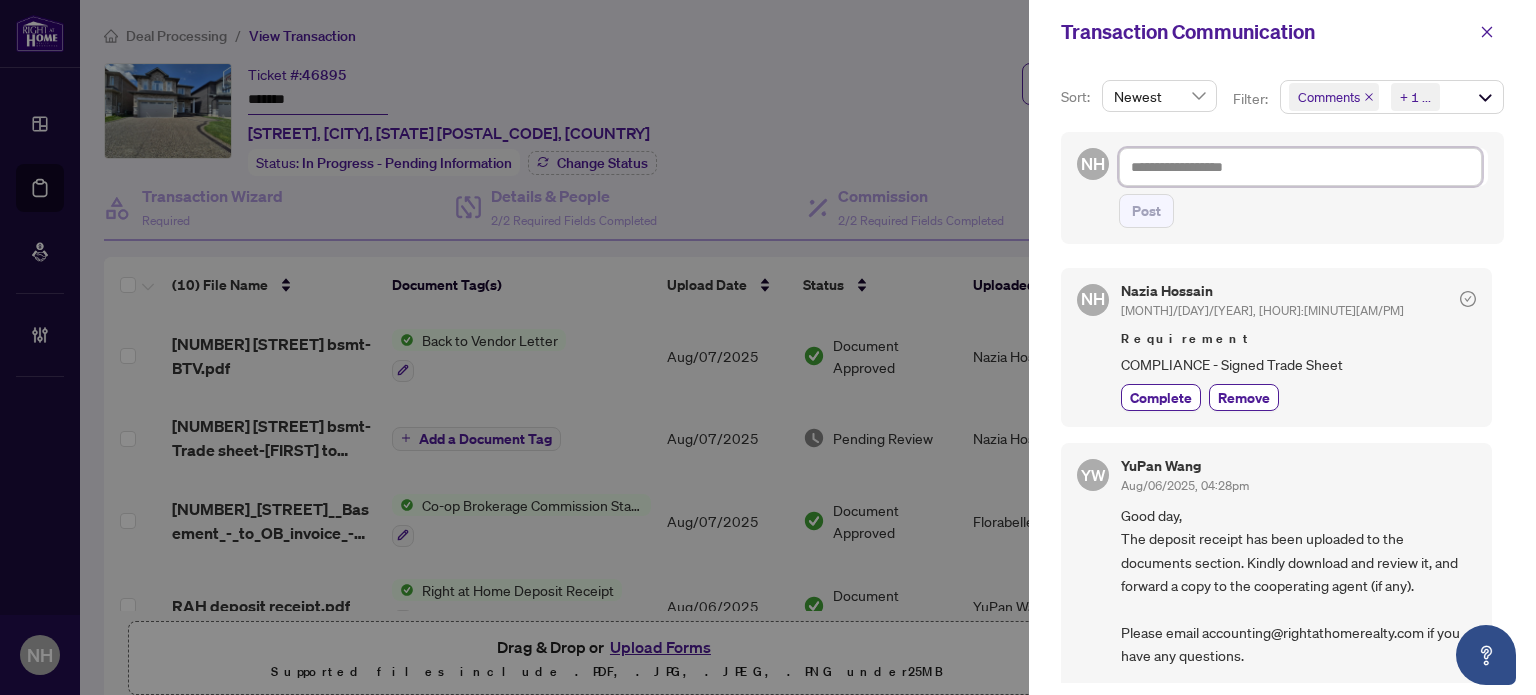 click at bounding box center [1300, 167] 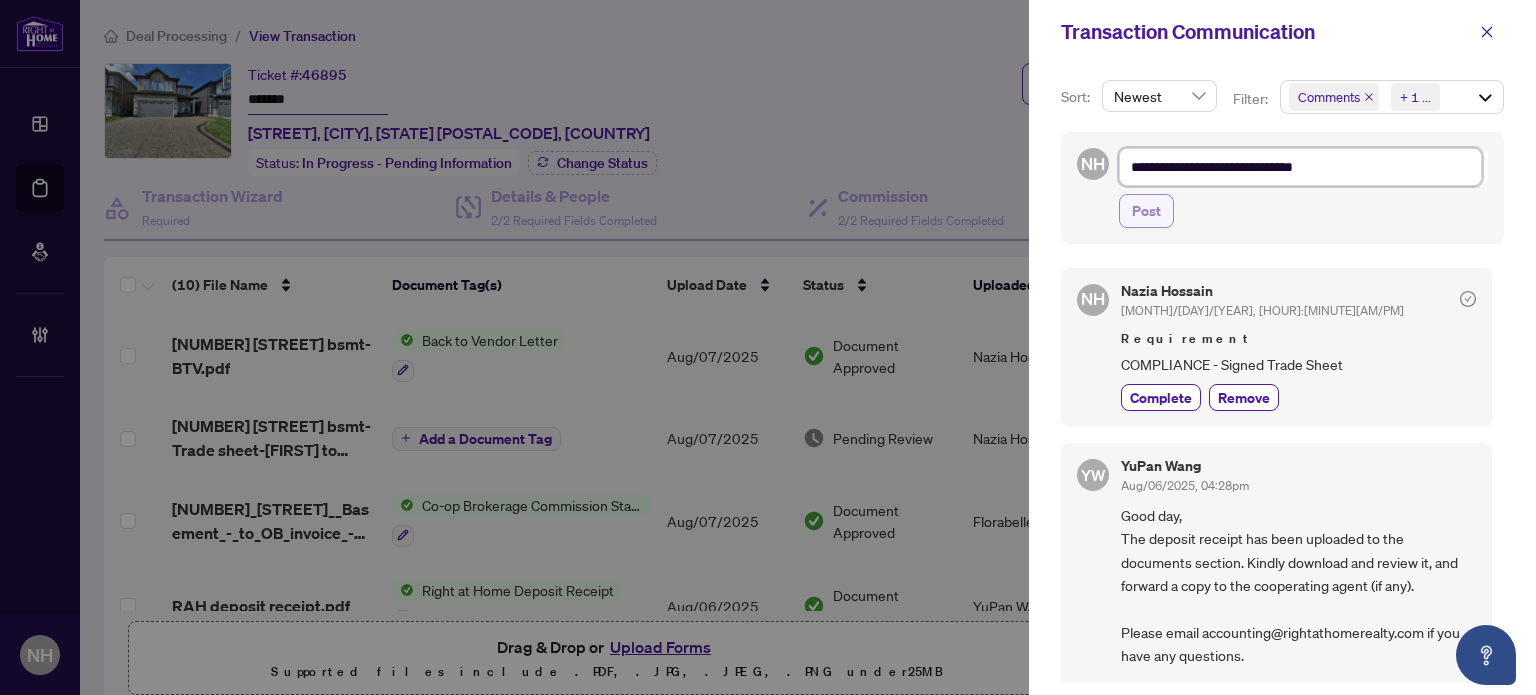 type on "**********" 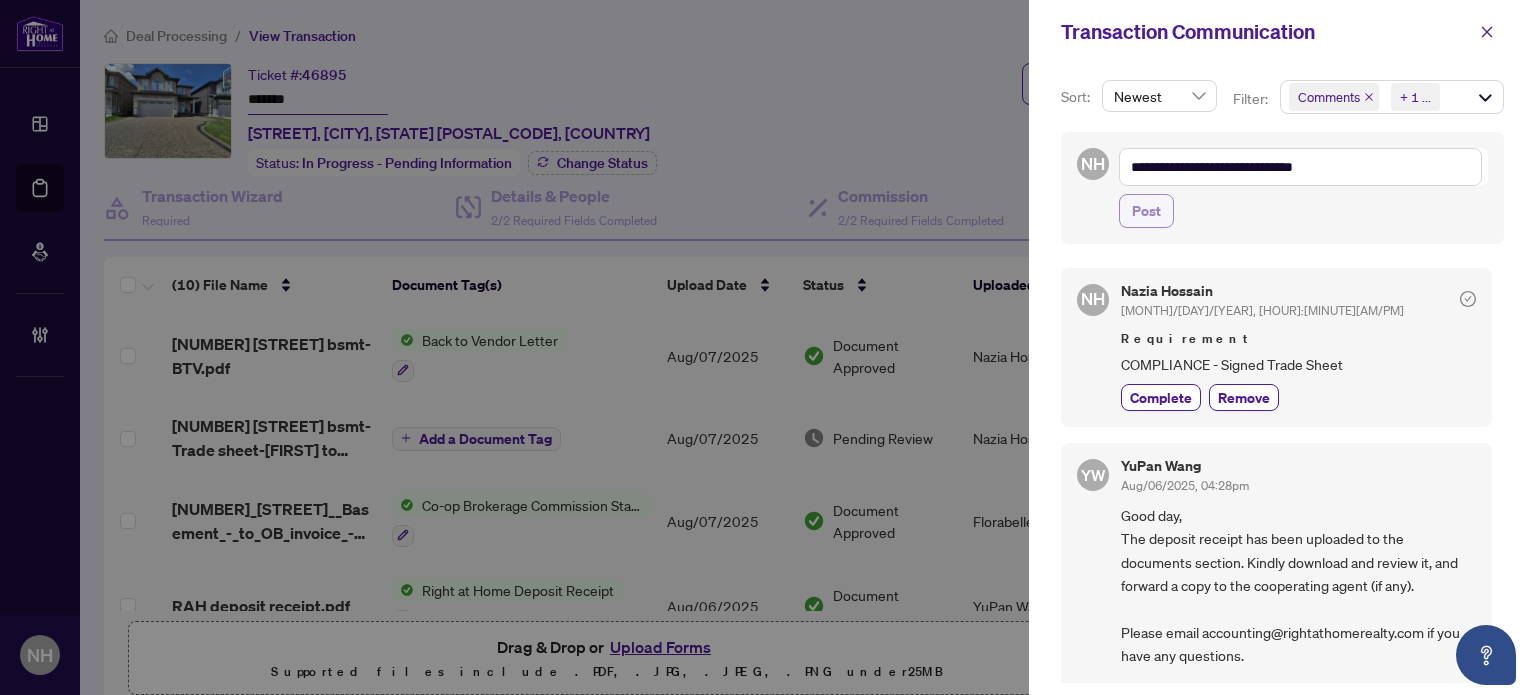 click on "Post" at bounding box center (1146, 211) 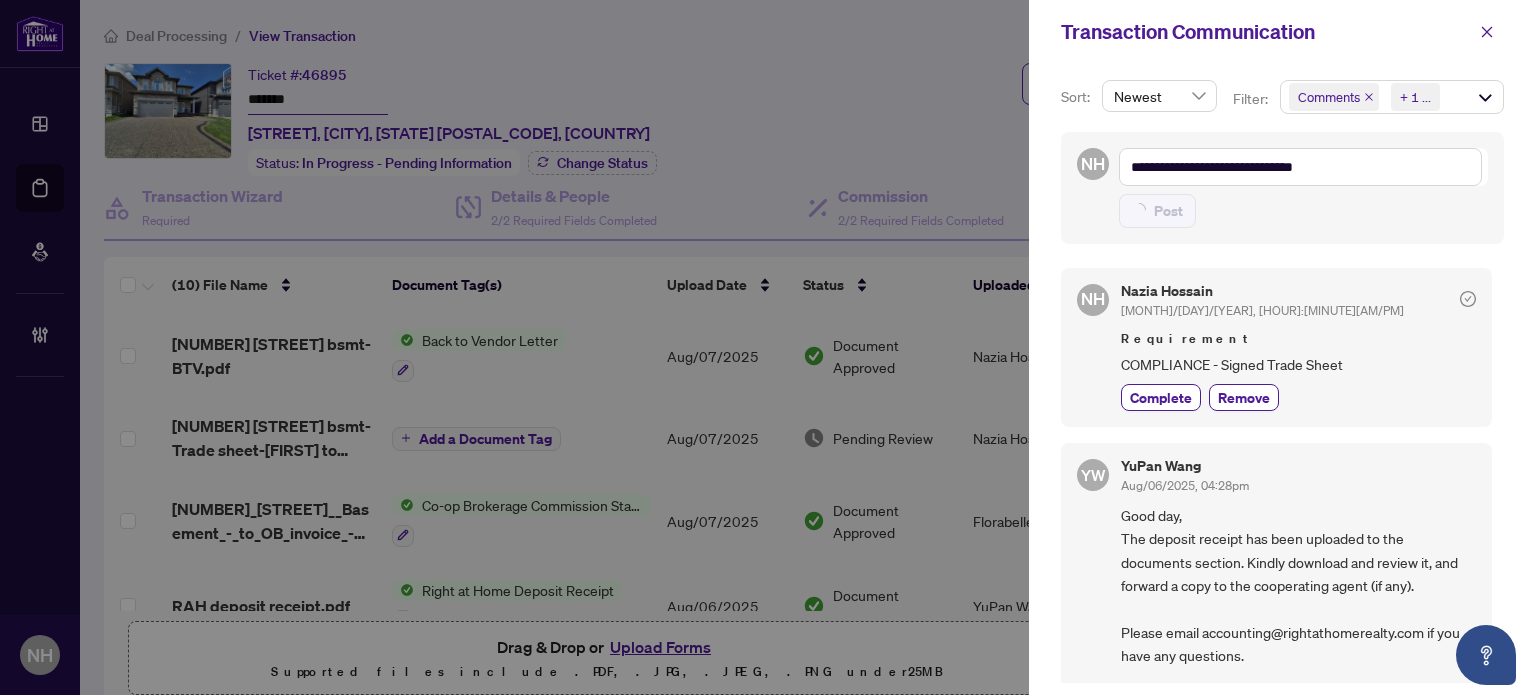 type on "**********" 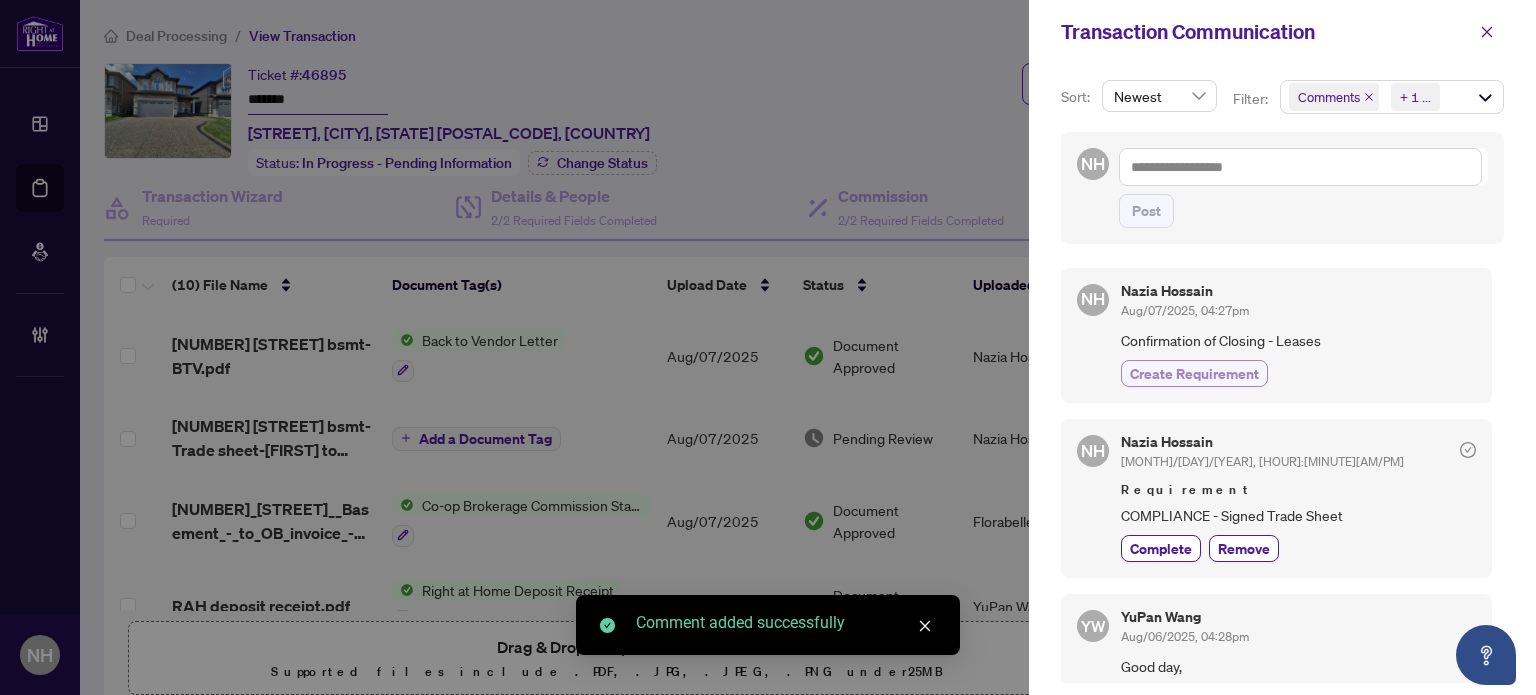 click on "Create Requirement" at bounding box center [1194, 373] 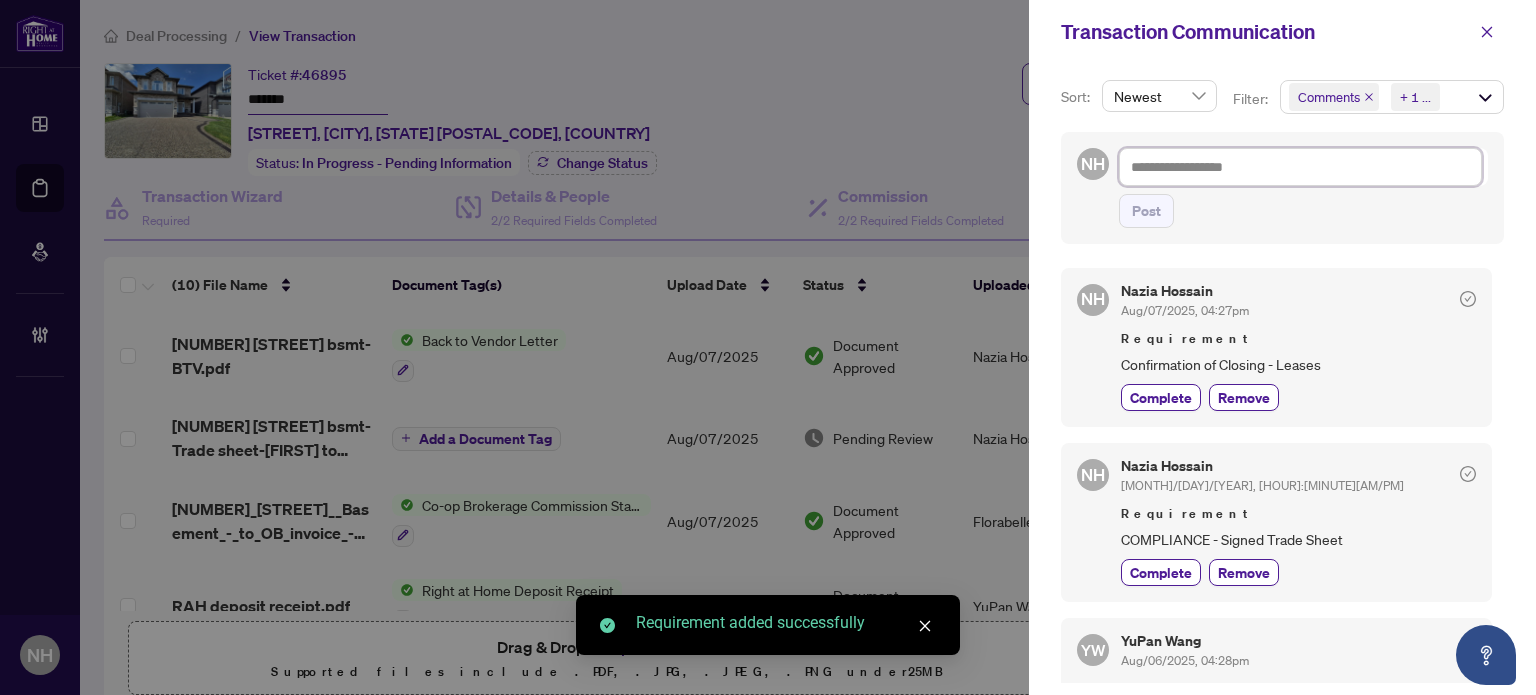 click at bounding box center [1300, 167] 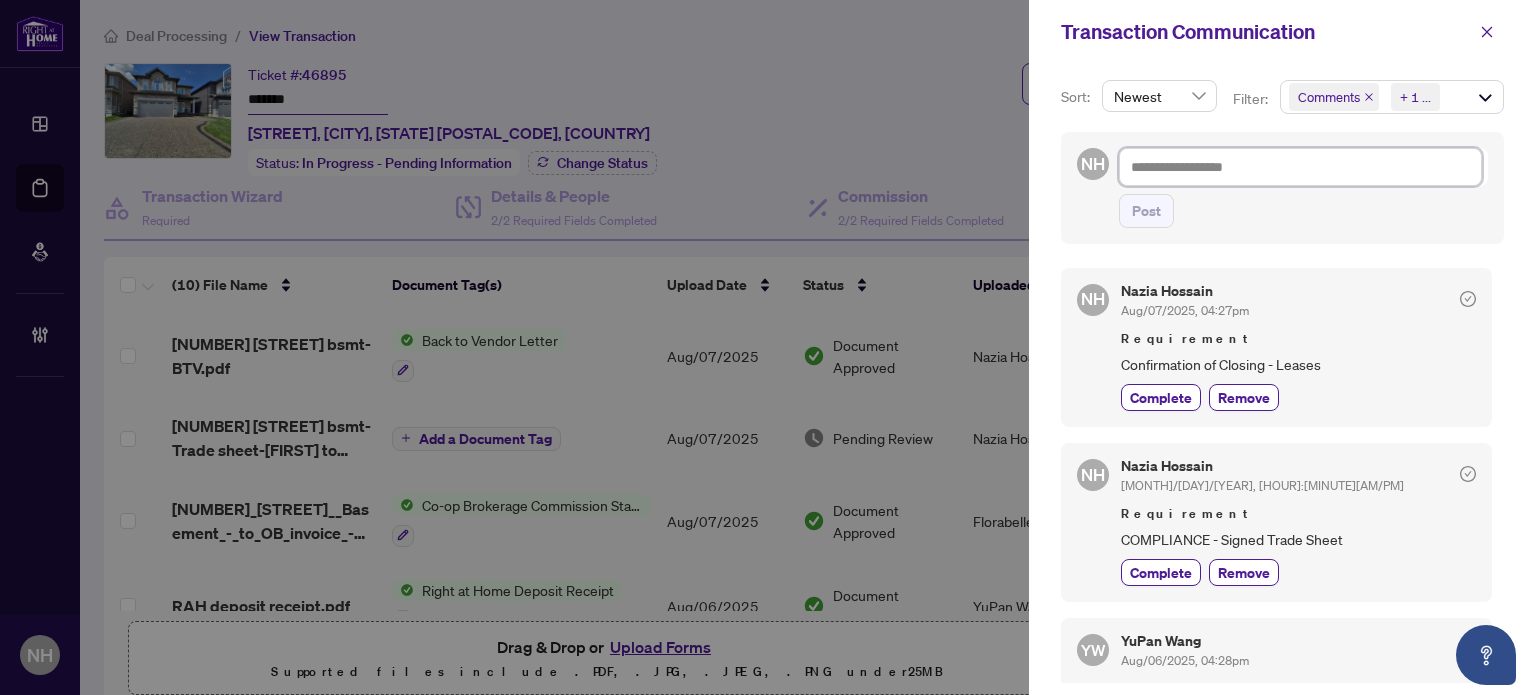 paste on "**********" 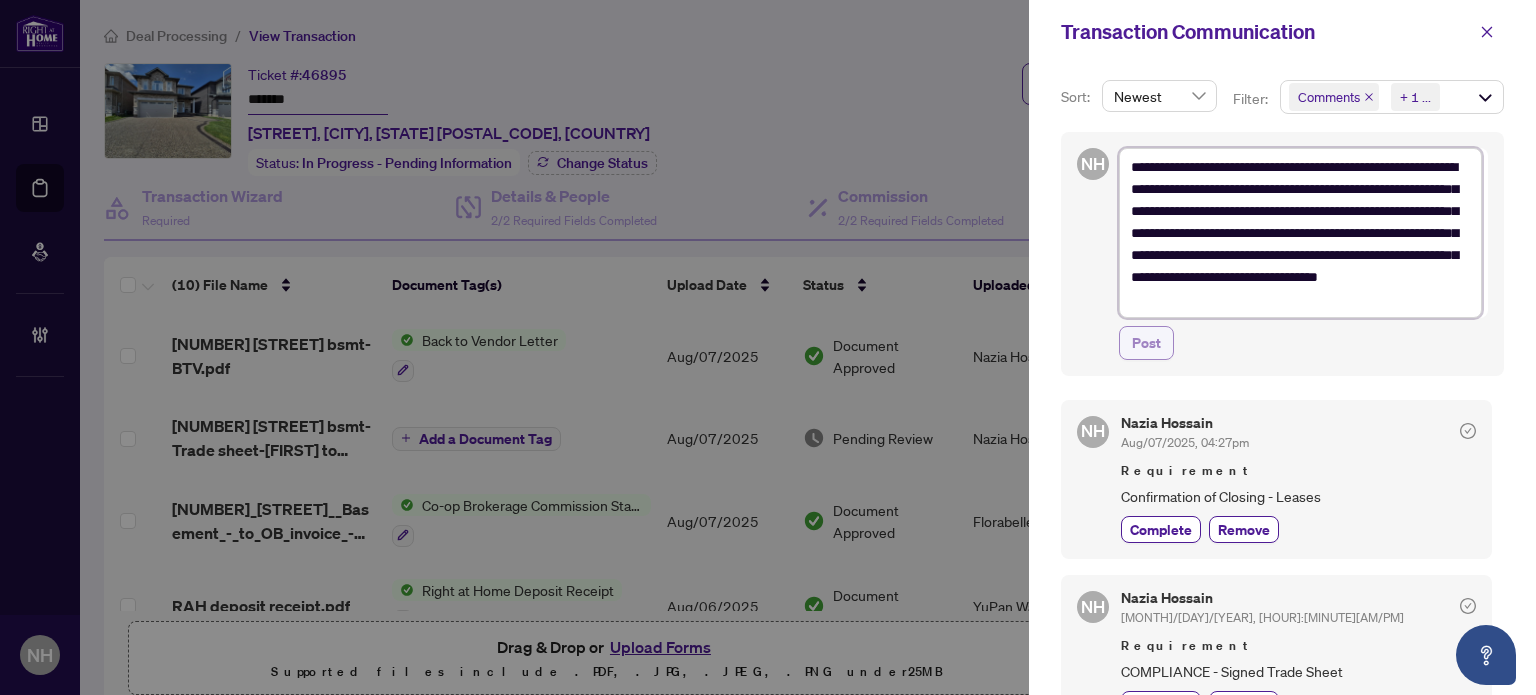 type on "**********" 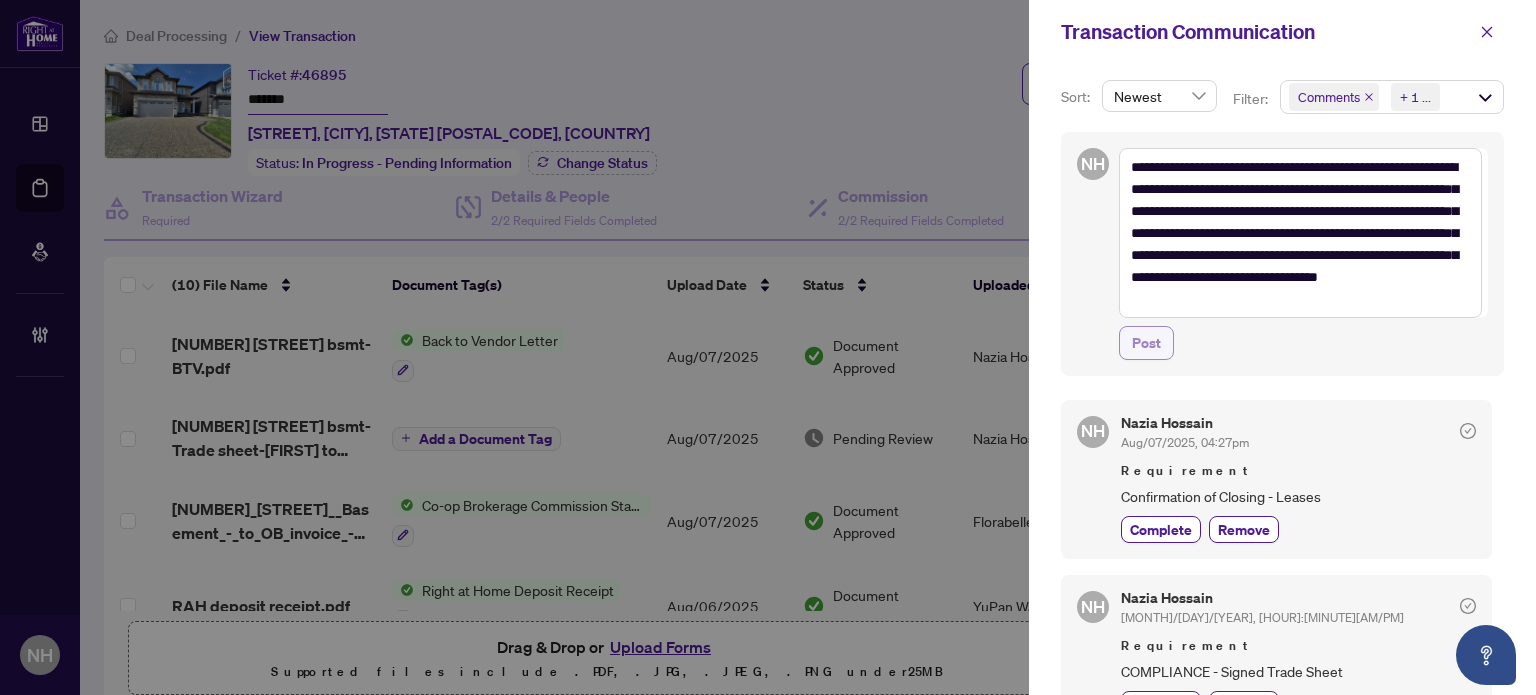 click on "Post" at bounding box center (1146, 343) 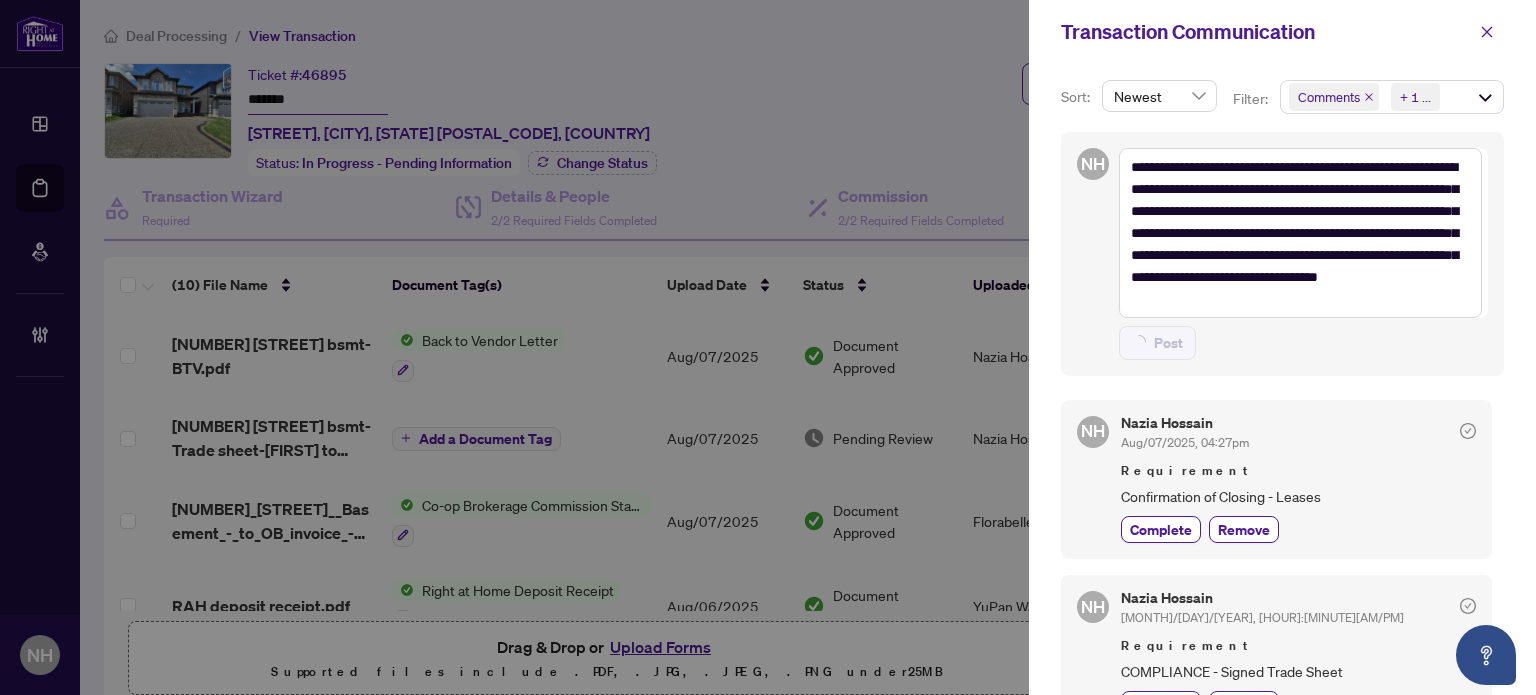 type on "**********" 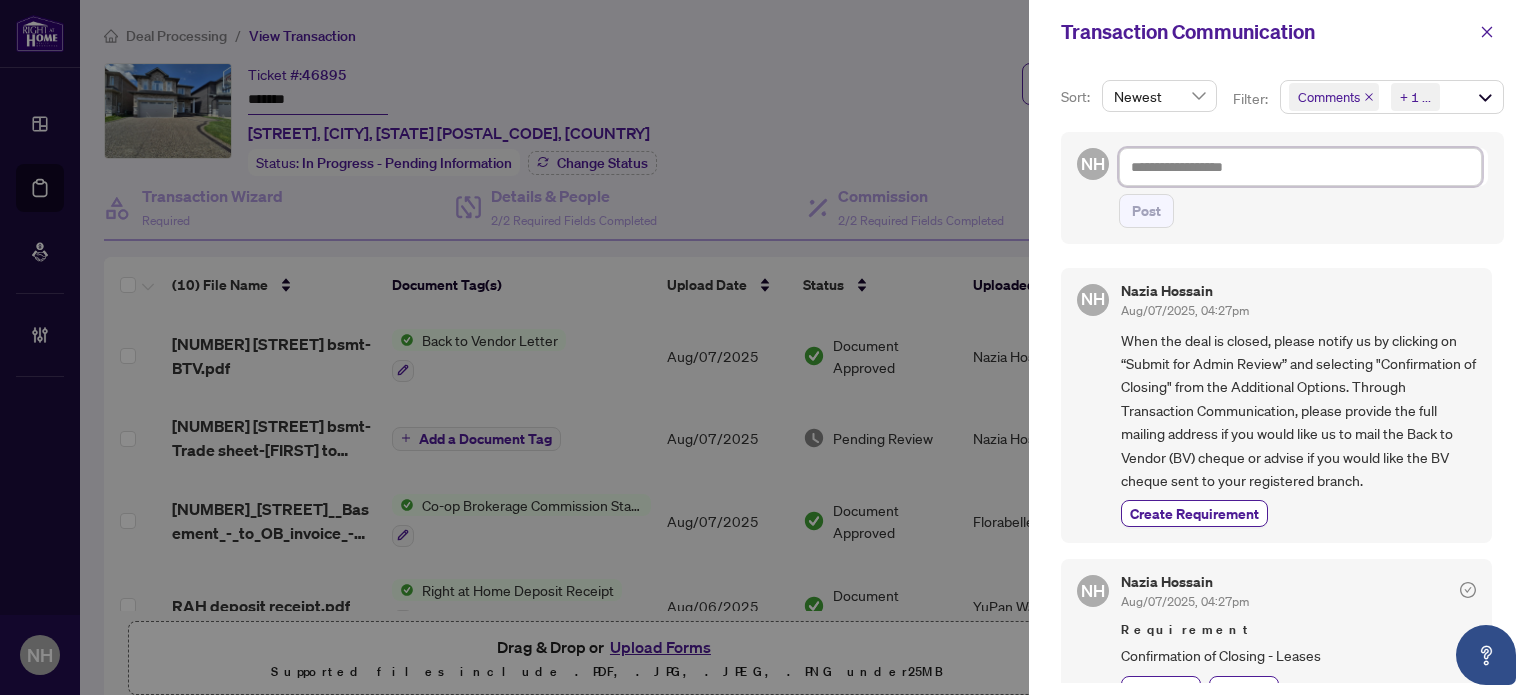click at bounding box center (1300, 167) 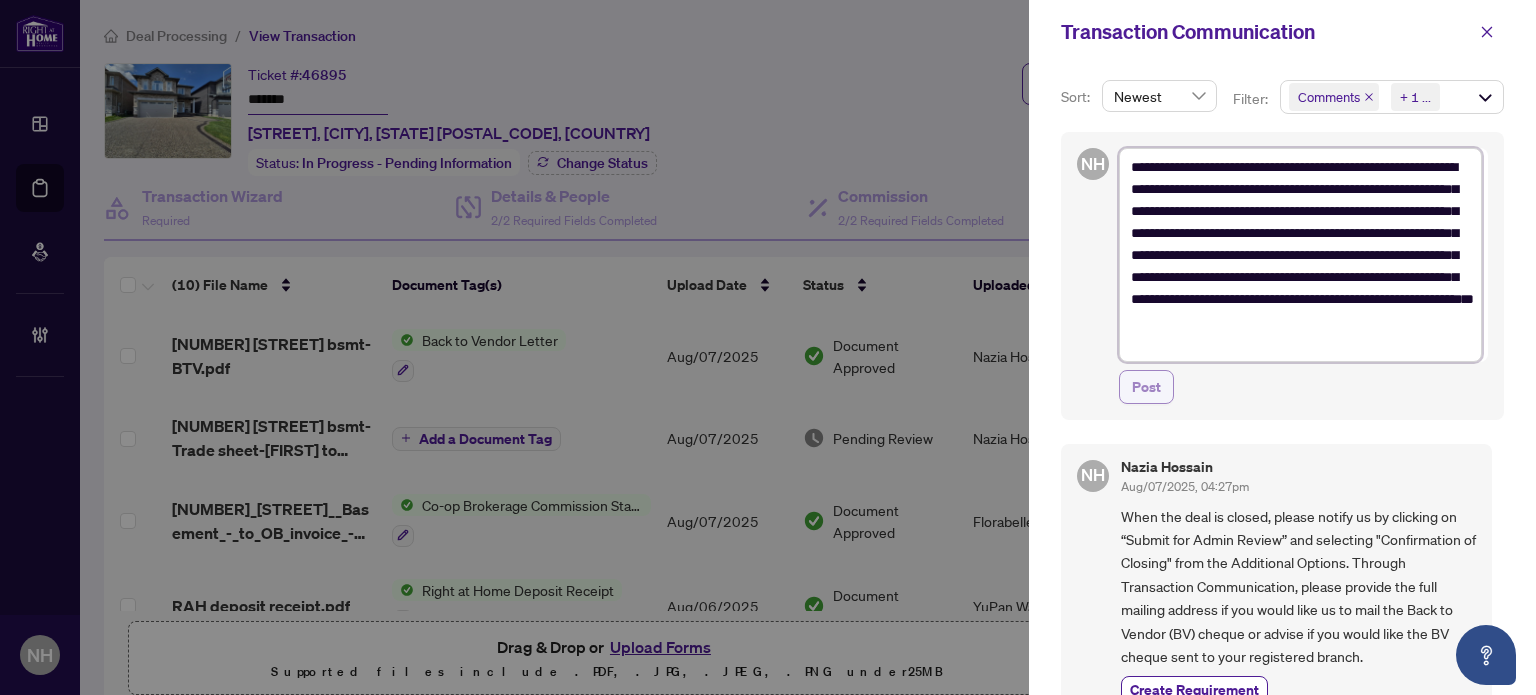 type on "**********" 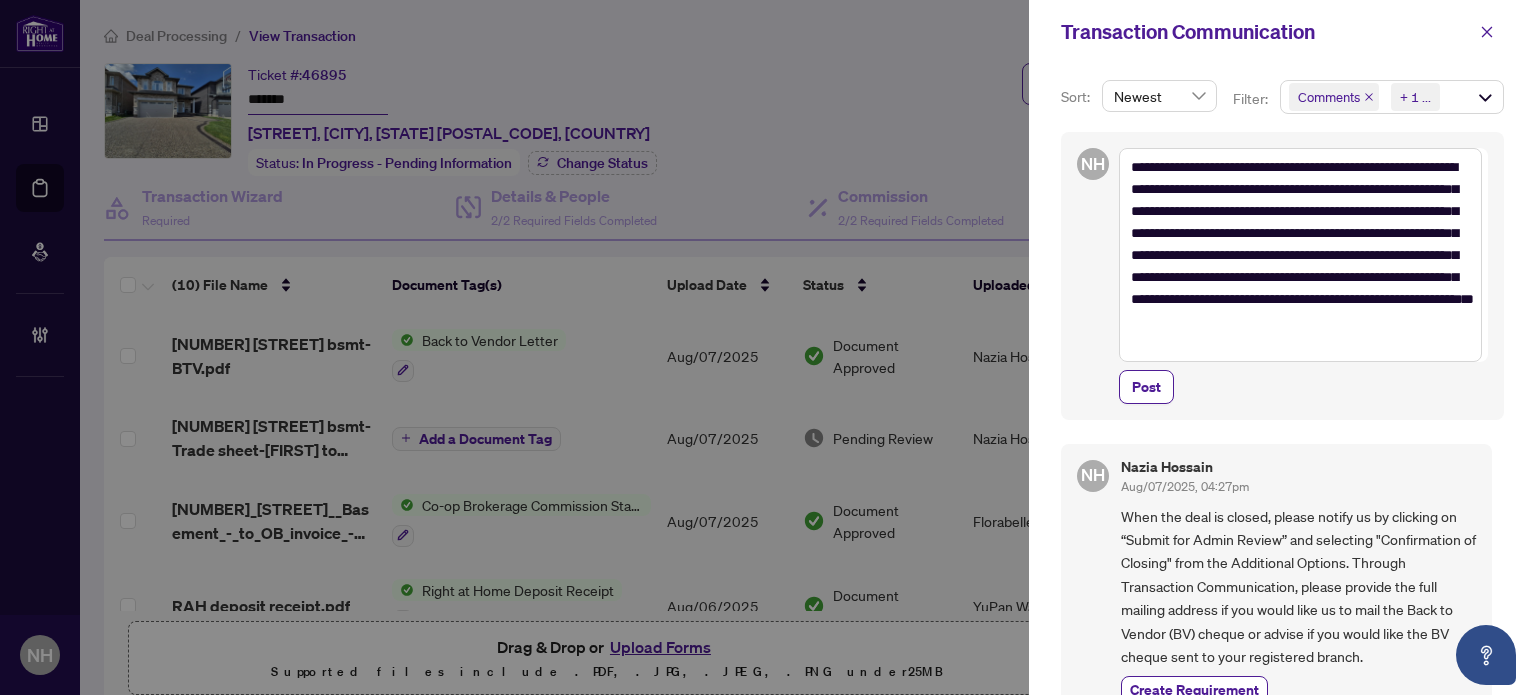 drag, startPoint x: 1128, startPoint y: 391, endPoint x: 1166, endPoint y: 411, distance: 42.941822 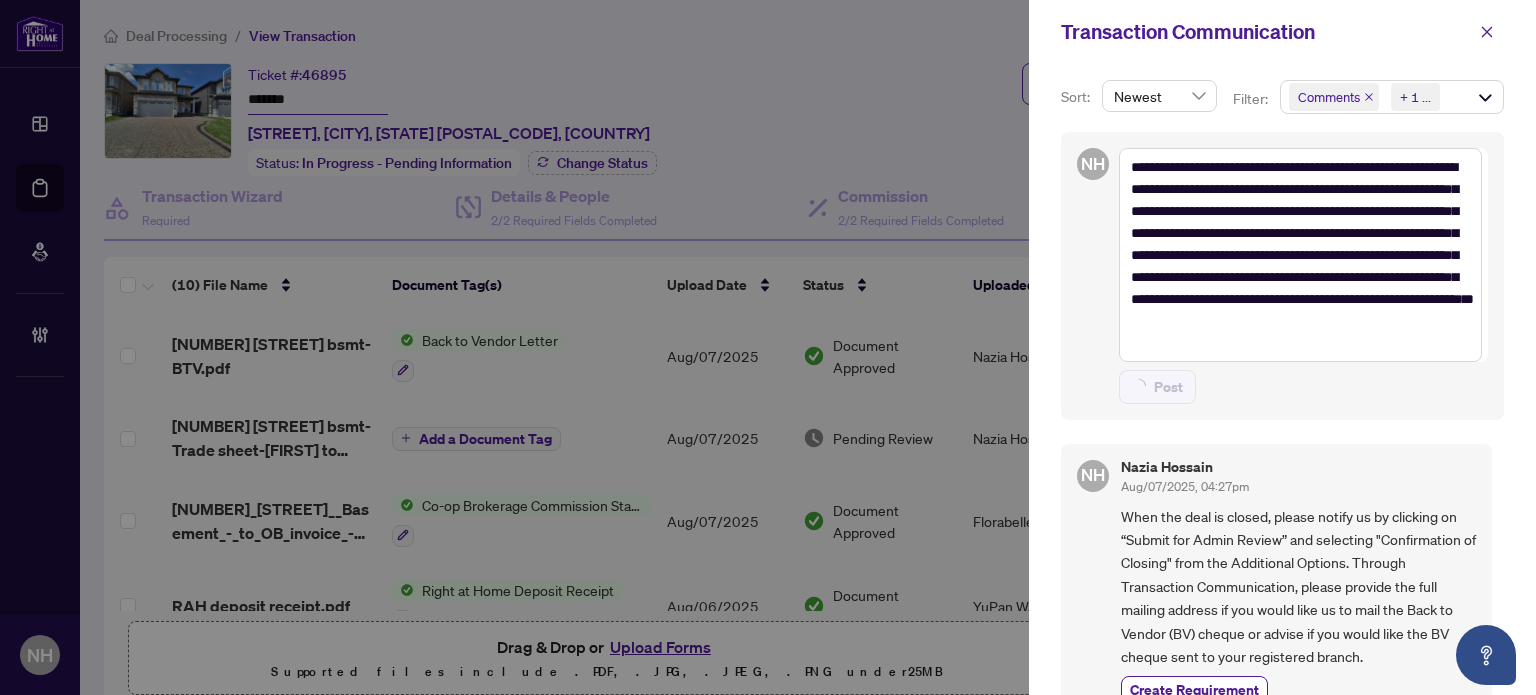 type on "**********" 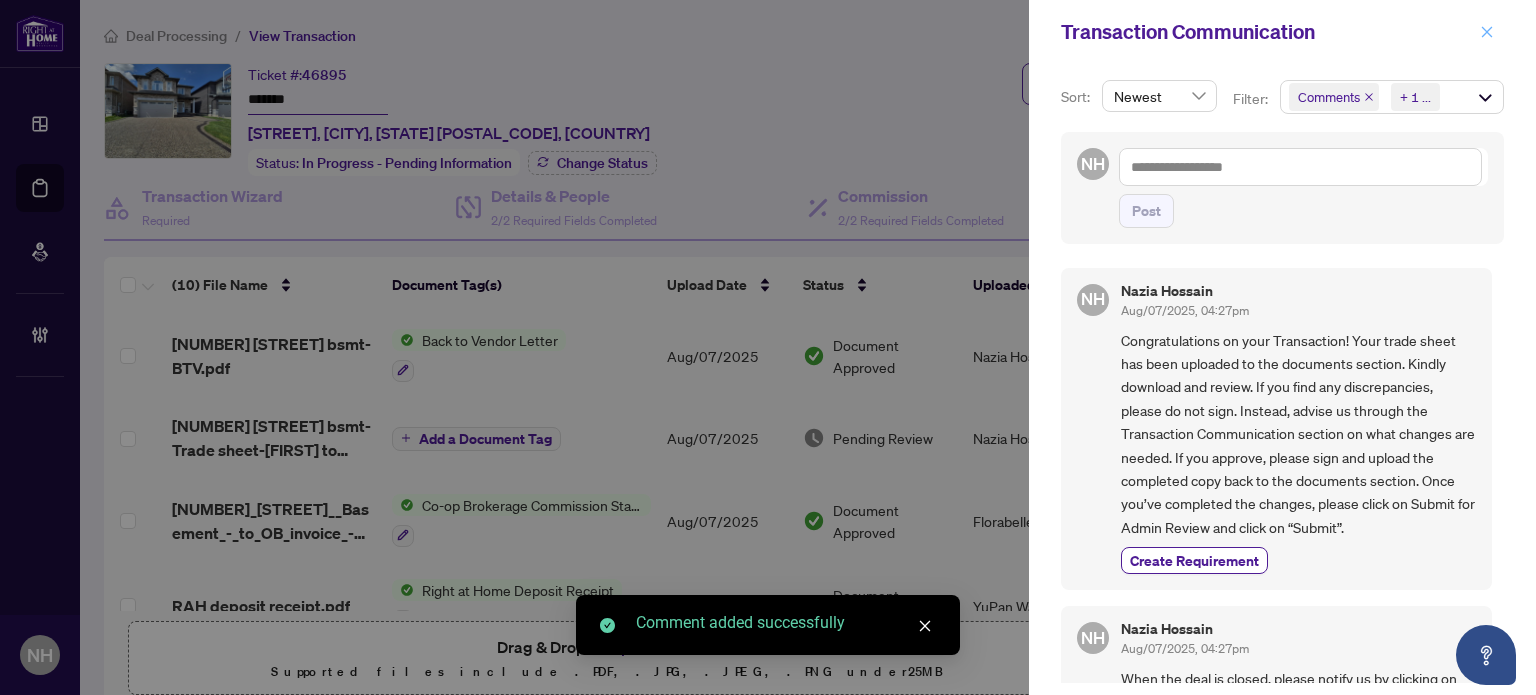 drag, startPoint x: 1478, startPoint y: 36, endPoint x: 926, endPoint y: 175, distance: 569.23193 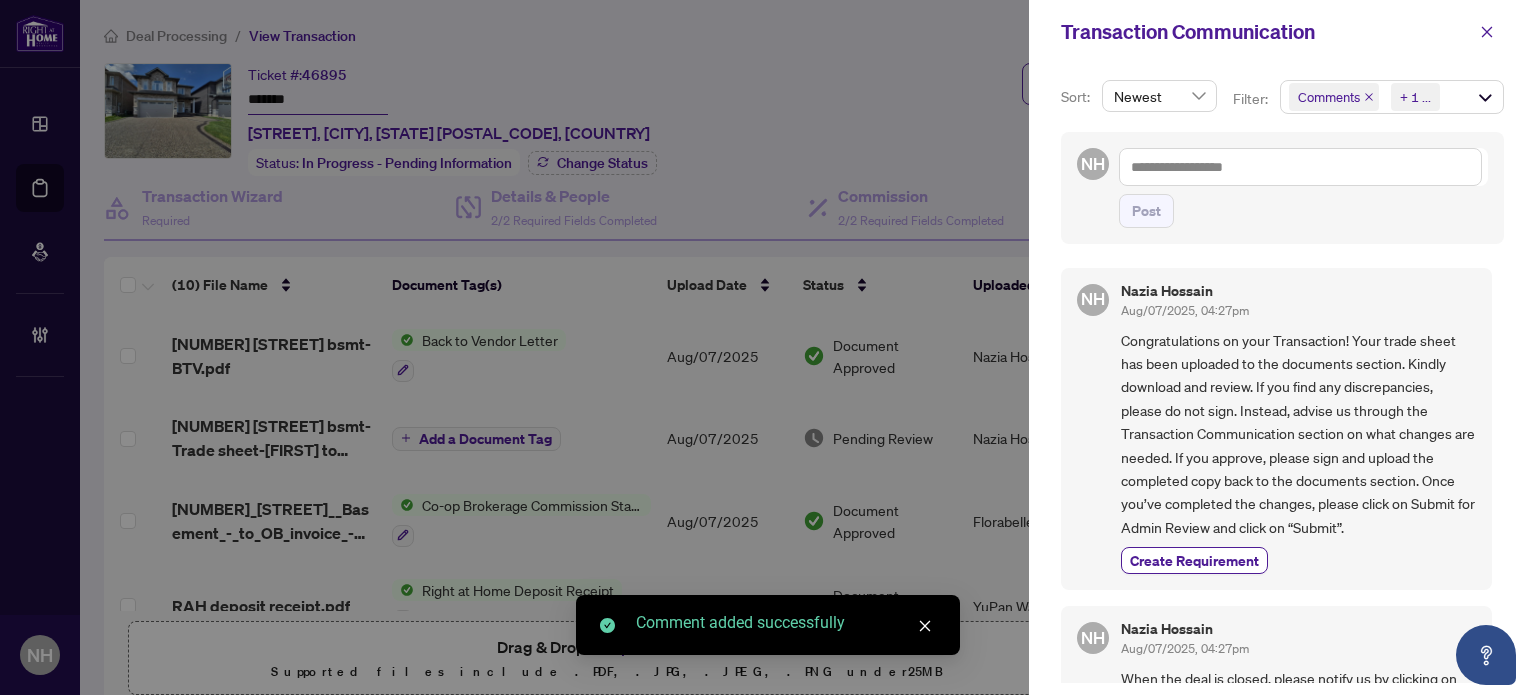 click at bounding box center (1487, 32) 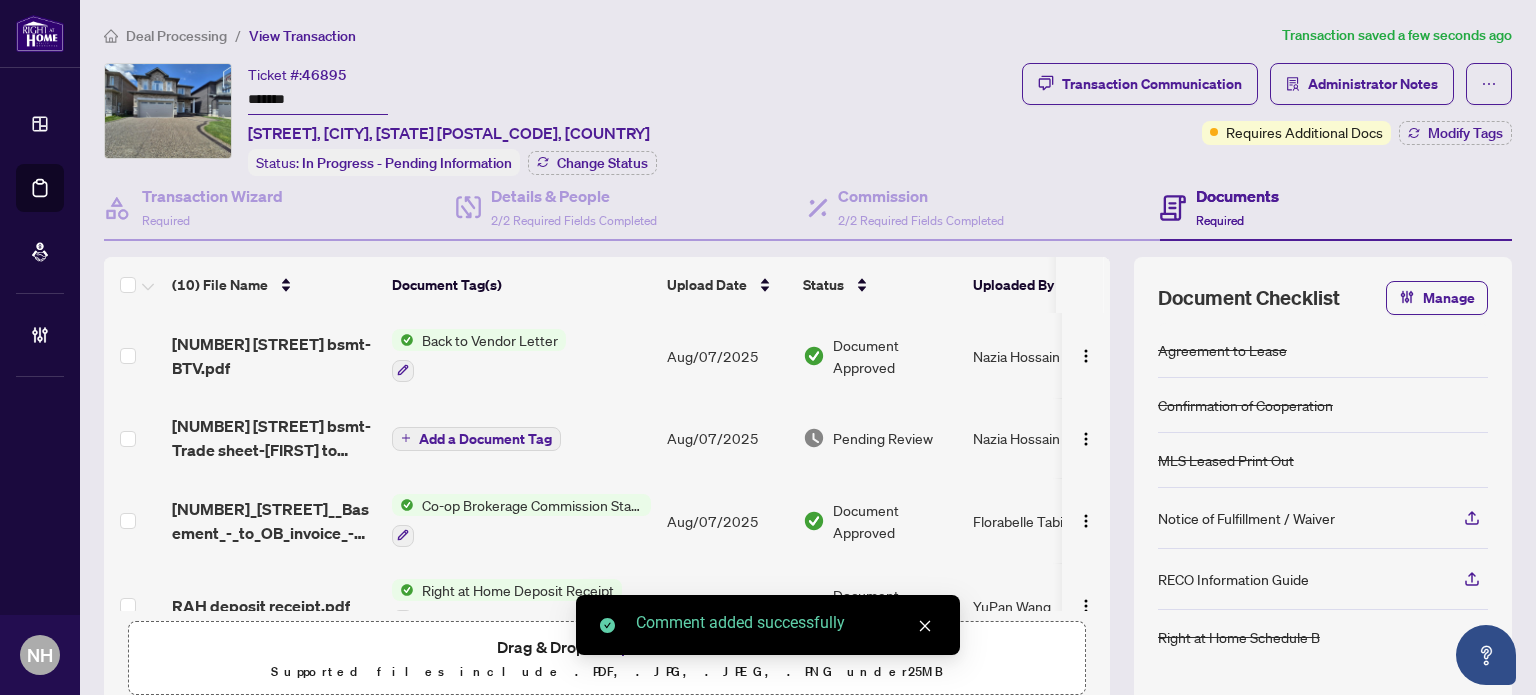 drag, startPoint x: 170, startPoint y: 67, endPoint x: 137, endPoint y: 48, distance: 38.078865 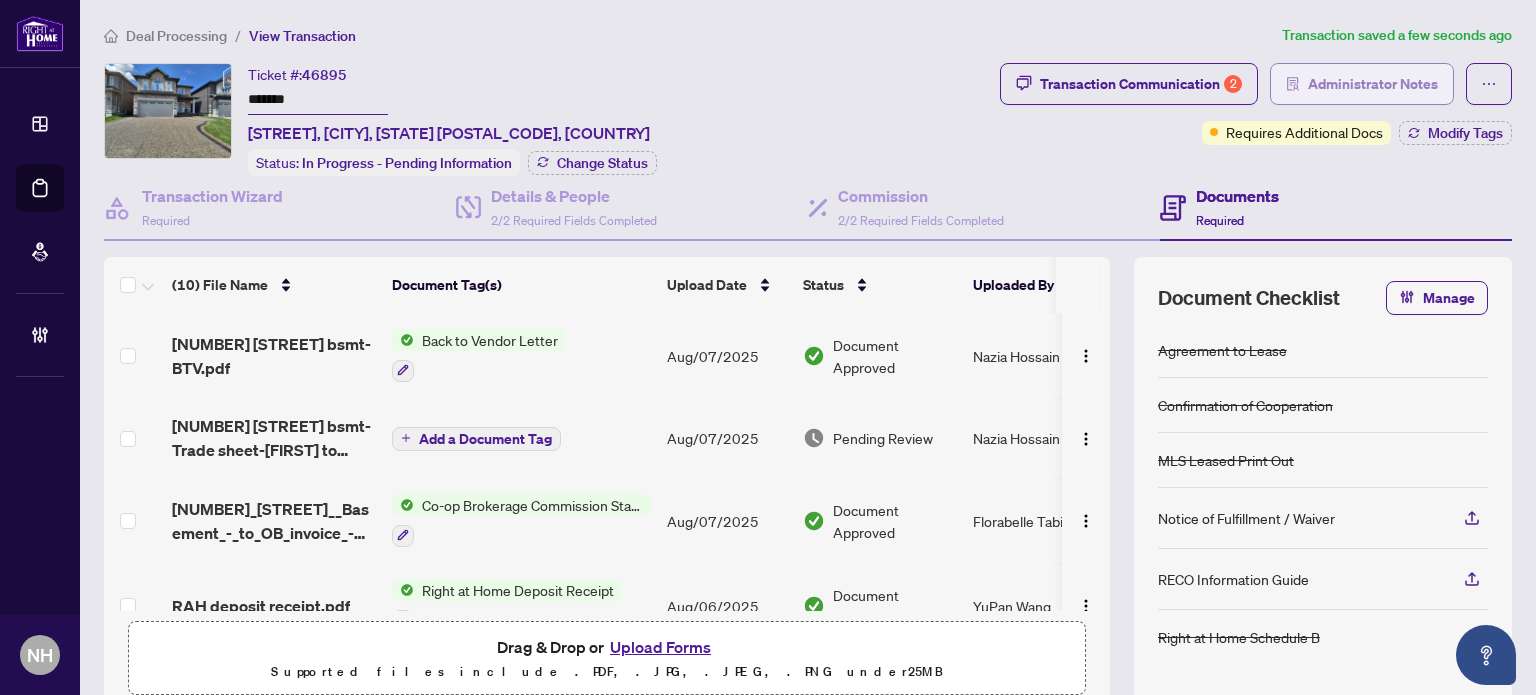 click on "Administrator Notes" at bounding box center [1373, 84] 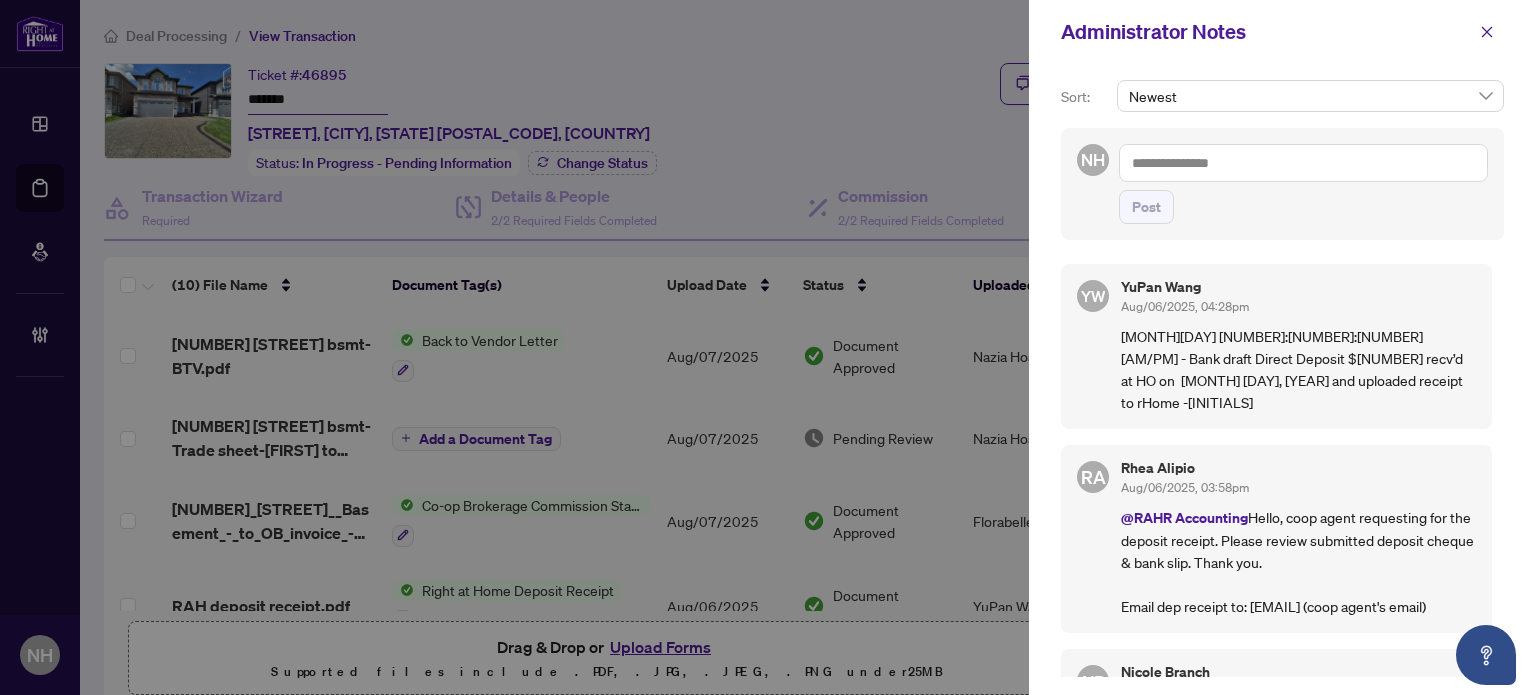 click at bounding box center [1303, 163] 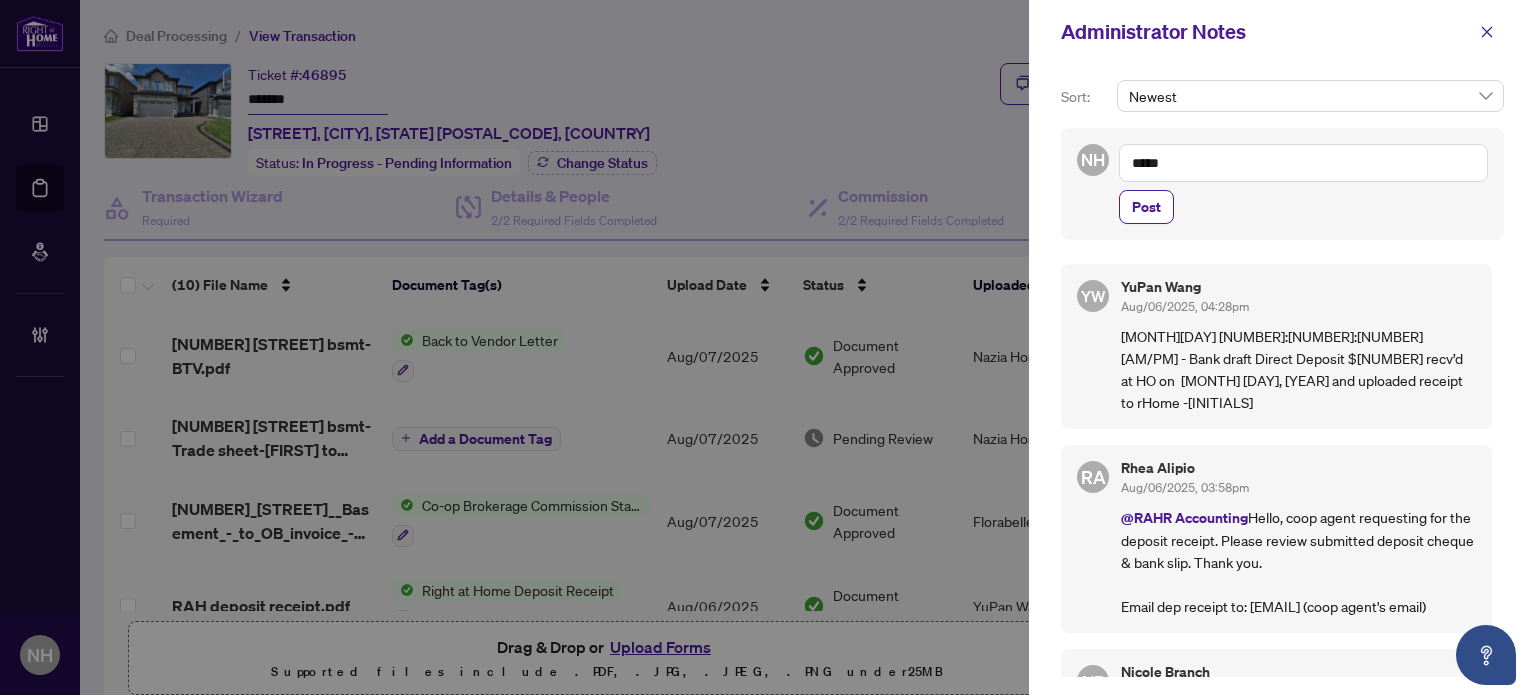 click on "*****" at bounding box center (1303, 163) 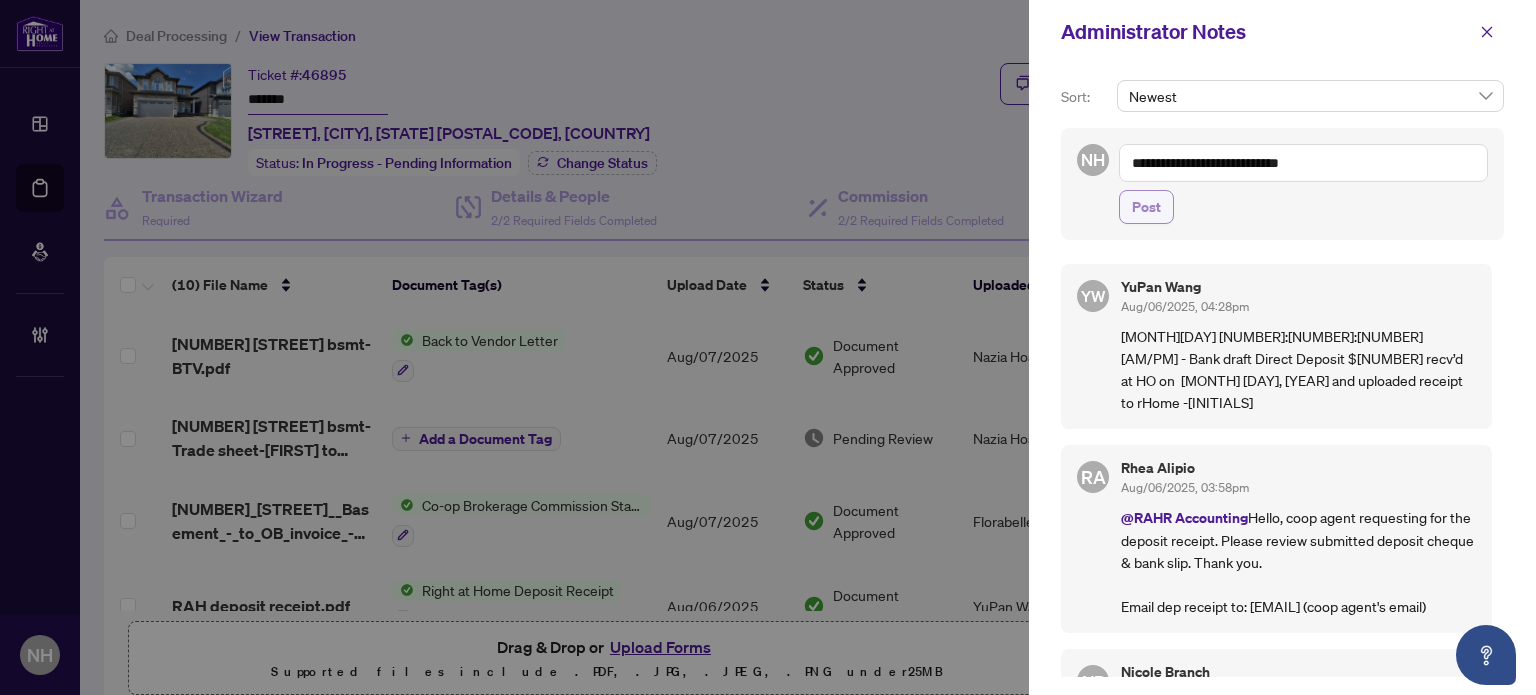 type on "**********" 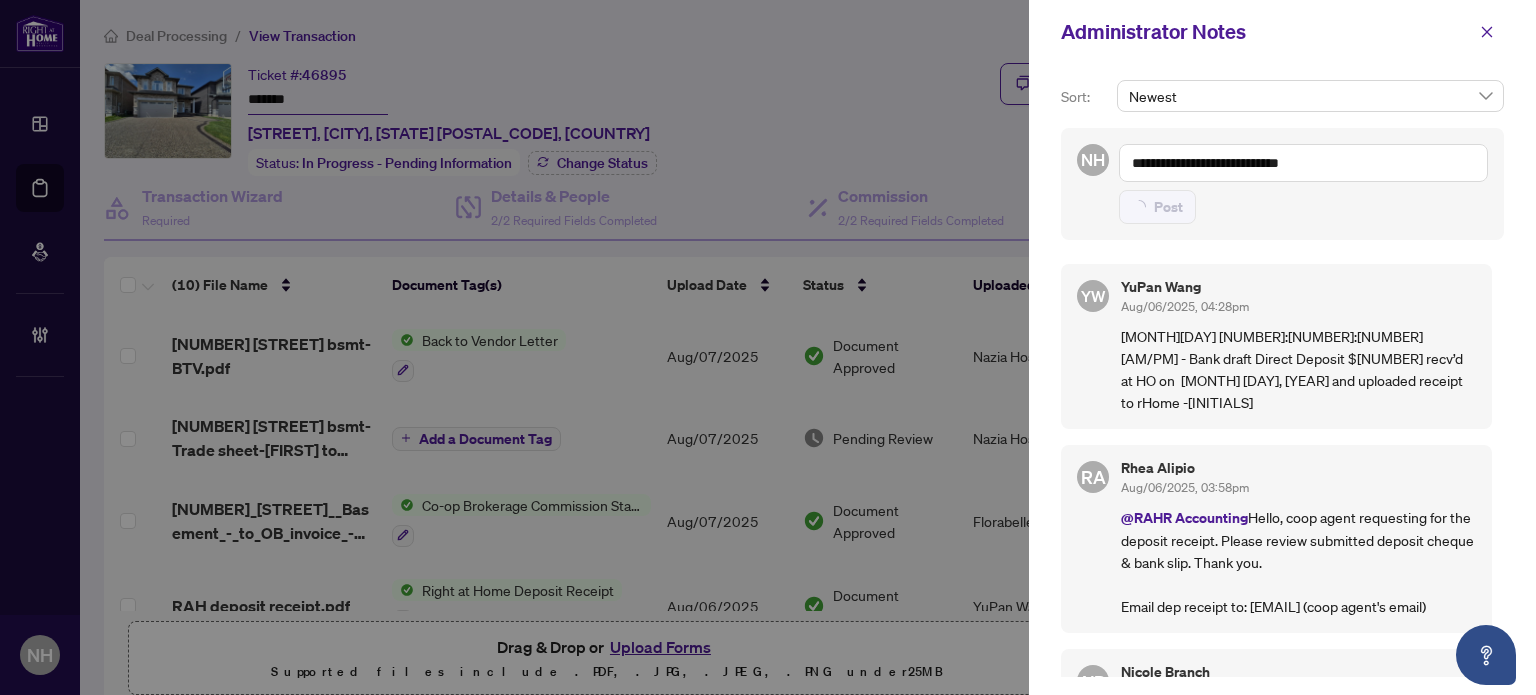 type 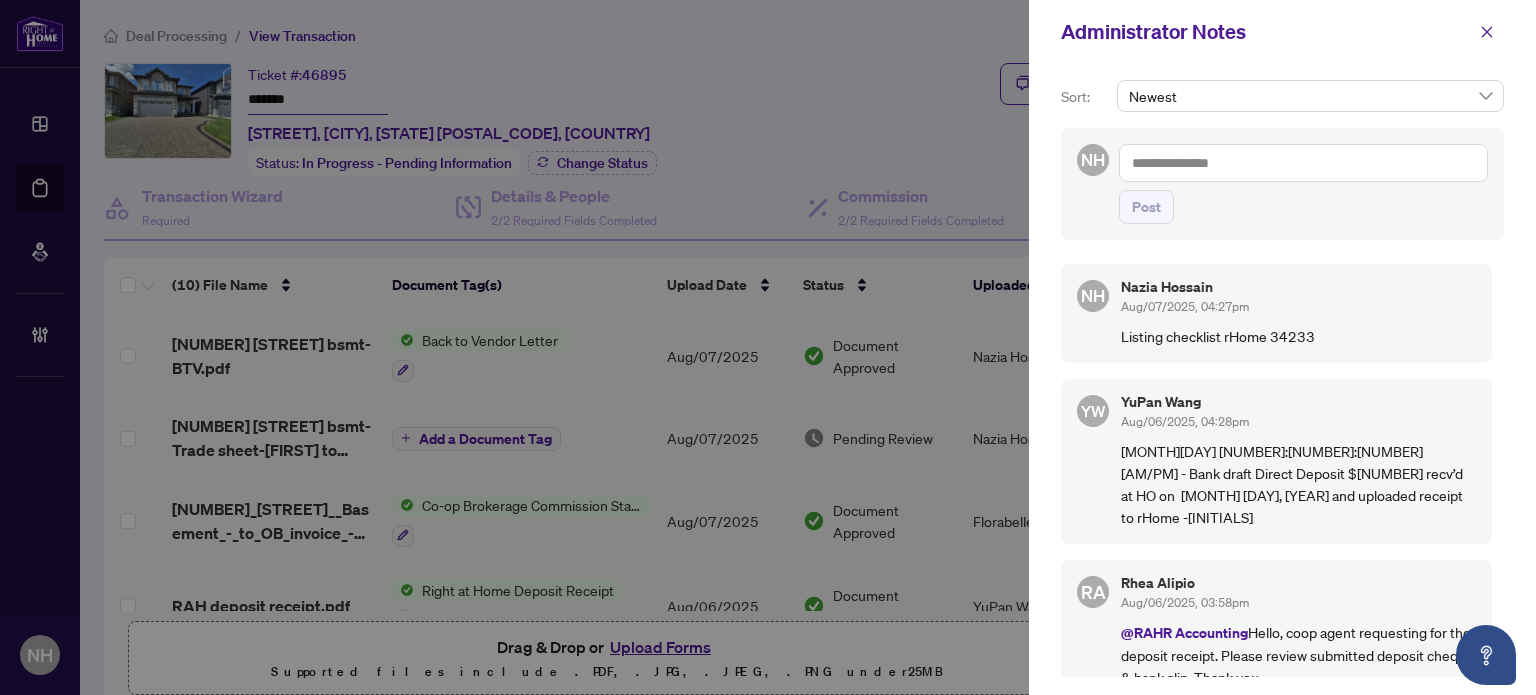 scroll, scrollTop: 100, scrollLeft: 0, axis: vertical 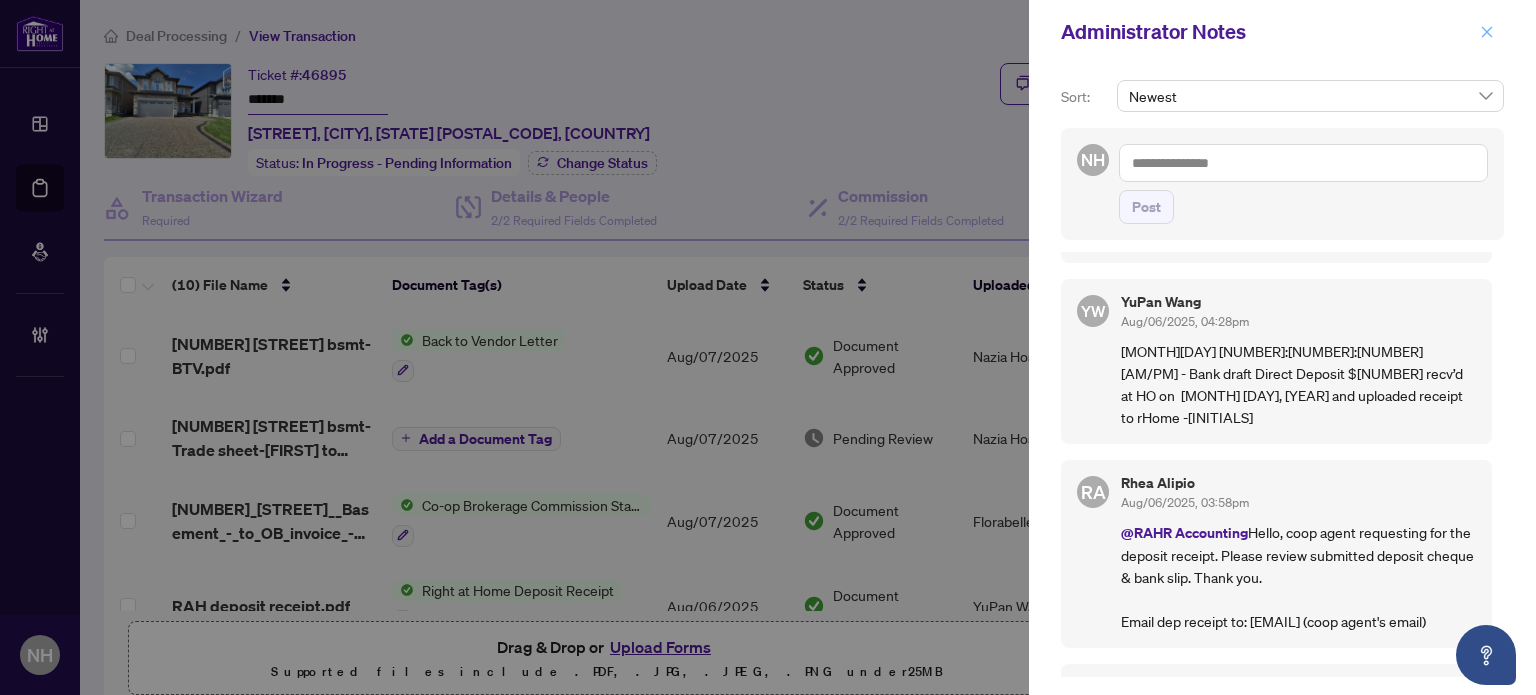 click at bounding box center [1487, 32] 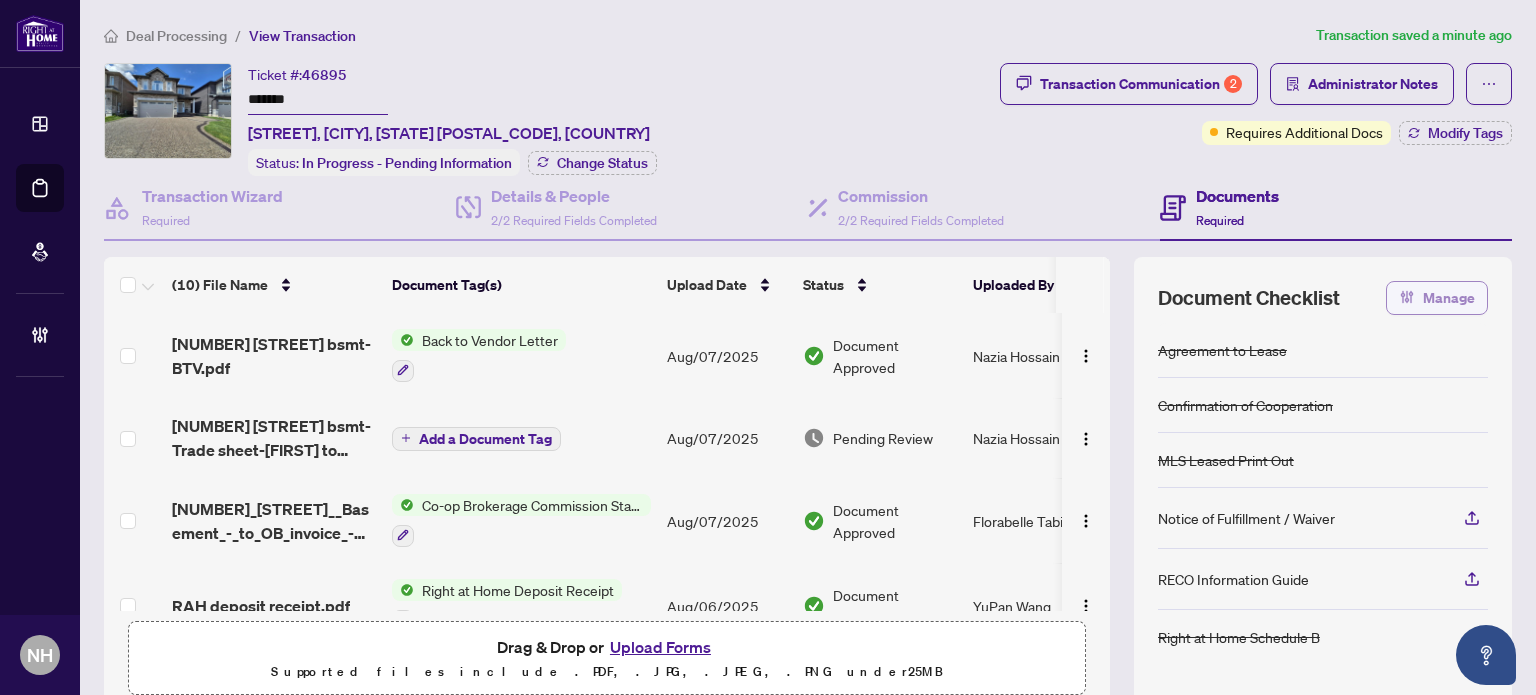 click on "Manage" at bounding box center [1449, 298] 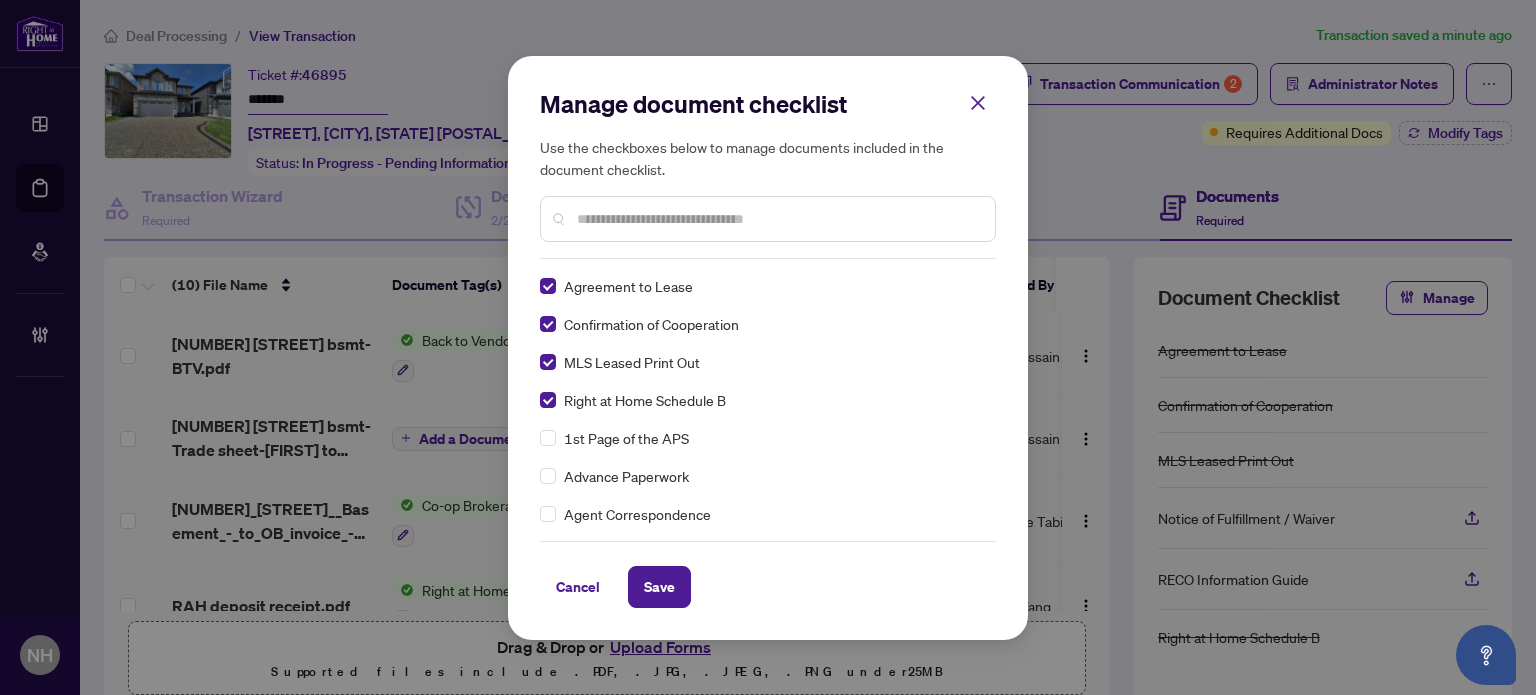 scroll, scrollTop: 0, scrollLeft: 0, axis: both 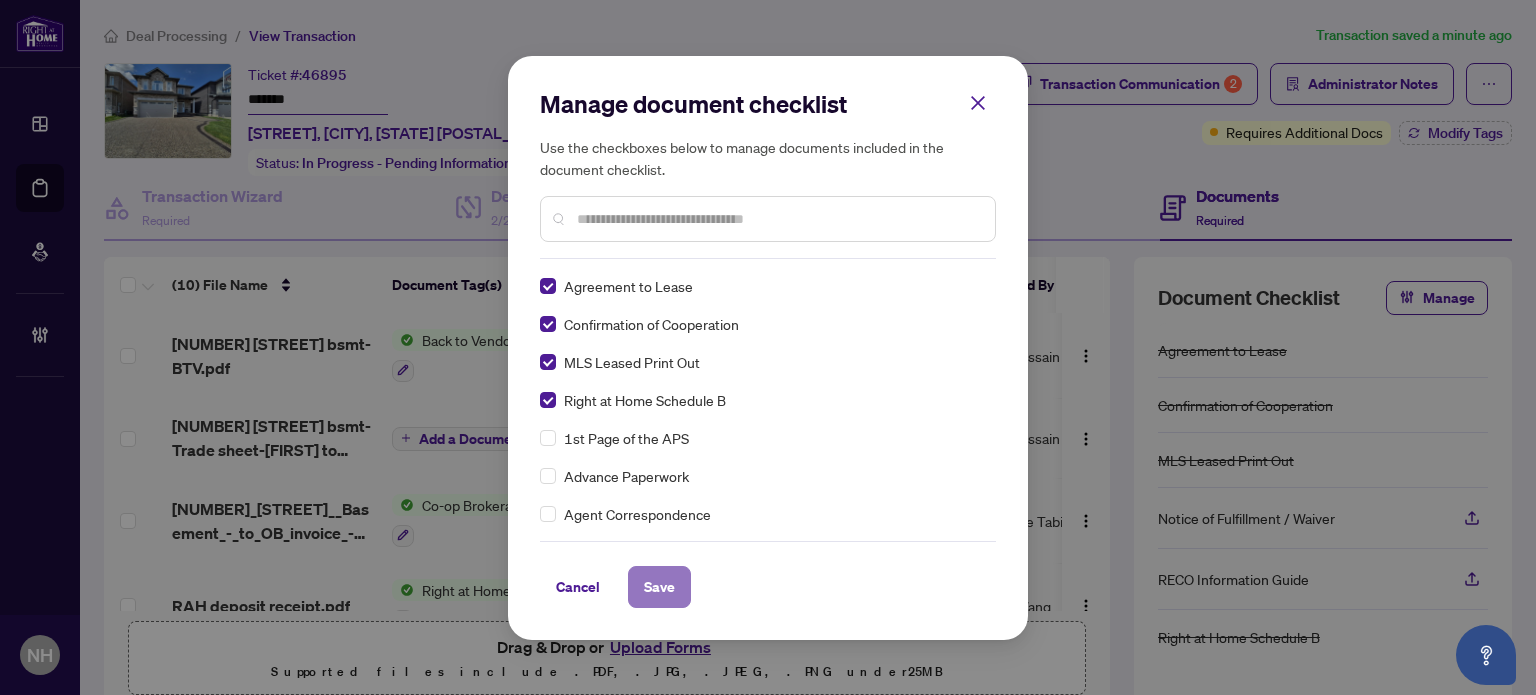 click on "Save" at bounding box center [659, 587] 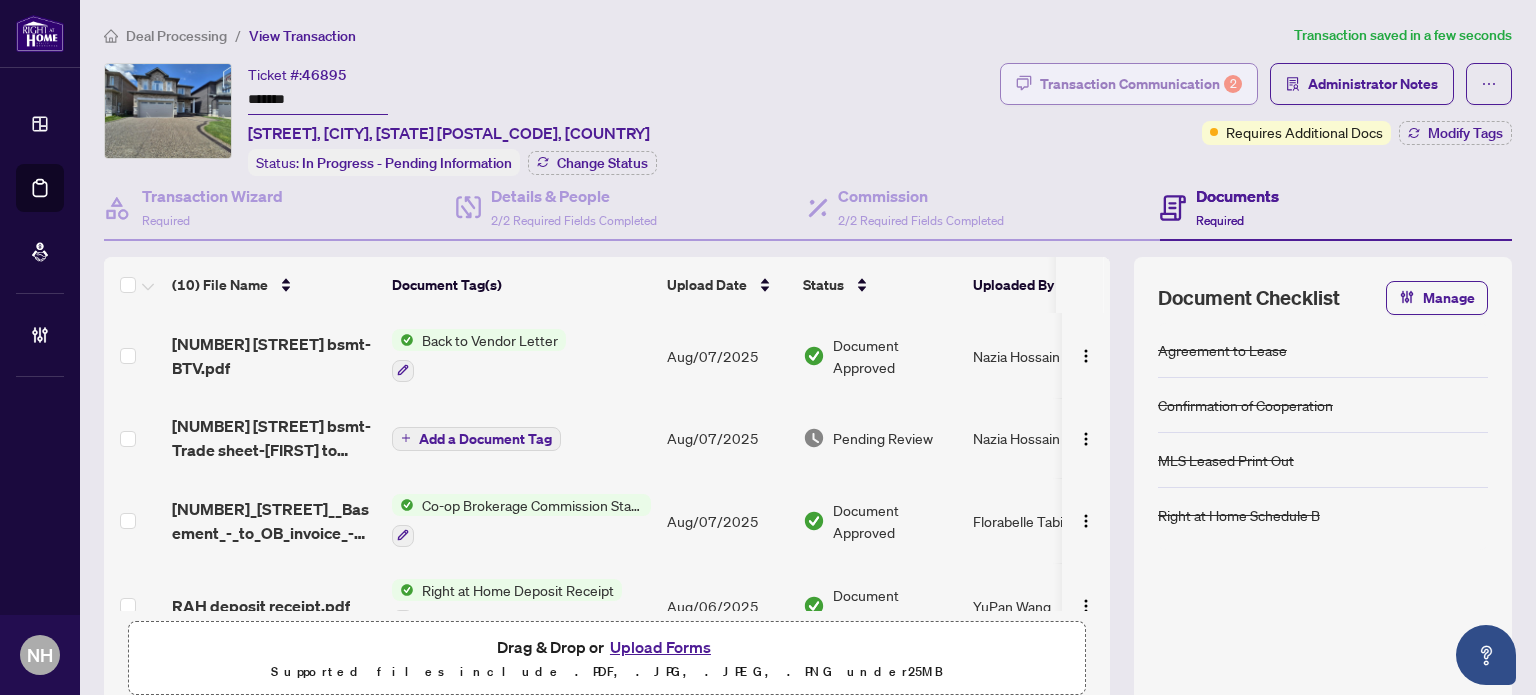 click on "Transaction Communication 2" at bounding box center [1141, 84] 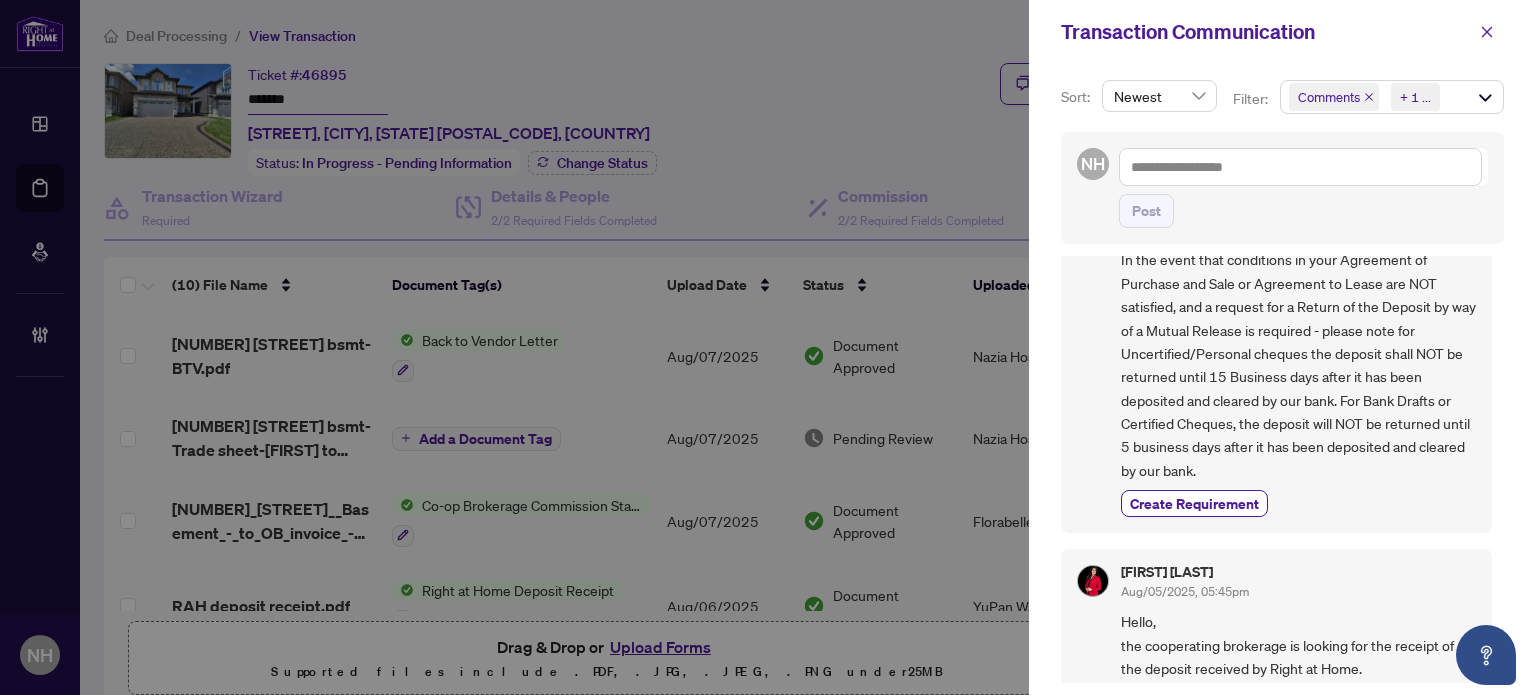 scroll, scrollTop: 1428, scrollLeft: 0, axis: vertical 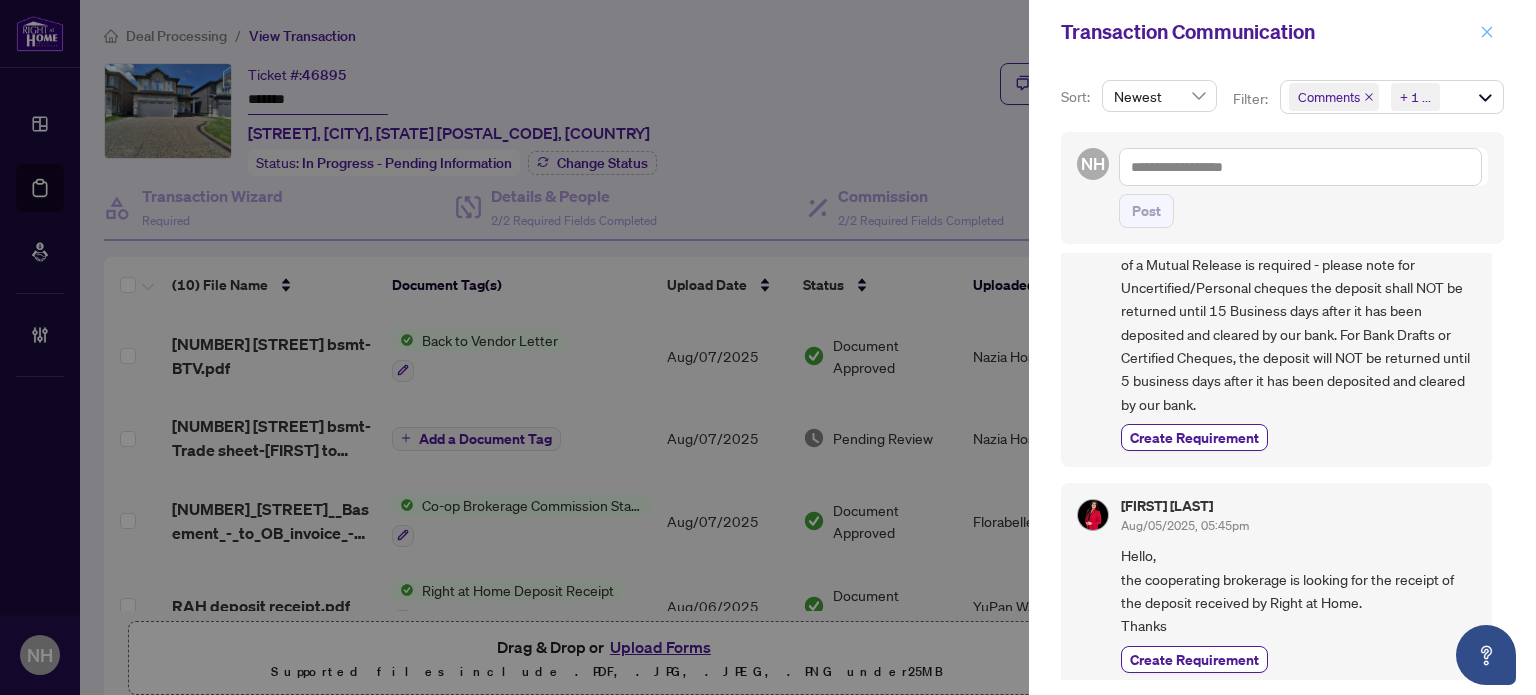 click at bounding box center (1487, 32) 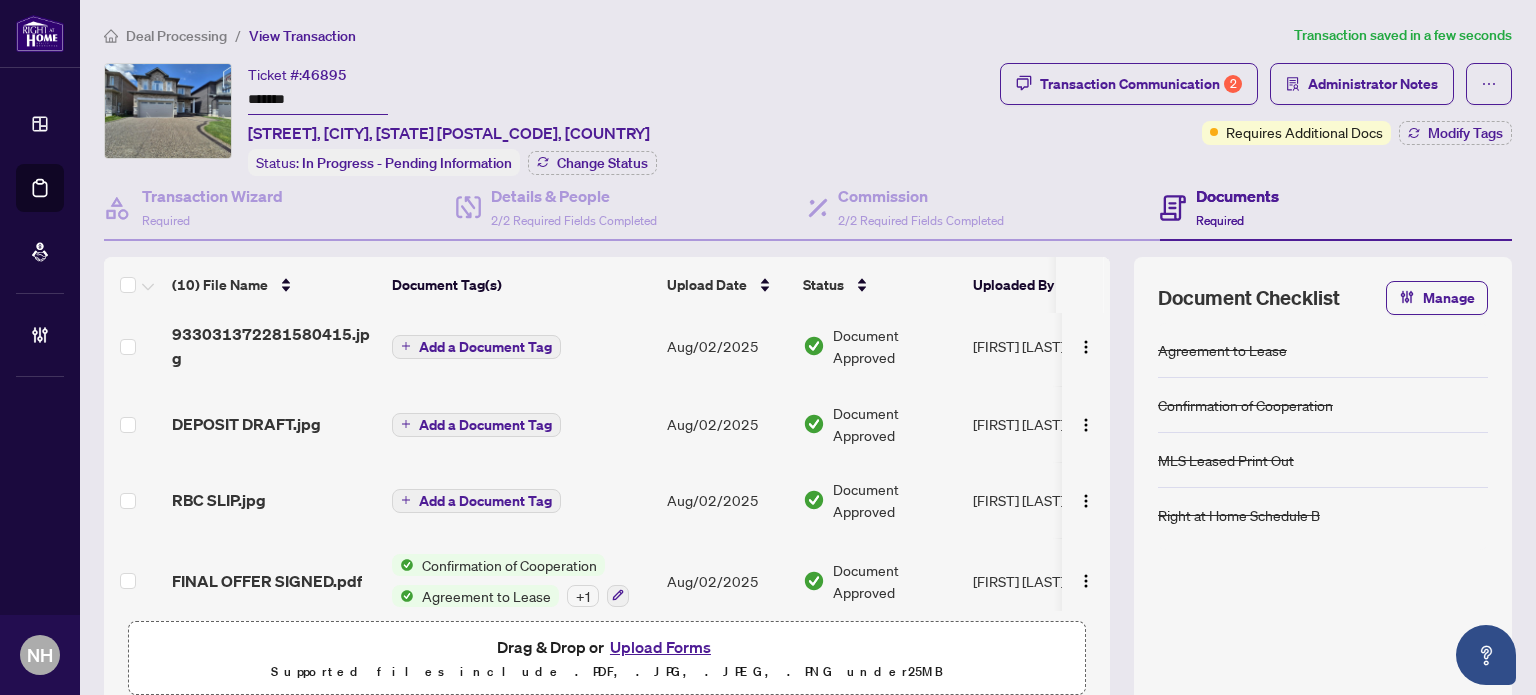 scroll, scrollTop: 522, scrollLeft: 0, axis: vertical 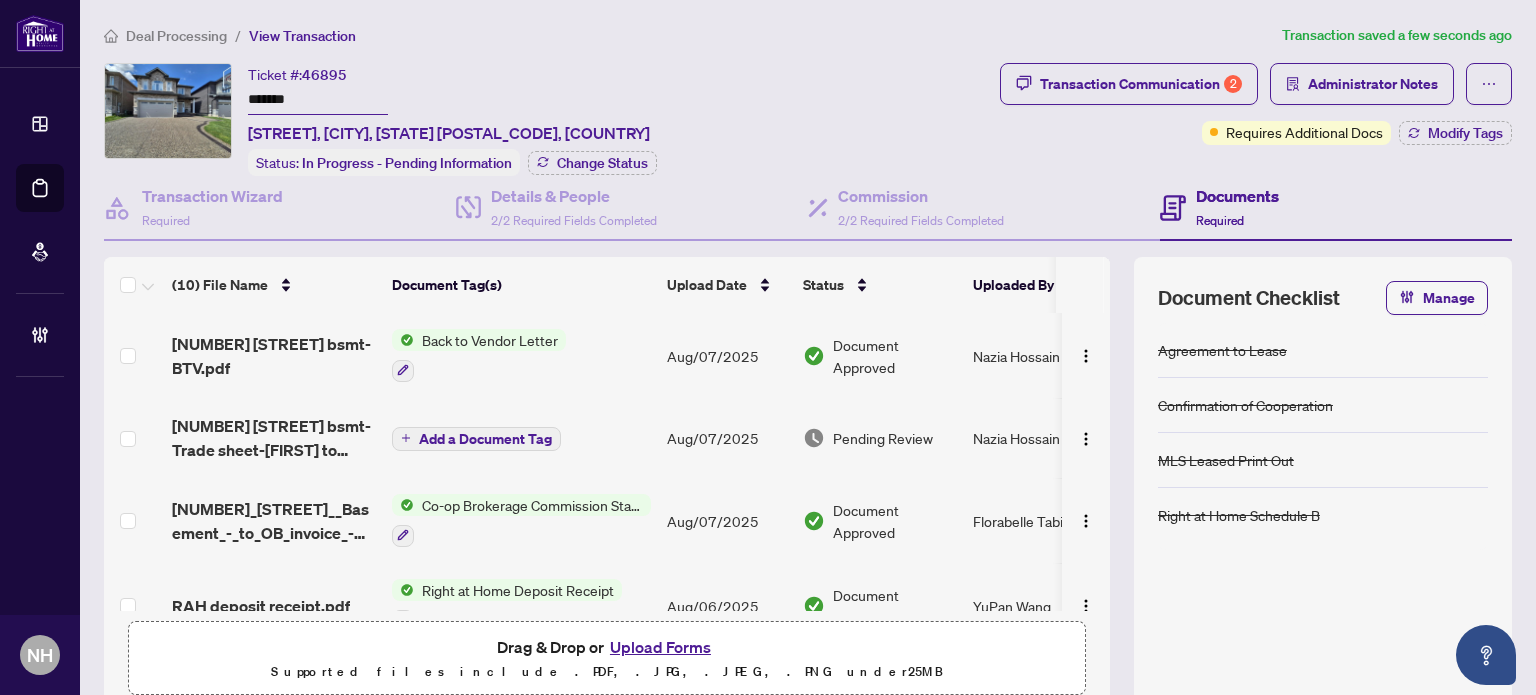 click on "Transaction Communication 2 Administrator Notes Requires Additional Docs Modify Tags" at bounding box center (1256, 119) 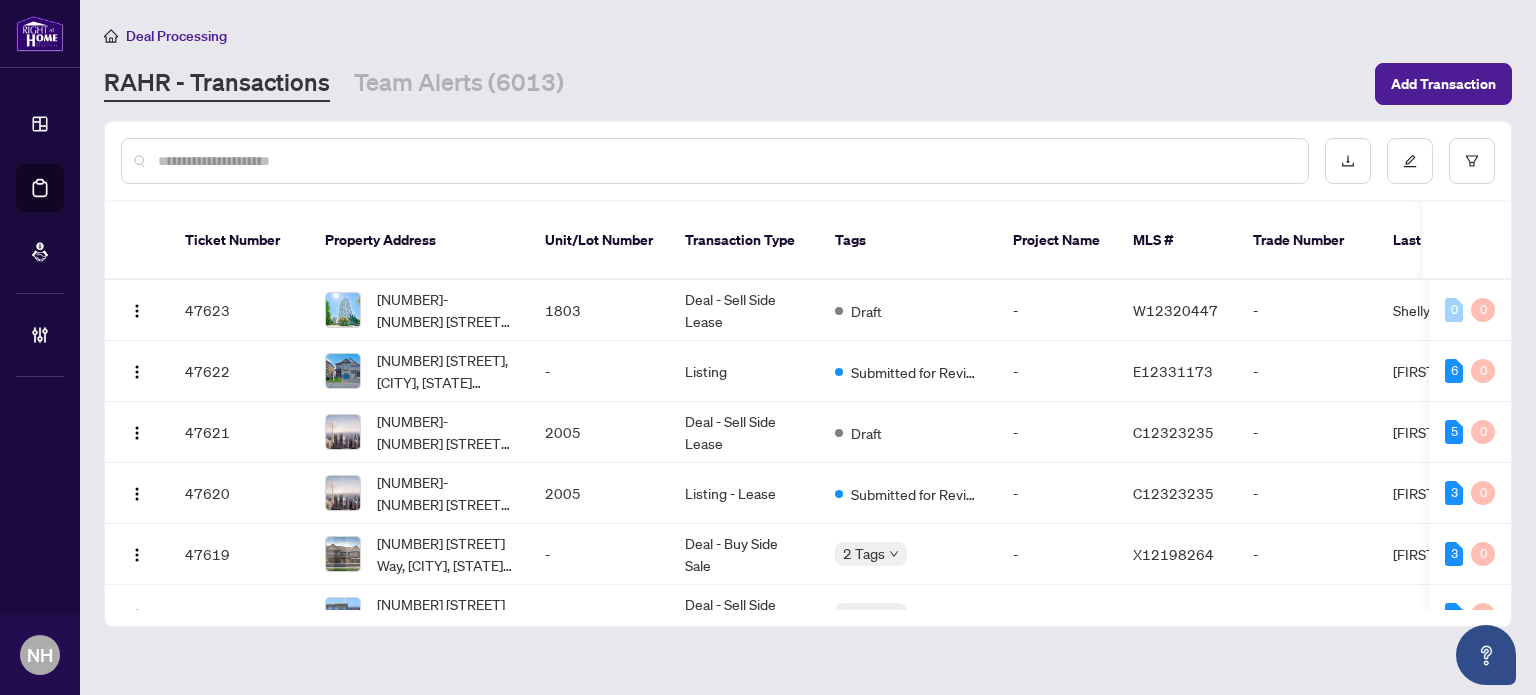 click at bounding box center [725, 161] 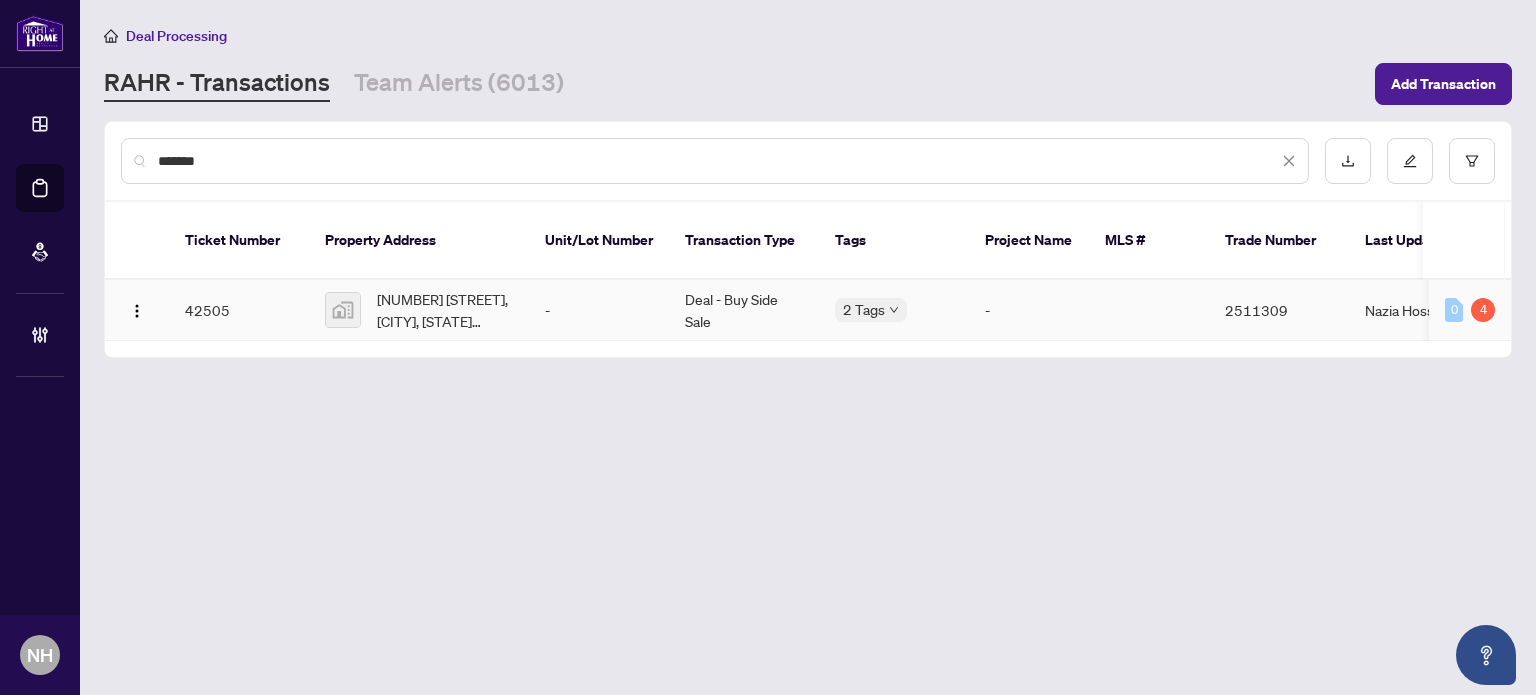 type on "*******" 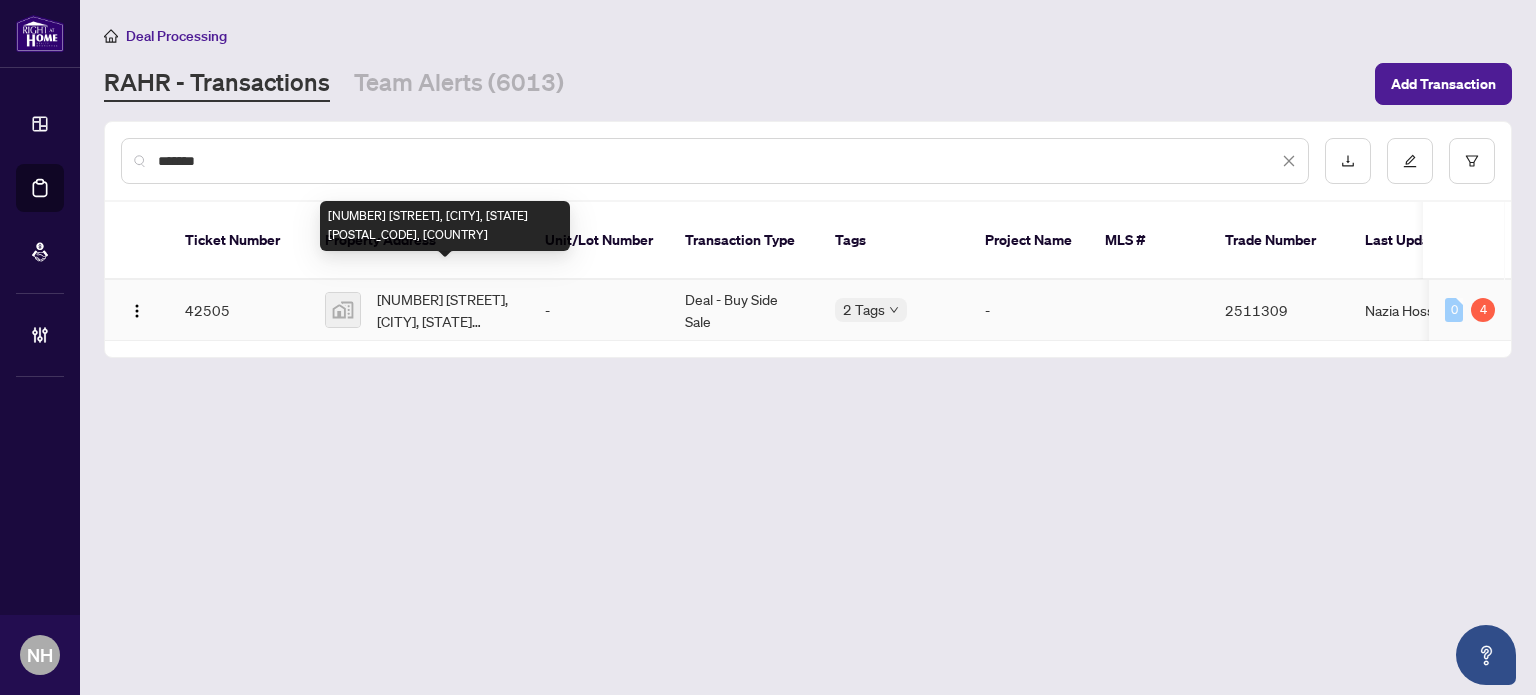 click on "[NUMBER] [STREET], [CITY], [STATE] [POSTAL_CODE], [COUNTRY]" at bounding box center [445, 310] 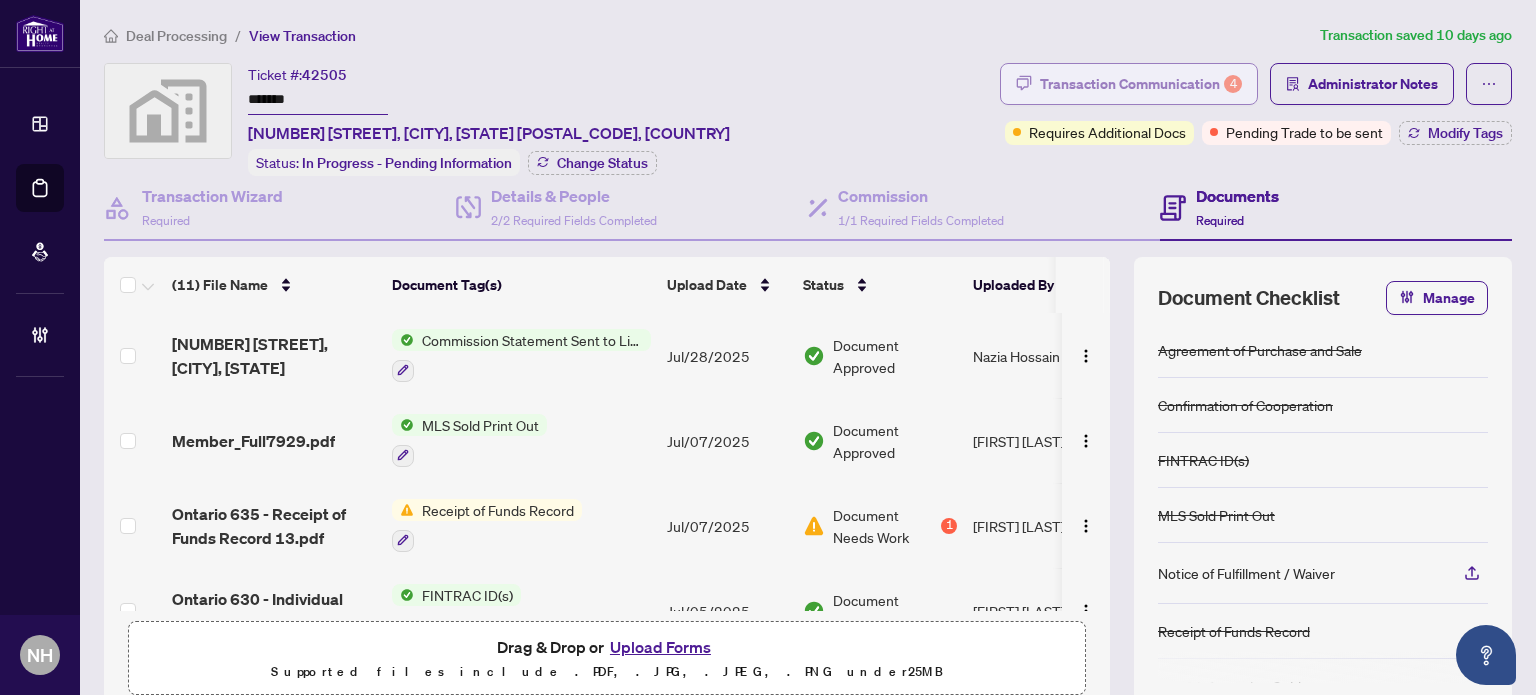 click on "Transaction Communication 4" at bounding box center [1141, 84] 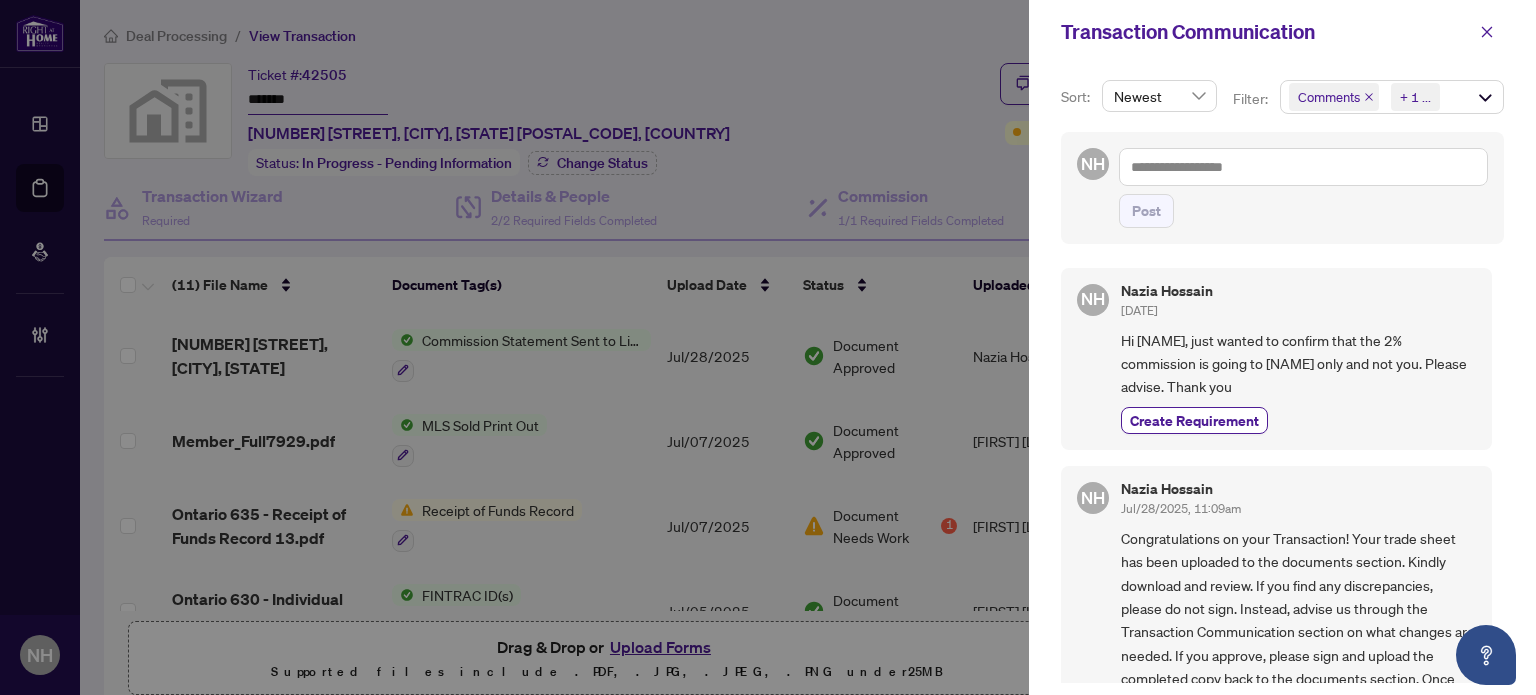 drag, startPoint x: 1298, startPoint y: 399, endPoint x: 1119, endPoint y: 339, distance: 188.78824 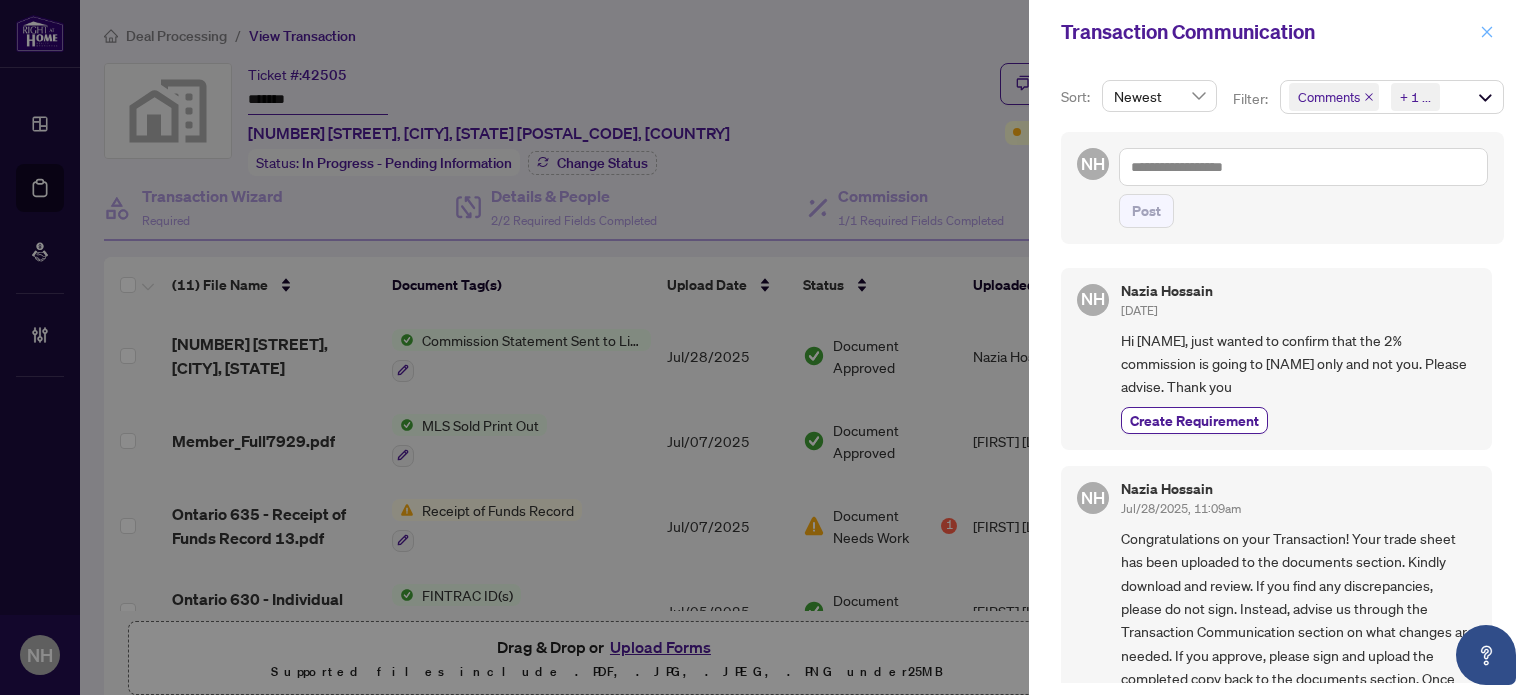 click at bounding box center [1487, 32] 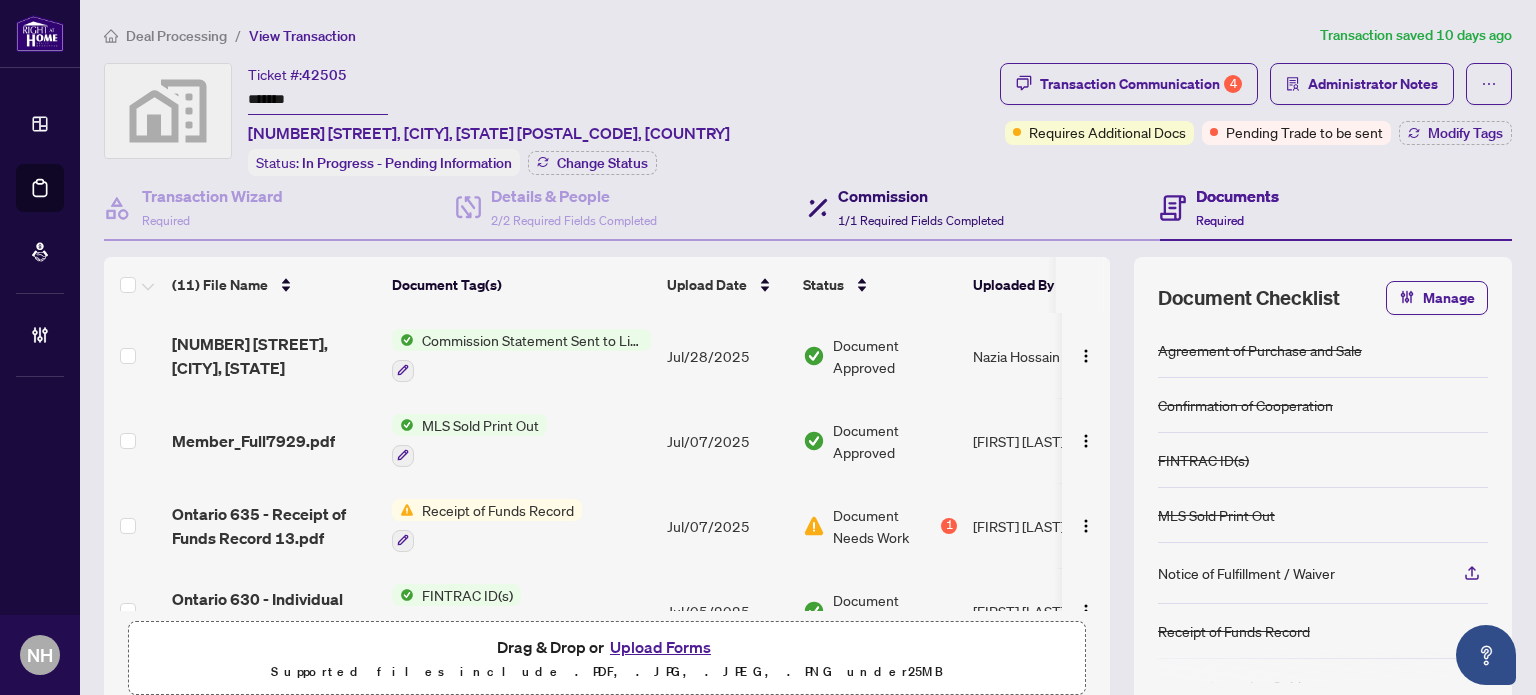 click on "1/1 Required Fields Completed" at bounding box center [921, 220] 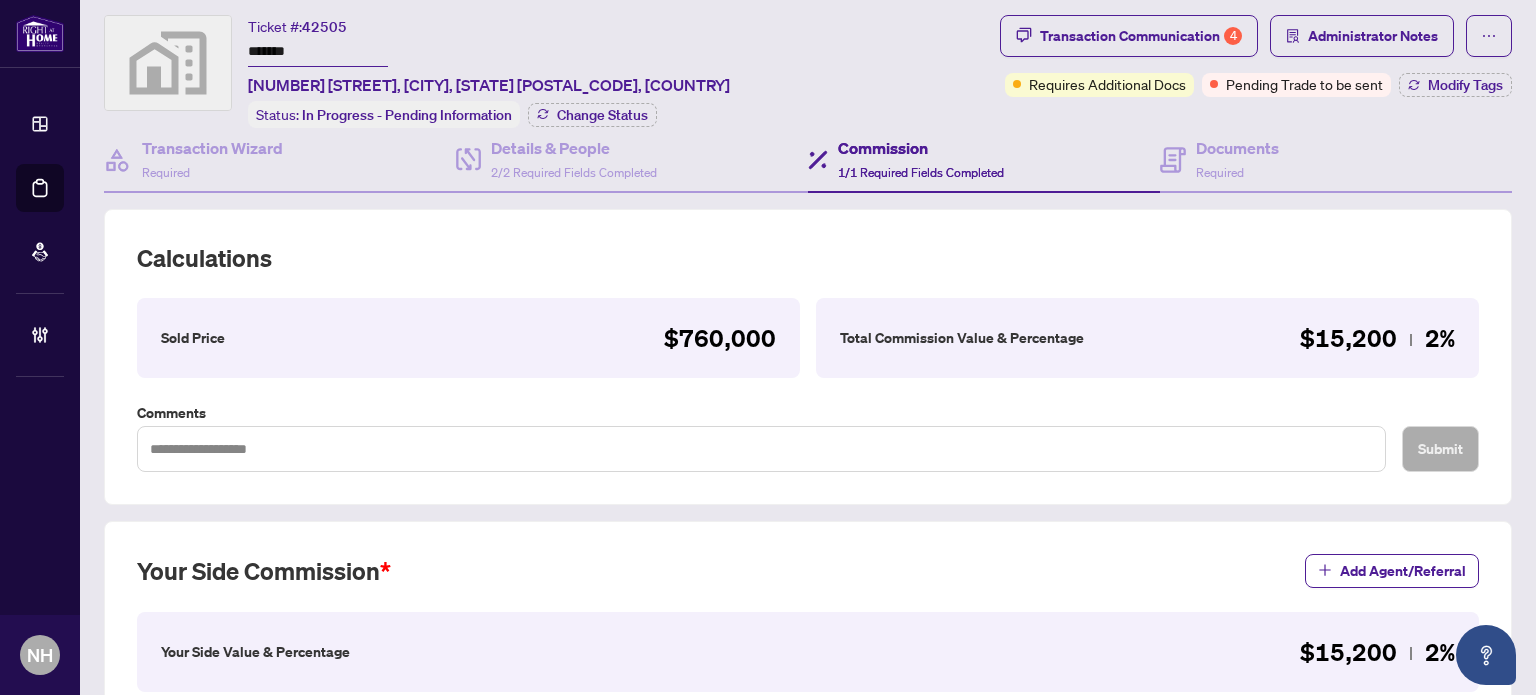 scroll, scrollTop: 0, scrollLeft: 0, axis: both 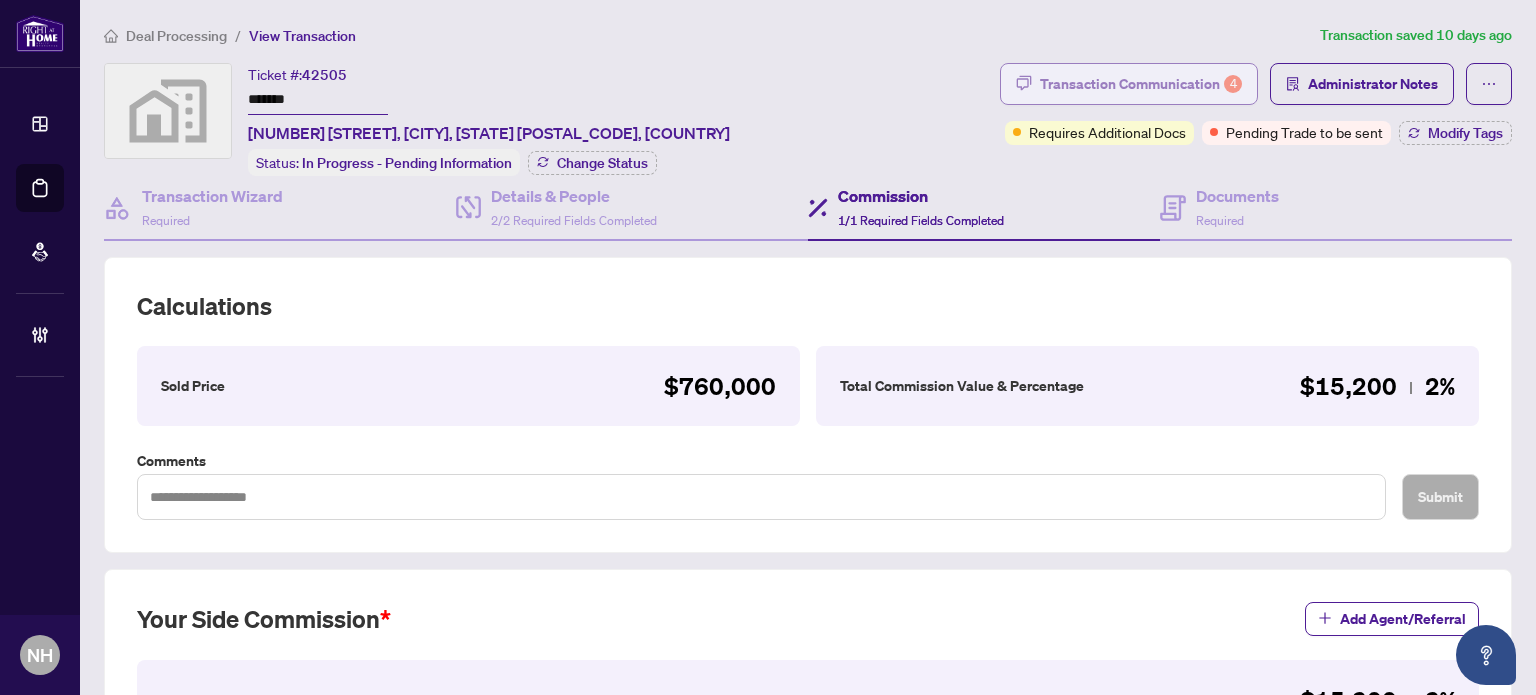 click on "Transaction Communication 4" at bounding box center [1141, 84] 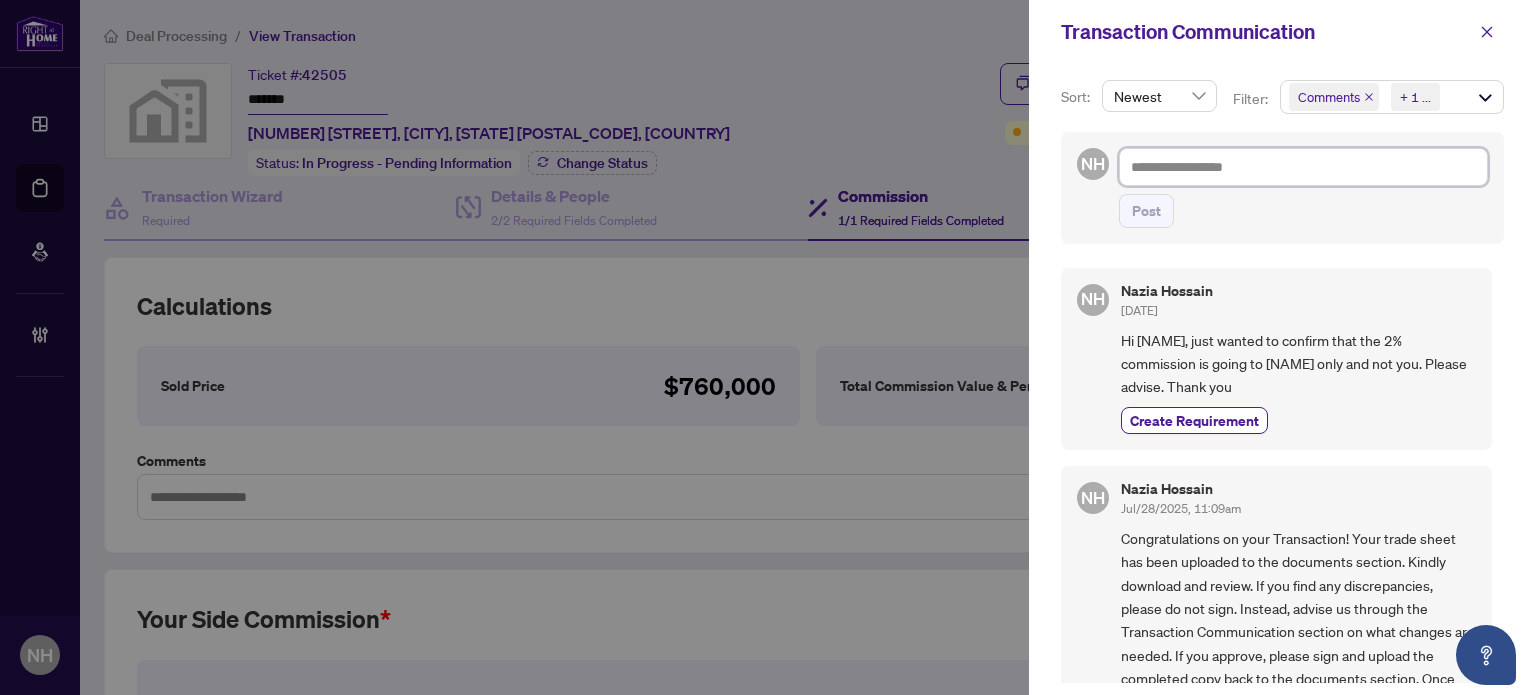 click at bounding box center [1303, 167] 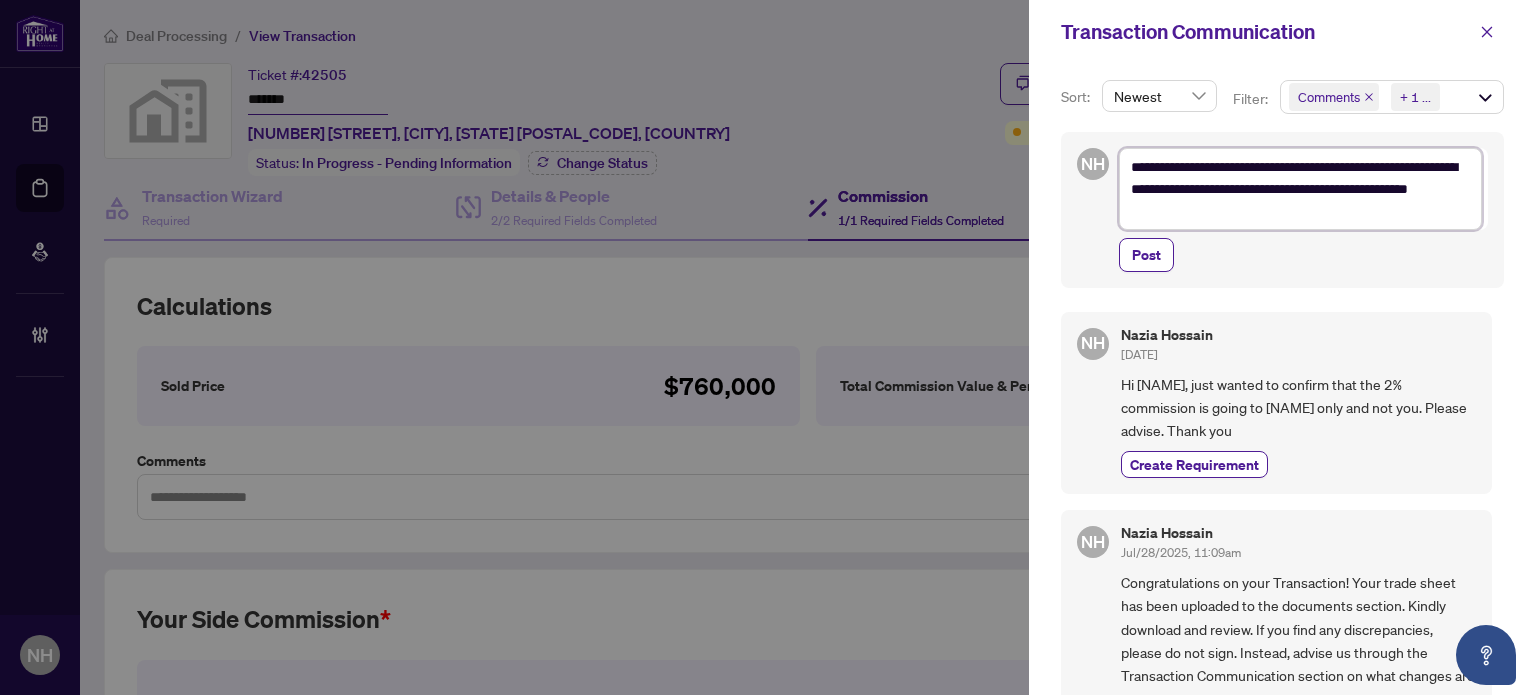 drag, startPoint x: 1429, startPoint y: 199, endPoint x: 1492, endPoint y: 218, distance: 65.802734 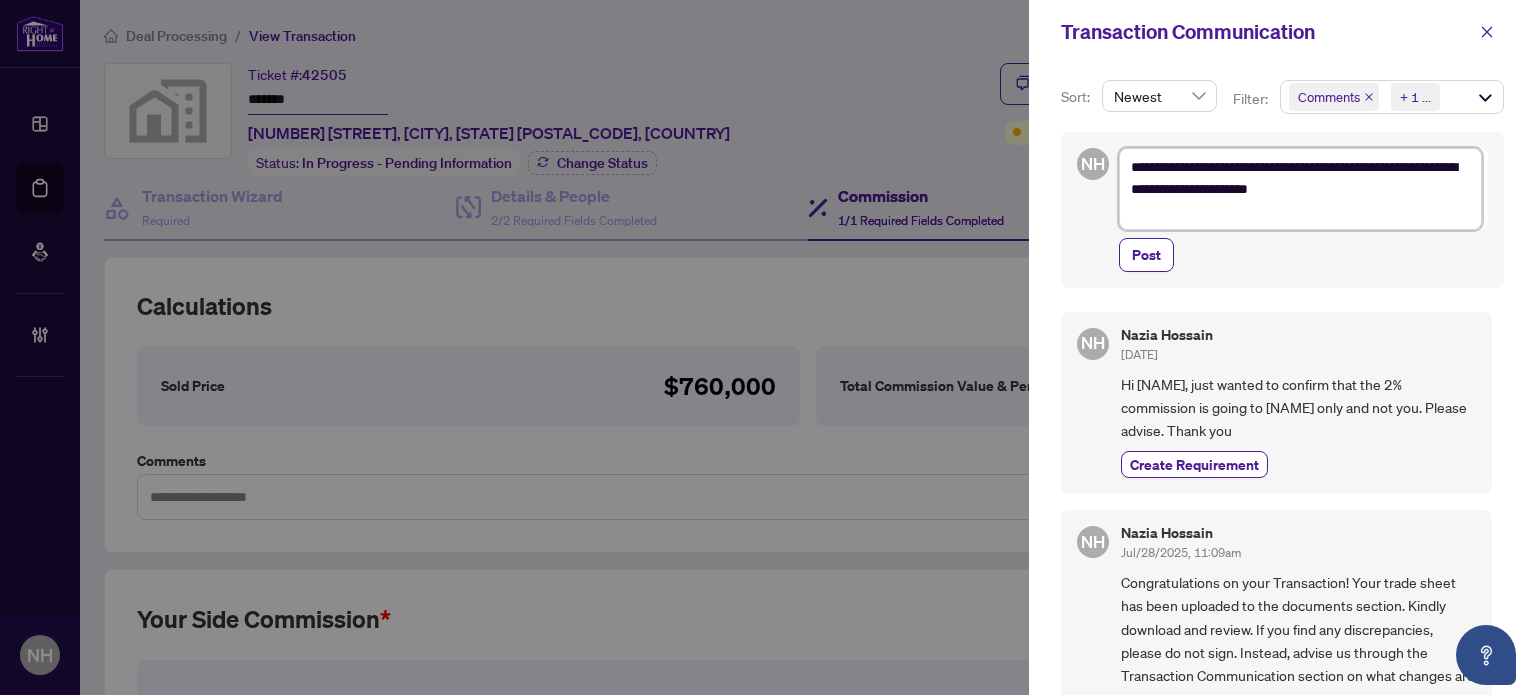 type on "**********" 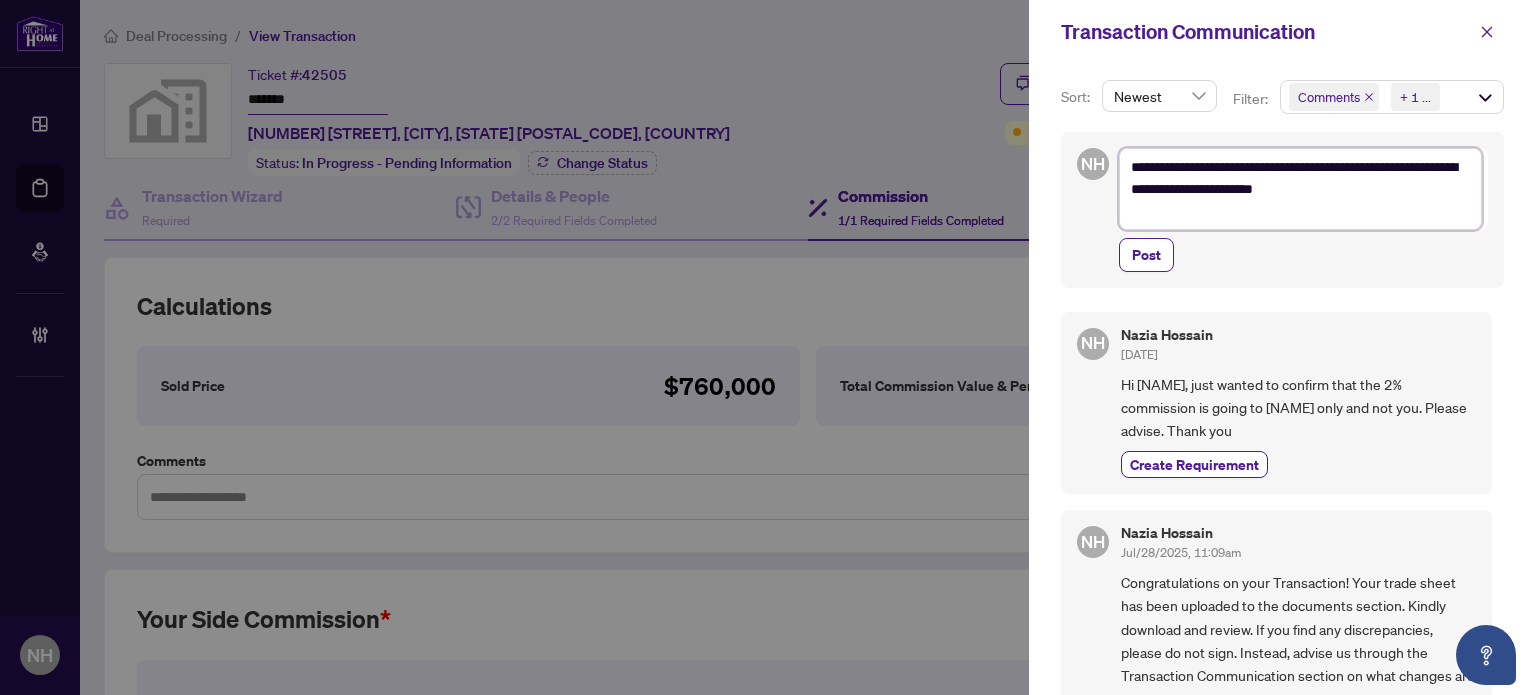 type on "**********" 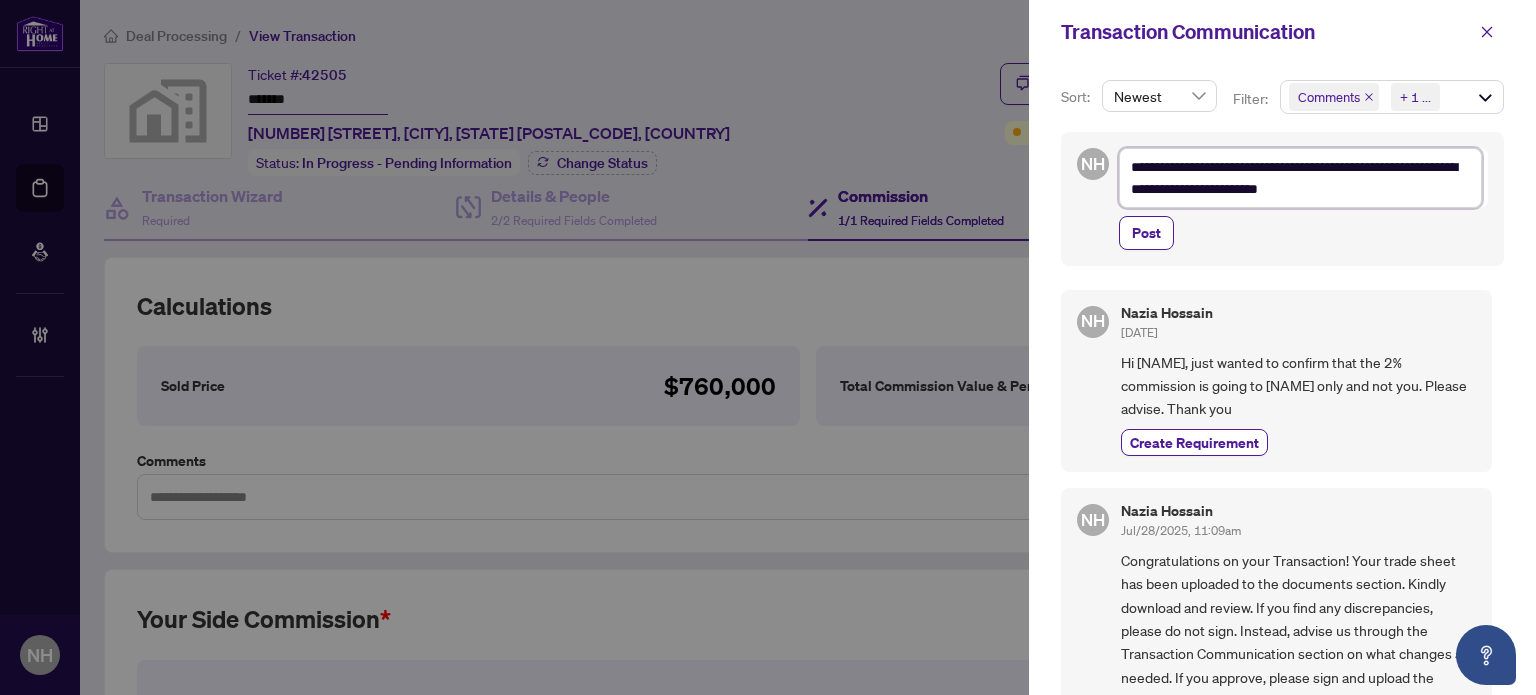 type on "**********" 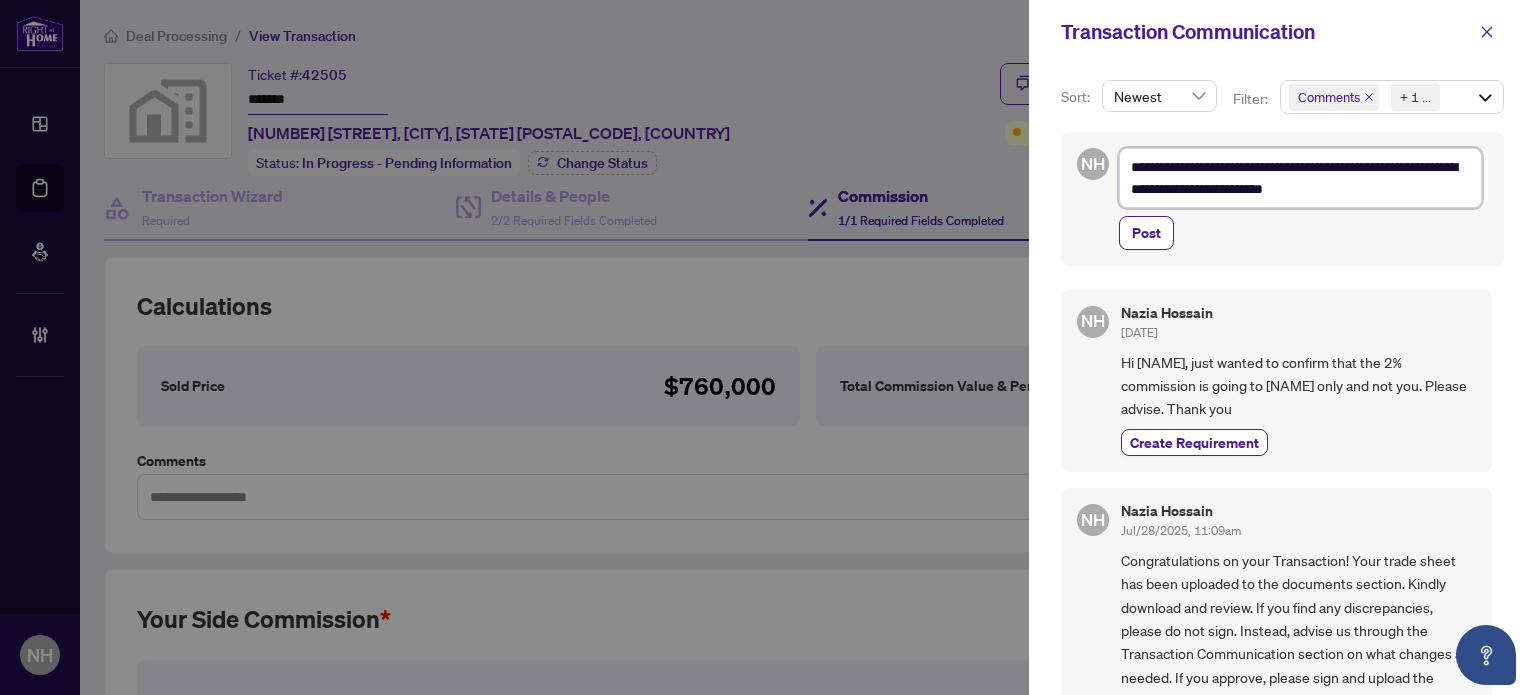 type on "**********" 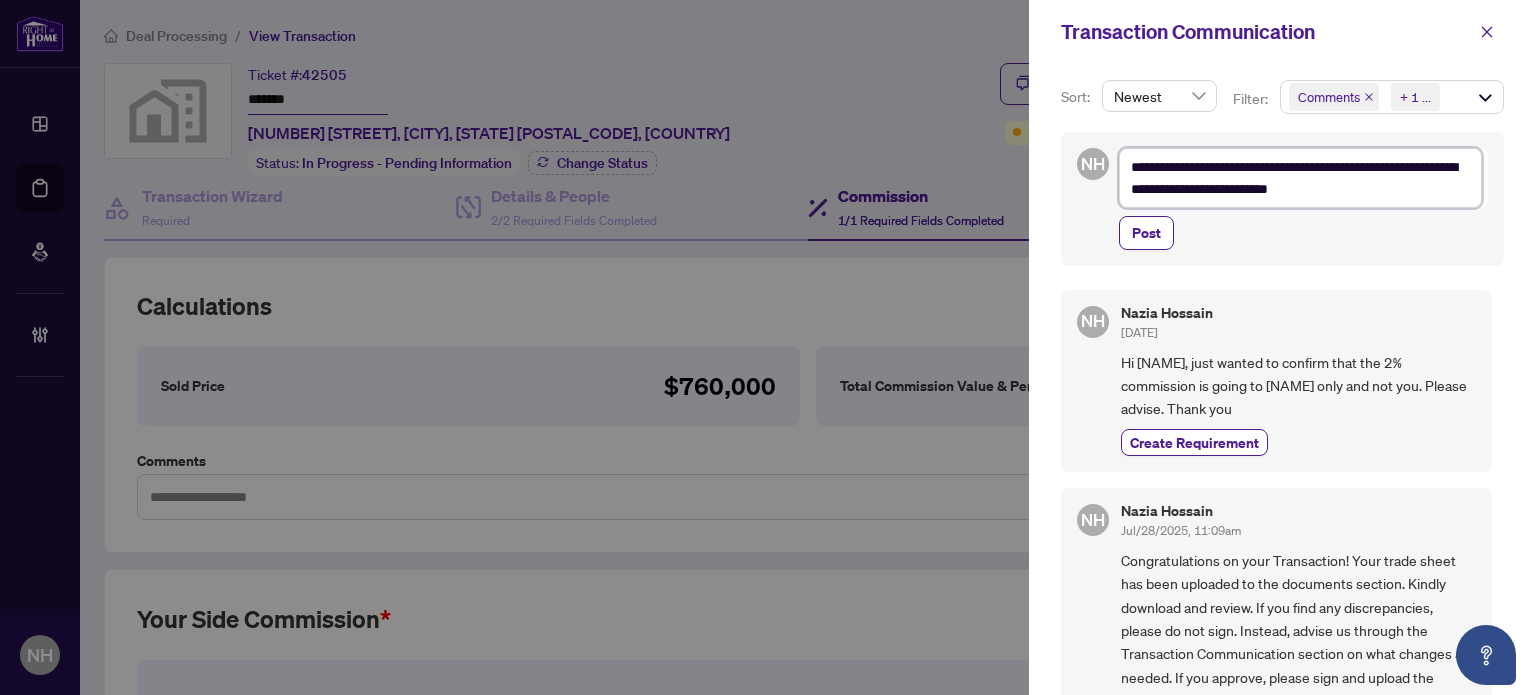 type on "**********" 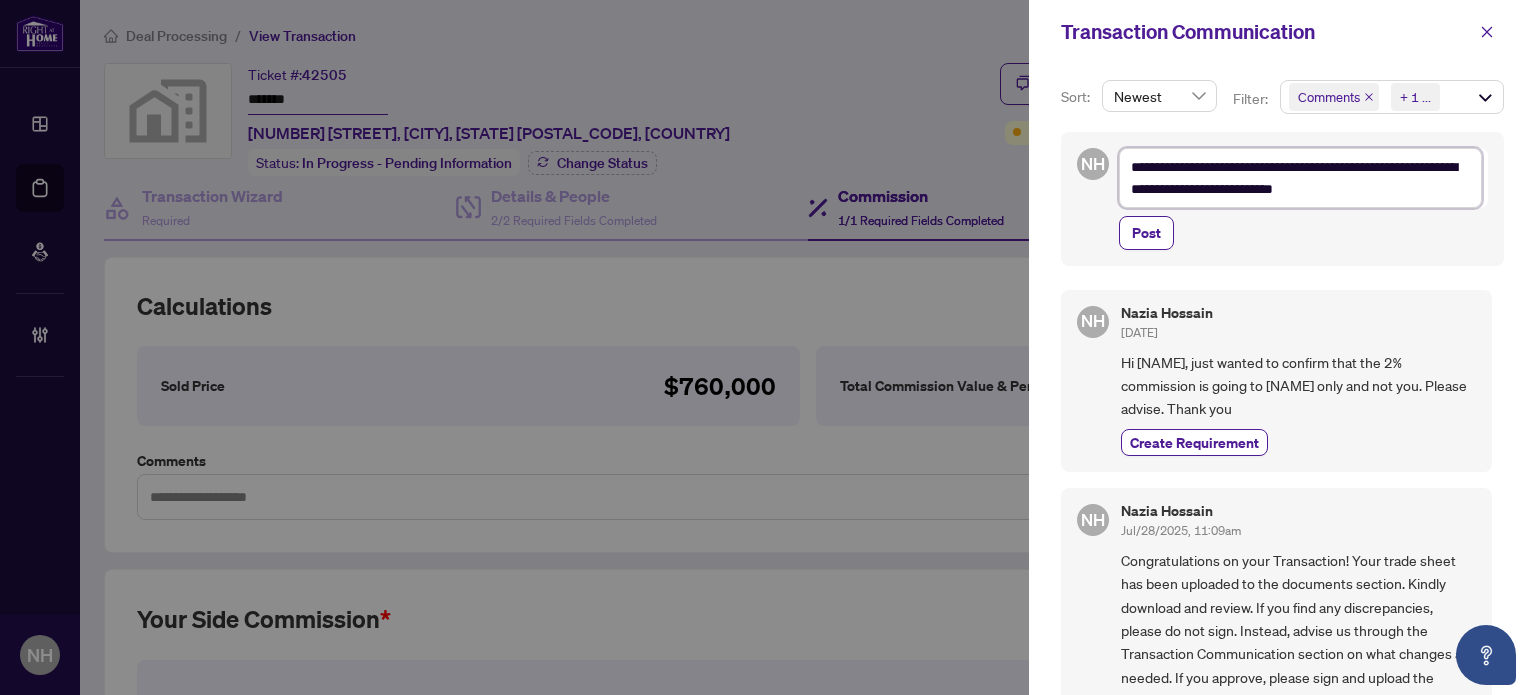 type on "**********" 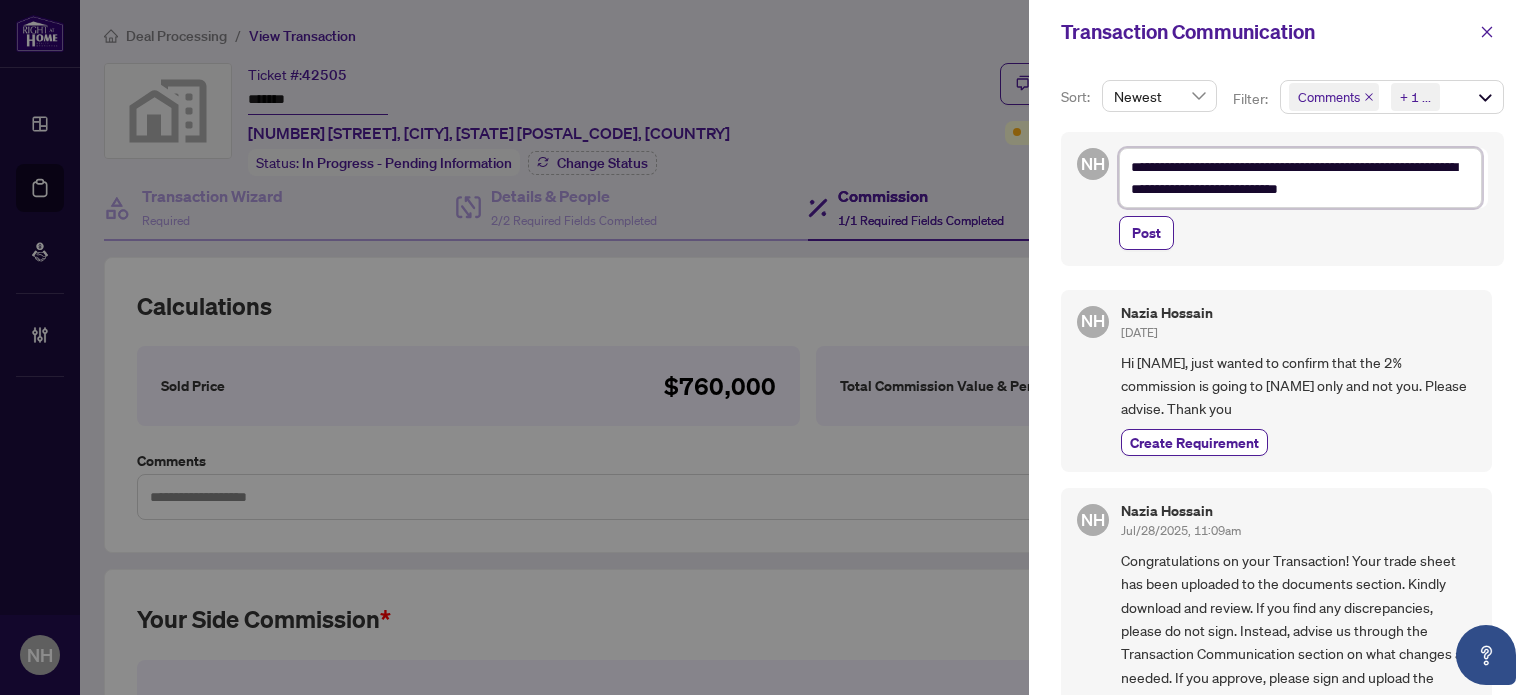 type on "**********" 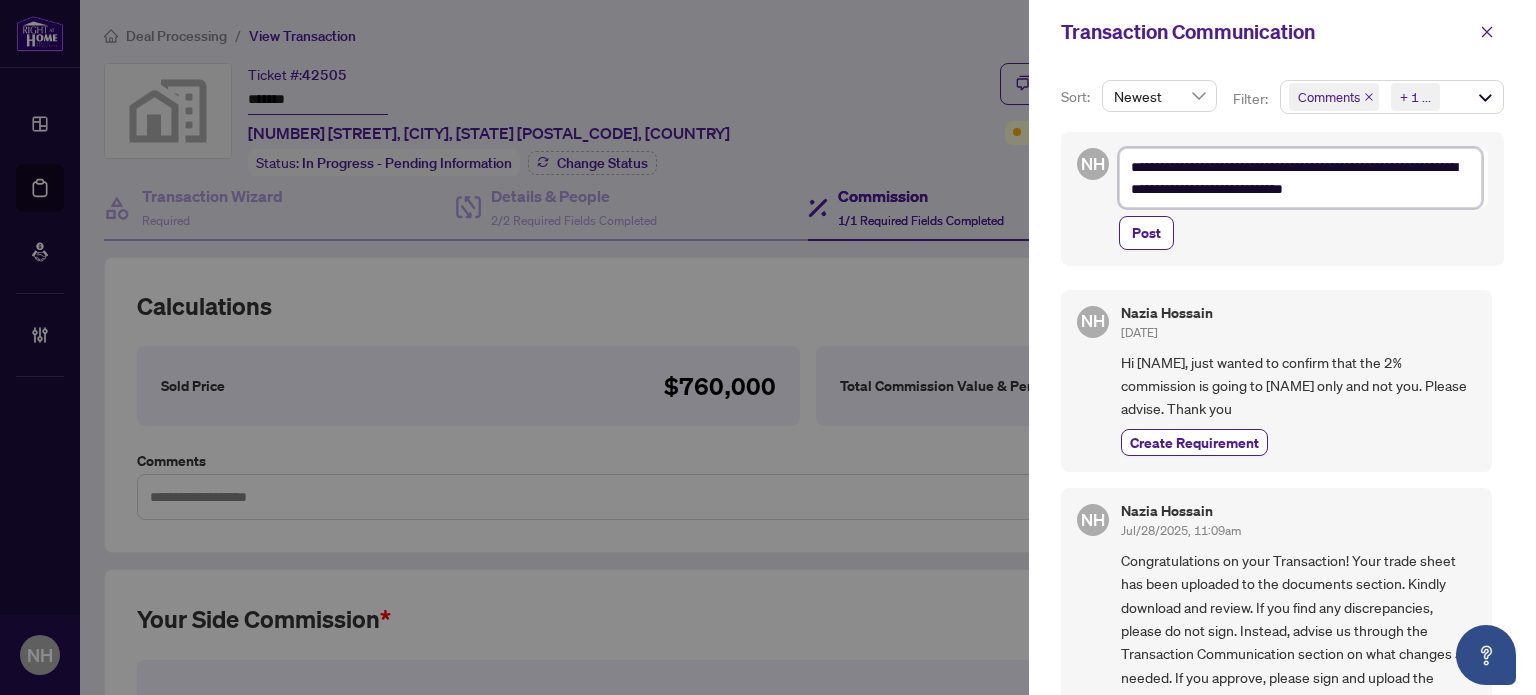 type on "**********" 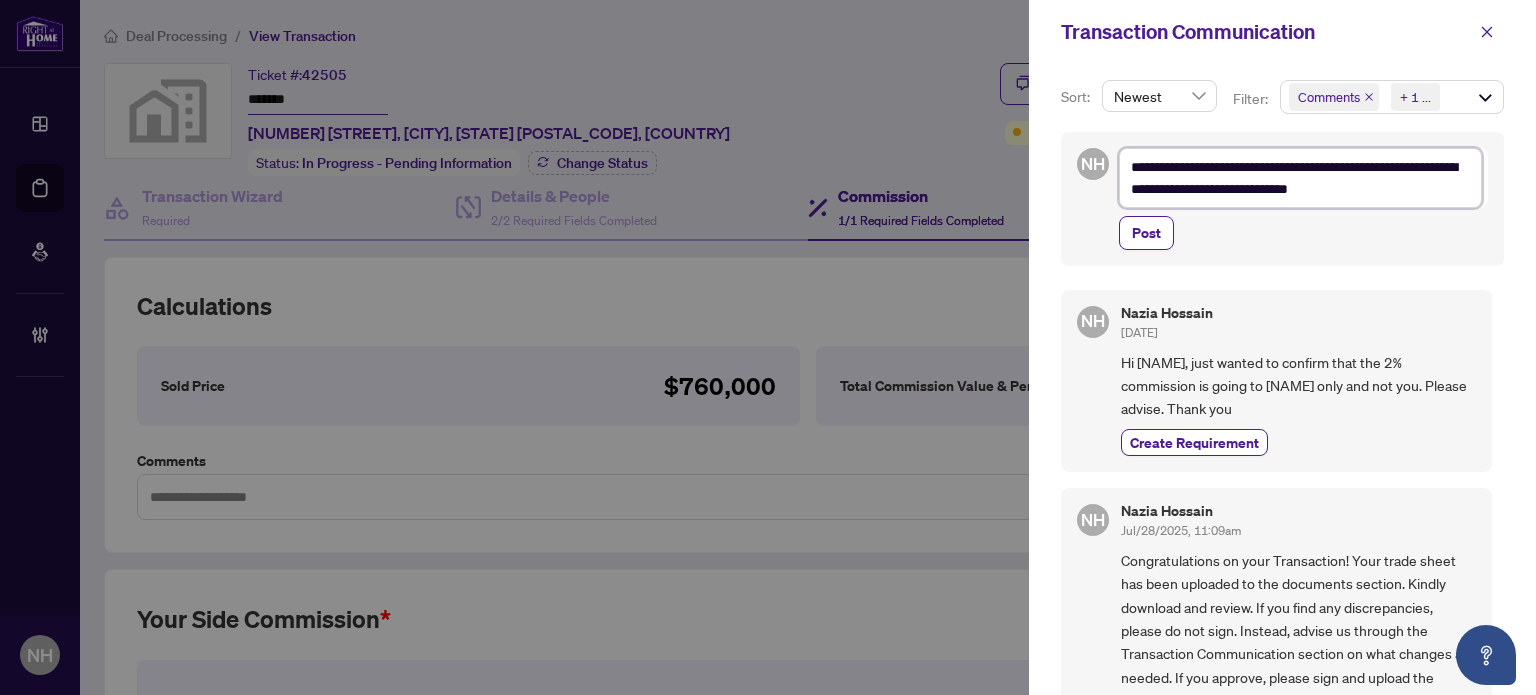 type on "**********" 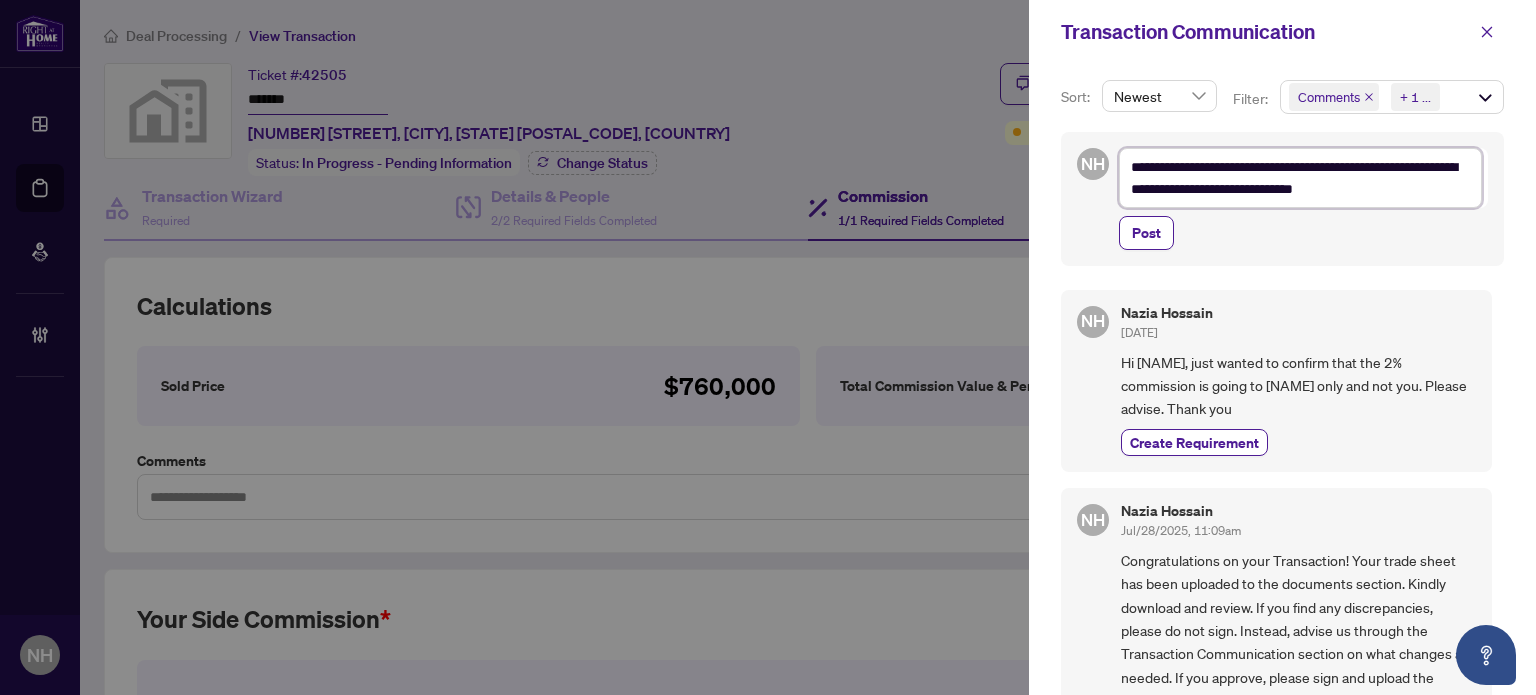 type on "**********" 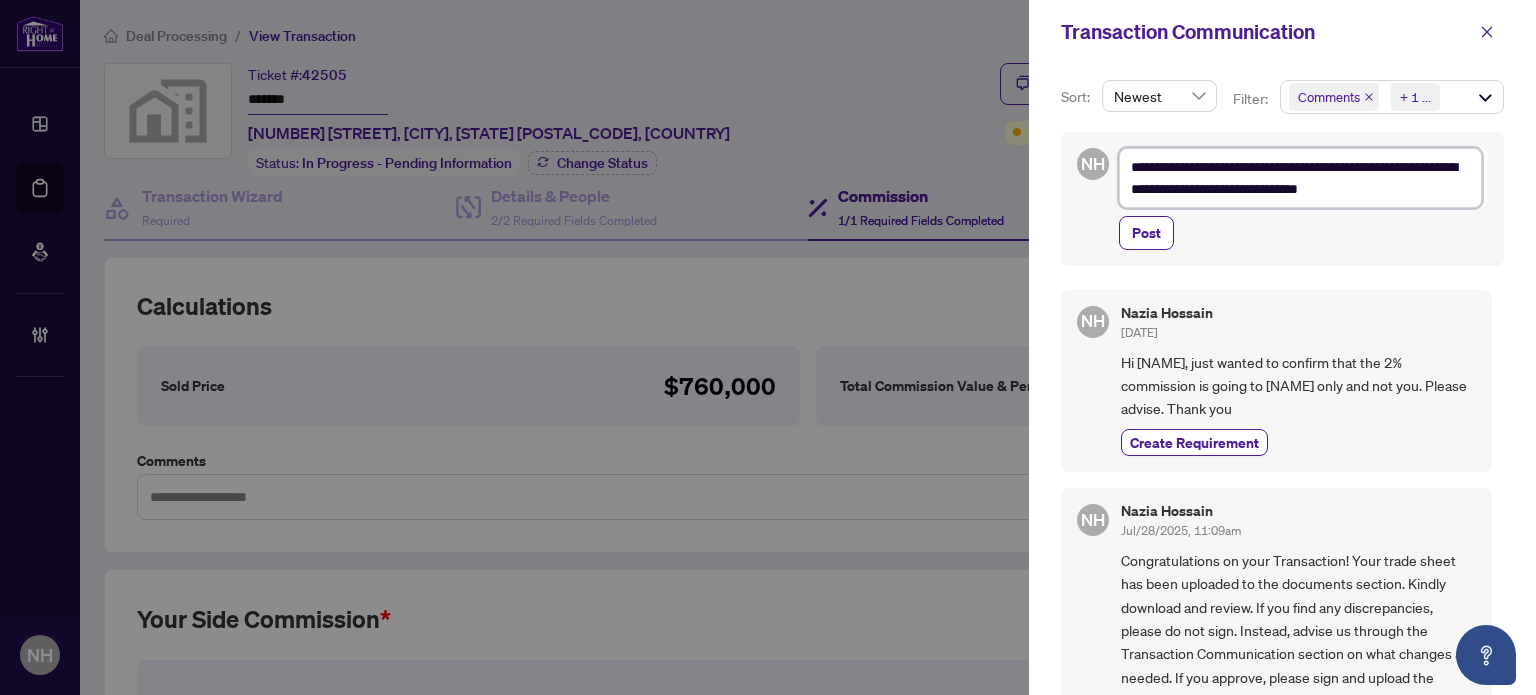 type on "**********" 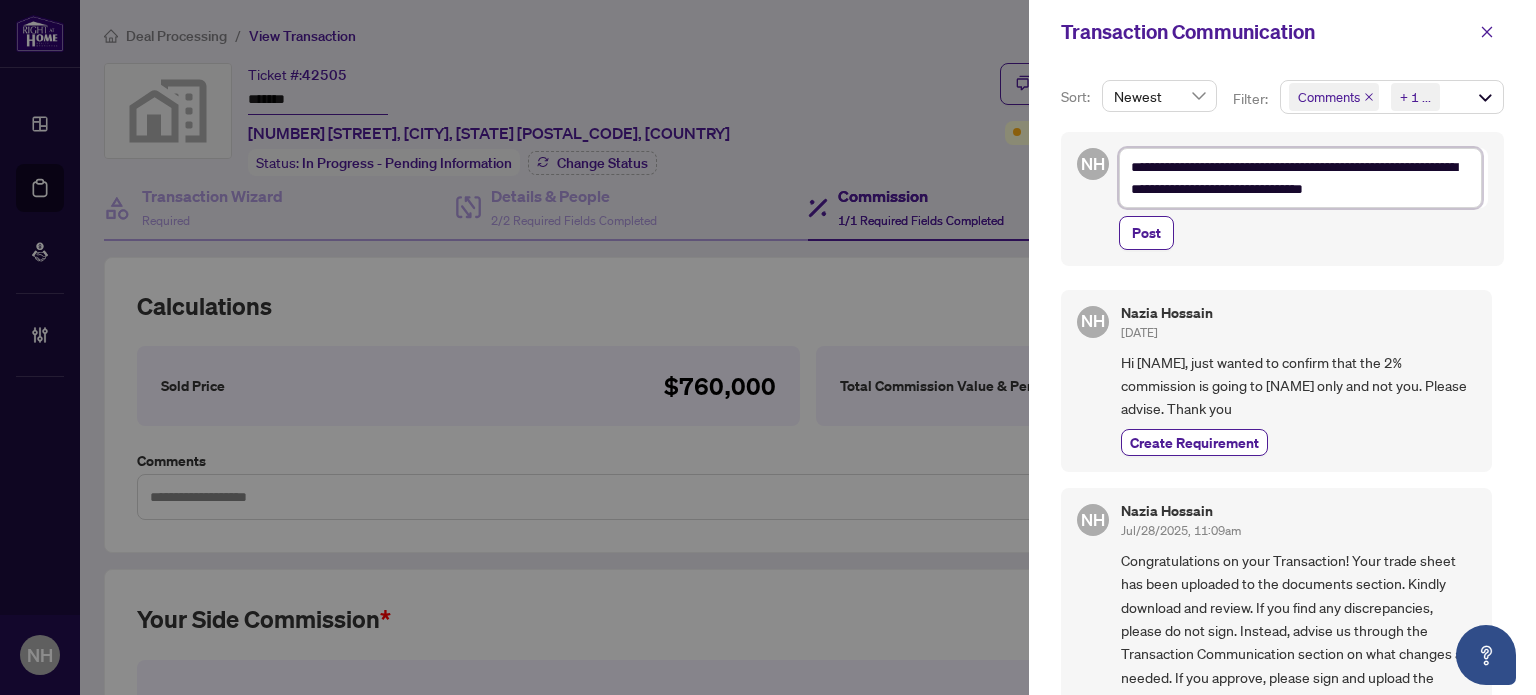 type on "**********" 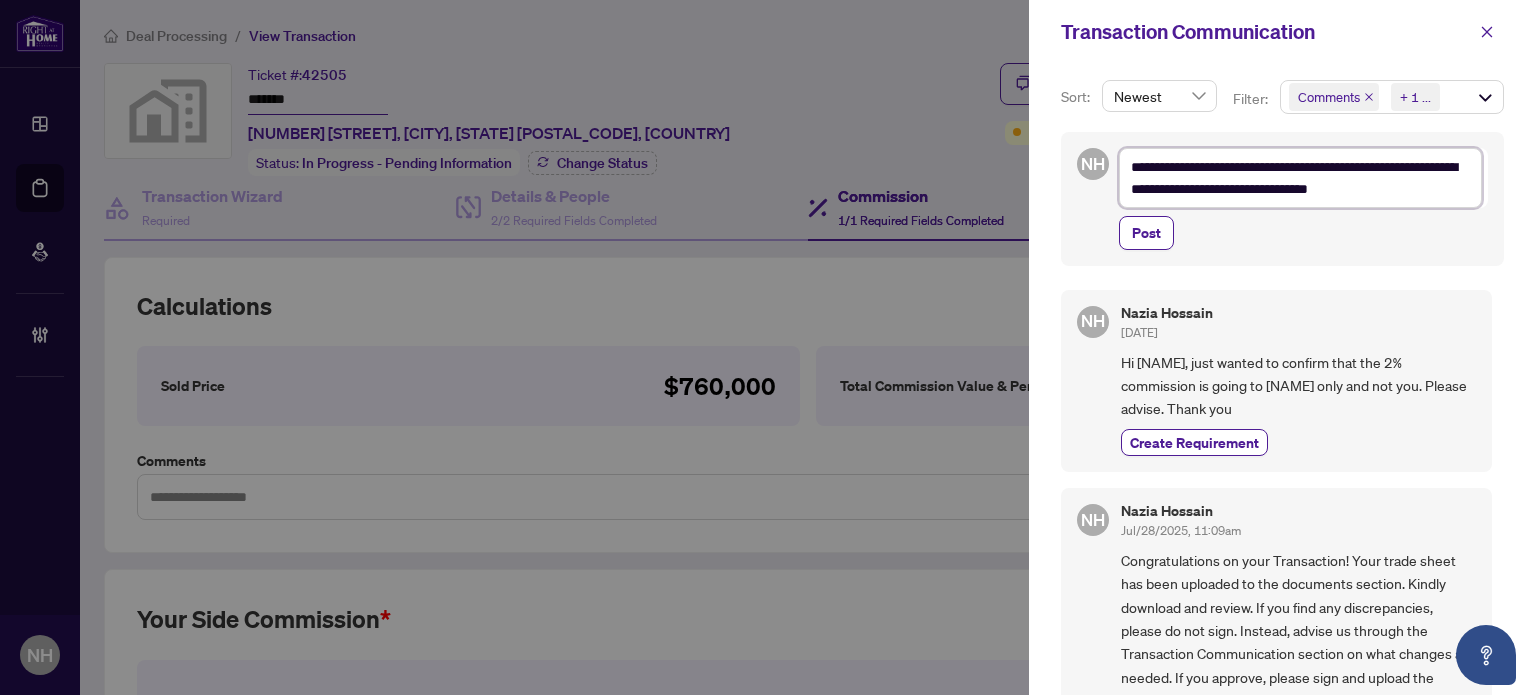 type on "**********" 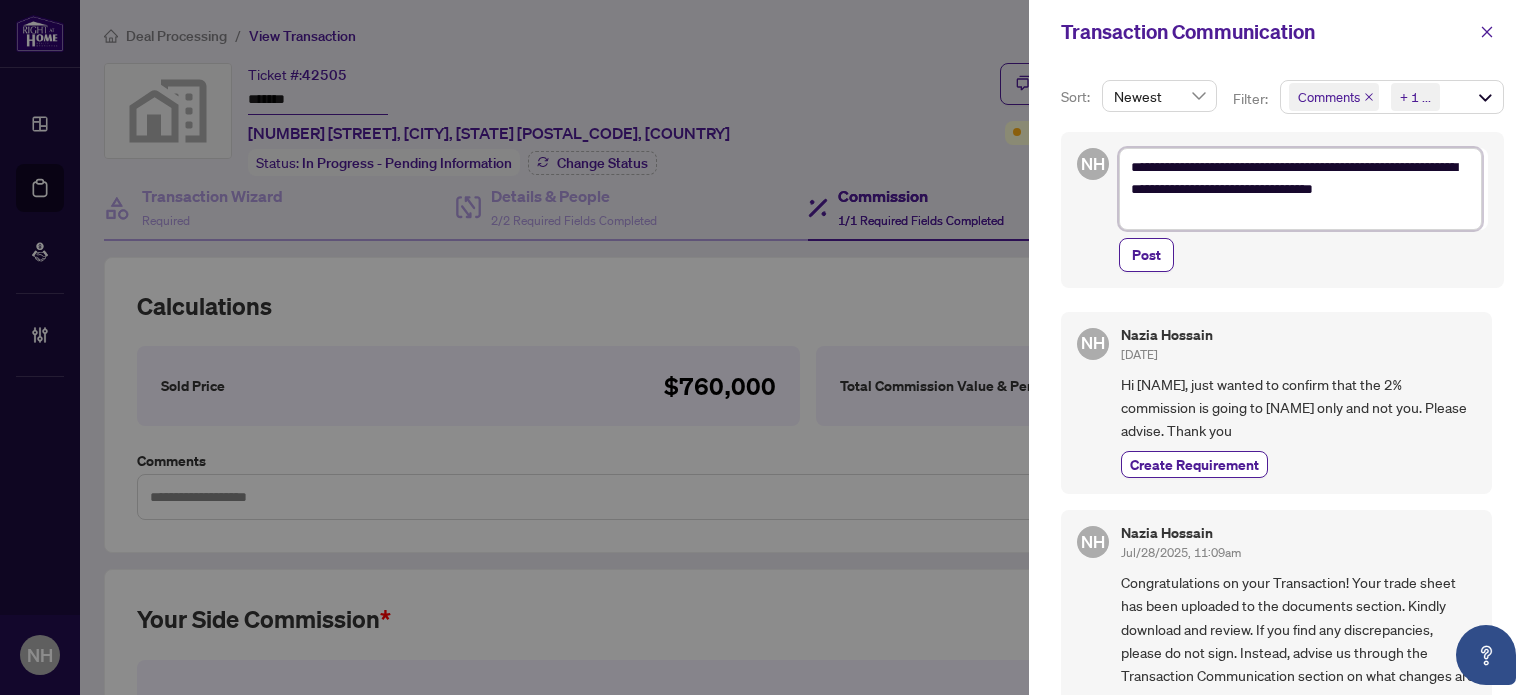 type on "**********" 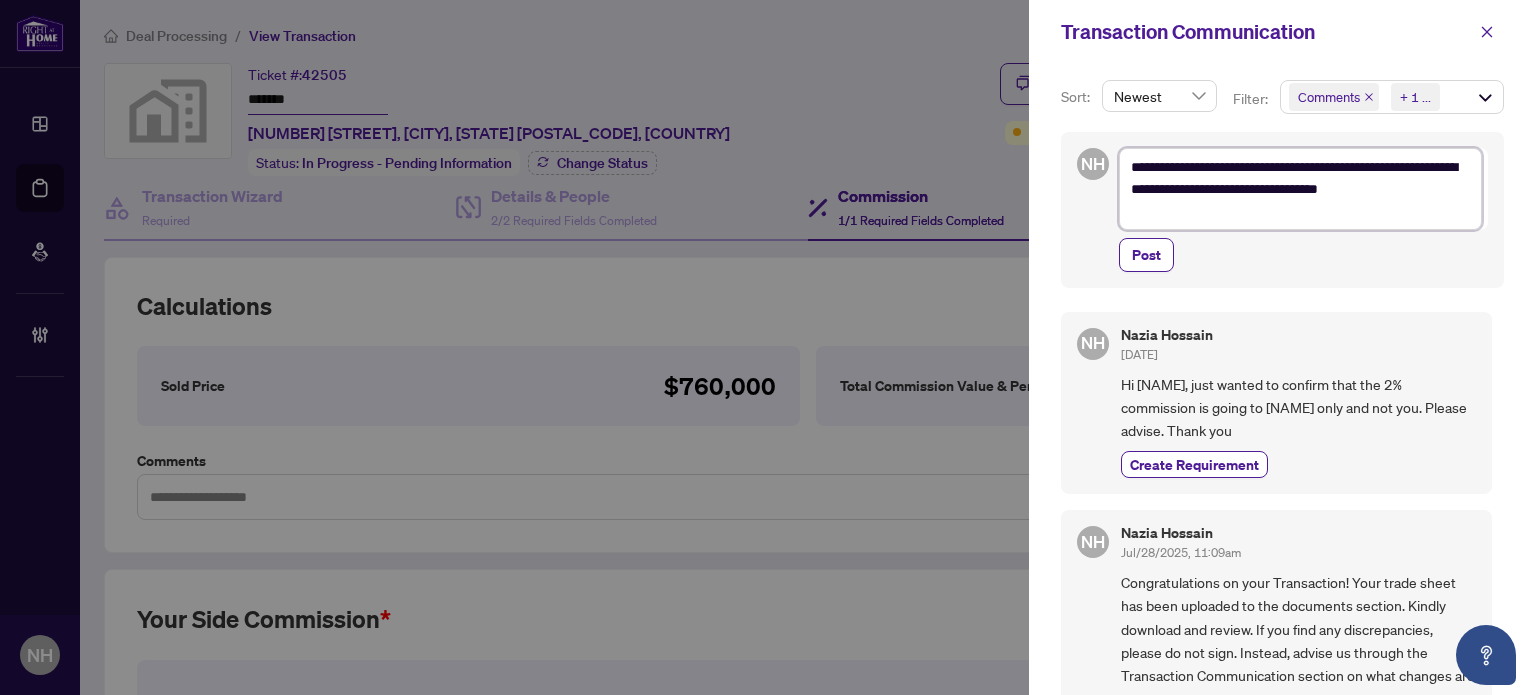 type on "**********" 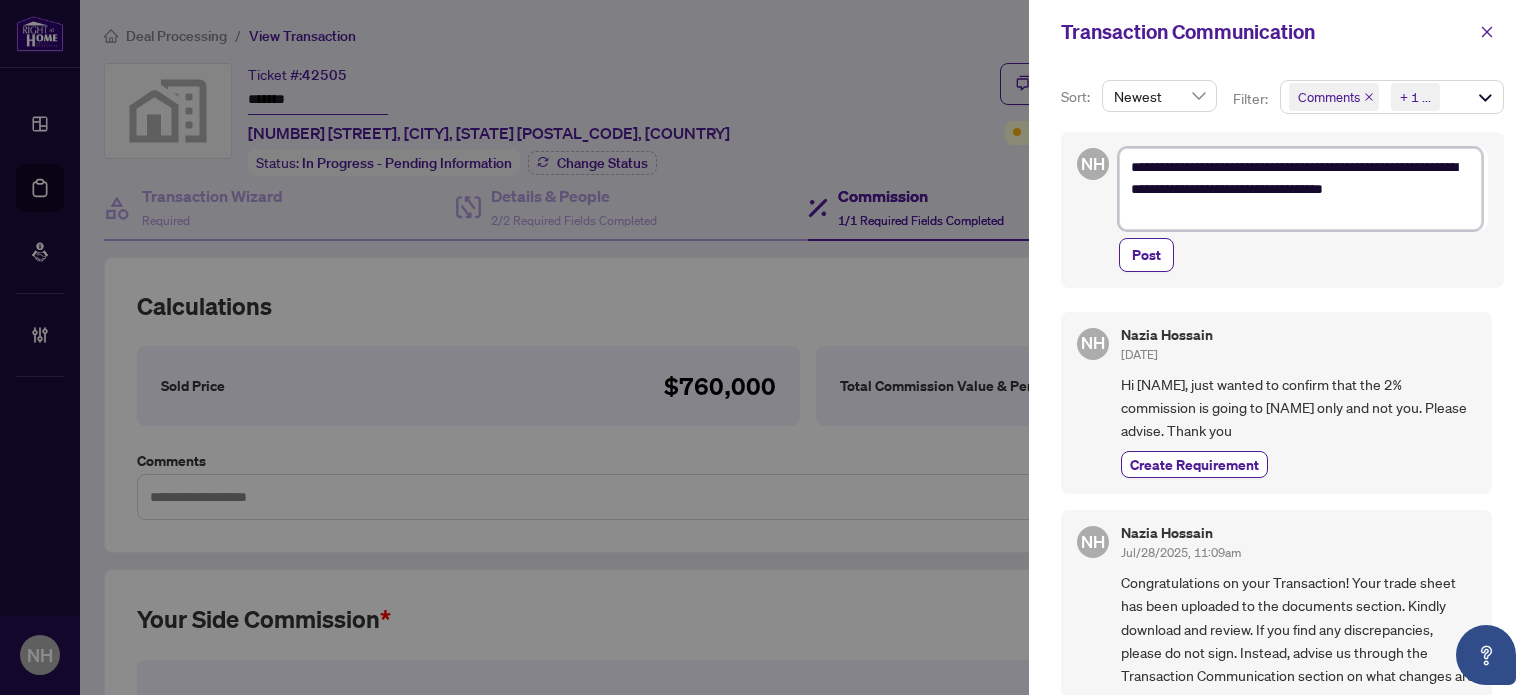 type on "**********" 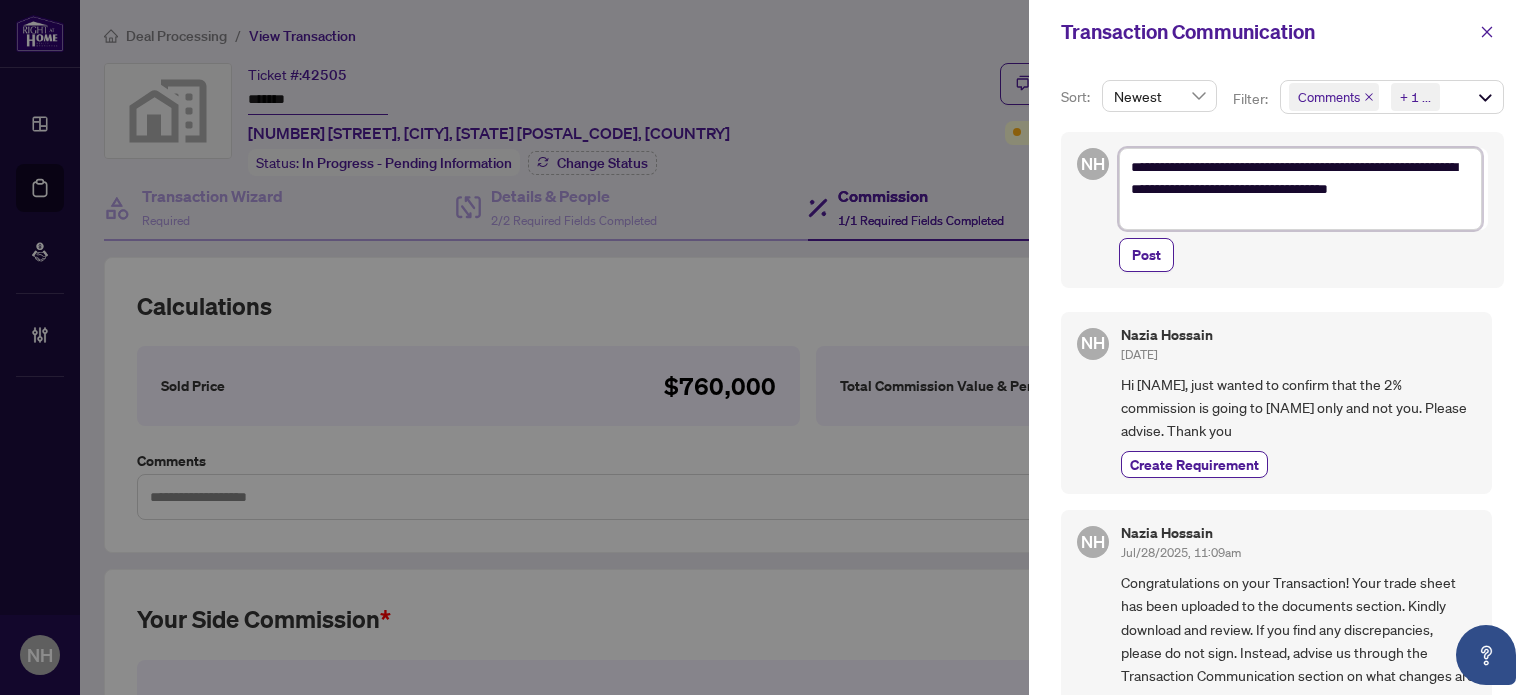 type on "**********" 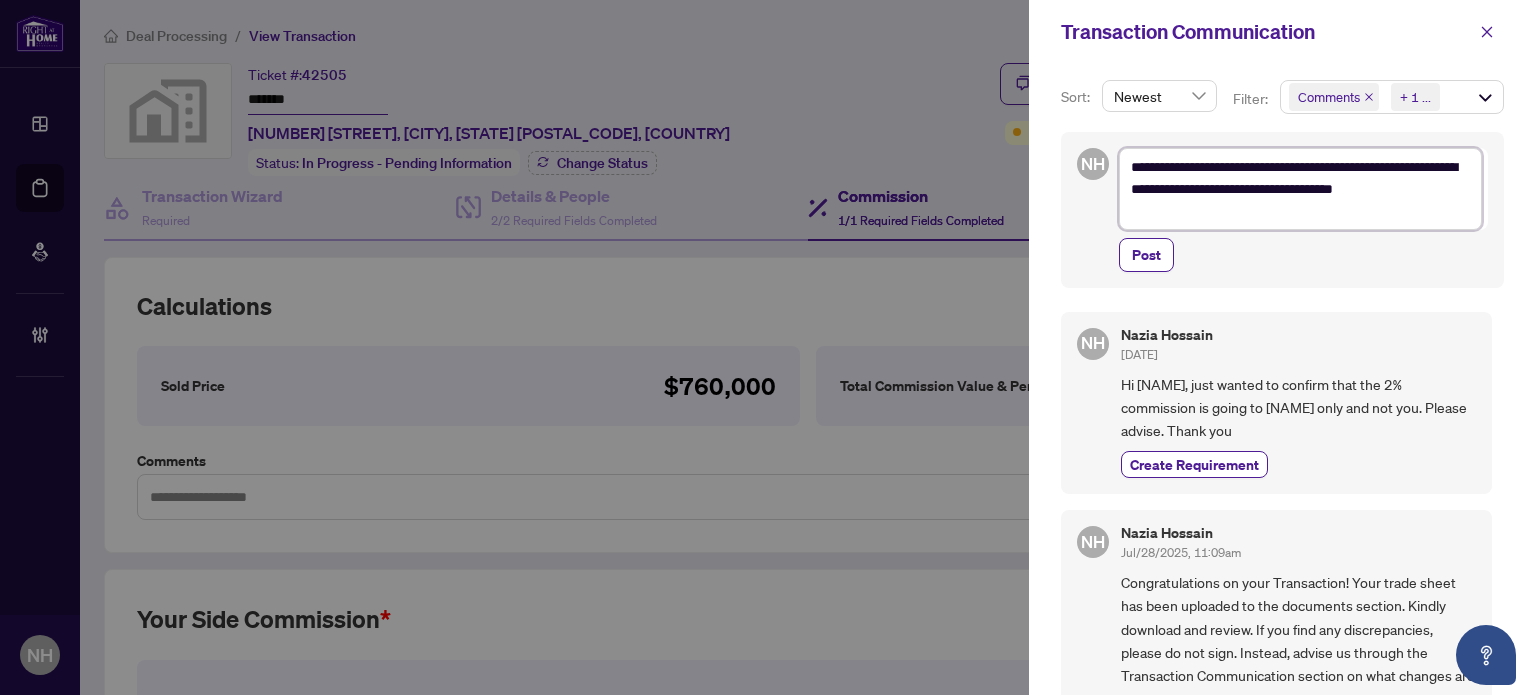 type on "**********" 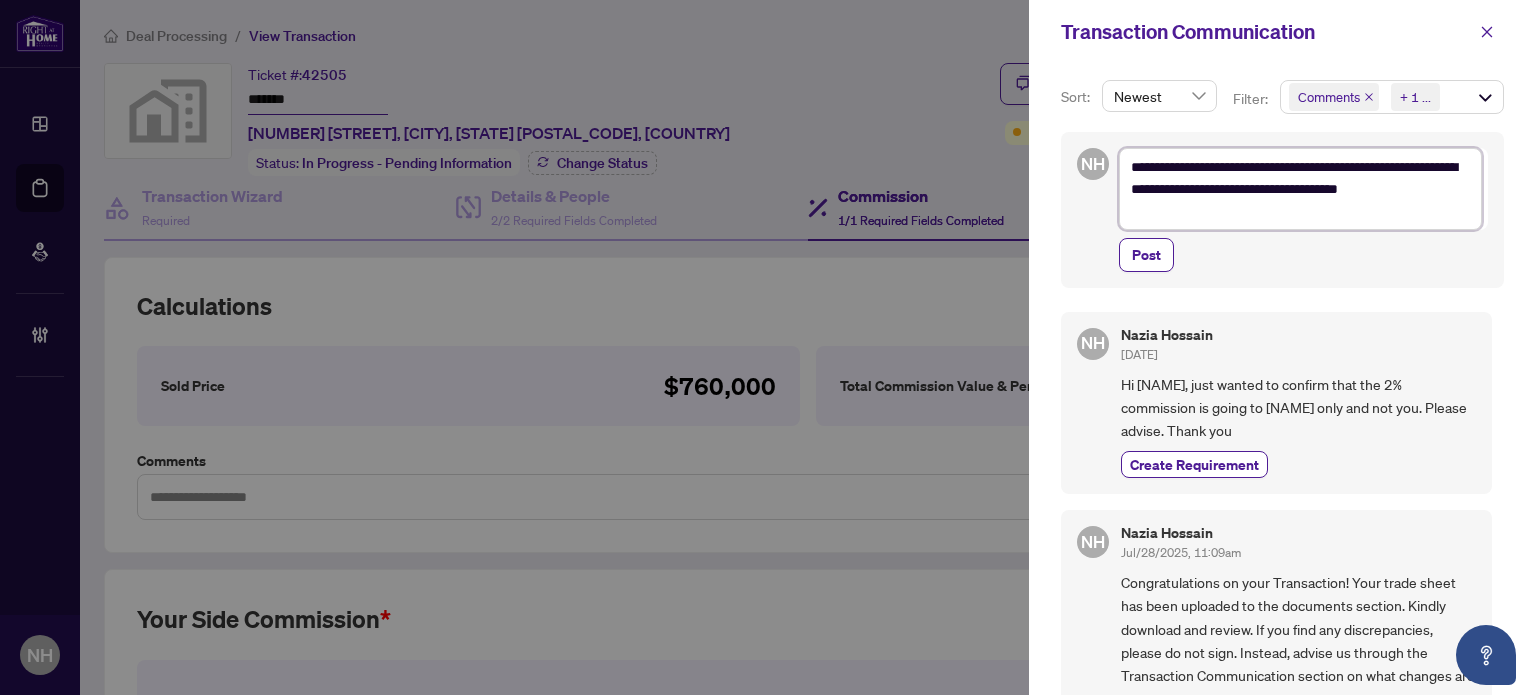 type on "**********" 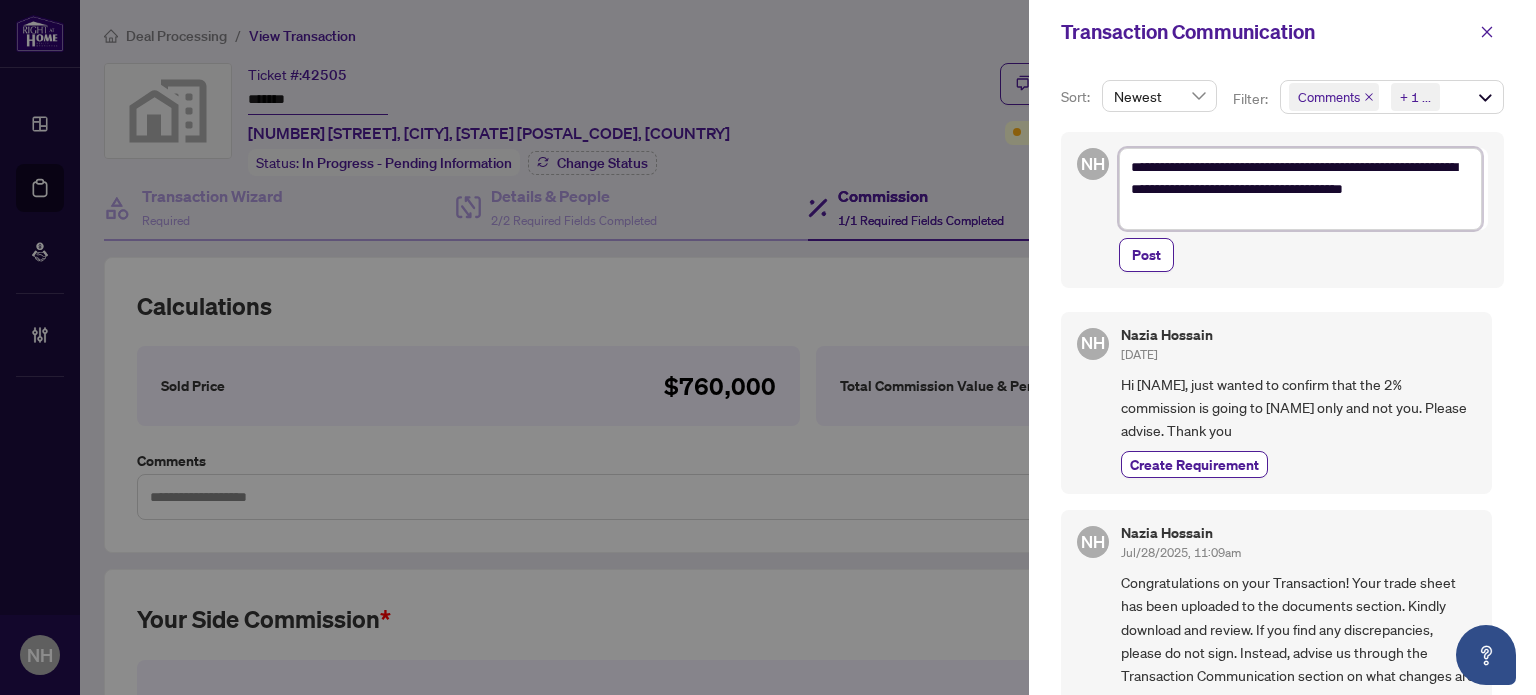 type on "**********" 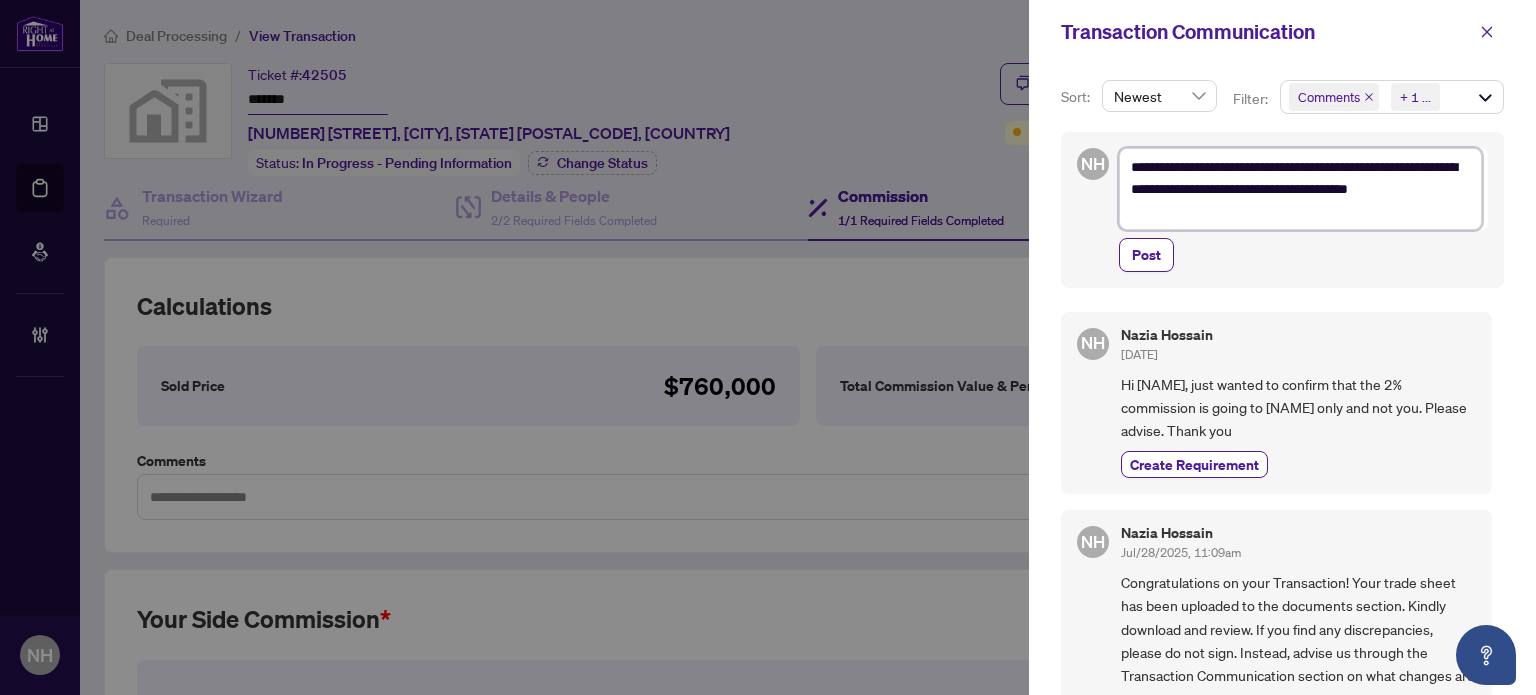 type on "**********" 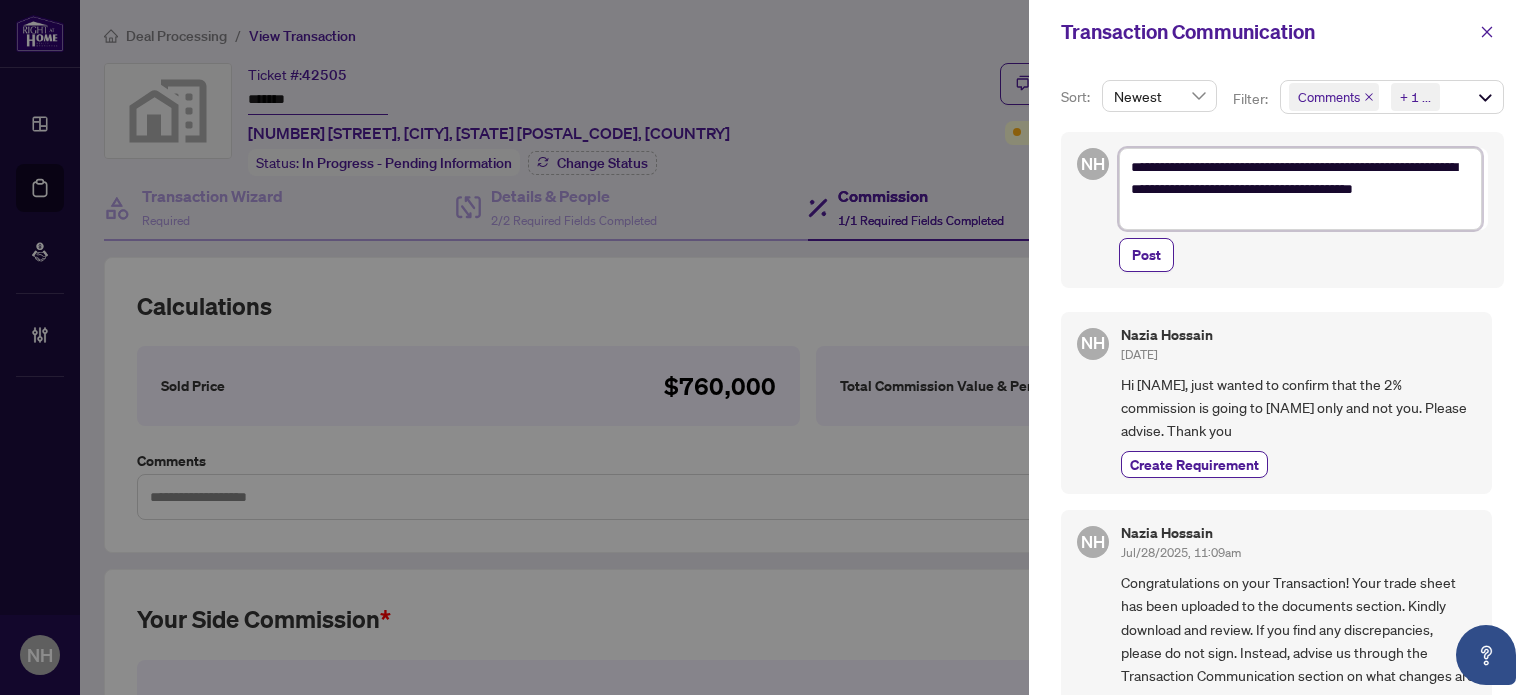 type on "**********" 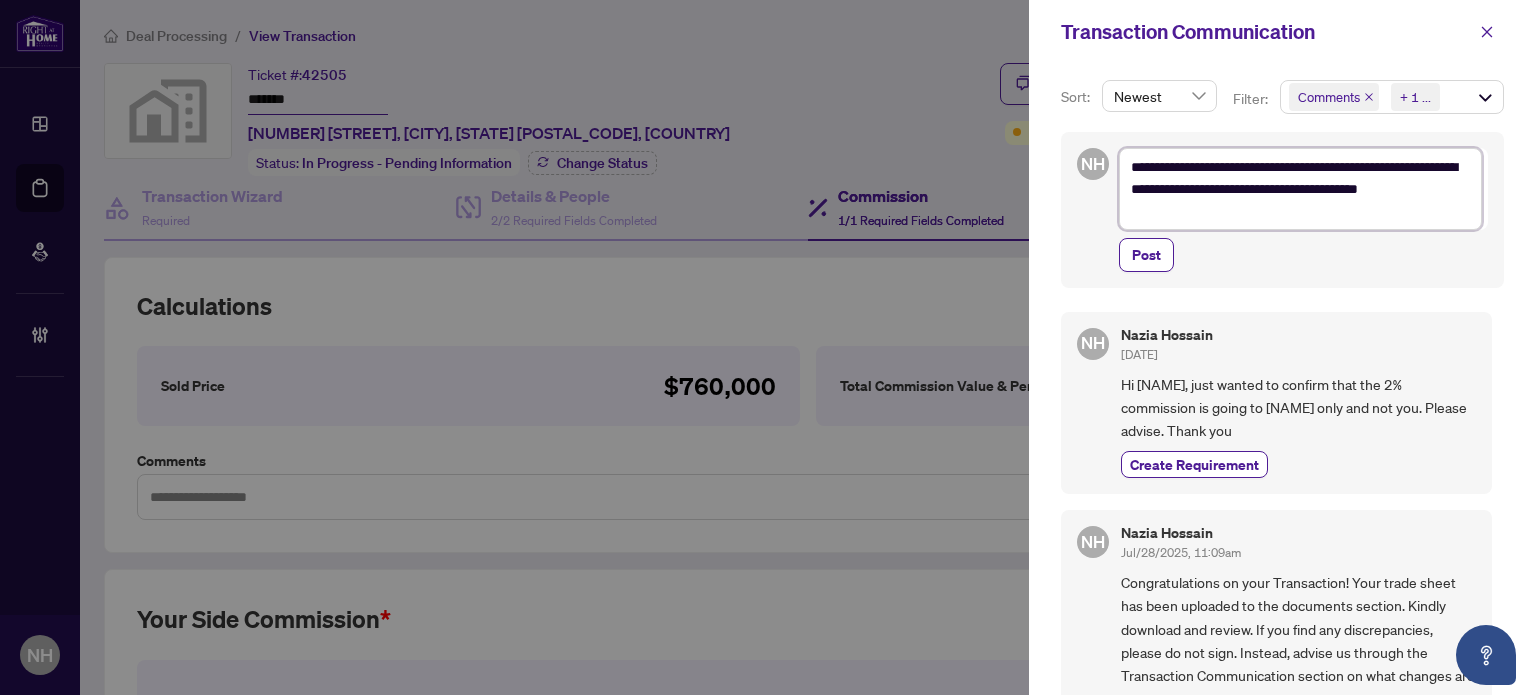 type on "**********" 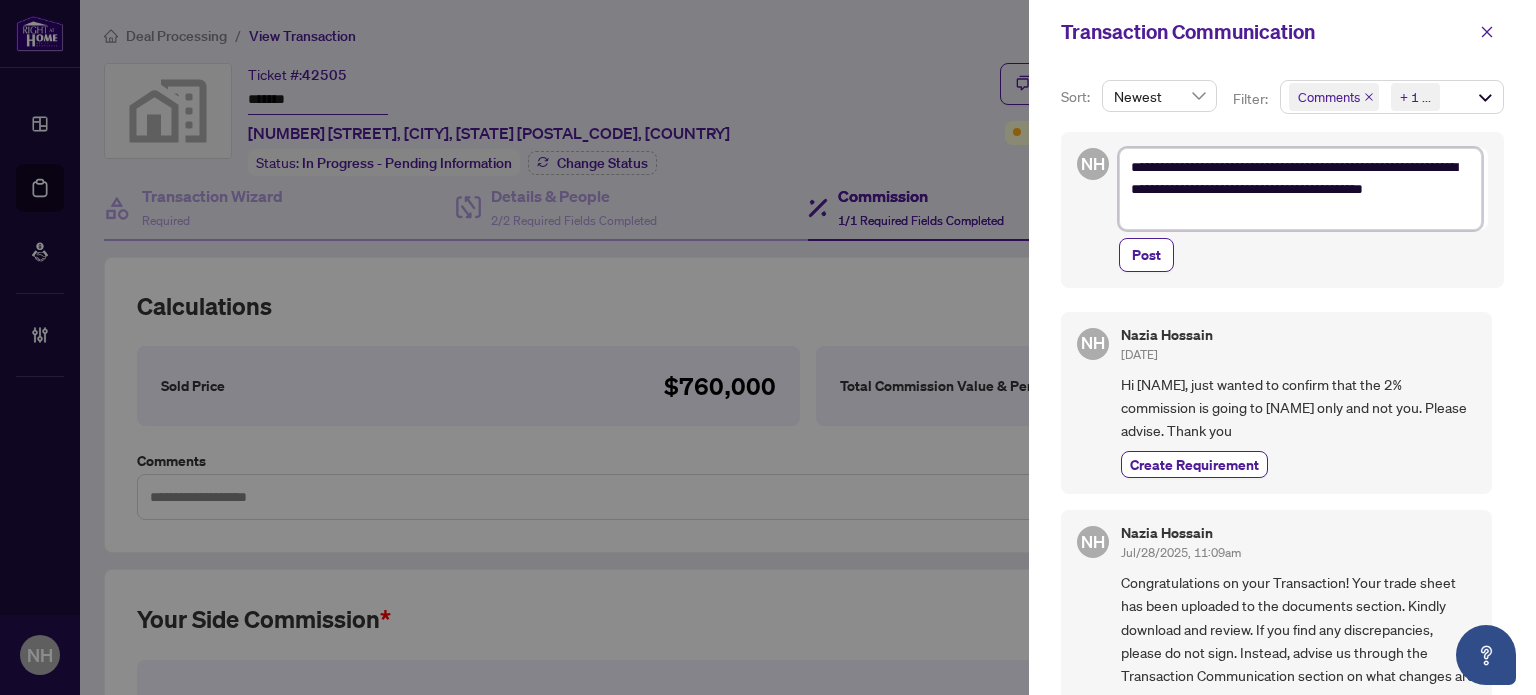 type on "**********" 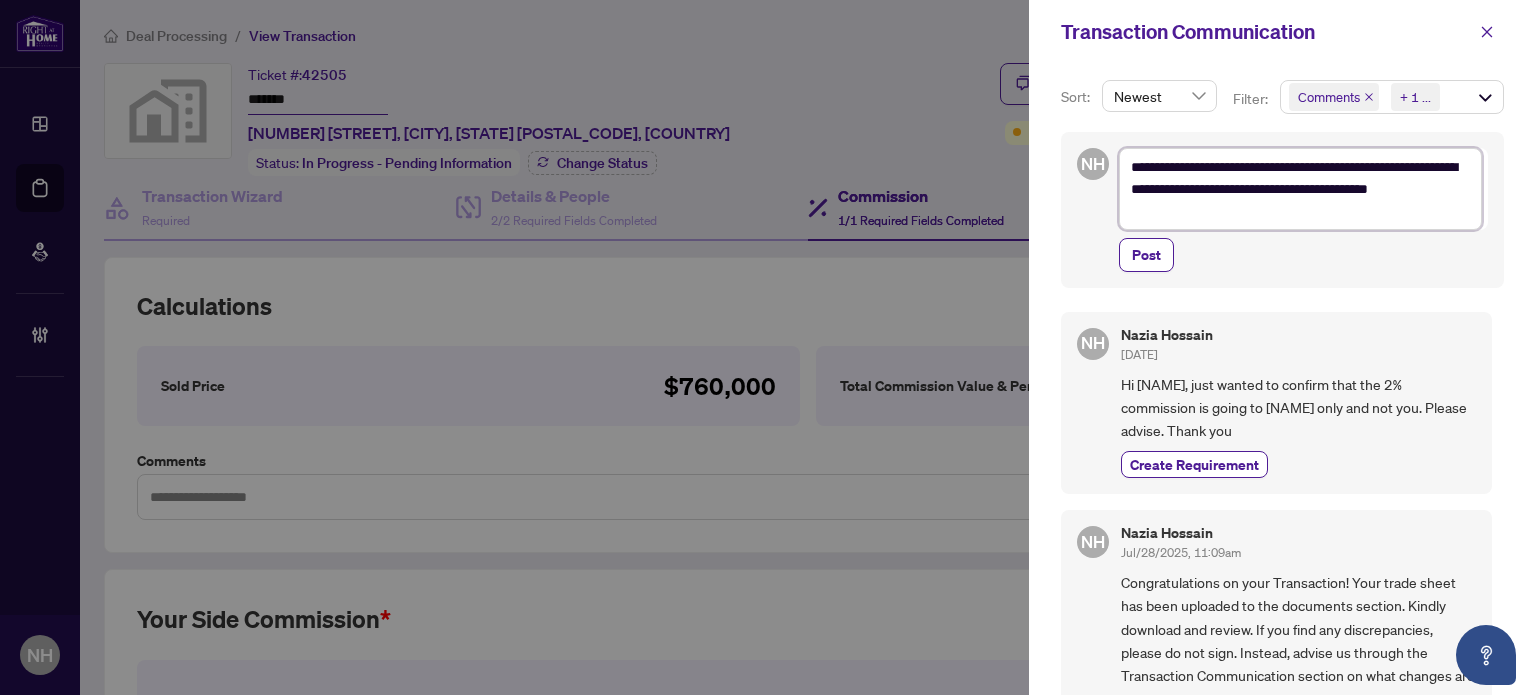 type on "**********" 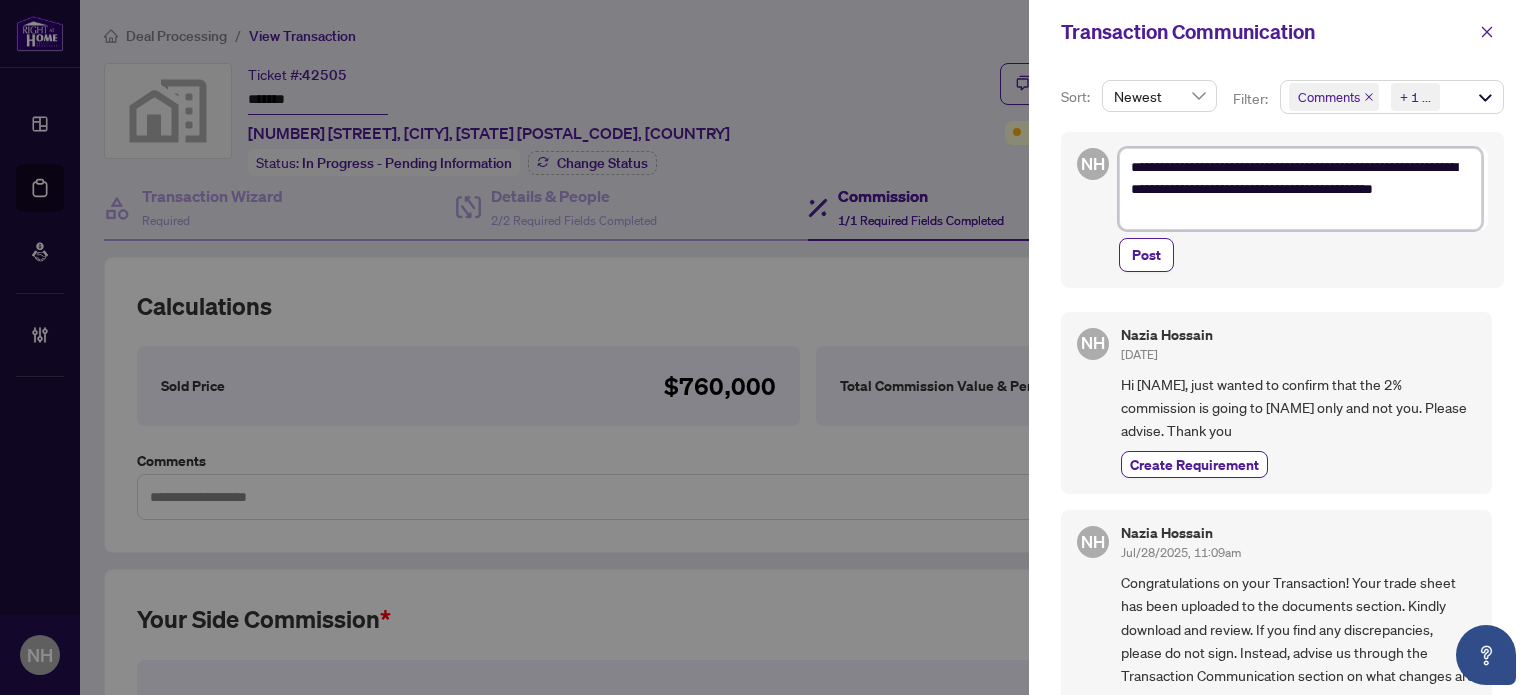 type on "**********" 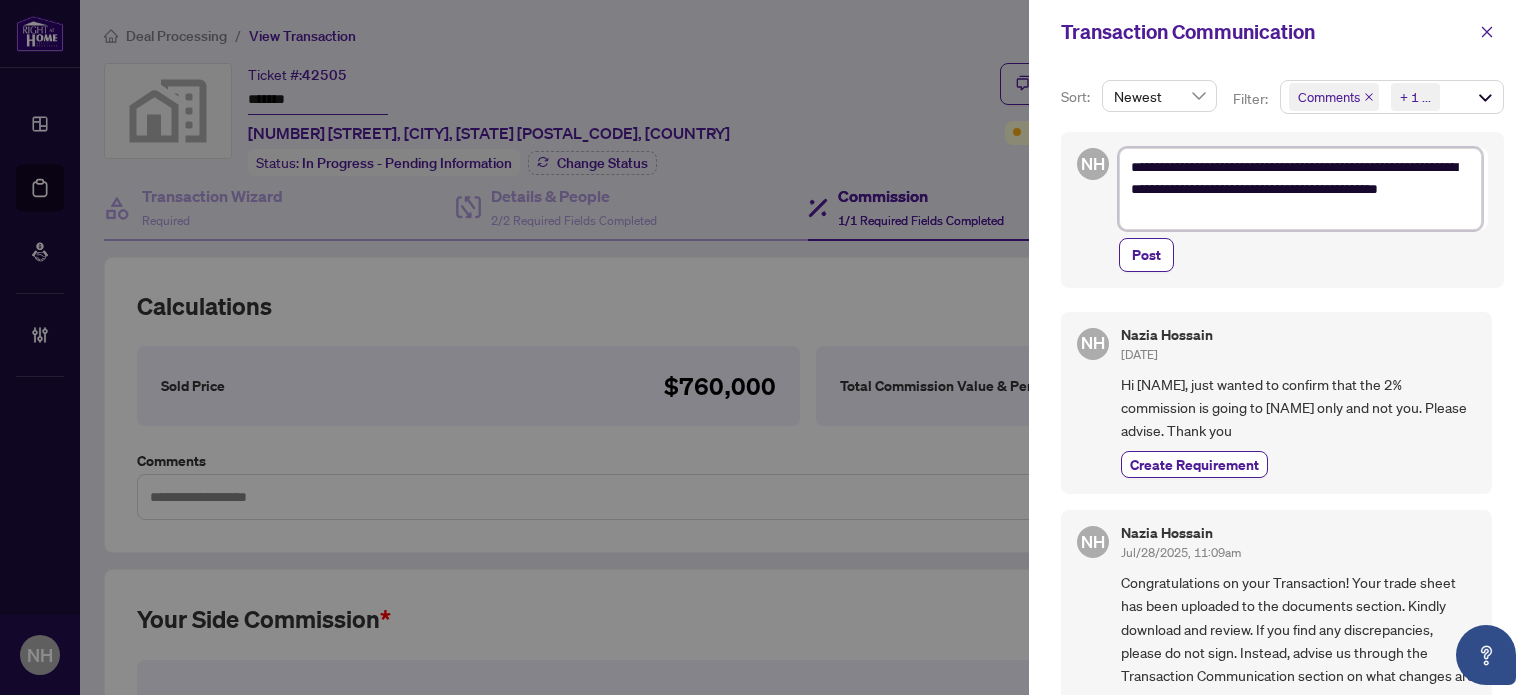 type on "**********" 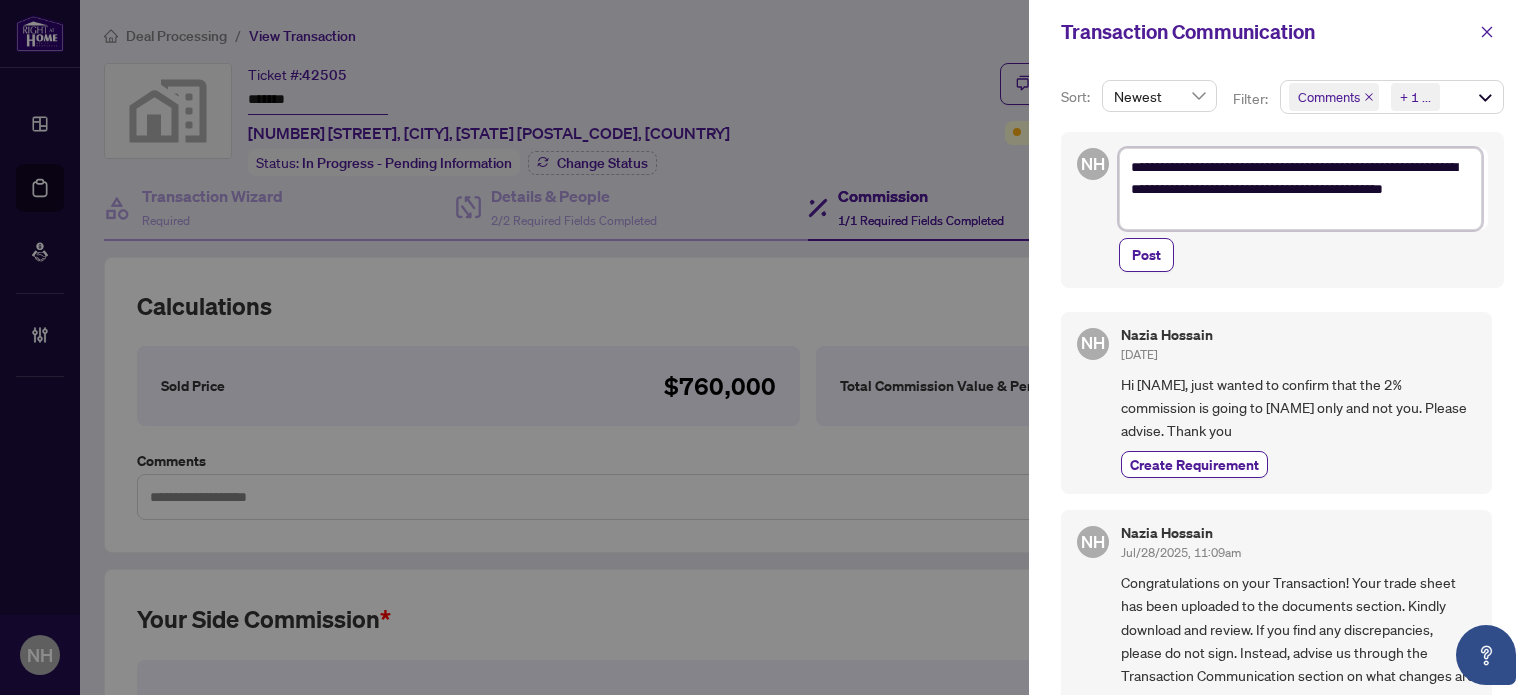 type on "**********" 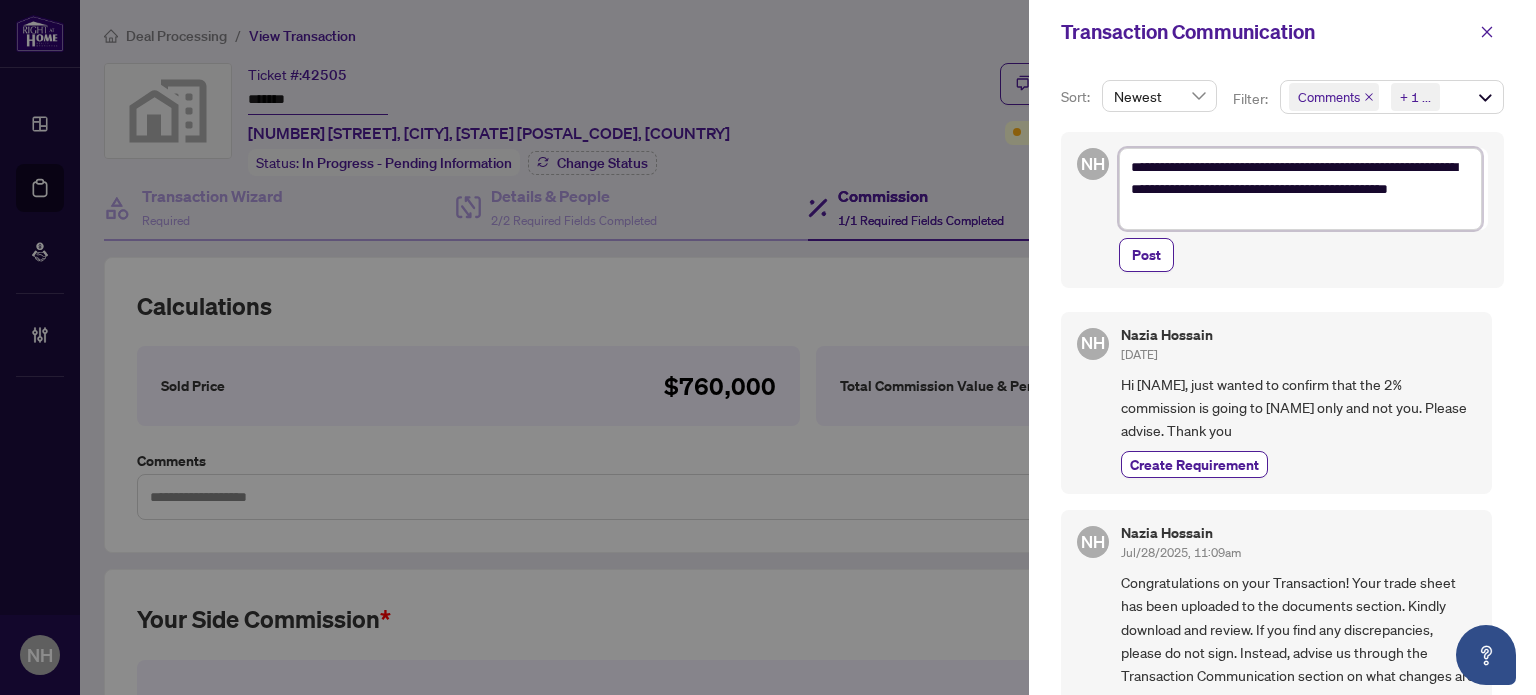 type on "**********" 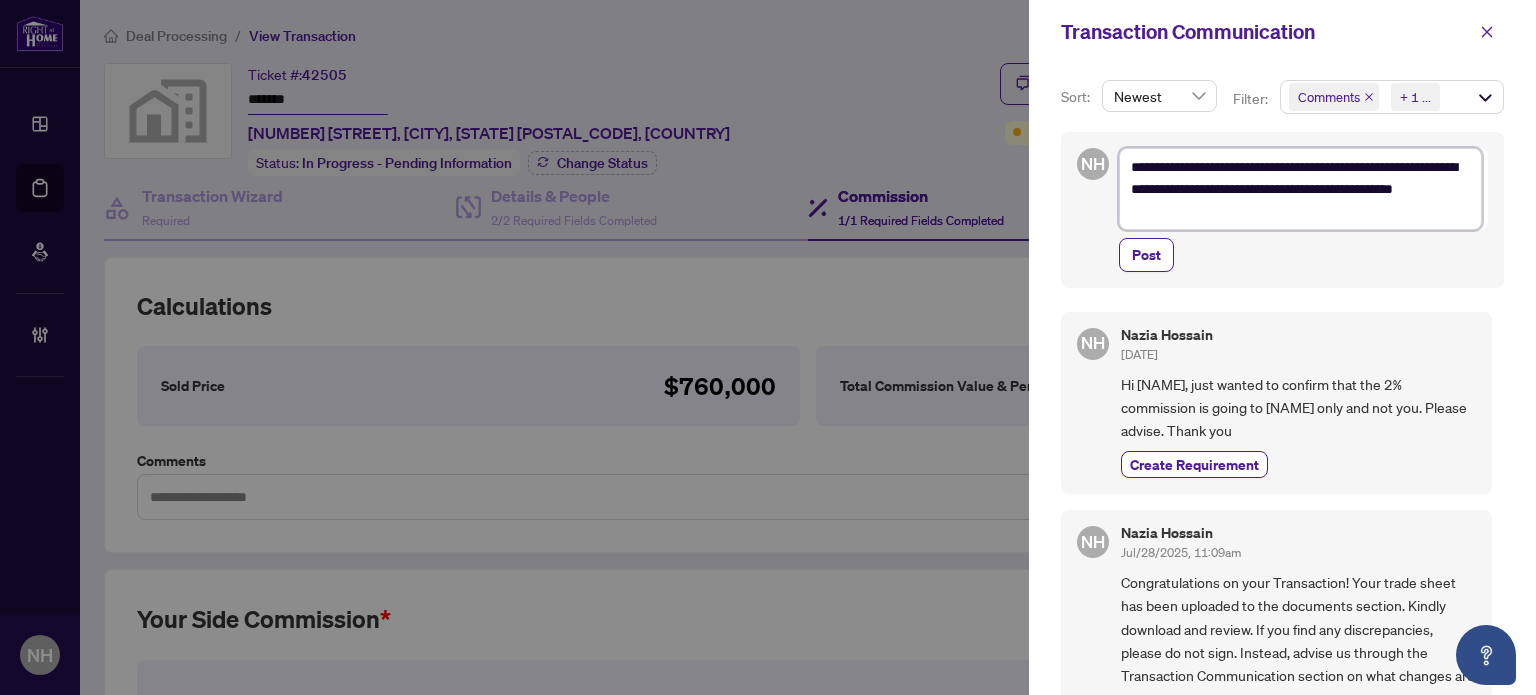 type on "**********" 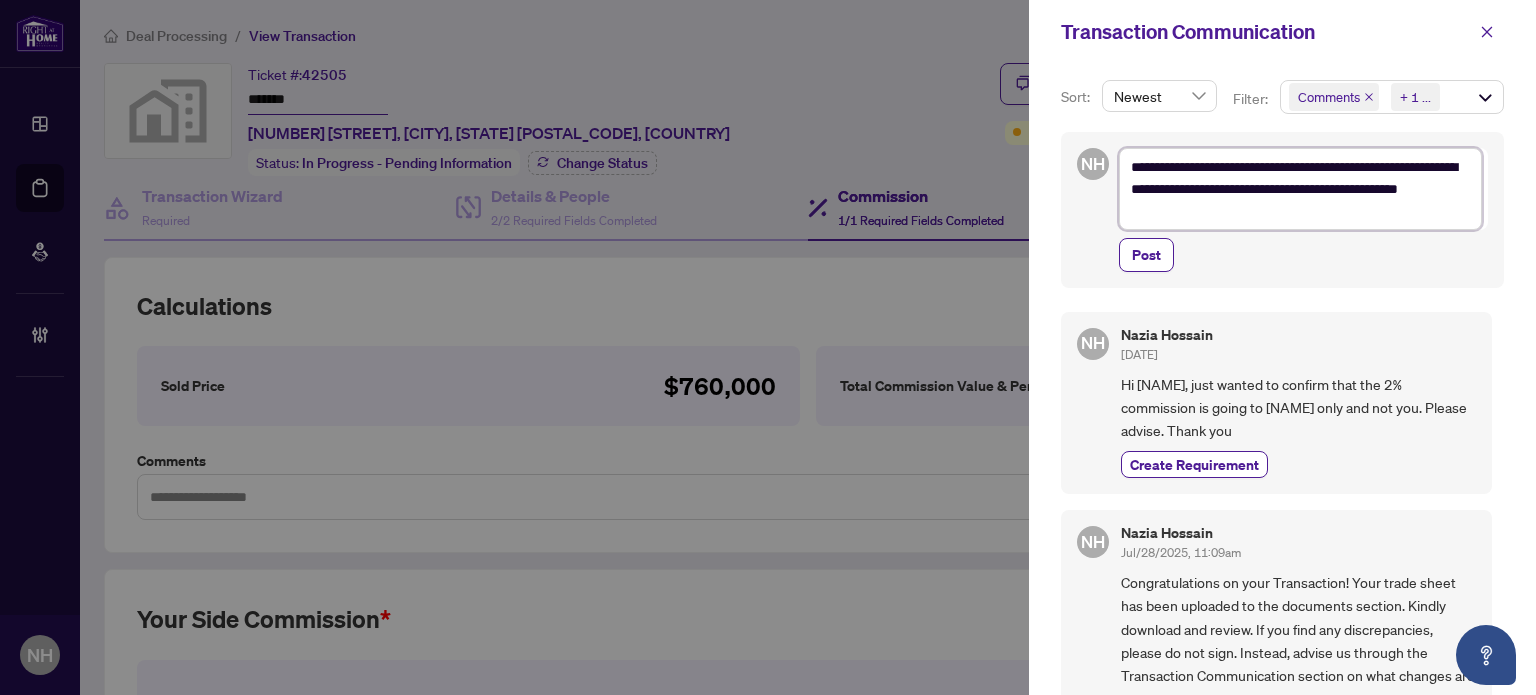 type on "**********" 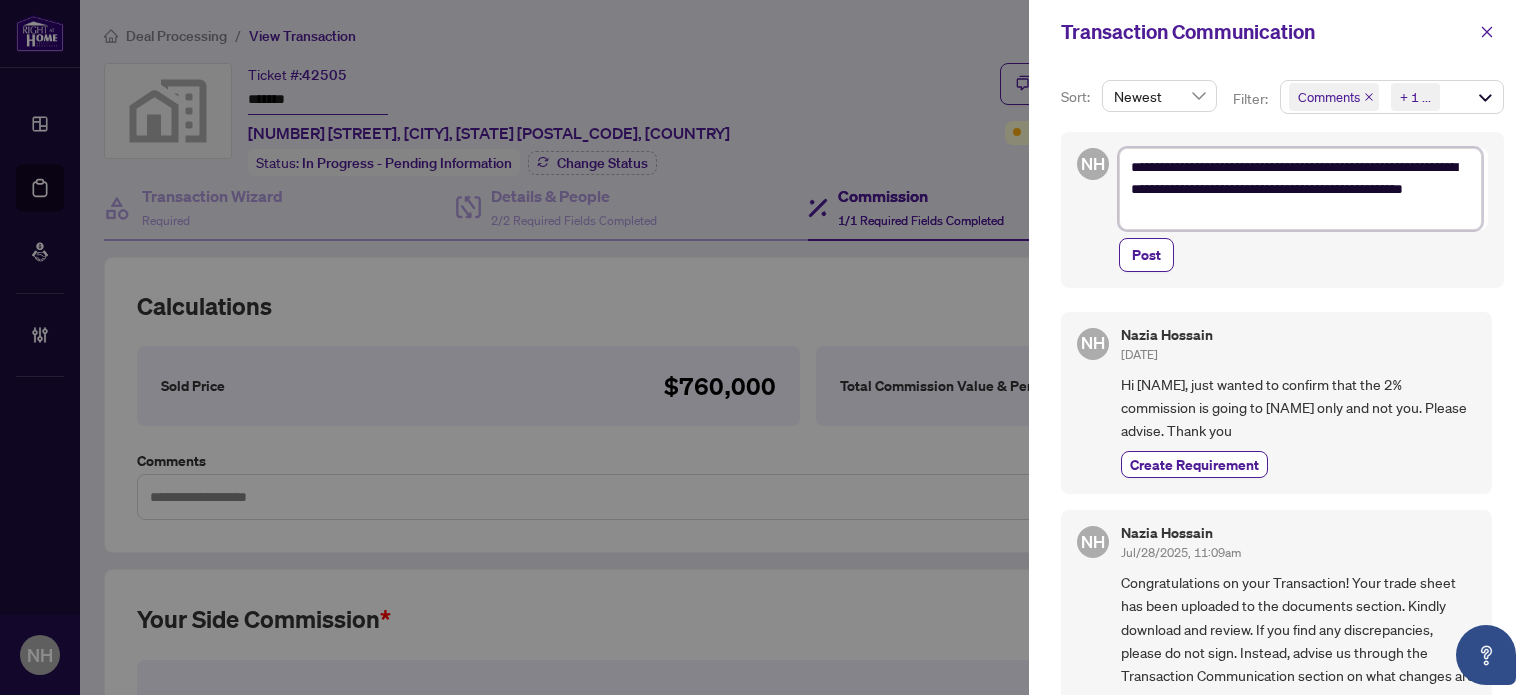 type on "**********" 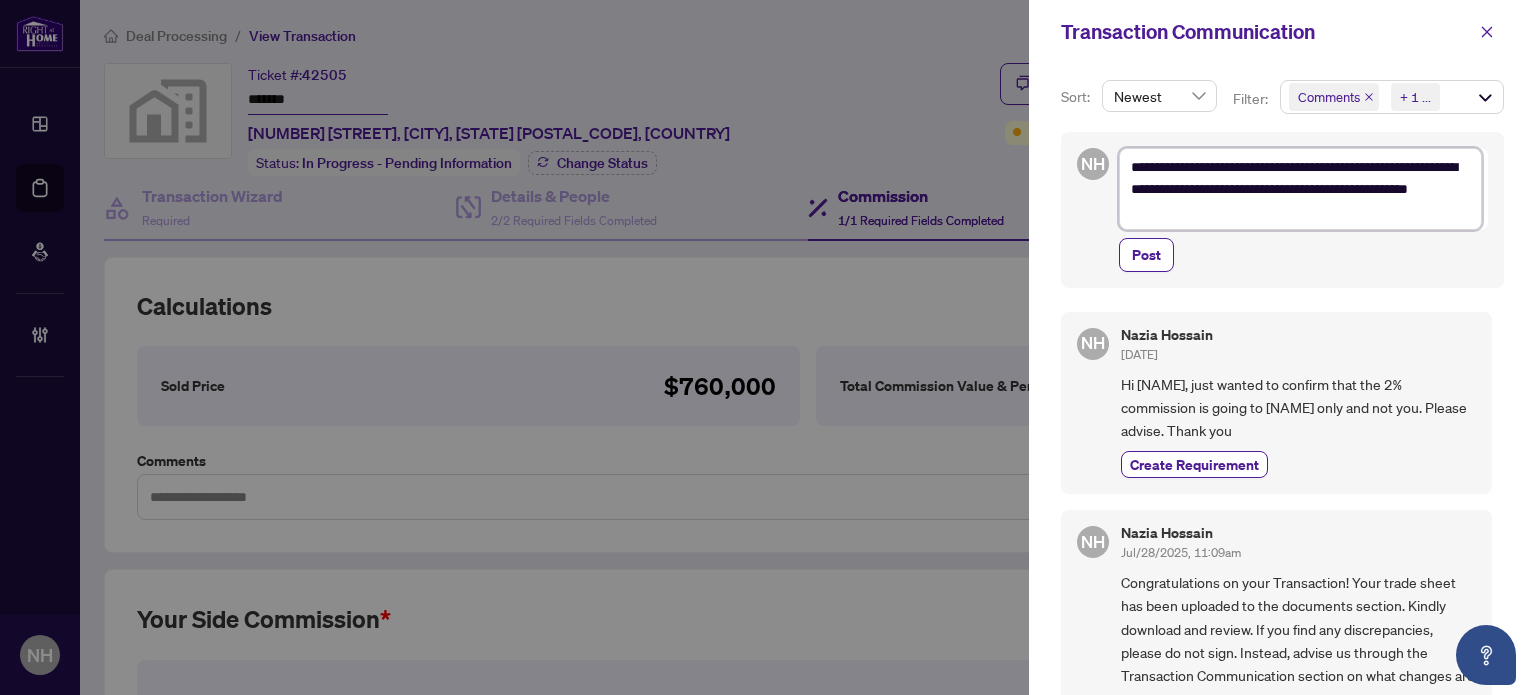 type on "**********" 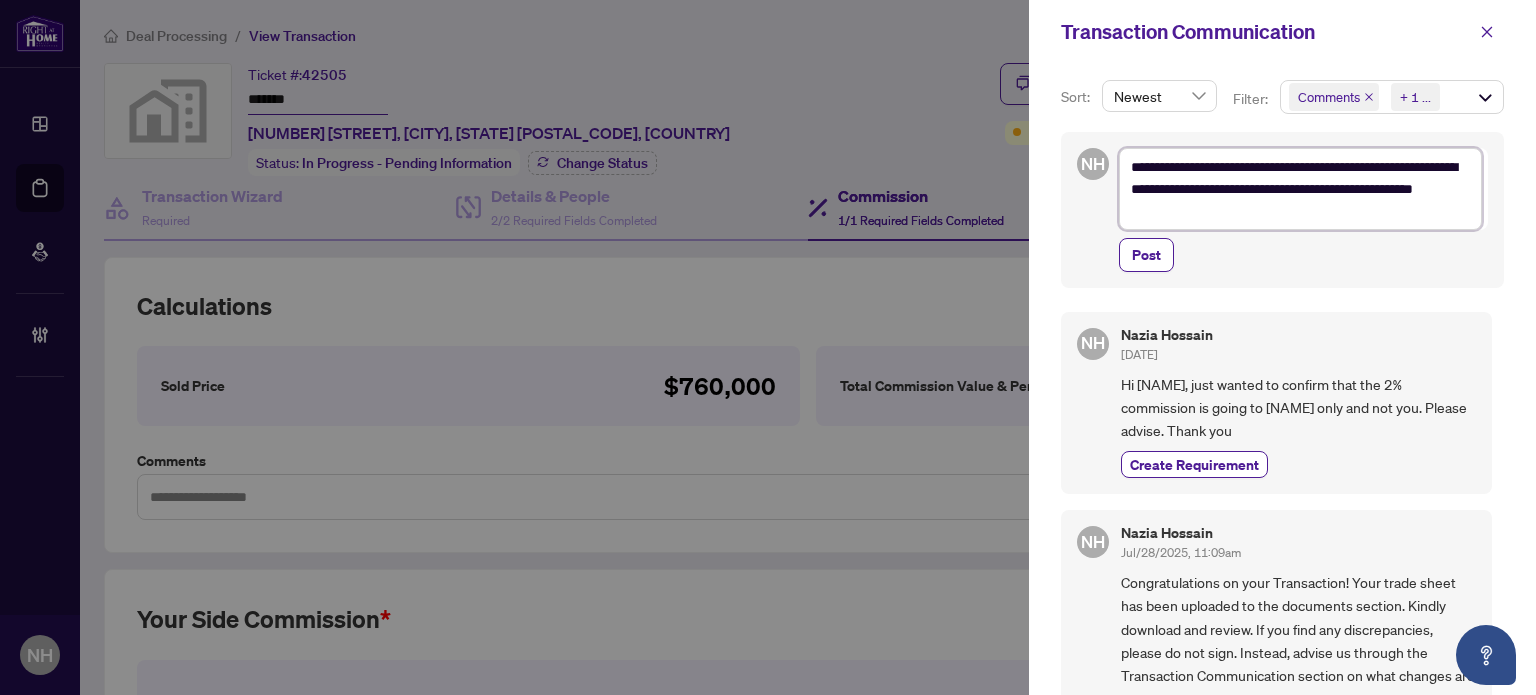 type on "**********" 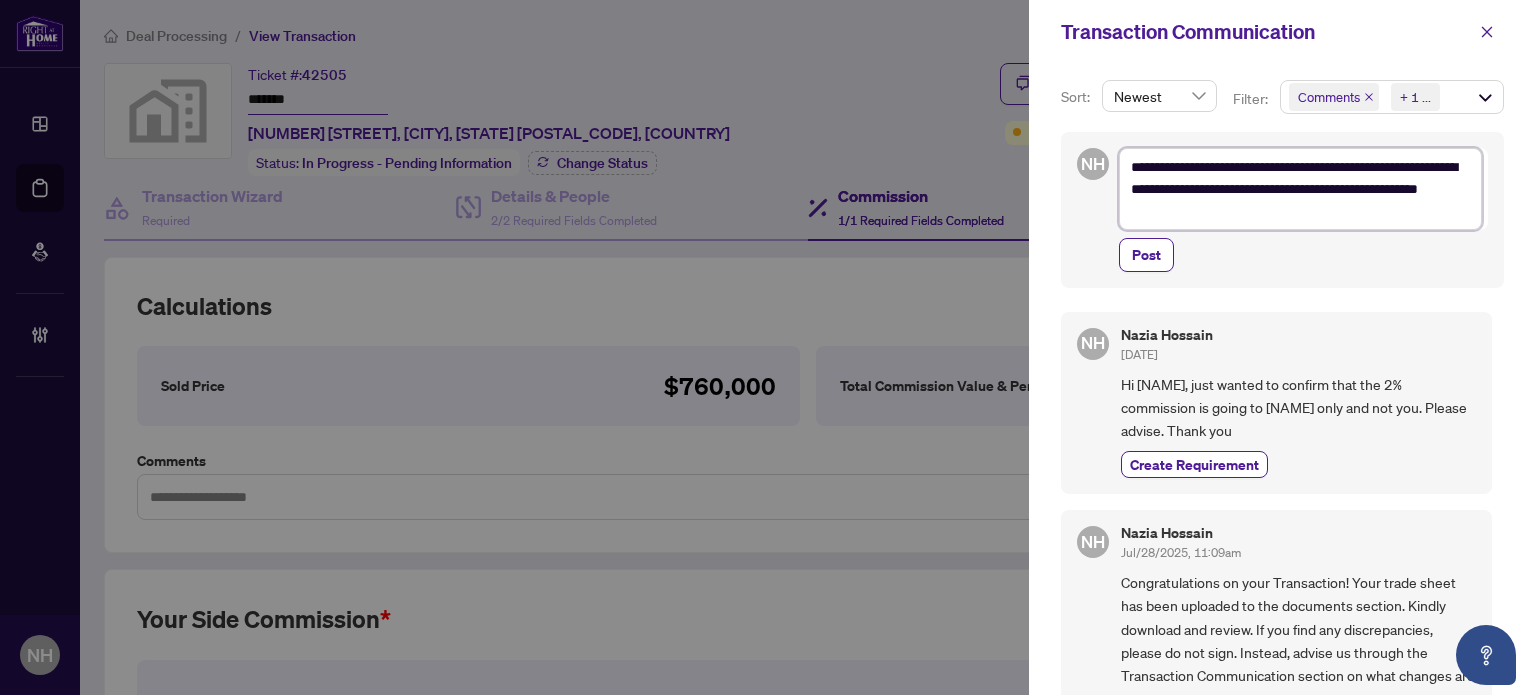 type on "**********" 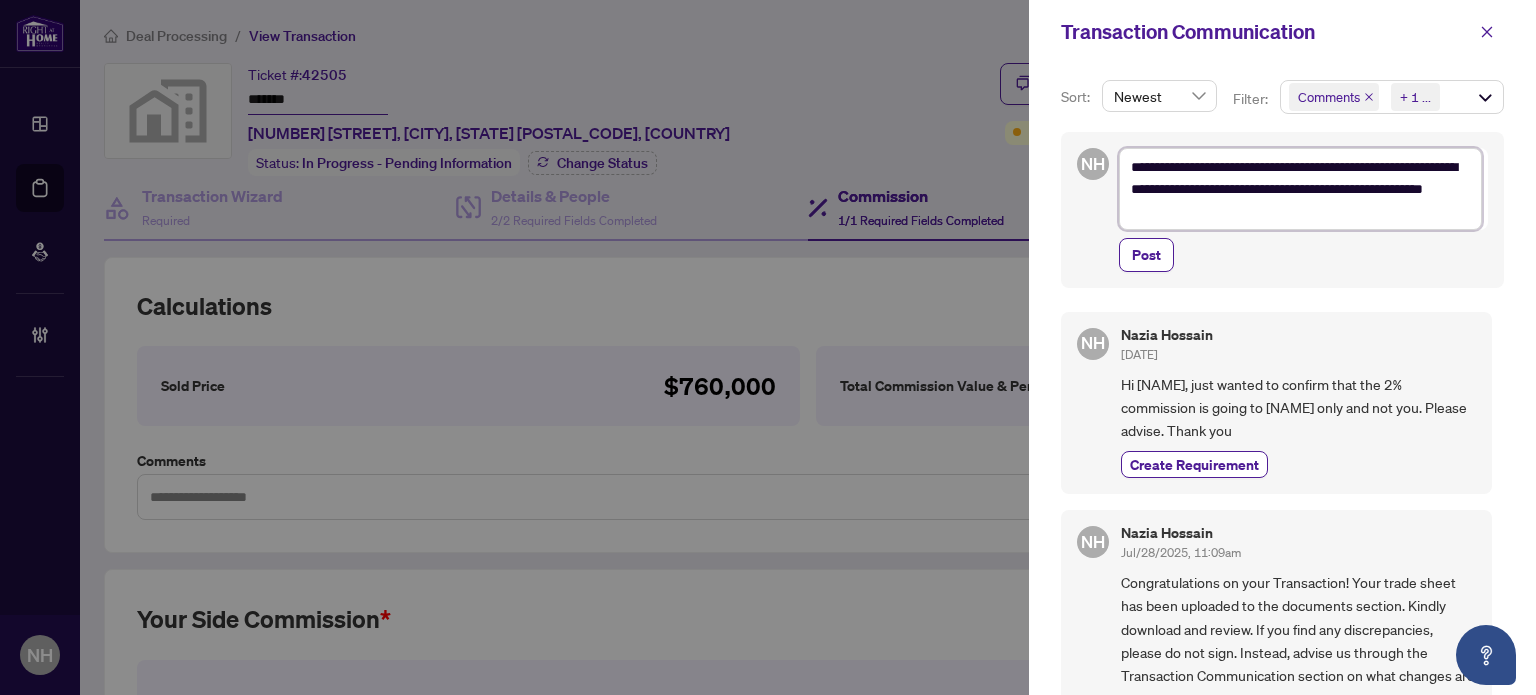 type on "**********" 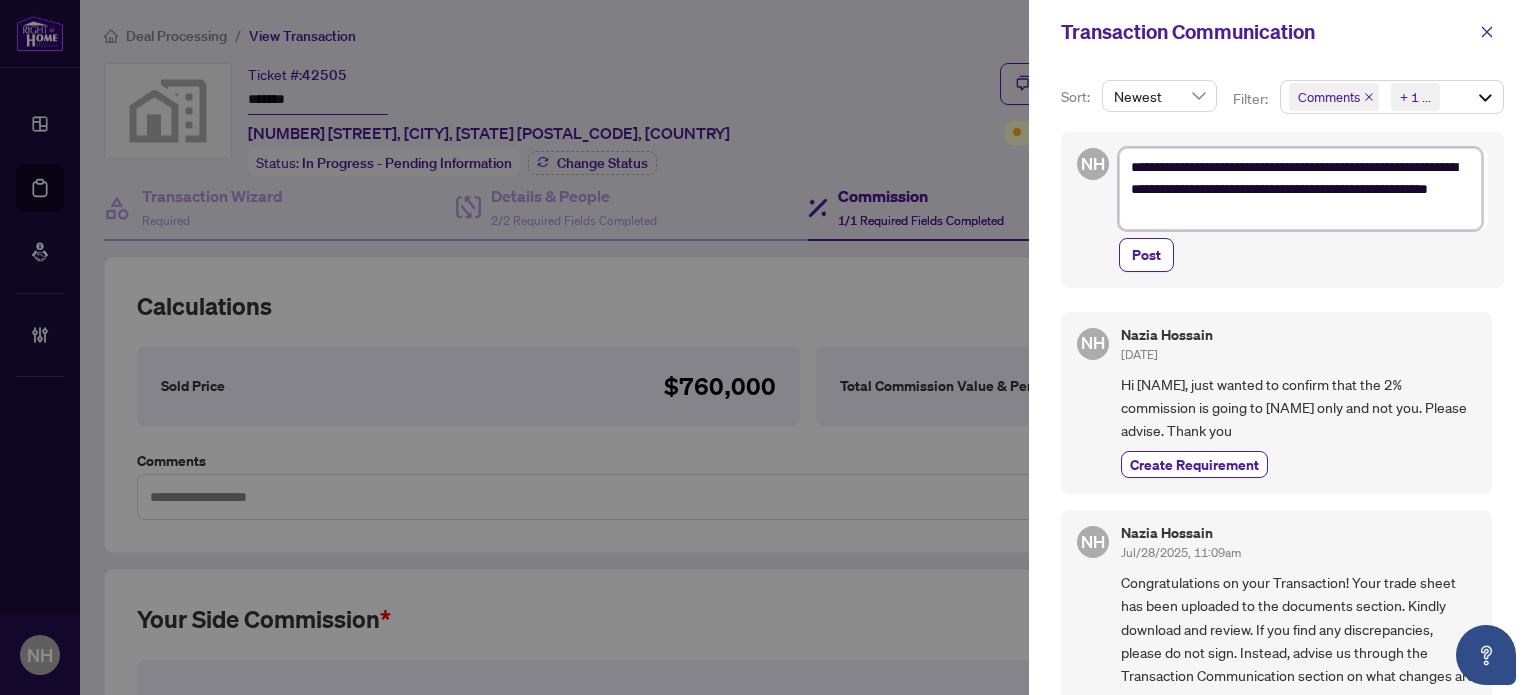 type on "**********" 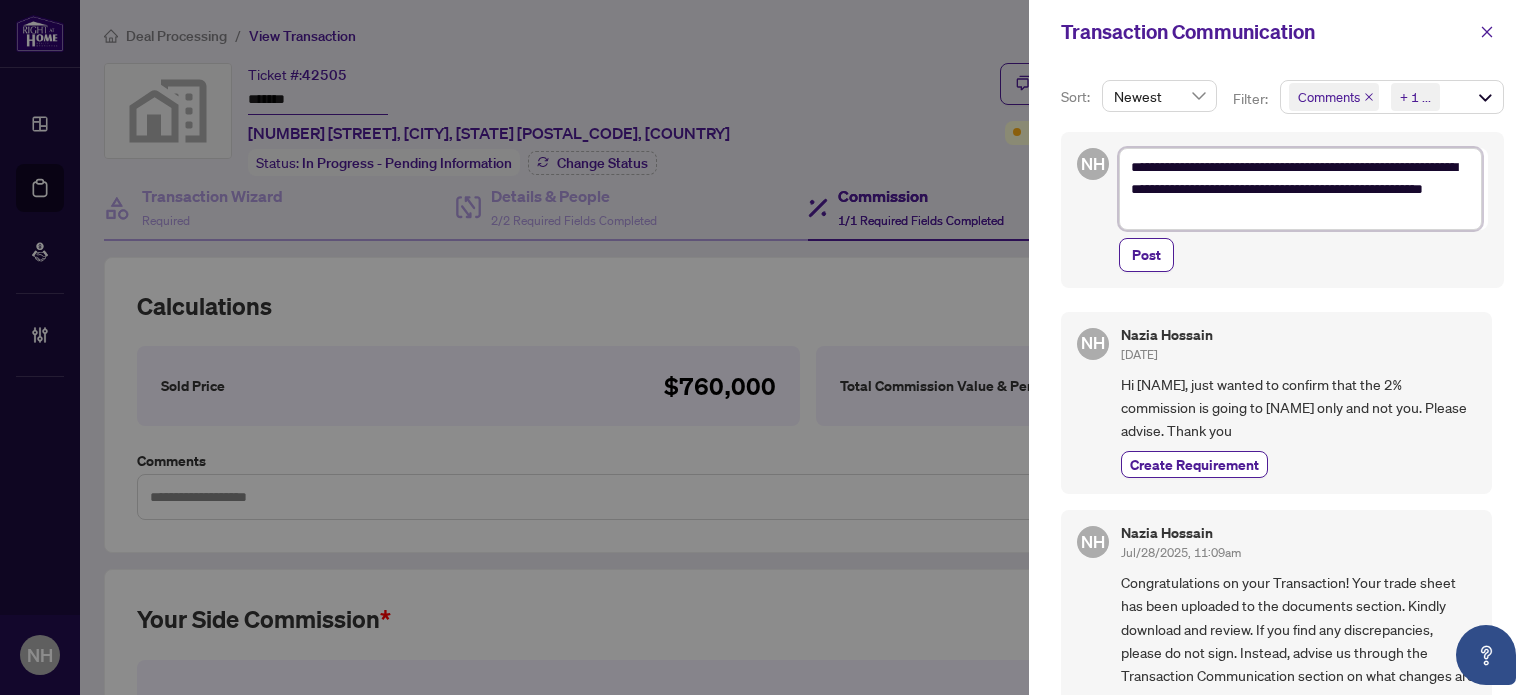 type on "**********" 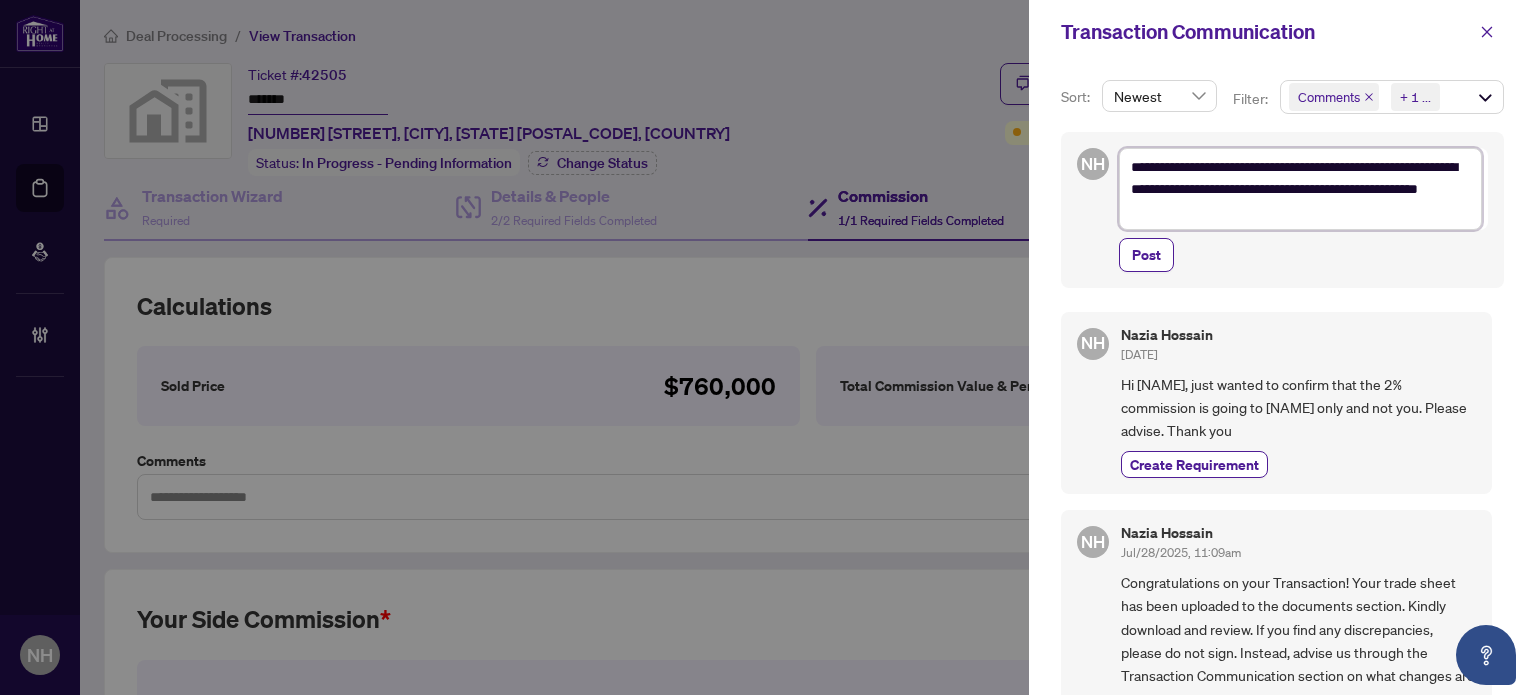 type on "**********" 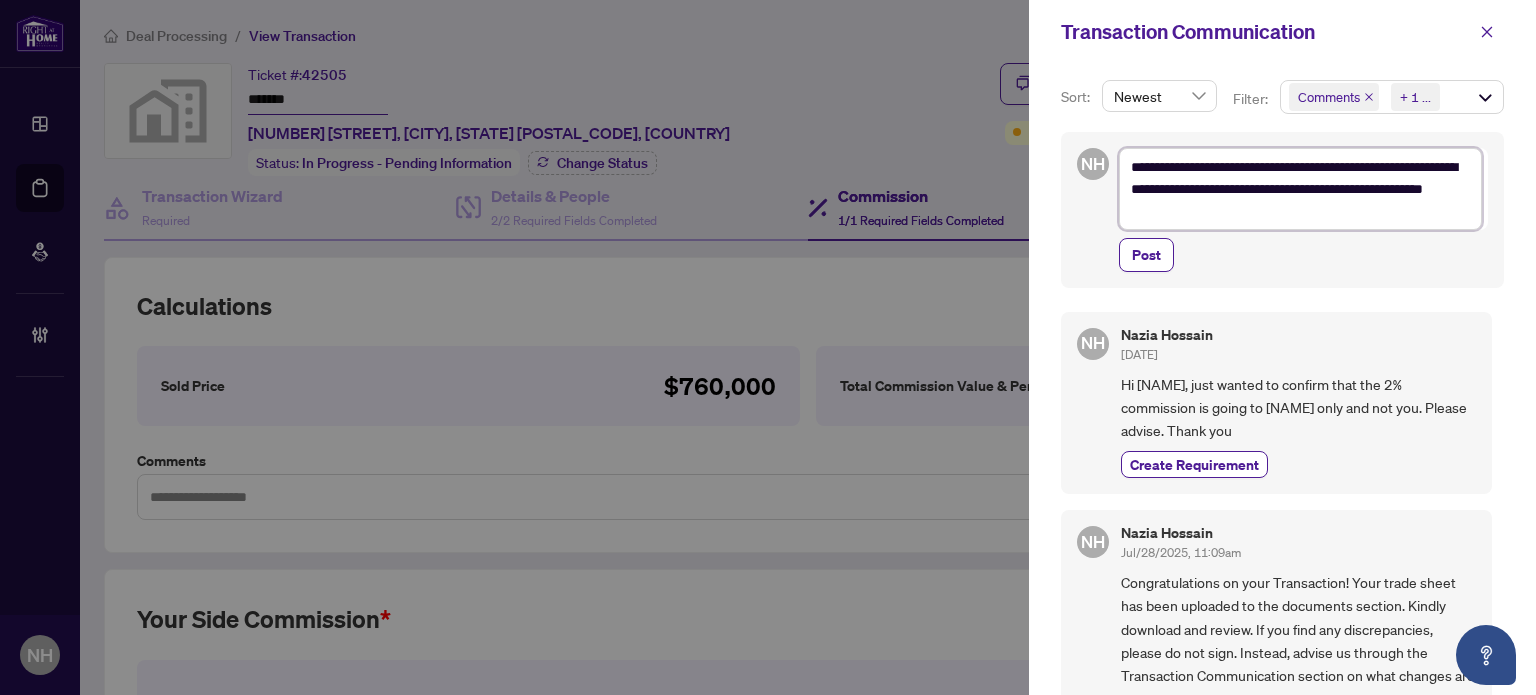 type on "**********" 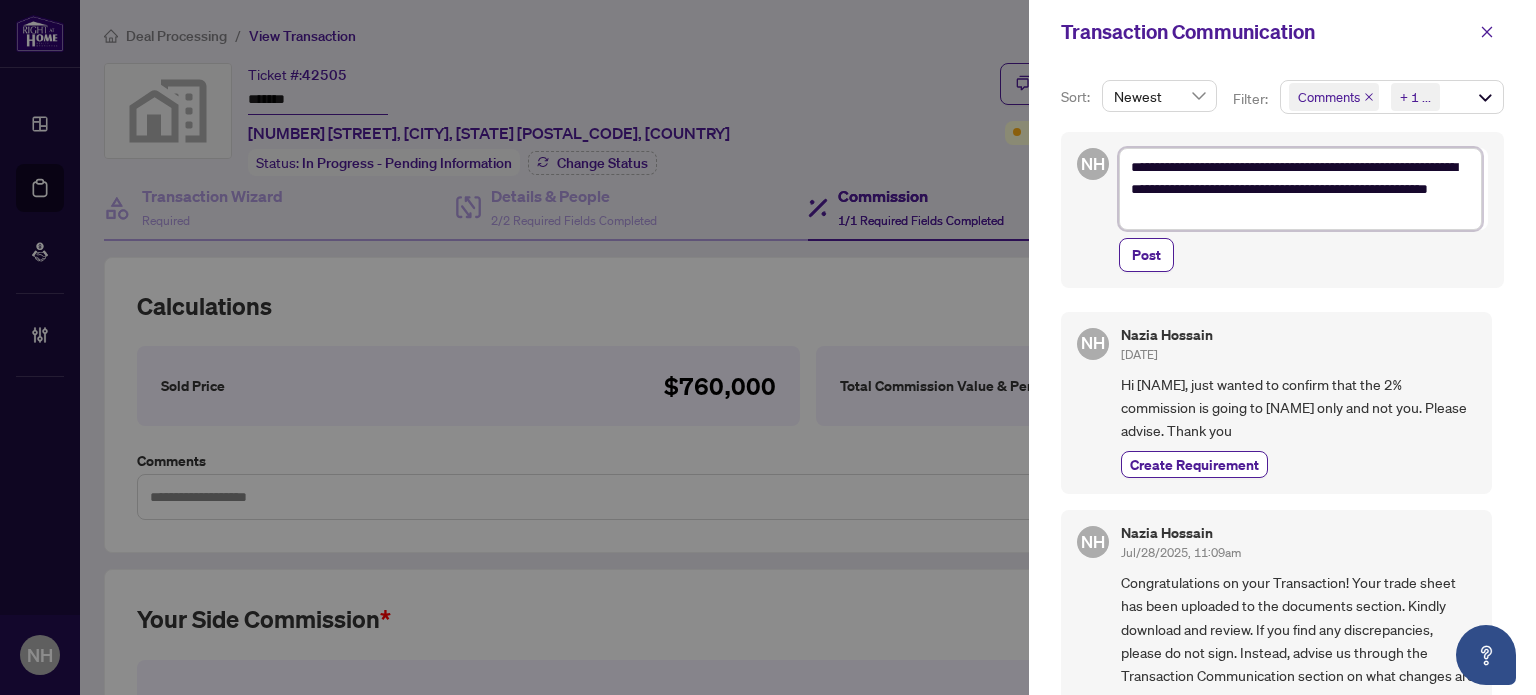 type on "**********" 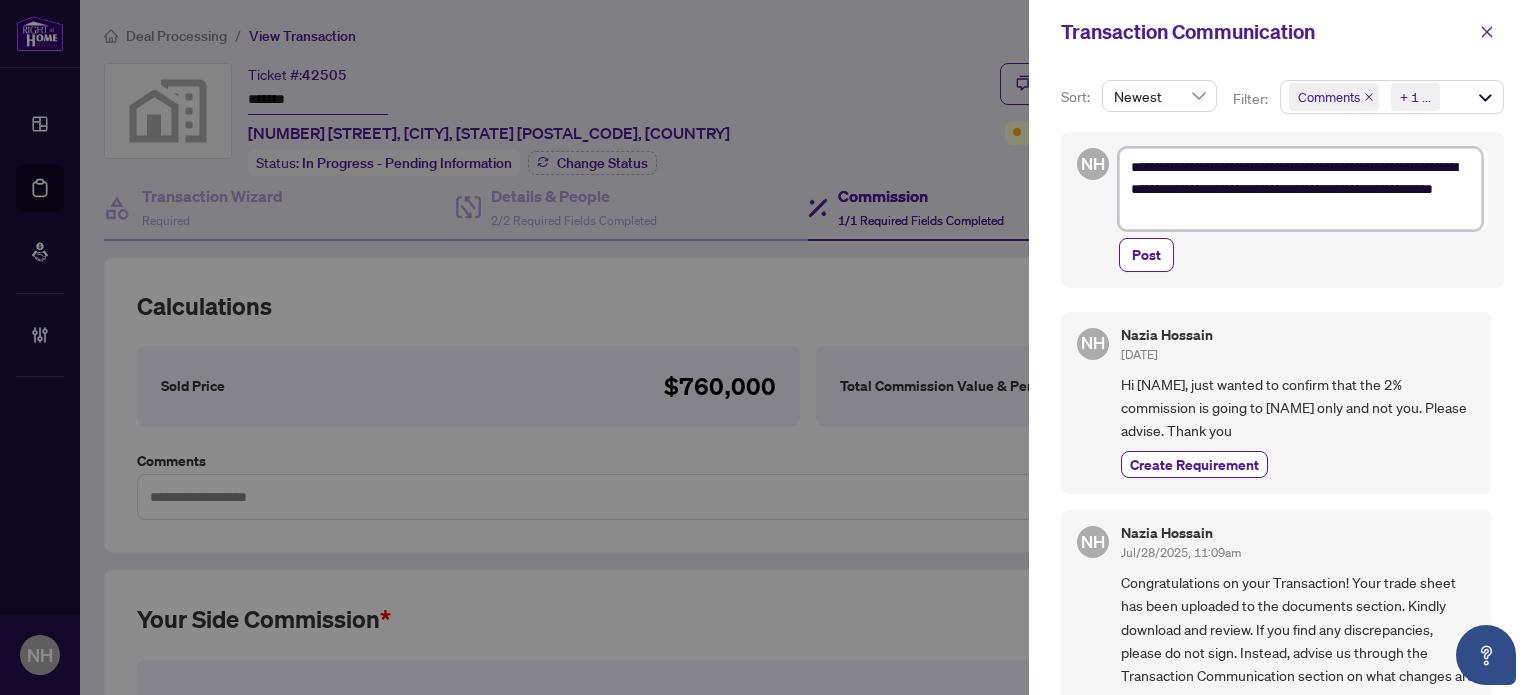 click on "**********" at bounding box center [1300, 189] 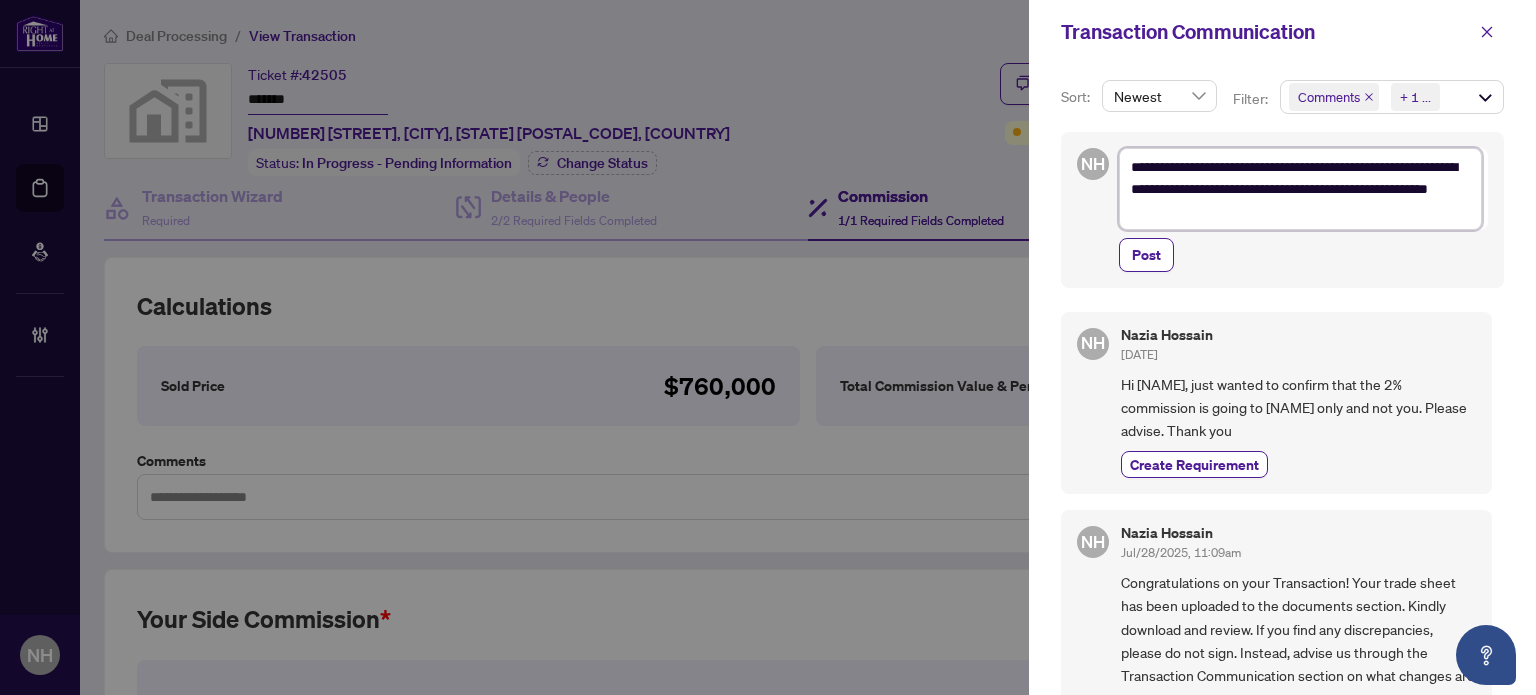 type on "**********" 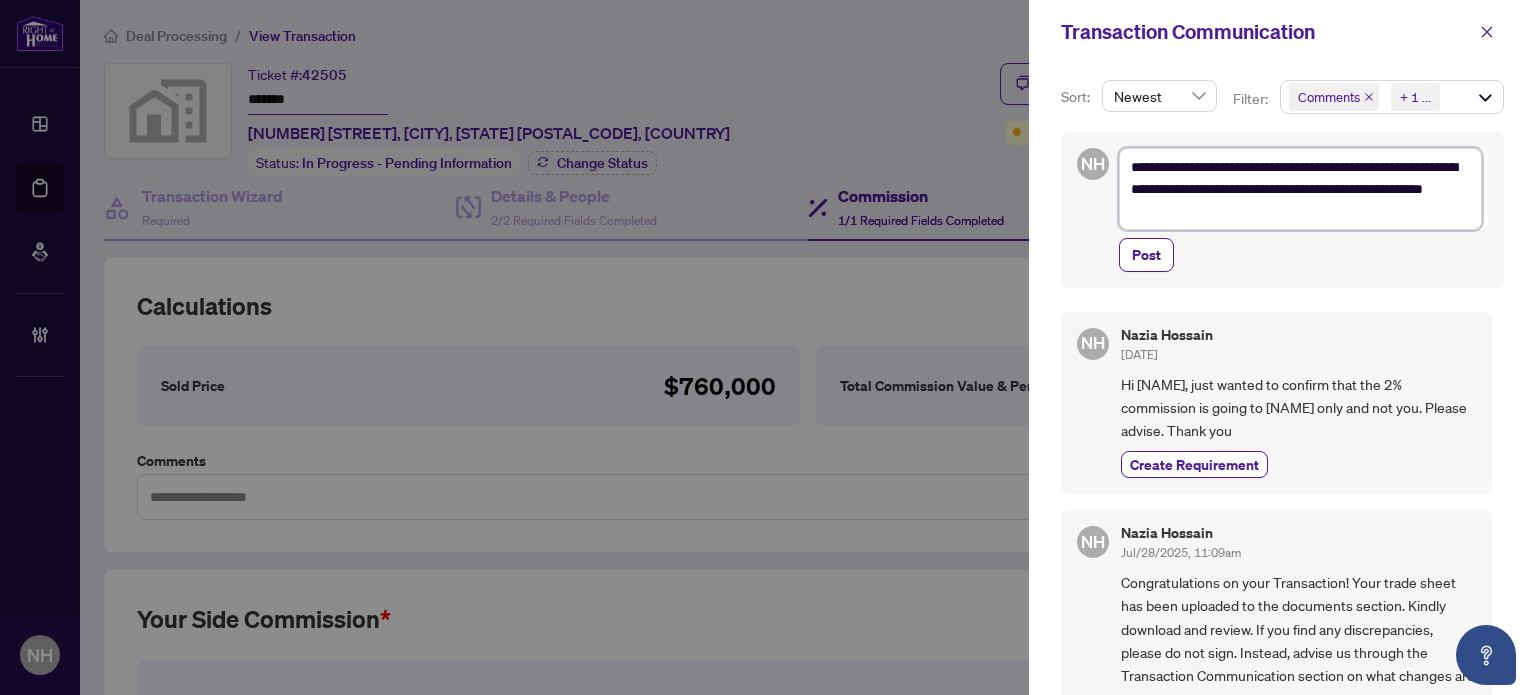type on "**********" 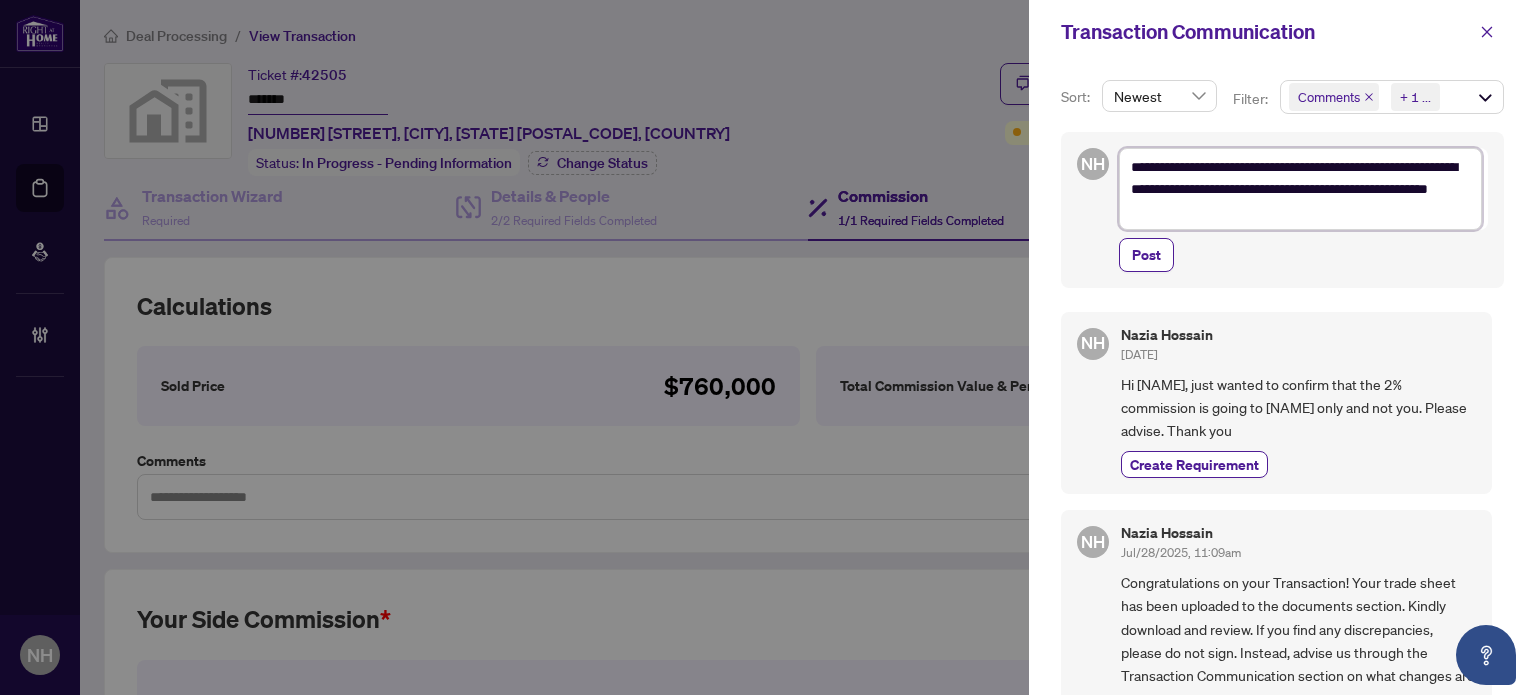 type on "**********" 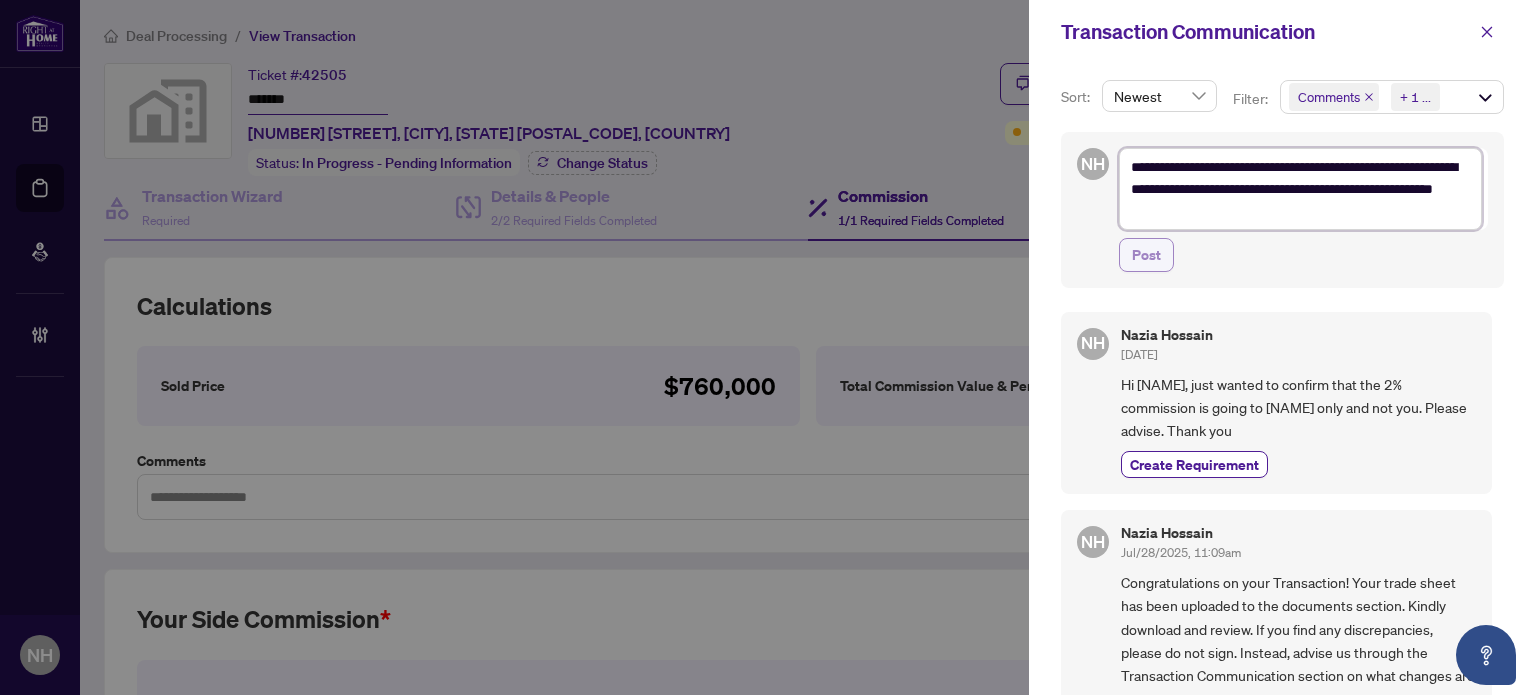 type on "**********" 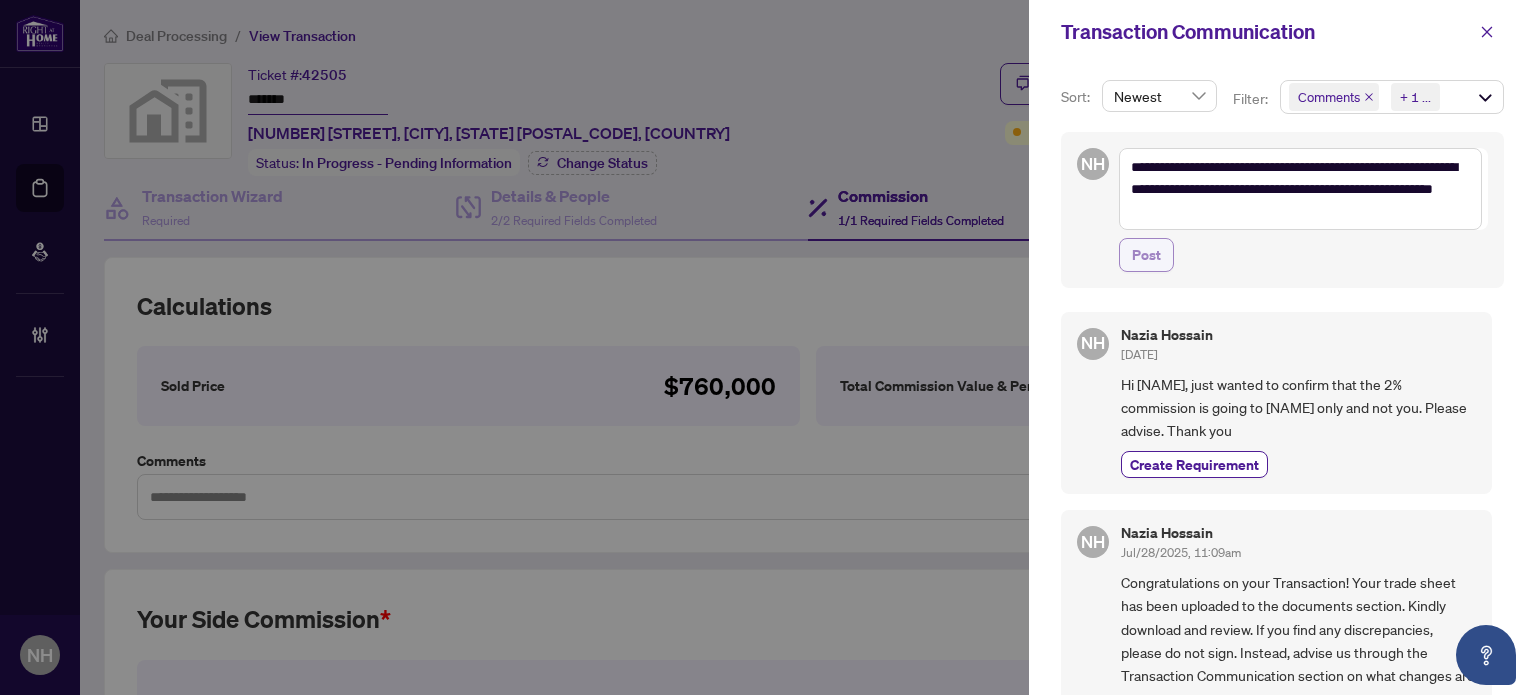 click on "Post" at bounding box center [1146, 255] 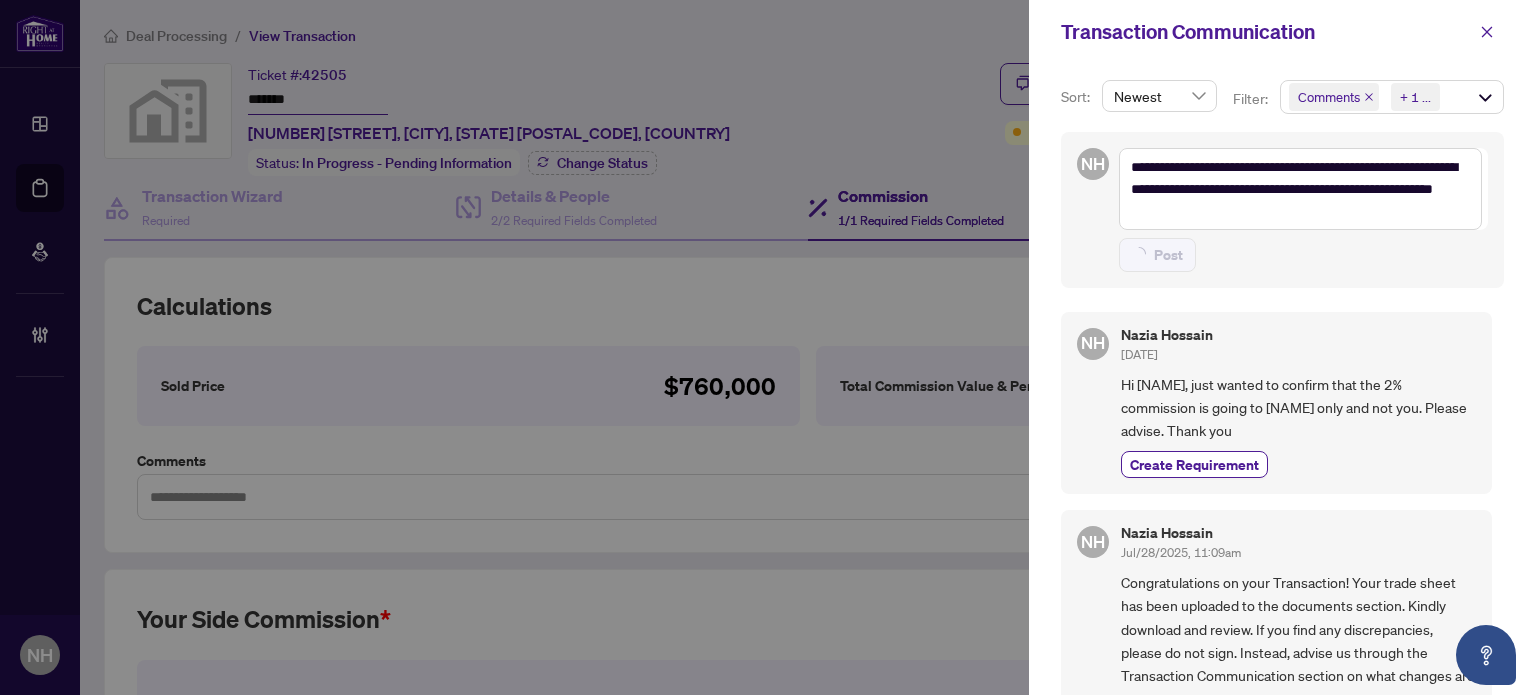 type on "**********" 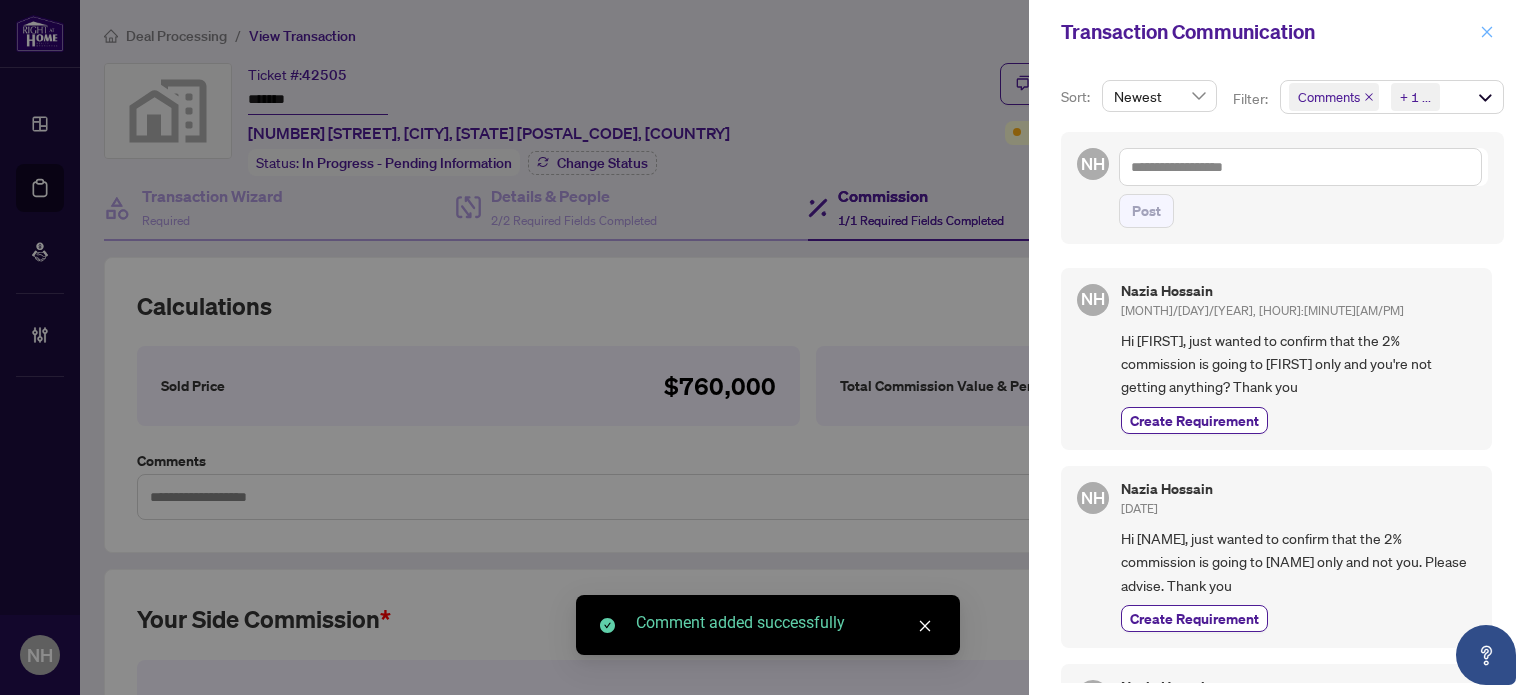 click 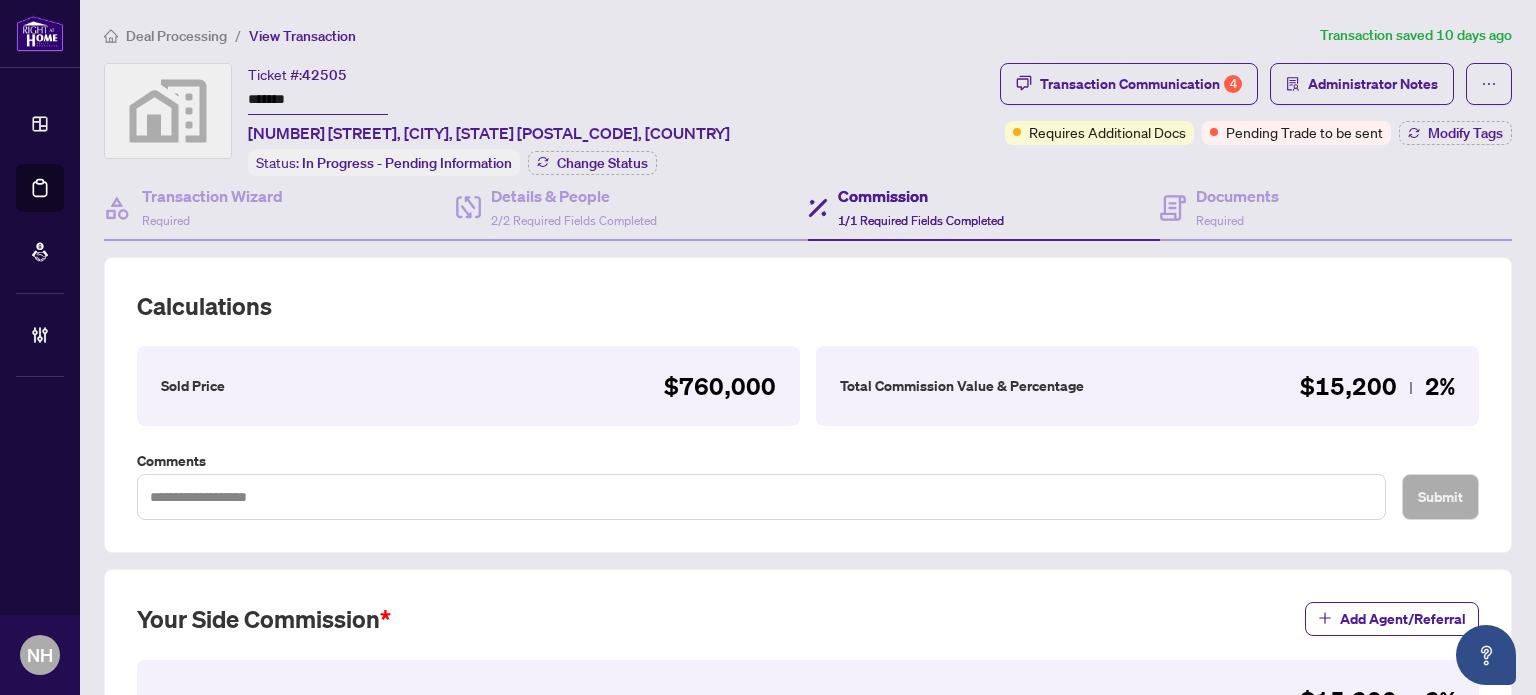 click on "Deal Processing / View Transaction Transaction saved   10 days ago Ticket #:  [NUMBER] ******* [NUMBER] [STREET], [CITY], [STATE] [POSTAL_CODE], Canada Status:   In Progress - Pending Information Change Status Transaction Communication 4 Administrator Notes Requires Additional Docs Pending Trade to be sent Modify Tags Transaction Wizard Required Details & People 2/2 Required Fields Completed Commission 1/1 Required Fields Completed Documents Required Calculations Sold Price $[NUMBER]   Total Commission Value & Percentage $[NUMBER]     2% Comments Submit Your Side Commission Add Agent/Referral Your Side Value & Percentage $[NUMBER]     2% Agent [FIRST] [LAST] Commission Percentage  :  2% Commission Value  :  $[NUMBER] Additions Value  :  $0 Deductions Value  :  $0 Edit Delete Add Agent/Referral Previous Tab Next Tab" at bounding box center (808, 612) 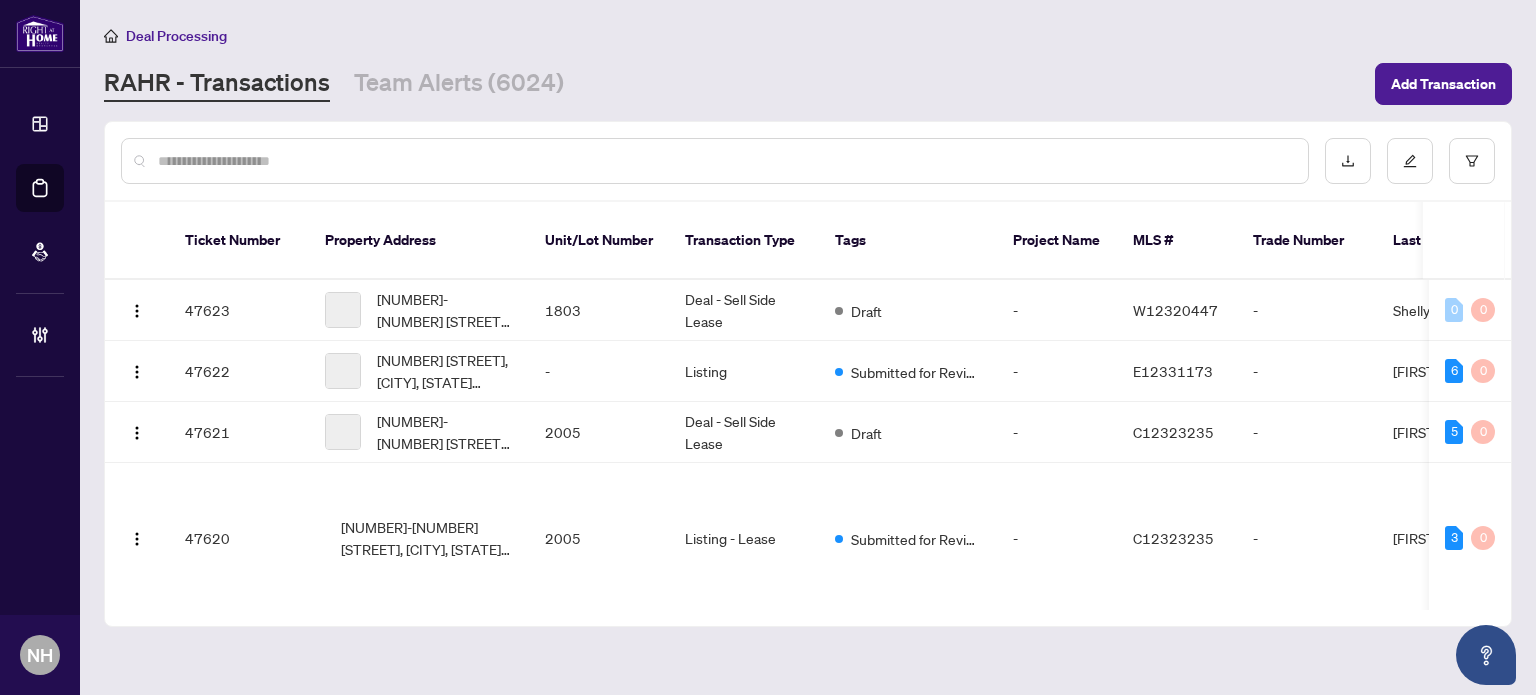 click at bounding box center (725, 161) 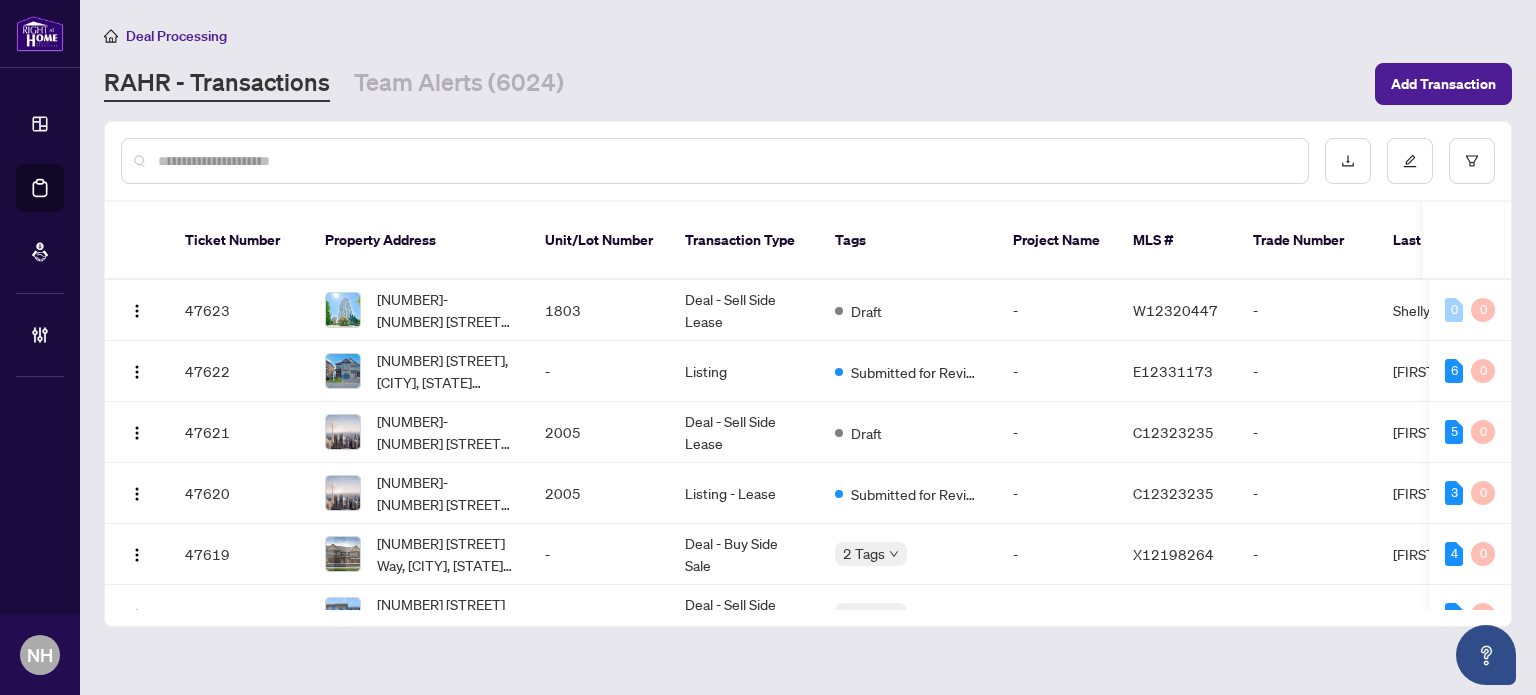 paste on "*******" 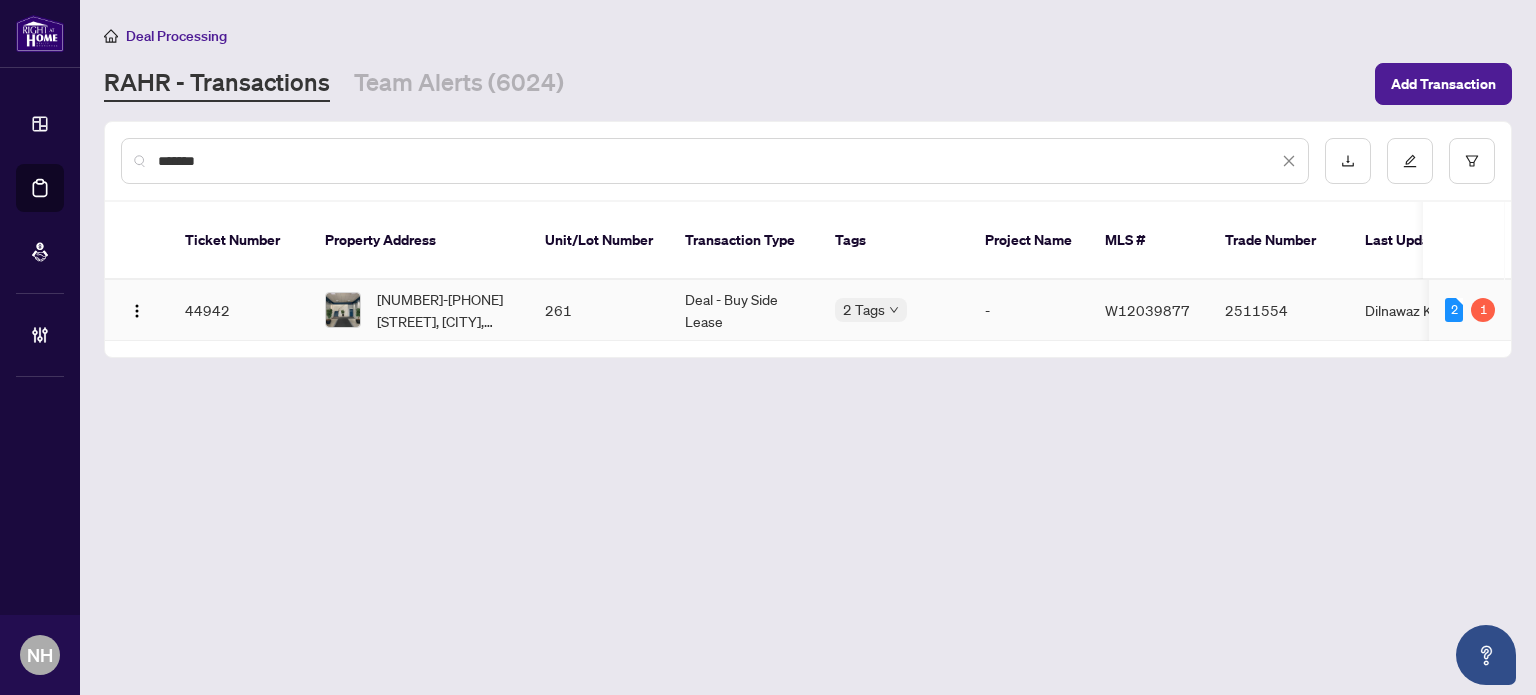click on "[NUMBER]-[PHONE] [STREET], [CITY], [STATE] [POSTAL_CODE], Canada" at bounding box center [445, 310] 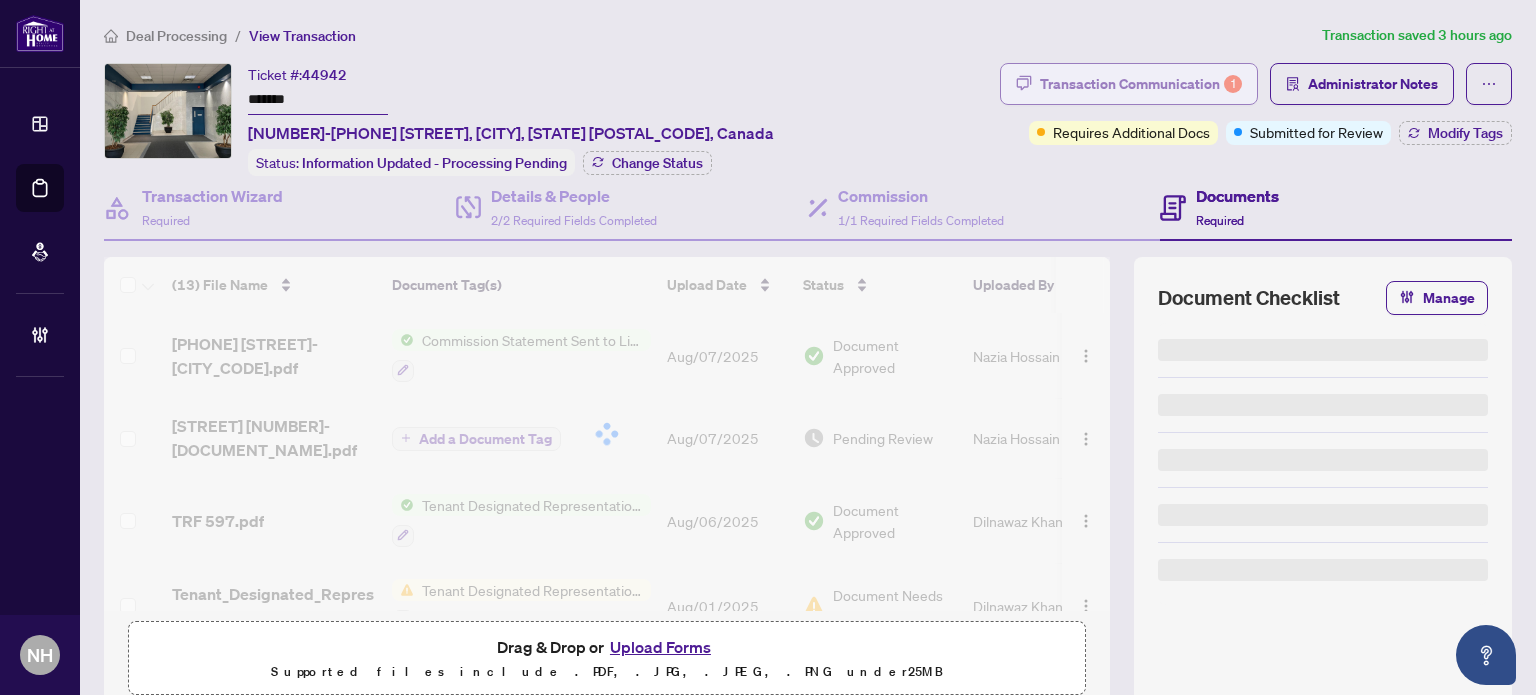 click on "Transaction Communication 1" at bounding box center (1141, 84) 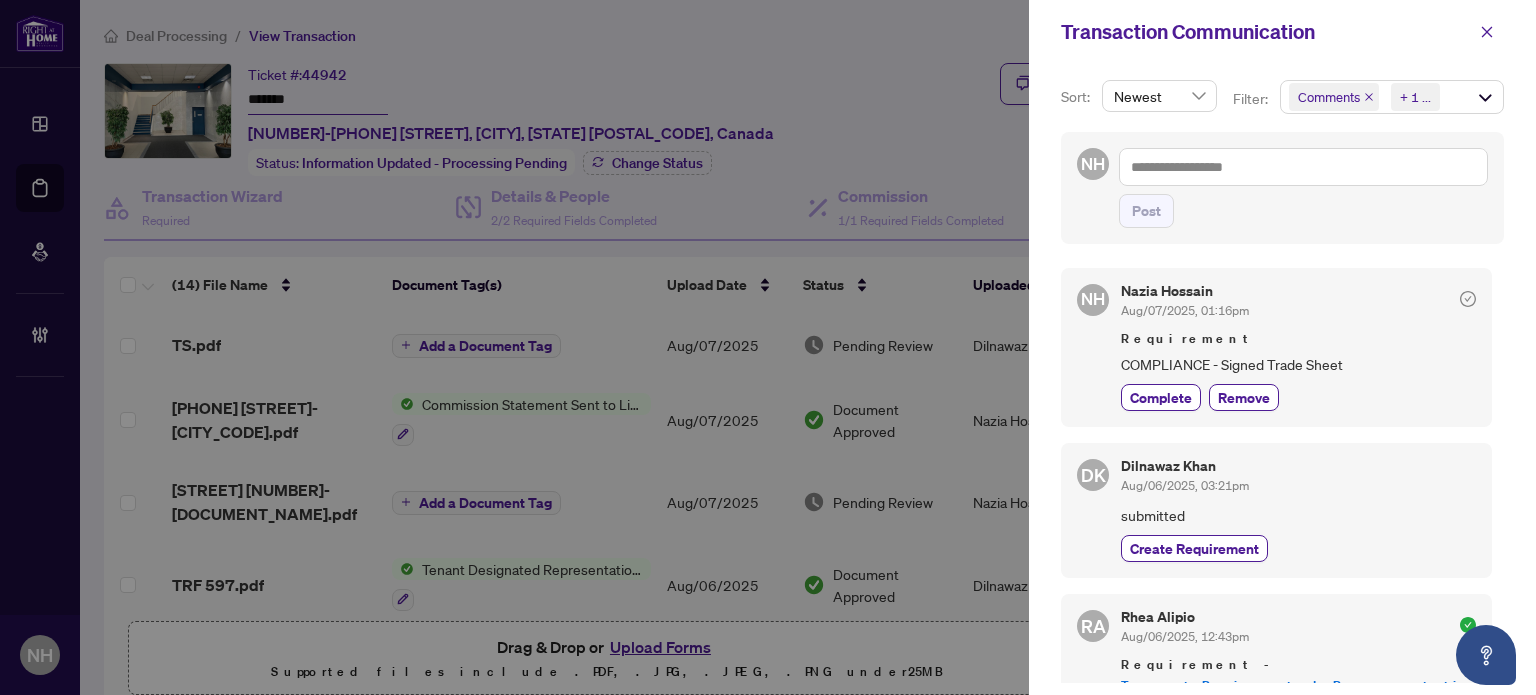 click on "Comments Requirements + 1 ..." at bounding box center [1392, 97] 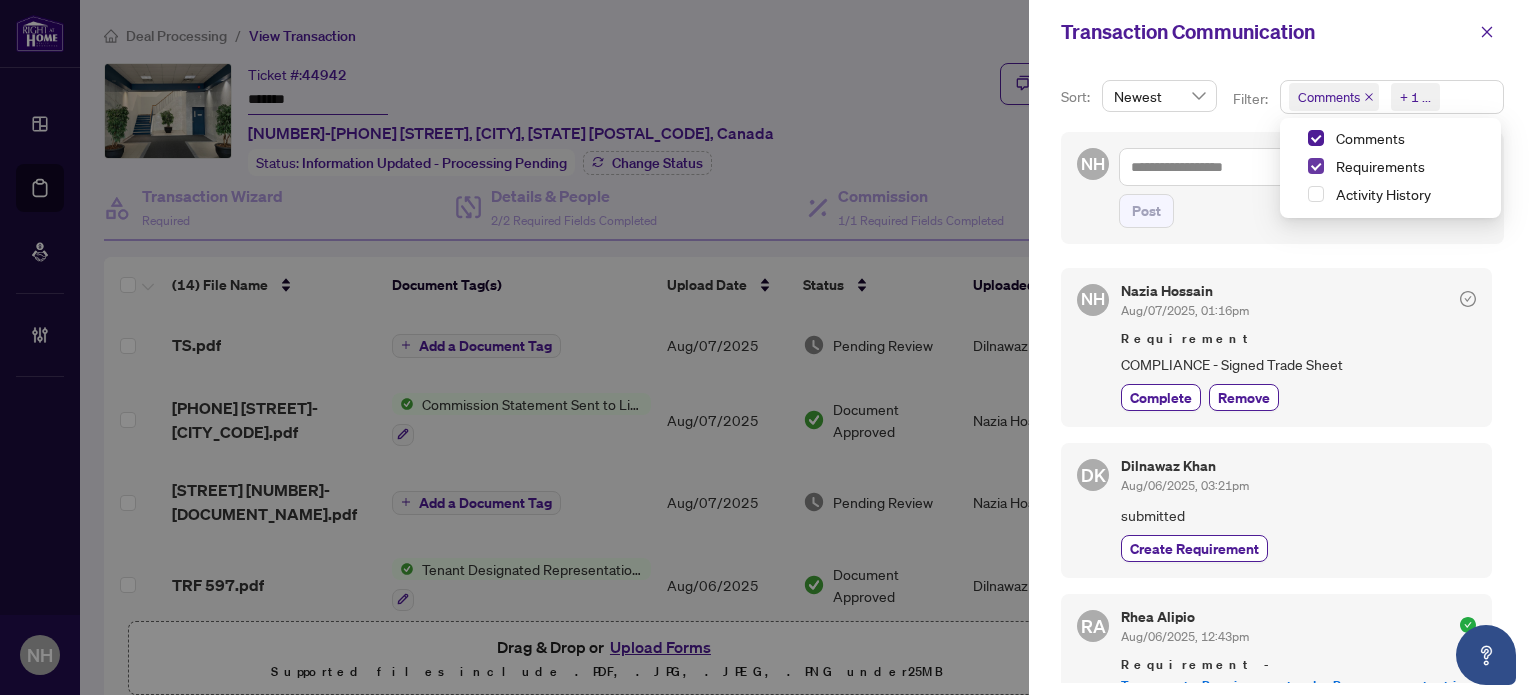 click at bounding box center (1316, 166) 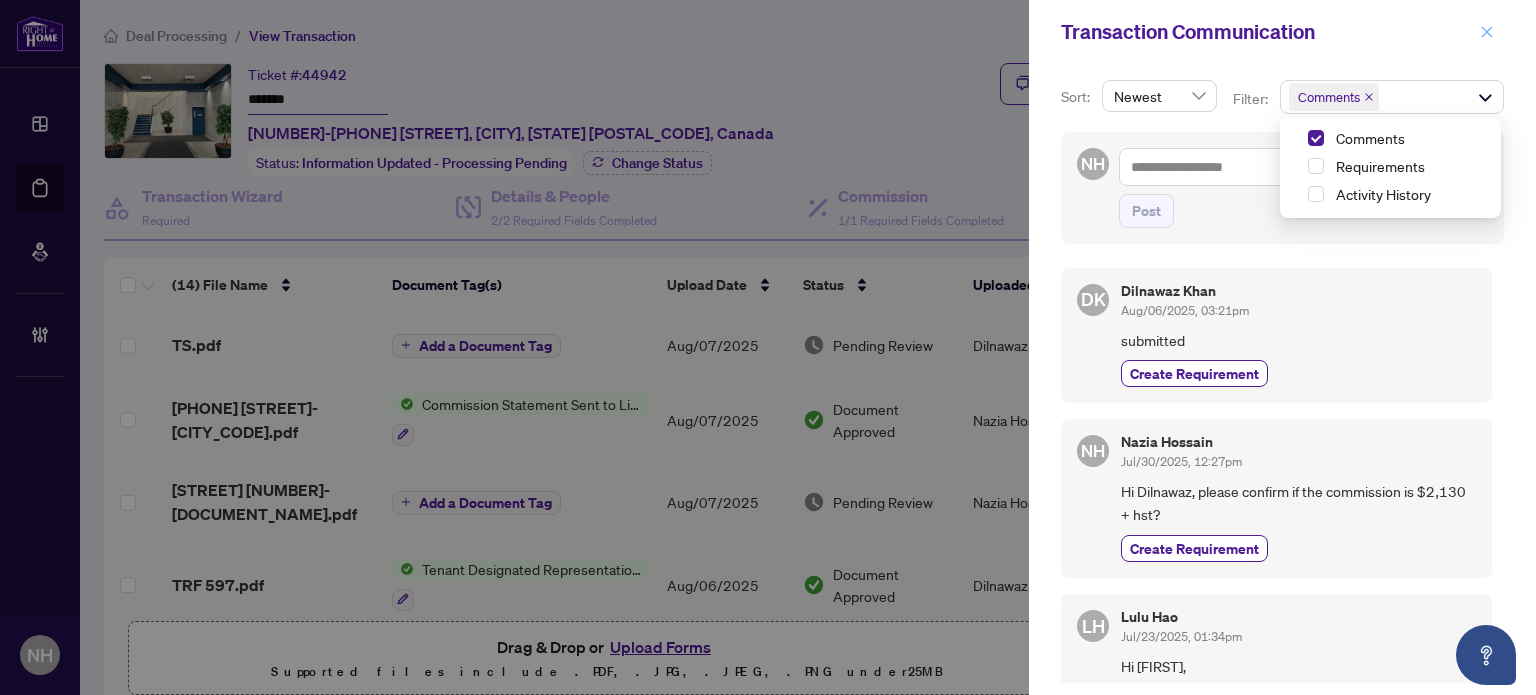 click 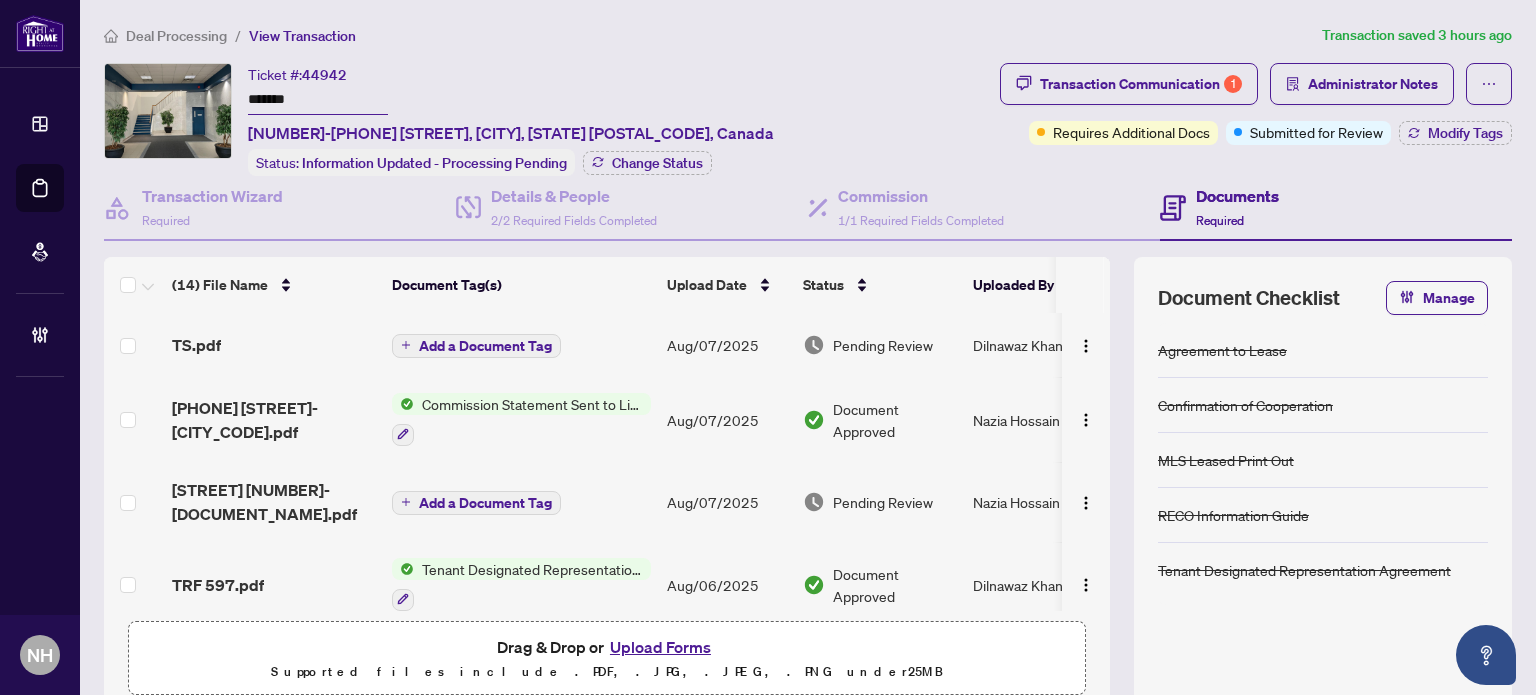 click on "Deal Processing" at bounding box center [176, 36] 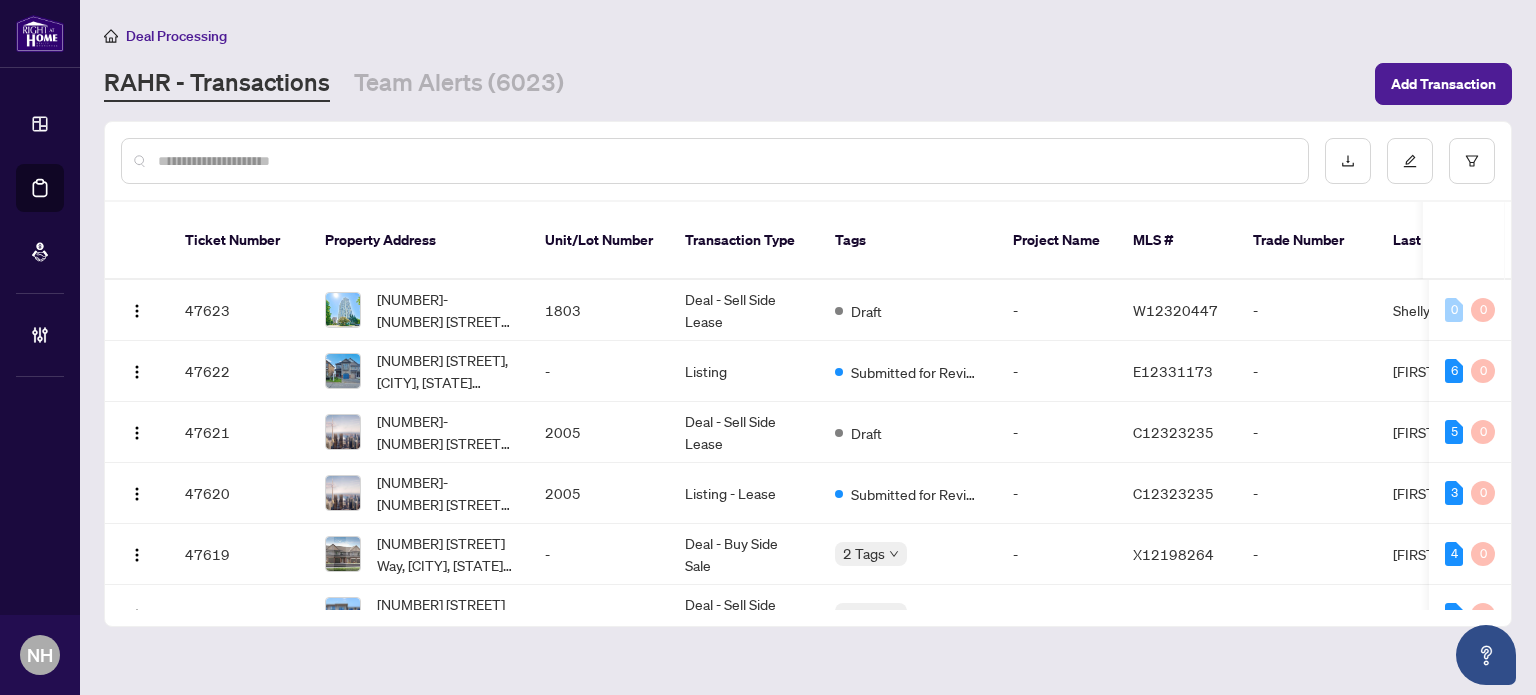 click at bounding box center [725, 161] 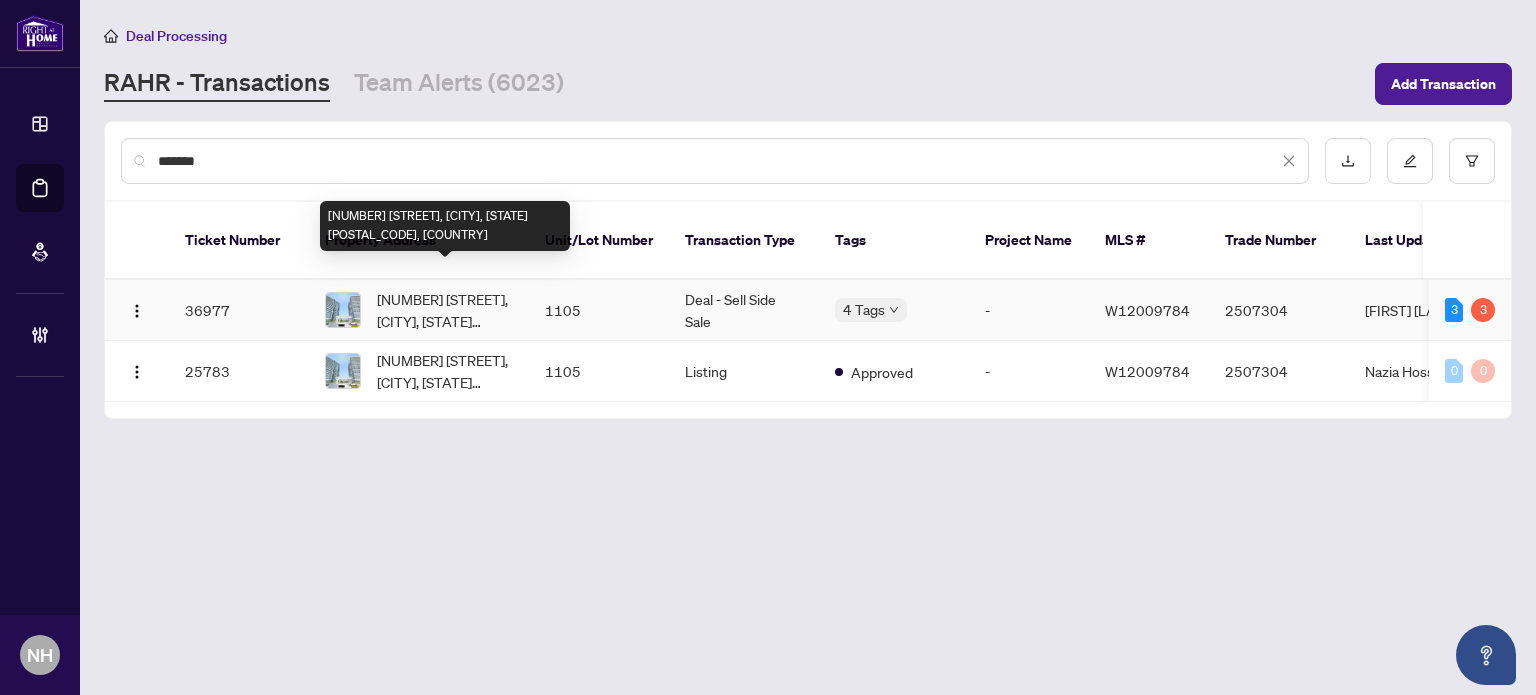 type on "*******" 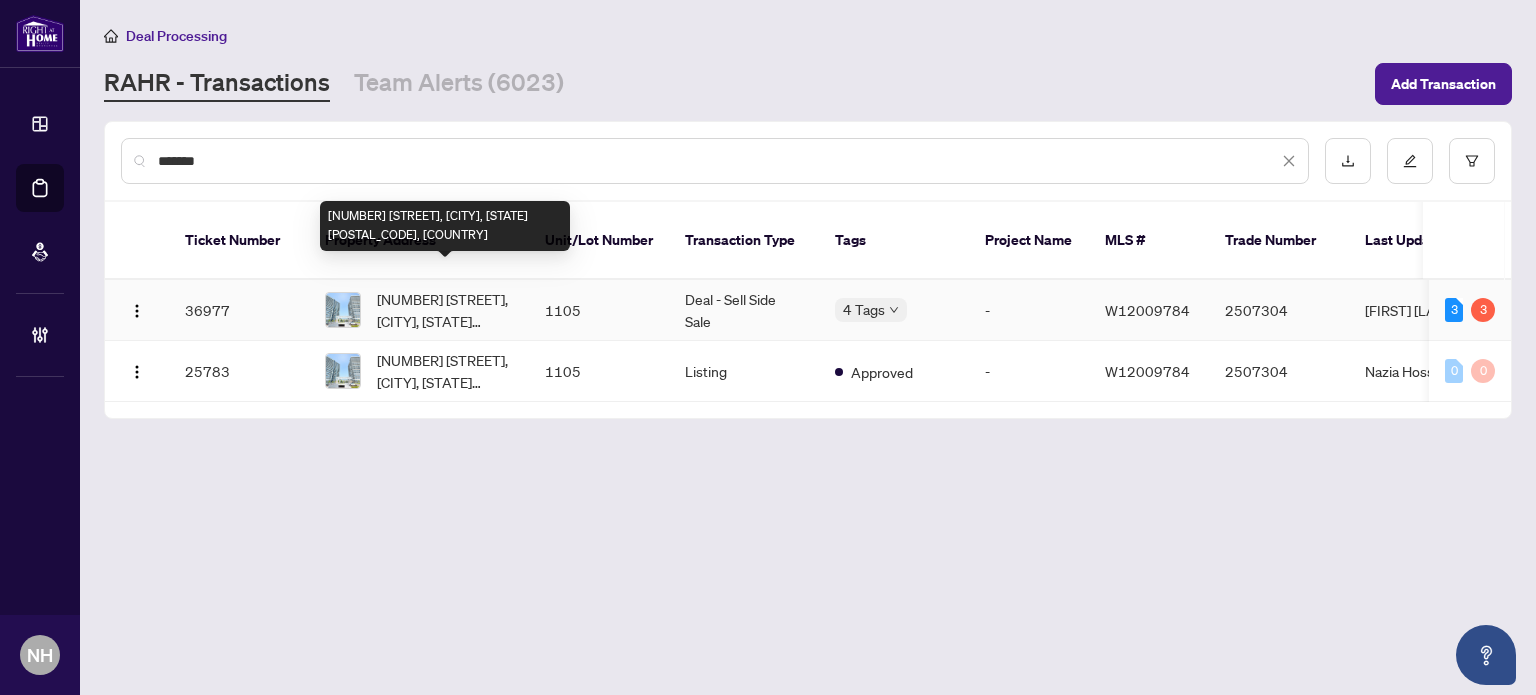 click on "[NUMBER] [STREET], [CITY], [STATE] [POSTAL_CODE], [COUNTRY]" at bounding box center [445, 310] 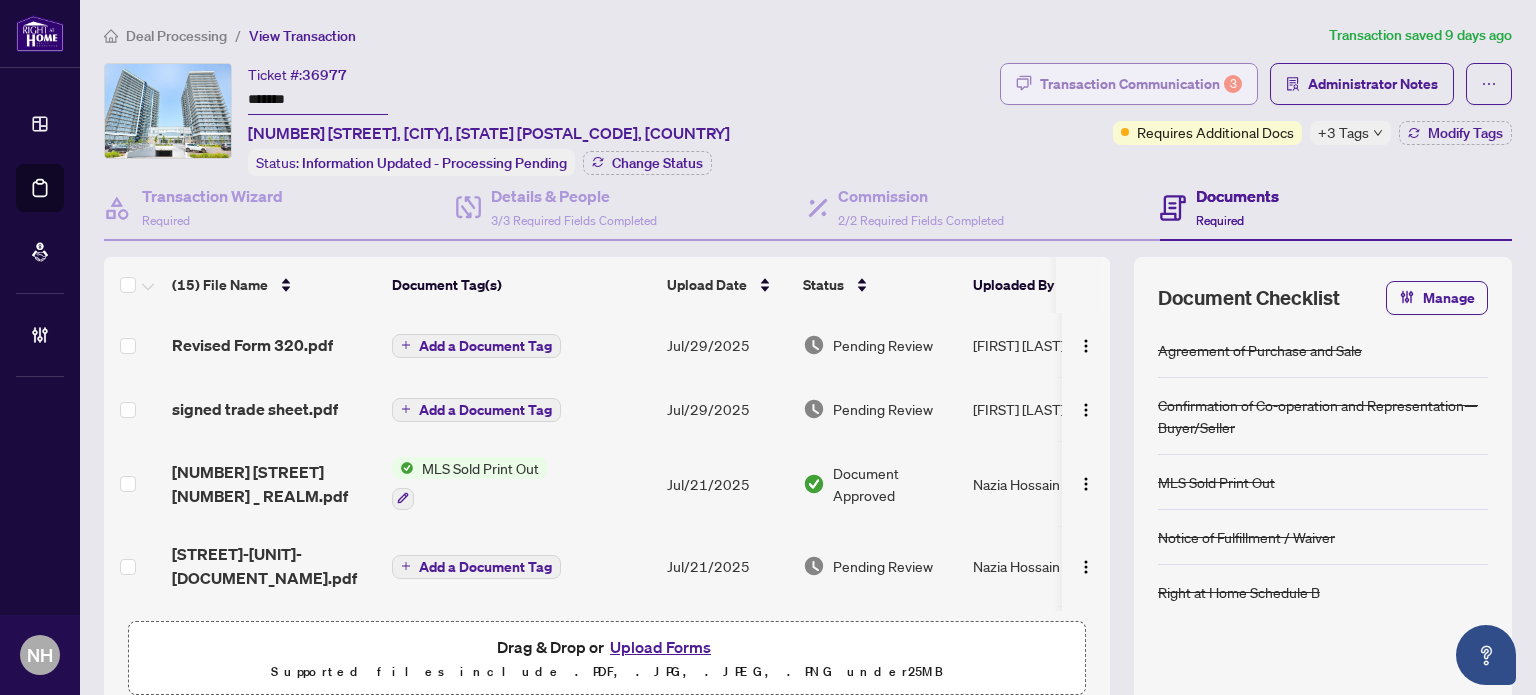 click on "Transaction Communication 3" at bounding box center (1141, 84) 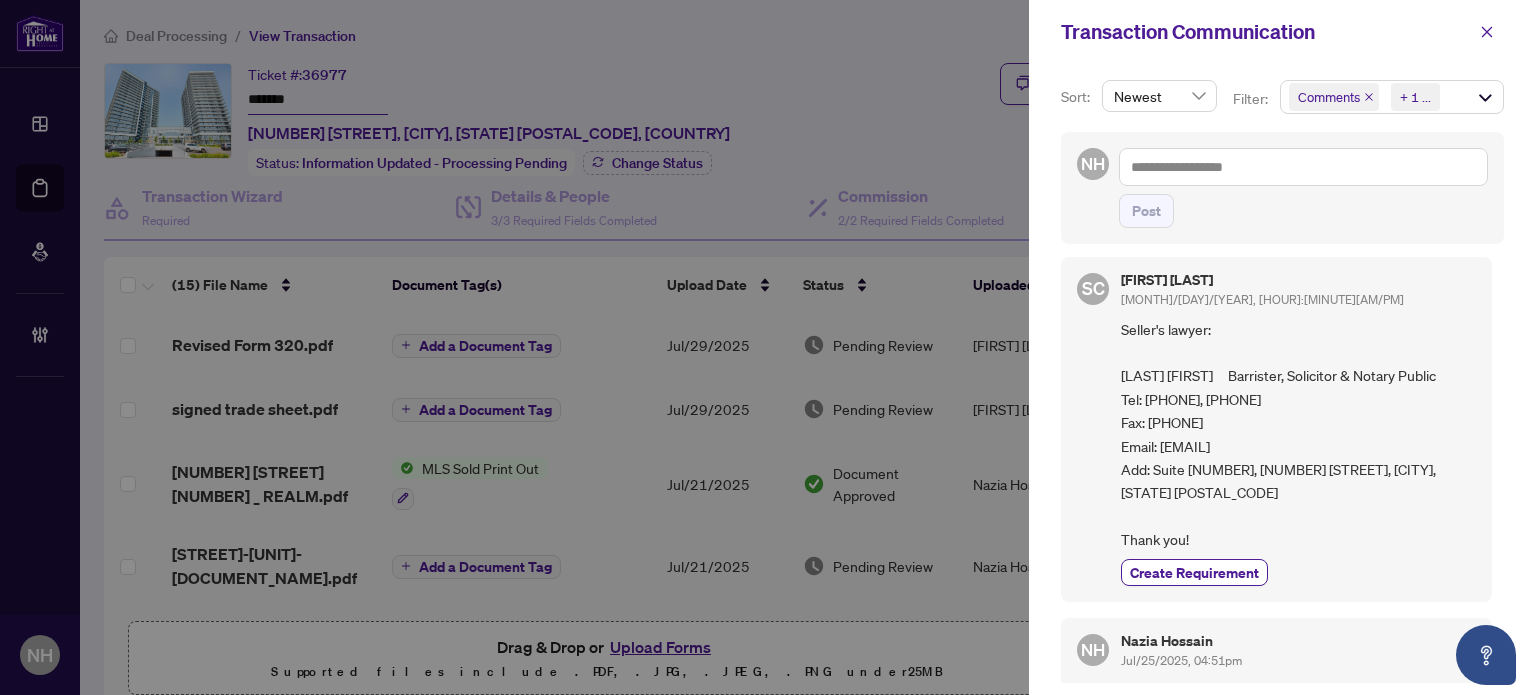 scroll, scrollTop: 0, scrollLeft: 0, axis: both 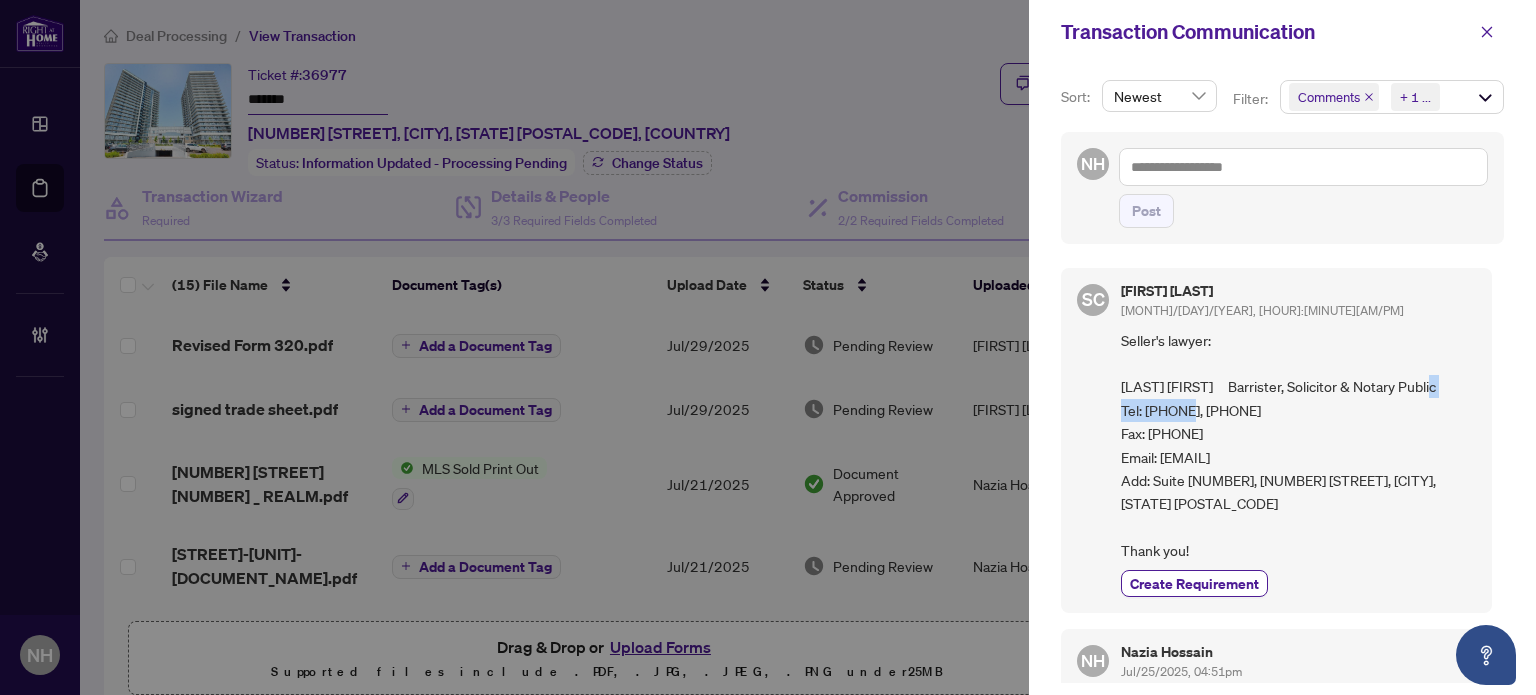 drag, startPoint x: 1147, startPoint y: 411, endPoint x: 1241, endPoint y: 411, distance: 94 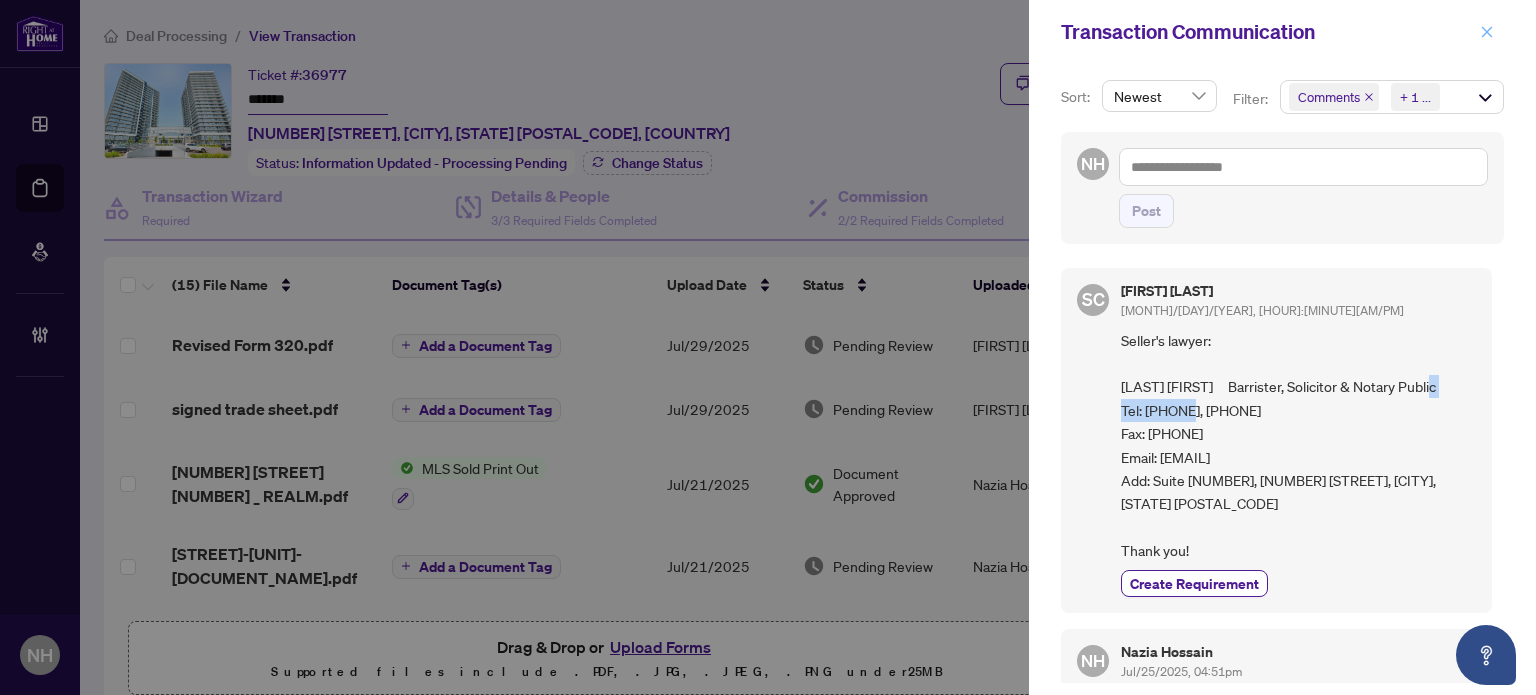 click 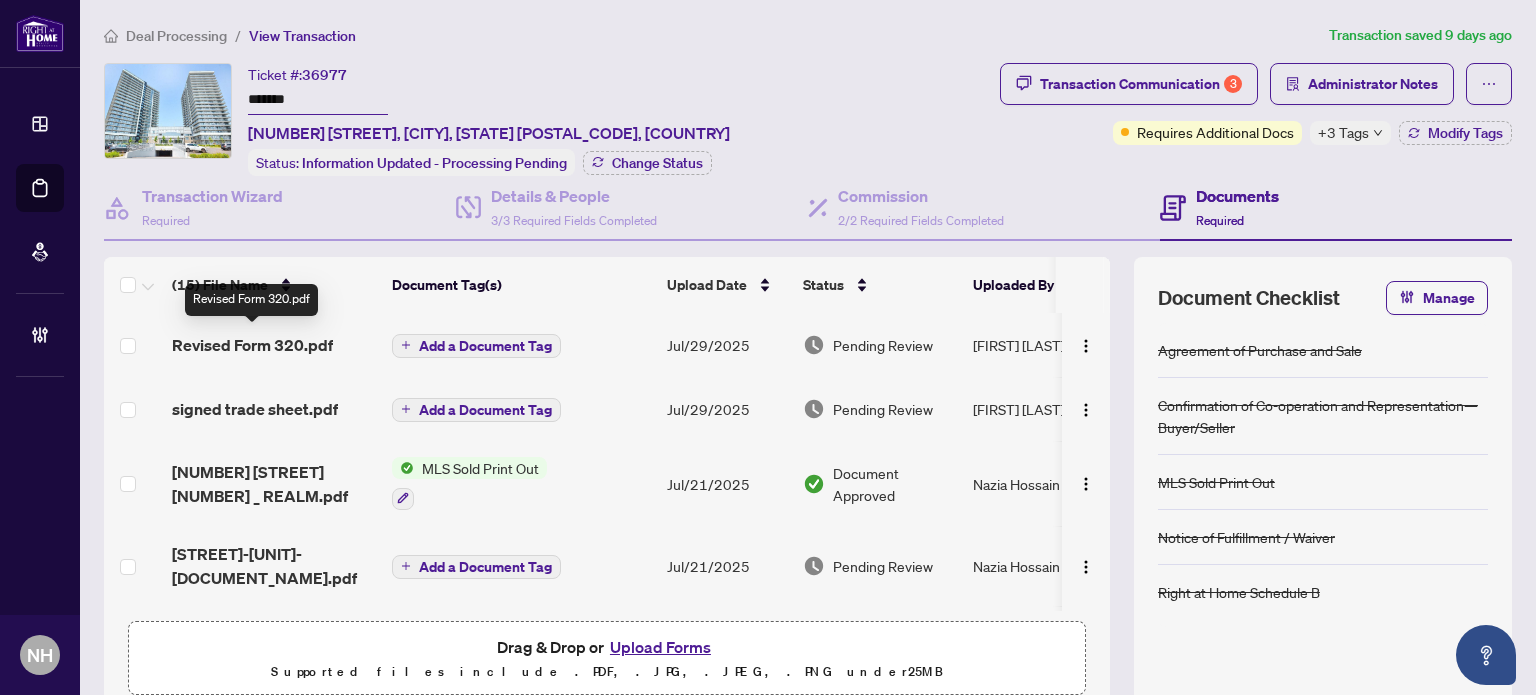 click on "Revised Form 320.pdf" at bounding box center (252, 345) 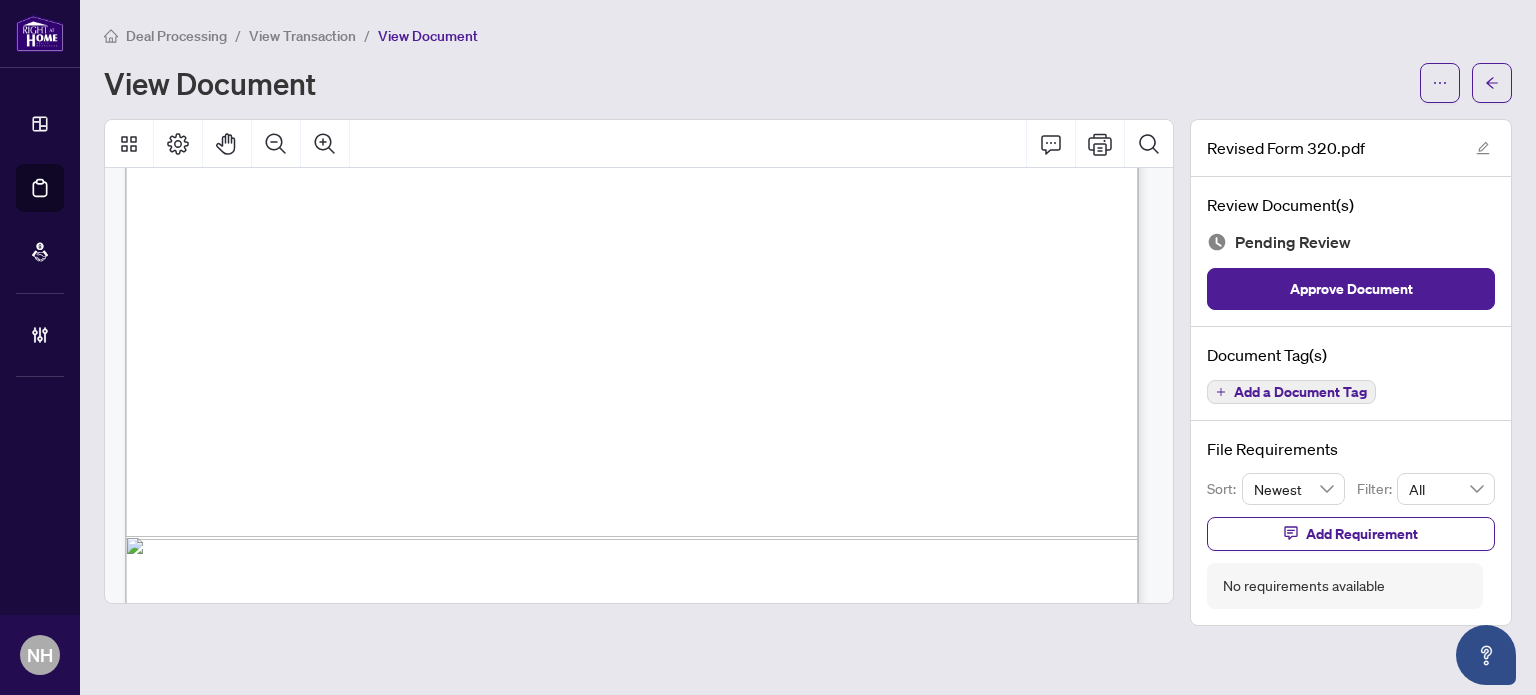 scroll, scrollTop: 2260, scrollLeft: 0, axis: vertical 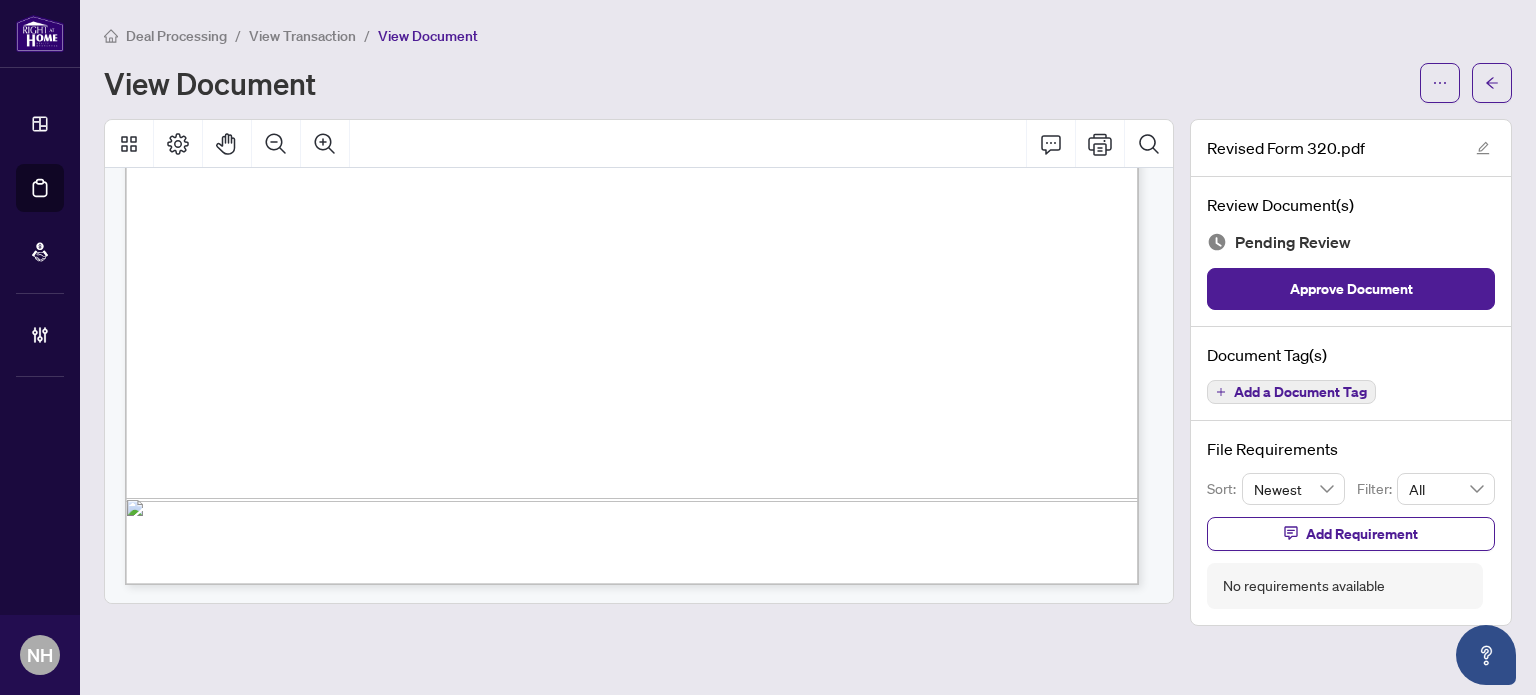 click on "View Transaction" at bounding box center [302, 36] 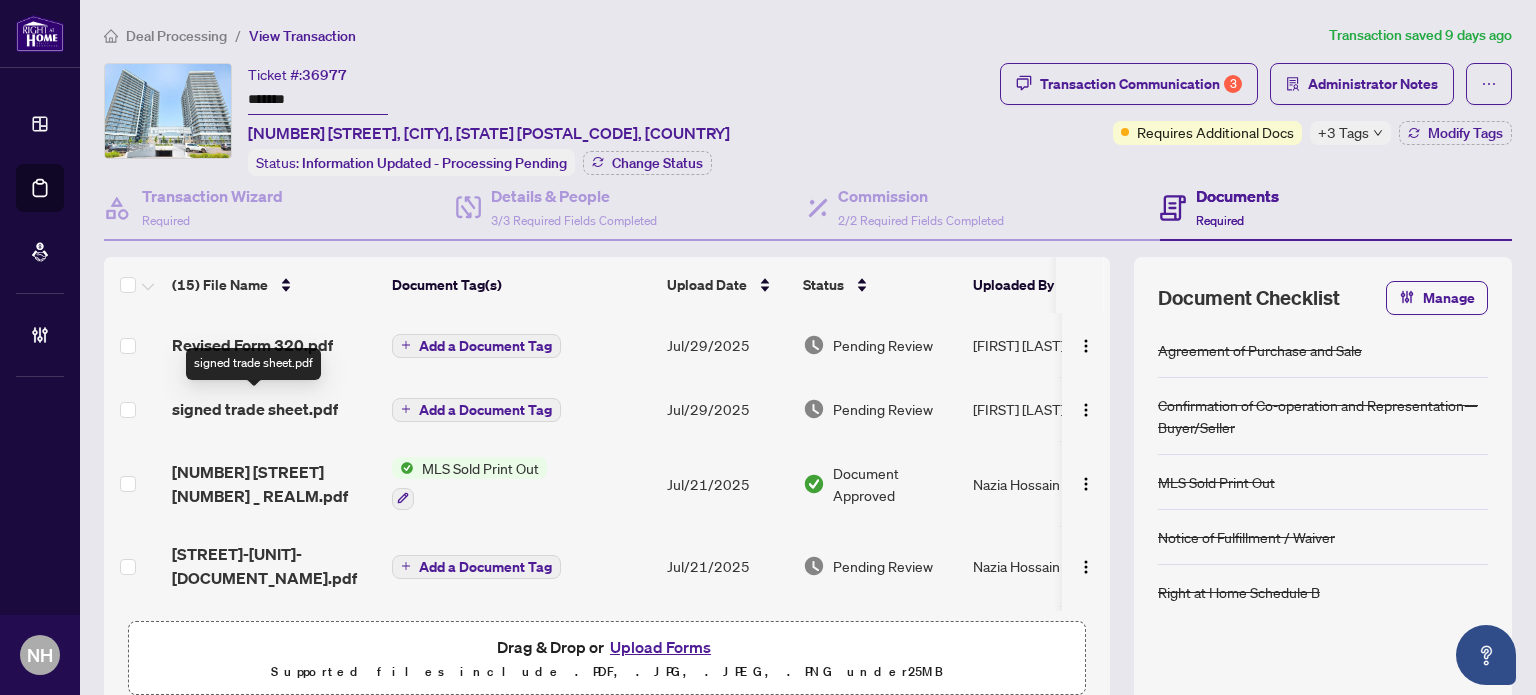 click on "signed trade sheet.pdf" at bounding box center [255, 409] 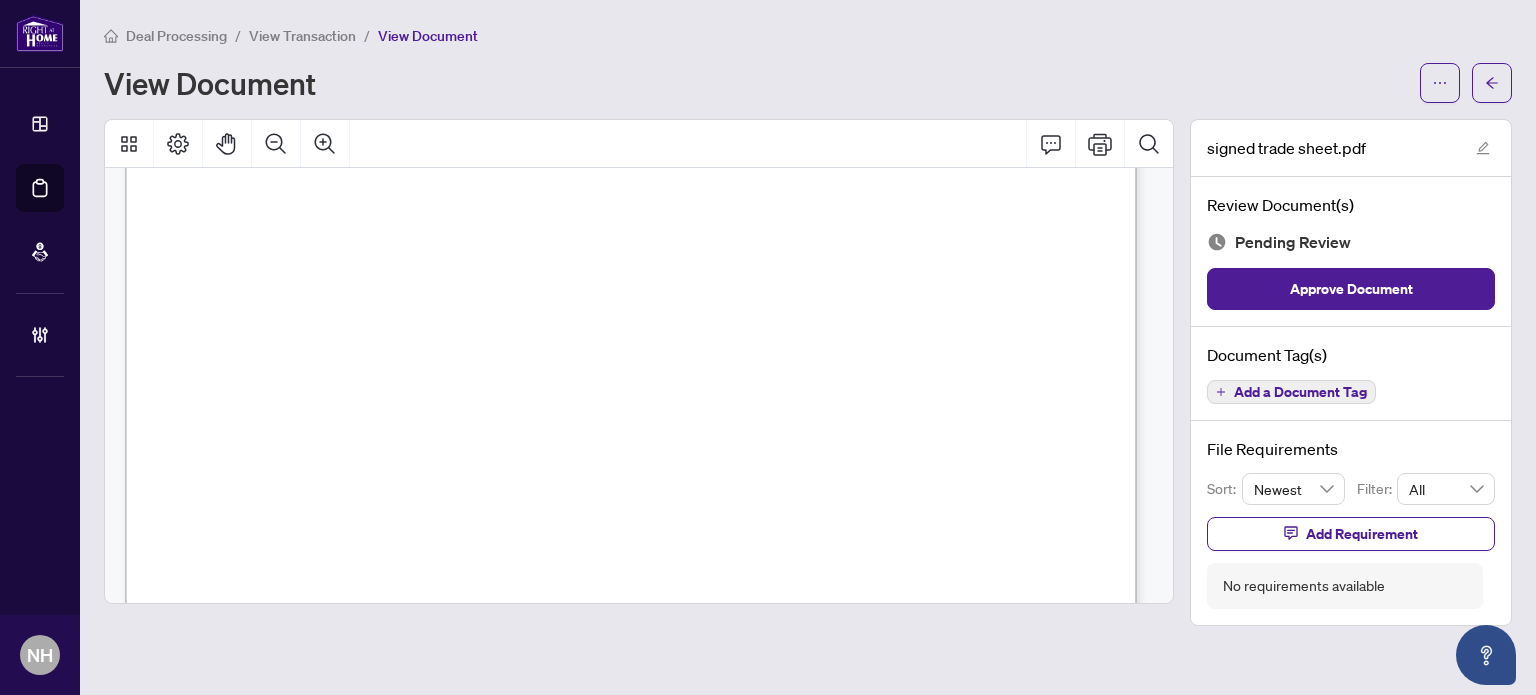 scroll, scrollTop: 700, scrollLeft: 0, axis: vertical 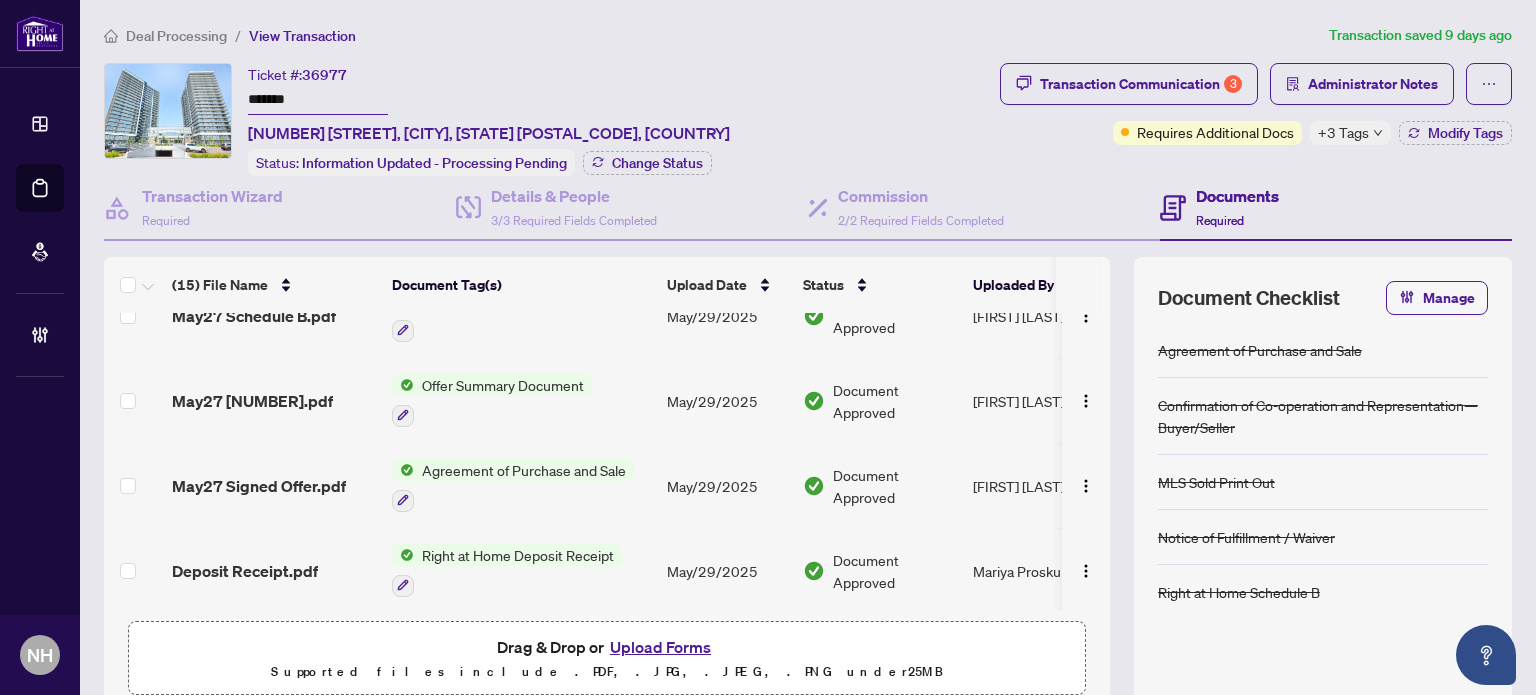 click on "May27 Signed Offer.pdf" at bounding box center (259, 486) 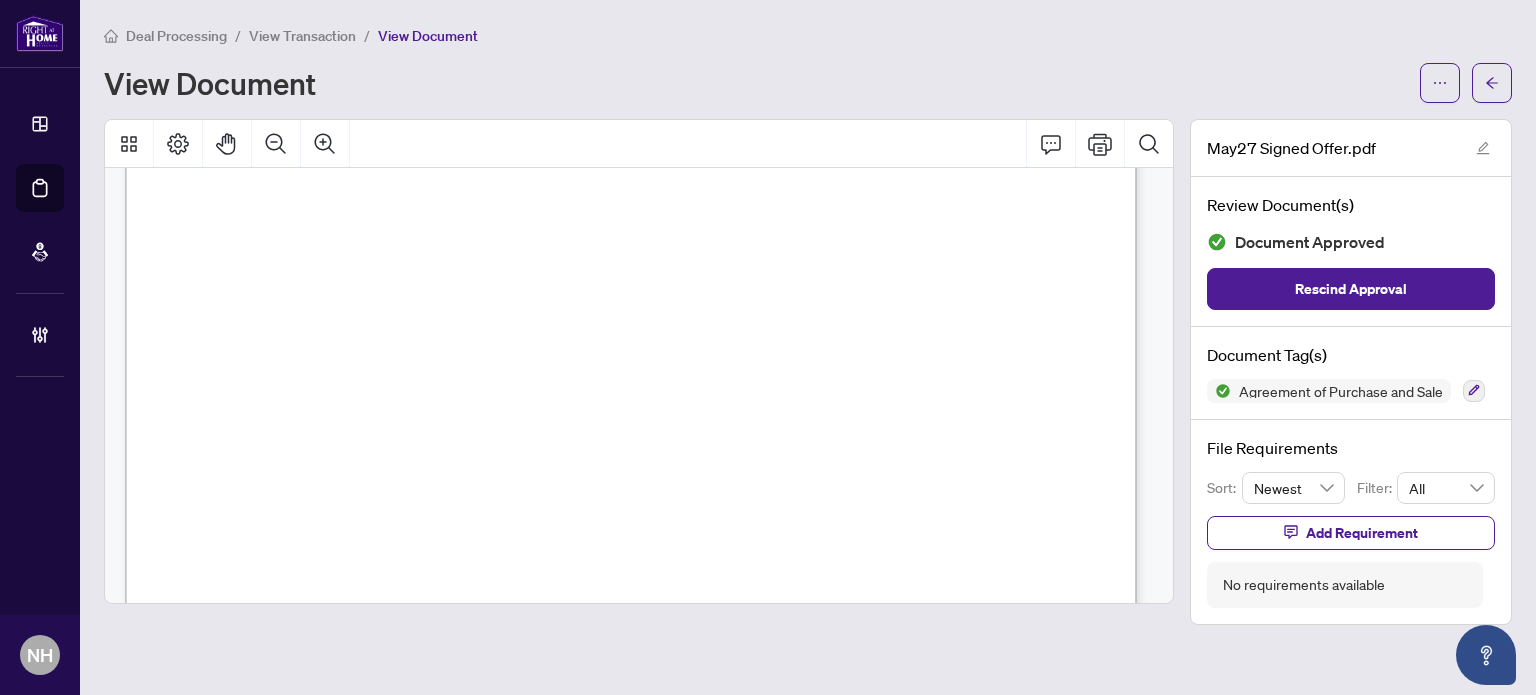 scroll, scrollTop: 300, scrollLeft: 0, axis: vertical 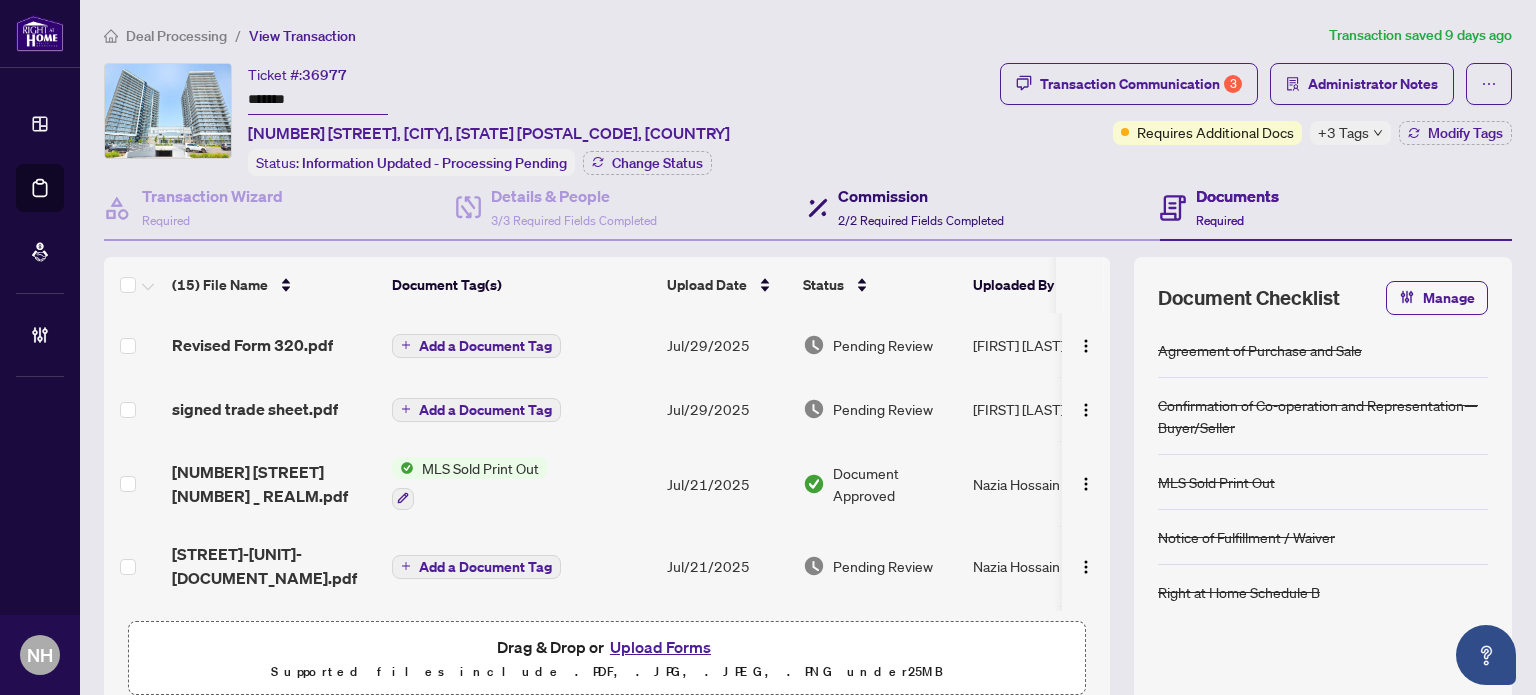 click on "2/2 Required Fields Completed" at bounding box center [921, 220] 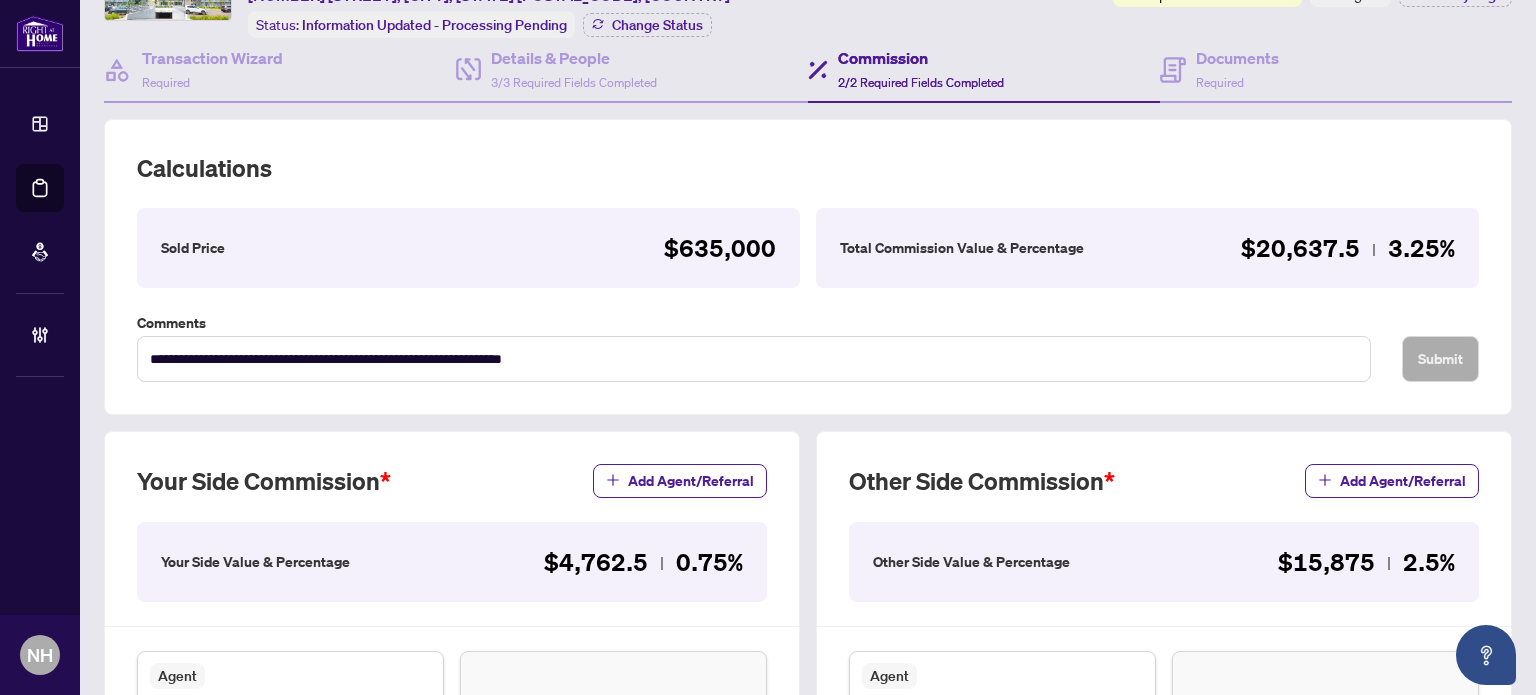 scroll, scrollTop: 0, scrollLeft: 0, axis: both 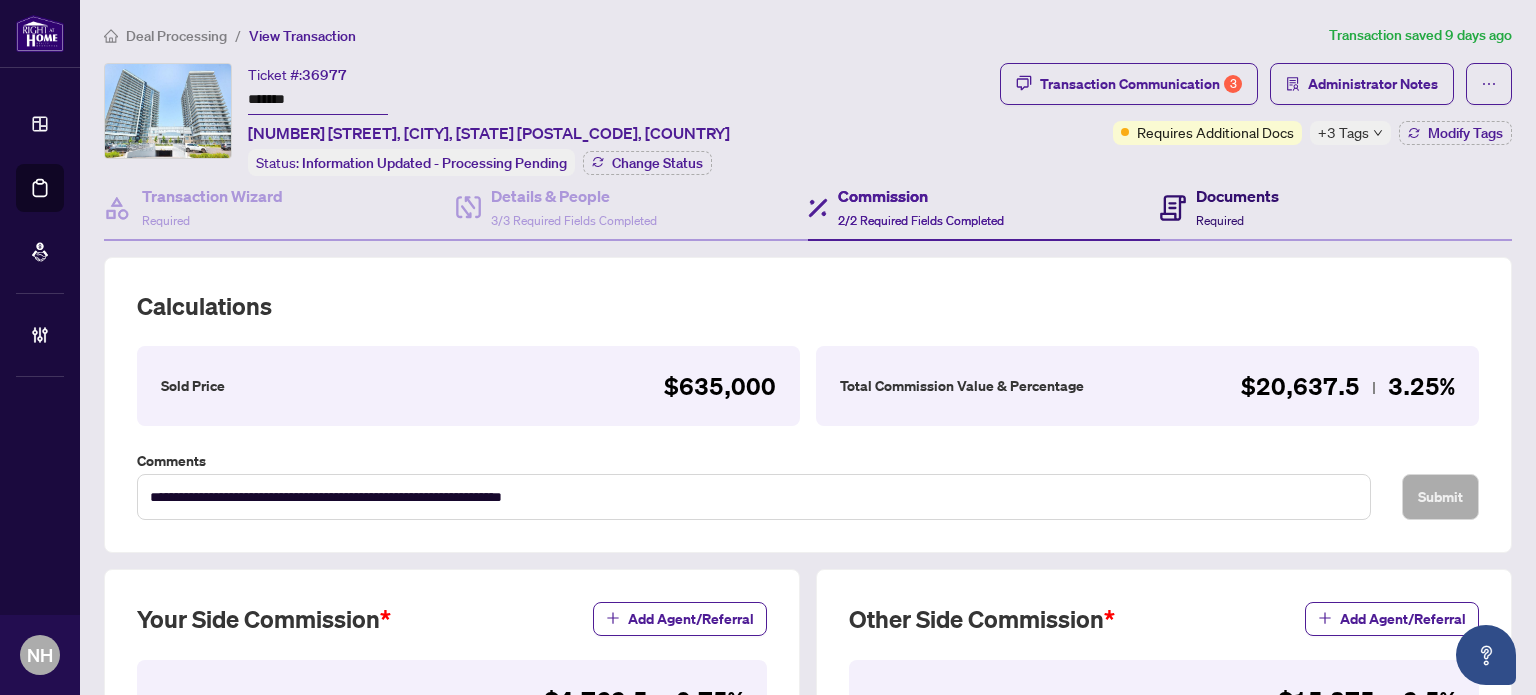 click on "Documents" at bounding box center (1237, 196) 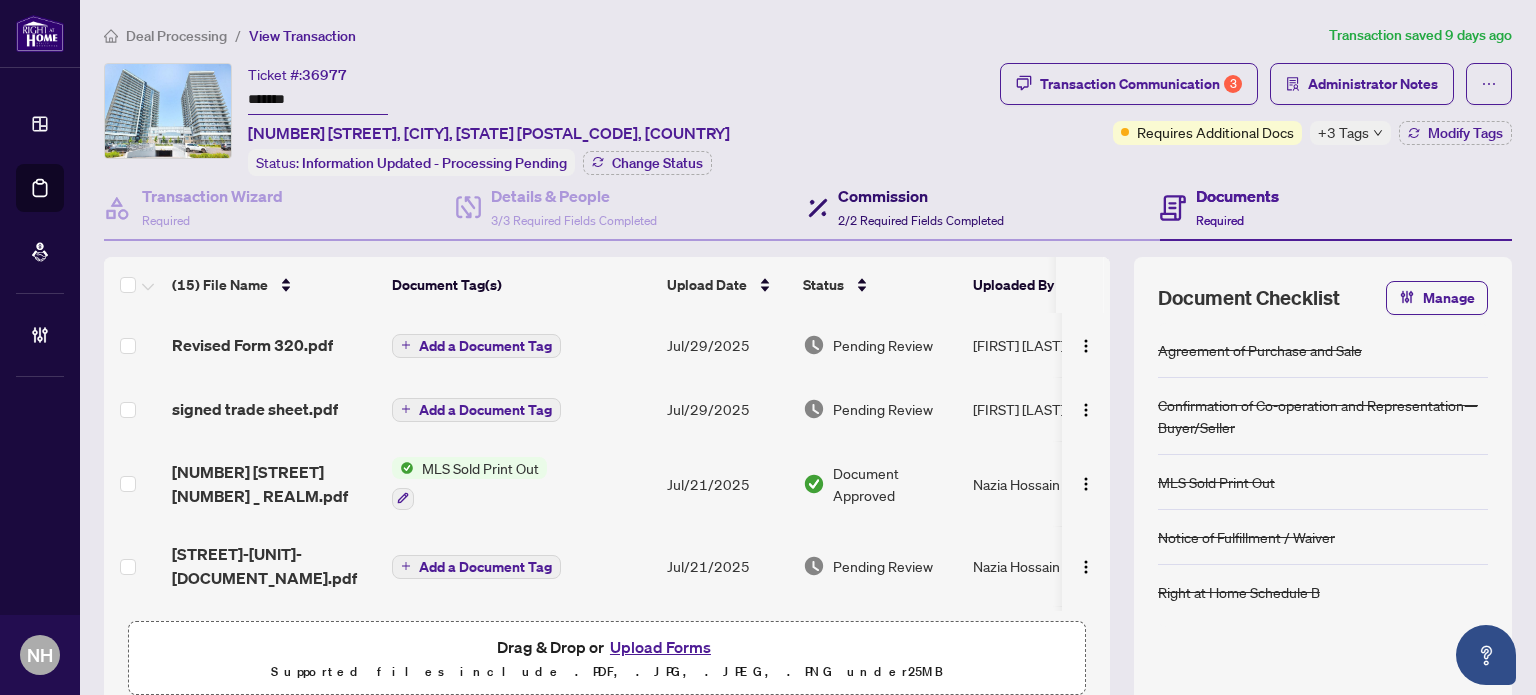 click on "Commission" at bounding box center [921, 196] 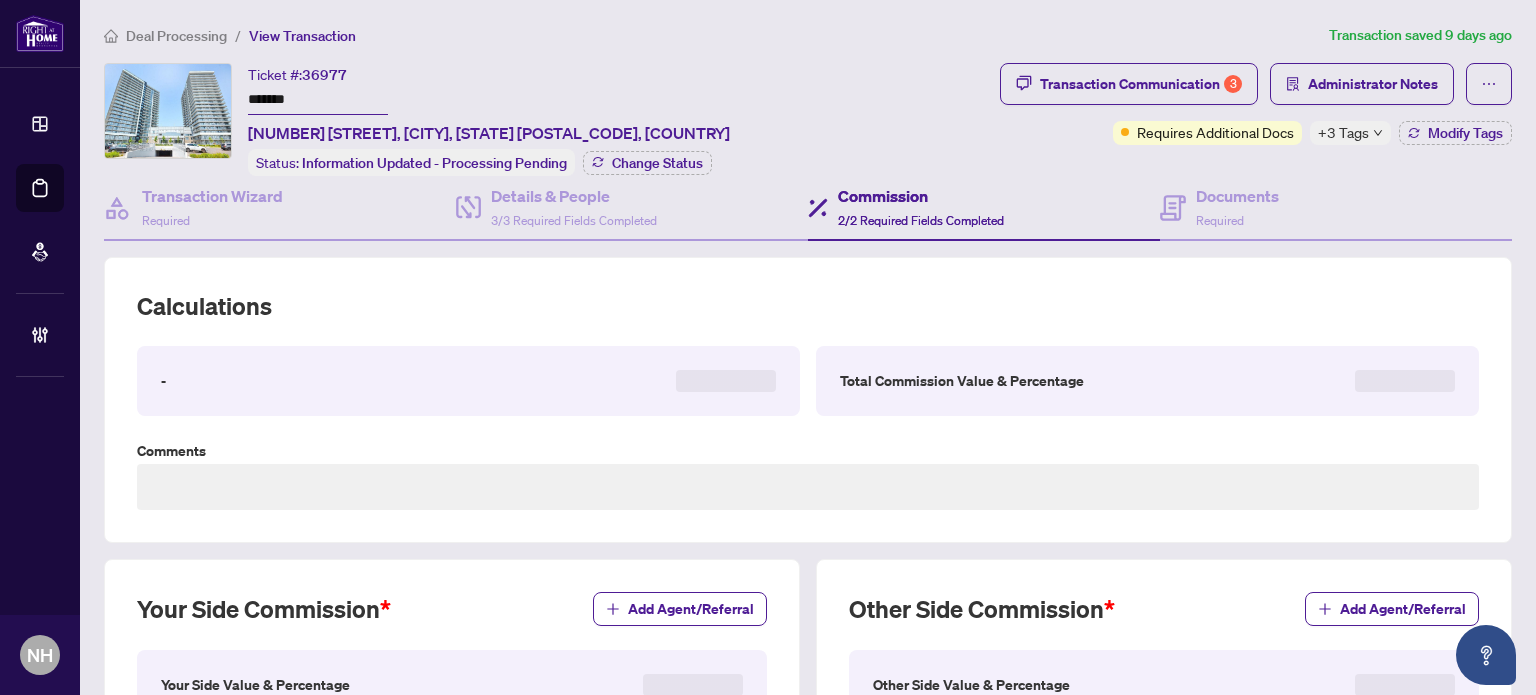 type on "**********" 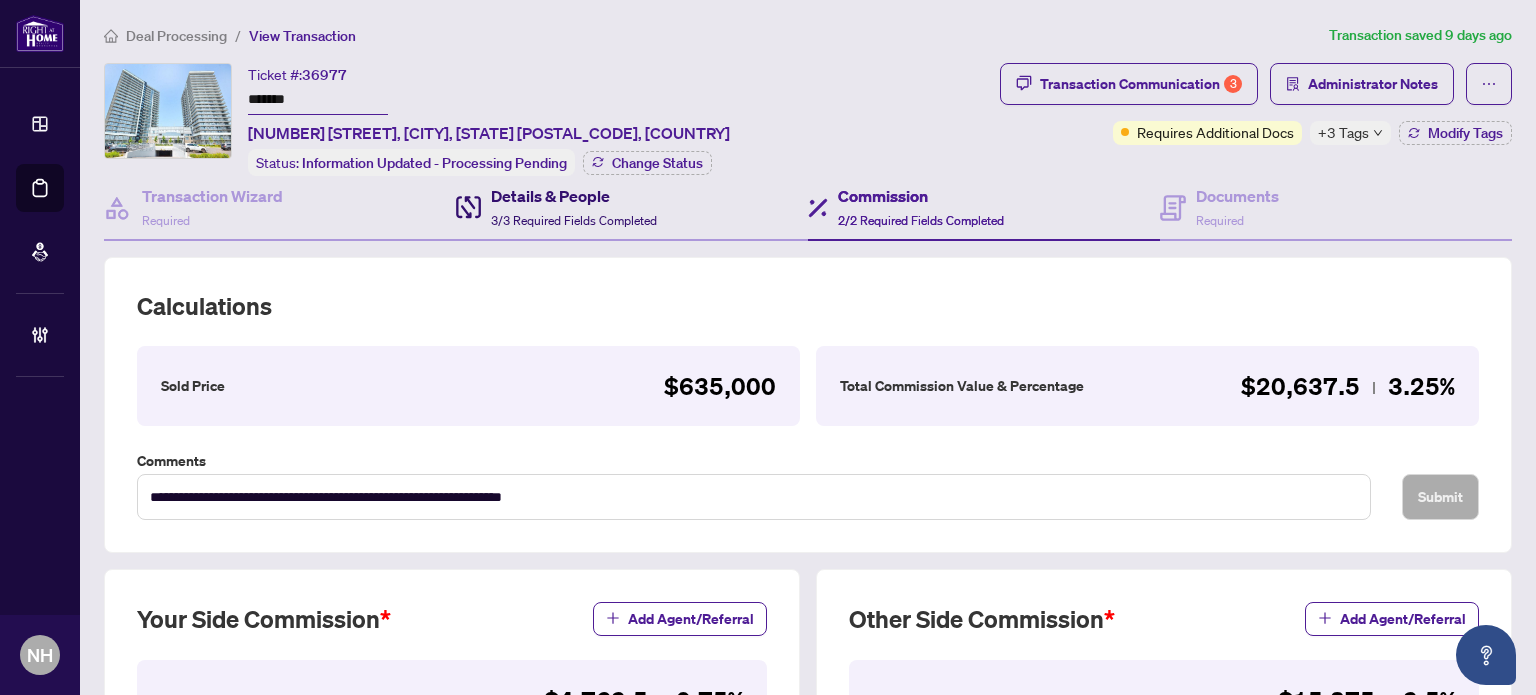 click on "Details & People" at bounding box center (574, 196) 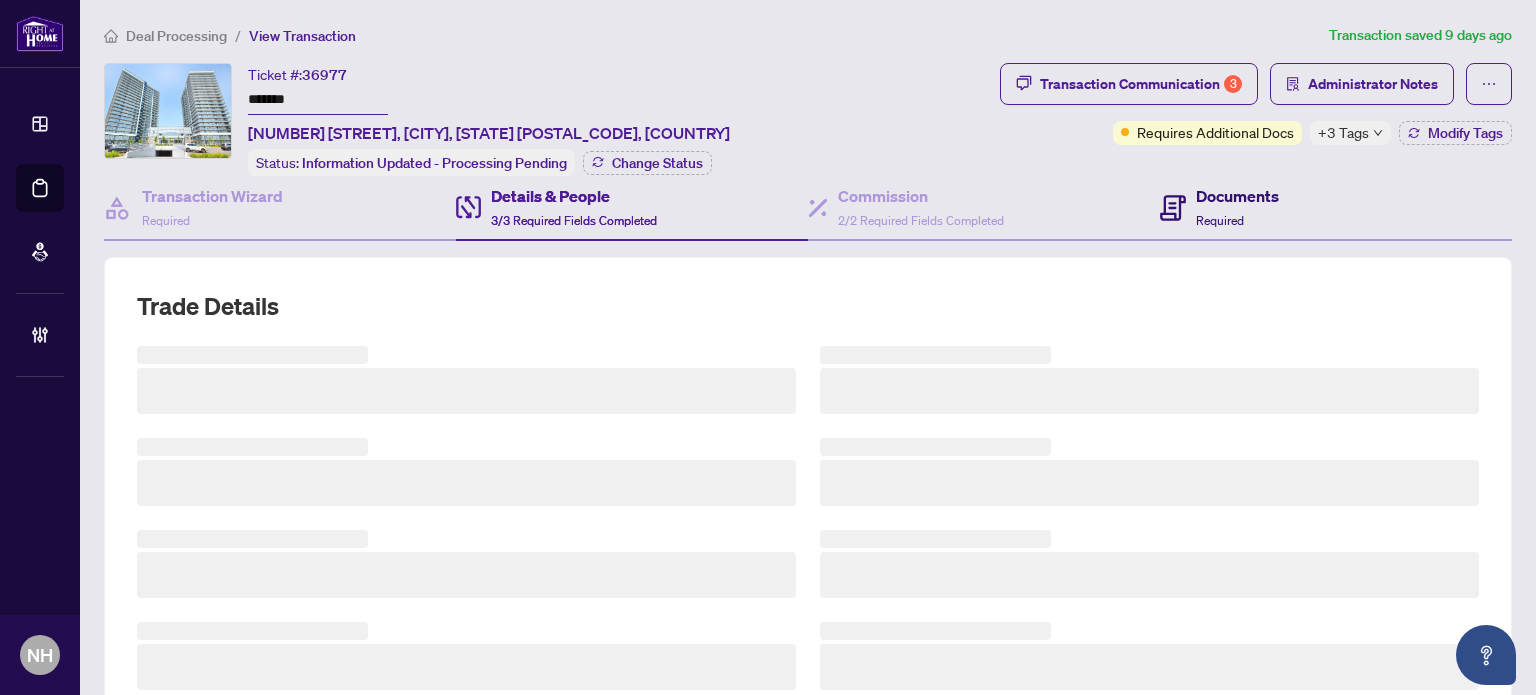 click on "Required" at bounding box center [1220, 220] 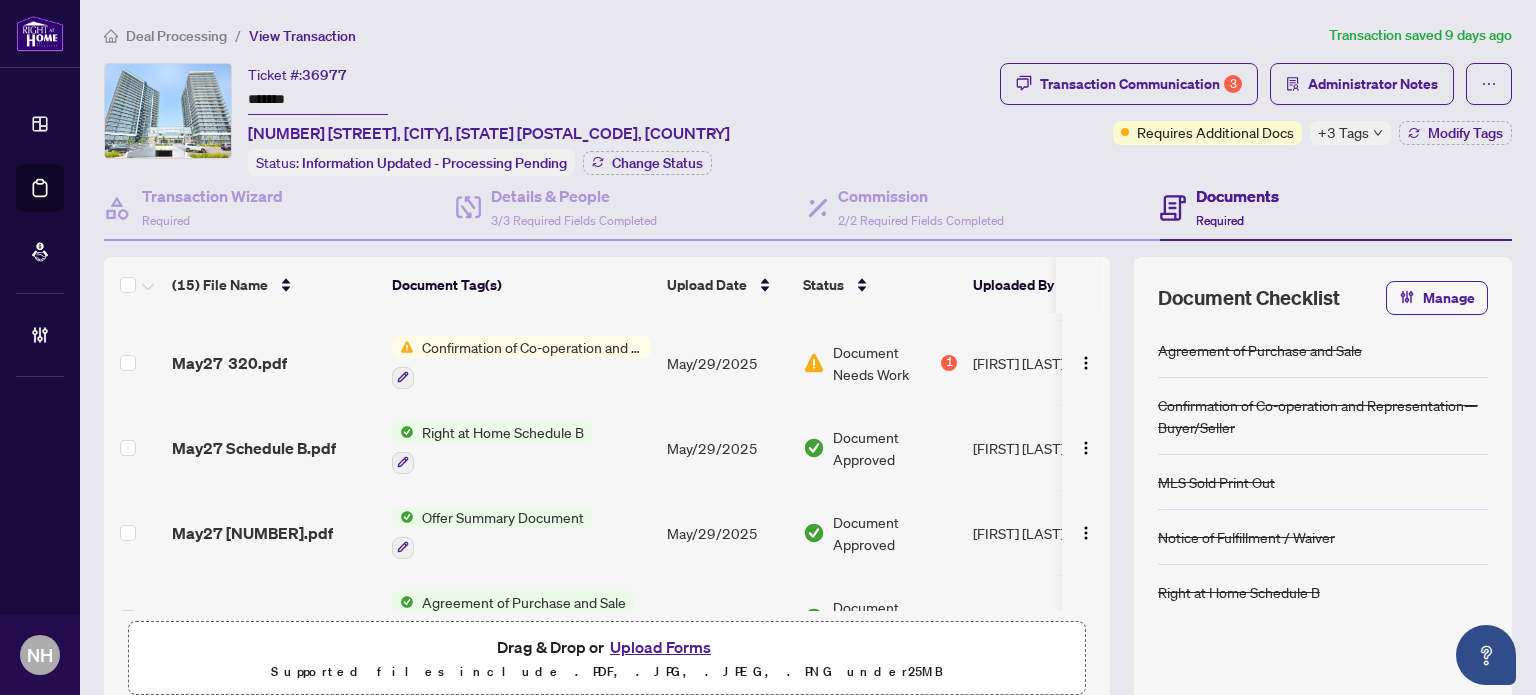 scroll, scrollTop: 900, scrollLeft: 0, axis: vertical 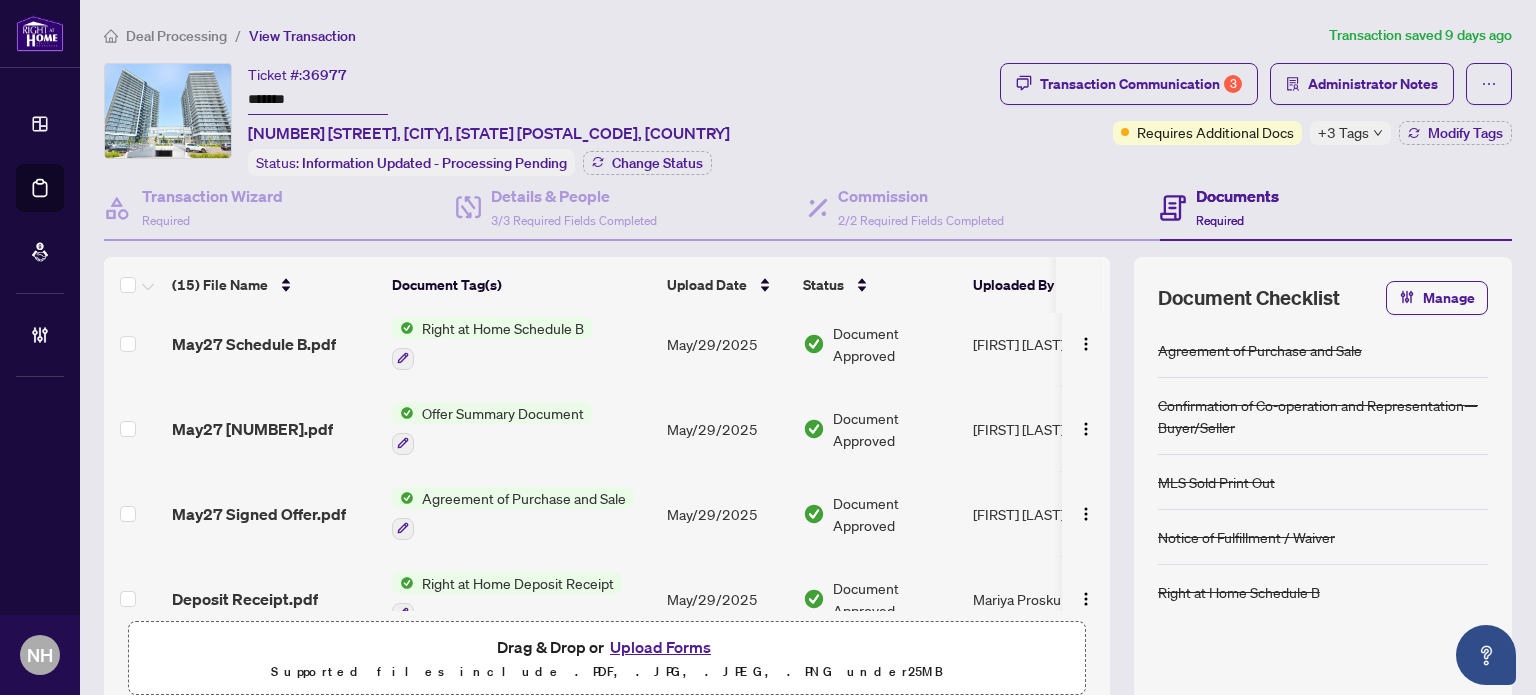 click on "May27 Signed Offer.pdf" at bounding box center [259, 514] 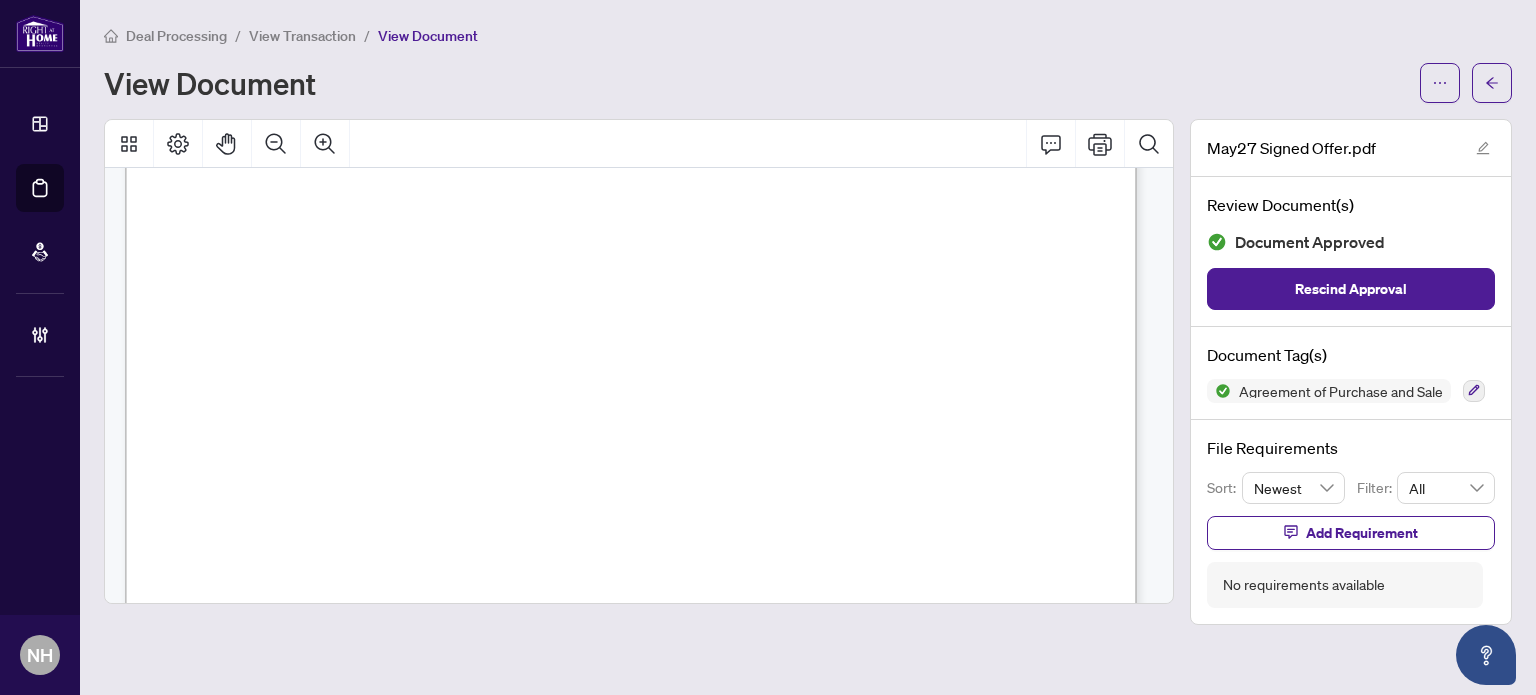 scroll, scrollTop: 400, scrollLeft: 0, axis: vertical 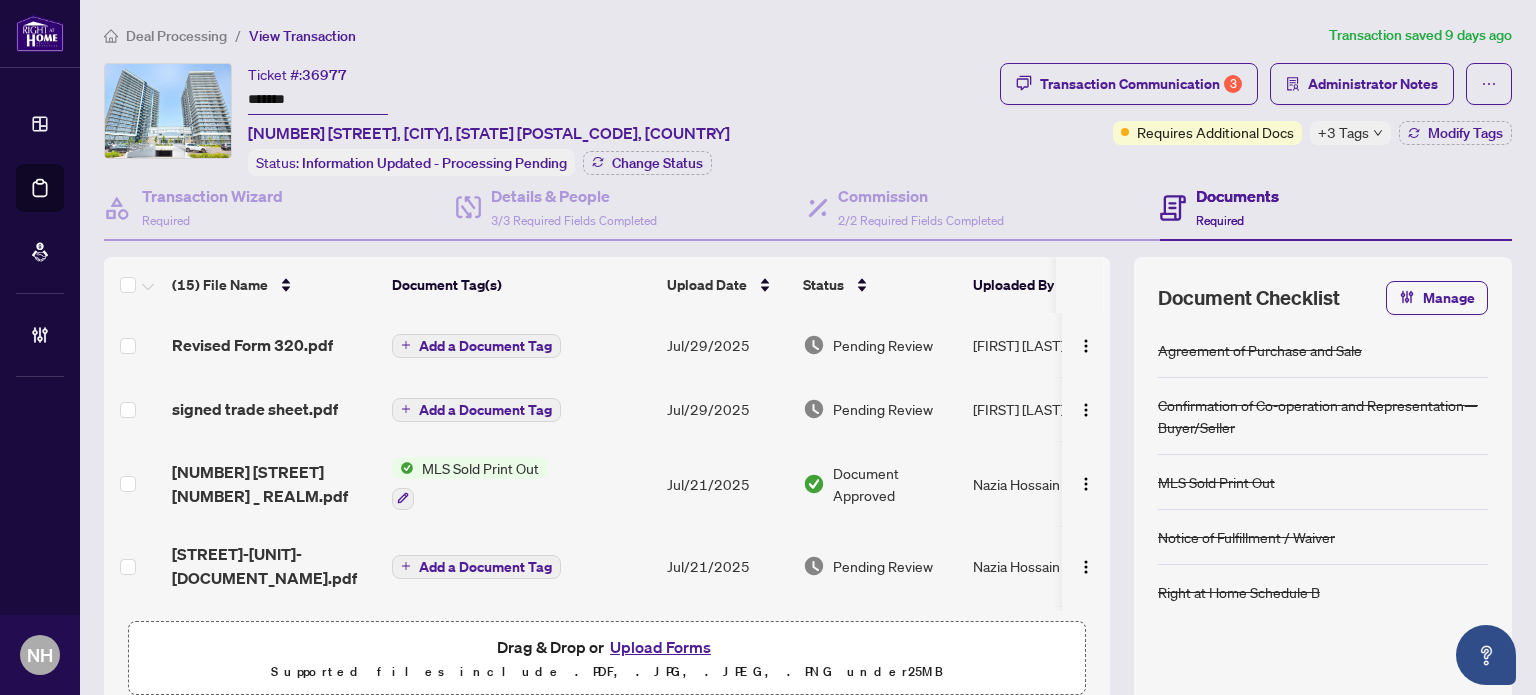 click on "Upload Forms" at bounding box center (660, 647) 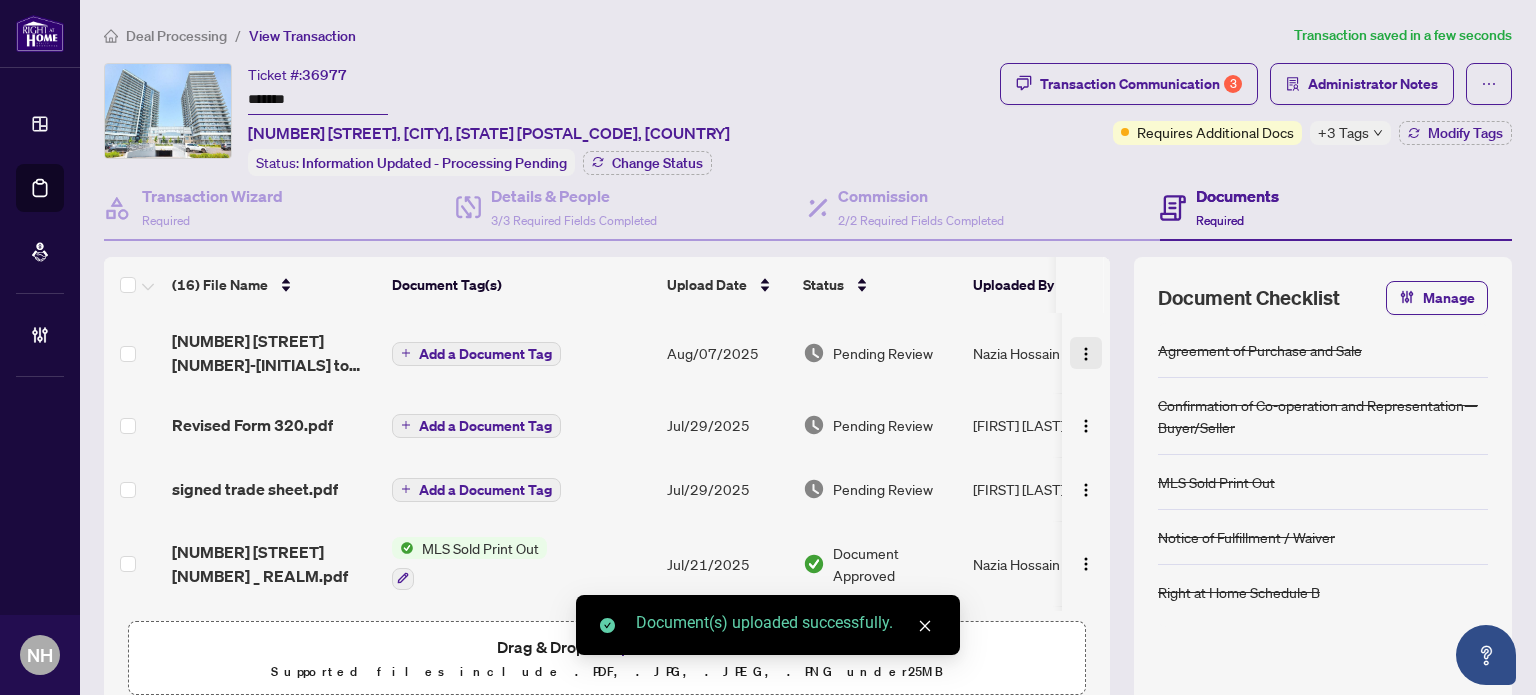 click at bounding box center [1086, 354] 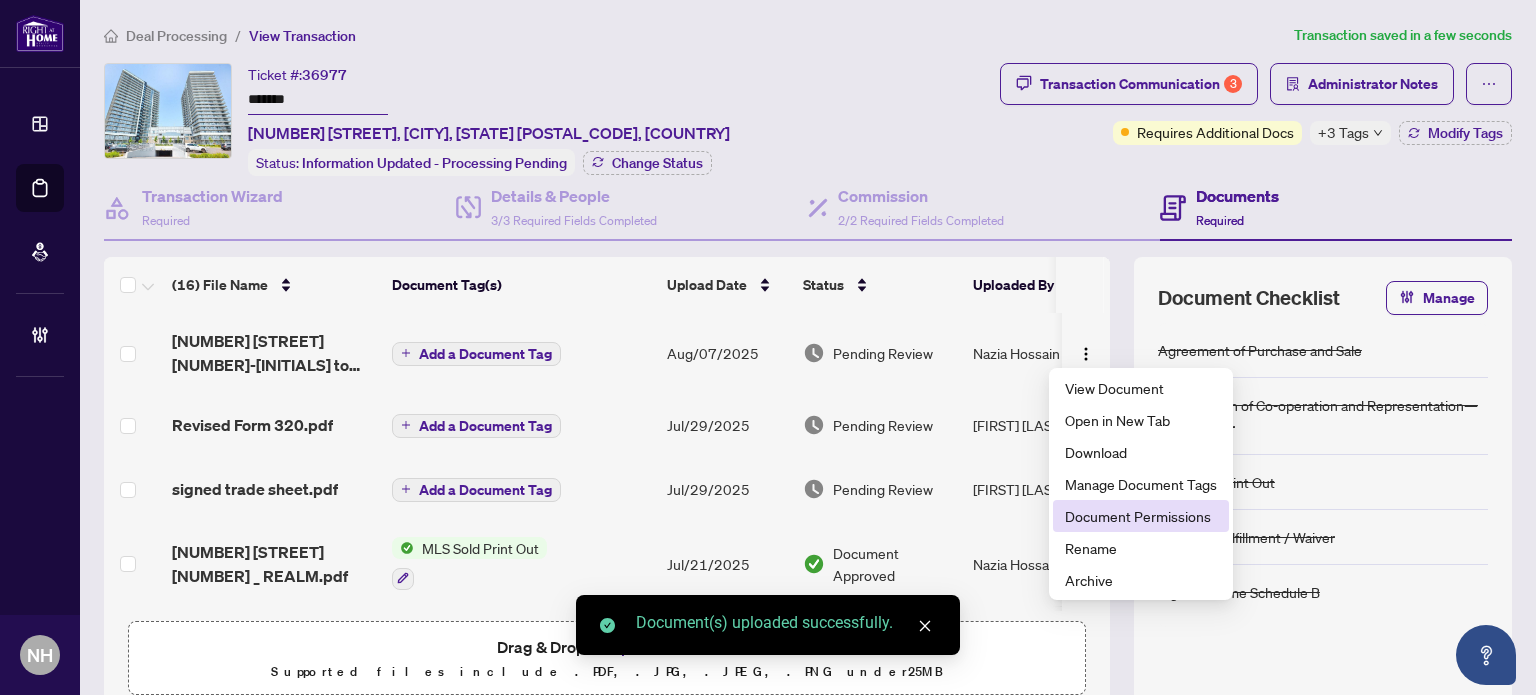 click on "Document Permissions" at bounding box center (1141, 516) 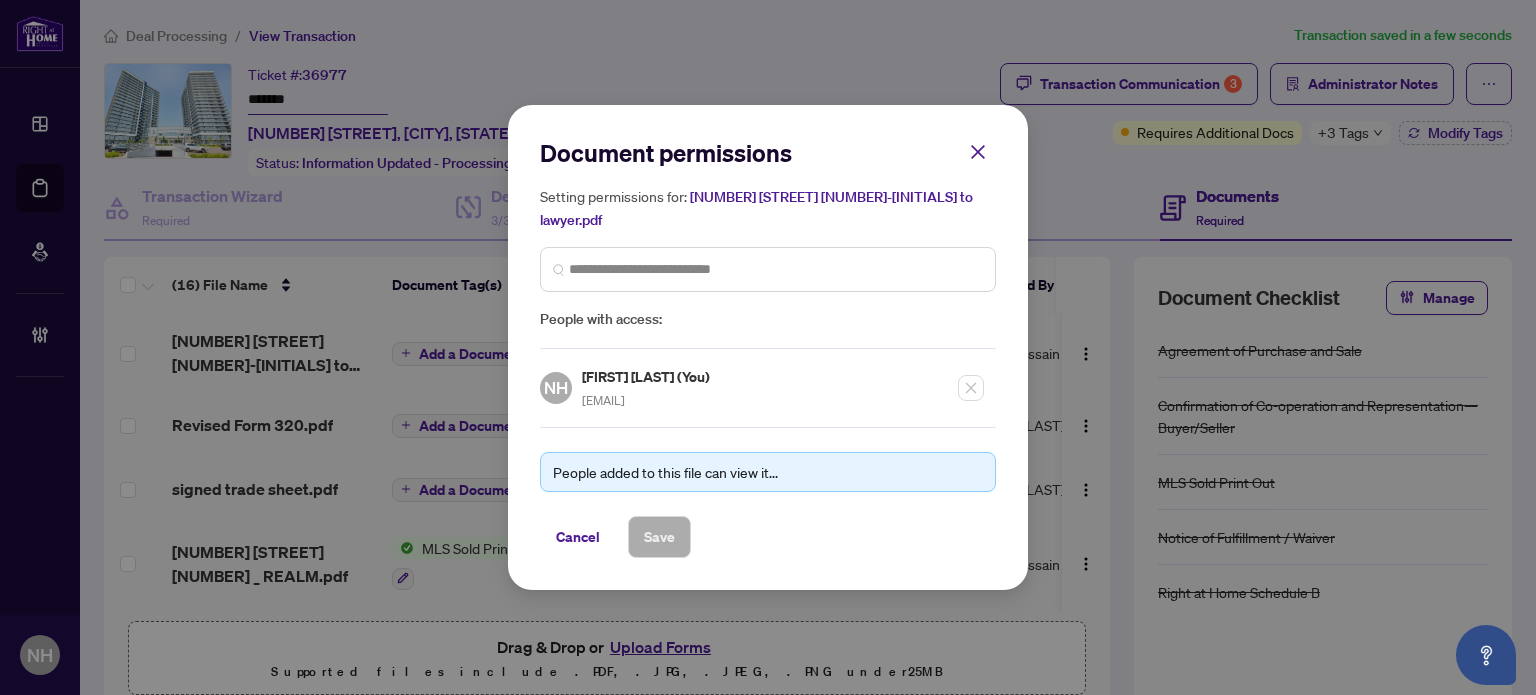 click on "Setting permissions for:   4675 Metcalfe Ave 1105-CS to lawyer.pdf     People with access:" at bounding box center (768, 258) 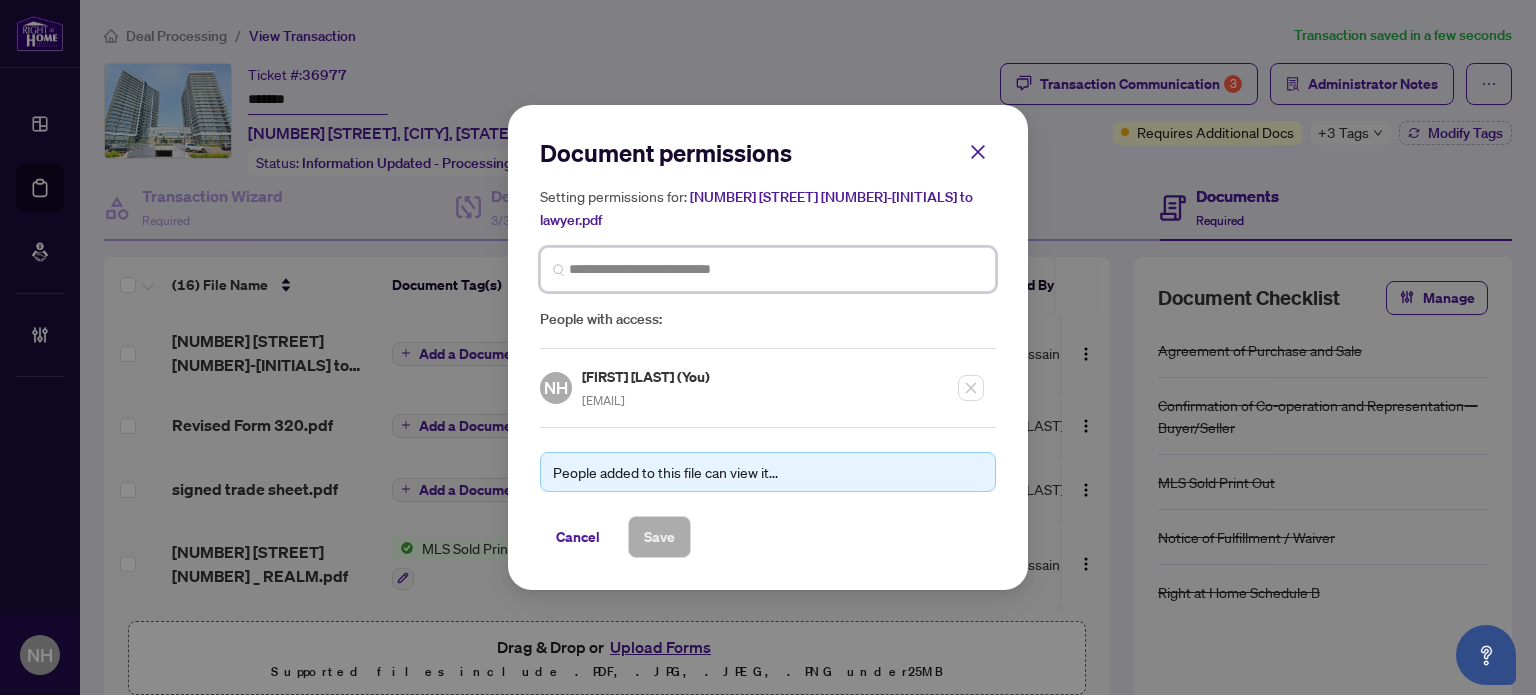 click at bounding box center [776, 269] 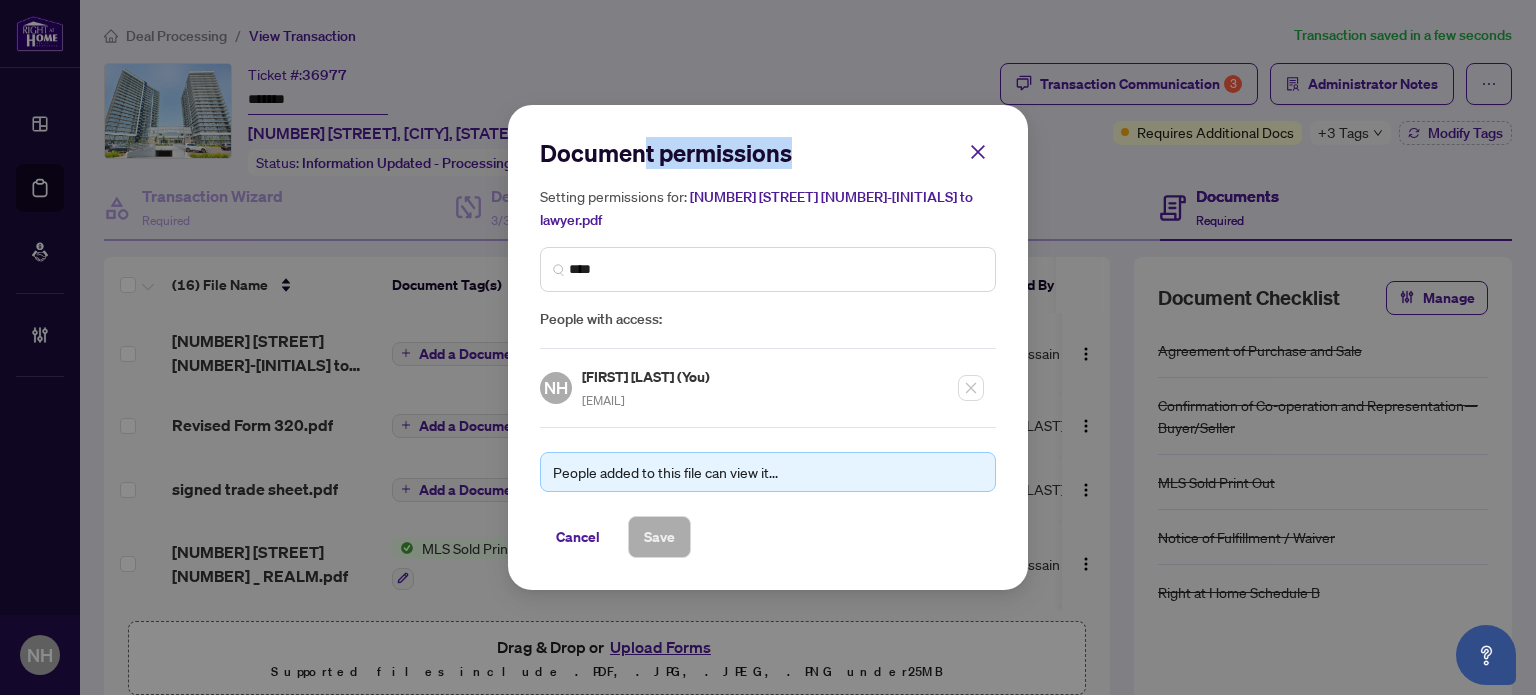 drag, startPoint x: 820, startPoint y: 148, endPoint x: 643, endPoint y: 136, distance: 177.40631 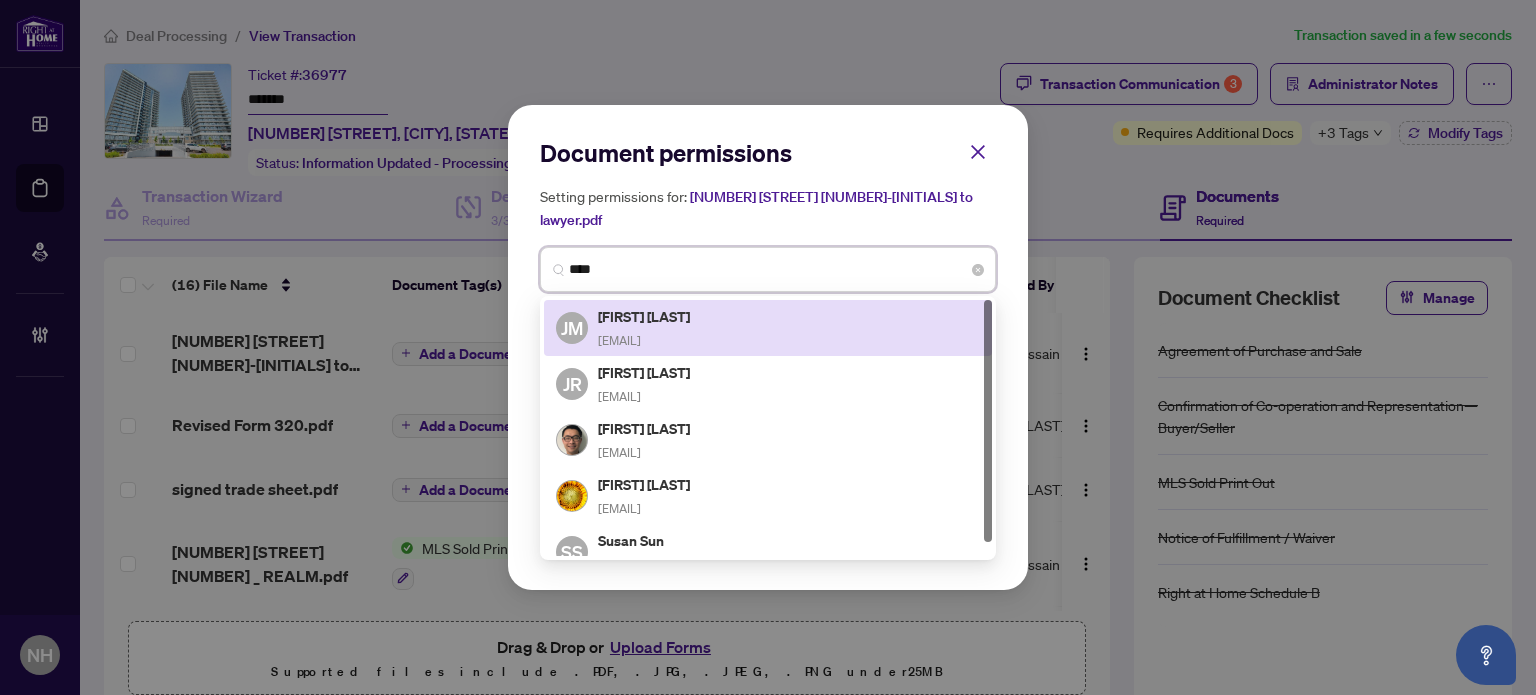 click on "****" at bounding box center [776, 269] 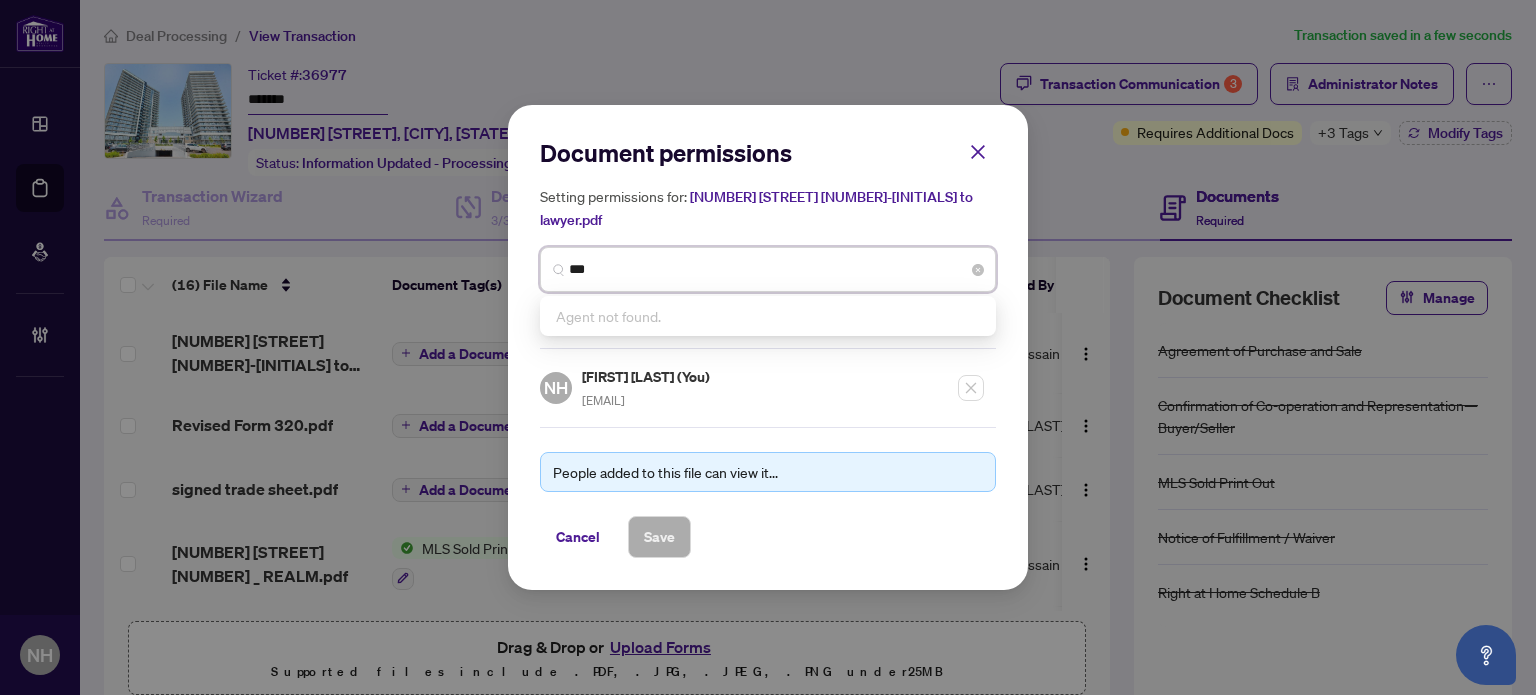 type on "****" 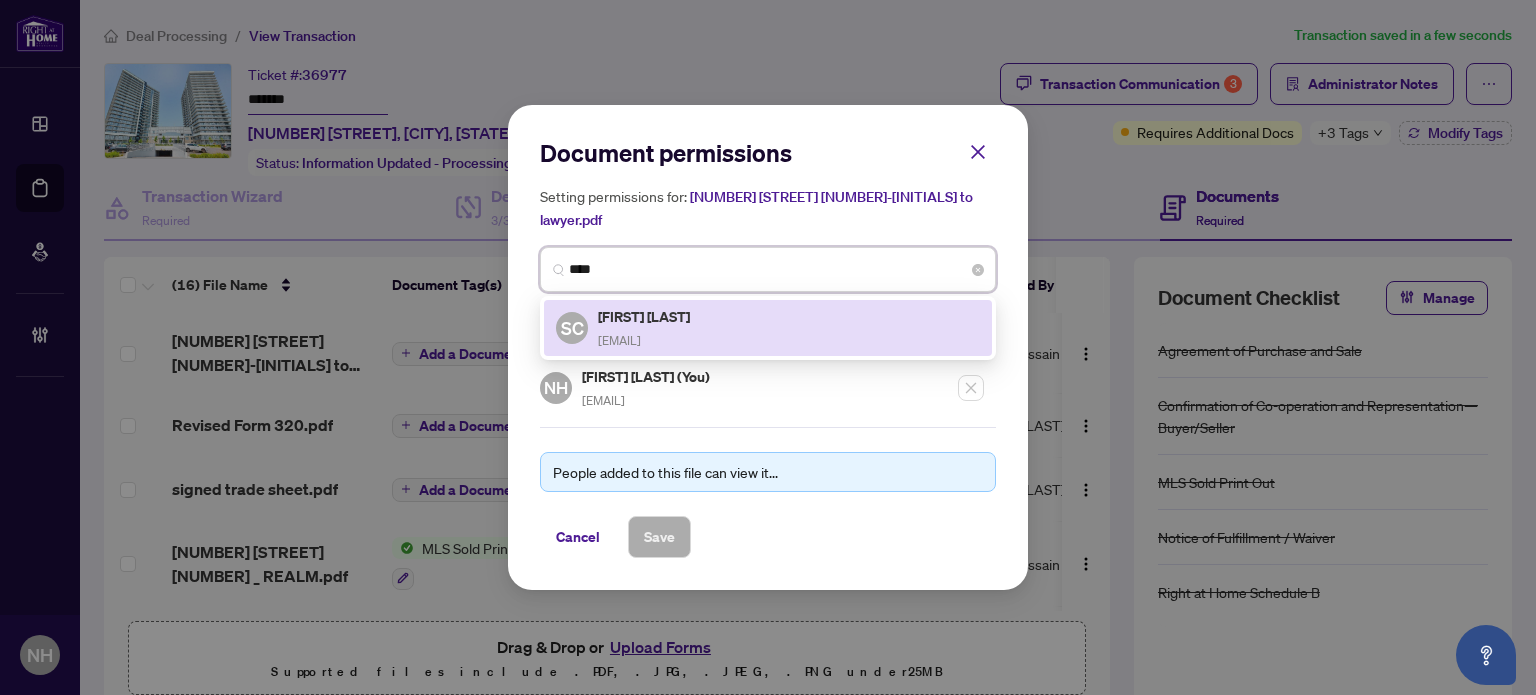 click on "[FIRST] [LAST]" at bounding box center [645, 316] 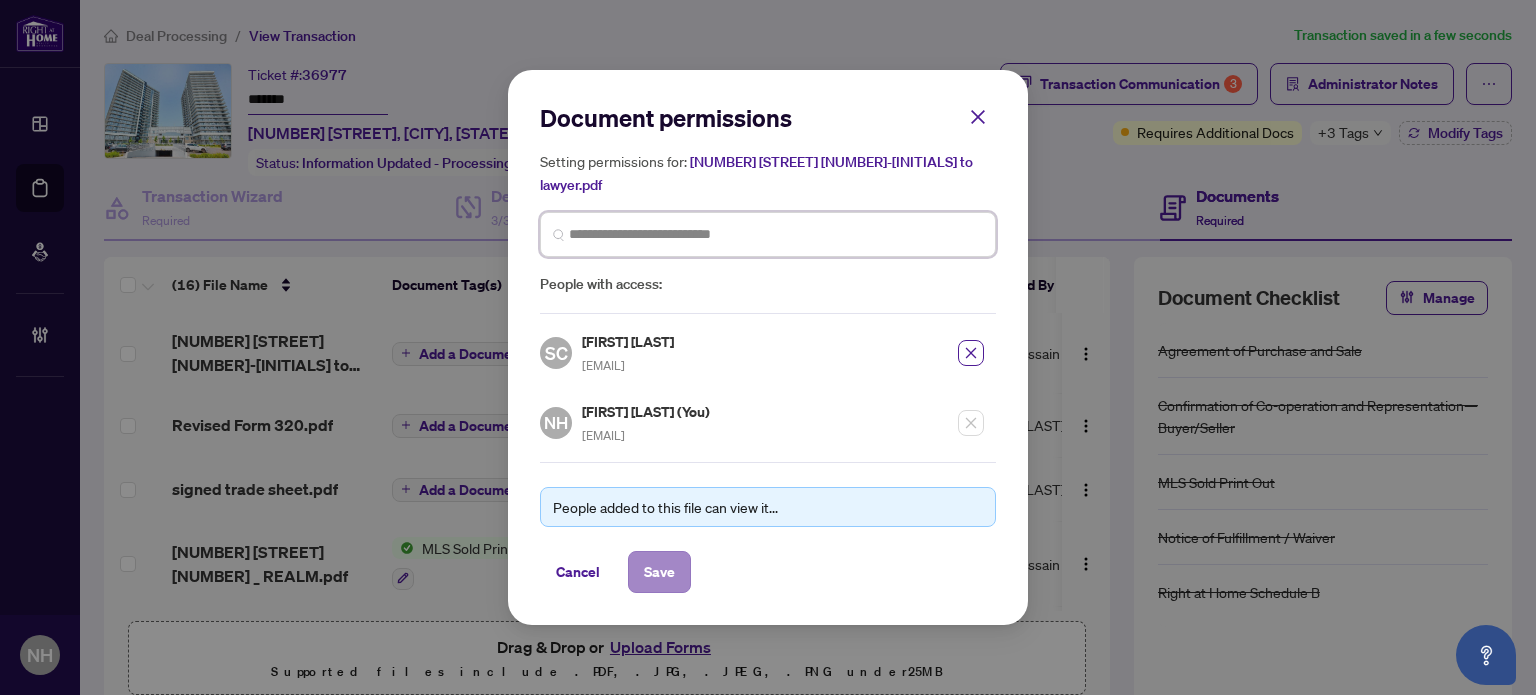 type 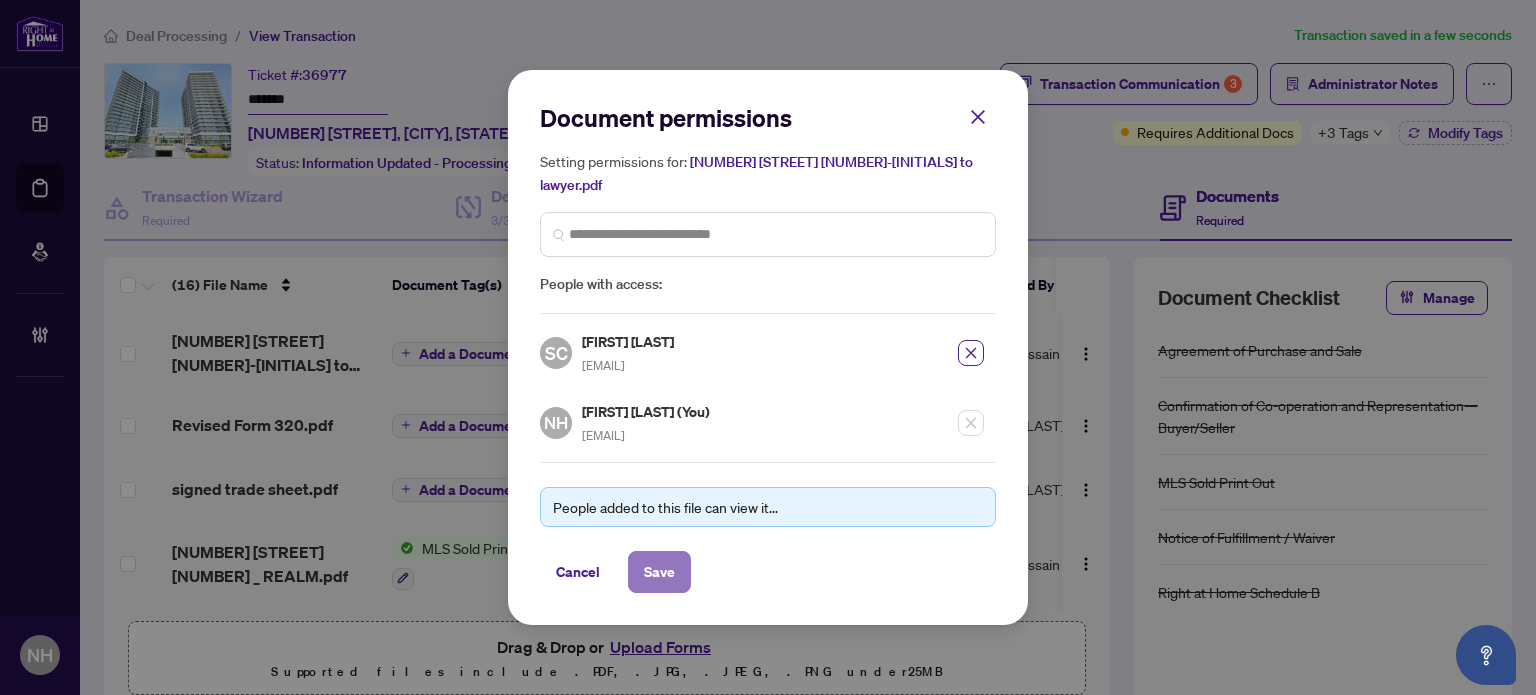 click on "Save" at bounding box center [659, 572] 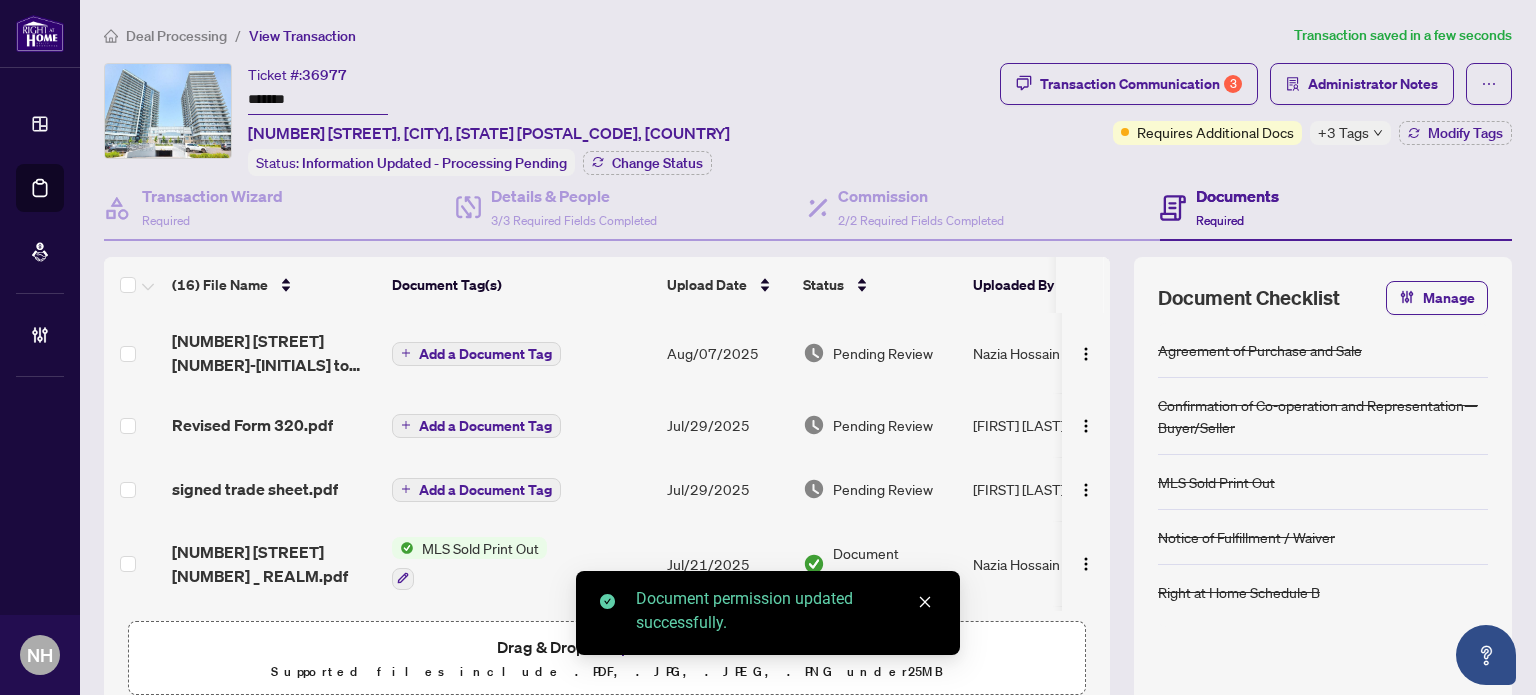click on "Add a Document Tag" at bounding box center (485, 354) 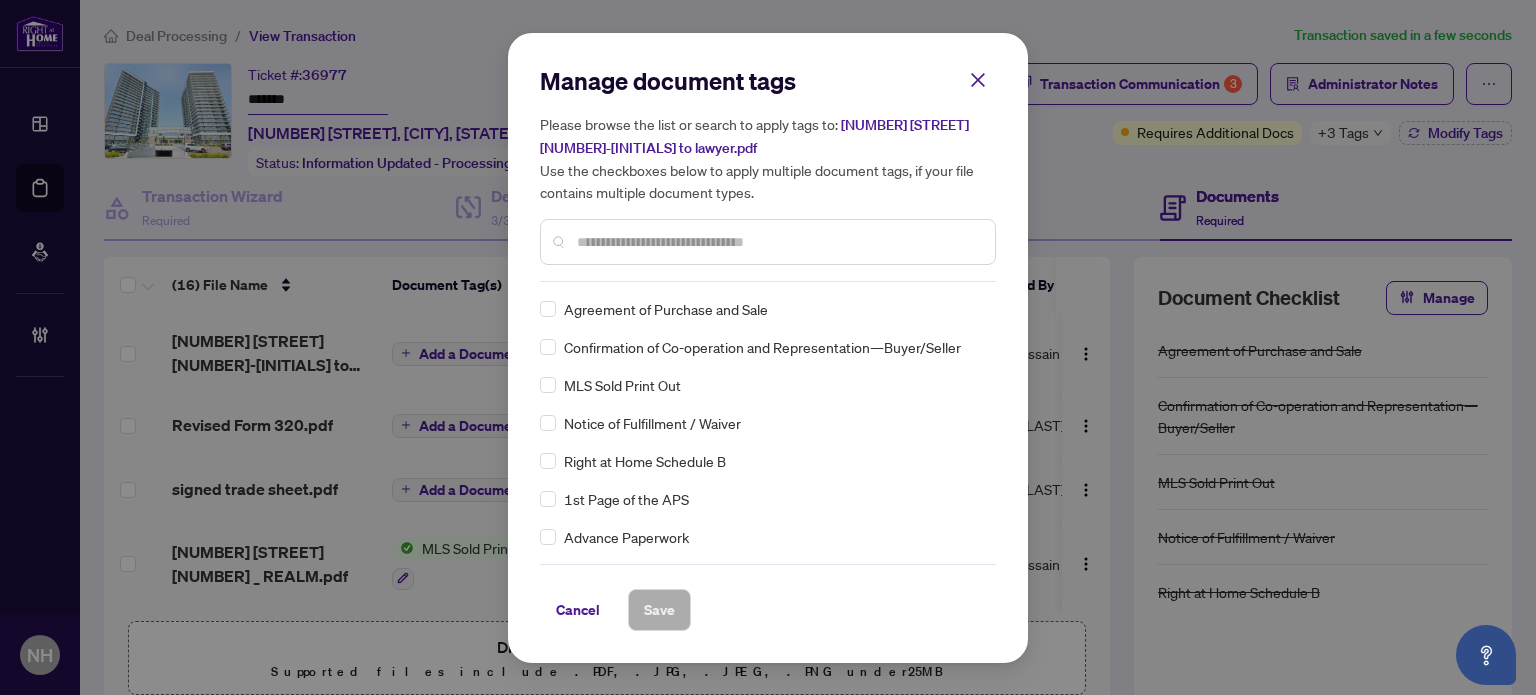 click at bounding box center [778, 242] 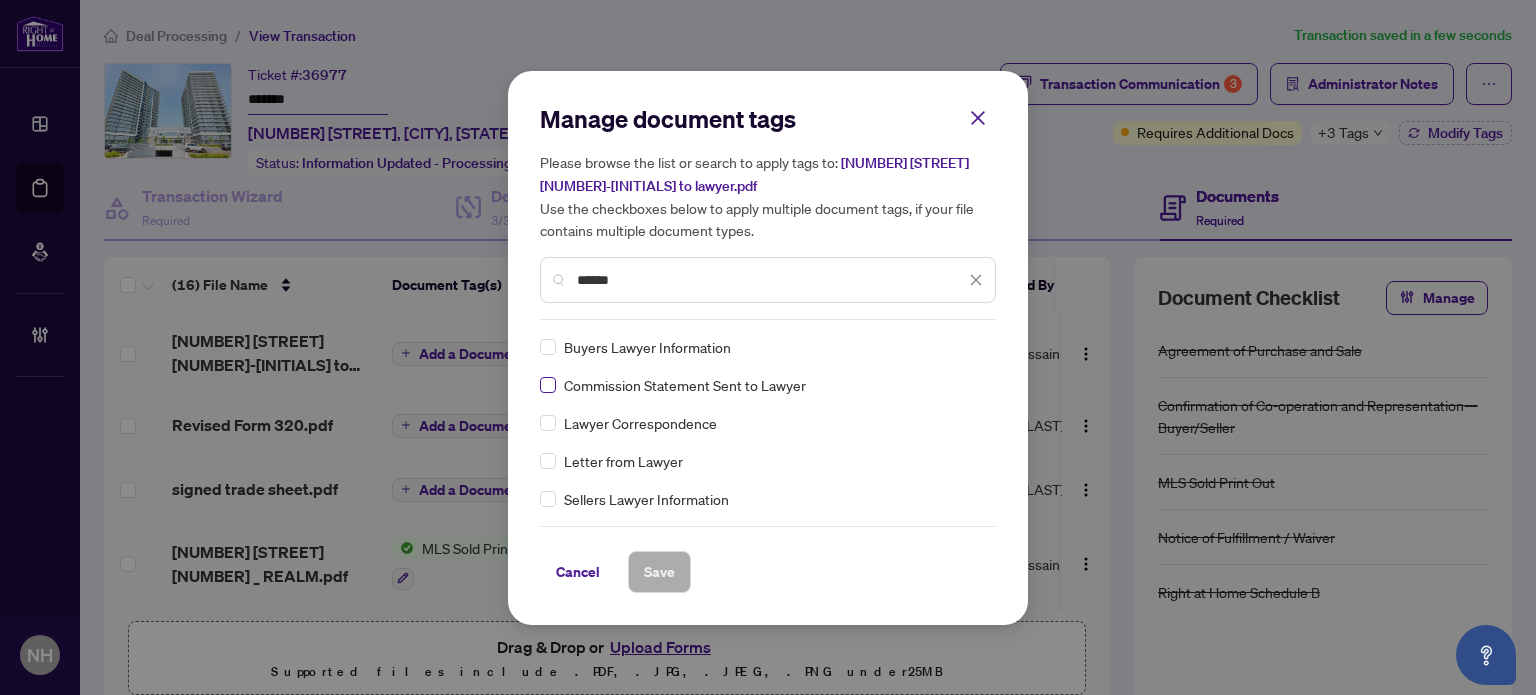 type on "******" 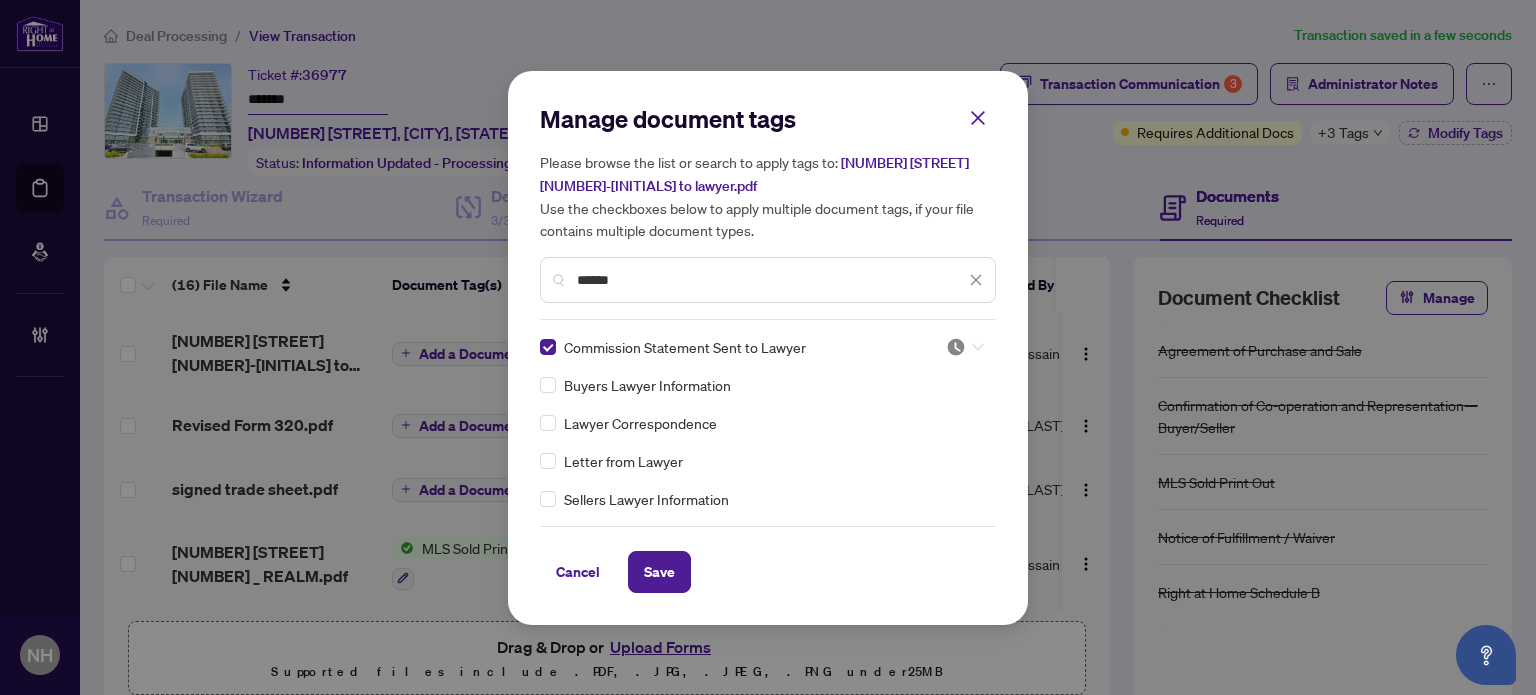 click at bounding box center [956, 347] 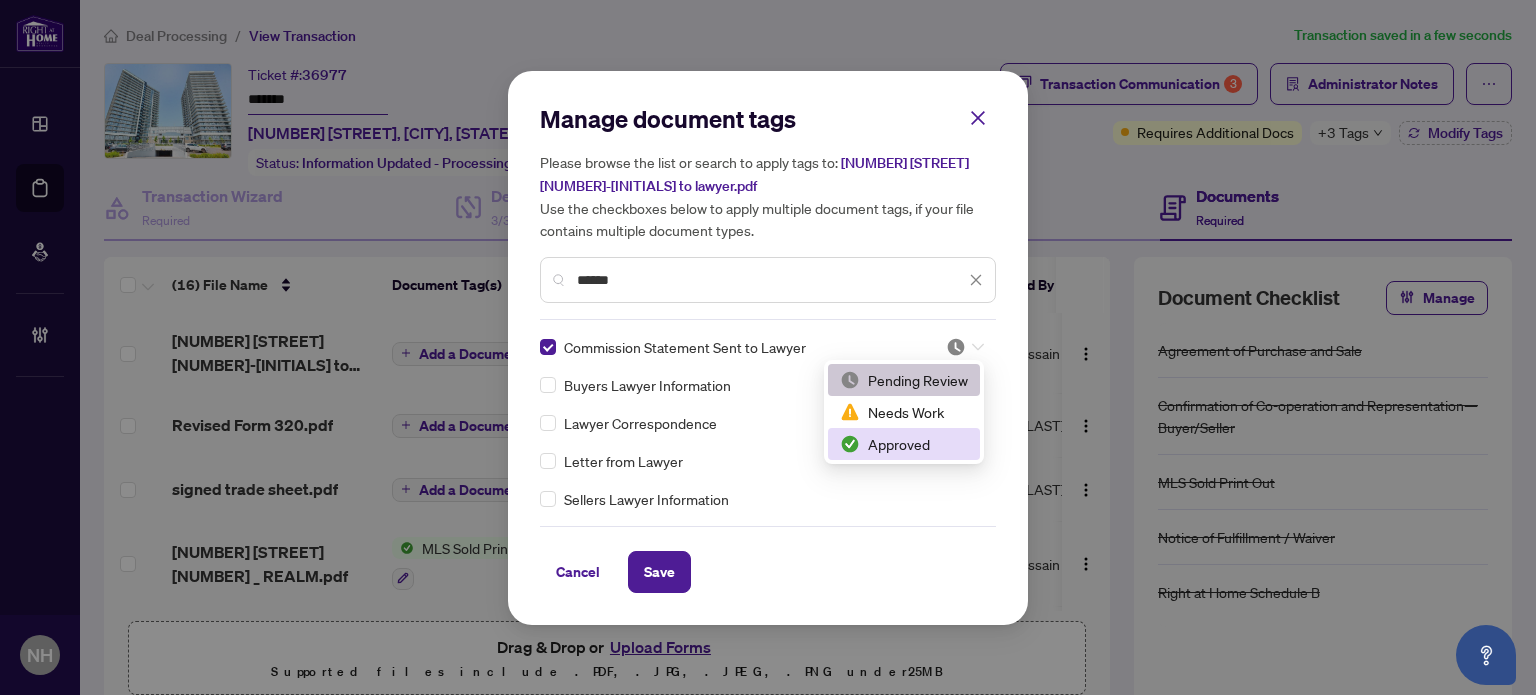 drag, startPoint x: 884, startPoint y: 445, endPoint x: 828, endPoint y: 481, distance: 66.573265 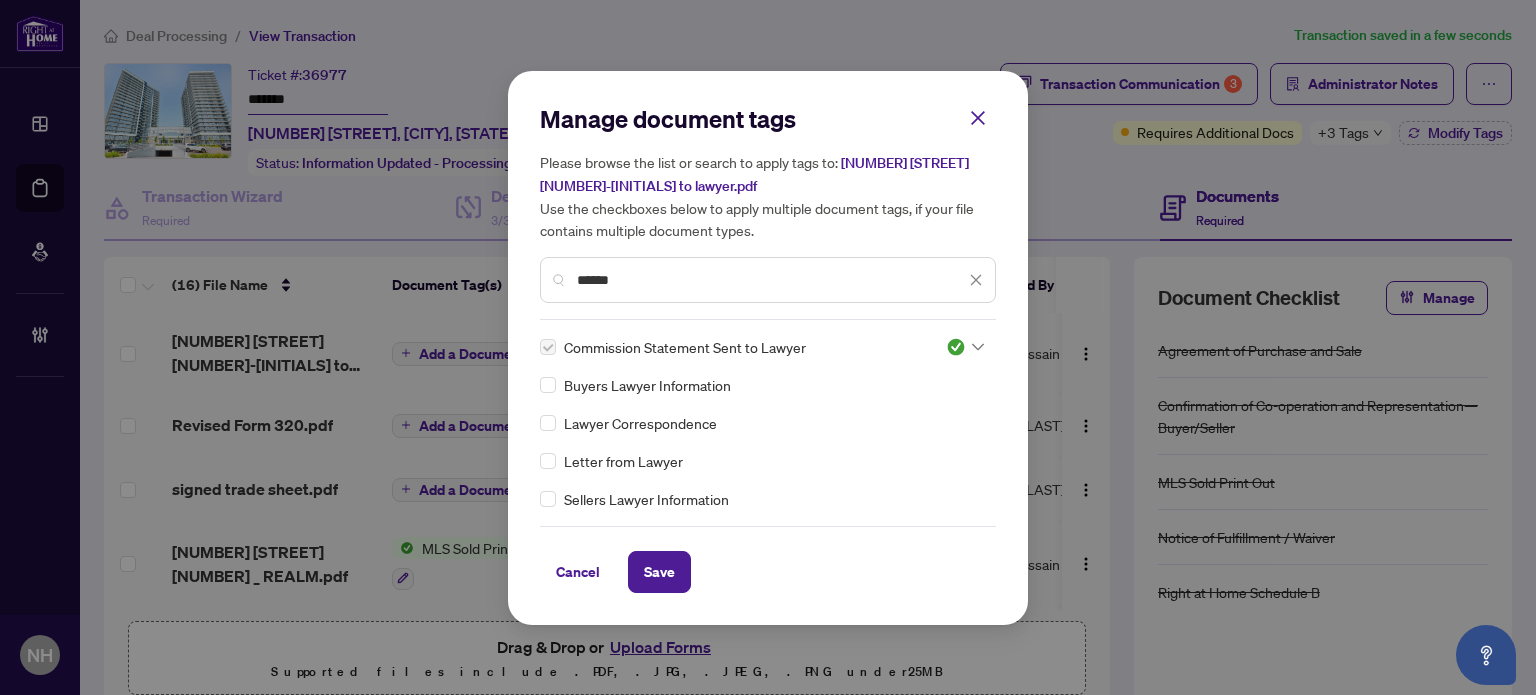 drag, startPoint x: 669, startPoint y: 565, endPoint x: 740, endPoint y: 590, distance: 75.272835 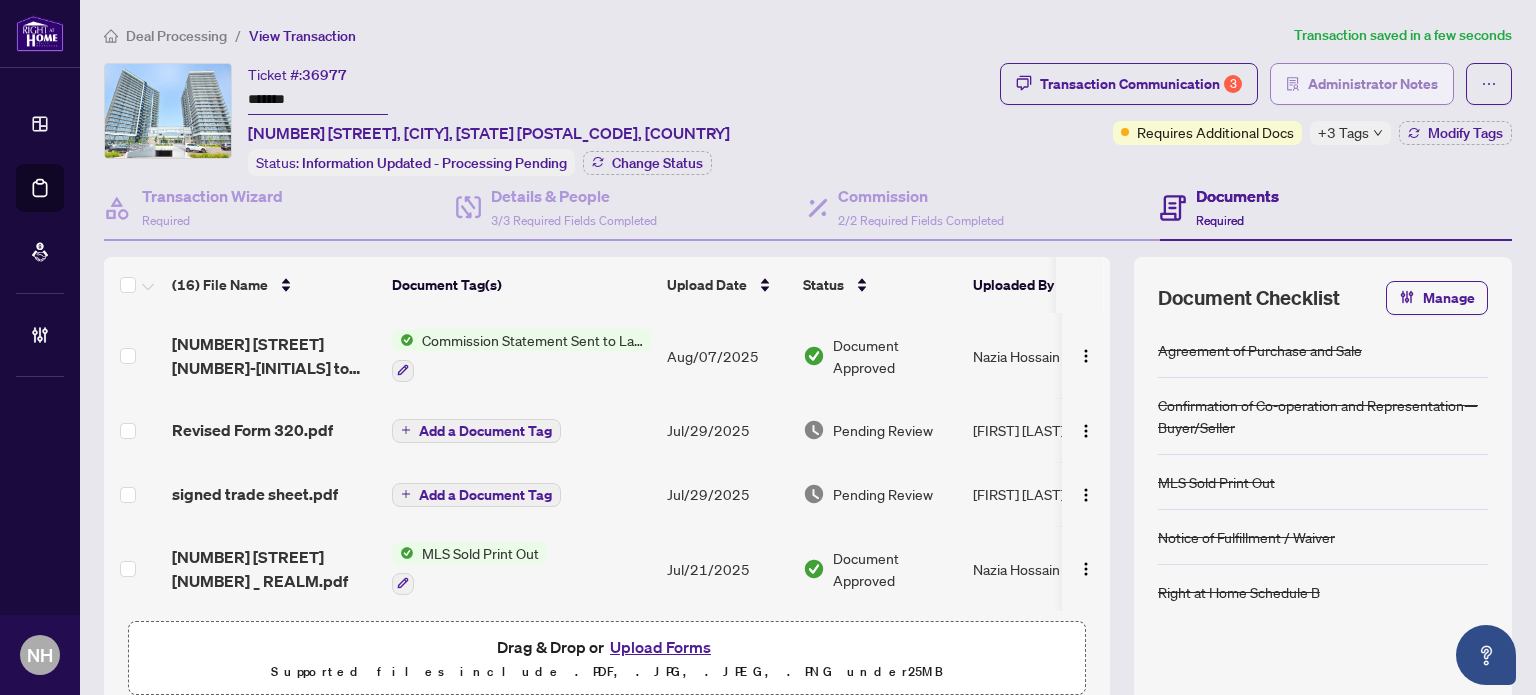 click on "Administrator Notes" at bounding box center [1373, 84] 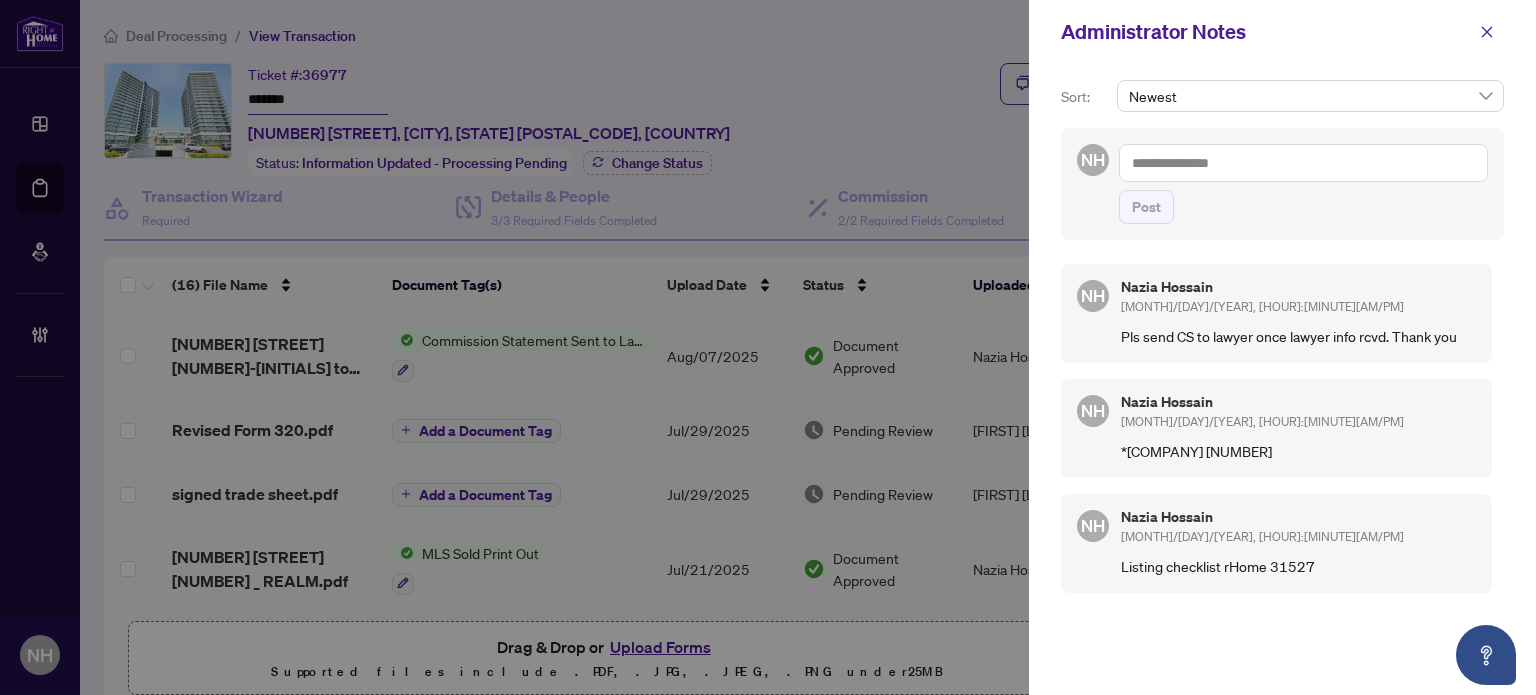 click at bounding box center (1303, 163) 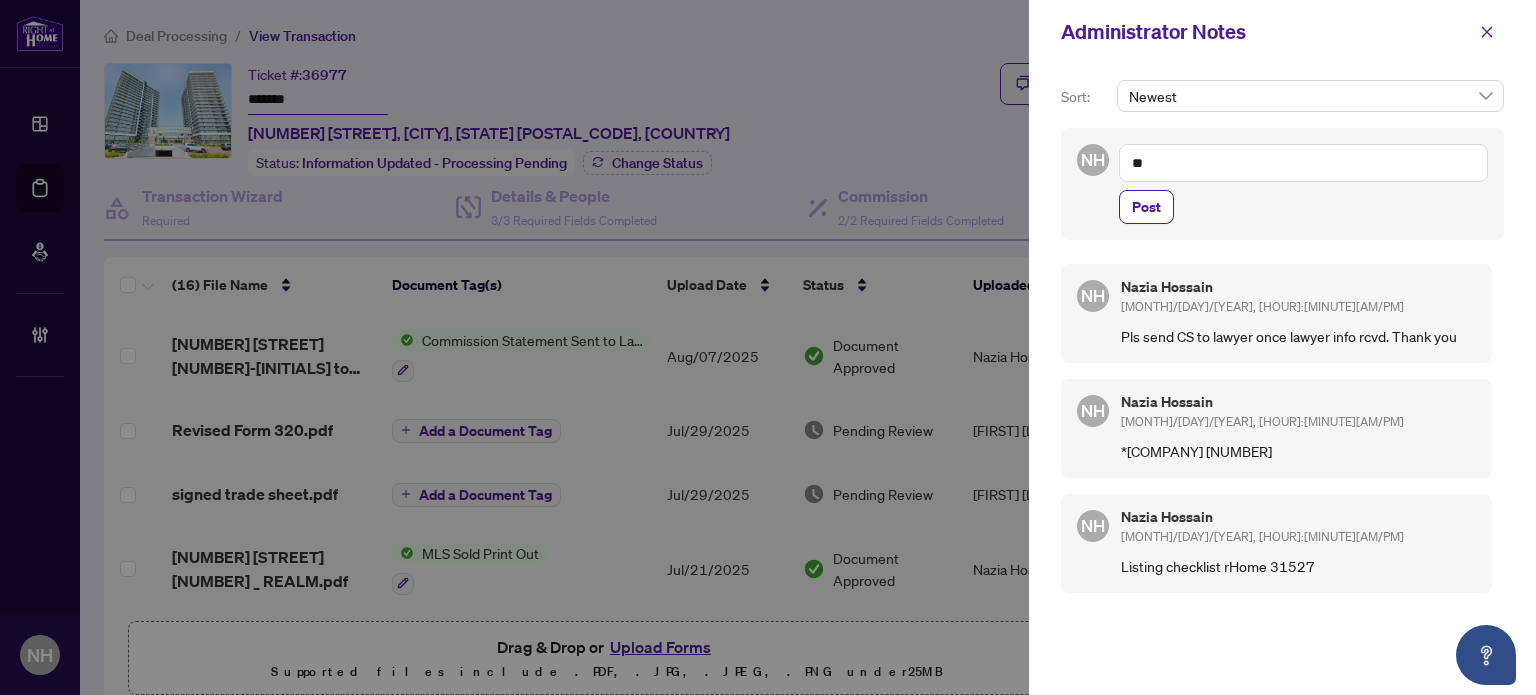 type on "*" 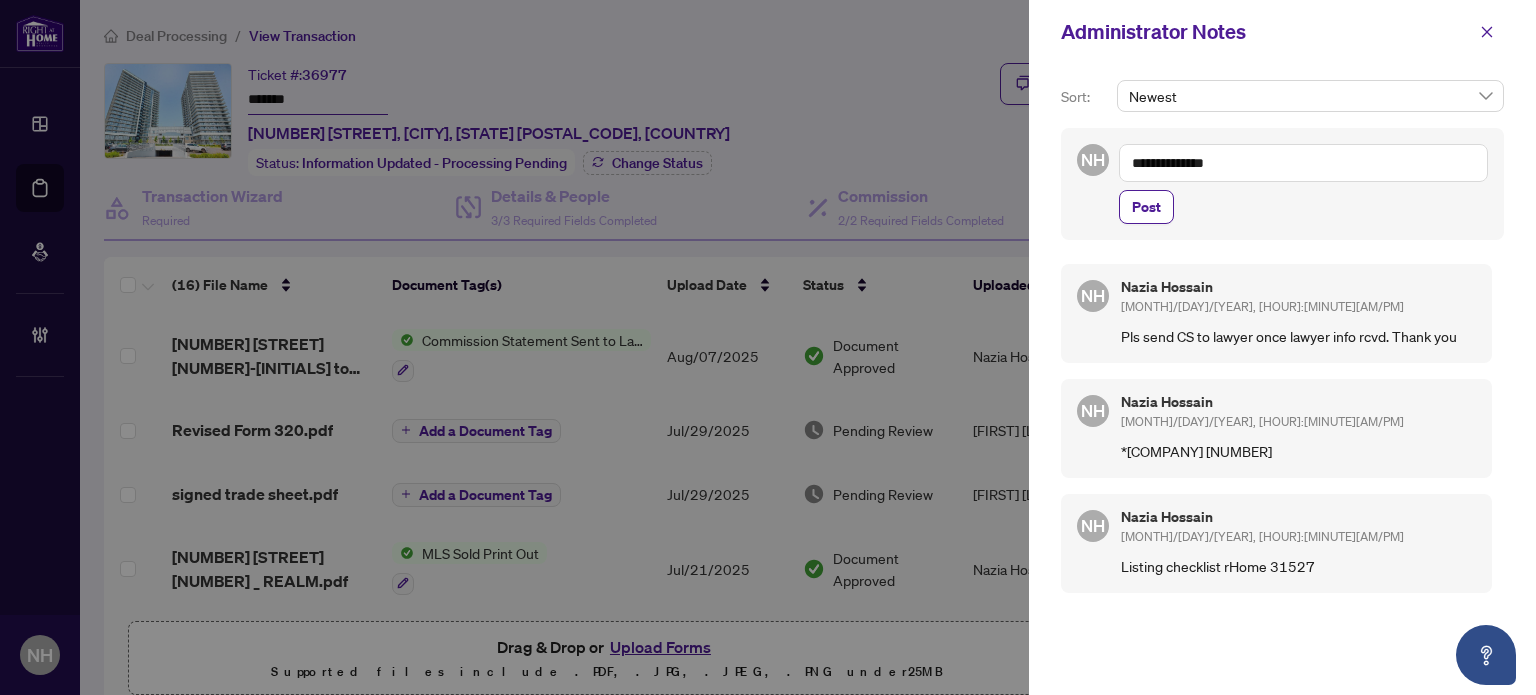 paste on "**********" 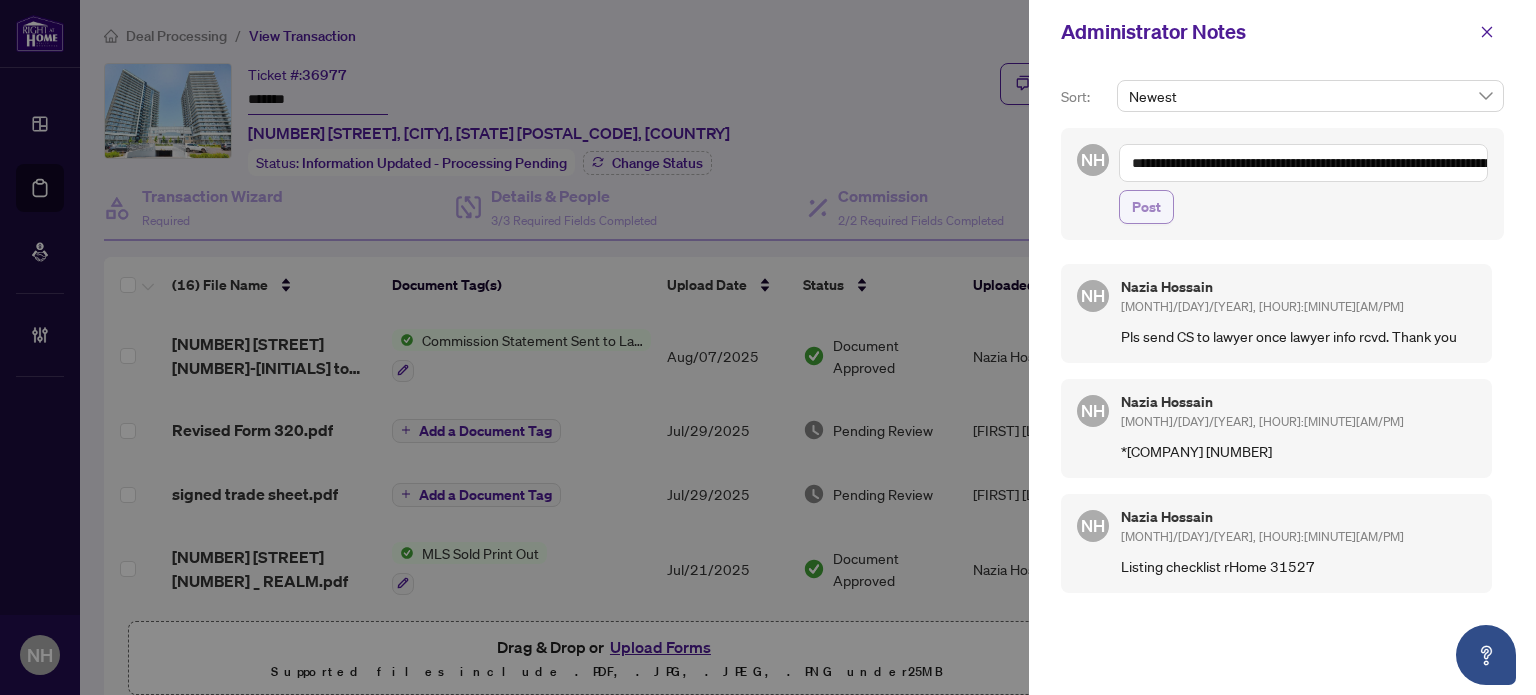 type on "**********" 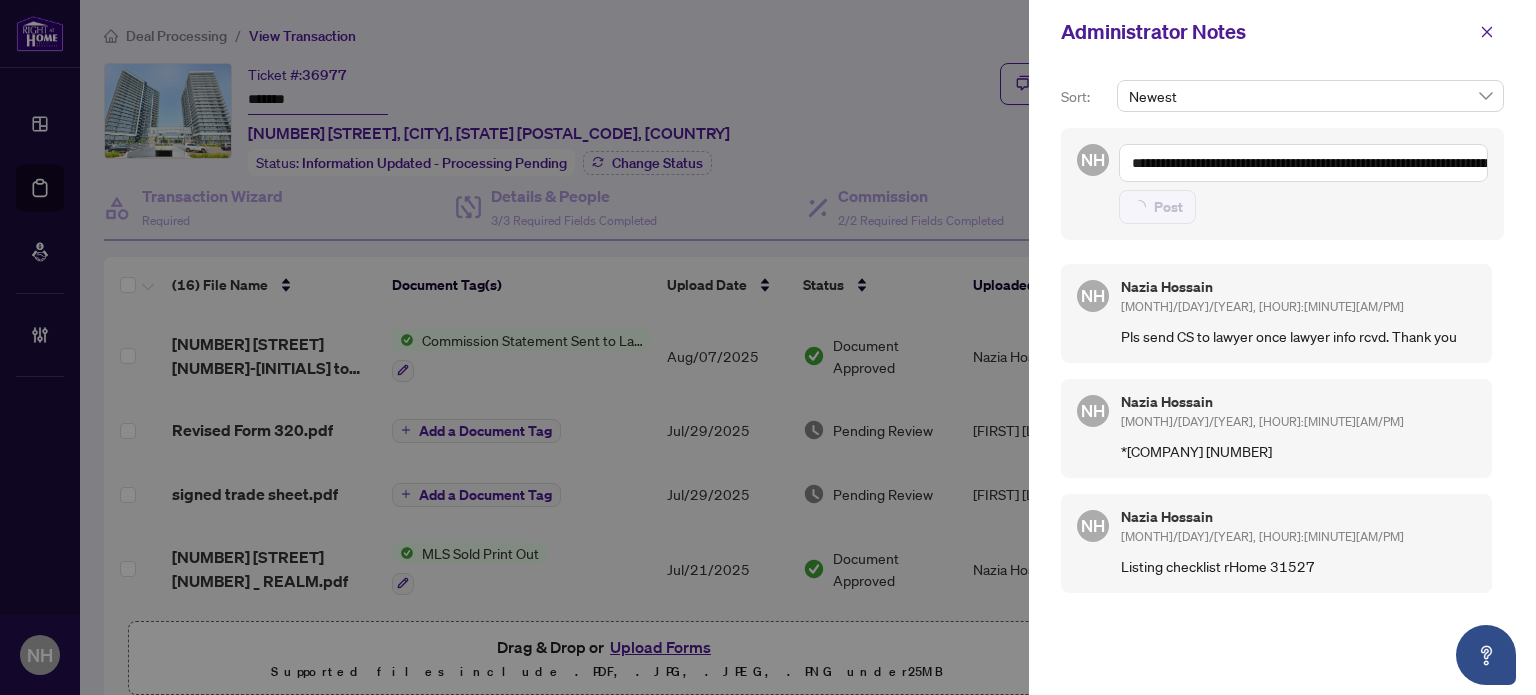 type 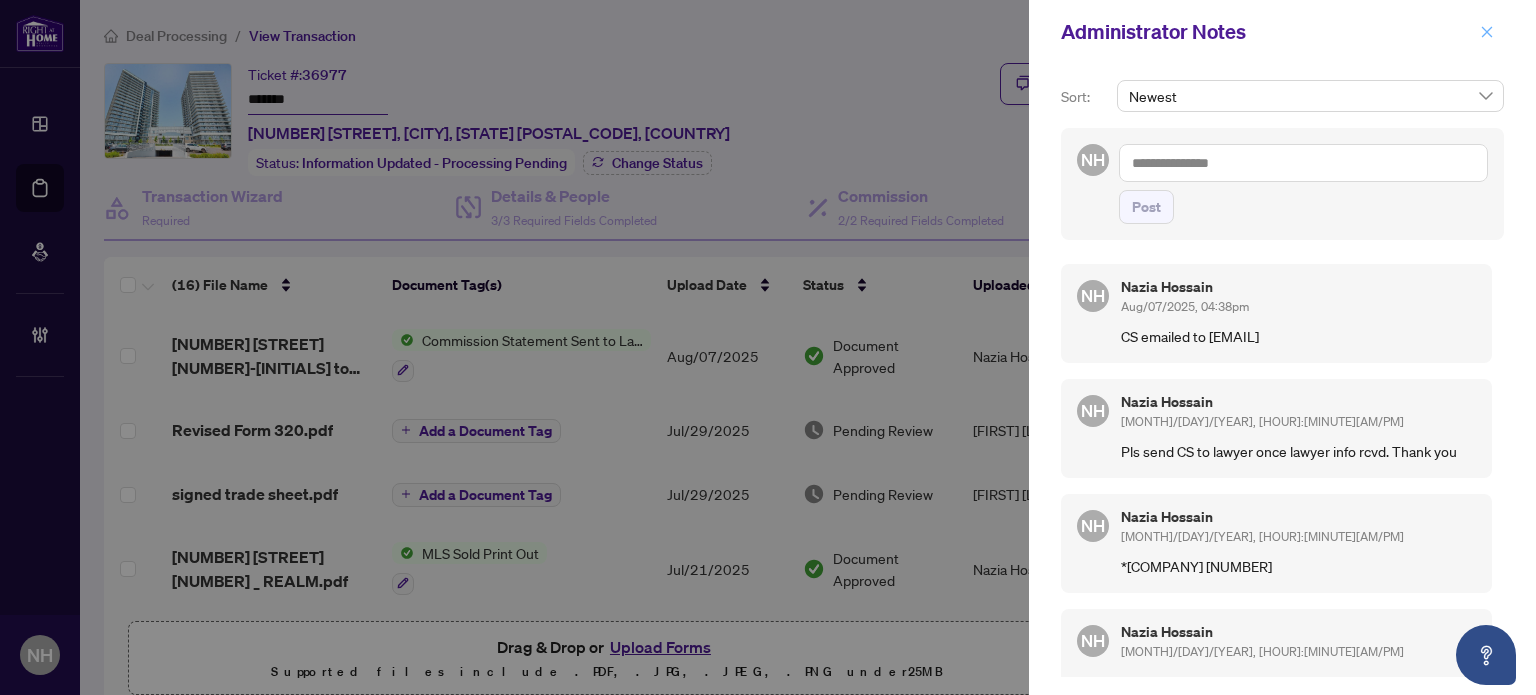 click at bounding box center [1487, 32] 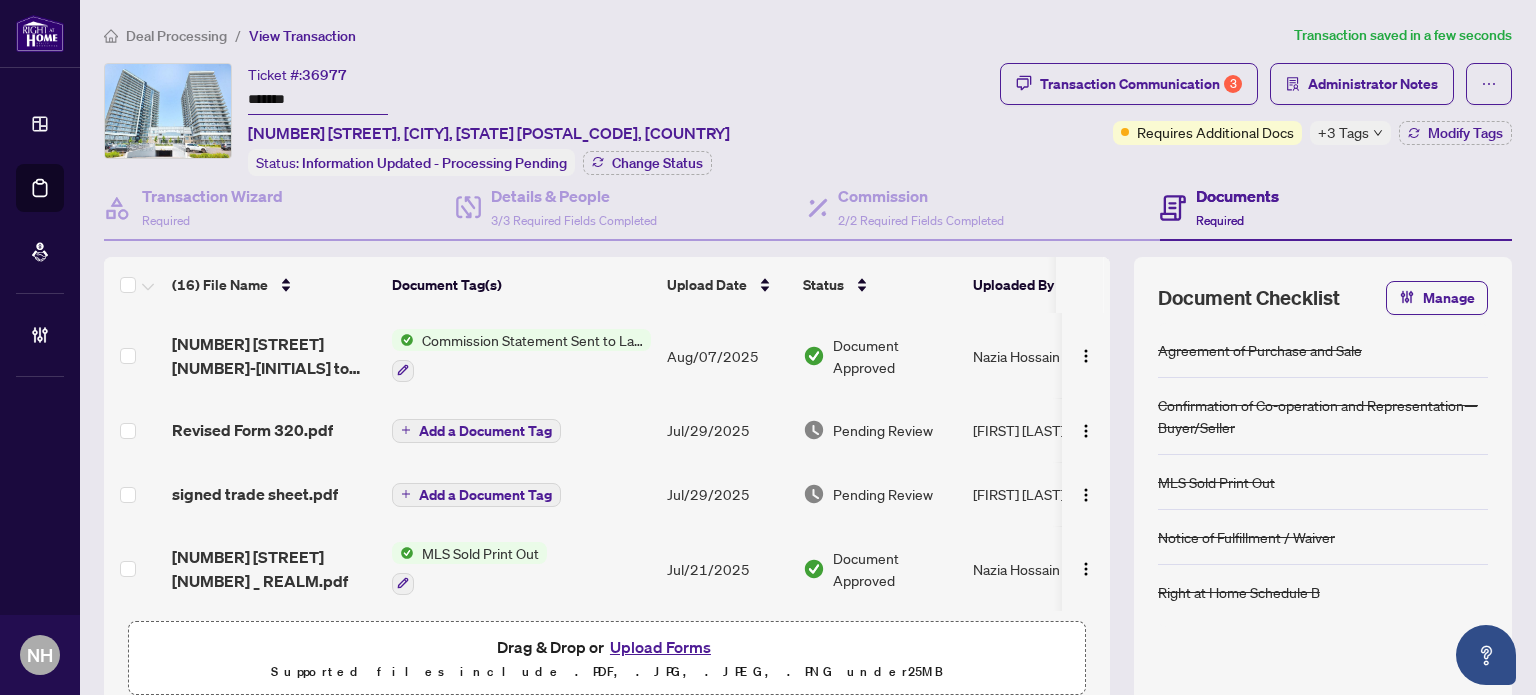 drag, startPoint x: 1069, startPoint y: 347, endPoint x: 1066, endPoint y: 371, distance: 24.186773 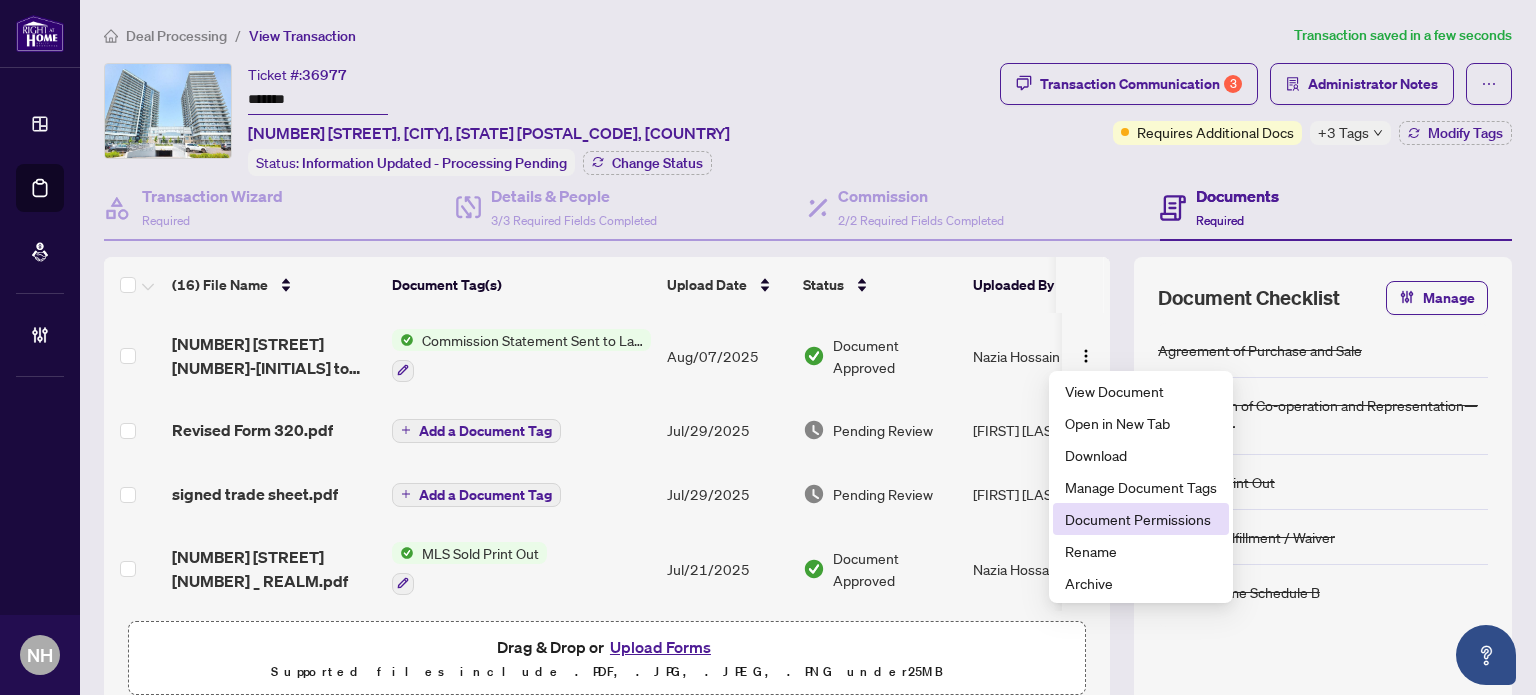 click on "Document Permissions" at bounding box center [1141, 519] 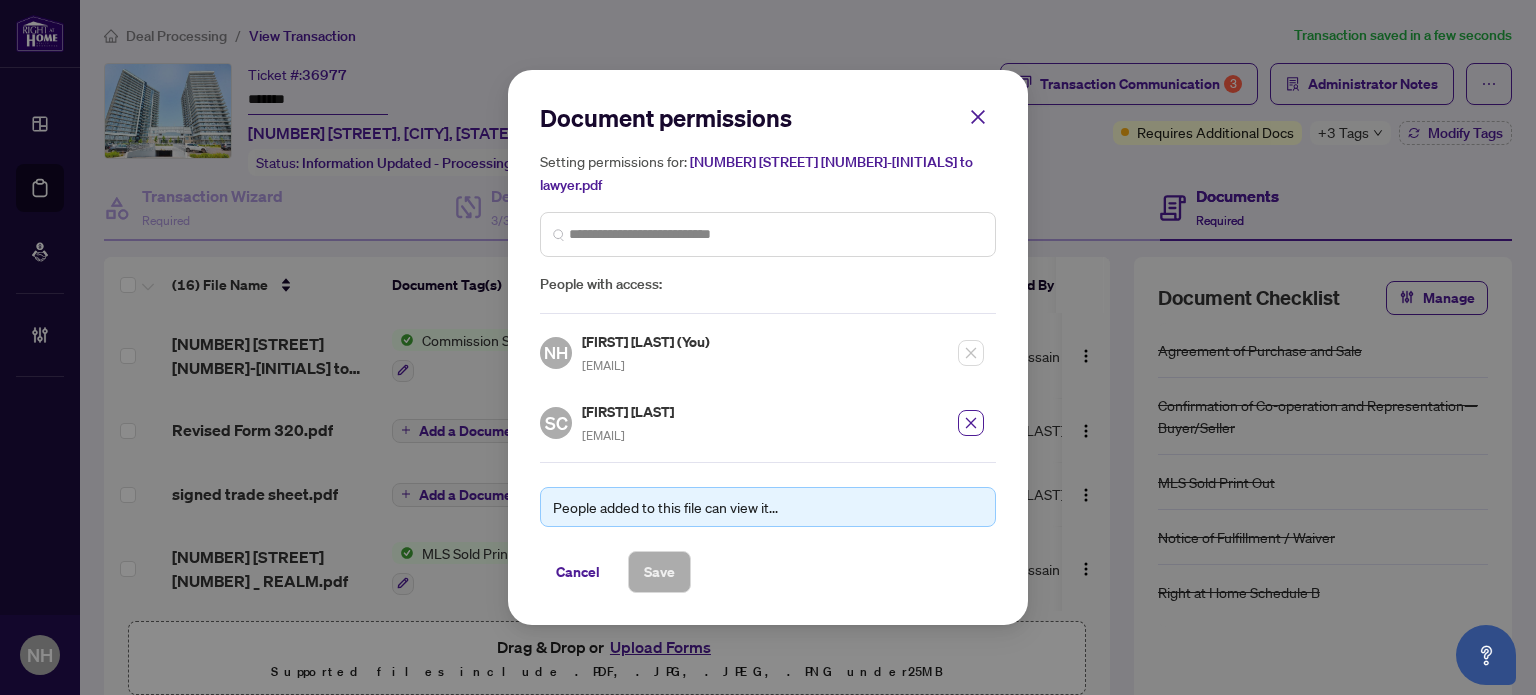 drag, startPoint x: 723, startPoint y: 422, endPoint x: 579, endPoint y: 422, distance: 144 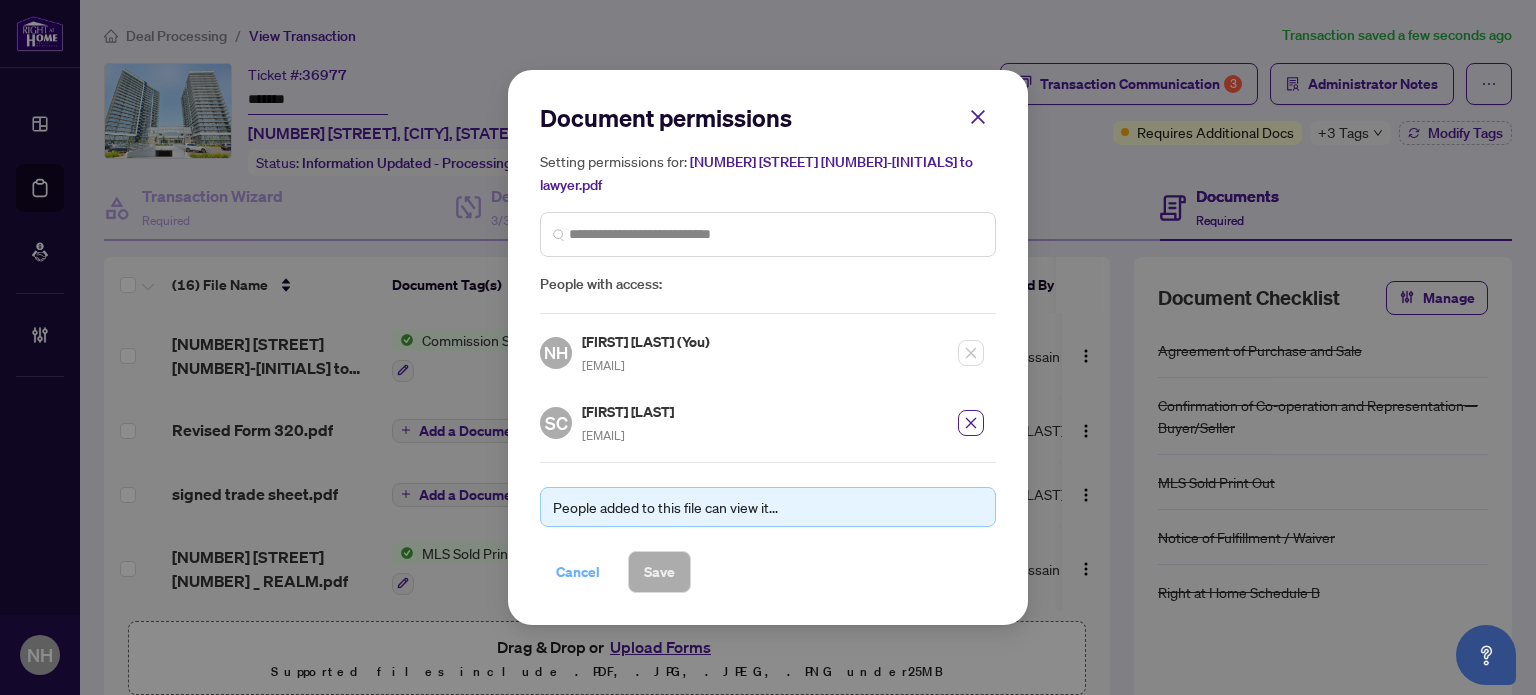 click on "Cancel" at bounding box center (578, 572) 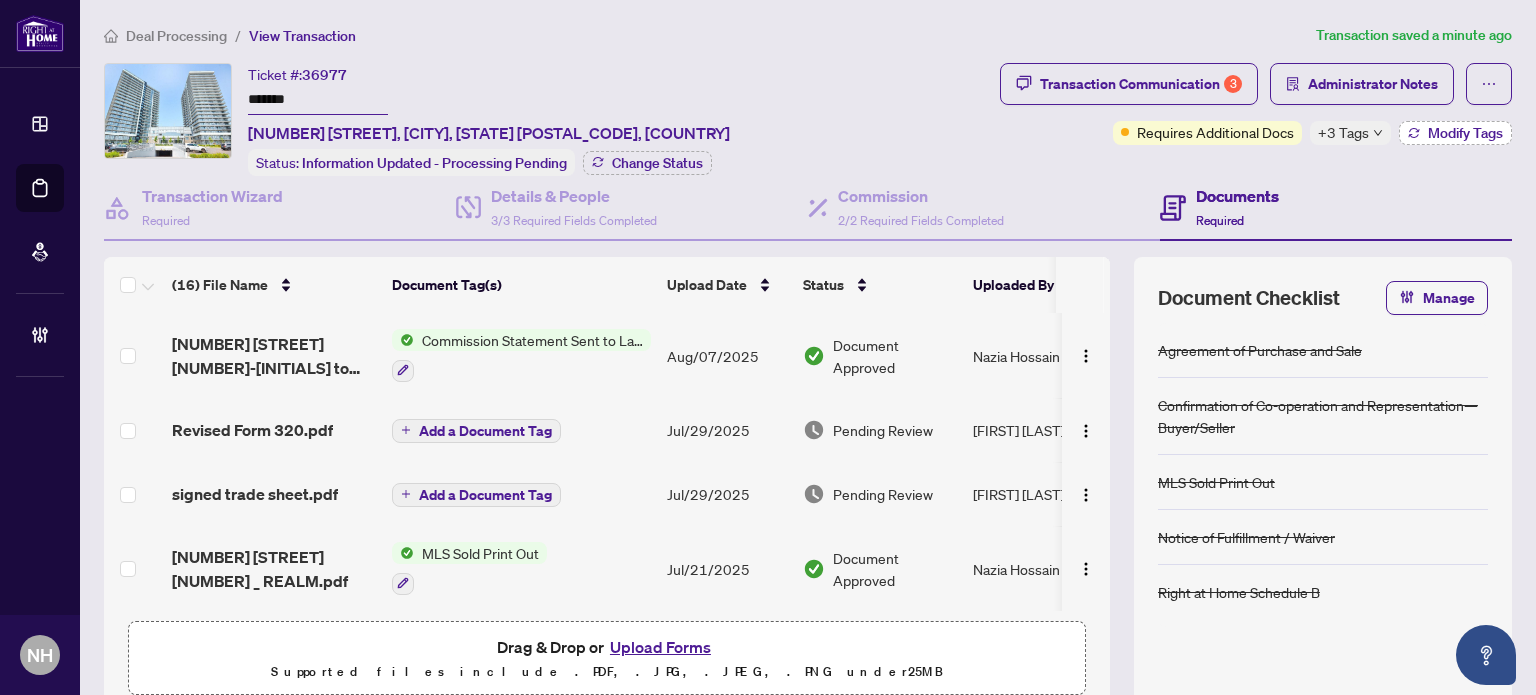 click on "Modify Tags" at bounding box center [1465, 133] 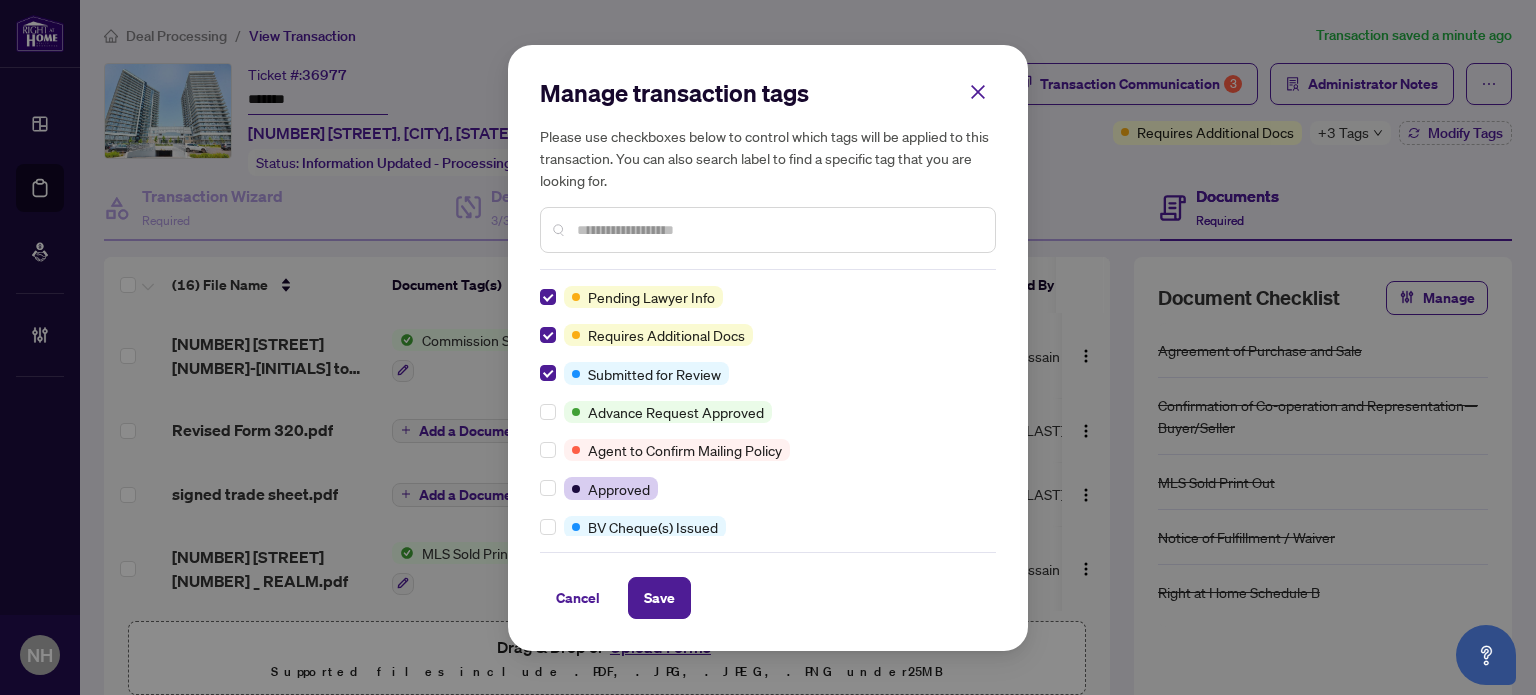 scroll, scrollTop: 0, scrollLeft: 0, axis: both 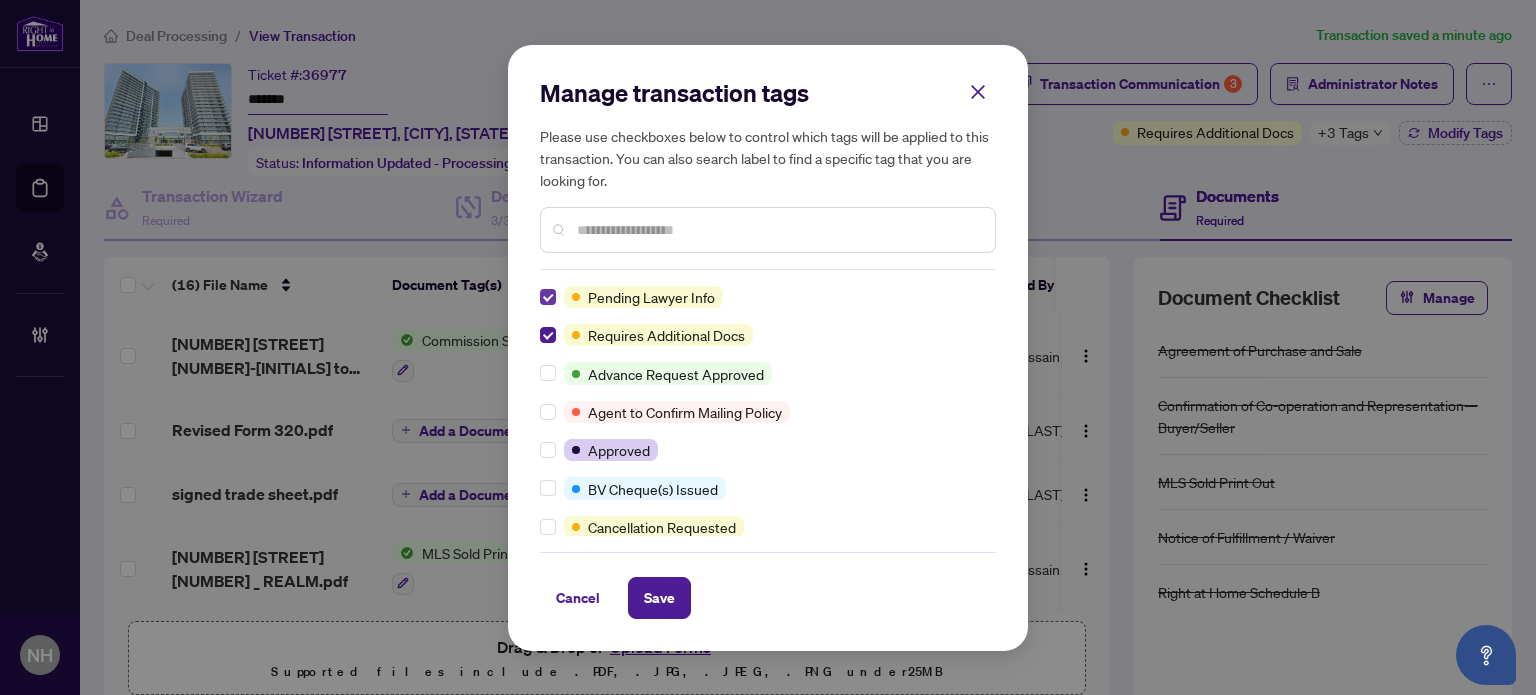 click at bounding box center [548, 297] 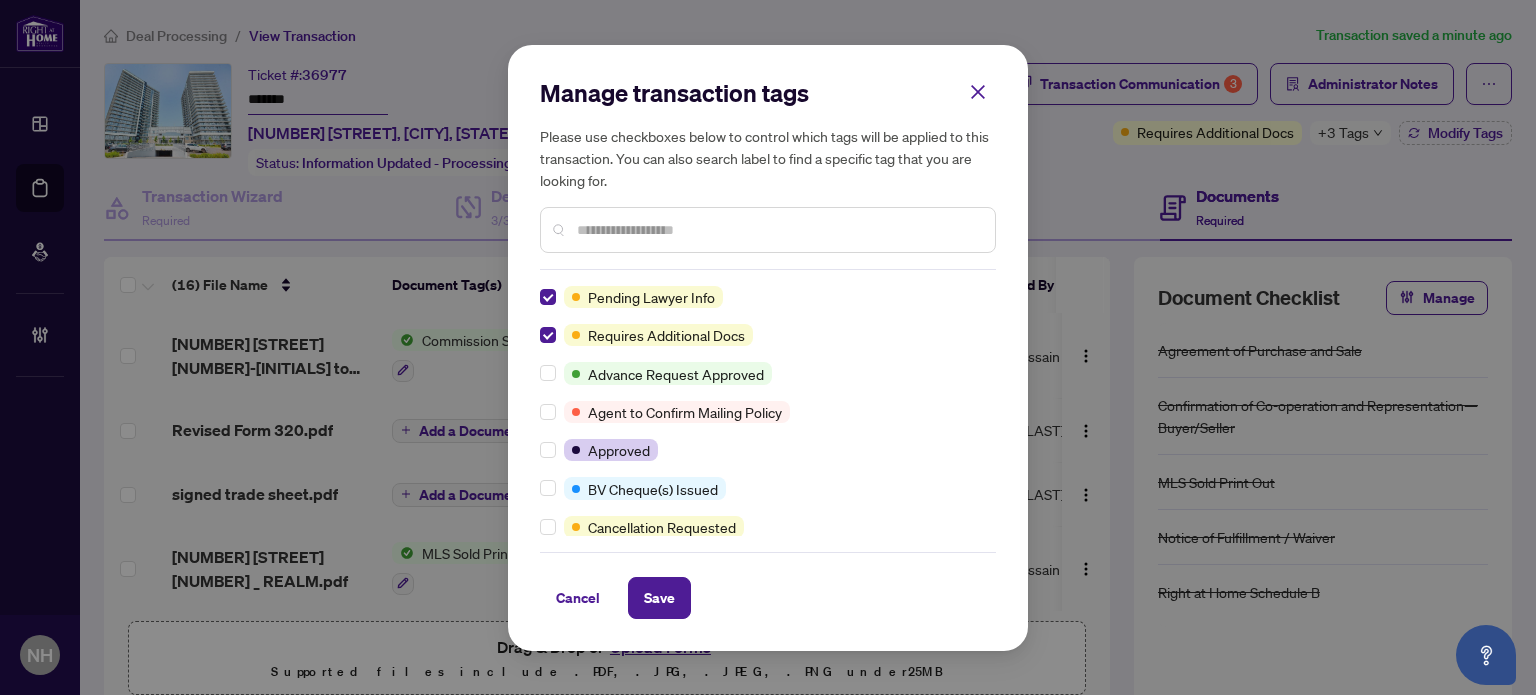 scroll, scrollTop: 0, scrollLeft: 0, axis: both 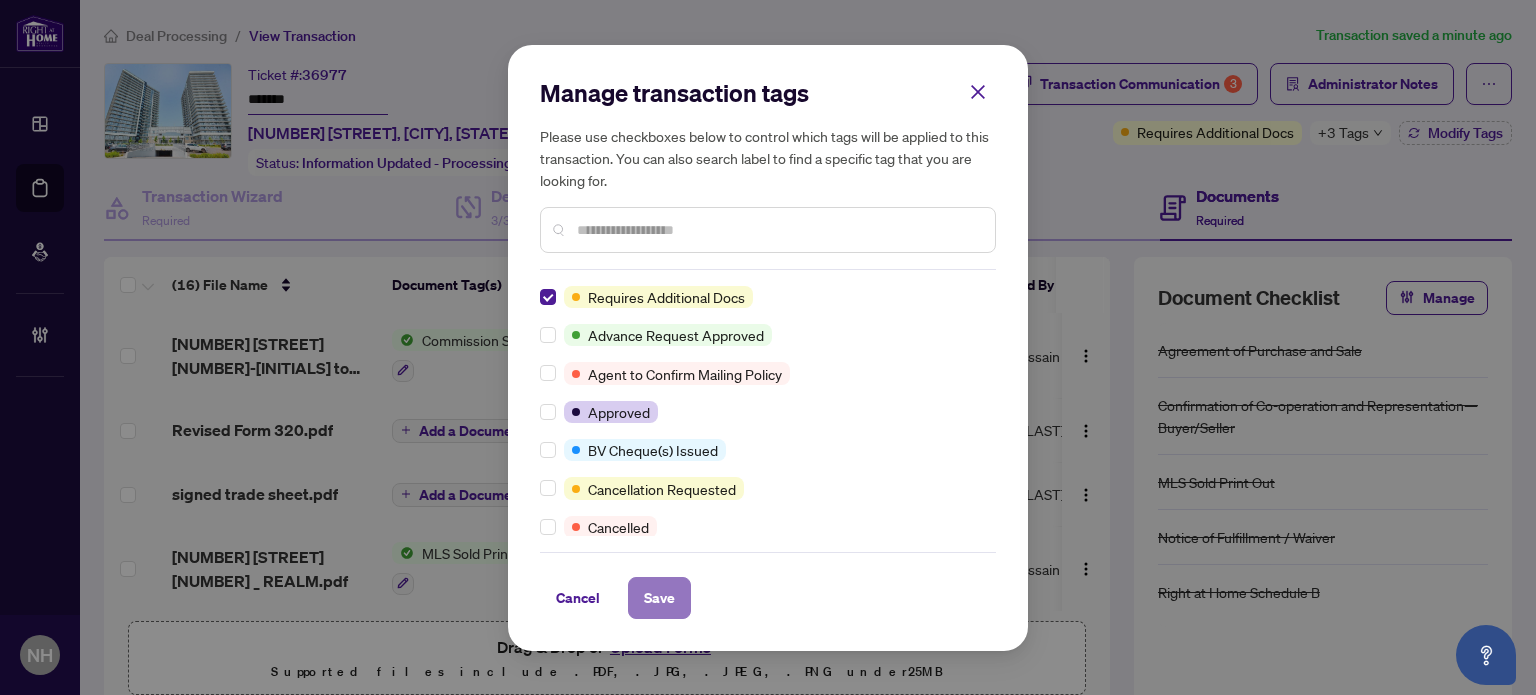 click on "Save" at bounding box center (659, 598) 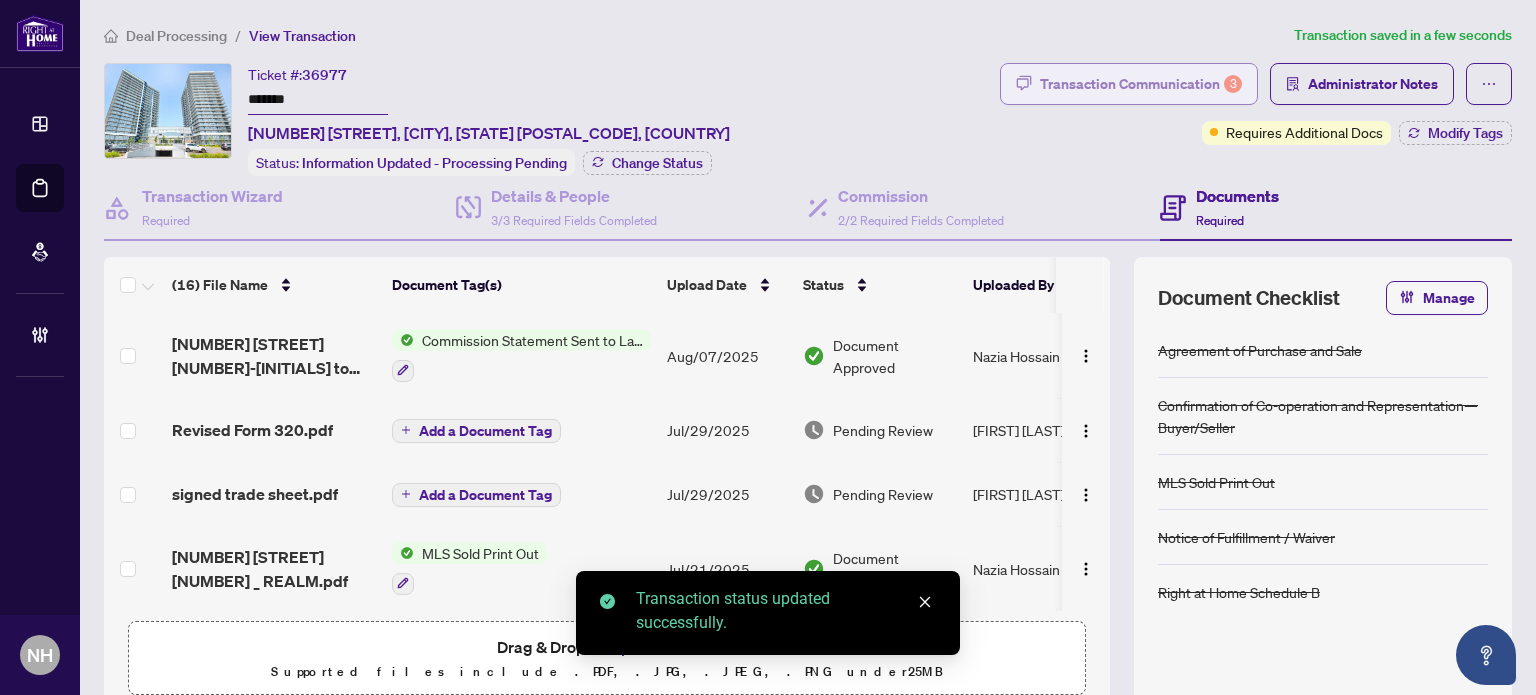 click on "Transaction Communication 3" at bounding box center [1141, 84] 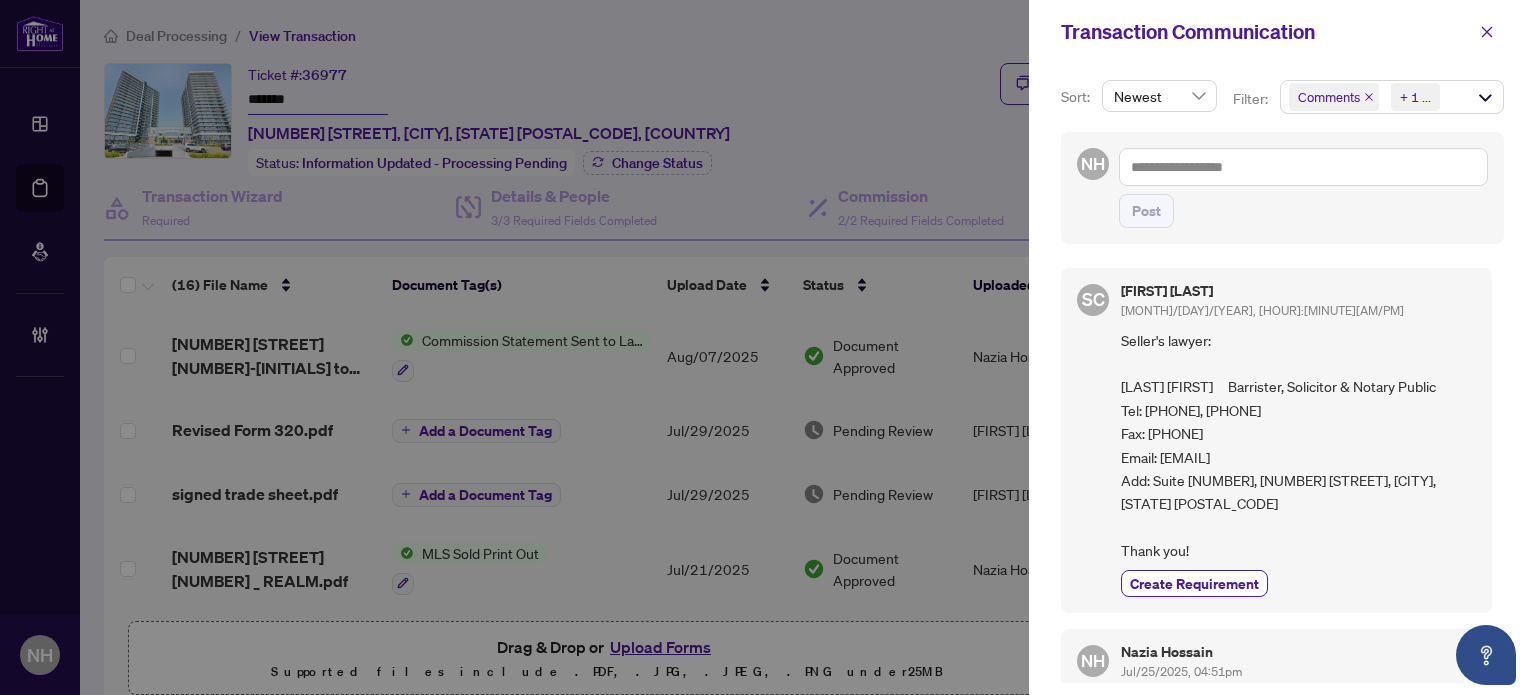 click on "+ 1 ..." at bounding box center (1415, 97) 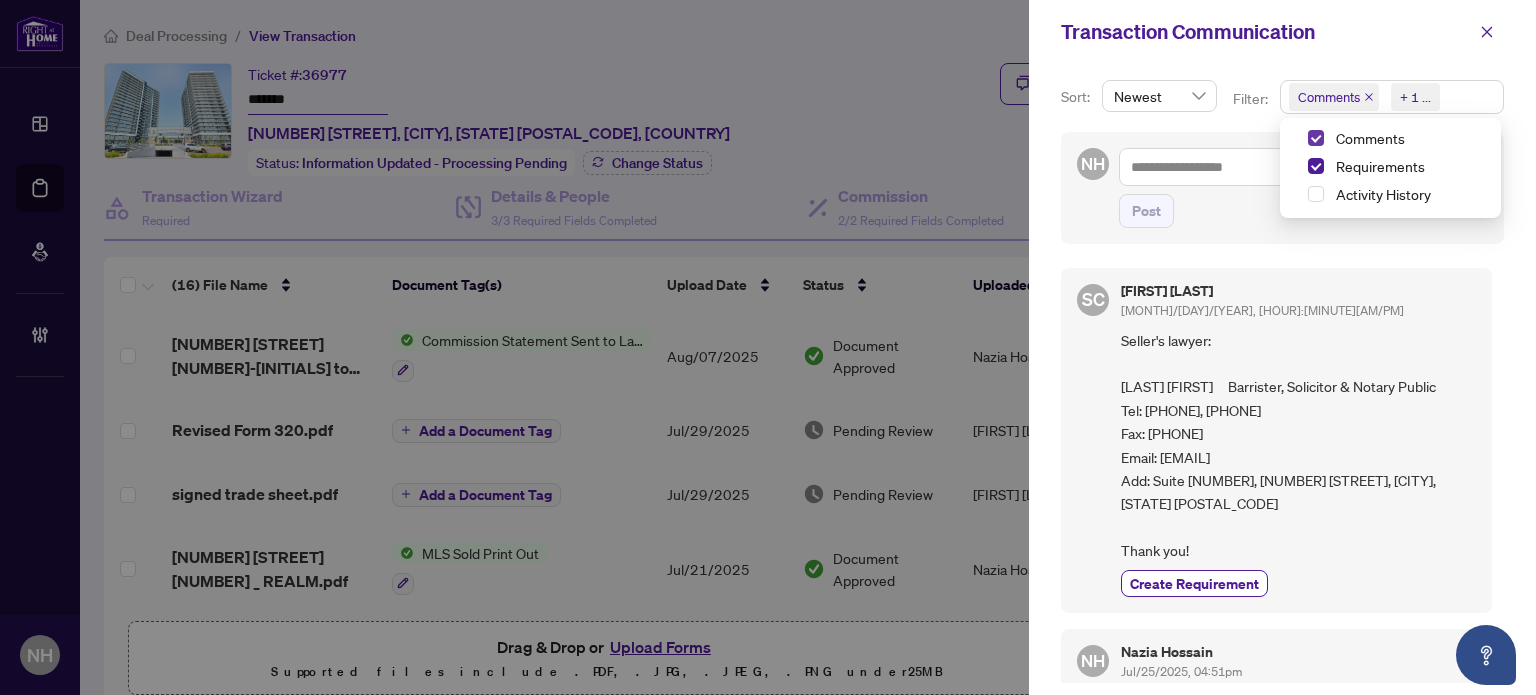 click at bounding box center (1316, 138) 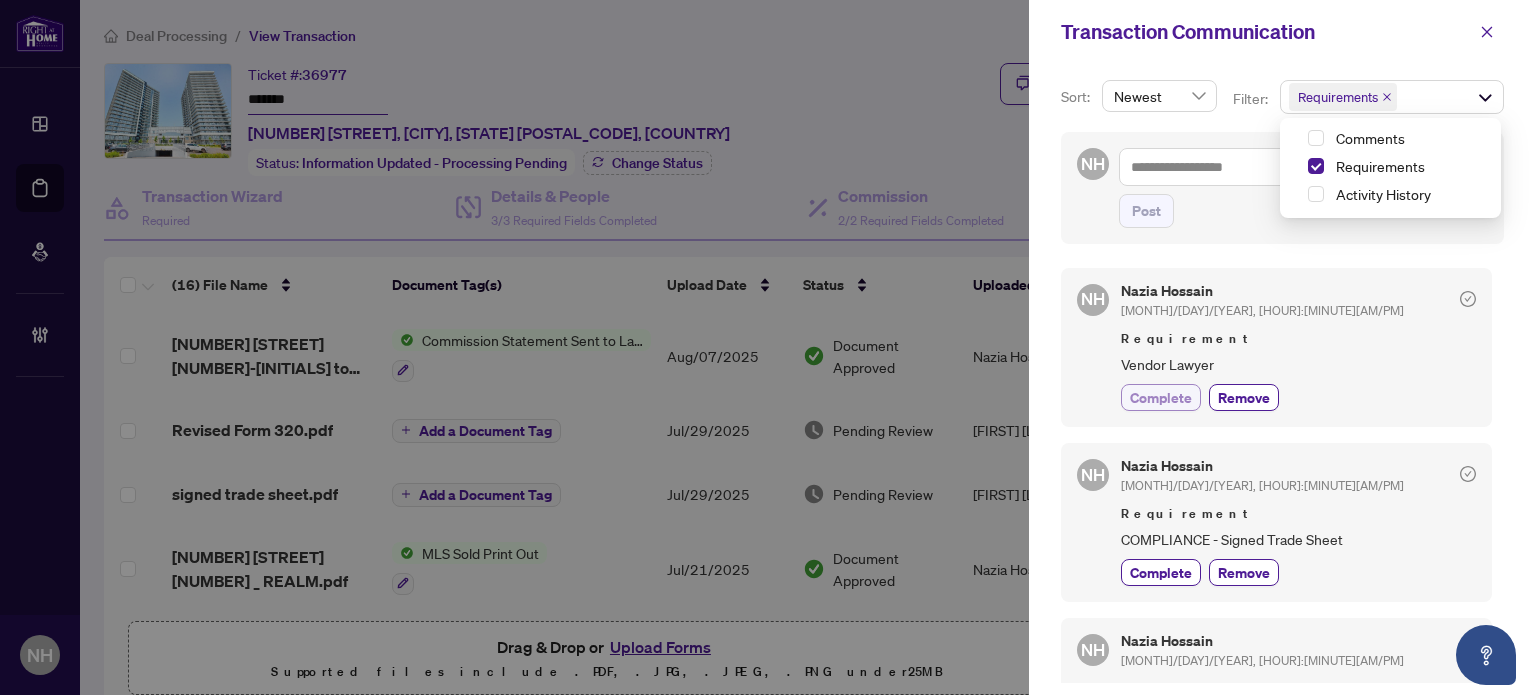 click on "Complete" at bounding box center [1161, 397] 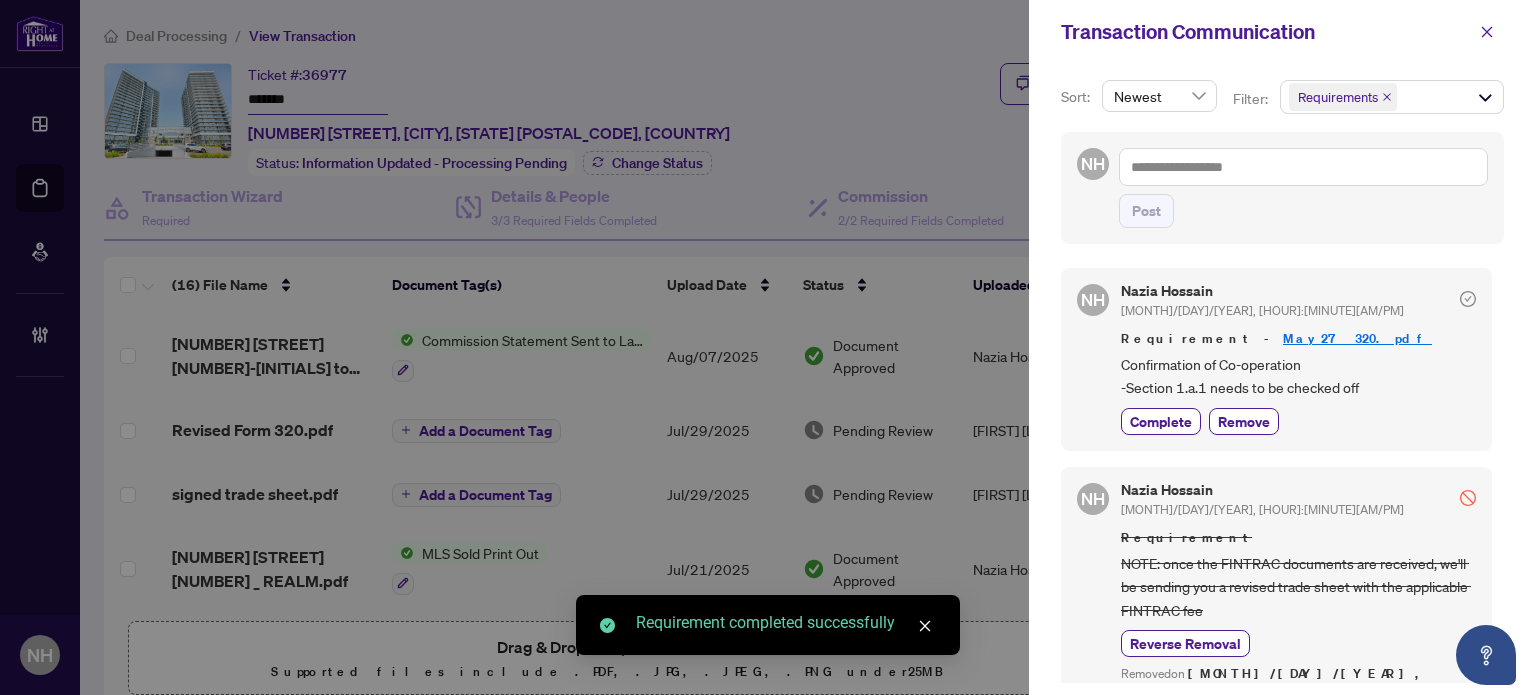 scroll, scrollTop: 425, scrollLeft: 0, axis: vertical 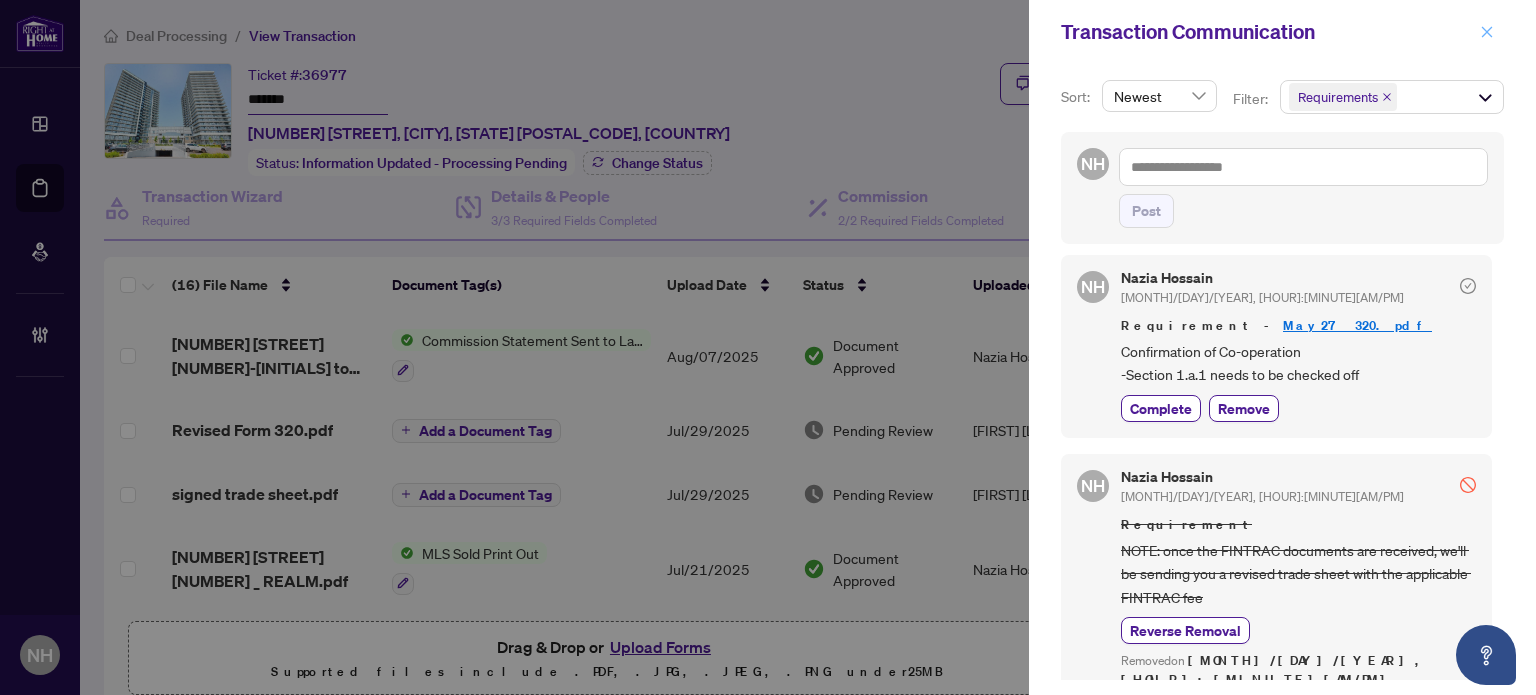 click 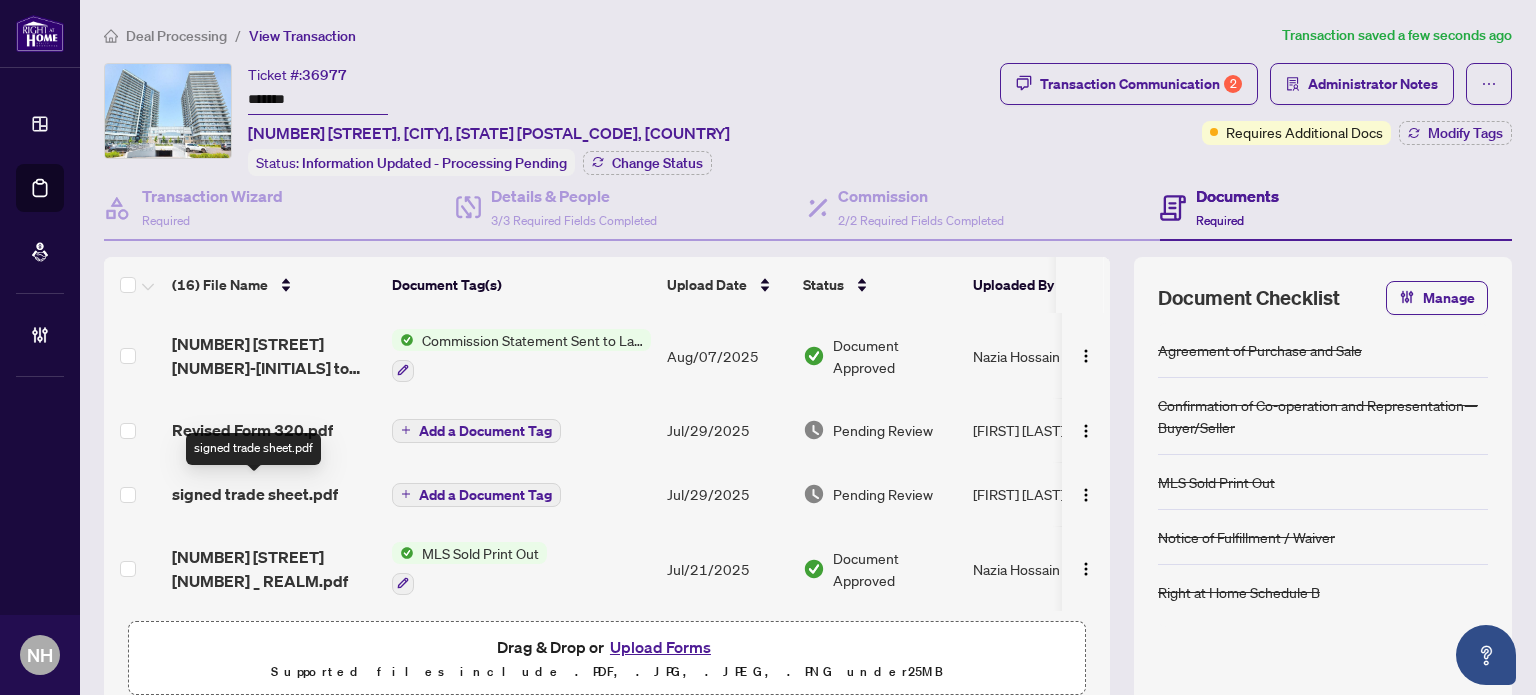 click on "signed trade sheet.pdf" at bounding box center (255, 494) 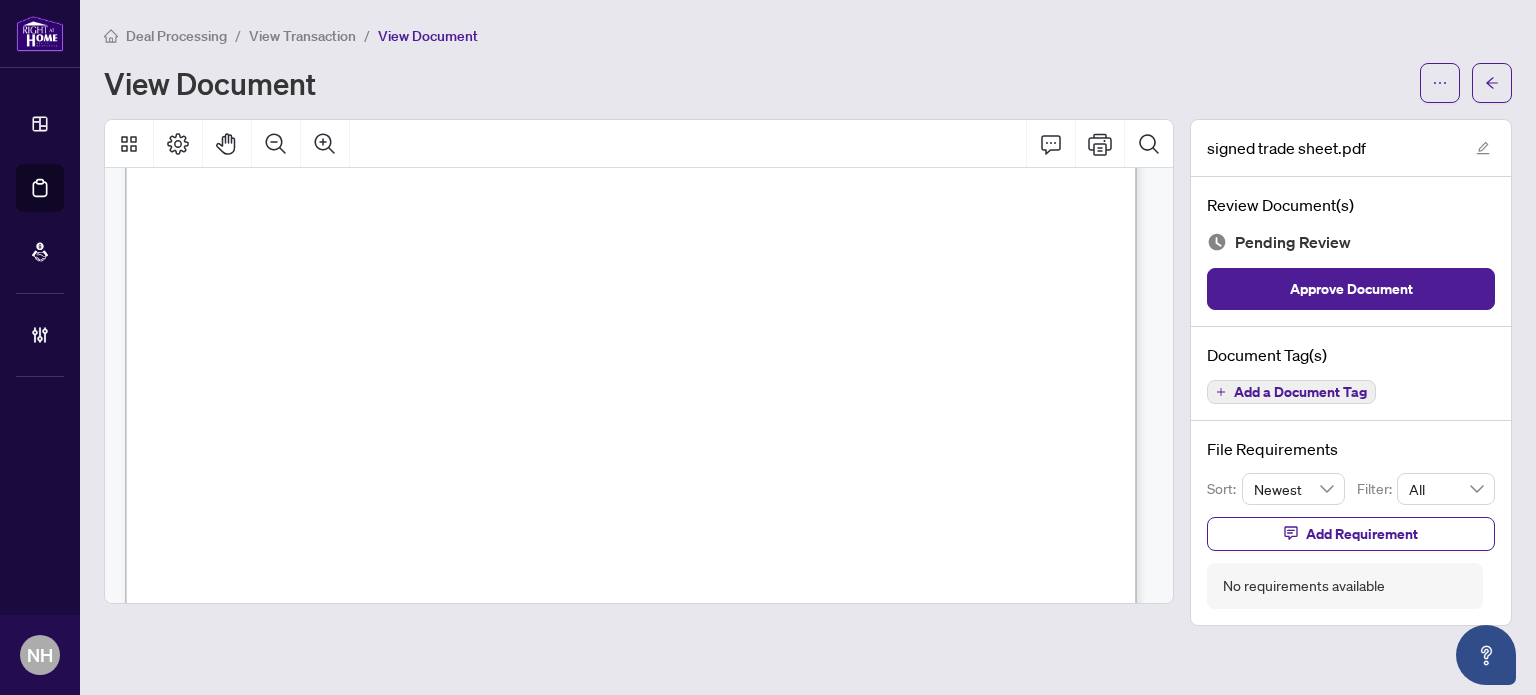 scroll, scrollTop: 800, scrollLeft: 0, axis: vertical 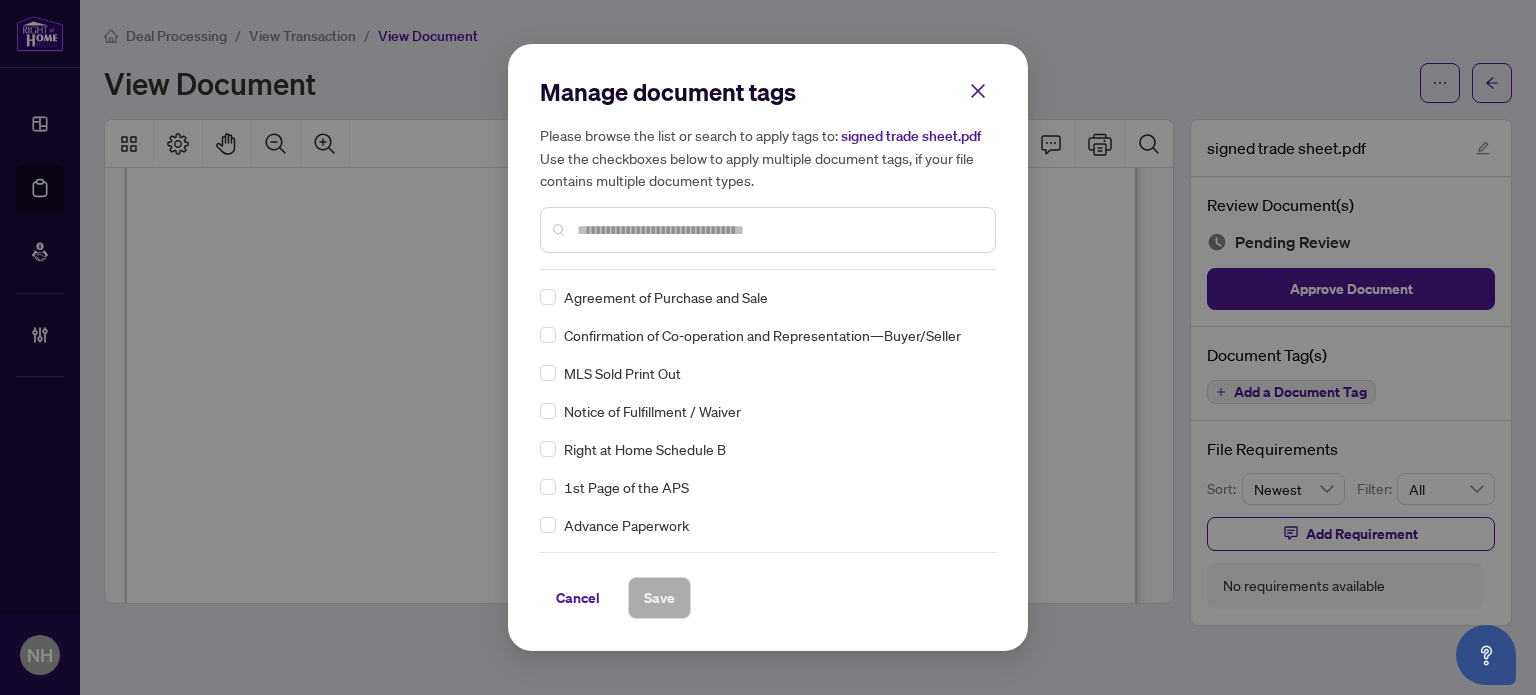 click at bounding box center [778, 230] 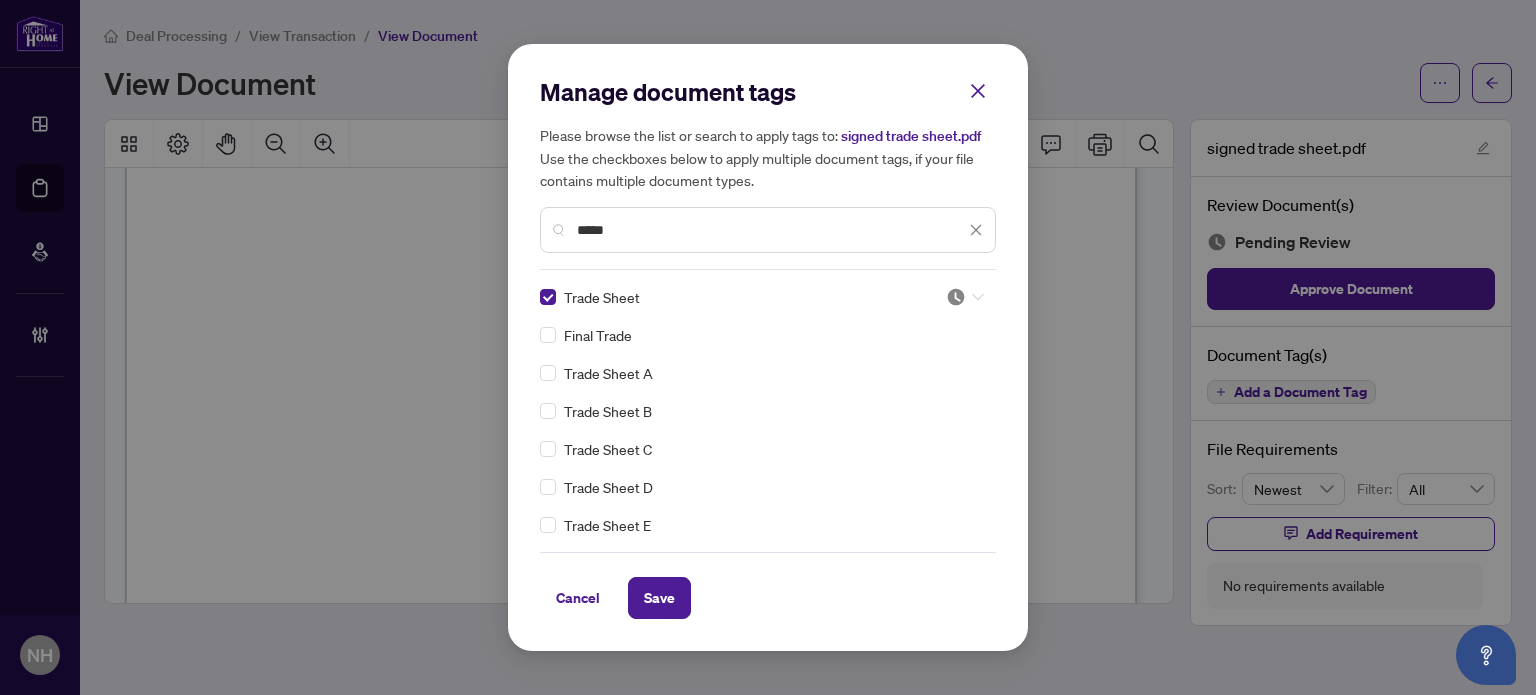 click at bounding box center [956, 297] 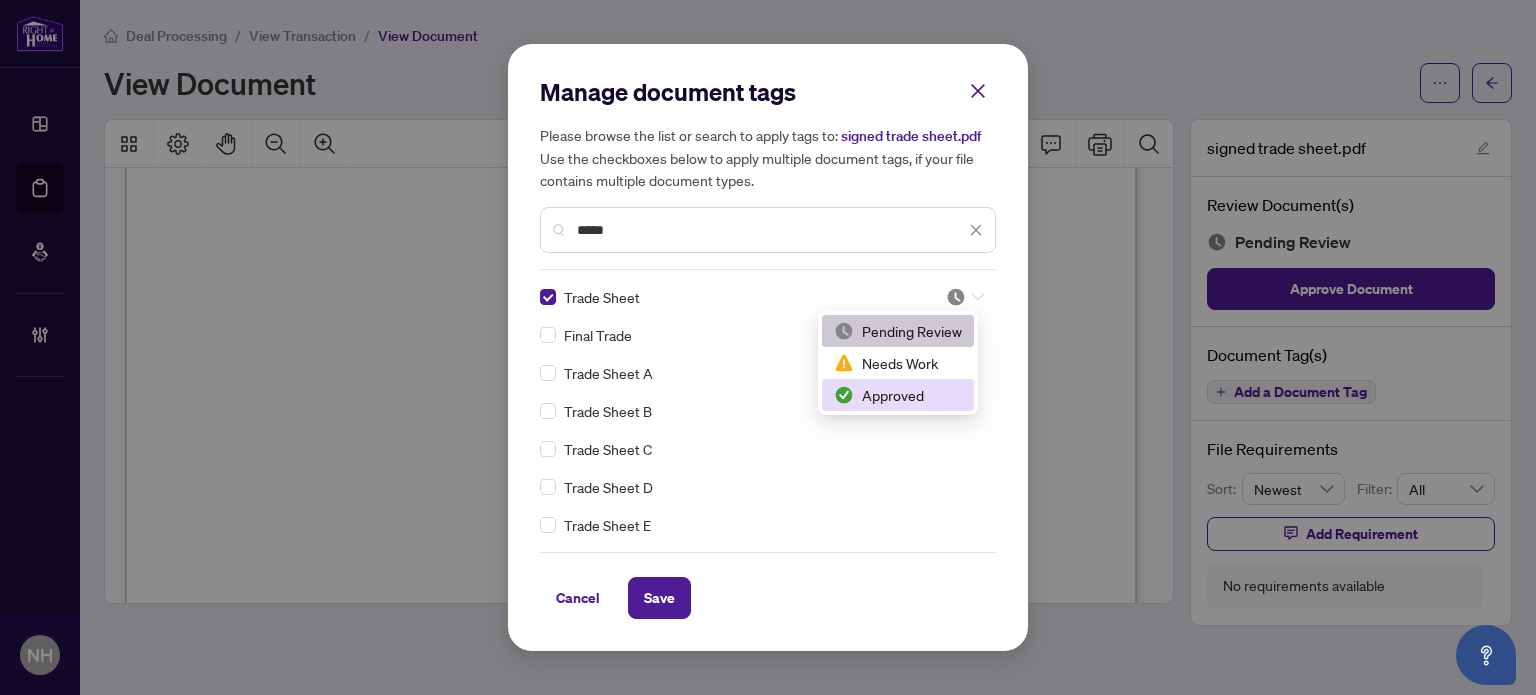 click on "Approved" at bounding box center (898, 395) 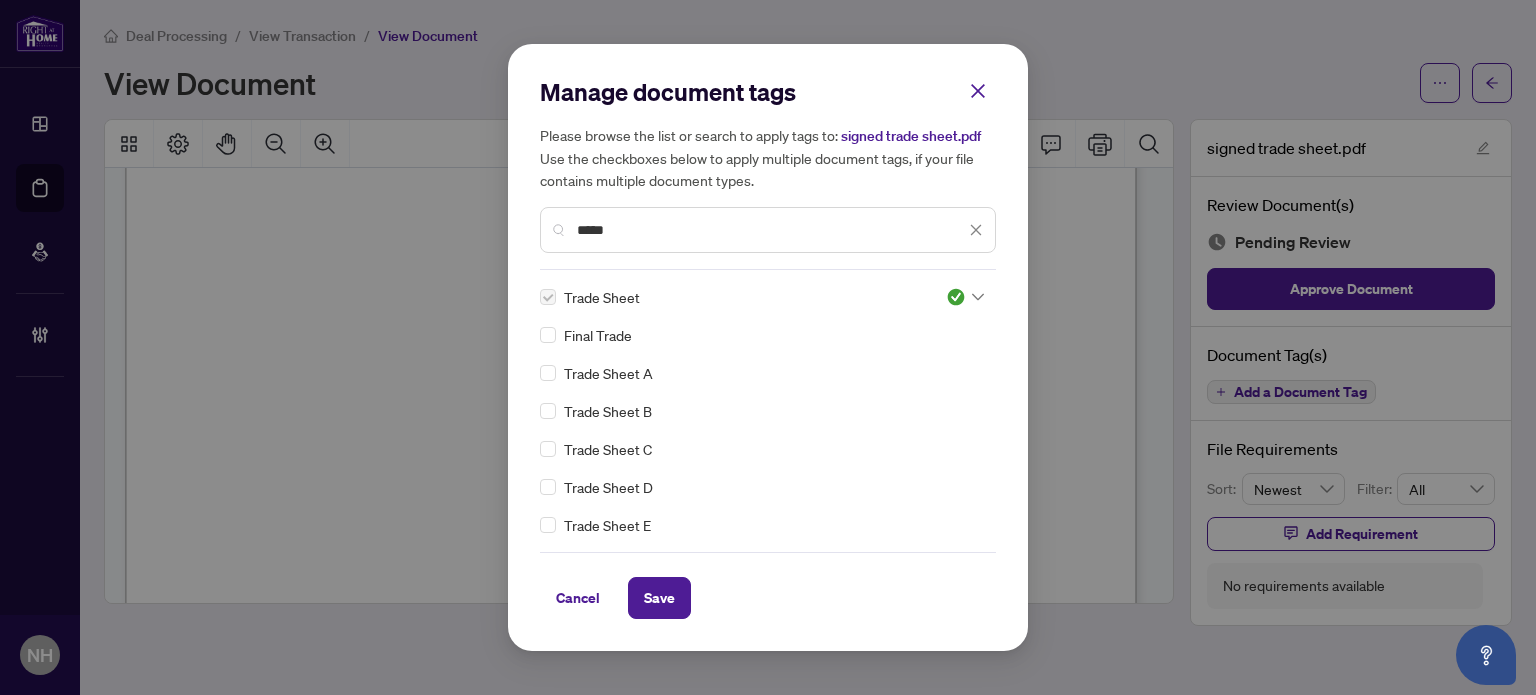 drag, startPoint x: 628, startPoint y: 212, endPoint x: 620, endPoint y: 220, distance: 11.313708 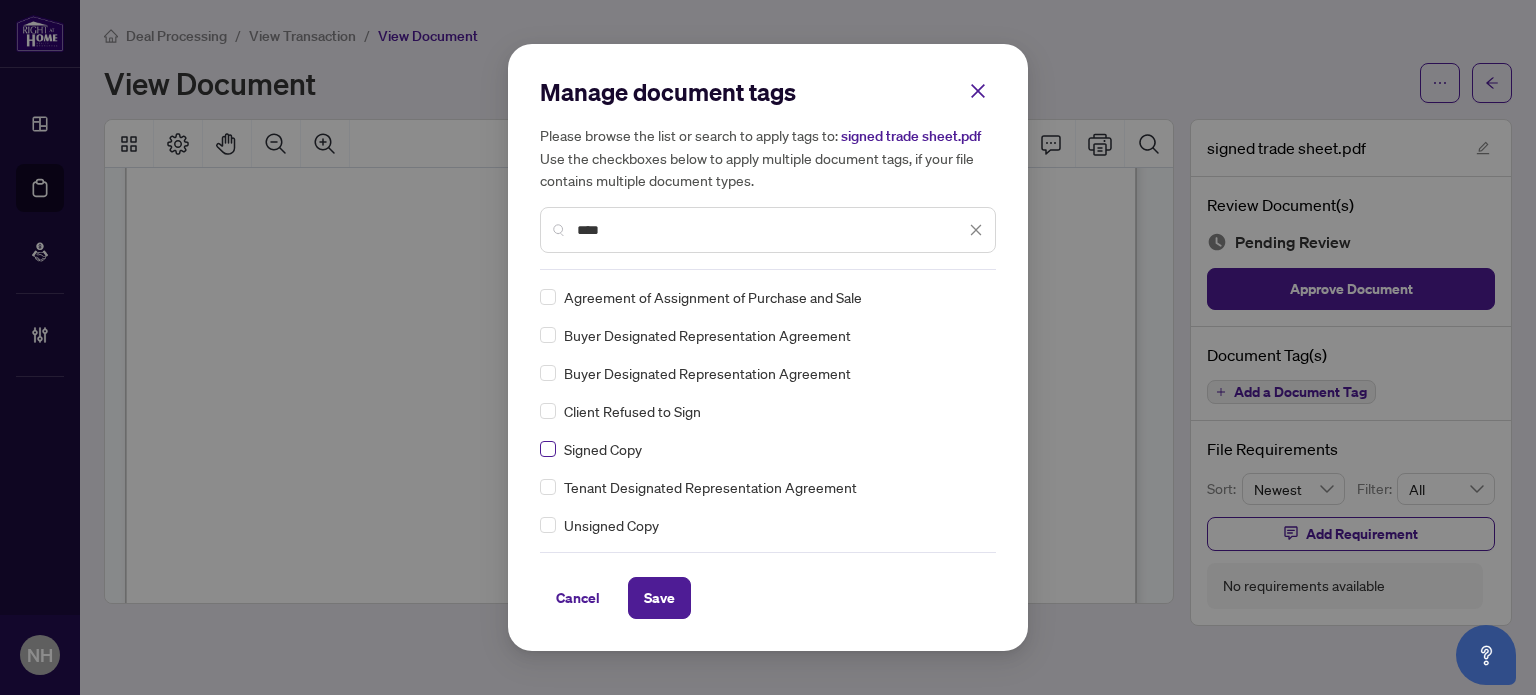 type on "****" 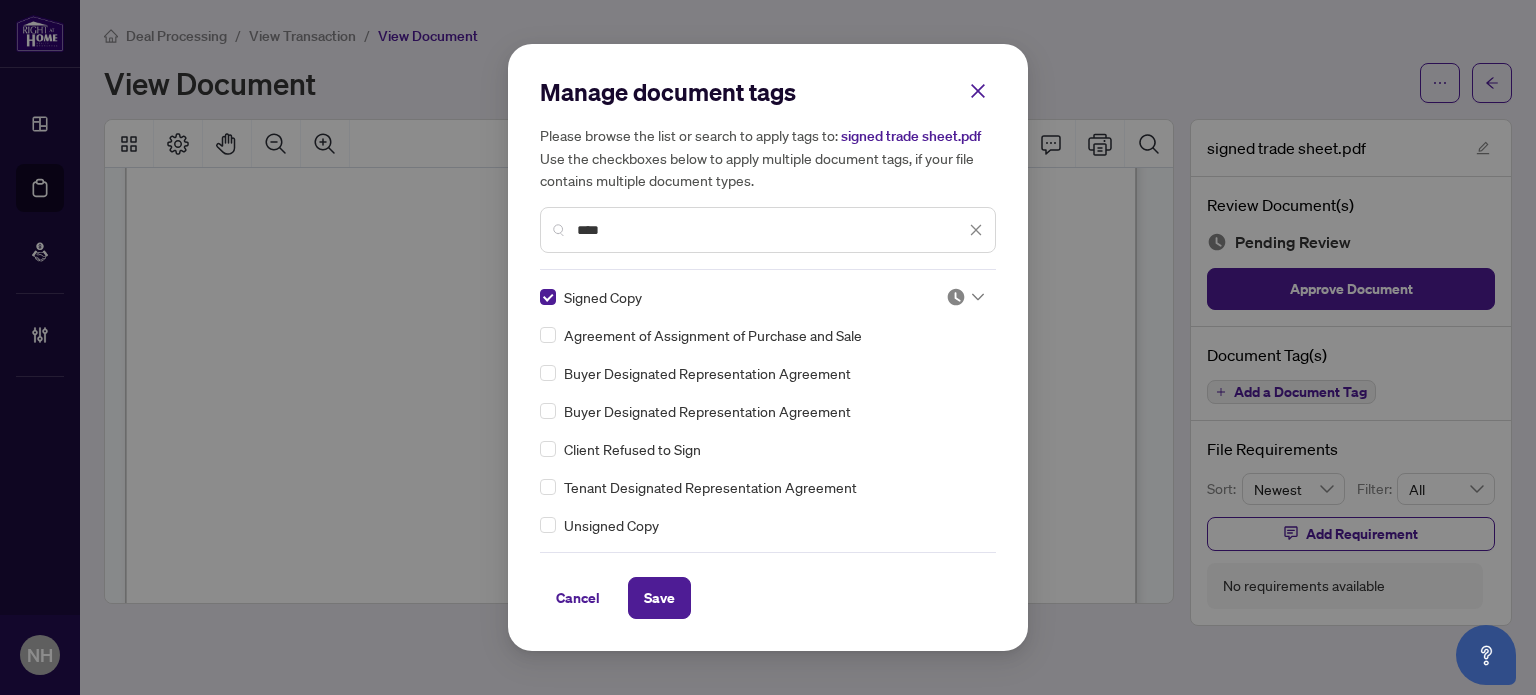 click on "Signed Copy" at bounding box center [762, 297] 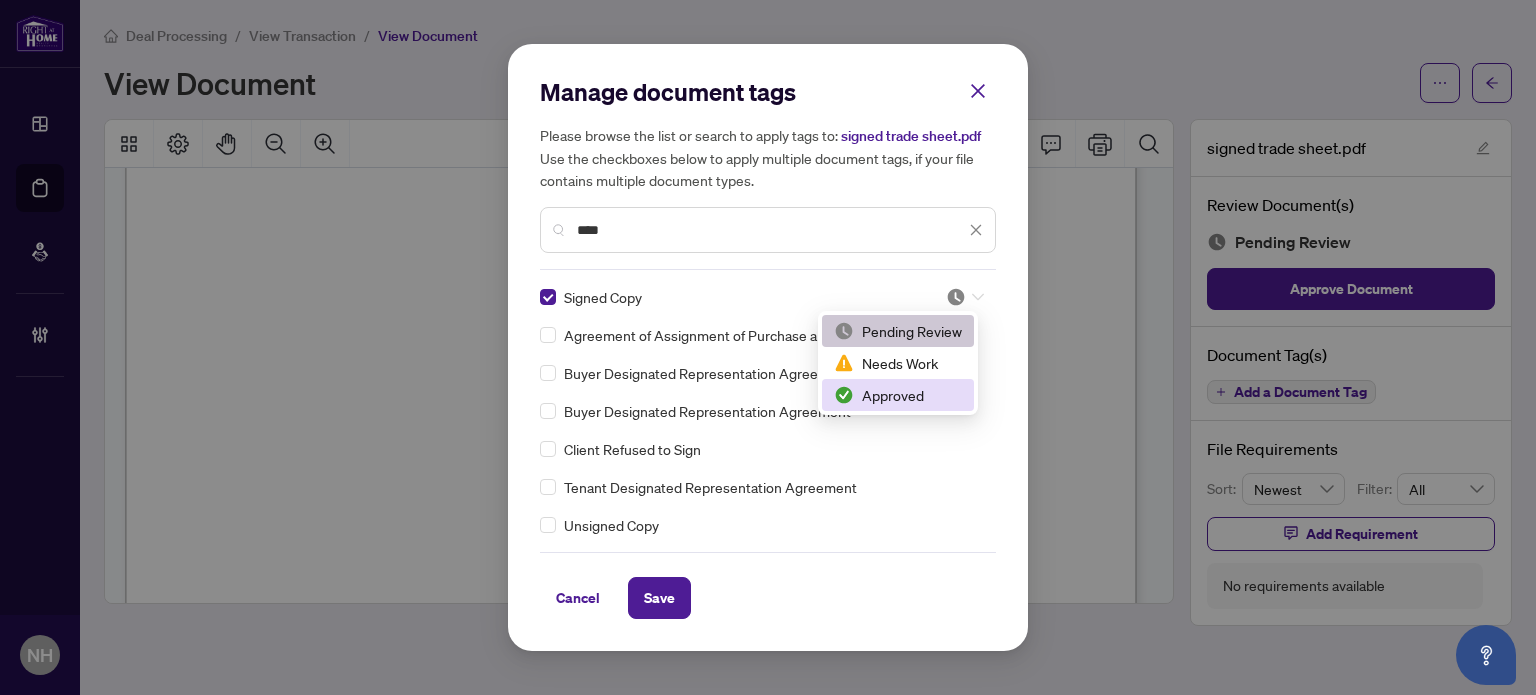click on "Approved" at bounding box center (898, 395) 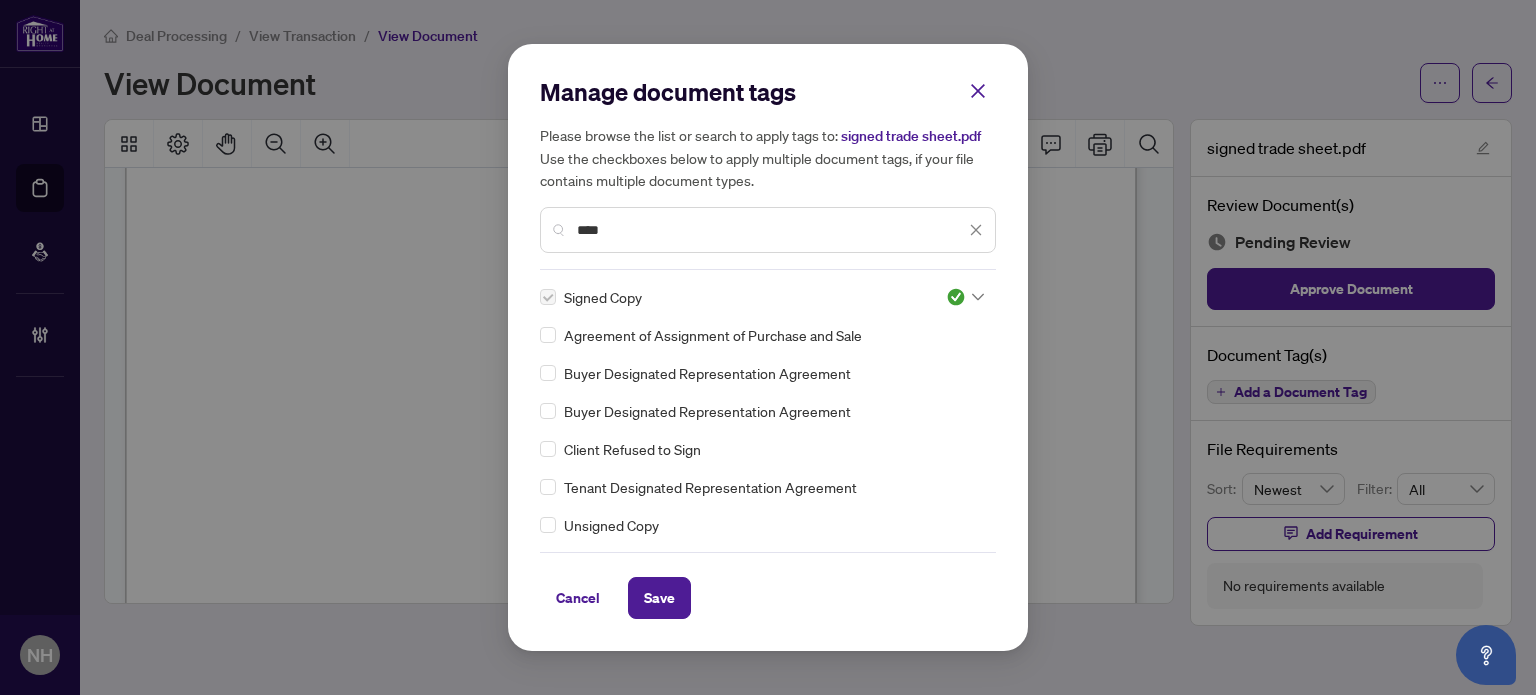 drag, startPoint x: 666, startPoint y: 593, endPoint x: 460, endPoint y: 277, distance: 377.21613 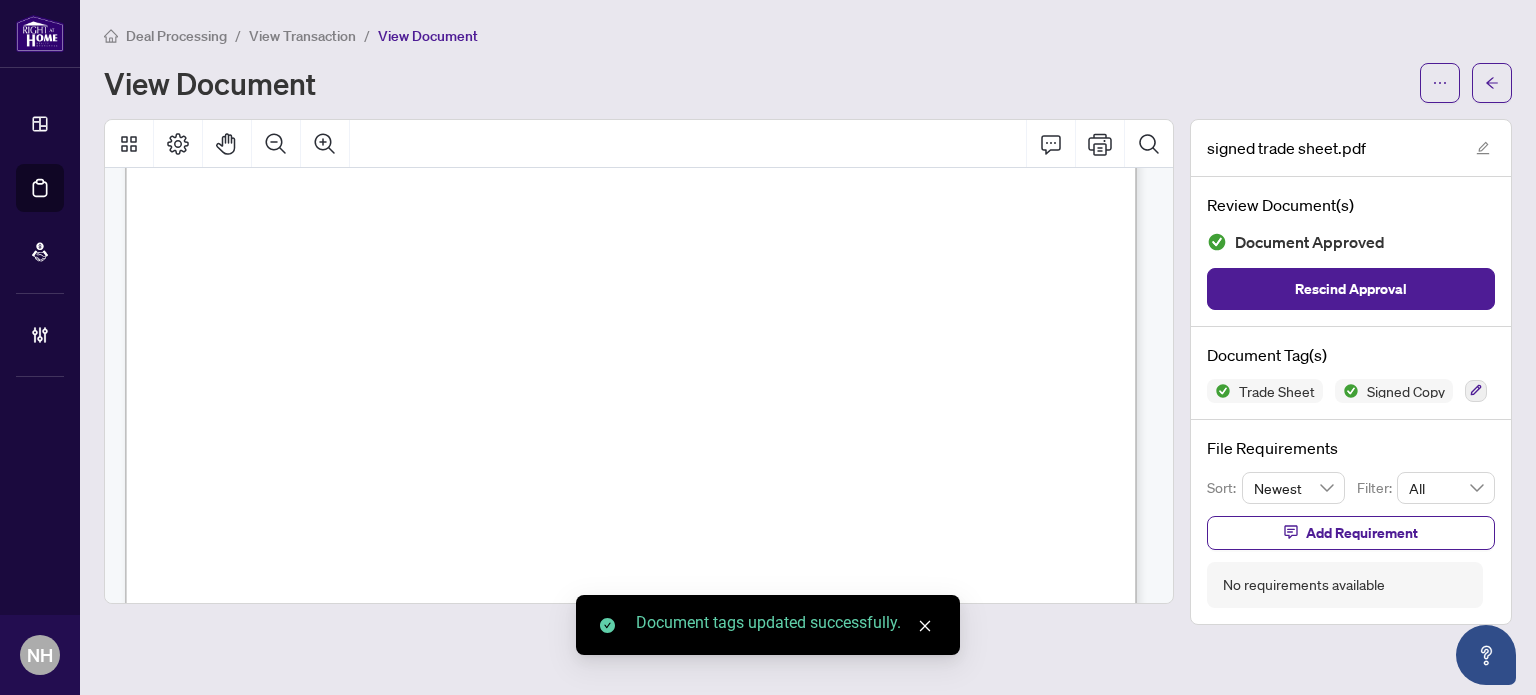 click on "View Transaction" at bounding box center (302, 36) 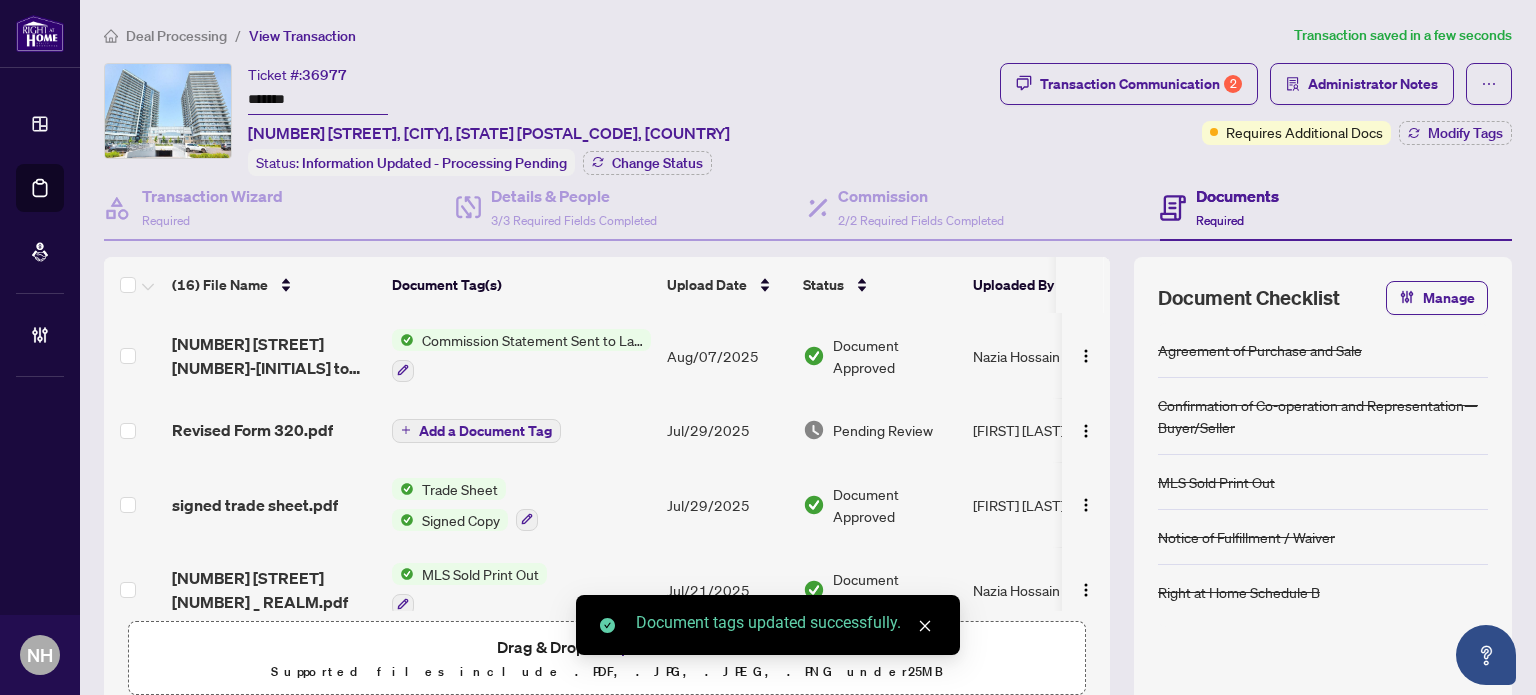 click on "Revised Form 320.pdf" at bounding box center (252, 430) 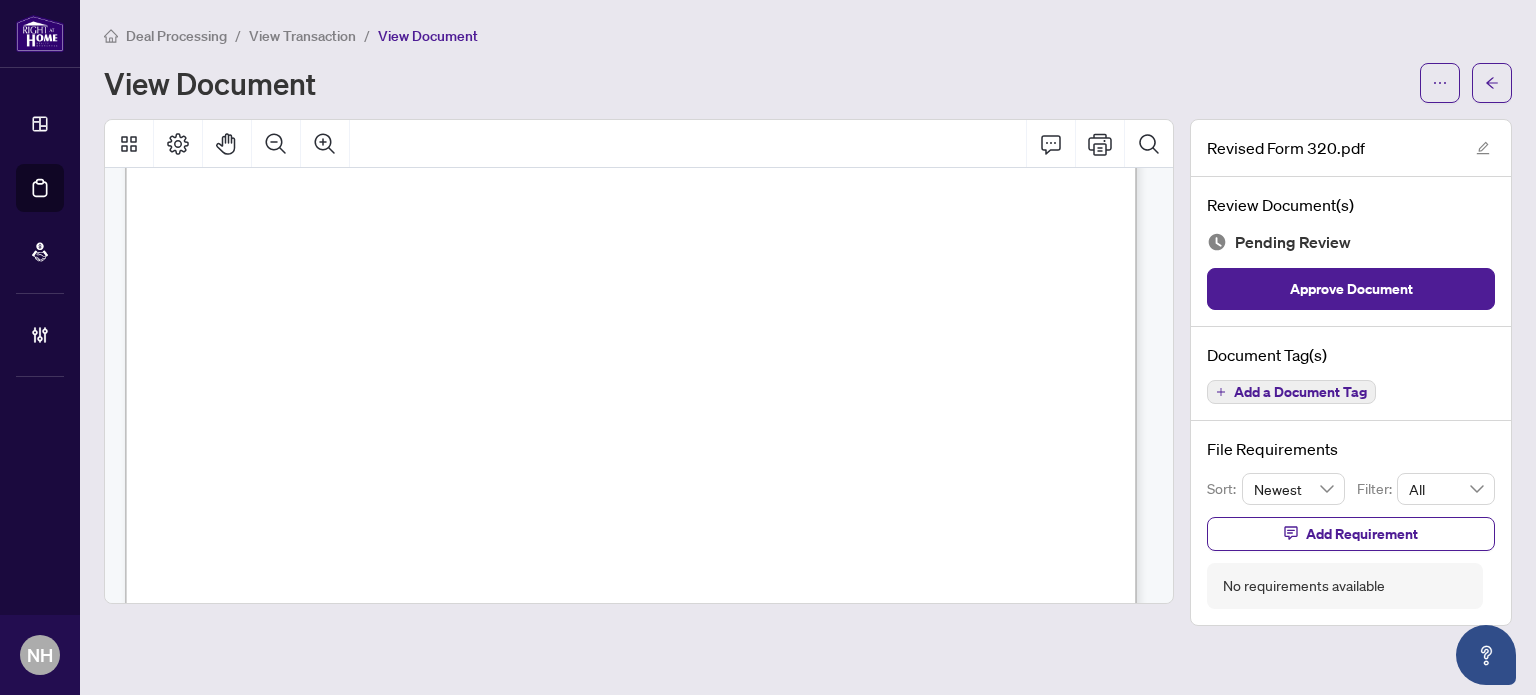 scroll, scrollTop: 200, scrollLeft: 0, axis: vertical 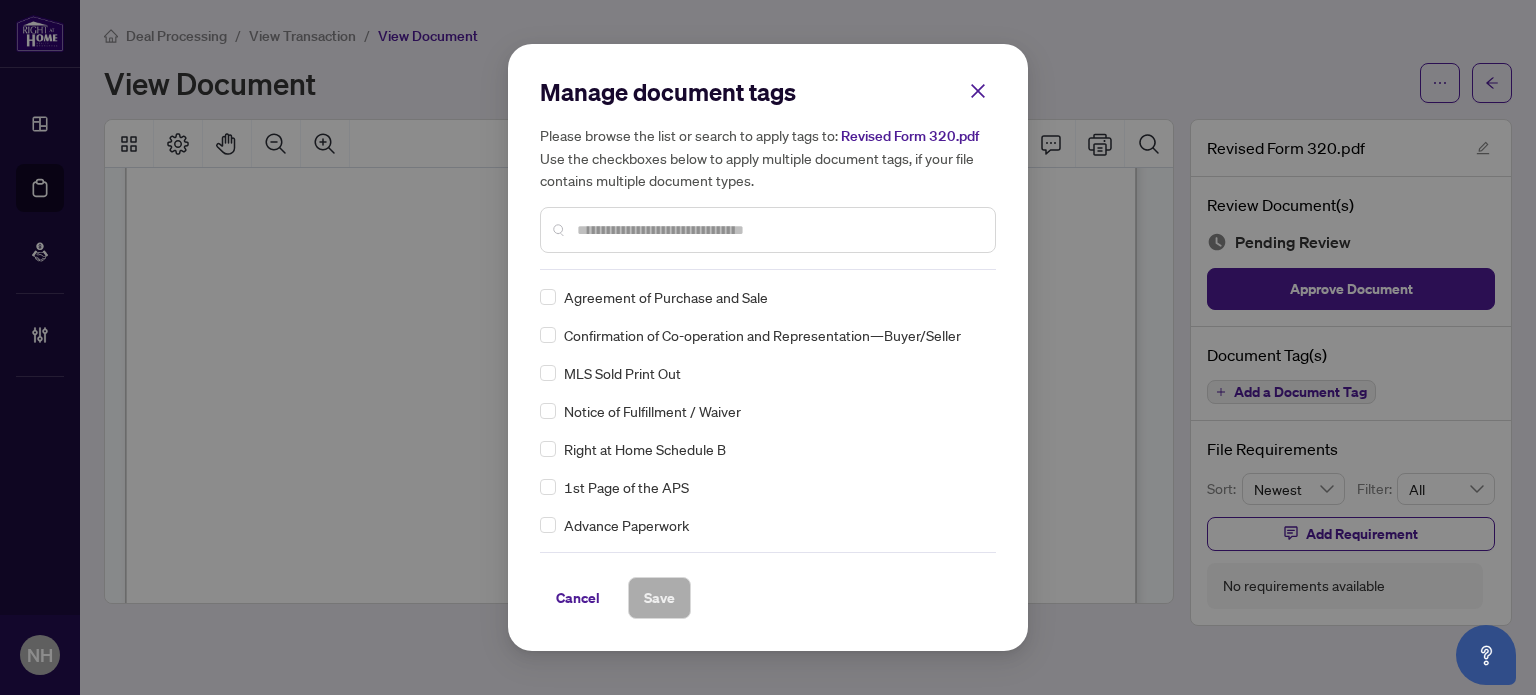 click on "Manage document tags Please browse the list or search to apply tags to:   Revised Form 320.pdf   Use the checkboxes below to apply multiple document tags, if your file contains multiple document types.   Agreement of Purchase and Sale Confirmation of Co-operation and Representation—Buyer/Seller MLS Sold Print Out Notice of Fulfillment / Waiver Right at Home Schedule B 1st Page of the APS Advance Paperwork Agent Correspondence Agreement of Assignment of Purchase and Sale Agreement to Cooperate /Broker Referral Agreement to Lease Articles of Incorporation Back to Vendor Letter Belongs to Another Transaction Builder's Consent Buyer Designated Representation Agreement Buyer Designated Representation Agreement Buyers Lawyer Information Certificate of Estate Trustee(s) Client Refused to Sign Closing Date Change Co-op Brokerage Commission Statement Co-op EFT Co-operating Indemnity Agreement Commission Adjustment Commission Agreement Commission Calculation Commission Statement Sent Commission Waiver Letter EFT Save" at bounding box center [768, 347] 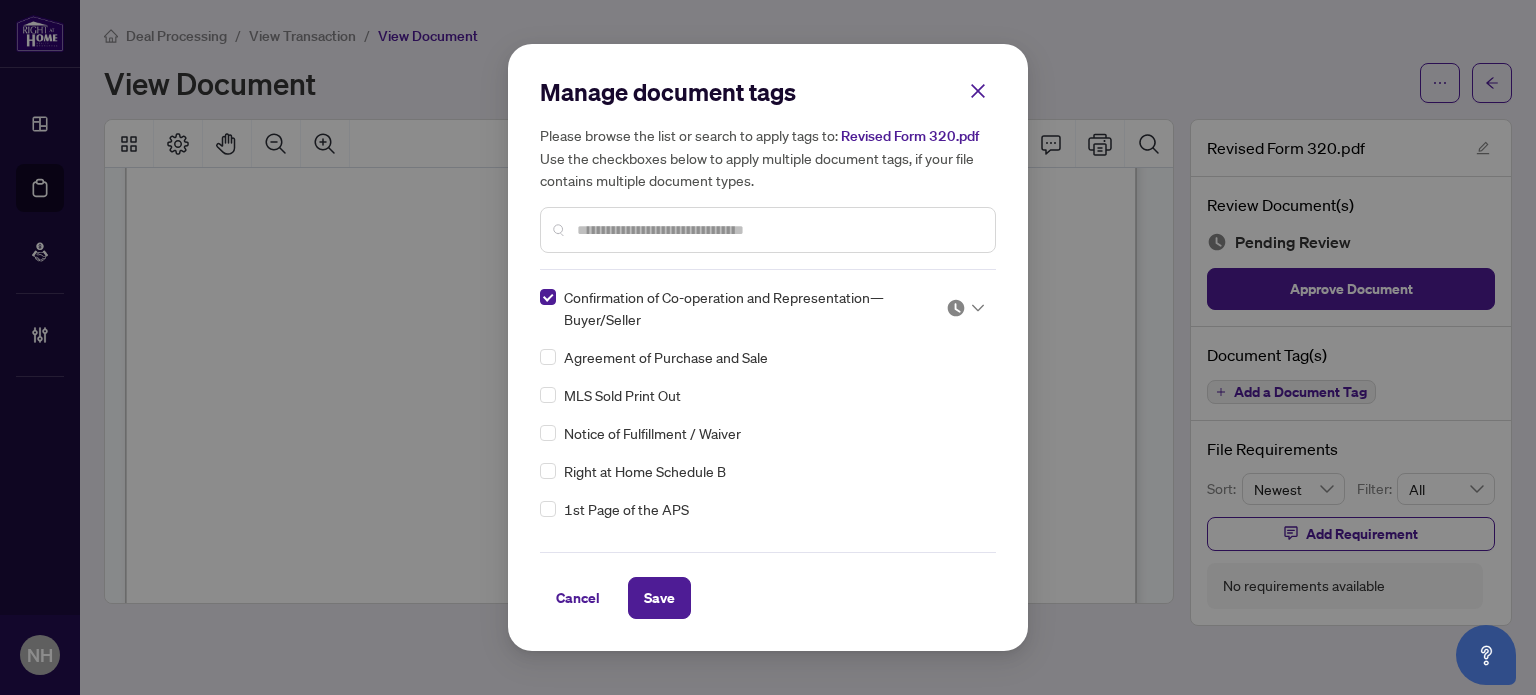click at bounding box center [956, 308] 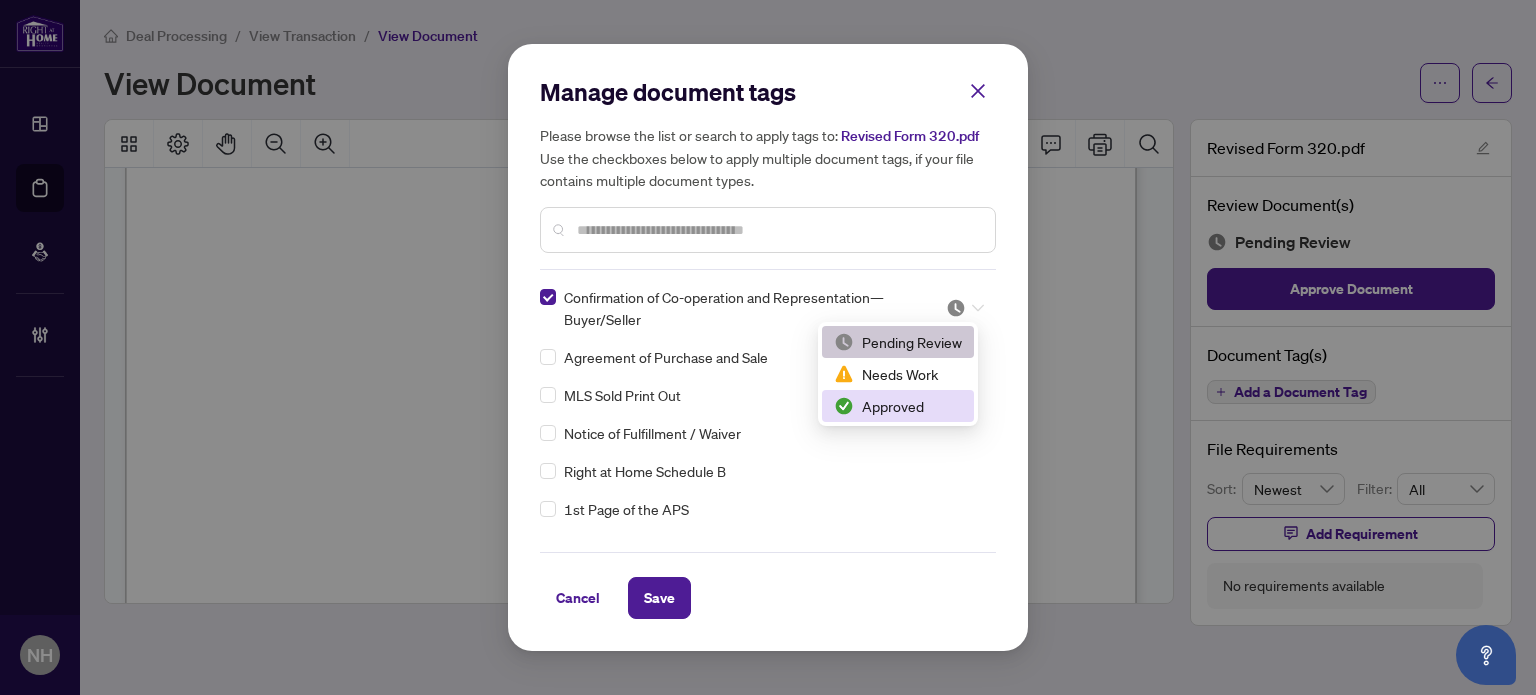 click on "Approved" at bounding box center (898, 406) 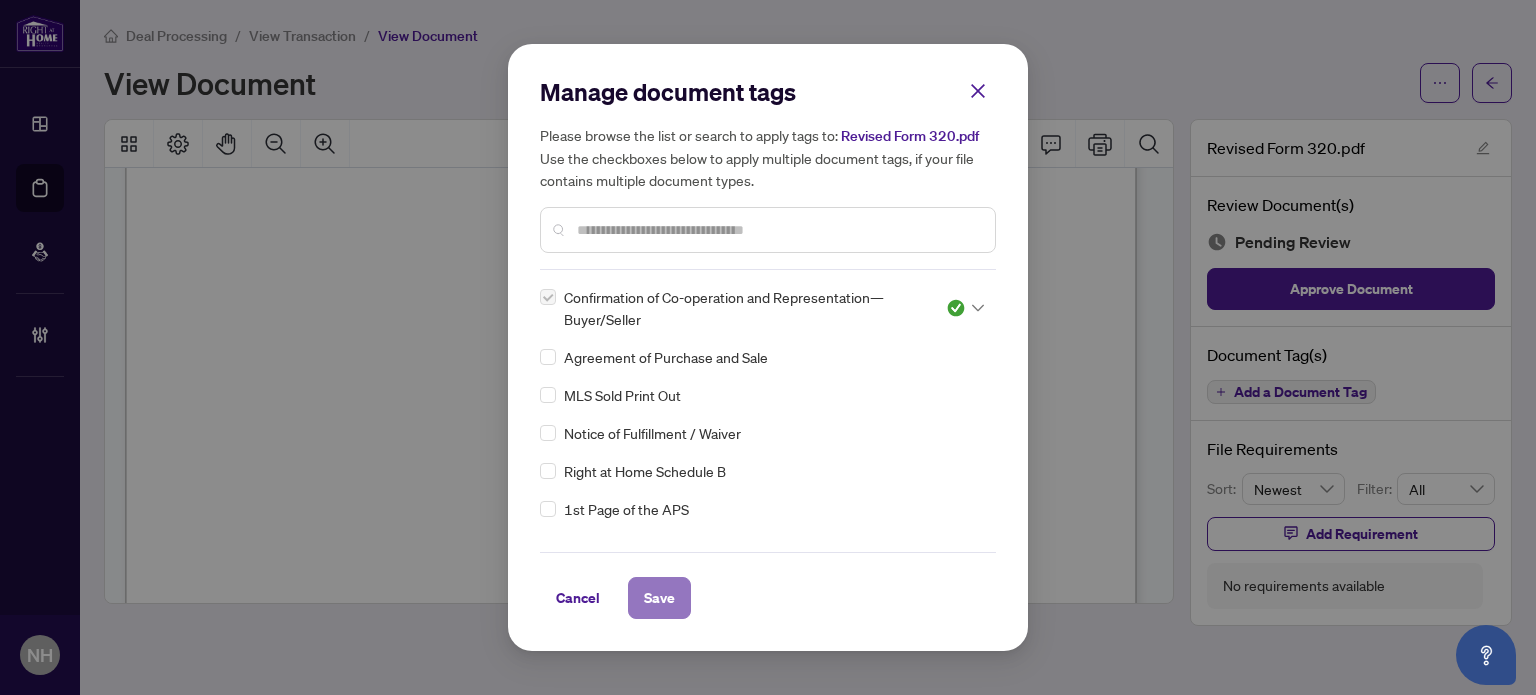 click on "Save" at bounding box center (659, 598) 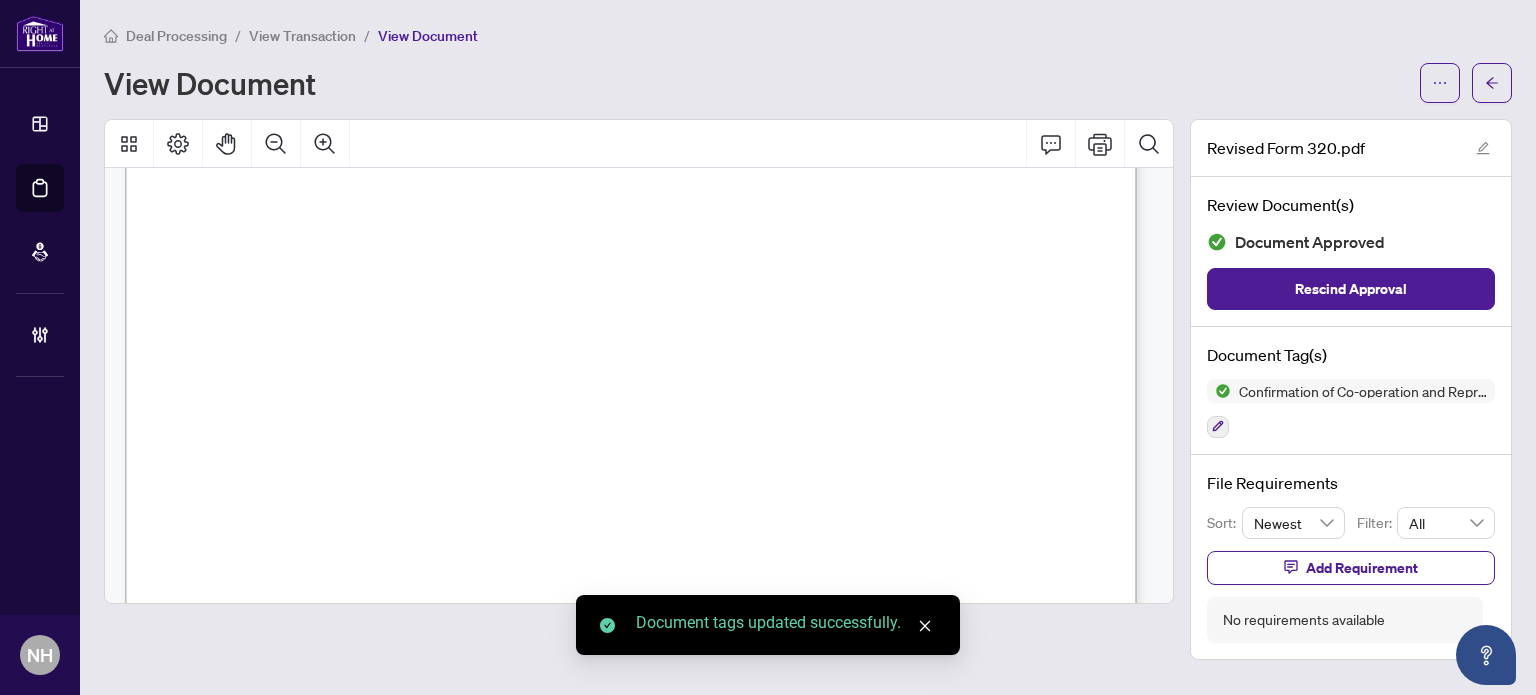 click on "View Transaction" at bounding box center (302, 36) 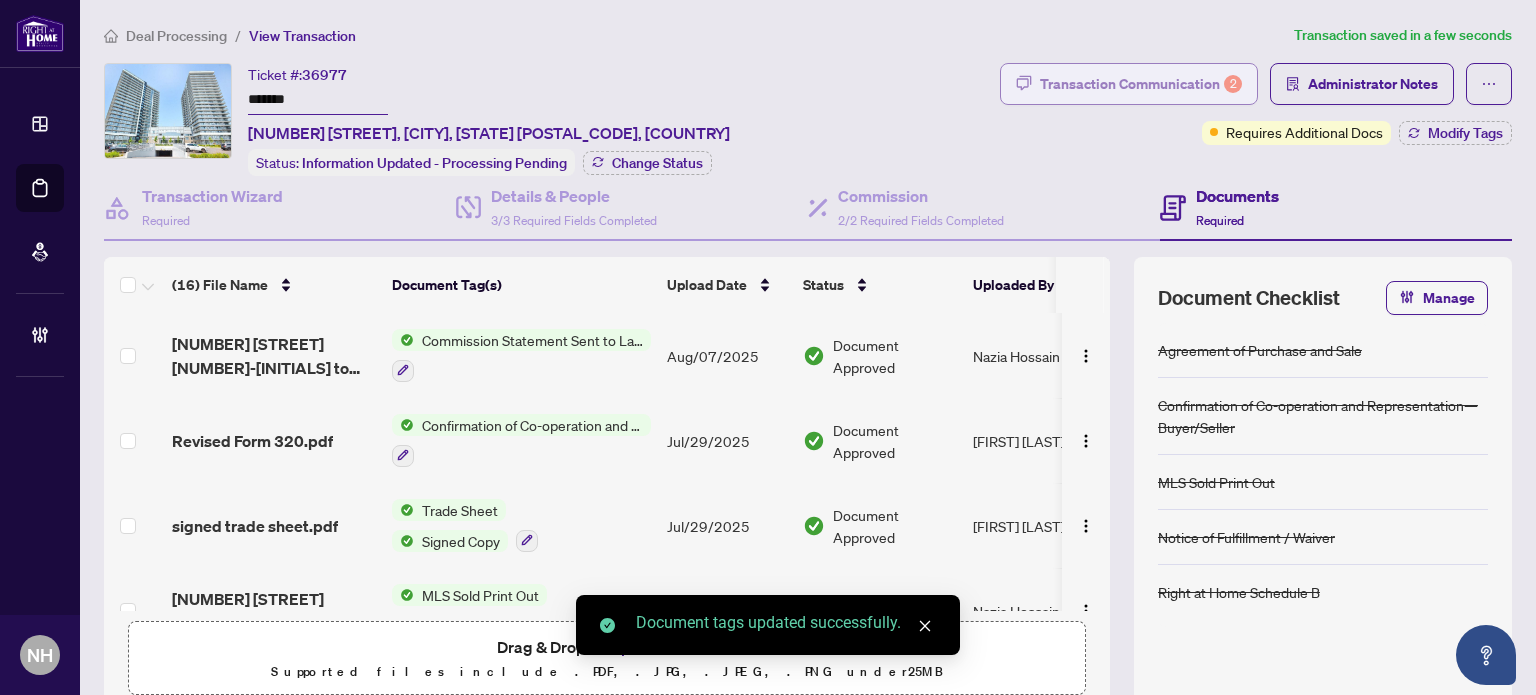 click on "Transaction Communication 2" at bounding box center [1141, 84] 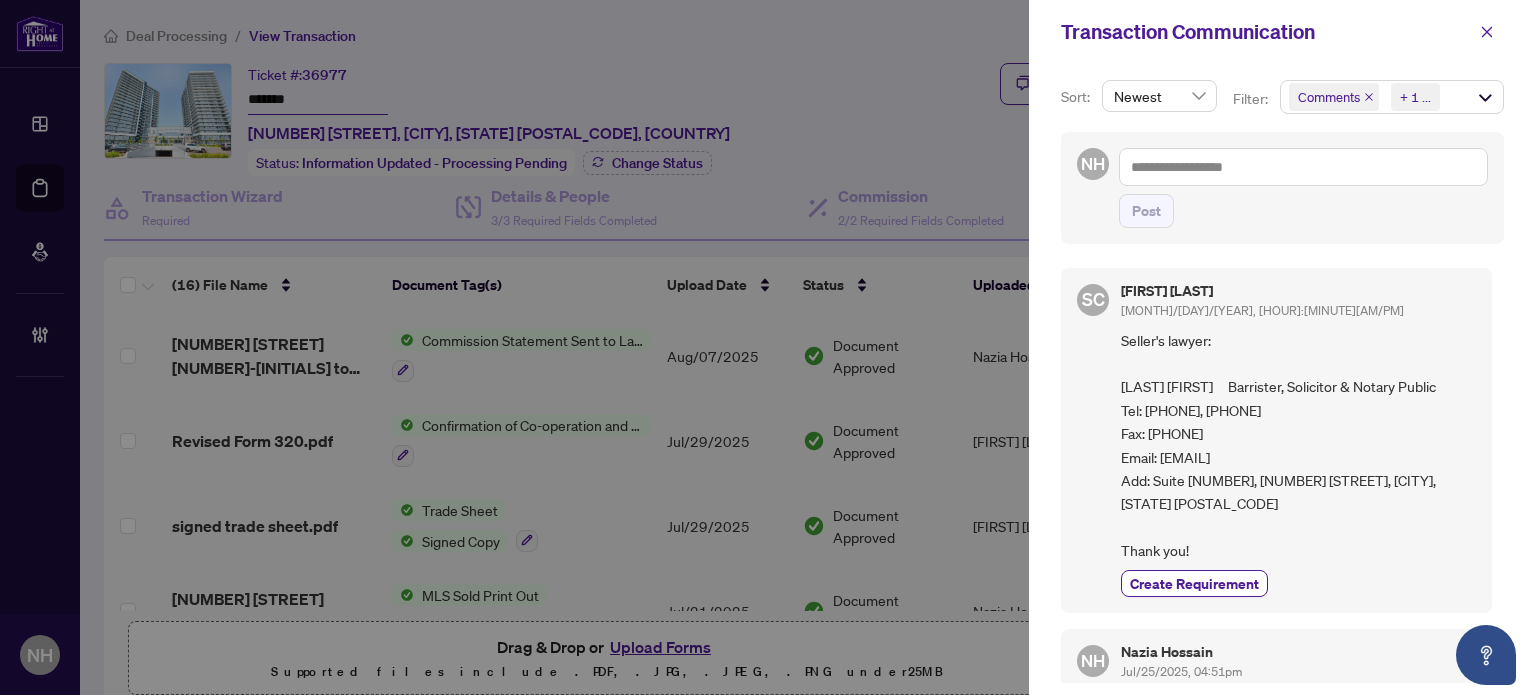click on "Comments Requirements + 1 ..." at bounding box center (1392, 97) 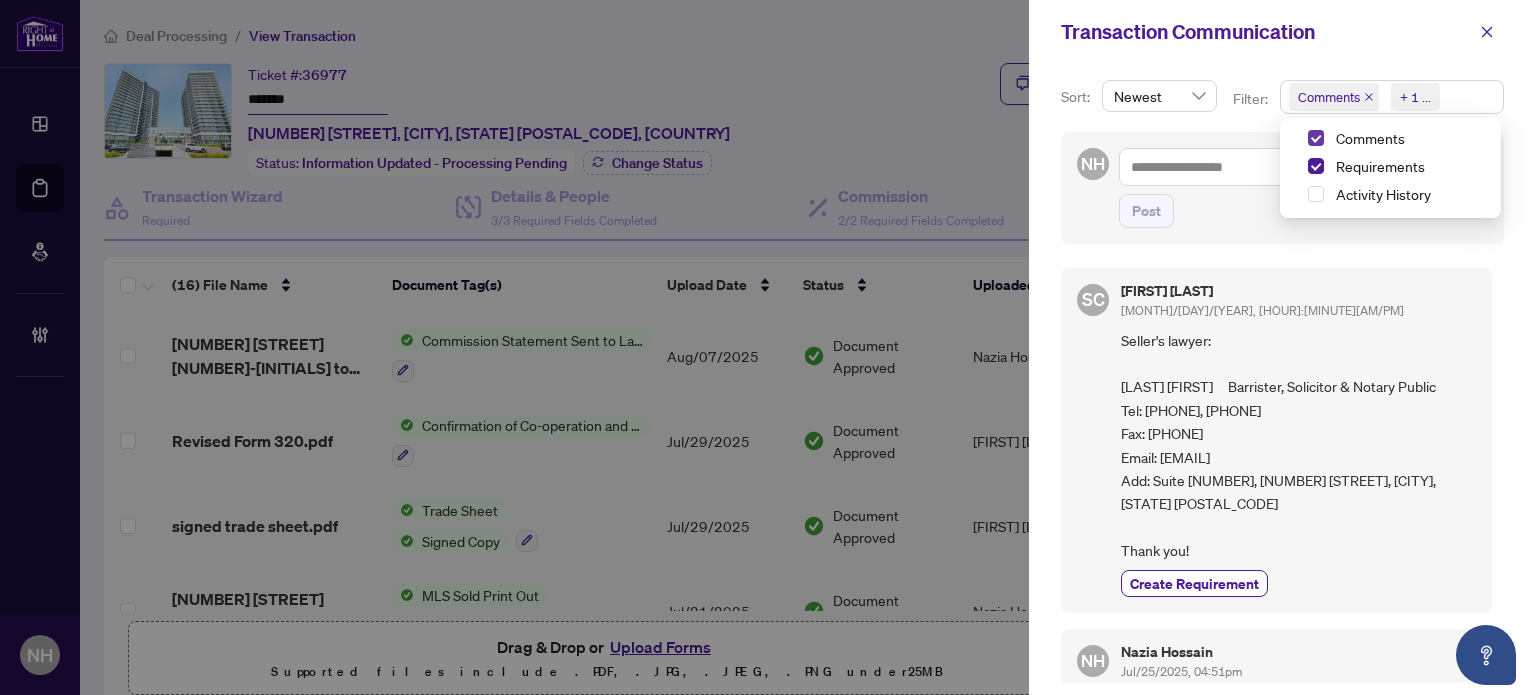 click at bounding box center (1316, 138) 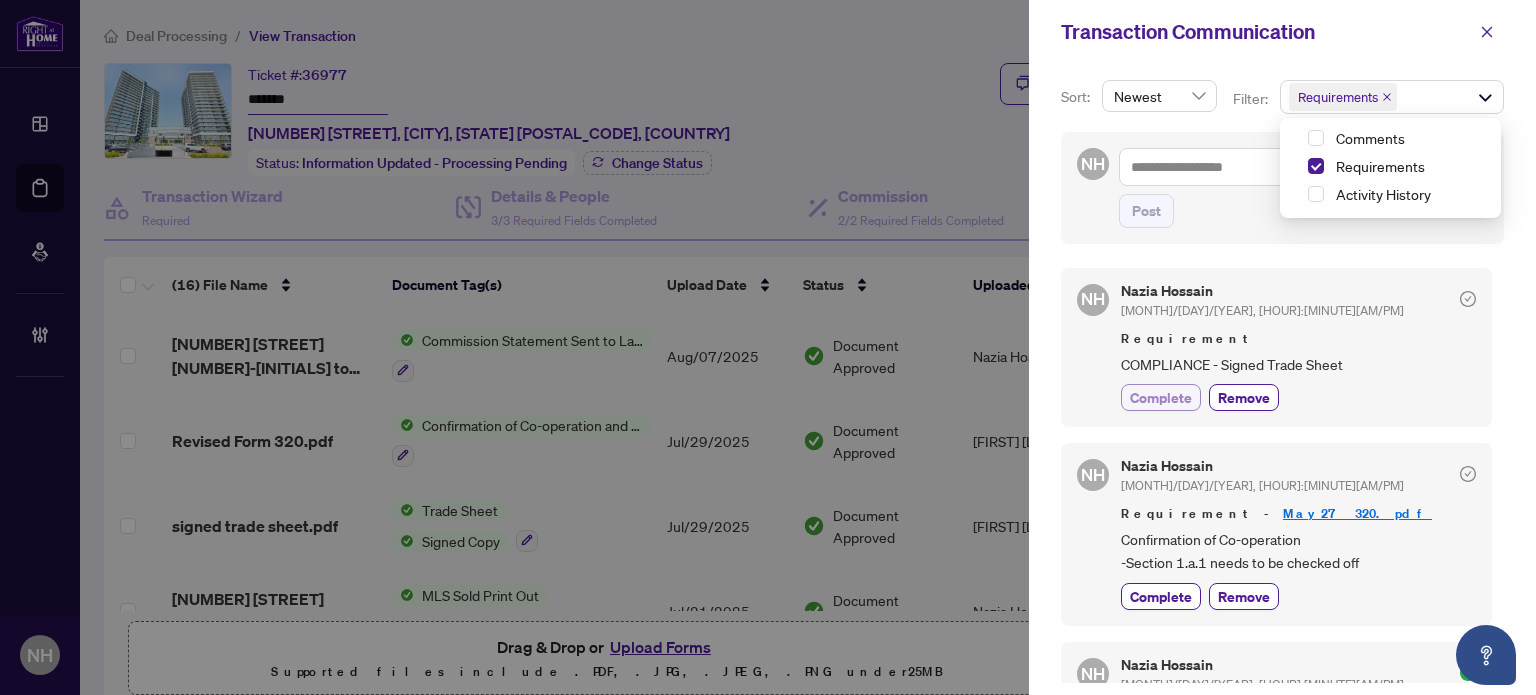 click on "Complete" at bounding box center [1161, 397] 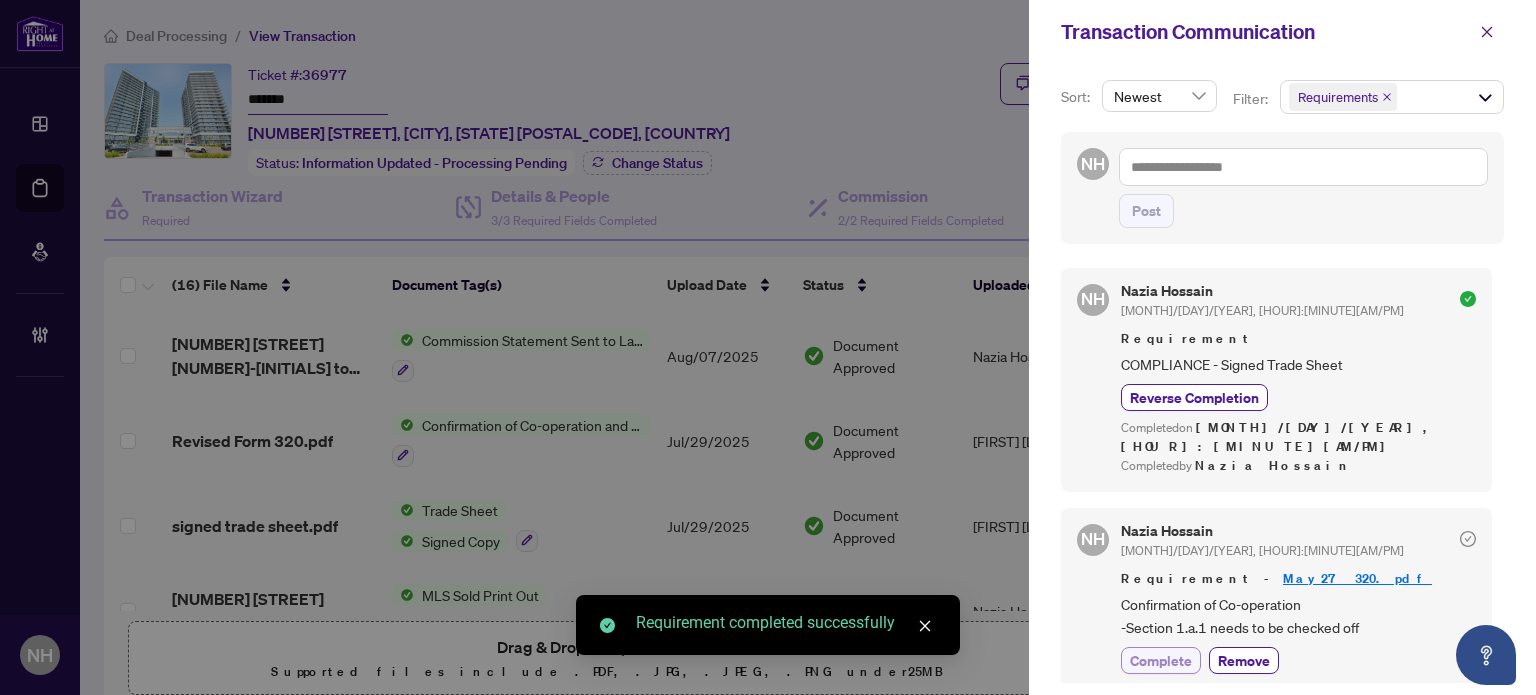 click on "Complete" at bounding box center (1161, 660) 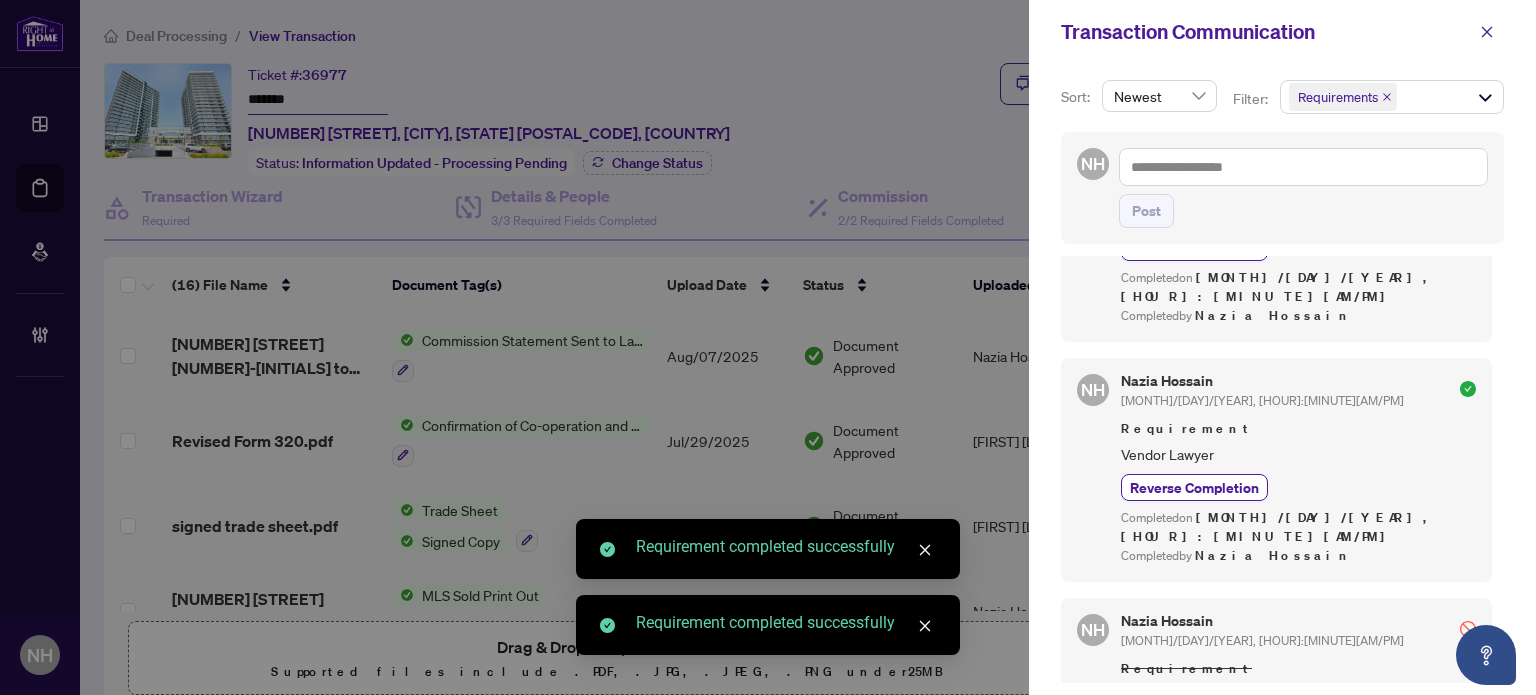 scroll, scrollTop: 500, scrollLeft: 0, axis: vertical 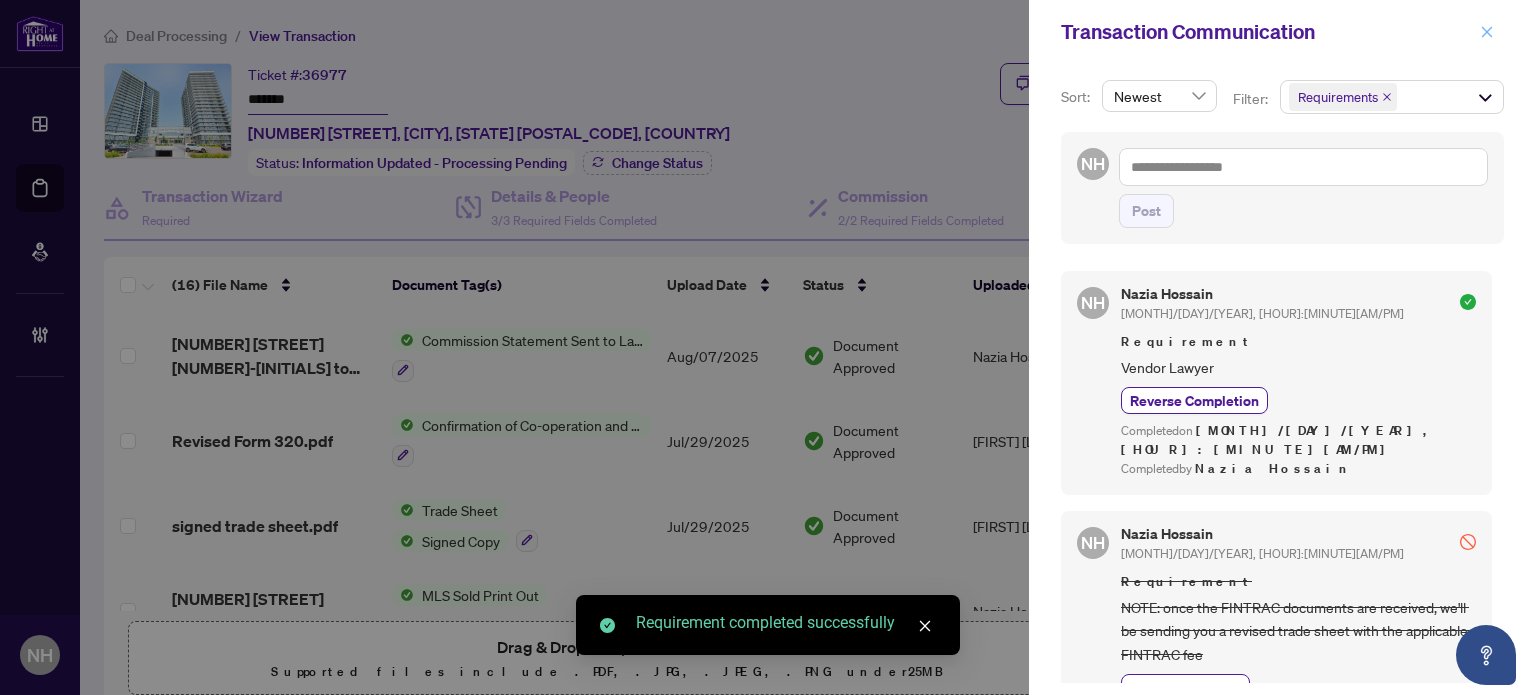 click 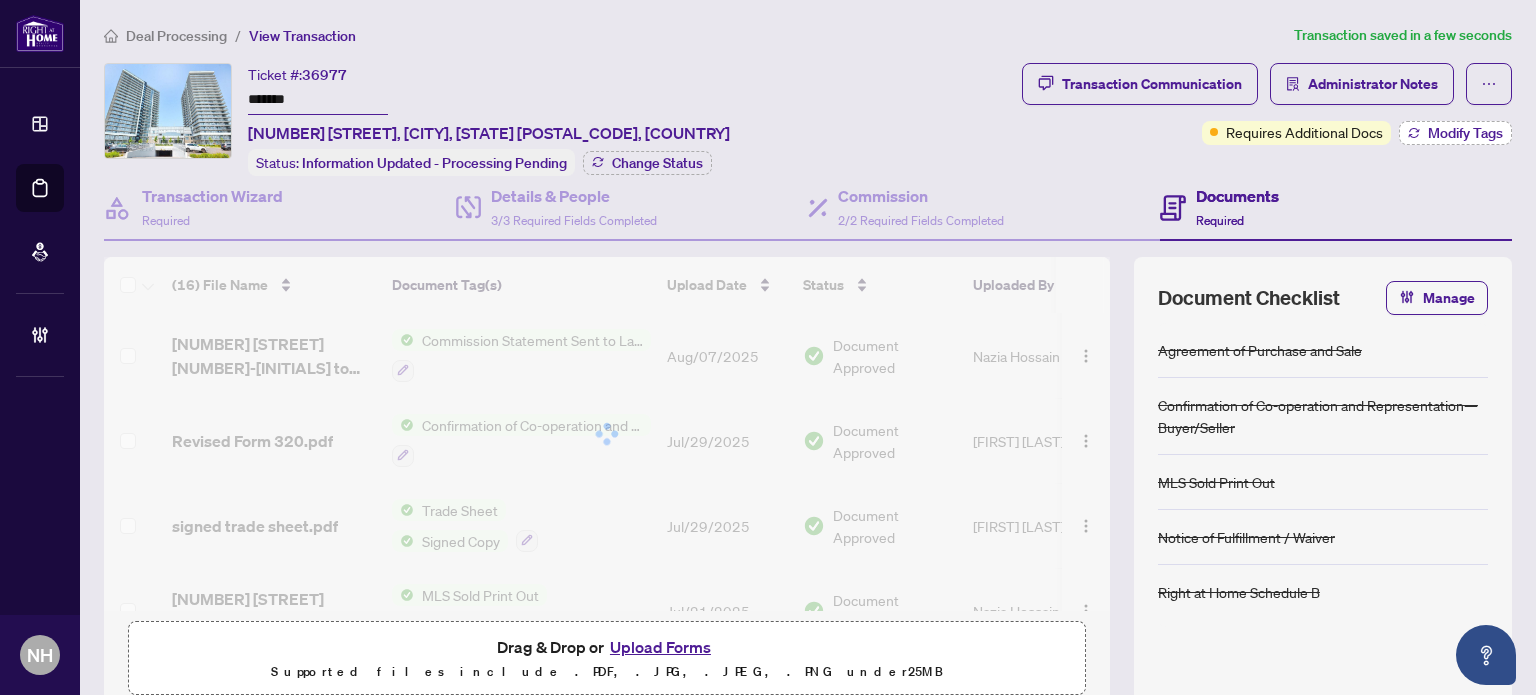 click on "Modify Tags" at bounding box center (1465, 133) 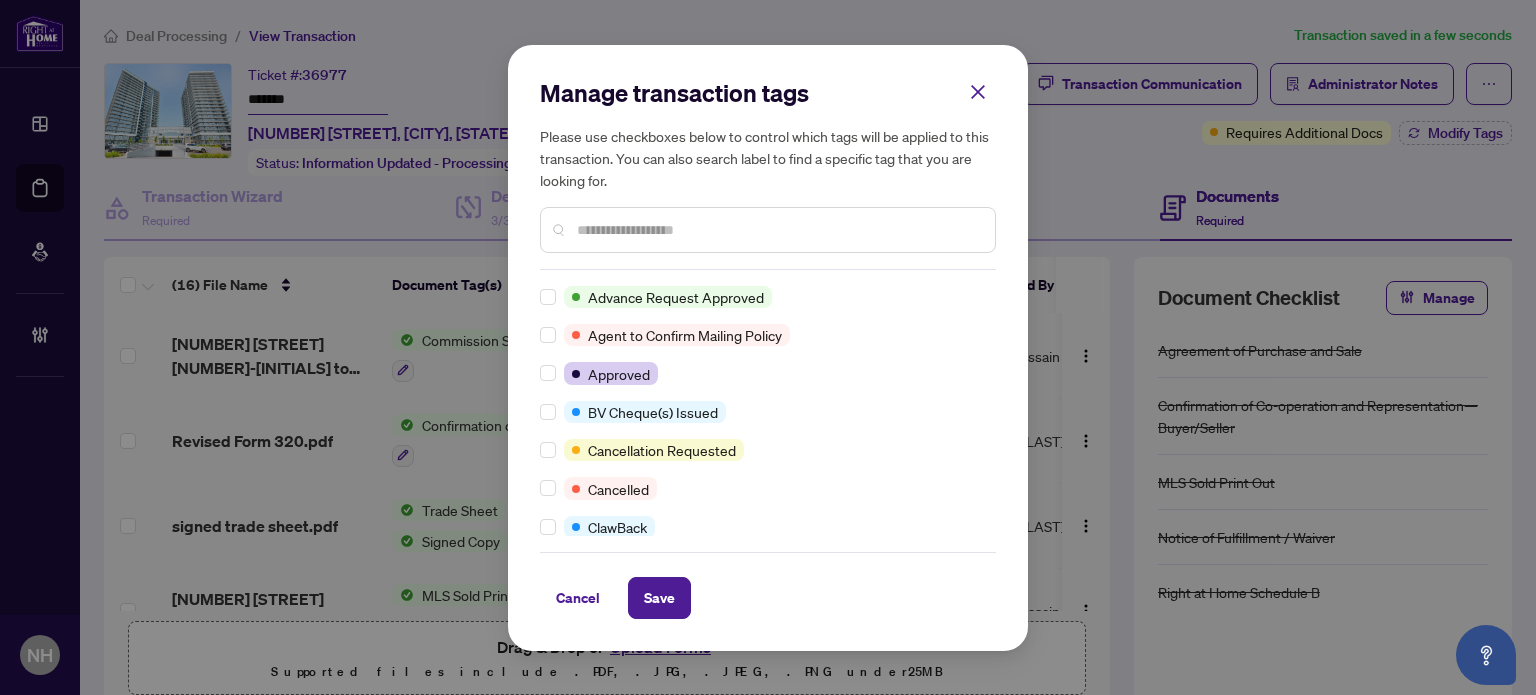 scroll, scrollTop: 0, scrollLeft: 0, axis: both 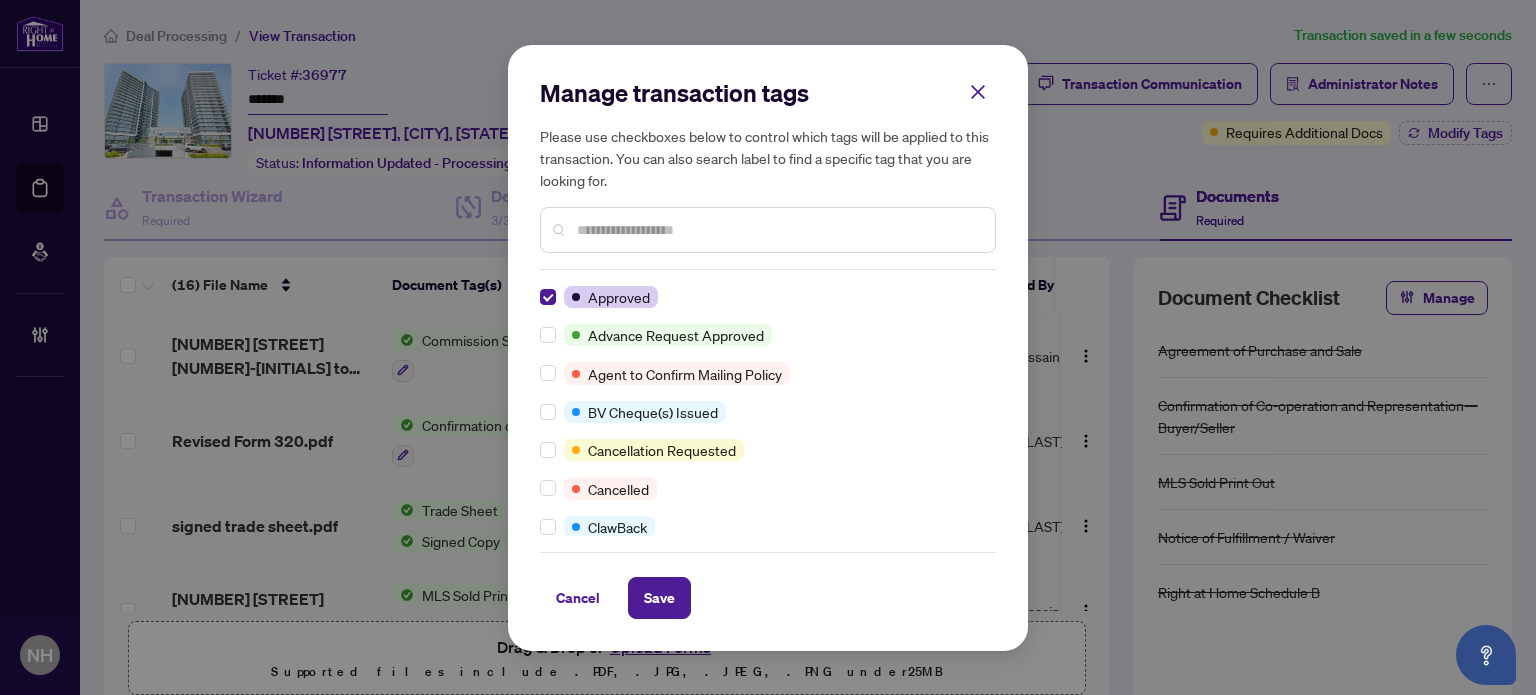 click at bounding box center (778, 230) 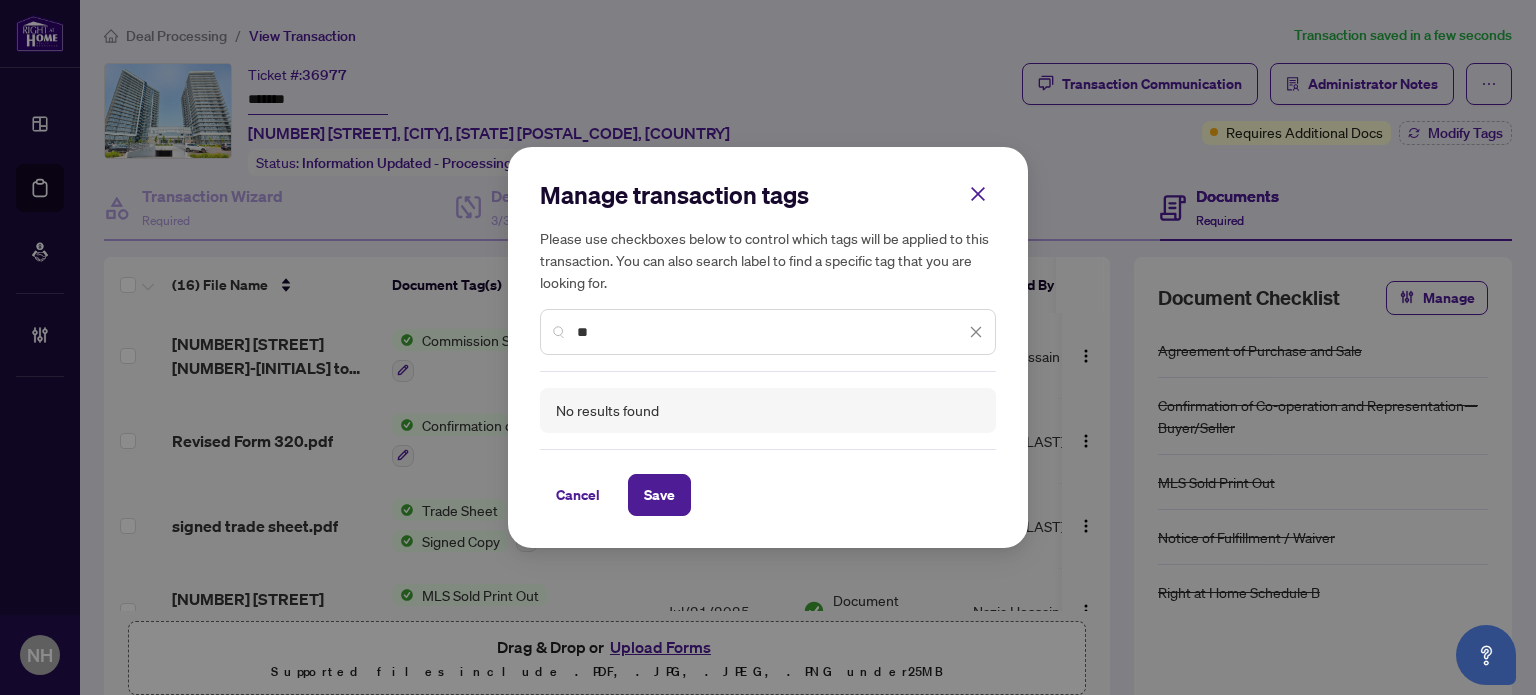type on "*" 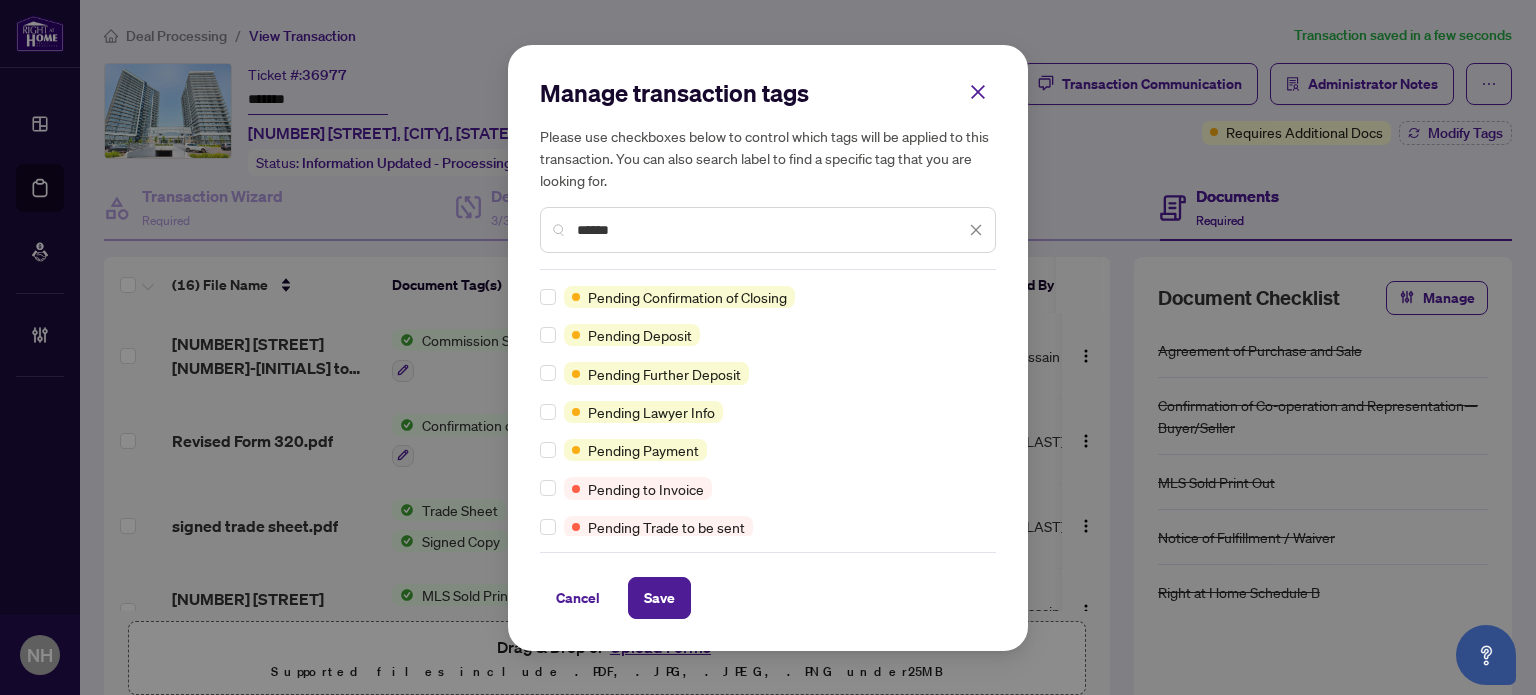 type on "******" 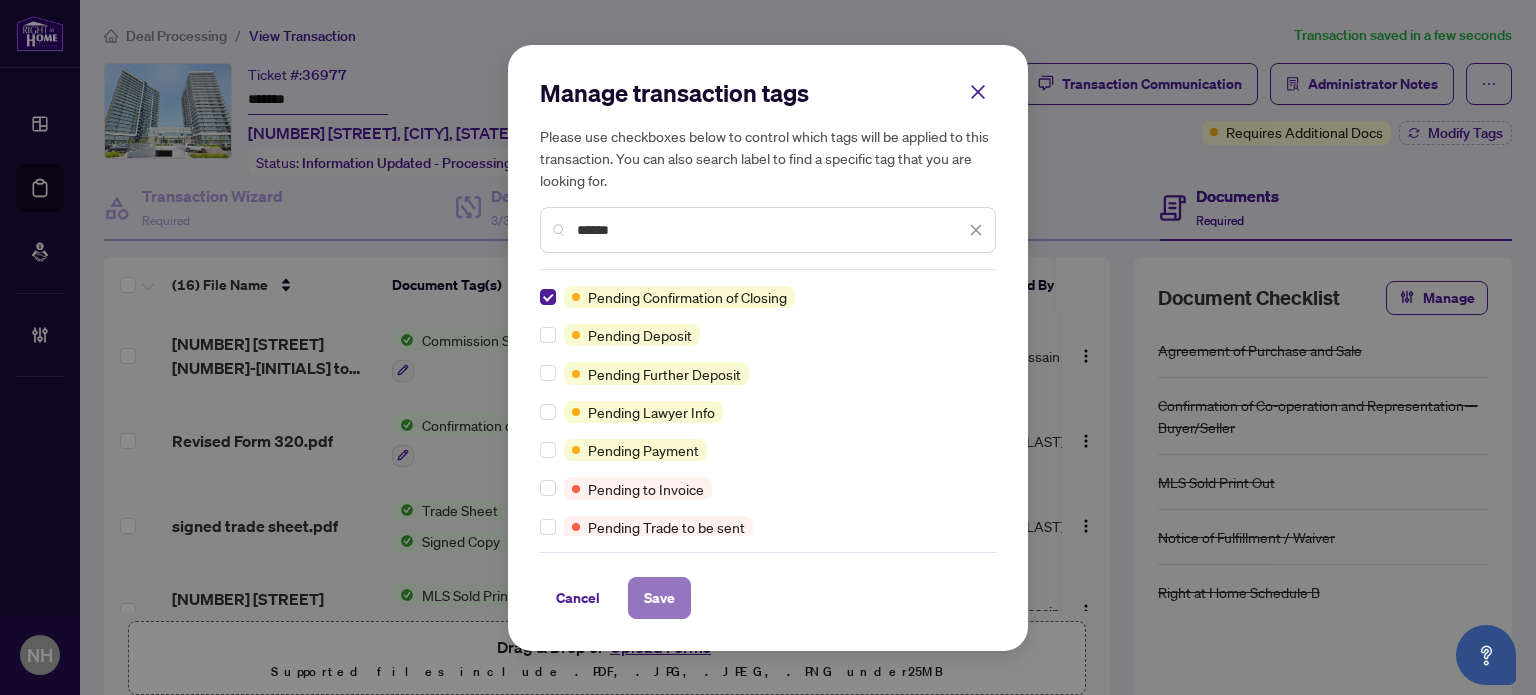 click on "Save" at bounding box center [659, 598] 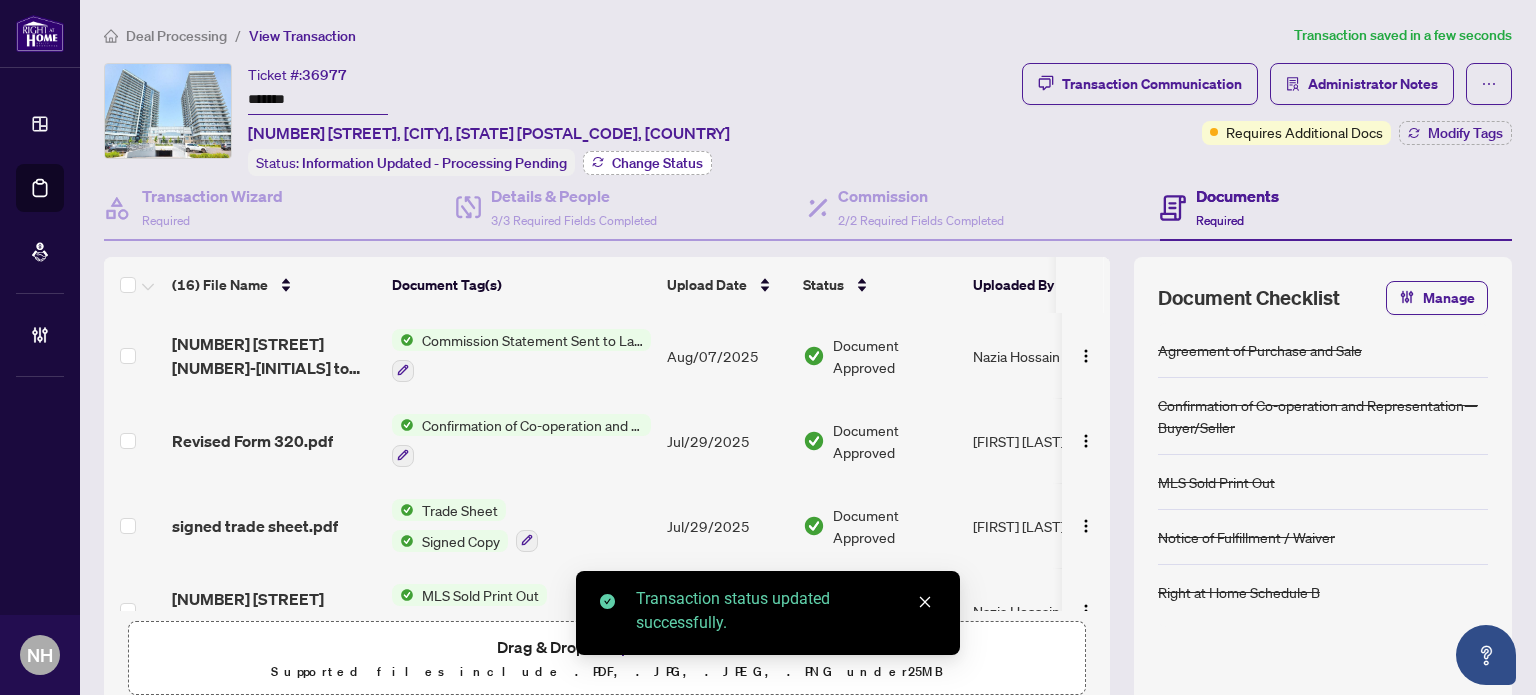 click on "Change Status" at bounding box center (657, 163) 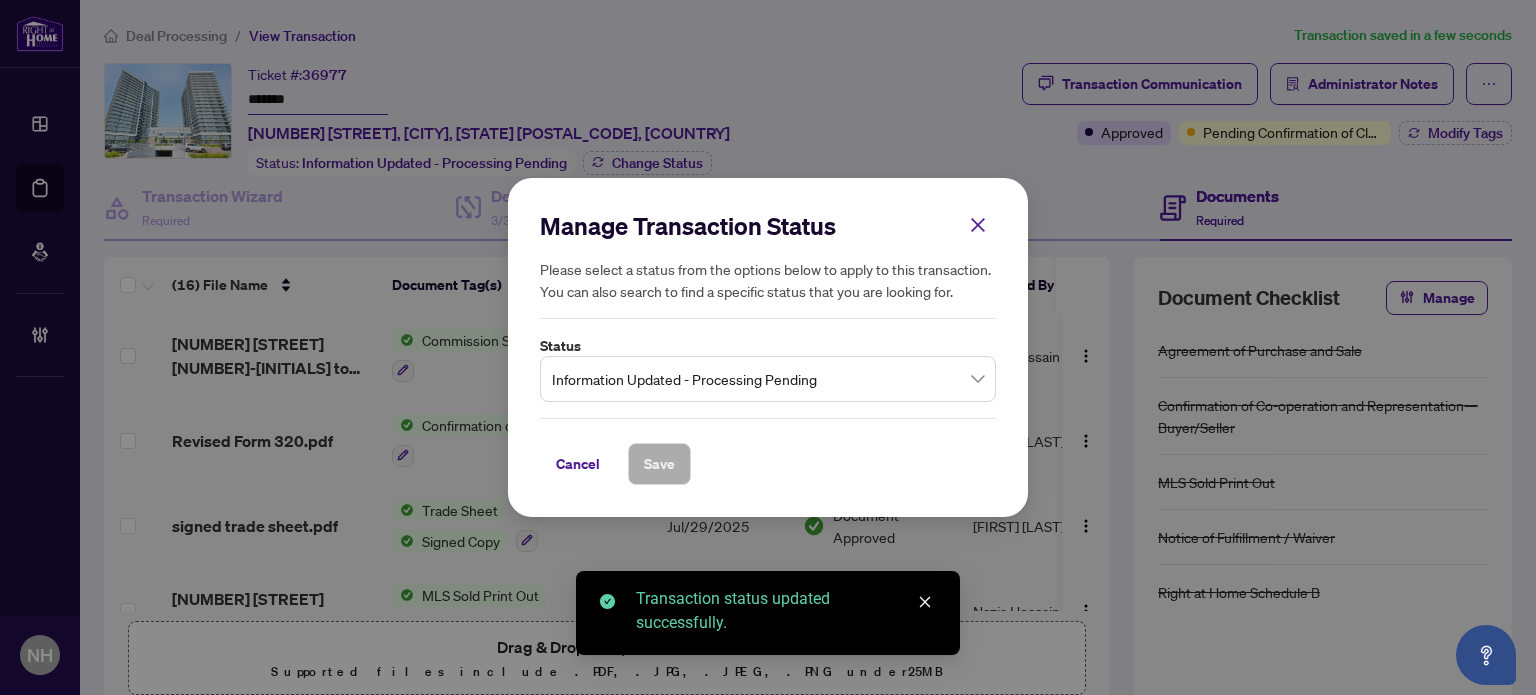 click on "Information Updated - Processing Pending" at bounding box center [768, 379] 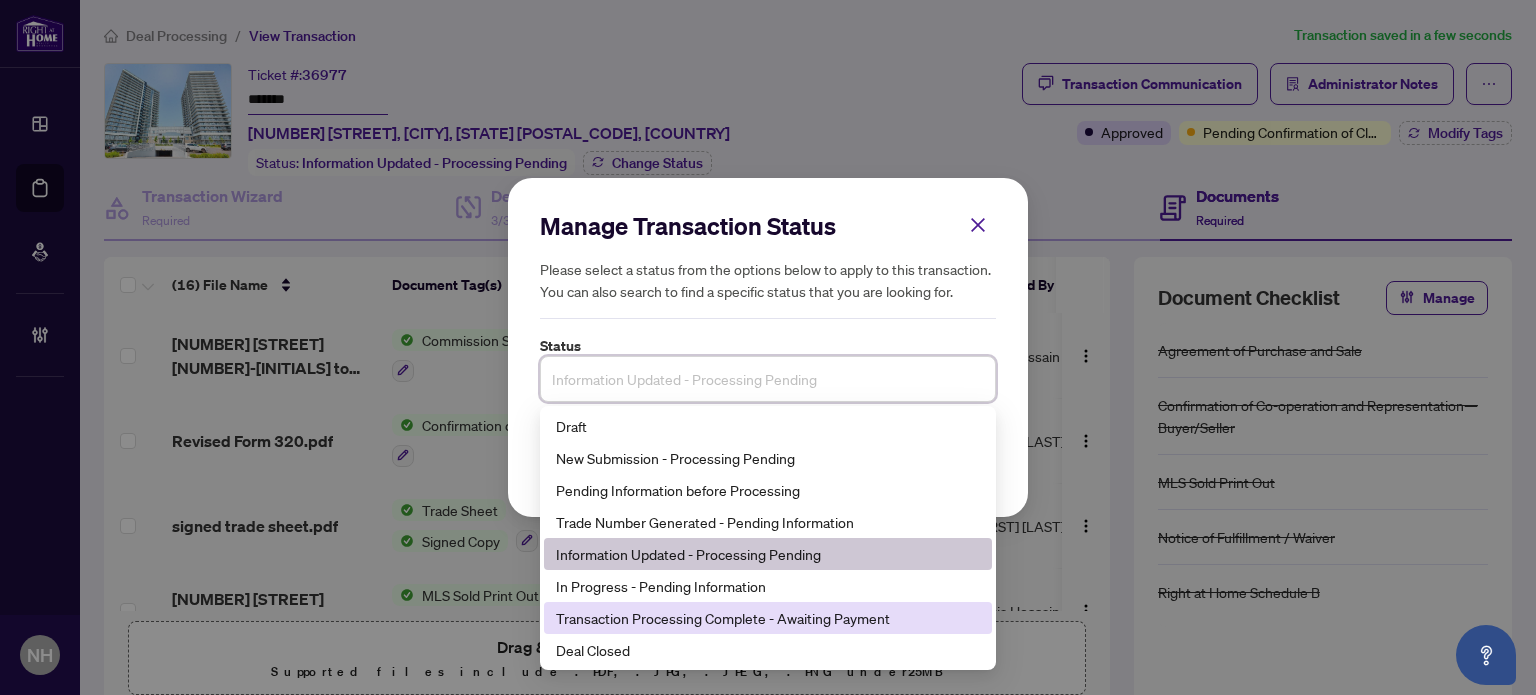 click on "Transaction Processing Complete - Awaiting Payment" at bounding box center [768, 618] 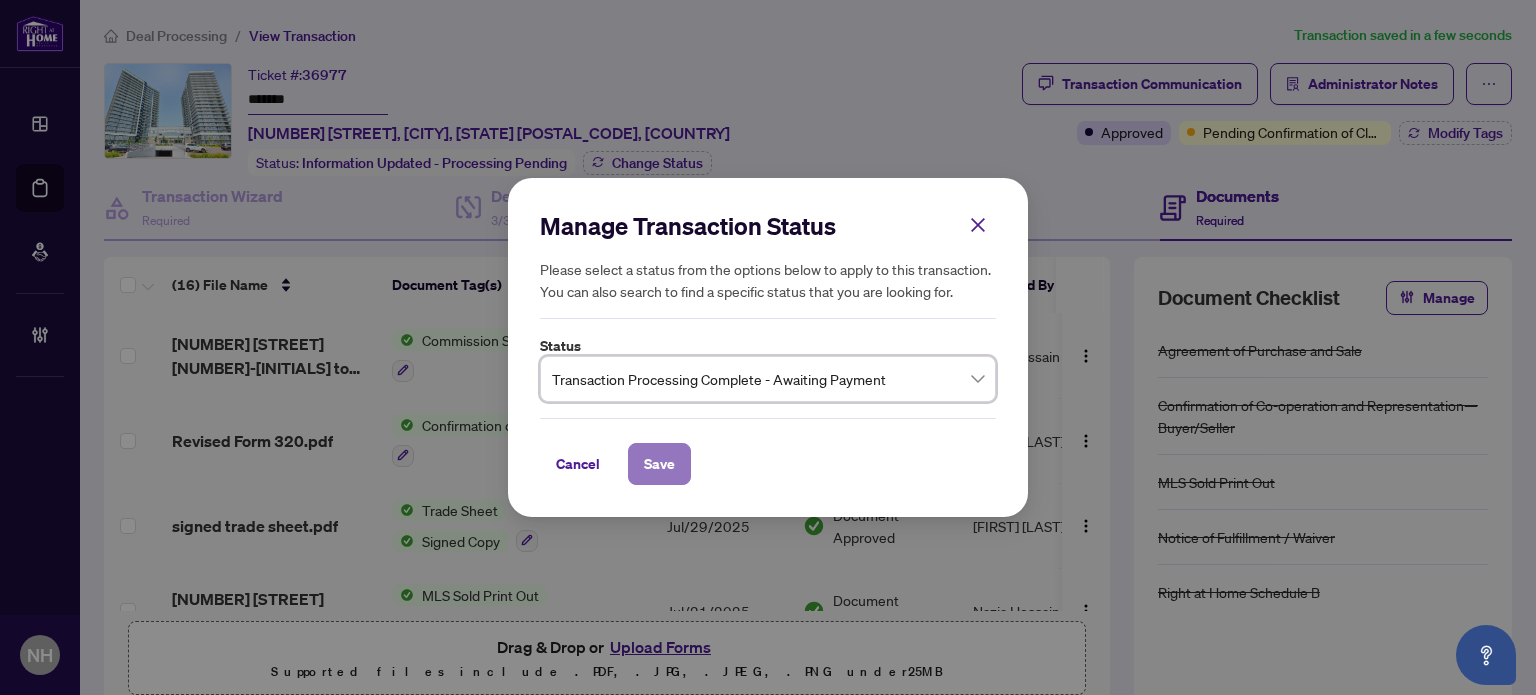 click on "Save" at bounding box center [659, 464] 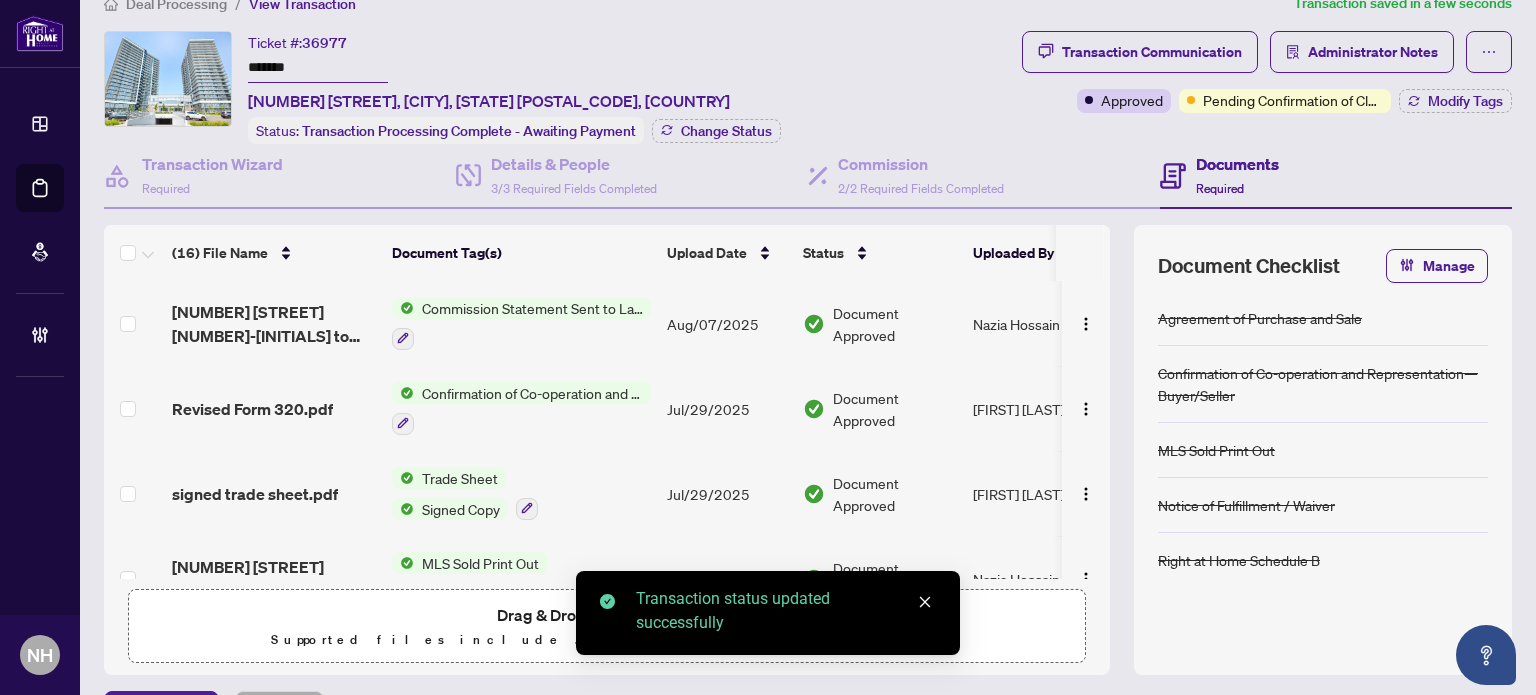scroll, scrollTop: 0, scrollLeft: 0, axis: both 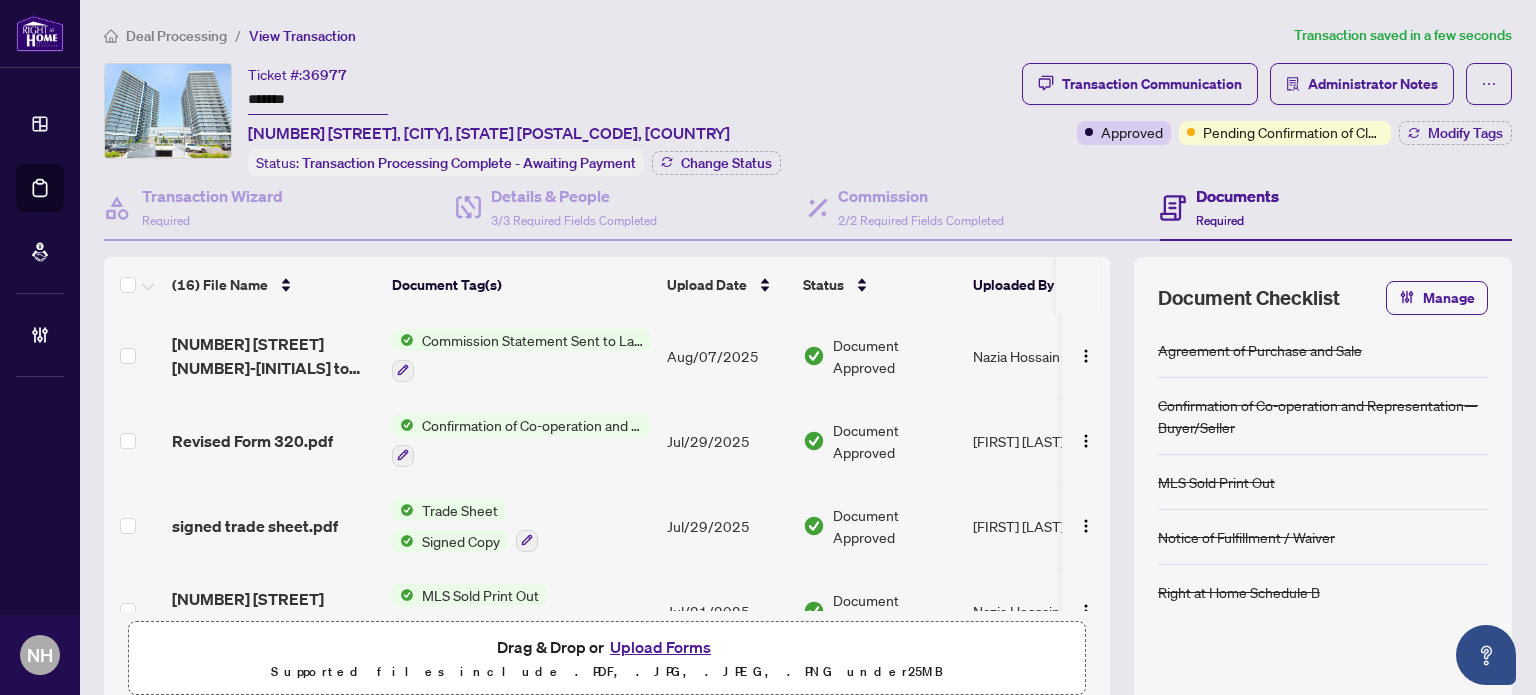 click on "Deal Processing" at bounding box center [176, 36] 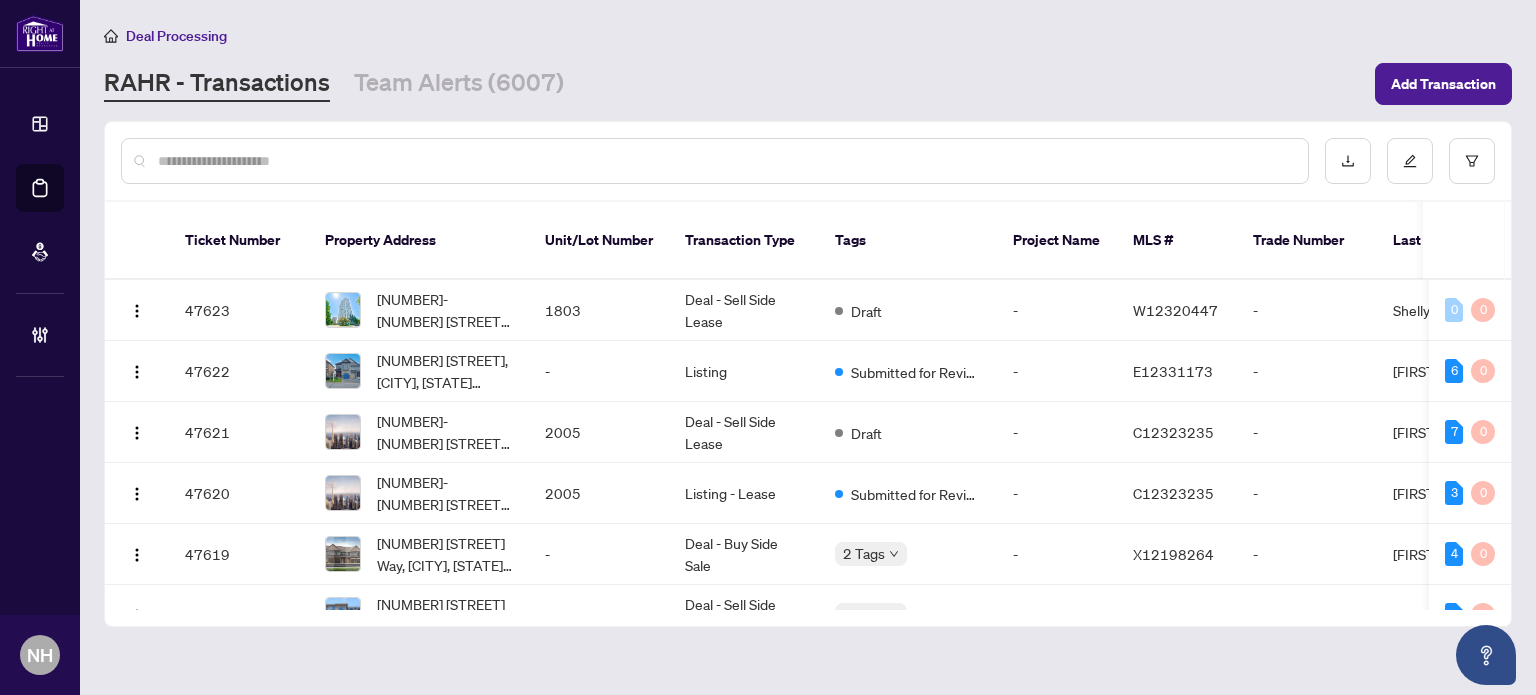 click at bounding box center (725, 161) 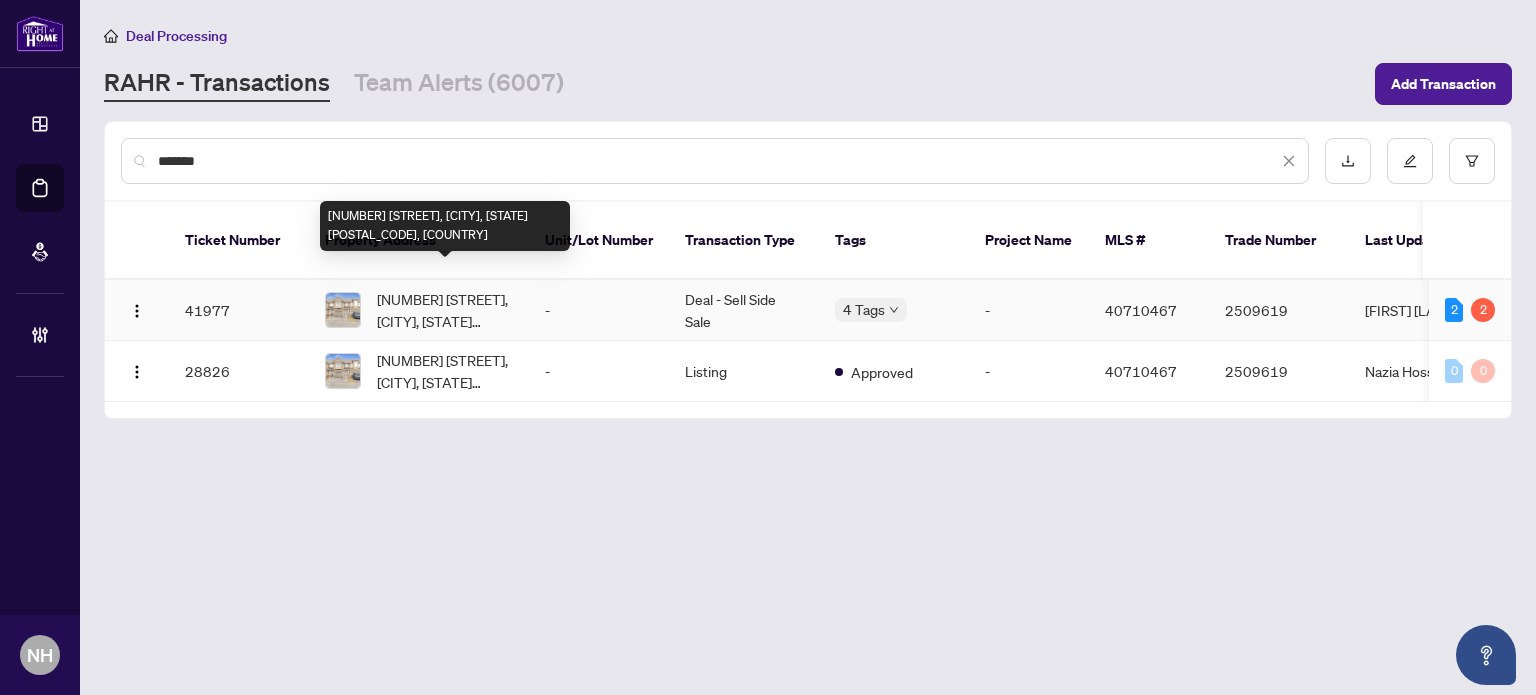 type on "*******" 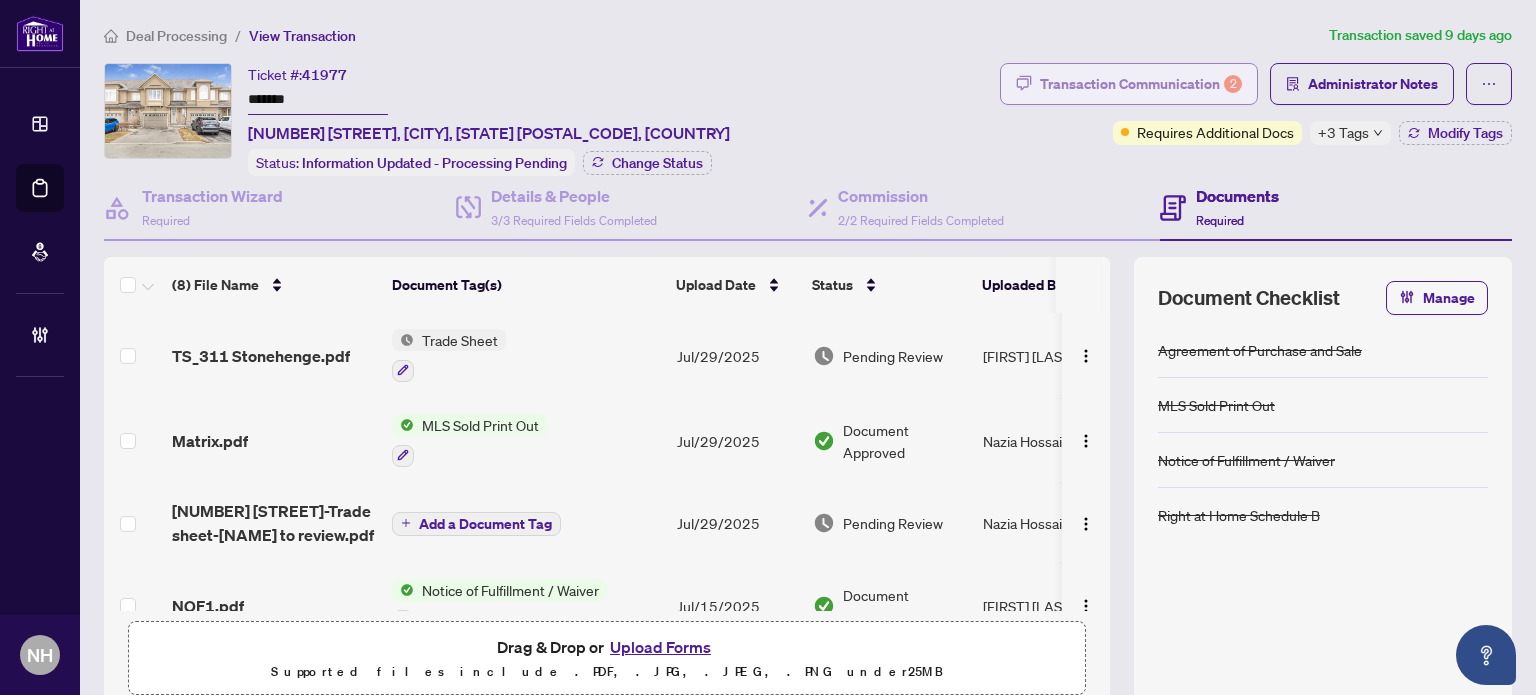 click on "Transaction Communication 2" at bounding box center [1141, 84] 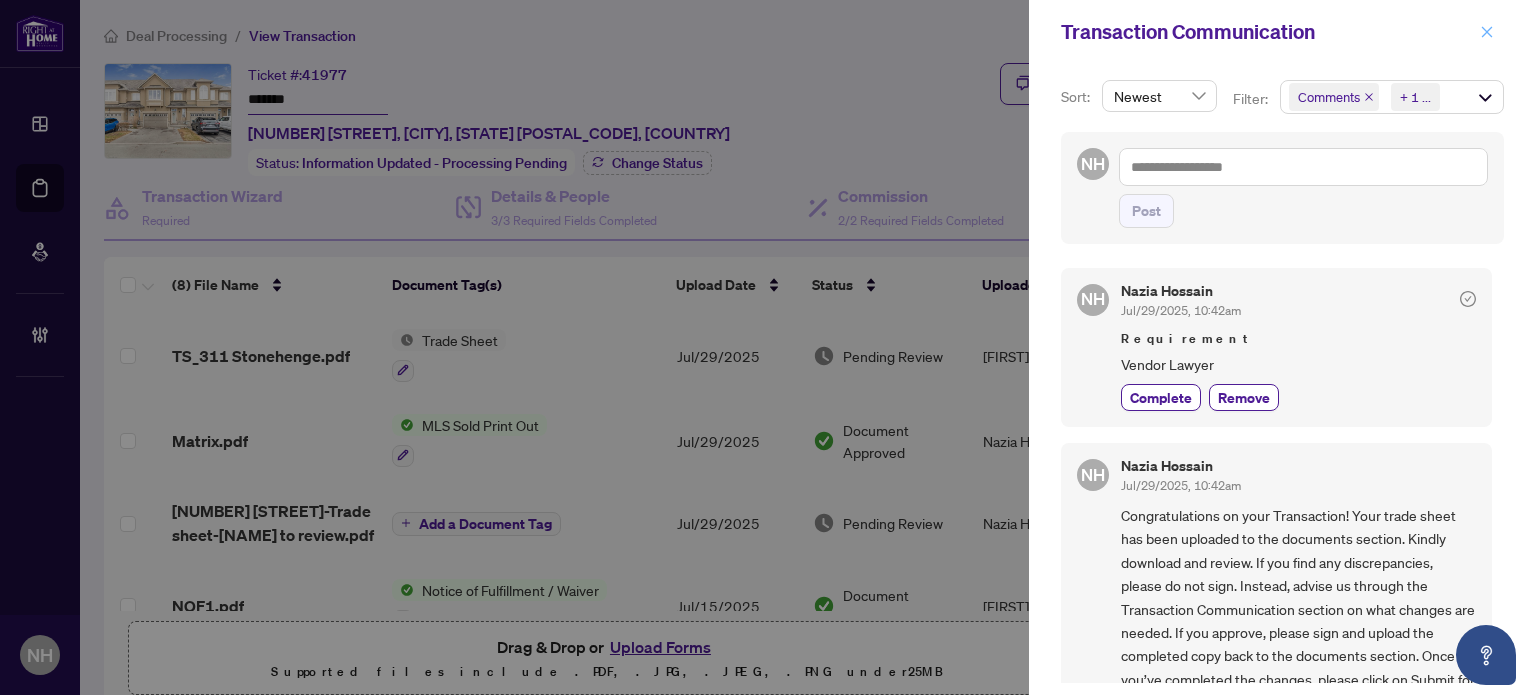 click 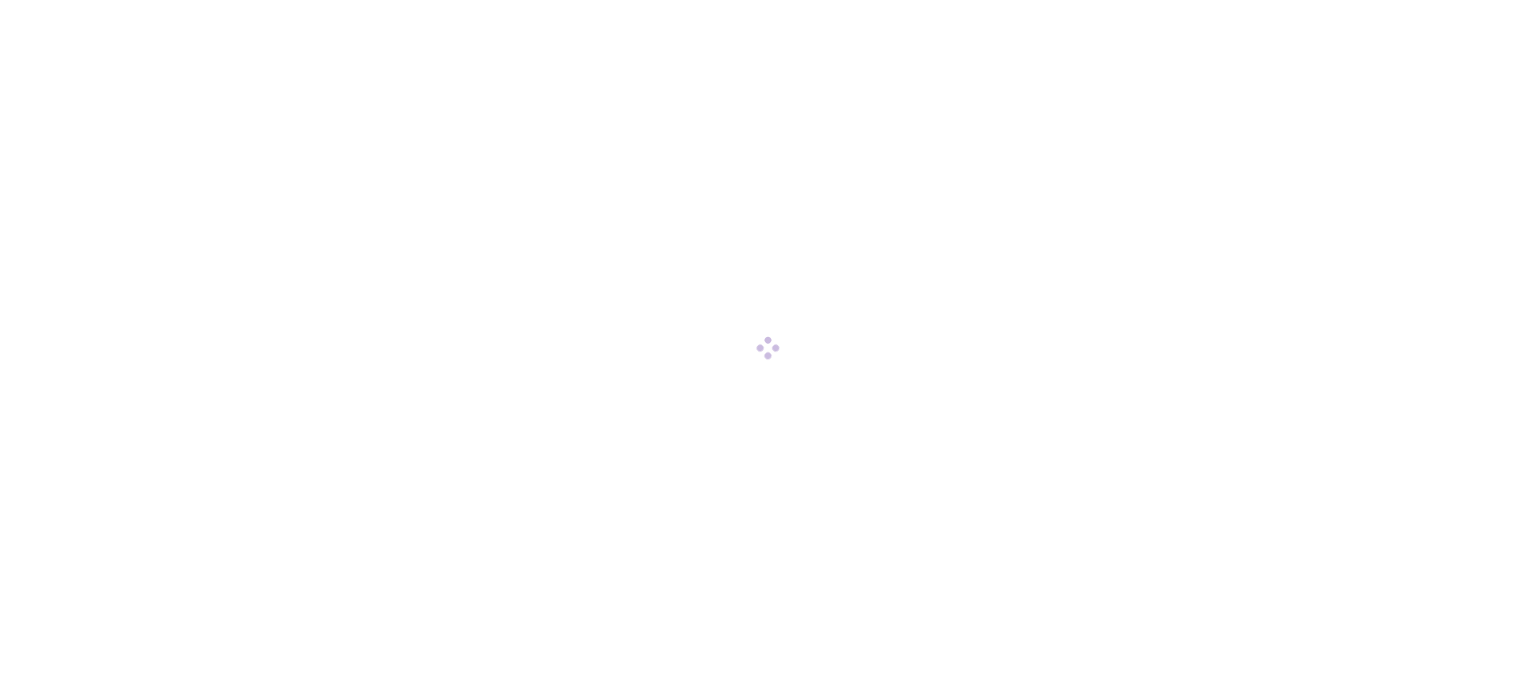 scroll, scrollTop: 0, scrollLeft: 0, axis: both 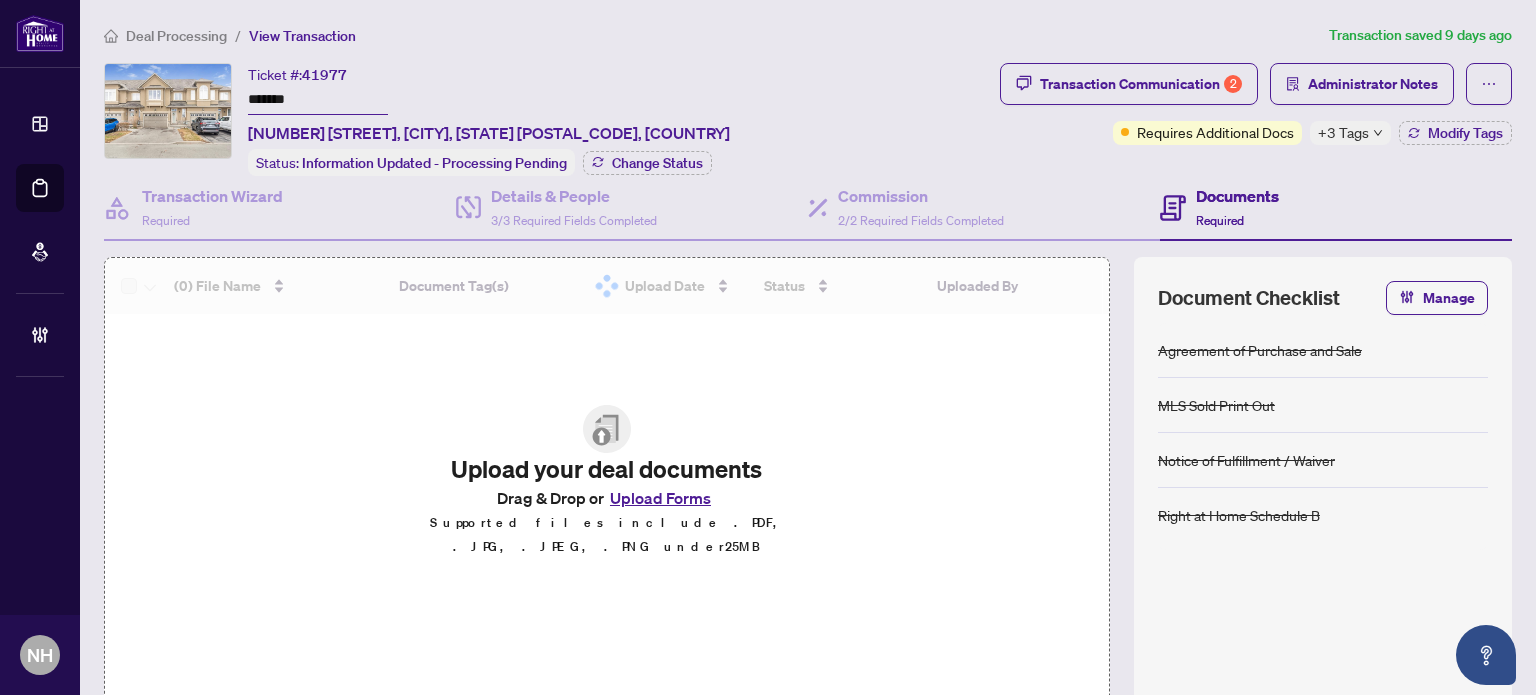 click on "Deal Processing" at bounding box center [176, 36] 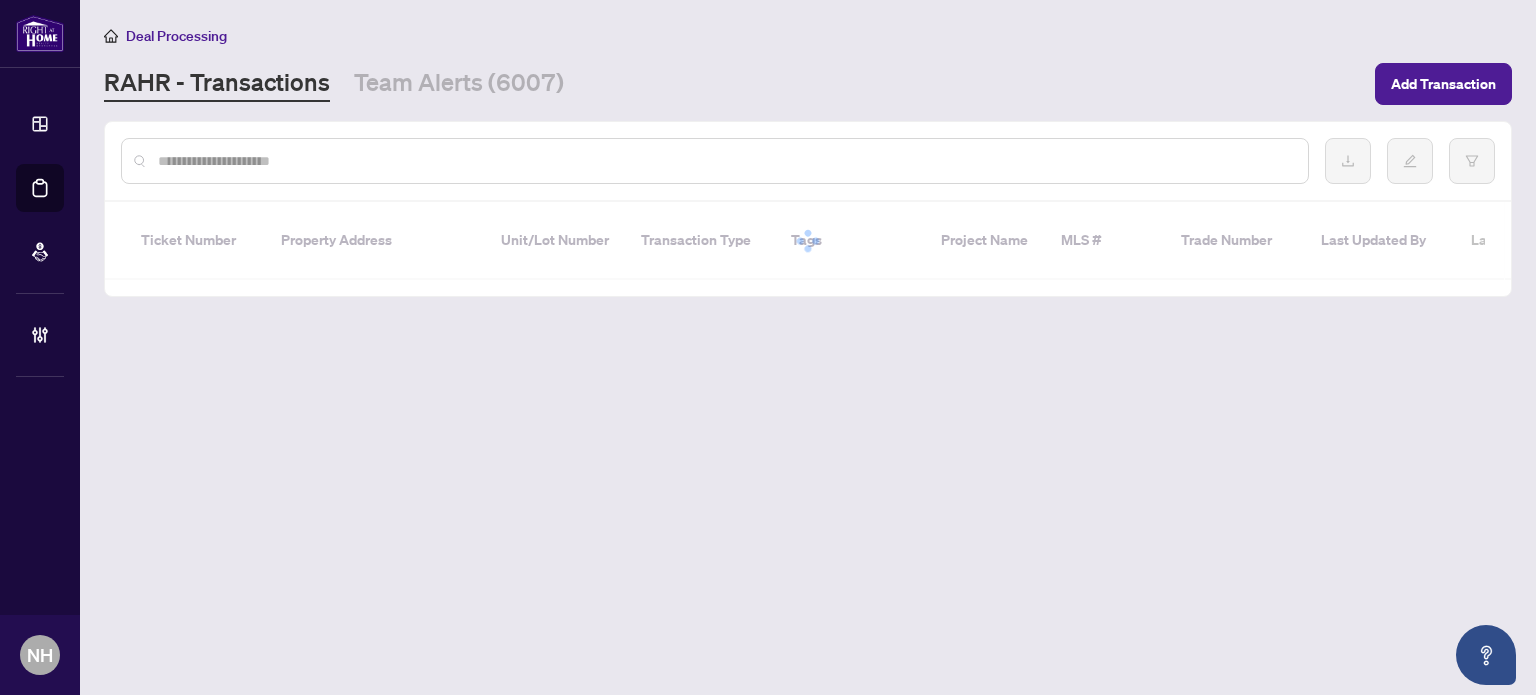click at bounding box center [725, 161] 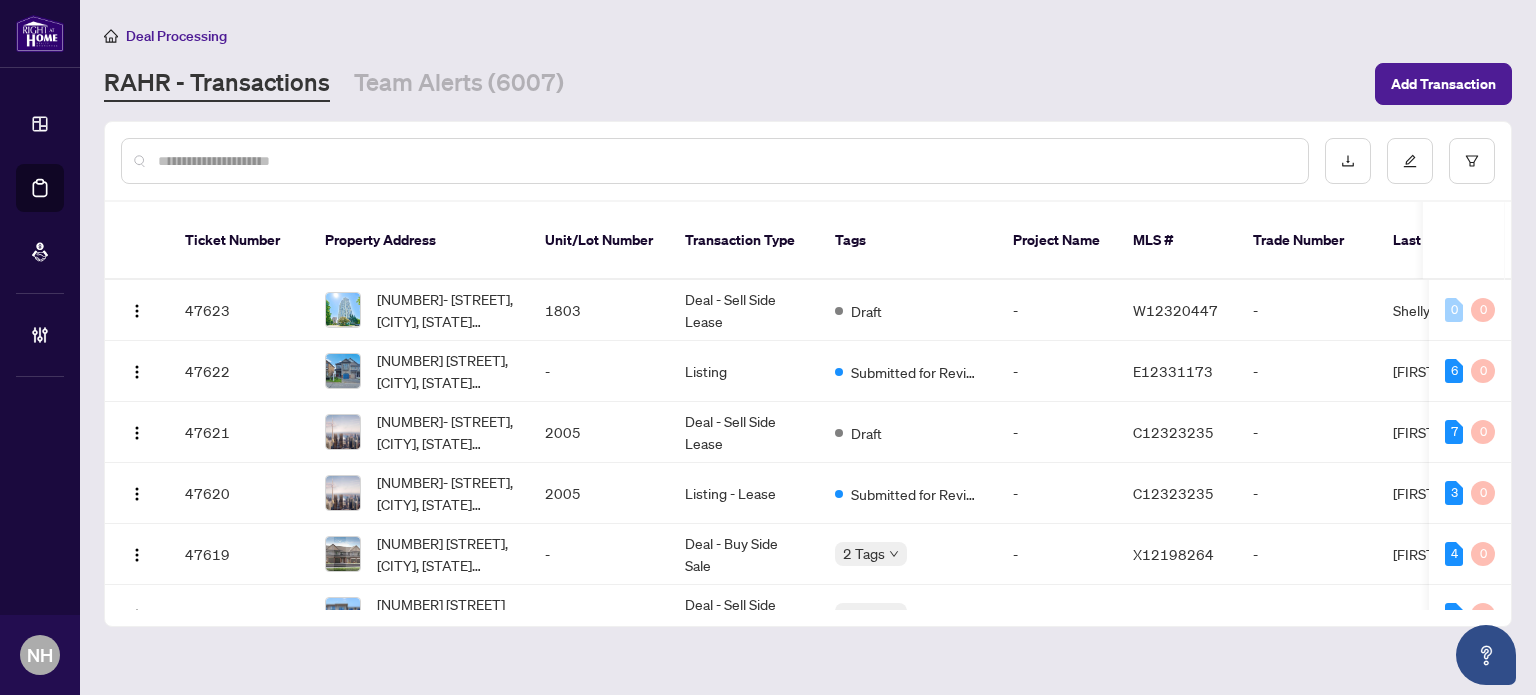 paste on "*******" 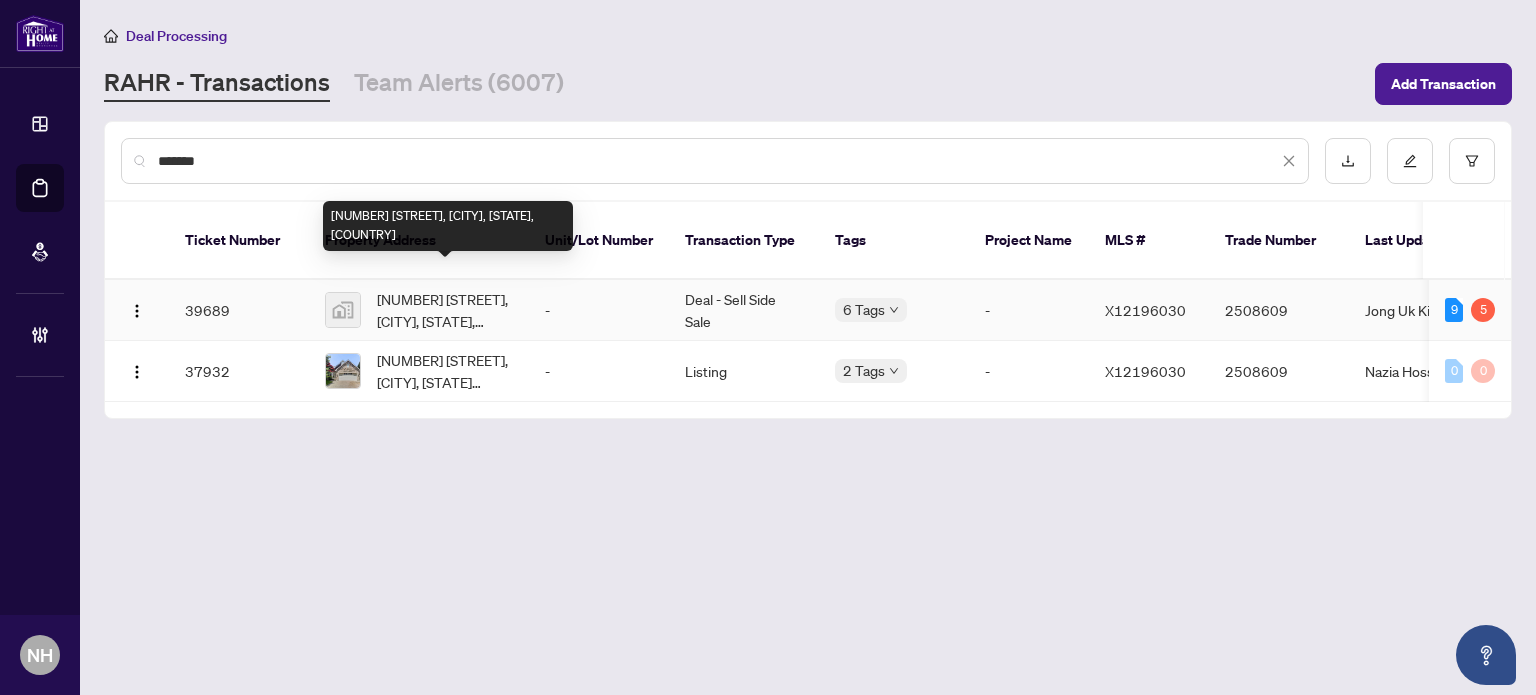 type on "*******" 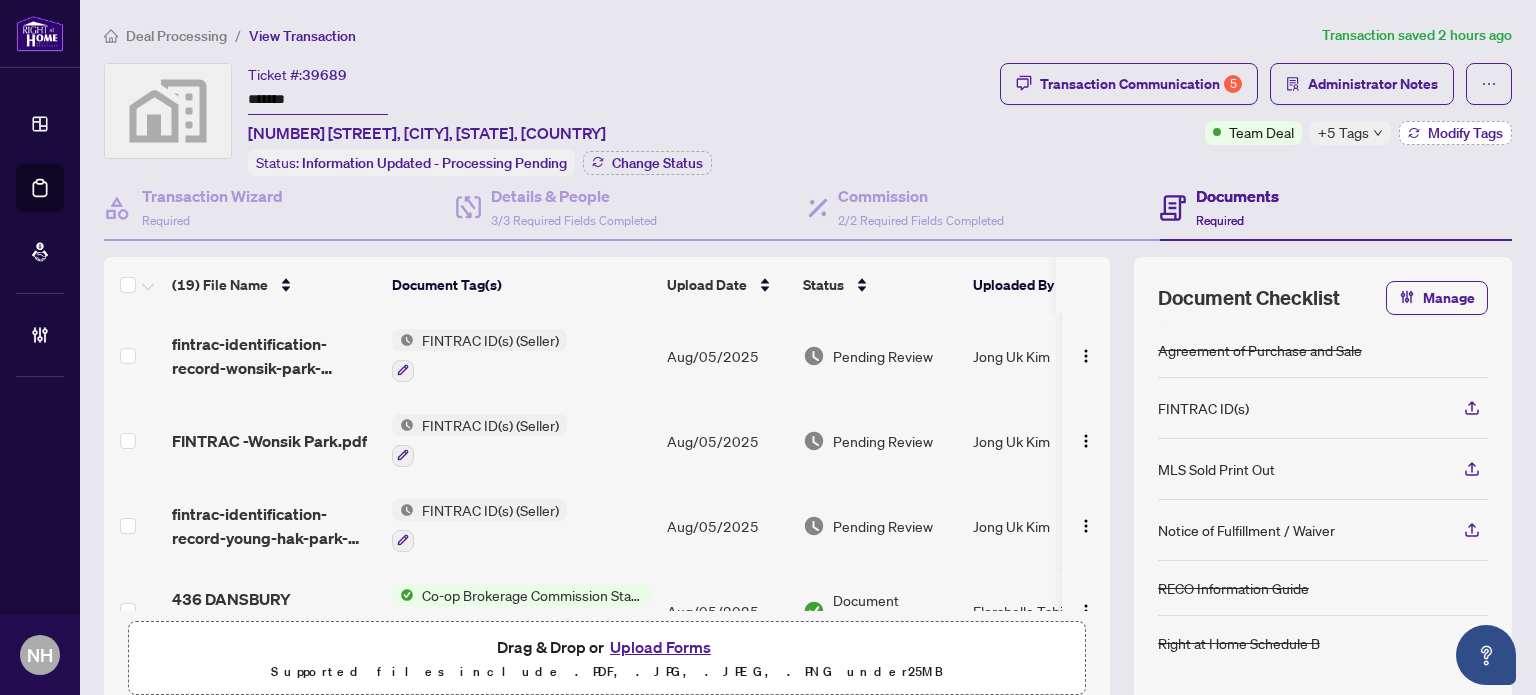 click on "Modify Tags" at bounding box center (1465, 133) 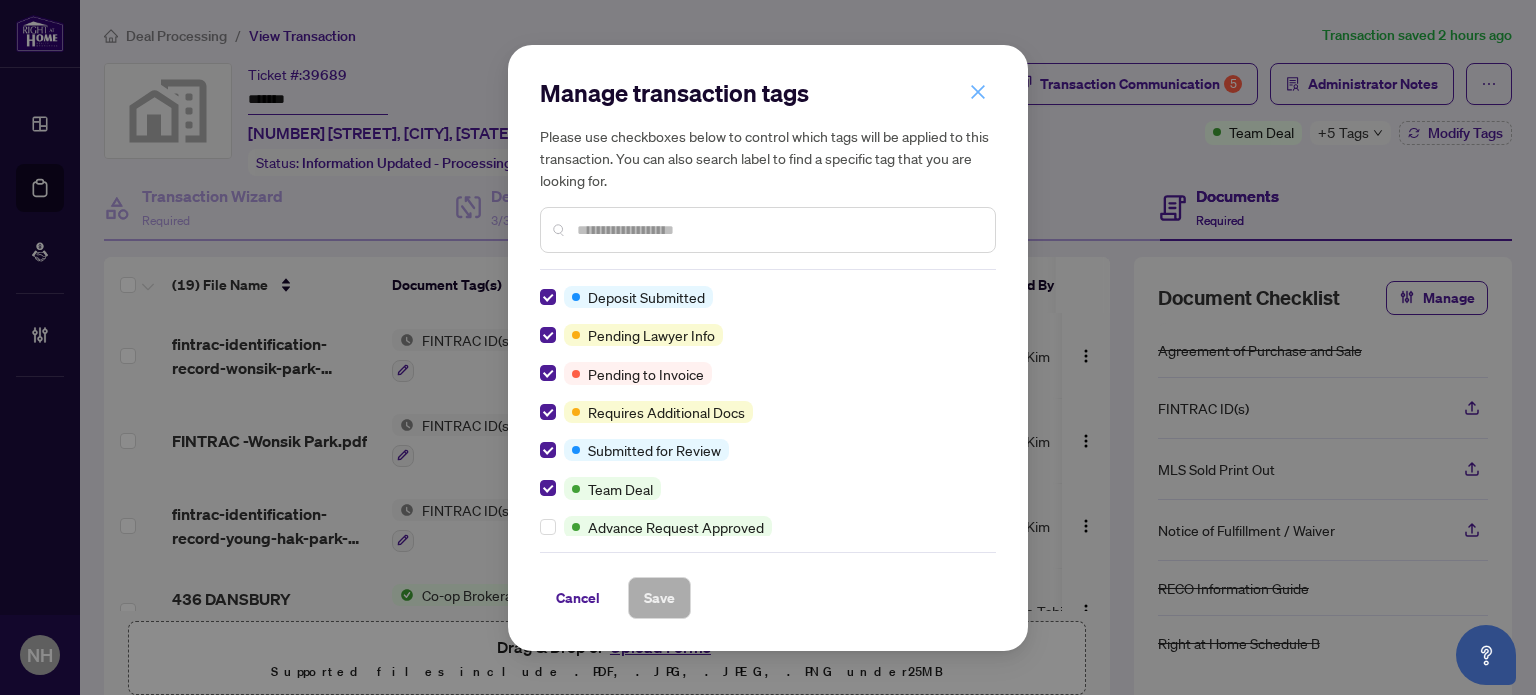 click 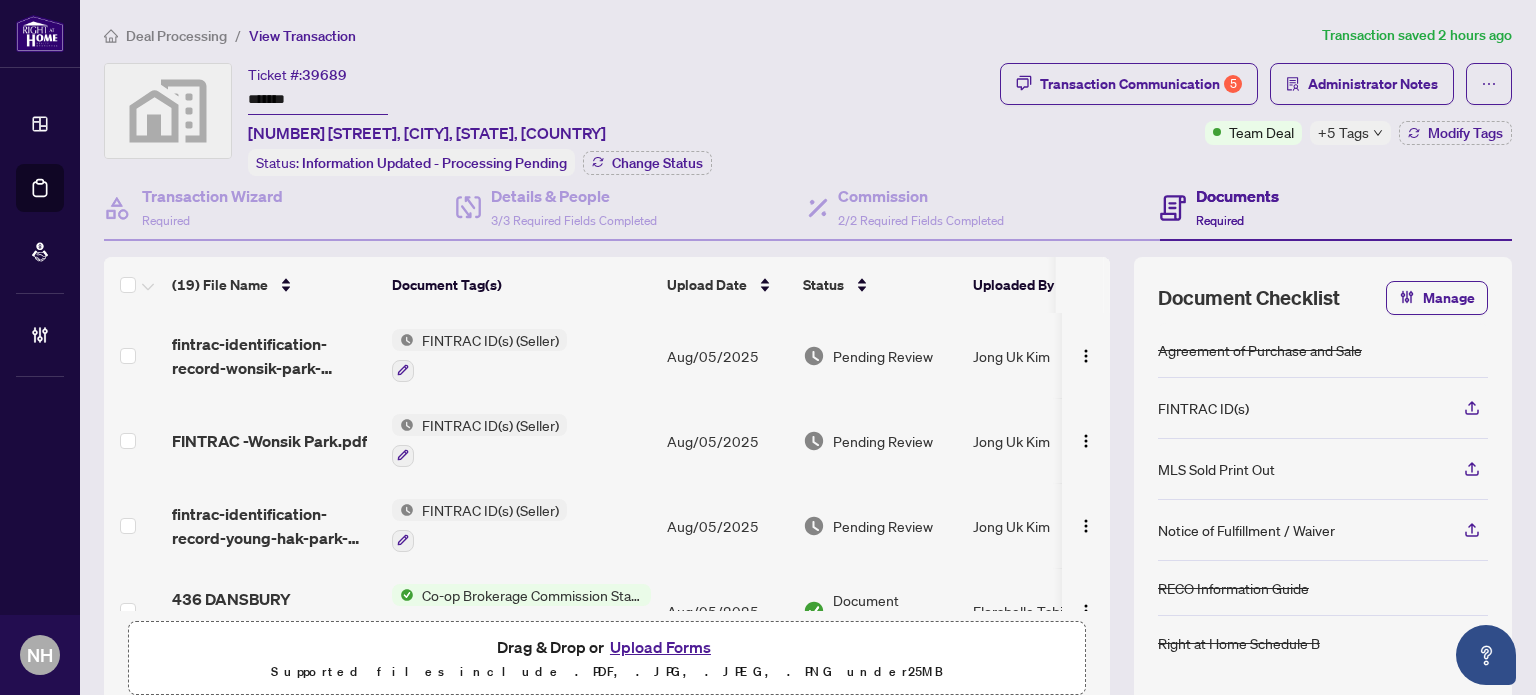 click on "Drag & Drop or Upload Forms Supported files include   .PDF, .JPG, .JPEG, .PNG   under  25 MB" at bounding box center [607, 659] 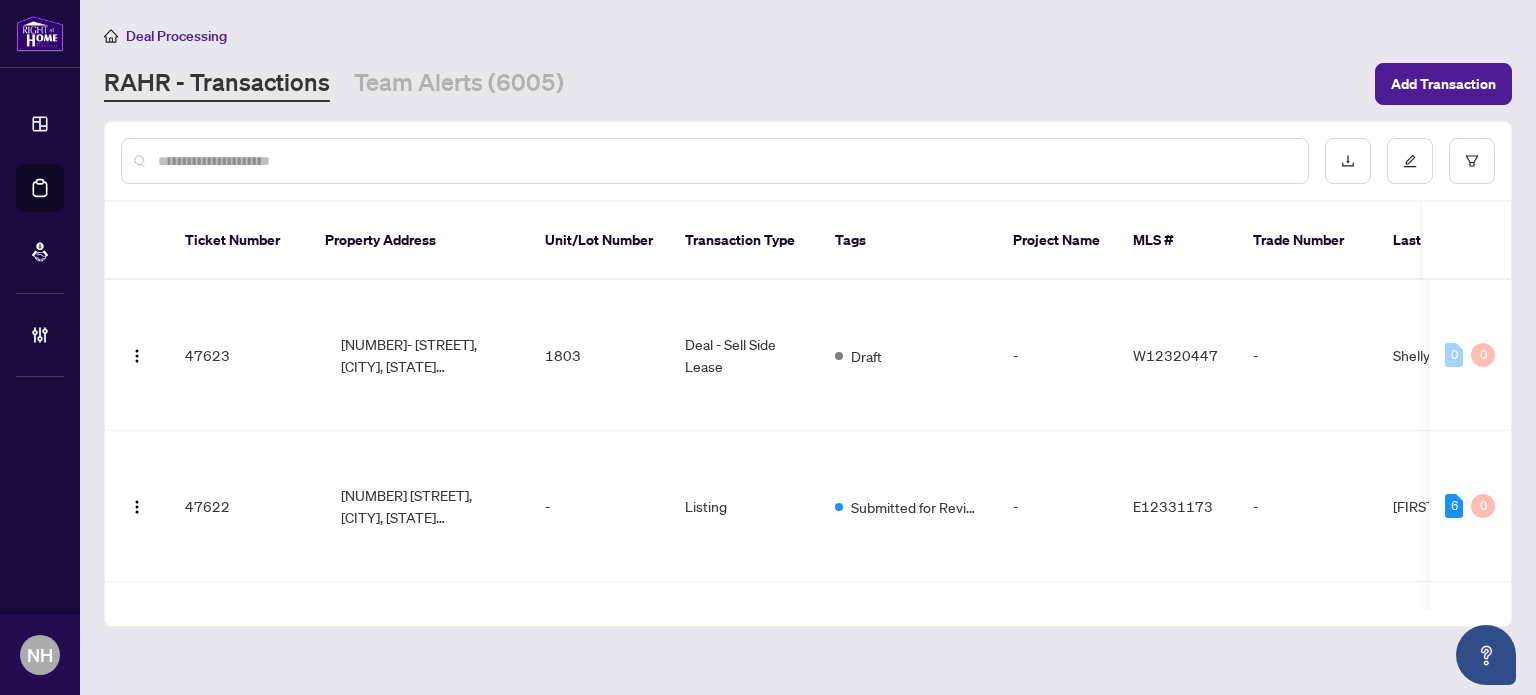 click at bounding box center [725, 161] 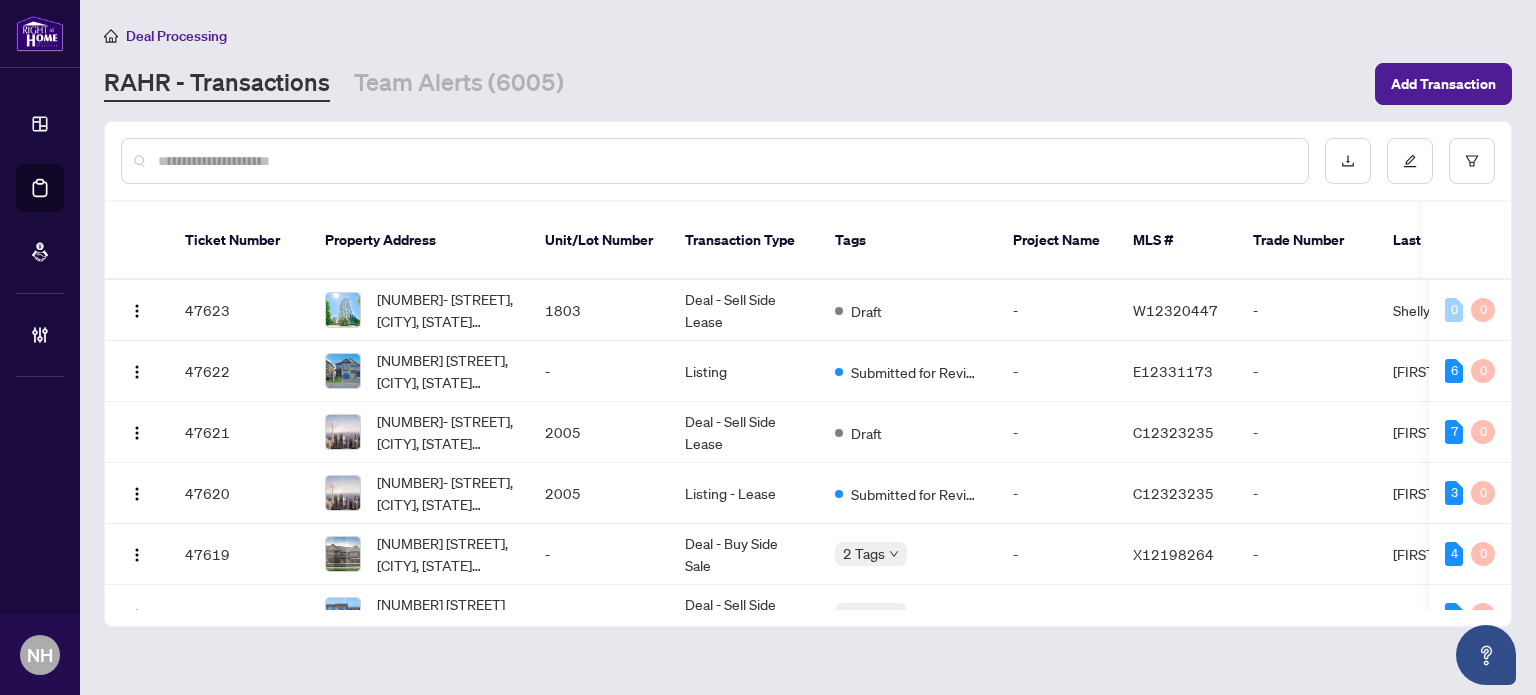 paste on "*******" 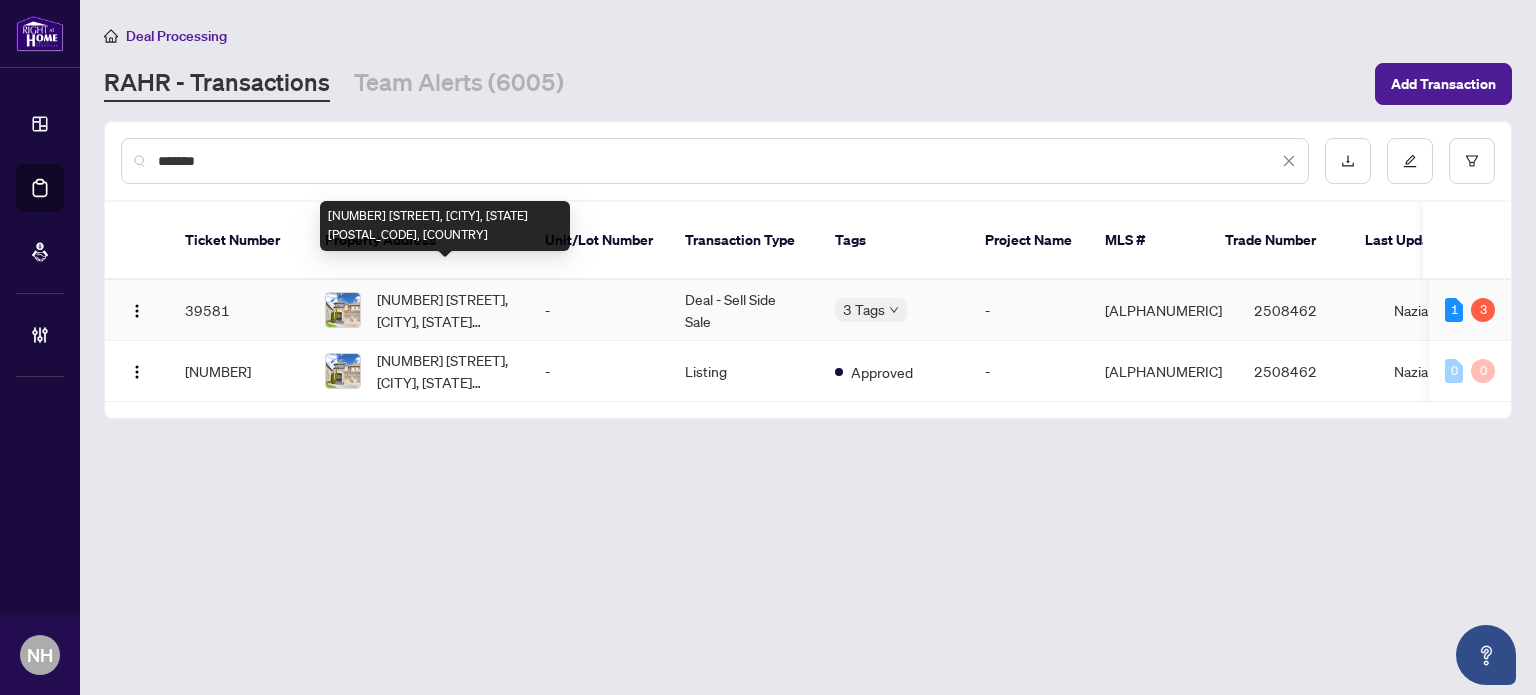 type on "*******" 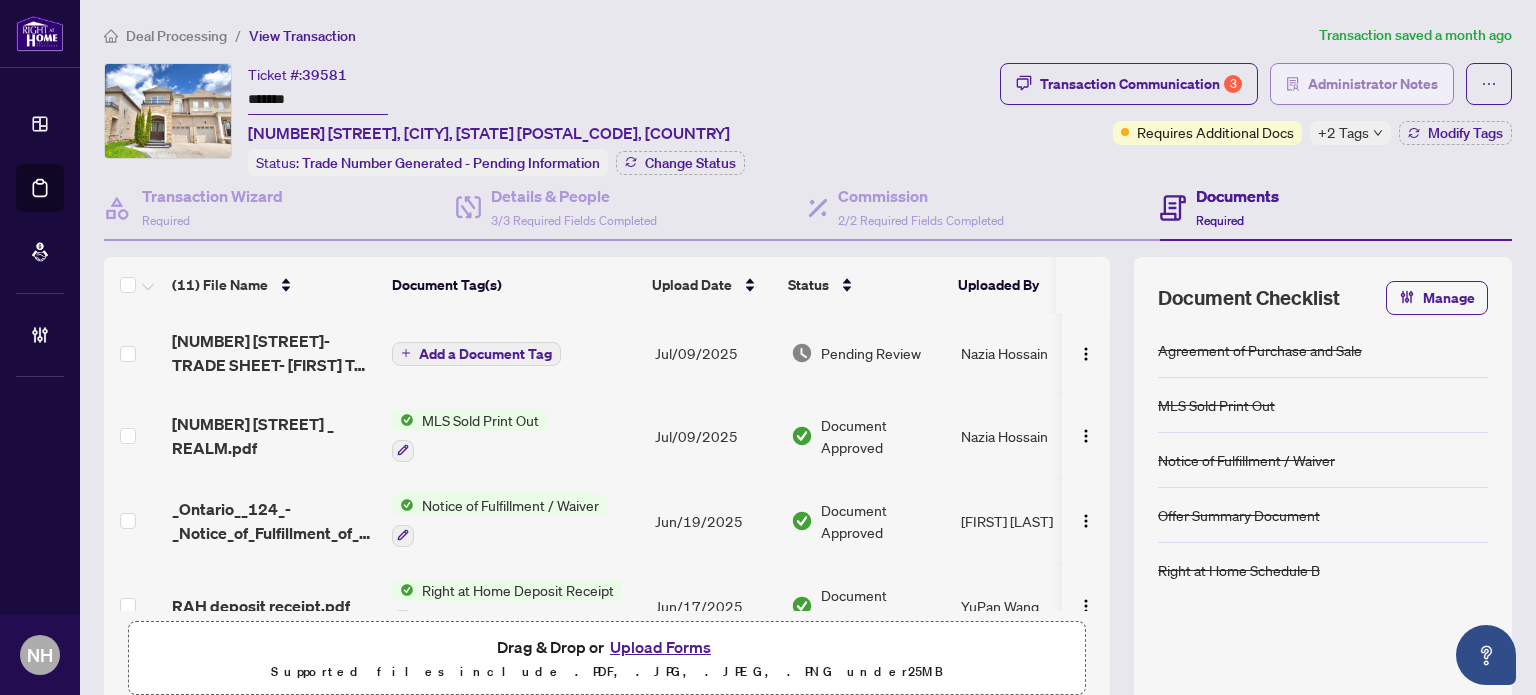 click on "Administrator Notes" at bounding box center (1373, 84) 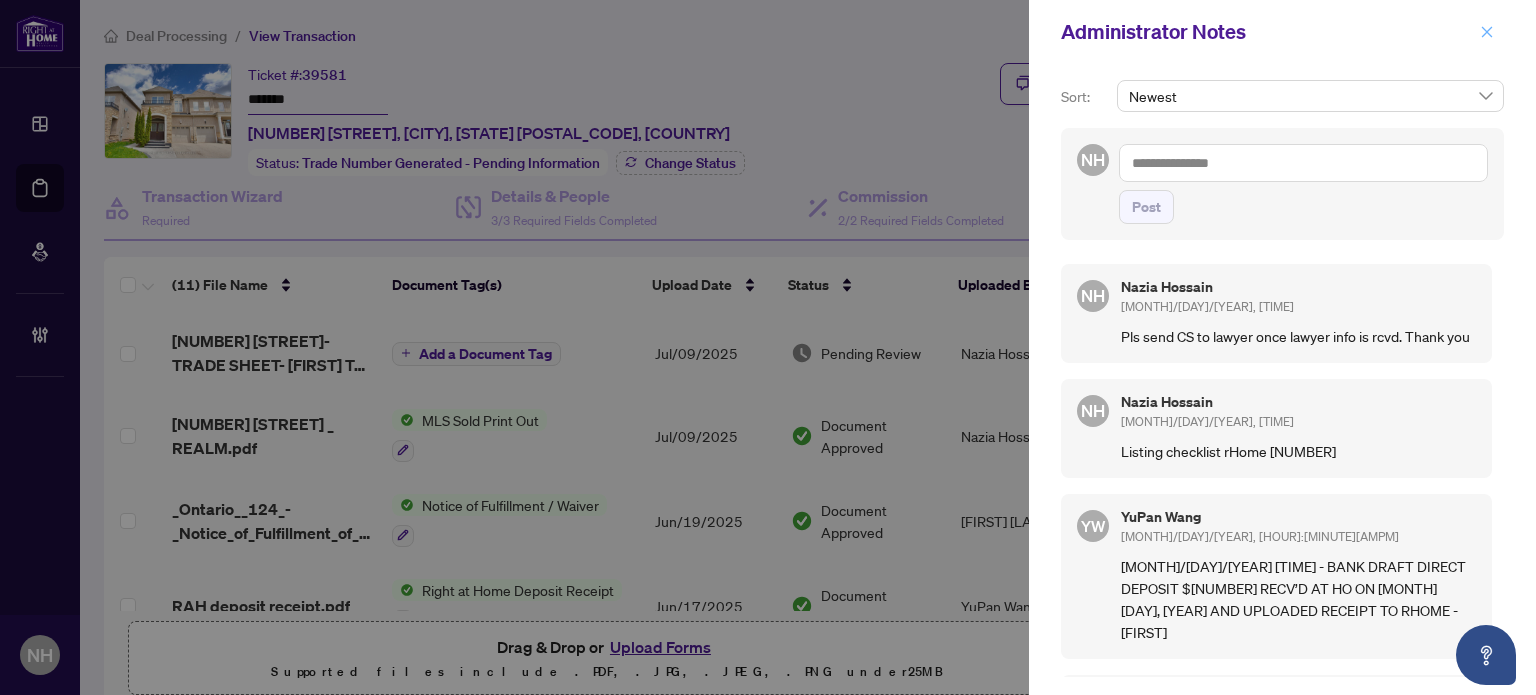click 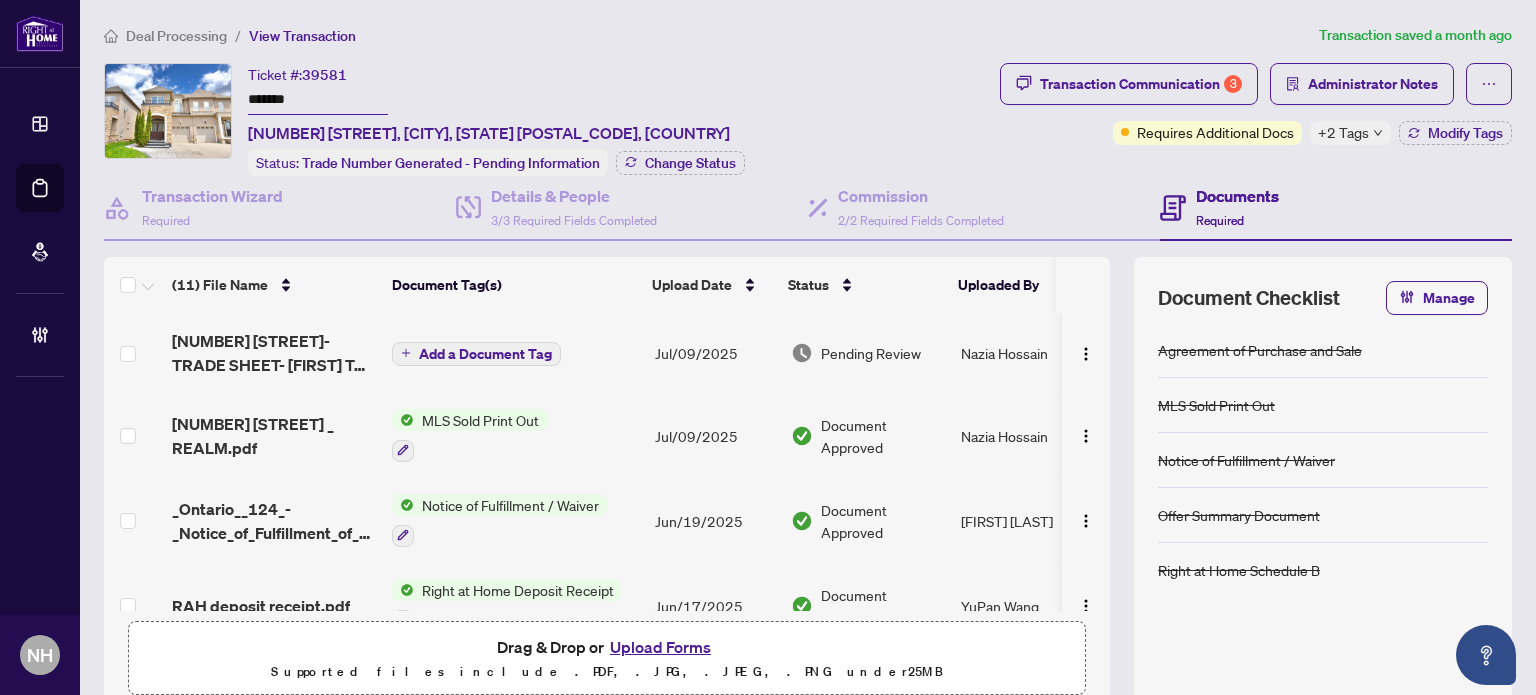 click on "Deal Processing" at bounding box center (176, 36) 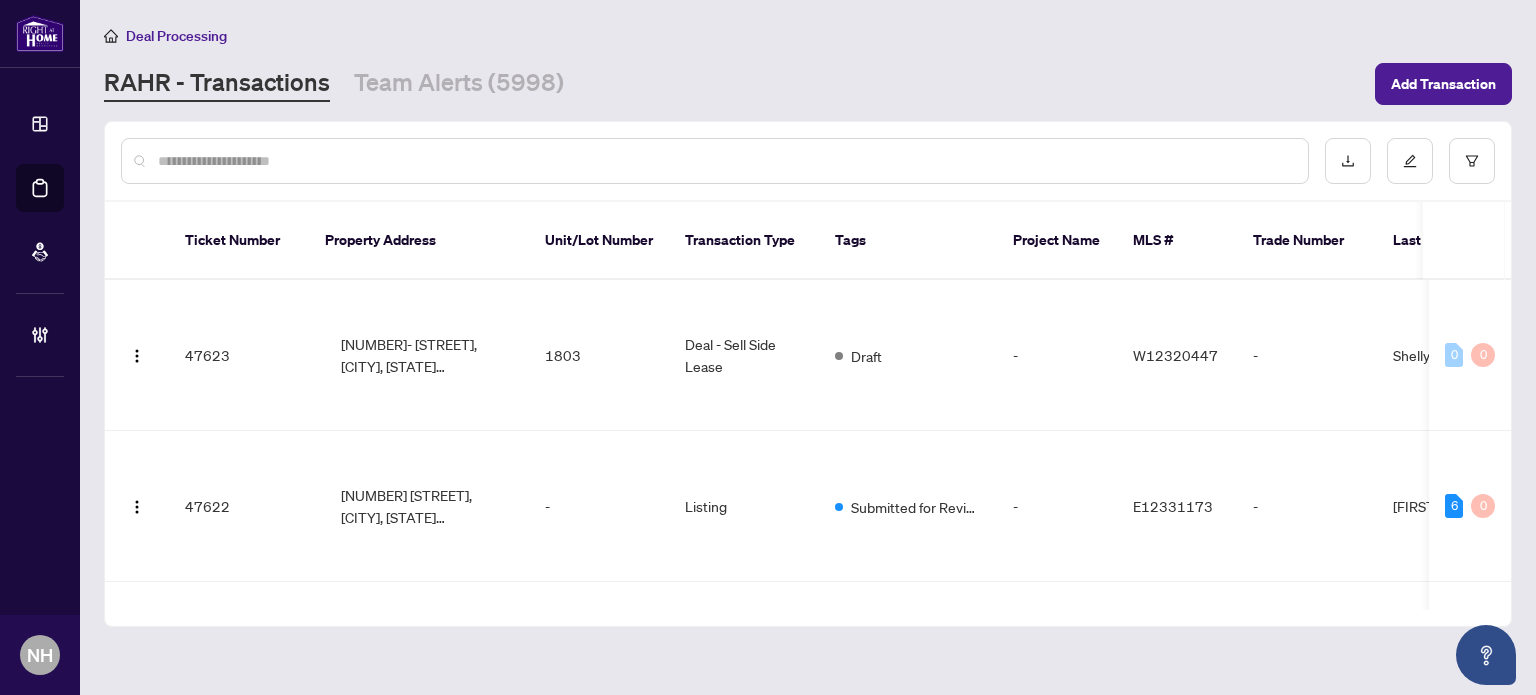 click at bounding box center (725, 161) 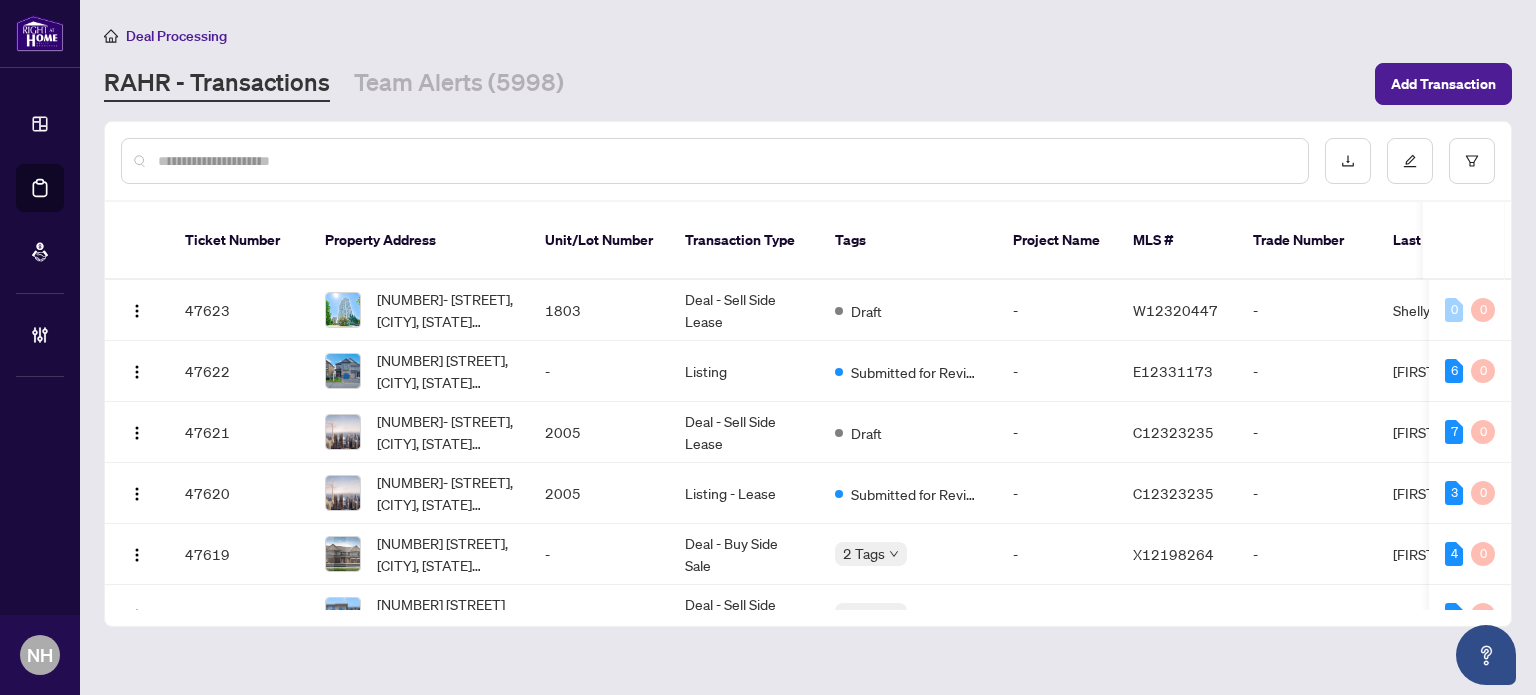 paste on "*******" 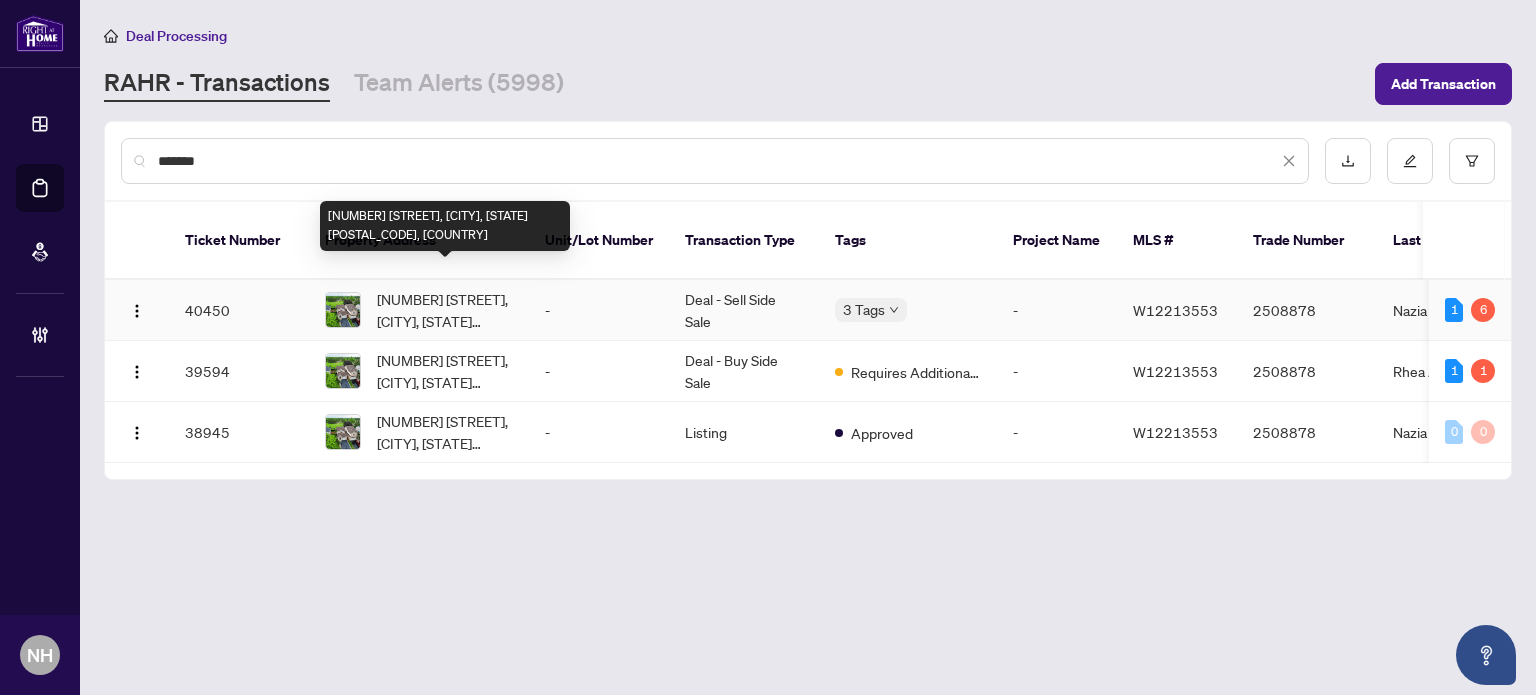 type on "*******" 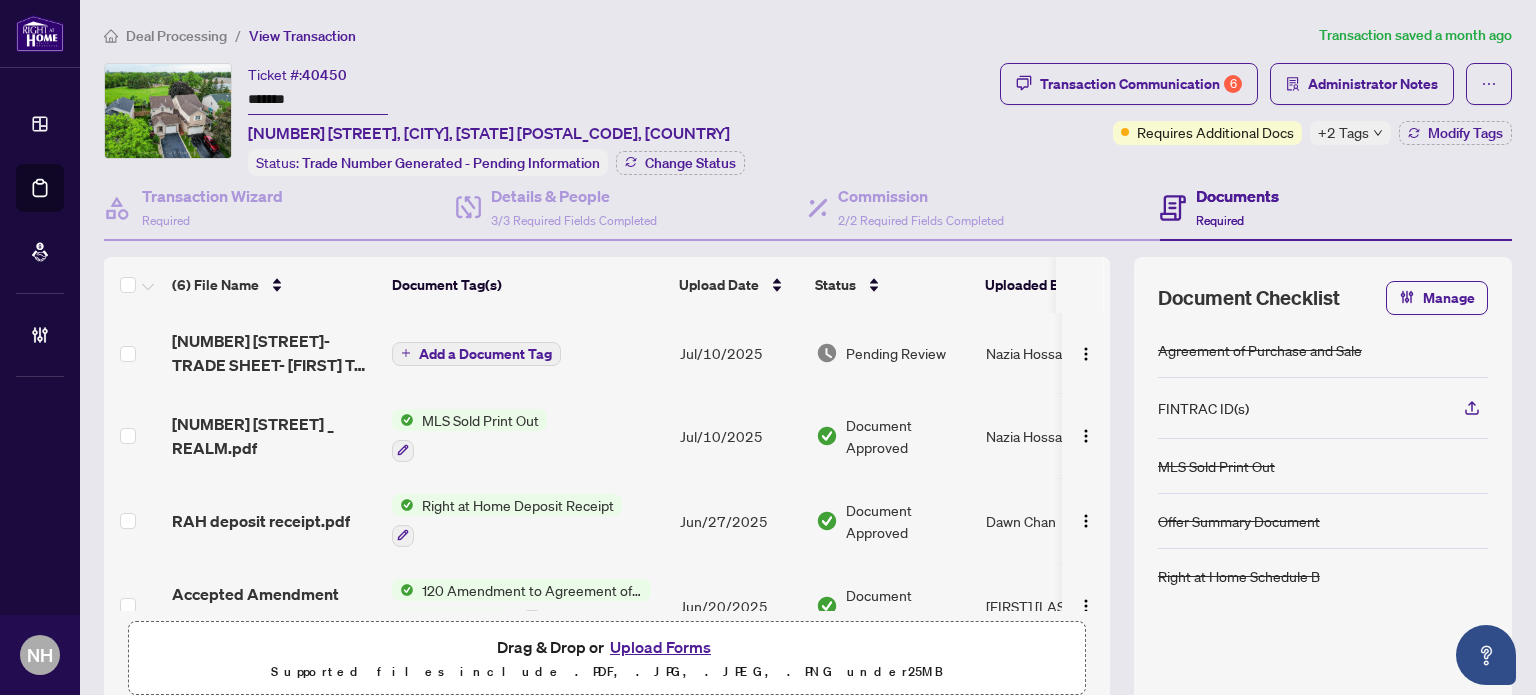 click on "+2 Tags" at bounding box center (1350, 133) 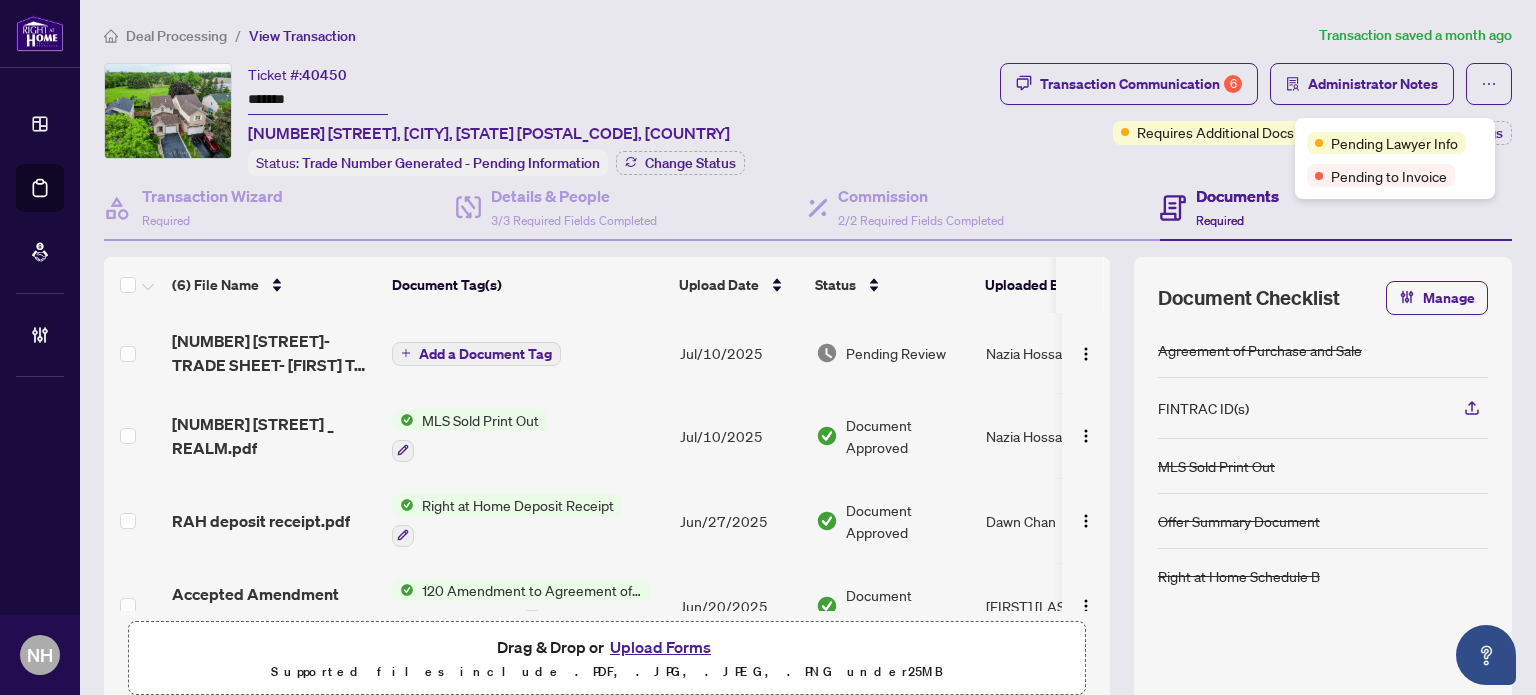 drag, startPoint x: 964, startPoint y: 134, endPoint x: 960, endPoint y: 149, distance: 15.524175 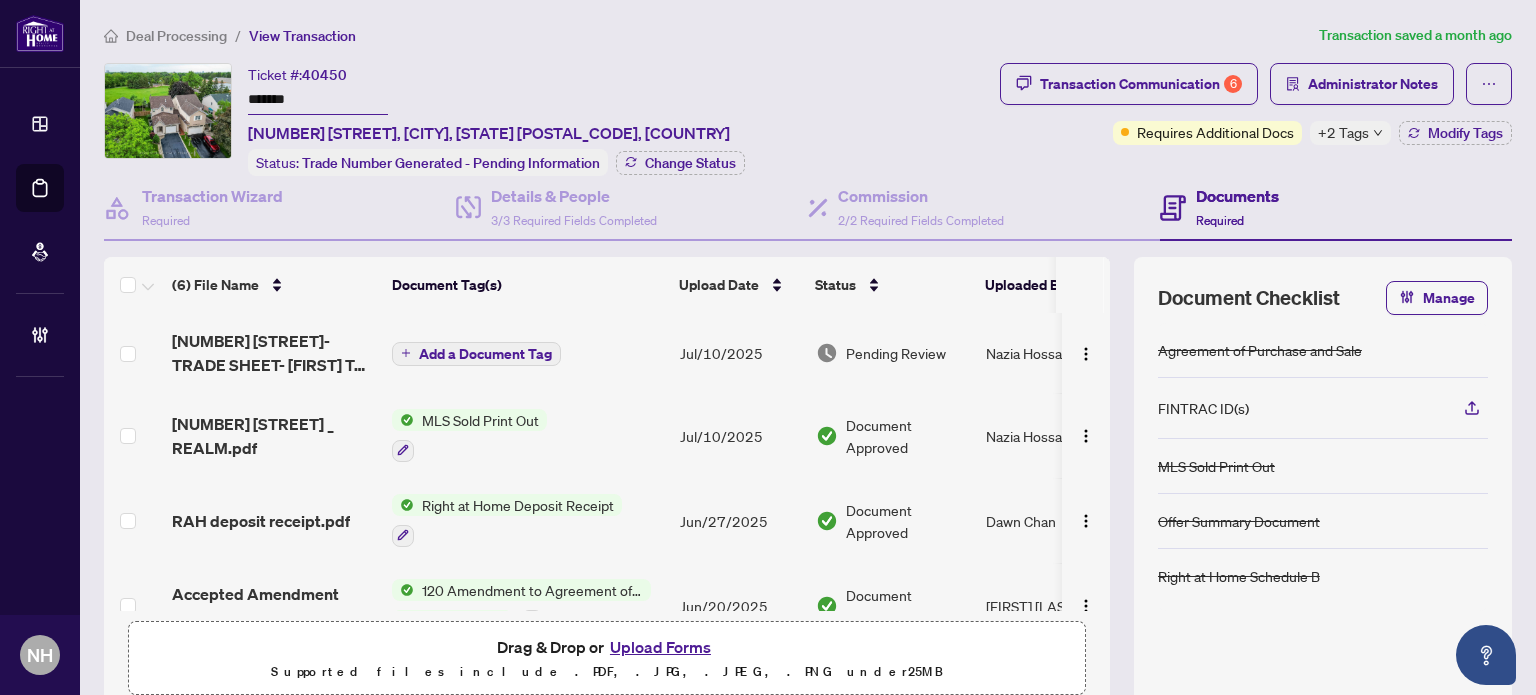 click on "Deal Processing" at bounding box center [176, 36] 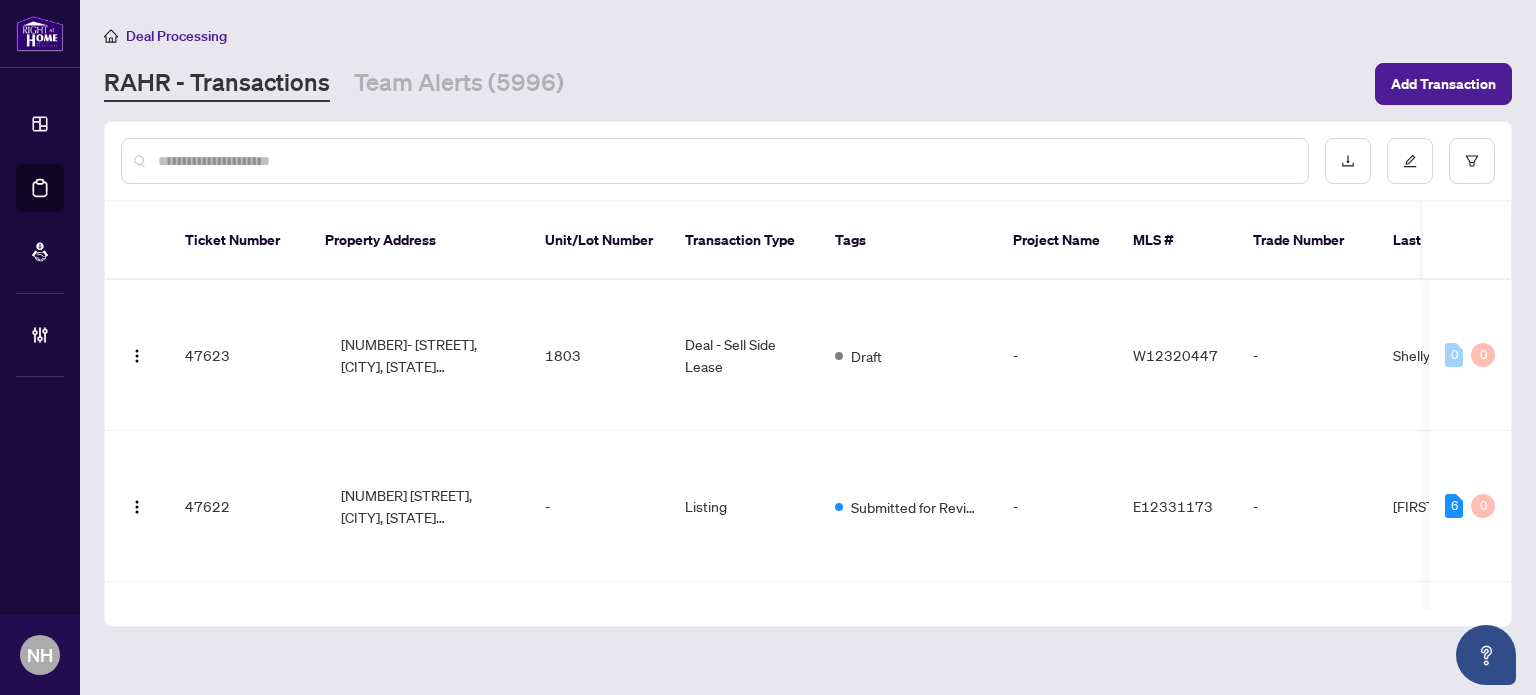 click at bounding box center [725, 161] 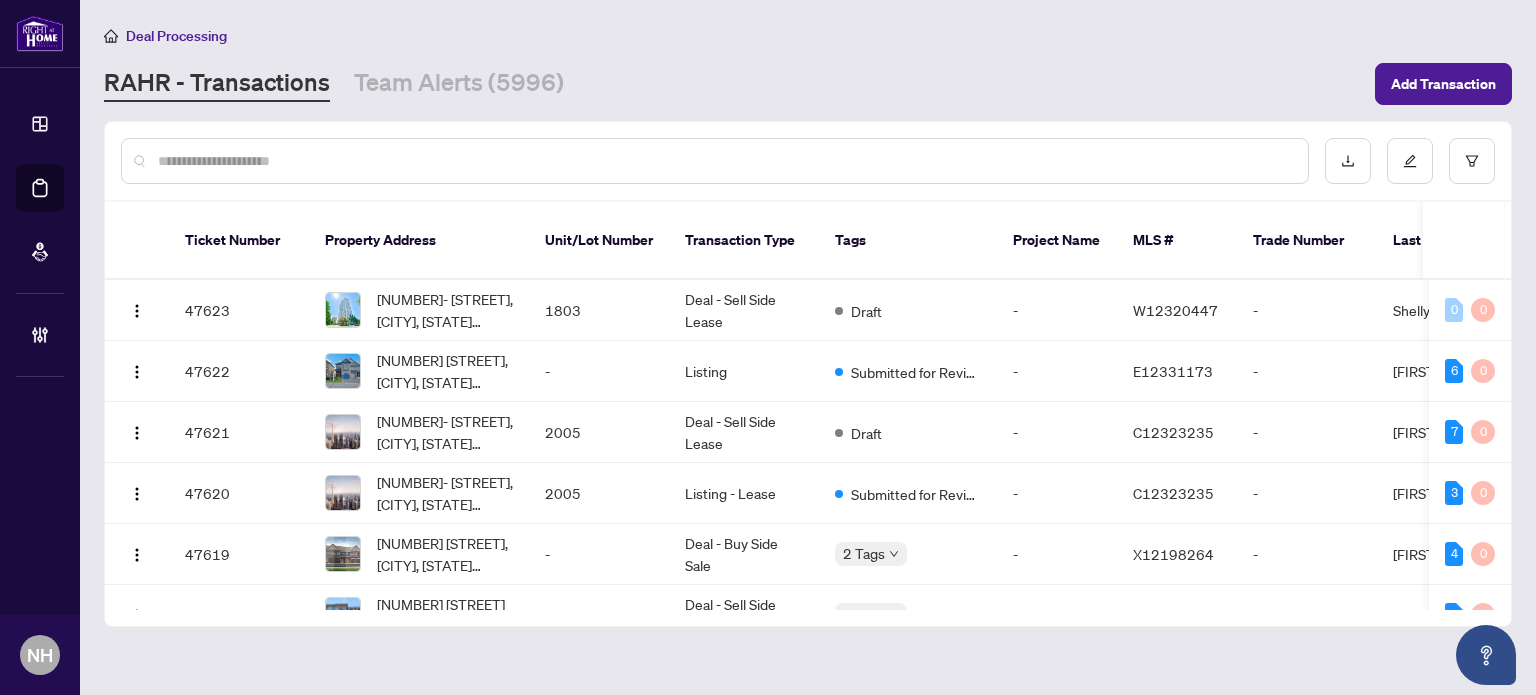 paste on "*******" 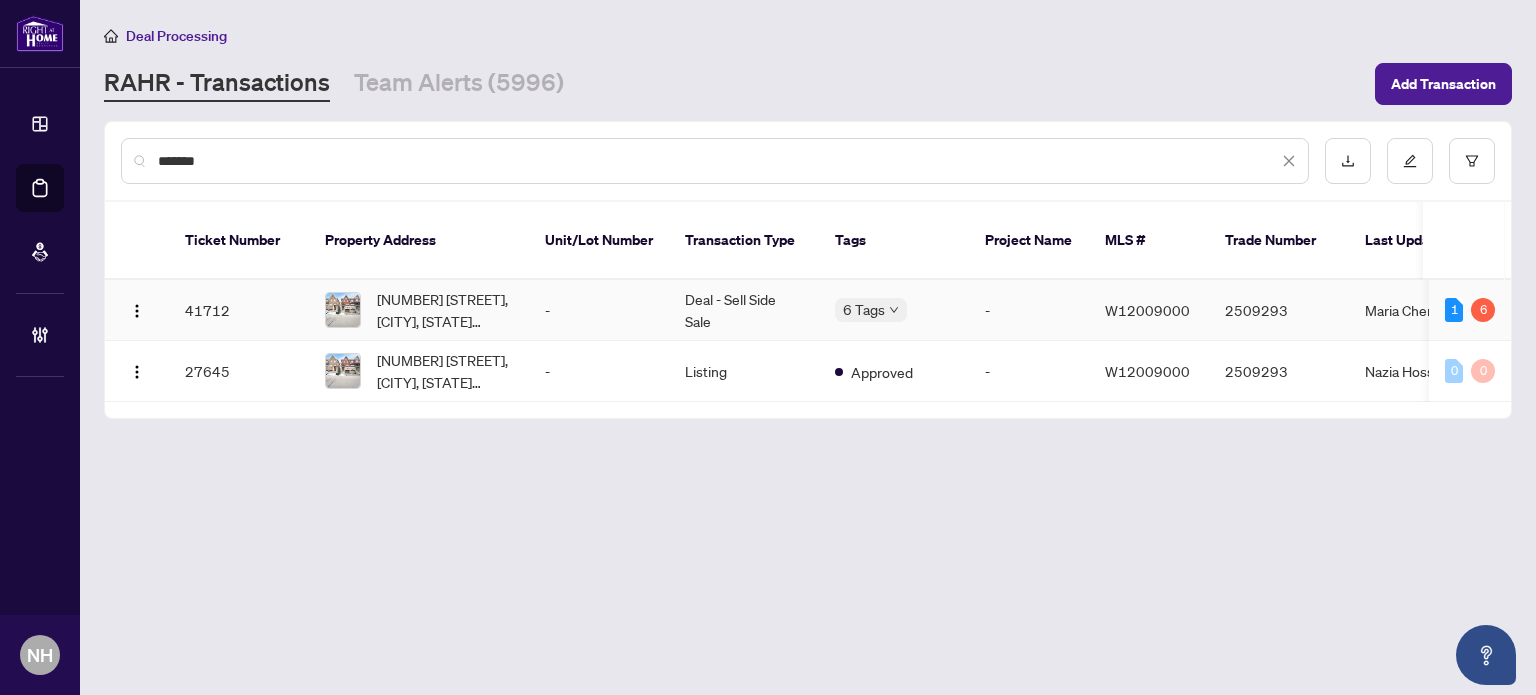 type on "*******" 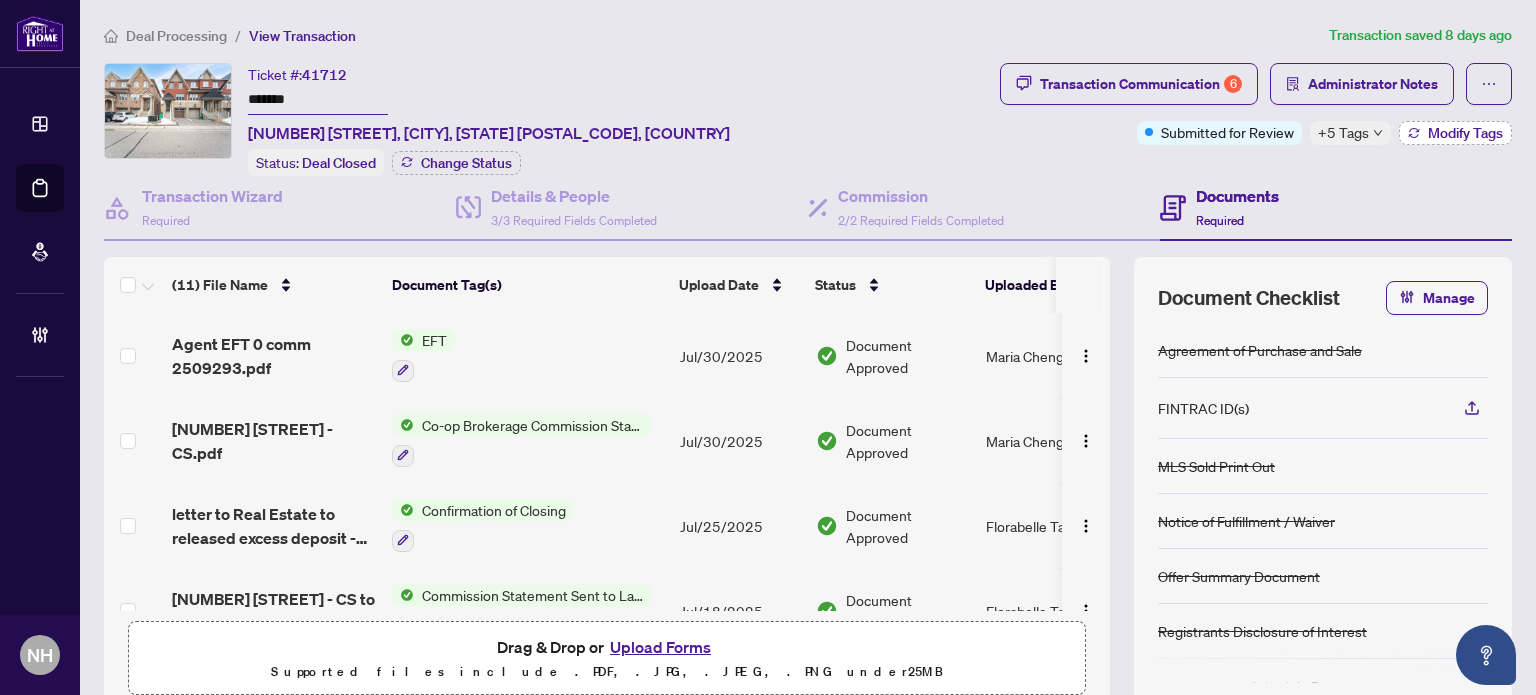 click on "Modify Tags" at bounding box center (1465, 133) 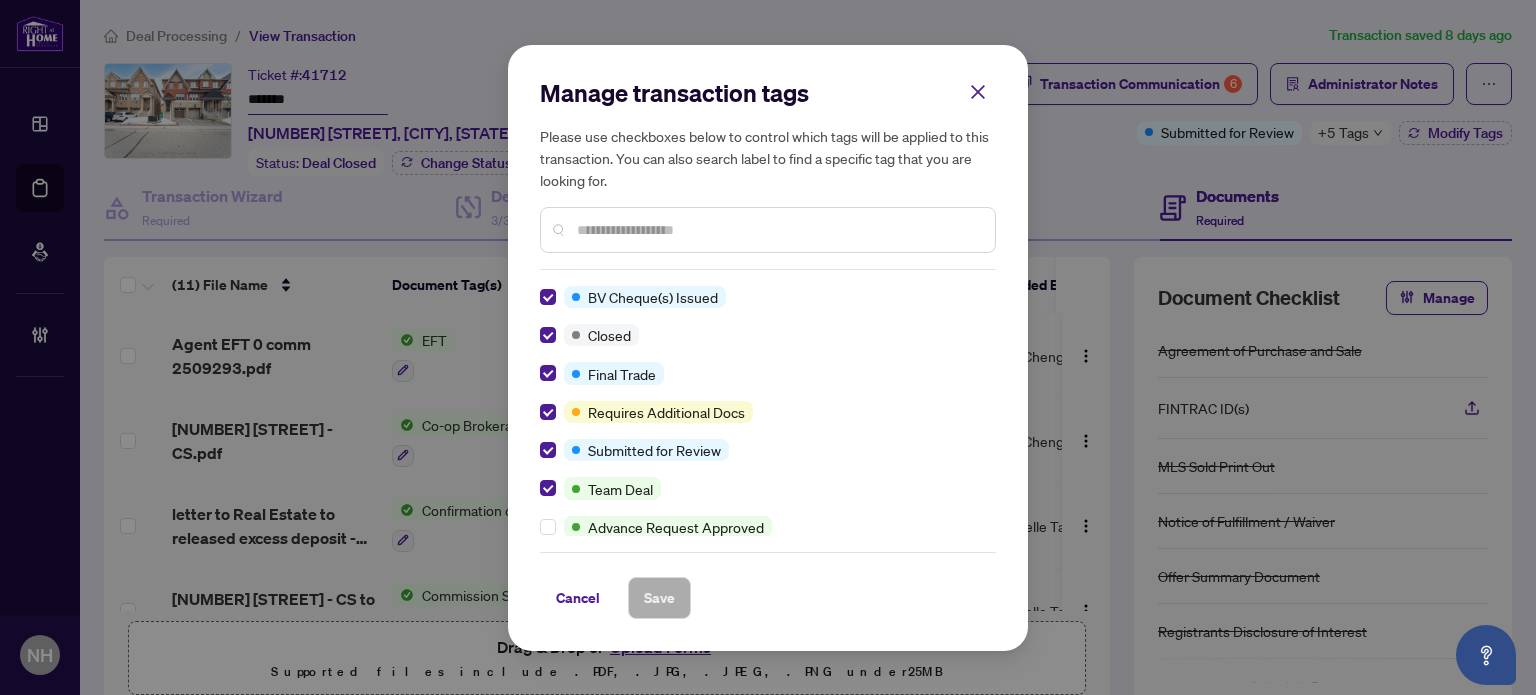 click on "Cancel" at bounding box center [578, 598] 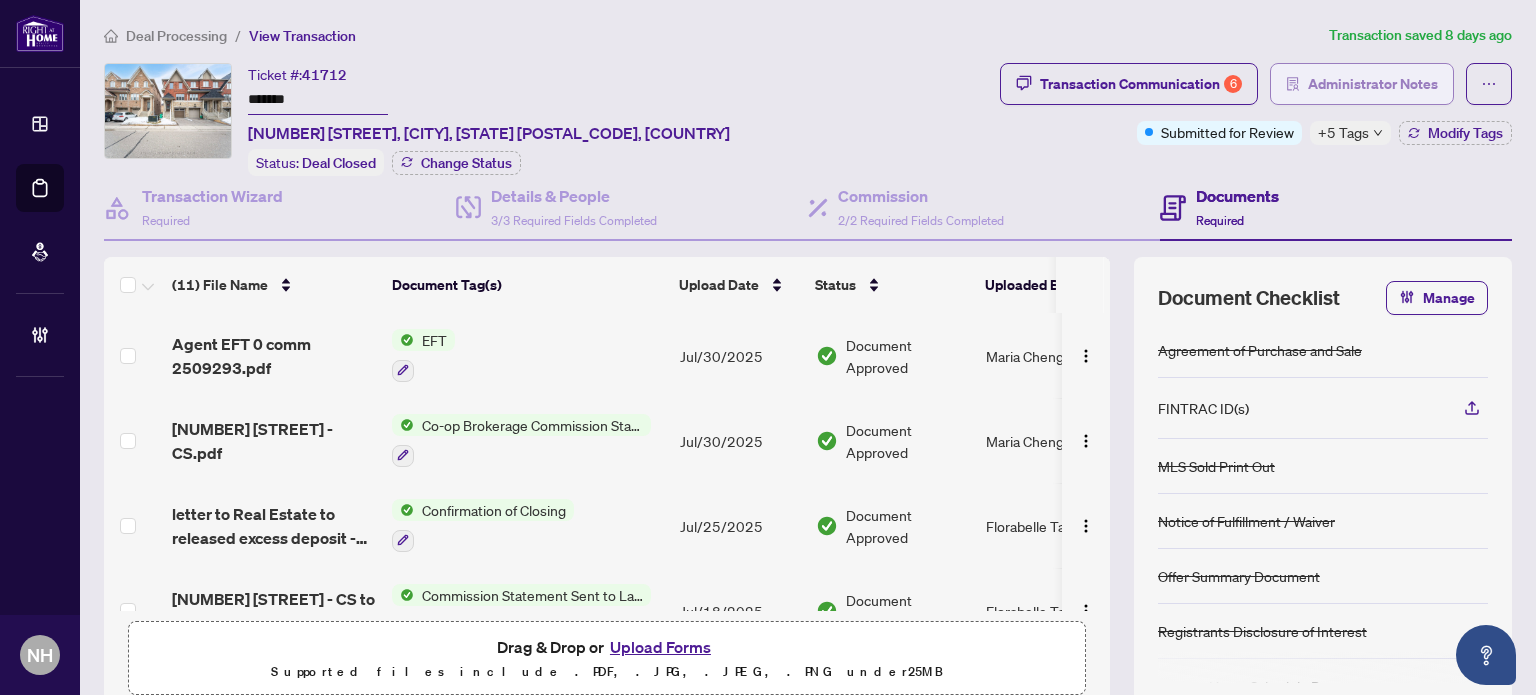 click on "Administrator Notes" at bounding box center (1362, 84) 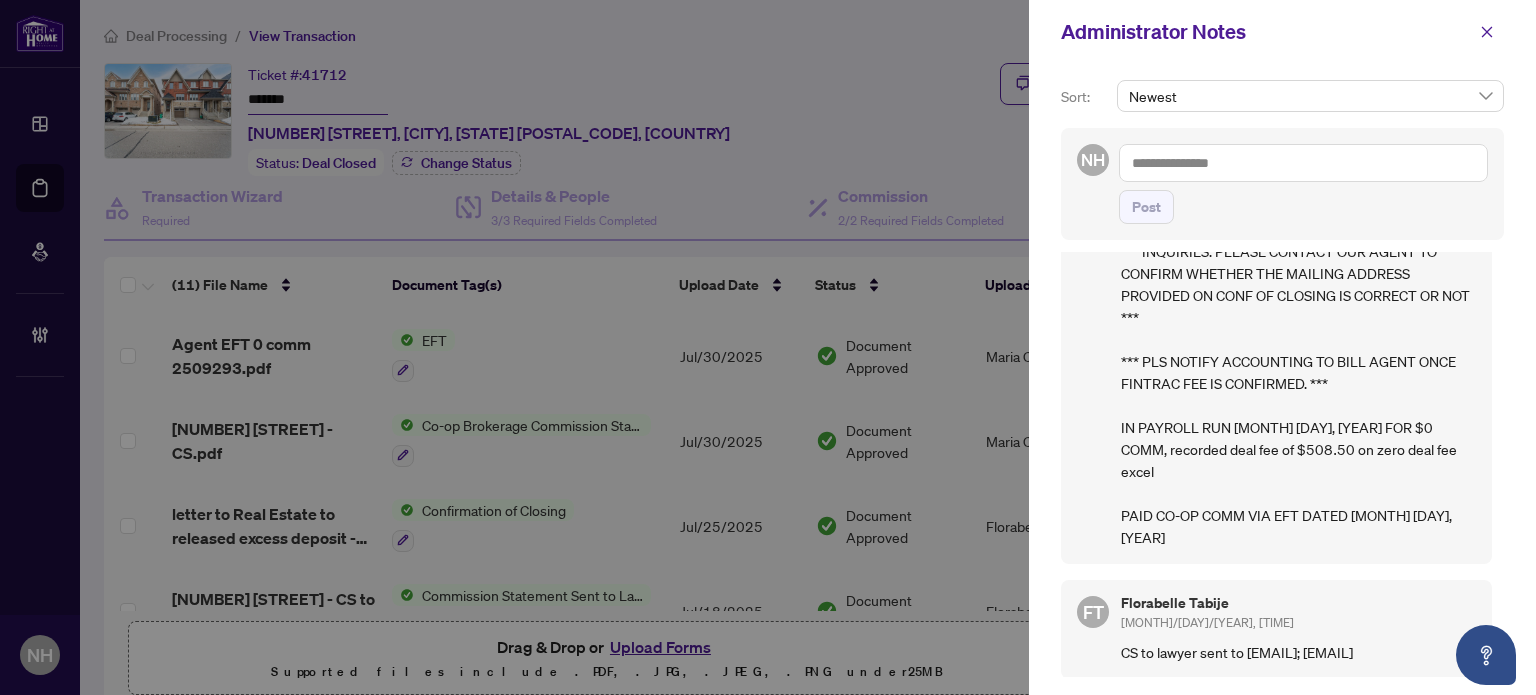 scroll, scrollTop: 400, scrollLeft: 0, axis: vertical 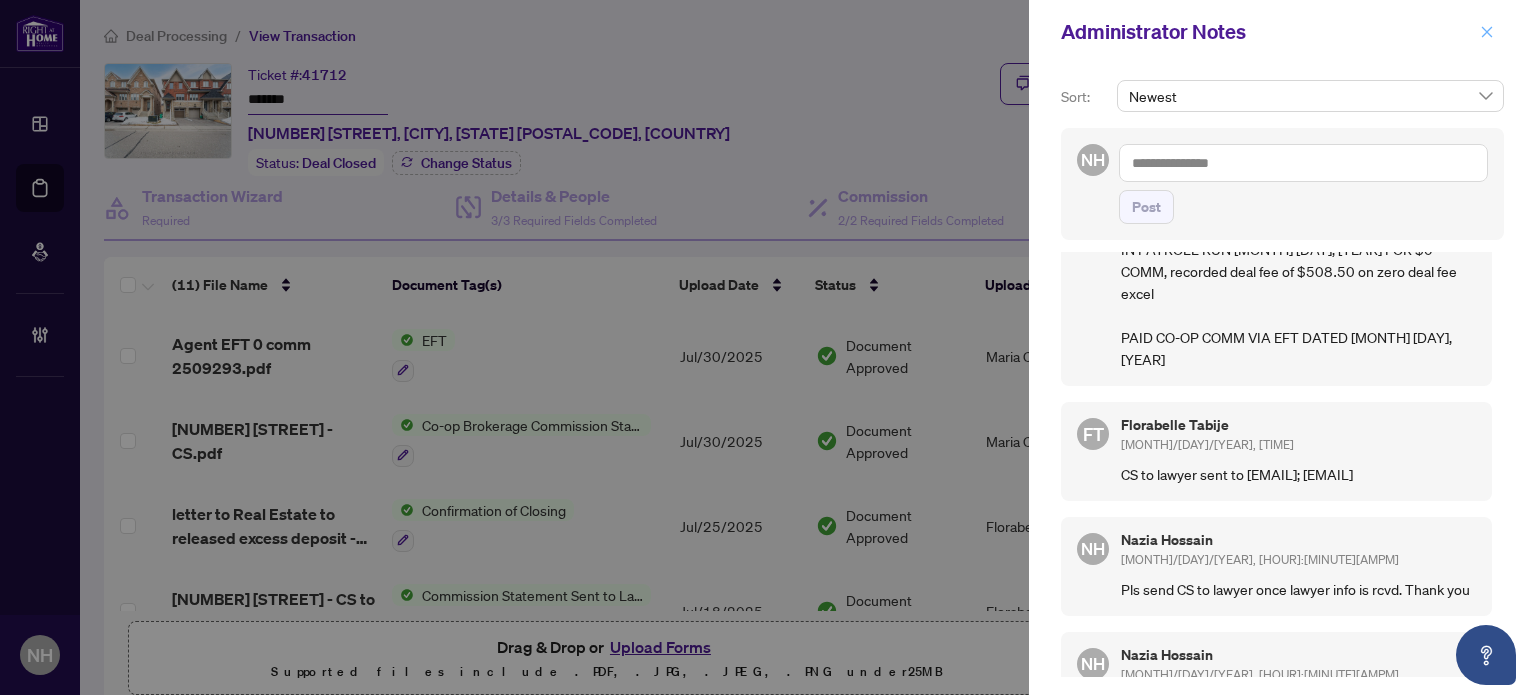 click 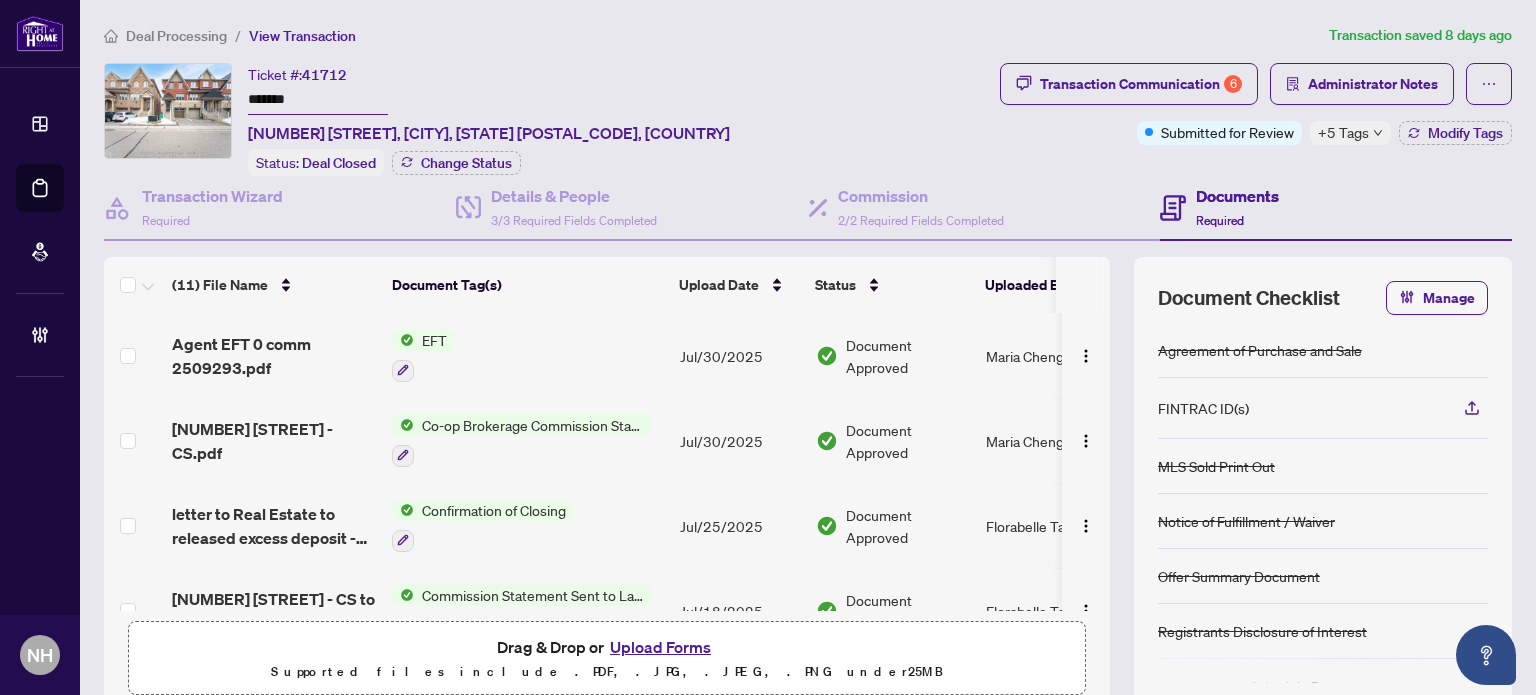click on "Deal Processing" at bounding box center (176, 36) 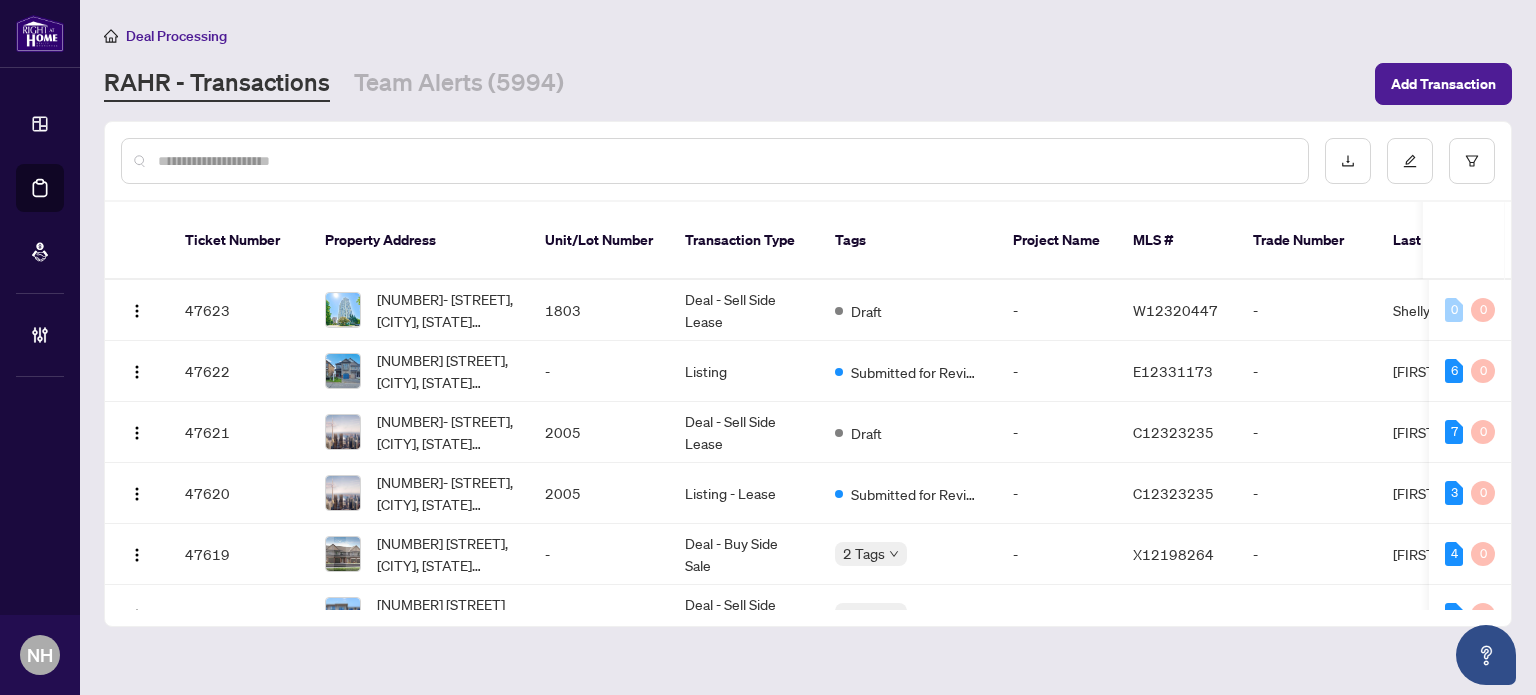 click at bounding box center [725, 161] 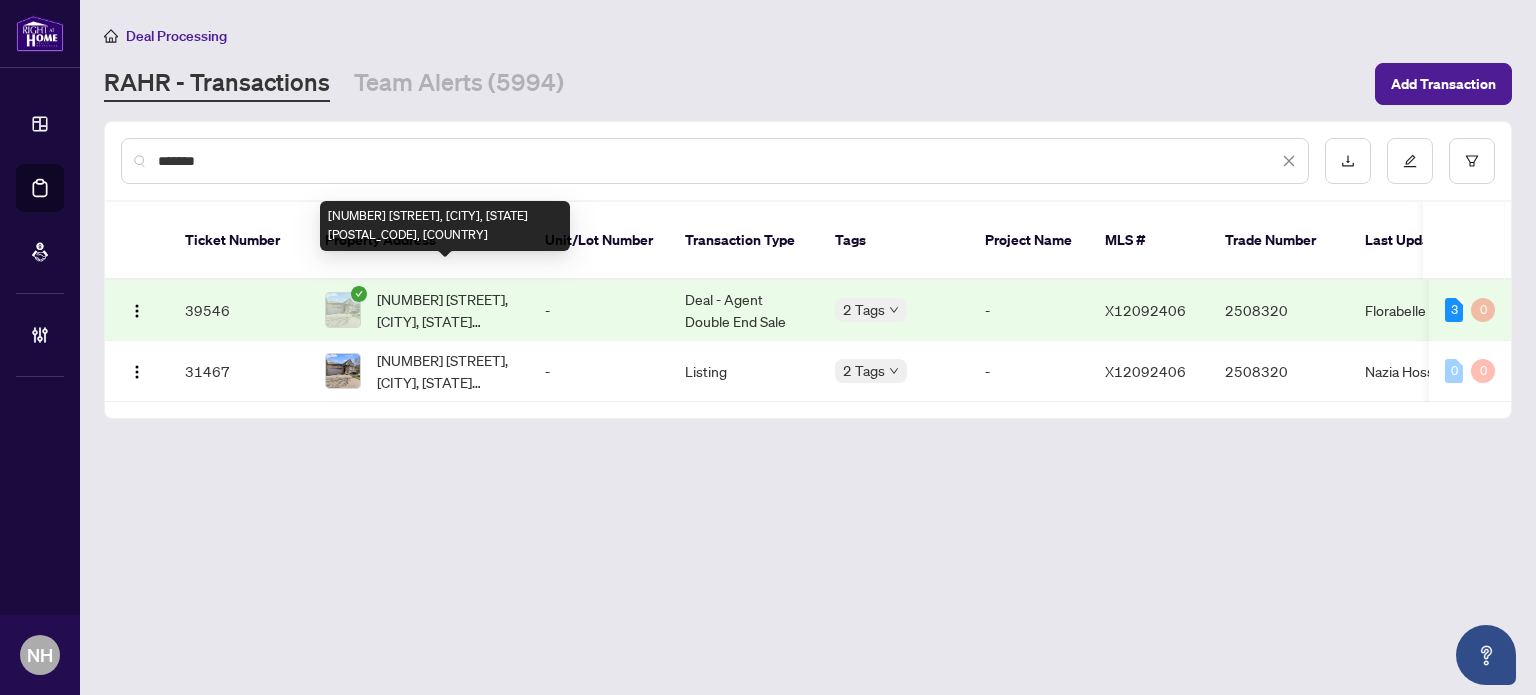 type on "*******" 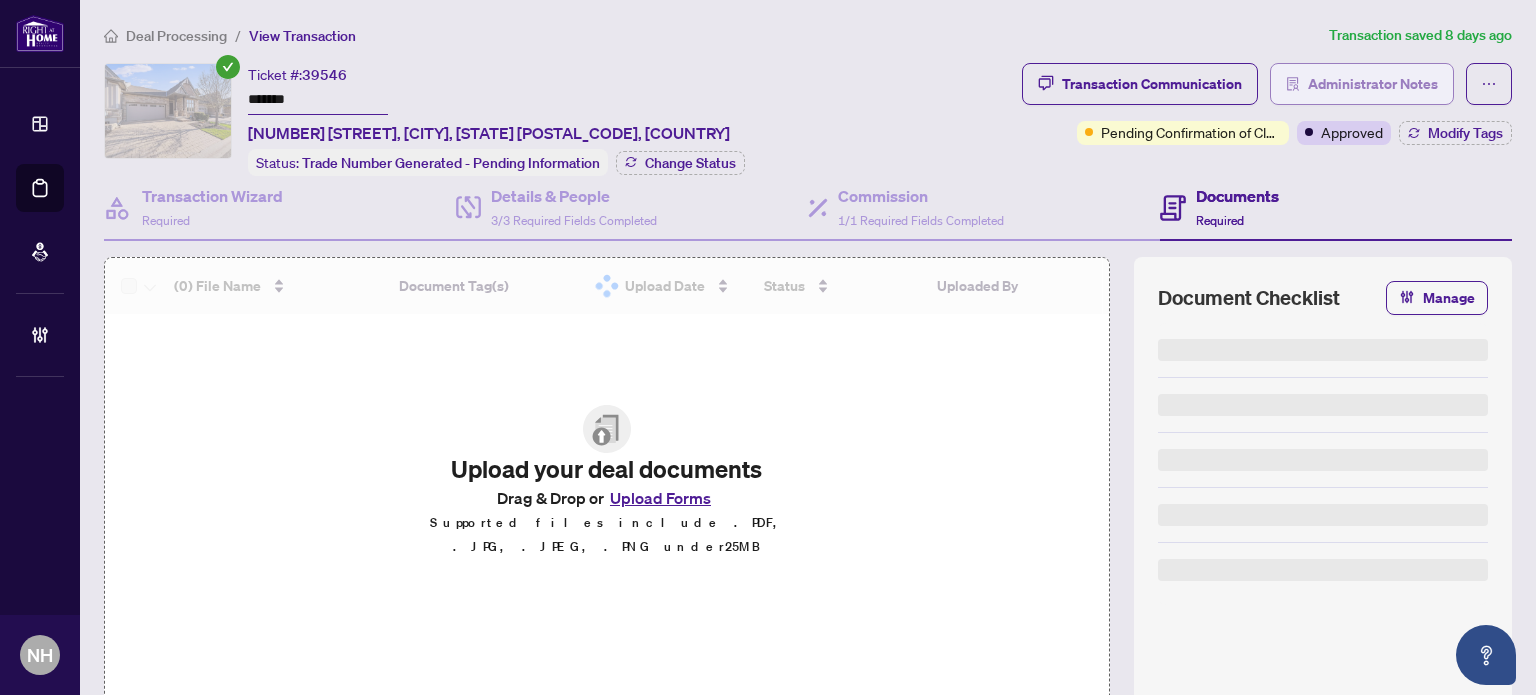 click on "Administrator Notes" at bounding box center (1373, 84) 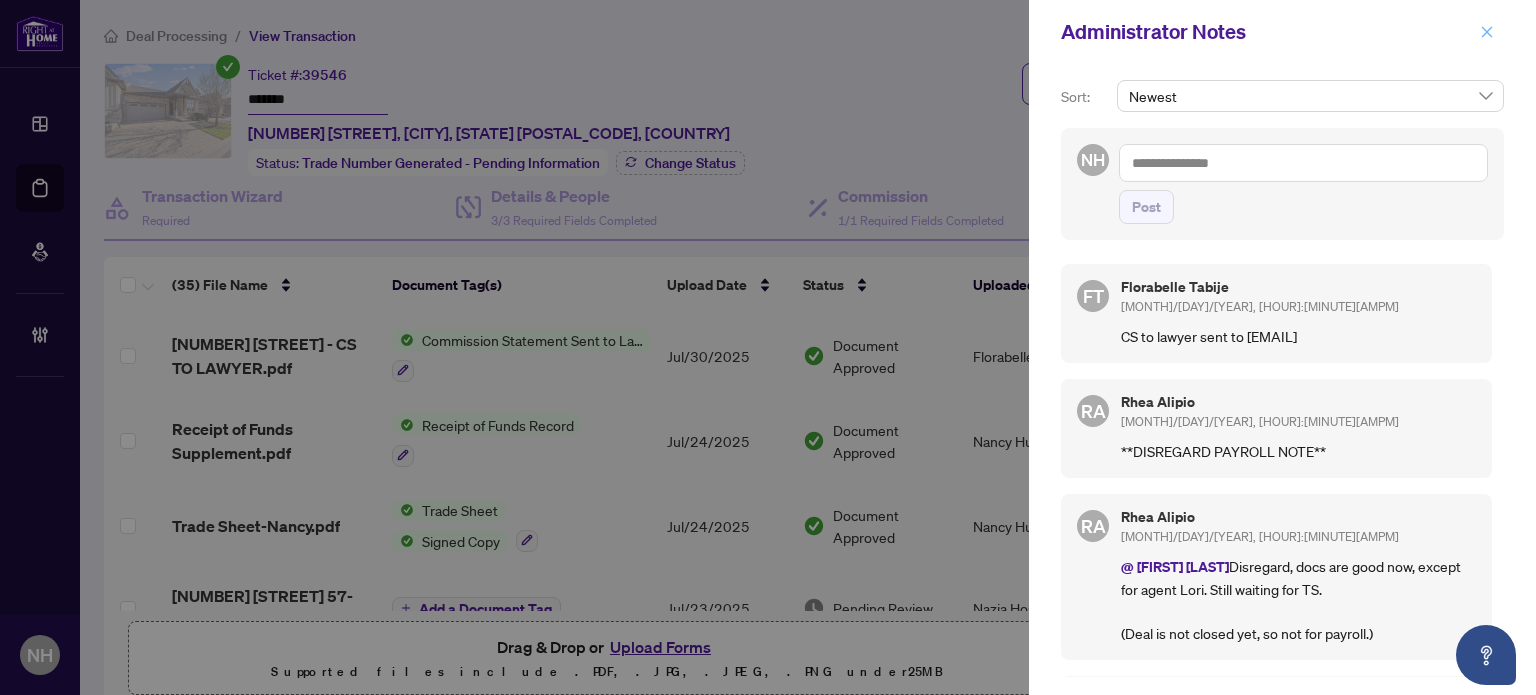 click 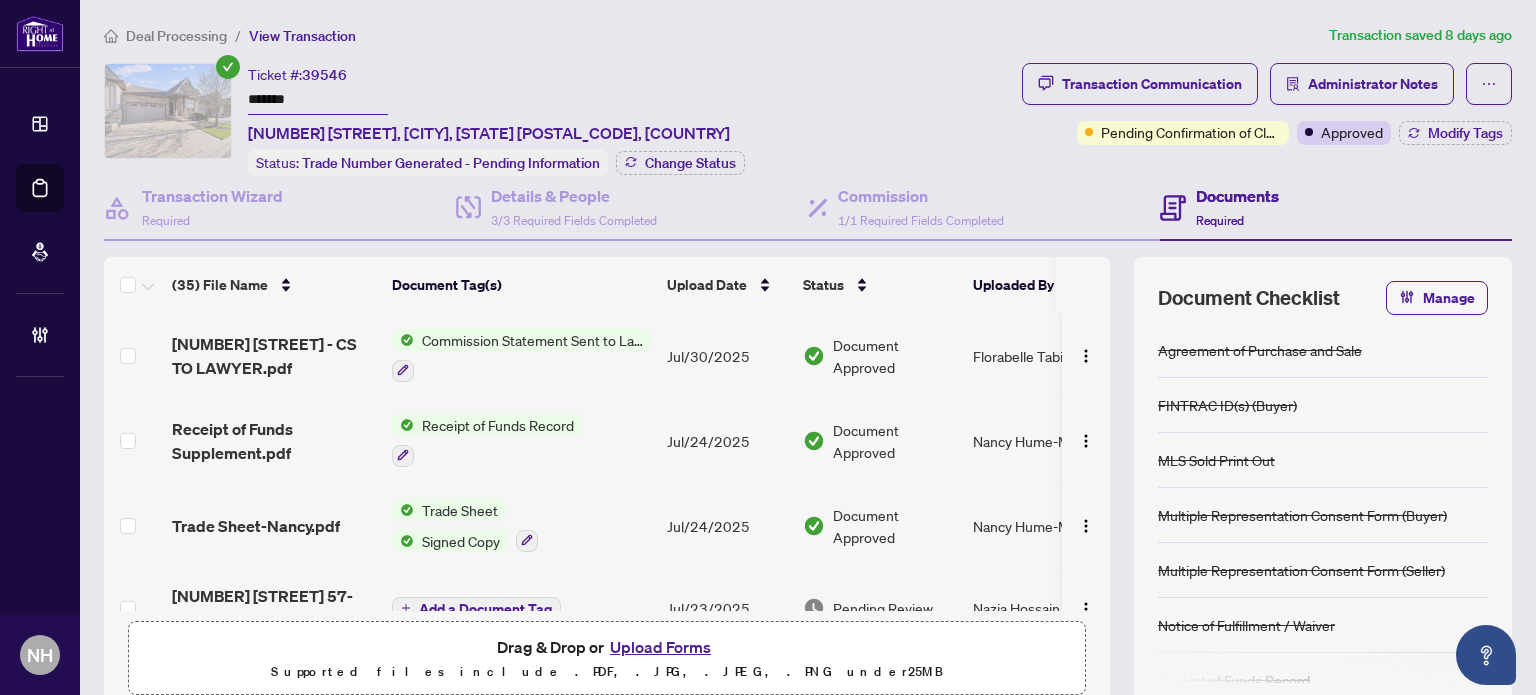 click on "Deal Processing" at bounding box center [176, 36] 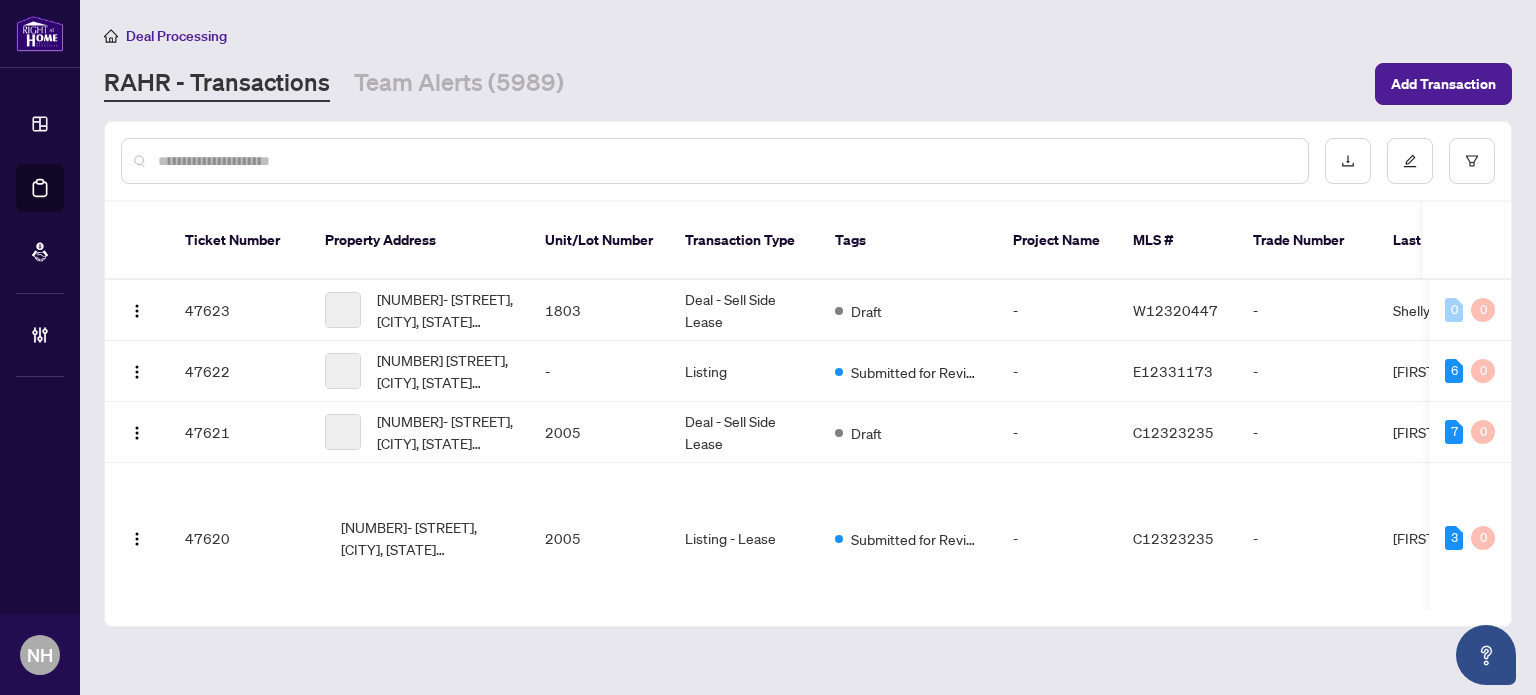 click at bounding box center [725, 161] 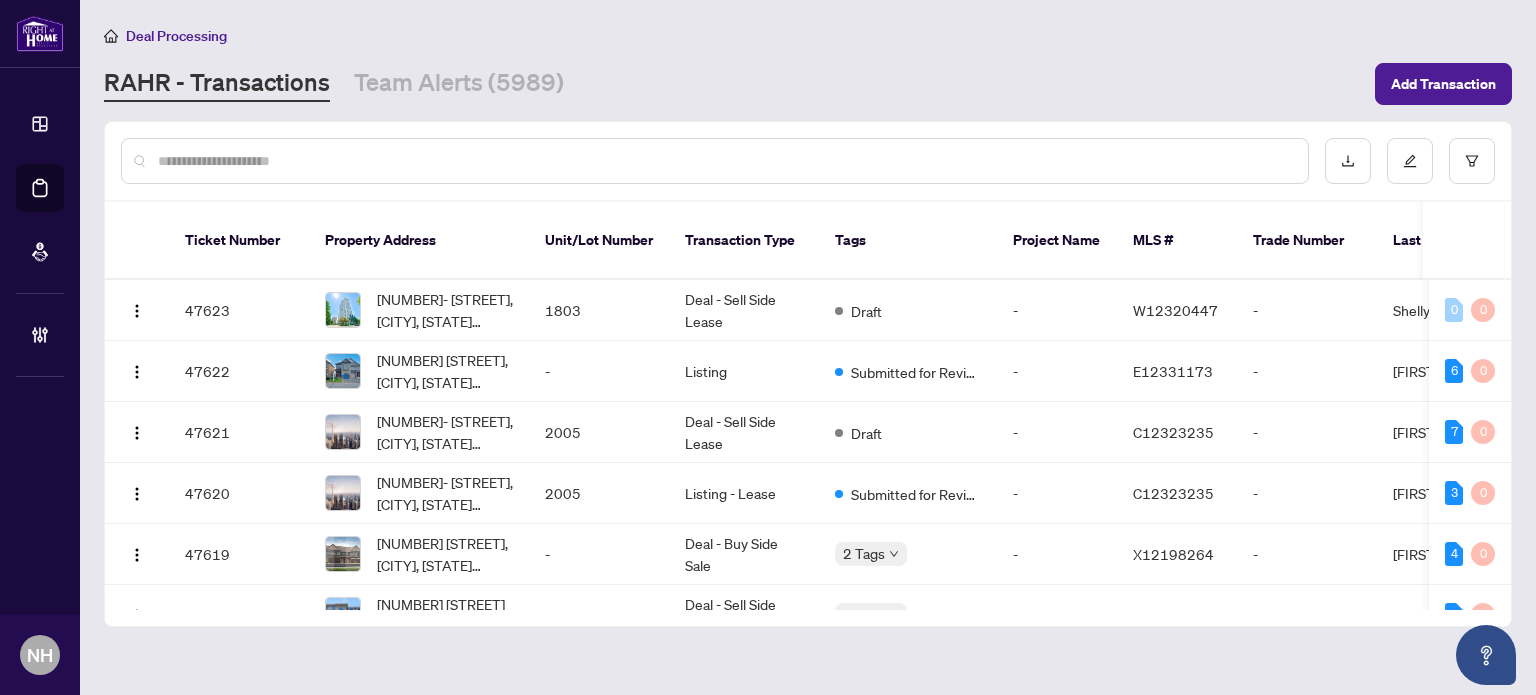 paste on "*******" 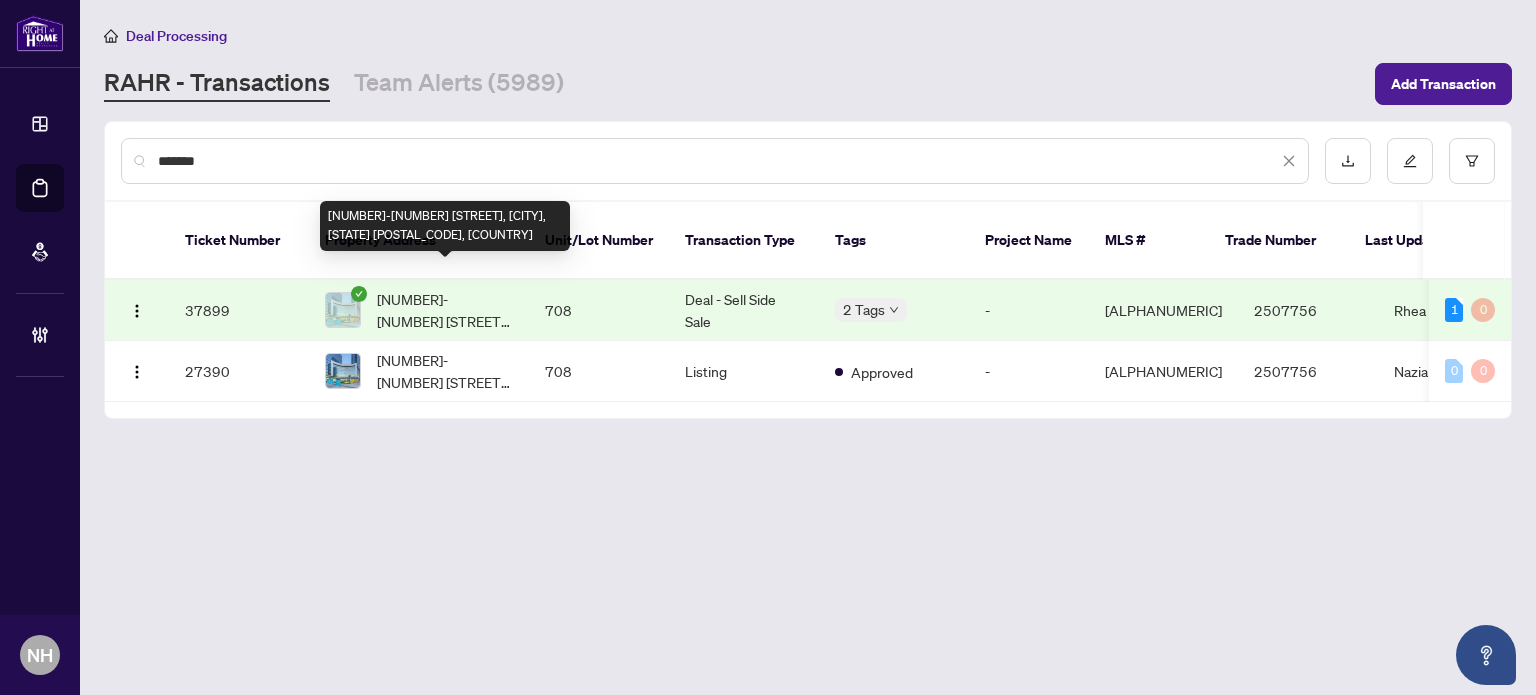 type on "*******" 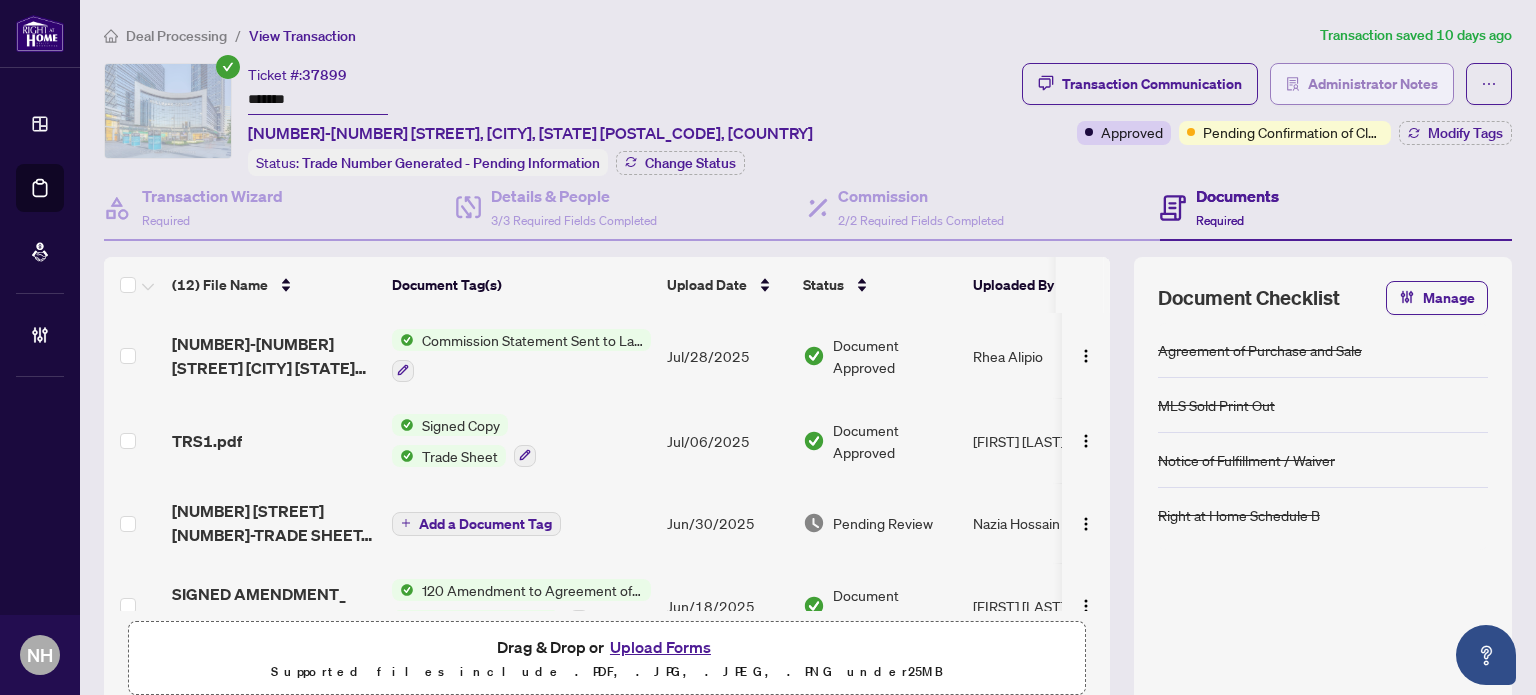 click on "Administrator Notes" at bounding box center (1373, 84) 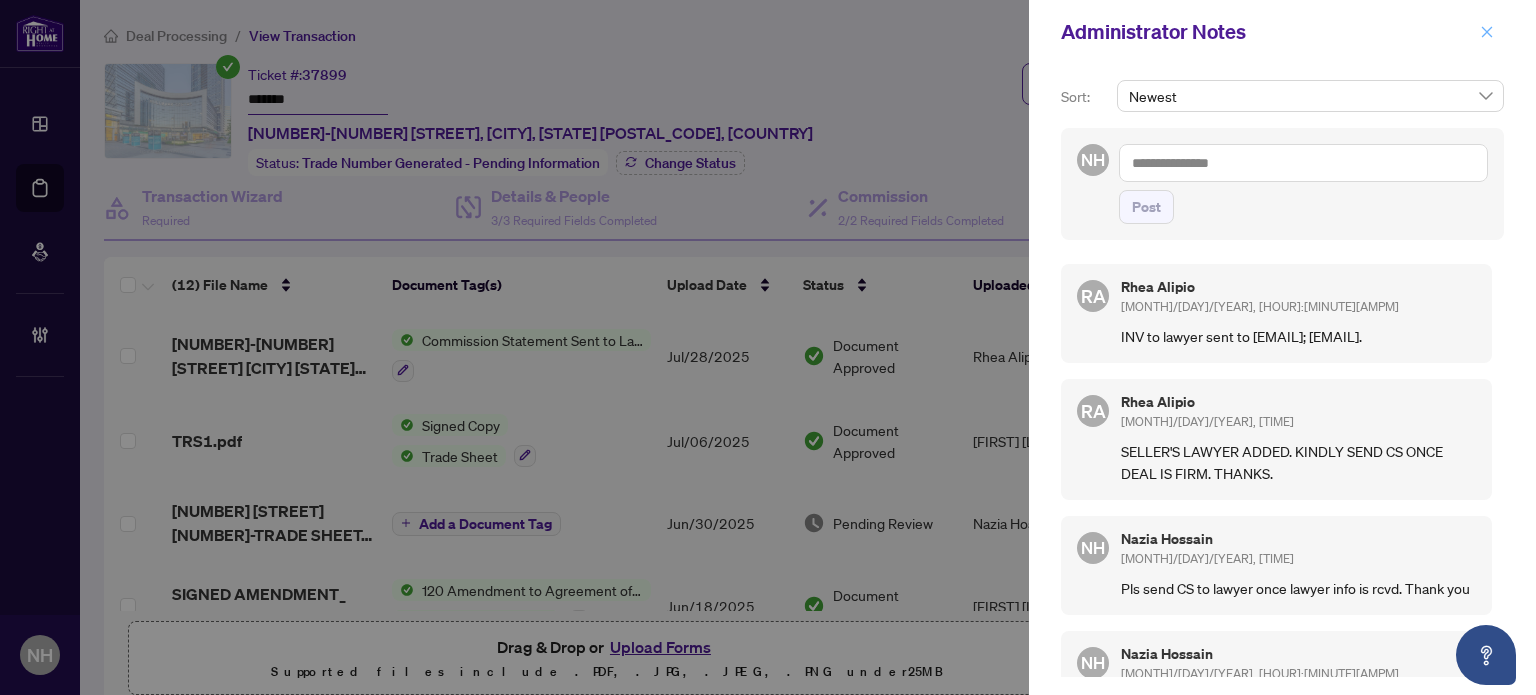 click 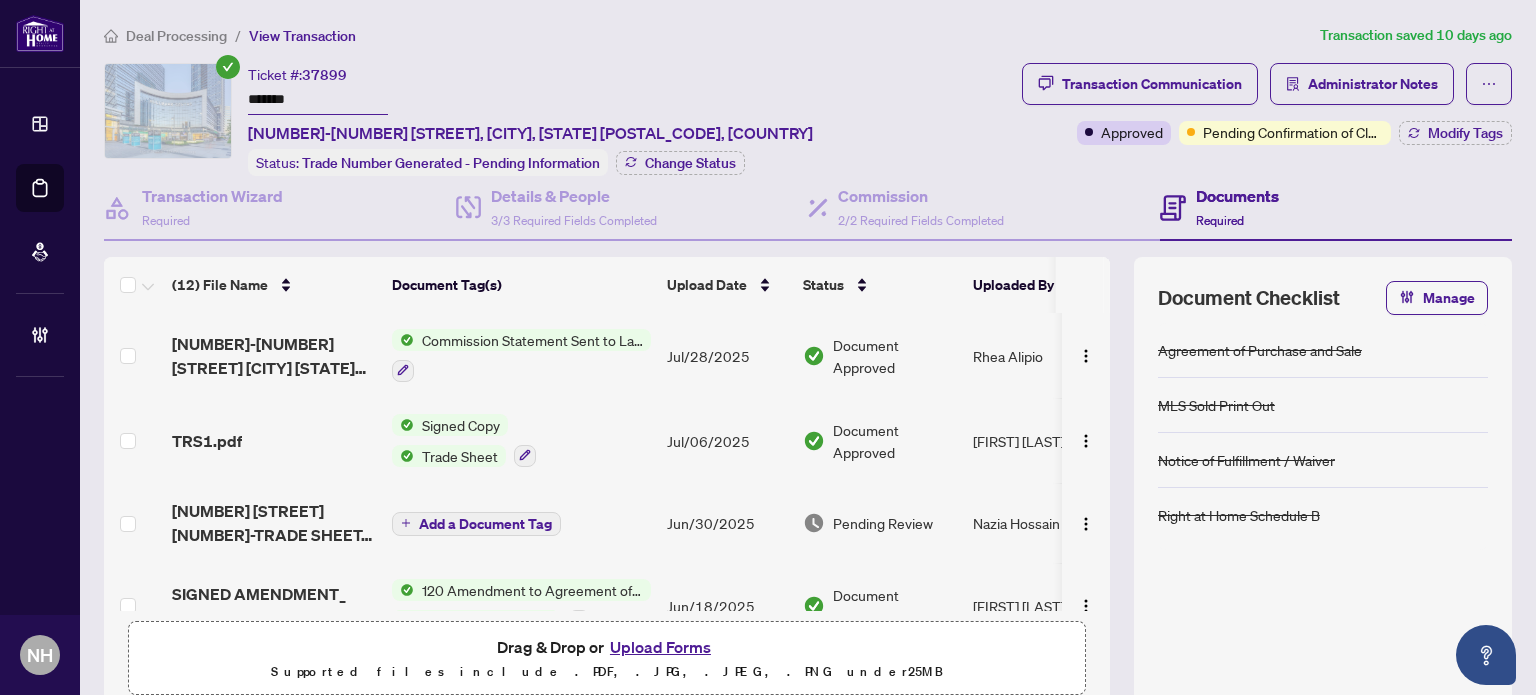 click on "Deal Processing" at bounding box center [165, 35] 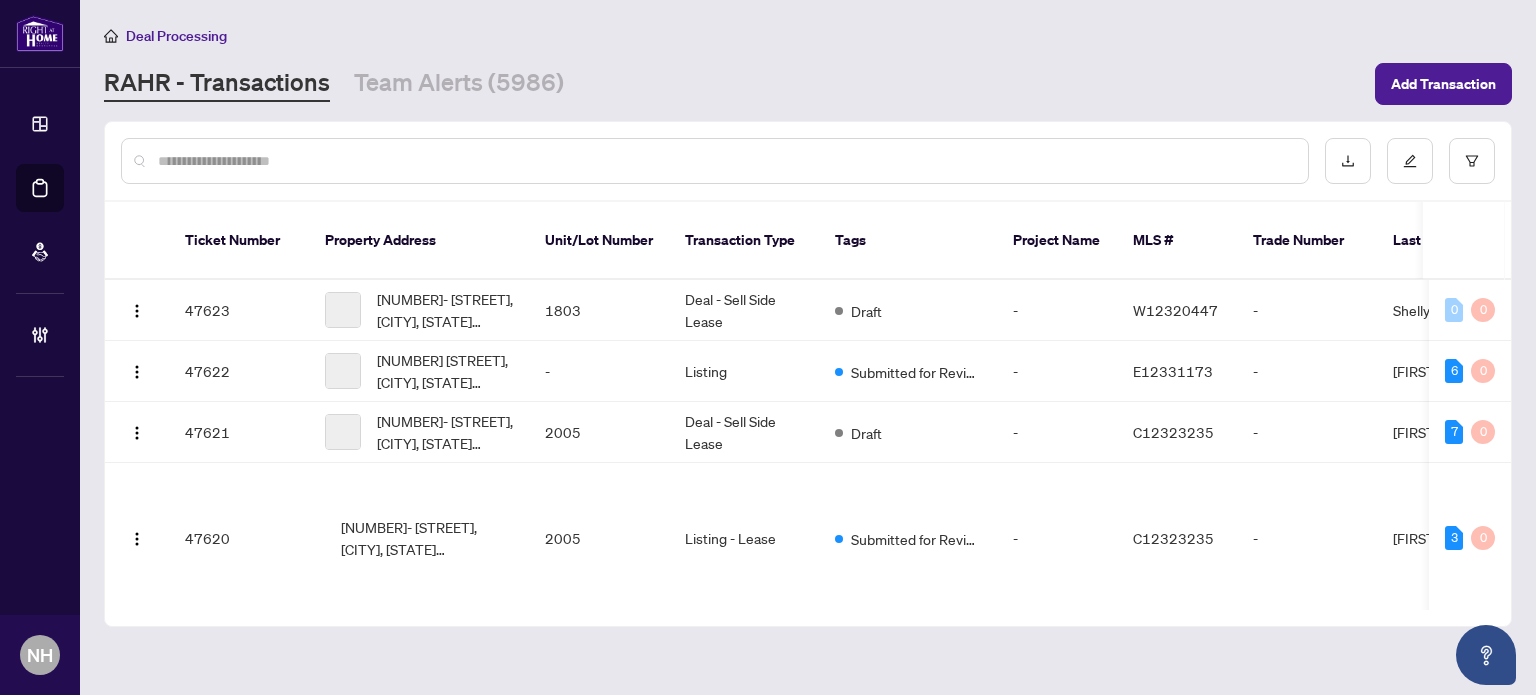 click at bounding box center (725, 161) 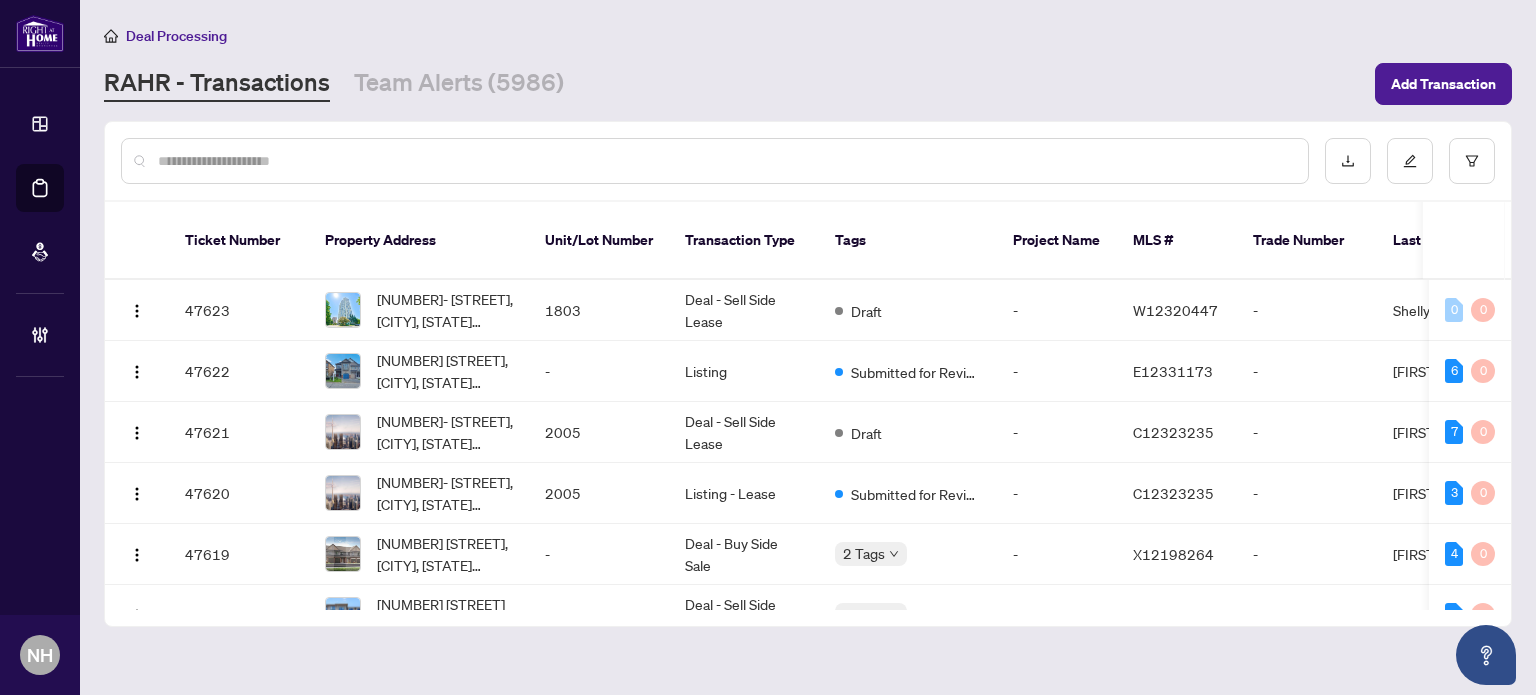 paste on "*******" 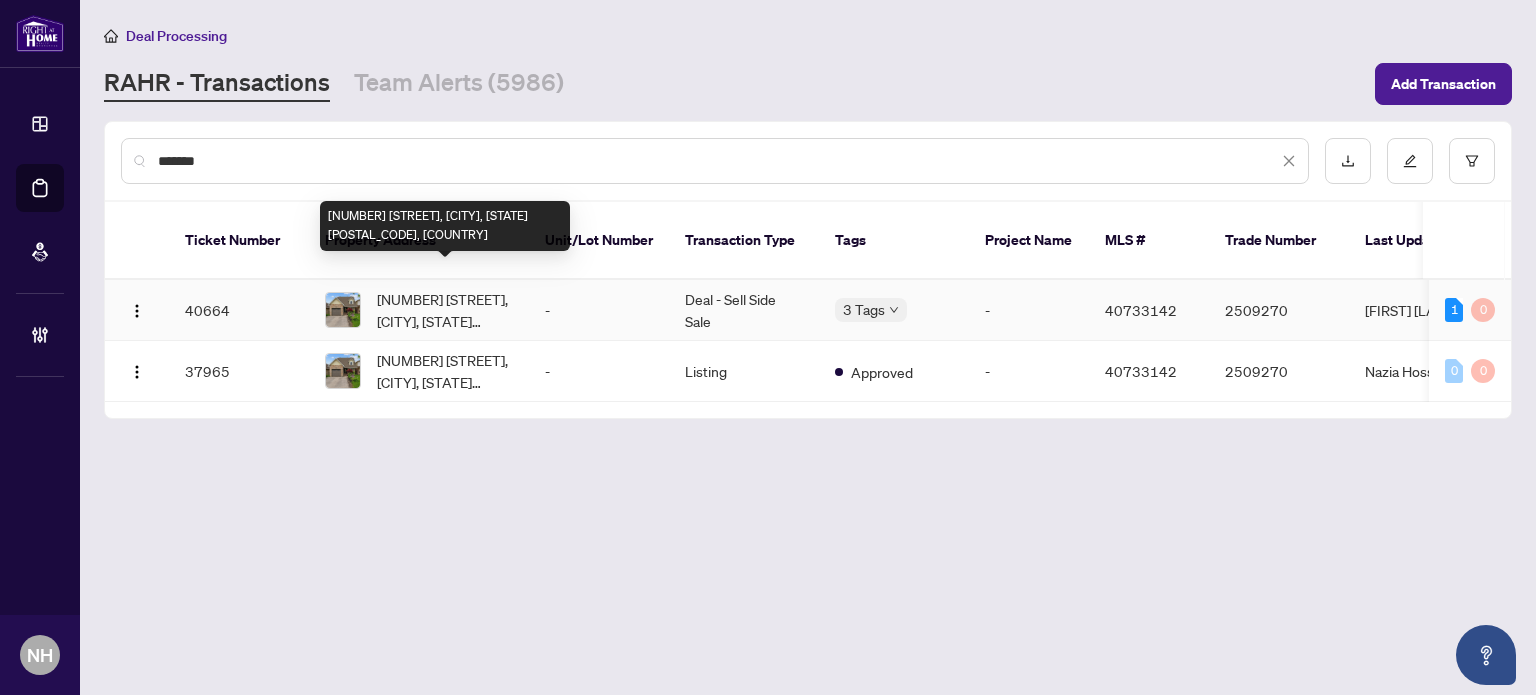 type on "*******" 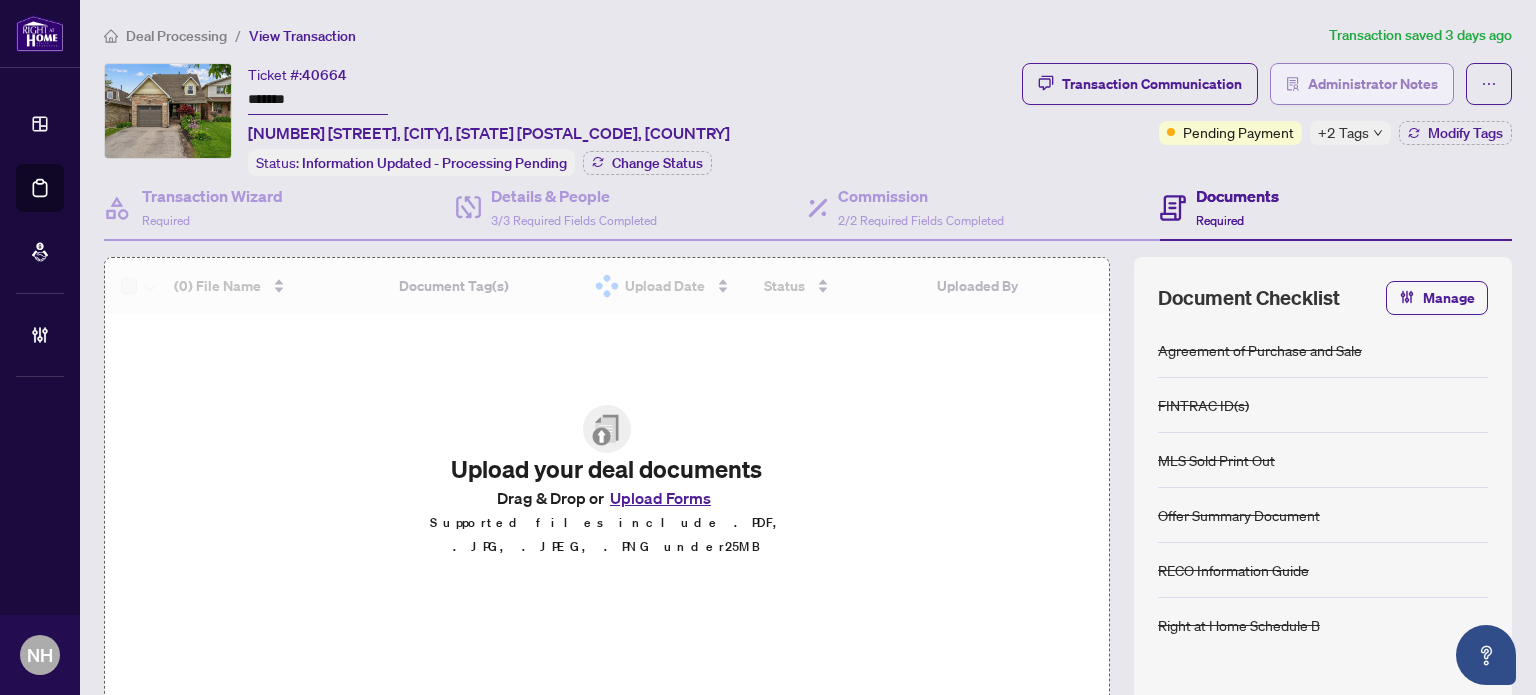 click on "Administrator Notes" at bounding box center [1373, 84] 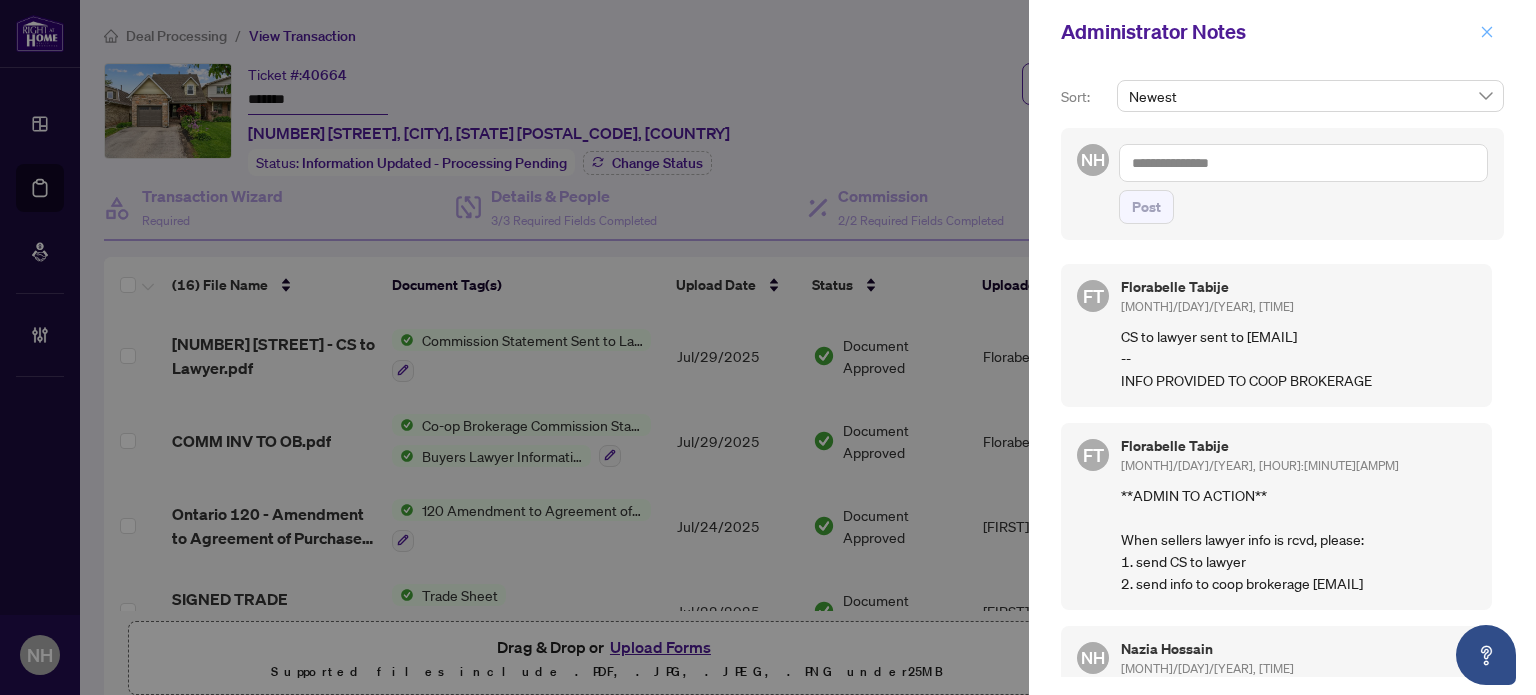 click 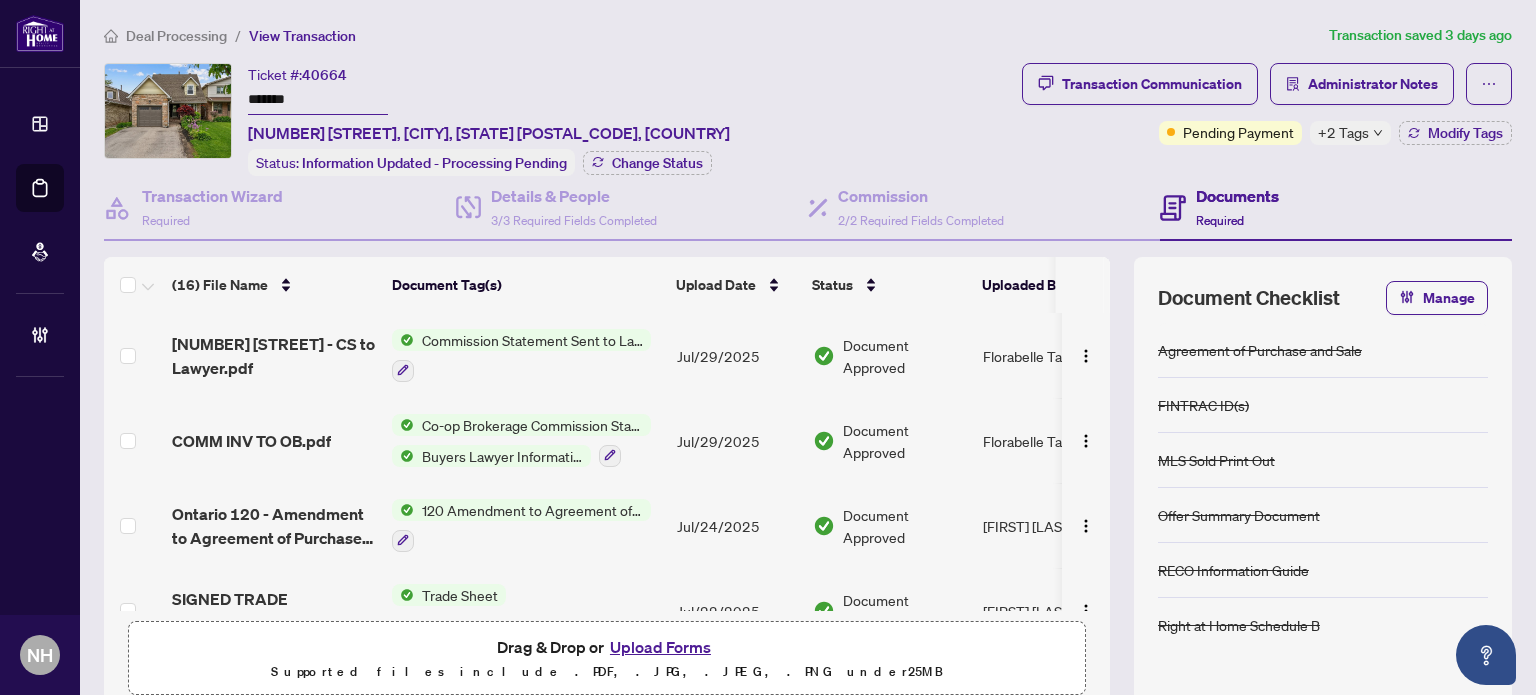 click on "Deal Processing" at bounding box center (176, 36) 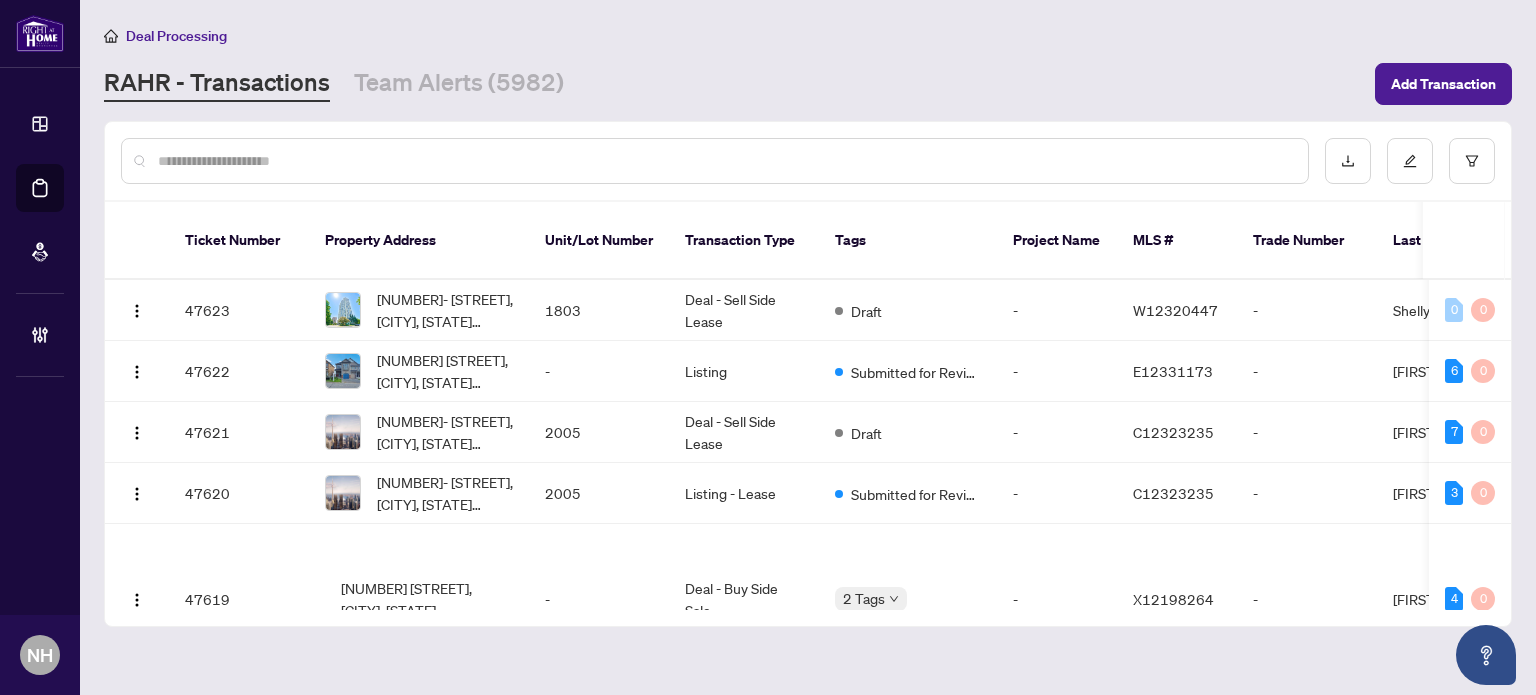 click at bounding box center [725, 161] 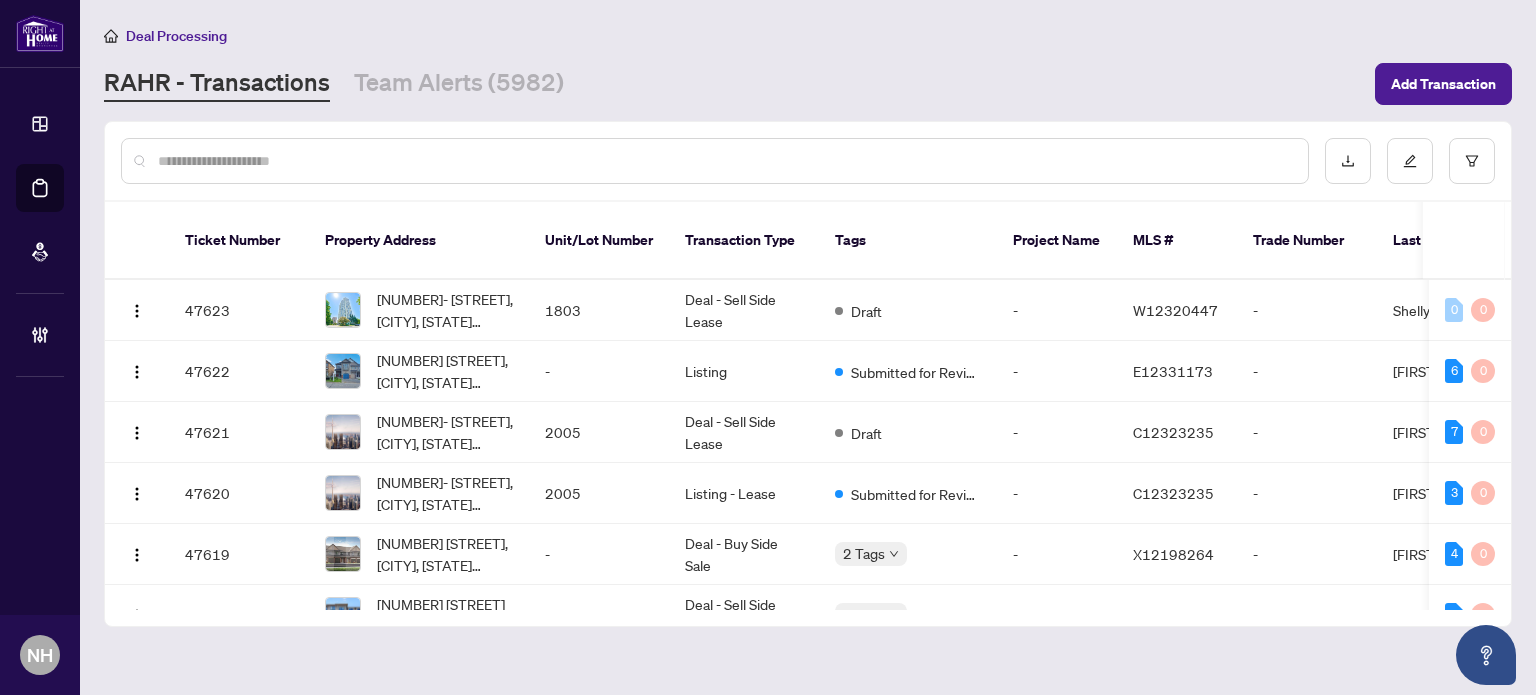 paste on "*******" 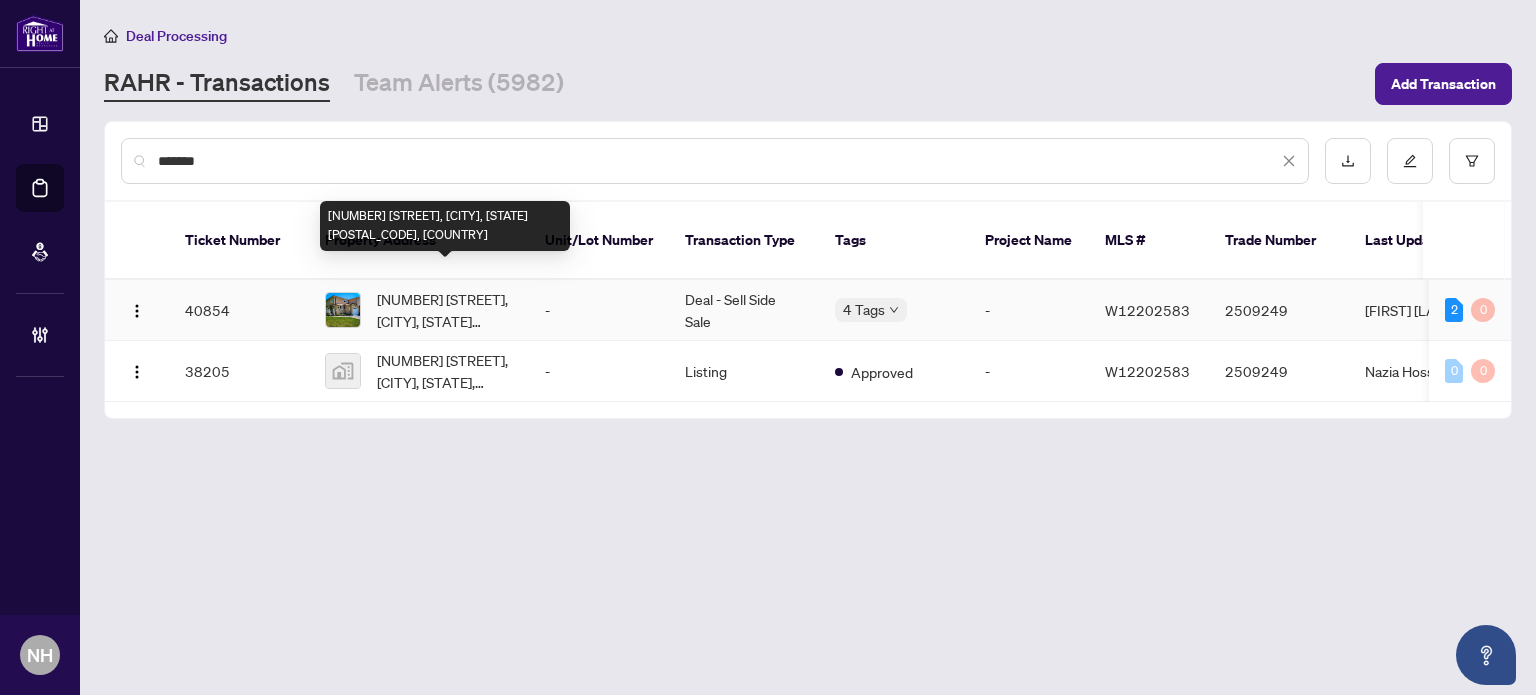 type on "*******" 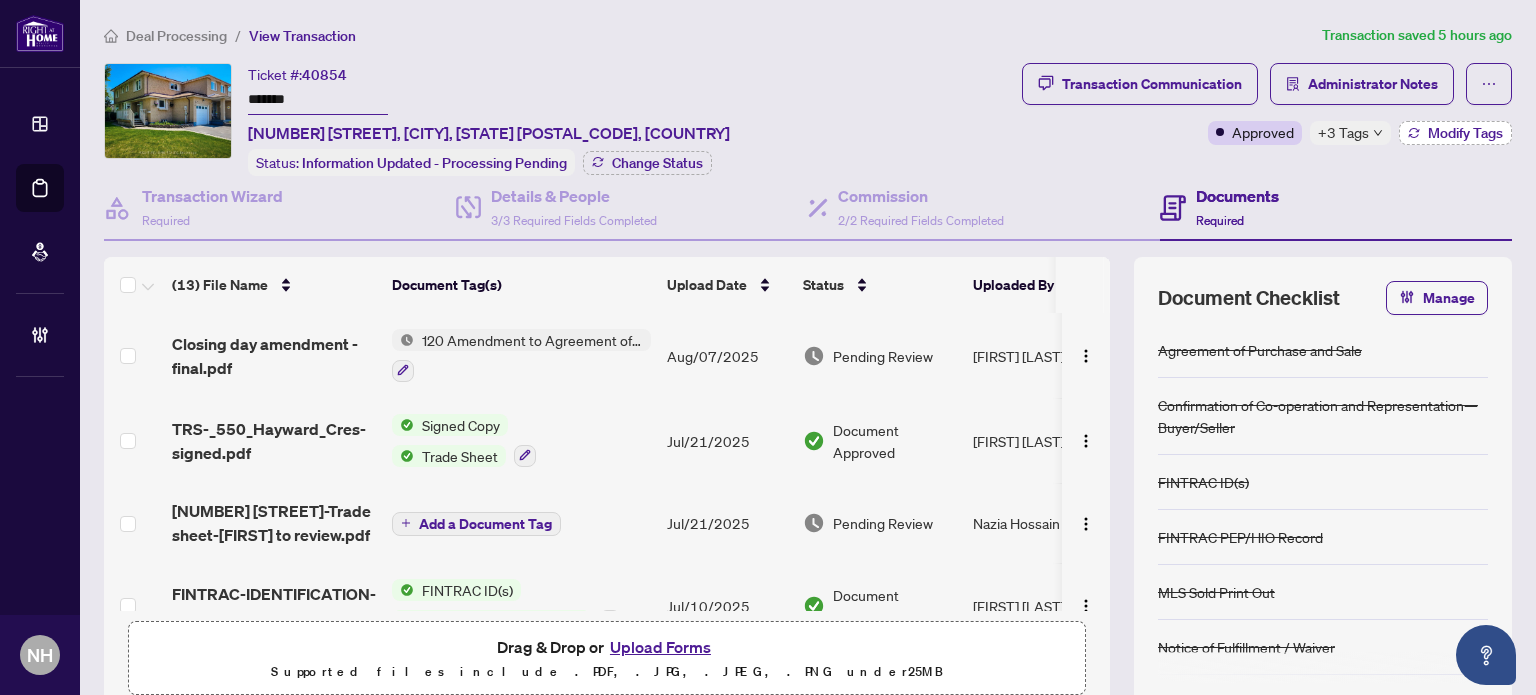 click on "Modify Tags" at bounding box center [1465, 133] 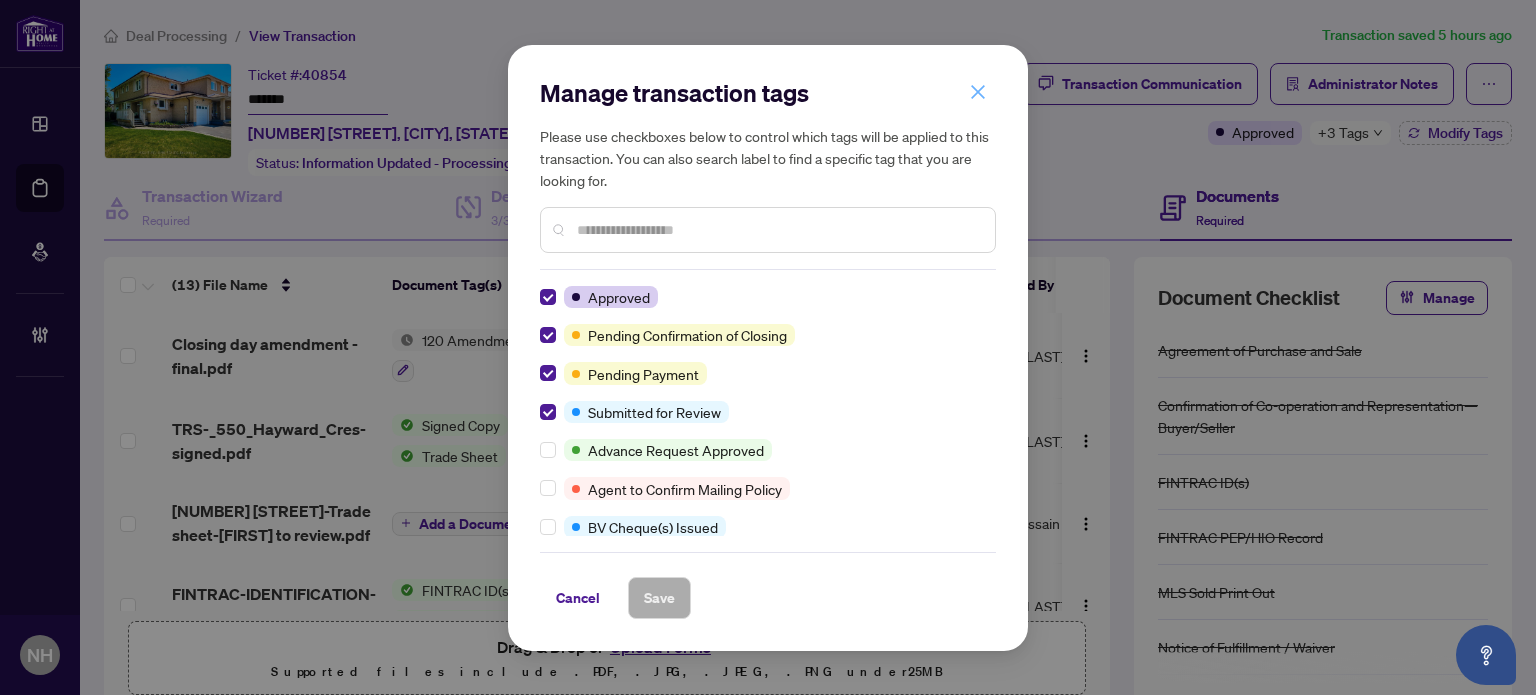 click at bounding box center (978, 92) 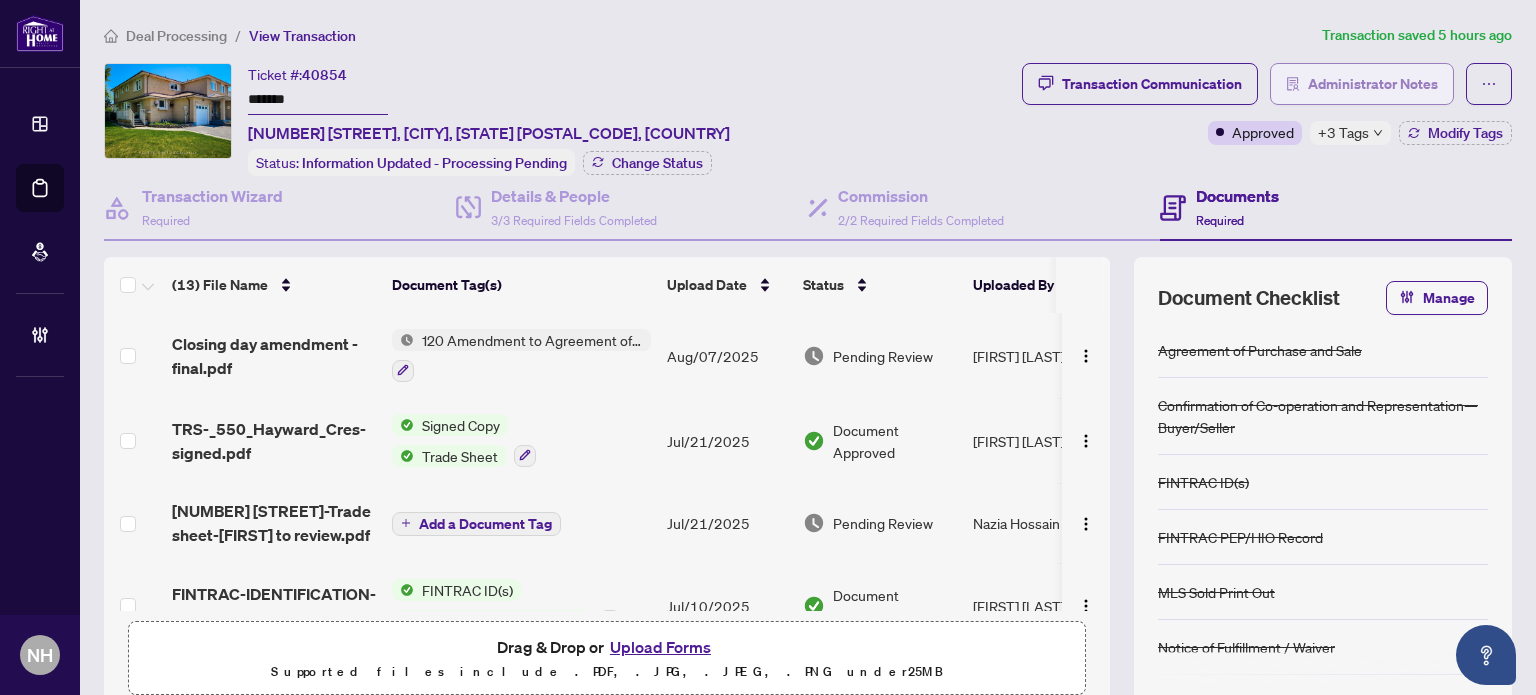 click on "Administrator Notes" at bounding box center (1373, 84) 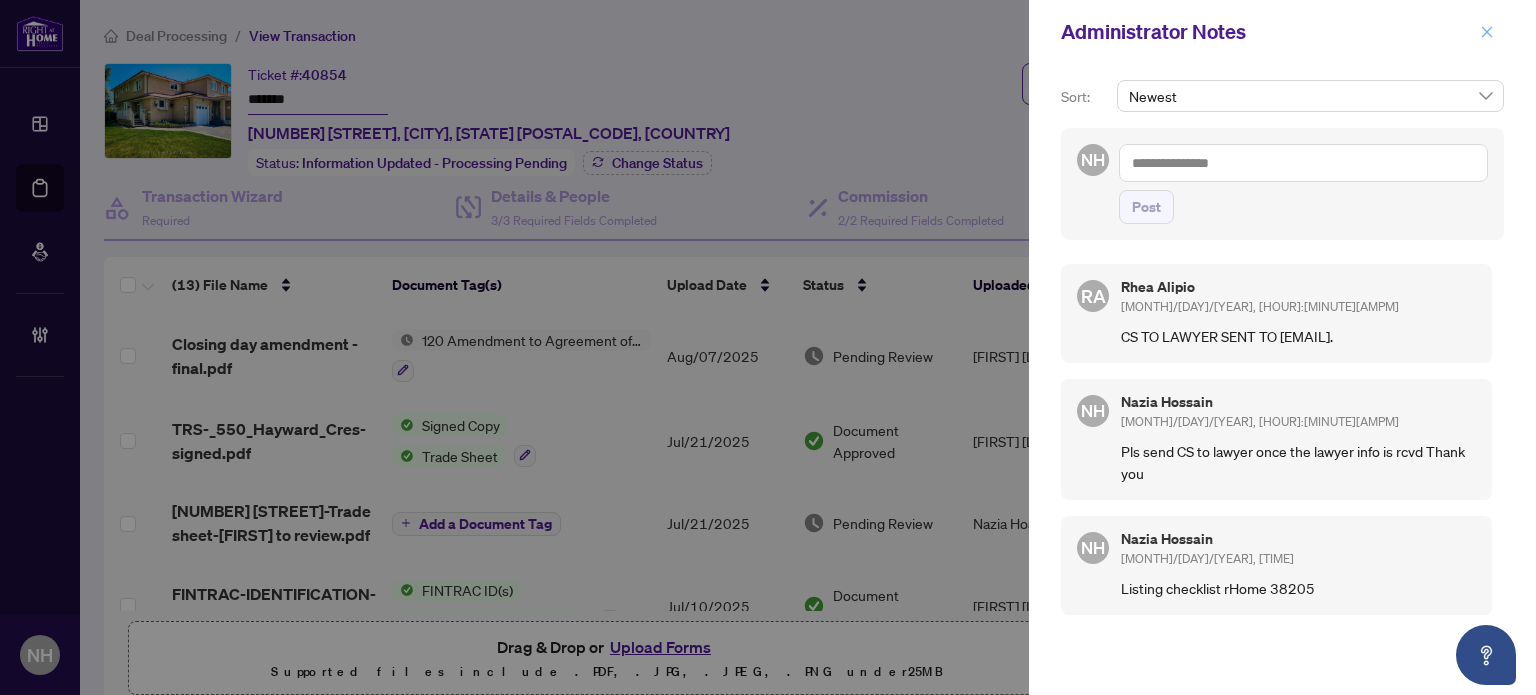 click 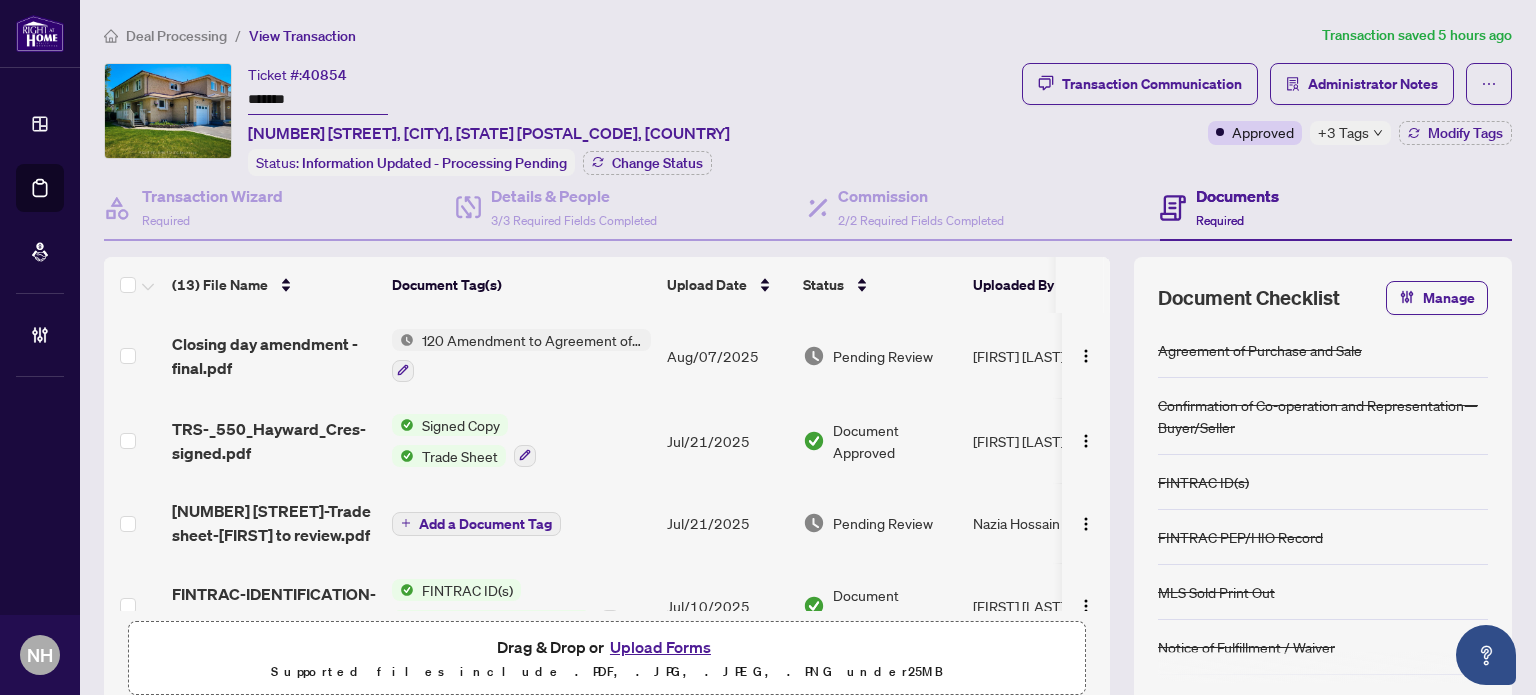 click on "Deal Processing" at bounding box center [176, 36] 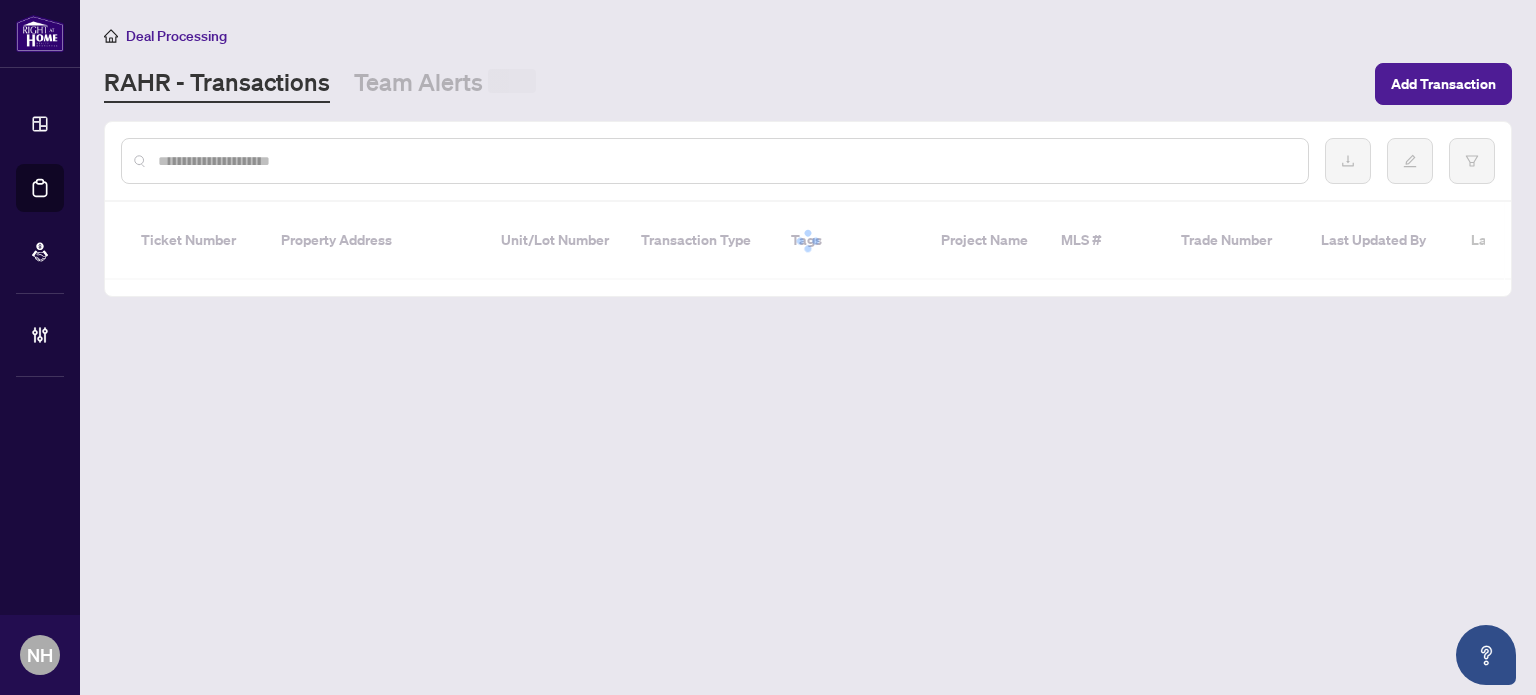 click at bounding box center (715, 161) 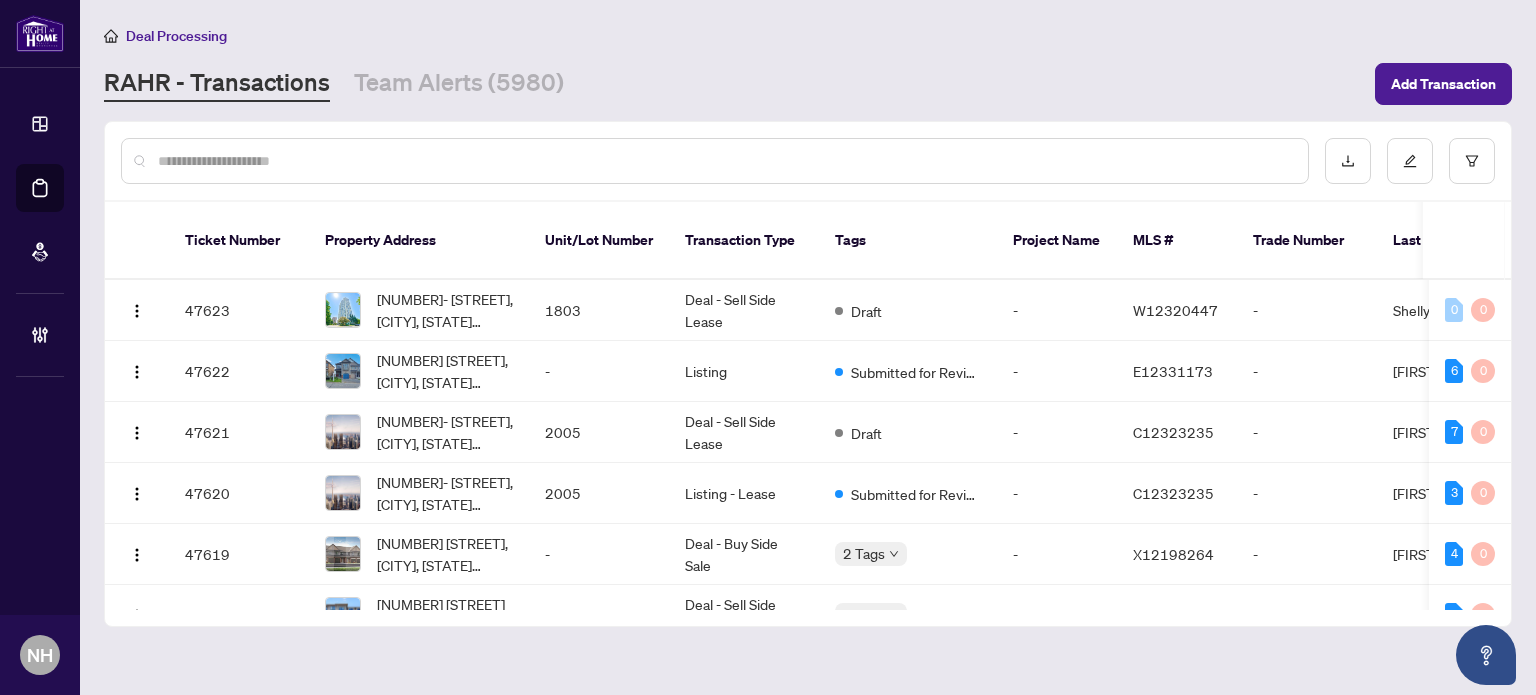 click at bounding box center [725, 161] 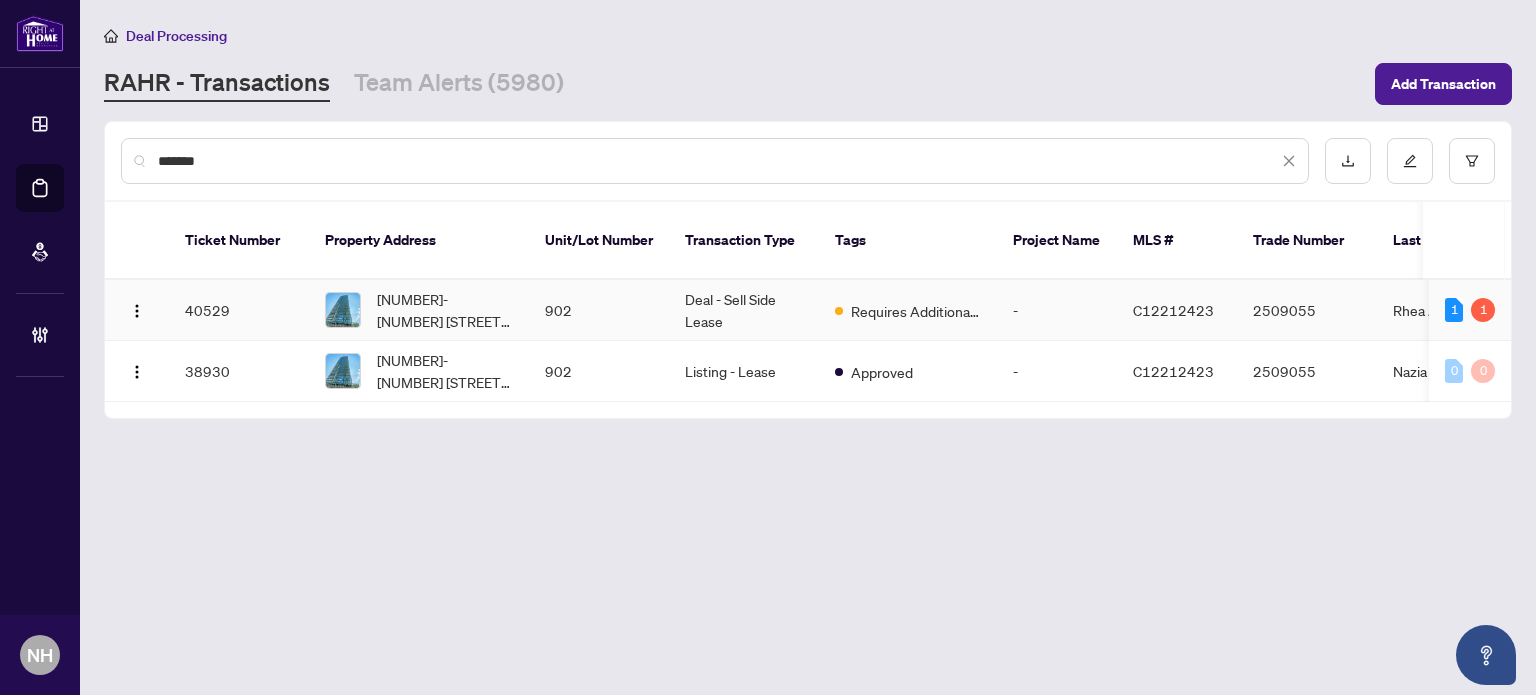 type on "*******" 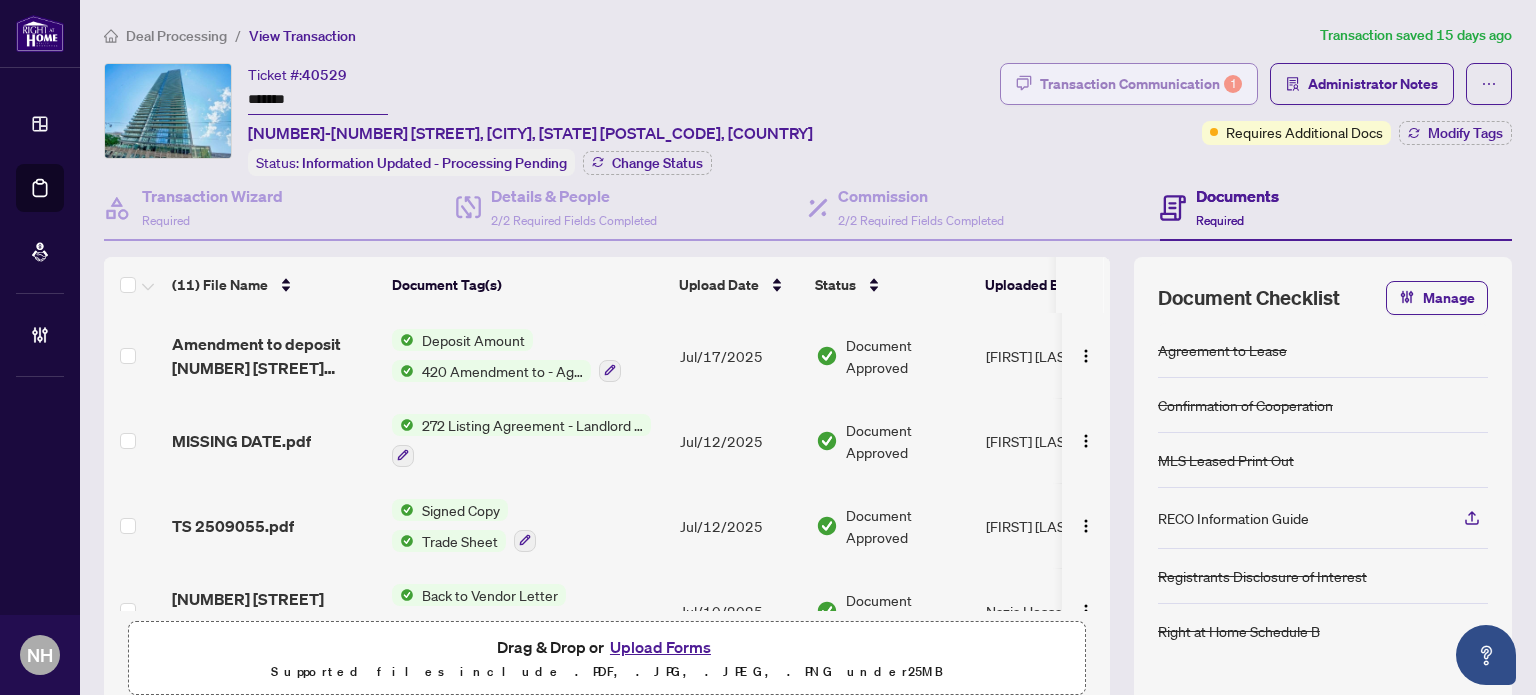 click on "Transaction Communication 1" at bounding box center (1141, 84) 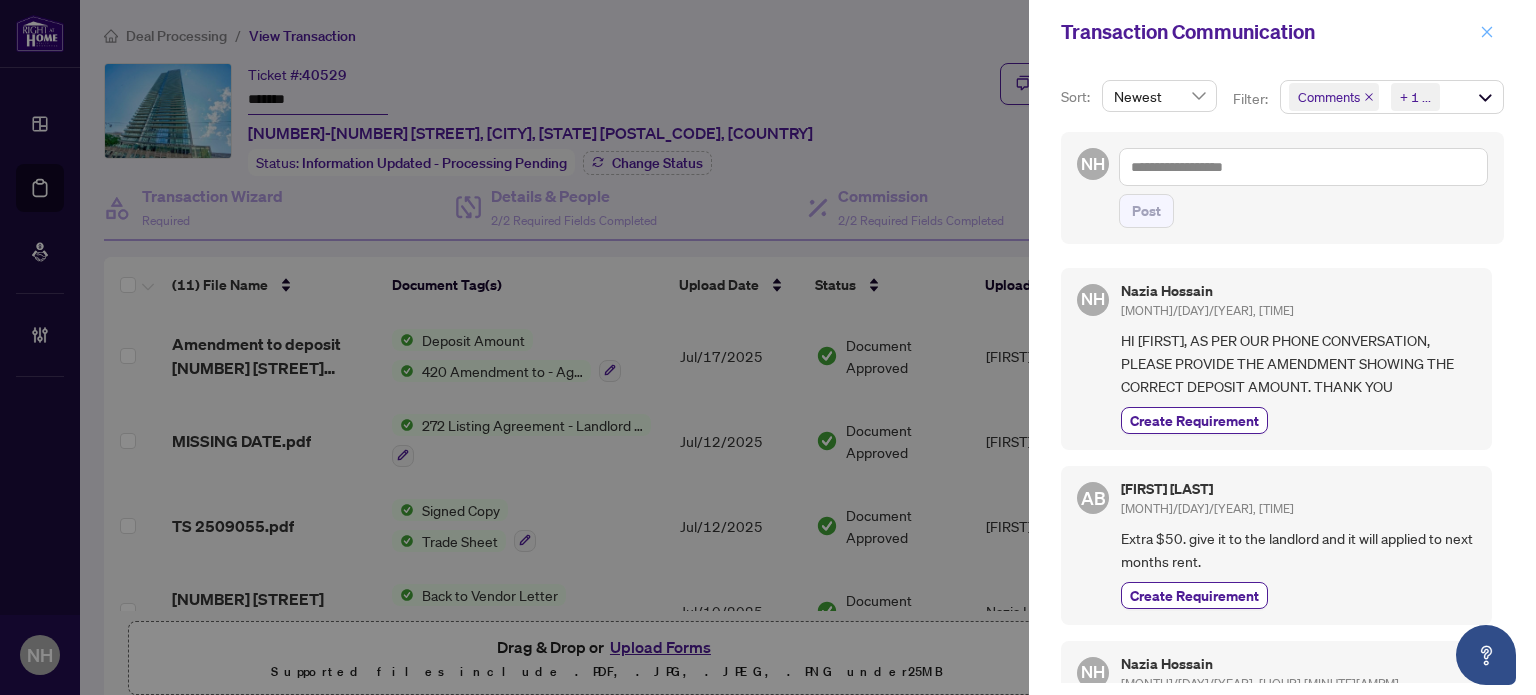 click 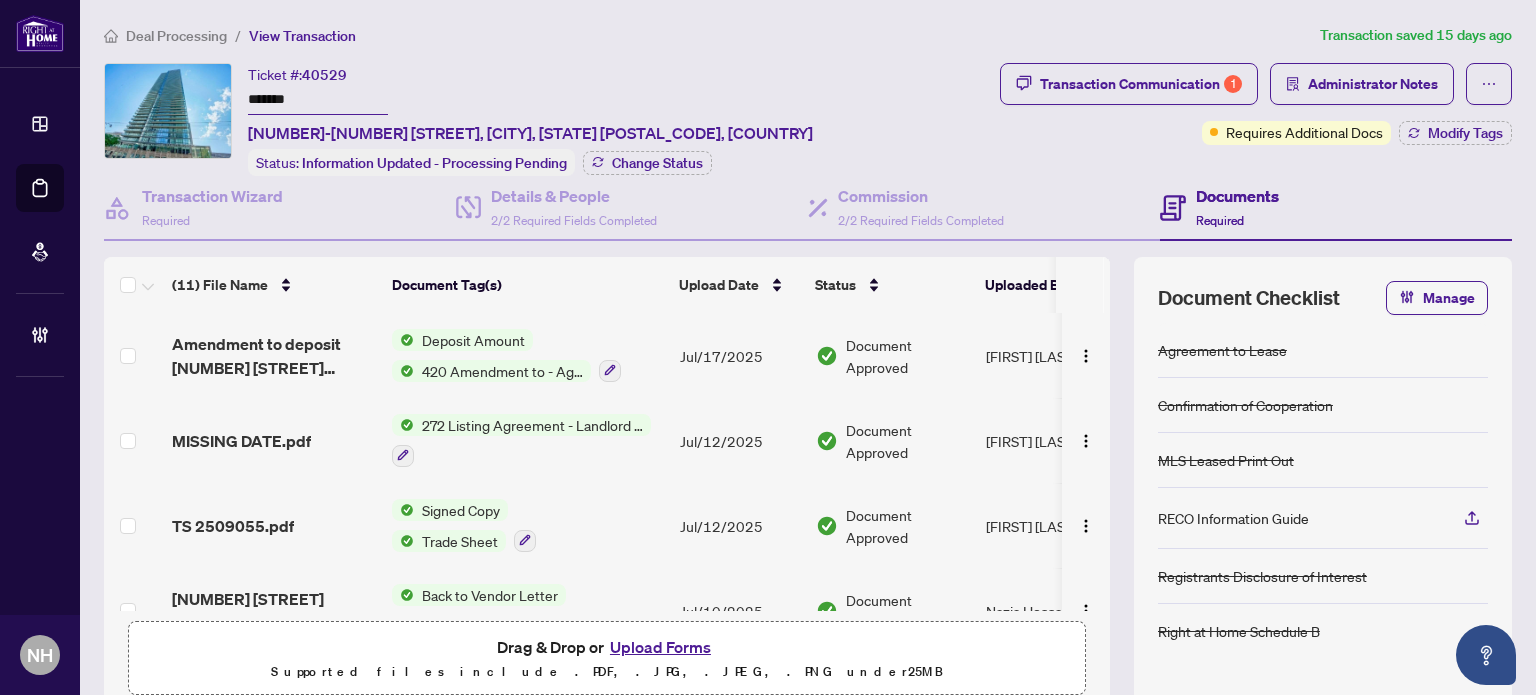 click on "Amendment to deposit [NUMBER] [STREET] [NUMBER] 1.pdf" at bounding box center [274, 355] 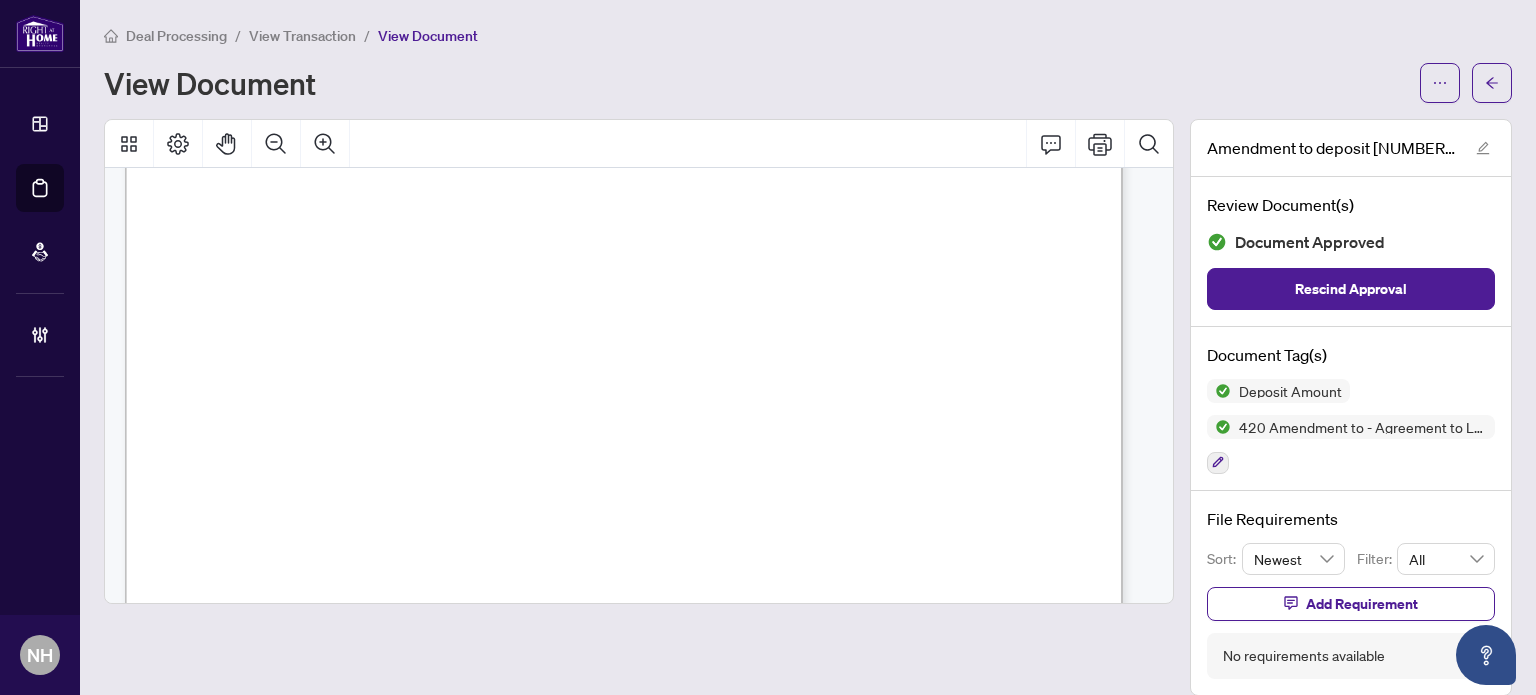 scroll, scrollTop: 700, scrollLeft: 0, axis: vertical 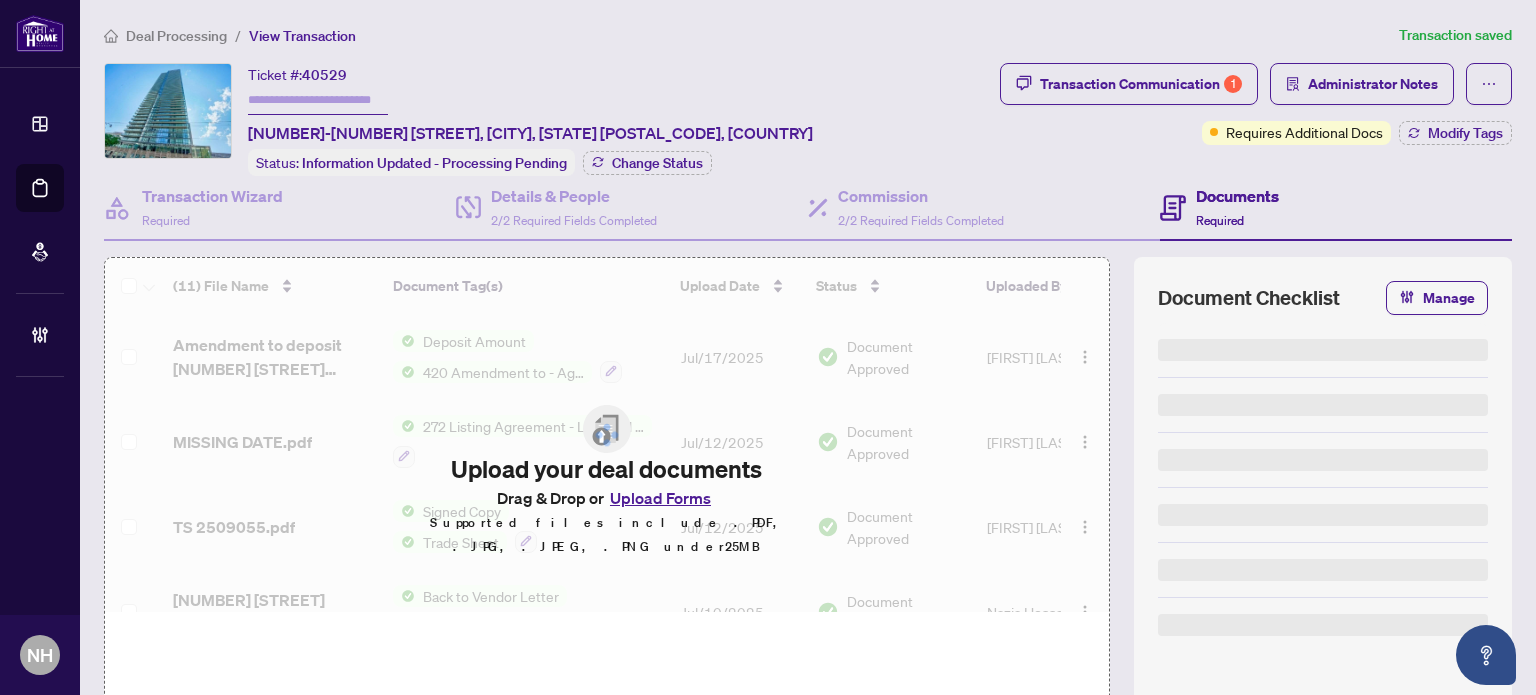 type on "*******" 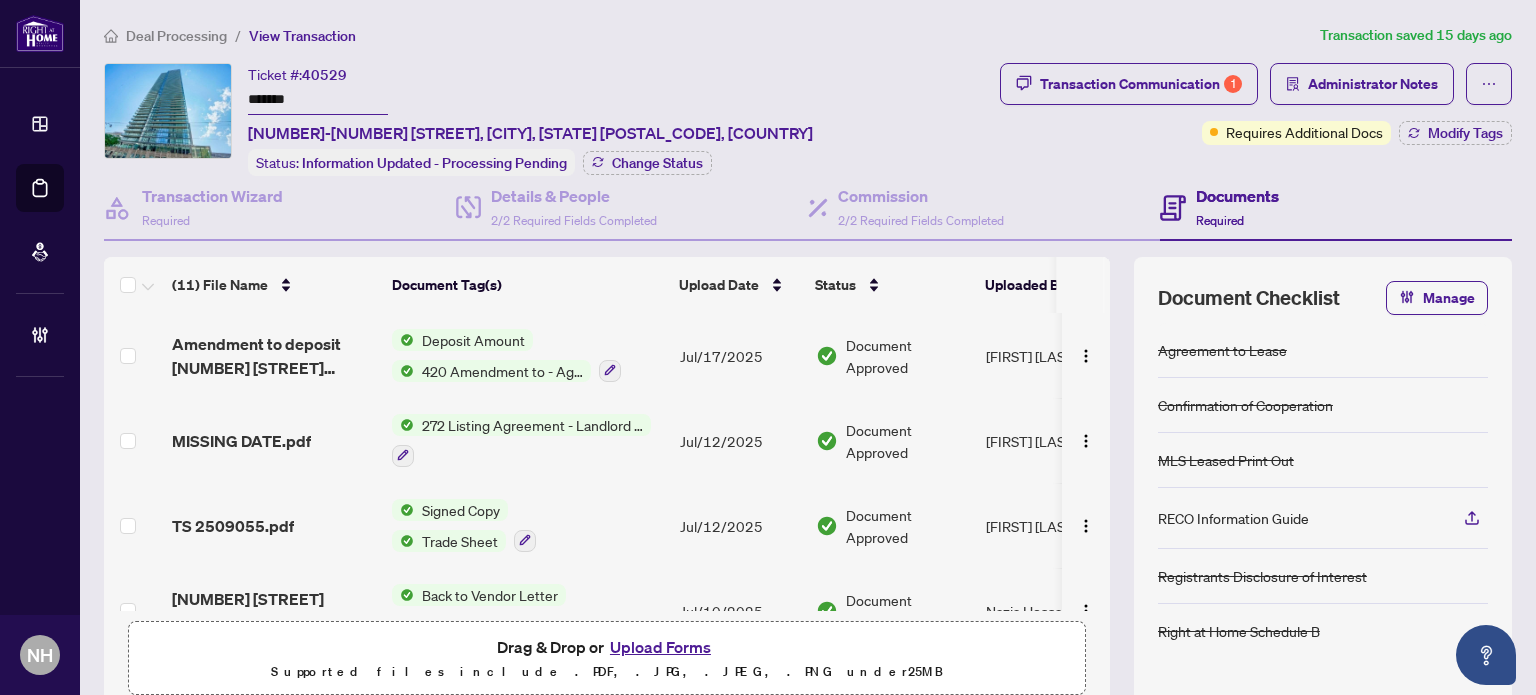 click on "Deal Processing" at bounding box center [176, 36] 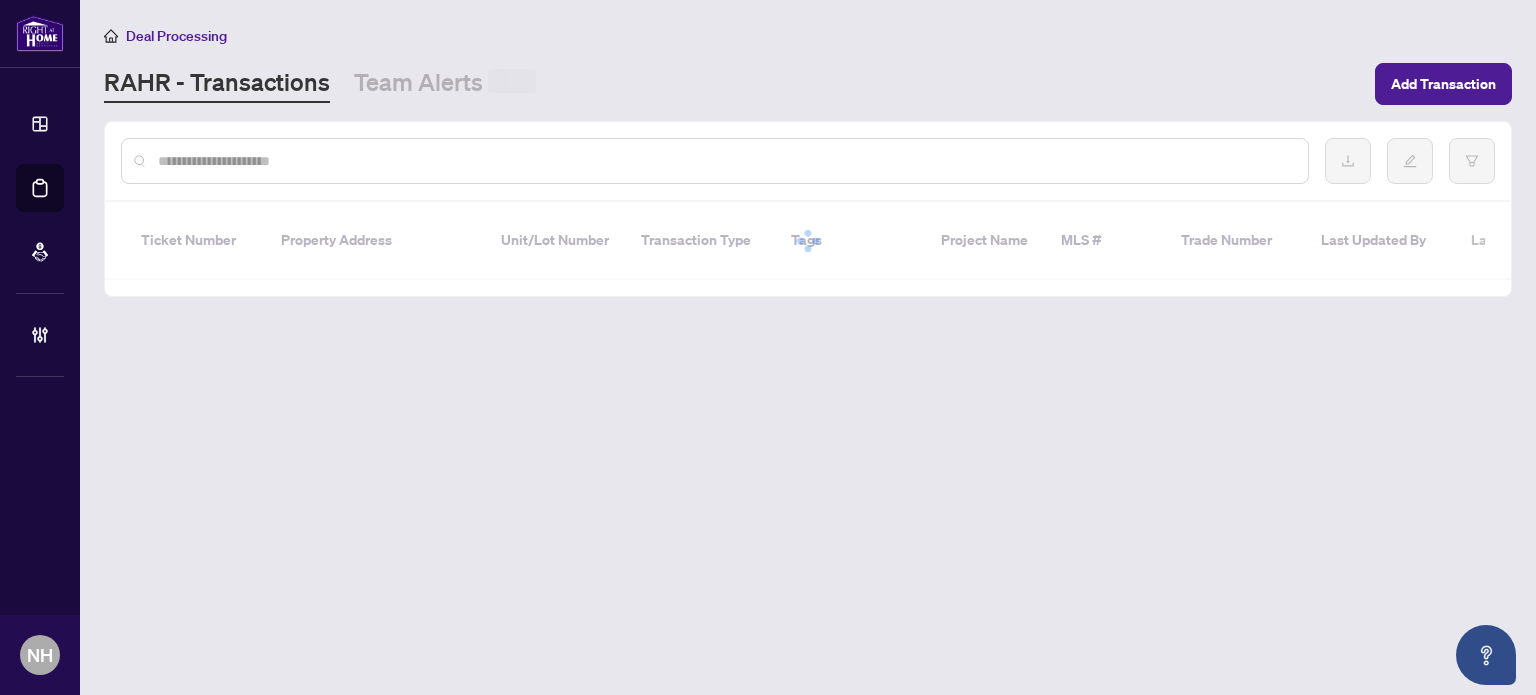 click at bounding box center [725, 161] 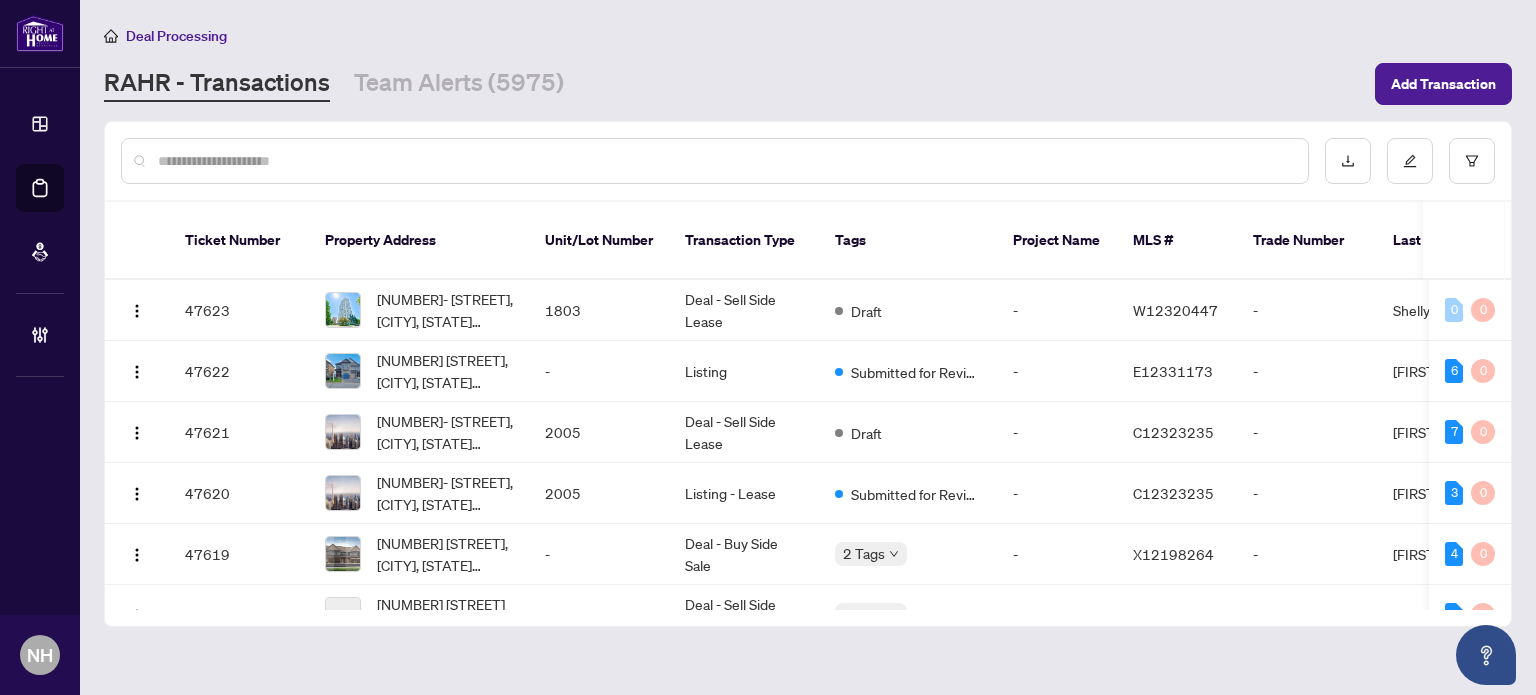 paste on "*******" 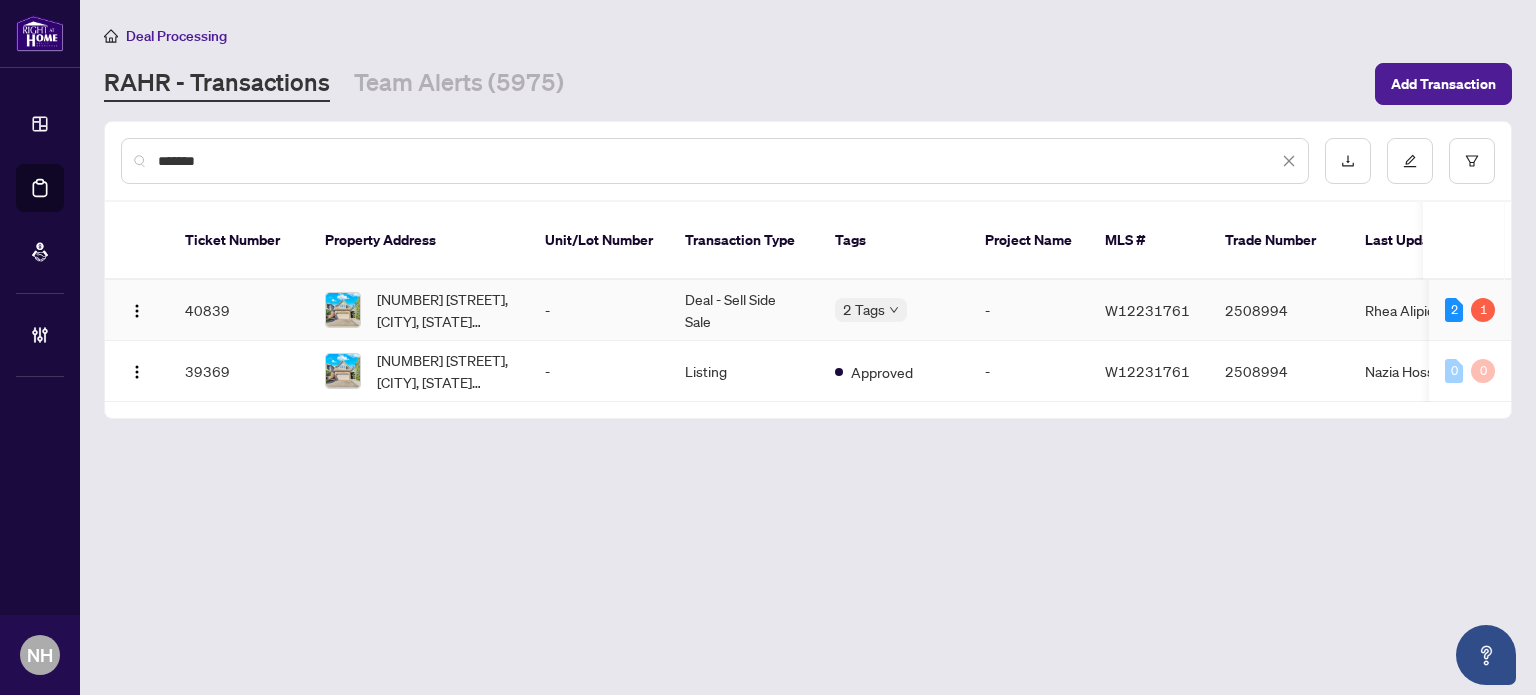 type on "*******" 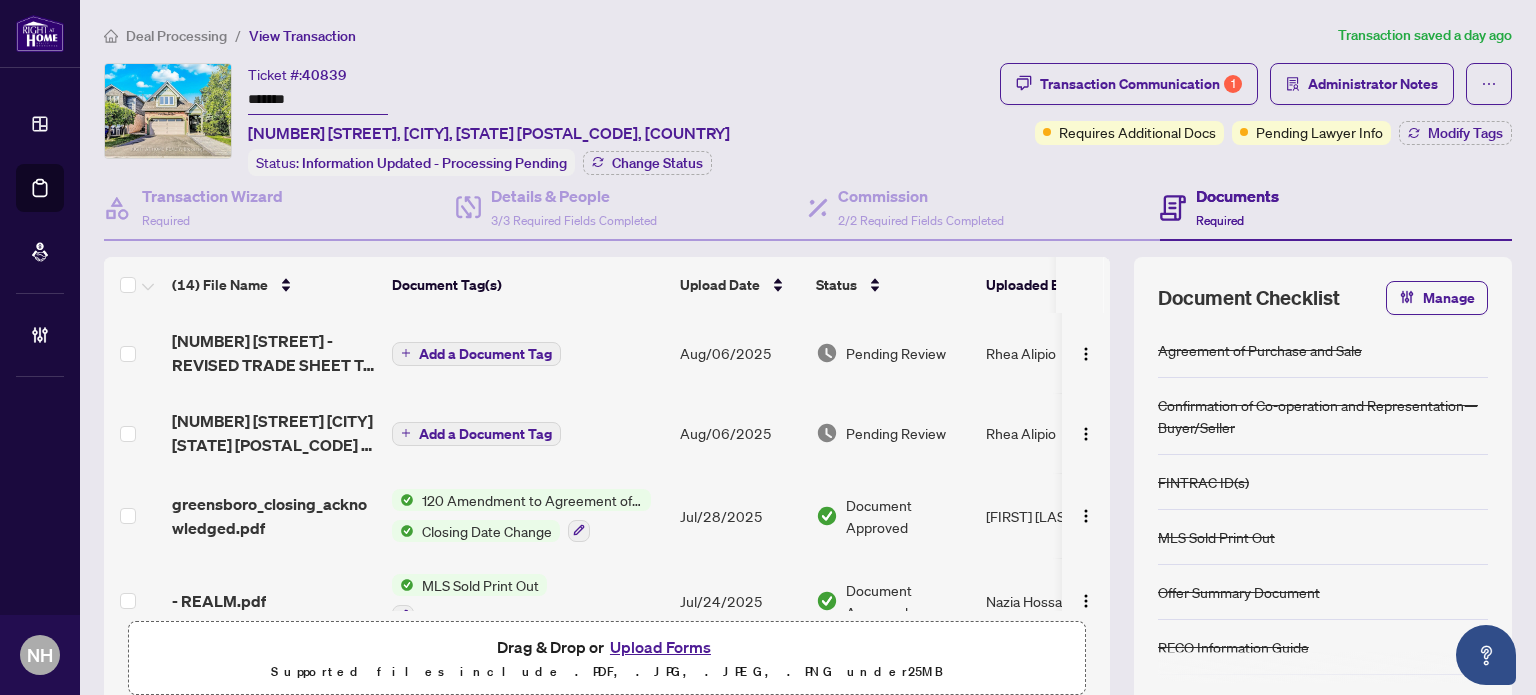 click on "Deal Processing / View Transaction Transaction saved   a day ago Ticket #:  [NUMBER] ******* [NUMBER] [STREET], [CITY], [STATE] [POSTAL_CODE], [COUNTRY] Status:   Information Updated - Processing Pending Change Status Transaction Communication 1 Administrator Notes Requires Additional Docs Pending Lawyer Info Modify Tags Transaction Wizard Required Details & People 3/3 Required Fields Completed Commission 2/2 Required Fields Completed Documents Required (14) File Name Document Tag(s) Upload Date Status Uploaded By               [NUMBER] [STREET] - REVISED TRADE SHEET TO BE REVIEWED.pdf Add a Document Tag [MONTH]/[DAY]/[YEAR] Pending Review [FIRST] [LAST] [NUMBER] [STREET] [CITY] [STATE] - [NUMBER].pdf Add a Document Tag [MONTH]/[DAY]/[YEAR] Pending Review [FIRST] [LAST] greensboro_closing_acknowledged.pdf 120 Amendment to Agreement of Purchase and Sale Closing Date Change [MONTH]/[DAY]/[YEAR] Document Approved [FIRST] [LAST] - REALM.pdf MLS Sold Print Out [MONTH]/[DAY]/[YEAR] Document Approved [FIRST] [LAST] [MONTH]/[DAY]/[YEAR] [FIRST] [LAST] +" at bounding box center (808, 347) 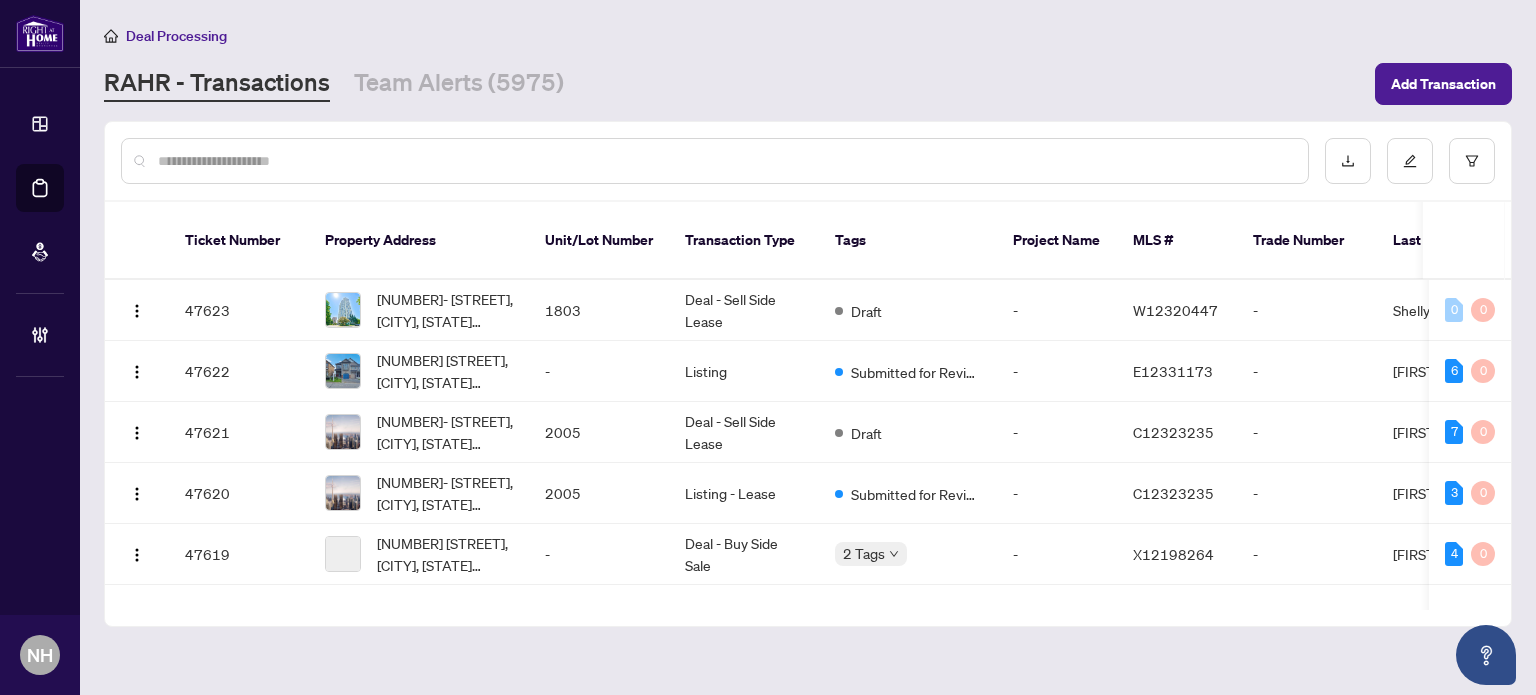 click at bounding box center [725, 161] 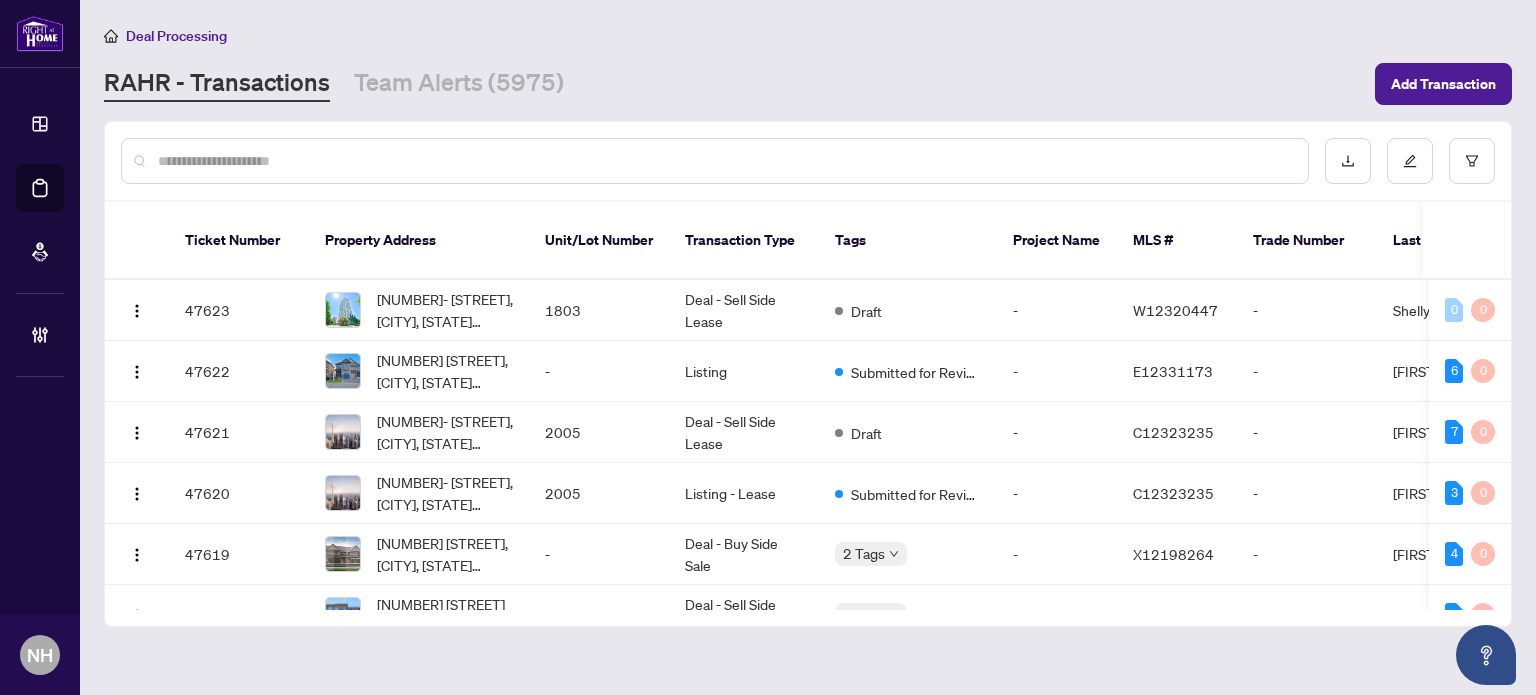 paste on "*******" 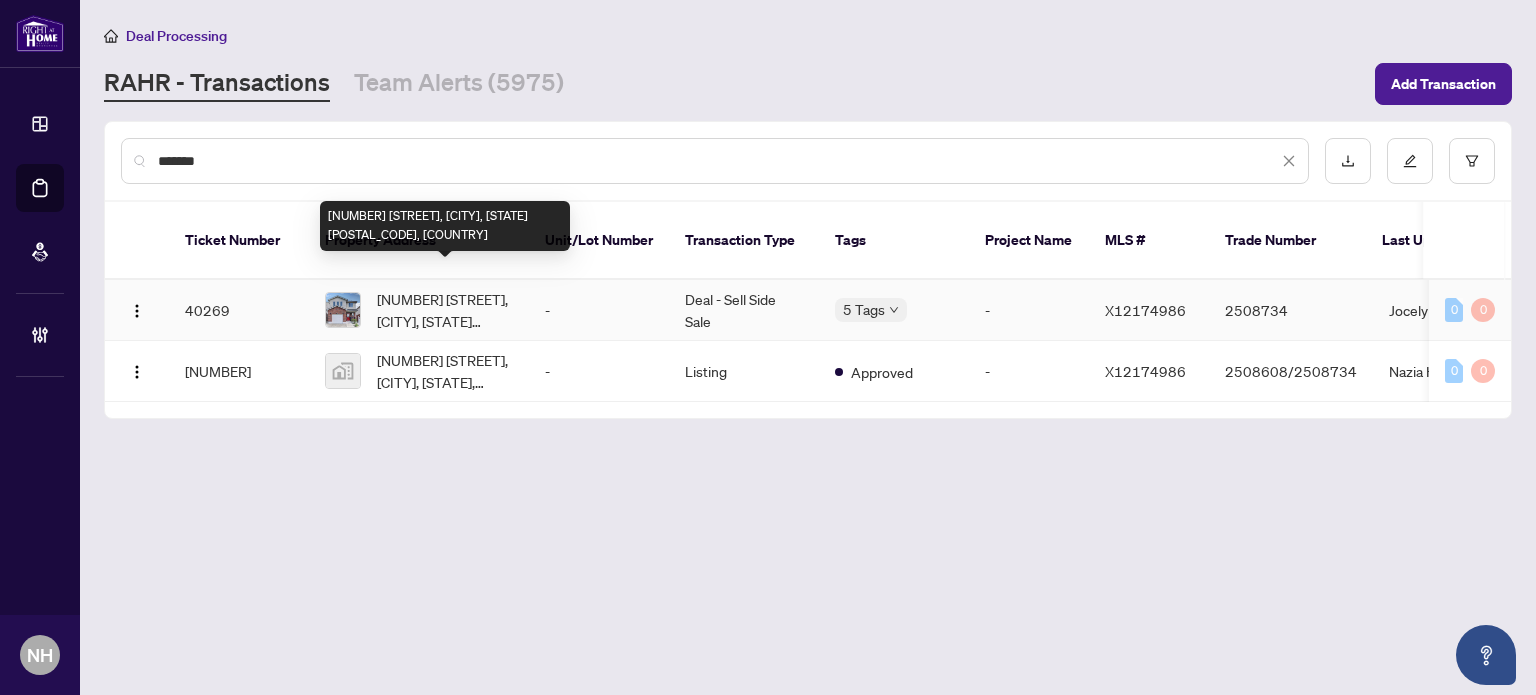 type on "*******" 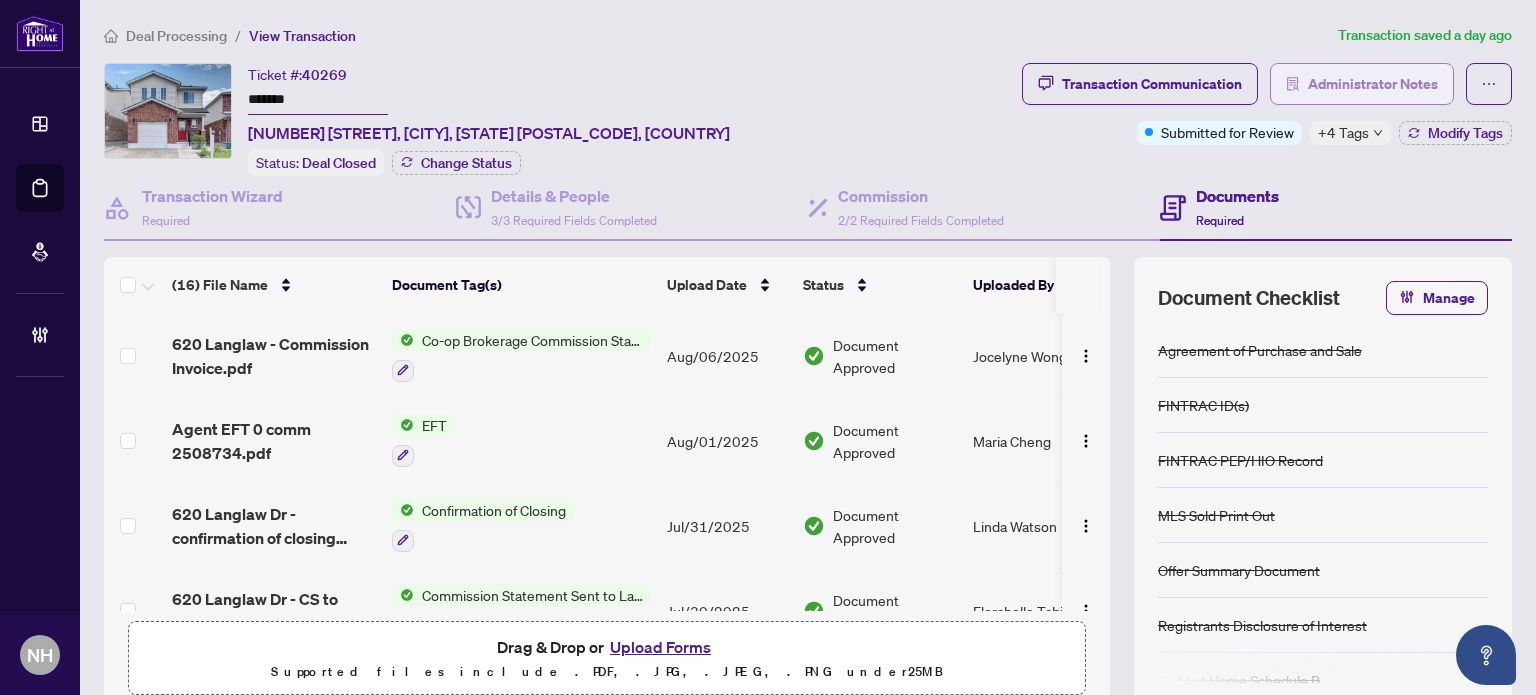 click on "Administrator Notes" at bounding box center [1373, 84] 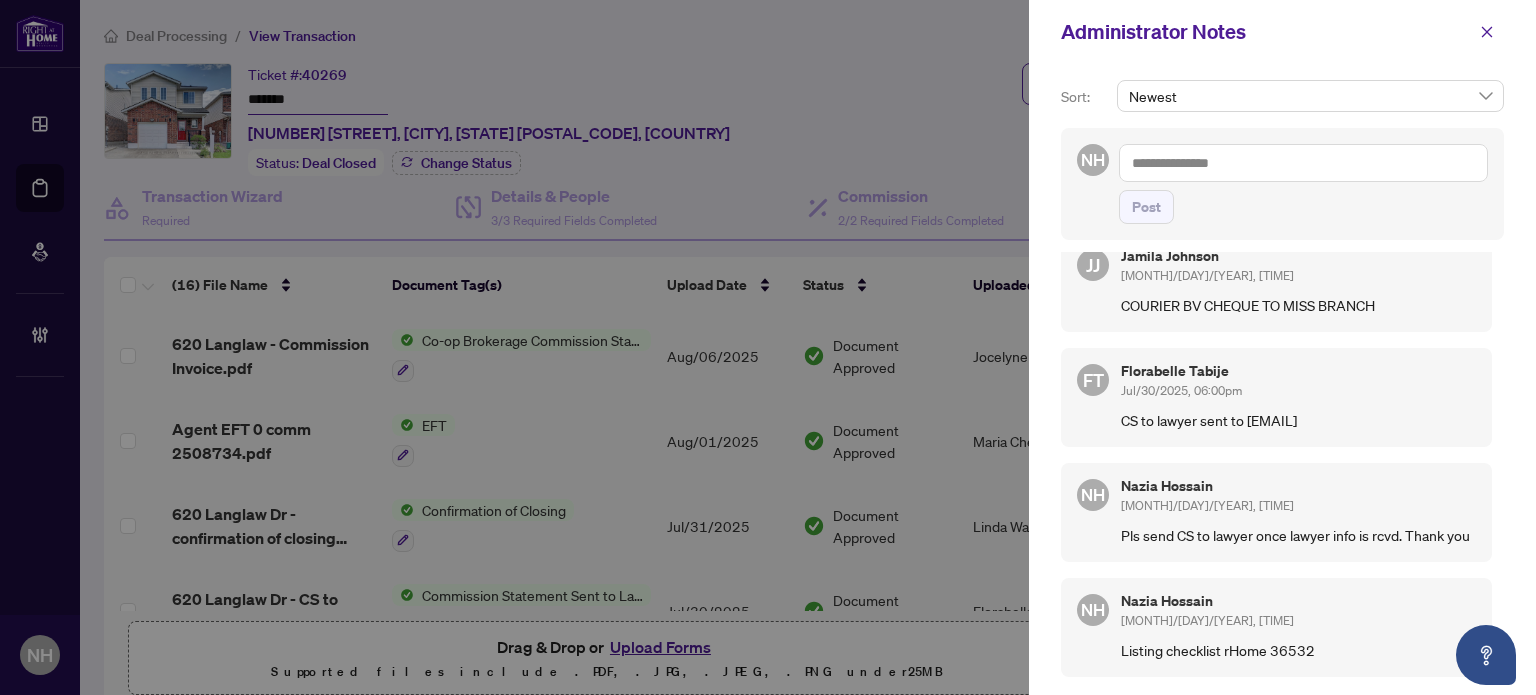 scroll, scrollTop: 728, scrollLeft: 0, axis: vertical 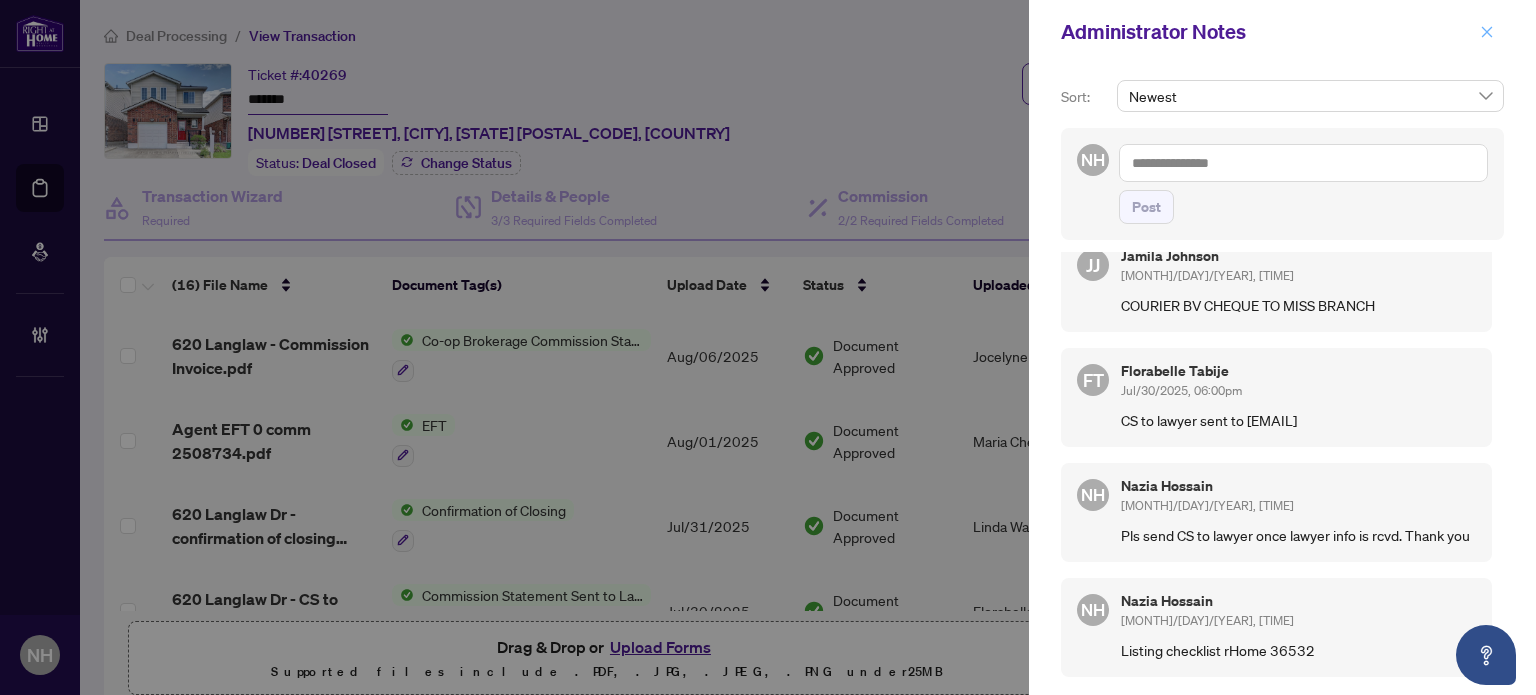 click 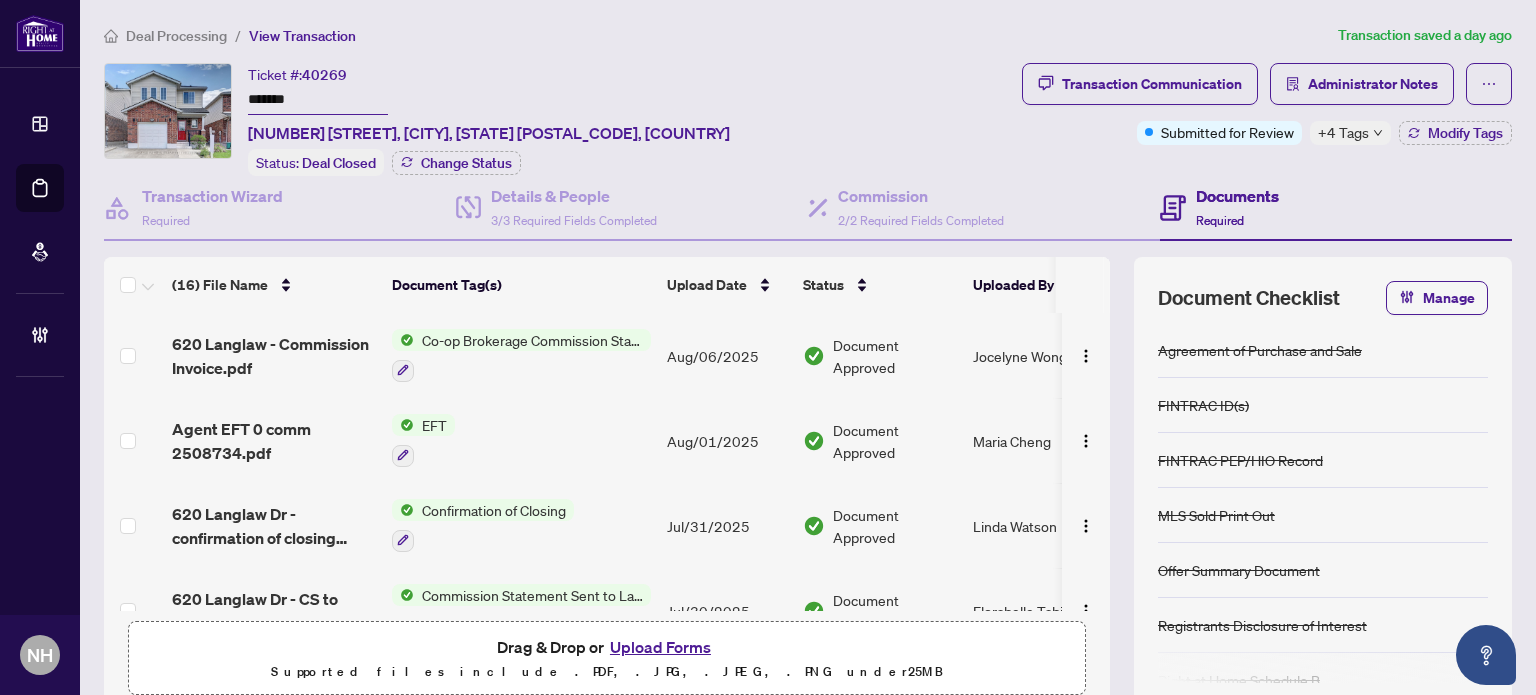 click on "Deal Processing" at bounding box center [176, 36] 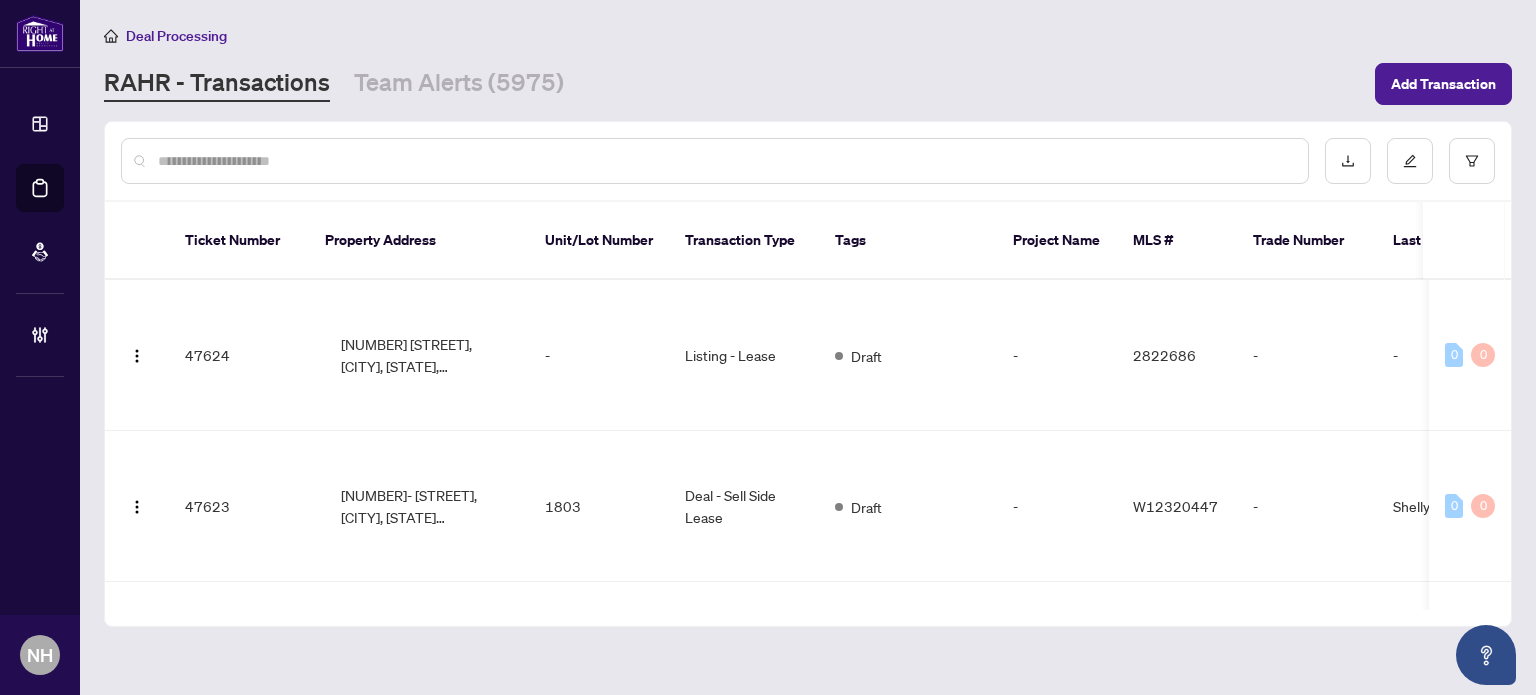 click at bounding box center (725, 161) 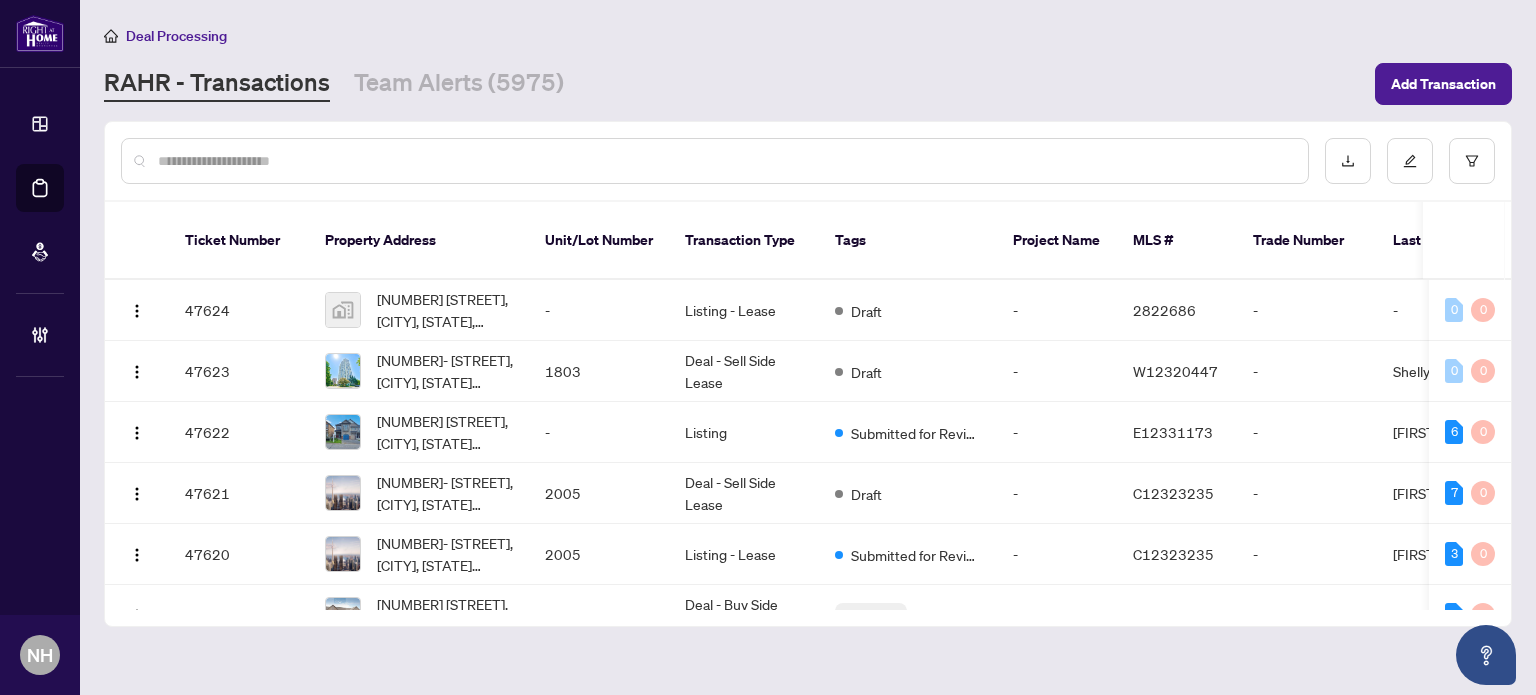 paste on "*******" 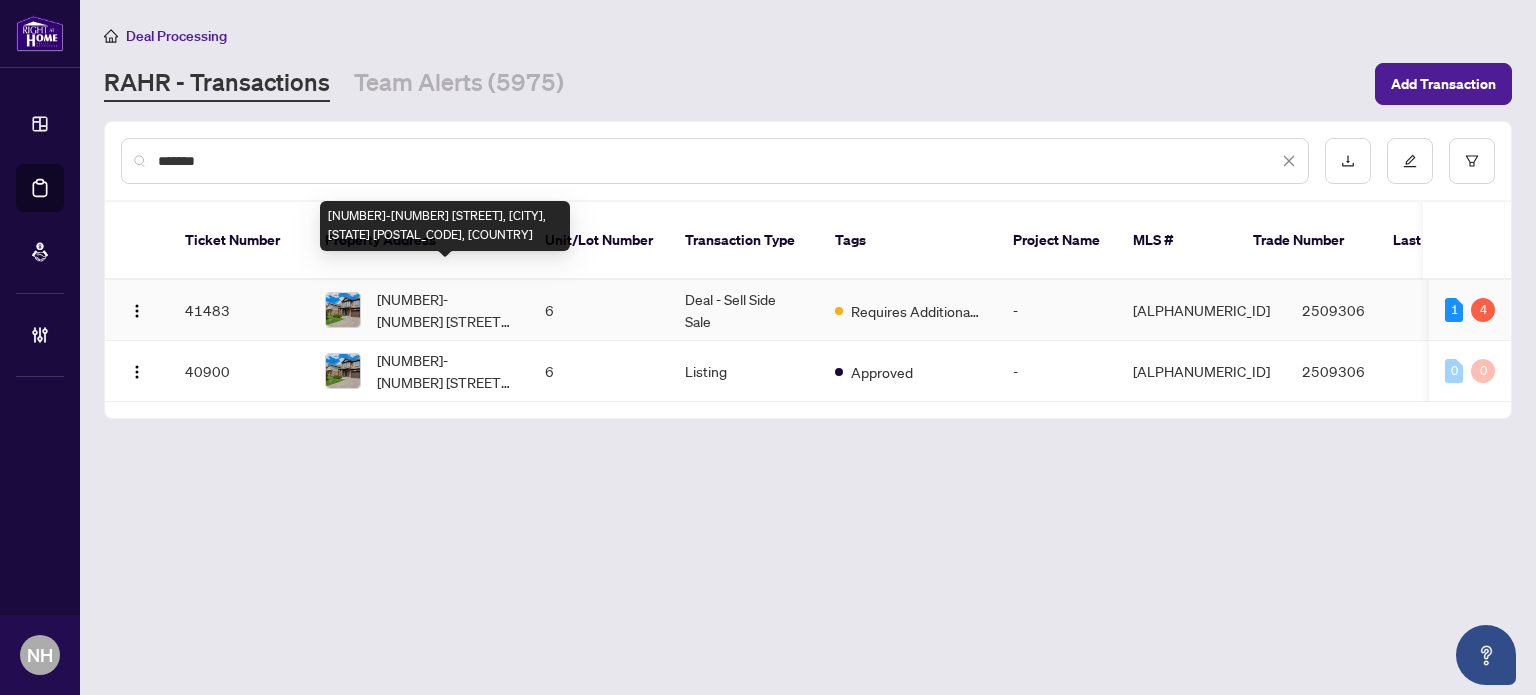 type on "*******" 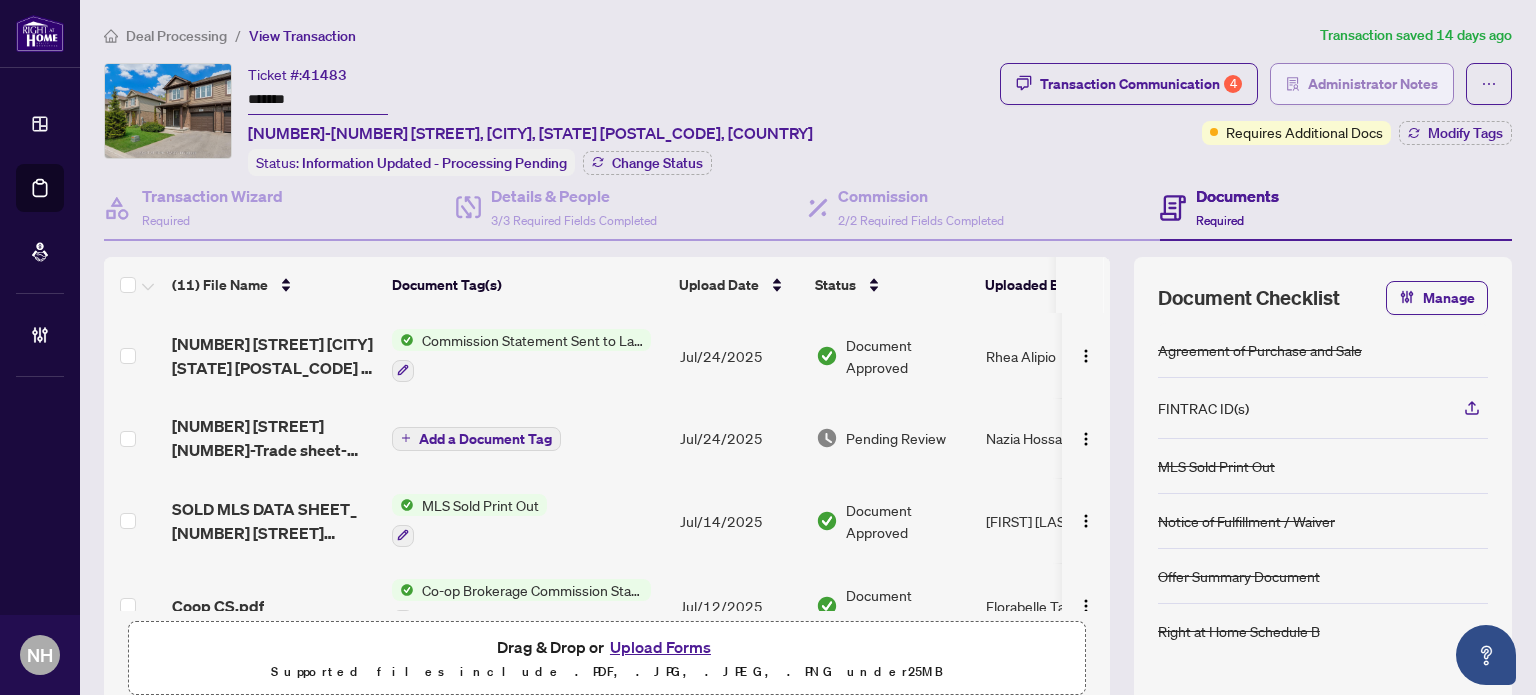 click on "Administrator Notes" at bounding box center (1373, 84) 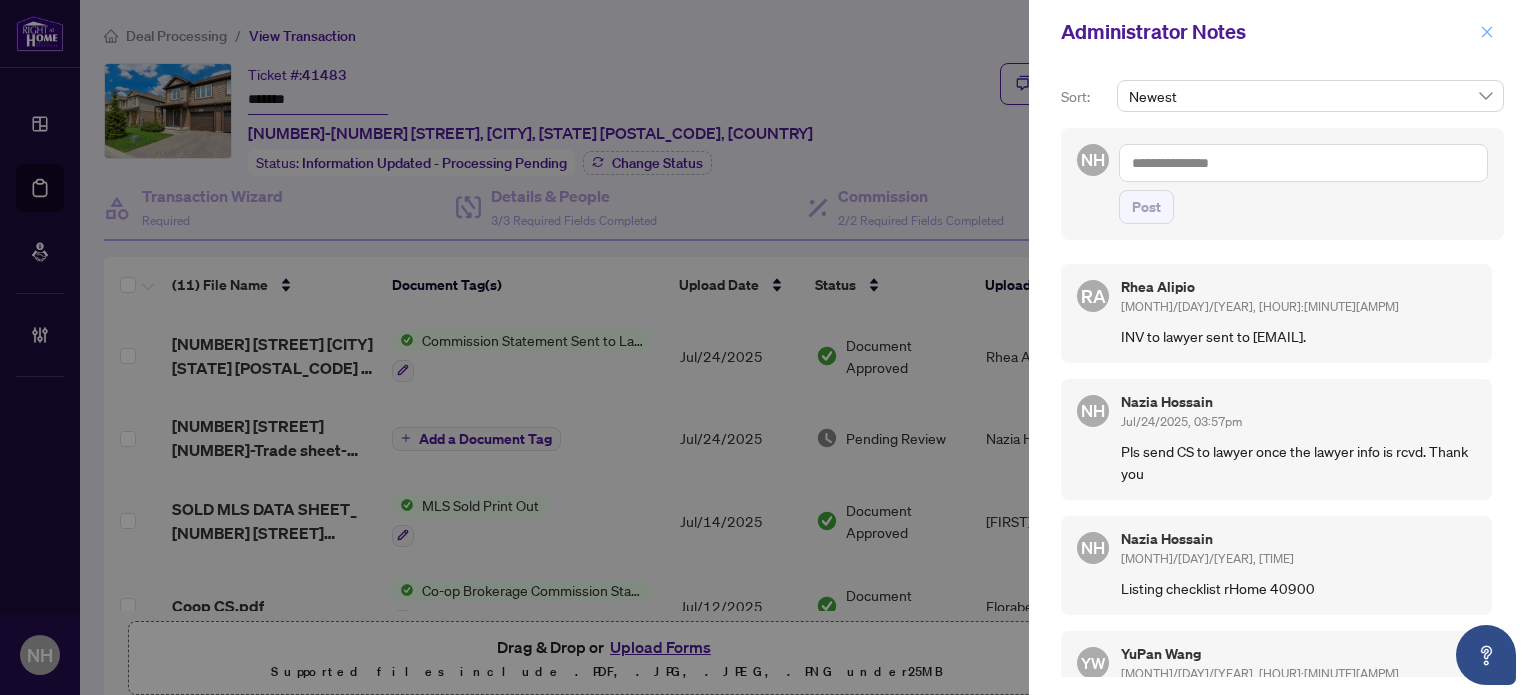 click 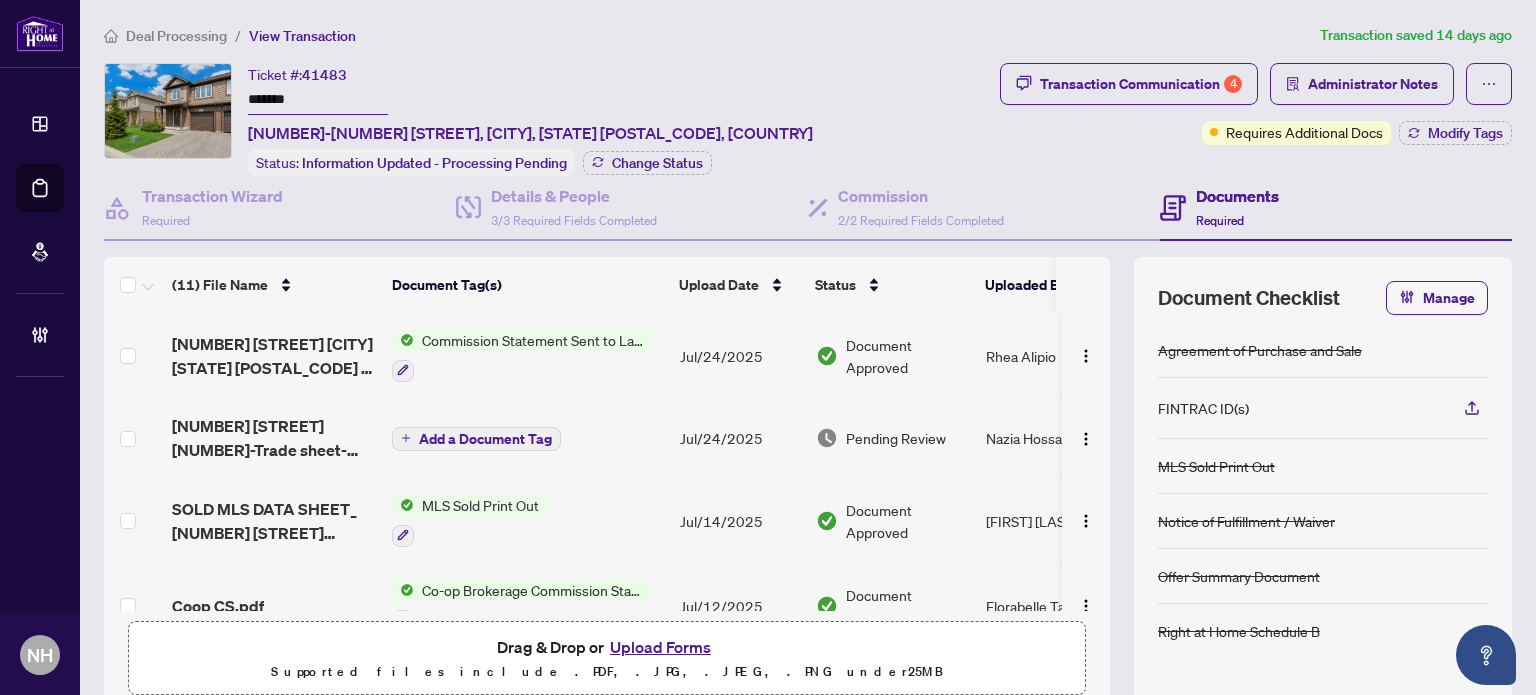 click on "/" at bounding box center (238, 35) 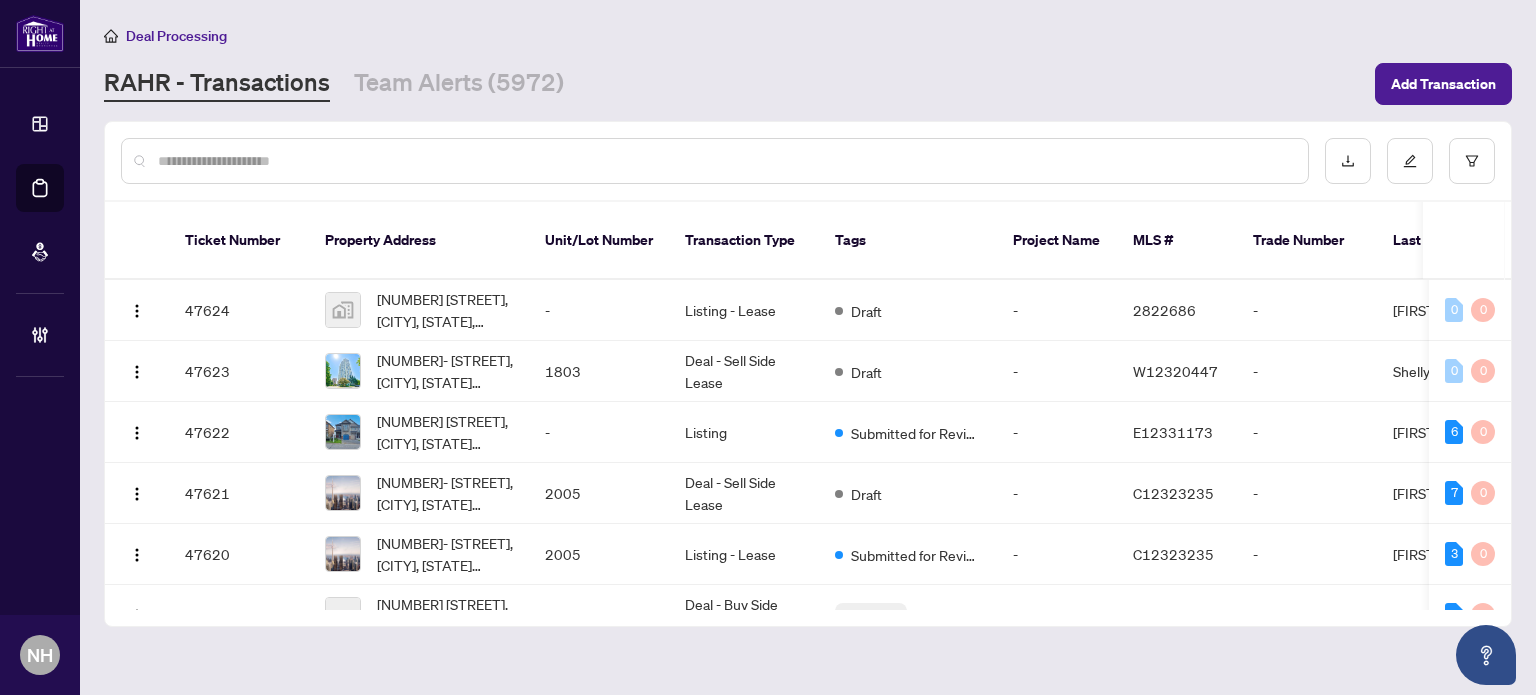 click at bounding box center [725, 161] 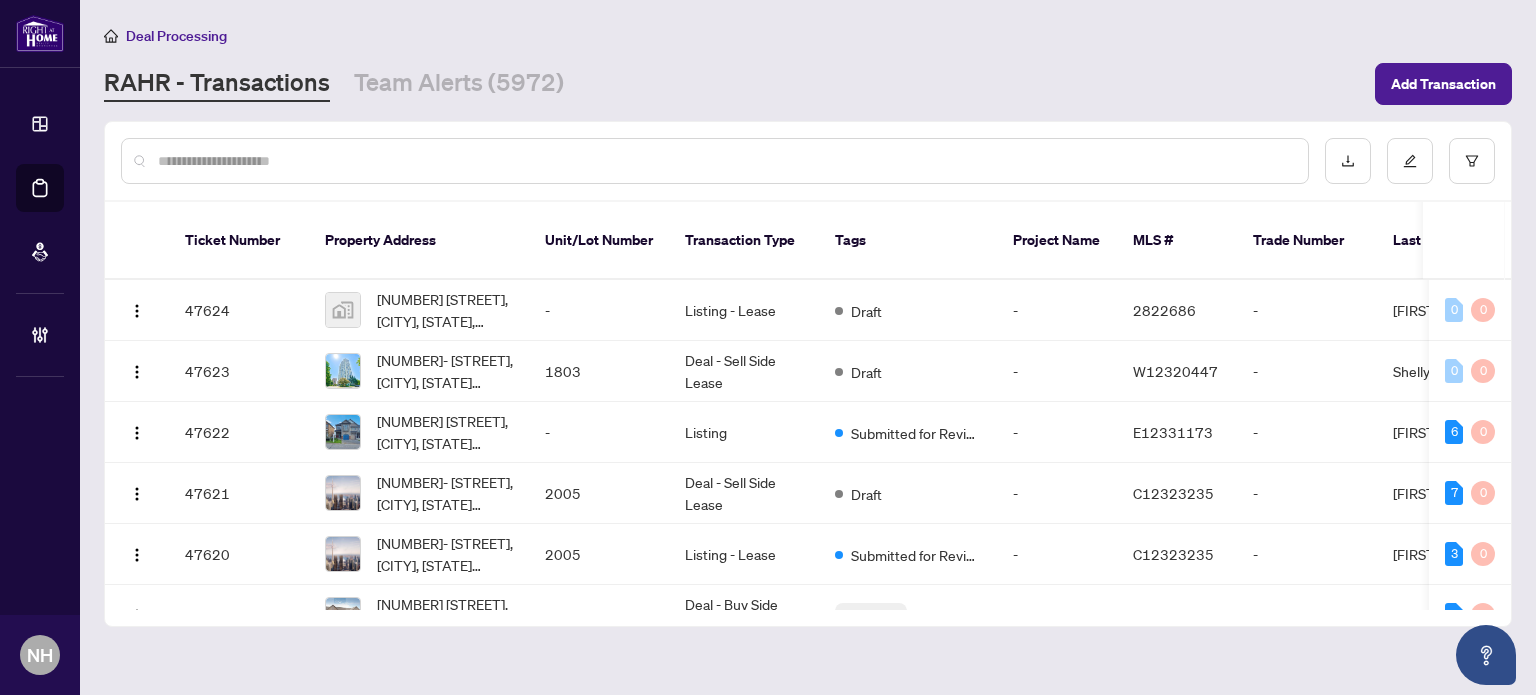 paste on "*******" 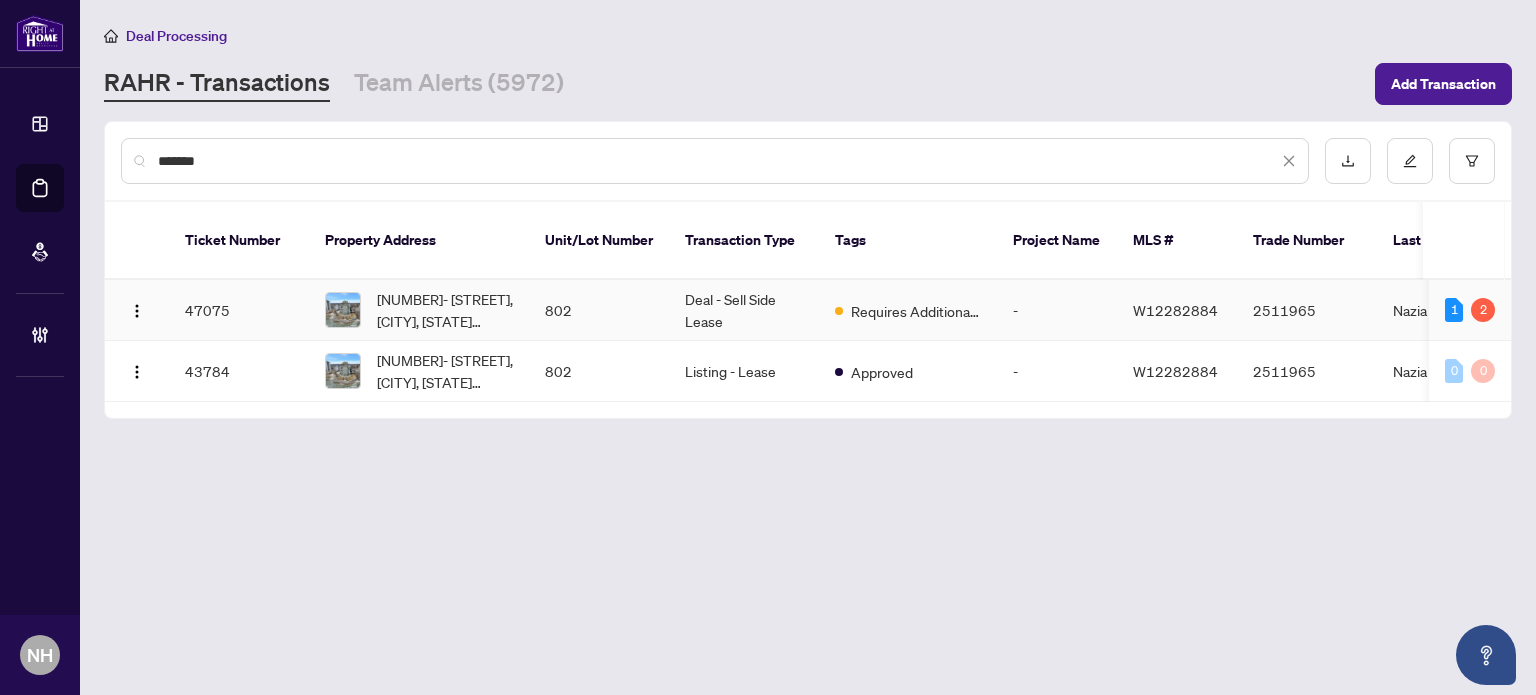 type on "*******" 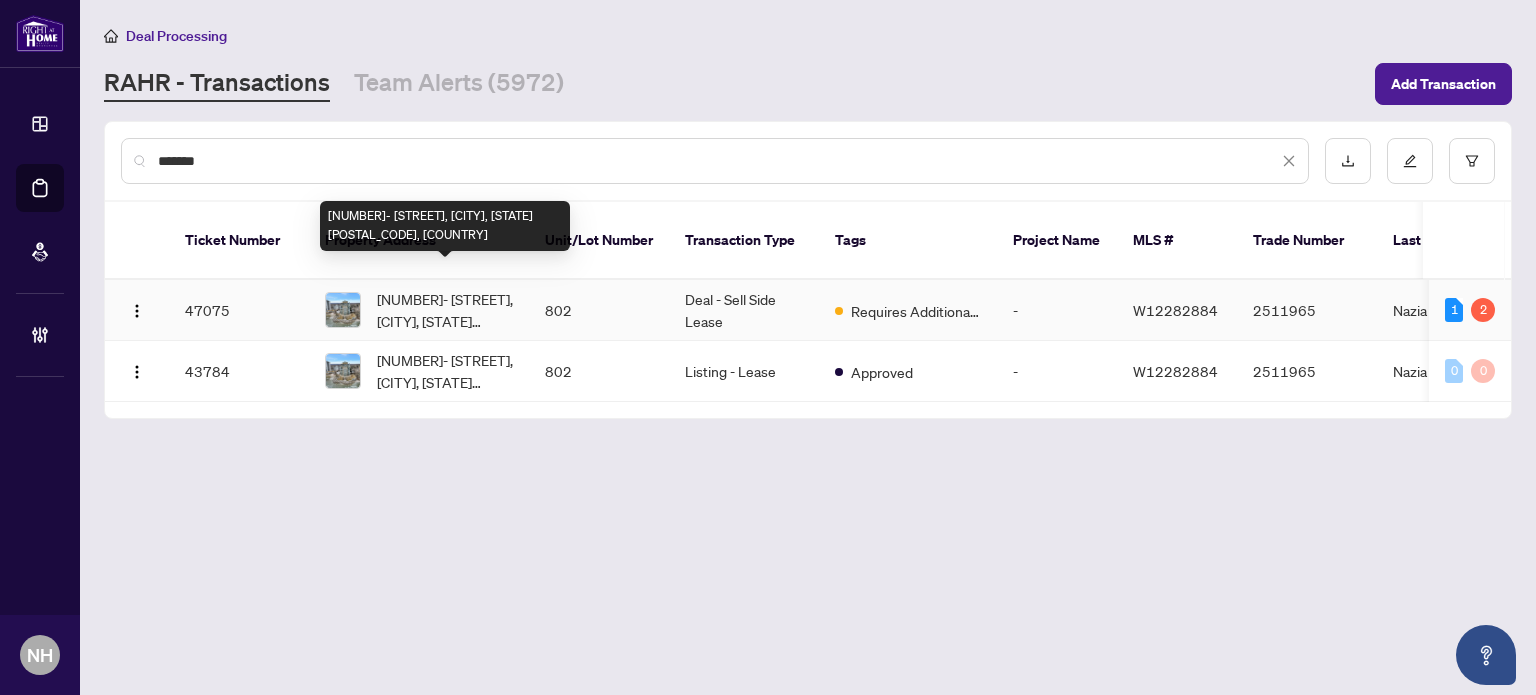 click on "[NUMBER]- [STREET], [CITY], [STATE] [POSTAL_CODE], [COUNTRY]" at bounding box center (445, 310) 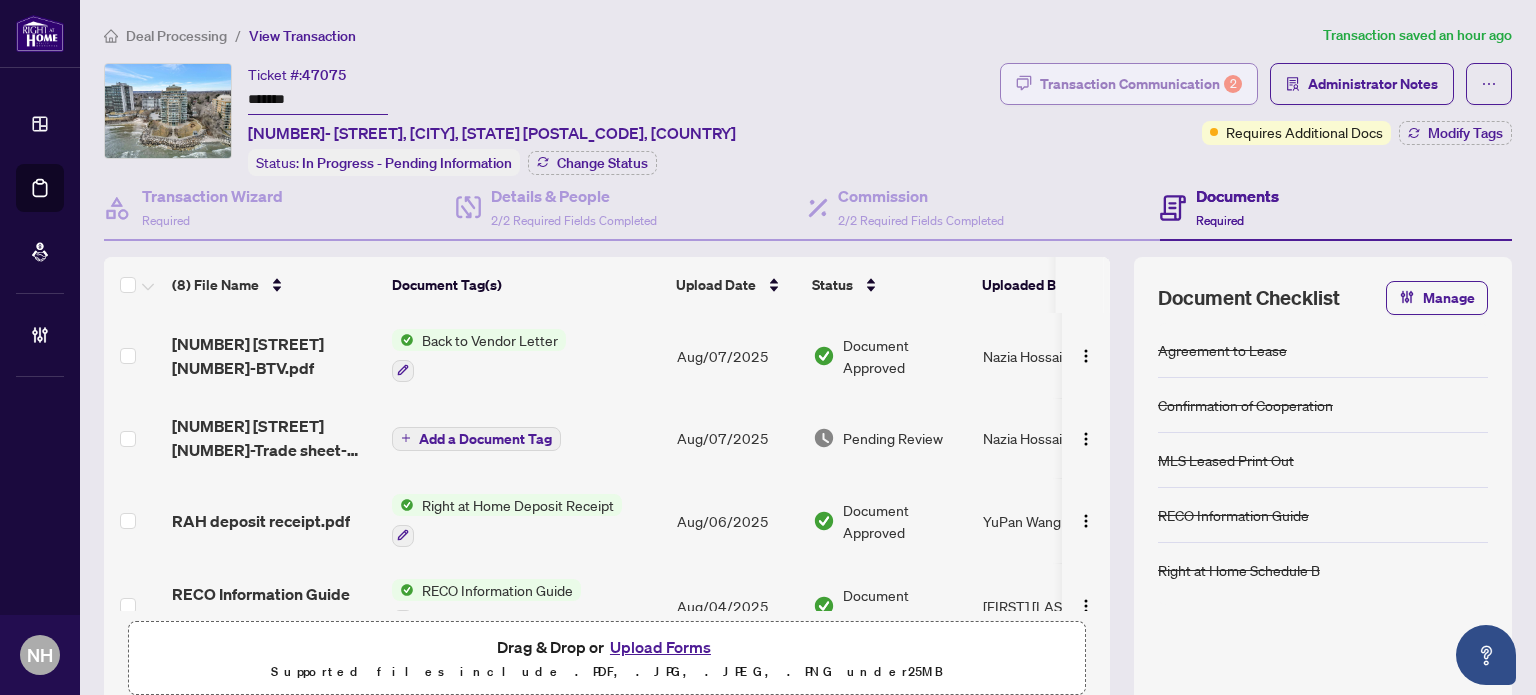 click on "Transaction Communication 2" at bounding box center (1141, 84) 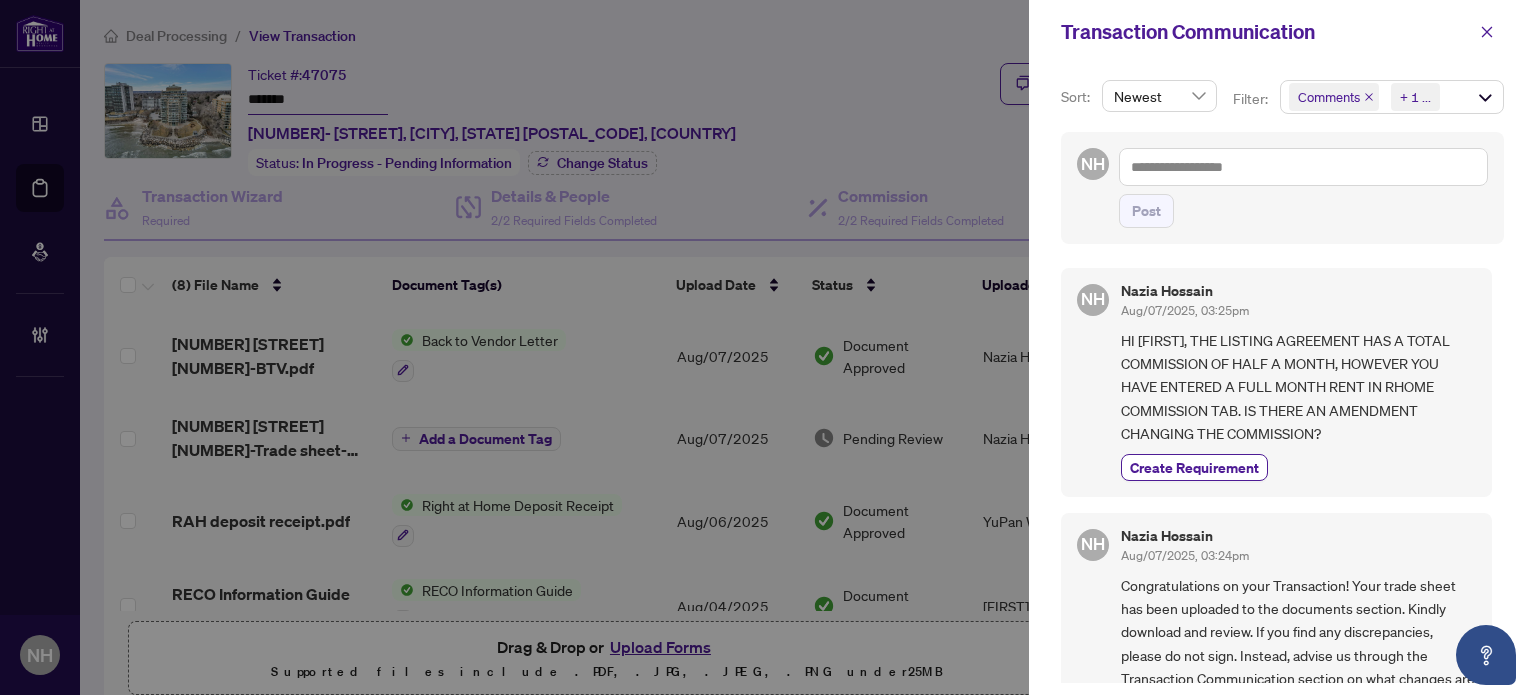 click on "Transaction Communication" at bounding box center [1282, 32] 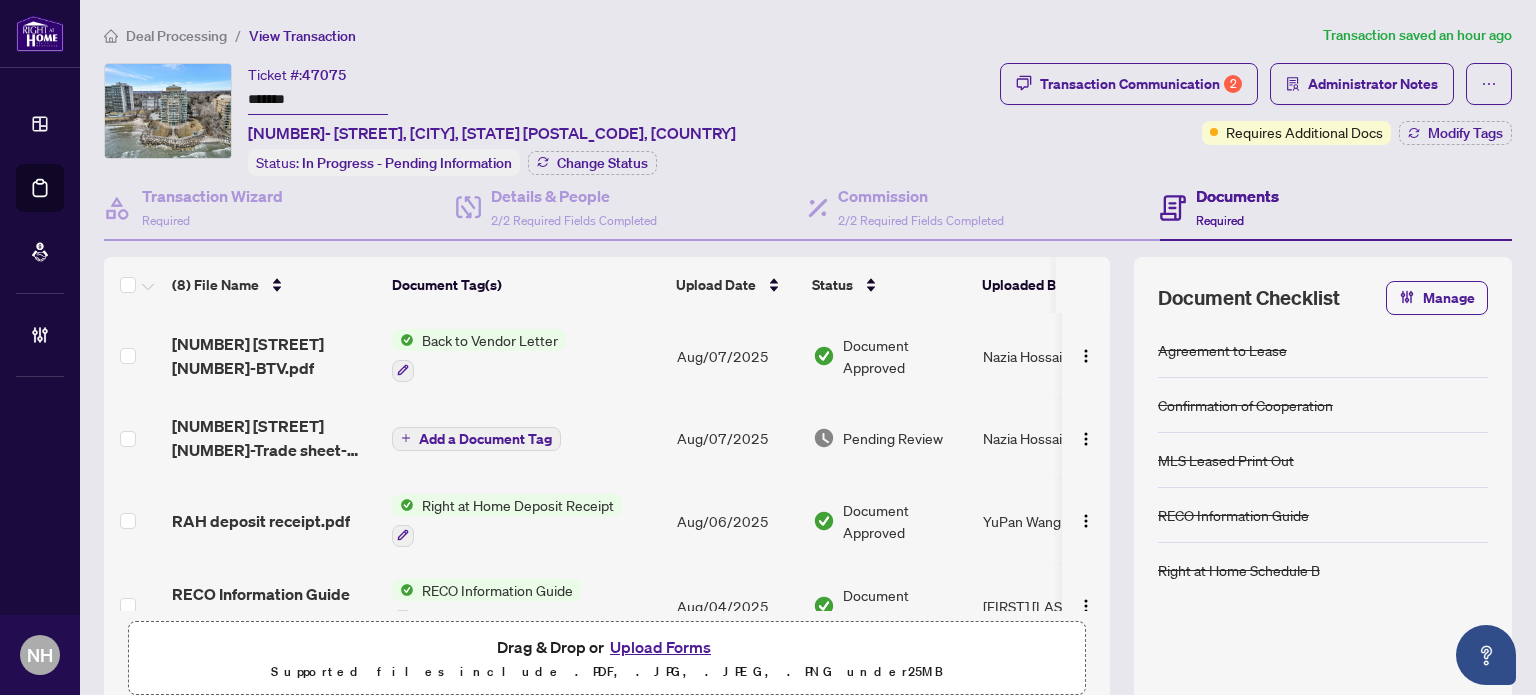 click on "Deal Processing" at bounding box center (176, 36) 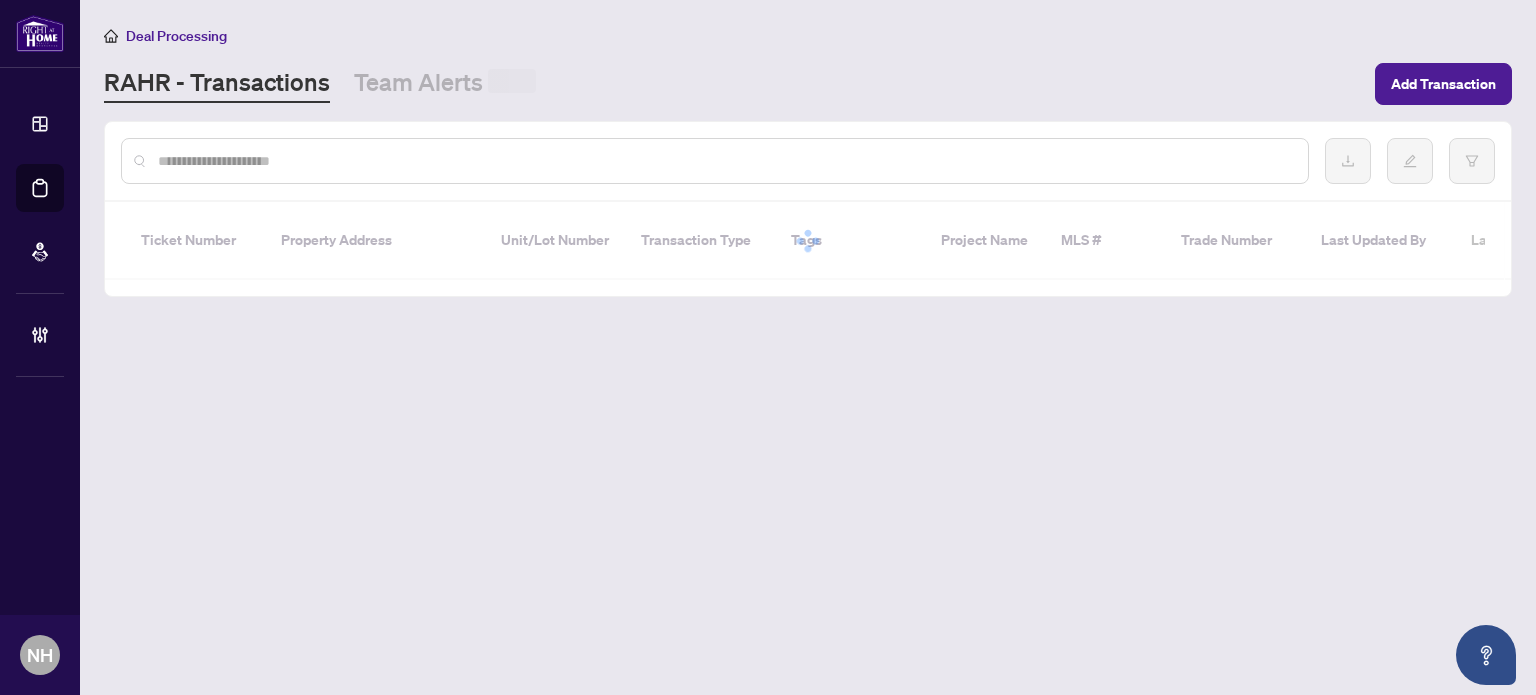 click at bounding box center [725, 161] 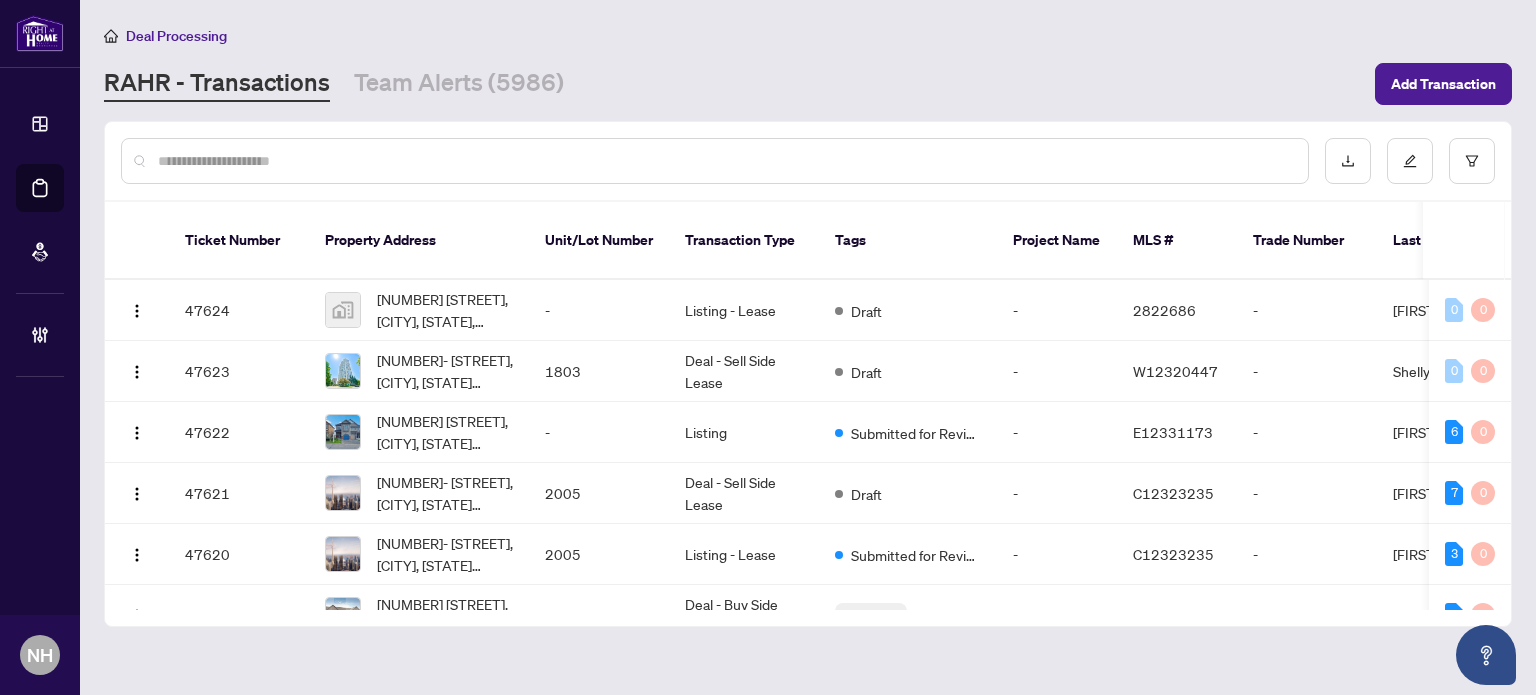 paste on "*******" 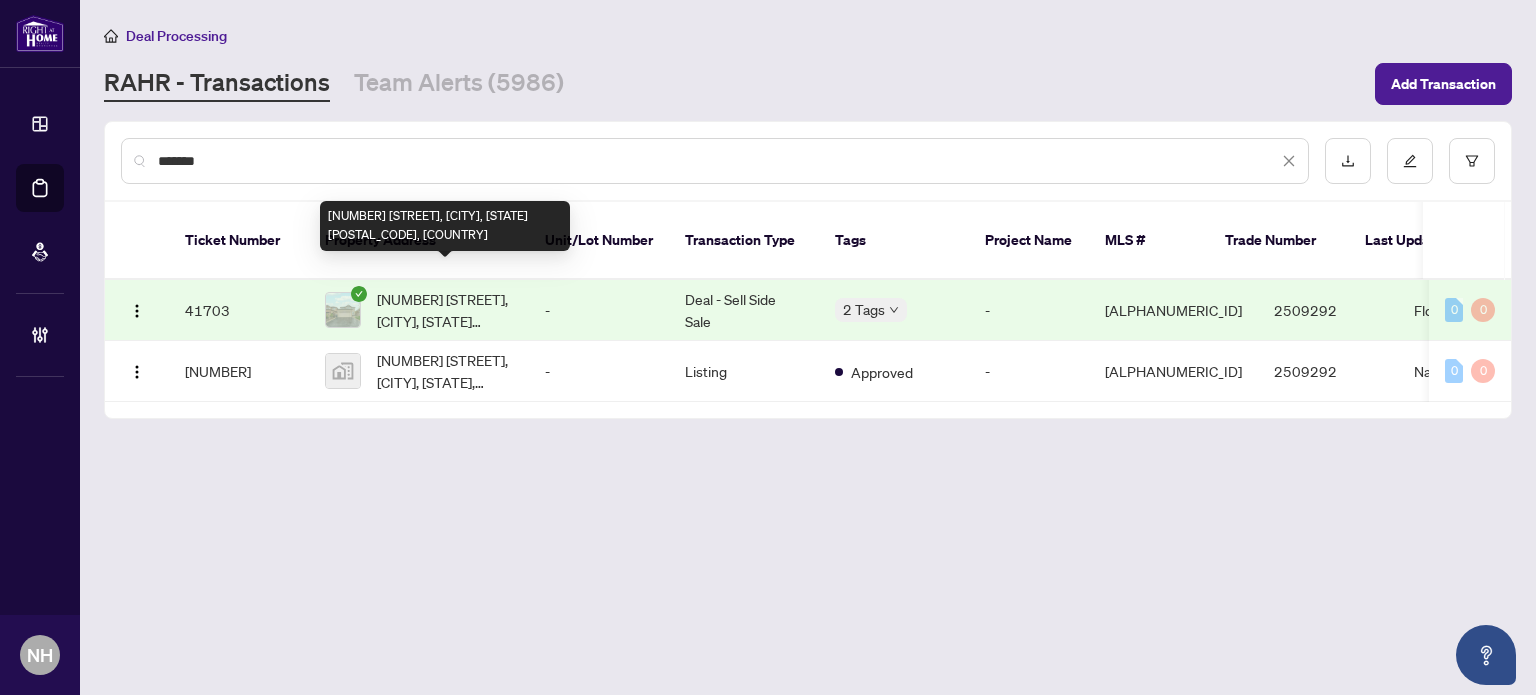 type on "*******" 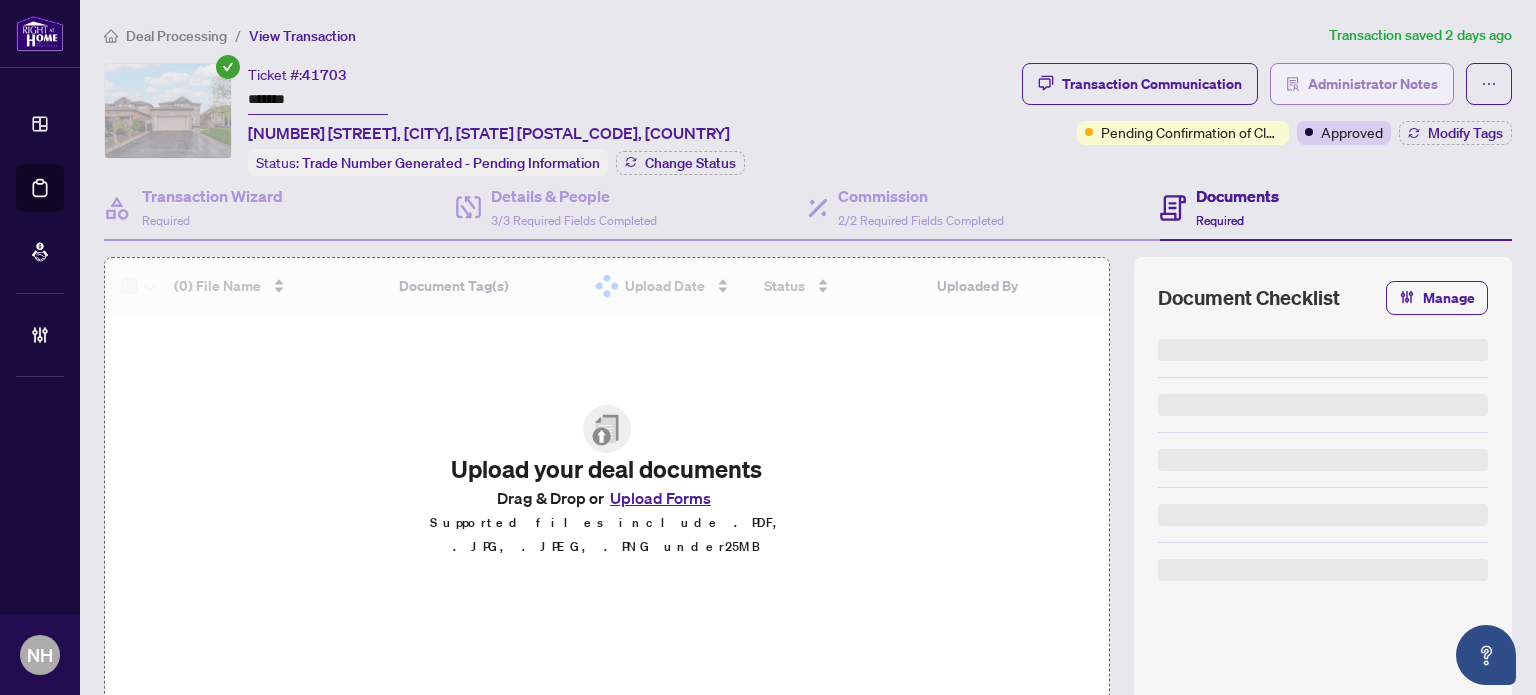 click on "Administrator Notes" at bounding box center [1373, 84] 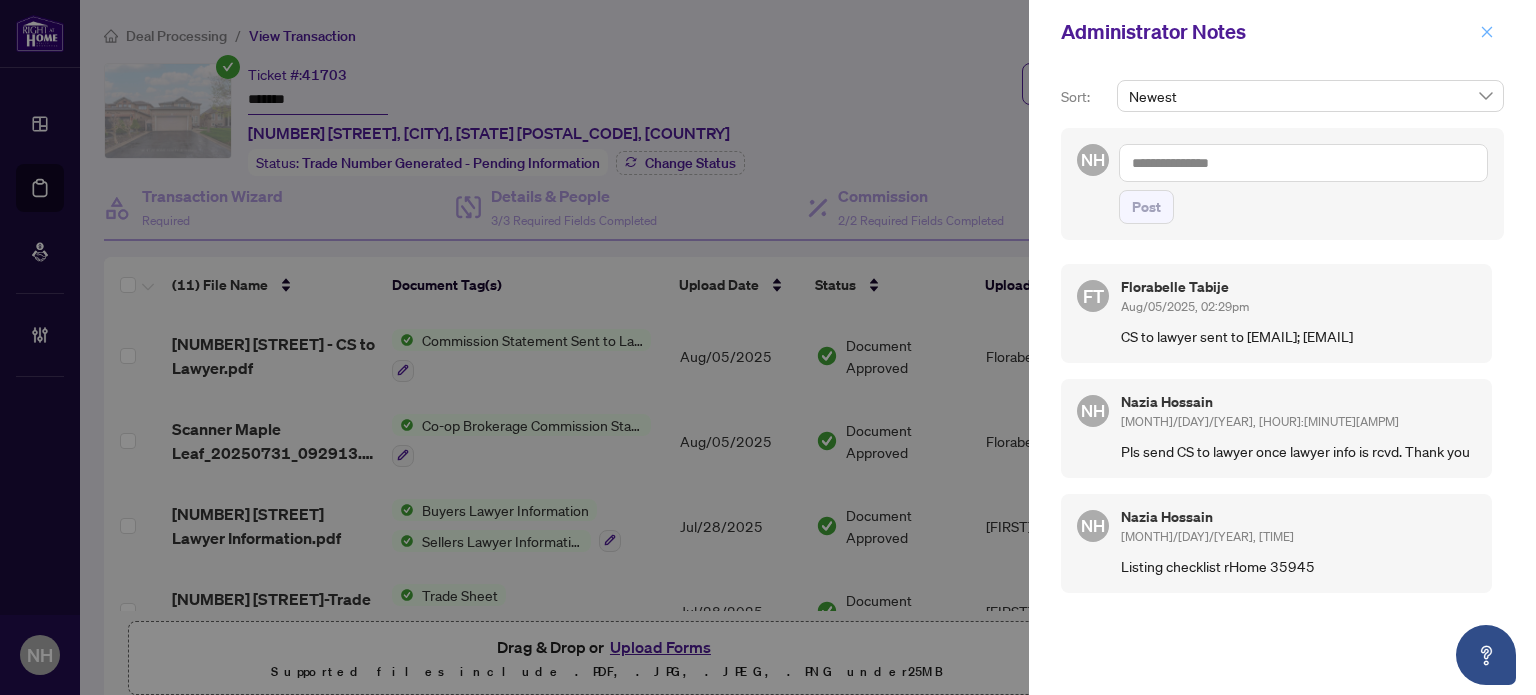 click 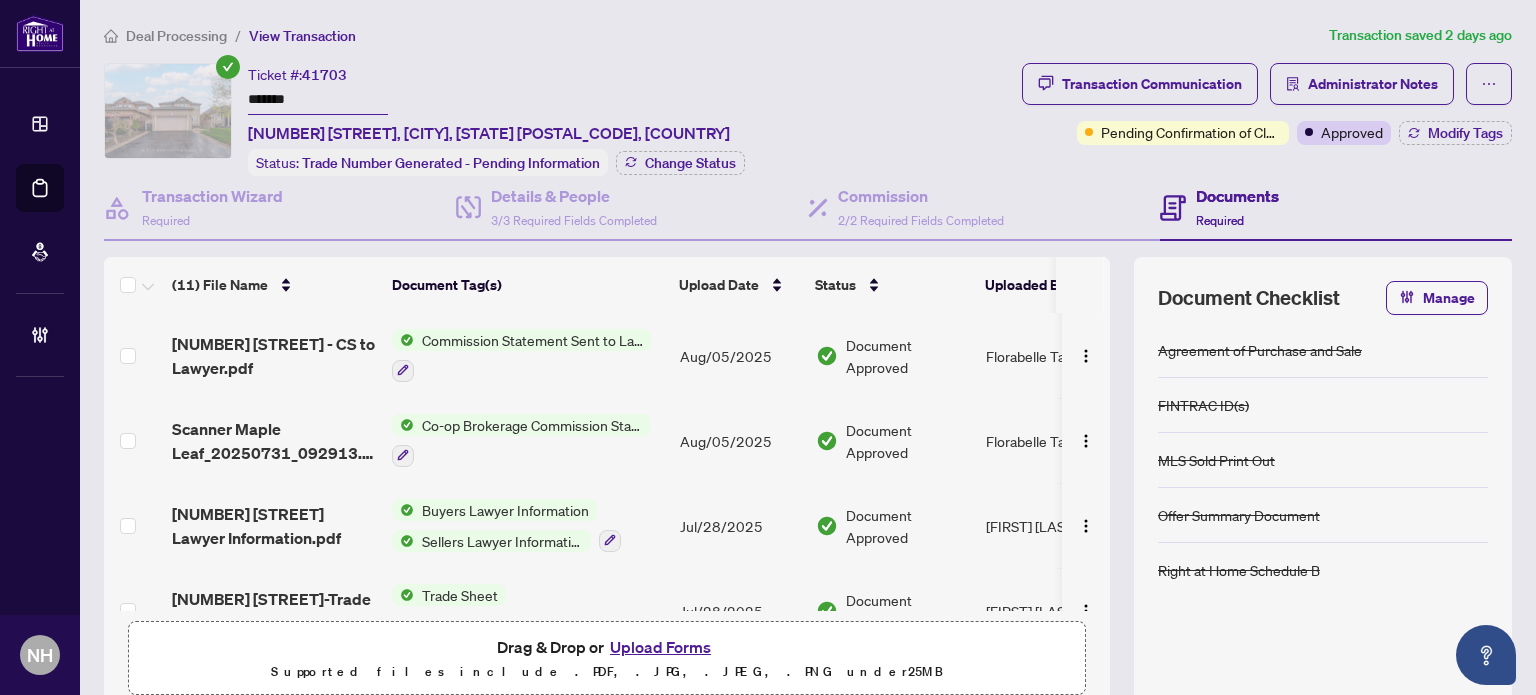 click on "Deal Processing" at bounding box center (176, 36) 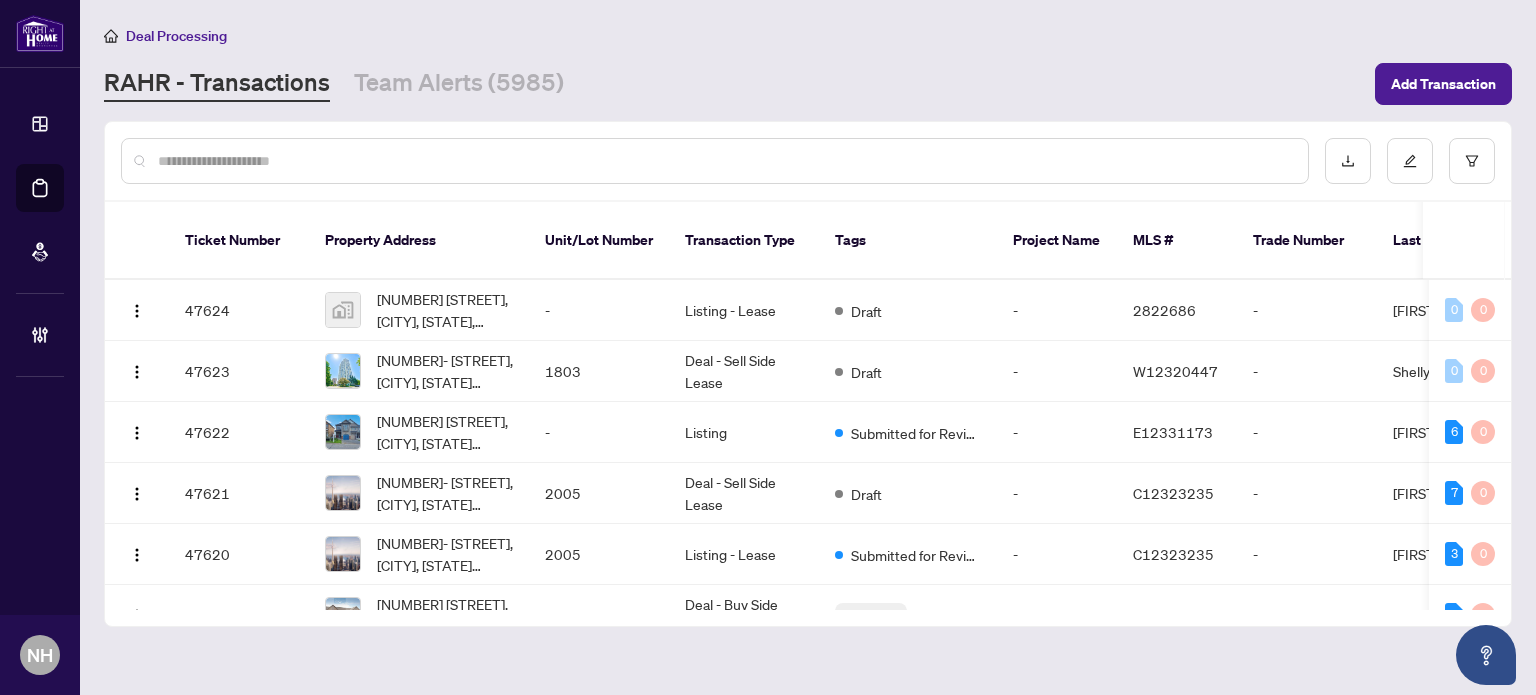 click at bounding box center (725, 161) 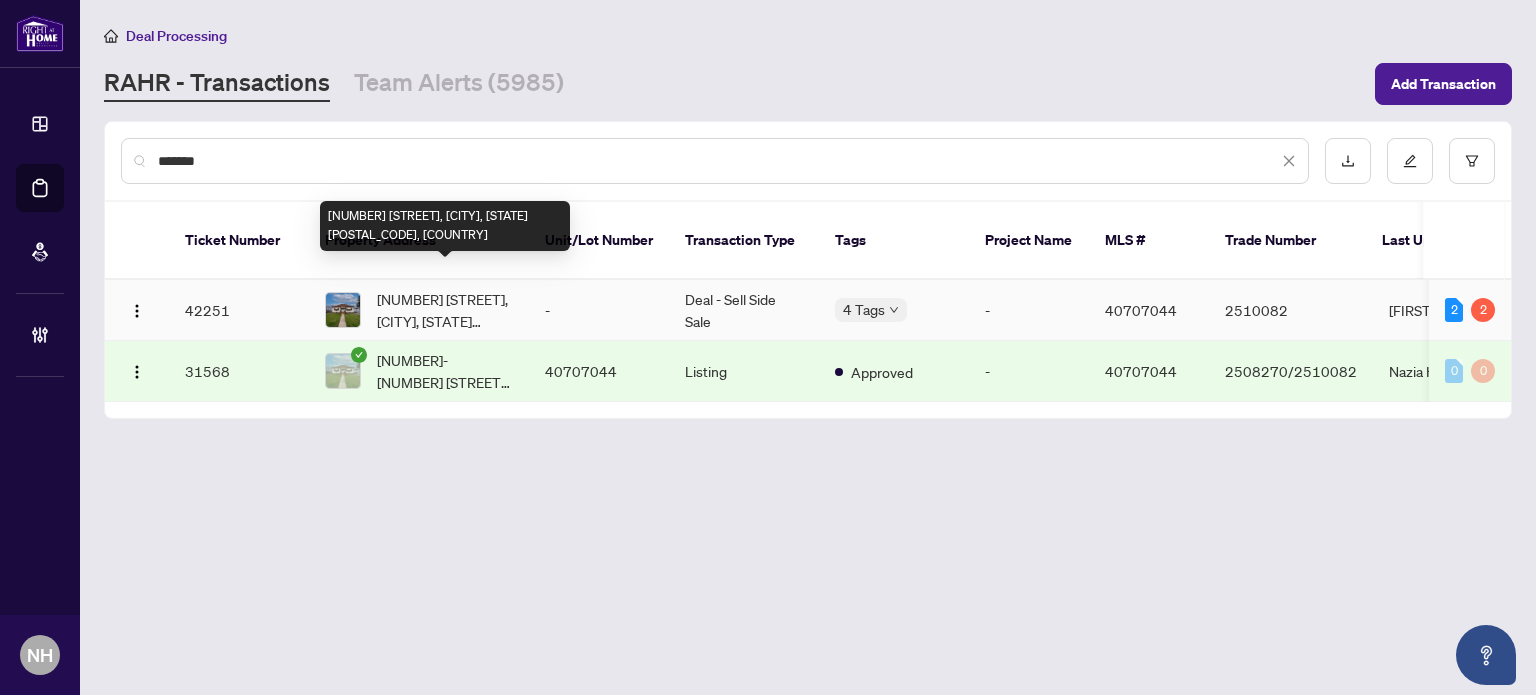type on "*******" 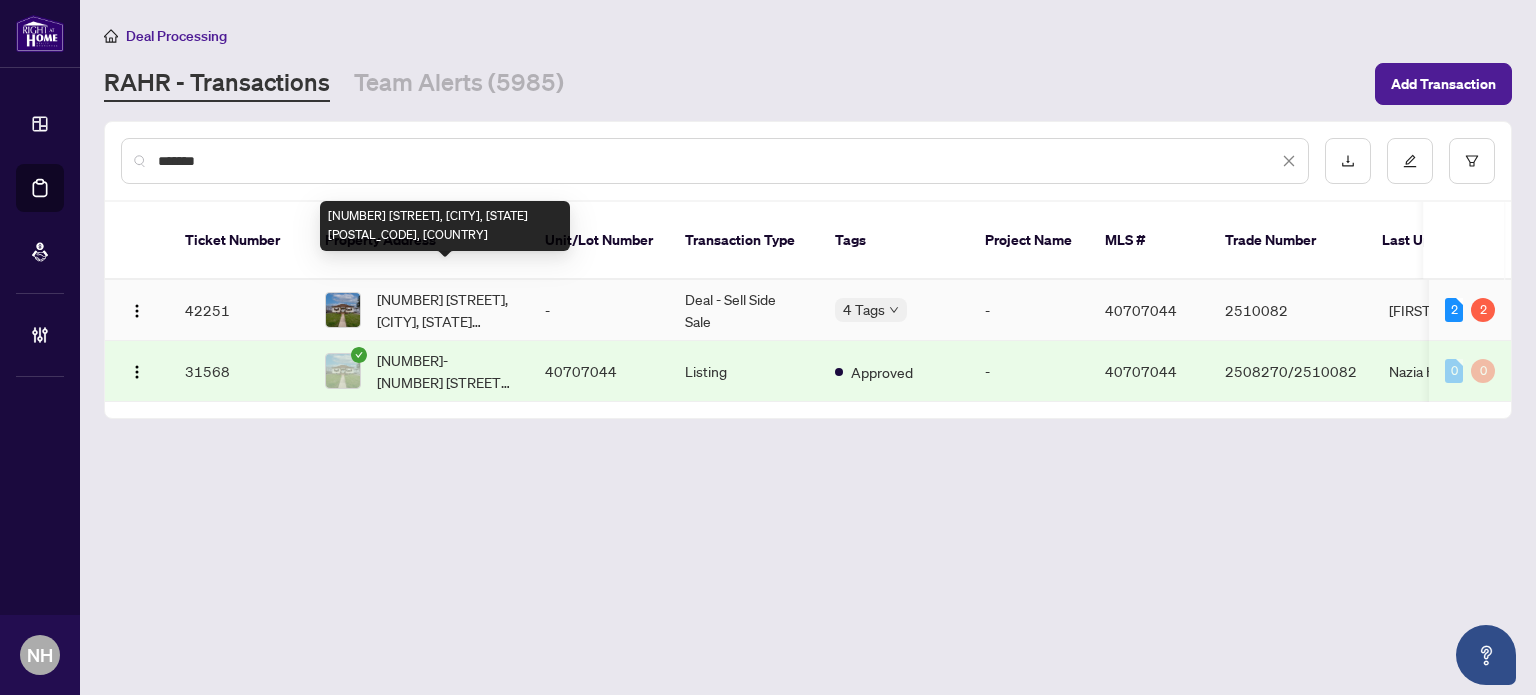 click on "[NUMBER] [STREET], [CITY], [STATE] [POSTAL_CODE], [COUNTRY]" at bounding box center [445, 310] 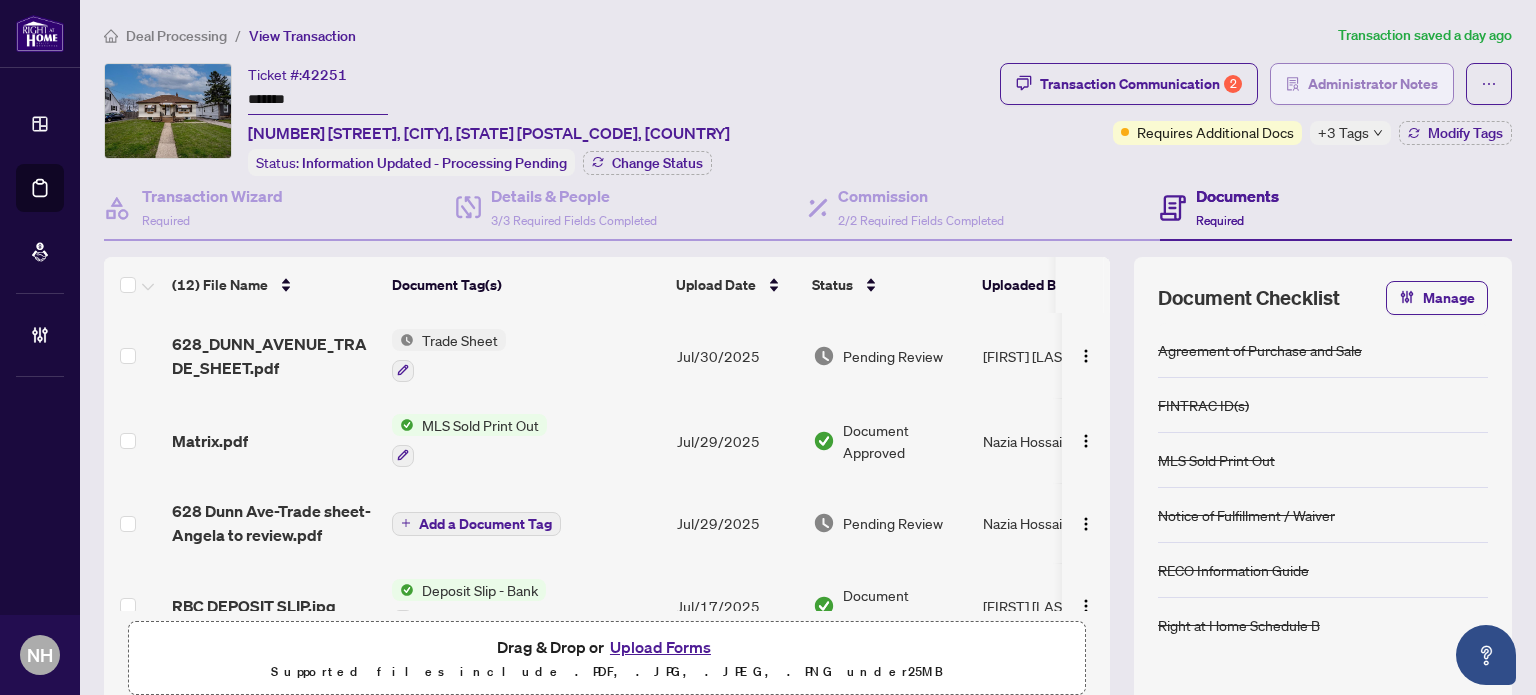 click on "Administrator Notes" at bounding box center [1373, 84] 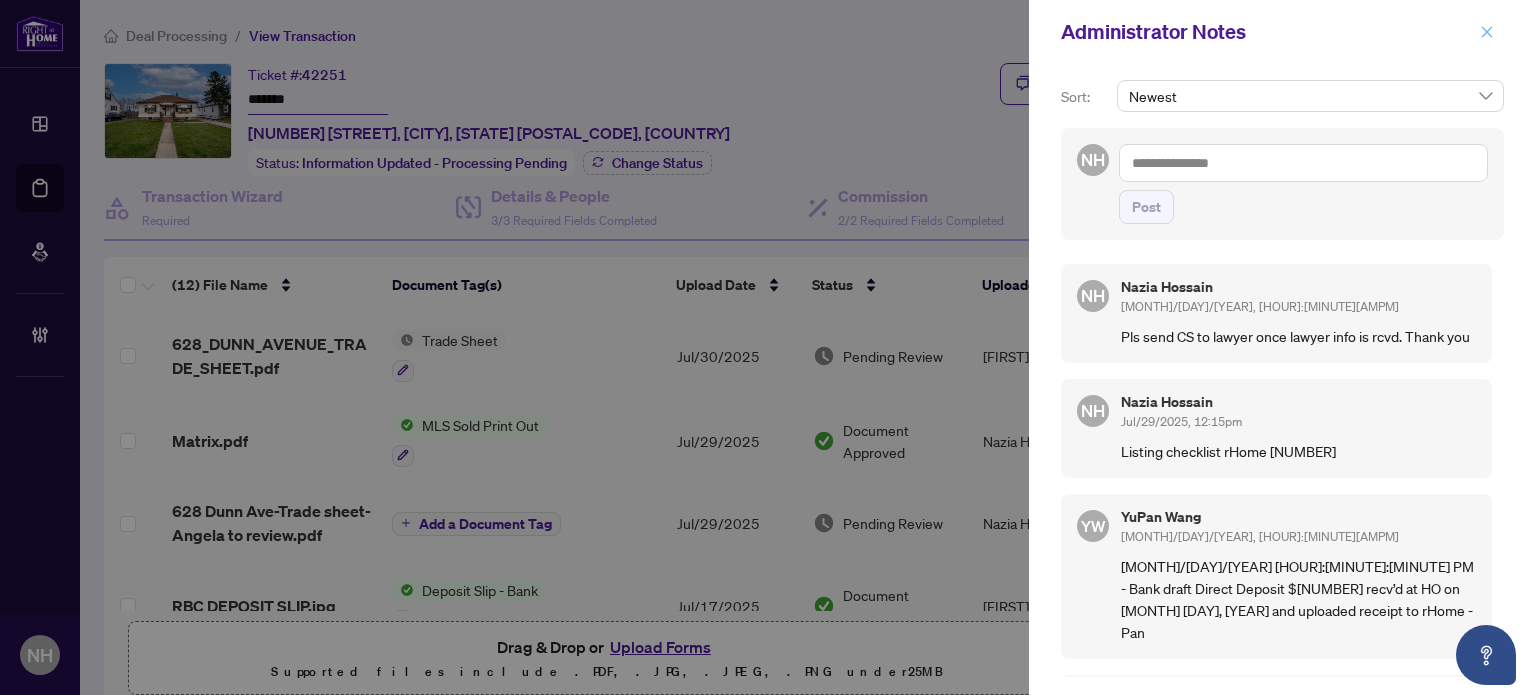 click 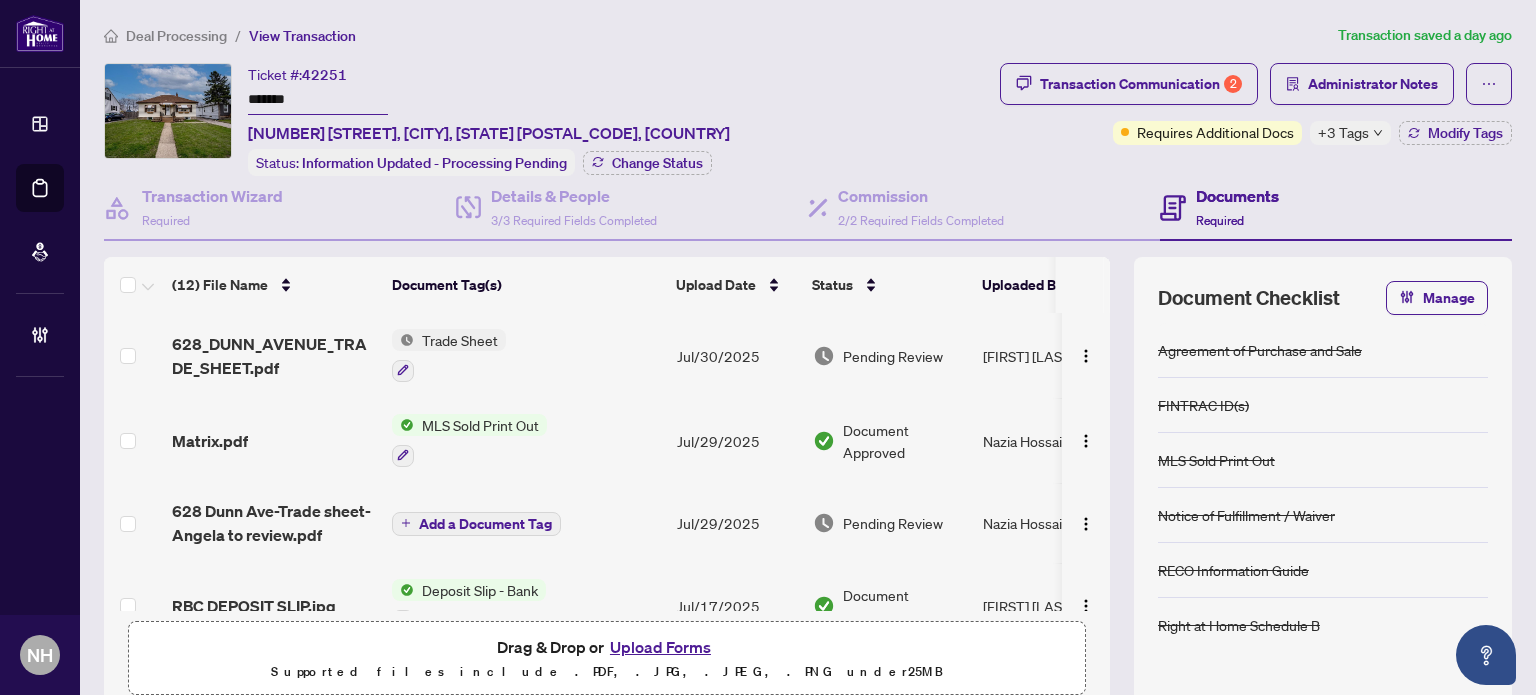 scroll, scrollTop: 100, scrollLeft: 0, axis: vertical 